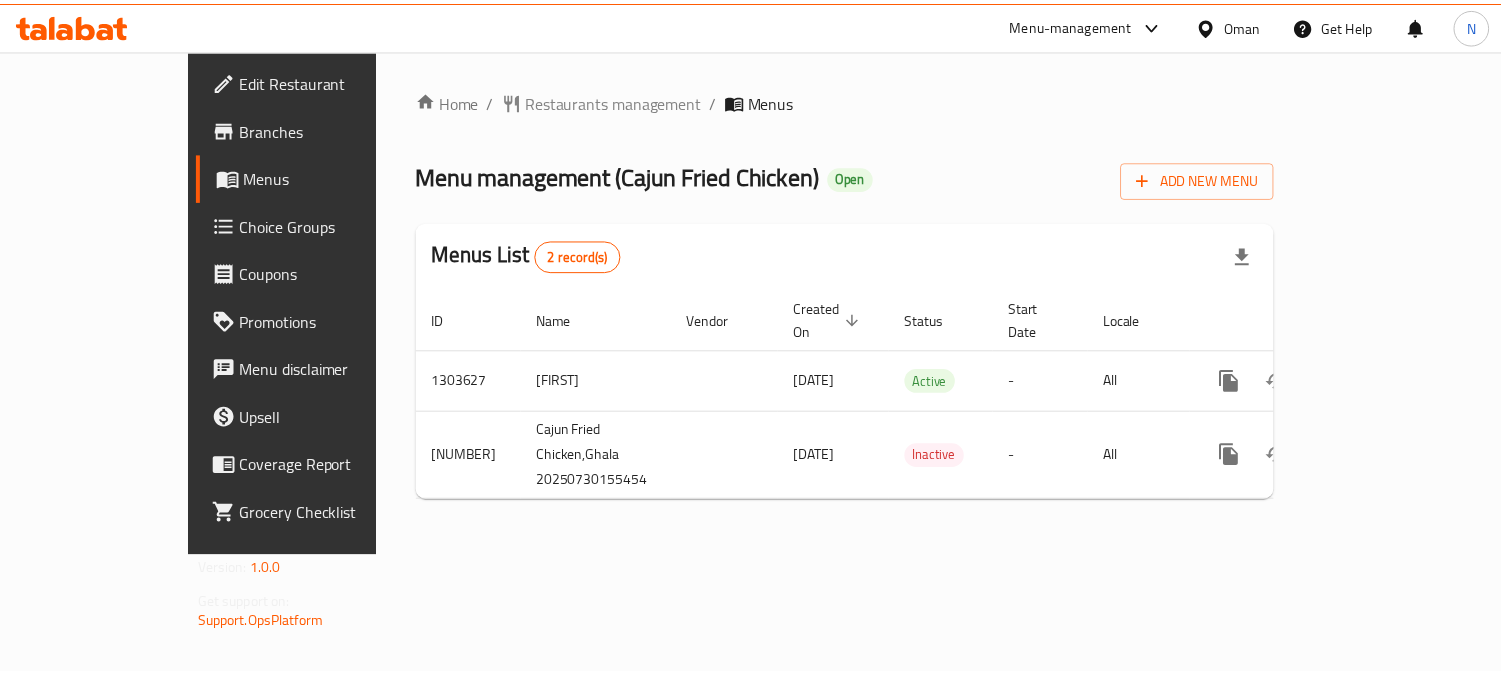 scroll, scrollTop: 0, scrollLeft: 0, axis: both 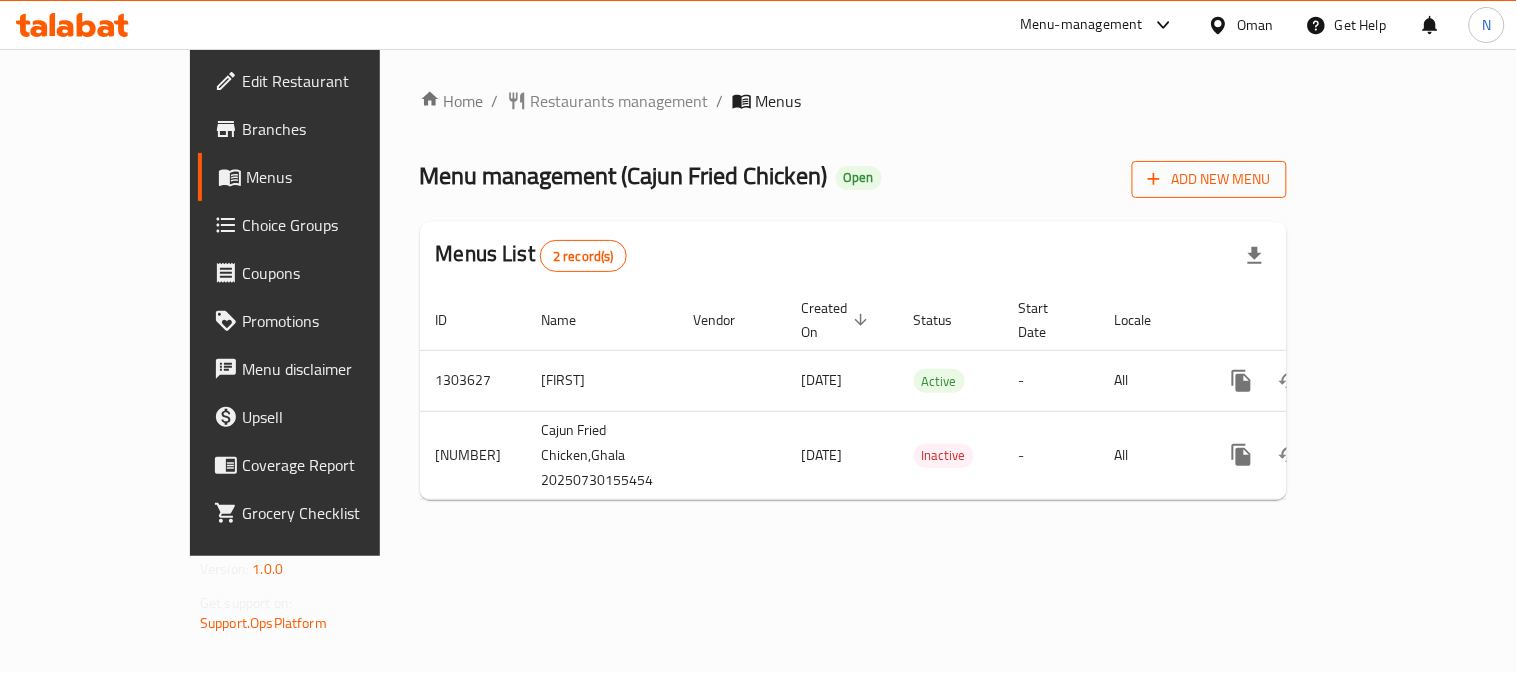 click on "Add New Menu" at bounding box center [1209, 179] 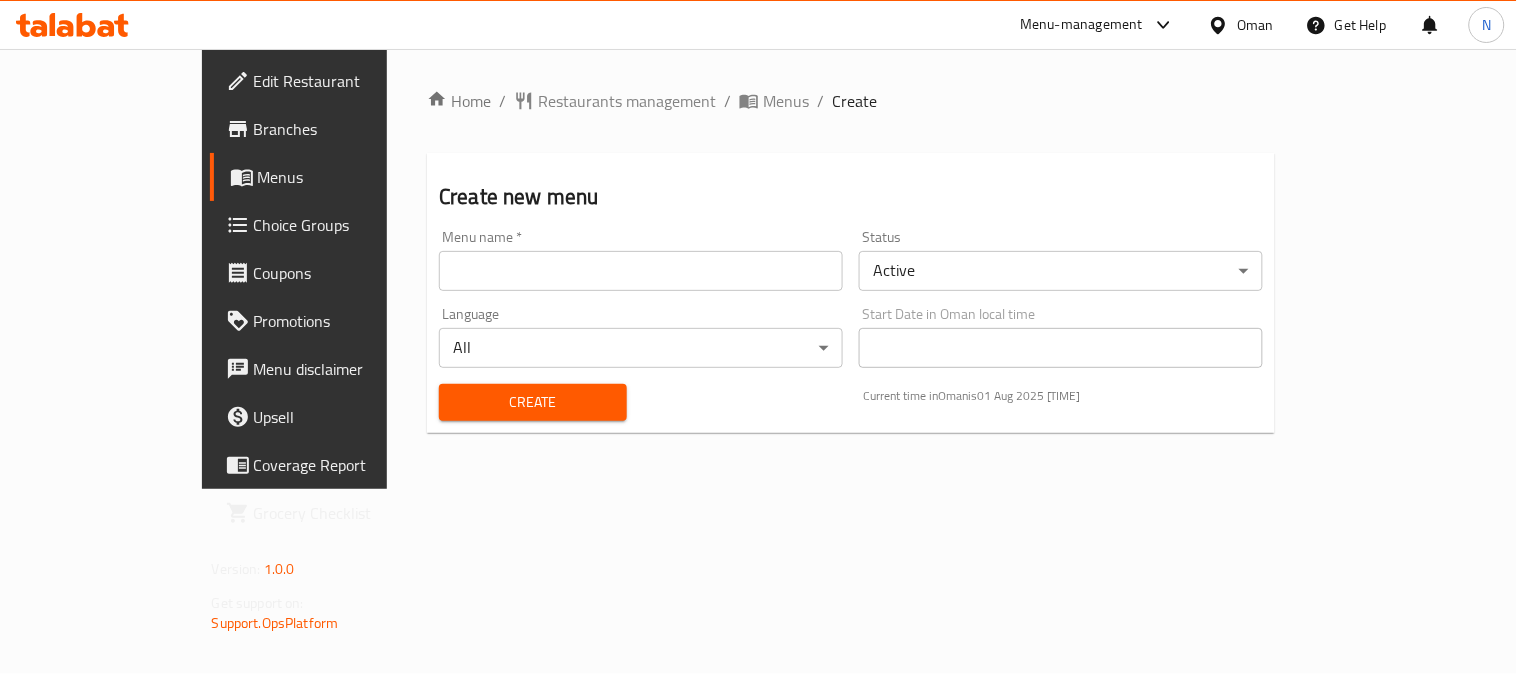 click at bounding box center [641, 271] 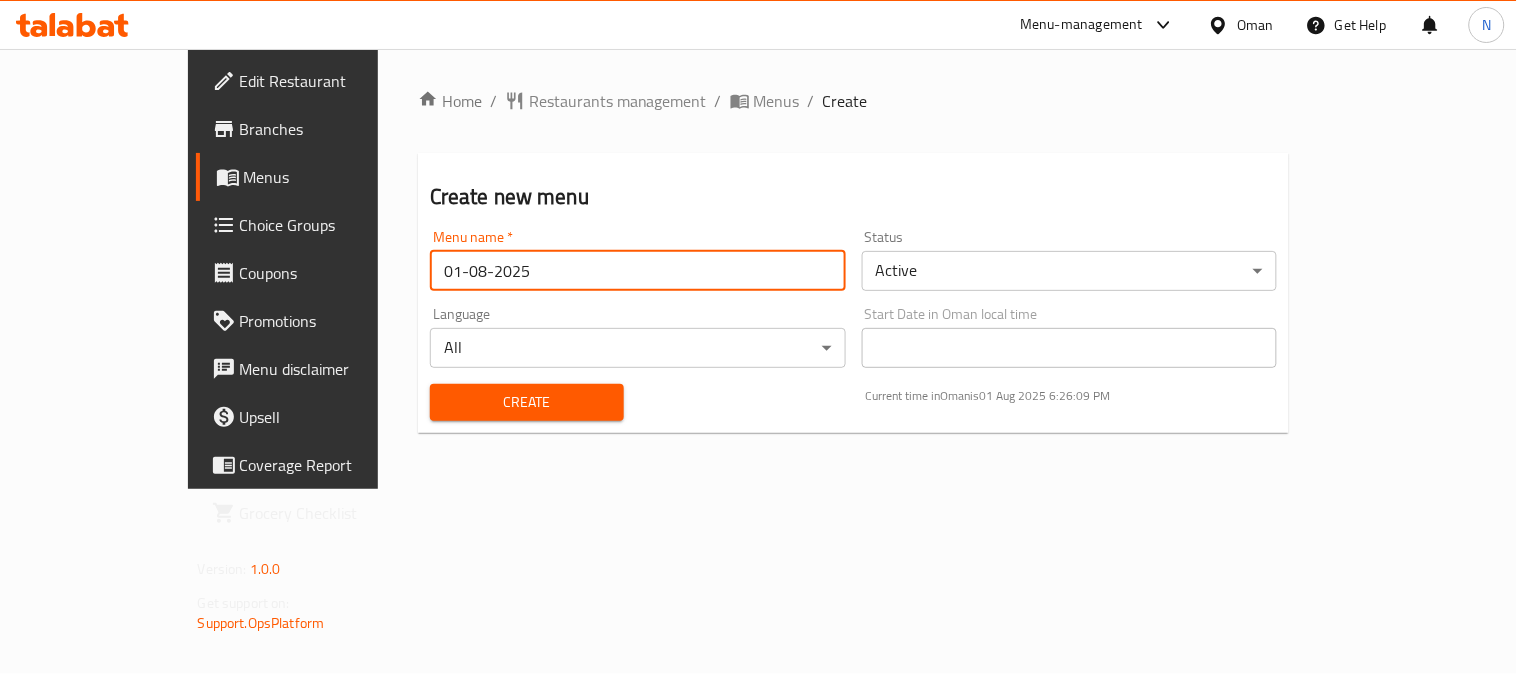 type on "01-08-2025" 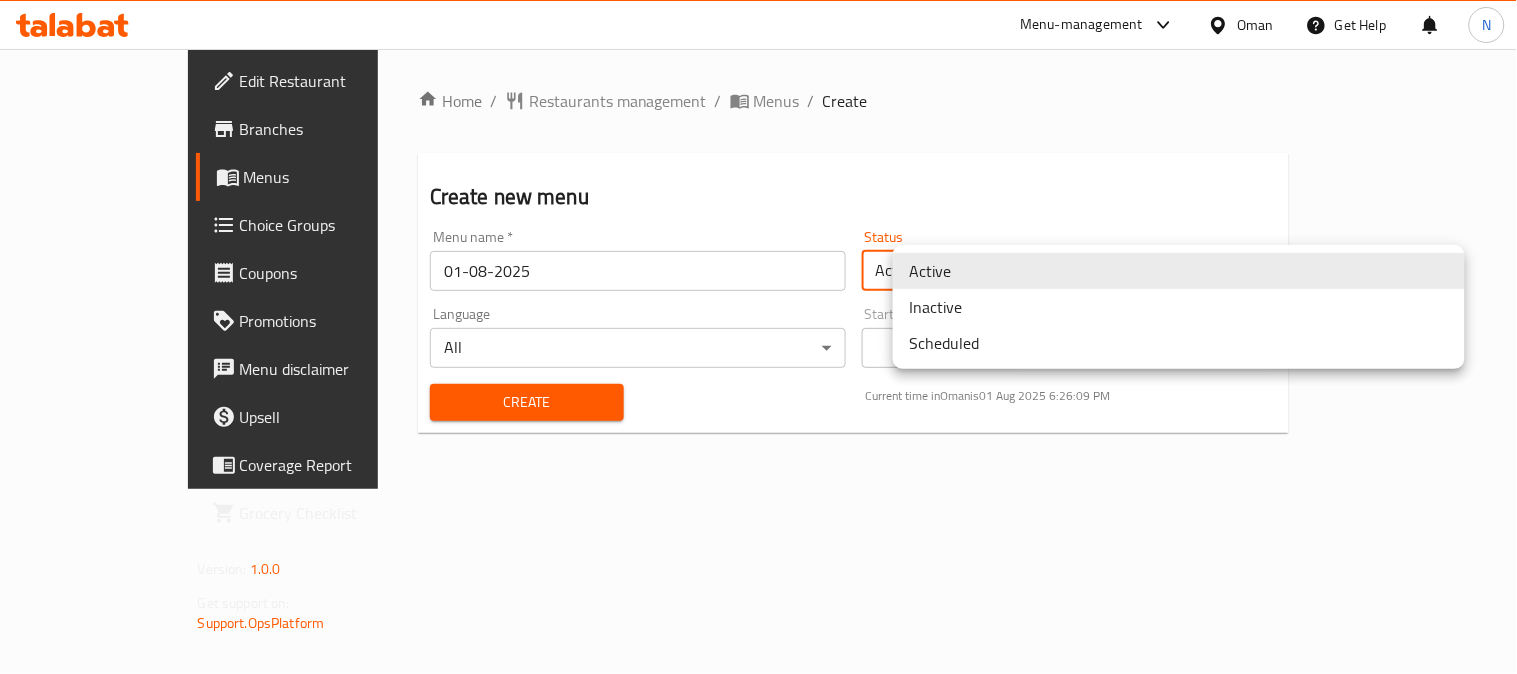 click on "Menu-management Oman Get Help N Edit Restaurant Branches Menus Choice Groups Coupons Promotions Menu disclaimer Upsell Coverage Report Grocery Checklist Version: 1.0.0 Get support on: Support.OpsPlatform Home / Restaurants management / Menus / Create Create new menu Menu name * 8/1/2025 Menu name * Status Active Language All Start Date in Oman local time Start Date in Oman local time Create Current time in Oman is 01 Aug 2025 6:26:09 PM Bug report Fill out the following information to report your bug Error text Steps to reproduce * Expected behaviour Your bug report will be sent along with the screenshot: Cancel Submit ticket Get Help Primary Support Currently using the Menu-management plugin and facing challenges? Reach out through their dedicated support channel. Get help via Slack Close Notification center Updated: Now You do not have any Notifications Menu Item Active Inactive Scheduled" at bounding box center [758, 361] 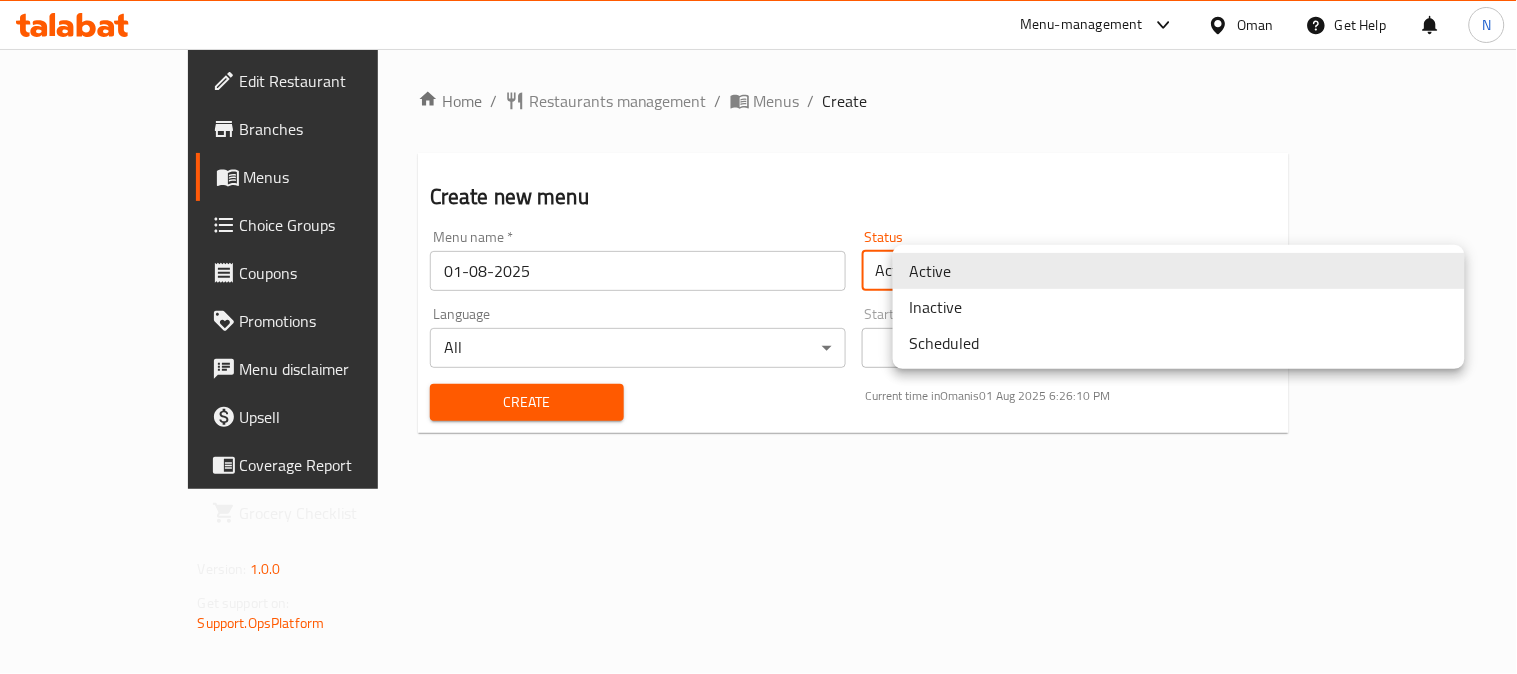 click on "Inactive" at bounding box center [1179, 307] 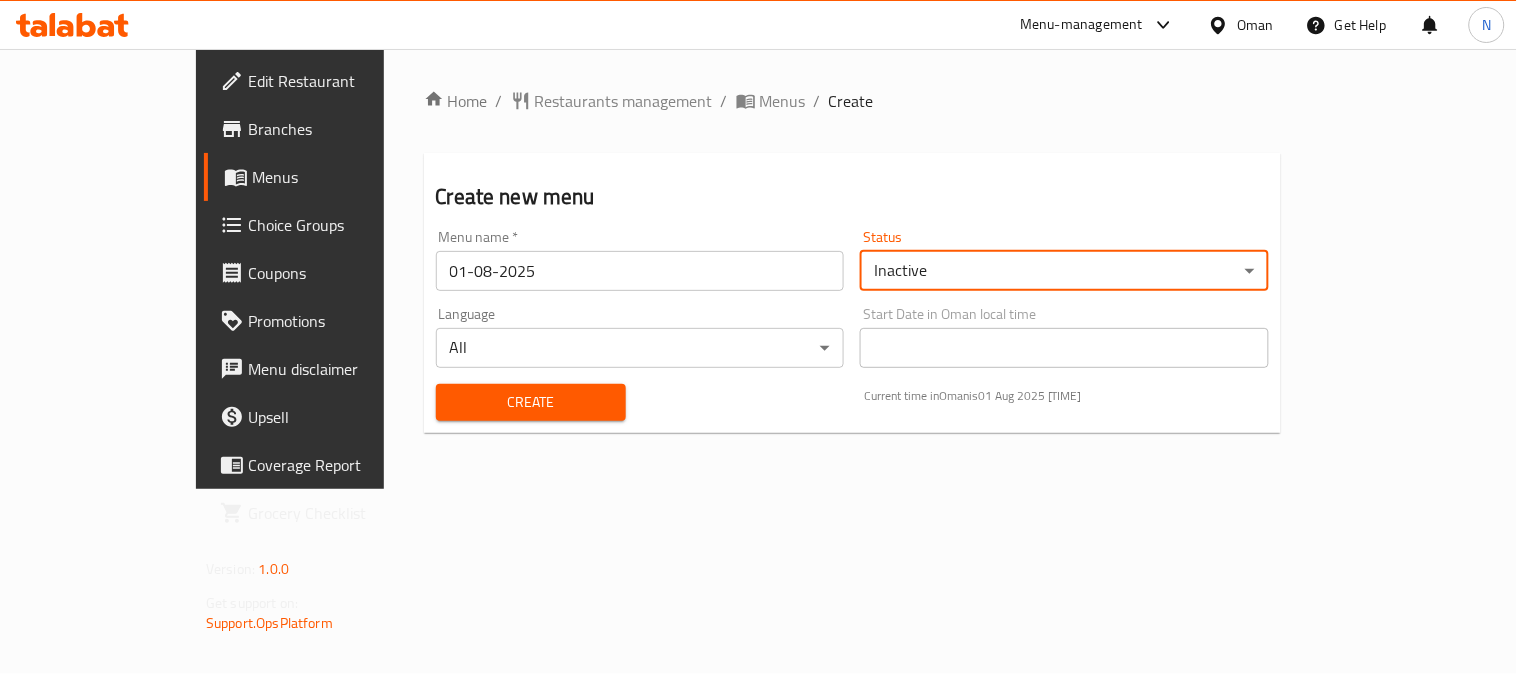 click on "Create" at bounding box center [531, 402] 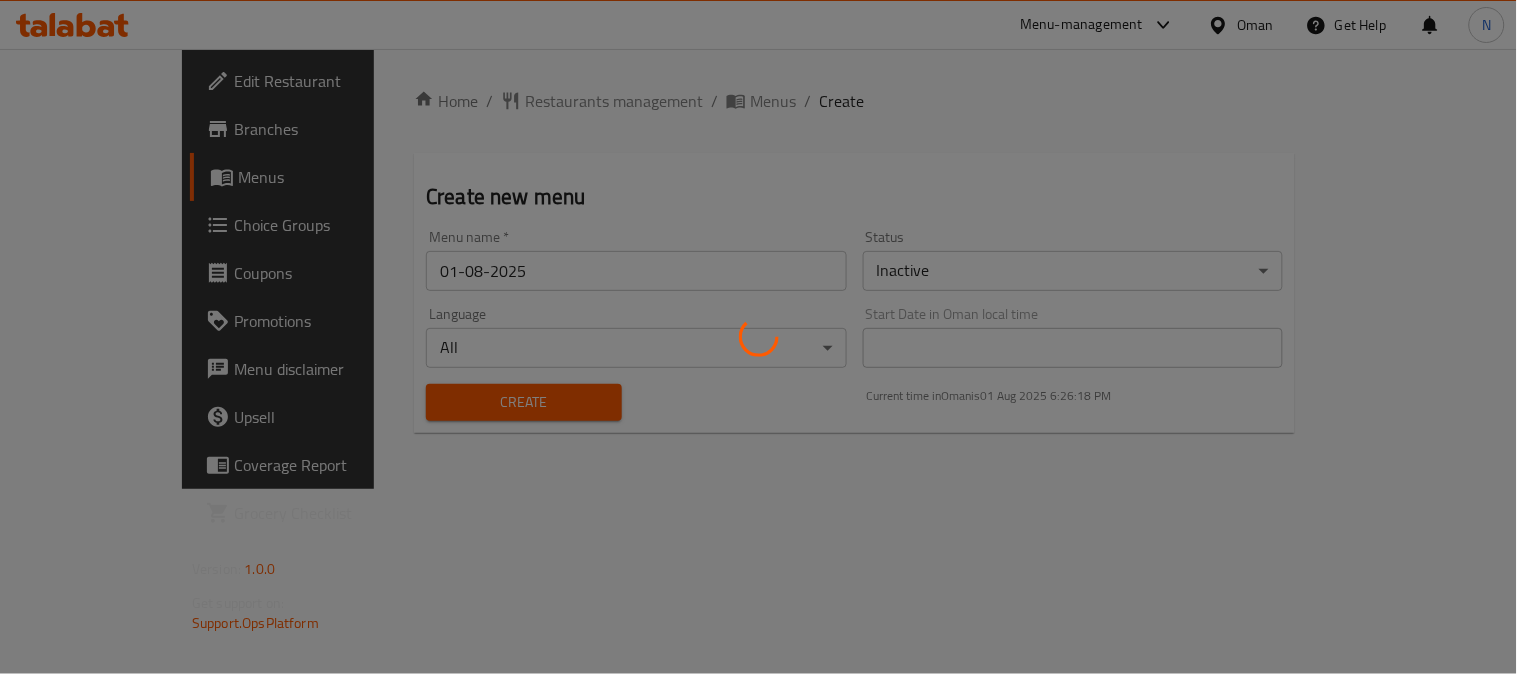 type 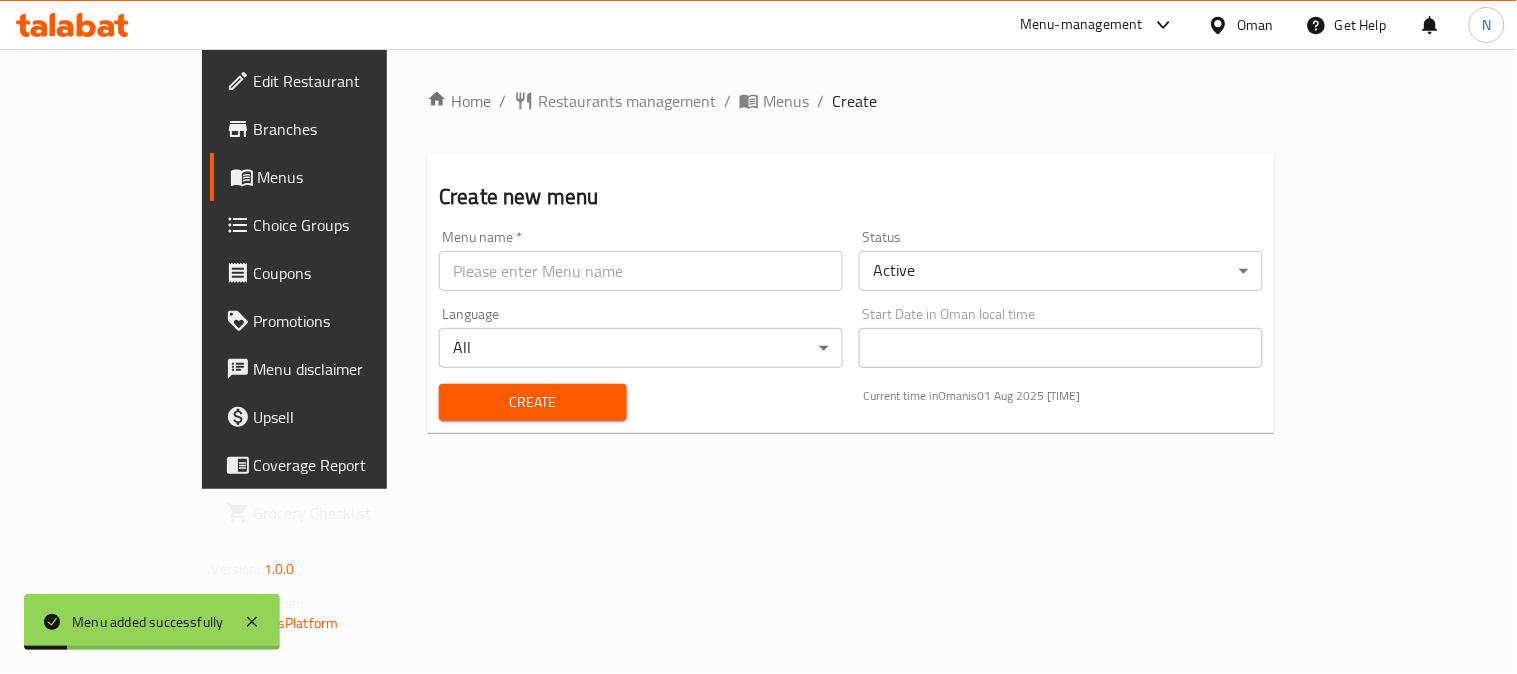click on "Menus" at bounding box center (348, 177) 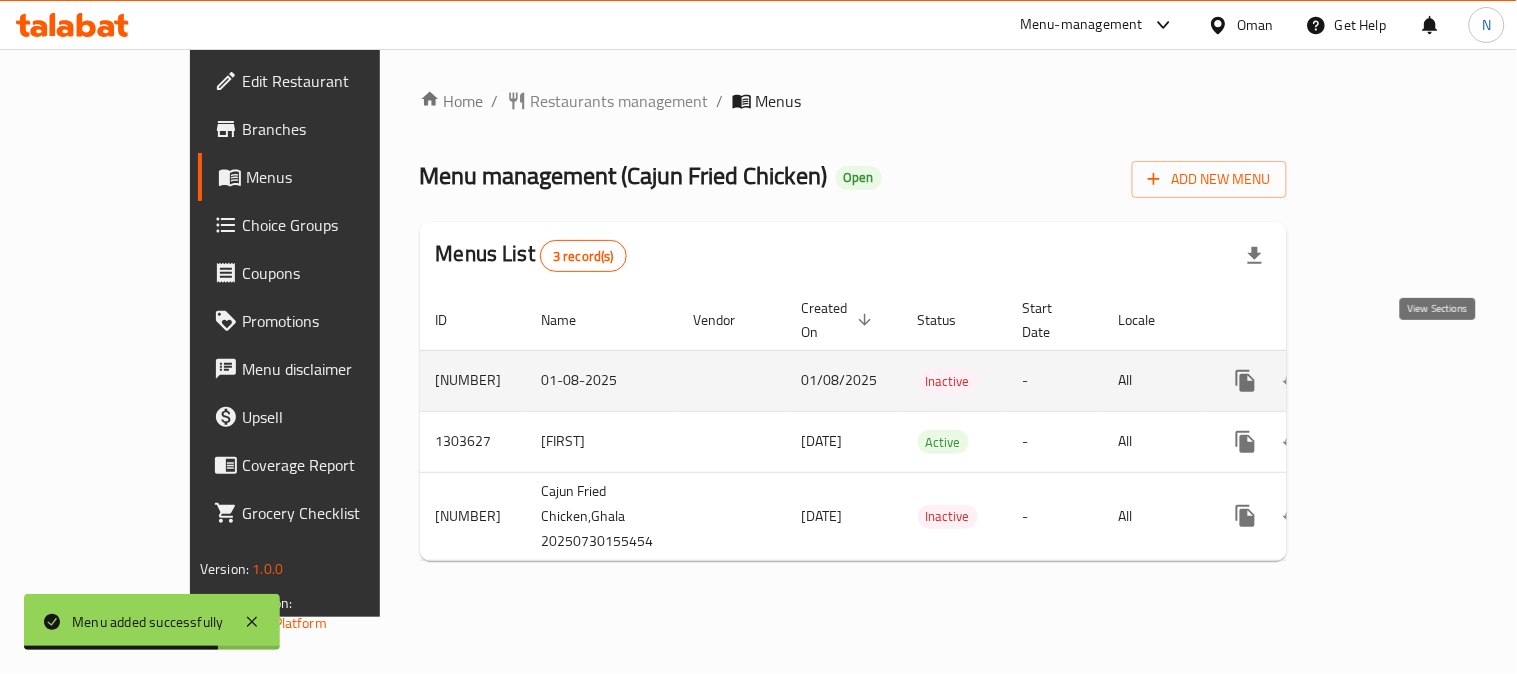 click 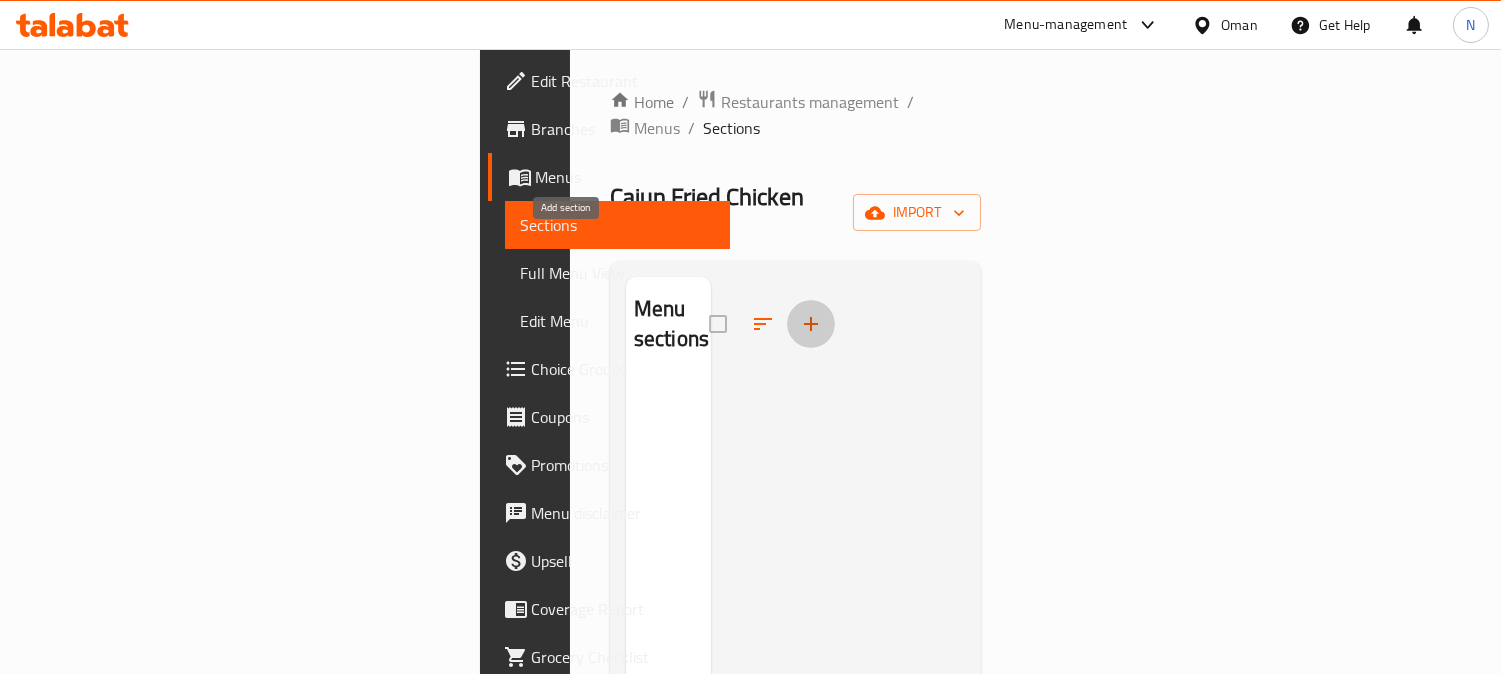 click 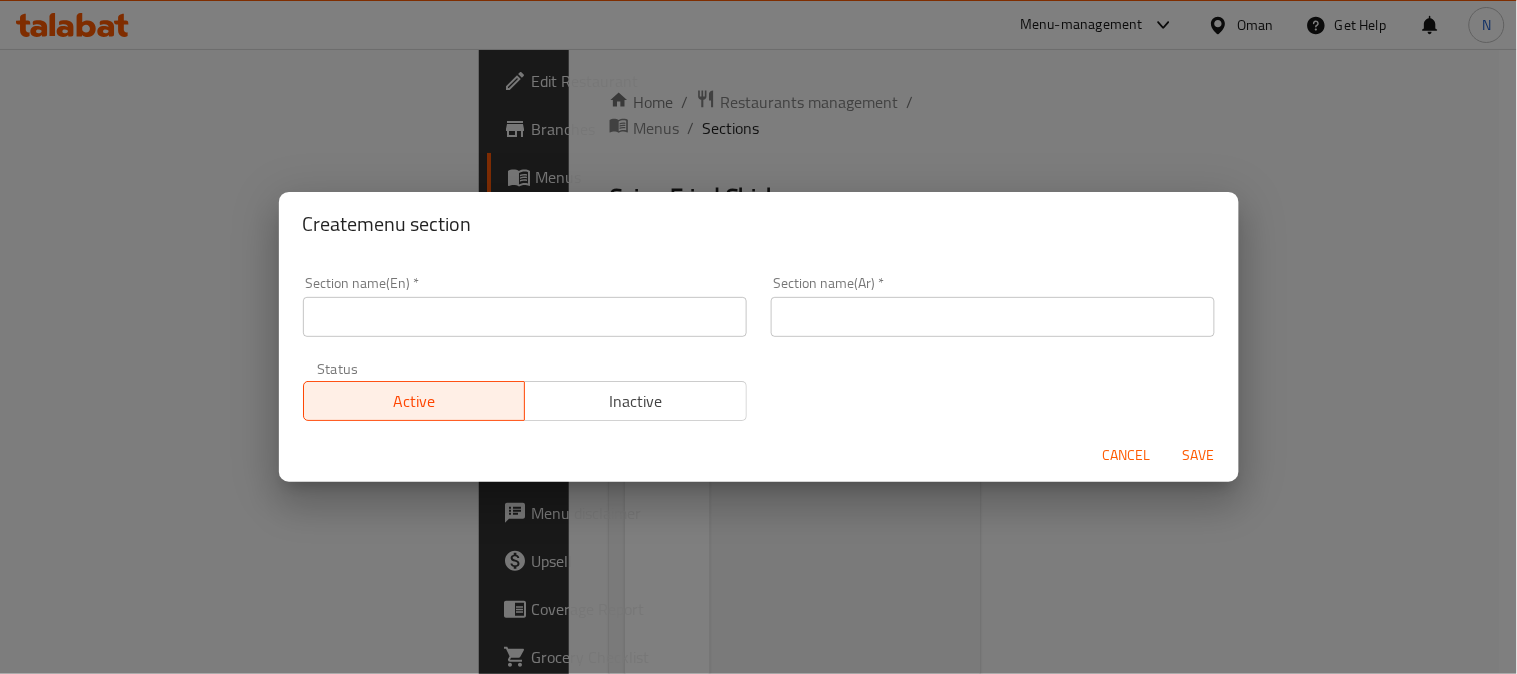 click at bounding box center (525, 317) 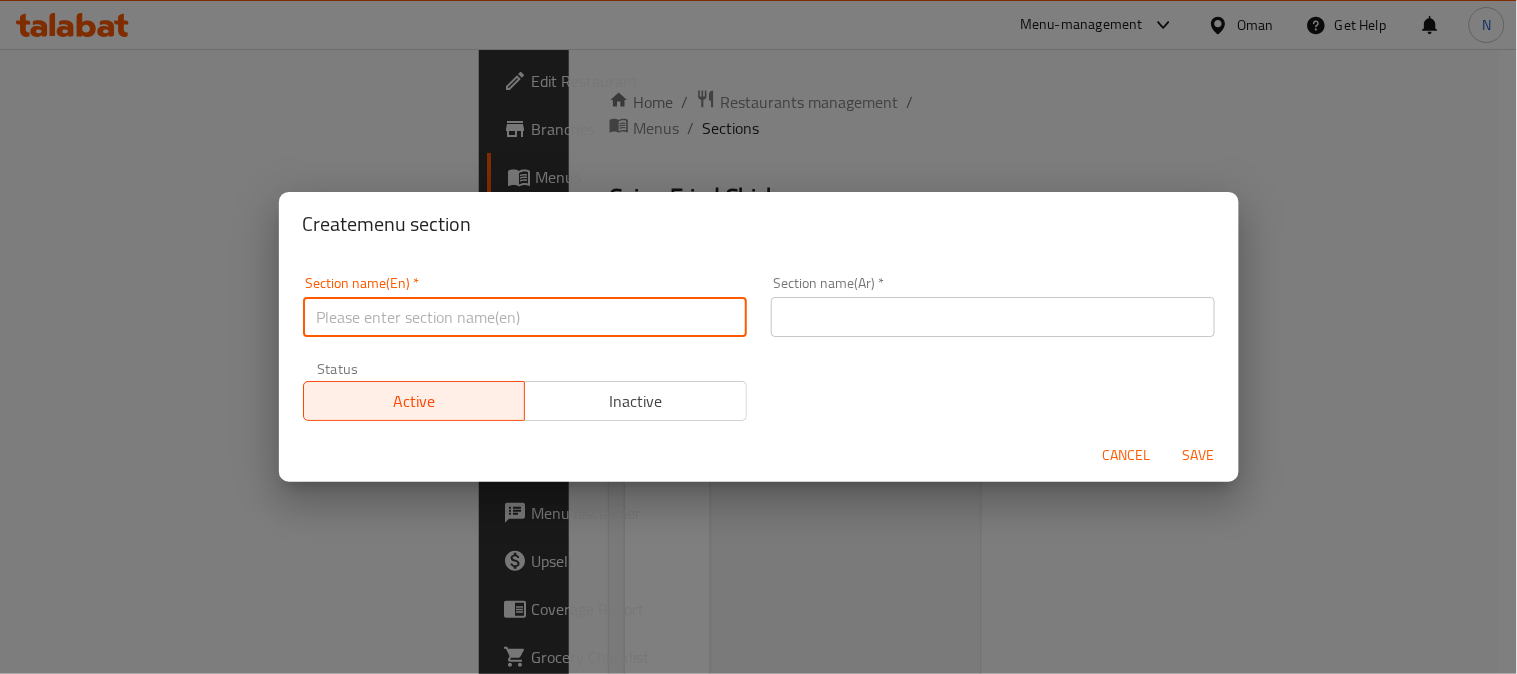 paste on "Sandwiches" 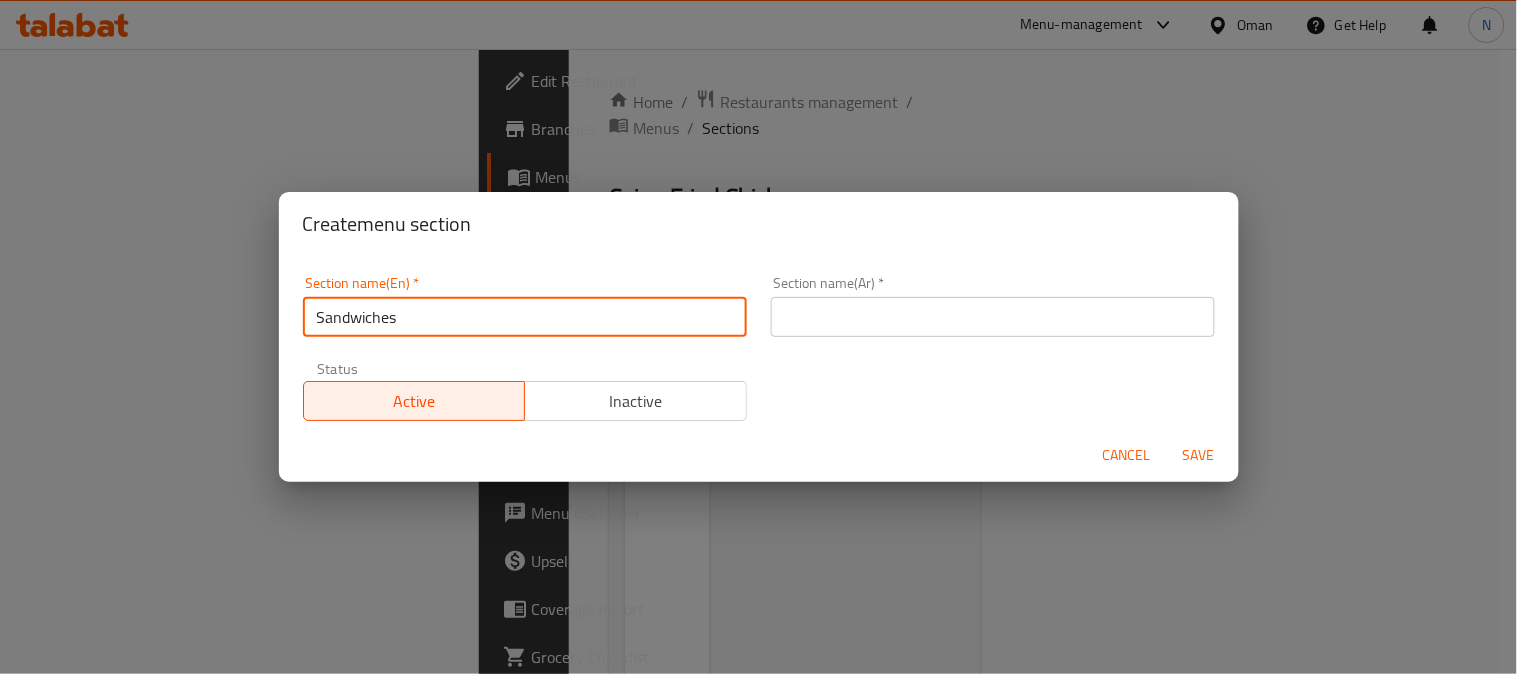 type on "Sandwiches" 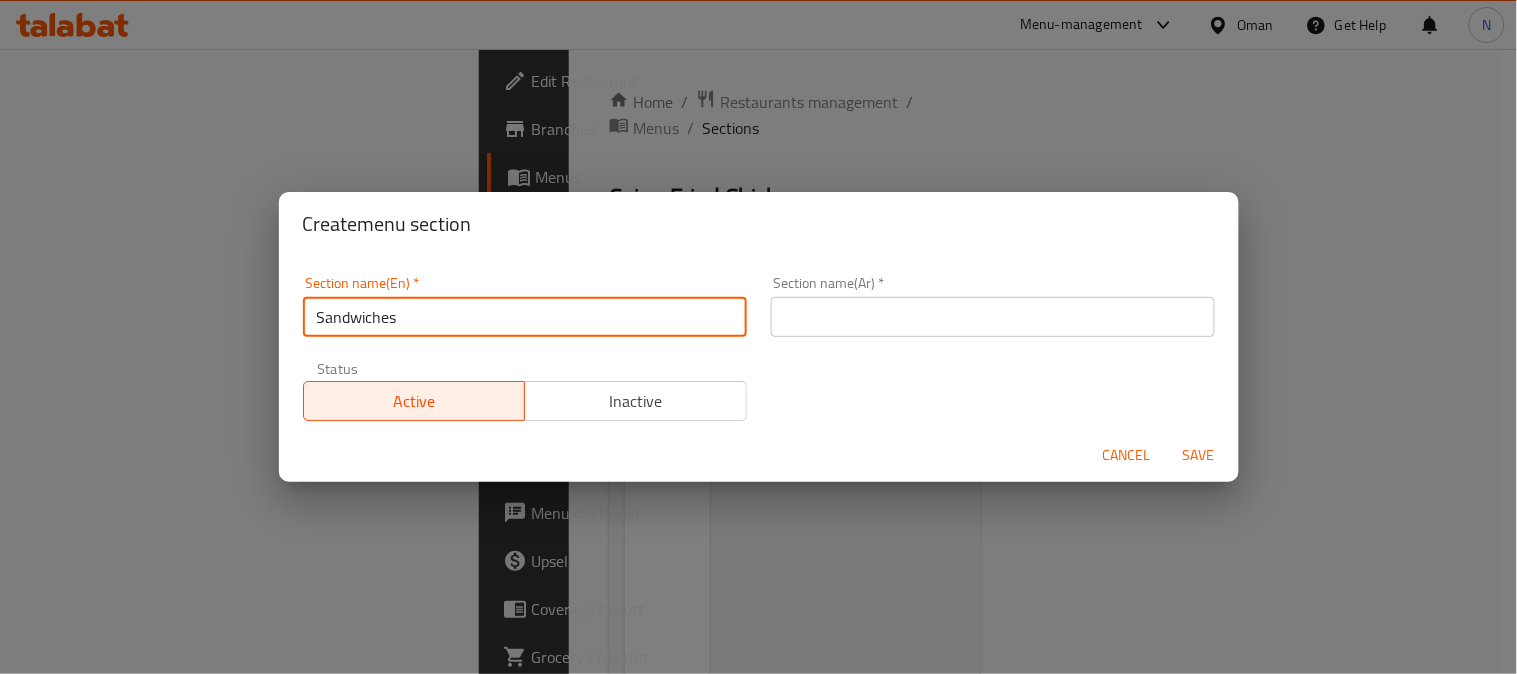 click on "Sandwiches" at bounding box center (525, 317) 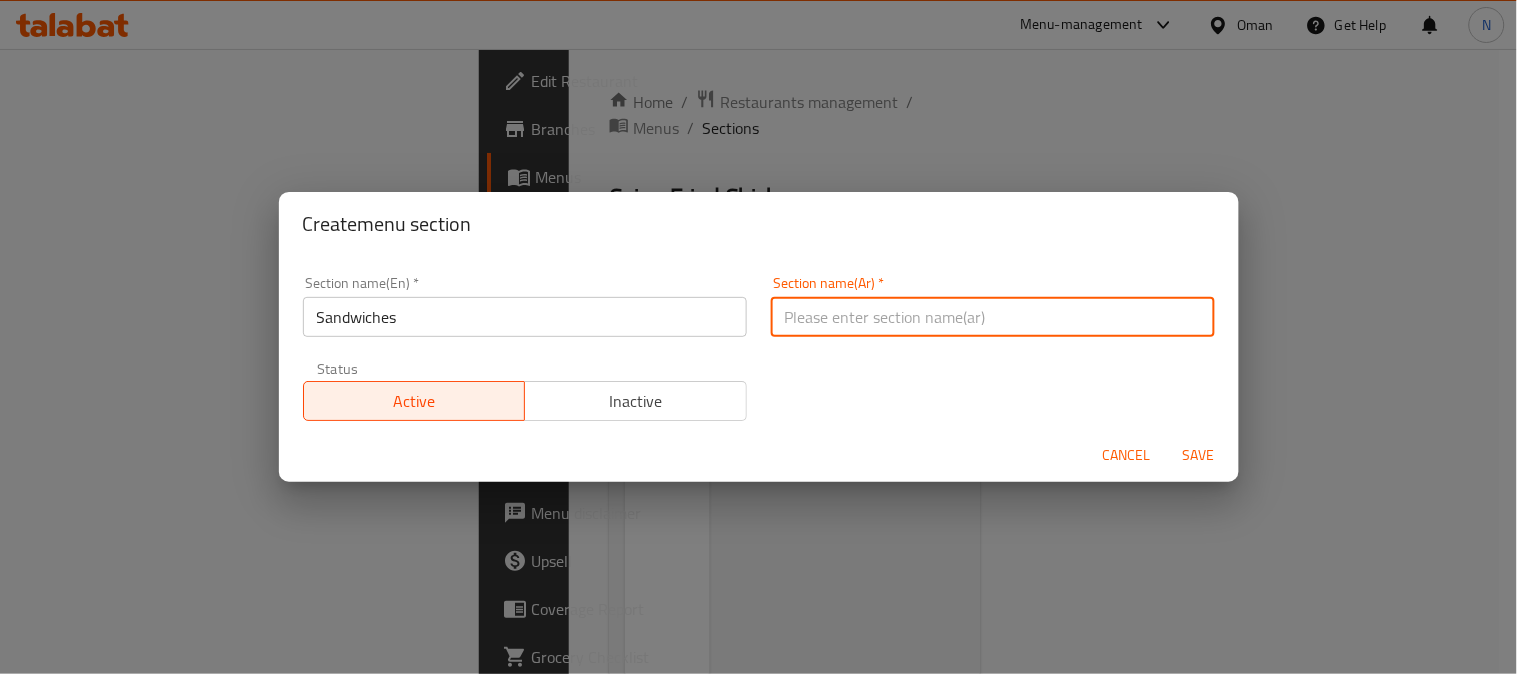 click at bounding box center [993, 317] 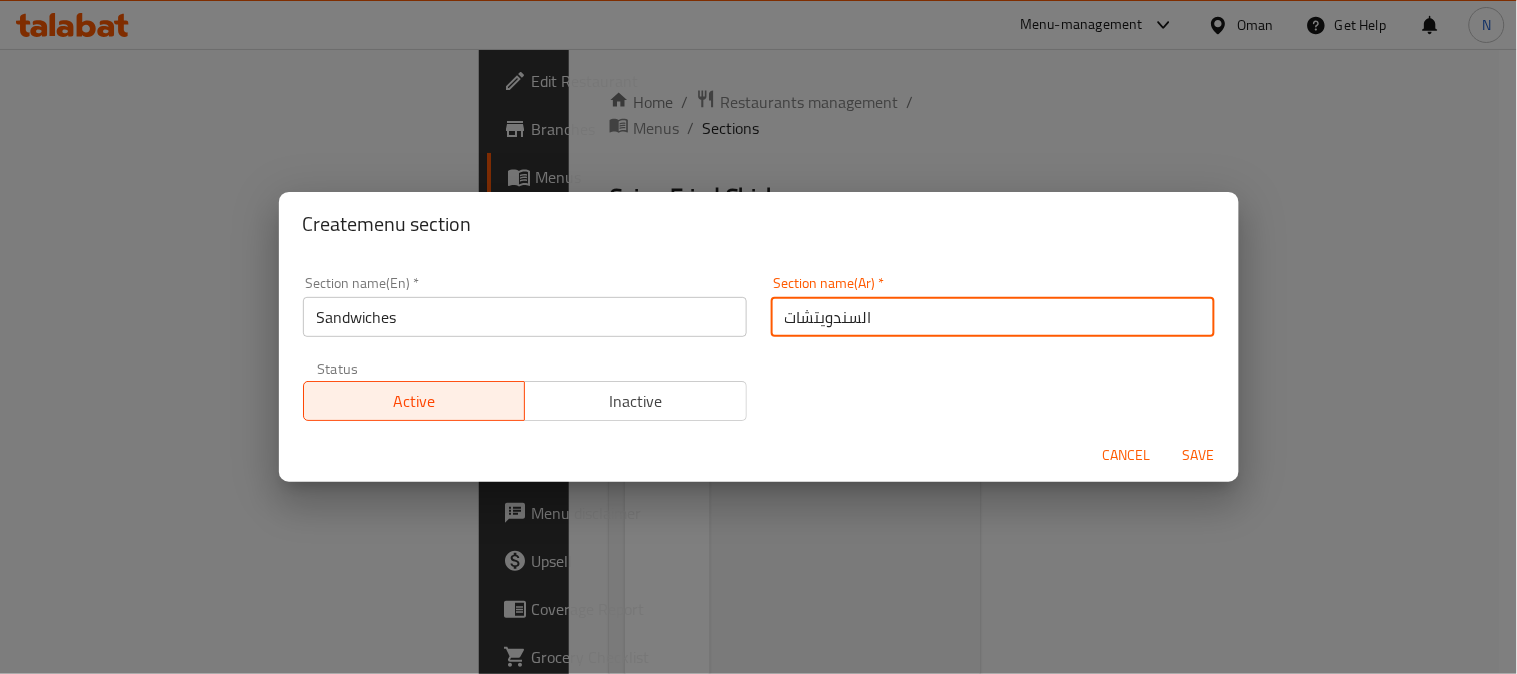 type on "السندويتشات" 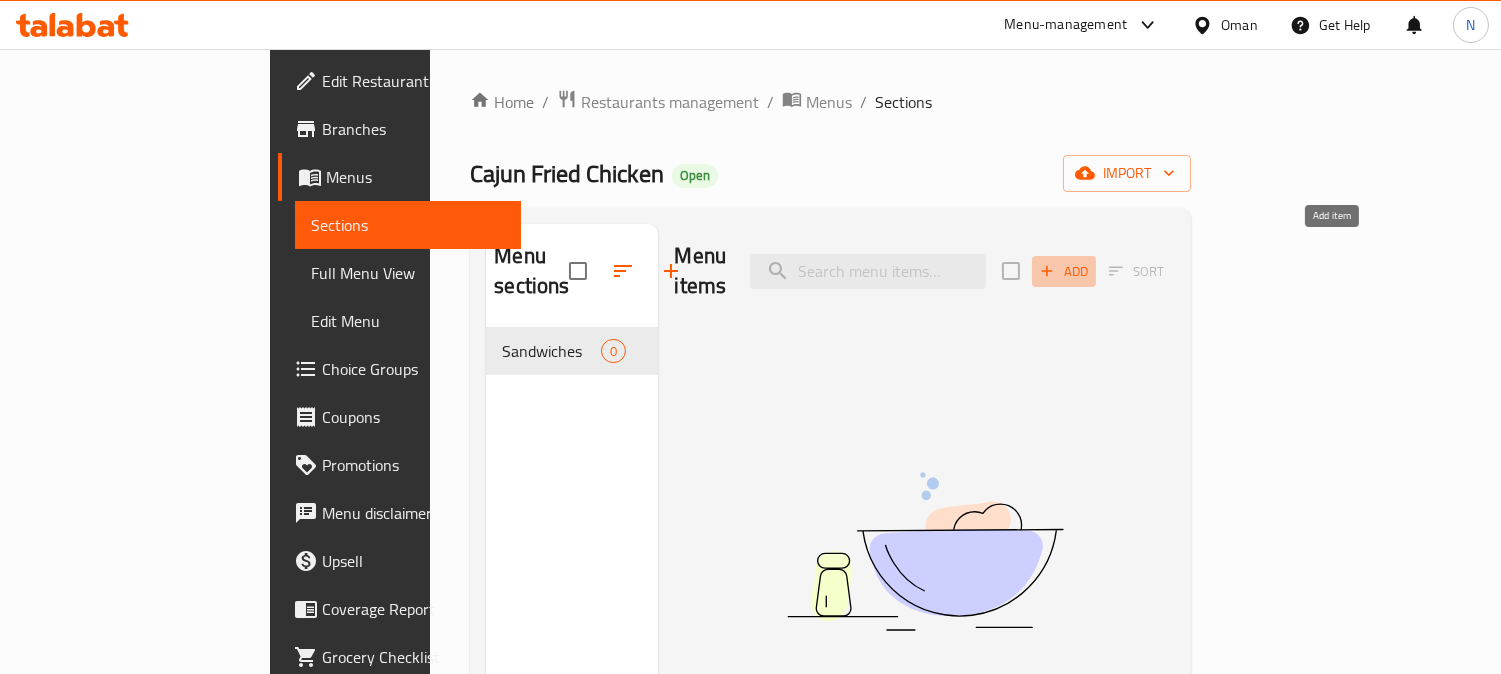 click on "Add" at bounding box center (1064, 271) 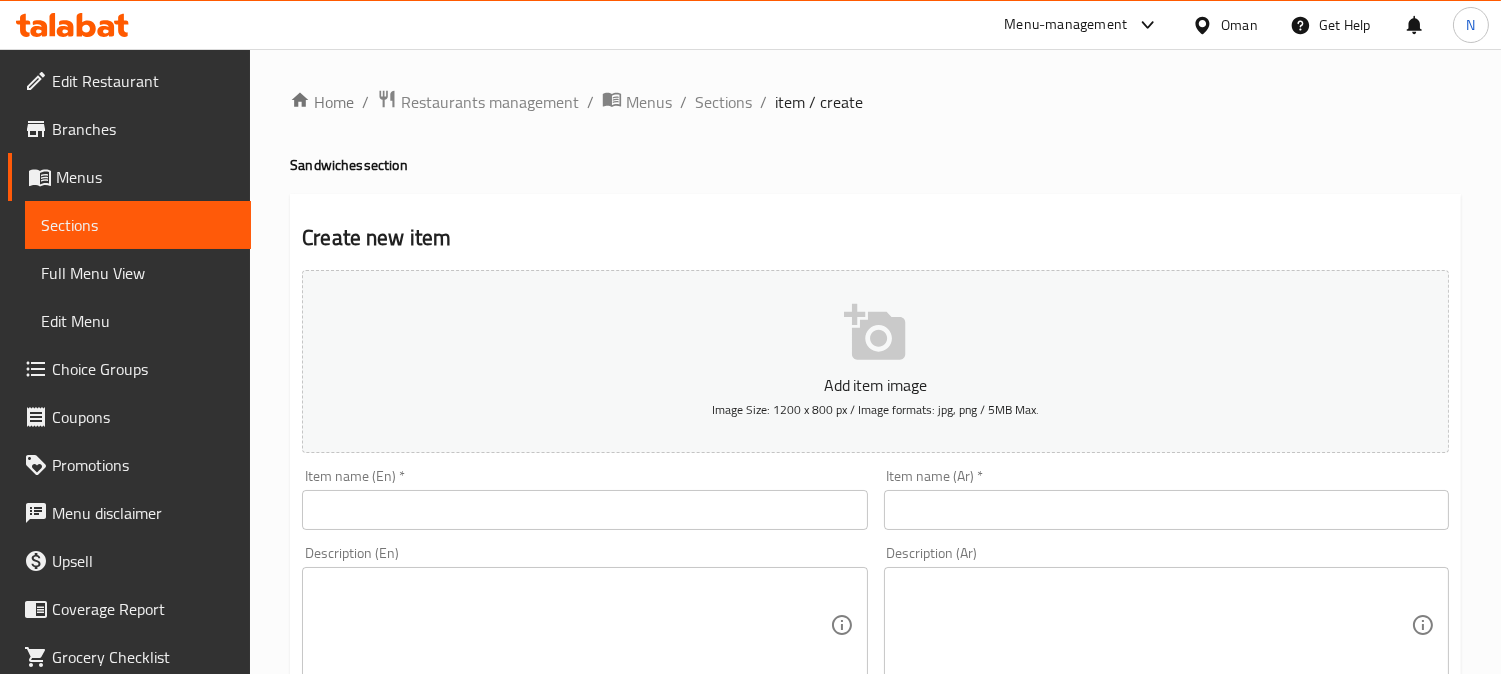 click at bounding box center [584, 510] 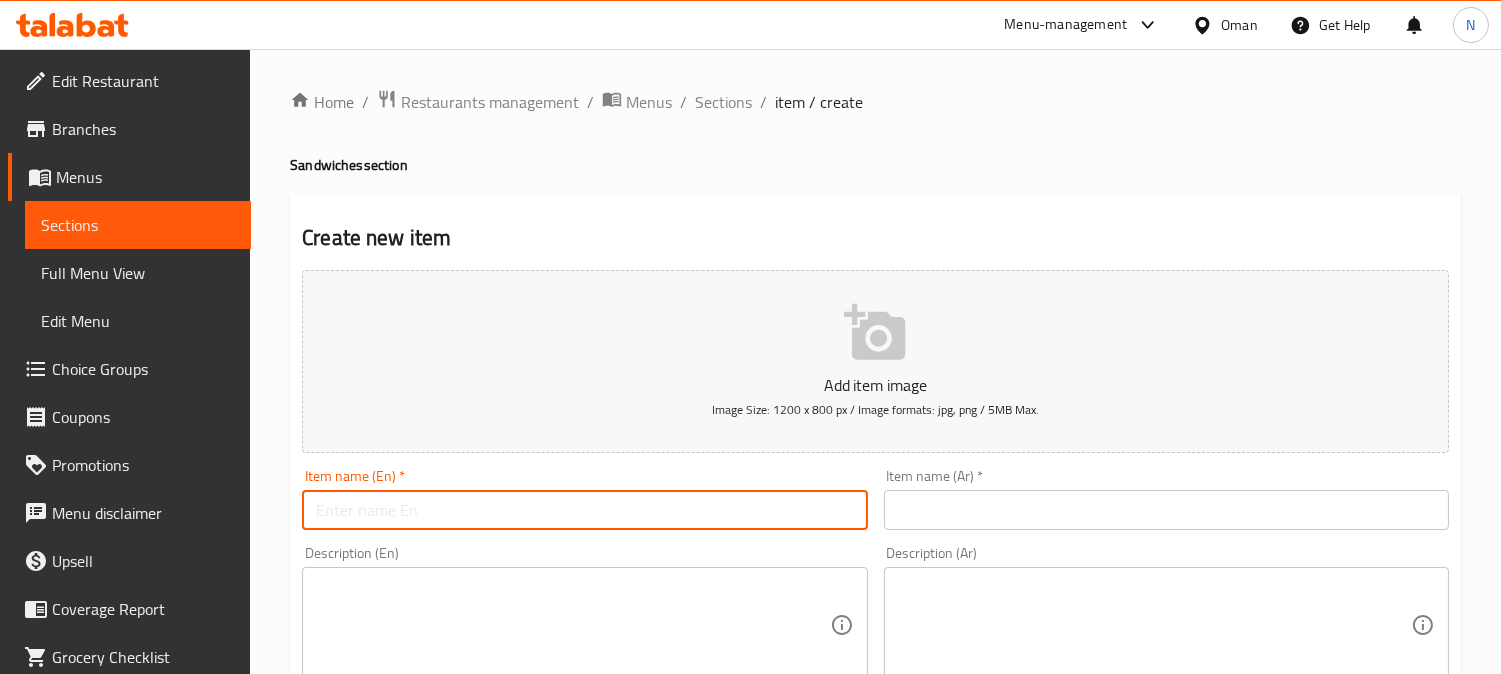 paste on "Twister Sandwich – Original" 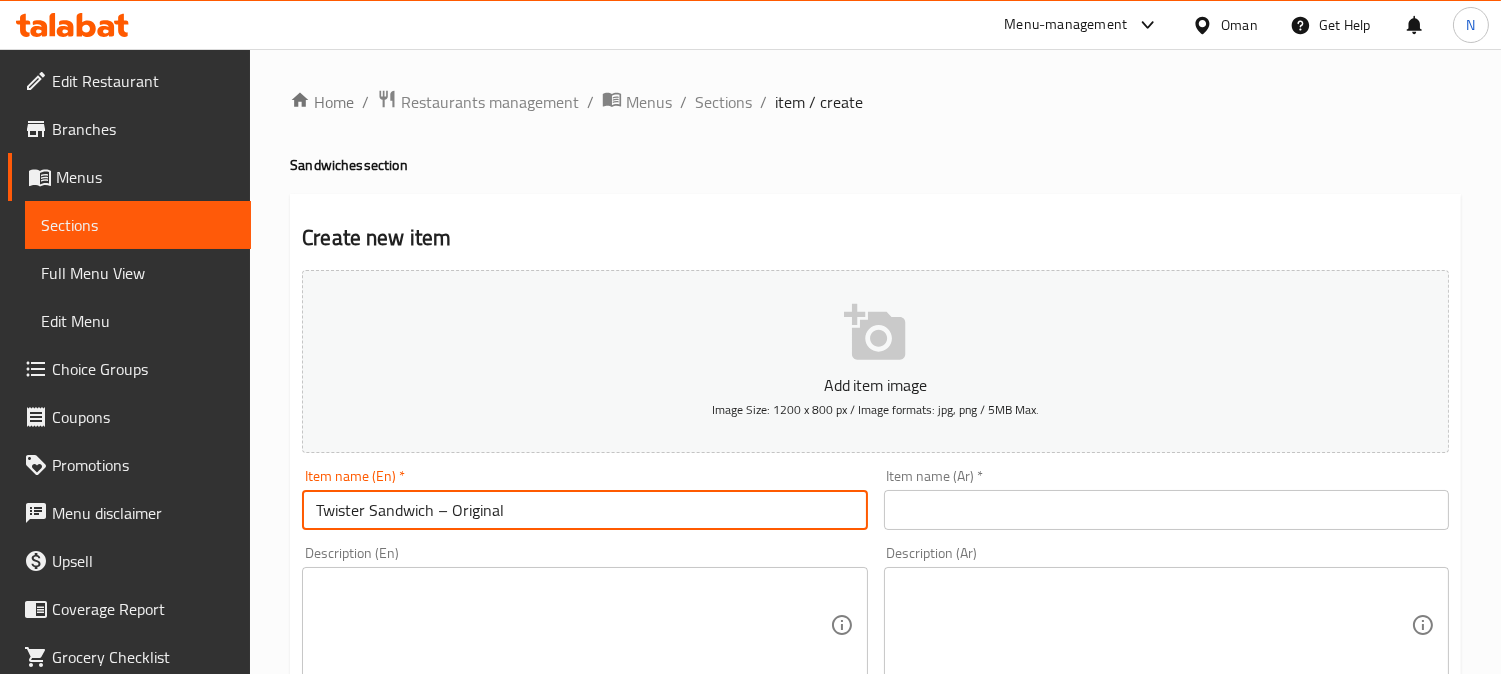 click on "Twister Sandwich – Original" at bounding box center (584, 510) 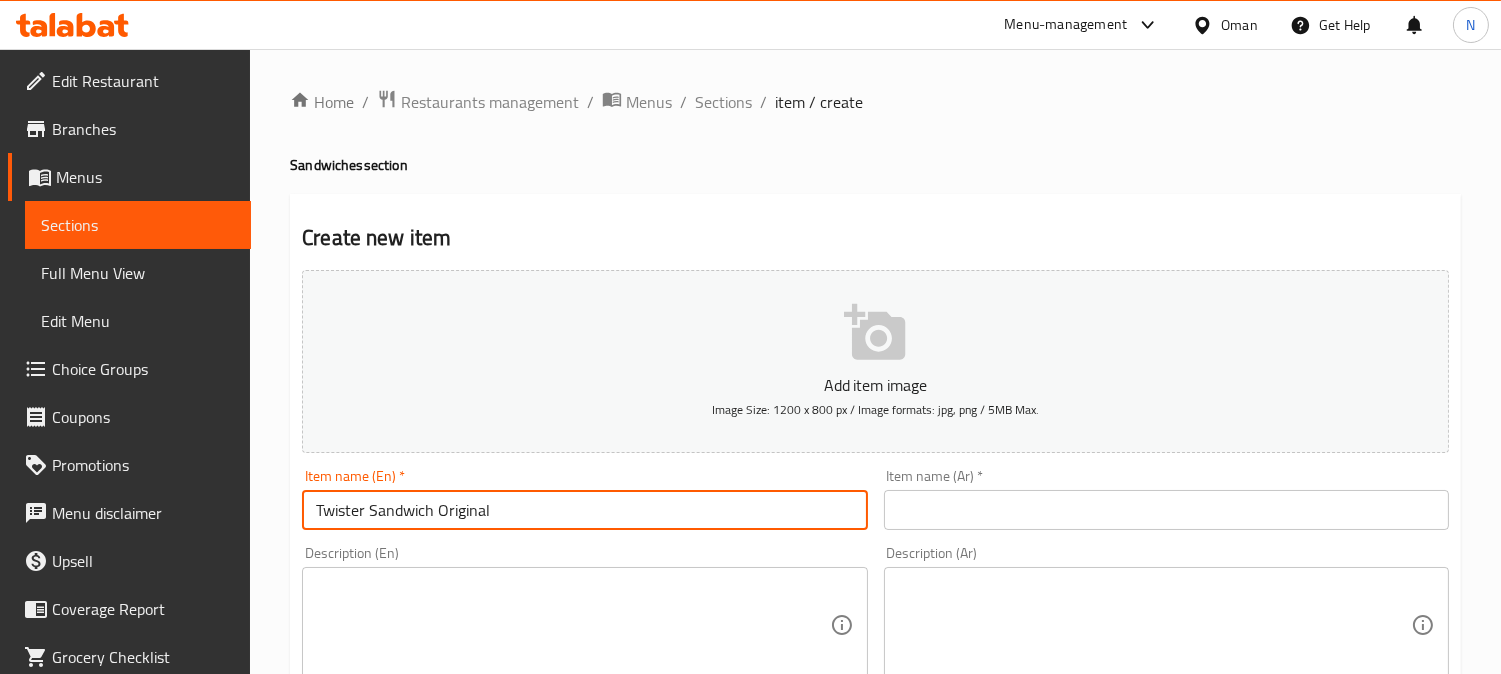 click on "Twister Sandwich Original" at bounding box center (584, 510) 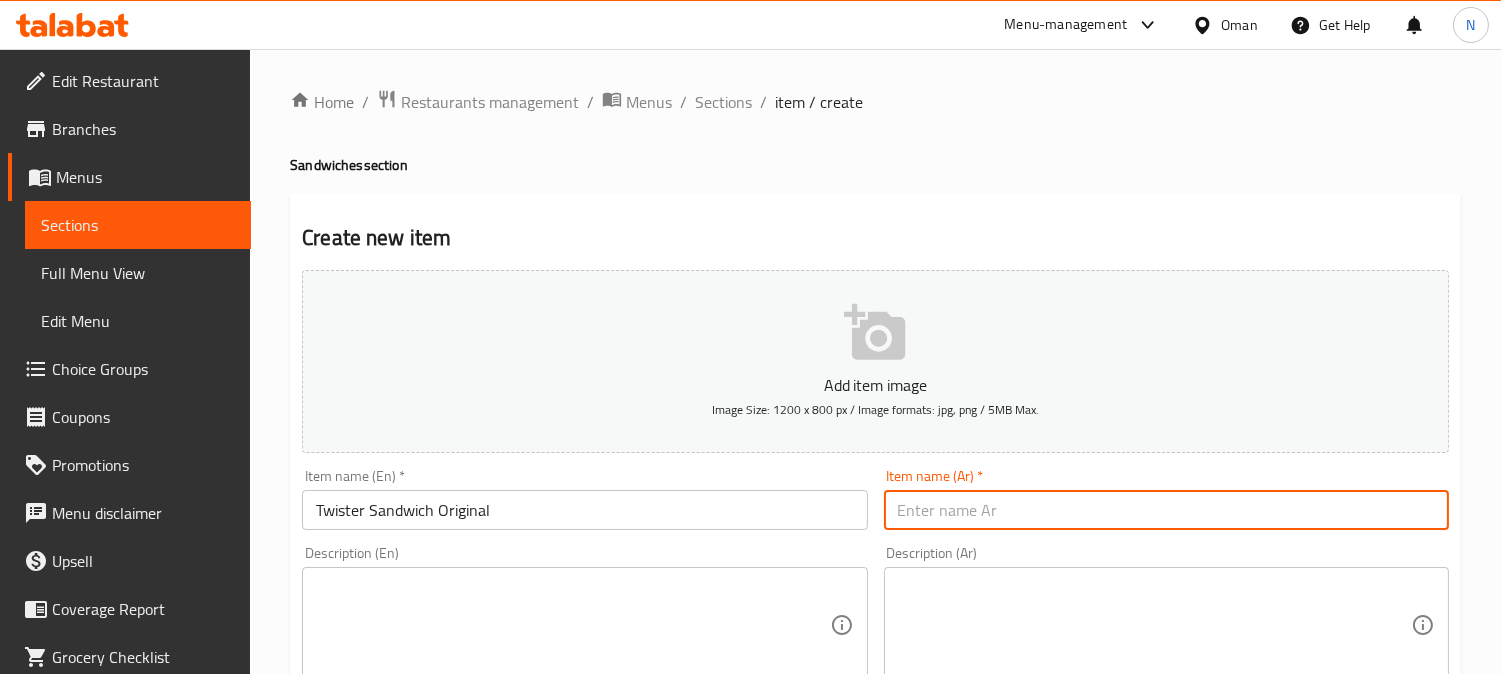 click at bounding box center [1166, 510] 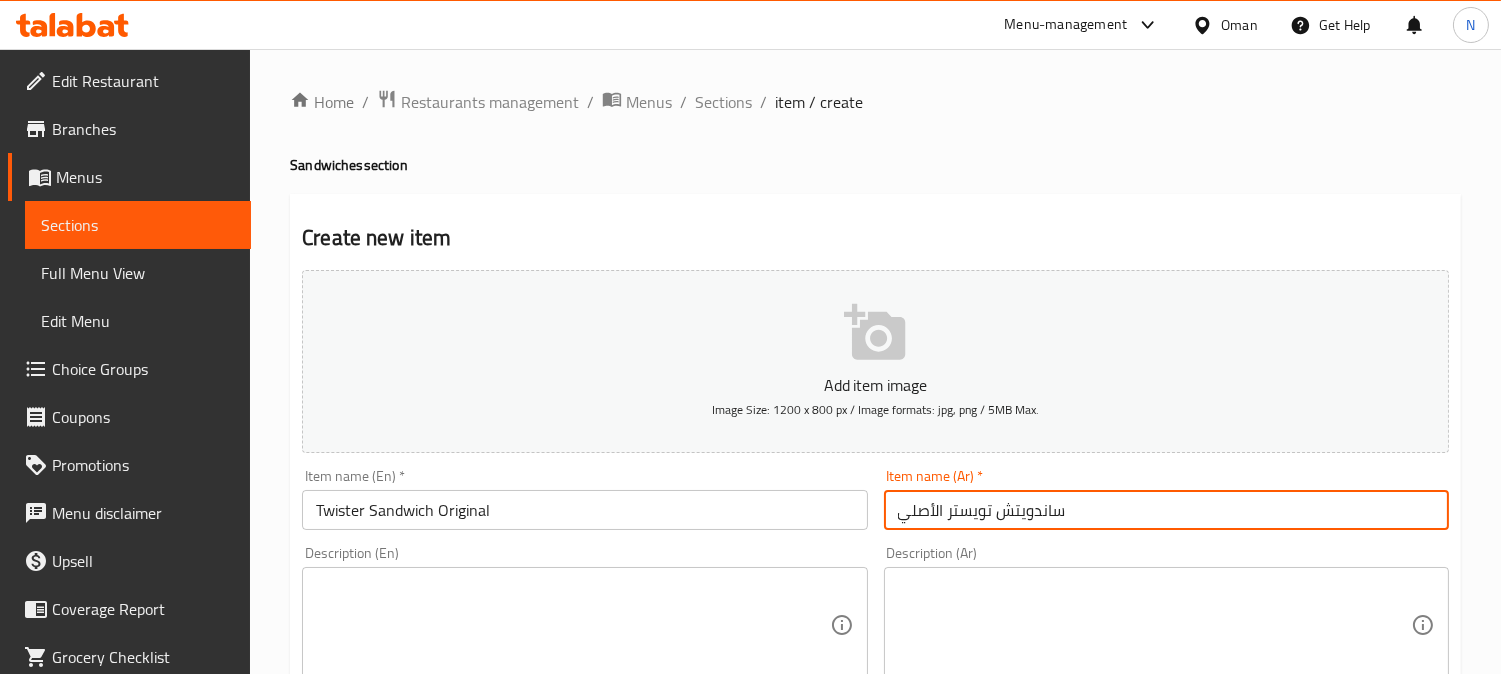 click on "ساندويتش تويستر الأصلي" at bounding box center [1166, 510] 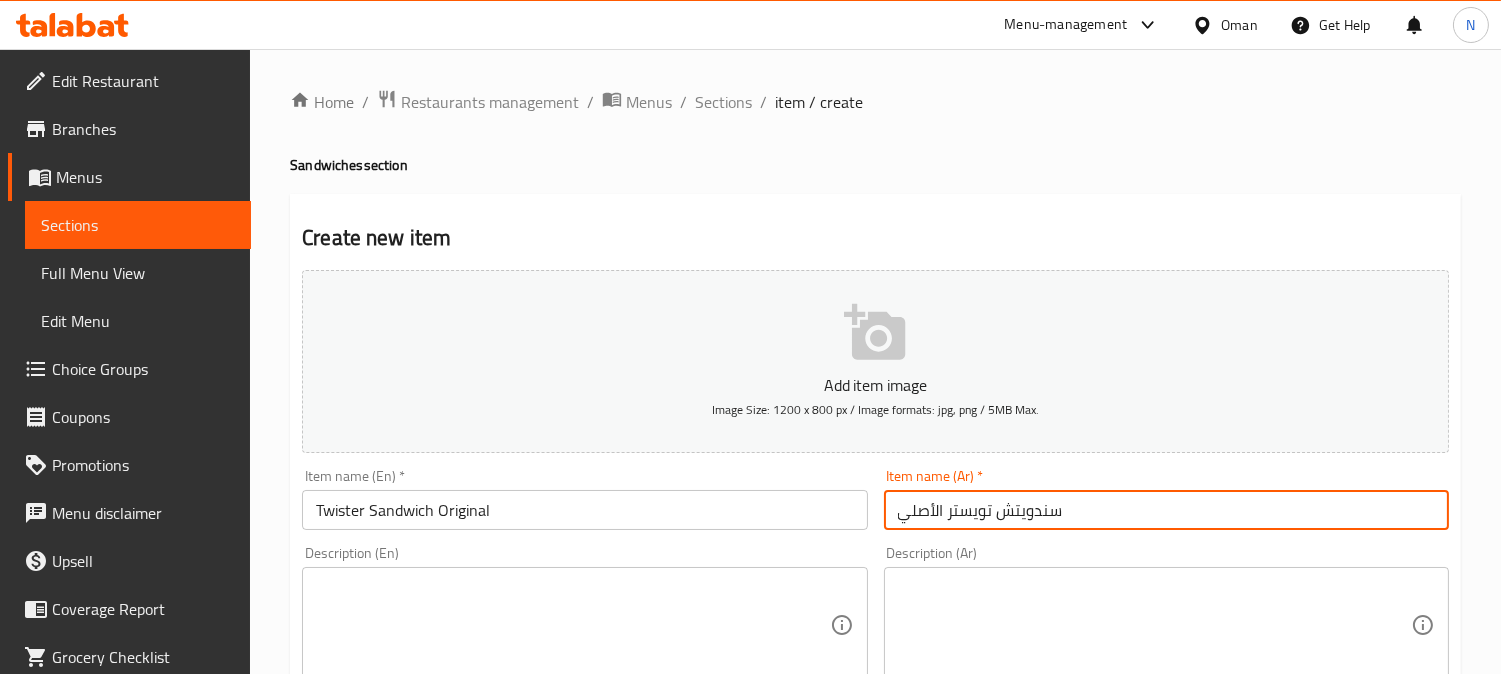 click on "سندويتش تويستر الأصلي" at bounding box center (1166, 510) 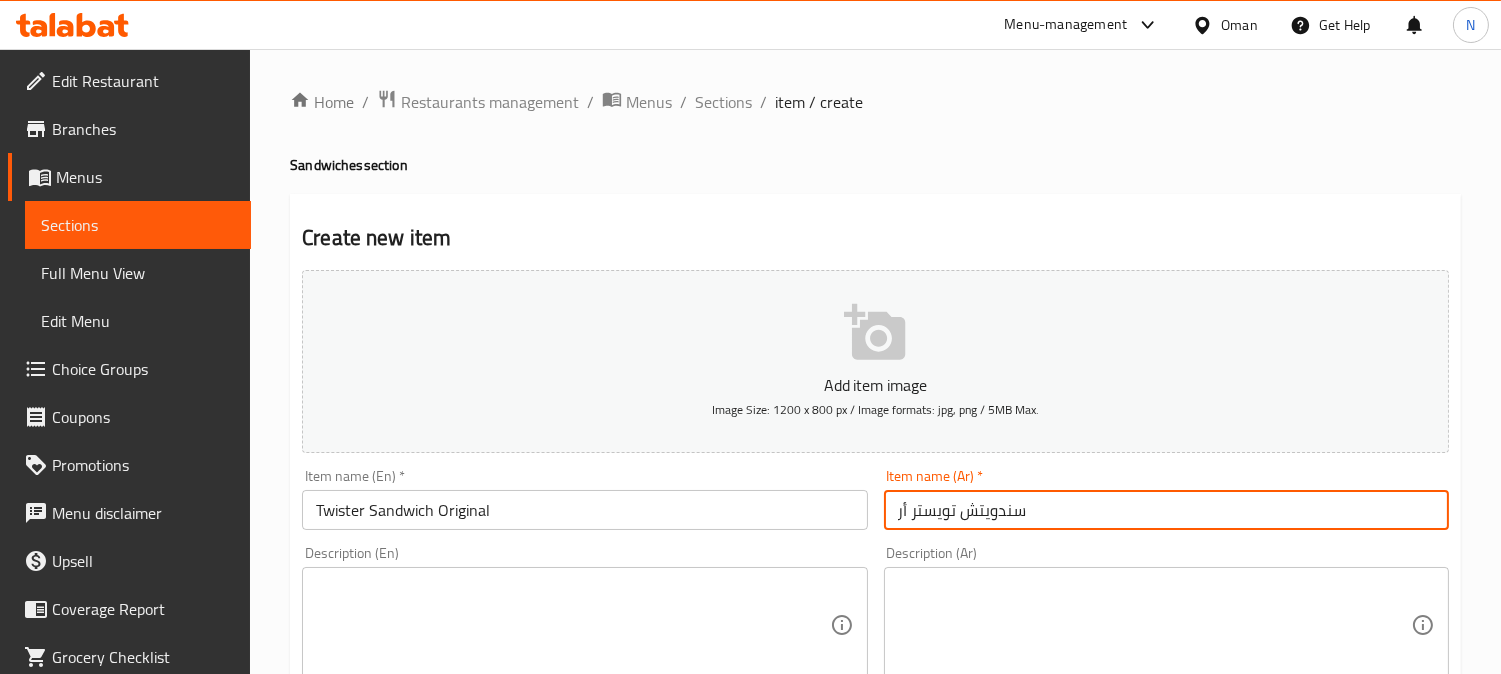 click on "سندويتش تويستر أر" at bounding box center [1166, 510] 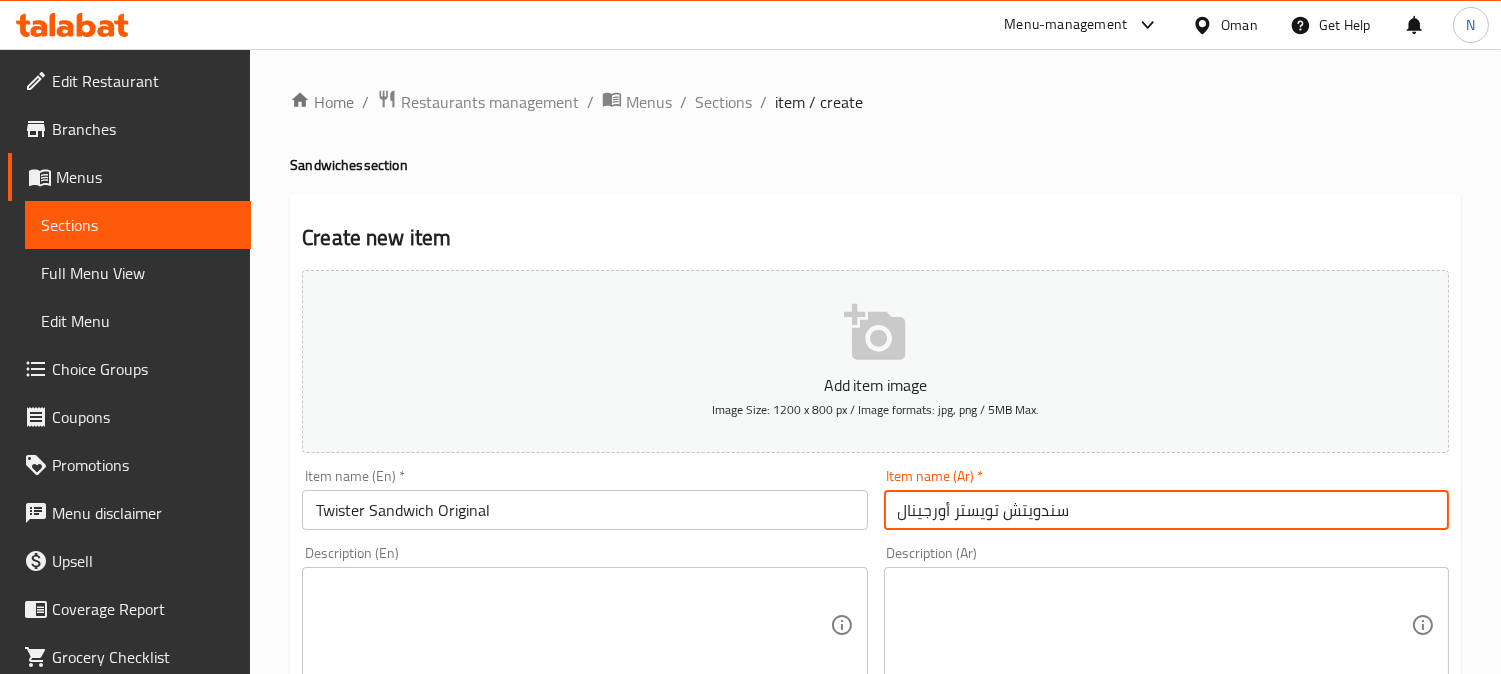type on "سندويتش تويستر أورجينال" 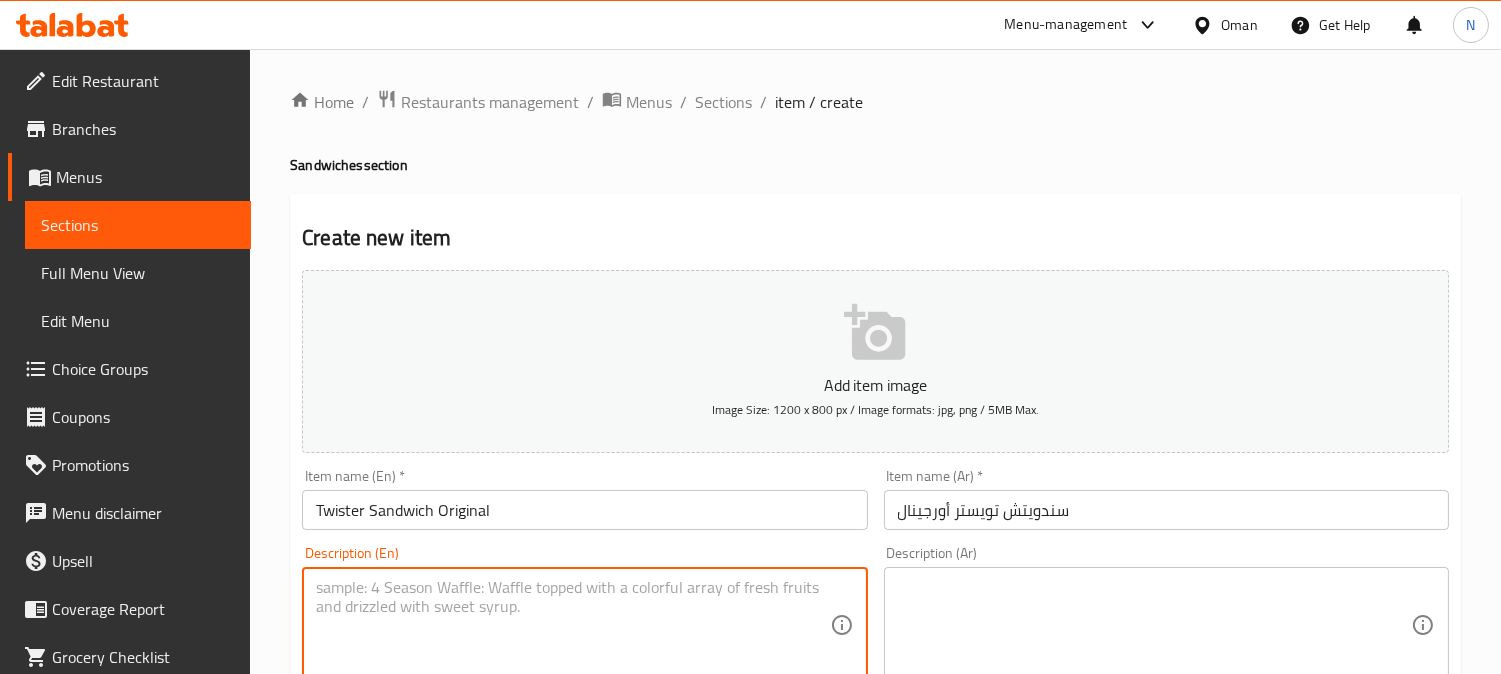 click at bounding box center [572, 625] 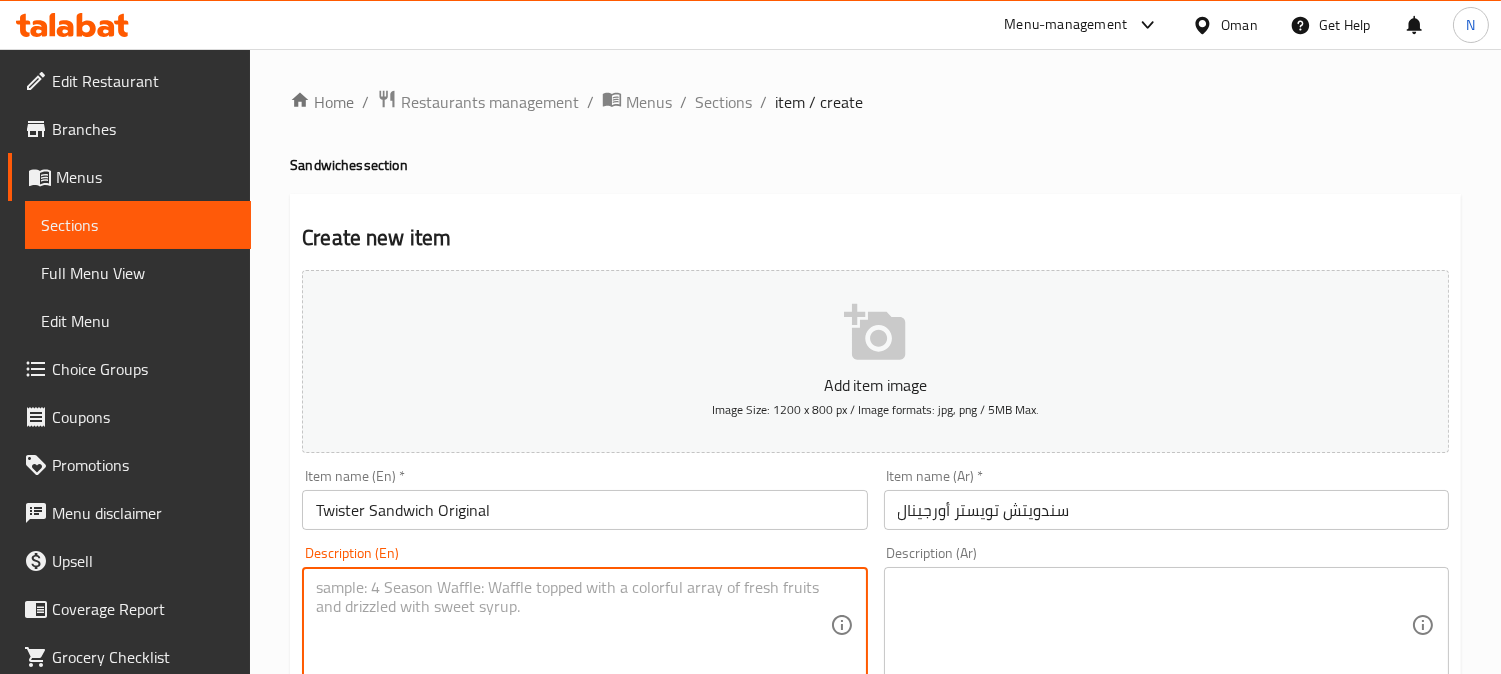 paste on "Crispy chicken strips, slice tomatoes, fresh lettuce, garlic mayo,wrapped in a toasted tortilla bread" 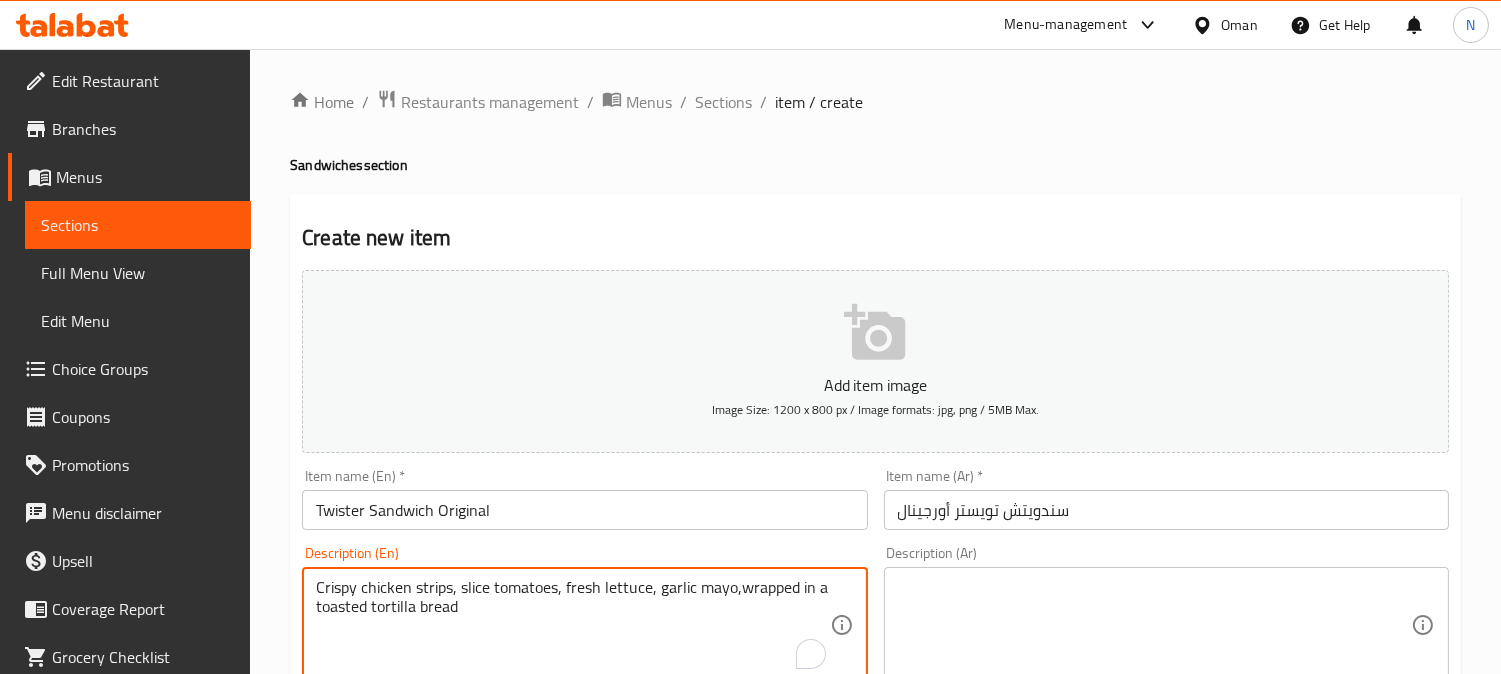 click on "Crispy chicken strips, slice tomatoes, fresh lettuce, garlic mayo,wrapped in a toasted tortilla bread" at bounding box center (572, 625) 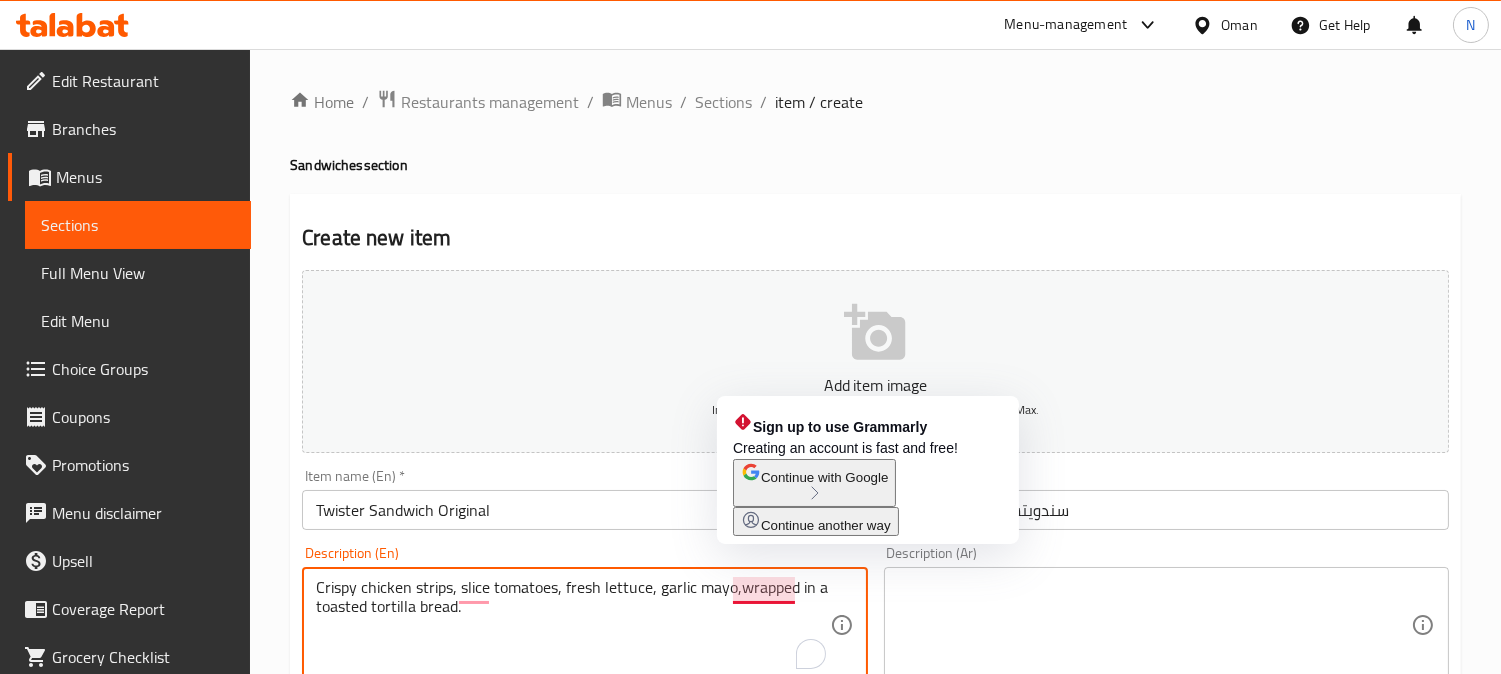 click on "Crispy chicken strips, slice tomatoes, fresh lettuce, garlic mayo,wrapped in a toasted tortilla bread." at bounding box center [572, 625] 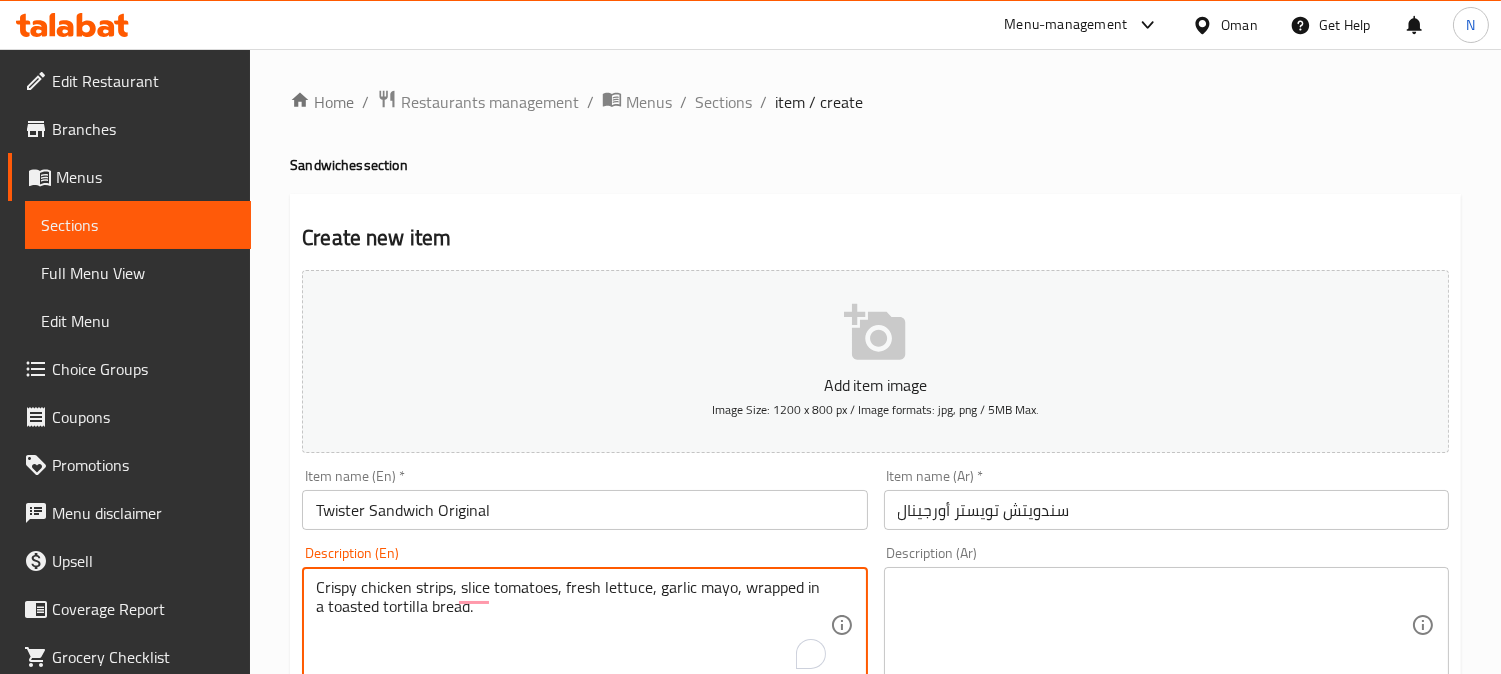 click on "Crispy chicken strips, slice tomatoes, fresh lettuce, garlic mayo, wrapped in a toasted tortilla bread." at bounding box center [572, 625] 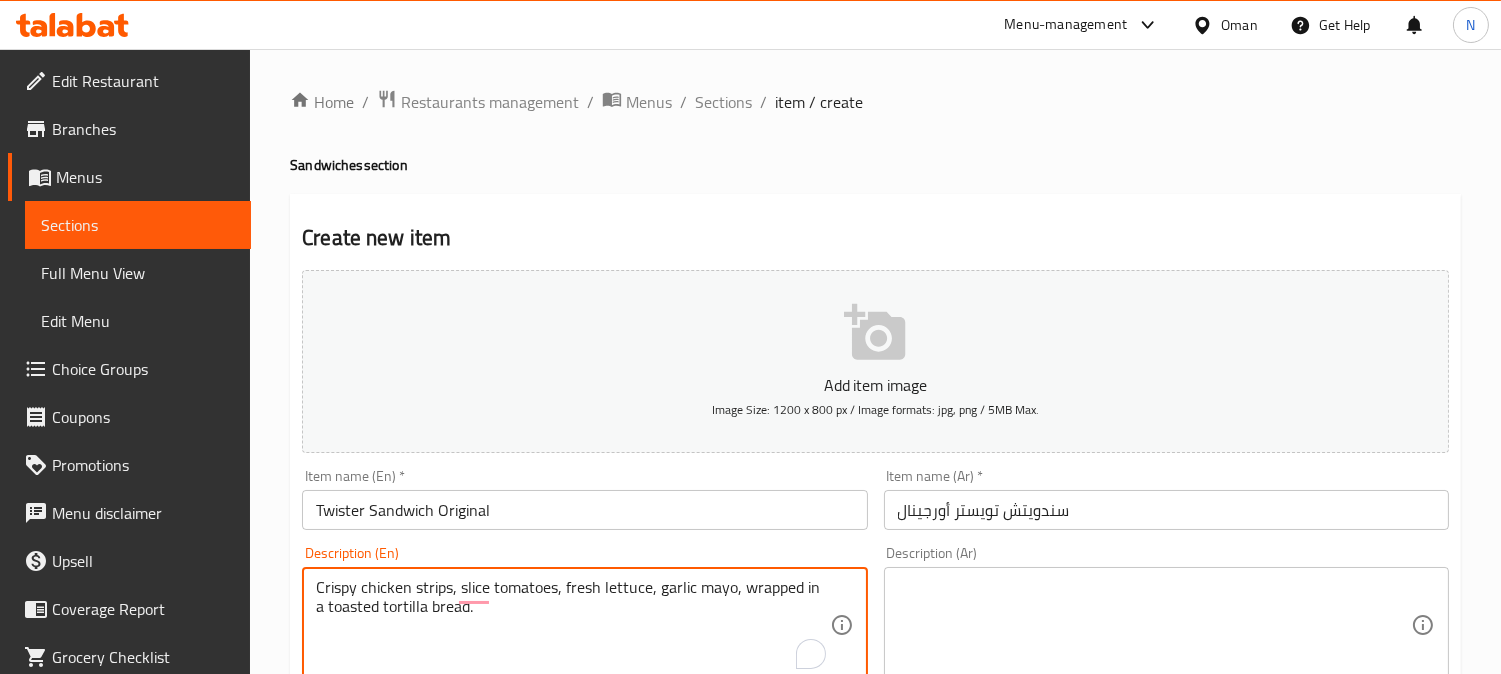 type on "Crispy chicken strips, slice tomatoes, fresh lettuce, garlic mayo, wrapped in a toasted tortilla bread." 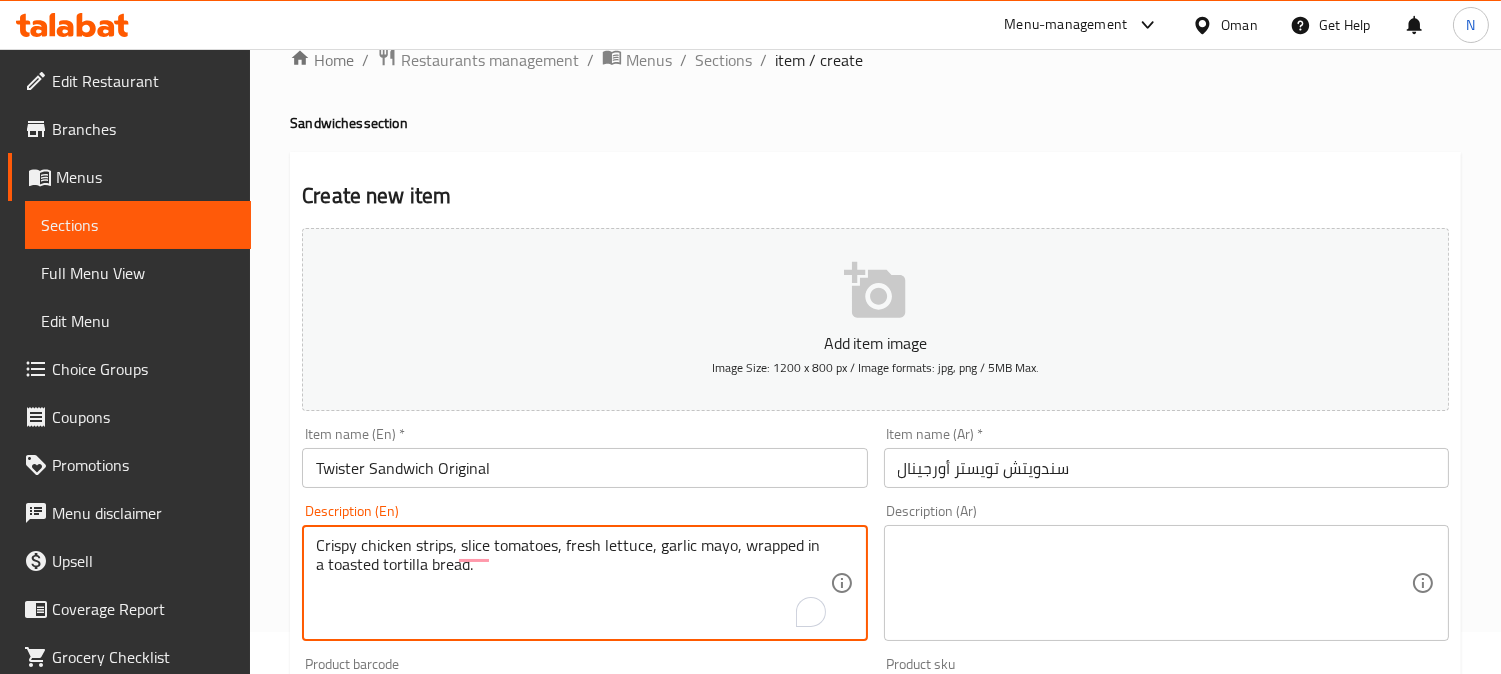 scroll, scrollTop: 111, scrollLeft: 0, axis: vertical 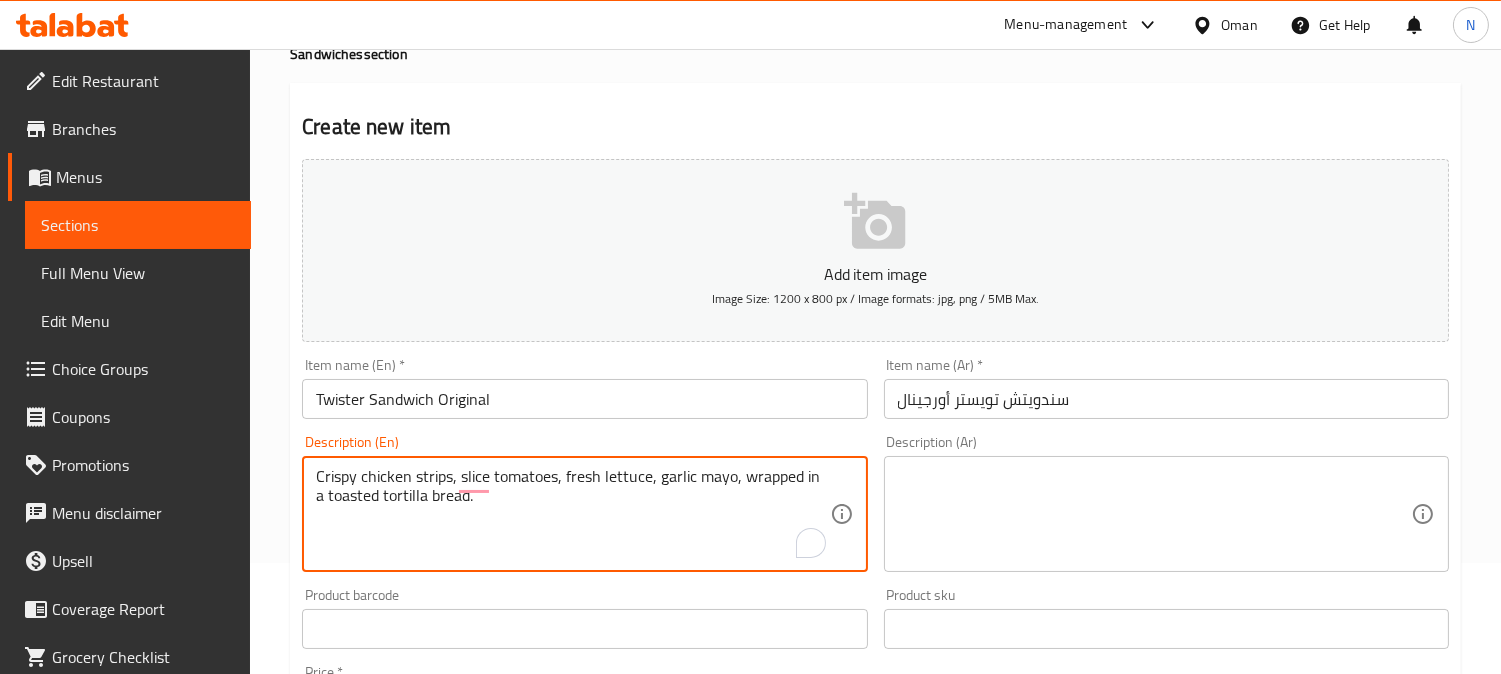 click at bounding box center (1154, 514) 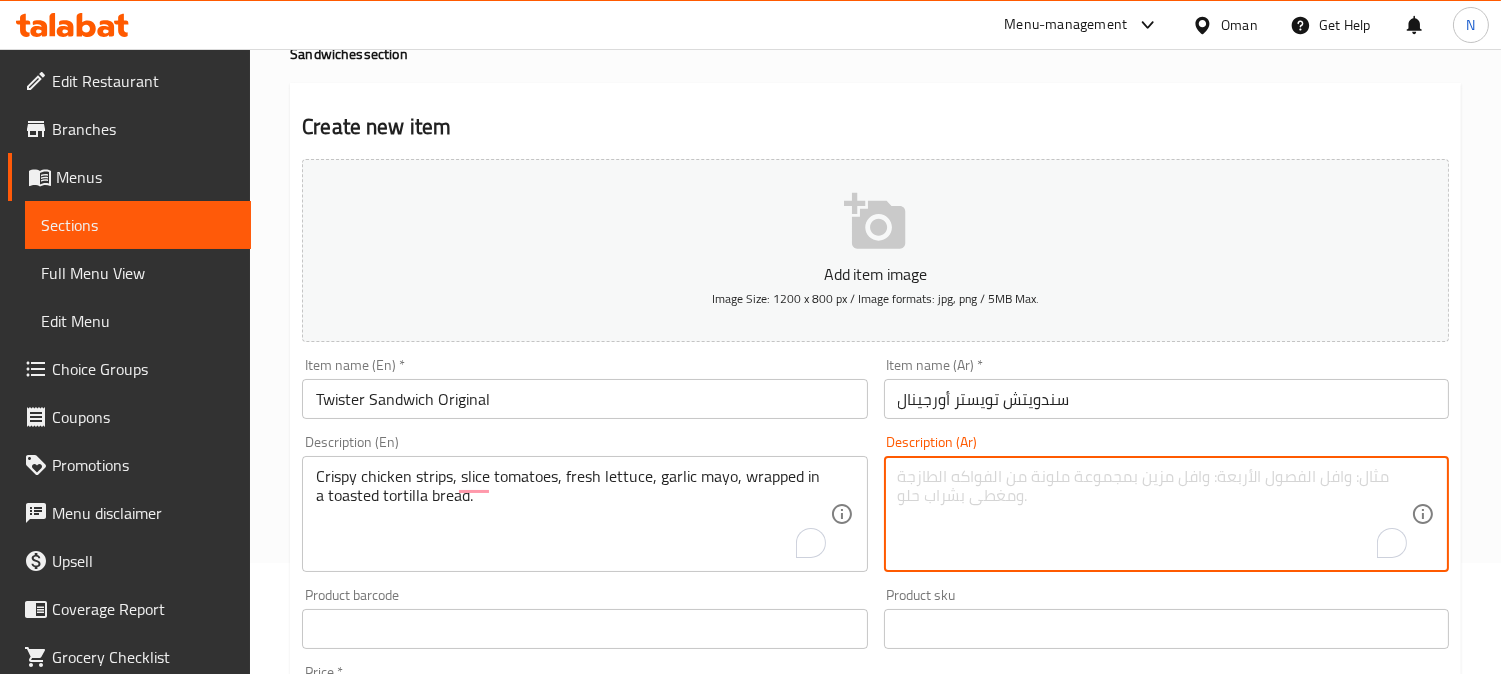 paste on "شرائح دجاج مقرمشة، شرائح طماطم، خس طازج، مايونيز الثوم، ملفوفة في خبز التورتيلا المحمص." 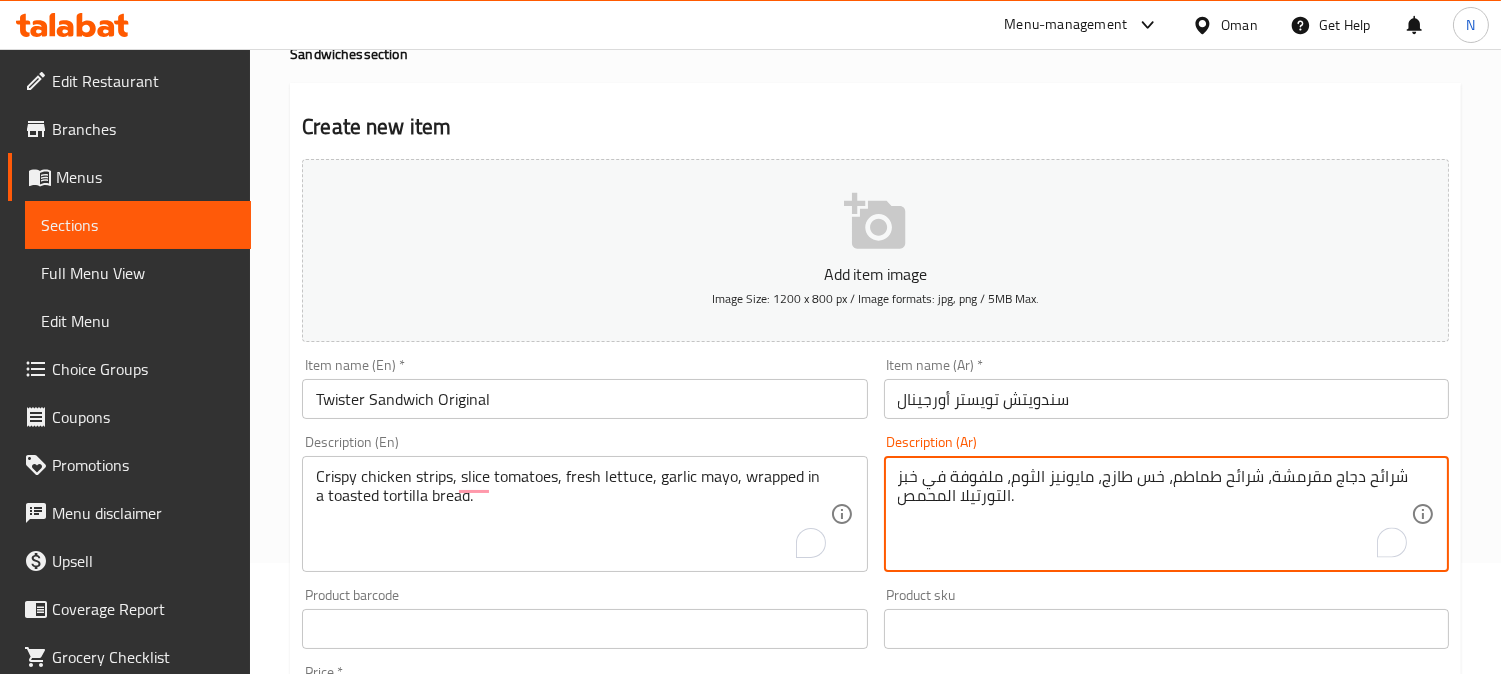 click on "شرائح دجاج مقرمشة، شرائح طماطم، خس طازج، مايونيز الثوم، ملفوفة في خبز التورتيلا المحمص." at bounding box center (1154, 514) 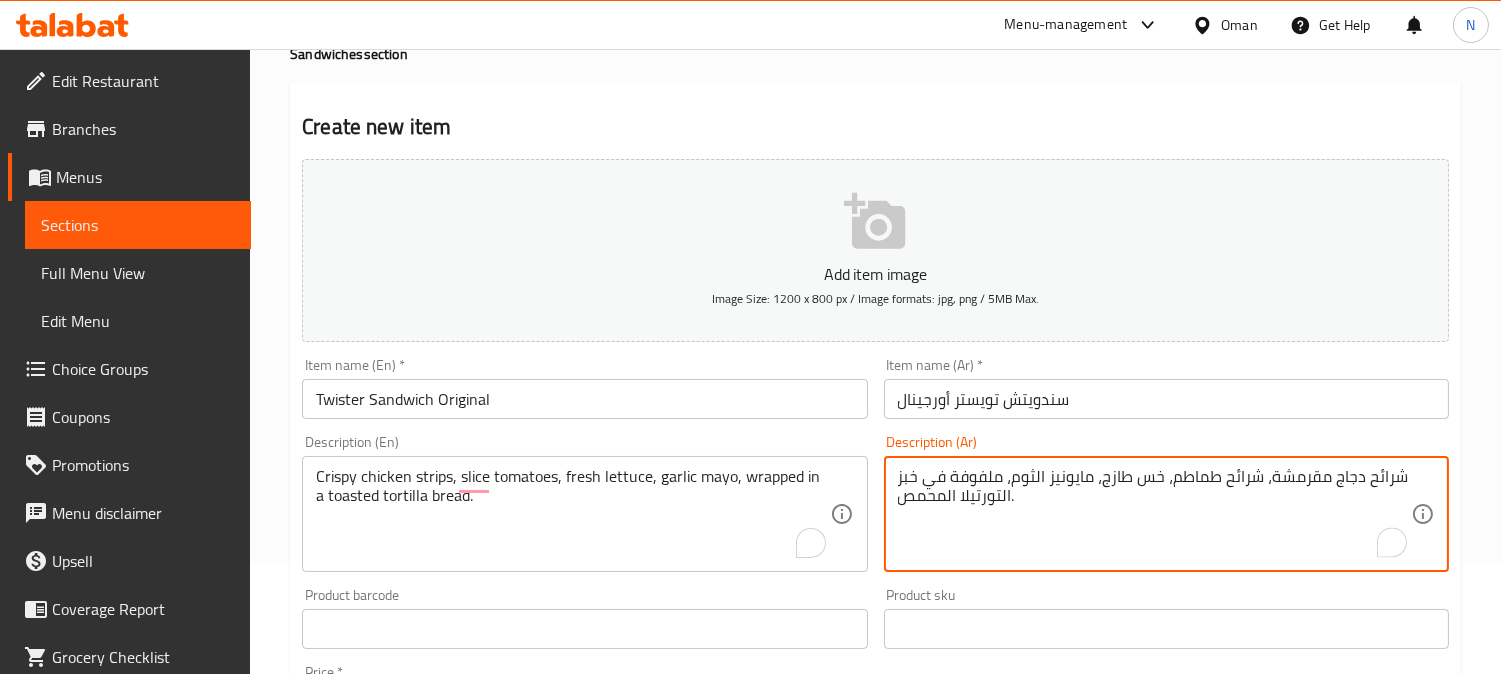 click on "شرائح دجاج مقرمشة، شرائح طماطم، خس طازج، مايونيز الثوم، ملفوفة في خبز التورتيلا المحمص." at bounding box center [1154, 514] 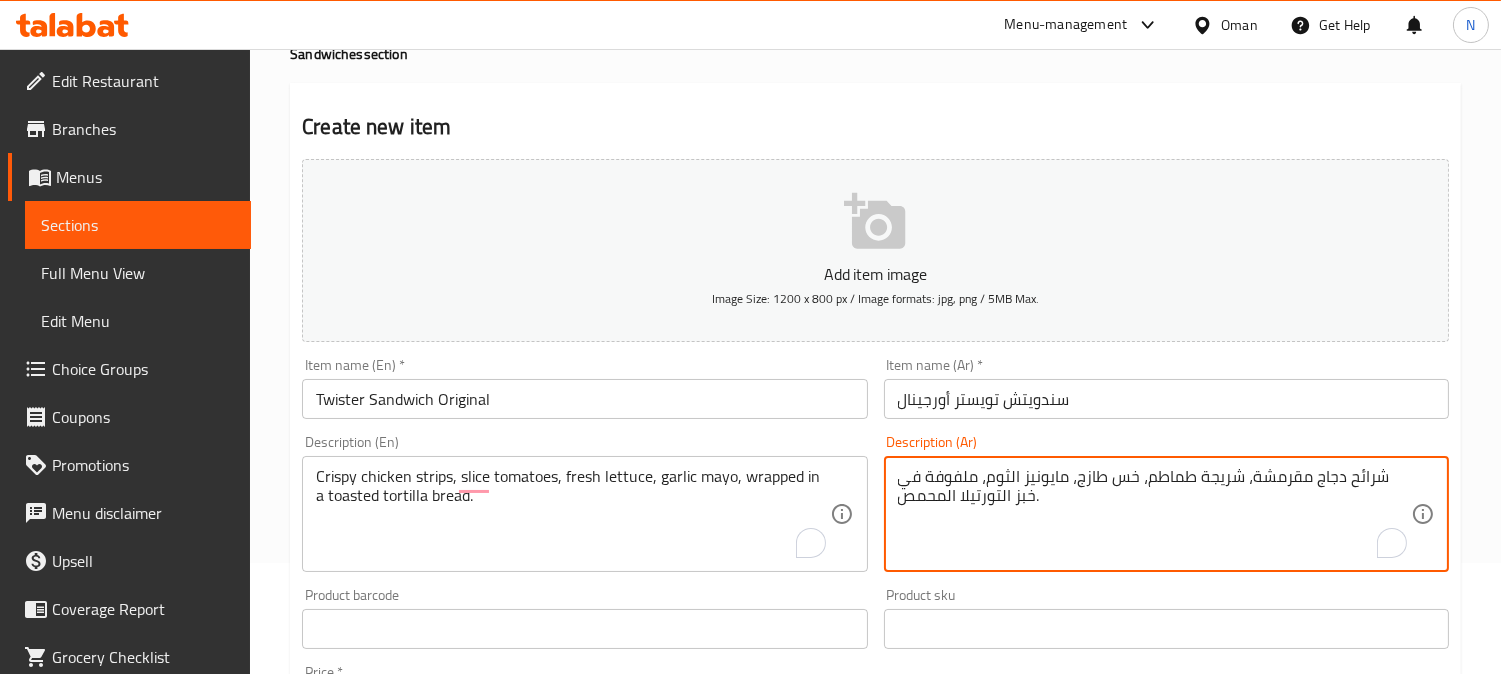 click on "شرائح دجاج مقرمشة، شريجة طماطم، خس طازج، مايونيز الثوم، ملفوفة في خبز التورتيلا المحمص." at bounding box center [1154, 514] 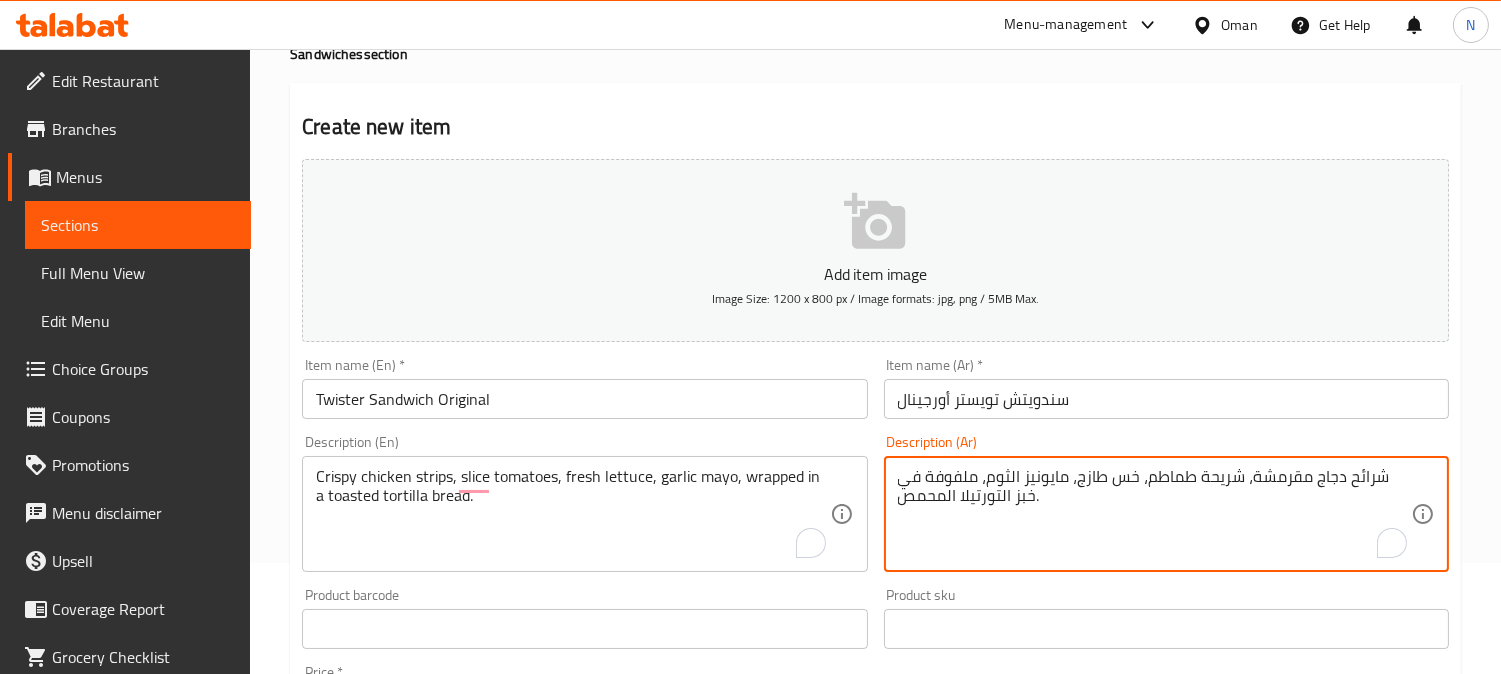 click on "شرائح دجاج مقرمشة، شريحة طماطم، خس طازج، مايونيز الثوم، ملفوفة في خبز التورتيلا المحمص." at bounding box center (1154, 514) 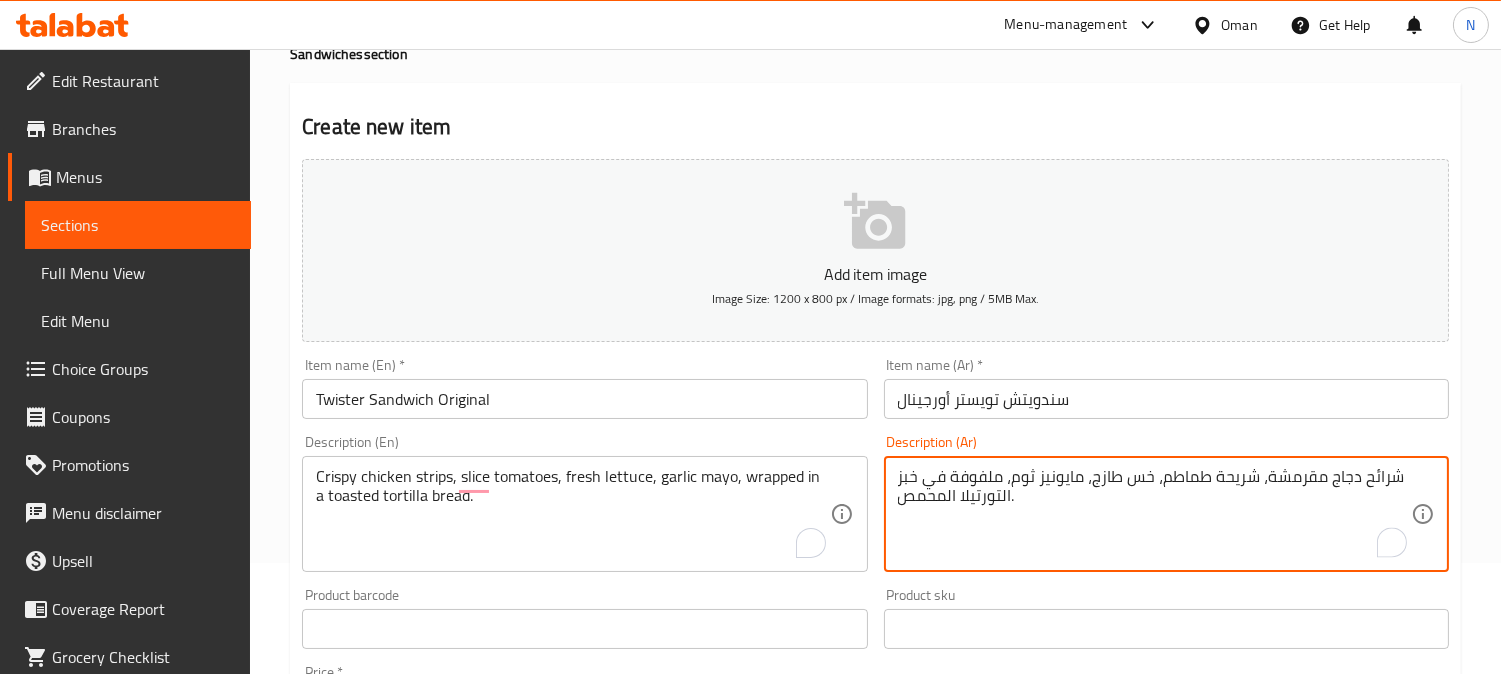 click on "شرائح دجاج مقرمشة، شريحة طماطم، خس طازج، مايونيز ثوم، ملفوفة في خبز التورتيلا المحمص." at bounding box center (1154, 514) 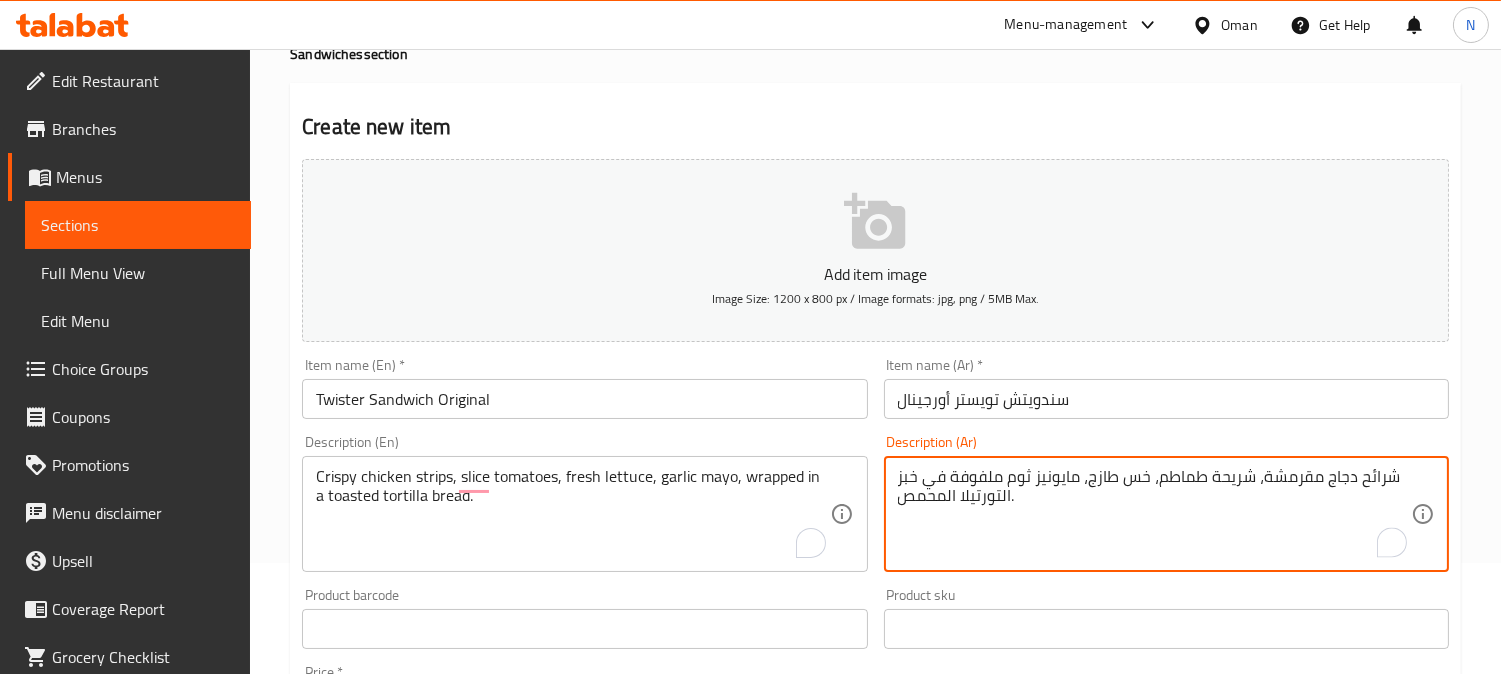 click on "شرائح دجاج مقرمشة، شريحة طماطم، خس طازج، مايونيز ثوم ملفوفة في خبز التورتيلا المحمص." at bounding box center (1154, 514) 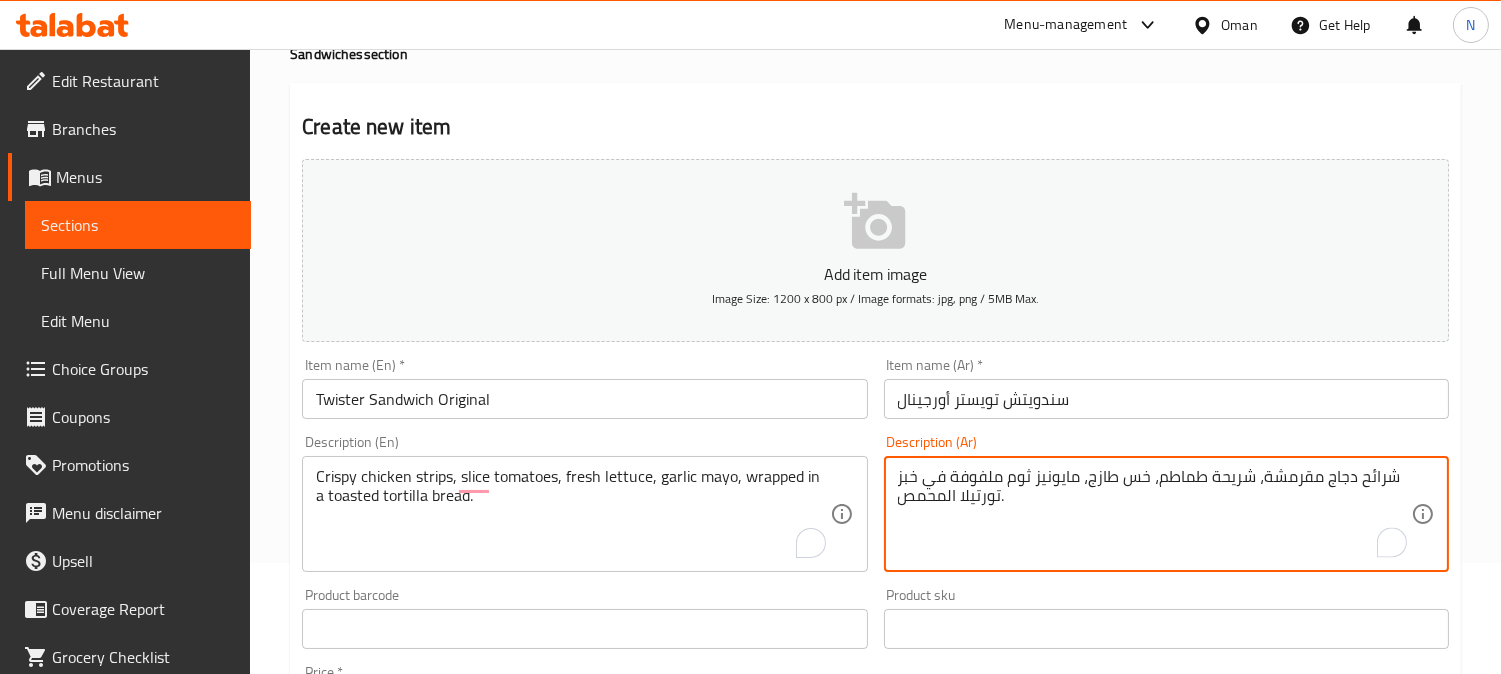 click on "شرائح دجاج مقرمشة، شريحة طماطم، خس طازج، مايونيز ثوم ملفوفة في خبز تورتيلا المحمص." at bounding box center (1154, 514) 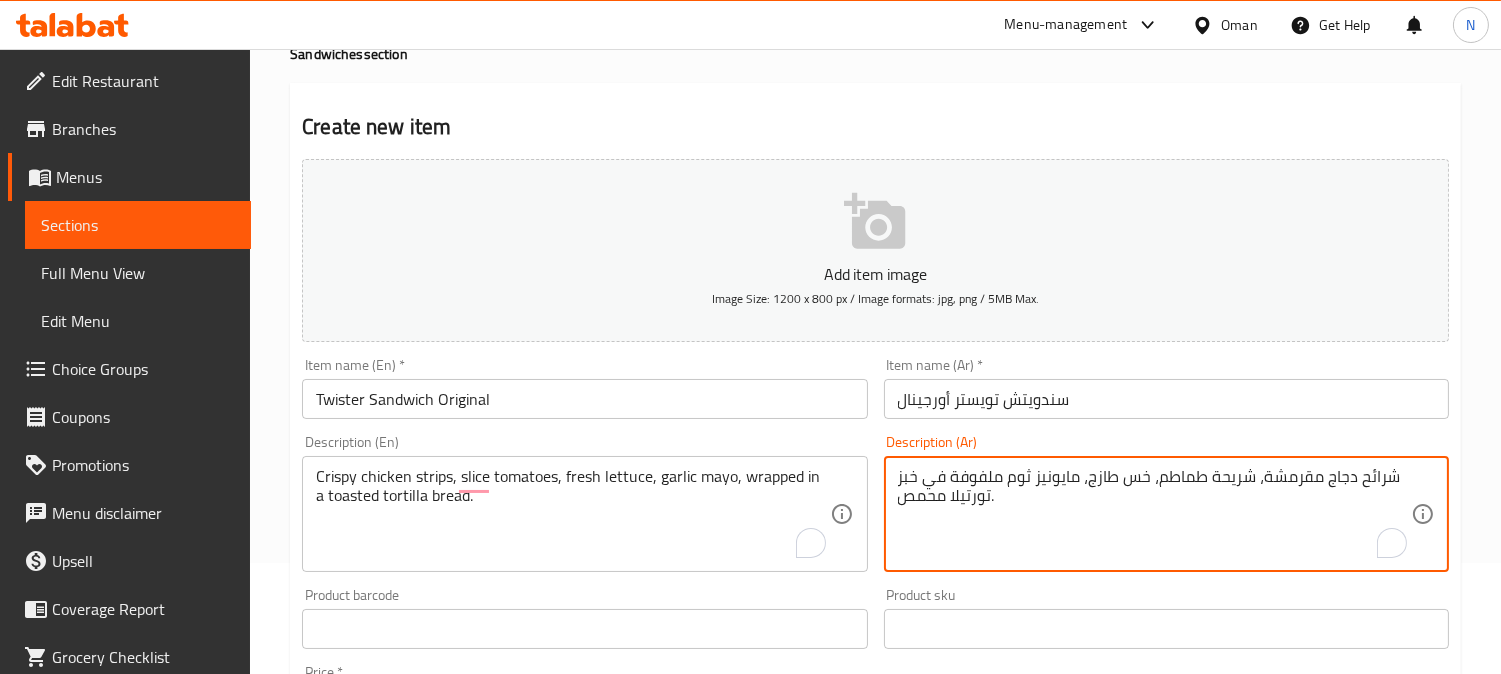 click on "شرائح دجاج مقرمشة، شريحة طماطم، خس طازج، مايونيز ثوم ملفوفة في خبز تورتيلا محمص." at bounding box center (1154, 514) 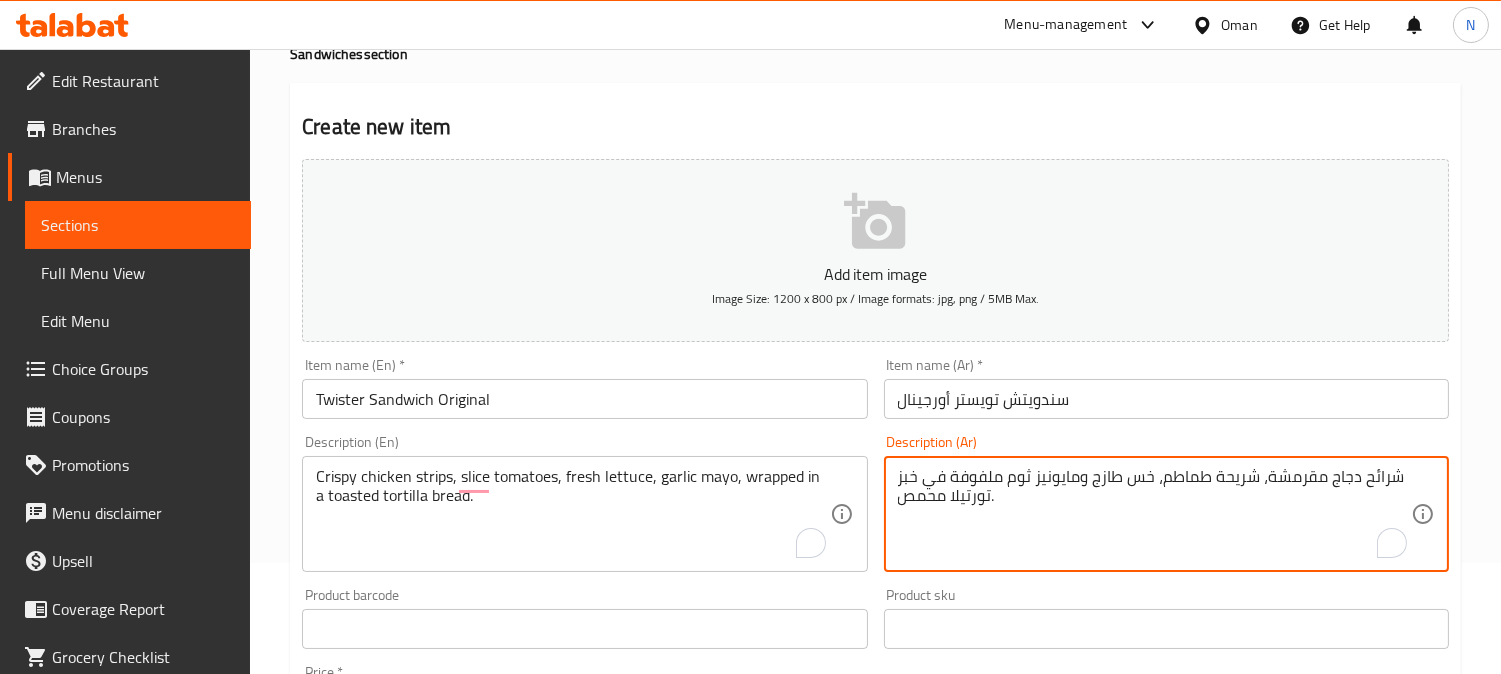 type on "شرائح دجاج مقرمشة، شريحة طماطم، خس طازج ومايونيز ثوم ملفوفة في خبز تورتيلا محمص." 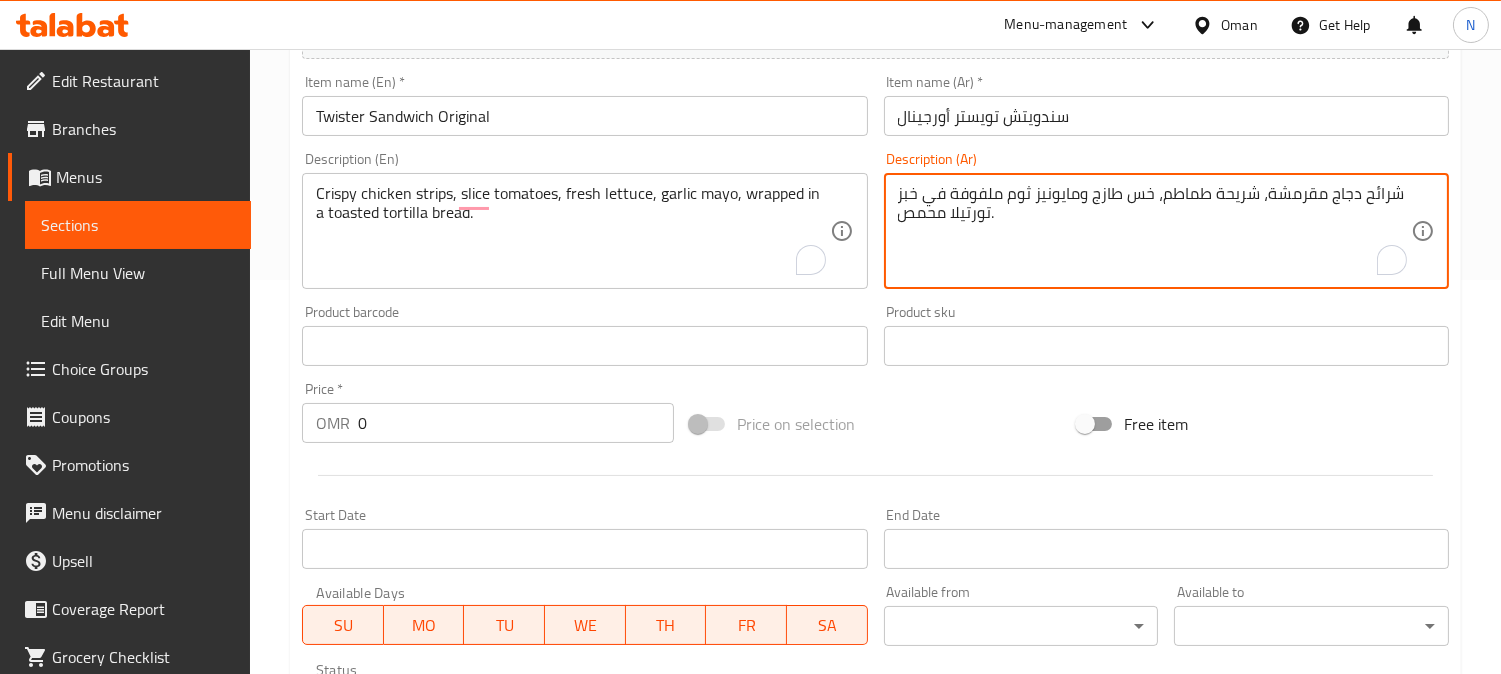 scroll, scrollTop: 444, scrollLeft: 0, axis: vertical 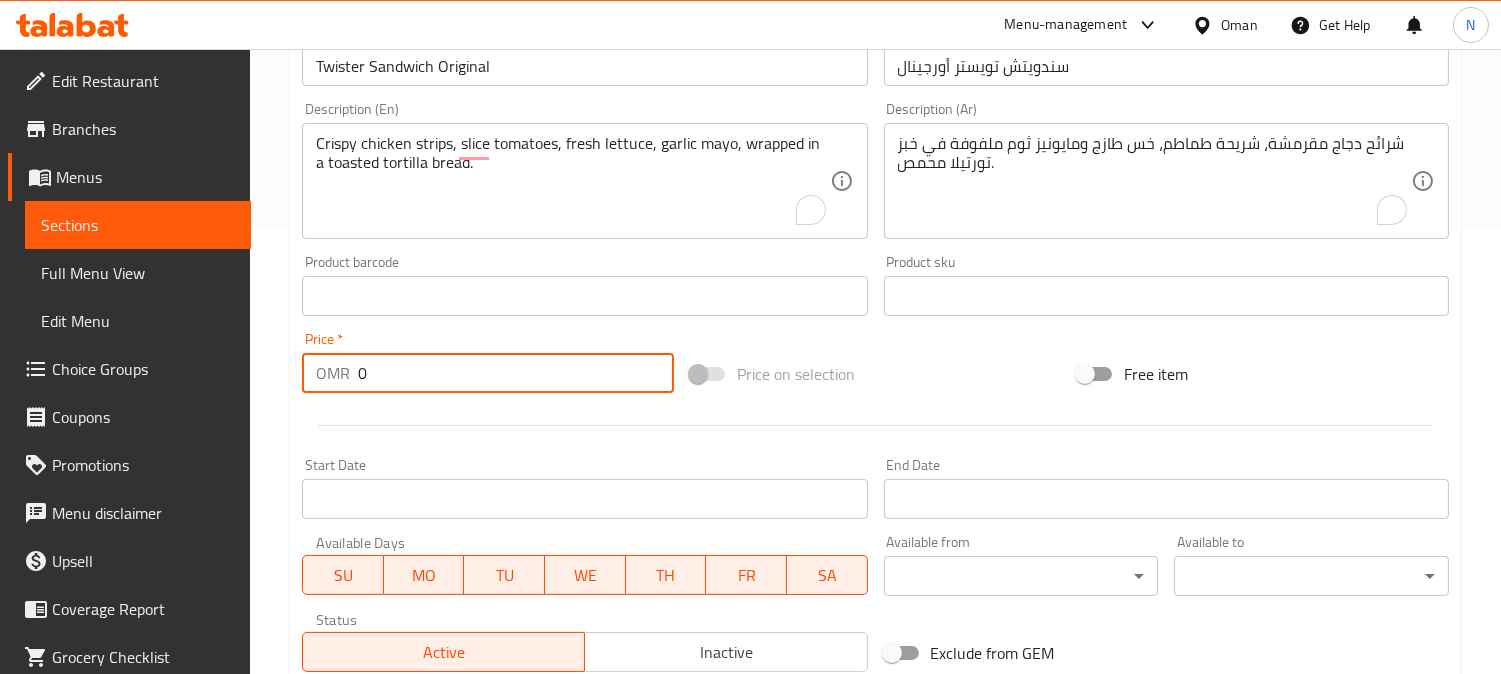 drag, startPoint x: 365, startPoint y: 366, endPoint x: 324, endPoint y: 393, distance: 49.09175 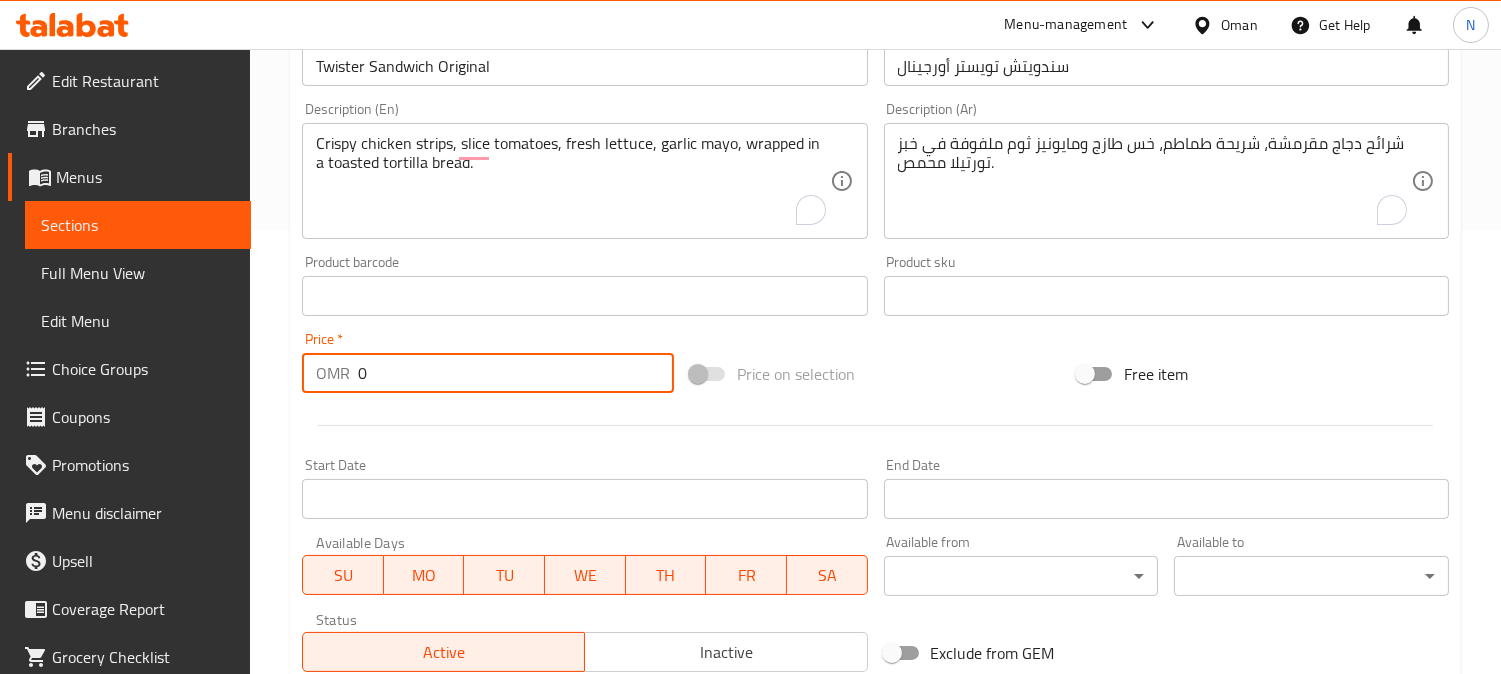 click on "OMR 0 Price  *" at bounding box center (488, 373) 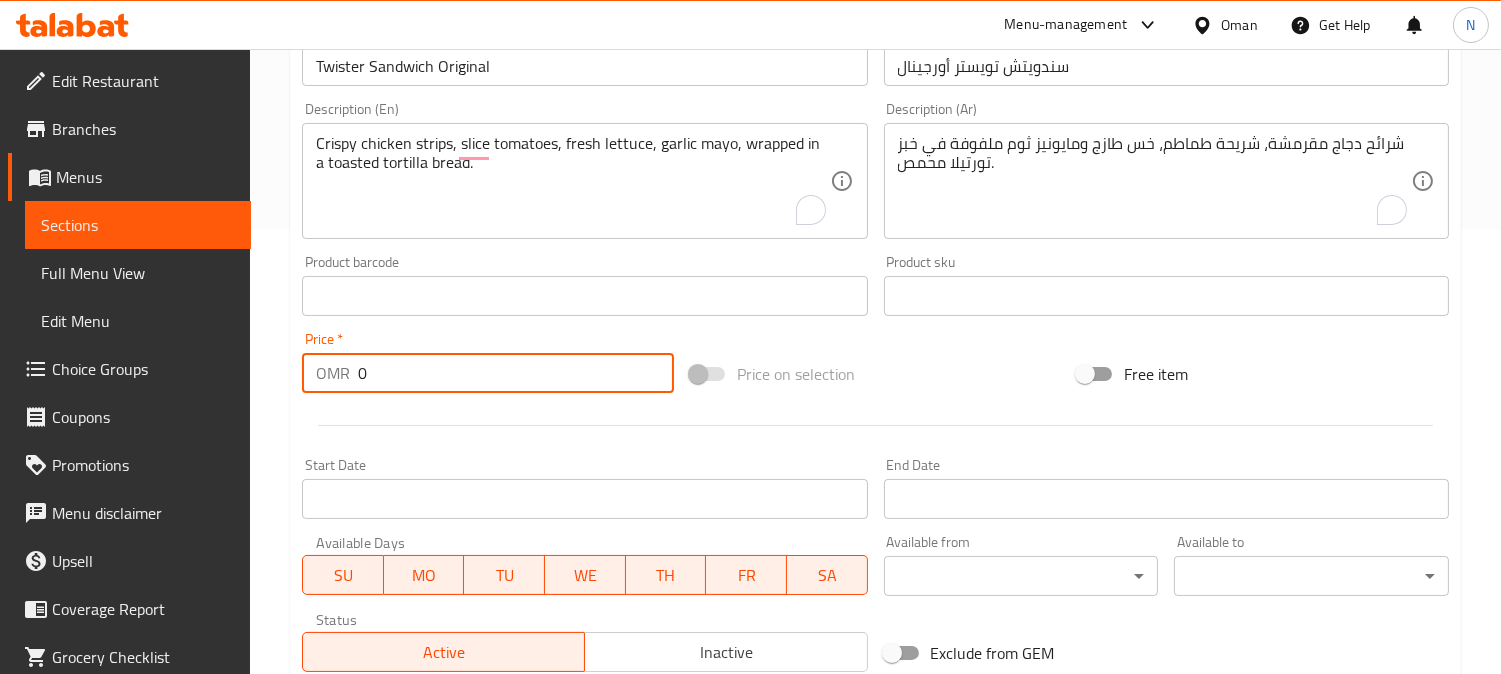 paste on "1.4" 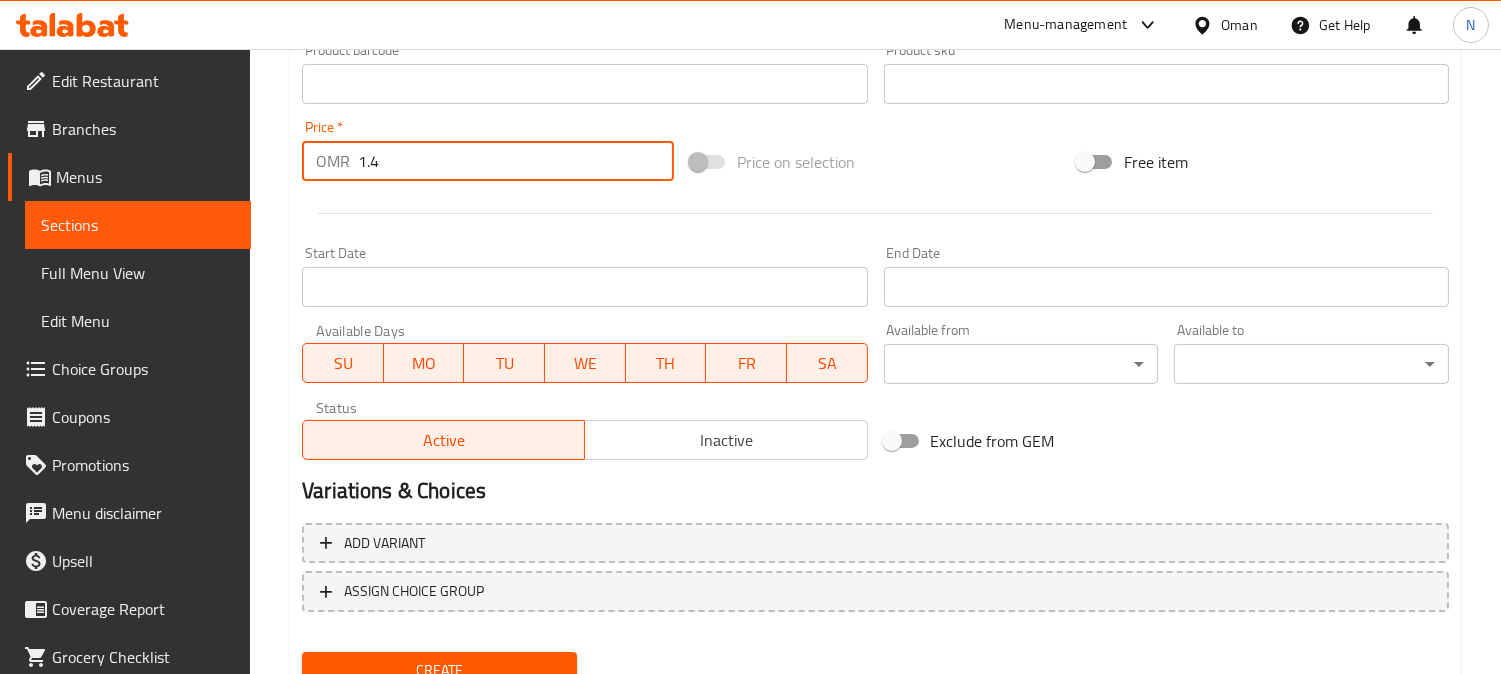 scroll, scrollTop: 735, scrollLeft: 0, axis: vertical 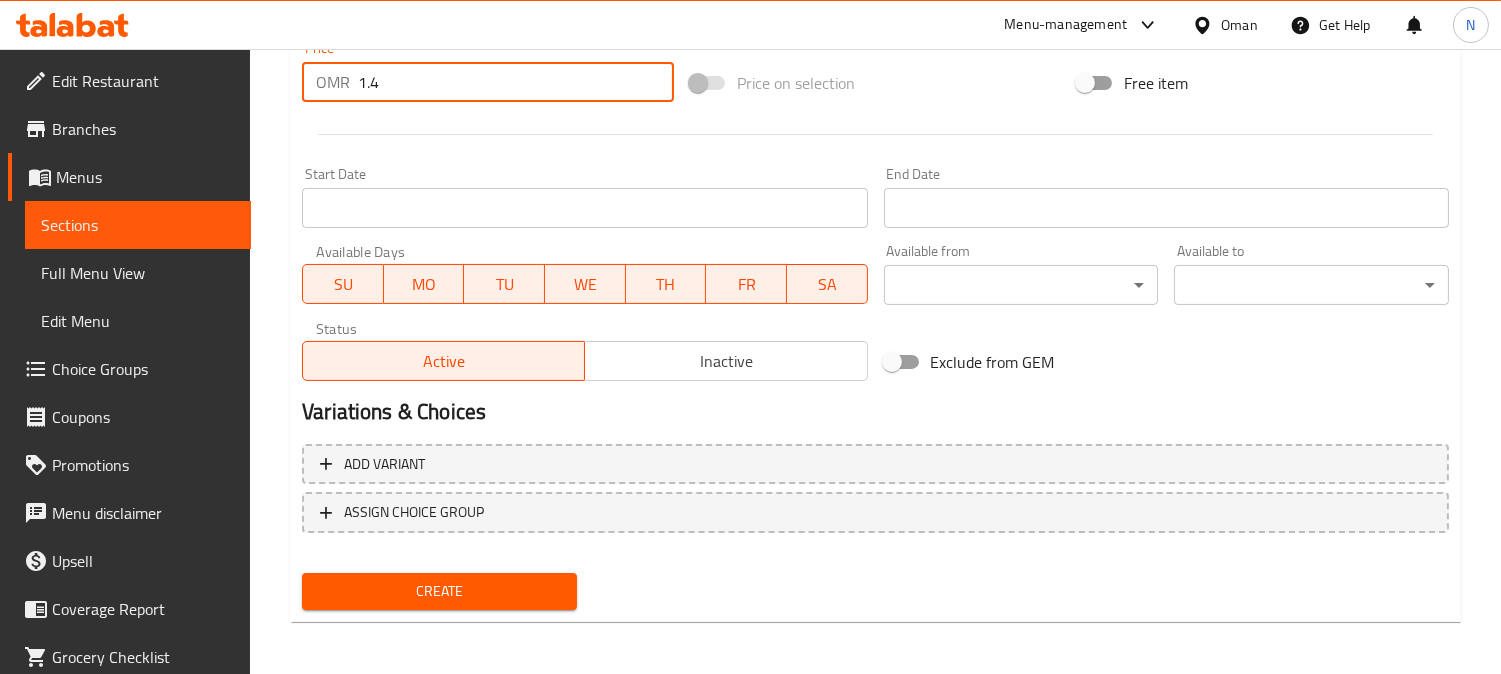 type on "1.4" 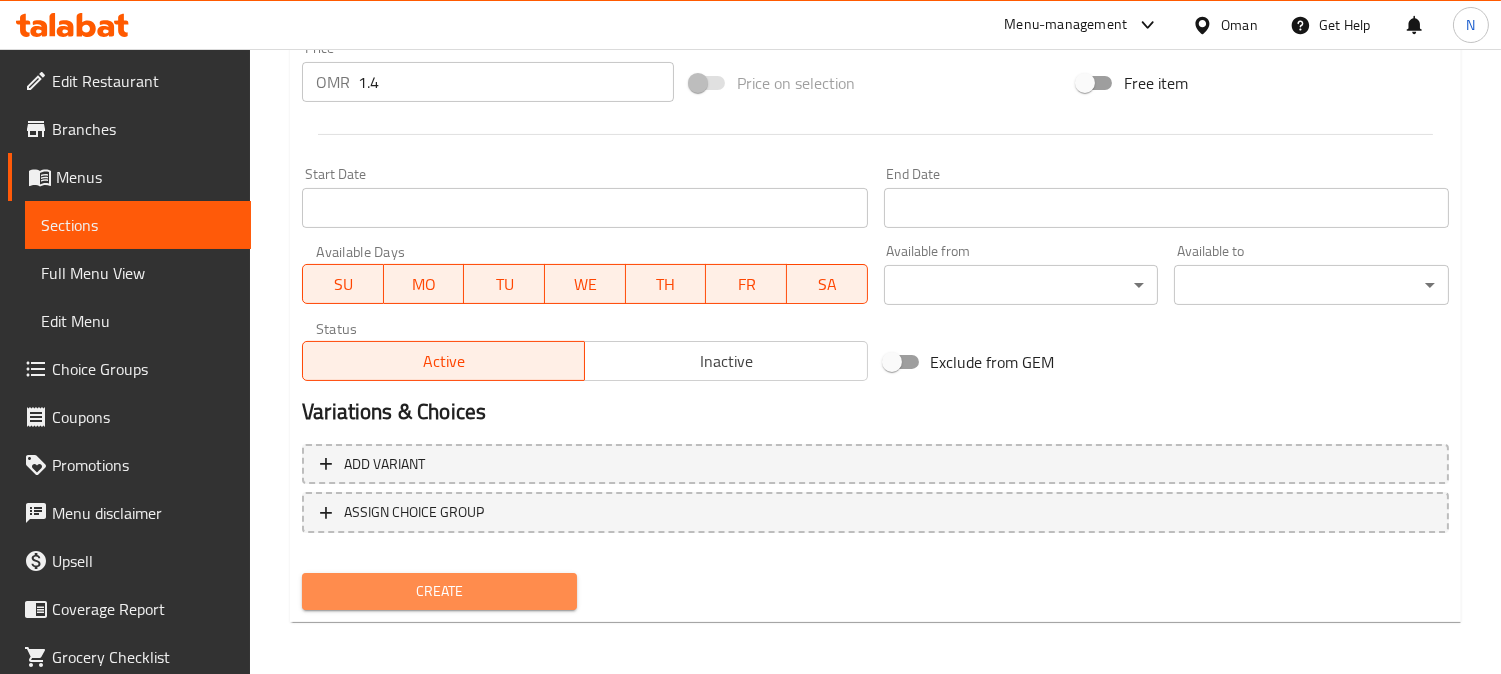click on "Create" at bounding box center (439, 591) 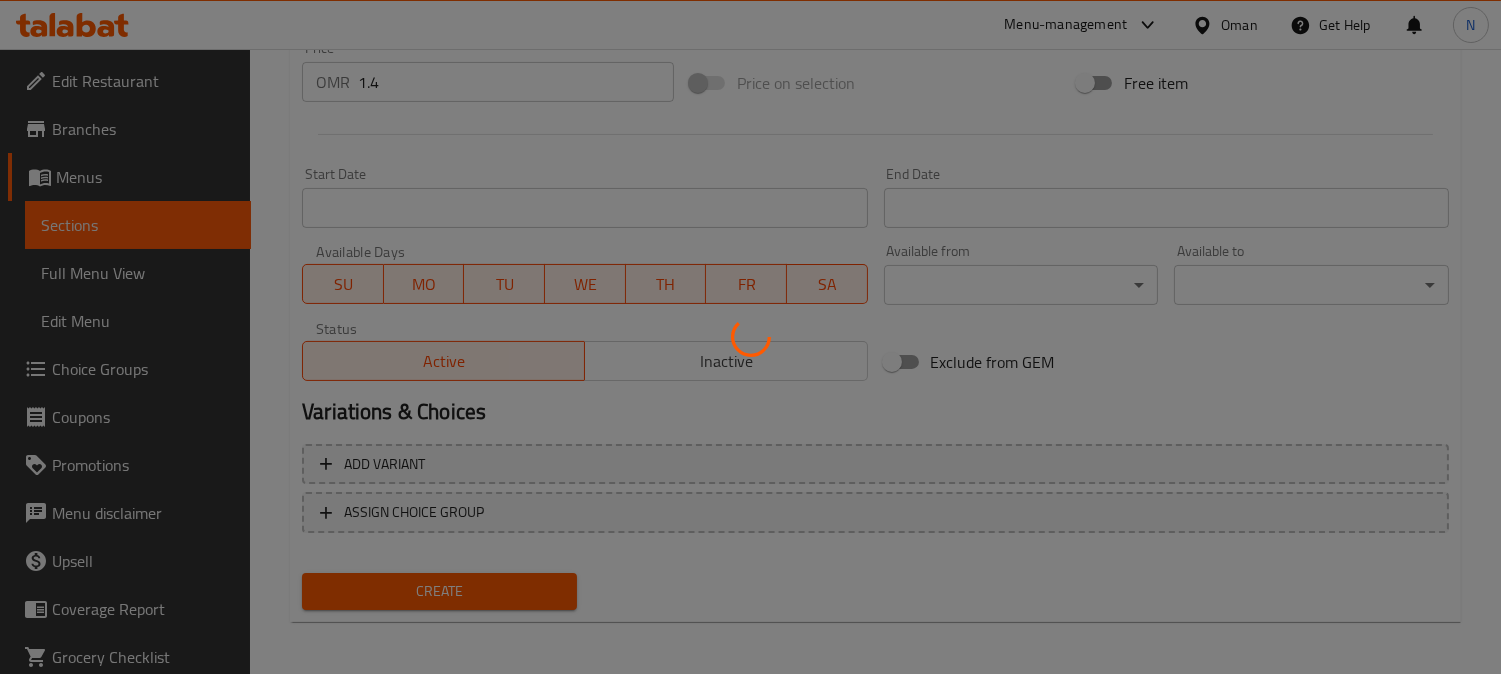 type 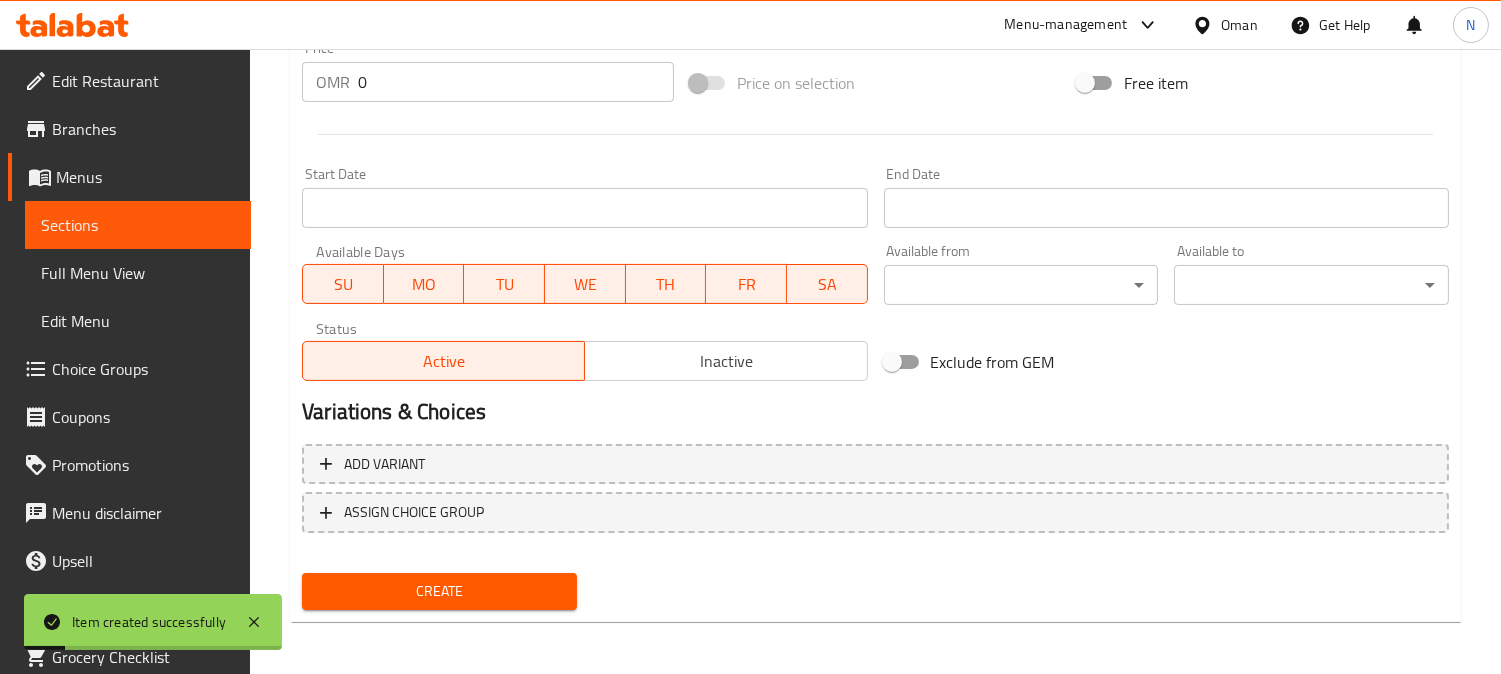 scroll, scrollTop: 624, scrollLeft: 0, axis: vertical 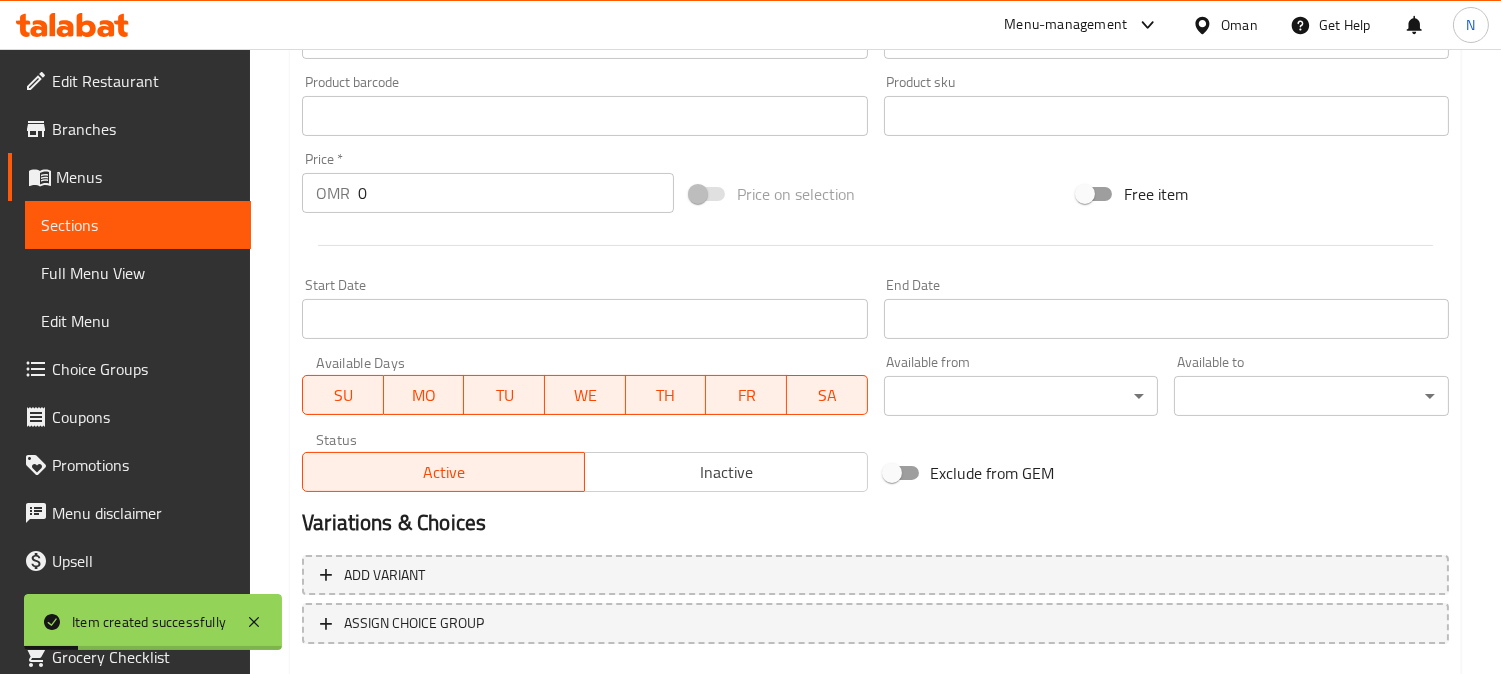 type 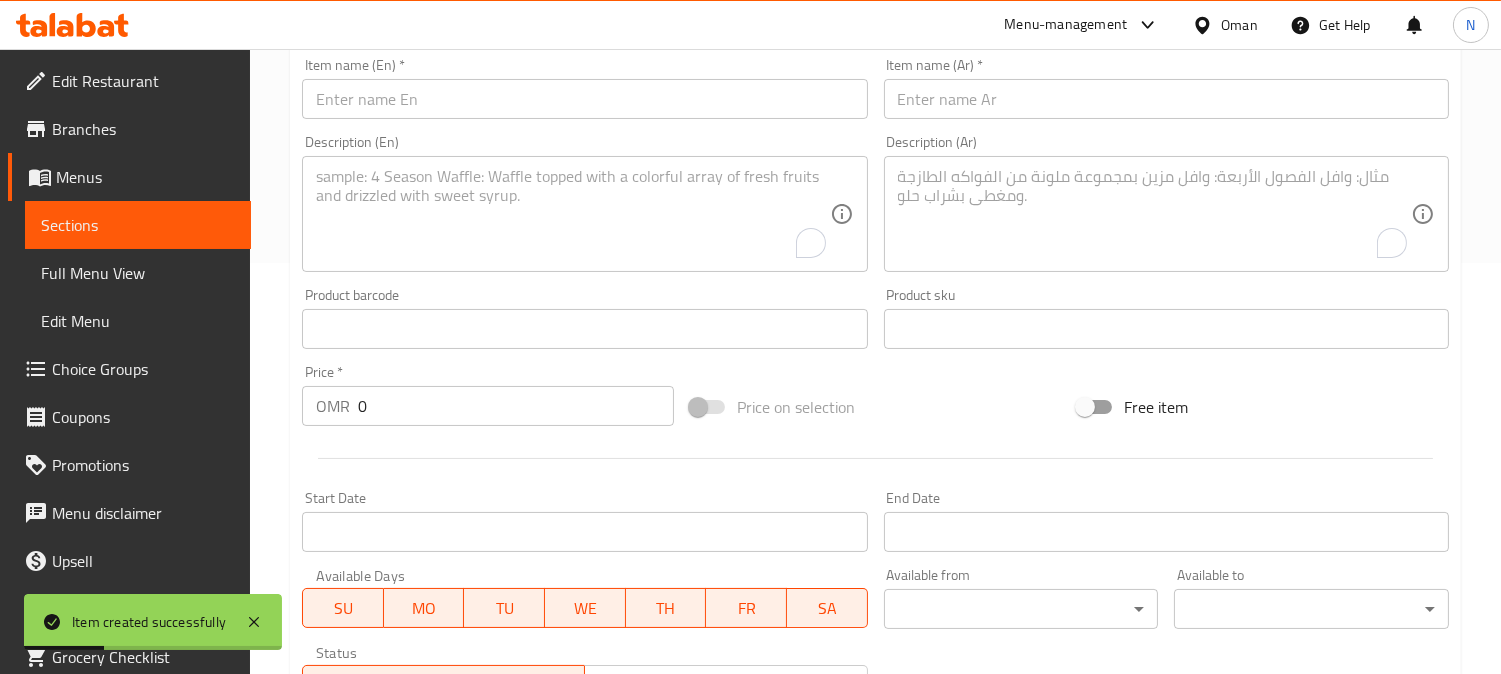 scroll, scrollTop: 402, scrollLeft: 0, axis: vertical 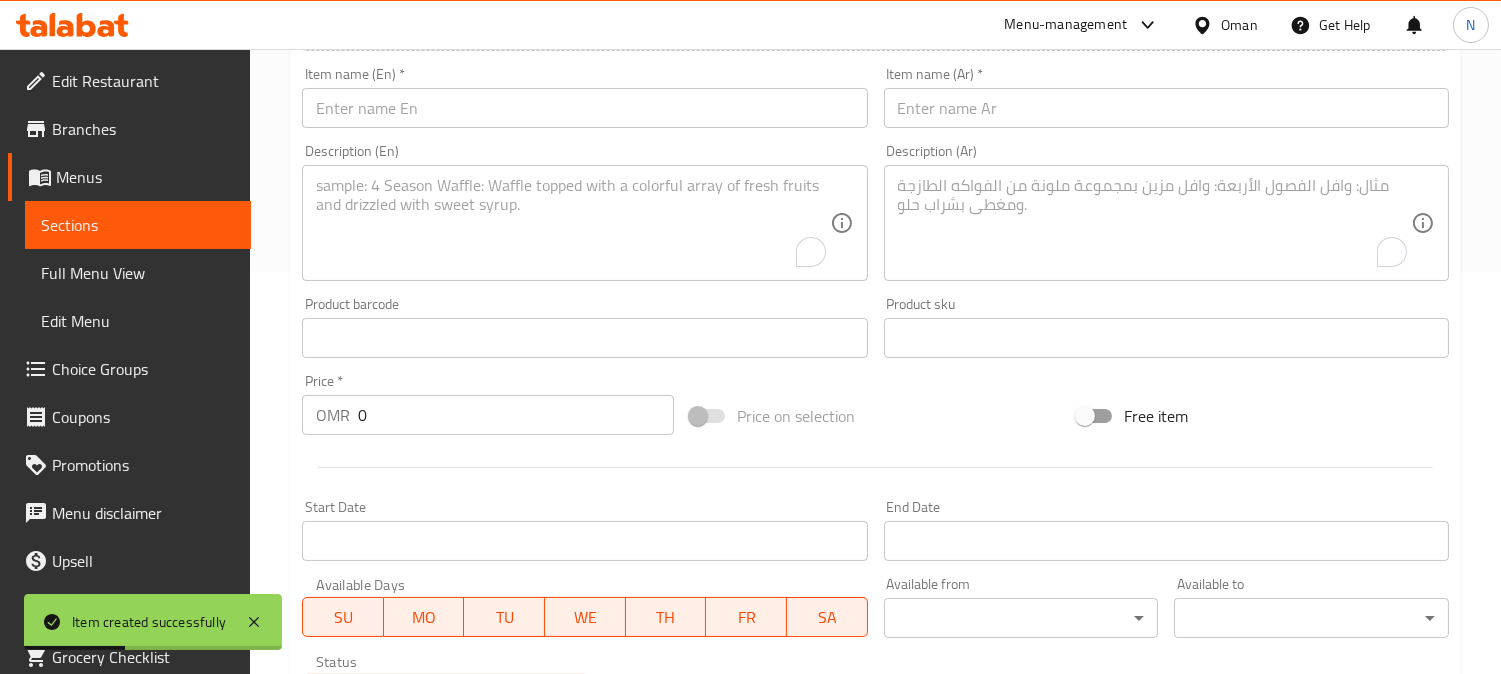 click at bounding box center (584, 108) 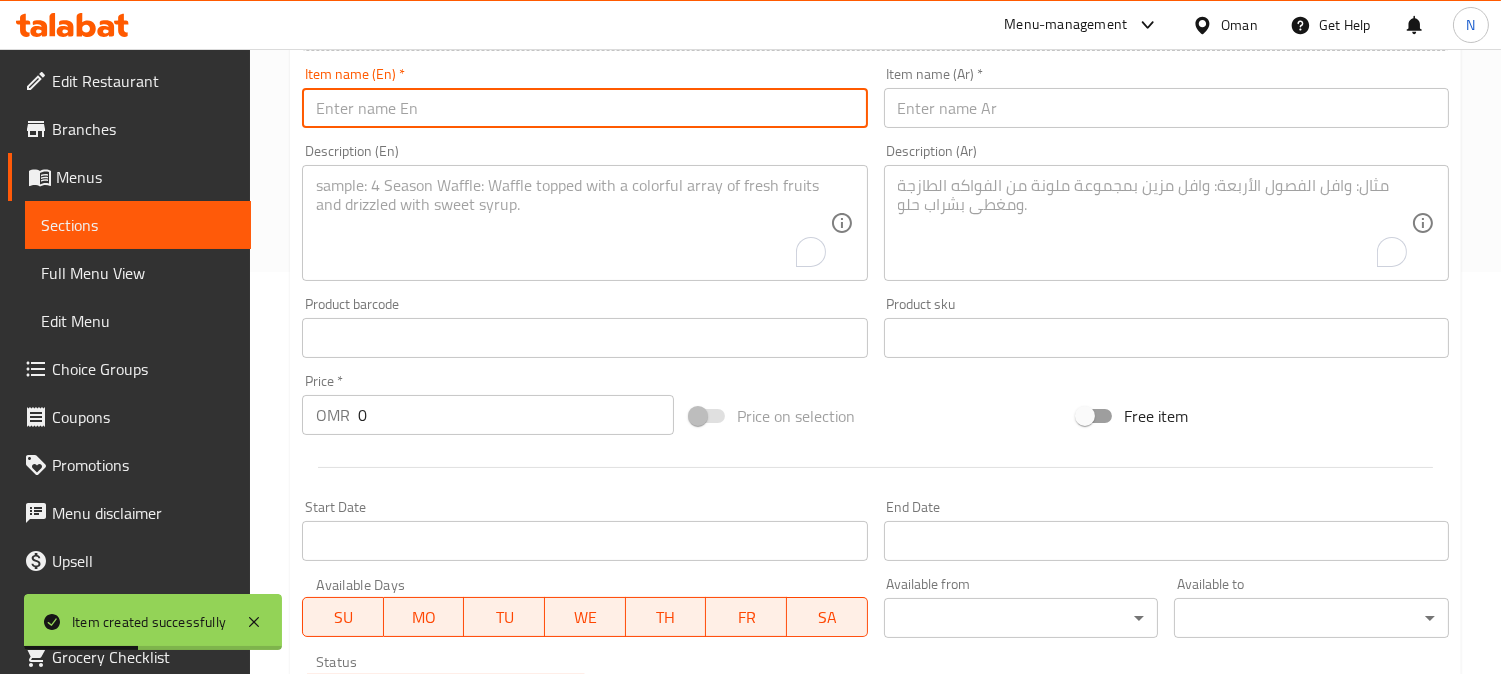 paste on "Twister Sandwich – Spicy" 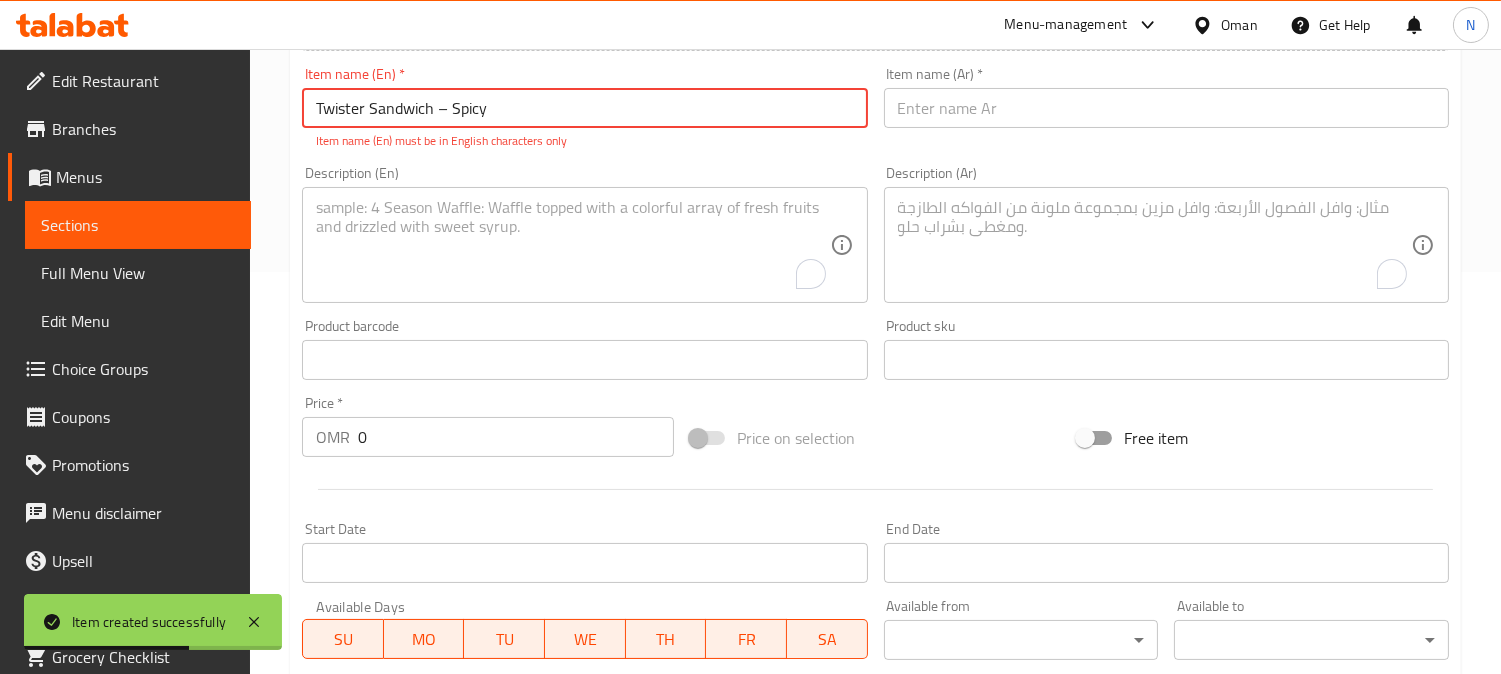 click on "Twister Sandwich – Spicy" at bounding box center (584, 108) 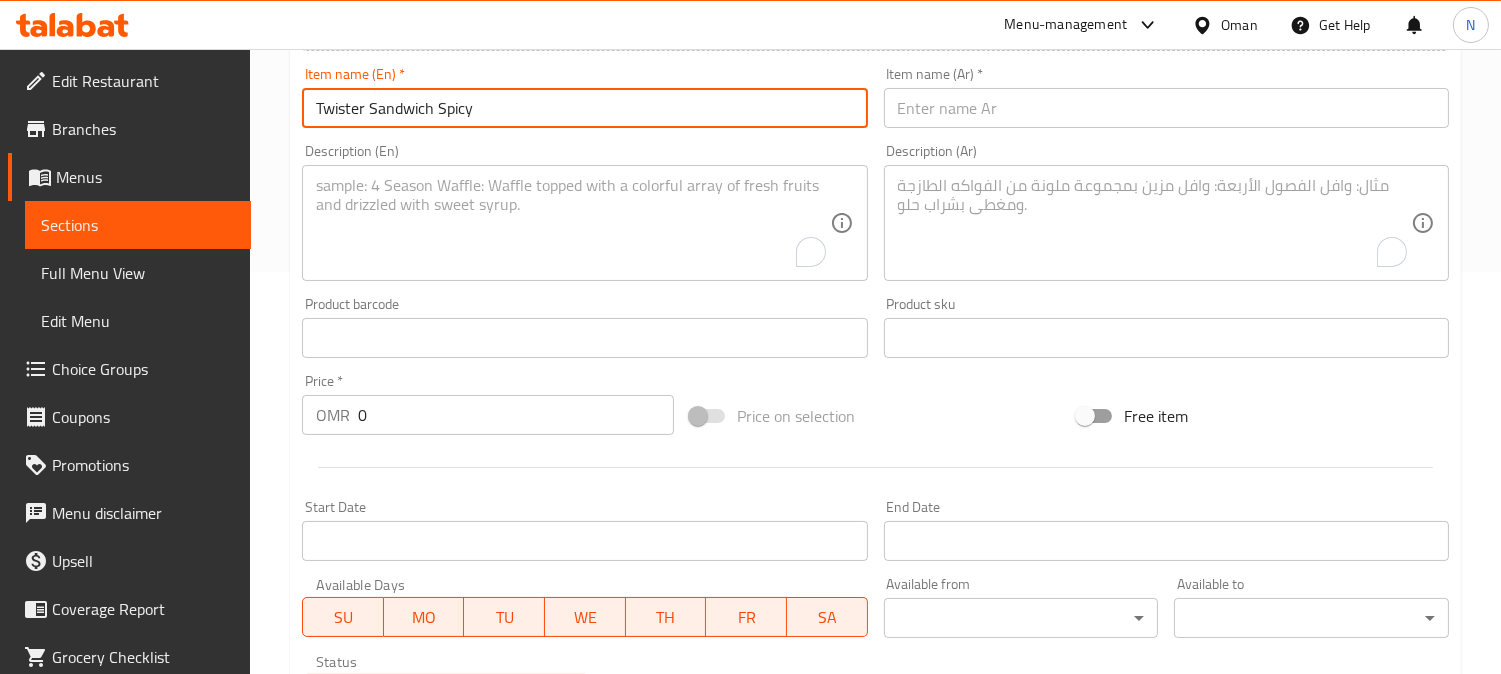click on "Twister Sandwich Spicy" at bounding box center [584, 108] 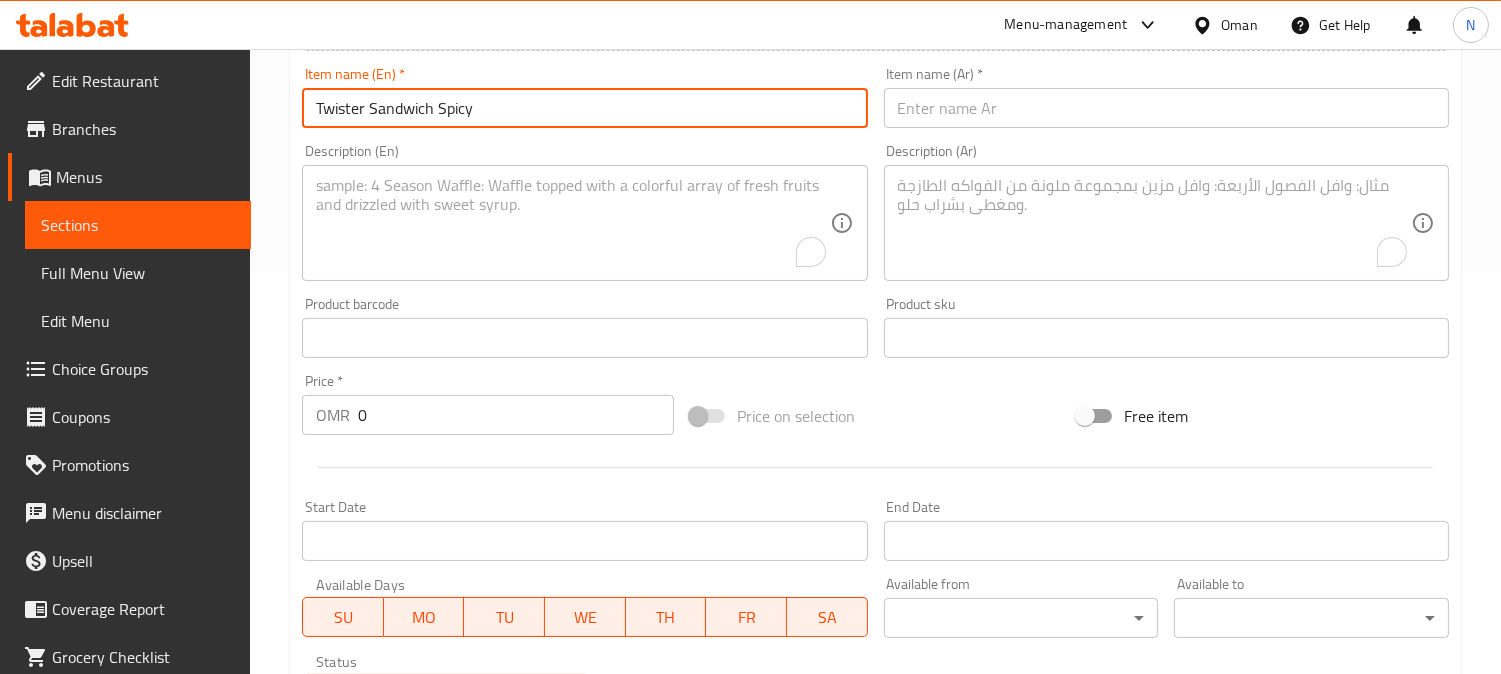 type on "Twister Sandwich Spicy" 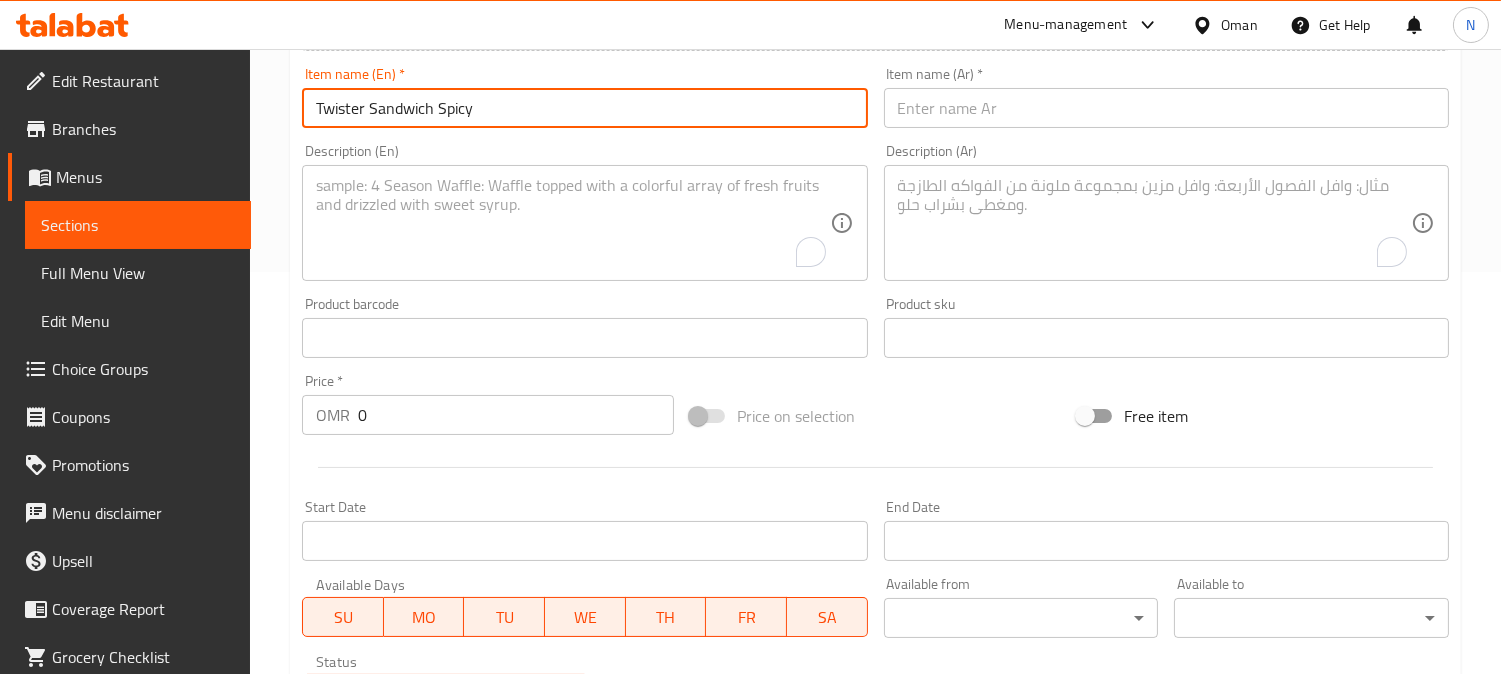 click at bounding box center [1166, 108] 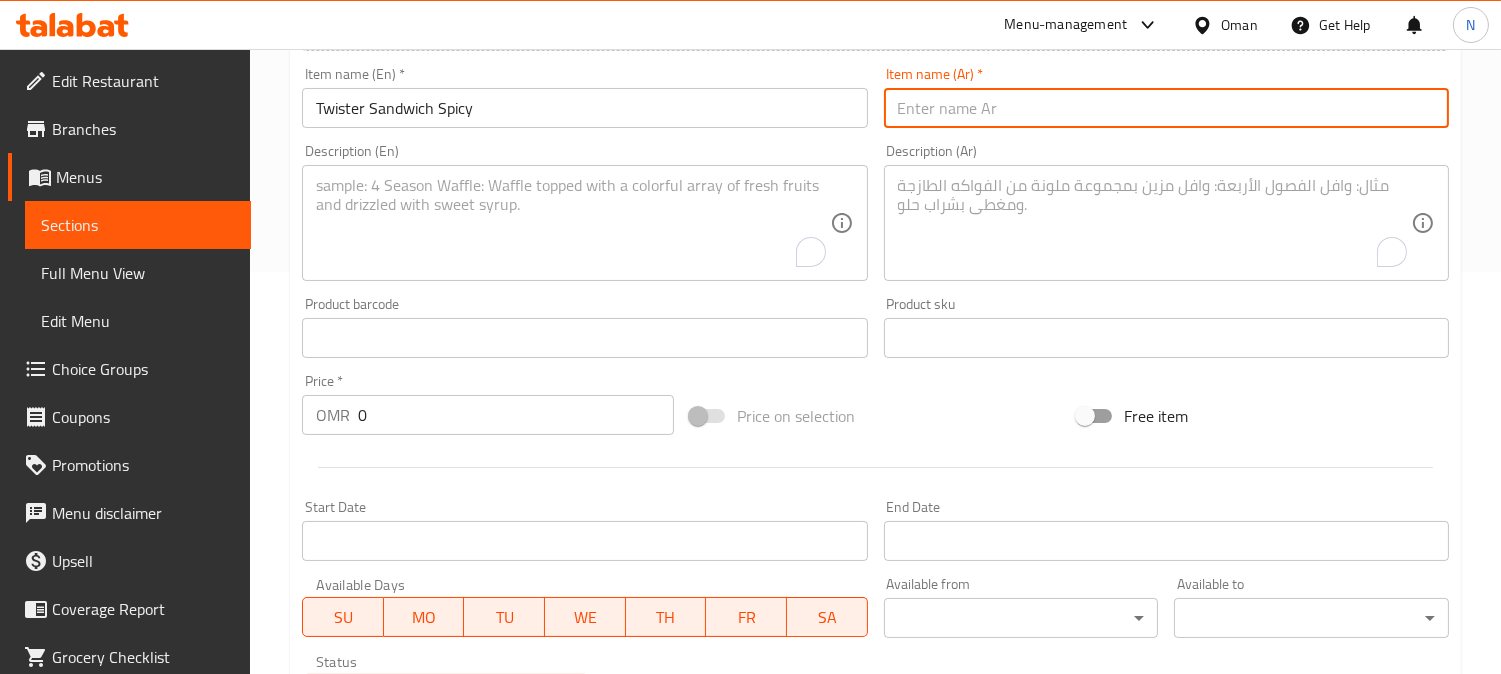 paste on "ساندويتش تويستر حار" 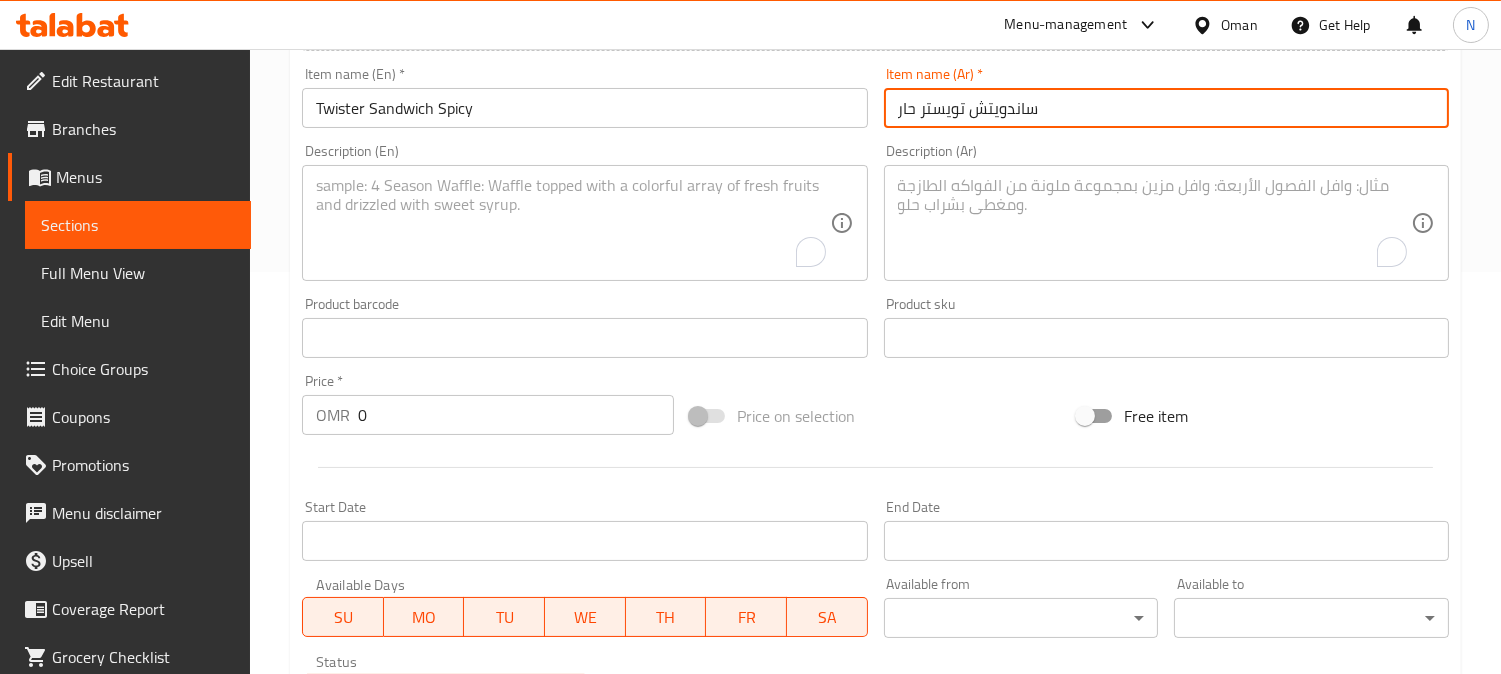 click on "ساندويتش تويستر حار" at bounding box center (1166, 108) 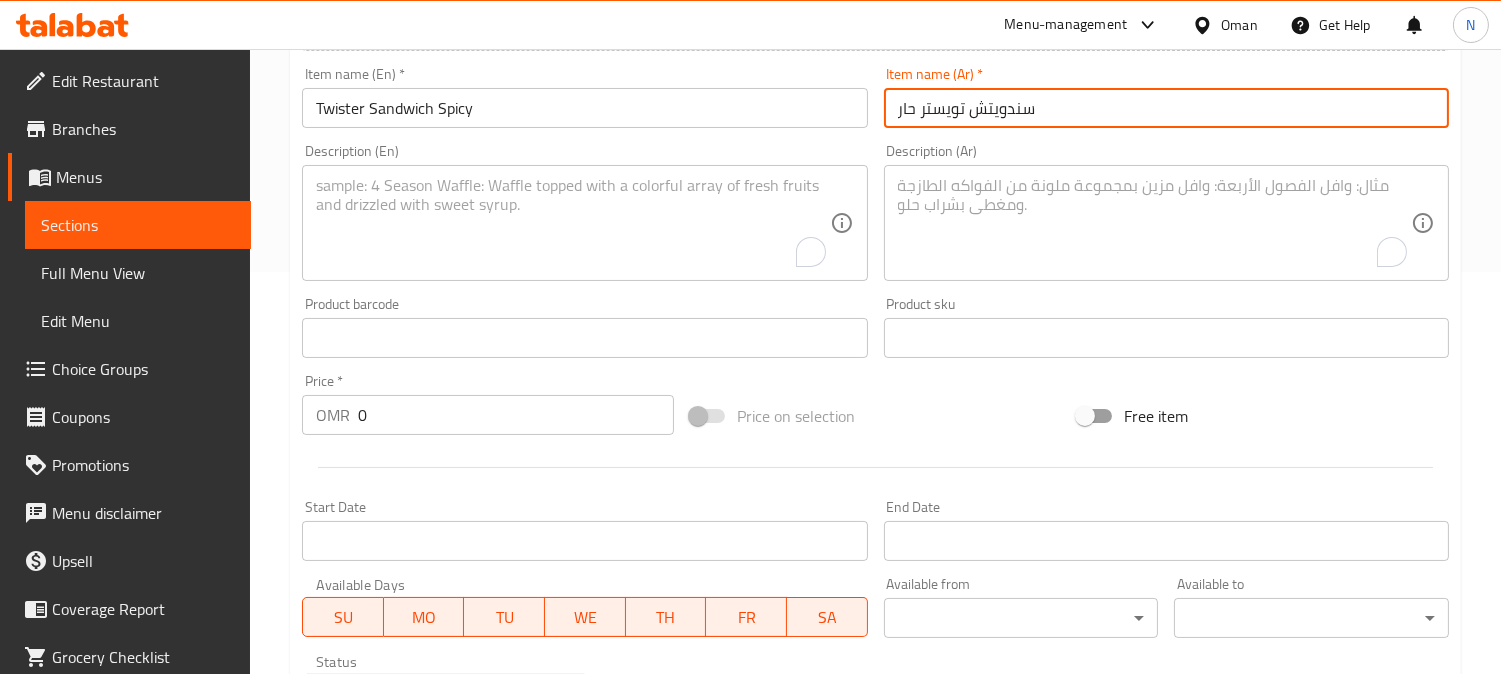 type on "سندويتش تويستر حار" 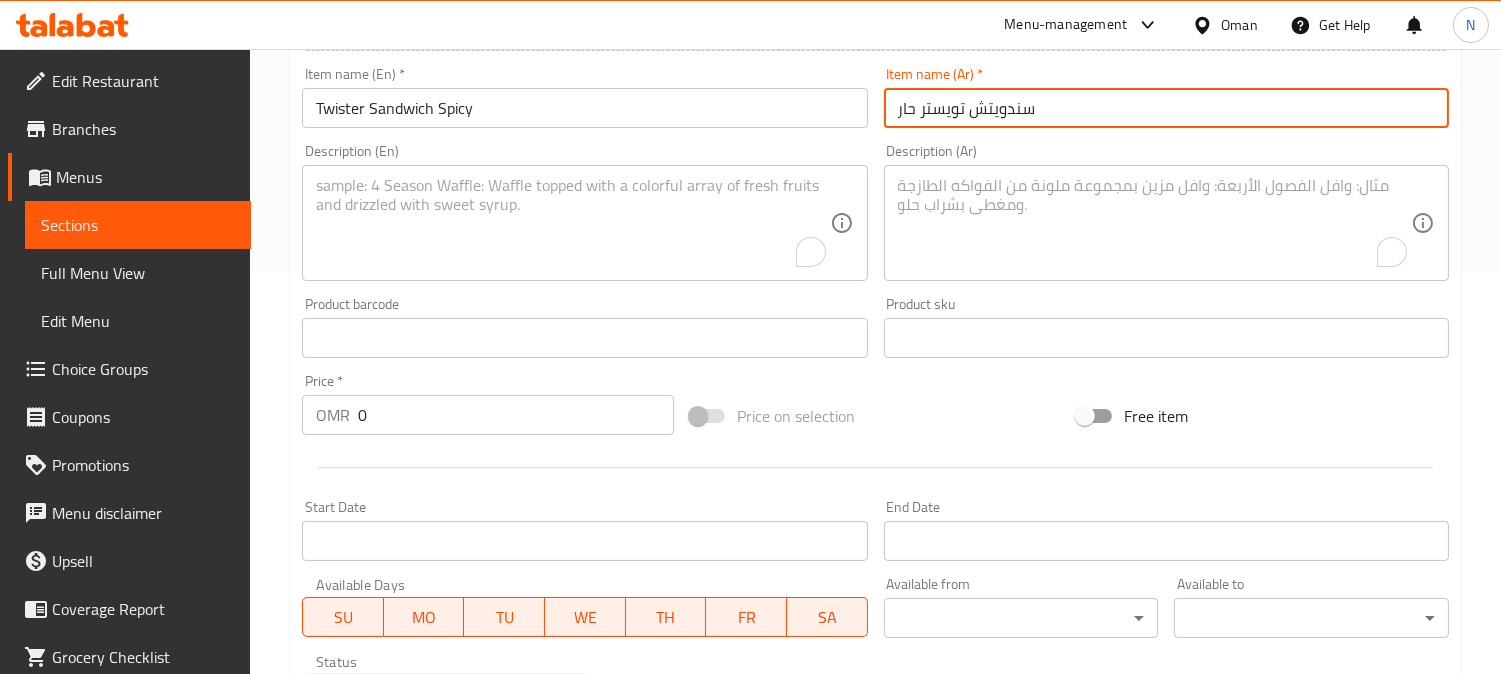 click at bounding box center (572, 223) 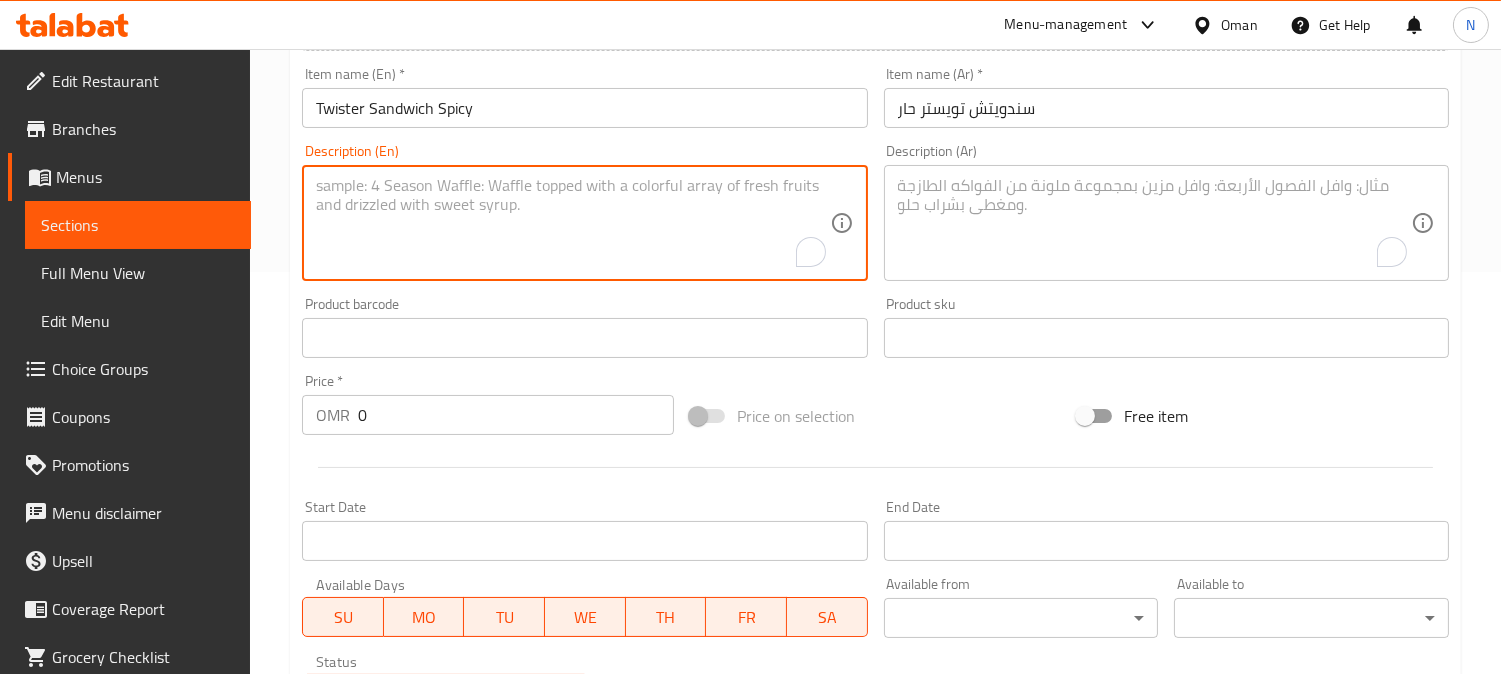 paste on "Spicy chicken strips, slice tomatoes, fresh lettuce, jalapeno pickles, garlic mayo, wrapped in a toasted tortilla bread" 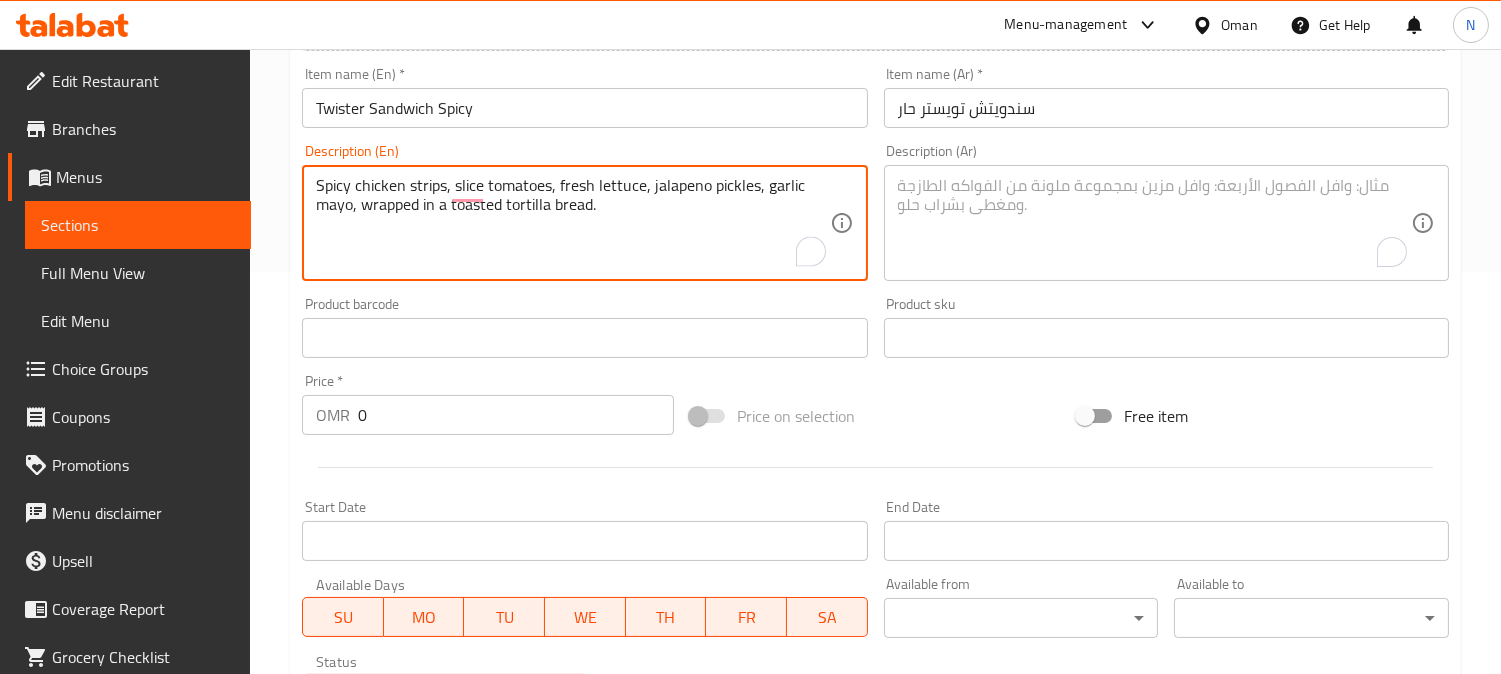 click on "Spicy chicken strips, slice tomatoes, fresh lettuce, jalapeno pickles, garlic mayo, wrapped in a toasted tortilla bread." at bounding box center (572, 223) 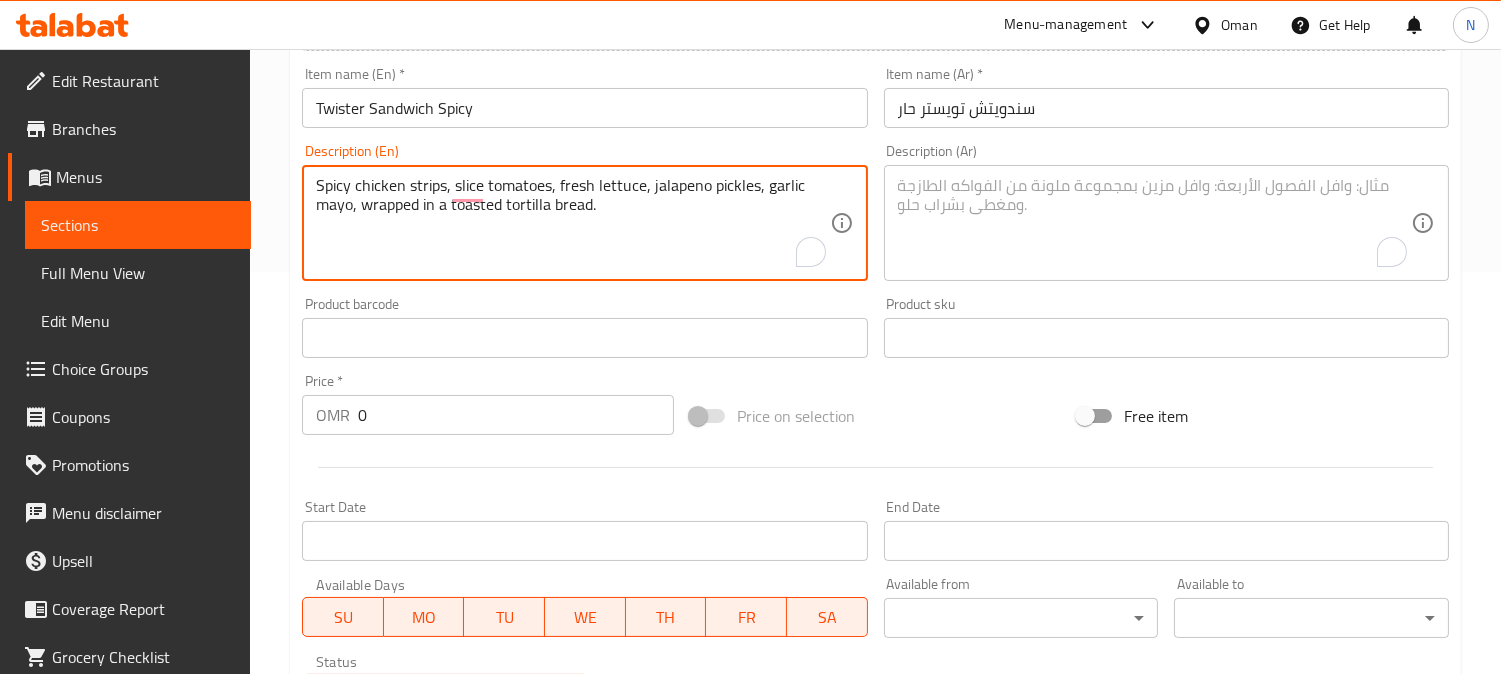 type on "Spicy chicken strips, slice tomatoes, fresh lettuce, jalapeno pickles, garlic mayo, wrapped in a toasted tortilla bread." 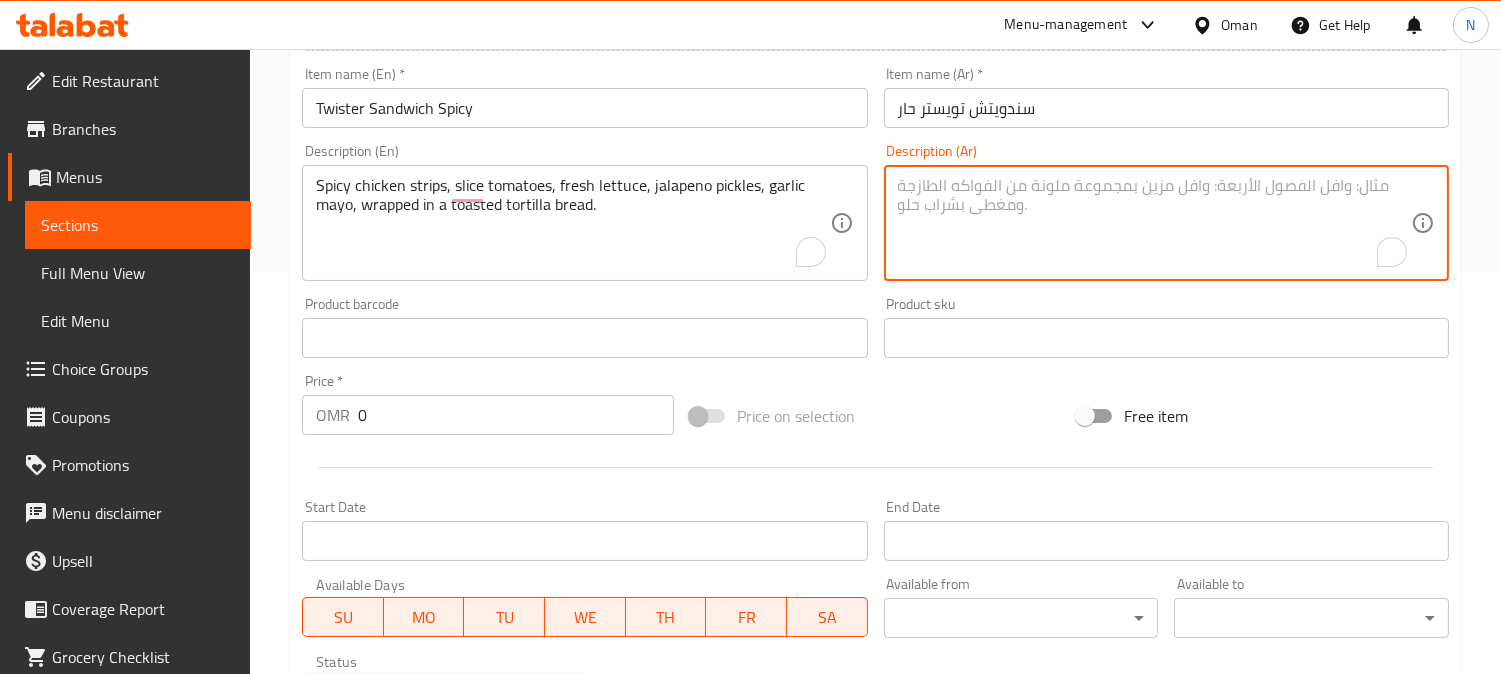 click at bounding box center [1154, 223] 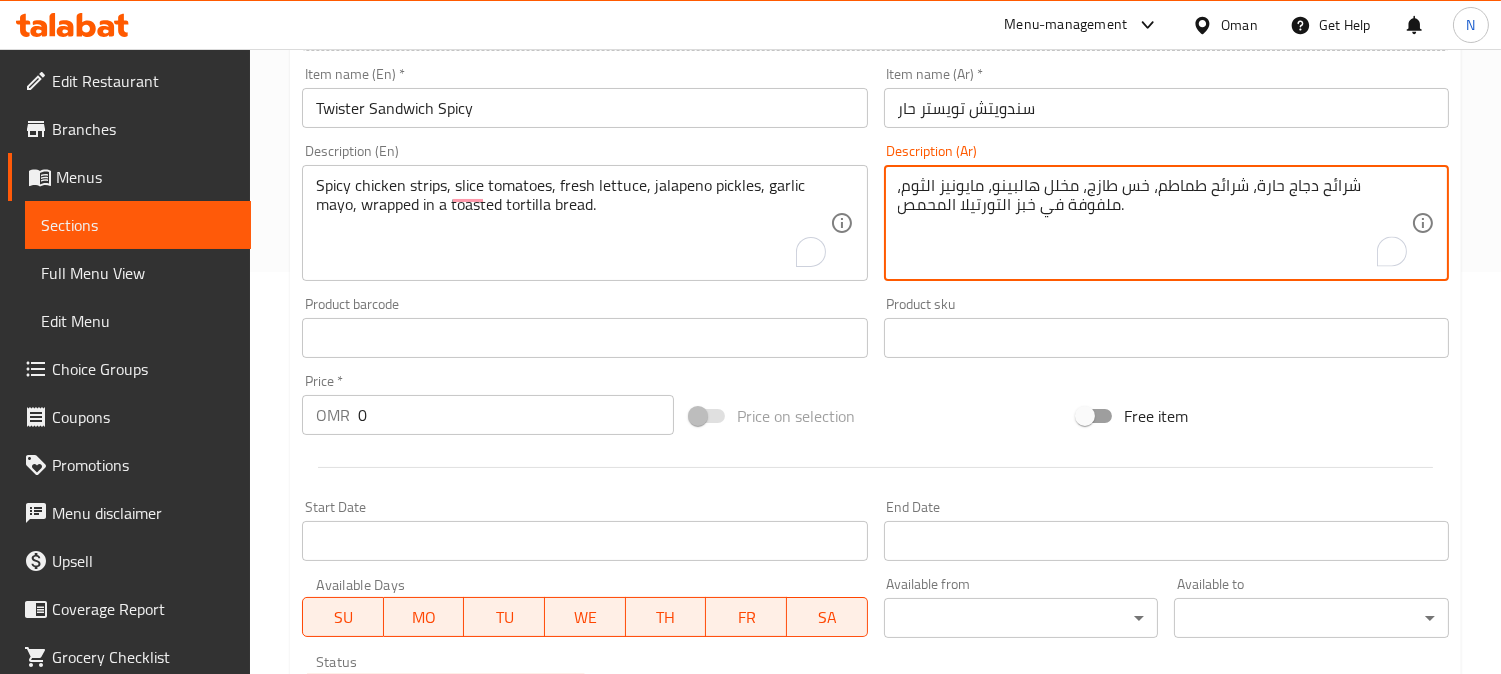 click on "شرائح دجاج حارة، شرائح طماطم، خس طازج، مخلل هالبينو، مايونيز الثوم، ملفوفة في خبز التورتيلا المحمص." at bounding box center [1154, 223] 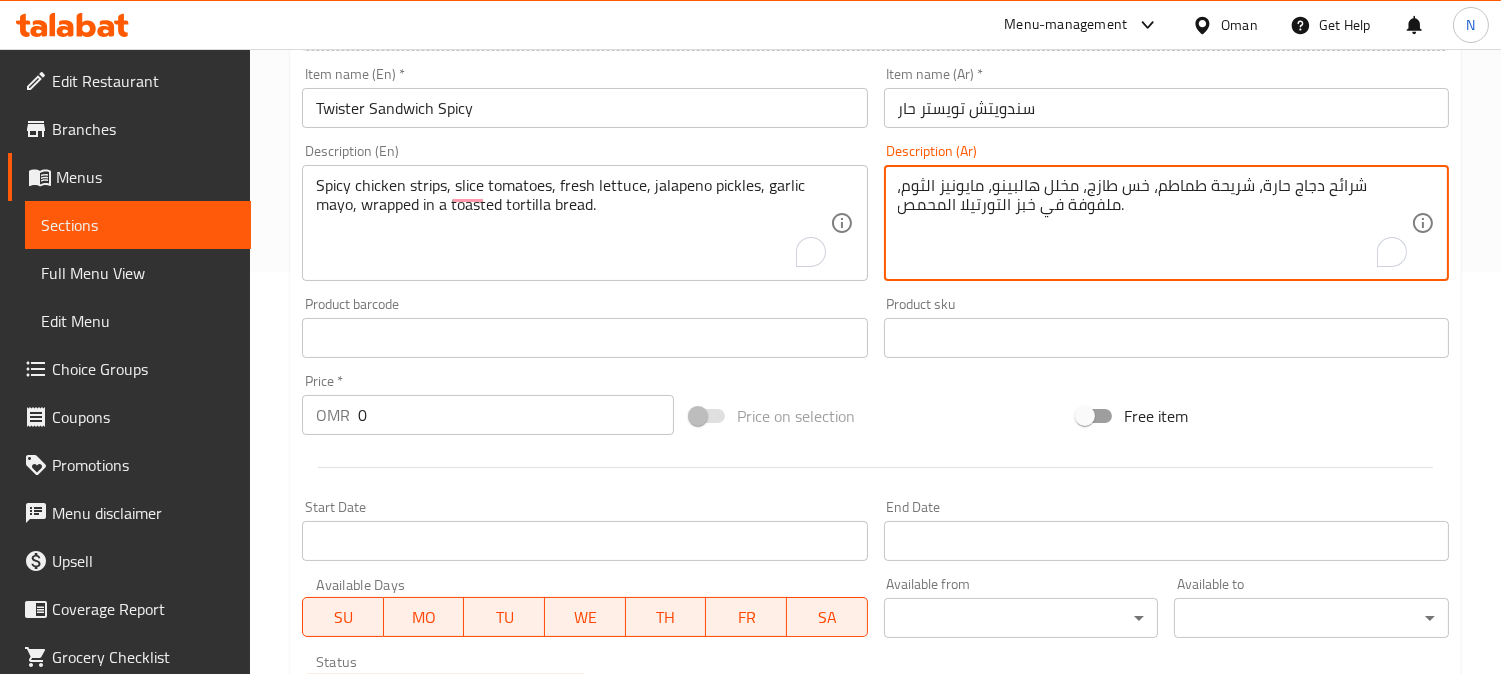 click on "شرائح دجاج حارة، شريحة طماطم، خس طازج، مخلل هالبينو، مايونيز الثوم، ملفوفة في خبز التورتيلا المحمص." at bounding box center [1154, 223] 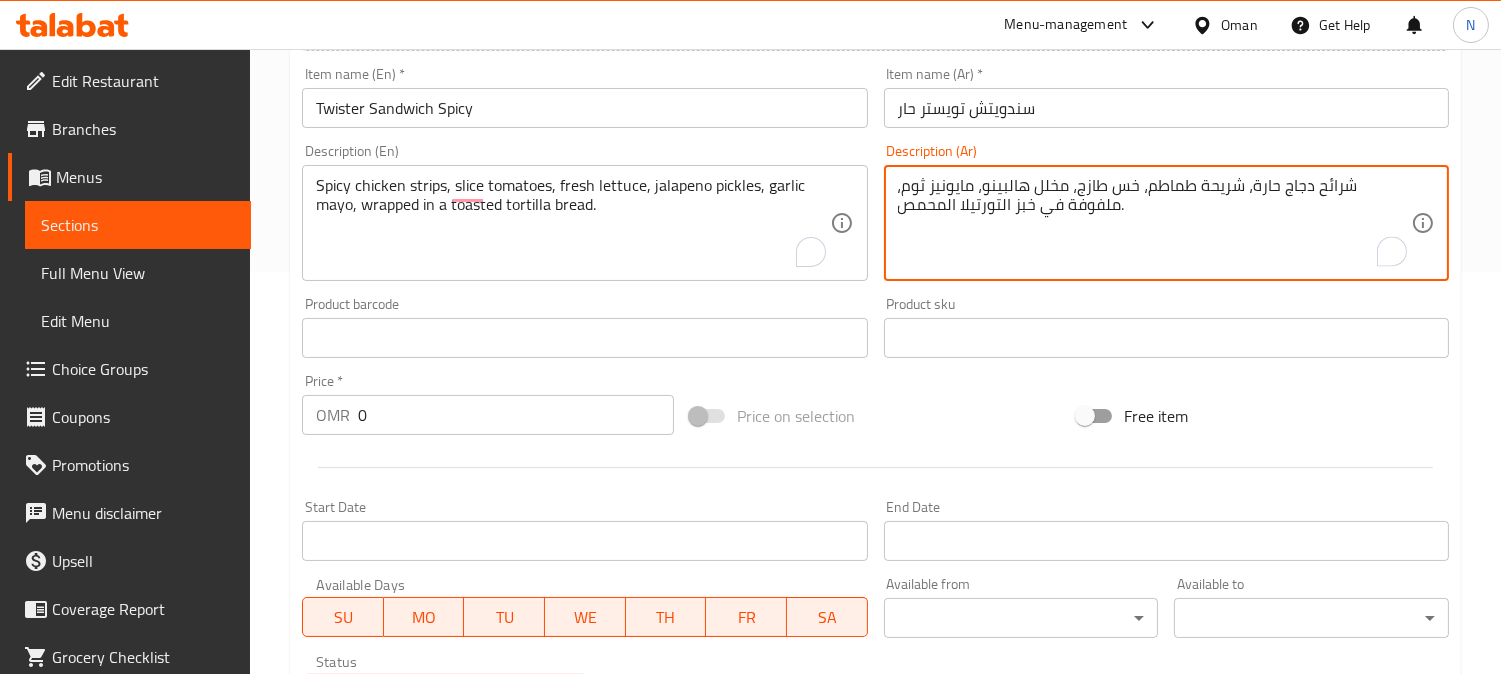 drag, startPoint x: 960, startPoint y: 186, endPoint x: 951, endPoint y: 193, distance: 11.401754 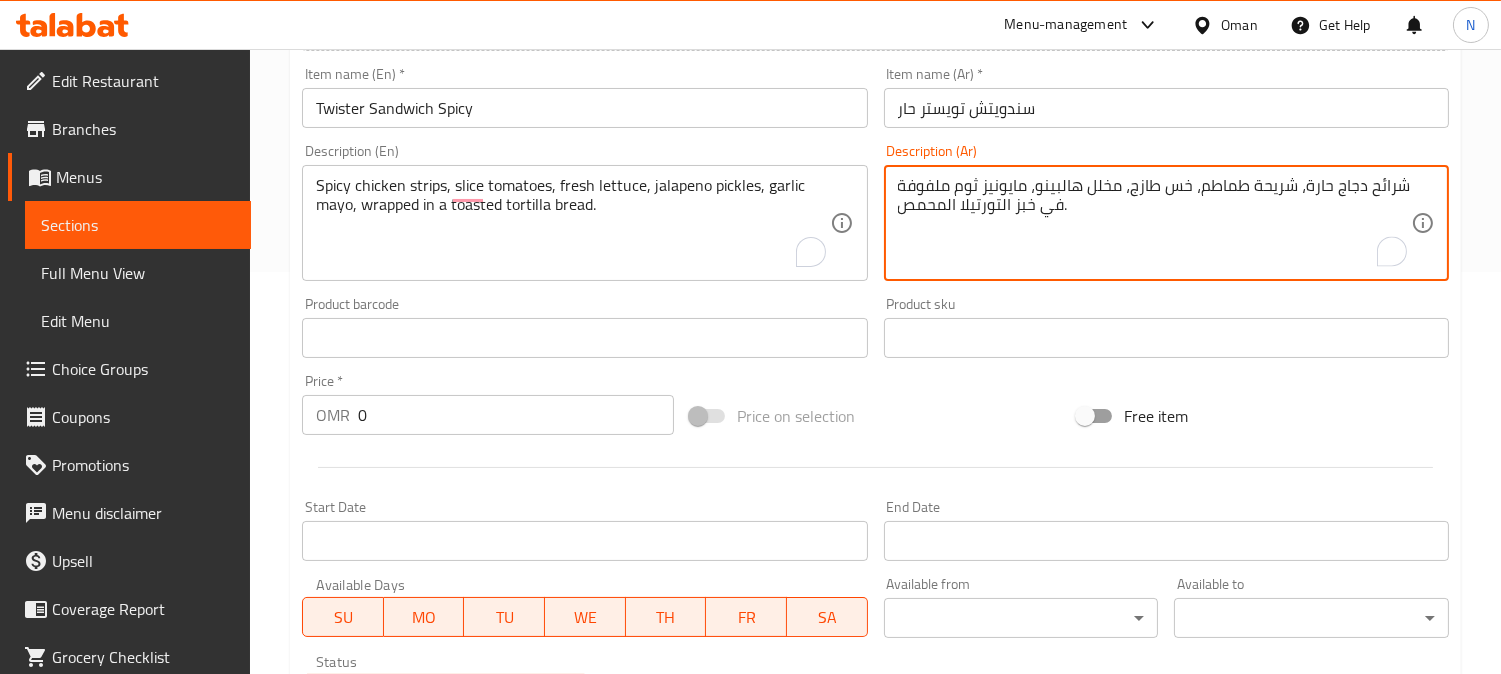 click on "شرائح دجاج حارة، شريحة طماطم، خس طازج، مخلل هالبينو، مايونيز ثوم ملفوفة في خبز التورتيلا المحمص." at bounding box center (1154, 223) 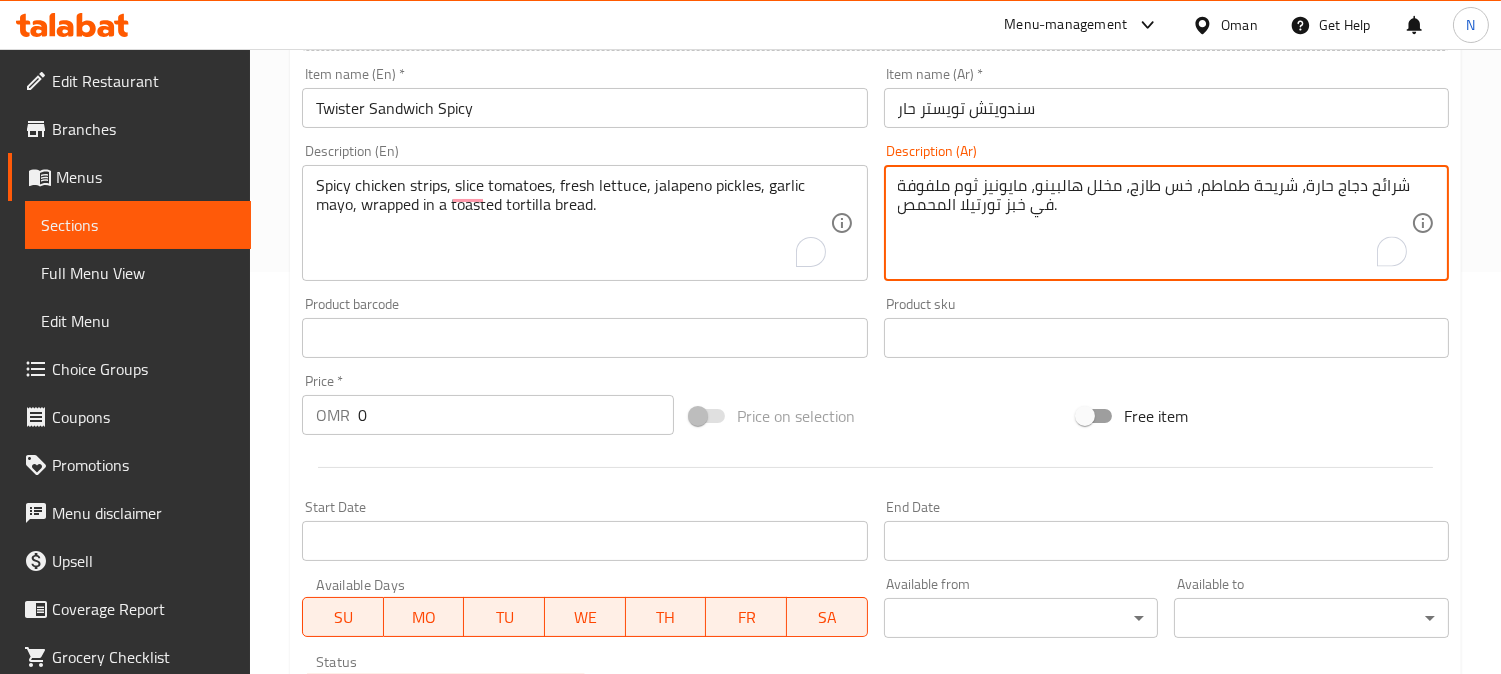 click on "شرائح دجاج حارة، شريحة طماطم، خس طازج، مخلل هالبينو، مايونيز ثوم ملفوفة في خبز تورتيلا المحمص." at bounding box center [1154, 223] 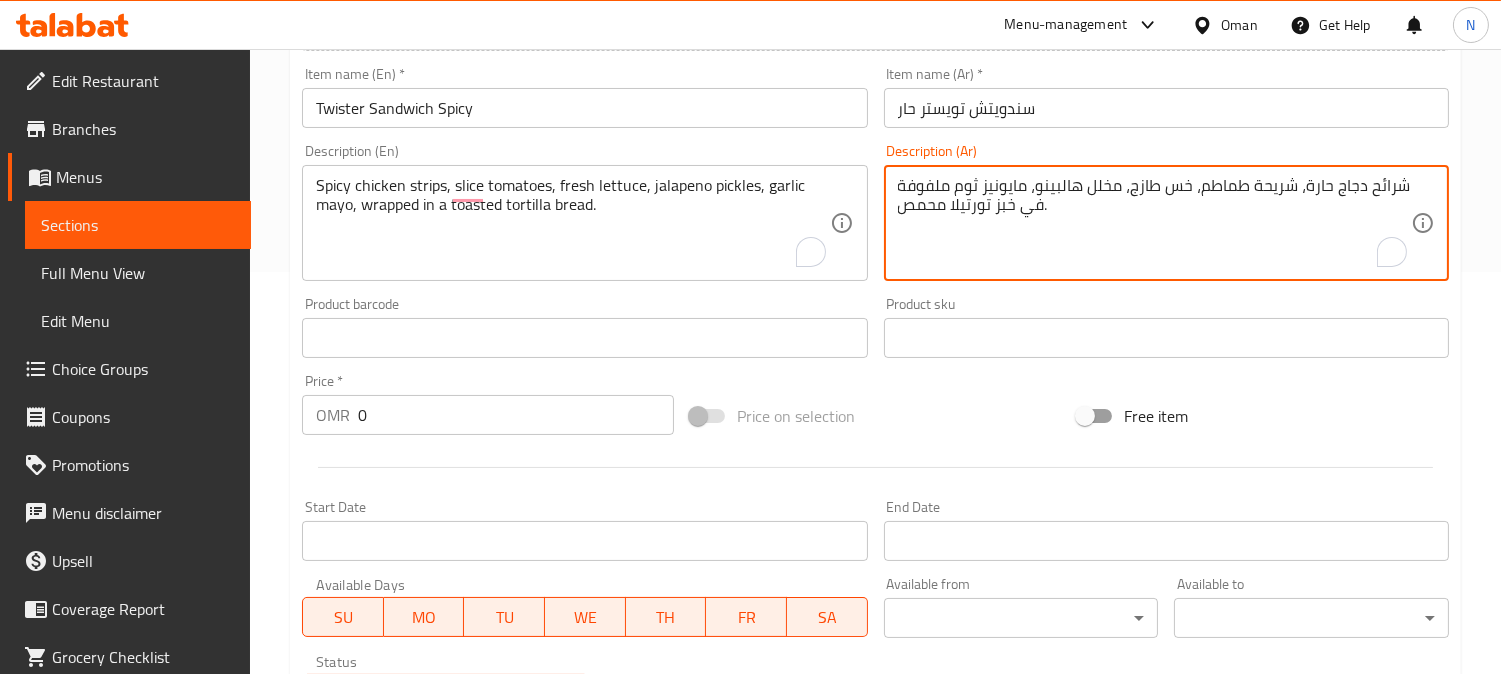 click on "شرائح دجاج حارة، شريحة طماطم، خس طازج، مخلل هالبينو، مايونيز ثوم ملفوفة في خبز تورتيلا محمص." at bounding box center [1154, 223] 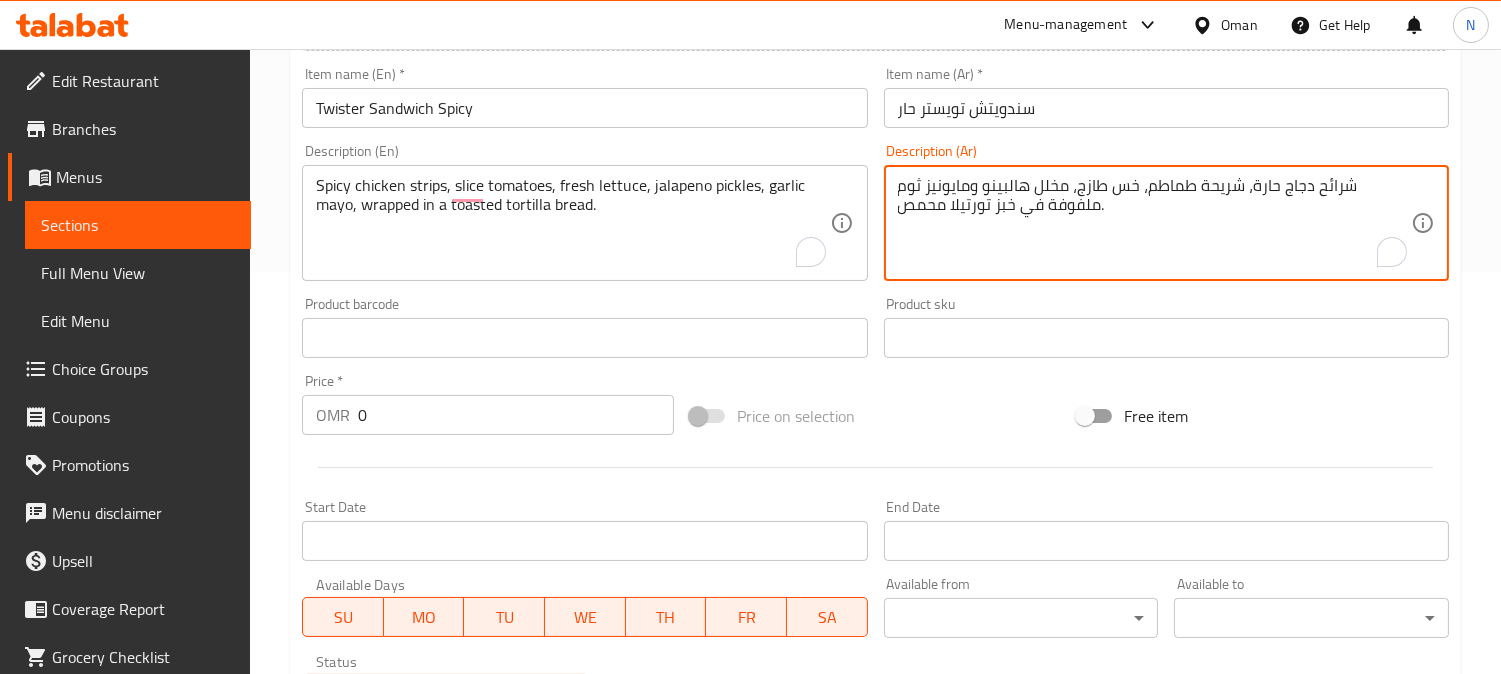 type on "شرائح دجاج حارة، شريحة طماطم، خس طازج، مخلل هالبينو ومايونيز ثوم ملفوفة في خبز تورتيلا محمص." 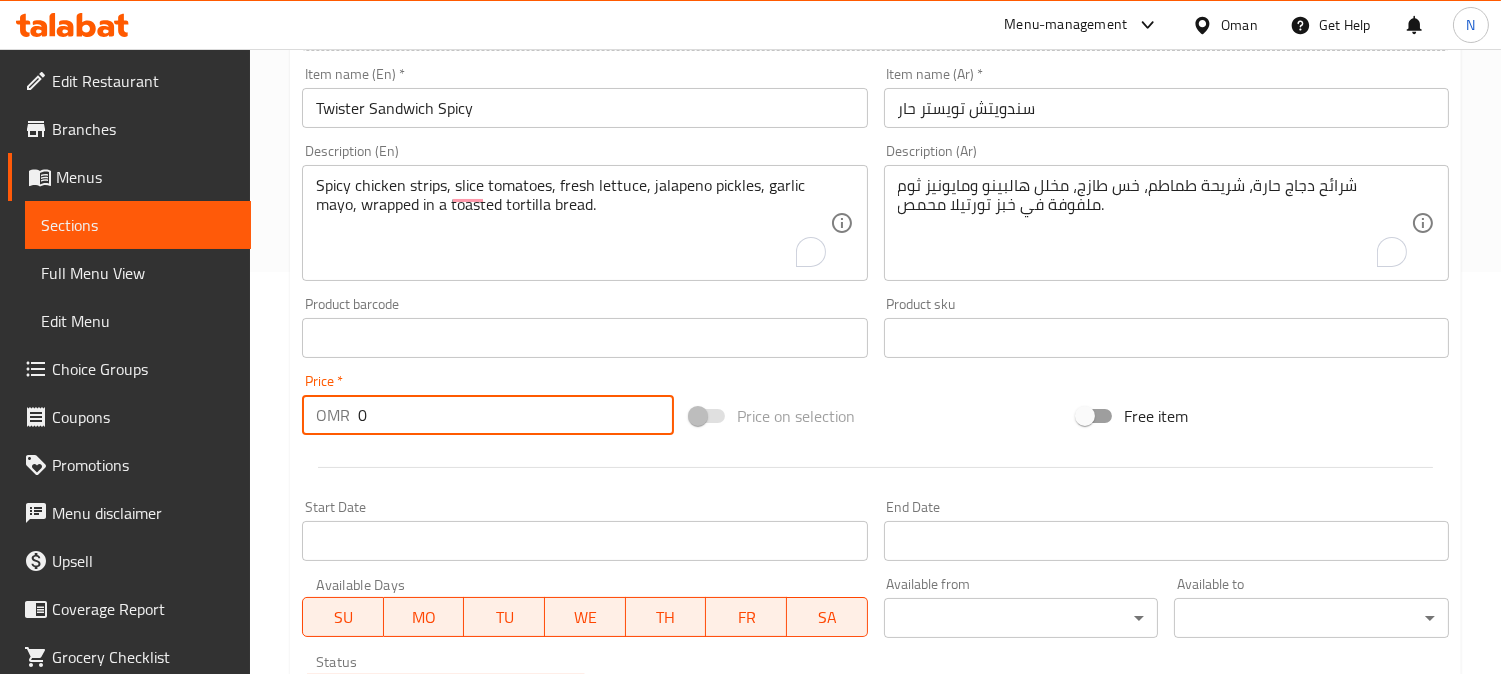 drag, startPoint x: 403, startPoint y: 418, endPoint x: 358, endPoint y: 423, distance: 45.276924 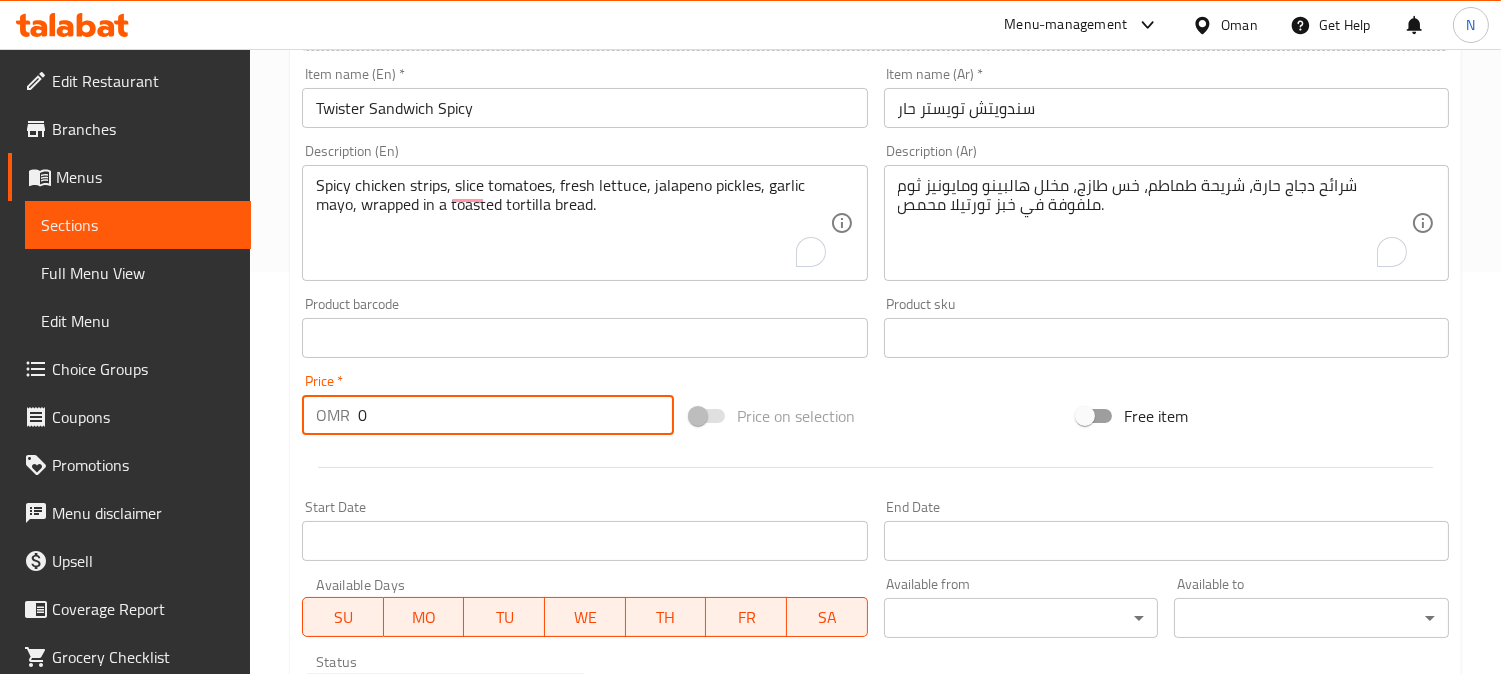click on "0" at bounding box center [516, 415] 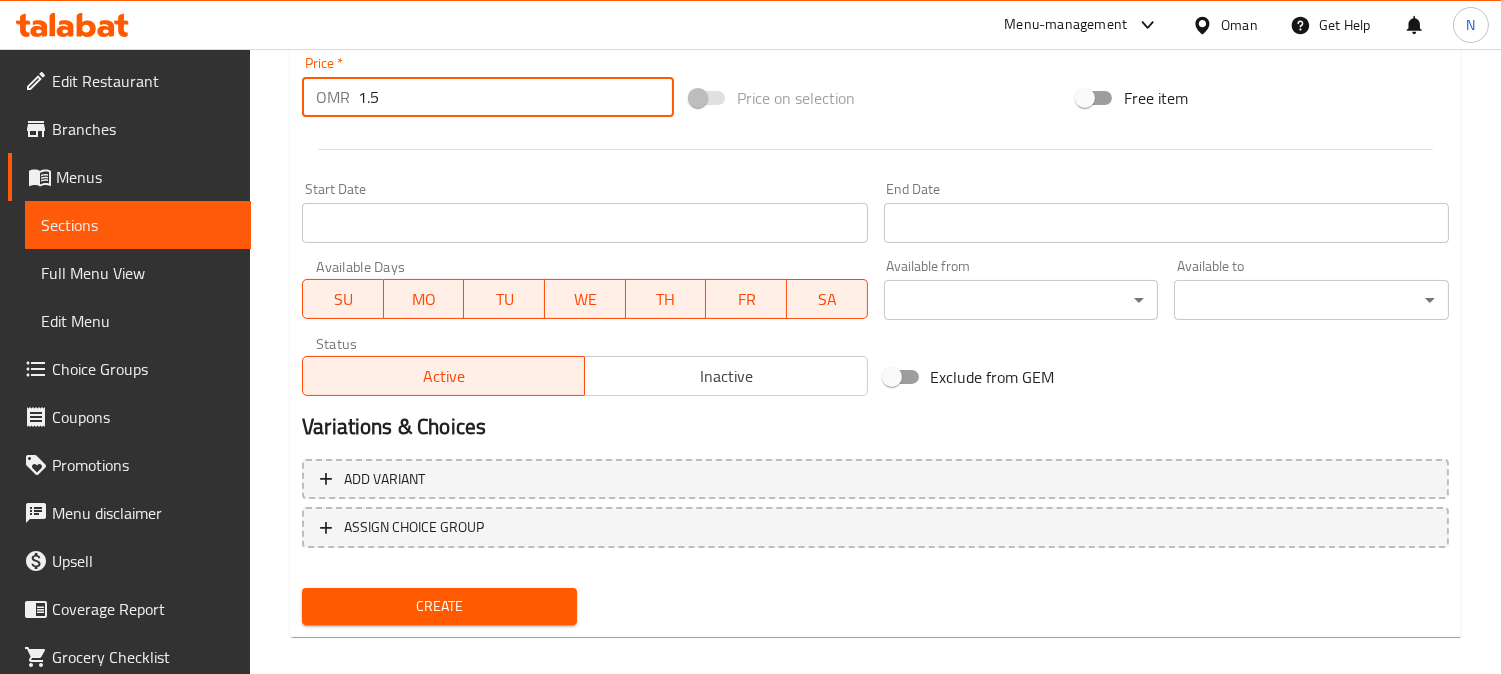 scroll, scrollTop: 735, scrollLeft: 0, axis: vertical 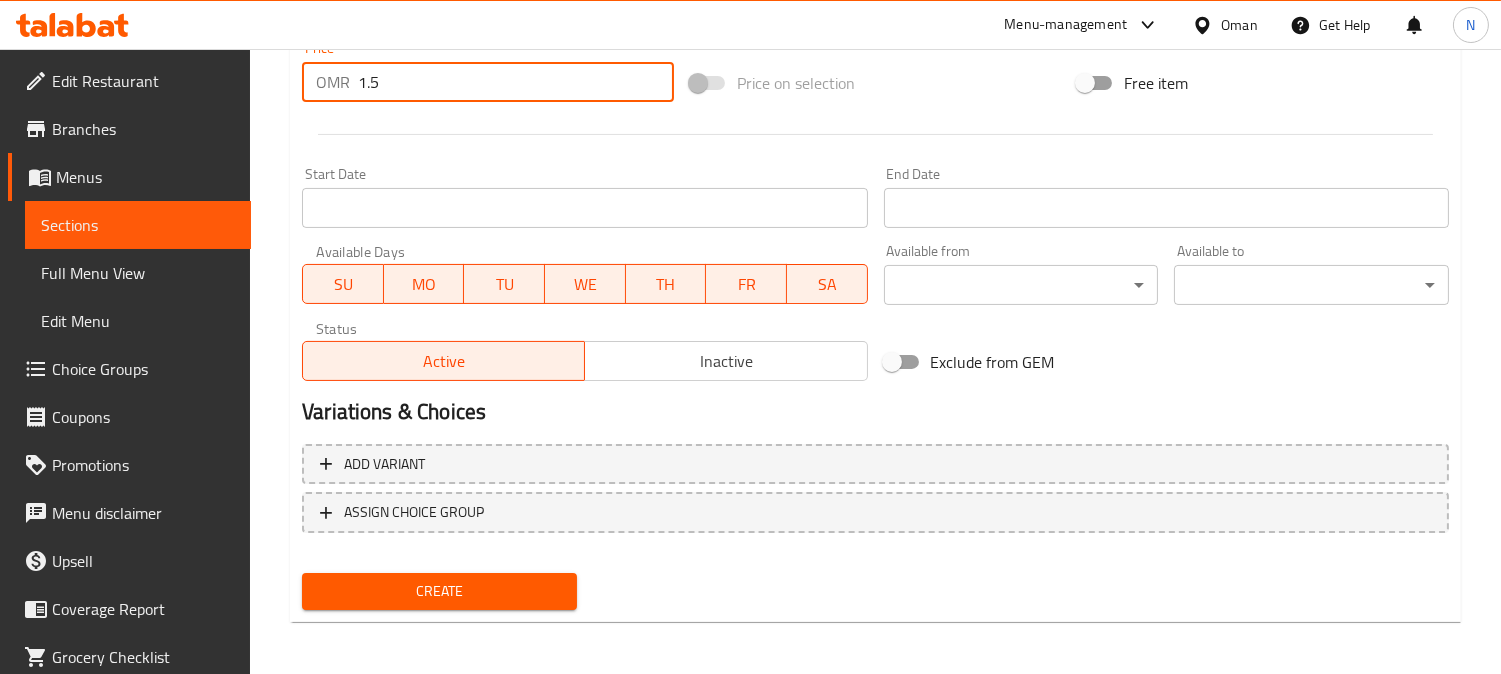type on "1.5" 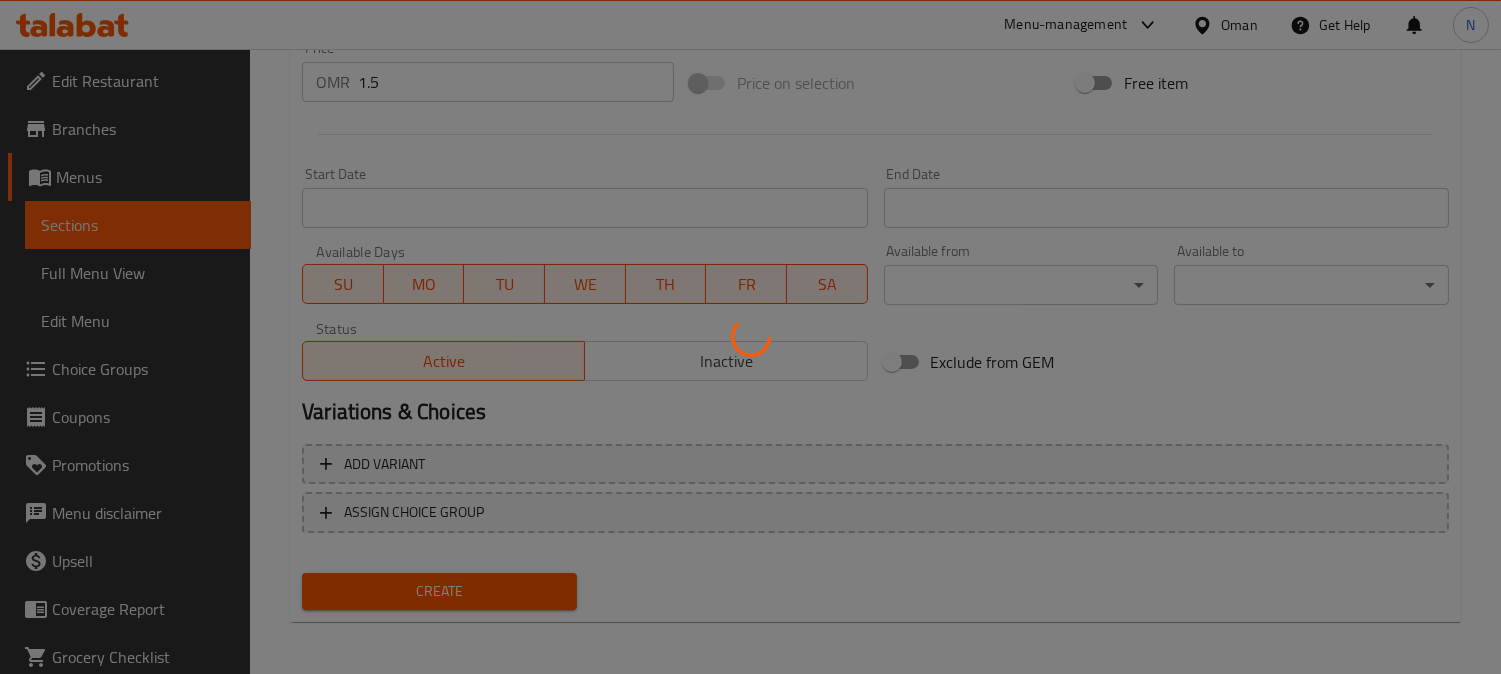 type 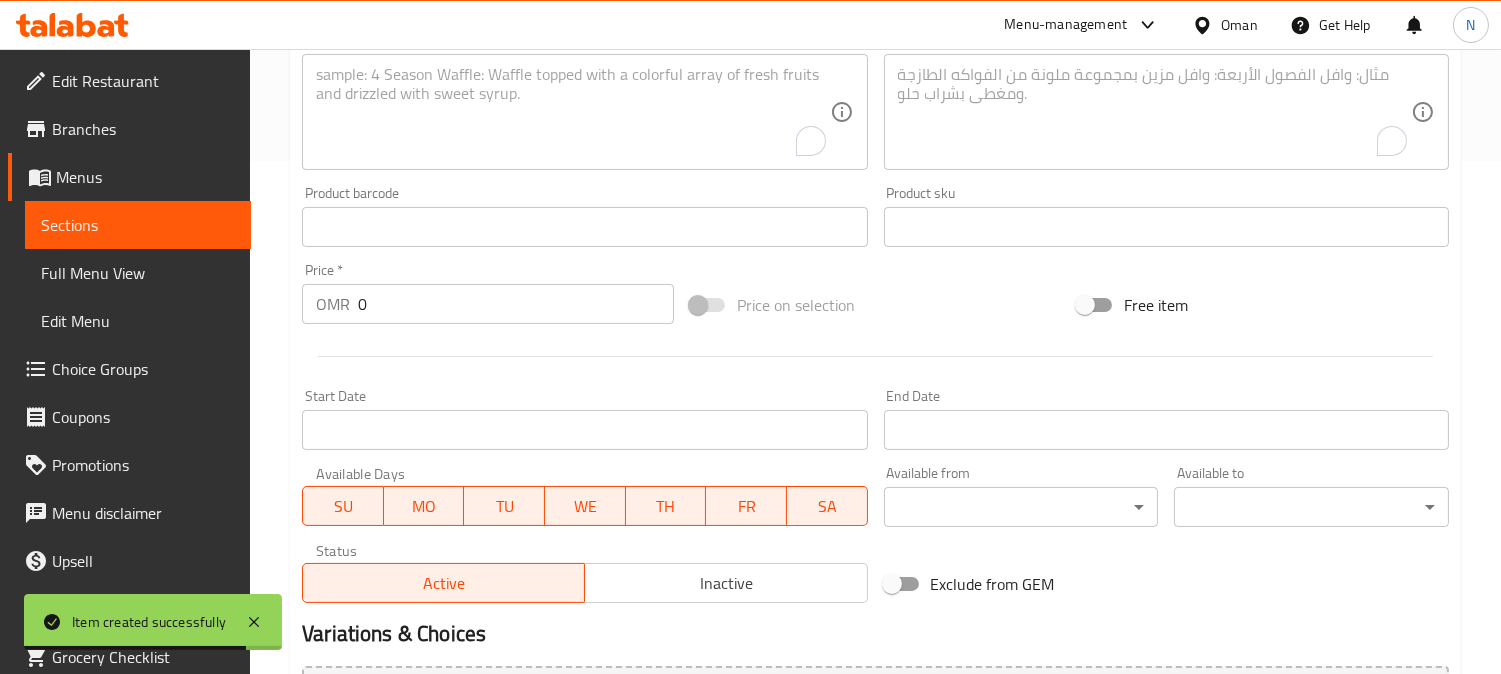 scroll, scrollTop: 291, scrollLeft: 0, axis: vertical 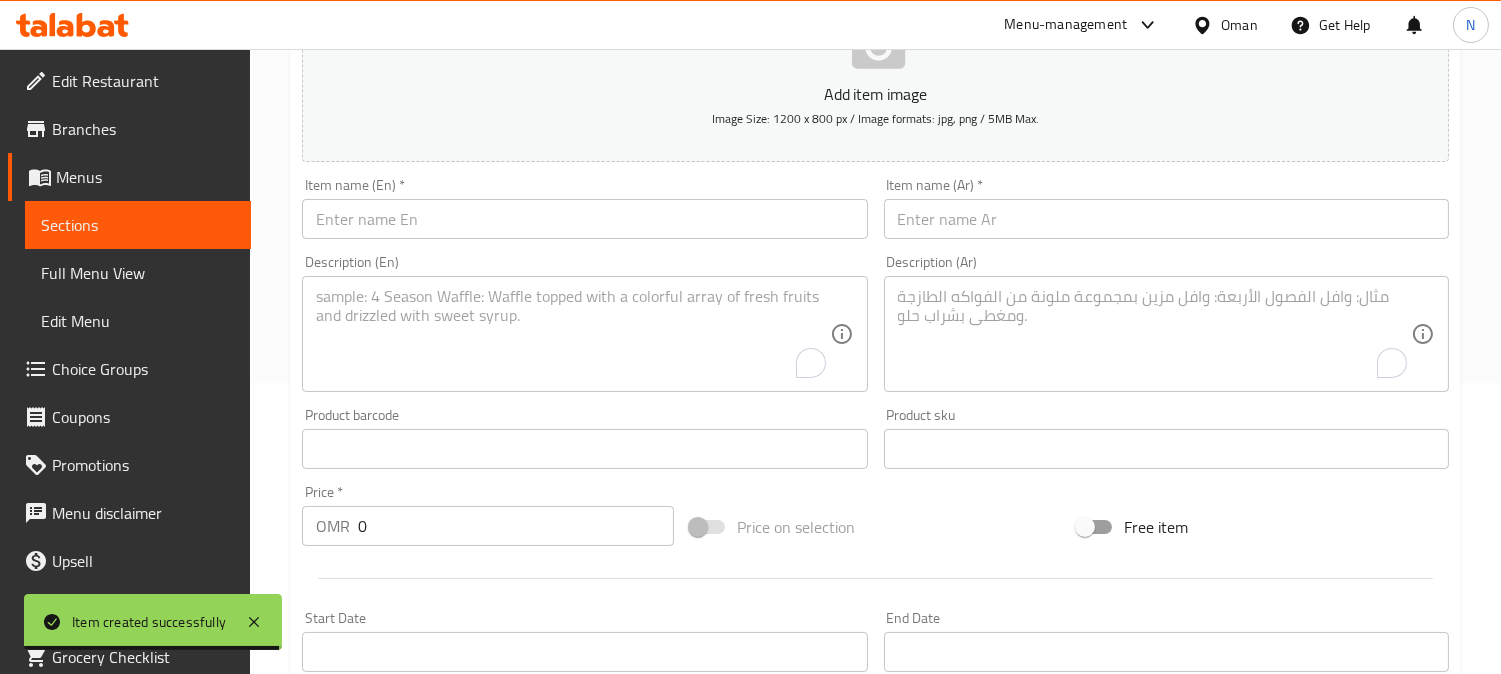 click at bounding box center (584, 219) 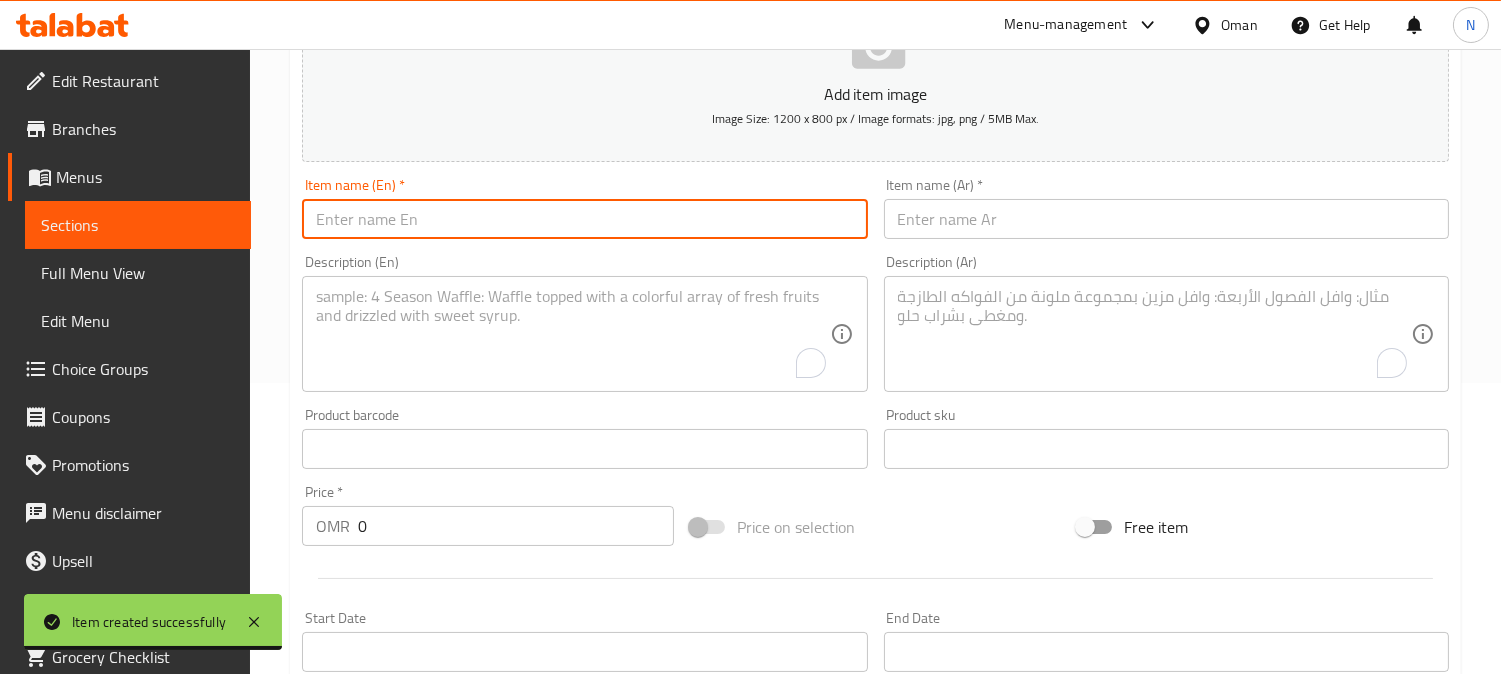 paste on "Cjfc Twister Sandwich" 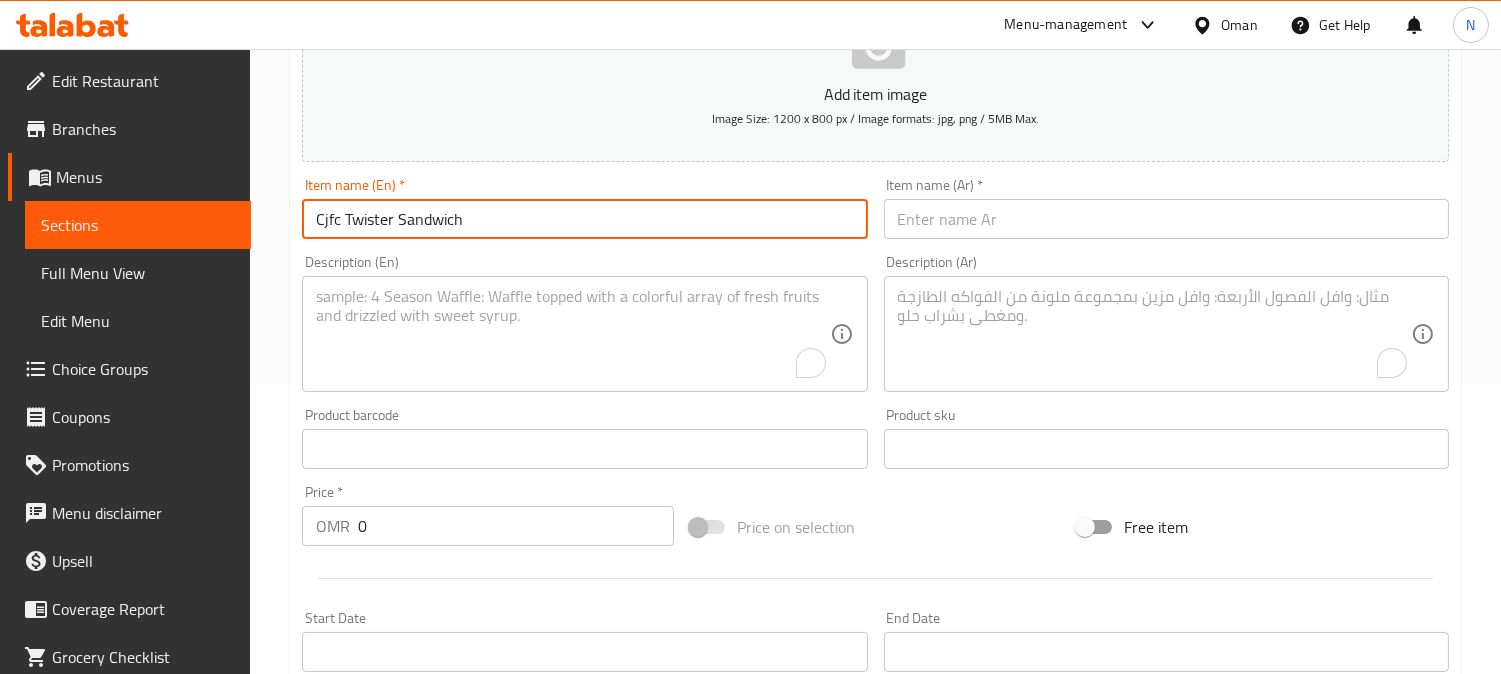 drag, startPoint x: 458, startPoint y: 224, endPoint x: 476, endPoint y: 223, distance: 18.027756 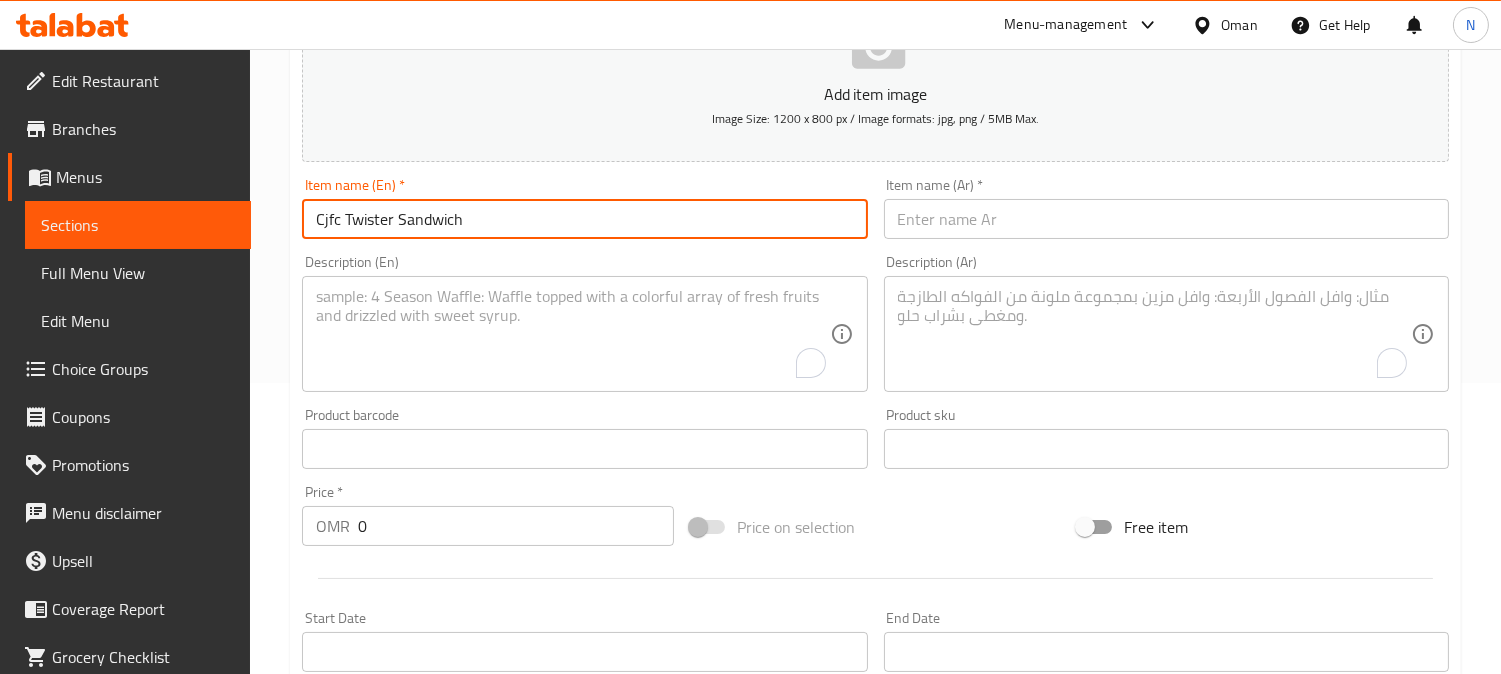 type on "Cjfc Twister Sandwich" 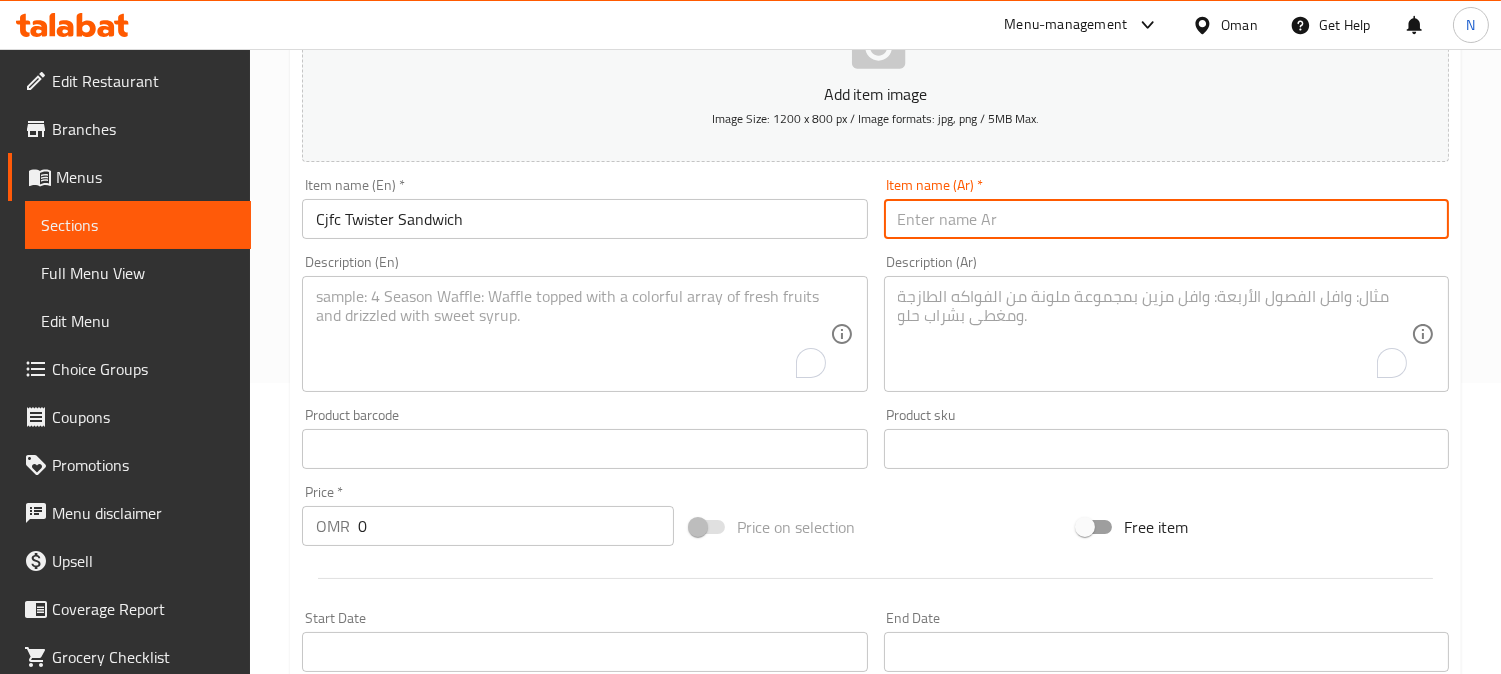 click at bounding box center (1166, 219) 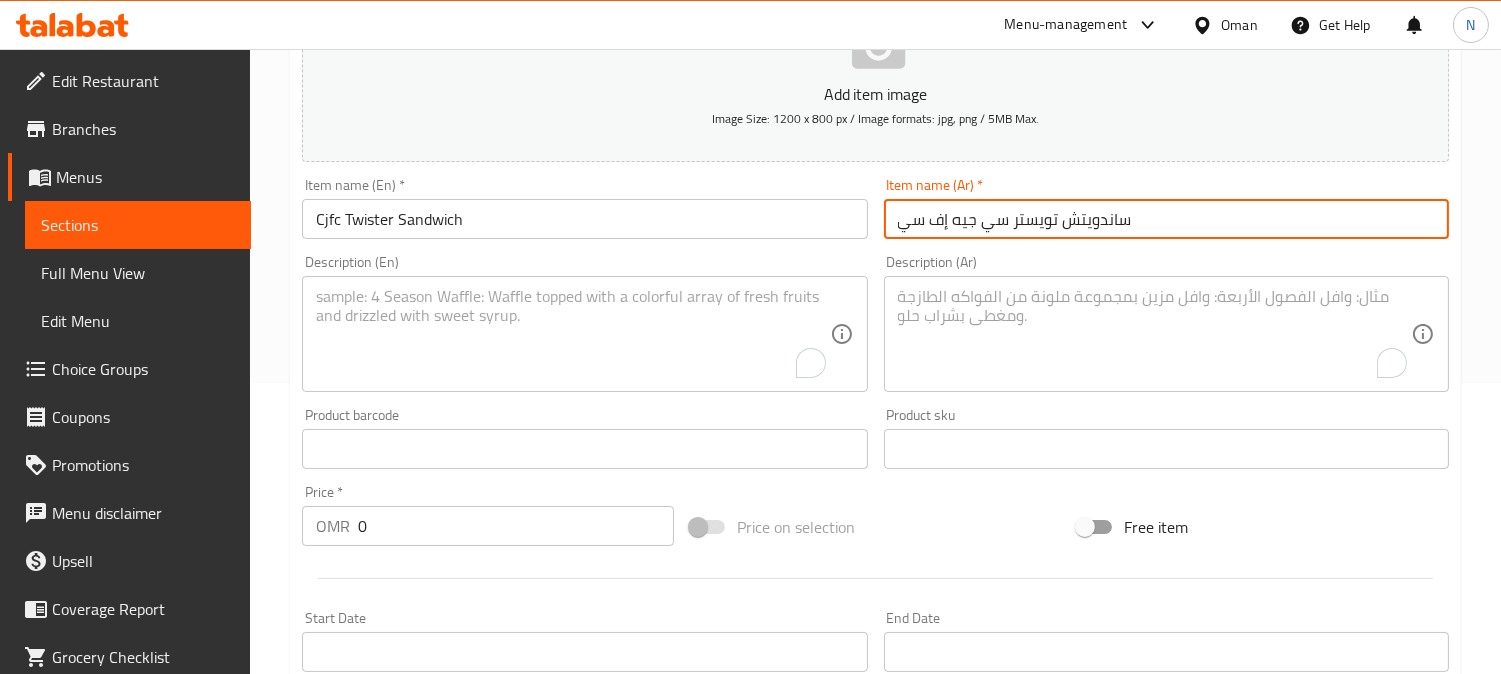 click on "ساندويتش تويستر سي جيه إف سي" at bounding box center (1166, 219) 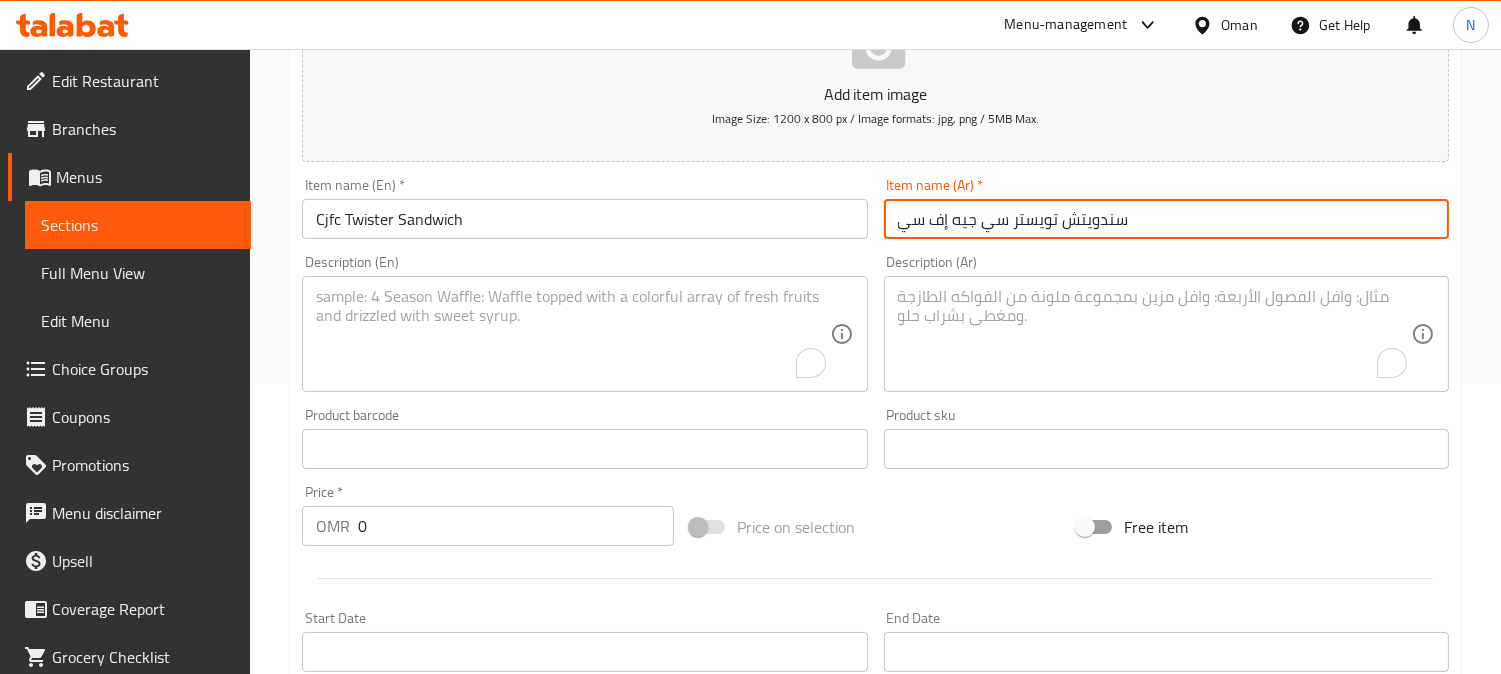 type on "سندويتش تويستر سي جيه إف سي" 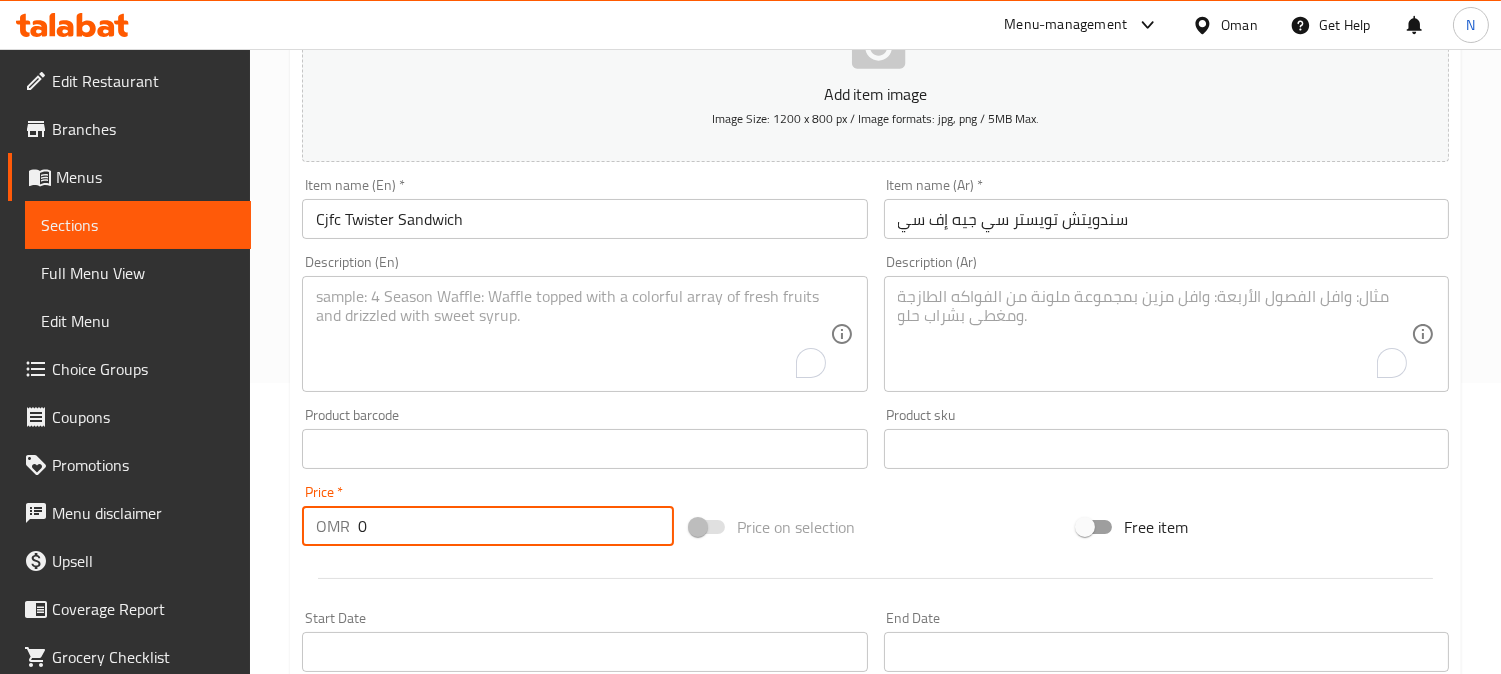 drag, startPoint x: 374, startPoint y: 528, endPoint x: 340, endPoint y: 534, distance: 34.525352 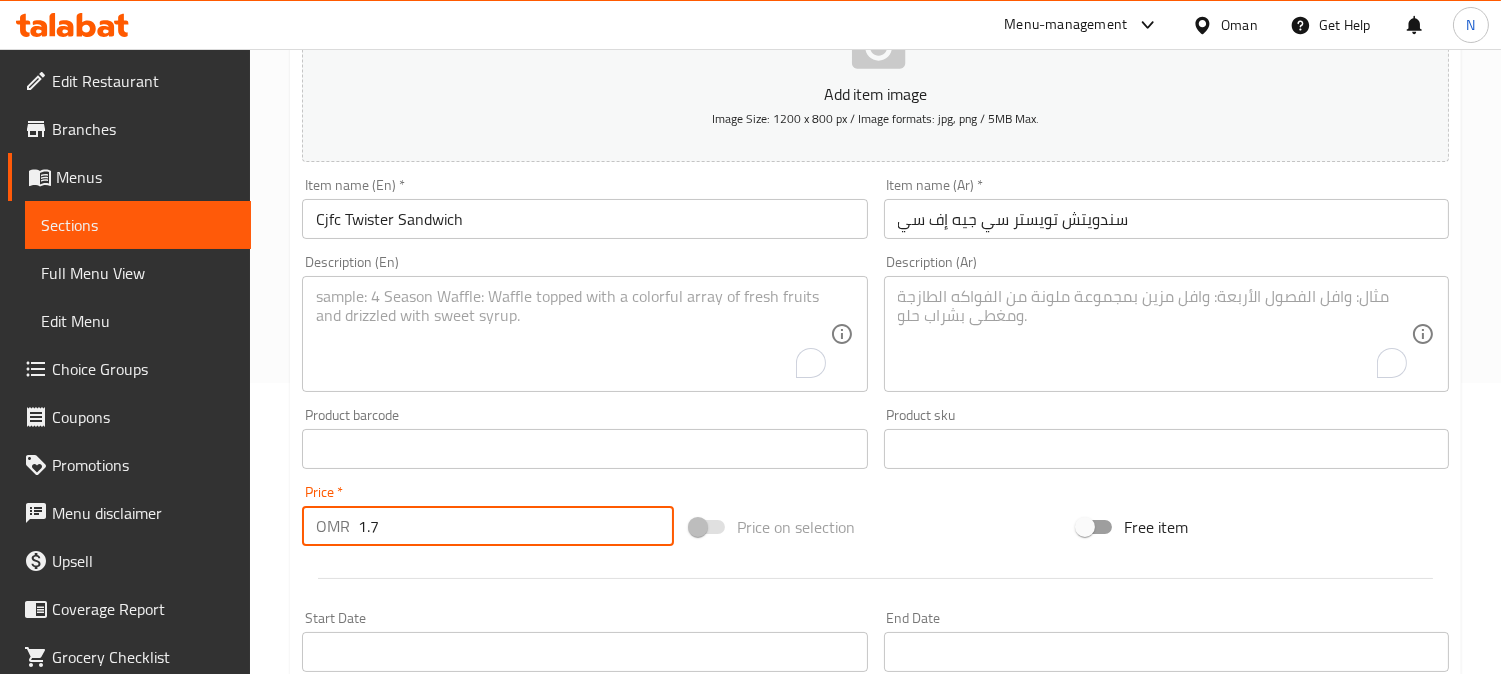 type on "1.7" 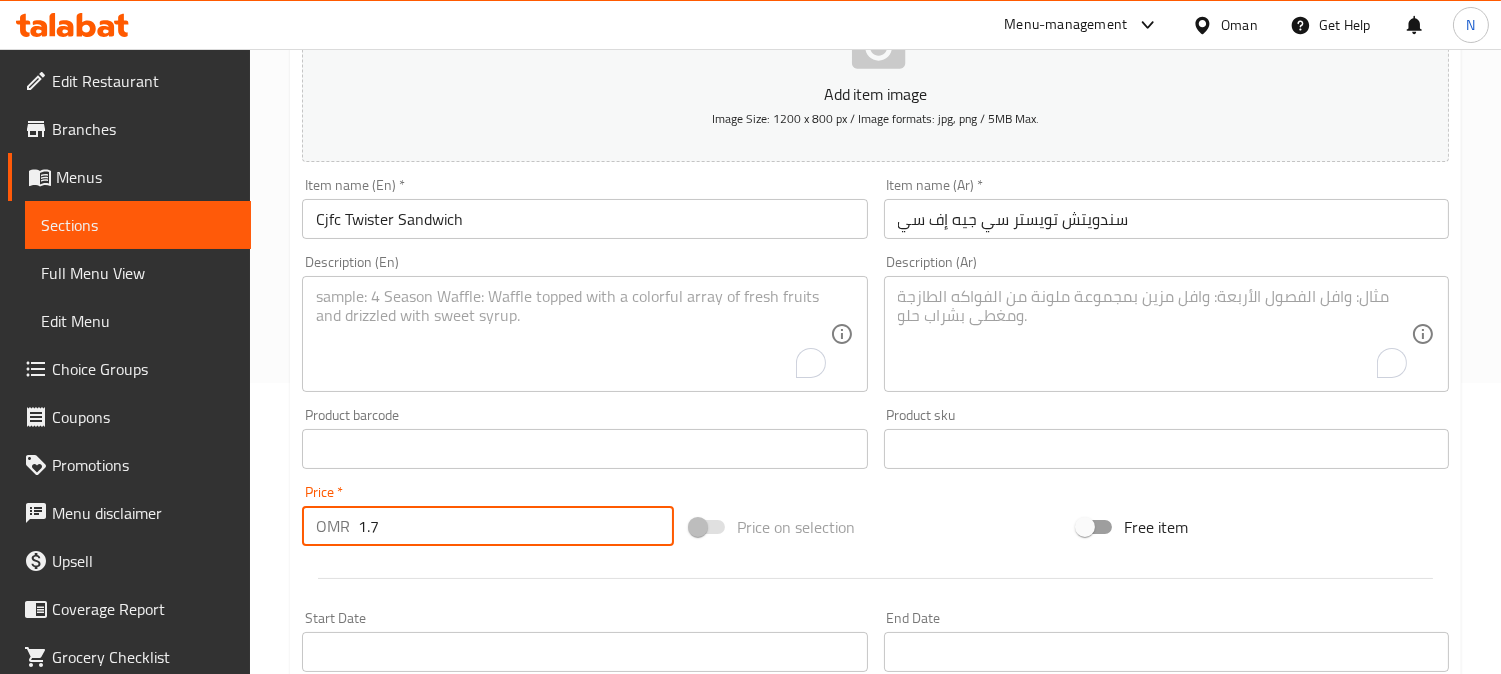 click at bounding box center [572, 334] 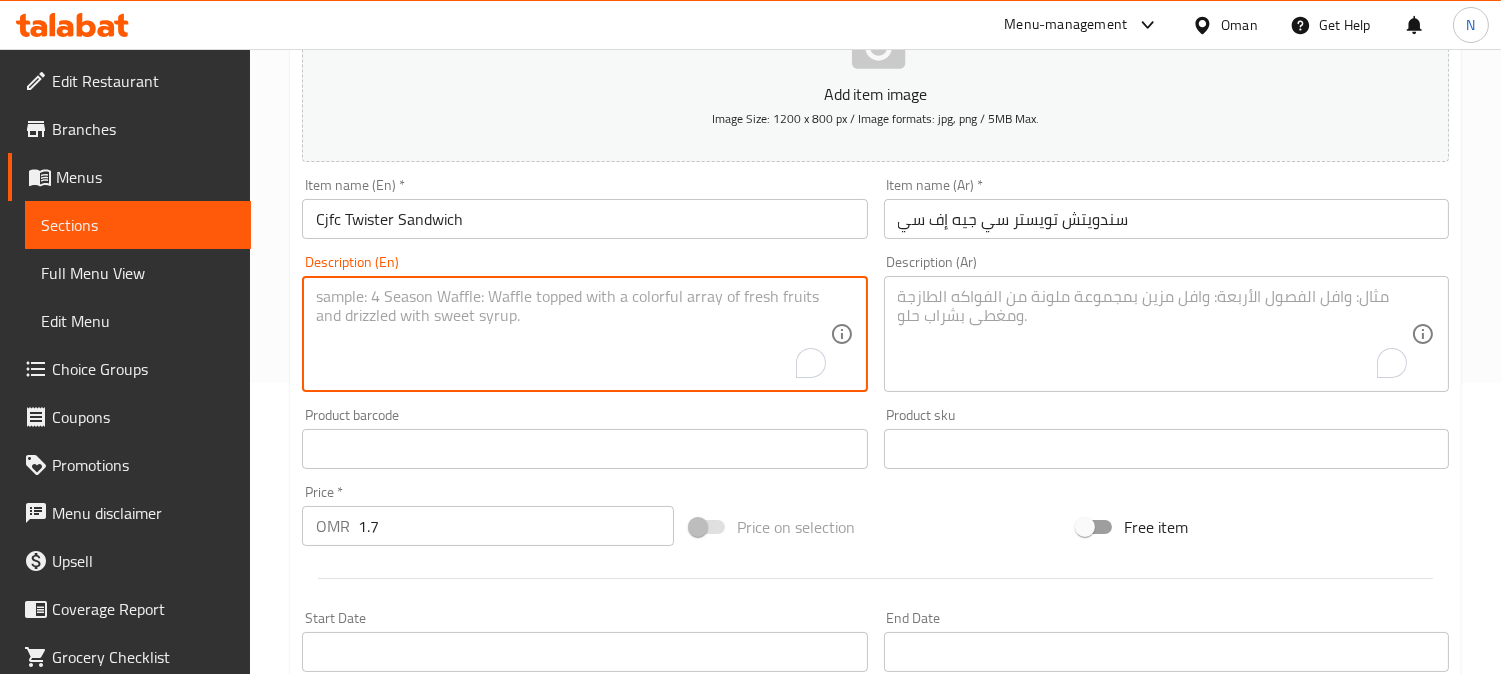 paste on "Chicken strips, fresh lettuce, pickles, fries, cheadar cheese and CJFC dynamite sauce, wrapped in a toasted tortilla bread" 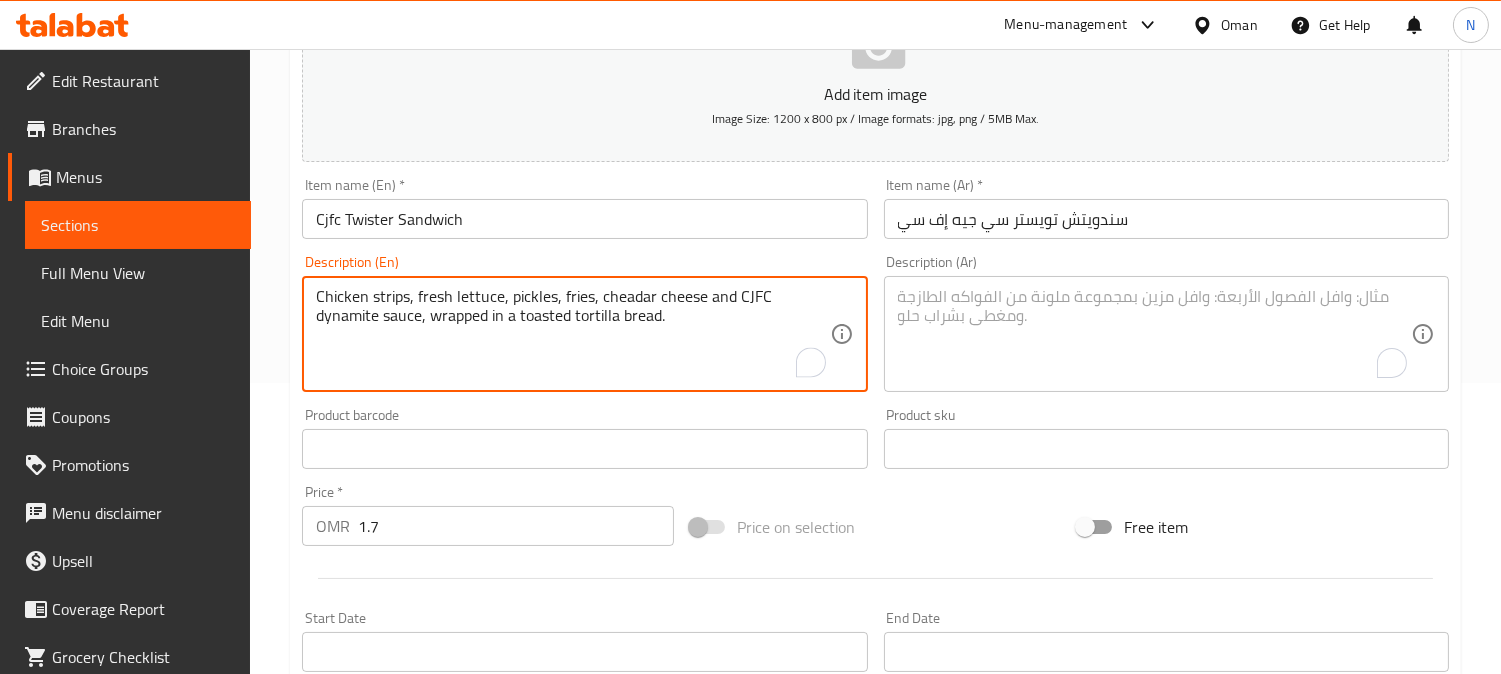click on "Chicken strips, fresh lettuce, pickles, fries, cheadar cheese and CJFC dynamite sauce, wrapped in a toasted tortilla bread." at bounding box center [572, 334] 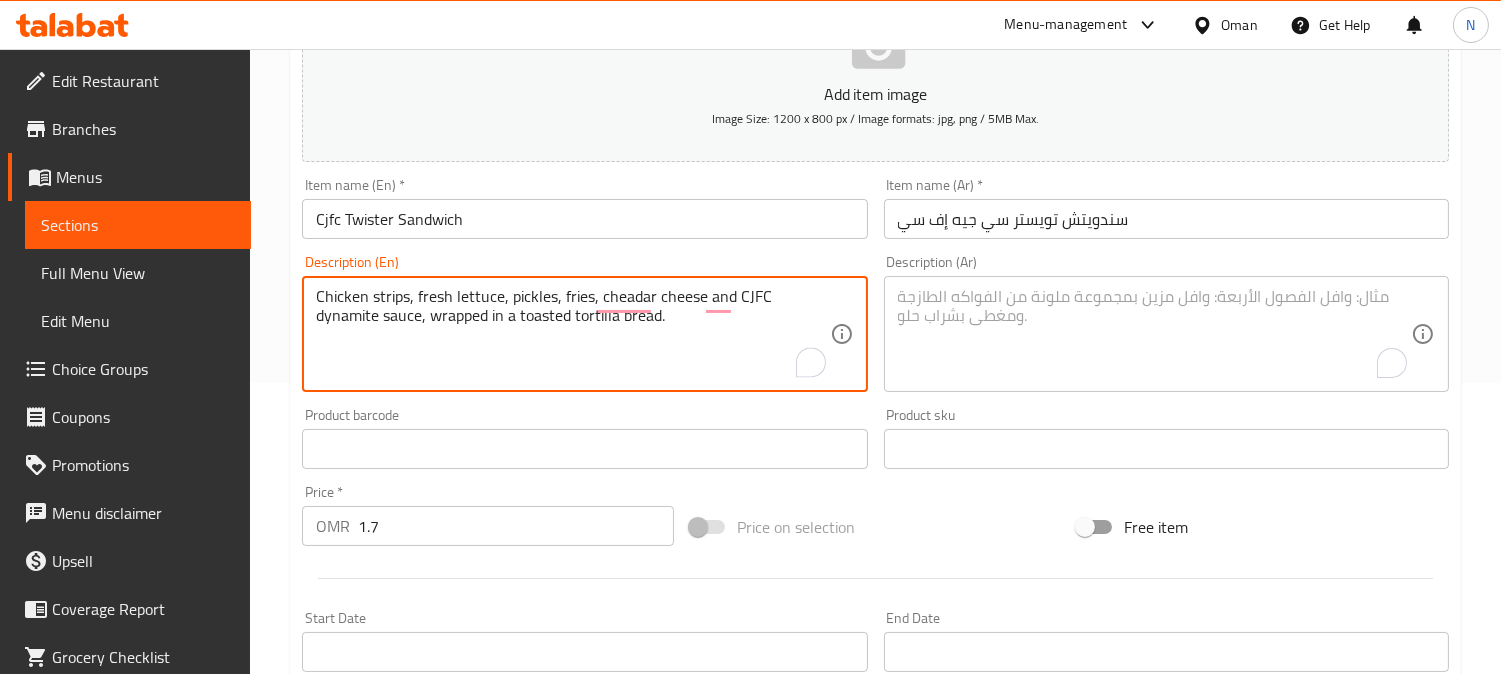 click on "Chicken strips, fresh lettuce, pickles, fries, cheadar cheese and CJFC dynamite sauce, wrapped in a toasted tortilla bread." at bounding box center (572, 334) 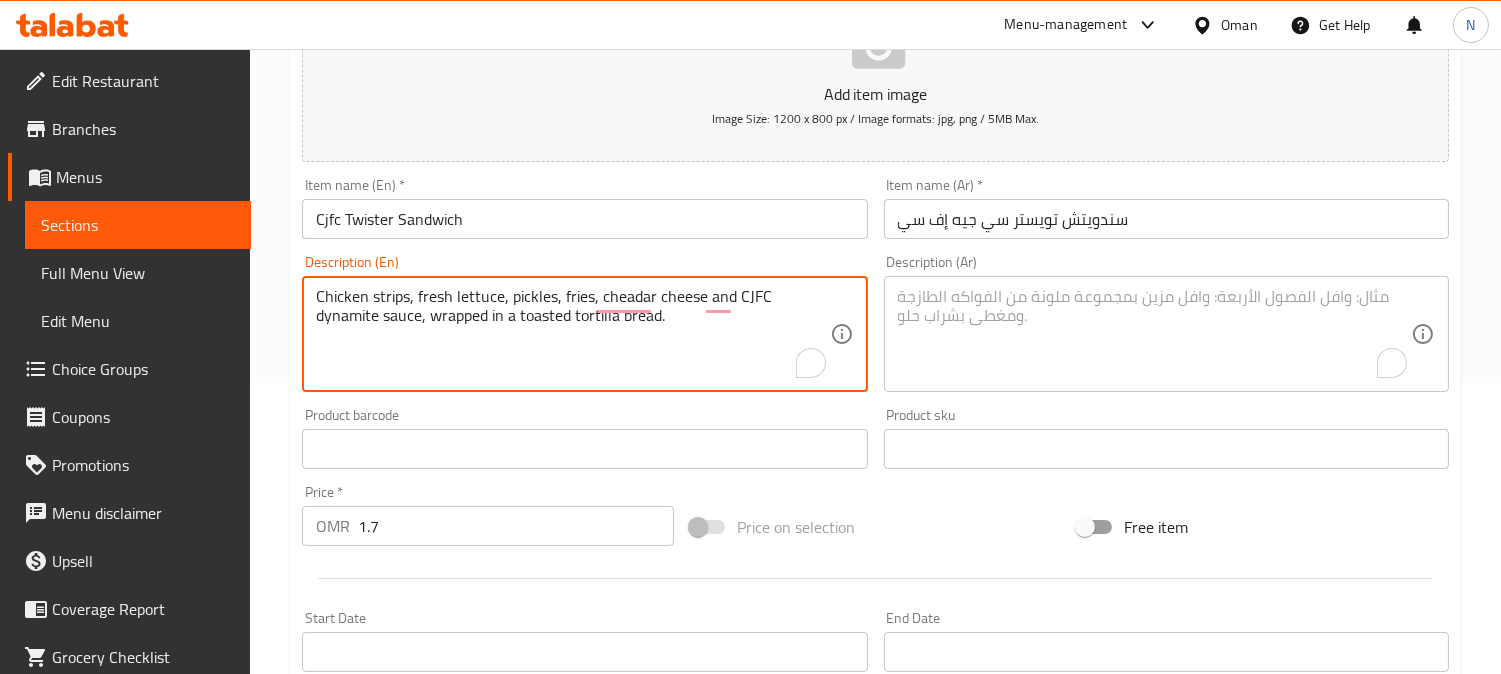 click on "Chicken strips, fresh lettuce, pickles, fries, cheadar cheese and CJFC dynamite sauce, wrapped in a toasted tortilla bread." at bounding box center [572, 334] 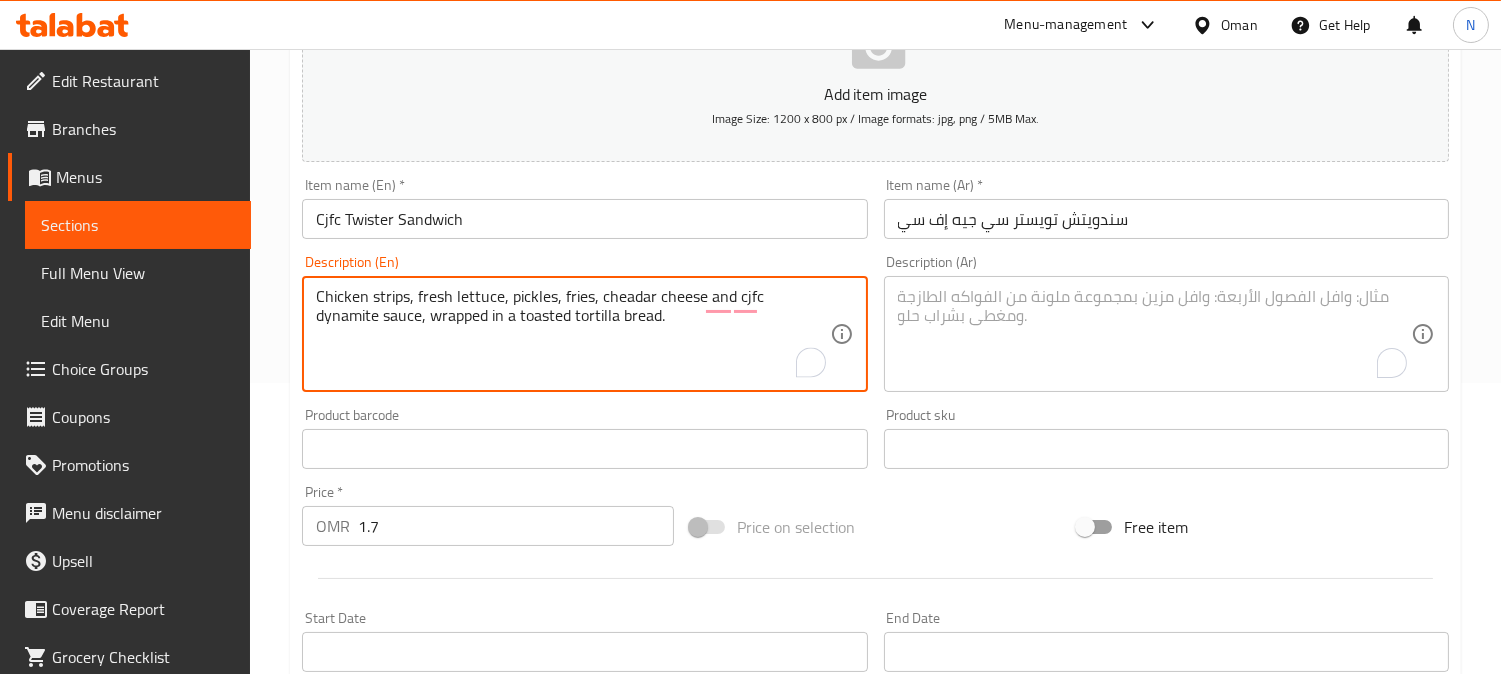 click on "Chicken strips, fresh lettuce, pickles, fries, cheadar cheese and cjfc dynamite sauce, wrapped in a toasted tortilla bread." at bounding box center [572, 334] 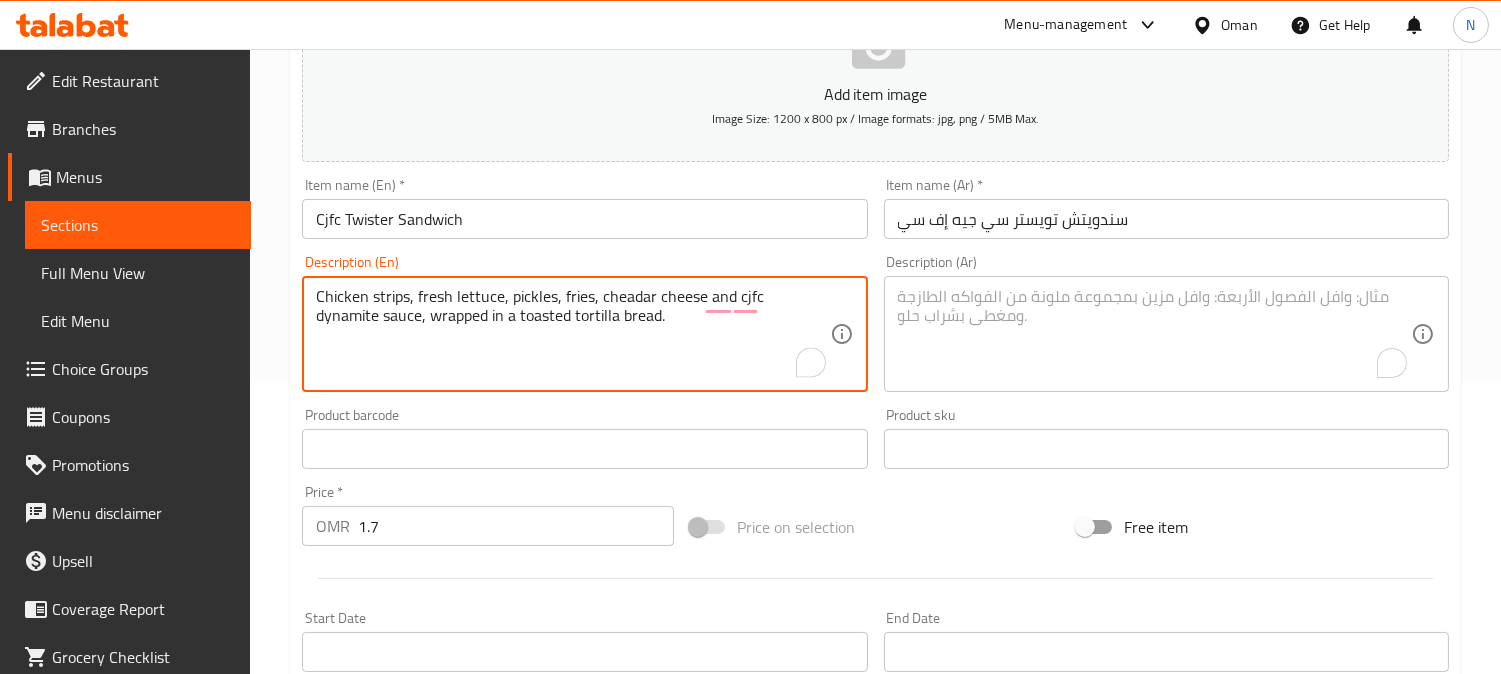 click on "Chicken strips, fresh lettuce, pickles, fries, cheadar cheese and cjfc dynamite sauce, wrapped in a toasted tortilla bread." at bounding box center [572, 334] 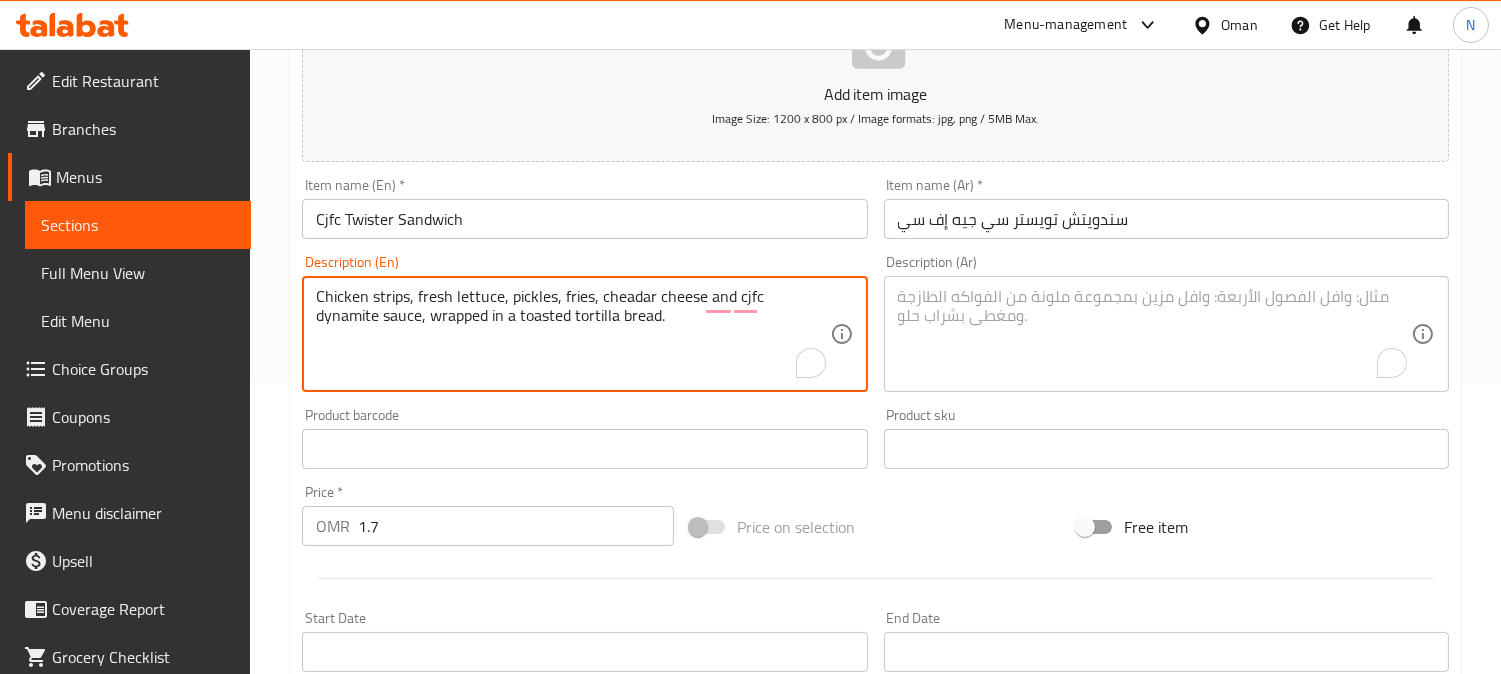 type on "Chicken strips, fresh lettuce, pickles, fries, cheadar cheese and cjfc dynamite sauce, wrapped in a toasted tortilla bread." 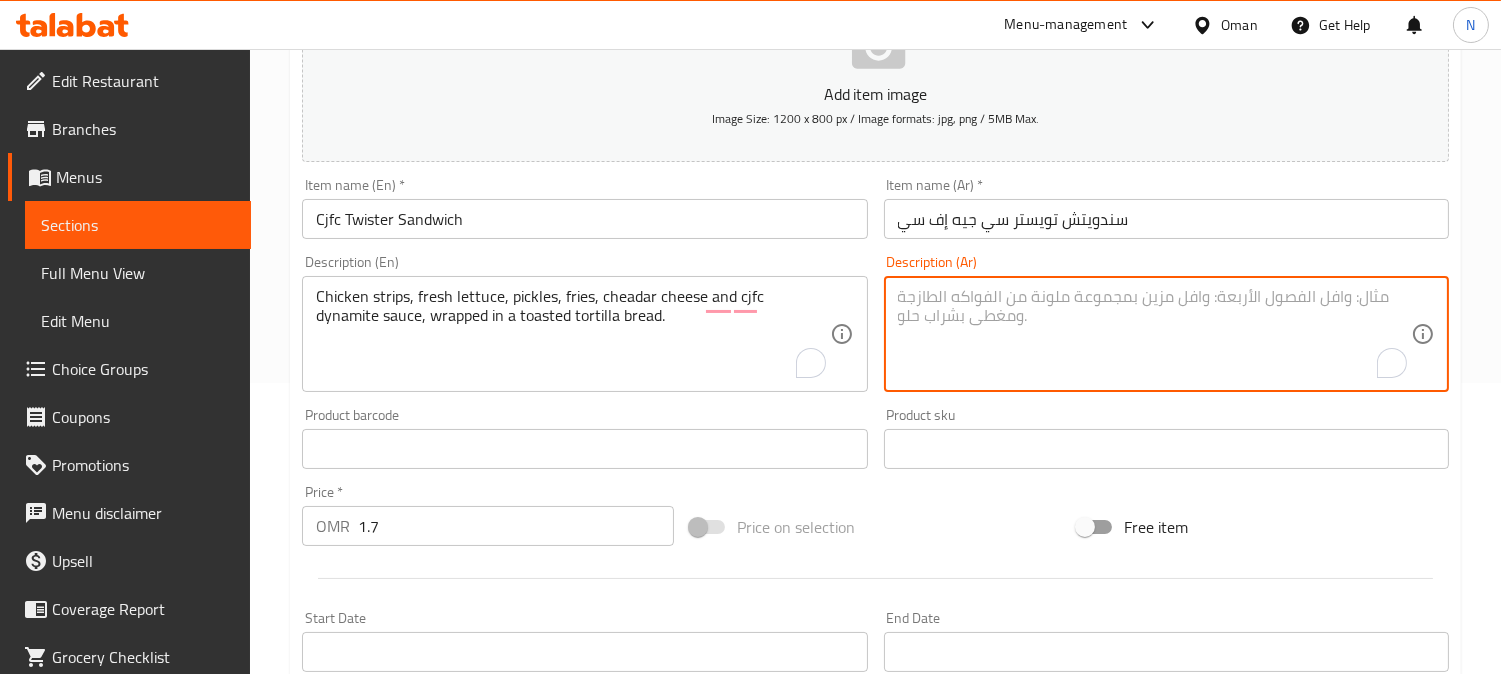 click at bounding box center (1154, 334) 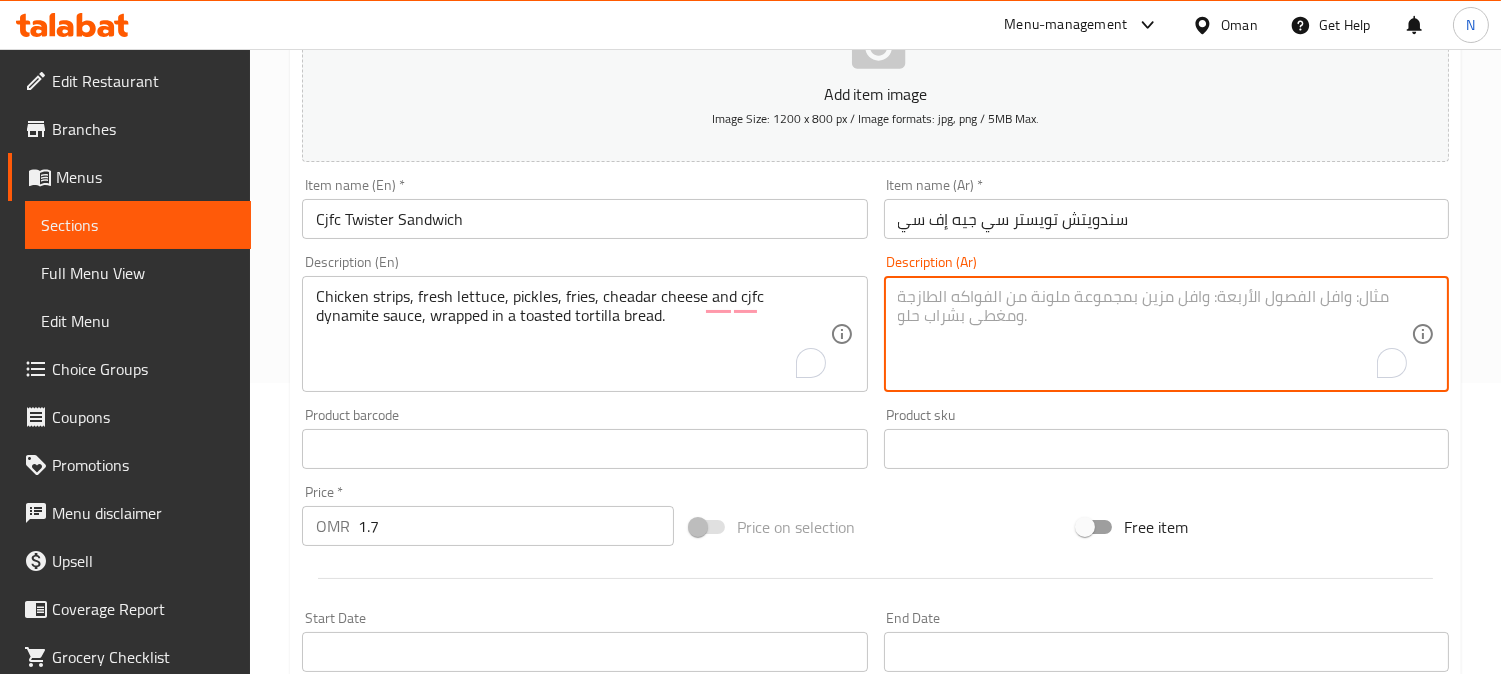 paste on "شرائح دجاج، خس طازج، مخلل، جبن شيدر وصلصة ديناميت من كي إف سي، ملفوفة في خبز تورتيلا محمص." 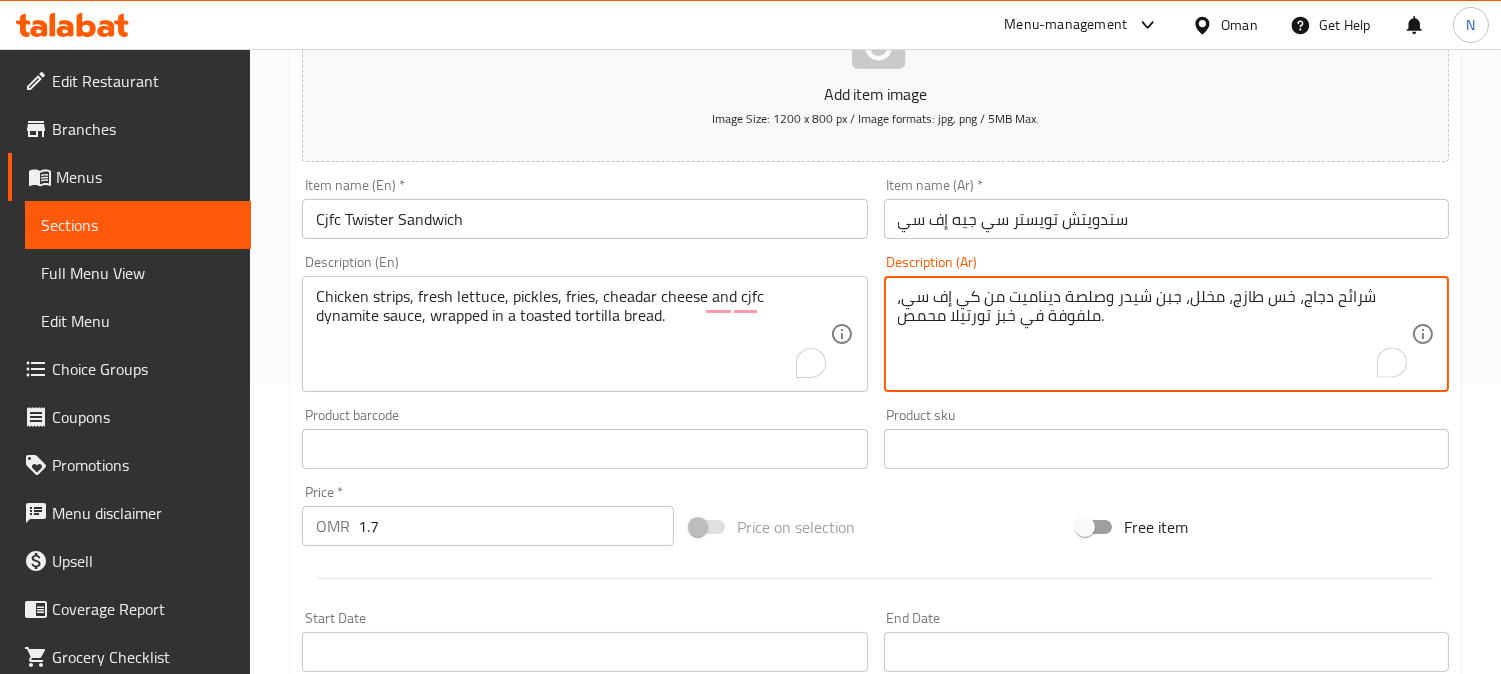 click on "شرائح دجاج، خس طازج، مخلل، جبن شيدر وصلصة ديناميت من كي إف سي، ملفوفة في خبز تورتيلا محمص." at bounding box center (1154, 334) 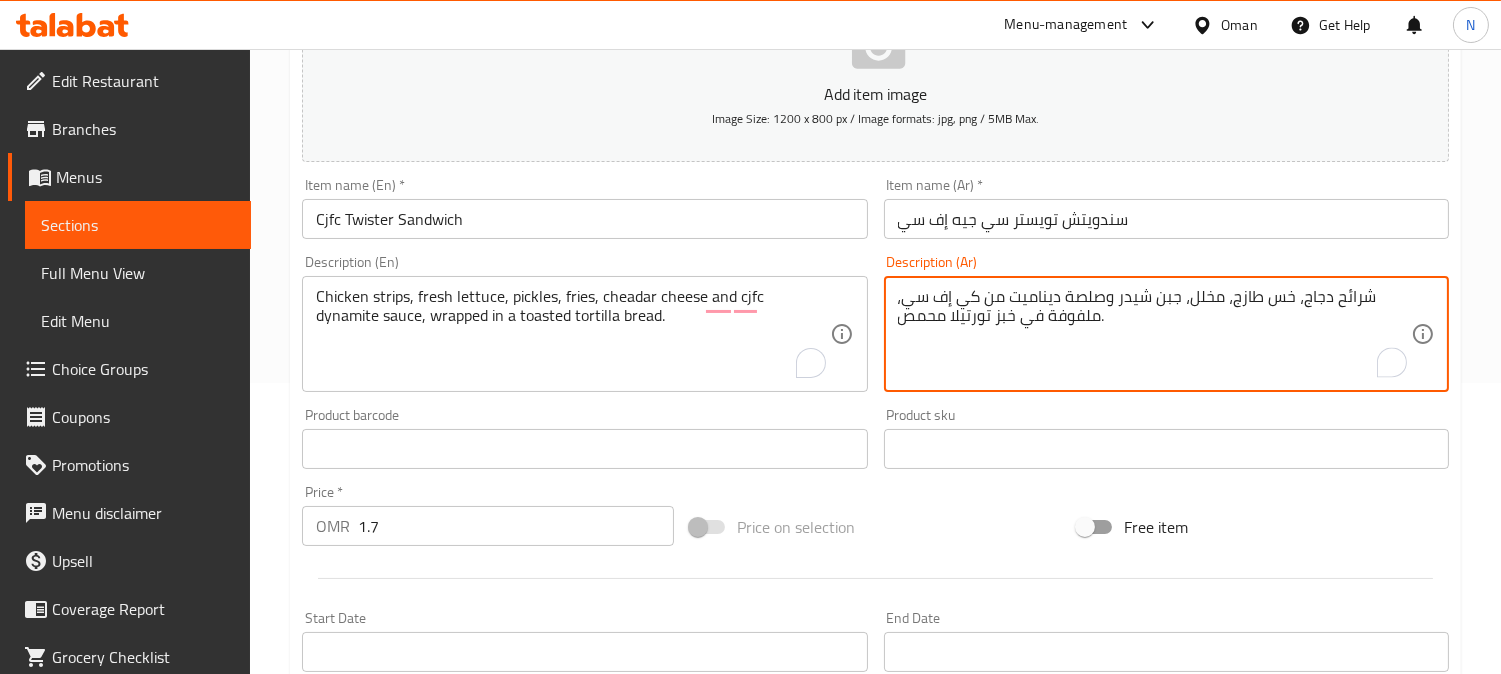 click on "شرائح دجاج، خس طازج، مخلل، جبن شيدر وصلصة ديناميت من كي إف سي، ملفوفة في خبز تورتيلا محمص." at bounding box center [1154, 334] 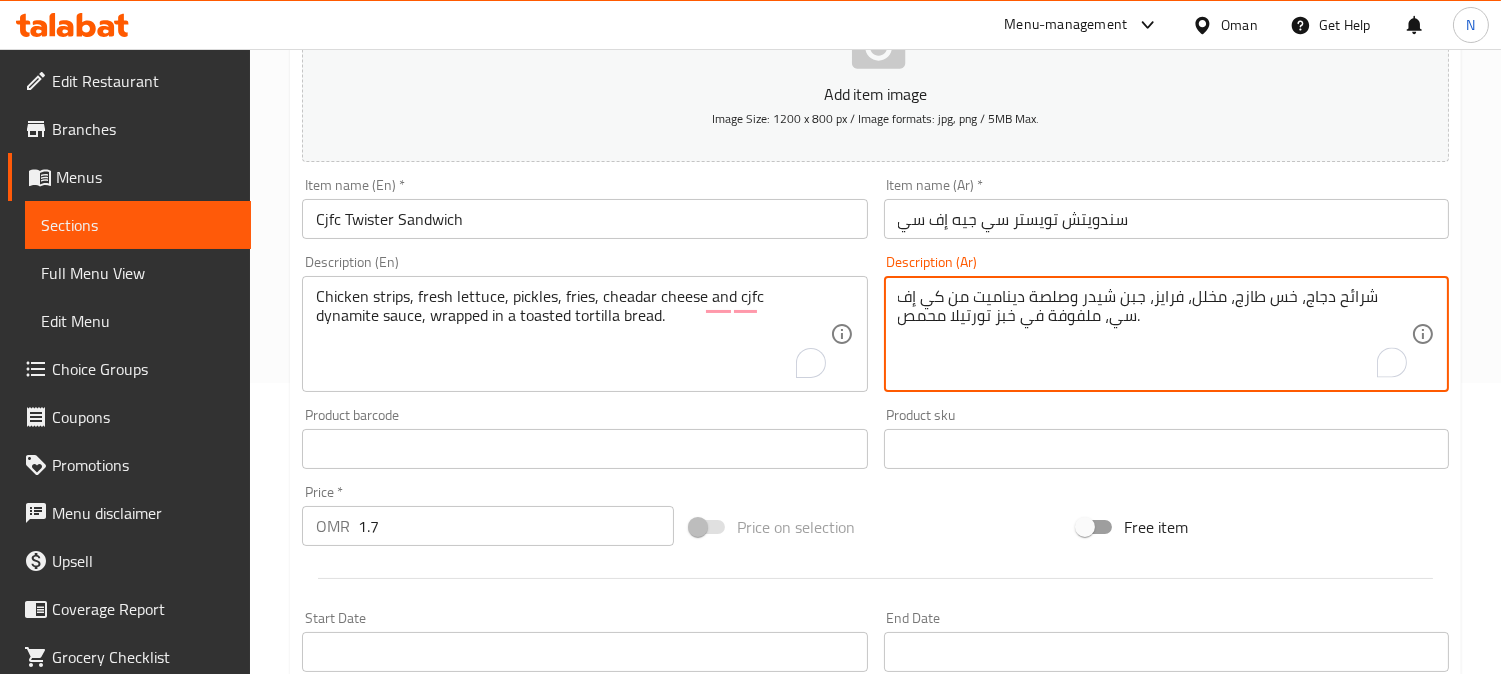 click on "شرائح دجاج، خس طازج، مخلل، فرايز، جبن شيدر وصلصة ديناميت من كي إف سي، ملفوفة في خبز تورتيلا محمص." at bounding box center [1154, 334] 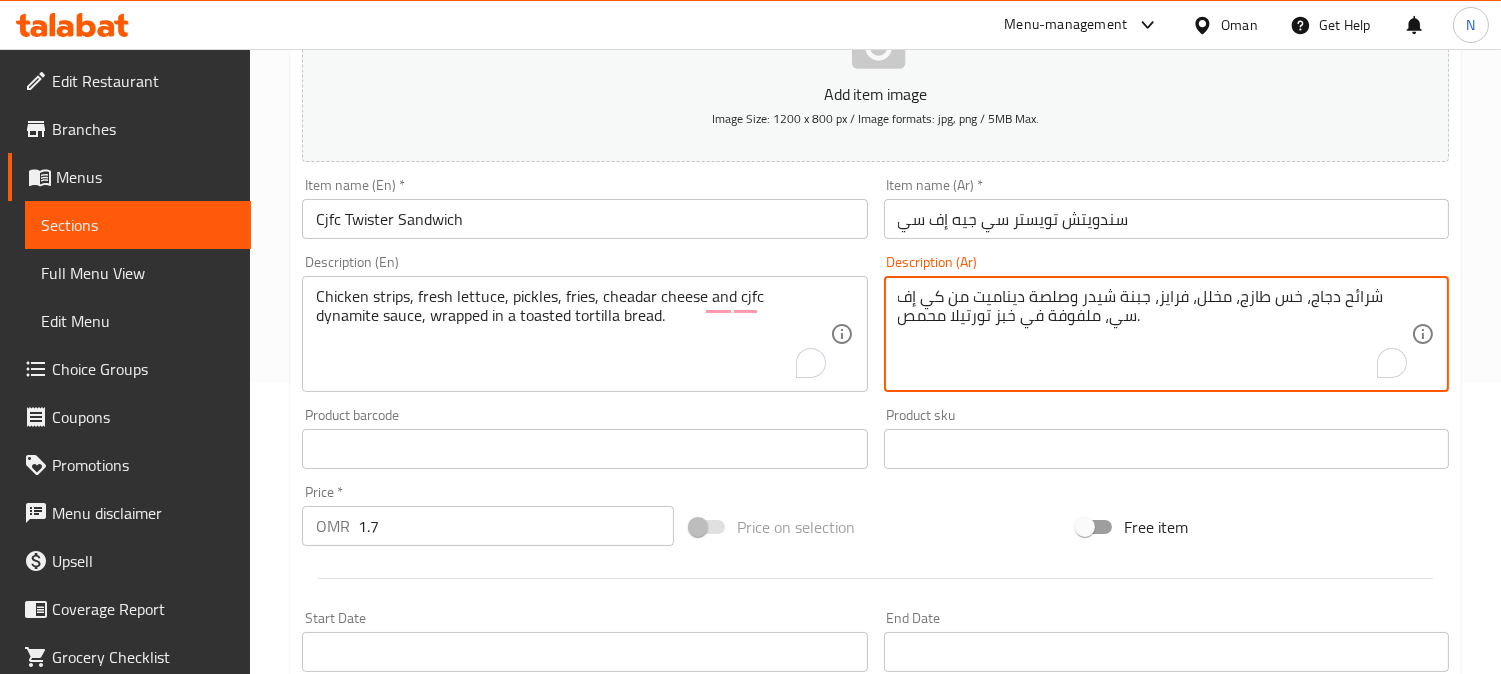 drag, startPoint x: 1058, startPoint y: 302, endPoint x: 1031, endPoint y: 302, distance: 27 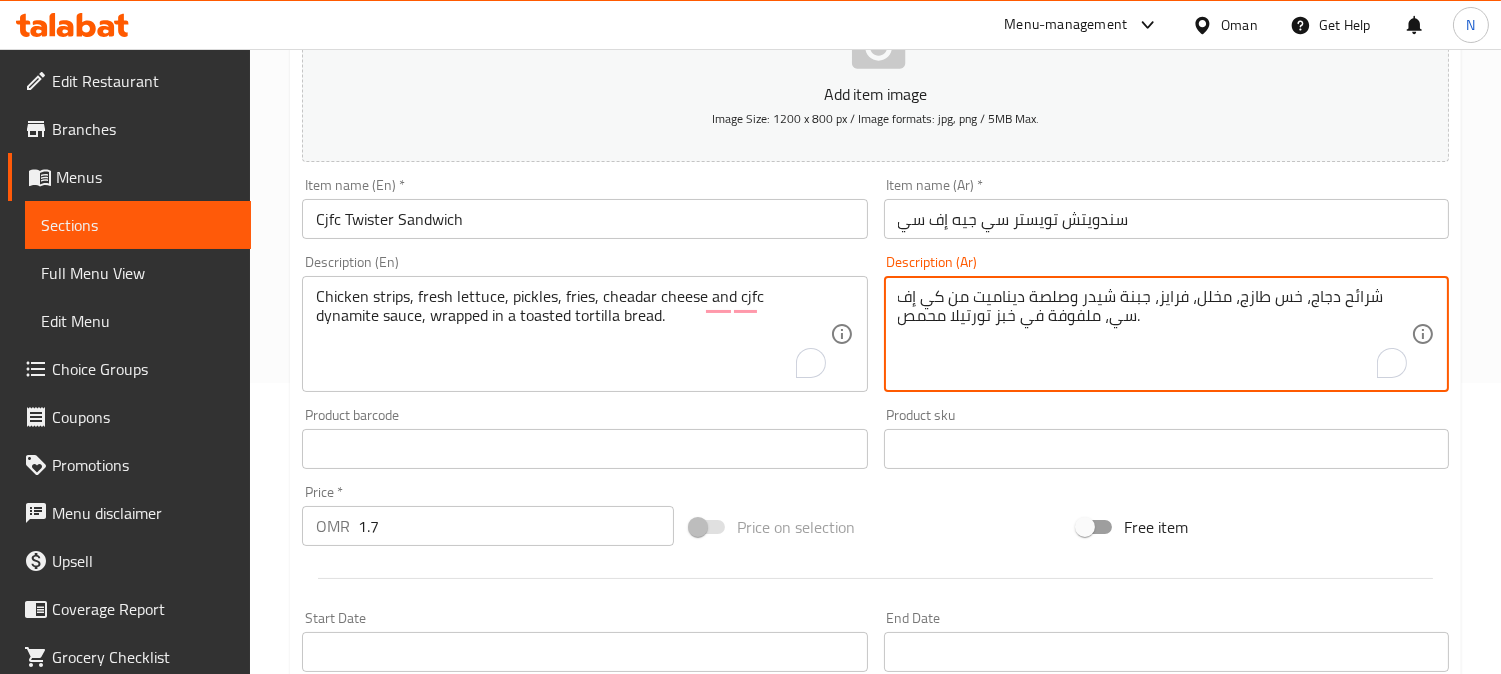 click on "شرائح دجاج، خس طازج، مخلل، فرايز، جبنة شيدر وصلصة ديناميت من كي إف سي، ملفوفة في خبز تورتيلا محمص." at bounding box center (1154, 334) 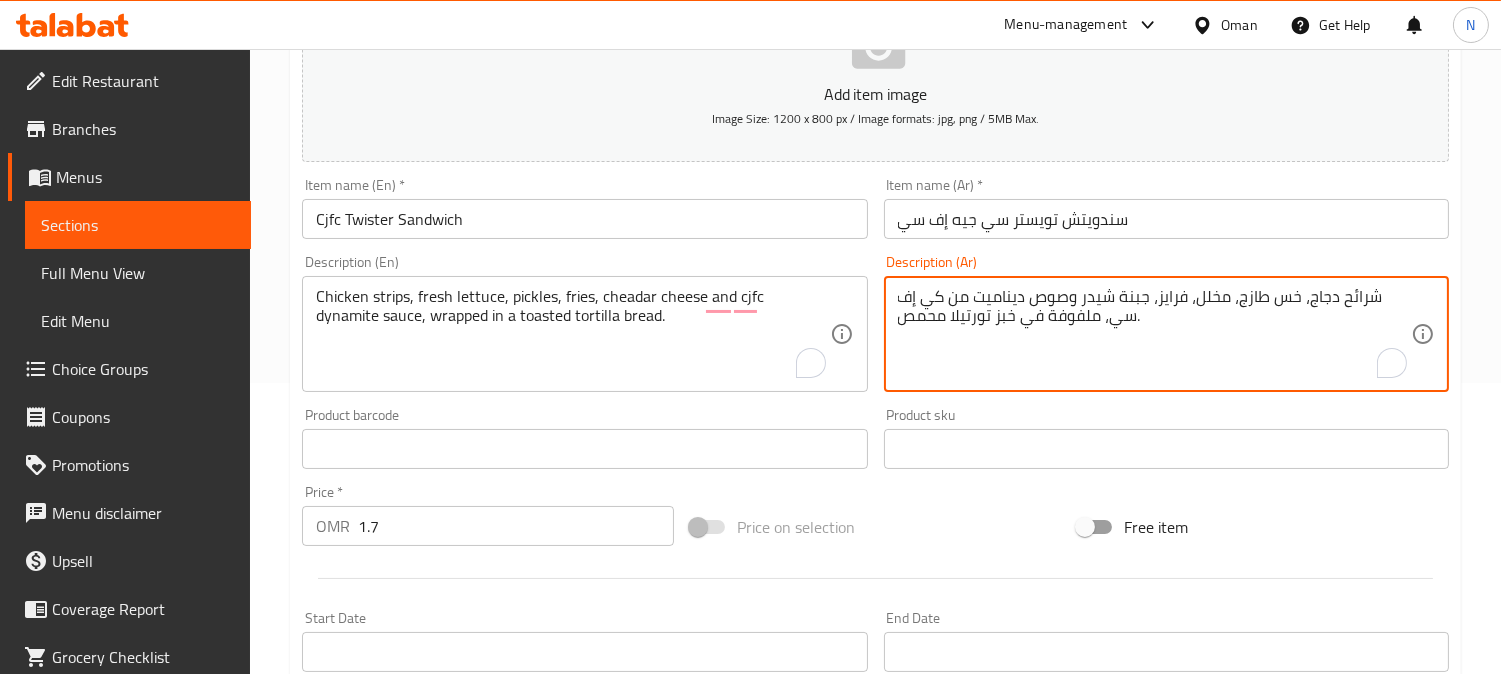 click on "شرائح دجاج، خس طازج، مخلل، فرايز، جبنة شيدر وصوص ديناميت من كي إف سي، ملفوفة في خبز تورتيلا محمص." at bounding box center (1154, 334) 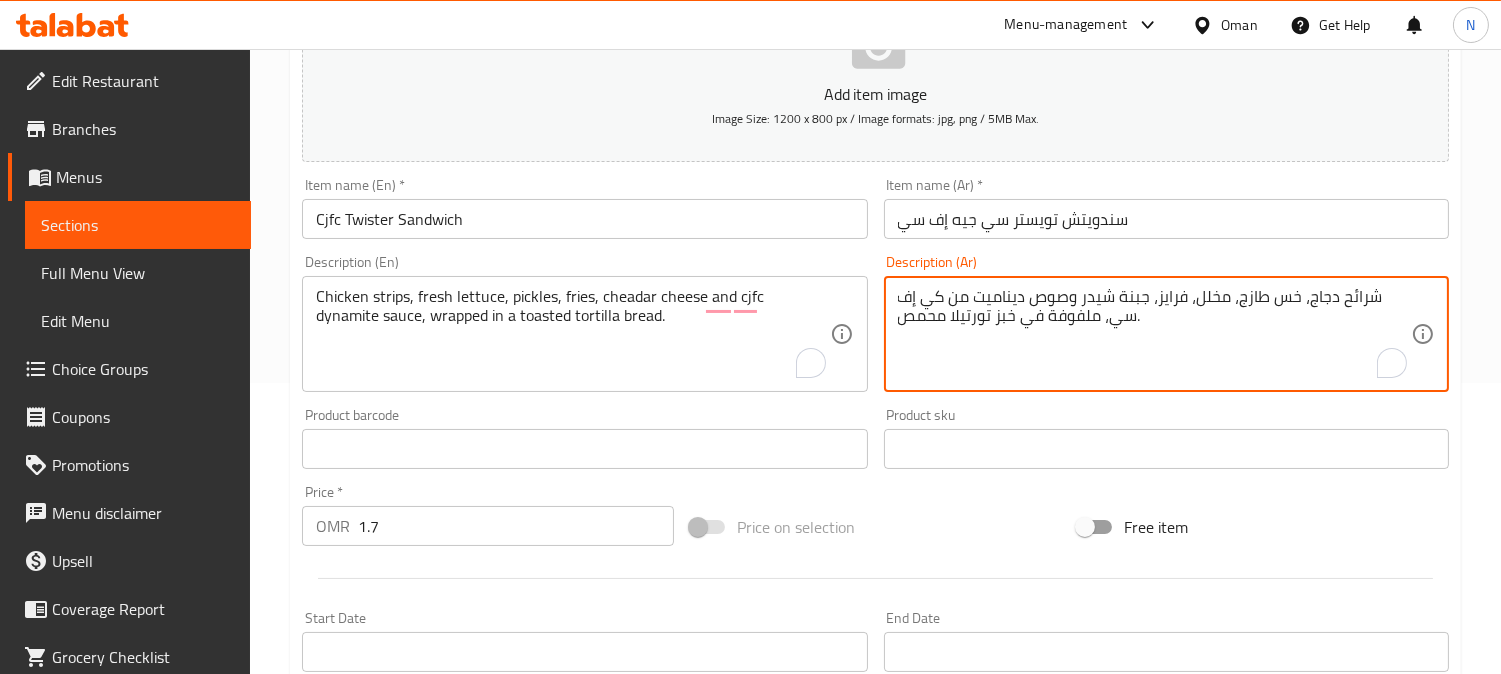 click on "شرائح دجاج، خس طازج، مخلل، فرايز، جبنة شيدر وصوص ديناميت من كي إف سي، ملفوفة في خبز تورتيلا محمص." at bounding box center [1154, 334] 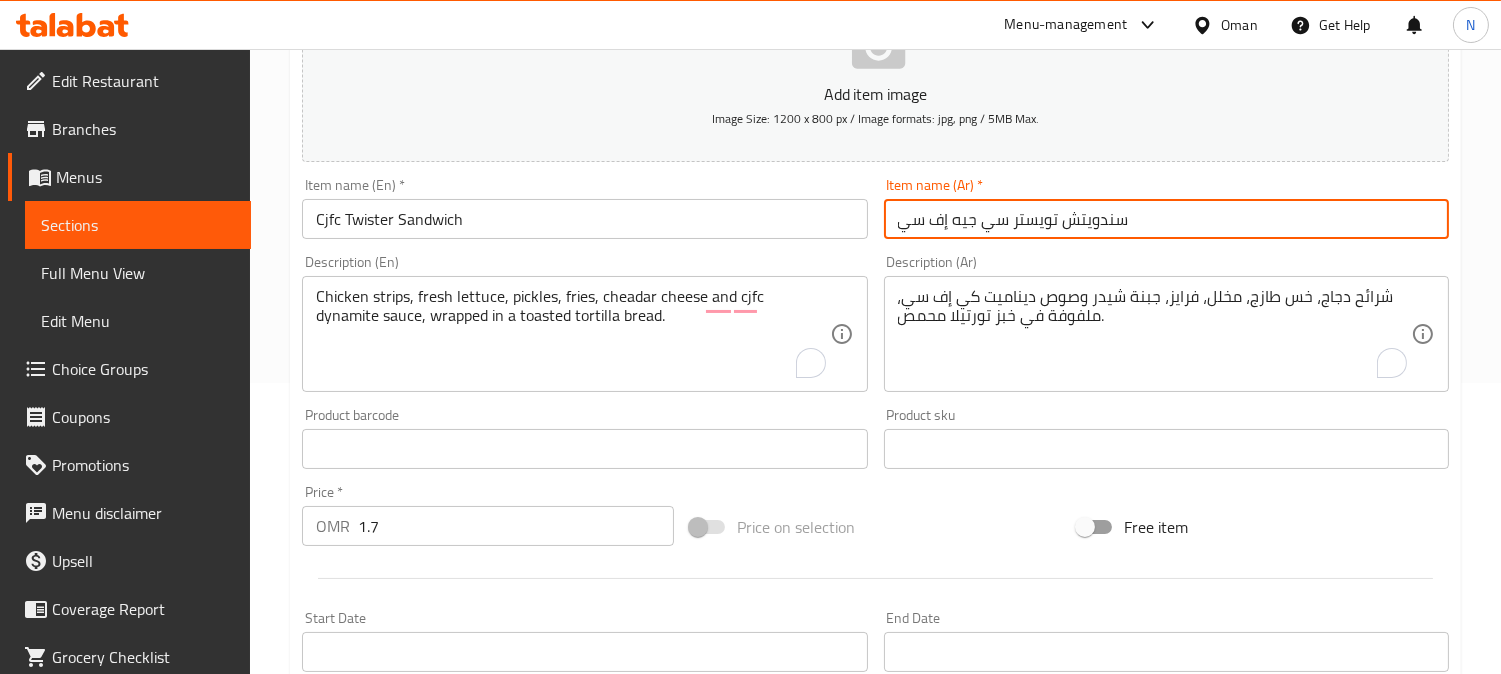 drag, startPoint x: 1006, startPoint y: 228, endPoint x: 878, endPoint y: 210, distance: 129.25943 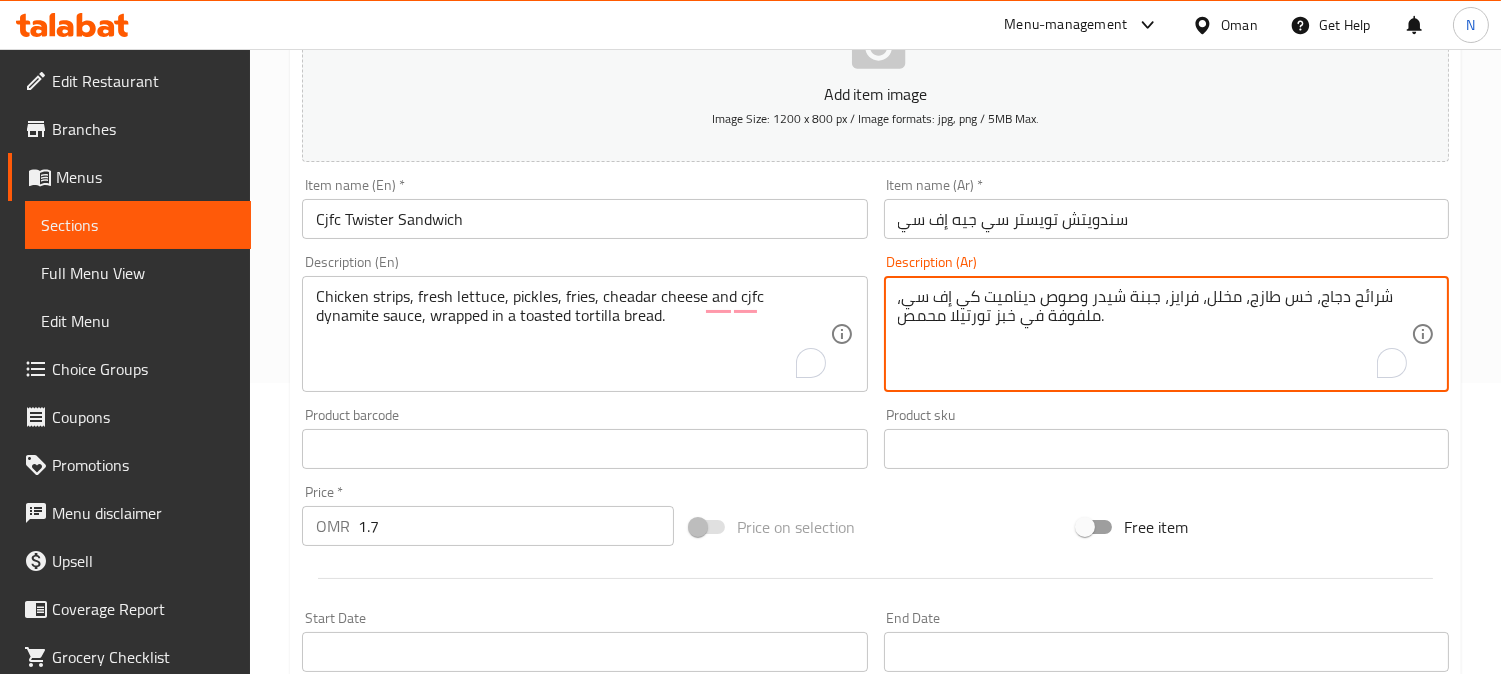 drag, startPoint x: 978, startPoint y: 301, endPoint x: 906, endPoint y: 283, distance: 74.215904 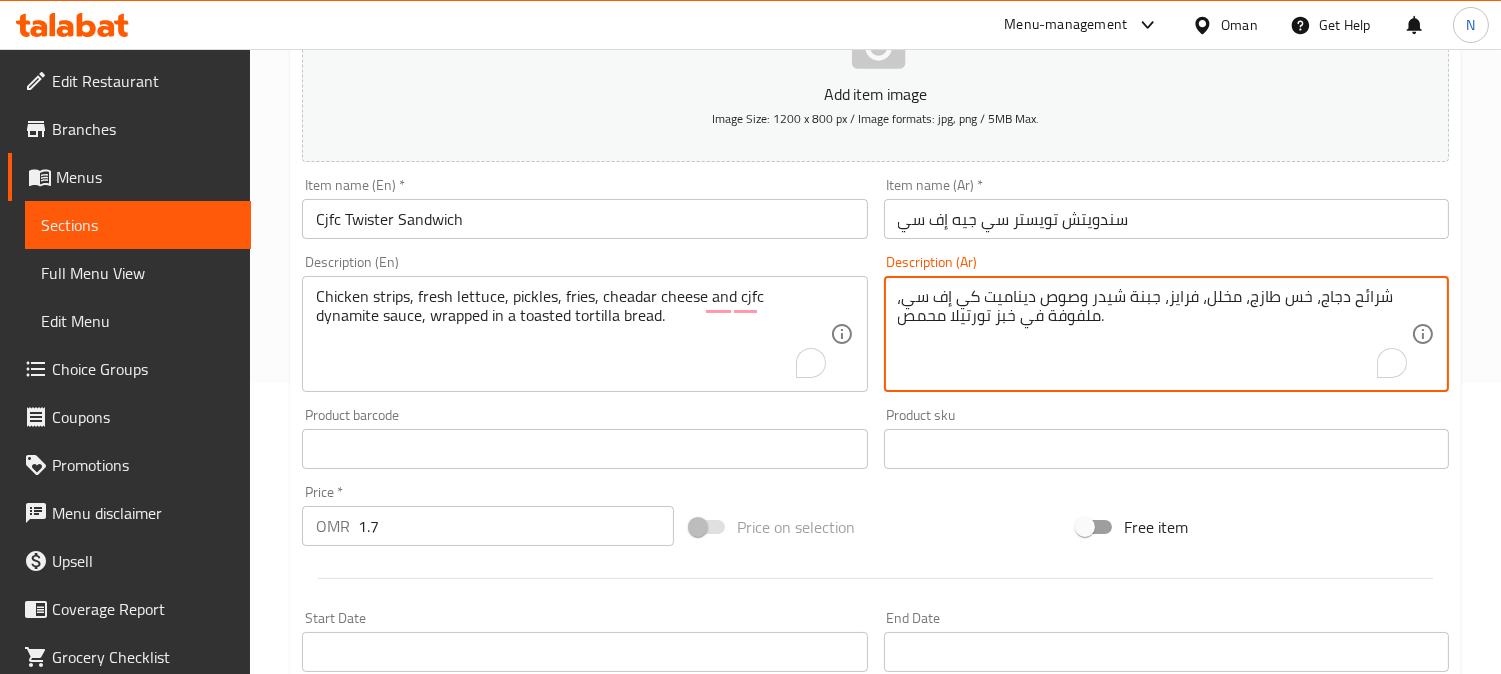 paste on "سي جيه" 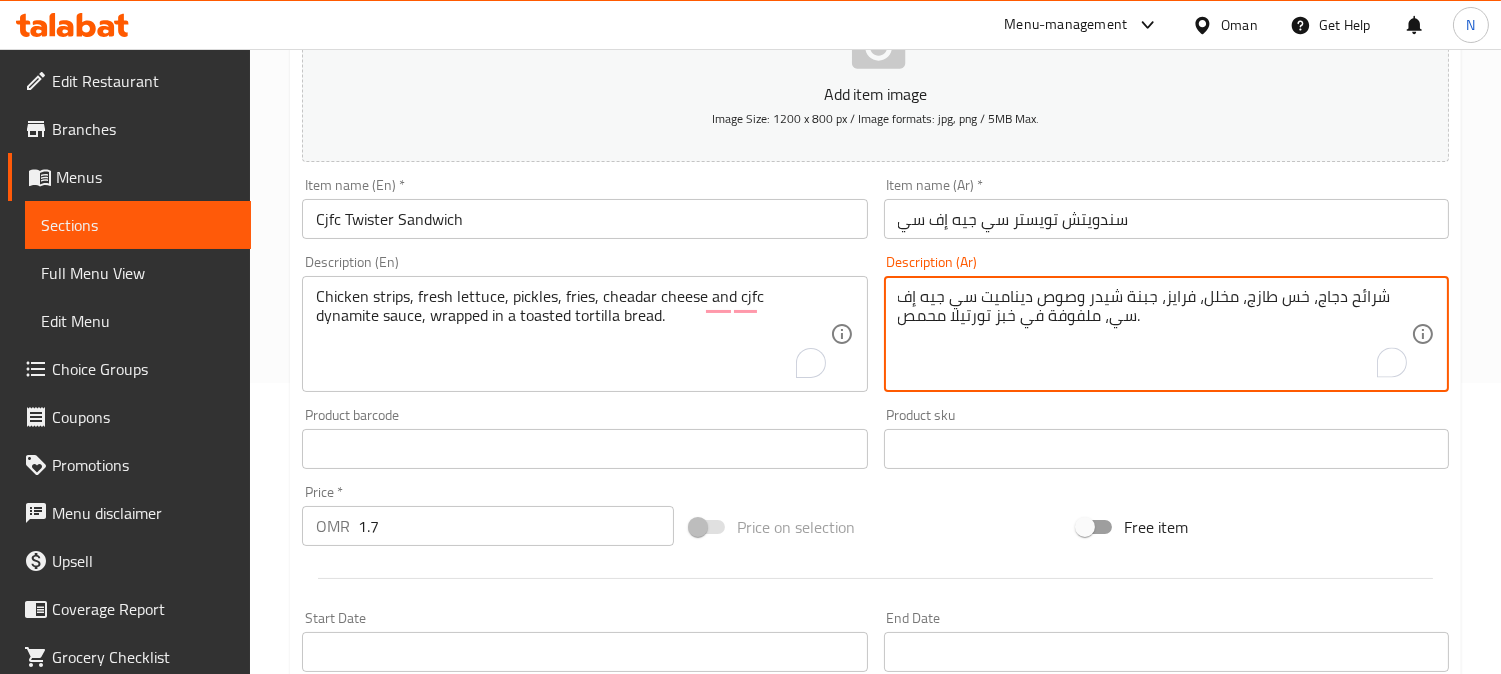 drag, startPoint x: 1107, startPoint y: 313, endPoint x: 1102, endPoint y: 325, distance: 13 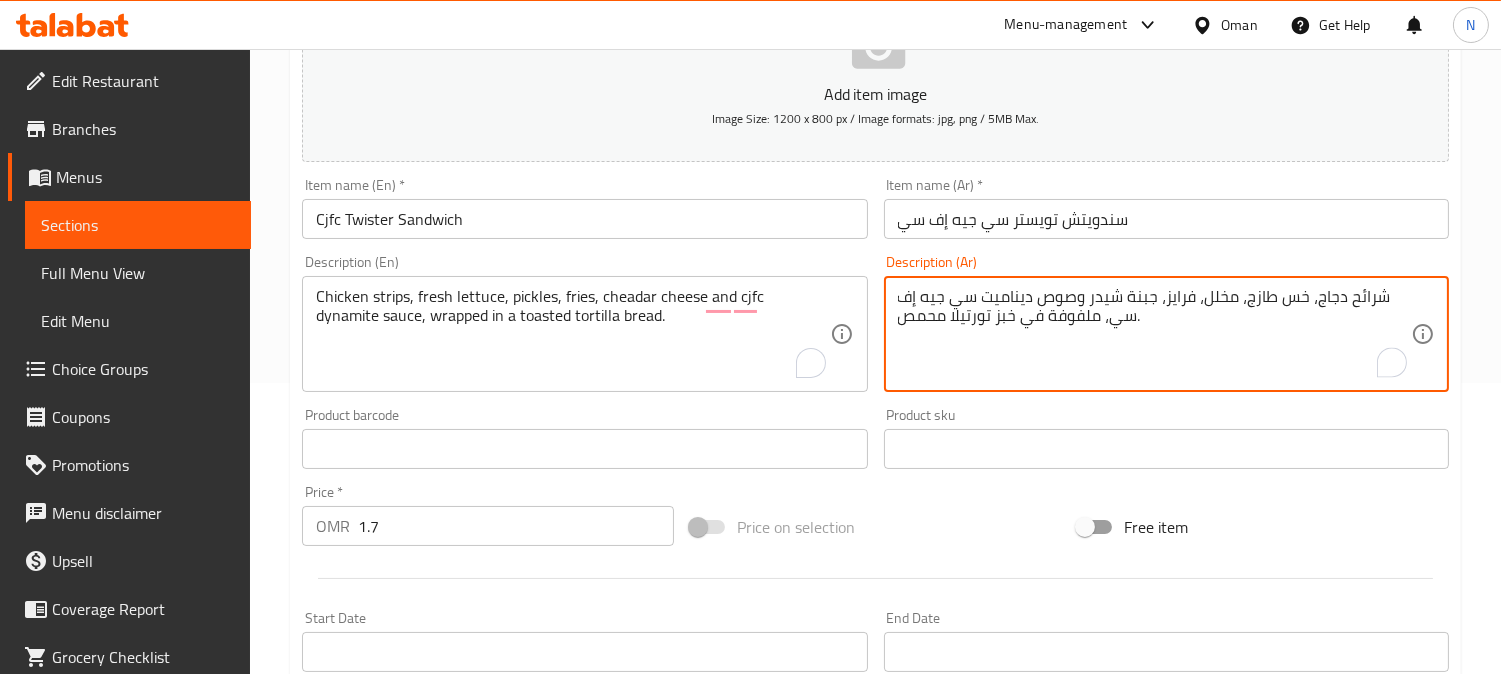 click on "شرائح دجاج، خس طازج، مخلل، فرايز، جبنة شيدر وصوص ديناميت سي جيه إف سي، ملفوفة في خبز تورتيلا محمص." at bounding box center (1154, 334) 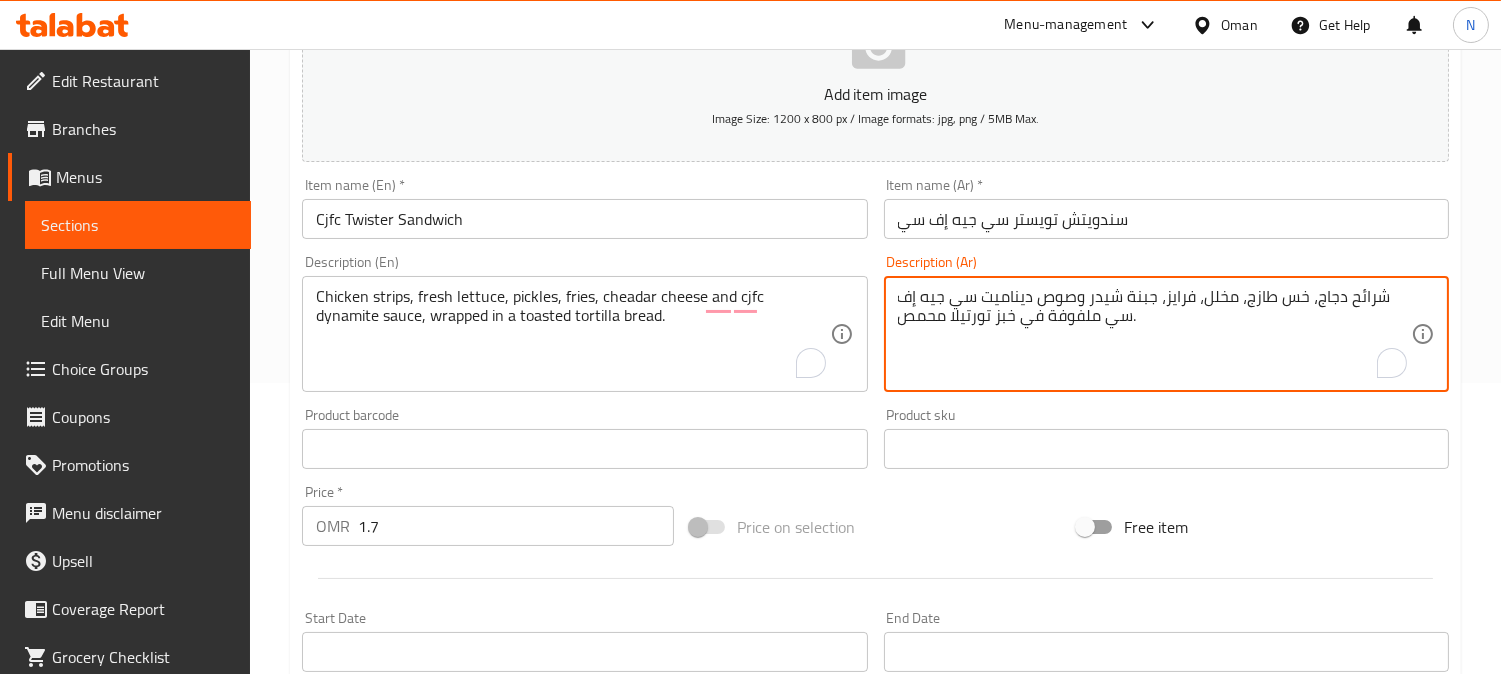 type on "شرائح دجاج، خس طازج، مخلل، فرايز، جبنة شيدر وصوص ديناميت سي جيه إف سي ملفوفة في خبز تورتيلا محمص." 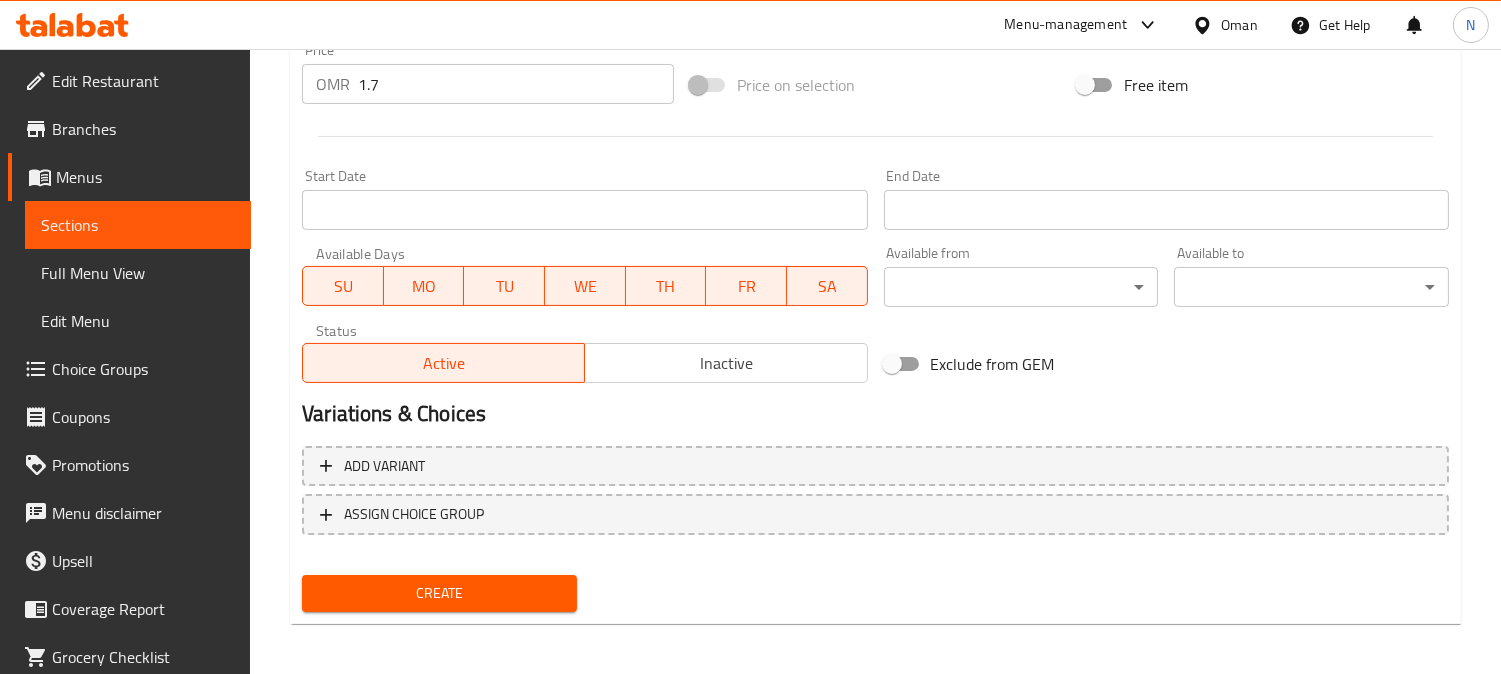 scroll, scrollTop: 735, scrollLeft: 0, axis: vertical 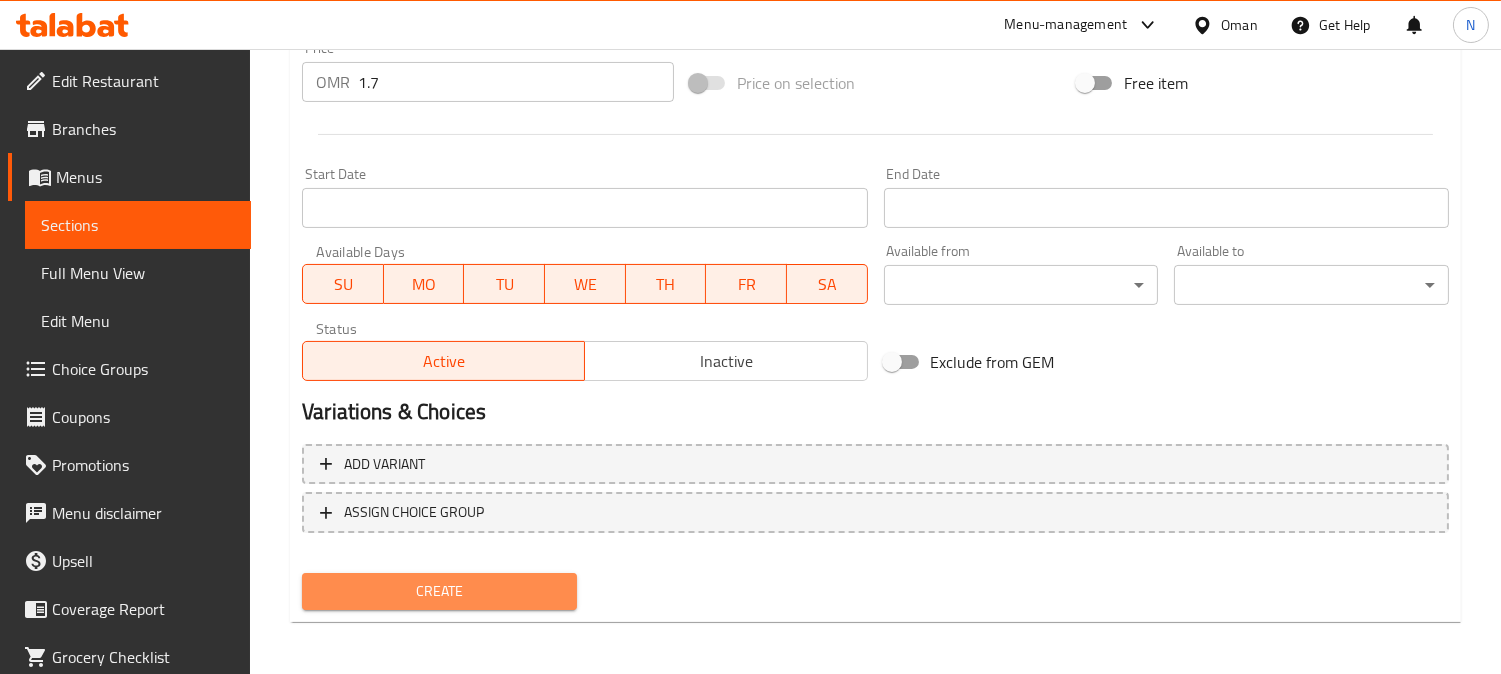 click on "Create" at bounding box center (439, 591) 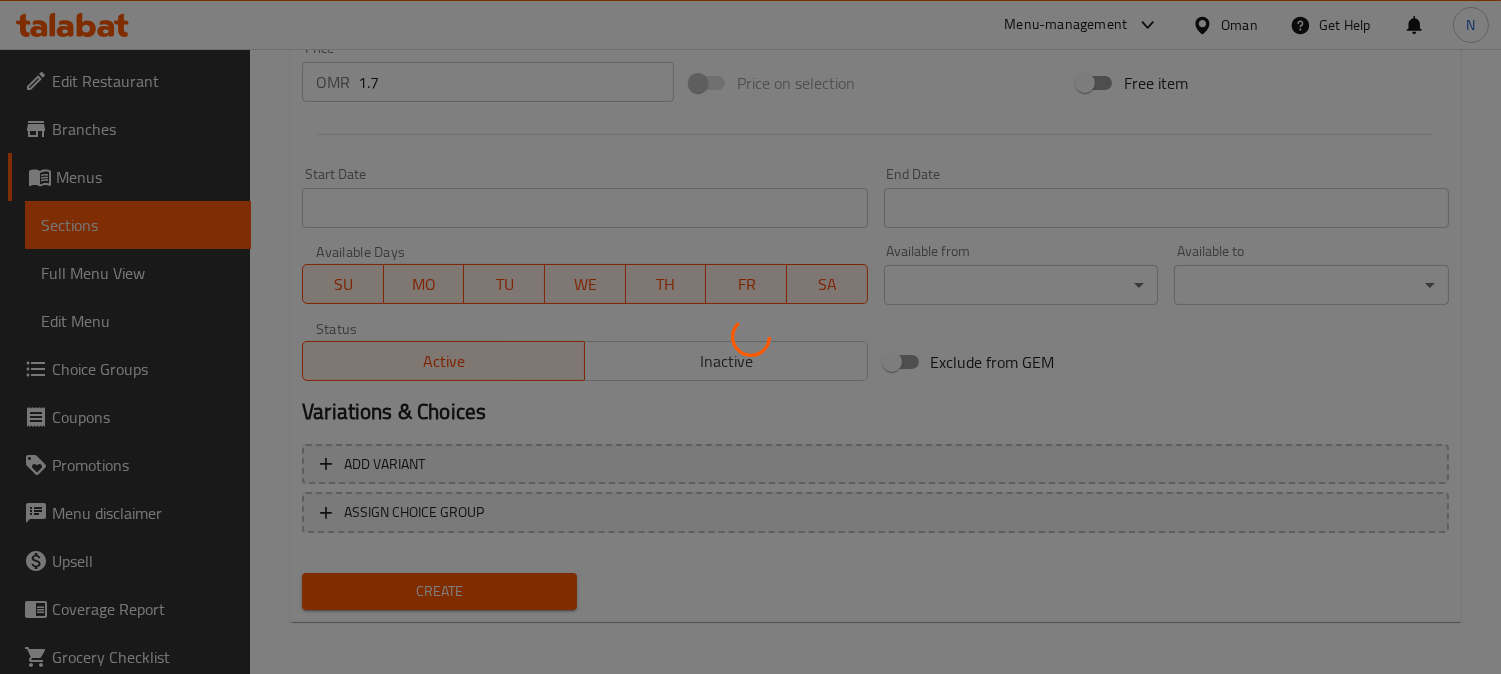 type 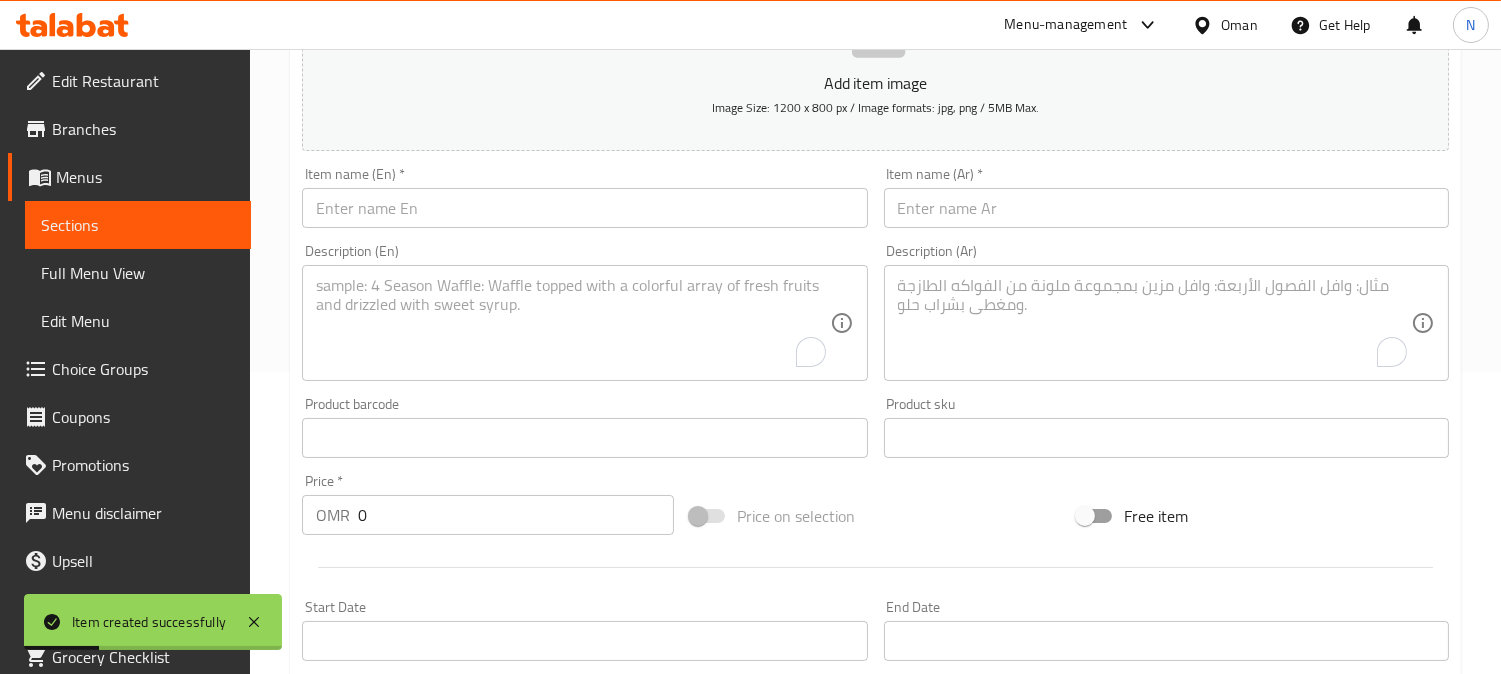 scroll, scrollTop: 291, scrollLeft: 0, axis: vertical 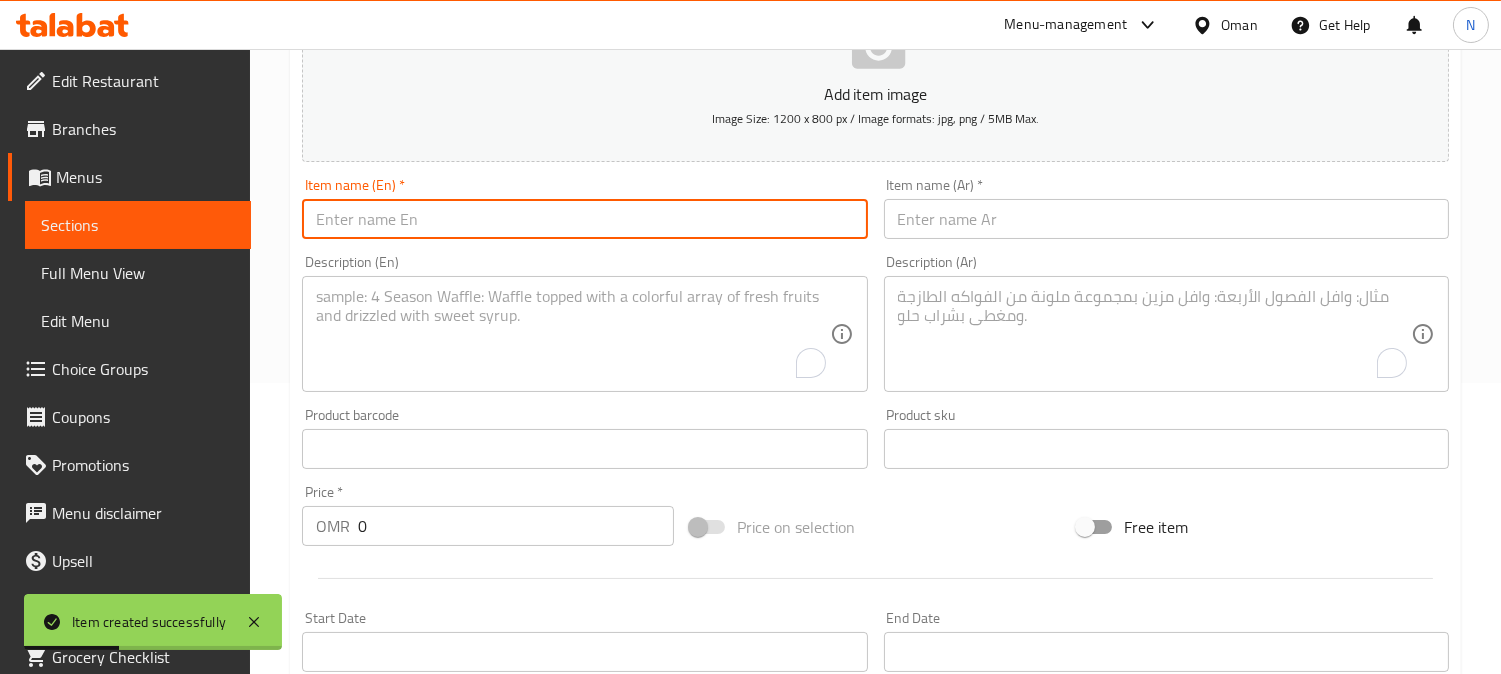 click at bounding box center [584, 219] 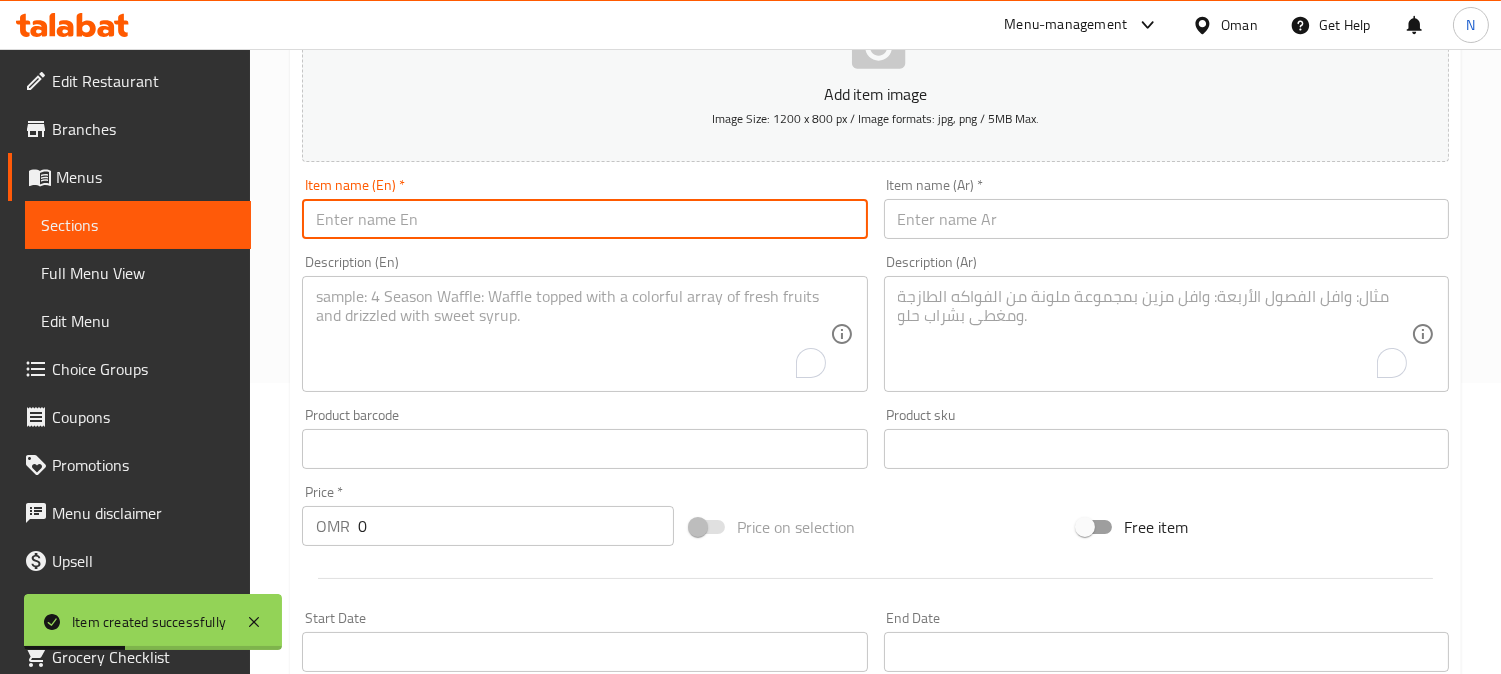 paste on "Barbuque Wrap Sandwich" 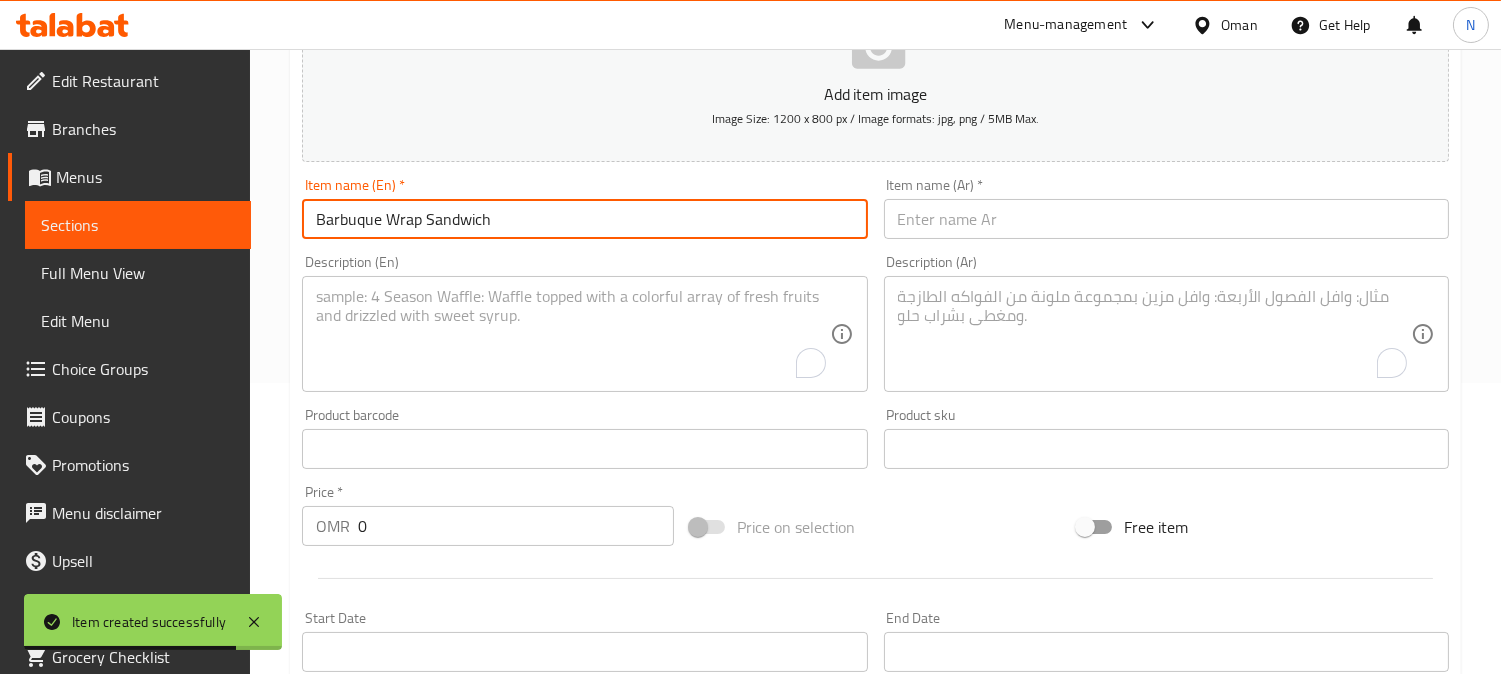 type on "Barbuque Wrap Sandwich" 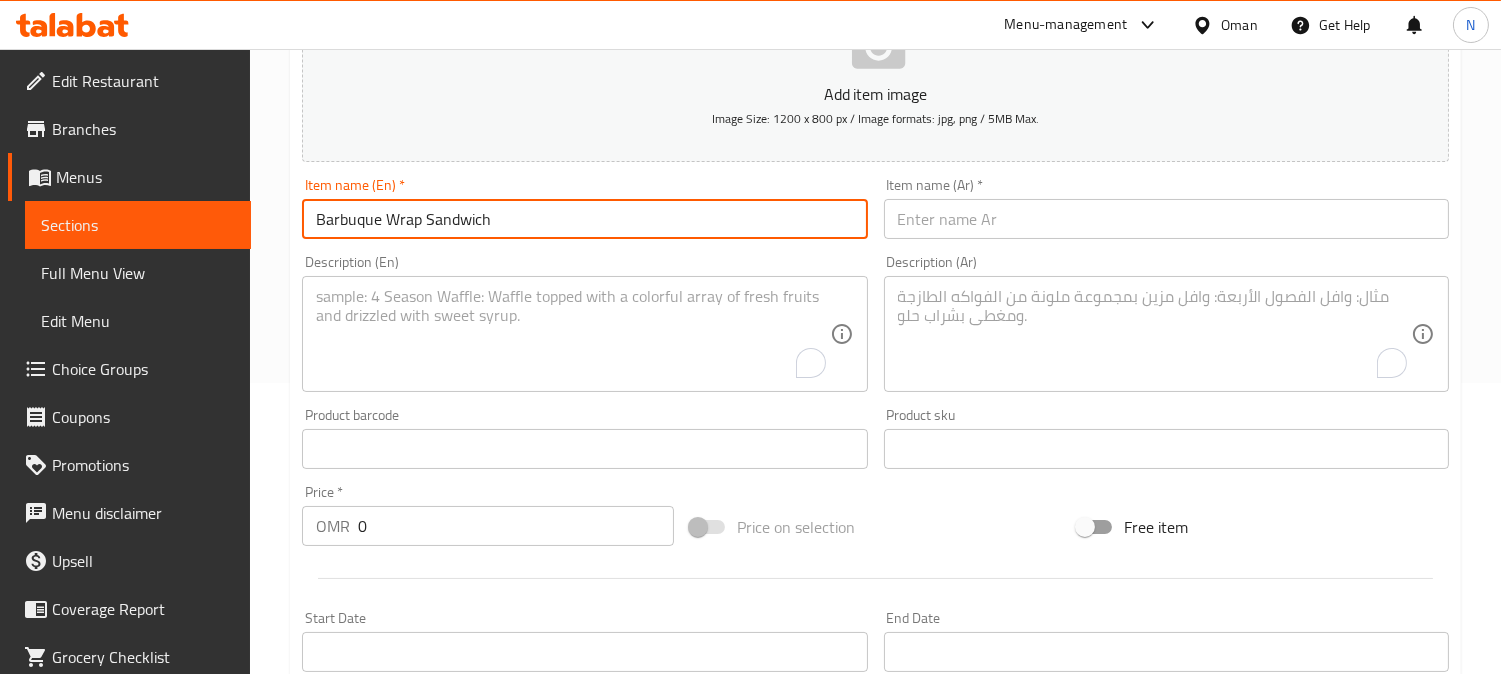 click at bounding box center (1166, 219) 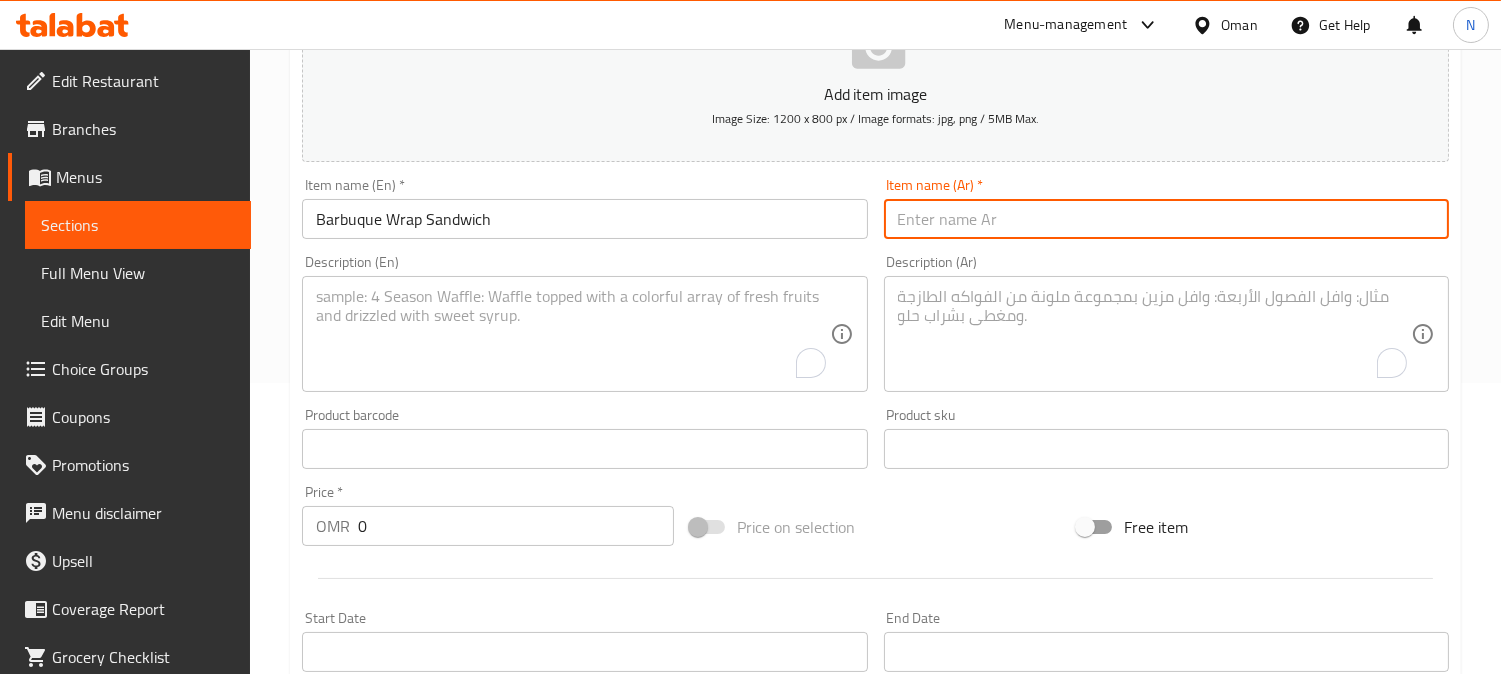 paste on "ساندويتش راب باربيكيو" 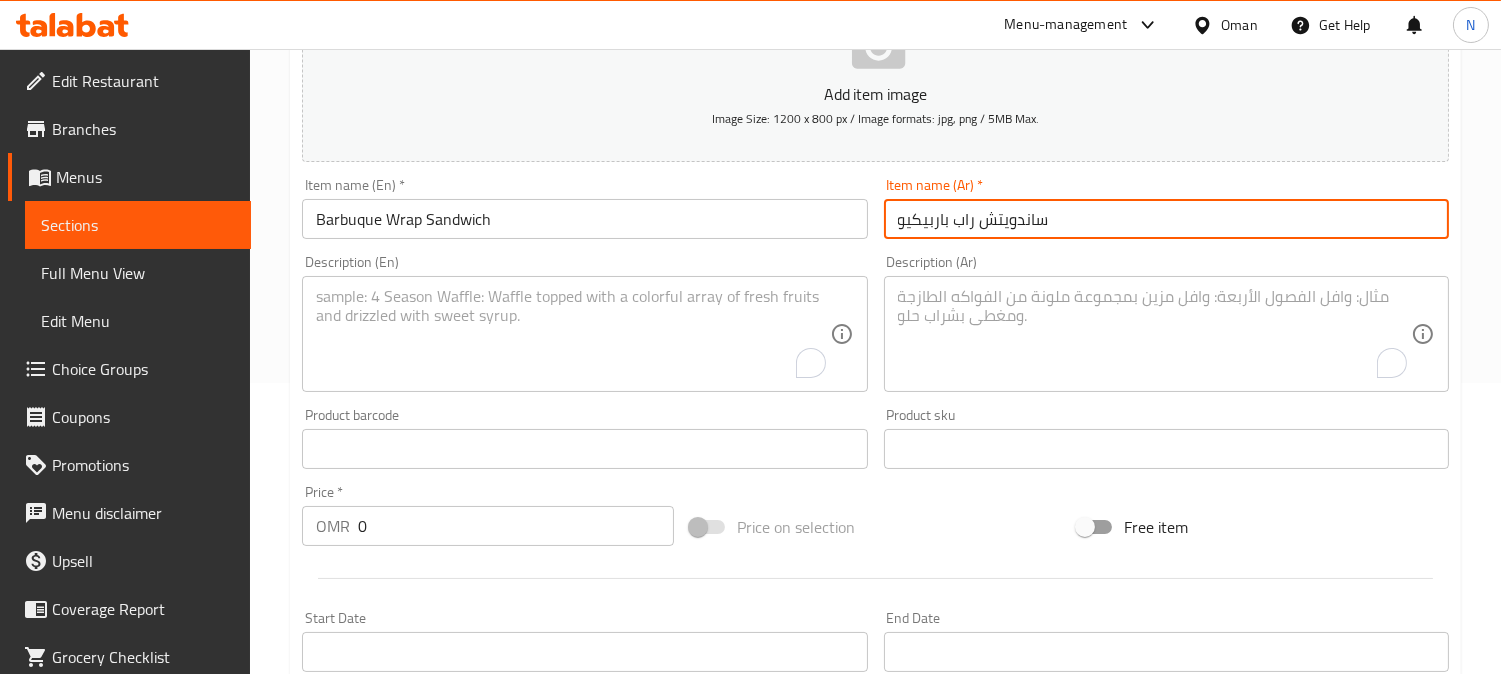 click on "ساندويتش راب باربيكيو" at bounding box center (1166, 219) 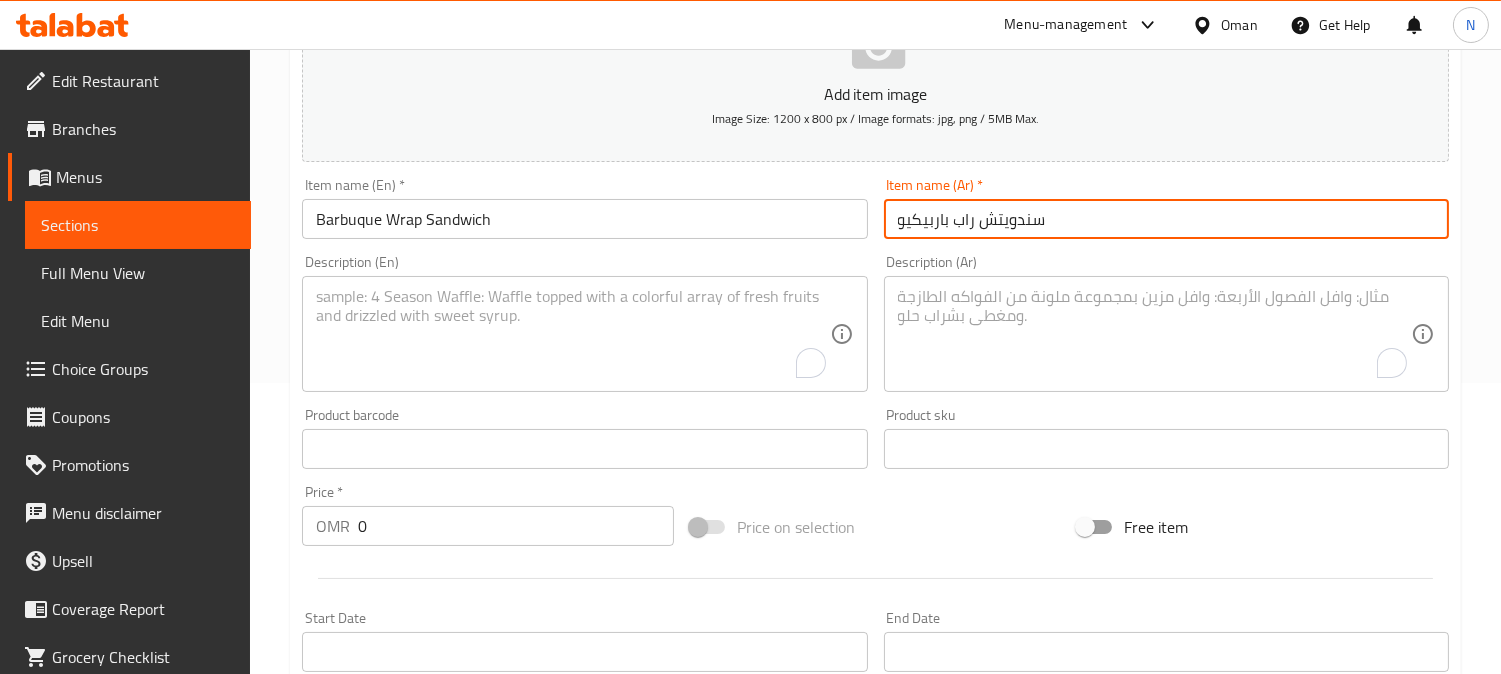 type on "سندويتش راب باربيكيو" 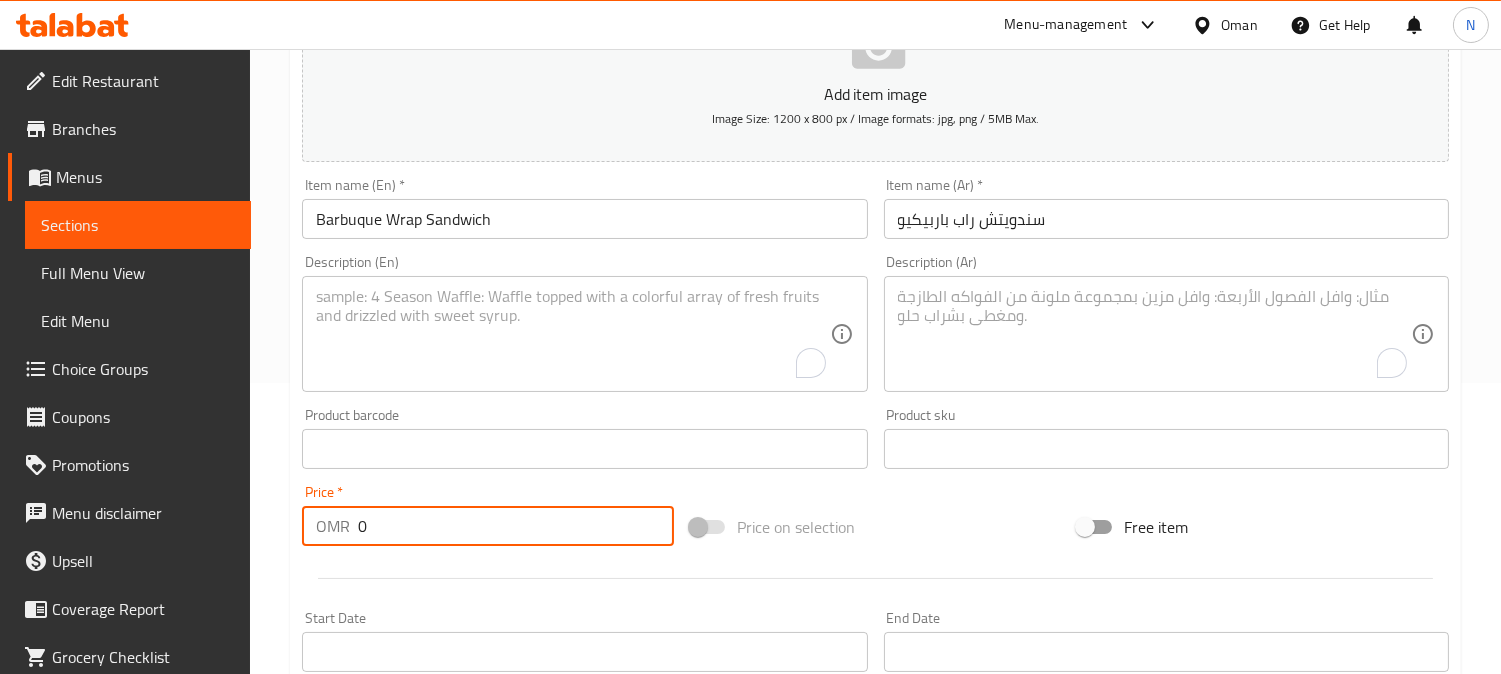 drag, startPoint x: 398, startPoint y: 530, endPoint x: 338, endPoint y: 543, distance: 61.39218 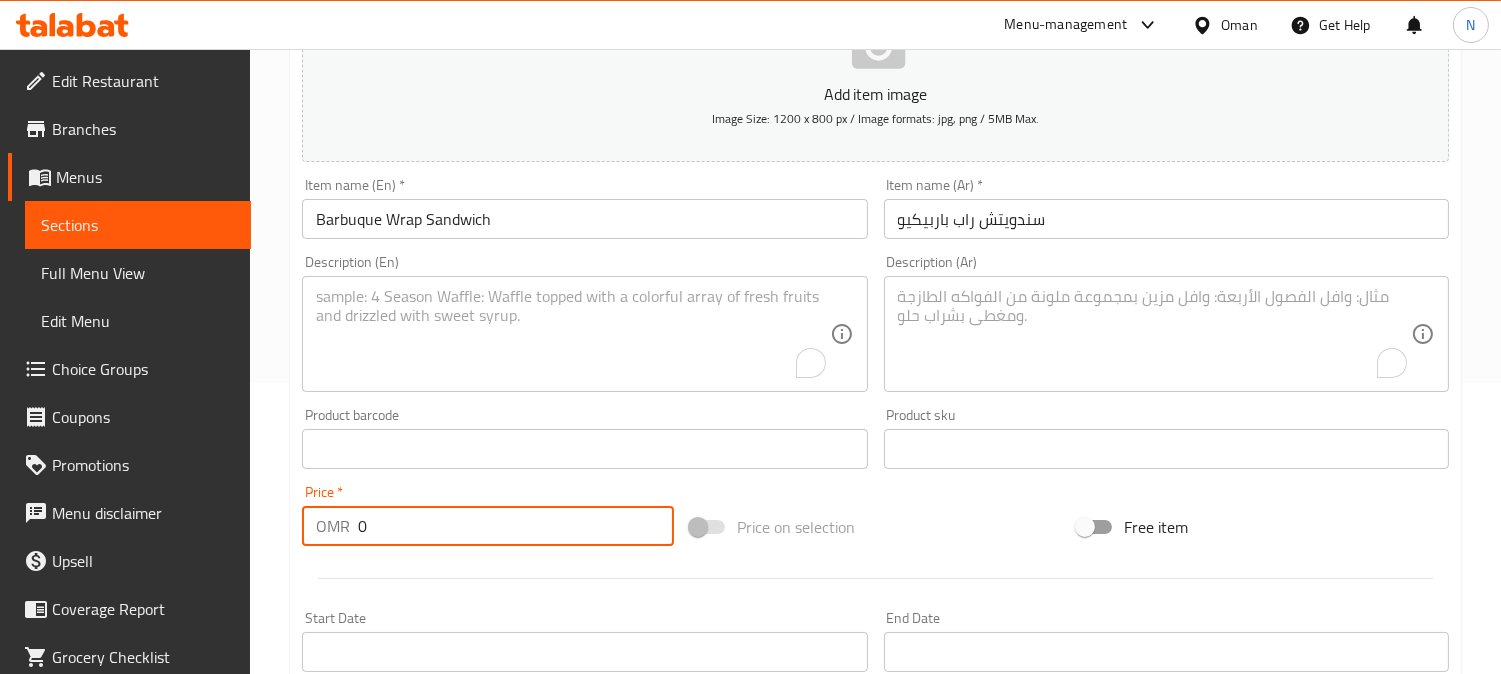 click on "OMR 0 Price  *" at bounding box center (488, 526) 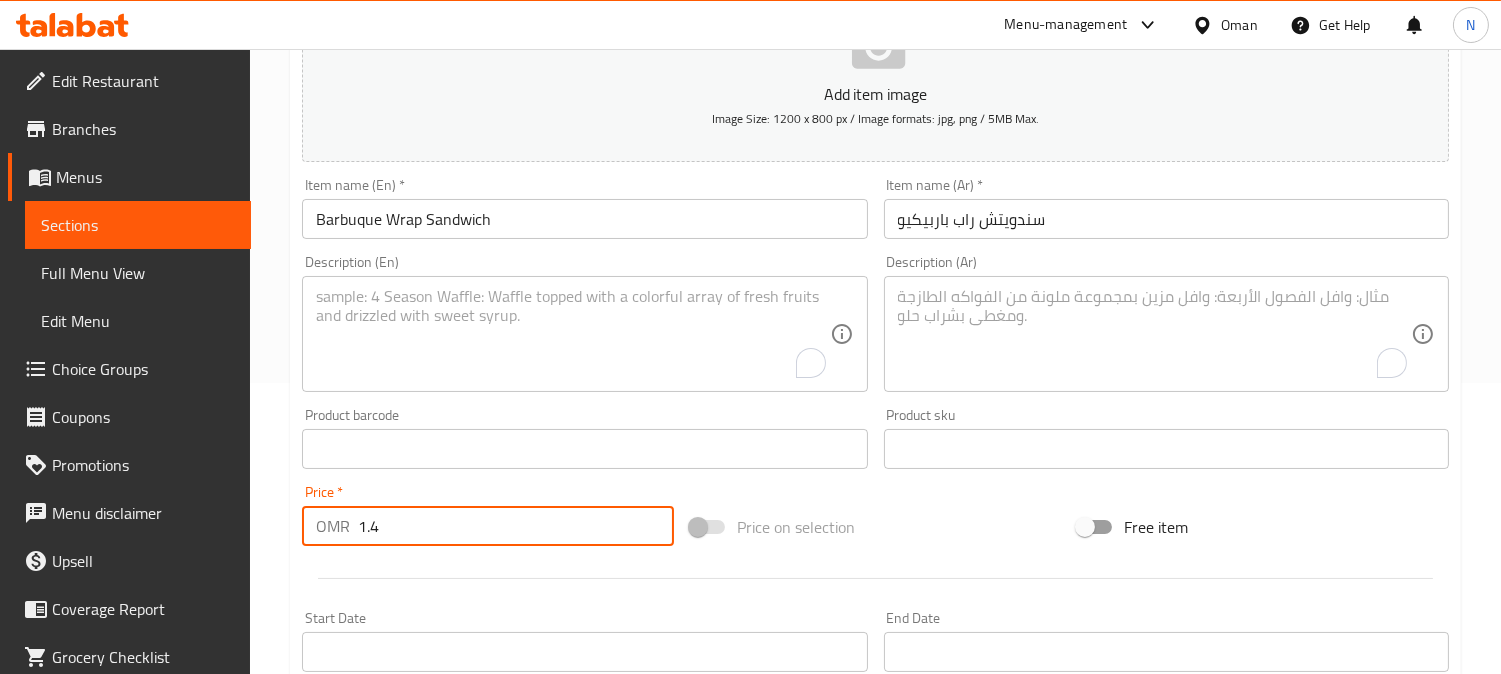 type on "1.4" 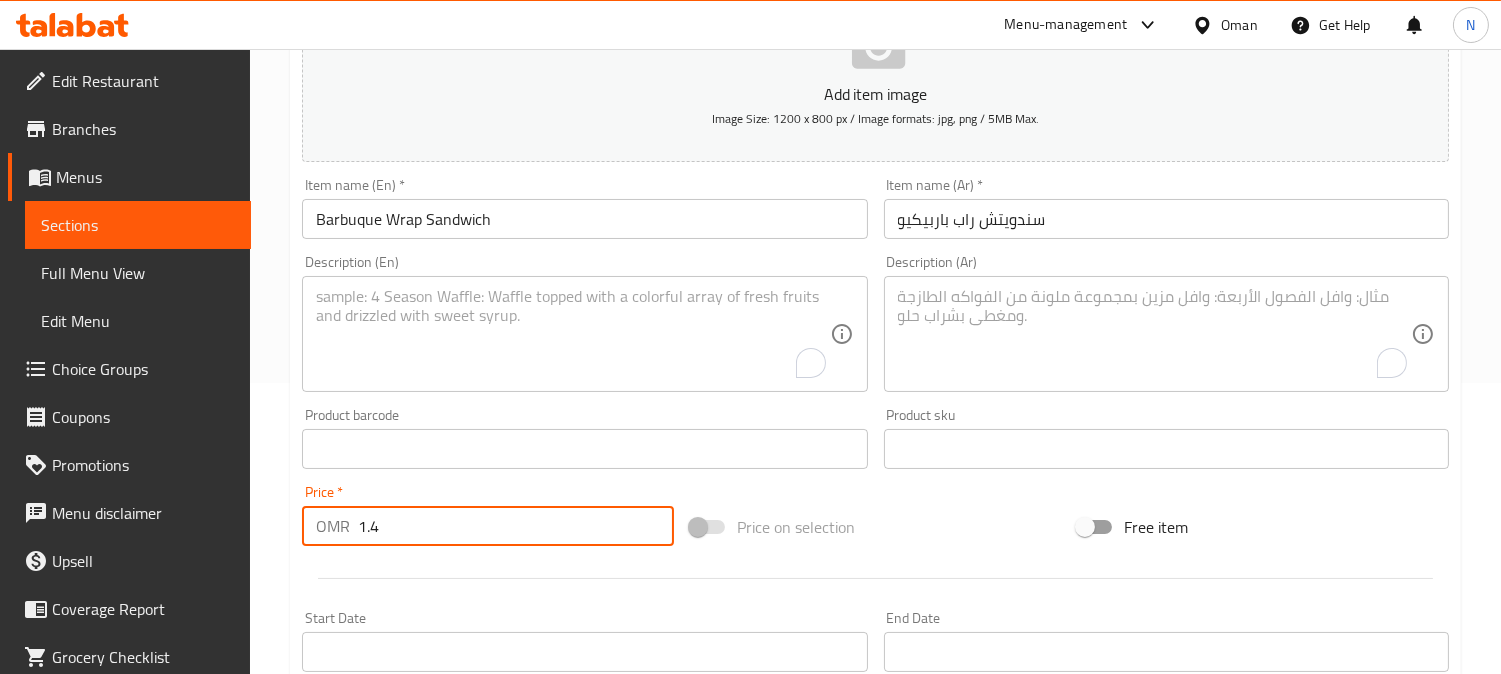 click at bounding box center (572, 334) 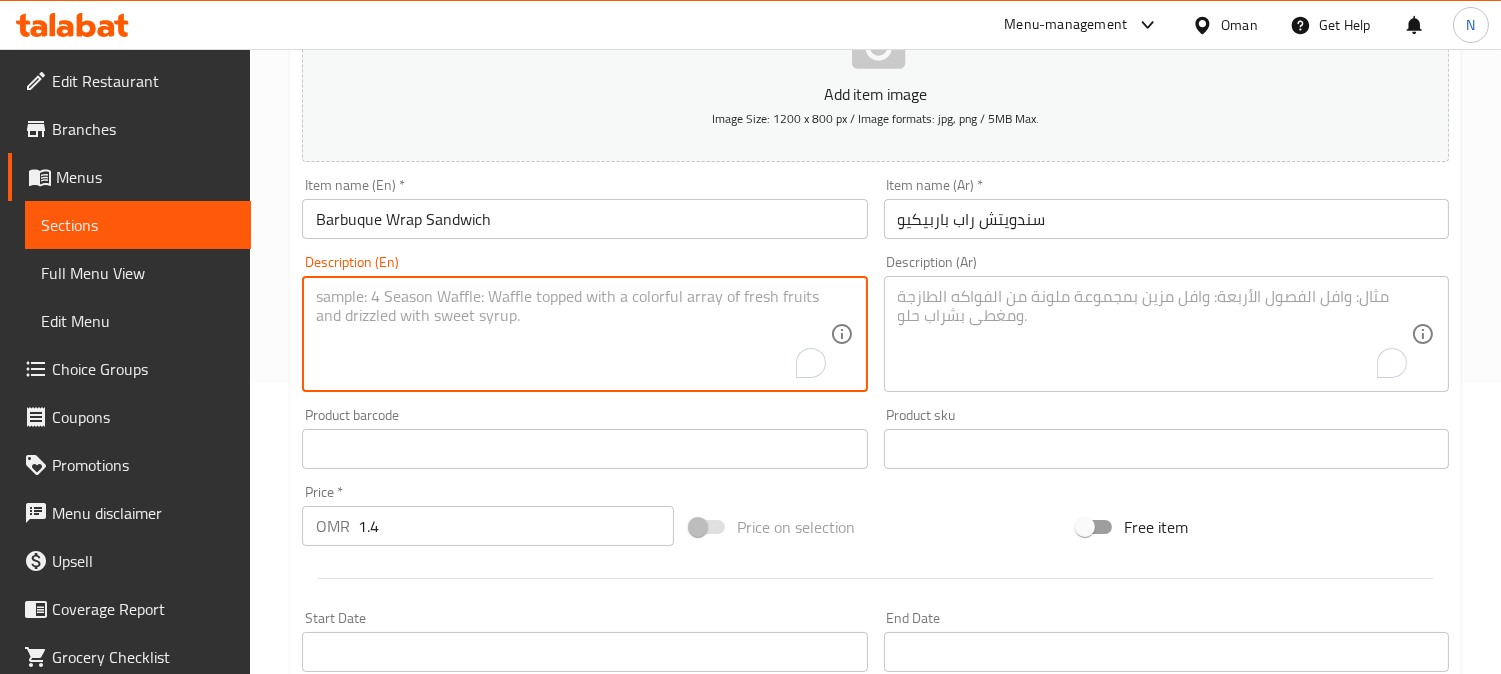 paste on "Chicken strips, fresh lettuce, pickles and barbuque sauce" 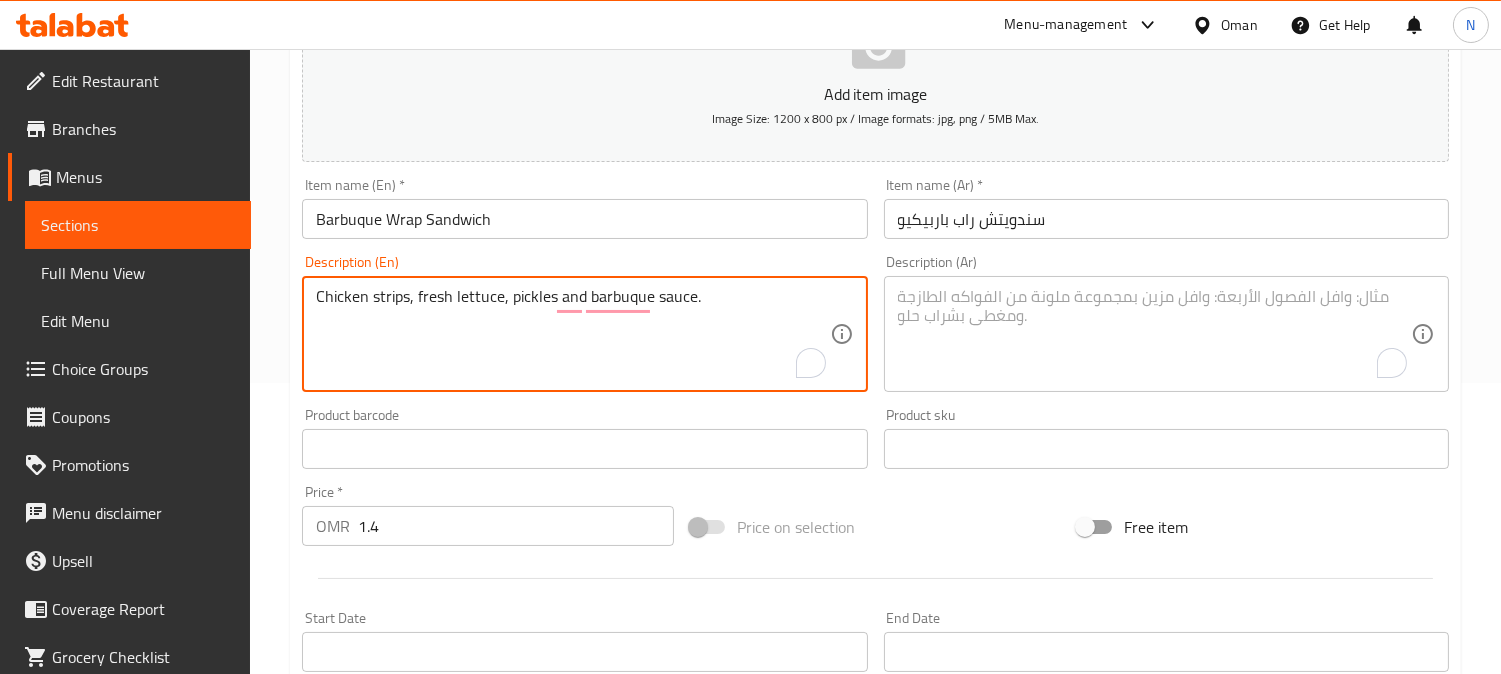 click on "Chicken strips, fresh lettuce, pickles and barbuque sauce." at bounding box center [572, 334] 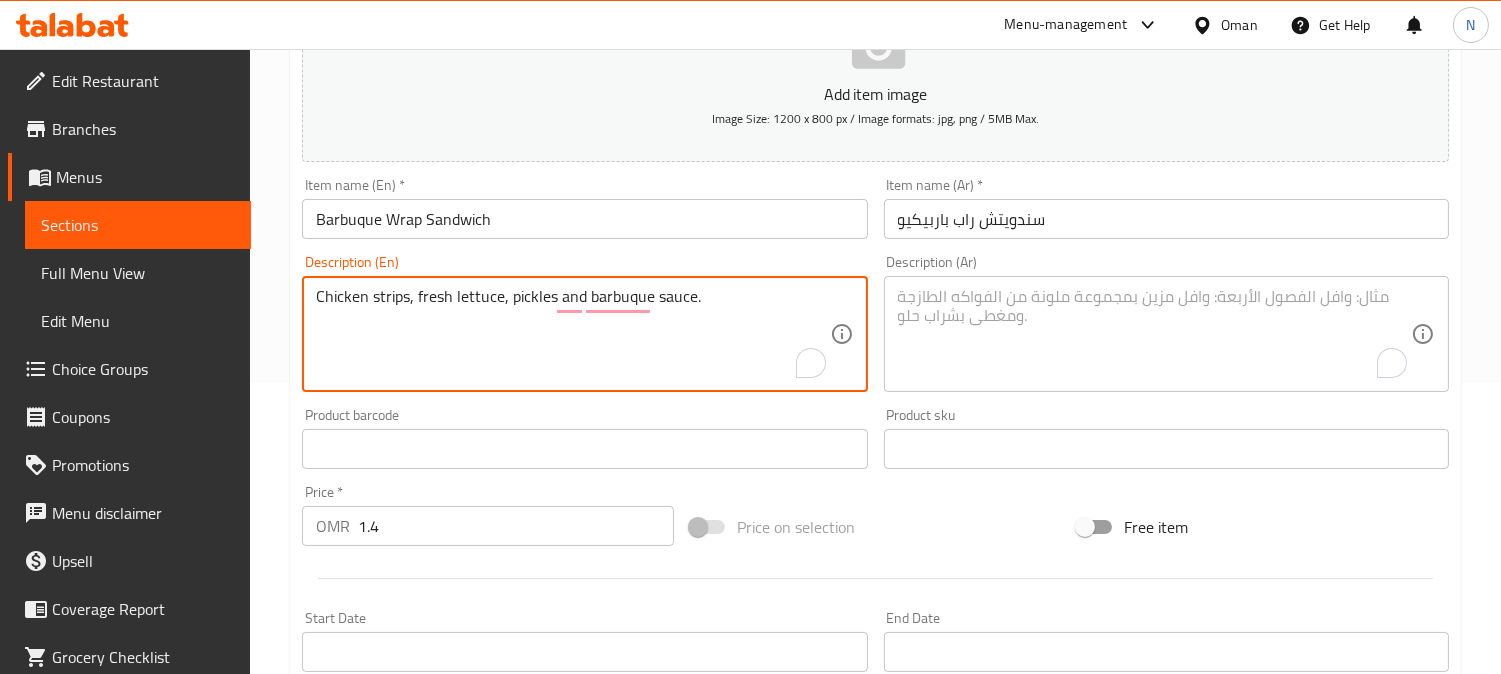 type on "Chicken strips, fresh lettuce, pickles and barbuque sauce." 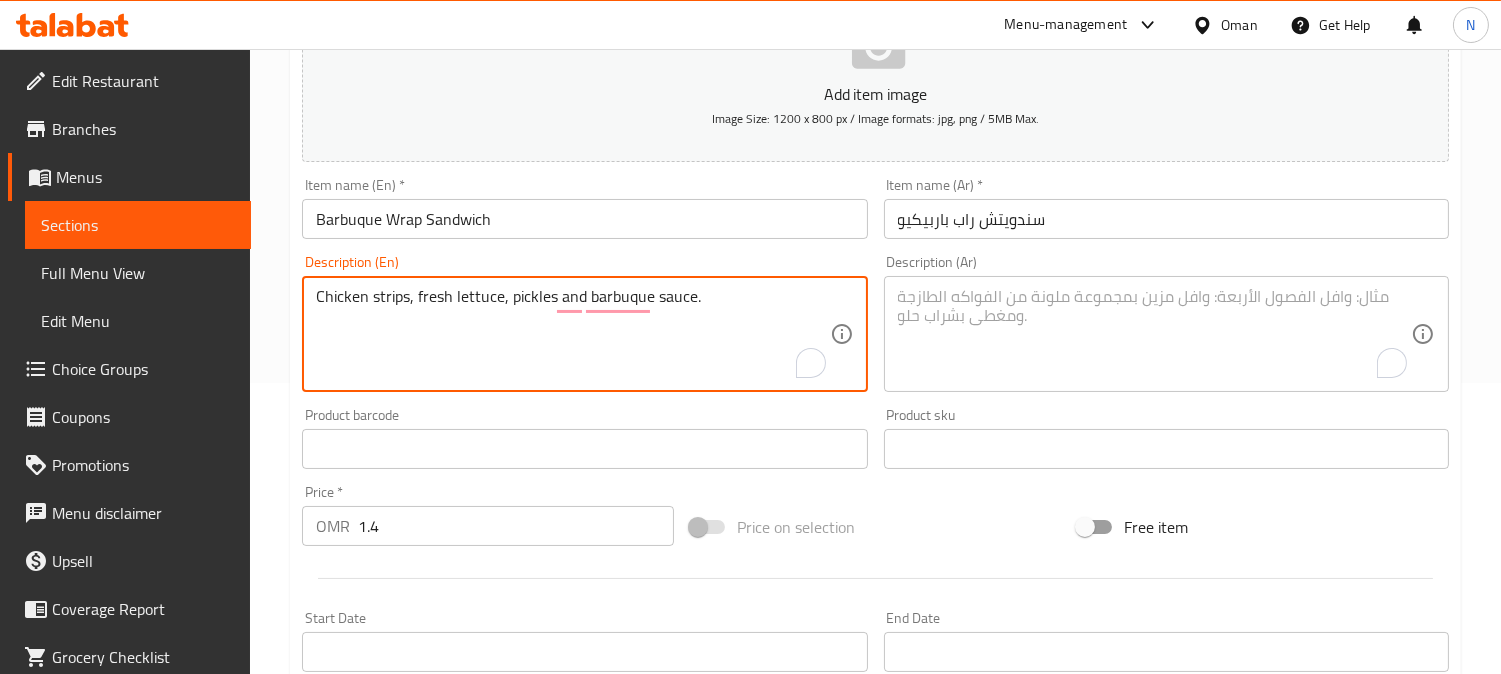 click at bounding box center (1154, 334) 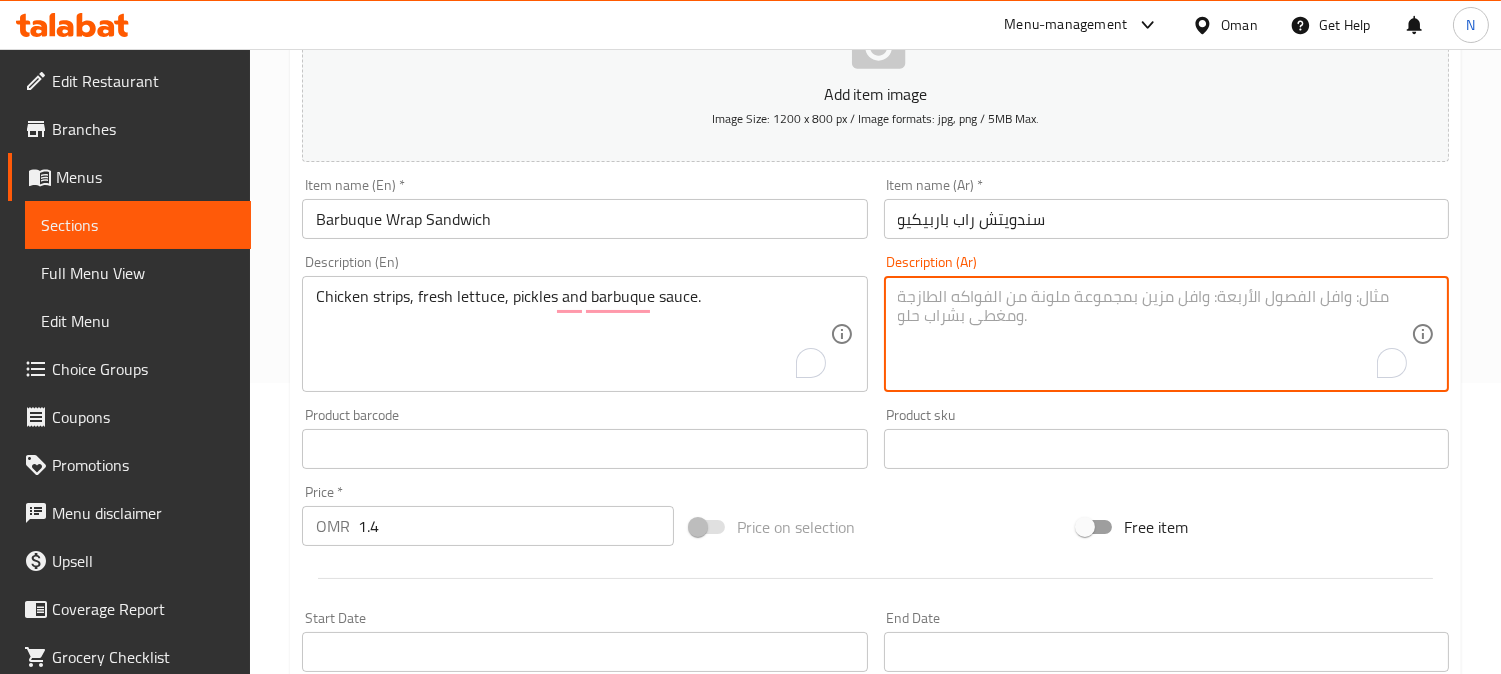 paste on "شرائح دجاج، خس طازج، مخلل و صلصة باربيكيو." 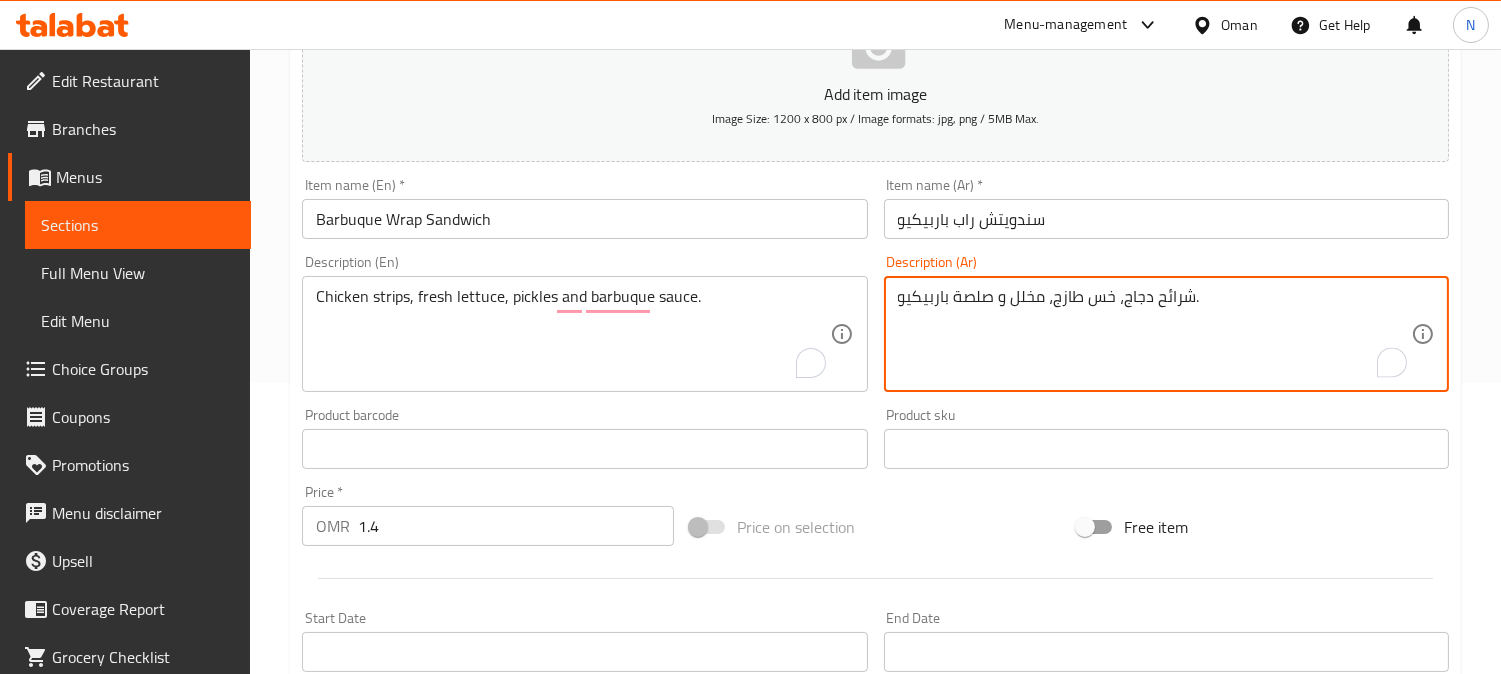 click on "شرائح دجاج، خس طازج، مخلل و صلصة باربيكيو." at bounding box center (1154, 334) 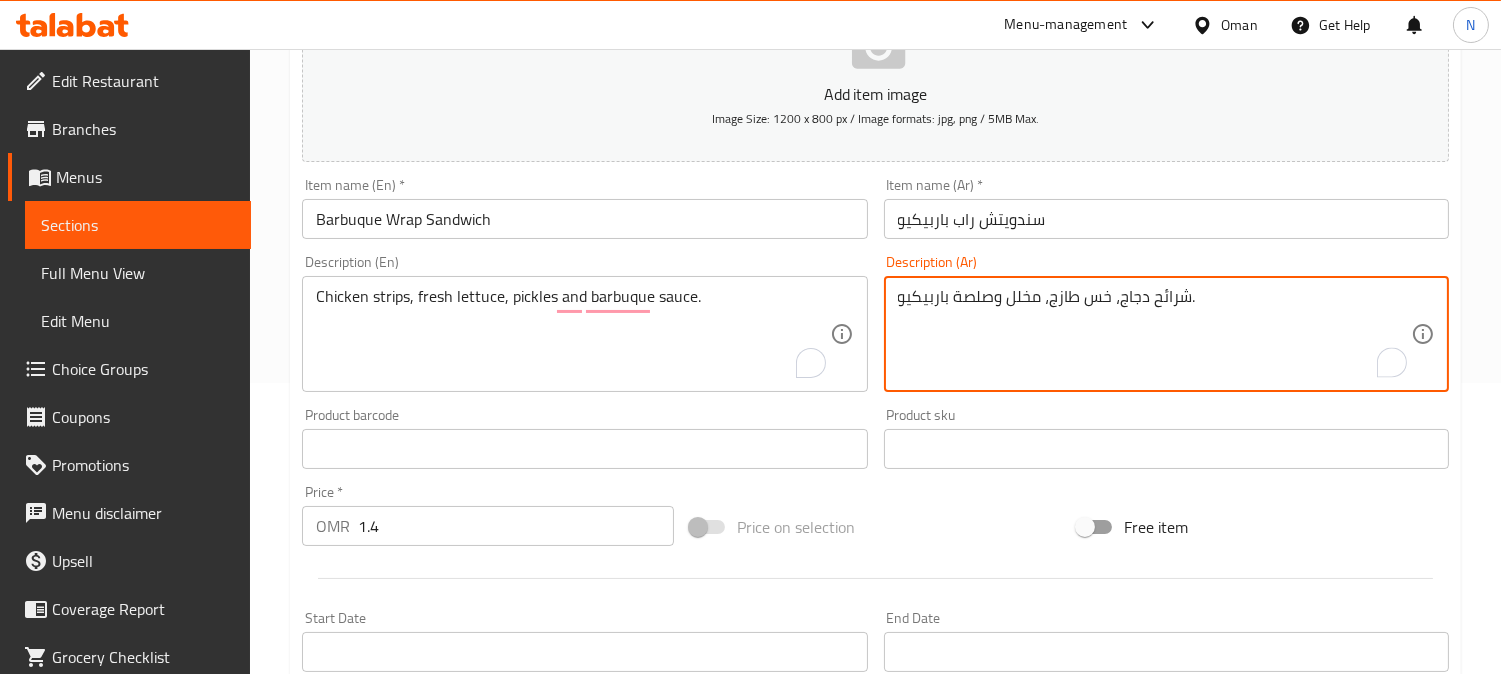 drag, startPoint x: 978, startPoint y: 307, endPoint x: 956, endPoint y: 306, distance: 22.022715 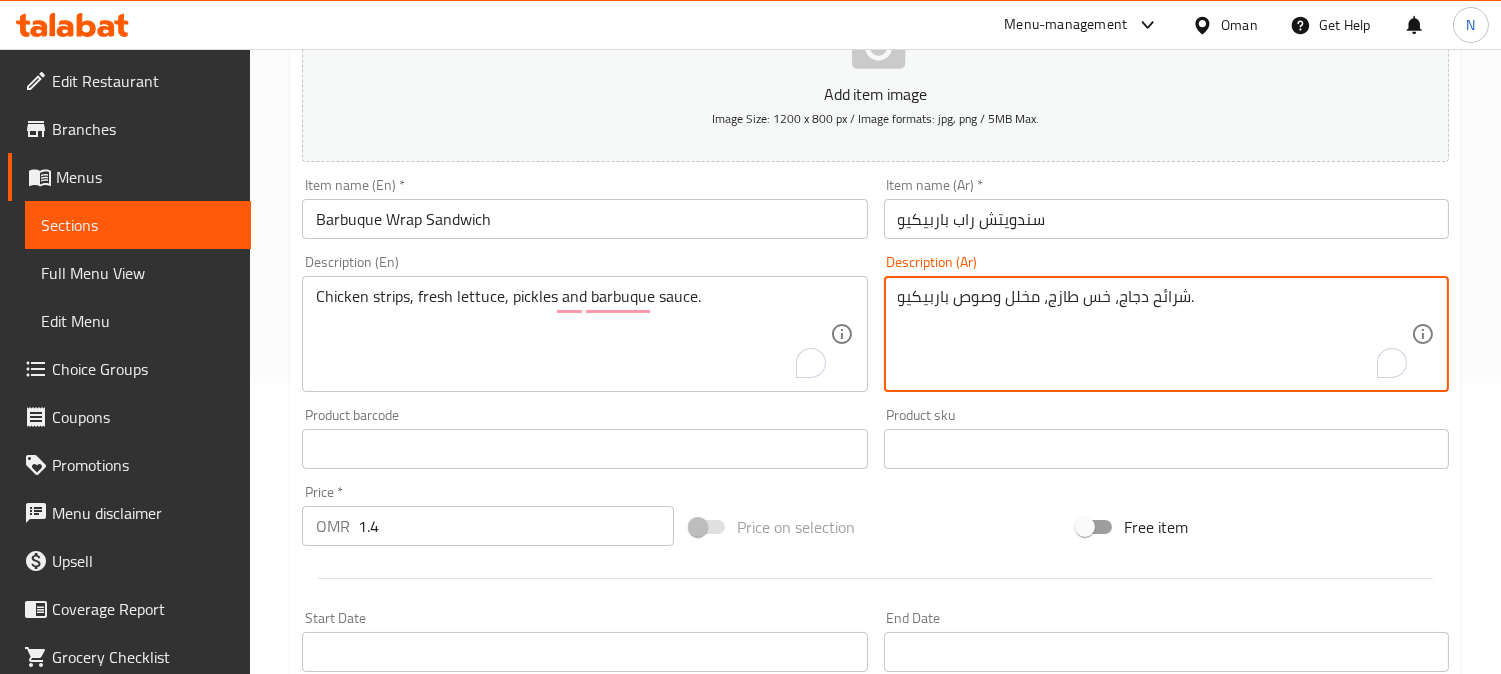 type on "شرائح دجاج، خس طازج، مخلل وصوص باربيكيو." 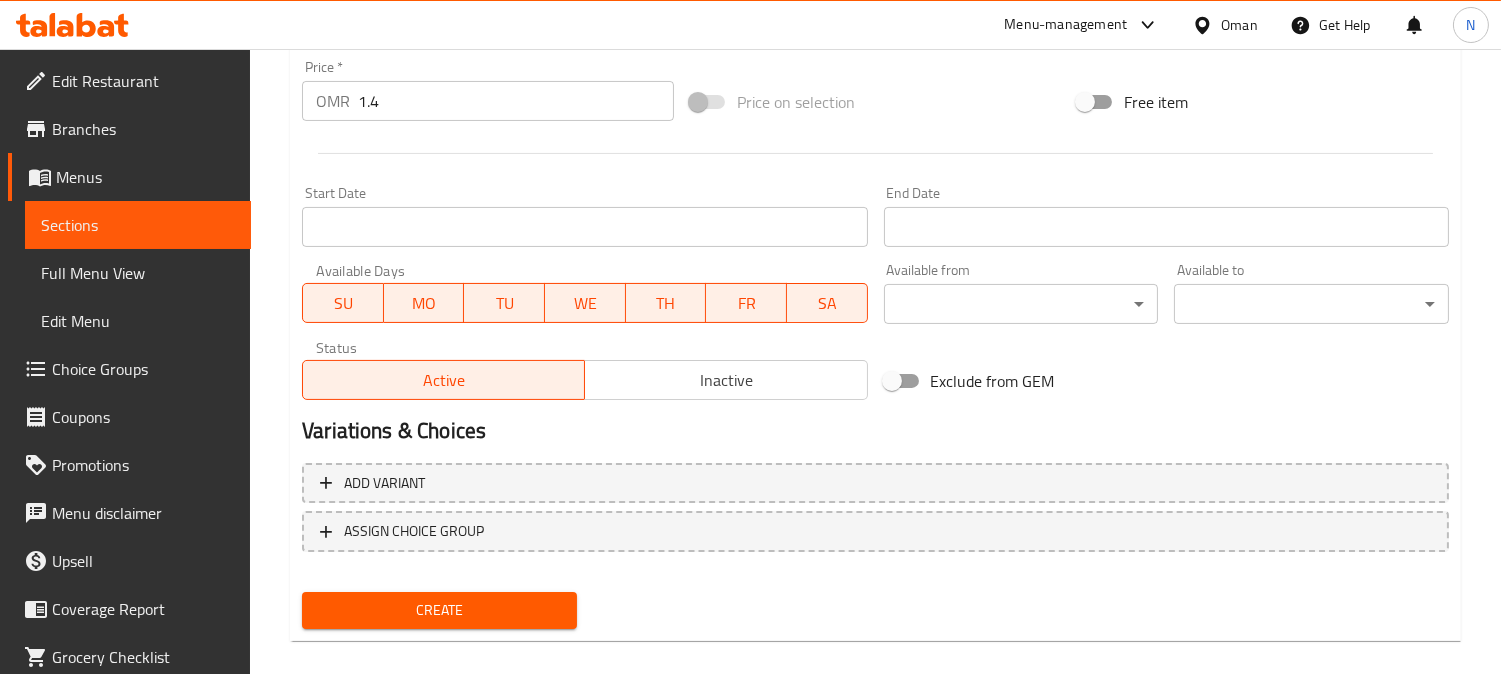 scroll, scrollTop: 735, scrollLeft: 0, axis: vertical 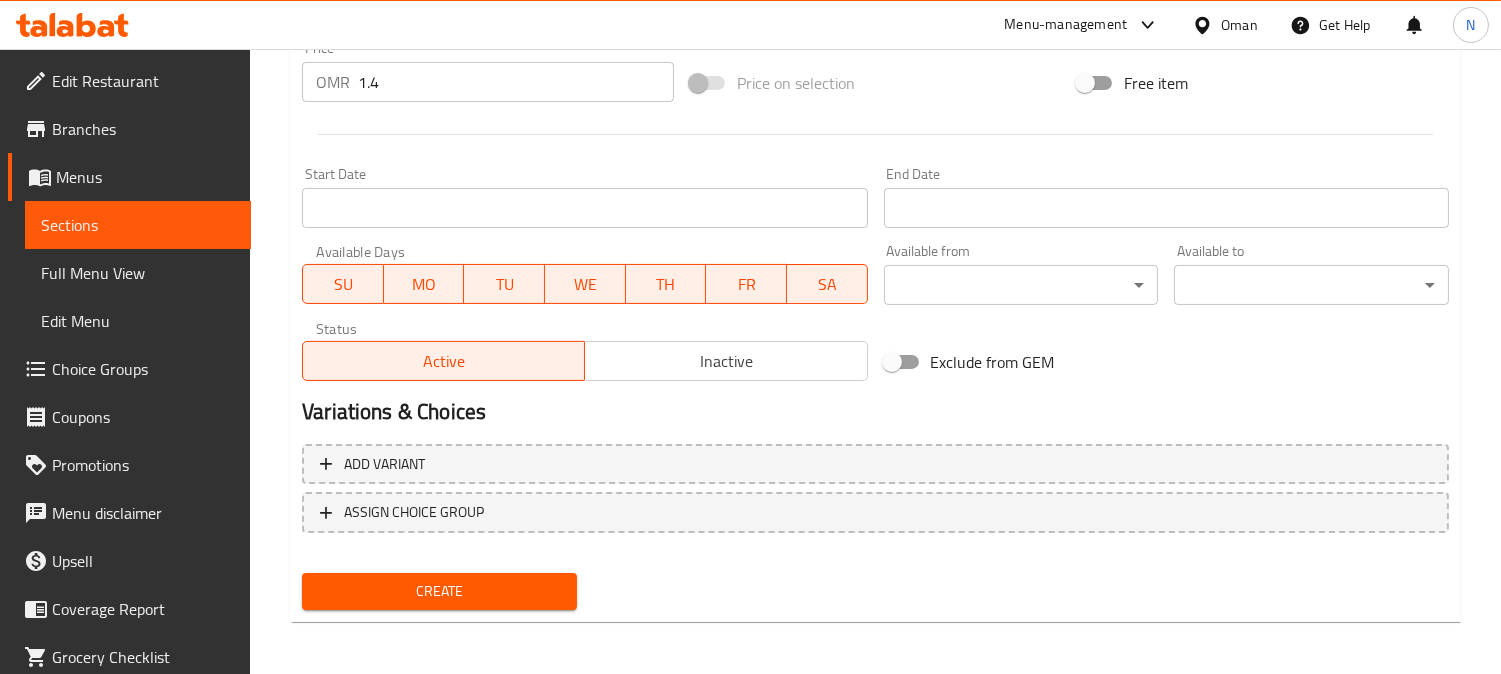 click on "Create" at bounding box center (439, 591) 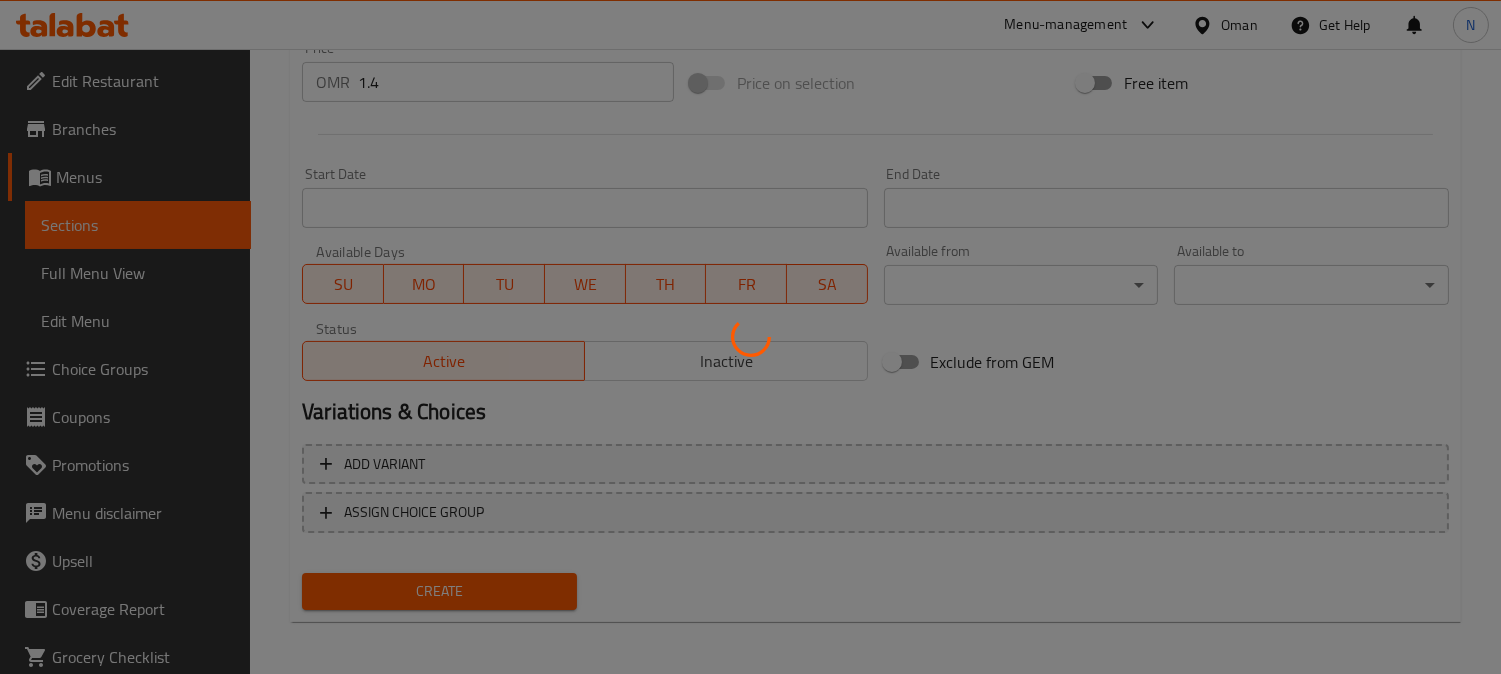 type 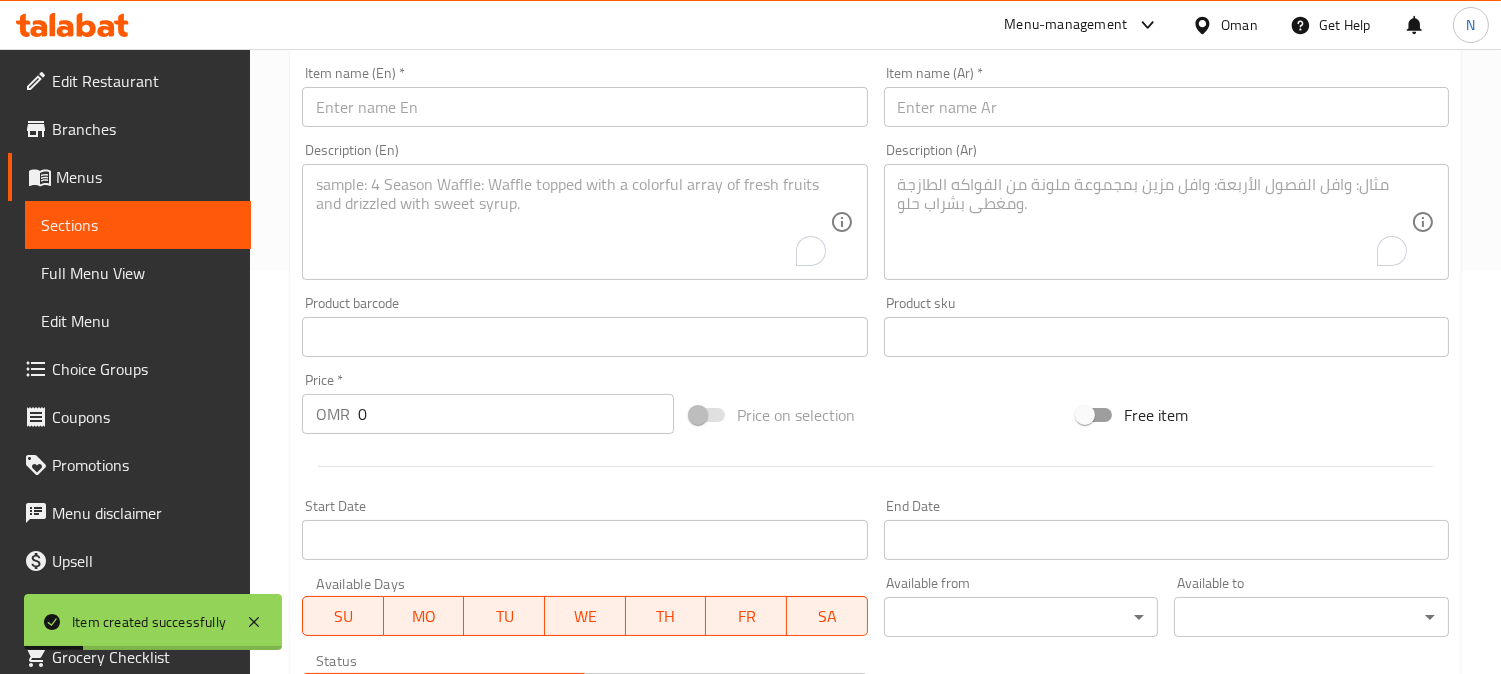 scroll, scrollTop: 402, scrollLeft: 0, axis: vertical 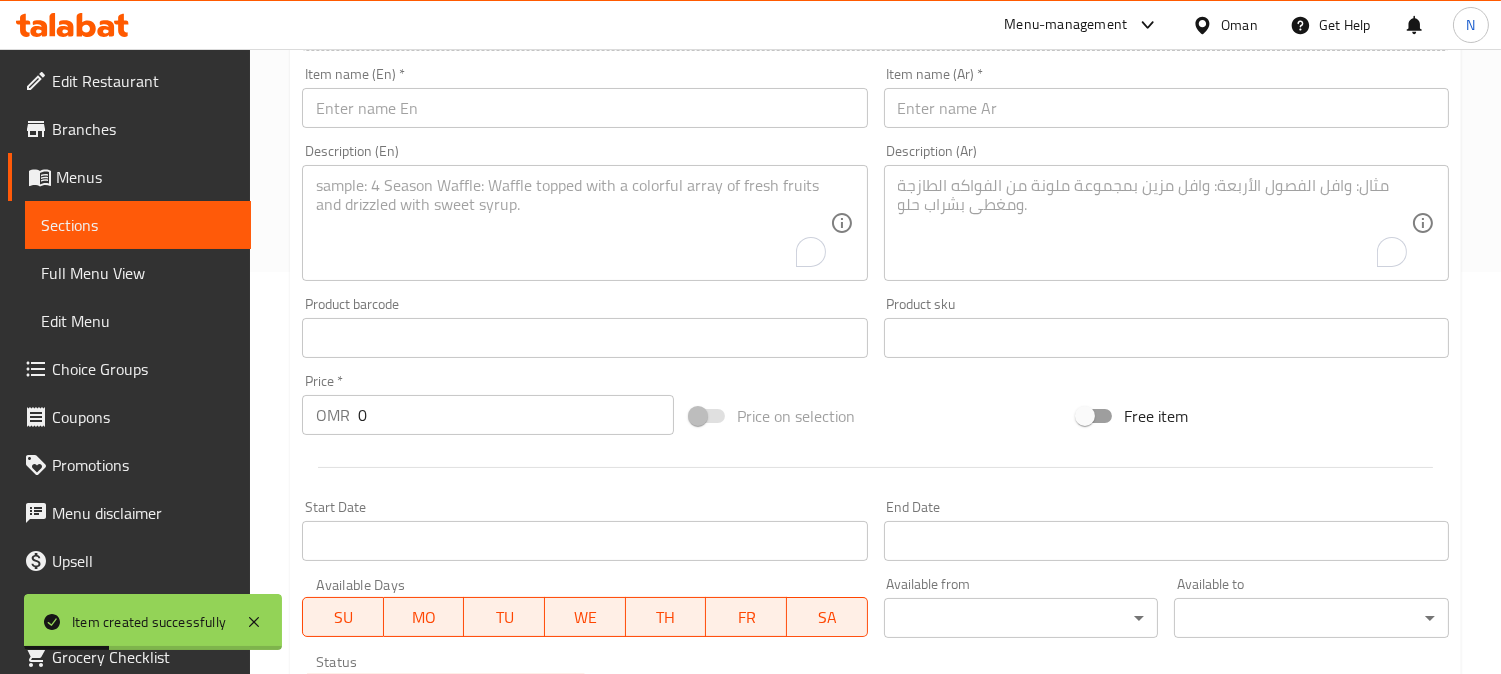 click at bounding box center (584, 108) 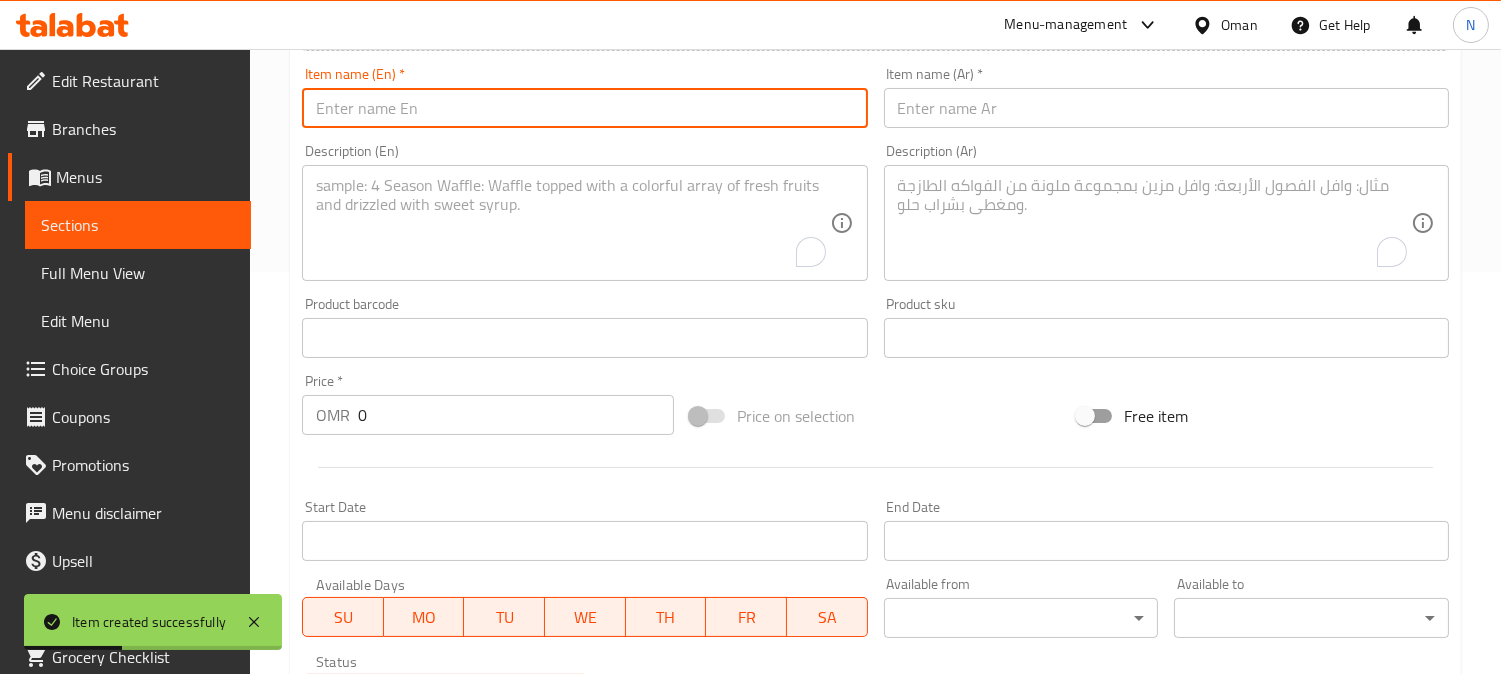 paste on "Honey Mustard Wrap Sandwich" 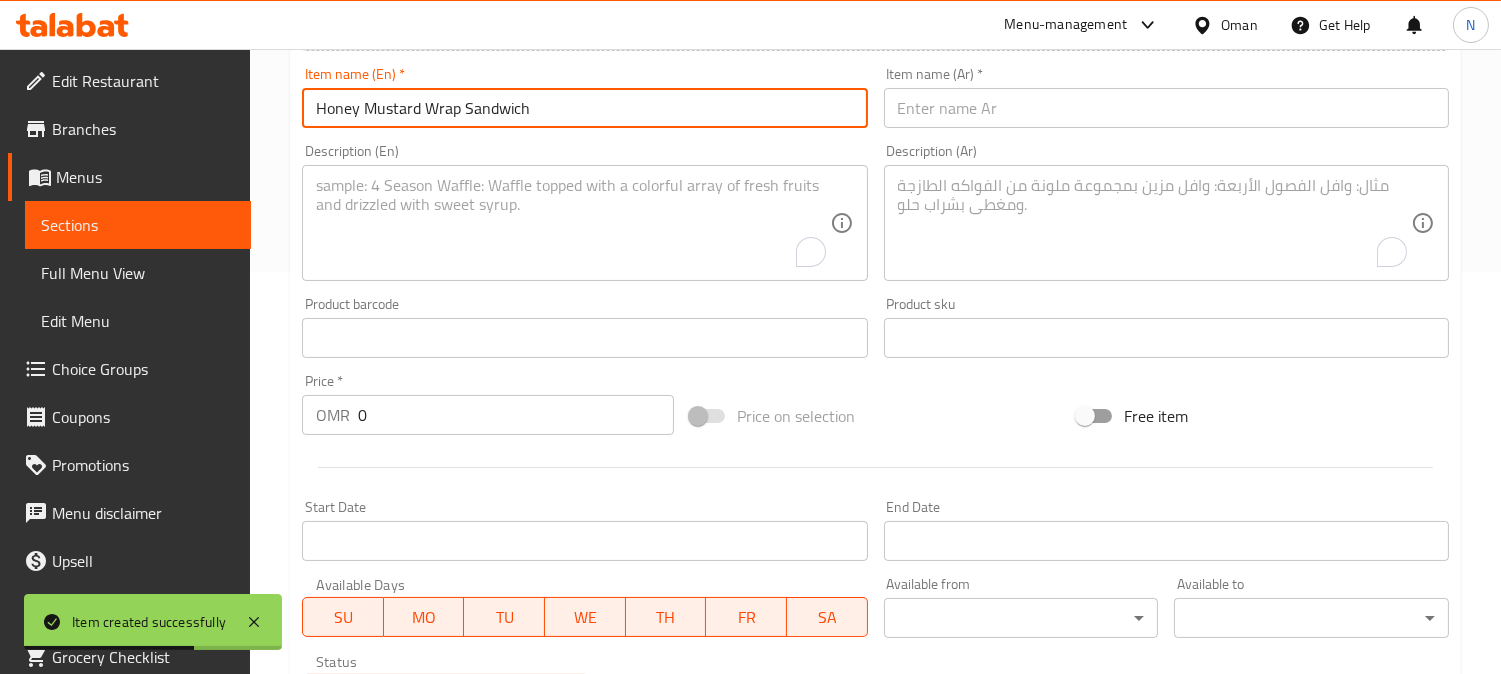 drag, startPoint x: 526, startPoint y: 107, endPoint x: 571, endPoint y: 123, distance: 47.759815 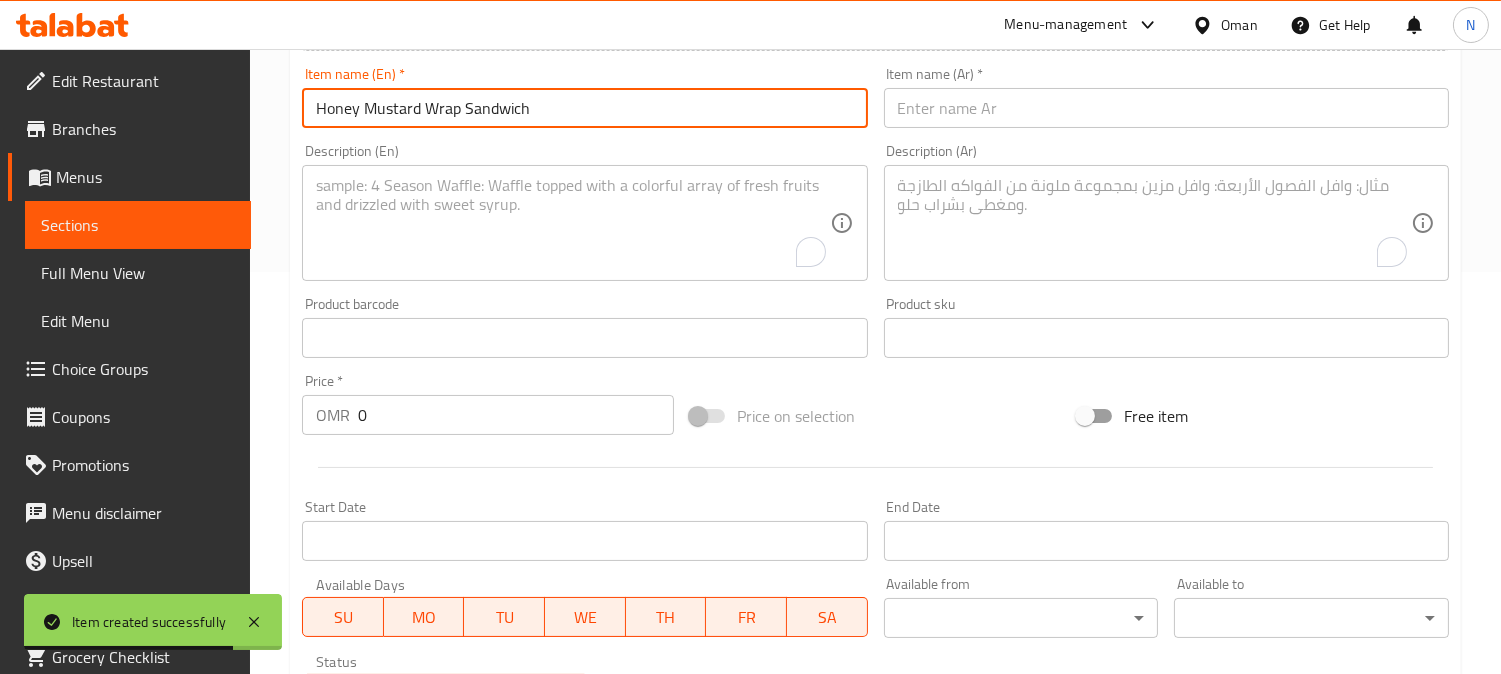 click on "Honey Mustard Wrap Sandwich" at bounding box center (584, 108) 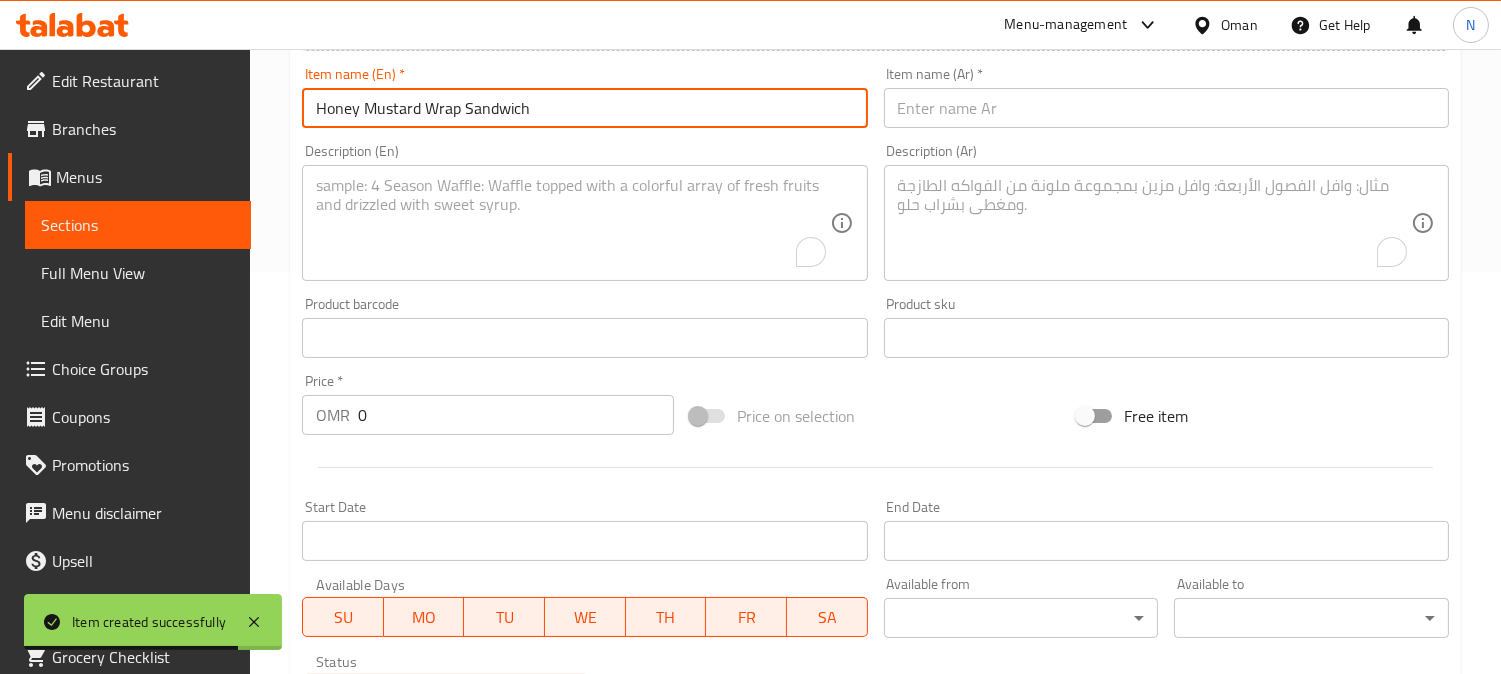 click on "Honey Mustard Wrap Sandwich" at bounding box center [584, 108] 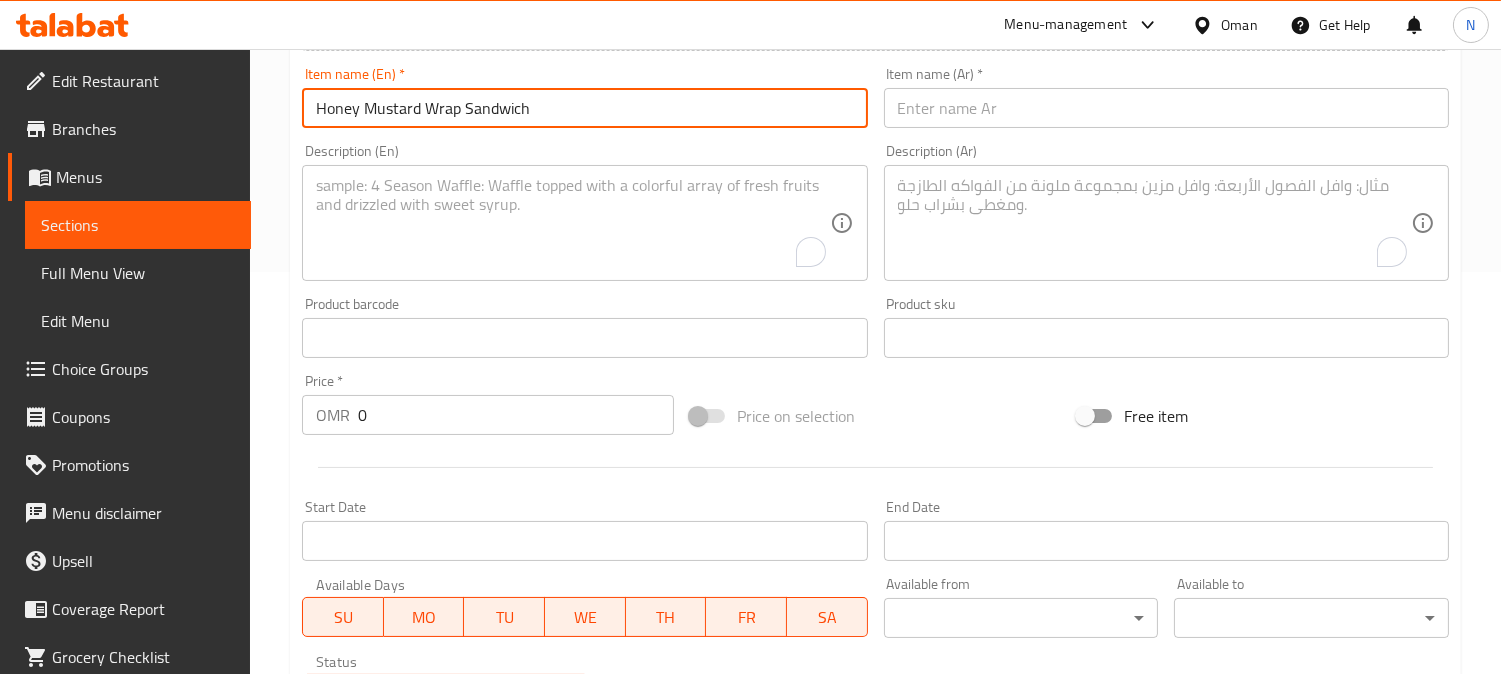 type on "Honey Mustard Wrap Sandwich" 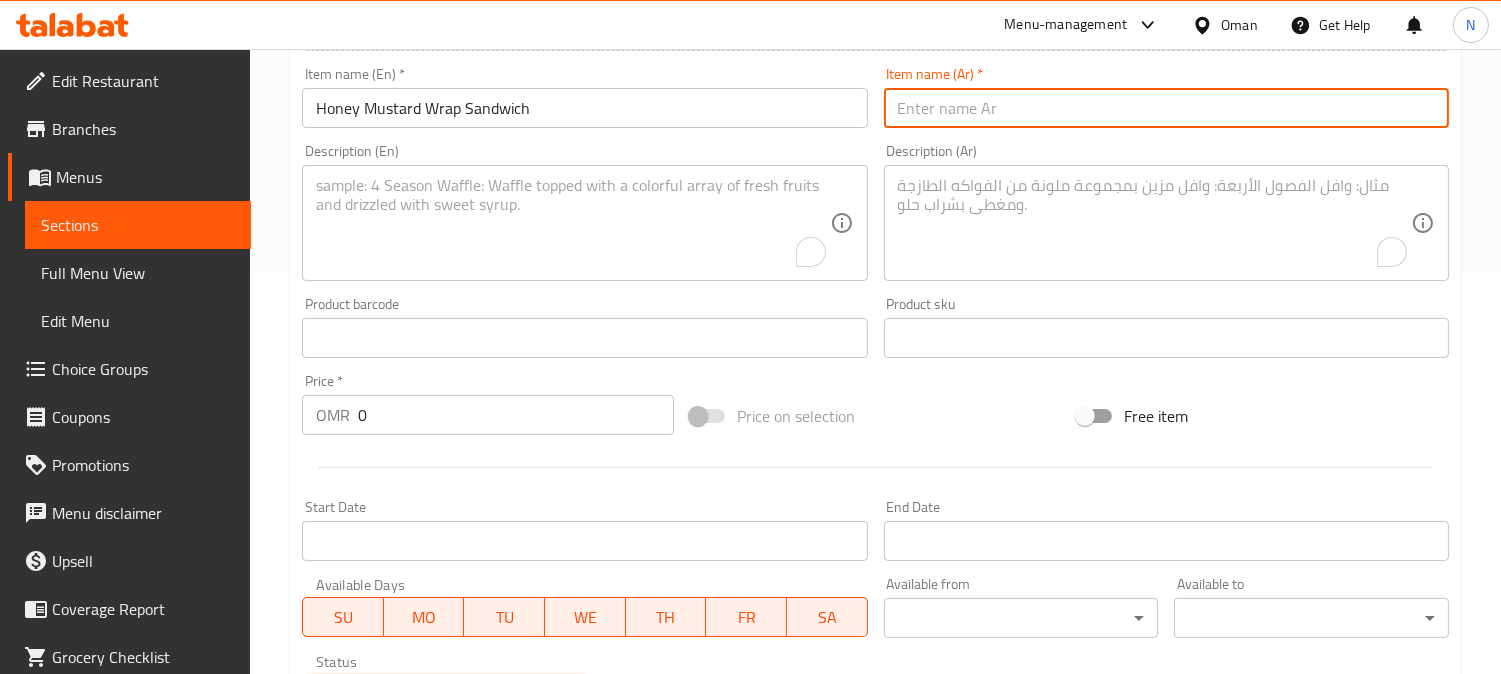 click at bounding box center (1166, 108) 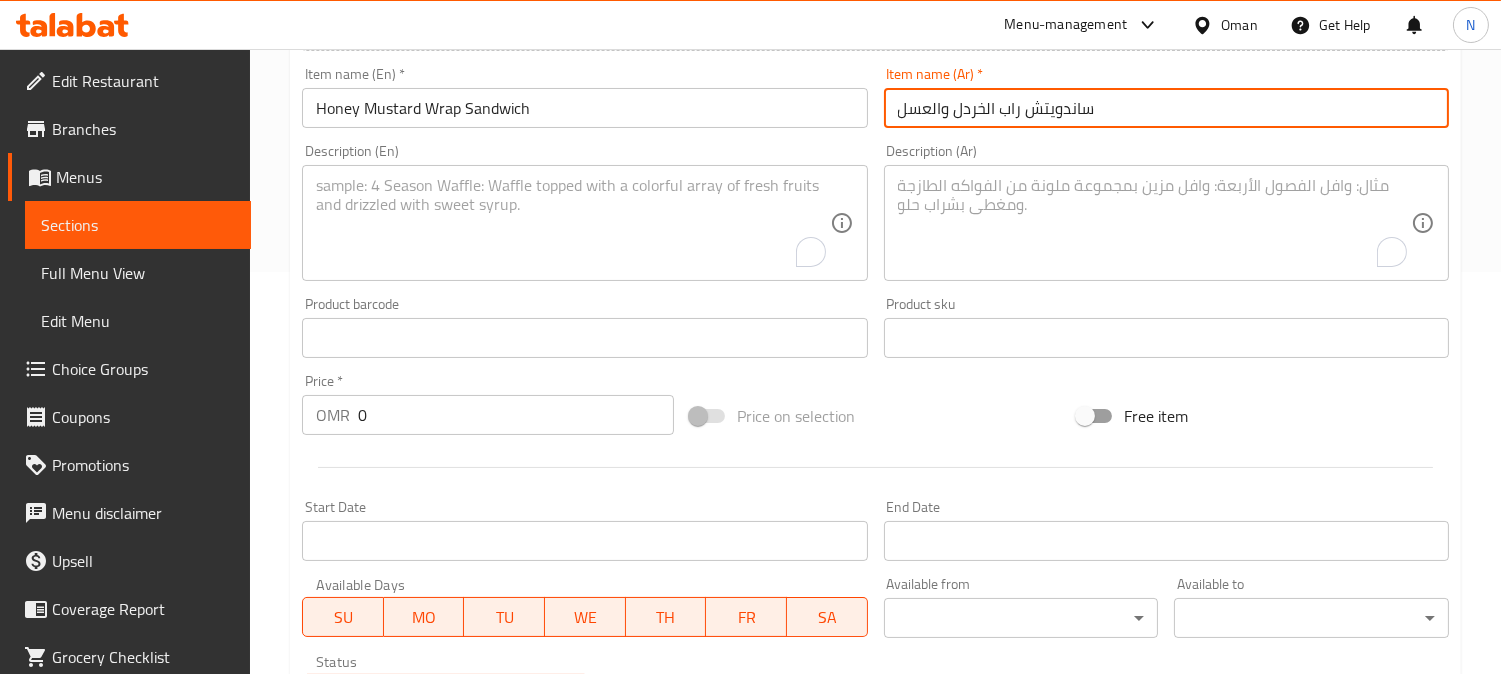click on "ساندويتش راب الخردل والعسل" at bounding box center (1166, 108) 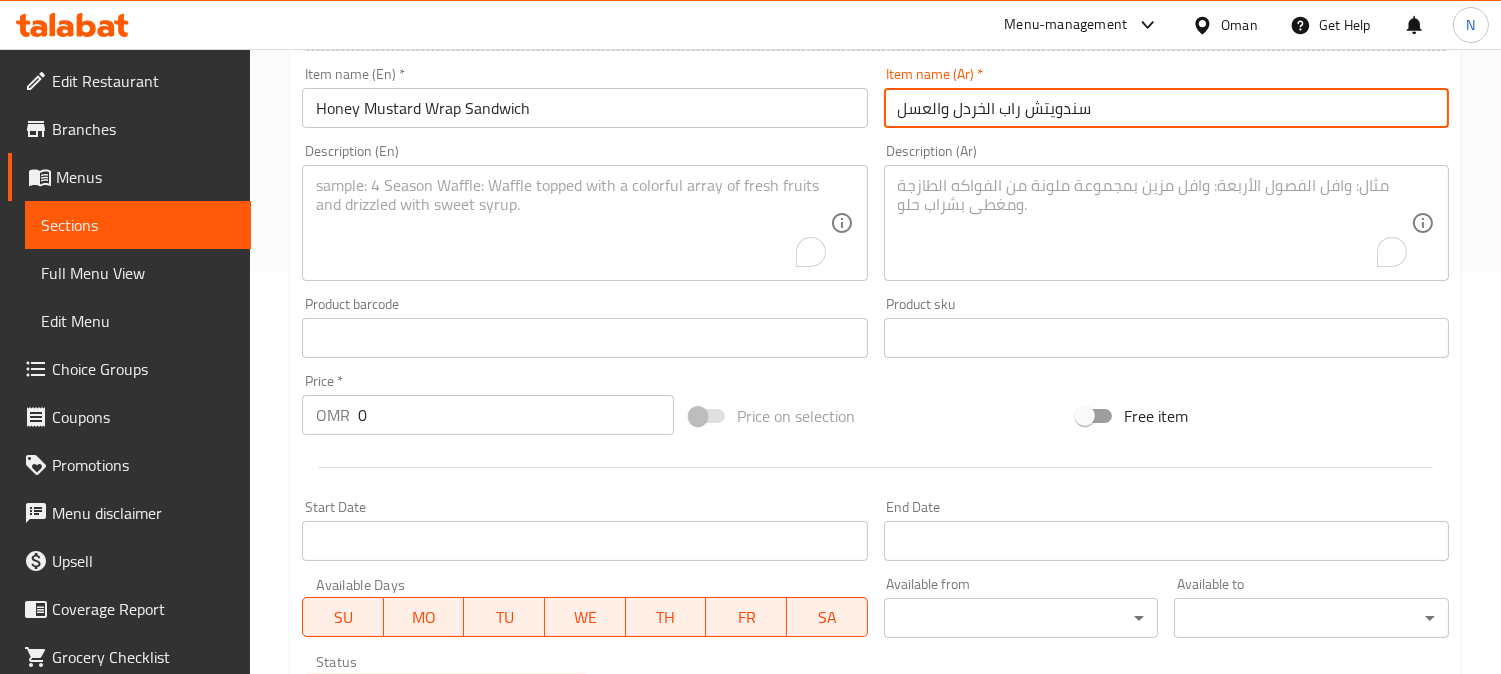 drag, startPoint x: 984, startPoint y: 114, endPoint x: 955, endPoint y: 124, distance: 30.675724 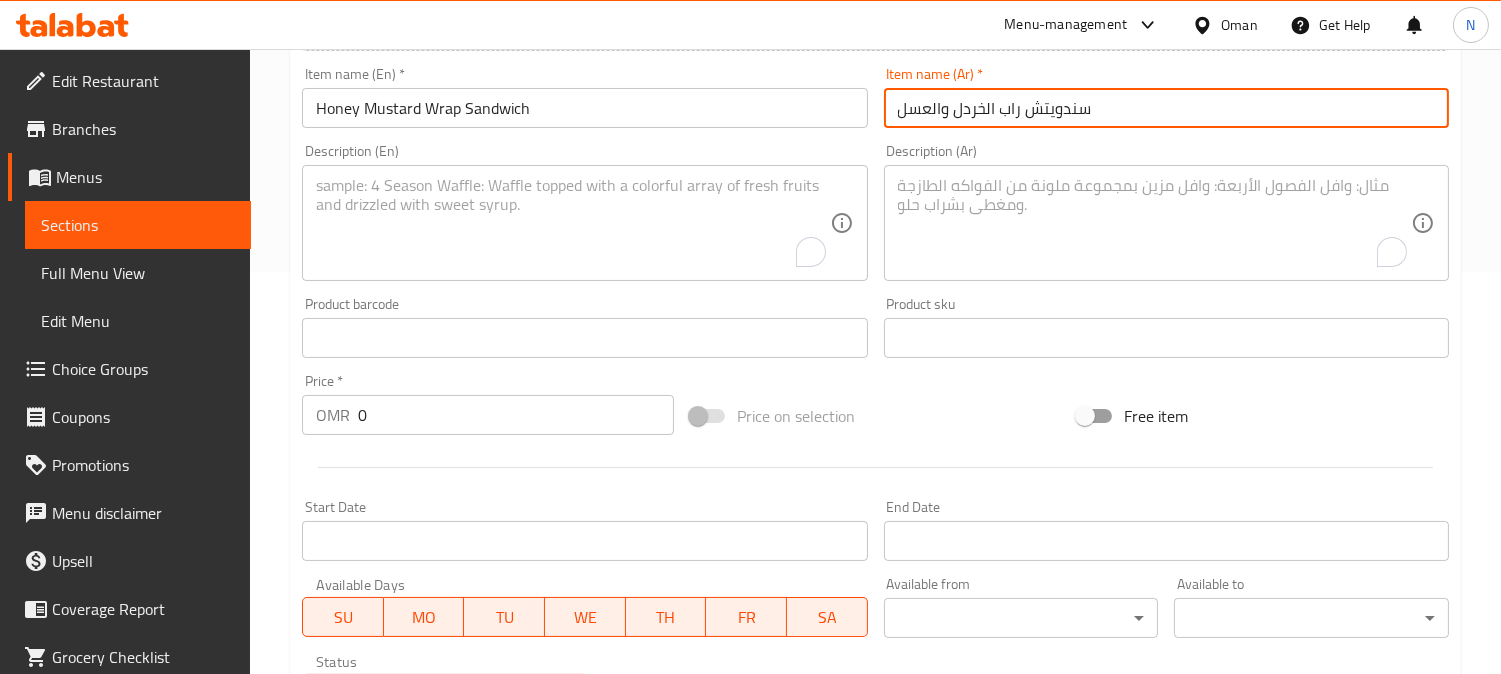 click on "سندويتش راب الخردل والعسل" at bounding box center (1166, 108) 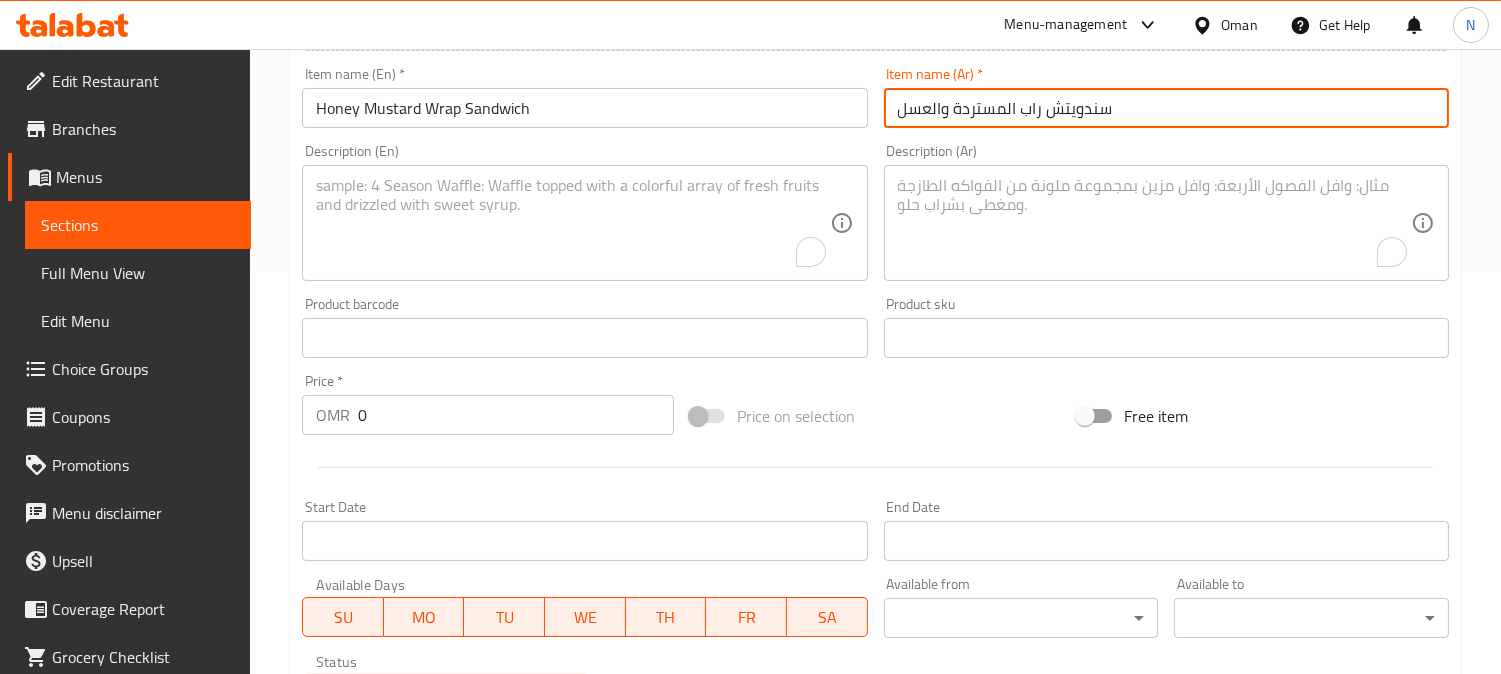 type on "سندويتش راب المستردة والعسل" 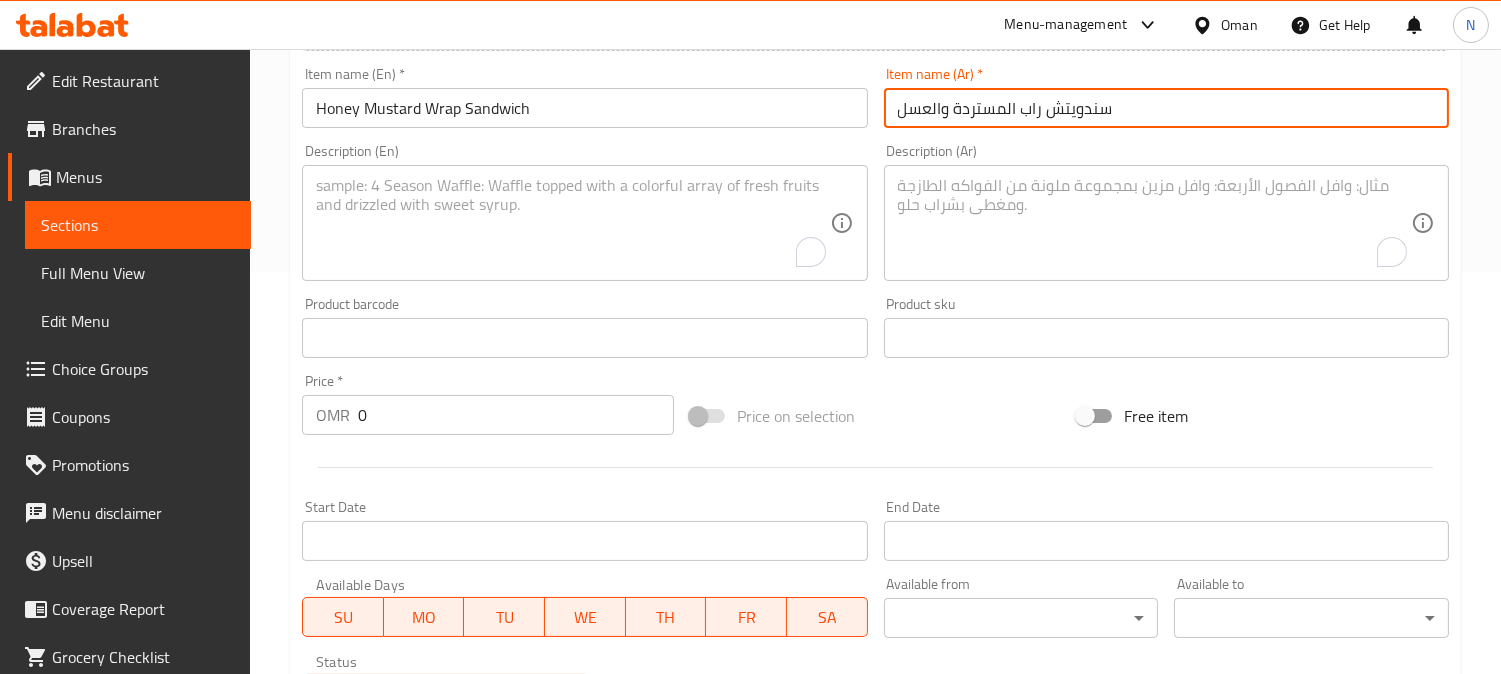 click at bounding box center [572, 223] 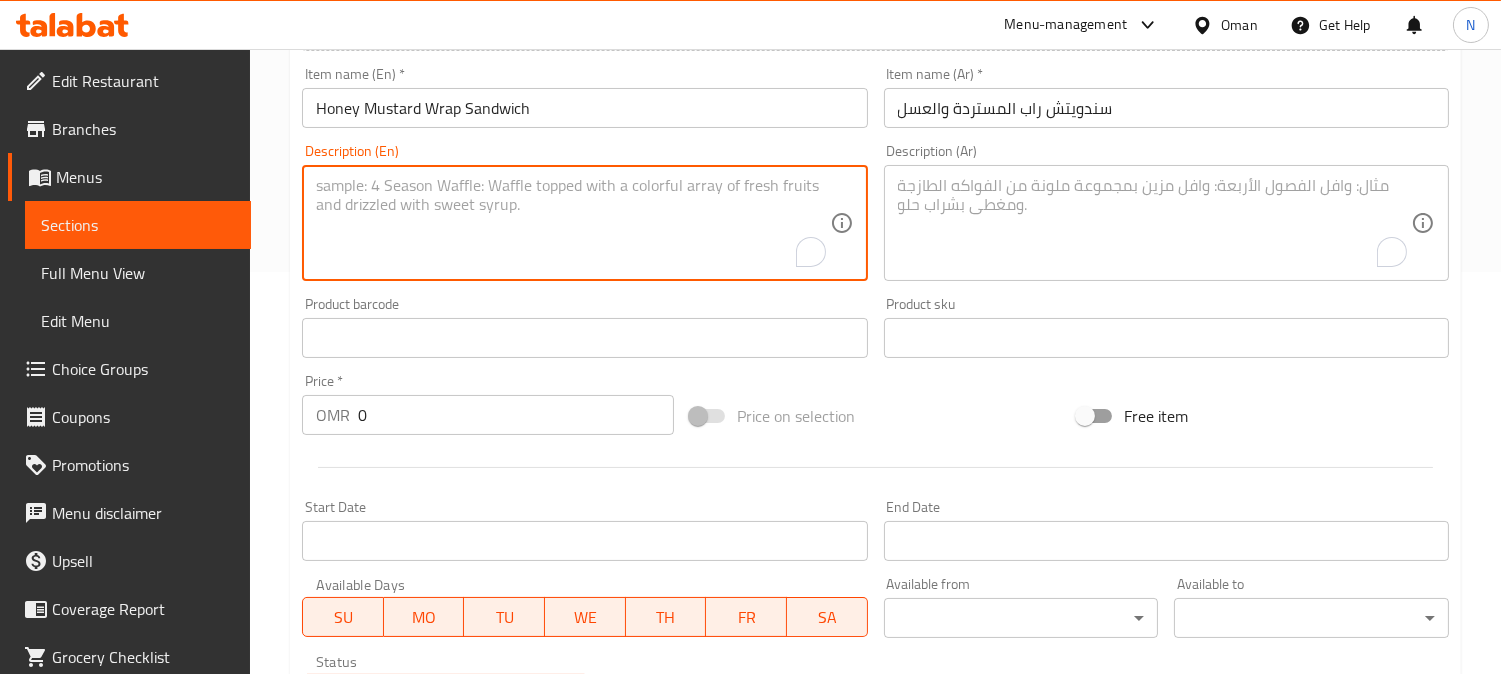 paste on "Chicken strips, fresh lettuce, pickles and honey mustard sauce" 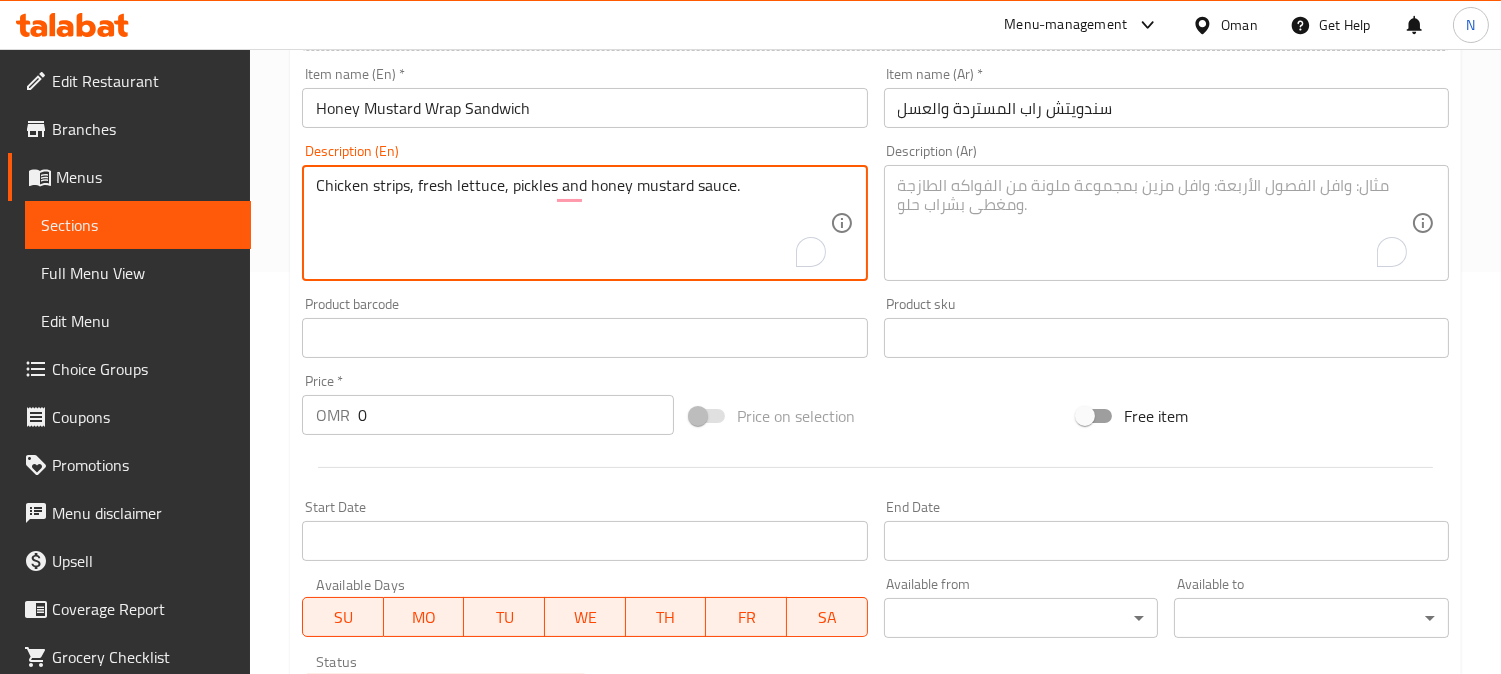 click on "Chicken strips, fresh lettuce, pickles and honey mustard sauce." at bounding box center [572, 223] 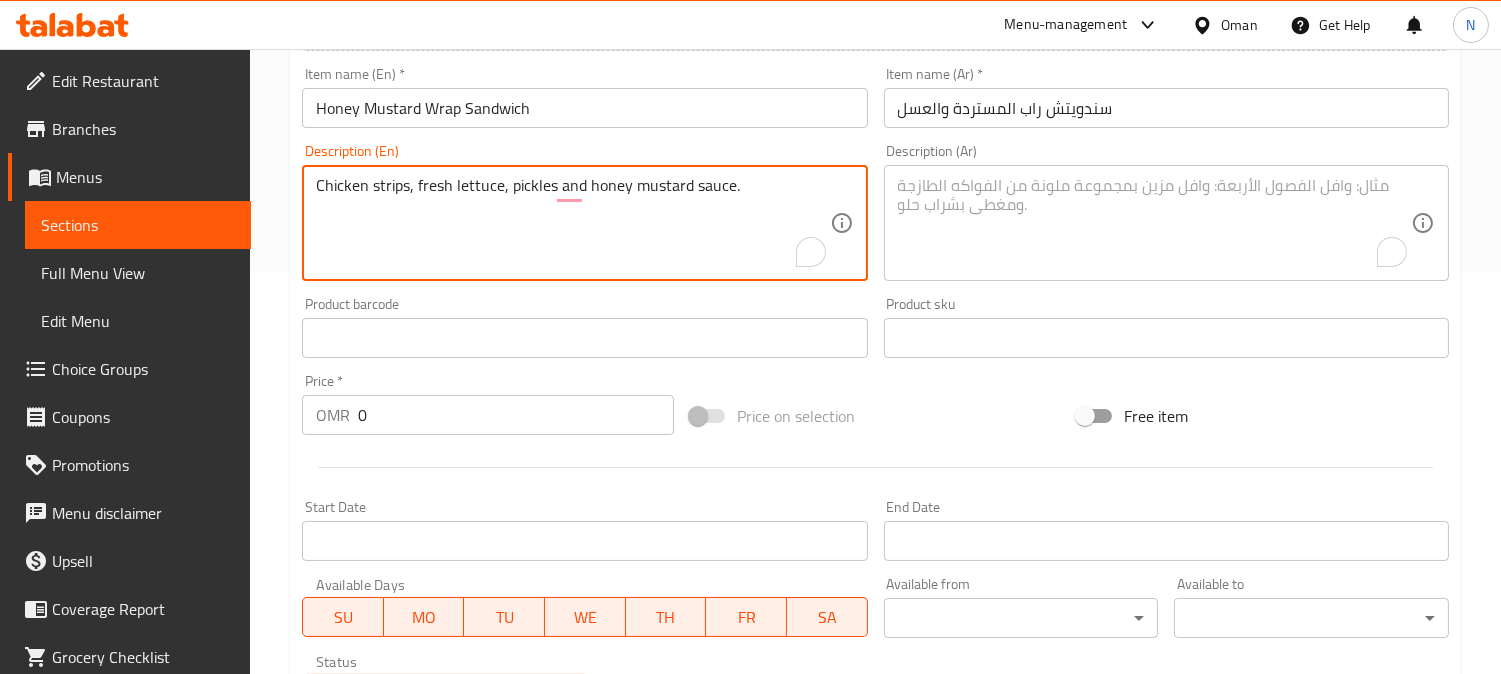 type on "Chicken strips, fresh lettuce, pickles and honey mustard sauce." 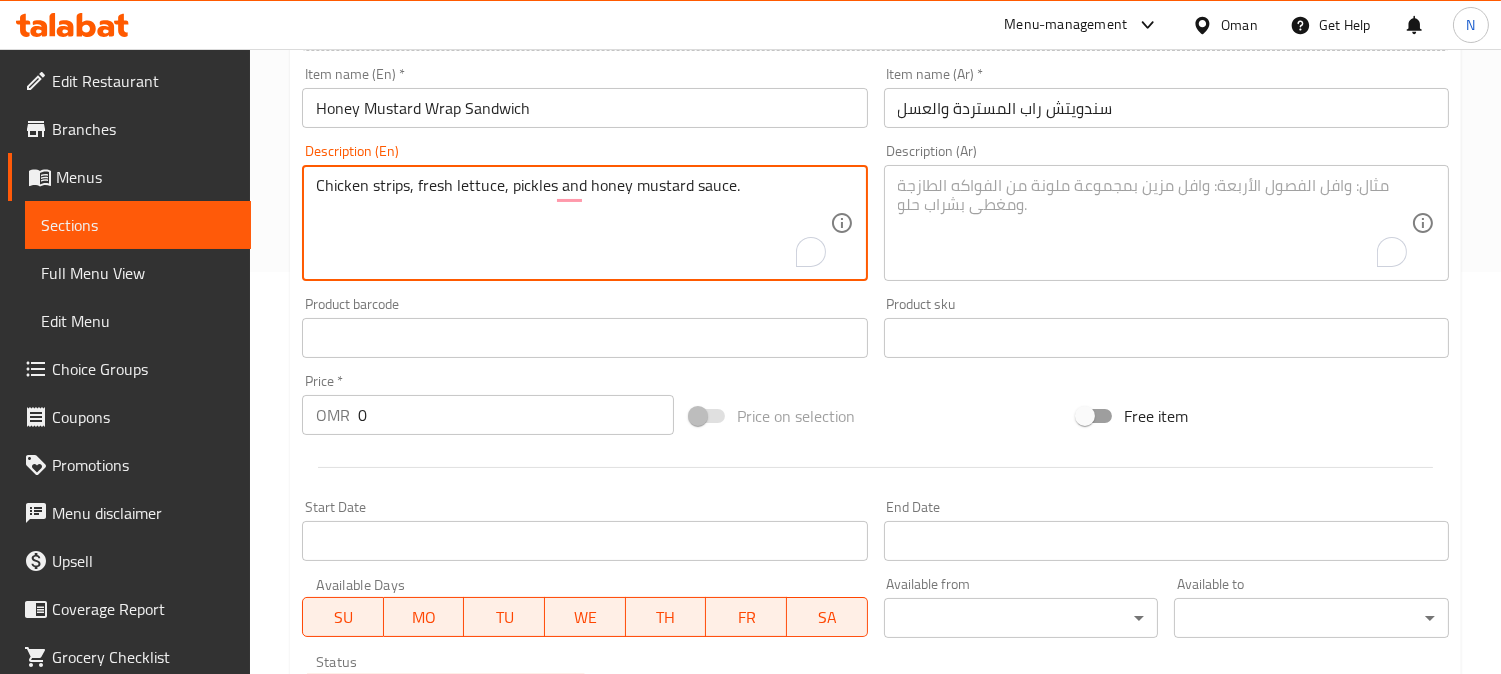 click at bounding box center [1154, 223] 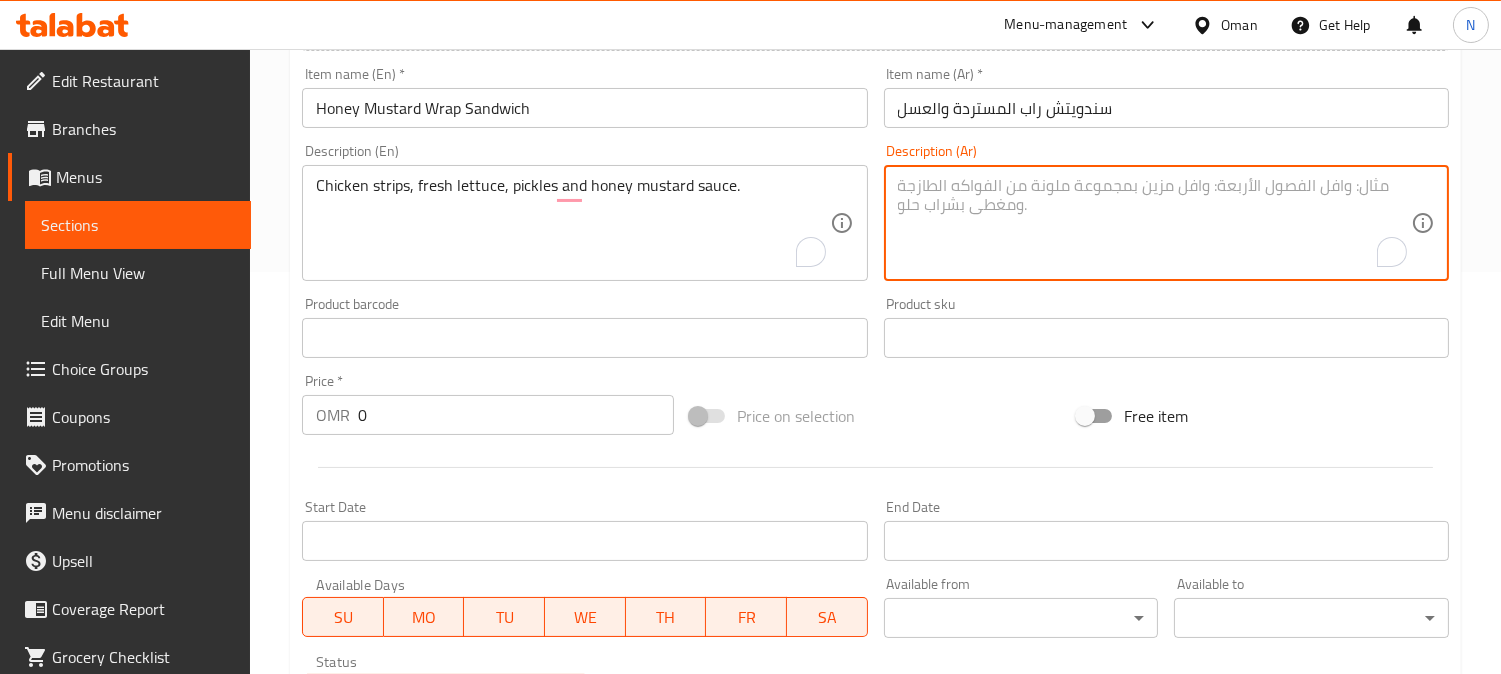 paste on "شرائح دجاج، خس طازج، مخلل وصلصة الخردل والعسل." 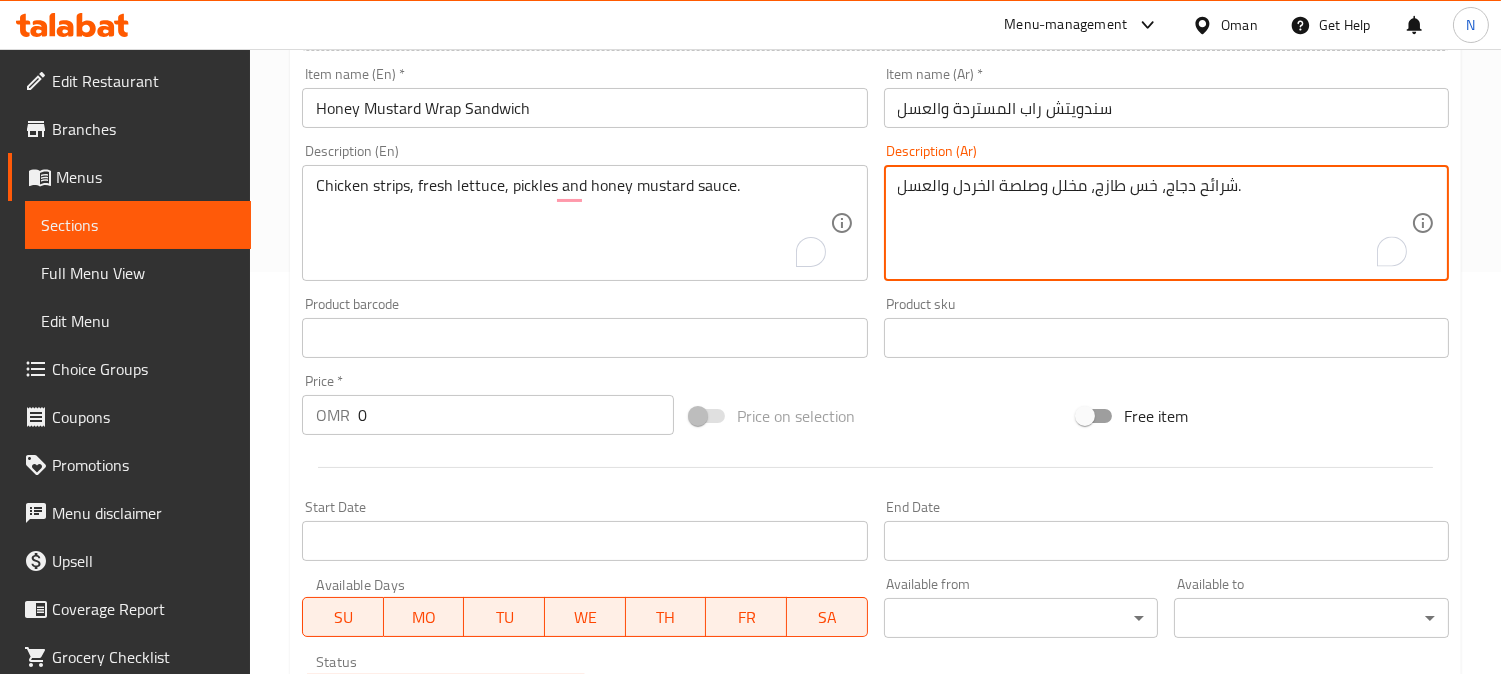 drag, startPoint x: 1040, startPoint y: 190, endPoint x: 1051, endPoint y: 194, distance: 11.7046995 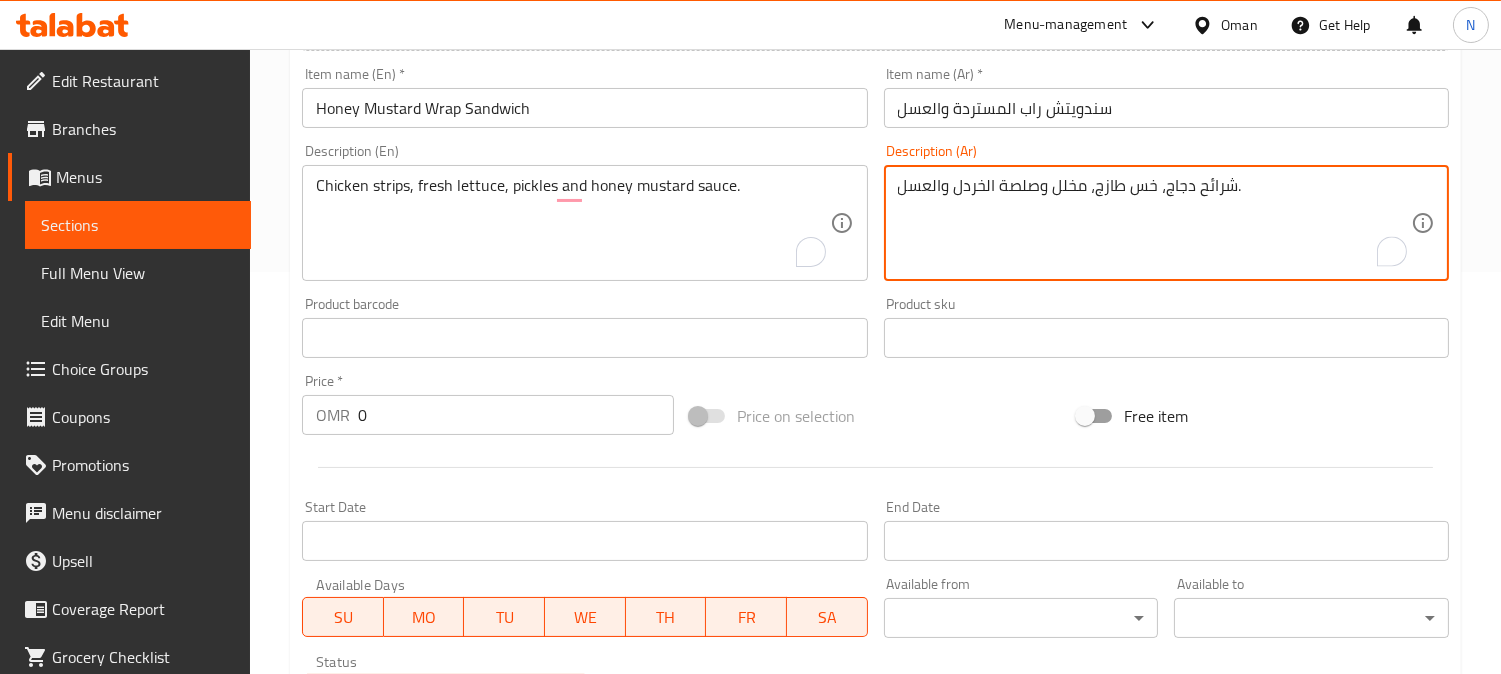 click on "شرائح دجاج، خس طازج، مخلل وصلصة الخردل والعسل." at bounding box center [1154, 223] 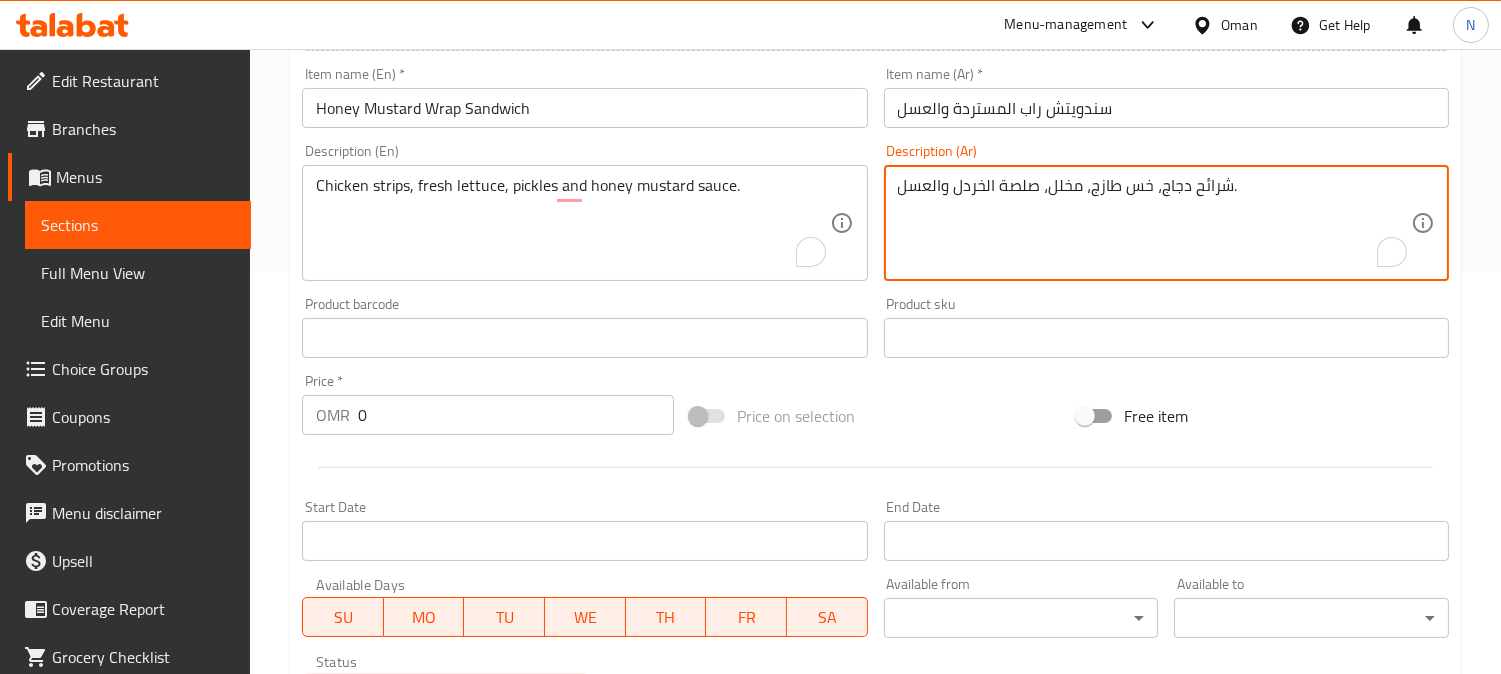 drag, startPoint x: 1026, startPoint y: 183, endPoint x: 984, endPoint y: 193, distance: 43.174065 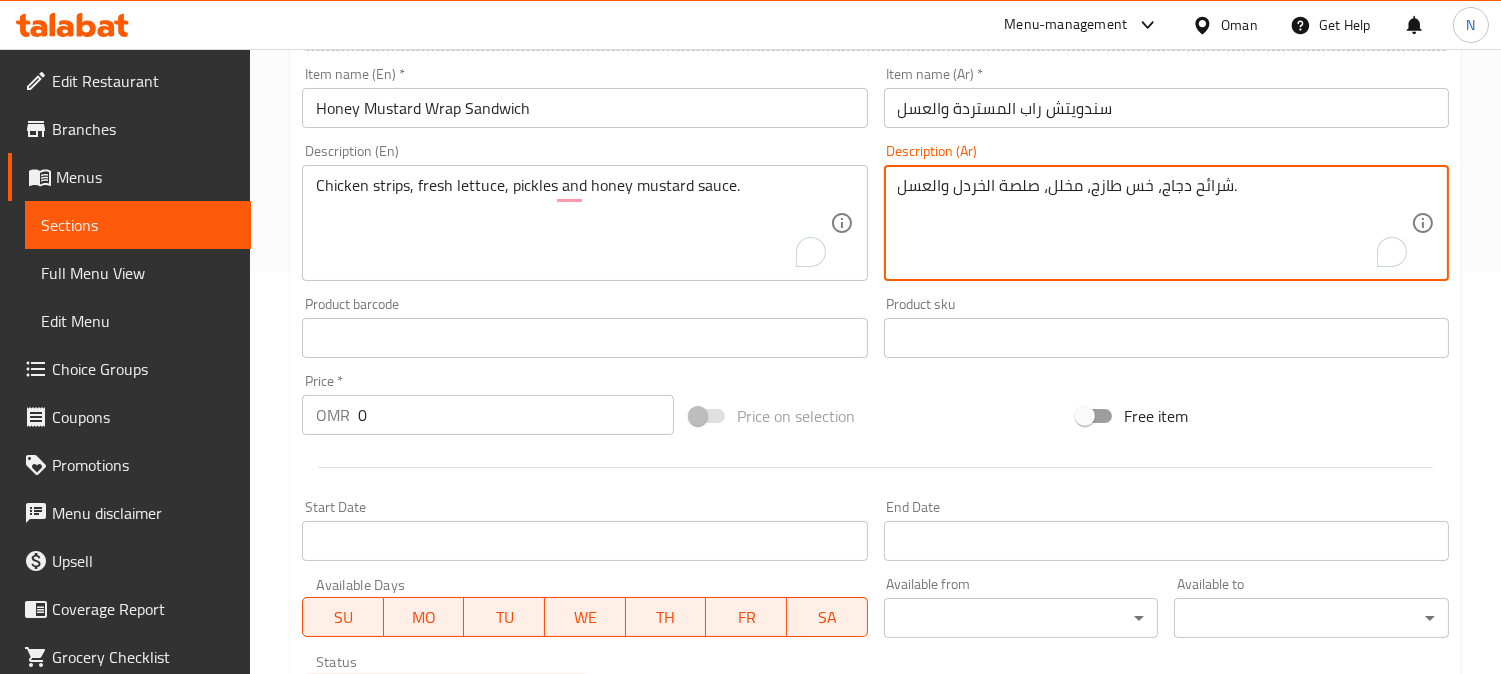click on "شرائح دجاج، خس طازج، مخلل، صلصة الخردل والعسل." at bounding box center (1154, 223) 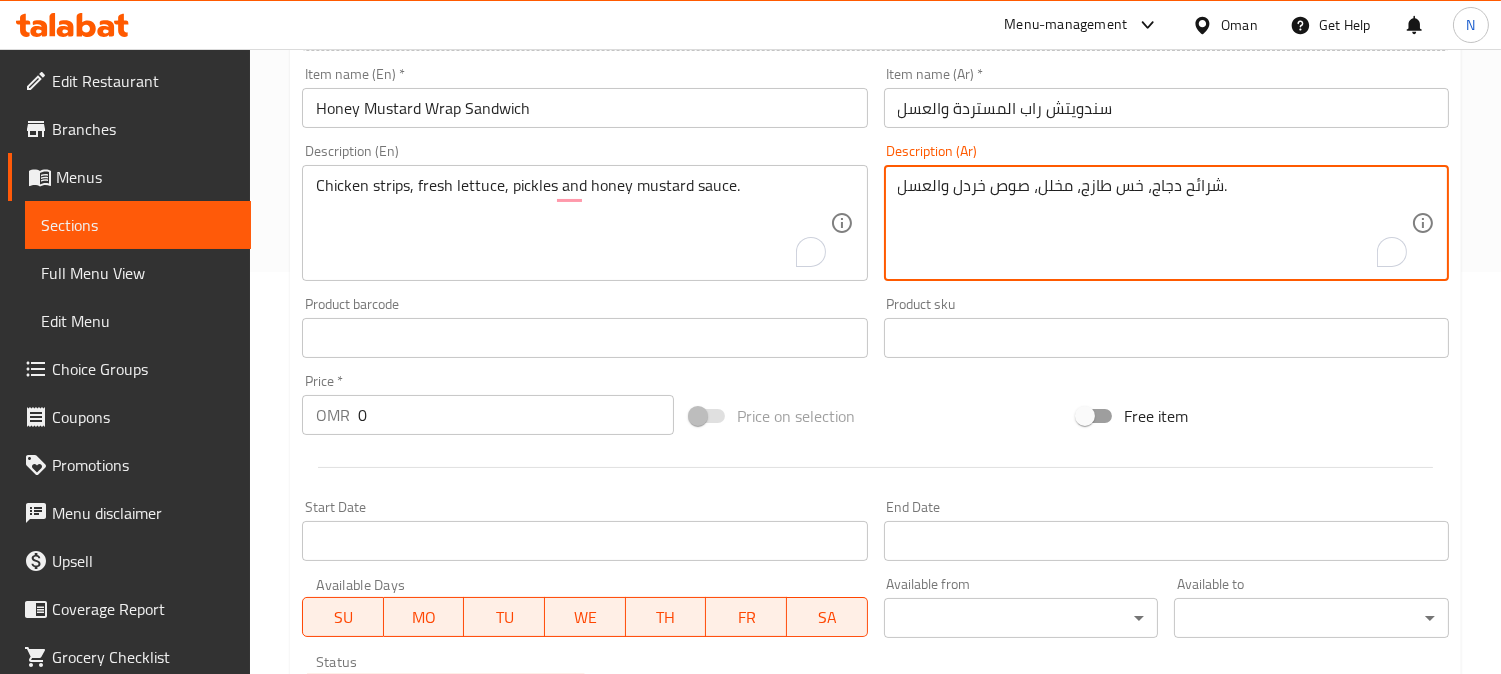 click on "شرائح دجاج، خس طازج، مخلل، صوص خردل والعسل." at bounding box center (1154, 223) 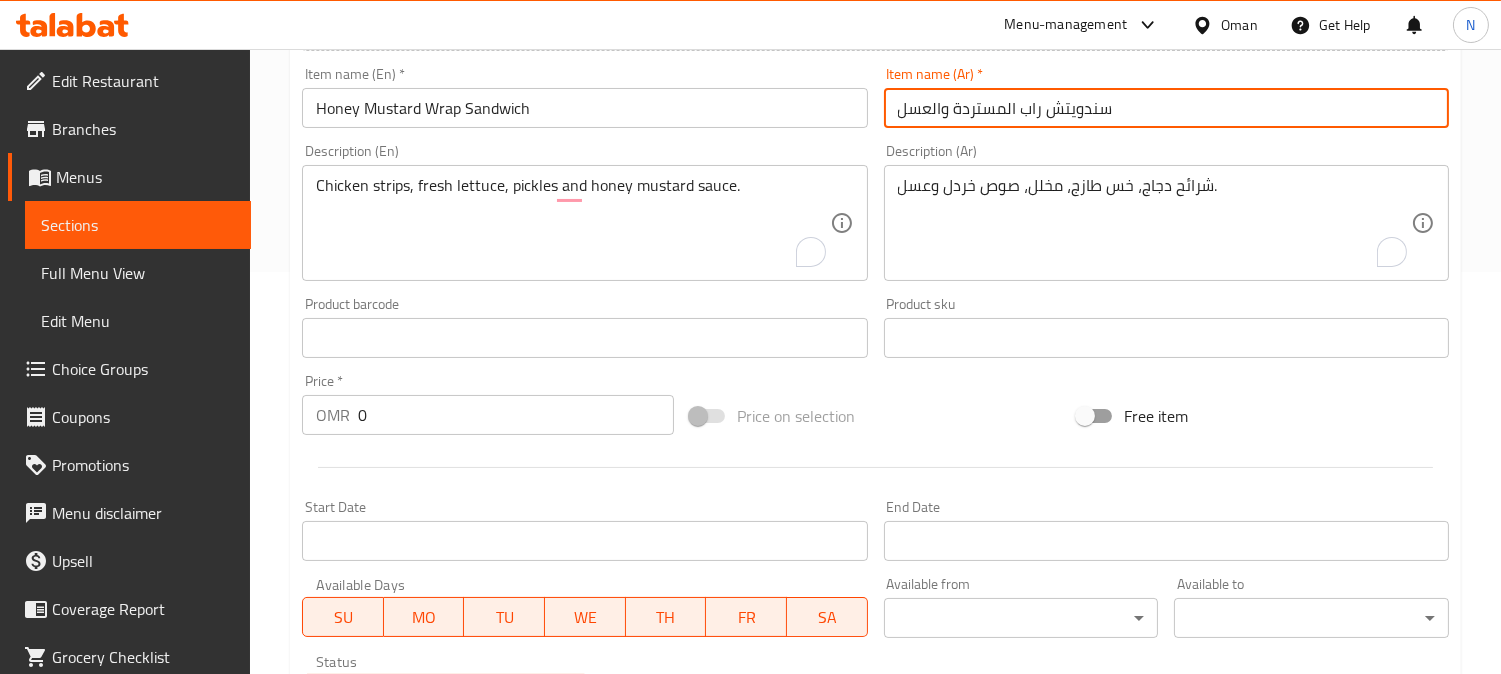 drag, startPoint x: 1004, startPoint y: 116, endPoint x: 952, endPoint y: 115, distance: 52.009613 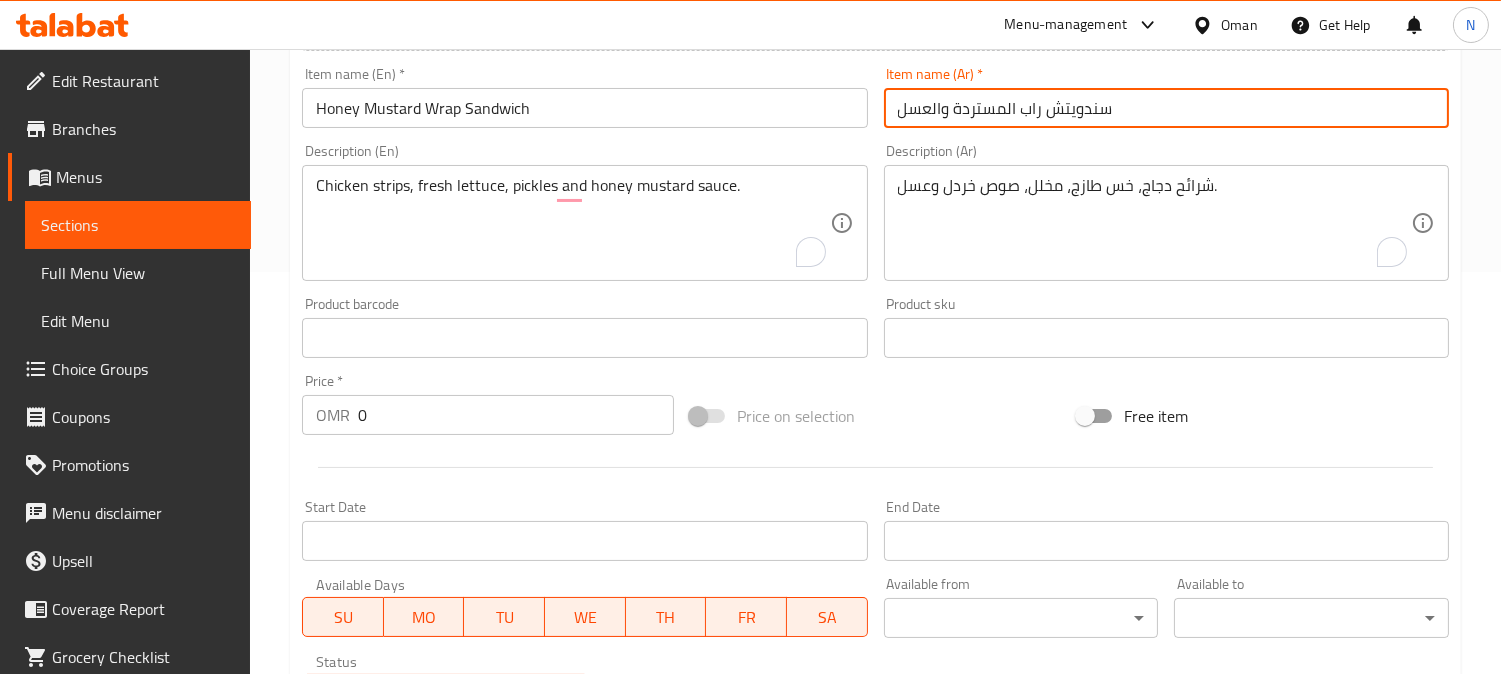 click on "سندويتش راب المستردة والعسل" at bounding box center [1166, 108] 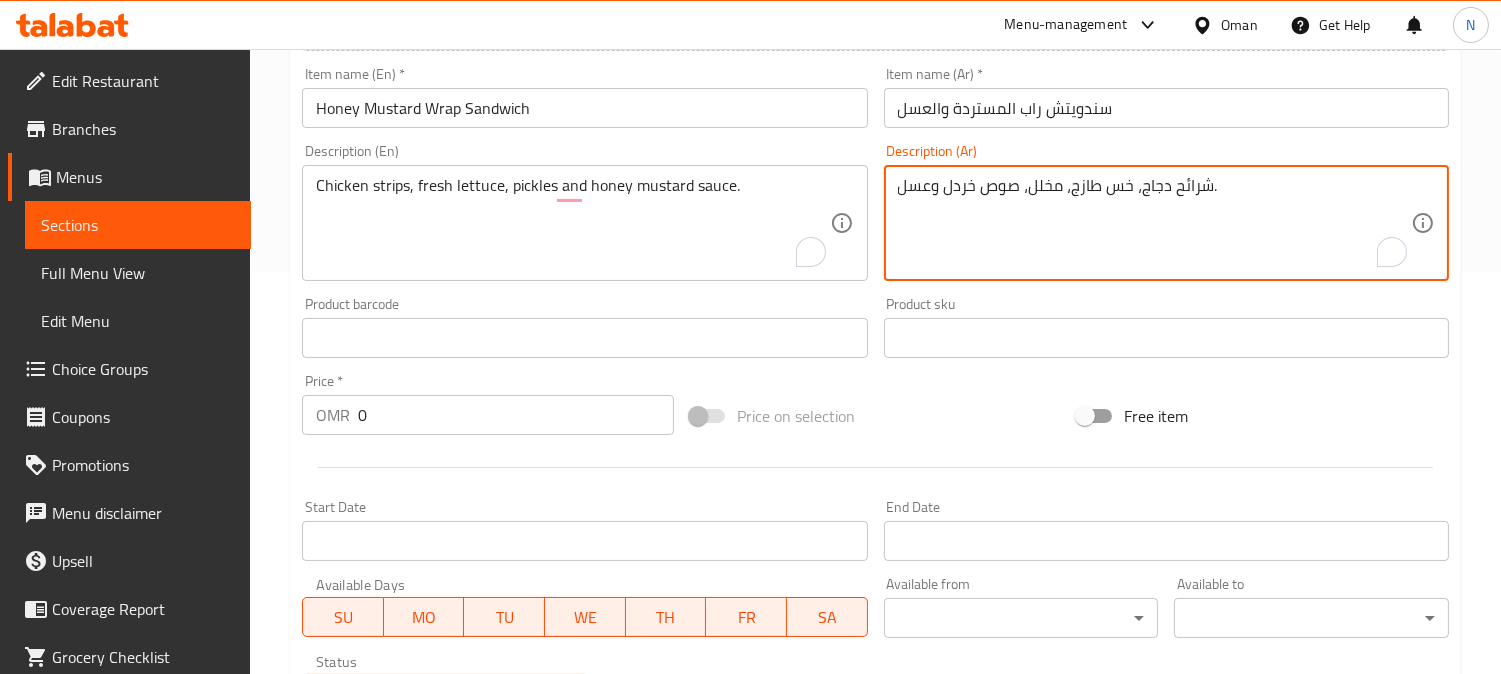 click on "شرائح دجاج، خس طازج، مخلل، صوص خردل وعسل." at bounding box center (1154, 223) 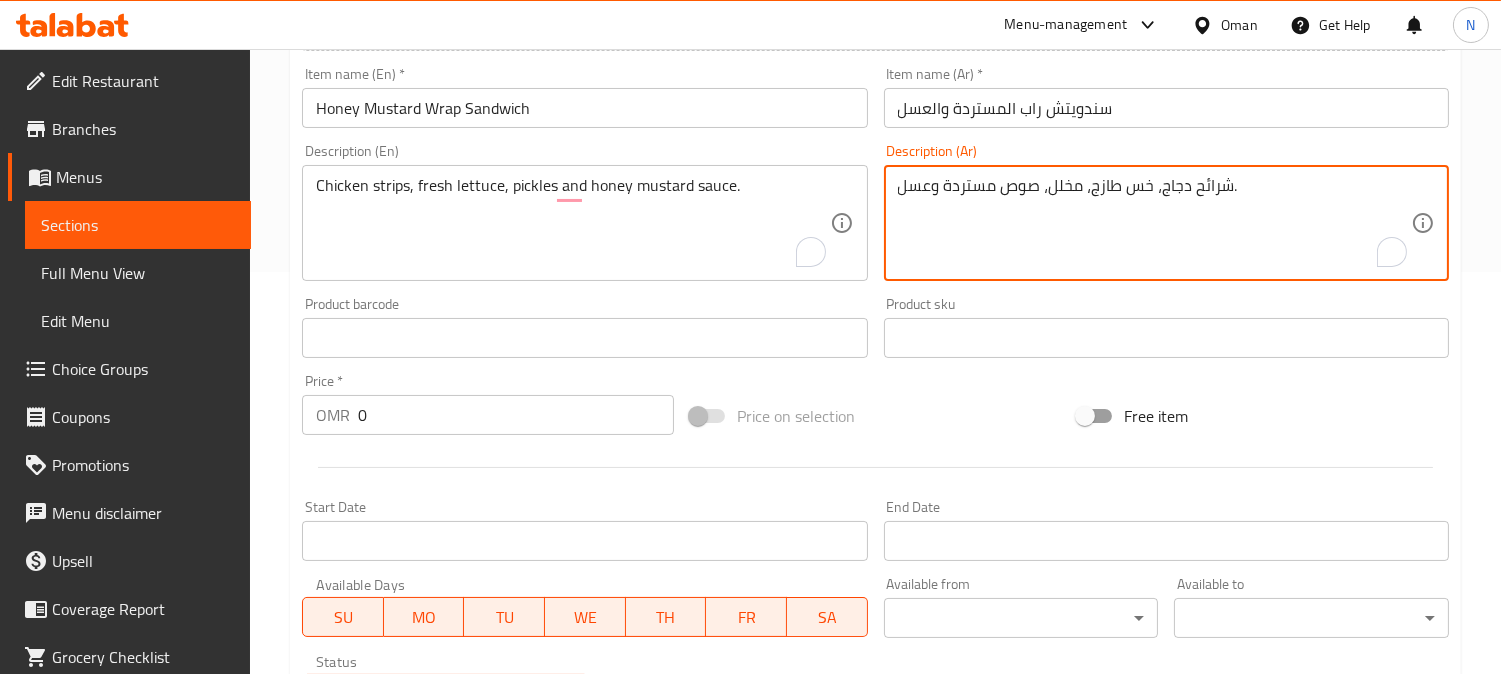 click on "شرائح دجاج، خس طازج، مخلل، صوص مستردة وعسل." at bounding box center (1154, 223) 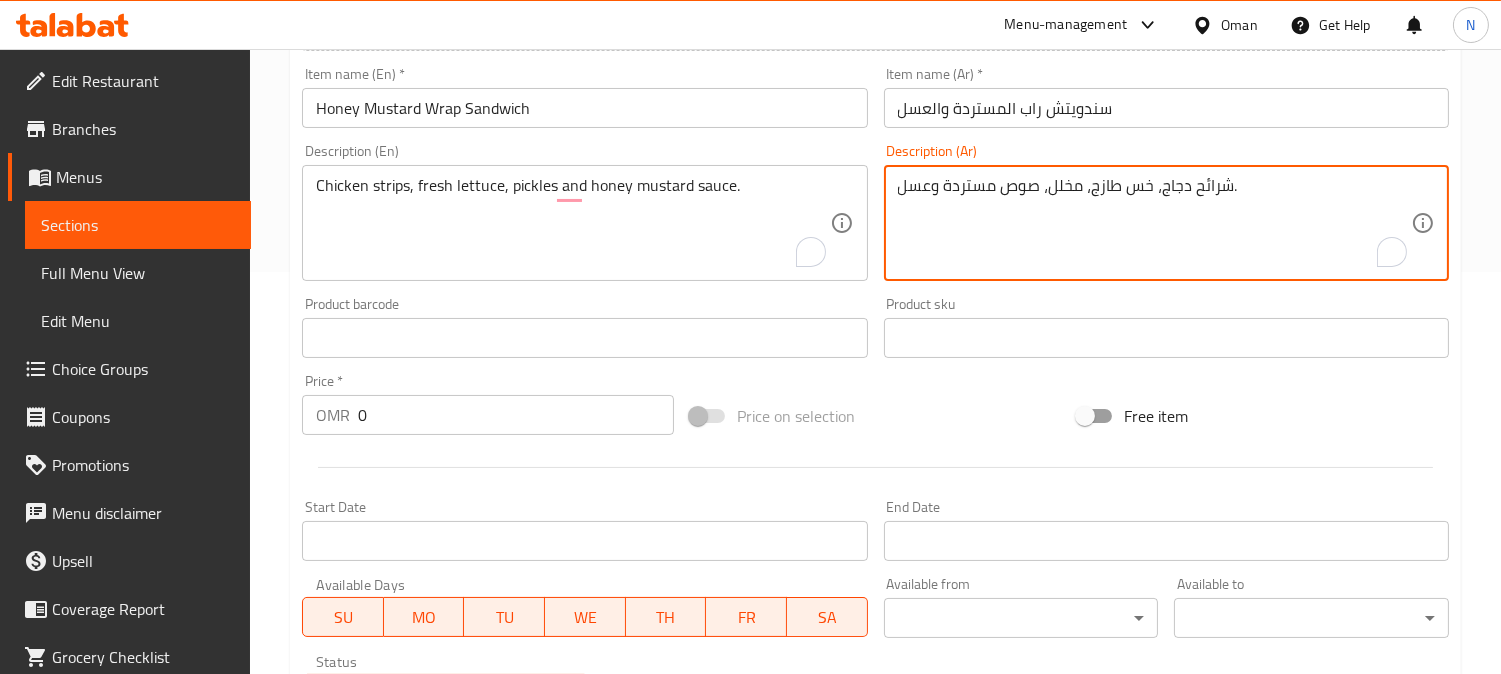 type on "شرائح دجاج، خس طازج، مخلل، صوص مستردة وعسل." 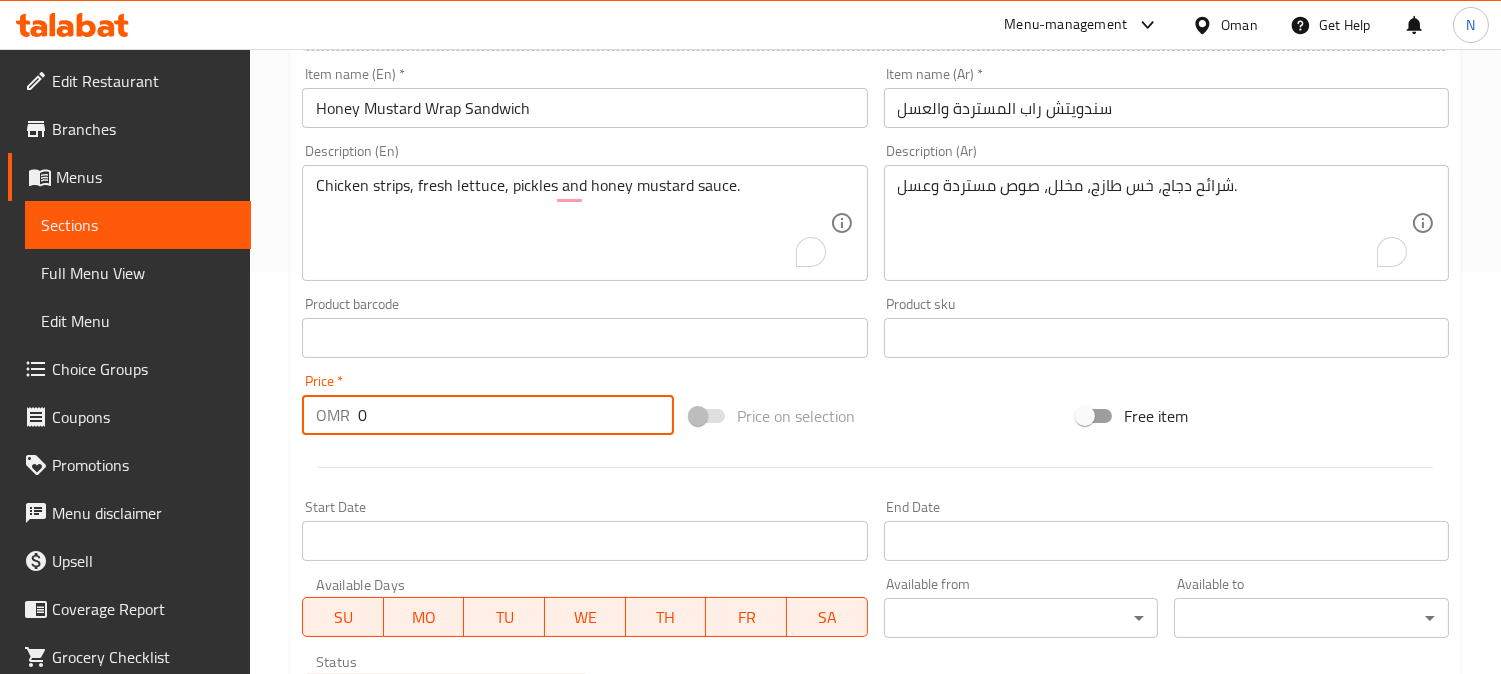 drag, startPoint x: 362, startPoint y: 420, endPoint x: 390, endPoint y: 430, distance: 29.732138 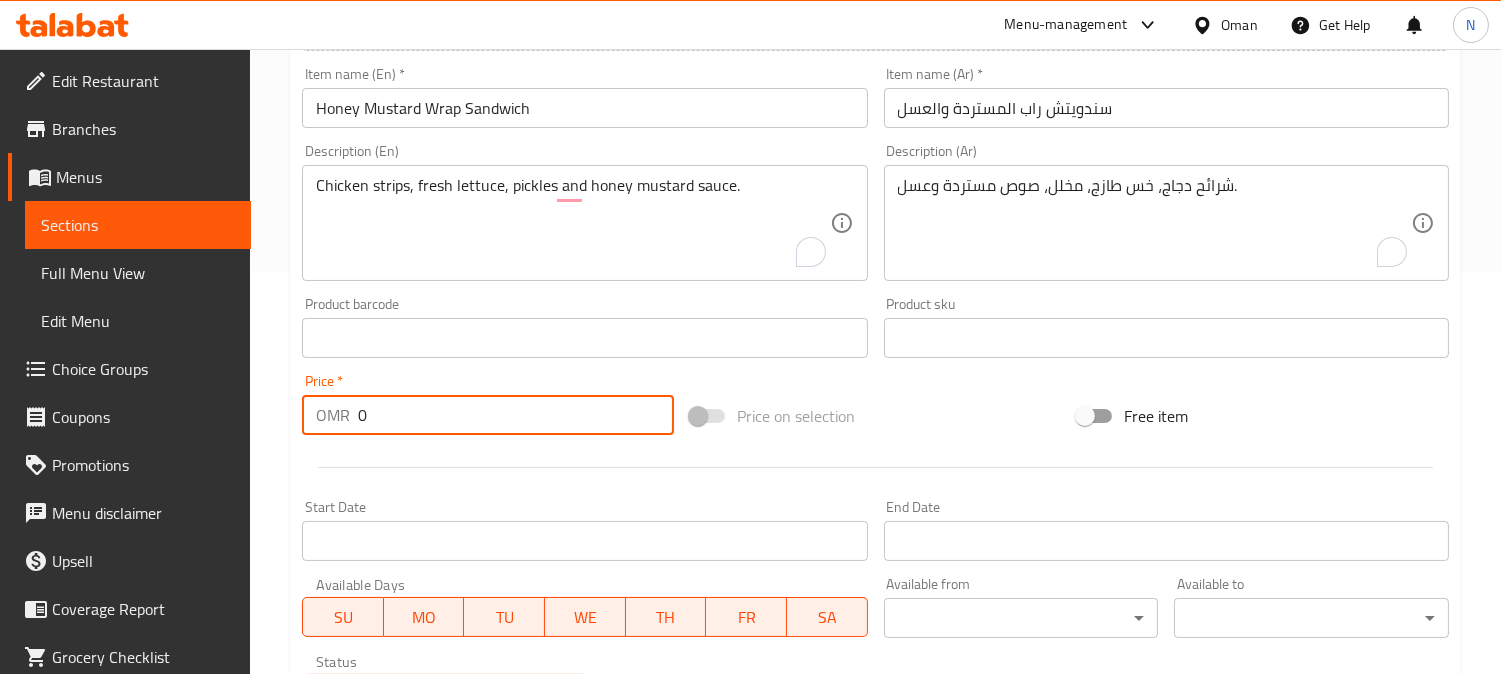 click on "0" at bounding box center (516, 415) 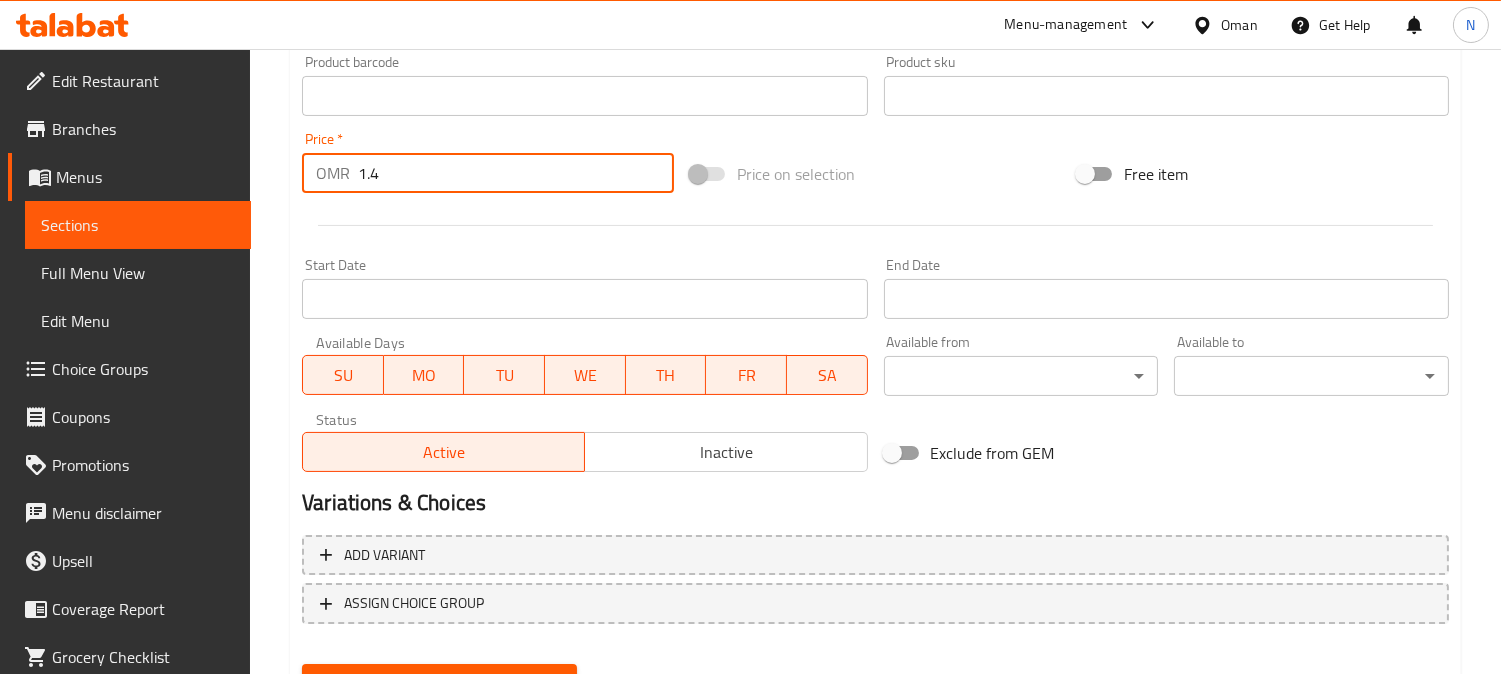scroll, scrollTop: 735, scrollLeft: 0, axis: vertical 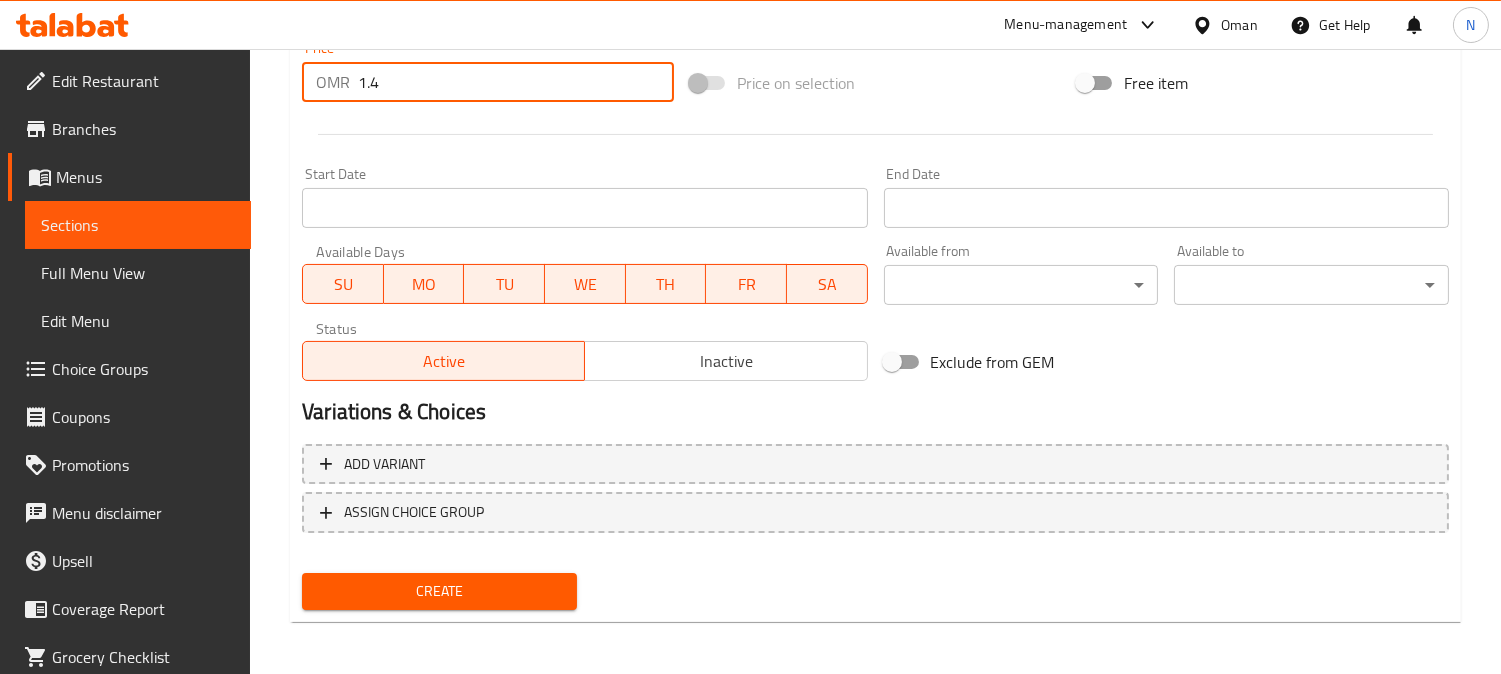 type on "1.4" 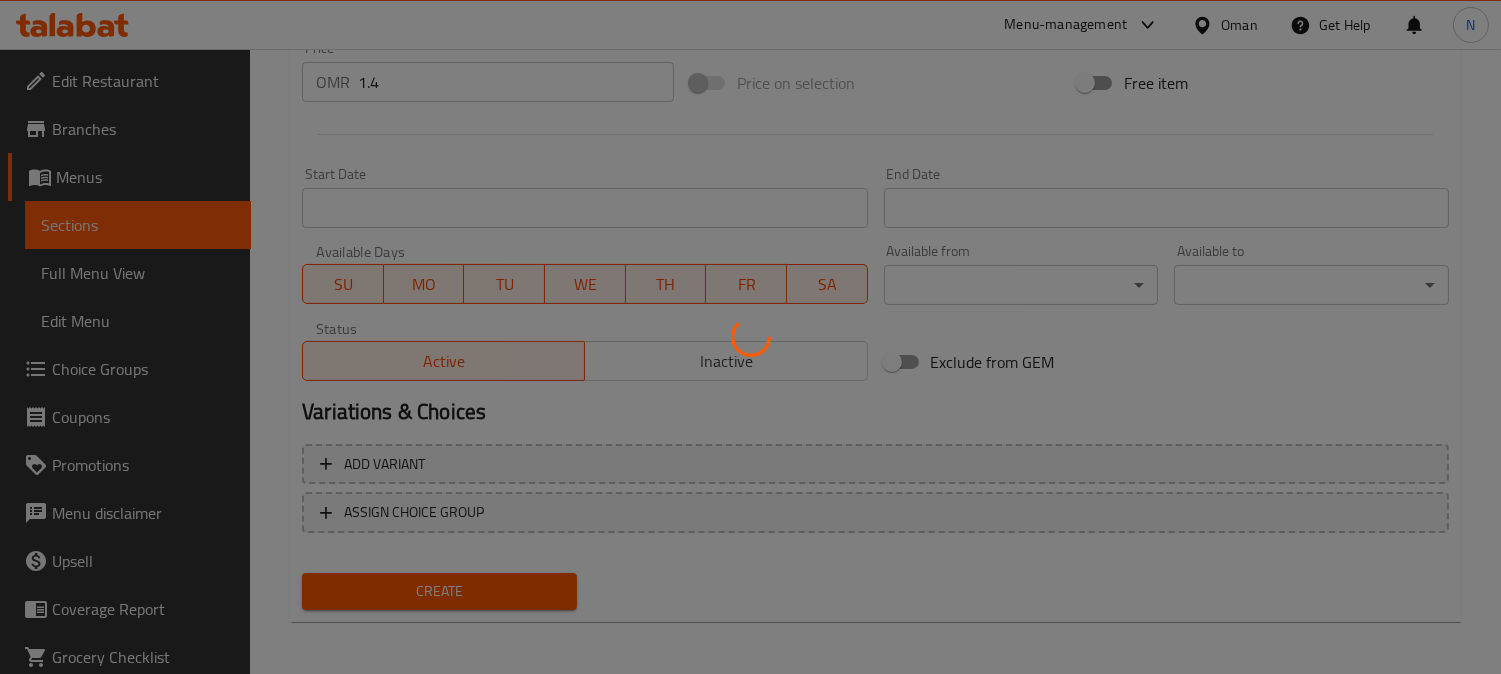 type 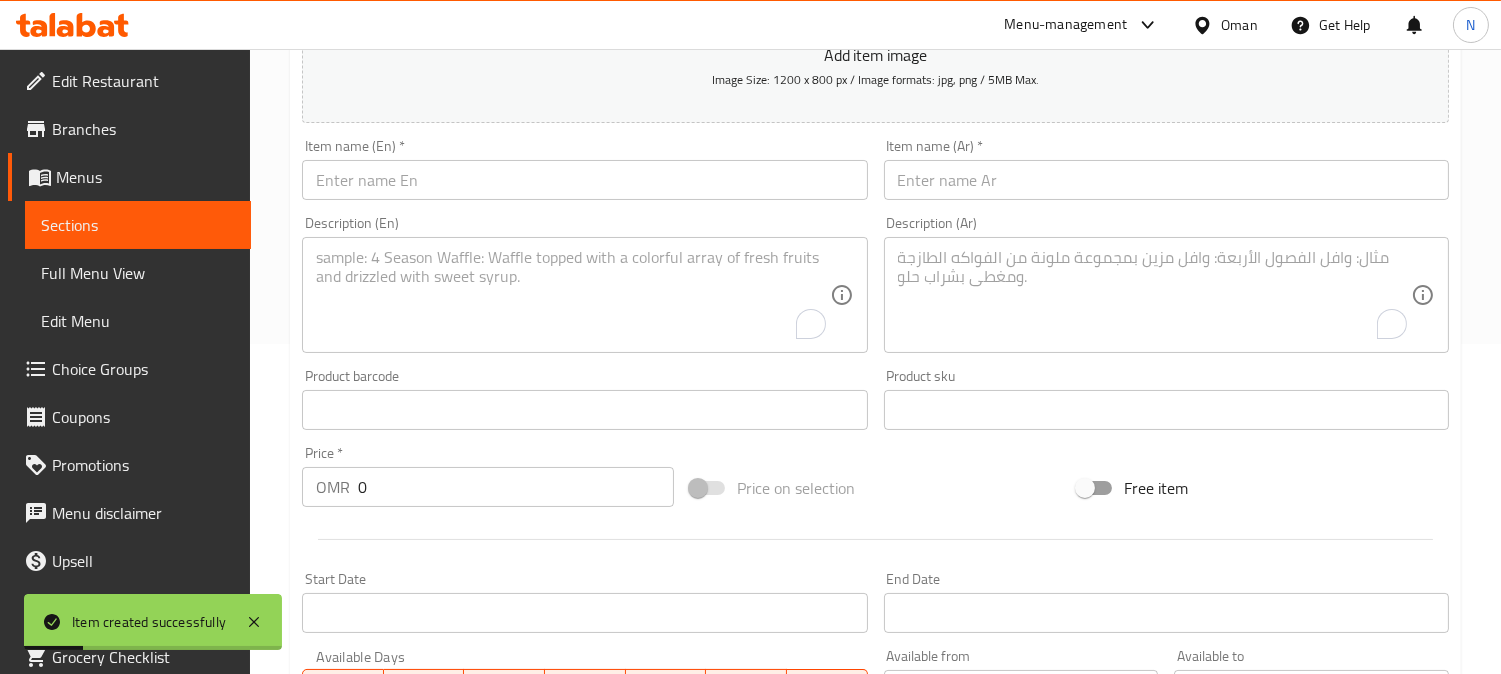 scroll, scrollTop: 291, scrollLeft: 0, axis: vertical 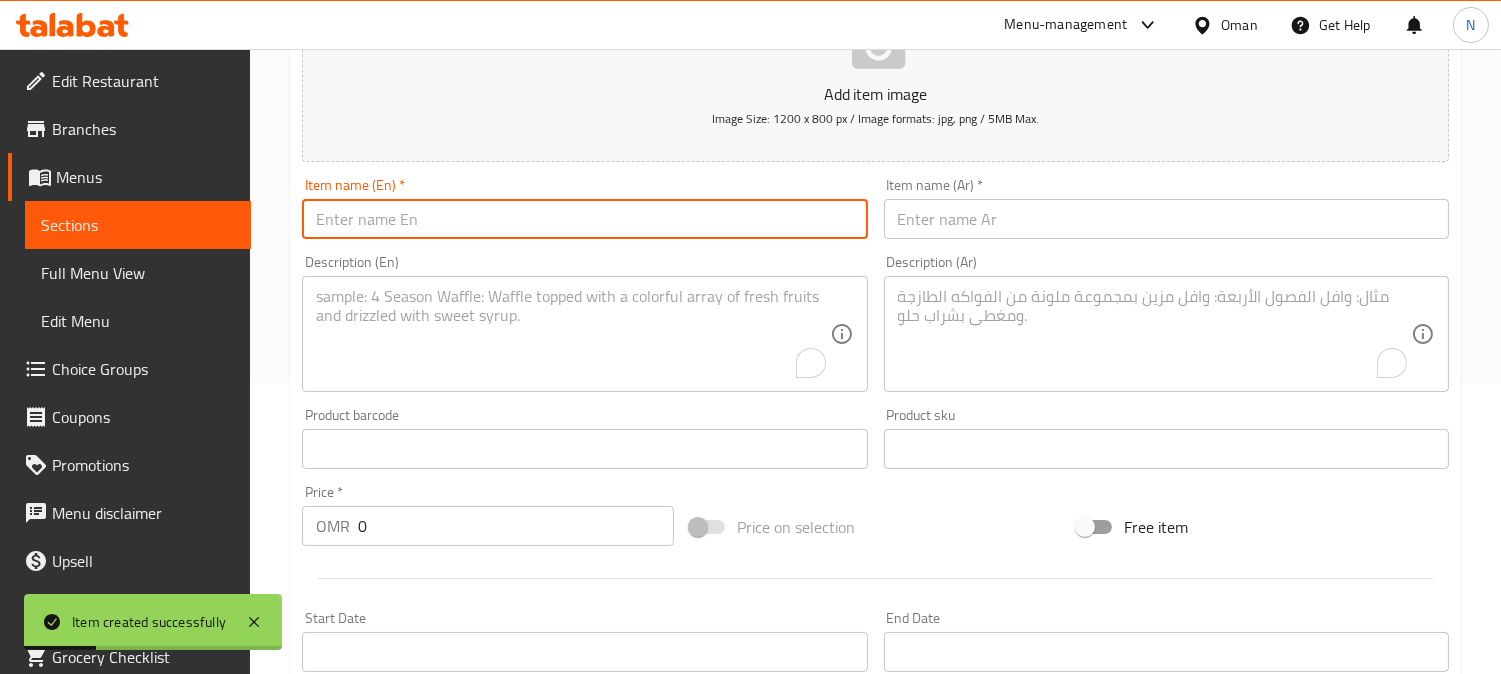 click at bounding box center (584, 219) 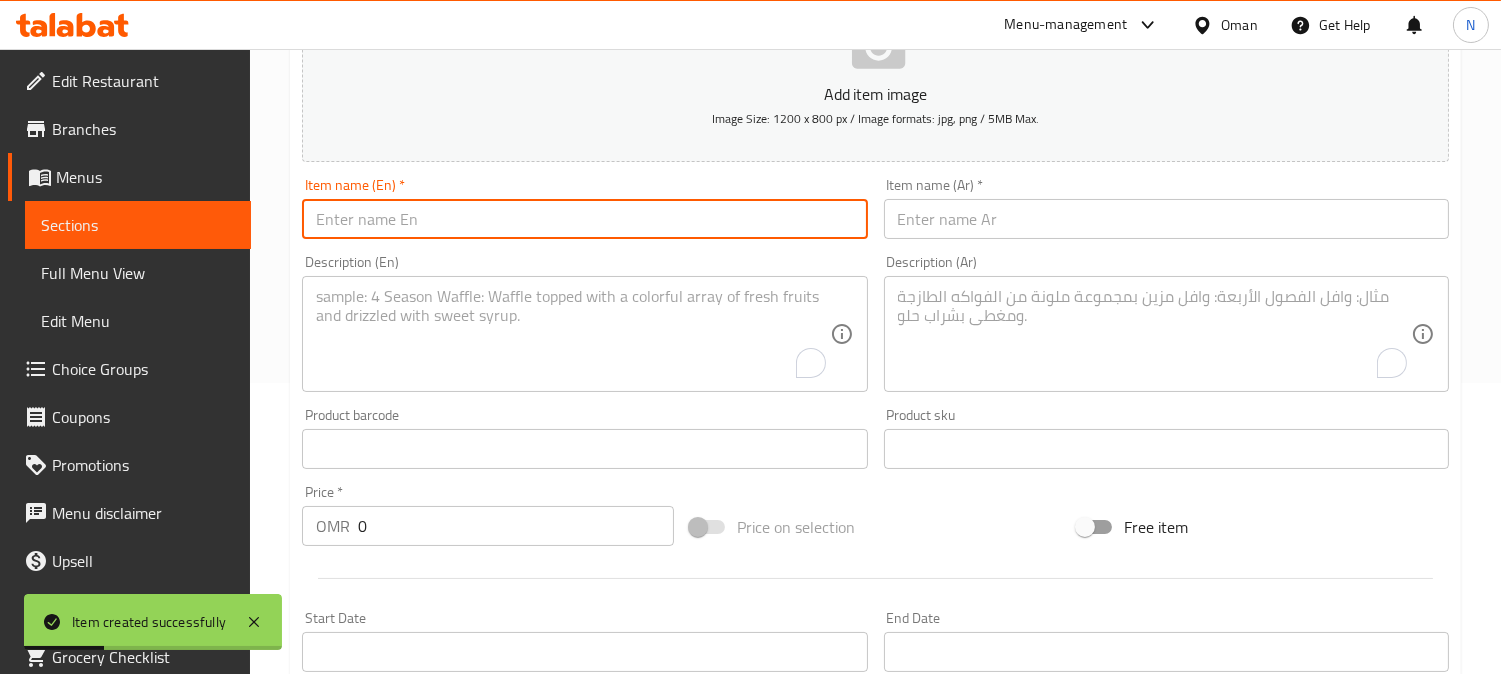 paste on "Philly Chicken Sandwich" 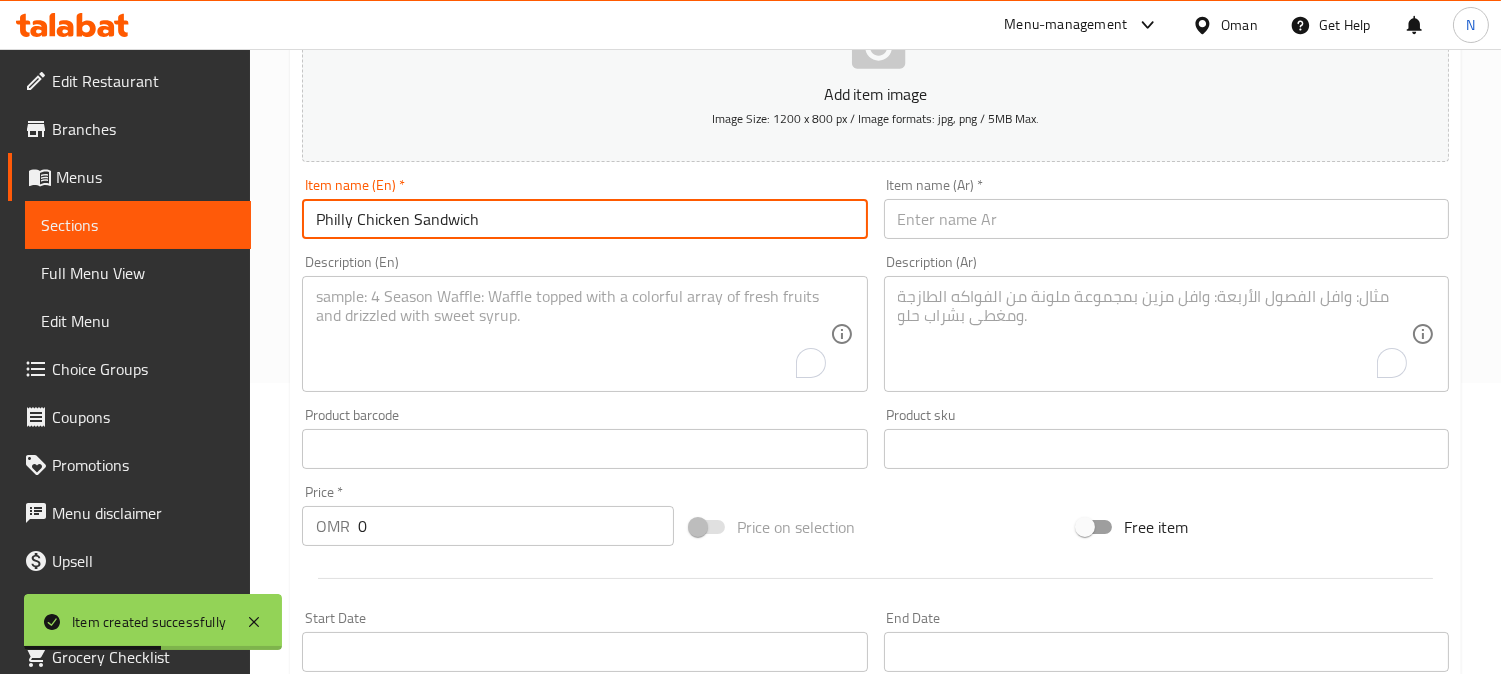 type on "Philly Chicken Sandwich" 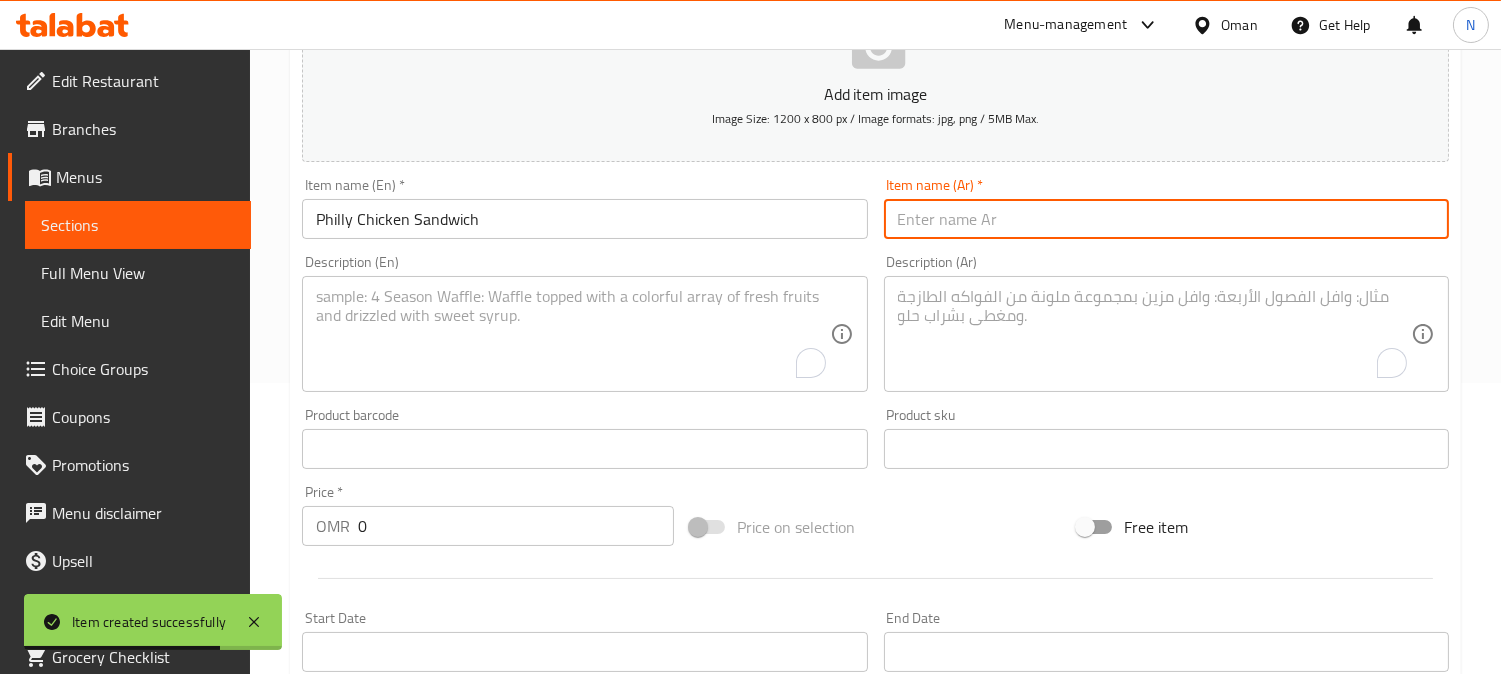click at bounding box center (1166, 219) 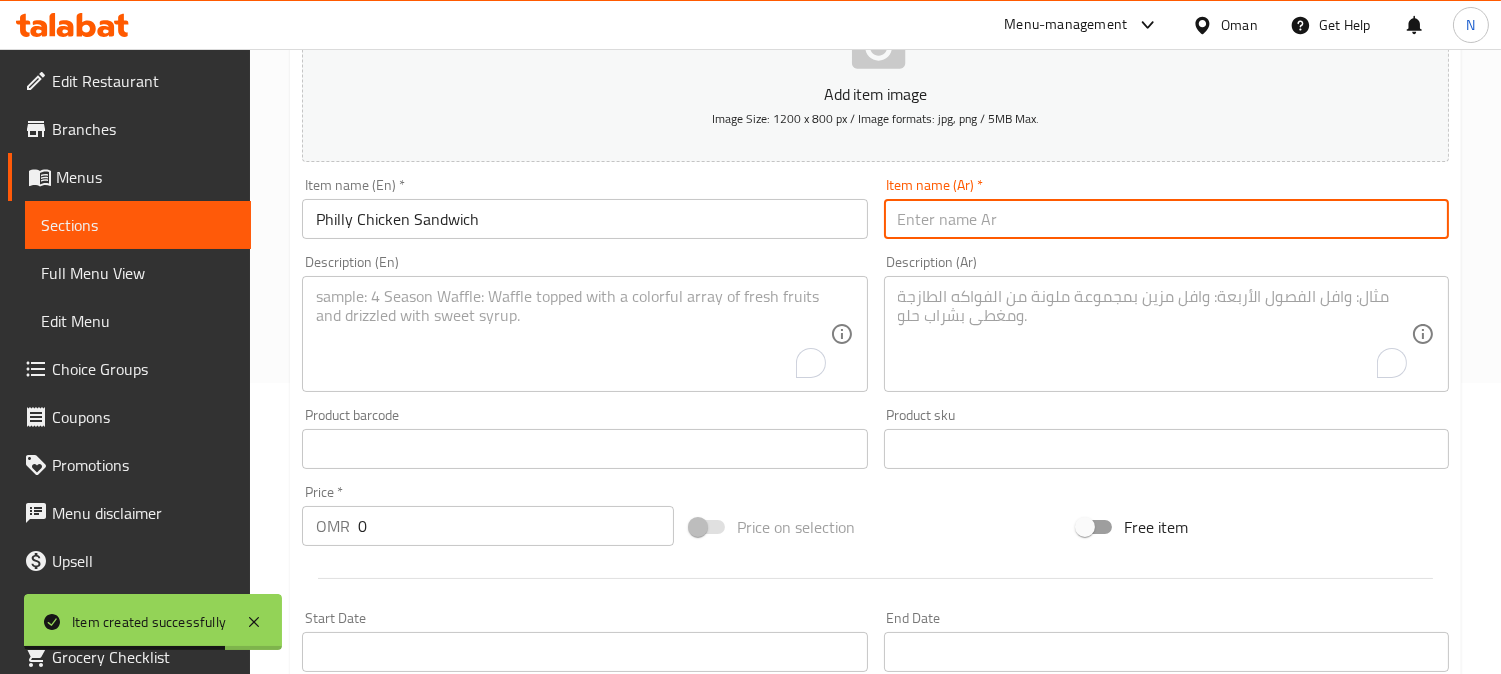 paste on "ساندويتش دجاج فيلي" 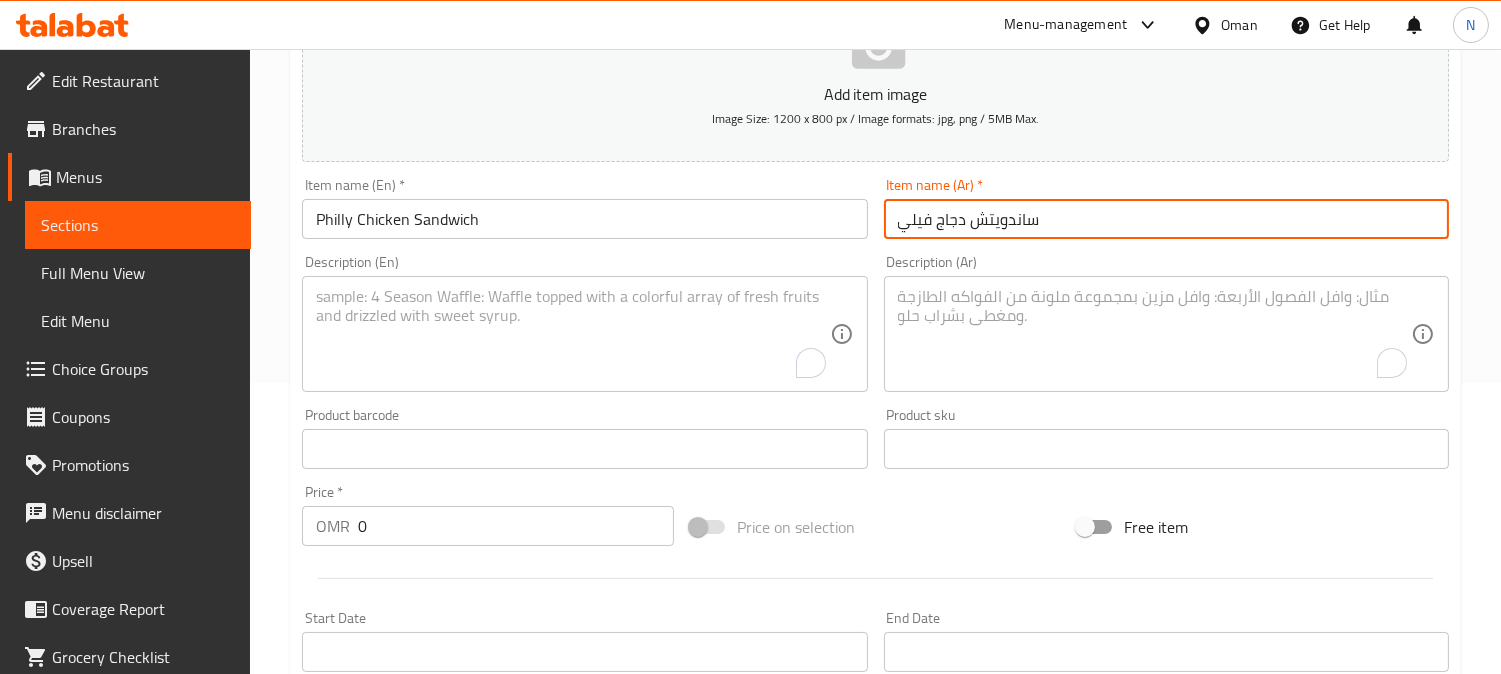 click on "ساندويتش دجاج فيلي" at bounding box center (1166, 219) 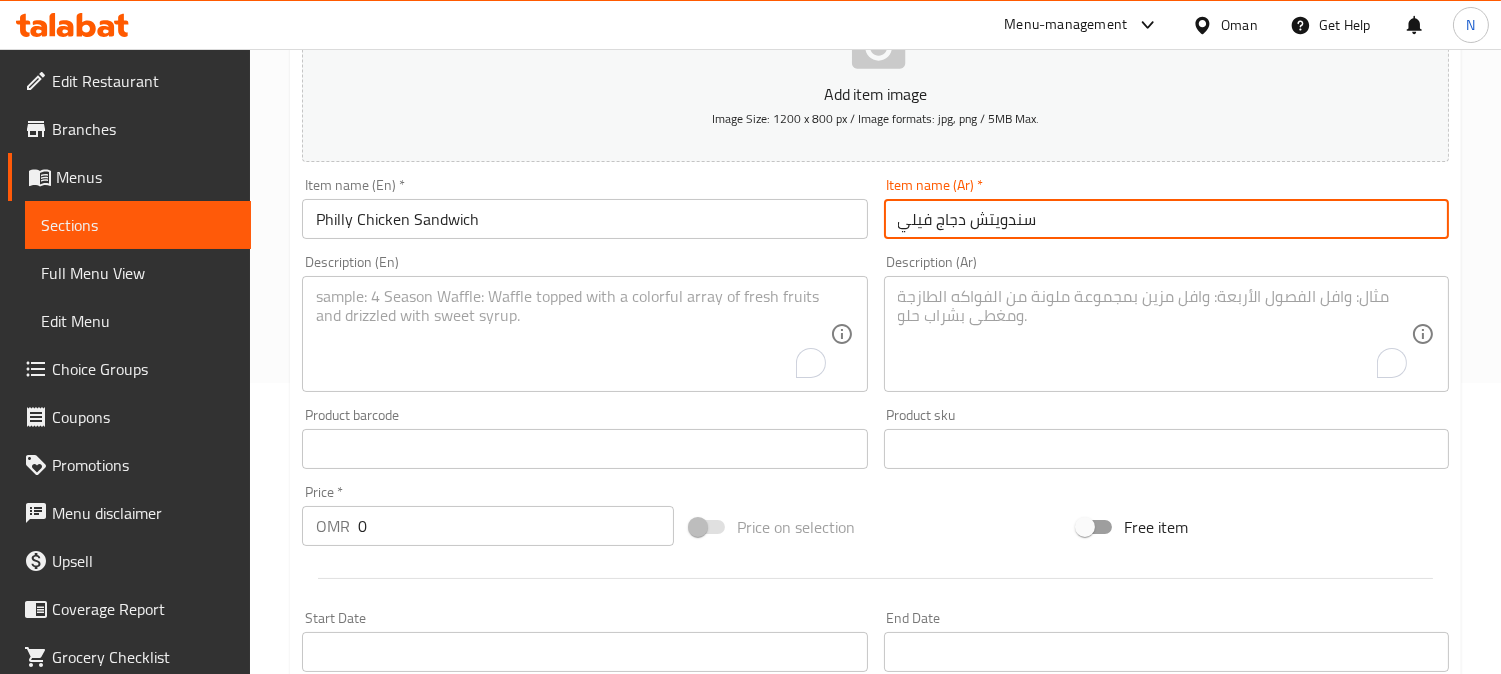 type on "سندويتش دجاج فيلي" 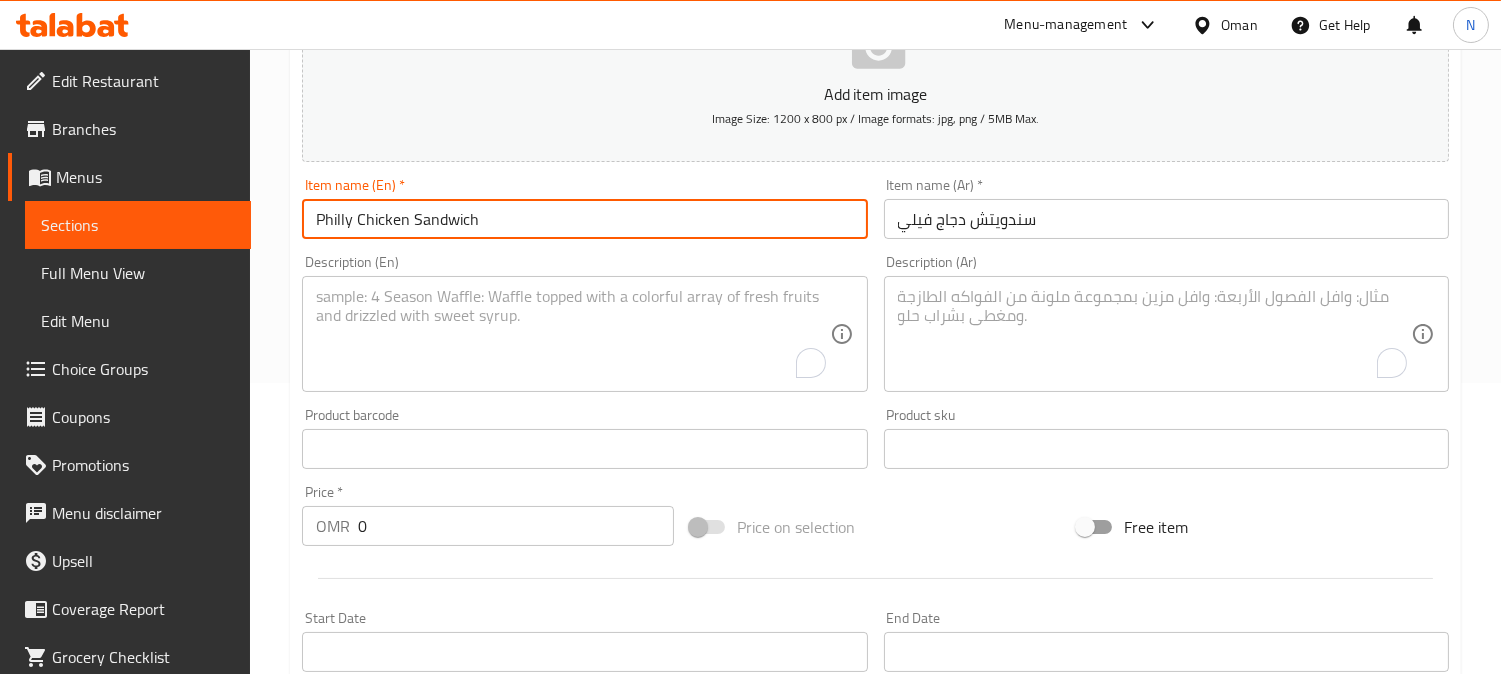 click on "Philly Chicken Sandwich" at bounding box center [584, 219] 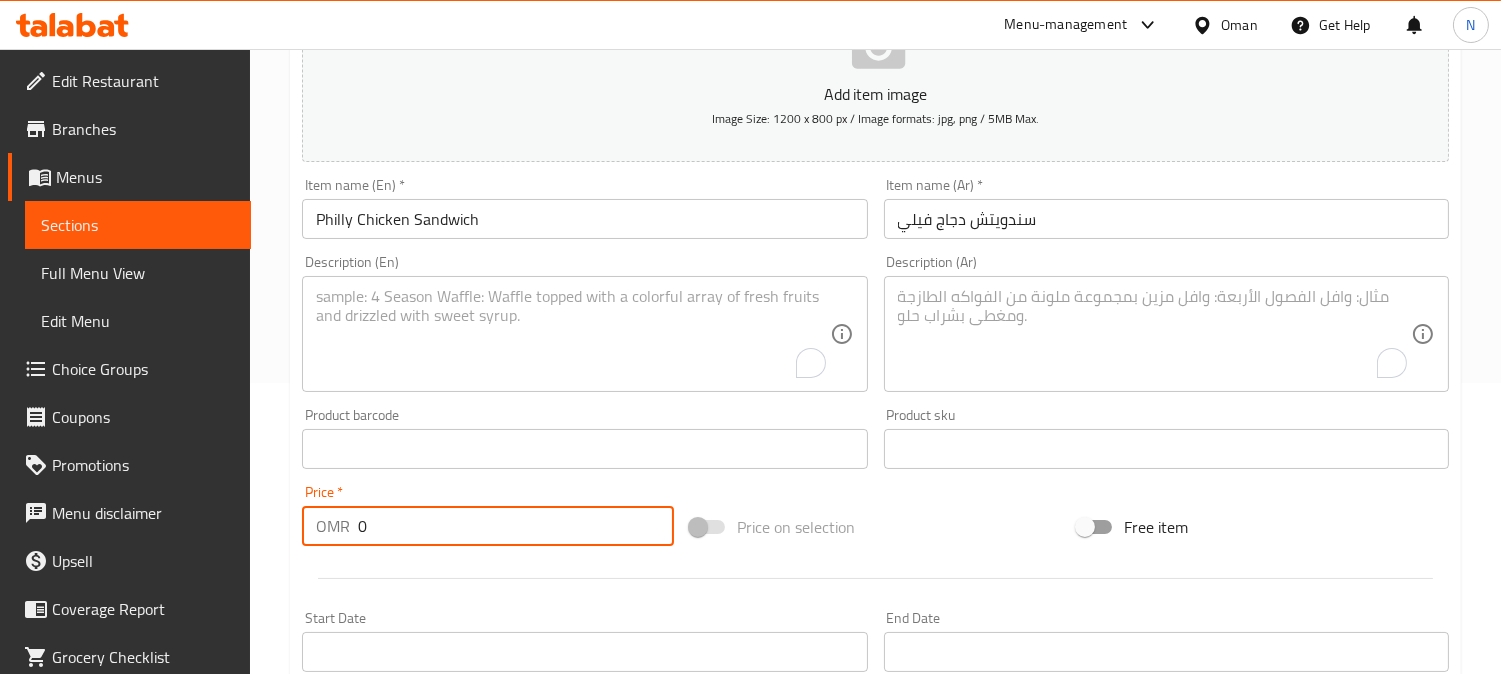 drag, startPoint x: 383, startPoint y: 543, endPoint x: 335, endPoint y: 542, distance: 48.010414 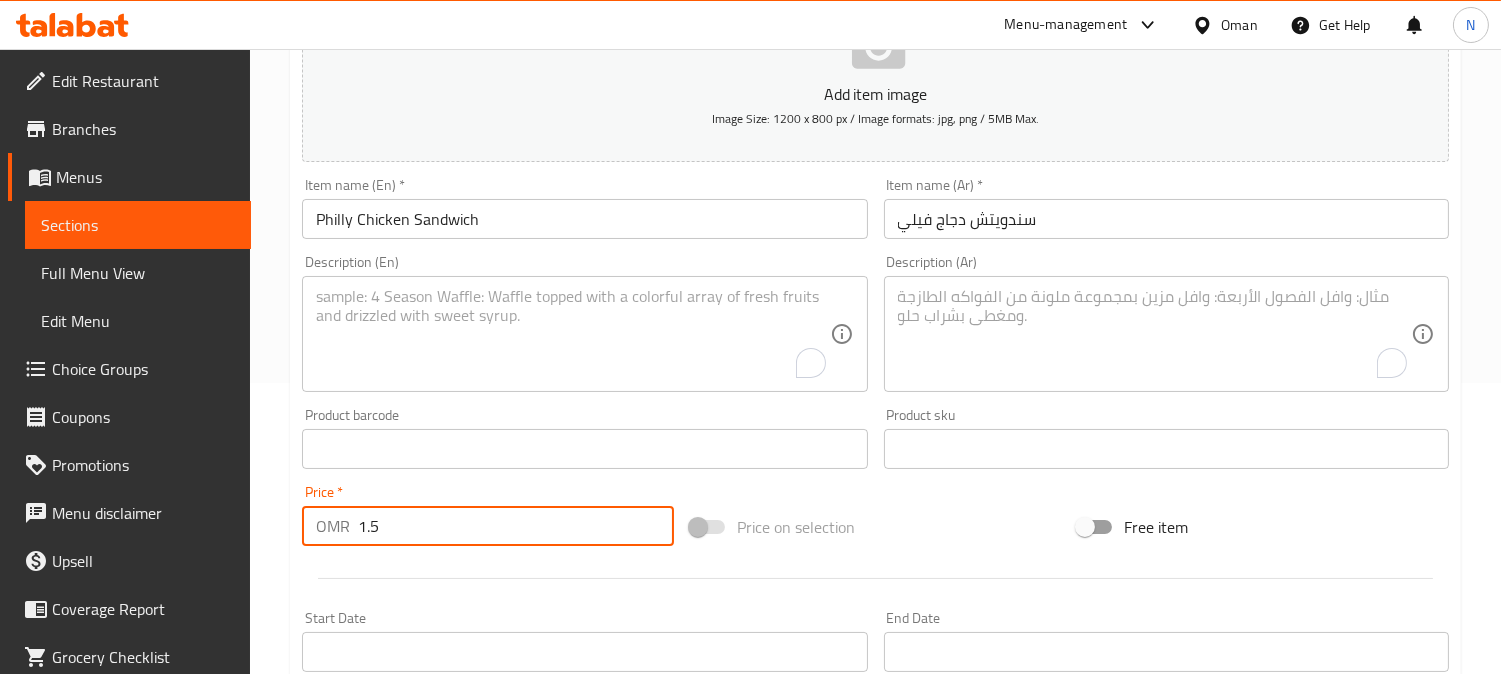 type on "1.5" 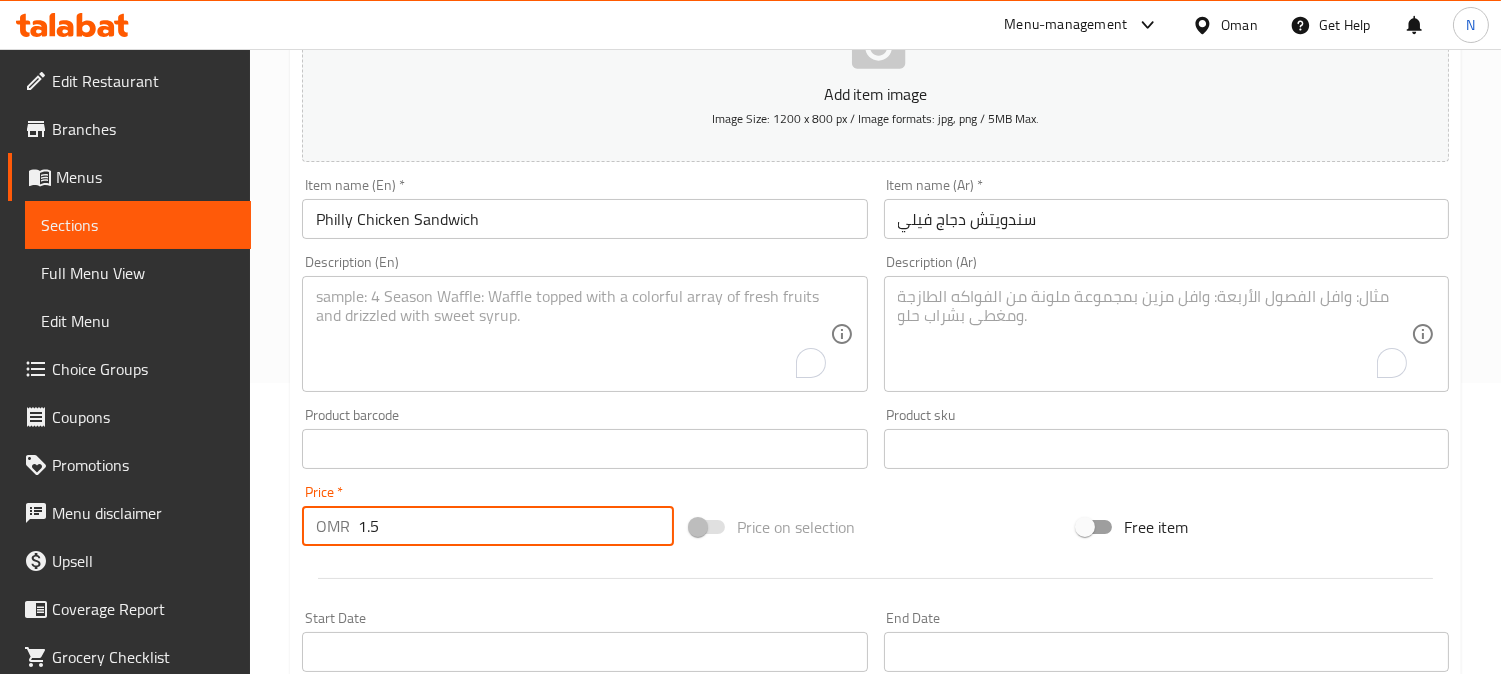 click at bounding box center (572, 334) 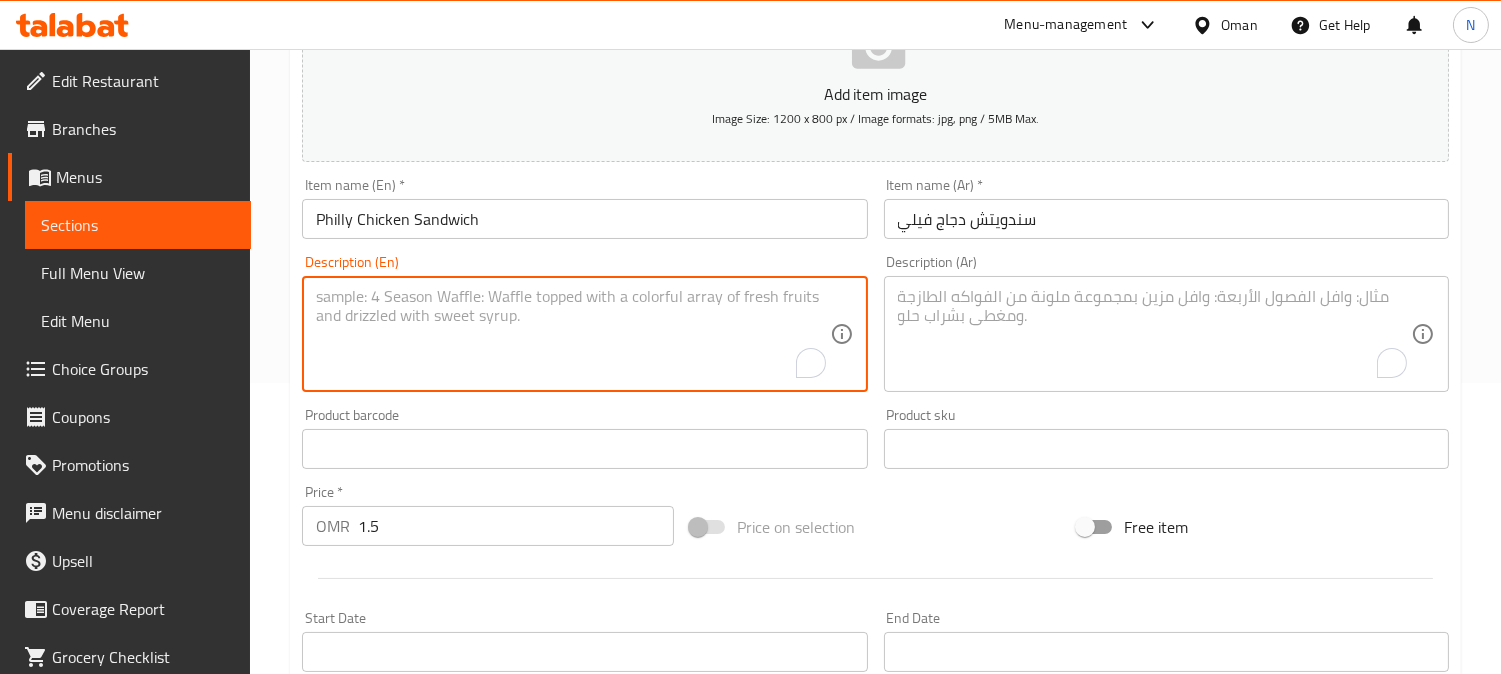 paste on "Philly chicken, mushroom, capia pepper, black pepper and creamy sauce with hoagie rolls bread" 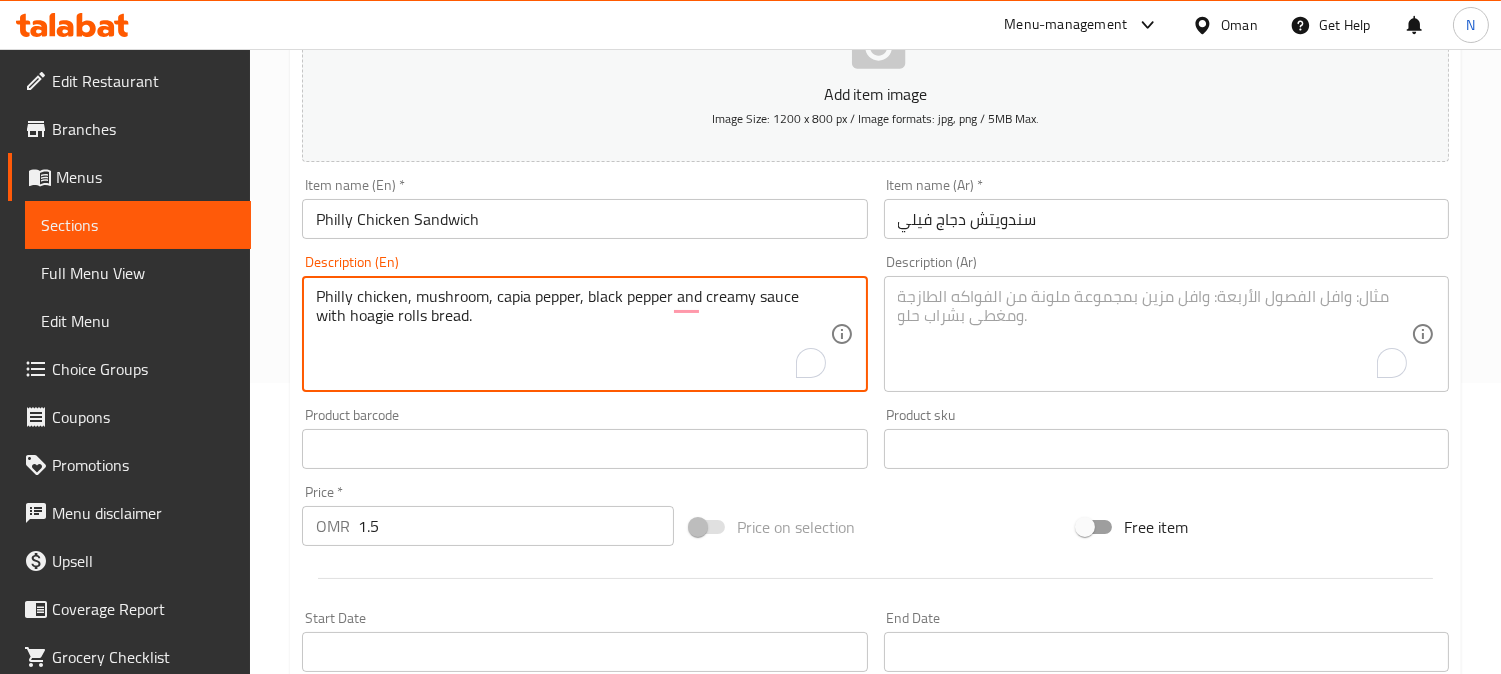 click on "Philly chicken, mushroom, capia pepper, black pepper and creamy sauce with hoagie rolls bread." at bounding box center [572, 334] 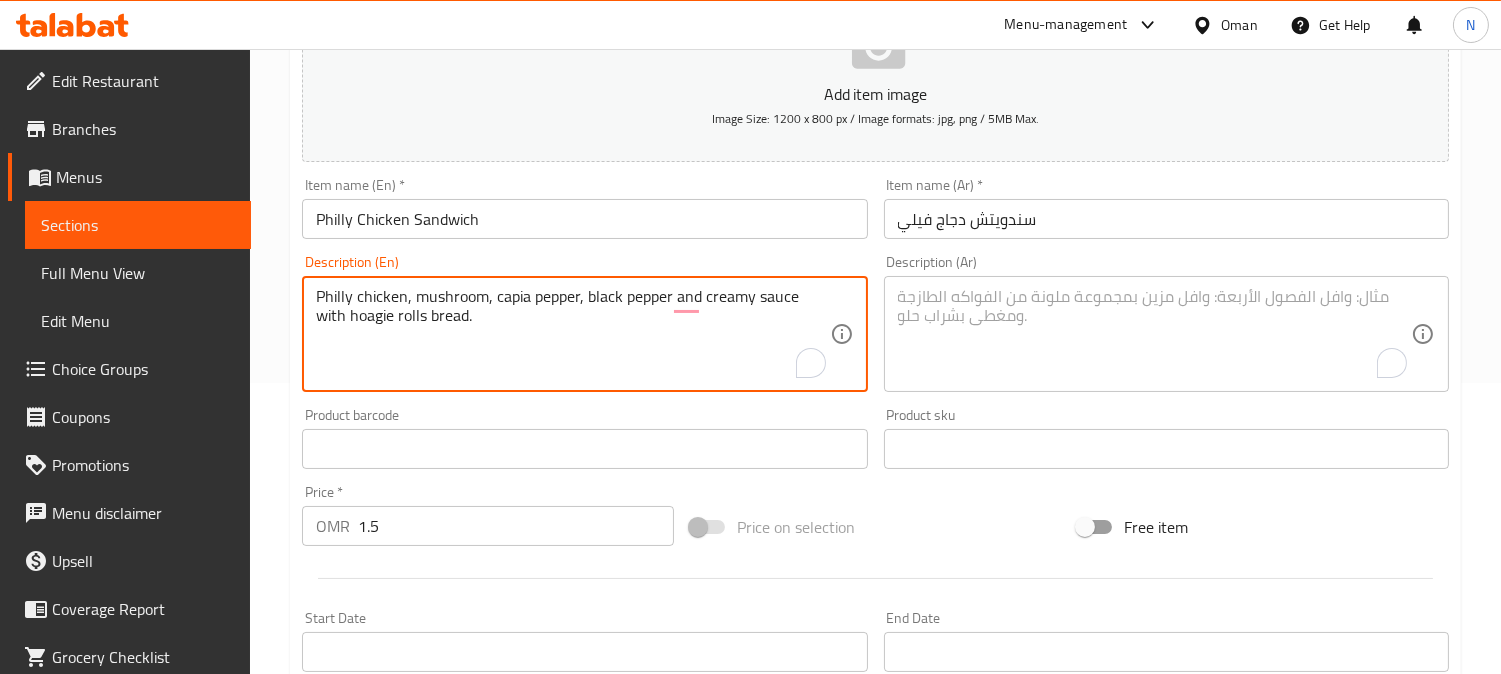 type on "Philly chicken, mushroom, capia pepper, black pepper and creamy sauce with hoagie rolls bread." 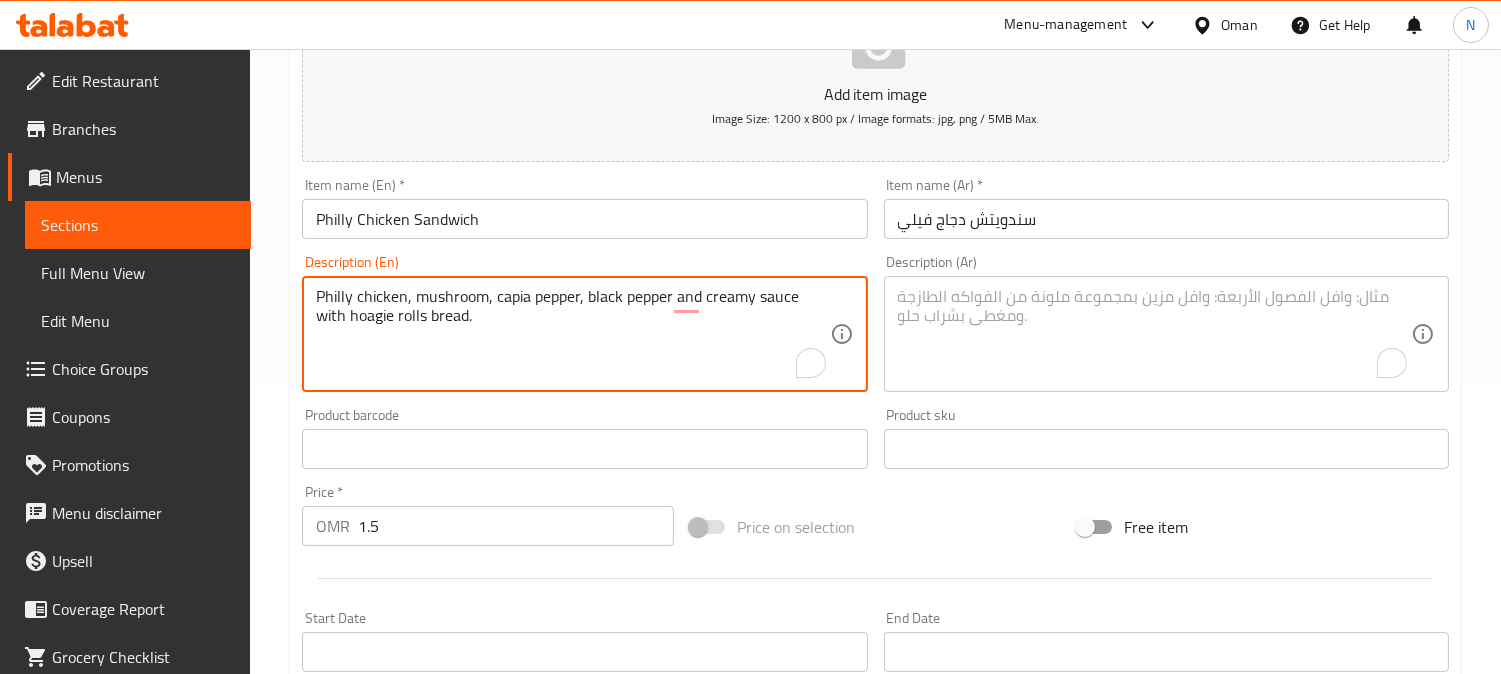 click at bounding box center (1154, 334) 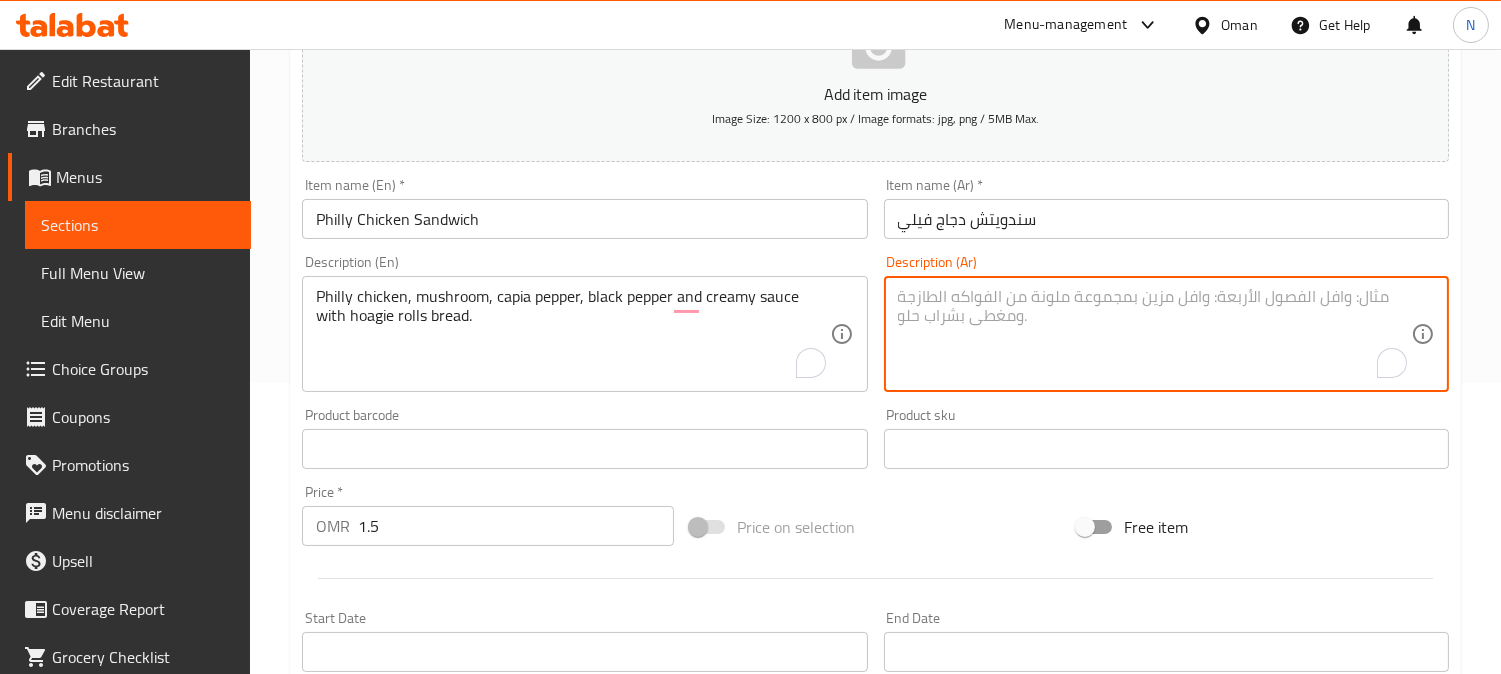 paste on "دجاج فيلي، مشروم، فلفل كابيا، فلفل أسود وصلصة كريمة مع خبز هوجي رول." 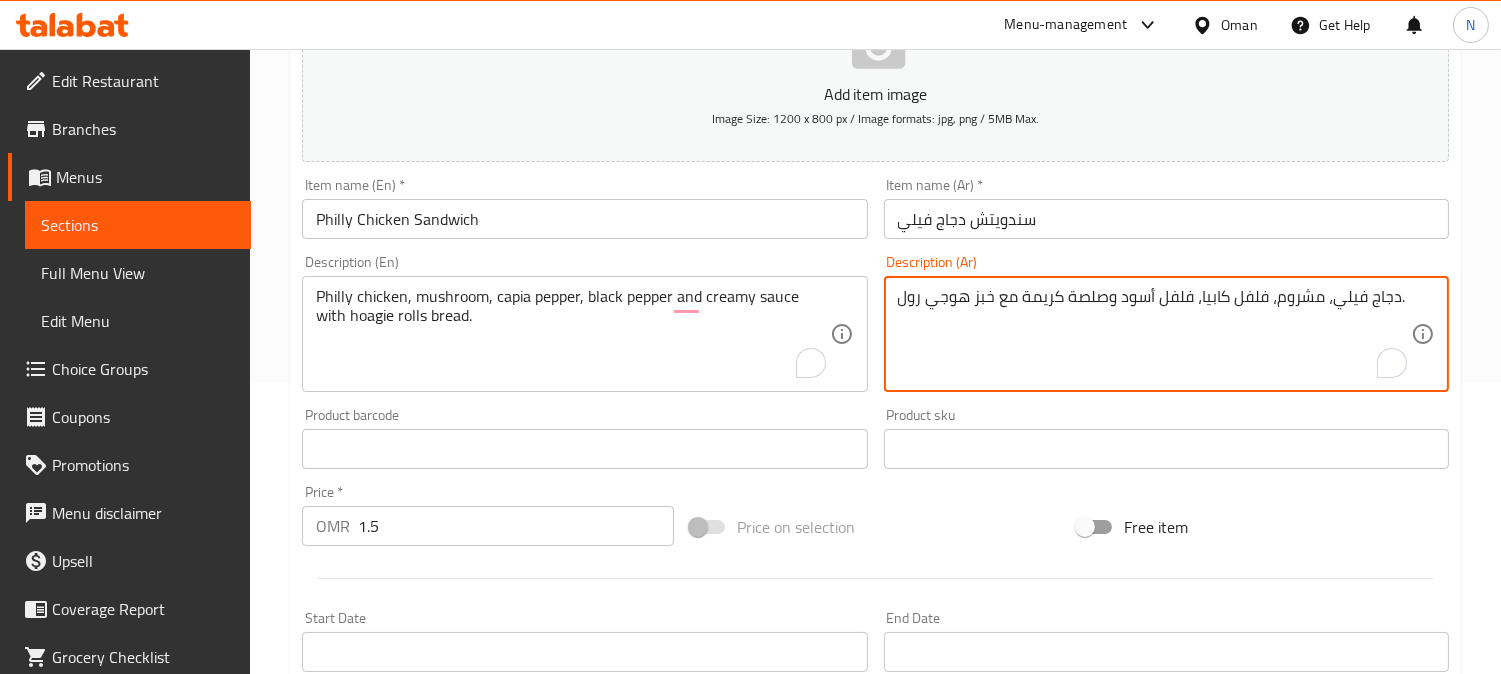 drag, startPoint x: 1095, startPoint y: 298, endPoint x: 1067, endPoint y: 304, distance: 28.635643 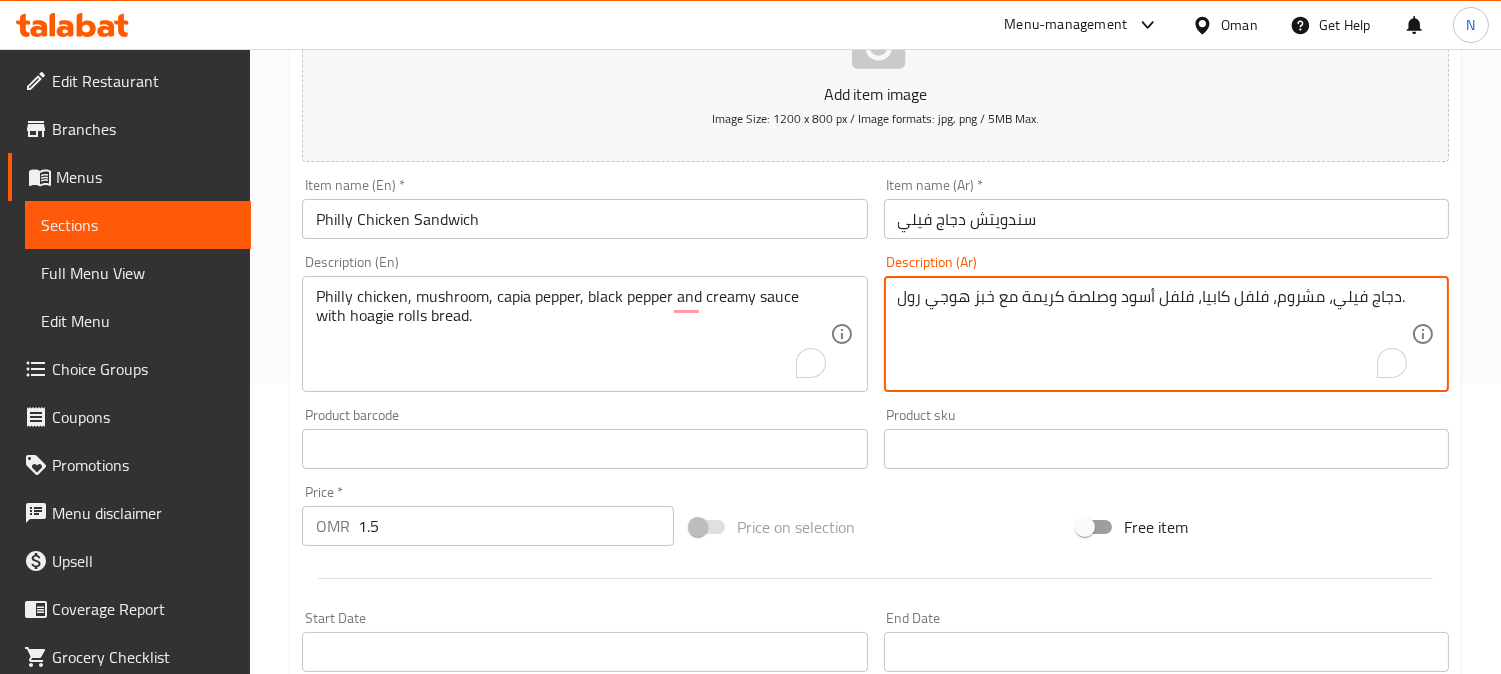 click on "دجاج فيلي، مشروم، فلفل كابيا، فلفل أسود وصلصة كريمة مع خبز هوجي رول." at bounding box center [1154, 334] 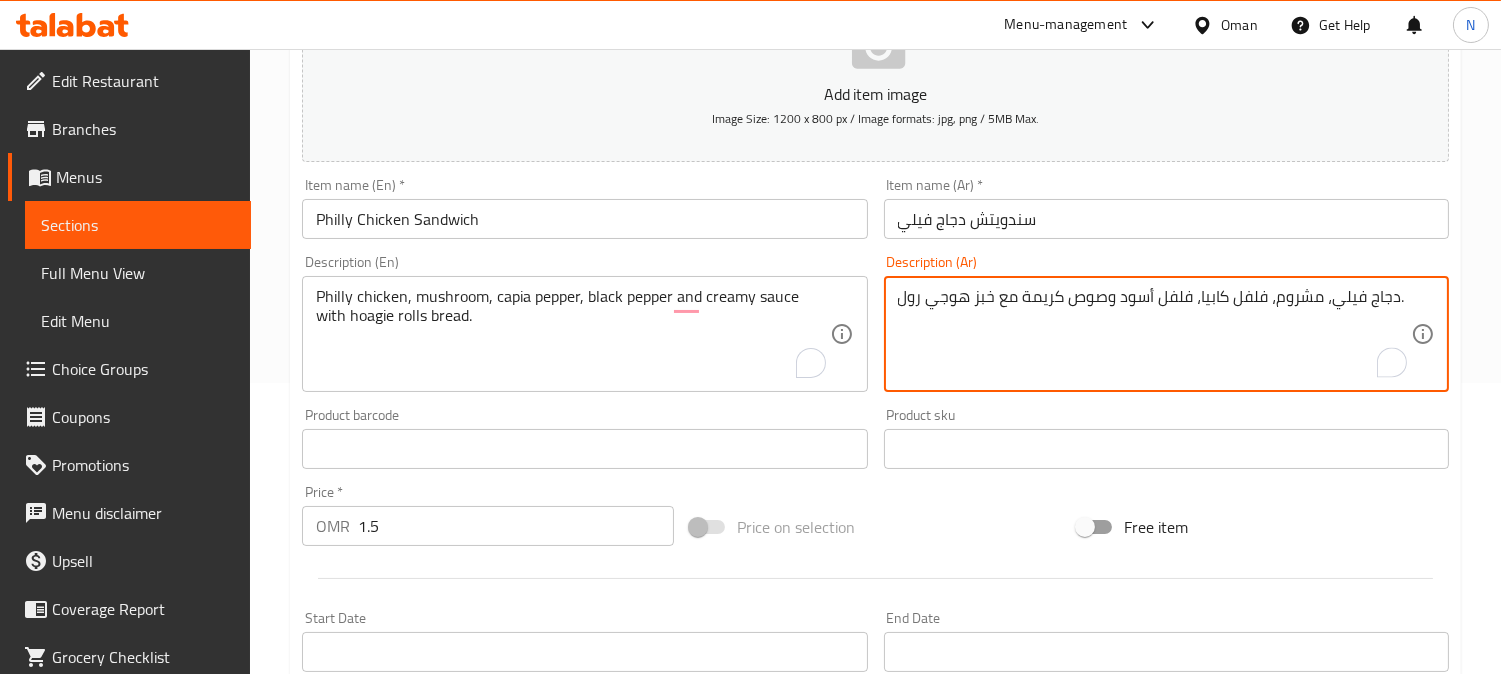 click on "دجاج فيلي، مشروم، فلفل كابيا، فلفل أسود وصوص كريمة مع خبز هوجي رول." at bounding box center (1154, 334) 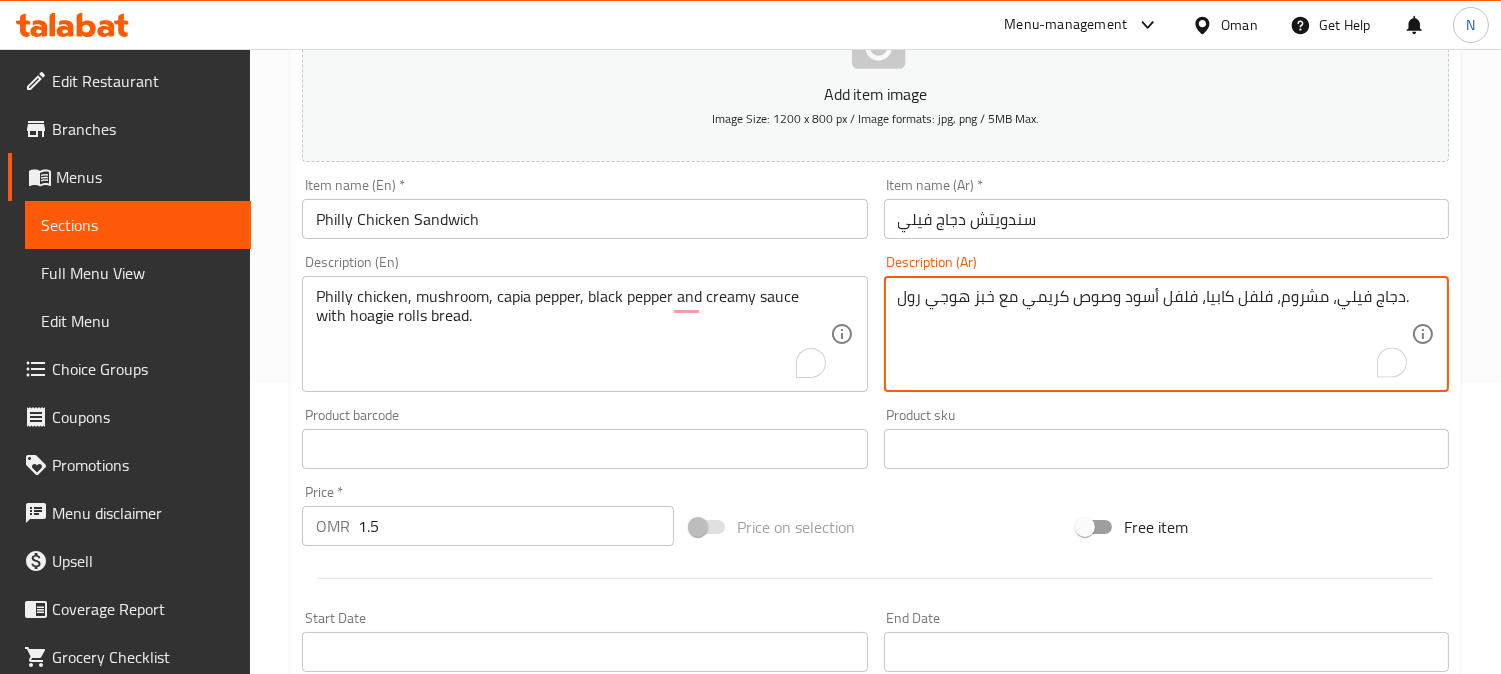 click on "دجاج فيلي، مشروم، فلفل كابيا، فلفل أسود وصوص كريمي مع خبز هوجي رول." at bounding box center [1154, 334] 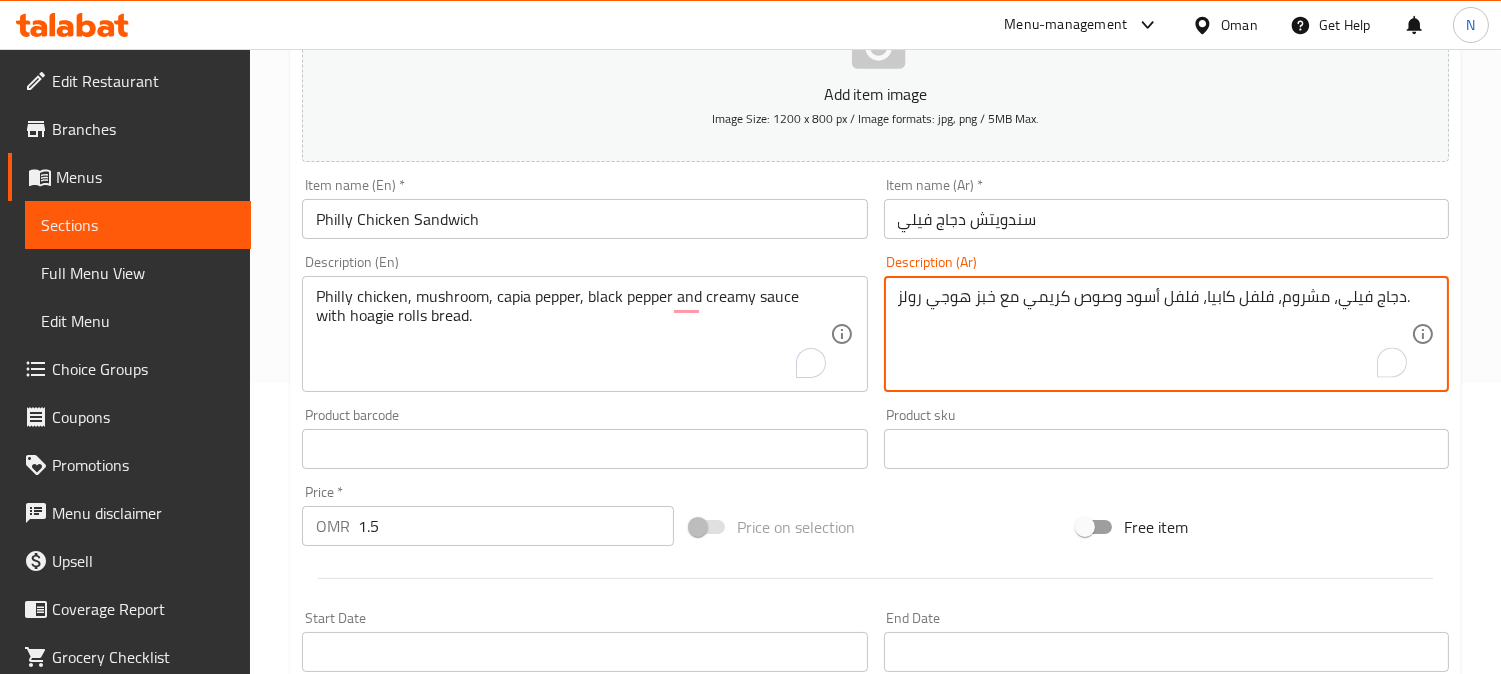 type on "دجاج فيلي، مشروم، فلفل كابيا، فلفل أسود وصوص كريمي مع خبز هوجي رولز." 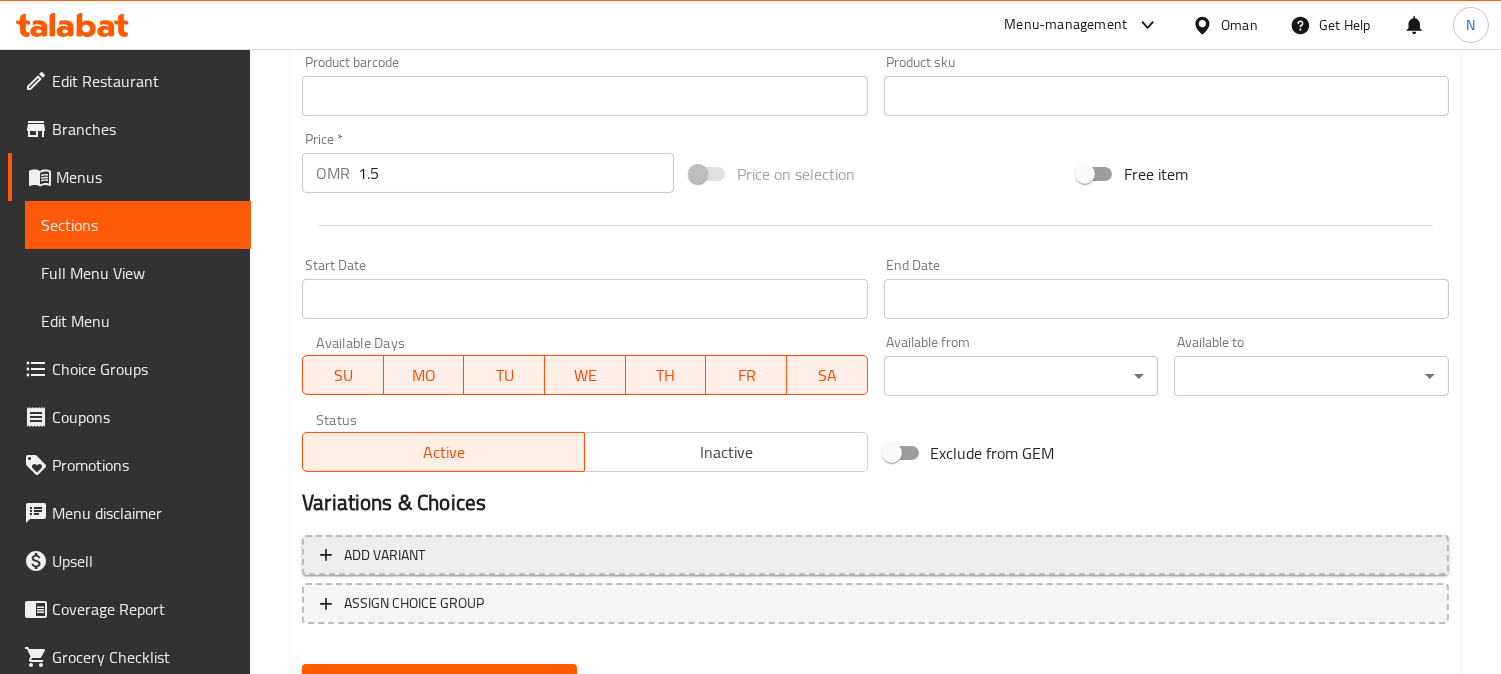 scroll, scrollTop: 735, scrollLeft: 0, axis: vertical 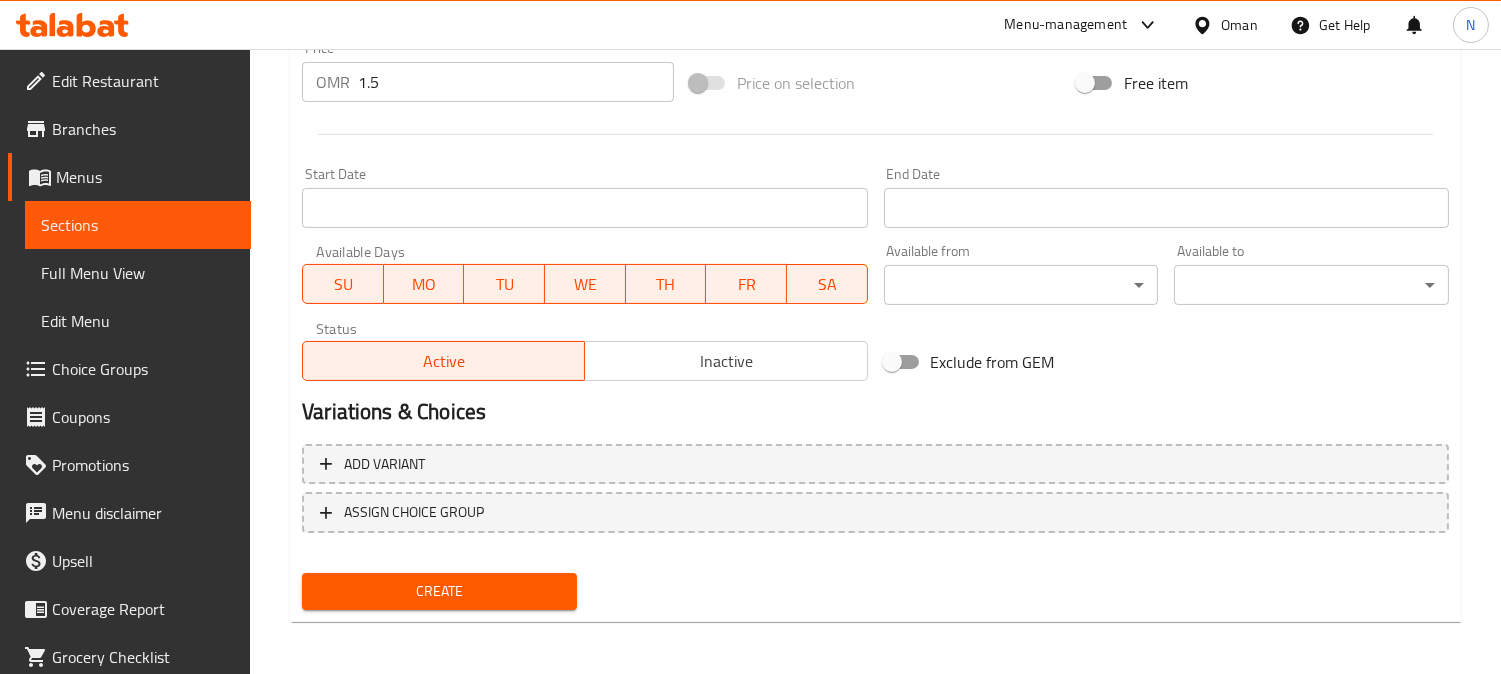 click on "Create" at bounding box center (439, 591) 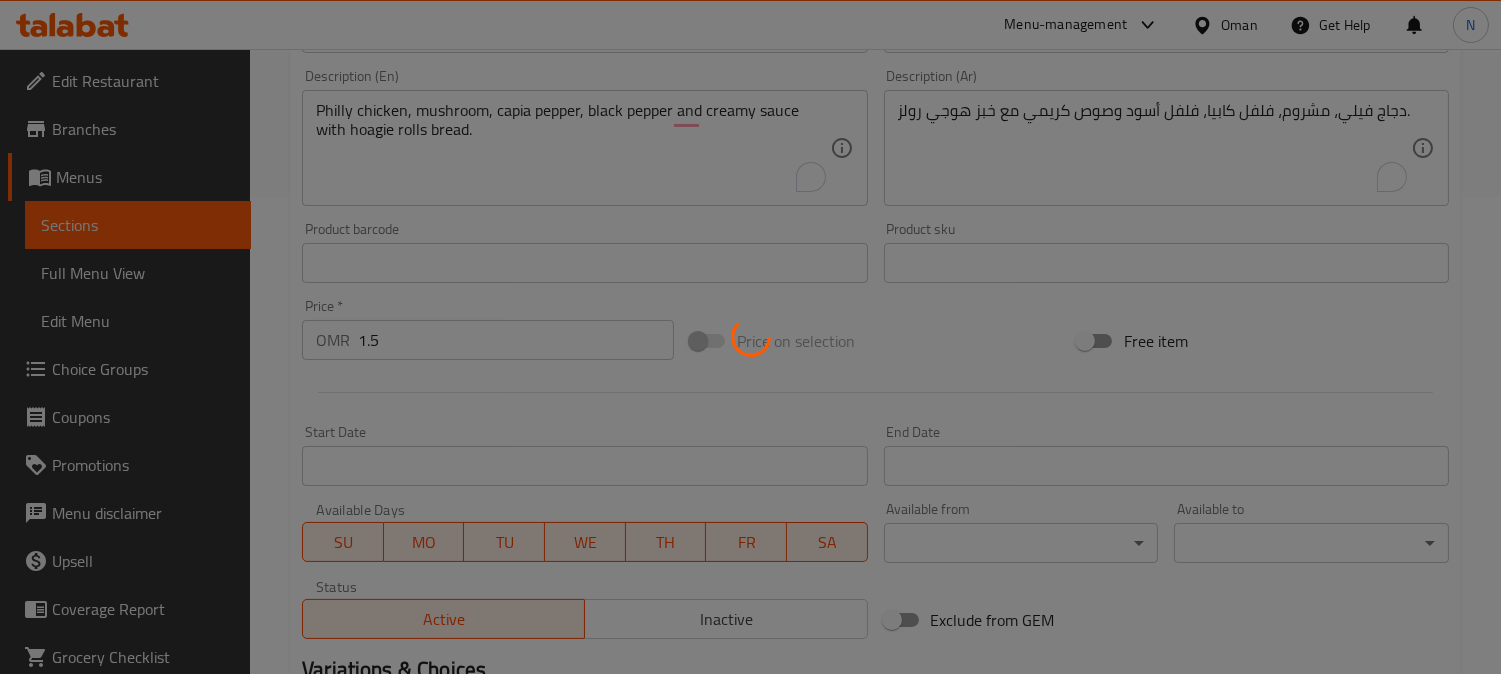 scroll, scrollTop: 402, scrollLeft: 0, axis: vertical 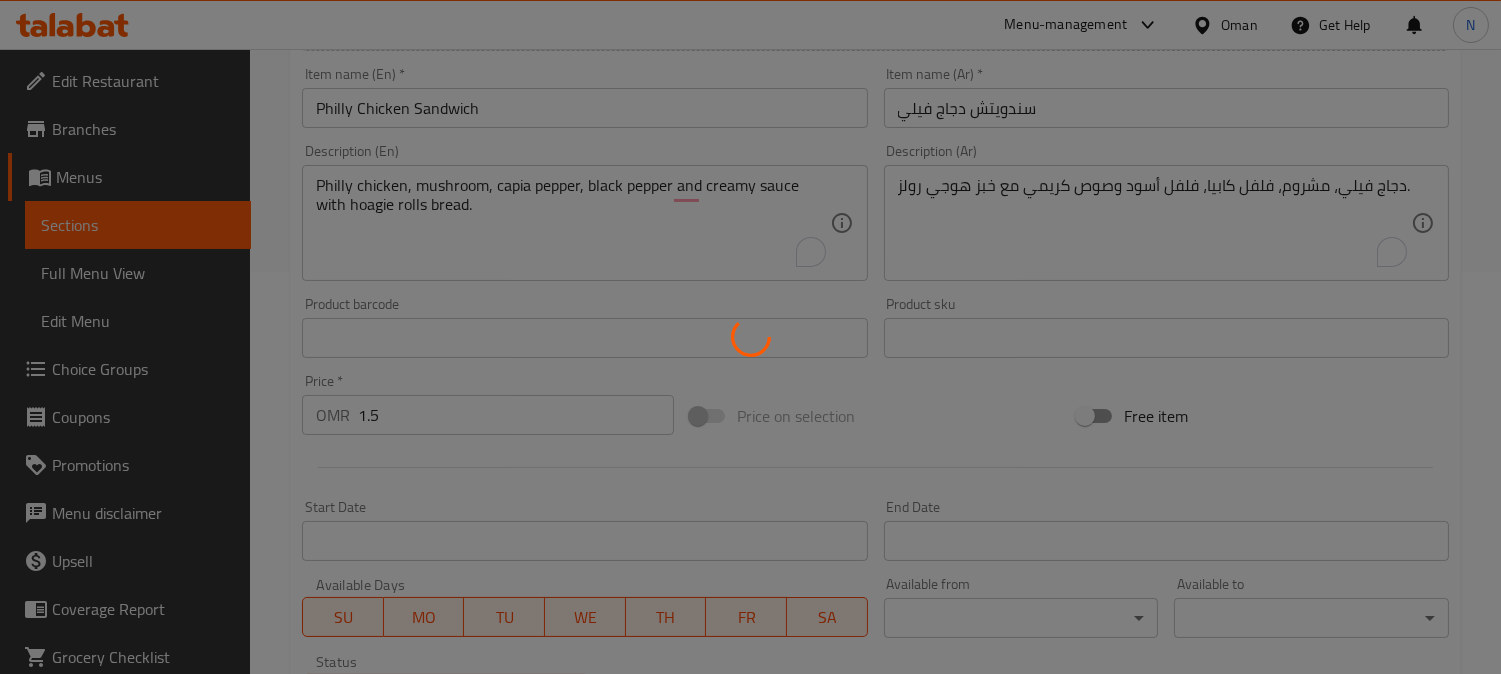 type 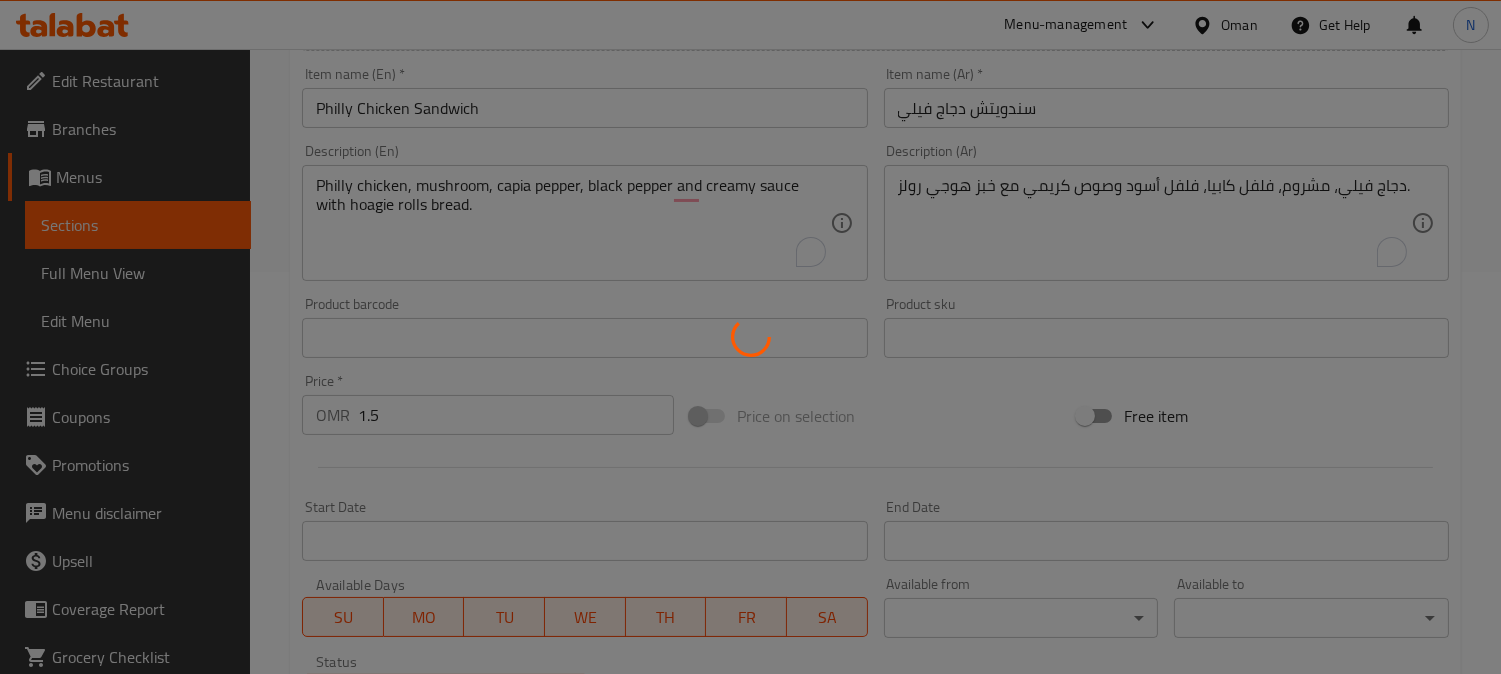 type 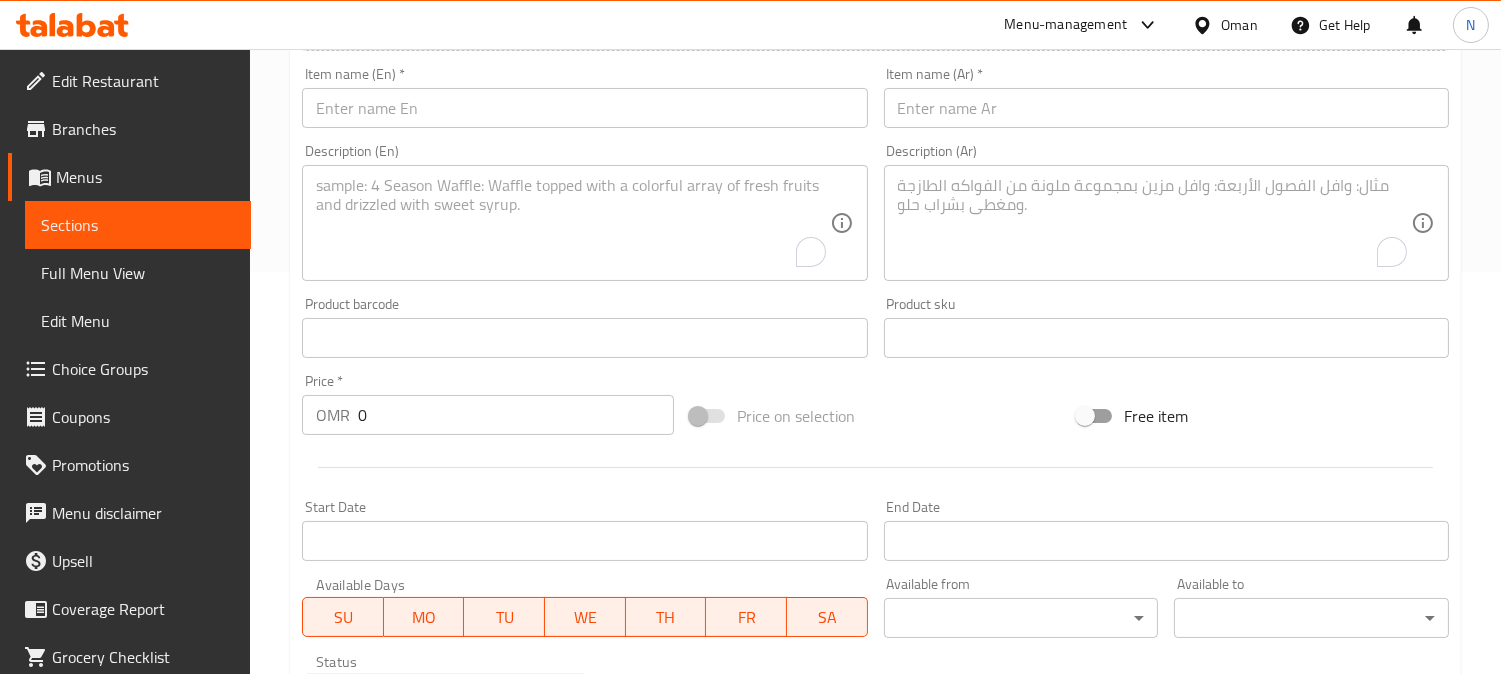 click on "Sections" at bounding box center [138, 225] 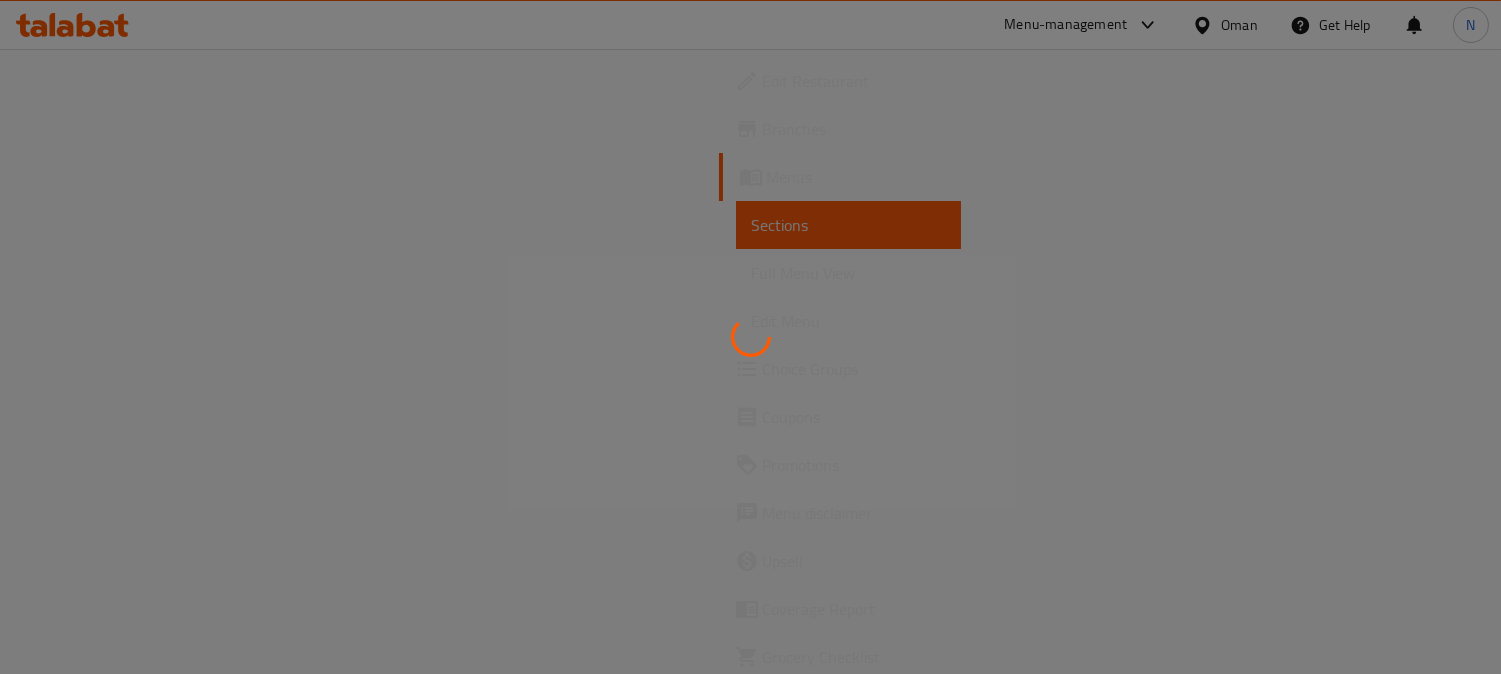 scroll, scrollTop: 0, scrollLeft: 0, axis: both 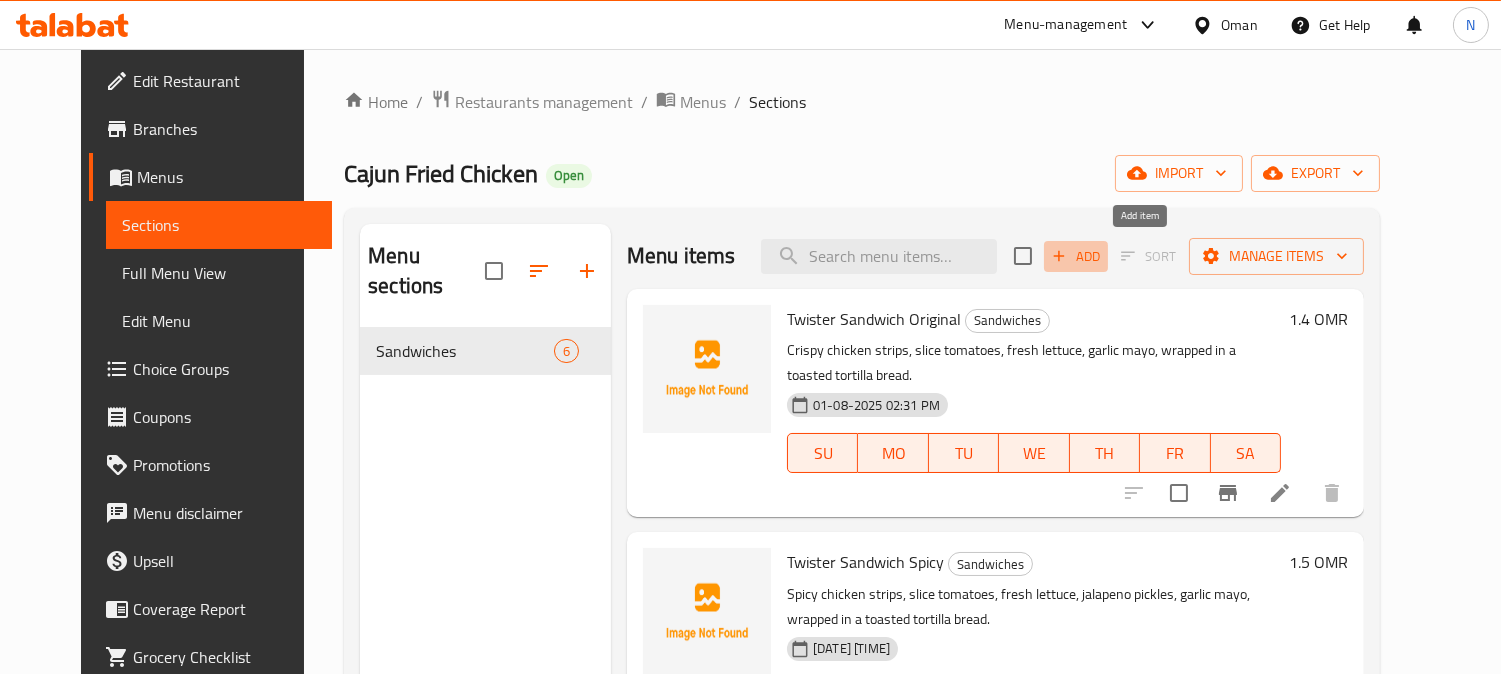 click on "Add" at bounding box center (1076, 256) 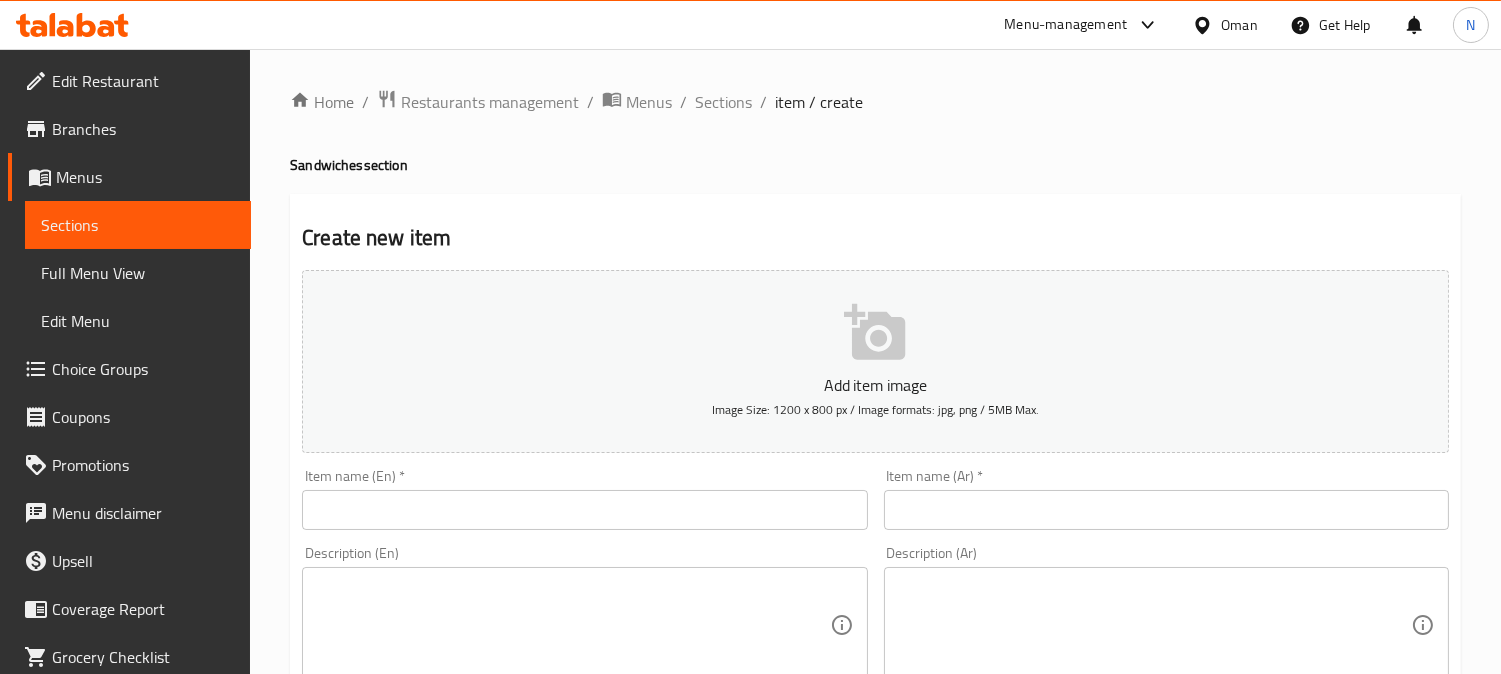 click at bounding box center [584, 510] 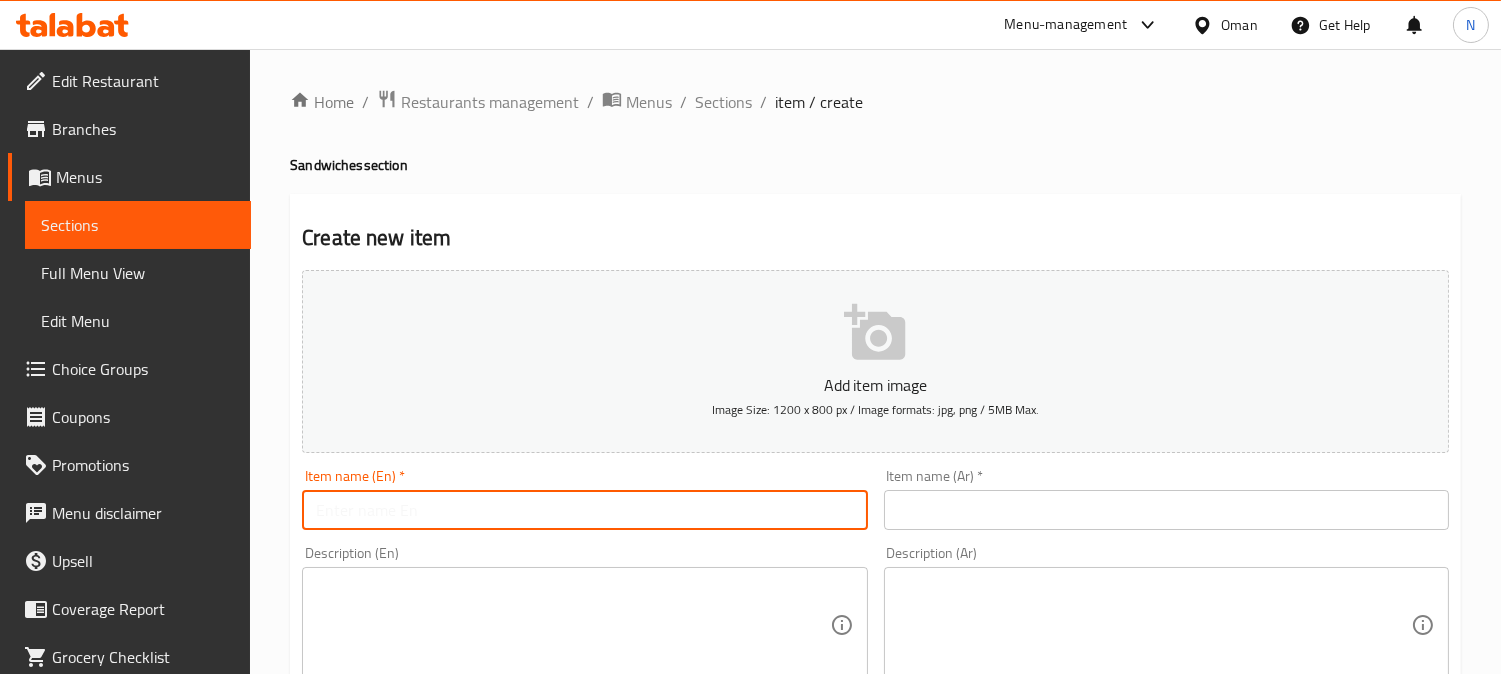 paste on "Philly Steak Sandwich" 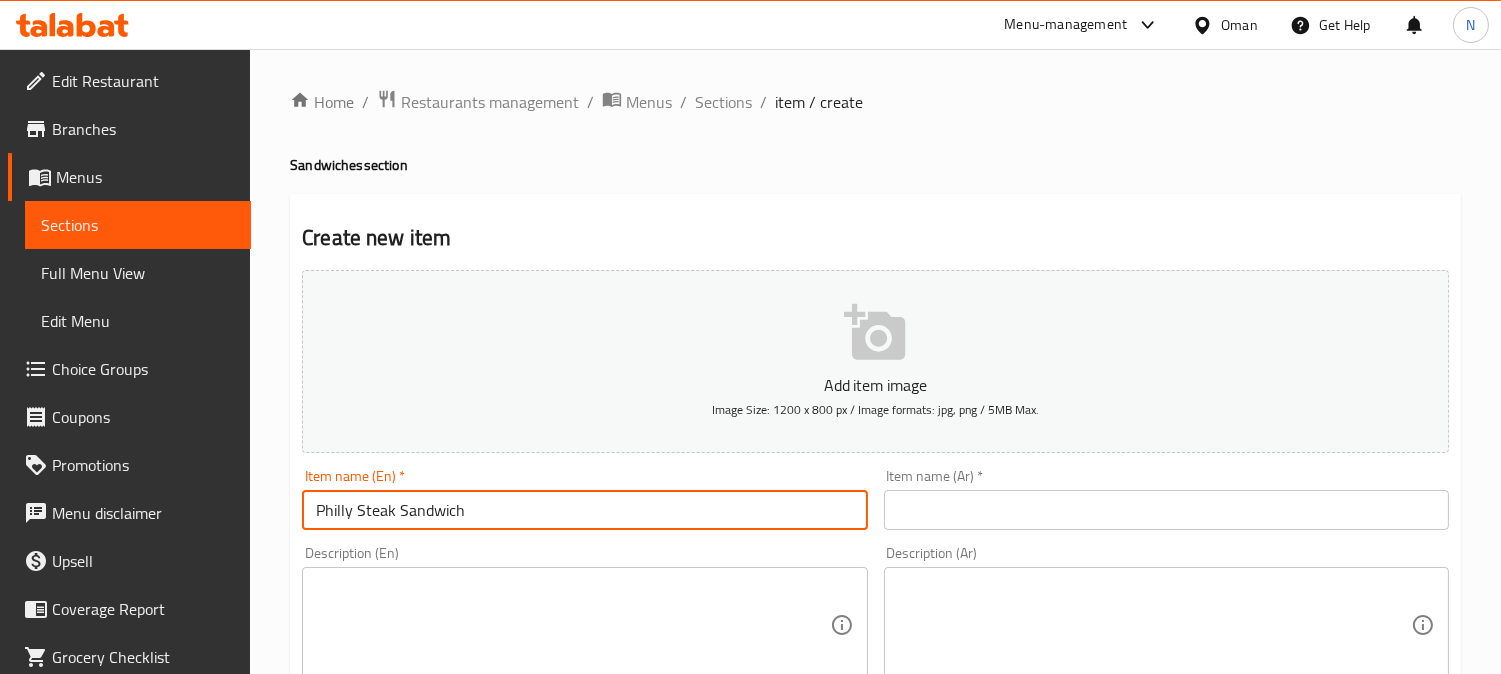 type on "Philly Steak Sandwich" 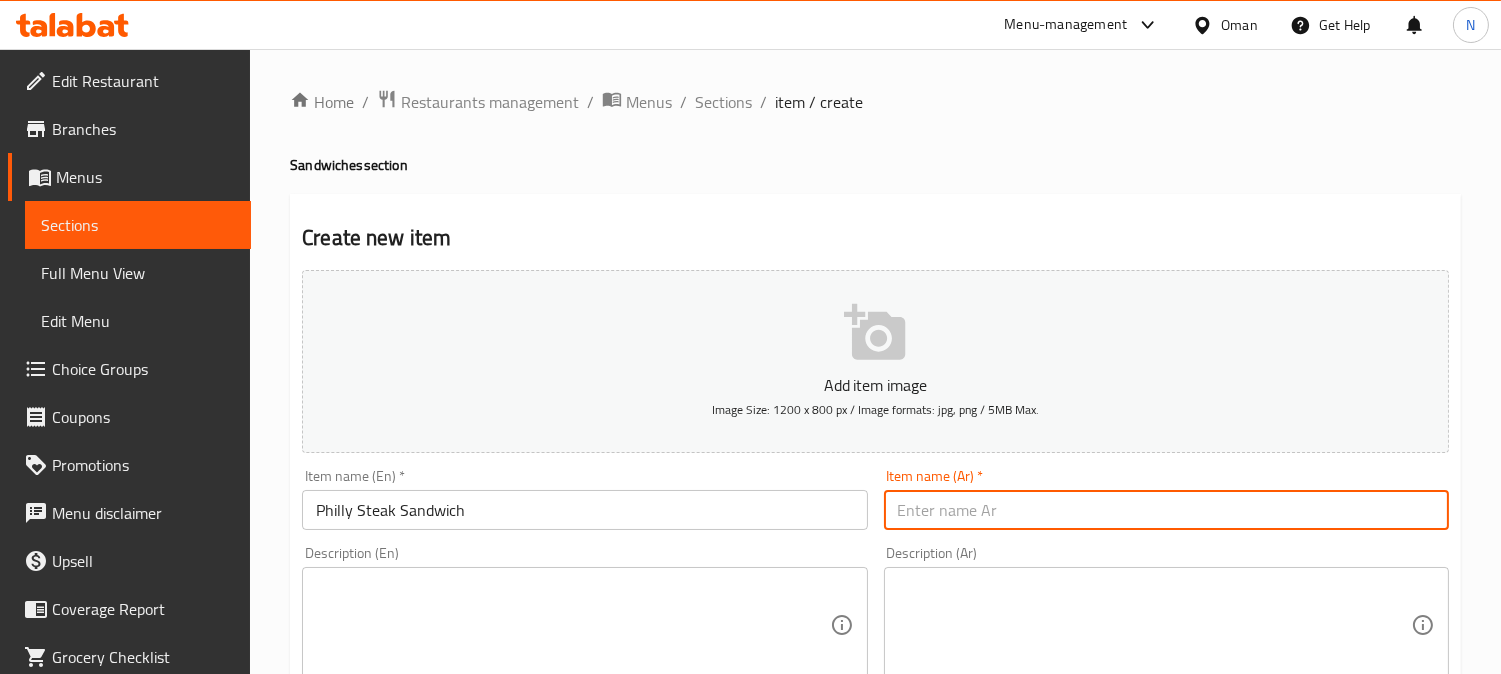 click at bounding box center (1166, 510) 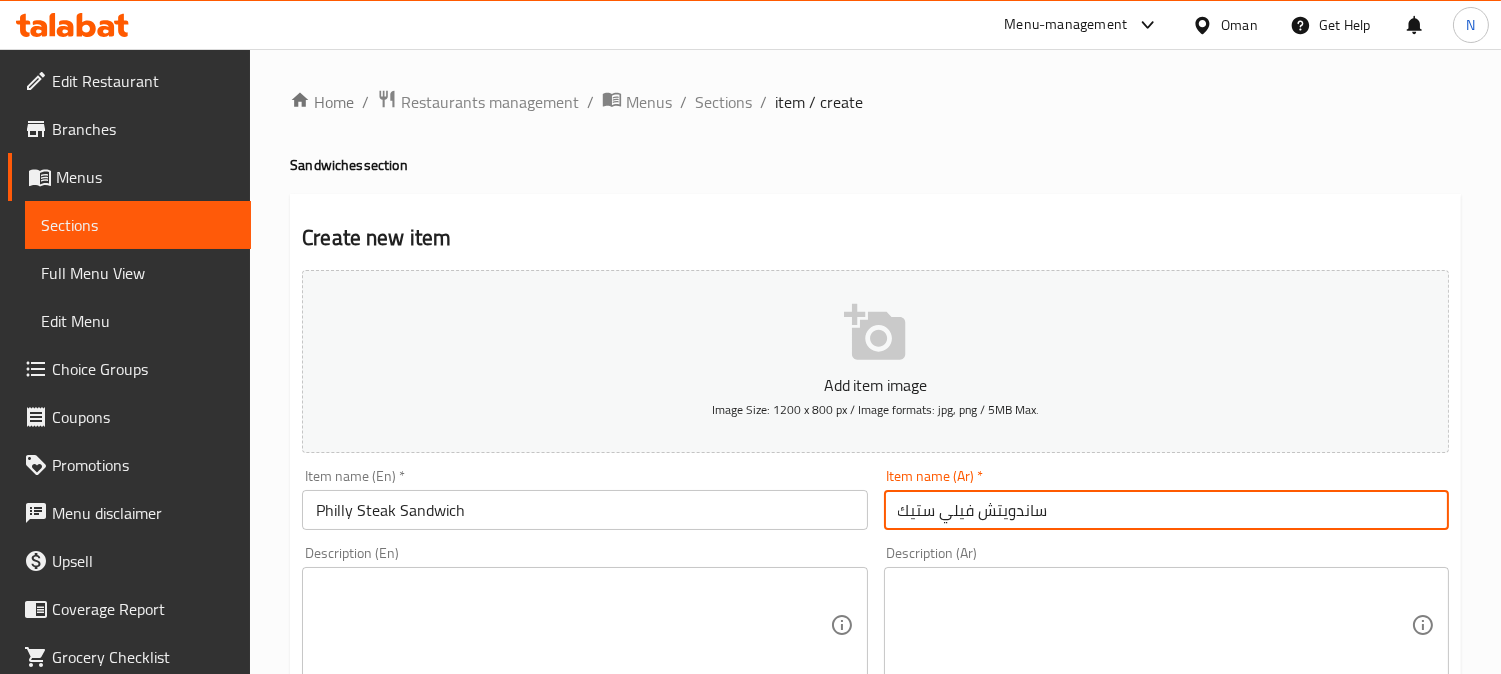 click on "ساندويتش فيلي ستيك" at bounding box center [1166, 510] 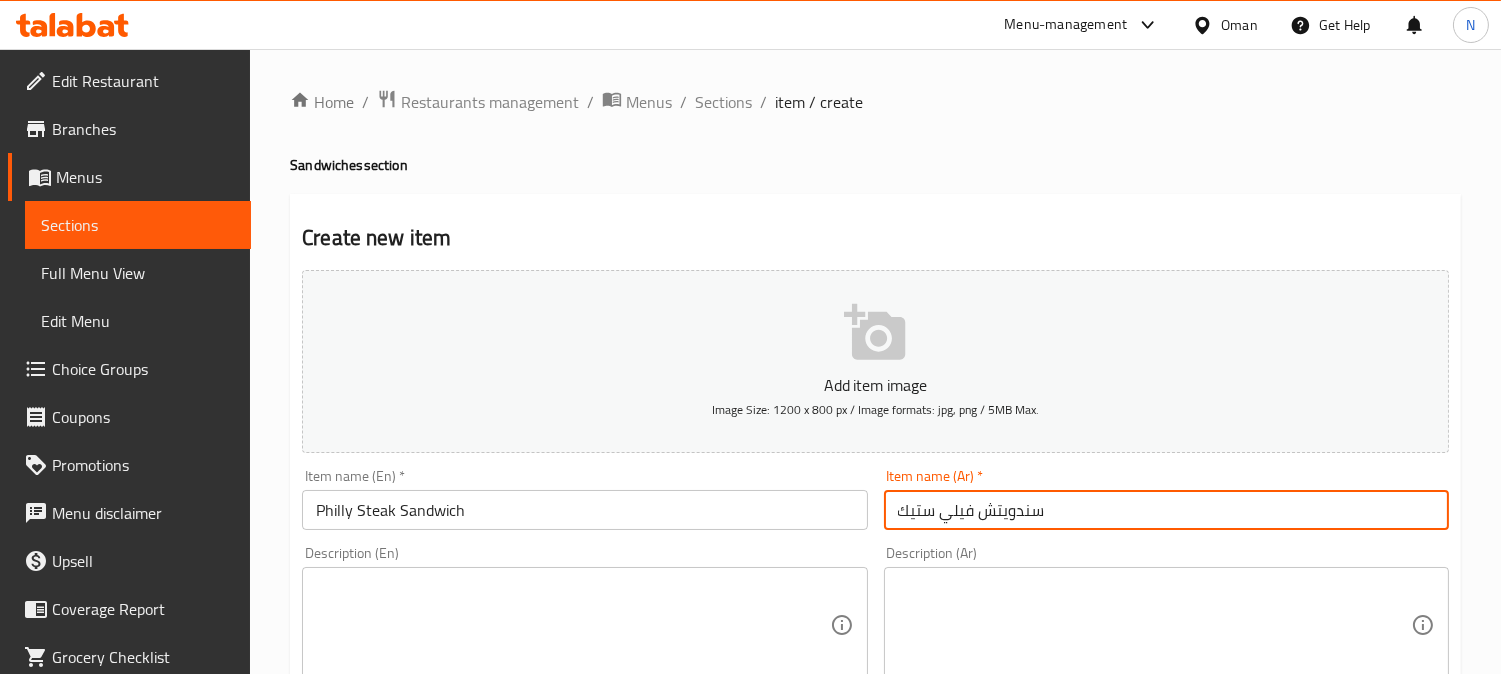 type on "سندويتش فيلي ستيك" 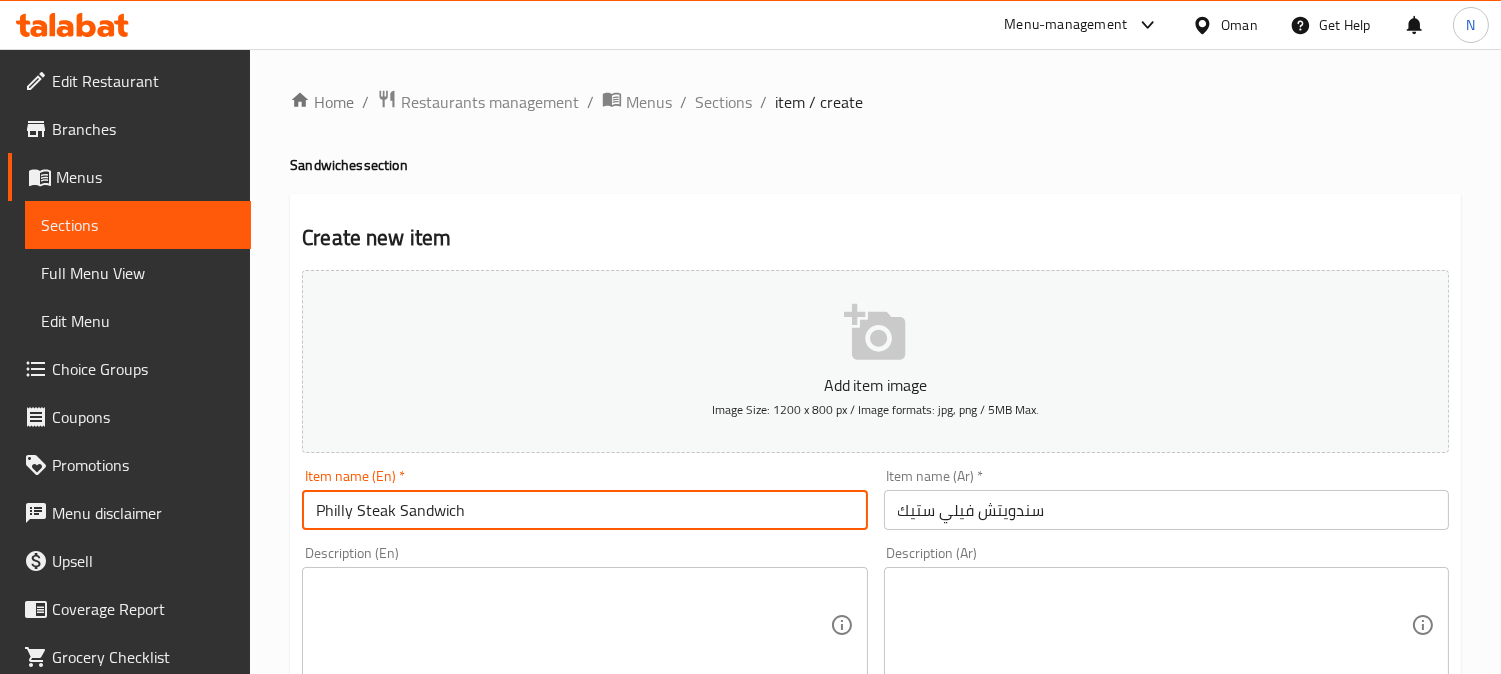 click on "Philly Steak Sandwich" at bounding box center [584, 510] 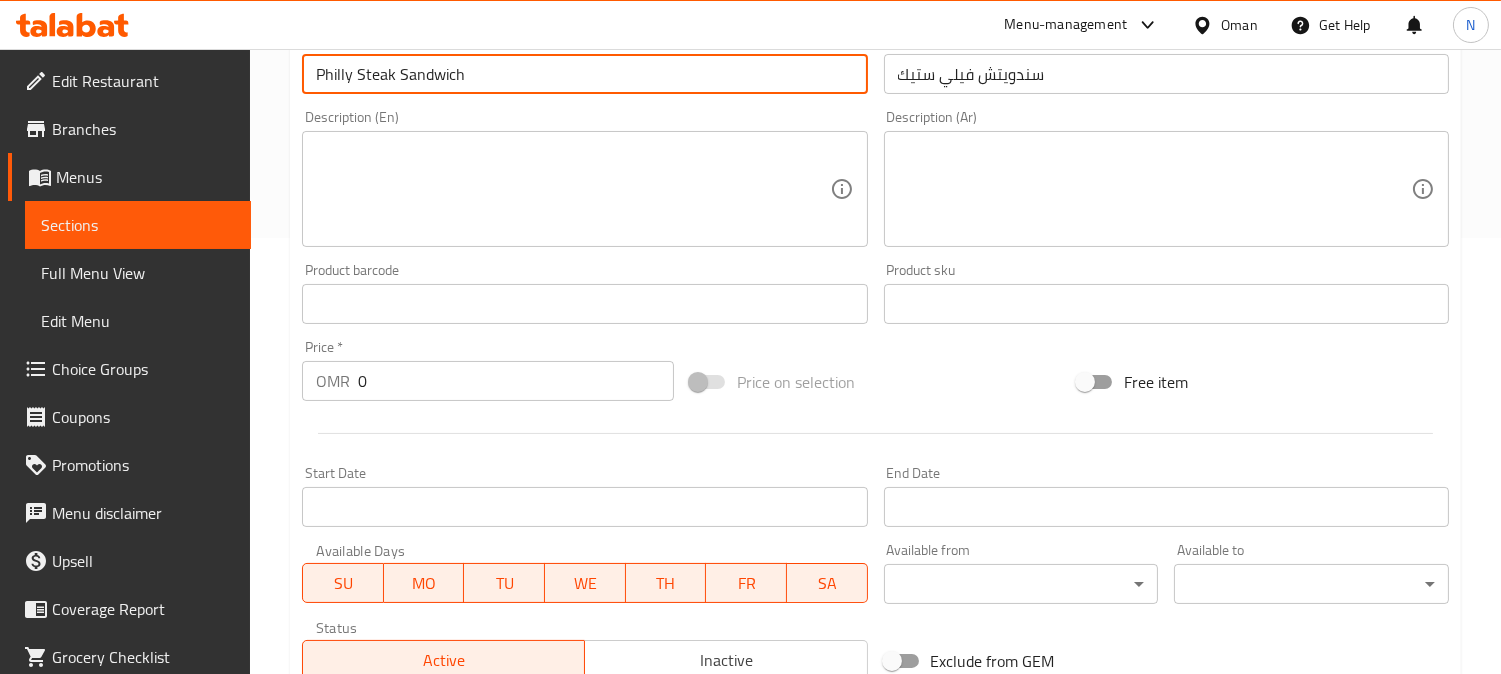 scroll, scrollTop: 444, scrollLeft: 0, axis: vertical 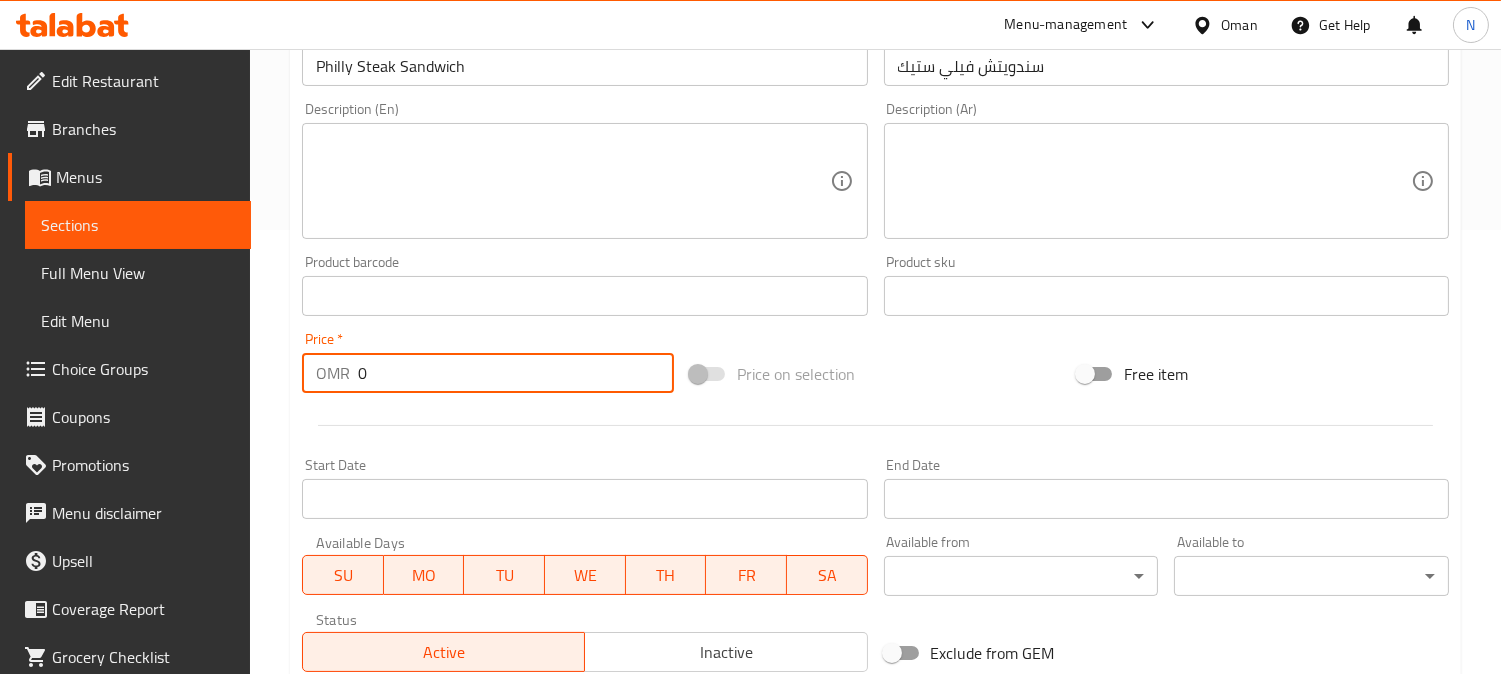 drag, startPoint x: 392, startPoint y: 382, endPoint x: 310, endPoint y: 393, distance: 82.73451 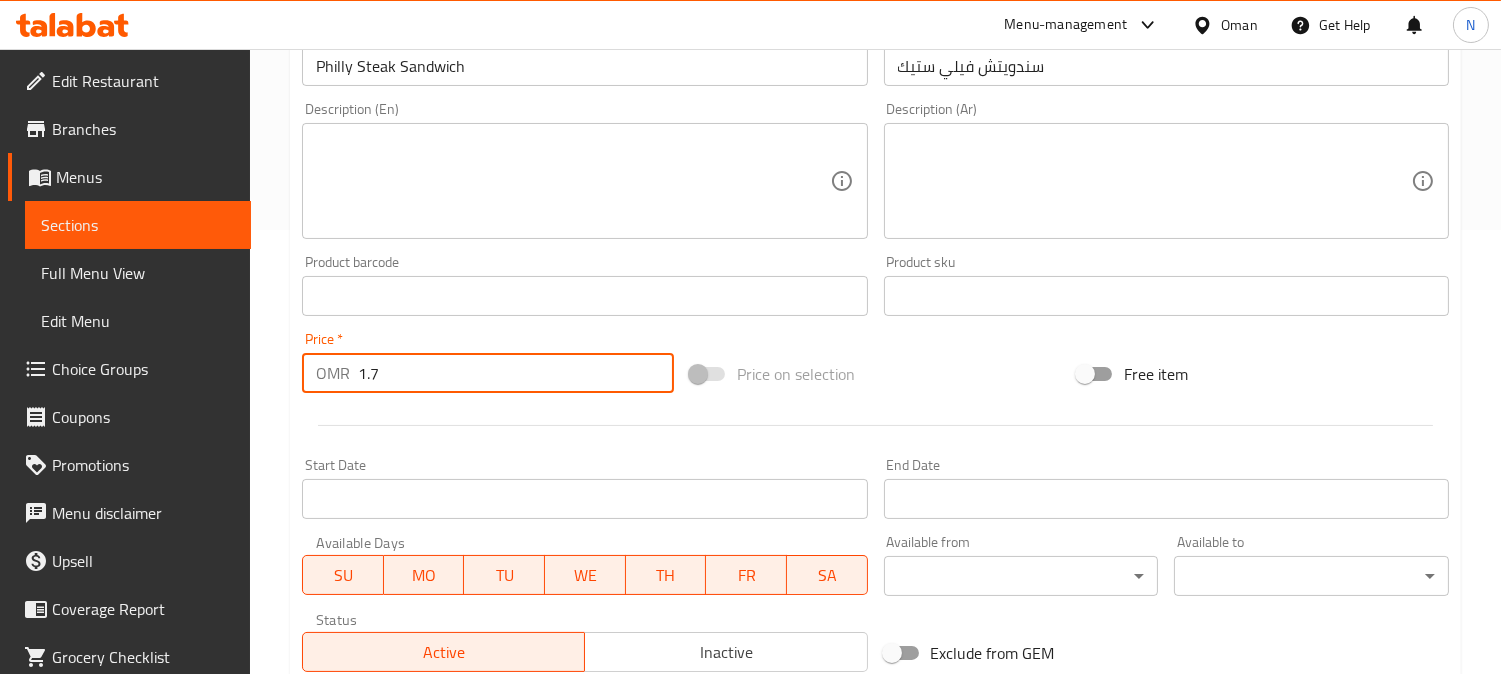 type on "1.7" 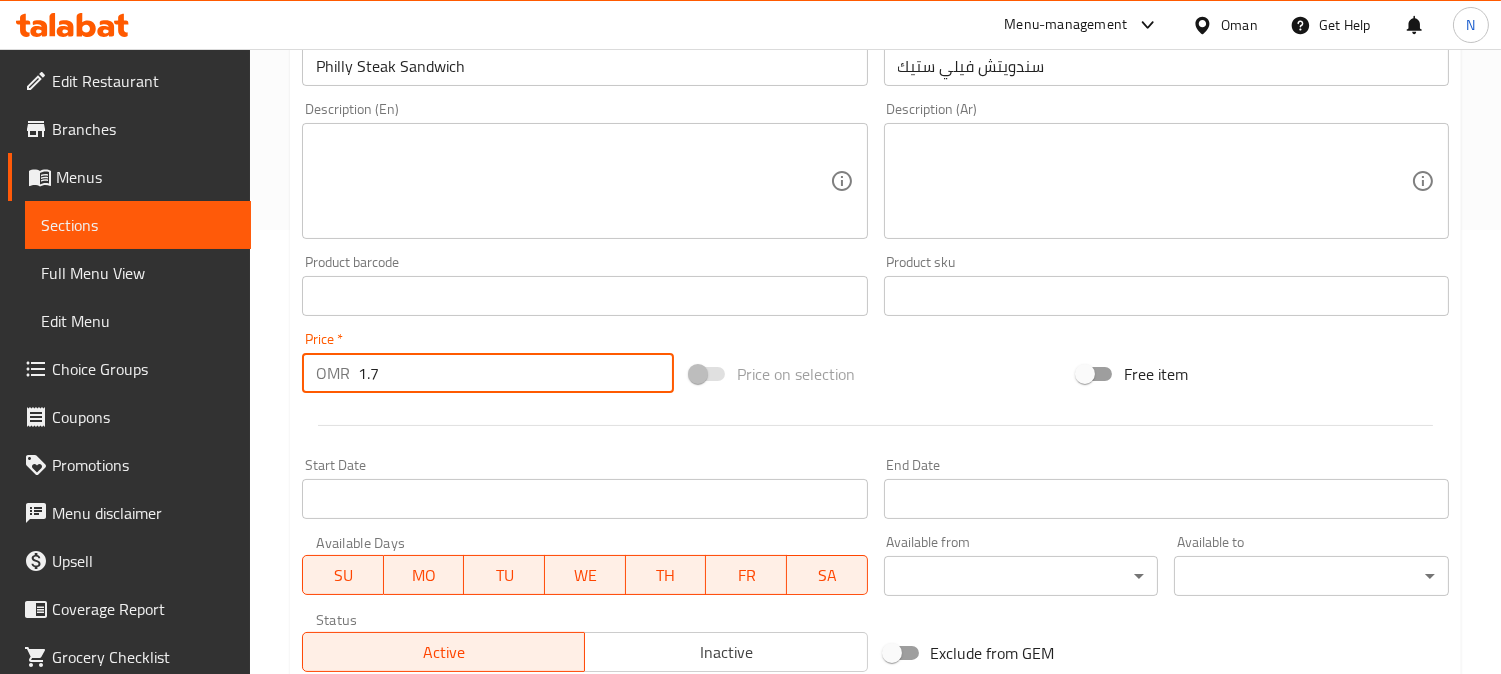 click at bounding box center (572, 181) 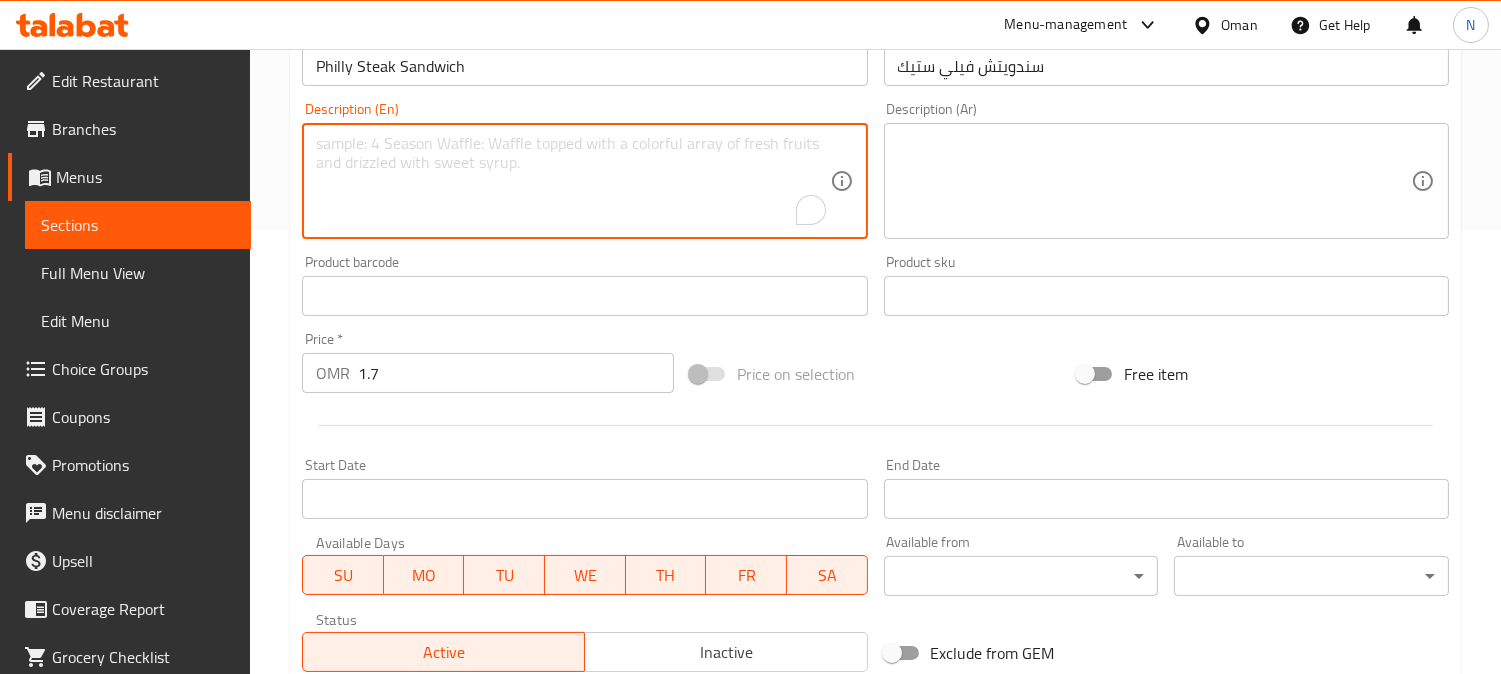 paste on "Philly steak, mushroom, capia pepper, black pepper, creamy sauce with hoagie rolls bread" 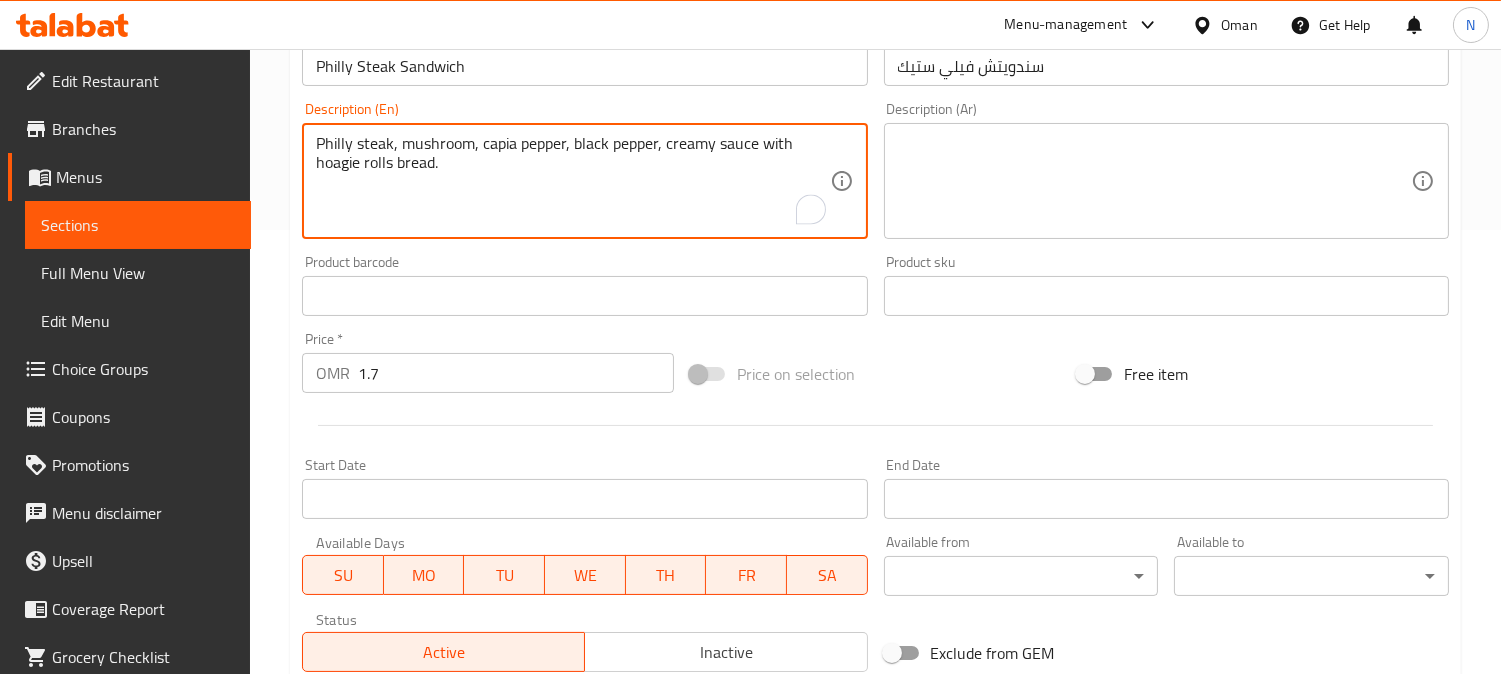 click on "Philly steak, mushroom, capia pepper, black pepper, creamy sauce with hoagie rolls bread." at bounding box center (572, 181) 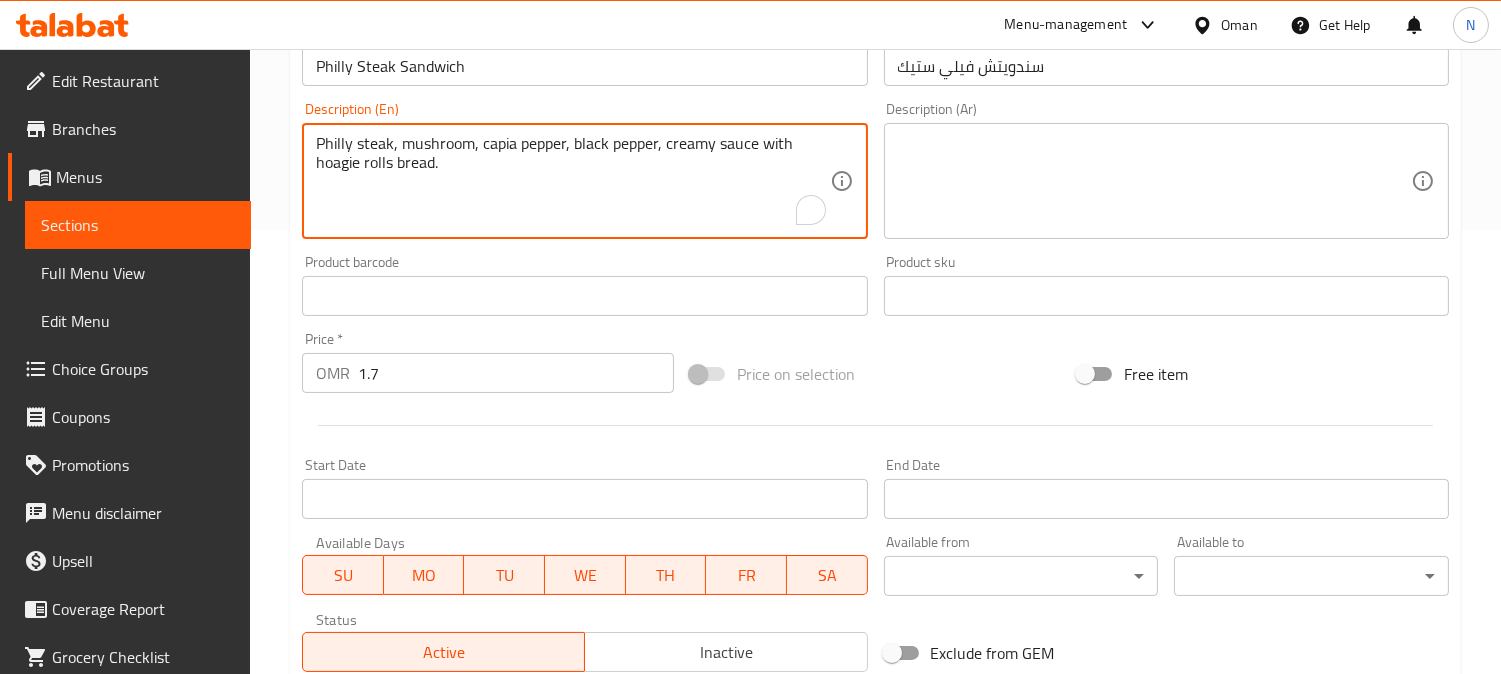type on "Philly steak, mushroom, capia pepper, black pepper, creamy sauce with hoagie rolls bread." 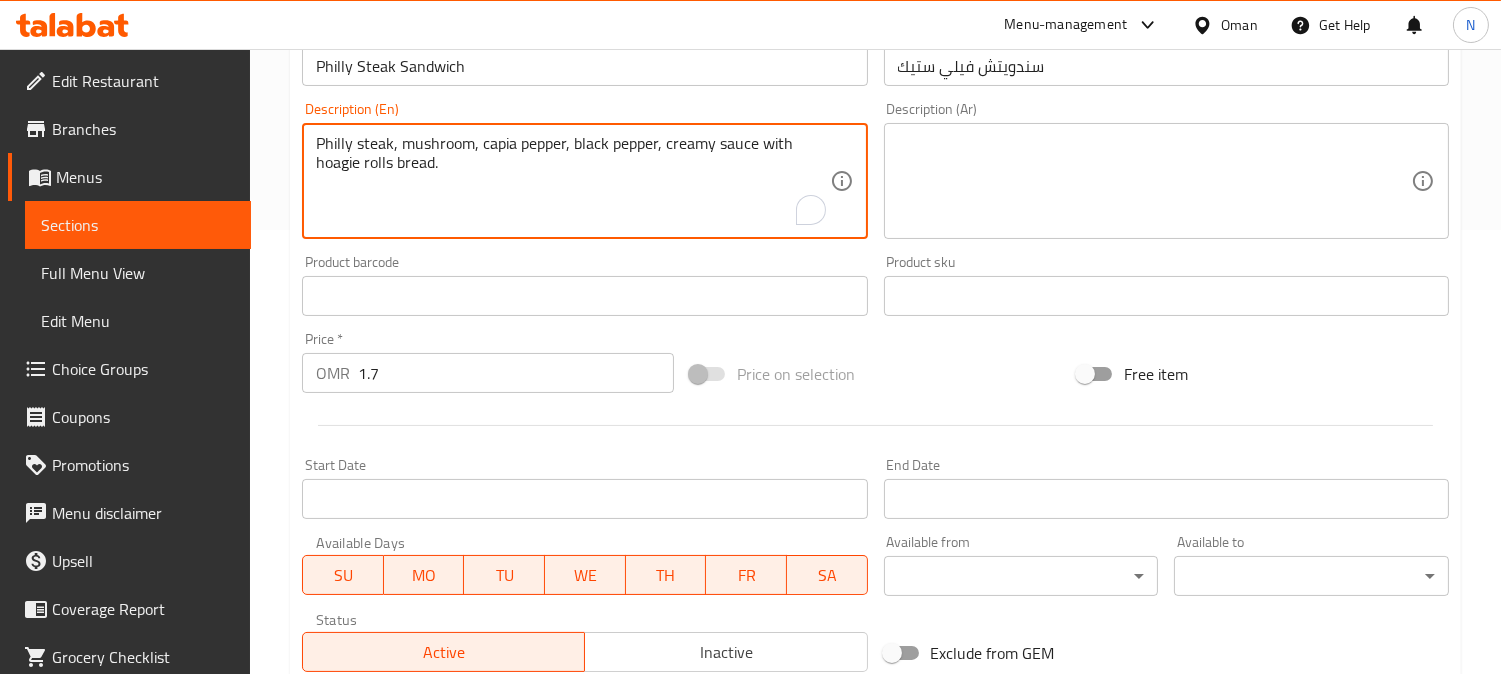 click at bounding box center (1154, 181) 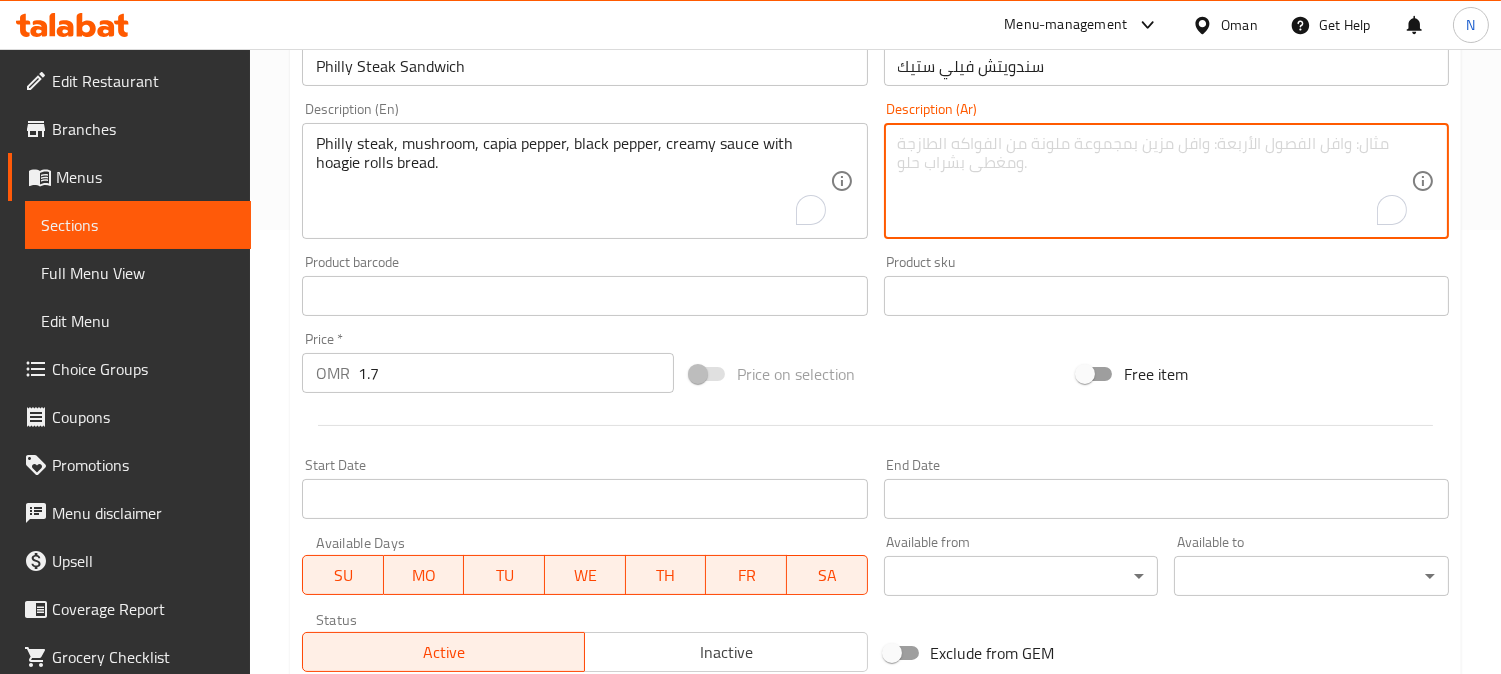paste on "شريحة لحم فيلادلفيا، مشروم، فلفل كابيا، فلفل أسود، صلصة كريمة مع خبز هوجي رول." 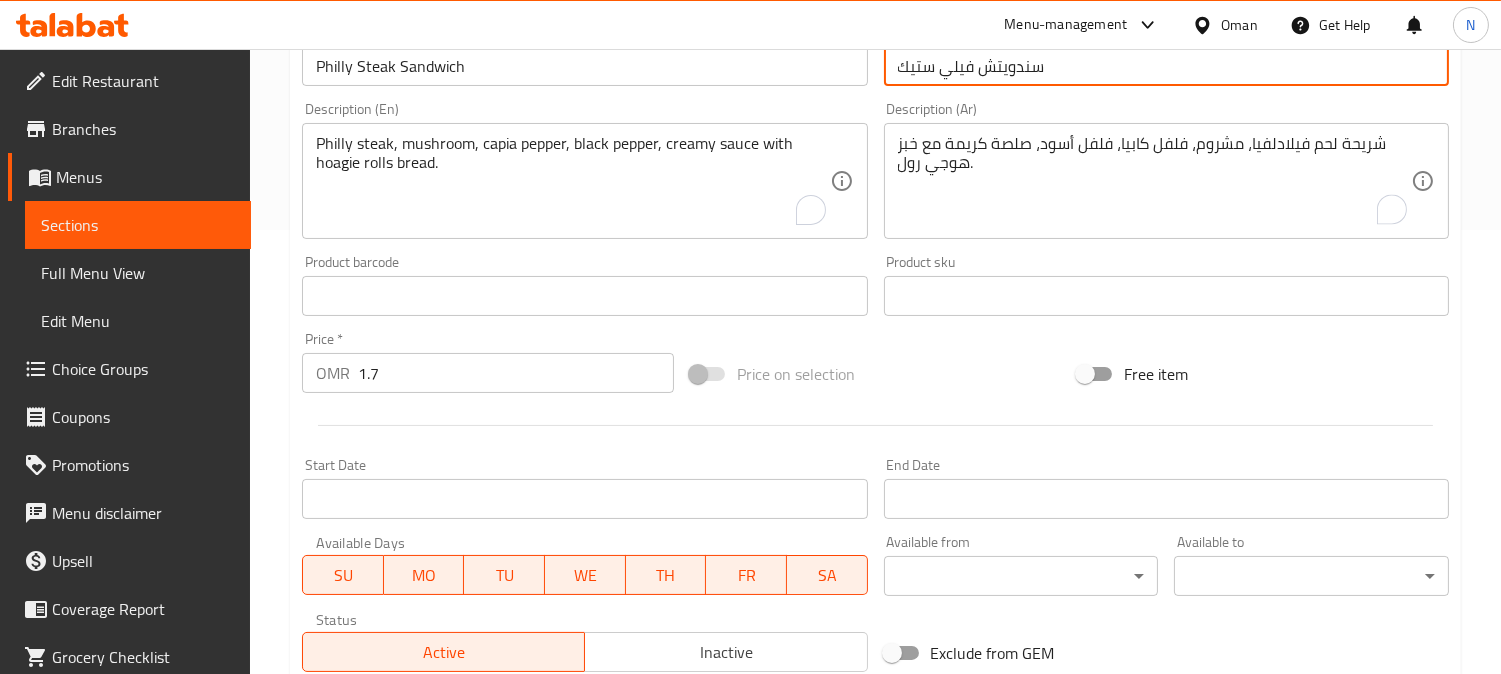 drag, startPoint x: 975, startPoint y: 73, endPoint x: 893, endPoint y: 74, distance: 82.006096 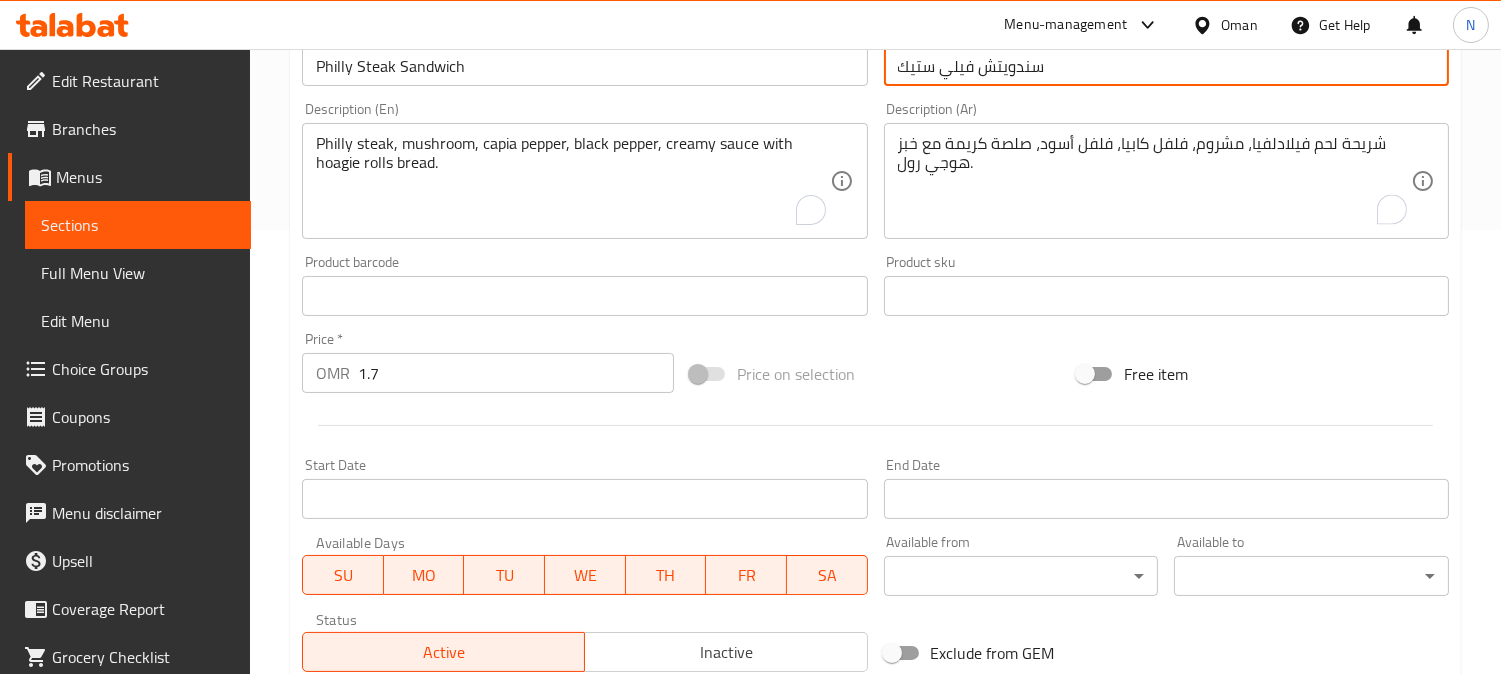 click on "سندويتش فيلي ستيك" at bounding box center [1166, 66] 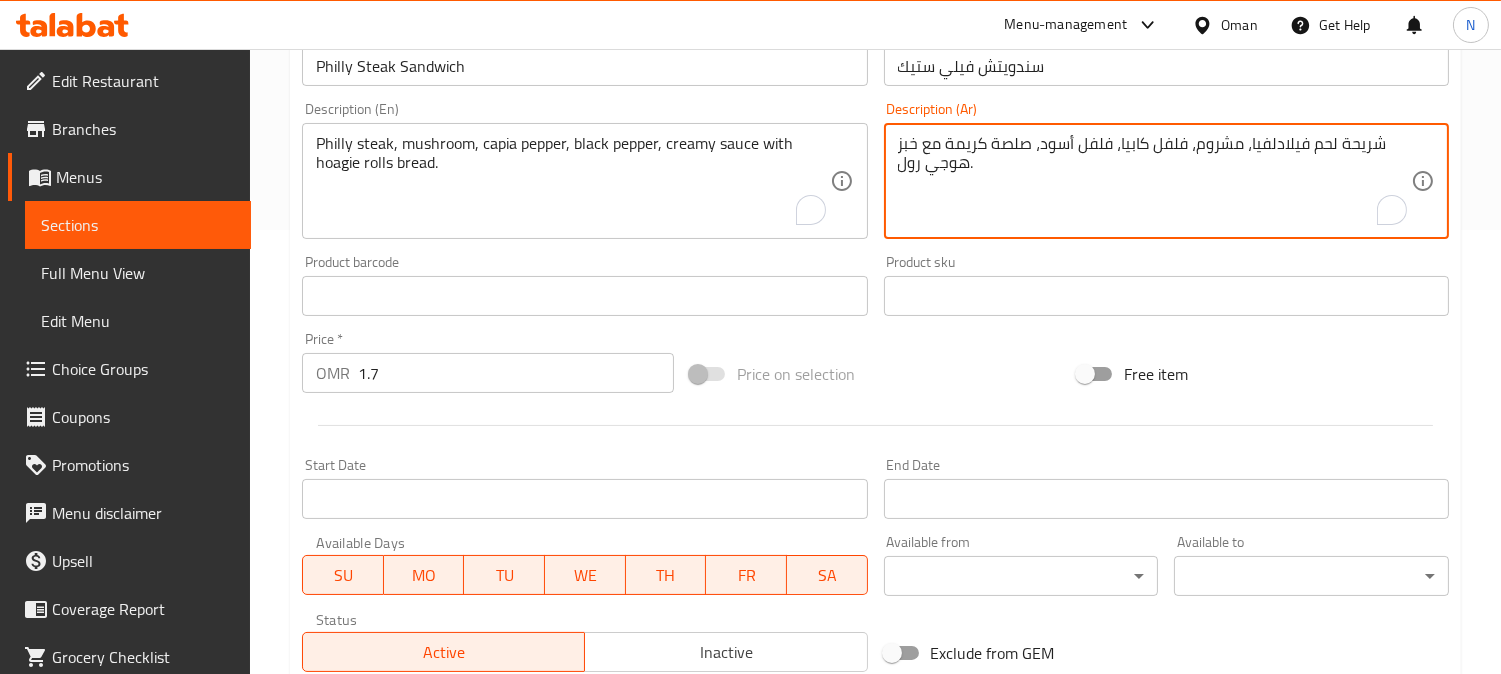 drag, startPoint x: 1250, startPoint y: 150, endPoint x: 1378, endPoint y: 155, distance: 128.09763 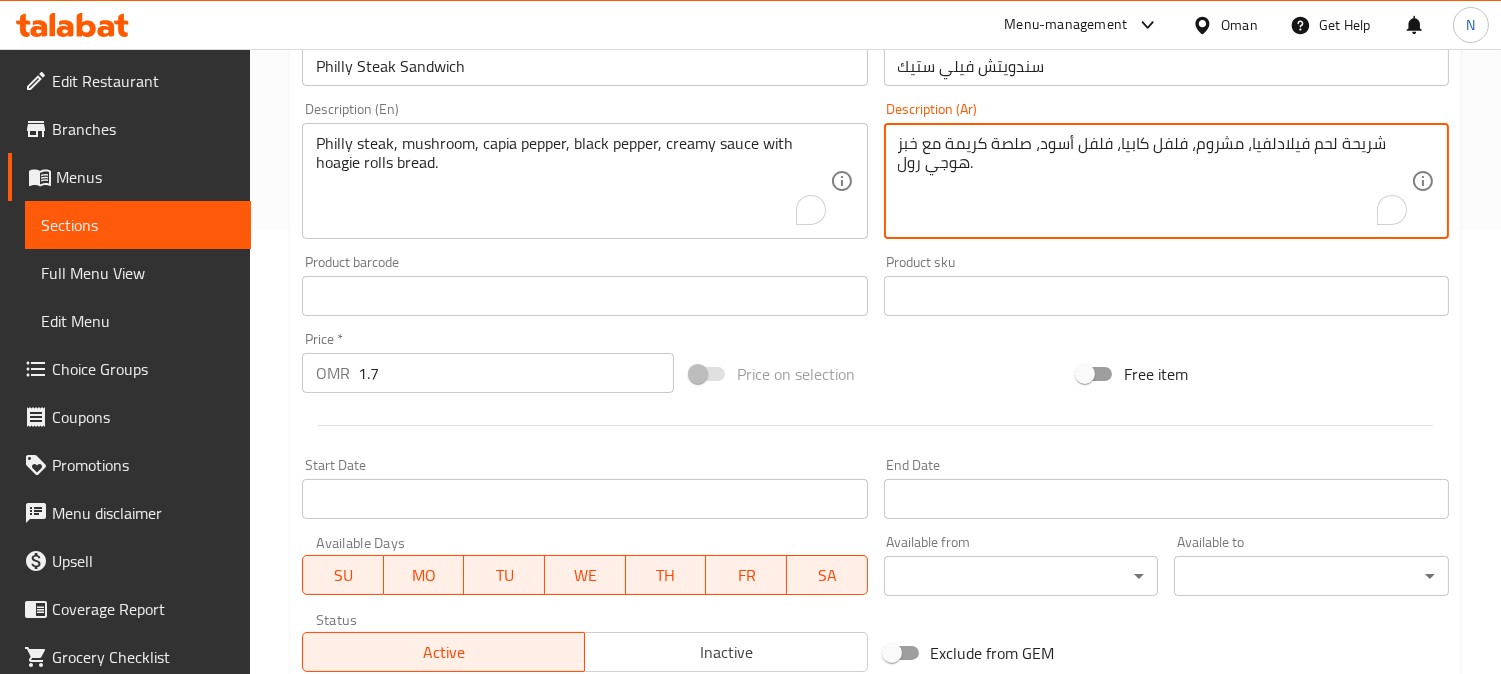 paste on "فيلي ستيك" 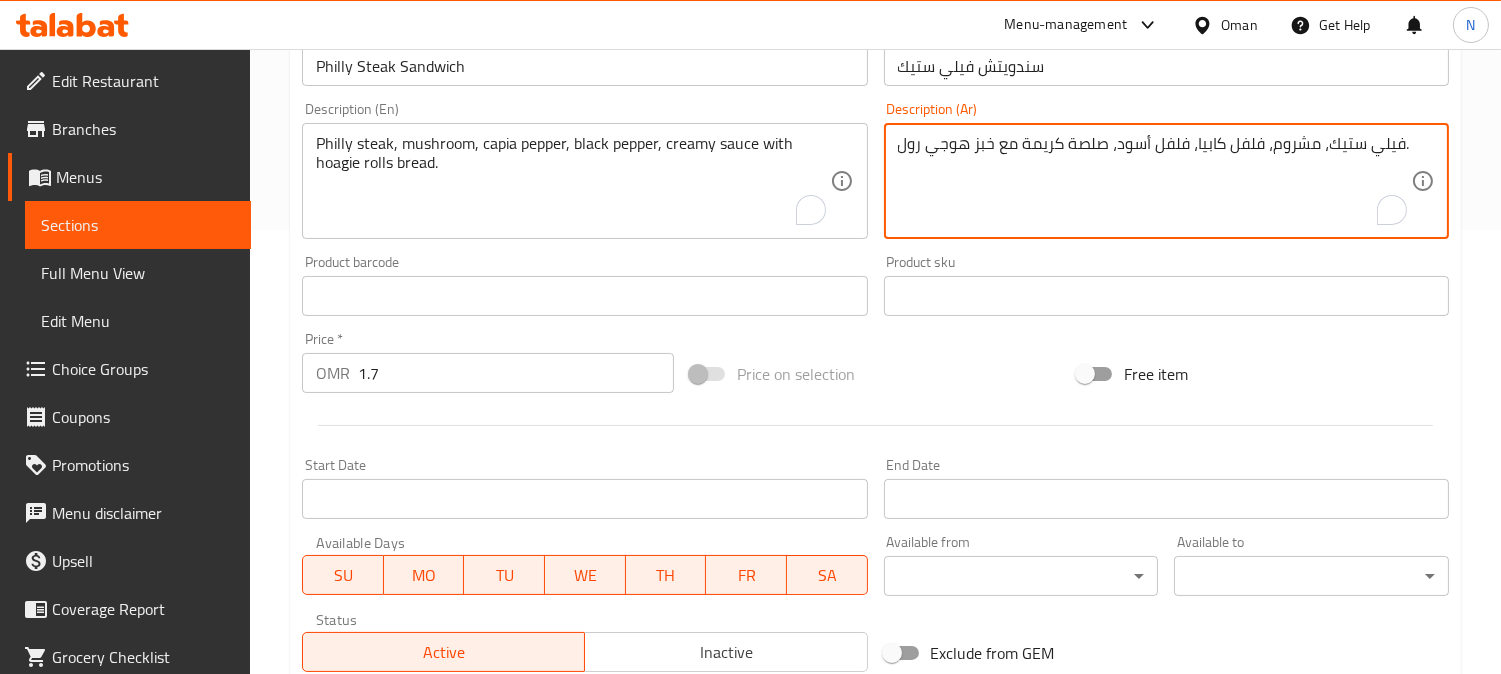 click on "فيلي ستيك، مشروم، فلفل كابيا، فلفل أسود، صلصة كريمة مع خبز هوجي رول." at bounding box center [1154, 181] 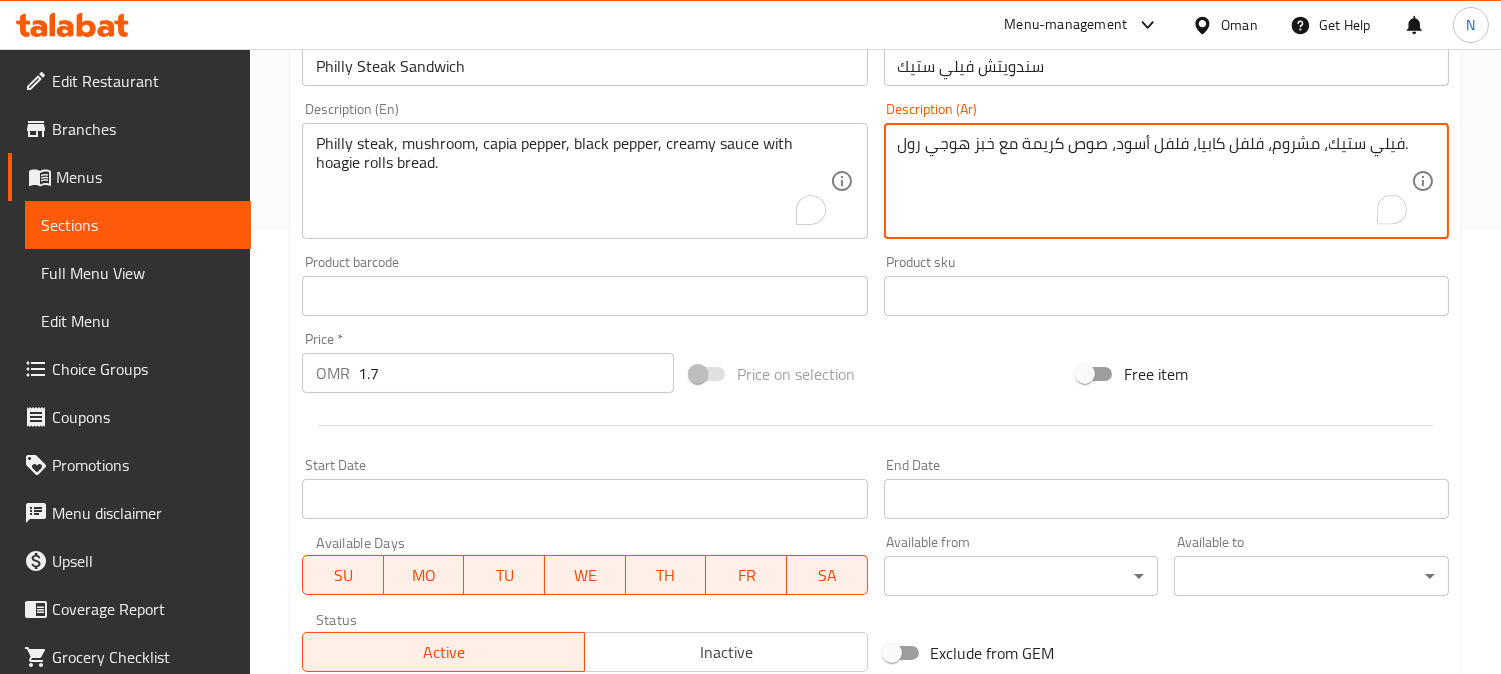click on "فيلي ستيك، مشروم، فلفل كابيا، فلفل أسود، صوص كريمة مع خبز هوجي رول." at bounding box center [1154, 181] 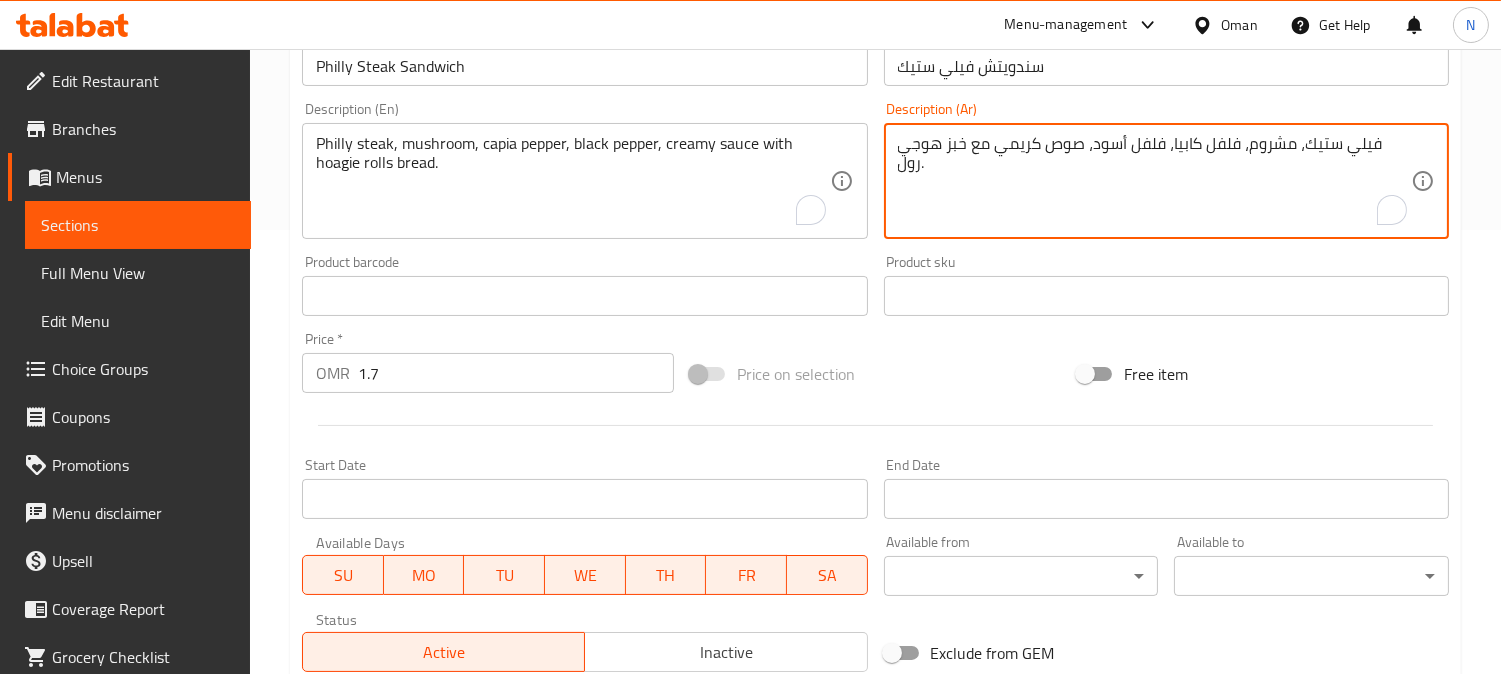 drag, startPoint x: 907, startPoint y: 142, endPoint x: 897, endPoint y: 153, distance: 14.866069 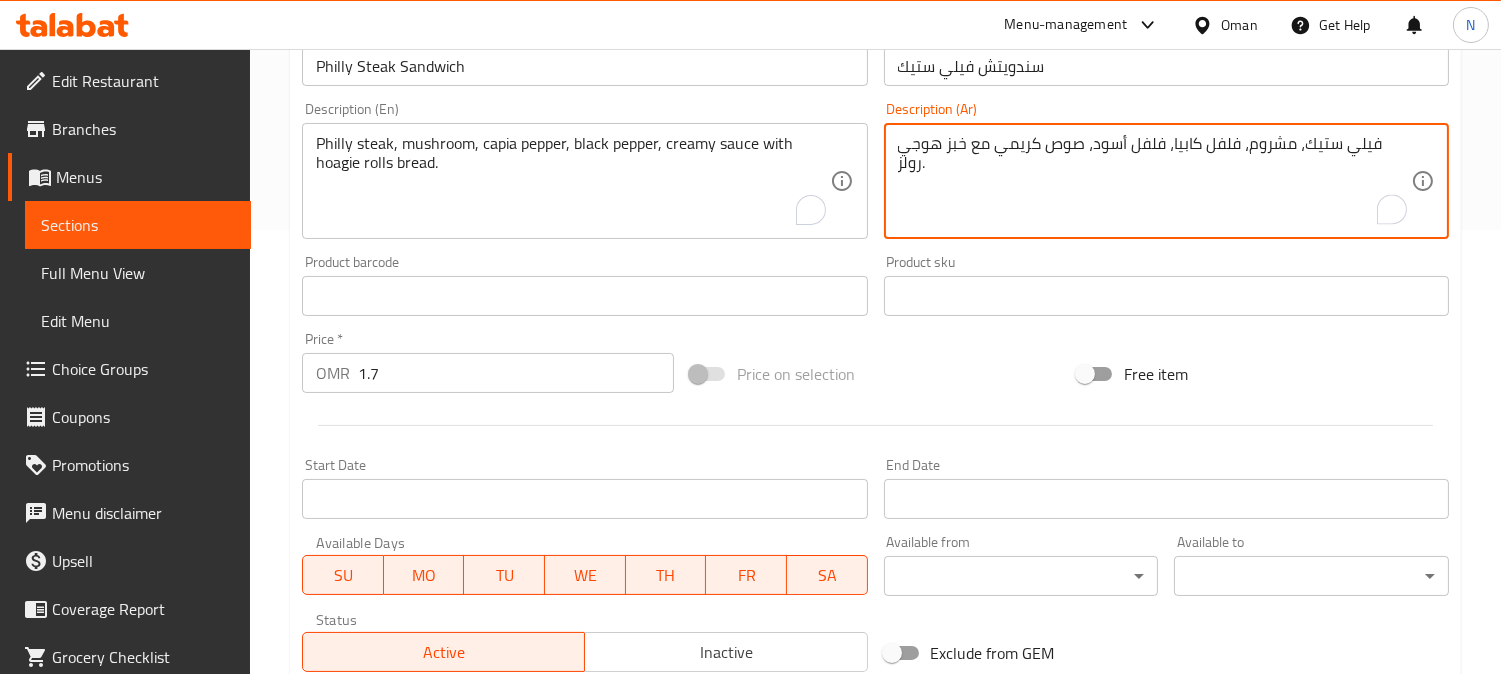 click on "فيلي ستيك، مشروم، فلفل كابيا، فلفل أسود، صوص كريمي مع خبز هوجي رولز." at bounding box center [1154, 181] 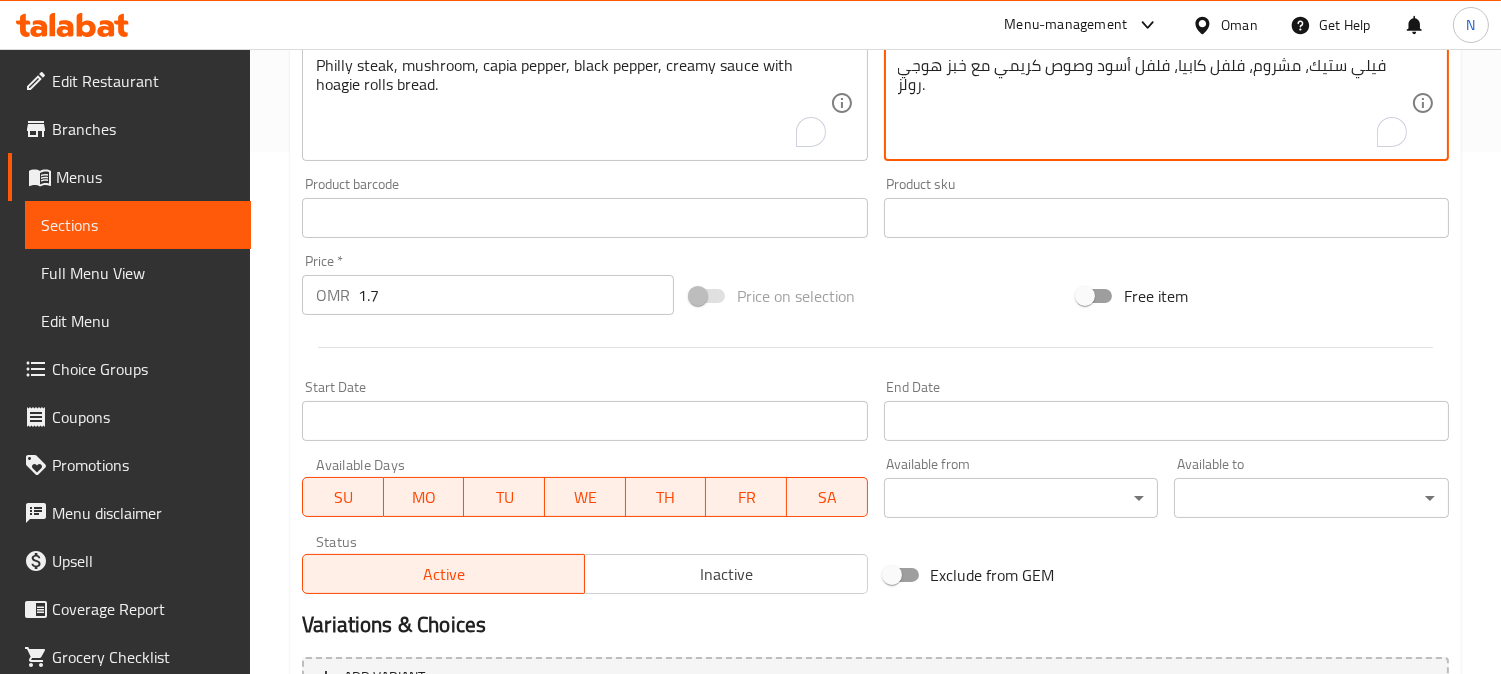 scroll, scrollTop: 735, scrollLeft: 0, axis: vertical 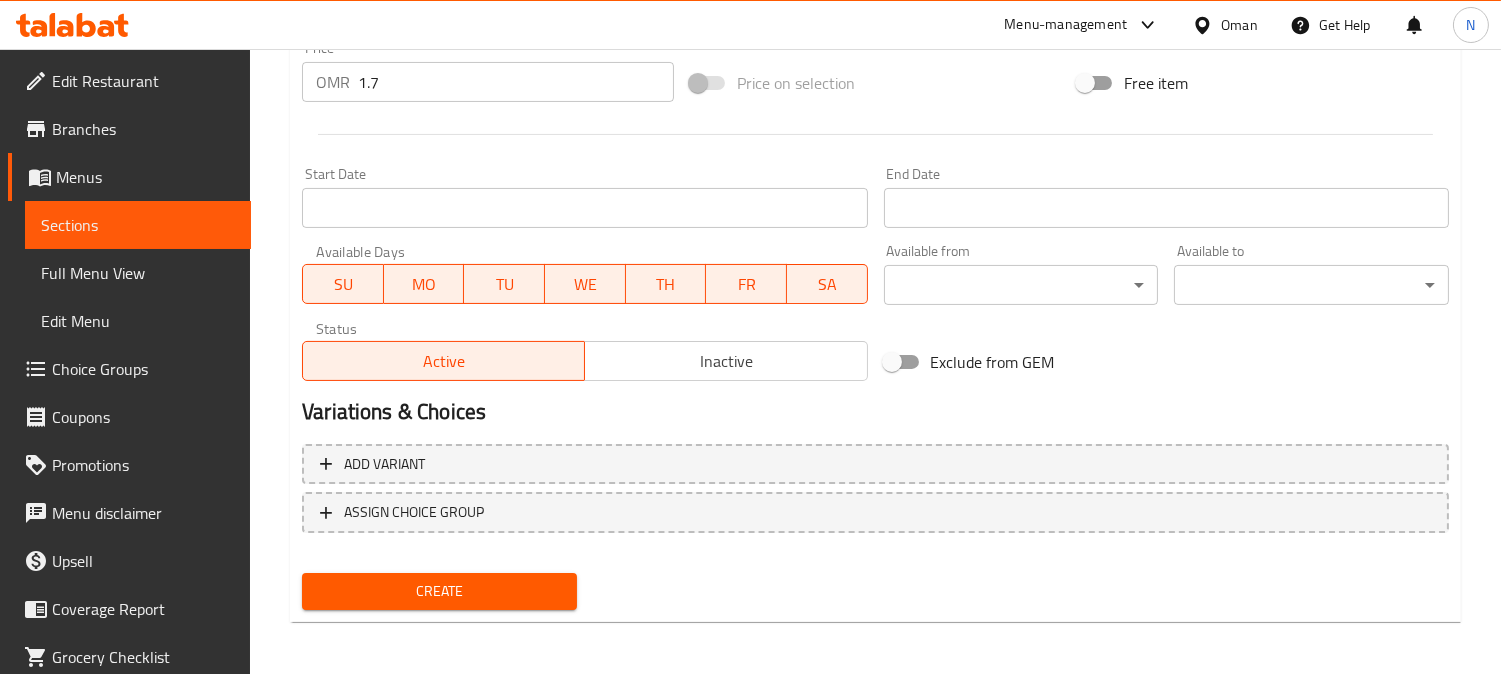 type on "فيلي ستيك، مشروم، فلفل كابيا، فلفل أسود وصوص كريمي مع خبز هوجي رولز." 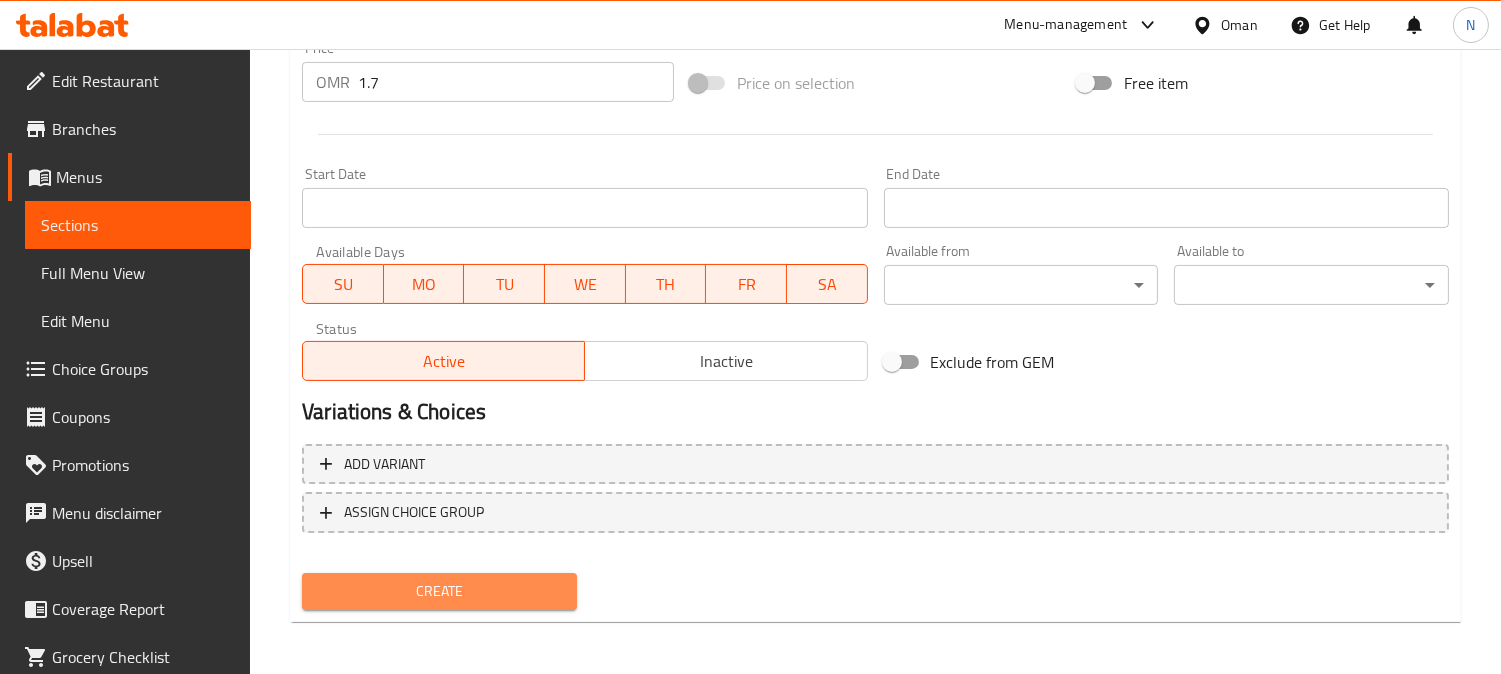 click on "Create" at bounding box center [439, 591] 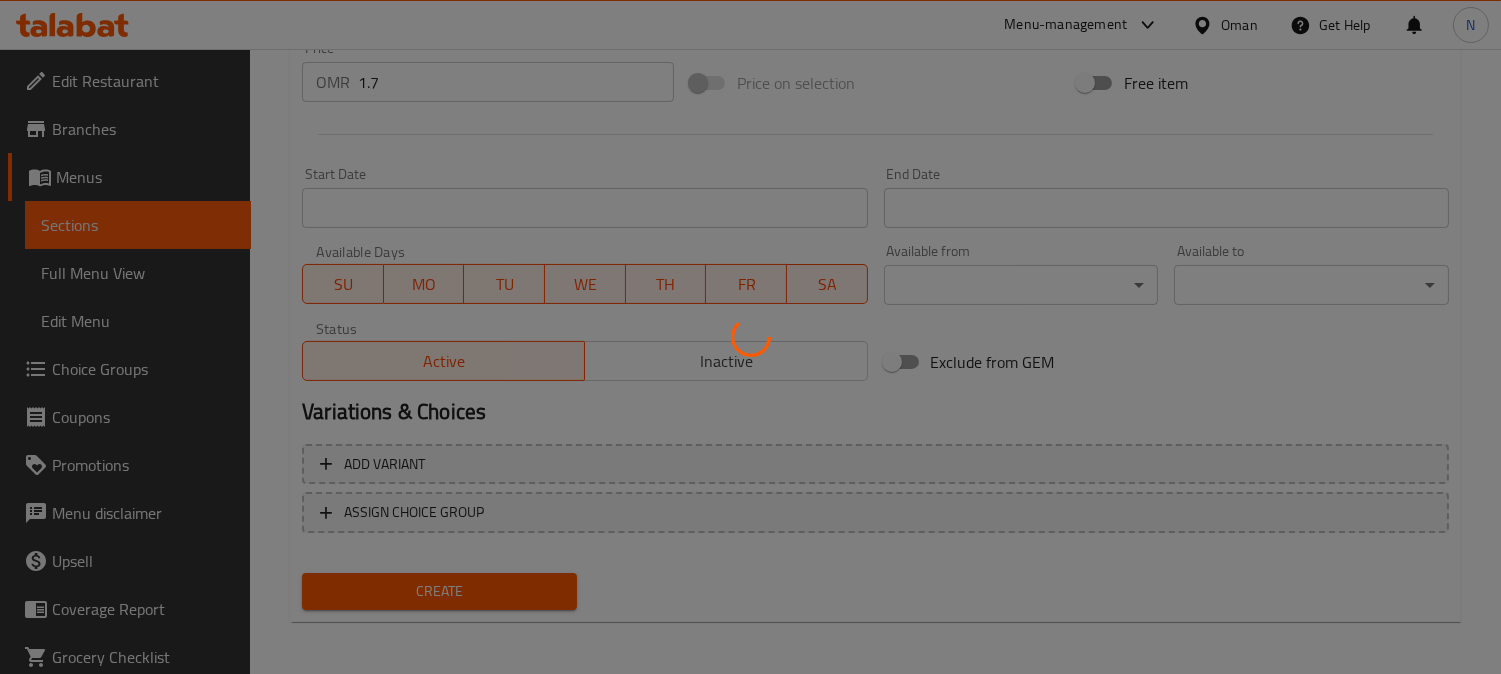 type 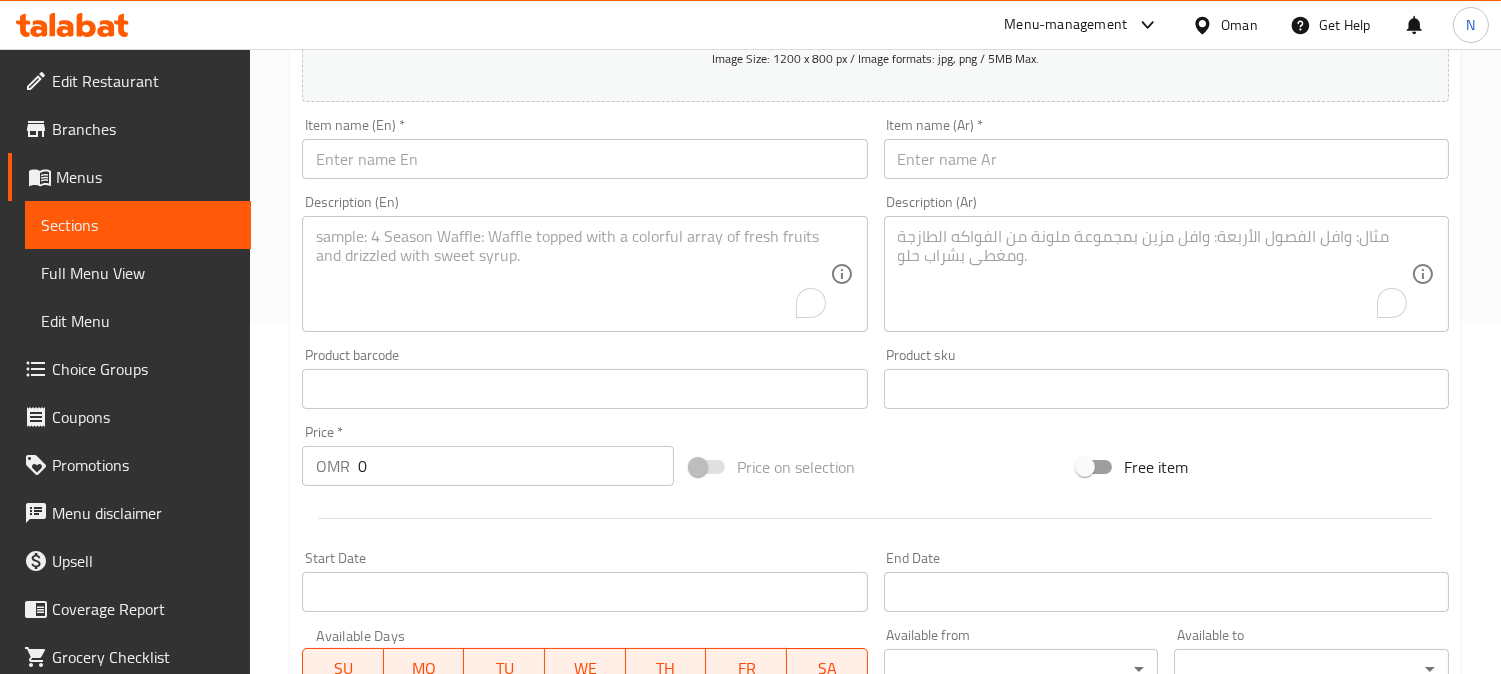 scroll, scrollTop: 291, scrollLeft: 0, axis: vertical 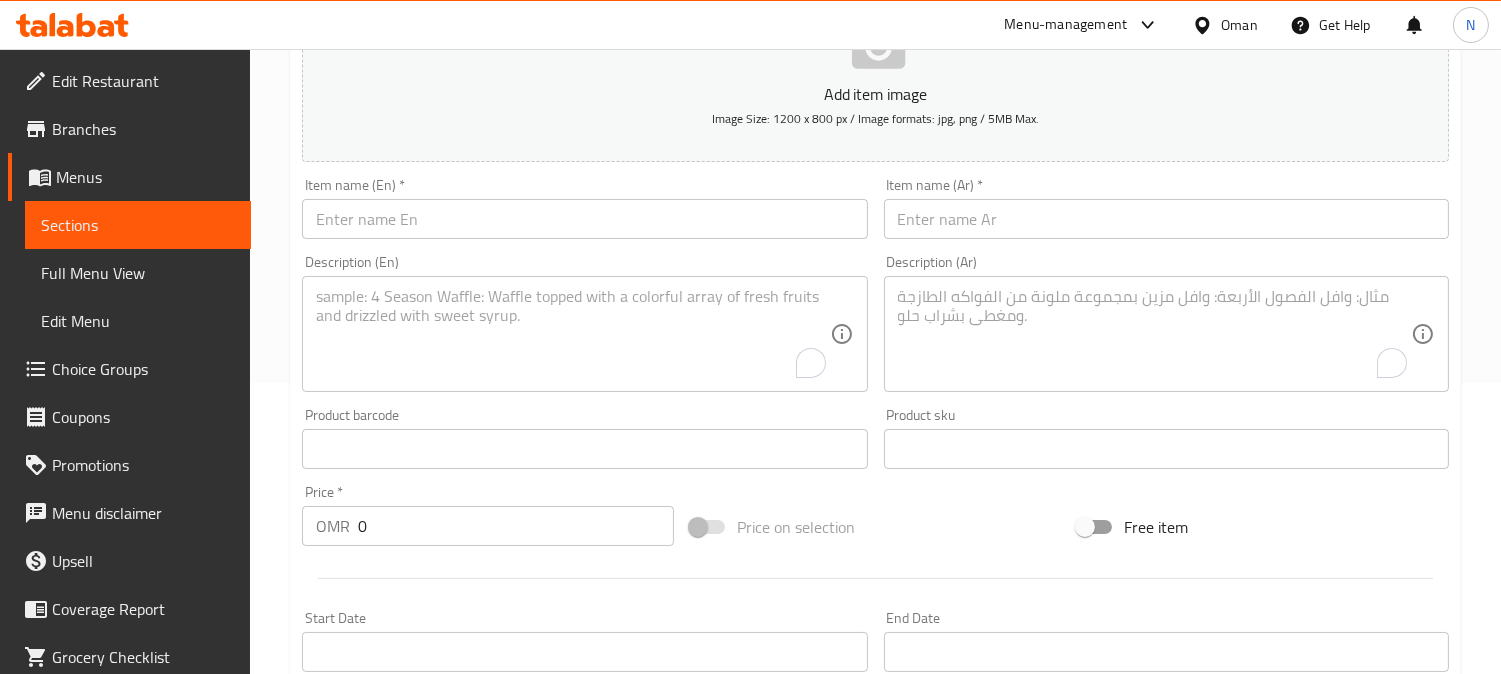 click at bounding box center [584, 219] 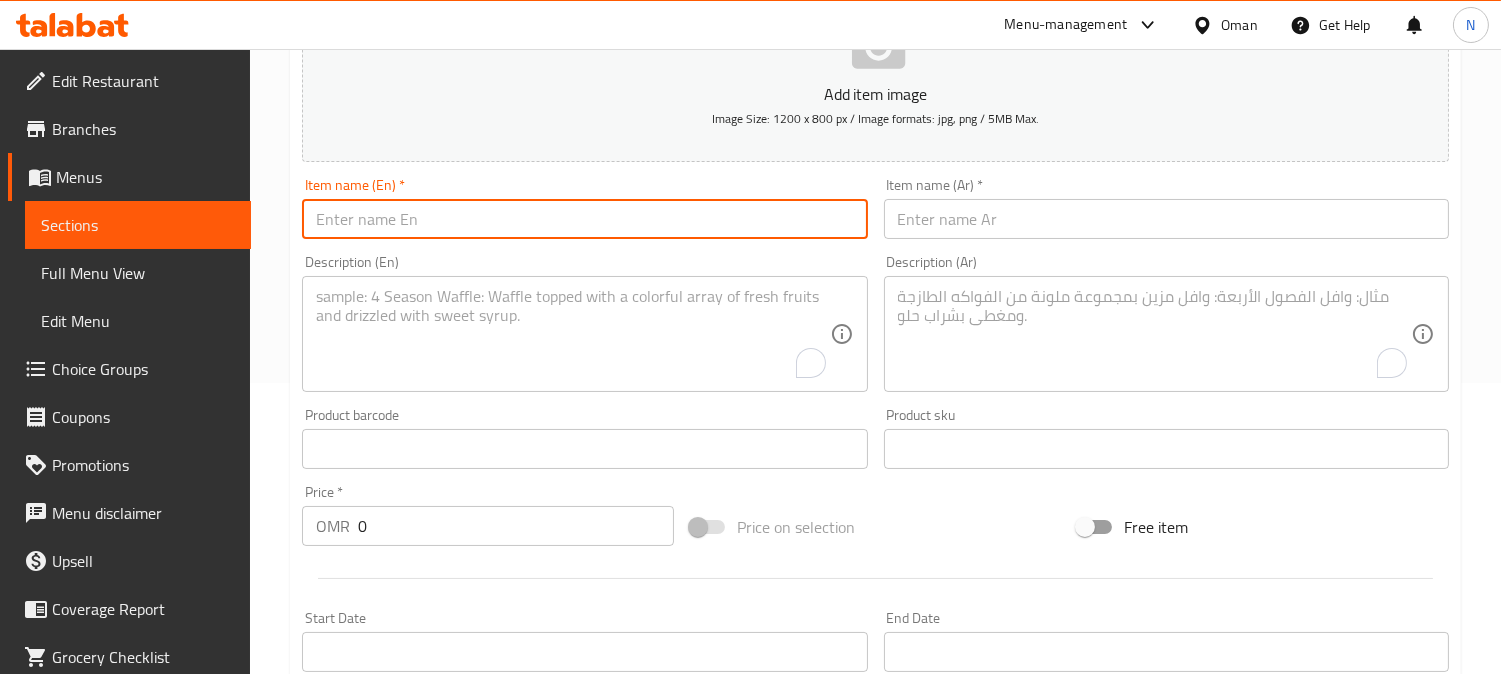 paste on "Curry Chicken Sandwich" 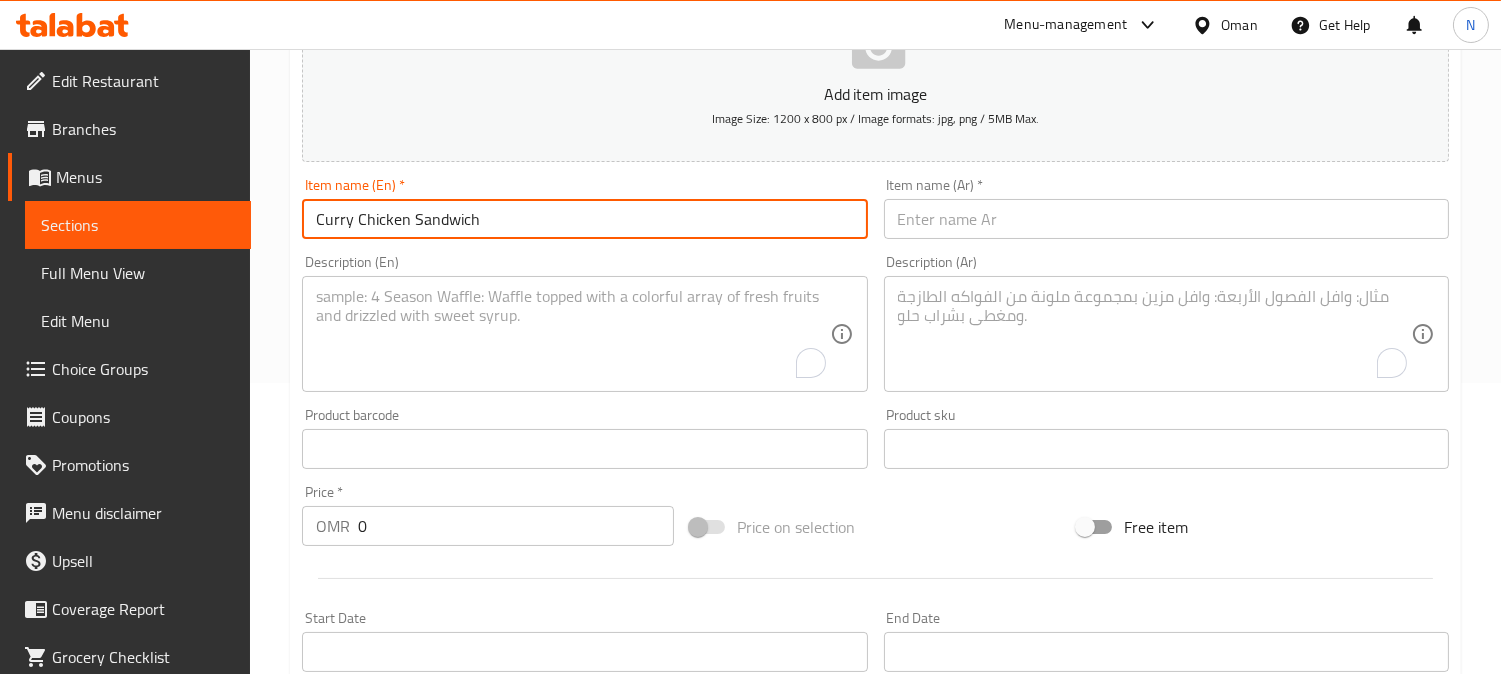 type on "Curry Chicken Sandwich" 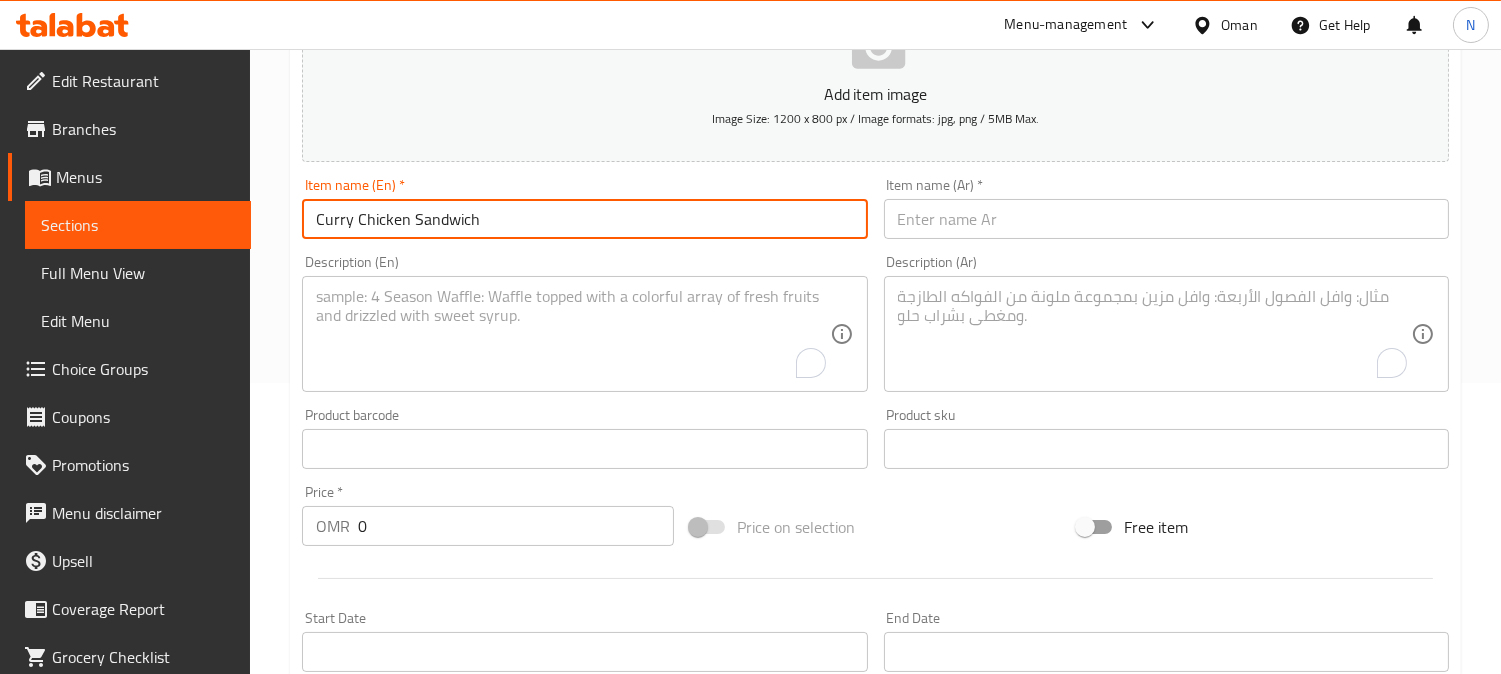 click at bounding box center [1166, 219] 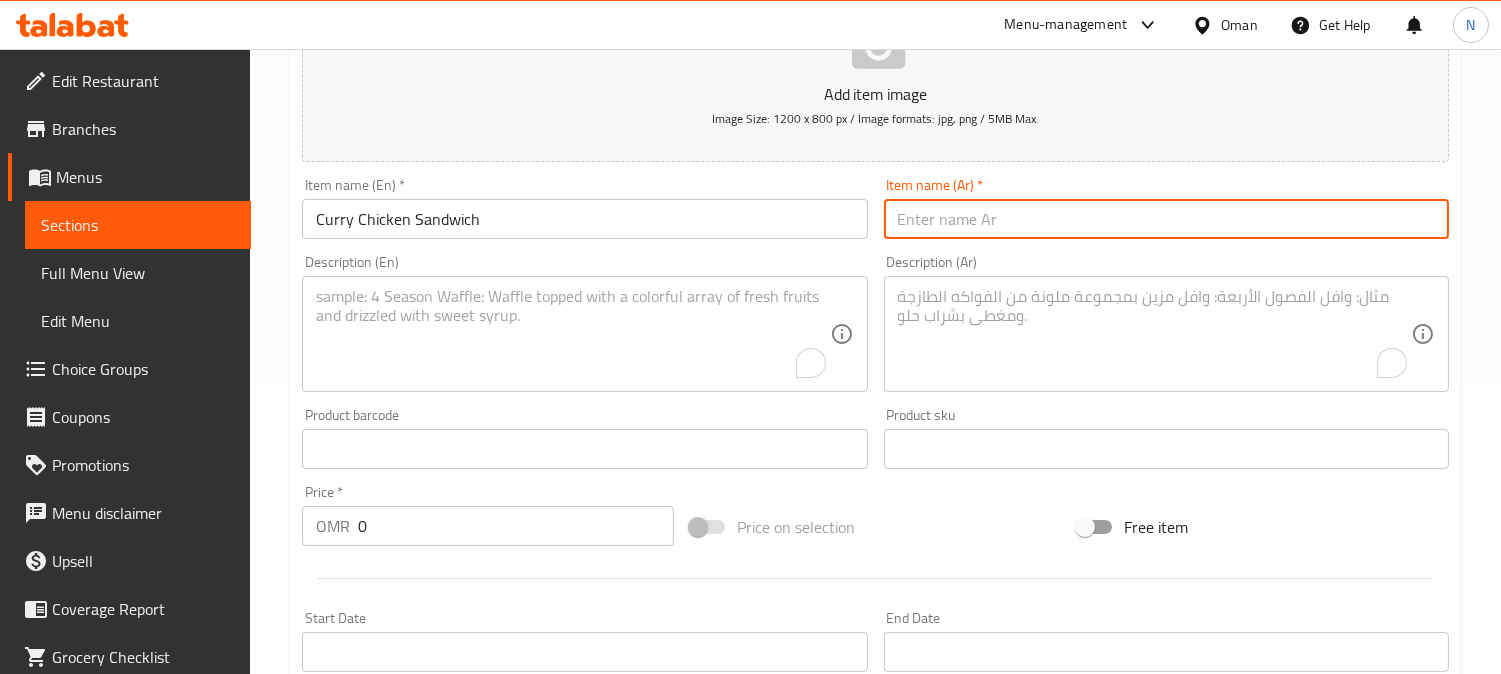 paste on "ساندويتش دجاج بالكاري" 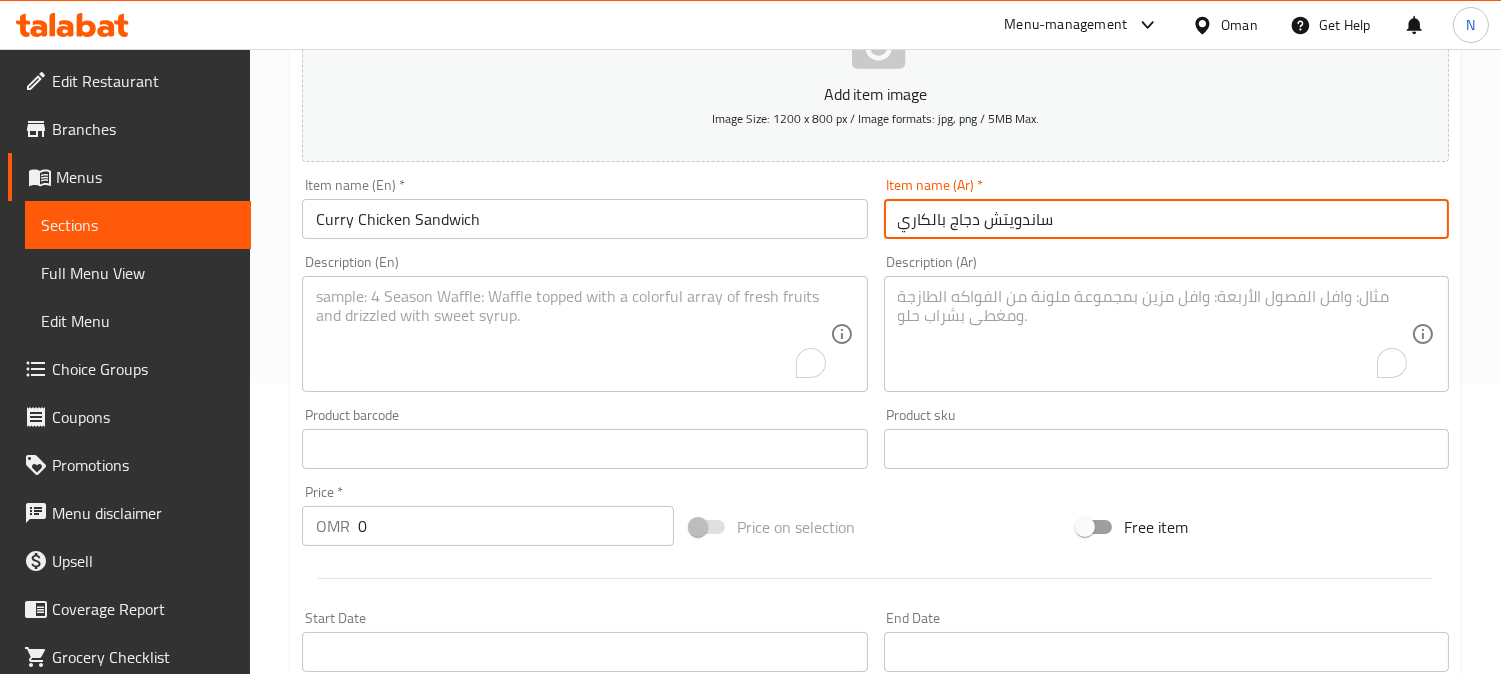 click on "ساندويتش دجاج بالكاري" at bounding box center (1166, 219) 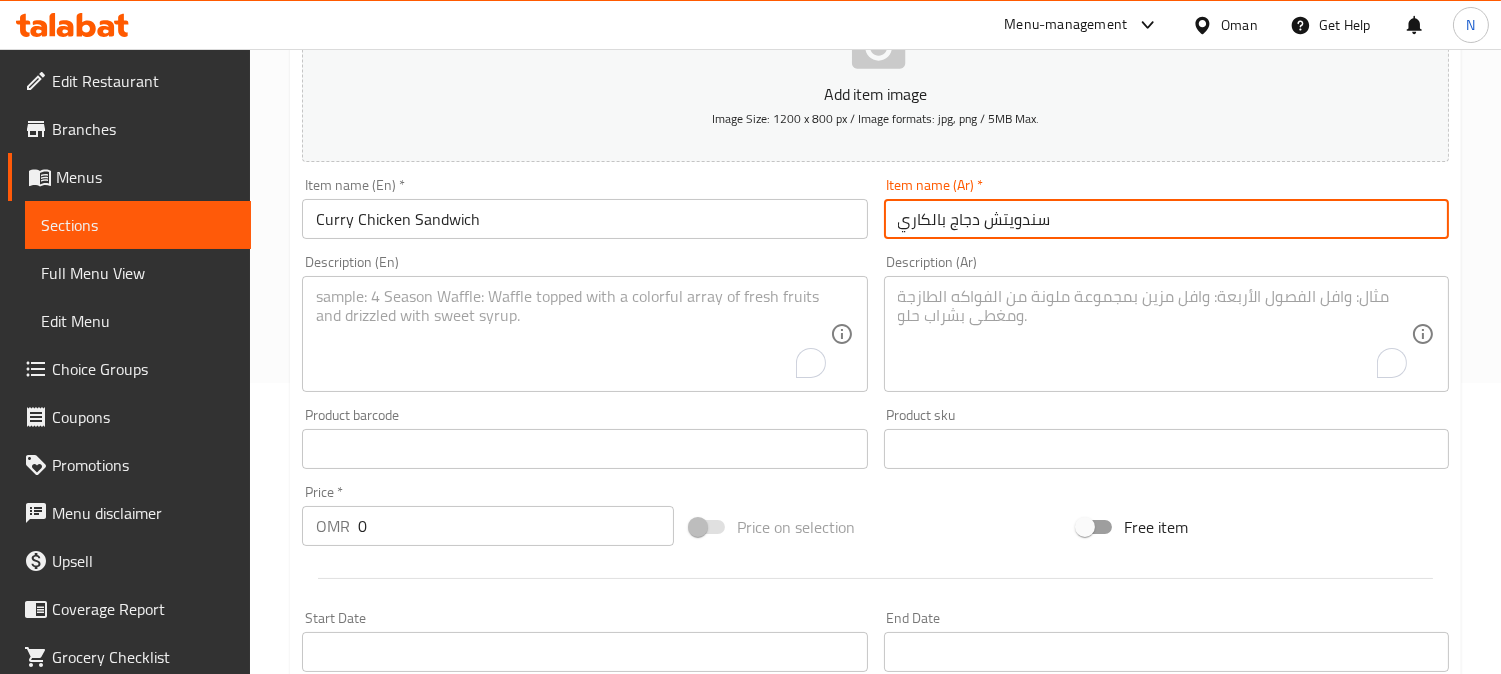 type on "سندويتش دجاج بالكاري" 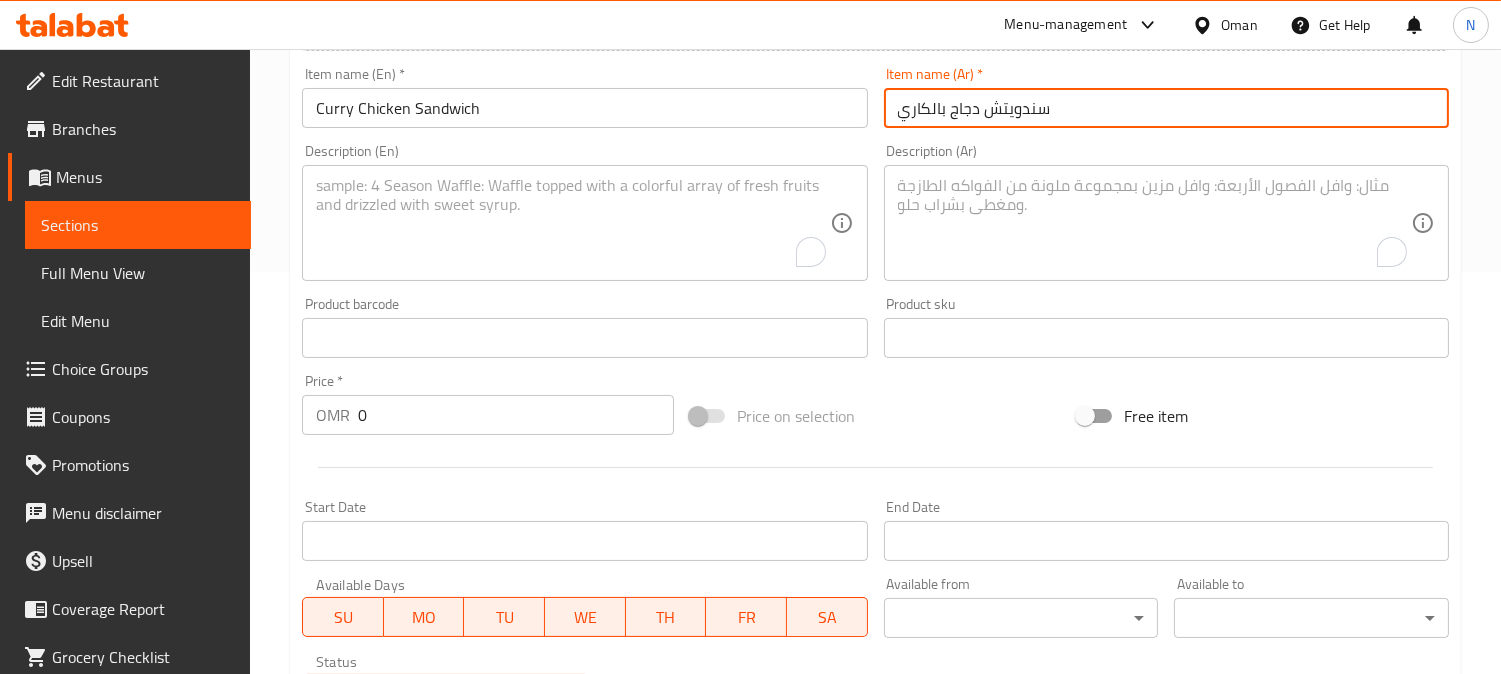 scroll, scrollTop: 513, scrollLeft: 0, axis: vertical 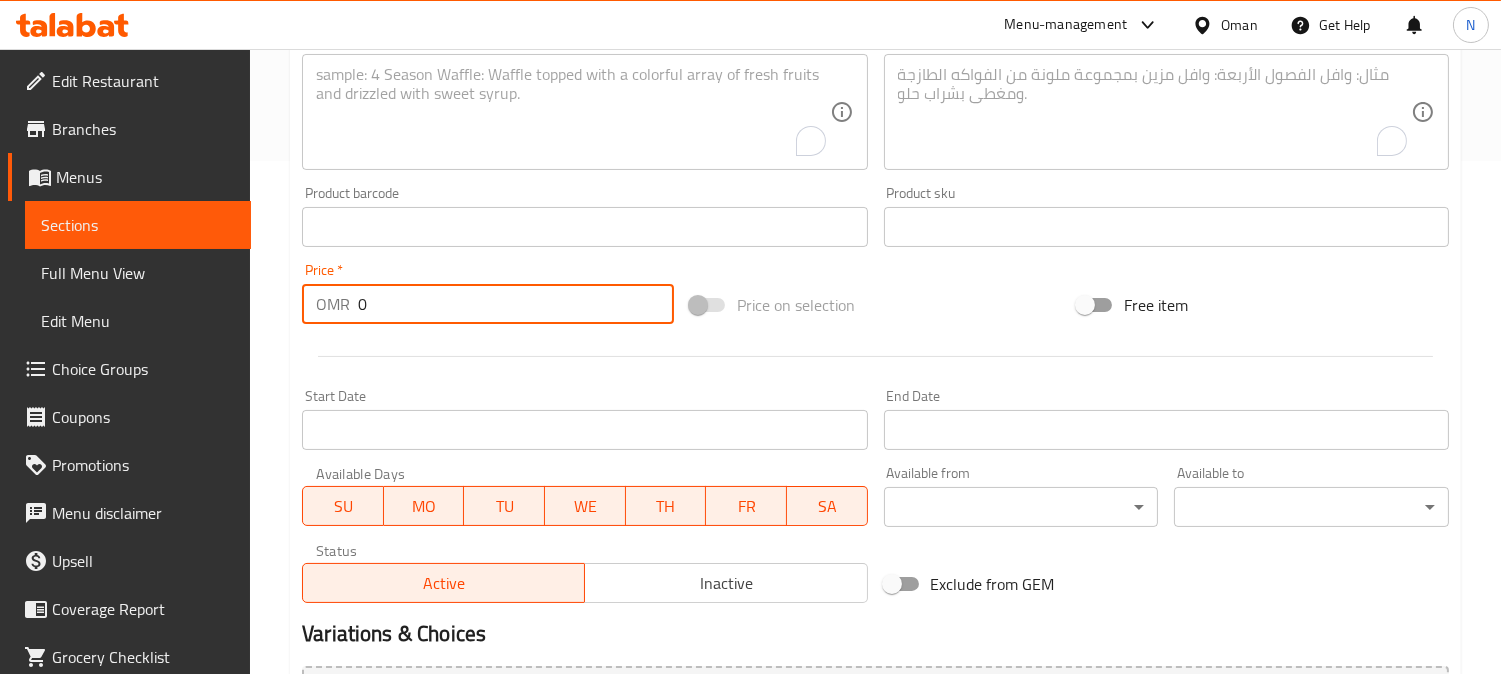 drag, startPoint x: 366, startPoint y: 314, endPoint x: 353, endPoint y: 314, distance: 13 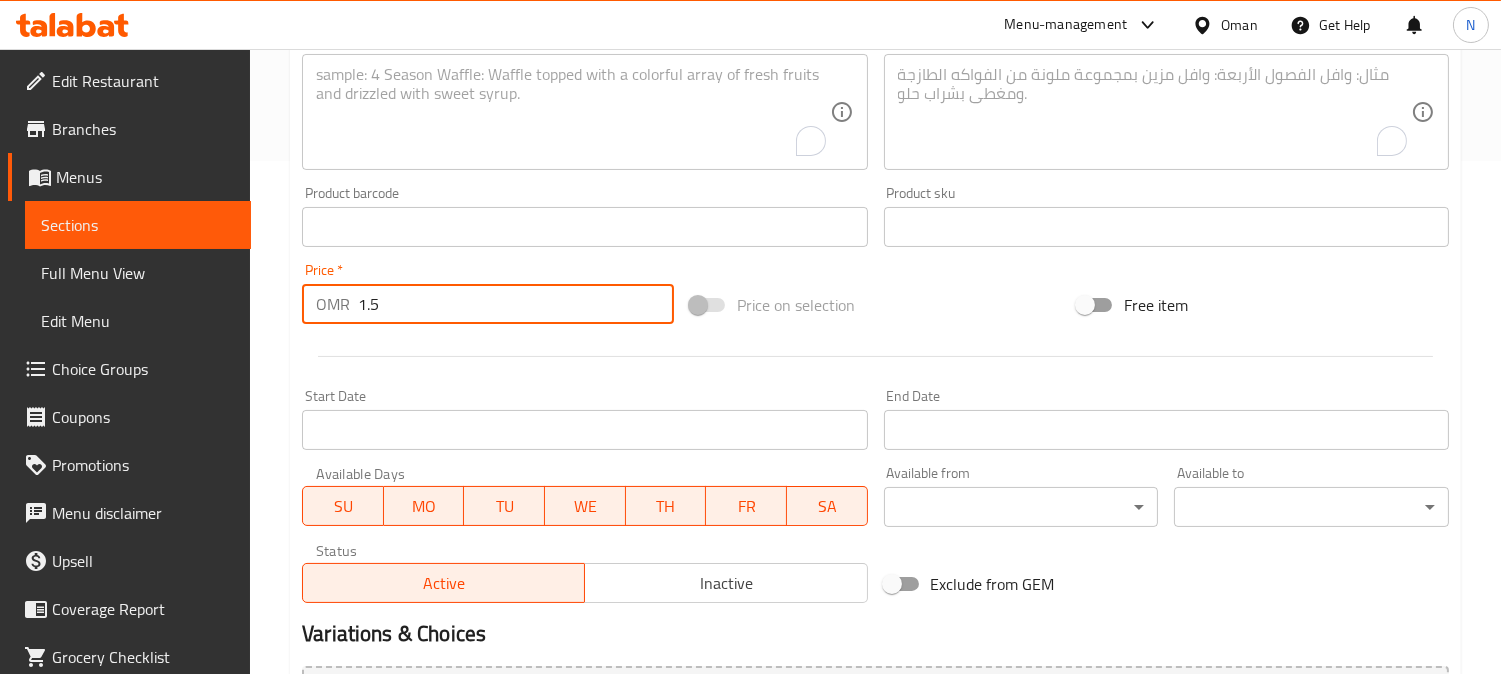 type on "1.5" 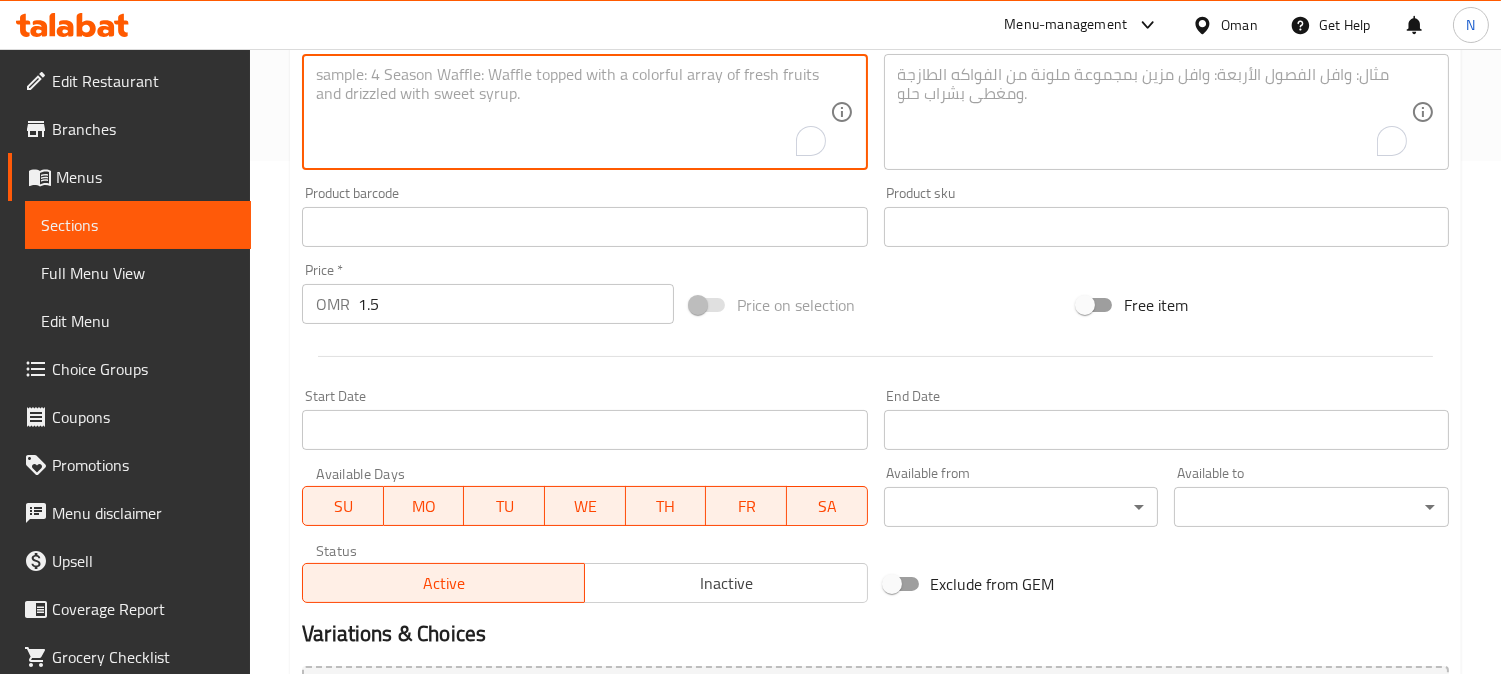 click at bounding box center (572, 112) 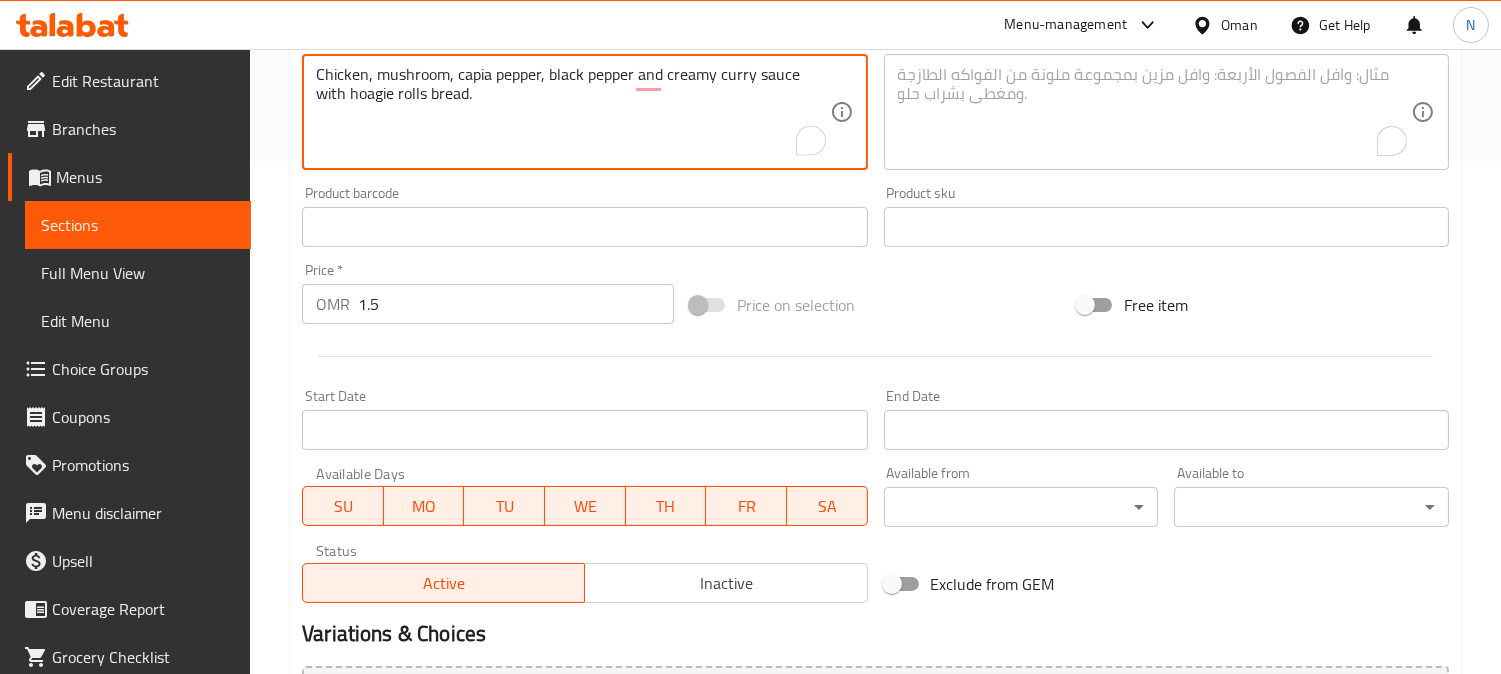 click on "Chicken, mushroom, capia pepper, black pepper and creamy curry sauce with hoagie rolls bread." at bounding box center (572, 112) 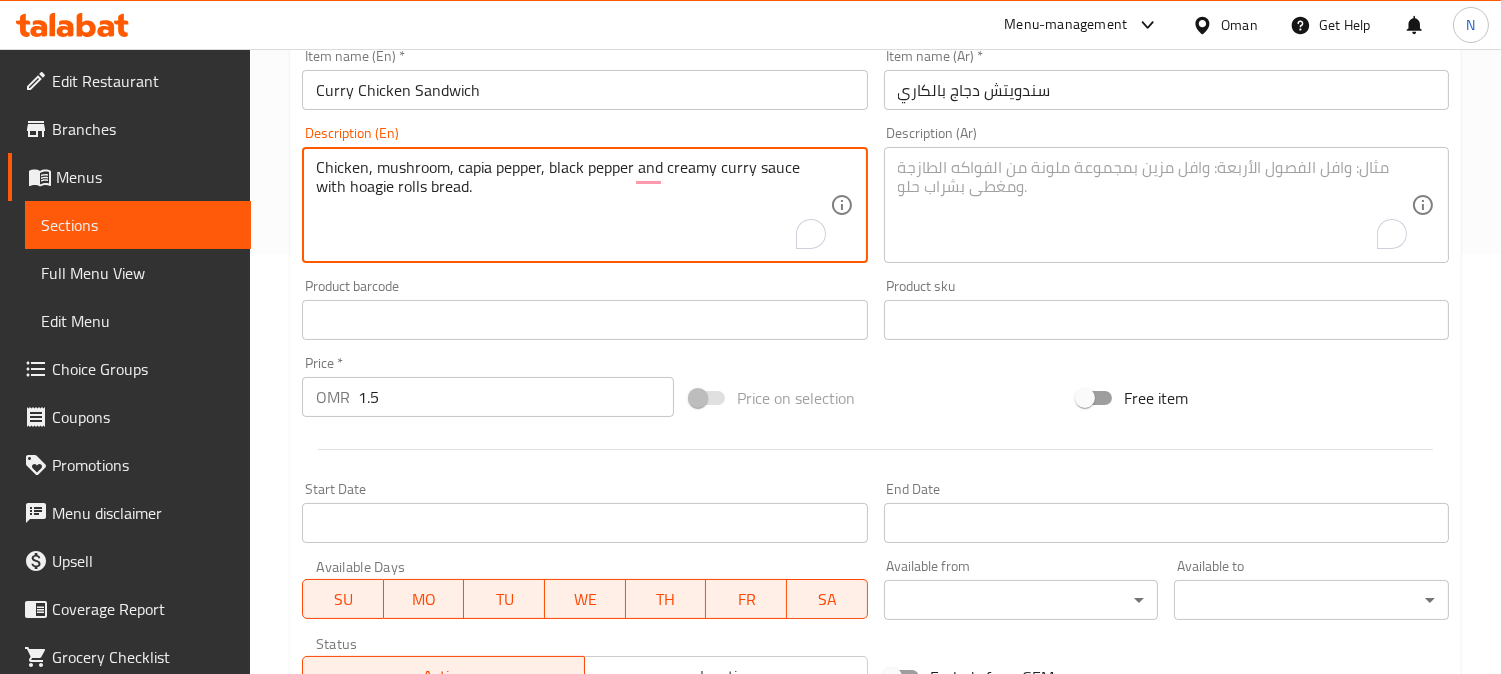 scroll, scrollTop: 291, scrollLeft: 0, axis: vertical 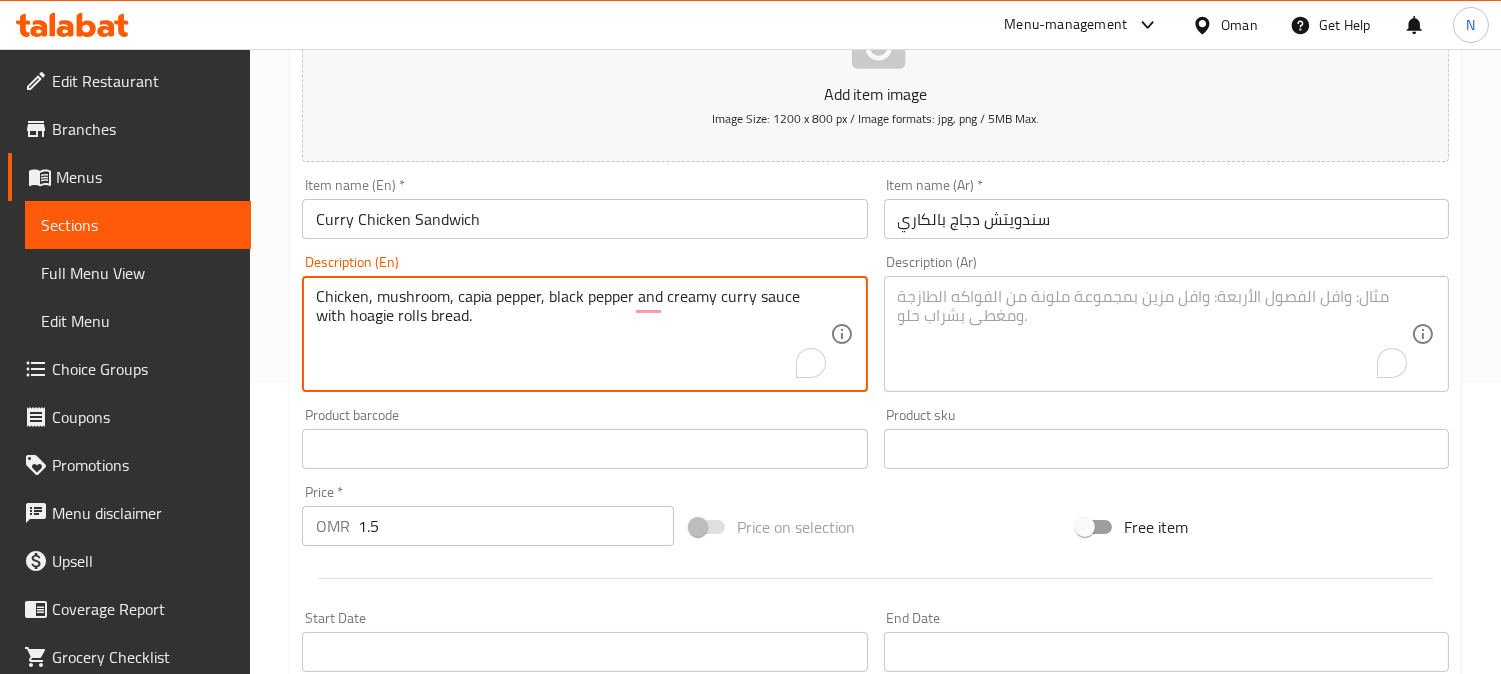 type on "Chicken, mushroom, capia pepper, black pepper and creamy curry sauce with hoagie rolls bread." 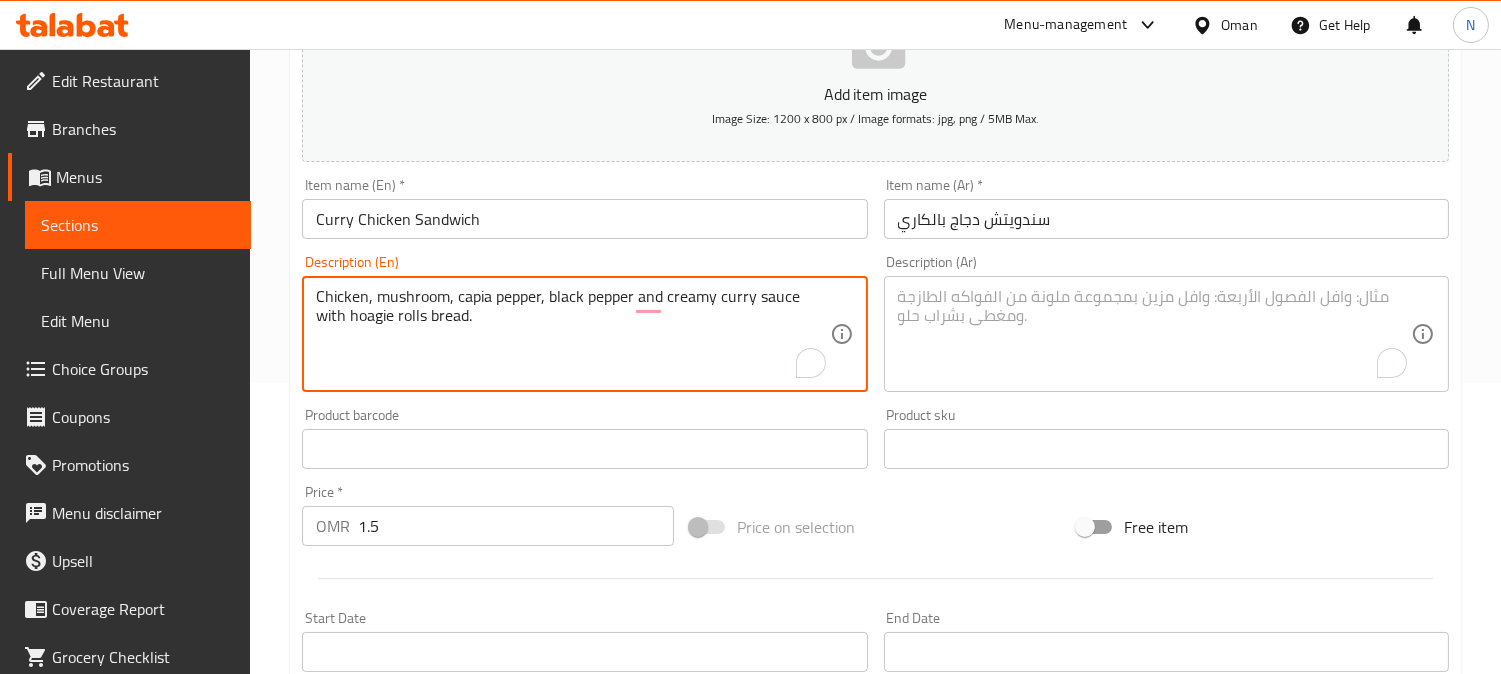 click at bounding box center [1154, 334] 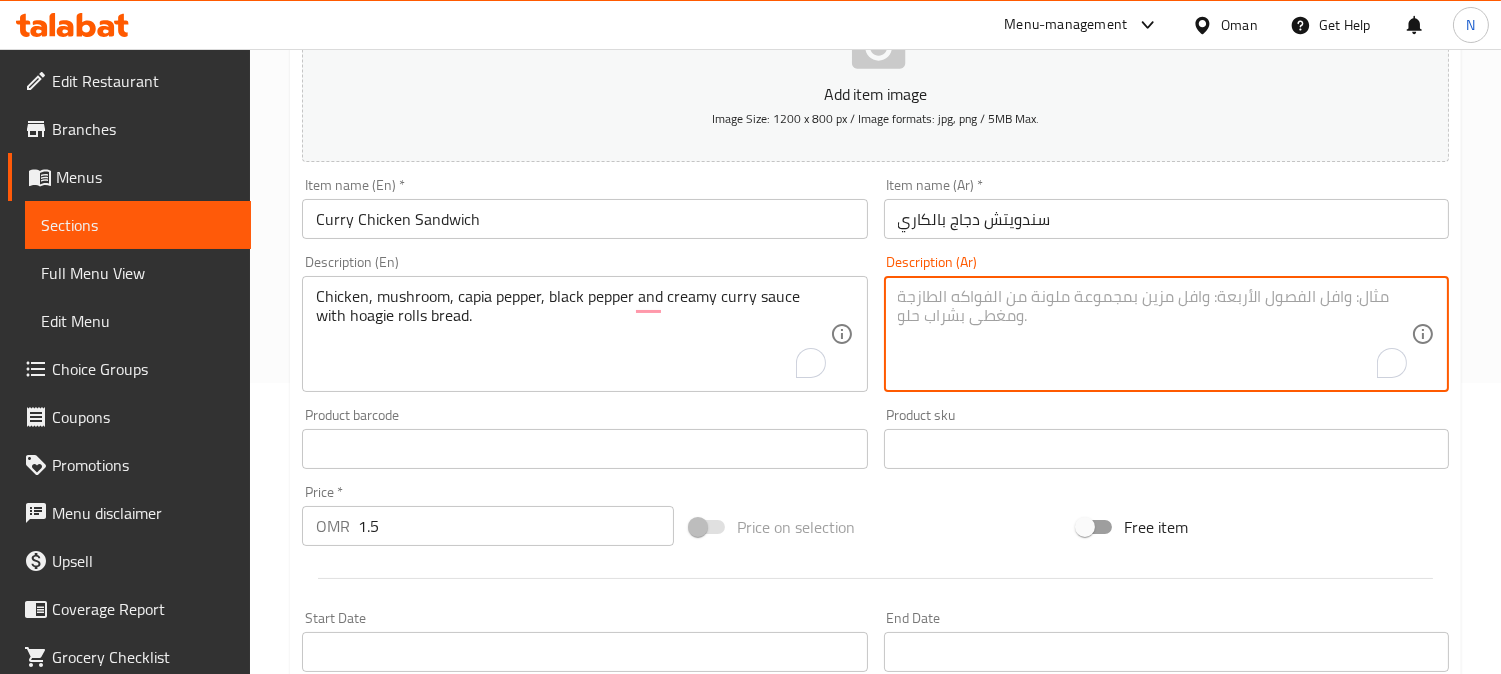 paste on "دجاج، مشروم، فلفل كابيا، فلفل أسود وصلصة الكاري الكريمية مع خبز هوجي رول." 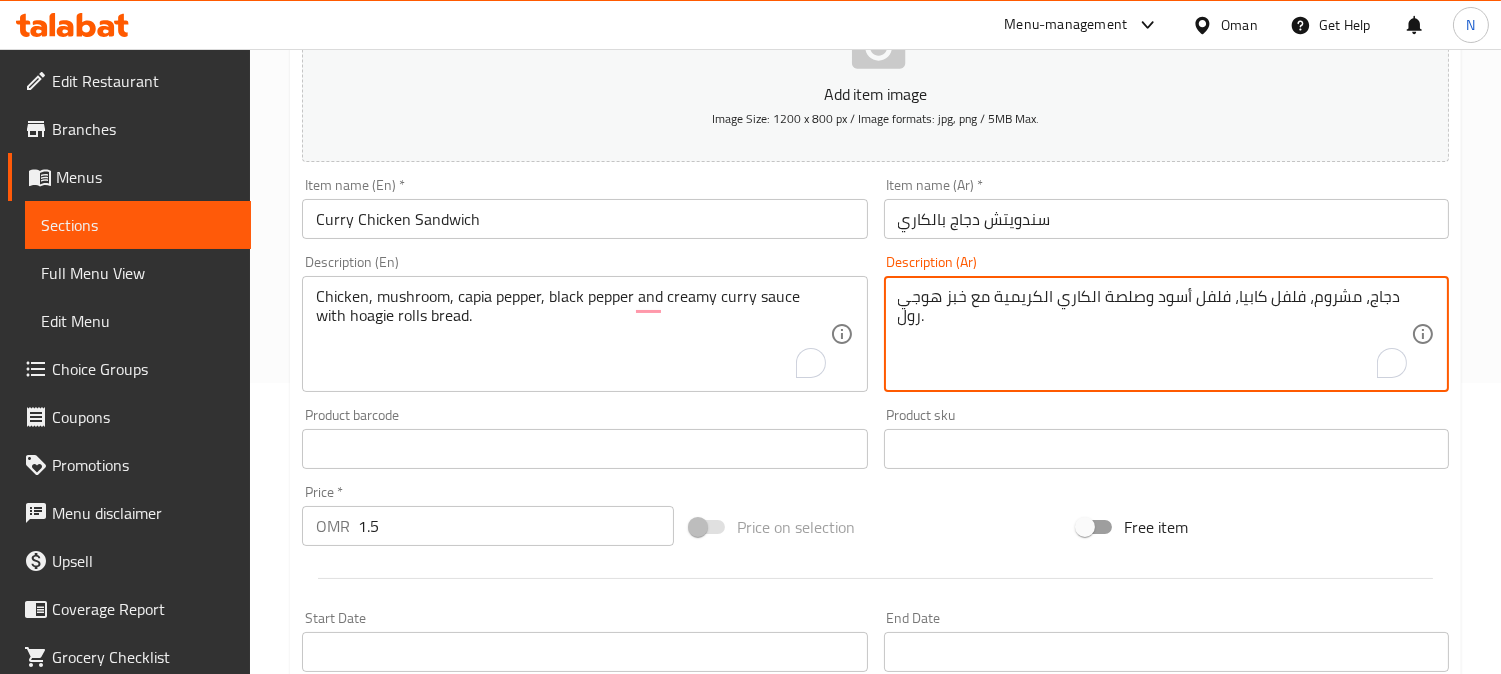 click on "دجاج، مشروم، فلفل كابيا، فلفل أسود وصلصة الكاري الكريمية مع خبز هوجي رول." at bounding box center (1154, 334) 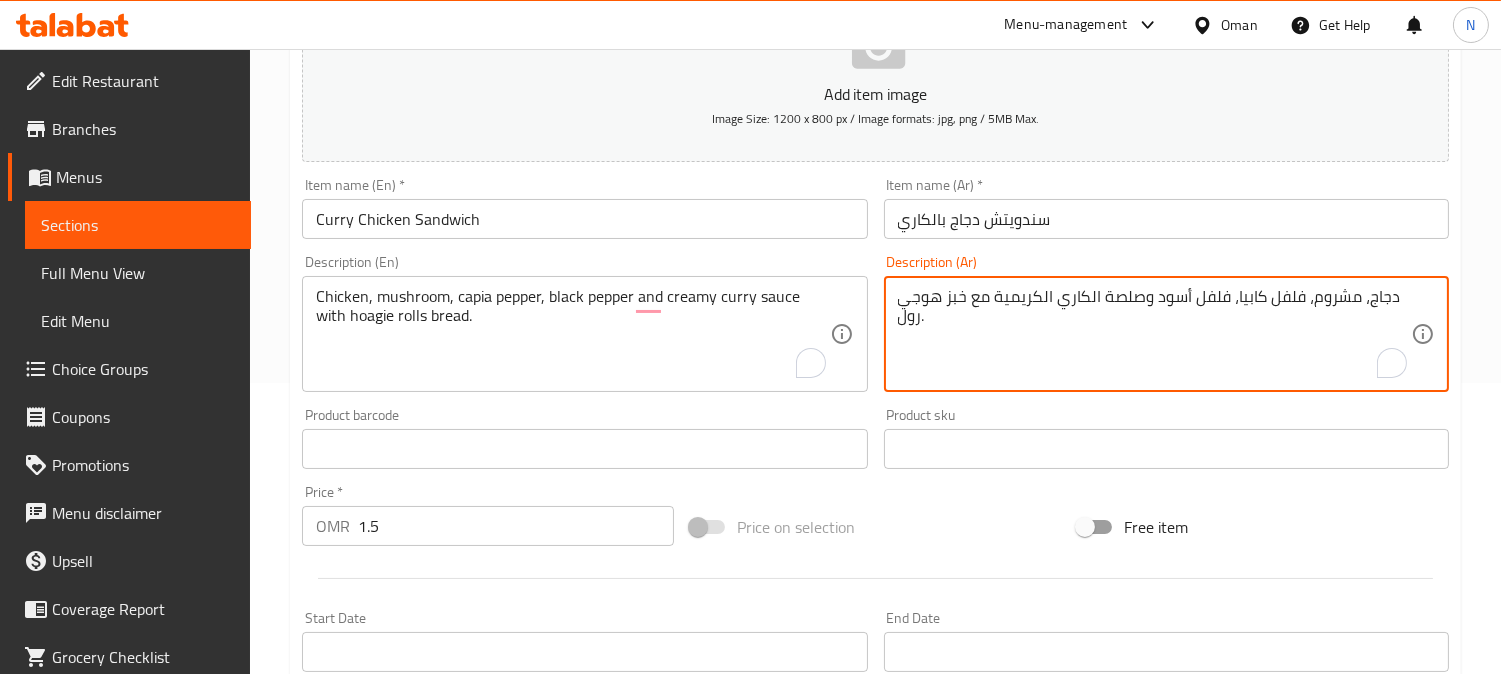drag, startPoint x: 1135, startPoint y: 297, endPoint x: 1087, endPoint y: 295, distance: 48.04165 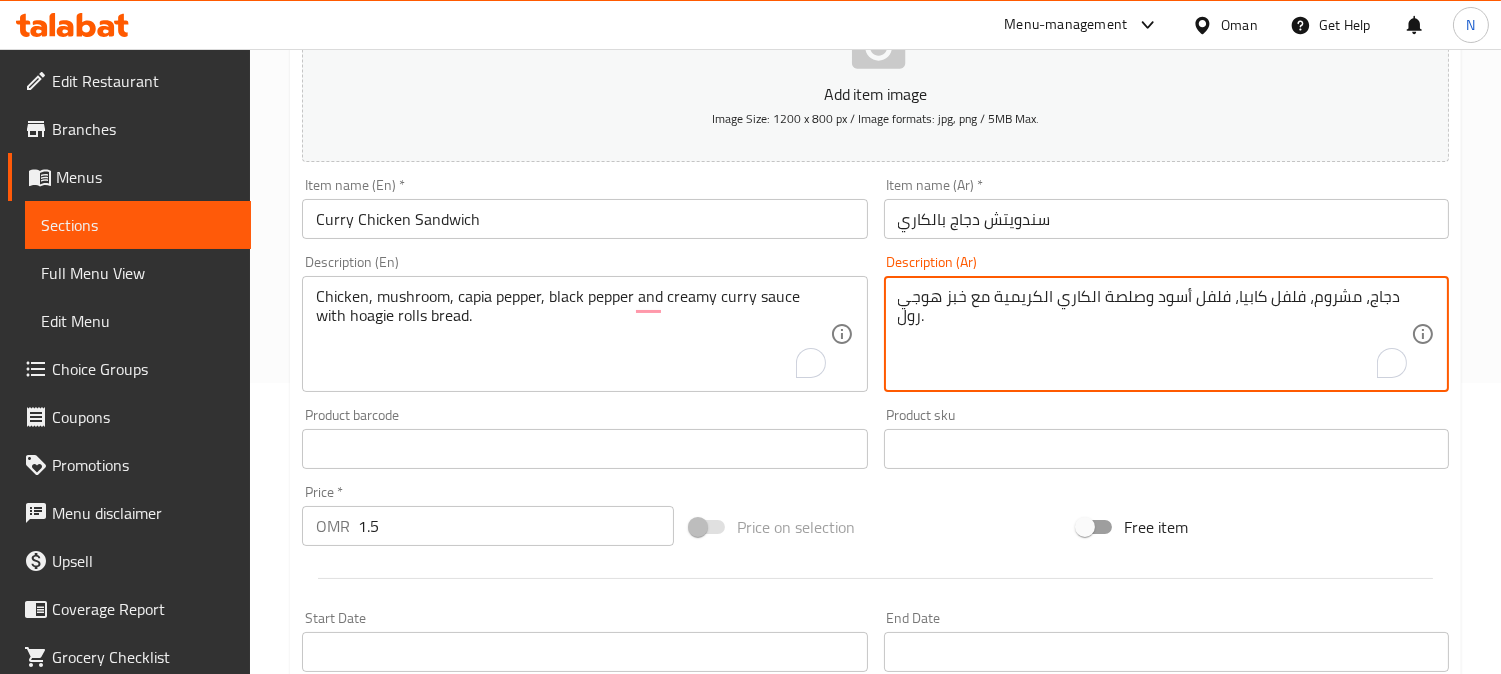 click on "دجاج، مشروم، فلفل كابيا، فلفل أسود وصلصة الكاري الكريمية مع خبز هوجي رول." at bounding box center (1154, 334) 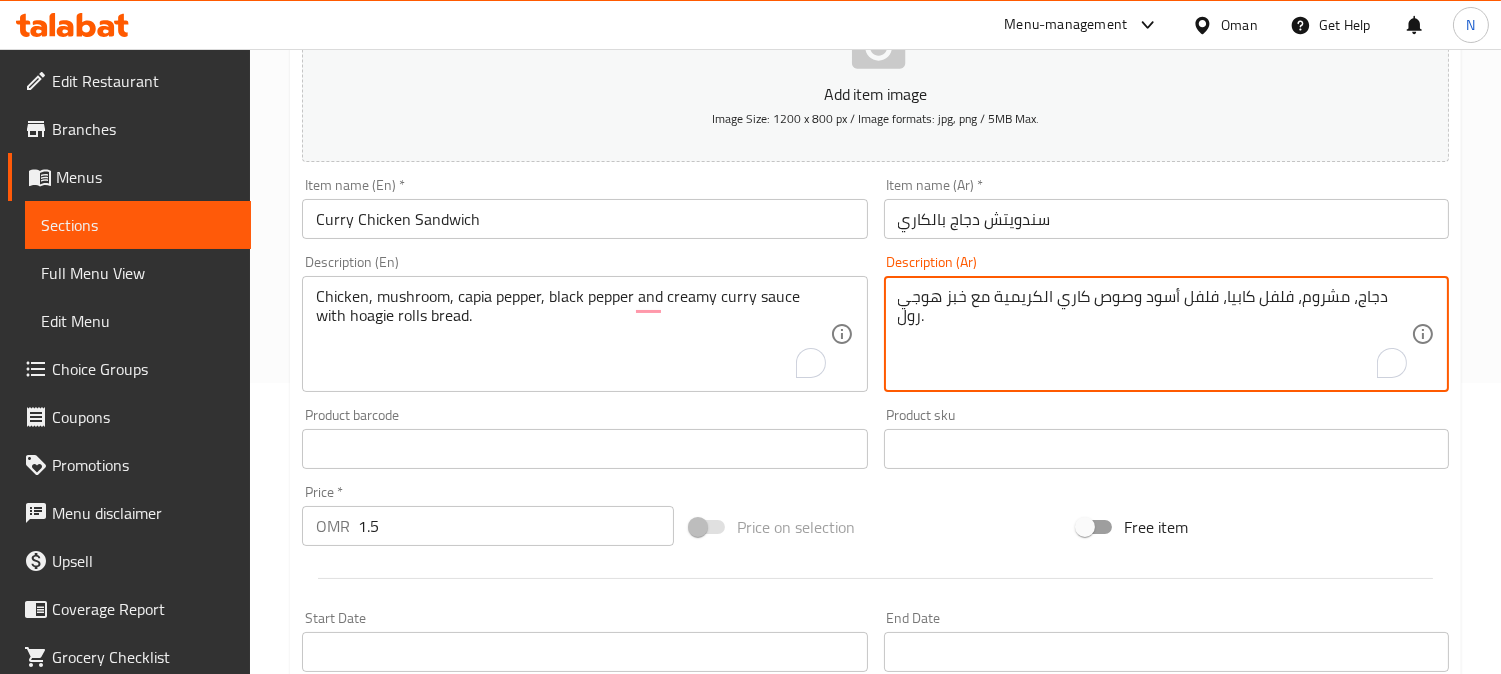 click on "دجاج، مشروم، فلفل كابيا، فلفل أسود وصوص كاري الكريمية مع خبز هوجي رول." at bounding box center (1154, 334) 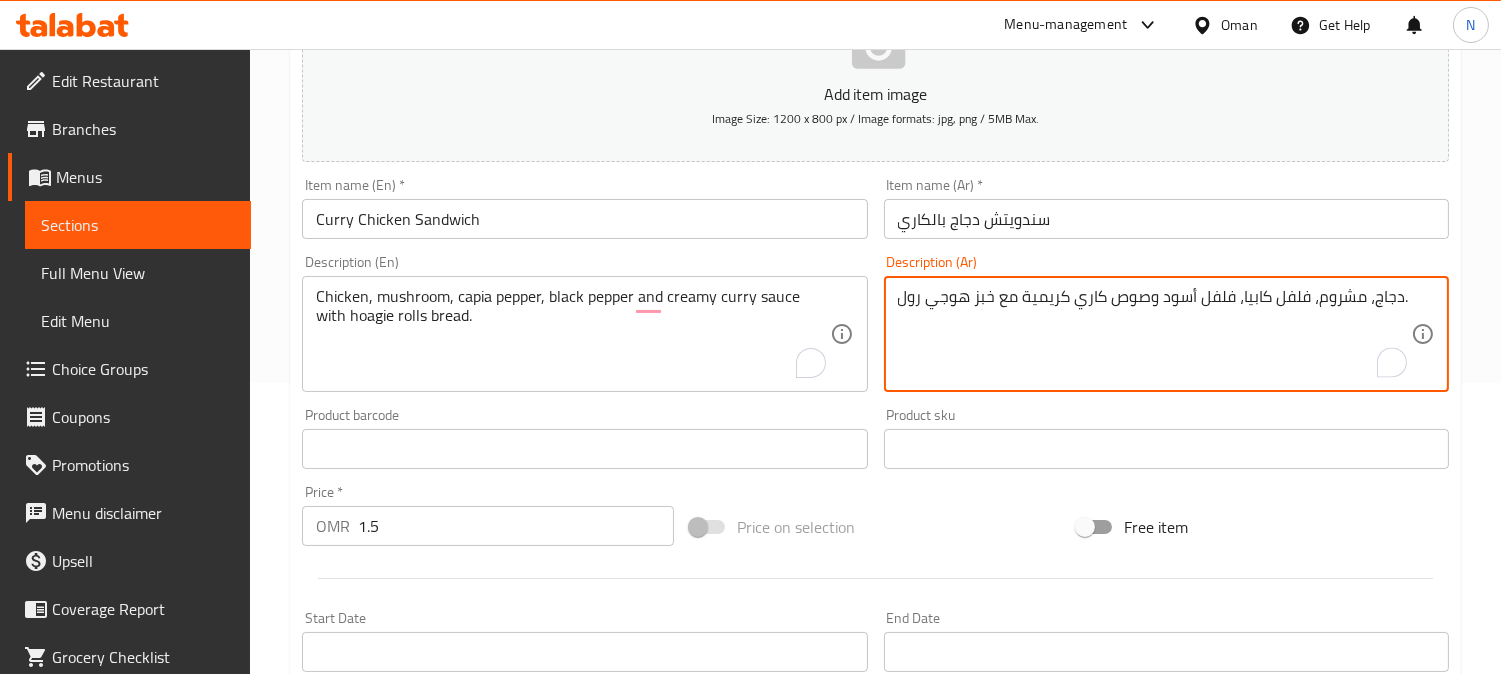 click on "دجاج، مشروم، فلفل كابيا، فلفل أسود وصوص كاري كريمية مع خبز هوجي رول." at bounding box center (1154, 334) 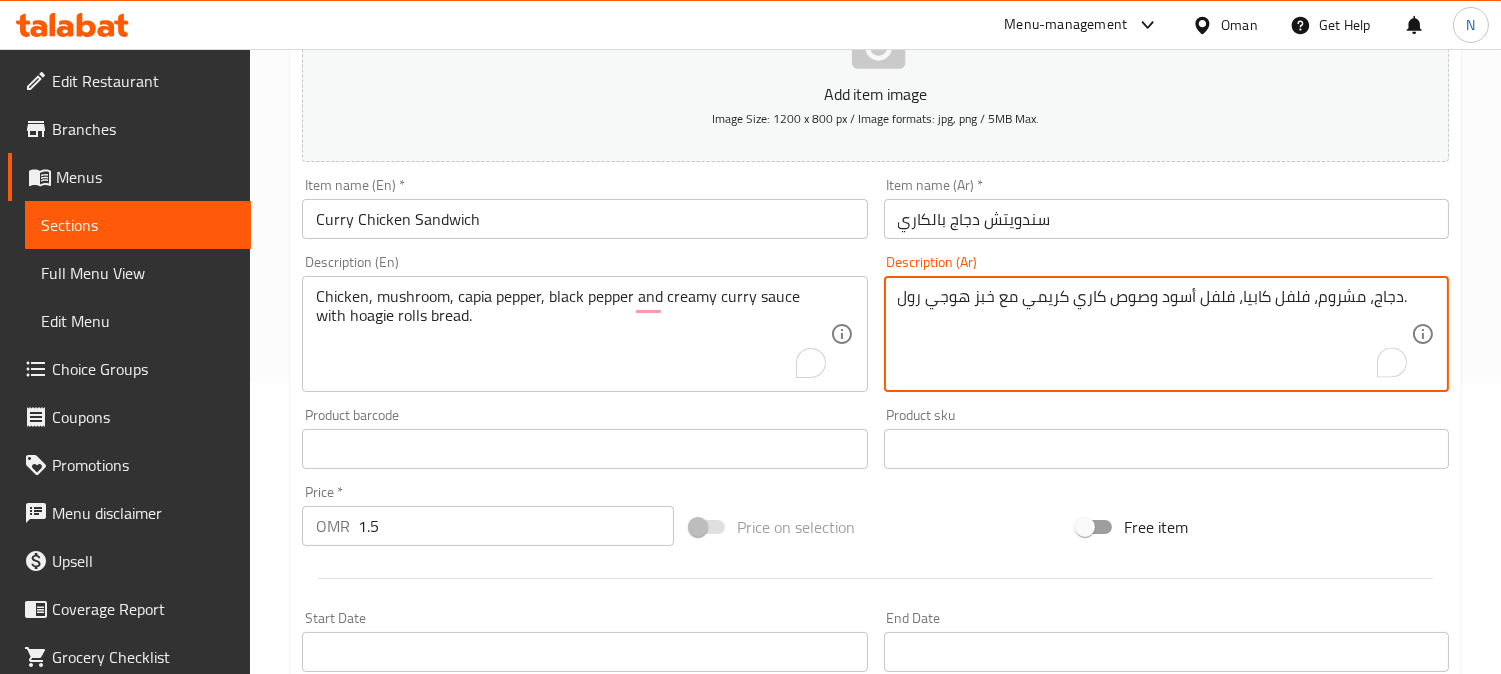 drag, startPoint x: 906, startPoint y: 307, endPoint x: 896, endPoint y: 311, distance: 10.770329 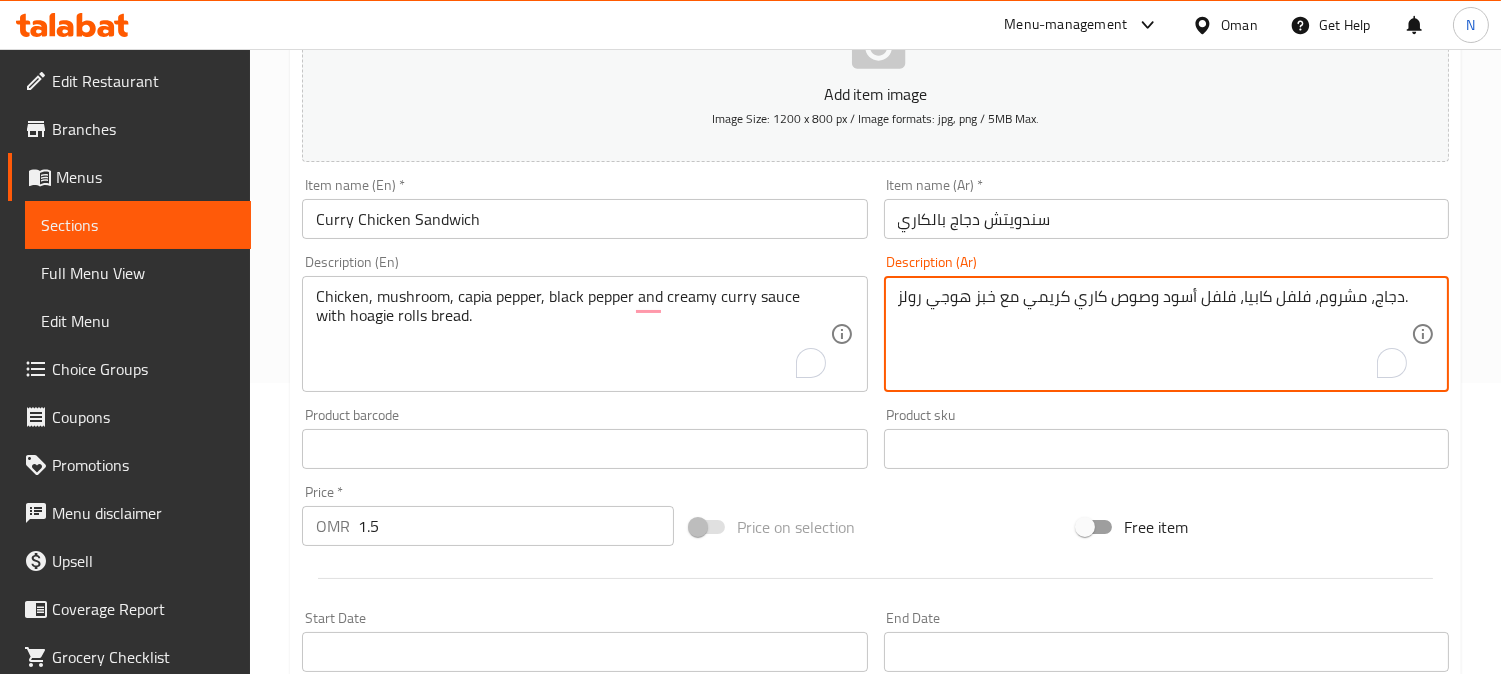 type on "دجاج، مشروم، فلفل كابيا، فلفل أسود وصوص كاري كريمي مع خبز هوجي رولز." 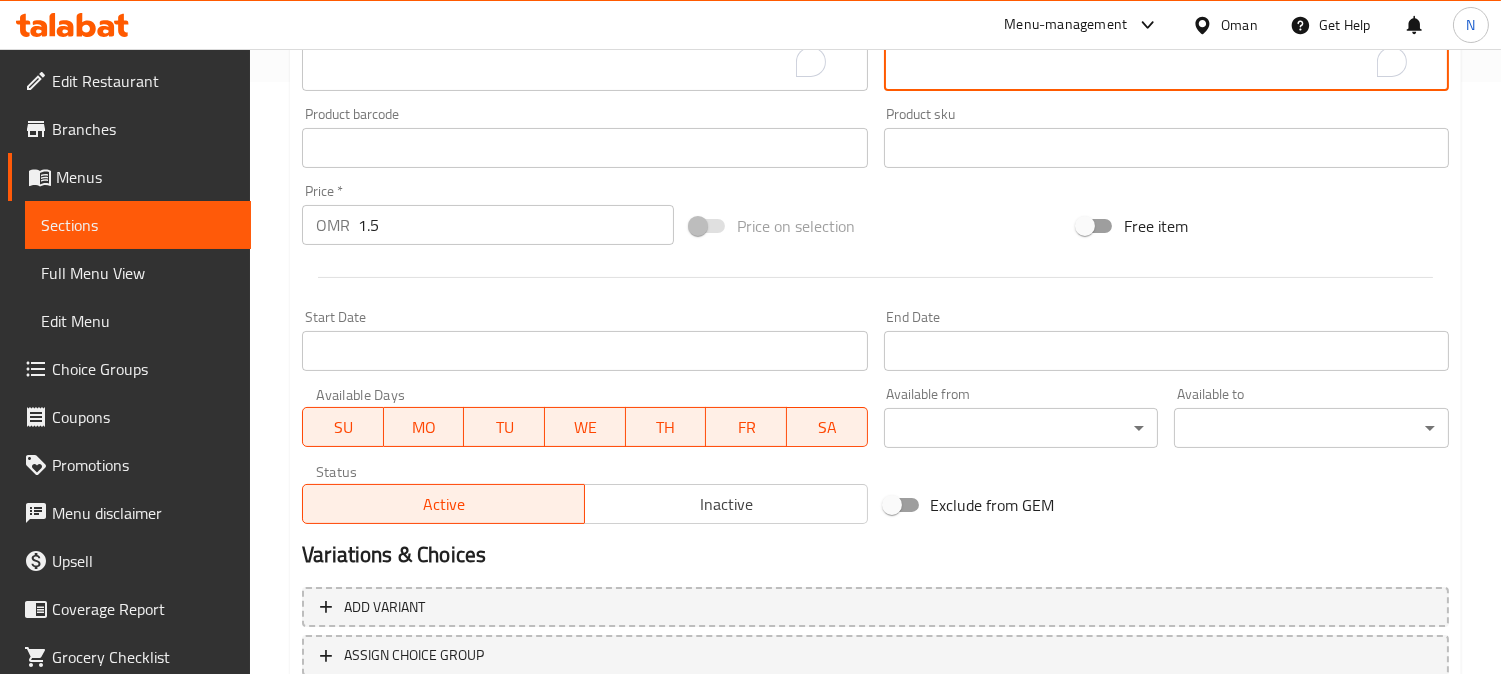 scroll, scrollTop: 735, scrollLeft: 0, axis: vertical 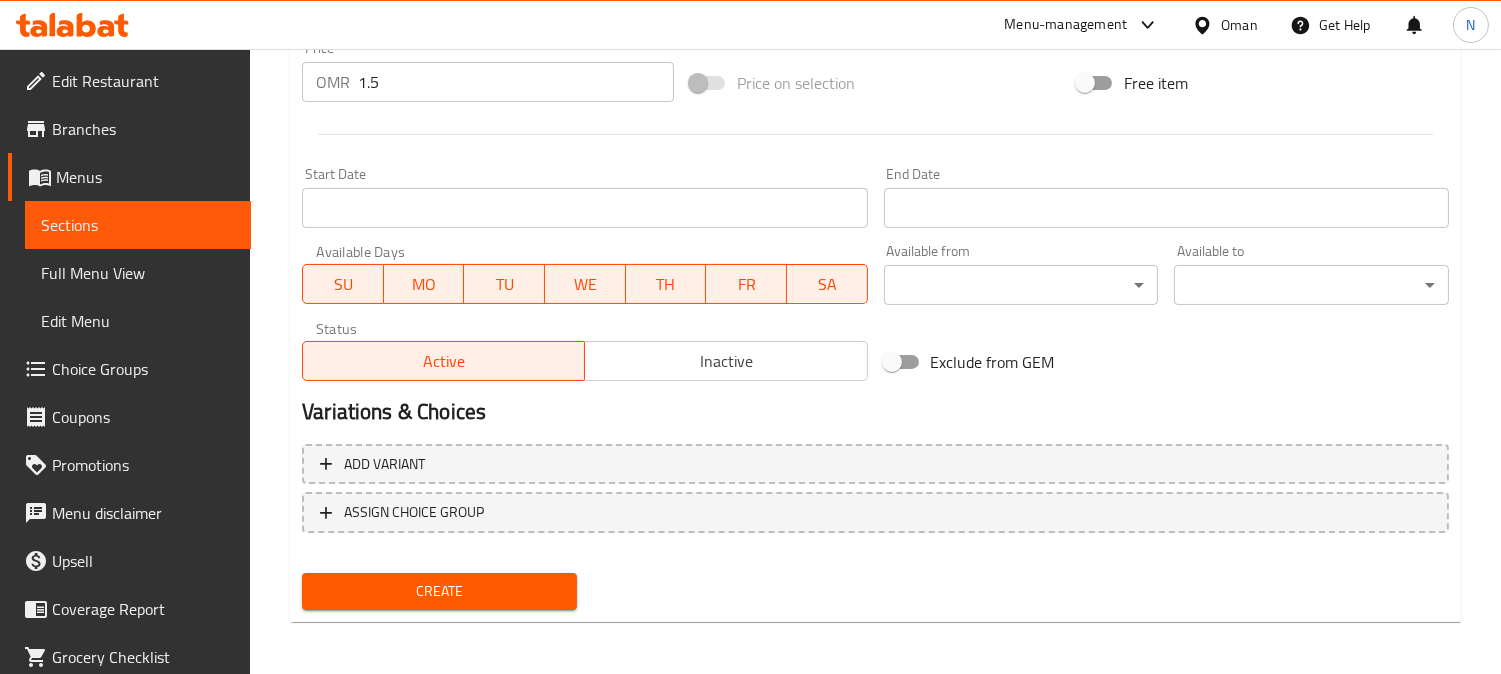 click on "Create" at bounding box center [439, 591] 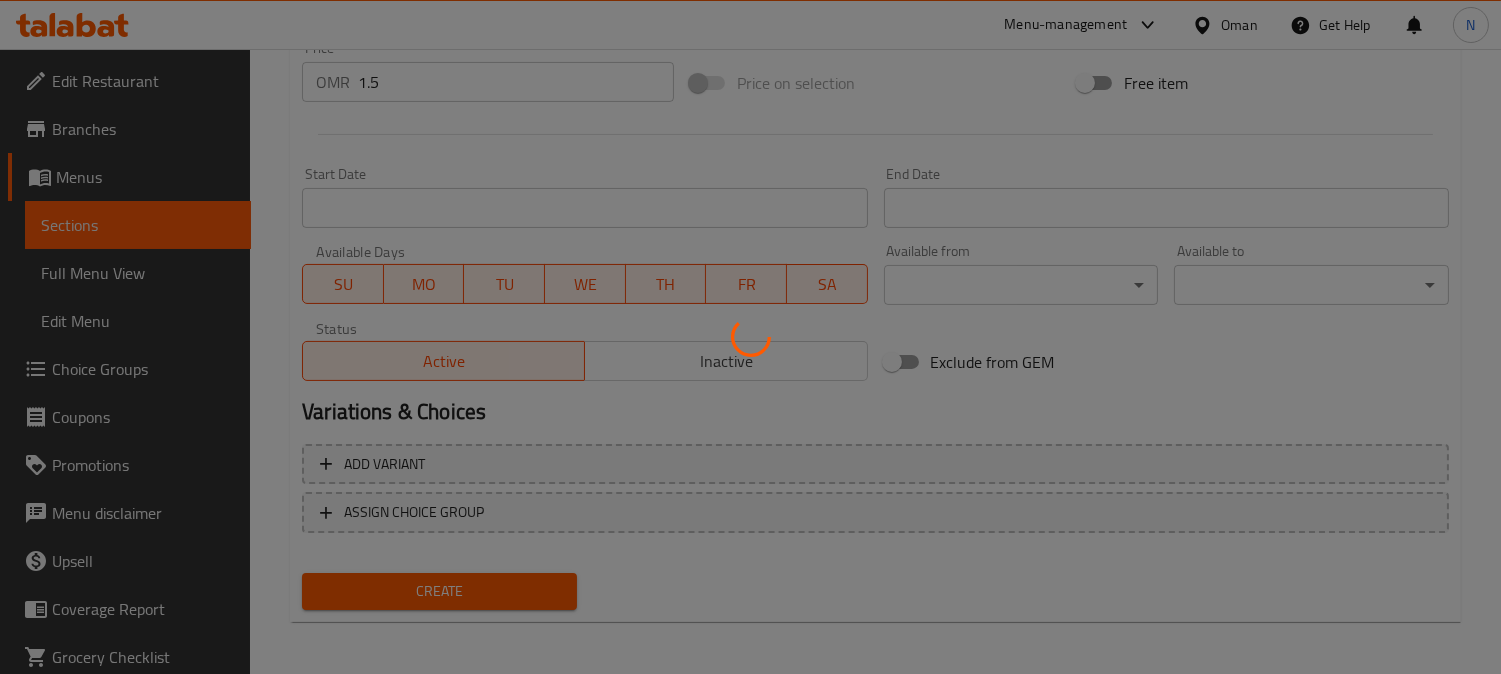 type 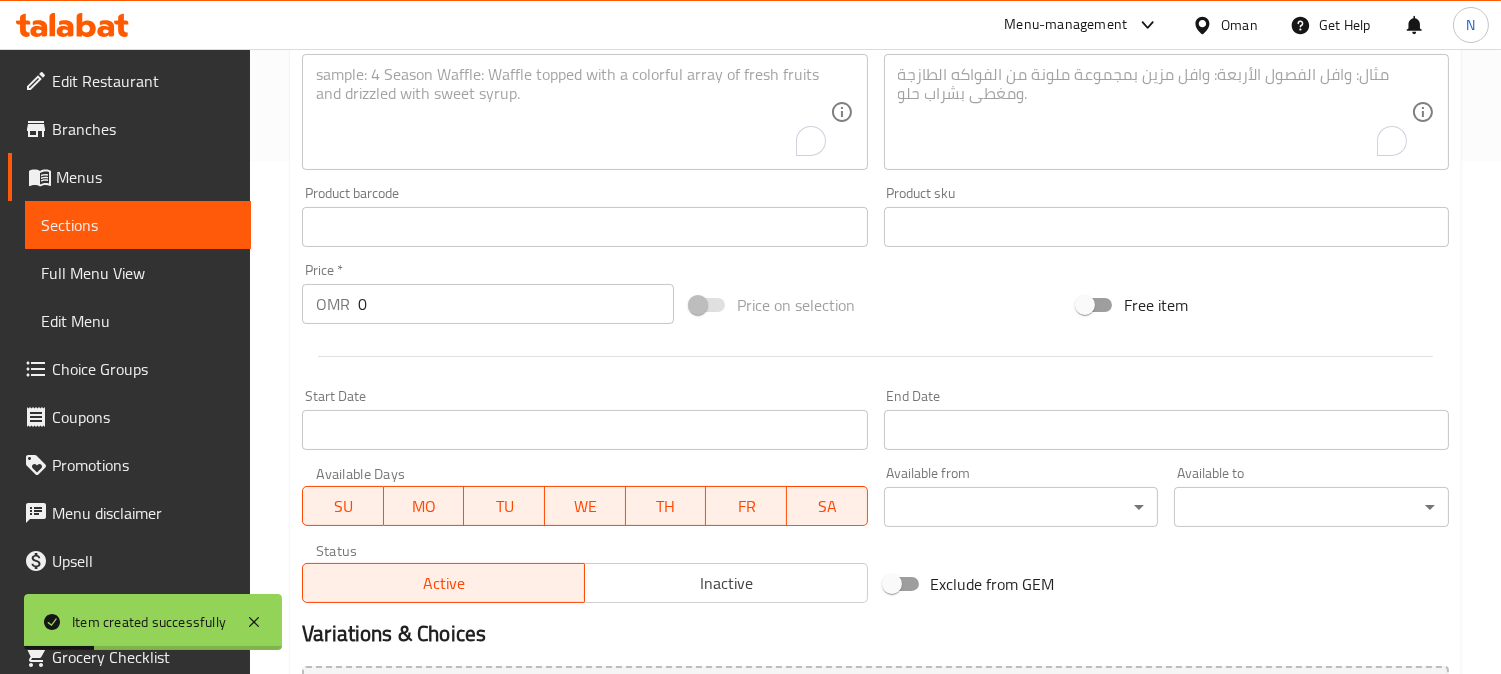 scroll, scrollTop: 291, scrollLeft: 0, axis: vertical 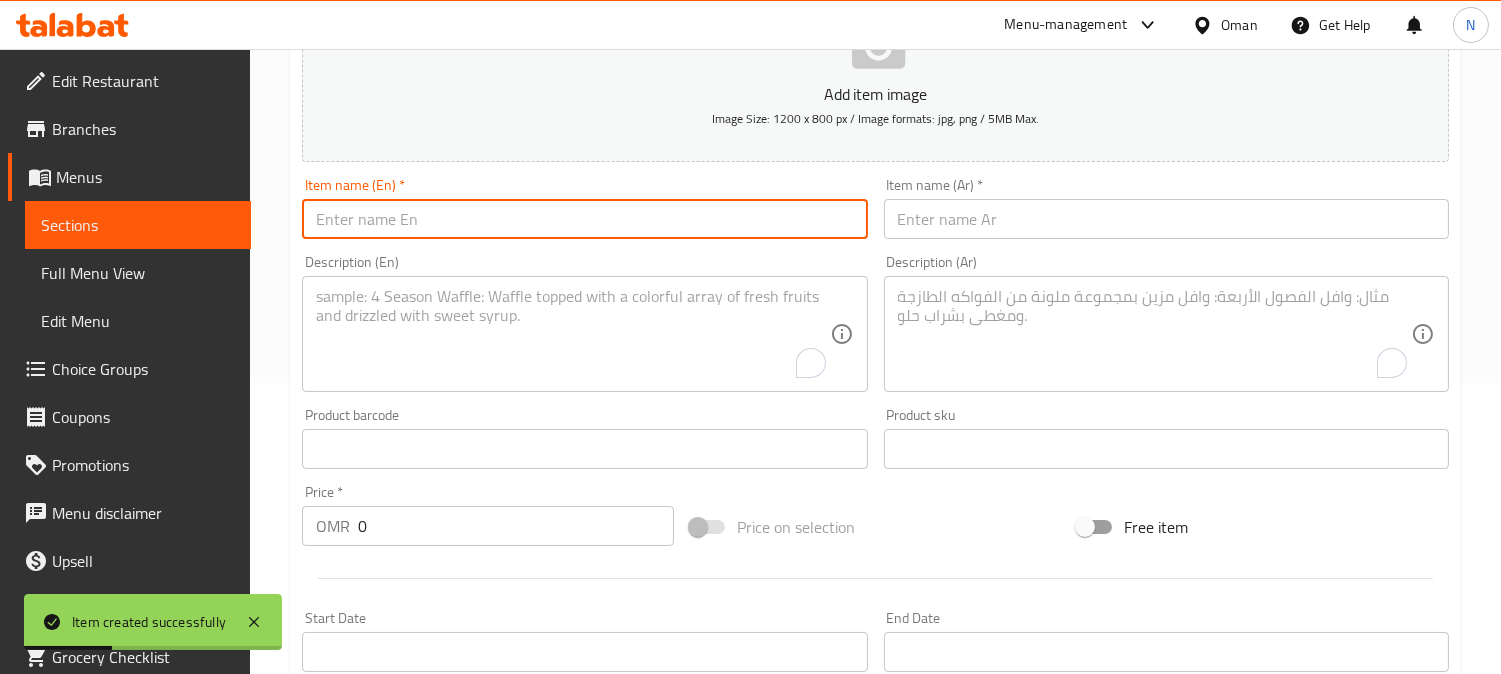 click at bounding box center [584, 219] 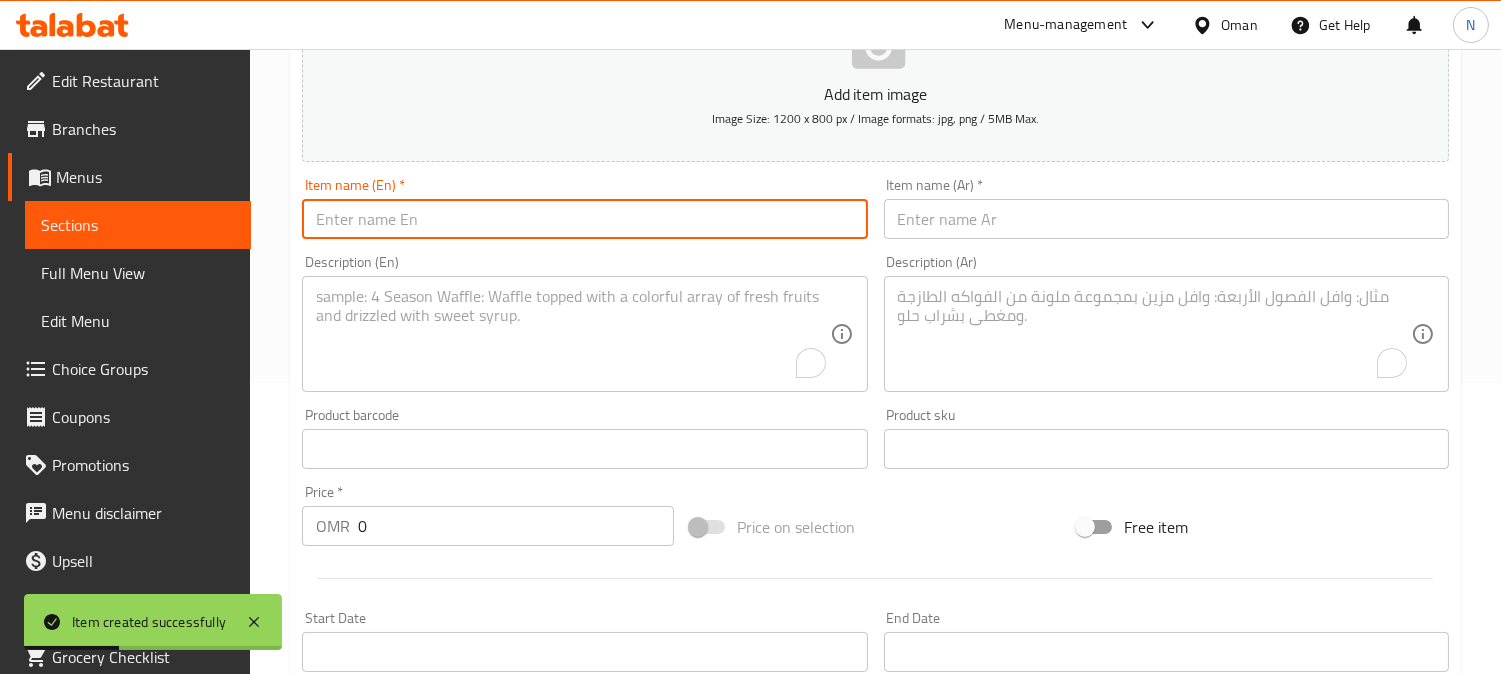 paste on "Arabian Chicken Sandwich" 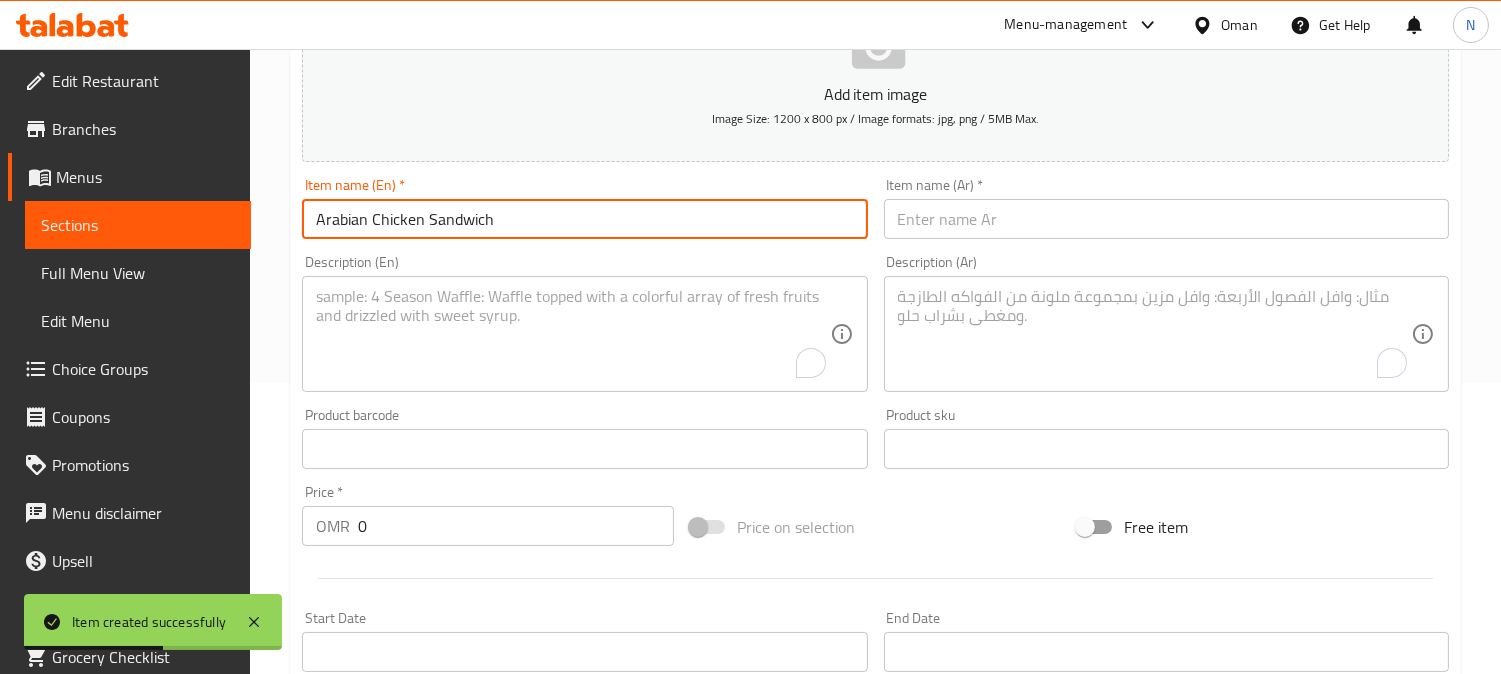 type on "Arabian Chicken Sandwich" 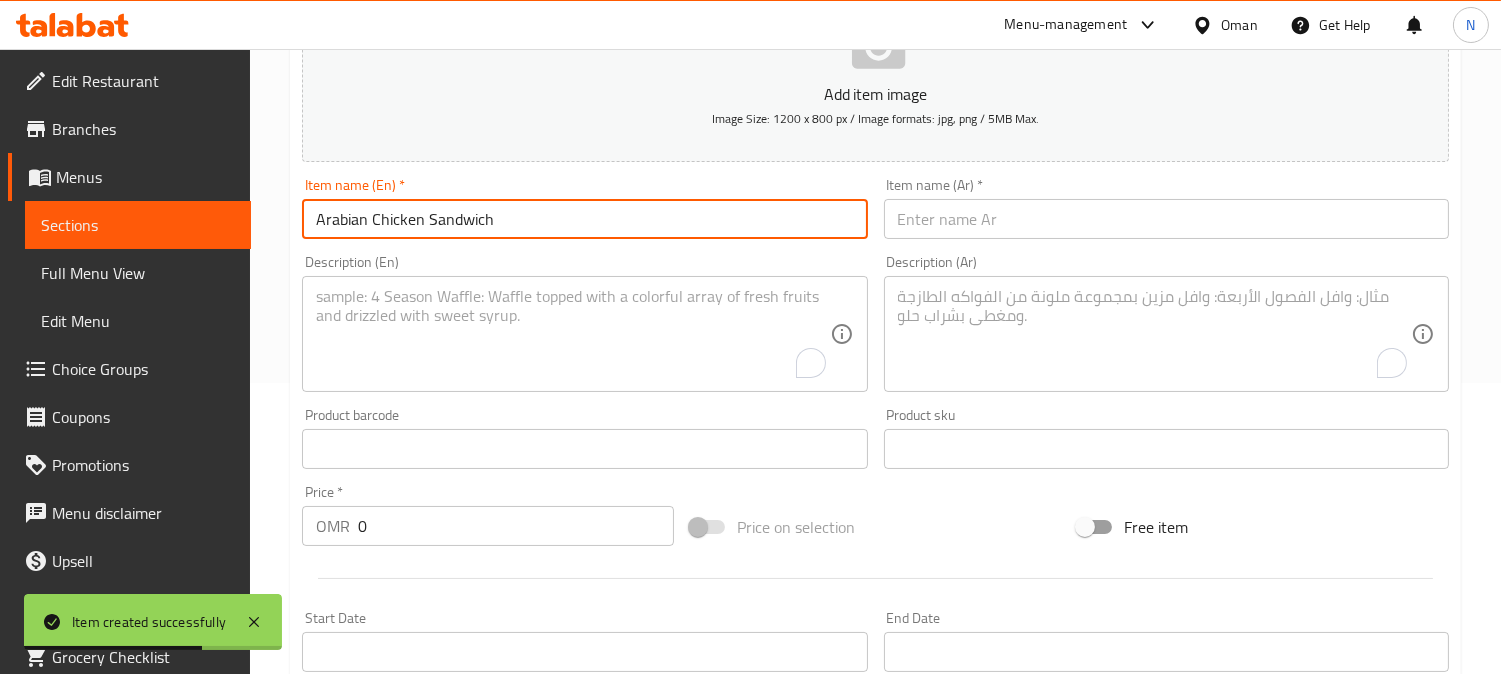 click at bounding box center (1166, 219) 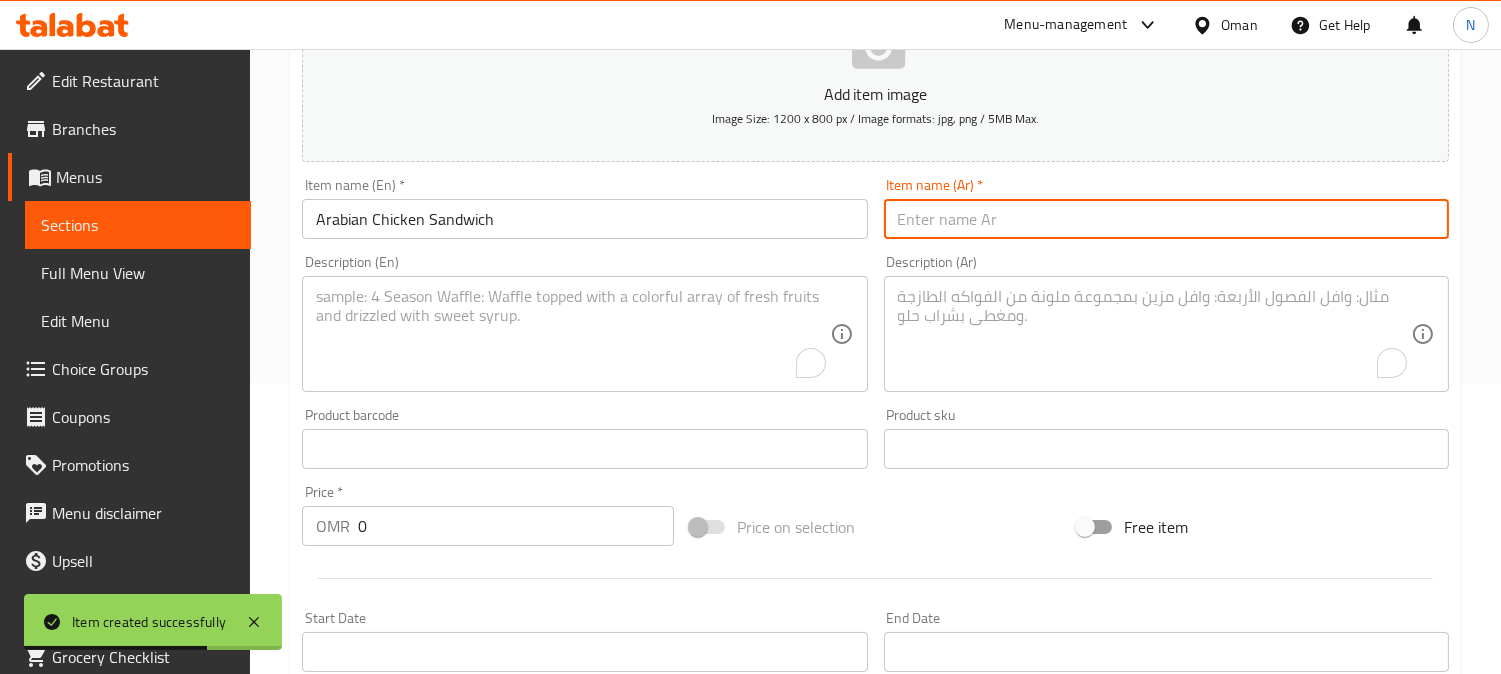 paste on "ساندويتش دجاج عربي" 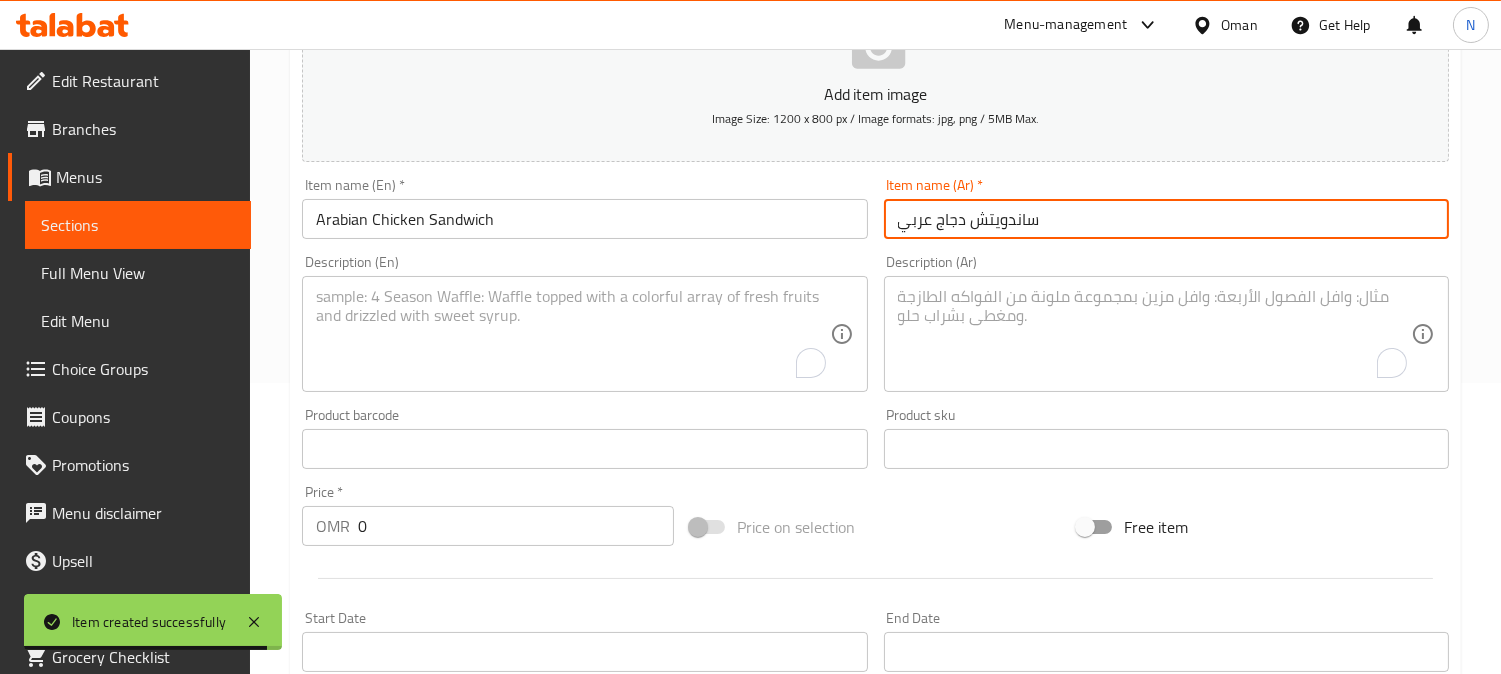 click on "ساندويتش دجاج عربي" at bounding box center (1166, 219) 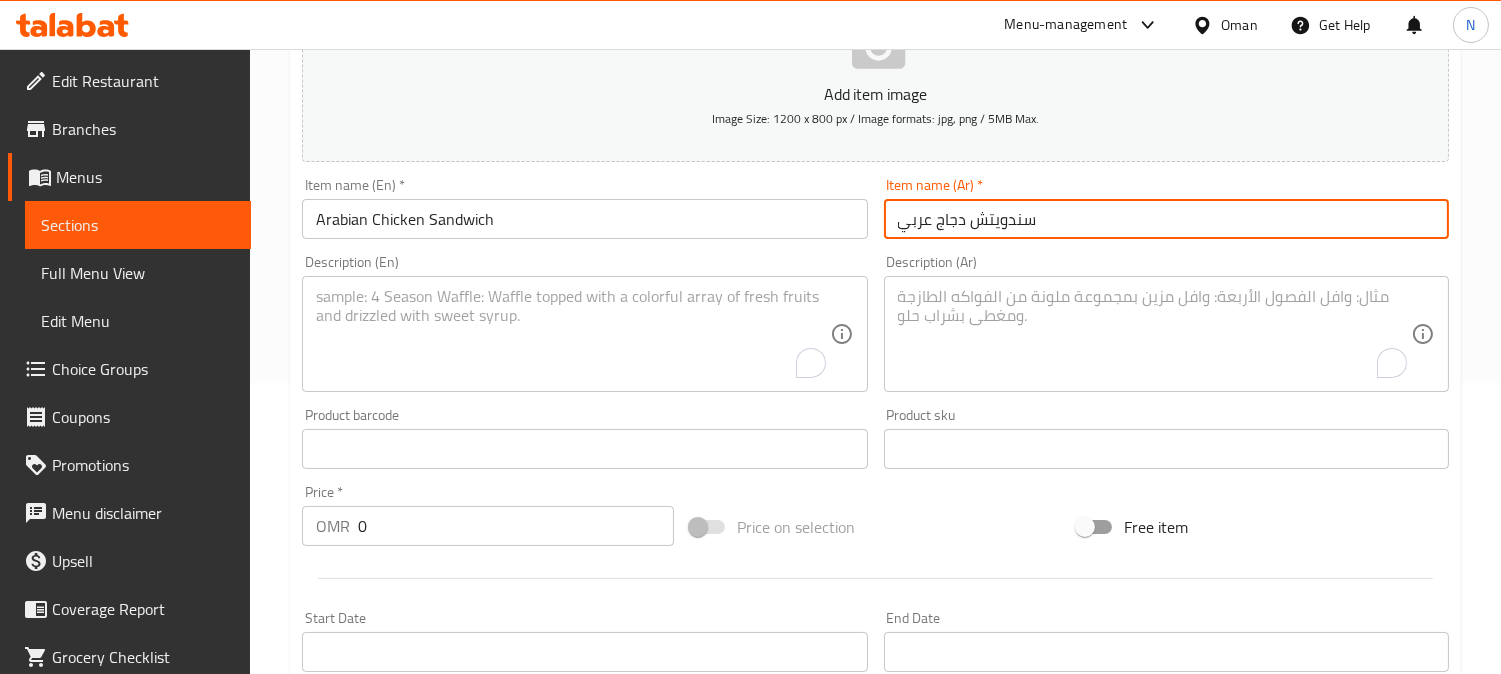 type on "سندويتش دجاج عربي" 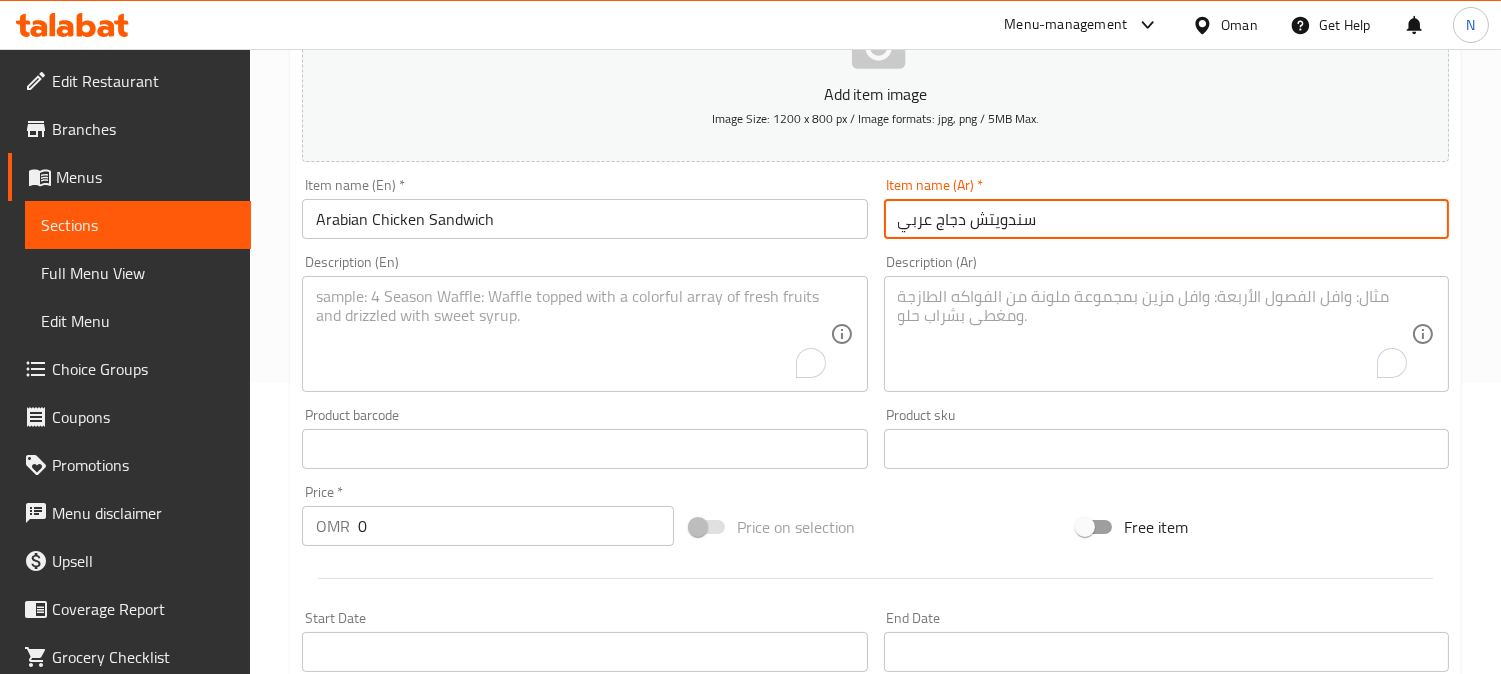 click at bounding box center (572, 334) 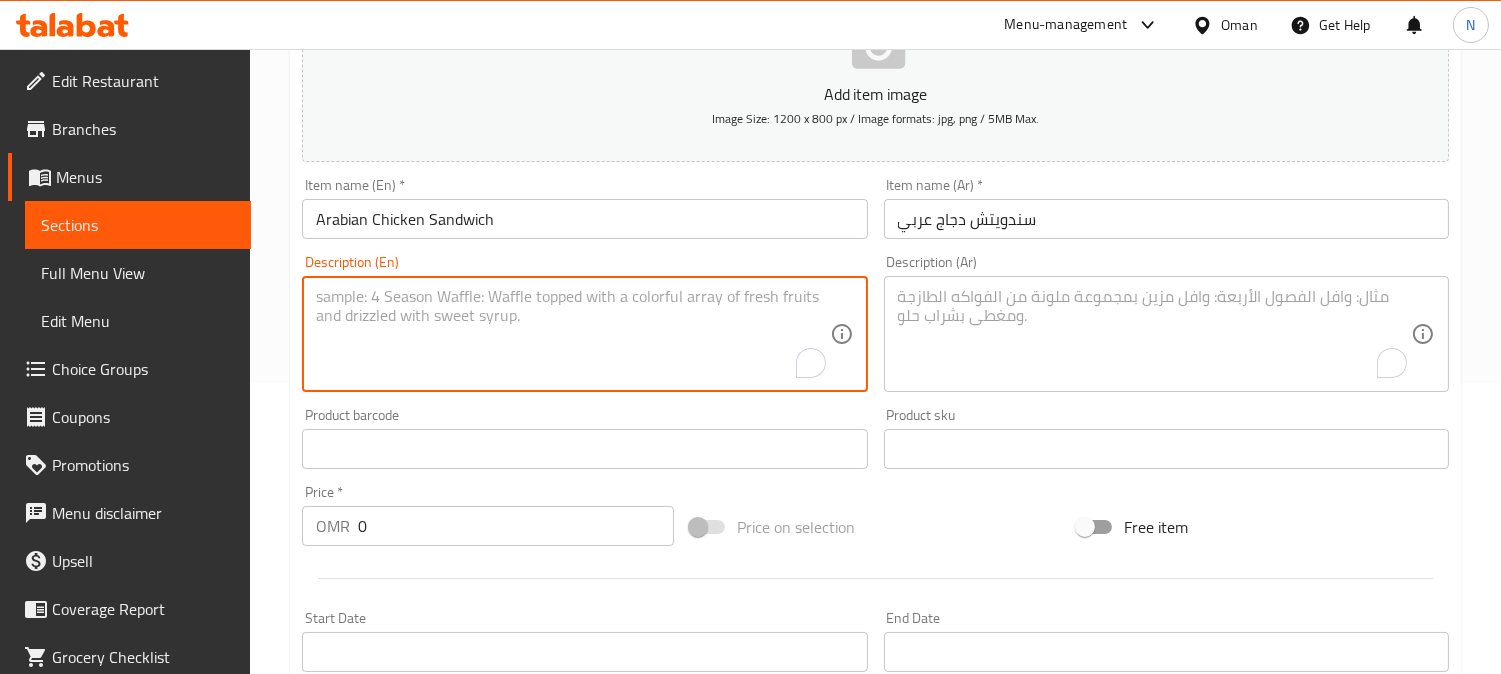 paste on "Slice chicken with fries, pickles and garlic mayo with hoagie rolls bread" 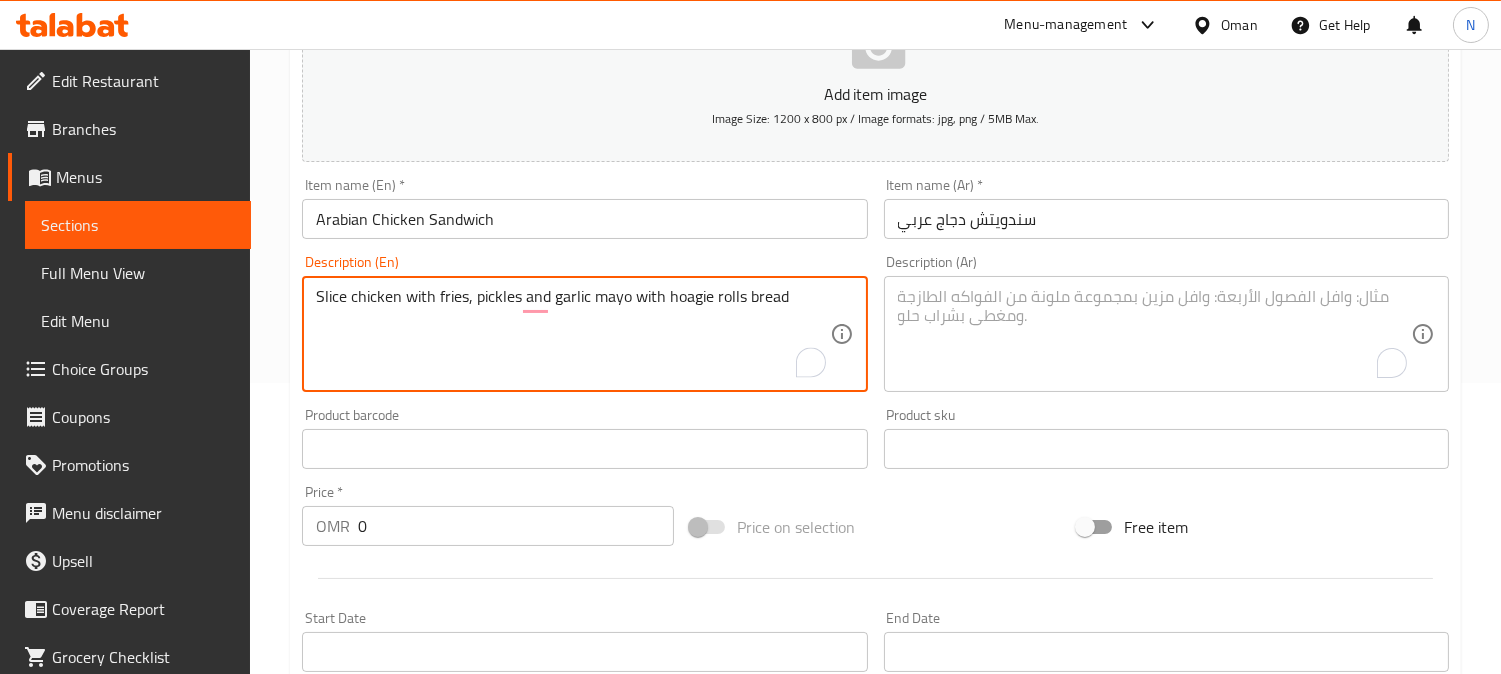 click on "Slice chicken with fries, pickles and garlic mayo with hoagie rolls bread" at bounding box center [572, 334] 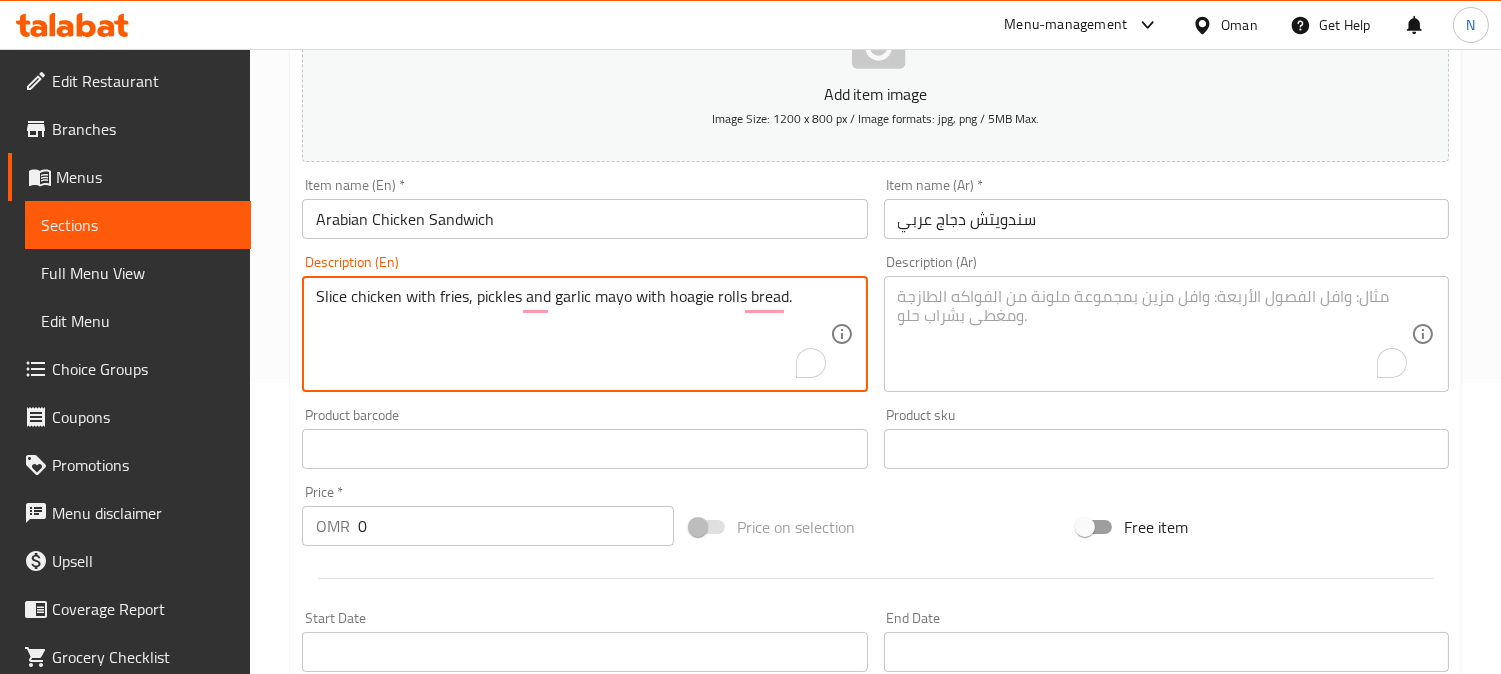 click on "Slice chicken with fries, pickles and garlic mayo with hoagie rolls bread." at bounding box center (572, 334) 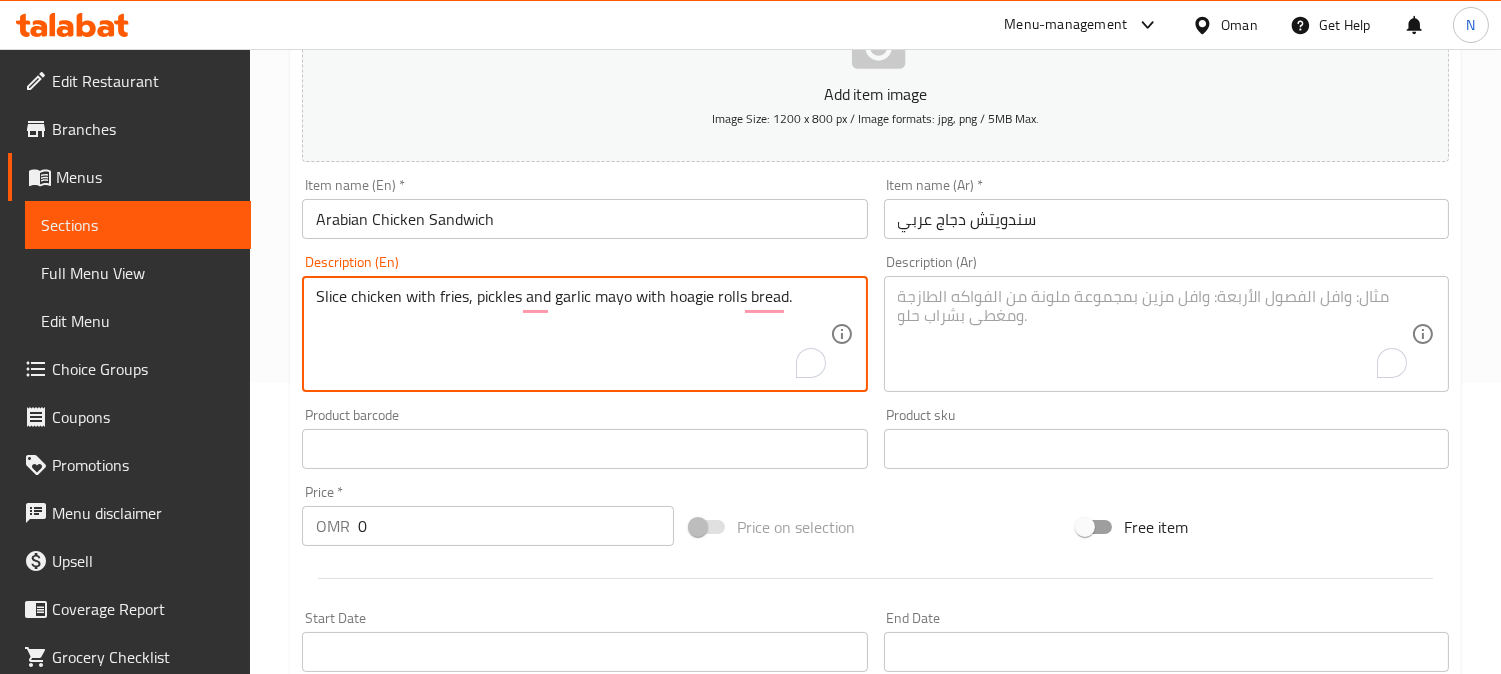type on "Slice chicken with fries, pickles and garlic mayo with hoagie rolls bread." 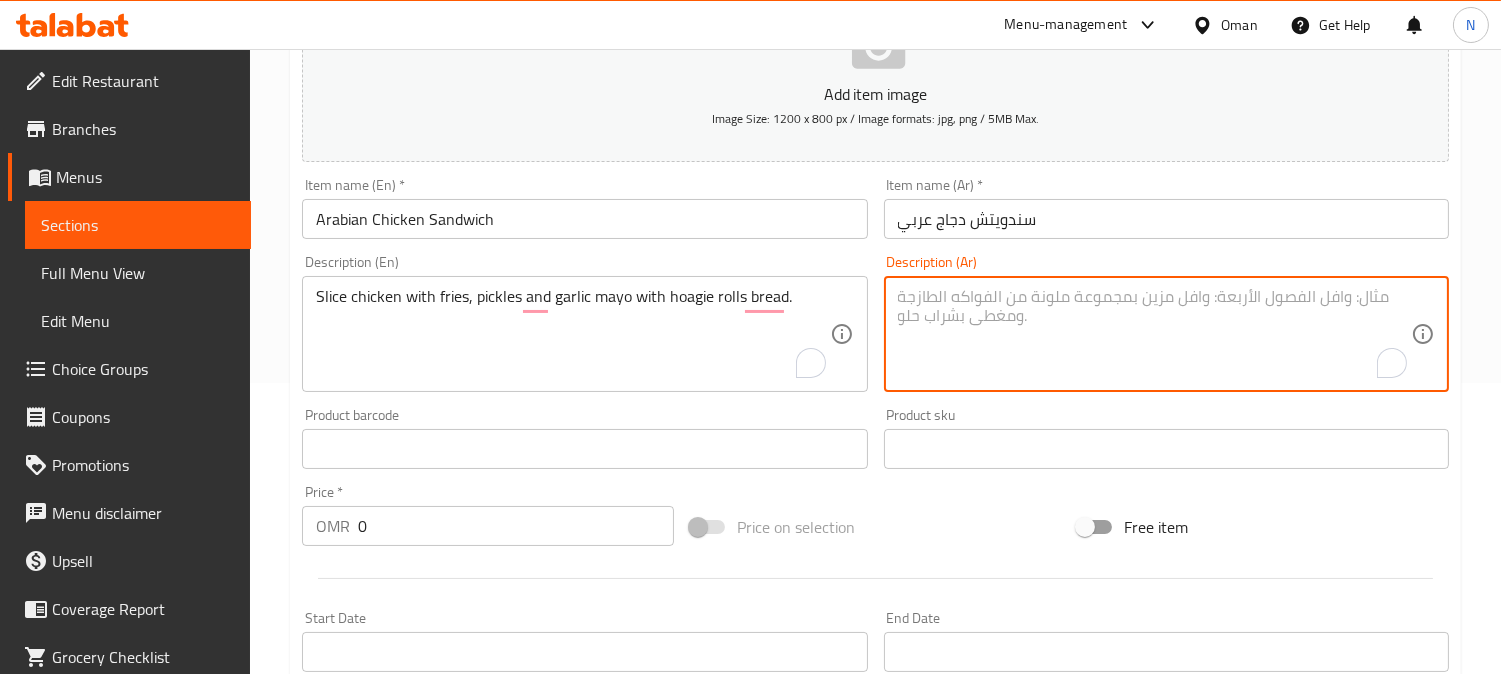 click at bounding box center (1154, 334) 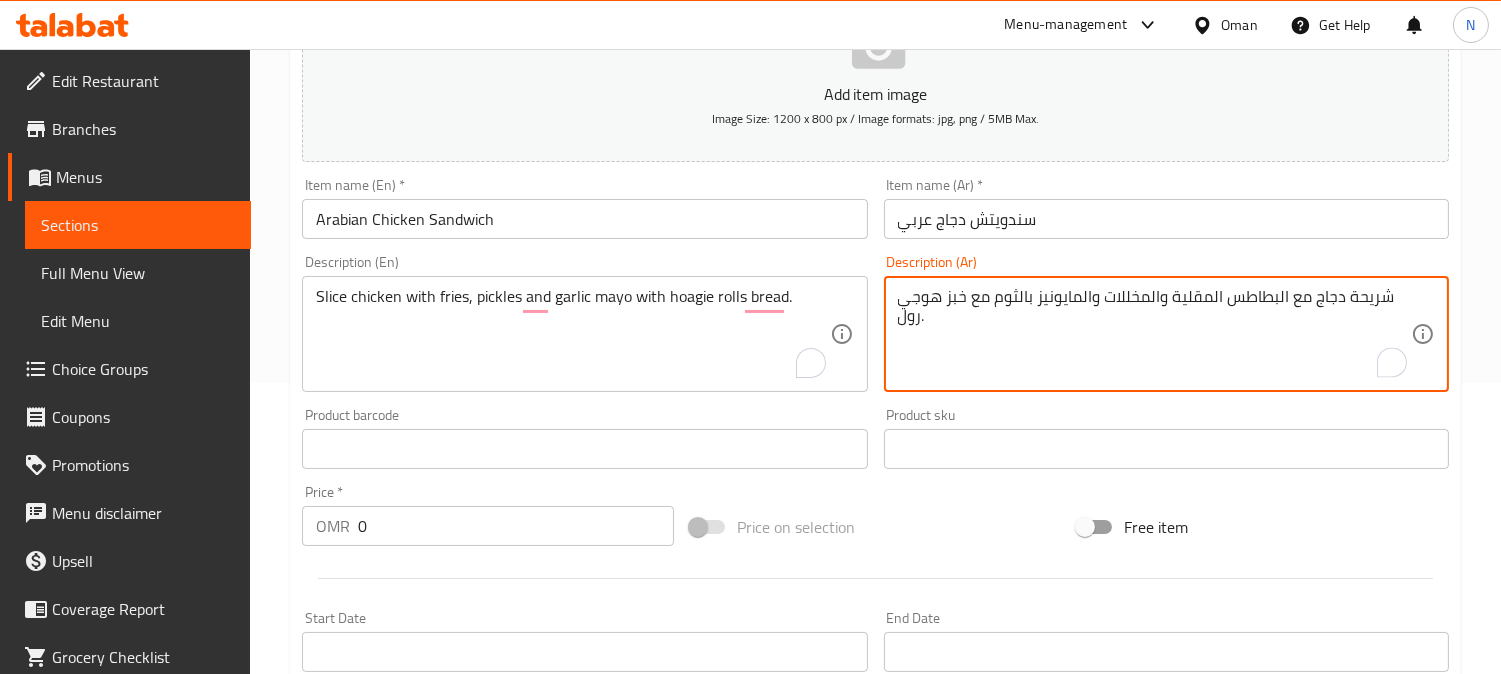 drag, startPoint x: 1286, startPoint y: 303, endPoint x: 1152, endPoint y: 304, distance: 134.00374 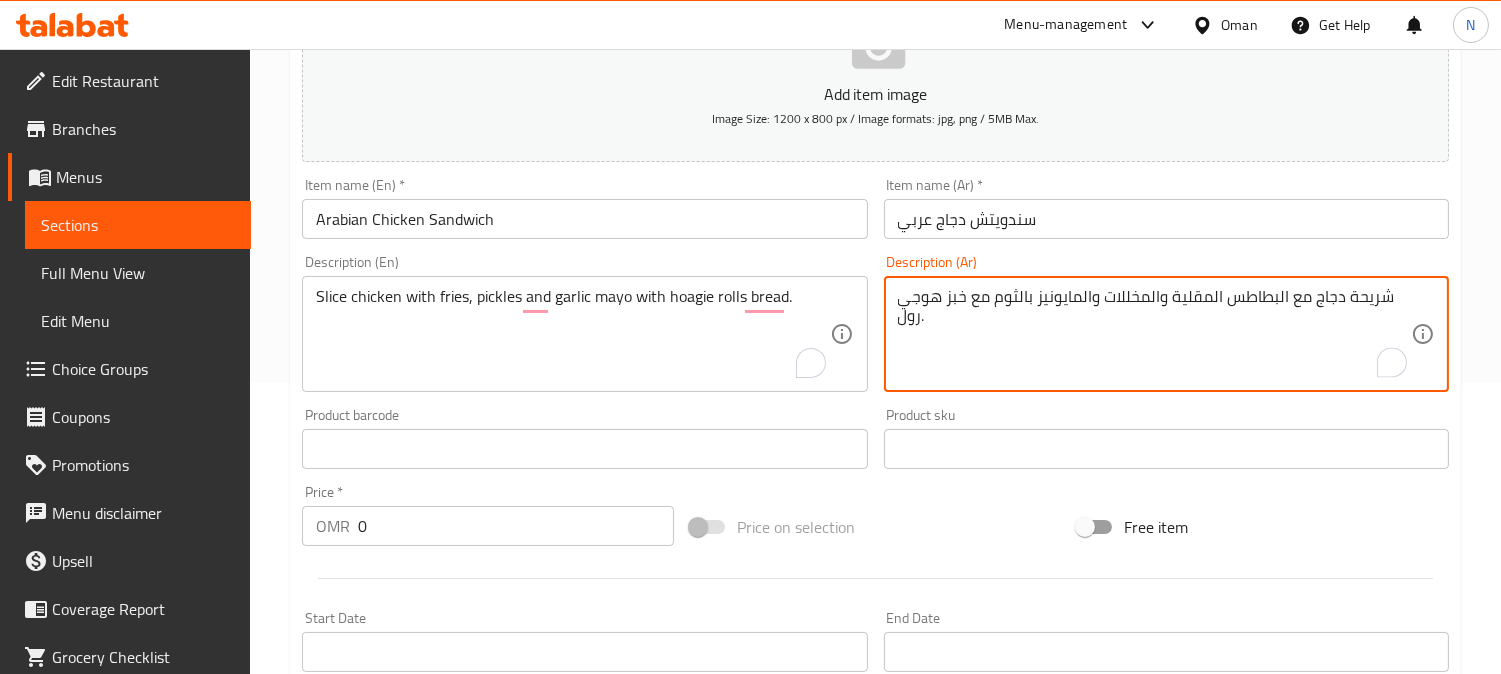 click on "شريحة دجاج مع البطاطس المقلية والمخللات والمايونيز بالثوم مع خبز هوجي رول." at bounding box center [1154, 334] 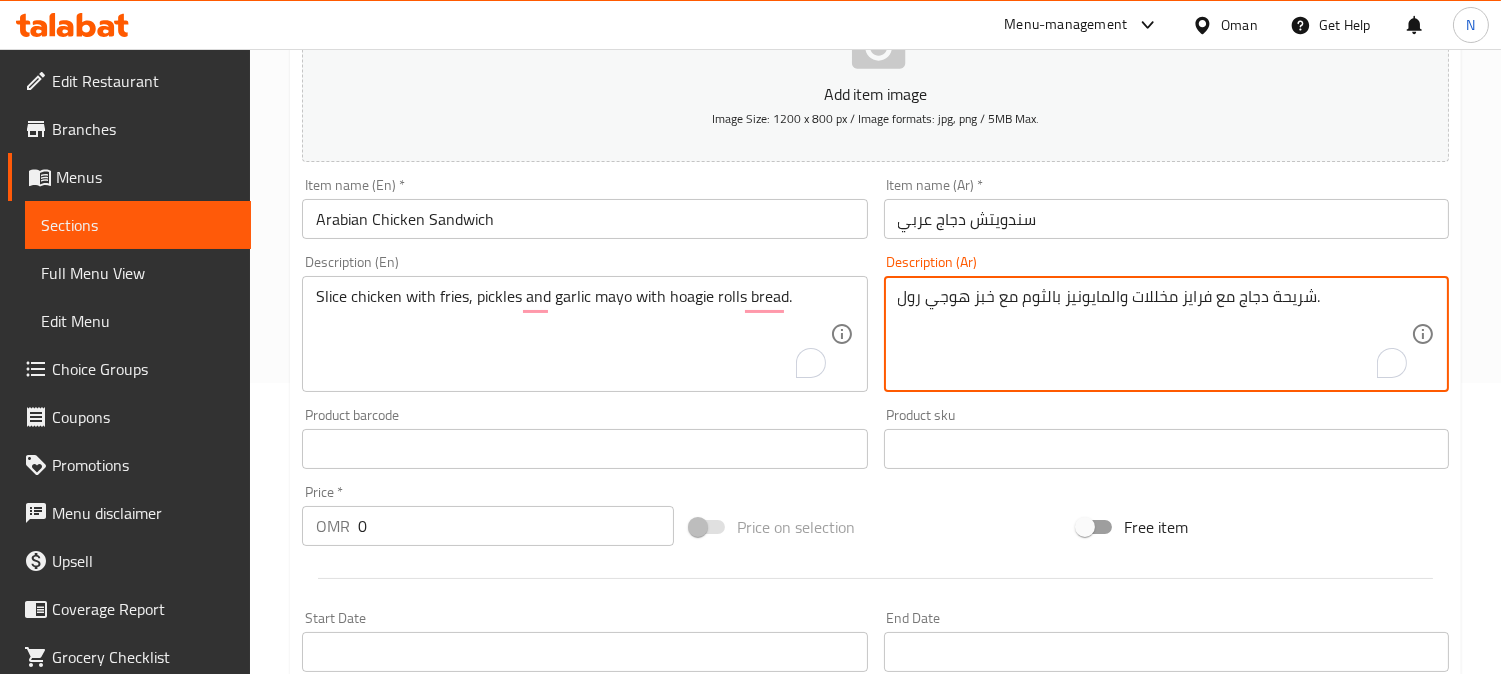 click on "شريحة دجاج مع فرايز مخللات والمايونيز بالثوم مع خبز هوجي رول." at bounding box center [1154, 334] 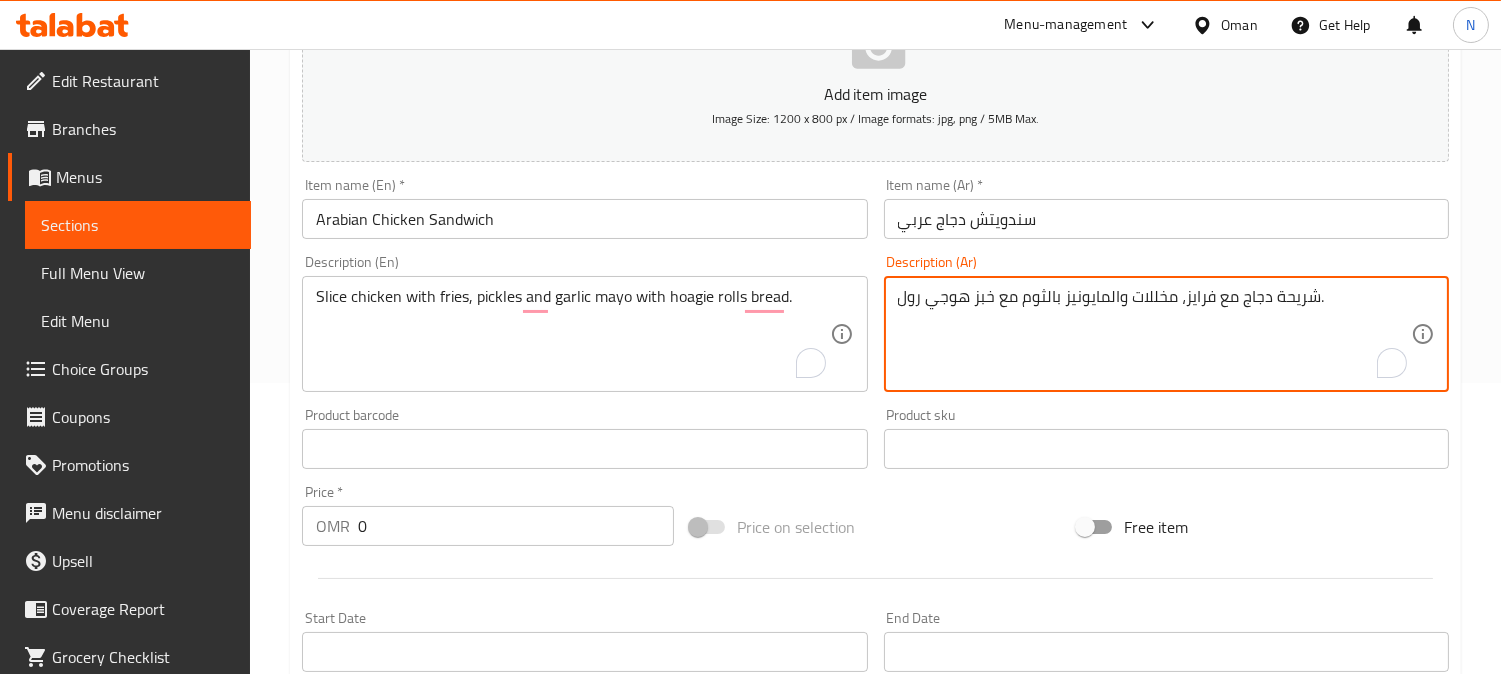 drag, startPoint x: 1146, startPoint y: 306, endPoint x: 1132, endPoint y: 308, distance: 14.142136 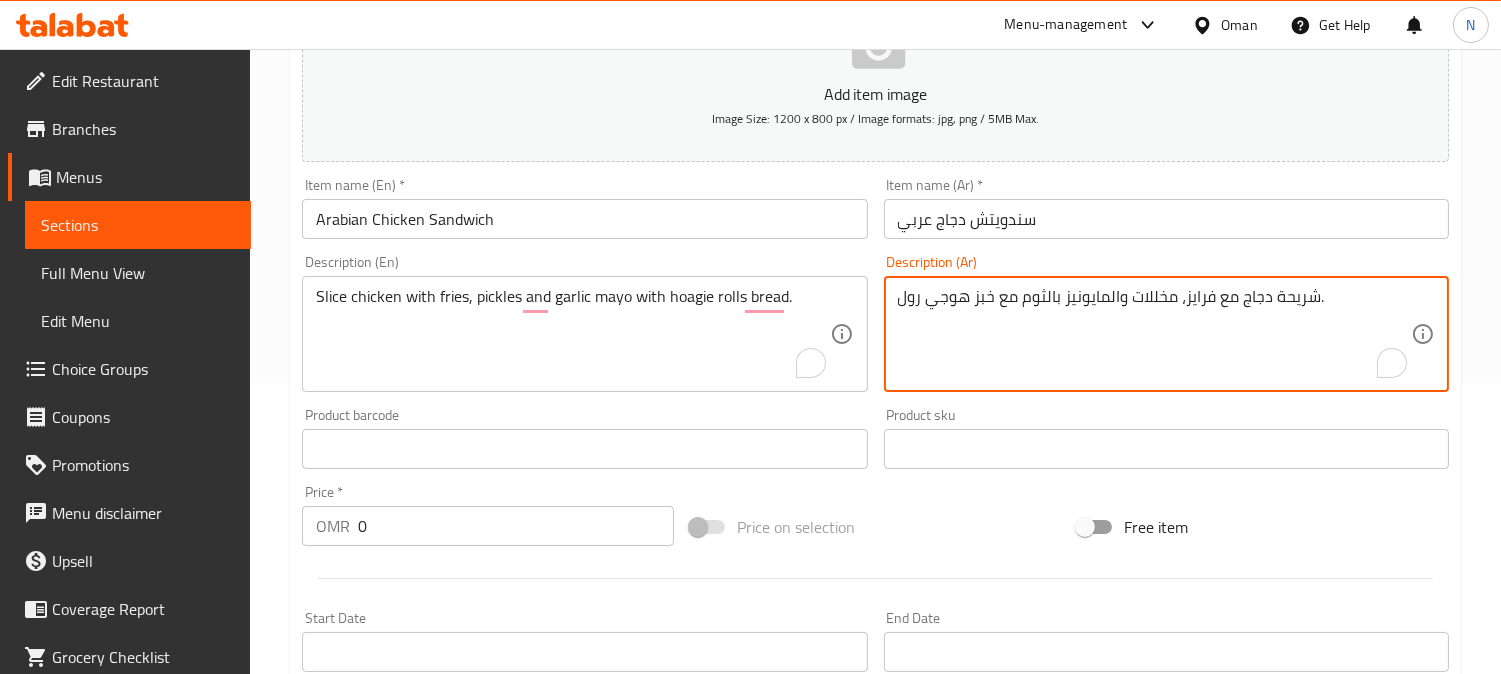 click on "شريحة دجاج مع فرايز، مخللات والمايونيز بالثوم مع خبز هوجي رول." at bounding box center (1154, 334) 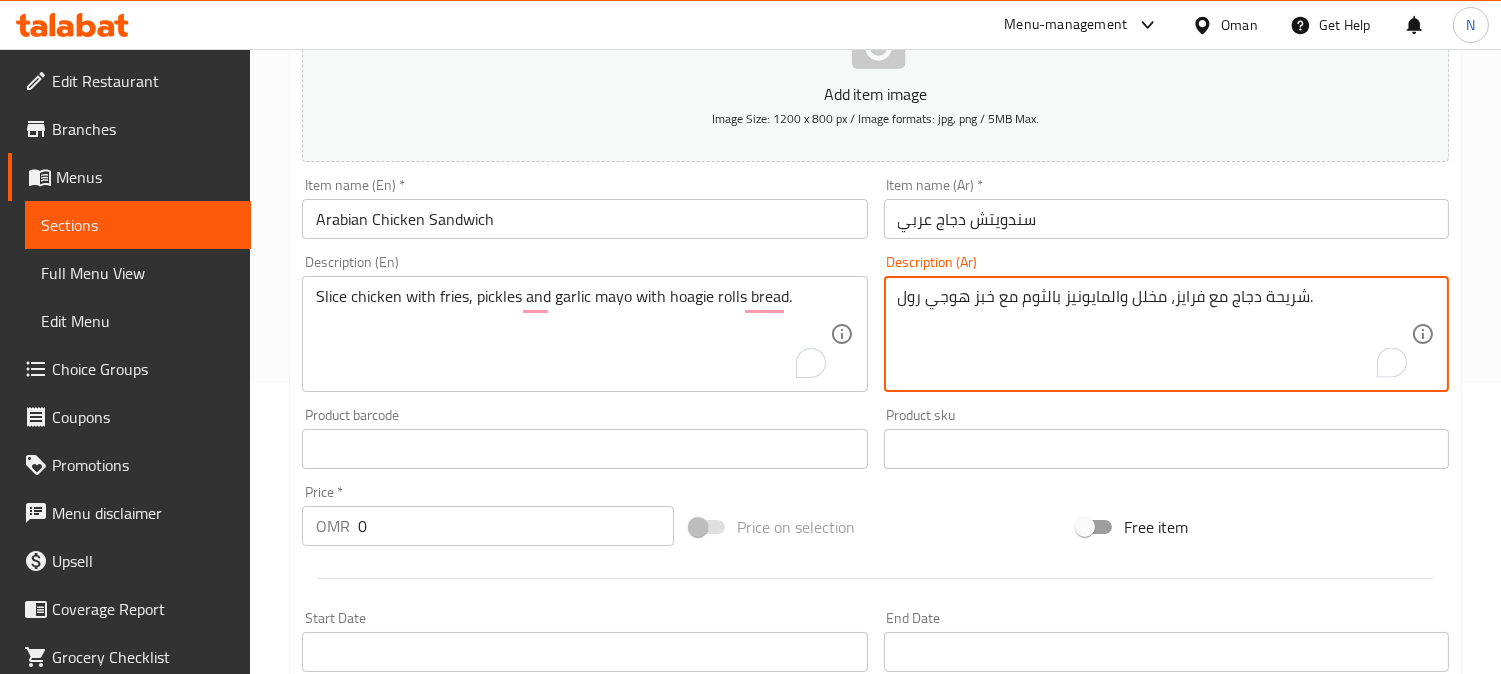 click on "شريحة دجاج مع فرايز، مخلل والمايونيز بالثوم مع خبز هوجي رول." at bounding box center (1154, 334) 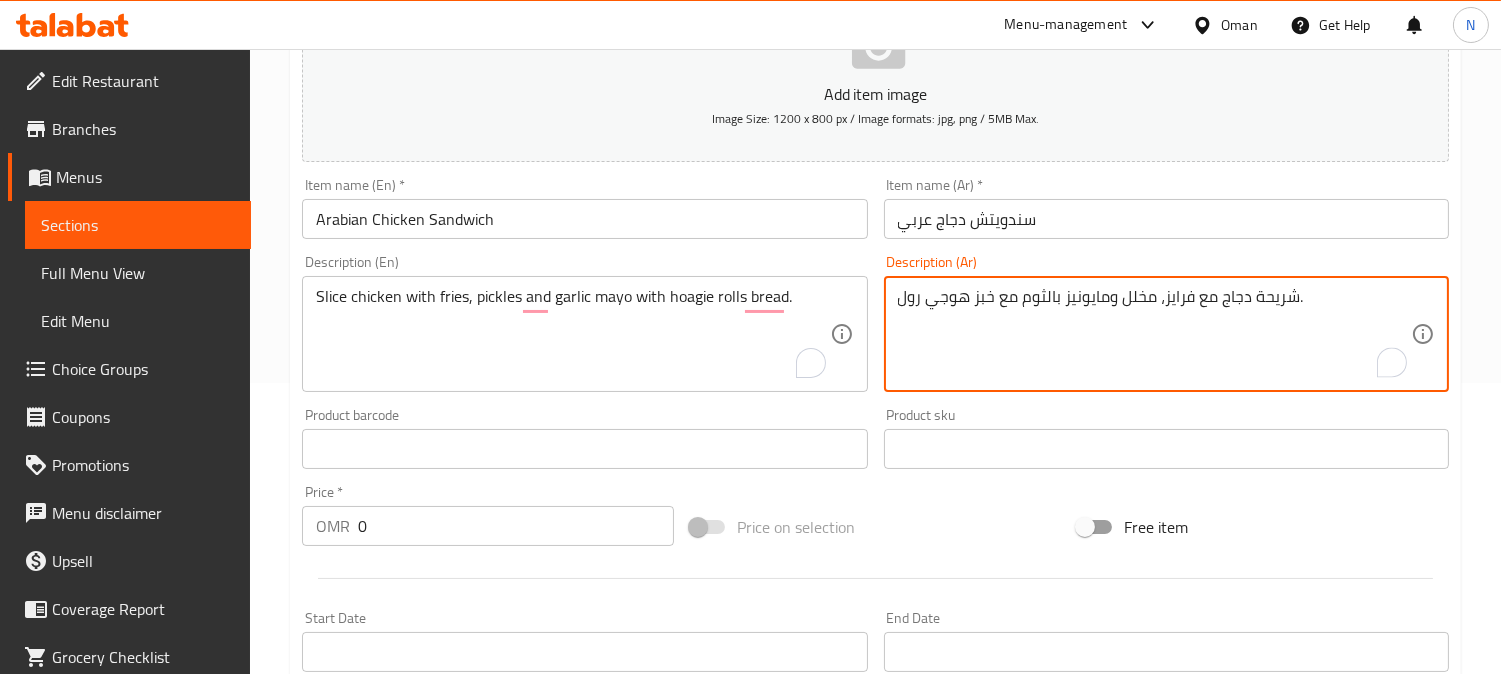 click on "شريحة دجاج مع فرايز، مخلل ومايونيز بالثوم مع خبز هوجي رول." at bounding box center [1154, 334] 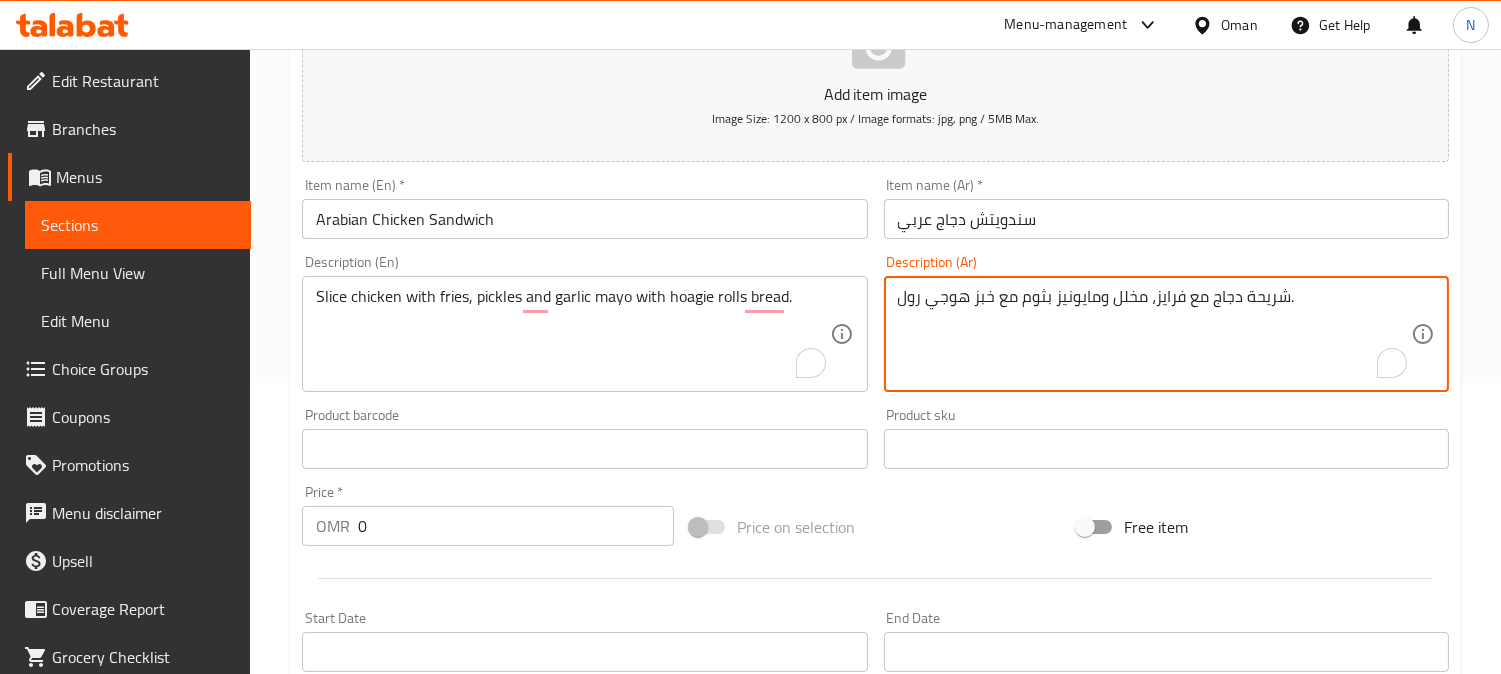 drag, startPoint x: 912, startPoint y: 295, endPoint x: 898, endPoint y: 298, distance: 14.3178215 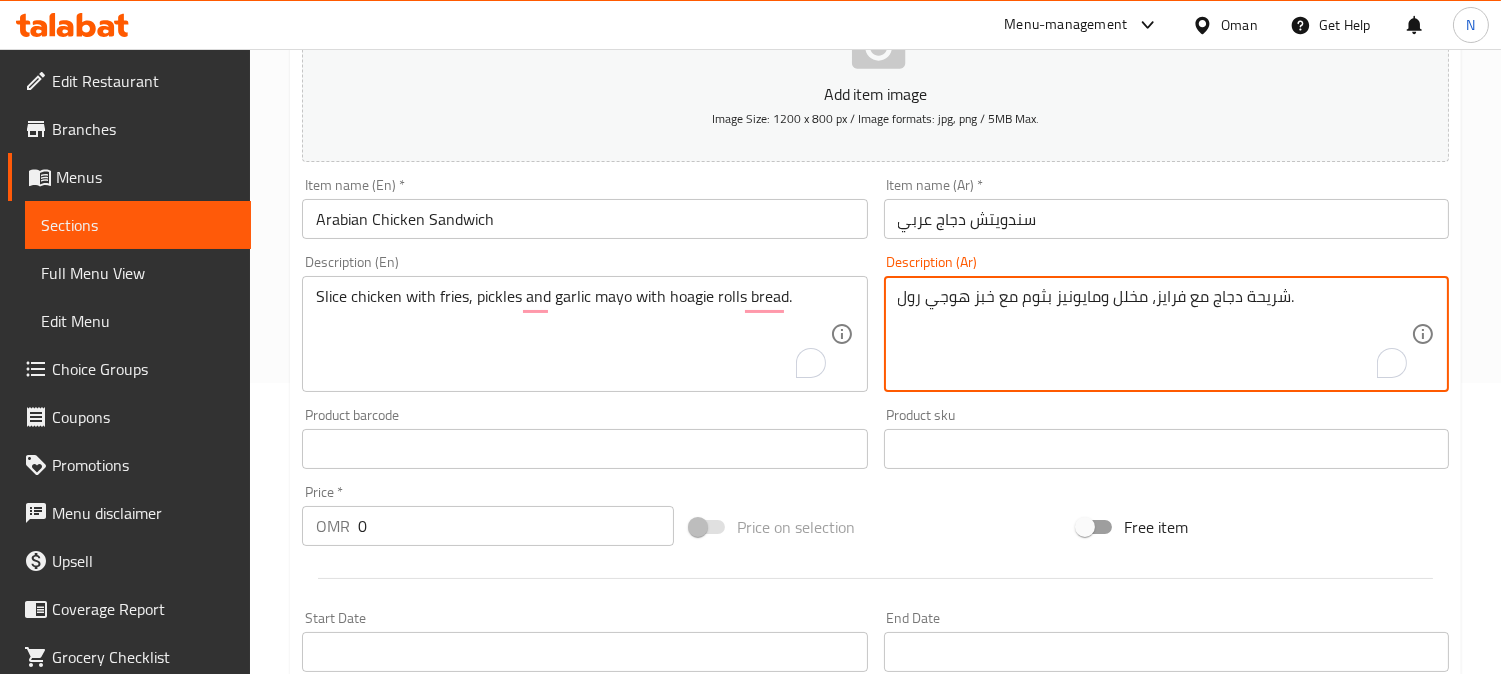 drag, startPoint x: 907, startPoint y: 305, endPoint x: 892, endPoint y: 324, distance: 24.207438 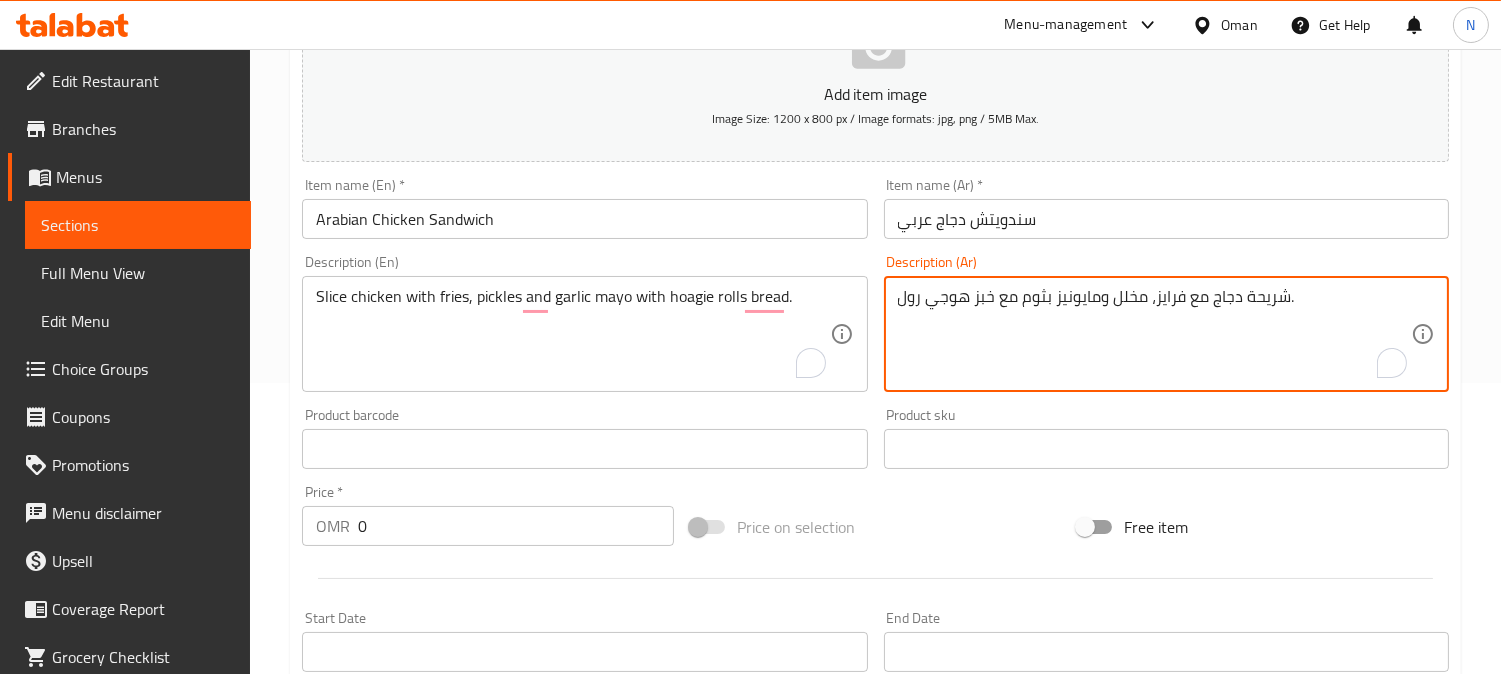 click on "شريحة دجاج مع فرايز، مخلل ومايونيز بثوم مع خبز هوجي رول. Description (Ar)" at bounding box center (1166, 334) 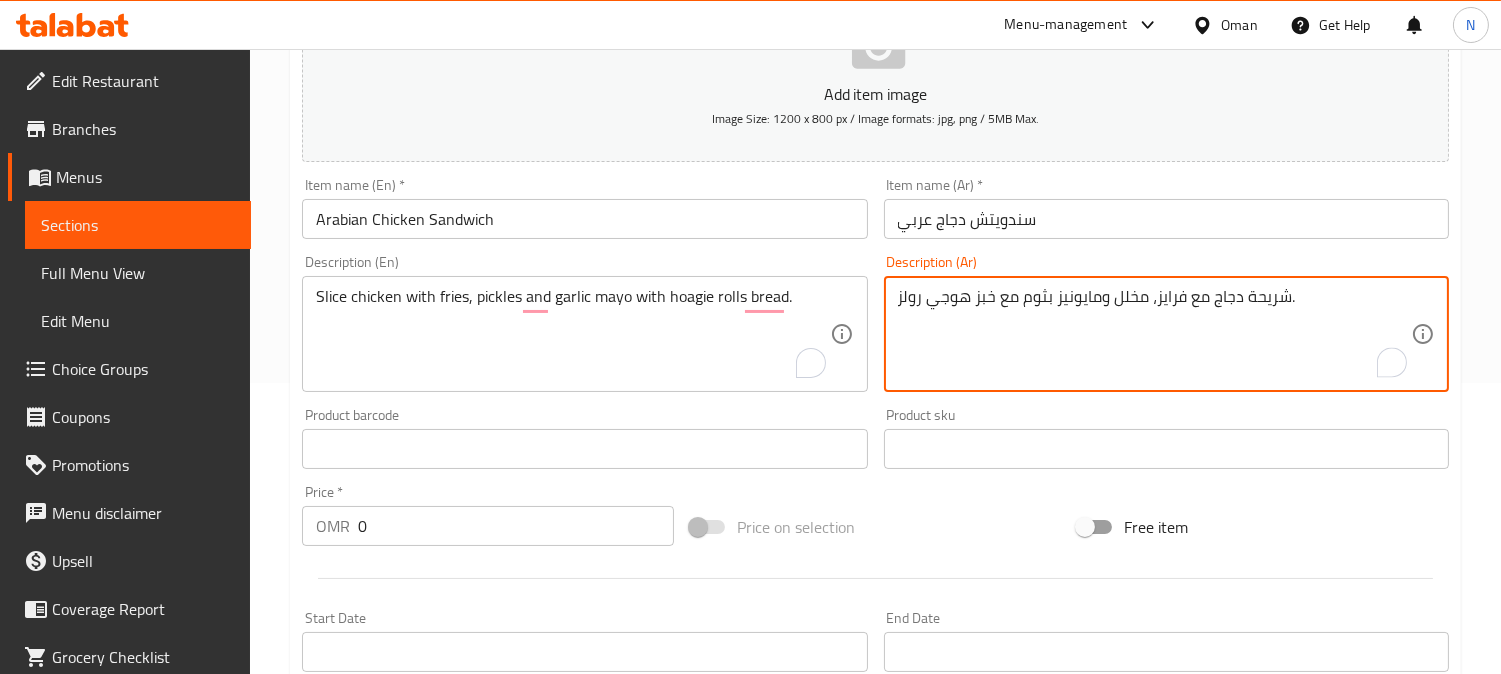 click on "شريحة دجاج مع فرايز، مخلل ومايونيز بثوم مع خبز هوجي رولز." at bounding box center [1154, 334] 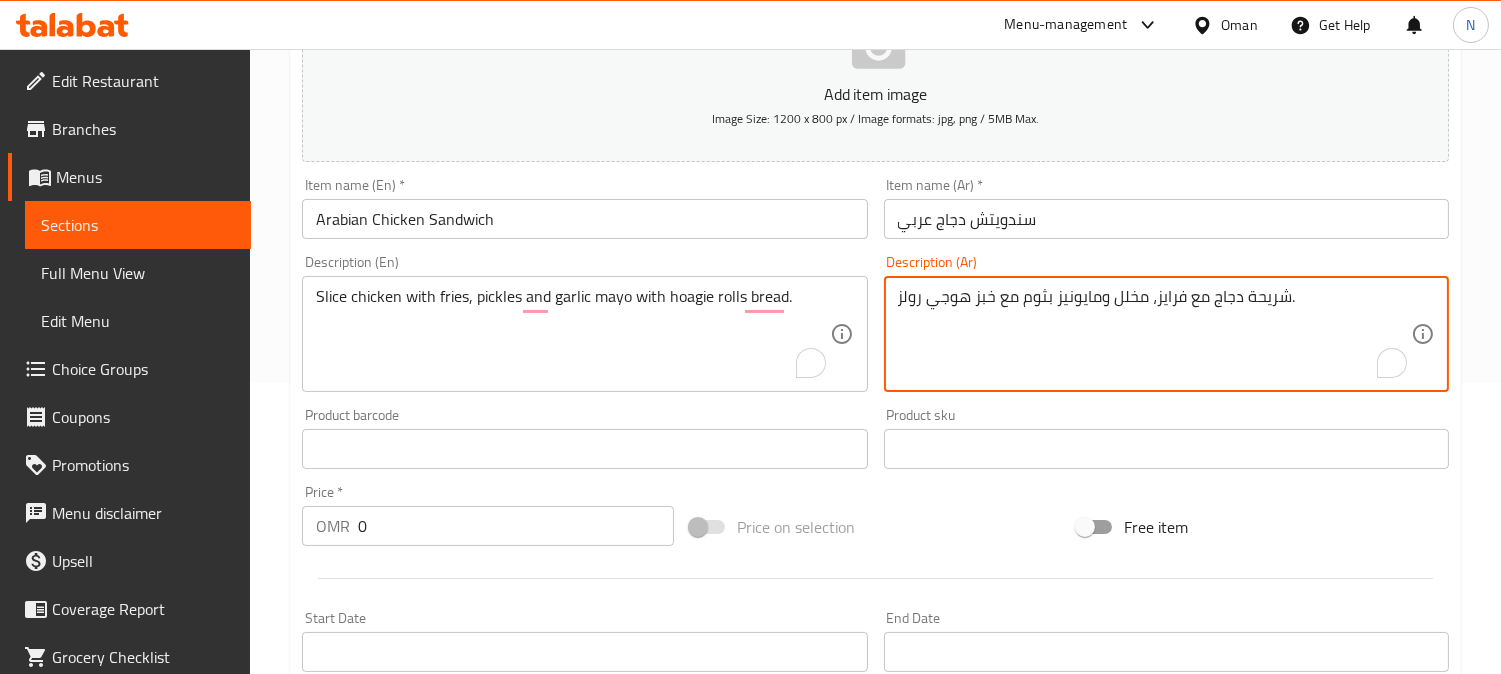 type on "شريحة دجاج مع فرايز، مخلل ومايونيز بثوم مع خبز هوجي رولز." 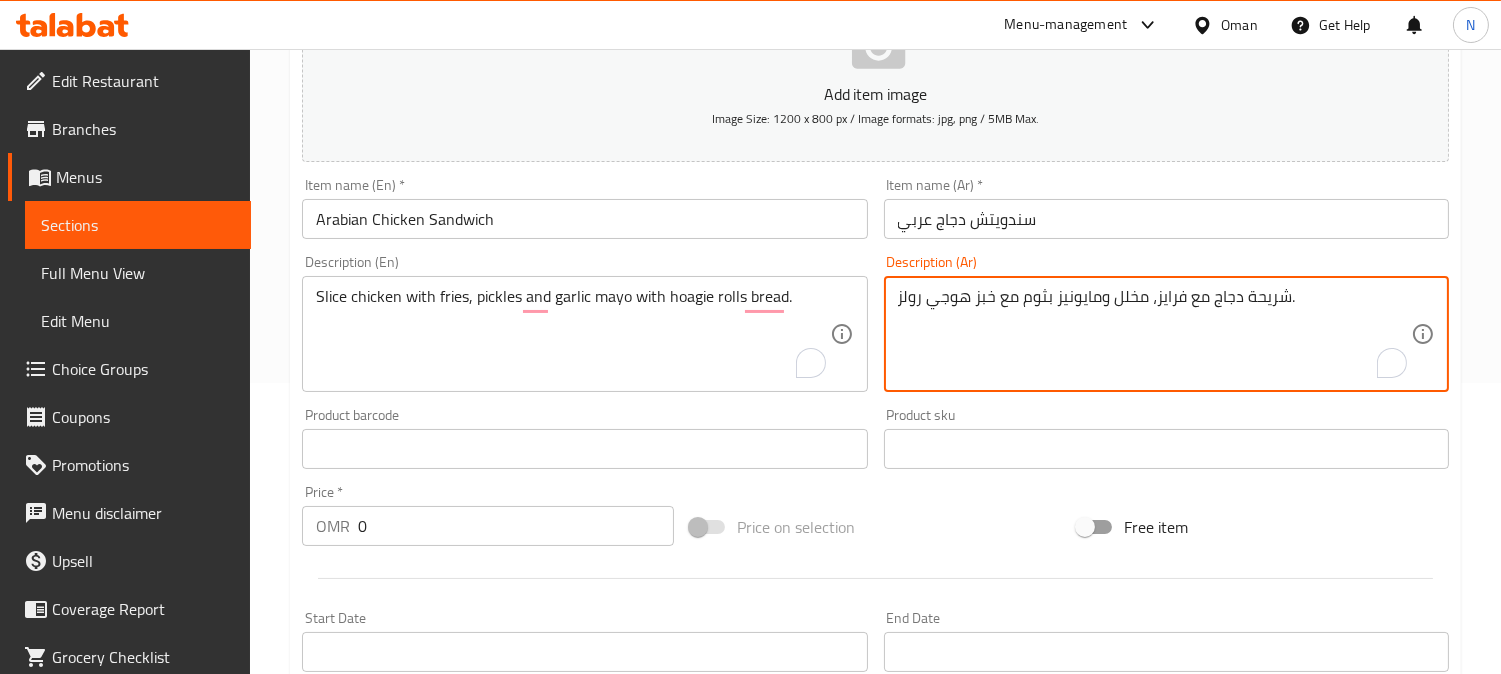 click on "0" at bounding box center (516, 526) 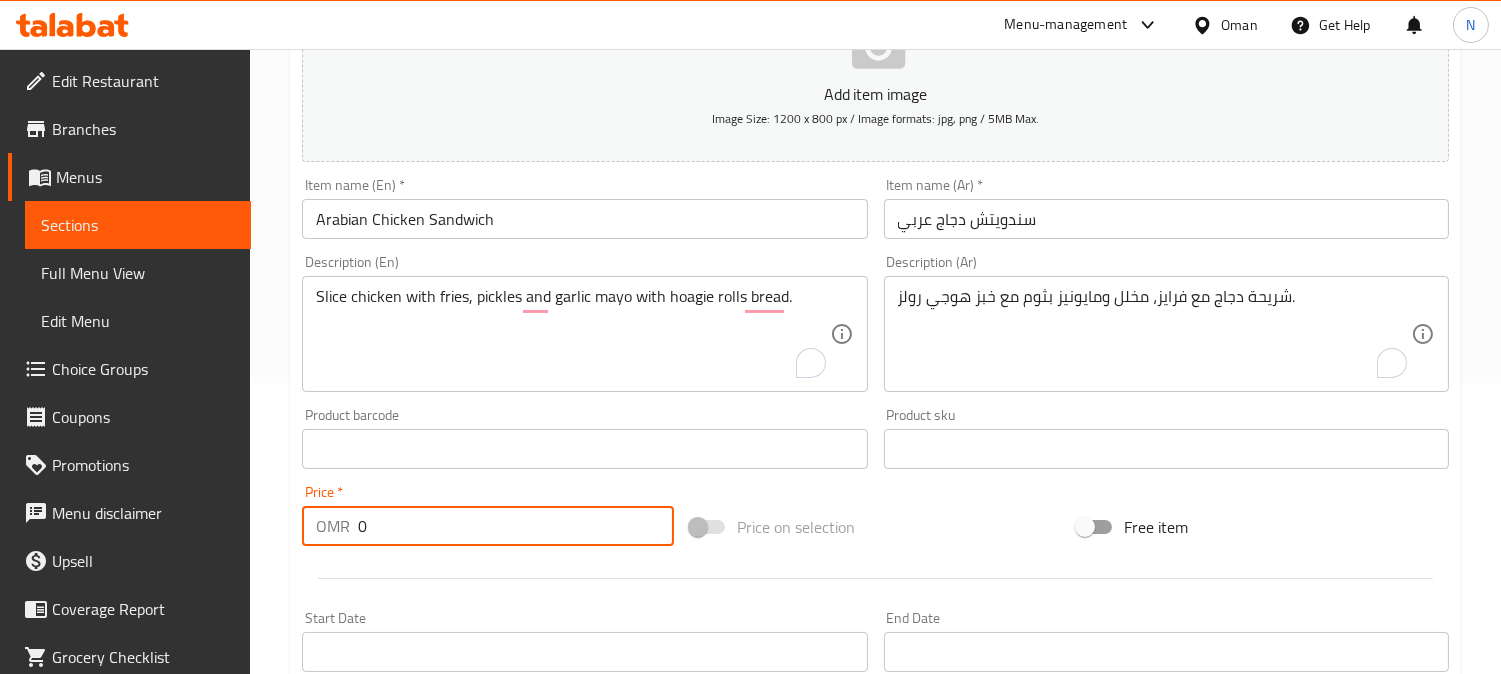 click on "0" at bounding box center [516, 526] 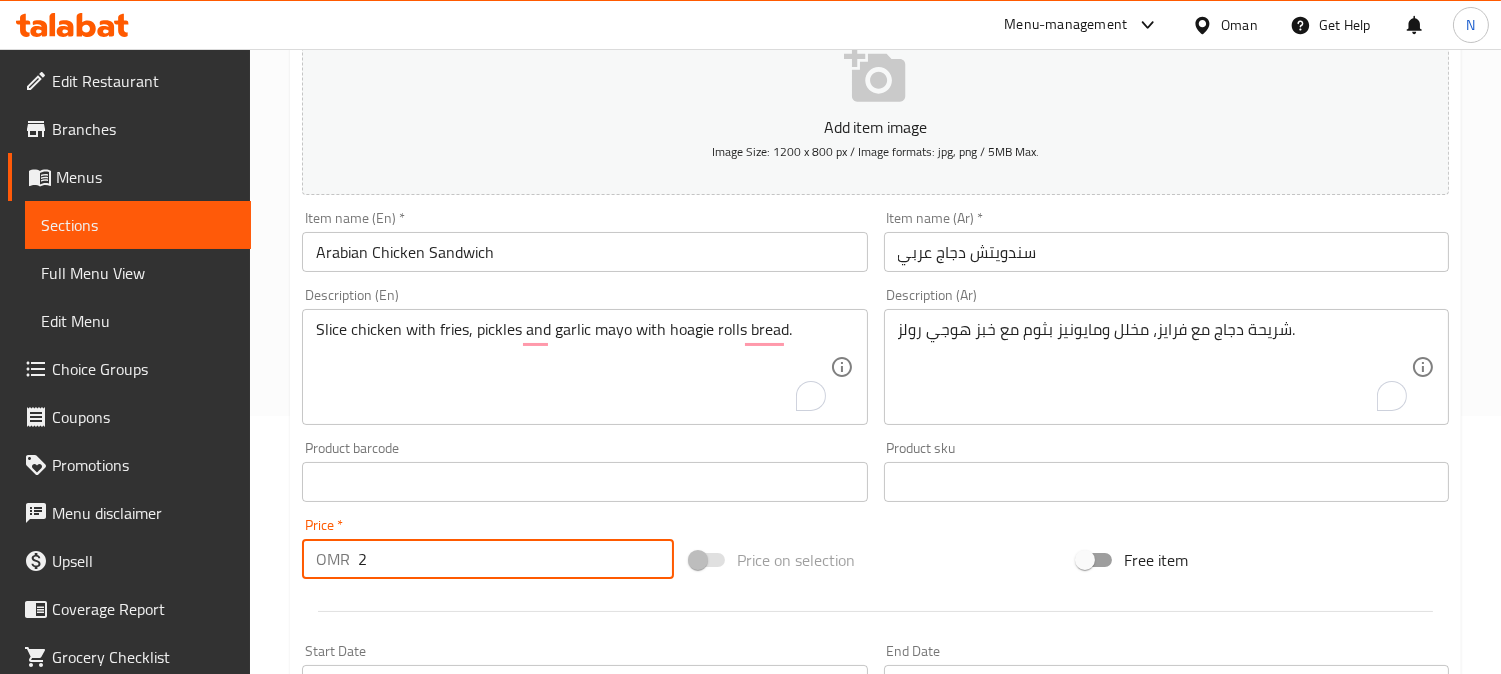 scroll, scrollTop: 513, scrollLeft: 0, axis: vertical 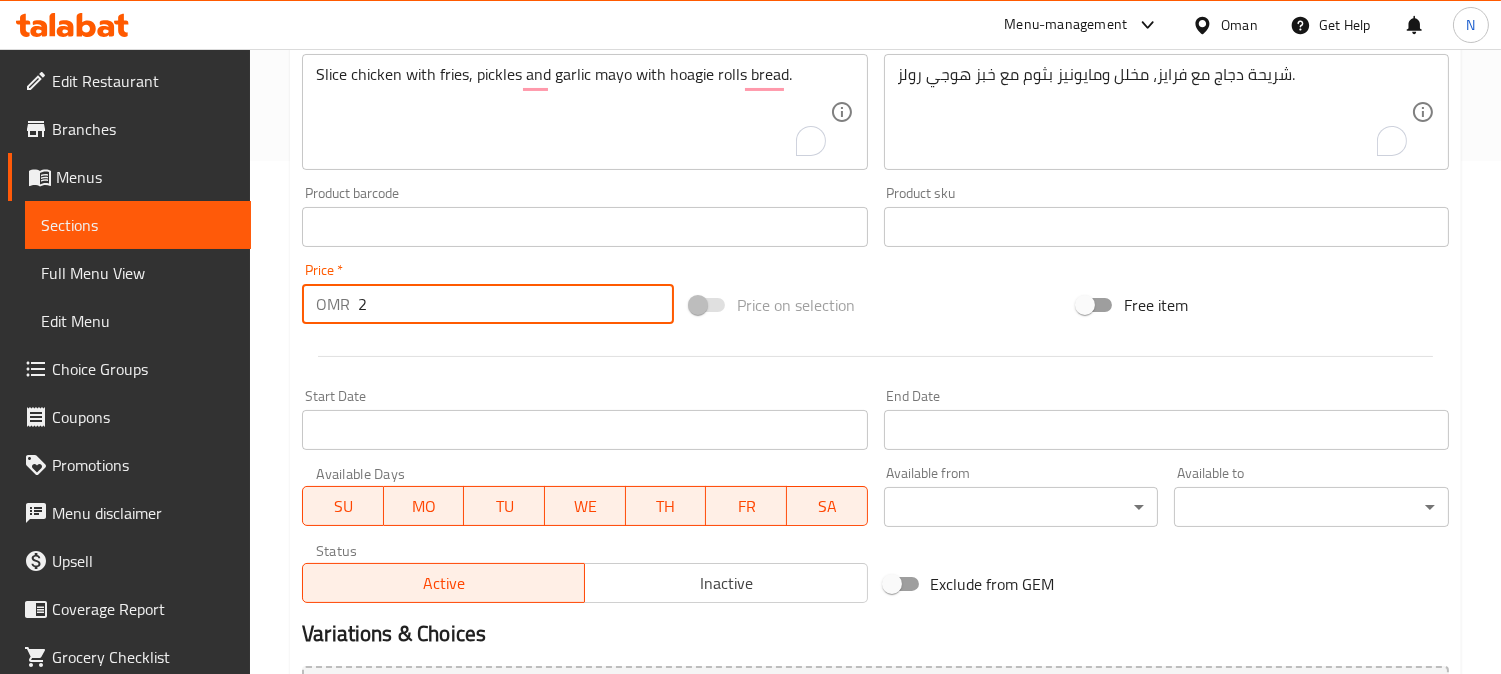 drag, startPoint x: 384, startPoint y: 313, endPoint x: 306, endPoint y: 332, distance: 80.280754 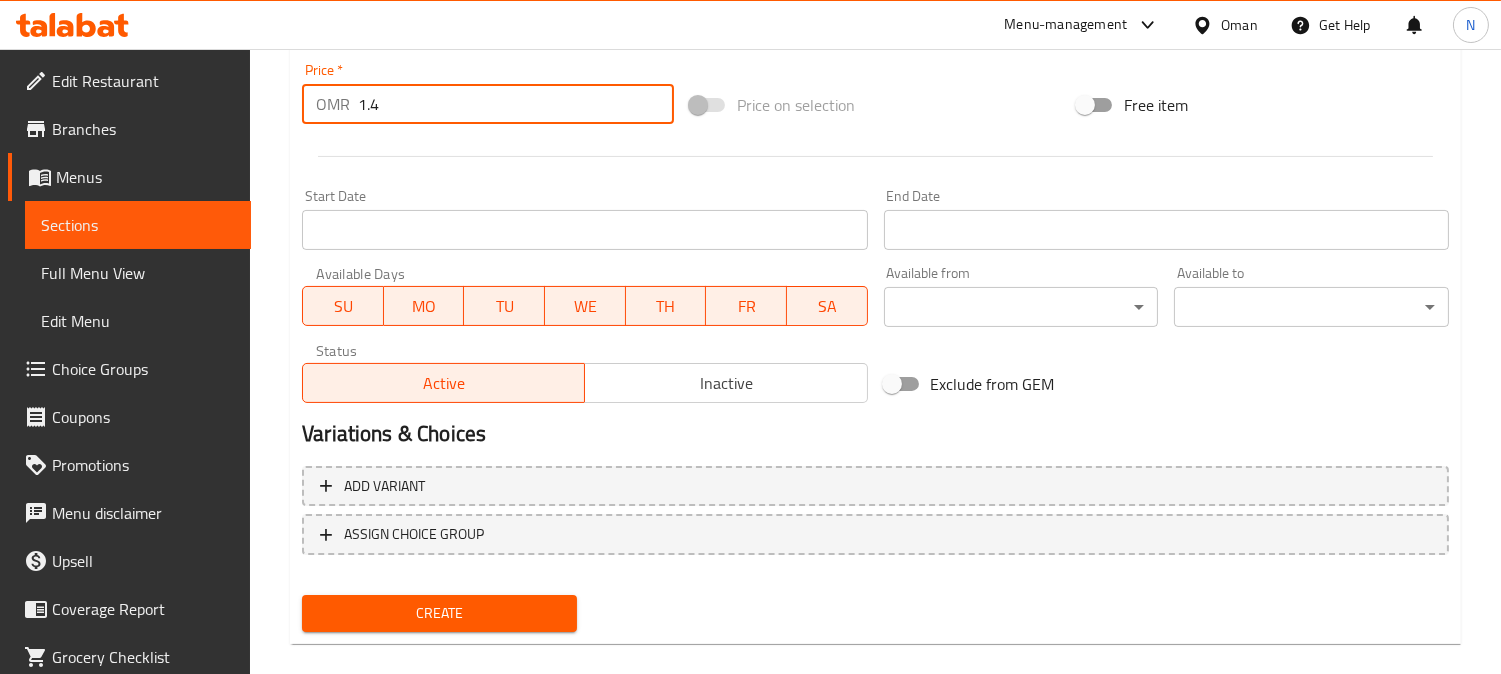 scroll, scrollTop: 735, scrollLeft: 0, axis: vertical 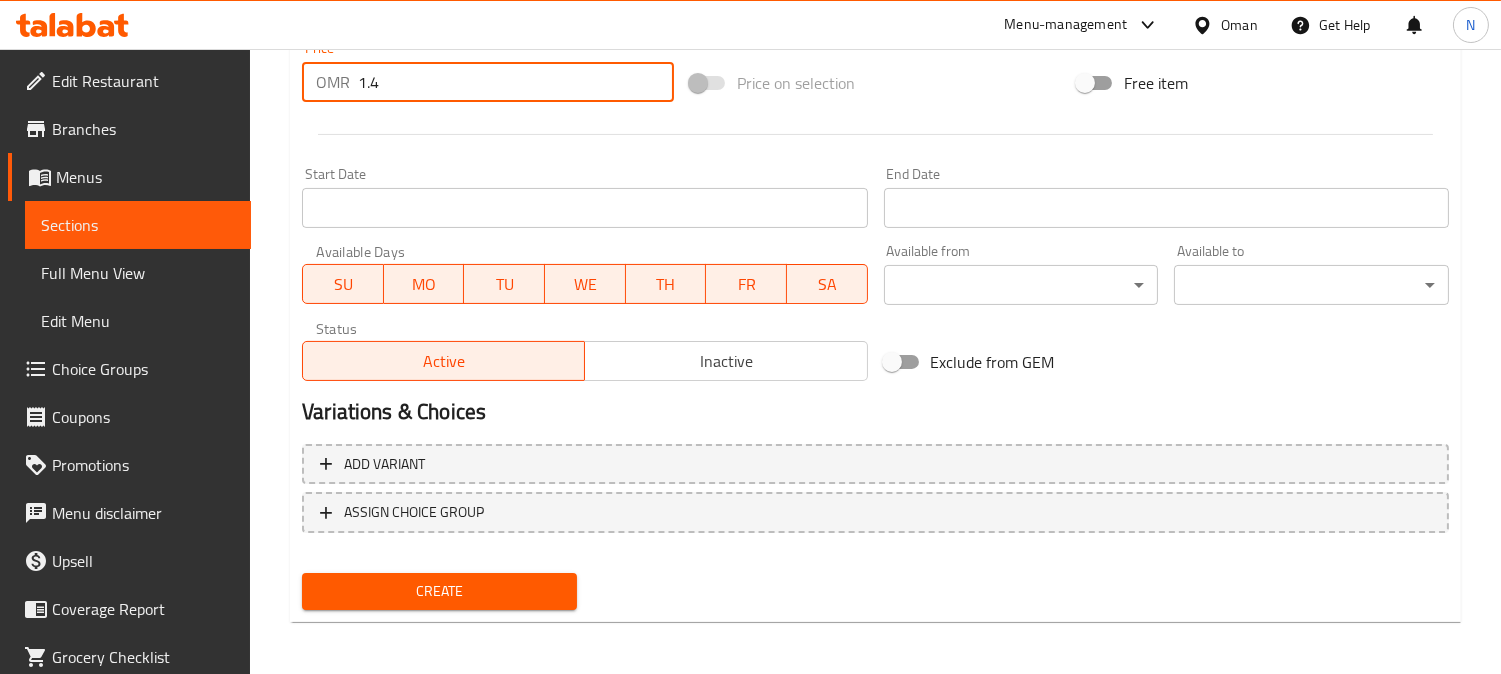 type on "1.4" 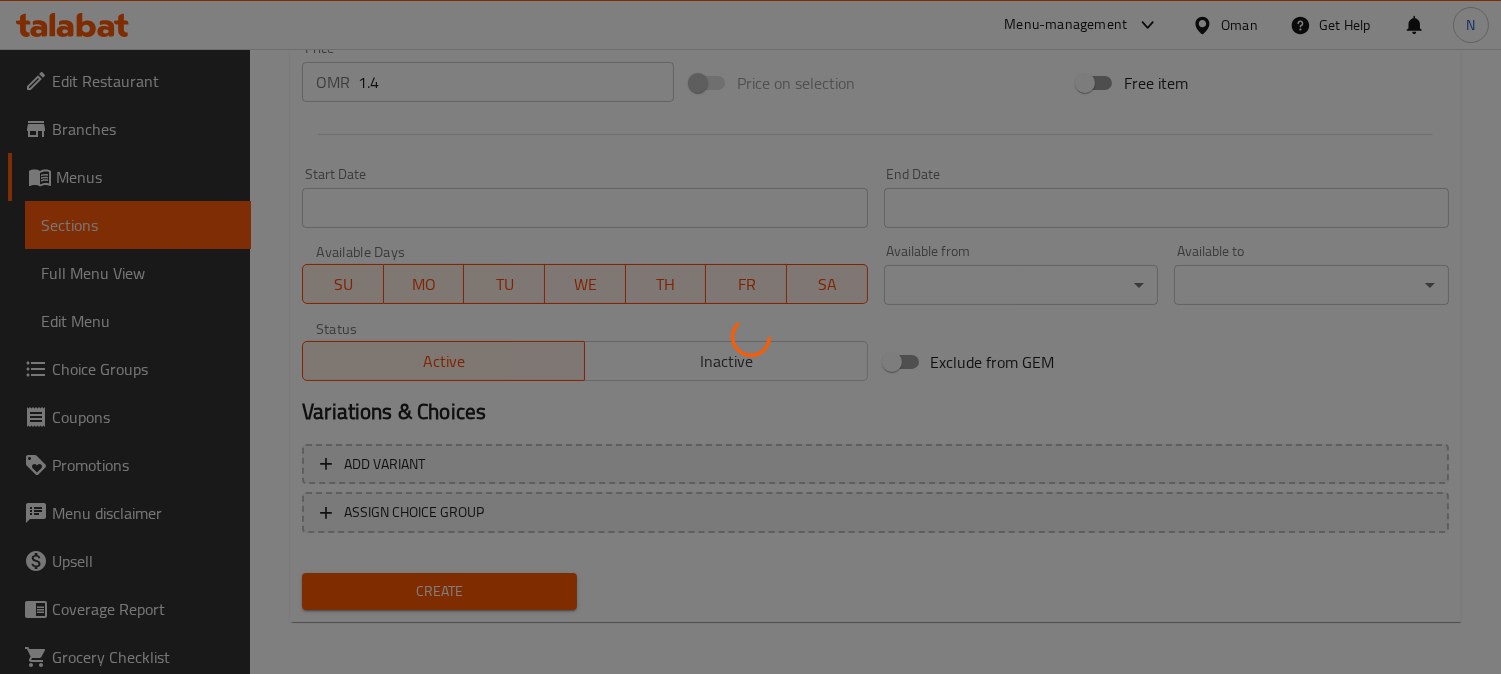type 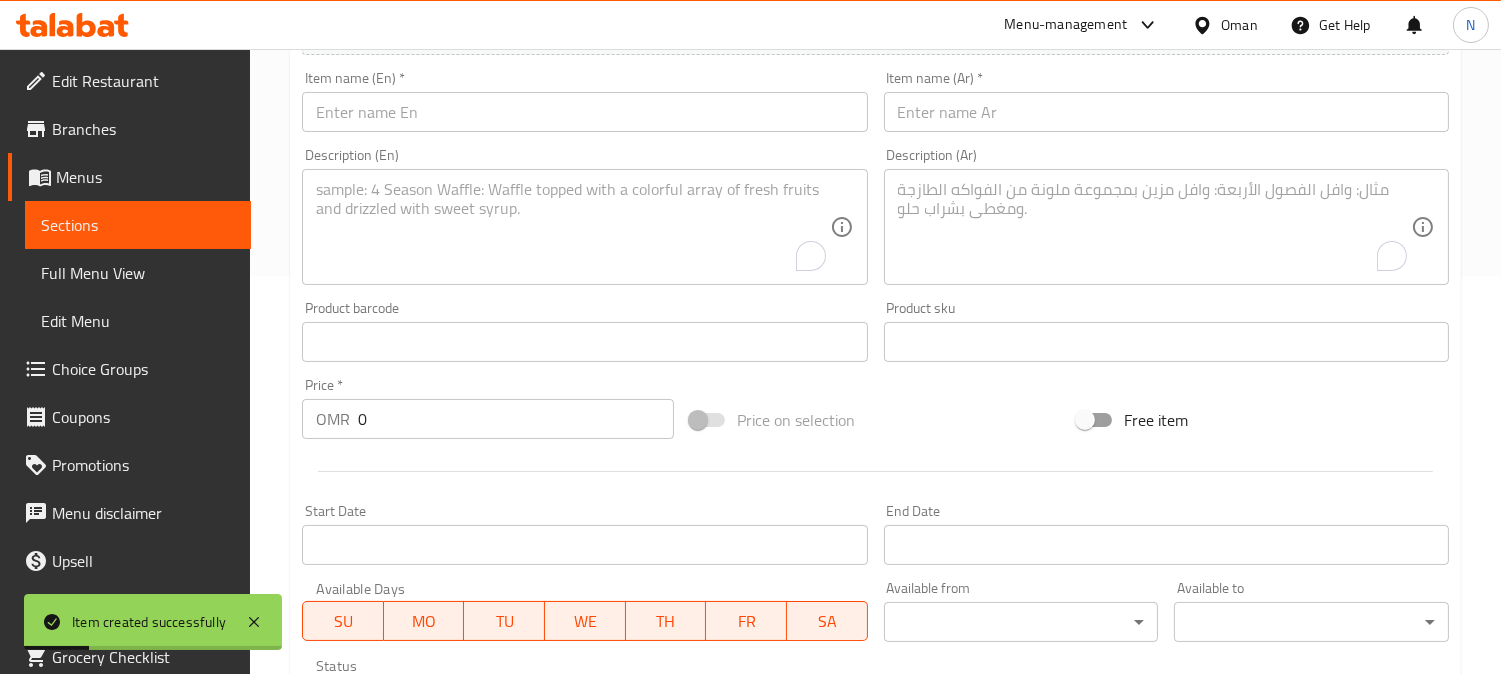 scroll, scrollTop: 291, scrollLeft: 0, axis: vertical 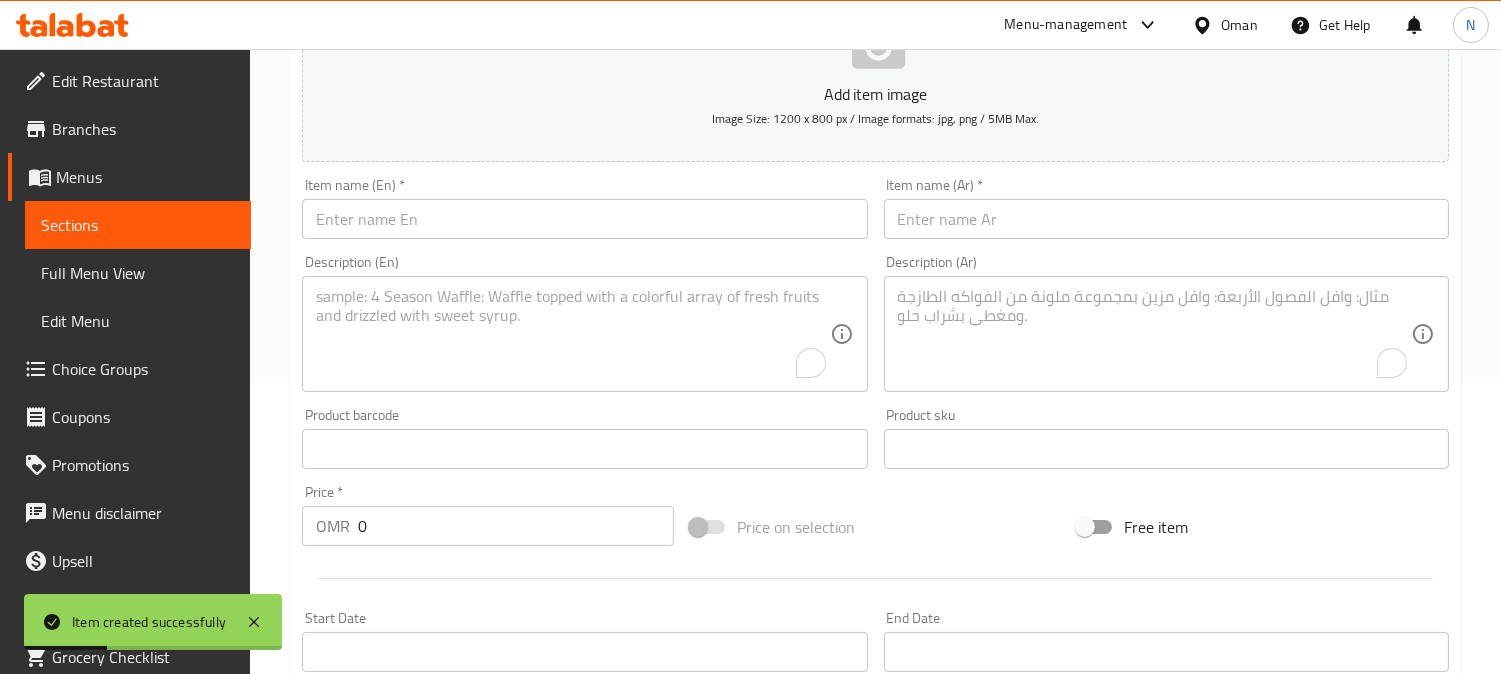 click at bounding box center [584, 219] 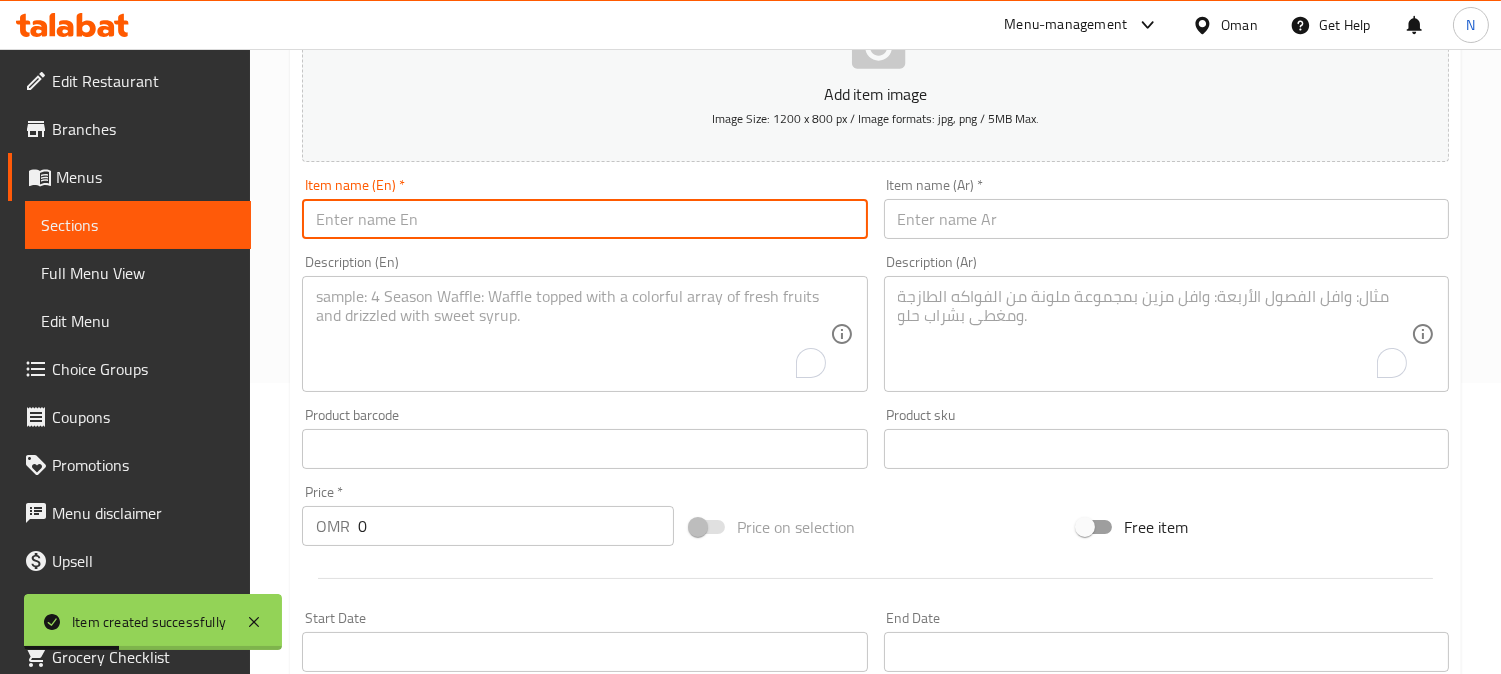 paste on "Arabian Meat Steak Sandwich" 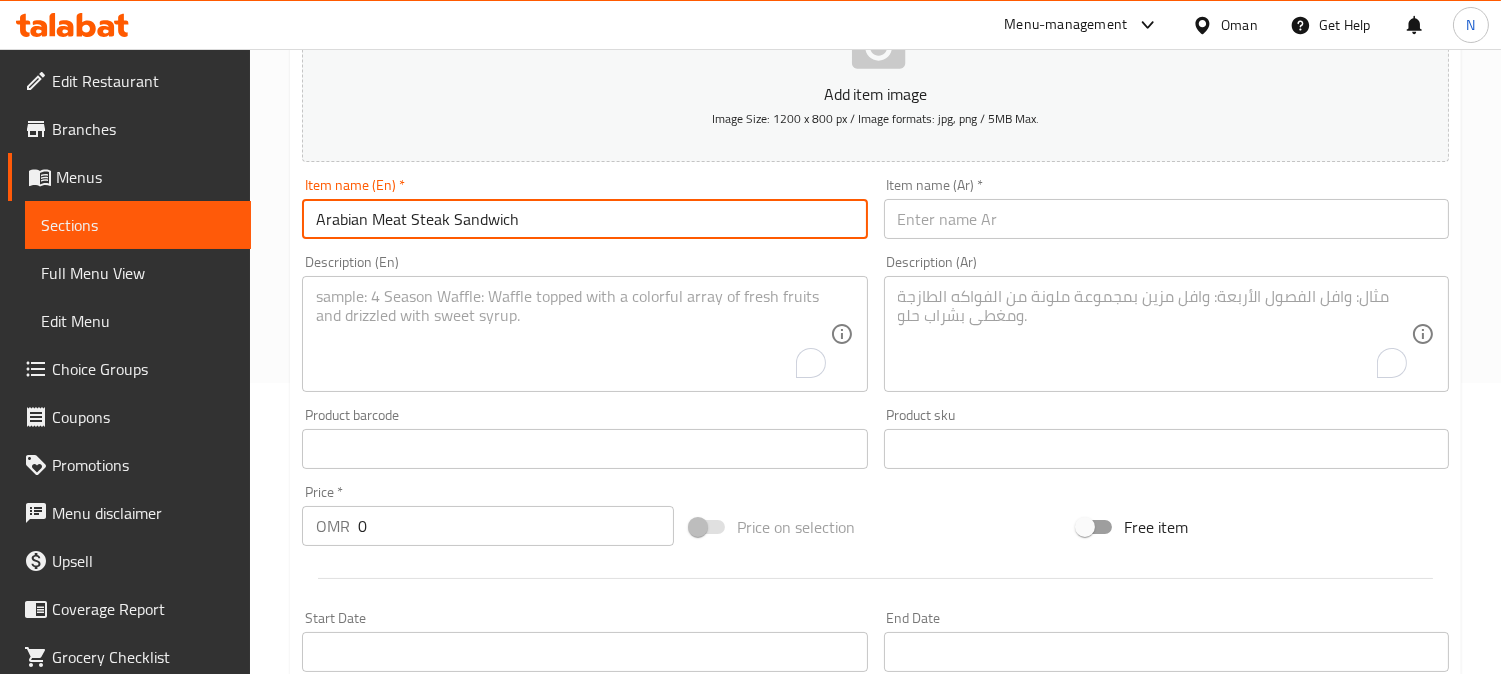click on "Arabian Meat Steak Sandwich" at bounding box center (584, 219) 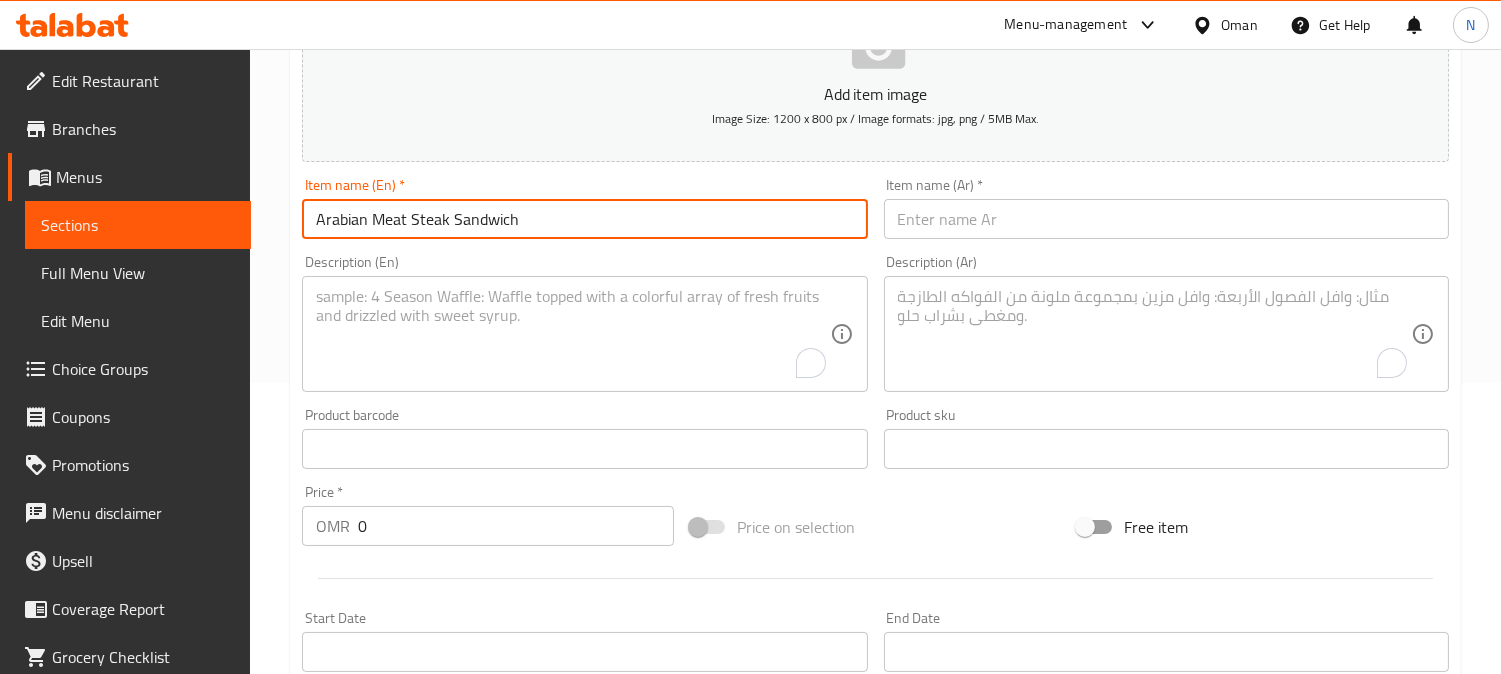 click on "Arabian Meat Steak Sandwich" at bounding box center [584, 219] 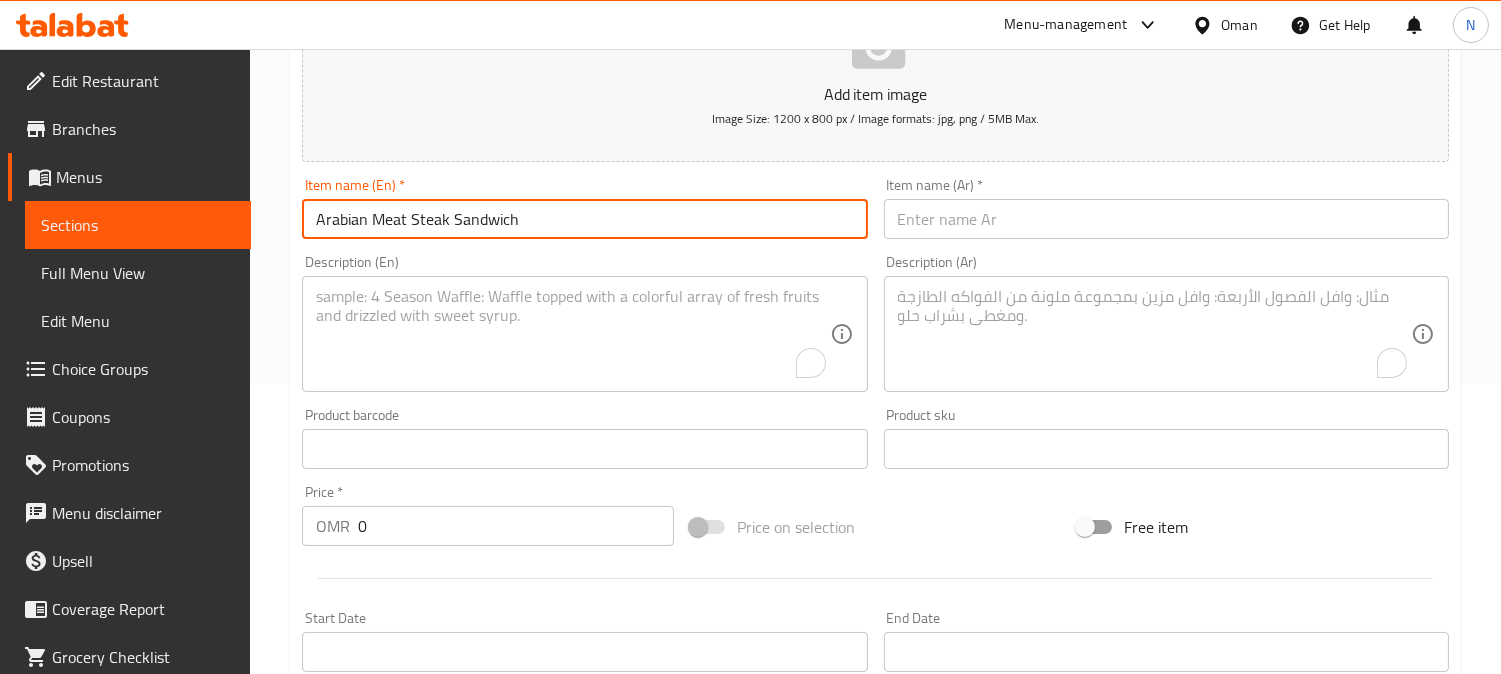 drag, startPoint x: 513, startPoint y: 225, endPoint x: 532, endPoint y: 231, distance: 19.924858 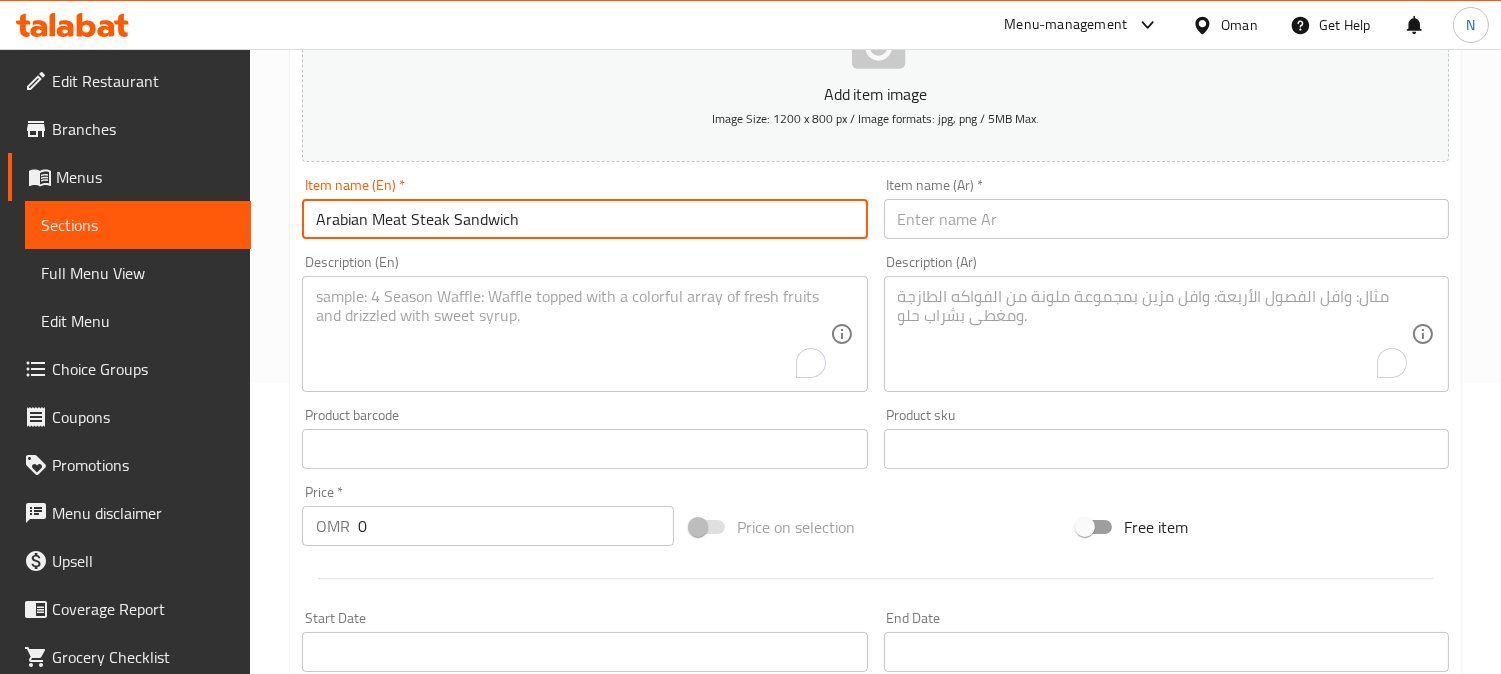 type on "Arabian Meat Steak Sandwich" 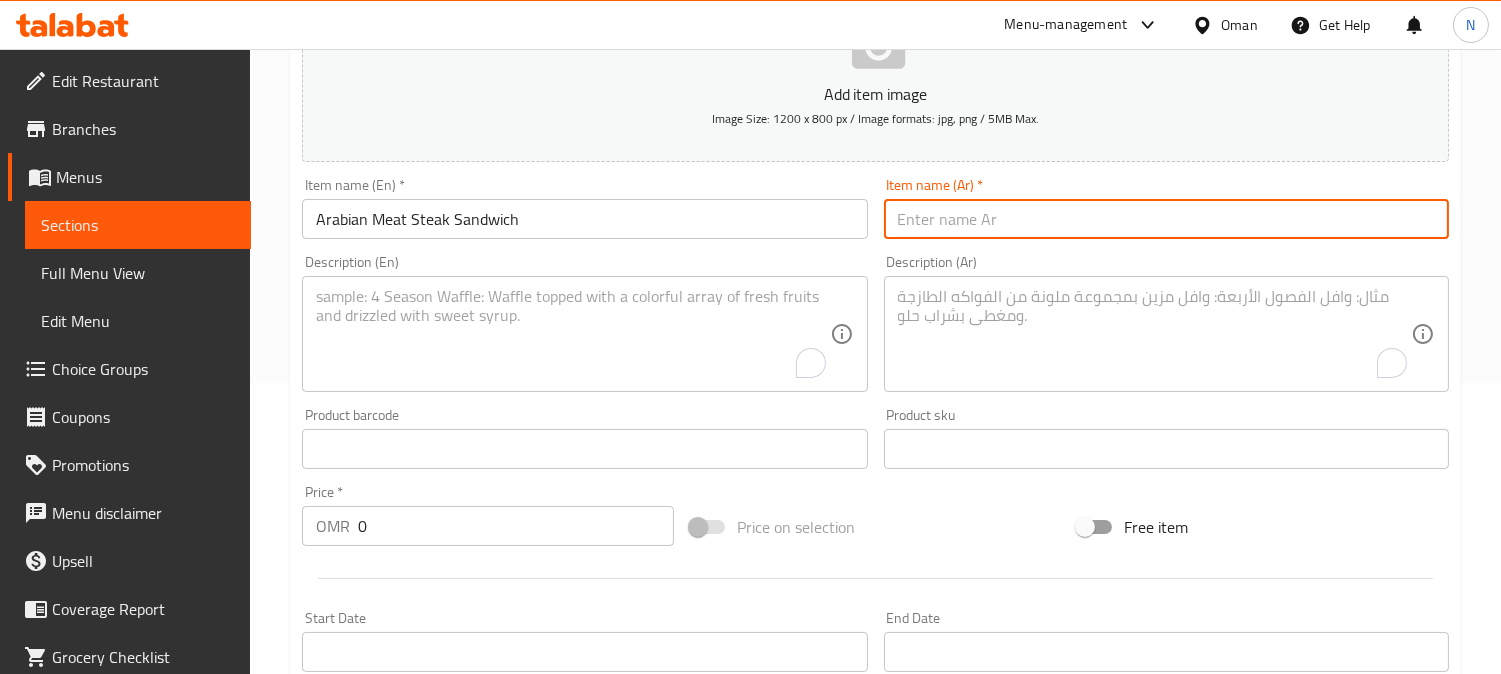 click at bounding box center (1166, 219) 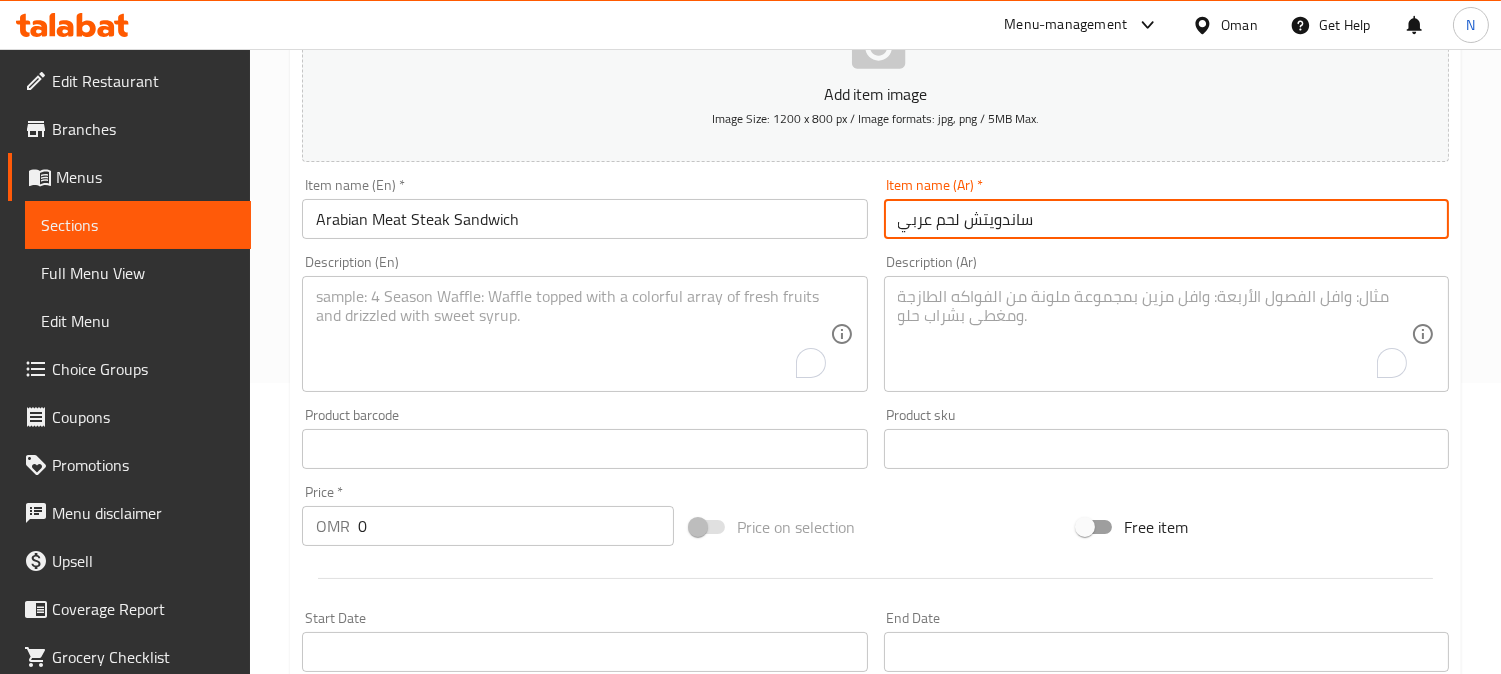 click on "ساندويتش لحم عربي" at bounding box center (1166, 219) 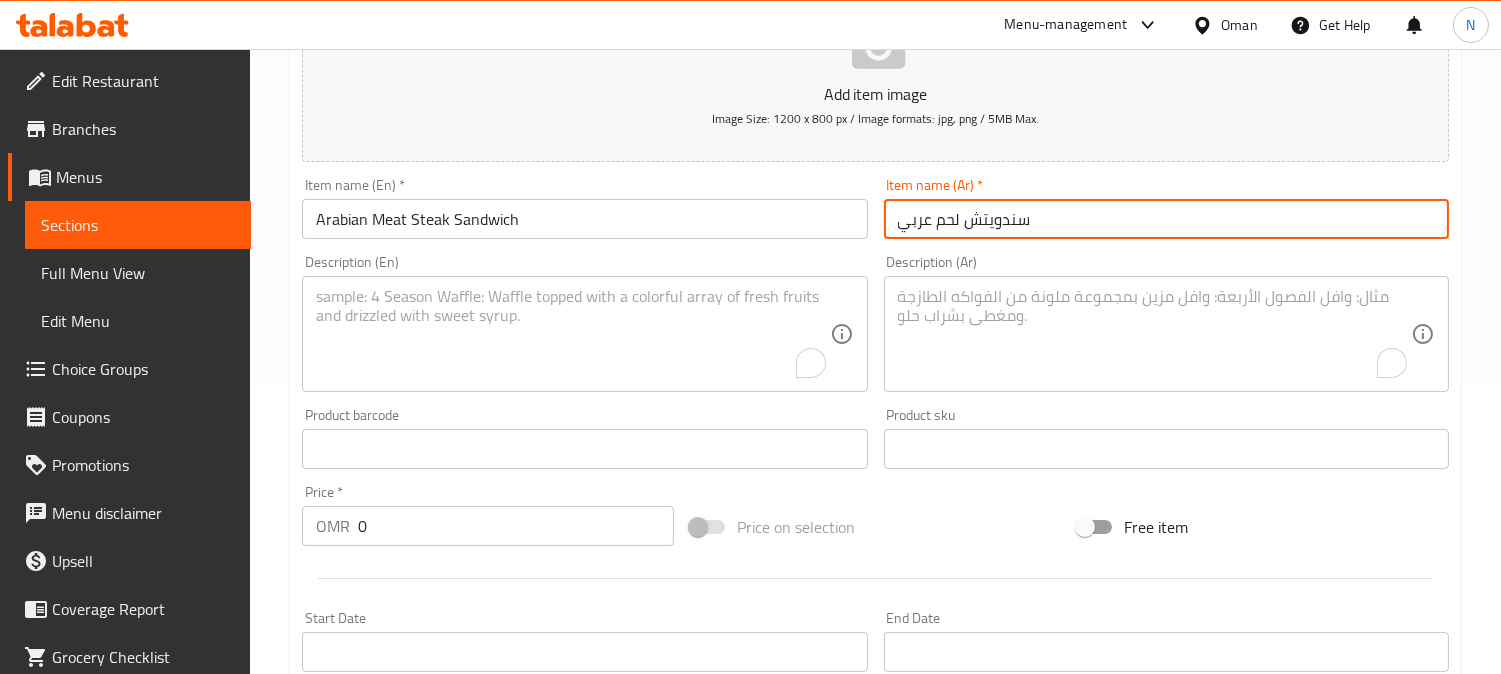 click on "سندويتش لحم عربي" at bounding box center [1166, 219] 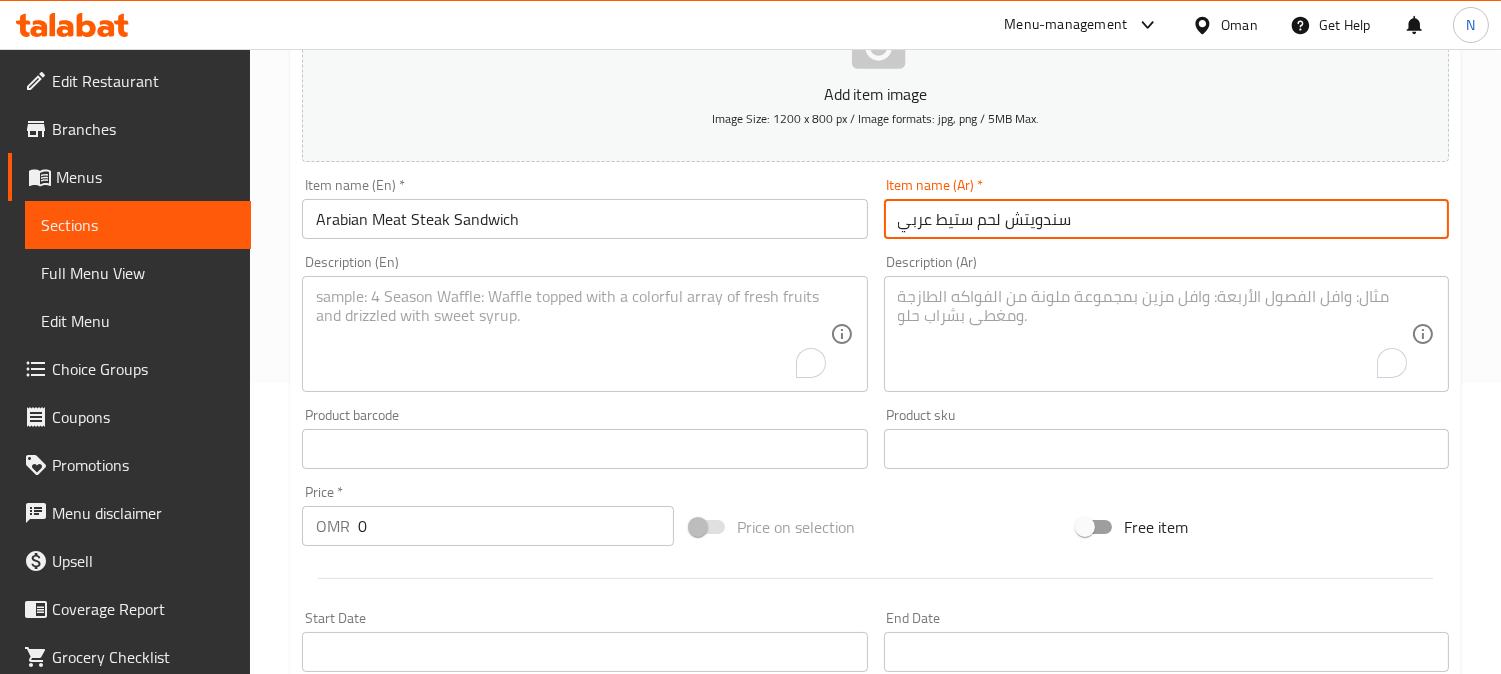 click on "سندويتش لحم ستيط عربي" at bounding box center (1166, 219) 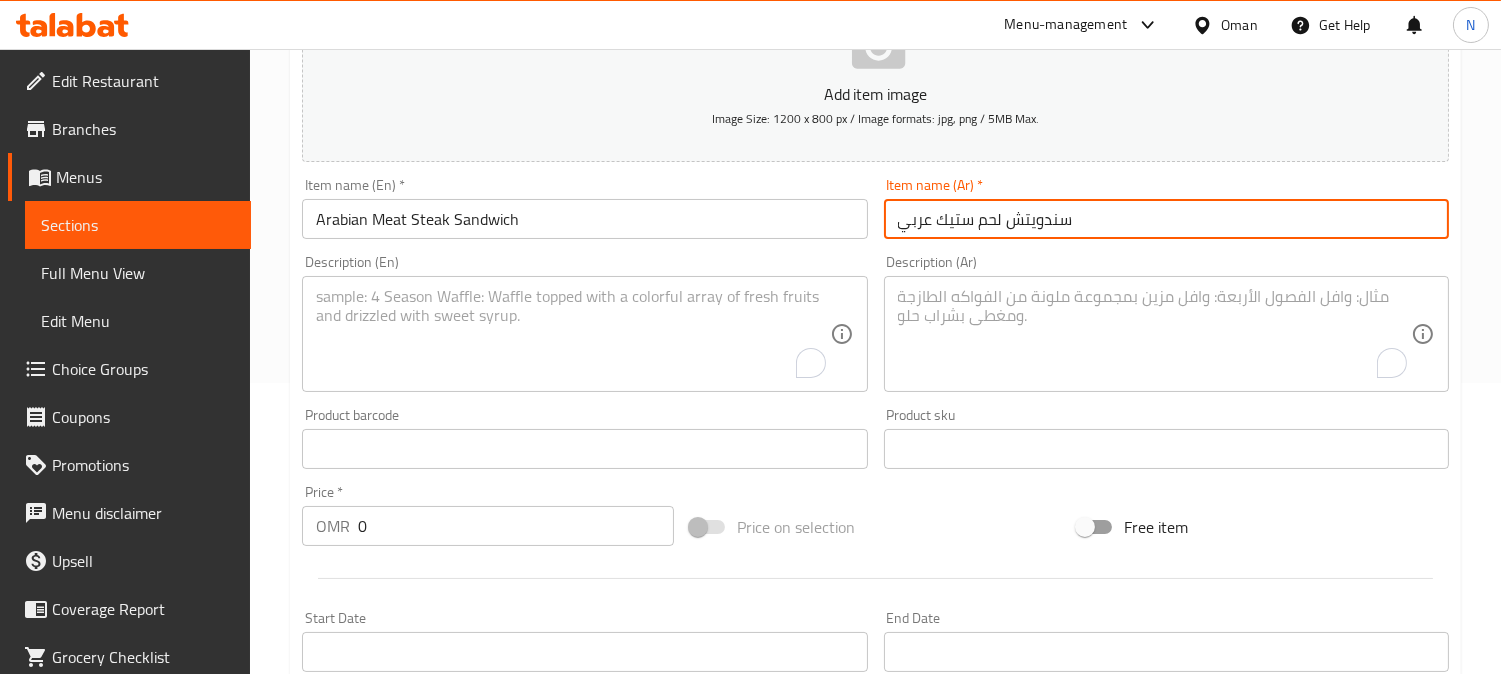 type on "سندويتش لحم ستيك عربي" 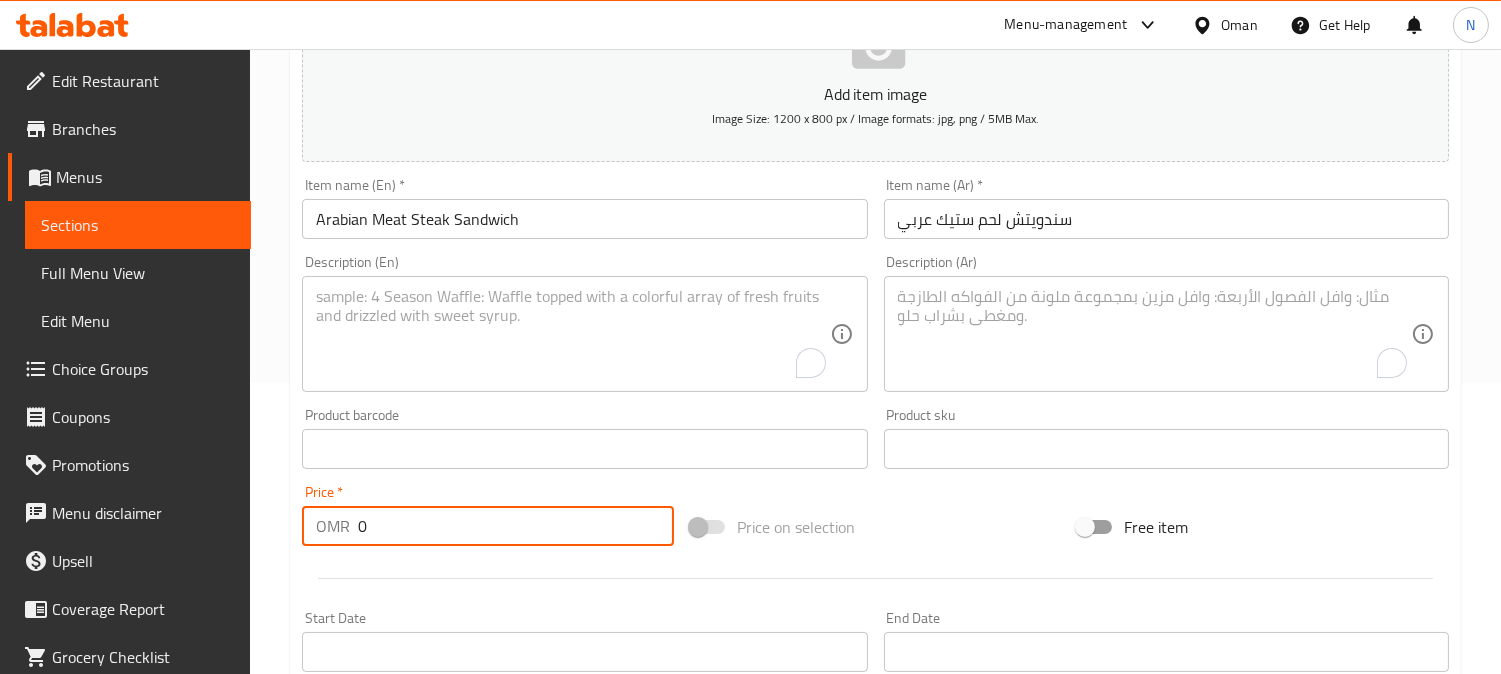 drag, startPoint x: 383, startPoint y: 531, endPoint x: 302, endPoint y: 535, distance: 81.09871 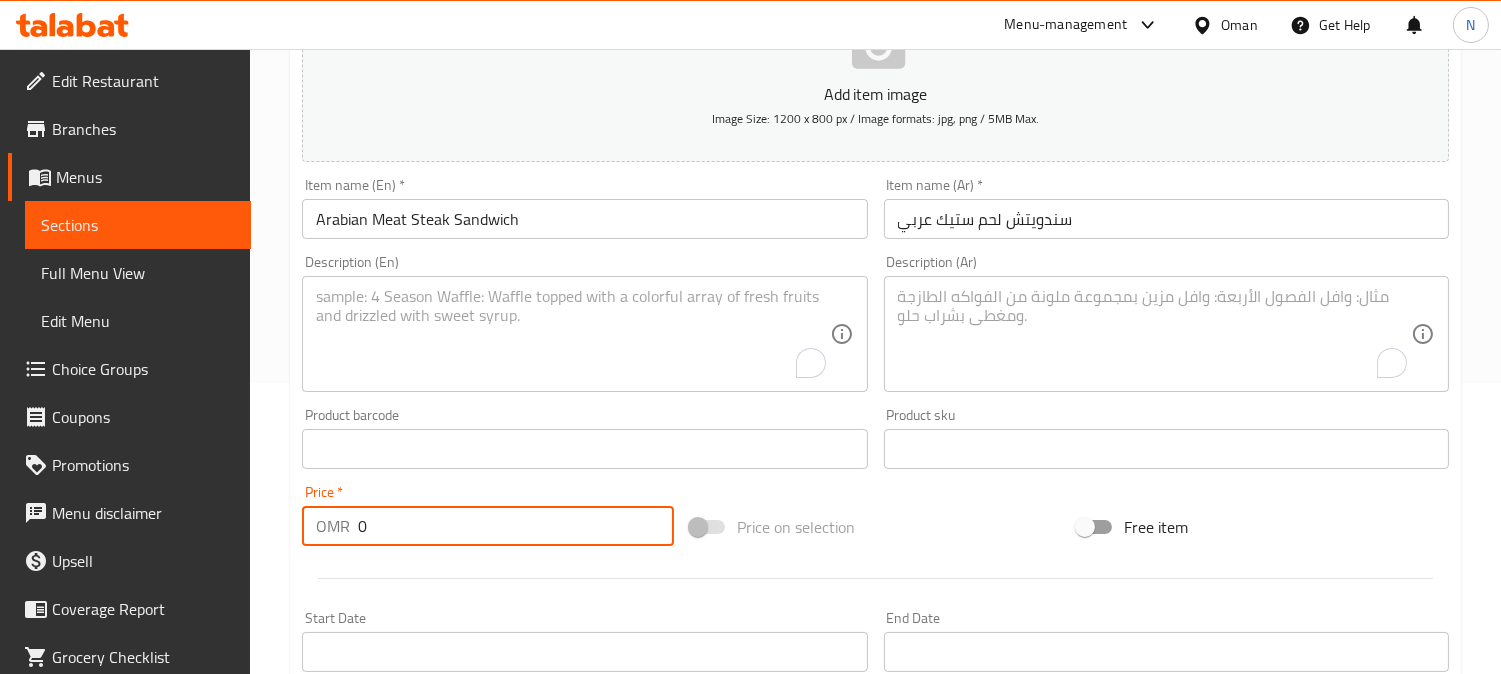 click on "OMR 0 Price  *" at bounding box center [488, 526] 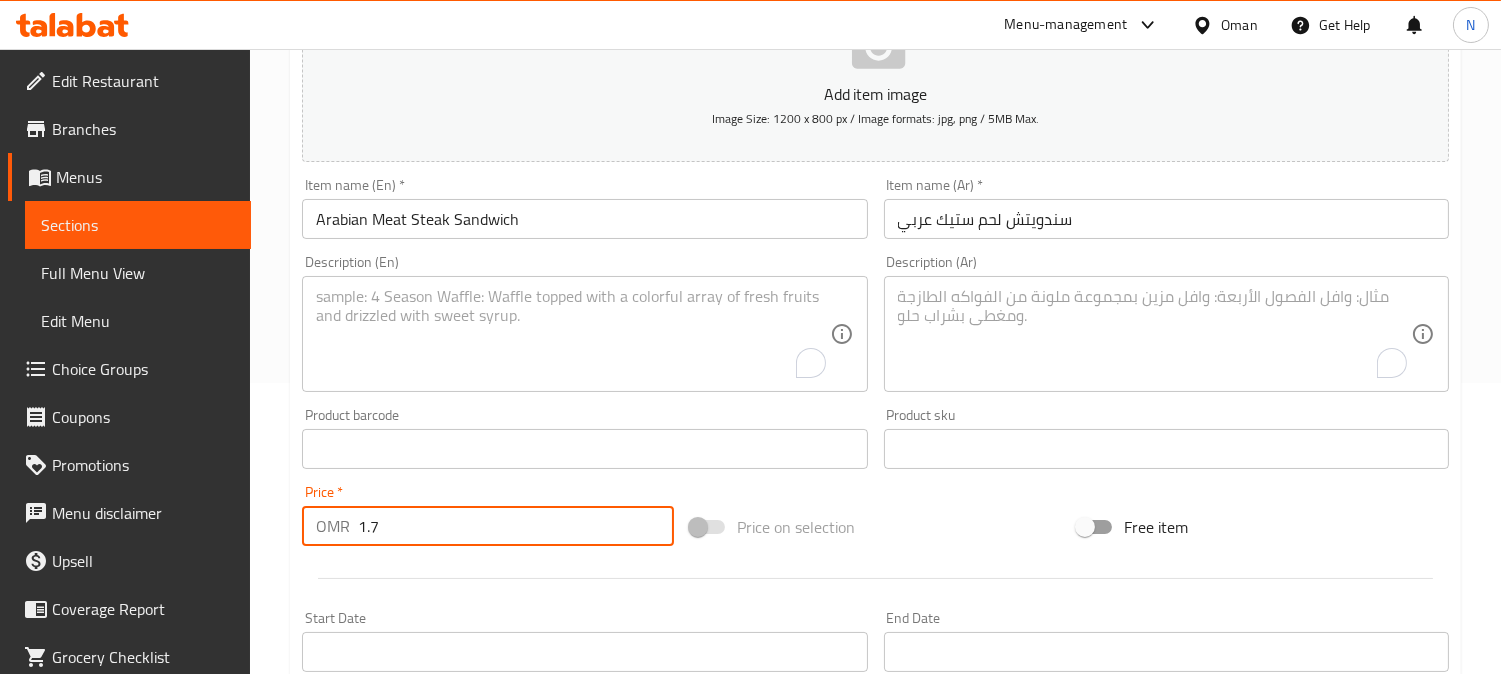 type on "1.7" 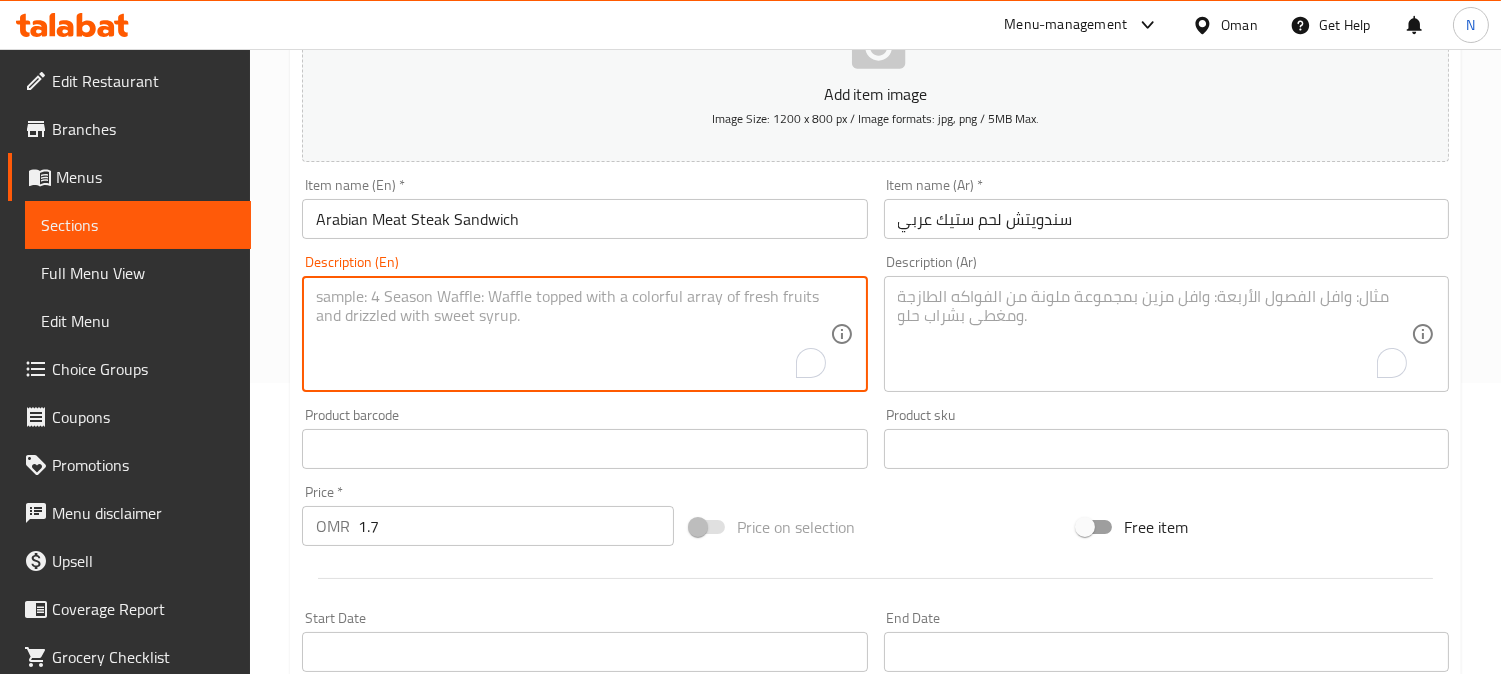 click at bounding box center (572, 334) 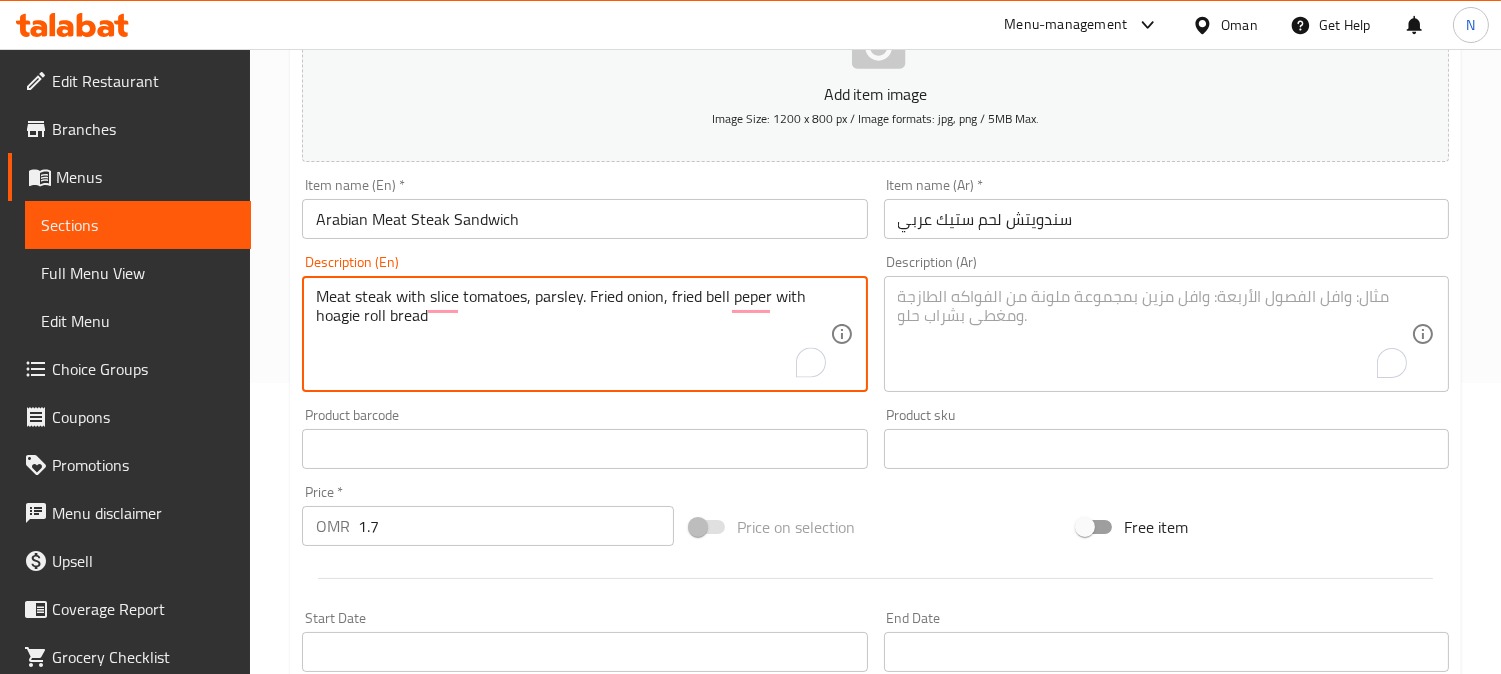 click on "Meat steak with slice tomatoes, parsley. Fried onion, fried bell peper with hoagie roll bread" at bounding box center [572, 334] 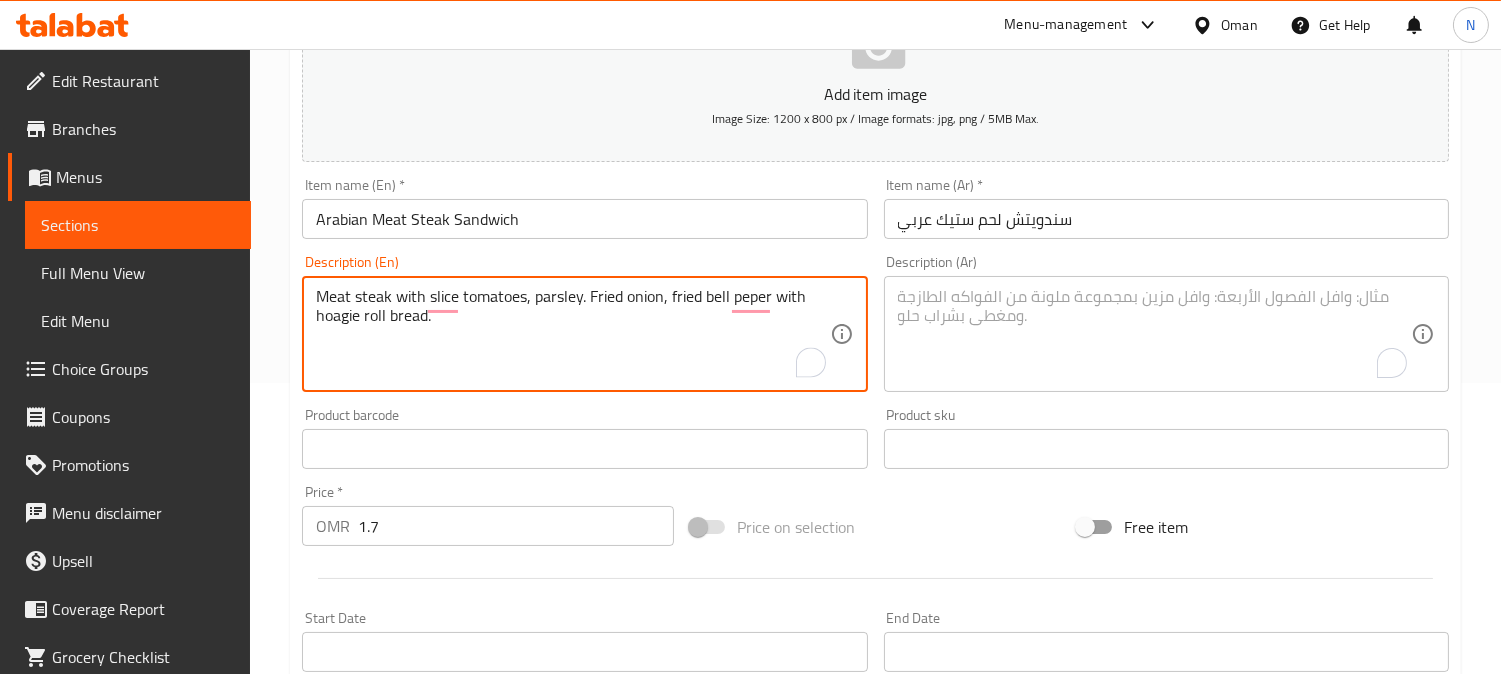 click on "Meat steak with slice tomatoes, parsley. Fried onion, fried bell peper with hoagie roll bread." at bounding box center (572, 334) 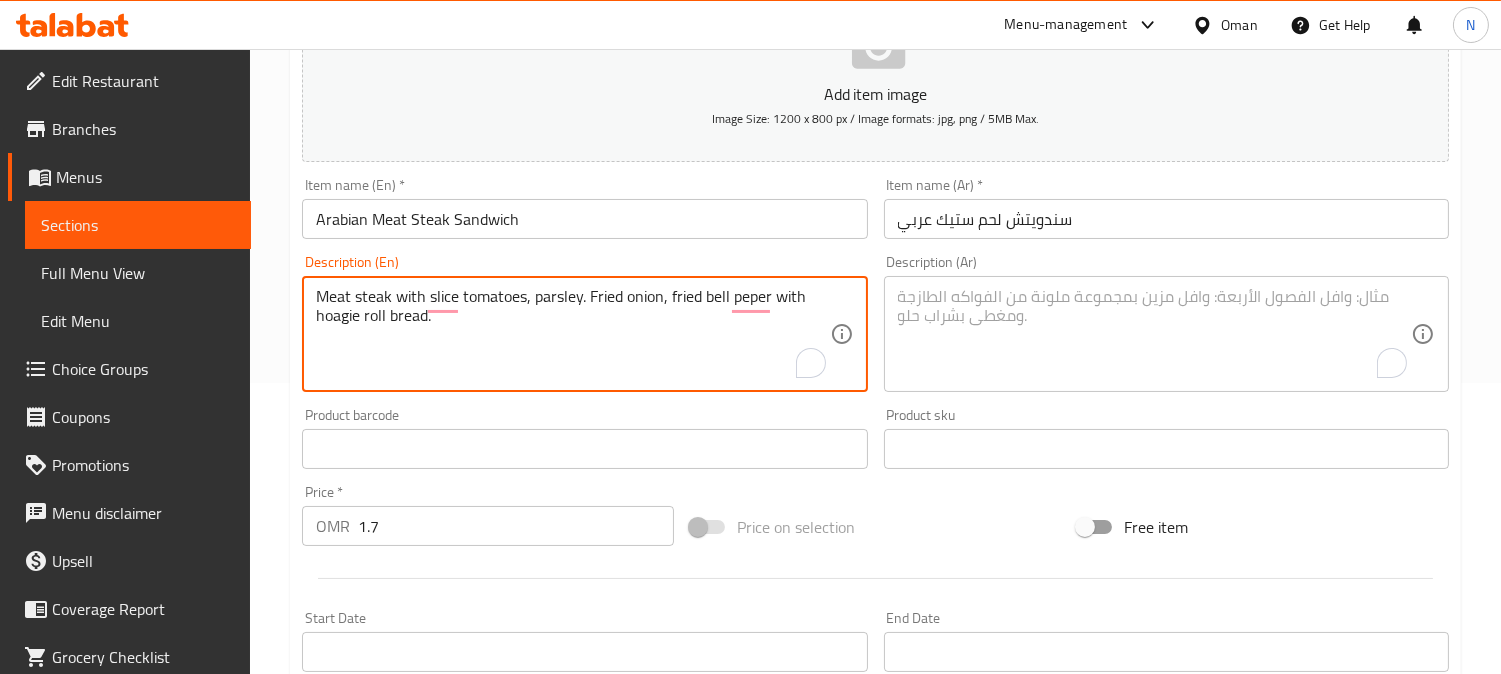 click on "Meat steak with slice tomatoes, parsley. Fried onion, fried bell peper with hoagie roll bread." at bounding box center (572, 334) 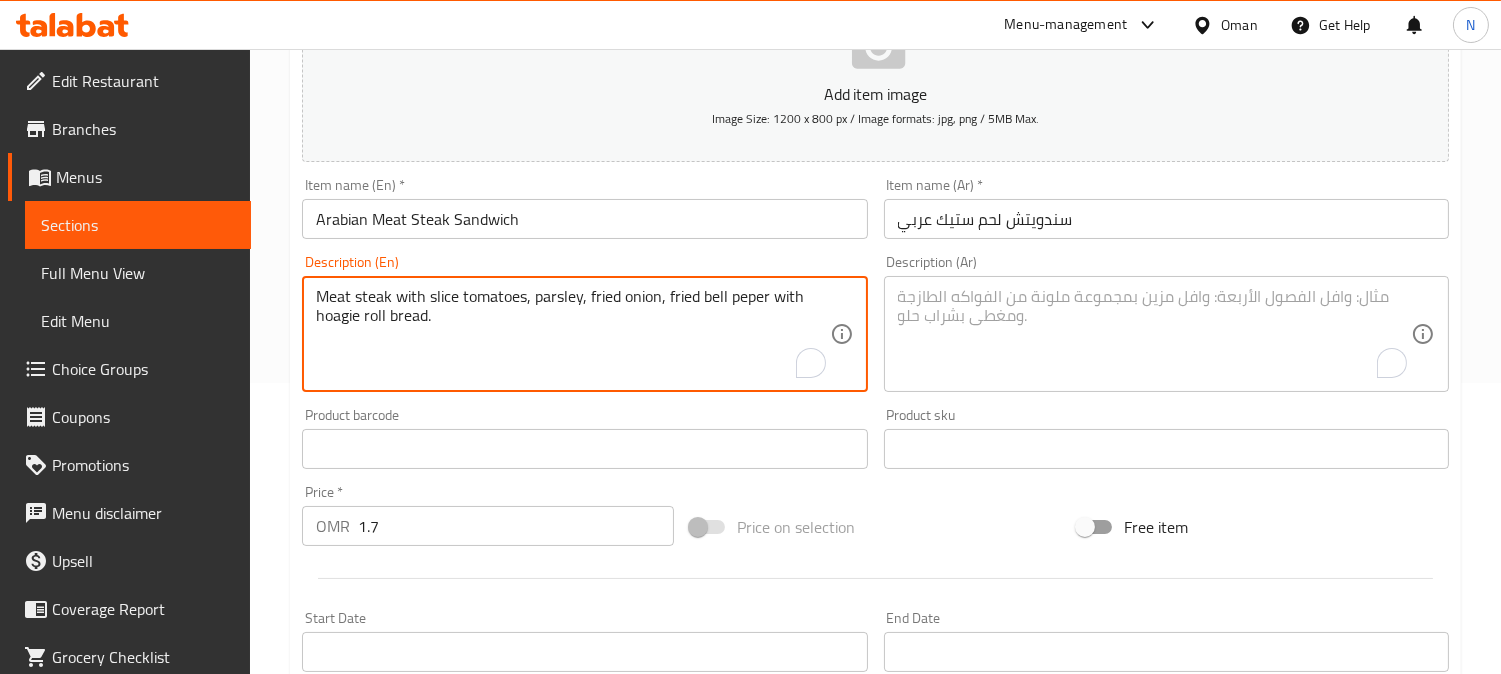 type on "Meat steak with slice tomatoes, parsley, fried onion, fried bell peper with hoagie roll bread." 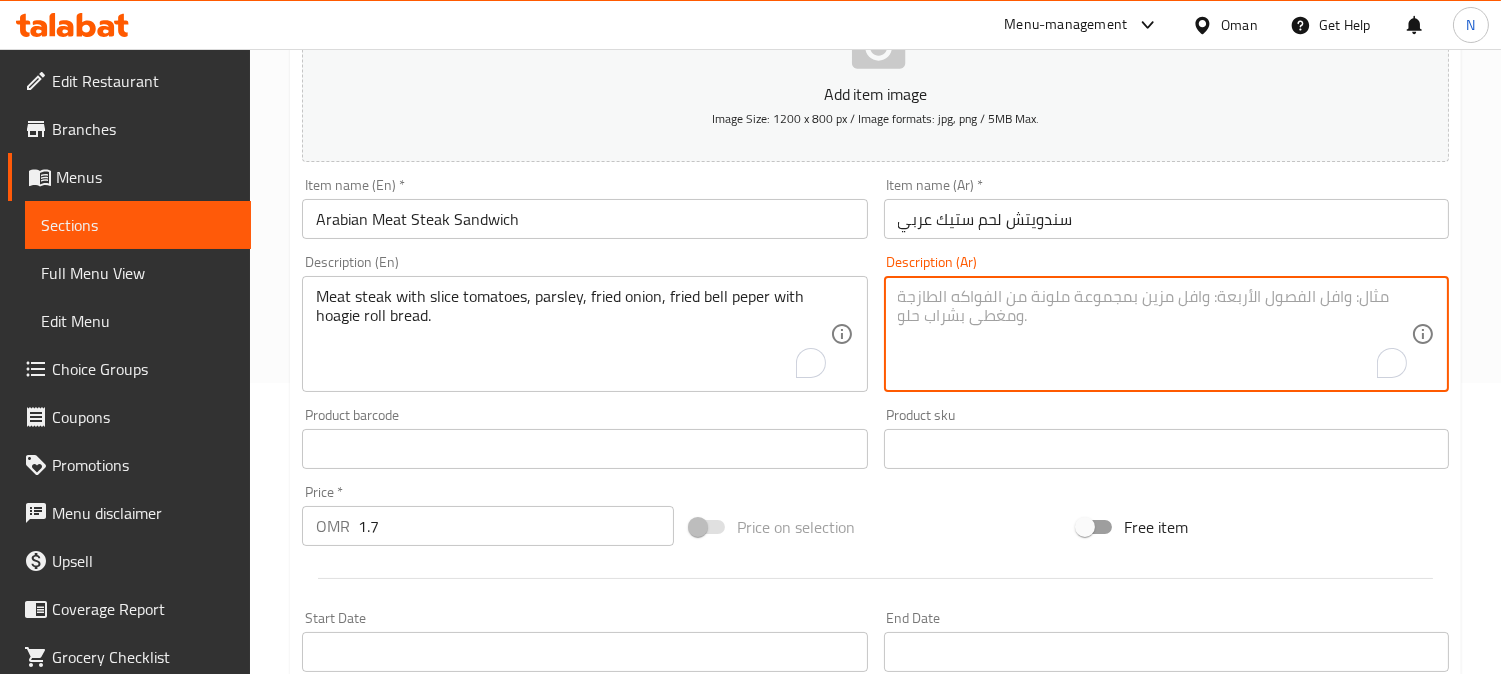 click at bounding box center (1154, 334) 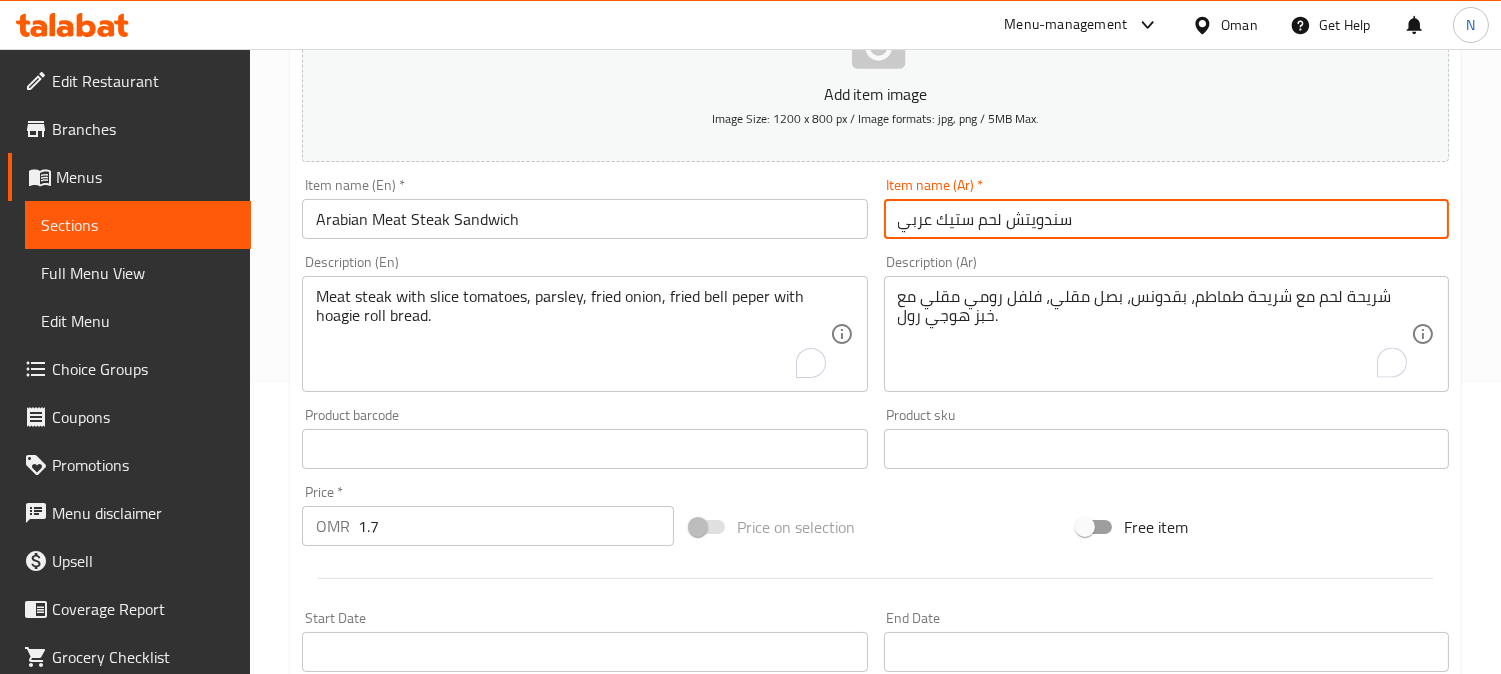 click on "سندويتش لحم ستيك عربي" at bounding box center [1166, 219] 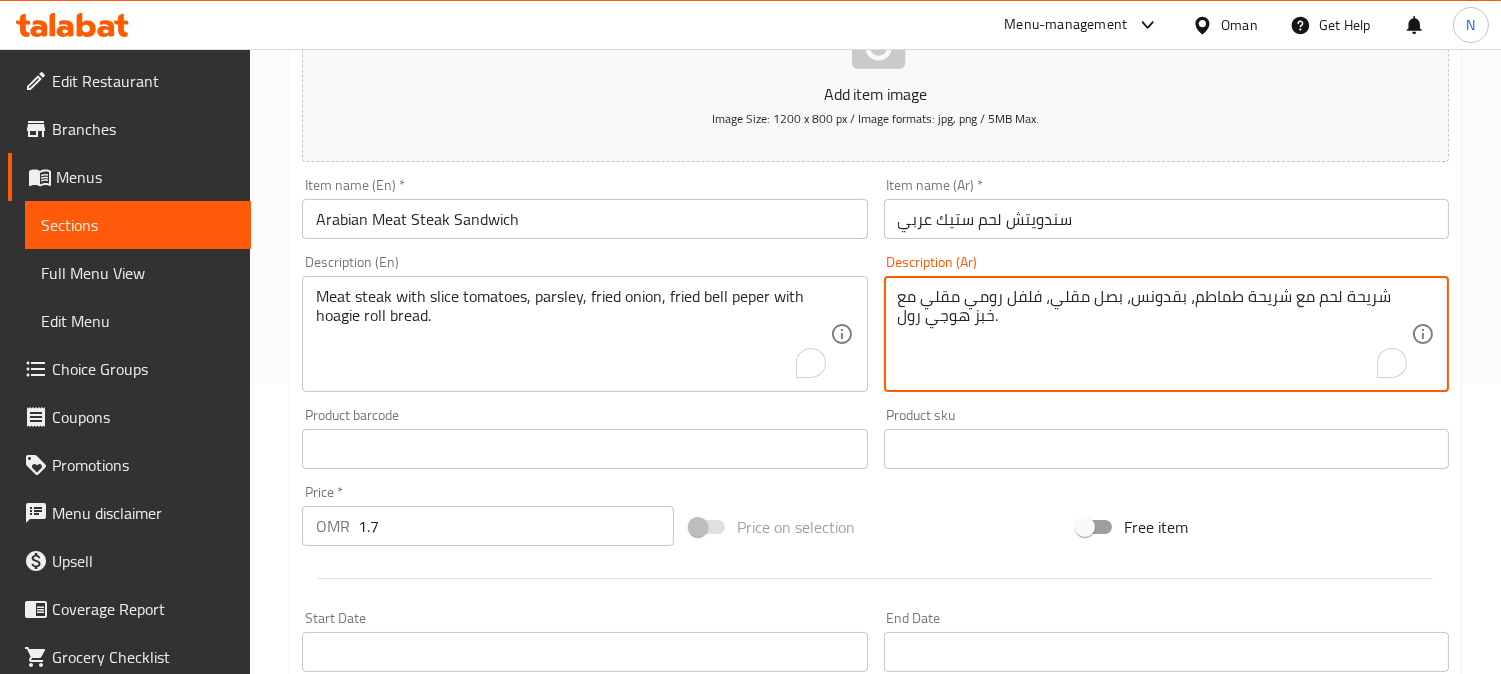click on "شريحة لحم مع شريحة طماطم، بقدونس، بصل مقلي، فلفل رومي مقلي مع خبز هوجي رول." at bounding box center (1154, 334) 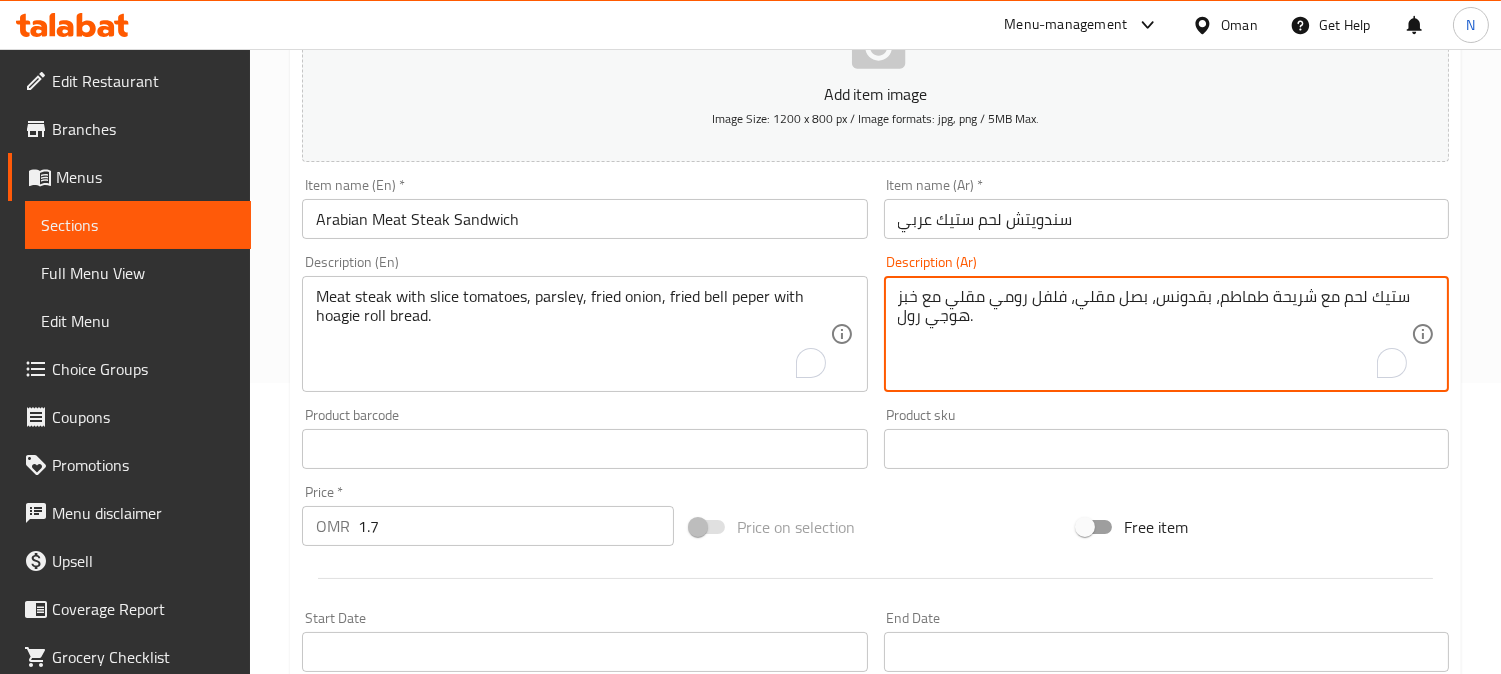 click on "ستيك لحم مع شريحة طماطم، بقدونس، بصل مقلي، فلفل رومي مقلي مع خبز هوجي رول." at bounding box center [1154, 334] 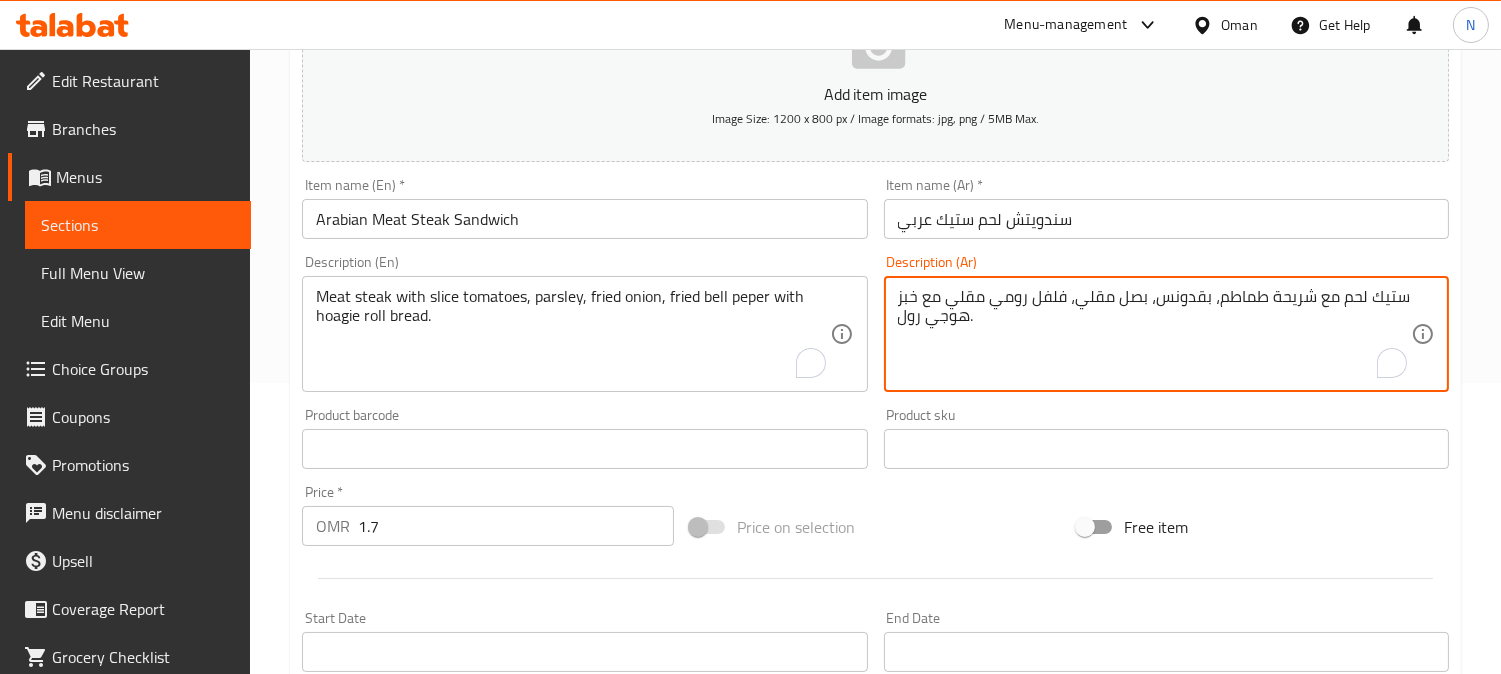 drag, startPoint x: 1025, startPoint y: 310, endPoint x: 992, endPoint y: 295, distance: 36.249138 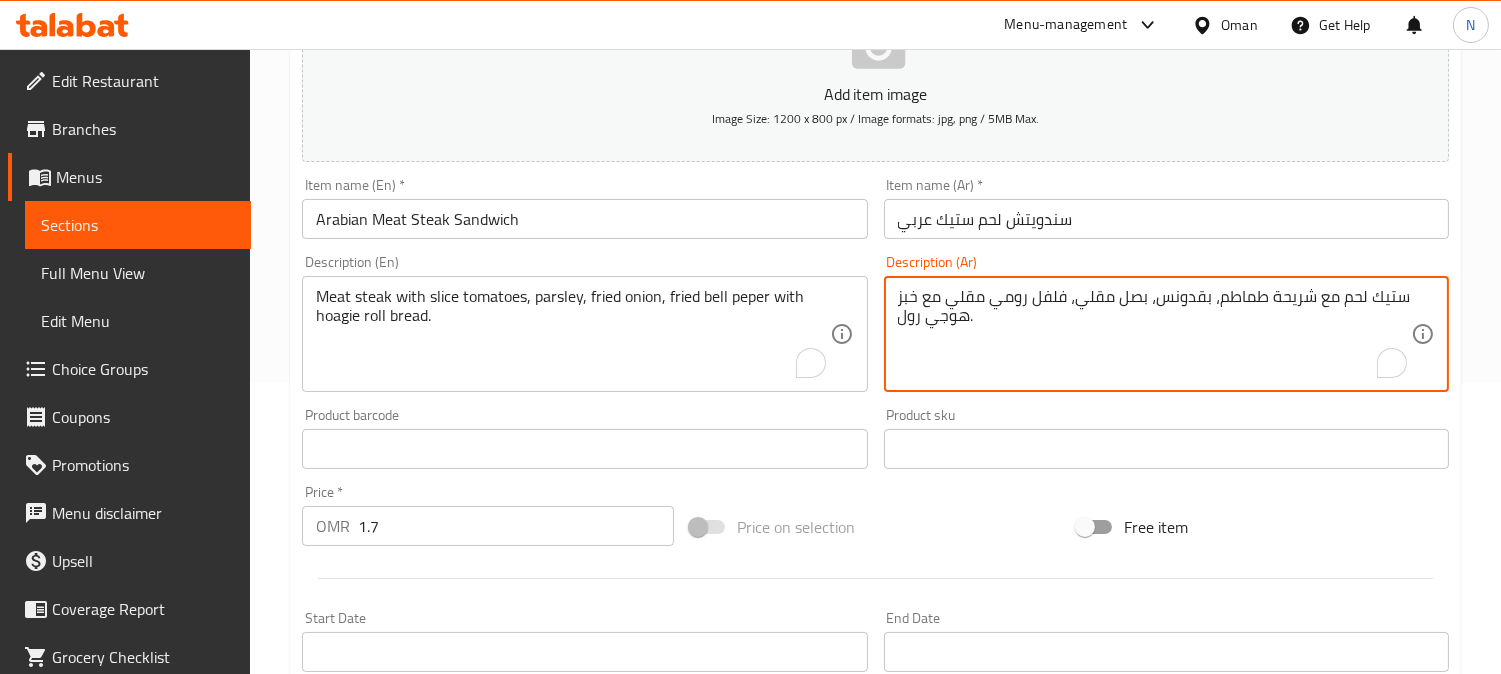 click on "ستيك لحم مع شريحة طماطم، بقدونس، بصل مقلي، فلفل رومي مقلي مع خبز هوجي رول." at bounding box center [1154, 334] 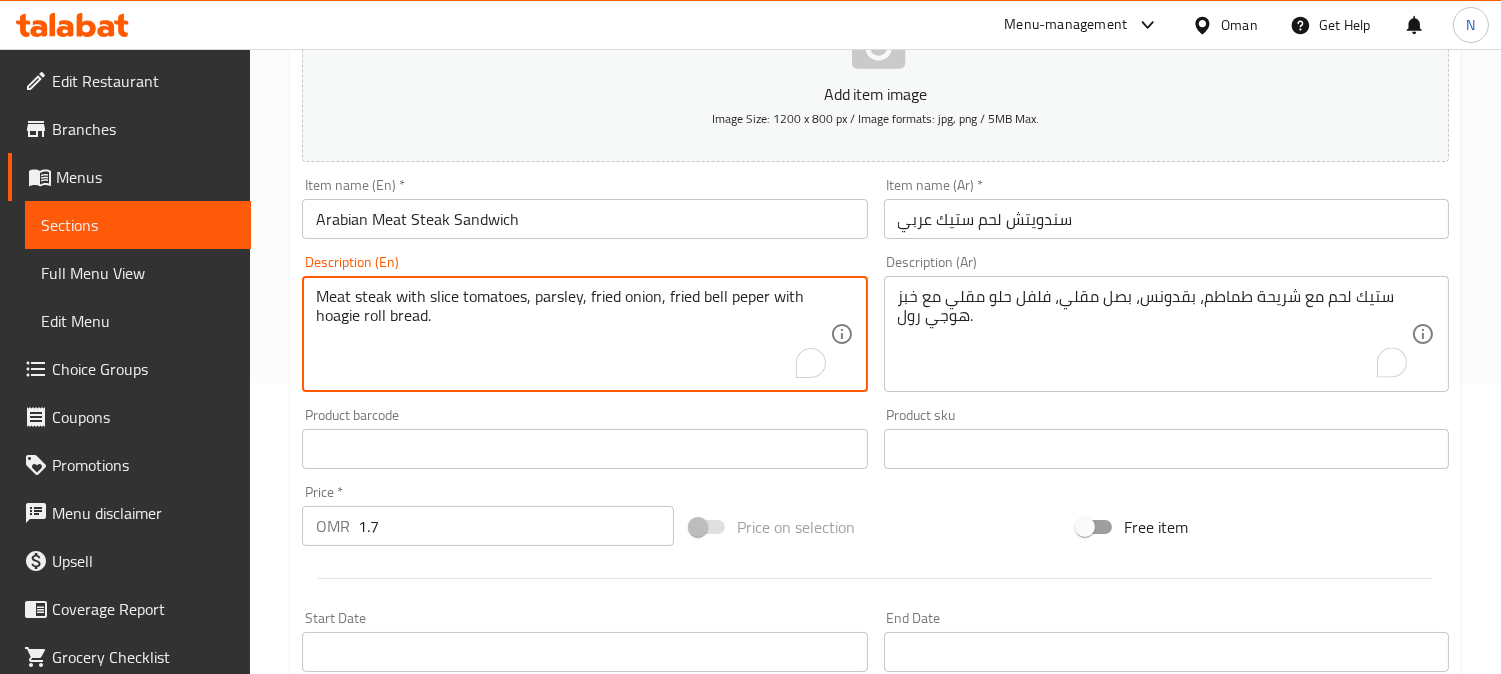 drag, startPoint x: 703, startPoint y: 300, endPoint x: 767, endPoint y: 295, distance: 64.195015 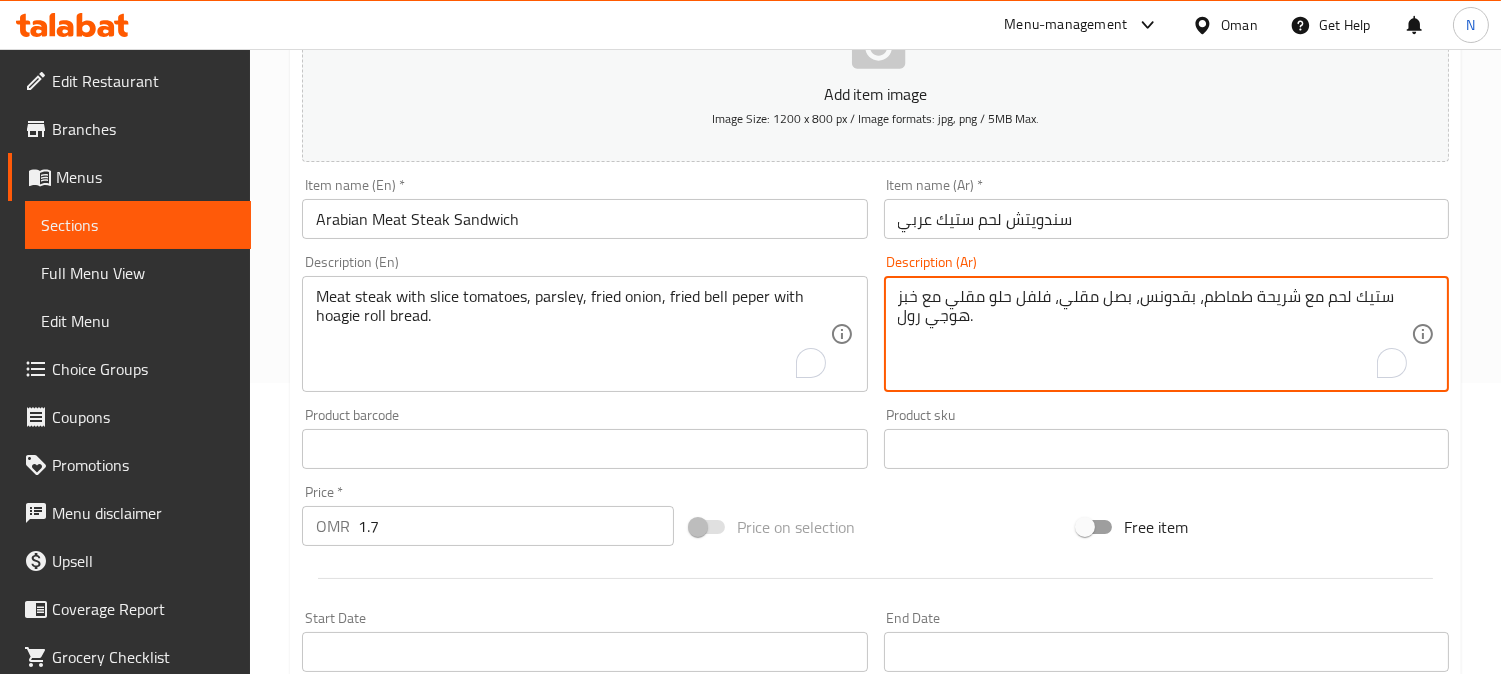 drag, startPoint x: 1061, startPoint y: 305, endPoint x: 1047, endPoint y: 310, distance: 14.866069 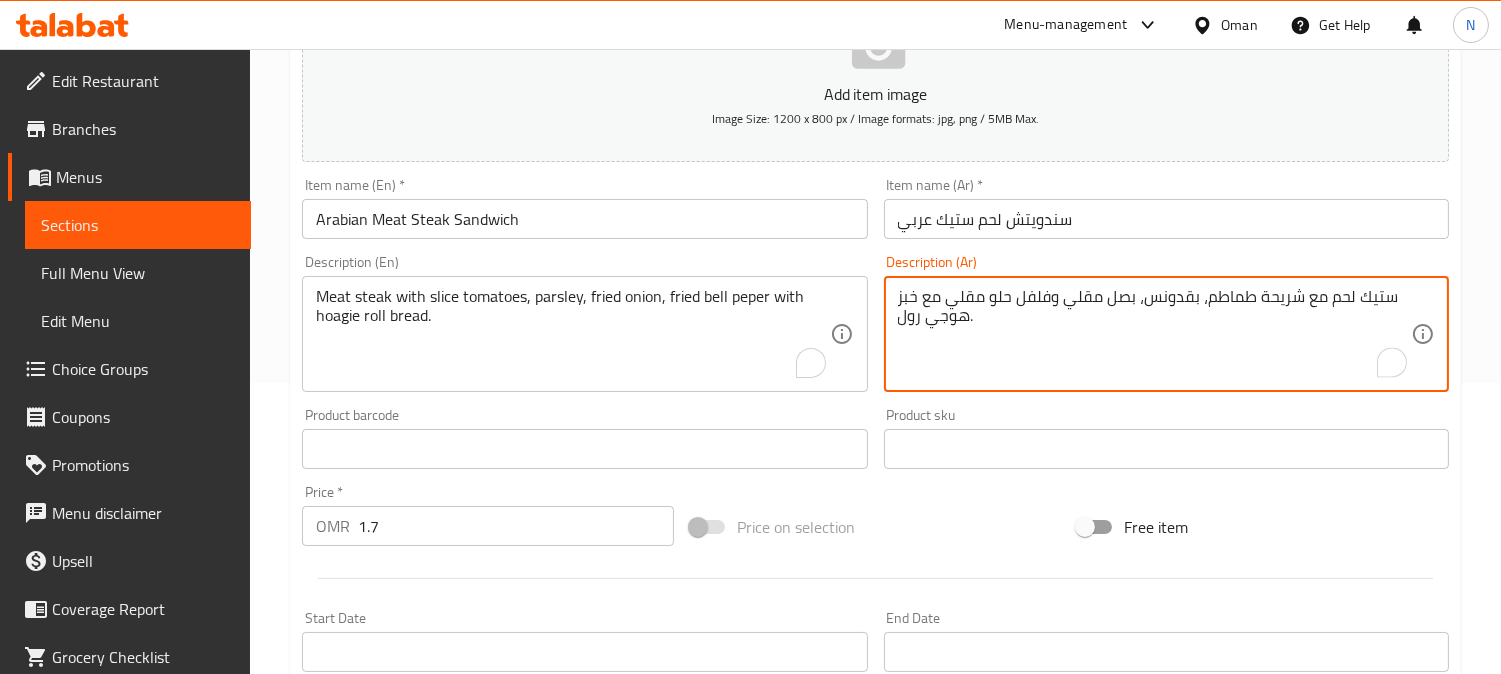 drag, startPoint x: 910, startPoint y: 331, endPoint x: 892, endPoint y: 334, distance: 18.248287 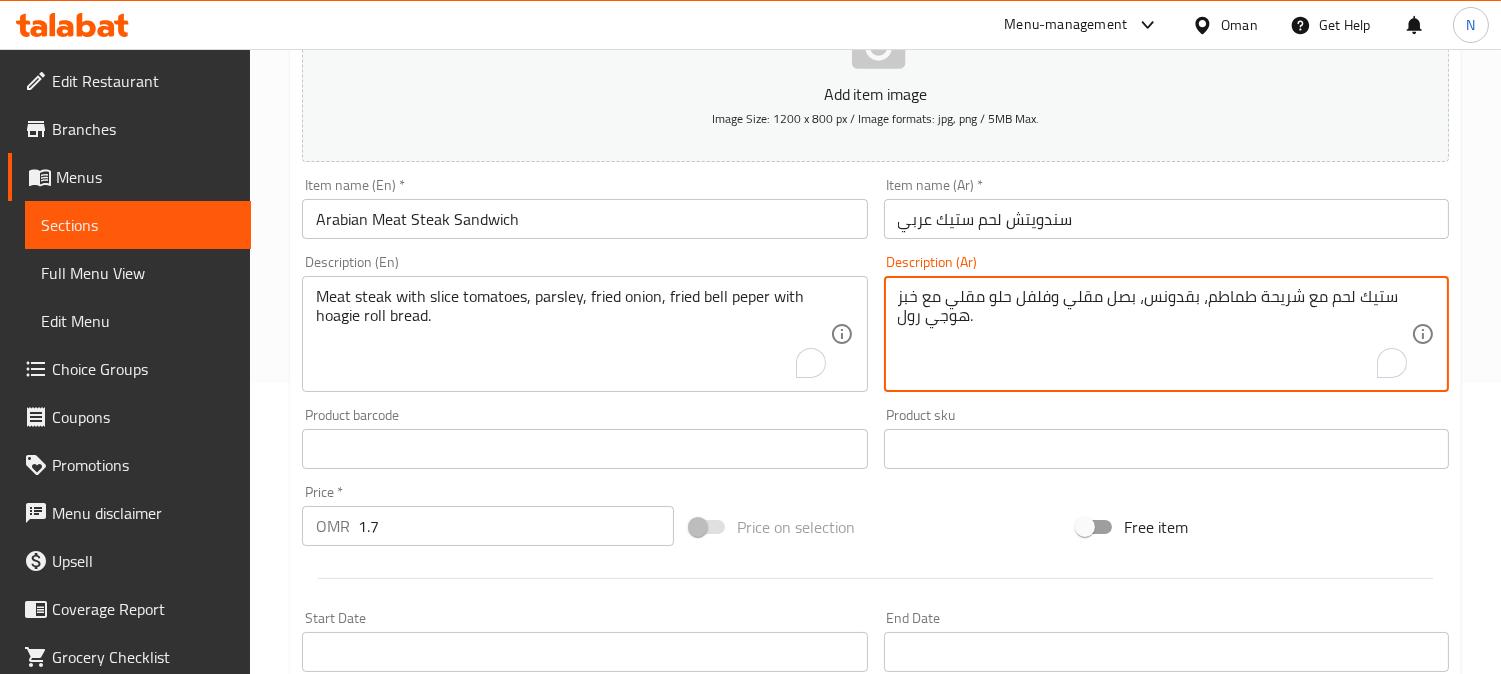 click on "ستيك لحم مع شريحة طماطم، بقدونس، بصل مقلي وفلفل حلو مقلي مع خبز هوجي رول." at bounding box center [1154, 334] 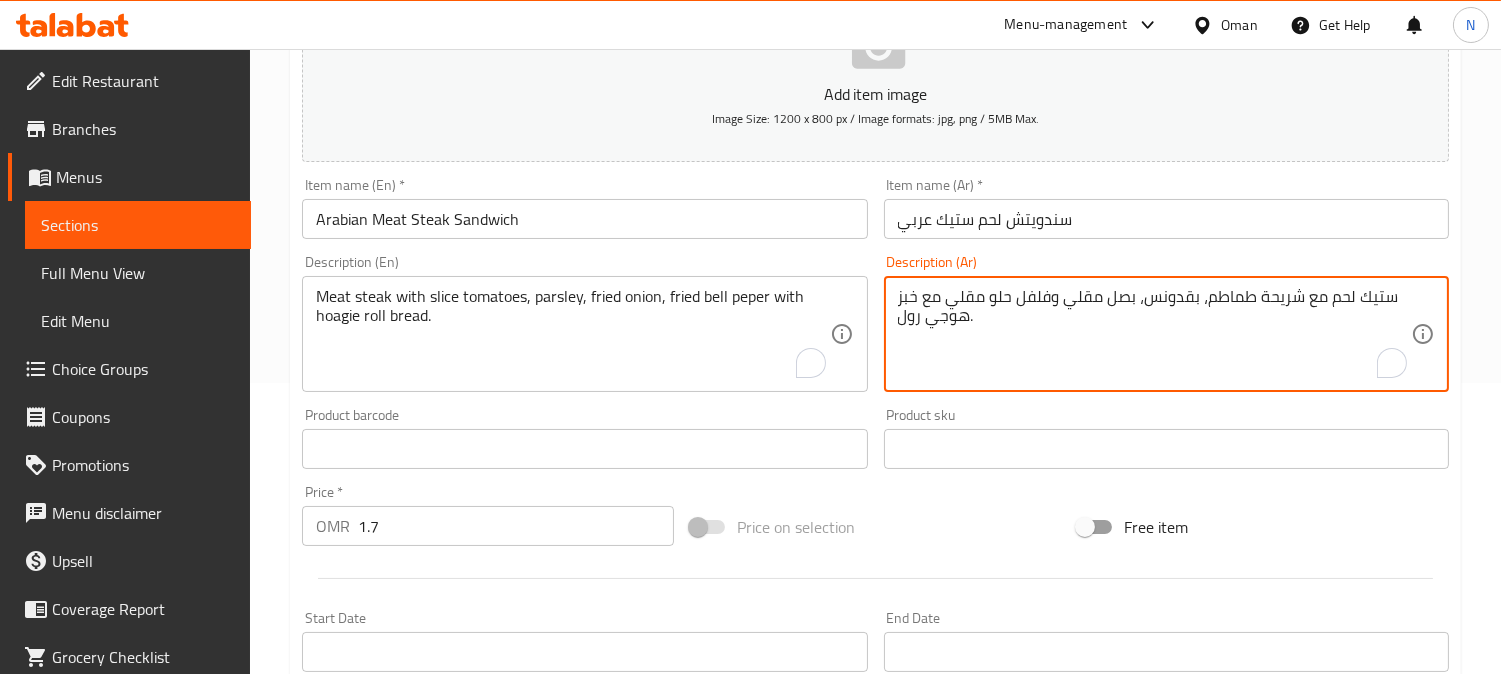 type on "ستيك لحم مع شريحة طماطم، بقدونس، بصل مقلي وفلفل حلو مقلي مع خبز هوجي رول." 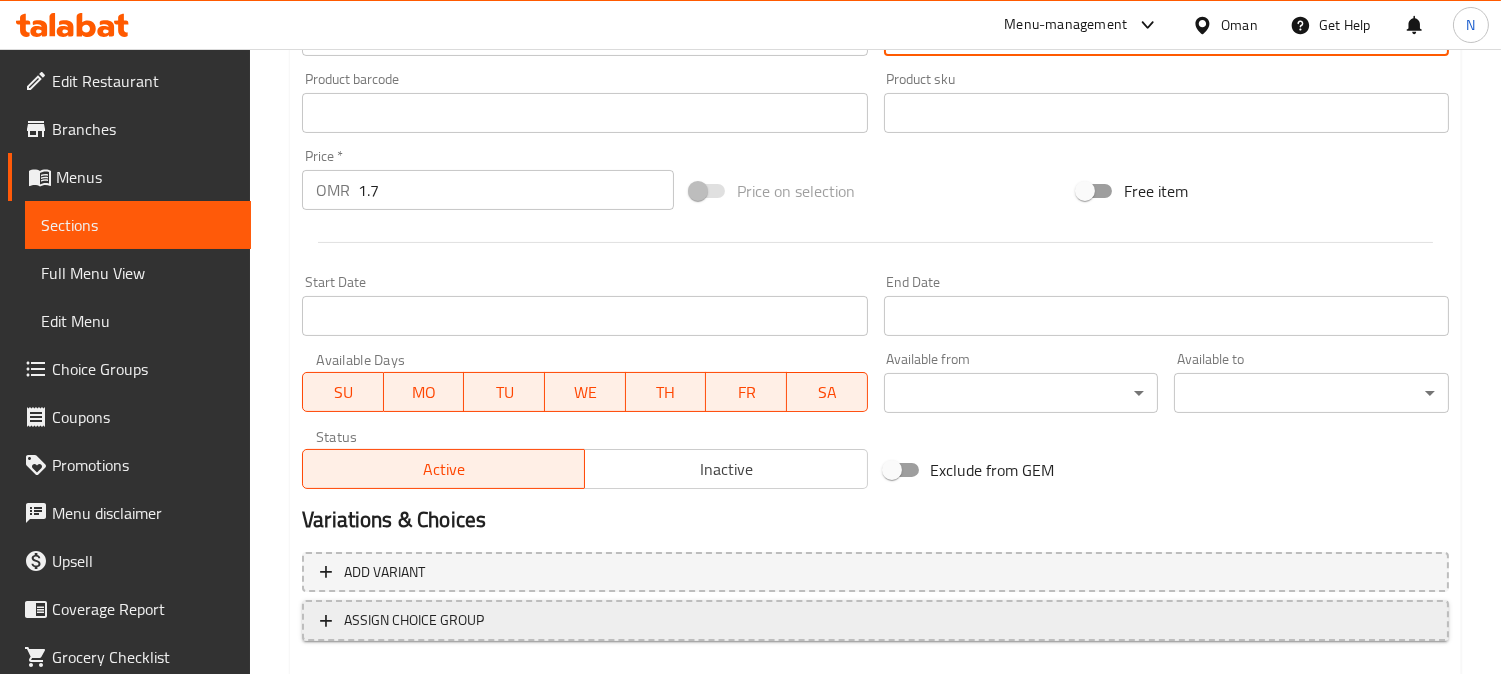 scroll, scrollTop: 735, scrollLeft: 0, axis: vertical 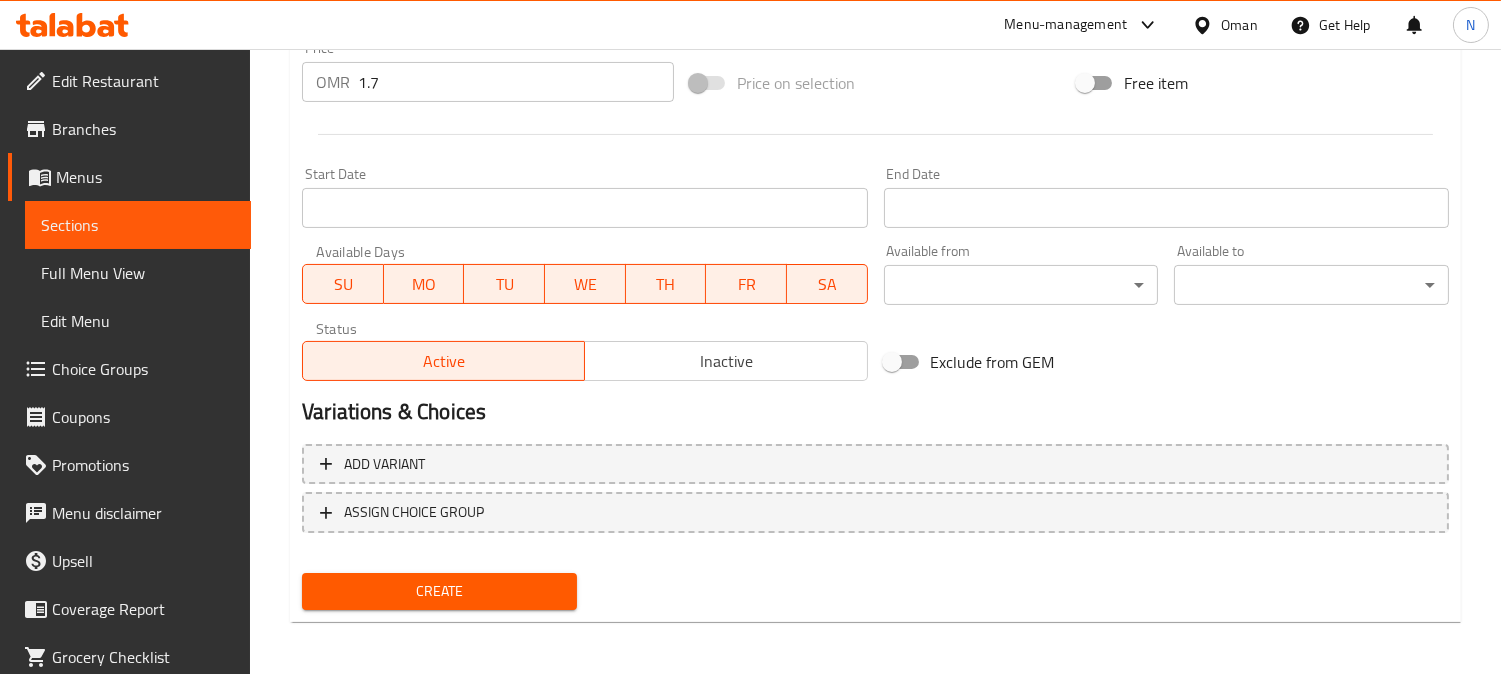 click on "Create" at bounding box center [439, 591] 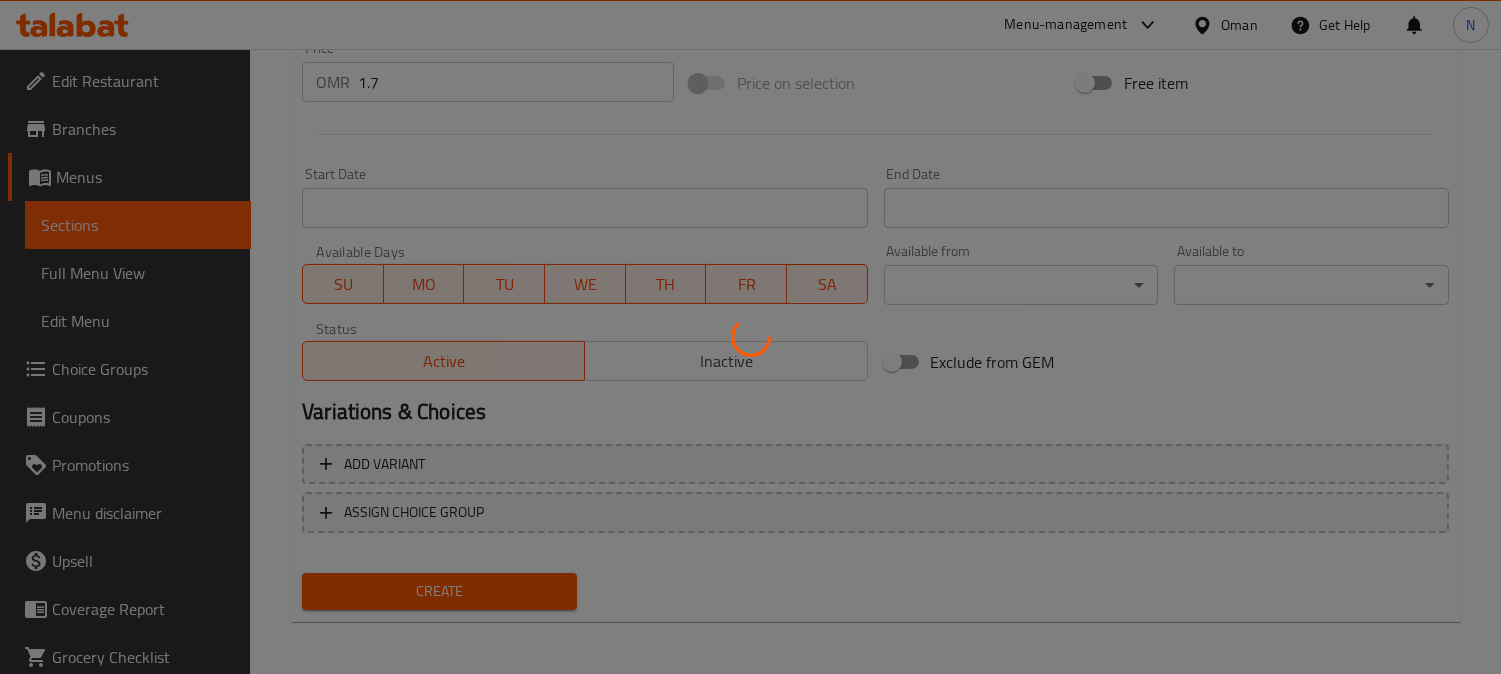 type 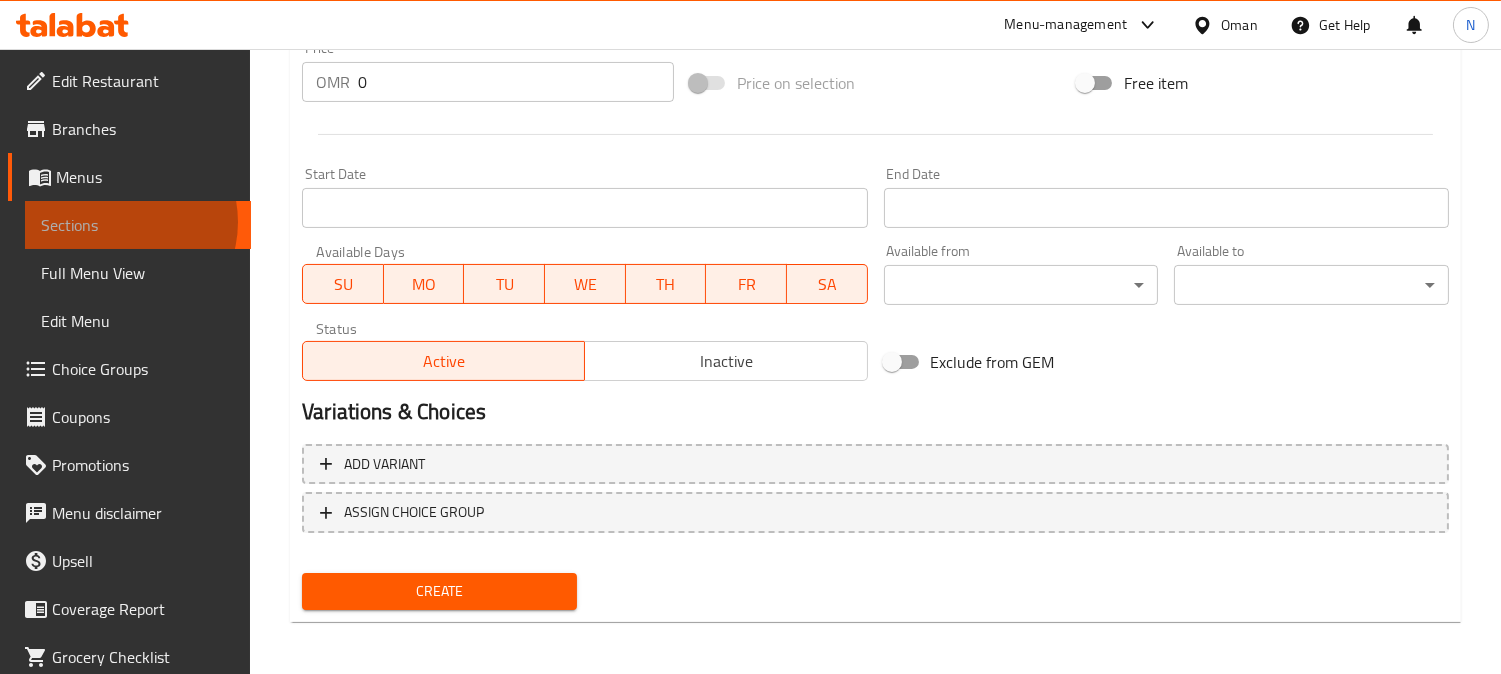 click on "Sections" at bounding box center [138, 225] 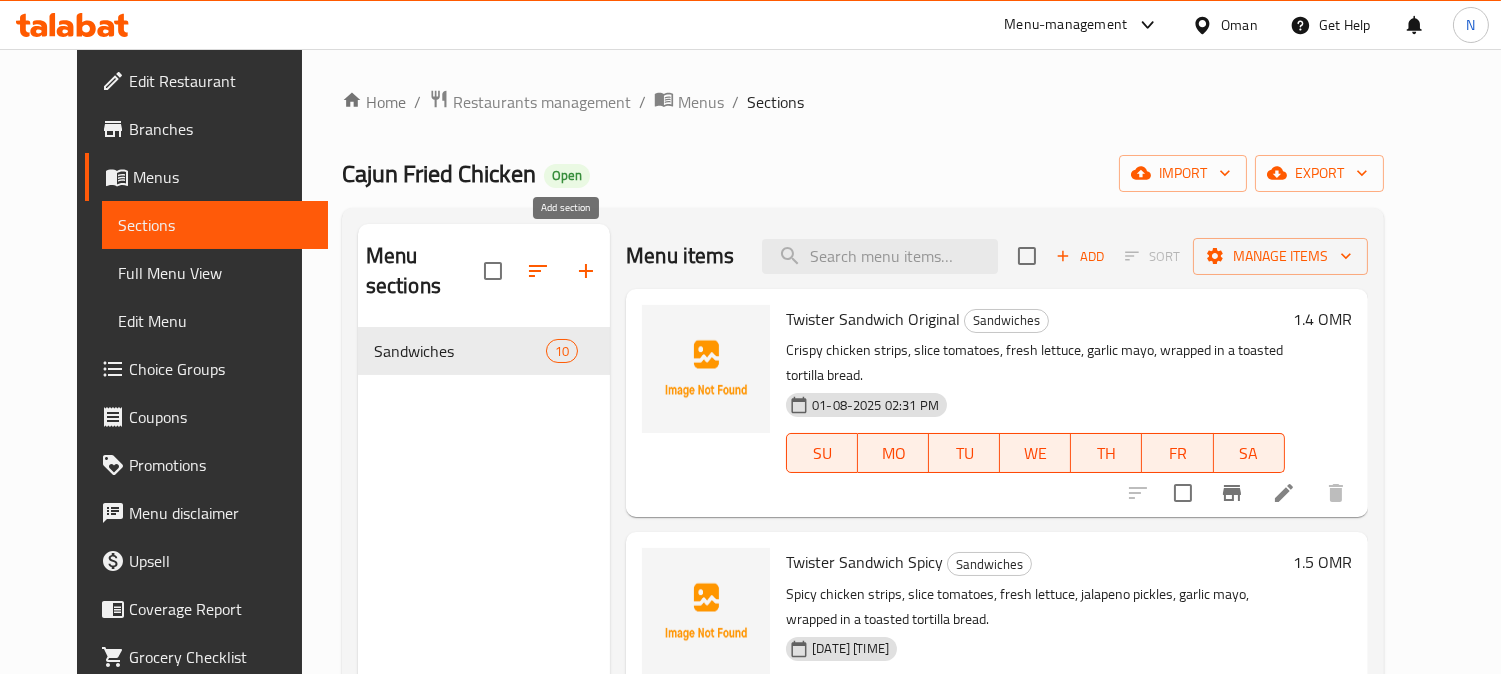 click 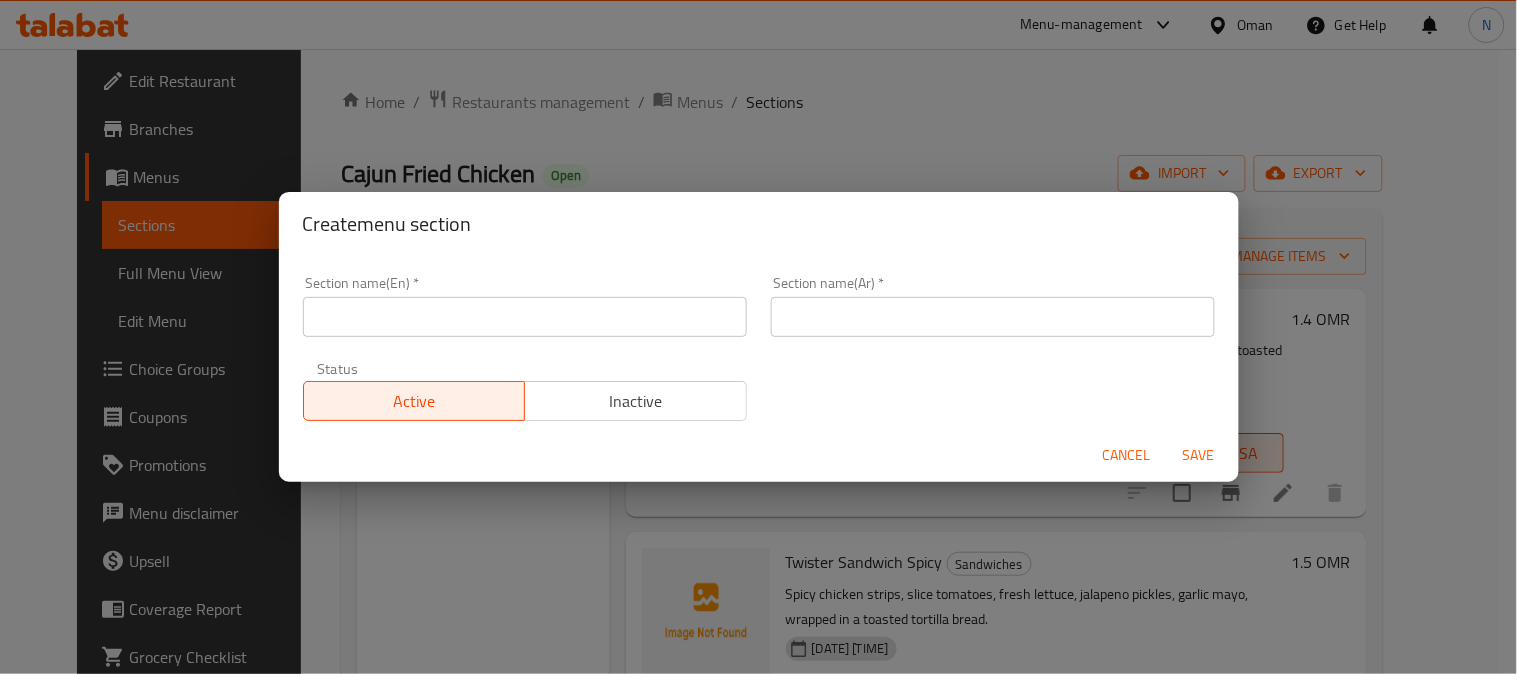 click at bounding box center [525, 317] 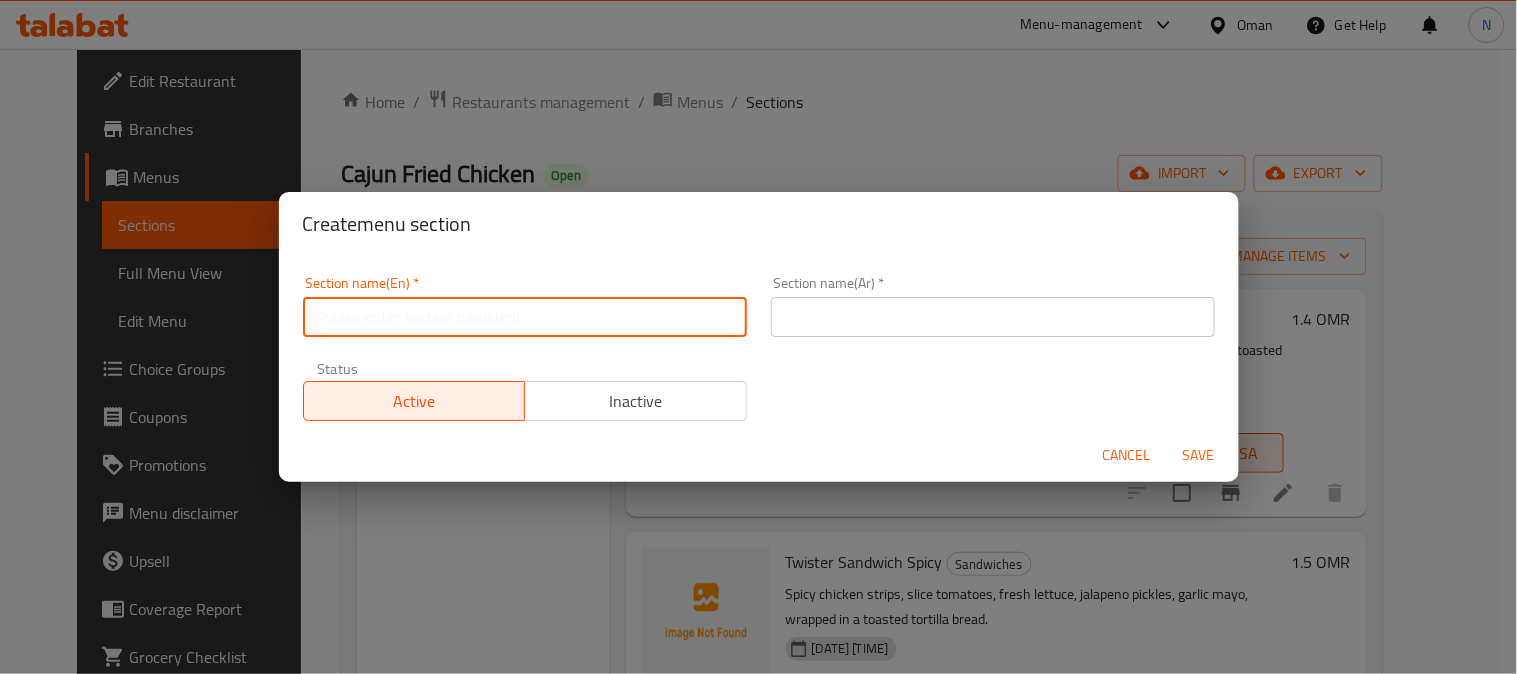 paste on "Meal" 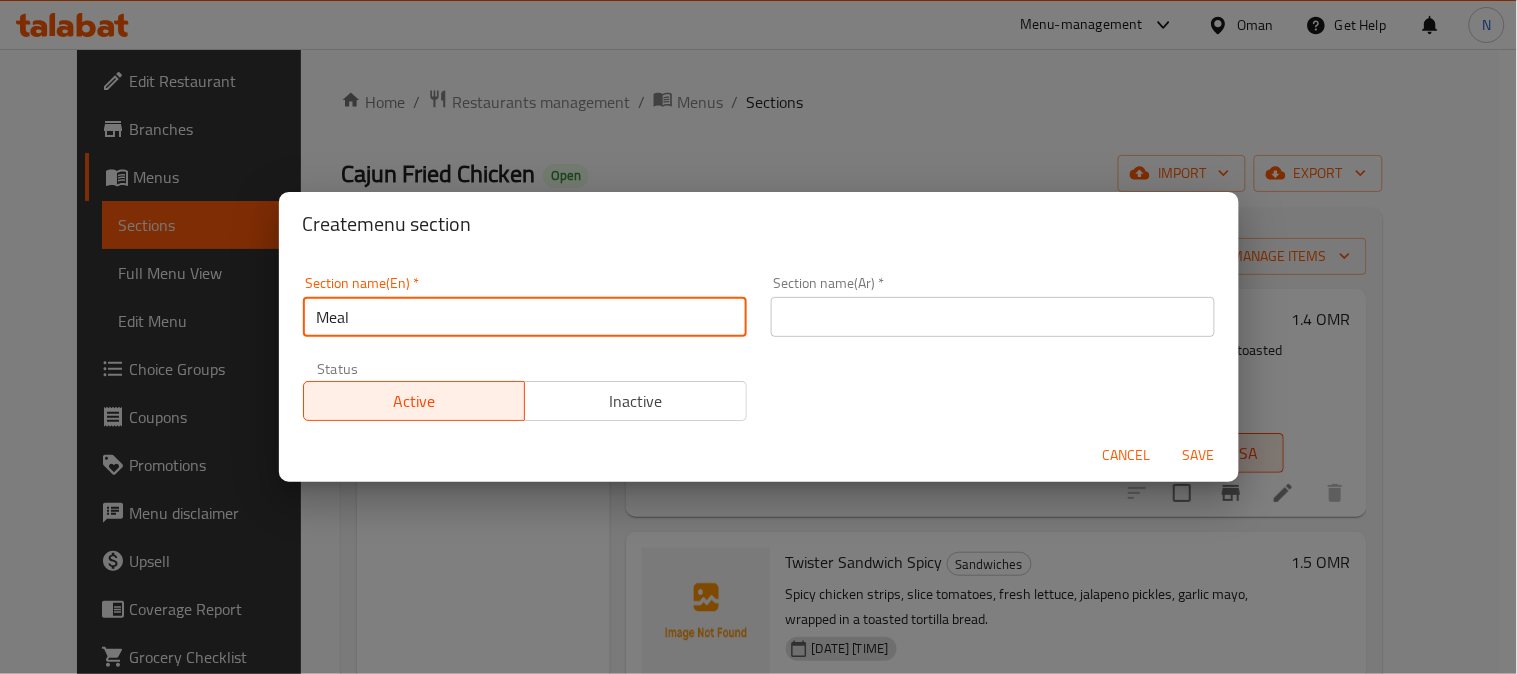 type on "Meal" 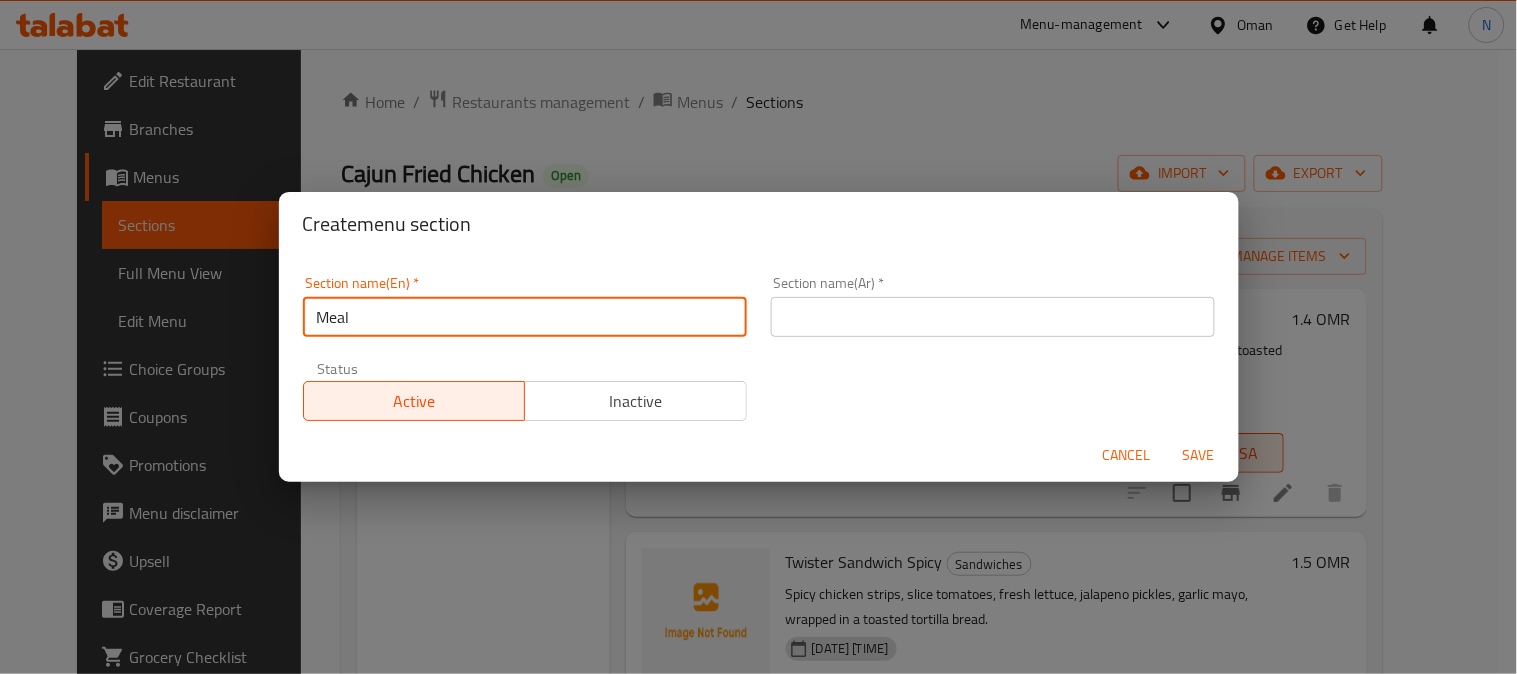 click at bounding box center (993, 317) 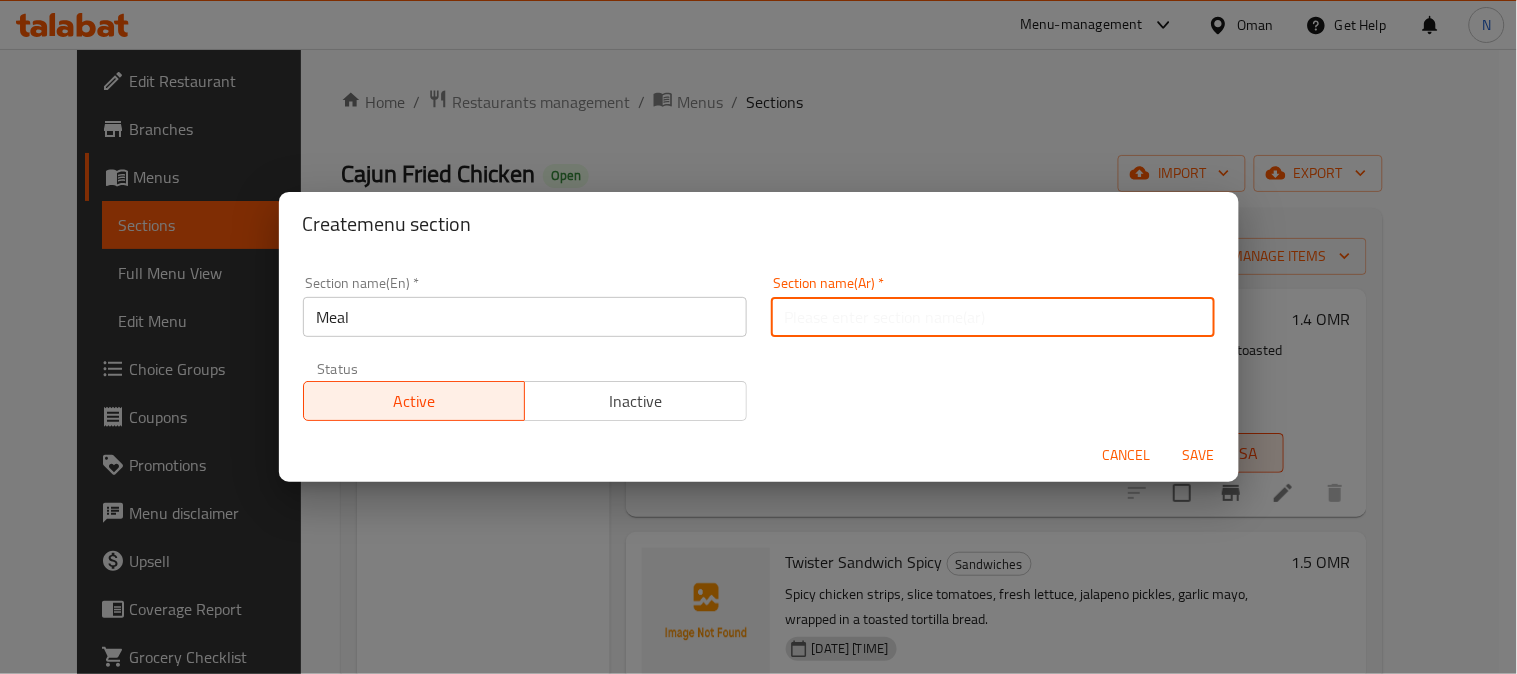 paste on "وجبة" 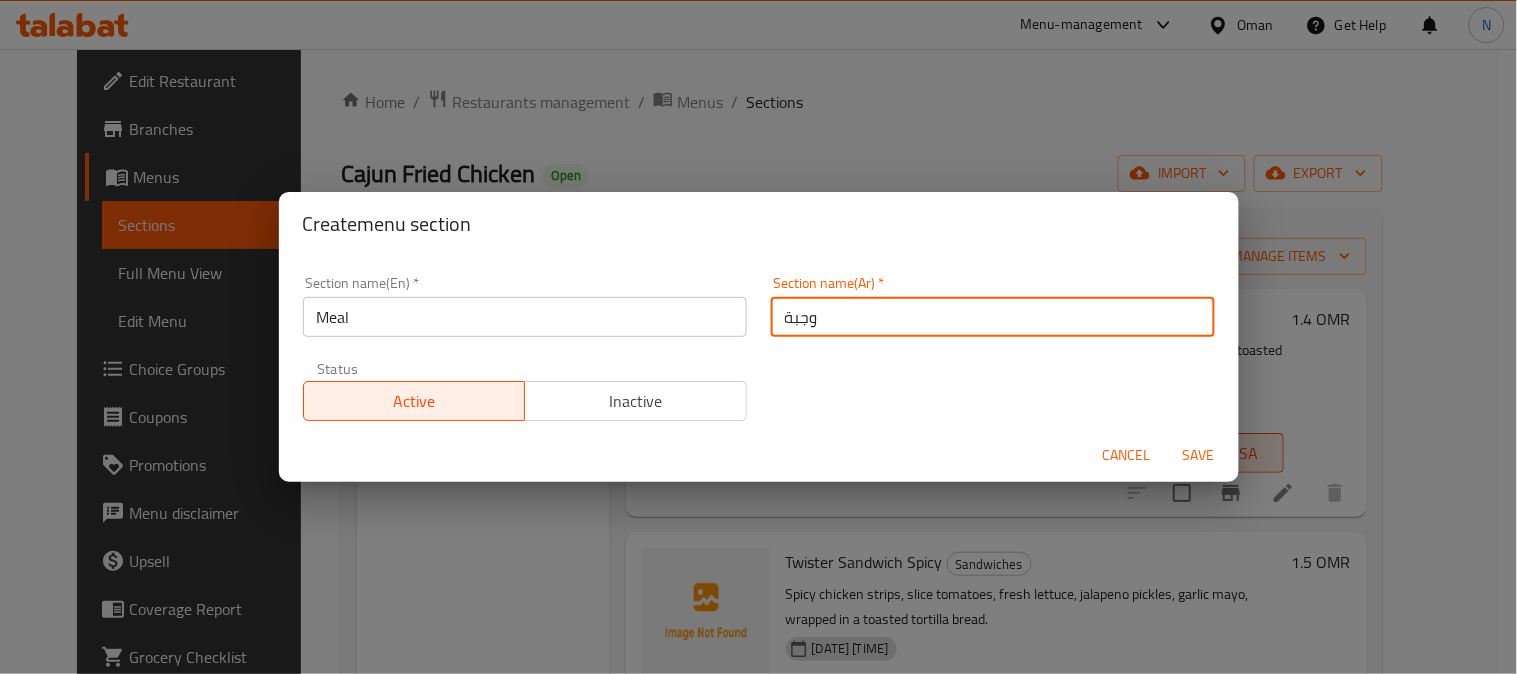 type on "وجبة" 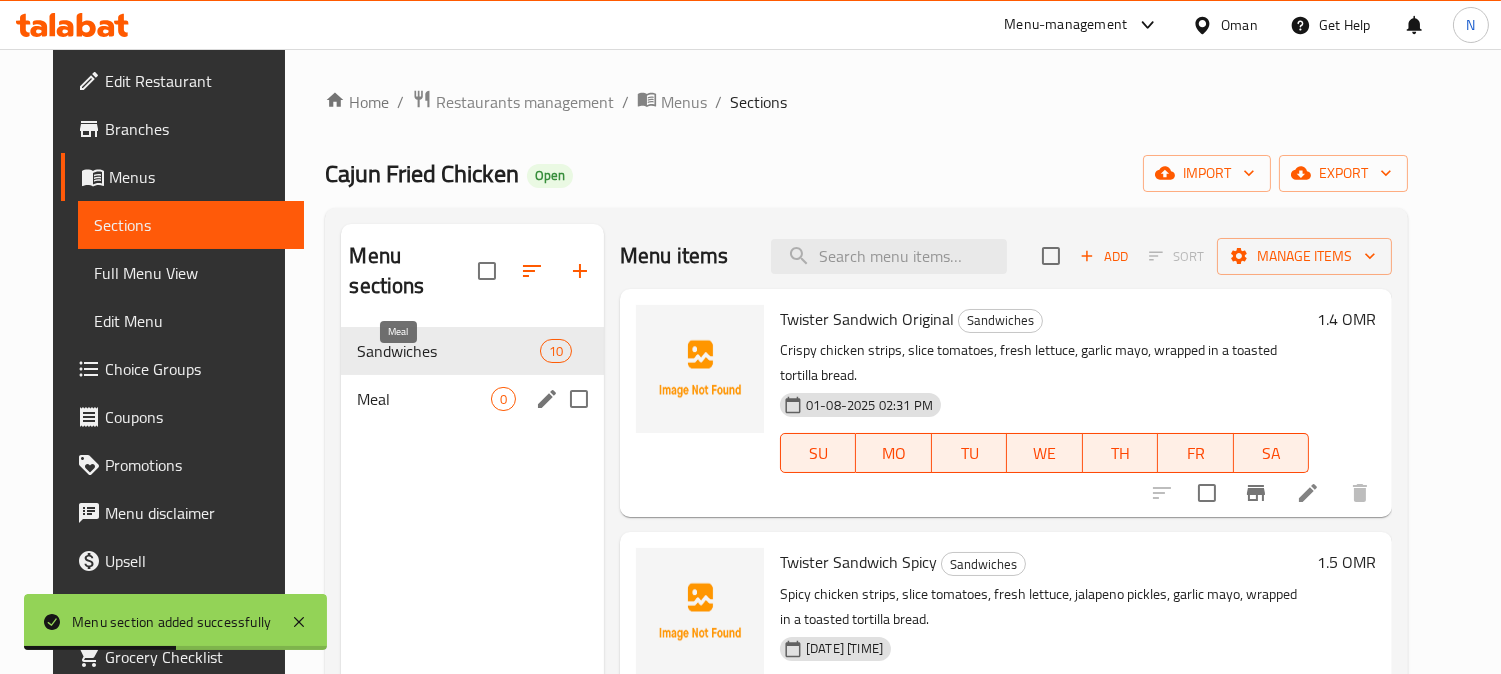 click on "Meal" at bounding box center [424, 399] 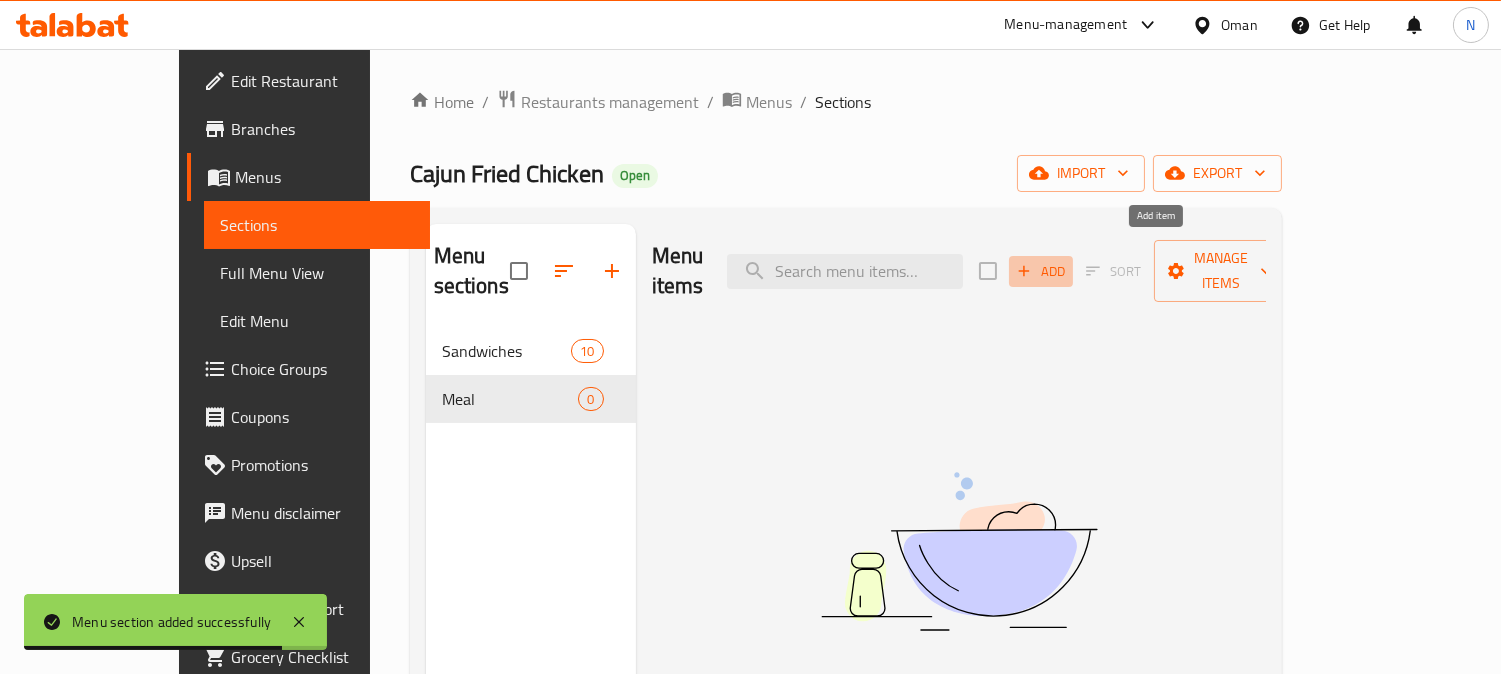 click on "Add" at bounding box center [1041, 271] 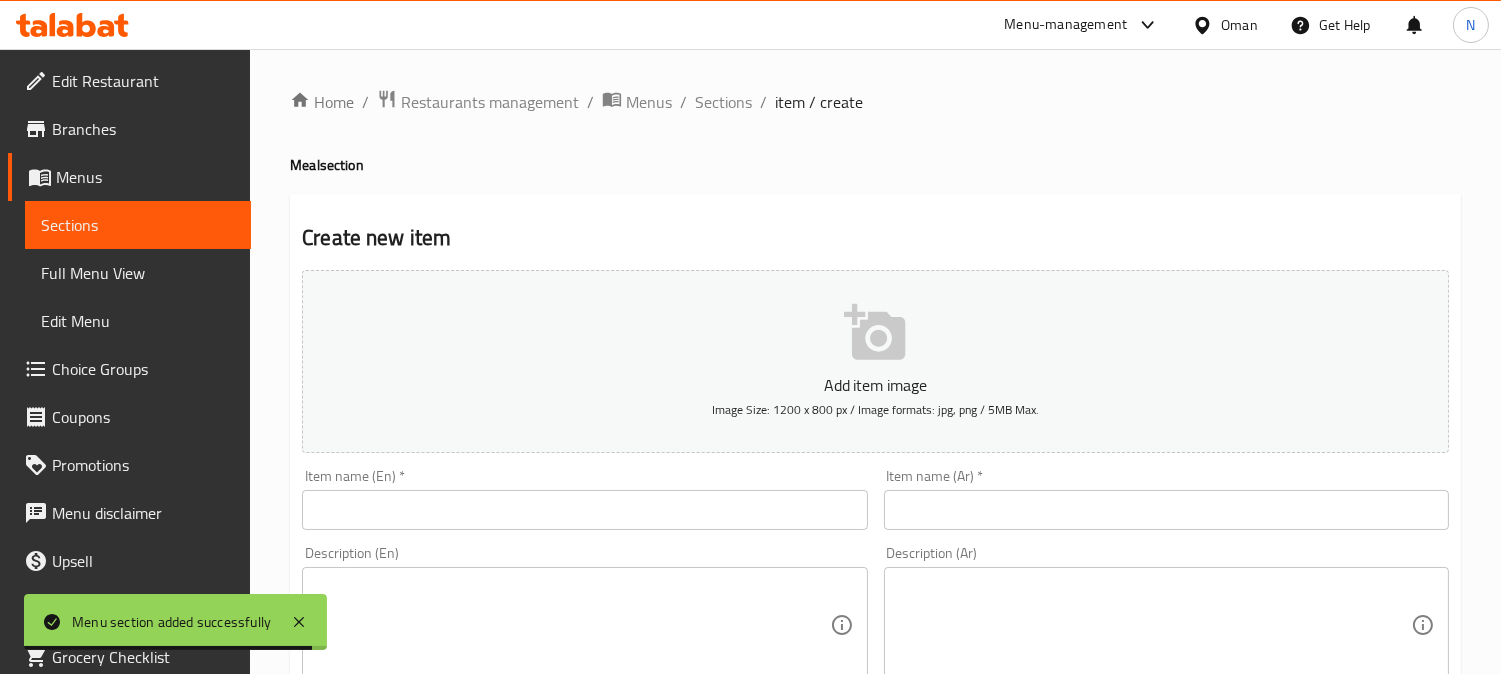 click at bounding box center (584, 510) 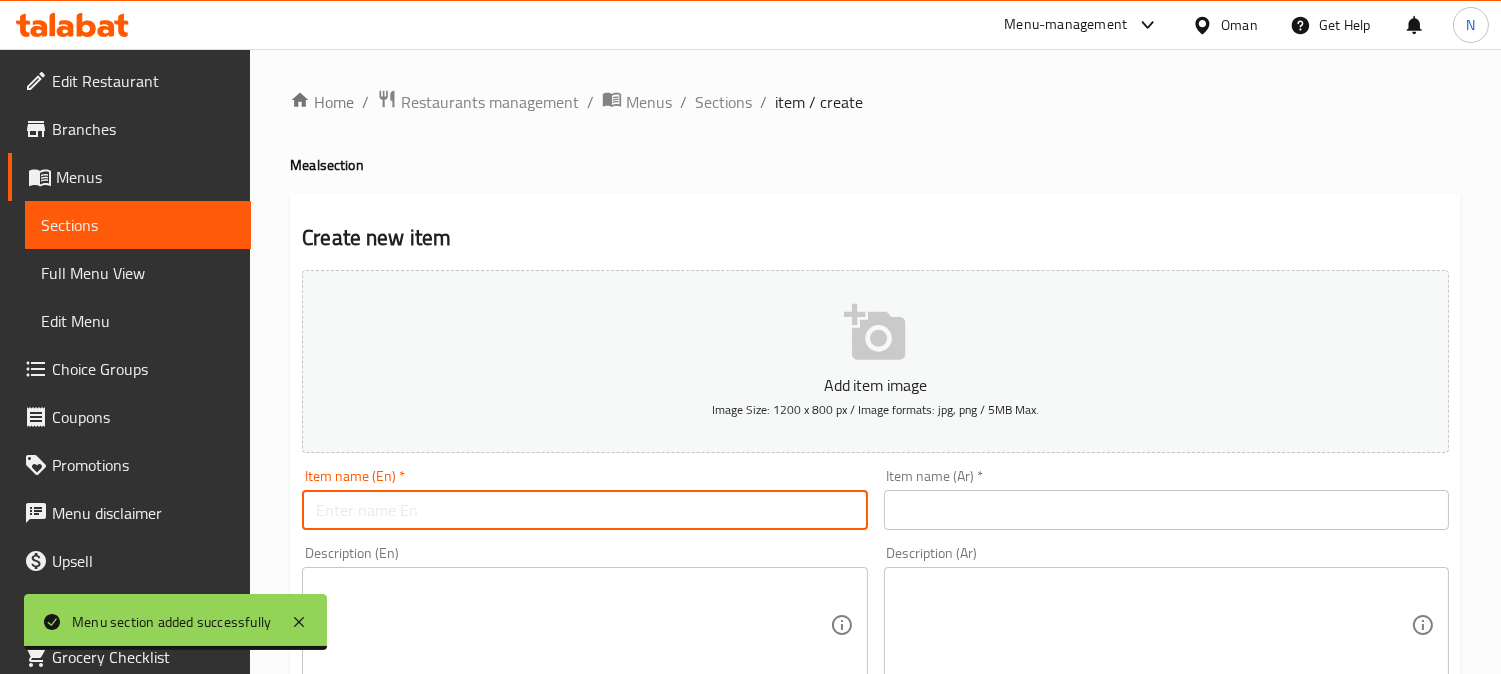 paste on "Twister Meal" 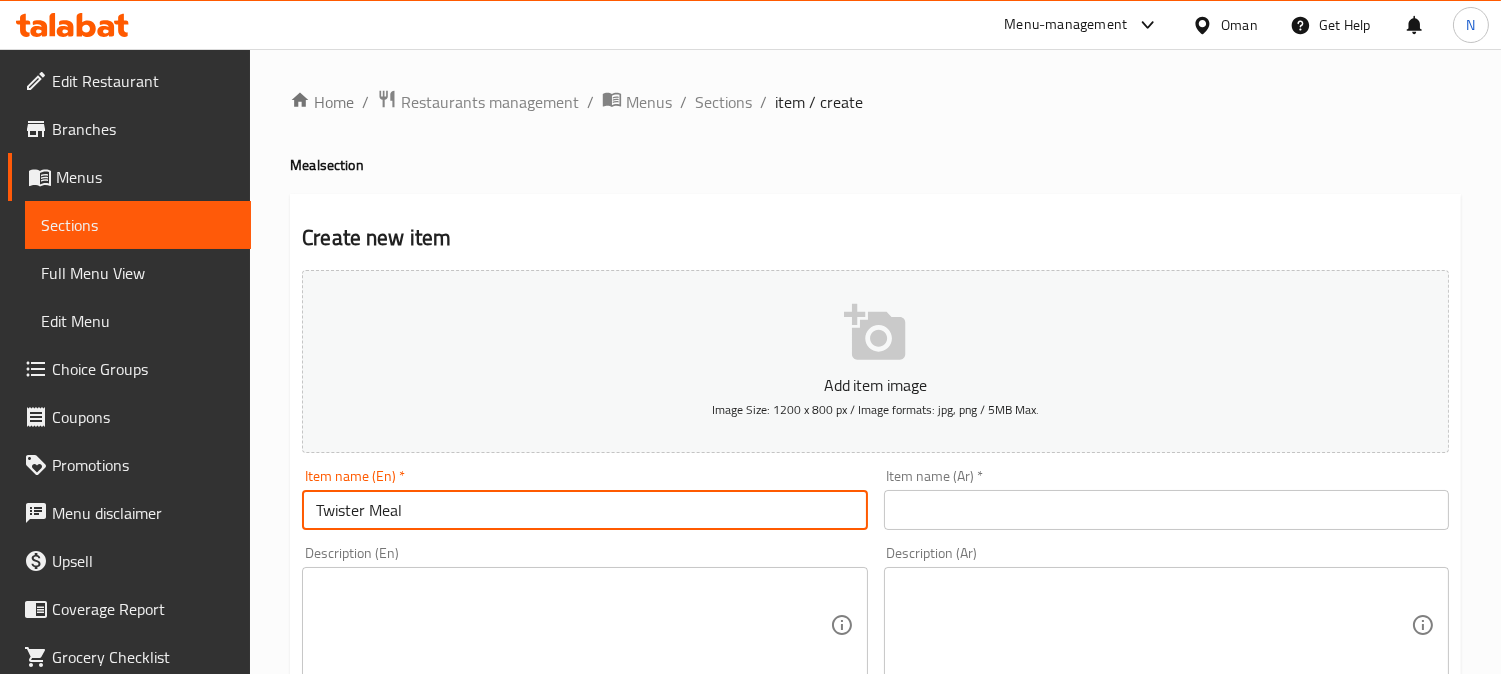 drag, startPoint x: 401, startPoint y: 523, endPoint x: 484, endPoint y: 526, distance: 83.0542 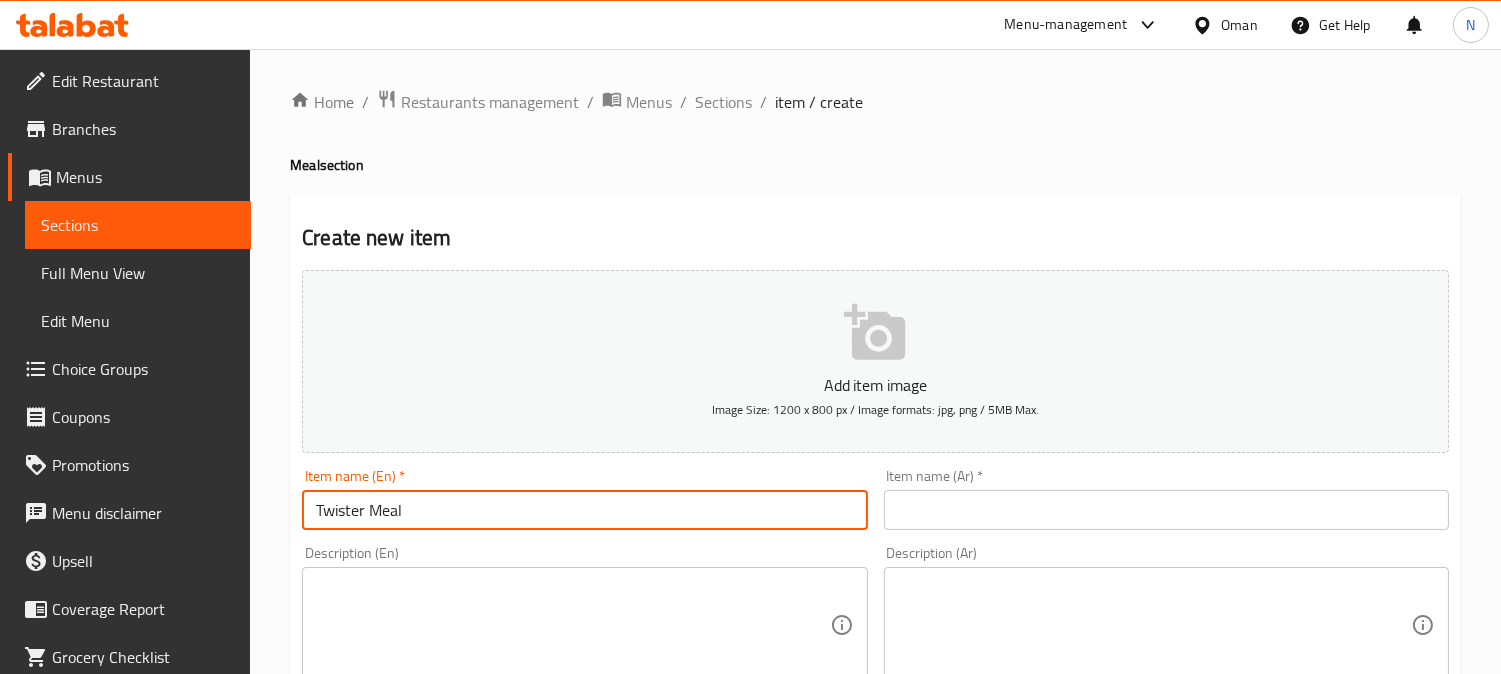 click at bounding box center [1166, 510] 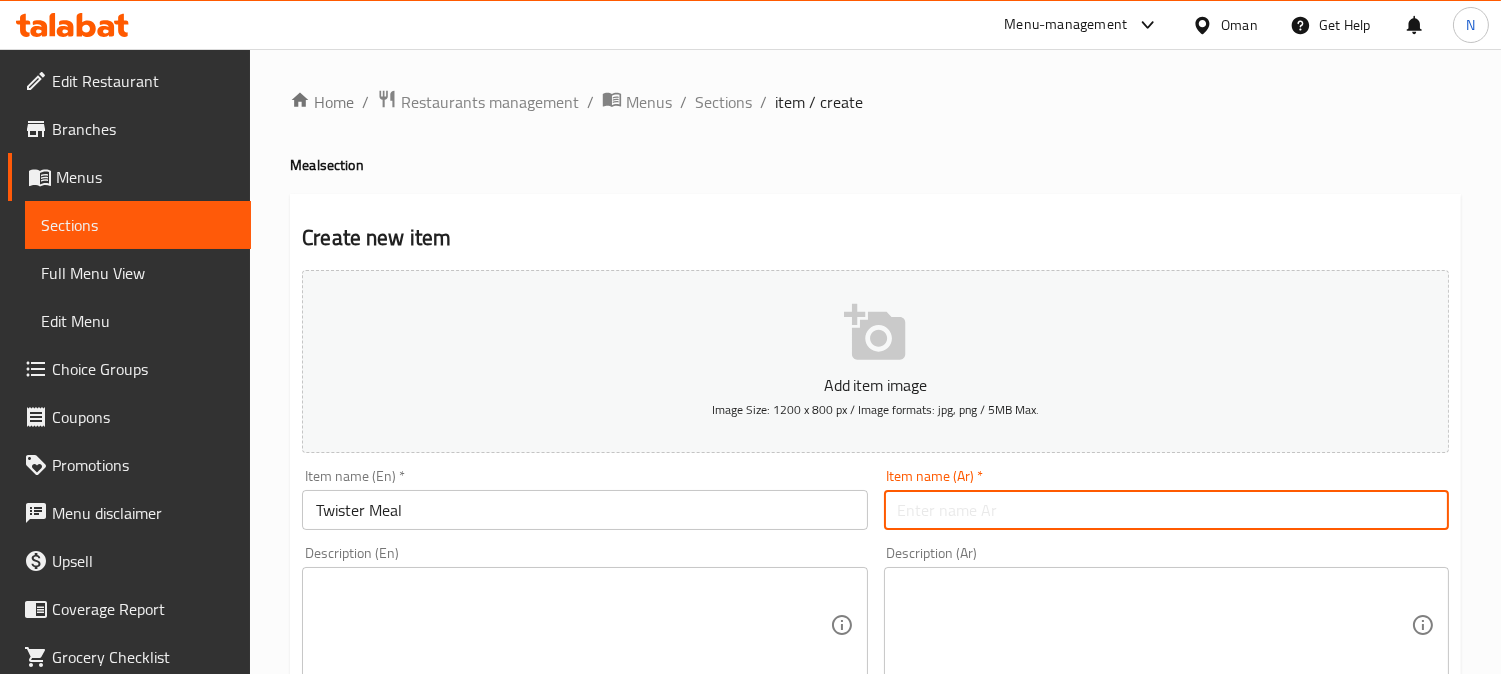 paste on "وجبة تويستر" 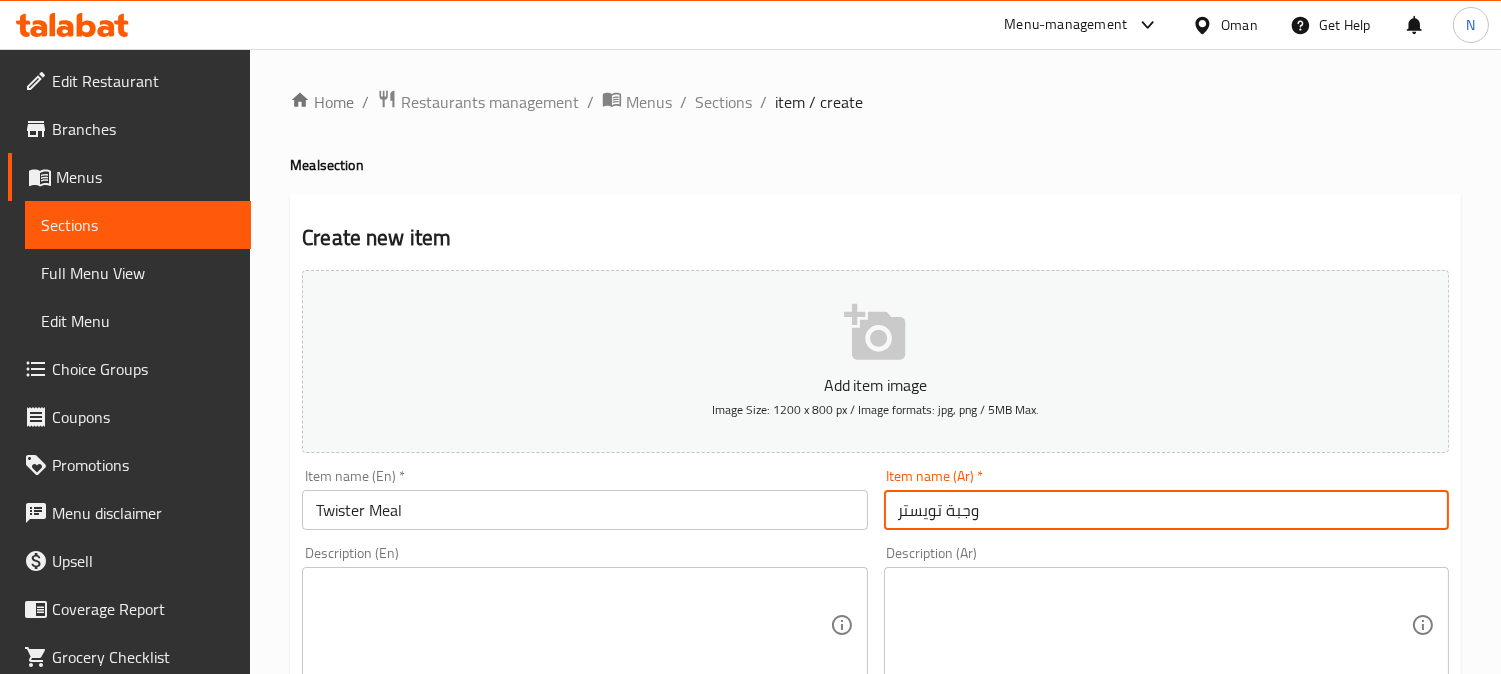 type on "وجبة تويستر" 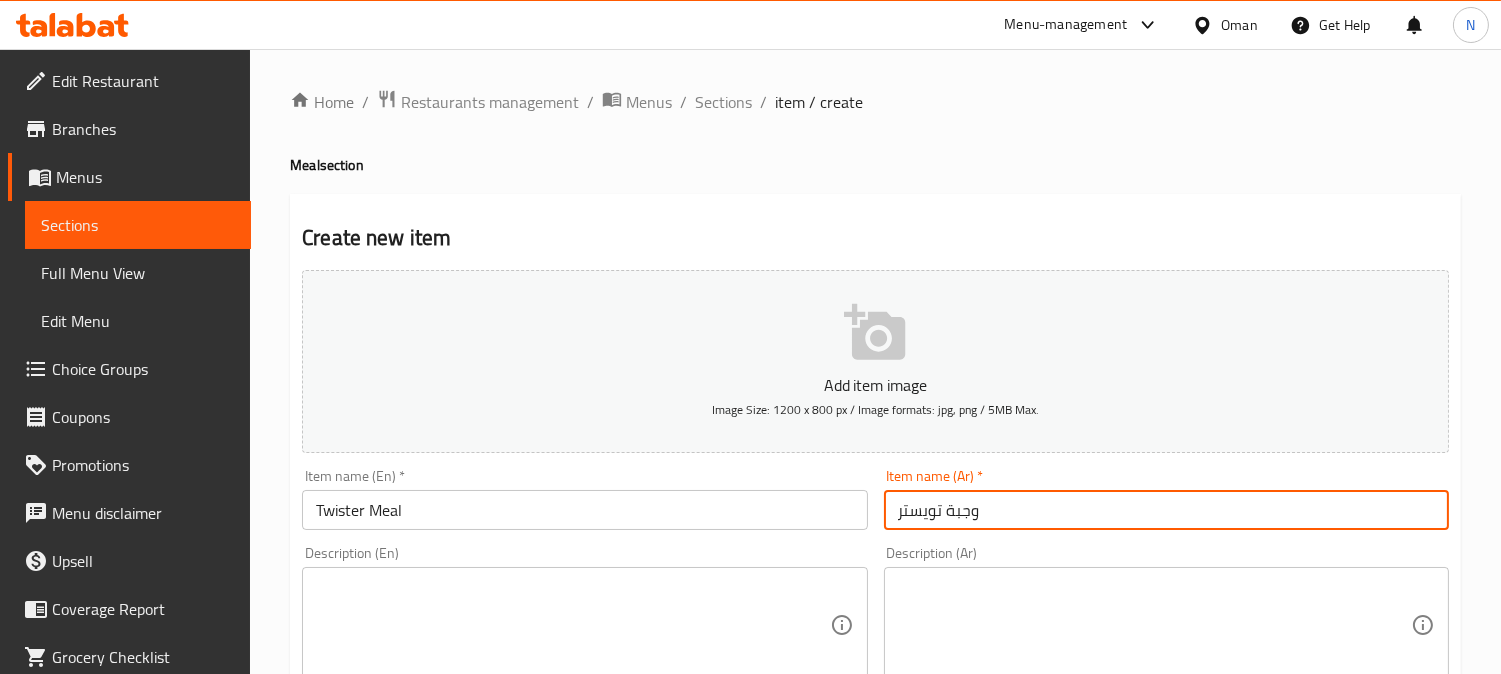 click at bounding box center [572, 625] 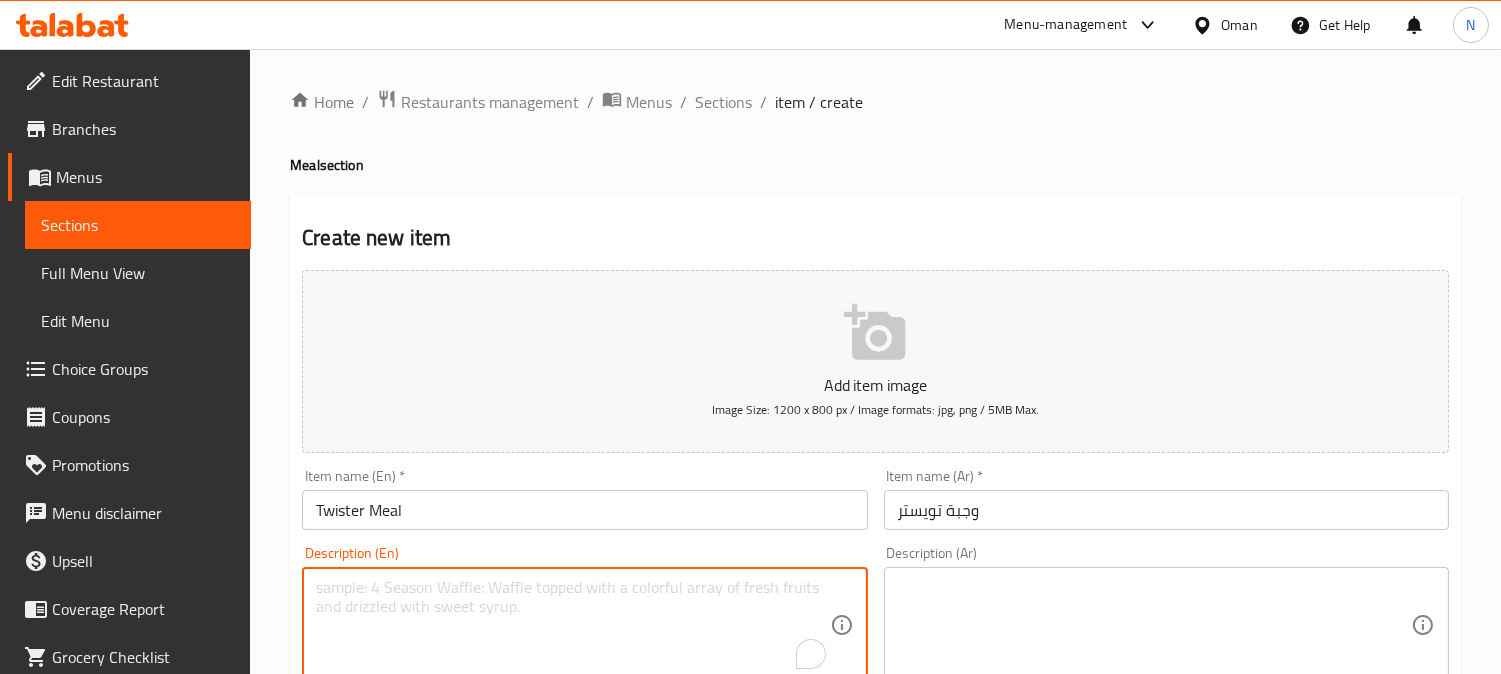 paste on "Twister sandwich original served fries and soft drink" 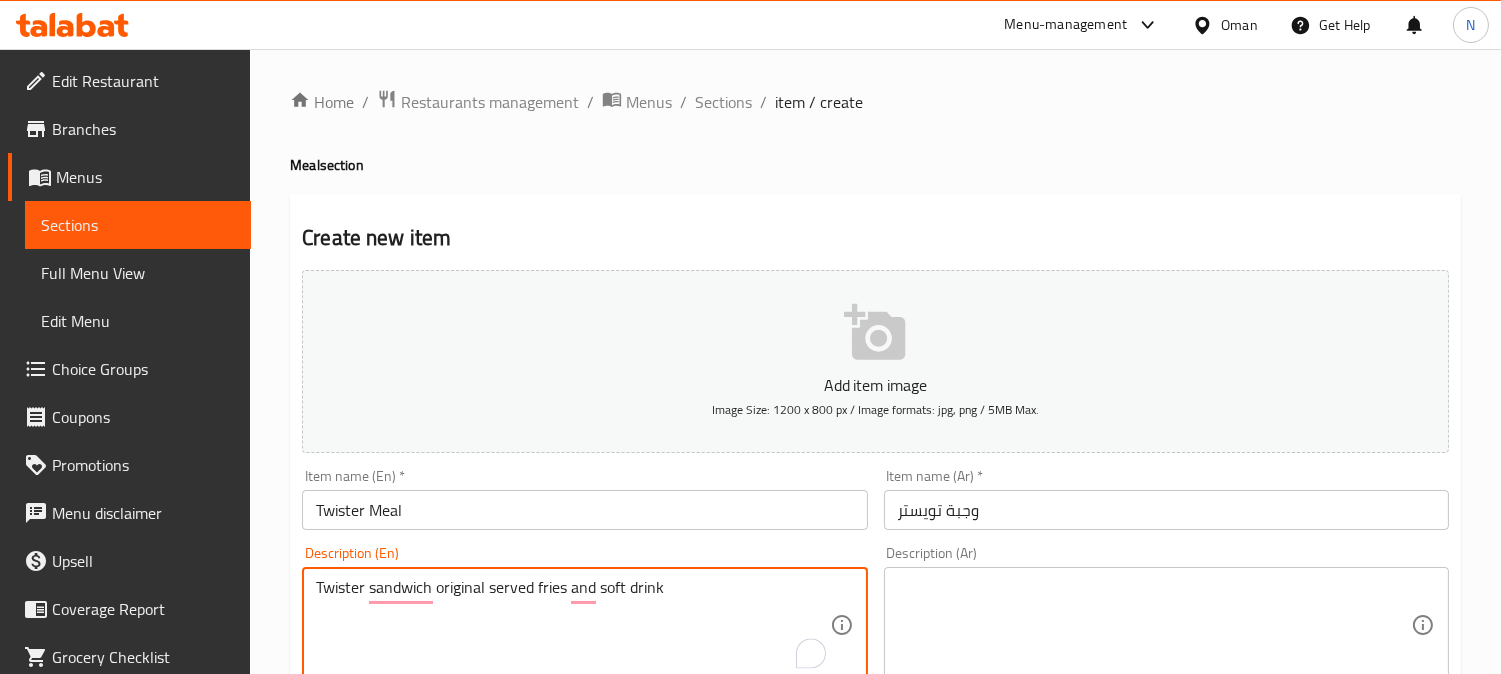 click on "Twister sandwich original served fries and soft drink" at bounding box center (572, 625) 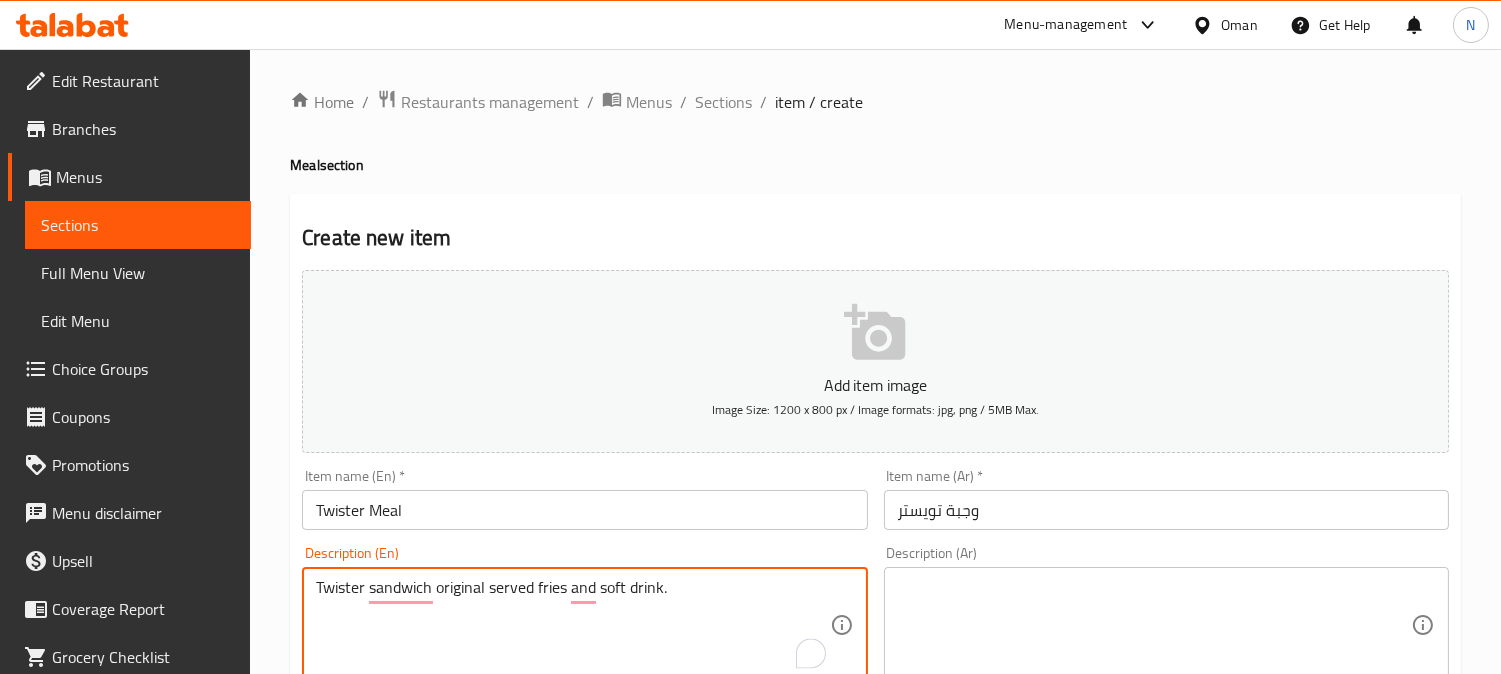 click on "Twister sandwich original served fries and soft drink." at bounding box center [572, 625] 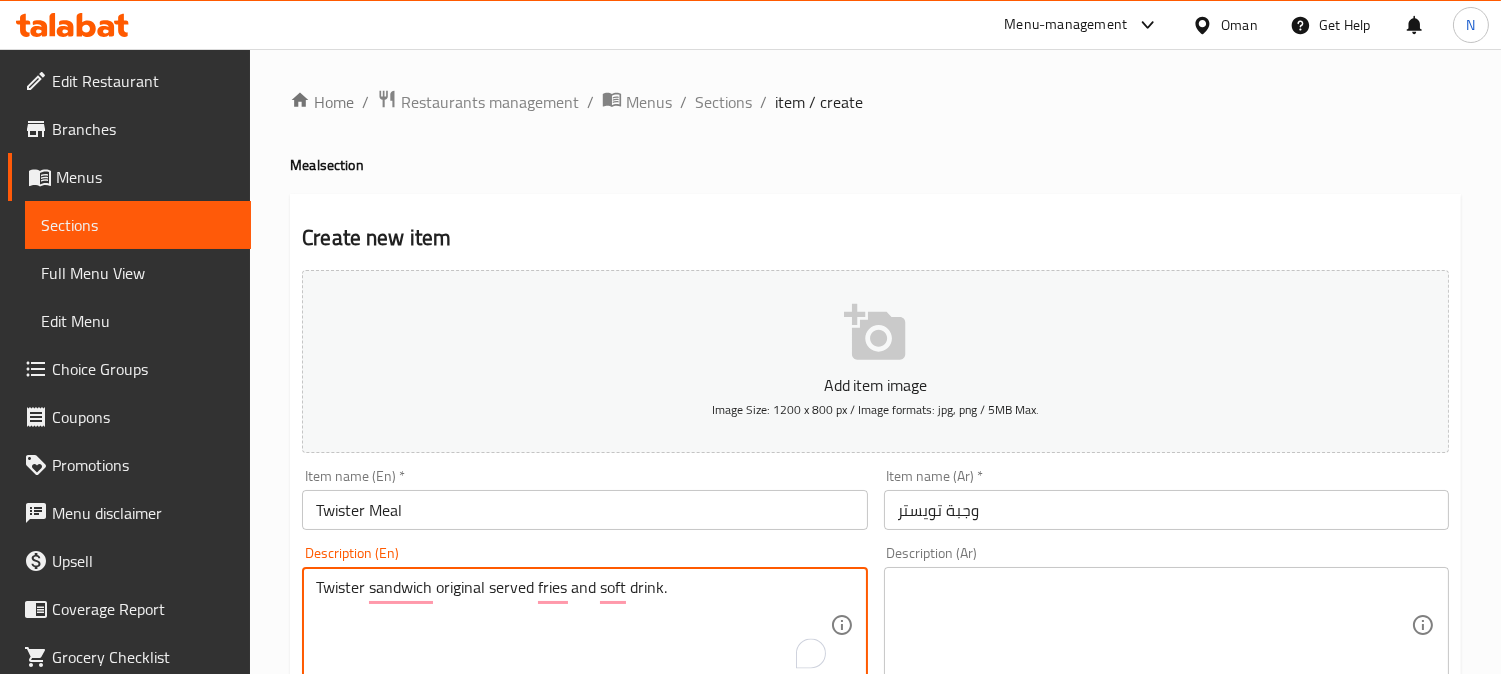 click on "Twister sandwich original served fries and soft drink." at bounding box center (572, 625) 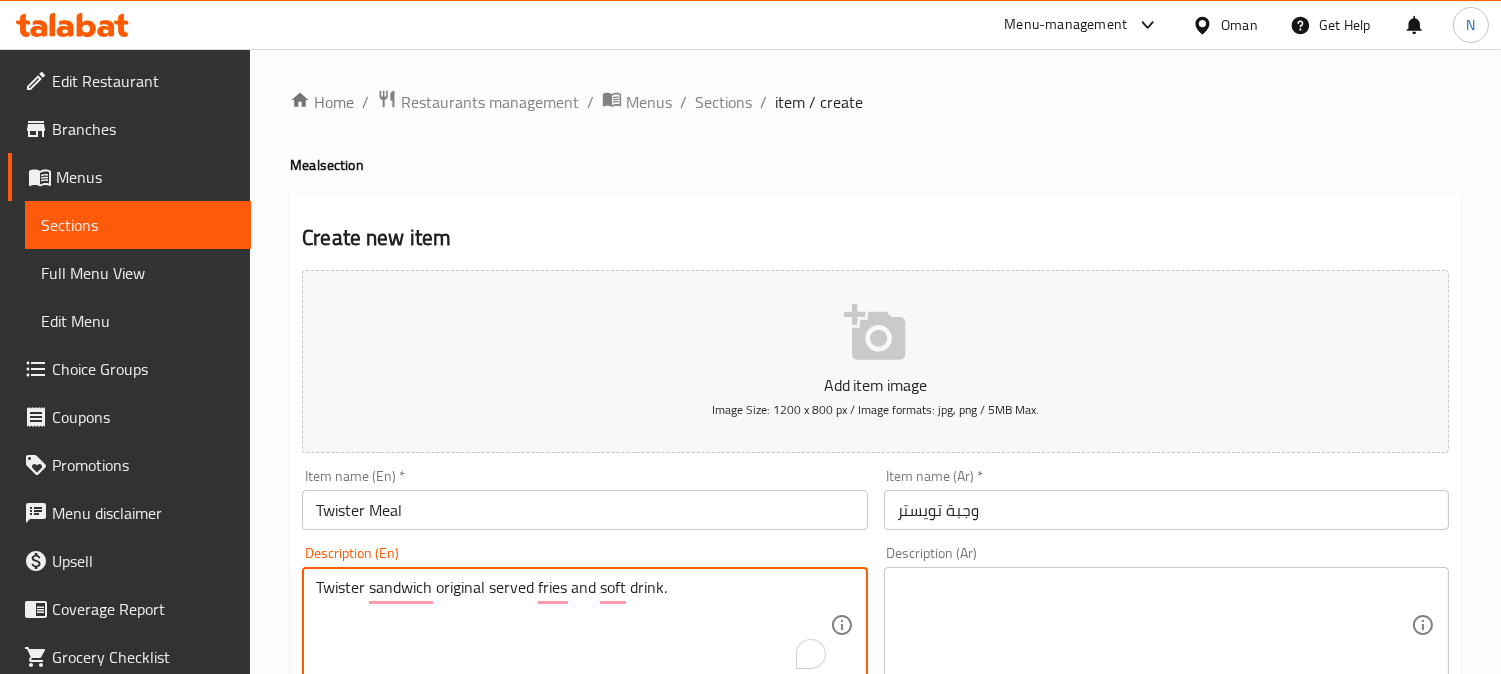 type on "Twister sandwich original served fries and soft drink." 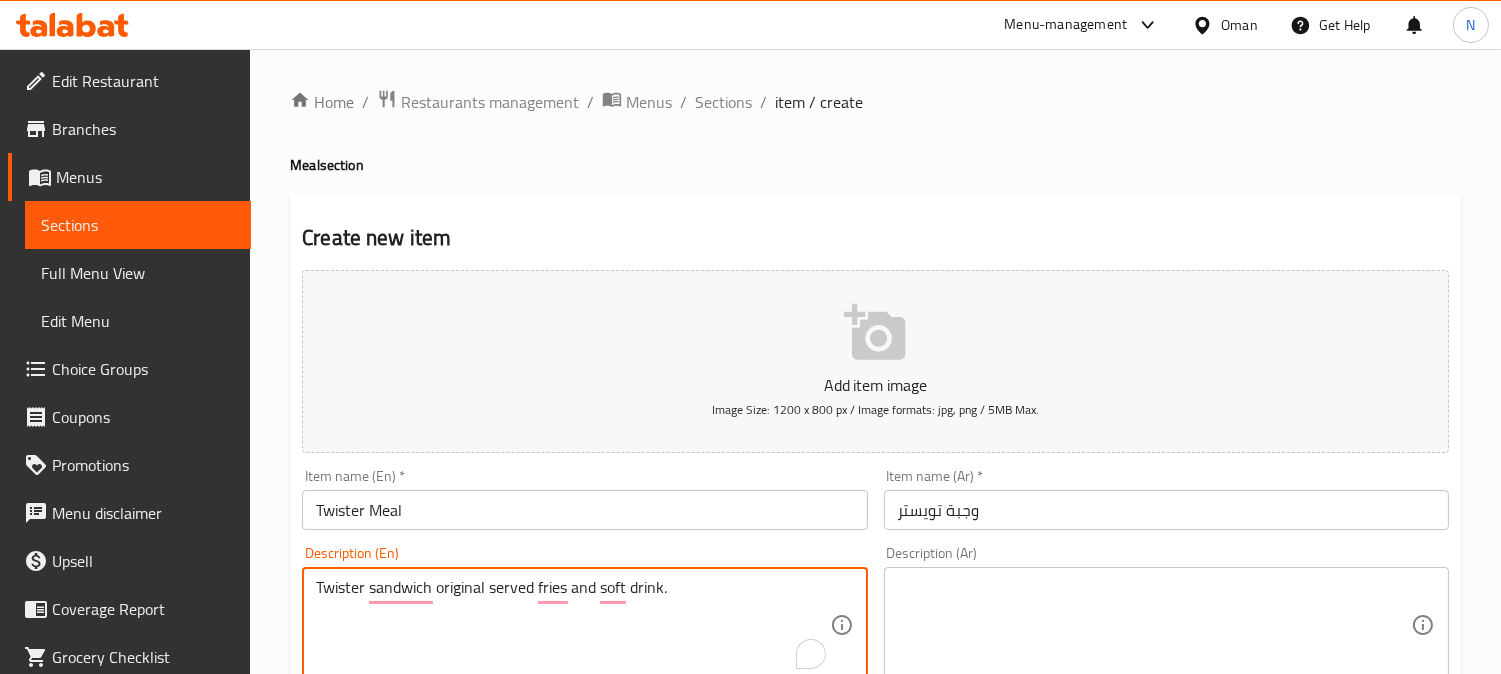 click at bounding box center [1154, 625] 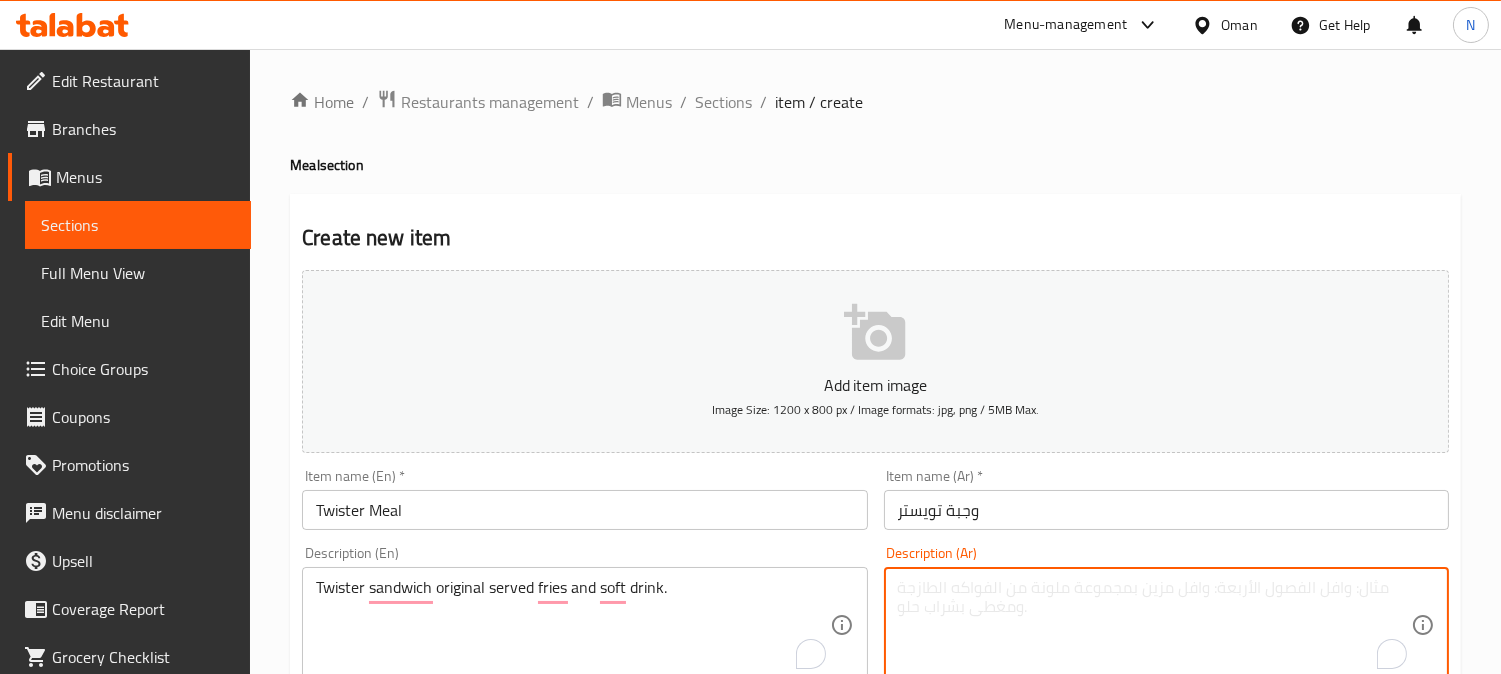 paste on "ساندويتش تويستر الأصلي يقدم مع البطاطس المقلية والمشروبات الغازية." 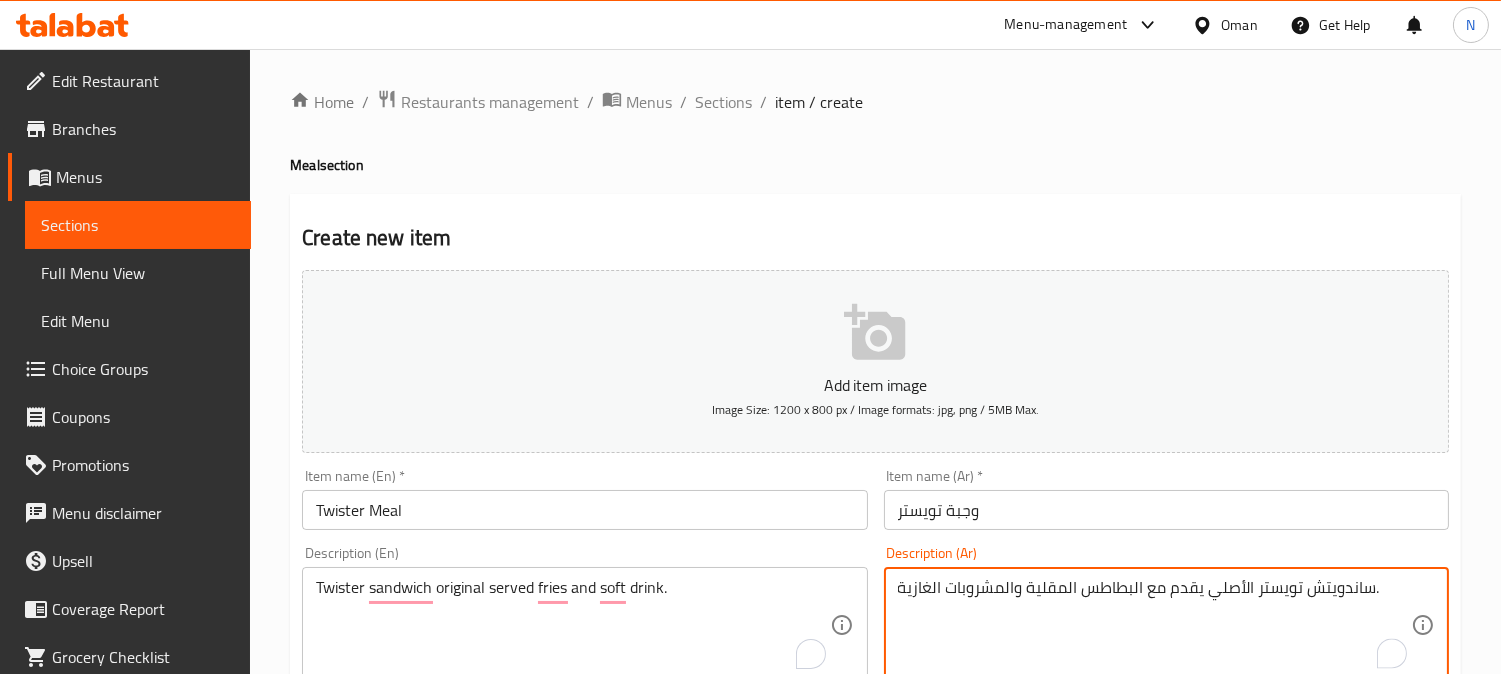 click on "ساندويتش تويستر الأصلي يقدم مع البطاطس المقلية والمشروبات الغازية." at bounding box center [1154, 625] 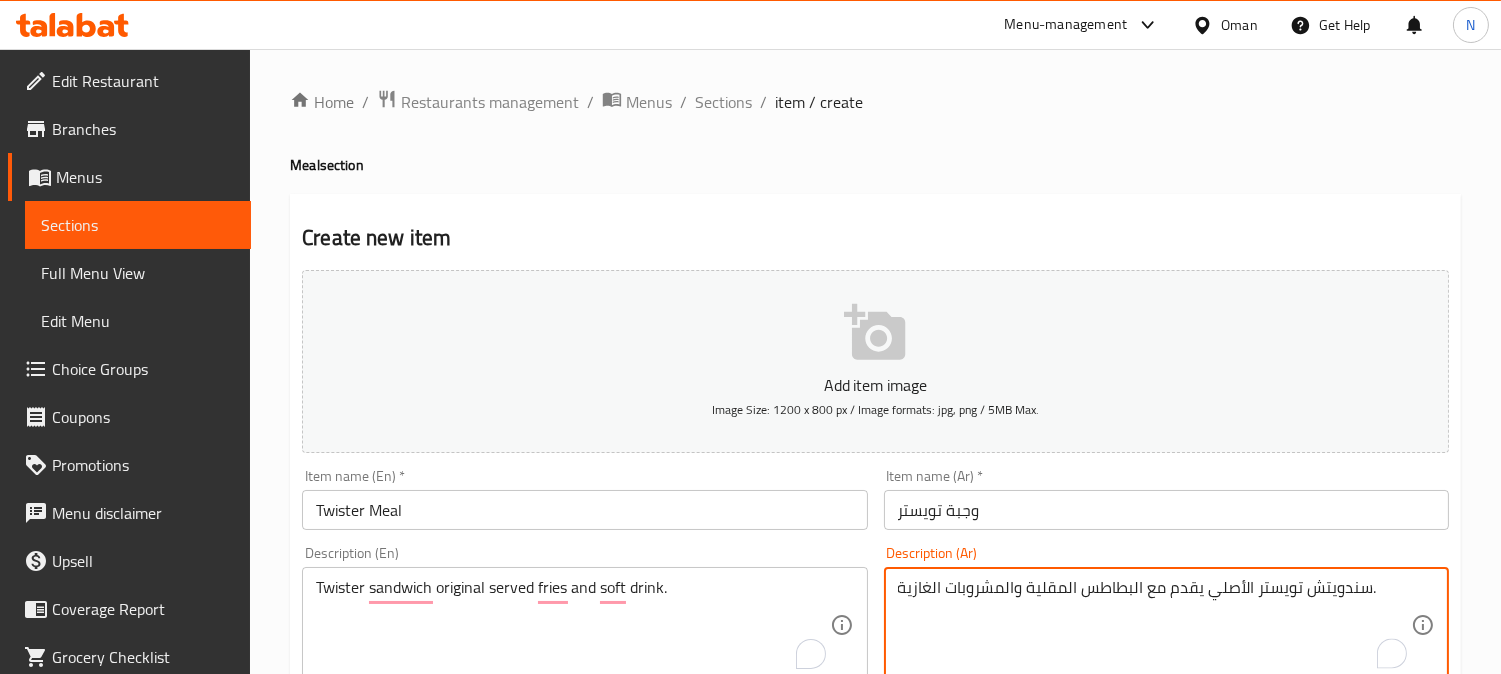 click on "سندويتش تويستر الأصلي يقدم مع البطاطس المقلية والمشروبات الغازية." at bounding box center (1154, 625) 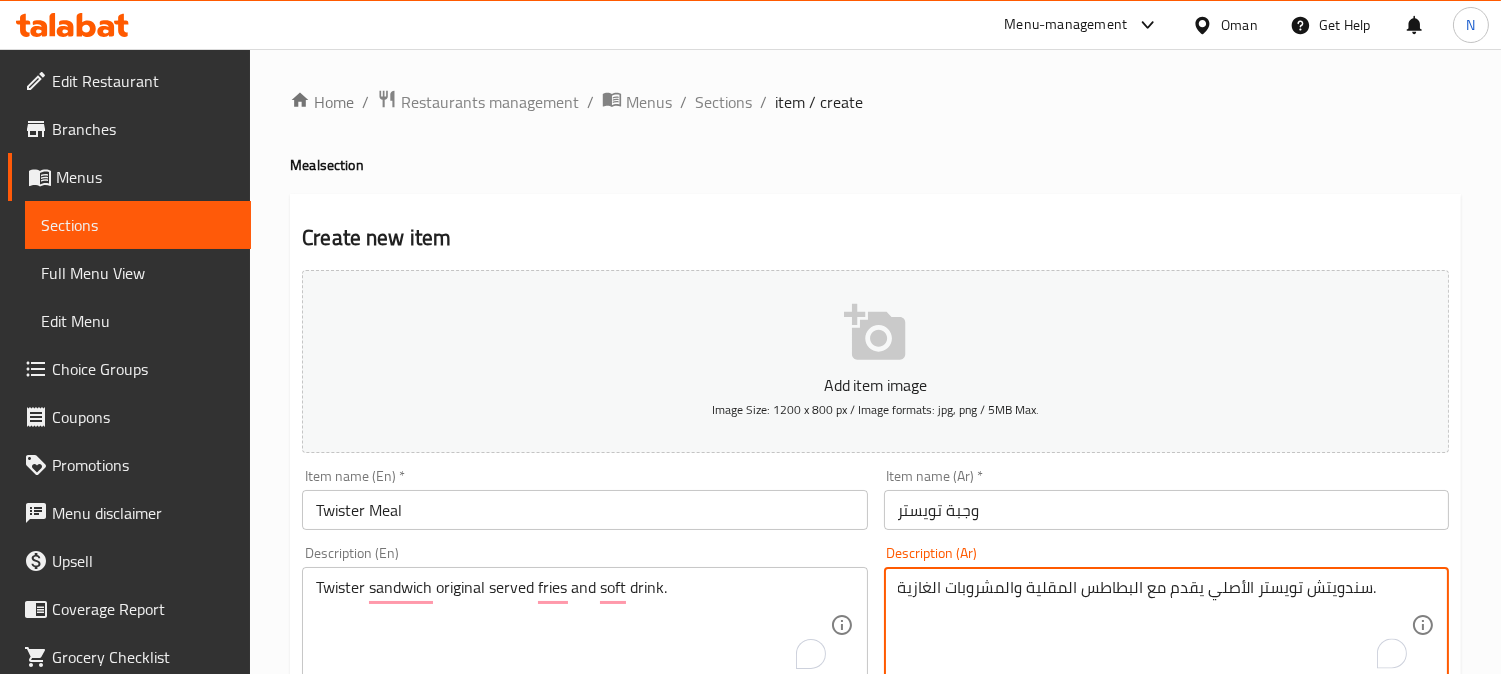 click on "سندويتش تويستر الأصلي يقدم مع البطاطس المقلية والمشروبات الغازية." at bounding box center (1154, 625) 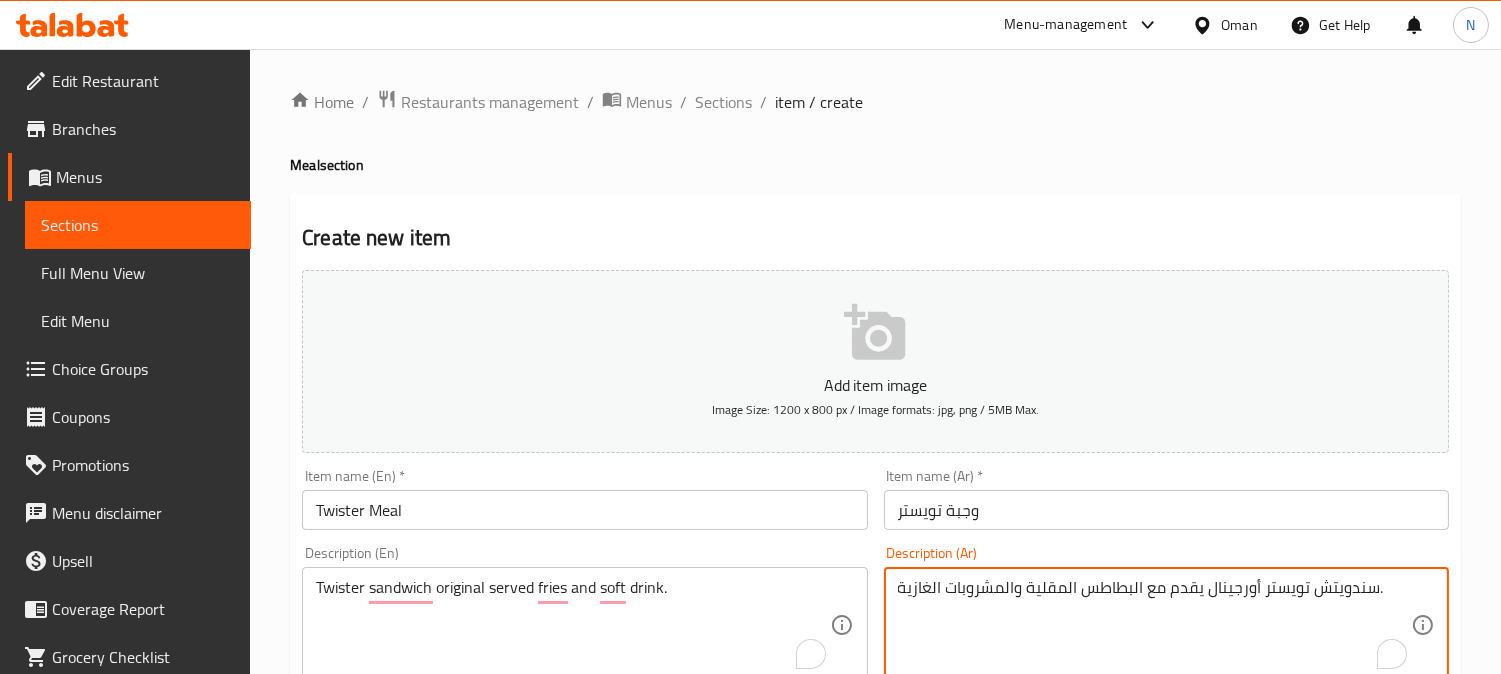 drag, startPoint x: 1144, startPoint y: 592, endPoint x: 1027, endPoint y: 601, distance: 117.34564 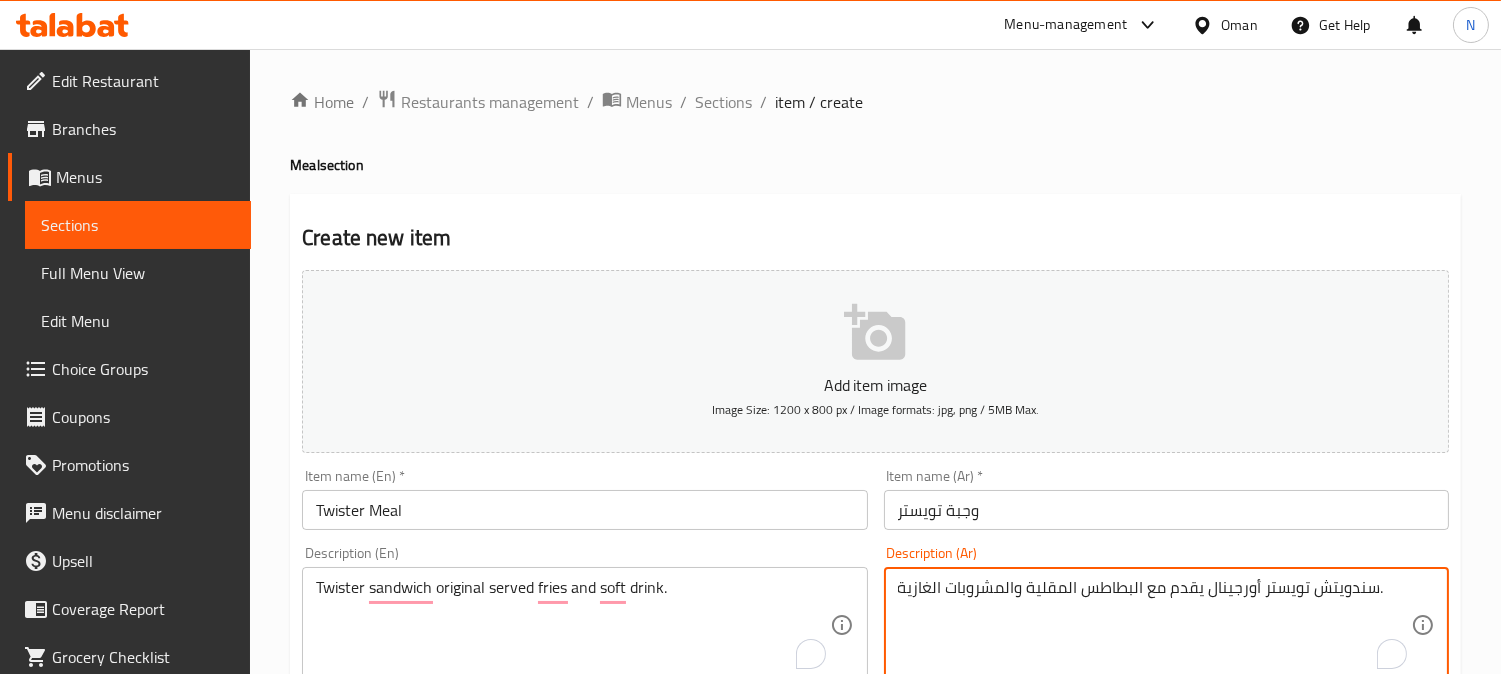 click on "سندويتش تويستر أورجينال يقدم مع البطاطس المقلية والمشروبات الغازية." at bounding box center (1154, 625) 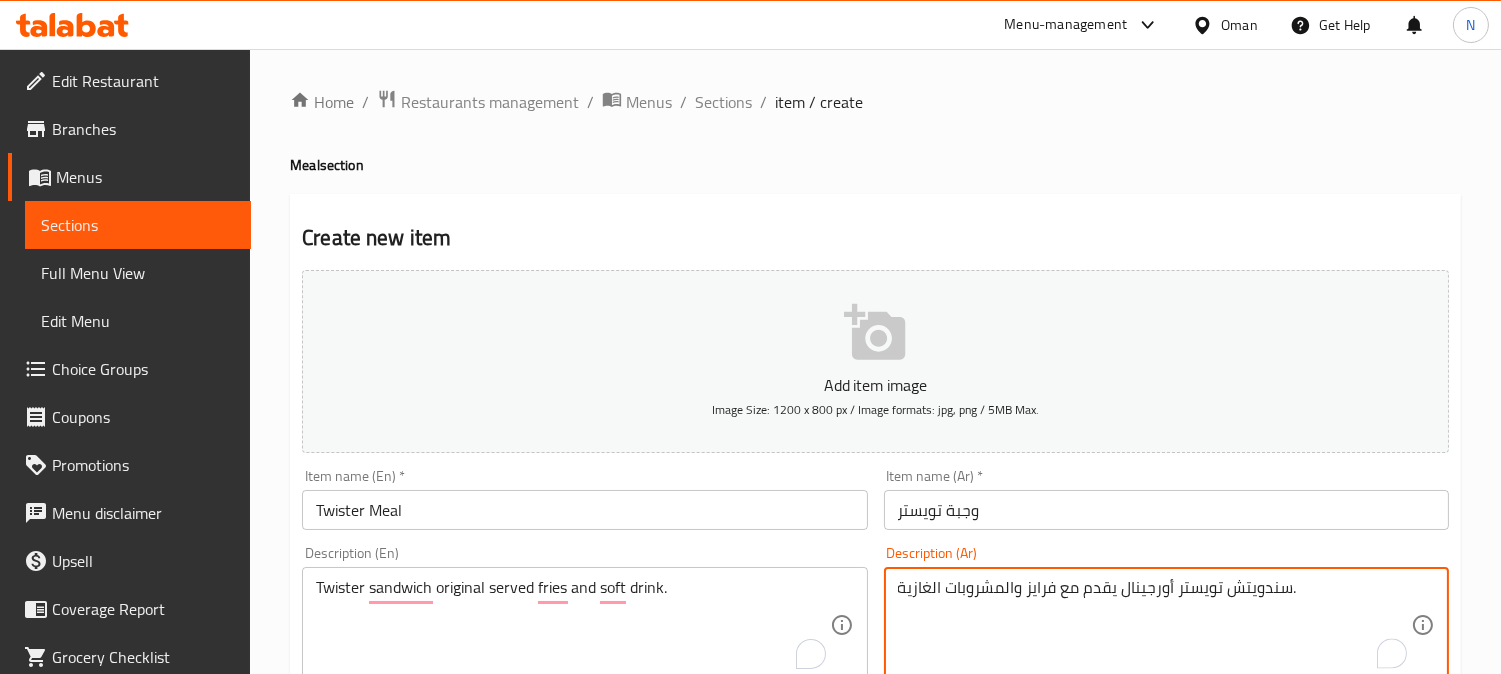 click on "سندويتش تويستر أورجينال يقدم مع فرايز والمشروبات الغازية." at bounding box center [1154, 625] 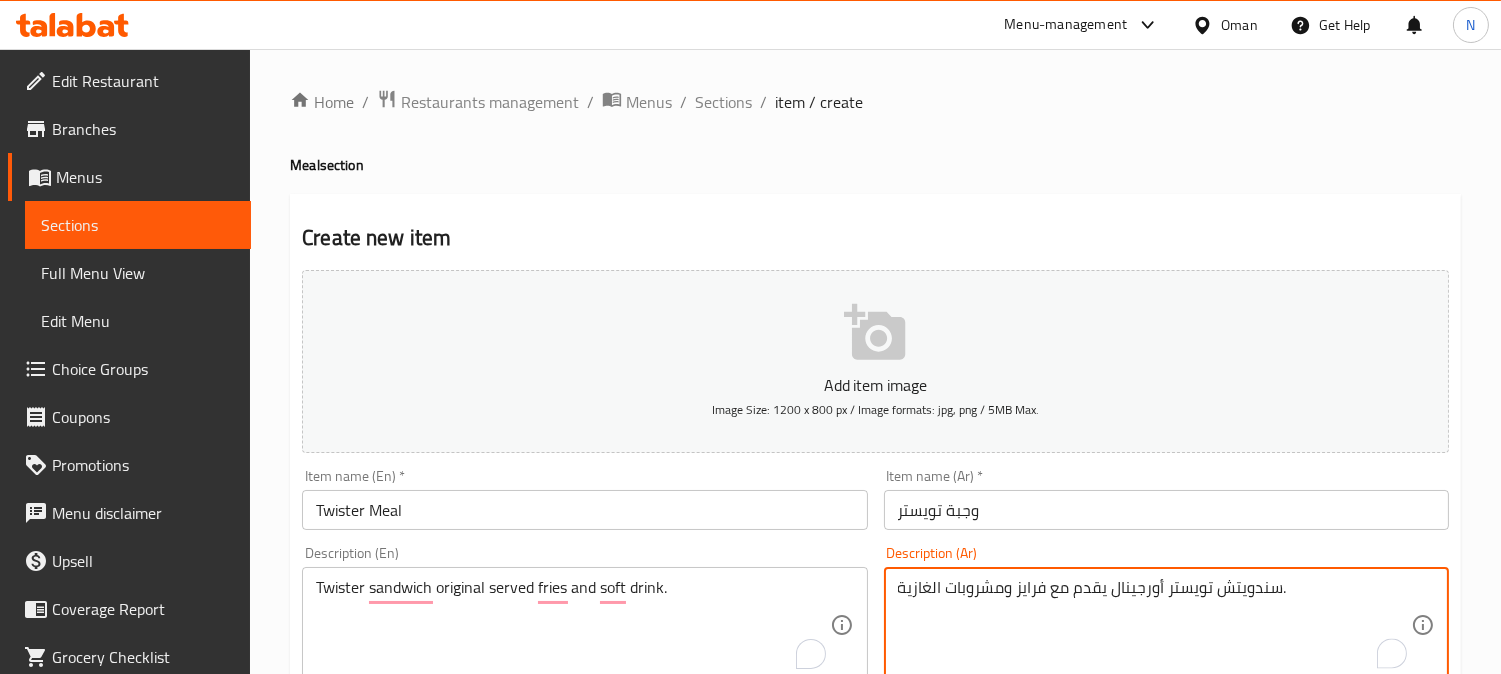 drag, startPoint x: 955, startPoint y: 598, endPoint x: 932, endPoint y: 596, distance: 23.086792 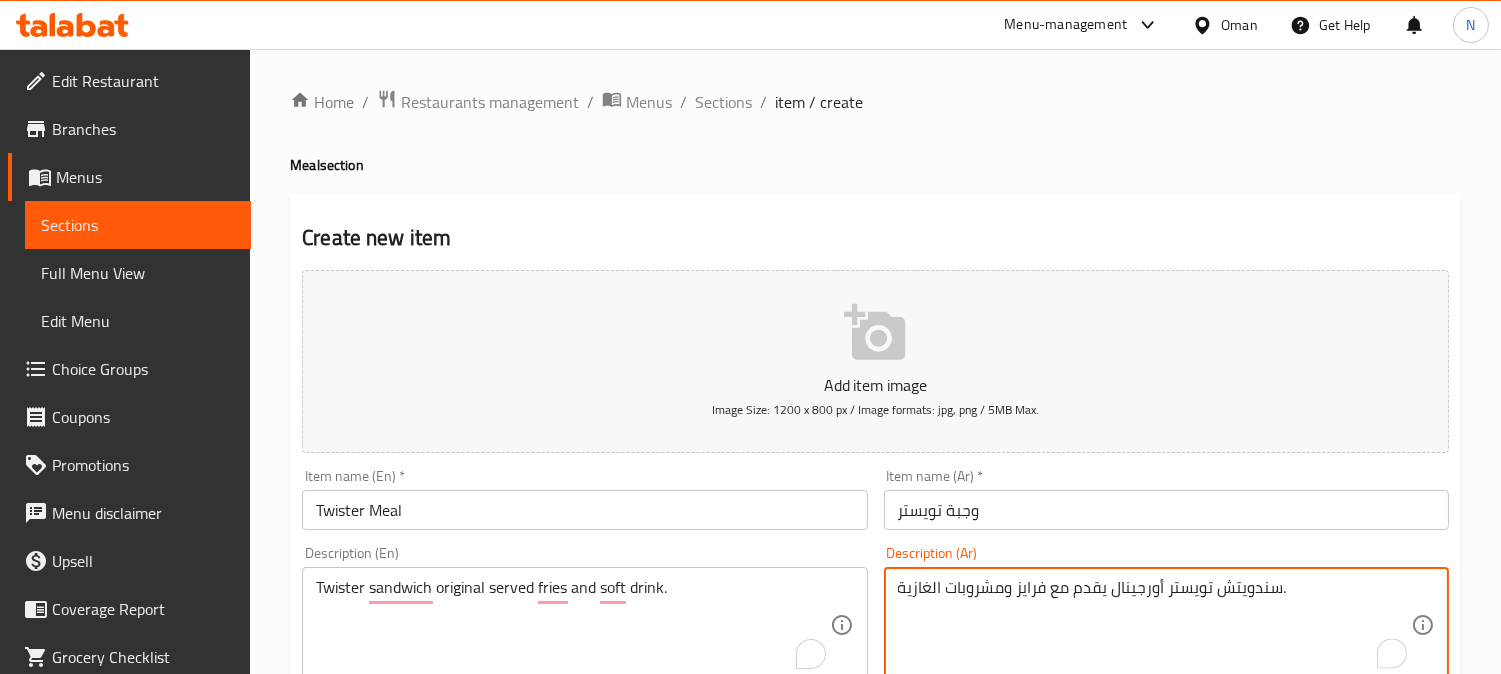 click on "سندويتش تويستر أورجينال يقدم مع فرايز ومشروبات الغازية." at bounding box center (1154, 625) 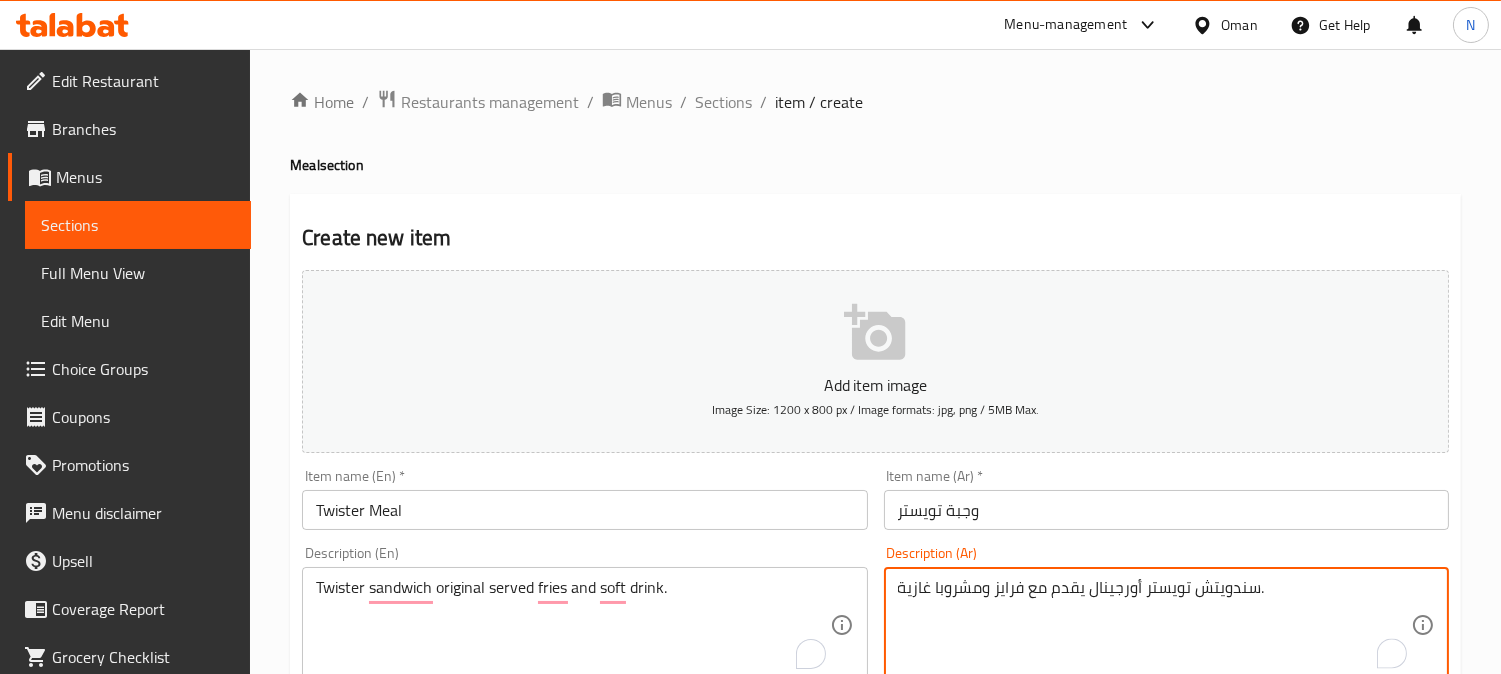 drag, startPoint x: 907, startPoint y: 593, endPoint x: 895, endPoint y: 596, distance: 12.369317 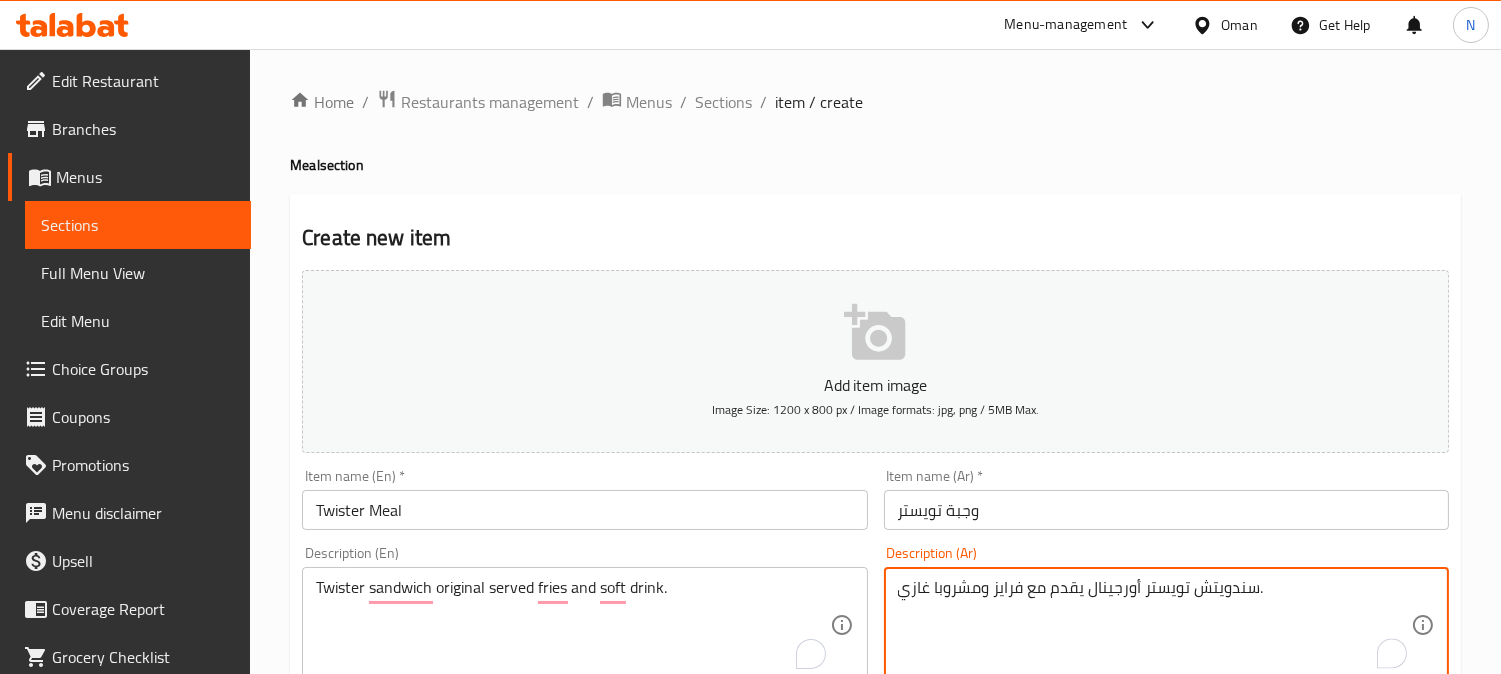 click on "سندويتش تويستر أورجينال يقدم مع فرايز ومشروبا غازي." at bounding box center [1154, 625] 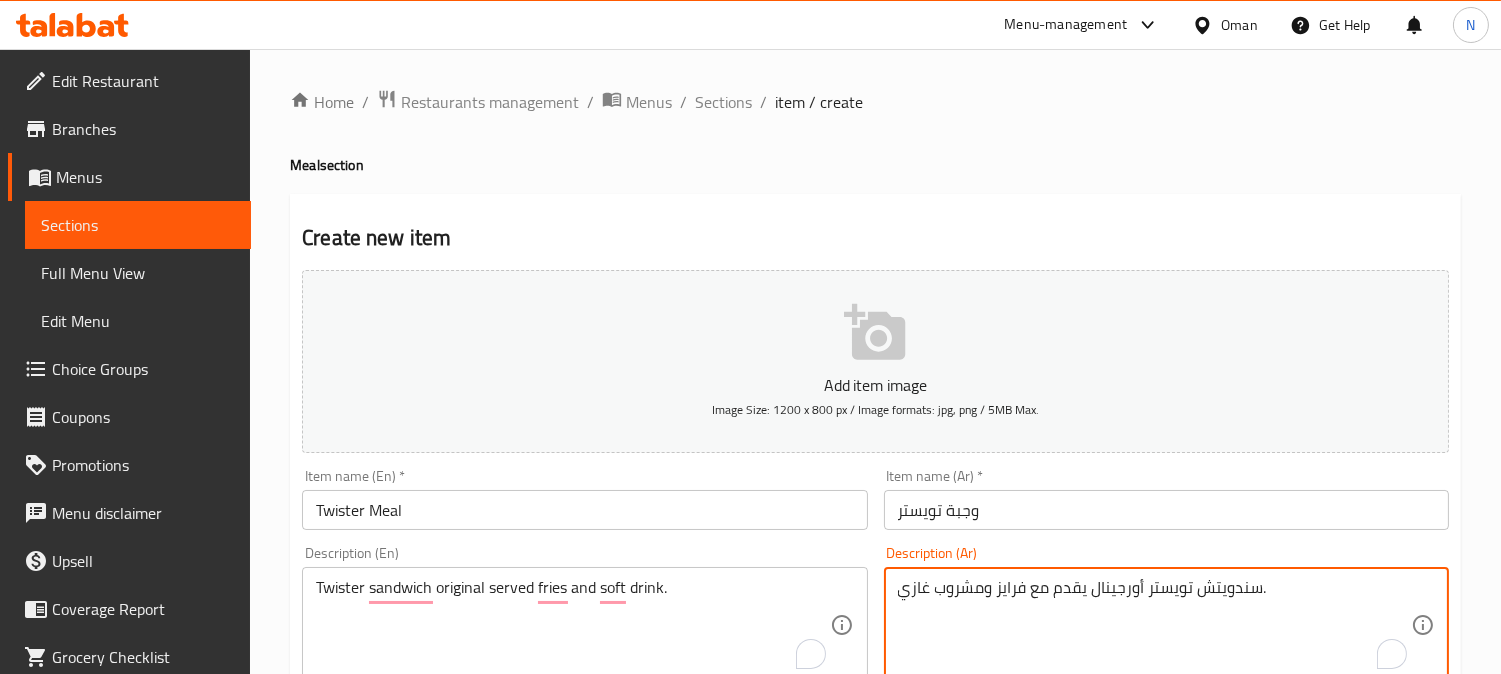 type on "سندويتش تويستر أورجينال يقدم مع فرايز ومشروب غازي." 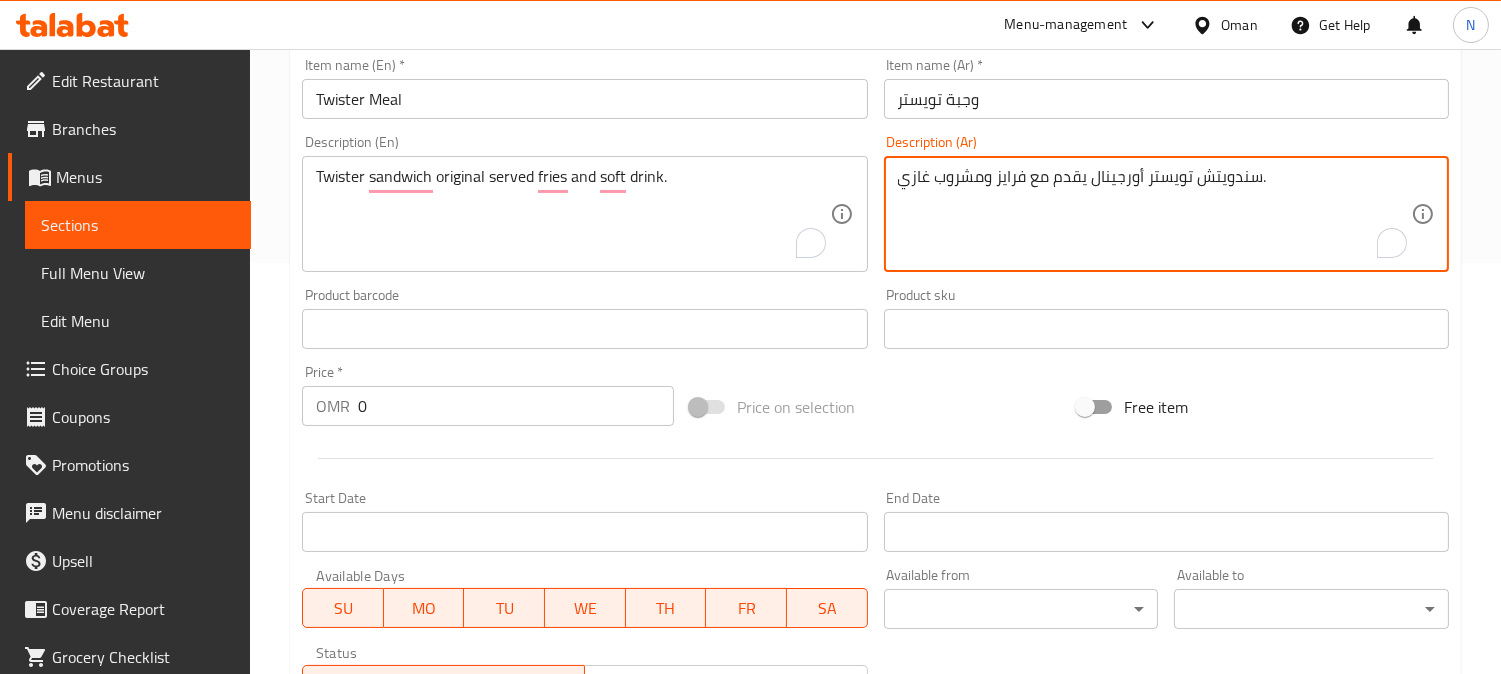scroll, scrollTop: 444, scrollLeft: 0, axis: vertical 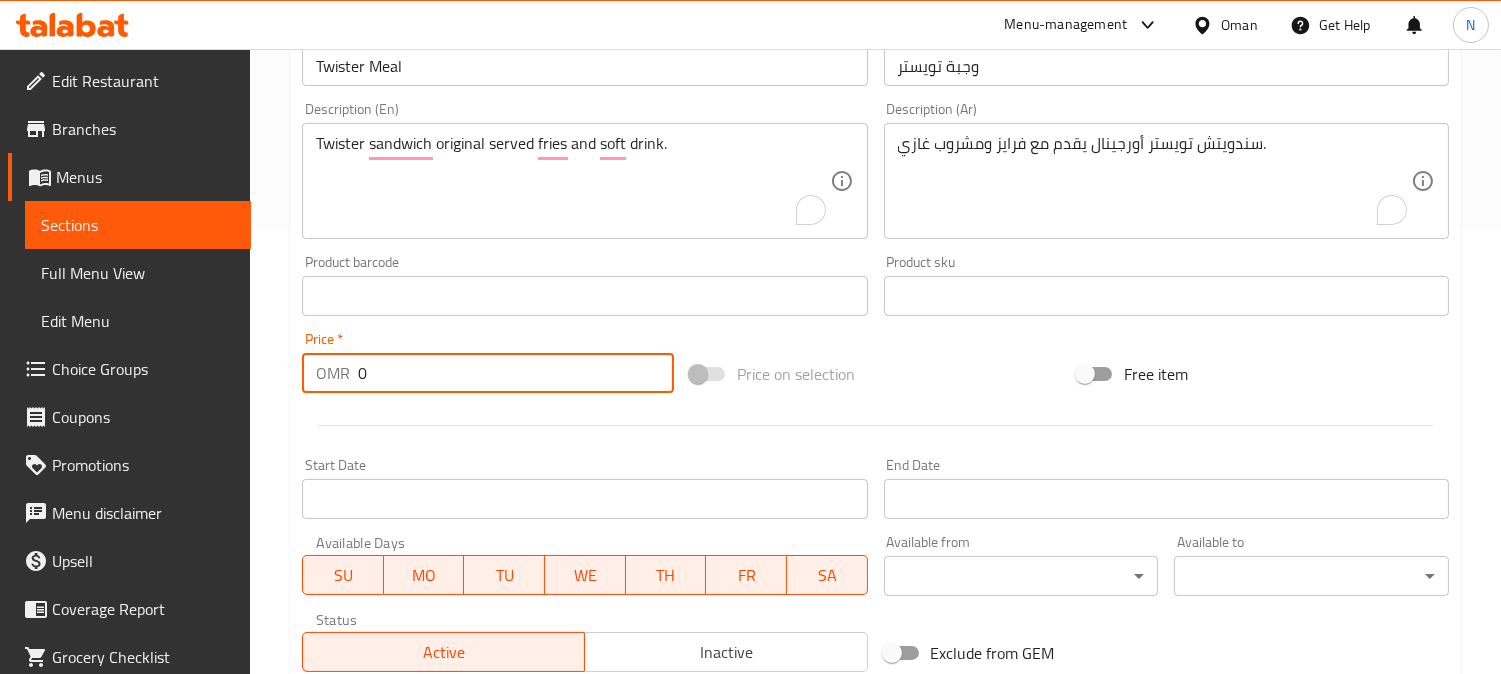 drag, startPoint x: 406, startPoint y: 375, endPoint x: 324, endPoint y: 397, distance: 84.89994 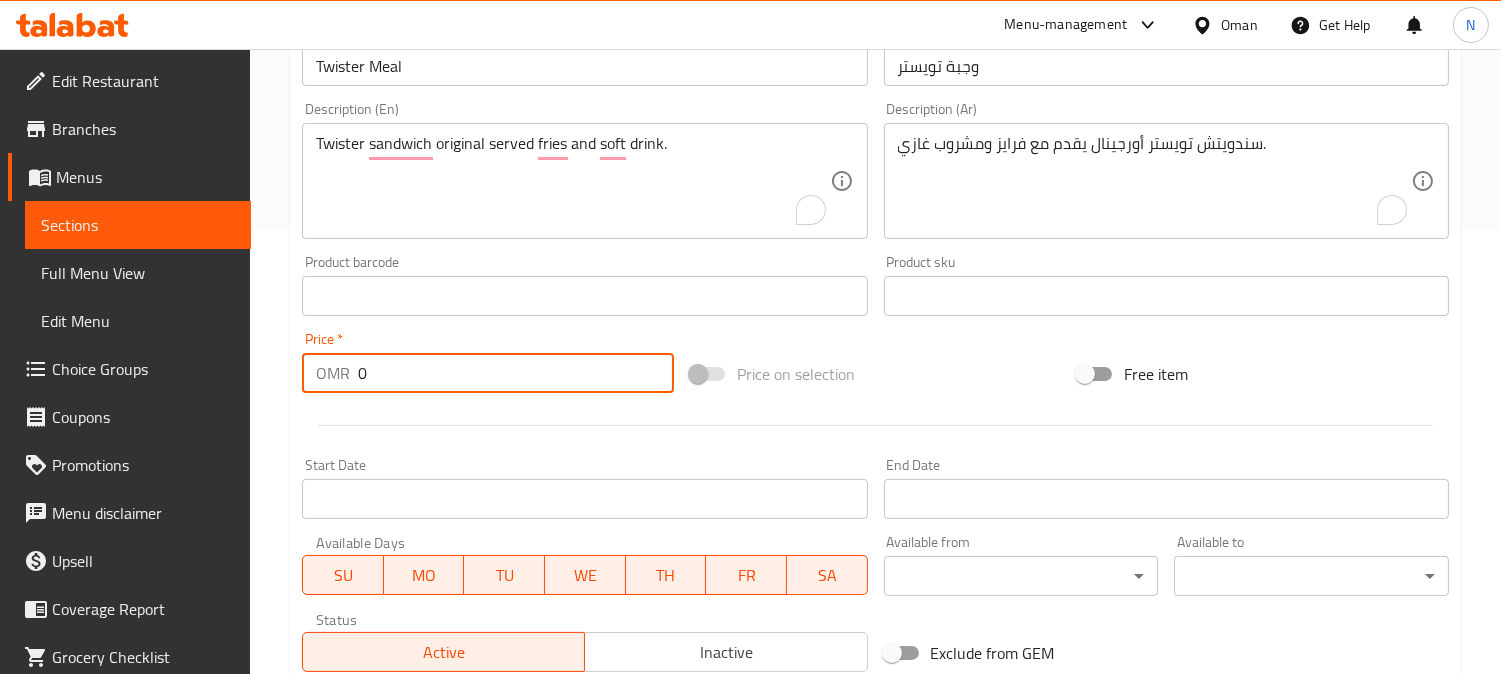 click on "Price   * OMR 0 Price  *" at bounding box center (488, 362) 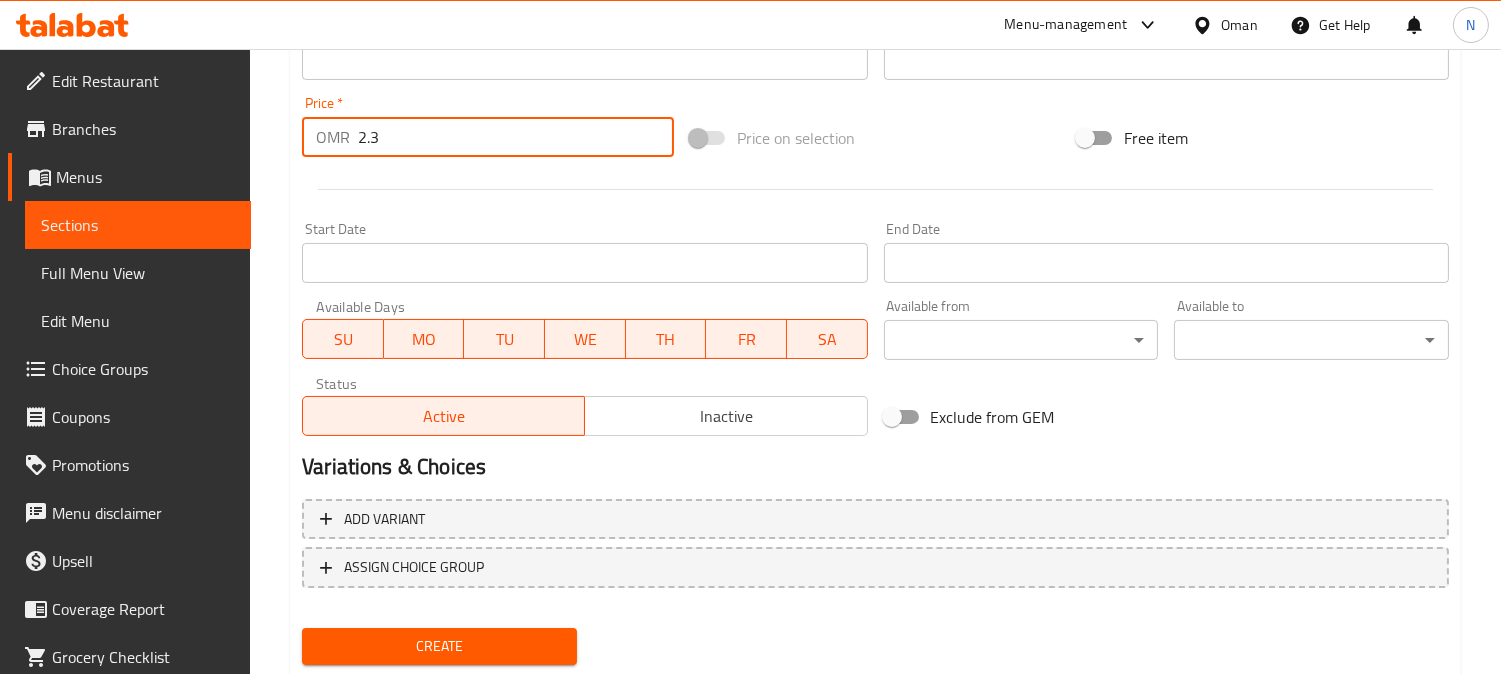 scroll, scrollTop: 735, scrollLeft: 0, axis: vertical 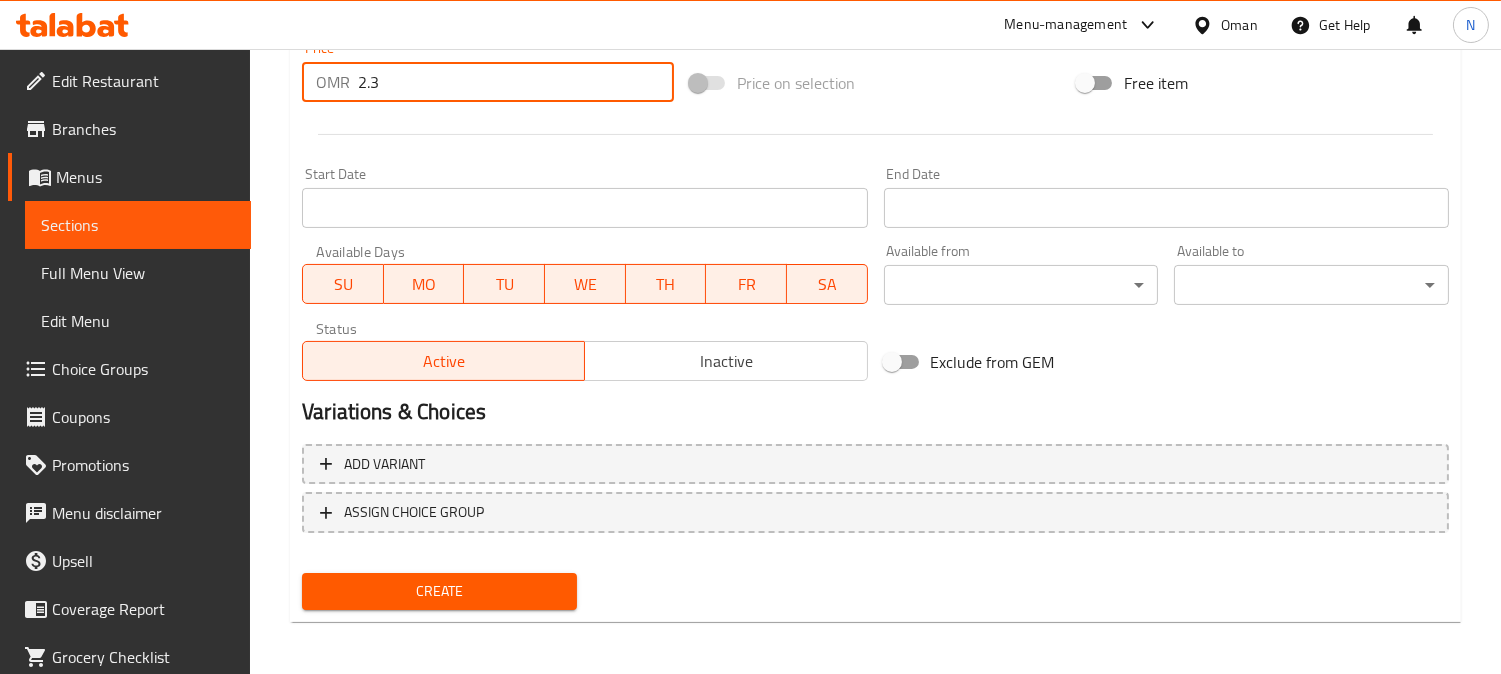 type on "2.3" 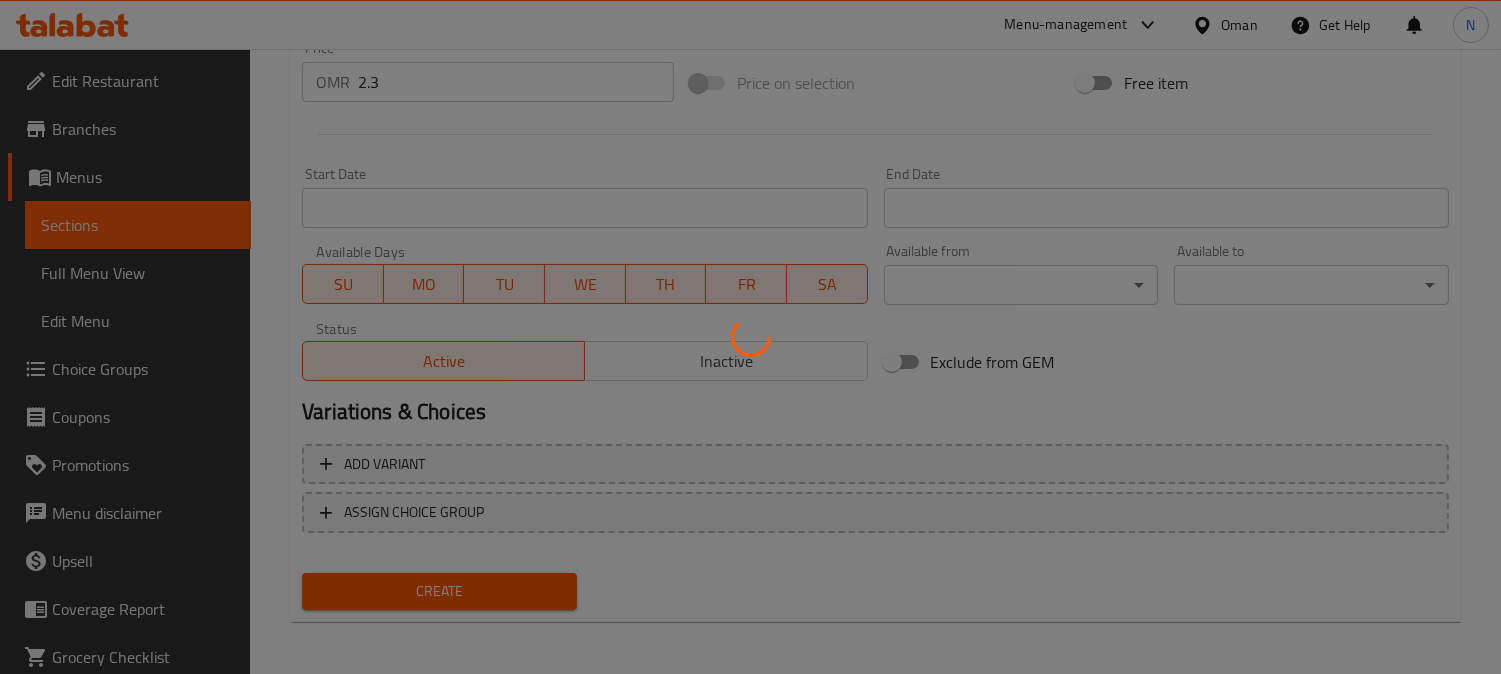 type 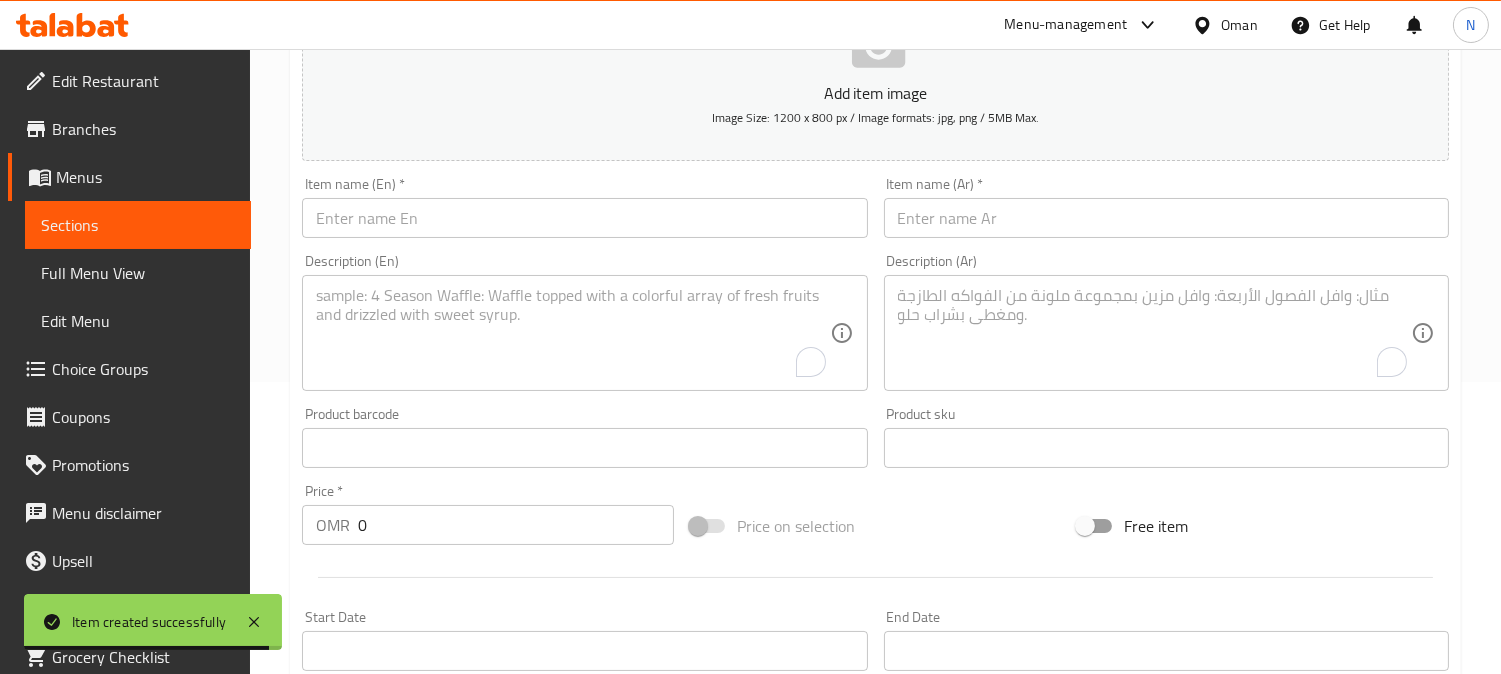 scroll, scrollTop: 291, scrollLeft: 0, axis: vertical 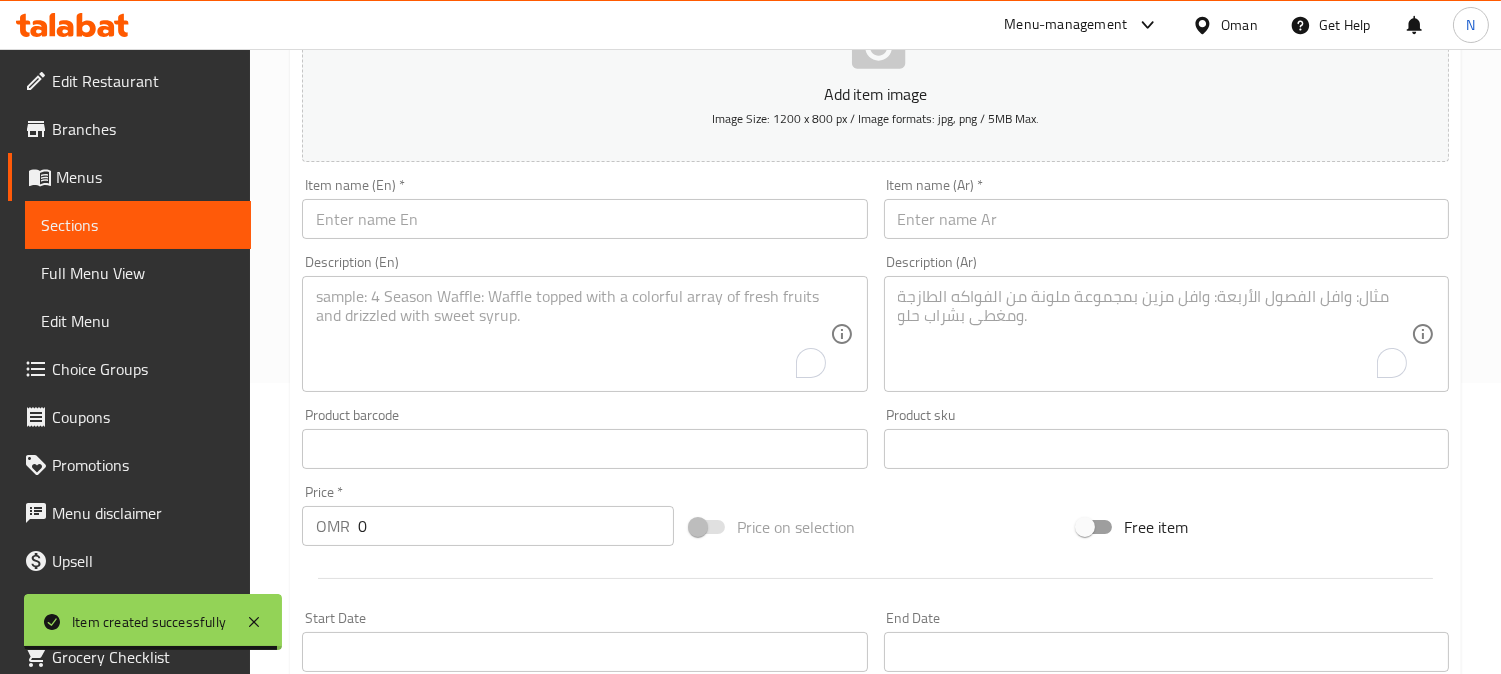 click at bounding box center [584, 219] 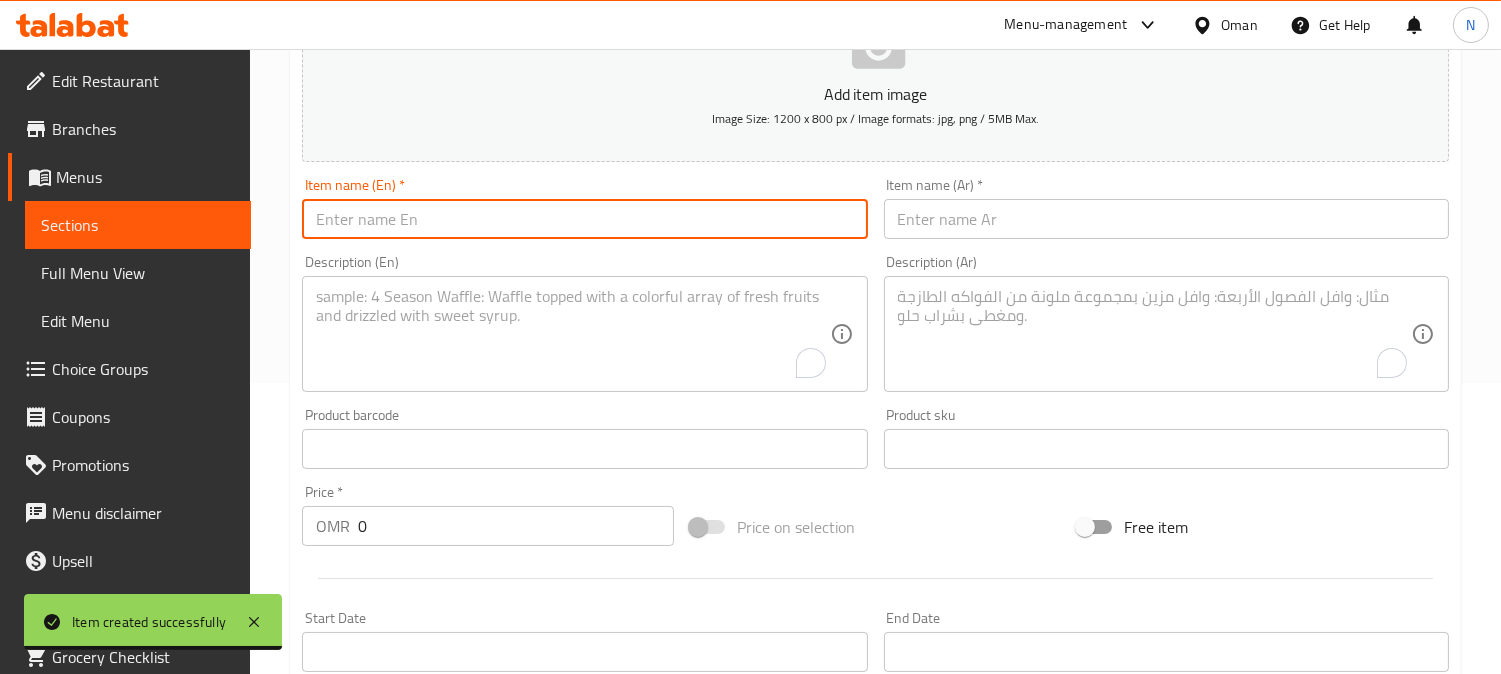paste on "Twister Spicy Meal" 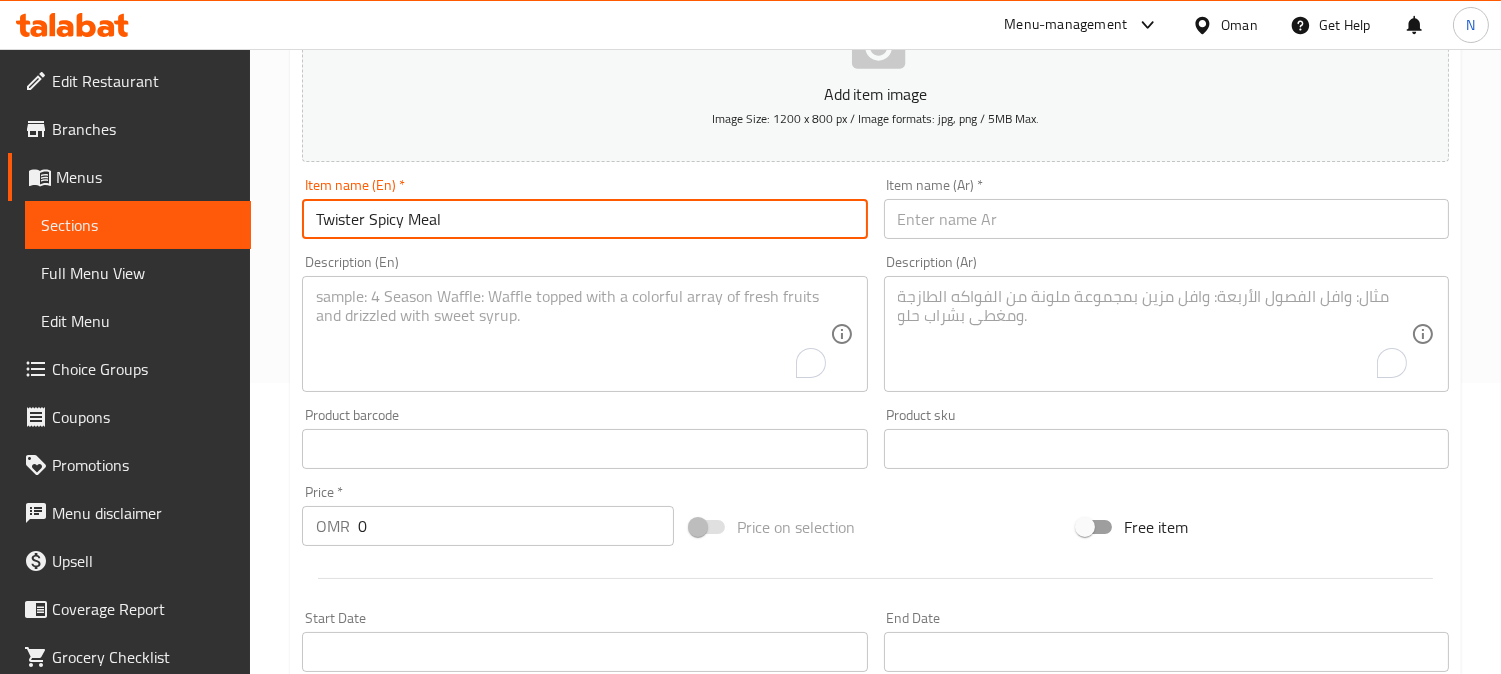 type on "Twister Spicy Meal" 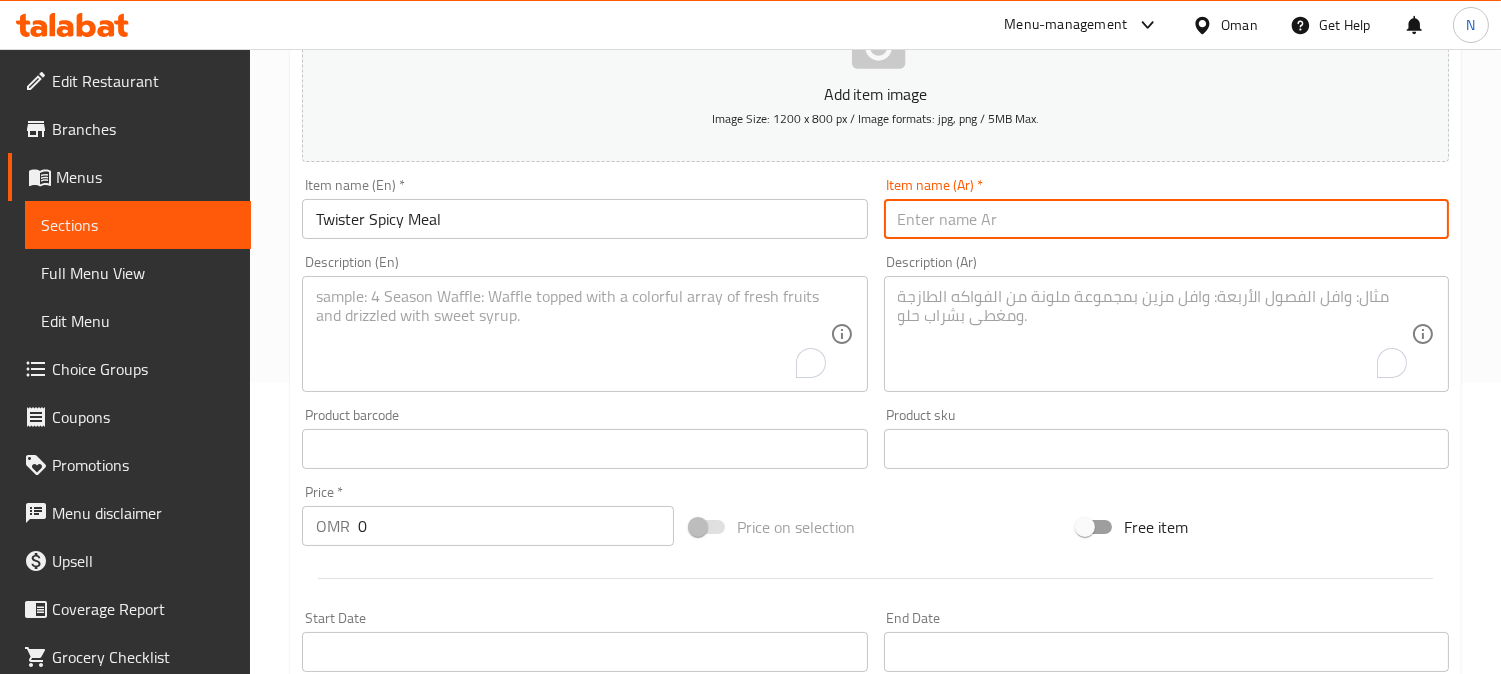 click at bounding box center (1166, 219) 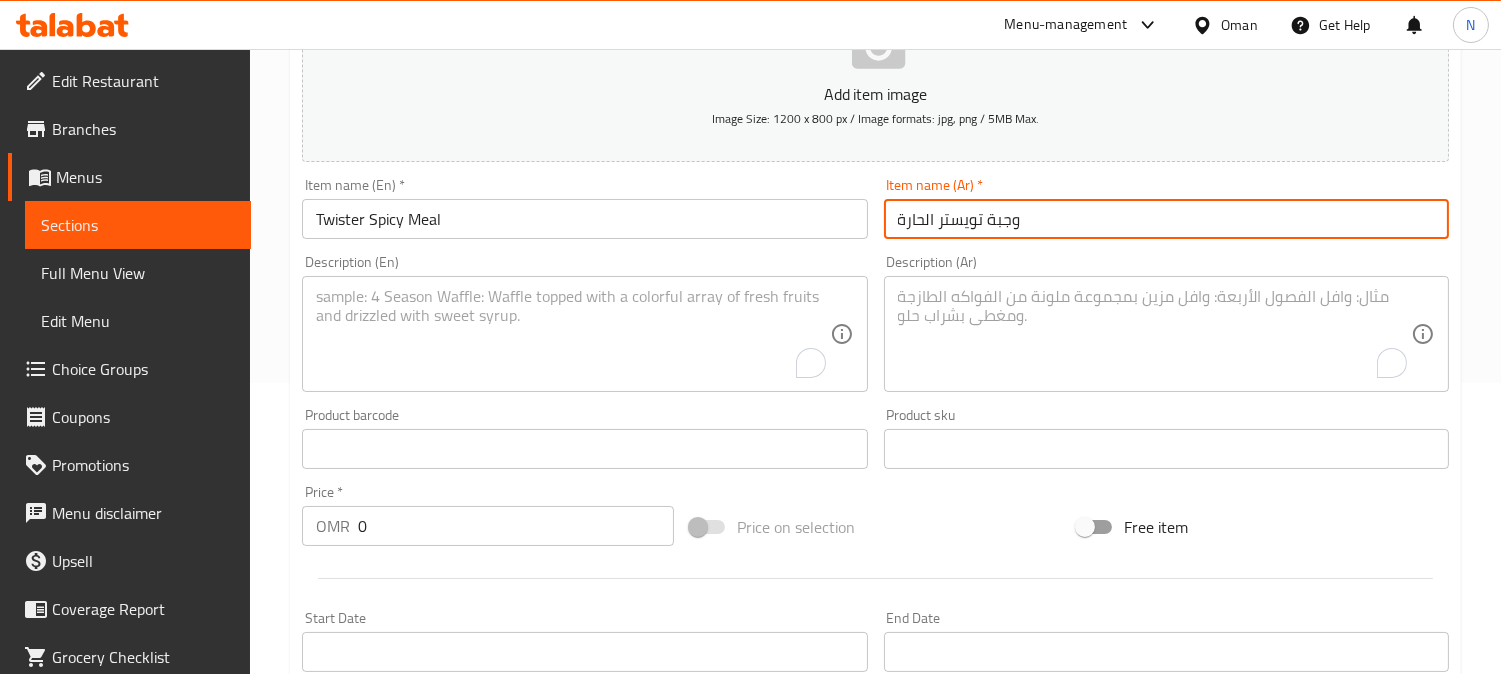type on "وجبة تويستر الحارة" 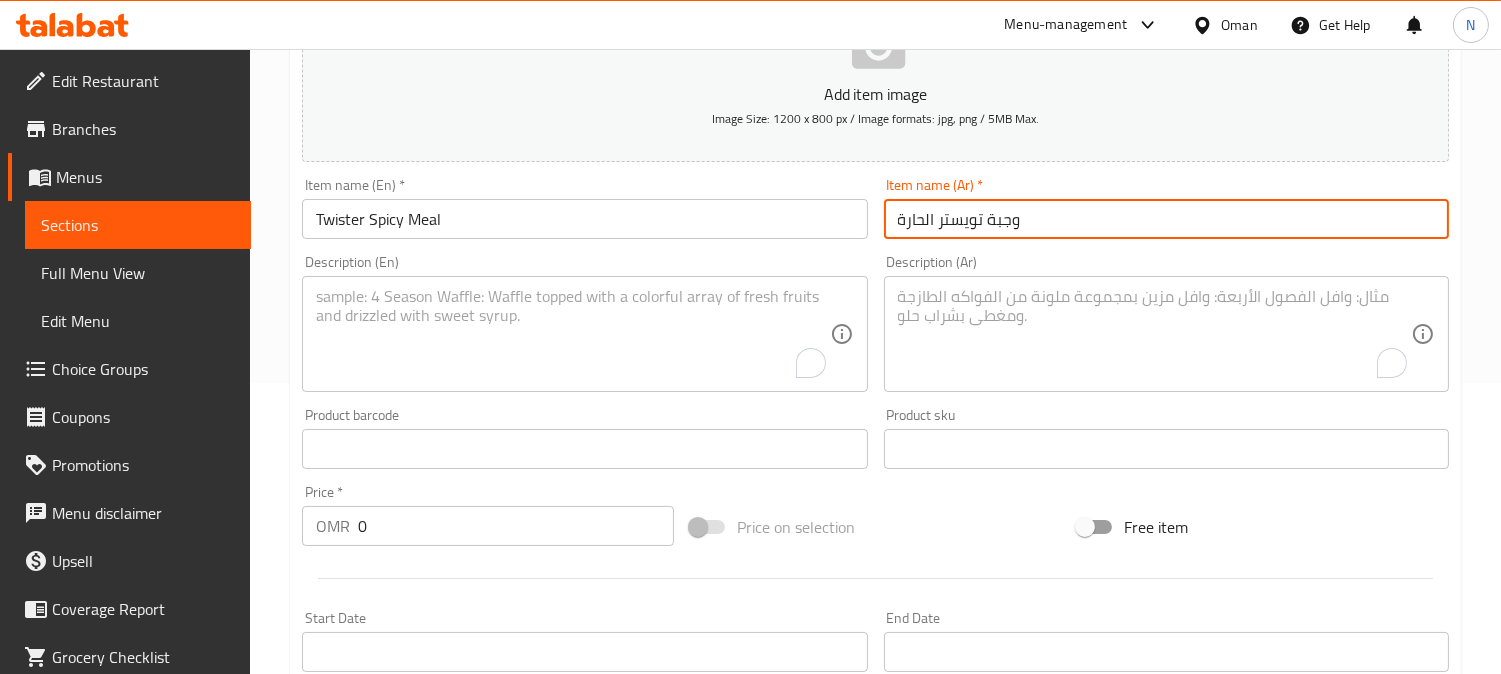 click at bounding box center (572, 334) 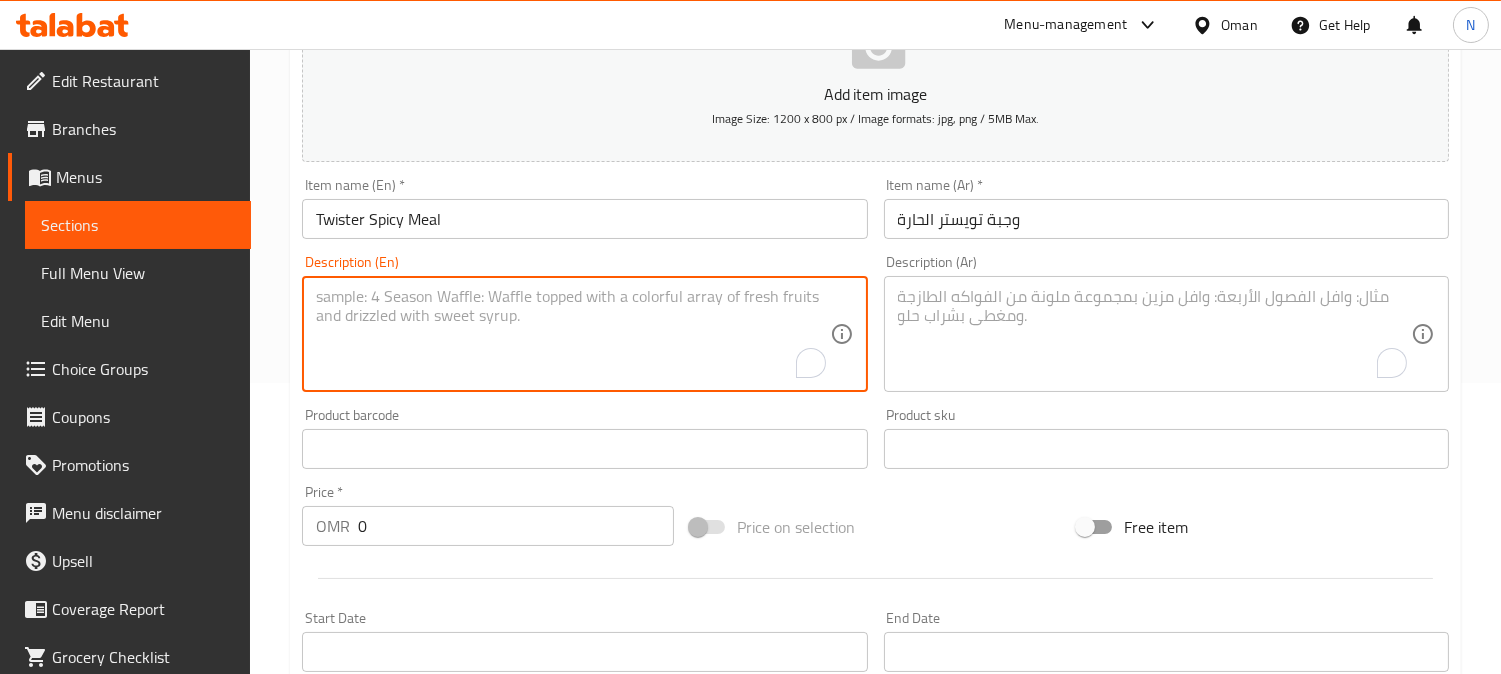 paste on "Twister sandwich spicy served fries and soft drink" 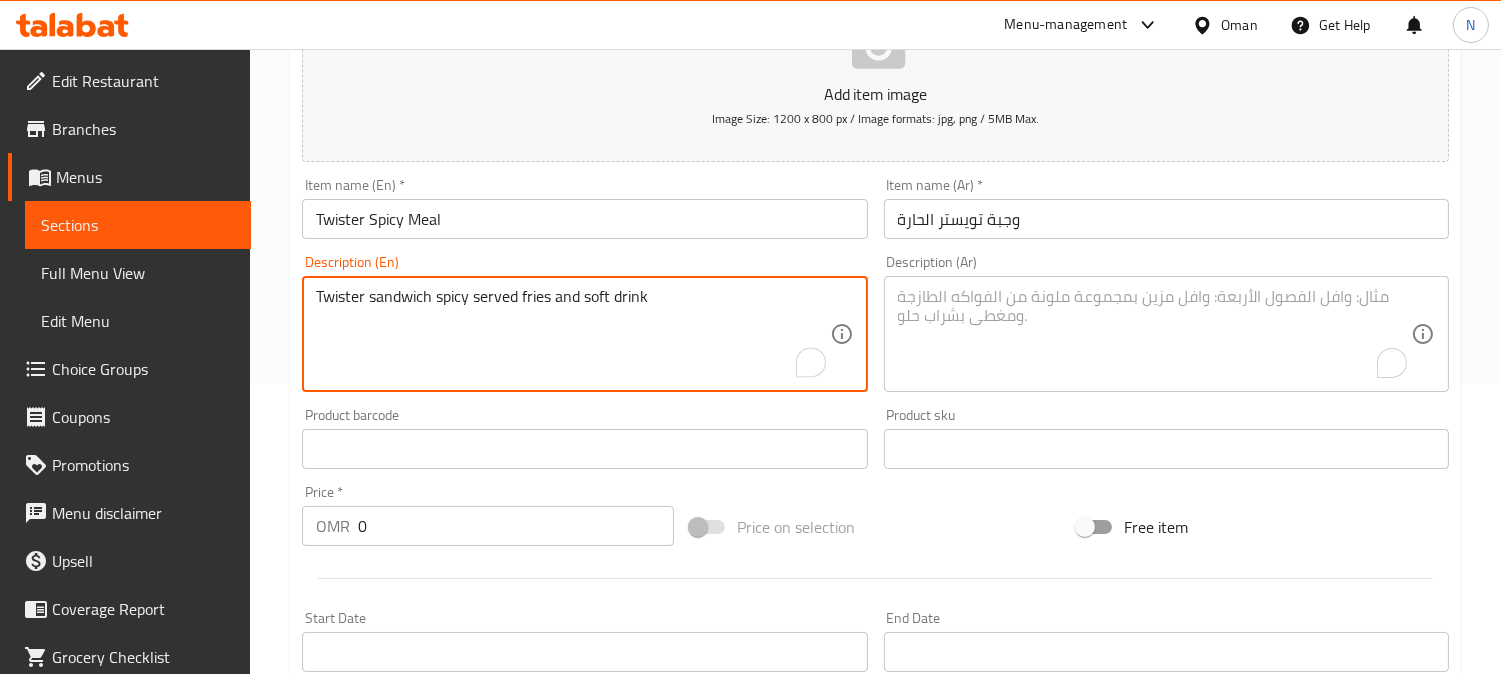 click on "Twister sandwich spicy served fries and soft drink" at bounding box center [572, 334] 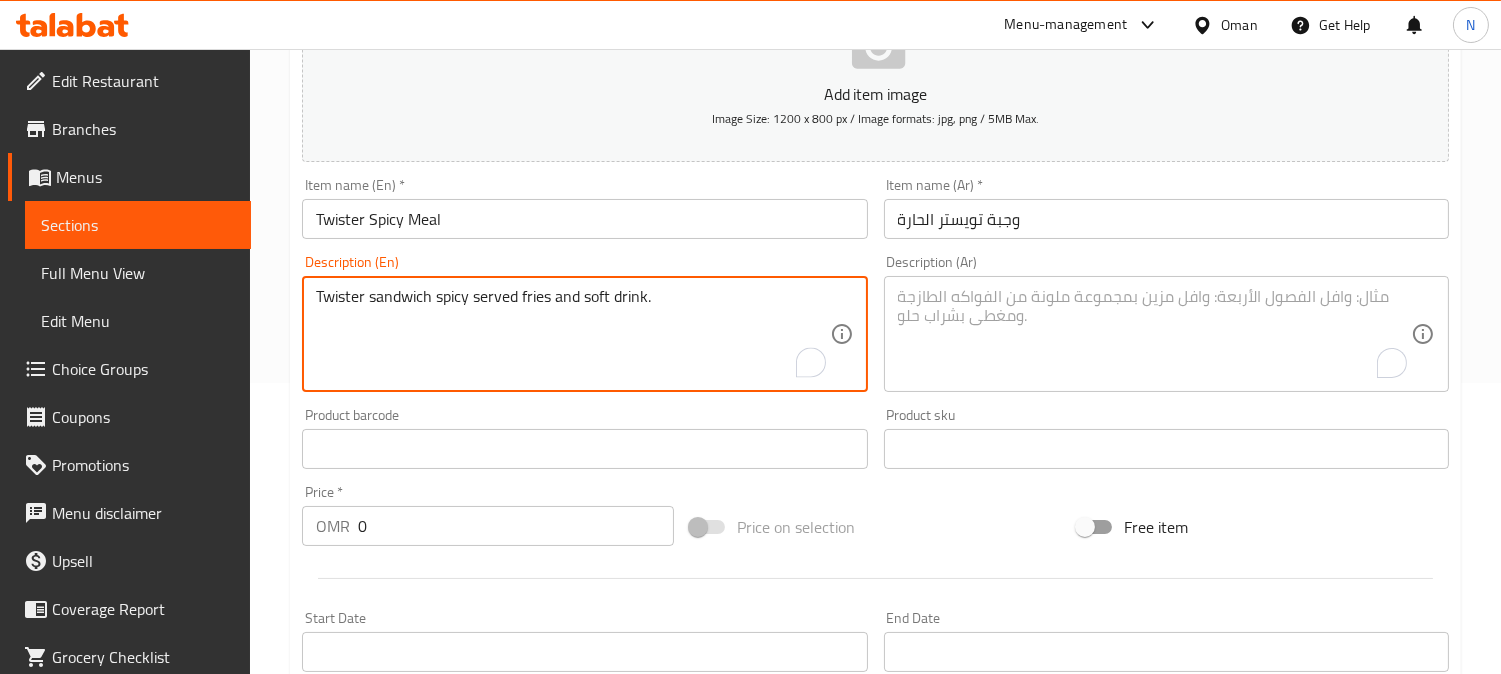 click on "Twister sandwich spicy served fries and soft drink." at bounding box center [572, 334] 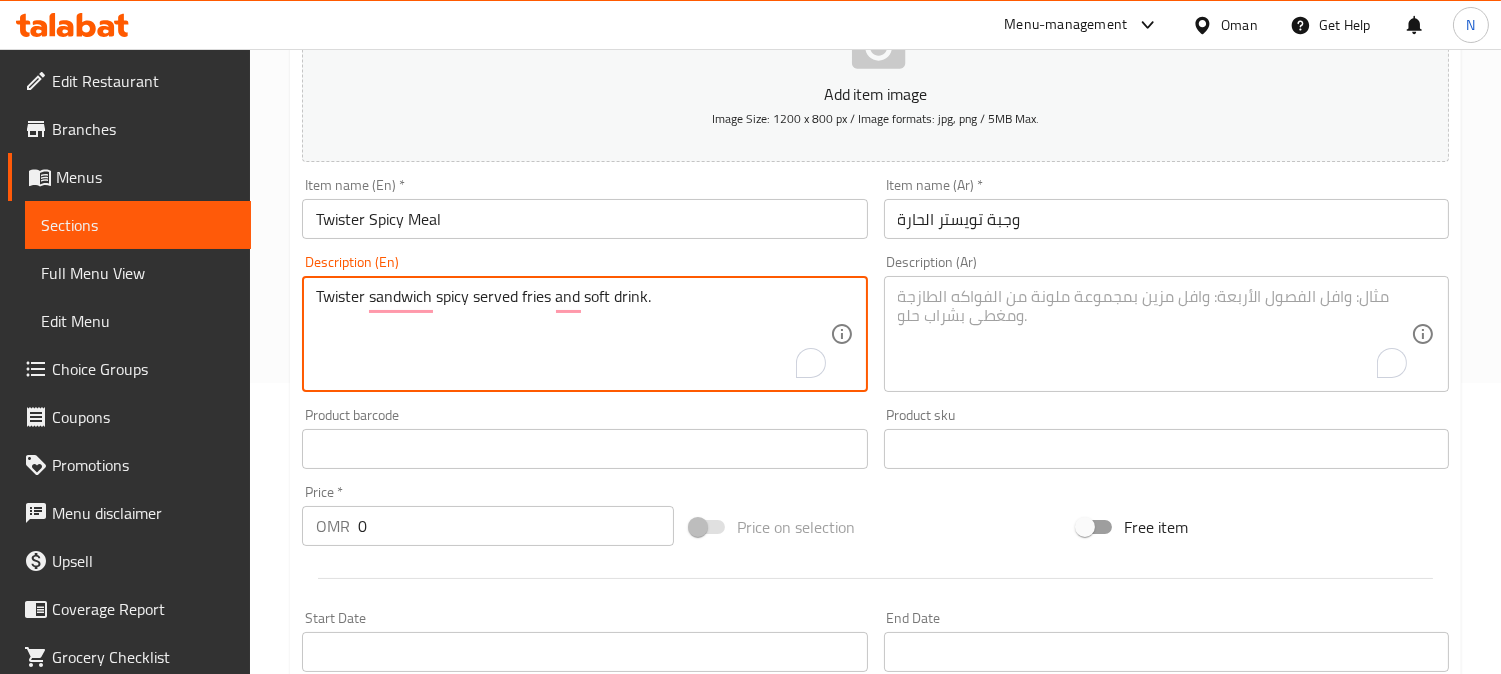 type on "Twister sandwich spicy served fries and soft drink." 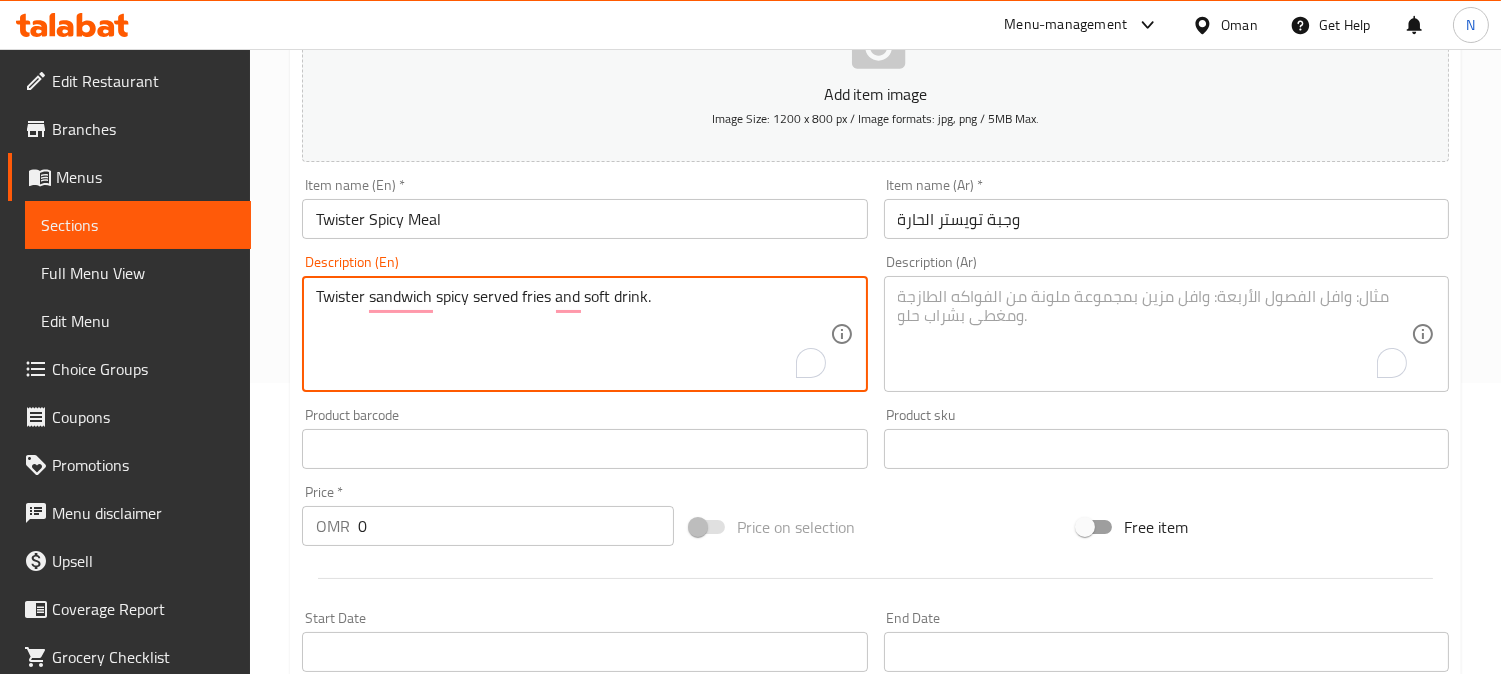 click at bounding box center [1154, 334] 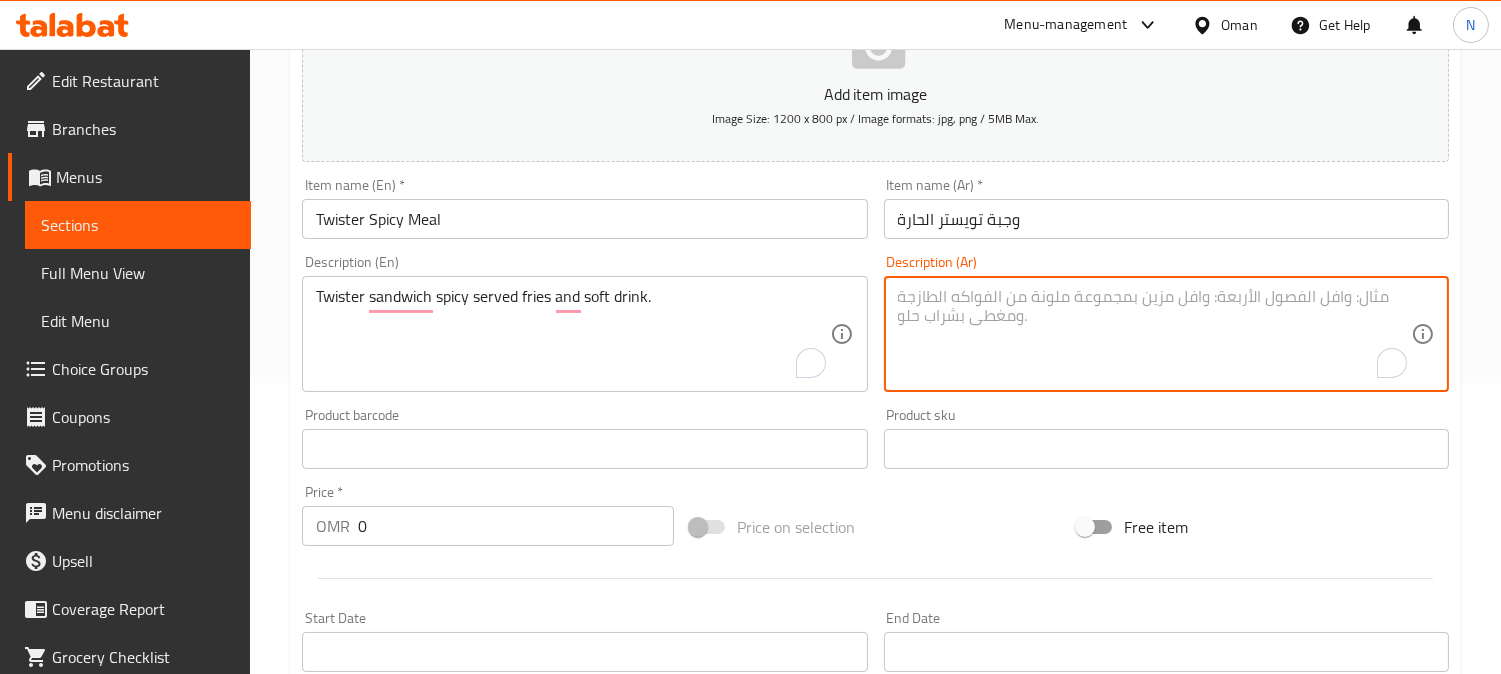 paste on "ساندويتش تويستر حار يقدم مع البطاطس المقلية والمشروبات الغازية." 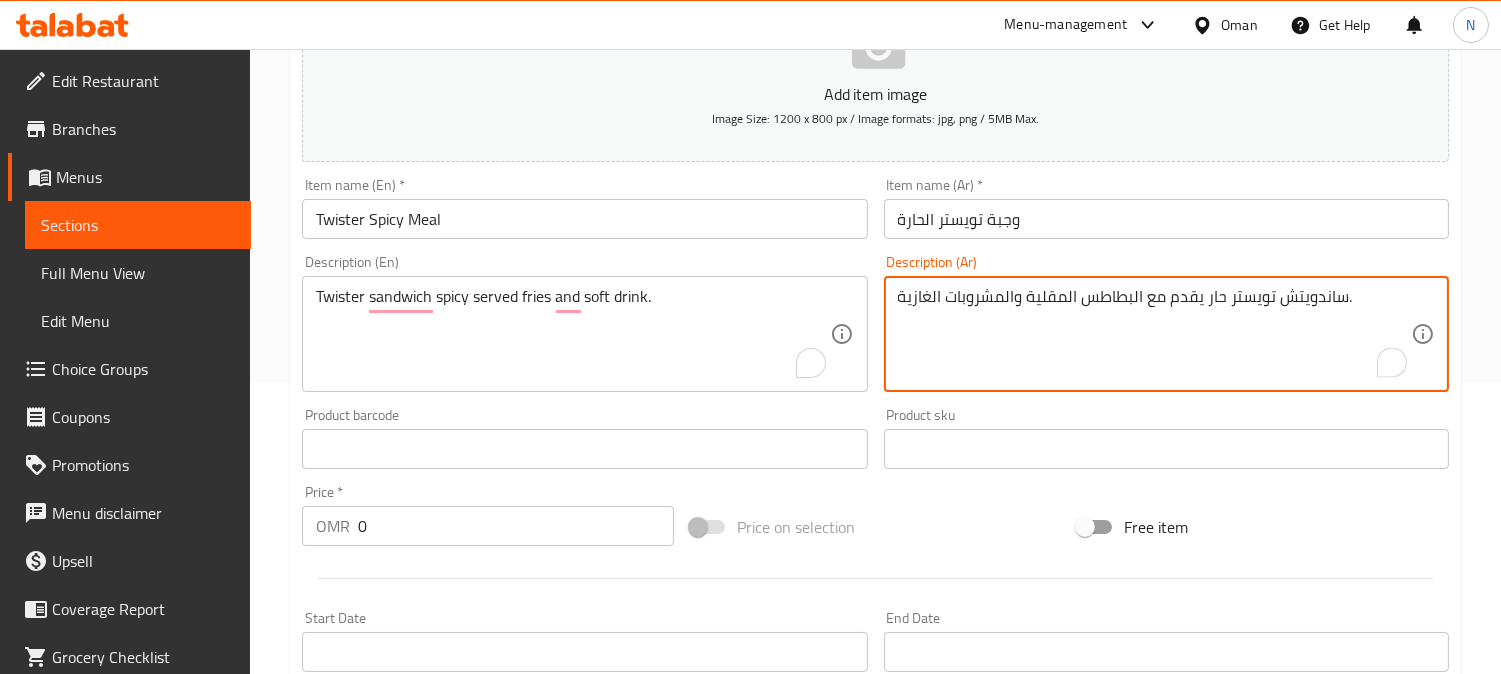 click on "ساندويتش تويستر حار يقدم مع البطاطس المقلية والمشروبات الغازية." at bounding box center (1154, 334) 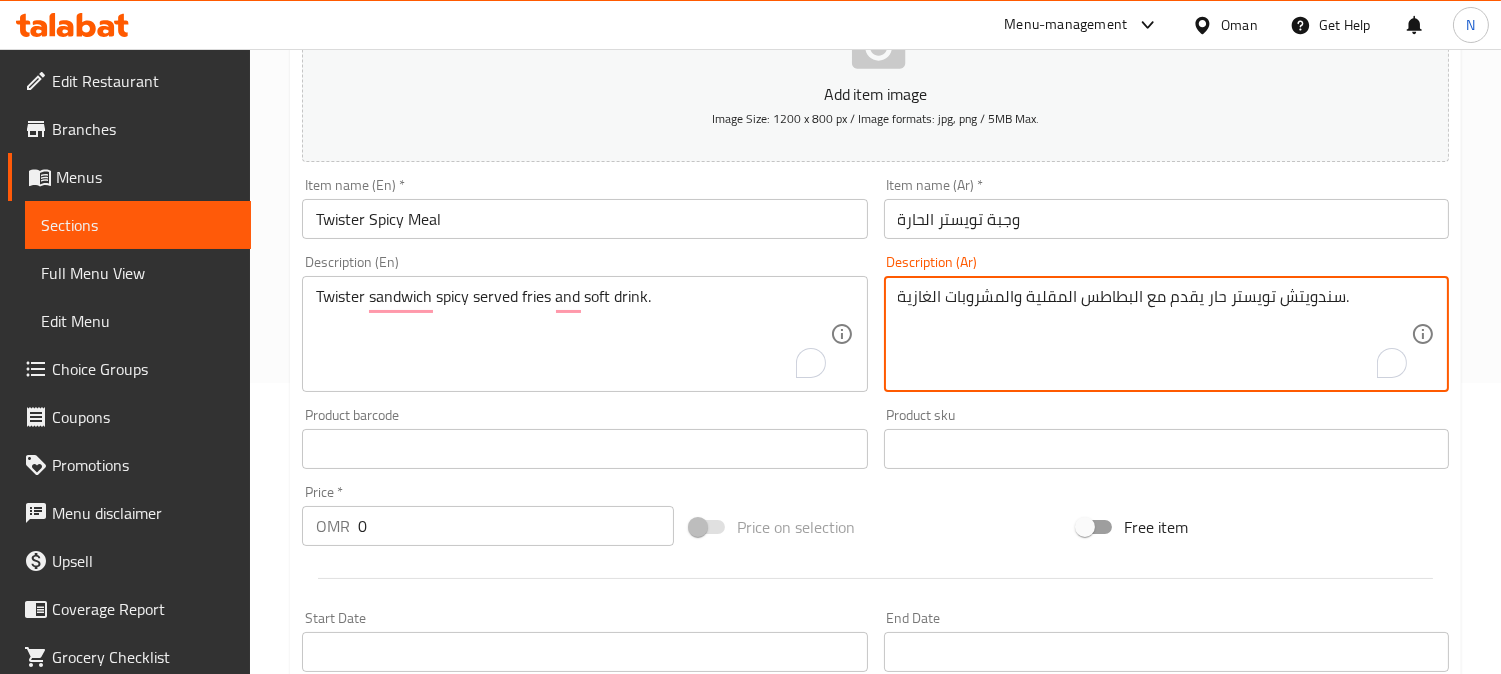 drag, startPoint x: 1140, startPoint y: 300, endPoint x: 1023, endPoint y: 298, distance: 117.01709 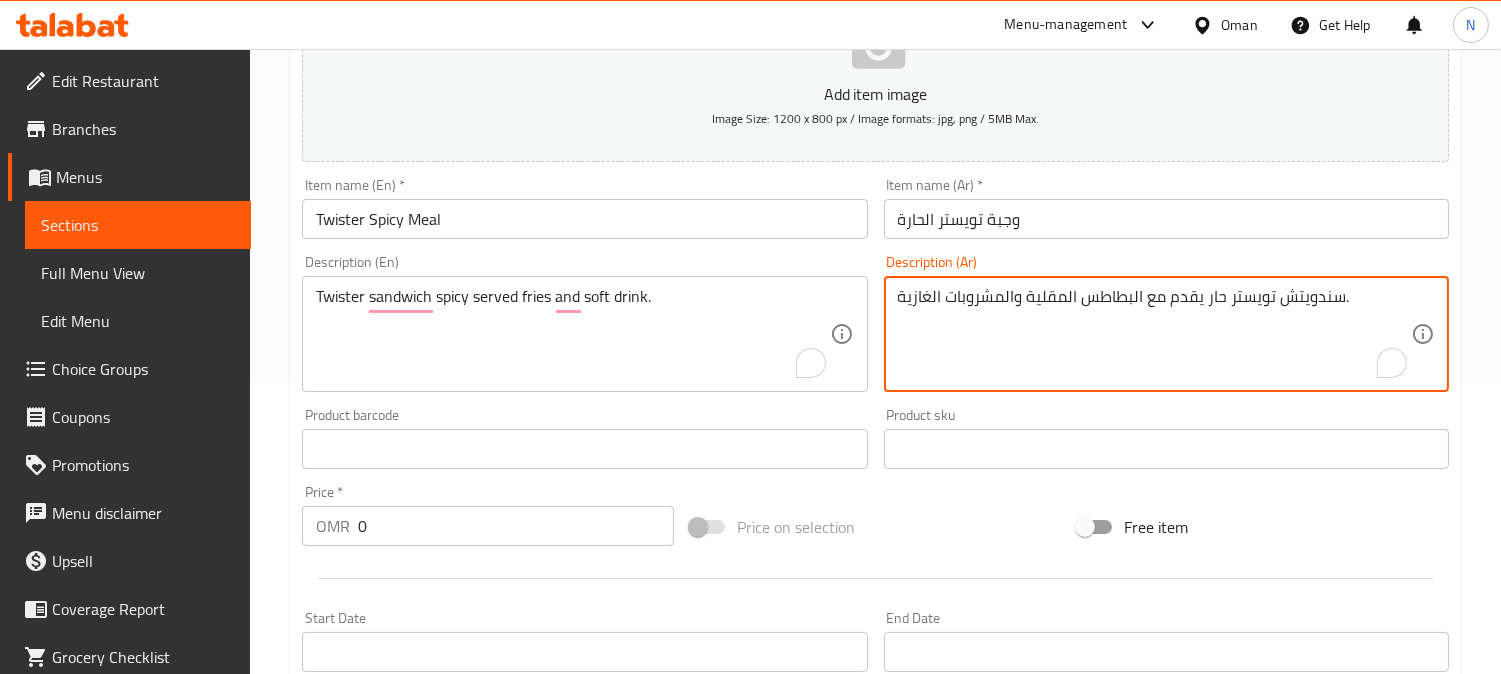 click on "سندويتش تويستر حار يقدم مع البطاطس المقلية والمشروبات الغازية." at bounding box center (1154, 334) 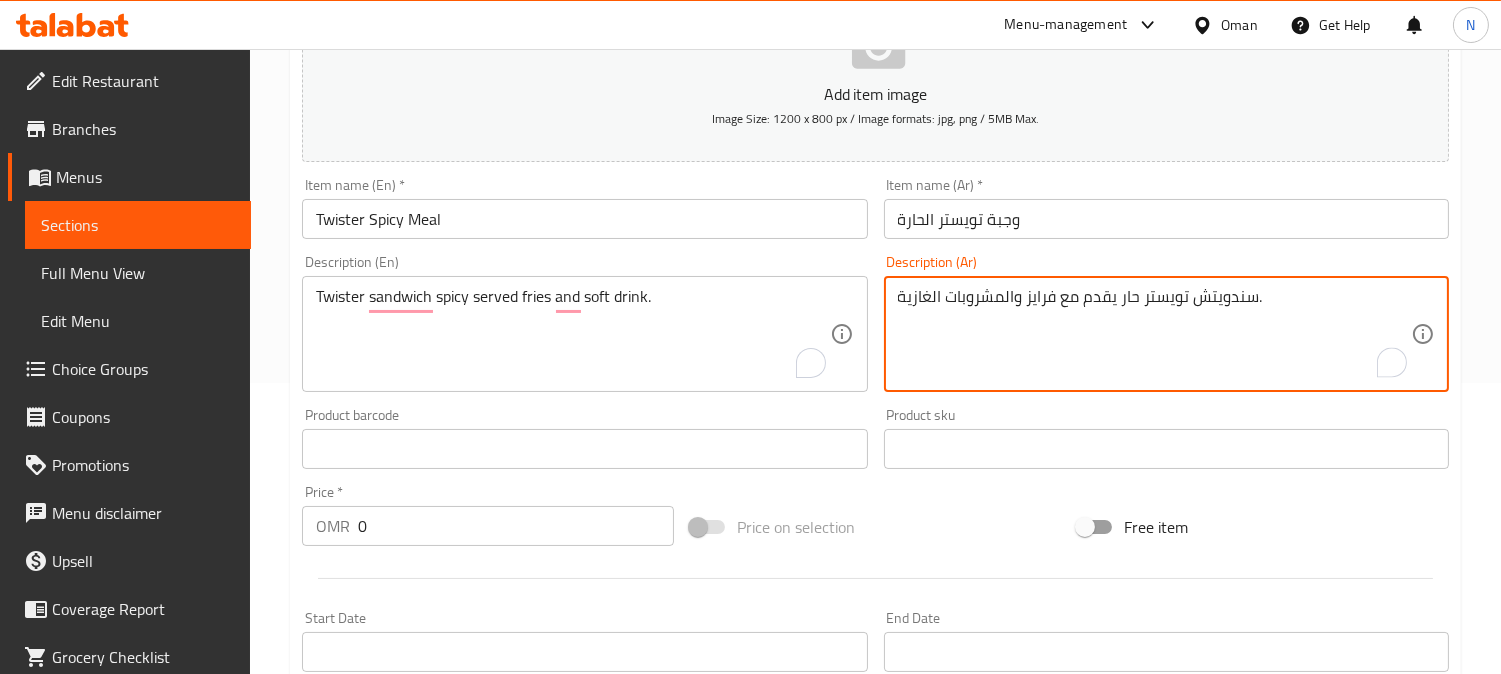 click on "سندويتش تويستر حار يقدم مع فرايز والمشروبات الغازية." at bounding box center [1154, 334] 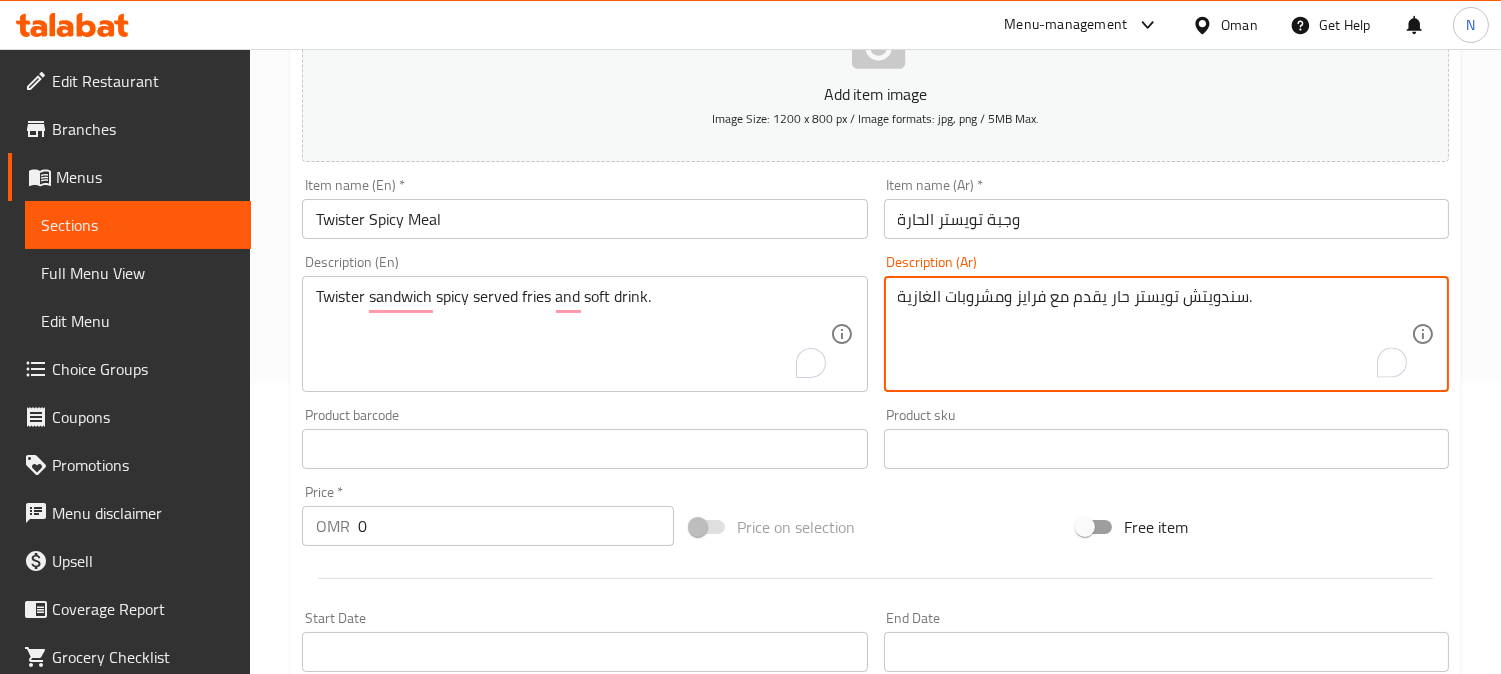 drag, startPoint x: 961, startPoint y: 303, endPoint x: 944, endPoint y: 302, distance: 17.029387 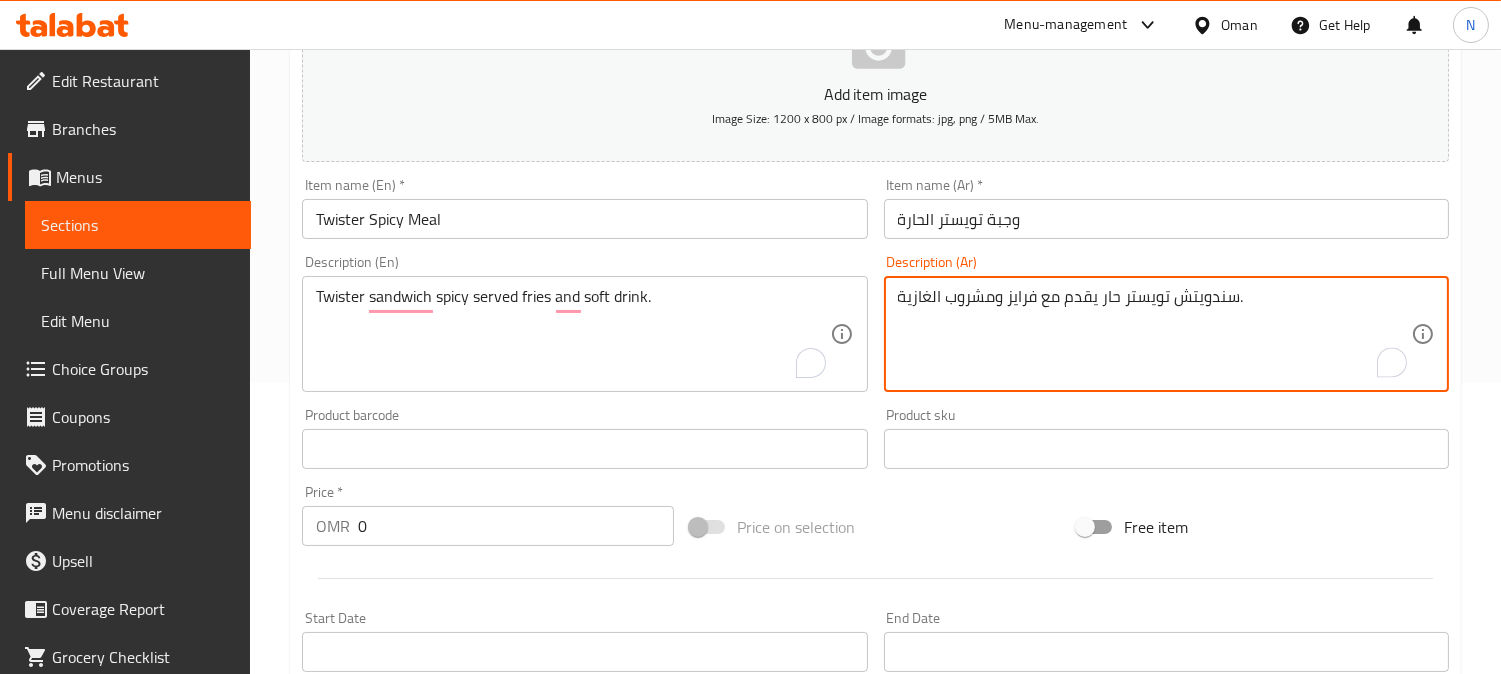 click on "سندويتش تويستر حار يقدم مع فرايز ومشروب الغازية." at bounding box center (1154, 334) 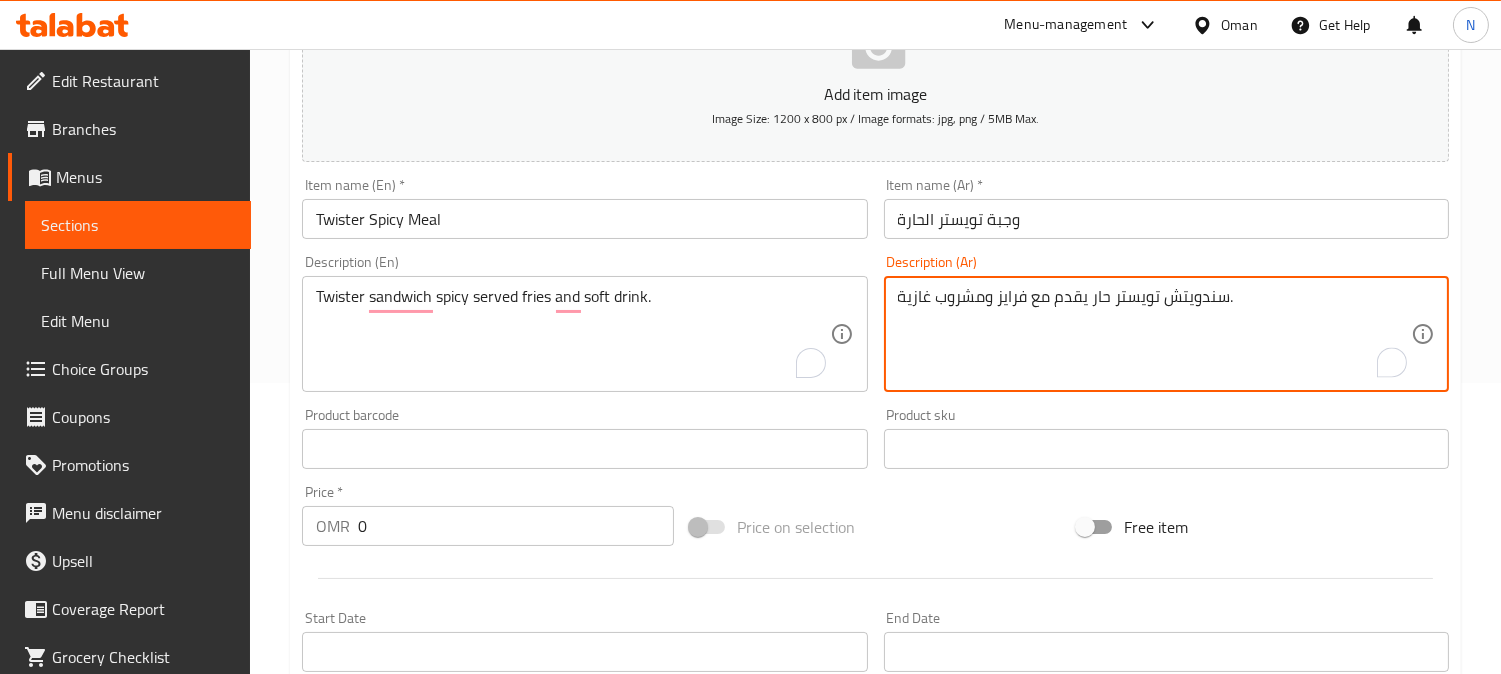 drag, startPoint x: 905, startPoint y: 303, endPoint x: 890, endPoint y: 302, distance: 15.033297 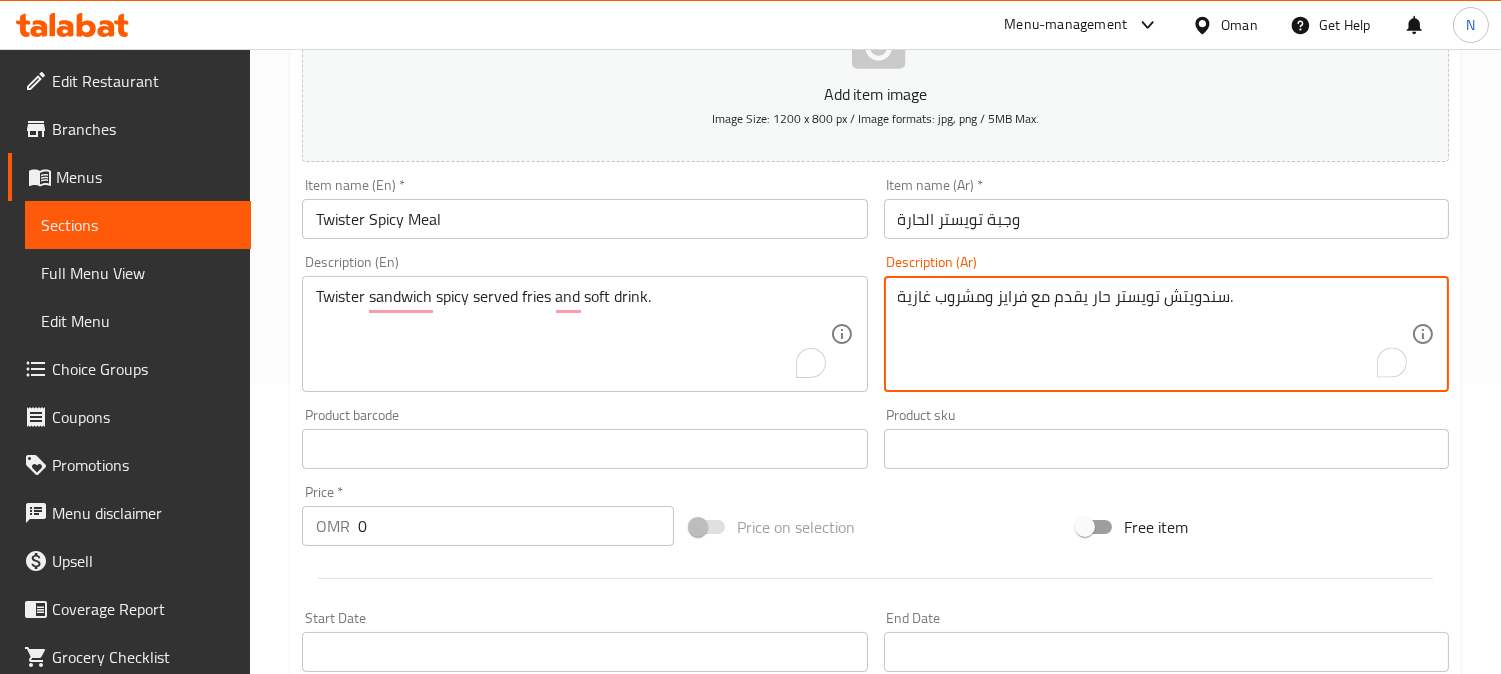 click on "سندويتش تويستر حار يقدم مع فرايز ومشروب غازية. Description (Ar)" at bounding box center [1166, 334] 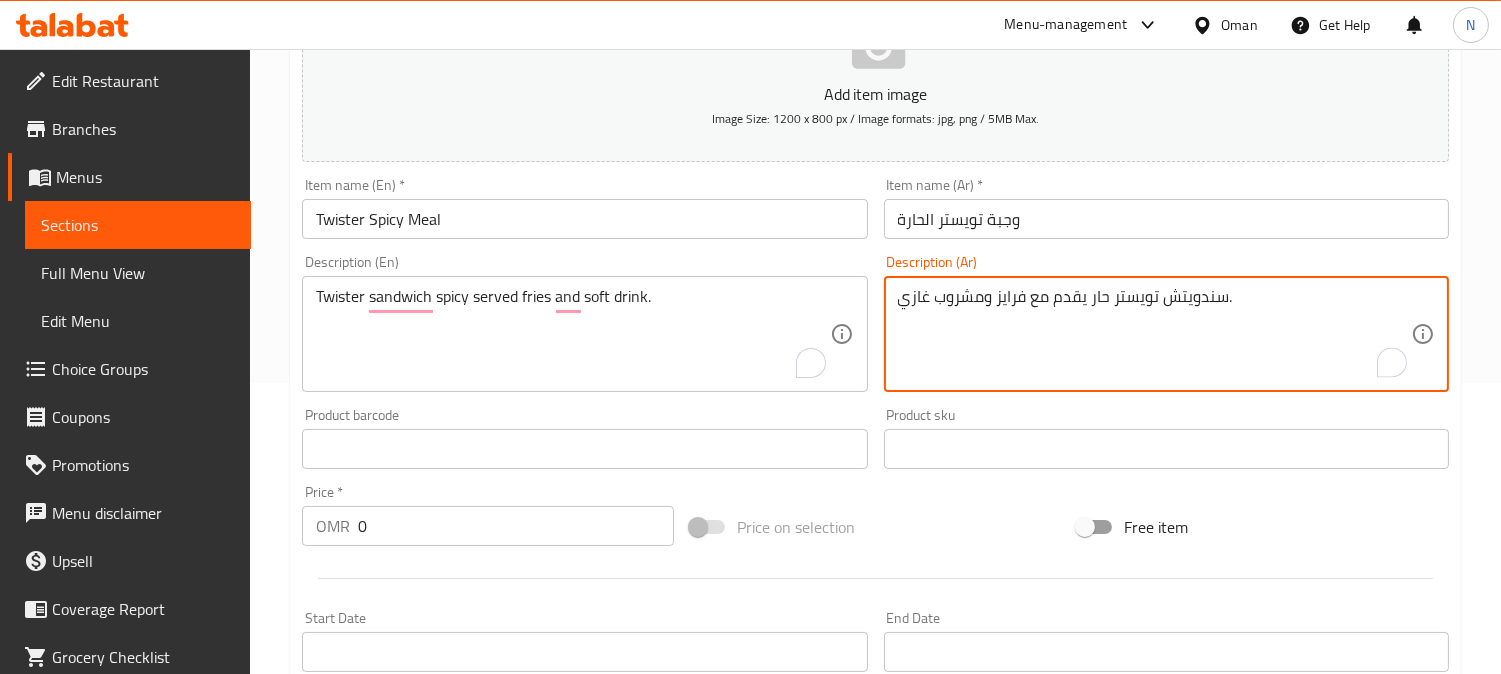 type on "سندويتش تويستر حار يقدم مع فرايز ومشروب غازي." 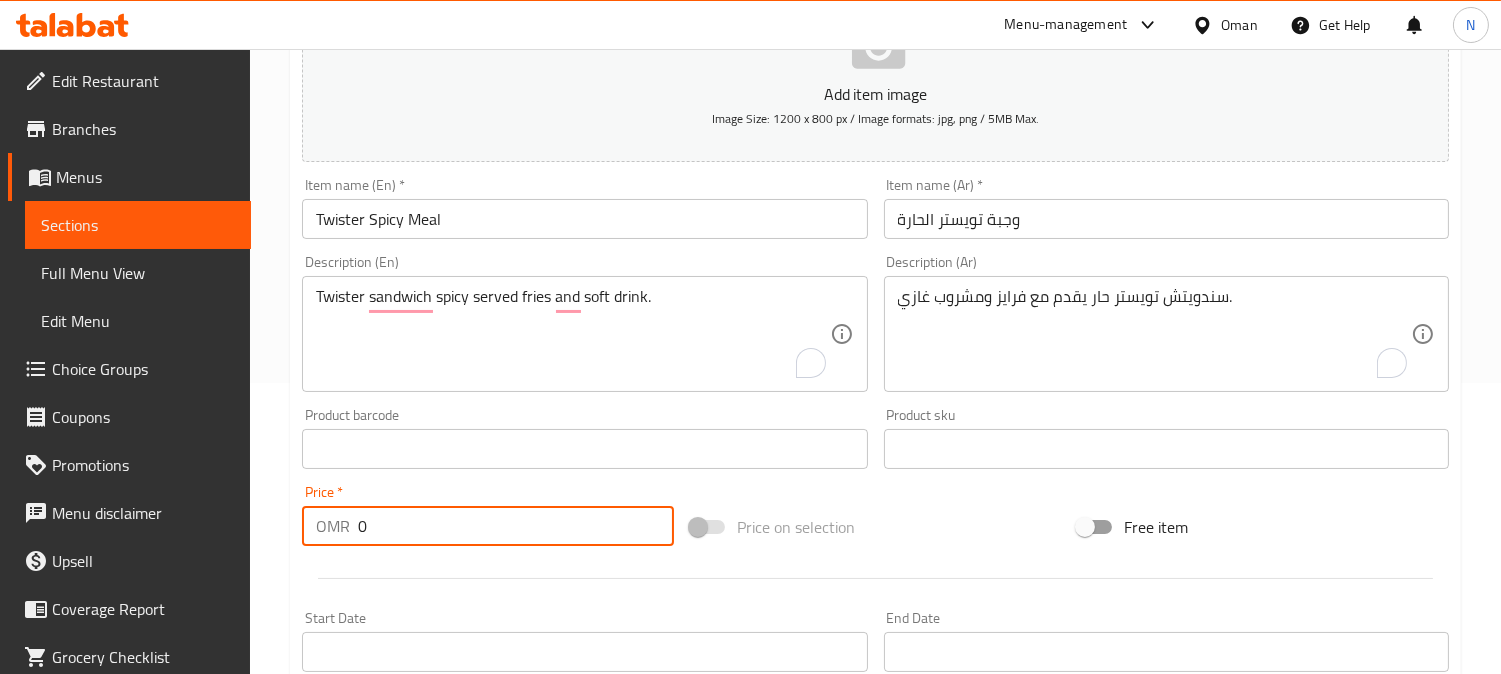 drag, startPoint x: 364, startPoint y: 528, endPoint x: 341, endPoint y: 536, distance: 24.351591 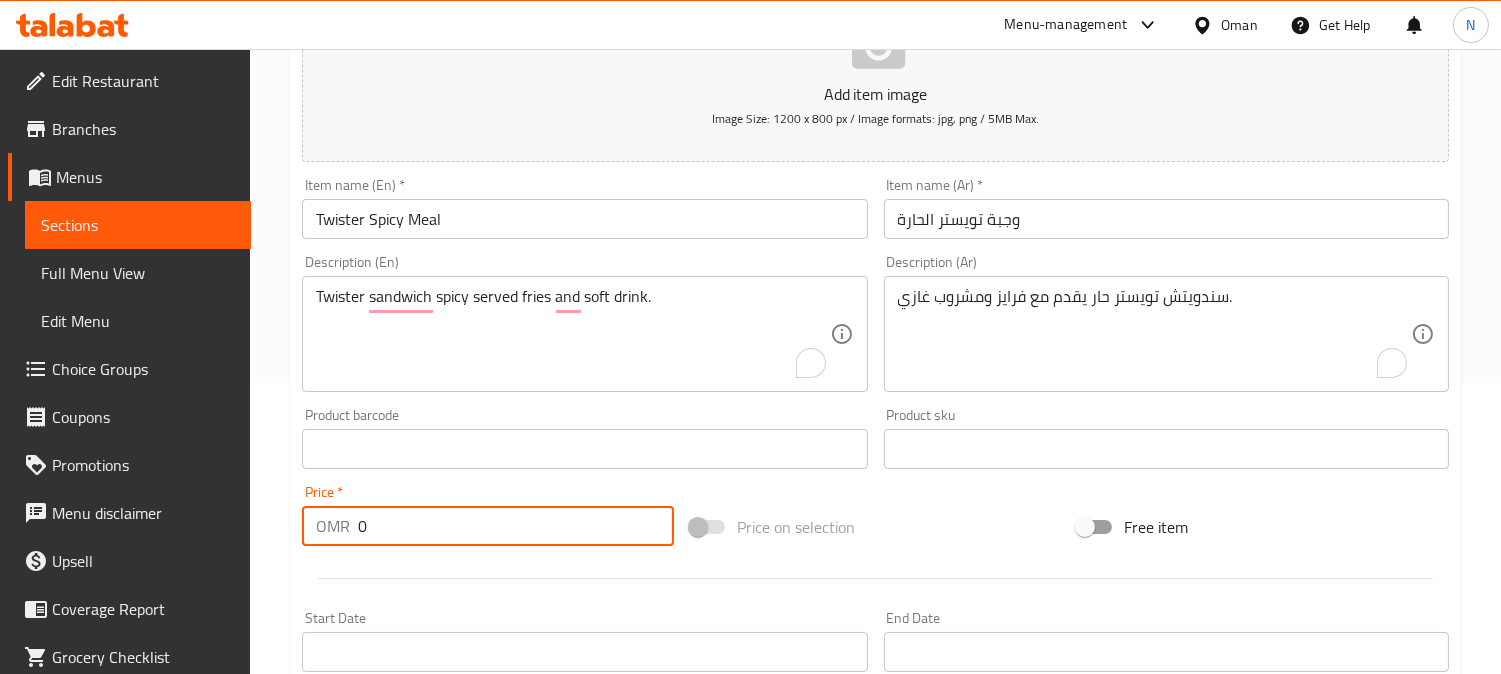 click on "OMR 0 Price  *" at bounding box center [488, 526] 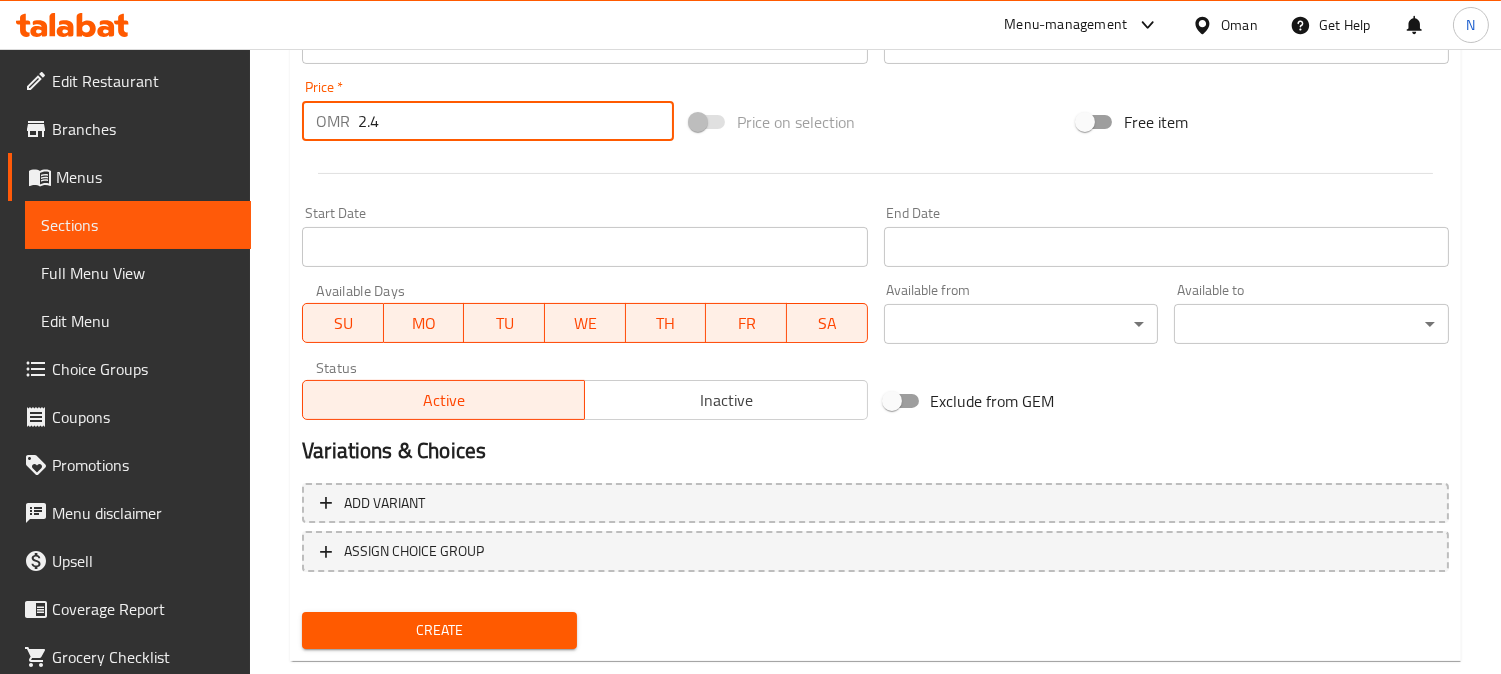 scroll, scrollTop: 735, scrollLeft: 0, axis: vertical 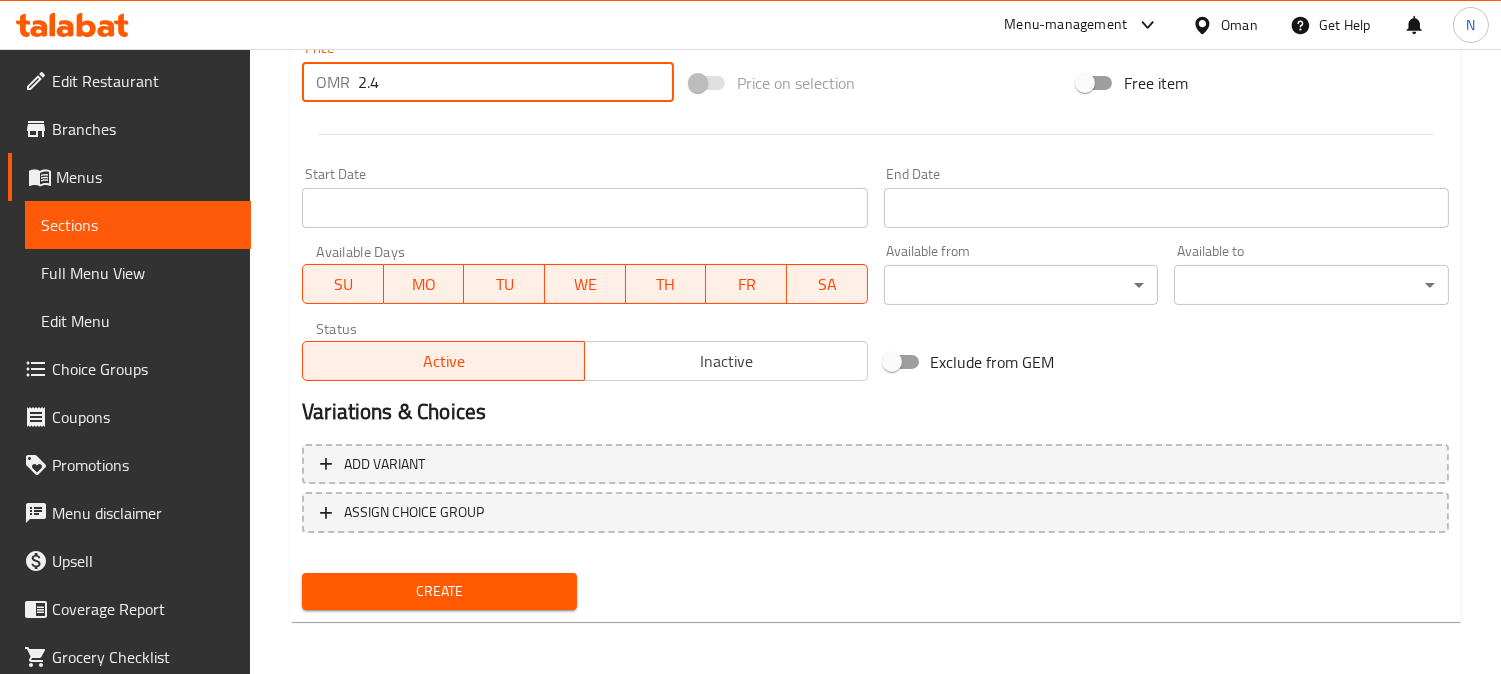 type on "2.4" 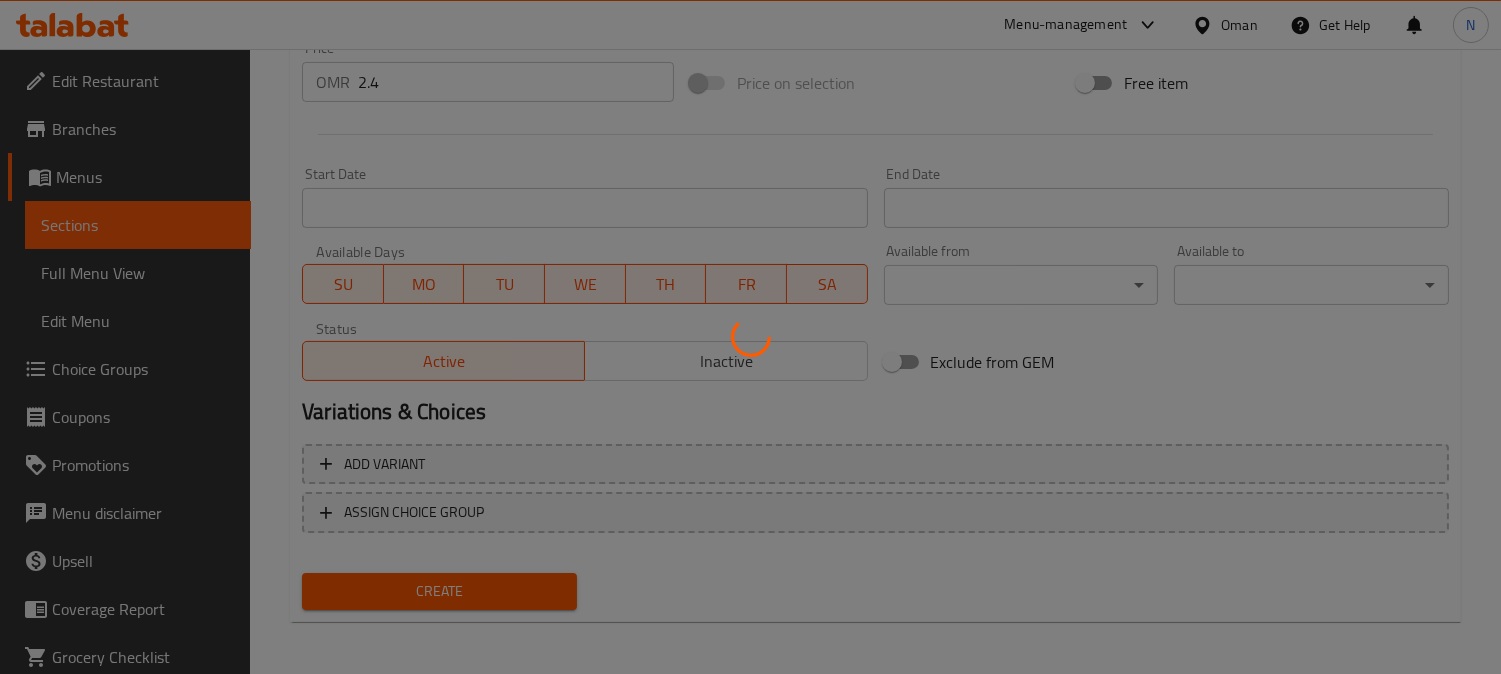 type 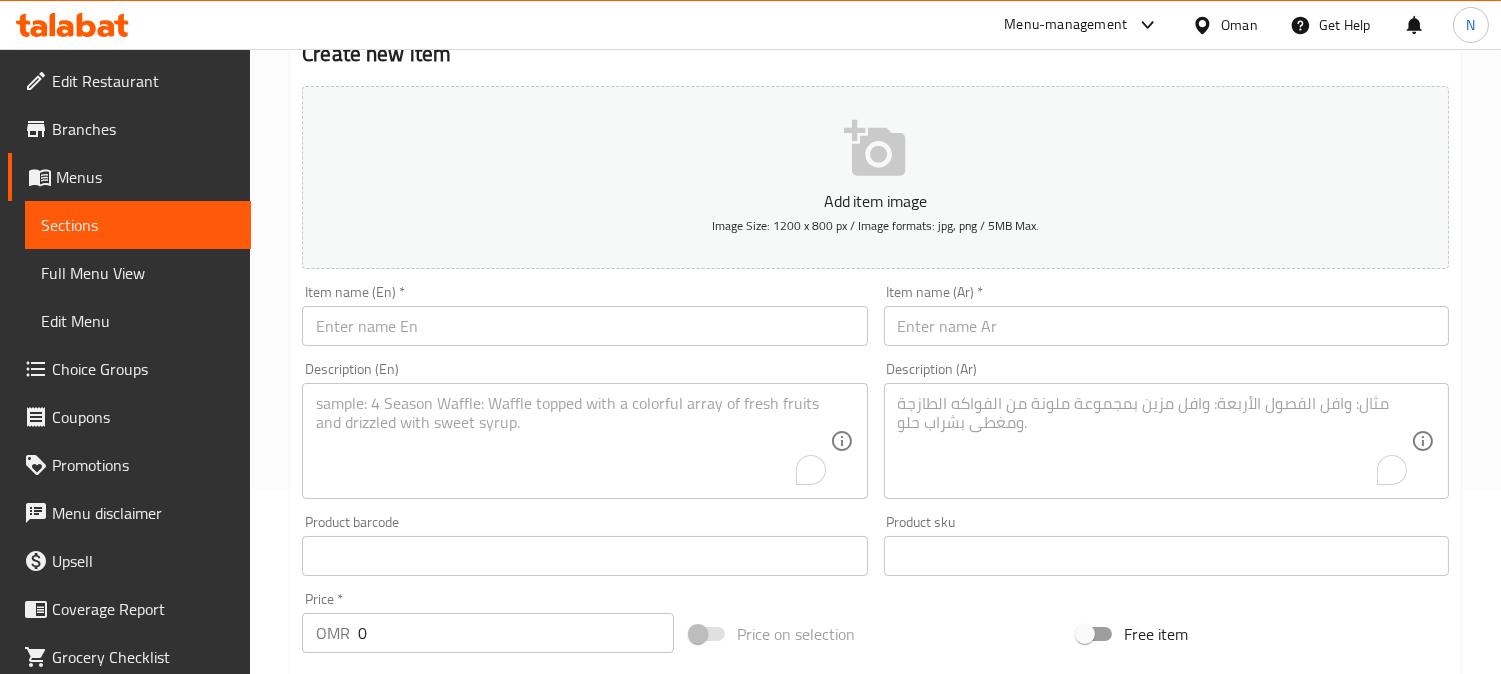 scroll, scrollTop: 180, scrollLeft: 0, axis: vertical 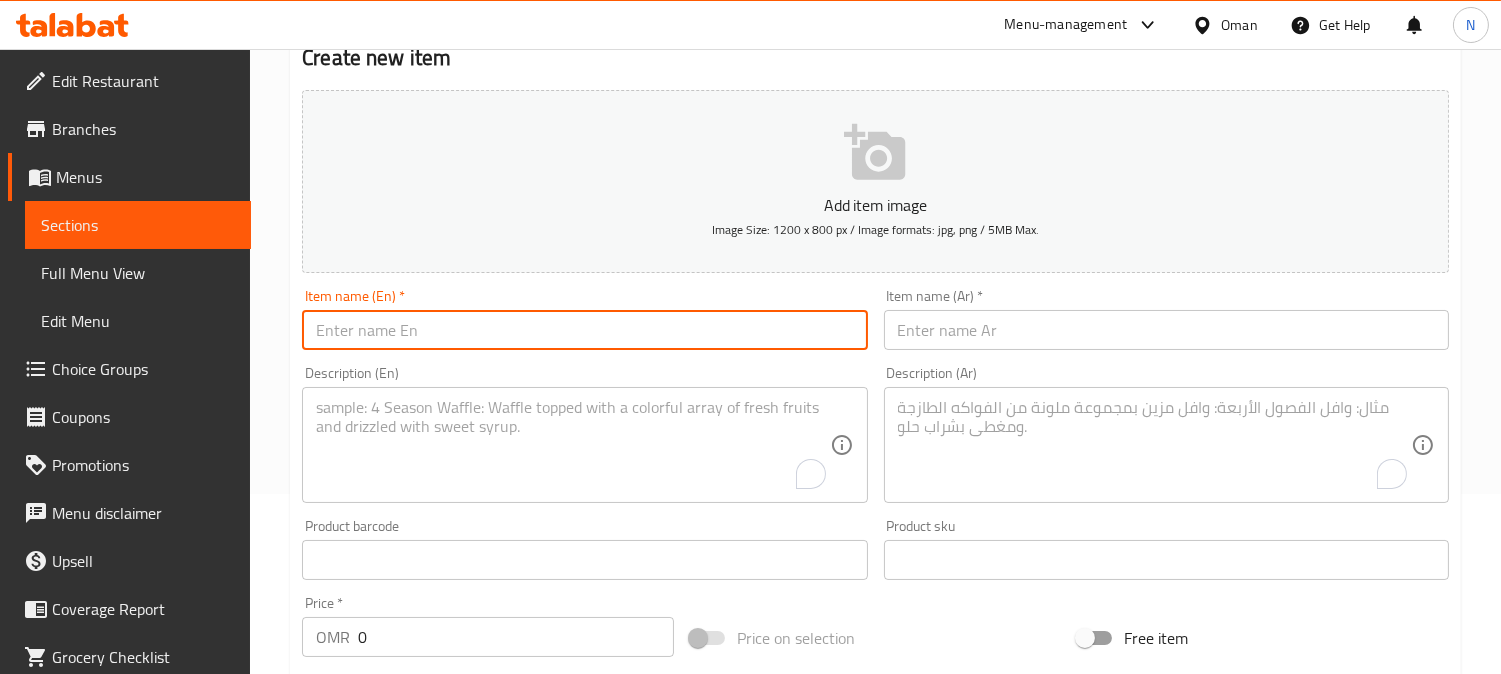 click at bounding box center (584, 330) 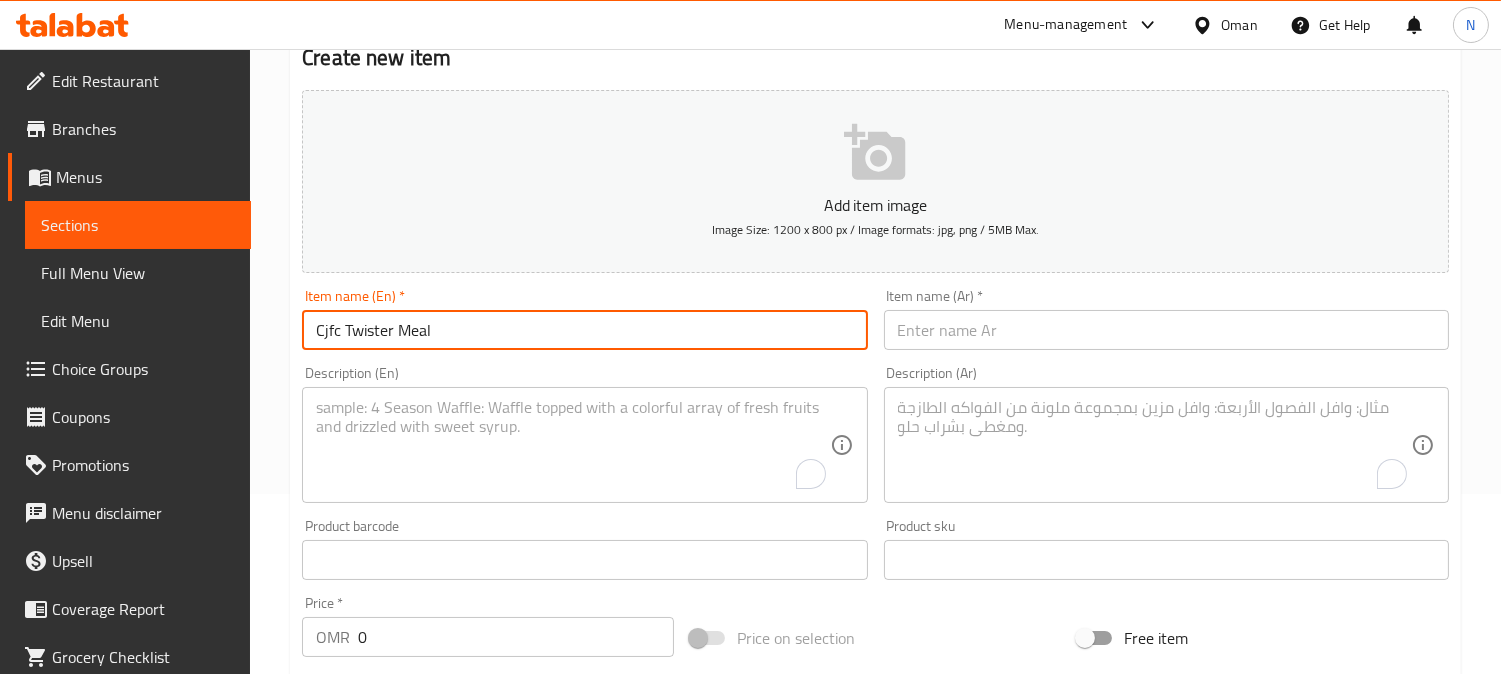 type on "Cjfc Twister Meal" 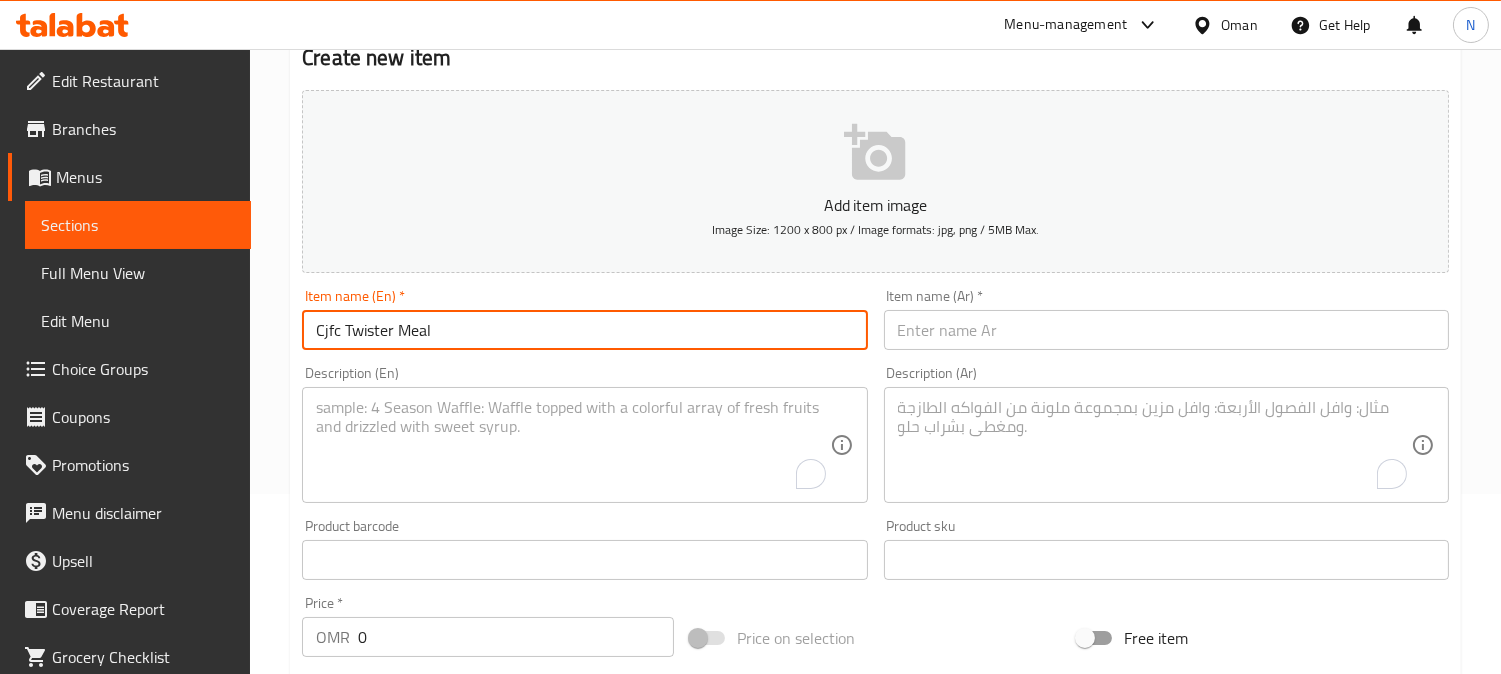 click at bounding box center (1166, 330) 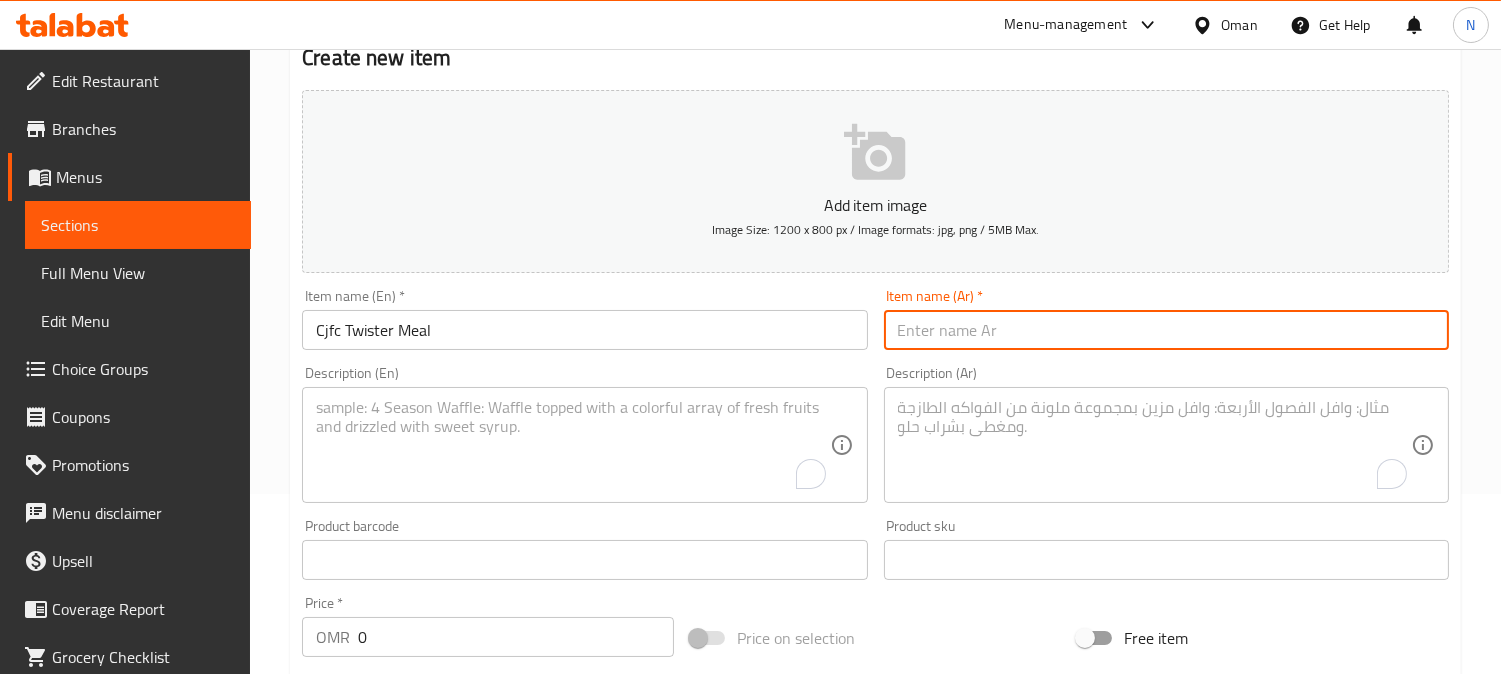 paste on "وجبة تويستر Cjfc" 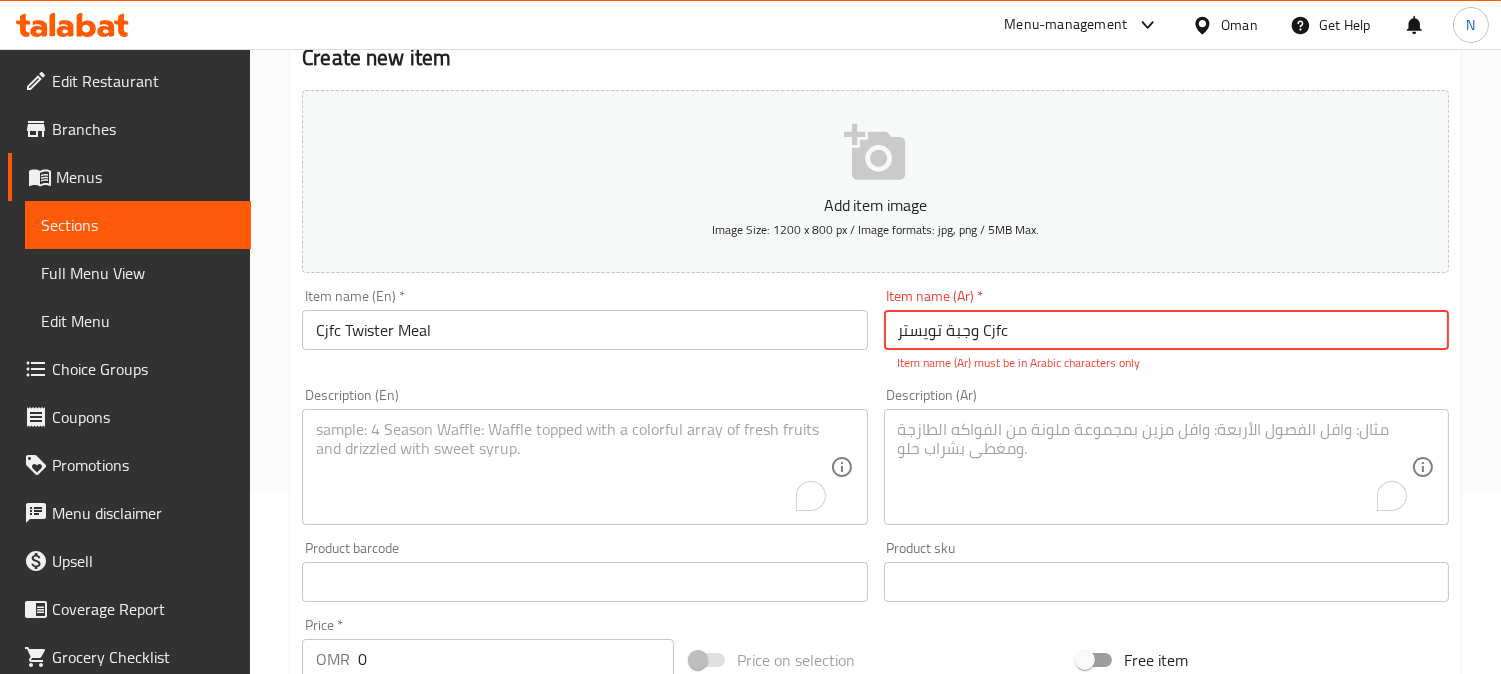 drag, startPoint x: 980, startPoint y: 343, endPoint x: 1007, endPoint y: 344, distance: 27.018513 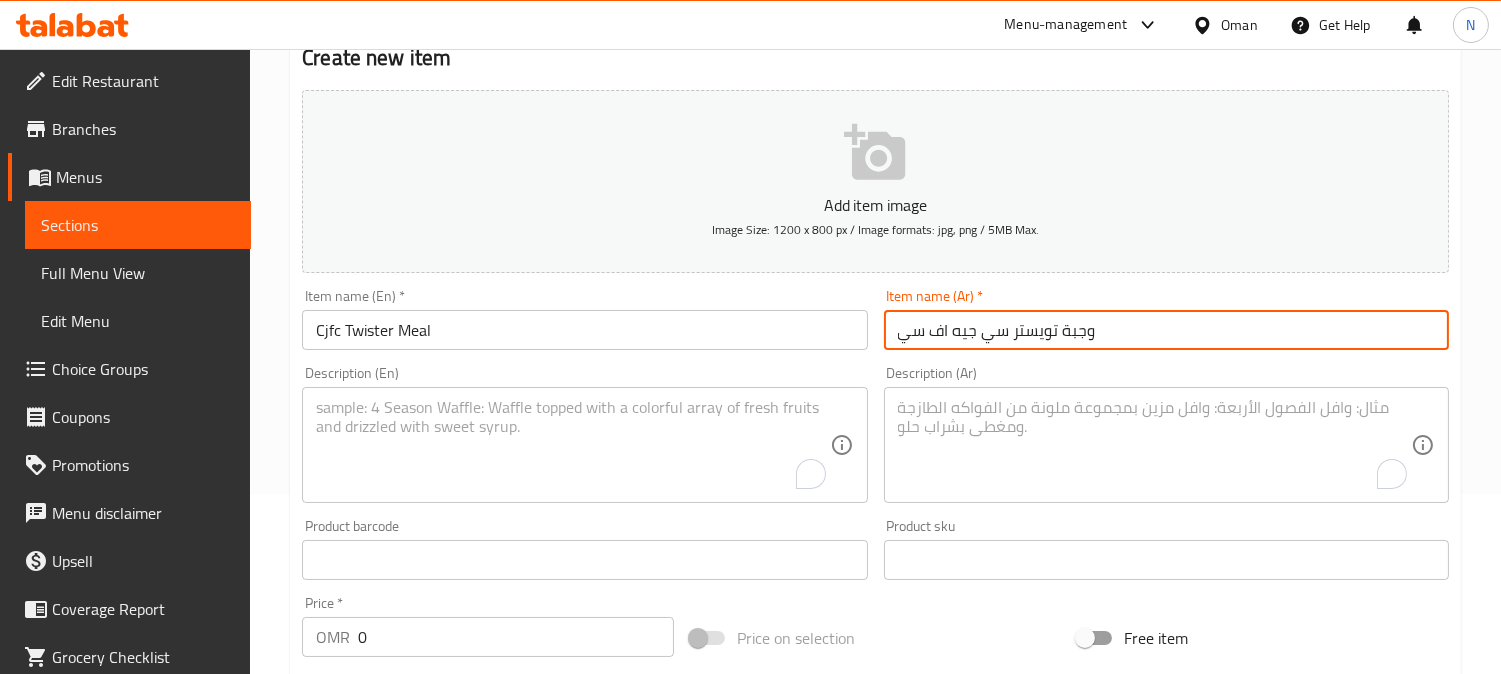 type on "وجبة تويستر سي جيه اف سي" 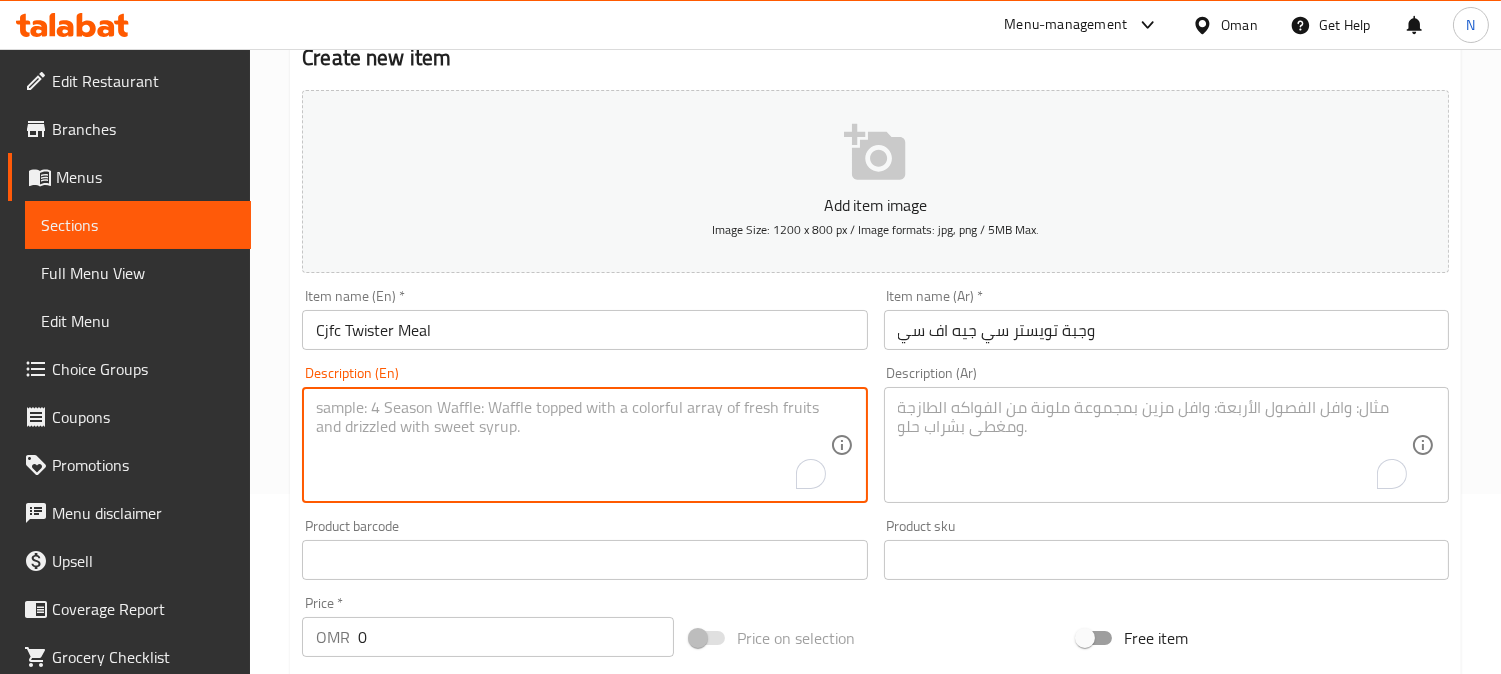 click at bounding box center [572, 445] 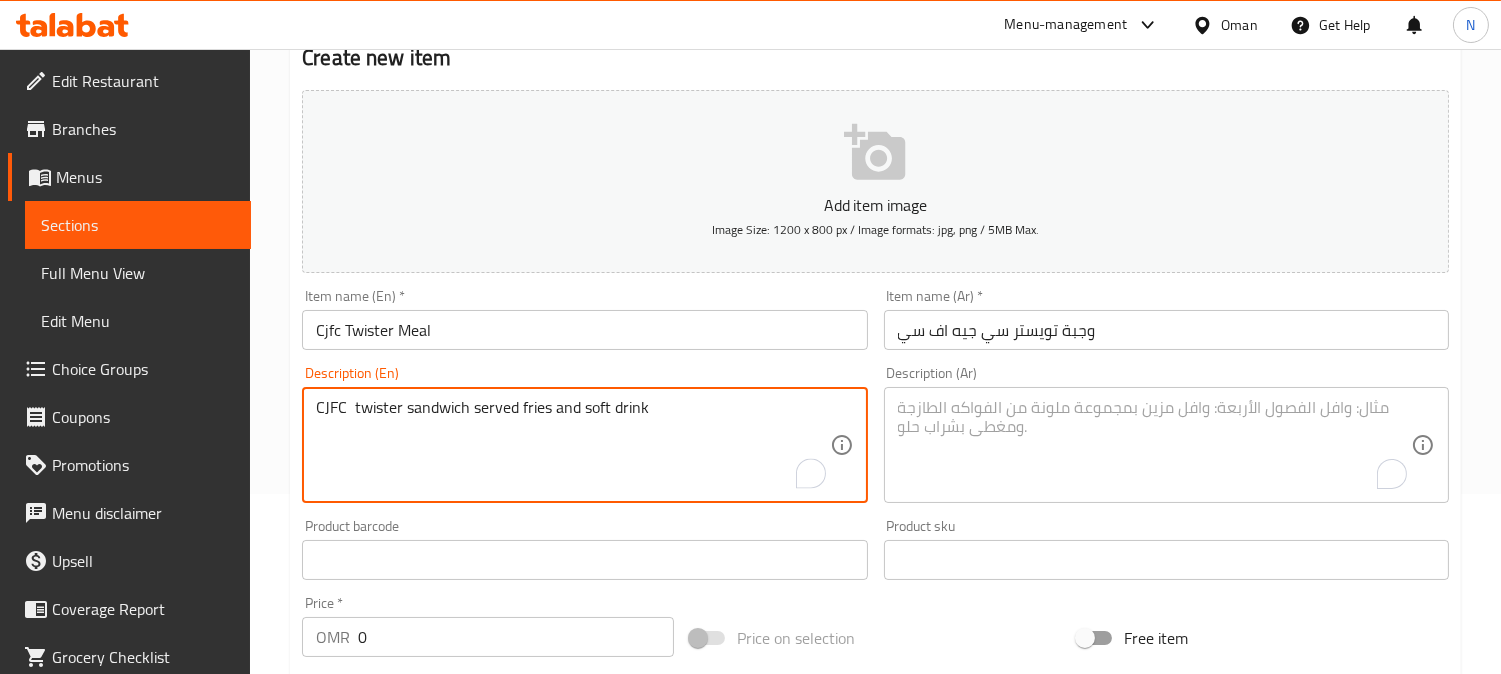 click on "CJFC  twister sandwich served fries and soft drink" at bounding box center [572, 445] 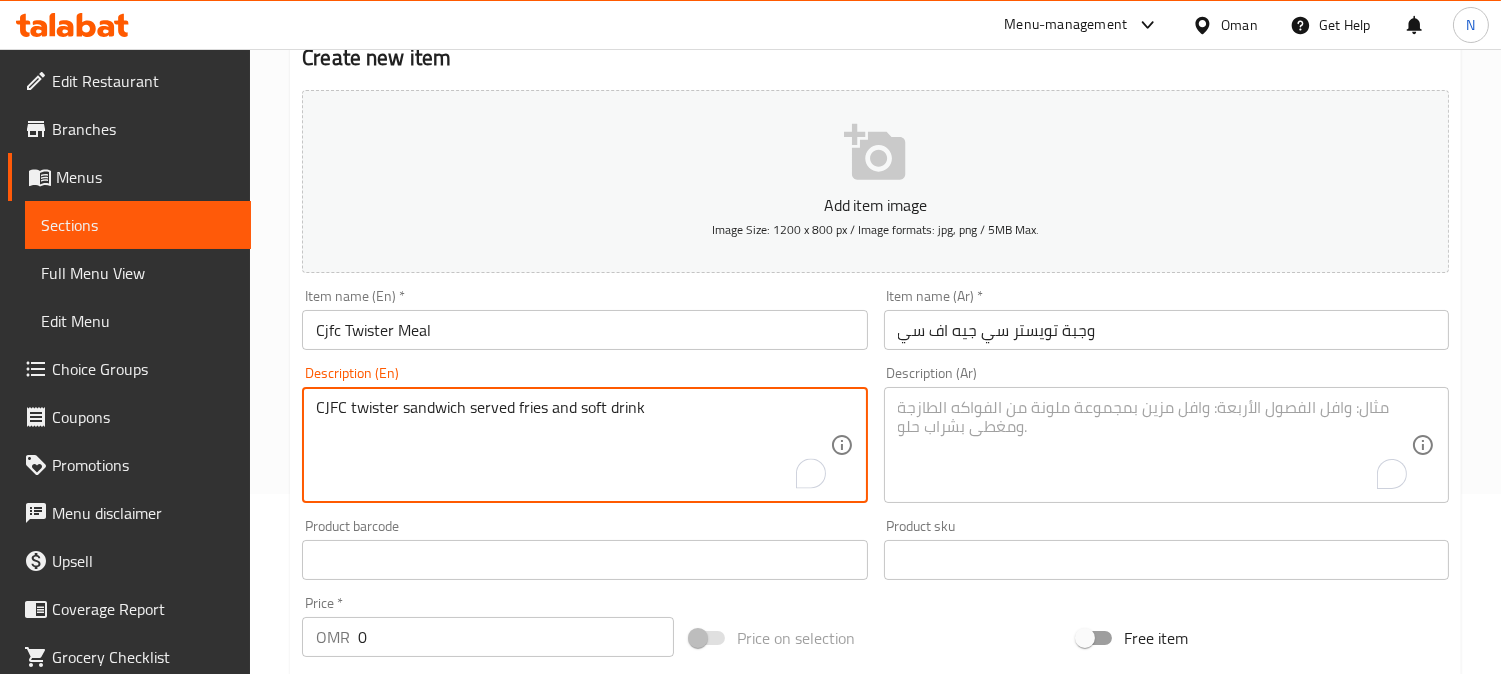 click on "CJFC twister sandwich served fries and soft drink" at bounding box center [572, 445] 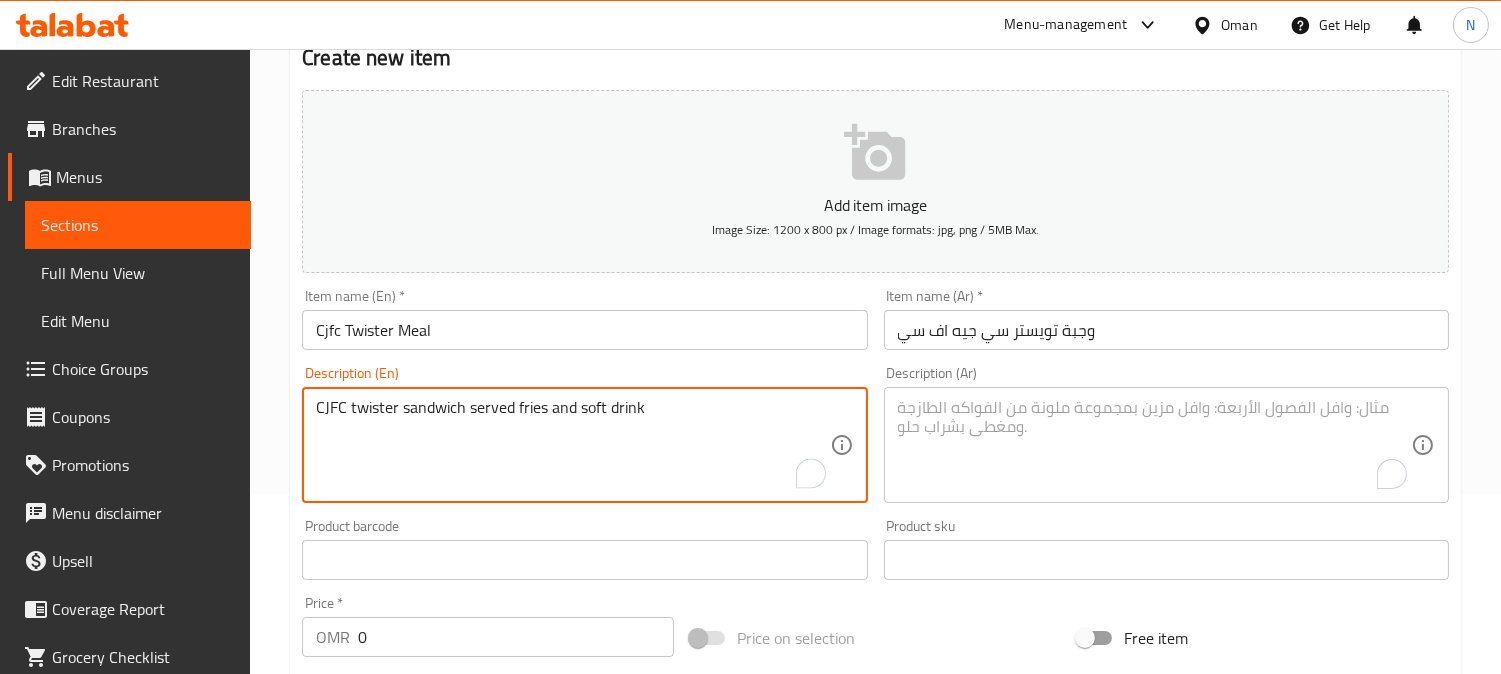 click on "CJFC twister sandwich served fries and soft drink" at bounding box center [572, 445] 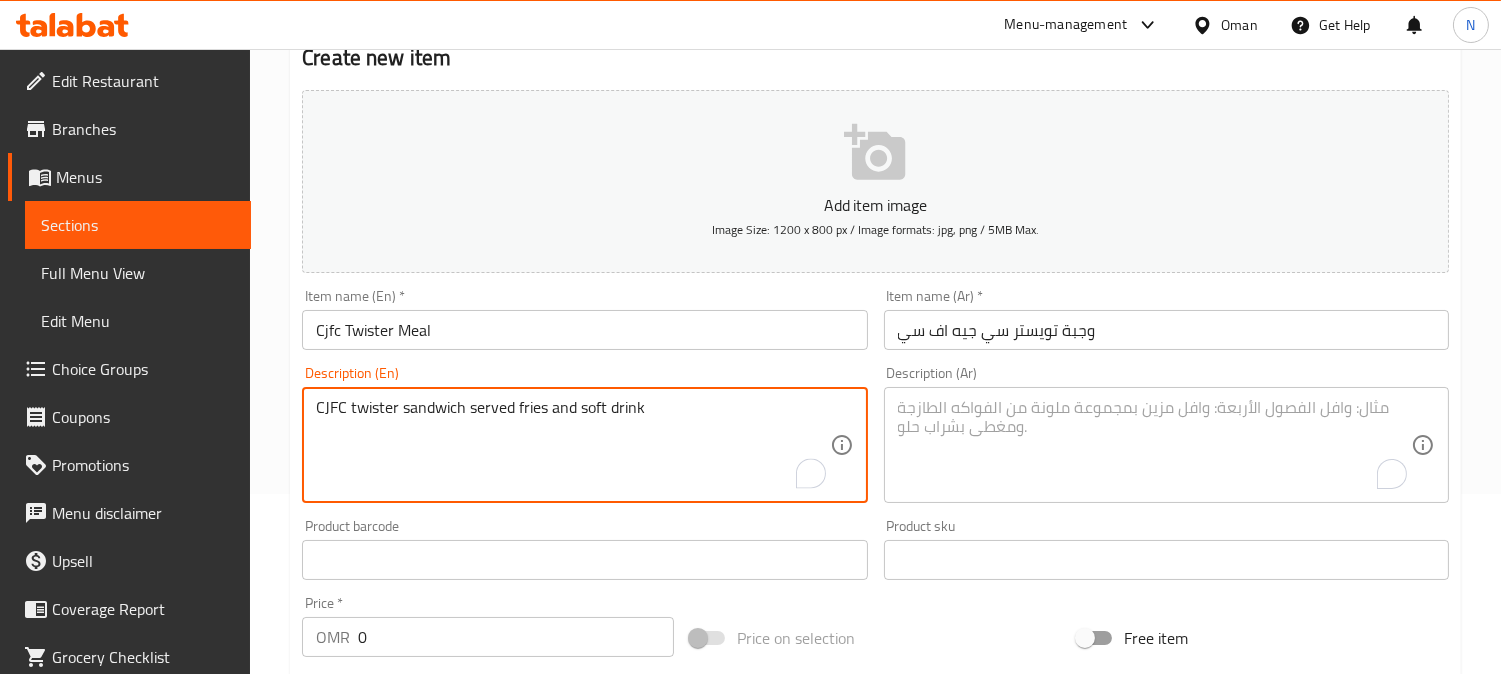 click on "CJFC twister sandwich served fries and soft drink" at bounding box center [572, 445] 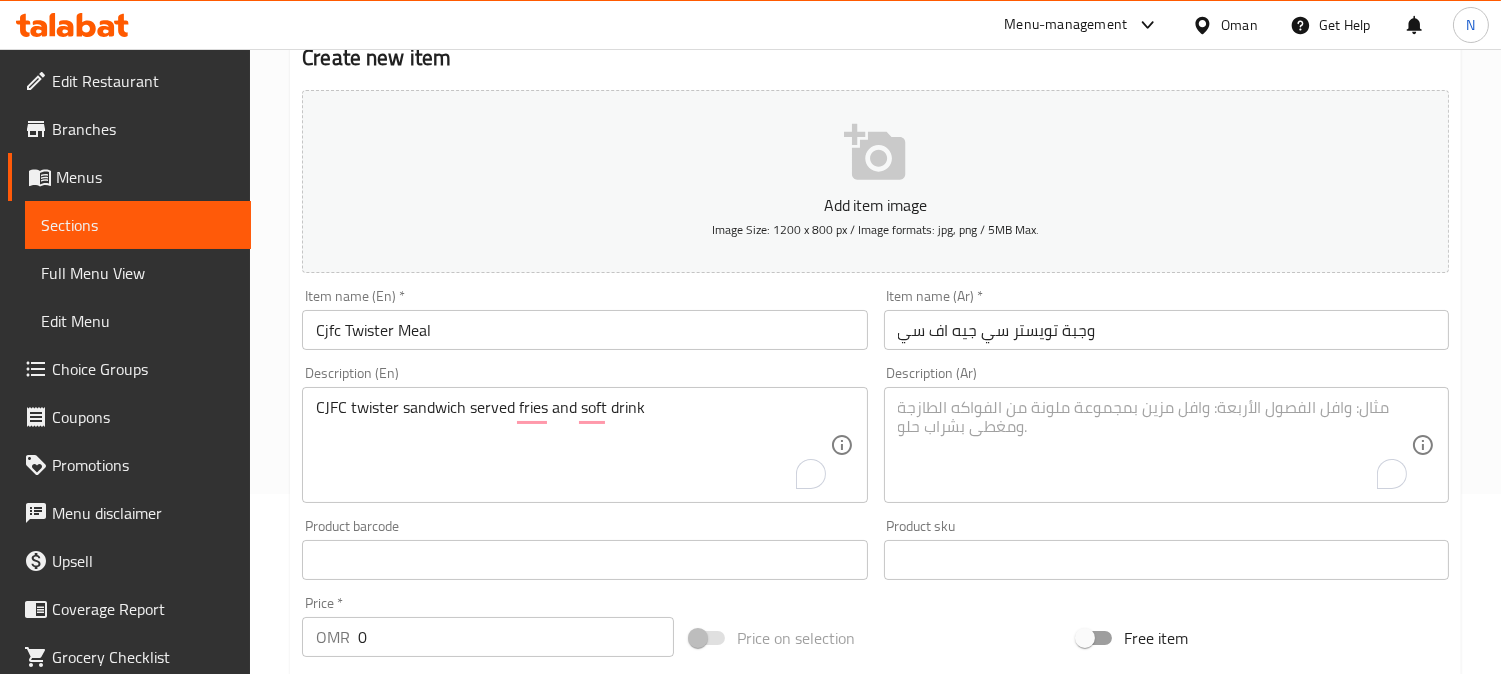 click on "CJFC twister sandwich served fries and soft drink" at bounding box center (572, 445) 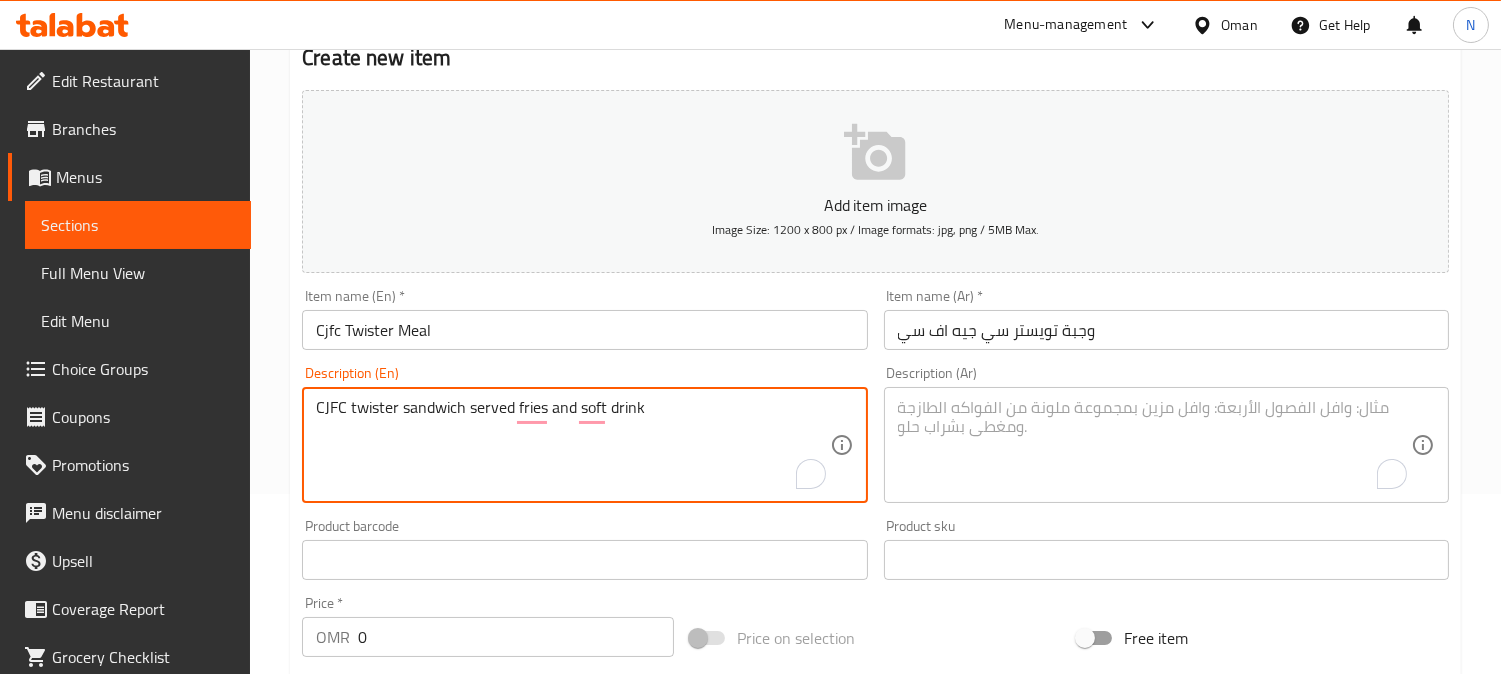 click on "CJFC twister sandwich served fries and soft drink" at bounding box center [572, 445] 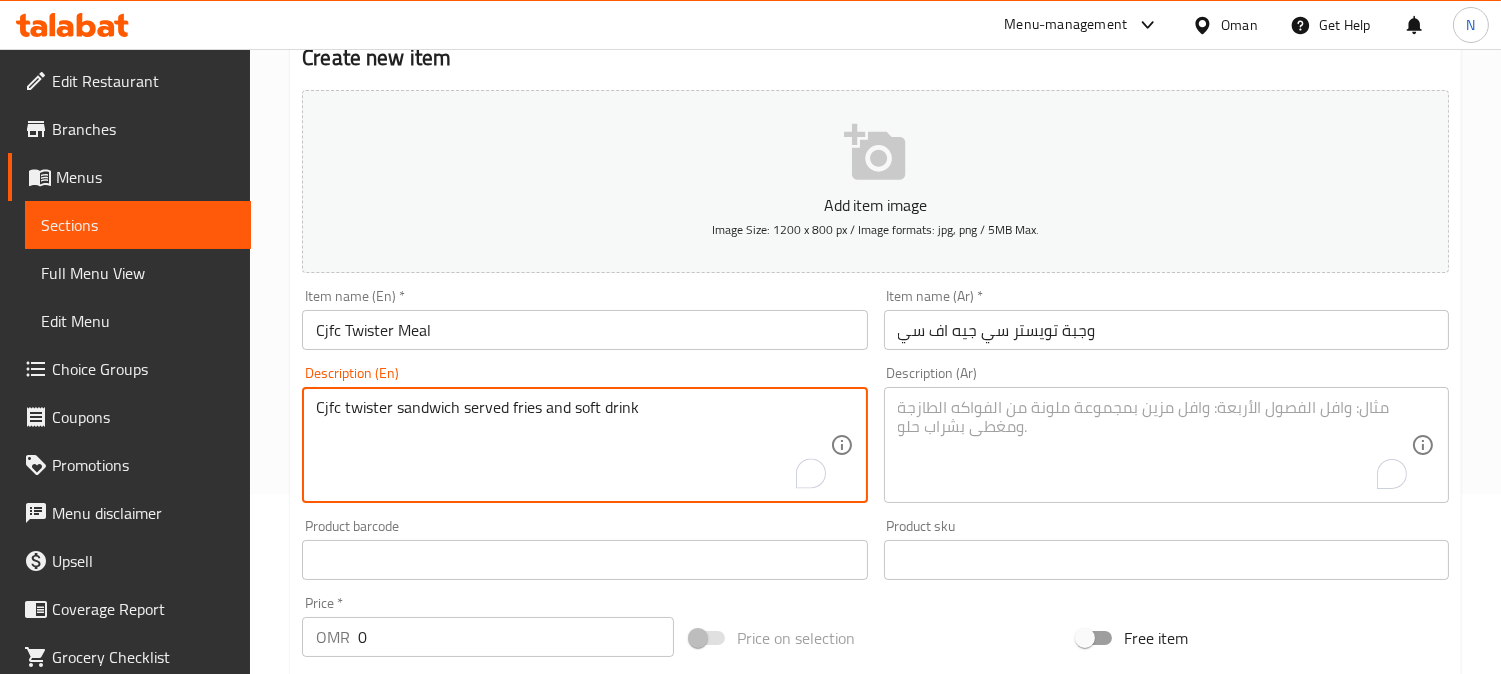 click on "Cjfc twister sandwich served fries and soft drink" at bounding box center [572, 445] 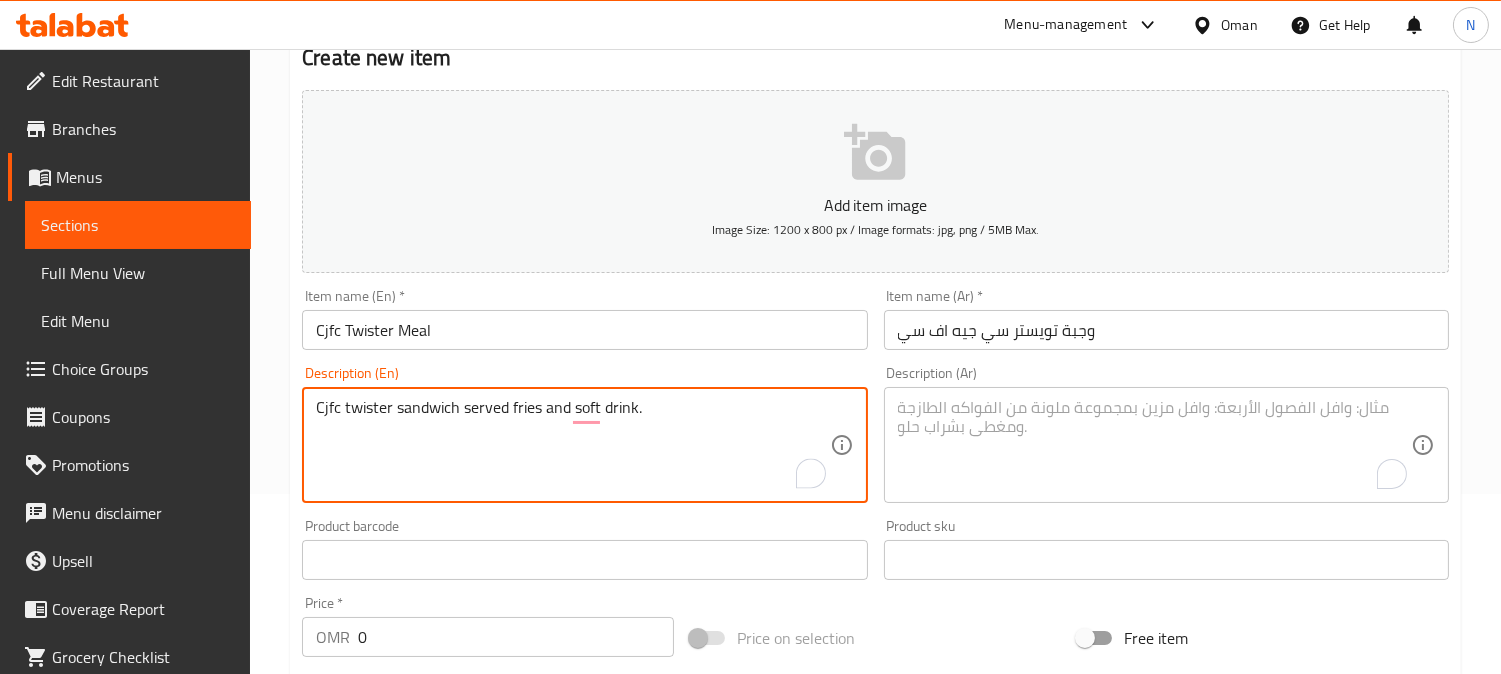 click on "Cjfc twister sandwich served fries and soft drink." at bounding box center [572, 445] 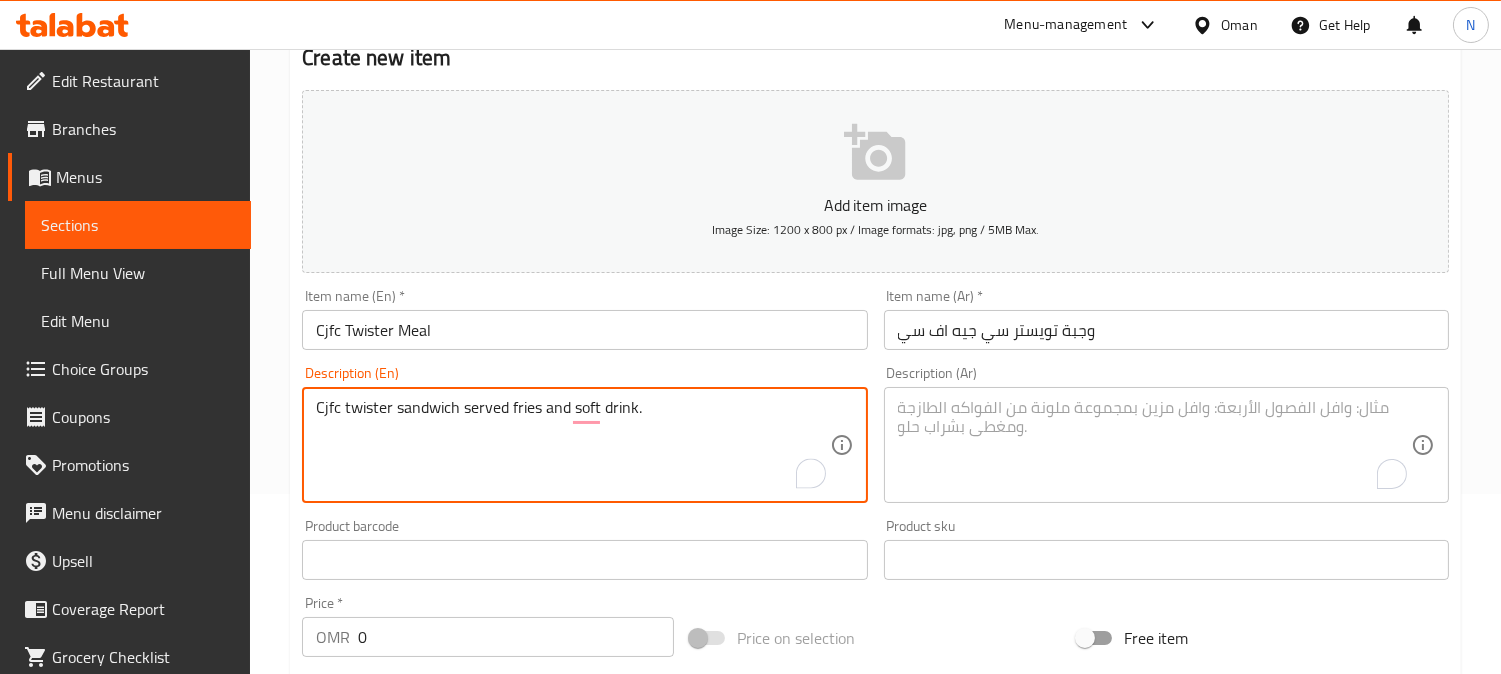 click on "Cjfc twister sandwich served fries and soft drink." at bounding box center [572, 445] 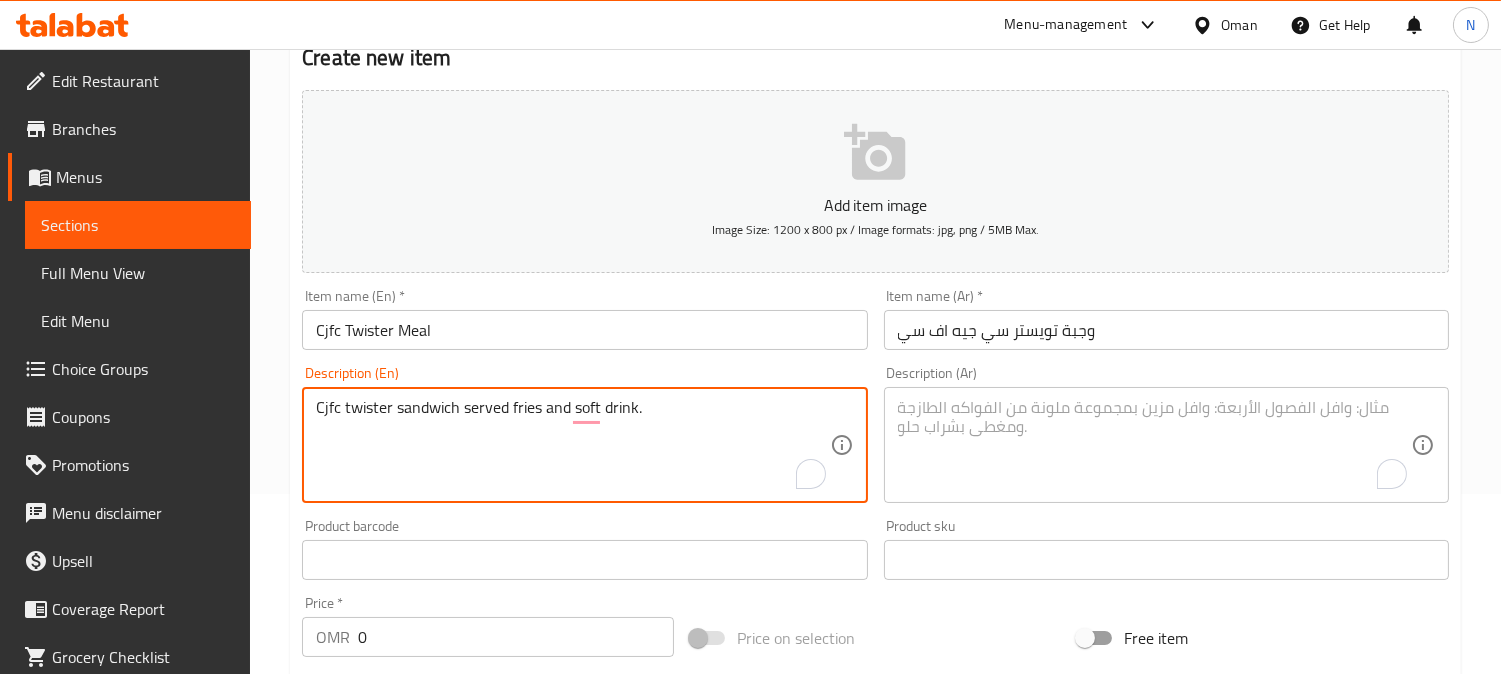 type on "Cjfc twister sandwich served fries and soft drink." 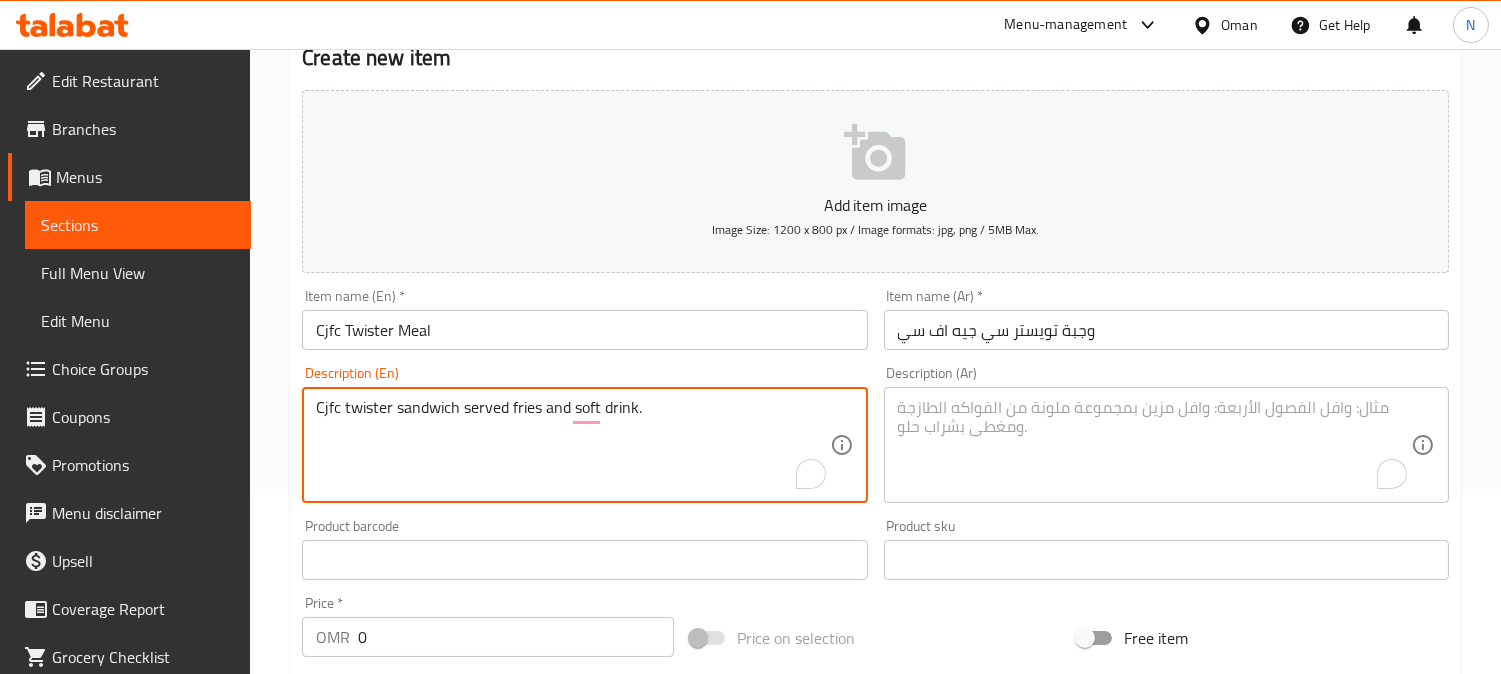 click at bounding box center (1154, 445) 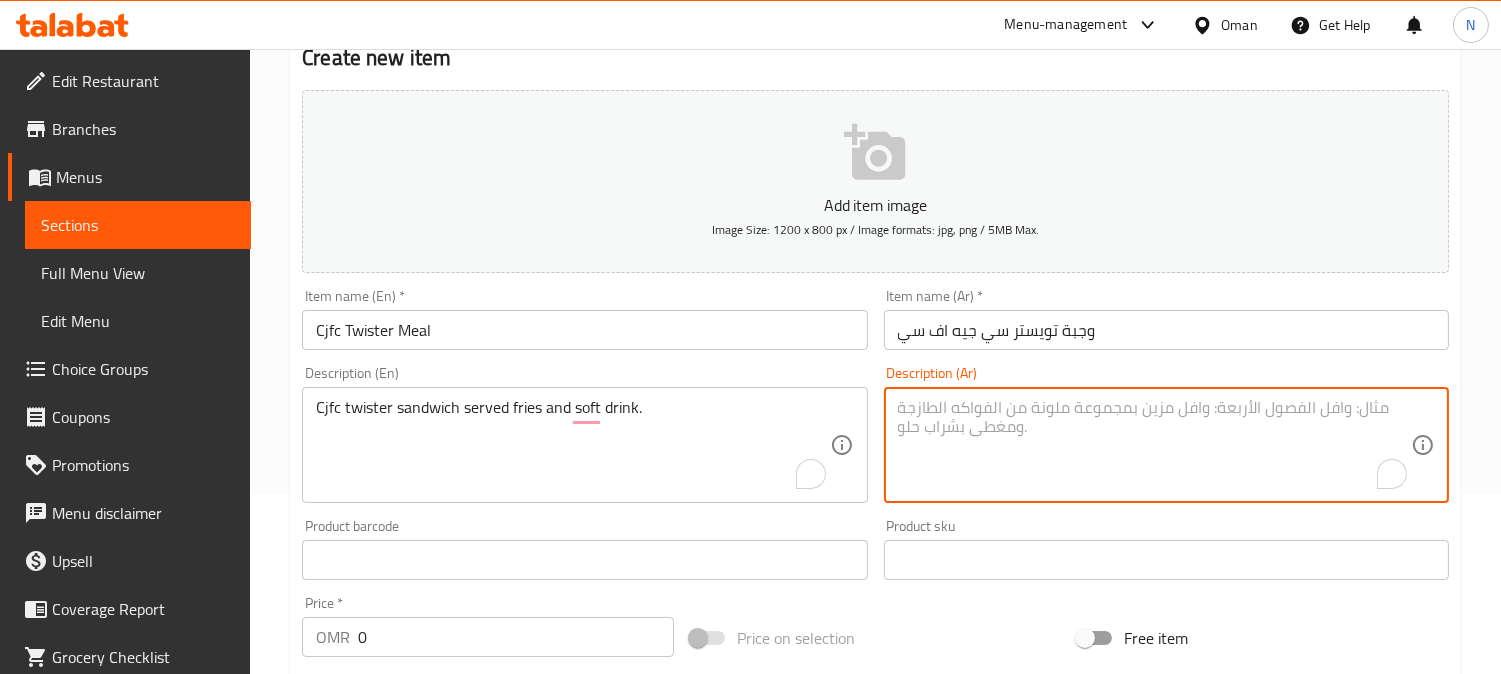 paste on "ساندويتش تويستر Cjfc يقدم مع البطاطس المقلية والمشروبات الغازية." 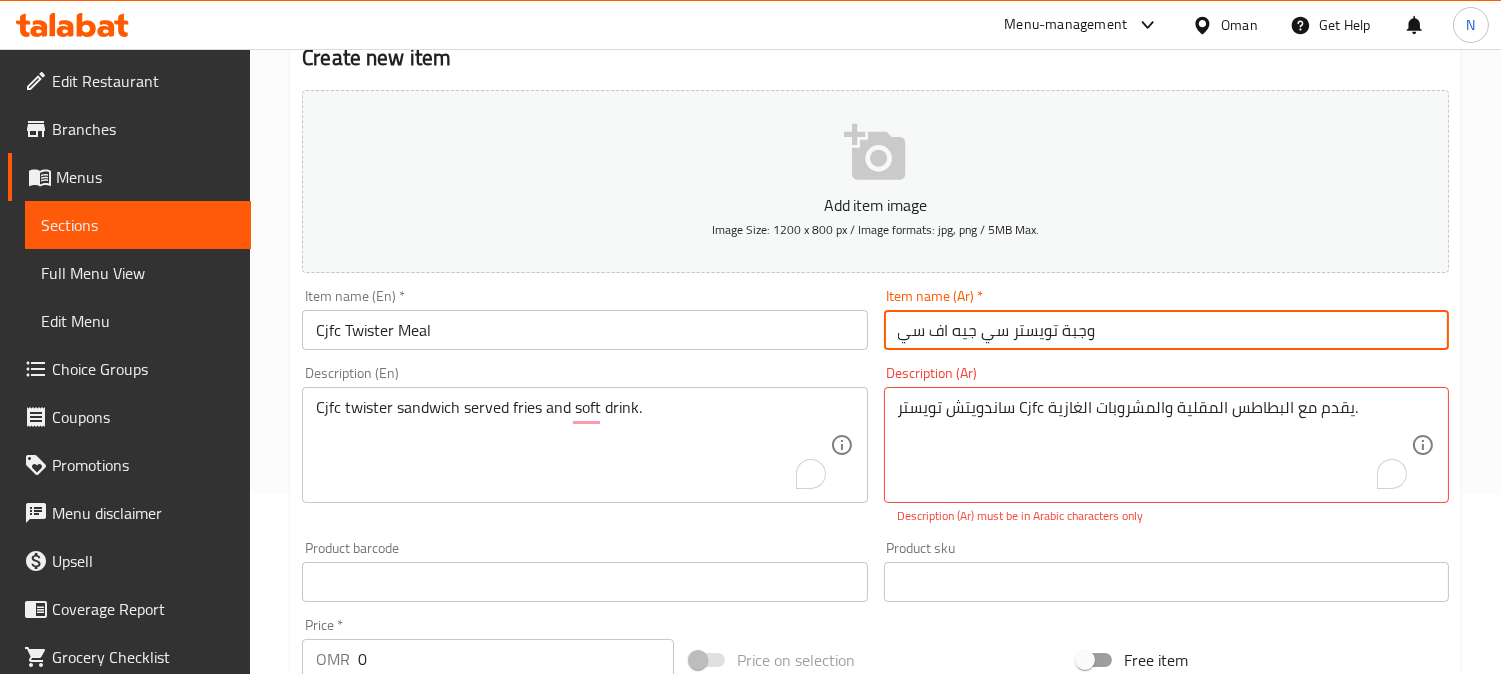 drag, startPoint x: 1007, startPoint y: 332, endPoint x: 873, endPoint y: 362, distance: 137.31715 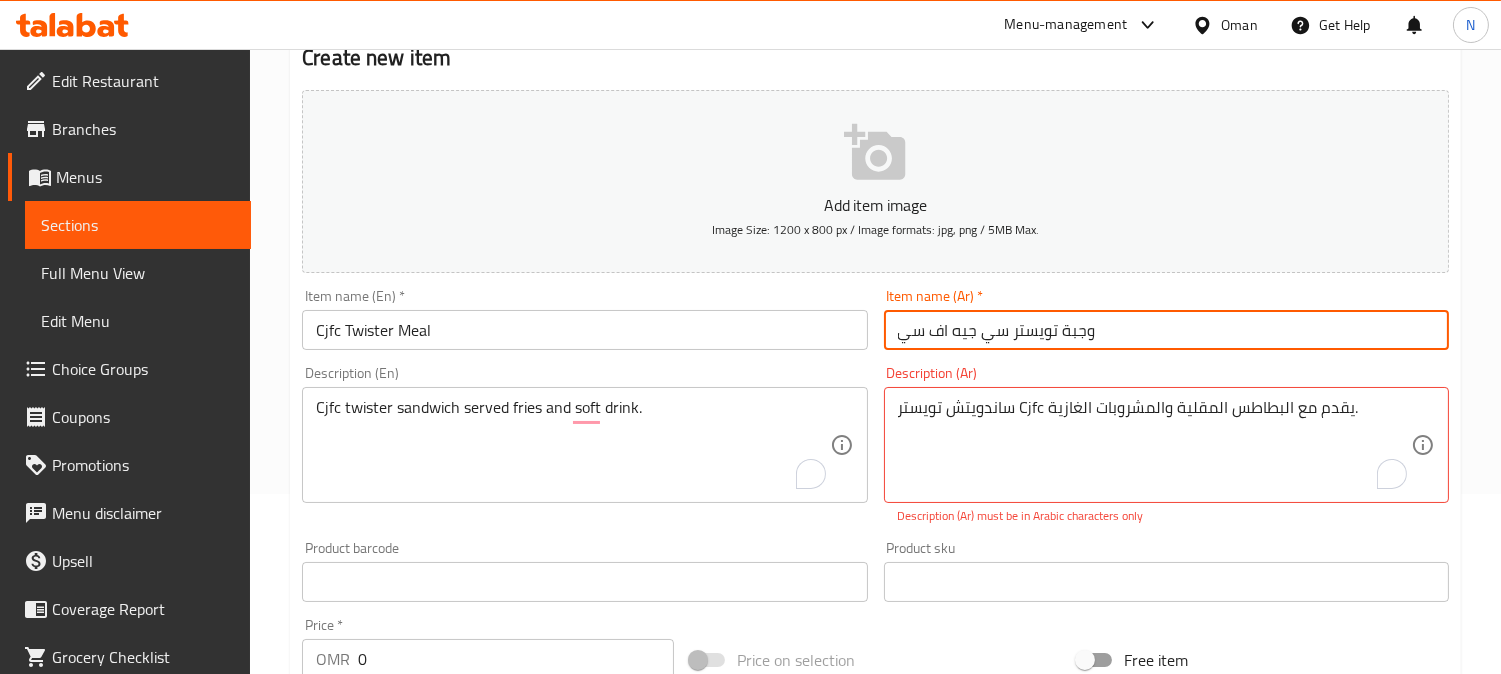 click on "Add item image Image Size: 1200 x 800 px / Image formats: jpg, png / 5MB Max. Item name (En)   * Cjfc Twister Meal Item name (En)  * Item name (Ar)   * وجبة تويستر سي جيه اف سي Item name (Ar)  * Description (En) Cjfc twister sandwich served fries and soft drink.  Description (En) Description (Ar) ساندويتش تويستر Cjfc يقدم مع البطاطس المقلية والمشروبات الغازية. Description (Ar) Description (Ar) must be in Arabic characters only Product barcode Product barcode Product sku Product sku Price   * OMR 0 Price  * Price on selection Free item Start Date Start Date End Date End Date Available Days SU MO TU WE TH FR SA Available from ​ ​ Available to ​ ​ Status Active Inactive Exclude from GEM" at bounding box center [875, 524] 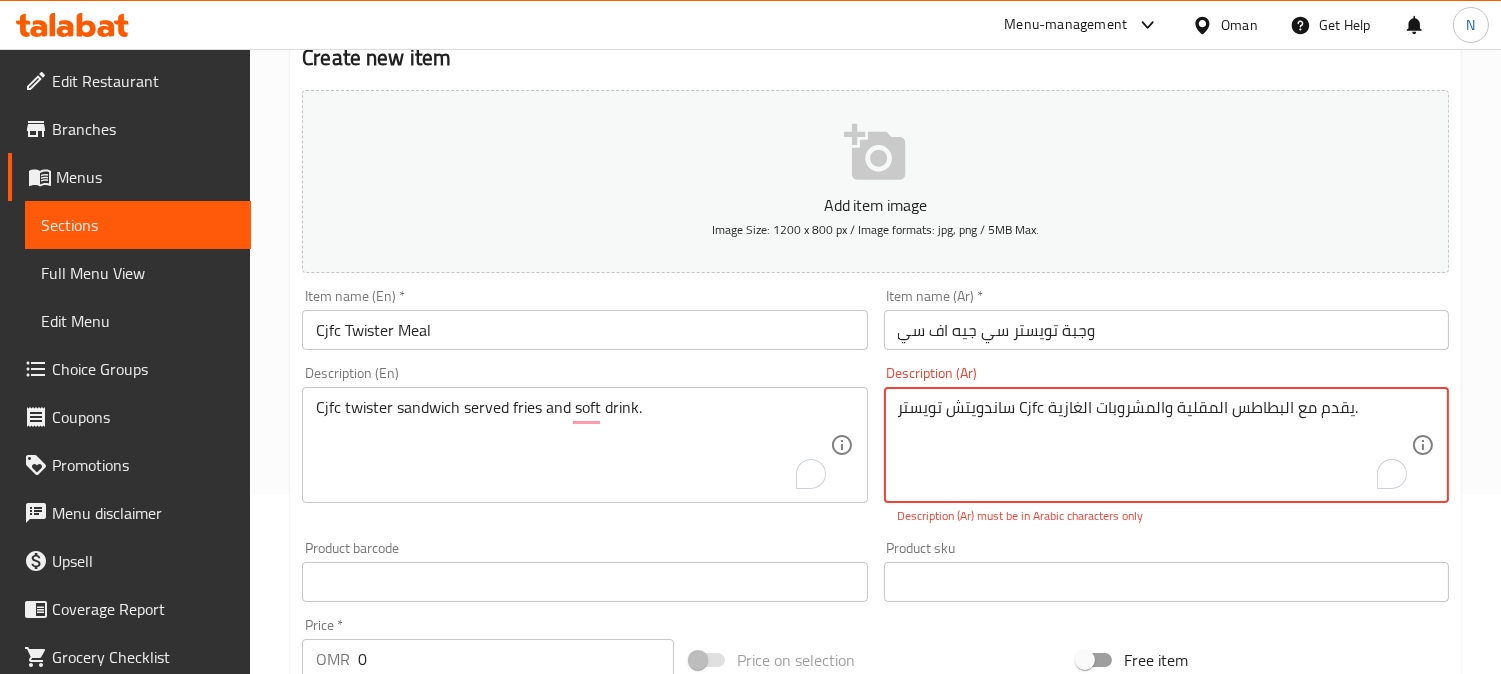 drag, startPoint x: 1041, startPoint y: 412, endPoint x: 1018, endPoint y: 412, distance: 23 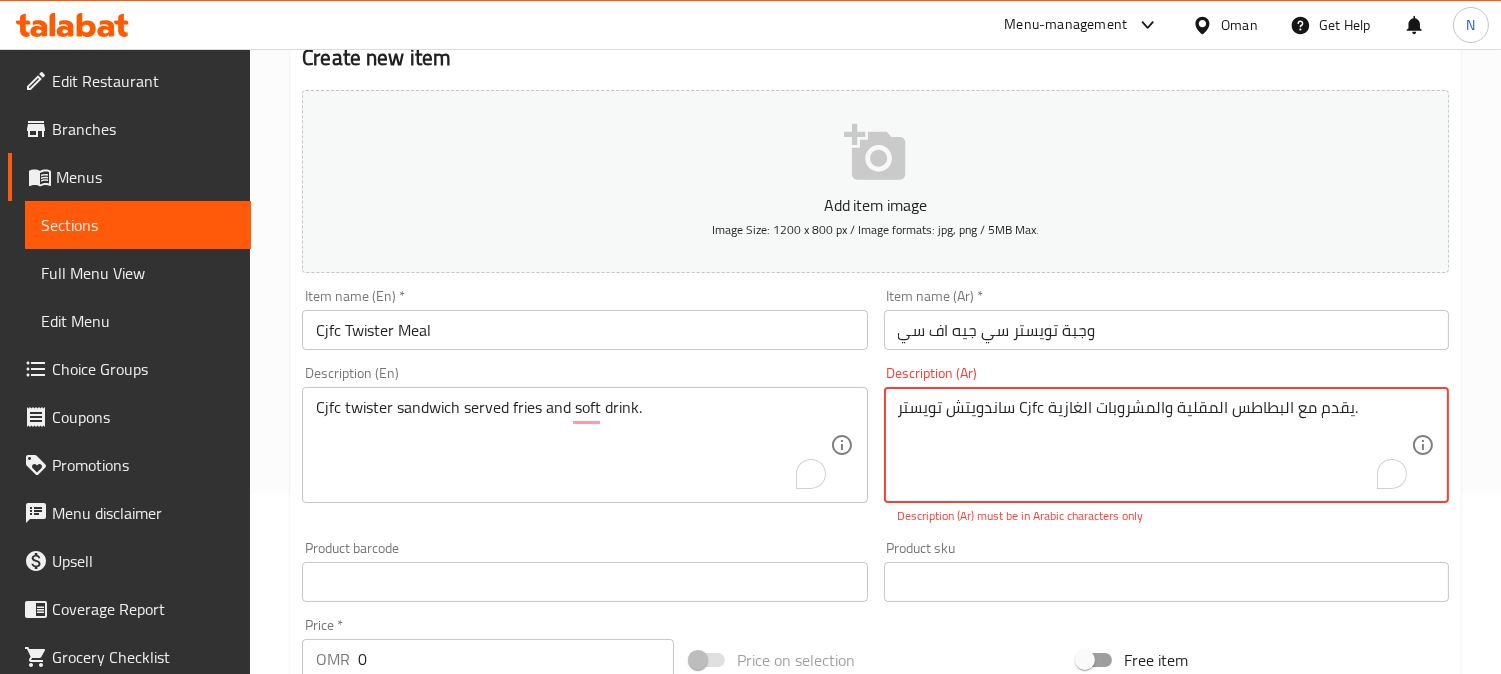 paste on "سي جيه اف سي" 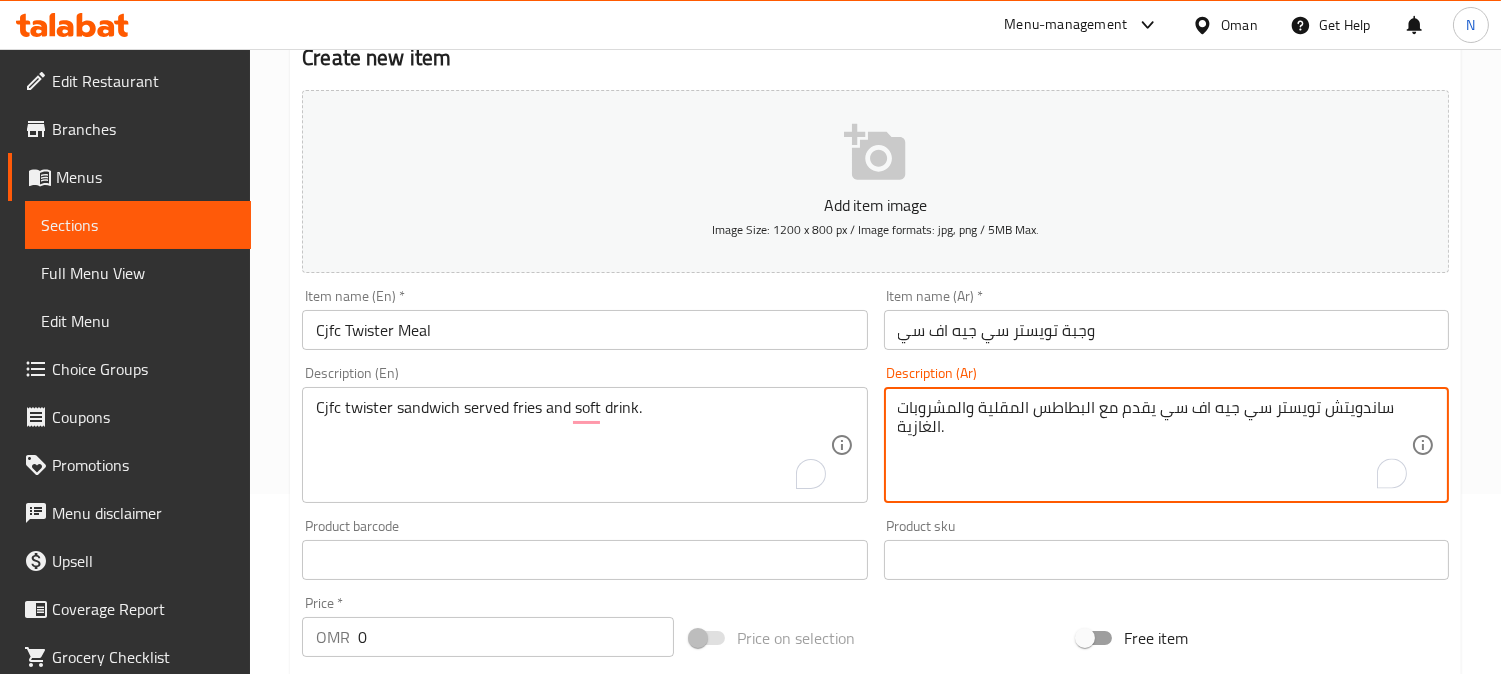 click on "ساندويتش تويستر سي جيه اف سي يقدم مع البطاطس المقلية والمشروبات الغازية." at bounding box center [1154, 445] 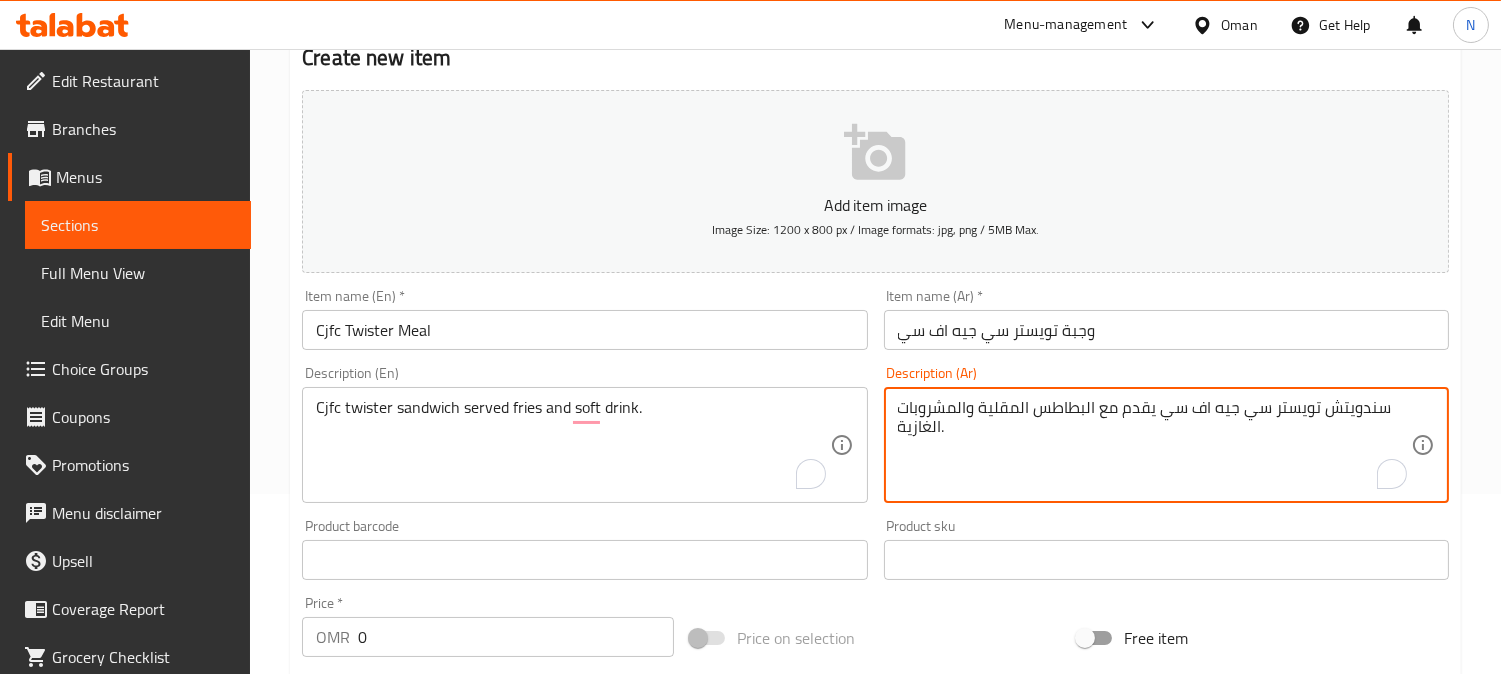 drag, startPoint x: 1093, startPoint y: 412, endPoint x: 978, endPoint y: 414, distance: 115.01739 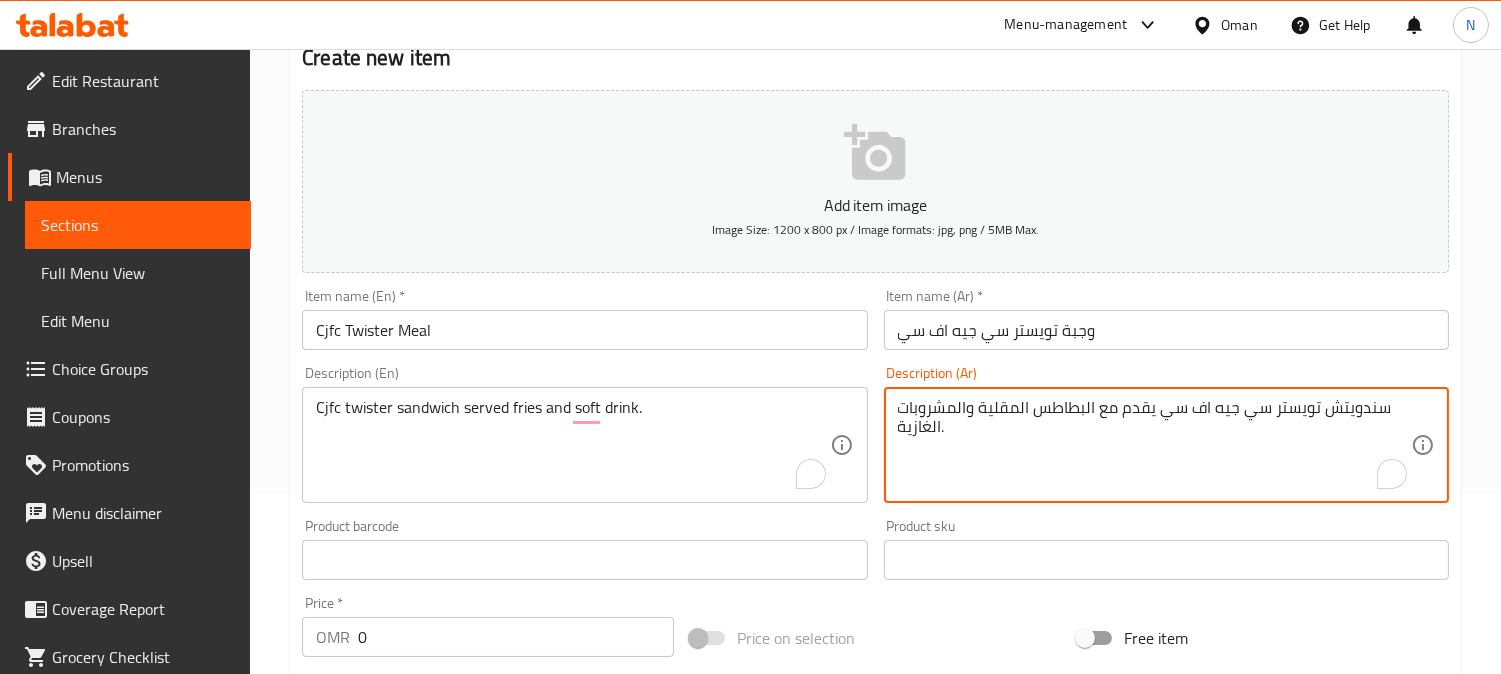 click on "سندويتش تويستر سي جيه اف سي يقدم مع البطاطس المقلية والمشروبات الغازية." at bounding box center (1154, 445) 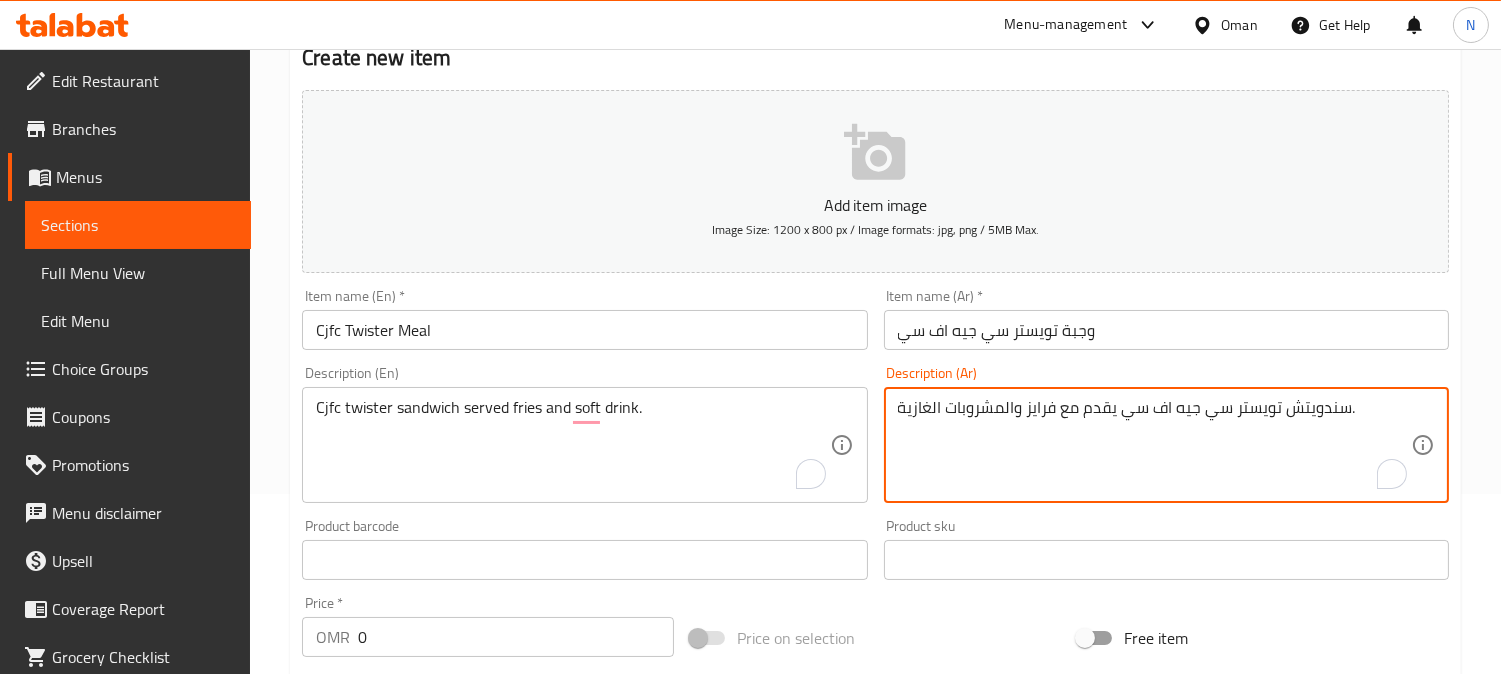 click on "سندويتش تويستر سي جيه اف سي يقدم مع فرايز والمشروبات الغازية." at bounding box center (1154, 445) 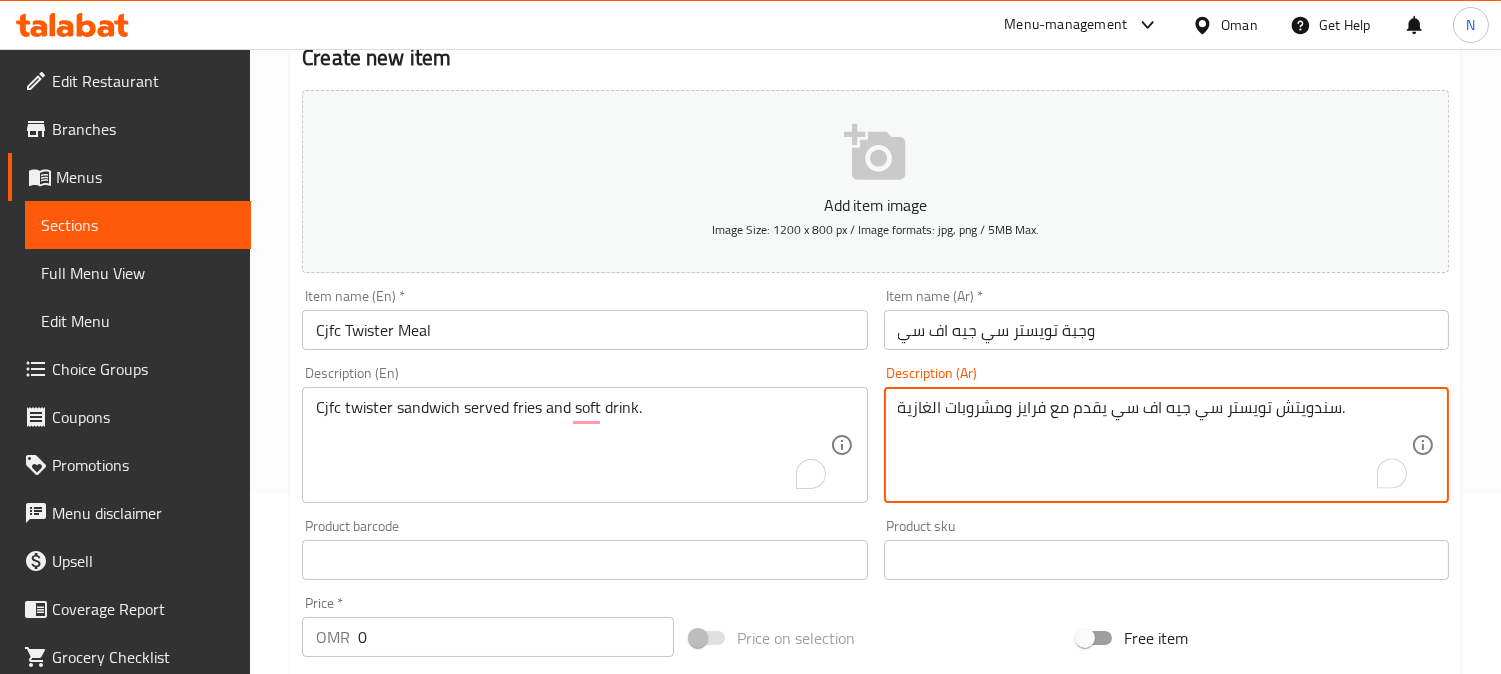 drag, startPoint x: 961, startPoint y: 415, endPoint x: 932, endPoint y: 420, distance: 29.427877 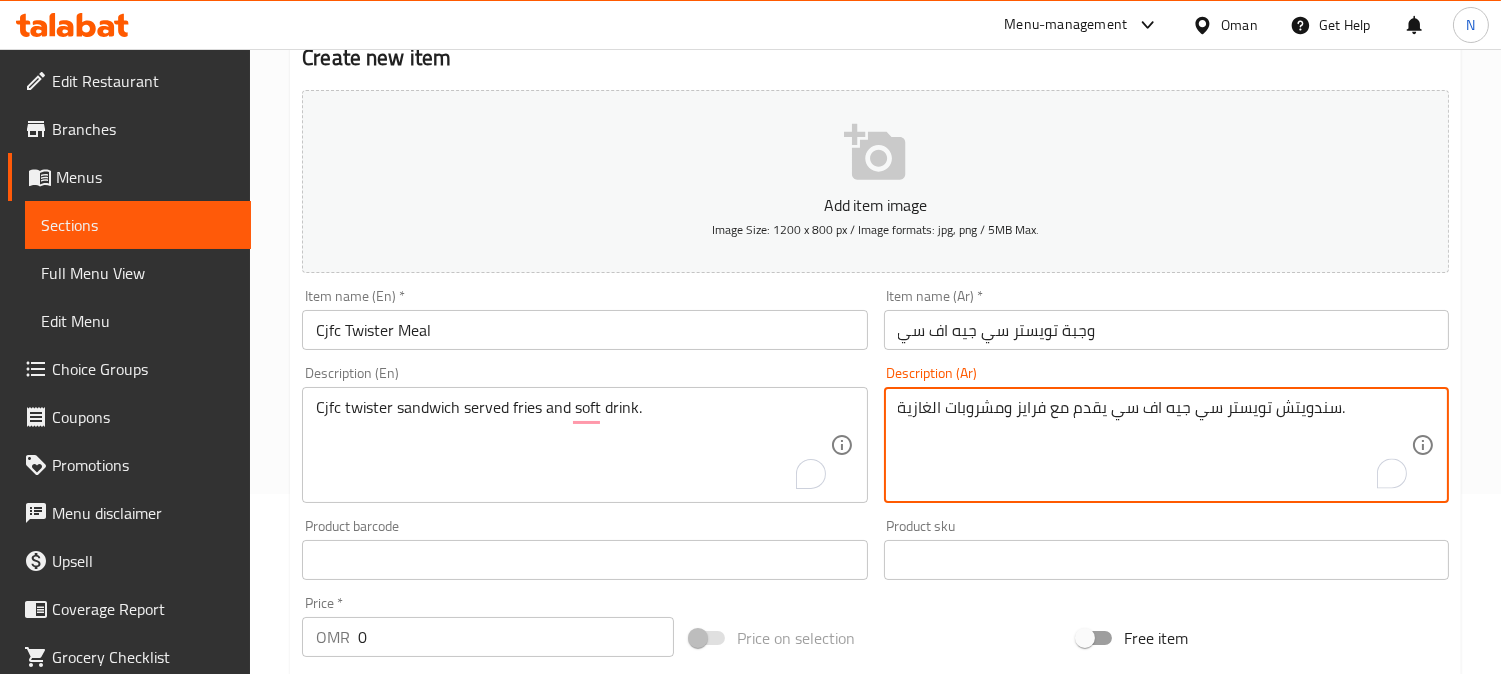 click on "سندويتش تويستر سي جيه اف سي يقدم مع فرايز ومشروبات الغازية." at bounding box center (1154, 445) 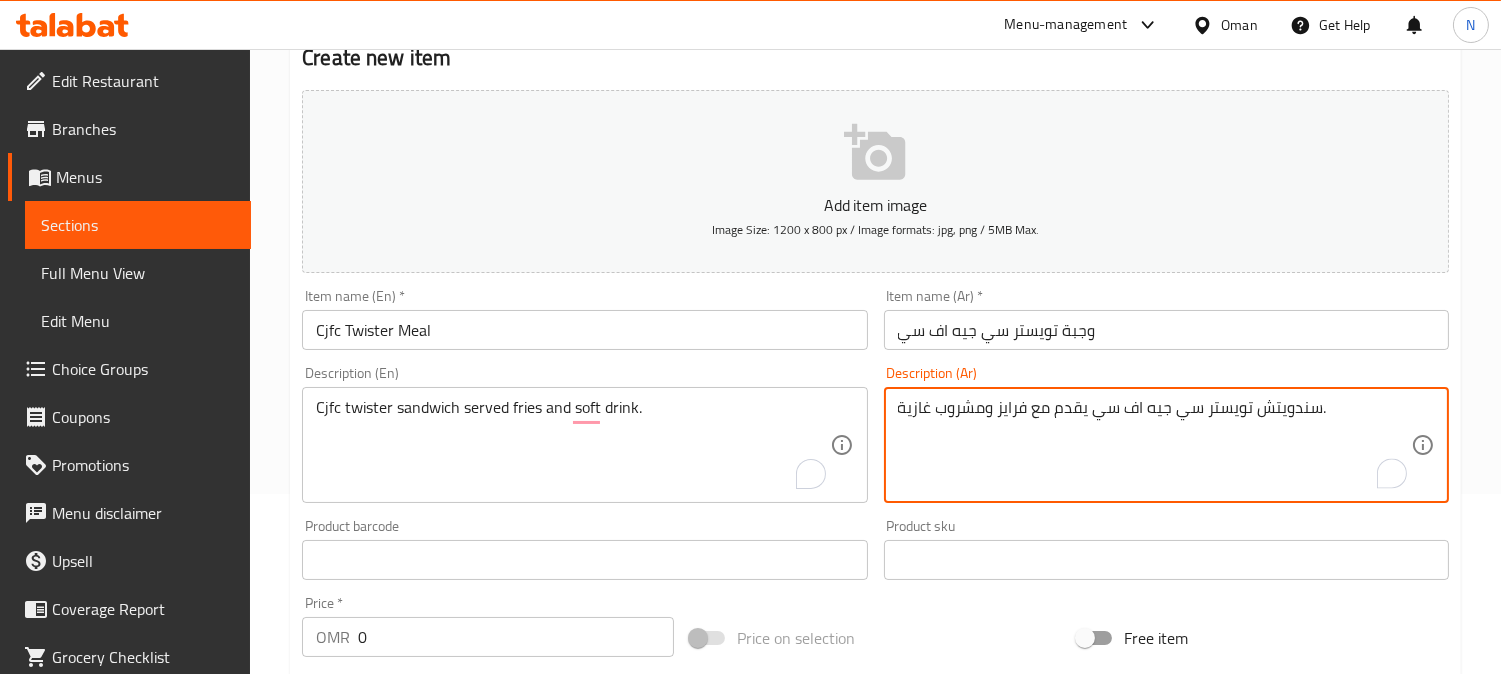 drag, startPoint x: 906, startPoint y: 411, endPoint x: 896, endPoint y: 415, distance: 10.770329 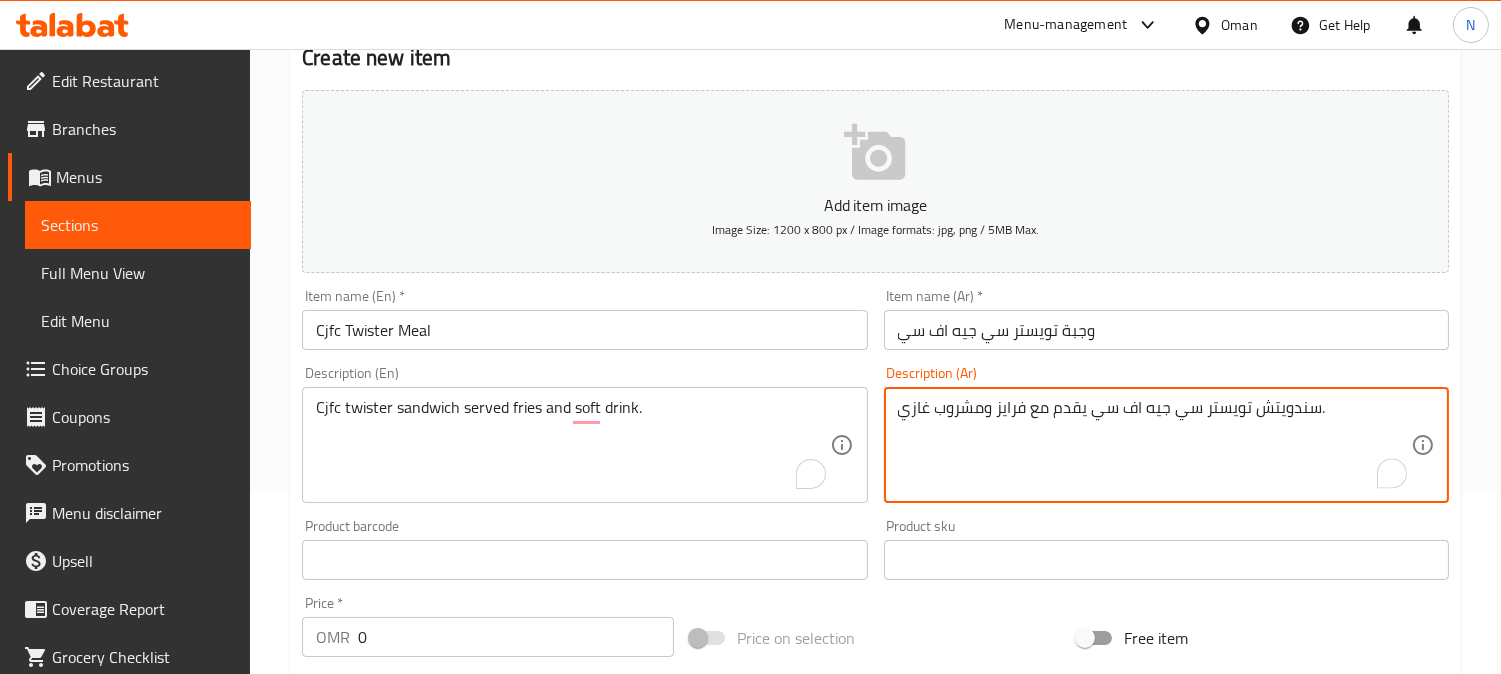 type on "سندويتش تويستر سي جيه اف سي يقدم مع فرايز ومشروب غازي." 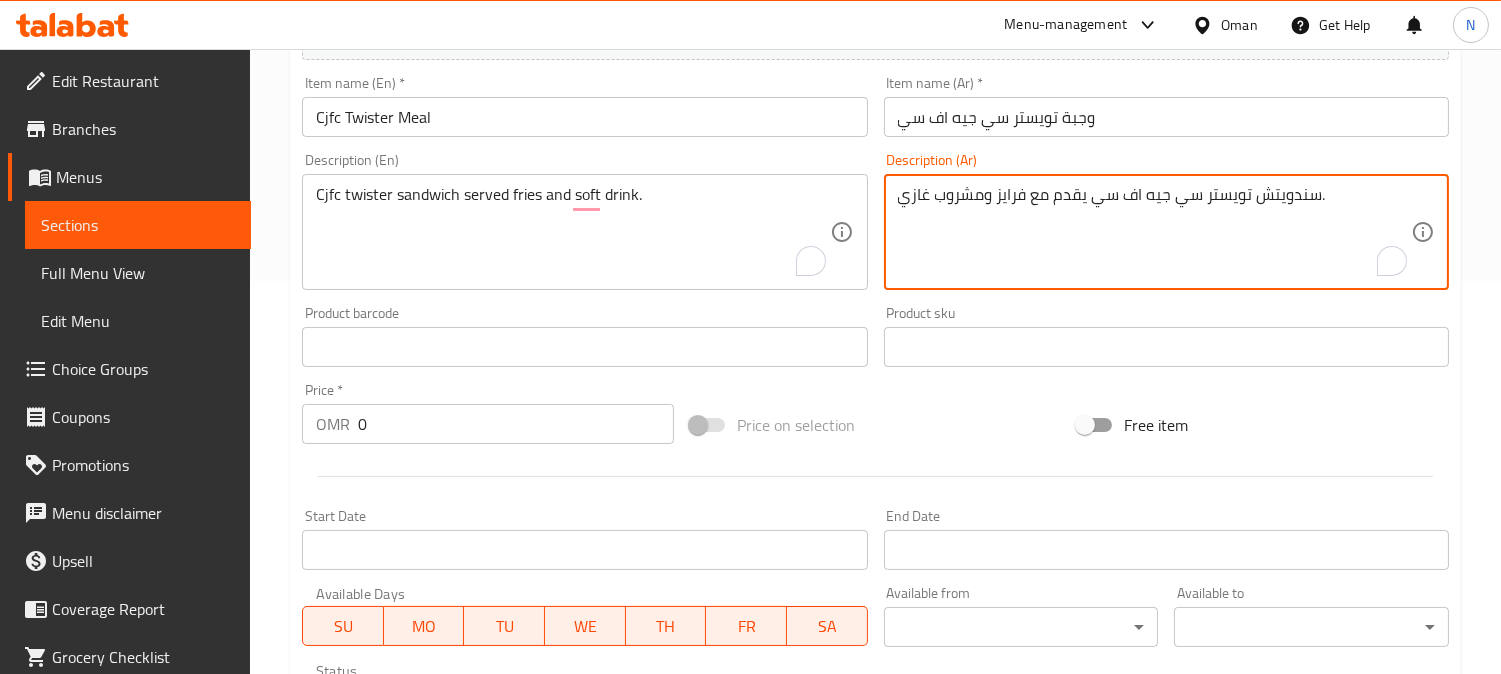 scroll, scrollTop: 402, scrollLeft: 0, axis: vertical 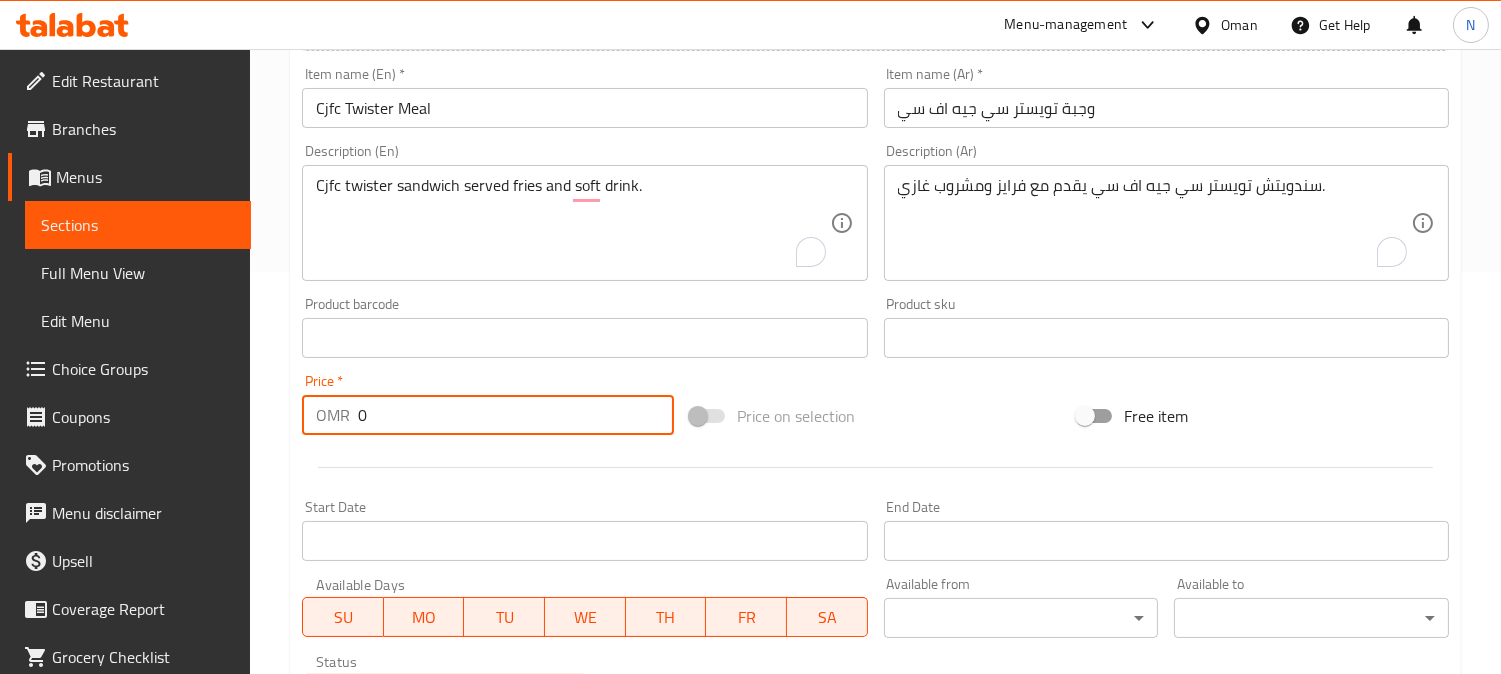 drag, startPoint x: 401, startPoint y: 421, endPoint x: 334, endPoint y: 431, distance: 67.74216 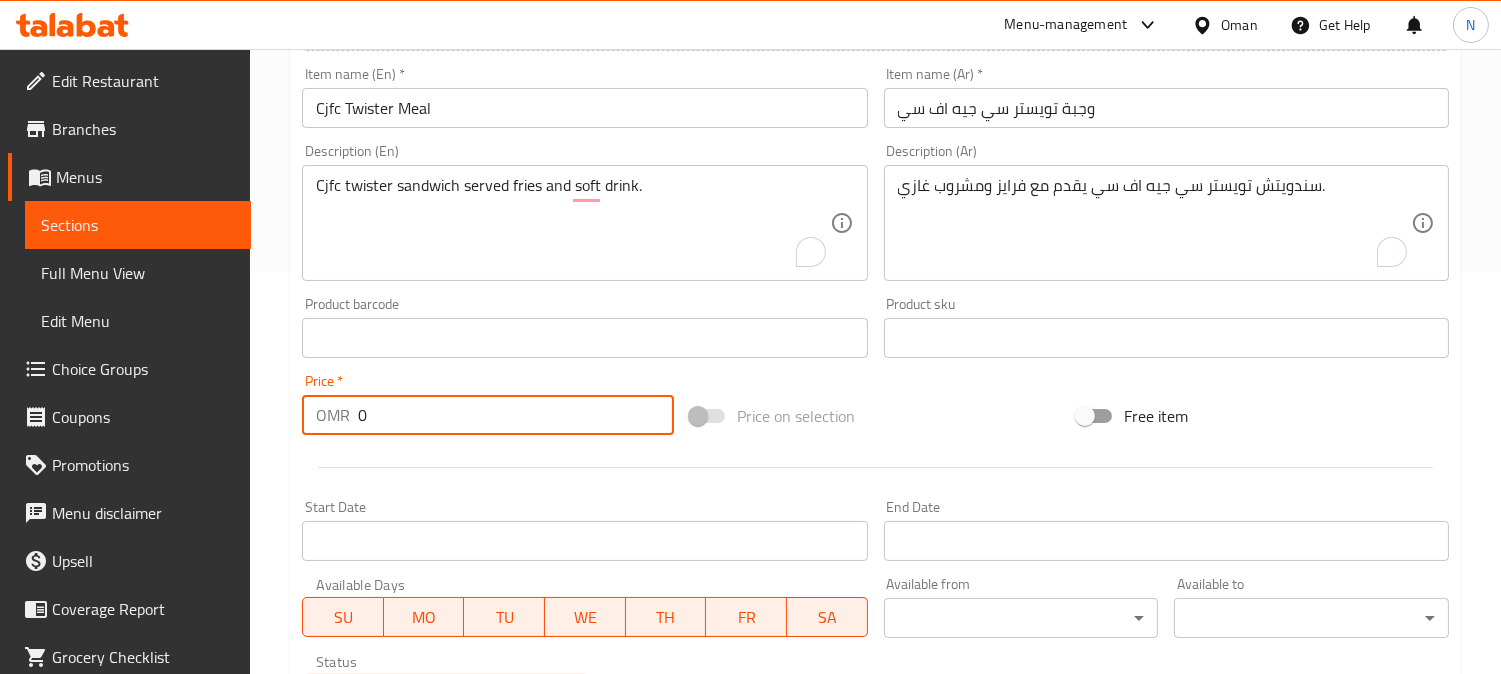 click on "OMR 0 Price  *" at bounding box center [488, 415] 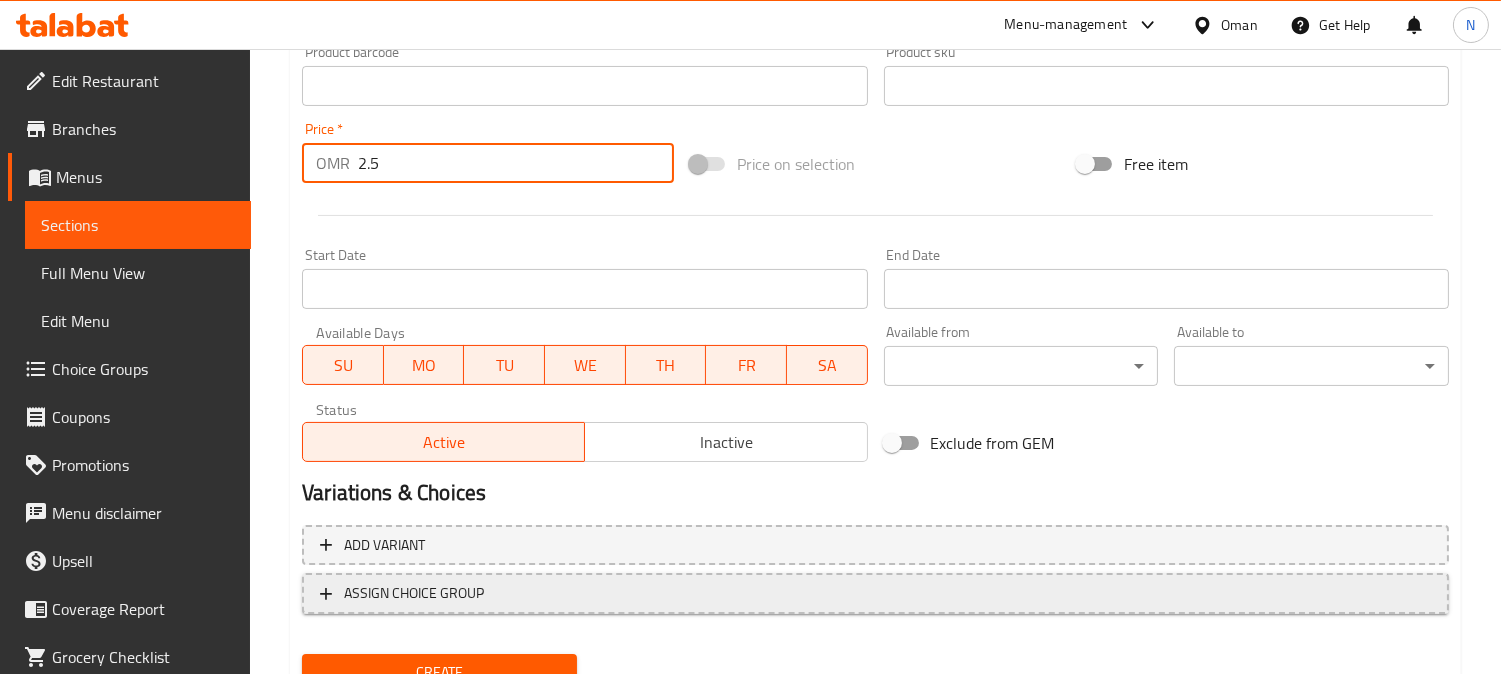 scroll, scrollTop: 735, scrollLeft: 0, axis: vertical 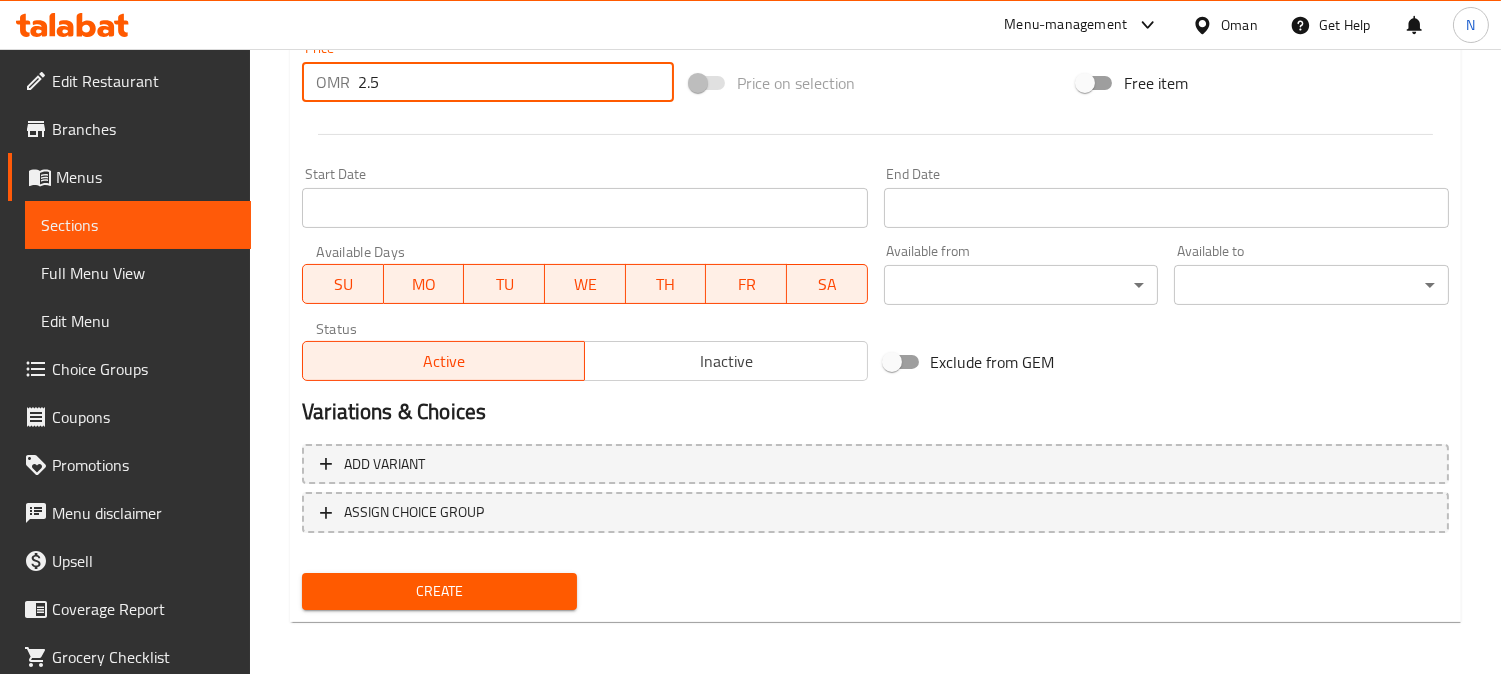 type on "2.5" 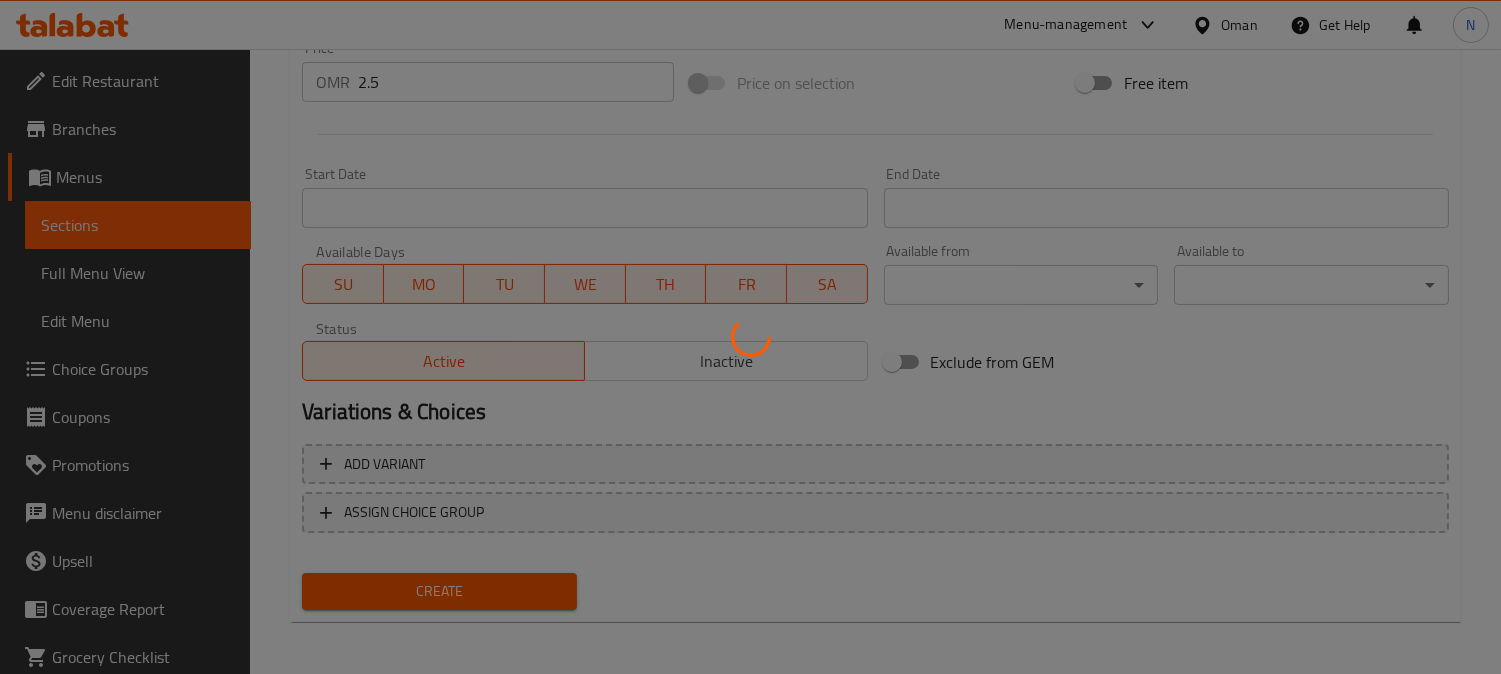 type 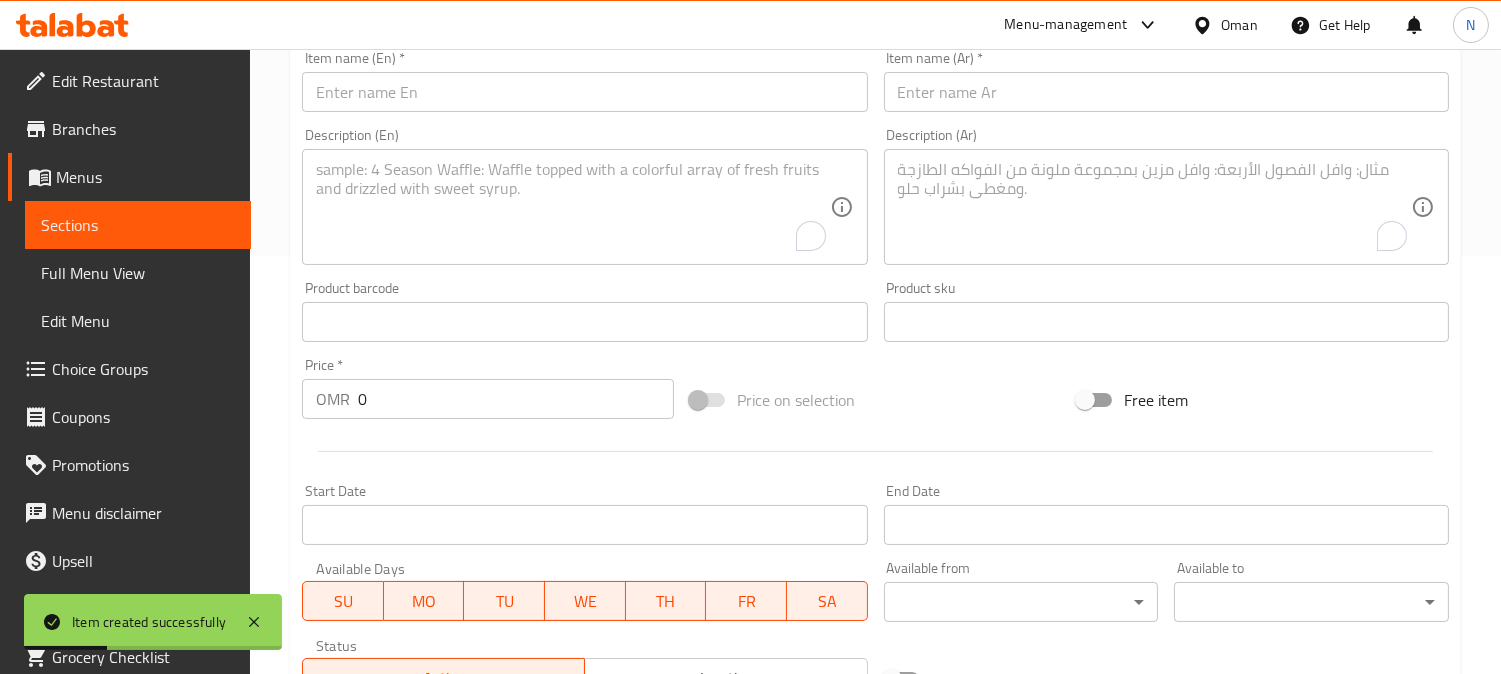 scroll, scrollTop: 291, scrollLeft: 0, axis: vertical 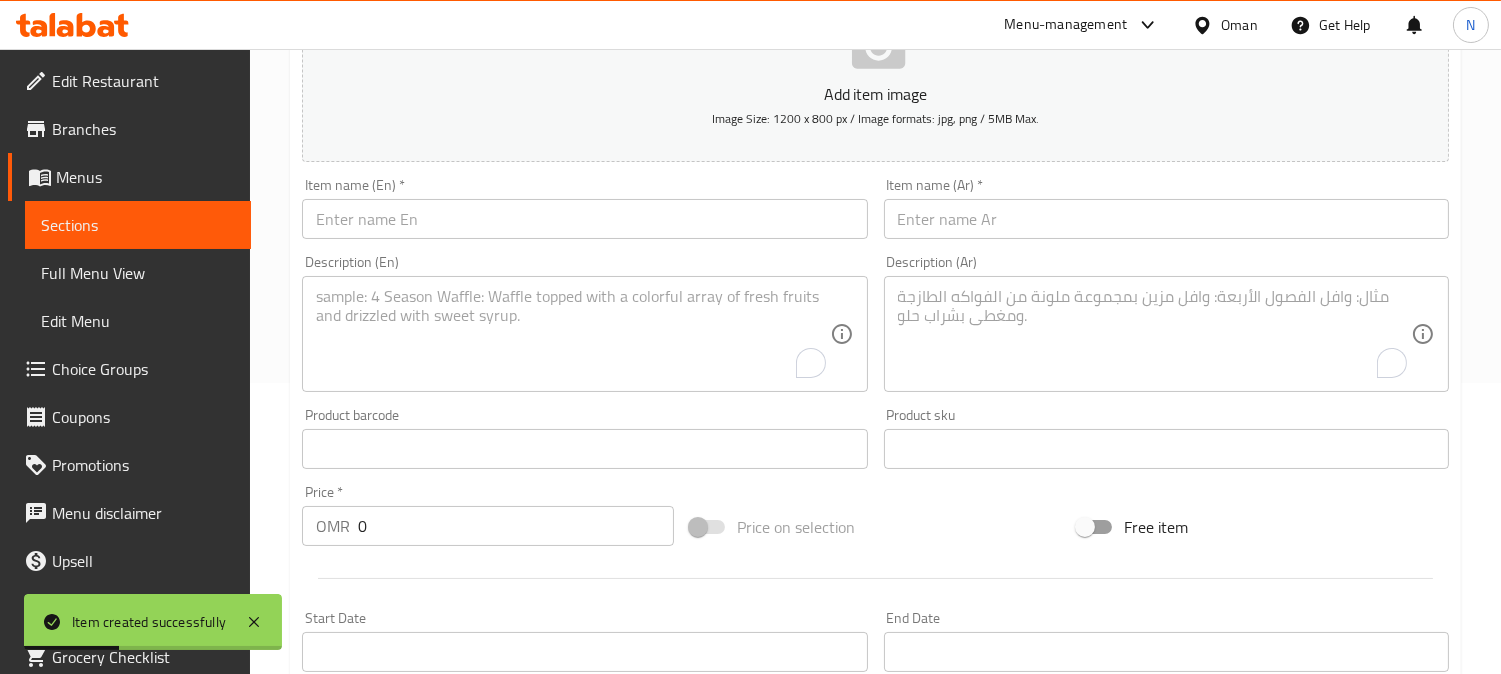 click at bounding box center (584, 219) 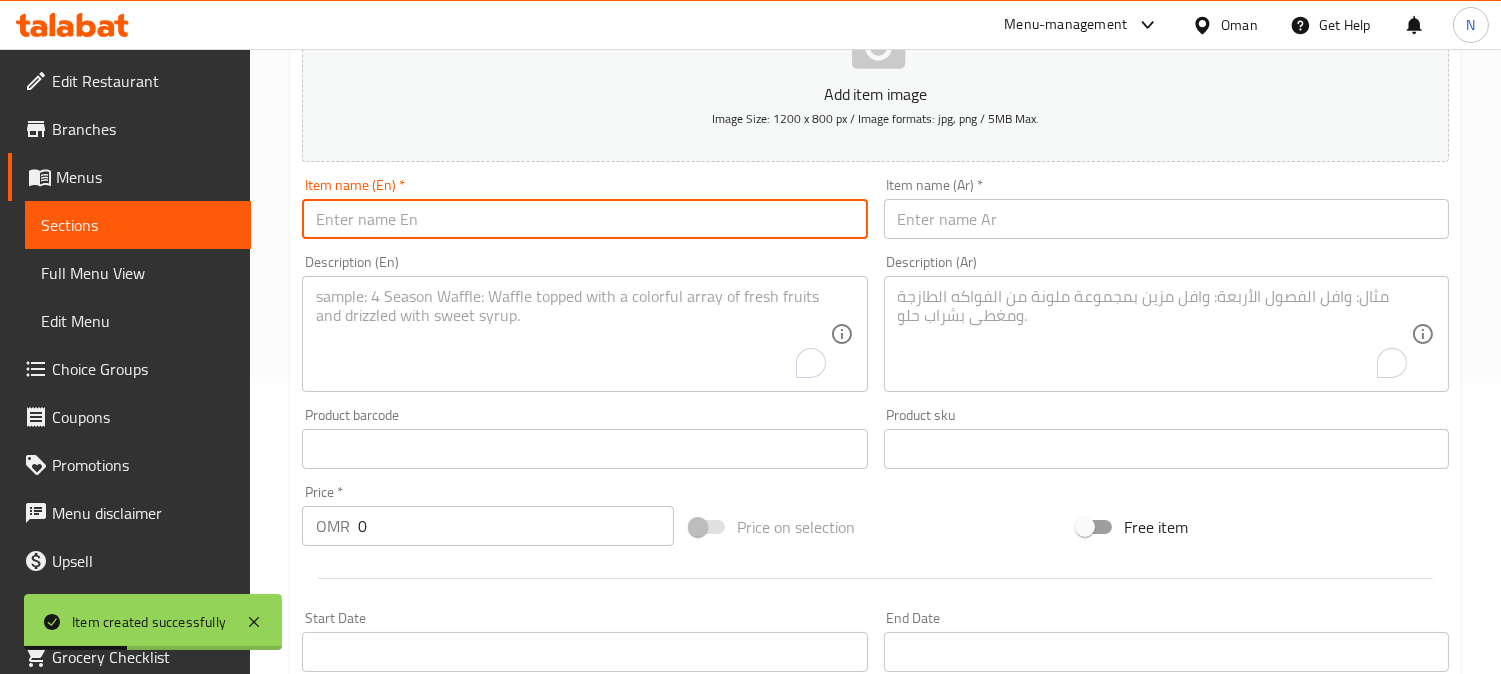 paste on "Barbuque Wrap  Meal" 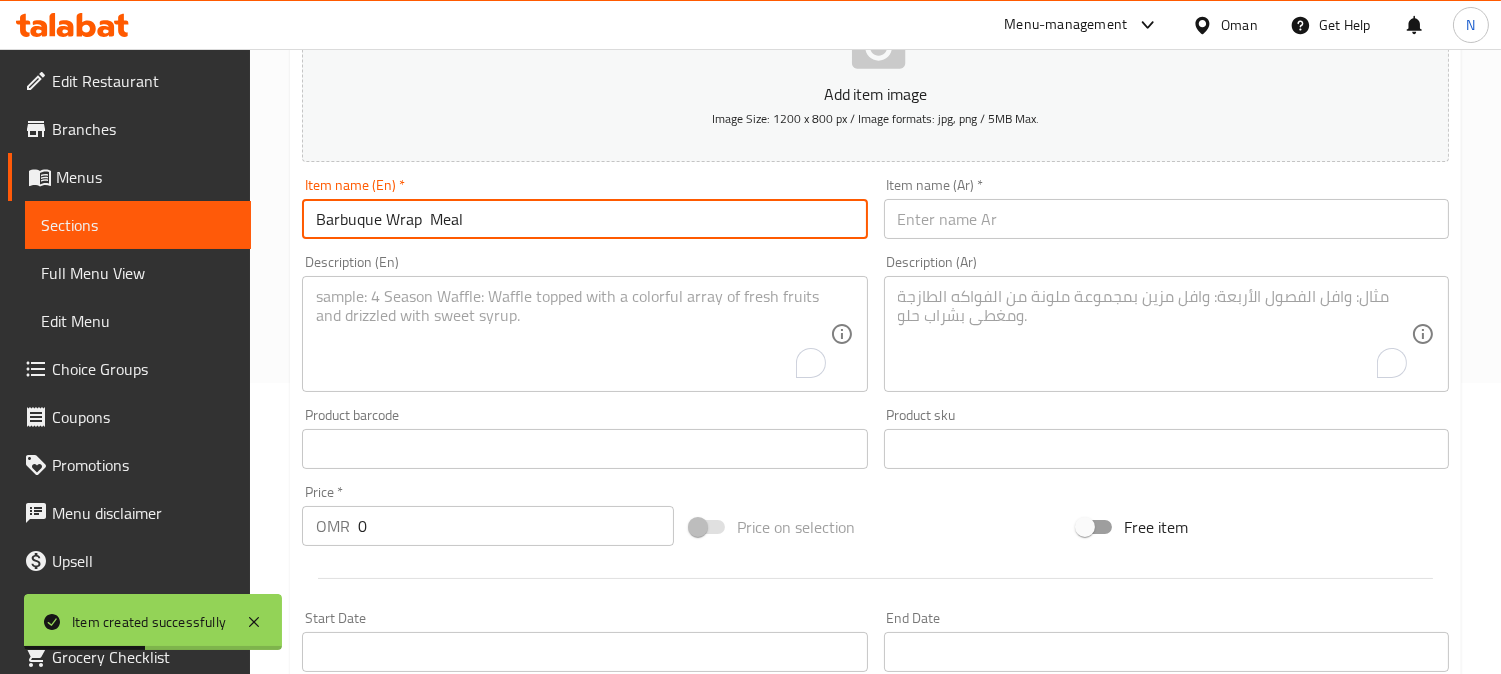 click on "Barbuque Wrap  Meal" at bounding box center (584, 219) 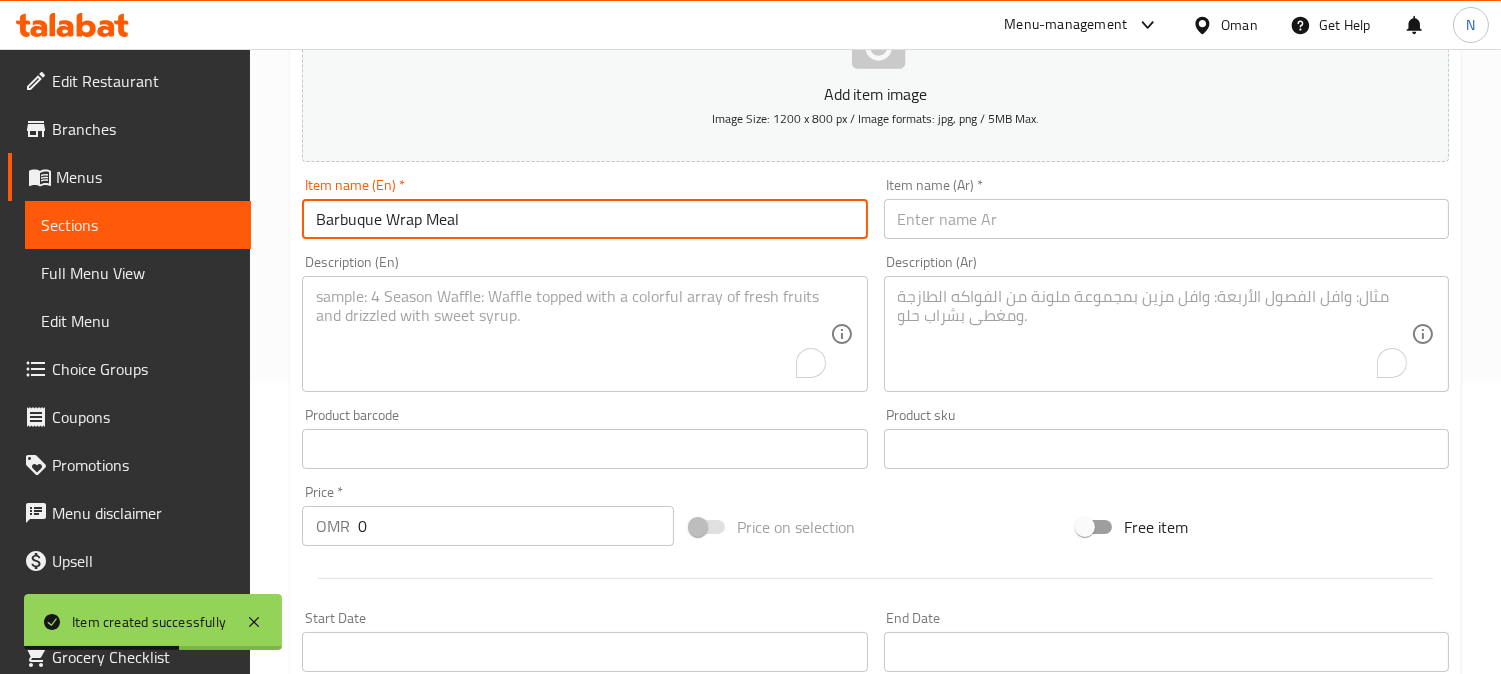click on "Barbuque Wrap Meal" at bounding box center [584, 219] 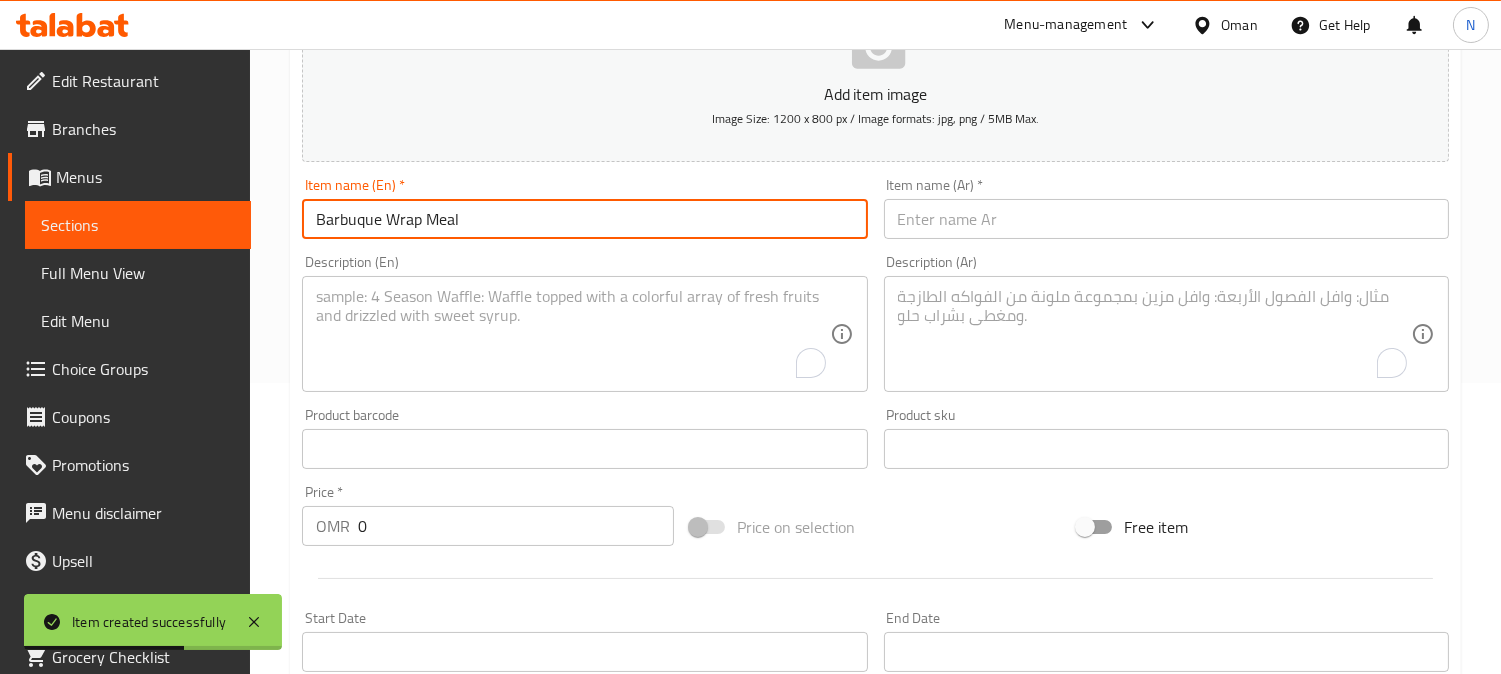 click on "Barbuque Wrap Meal" at bounding box center (584, 219) 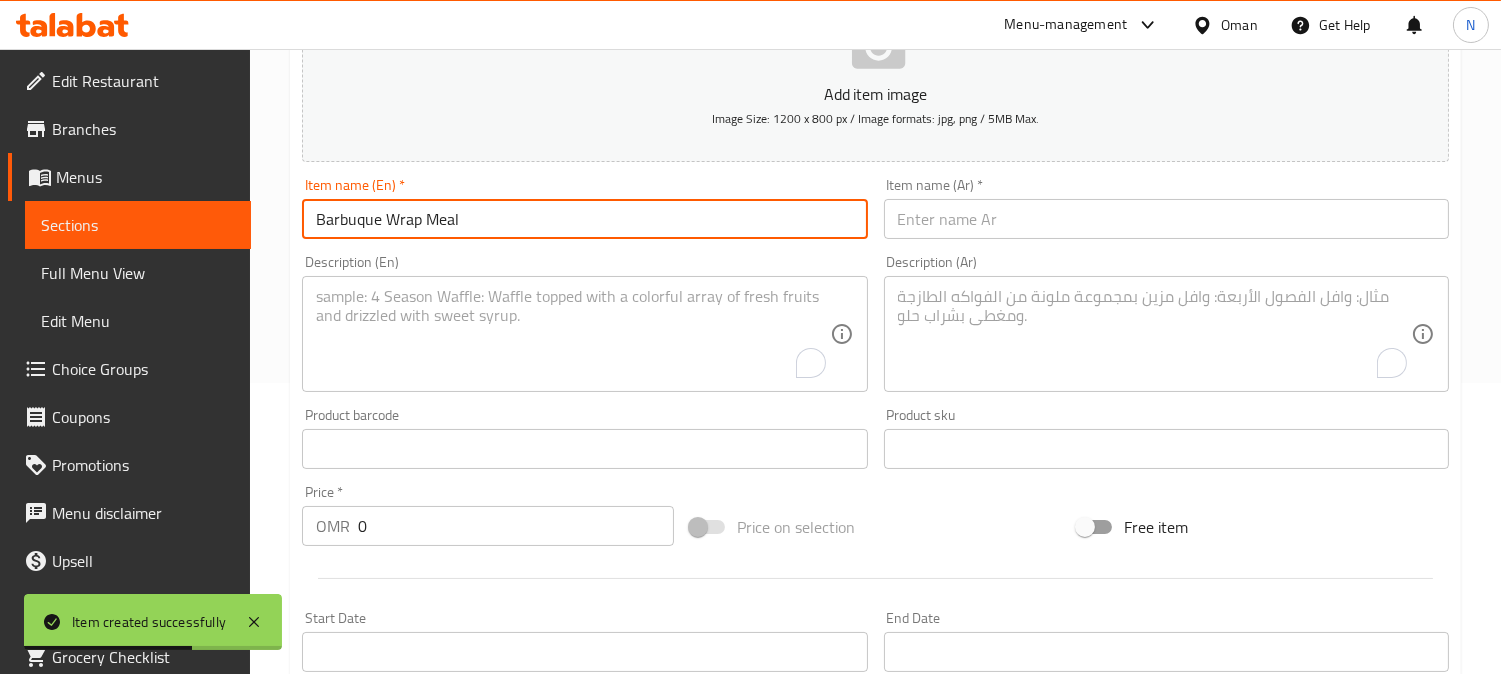 click on "Barbuque Wrap Meal" at bounding box center (584, 219) 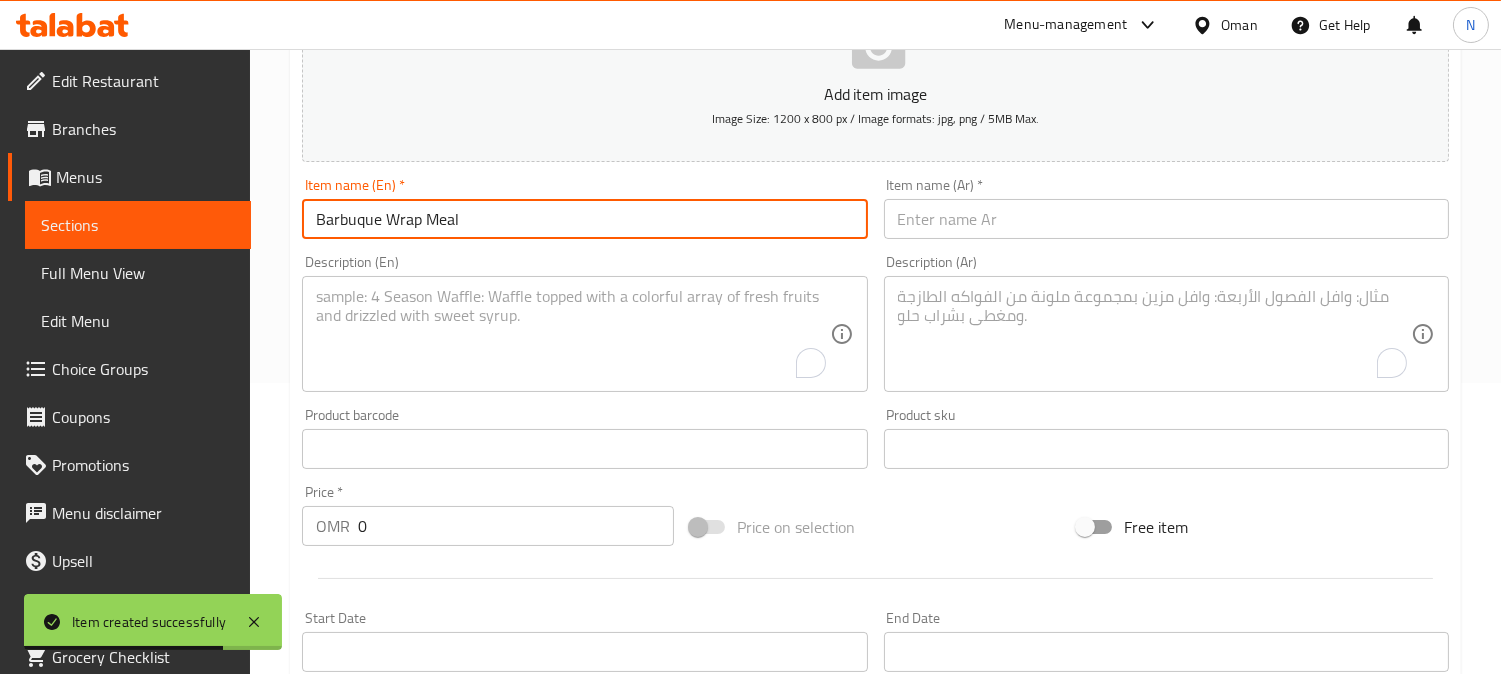 type on "Barbuque Wrap Meal" 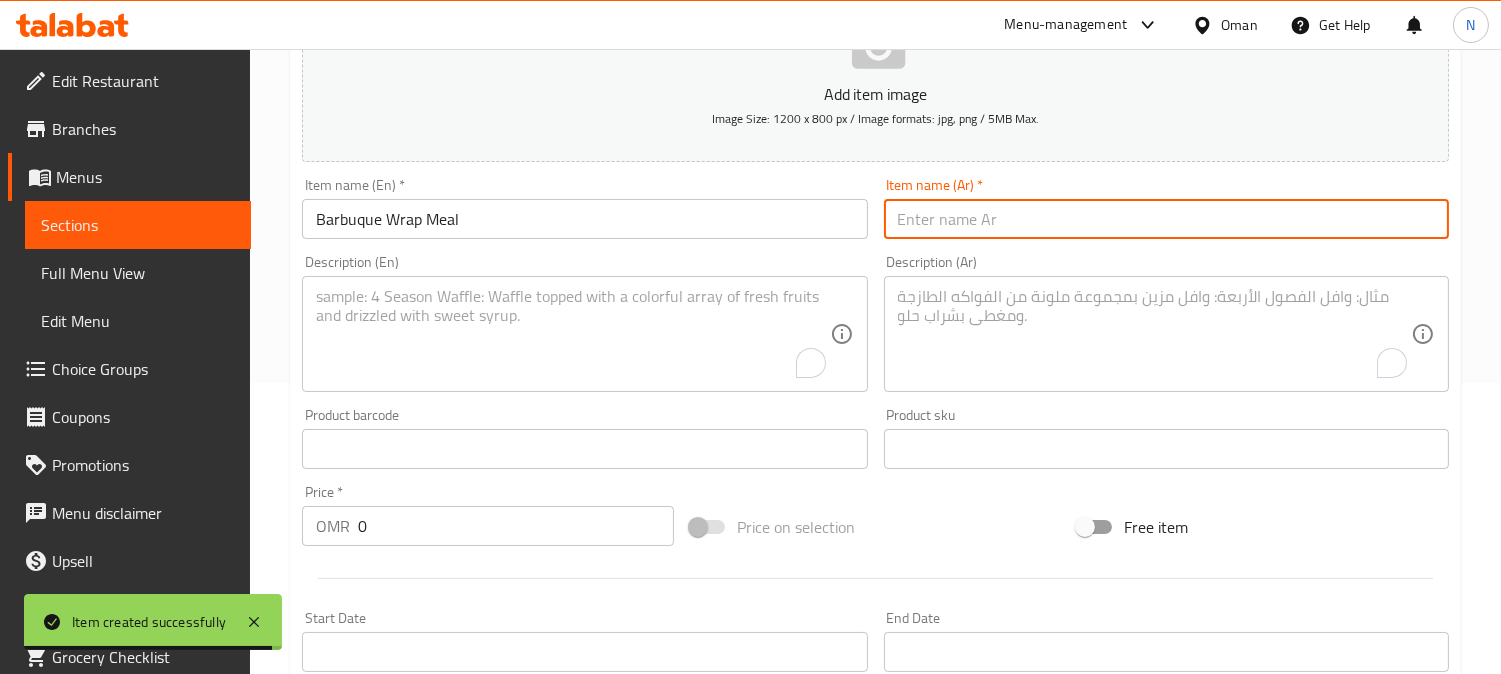 click at bounding box center (1166, 219) 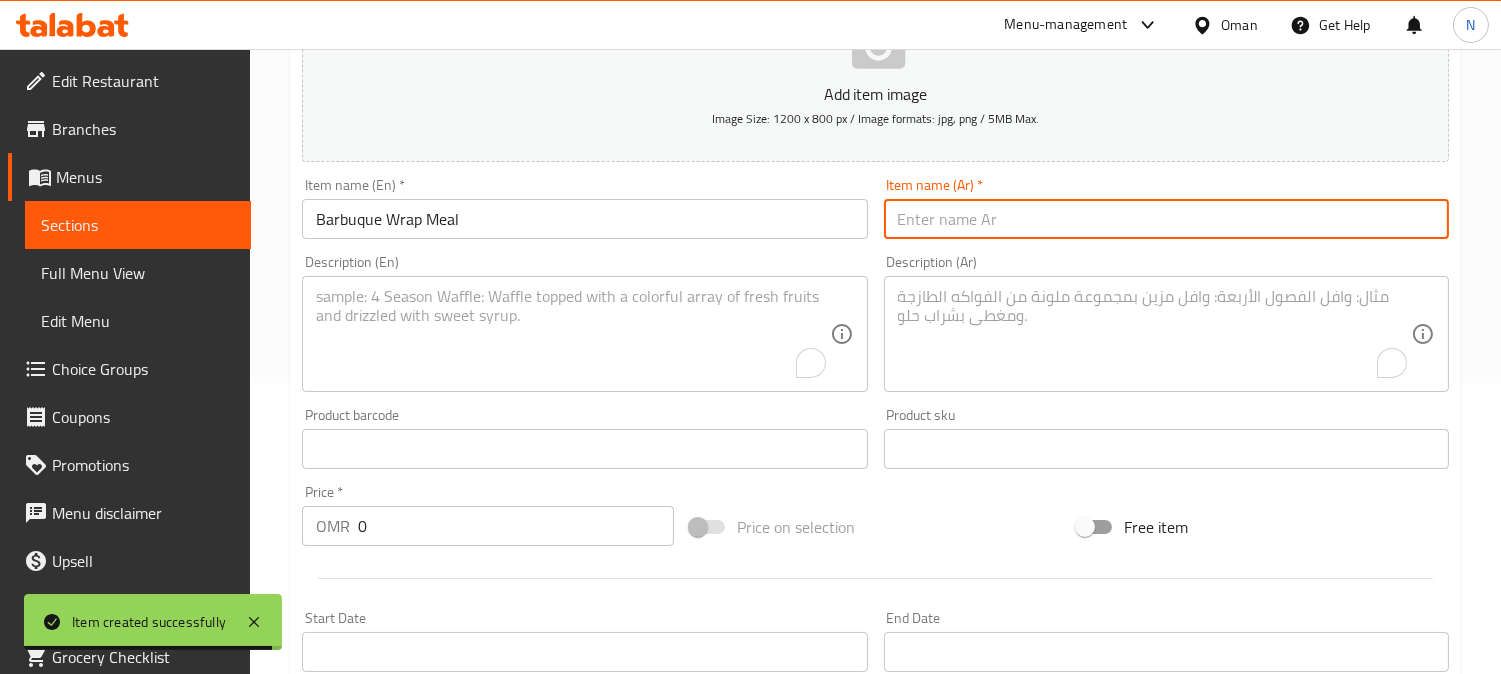paste on "وجبة راب مشوية" 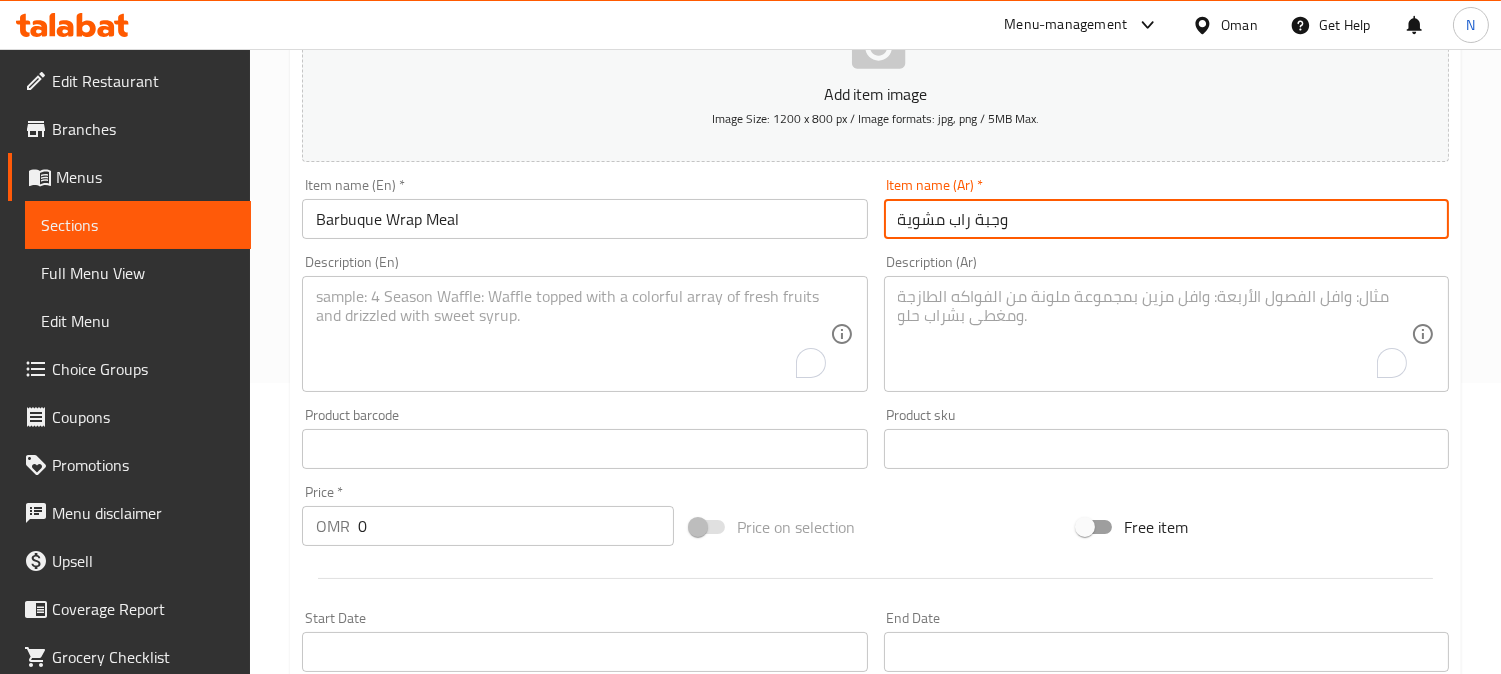 click on "وجبة راب مشوية" at bounding box center (1166, 219) 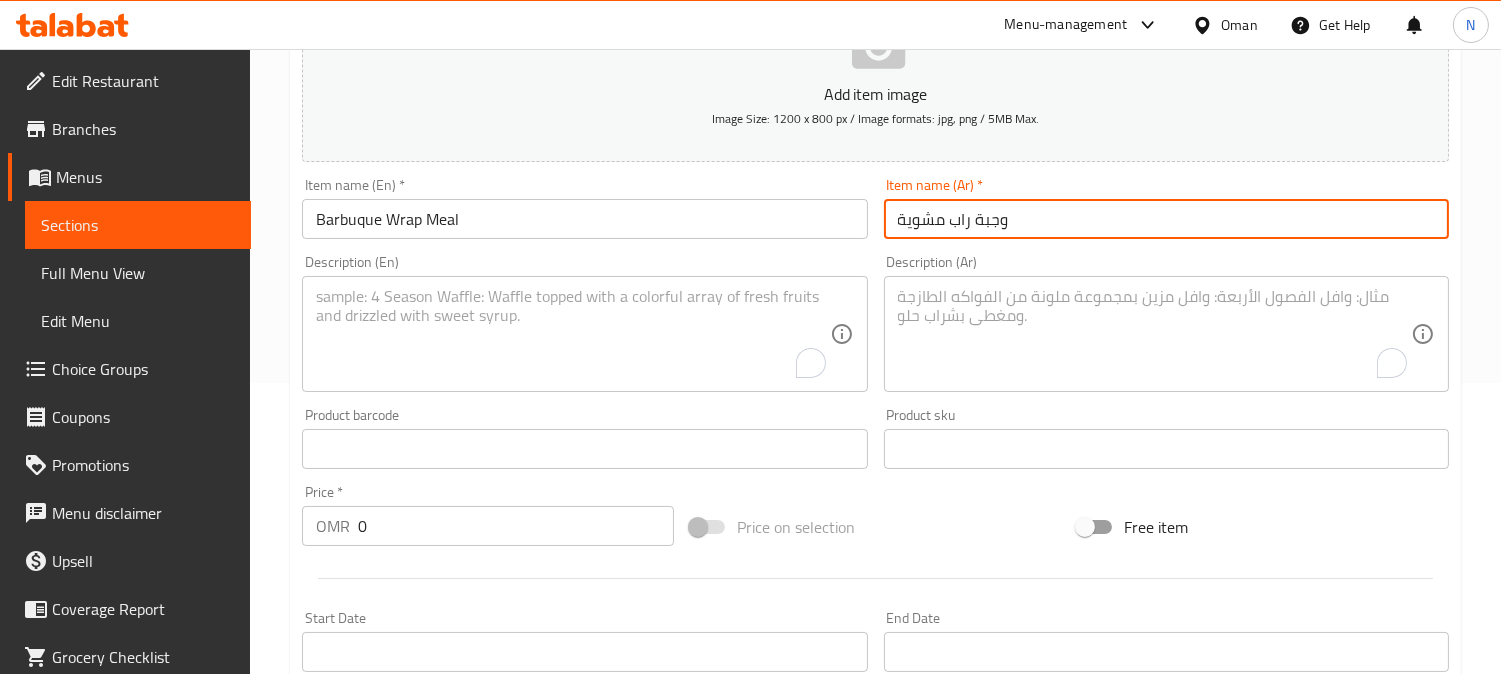click on "وجبة راب مشوية" at bounding box center [1166, 219] 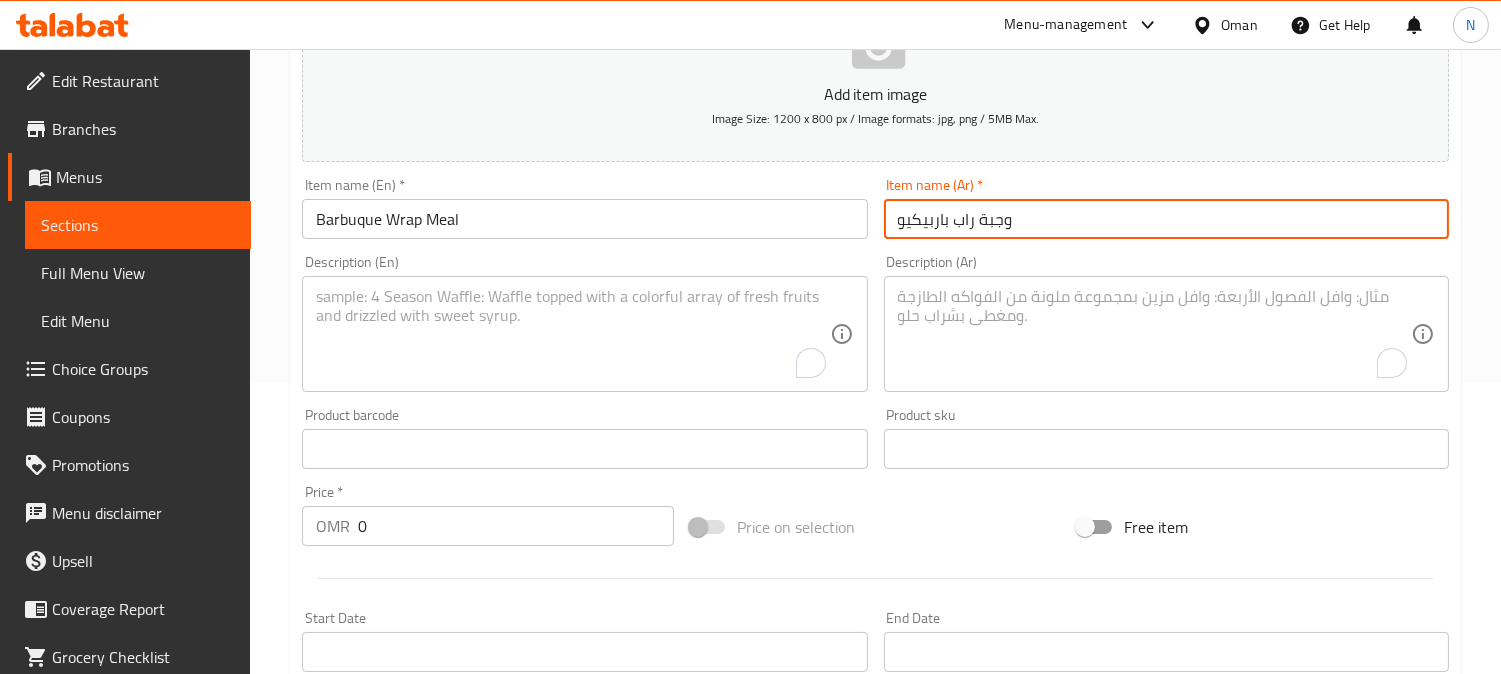type on "وجبة راب باربيكيو" 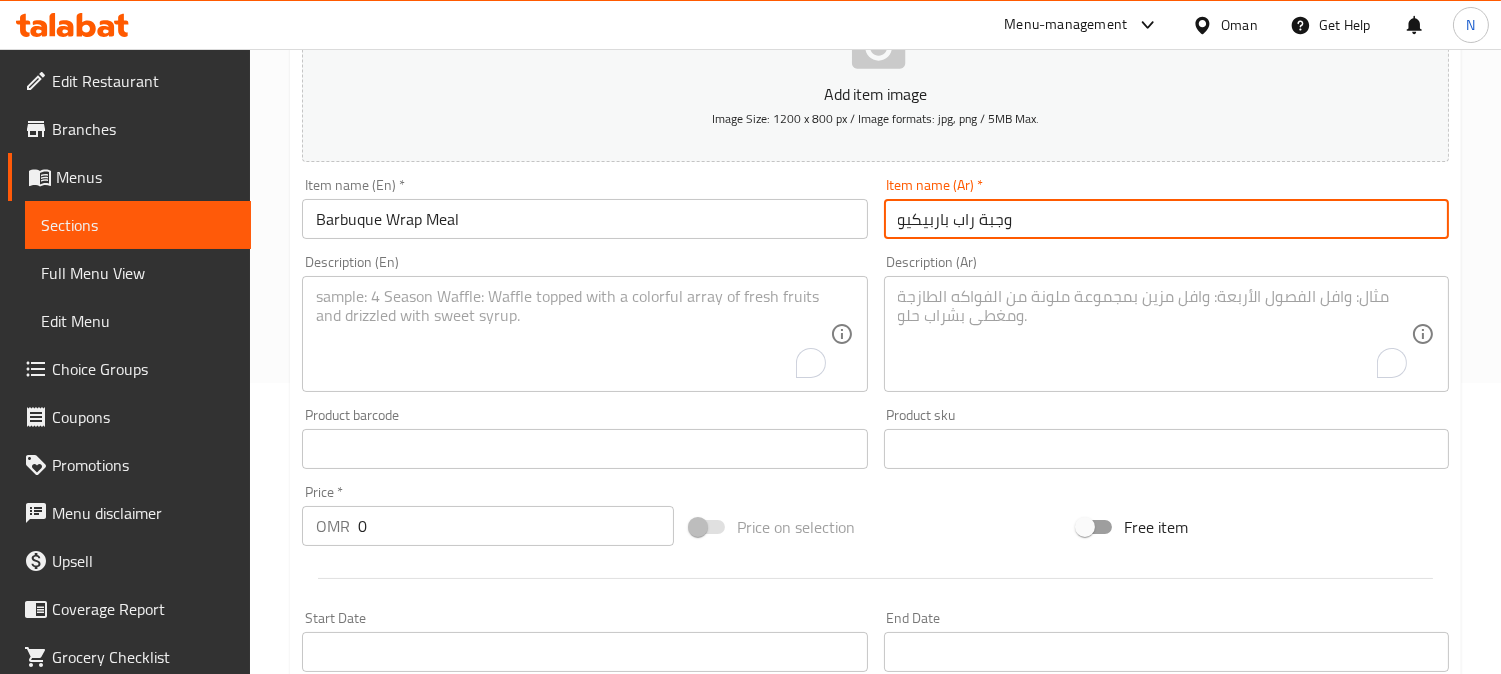 click at bounding box center (572, 334) 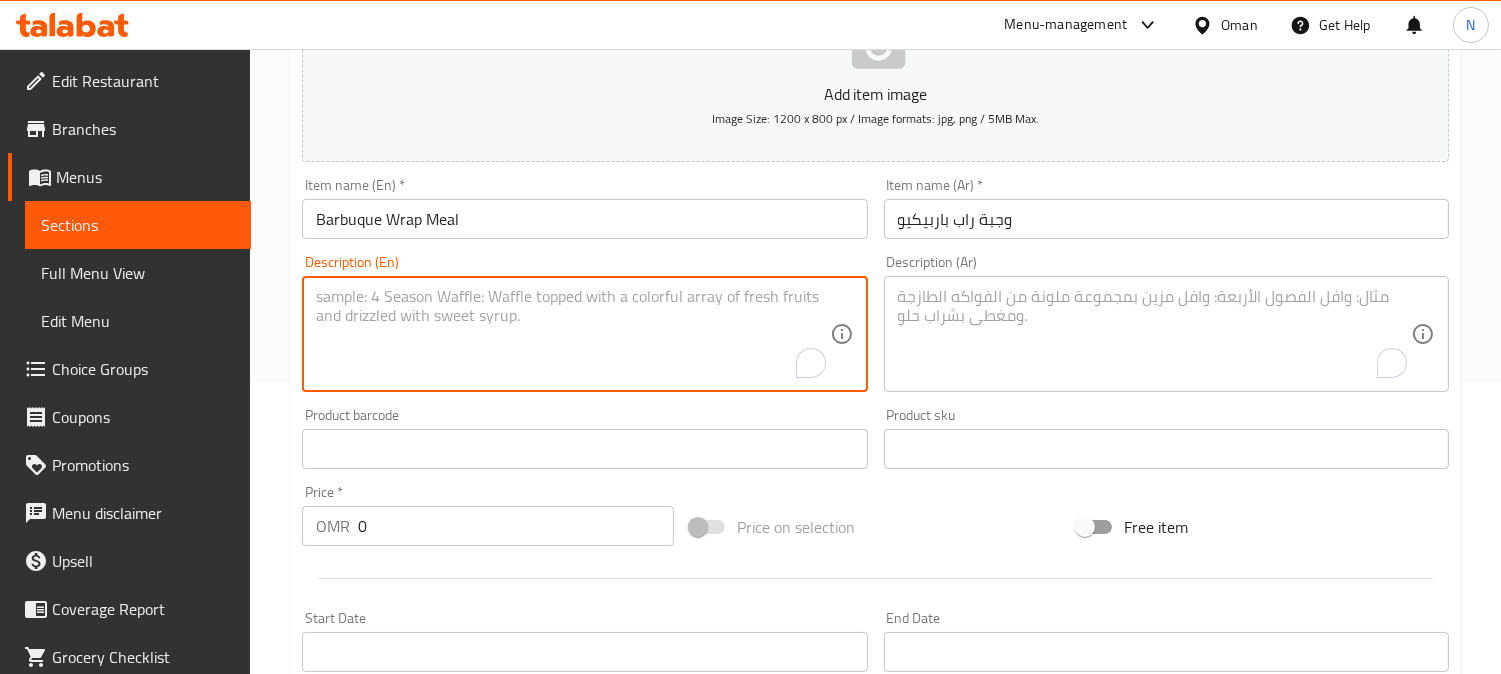 paste on "Barbuque sauce wrap served fries and soft drink" 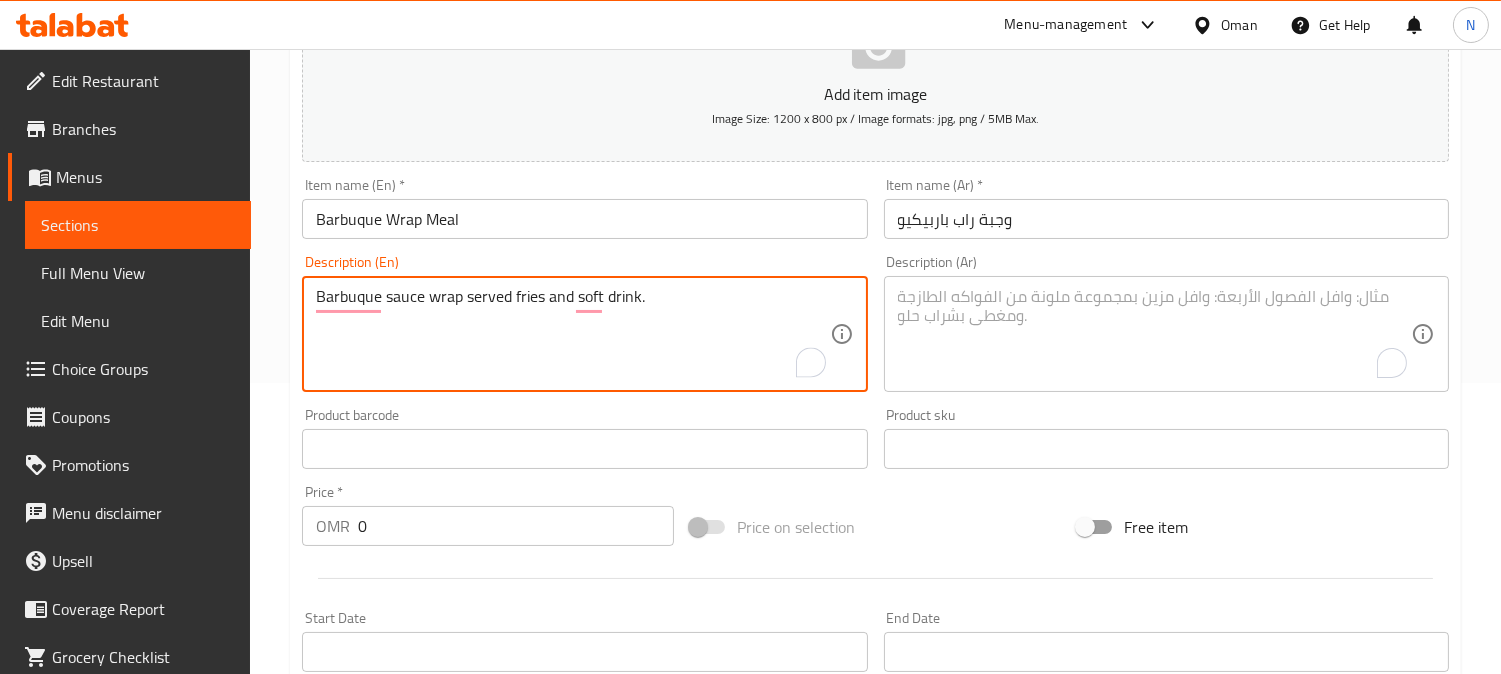 click on "Barbuque sauce wrap served fries and soft drink." at bounding box center (572, 334) 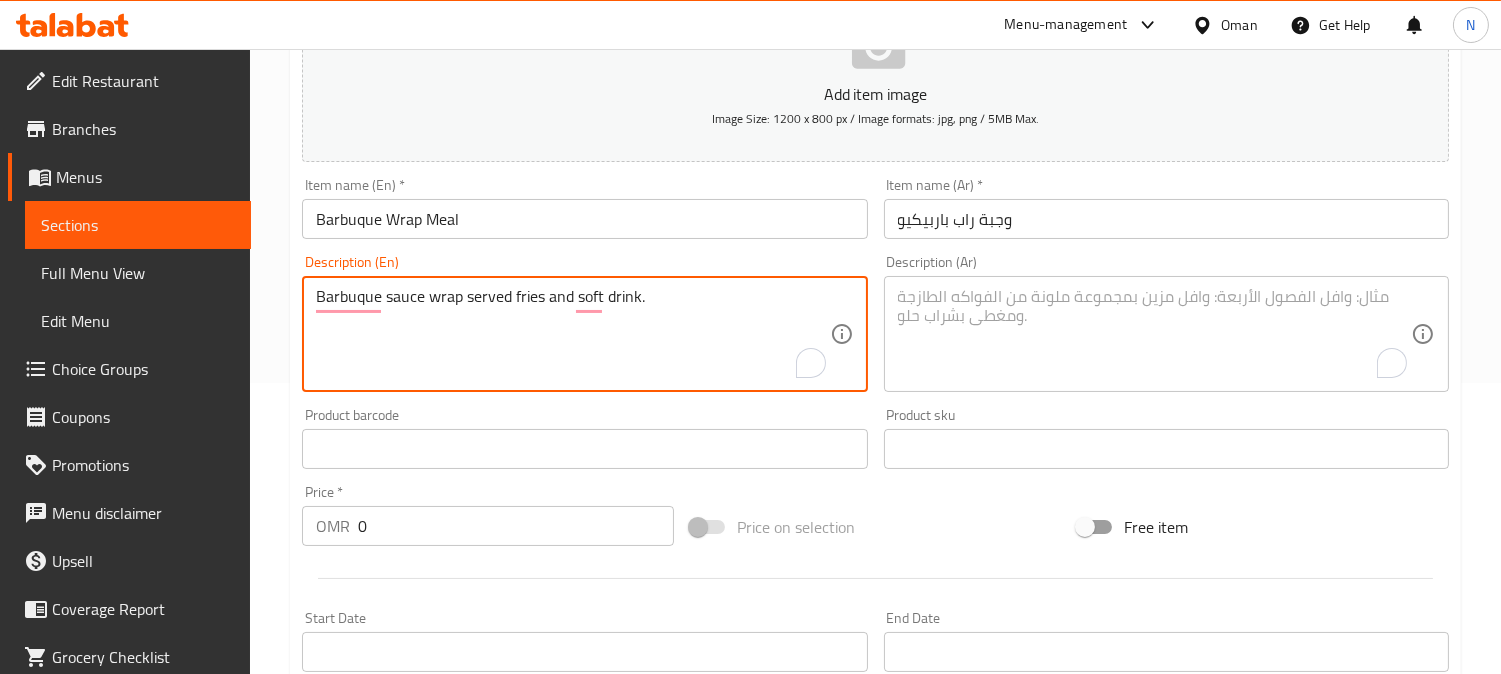 type on "Barbuque sauce wrap served fries and soft drink." 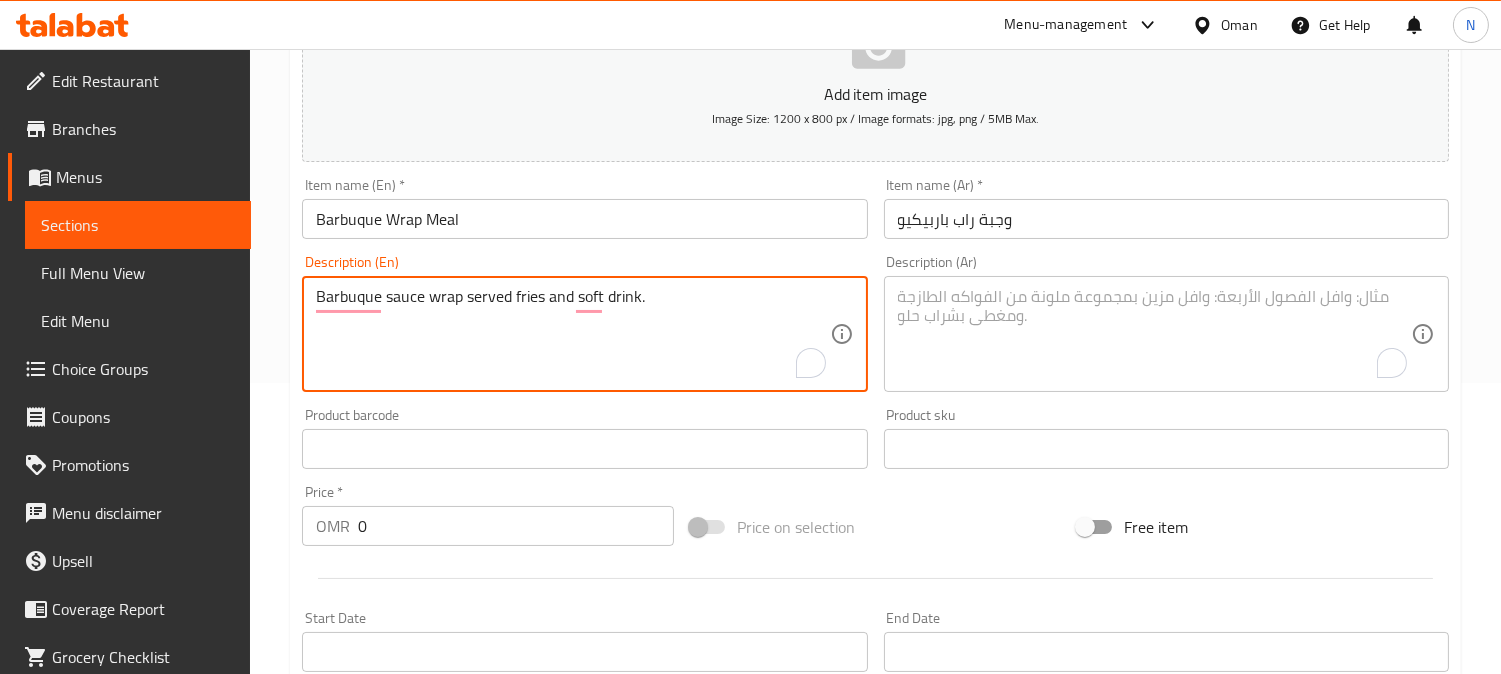 click at bounding box center [1154, 334] 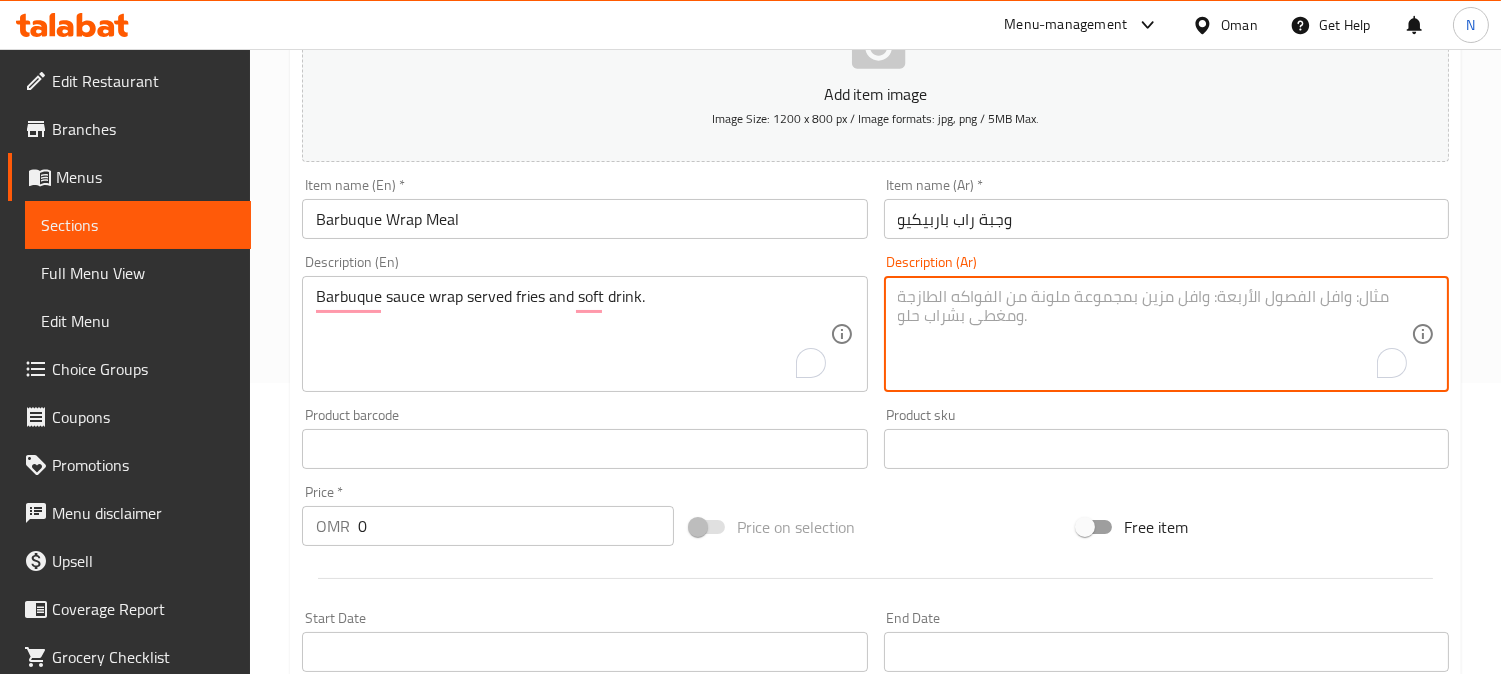paste on "لفائف صلصة الشواء تقدم مع البطاطس المقلية والمشروبات الغازية." 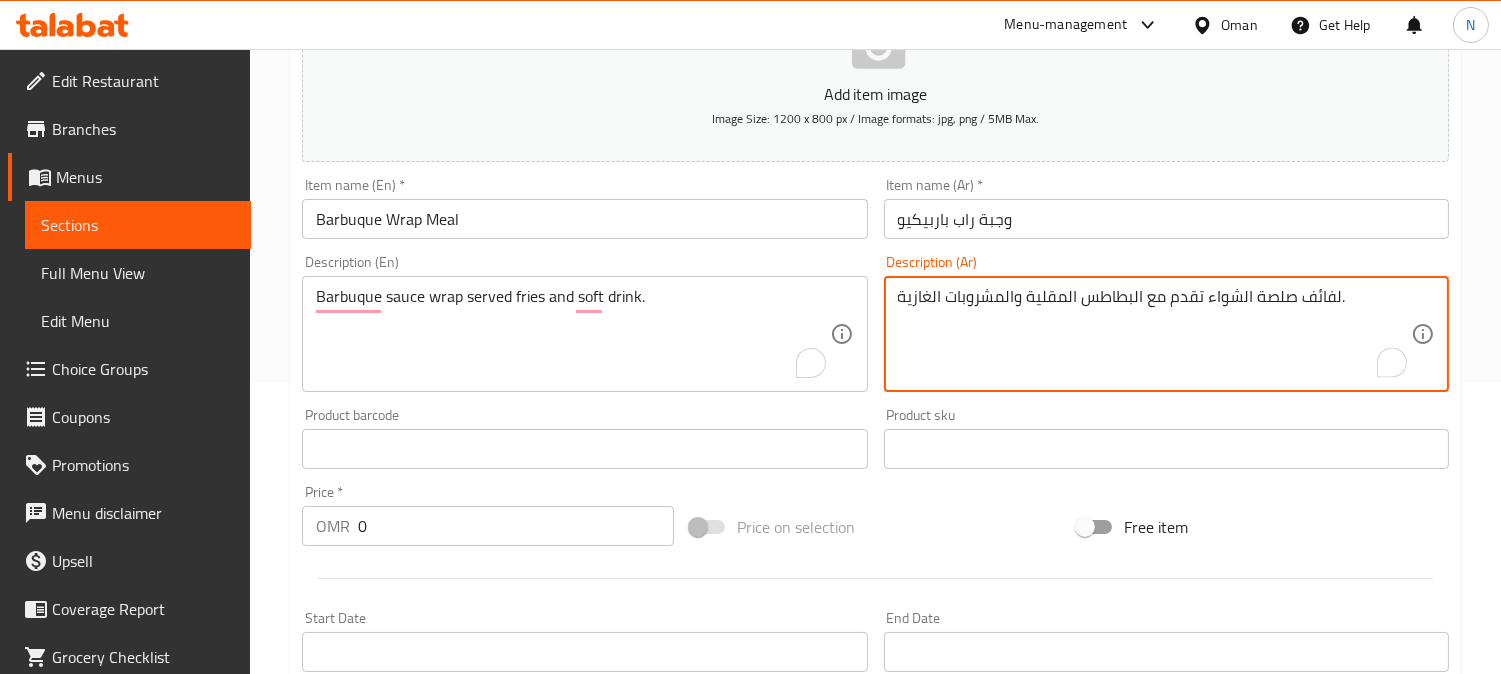 click on "لفائف صلصة الشواء تقدم مع البطاطس المقلية والمشروبات الغازية." at bounding box center (1154, 334) 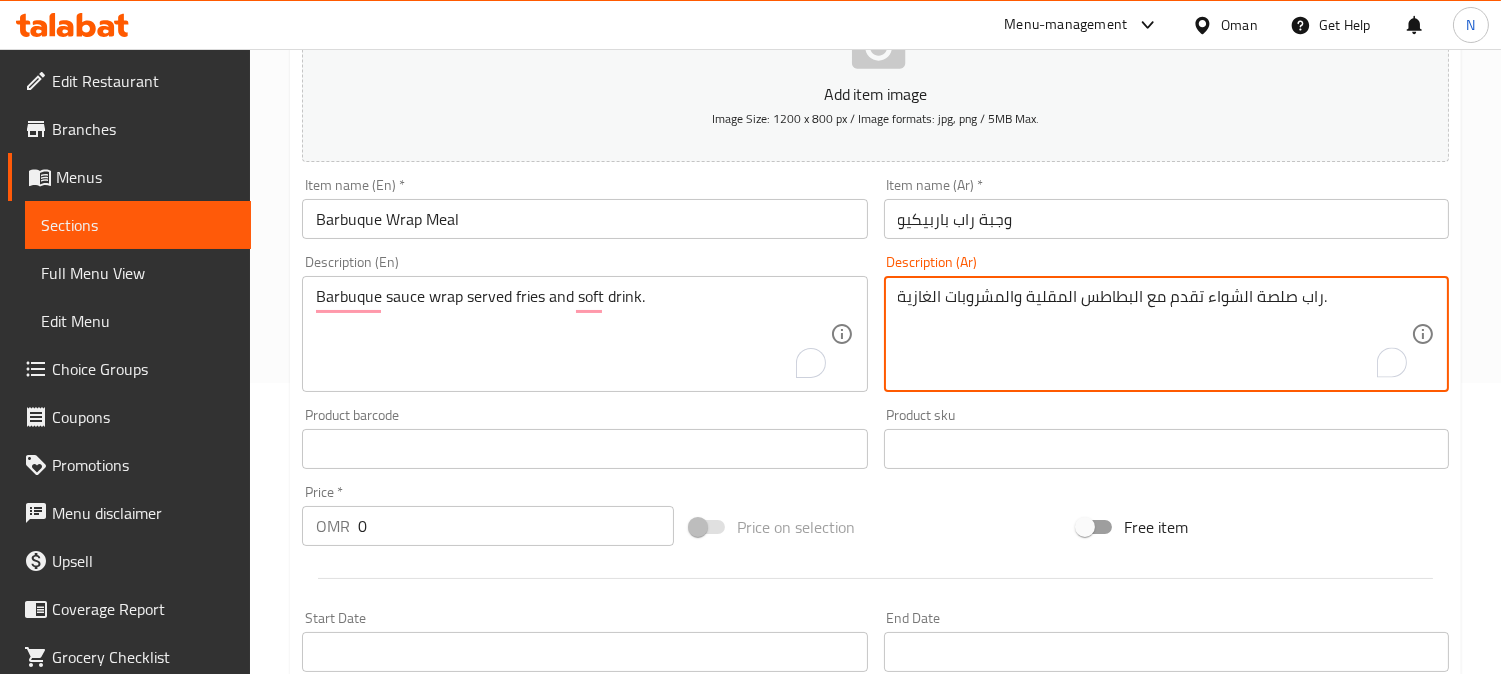 click on "راب صلصة الشواء تقدم مع البطاطس المقلية والمشروبات الغازية." at bounding box center [1154, 334] 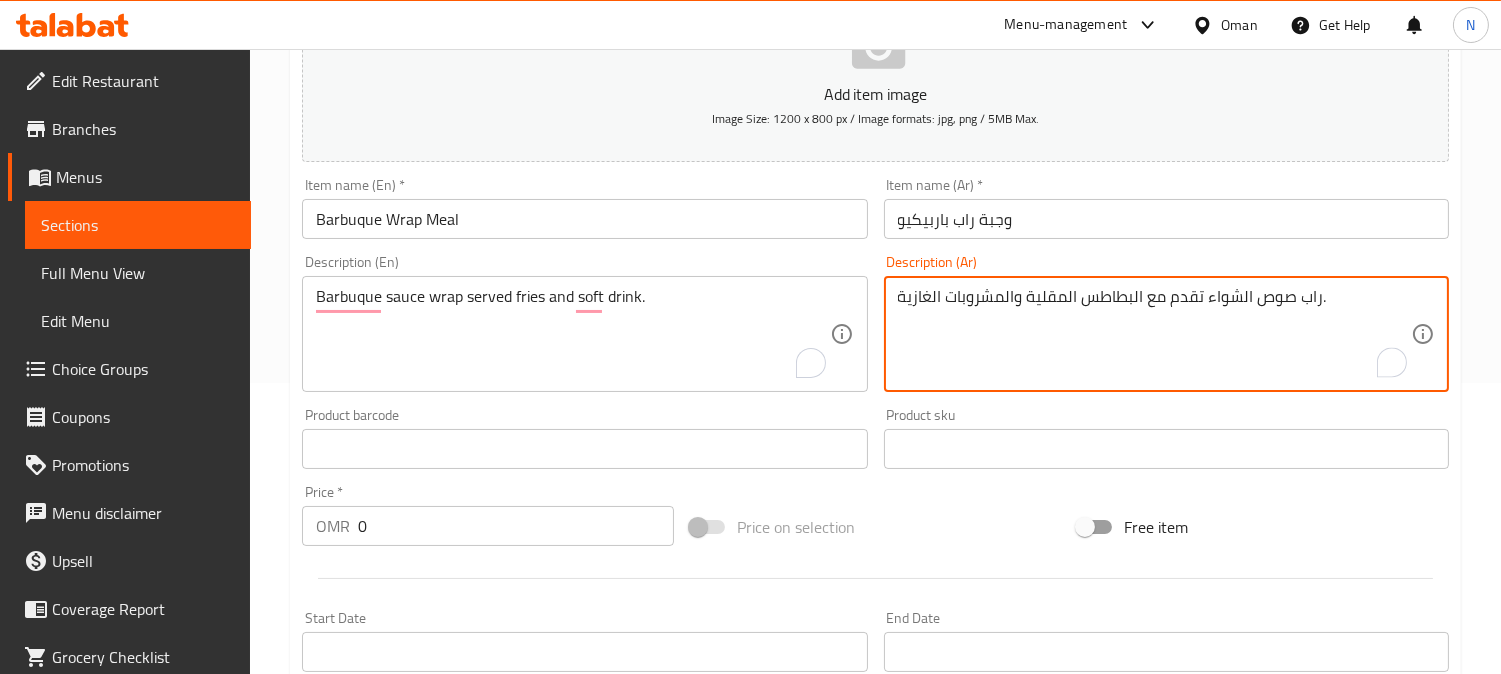 click on "وجبة راب باربيكيو" at bounding box center [1166, 219] 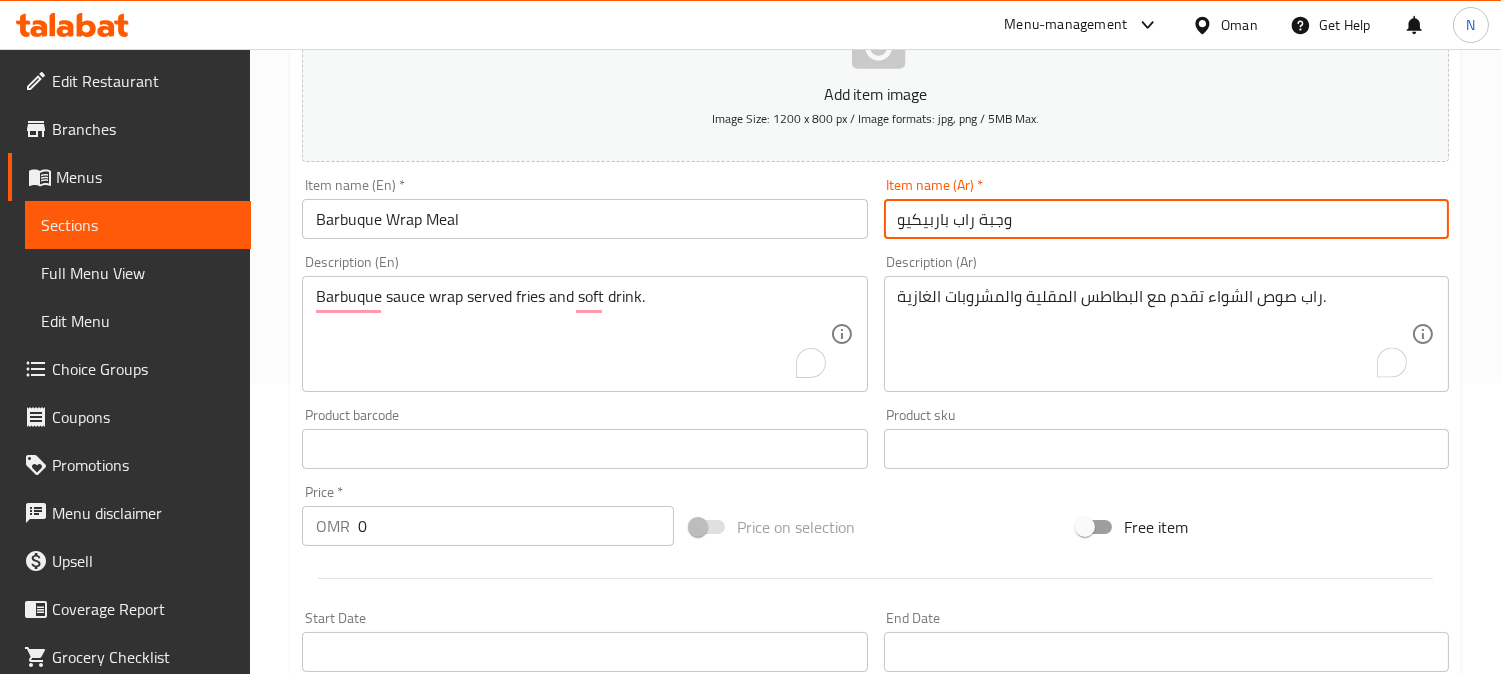 click on "وجبة راب باربيكيو" at bounding box center [1166, 219] 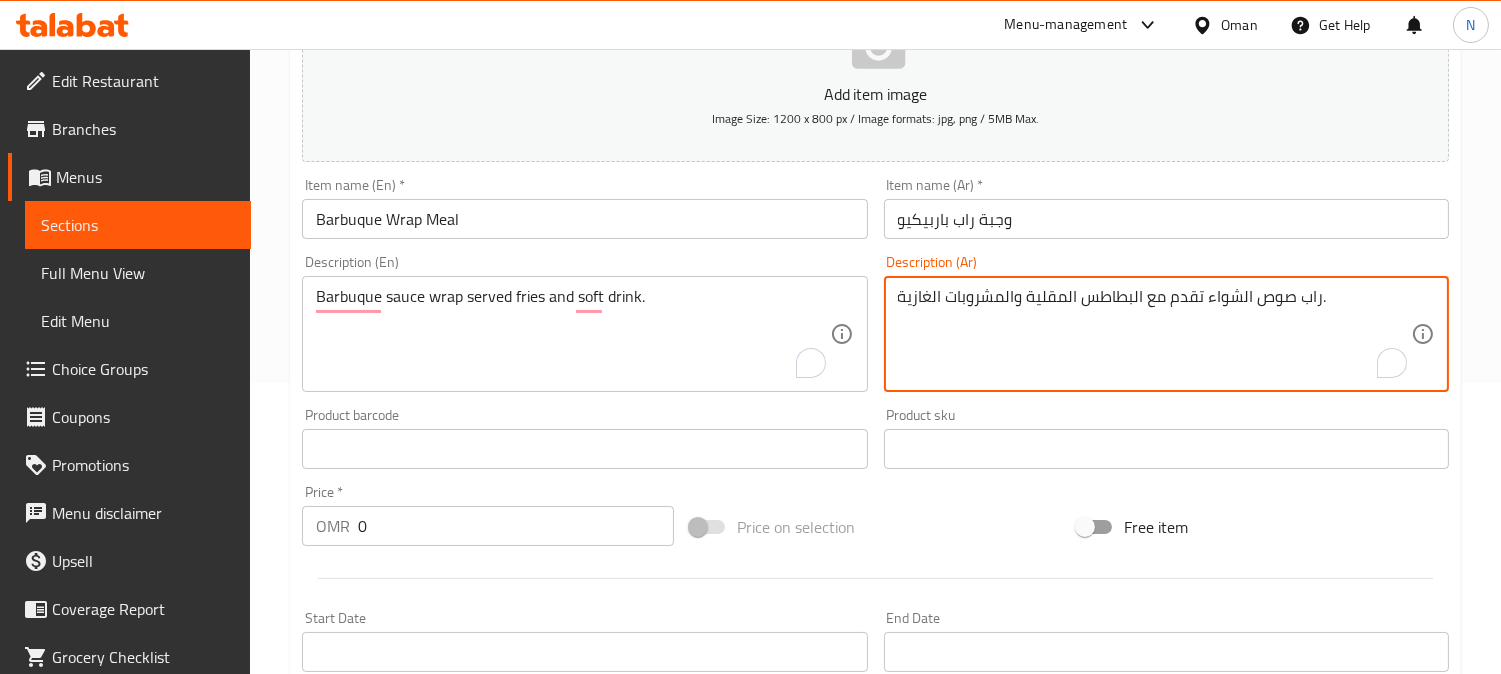 click on "راب صوص الشواء تقدم مع البطاطس المقلية والمشروبات الغازية." at bounding box center [1154, 334] 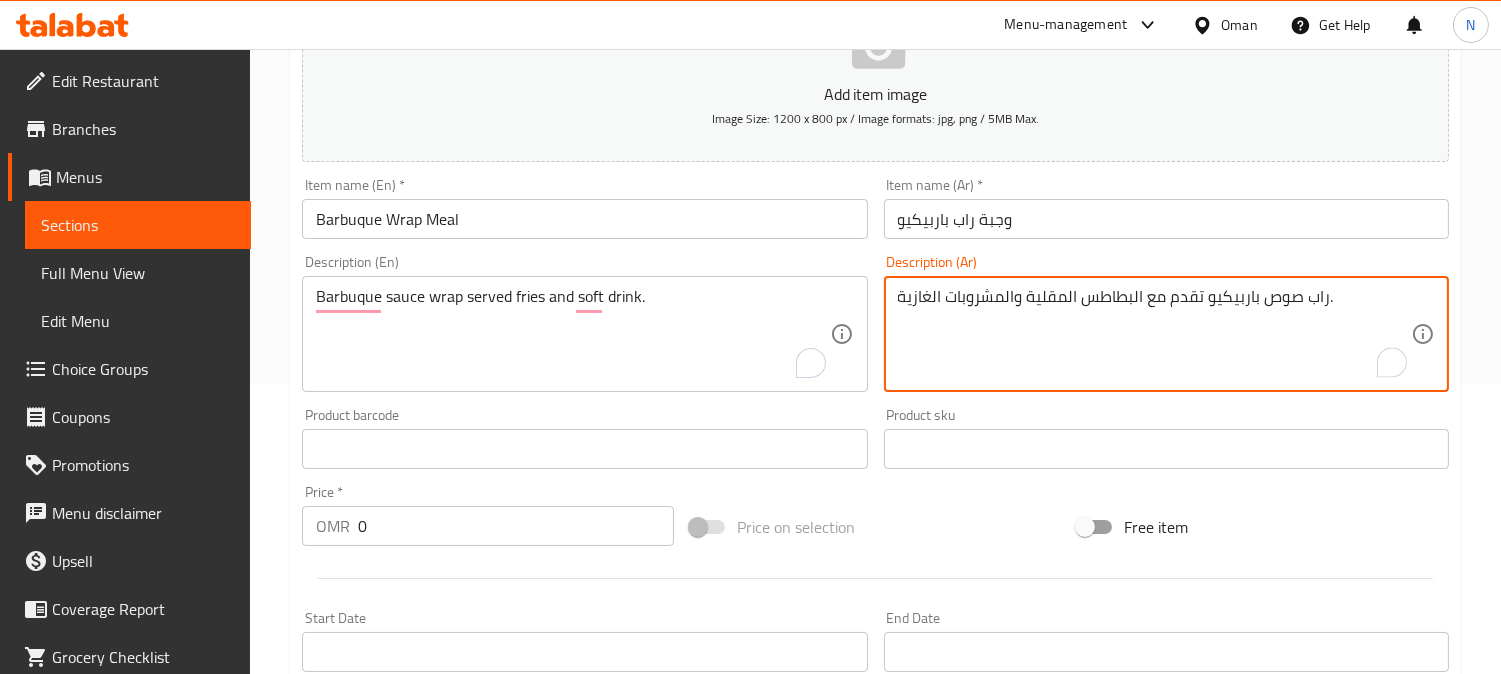 drag, startPoint x: 1141, startPoint y: 302, endPoint x: 1025, endPoint y: 302, distance: 116 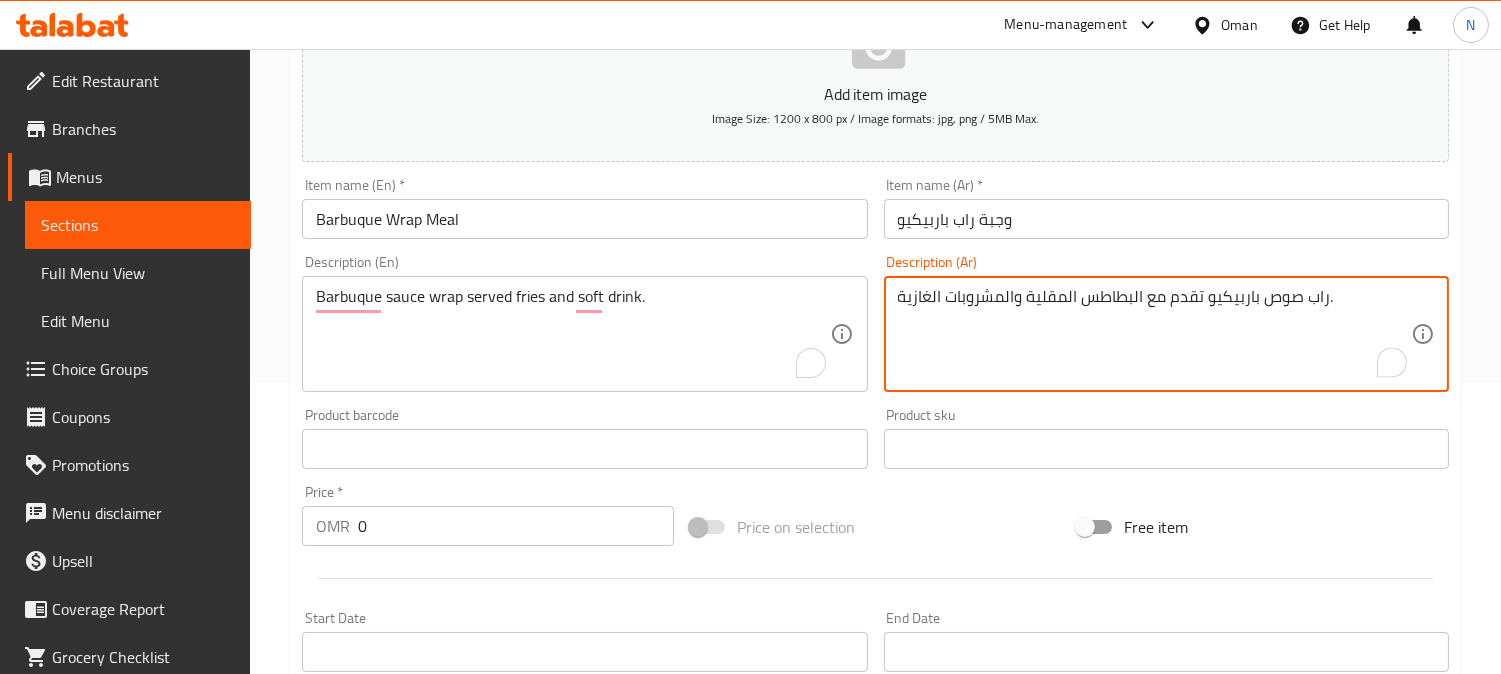 click on "راب صوص باربيكيو تقدم مع البطاطس المقلية والمشروبات الغازية." at bounding box center (1154, 334) 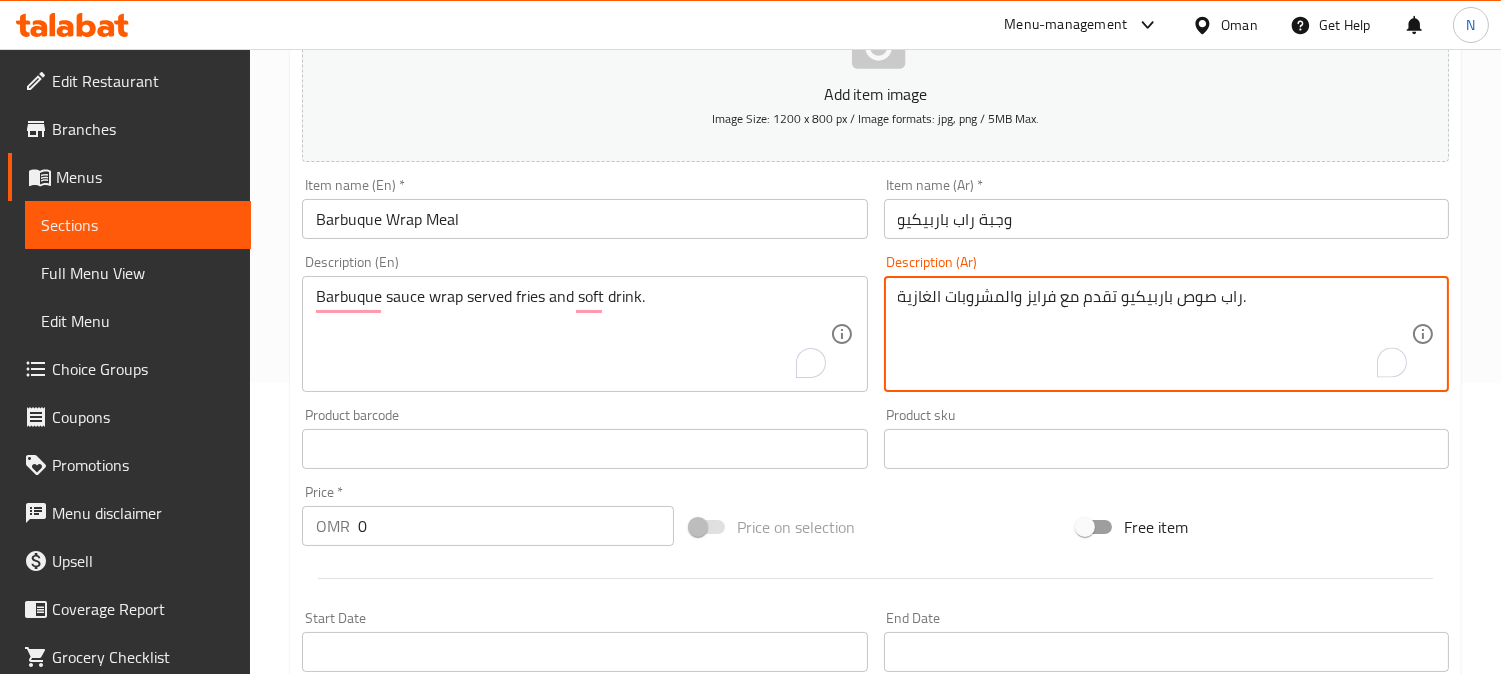 click on "راب صوص باربيكيو تقدم مع فرايز والمشروبات الغازية." at bounding box center [1154, 334] 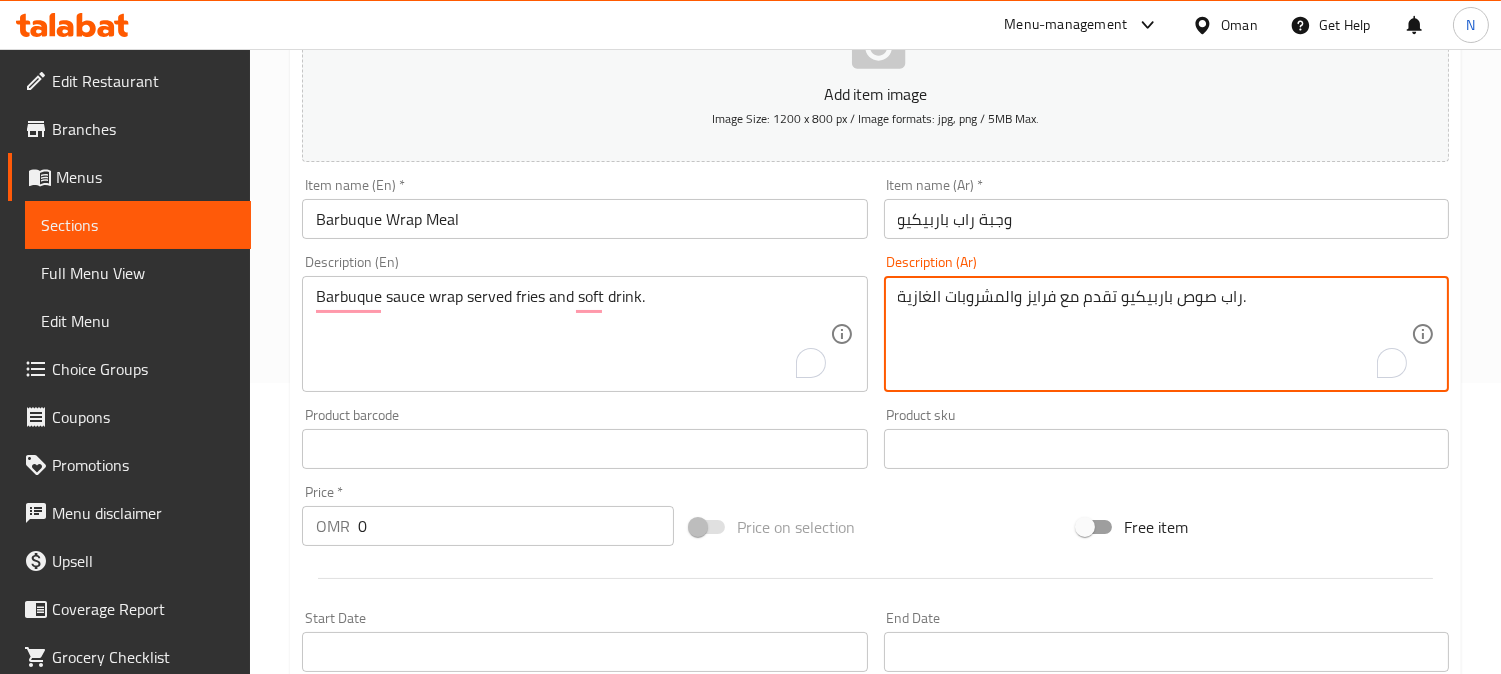 drag, startPoint x: 1012, startPoint y: 305, endPoint x: 1002, endPoint y: 306, distance: 10.049875 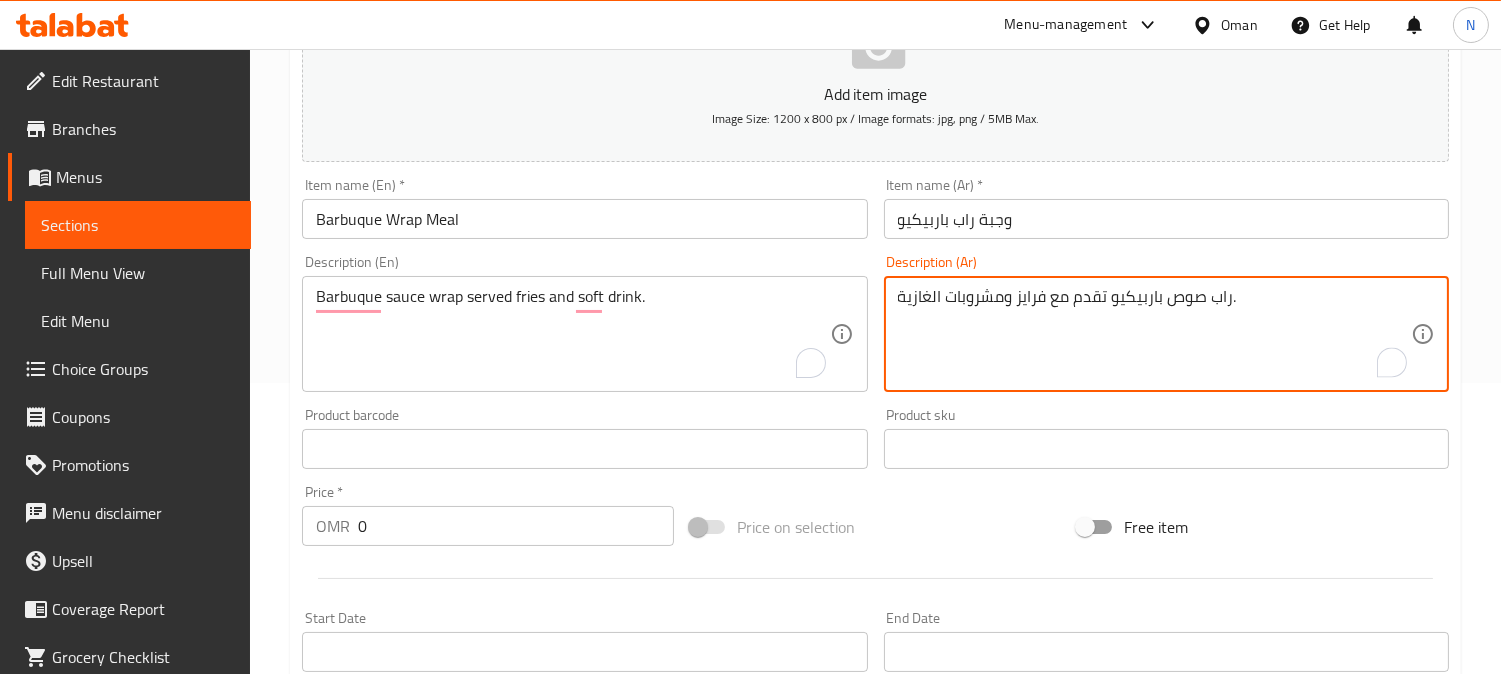 drag, startPoint x: 958, startPoint y: 300, endPoint x: 927, endPoint y: 302, distance: 31.06445 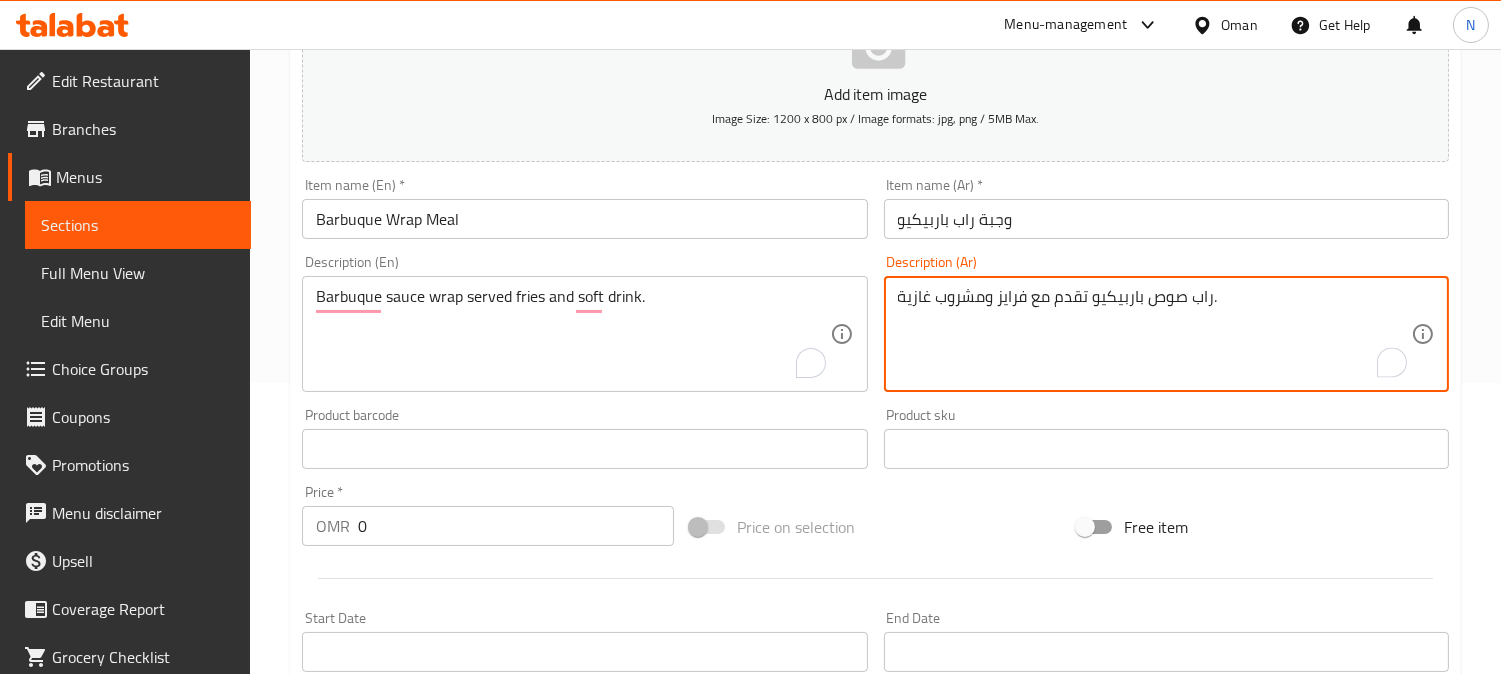 drag, startPoint x: 907, startPoint y: 303, endPoint x: 885, endPoint y: 313, distance: 24.166092 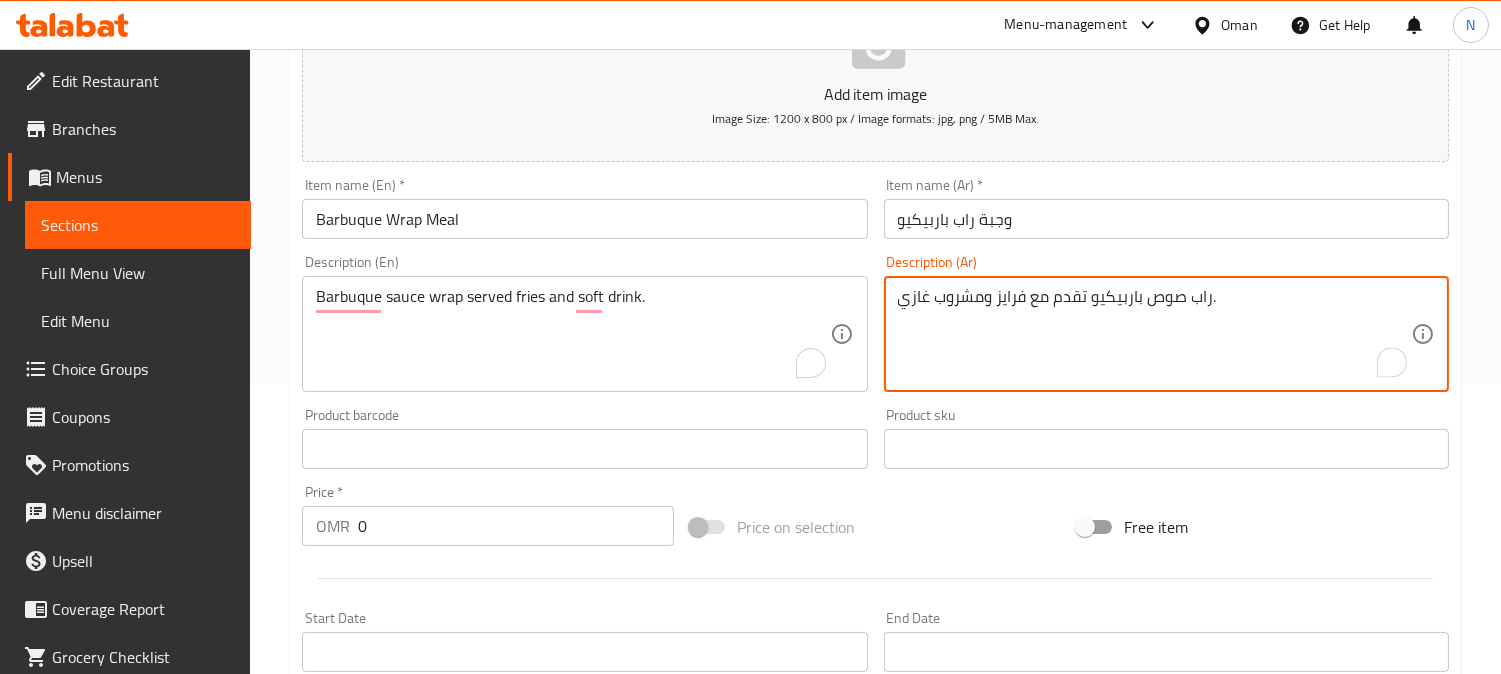type on "راب صوص باربيكيو تقدم مع فرايز ومشروب غازي." 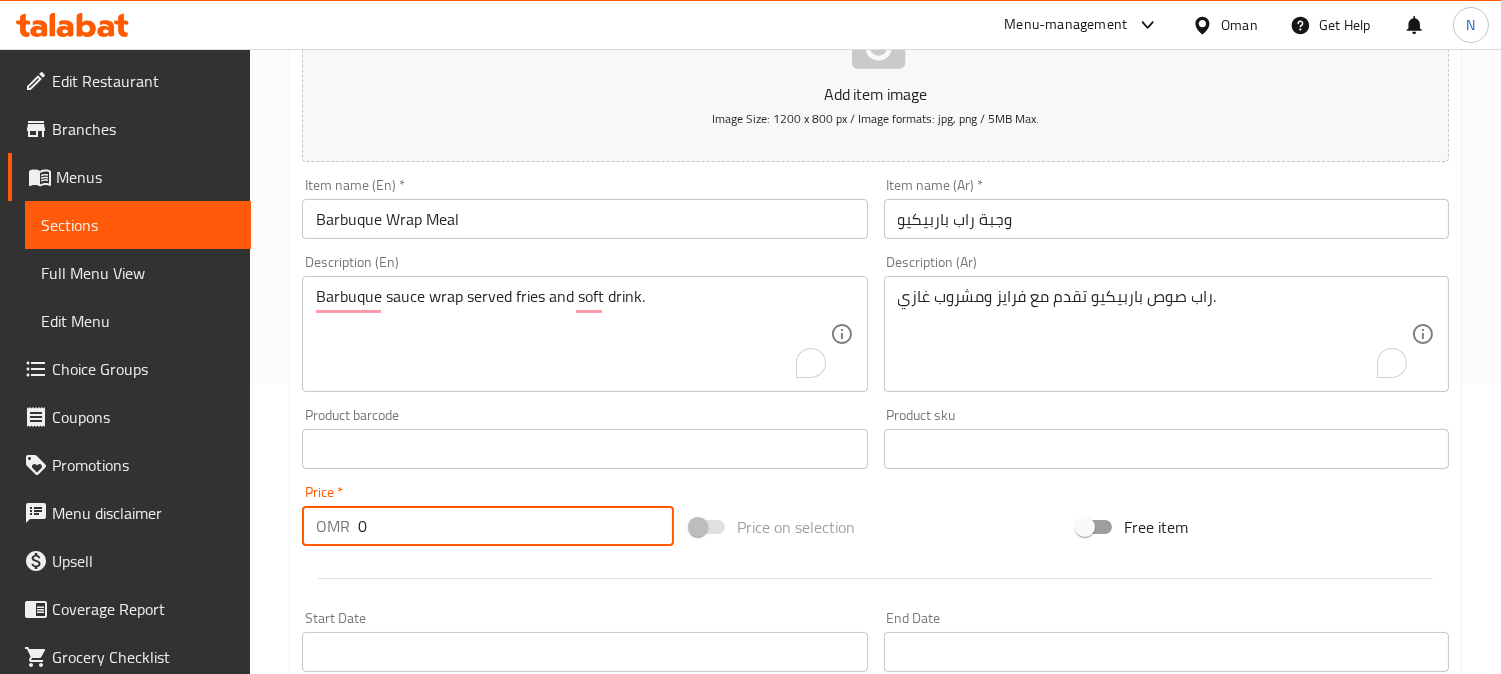drag, startPoint x: 328, startPoint y: 526, endPoint x: 300, endPoint y: 535, distance: 29.410883 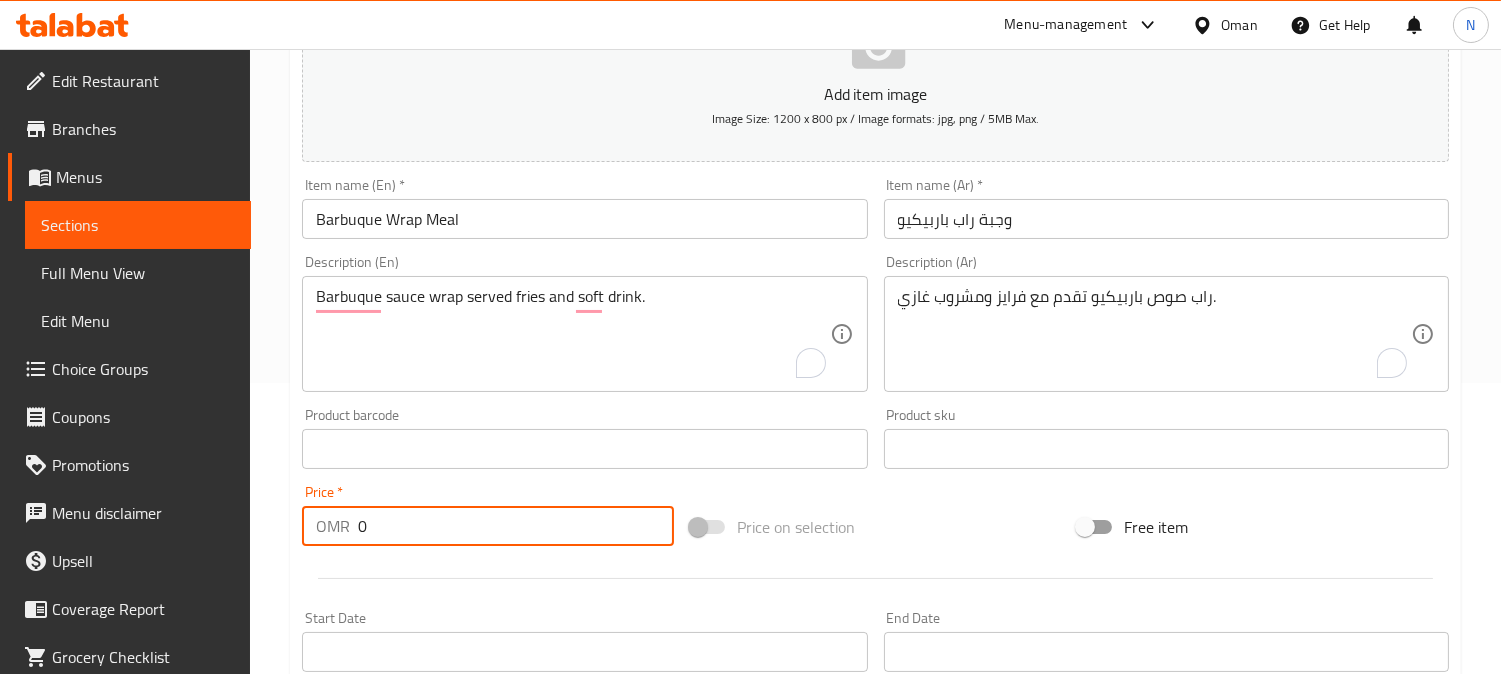 click on "Price   * OMR 0 Price  *" at bounding box center (488, 515) 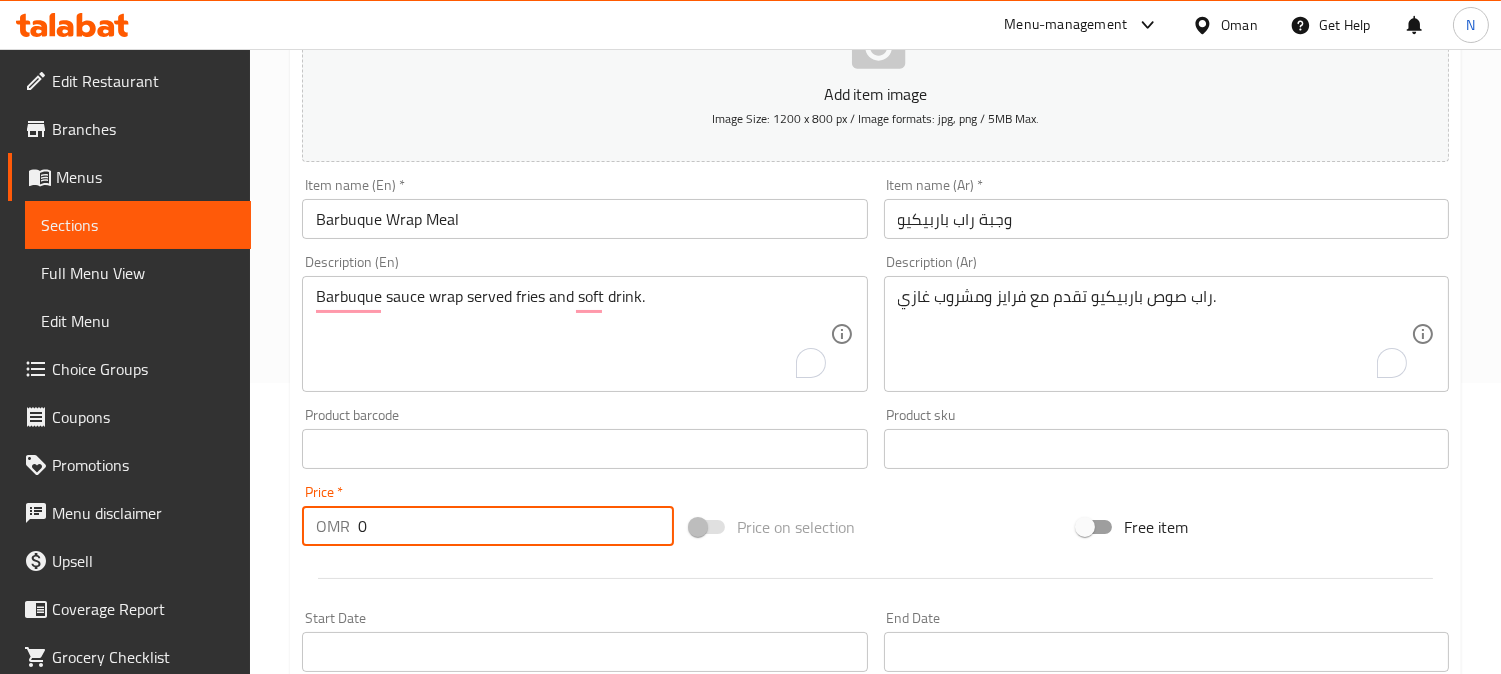 paste on "2.4" 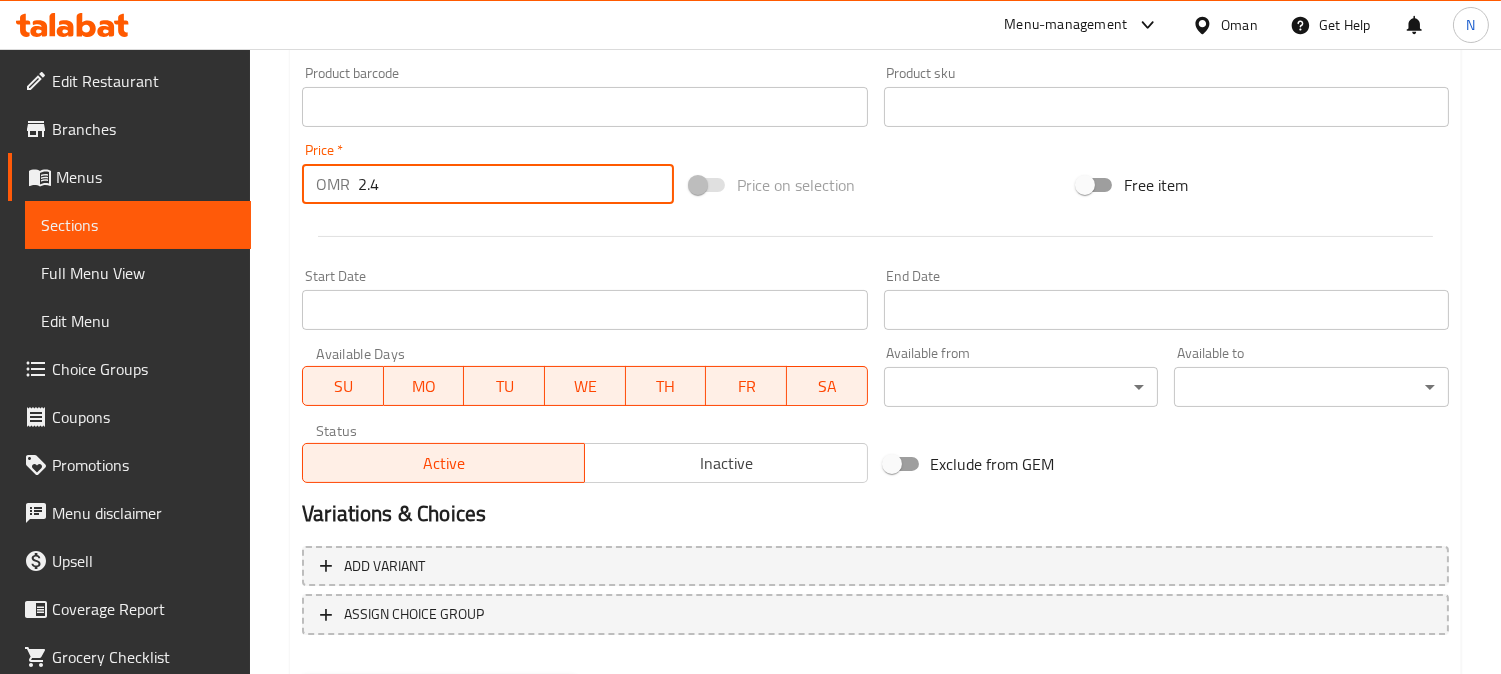 scroll, scrollTop: 735, scrollLeft: 0, axis: vertical 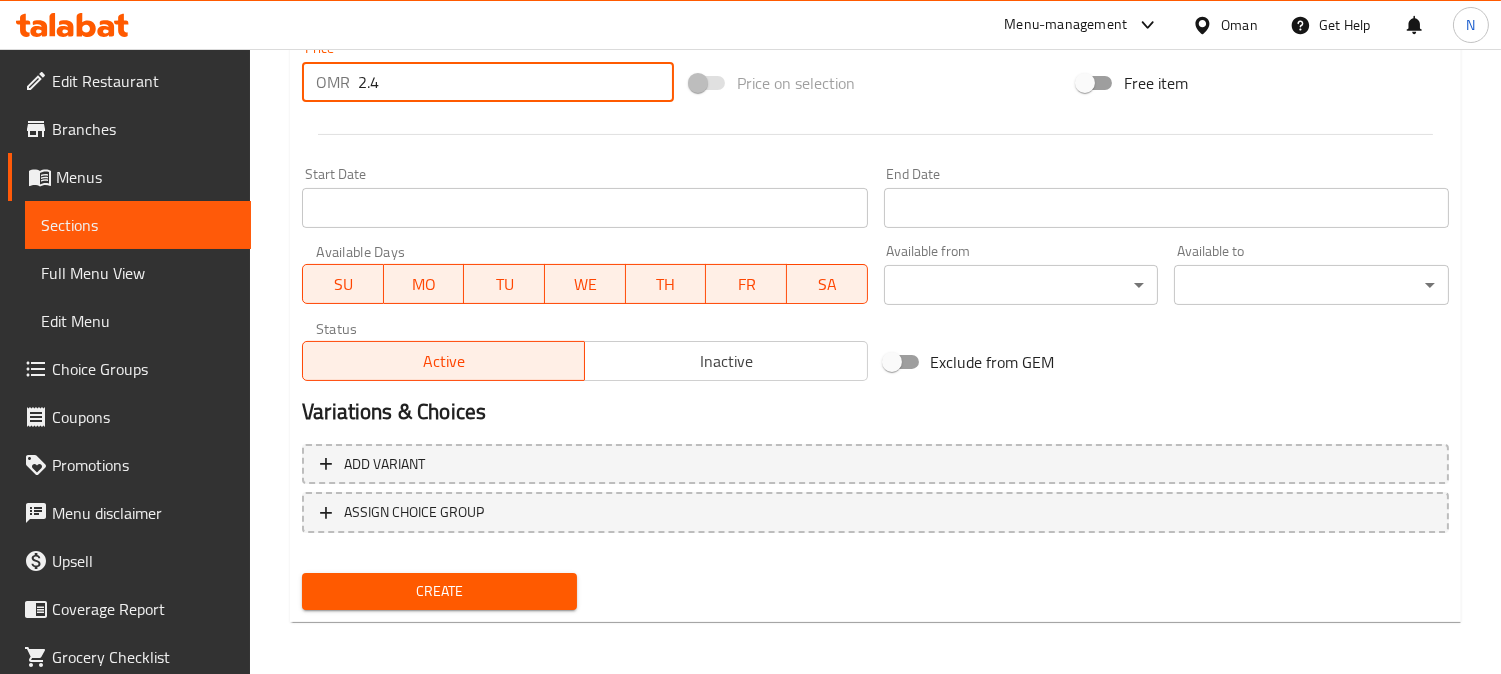 type on "2.4" 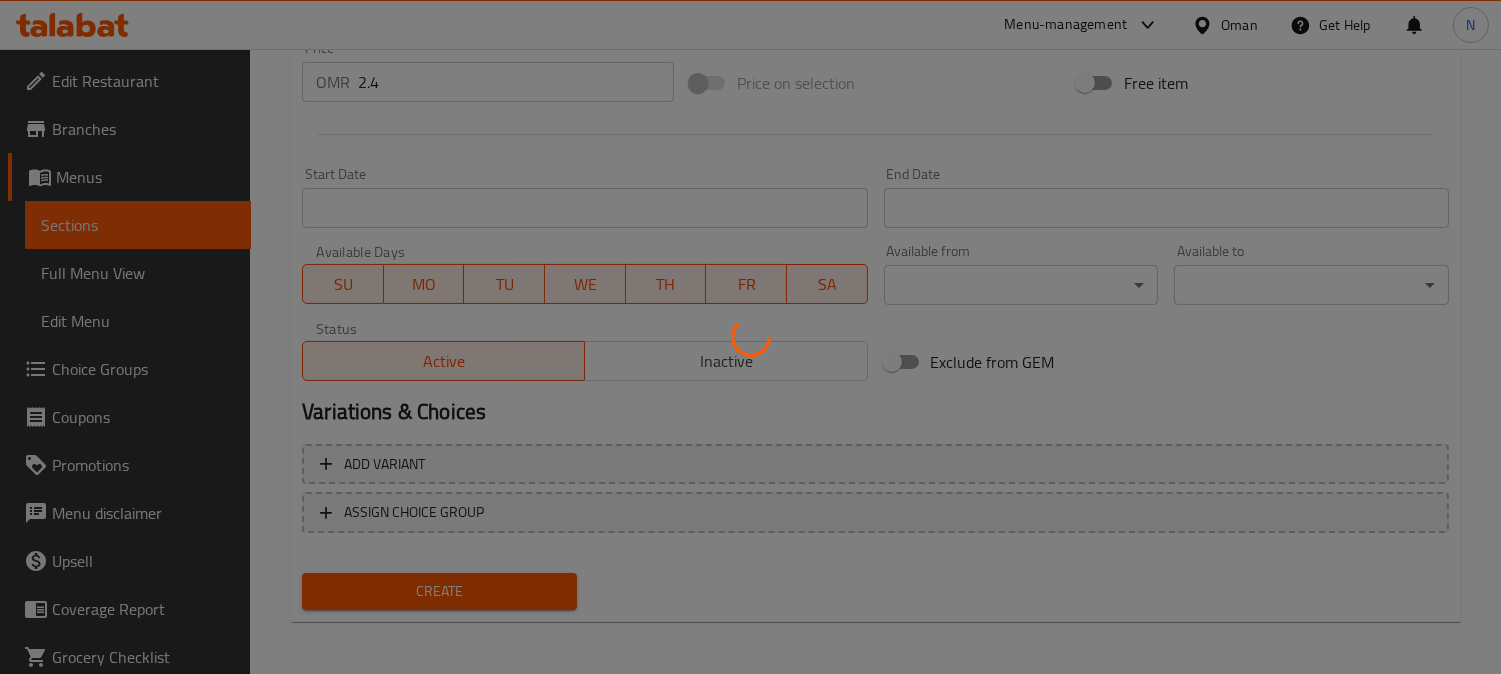 type 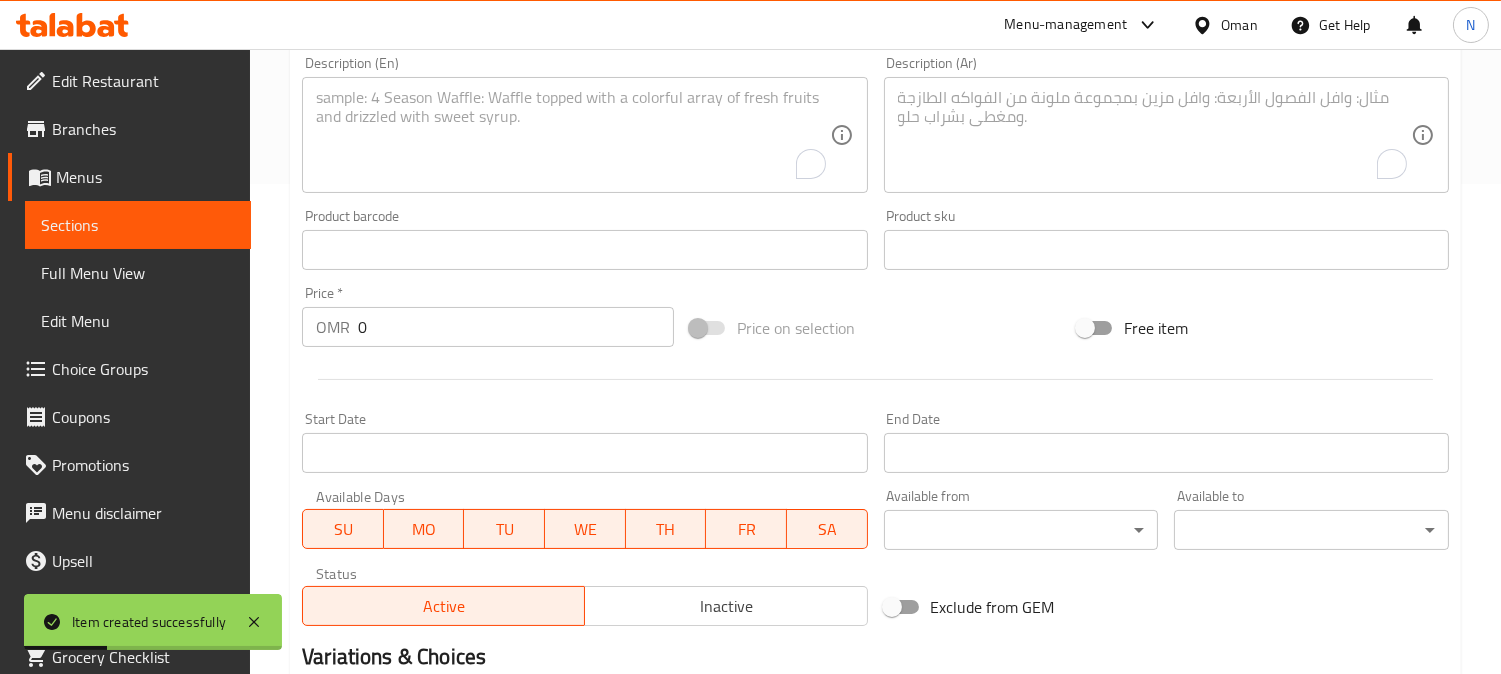scroll, scrollTop: 402, scrollLeft: 0, axis: vertical 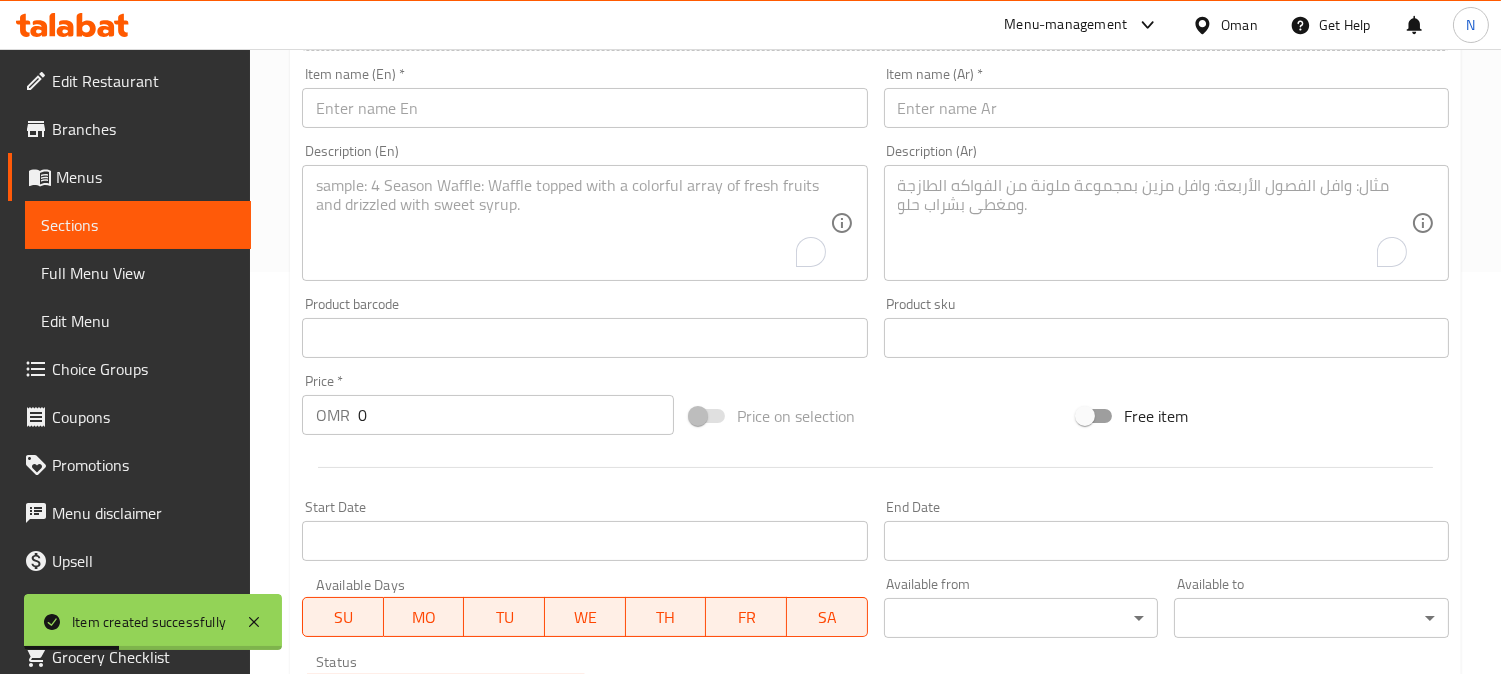 click at bounding box center [584, 108] 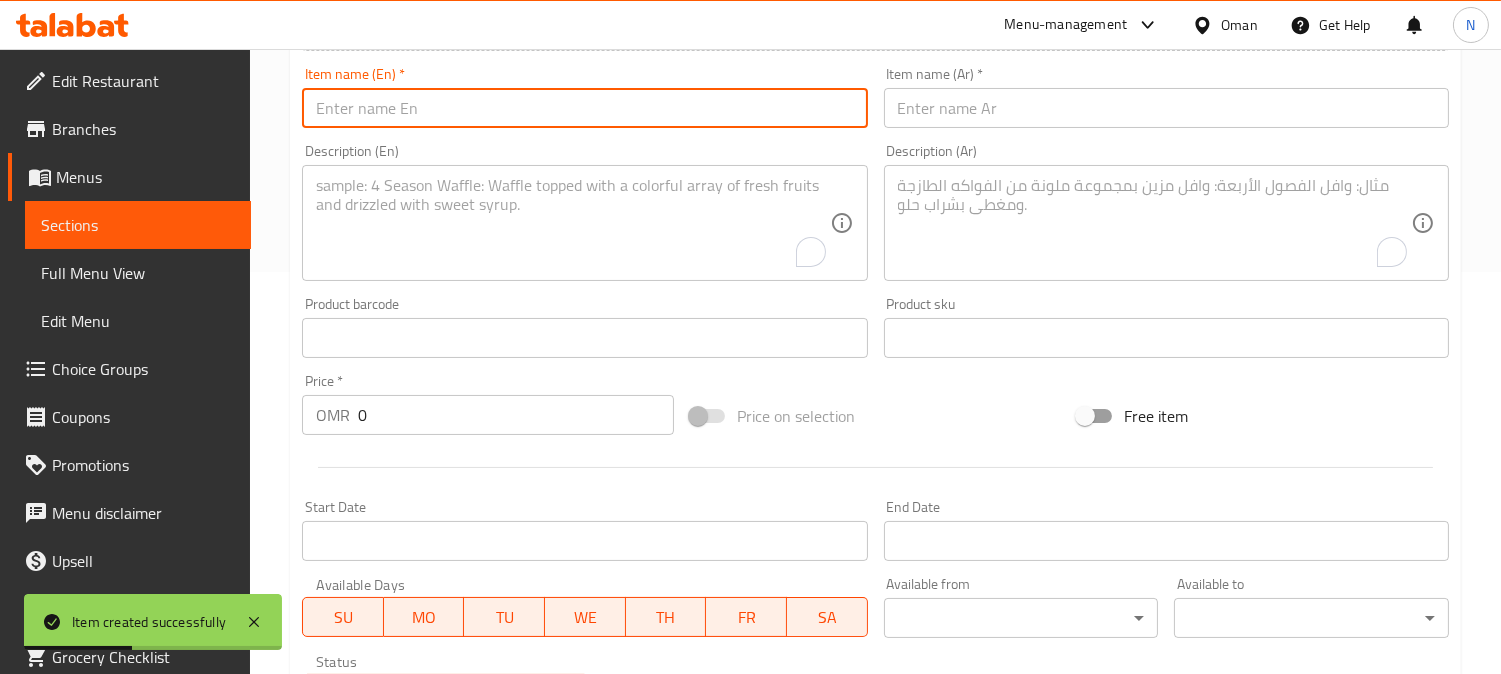 paste on "Honey Mustard Wrap Meal" 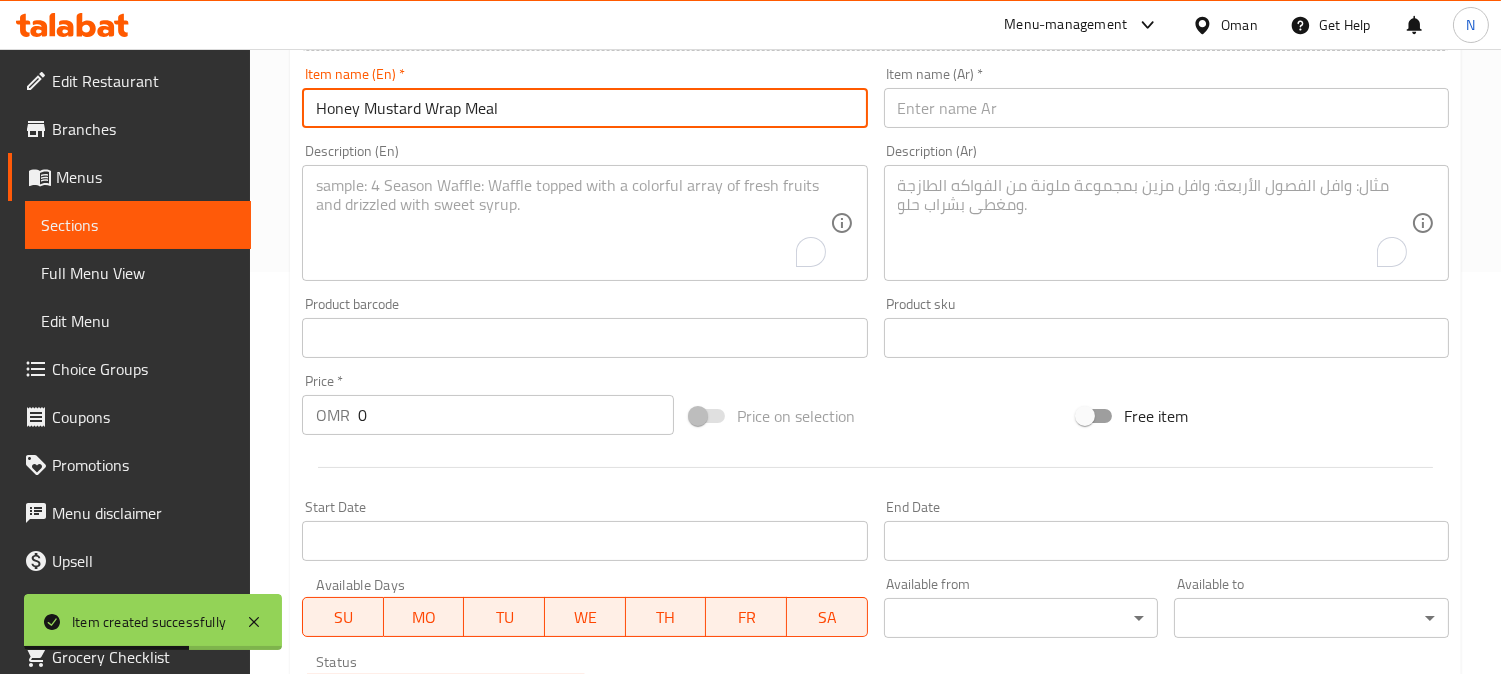 drag, startPoint x: 496, startPoint y: 116, endPoint x: 540, endPoint y: 124, distance: 44.72136 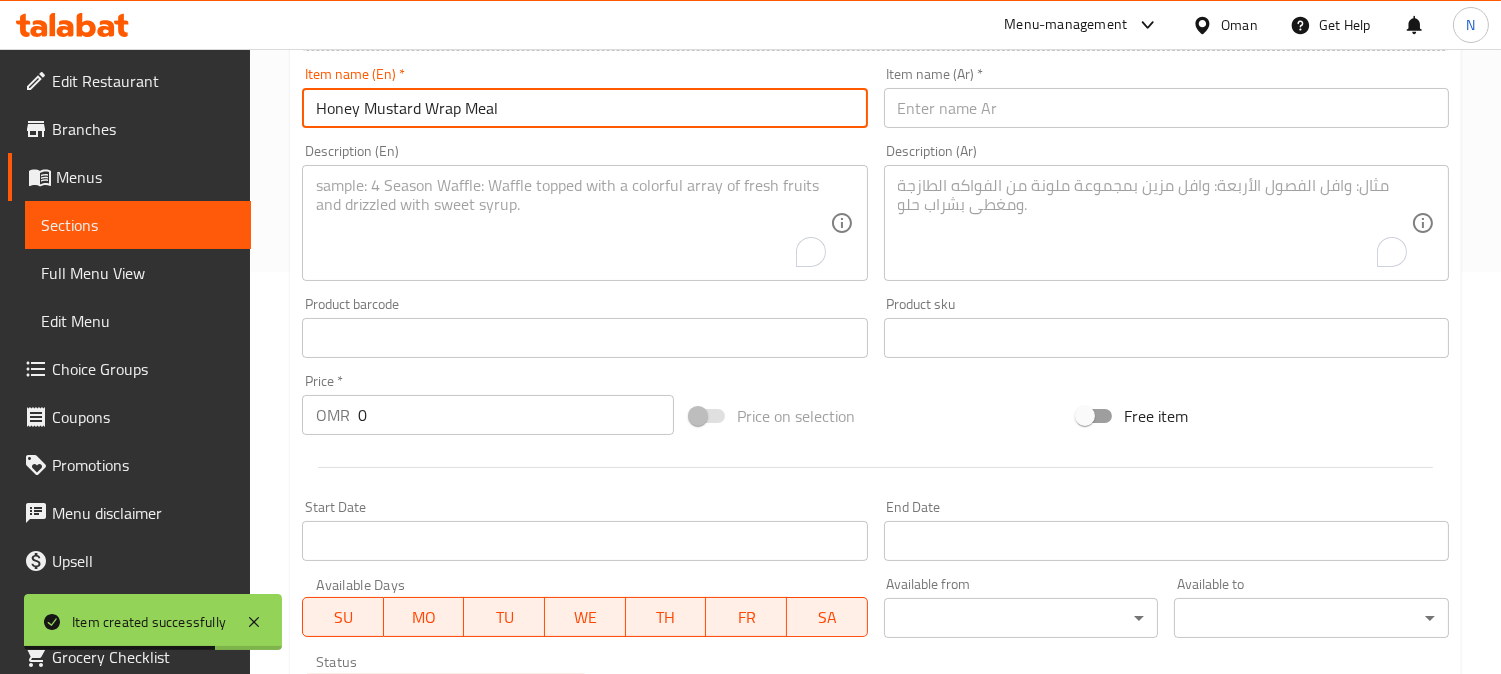 click on "Honey Mustard Wrap Meal" at bounding box center [584, 108] 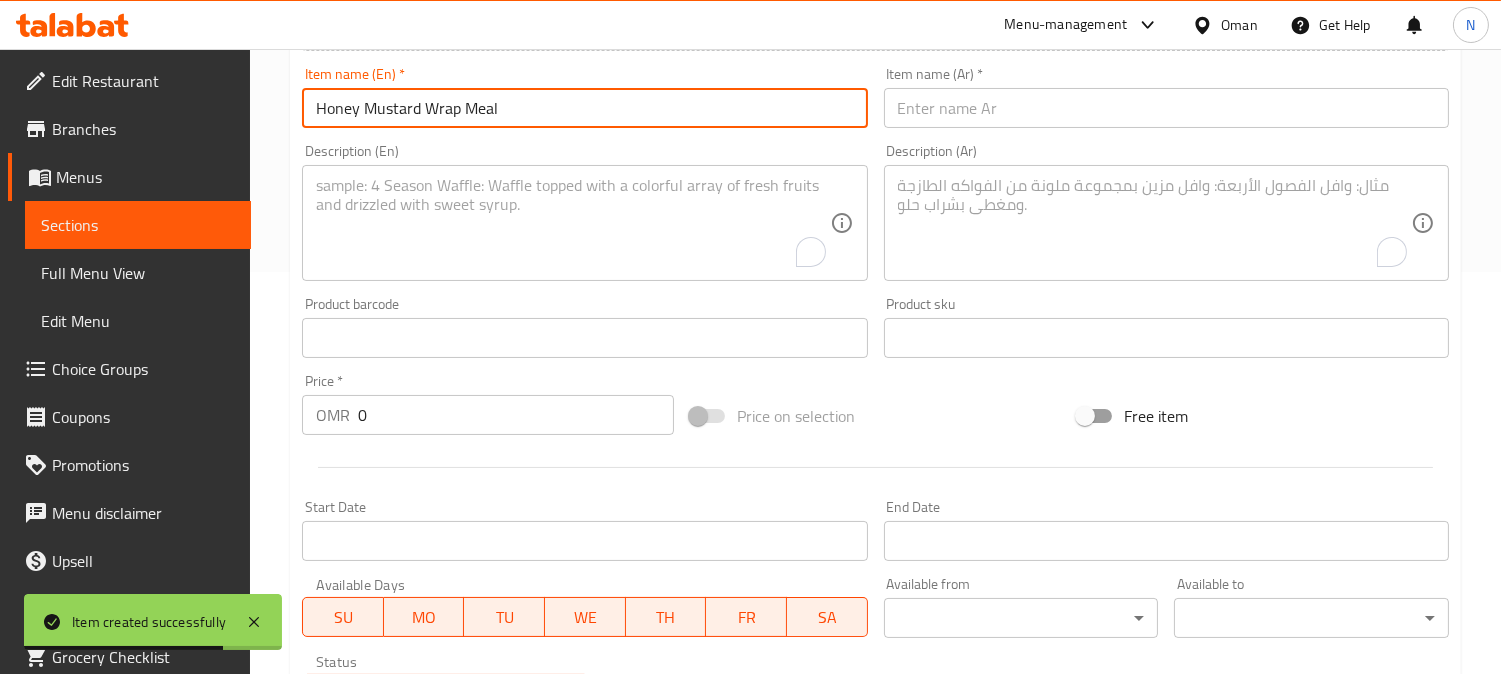 click on "Honey Mustard Wrap Meal" at bounding box center (584, 108) 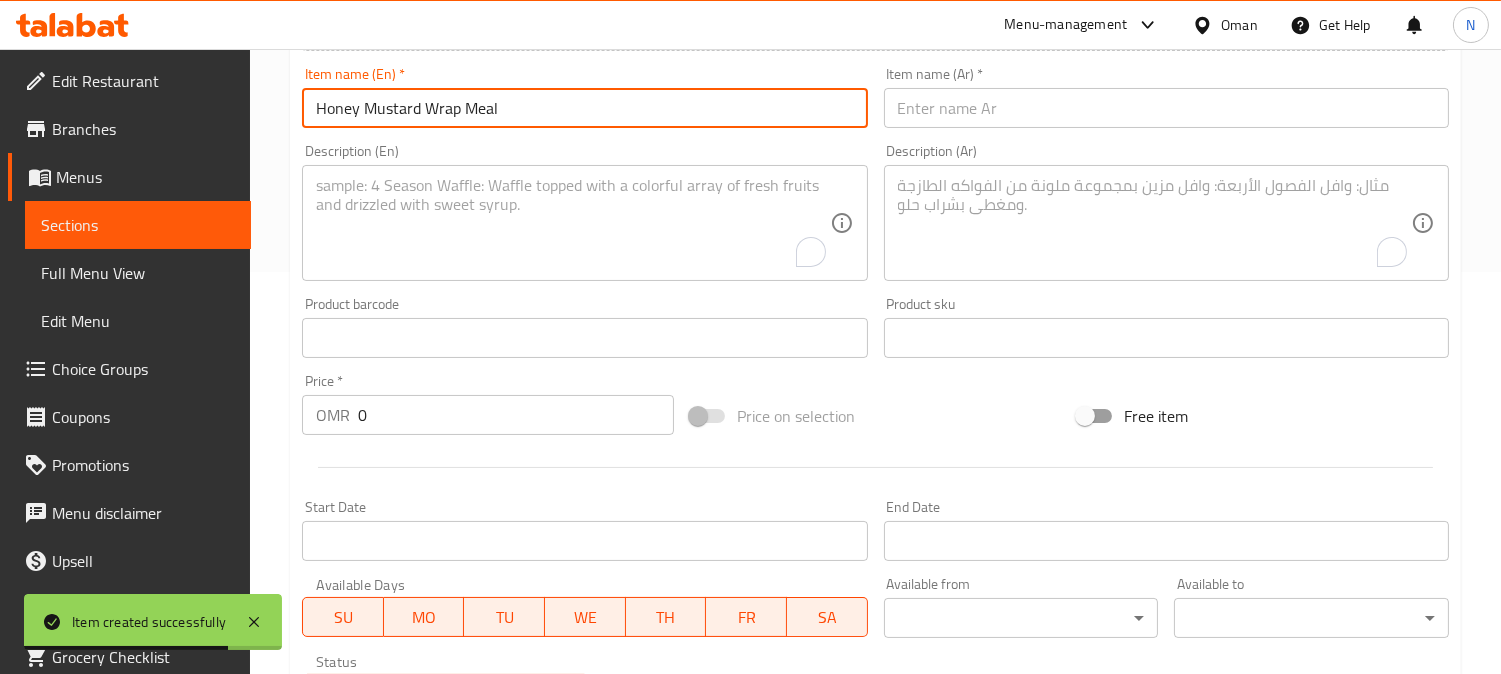 click on "Honey Mustard Wrap Meal" at bounding box center [584, 108] 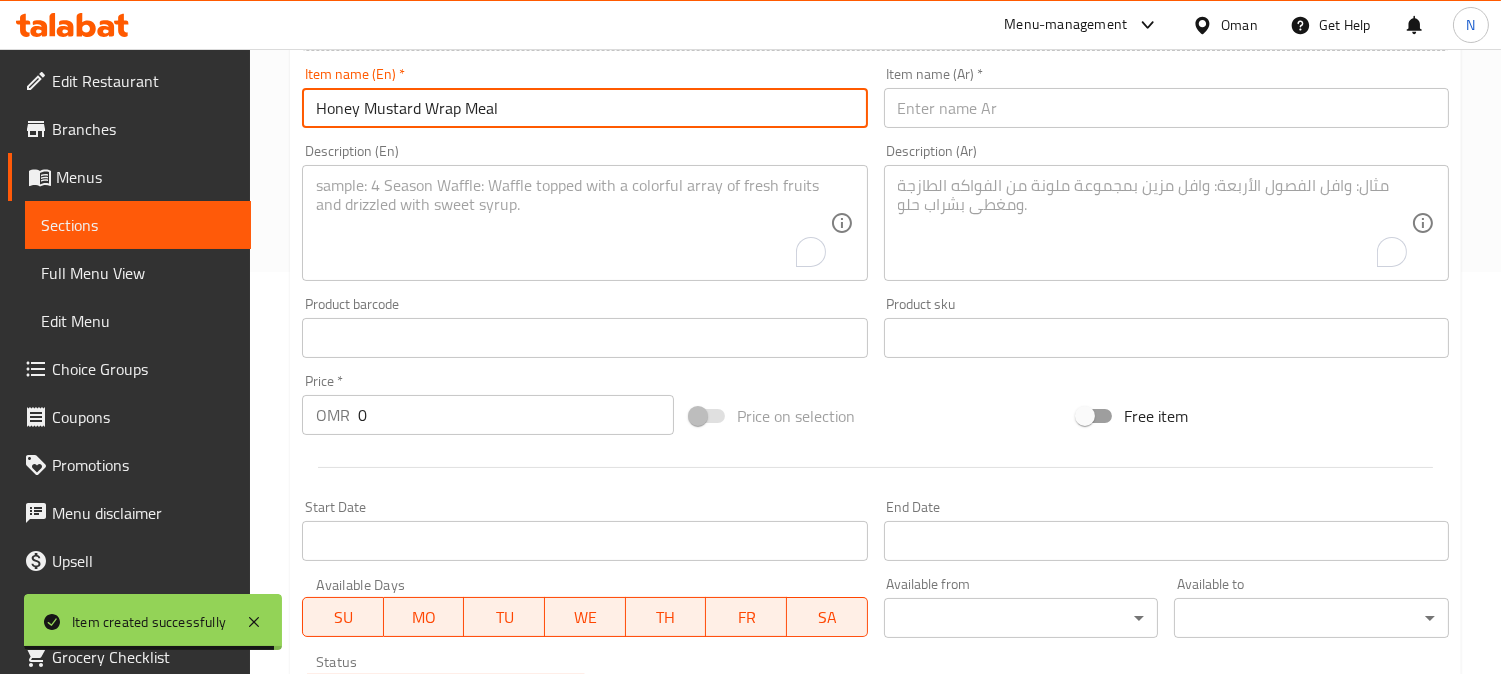 type on "Honey Mustard Wrap Meal" 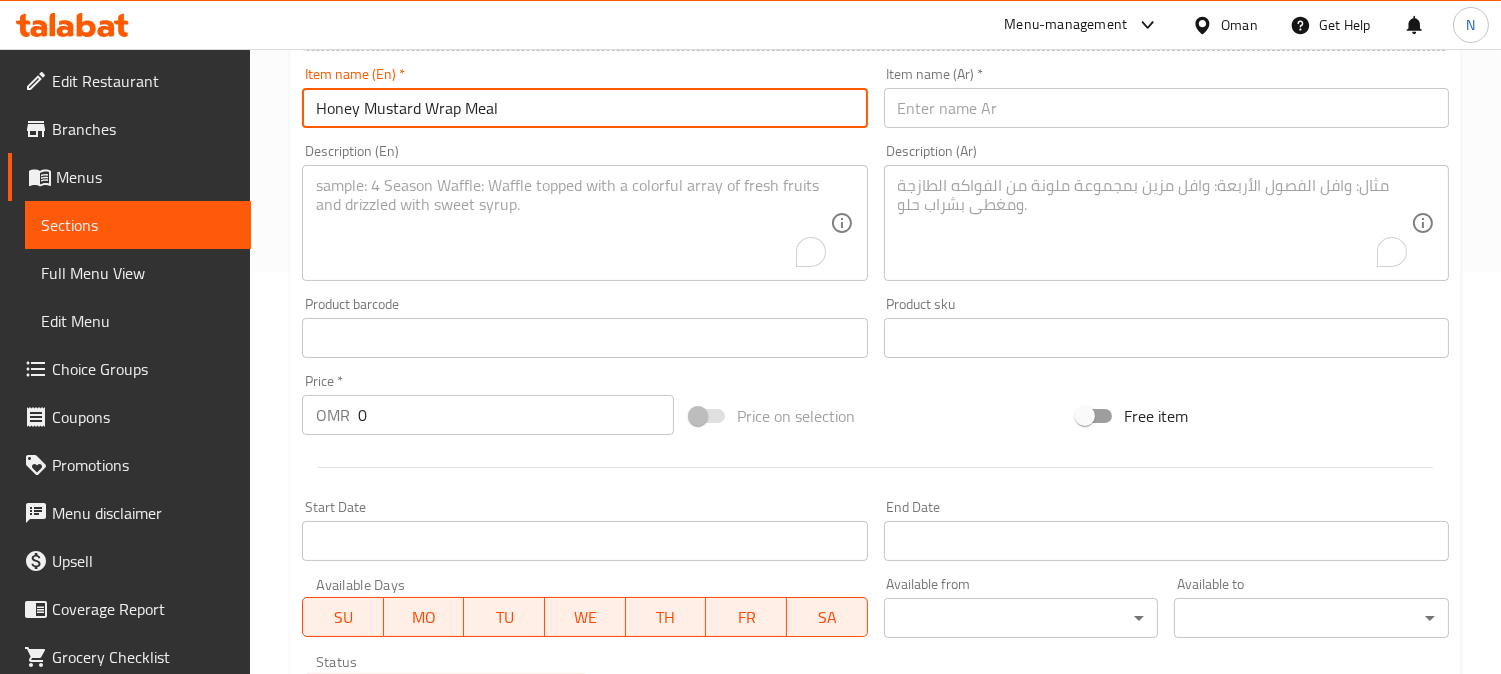 click at bounding box center (1166, 108) 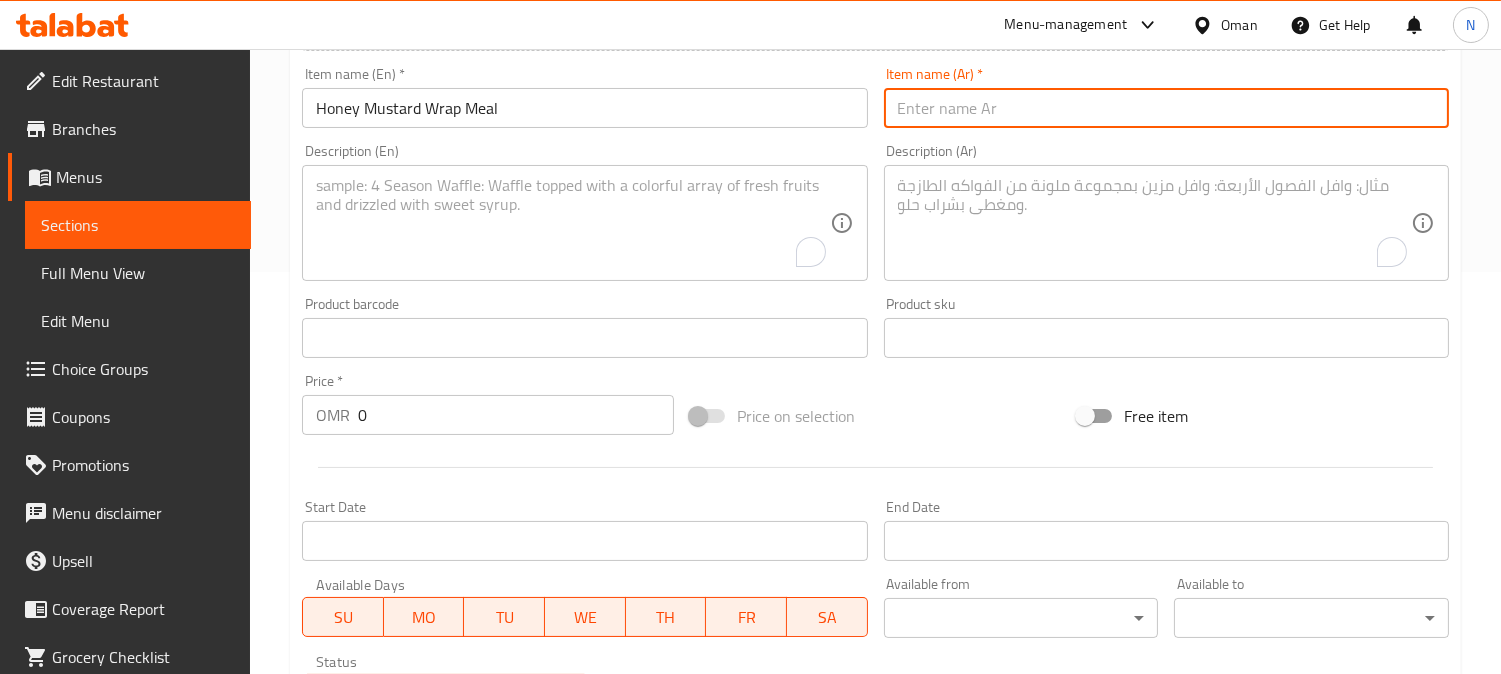 paste on "وجبة لفائف الخردل والعسل" 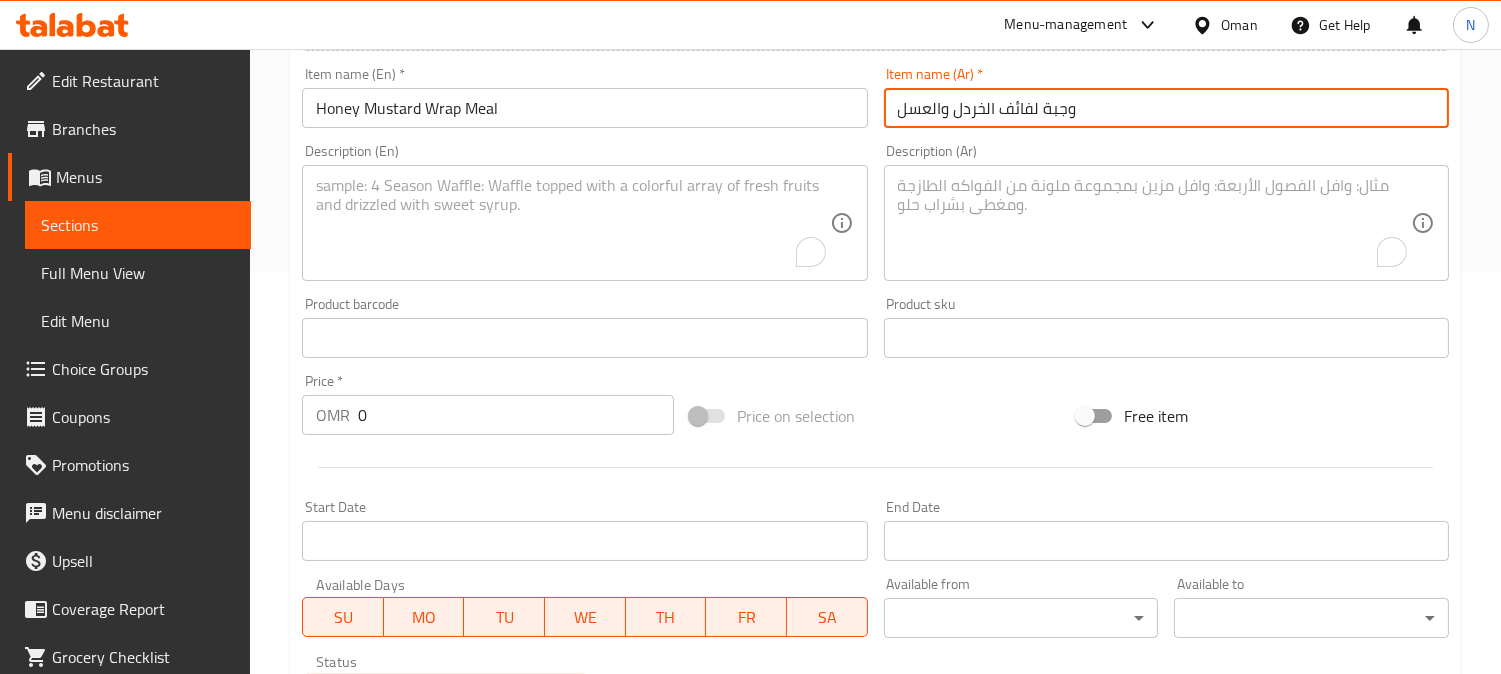 click on "وجبة لفائف الخردل والعسل" at bounding box center [1166, 108] 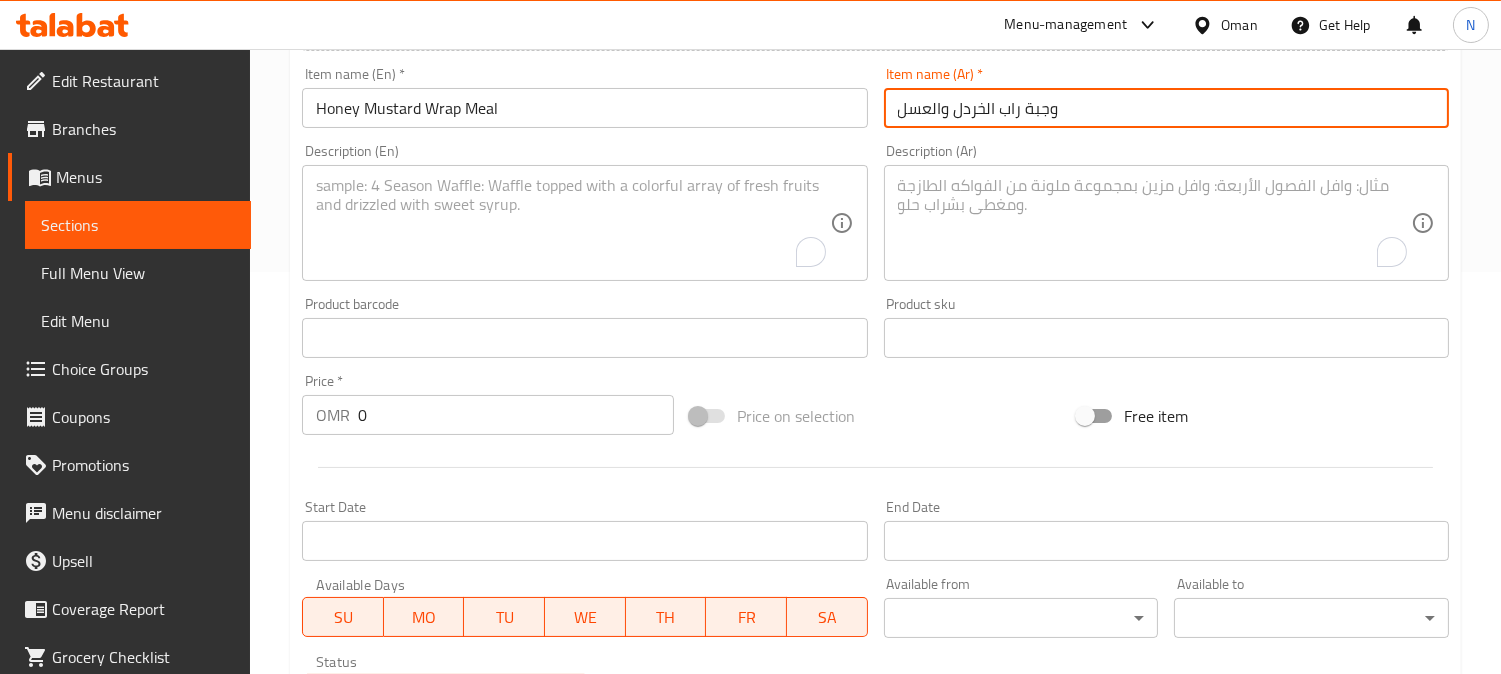 drag, startPoint x: 995, startPoint y: 115, endPoint x: 955, endPoint y: 123, distance: 40.792156 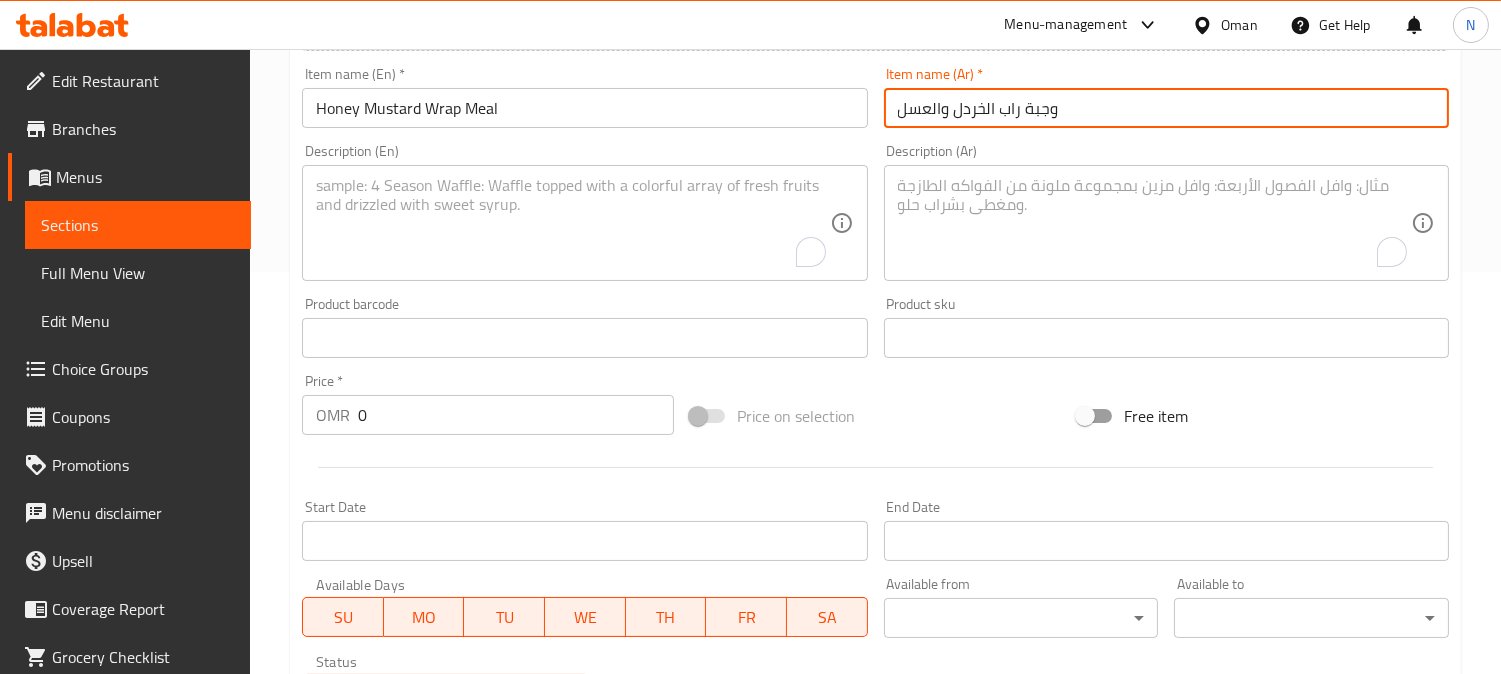 click on "وجبة راب الخردل والعسل" at bounding box center (1166, 108) 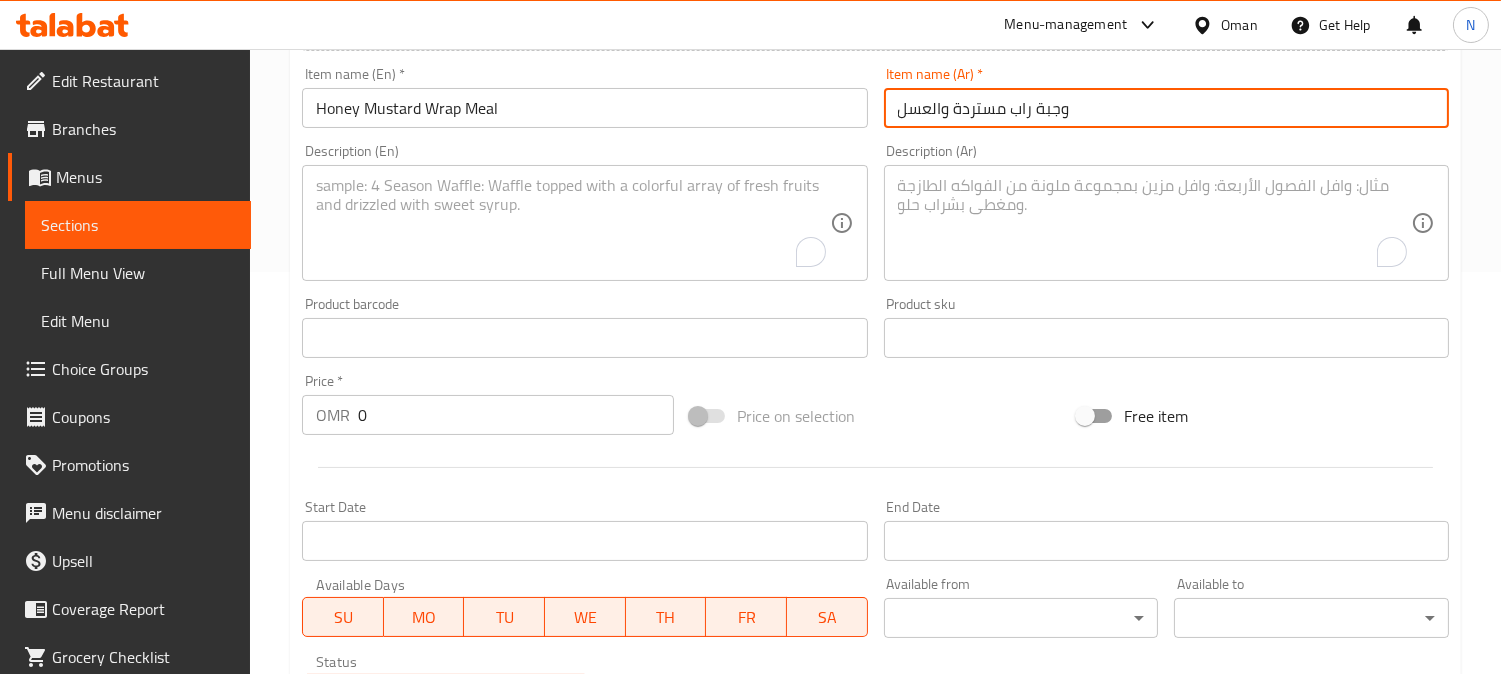 drag, startPoint x: 942, startPoint y: 108, endPoint x: 933, endPoint y: 113, distance: 10.29563 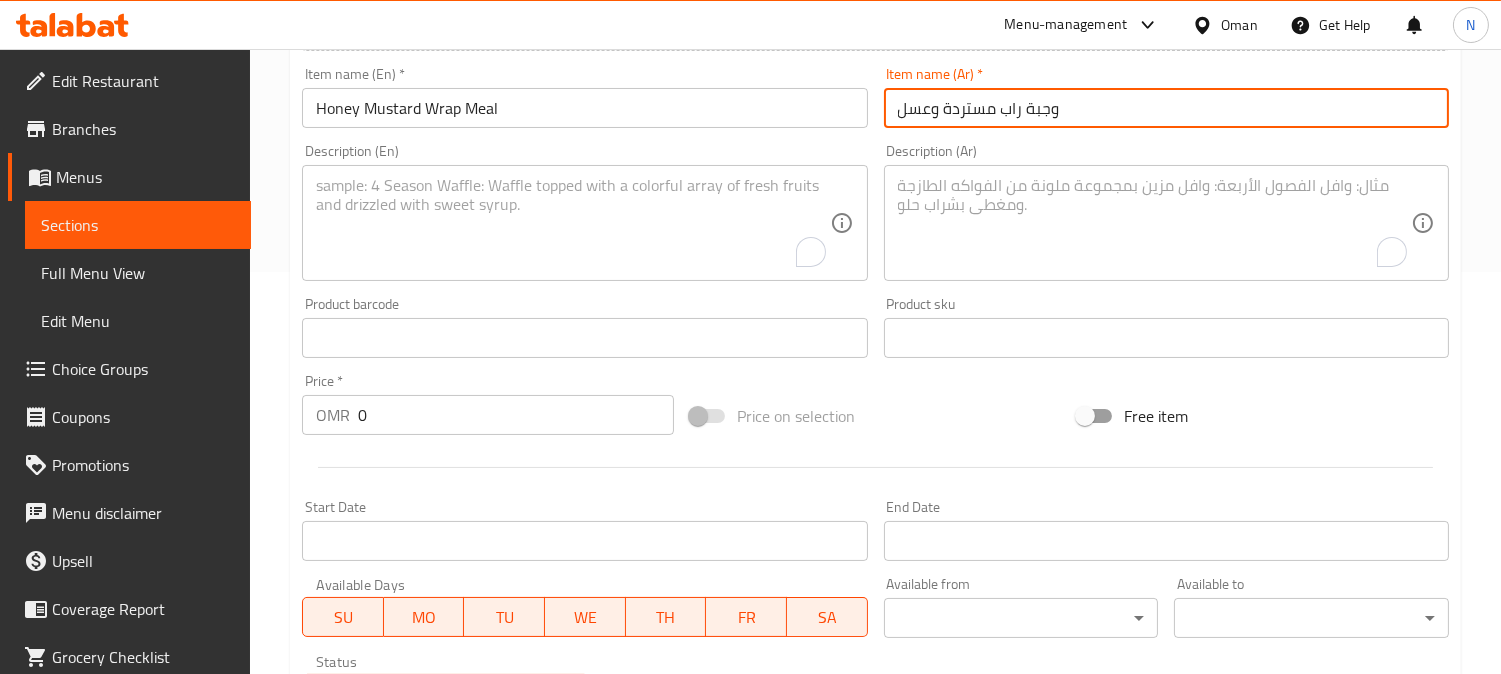 type on "وجبة راب مستردة وعسل" 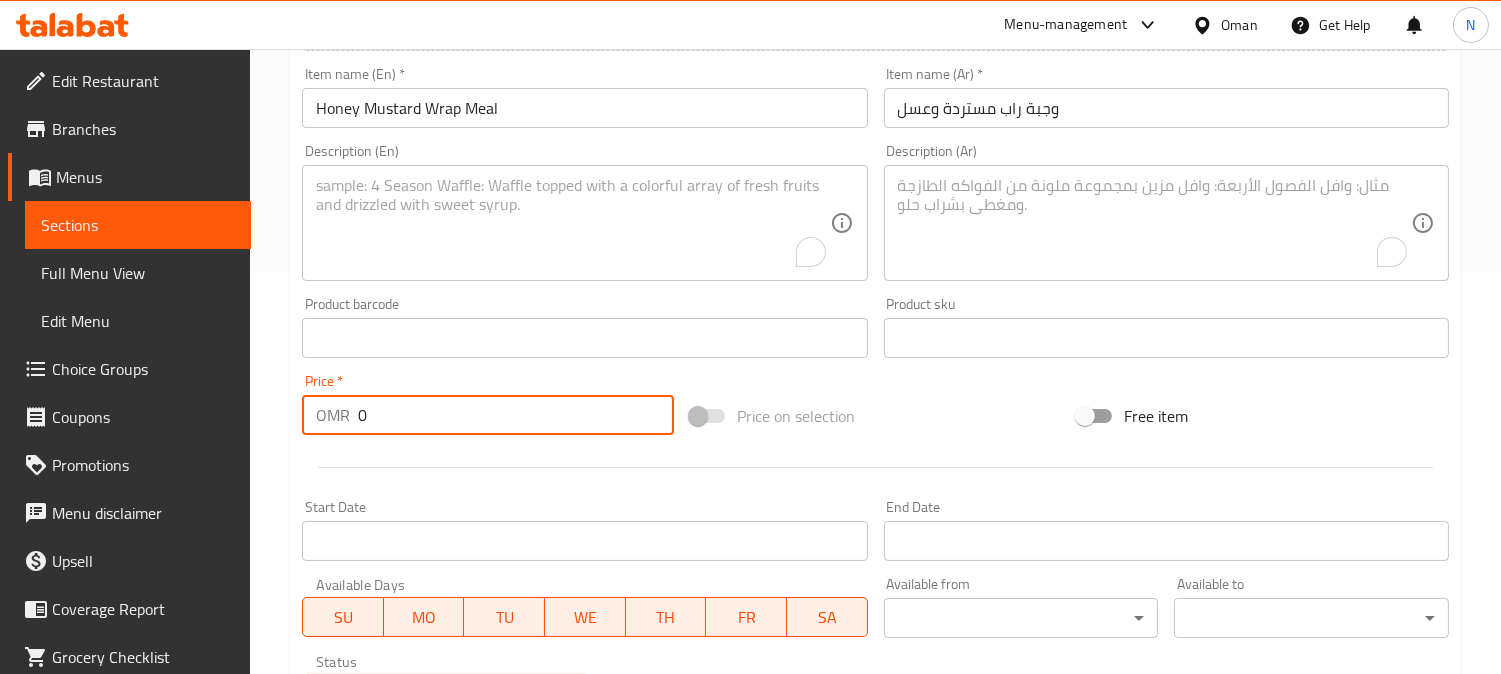 drag, startPoint x: 368, startPoint y: 430, endPoint x: 338, endPoint y: 430, distance: 30 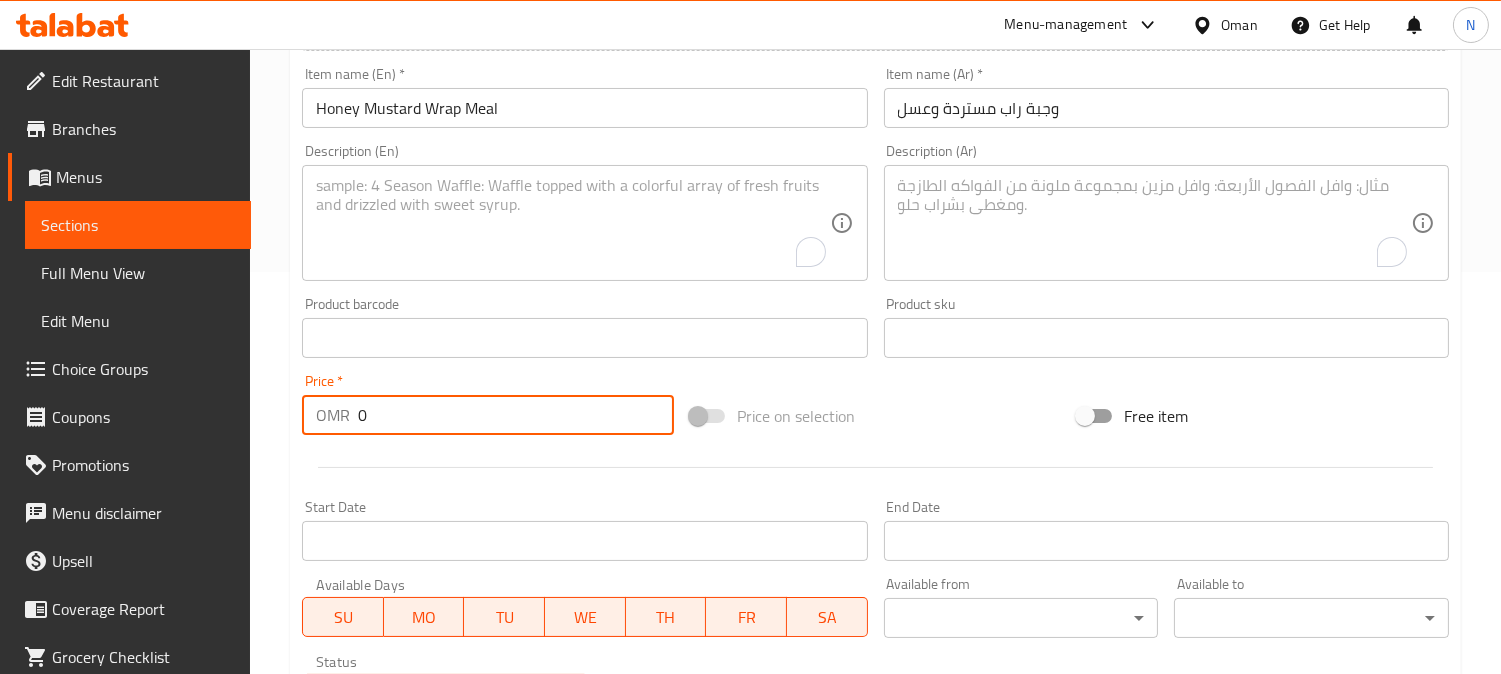 click on "OMR 0 Price  *" at bounding box center [488, 415] 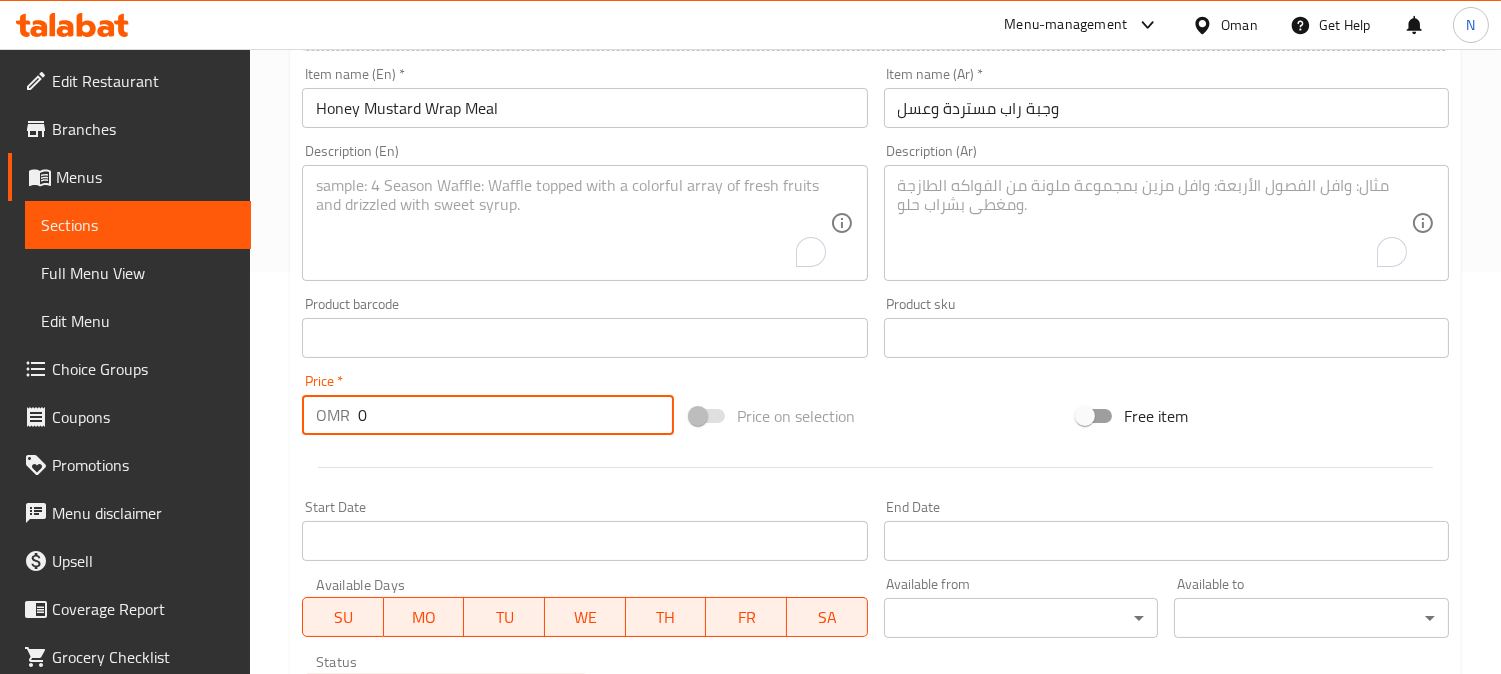 paste on "2.4" 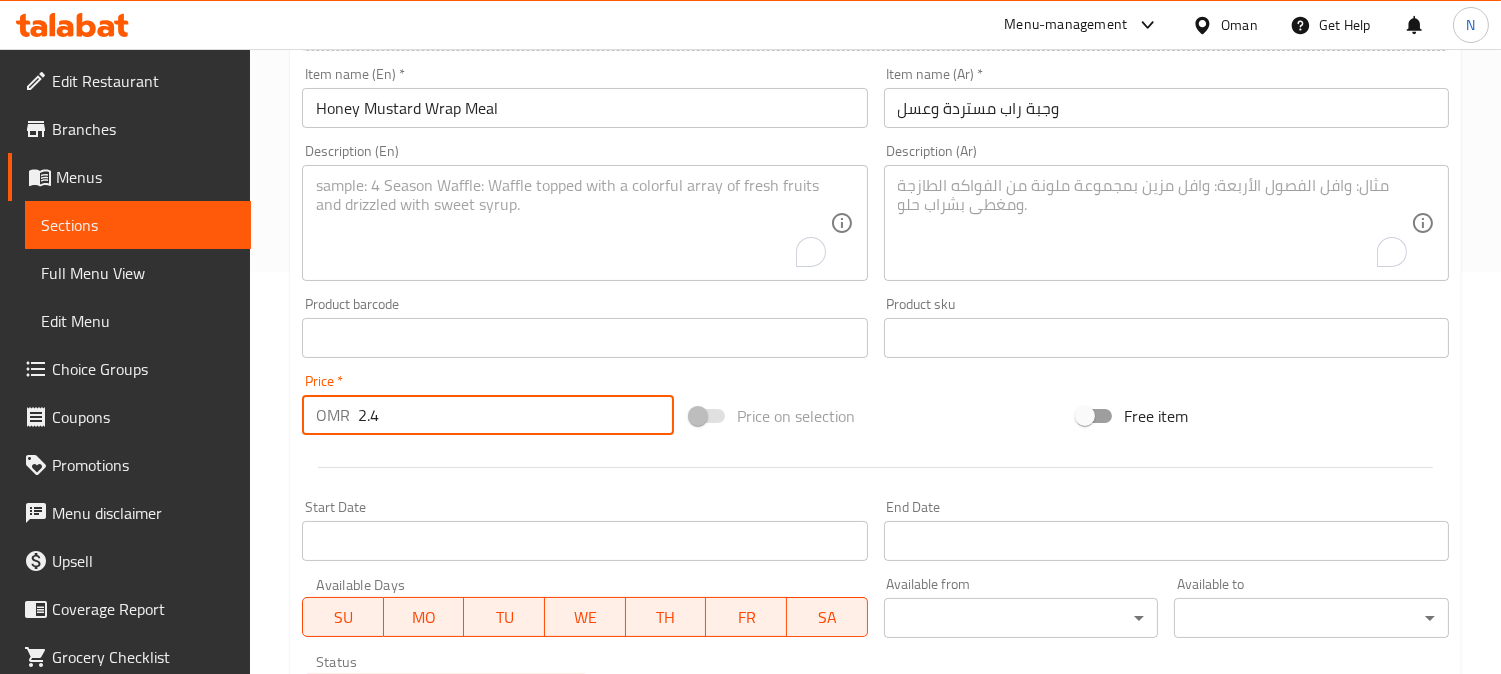 type on "2.4" 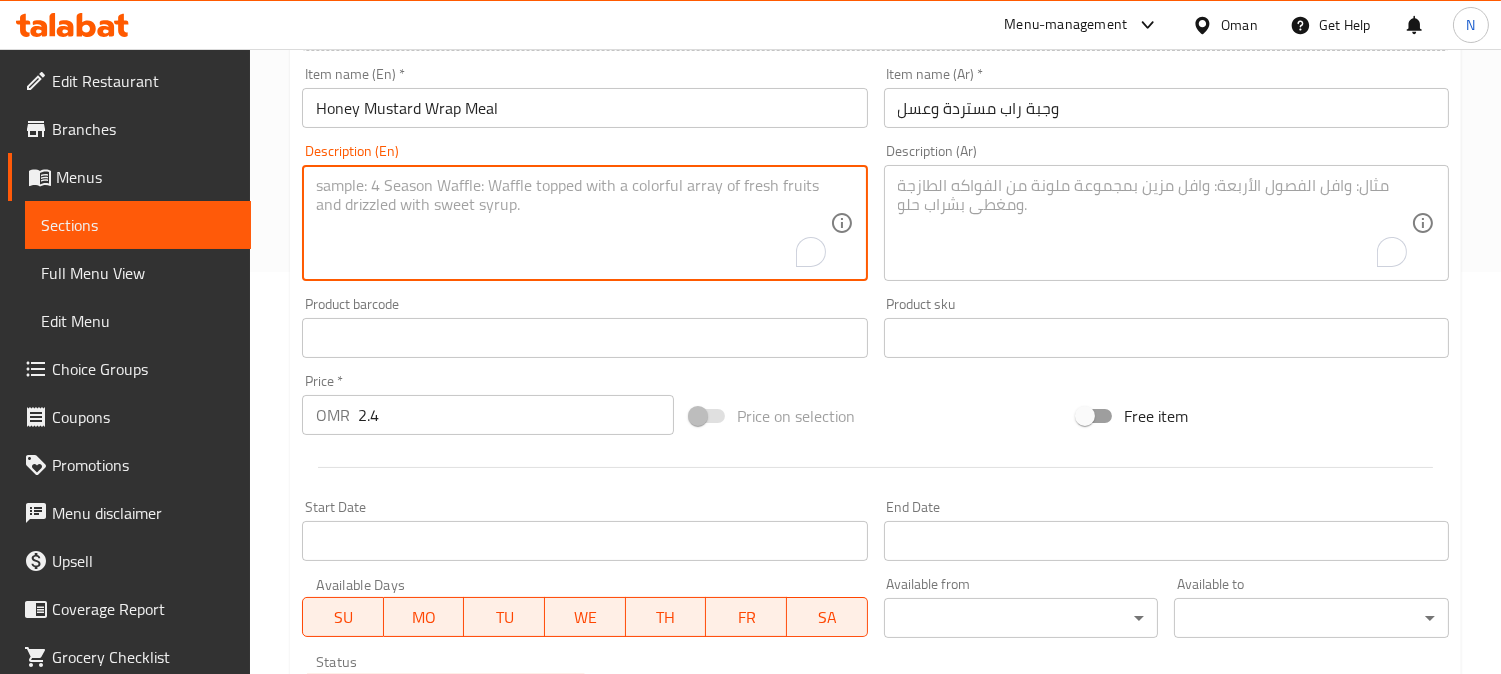 click at bounding box center [572, 223] 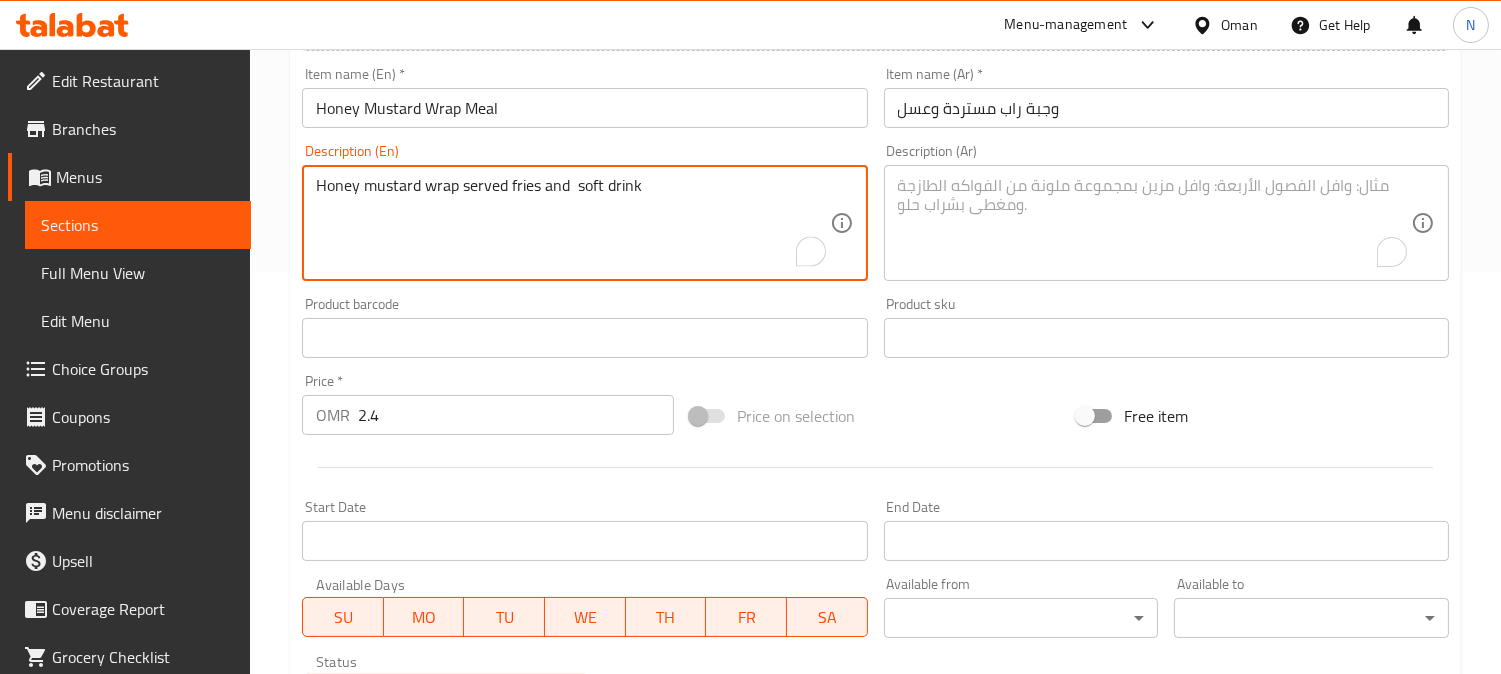 click on "Honey mustard wrap served fries and  soft drink" at bounding box center [572, 223] 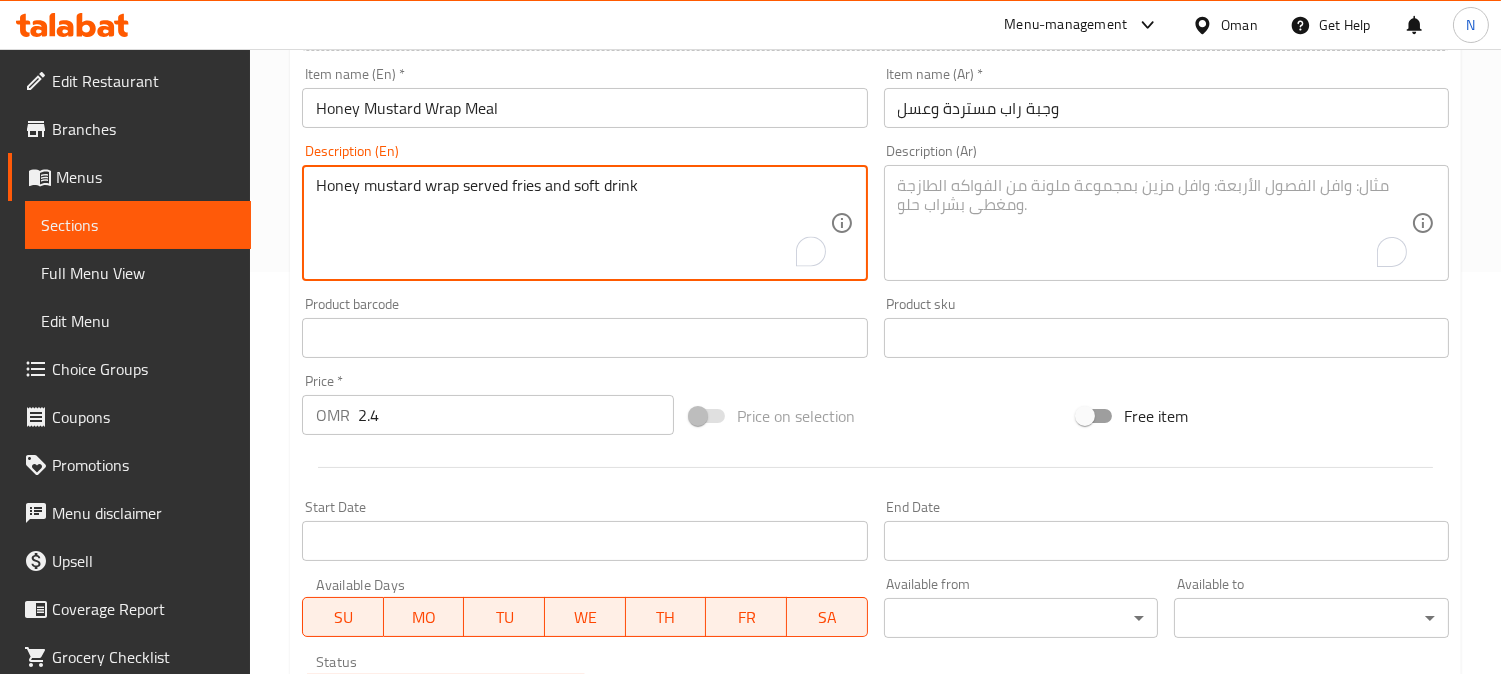 click on "Honey mustard wrap served fries and soft drink" at bounding box center [572, 223] 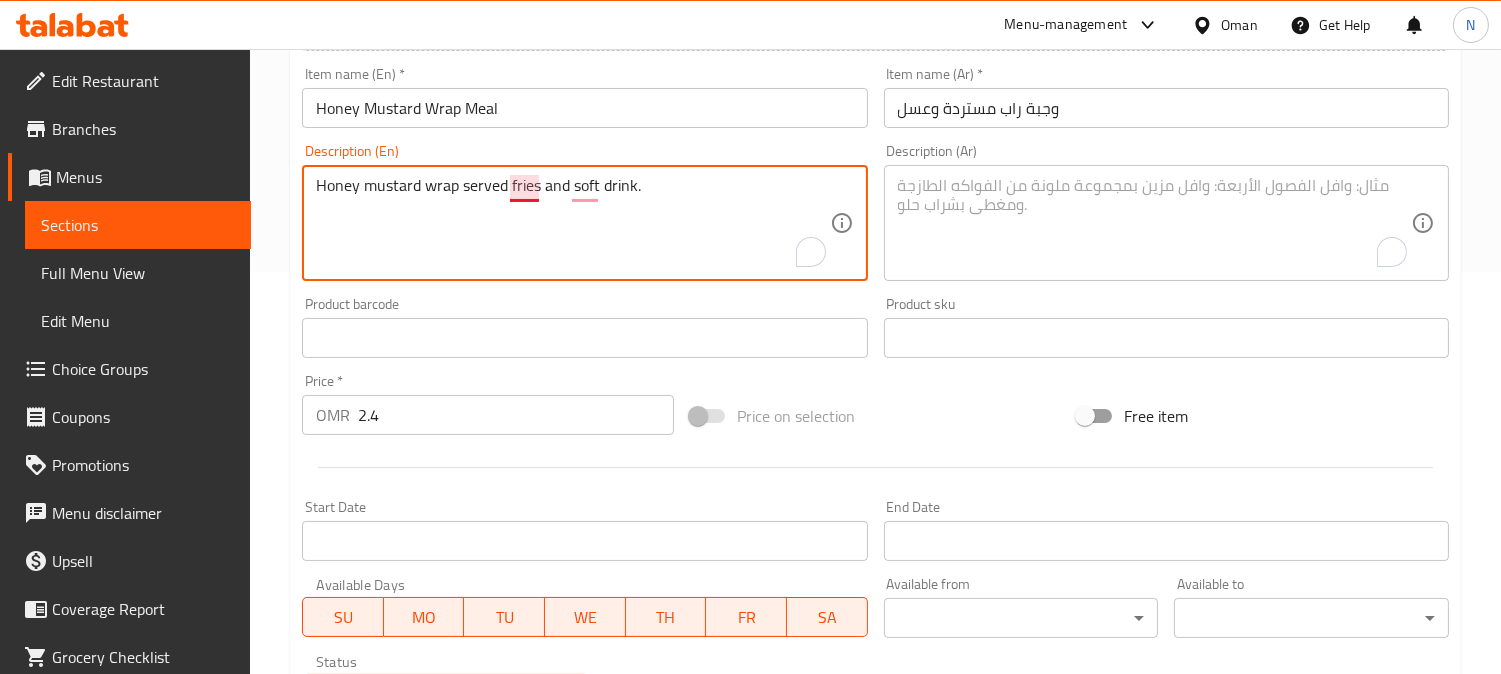 click on "Honey mustard wrap served fries and soft drink." at bounding box center (572, 223) 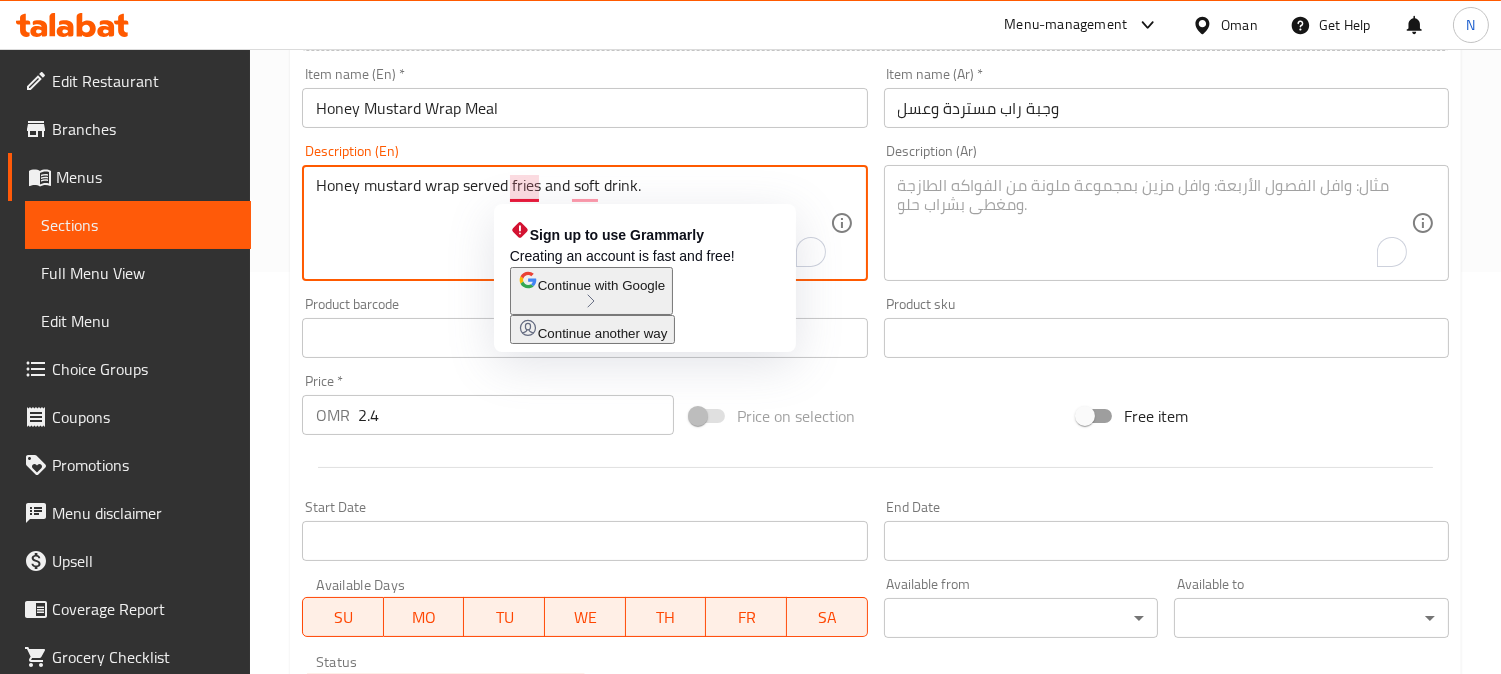 click on "Honey mustard wrap served fries and soft drink." at bounding box center (572, 223) 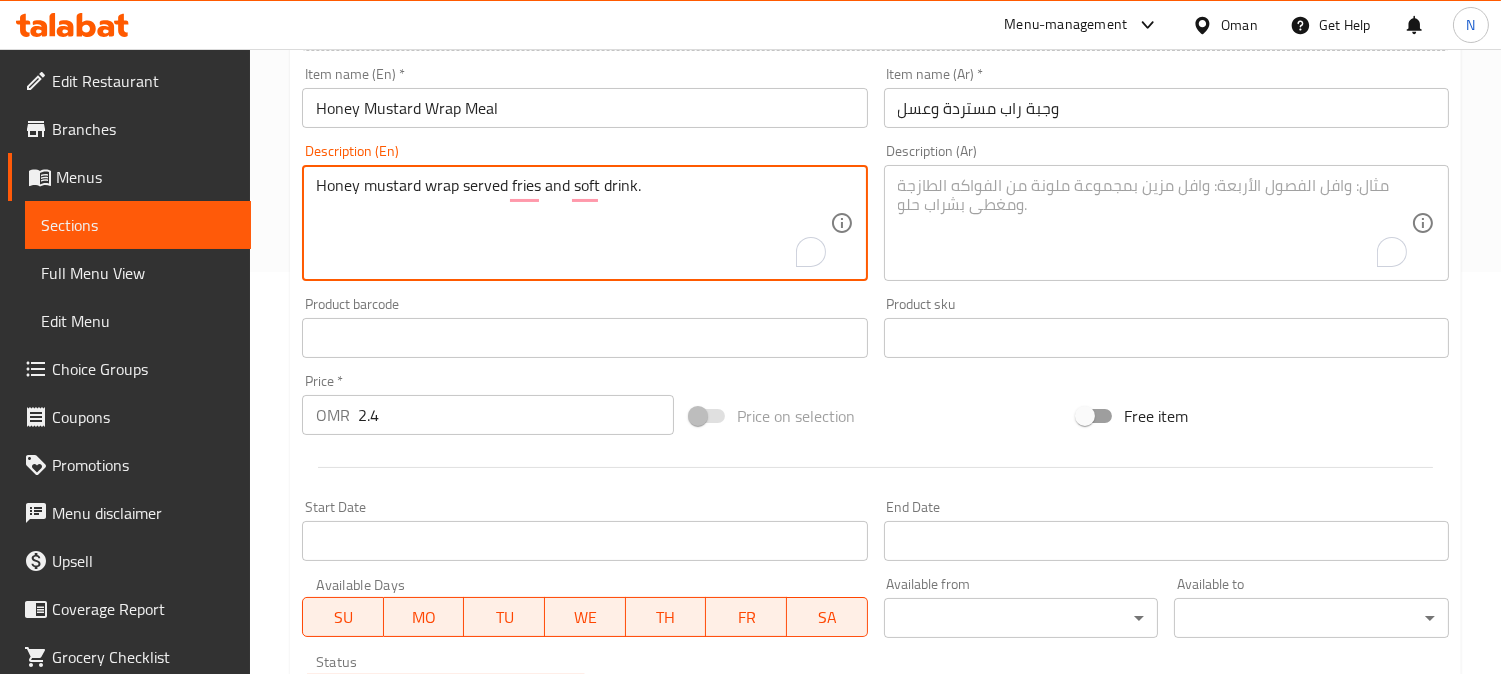 type on "Honey mustard wrap served fries and soft drink." 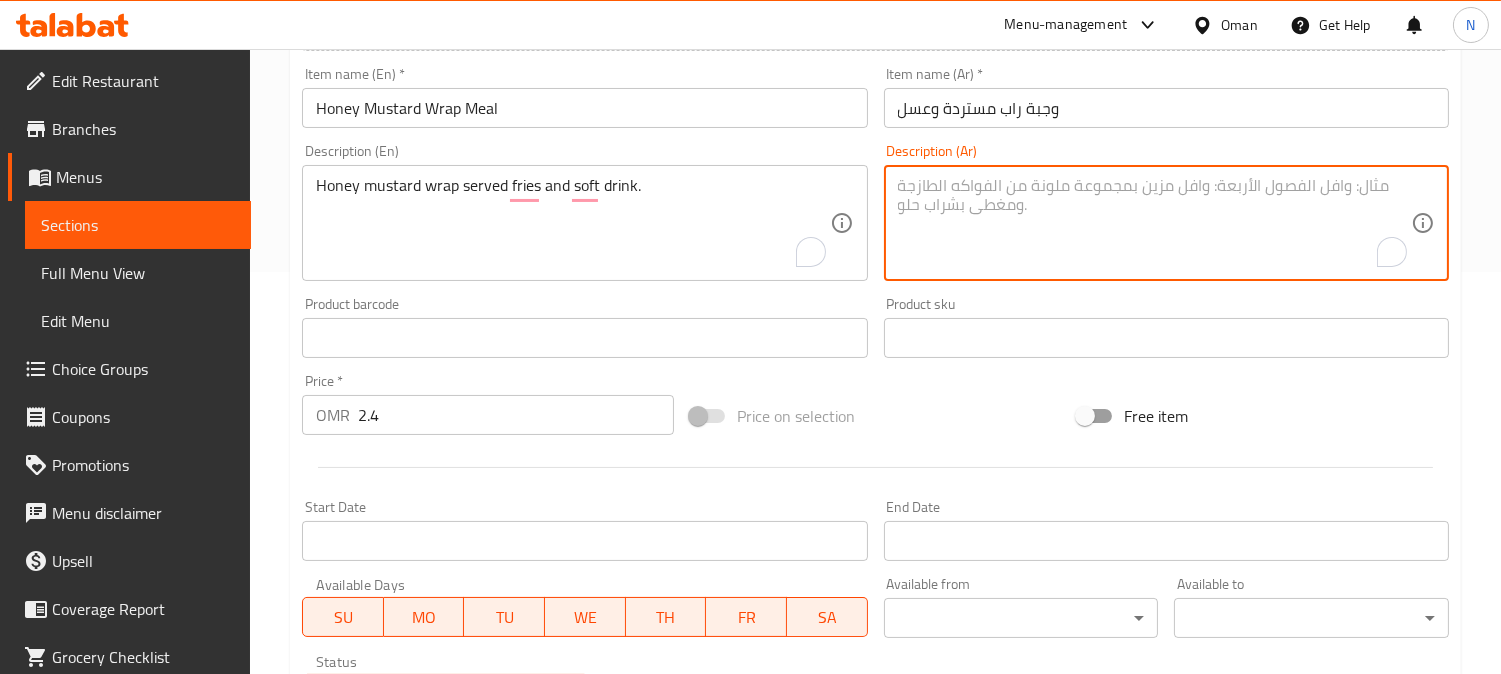 click at bounding box center (1154, 223) 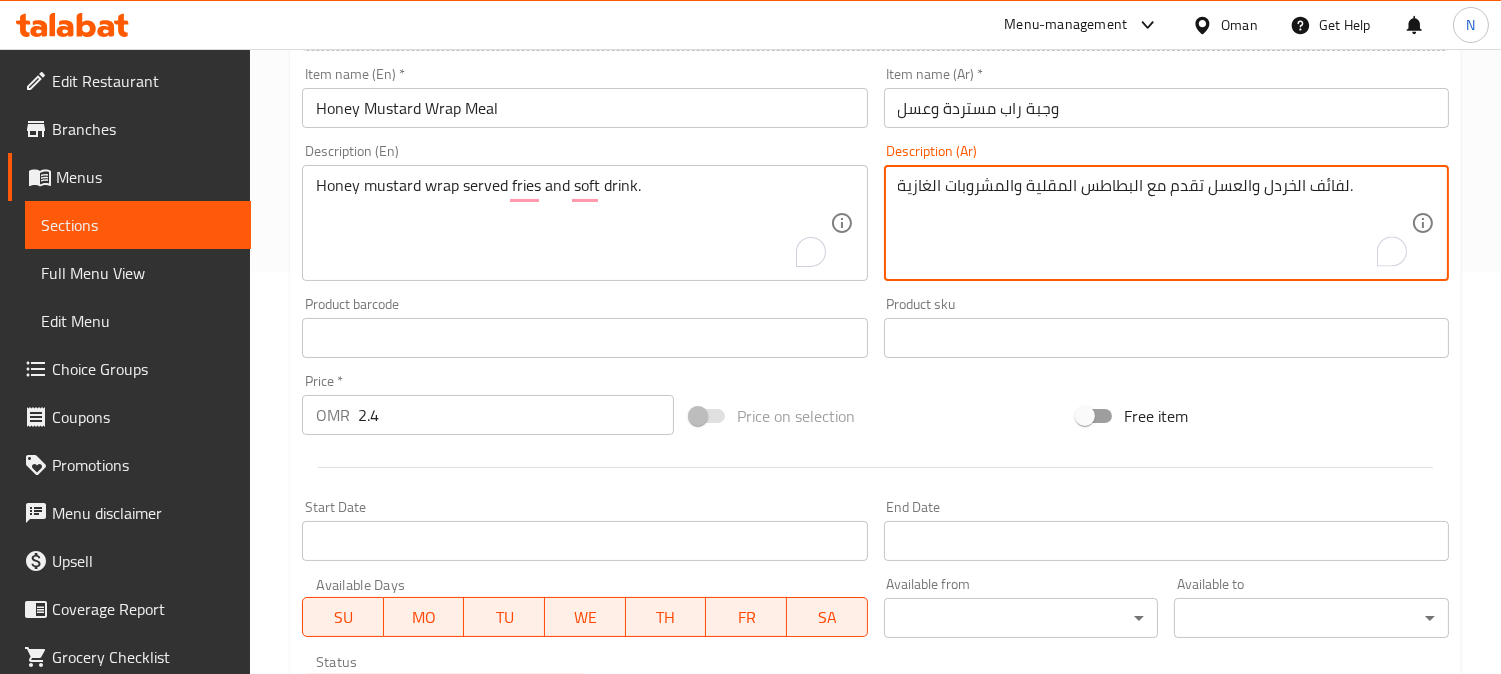 click on "وجبة راب مستردة وعسل" at bounding box center [1166, 108] 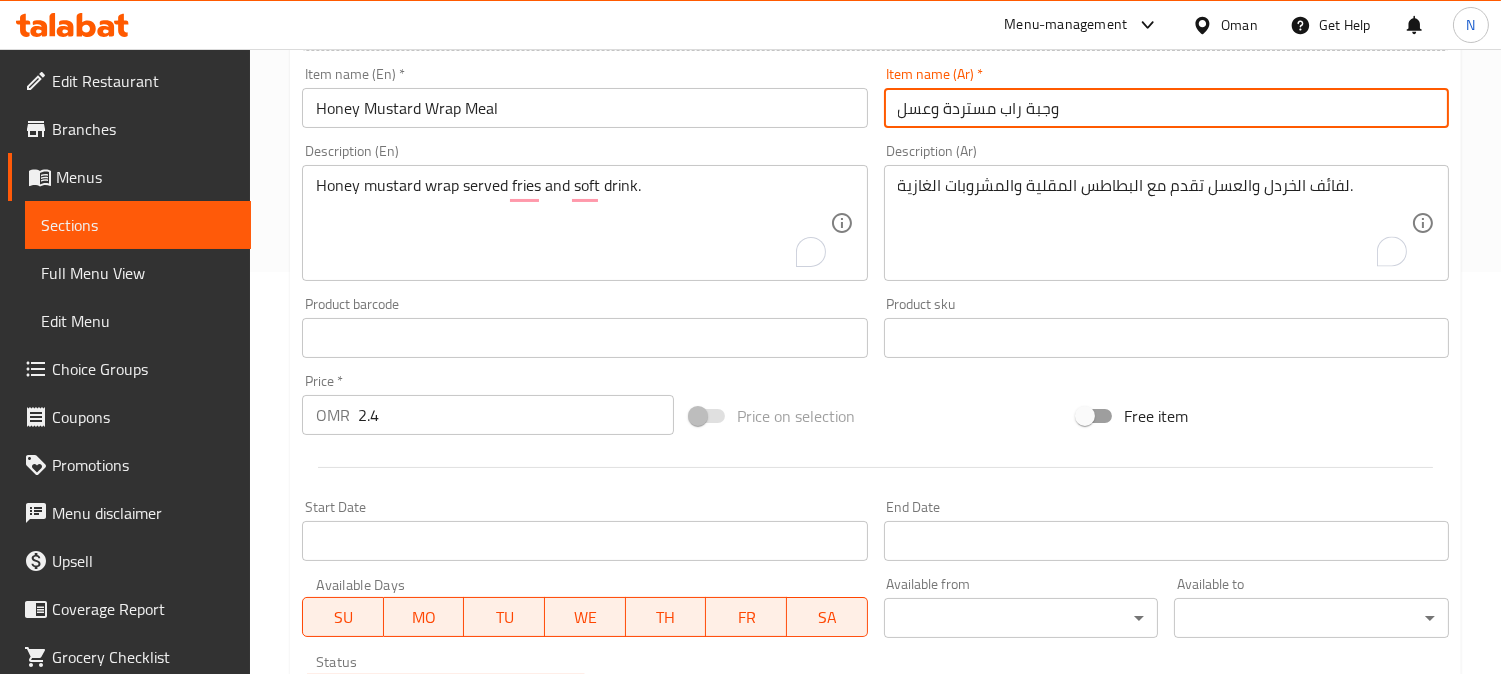 click on "وجبة راب مستردة وعسل" at bounding box center [1166, 108] 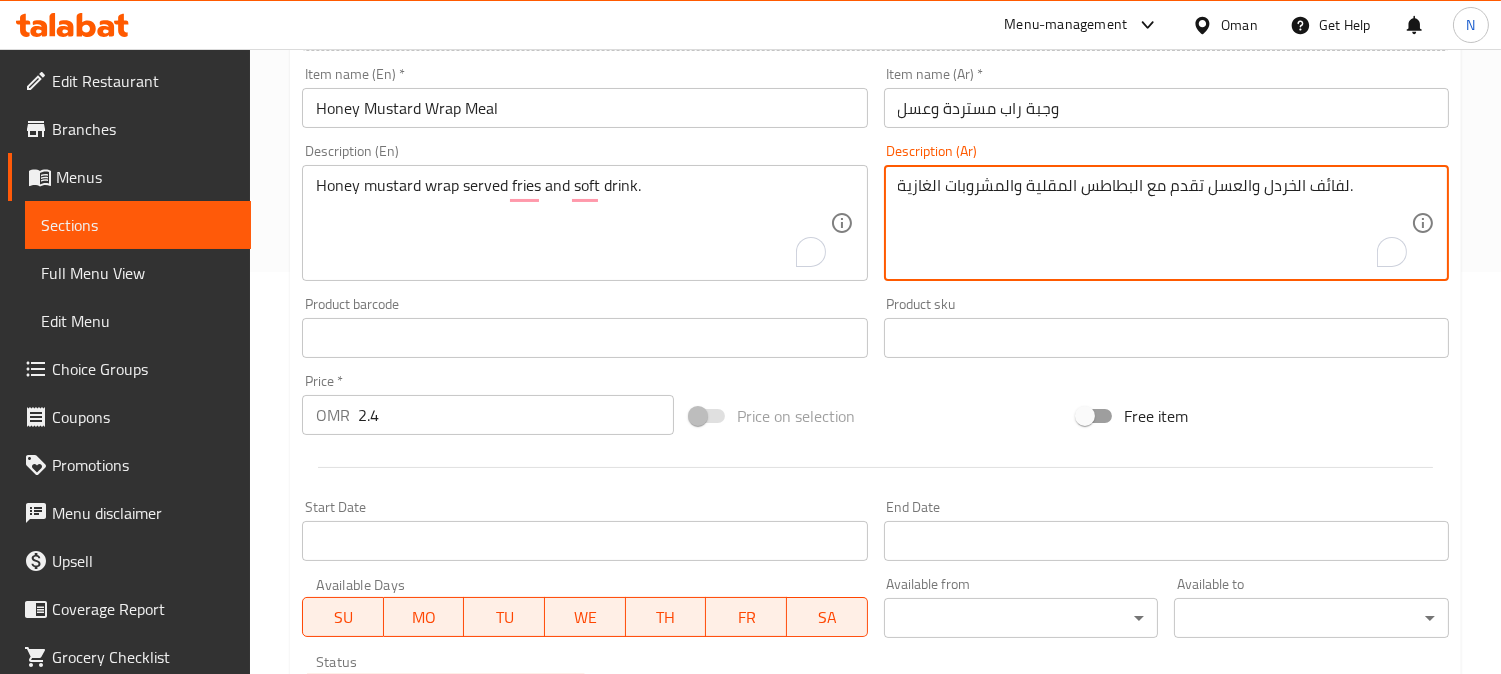 click on "لفائف الخردل والعسل تقدم مع البطاطس المقلية والمشروبات الغازية." at bounding box center [1154, 223] 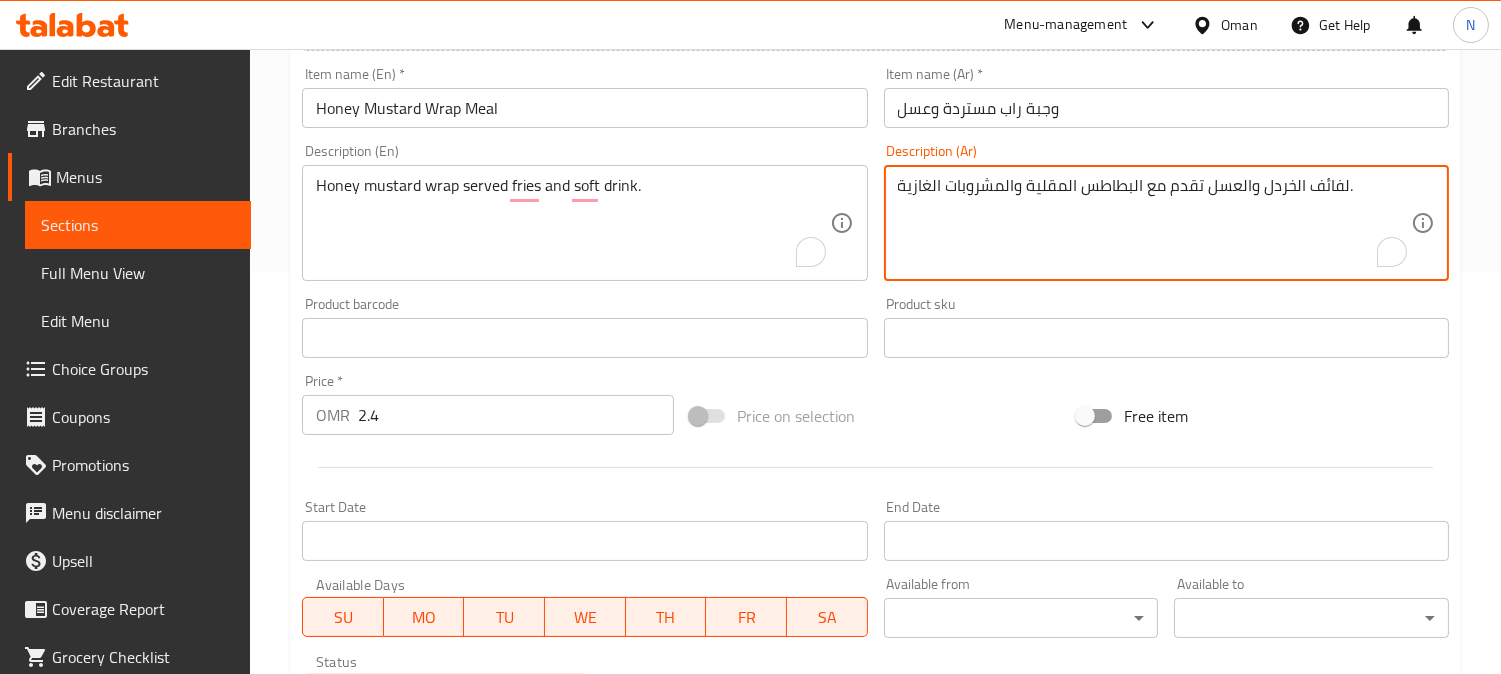 paste on "راب" 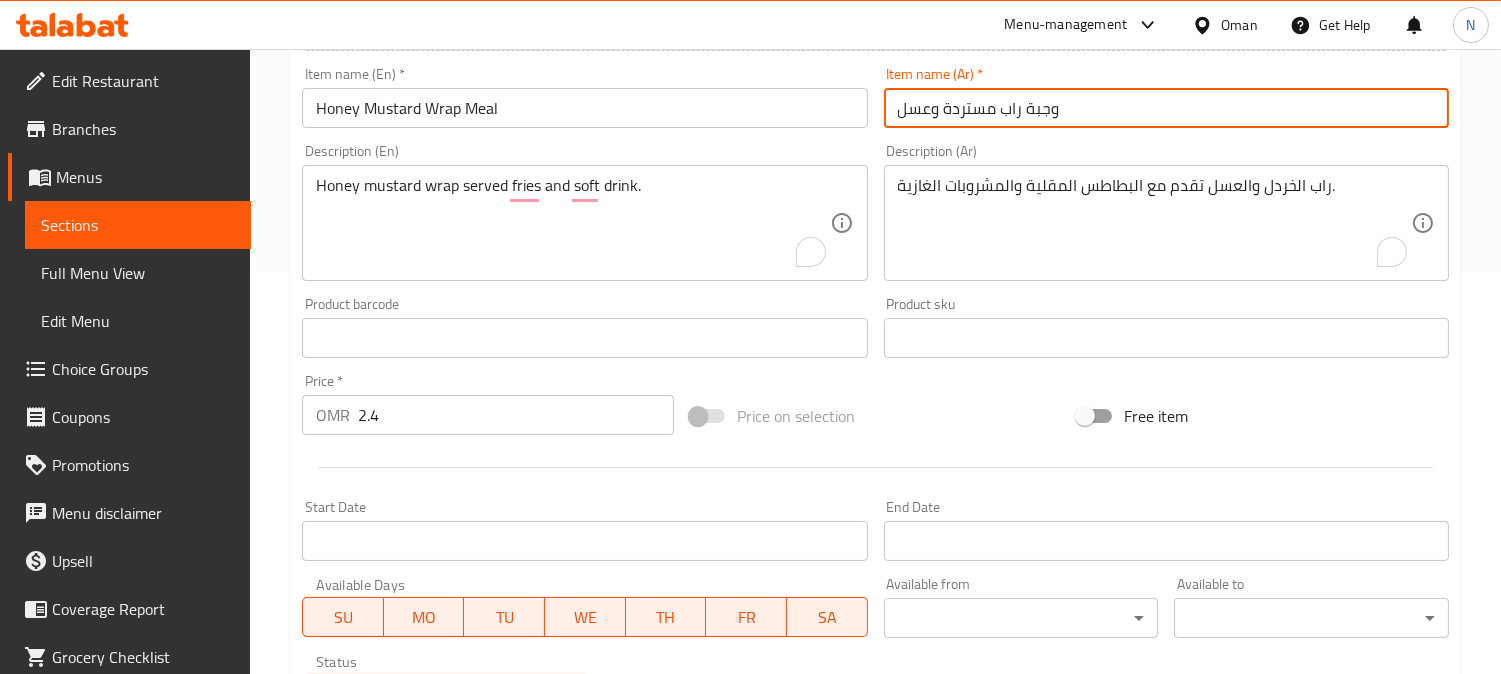 drag, startPoint x: 995, startPoint y: 114, endPoint x: 876, endPoint y: 101, distance: 119.70798 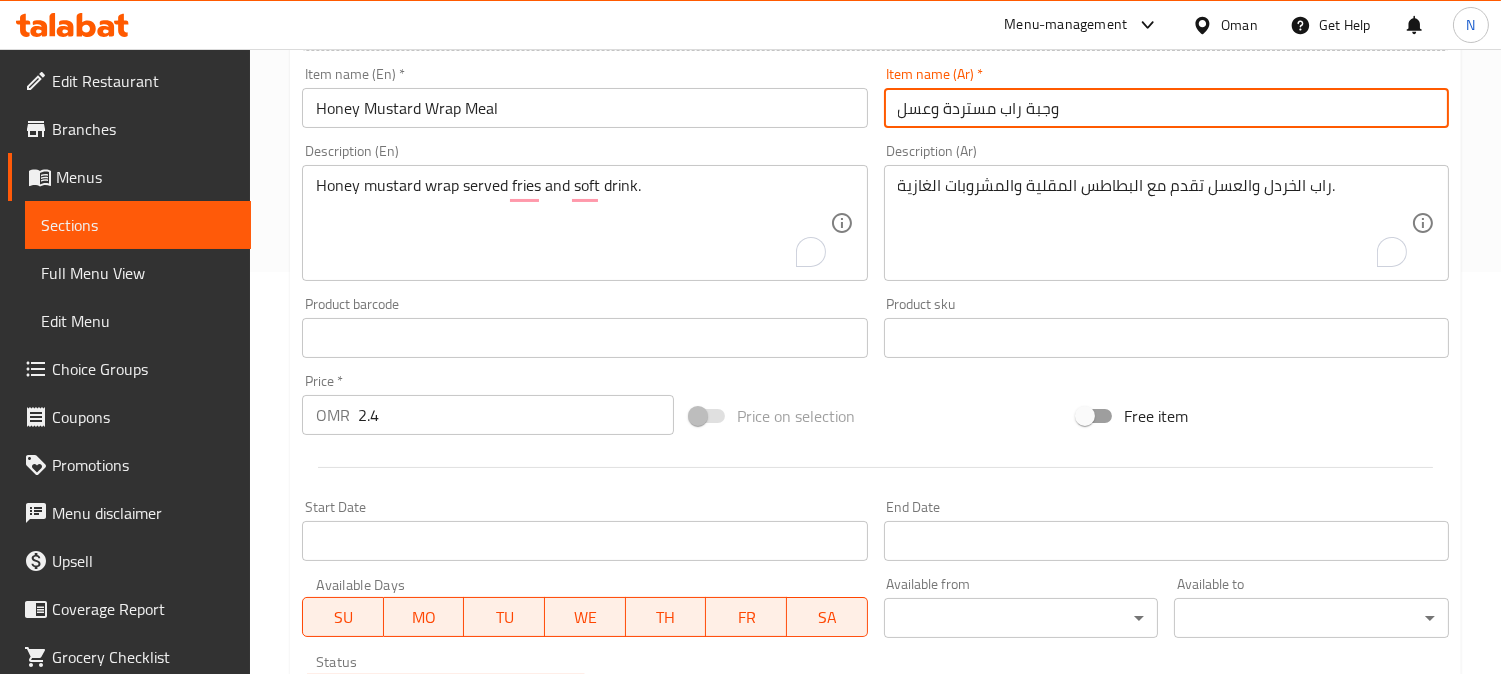 click on "Item name (Ar) * وجبة راب مستردة وعسل Item name (Ar) *" at bounding box center (1166, 97) 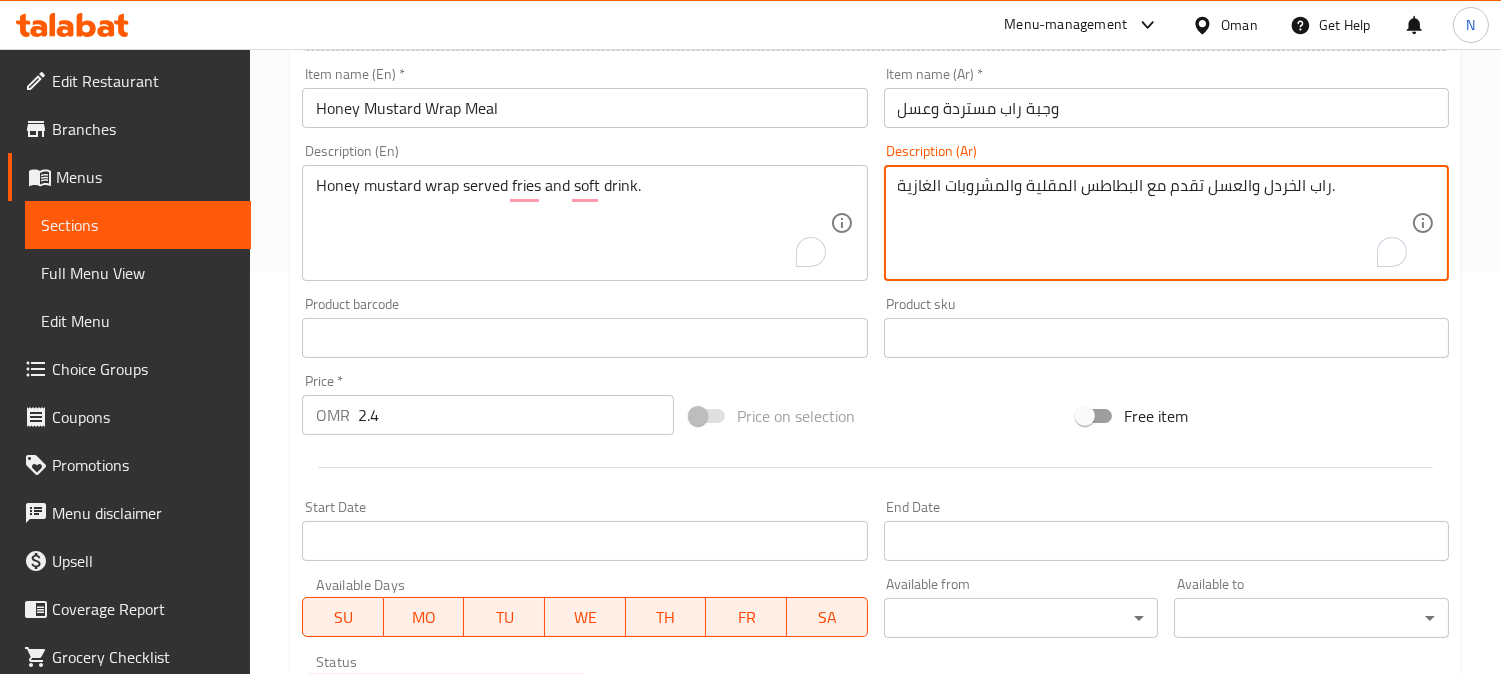 drag, startPoint x: 1300, startPoint y: 184, endPoint x: 1205, endPoint y: 202, distance: 96.69022 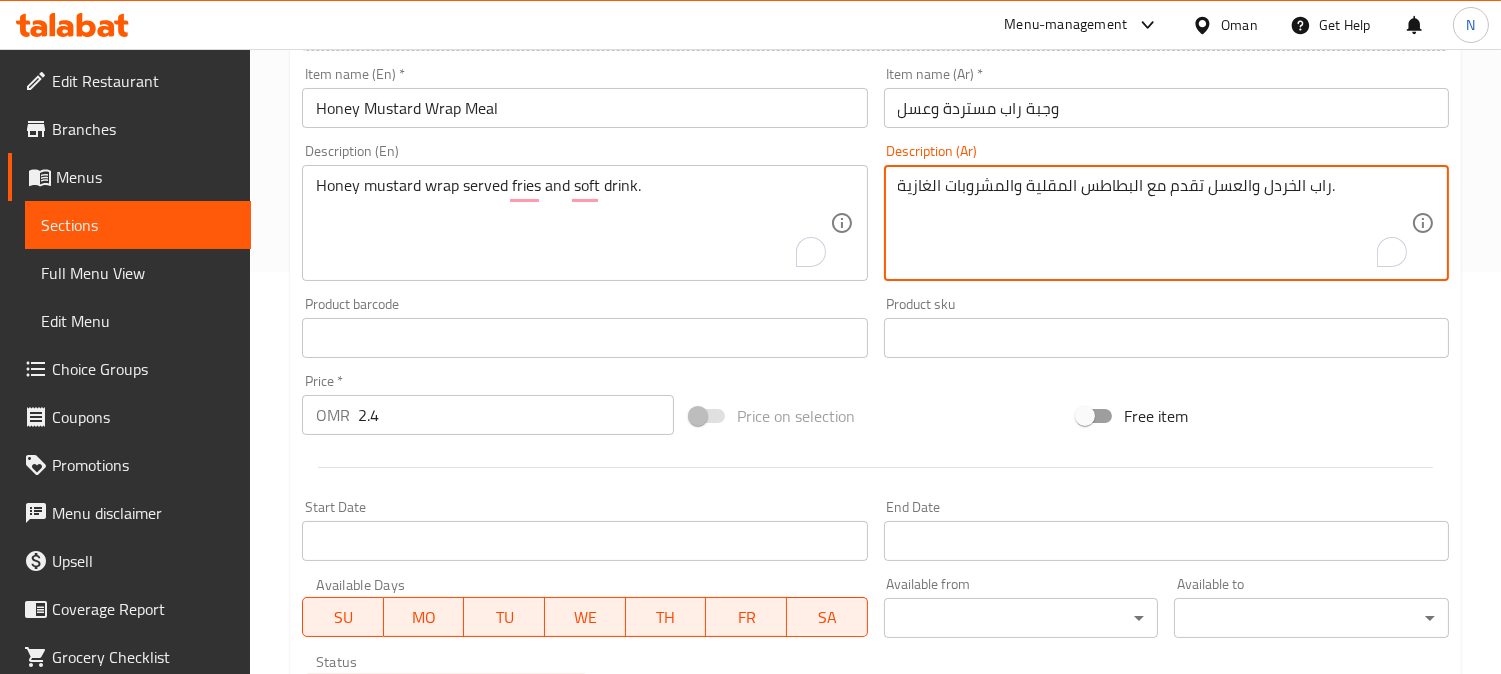 paste on "مستردة و" 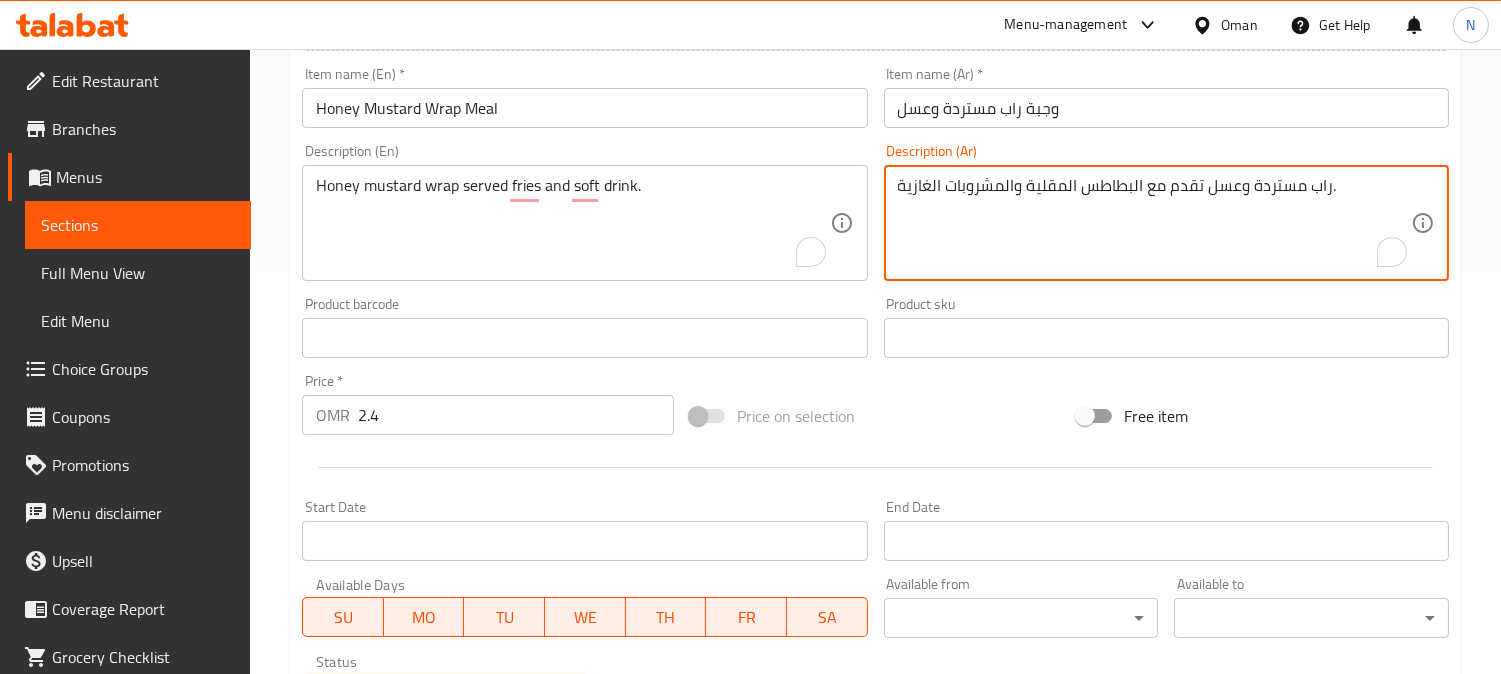 drag, startPoint x: 1140, startPoint y: 195, endPoint x: 1027, endPoint y: 193, distance: 113.0177 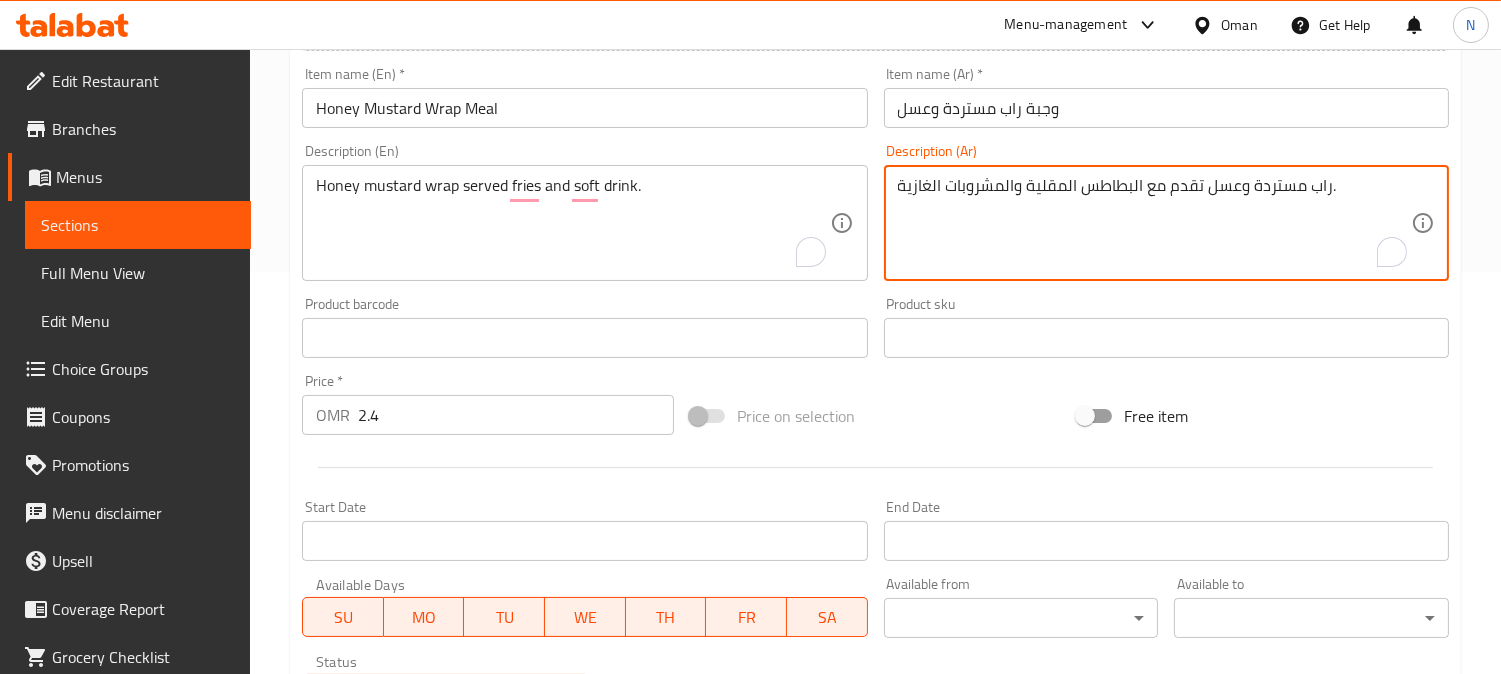 click on "راب مستردة وعسل تقدم مع البطاطس المقلية والمشروبات الغازية." at bounding box center [1154, 223] 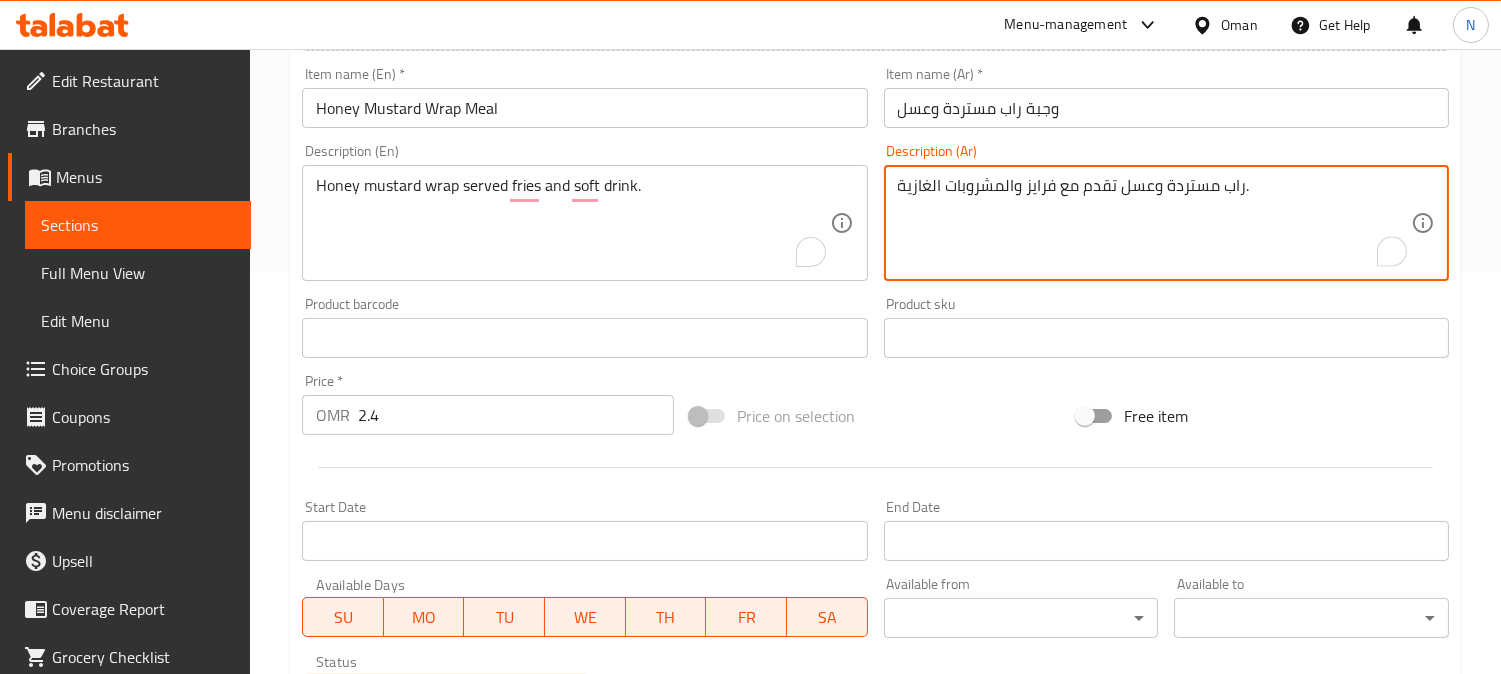drag, startPoint x: 1015, startPoint y: 194, endPoint x: 1004, endPoint y: 200, distance: 12.529964 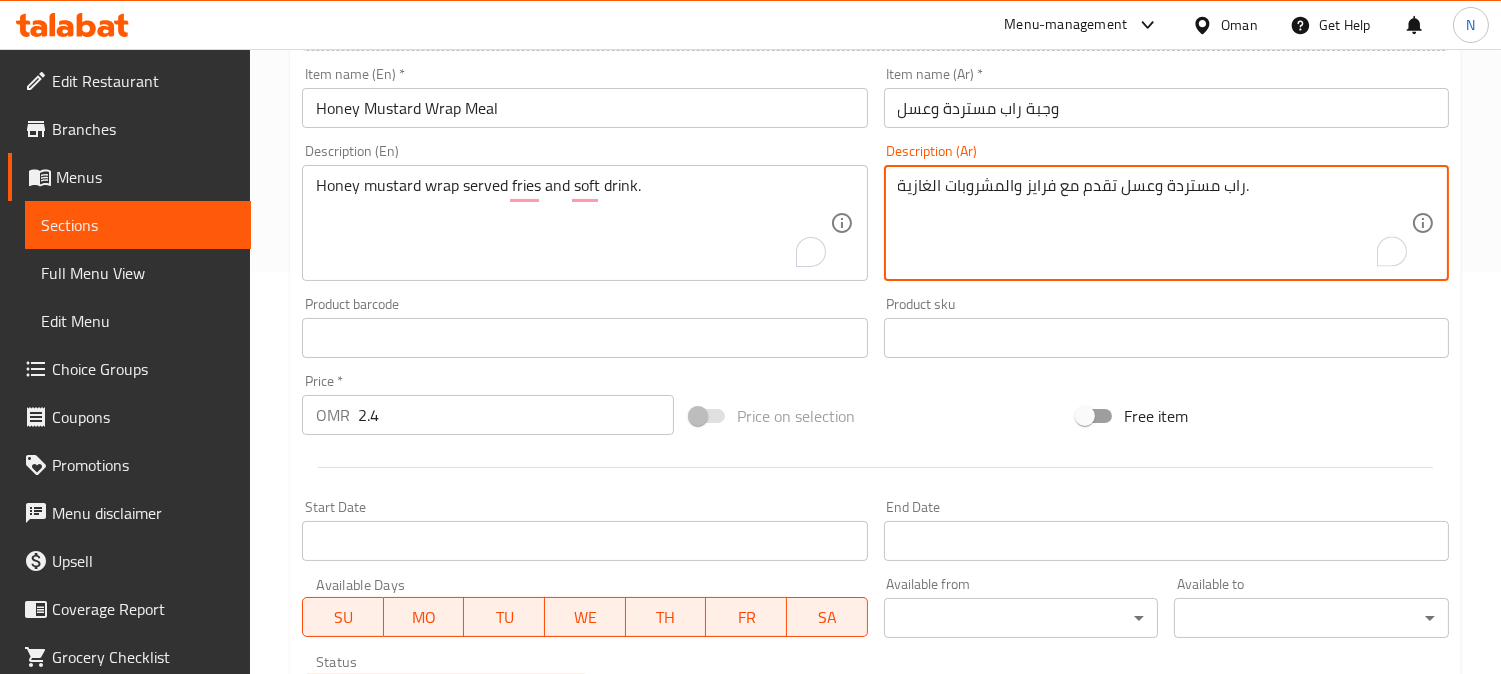click on "راب مستردة وعسل تقدم مع فرايز والمشروبات الغازية." at bounding box center (1154, 223) 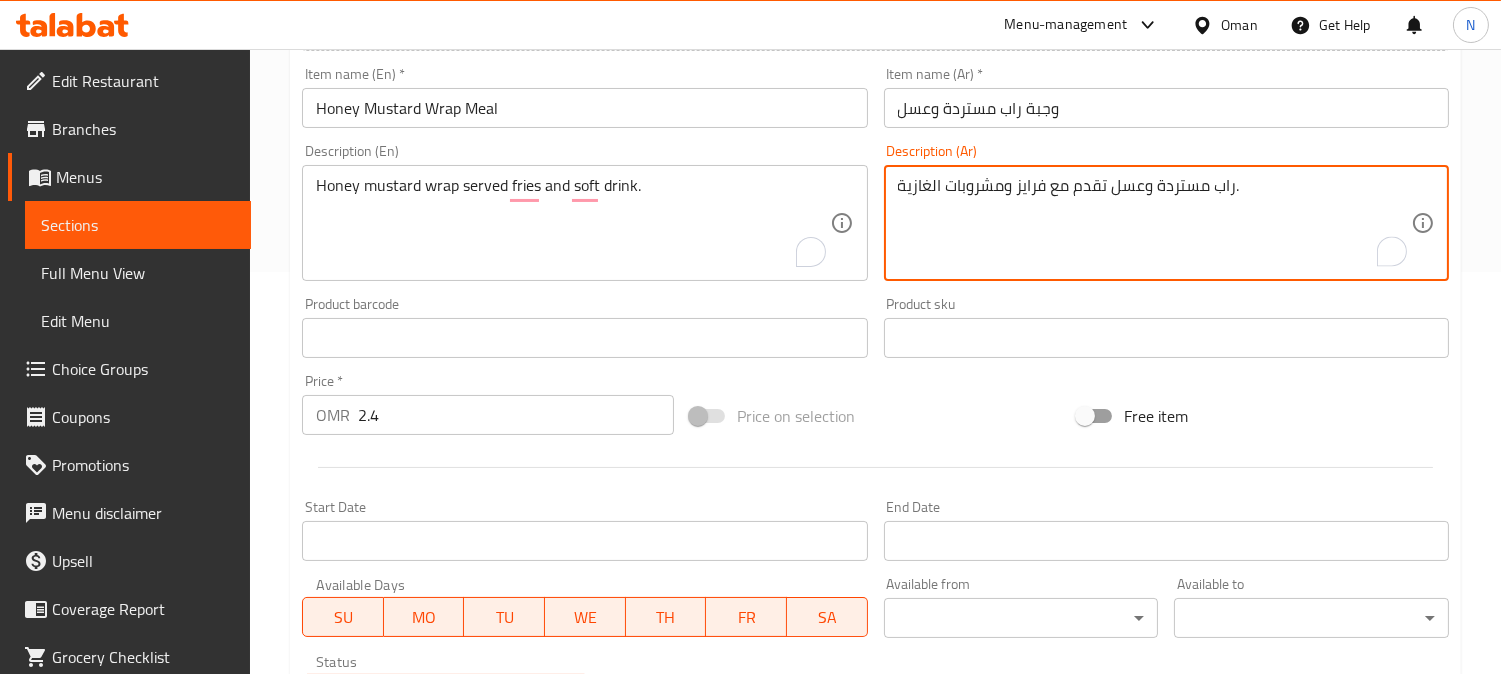 click on "راب مستردة وعسل تقدم مع فرايز ومشروبات الغازية." at bounding box center (1154, 223) 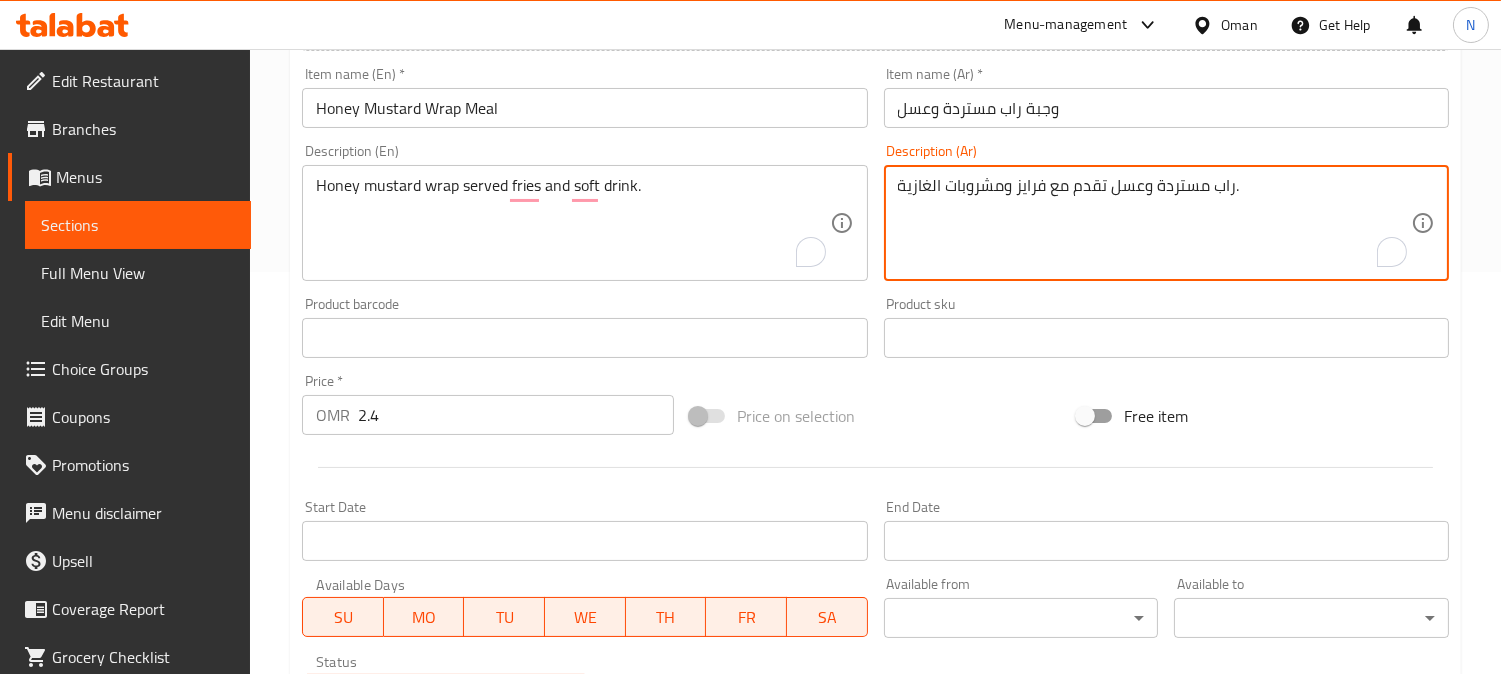 drag, startPoint x: 961, startPoint y: 194, endPoint x: 928, endPoint y: 195, distance: 33.01515 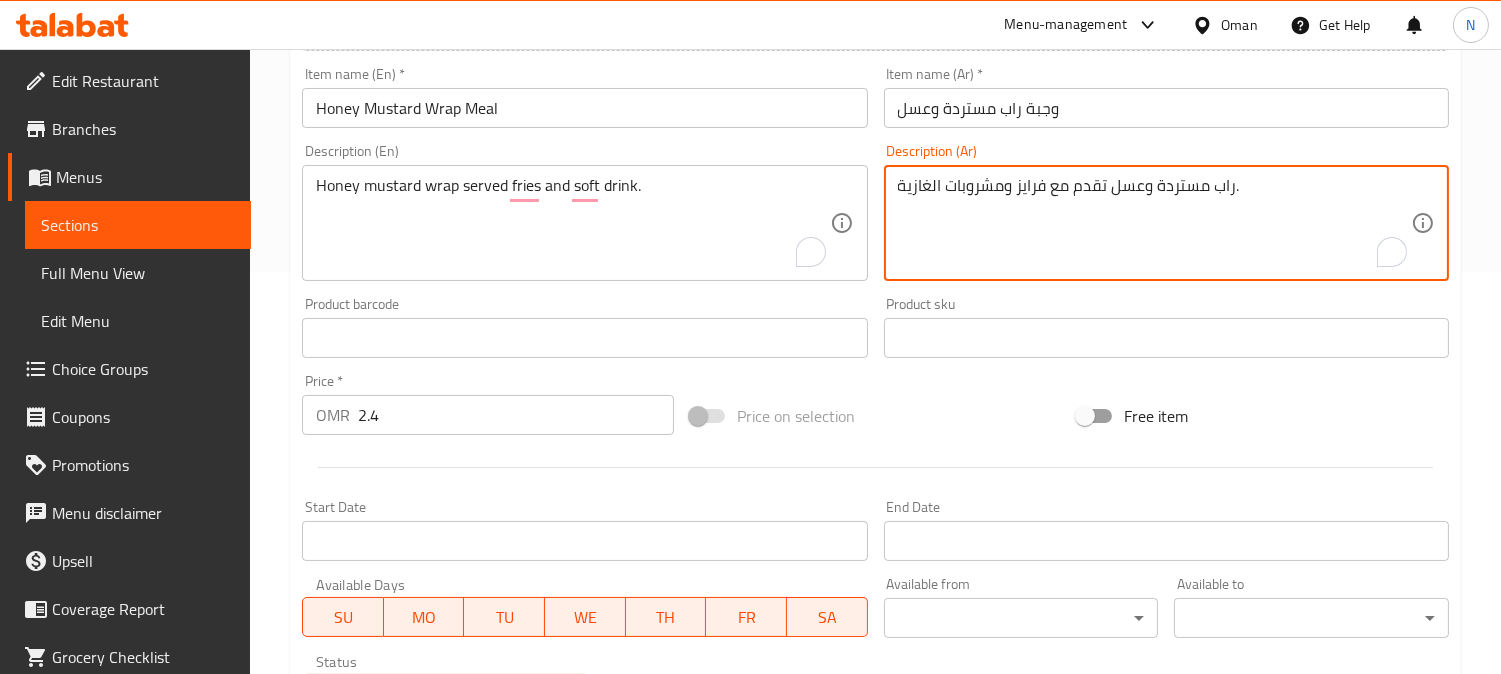 click on "راب مستردة وعسل تقدم مع فرايز ومشروبات الغازية." at bounding box center [1154, 223] 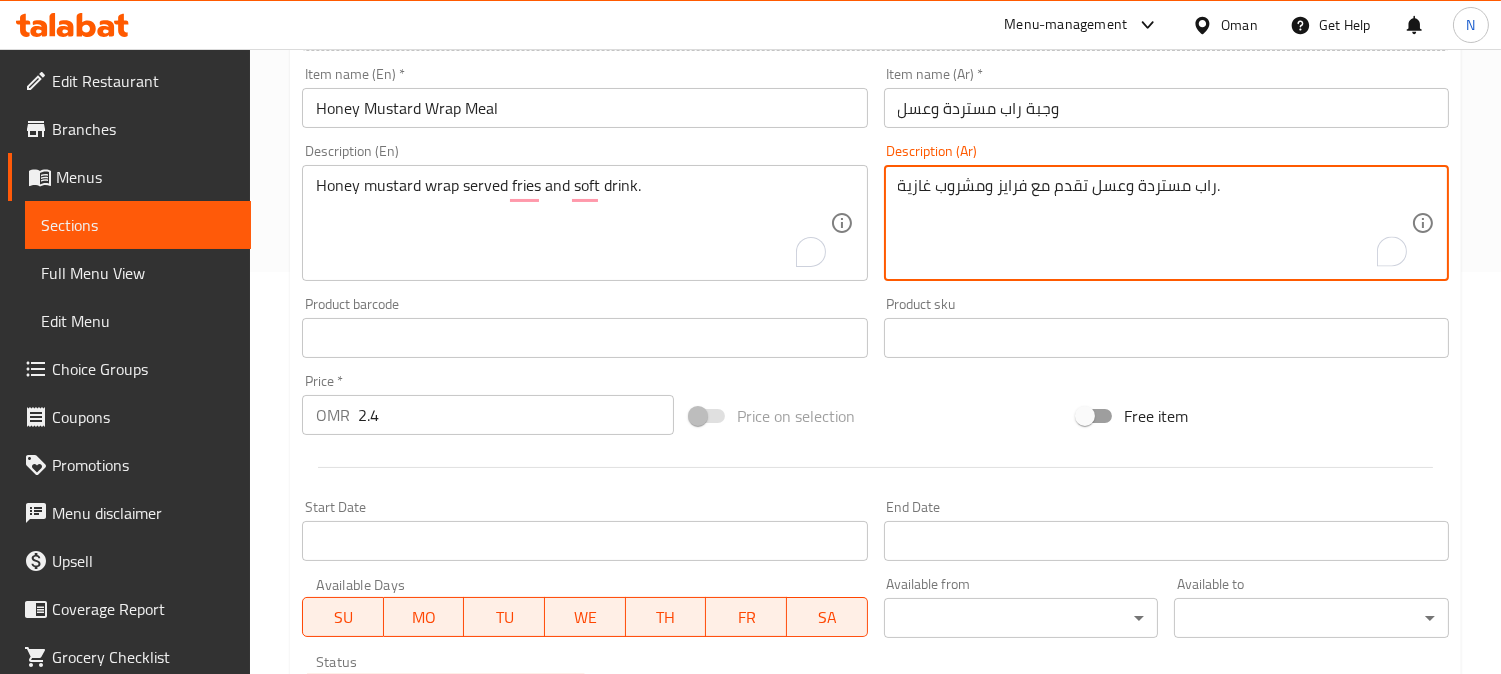 drag, startPoint x: 903, startPoint y: 197, endPoint x: 894, endPoint y: 203, distance: 10.816654 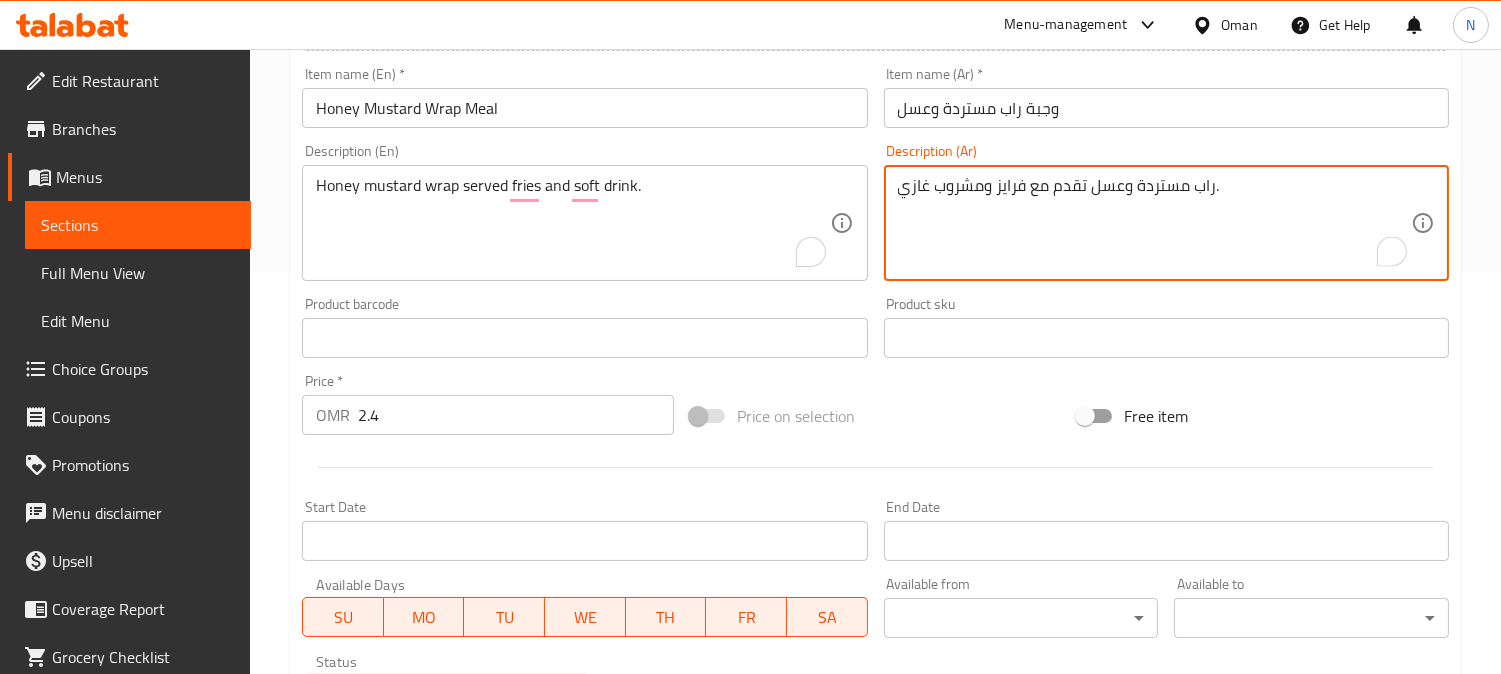 type on "راب مستردة وعسل تقدم مع فرايز ومشروب غازي." 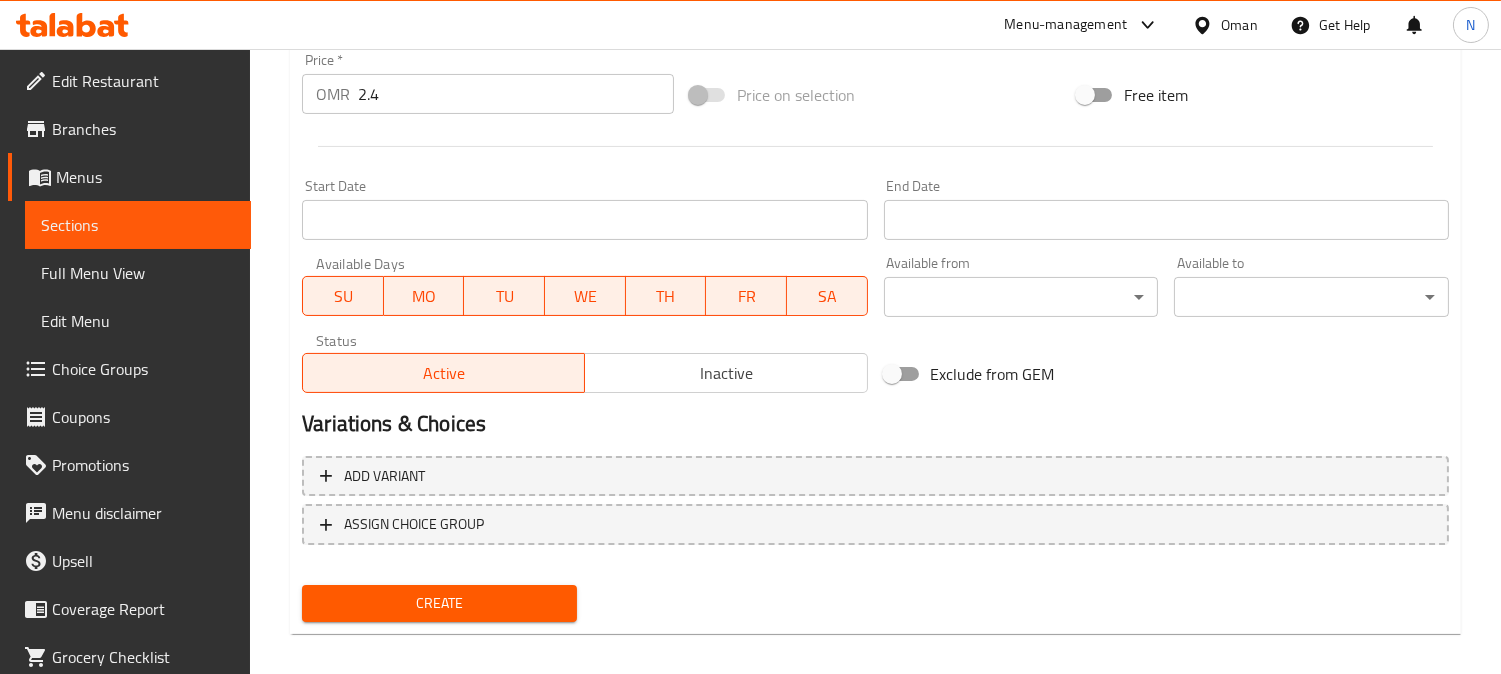 scroll, scrollTop: 735, scrollLeft: 0, axis: vertical 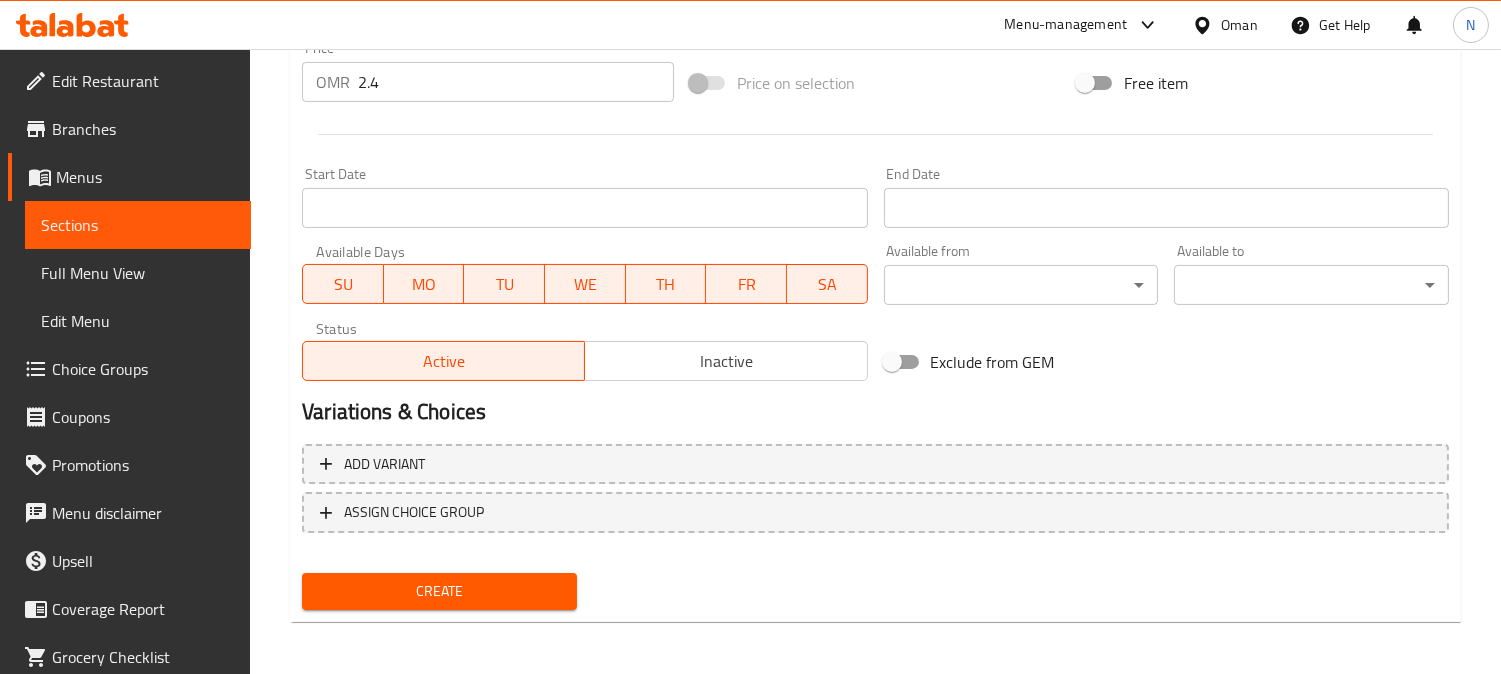 click on "Create" at bounding box center (439, 591) 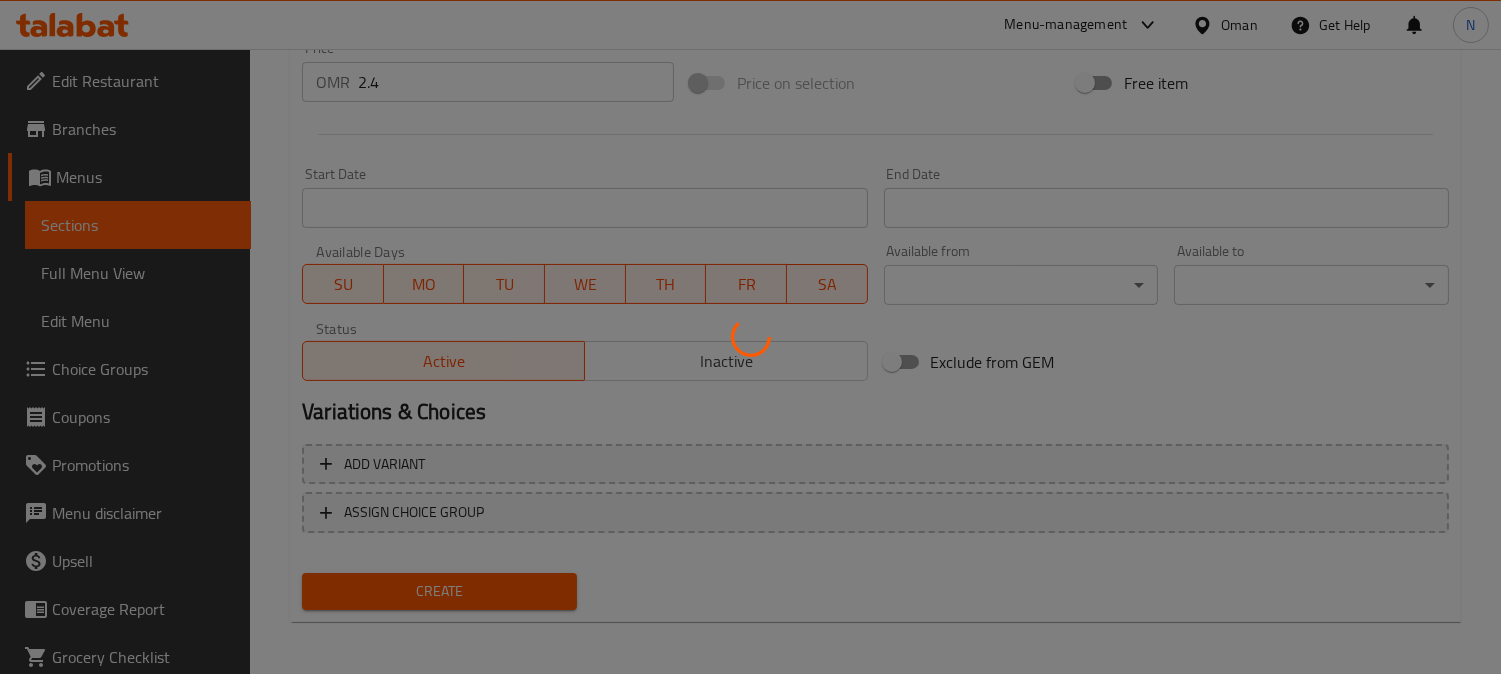 type 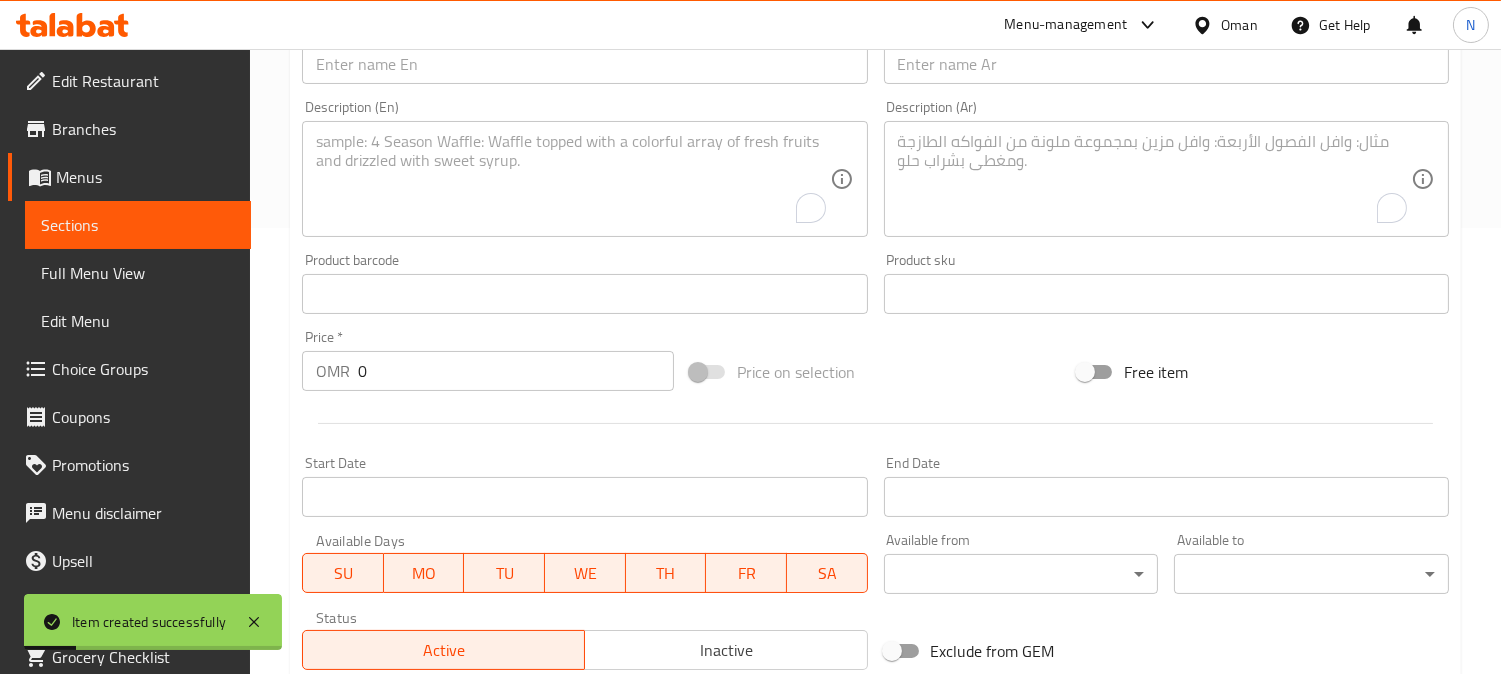 scroll, scrollTop: 402, scrollLeft: 0, axis: vertical 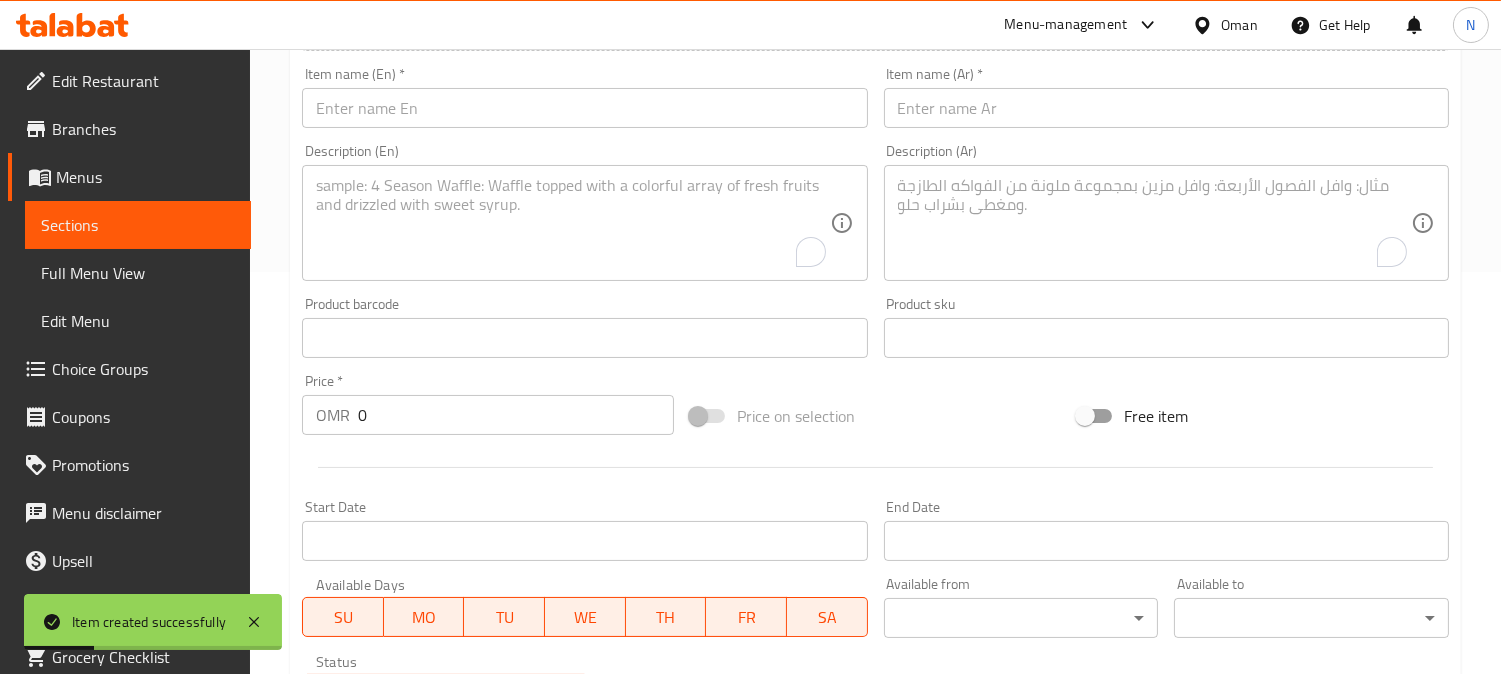 click at bounding box center [584, 108] 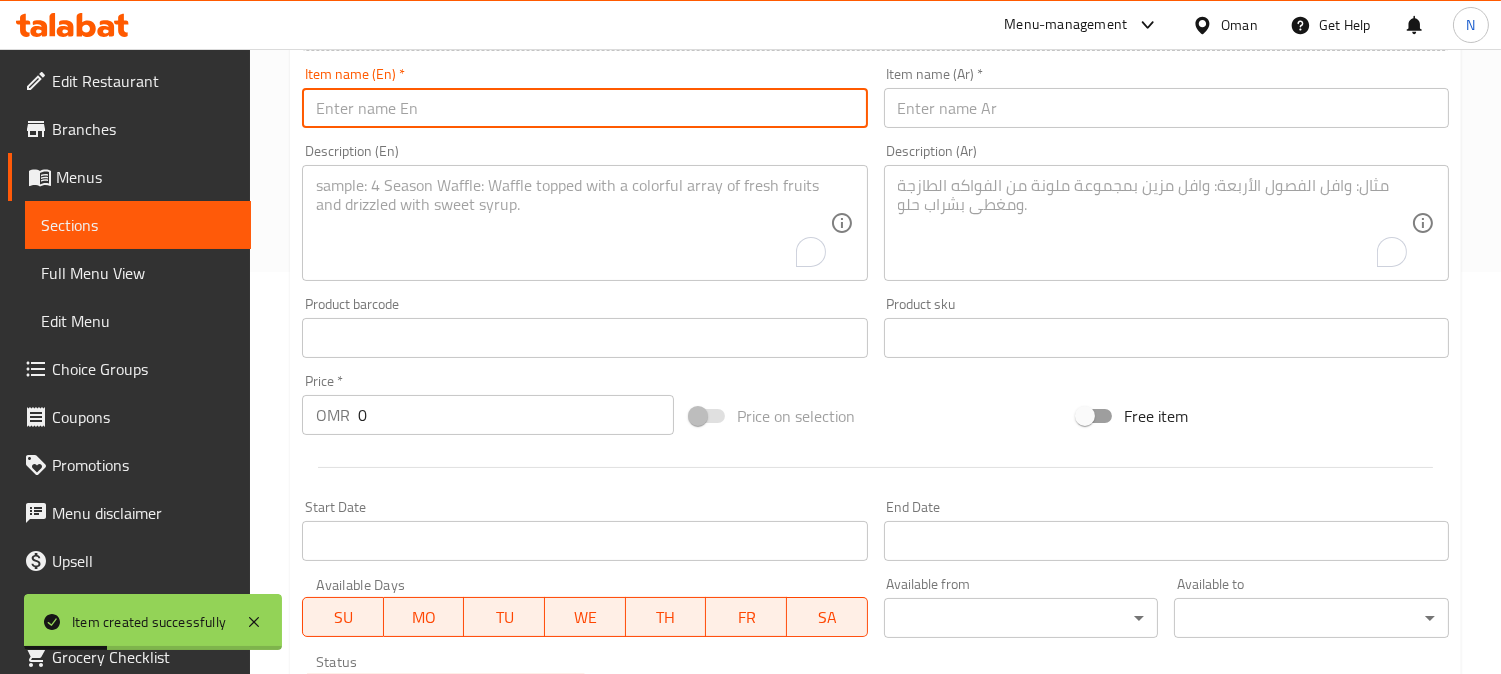 paste on "Dou Twister Meal" 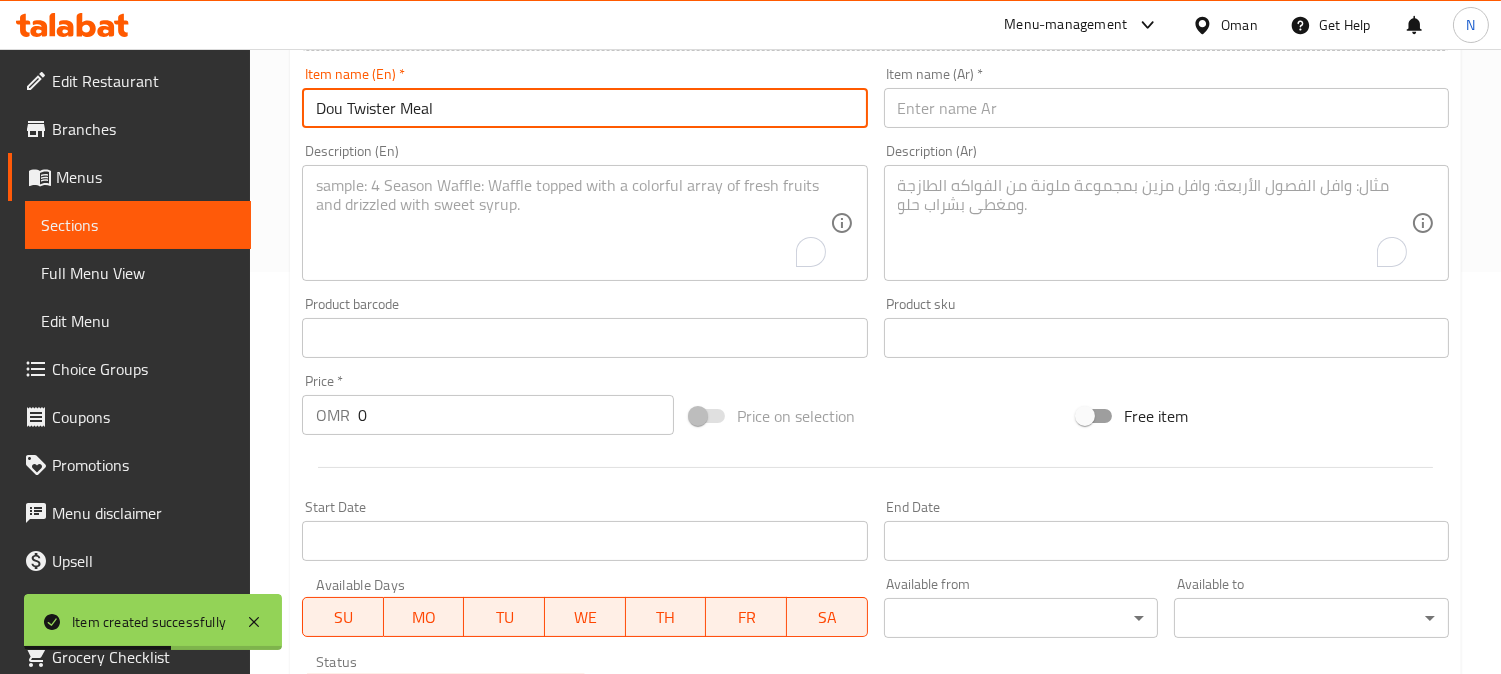 click on "Dou Twister Meal" at bounding box center (584, 108) 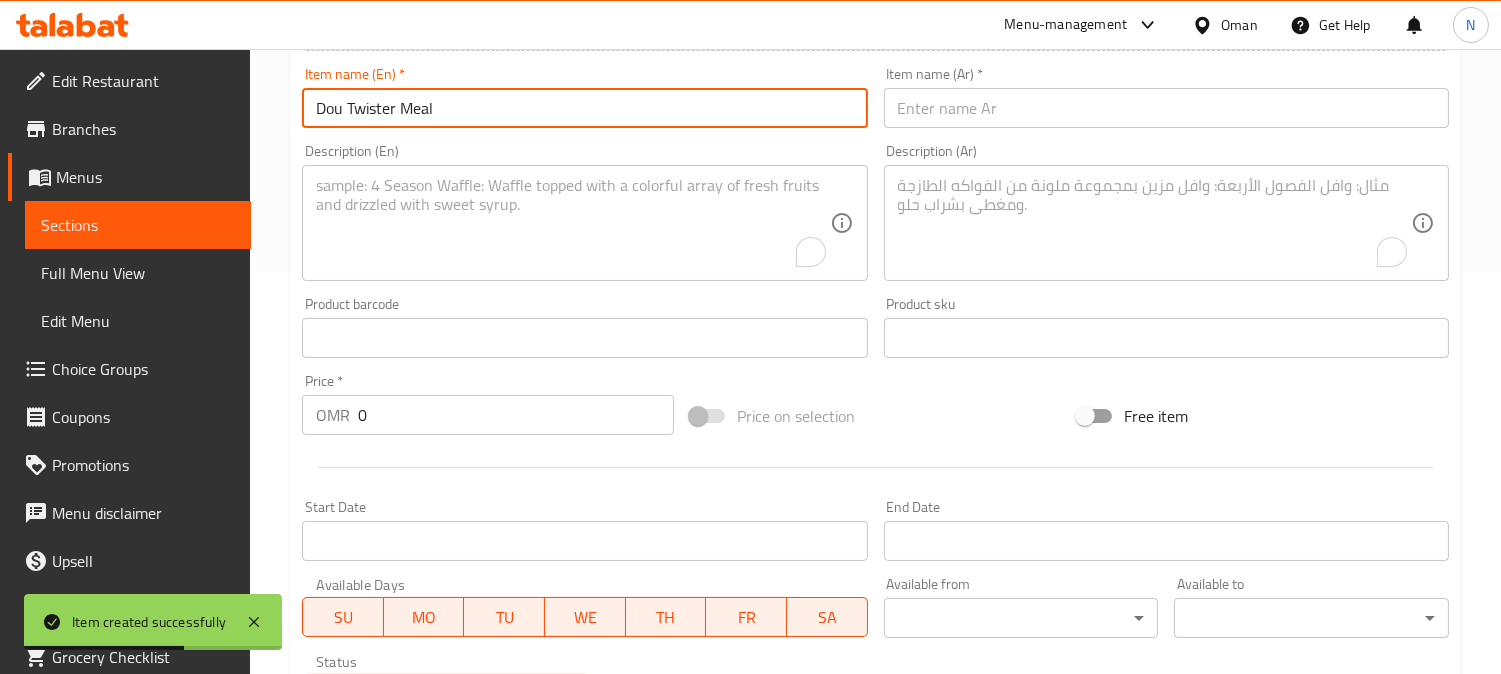 click on "Dou Twister Meal" at bounding box center (584, 108) 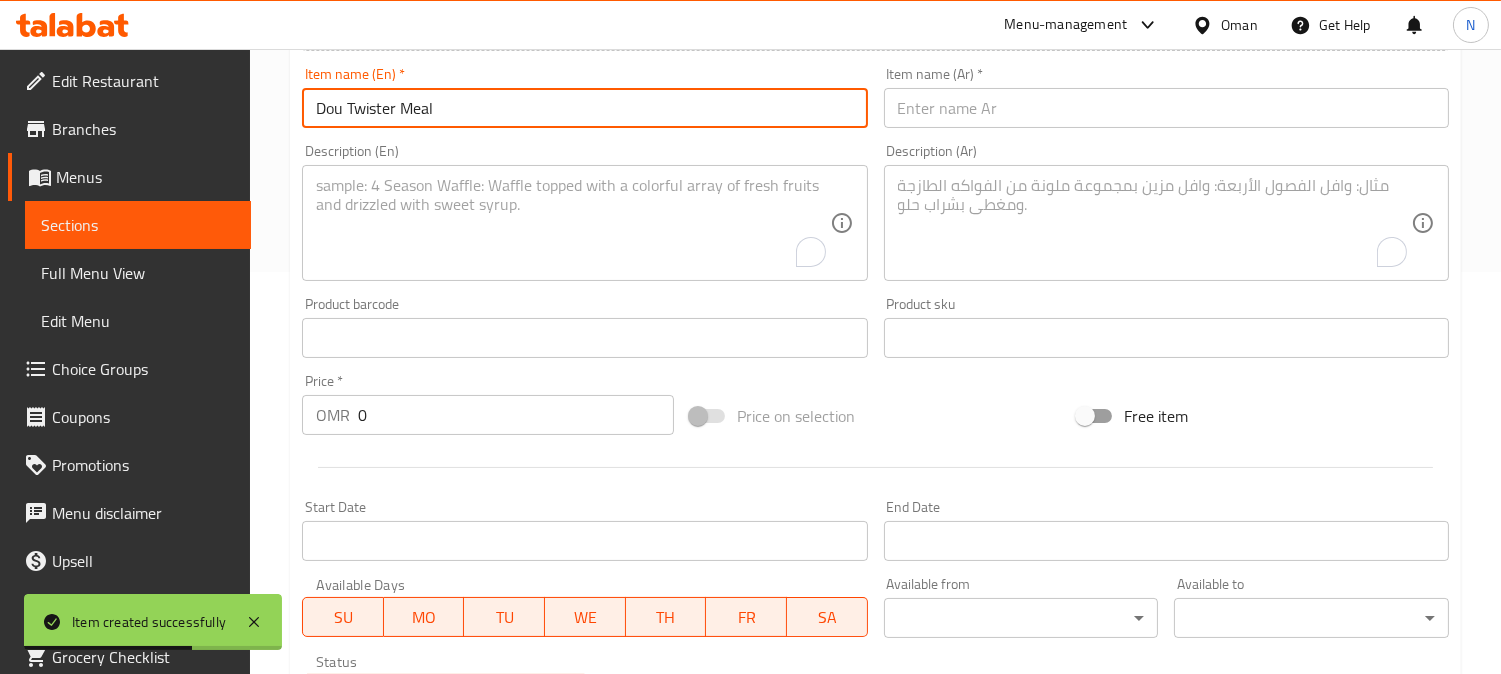 click on "Dou Twister Meal" at bounding box center [584, 108] 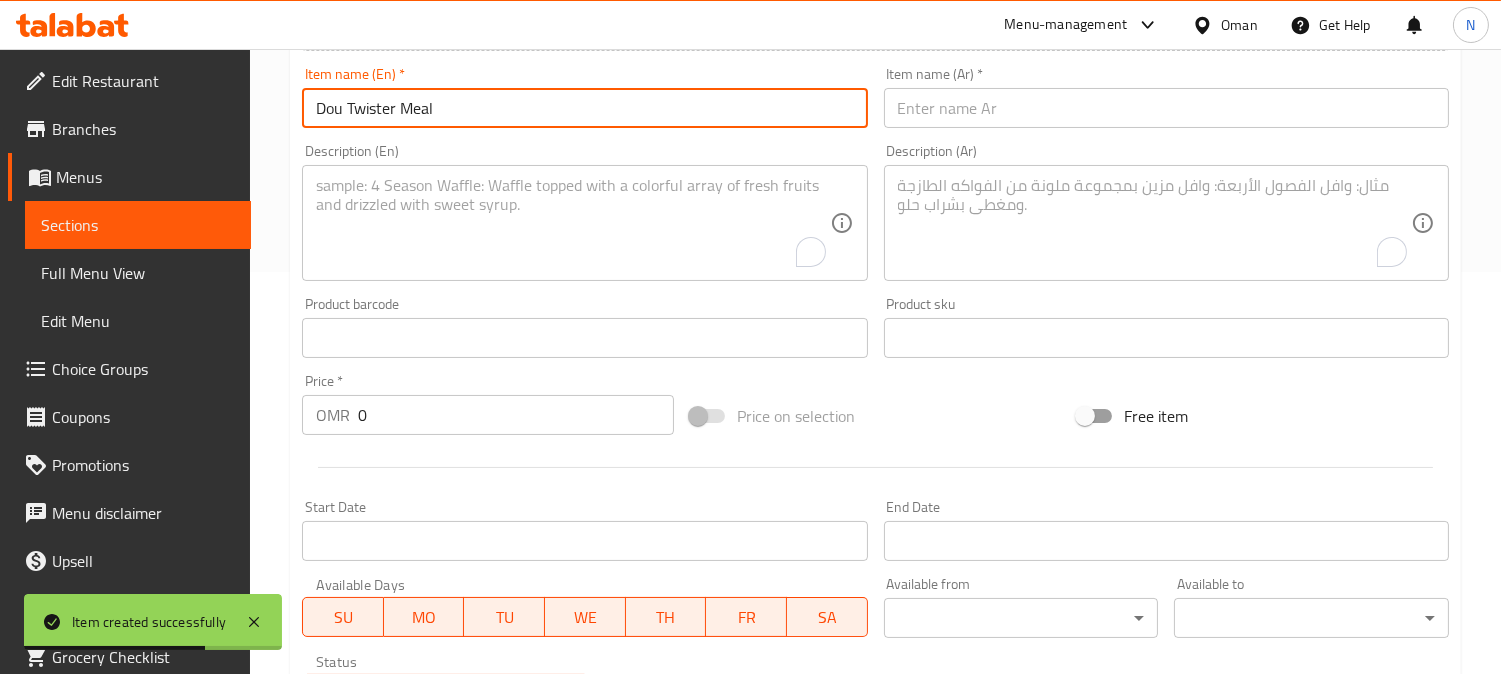 click on "Dou Twister Meal" at bounding box center [584, 108] 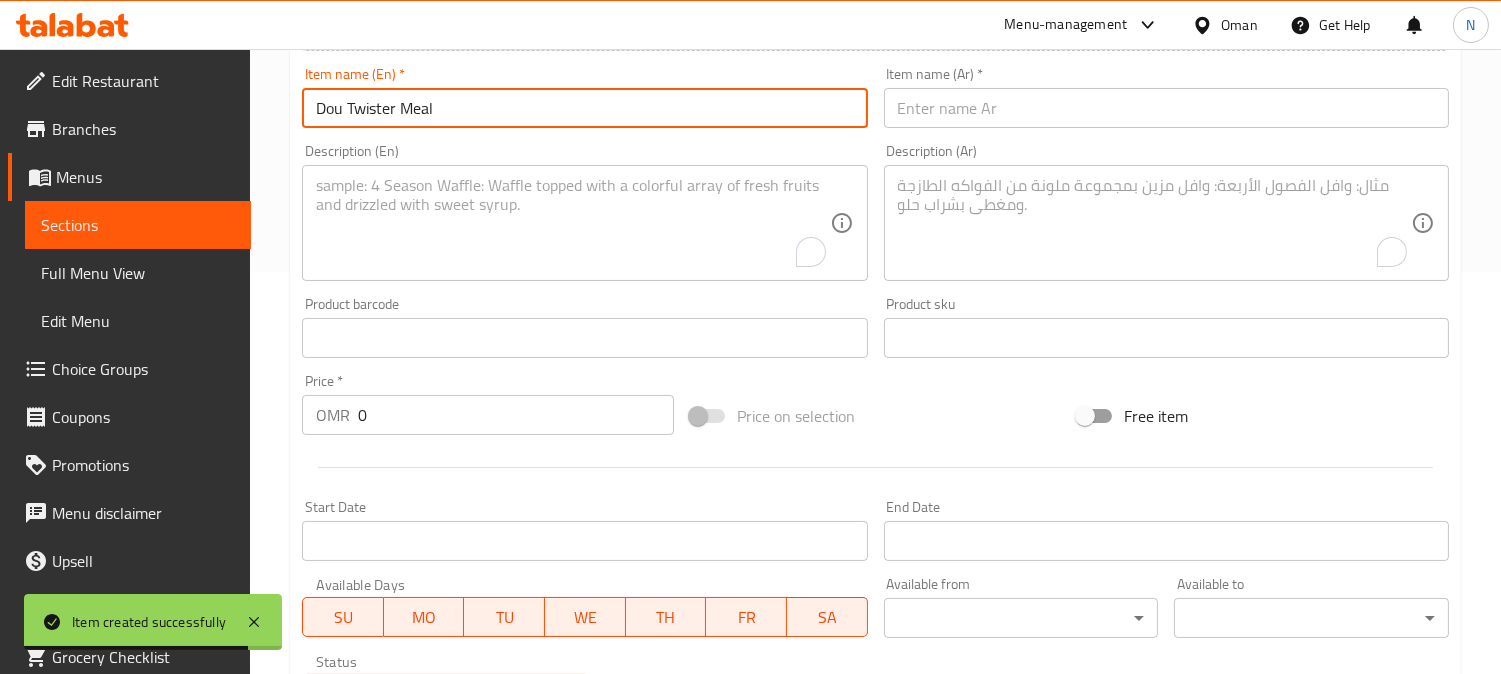 drag, startPoint x: 435, startPoint y: 108, endPoint x: 303, endPoint y: 110, distance: 132.01515 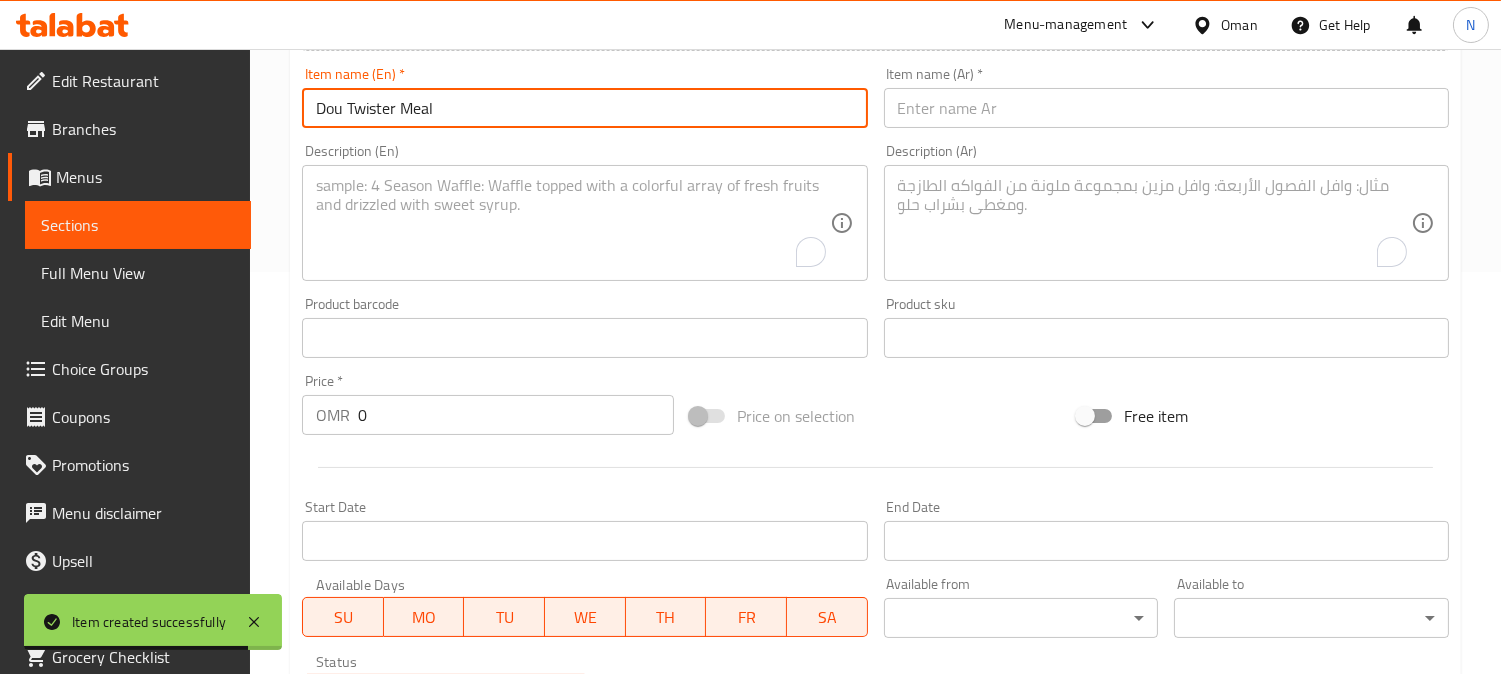 click on "Dou Twister Meal" at bounding box center (584, 108) 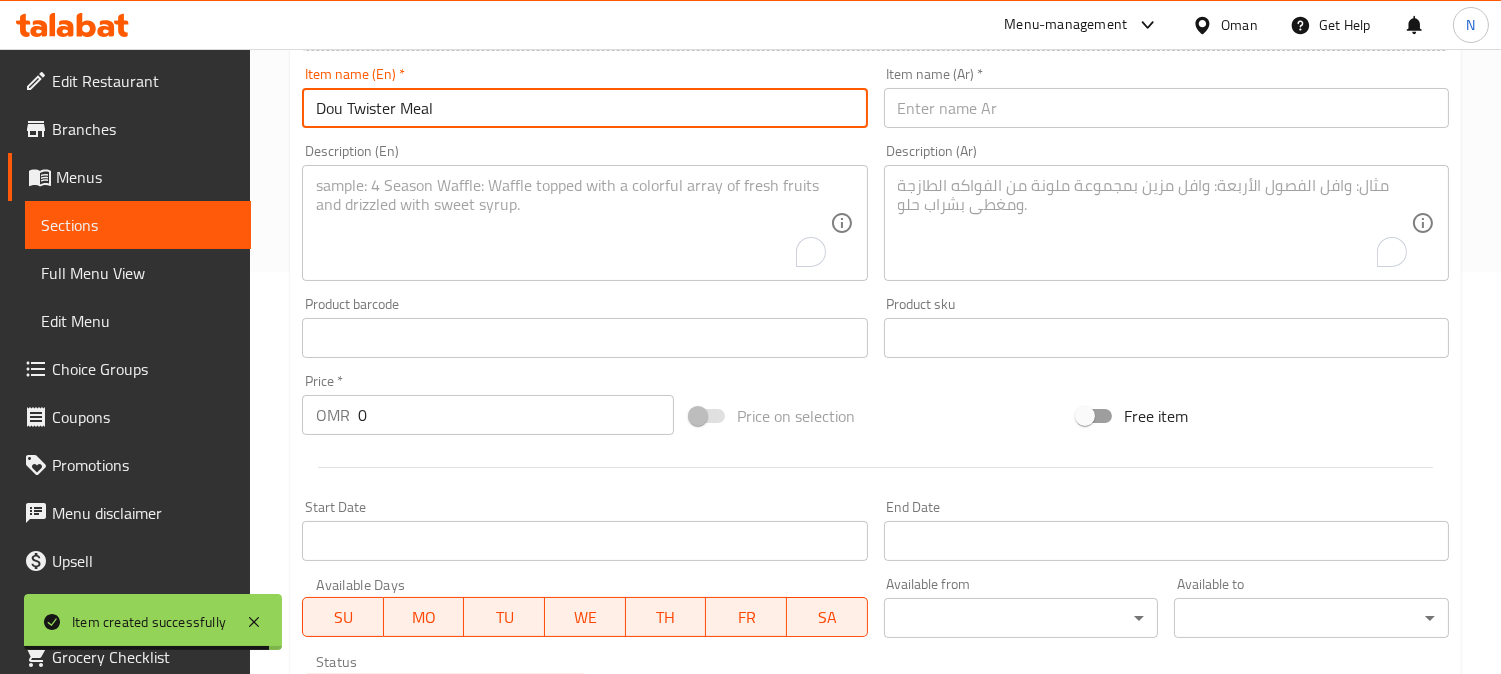 type on "Dou Twister Meal" 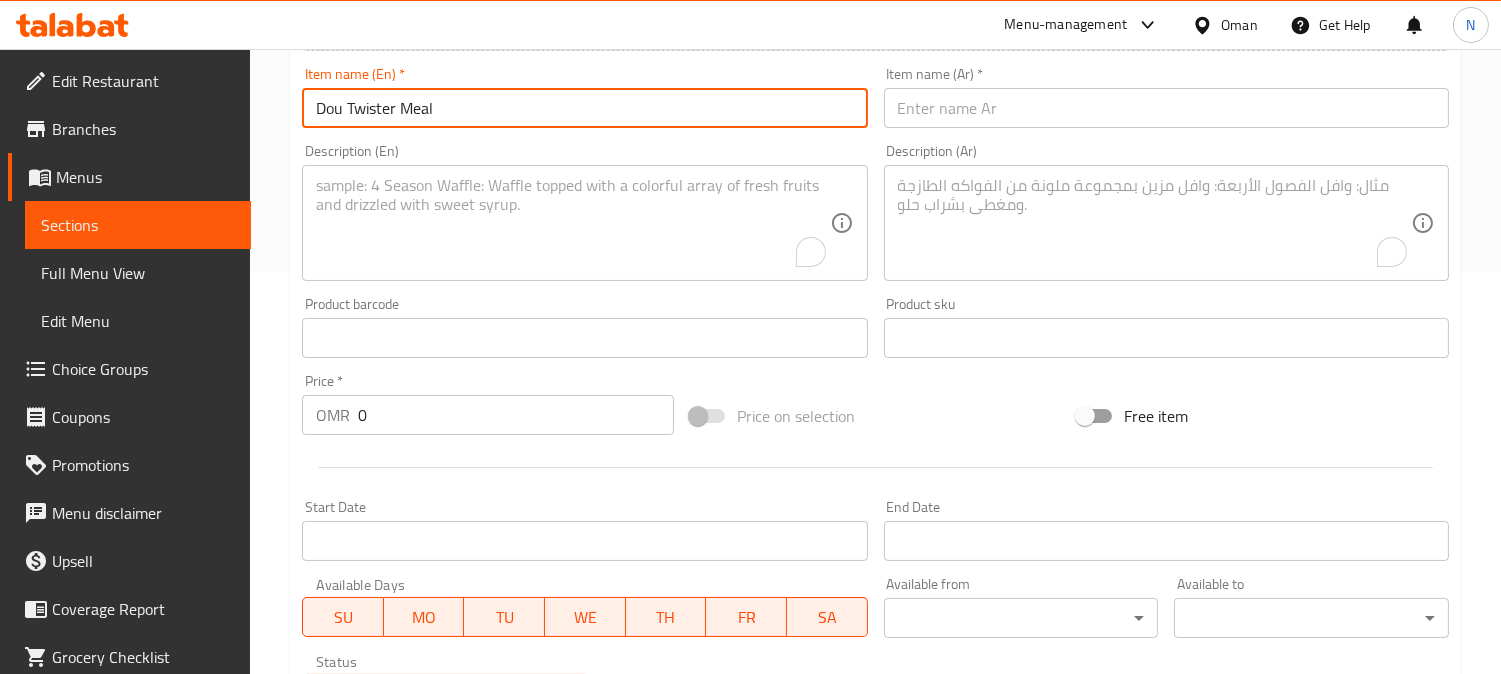click at bounding box center (1166, 108) 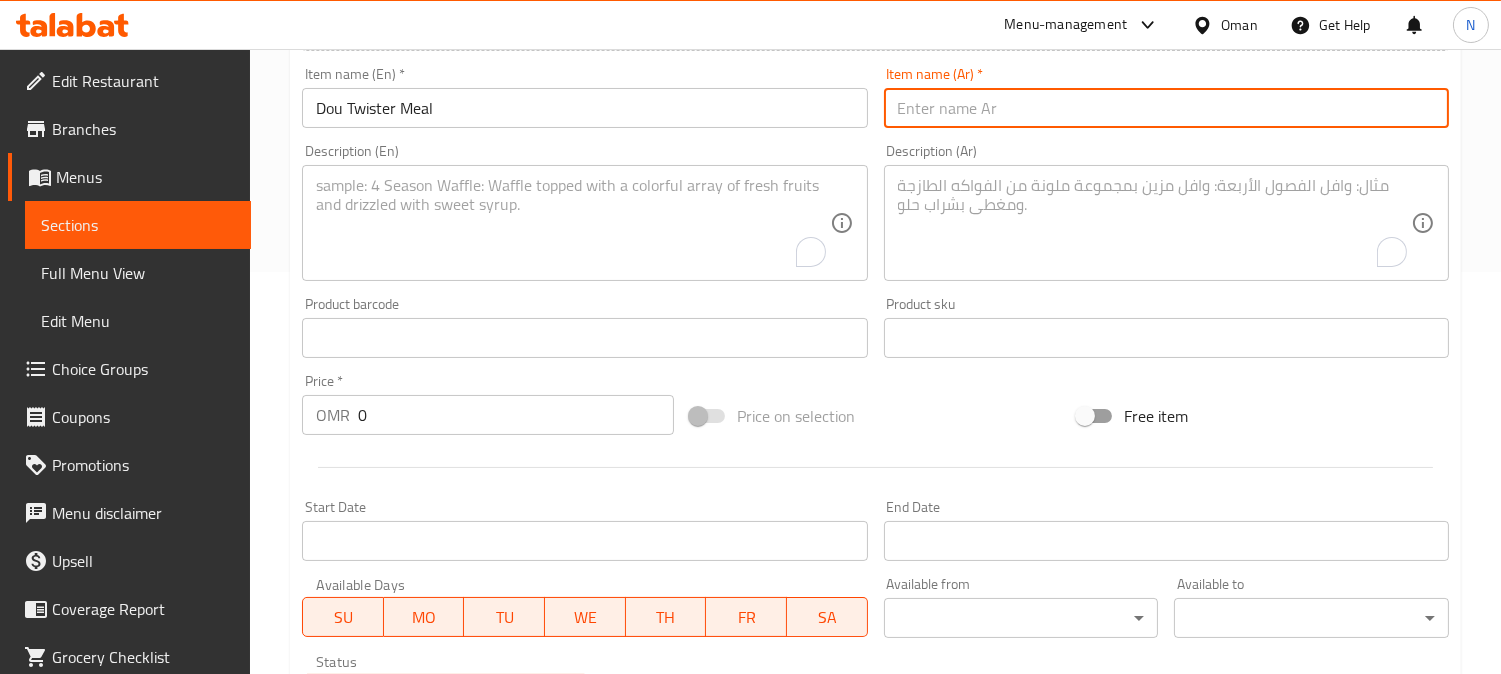 paste on "وجبة دو تويستر" 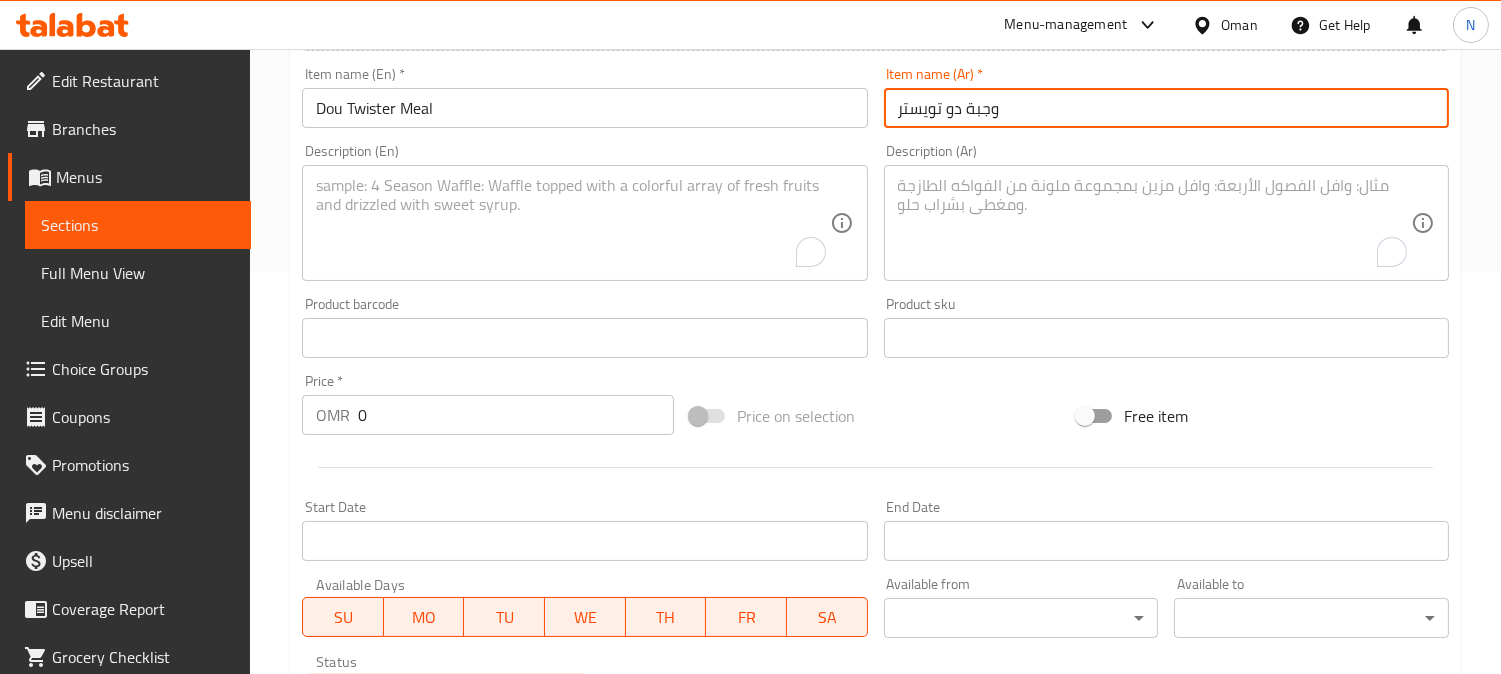 type on "وجبة دو تويستر" 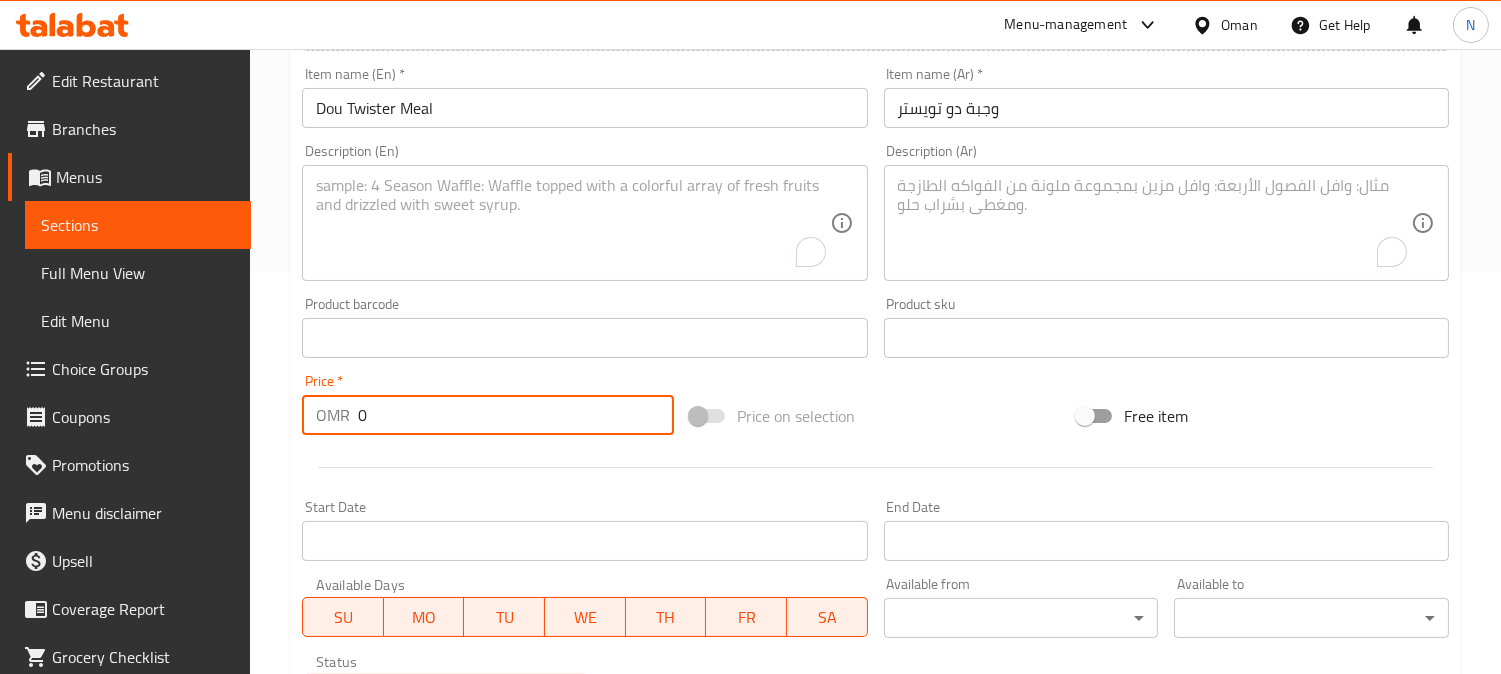 drag, startPoint x: 395, startPoint y: 420, endPoint x: 346, endPoint y: 420, distance: 49 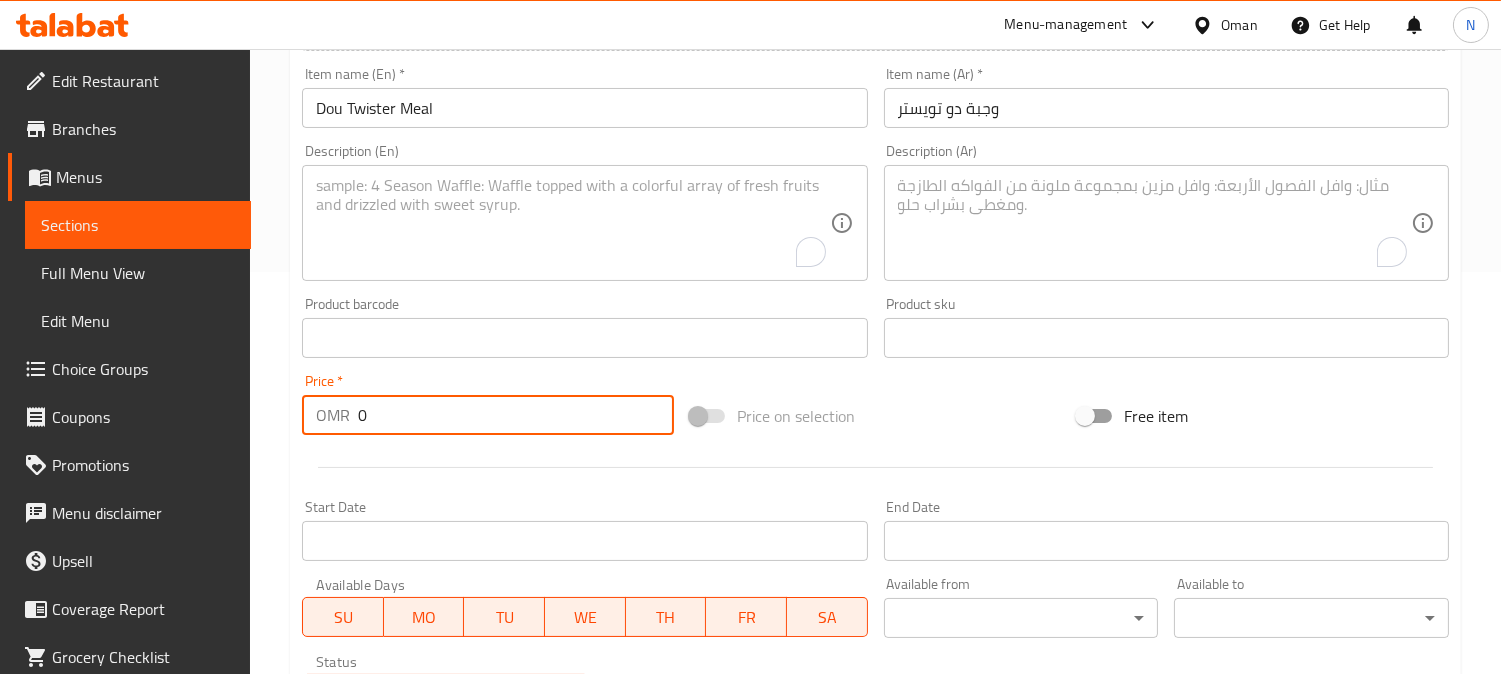 click on "OMR 0 Price  *" at bounding box center (488, 415) 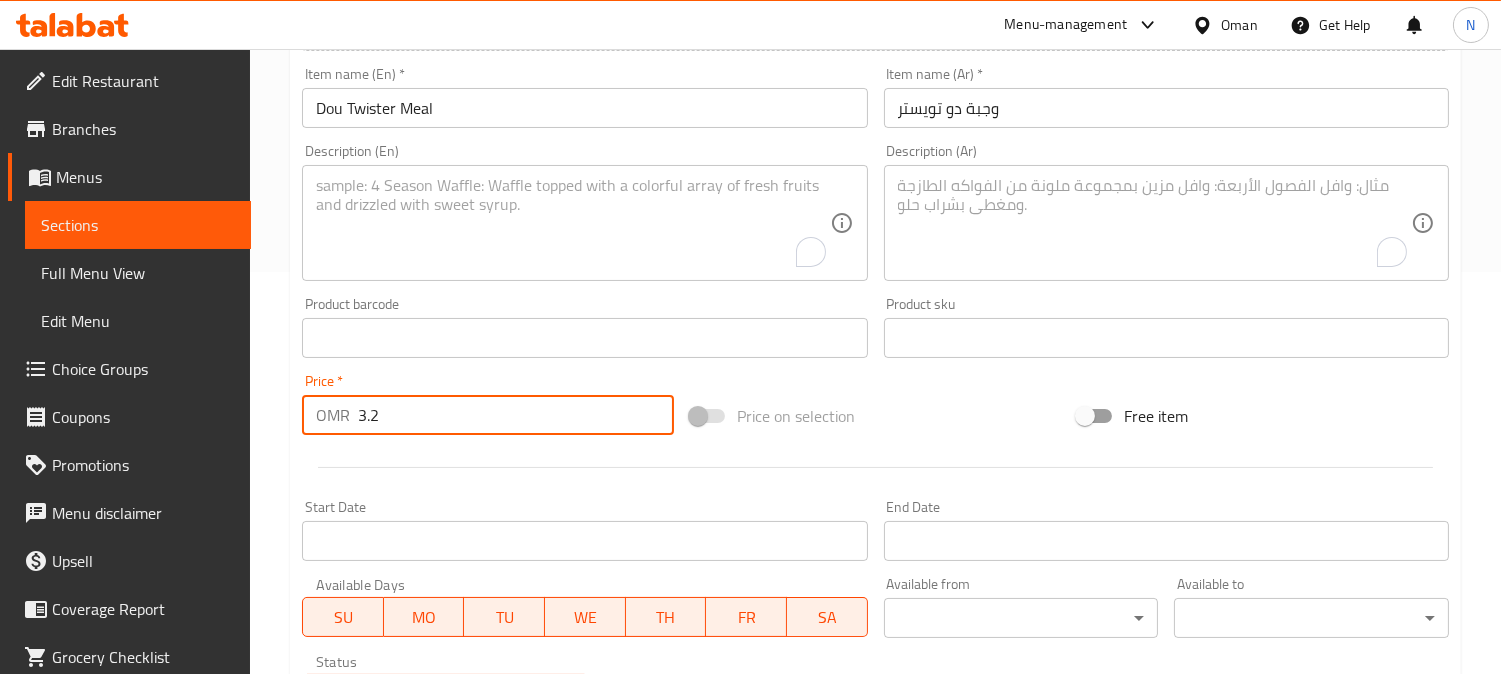 type on "3.2" 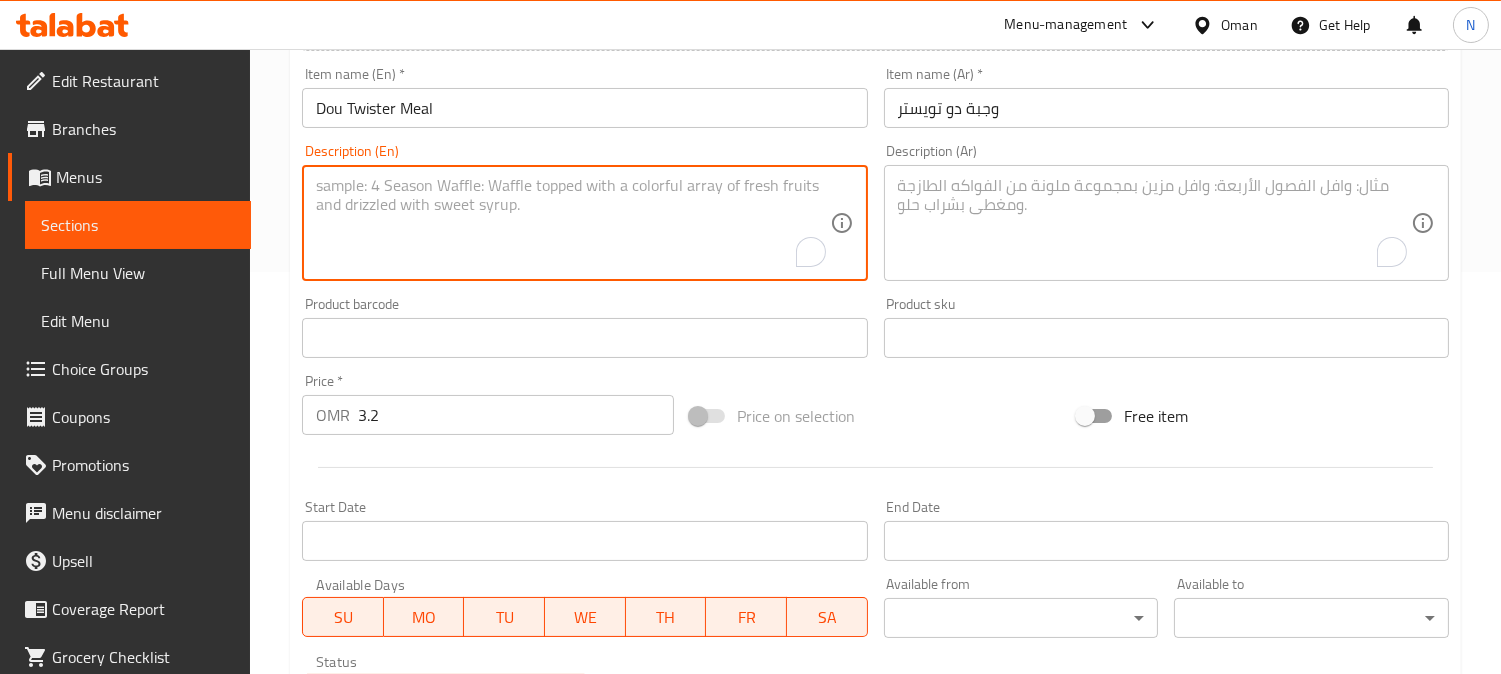 click at bounding box center (572, 223) 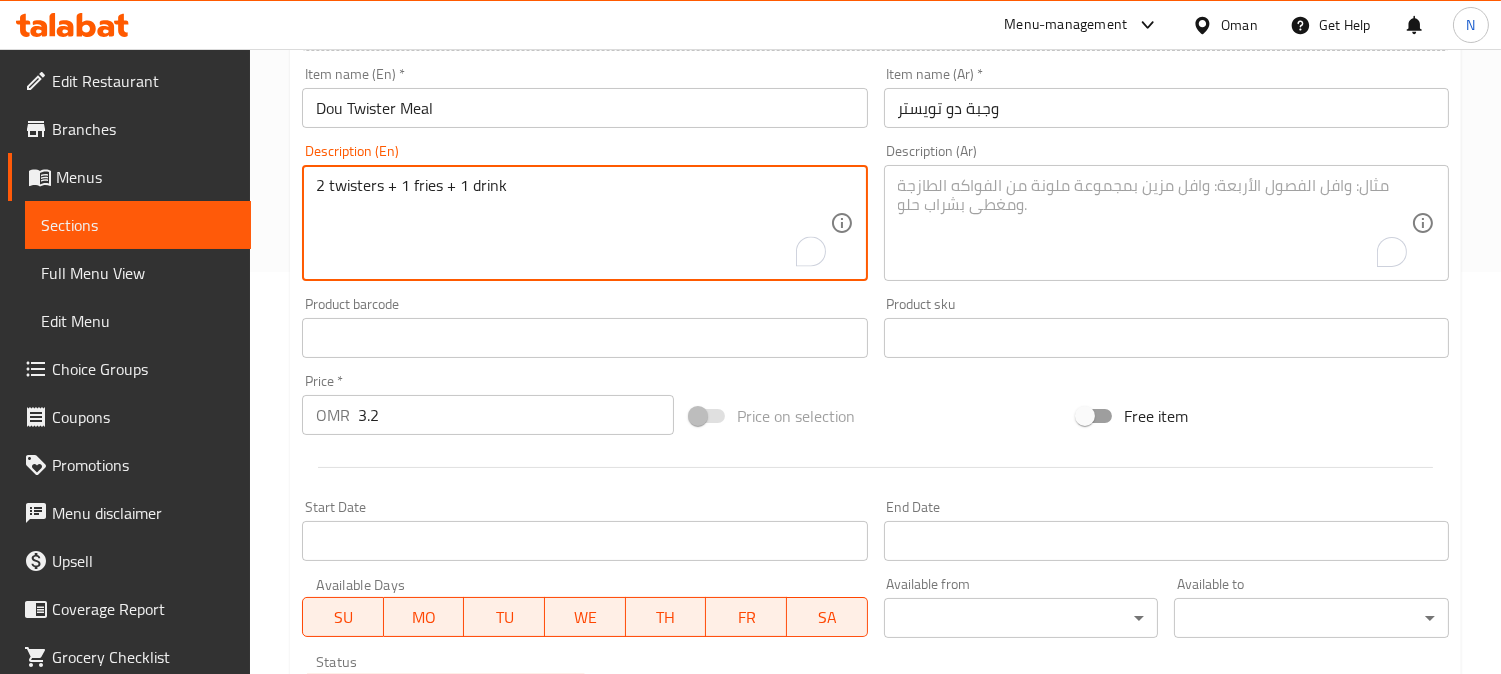 drag, startPoint x: 330, startPoint y: 191, endPoint x: 538, endPoint y: 183, distance: 208.1538 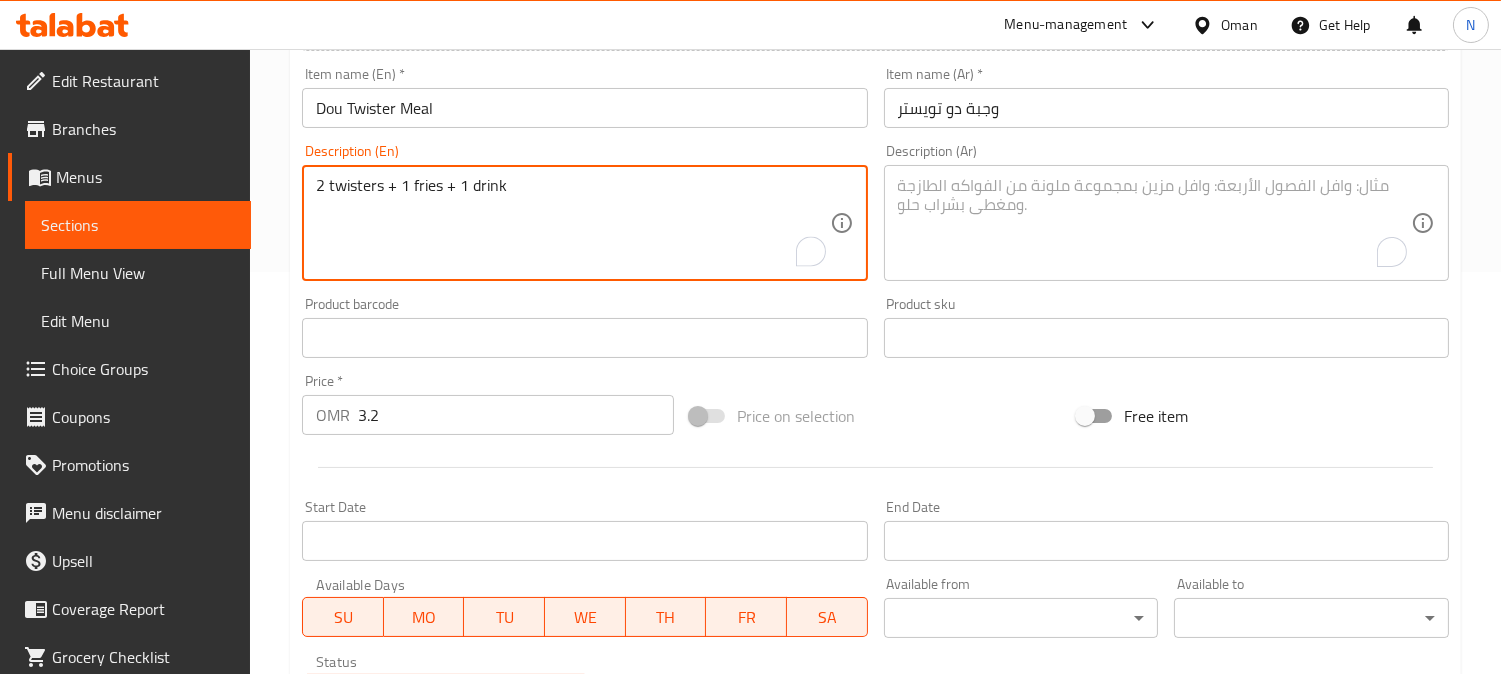 click on "2 twisters + 1 fries + 1 drink" at bounding box center [572, 223] 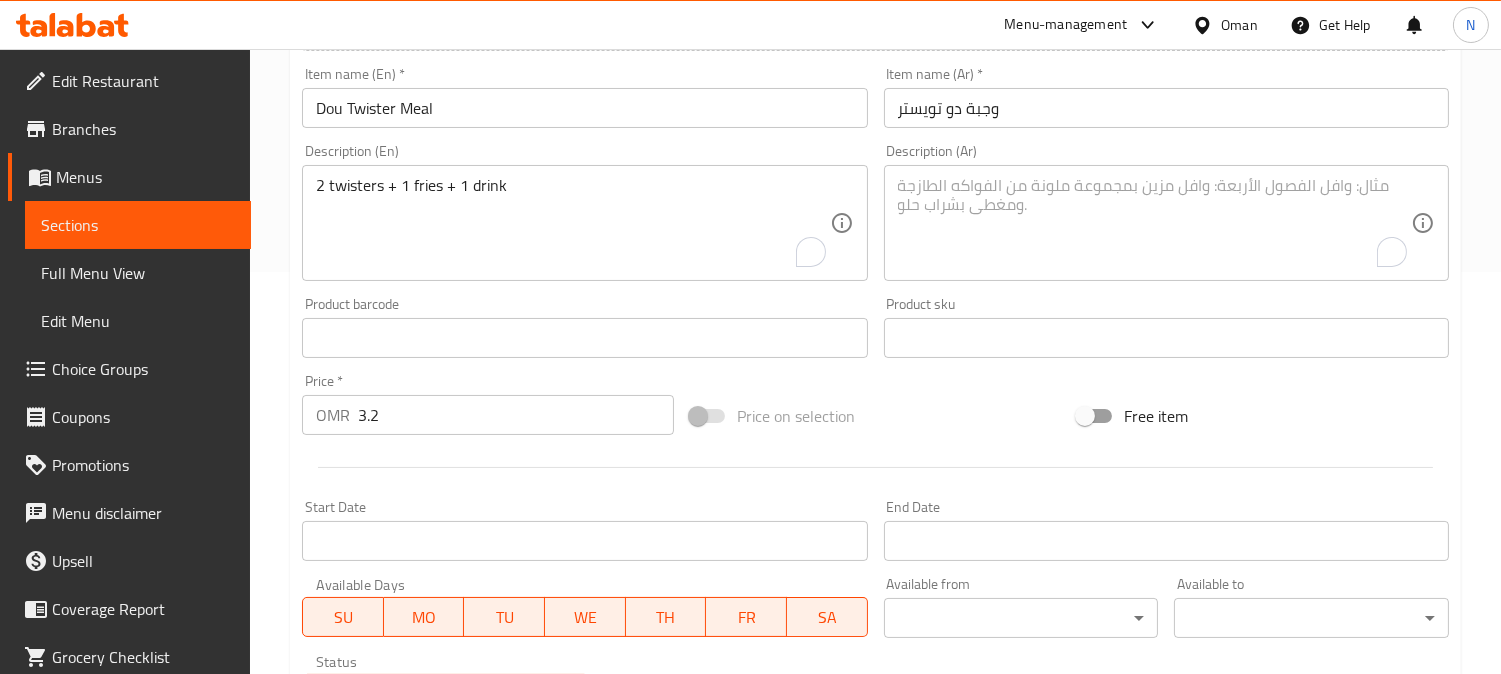click on "[QUANTITY] twisters + [QUANTITY] fries + [QUANTITY] drink Description (En)" at bounding box center [584, 223] 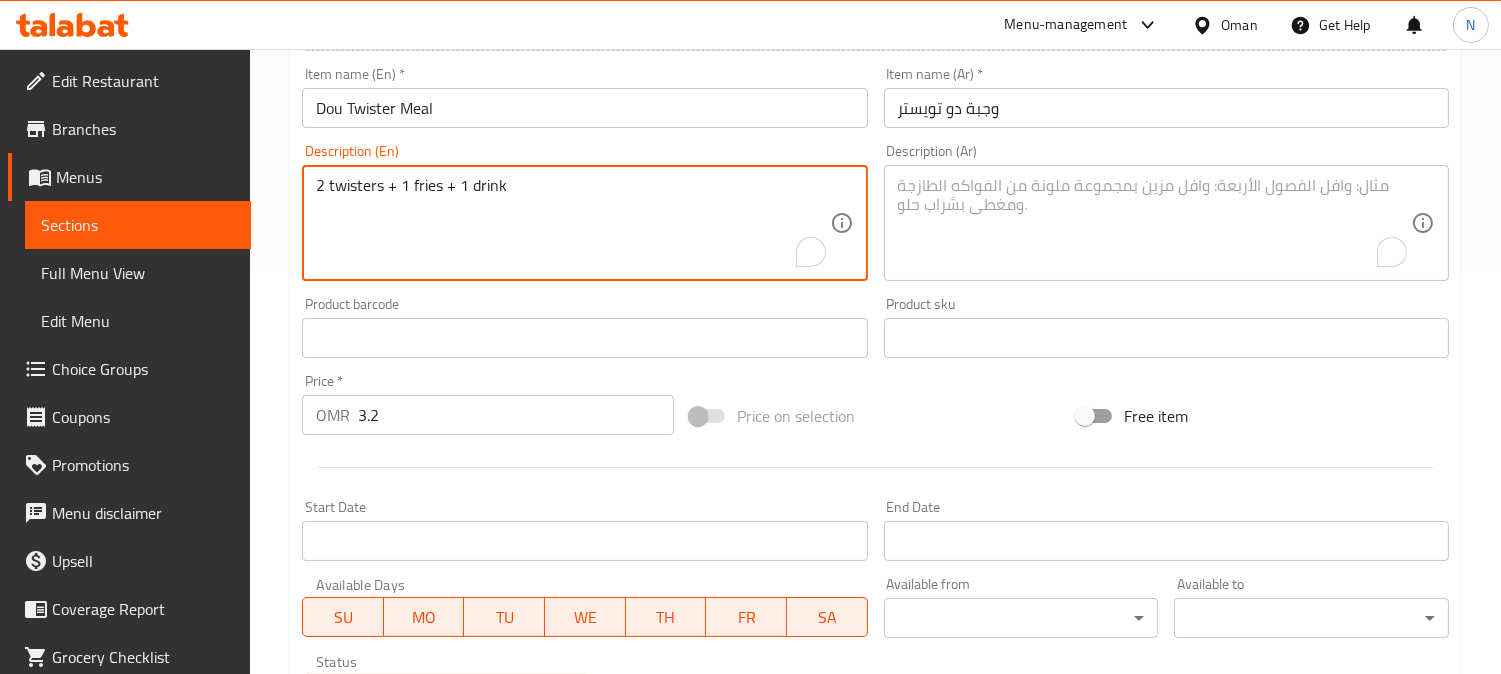 click on "2 twisters + 1 fries + 1 drink" at bounding box center (572, 223) 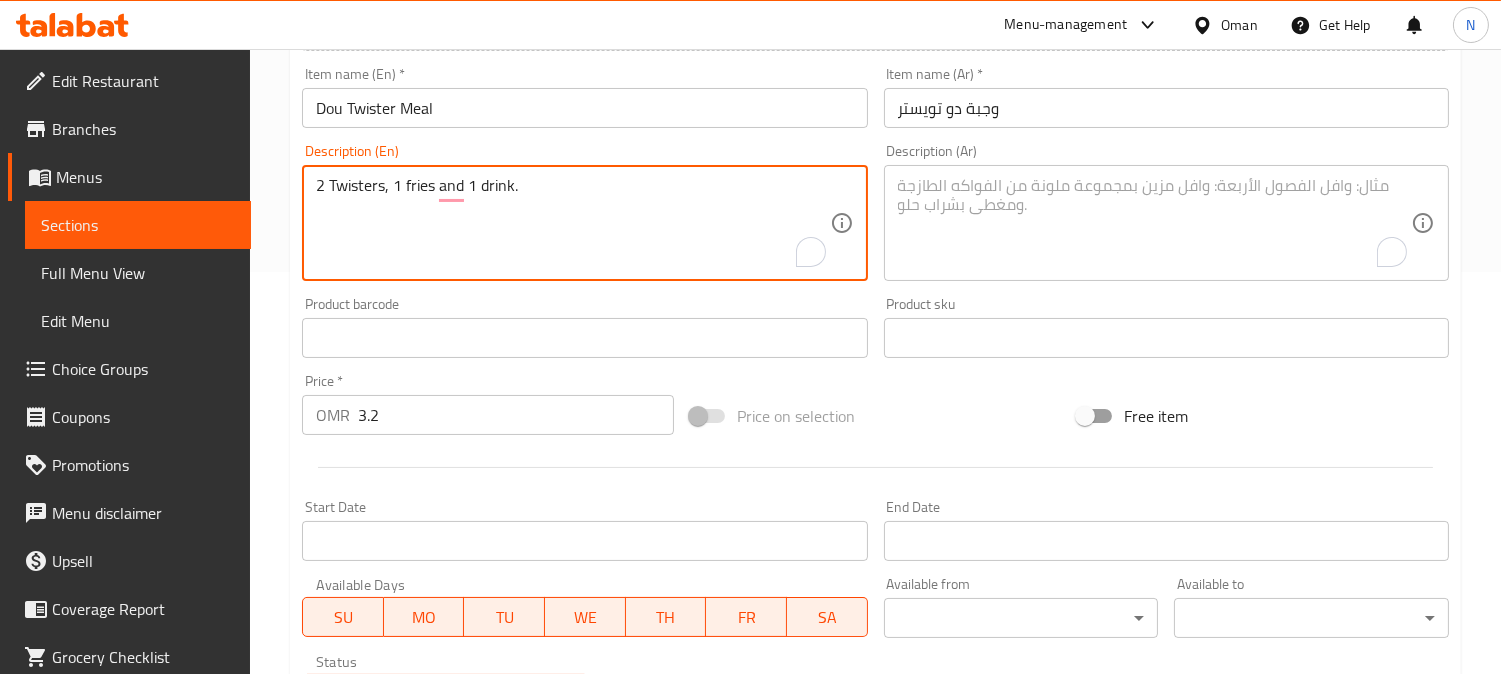 click on "2 Twisters, 1 fries and 1 drink." at bounding box center (572, 223) 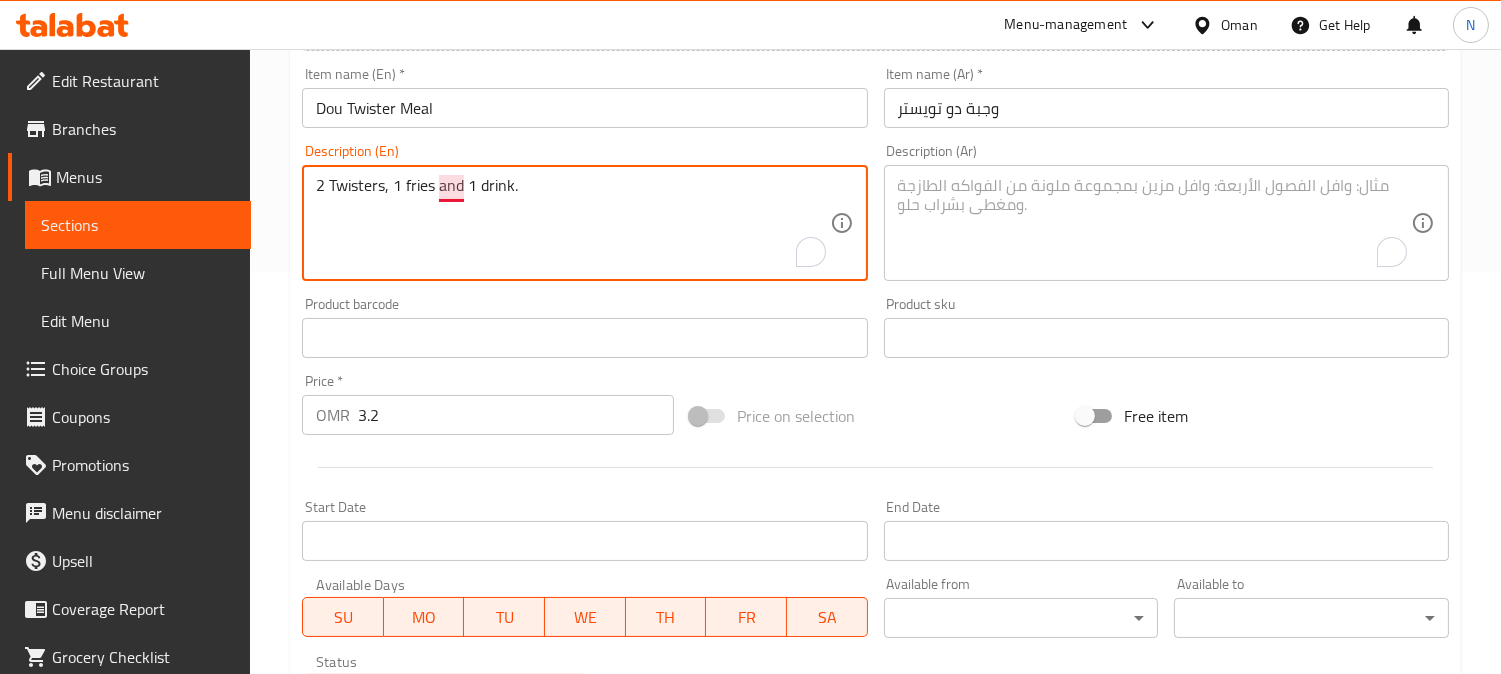 click on "2 Twisters, 1 fries and 1 drink." at bounding box center (572, 223) 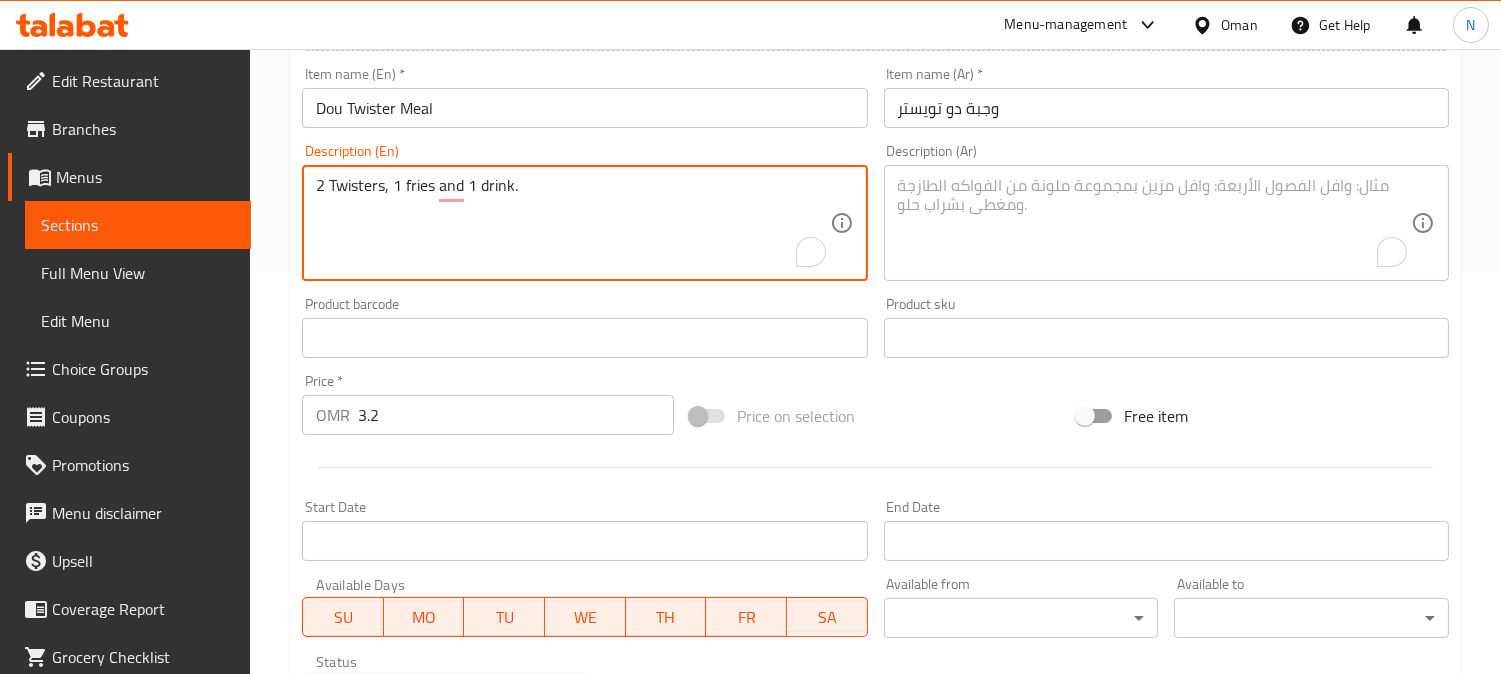 type on "2 Twisters, 1 fries and 1 drink." 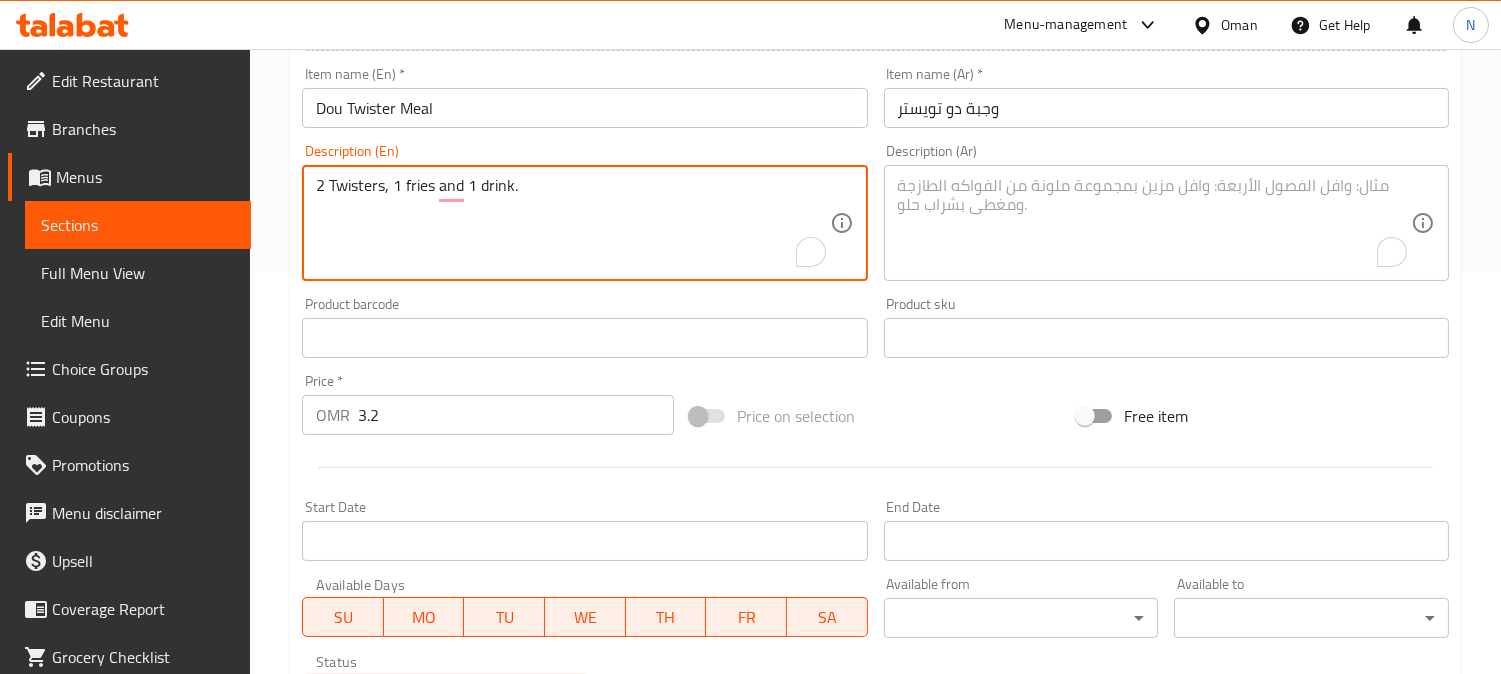 click at bounding box center [1154, 223] 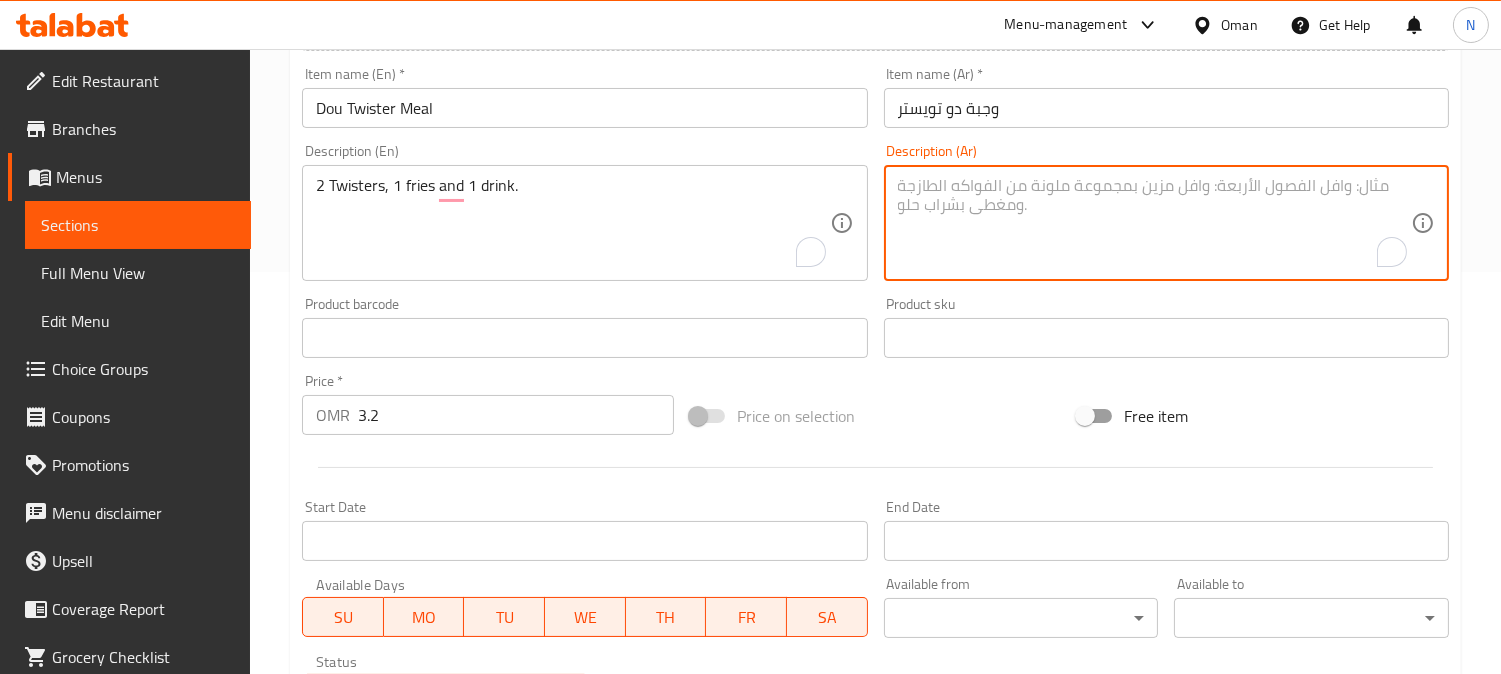 paste on "2 تويسترز، 1 بطاطس مقلية و 1 مشروب." 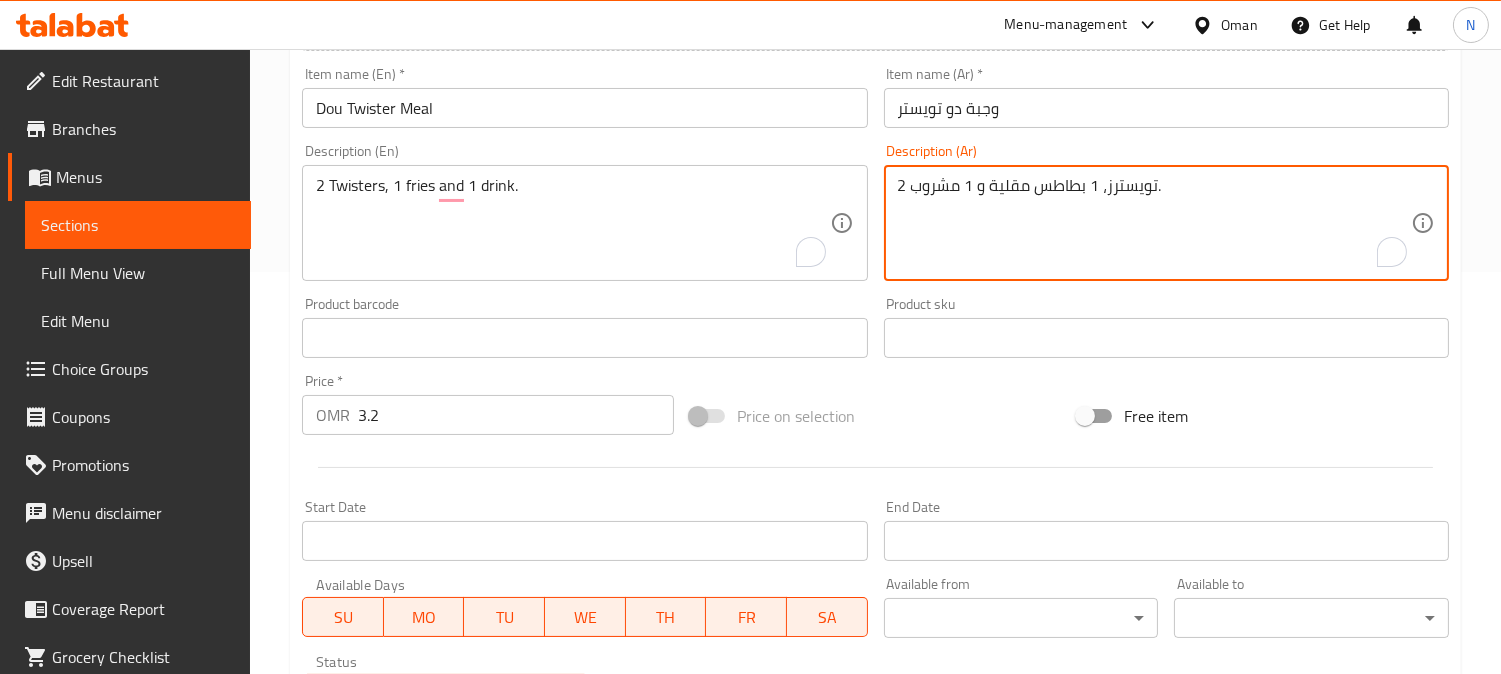 click on "2 تويسترز، 1 بطاطس مقلية و 1 مشروب." at bounding box center (1154, 223) 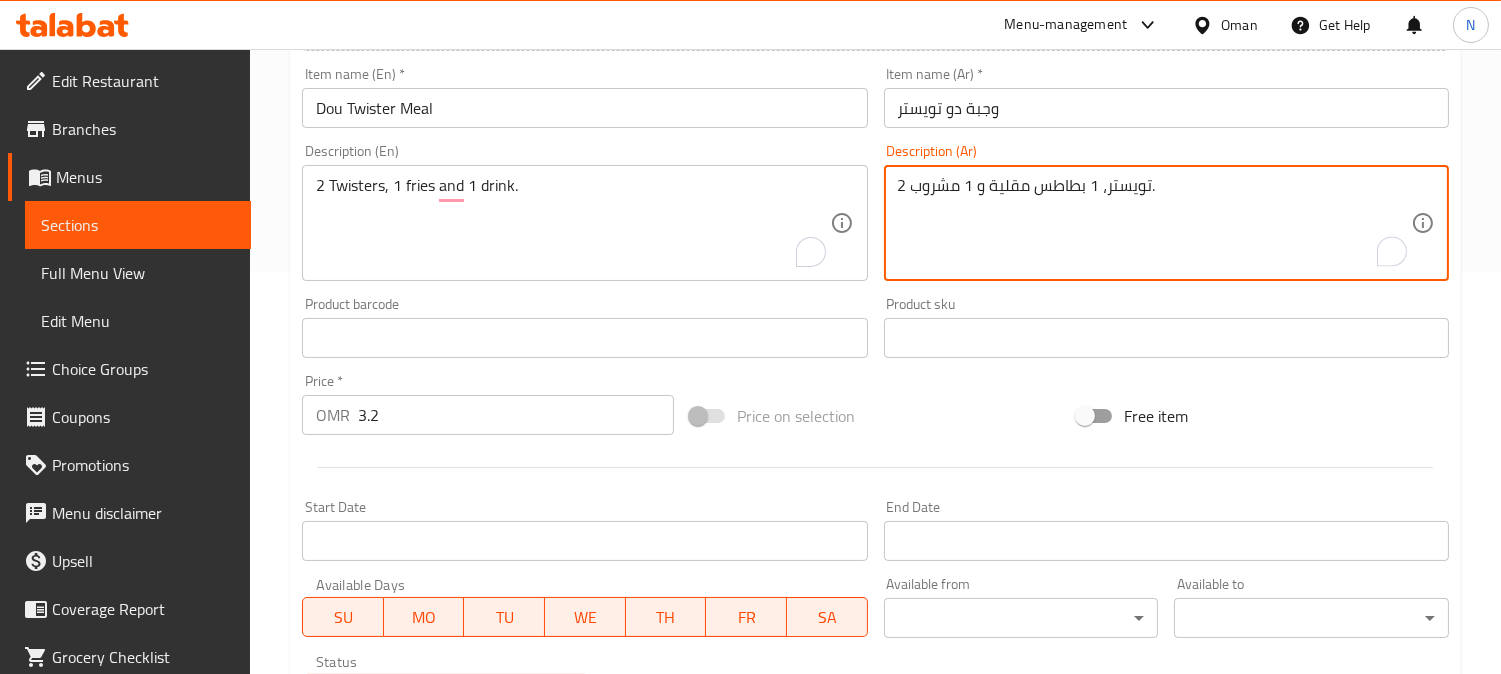 drag, startPoint x: 1084, startPoint y: 185, endPoint x: 991, endPoint y: 191, distance: 93.193344 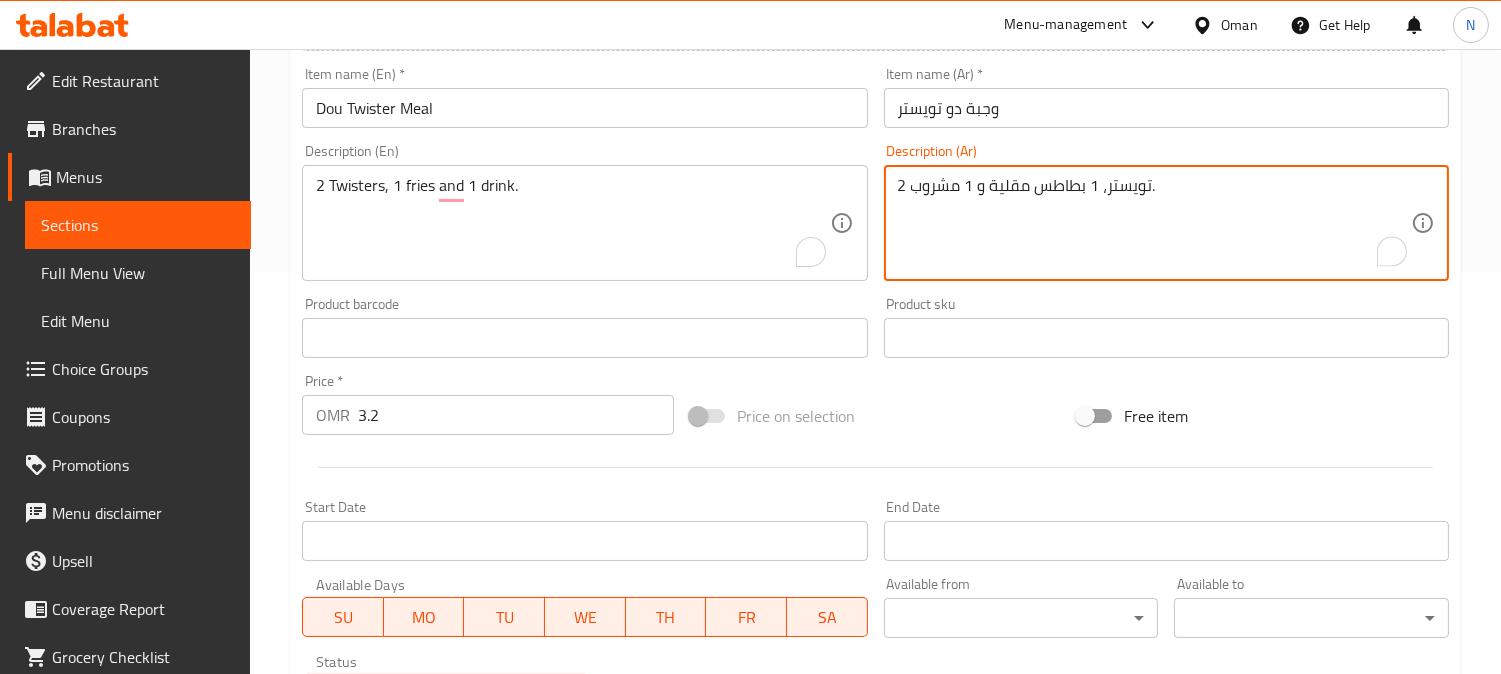 click on "2 تويستر، 1 بطاطس مقلية و 1 مشروب." at bounding box center [1154, 223] 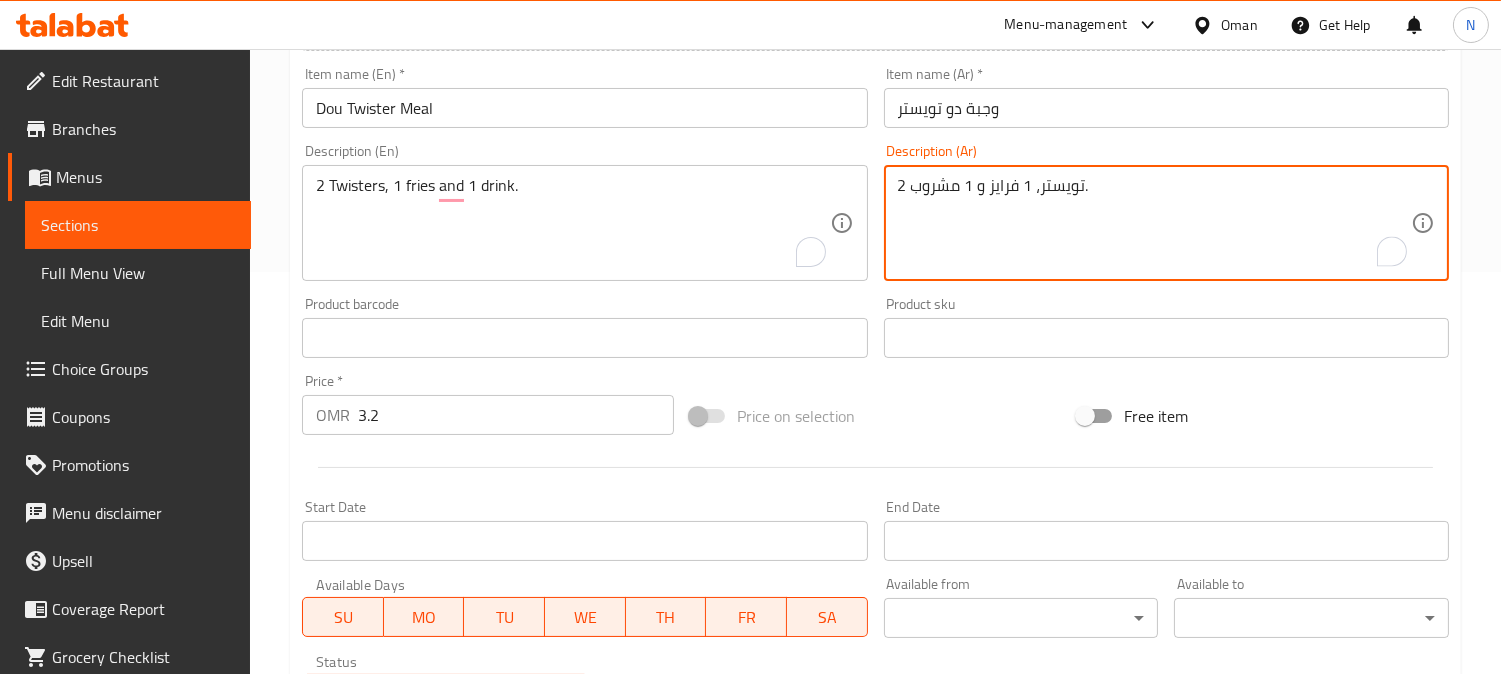 click on "2 تويستر، 1 فرايز و 1 مشروب." at bounding box center [1154, 223] 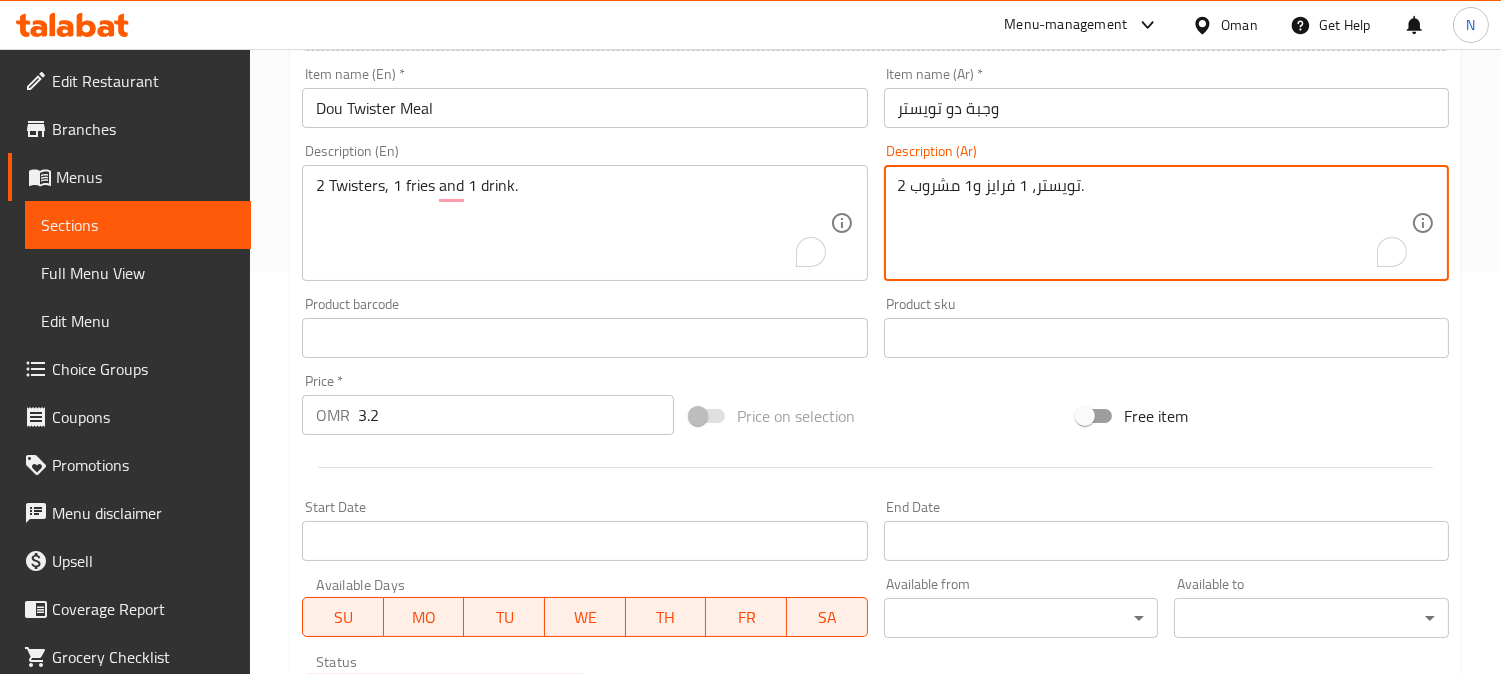 type on "2 تويستر، 1 فرايز و1 مشروب." 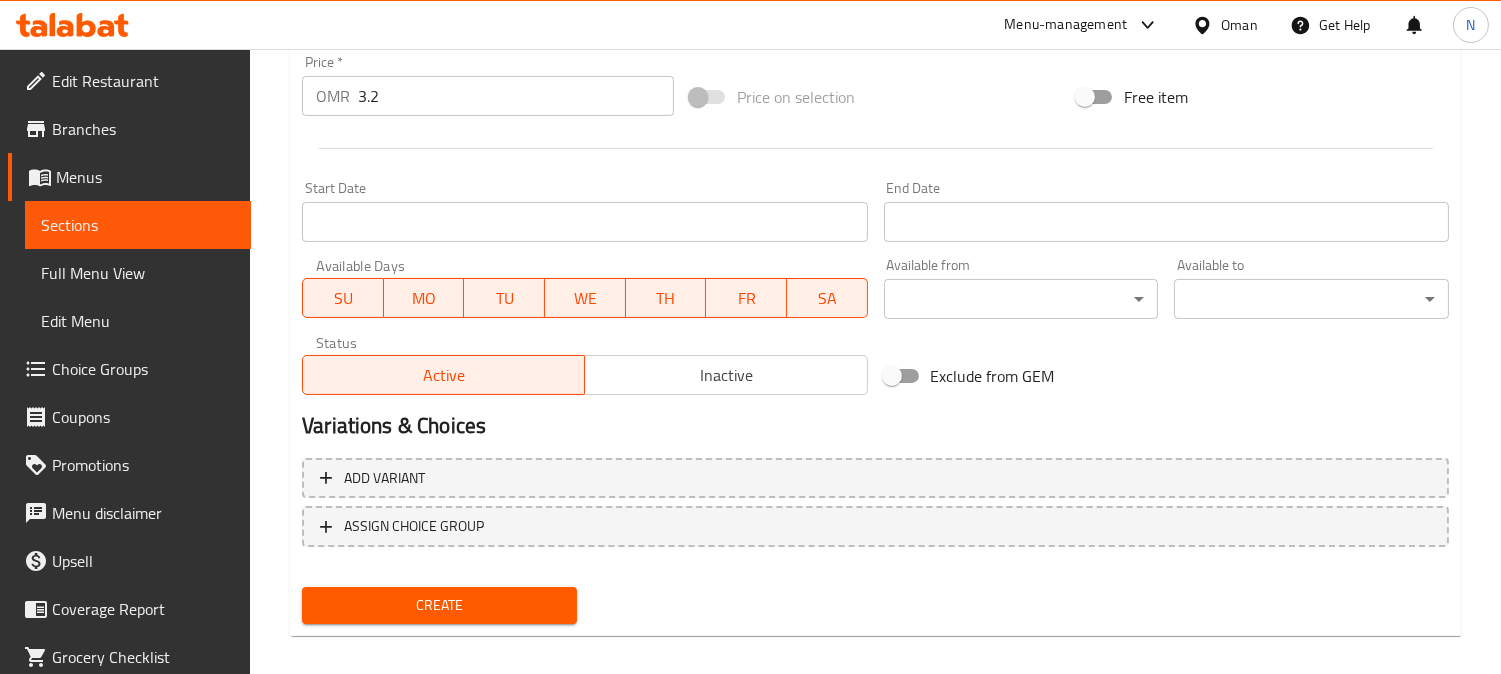 scroll, scrollTop: 735, scrollLeft: 0, axis: vertical 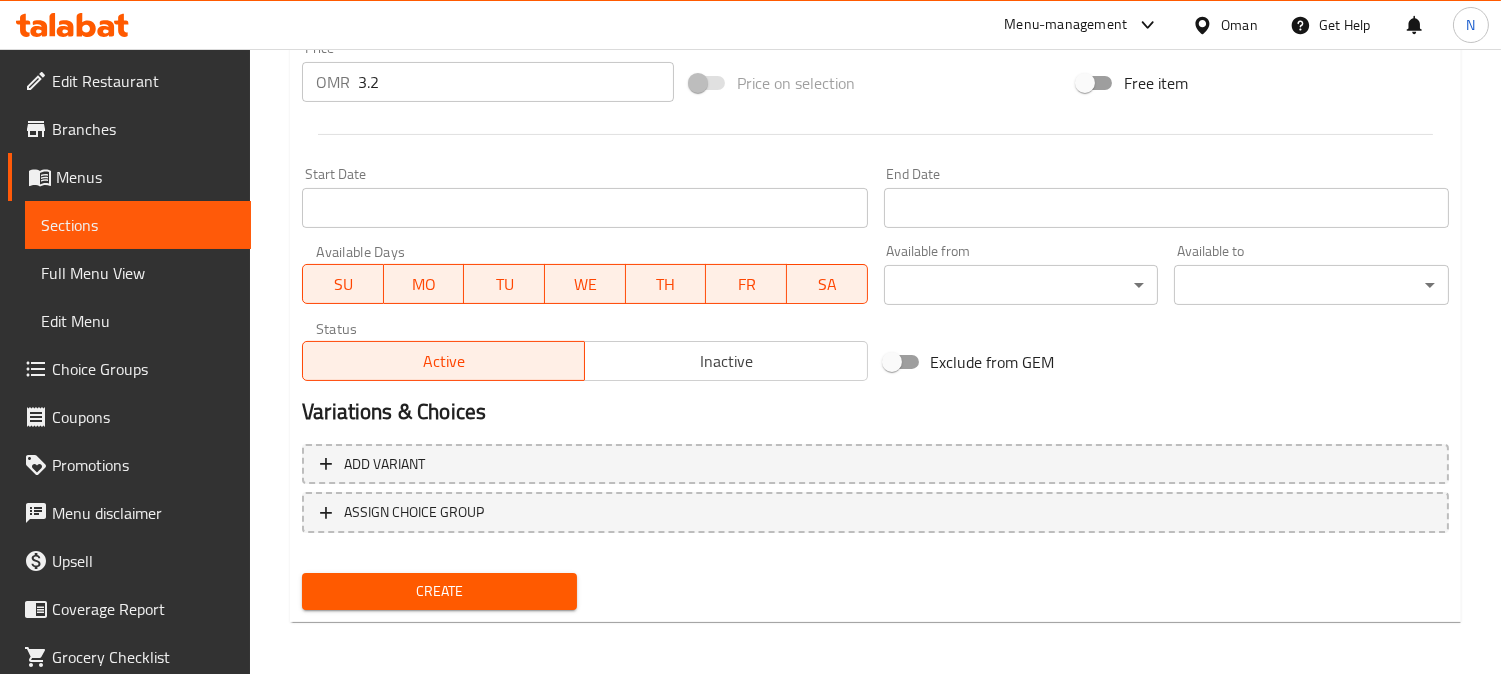 click on "Create" at bounding box center (439, 591) 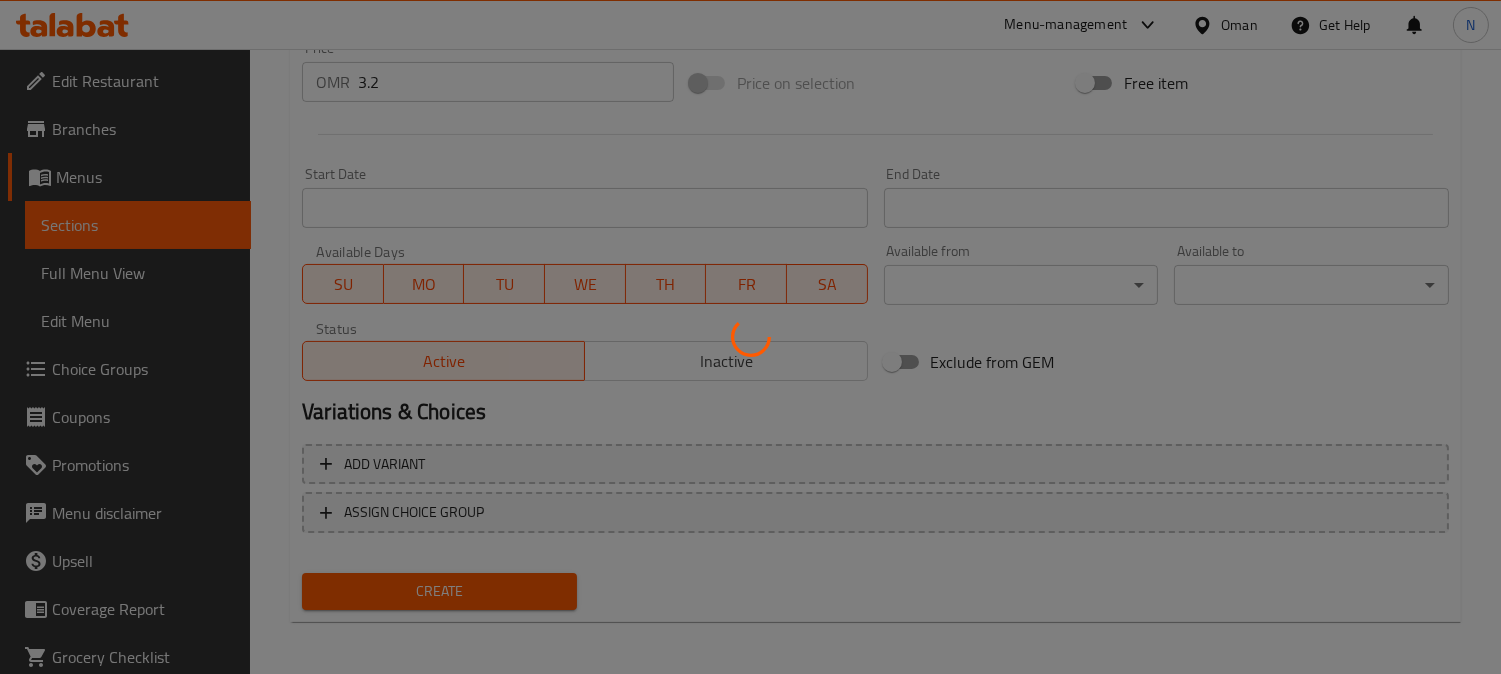 type 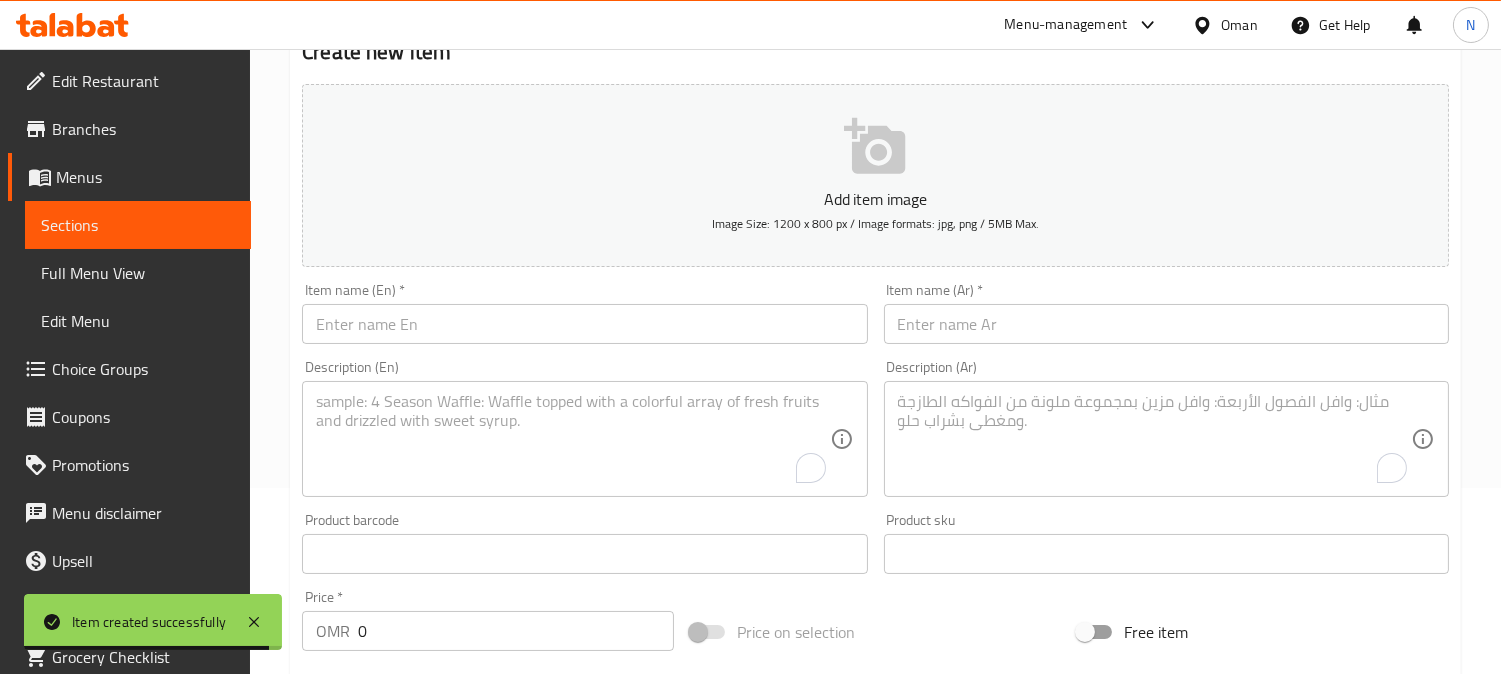 scroll, scrollTop: 180, scrollLeft: 0, axis: vertical 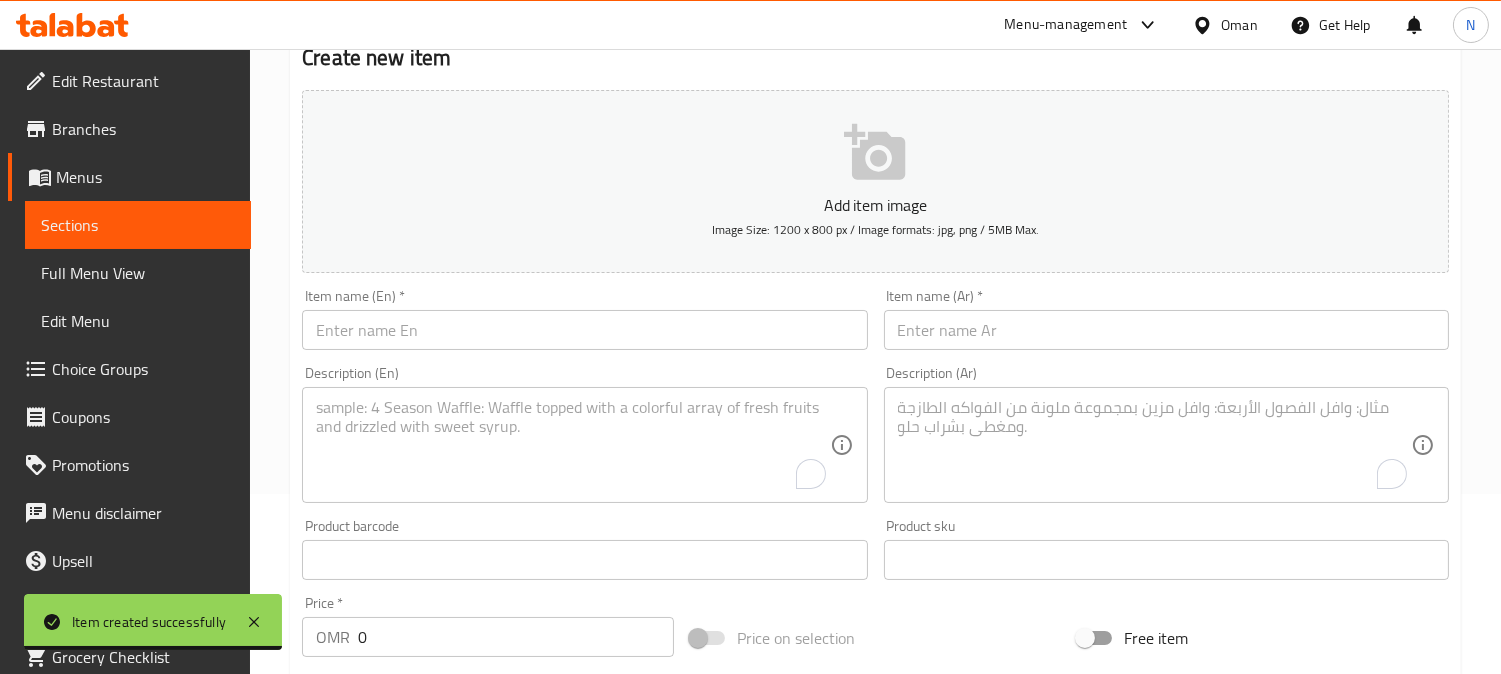 click at bounding box center [584, 330] 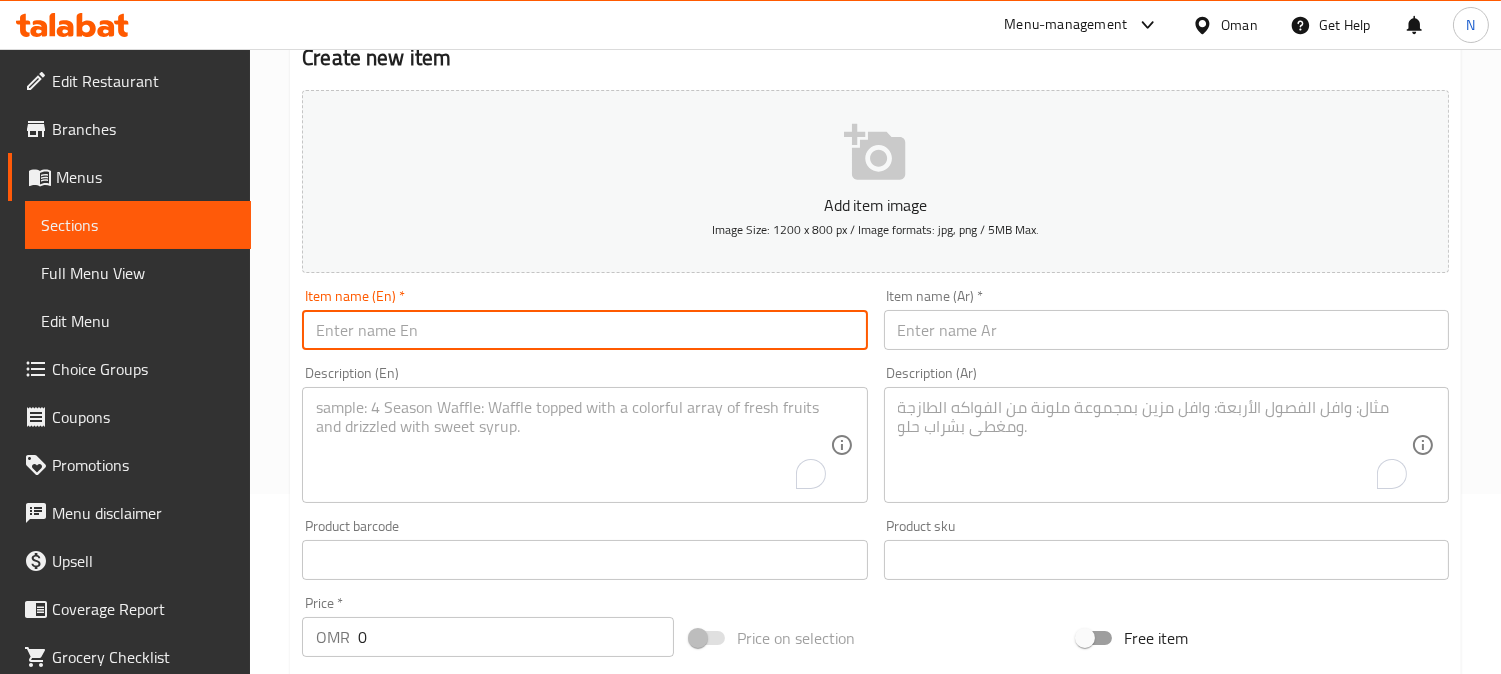 paste on "Cjfc Twister Dou" 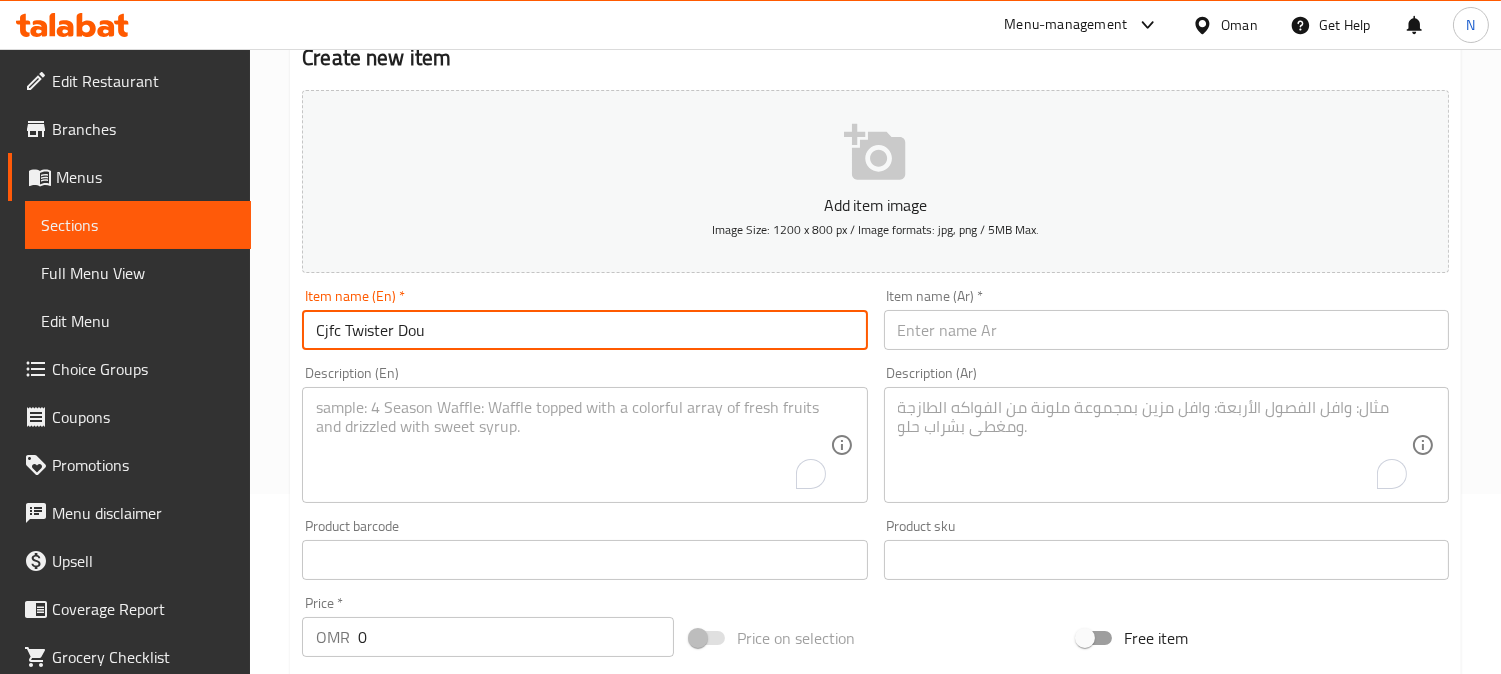 type on "Cjfc Twister Dou" 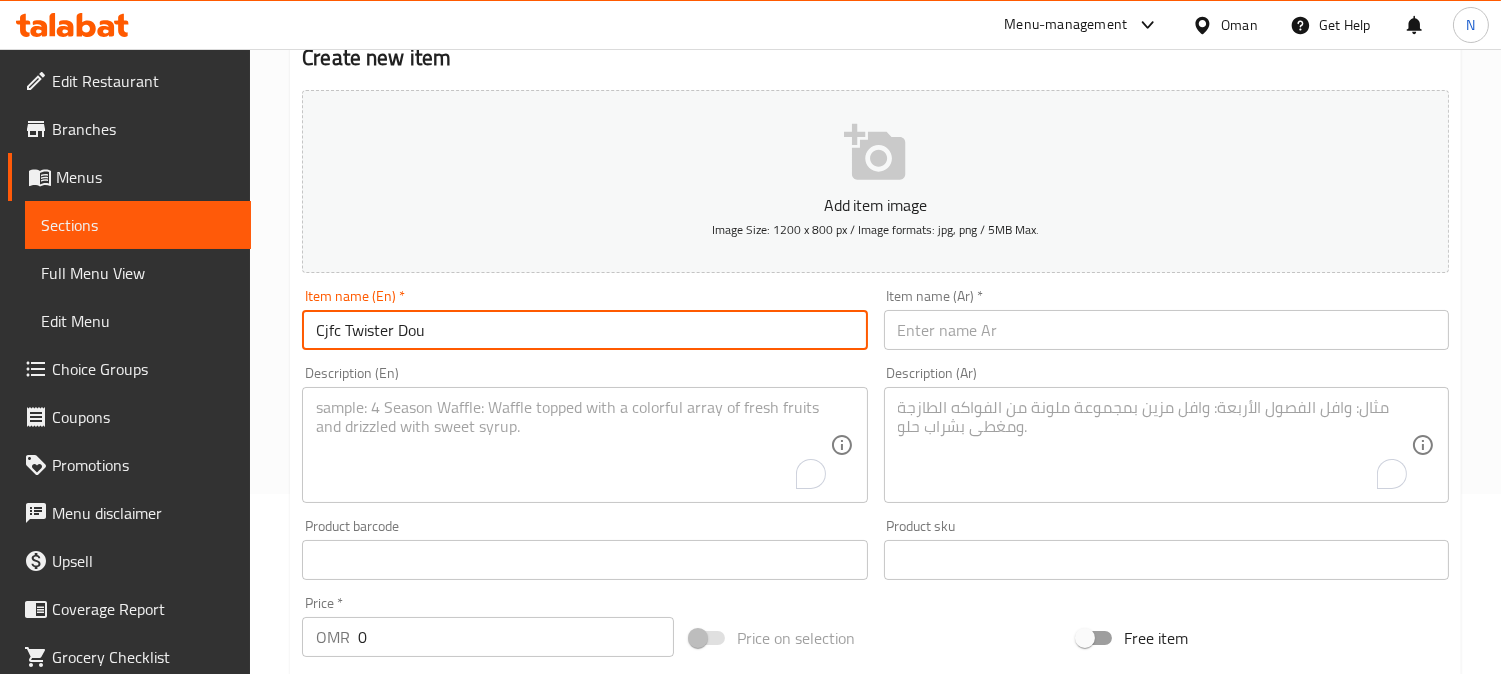click at bounding box center (1166, 330) 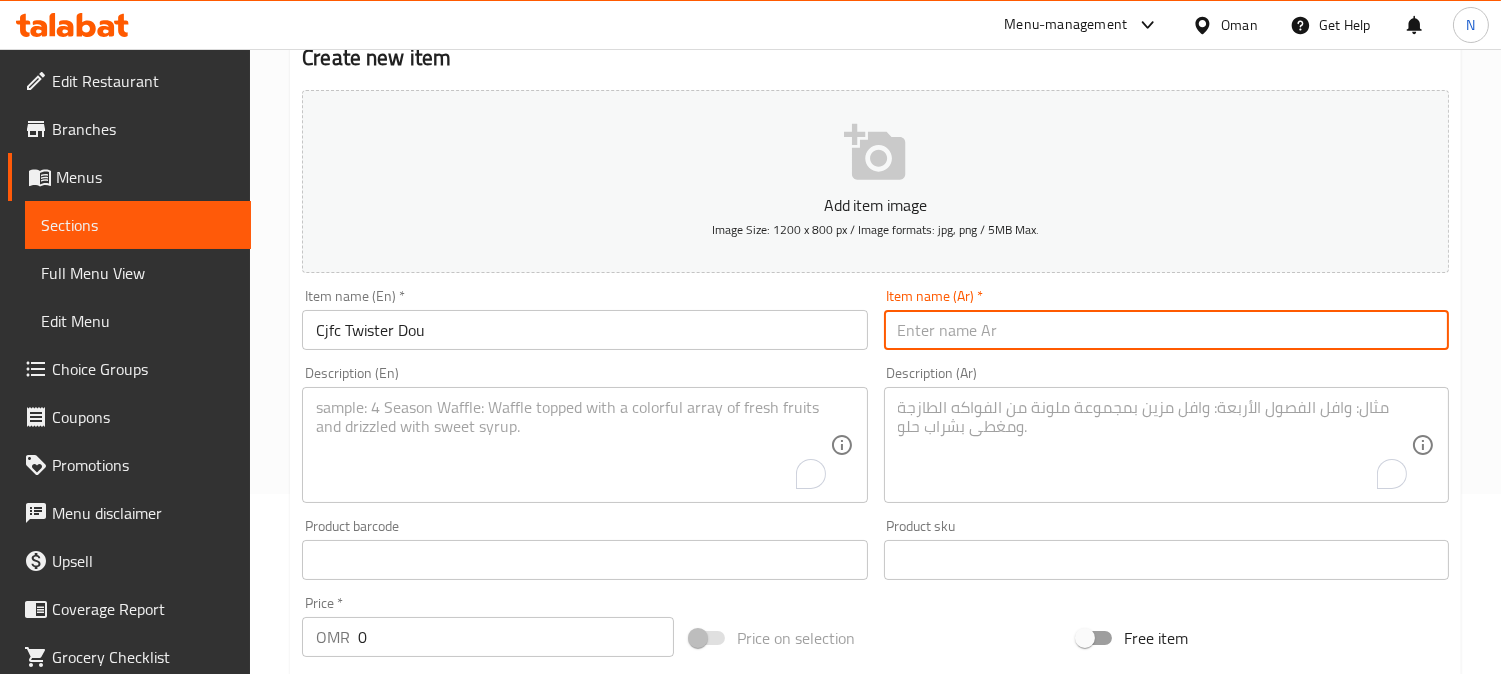 paste on "سي جيه إف سي تويستر دو" 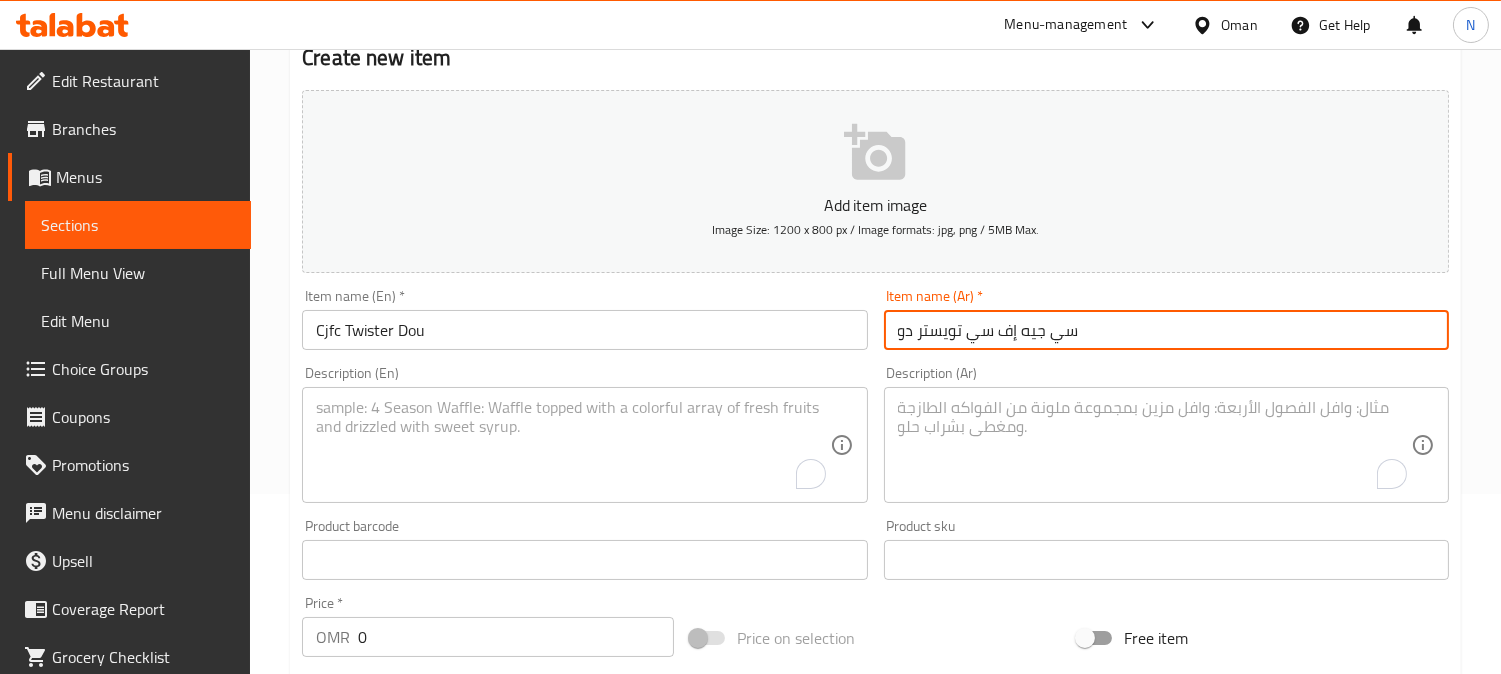 type on "سي جيه إف سي تويستر دو" 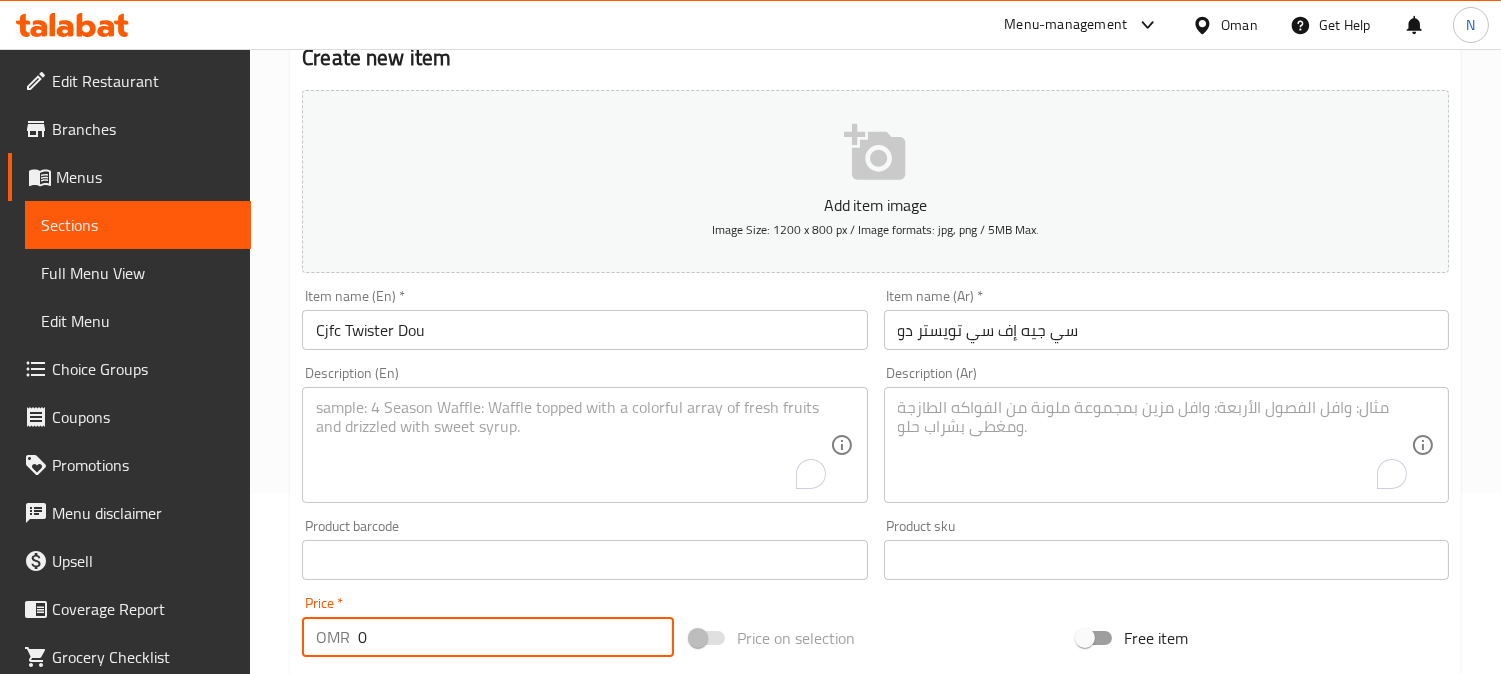 drag, startPoint x: 392, startPoint y: 642, endPoint x: 321, endPoint y: 637, distance: 71.17584 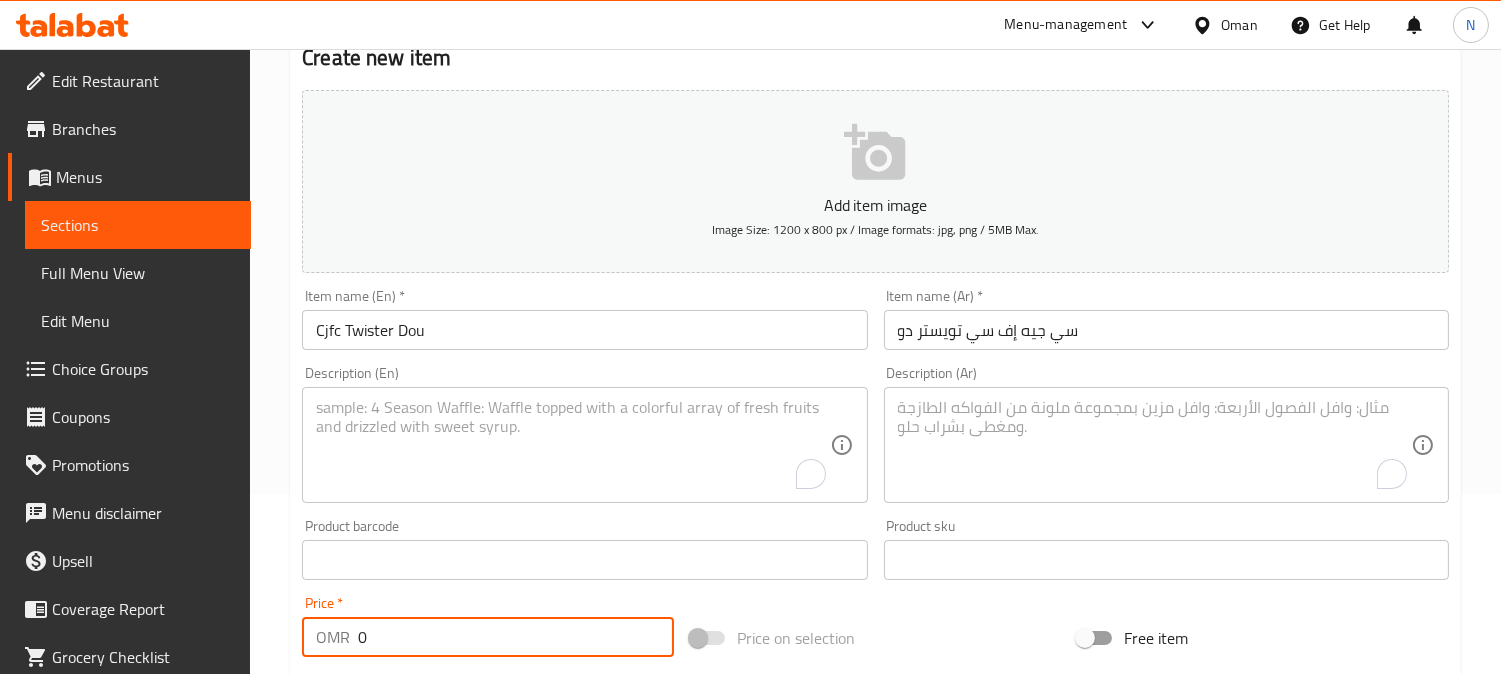 click on "OMR 0 Price  *" at bounding box center [488, 637] 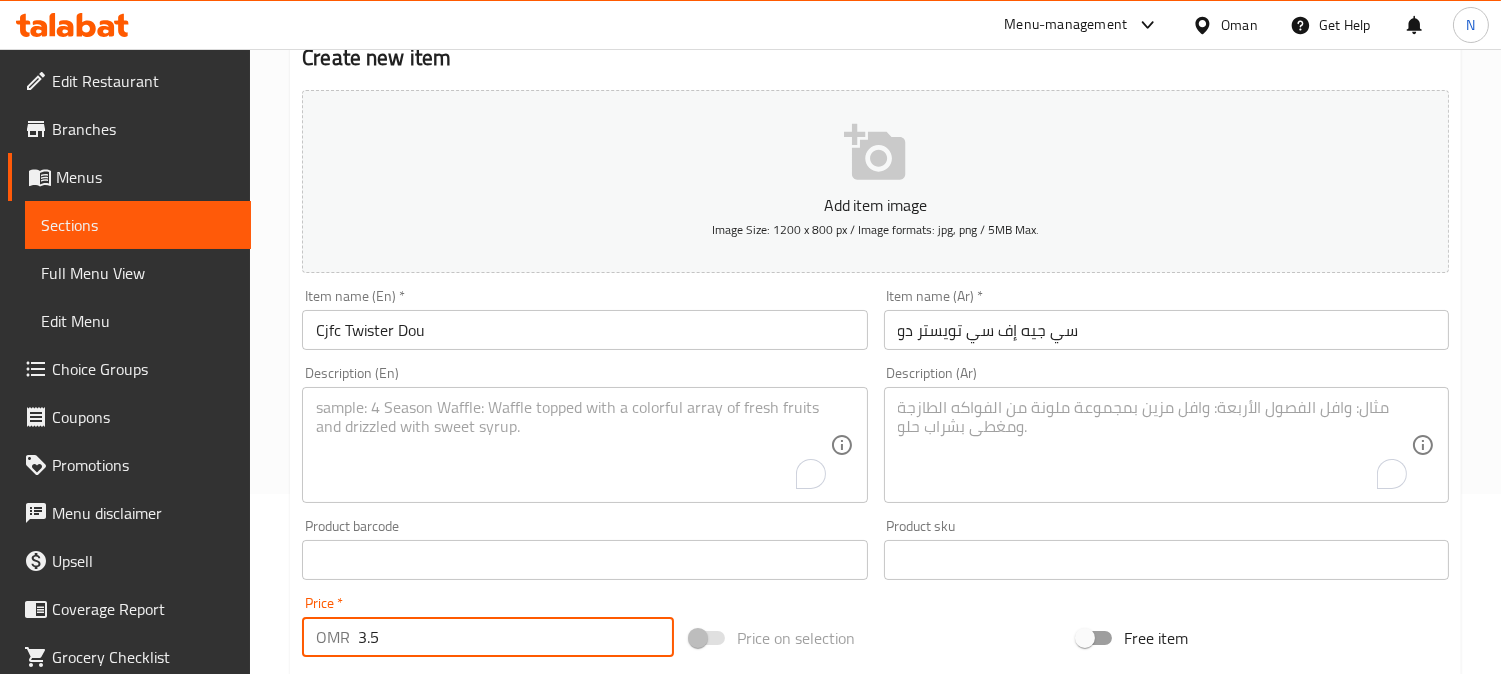 type on "3.5" 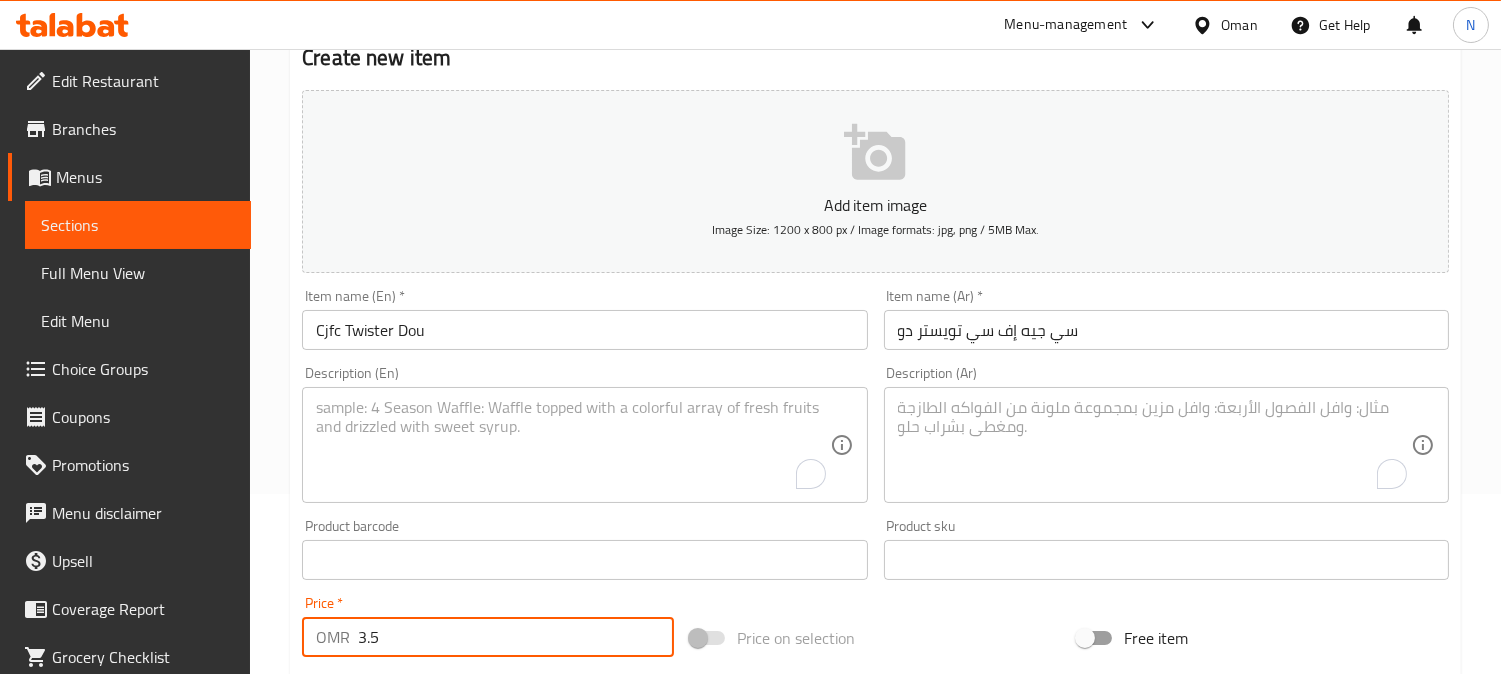 click at bounding box center [572, 445] 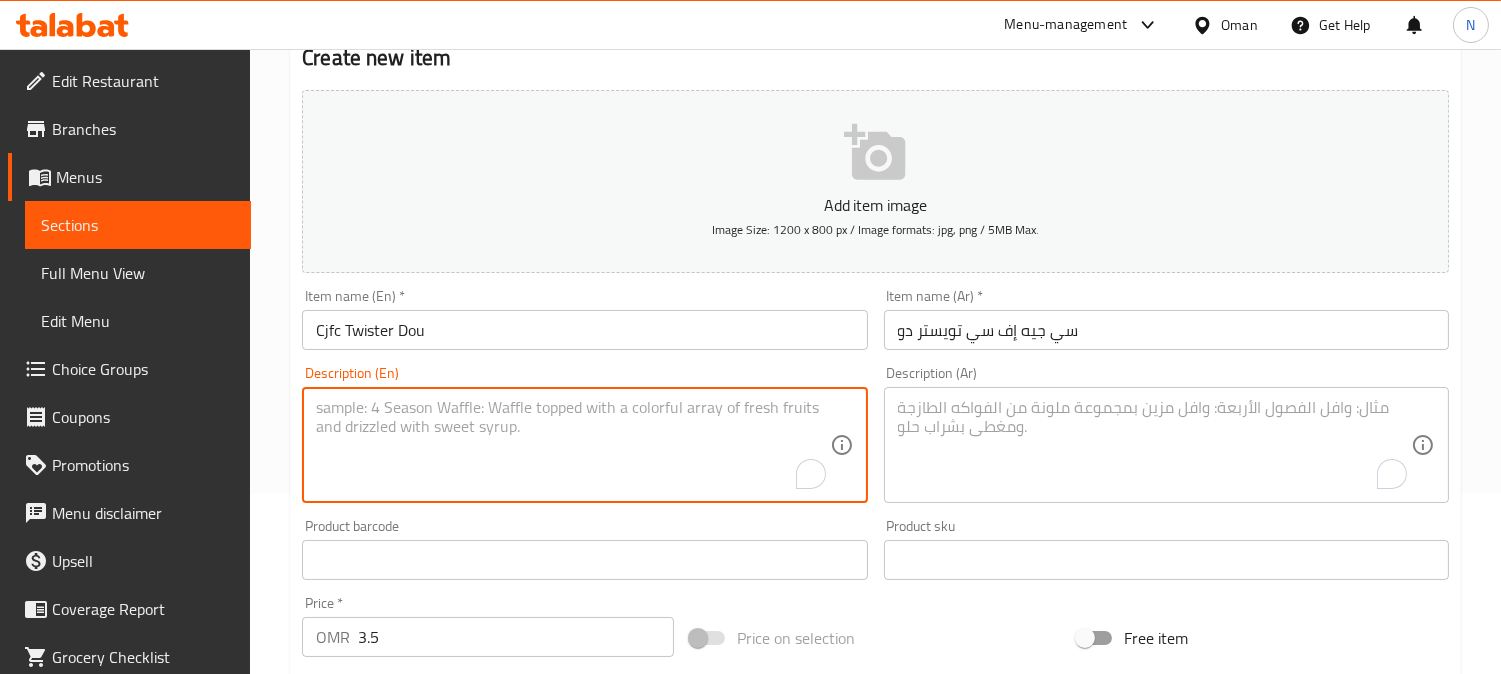 paste 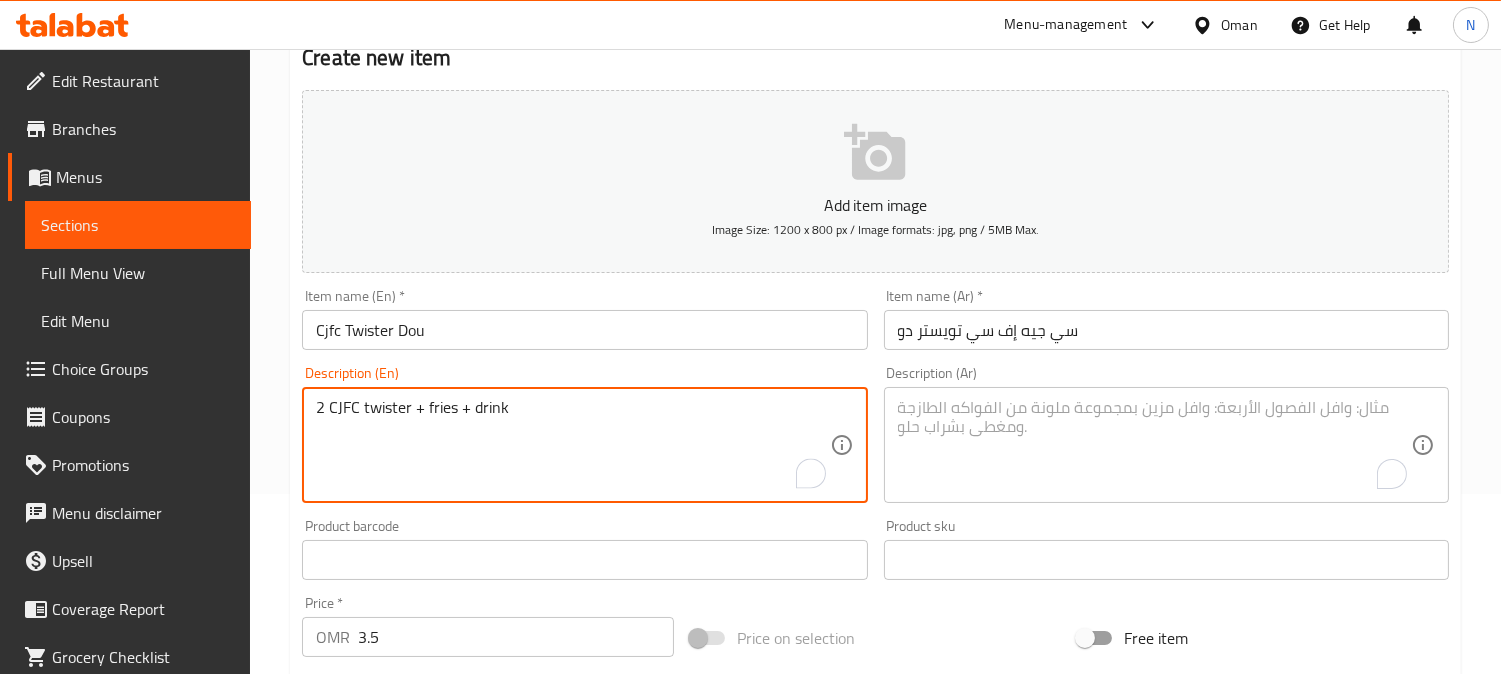 click on "2 CJFC twister + fries + drink" at bounding box center [572, 445] 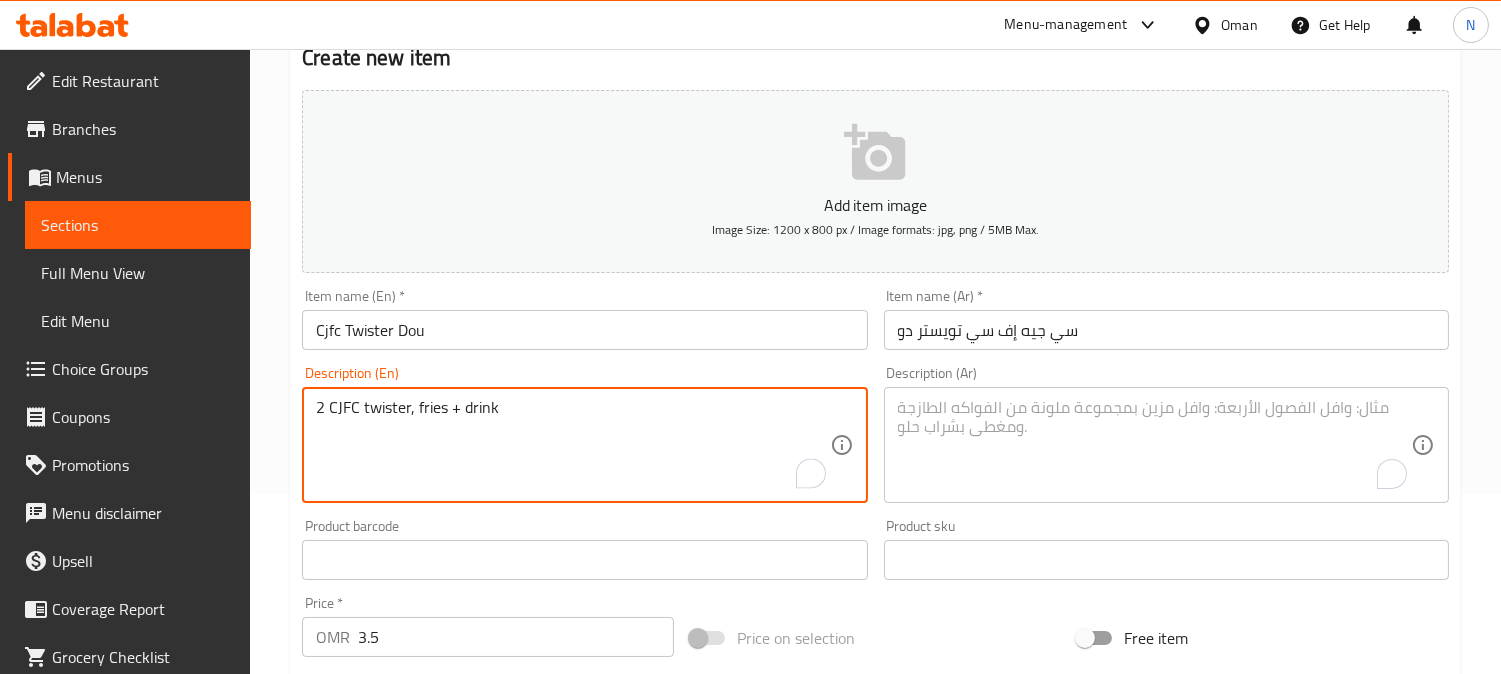 click on "2 CJFC twister, fries + drink" at bounding box center [572, 445] 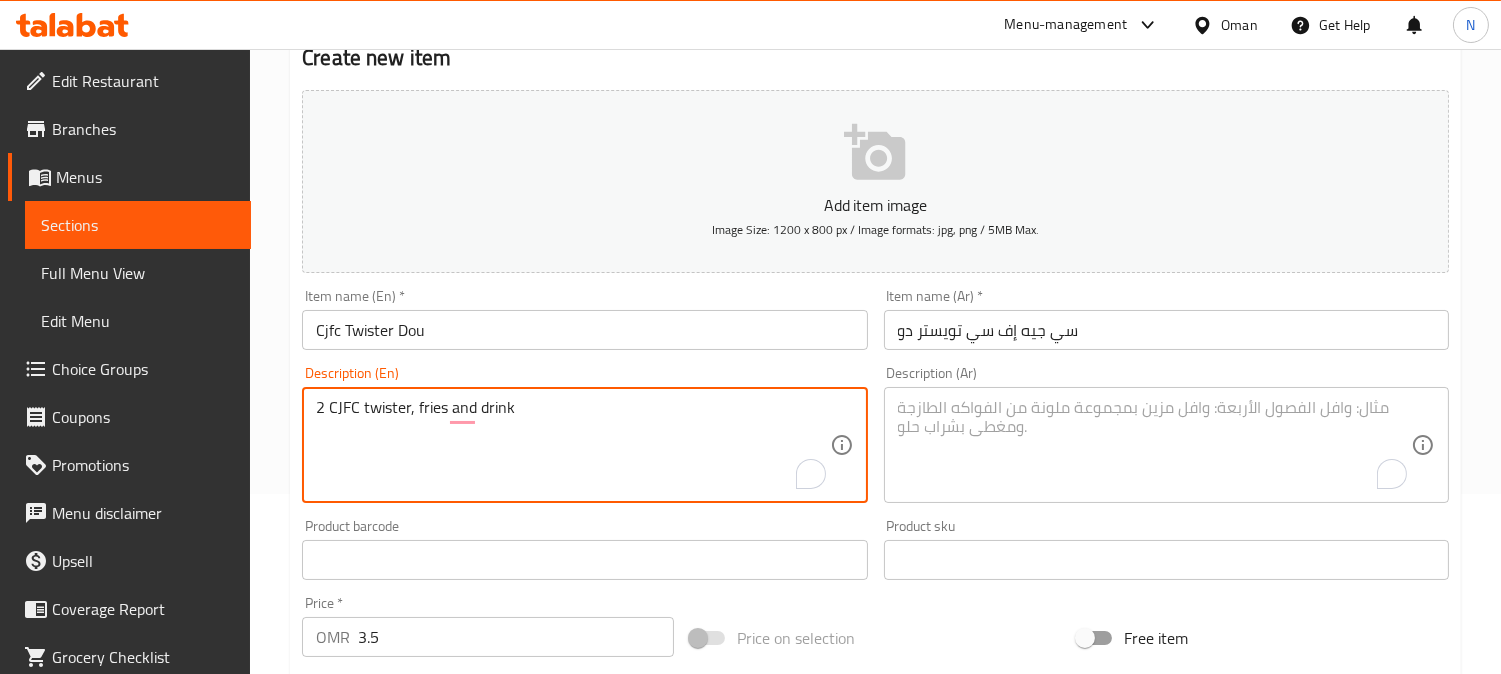 drag, startPoint x: 331, startPoint y: 411, endPoint x: 514, endPoint y: 403, distance: 183.17477 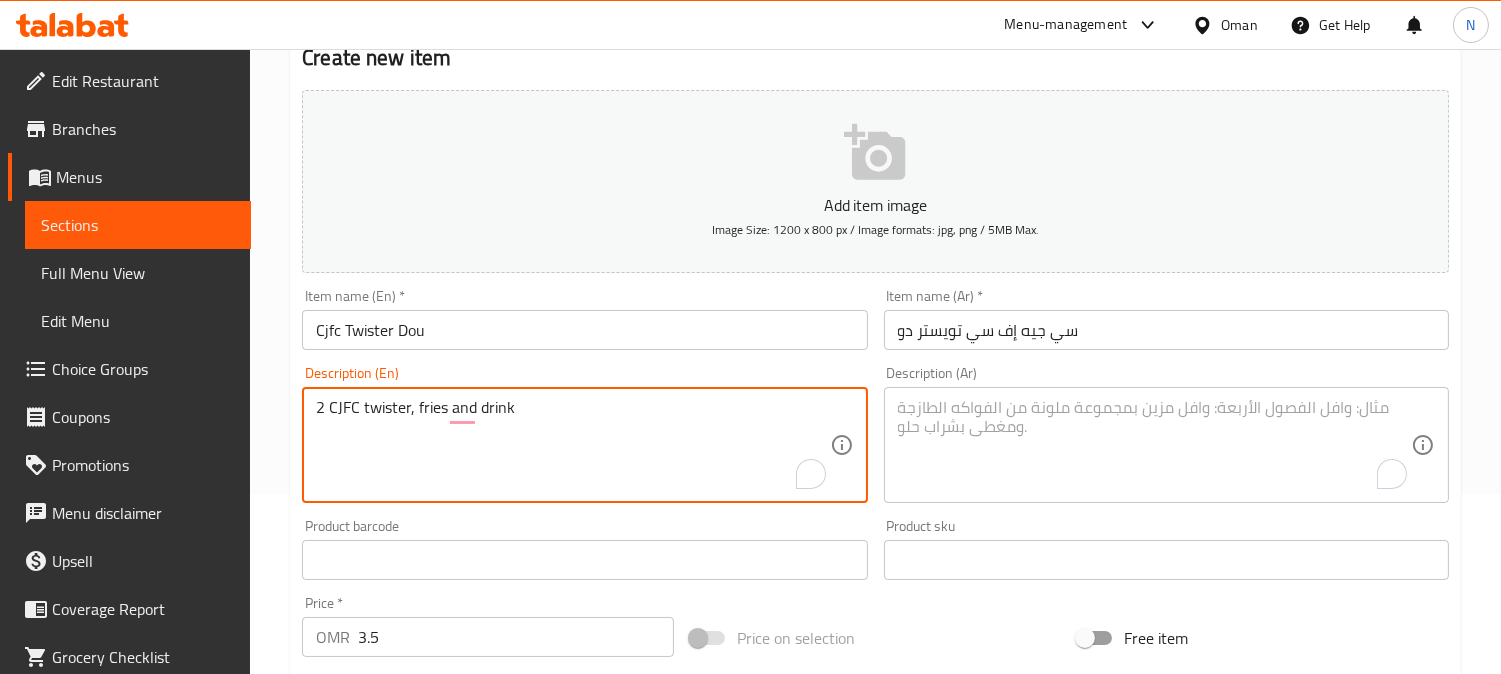 click on "2 CJFC twister, fries and drink" at bounding box center [572, 445] 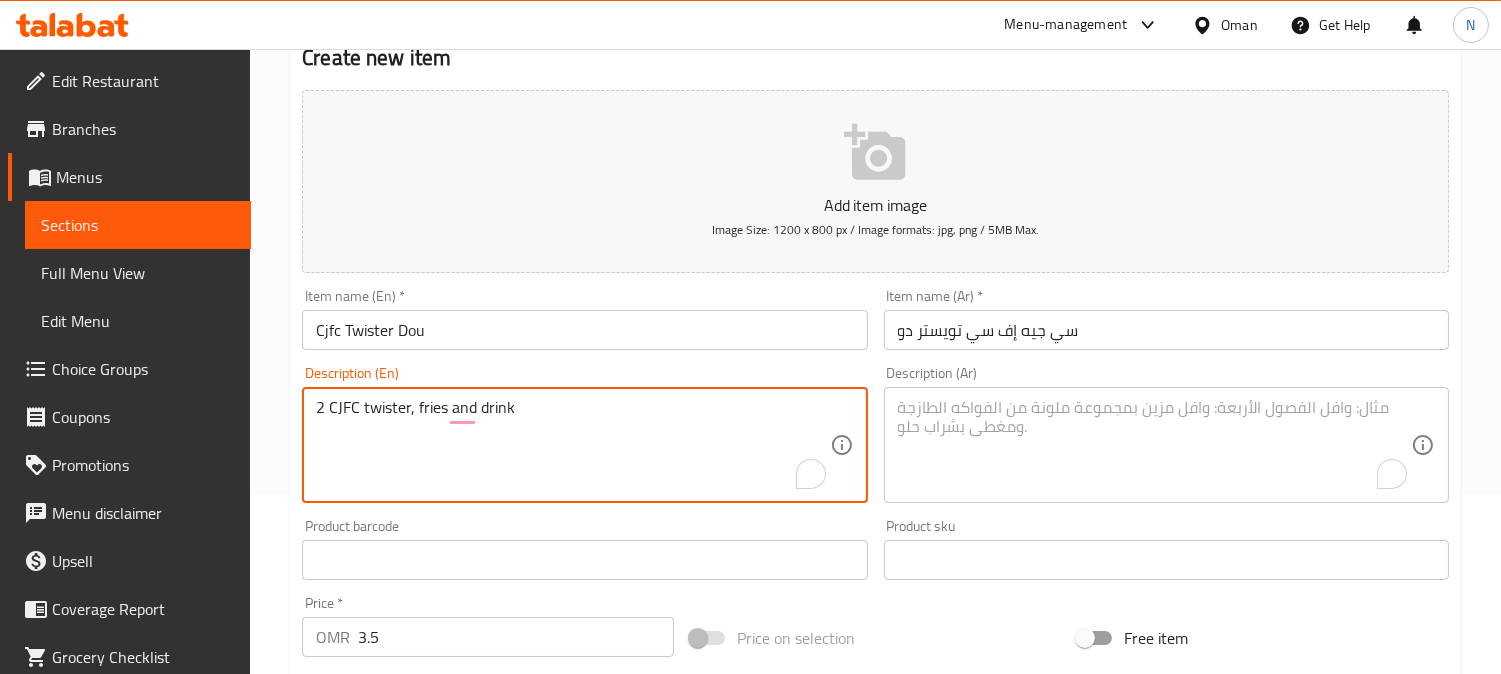 click on "2 CJFC twister, fries and drink" at bounding box center (572, 445) 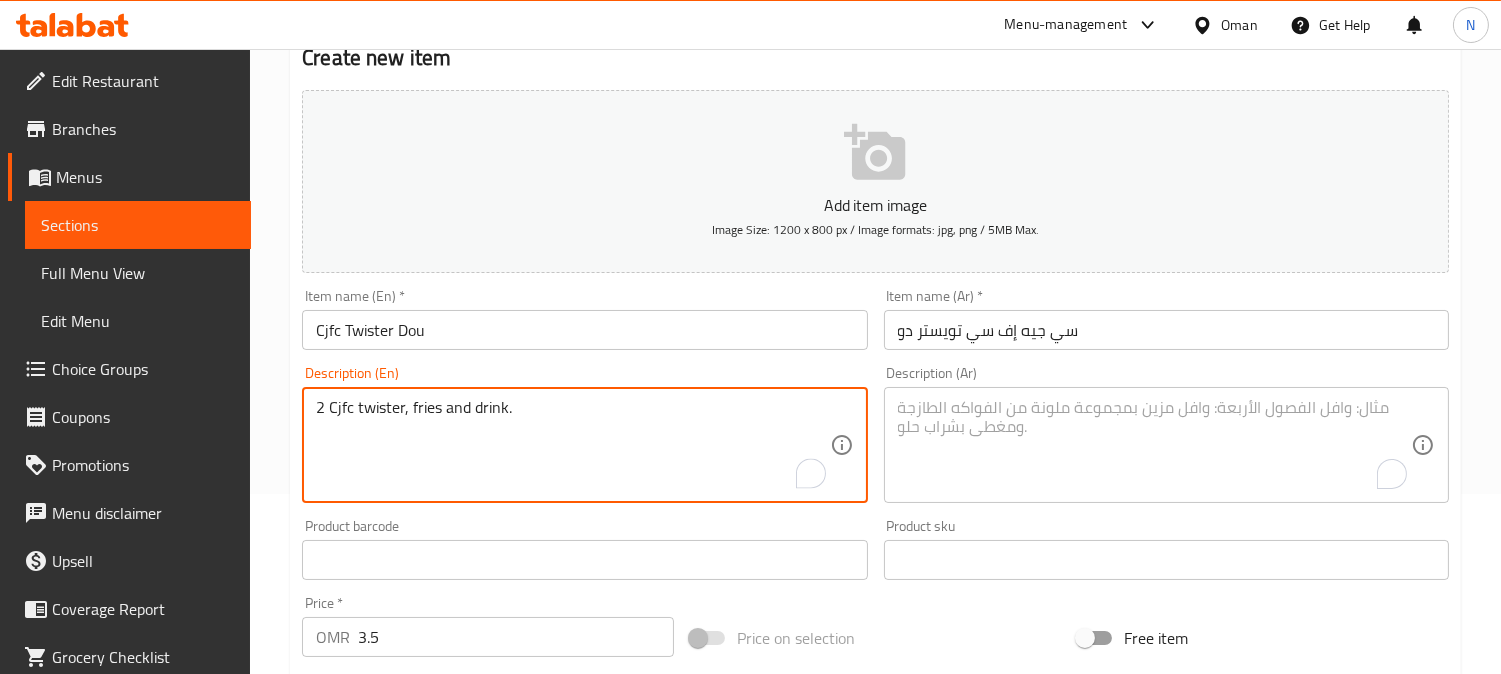 click on "2 Cjfc twister, fries and drink." at bounding box center (572, 445) 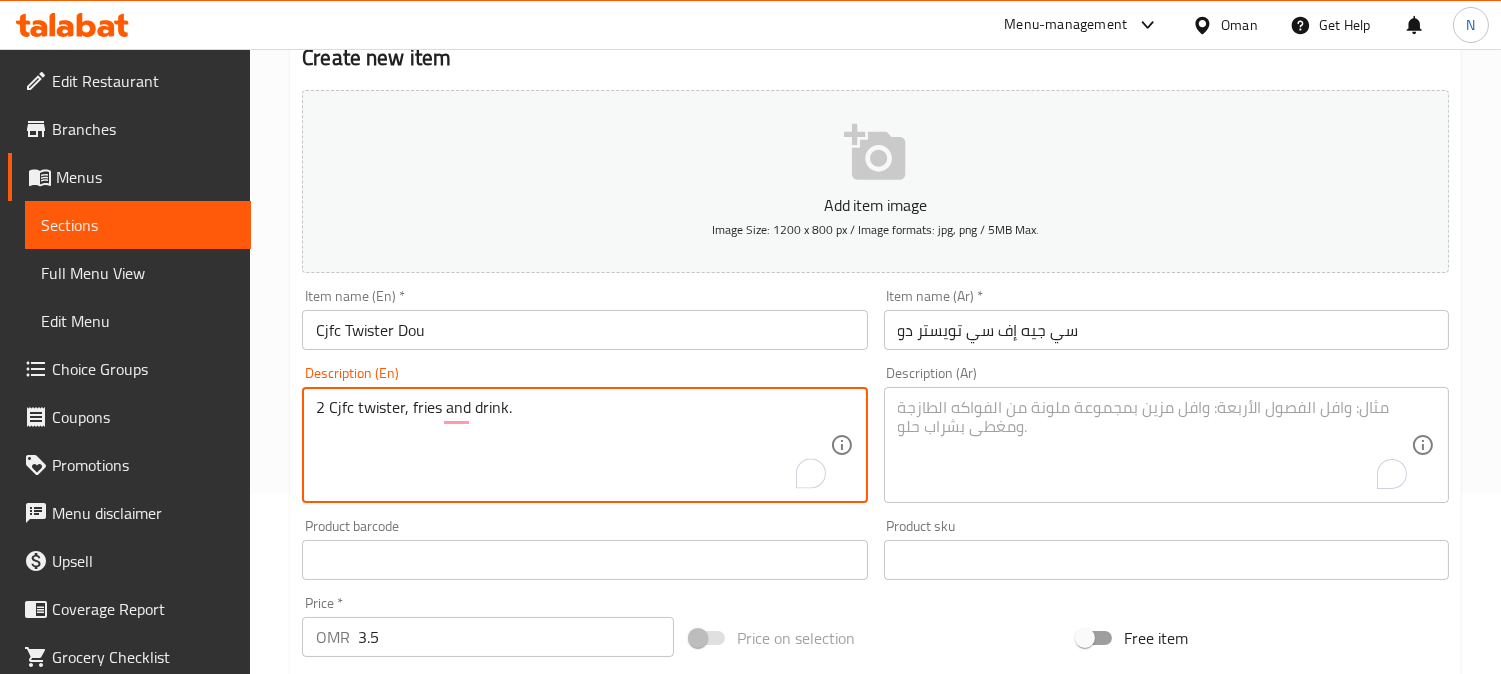 click on "2 Cjfc twister, fries and drink." at bounding box center (572, 445) 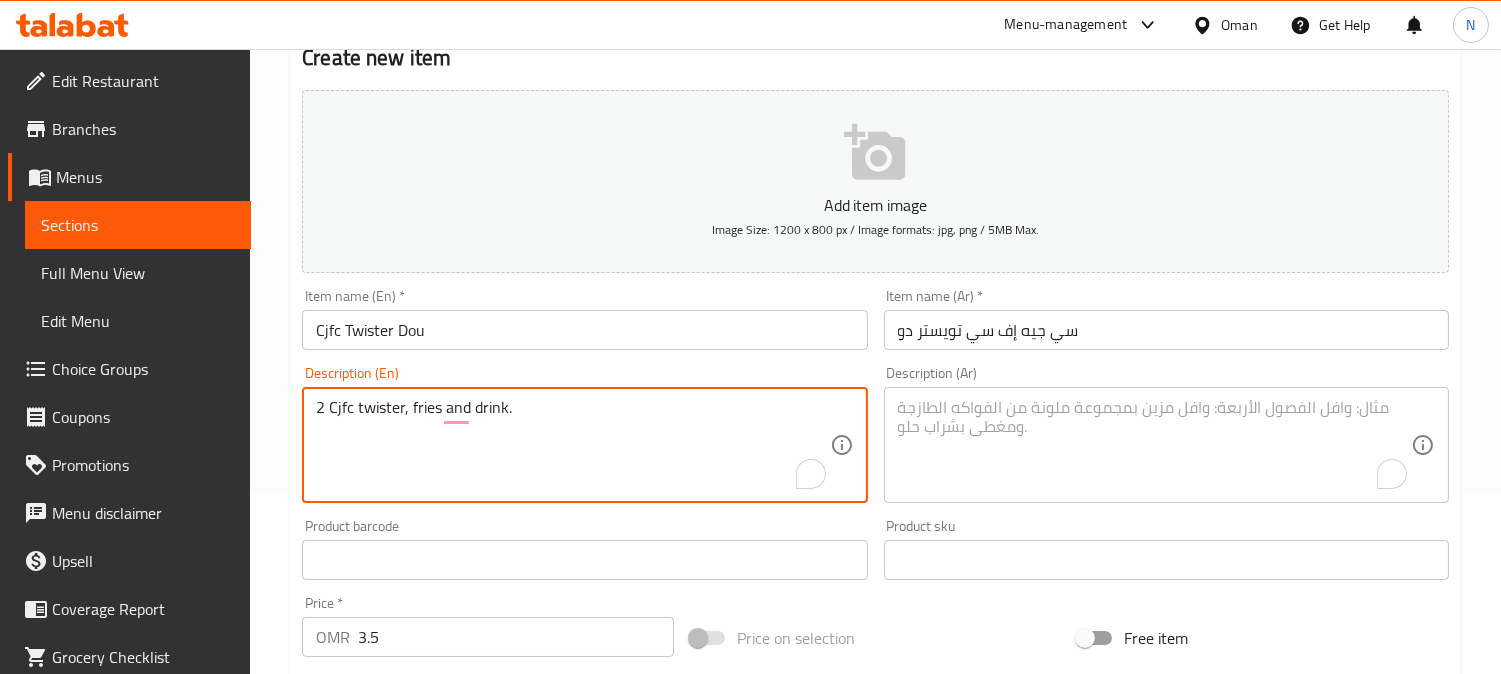 type on "2 Cjfc twister, fries and drink." 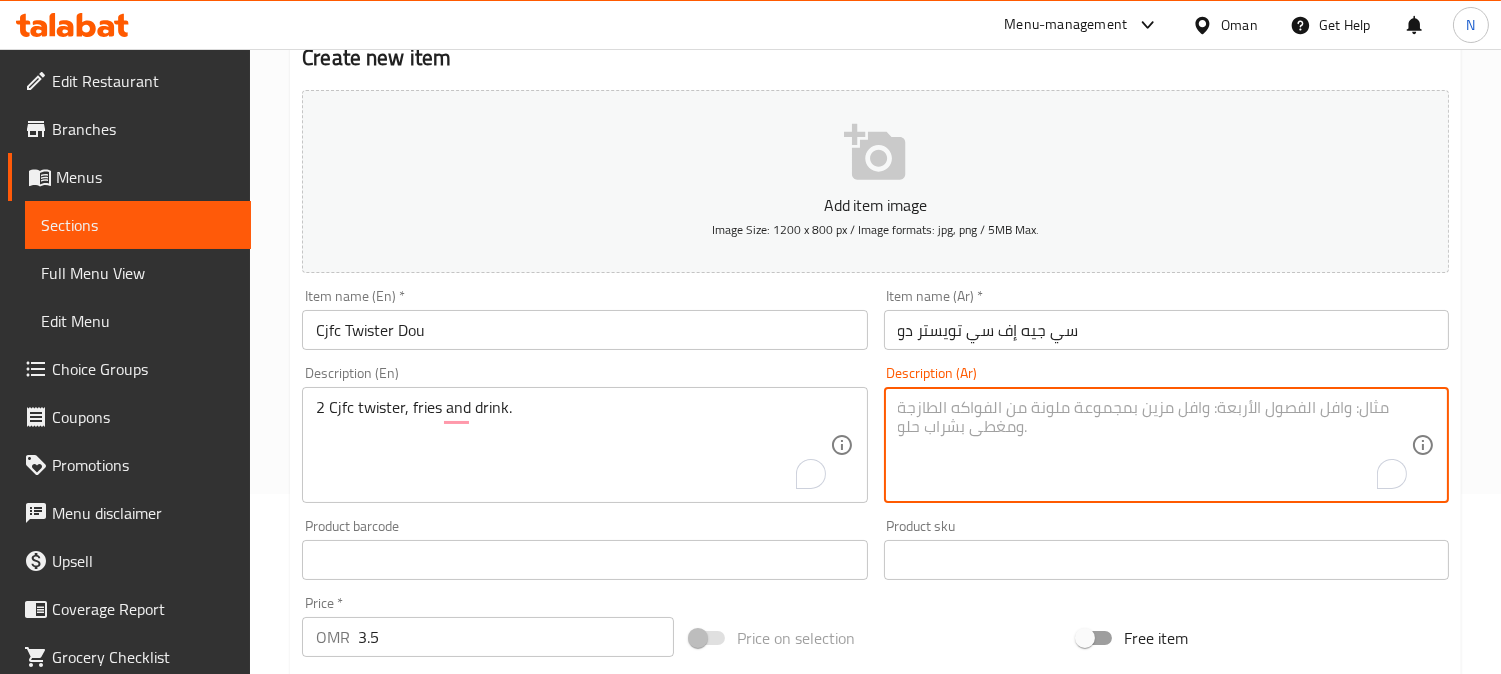 click at bounding box center (1154, 445) 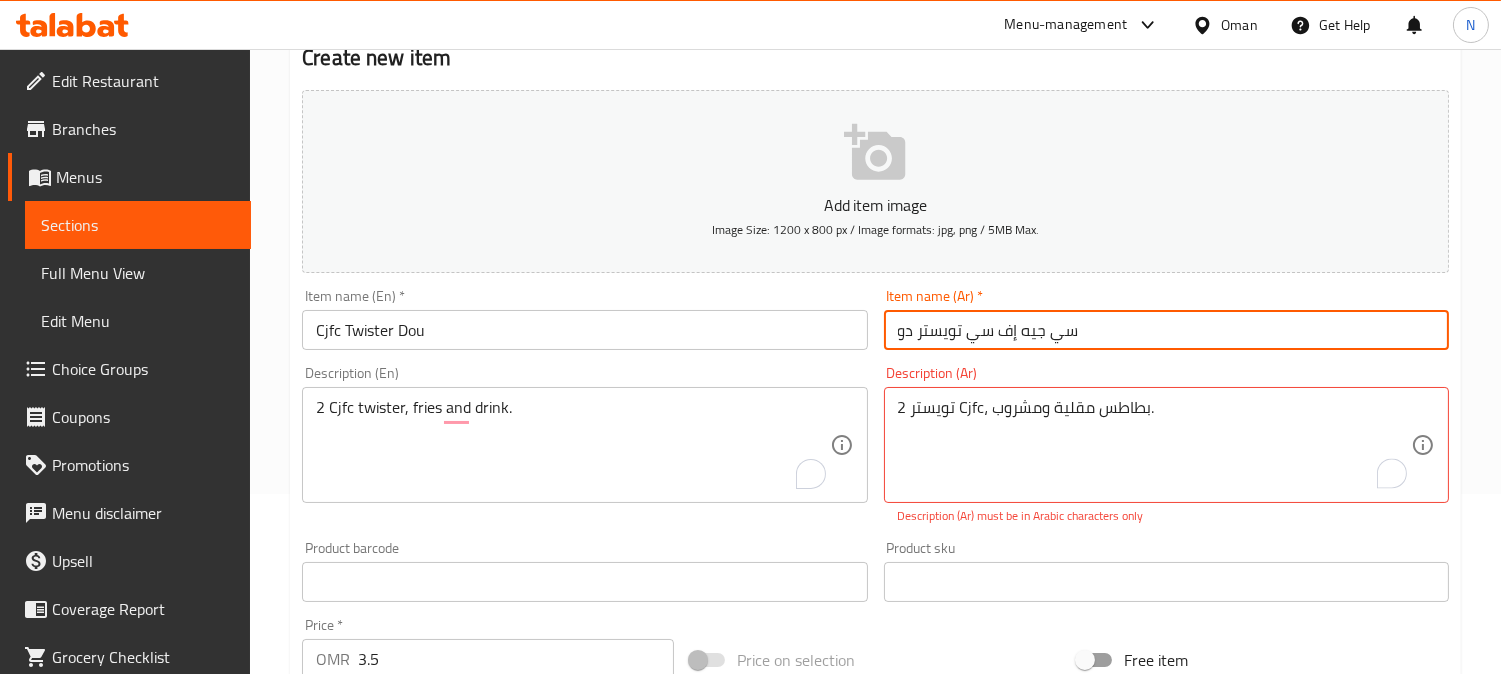 drag, startPoint x: 970, startPoint y: 341, endPoint x: 1078, endPoint y: 332, distance: 108.37435 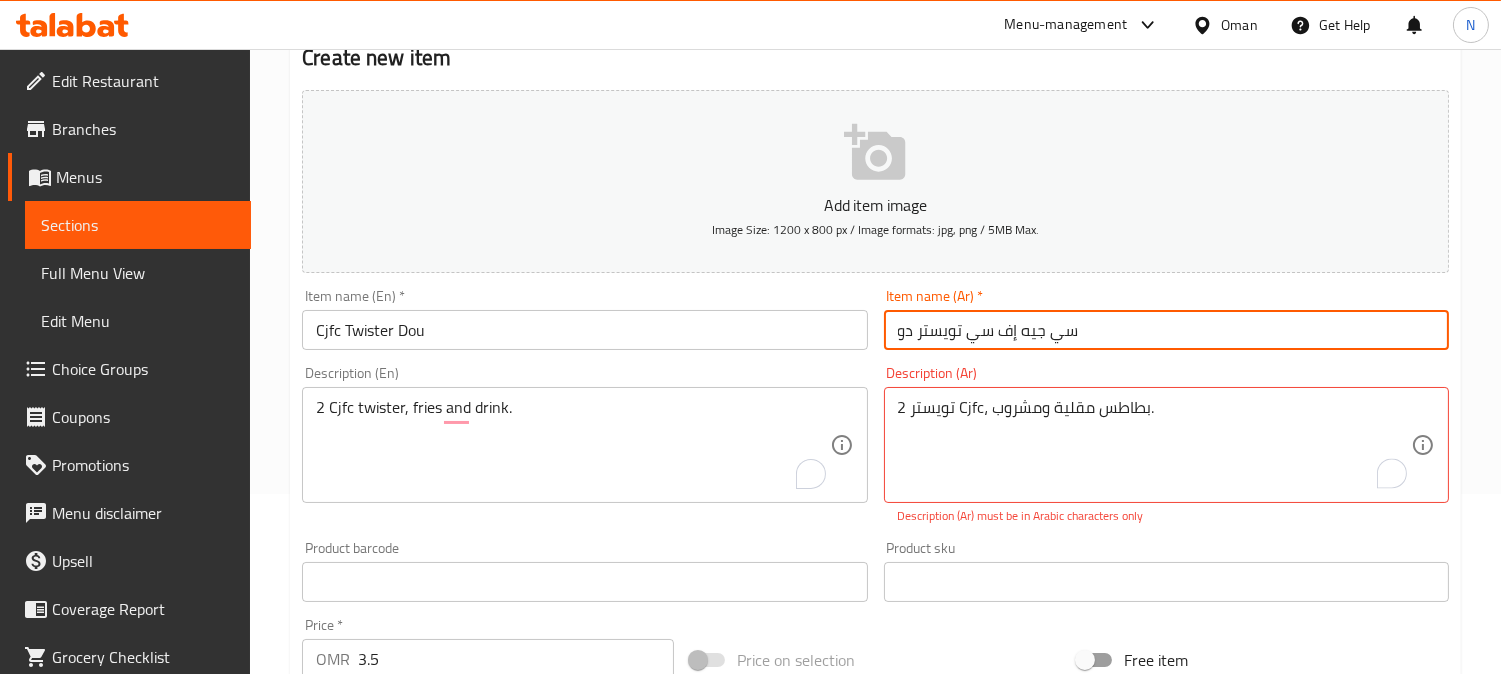 click on "سي جيه إف سي تويستر دو" at bounding box center [1166, 330] 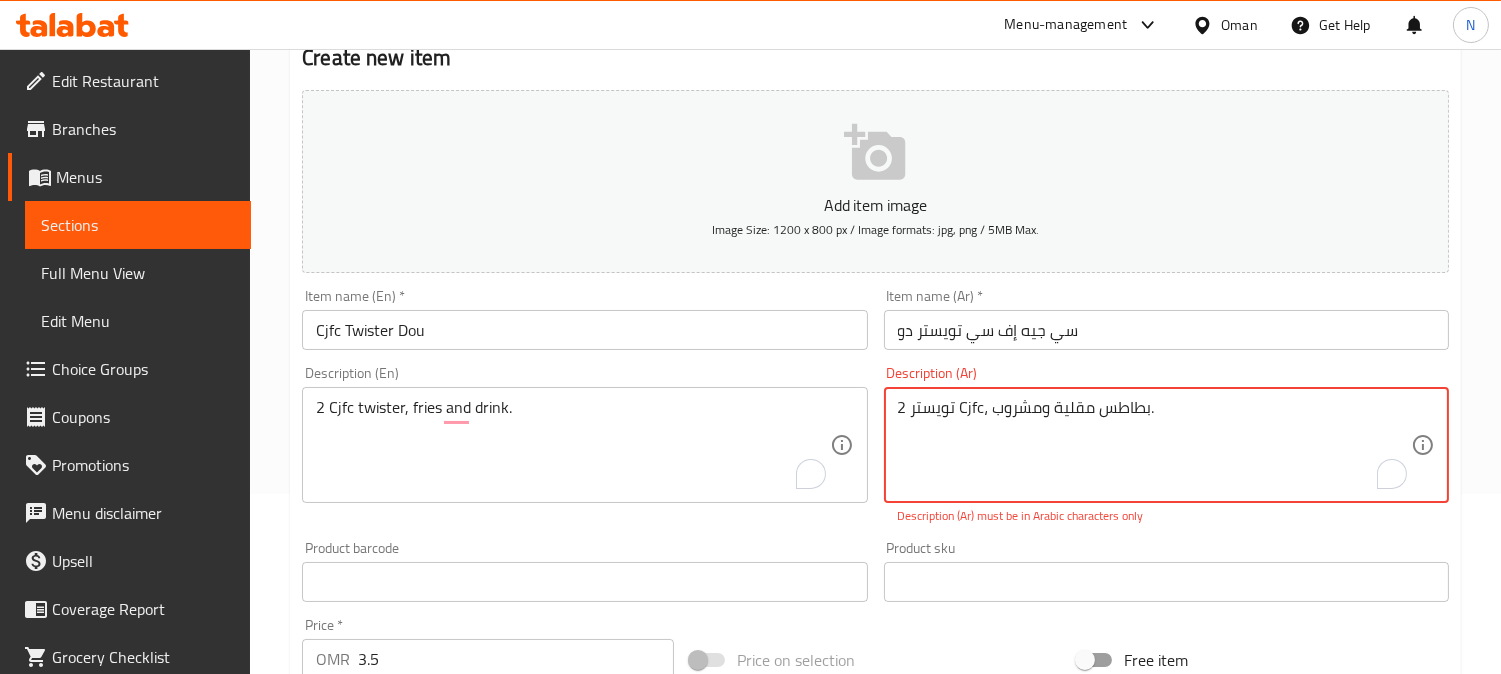 drag, startPoint x: 960, startPoint y: 413, endPoint x: 984, endPoint y: 405, distance: 25.298222 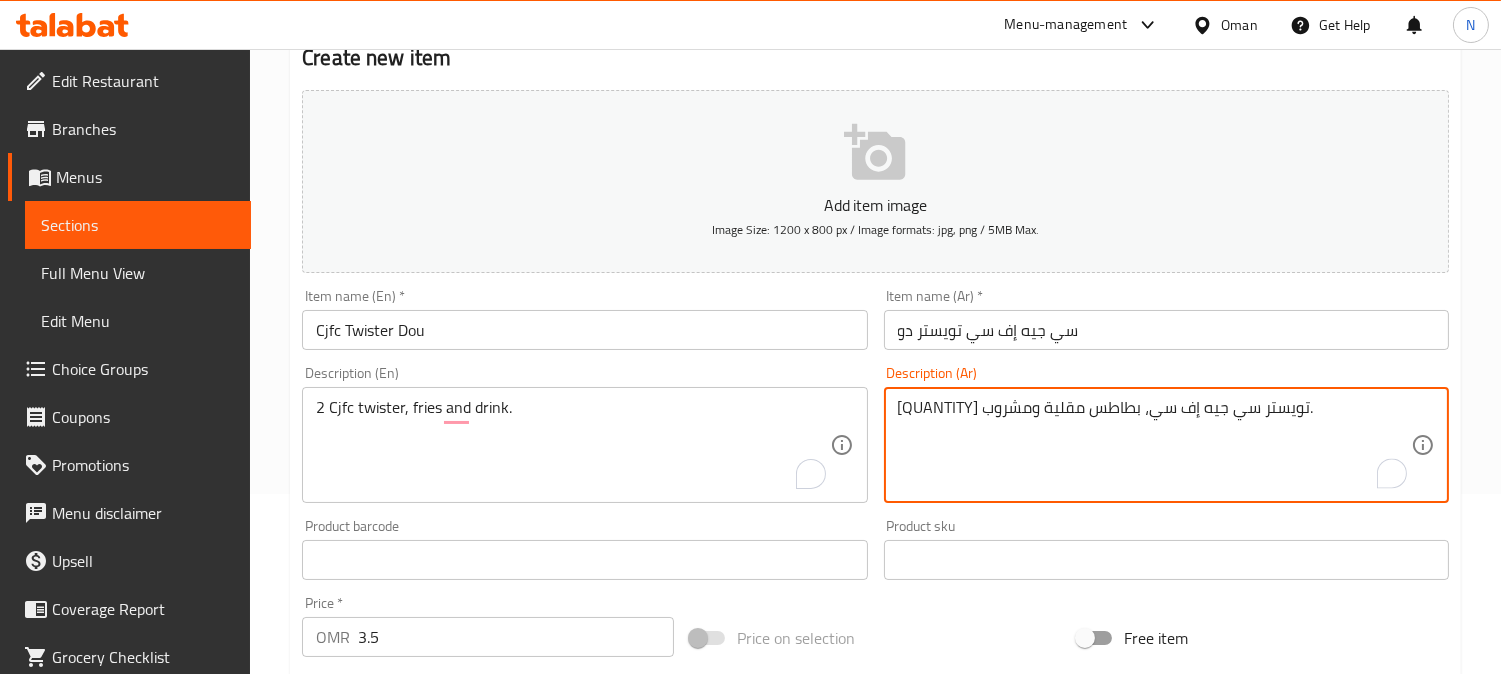 click on "[QUANTITY] تويستر سي جيه إف سي، بطاطس مقلية ومشروب." at bounding box center (1154, 445) 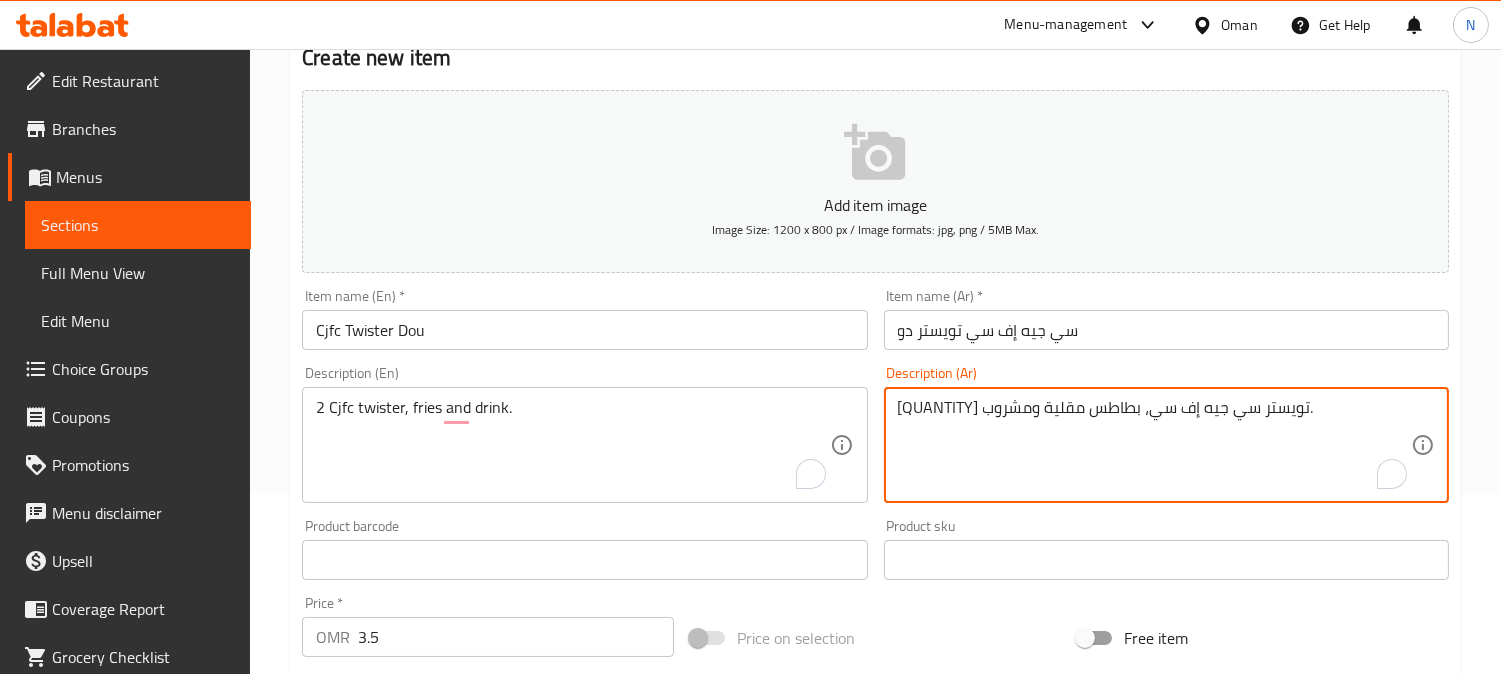 drag, startPoint x: 1067, startPoint y: 417, endPoint x: 973, endPoint y: 414, distance: 94.04786 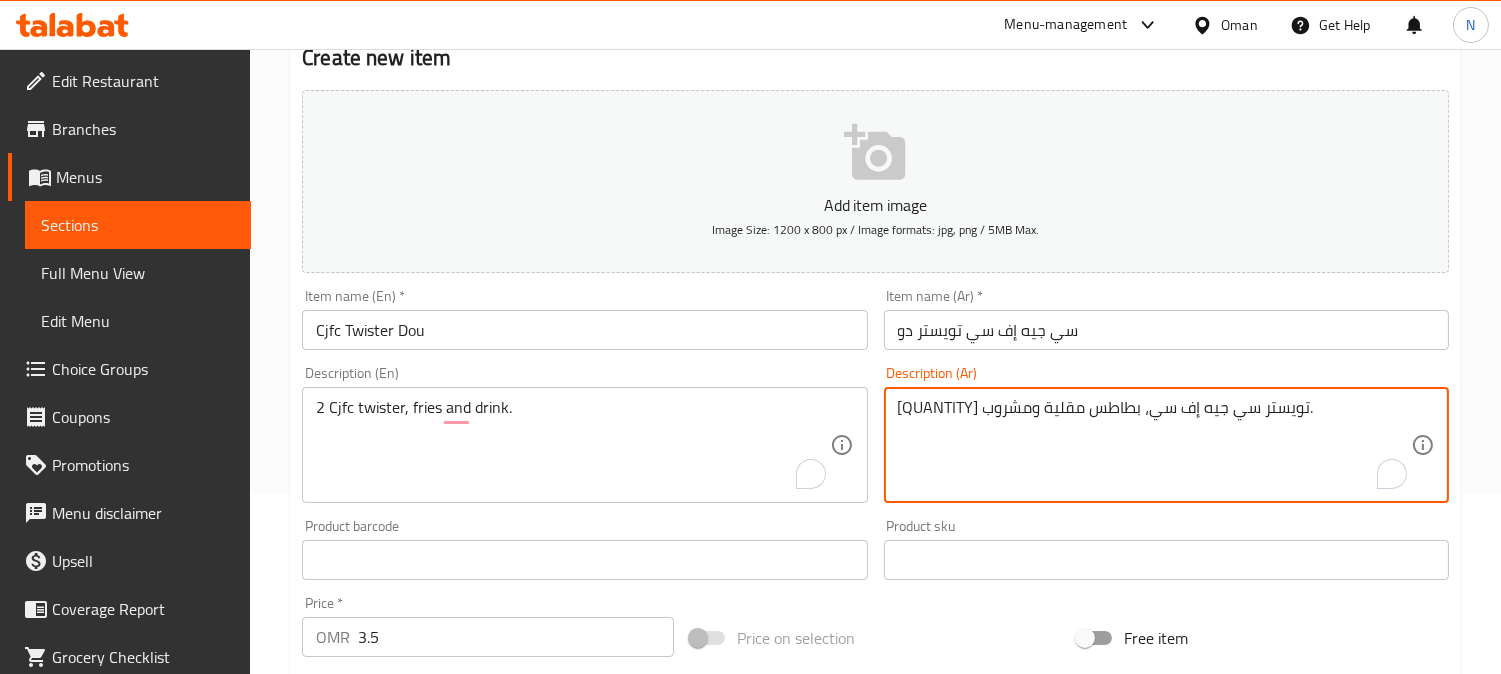 click on "[QUANTITY] تويستر سي جيه إف سي، بطاطس مقلية ومشروب." at bounding box center (1154, 445) 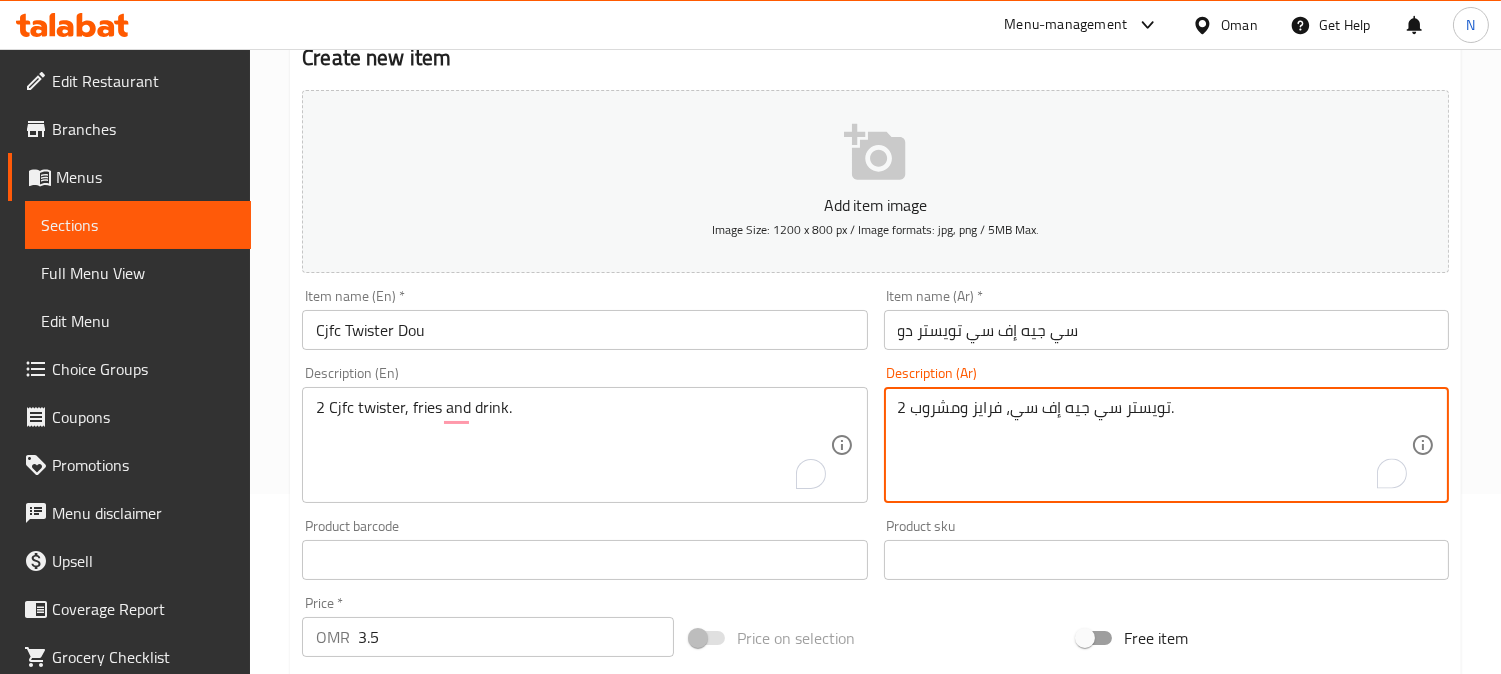 type on "2 تويستر سي جيه إف سي، فرايز ومشروب." 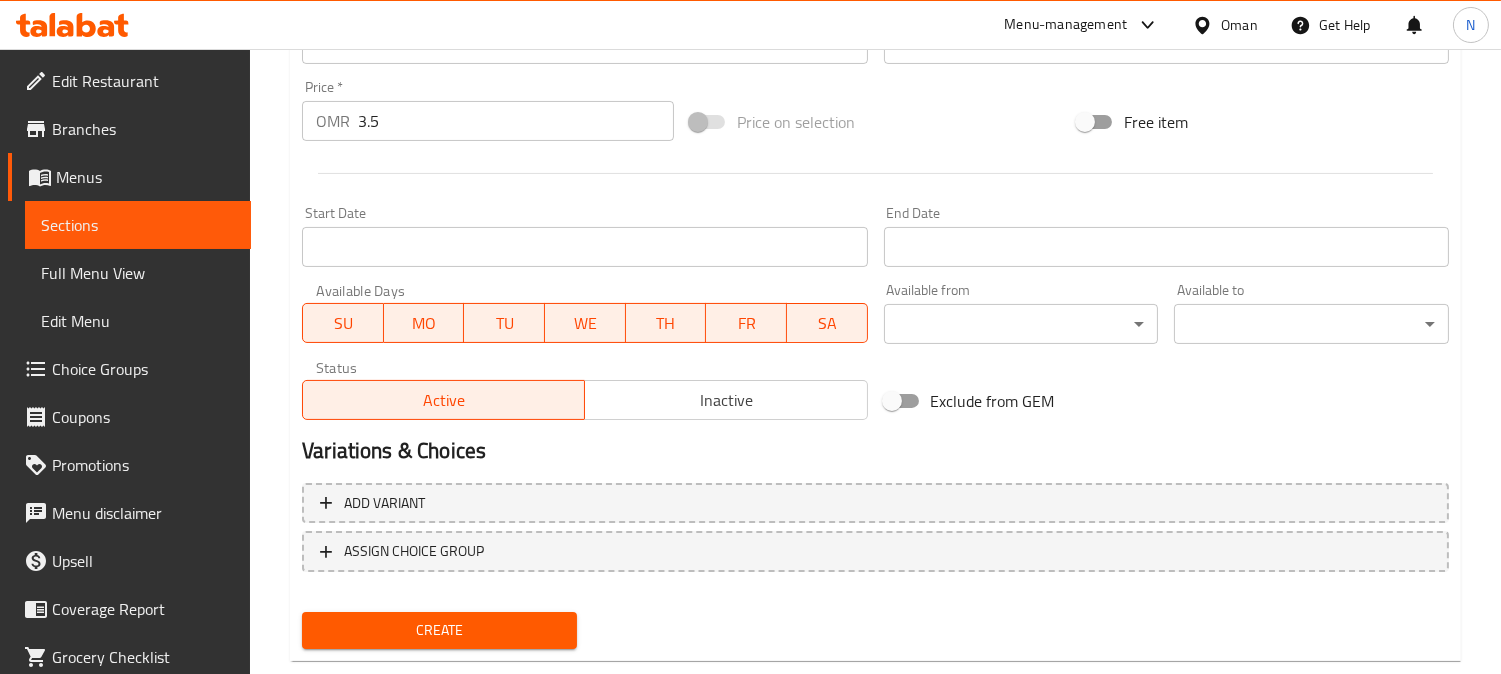 scroll, scrollTop: 735, scrollLeft: 0, axis: vertical 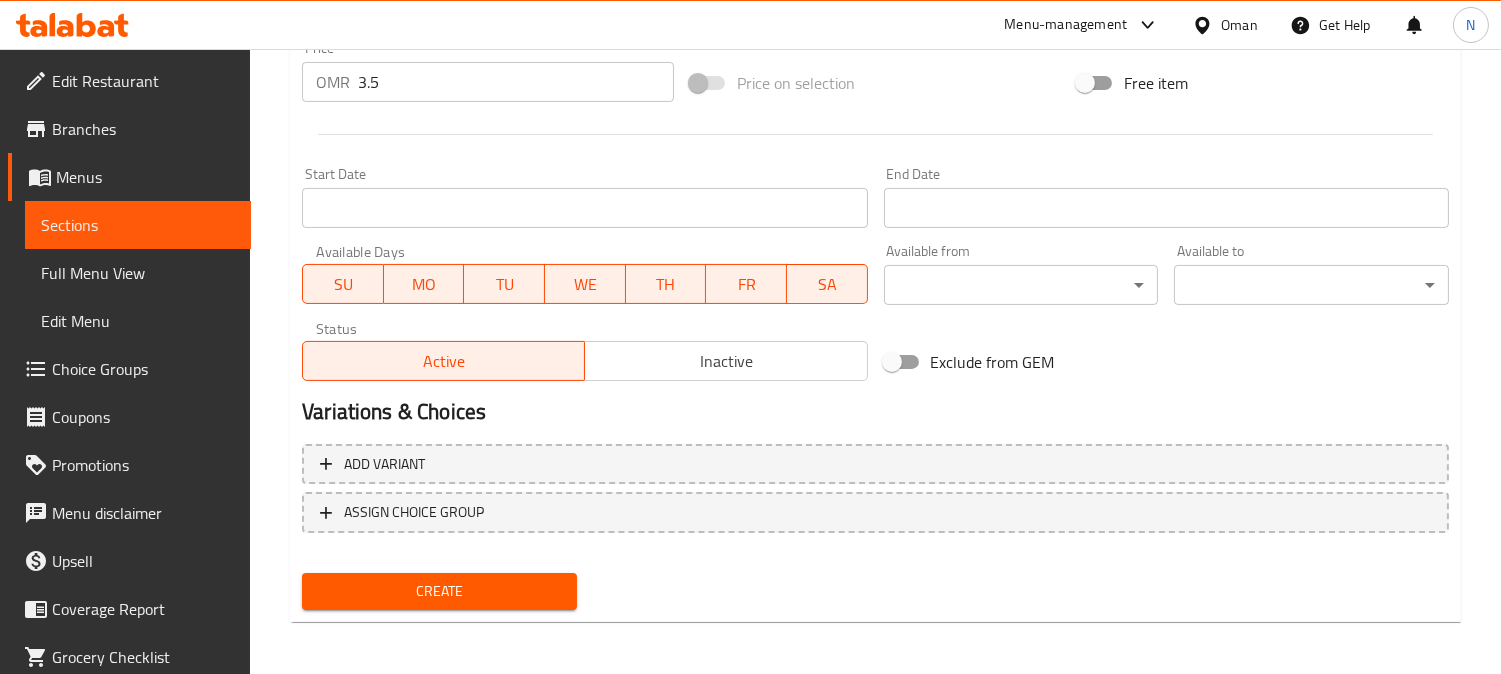 click on "Create" at bounding box center [439, 591] 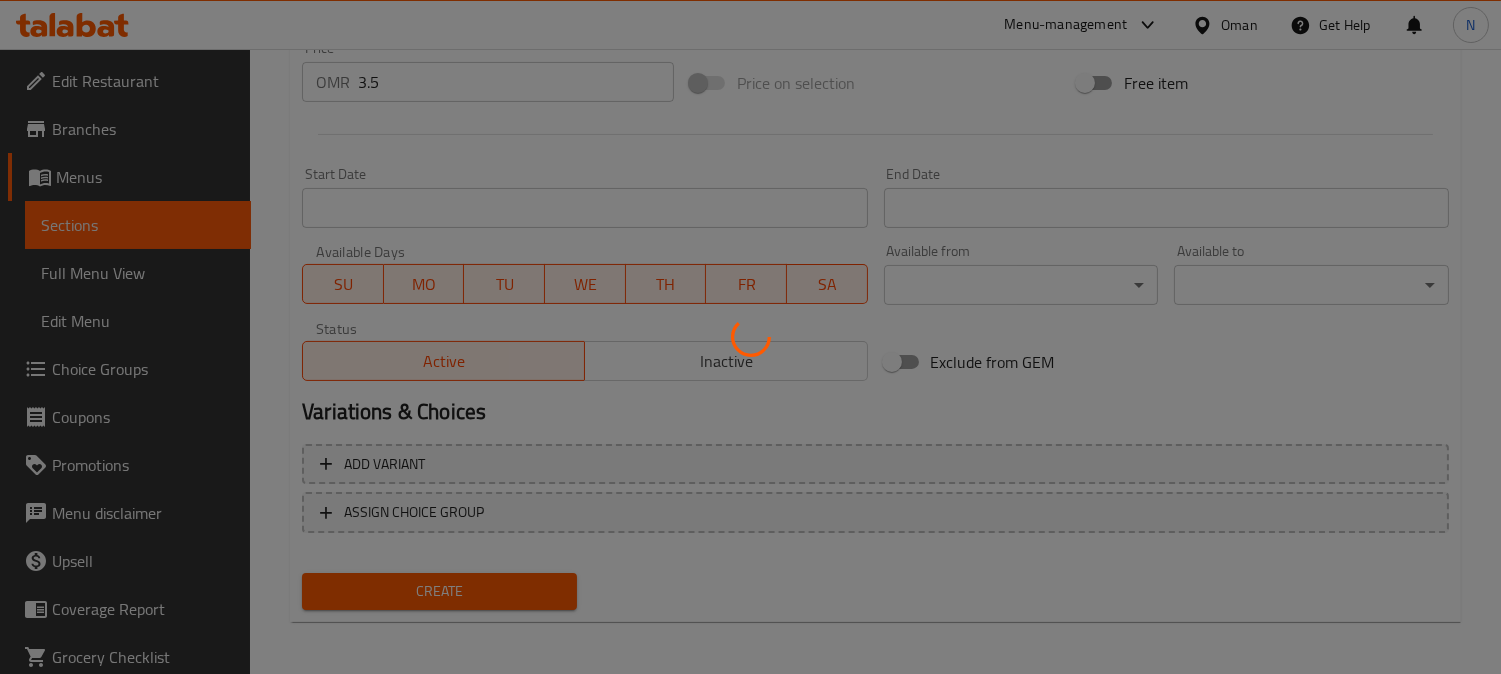 type 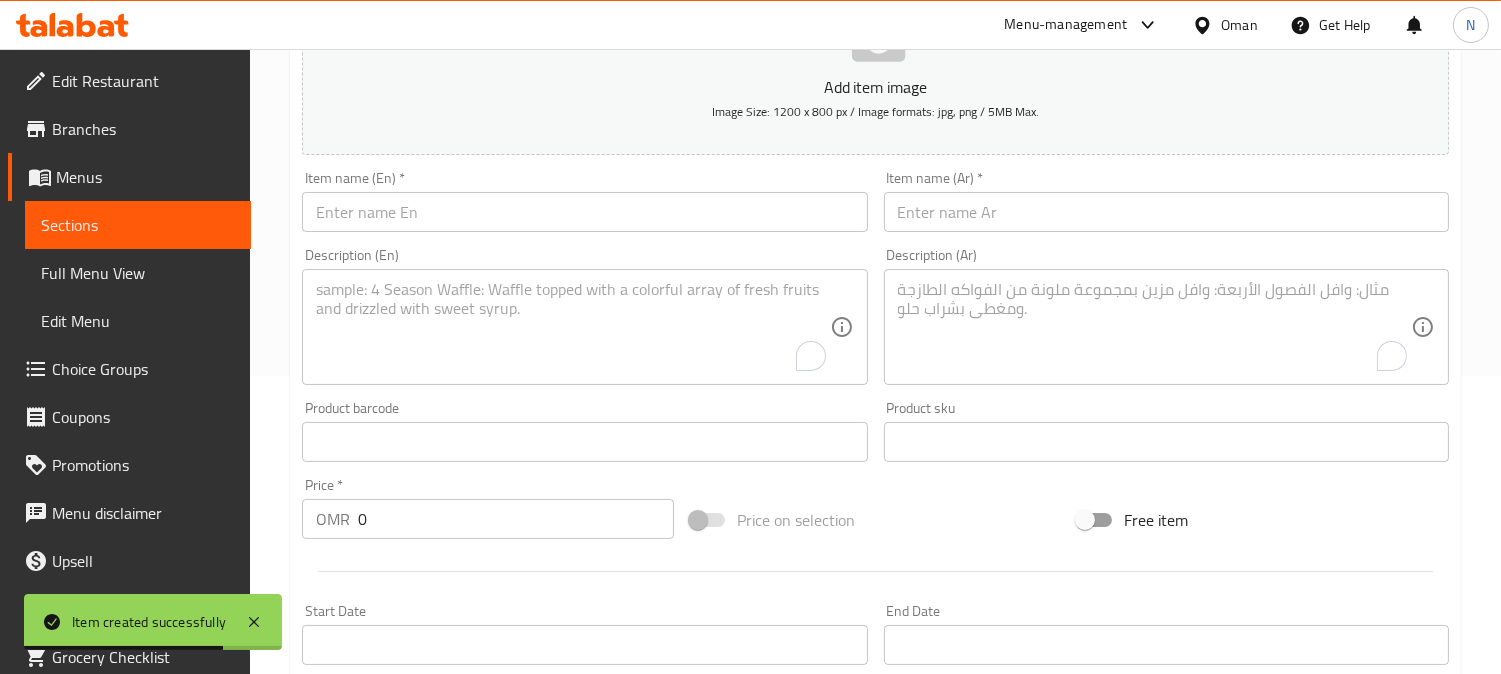 scroll, scrollTop: 291, scrollLeft: 0, axis: vertical 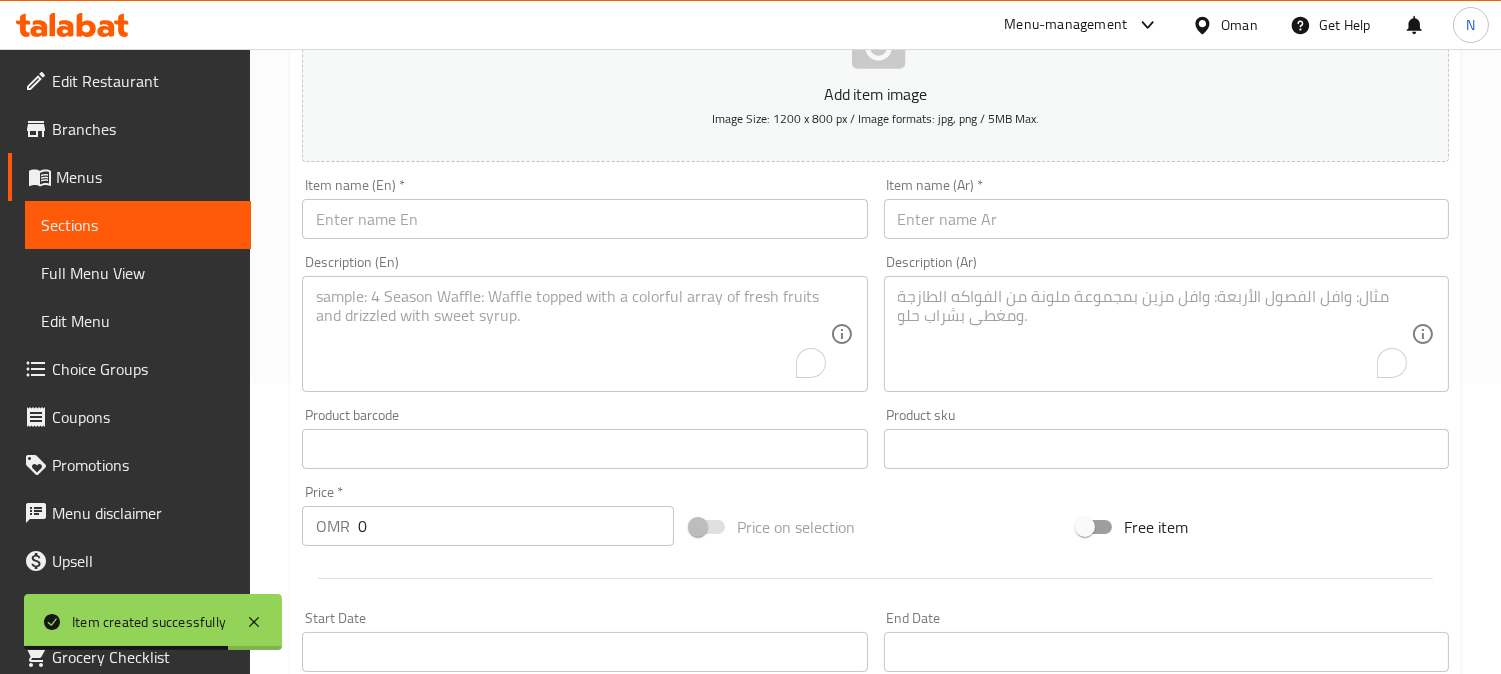 click at bounding box center (584, 219) 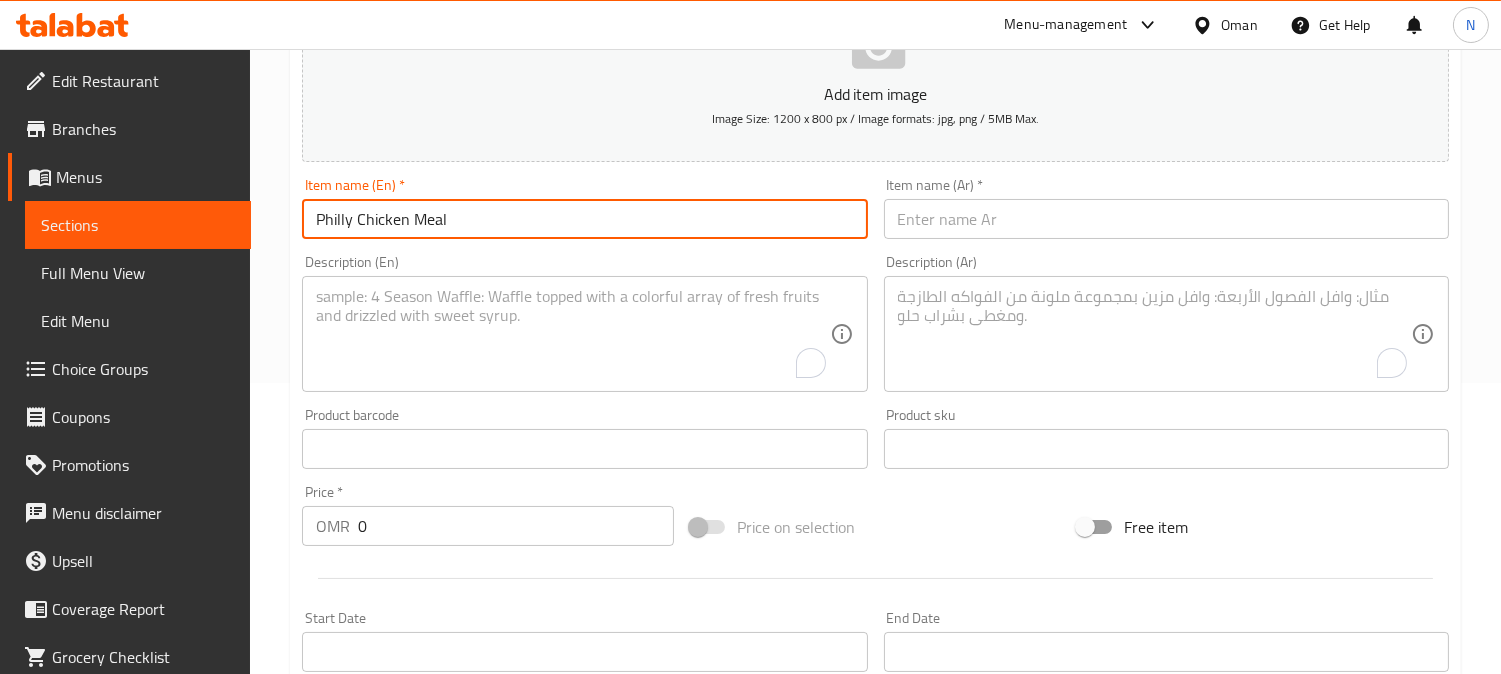 type on "Philly Chicken Meal" 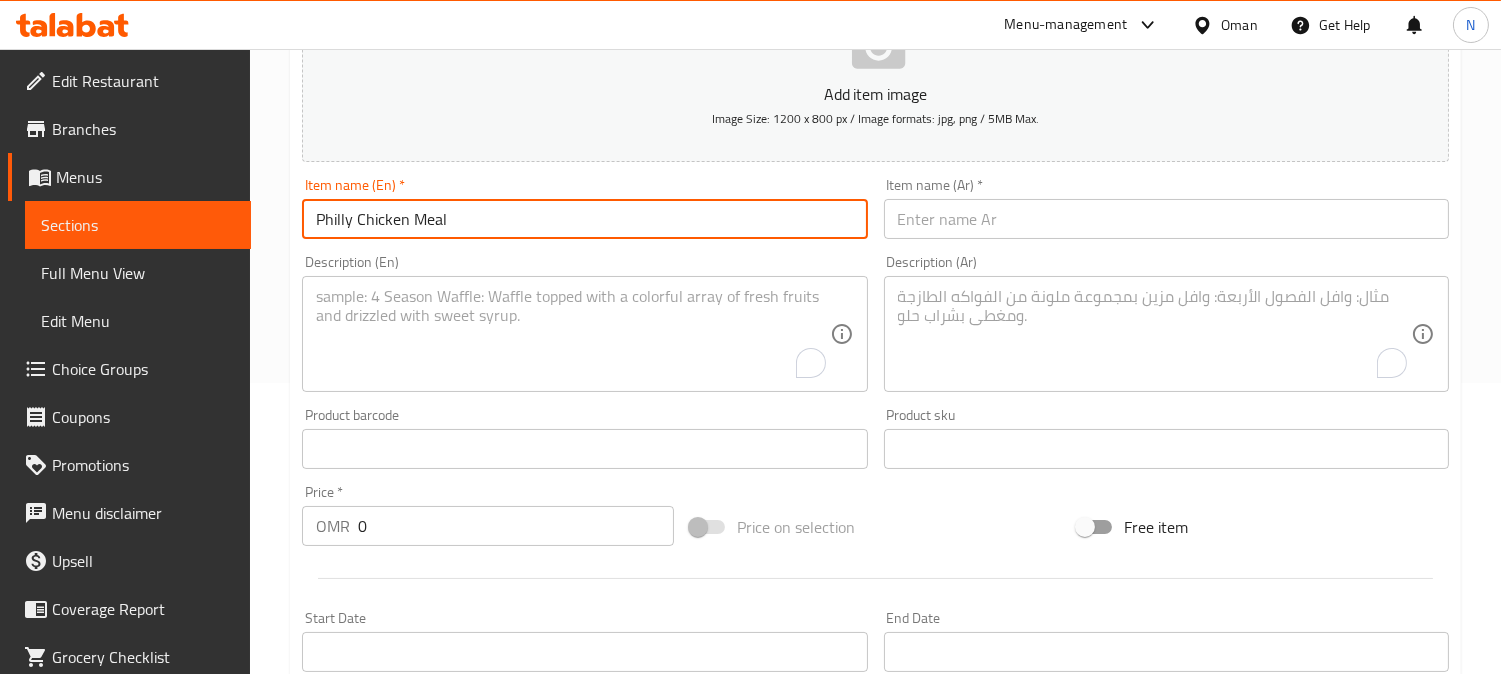 click at bounding box center (1166, 219) 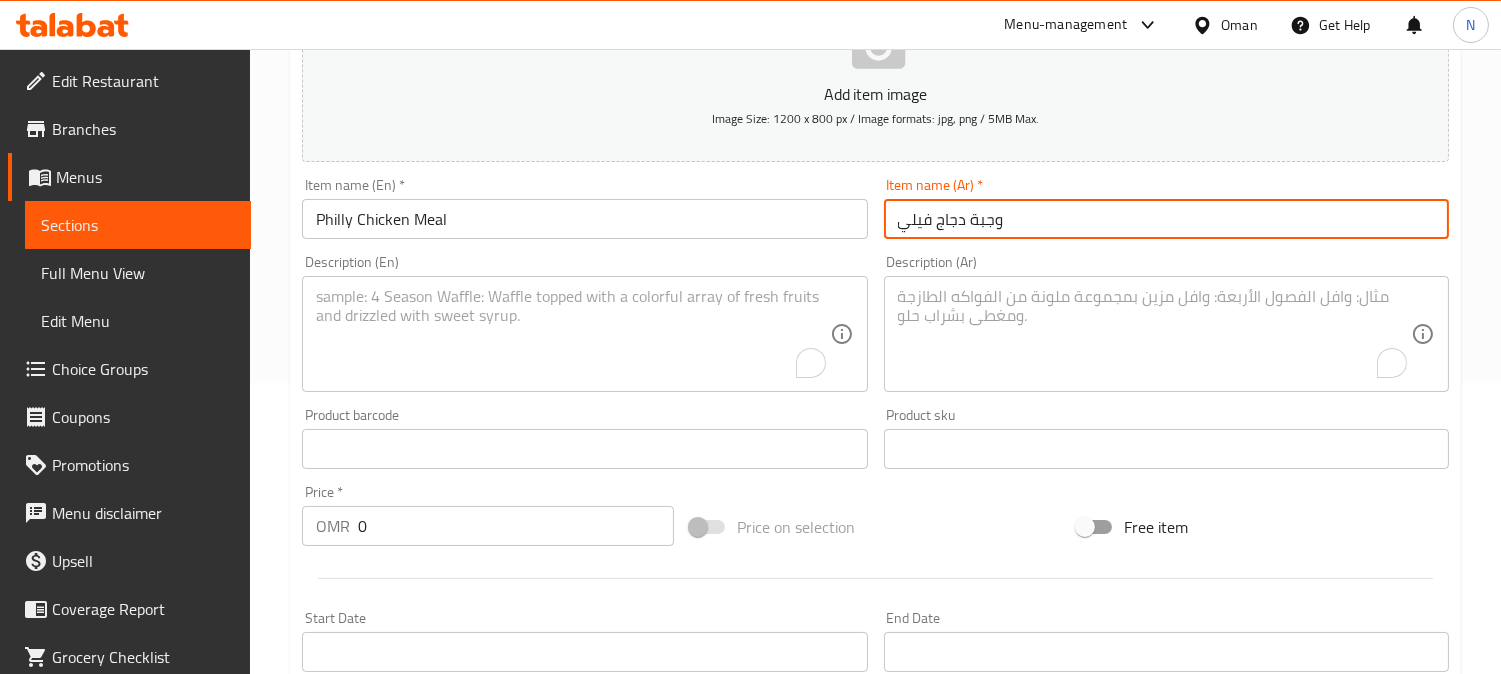 type on "وجبة دجاج فيلي" 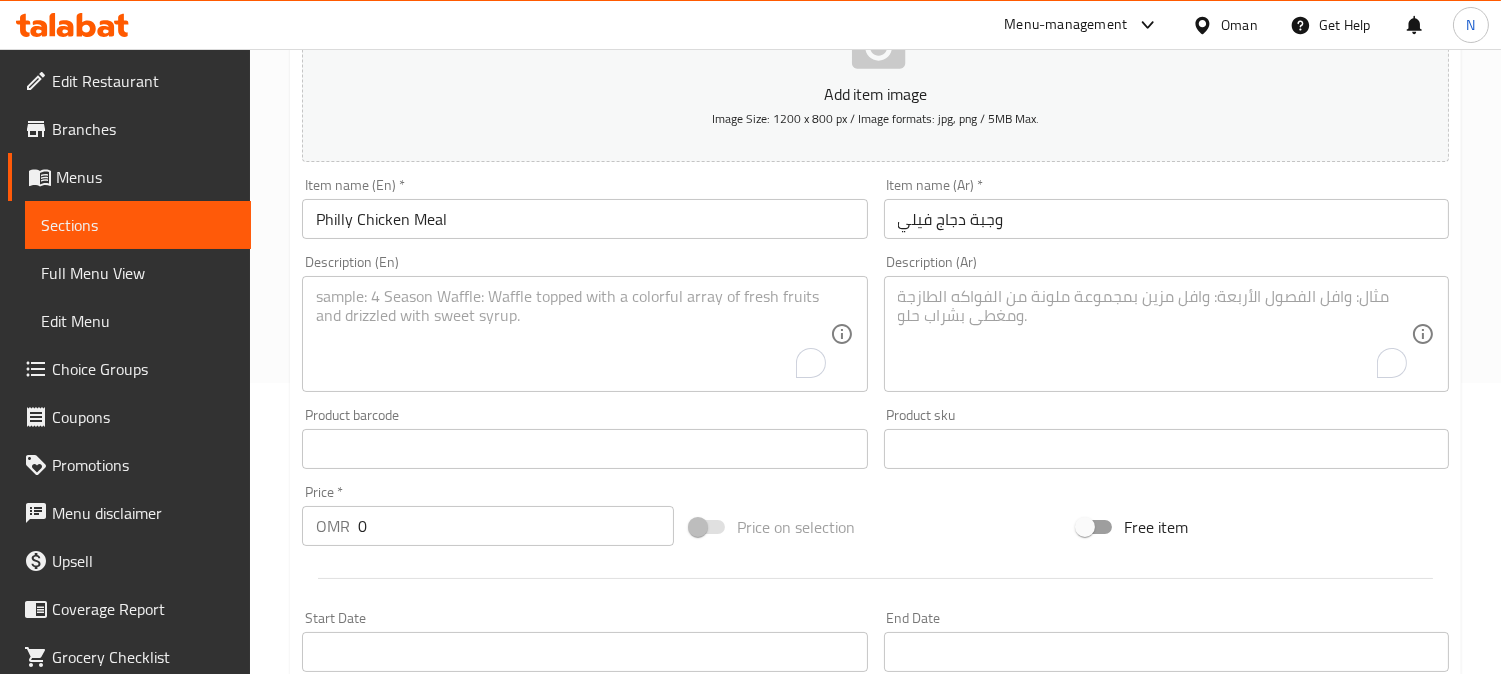 click at bounding box center (572, 334) 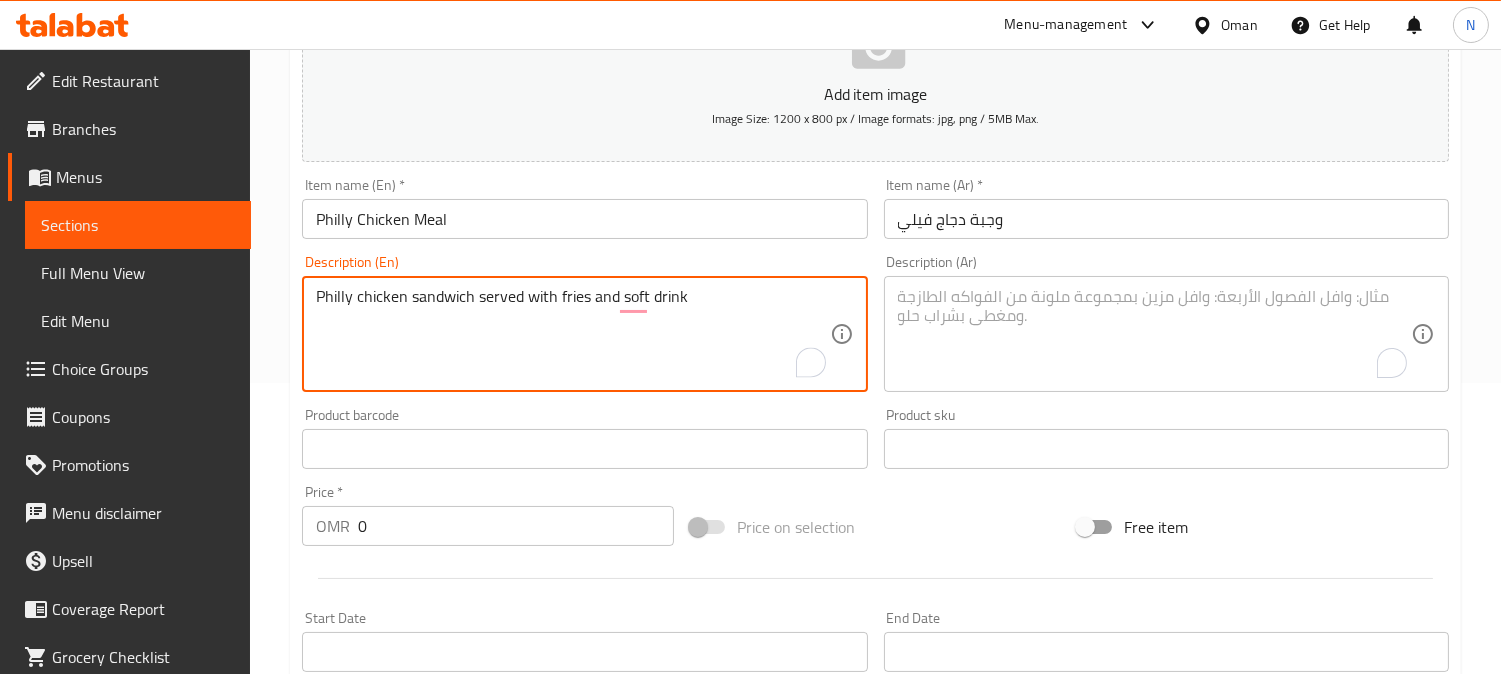 click on "Philly chicken sandwich served with fries and soft drink" at bounding box center [572, 334] 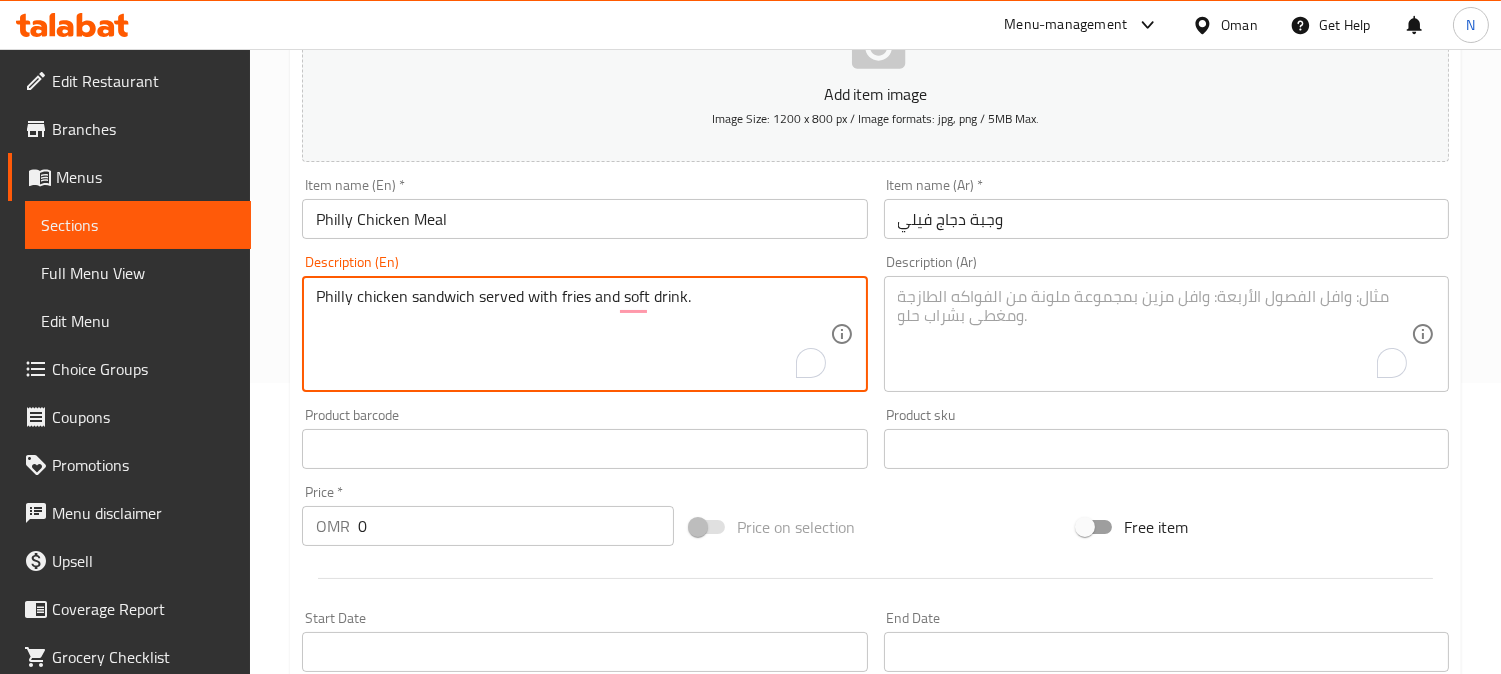 click on "Philly chicken sandwich served with fries and soft drink." at bounding box center (572, 334) 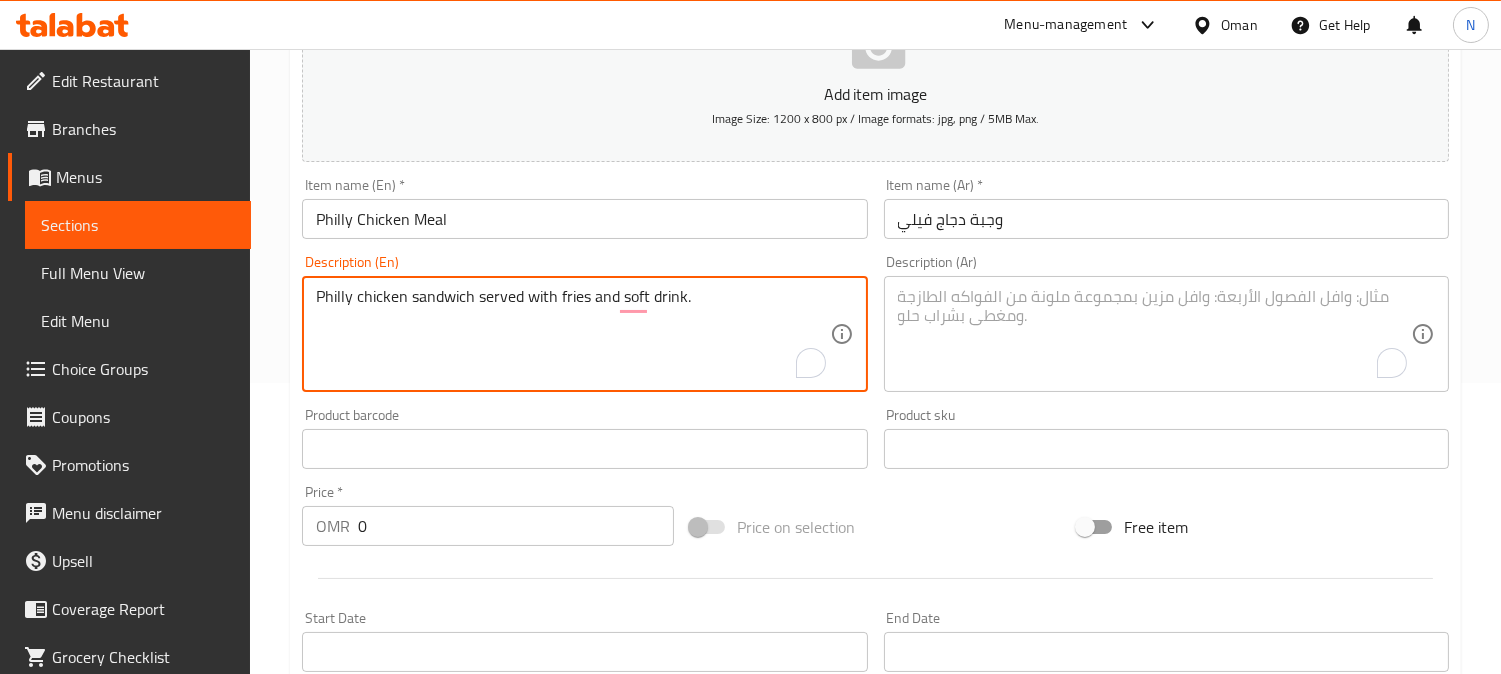 type on "Philly chicken sandwich served with fries and soft drink." 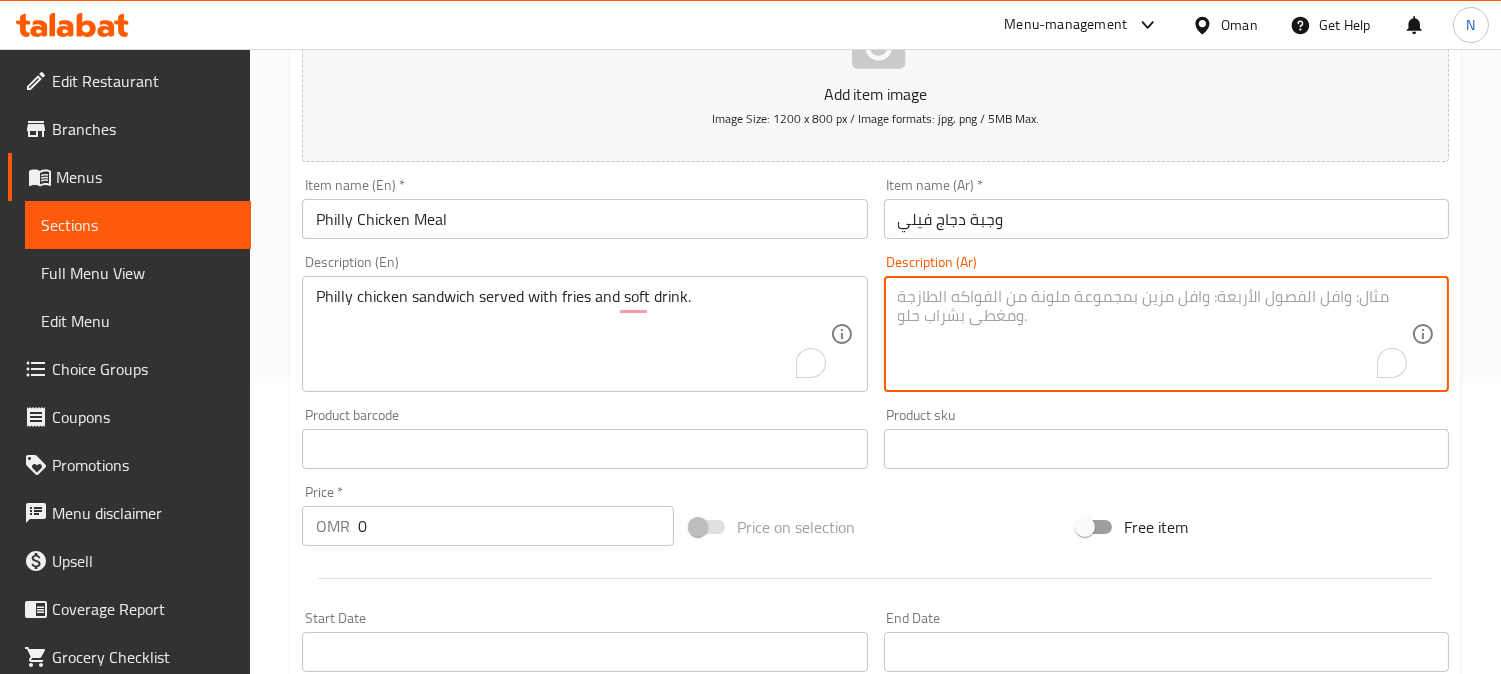 click at bounding box center (1154, 334) 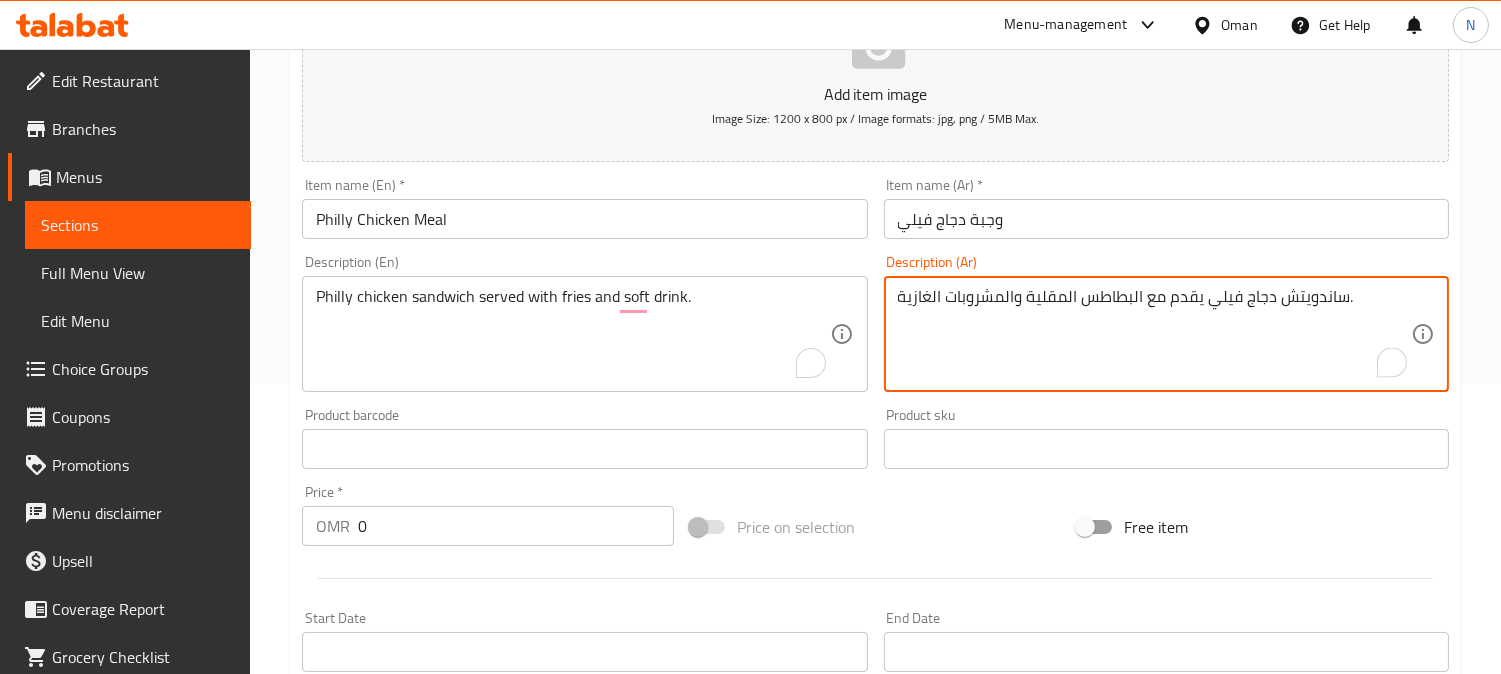 drag, startPoint x: 1141, startPoint y: 307, endPoint x: 1026, endPoint y: 307, distance: 115 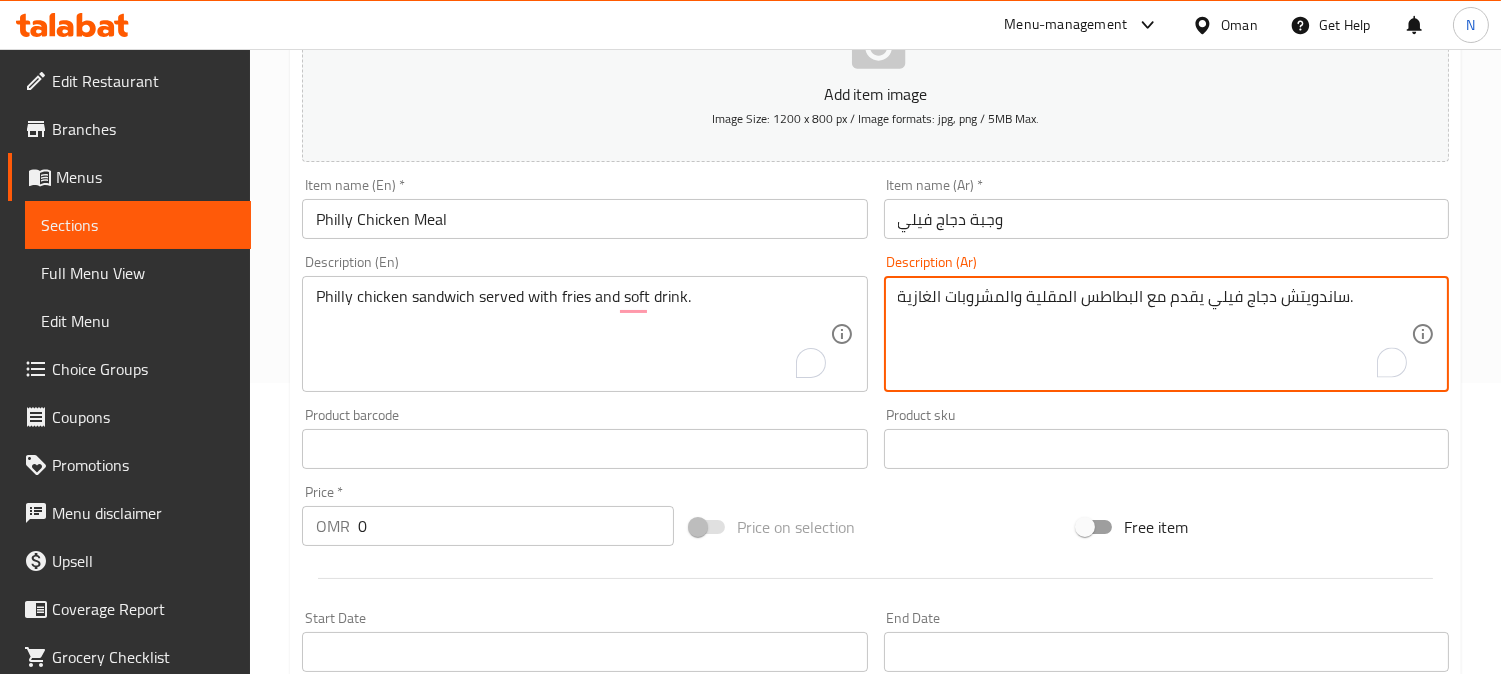 click on "ساندويتش دجاج فيلي يقدم مع البطاطس المقلية والمشروبات الغازية." at bounding box center (1154, 334) 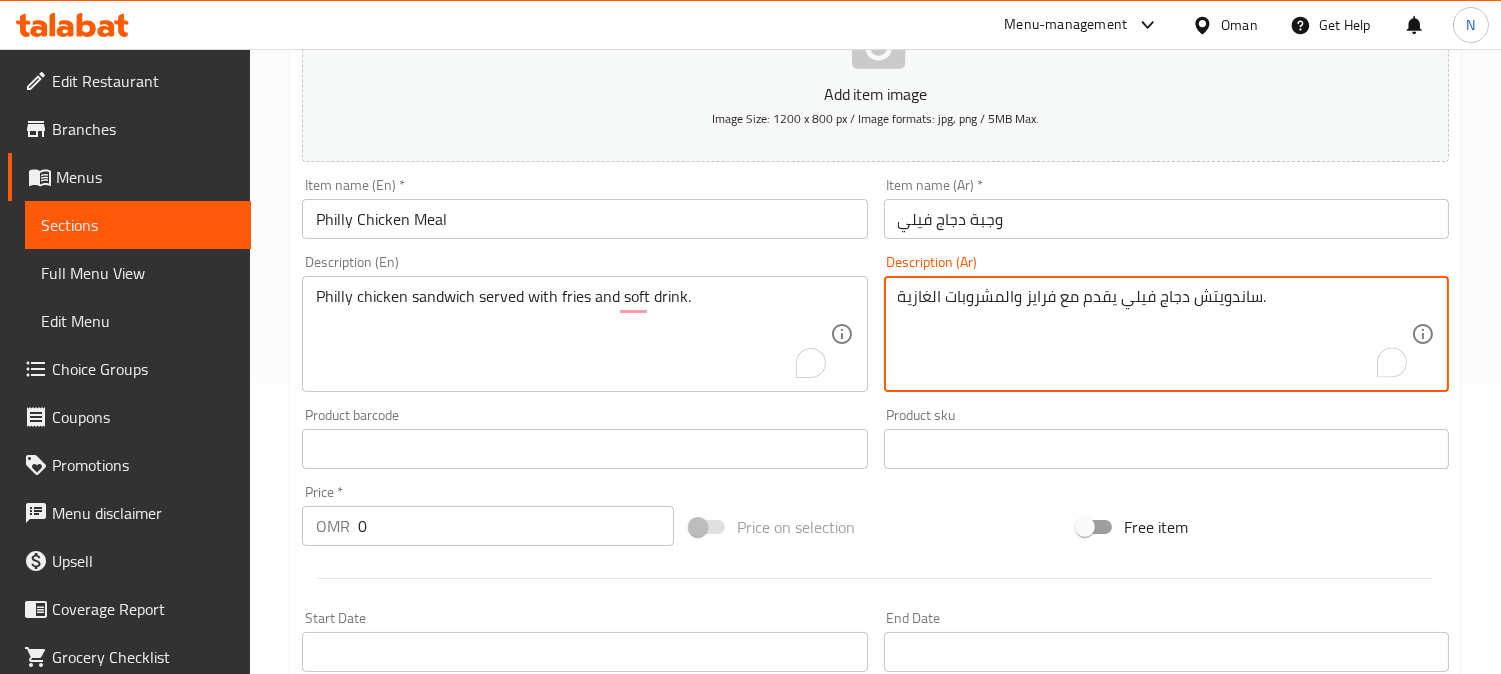 click on "ساندويتش دجاج فيلي يقدم مع فرايز والمشروبات الغازية." at bounding box center [1154, 334] 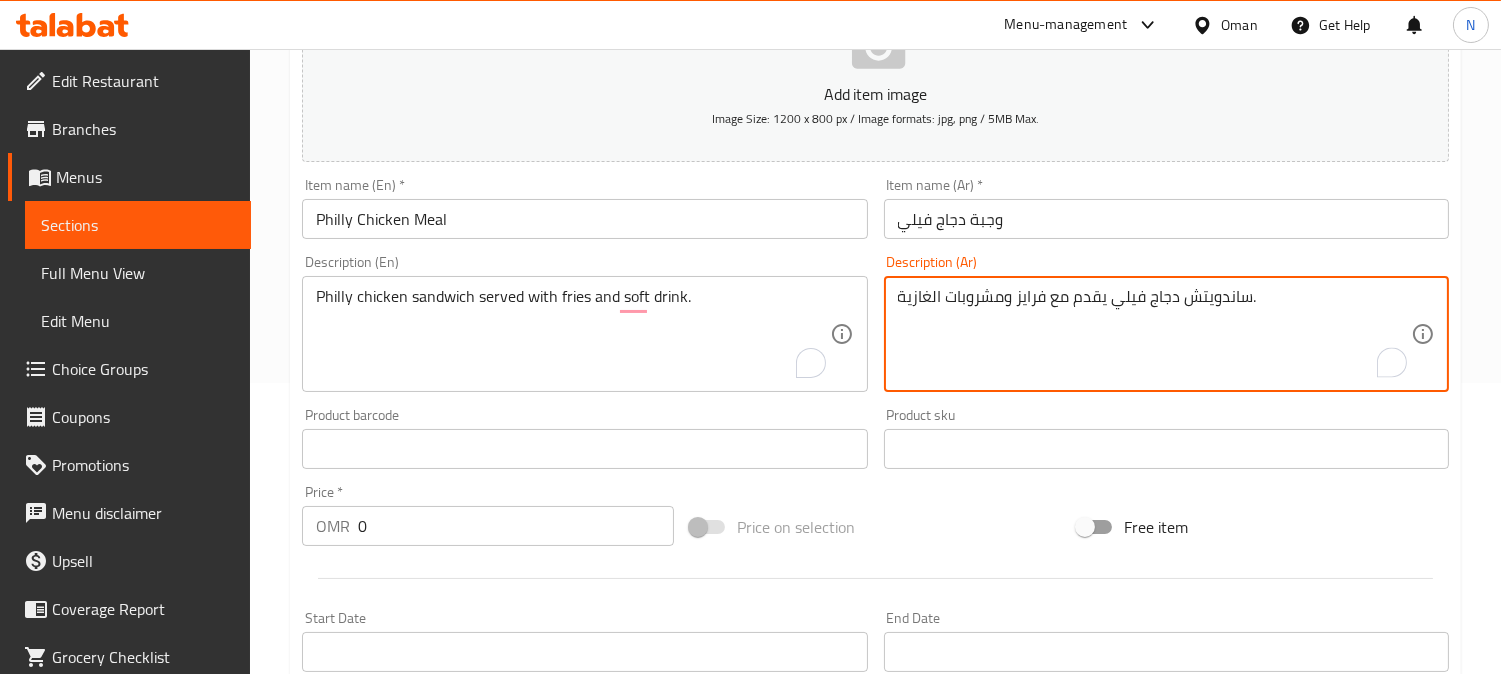 drag, startPoint x: 962, startPoint y: 311, endPoint x: 931, endPoint y: 313, distance: 31.06445 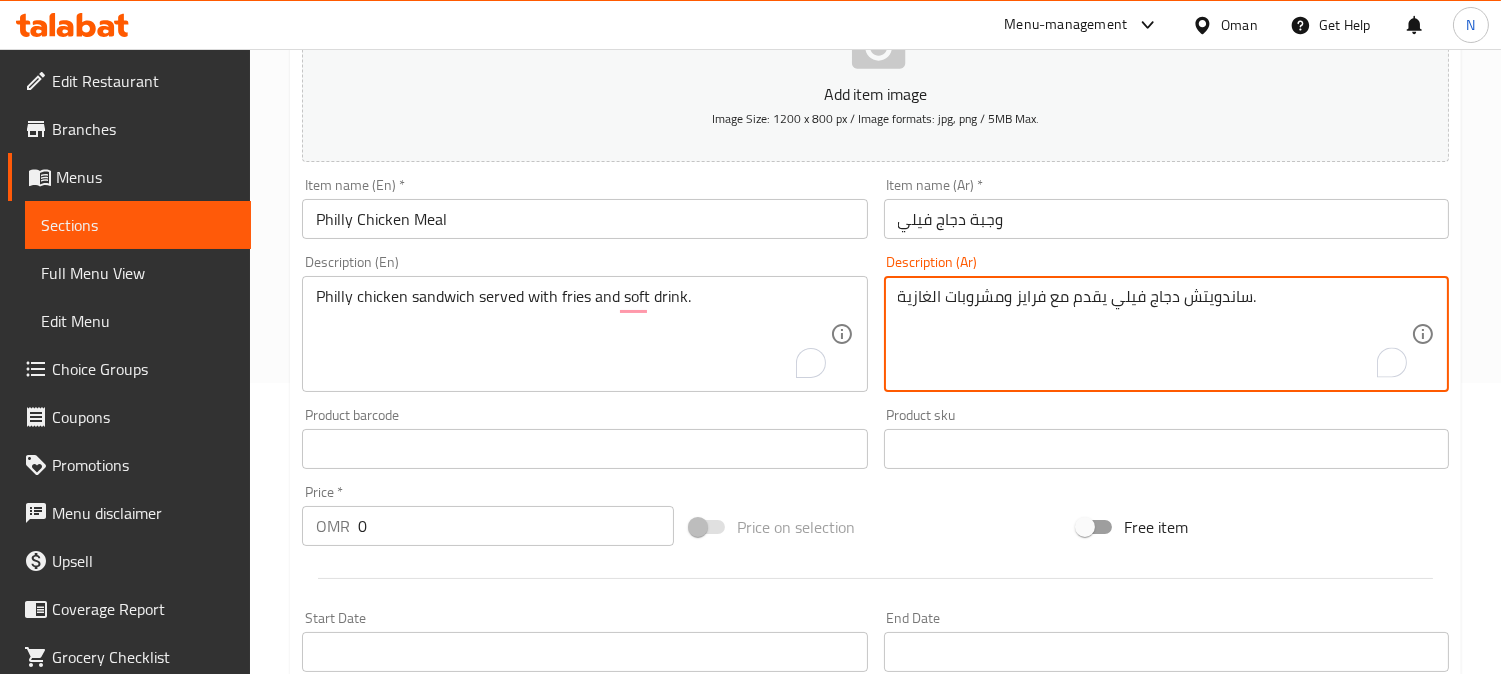 click on "ساندويتش دجاج فيلي يقدم مع فرايز ومشروبات الغازية." at bounding box center (1154, 334) 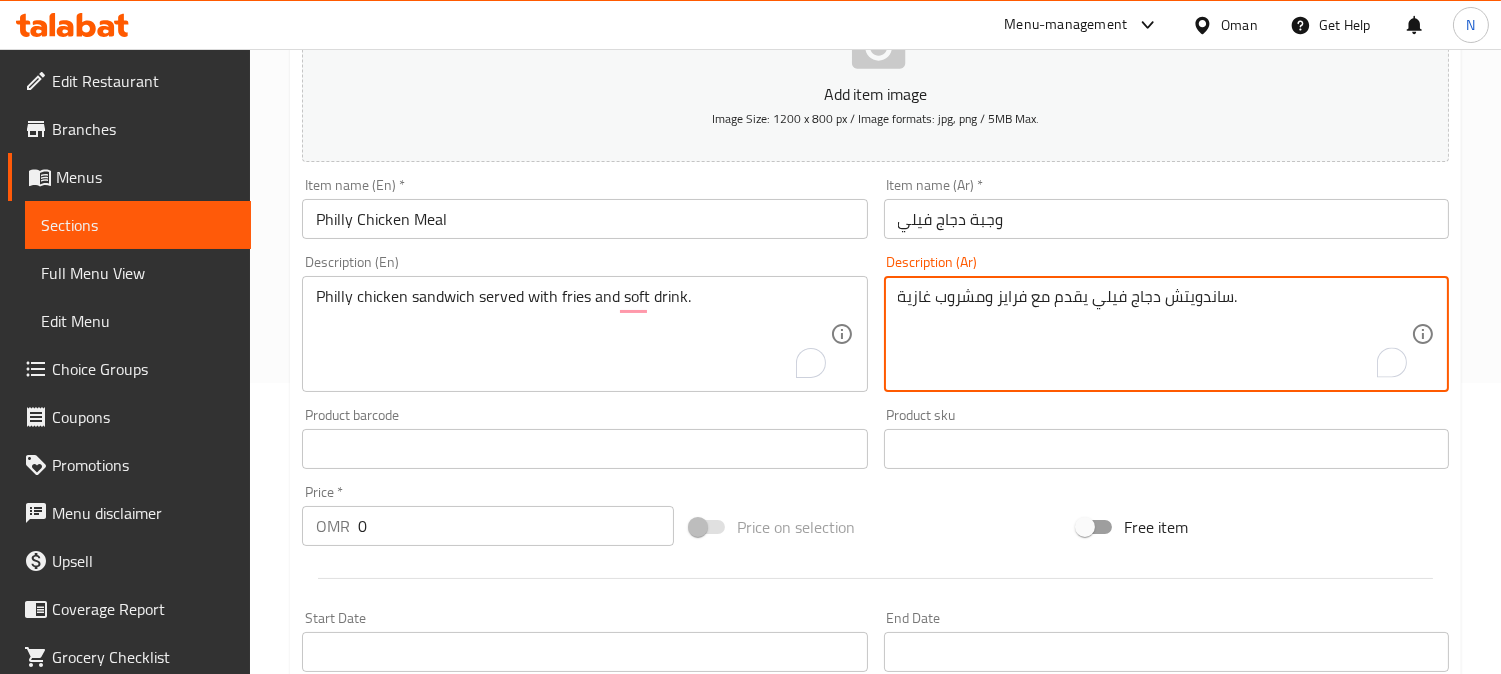 click on "ساندويتش دجاج فيلي يقدم مع فرايز ومشروب غازية." at bounding box center (1154, 334) 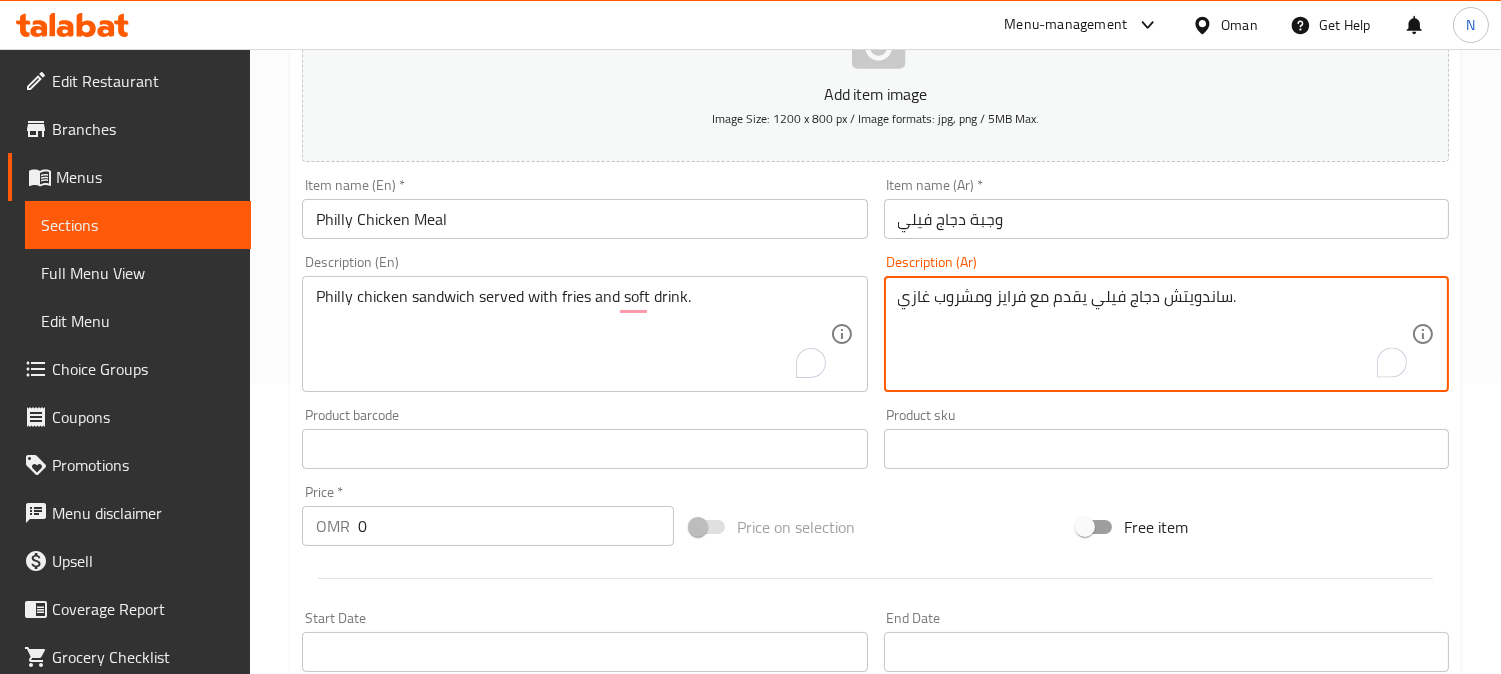 click on "ساندويتش دجاج فيلي يقدم مع فرايز ومشروب غازي." at bounding box center [1154, 334] 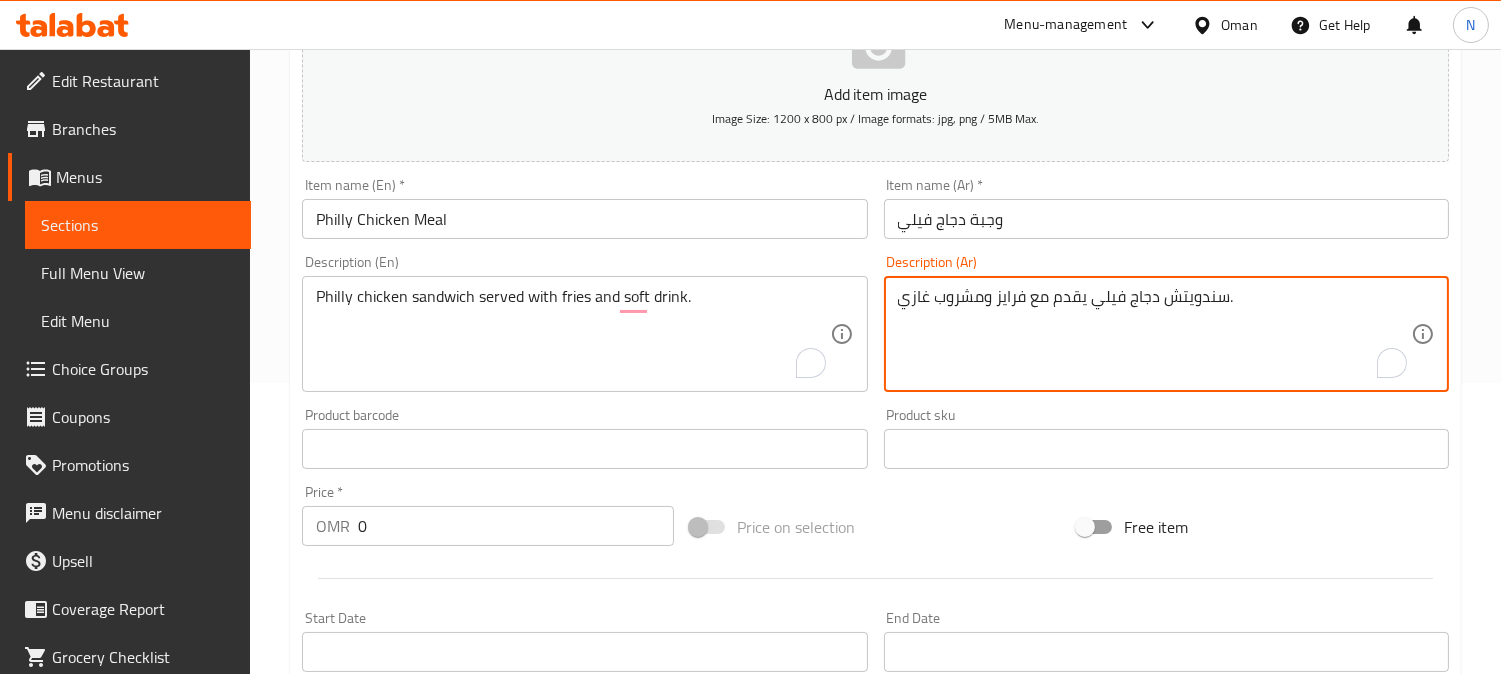 type on "سندويتش دجاج فيلي يقدم مع فرايز ومشروب غازي." 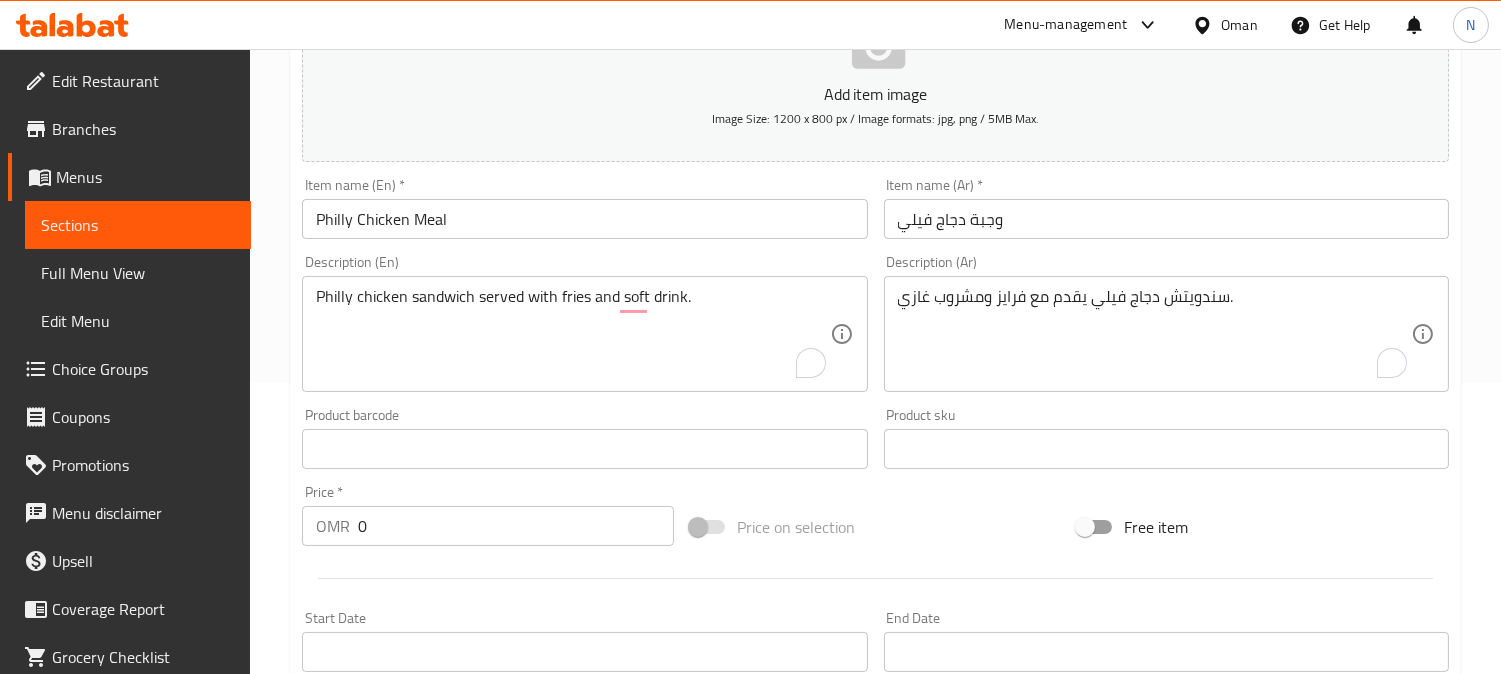 drag, startPoint x: 305, startPoint y: 534, endPoint x: 392, endPoint y: 526, distance: 87.36704 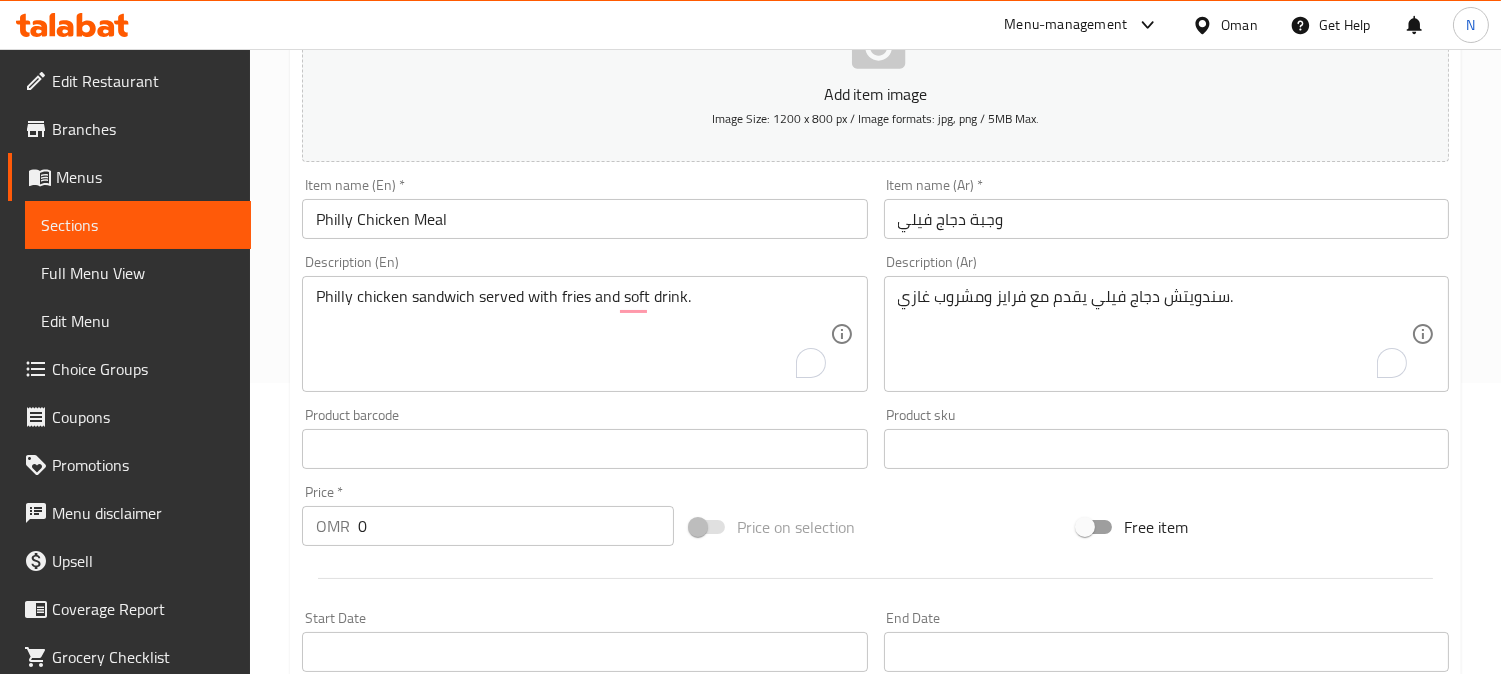 click on "OMR 0 Price  *" at bounding box center [488, 526] 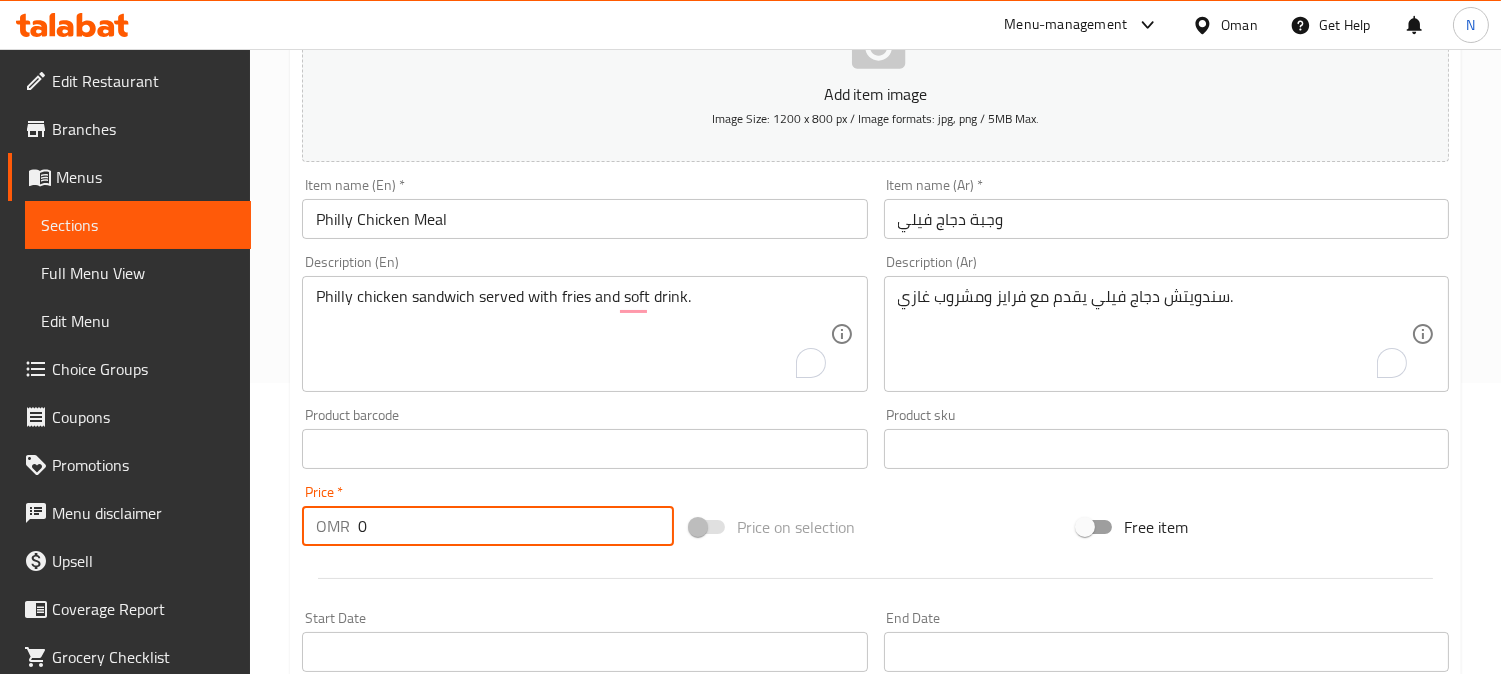 drag, startPoint x: 373, startPoint y: 538, endPoint x: 332, endPoint y: 538, distance: 41 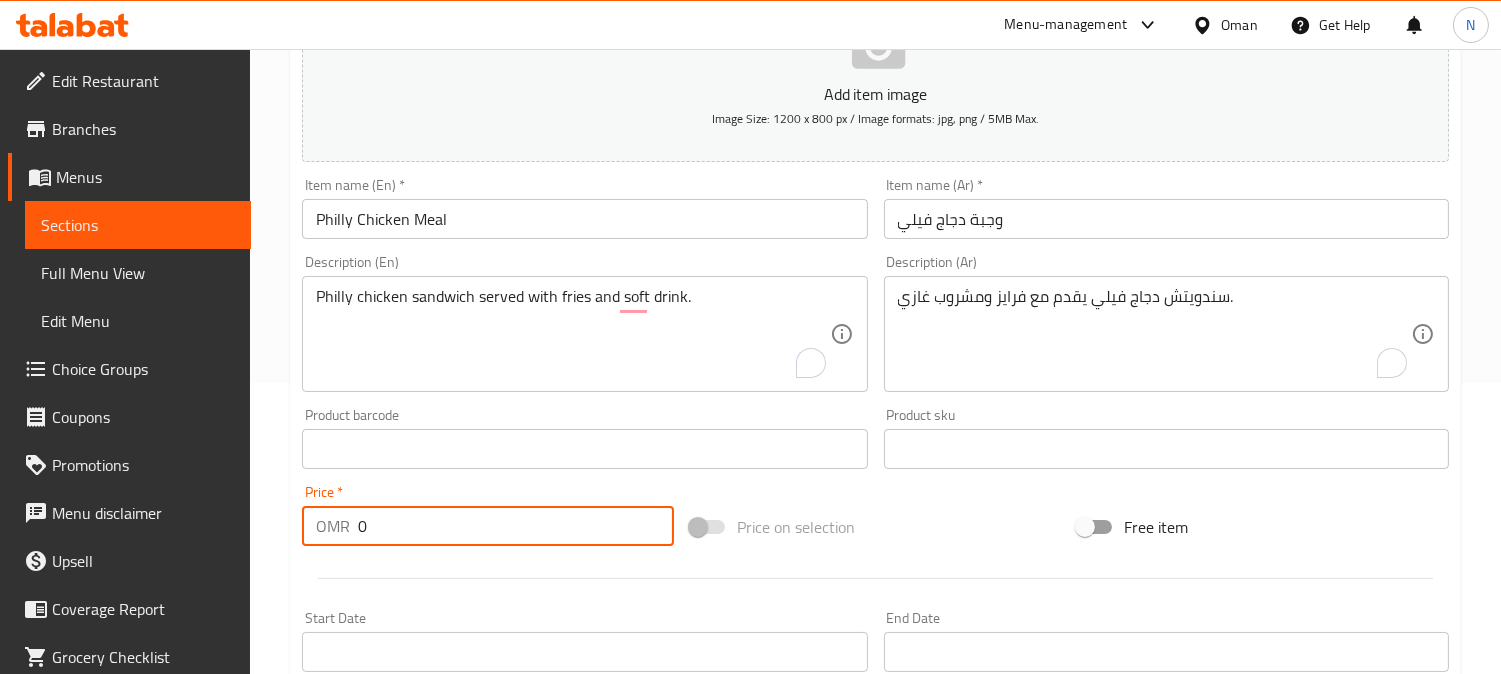 click on "OMR 0 Price  *" at bounding box center [488, 526] 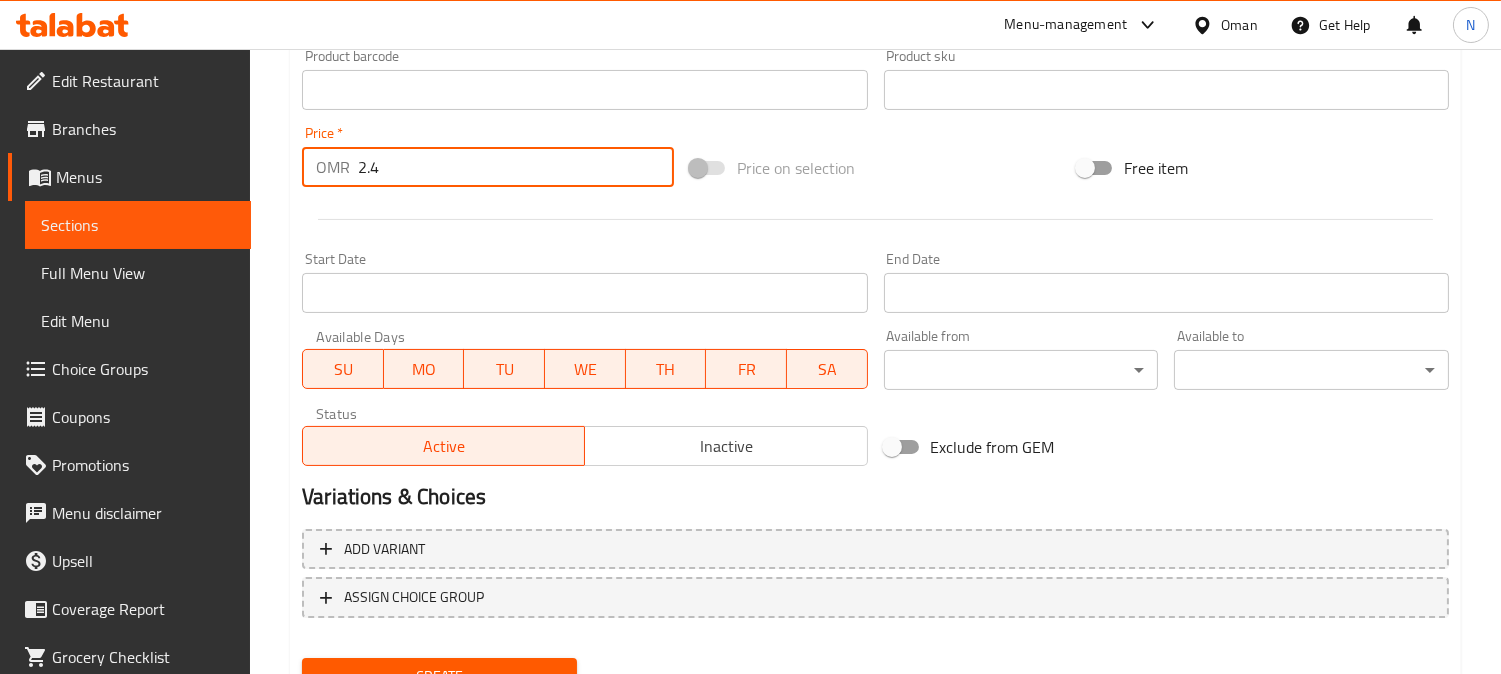 scroll, scrollTop: 735, scrollLeft: 0, axis: vertical 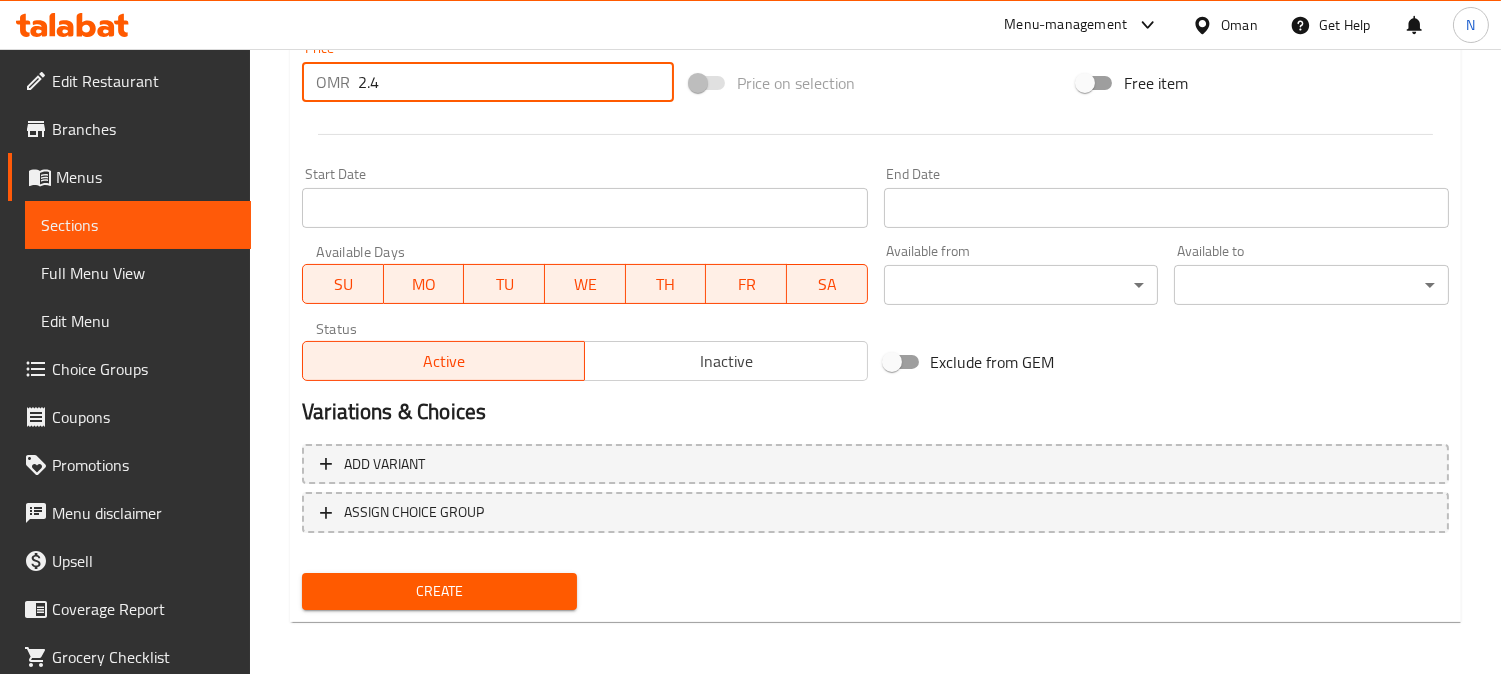 type on "2.4" 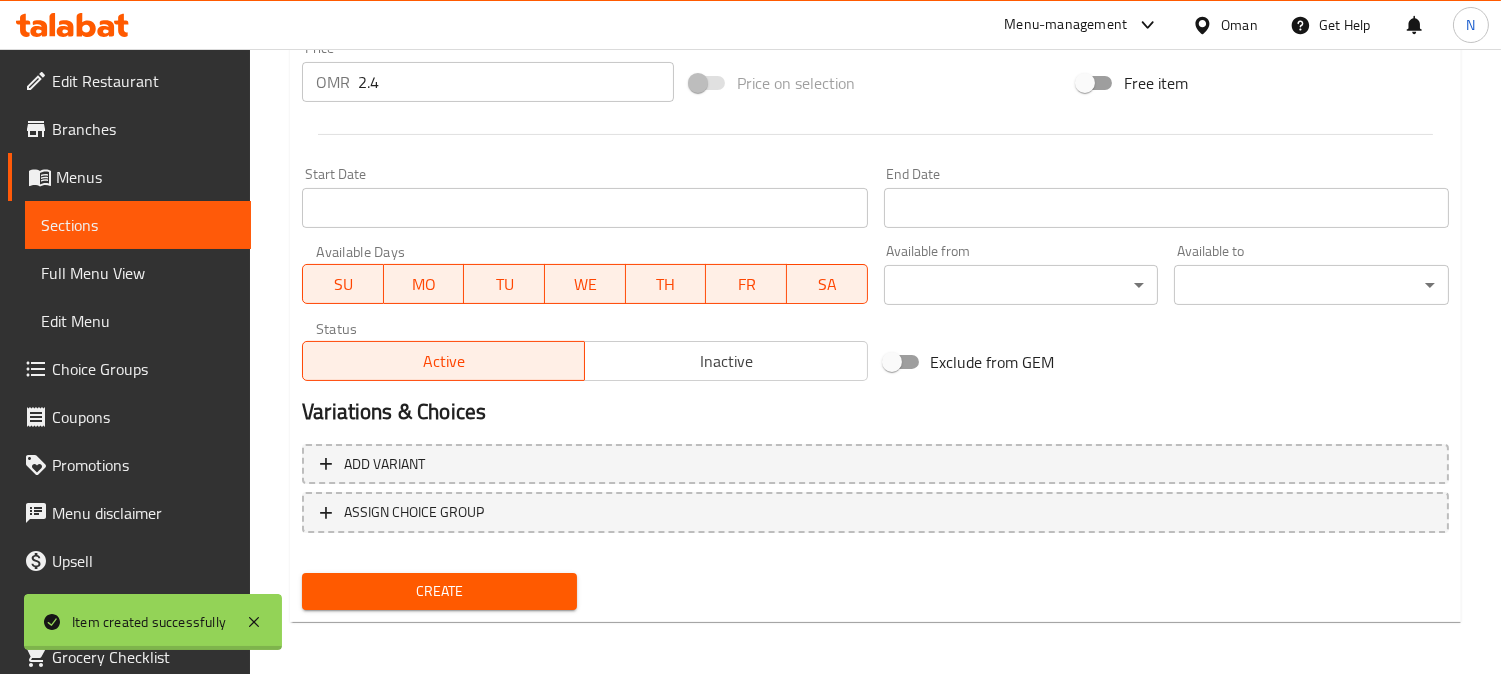 type 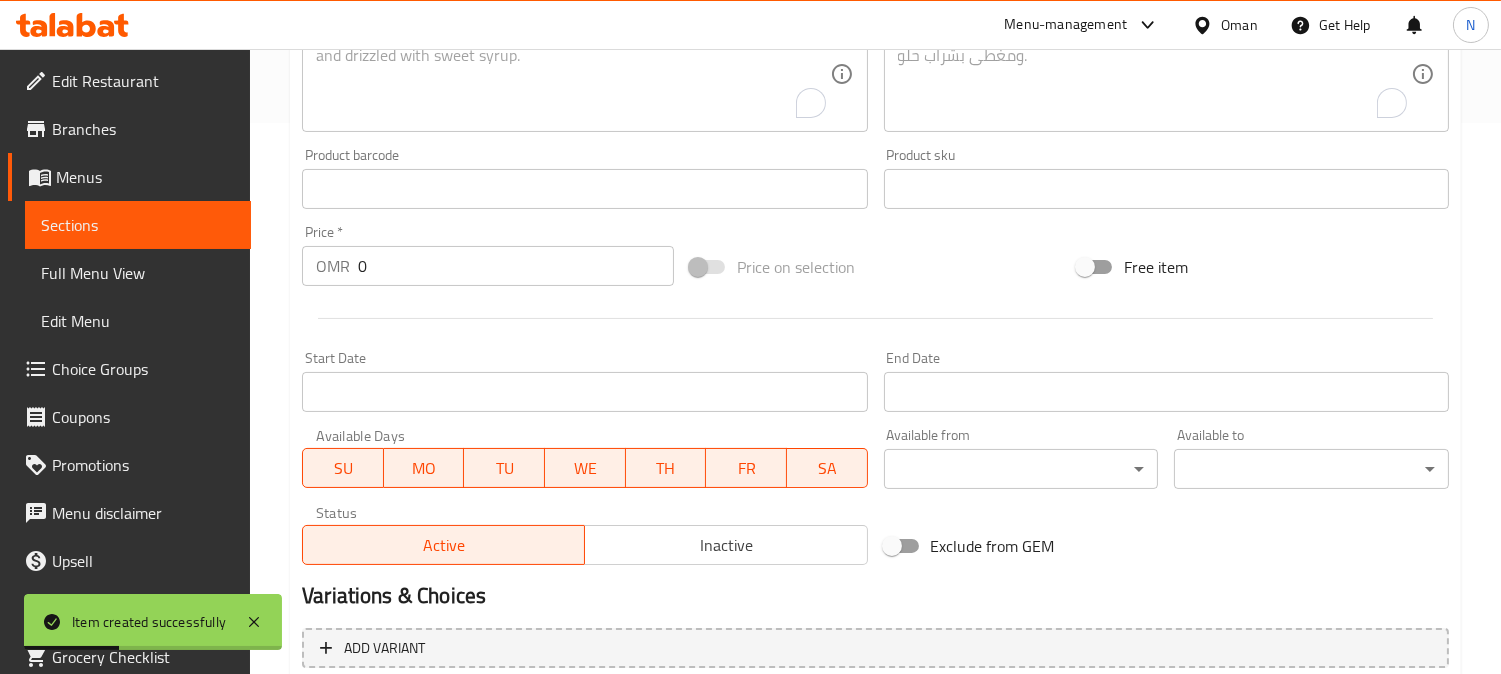 scroll, scrollTop: 402, scrollLeft: 0, axis: vertical 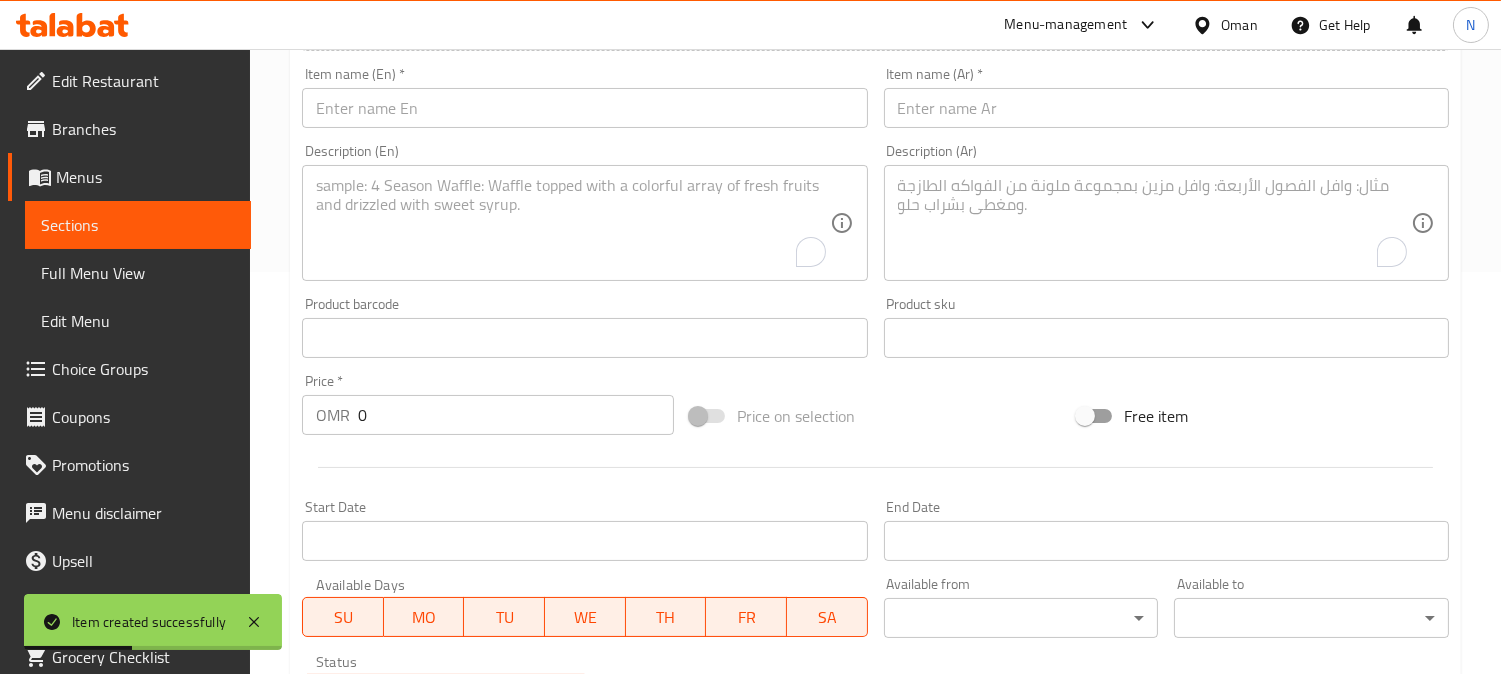 click at bounding box center (584, 108) 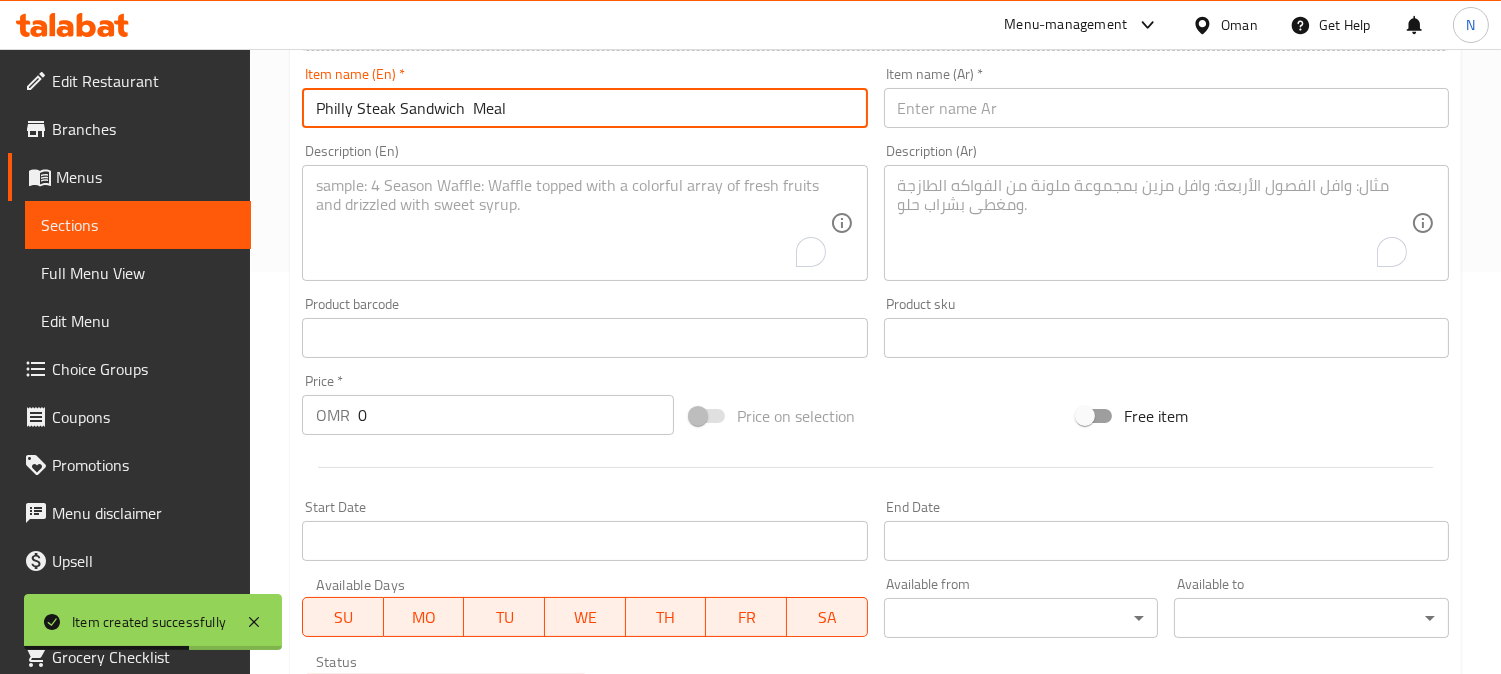 click on "Philly Steak Sandwich  Meal" at bounding box center [584, 108] 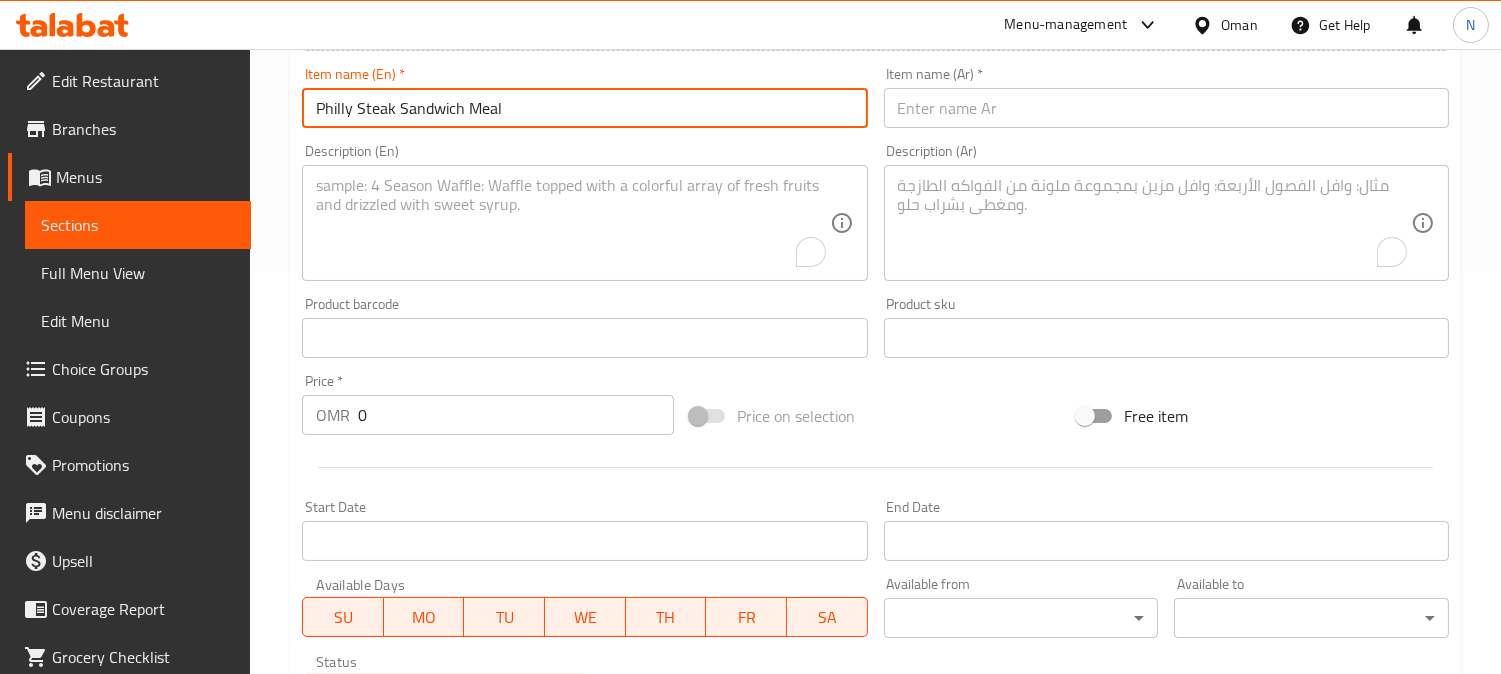 type on "Philly Steak Sandwich Meal" 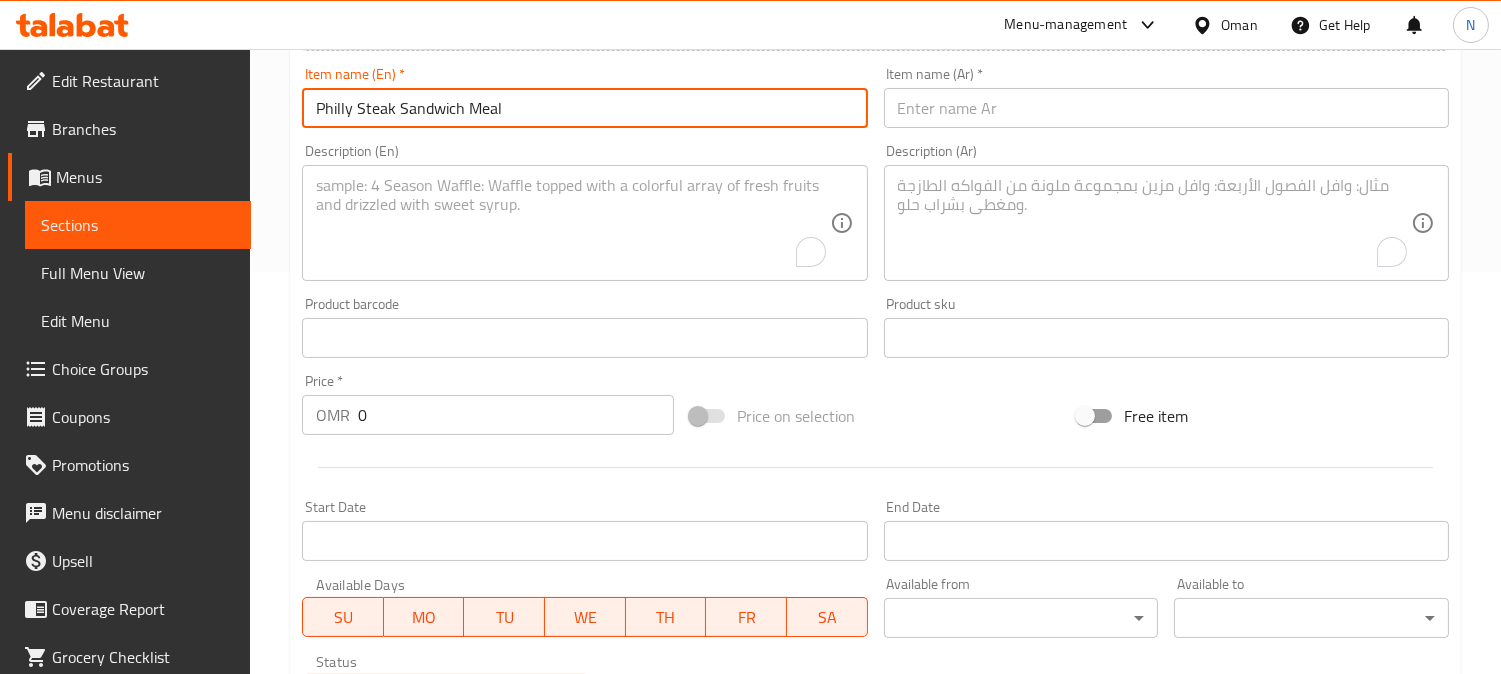 click on "Philly Steak Sandwich Meal" at bounding box center [584, 108] 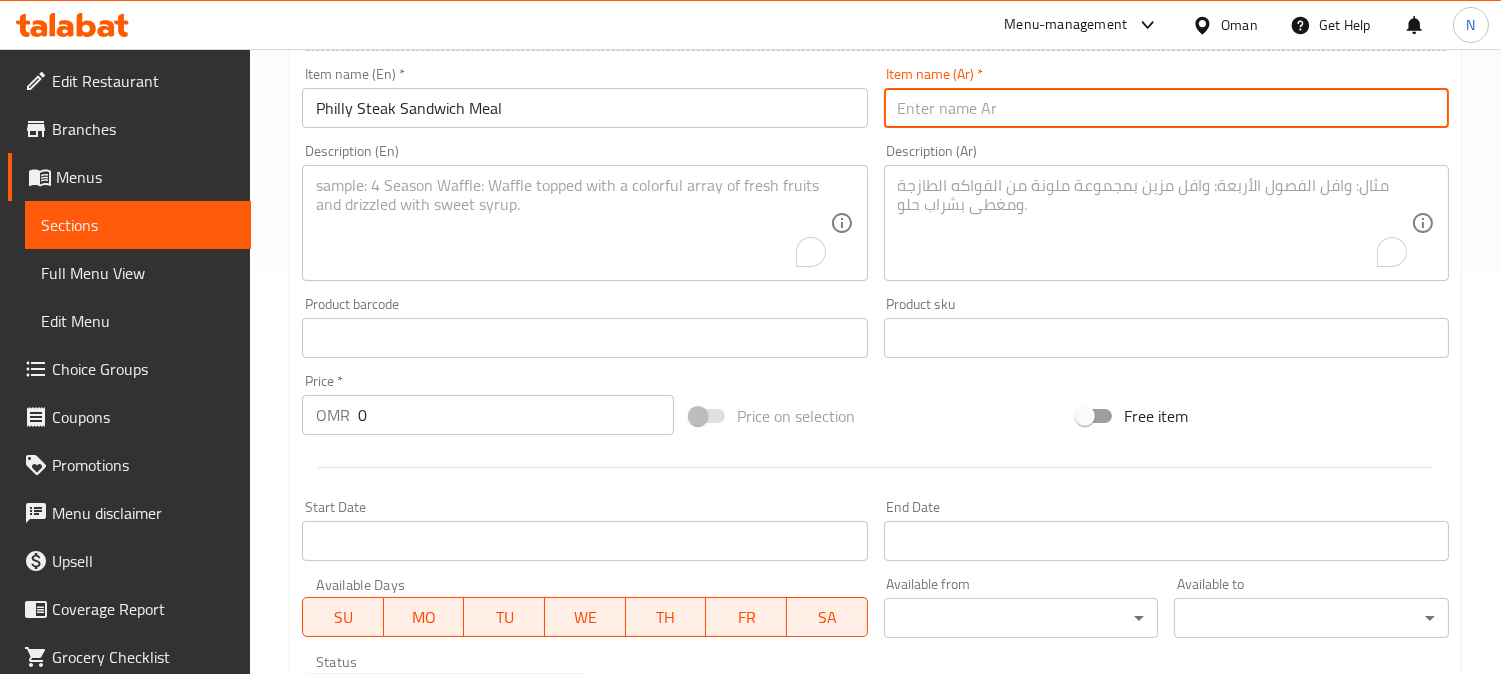 click at bounding box center (1166, 108) 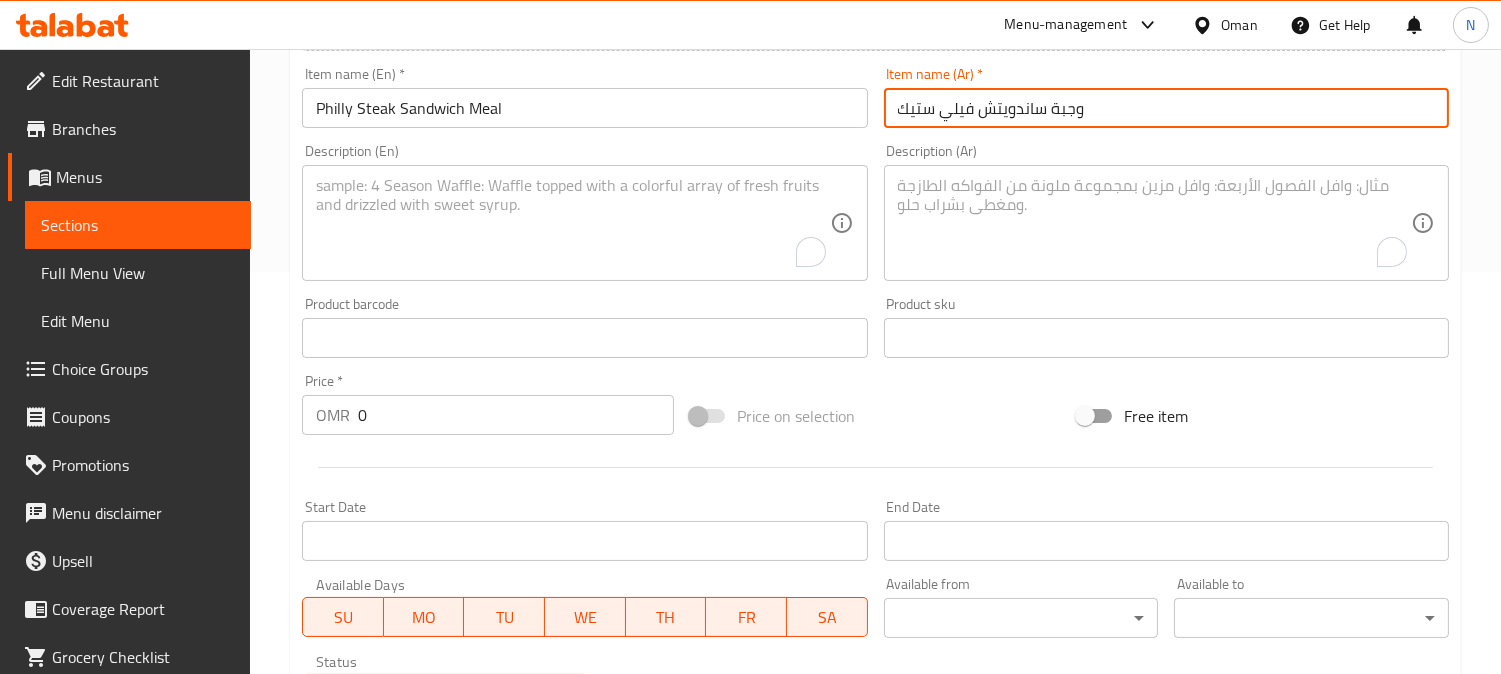 click on "وجبة ساندويتش فيلي ستيك" at bounding box center [1166, 108] 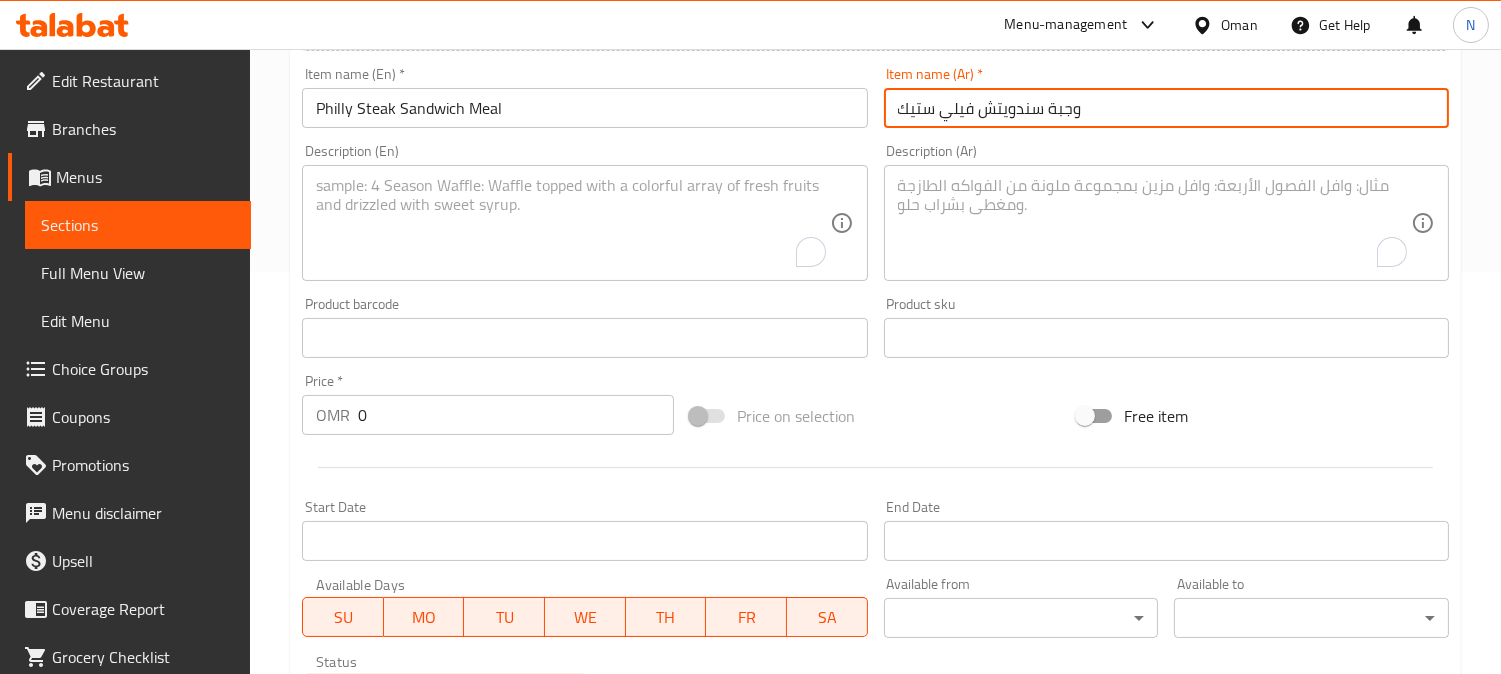 type on "وجبة سندويتش فيلي ستيك" 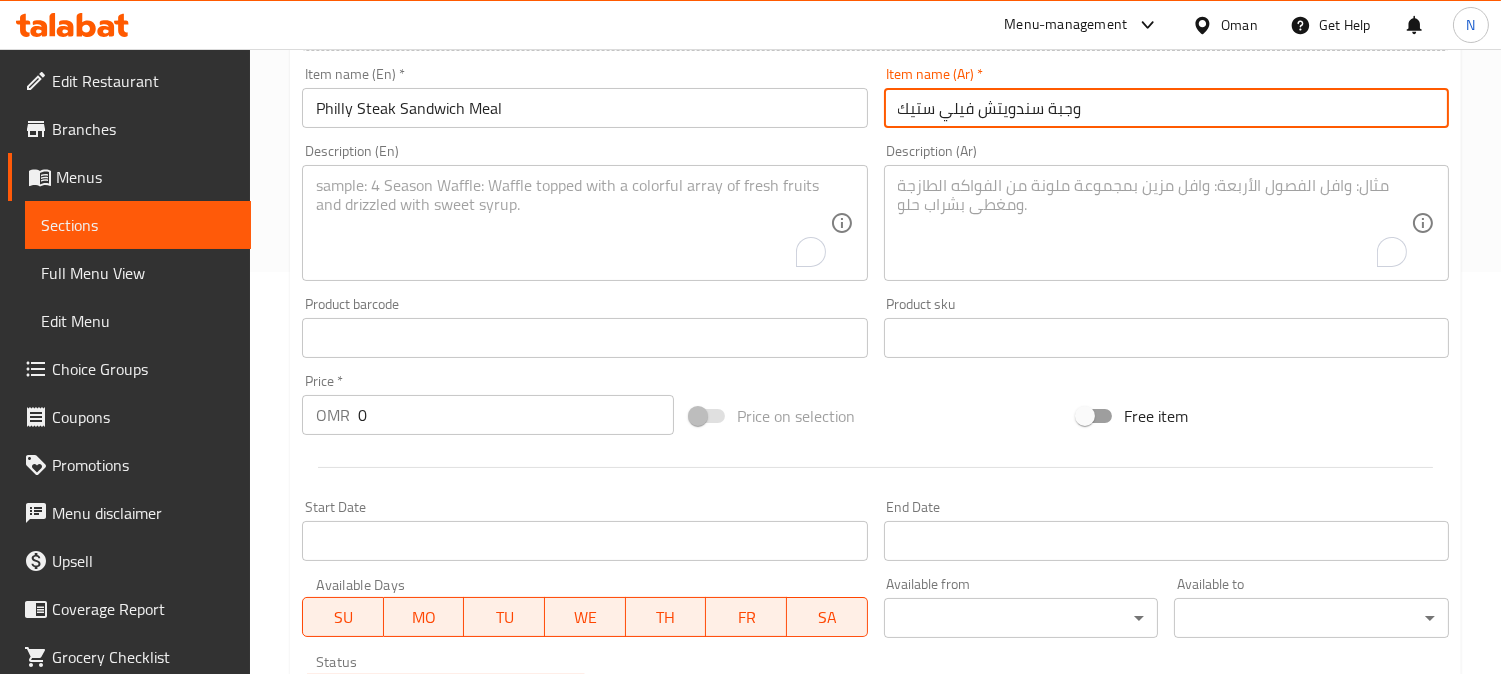 click at bounding box center (572, 223) 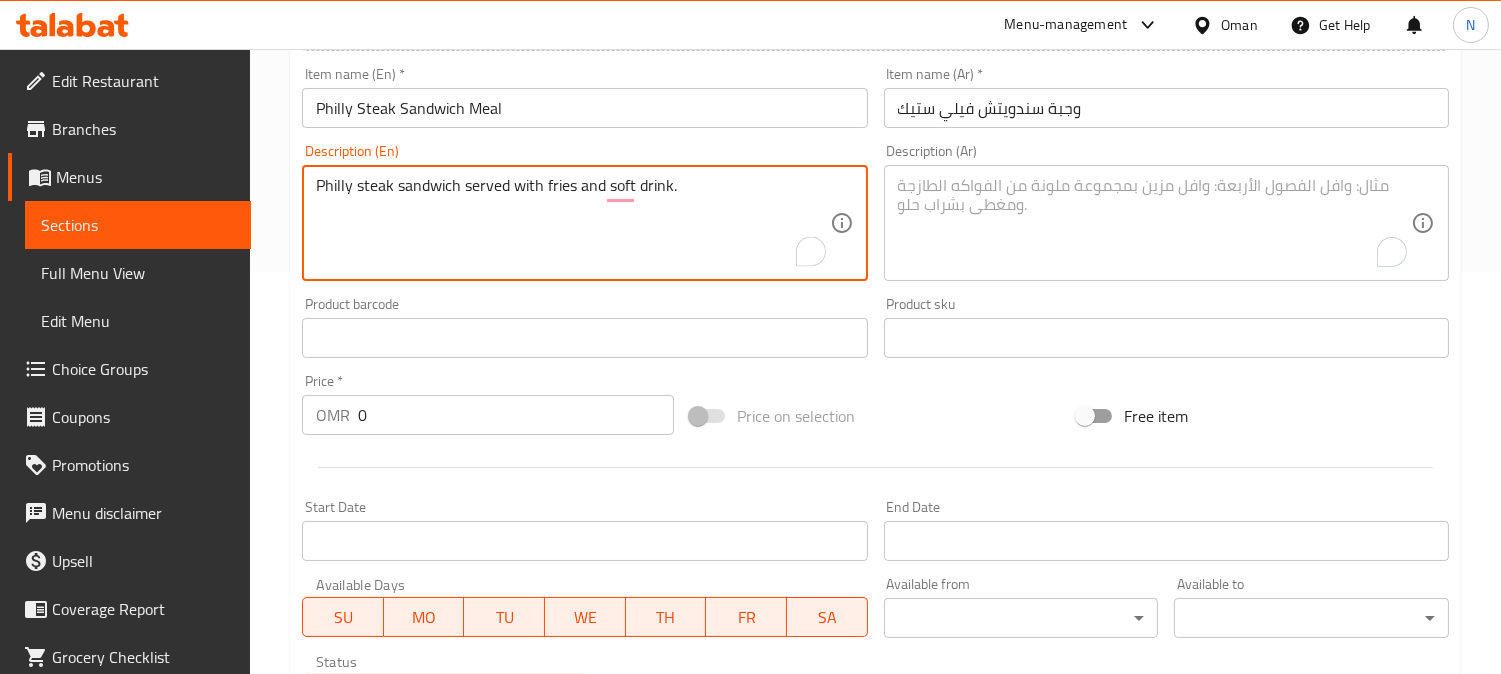 click on "Philly steak sandwich served with fries and soft drink." at bounding box center (572, 223) 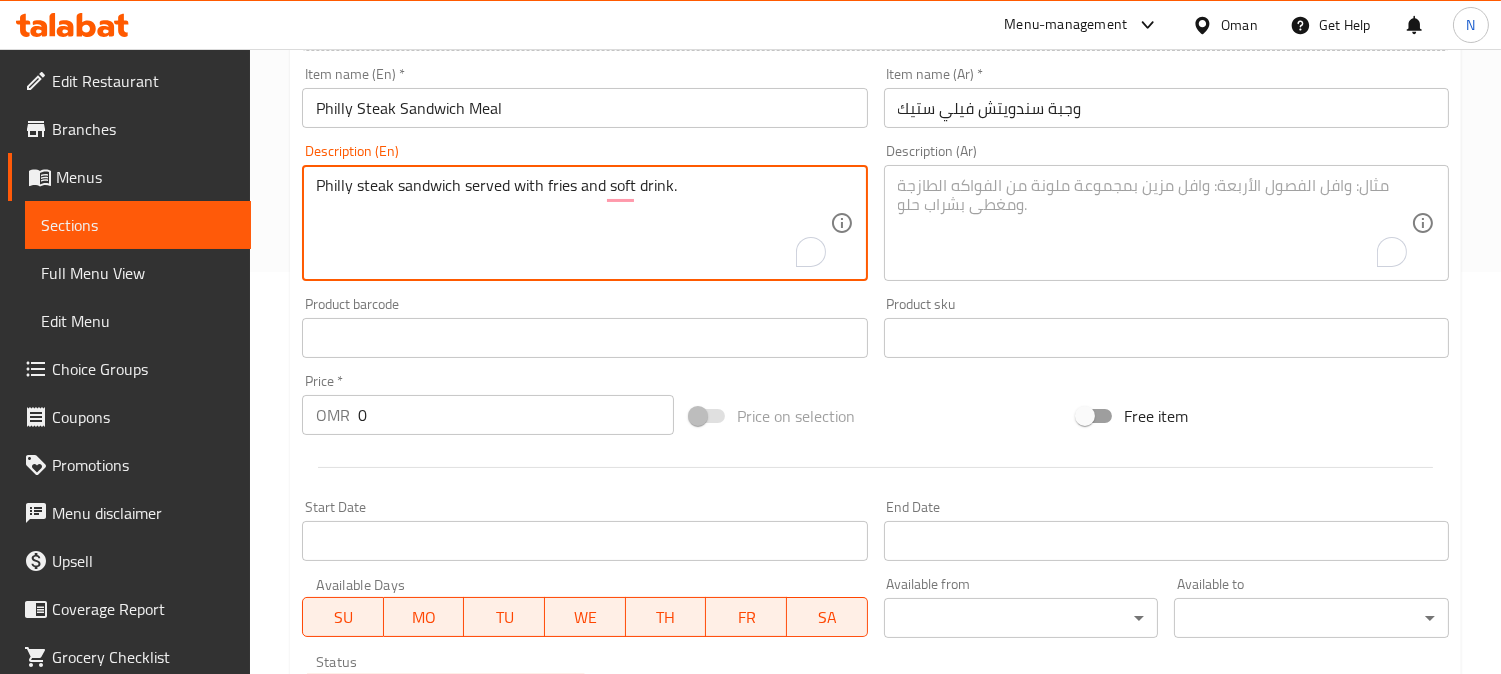 type on "Philly steak sandwich served with fries and soft drink." 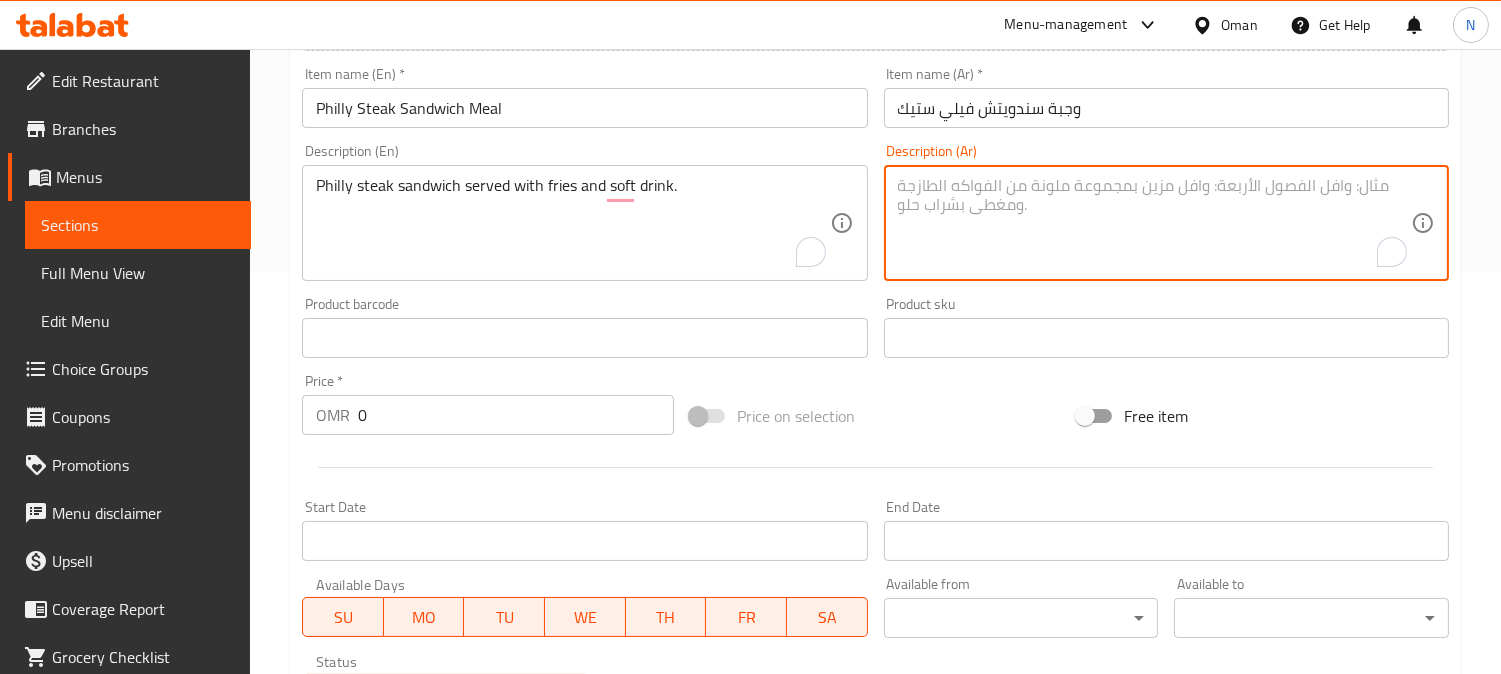 click at bounding box center (1154, 223) 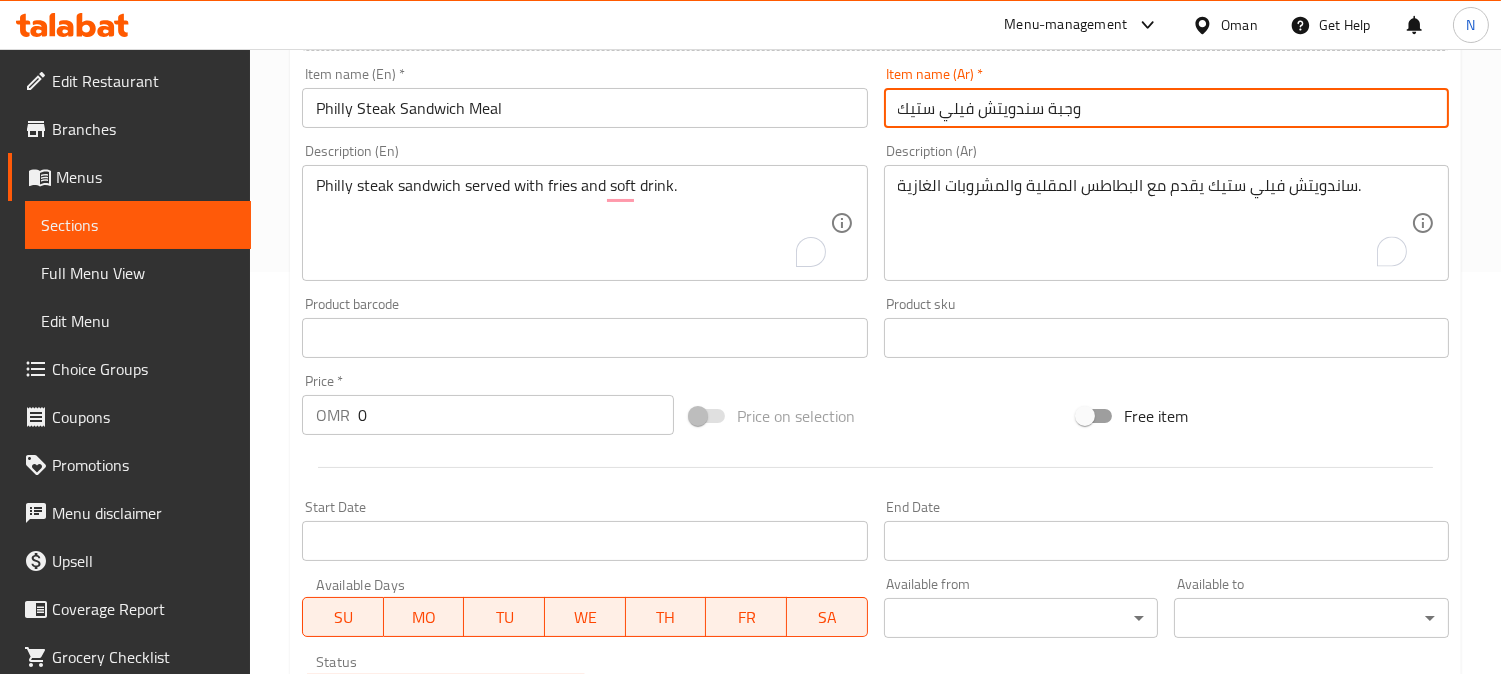 click on "وجبة سندويتش فيلي ستيك" at bounding box center (1166, 108) 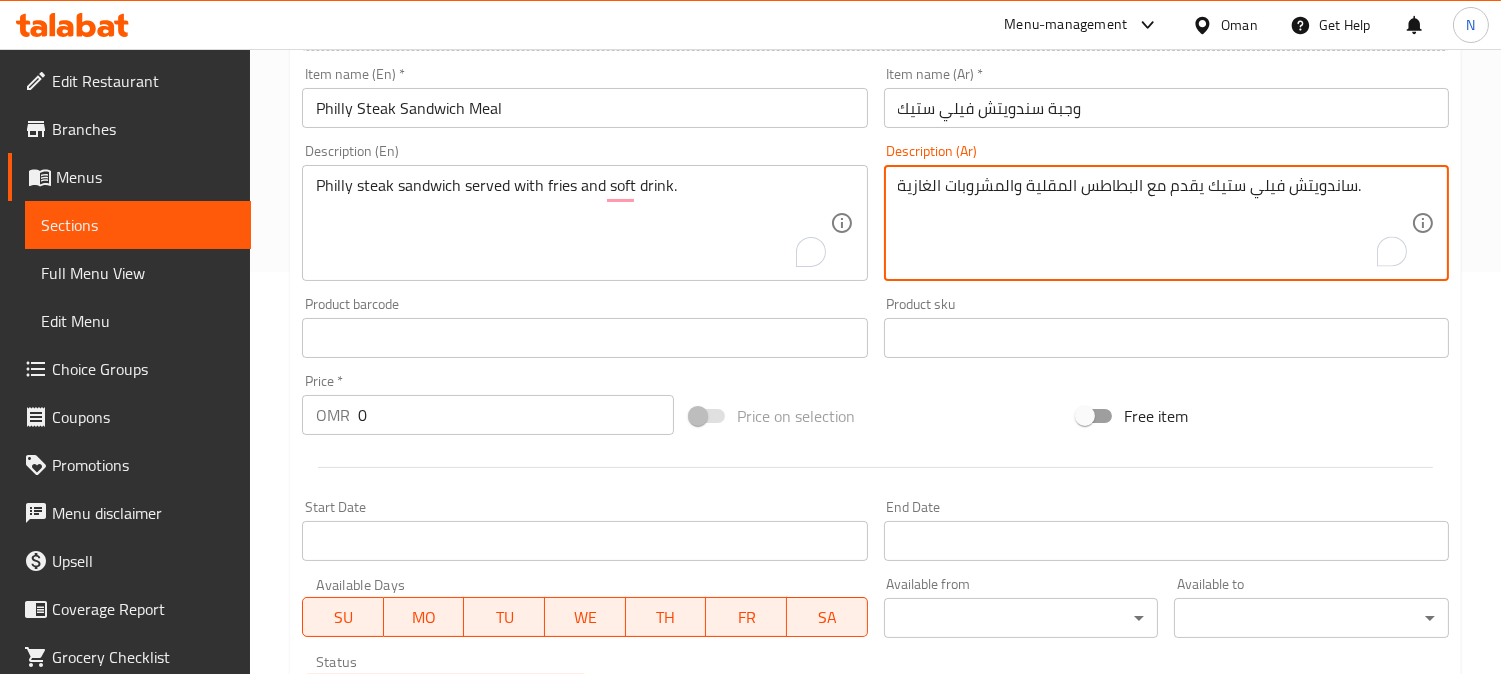 click on "ساندويتش فيلي ستيك يقدم مع البطاطس المقلية والمشروبات الغازية." at bounding box center [1154, 223] 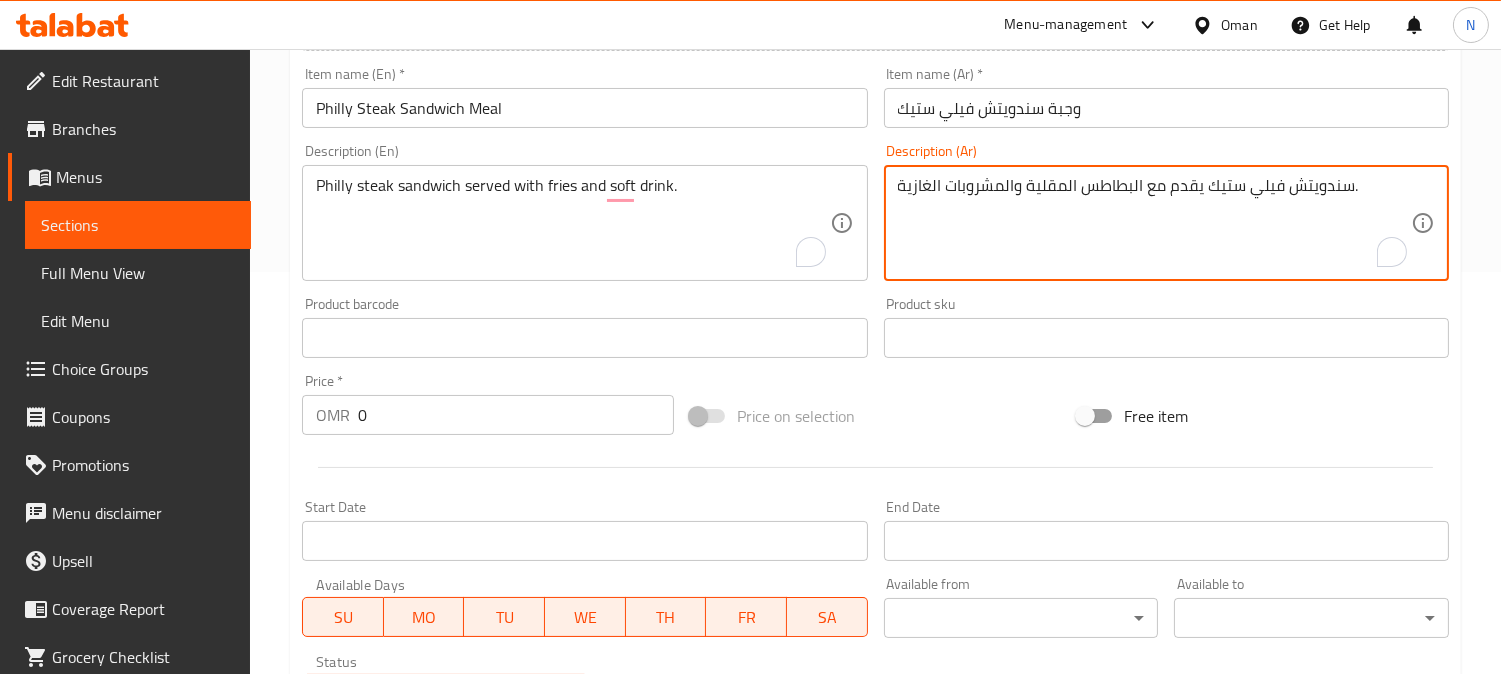 drag, startPoint x: 1140, startPoint y: 193, endPoint x: 1027, endPoint y: 202, distance: 113.35784 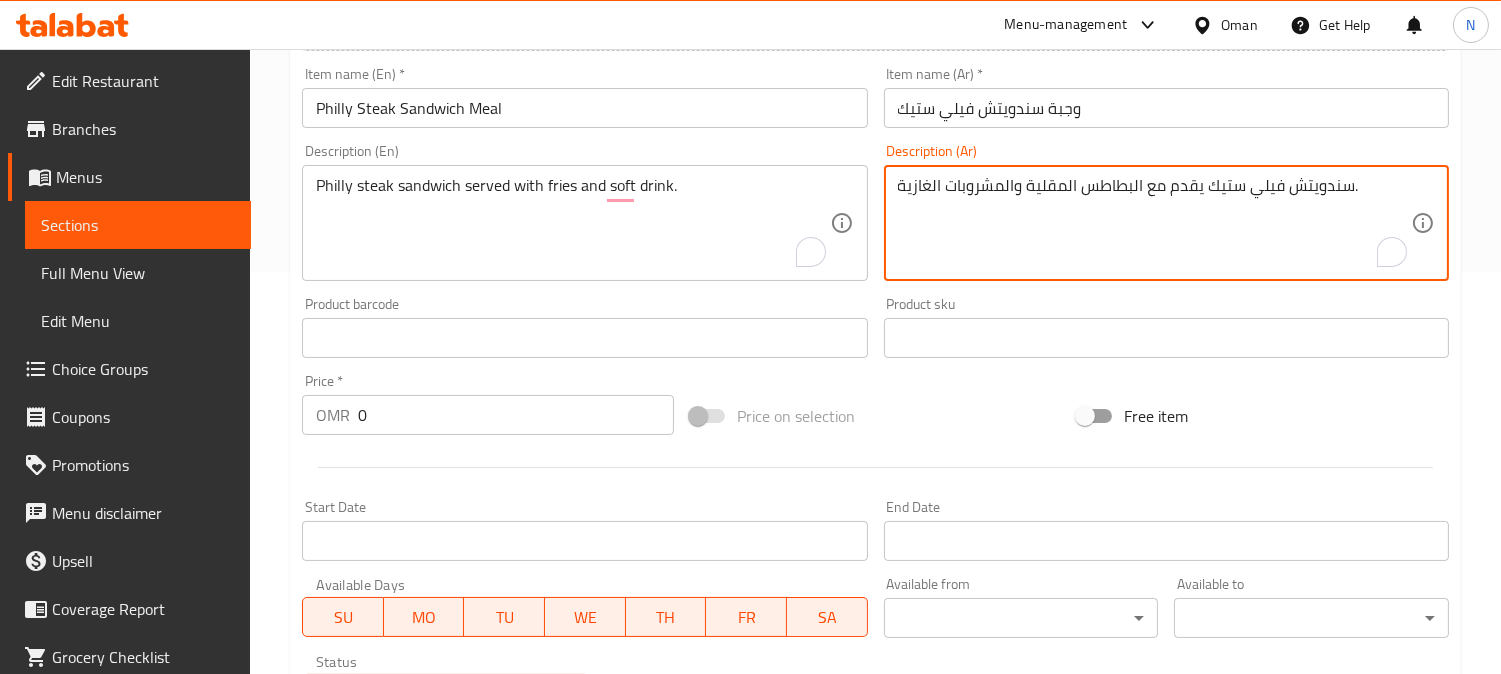 click on "سندويتش فيلي ستيك يقدم مع البطاطس المقلية والمشروبات الغازية." at bounding box center [1154, 223] 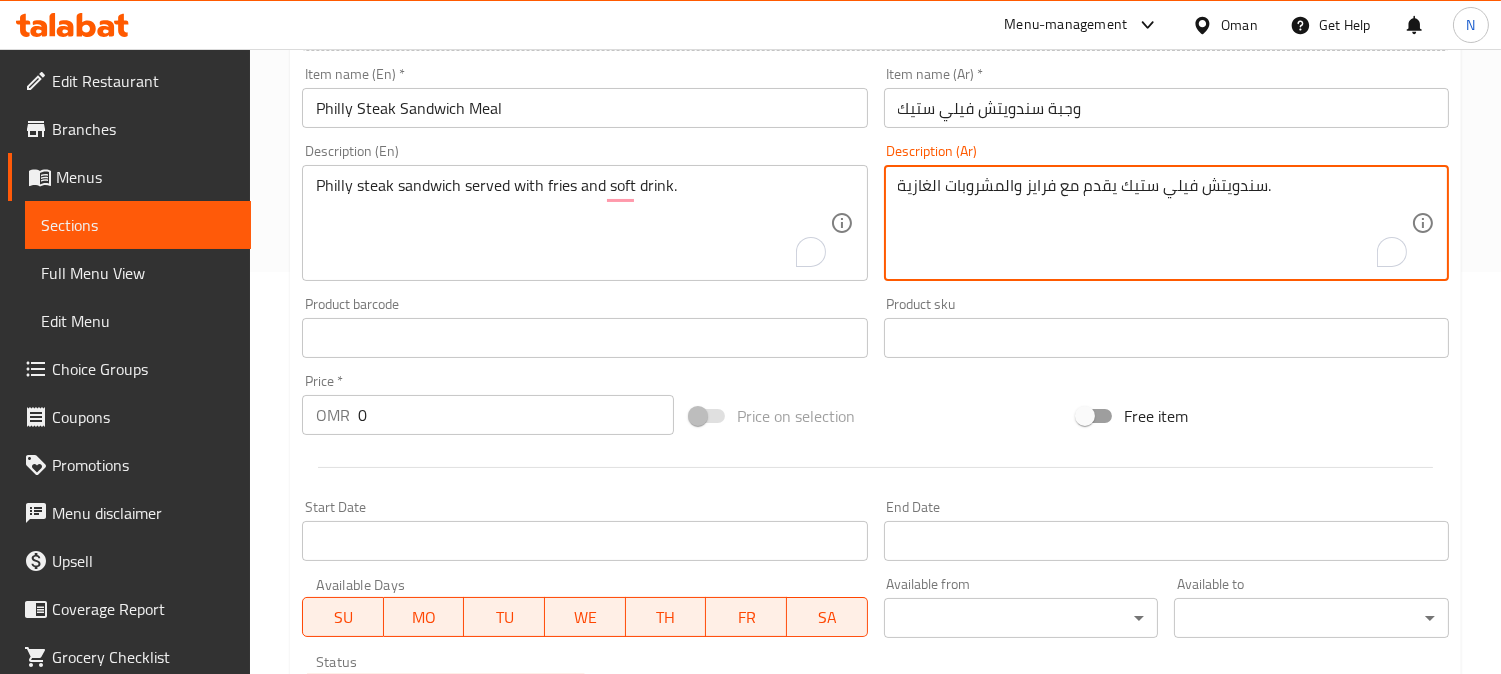 drag, startPoint x: 1014, startPoint y: 186, endPoint x: 1005, endPoint y: 192, distance: 10.816654 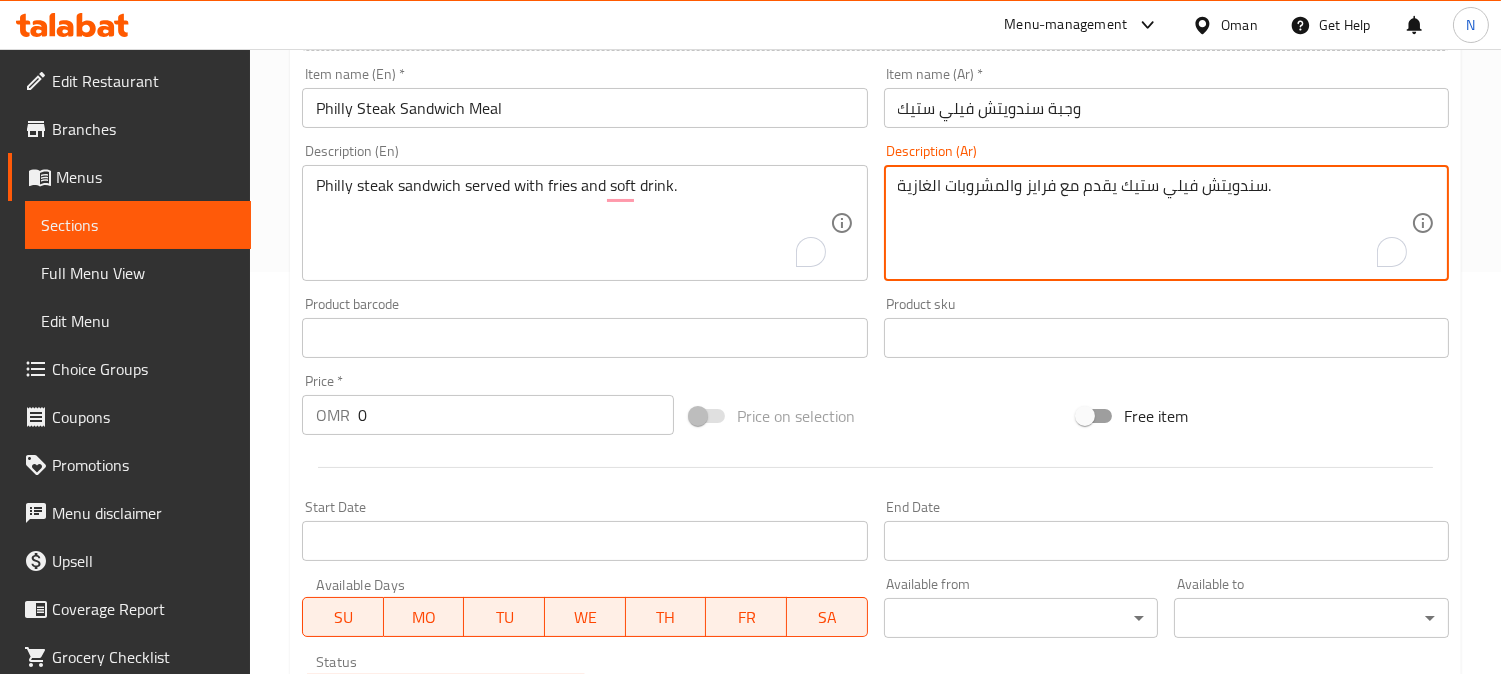 click on "سندويتش فيلي ستيك يقدم مع فرايز والمشروبات الغازية." at bounding box center (1154, 223) 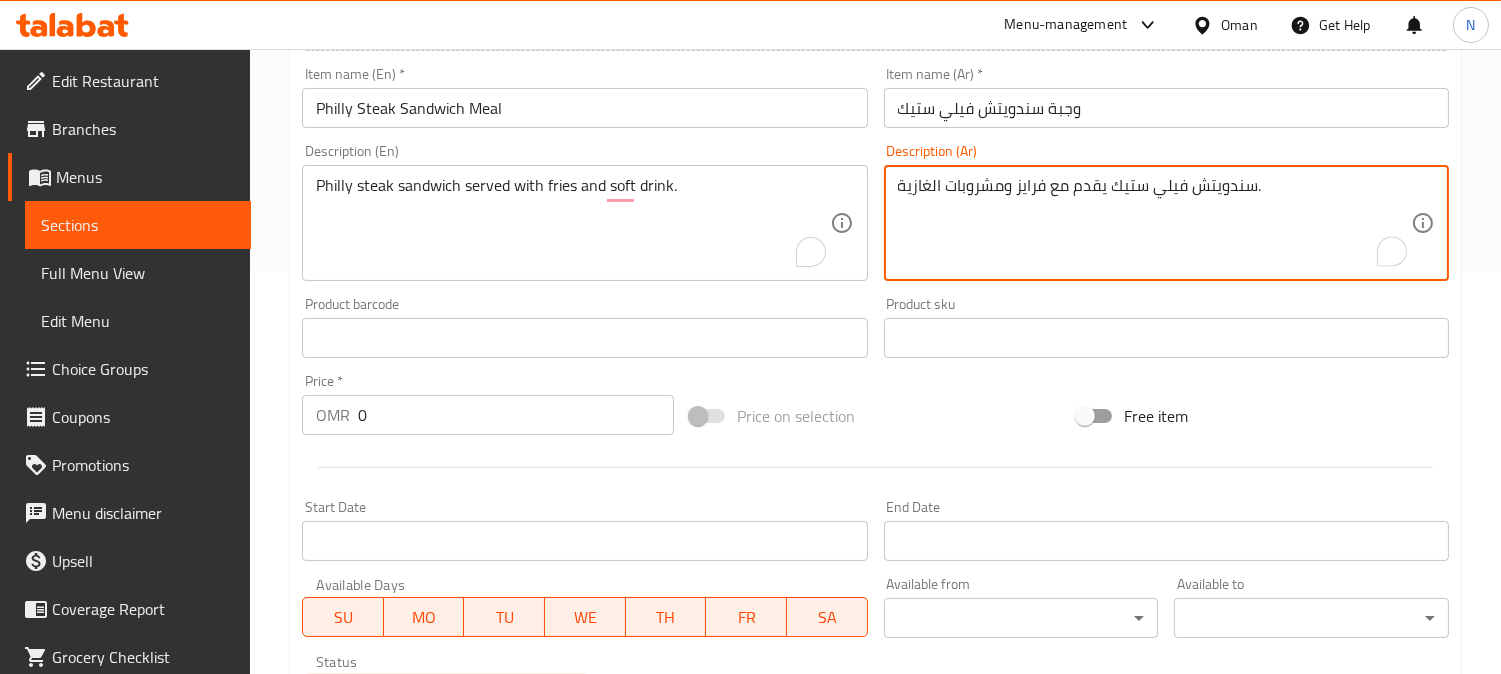 drag, startPoint x: 961, startPoint y: 183, endPoint x: 943, endPoint y: 194, distance: 21.095022 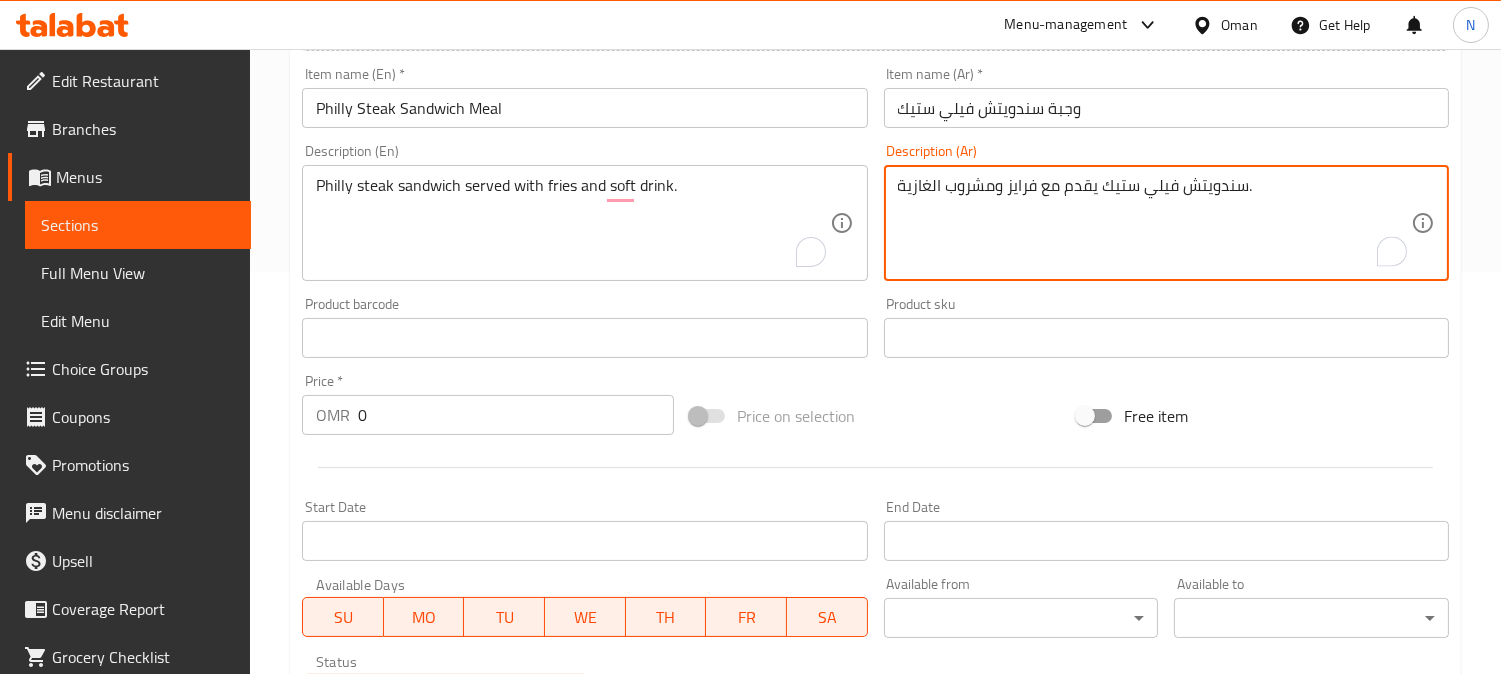 click on "سندويتش فيلي ستيك يقدم مع فرايز ومشروب الغازية." at bounding box center [1154, 223] 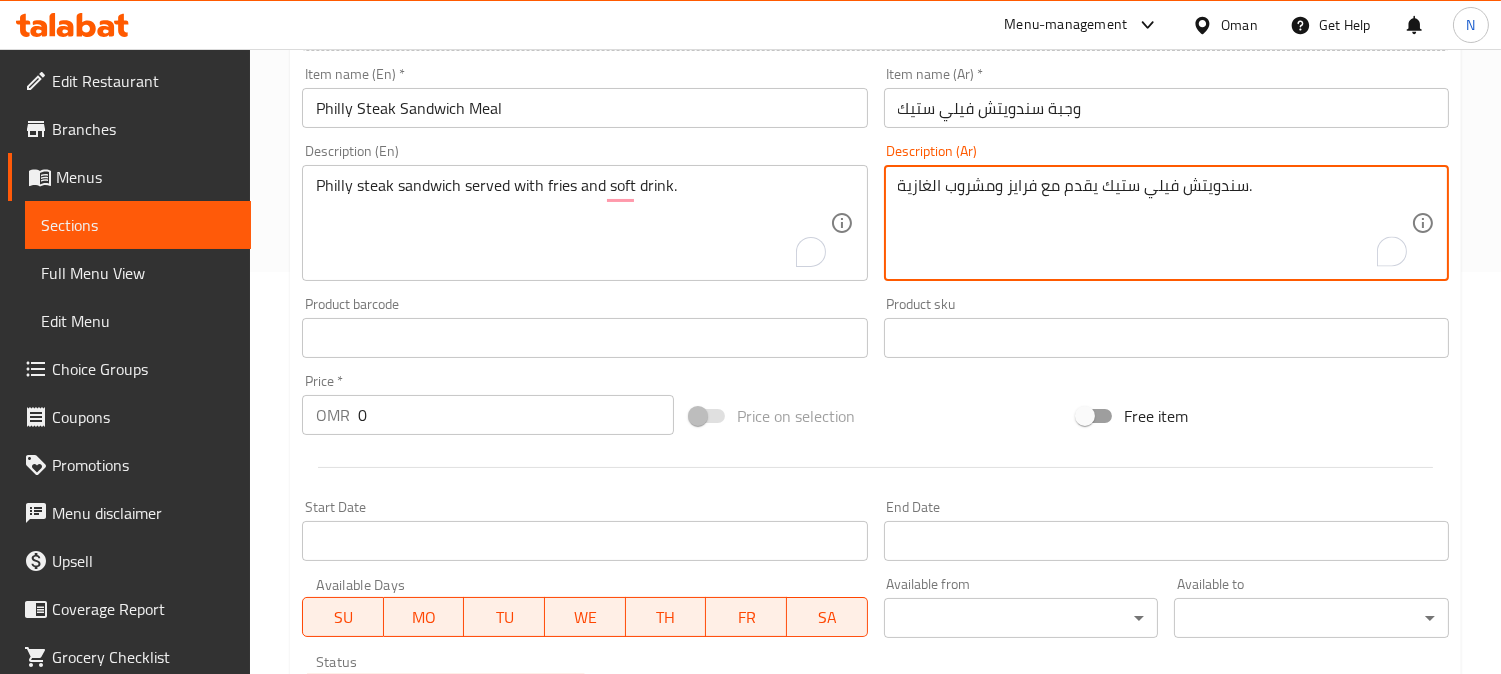 drag, startPoint x: 938, startPoint y: 193, endPoint x: 927, endPoint y: 200, distance: 13.038404 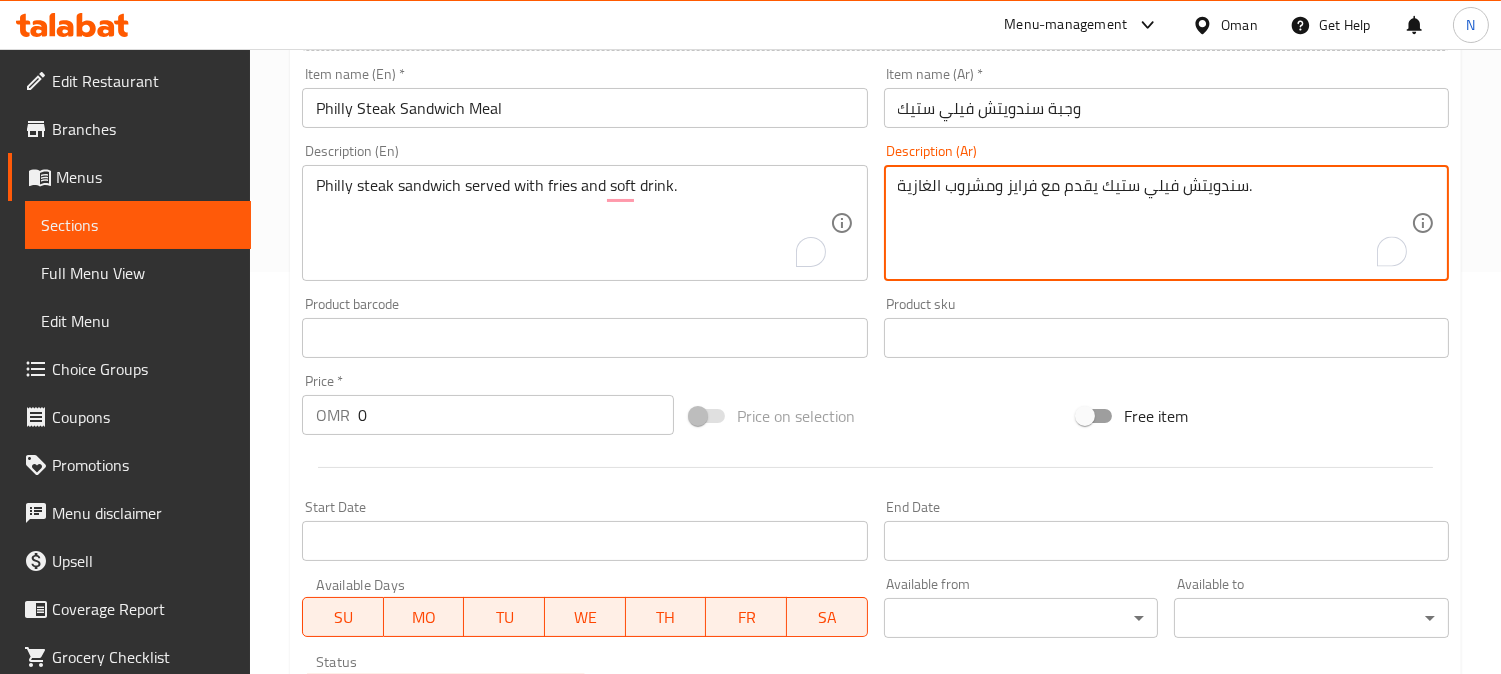 click on "سندويتش فيلي ستيك يقدم مع فرايز ومشروب الغازية." at bounding box center [1154, 223] 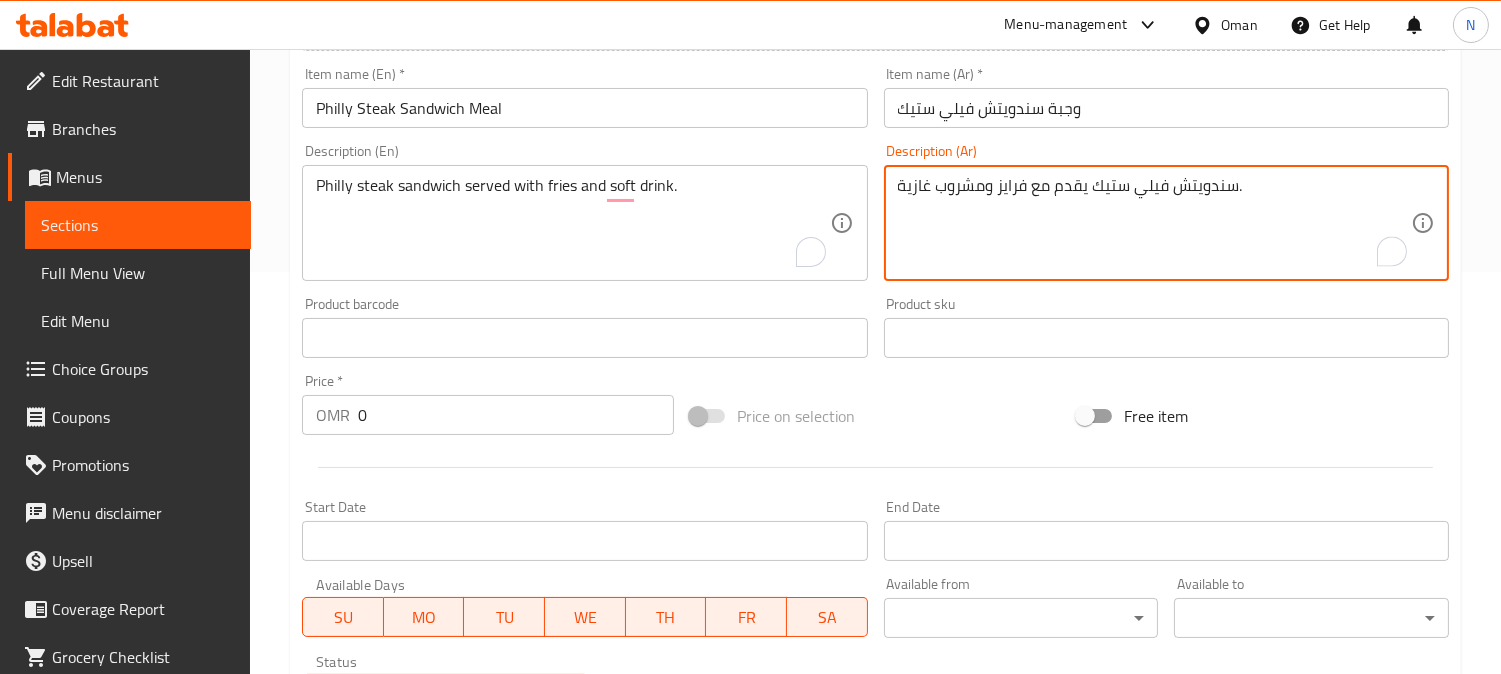 drag, startPoint x: 903, startPoint y: 188, endPoint x: 888, endPoint y: 198, distance: 18.027756 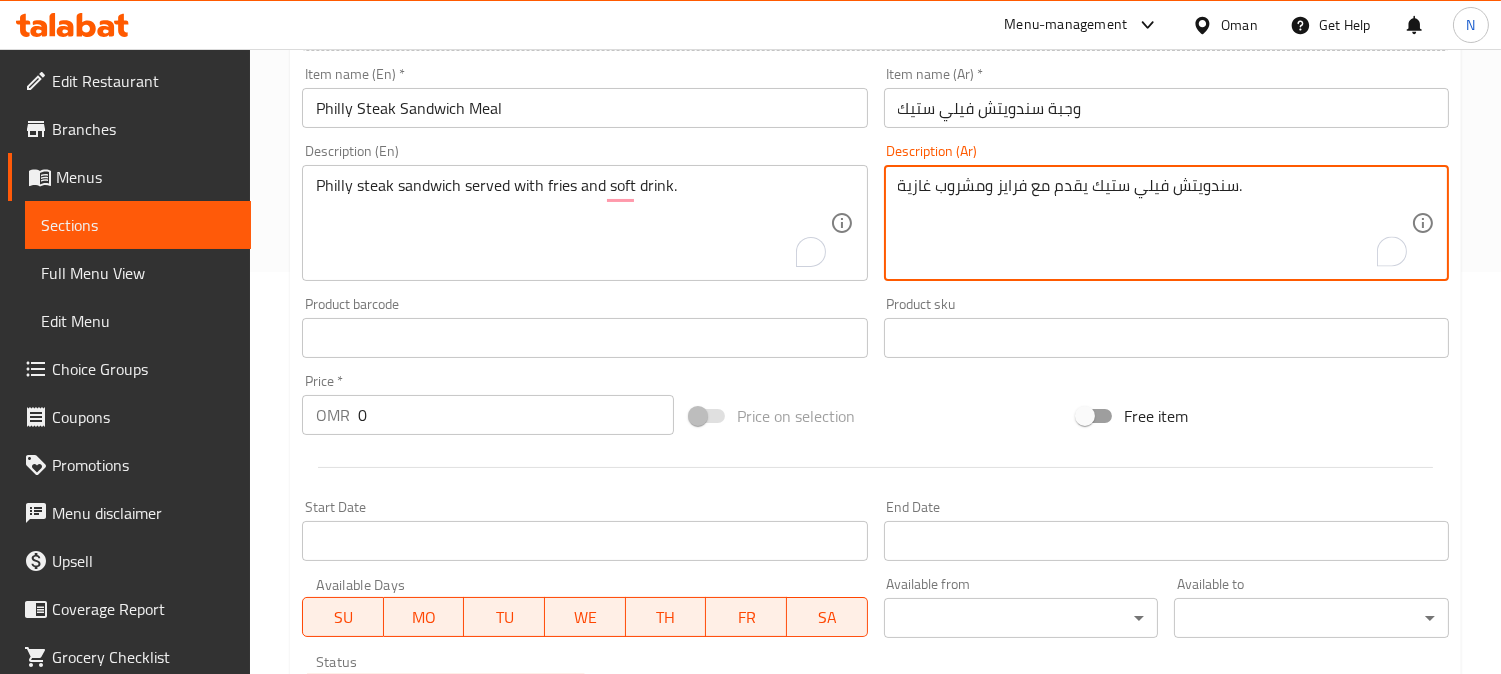 click on "سندويتش فيلي ستيك يقدم مع فرايز ومشروب غازية. Description (Ar)" at bounding box center [1166, 223] 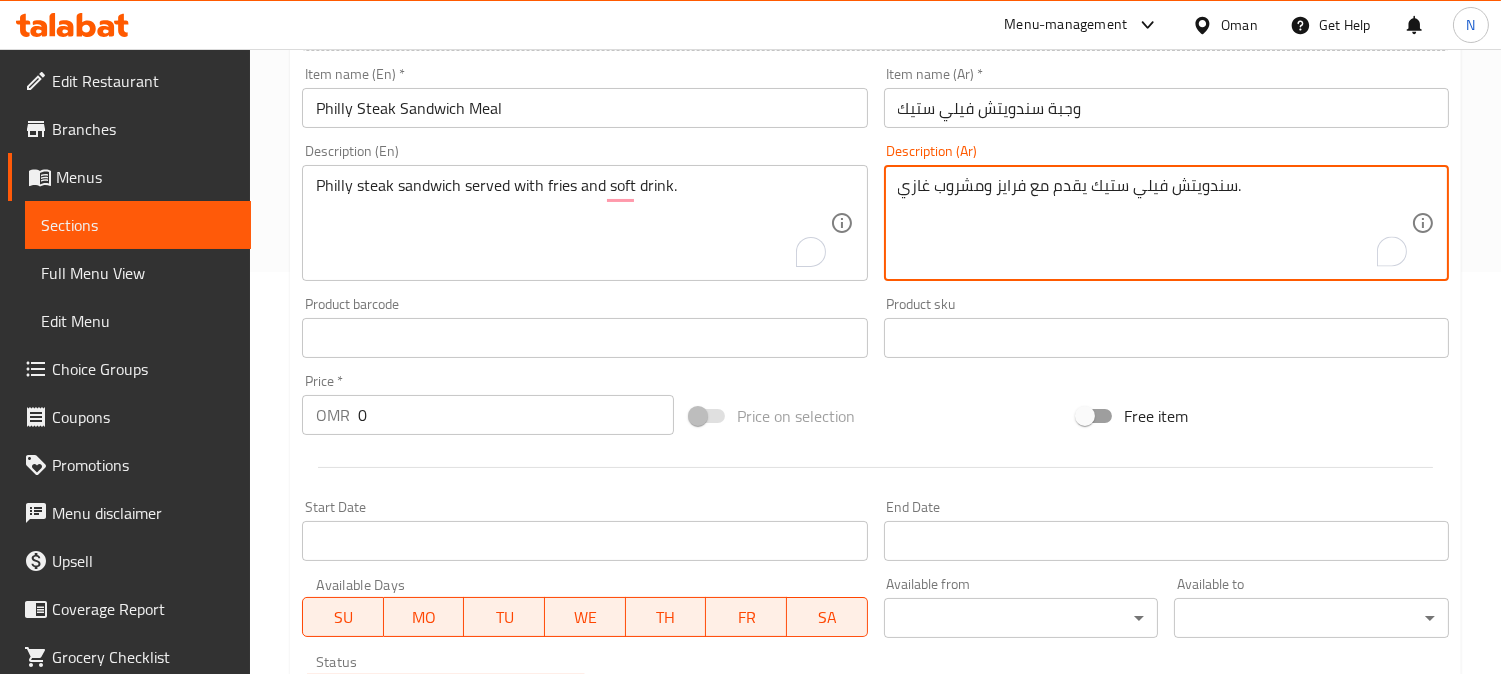 type on "سندويتش فيلي ستيك يقدم مع فرايز ومشروب غازي." 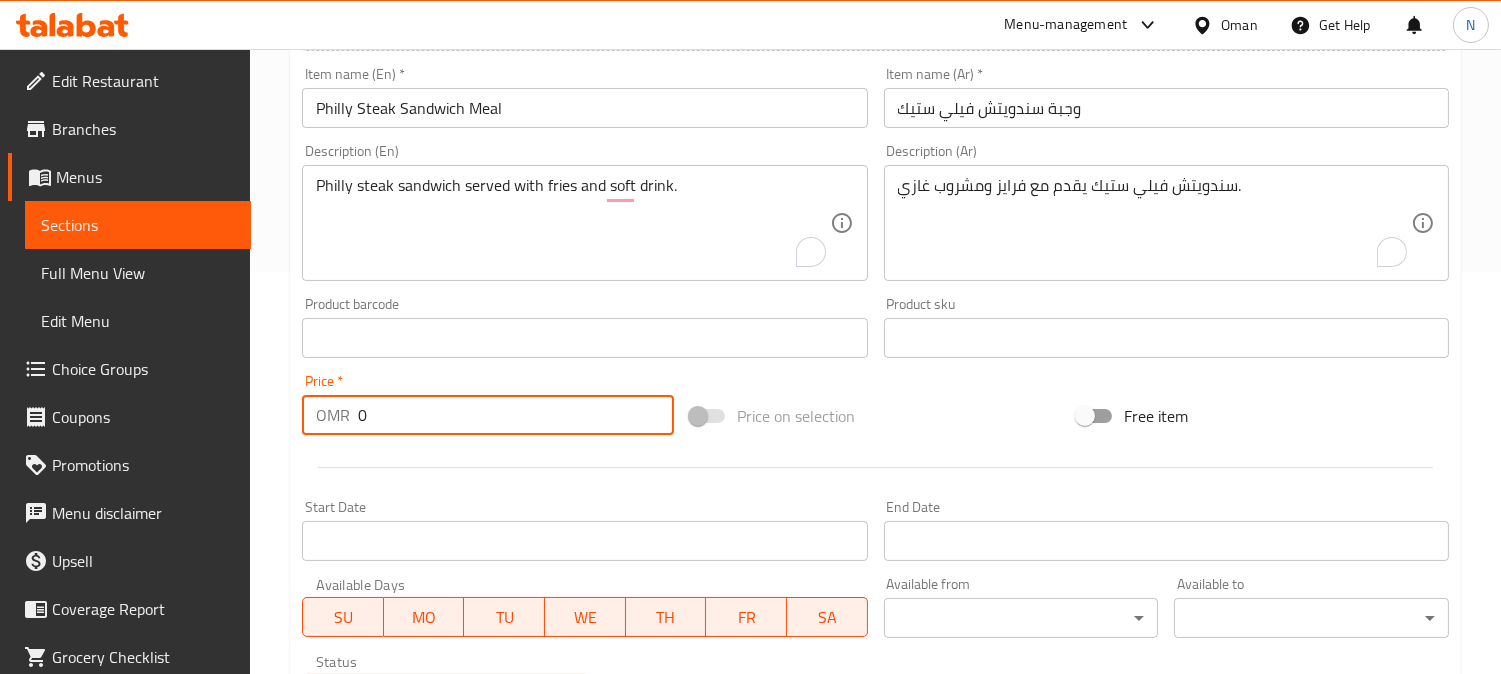 drag, startPoint x: 382, startPoint y: 428, endPoint x: 340, endPoint y: 445, distance: 45.310043 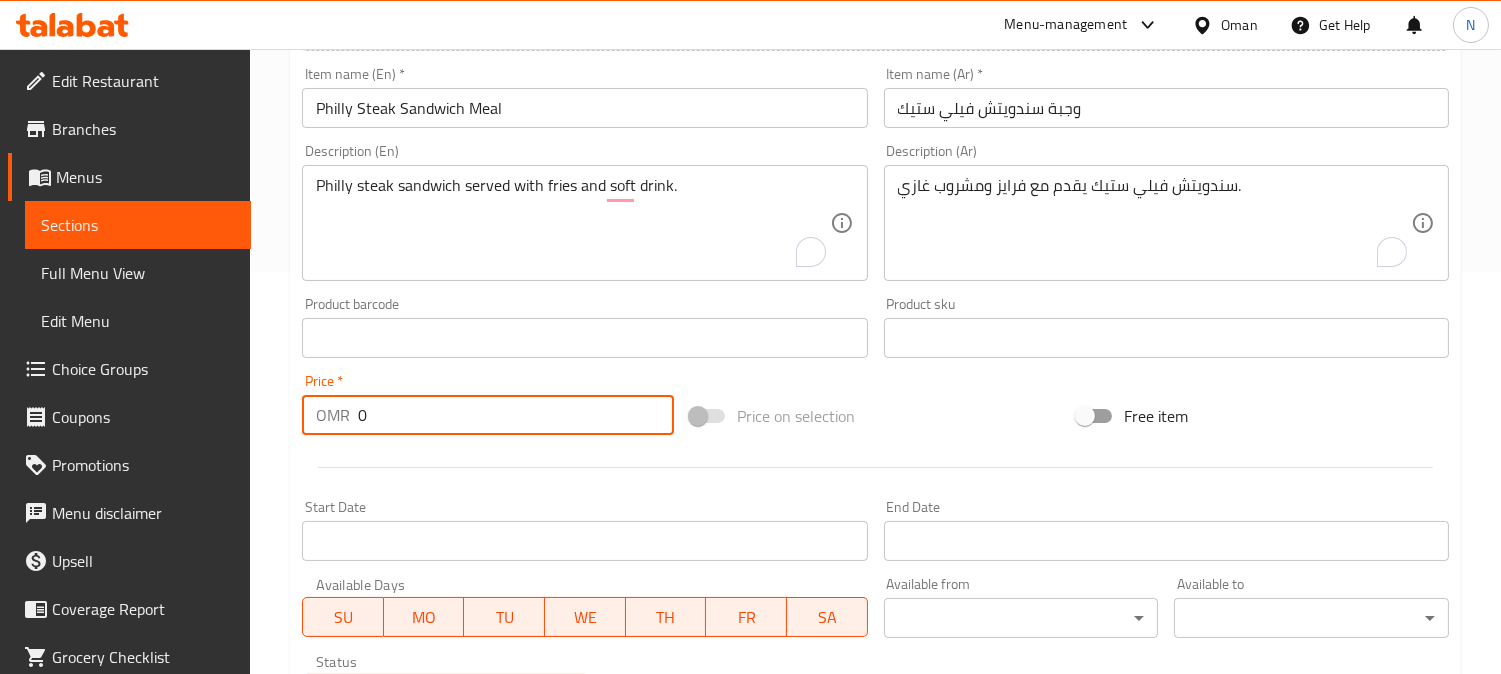 click on "Add item image Image Size: 1200 x 800 px / Image formats: jpg, png / 5MB Max. Item name (En)   * Philly Steak Sandwich Meal Item name (En)  * Item name (Ar)  * وجبة سندويتش فيلي ستيك Item name (Ar)  * Description (En) Philly steak sandwich served with fries and soft drink. Description (En) Description (Ar) سندويتش فيلي ستيك يقدم مع فرايز ومشروب غازي. Description (Ar) Product barcode Product barcode Product sku Product sku Price   * OMR 0 Price  * Price on selection Free item Start Date Start Date End Date End Date Available Days SU MO TU WE TH FR SA Available from ​ ​ Available to ​ ​ Status Active Inactive Exclude from GEM" at bounding box center (875, 291) 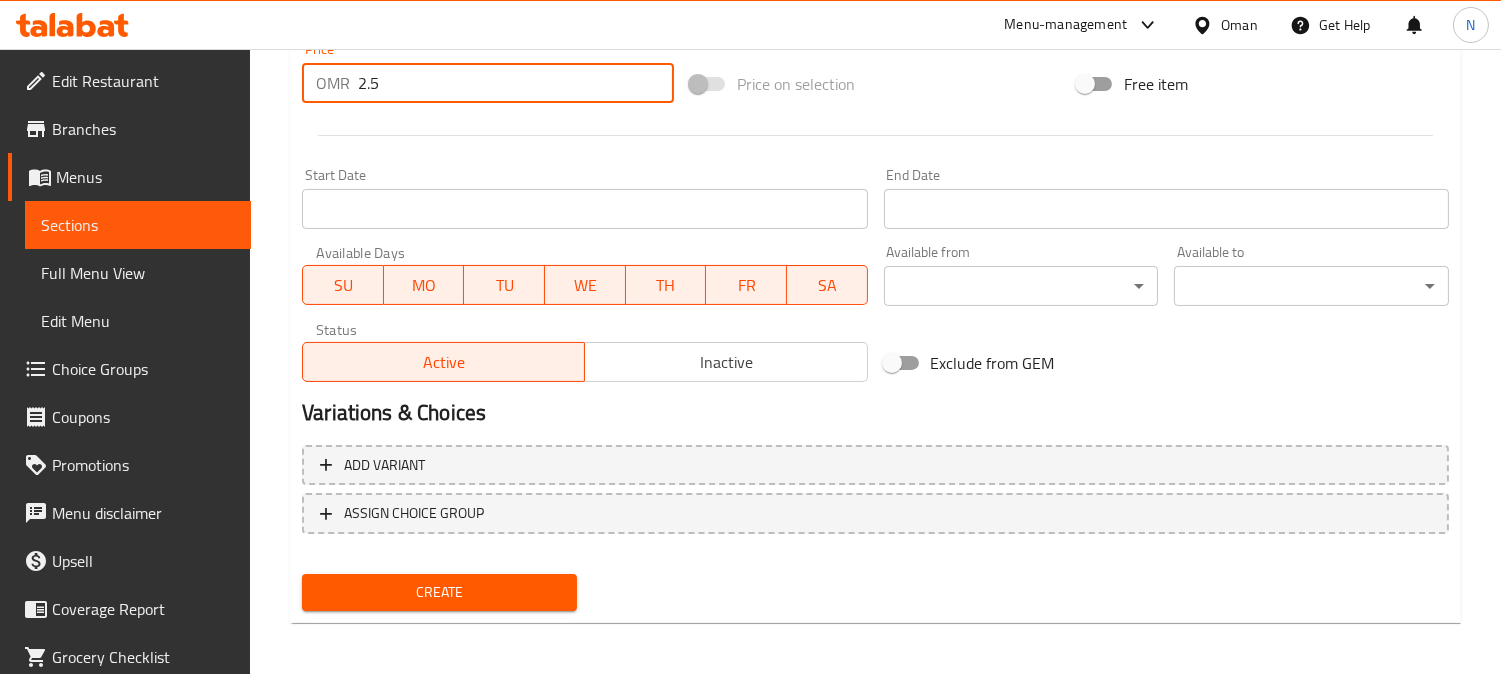 scroll, scrollTop: 735, scrollLeft: 0, axis: vertical 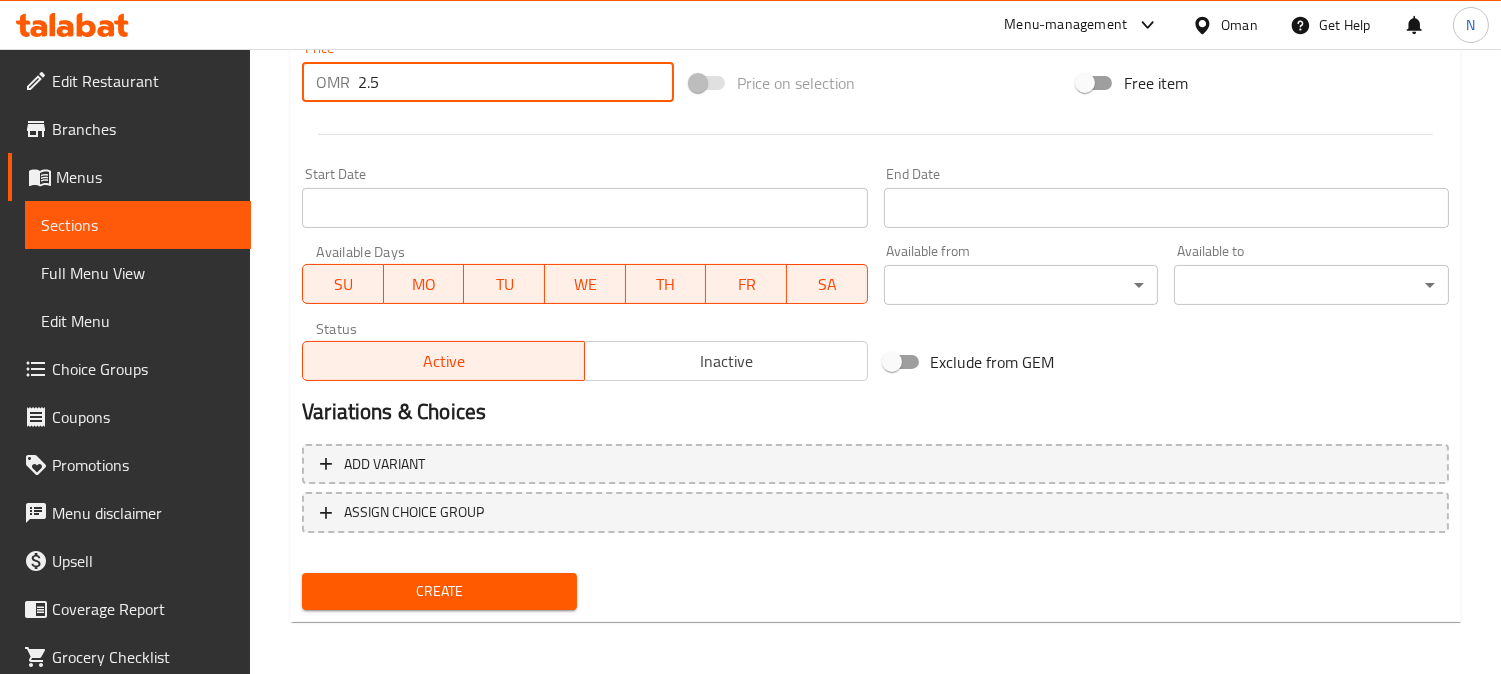 type on "2.5" 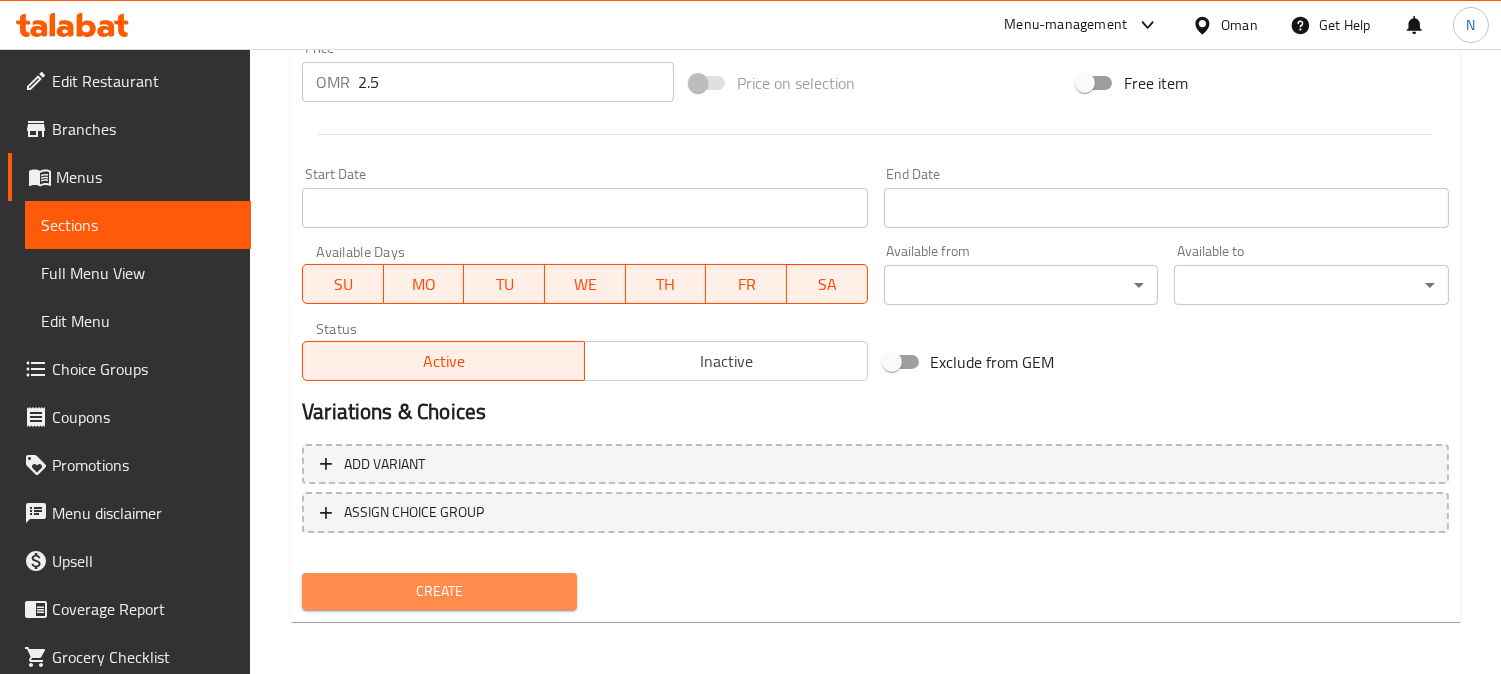 click on "Create" at bounding box center [439, 591] 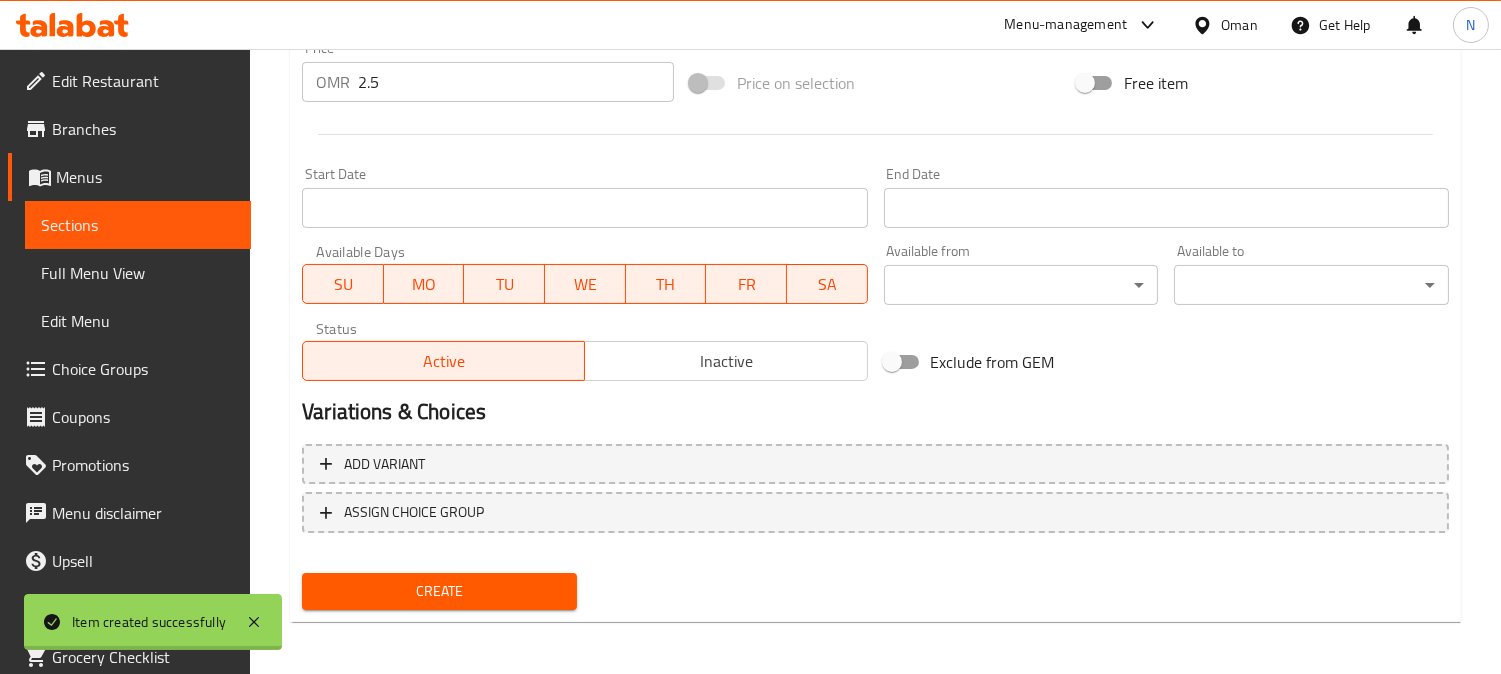 type 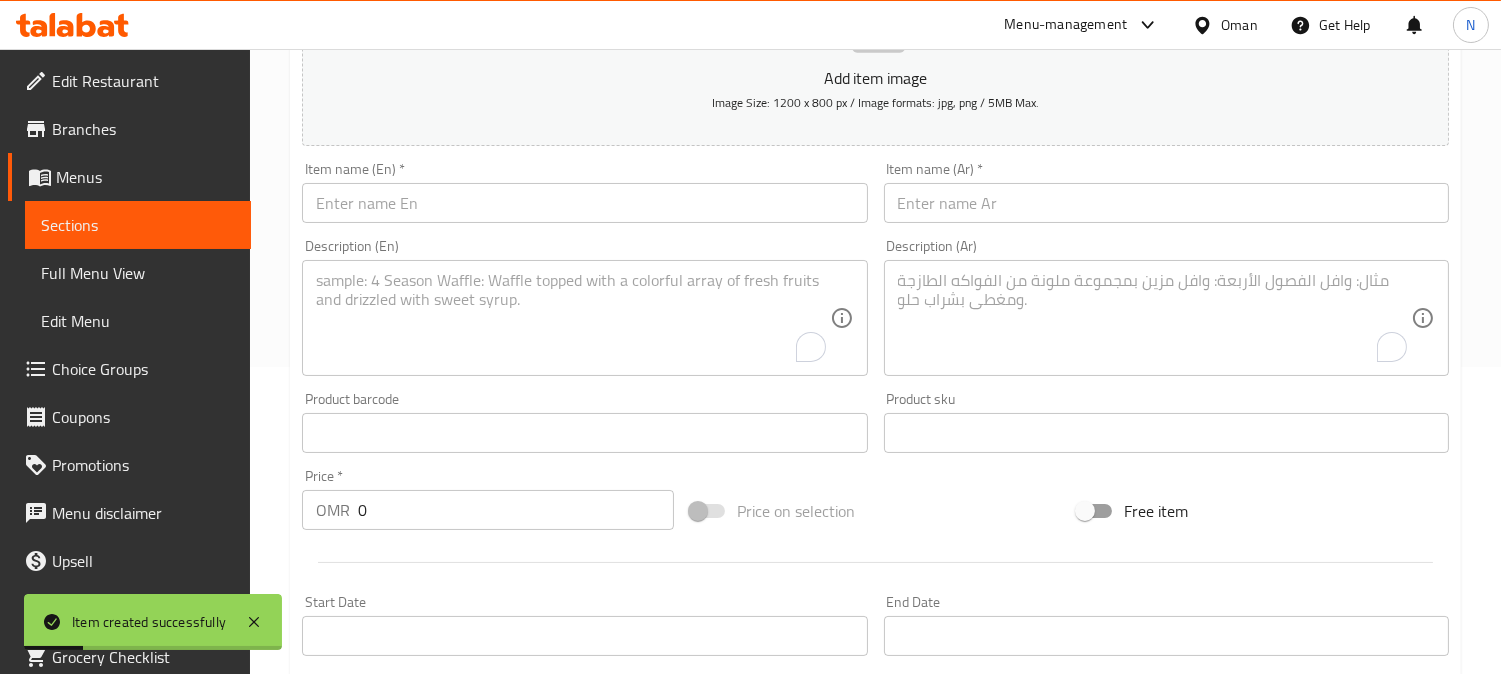 scroll, scrollTop: 180, scrollLeft: 0, axis: vertical 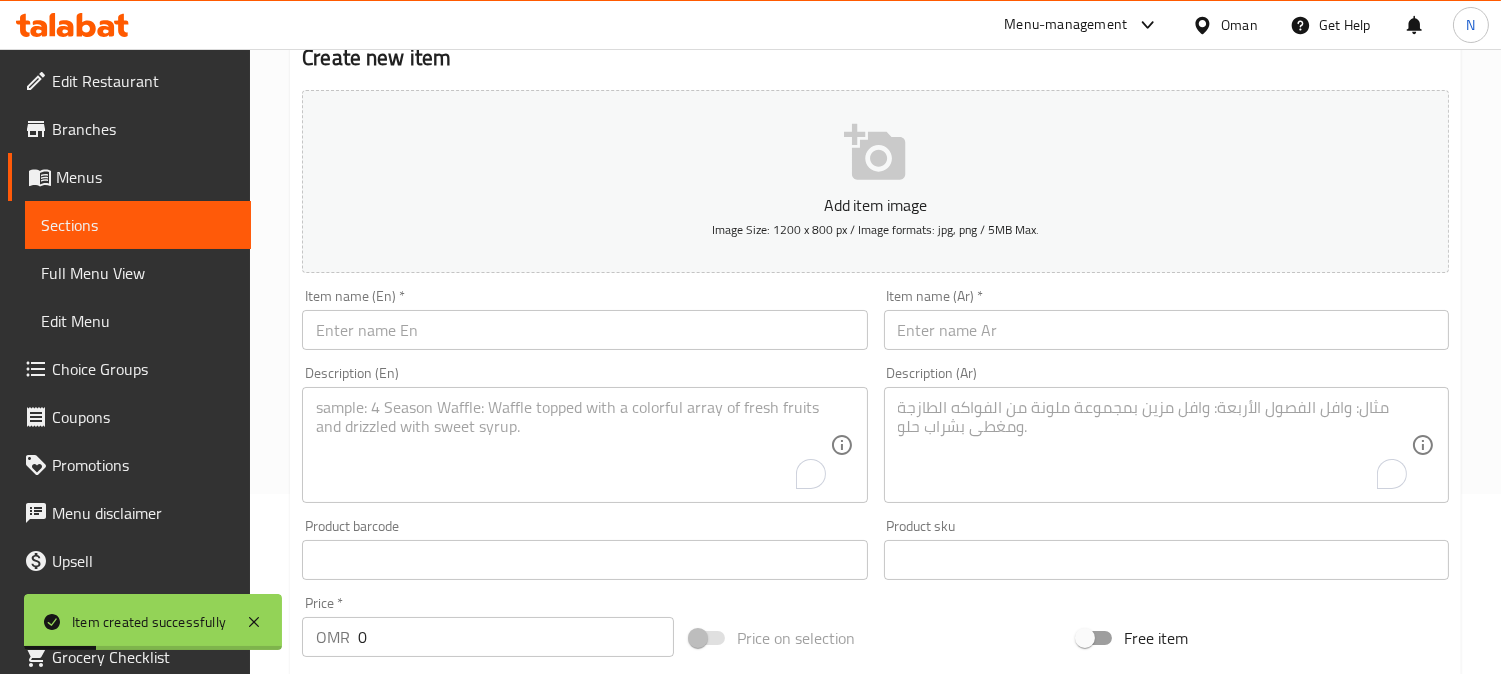 click at bounding box center [584, 330] 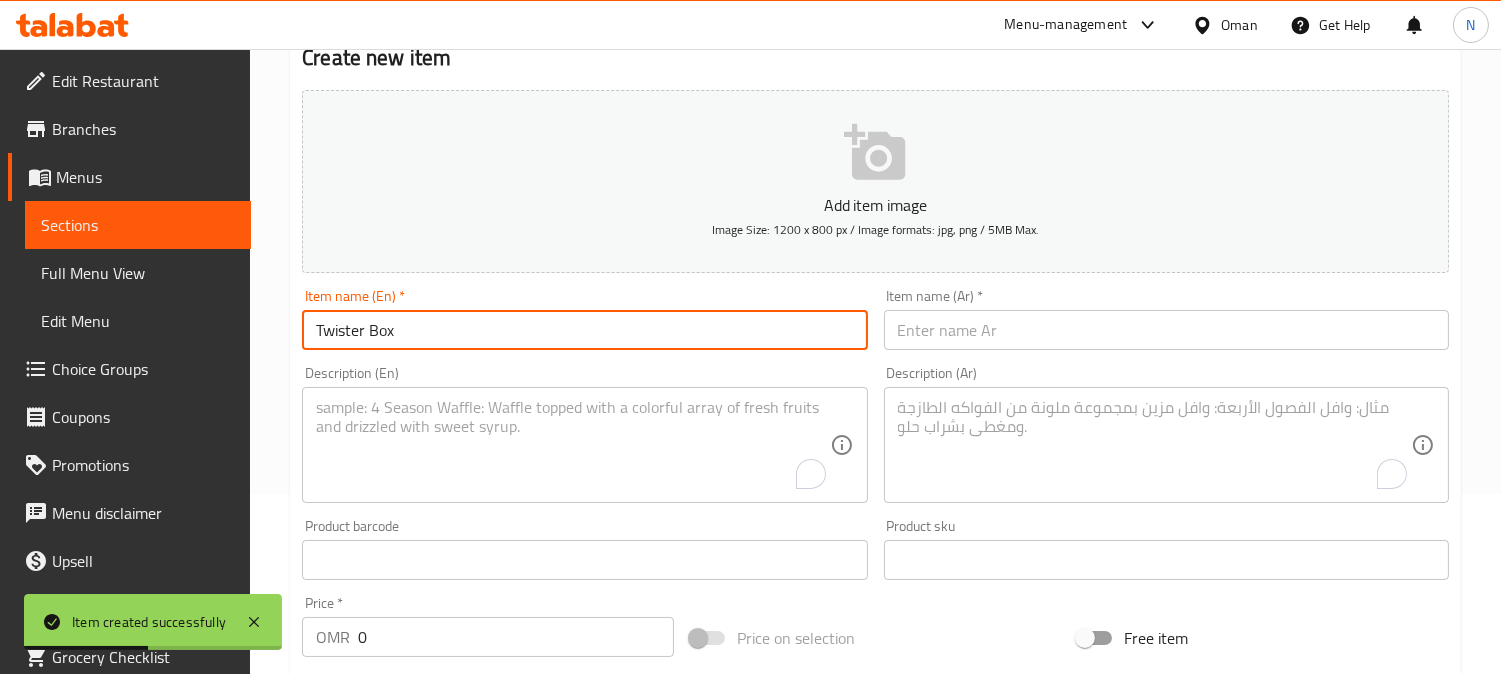 type on "Twister Box" 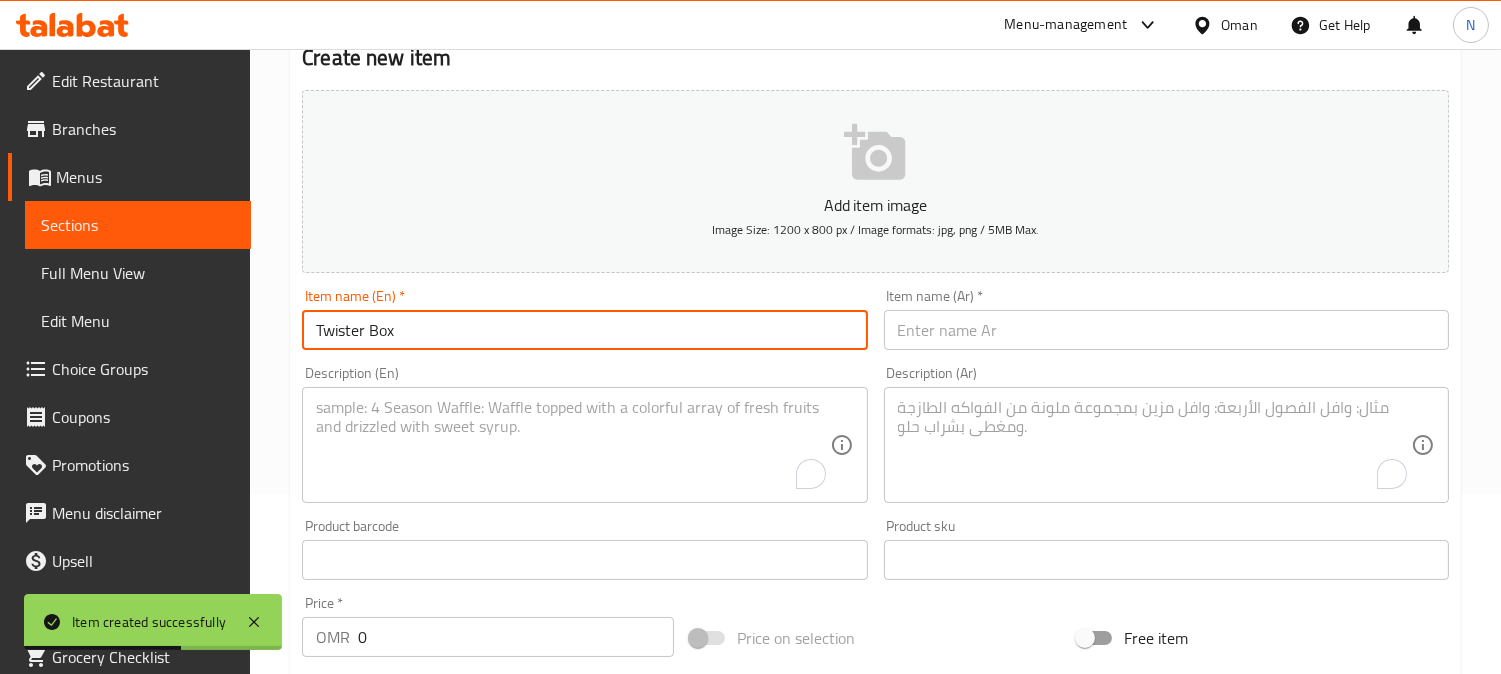 click at bounding box center [1166, 330] 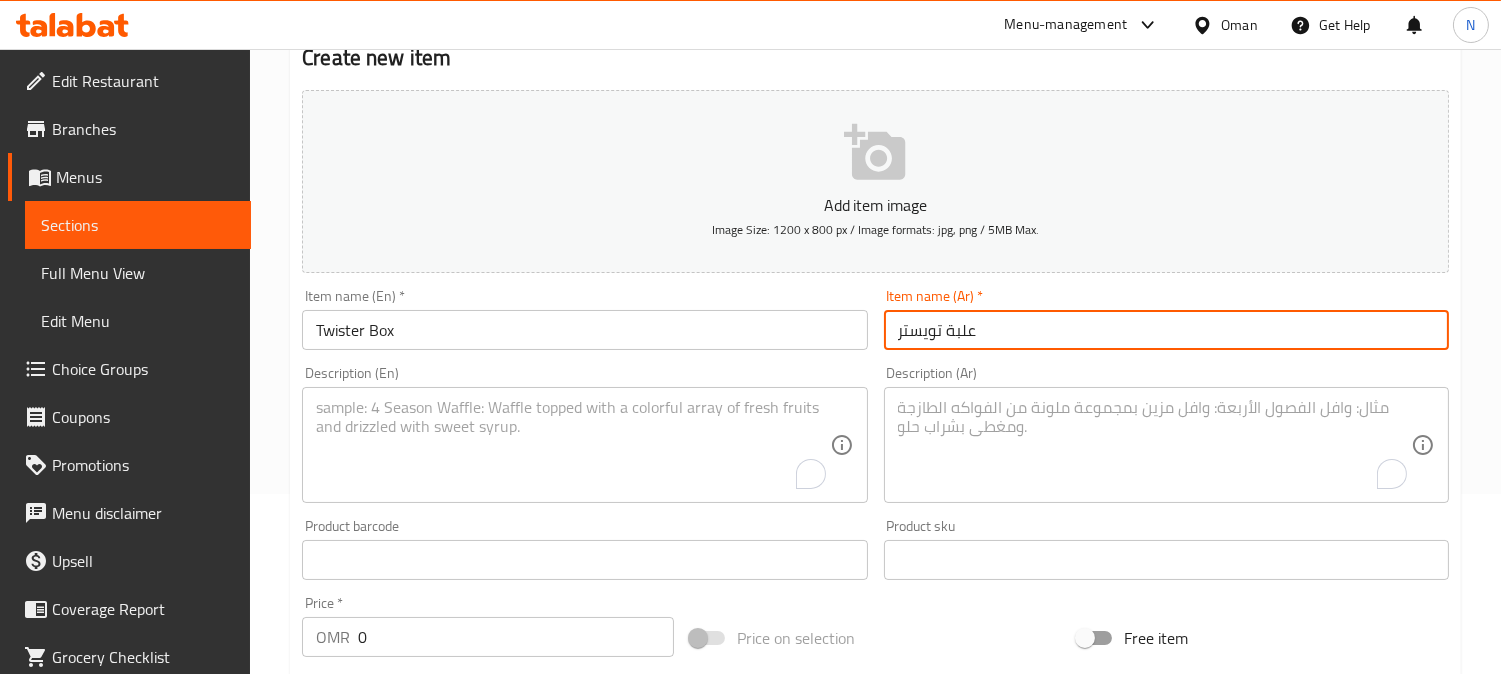 type on "علبة تويستر" 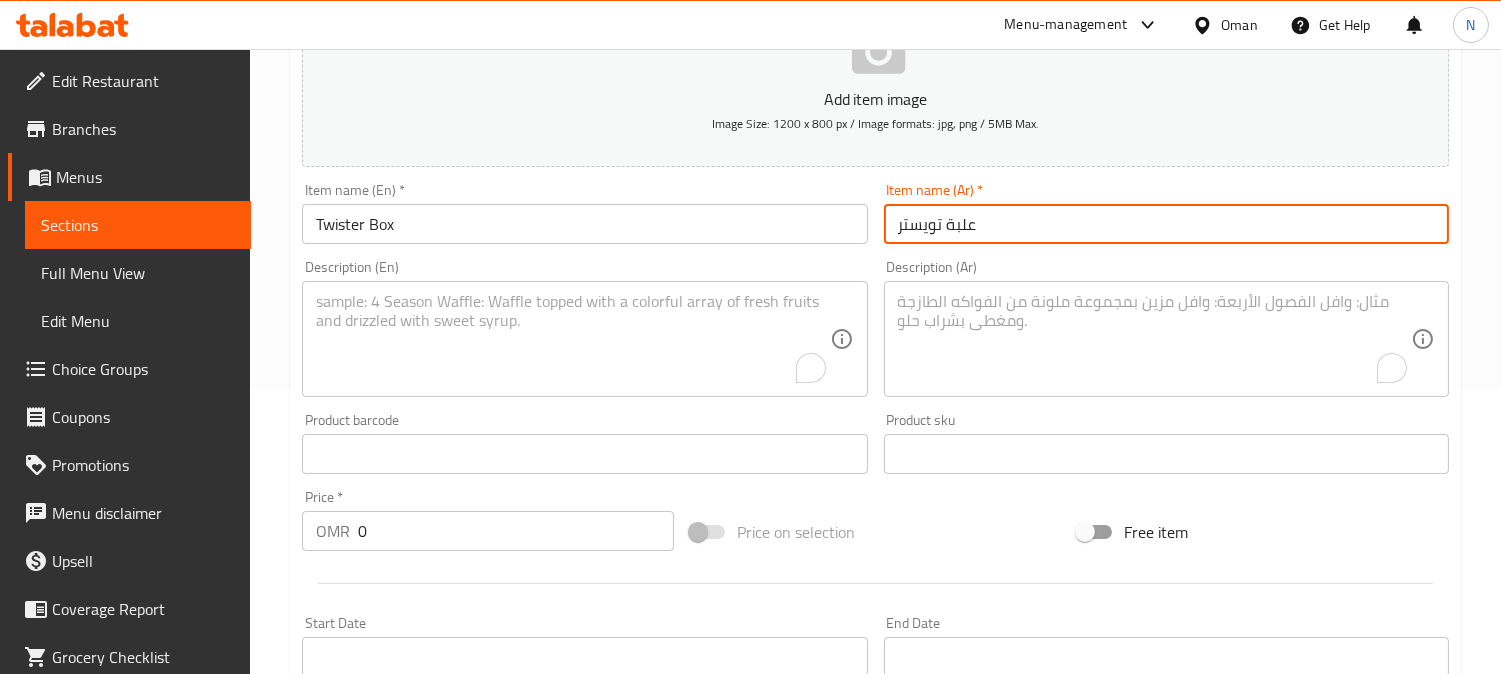 scroll, scrollTop: 402, scrollLeft: 0, axis: vertical 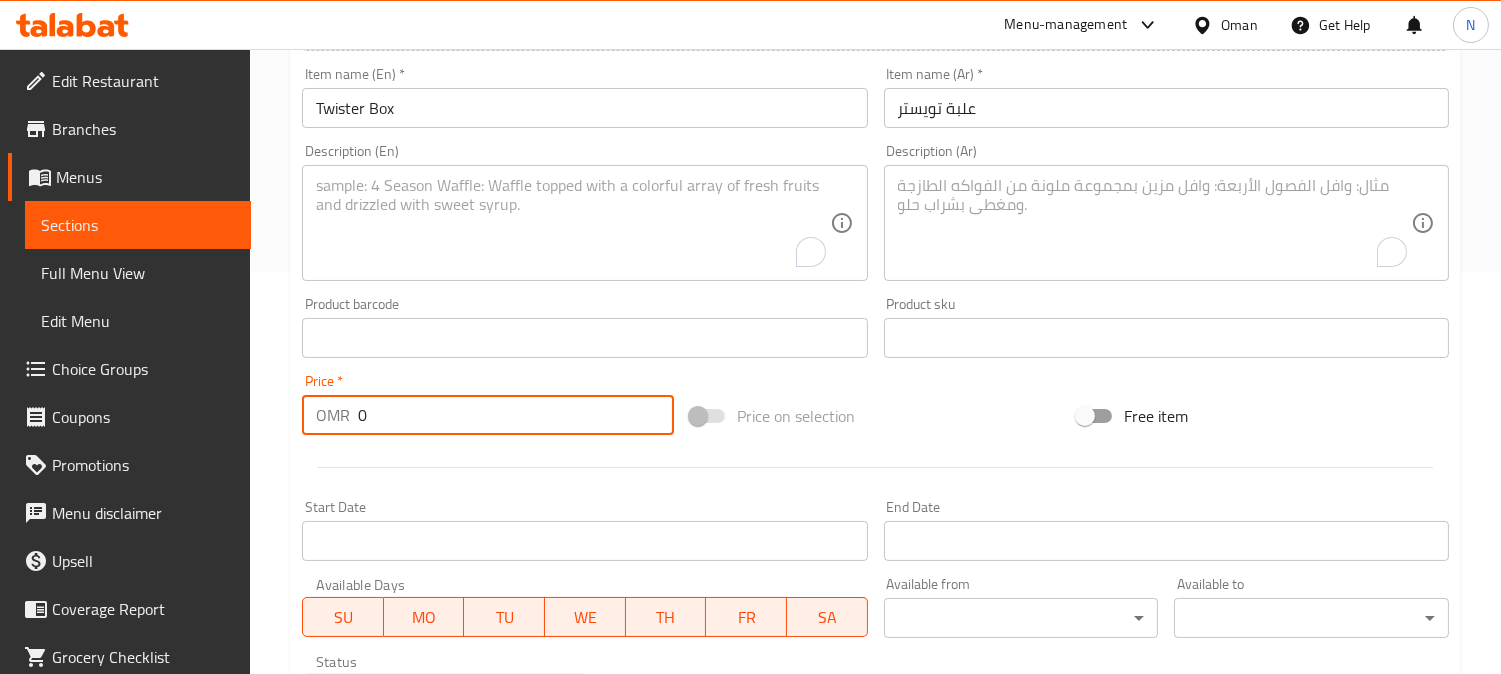 drag, startPoint x: 354, startPoint y: 423, endPoint x: 323, endPoint y: 424, distance: 31.016125 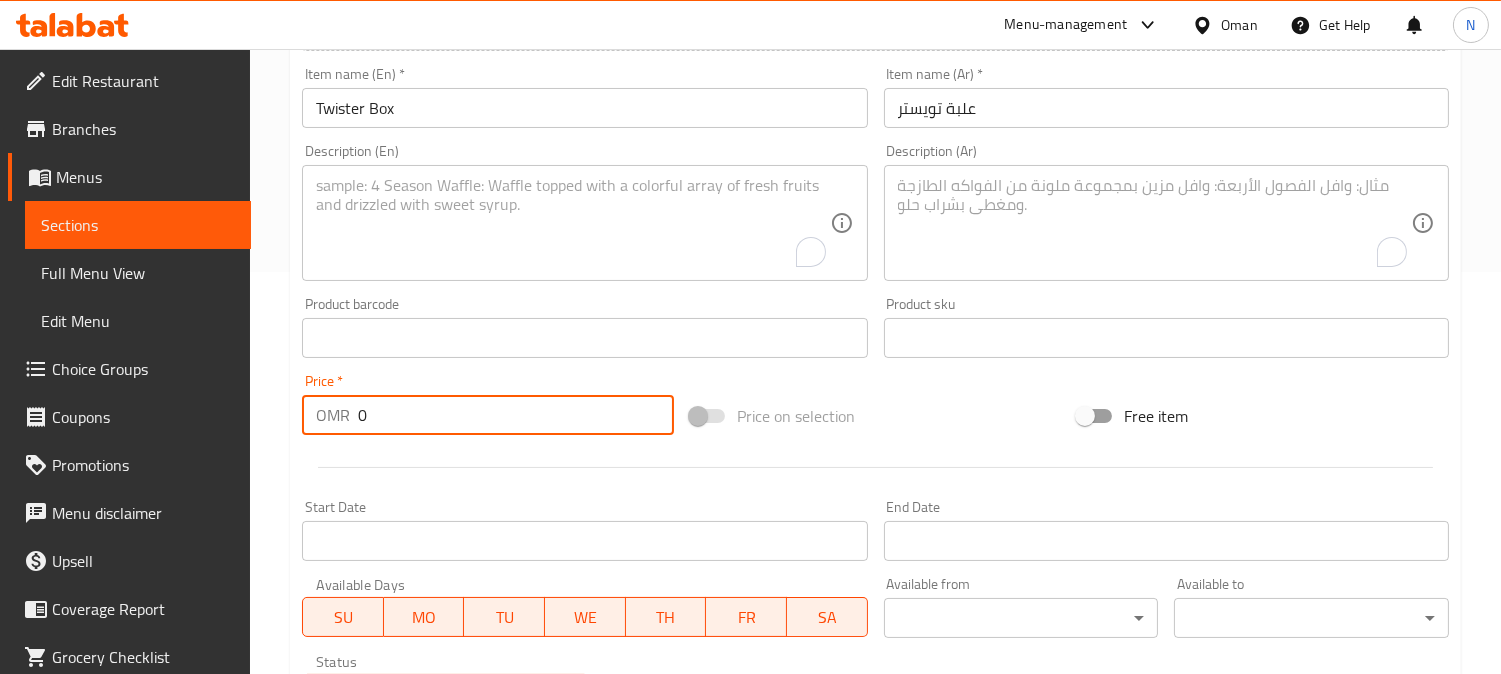 click on "OMR 0 Price  *" at bounding box center (488, 415) 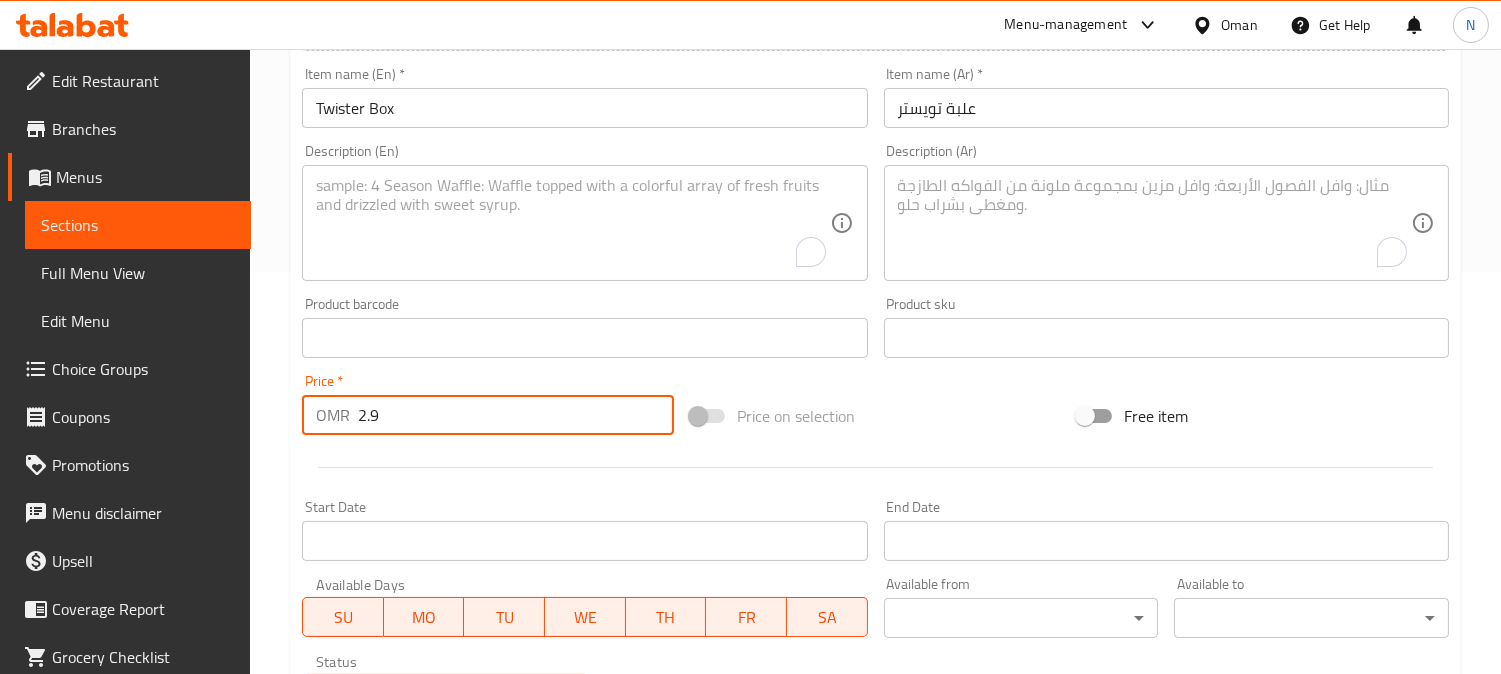 type on "2.9" 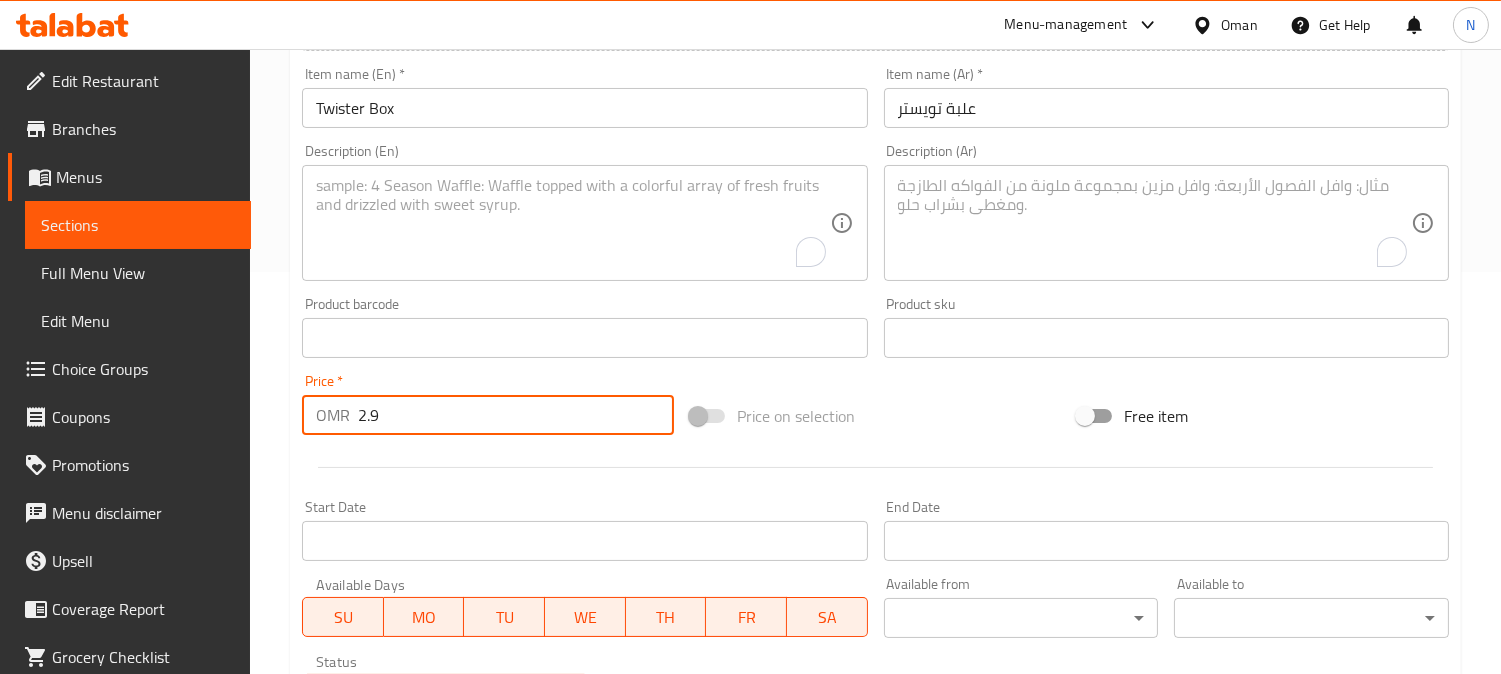 click at bounding box center [572, 223] 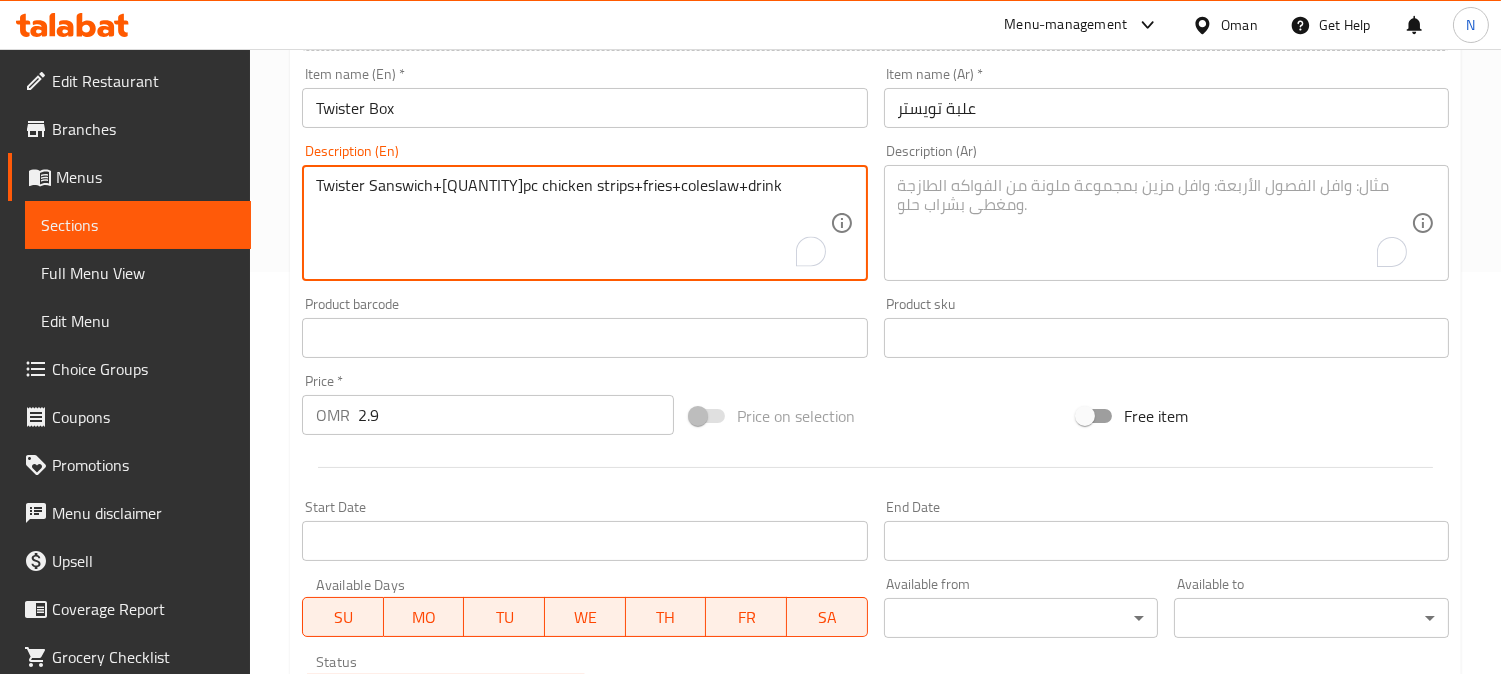 click on "Twister Sanswich+[QUANTITY]pc chicken strips+fries+coleslaw+drink" at bounding box center (572, 223) 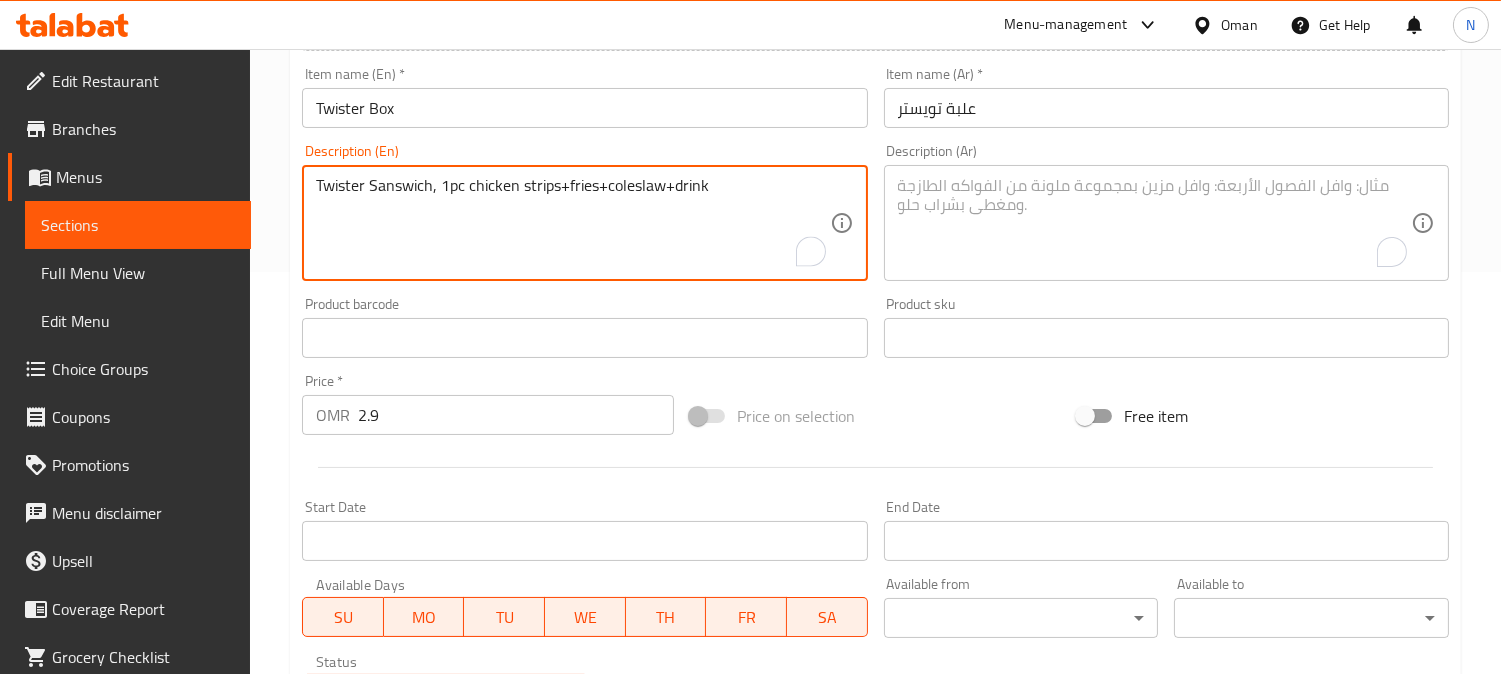 click on "Twister Sanswich, 1pc chicken strips+fries+coleslaw+drink" at bounding box center (572, 223) 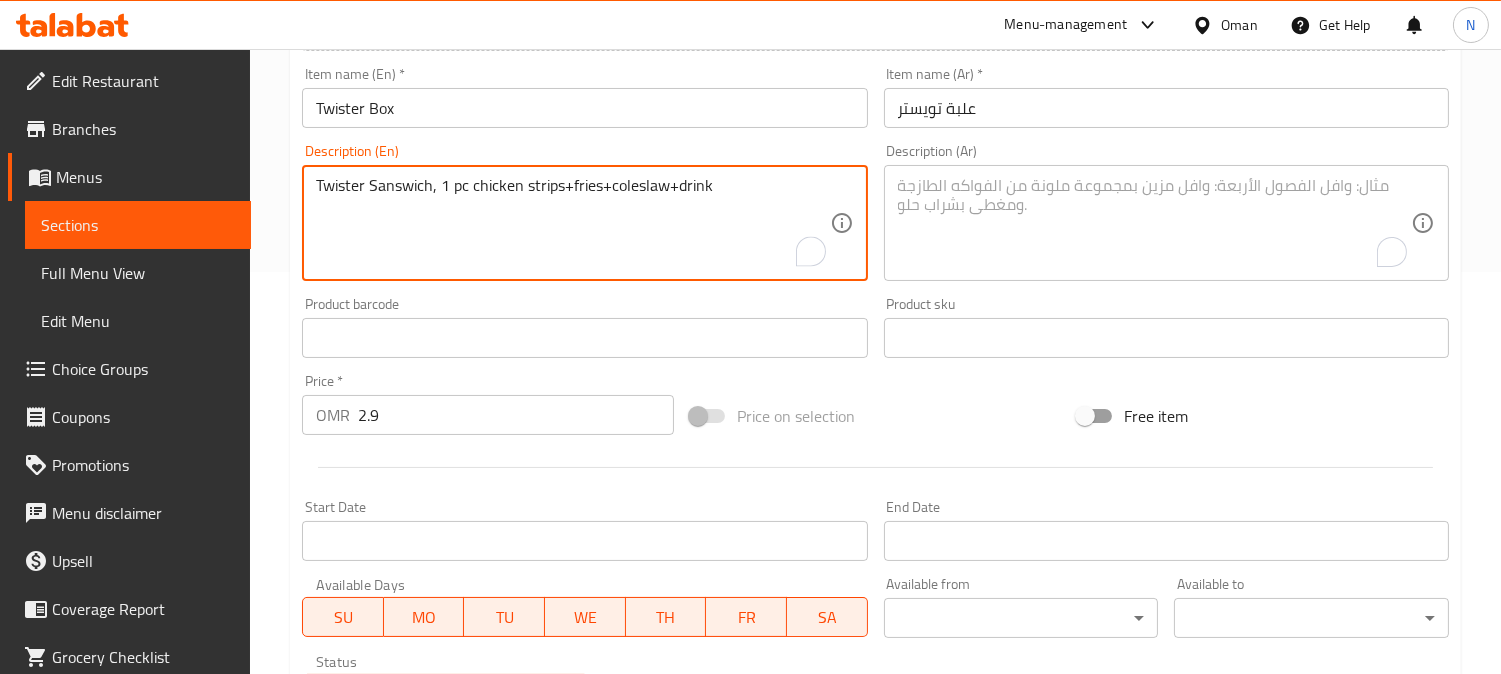 click on "Twister Sanswich, 1 pc chicken strips+fries+coleslaw+drink" at bounding box center [572, 223] 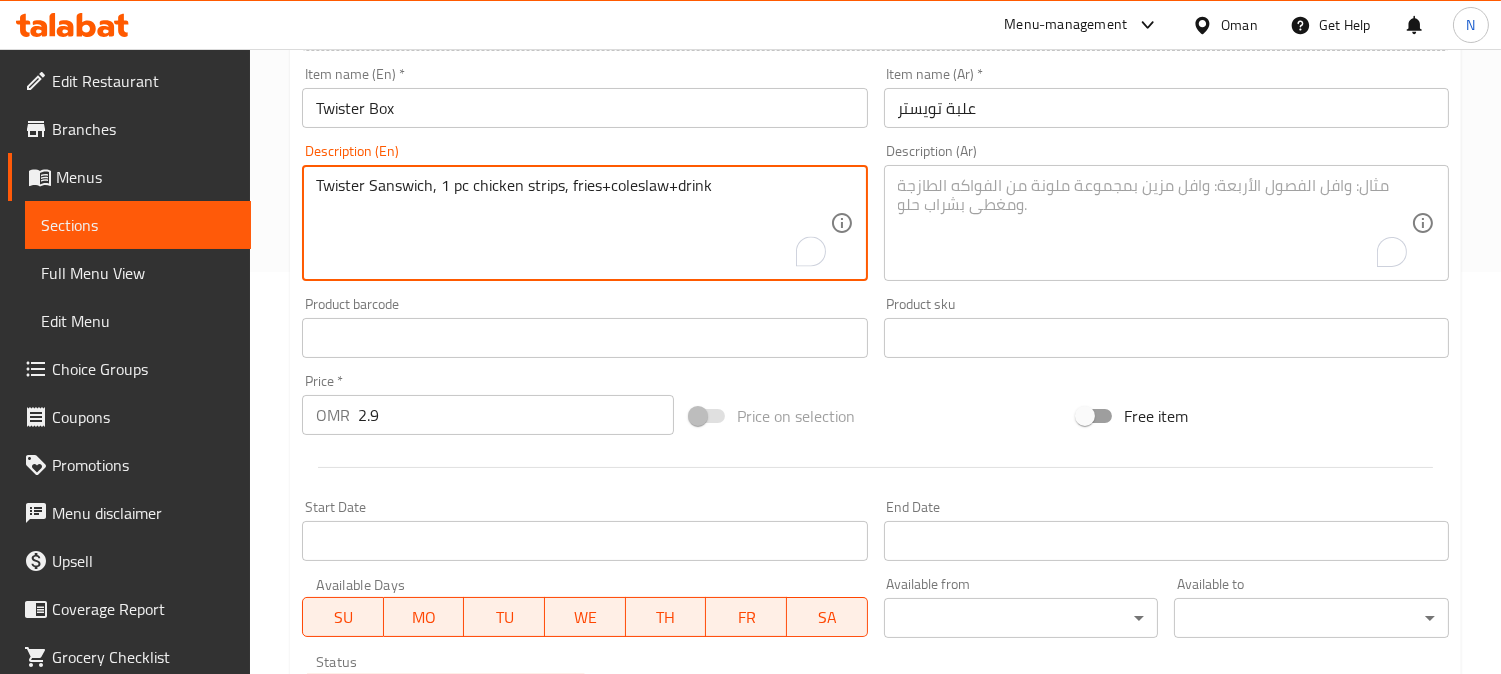 drag, startPoint x: 612, startPoint y: 192, endPoint x: 601, endPoint y: 200, distance: 13.601471 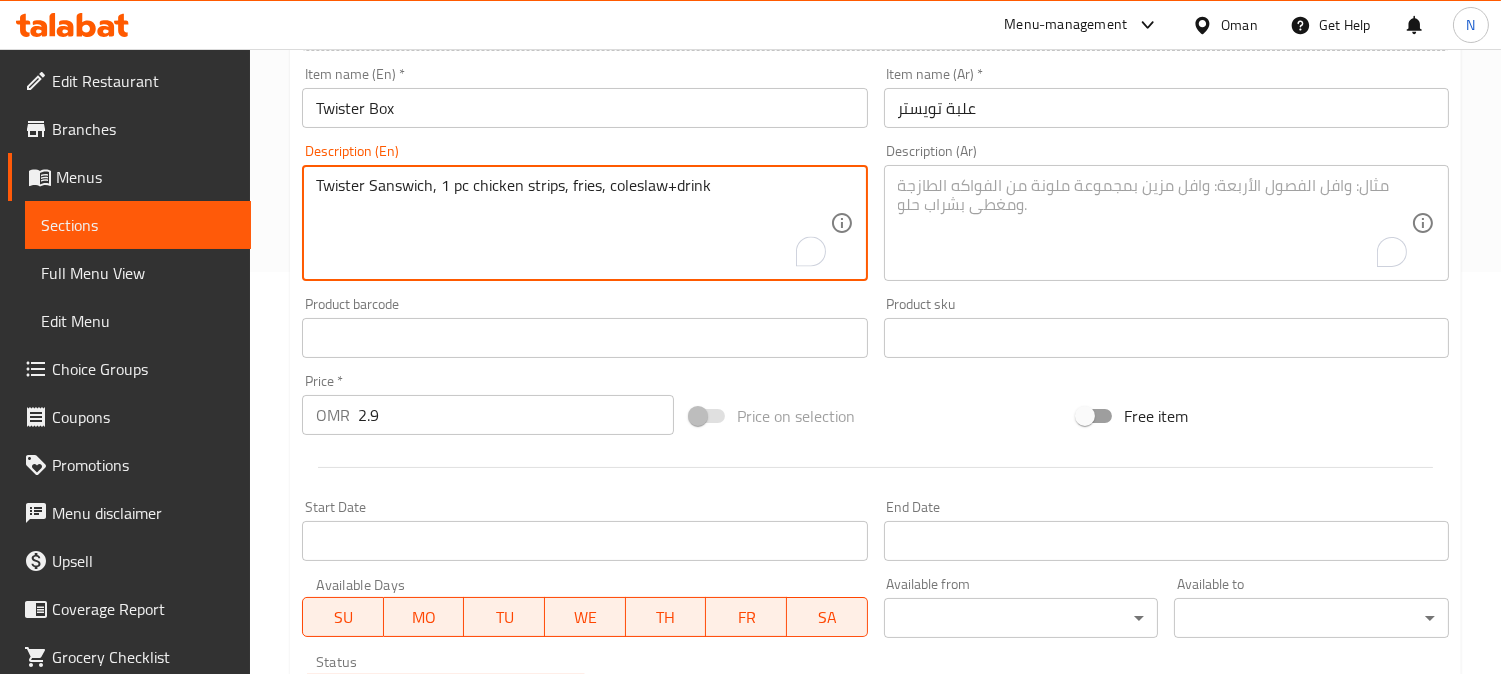 click on "Twister Sanswich, 1 pc chicken strips, fries, coleslaw+drink" at bounding box center (572, 223) 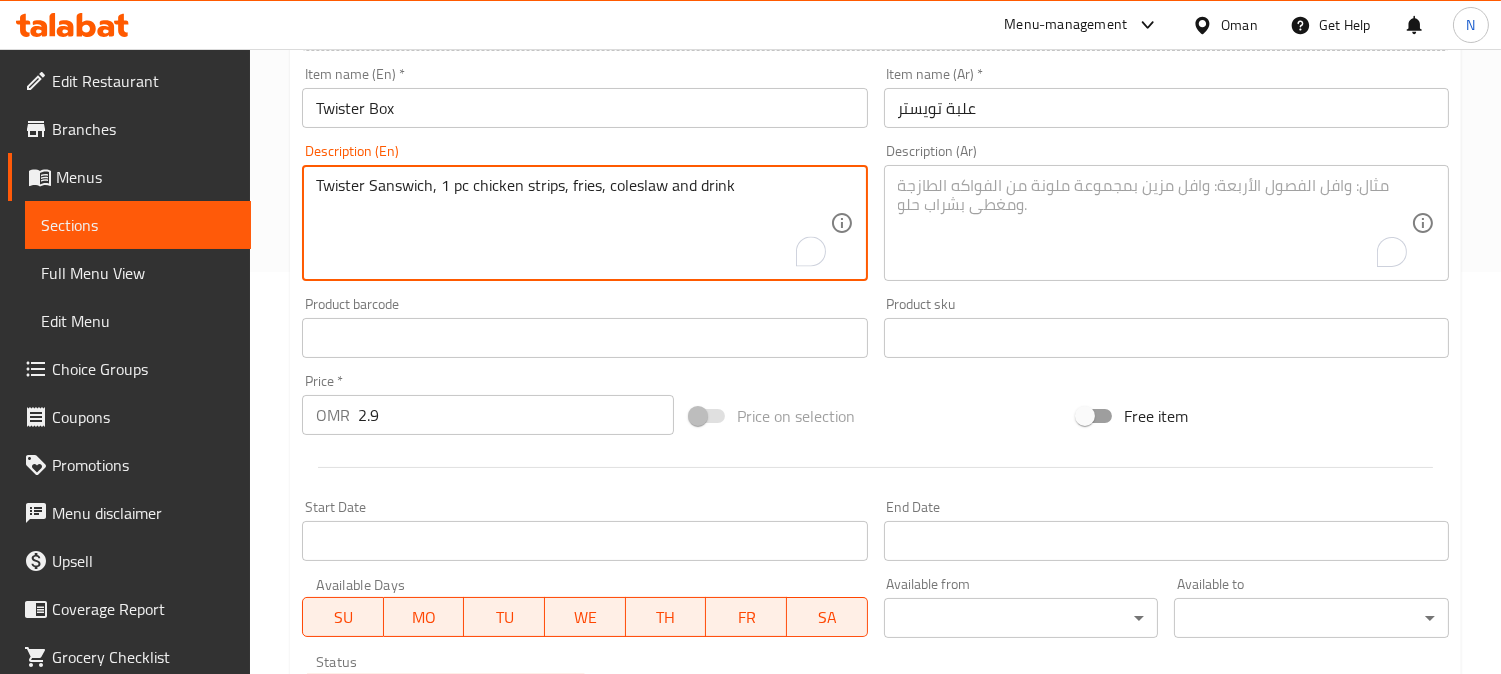 click on "Twister Sanswich, 1 pc chicken strips, fries, coleslaw and drink" at bounding box center [572, 223] 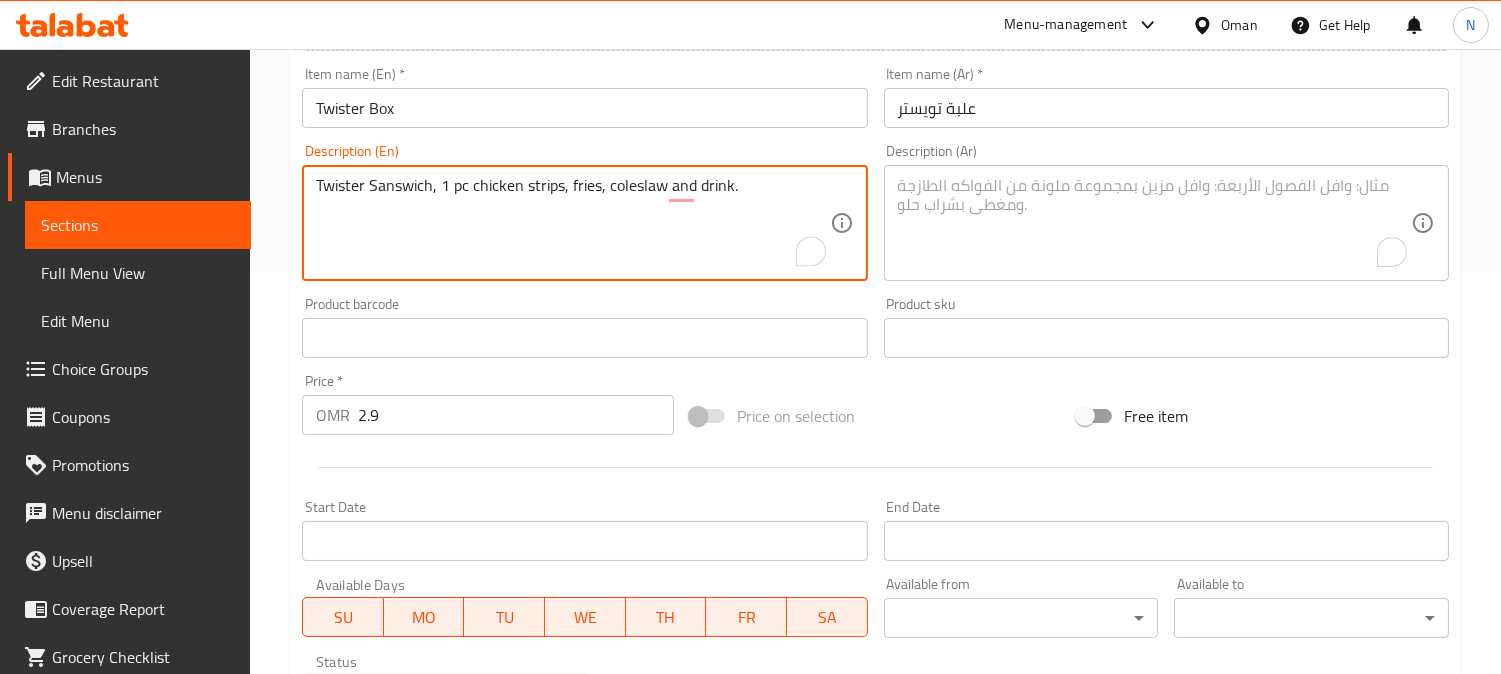 click on "Twister Sanswich, 1 pc chicken strips, fries, coleslaw and drink." at bounding box center (572, 223) 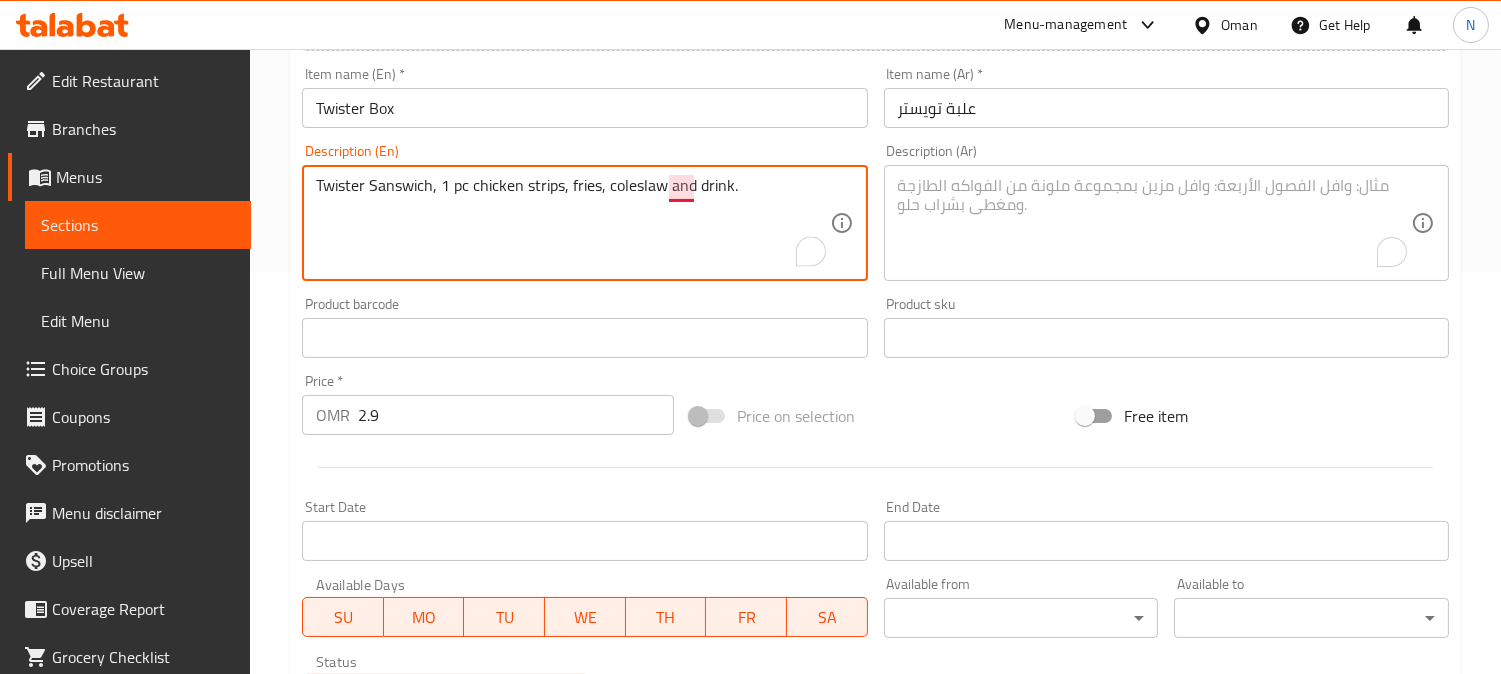 click on "Twister Sanswich, 1 pc chicken strips, fries, coleslaw and drink." at bounding box center [572, 223] 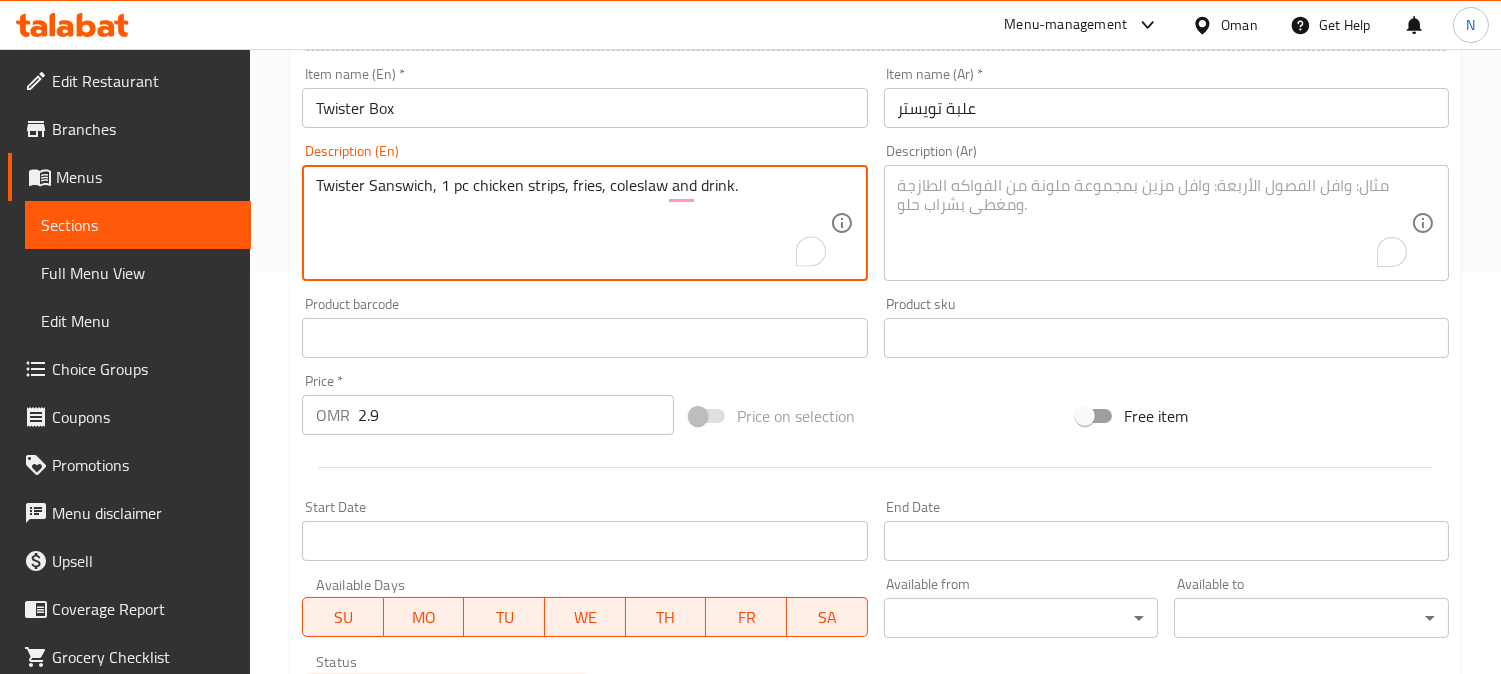 click on "Twister Sanswich, 1 pc chicken strips, fries, coleslaw and drink." at bounding box center [572, 223] 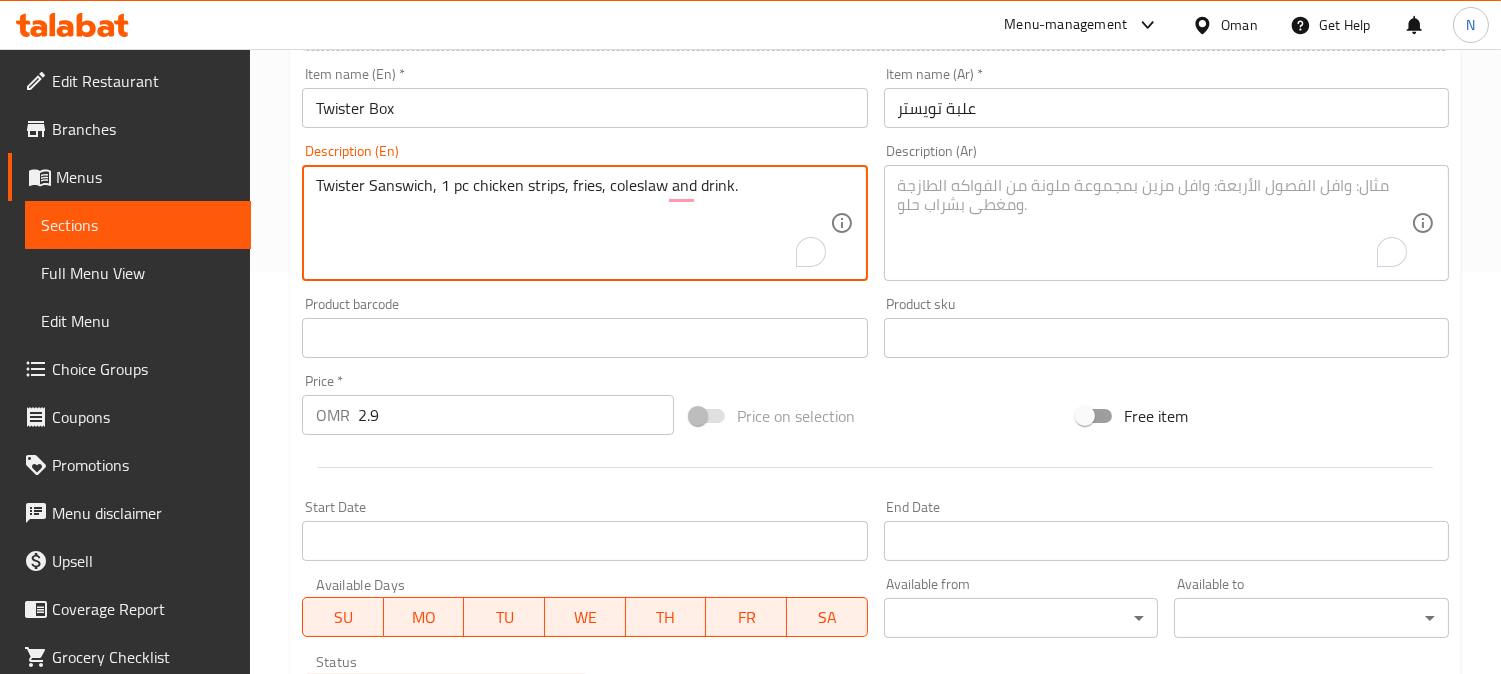 click on "Twister Sanswich, 1 pc chicken strips, fries, coleslaw and drink." at bounding box center (572, 223) 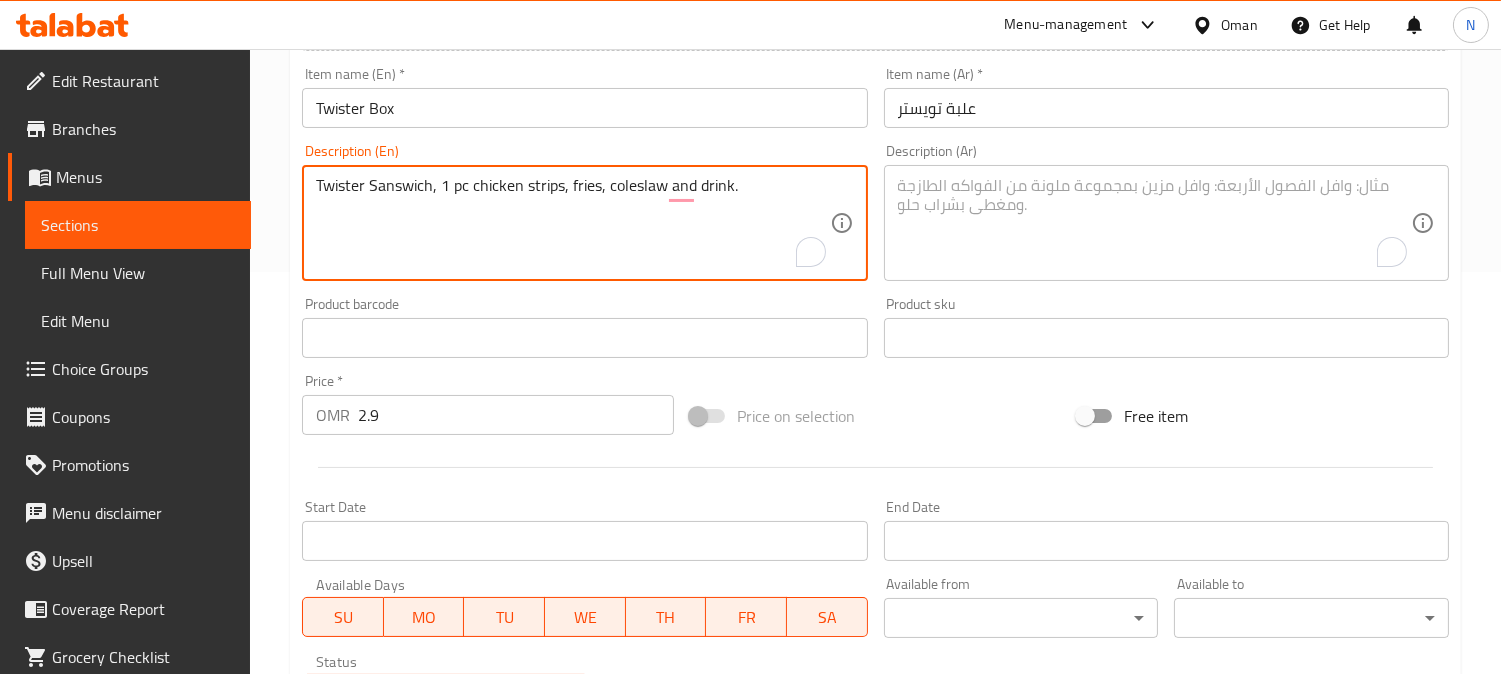 click on "Twister Sanswich, 1 pc chicken strips, fries, coleslaw and drink." at bounding box center (572, 223) 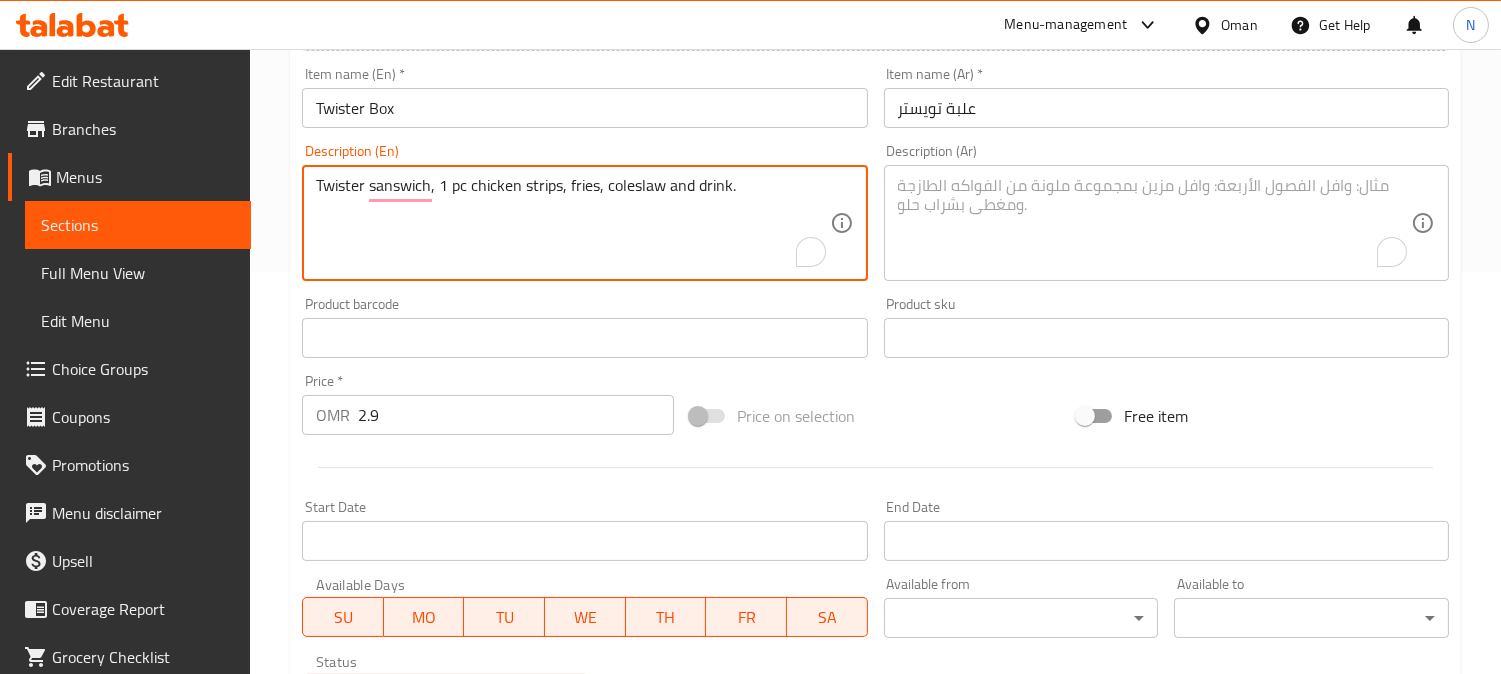 type 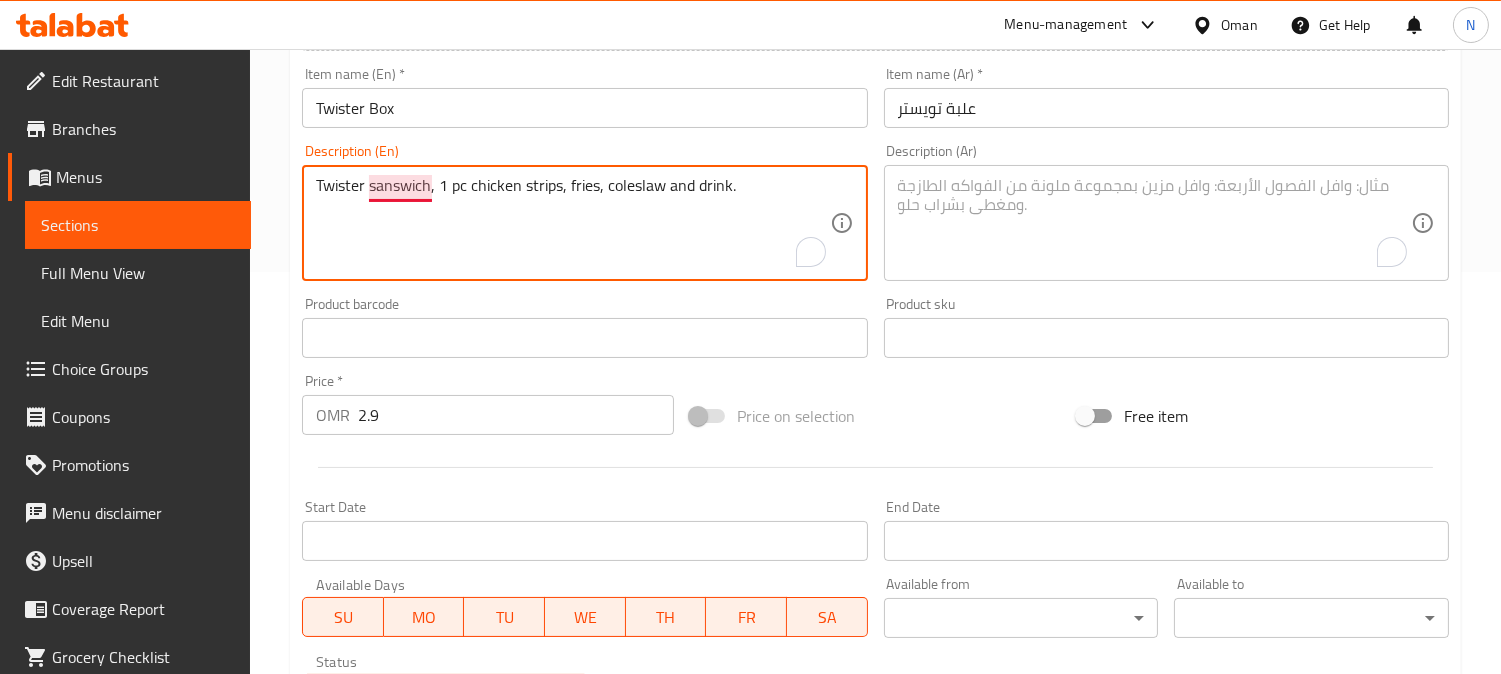 click on "Twister sanswich, 1 pc chicken strips, fries, coleslaw and drink." at bounding box center [572, 223] 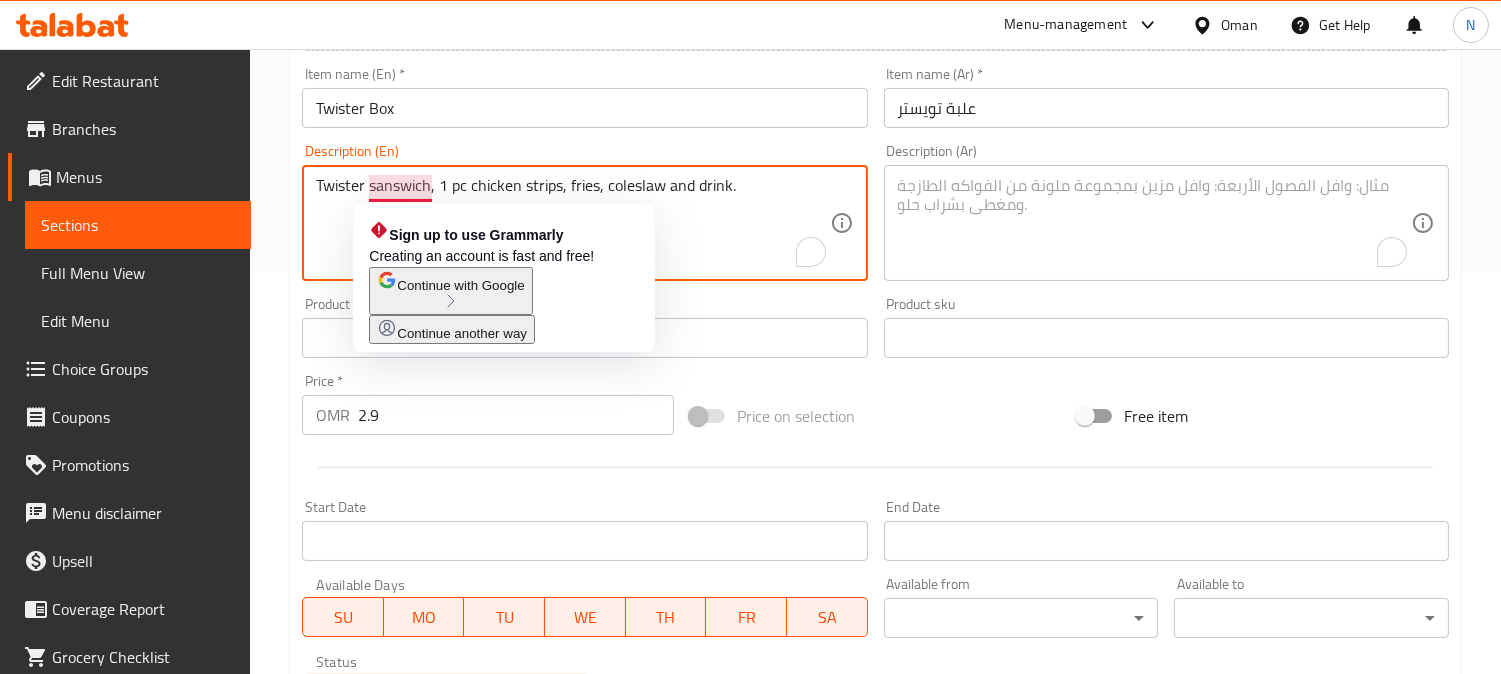 click on "Twister sanswich, 1 pc chicken strips, fries, coleslaw and drink." at bounding box center [572, 223] 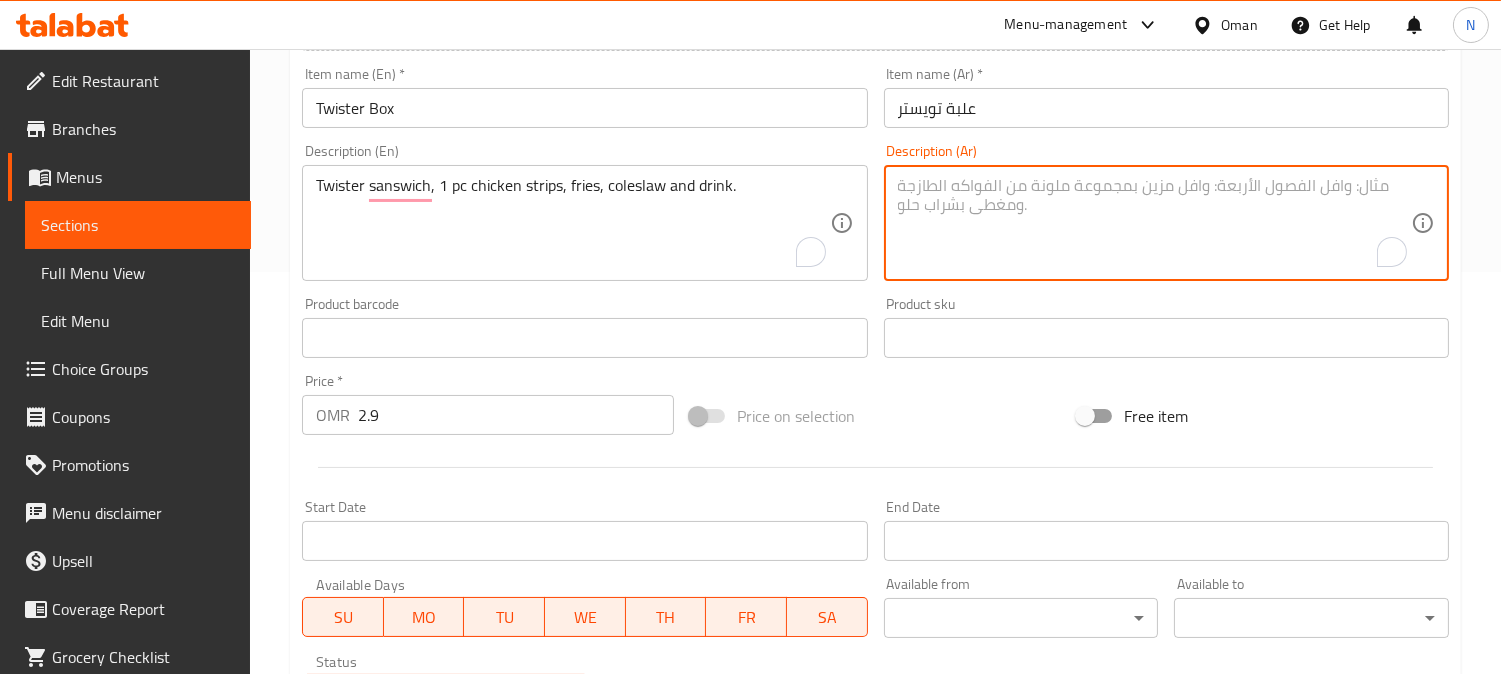click at bounding box center (1154, 223) 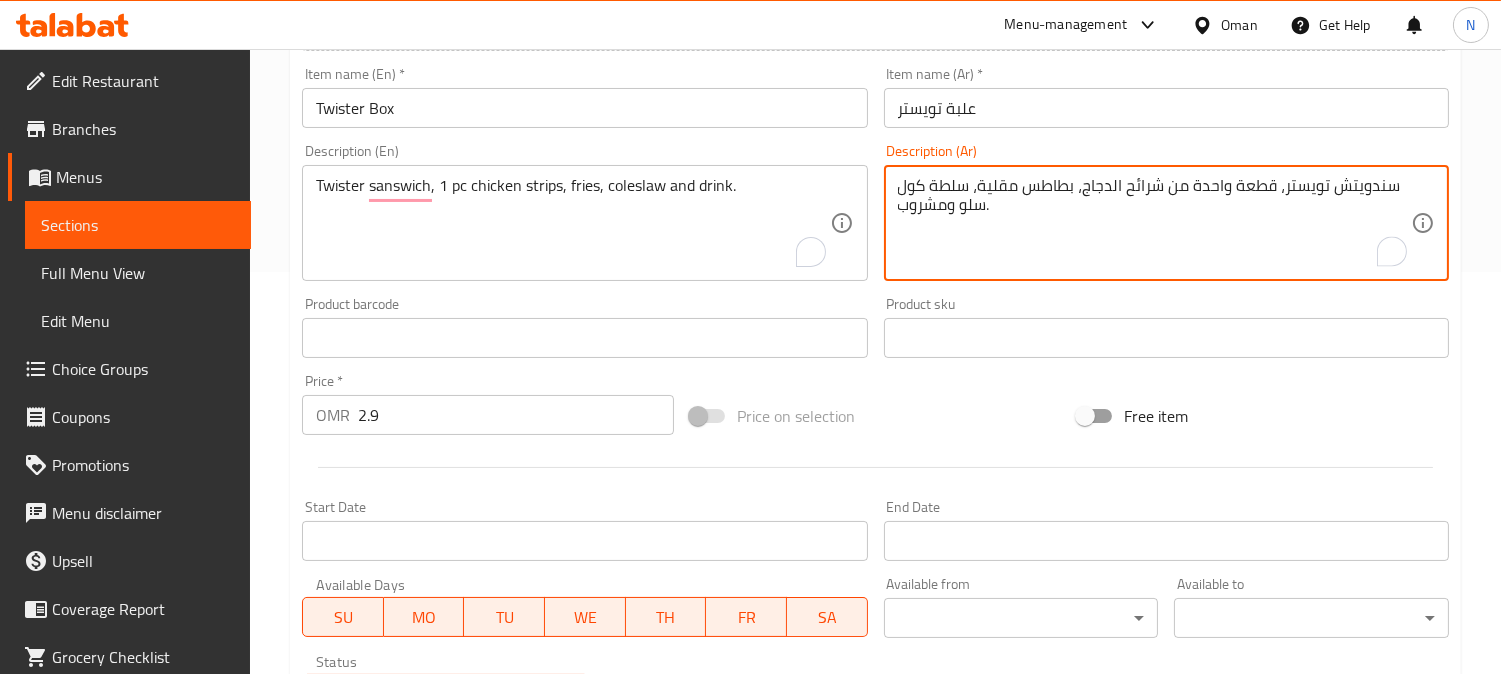 click on "سندويتش تويستر، قطعة واحدة من شرائح الدجاج، بطاطس مقلية، سلطة كول سلو ومشروب." at bounding box center [1154, 223] 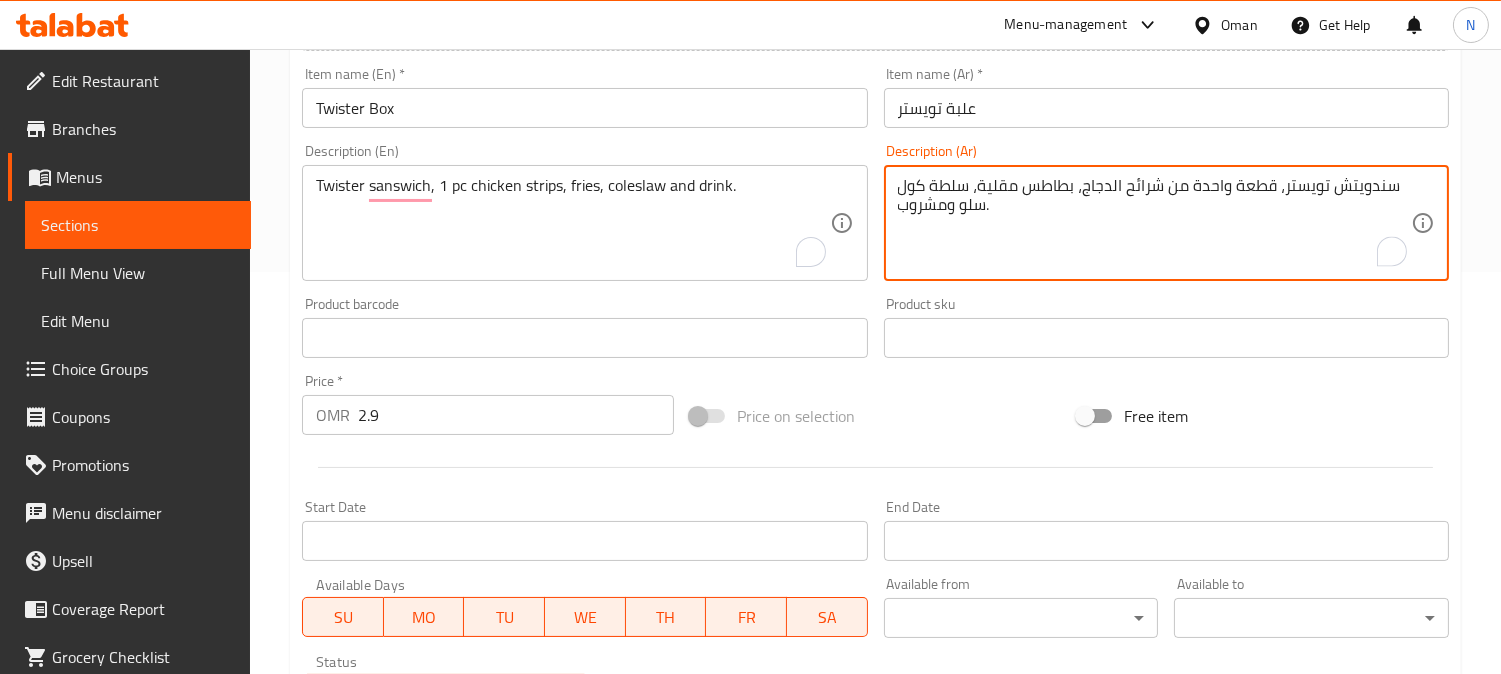 click on "سندويتش تويستر، قطعة واحدة من شرائح الدجاج، بطاطس مقلية، سلطة كول سلو ومشروب." at bounding box center [1154, 223] 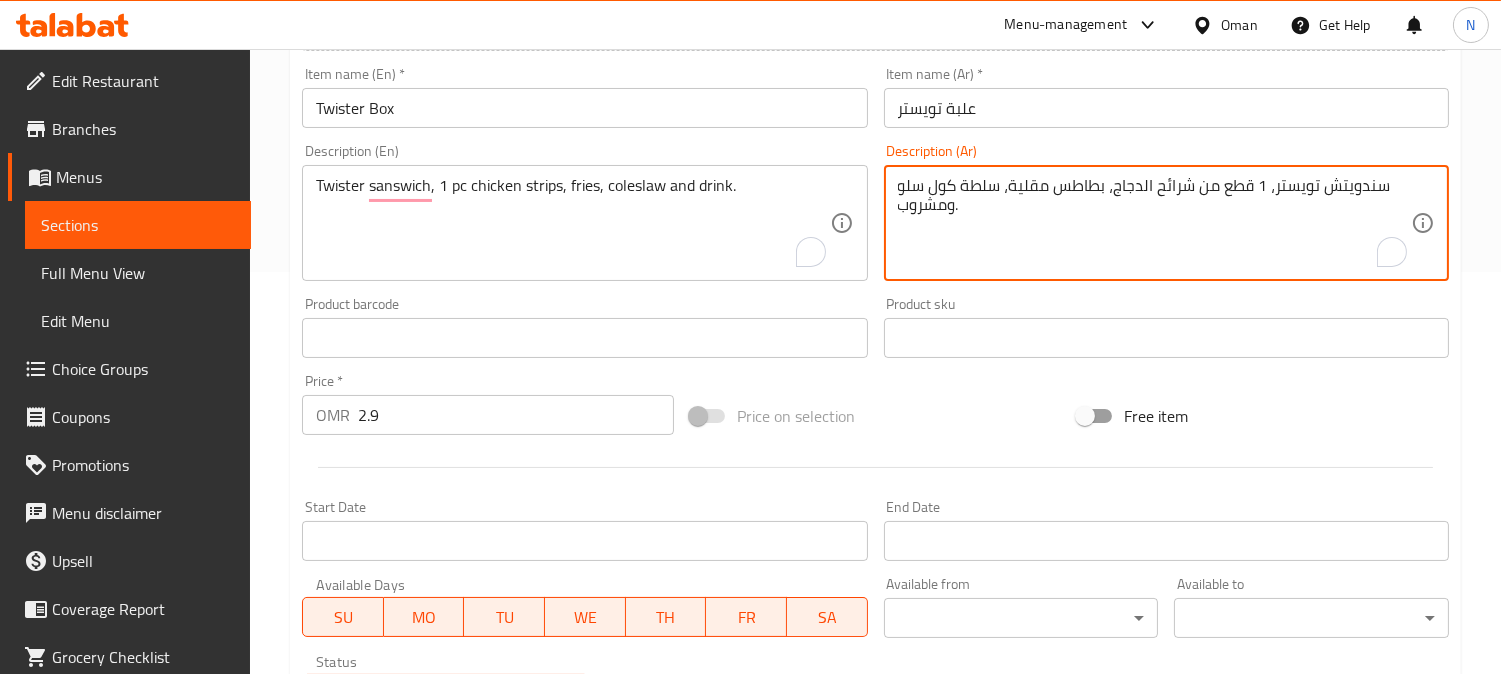 drag, startPoint x: 1151, startPoint y: 192, endPoint x: 1141, endPoint y: 195, distance: 10.440307 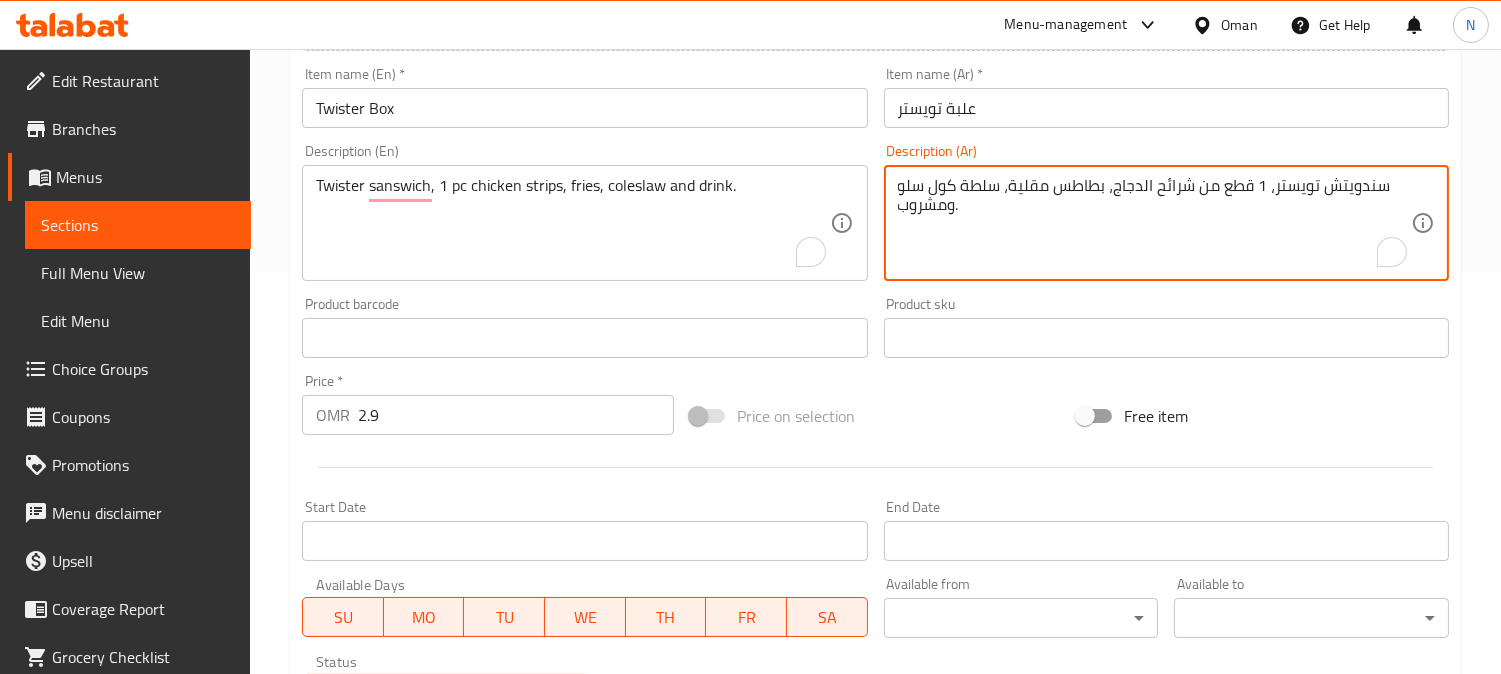 click on "سندويتش تويستر، 1 قطع من شرائح الدجاج، بطاطس مقلية، سلطة كول سلو ومشروب." at bounding box center [1154, 223] 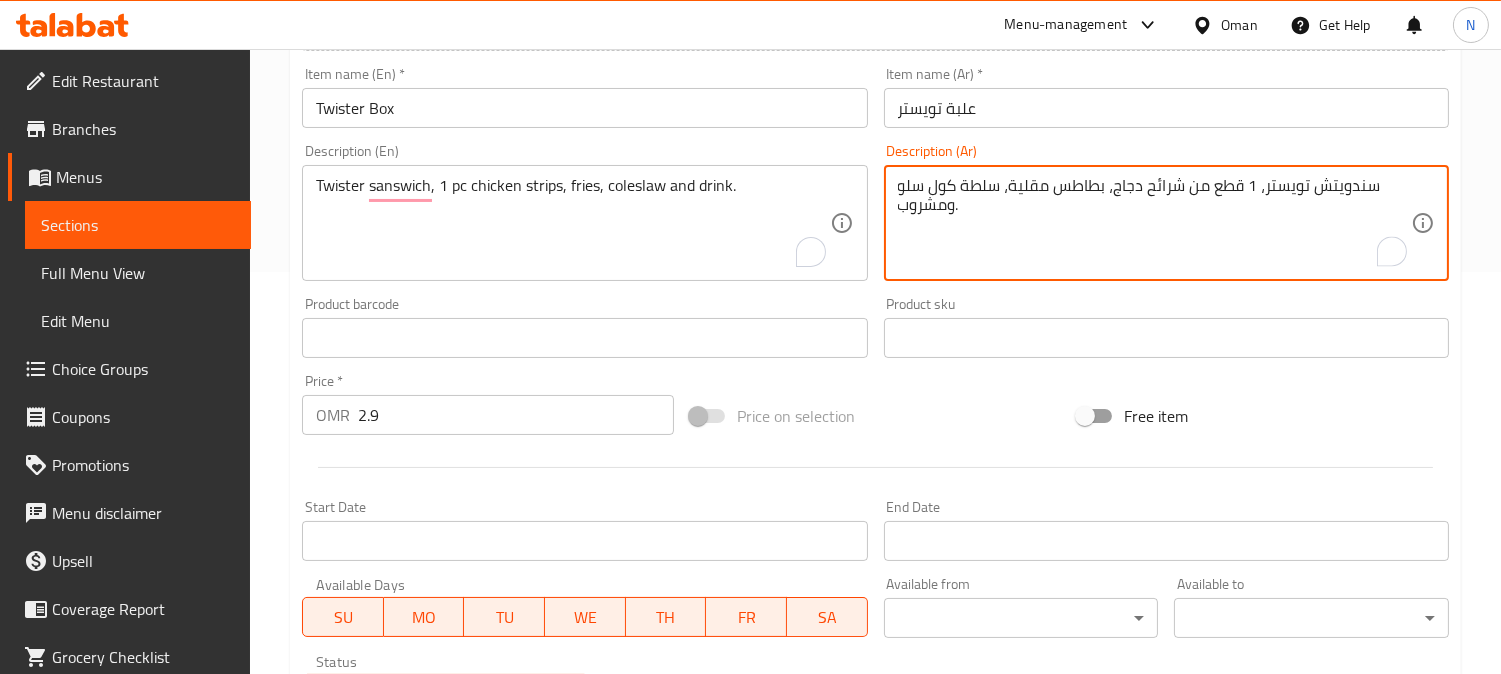 drag, startPoint x: 1104, startPoint y: 190, endPoint x: 1011, endPoint y: 186, distance: 93.08598 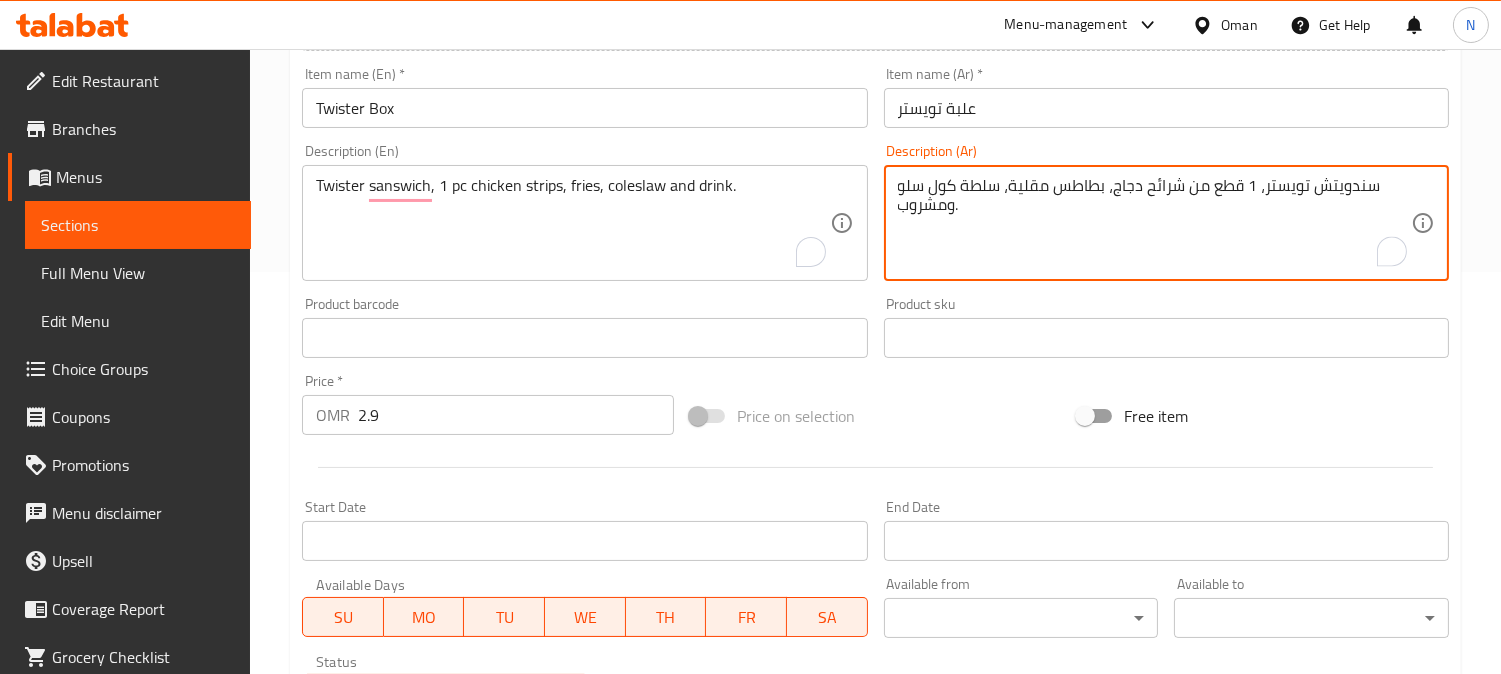click on "سندويتش تويستر، 1 قطع من شرائح دجاج، بطاطس مقلية، سلطة كول سلو ومشروب." at bounding box center (1154, 223) 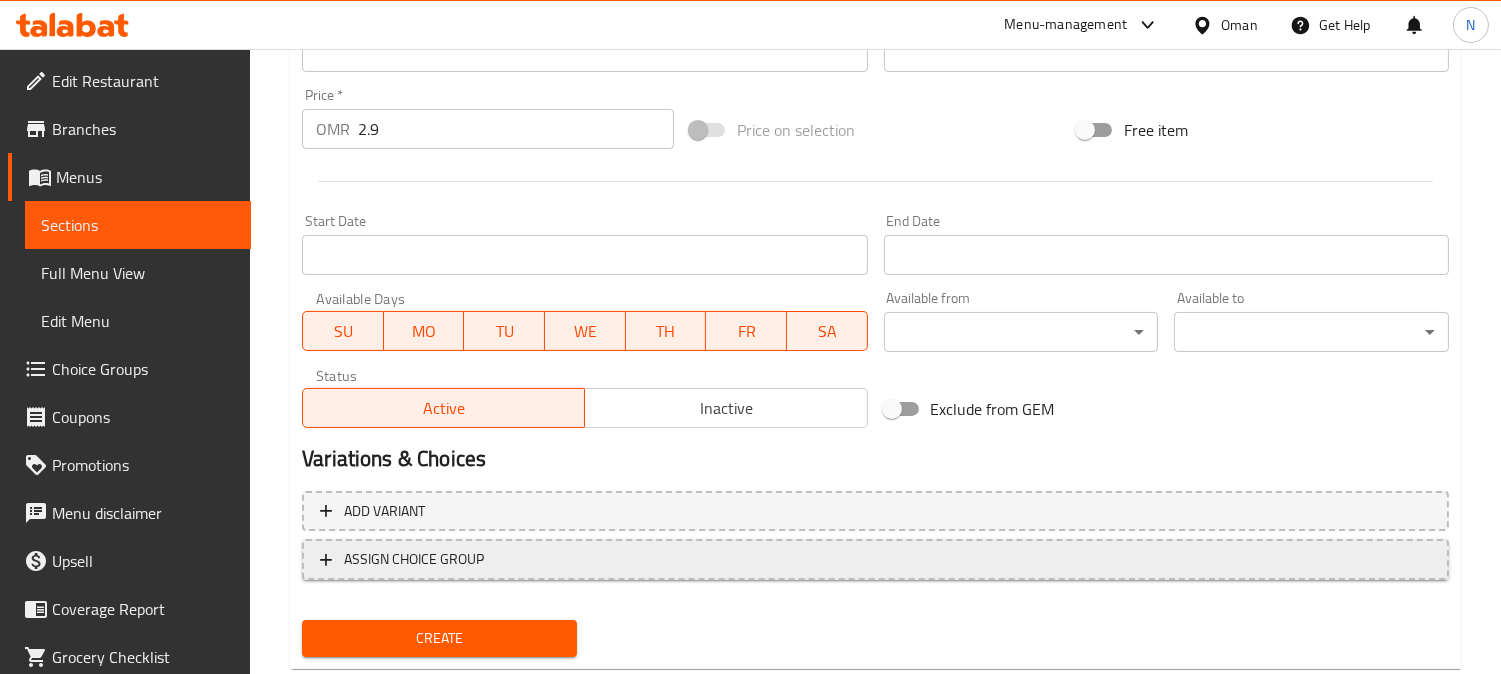 scroll, scrollTop: 735, scrollLeft: 0, axis: vertical 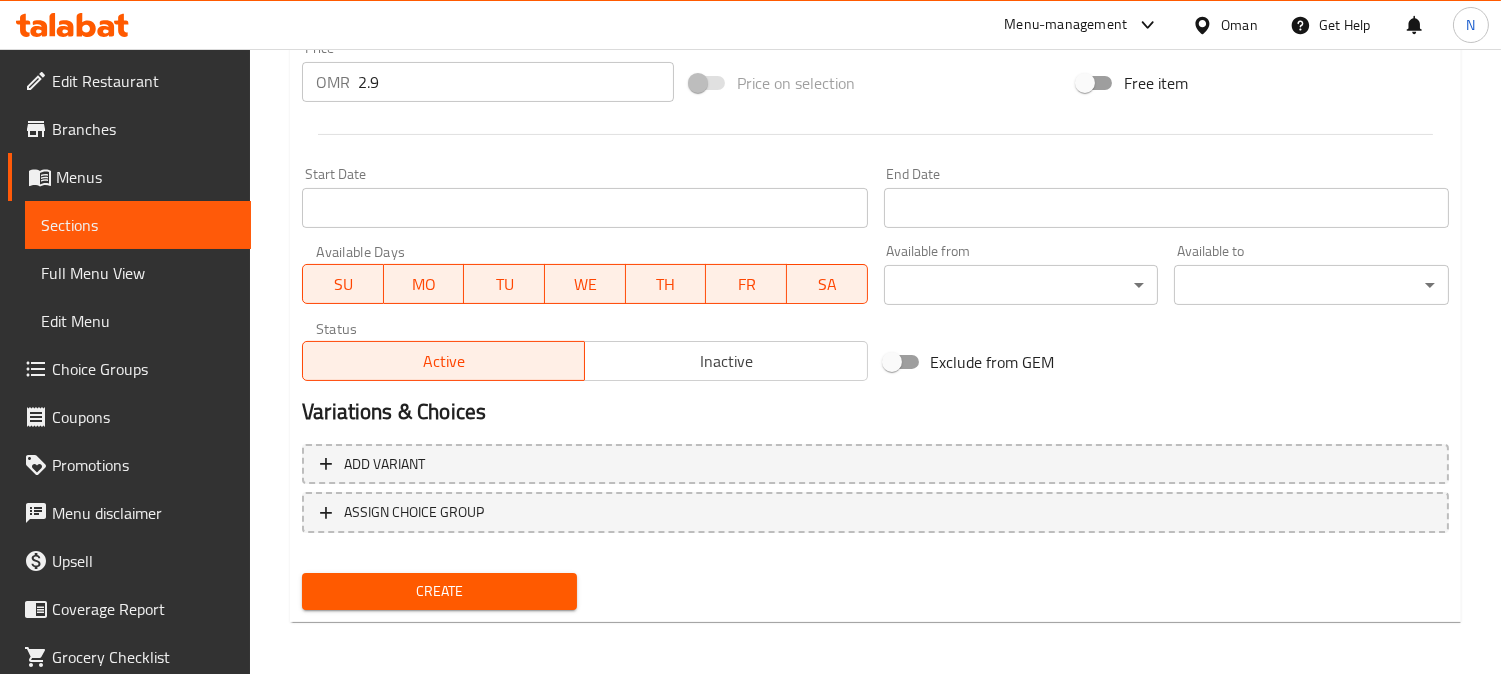click on "Create" at bounding box center (439, 591) 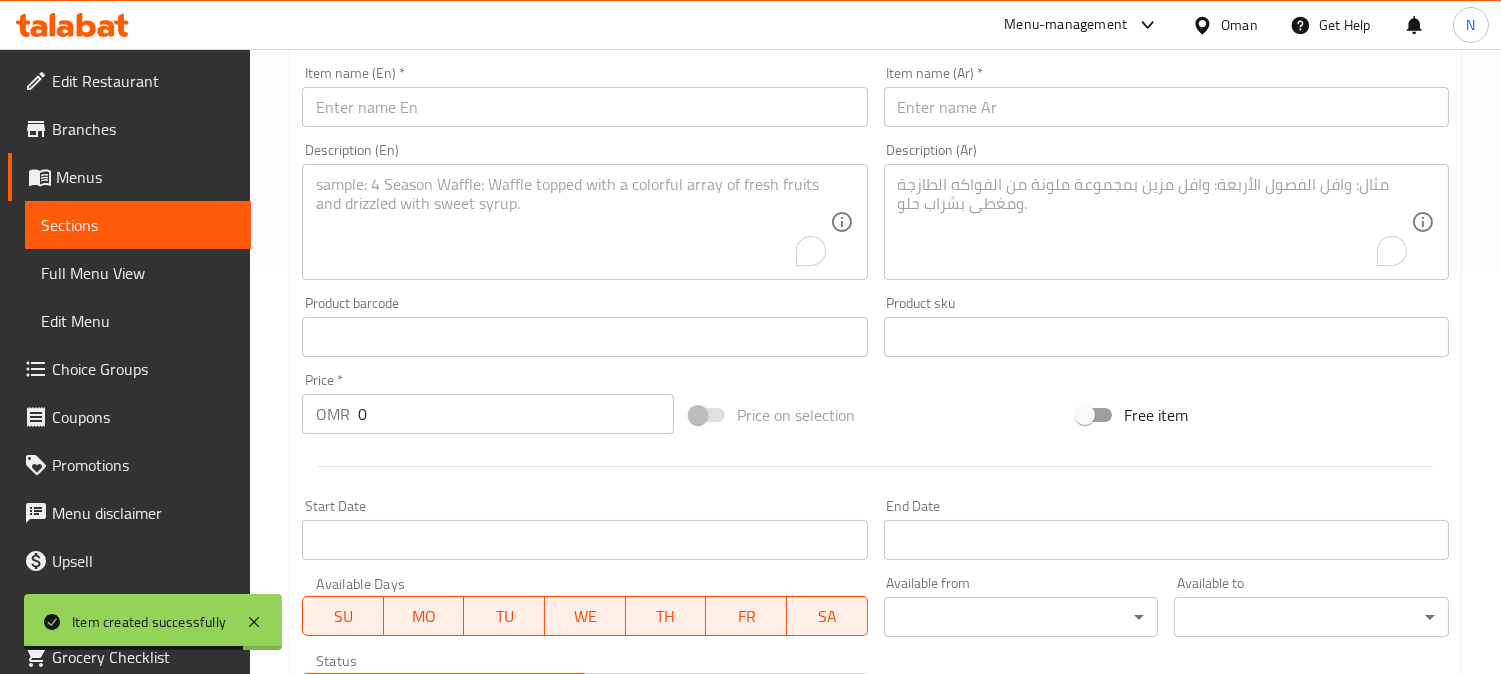 scroll, scrollTop: 402, scrollLeft: 0, axis: vertical 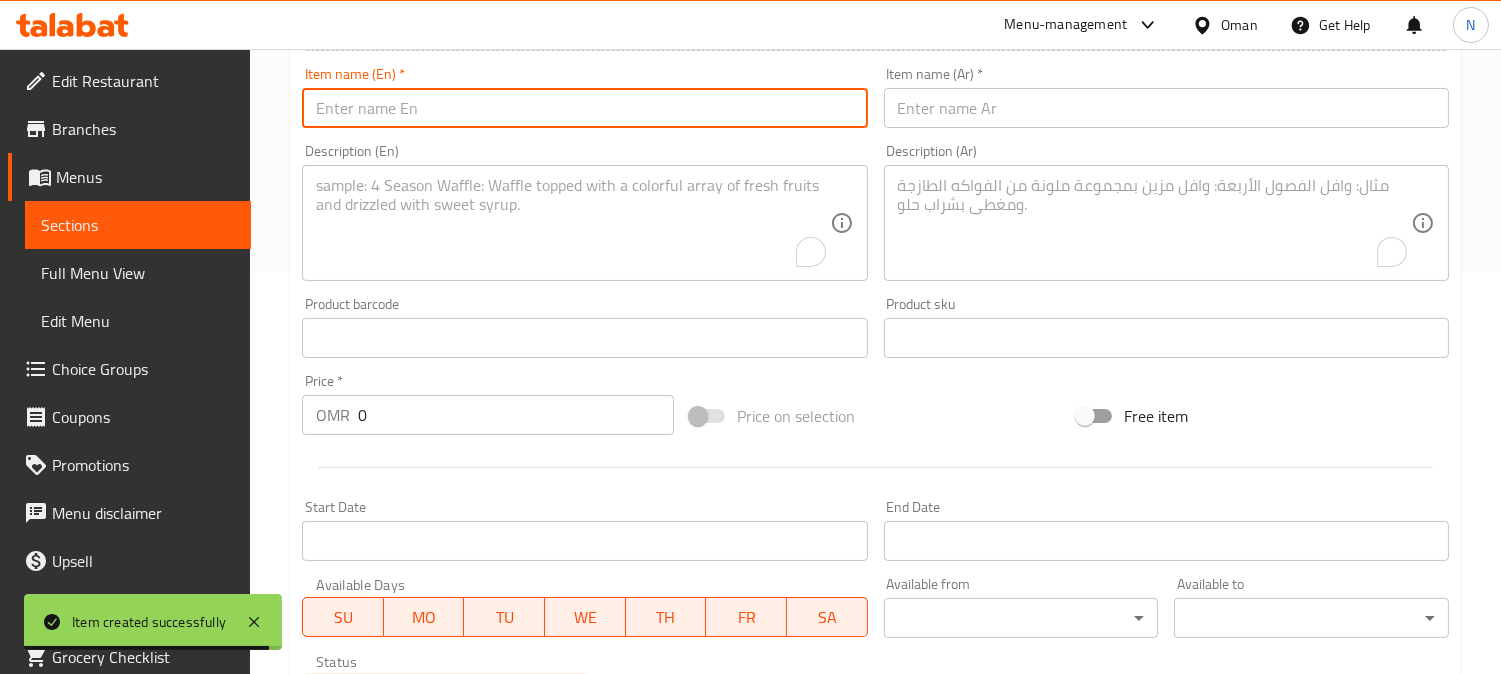 click at bounding box center (584, 108) 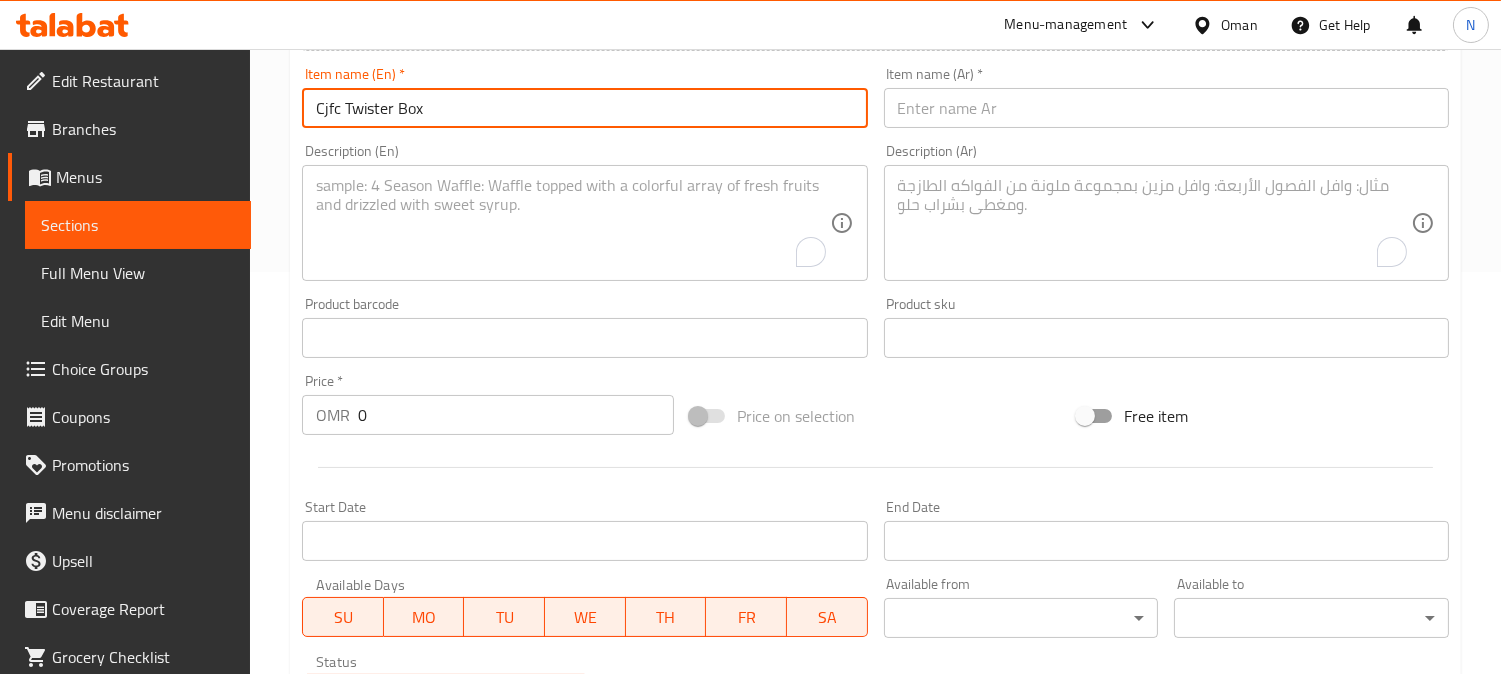 click at bounding box center (1166, 108) 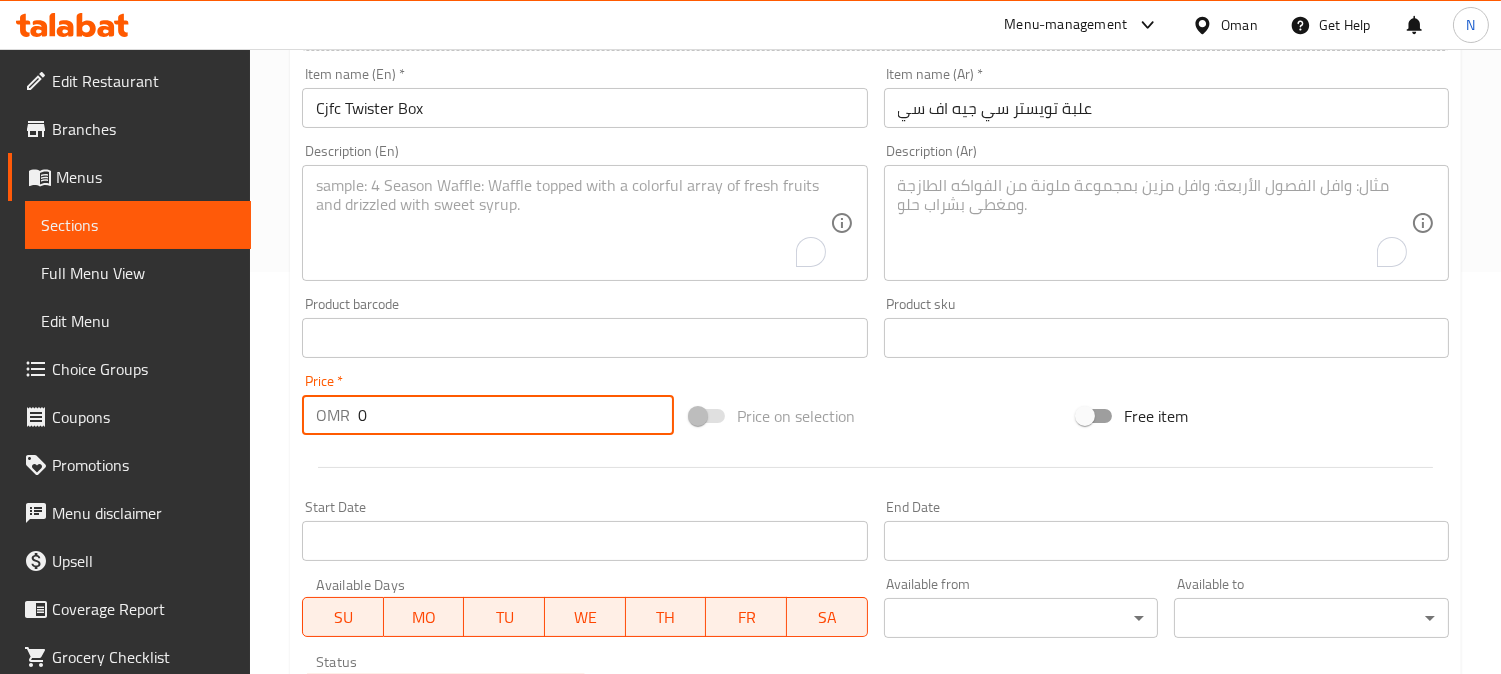 drag, startPoint x: 332, startPoint y: 418, endPoint x: 287, endPoint y: 446, distance: 53 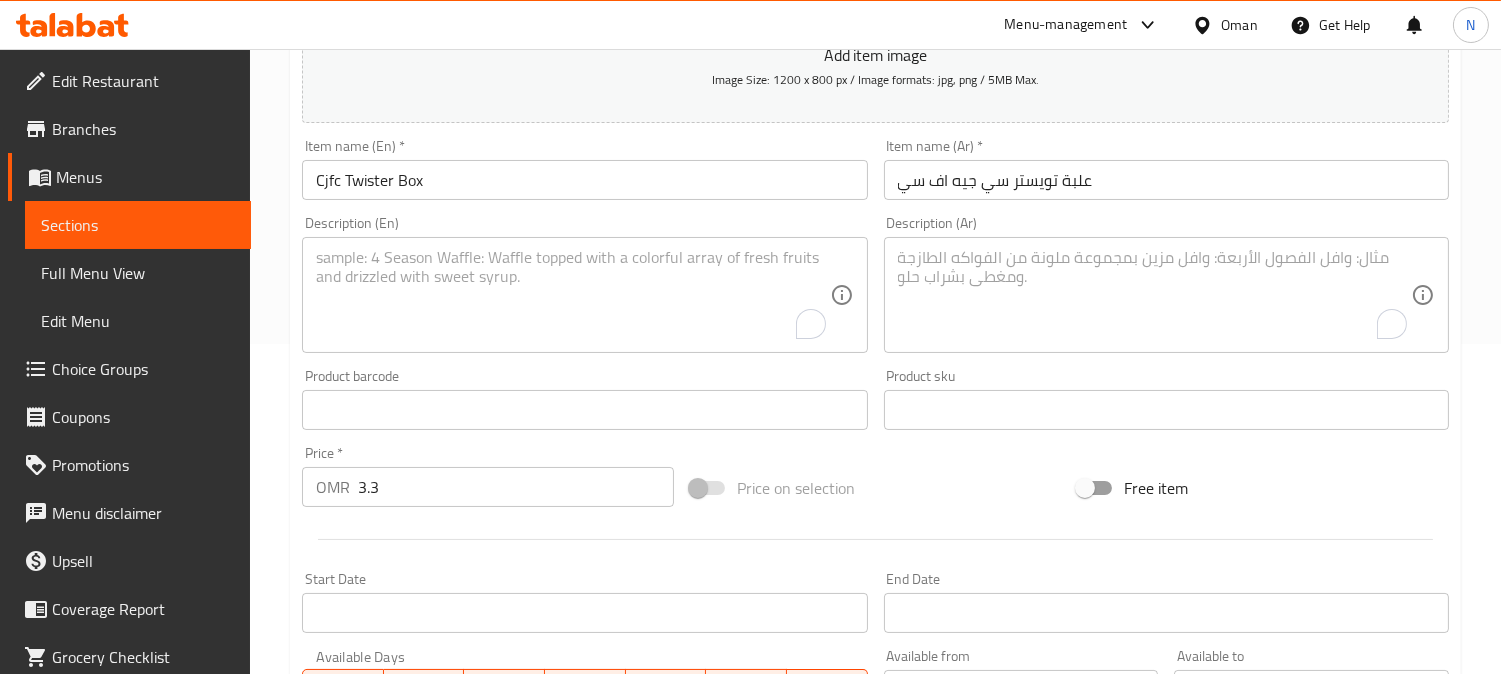 scroll, scrollTop: 291, scrollLeft: 0, axis: vertical 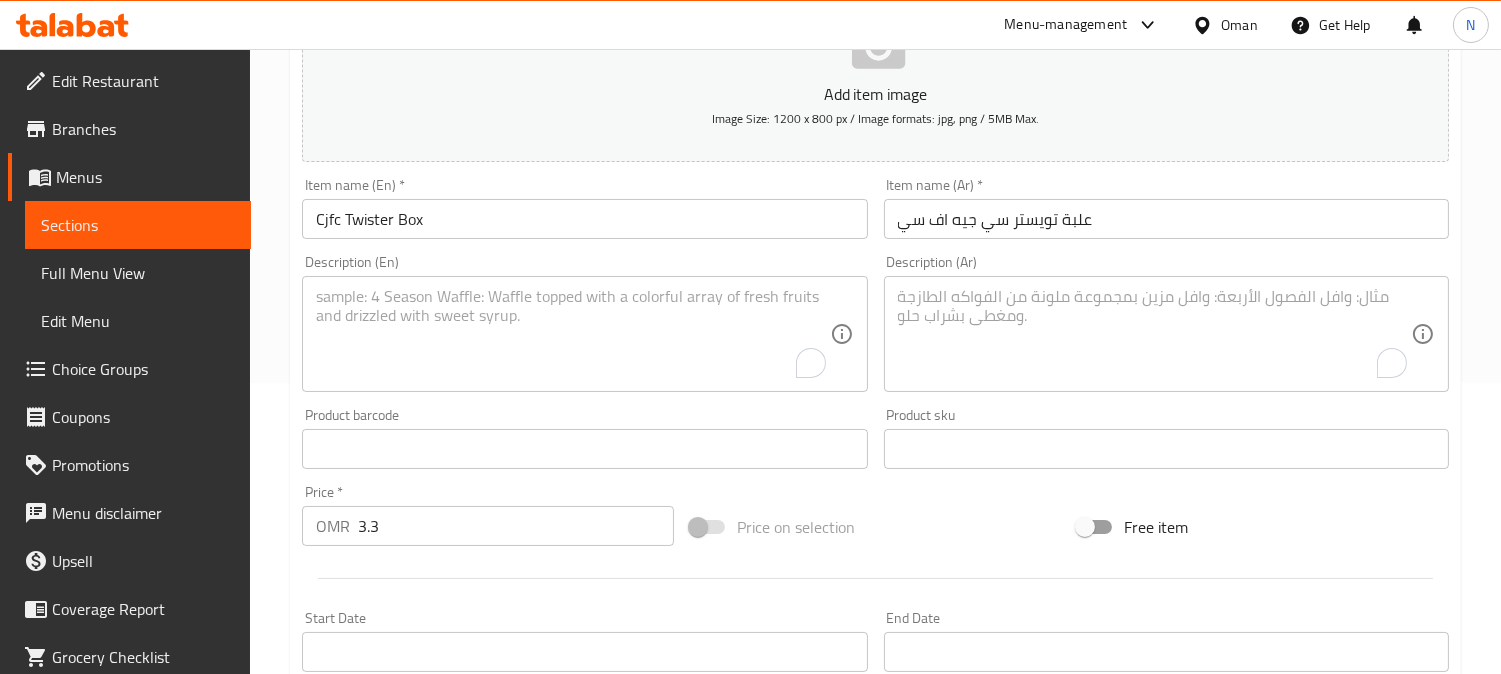 click at bounding box center [572, 334] 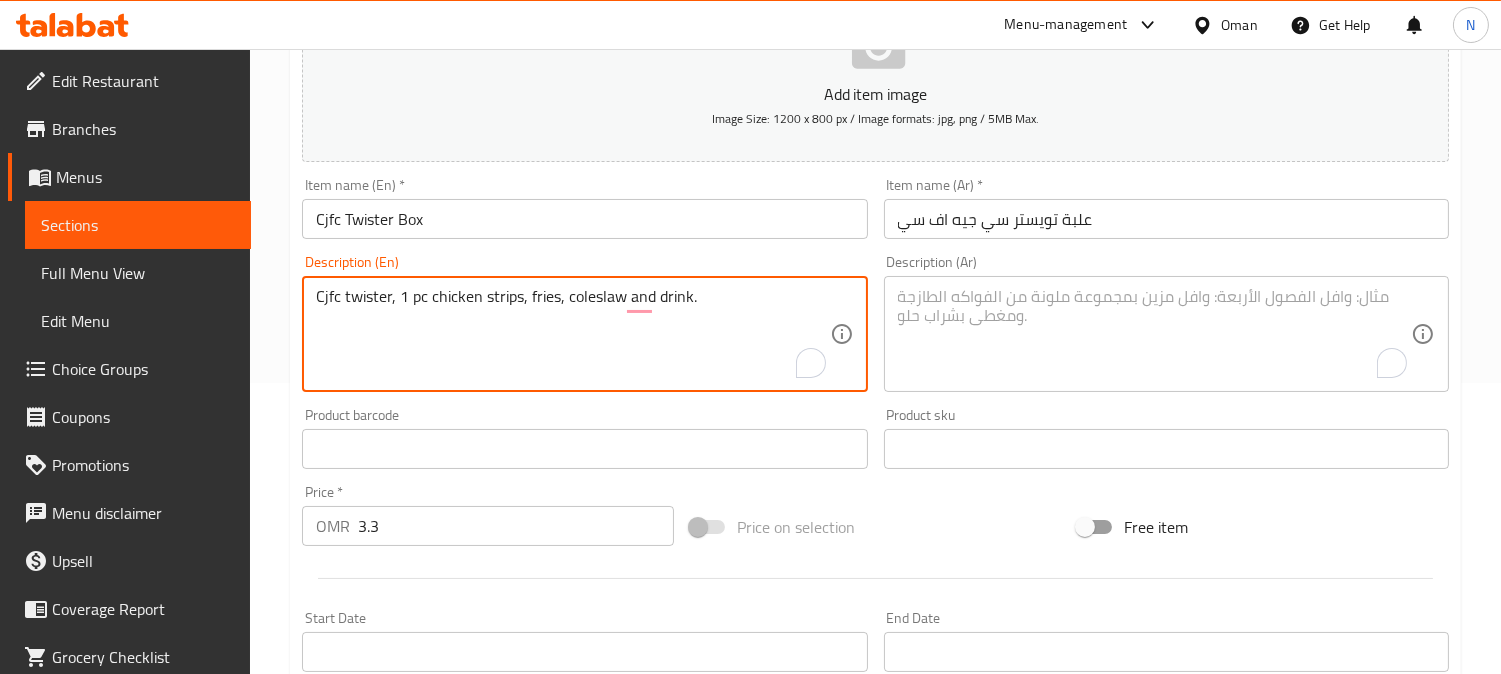 click on "Cjfc twister, 1 pc chicken strips, fries, coleslaw and drink." at bounding box center (572, 334) 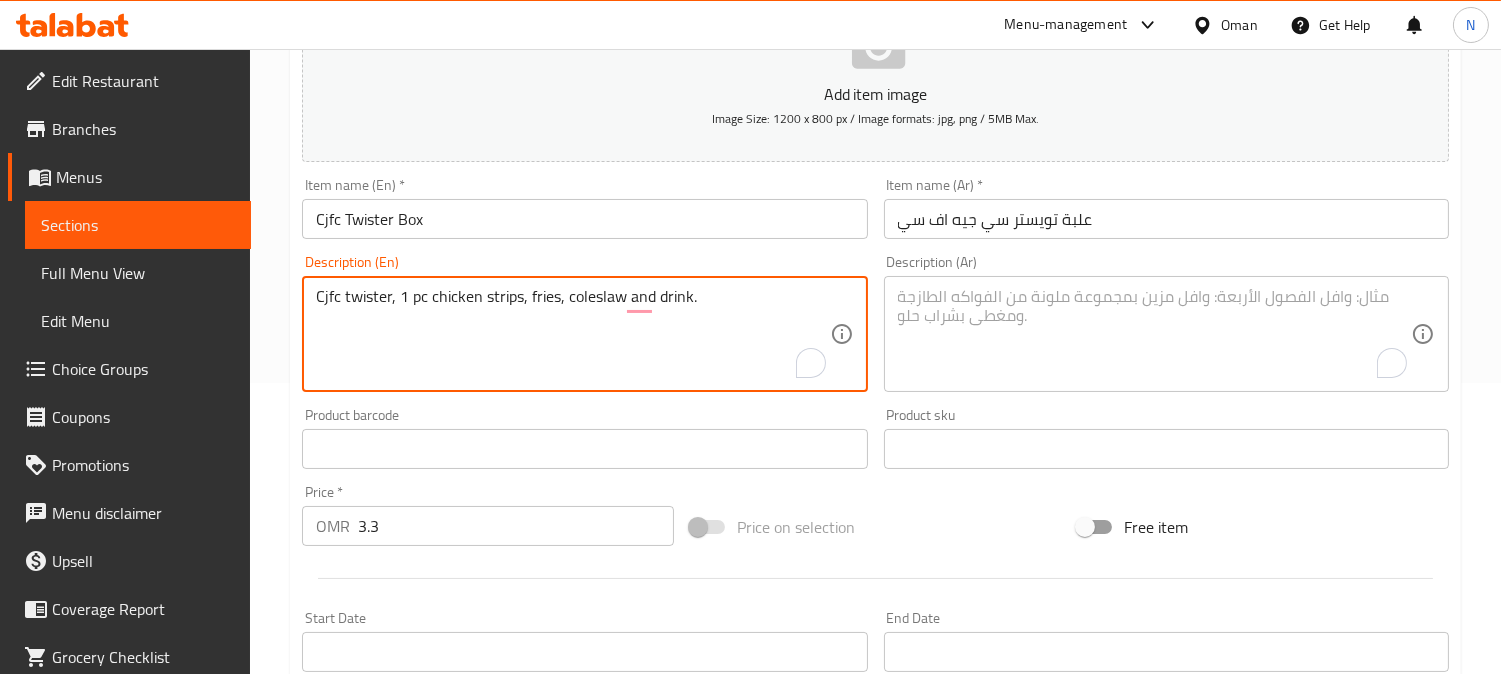 click at bounding box center [1154, 334] 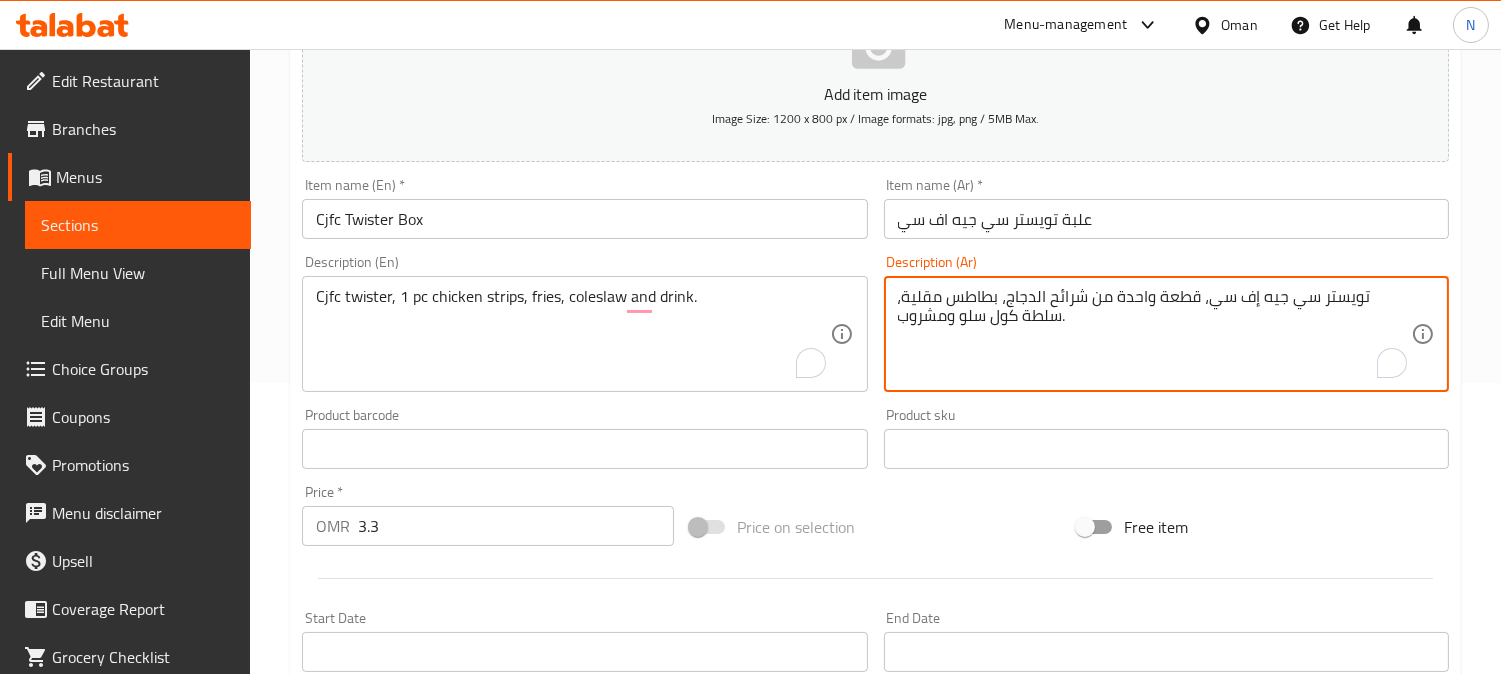 drag, startPoint x: 1241, startPoint y: 298, endPoint x: 1136, endPoint y: 302, distance: 105.076164 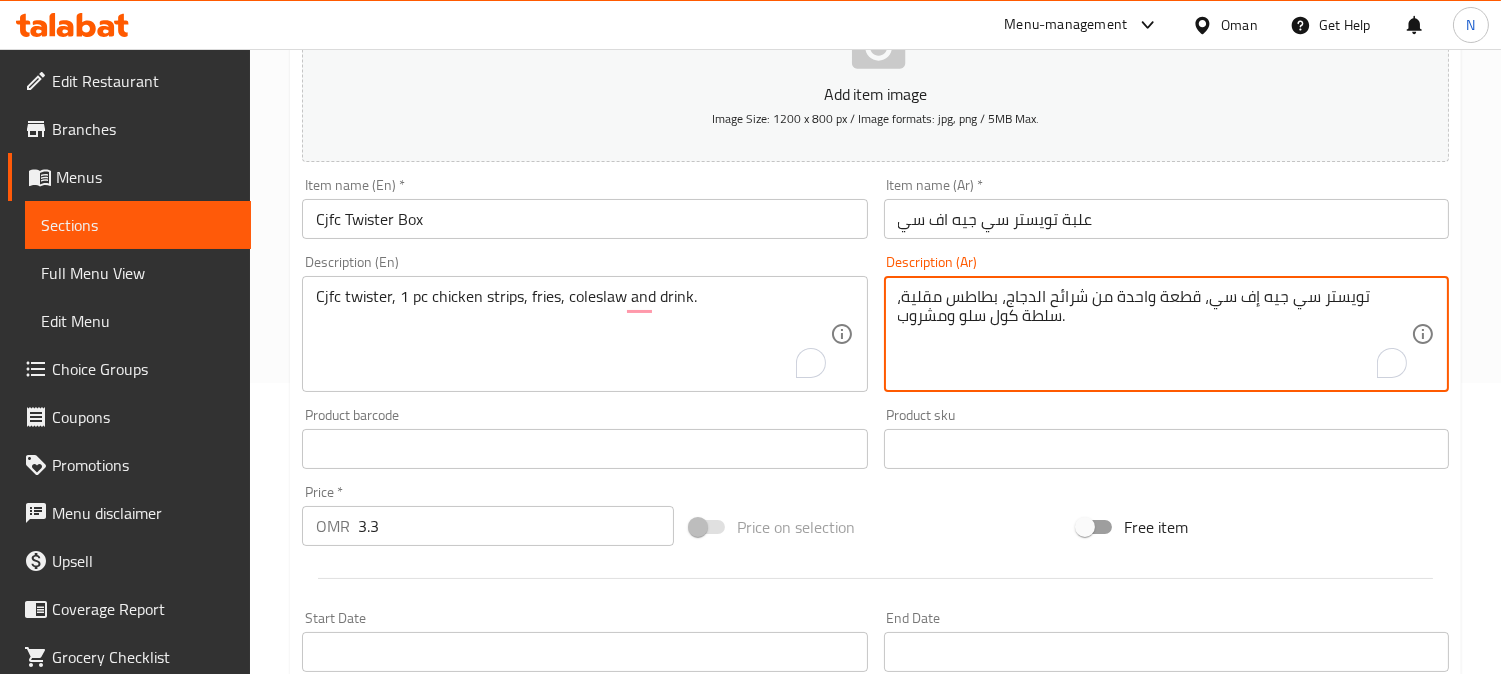 click on "تويستر سي جيه إف سي، قطعة واحدة من شرائح الدجاج، بطاطس مقلية، سلطة كول سلو ومشروب." at bounding box center [1154, 334] 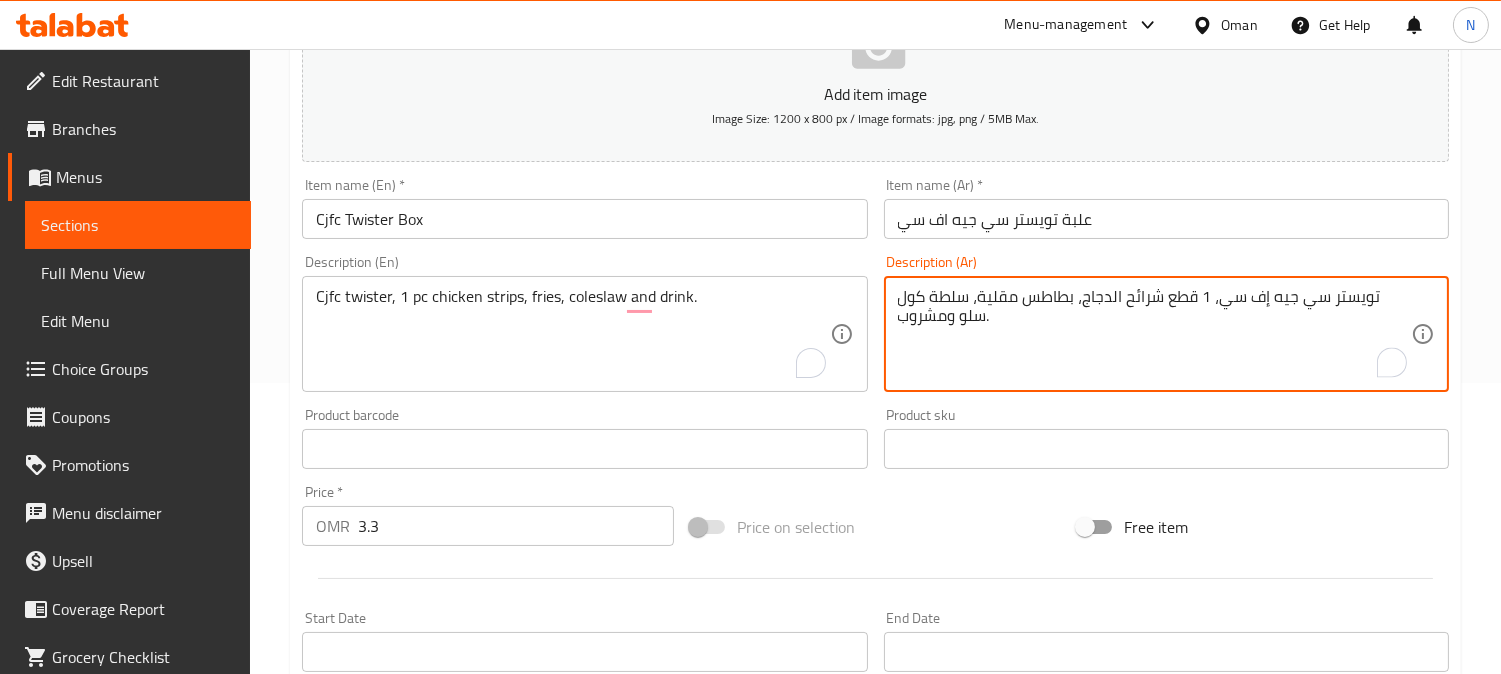 drag, startPoint x: 1152, startPoint y: 304, endPoint x: 1141, endPoint y: 305, distance: 11.045361 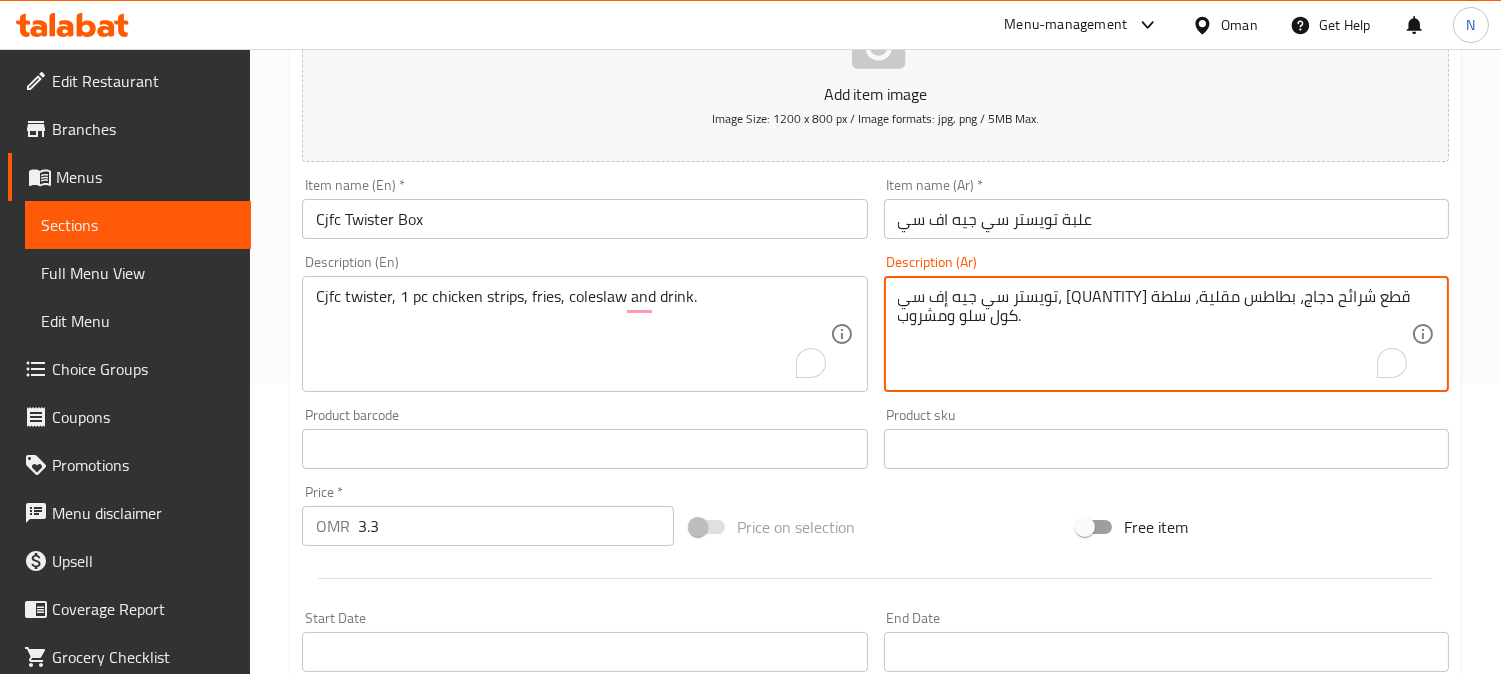 drag, startPoint x: 1104, startPoint y: 300, endPoint x: 1011, endPoint y: 310, distance: 93.53609 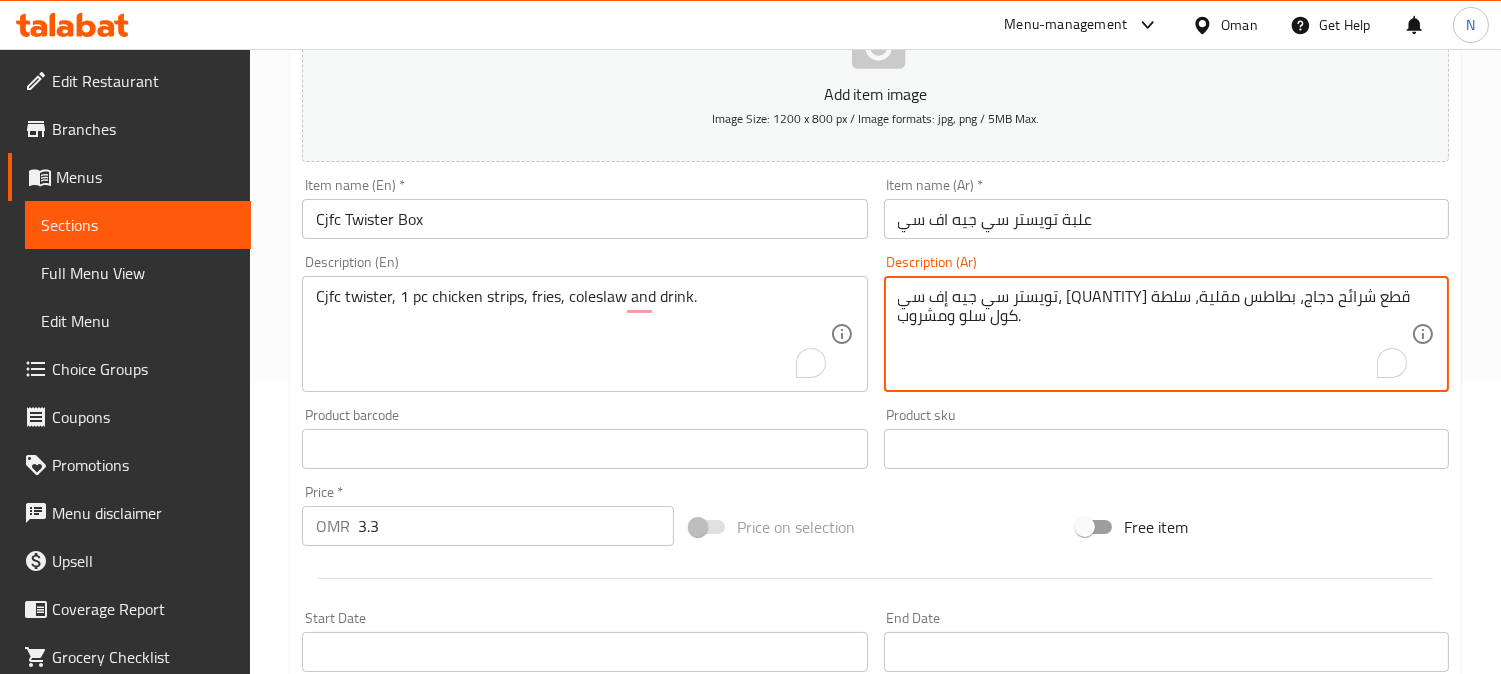 click on "تويستر سي جيه إف سي، [QUANTITY] قطع شرائح دجاج، بطاطس مقلية، سلطة كول سلو ومشروب." at bounding box center [1154, 334] 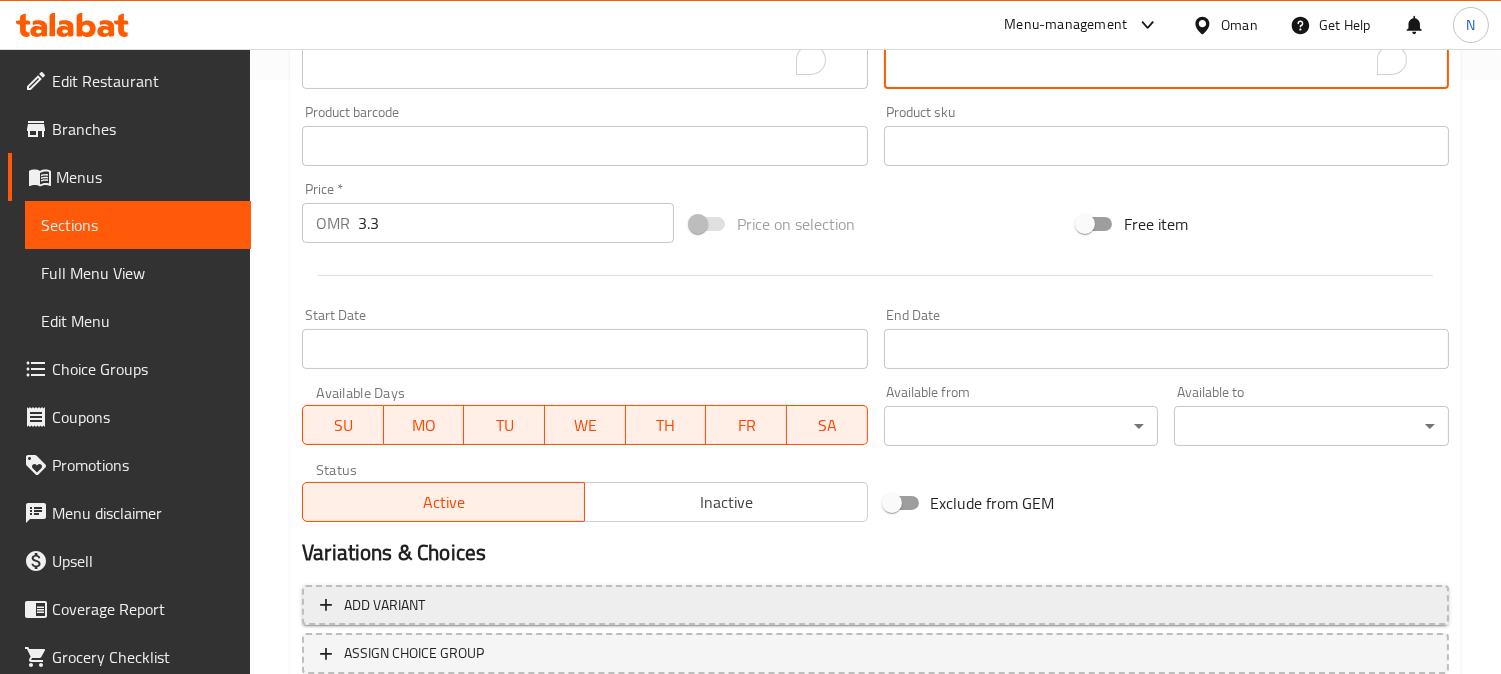 scroll, scrollTop: 735, scrollLeft: 0, axis: vertical 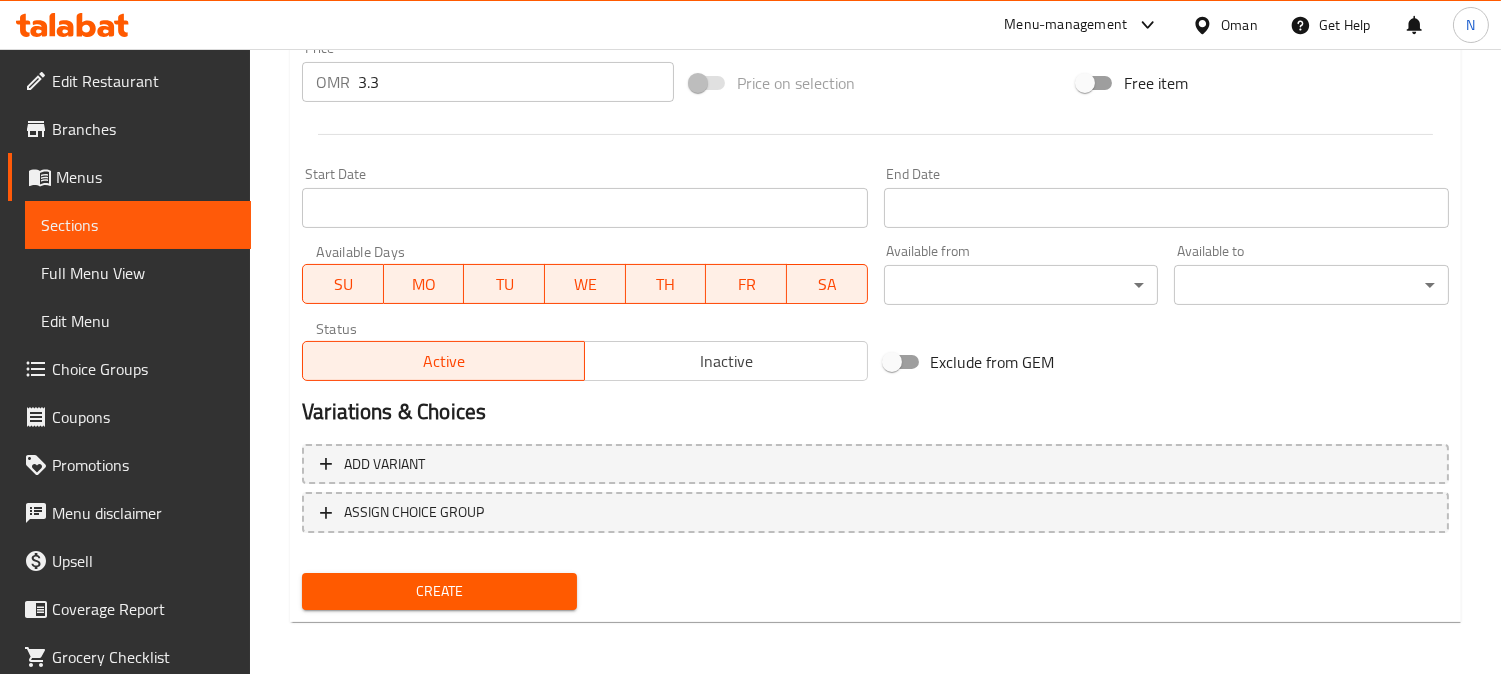 click on "Create" at bounding box center (439, 591) 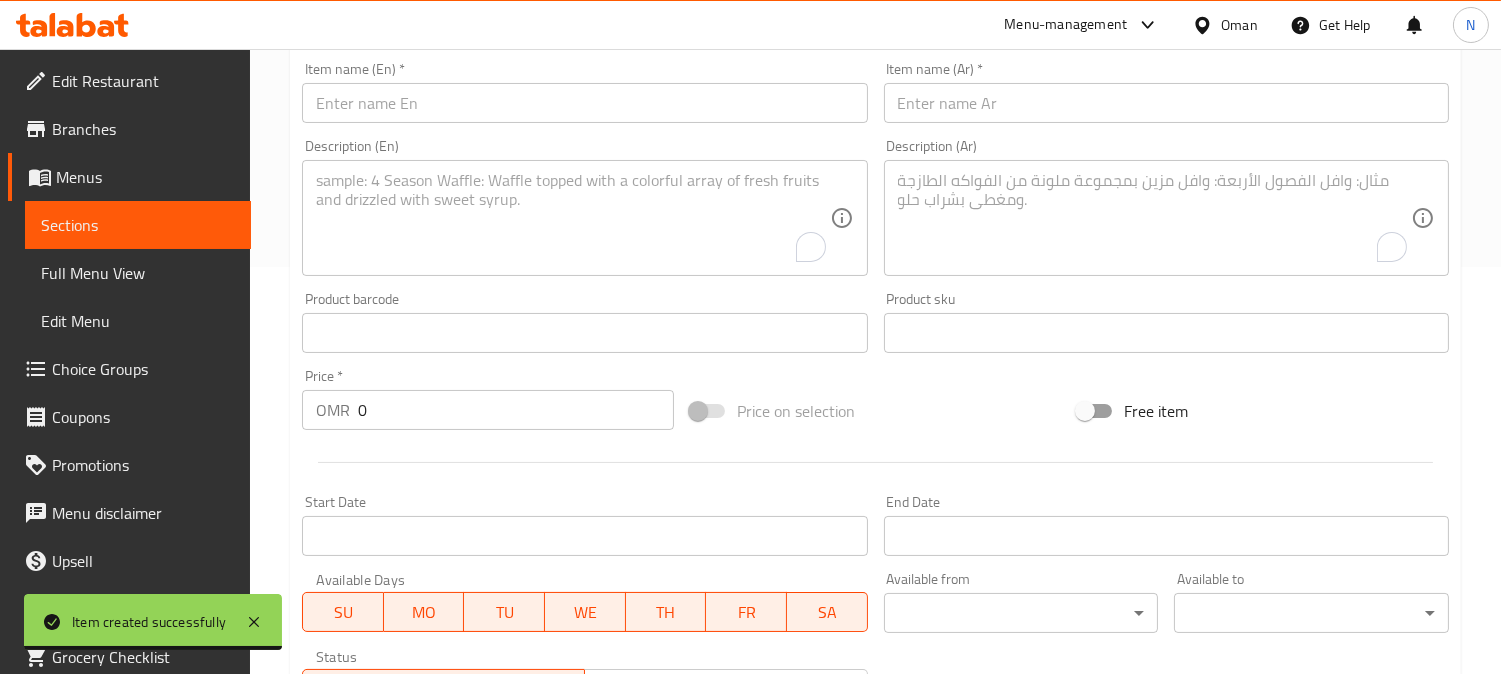 scroll, scrollTop: 402, scrollLeft: 0, axis: vertical 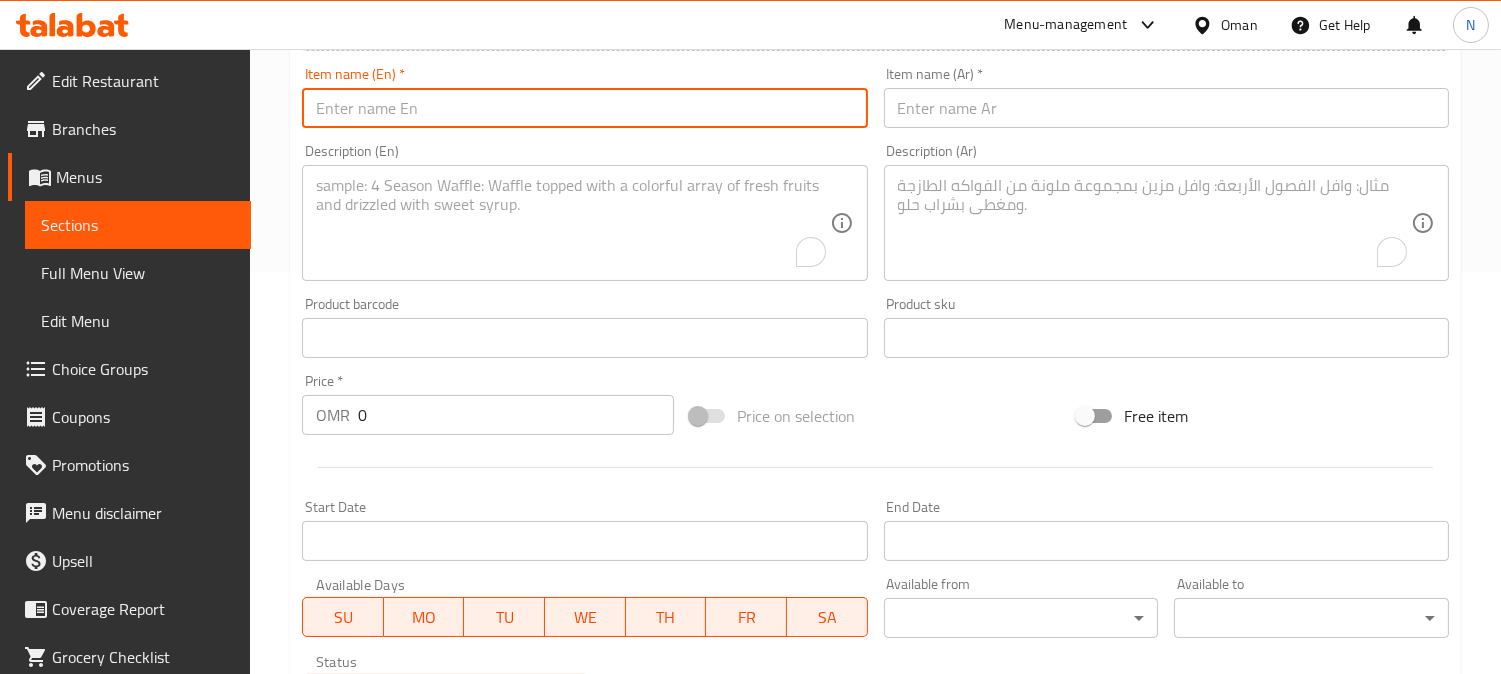 click at bounding box center [584, 108] 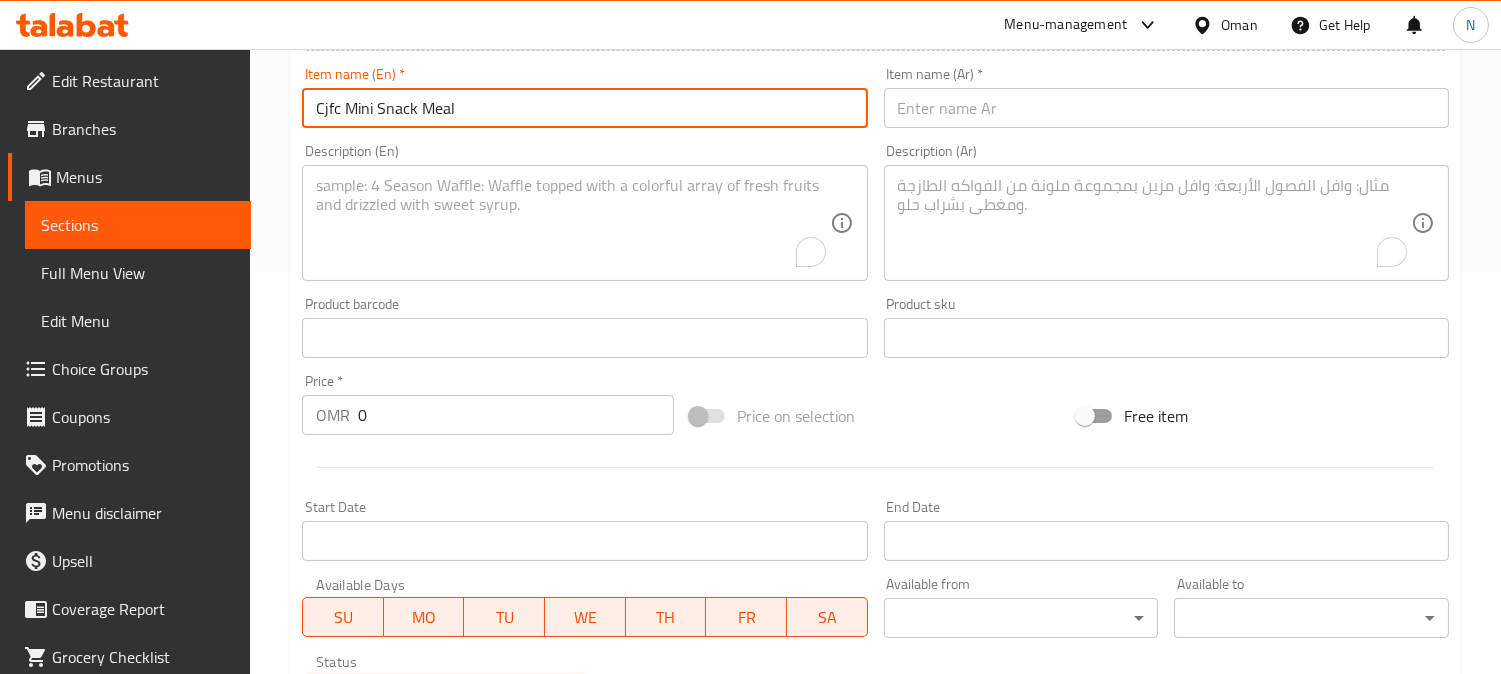 click at bounding box center [1166, 108] 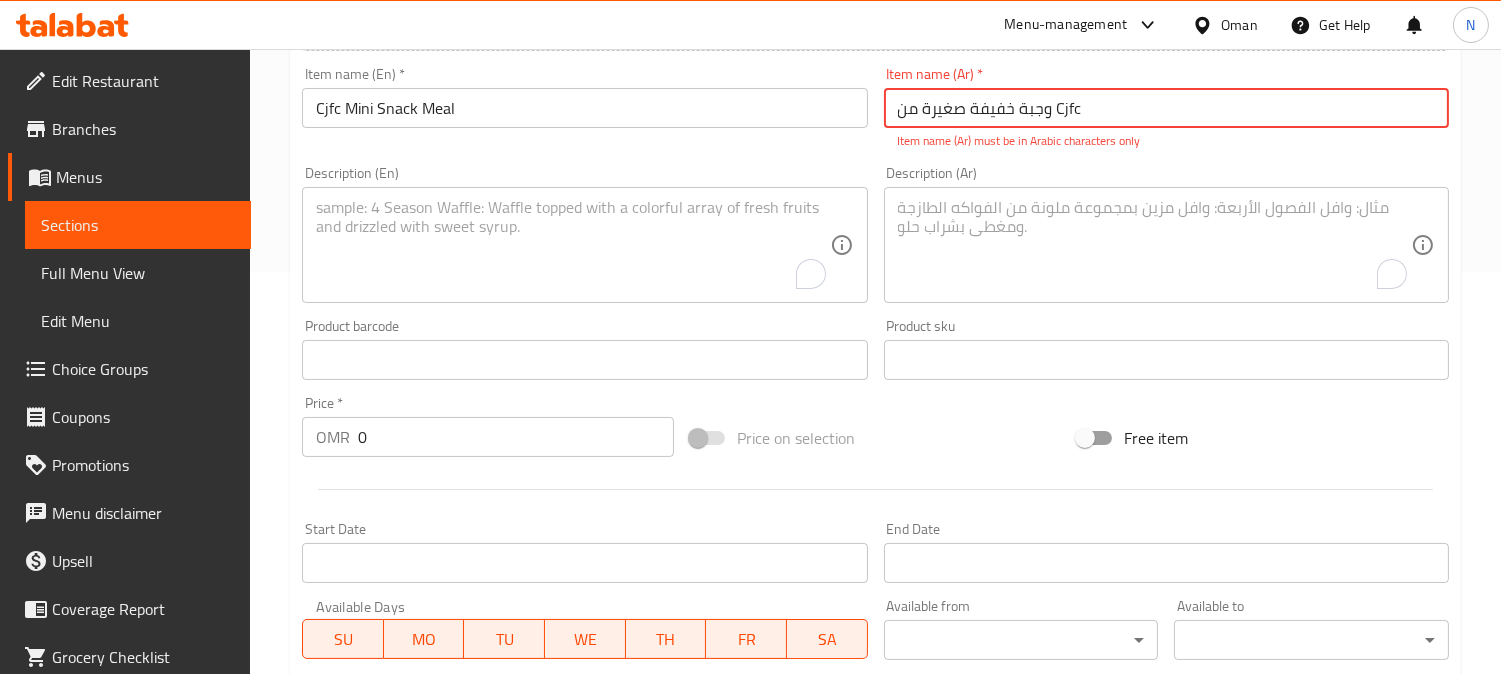 drag, startPoint x: 1011, startPoint y: 112, endPoint x: 970, endPoint y: 110, distance: 41.04875 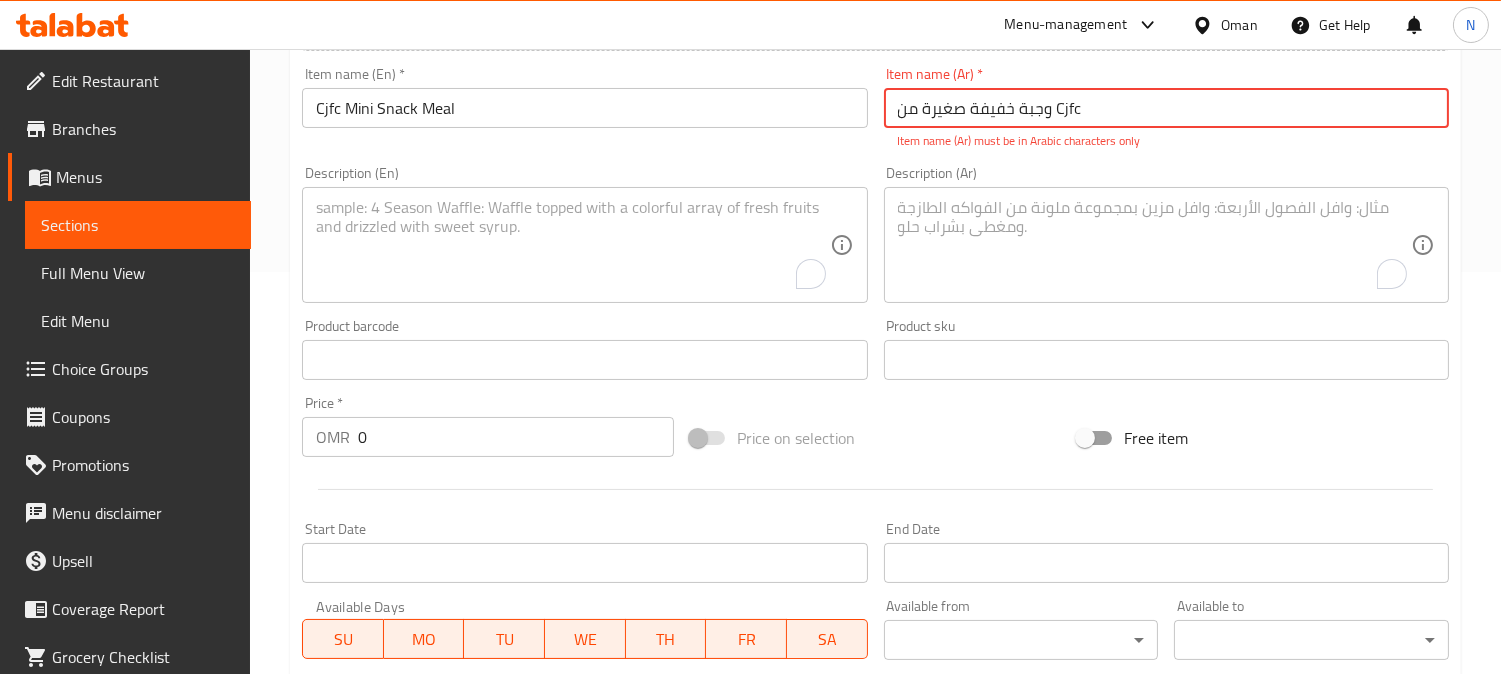 click on "وجبة خفيفة صغيرة من Cjfc" at bounding box center [1166, 108] 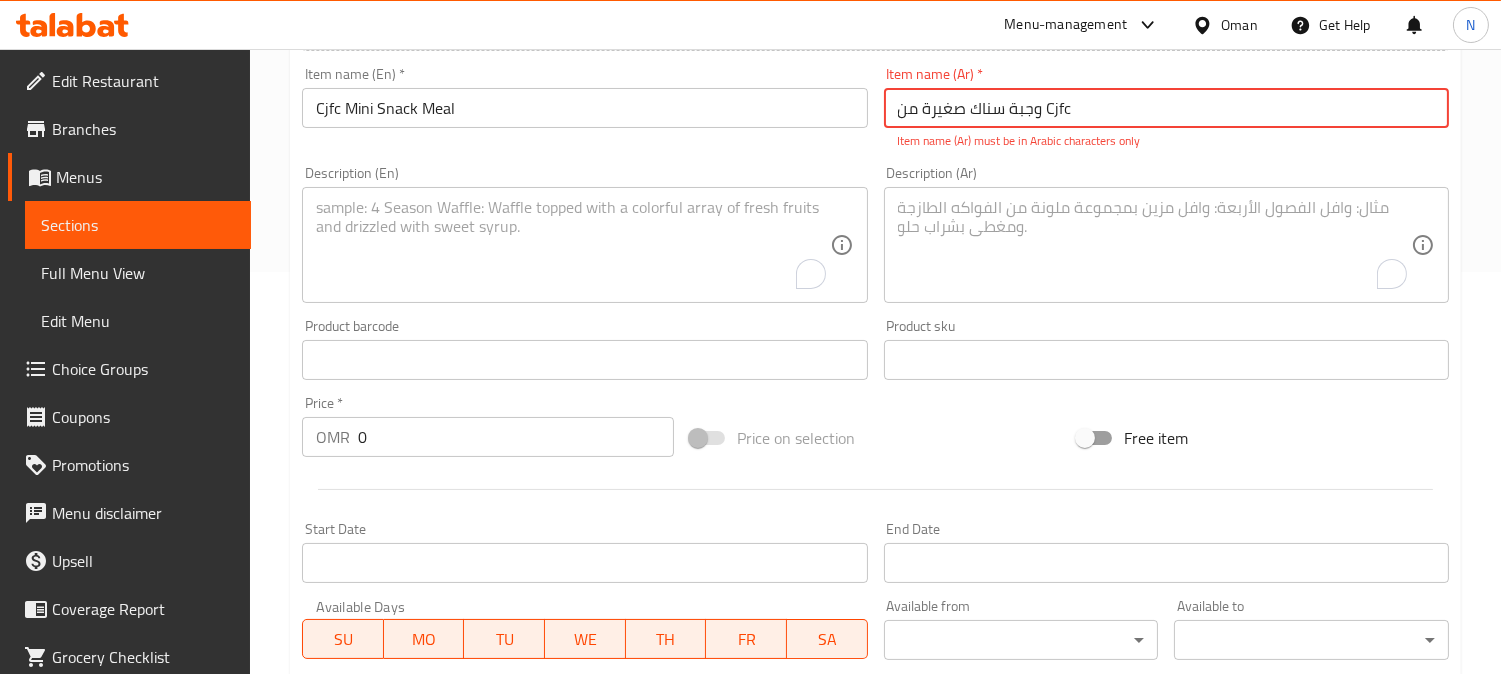 click on "وجبة سناك صغيرة من Cjfc" at bounding box center [1166, 108] 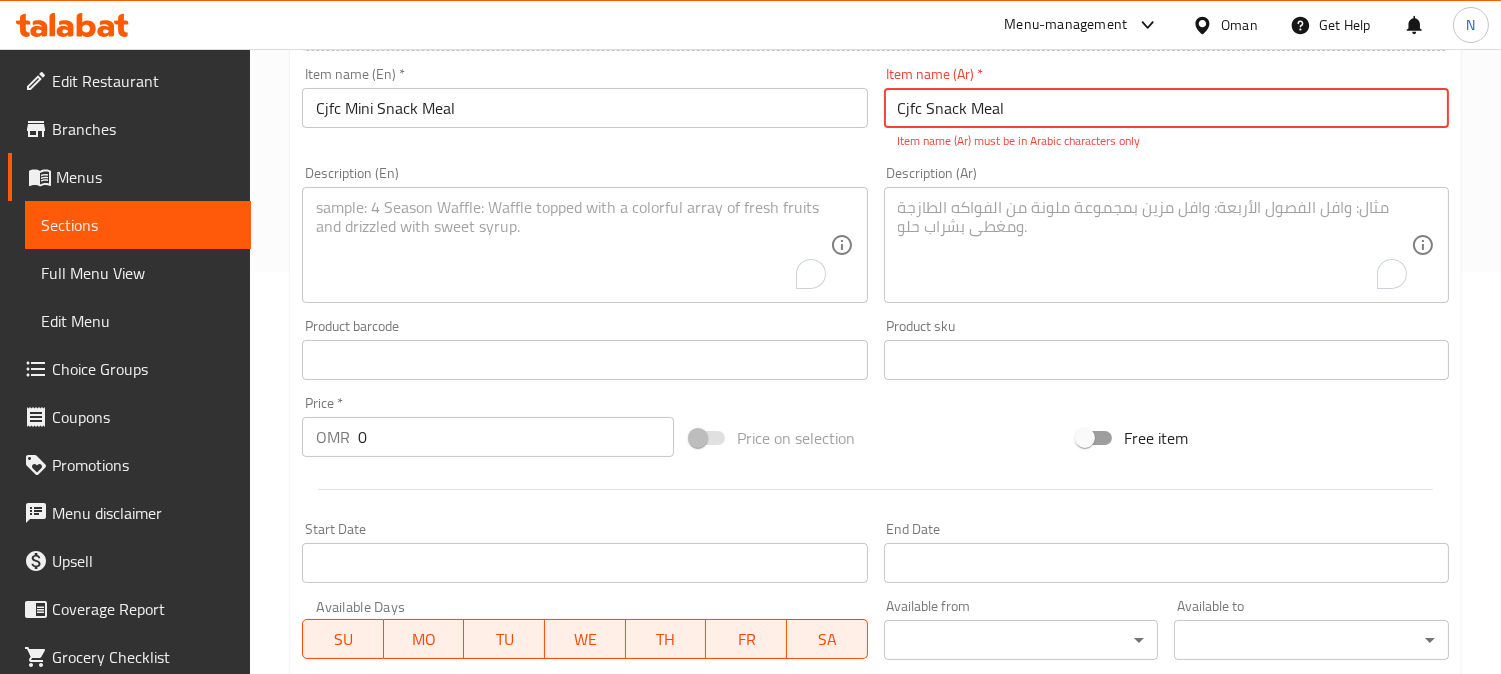 drag, startPoint x: 1020, startPoint y: 117, endPoint x: 1066, endPoint y: 117, distance: 46 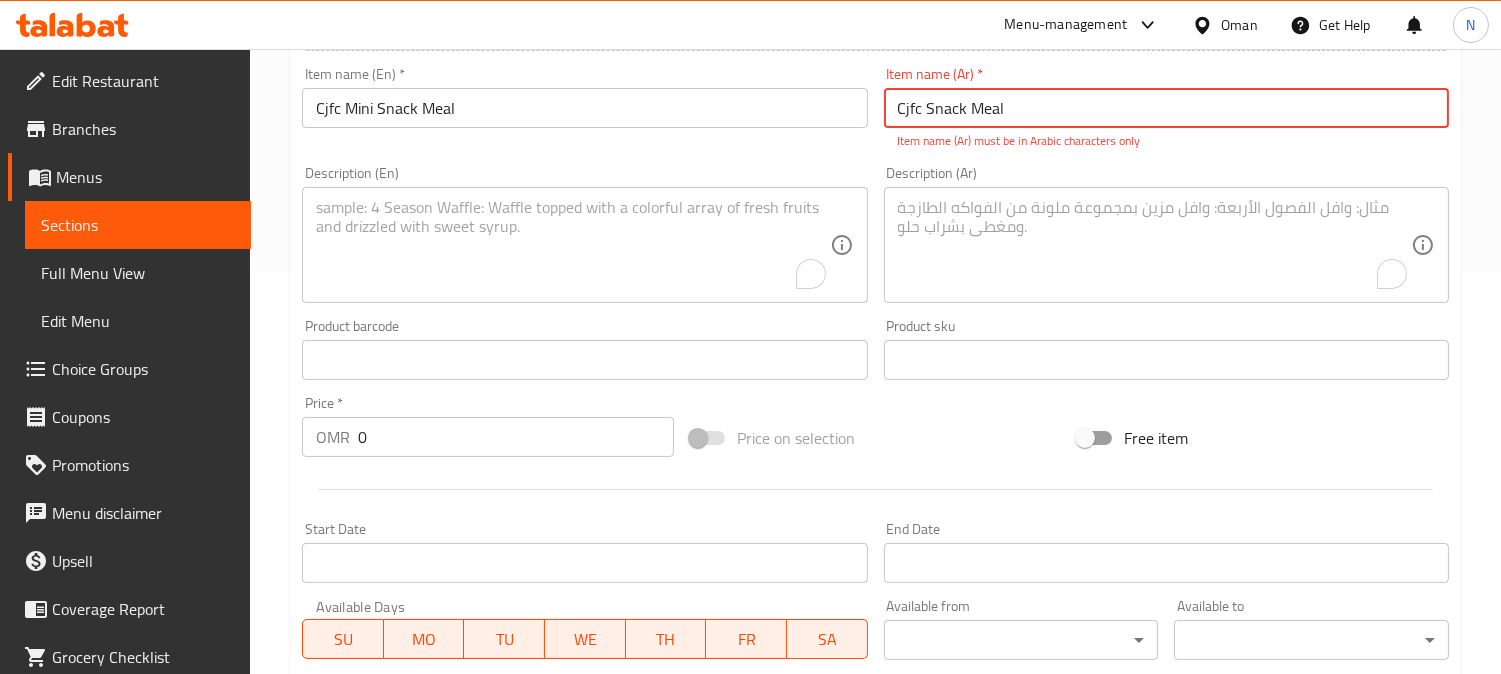 click on "Cjfc Snack Meal" at bounding box center [1166, 108] 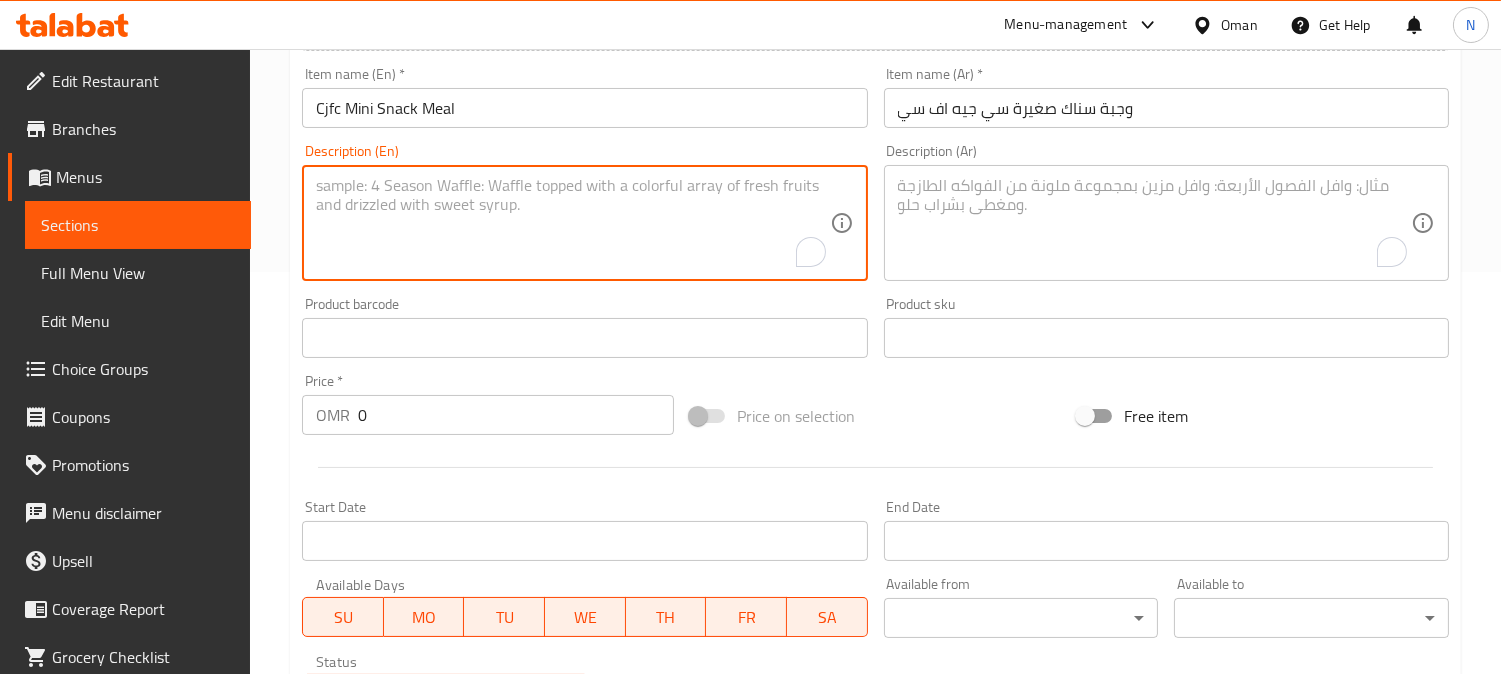 click at bounding box center (572, 223) 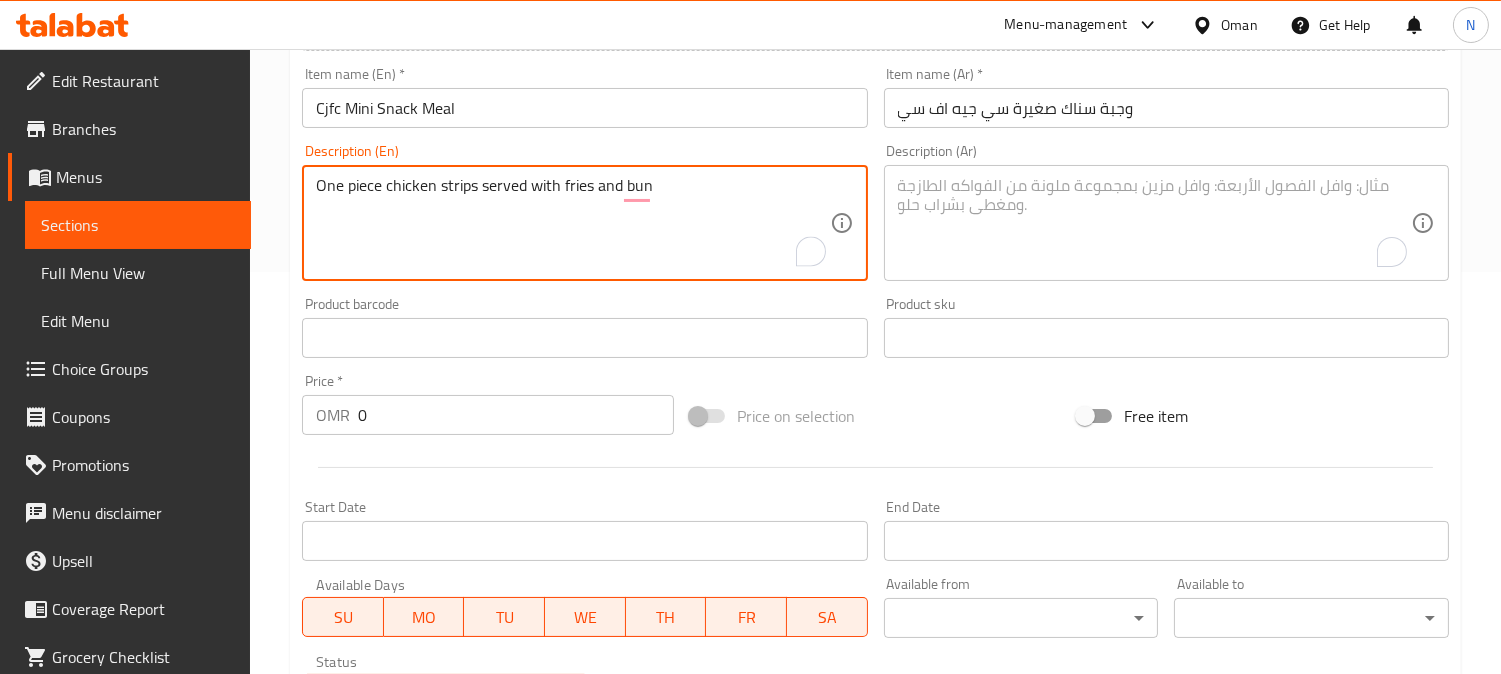 click on "One piece chicken strips served with fries and bun" at bounding box center [572, 223] 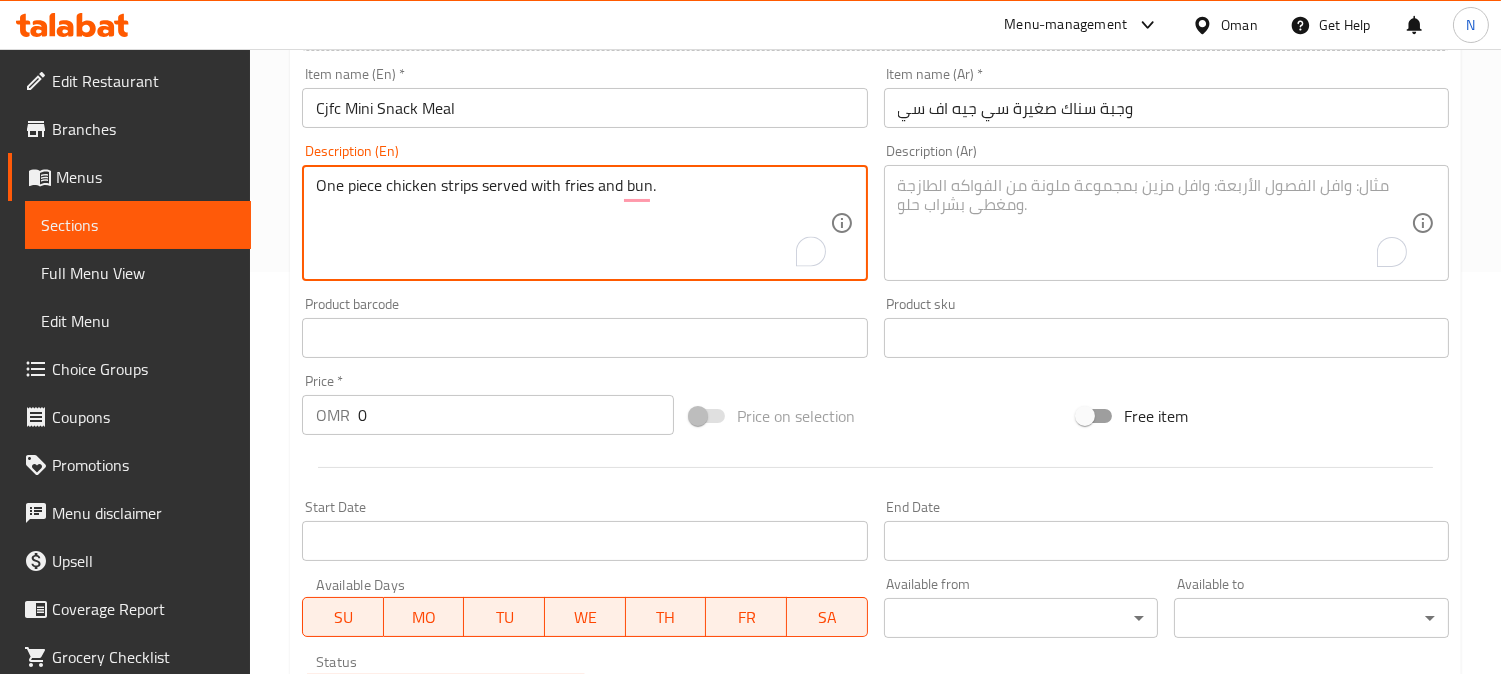 click on "One piece chicken strips served with fries and bun." at bounding box center [572, 223] 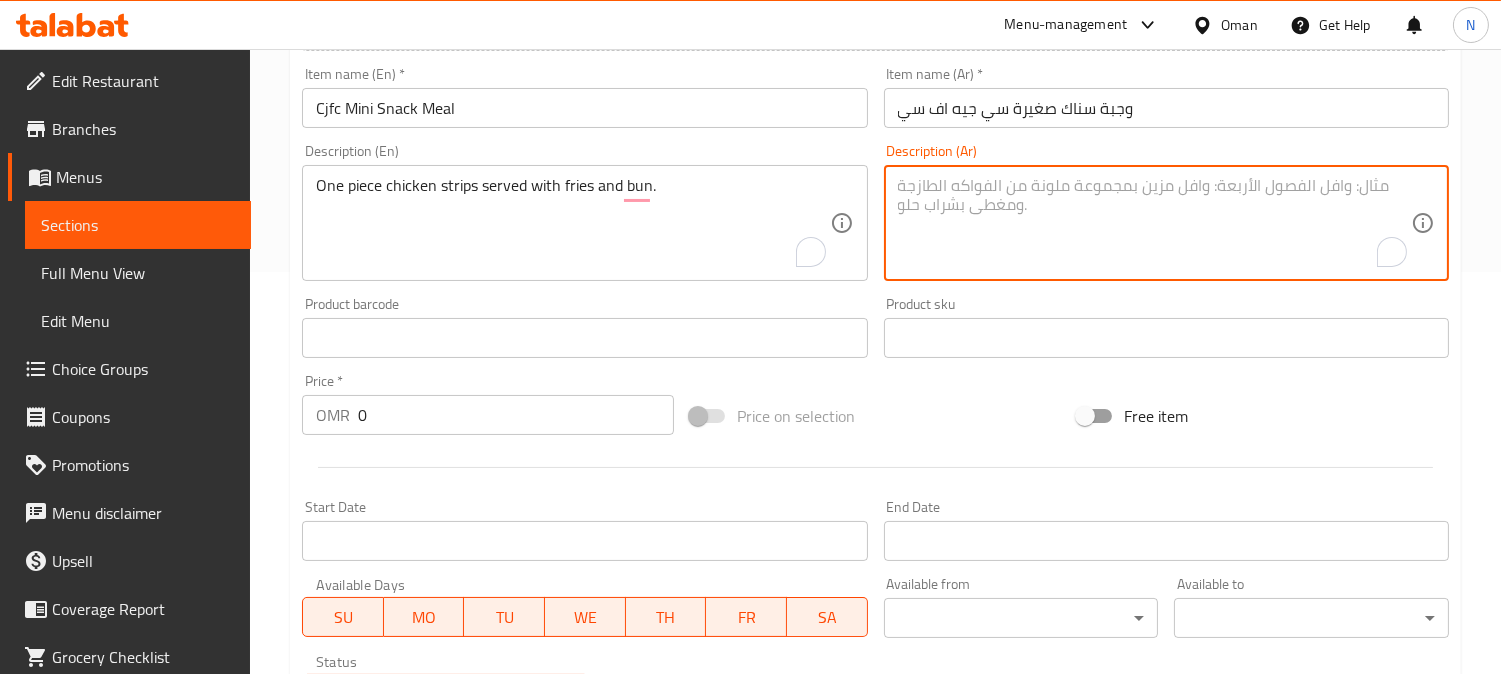 click at bounding box center (1154, 223) 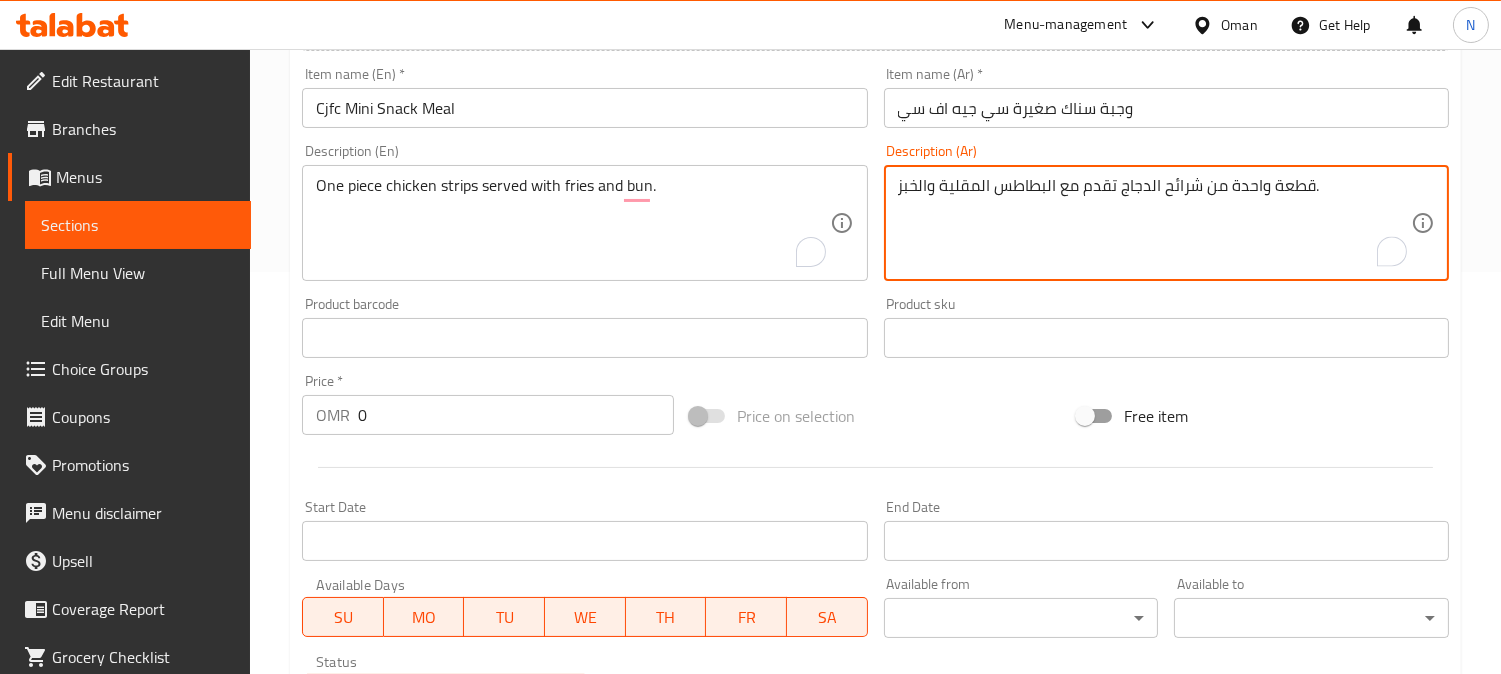 click on "قطعة واحدة من شرائح الدجاج تقدم مع البطاطس المقلية والخبز." at bounding box center (1154, 223) 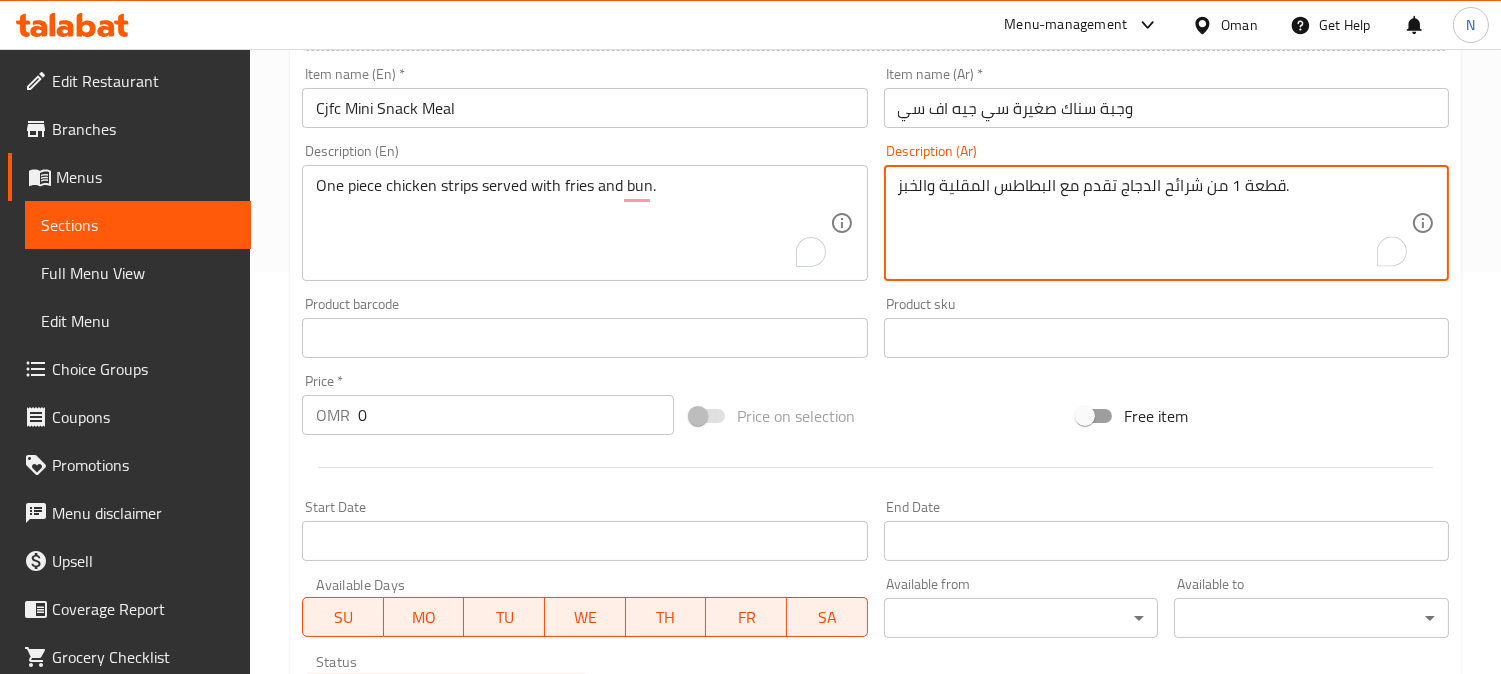 click on "قطعة 1 من شرائح الدجاج تقدم مع البطاطس المقلية والخبز." at bounding box center [1154, 223] 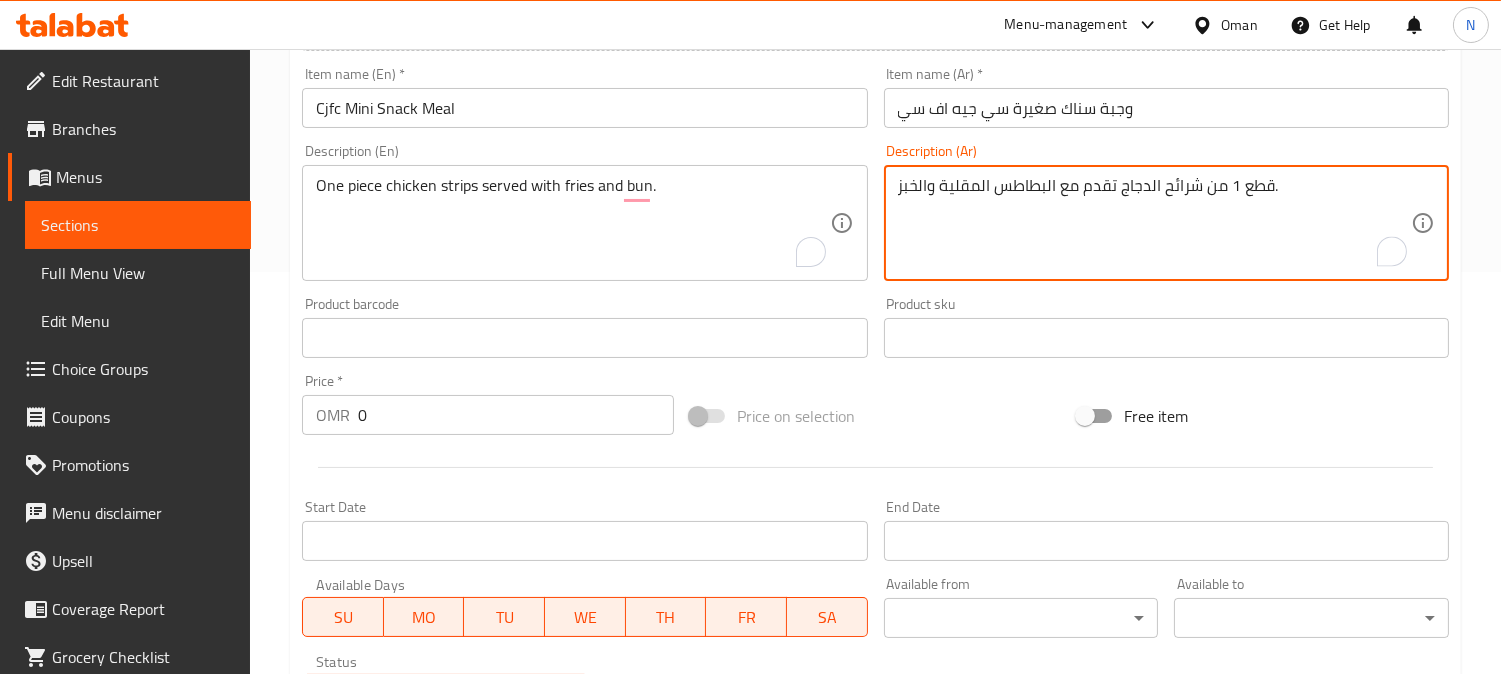 click on "قطع 1 من شرائح الدجاج تقدم مع البطاطس المقلية والخبز." at bounding box center (1154, 223) 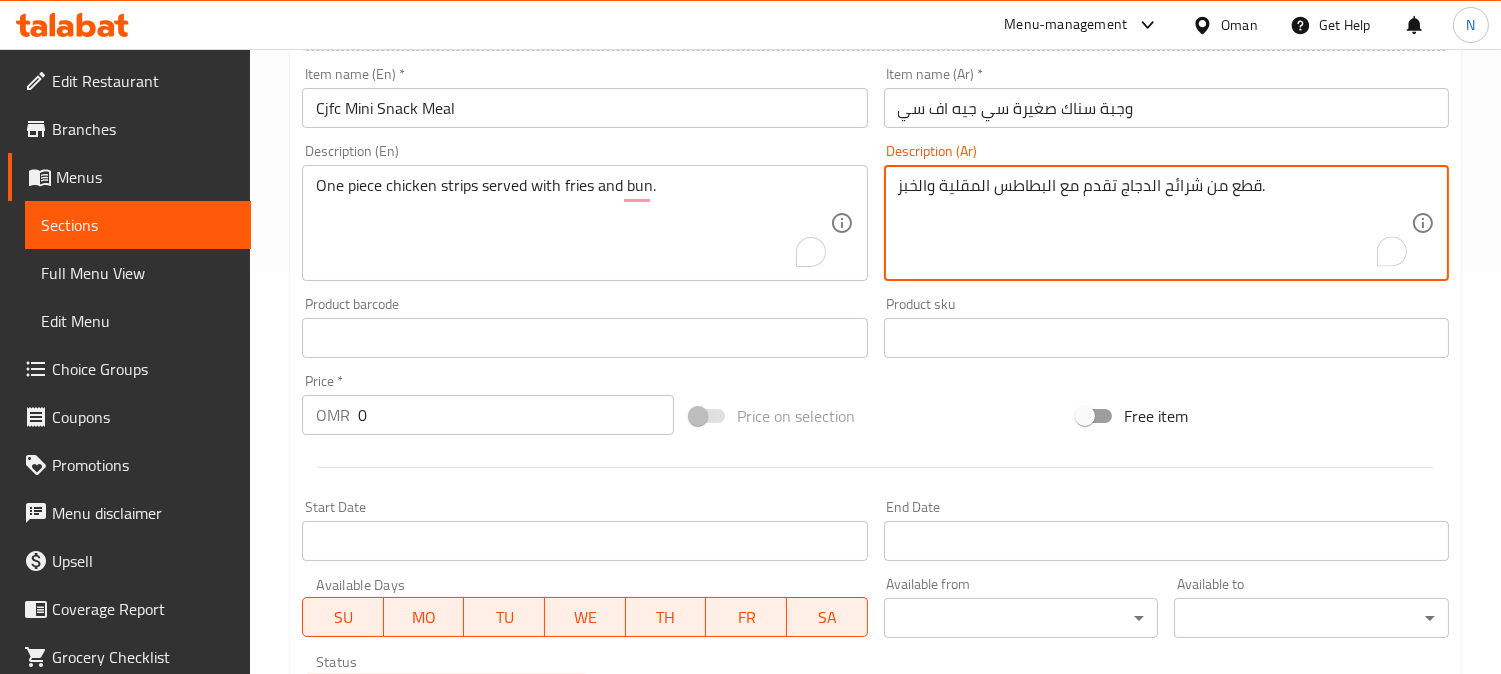 click on "قطع من شرائح الدجاج تقدم مع البطاطس المقلية والخبز." at bounding box center (1154, 223) 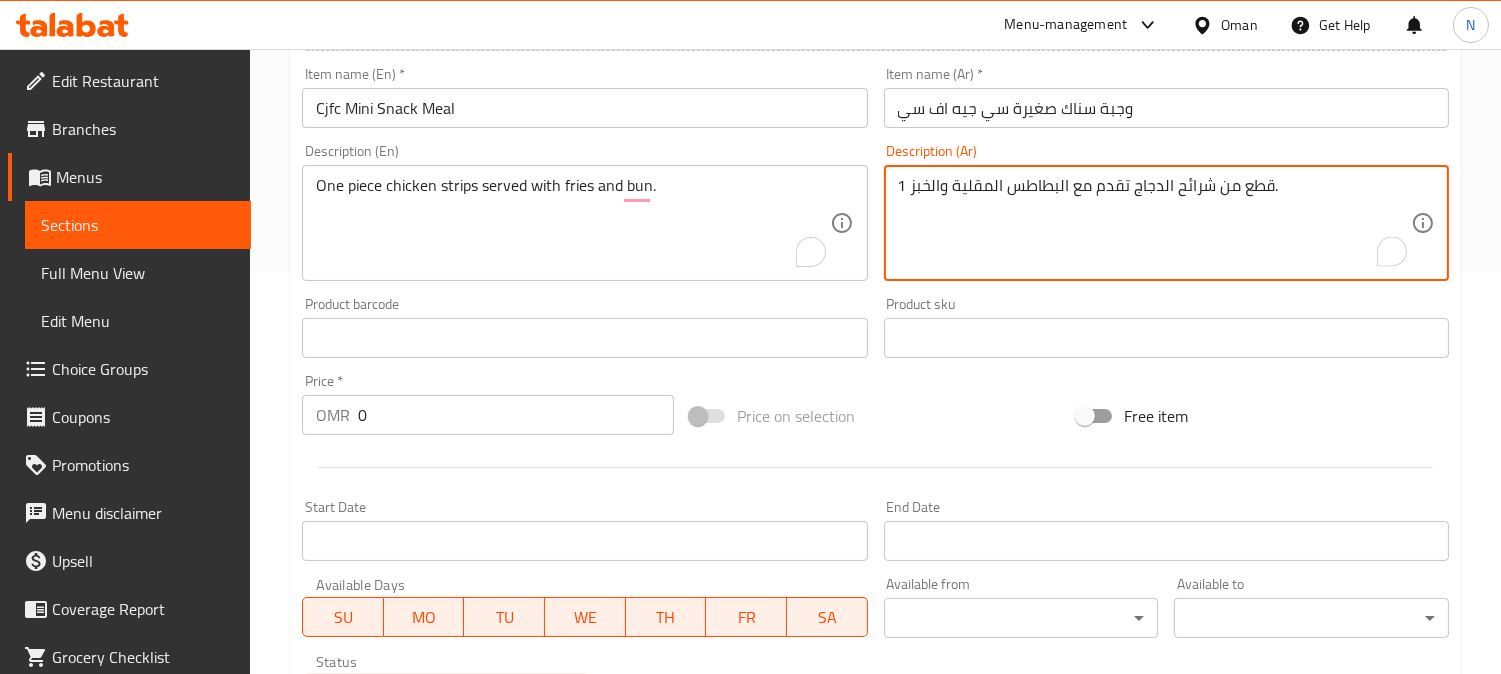 drag, startPoint x: 1170, startPoint y: 185, endPoint x: 1160, endPoint y: 187, distance: 10.198039 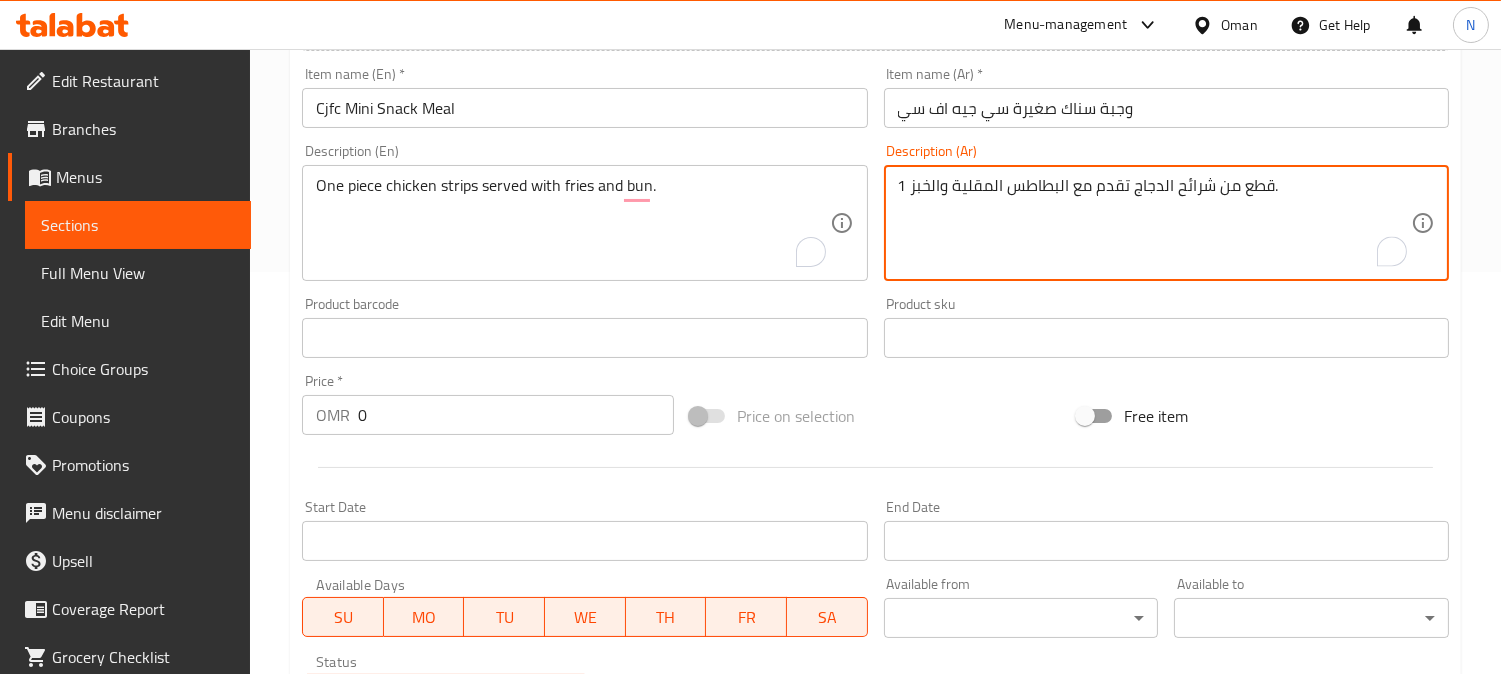 click on "1 قطع من شرائح الدجاج تقدم مع البطاطس المقلية والخبز." at bounding box center [1154, 223] 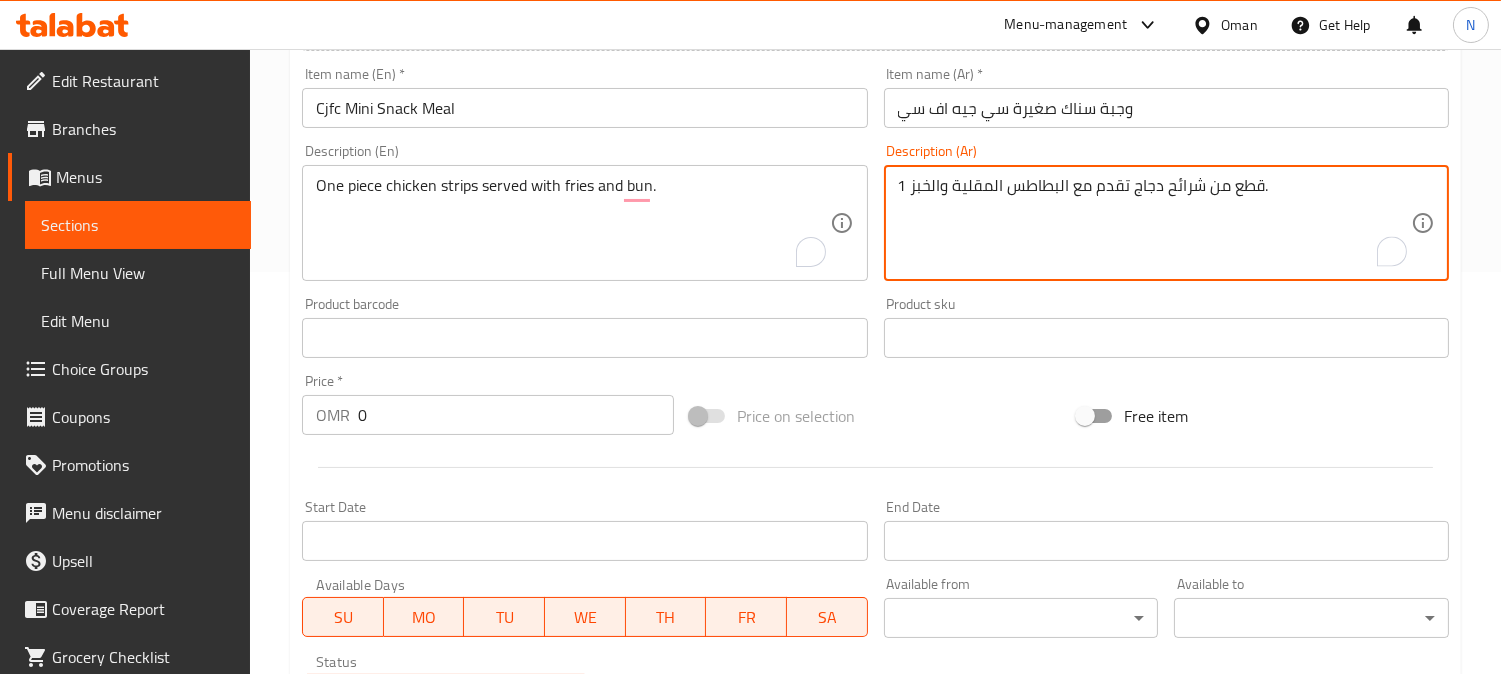 drag, startPoint x: 1068, startPoint y: 196, endPoint x: 952, endPoint y: 200, distance: 116.06895 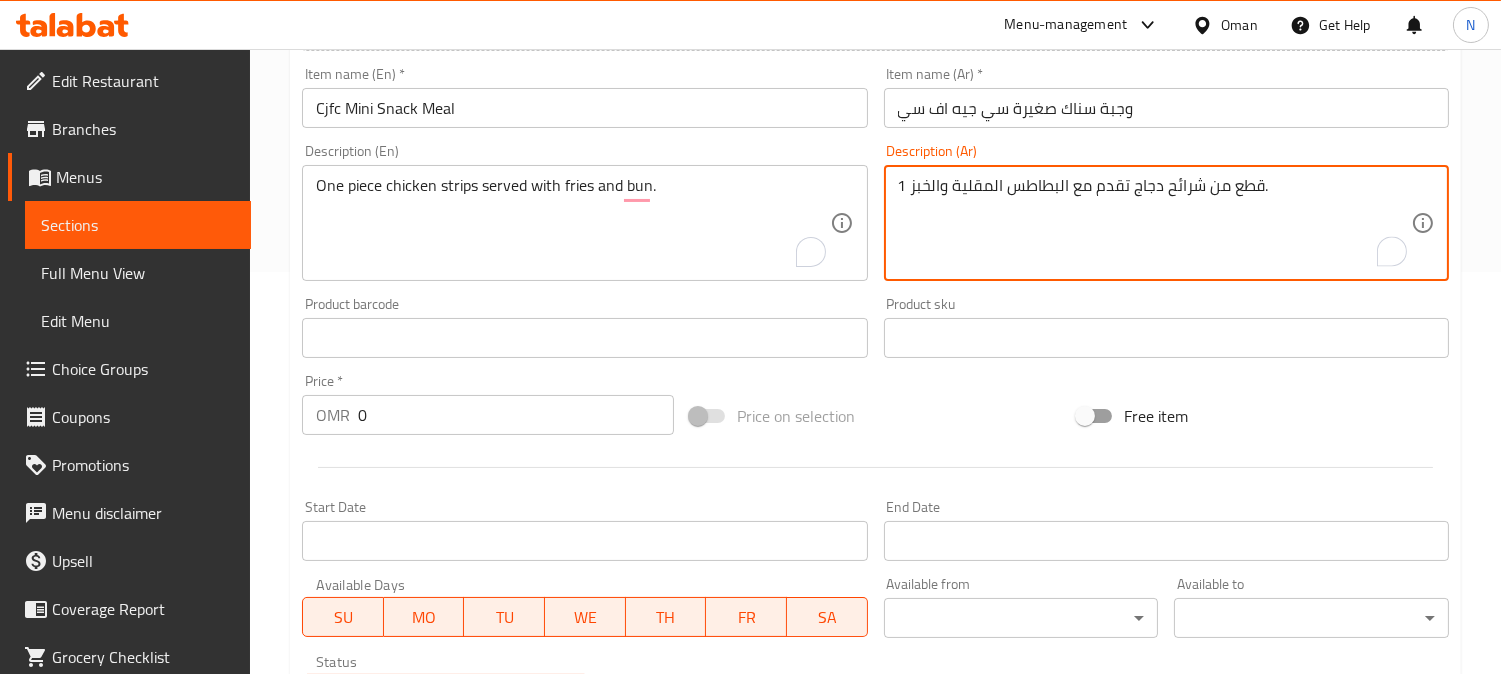 click on "1 قطع من شرائح دجاج تقدم مع البطاطس المقلية والخبز." at bounding box center (1154, 223) 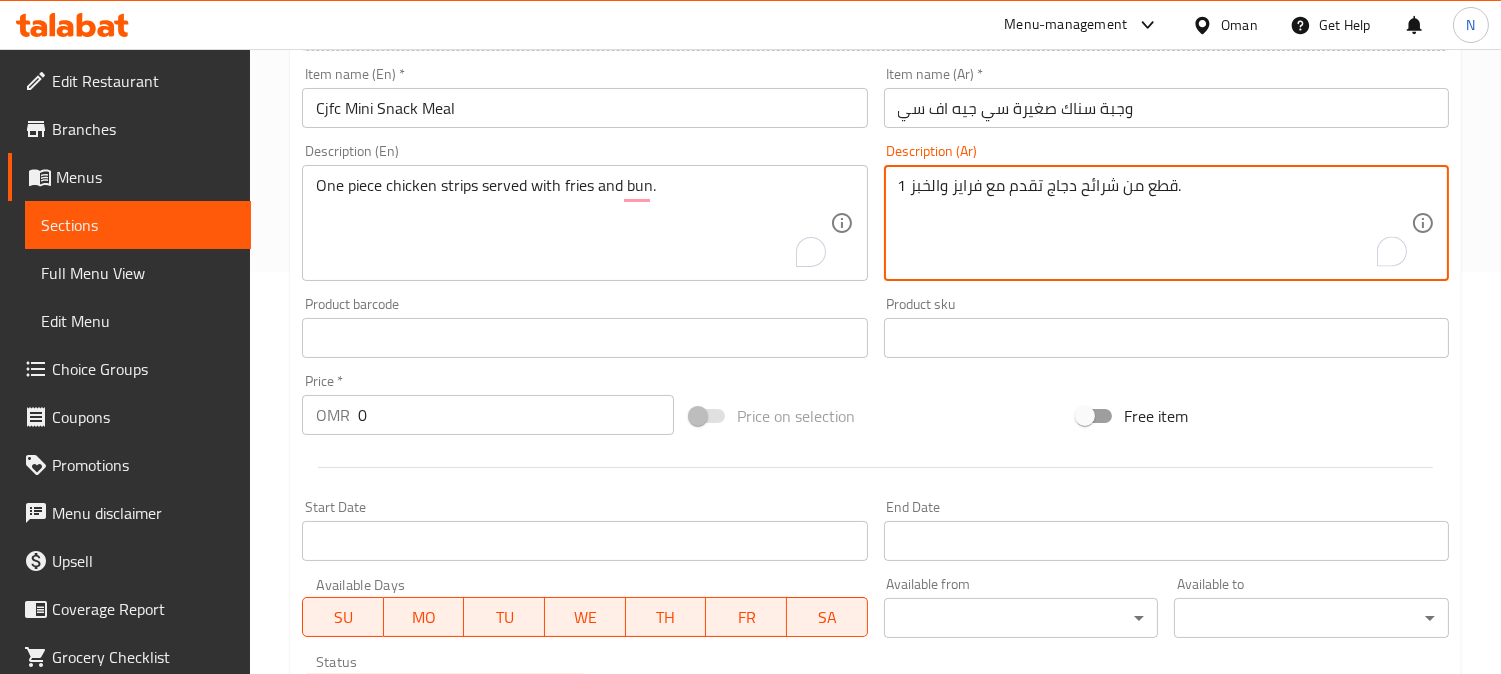 click on "1 قطع من شرائح دجاج تقدم مع فرايز والخبز." at bounding box center (1154, 223) 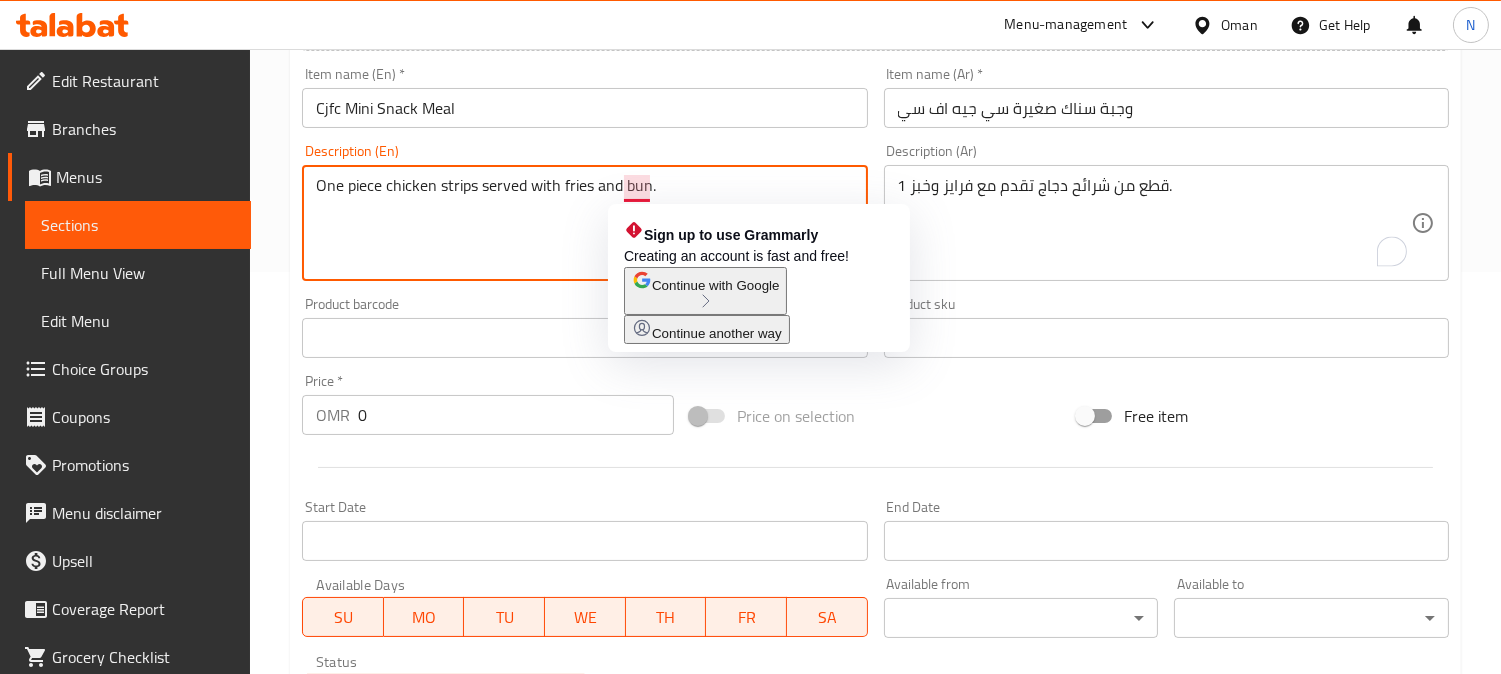 click on "One piece chicken strips served with fries and bun." at bounding box center (572, 223) 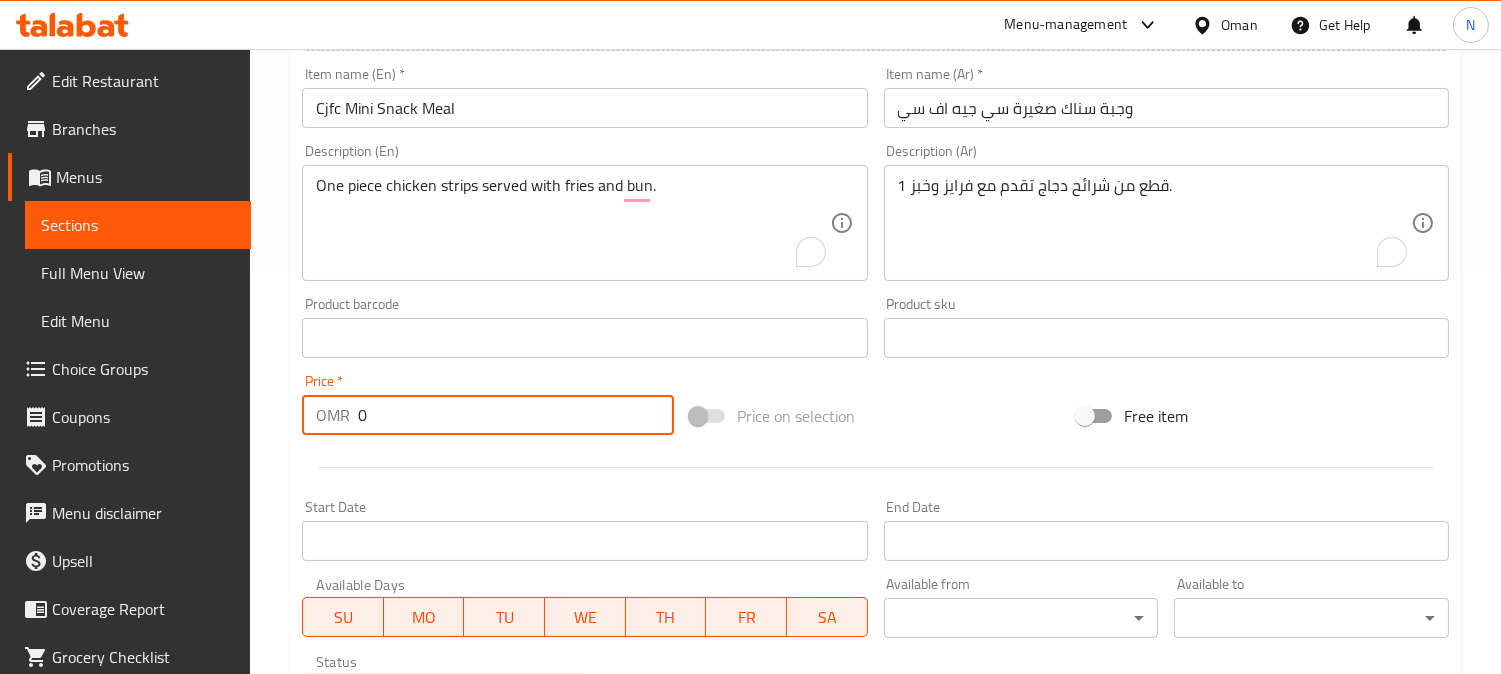 drag, startPoint x: 378, startPoint y: 420, endPoint x: 322, endPoint y: 420, distance: 56 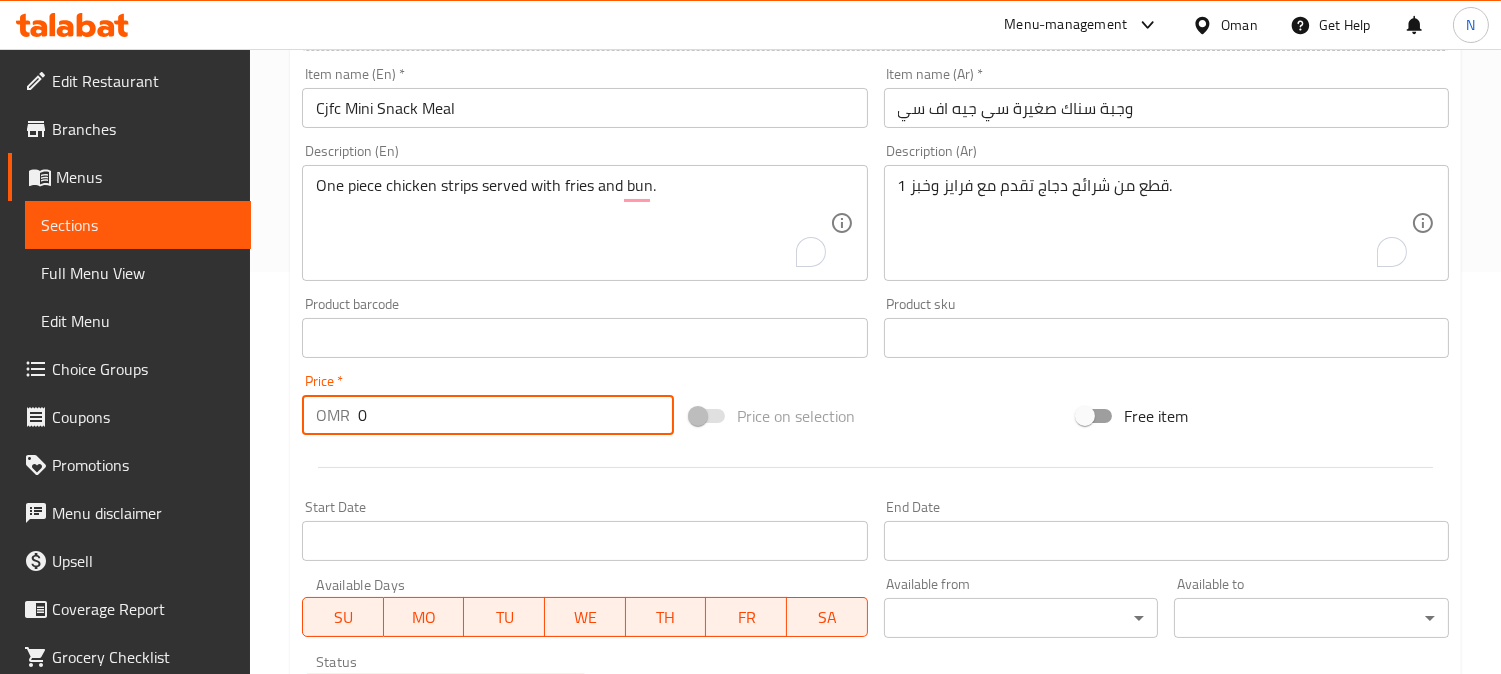 click on "OMR 0 Price  *" at bounding box center [488, 415] 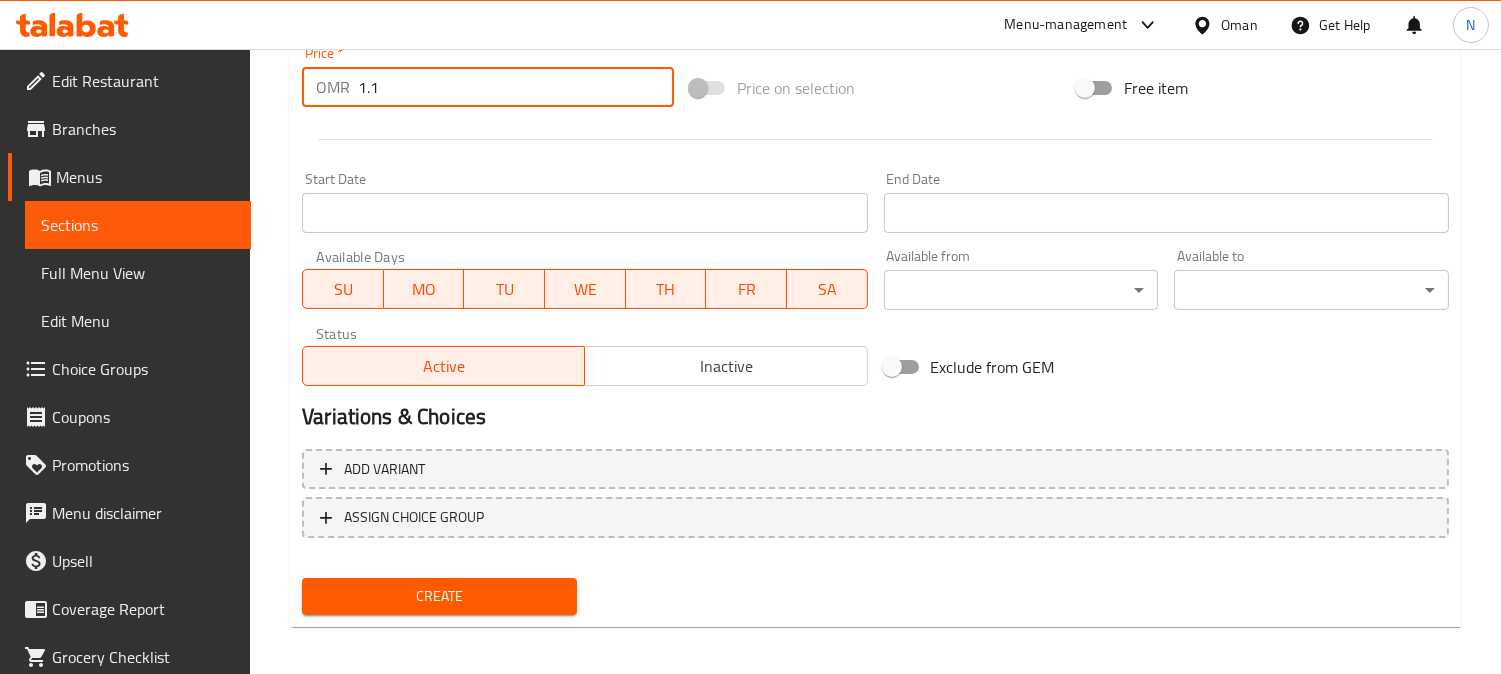scroll, scrollTop: 735, scrollLeft: 0, axis: vertical 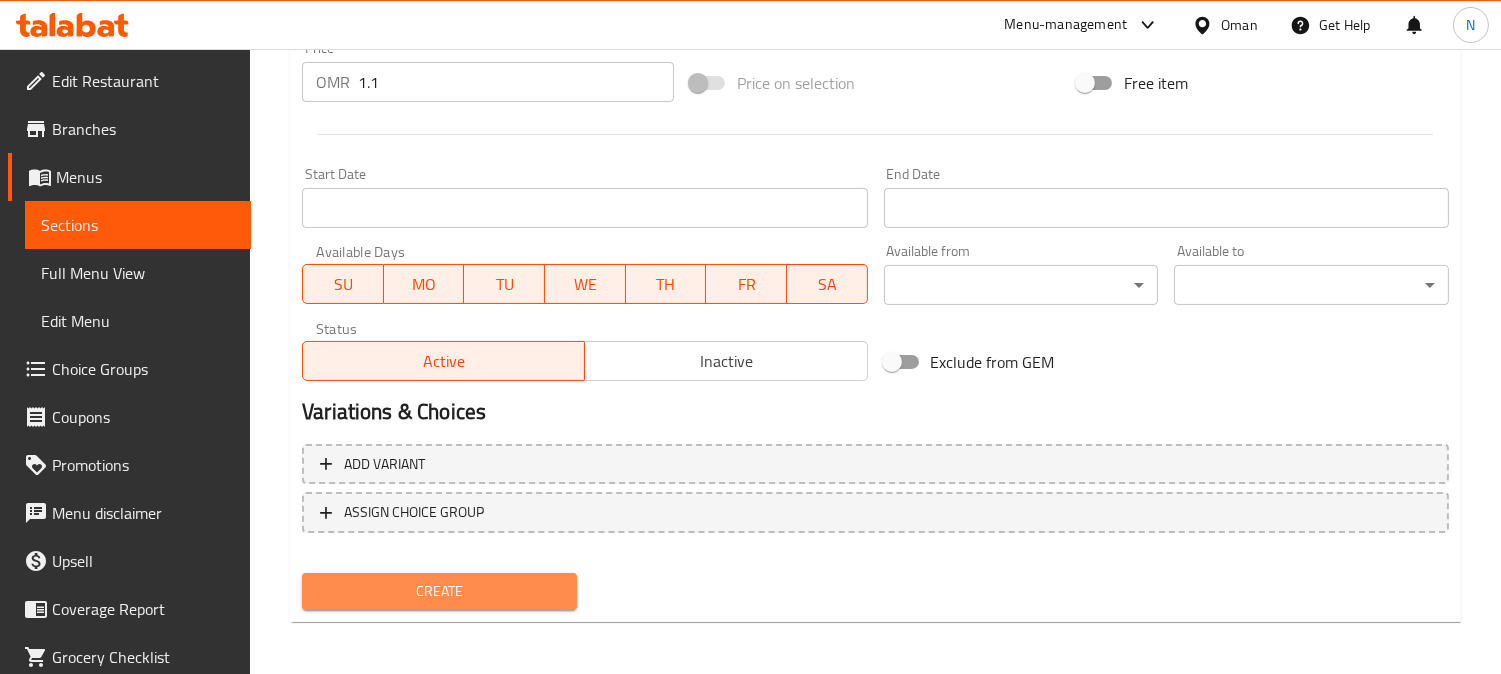 click on "Create" at bounding box center [439, 591] 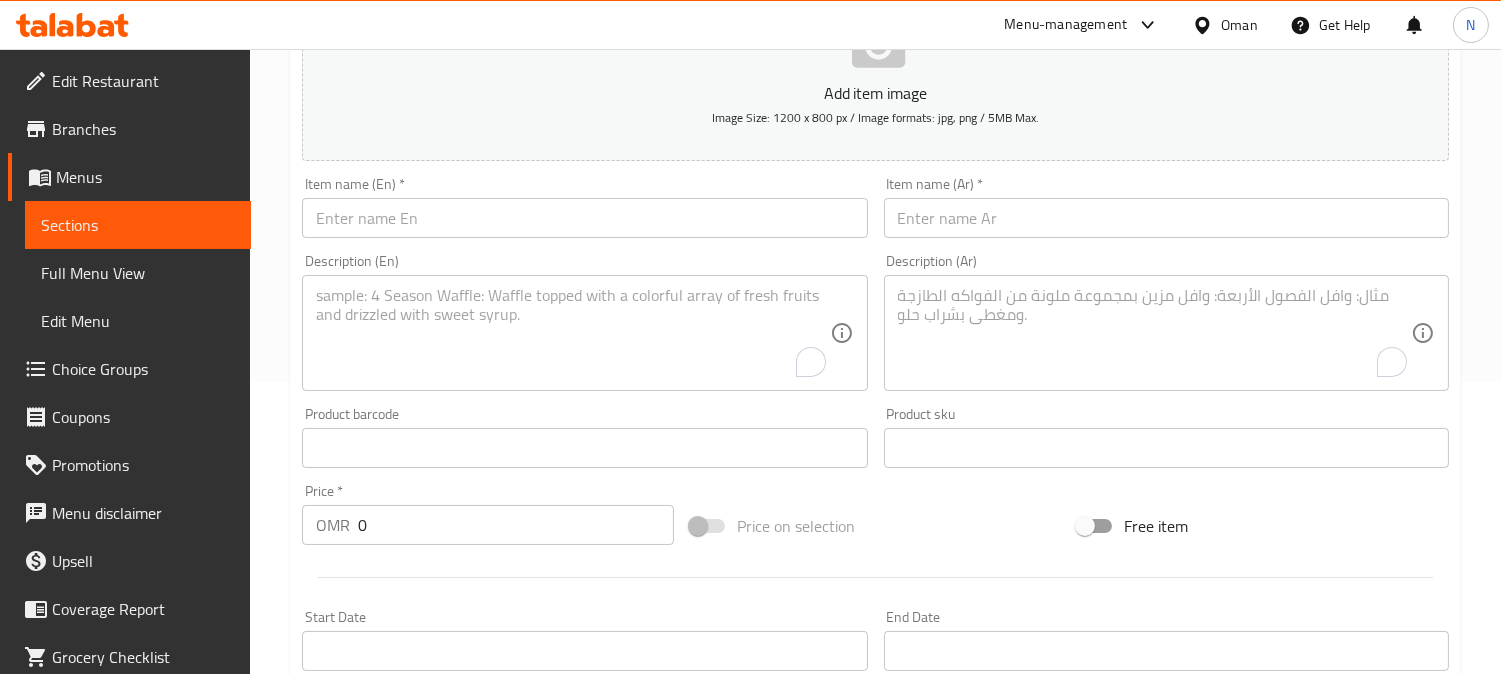 scroll, scrollTop: 180, scrollLeft: 0, axis: vertical 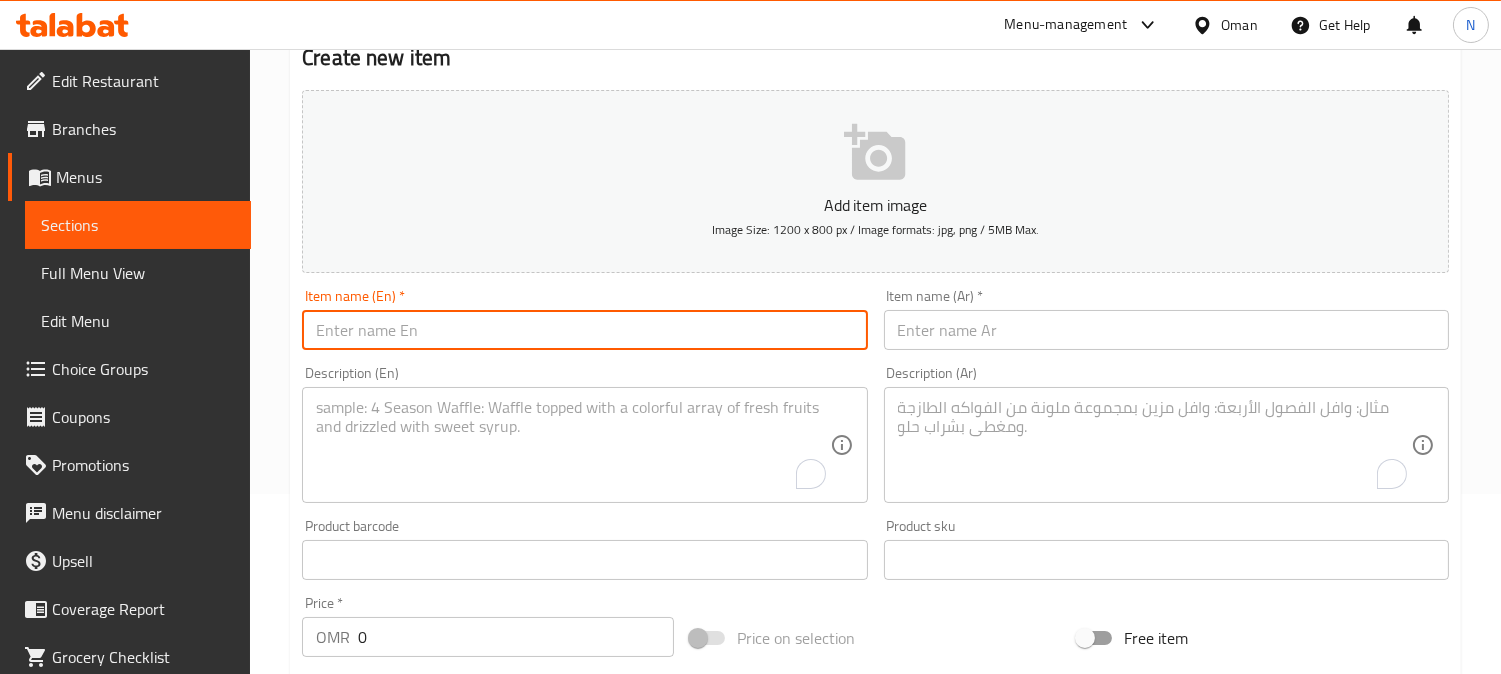click at bounding box center [584, 330] 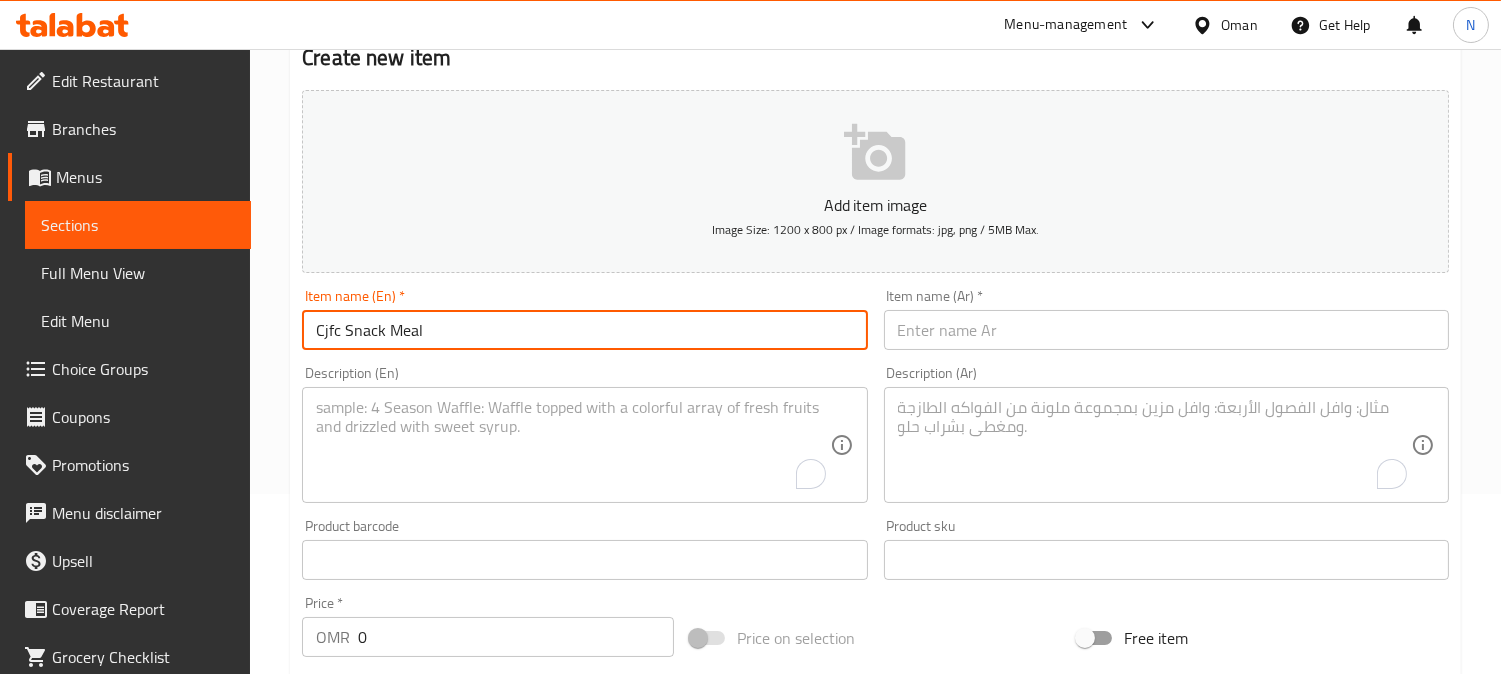 click at bounding box center (1166, 330) 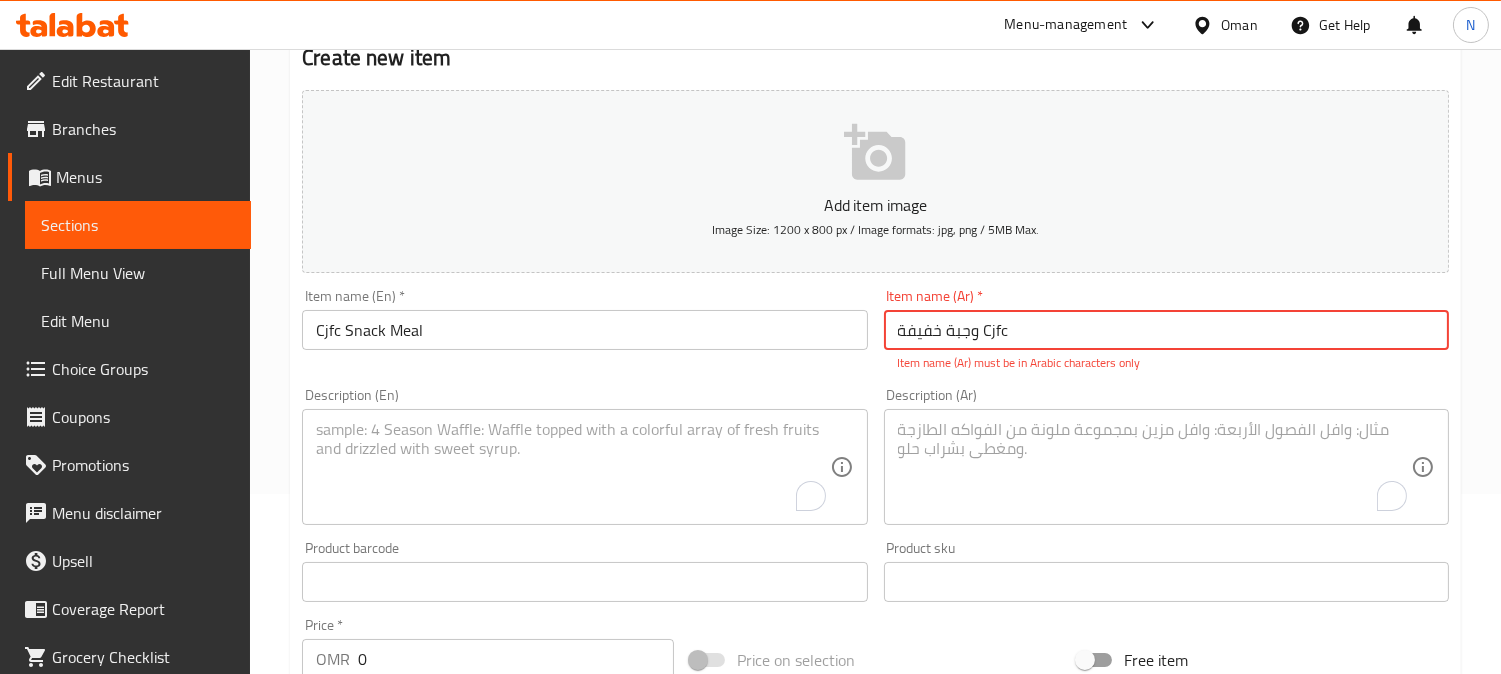 drag, startPoint x: 982, startPoint y: 337, endPoint x: 1022, endPoint y: 337, distance: 40 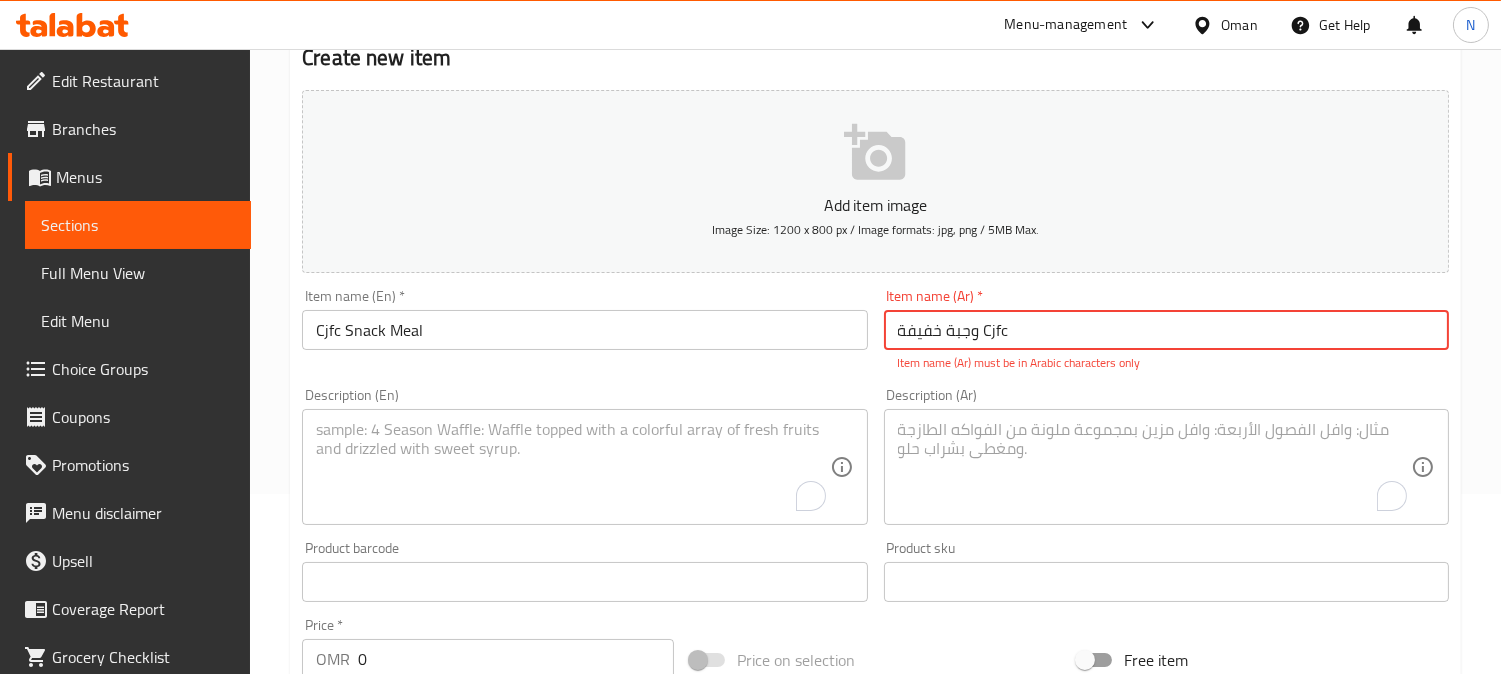 click on "وجبة خفيفة Cjfc" at bounding box center (1166, 330) 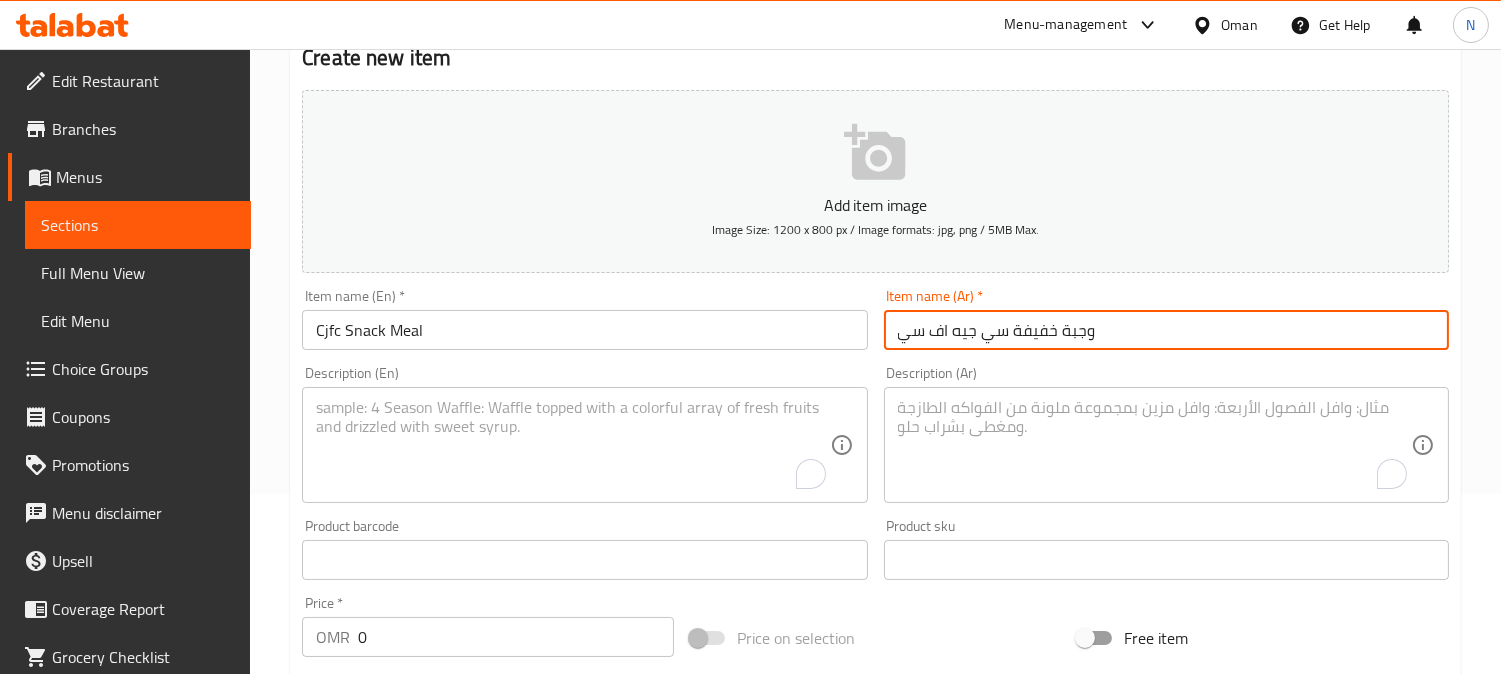 click on "وجبة خفيفة سي جيه اف سي" at bounding box center [1166, 330] 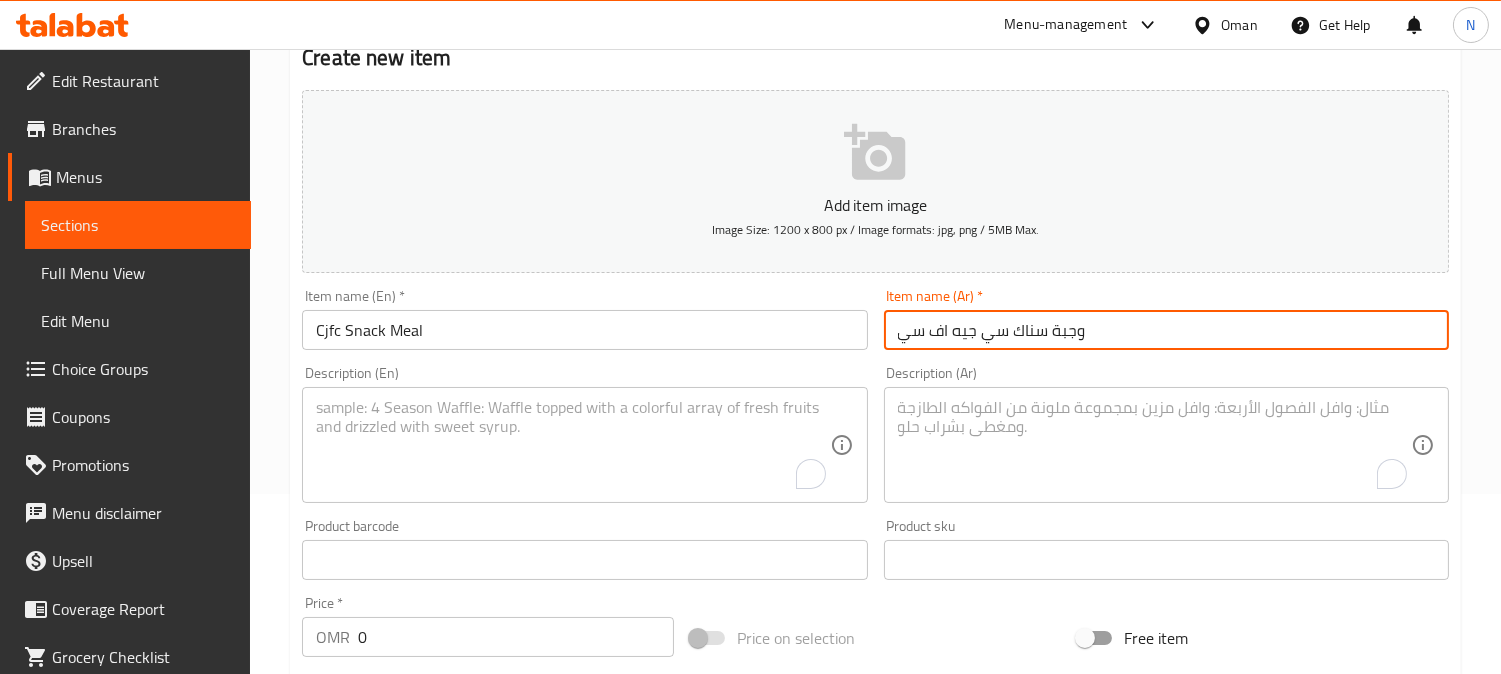 click at bounding box center (572, 445) 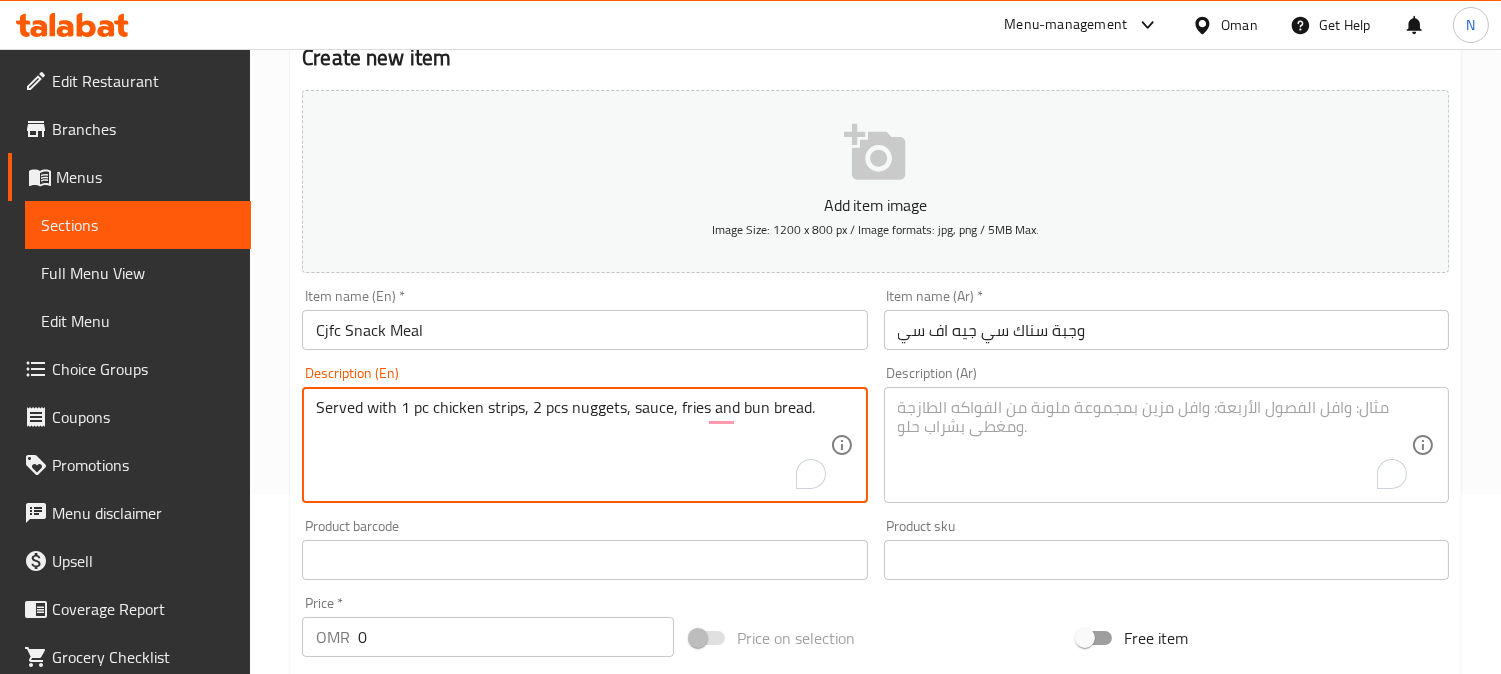 click on "Served with 1 pc chicken strips, 2 pcs nuggets, sauce, fries and bun bread." at bounding box center (572, 445) 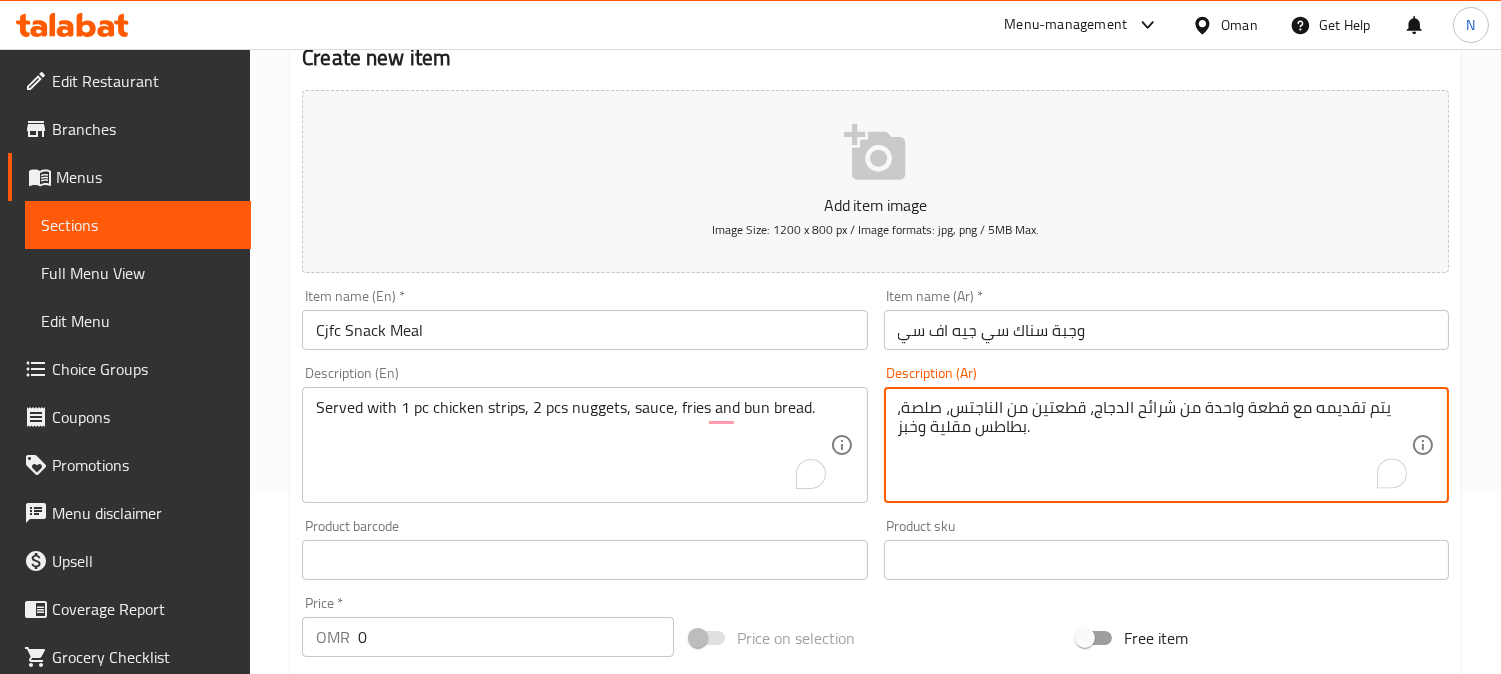 click on "يتم تقديمه مع قطعة واحدة من شرائح الدجاج، قطعتين من الناجتس، صلصة، بطاطس مقلية وخبز." at bounding box center (1154, 445) 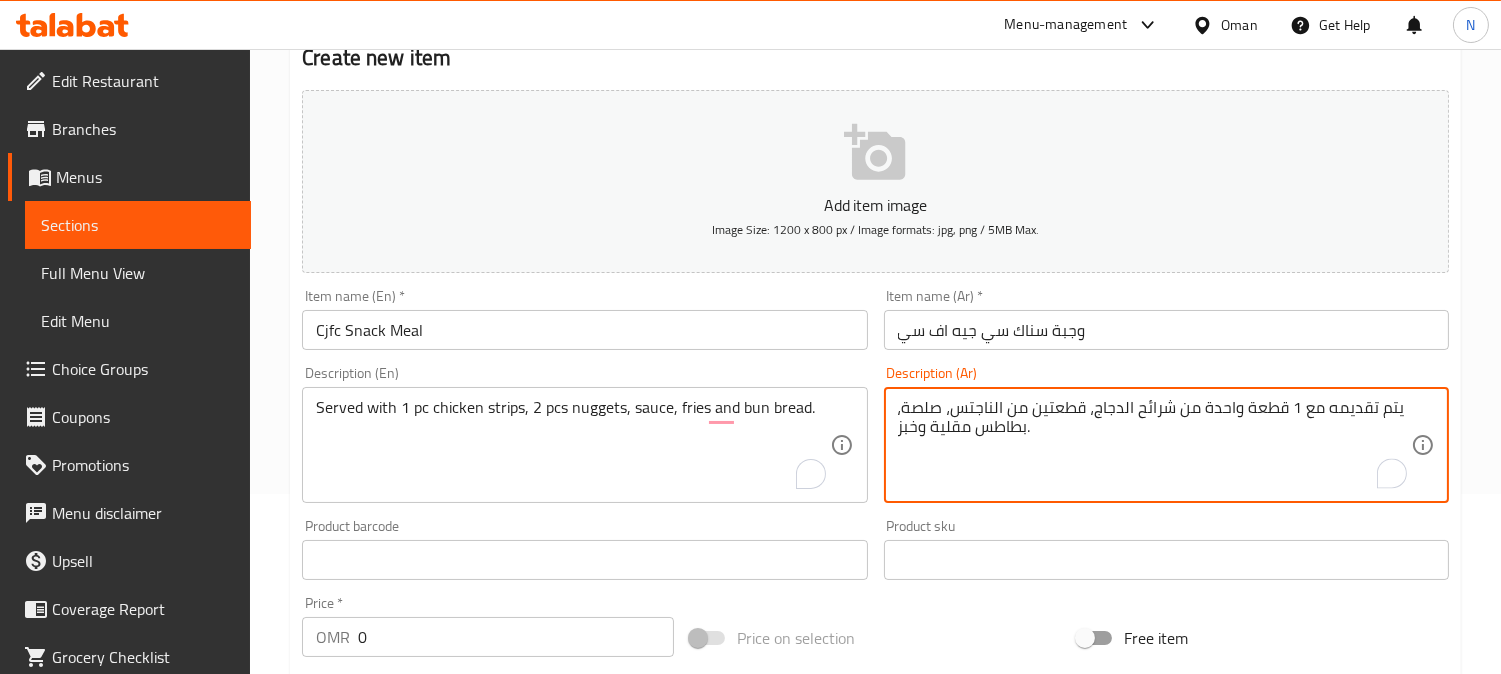 drag, startPoint x: 1255, startPoint y: 413, endPoint x: 1198, endPoint y: 422, distance: 57.706154 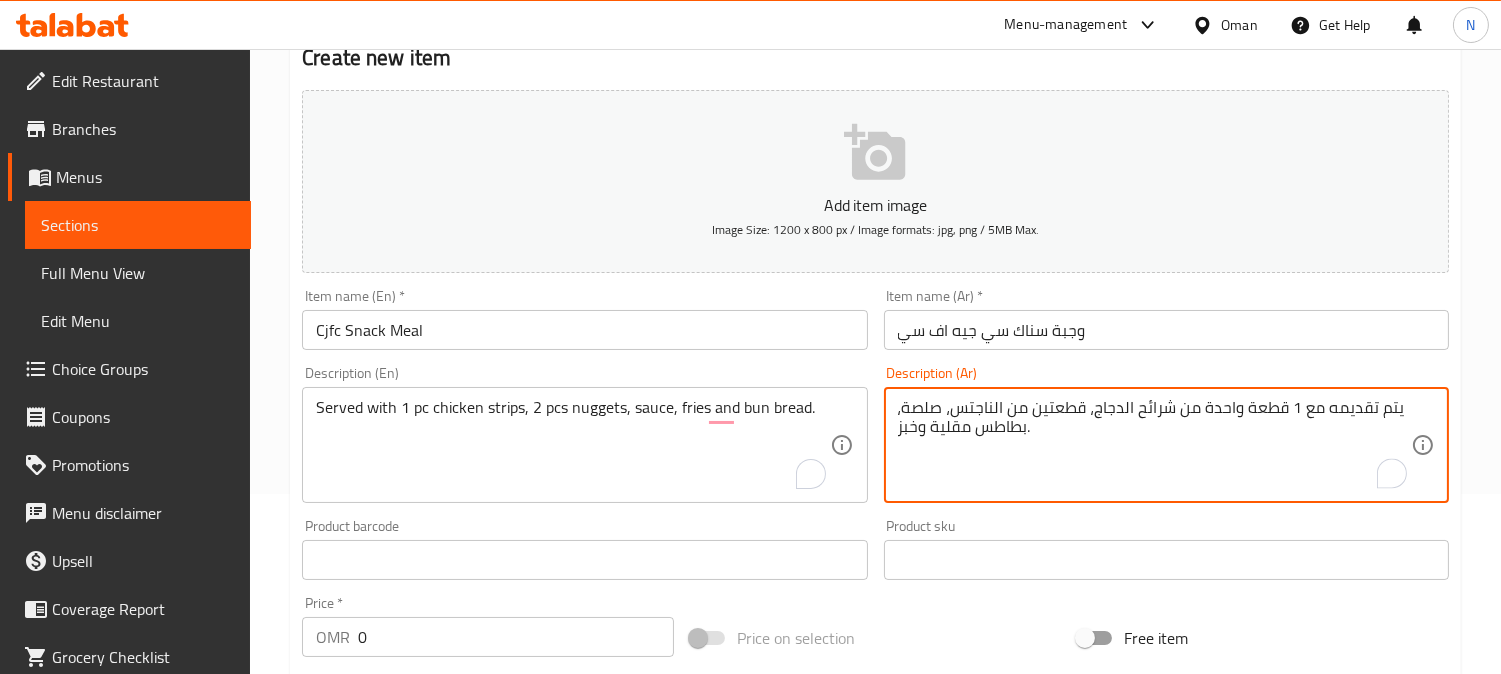 click on "يتم تقديمه مع 1 قطعة واحدة من شرائح الدجاج، قطعتين من الناجتس، صلصة، بطاطس مقلية وخبز." at bounding box center [1154, 445] 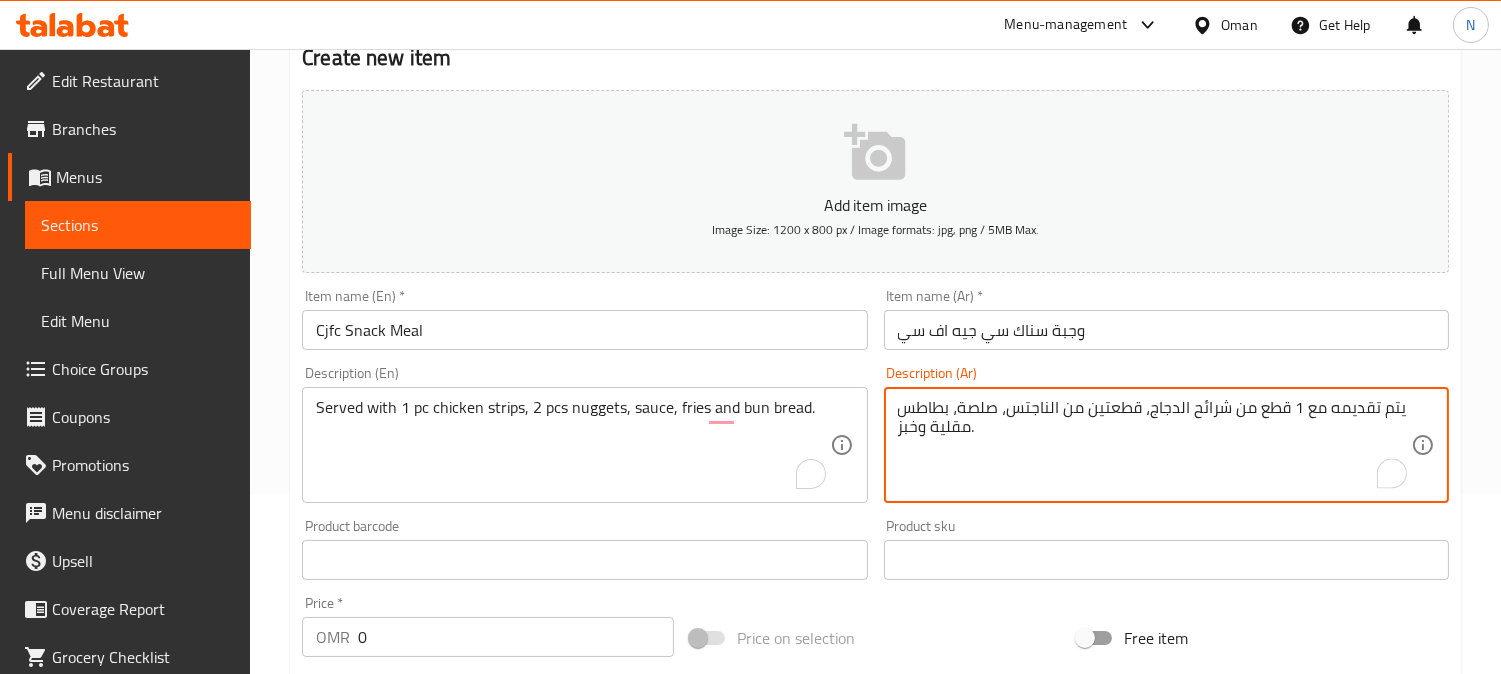 click on "يتم تقديمه مع 1 قطع من شرائح الدجاج، قطعتين من الناجتس، صلصة، بطاطس مقلية وخبز." at bounding box center (1154, 445) 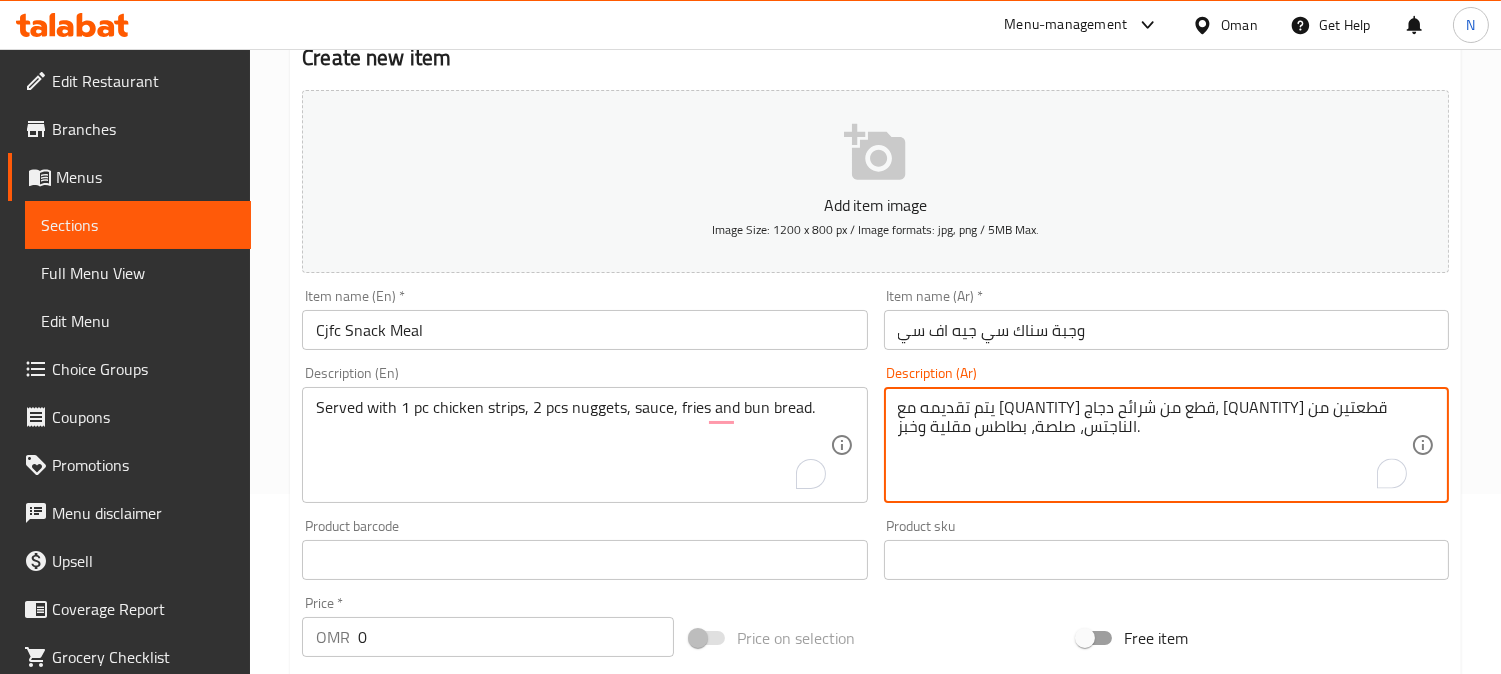 click on "يتم تقديمه مع [QUANTITY] قطع من شرائح دجاج، [QUANTITY] قطعتين من الناجتس، صلصة، بطاطس مقلية وخبز." at bounding box center [1154, 445] 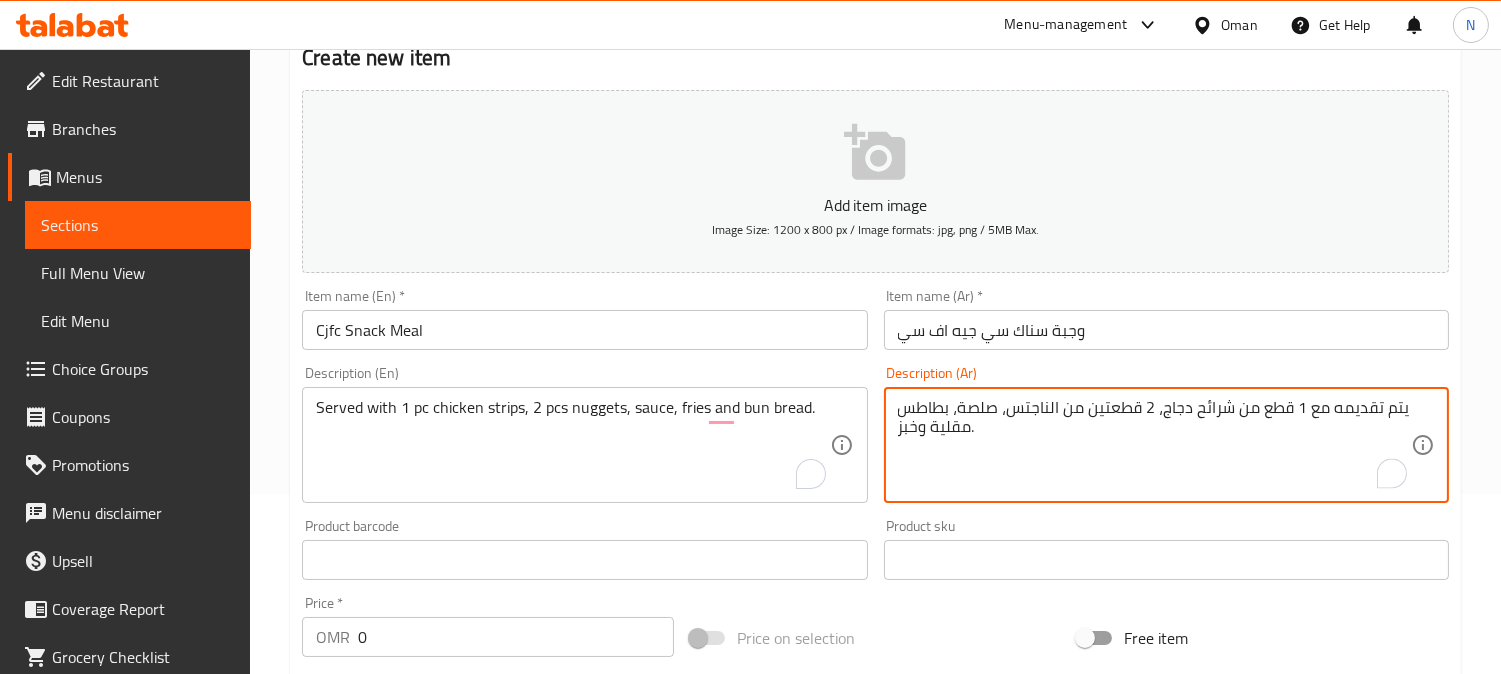 drag, startPoint x: 1113, startPoint y: 415, endPoint x: 1088, endPoint y: 418, distance: 25.179358 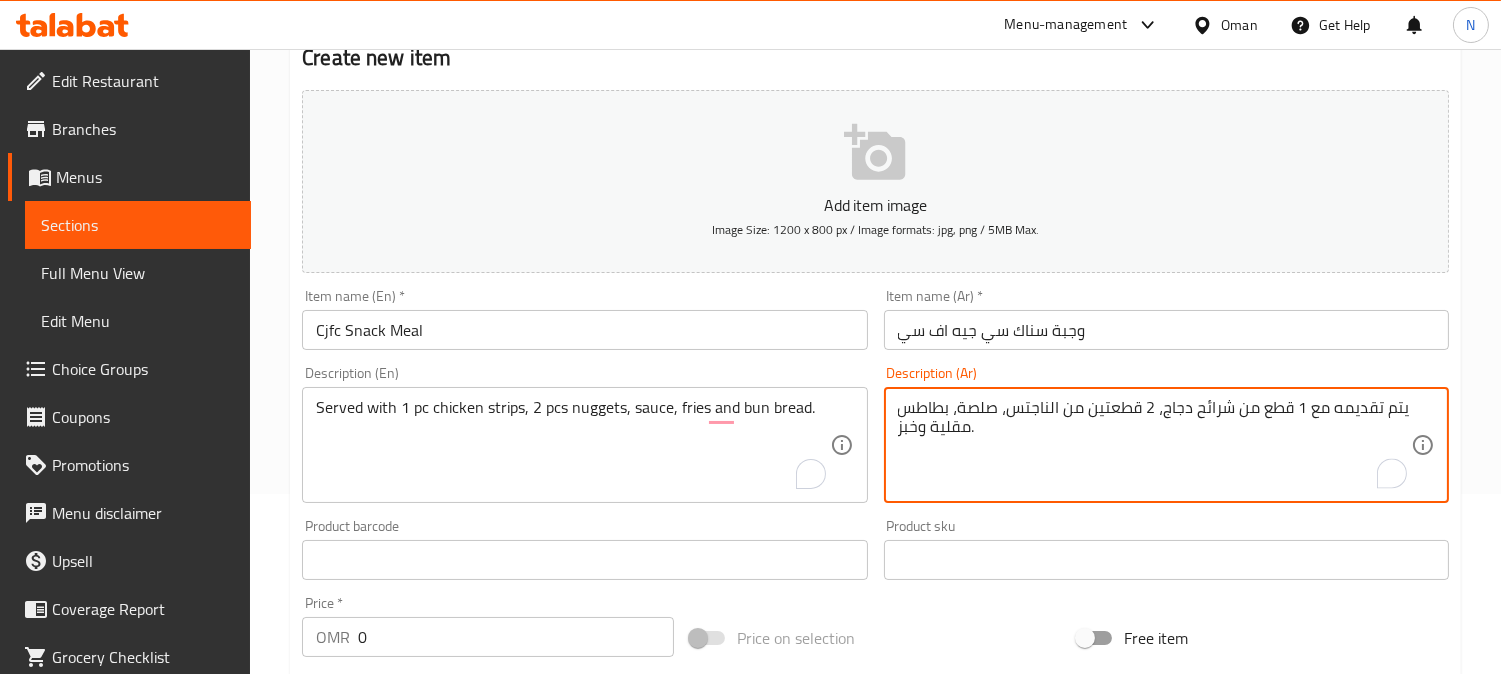 click on "يتم تقديمه مع 1 قطع من شرائح دجاج، 2 قطعتين من الناجتس، صلصة، بطاطس مقلية وخبز." at bounding box center [1154, 445] 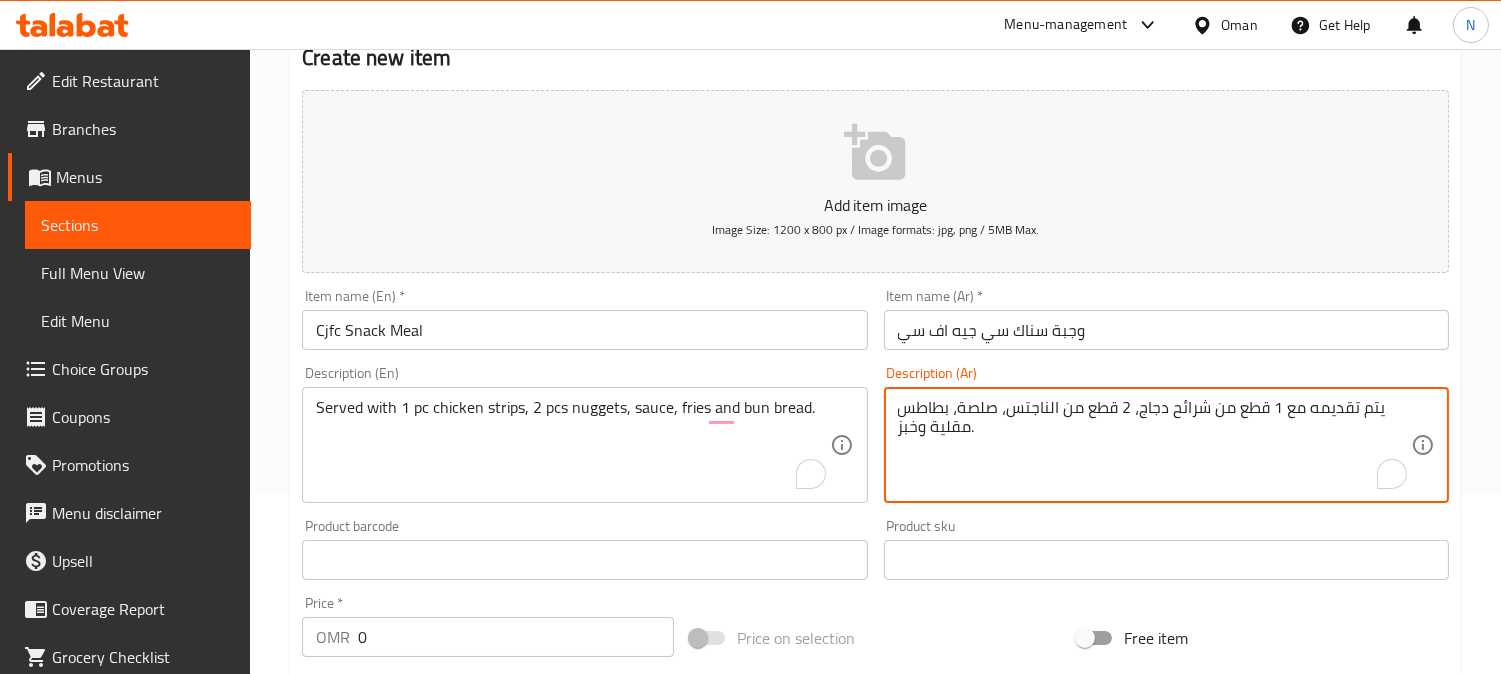 drag, startPoint x: 1077, startPoint y: 416, endPoint x: 1046, endPoint y: 421, distance: 31.400637 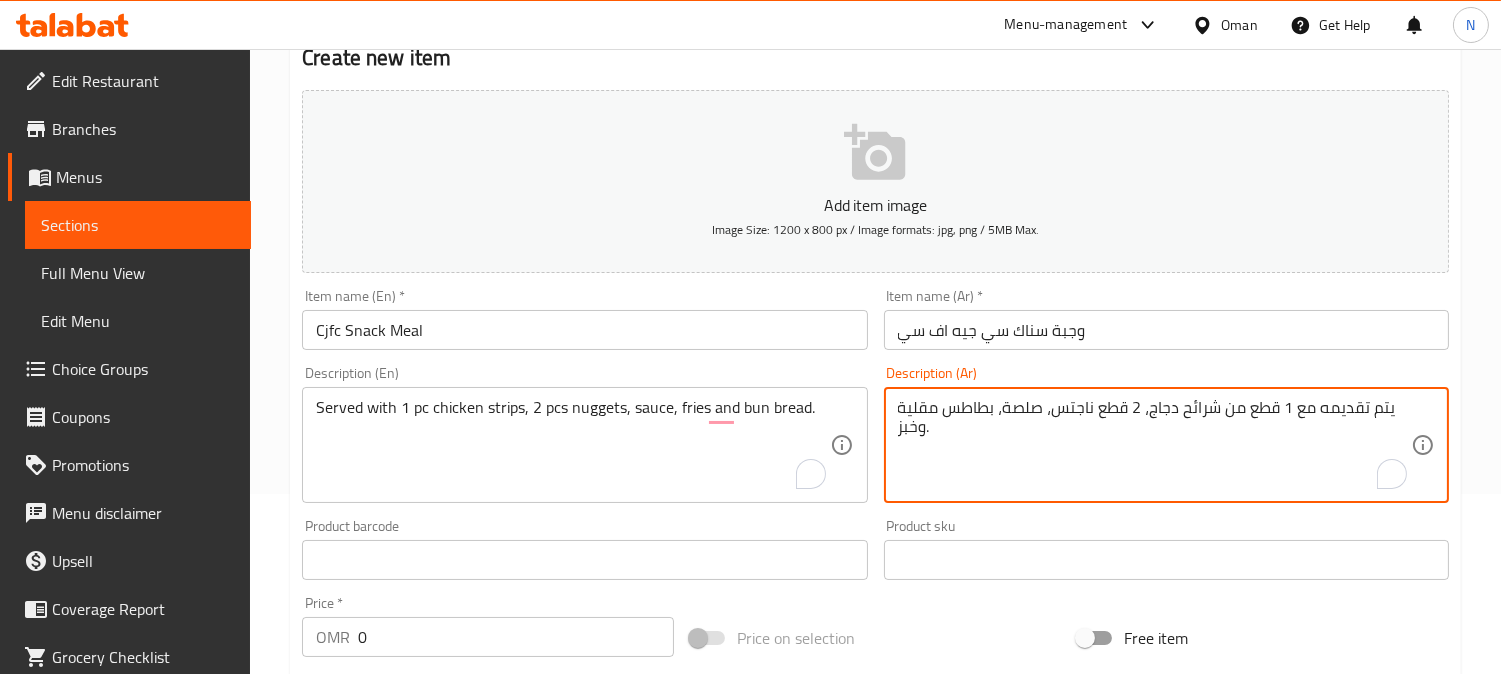 drag, startPoint x: 1033, startPoint y: 414, endPoint x: 1002, endPoint y: 415, distance: 31.016125 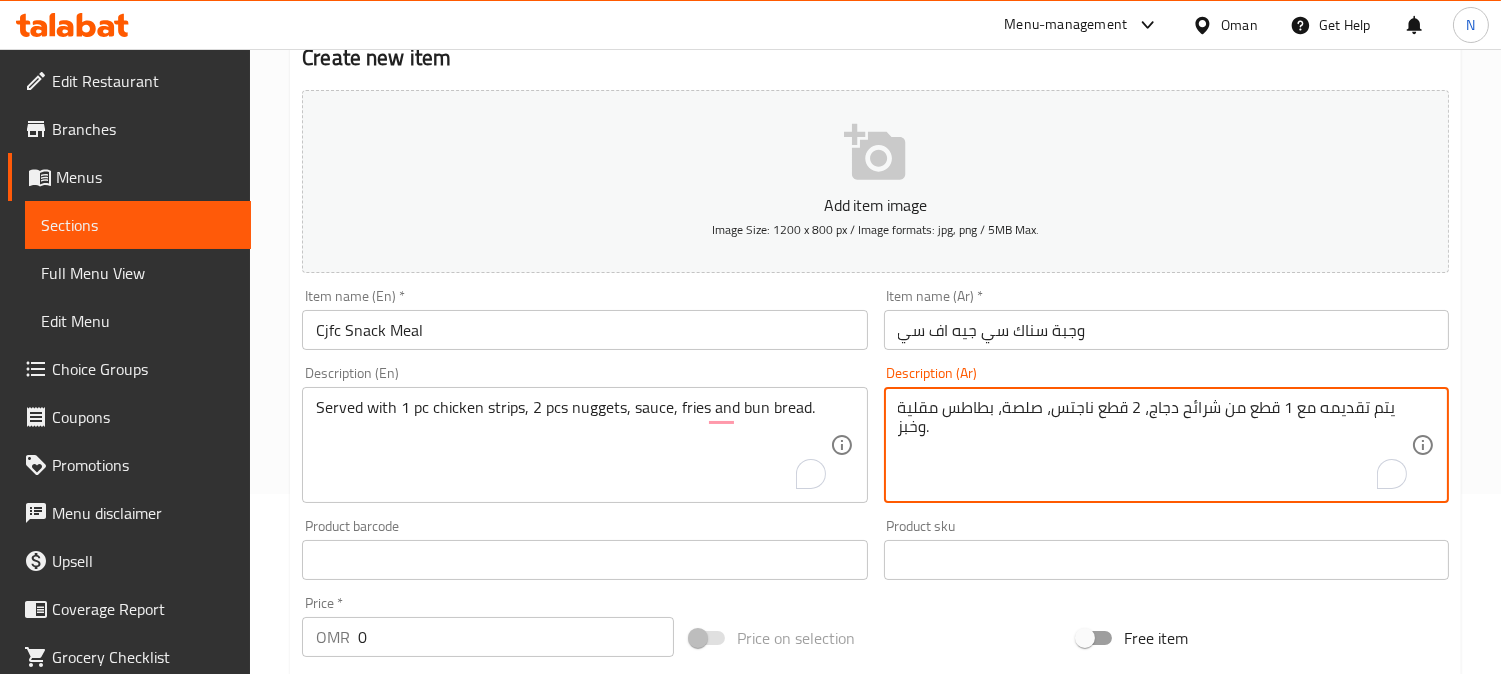 click on "يتم تقديمه مع 1 قطع من شرائح دجاج، 2 قطع ناجتس، صلصة، بطاطس مقلية وخبز." at bounding box center (1154, 445) 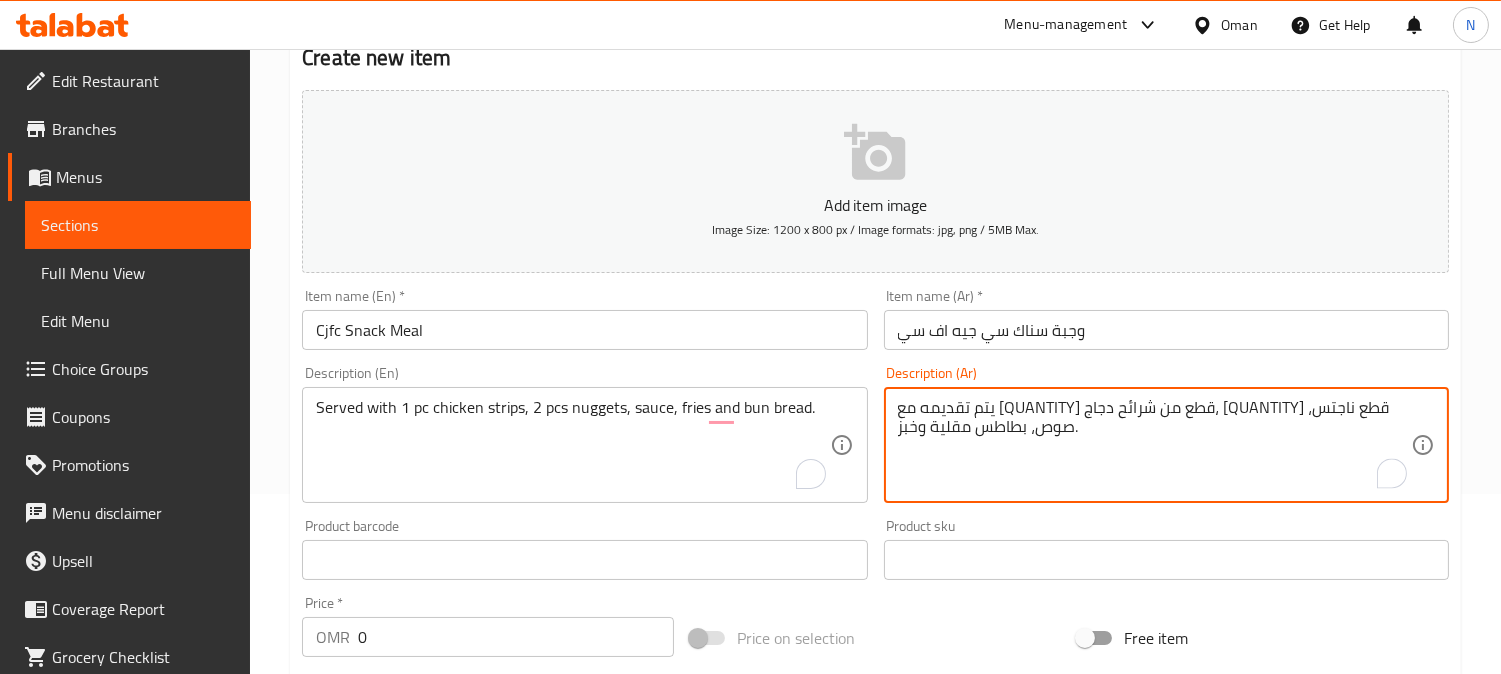 drag, startPoint x: 990, startPoint y: 405, endPoint x: 891, endPoint y: 413, distance: 99.32271 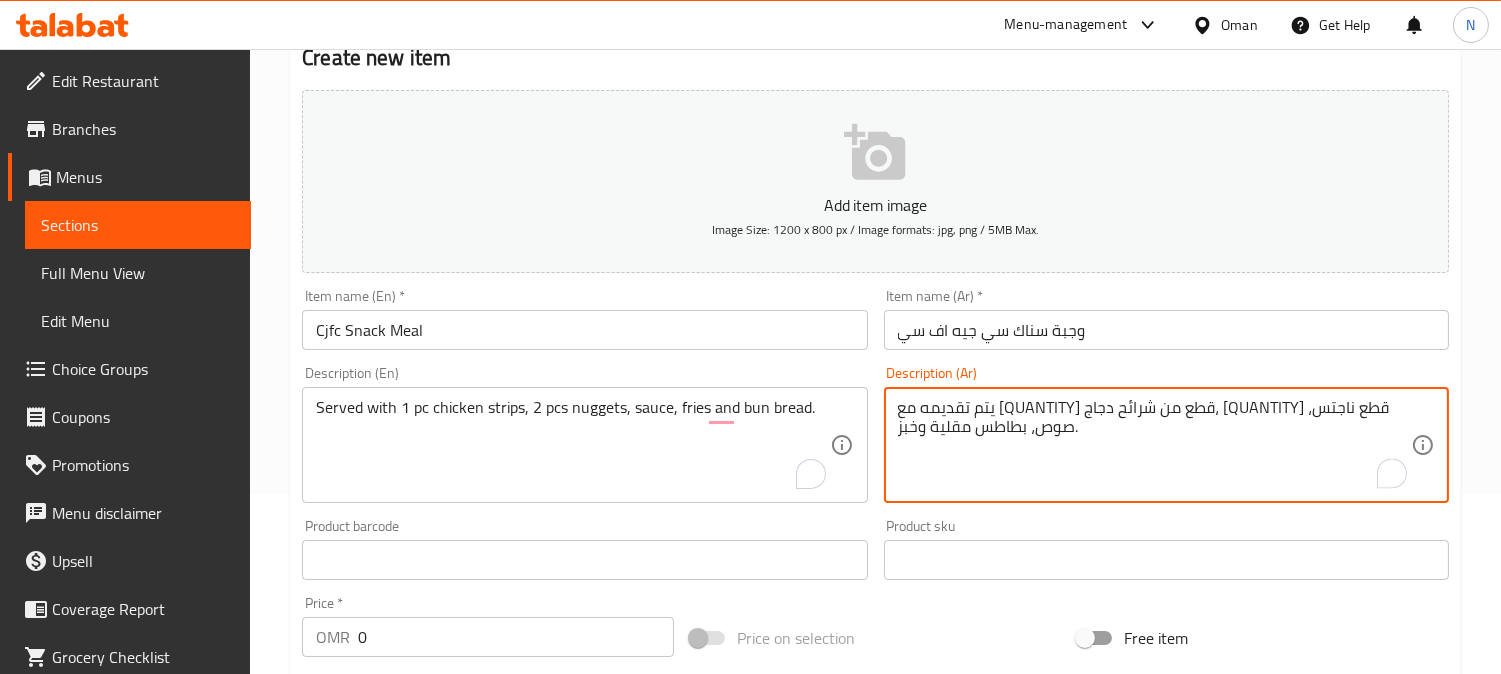 click on "يتم تقديمه مع 1 قطع من شرائح دجاج، 2 قطع ناجتس، صوص، بطاطس مقلية وخبز. Description (Ar)" at bounding box center (1166, 445) 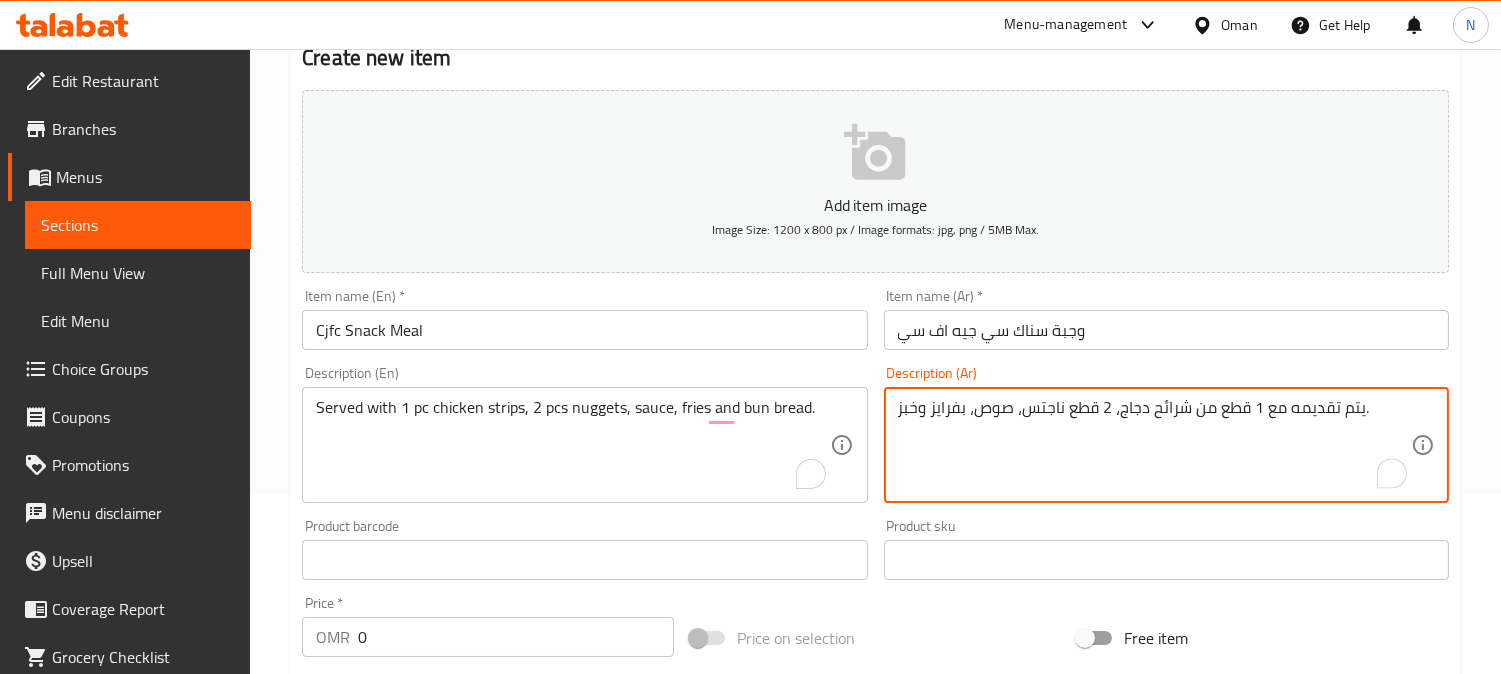 drag, startPoint x: 970, startPoint y: 418, endPoint x: 953, endPoint y: 425, distance: 18.384777 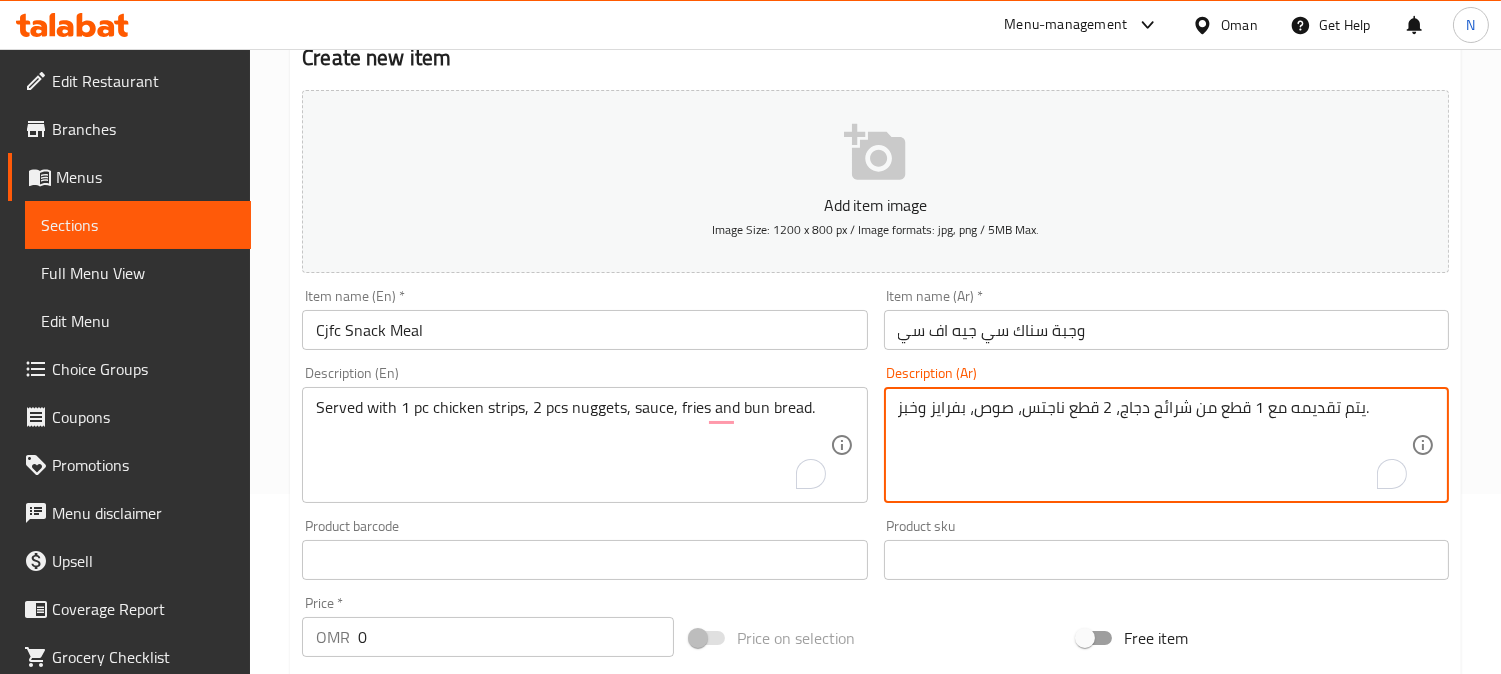 click on "يتم تقديمه مع 1 قطع من شرائح دجاج، 2 قطع ناجتس، صوص، بفرايز وخبز." at bounding box center (1154, 445) 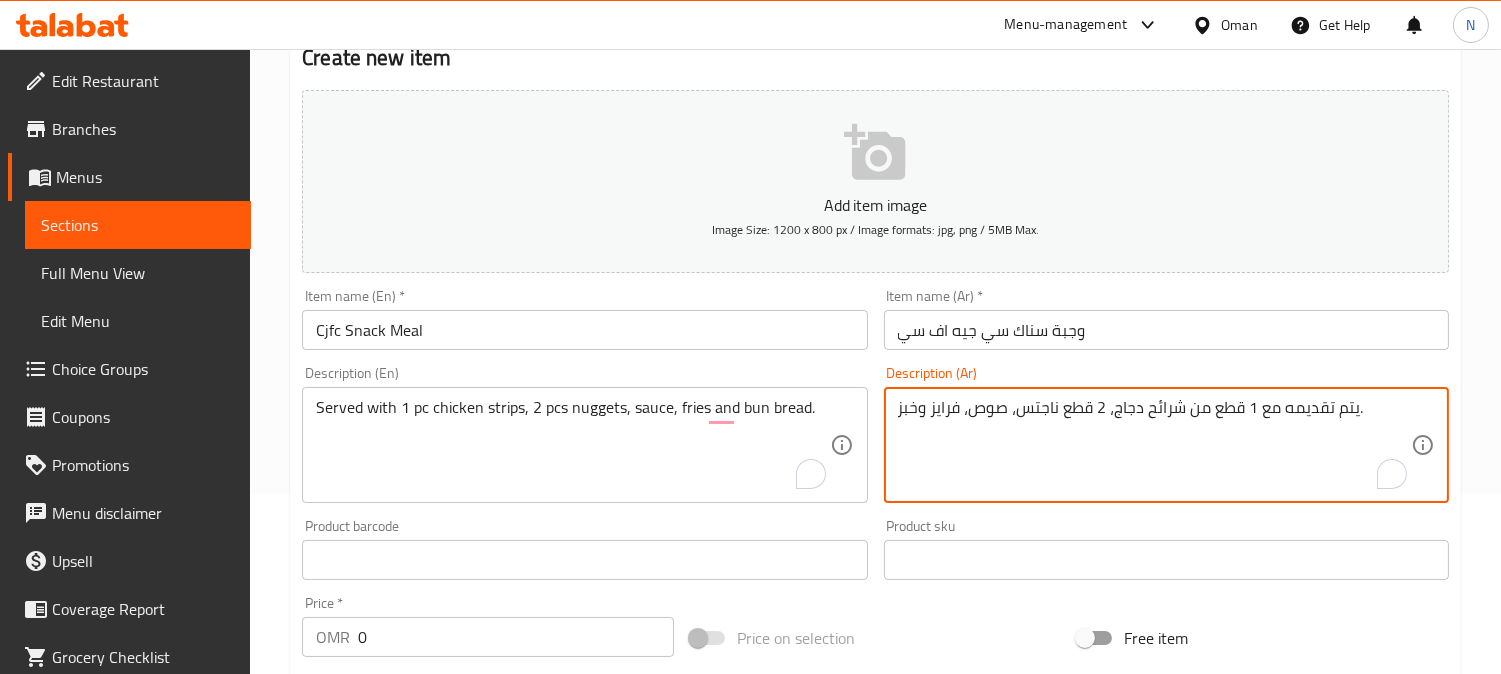 drag, startPoint x: 920, startPoint y: 420, endPoint x: 894, endPoint y: 420, distance: 26 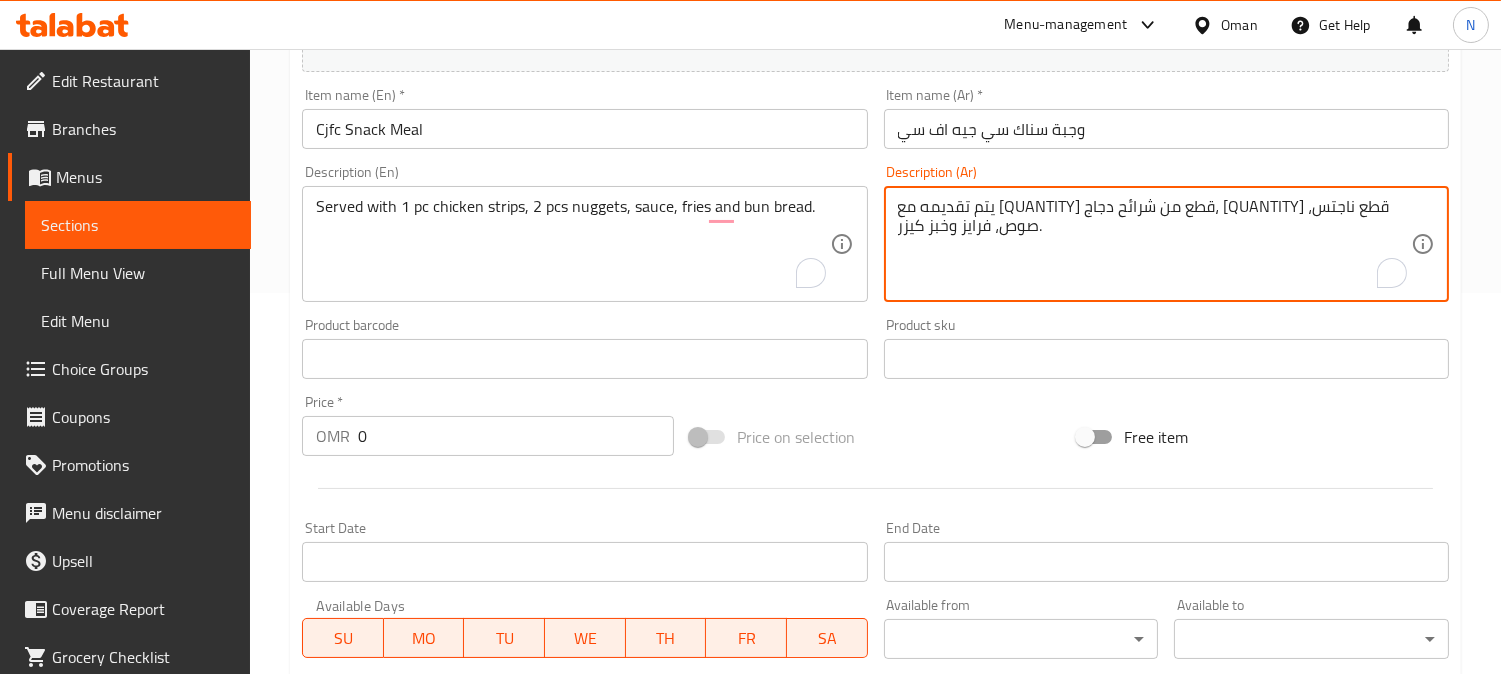 scroll, scrollTop: 402, scrollLeft: 0, axis: vertical 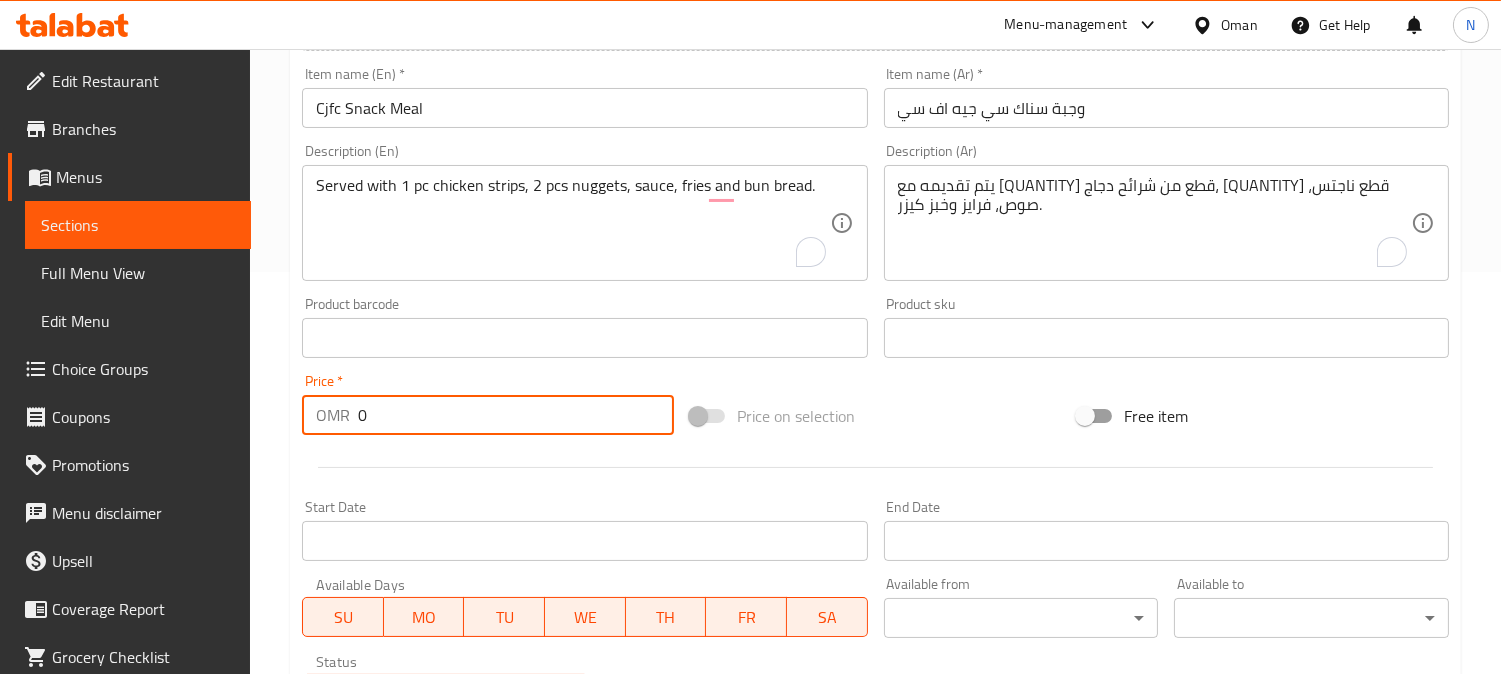drag, startPoint x: 386, startPoint y: 424, endPoint x: 326, endPoint y: 432, distance: 60.530983 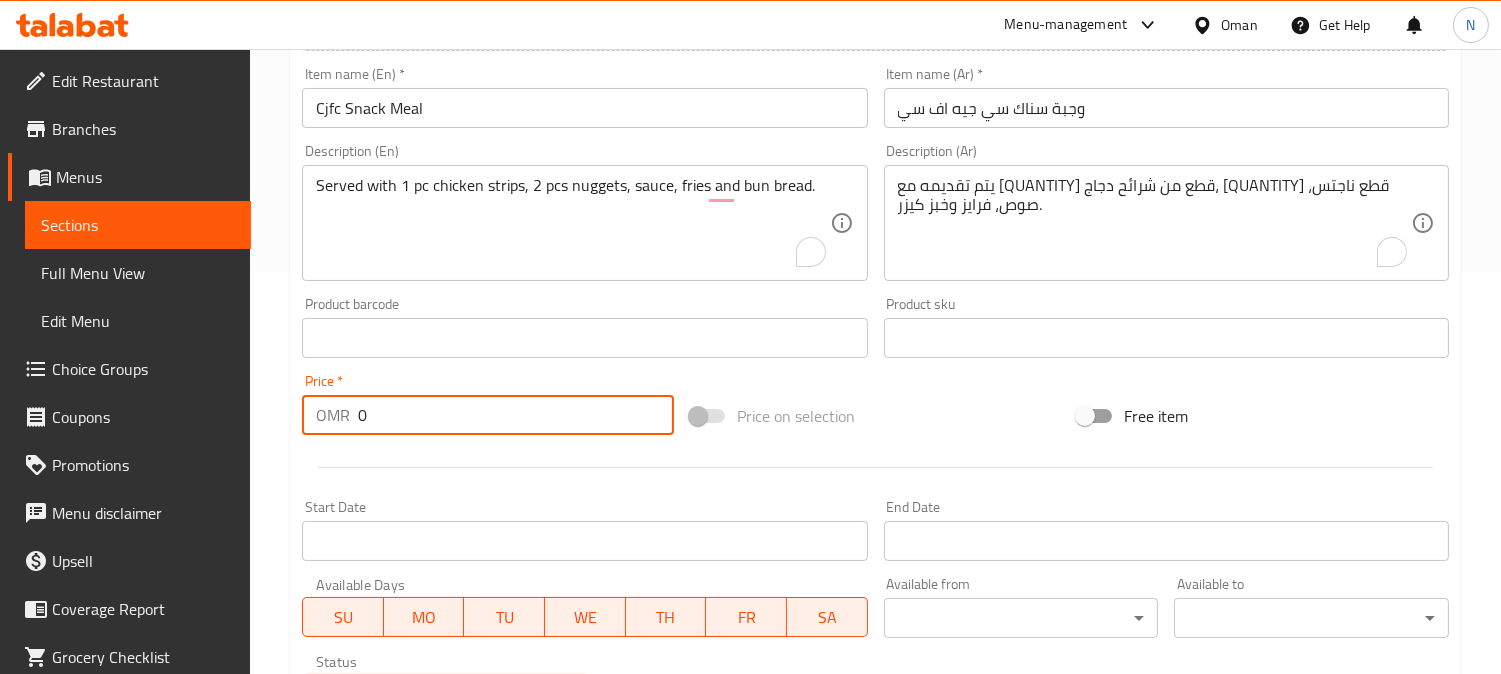 click on "OMR 0 Price  *" at bounding box center [488, 415] 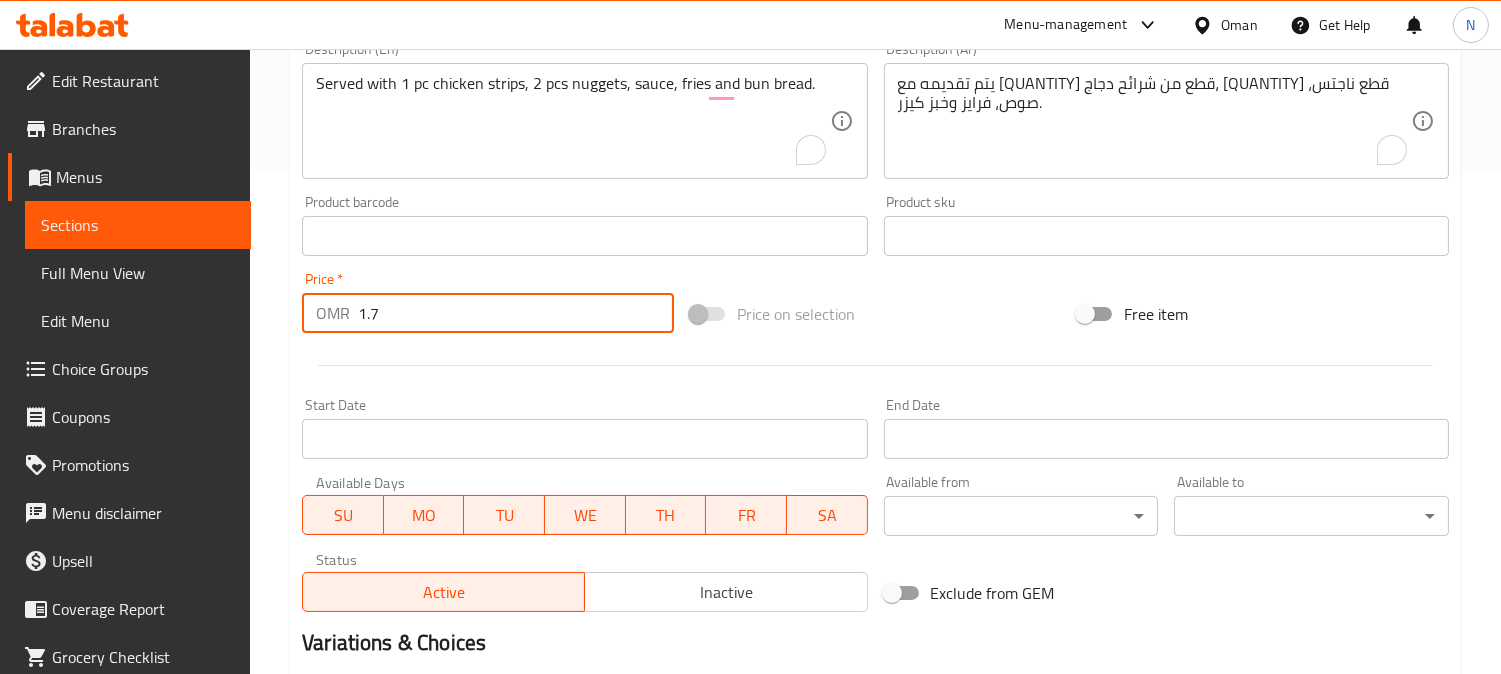 scroll, scrollTop: 735, scrollLeft: 0, axis: vertical 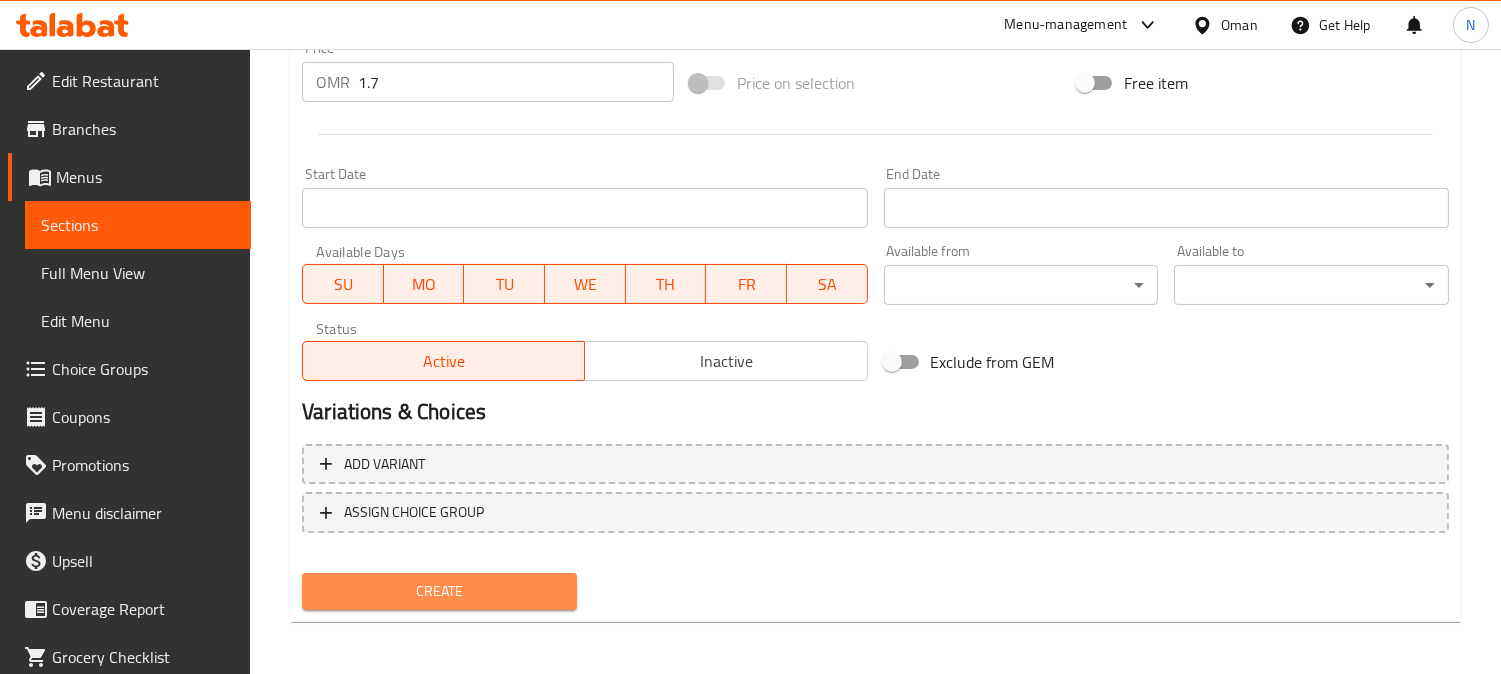 click on "Create" at bounding box center [439, 591] 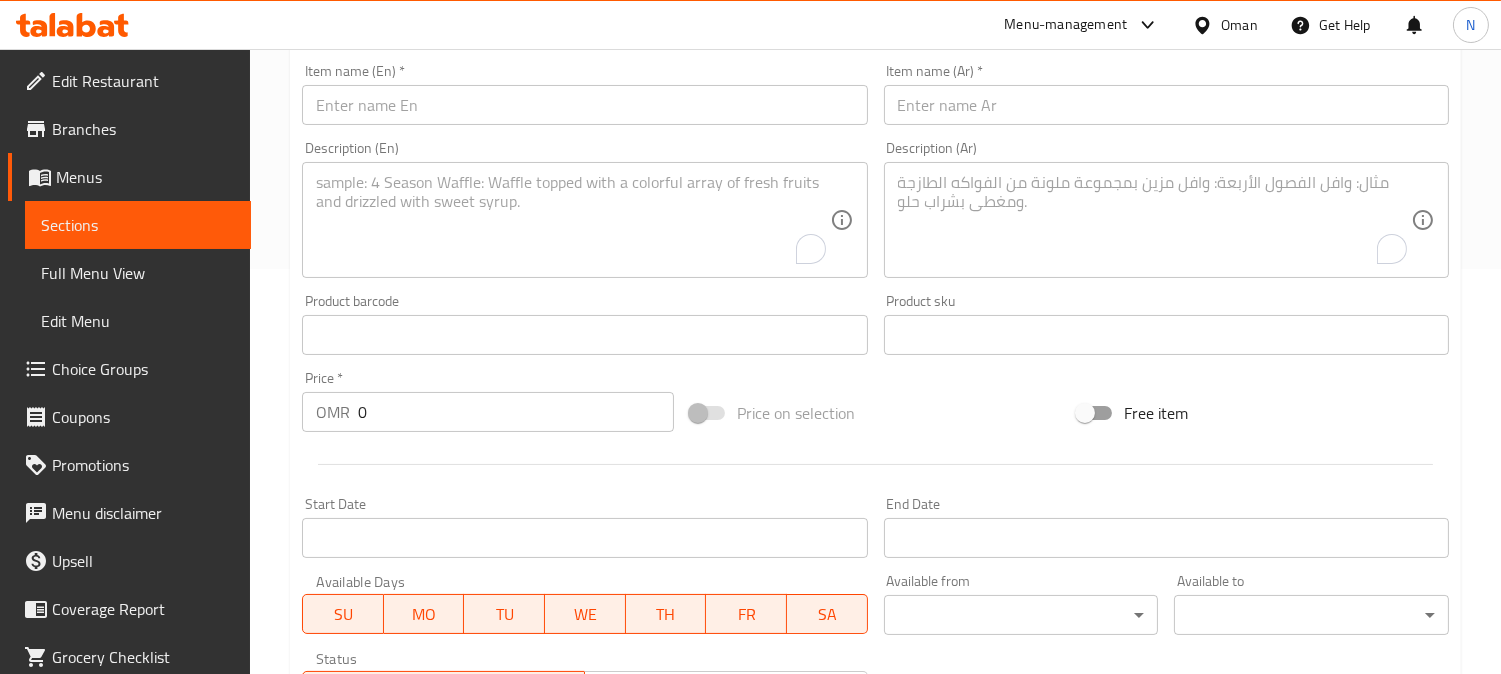 scroll, scrollTop: 402, scrollLeft: 0, axis: vertical 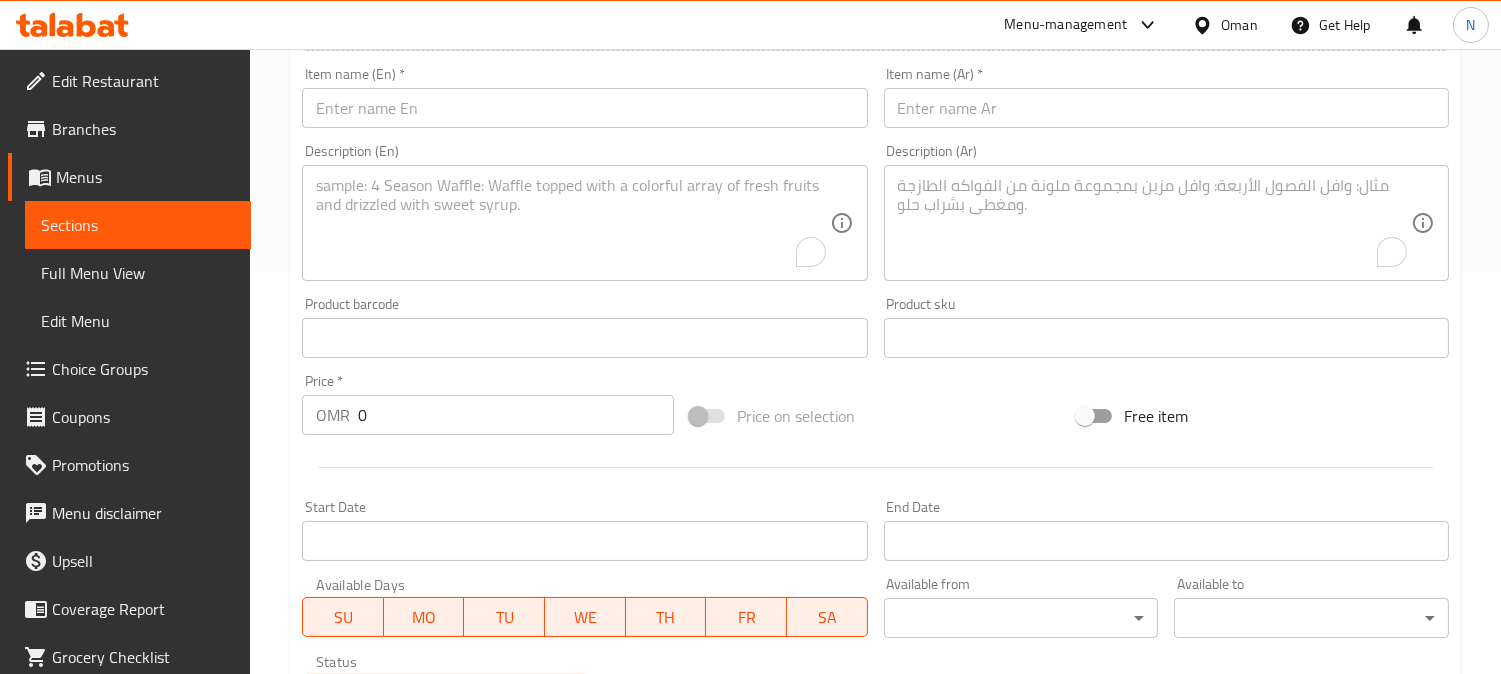 click at bounding box center (584, 108) 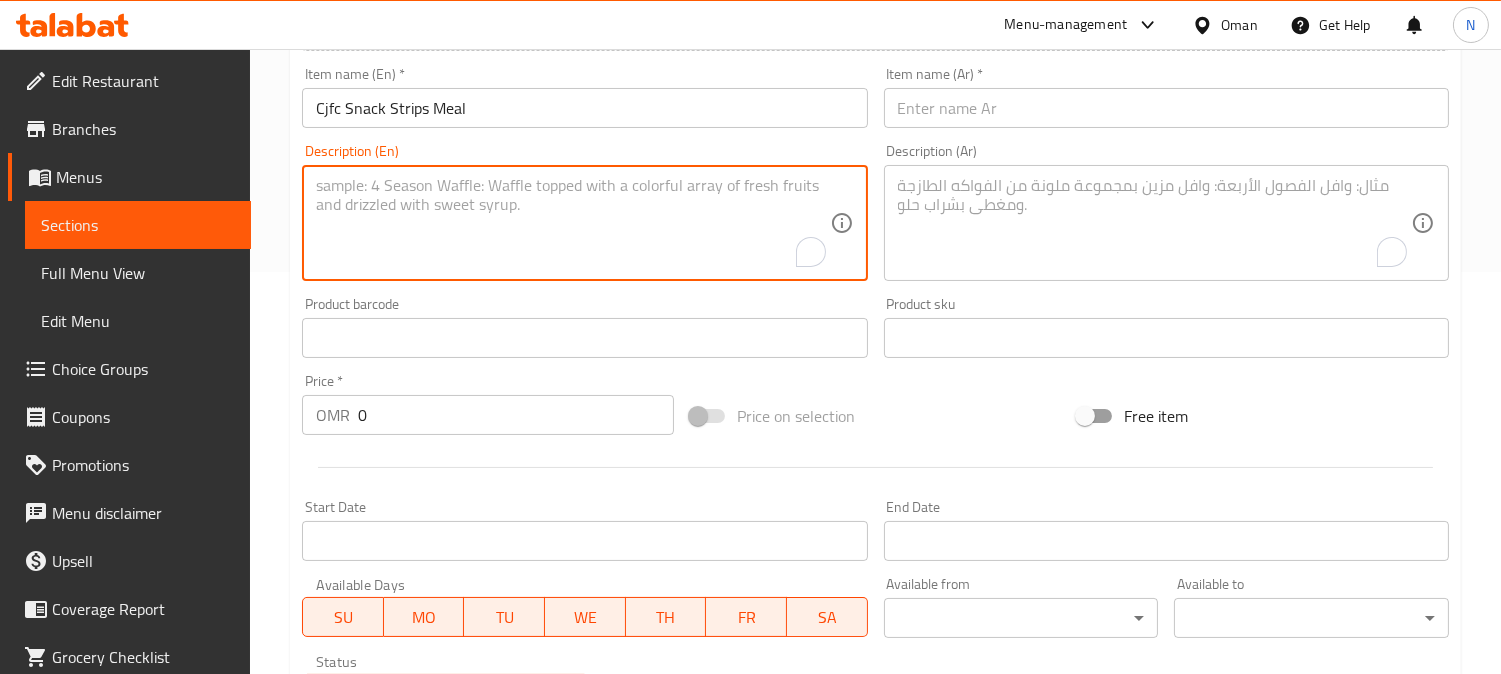click at bounding box center (572, 223) 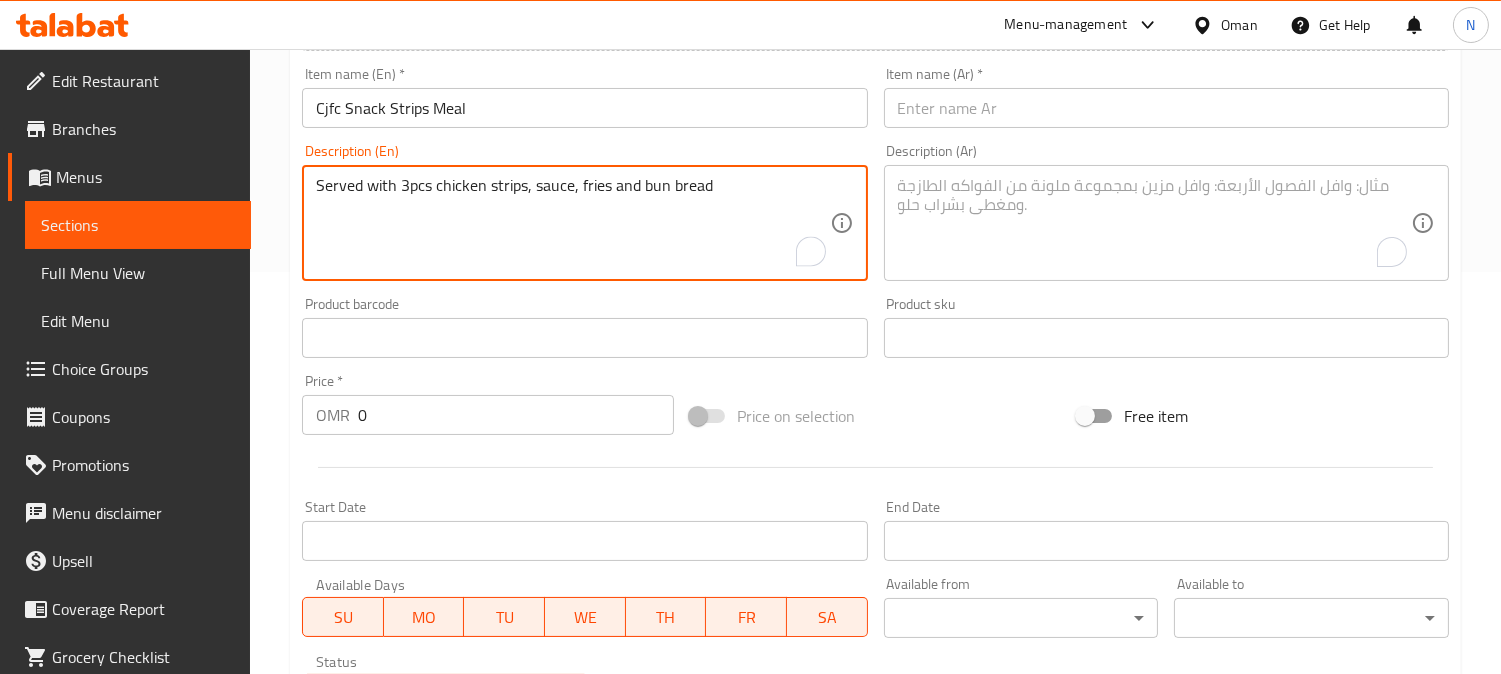 click on "Served with 3pcs chicken strips, sauce, fries and bun bread" at bounding box center [572, 223] 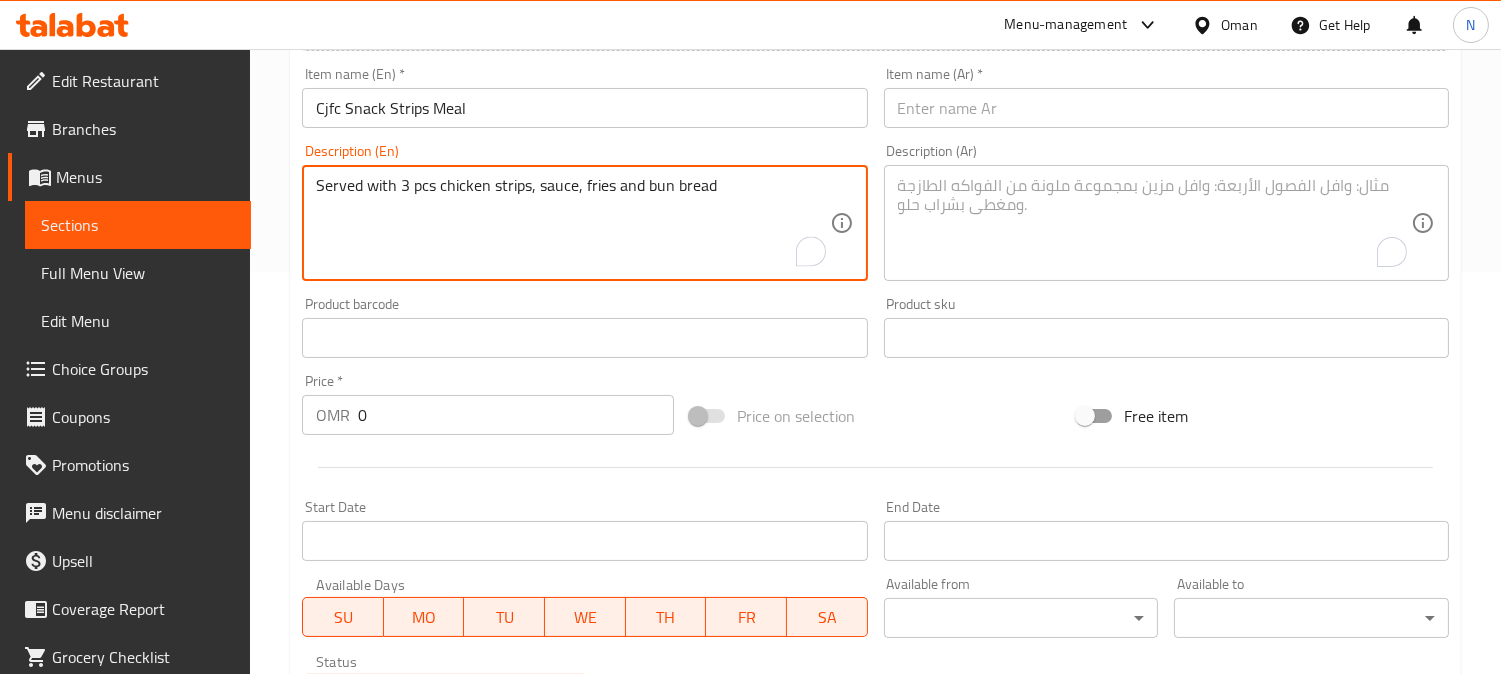 click on "Served with 3 pcs chicken strips, sauce, fries and bun bread" at bounding box center (572, 223) 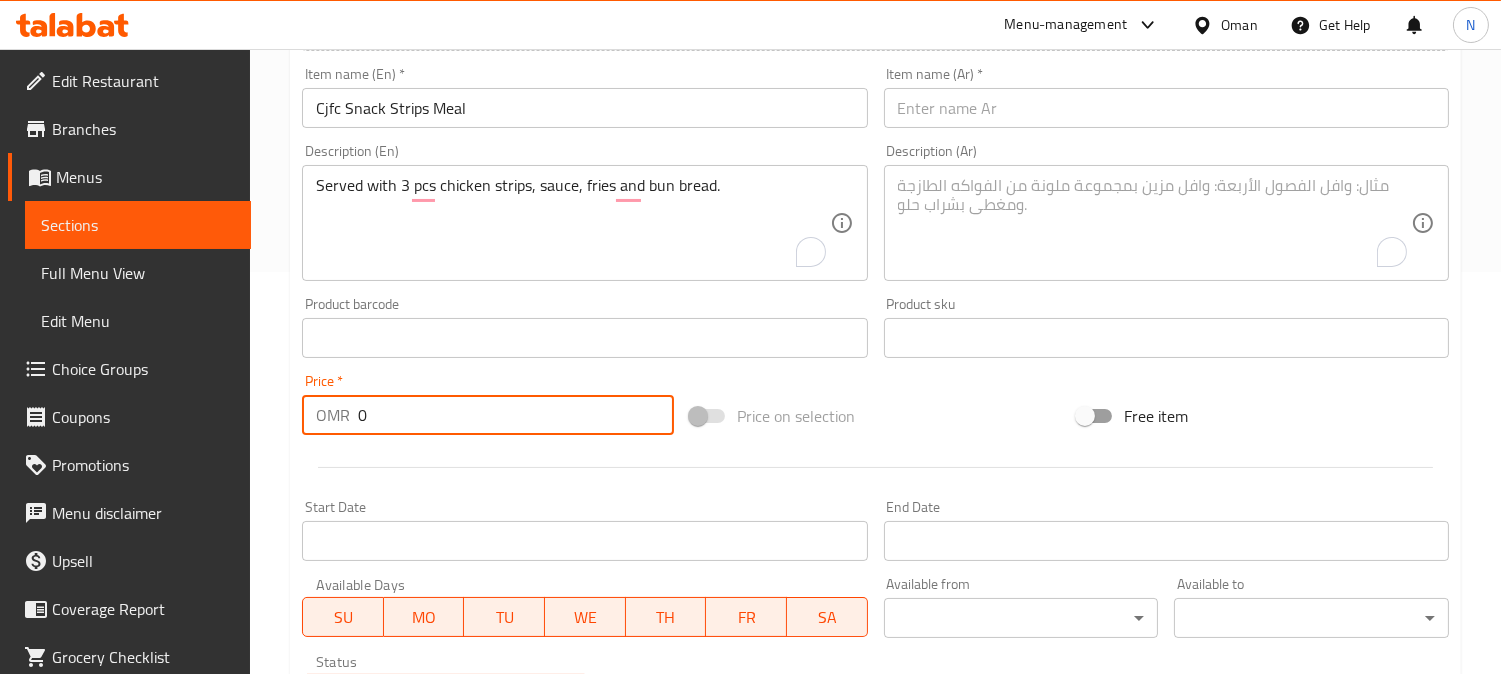 drag, startPoint x: 362, startPoint y: 417, endPoint x: 341, endPoint y: 424, distance: 22.135944 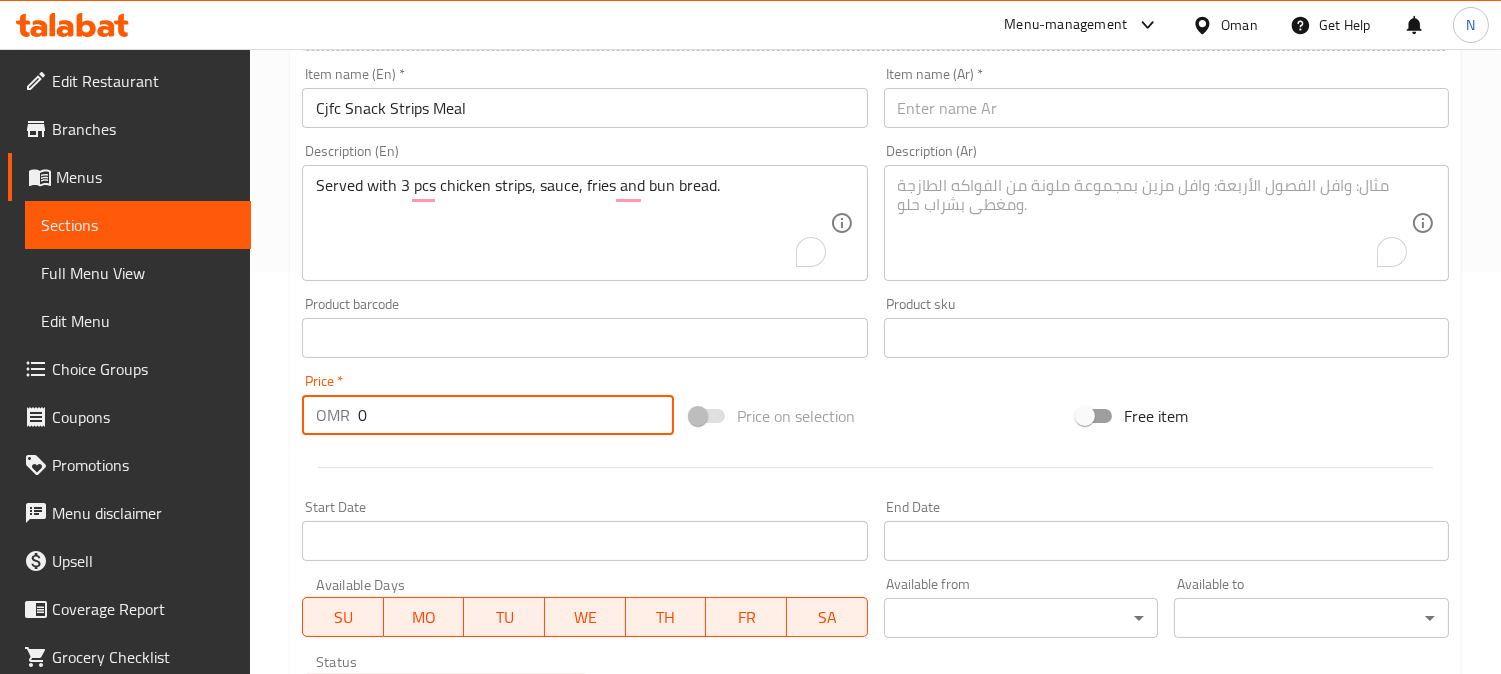 click on "OMR 0 Price  *" at bounding box center [488, 415] 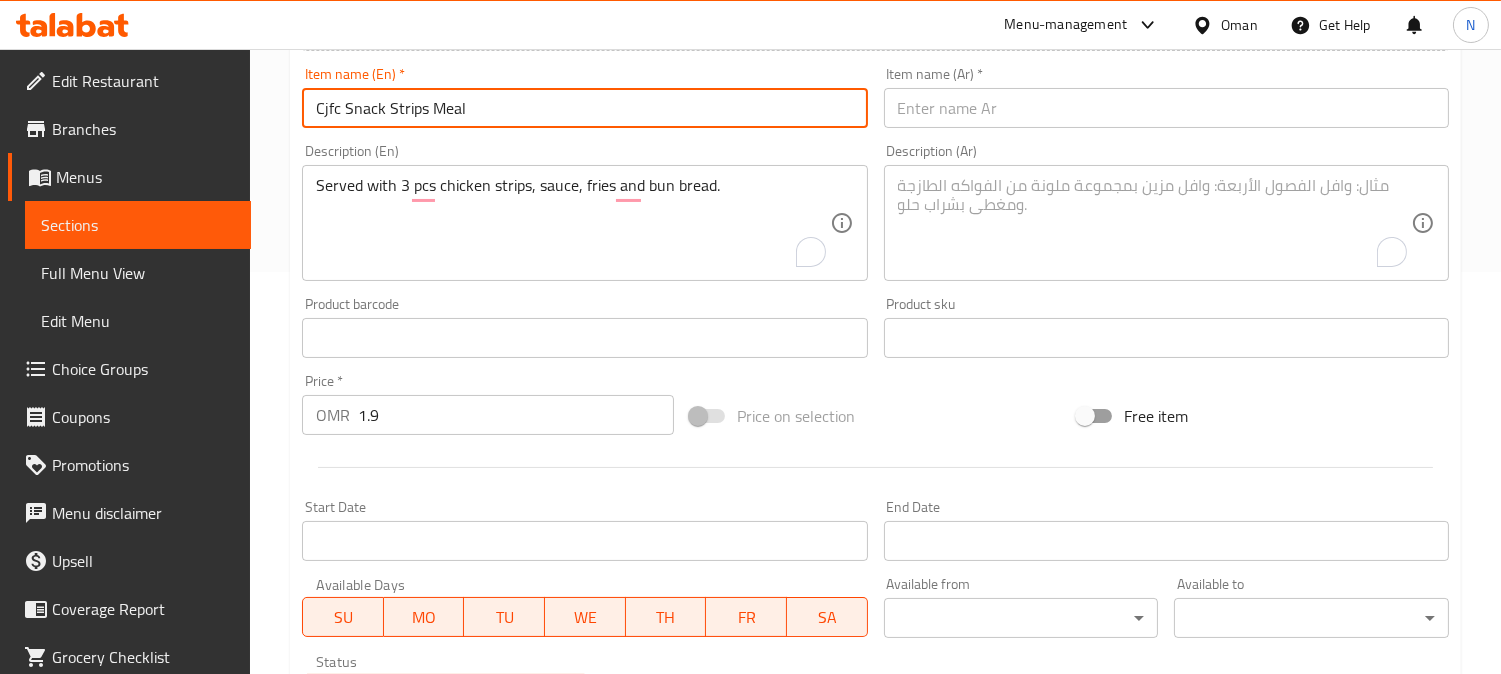 click on "Cjfc Snack Strips Meal" at bounding box center [584, 108] 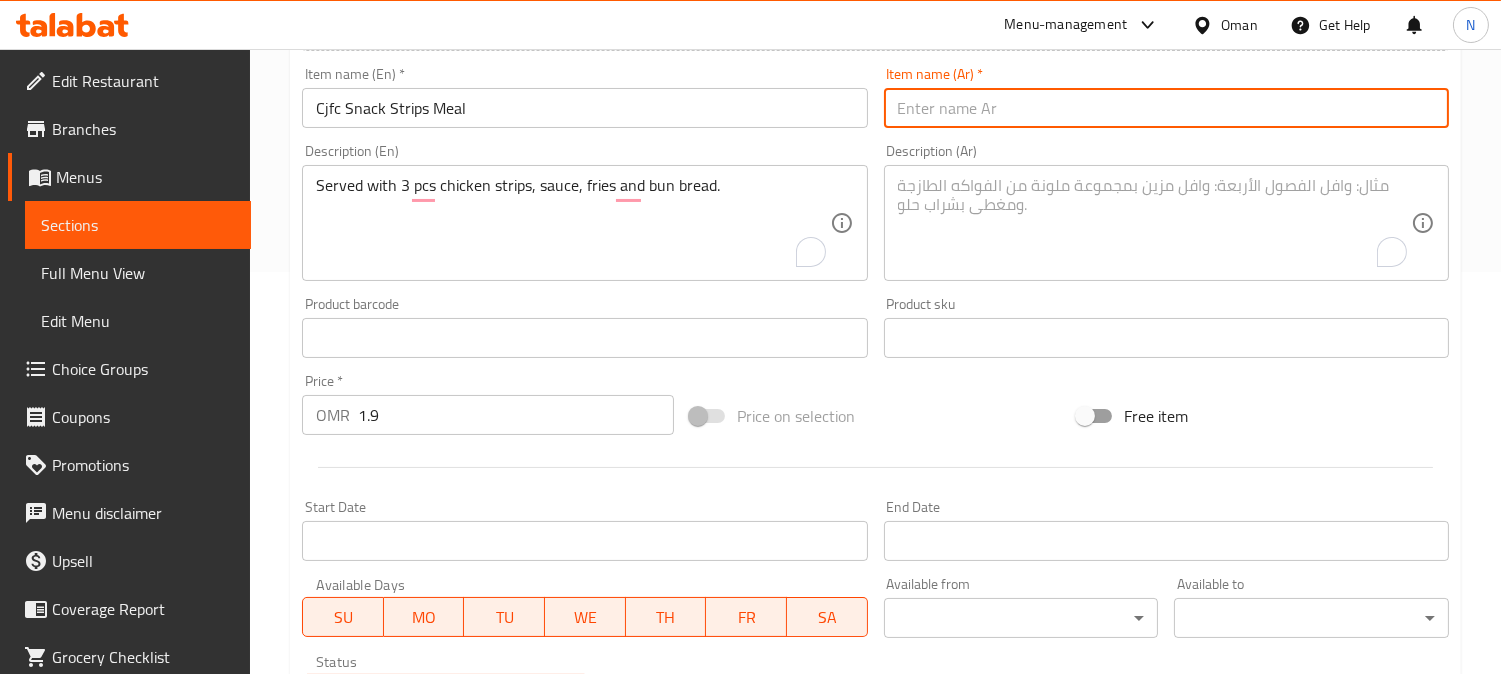 click at bounding box center (1166, 108) 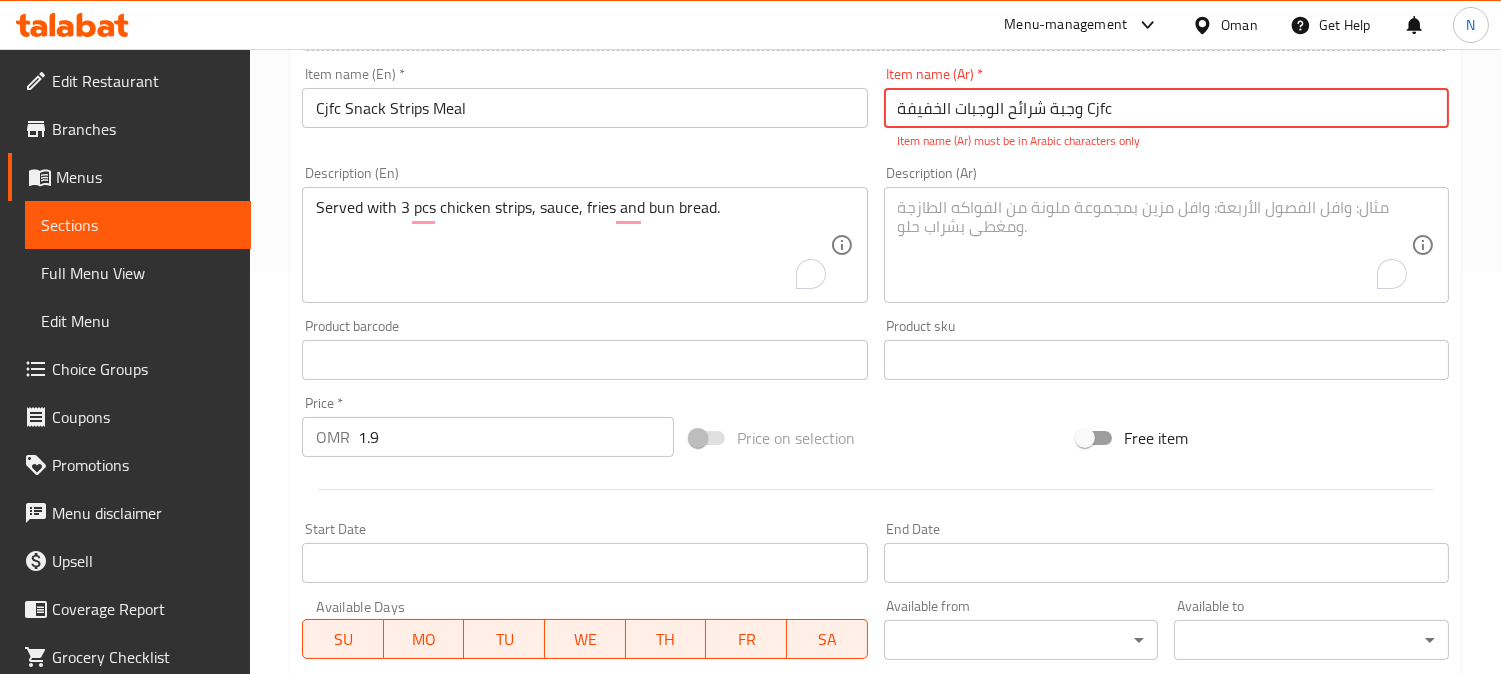 drag, startPoint x: 1001, startPoint y: 115, endPoint x: 913, endPoint y: 135, distance: 90.24411 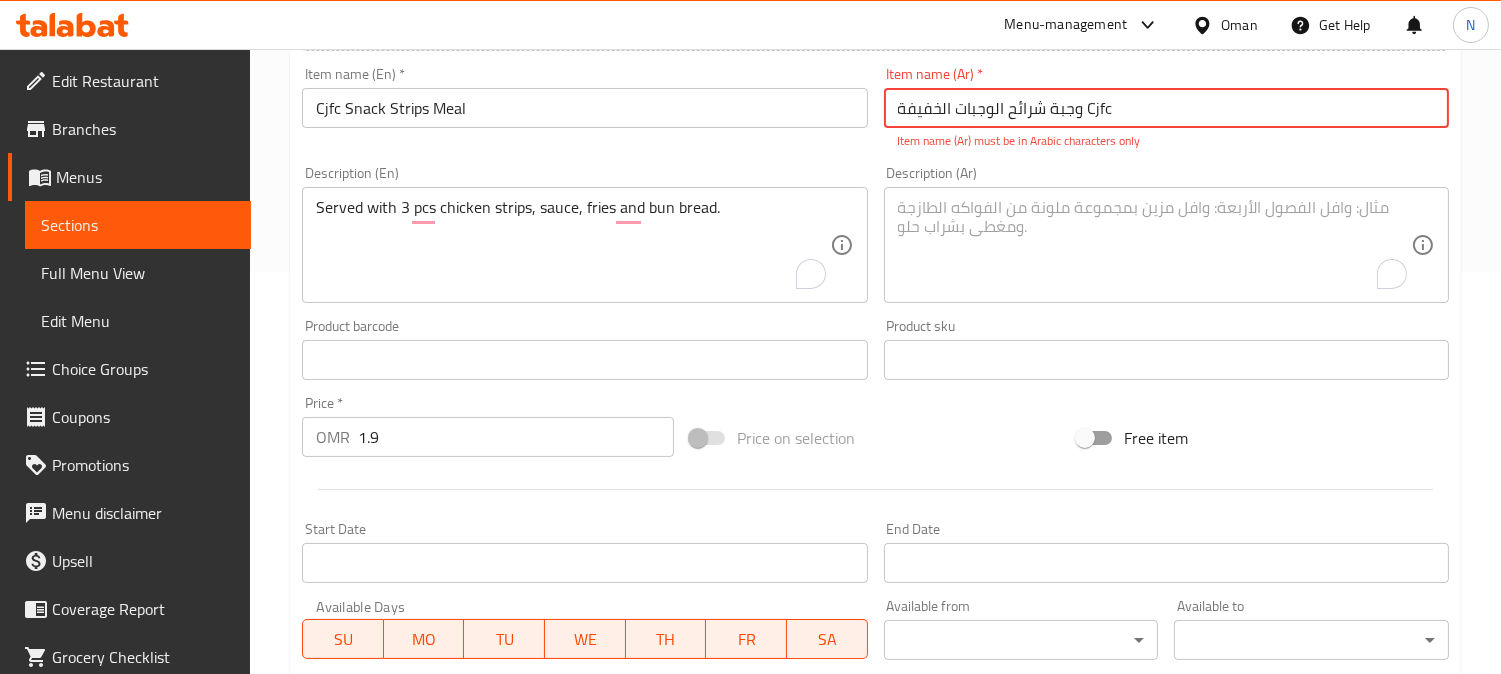 click on "Item name (Ar) * وجبة شرائح الوجبات الخفيفة Cjfc Item name (Ar) * Item name (Ar) must be in Arabic characters only" at bounding box center [1166, 108] 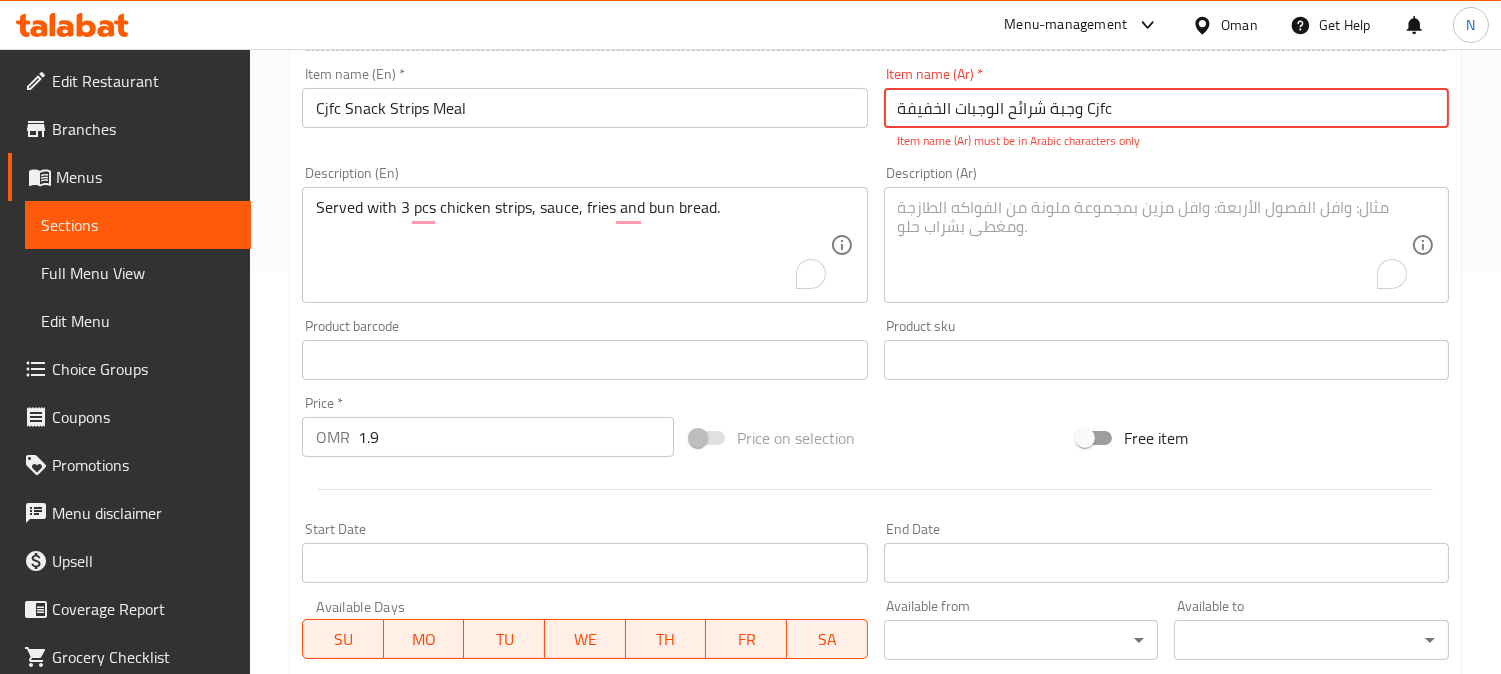drag, startPoint x: 1003, startPoint y: 118, endPoint x: 877, endPoint y: 133, distance: 126.88972 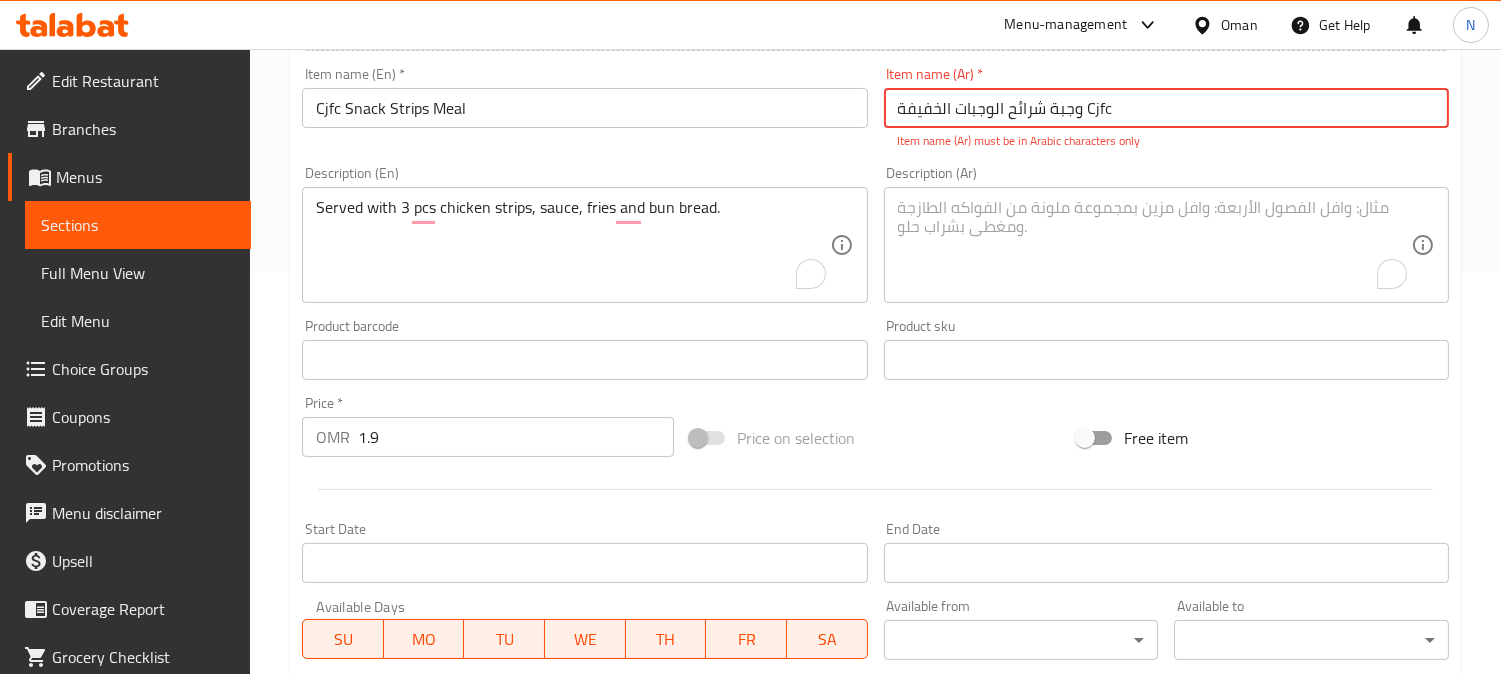 click on "Item name (Ar) * وجبة شرائح الوجبات الخفيفة Cjfc Item name (Ar) * Item name (Ar) must be in Arabic characters only" at bounding box center [1166, 108] 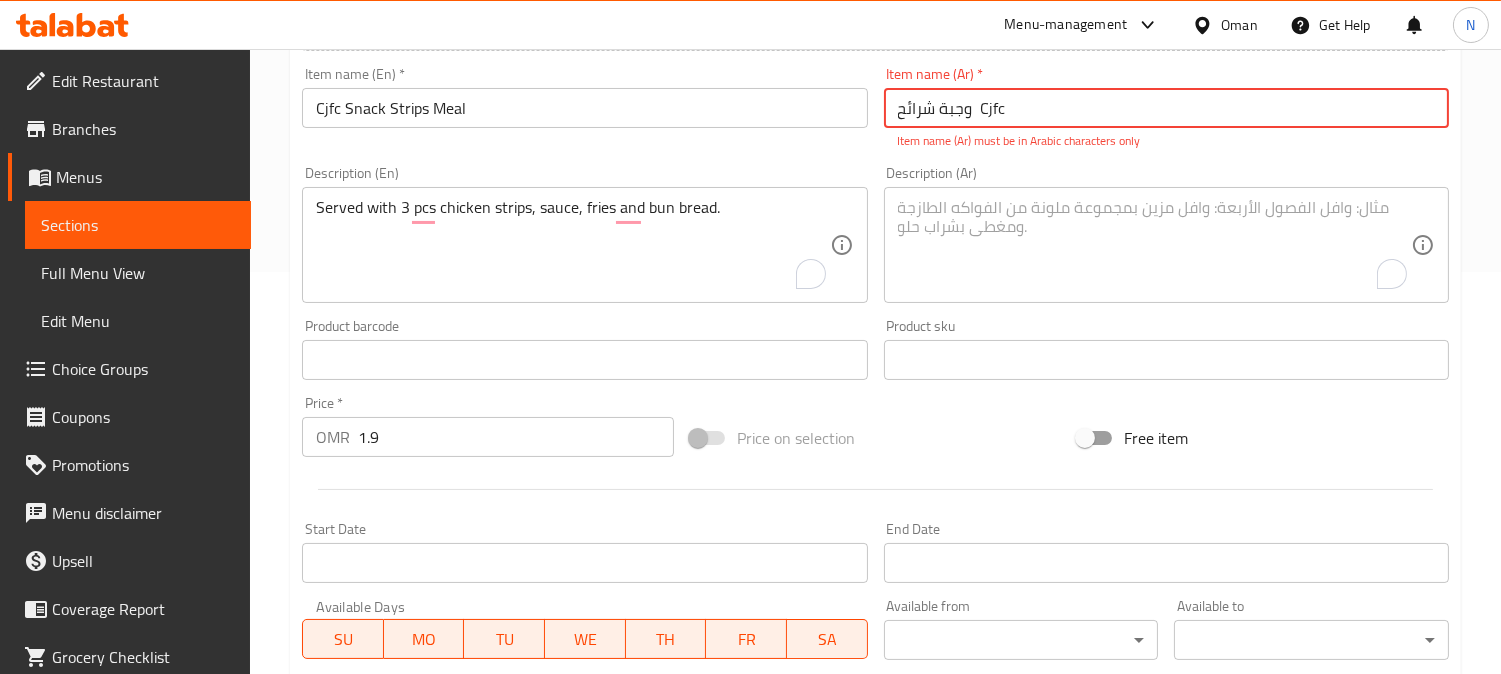 click on "وجبة شرائح  Cjfc" at bounding box center (1166, 108) 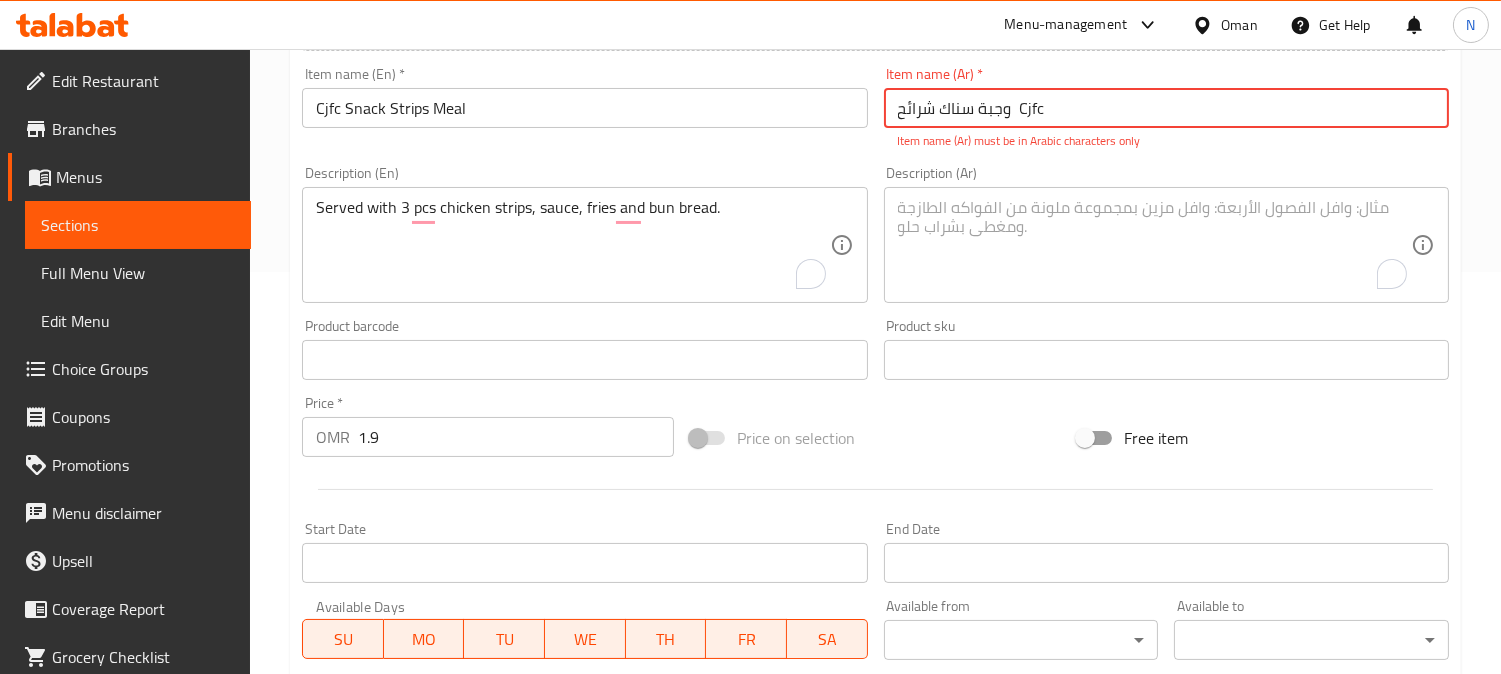 drag, startPoint x: 1013, startPoint y: 112, endPoint x: 1085, endPoint y: 126, distance: 73.34848 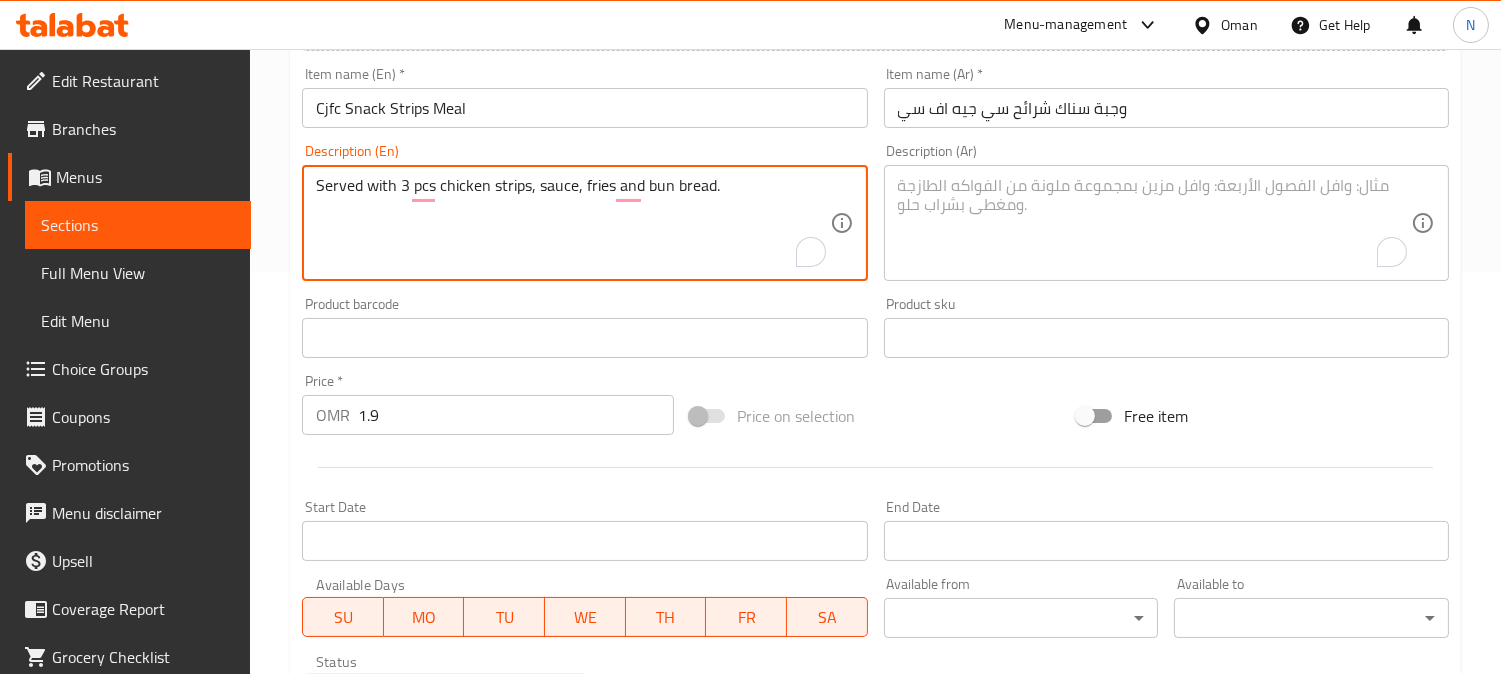 click on "Served with 3 pcs chicken strips, sauce, fries and bun bread." at bounding box center (572, 223) 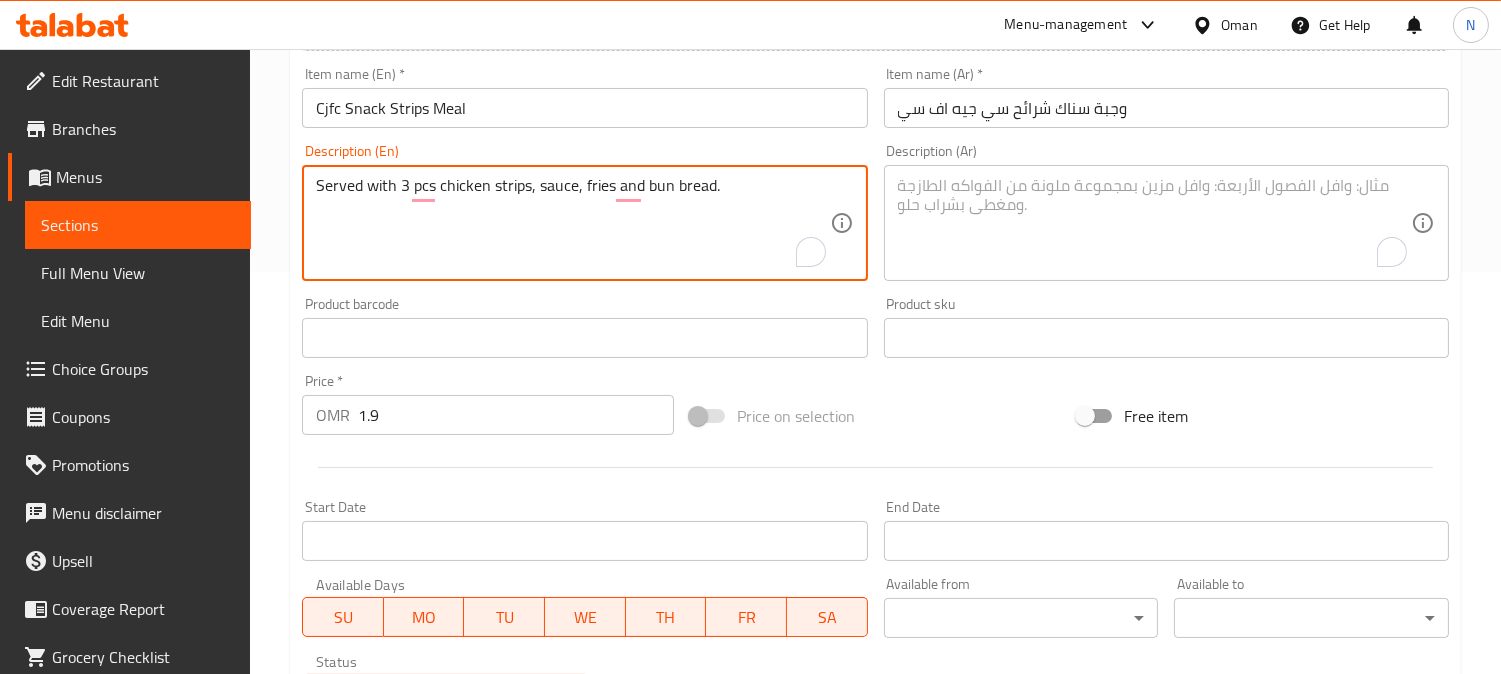click at bounding box center [1154, 223] 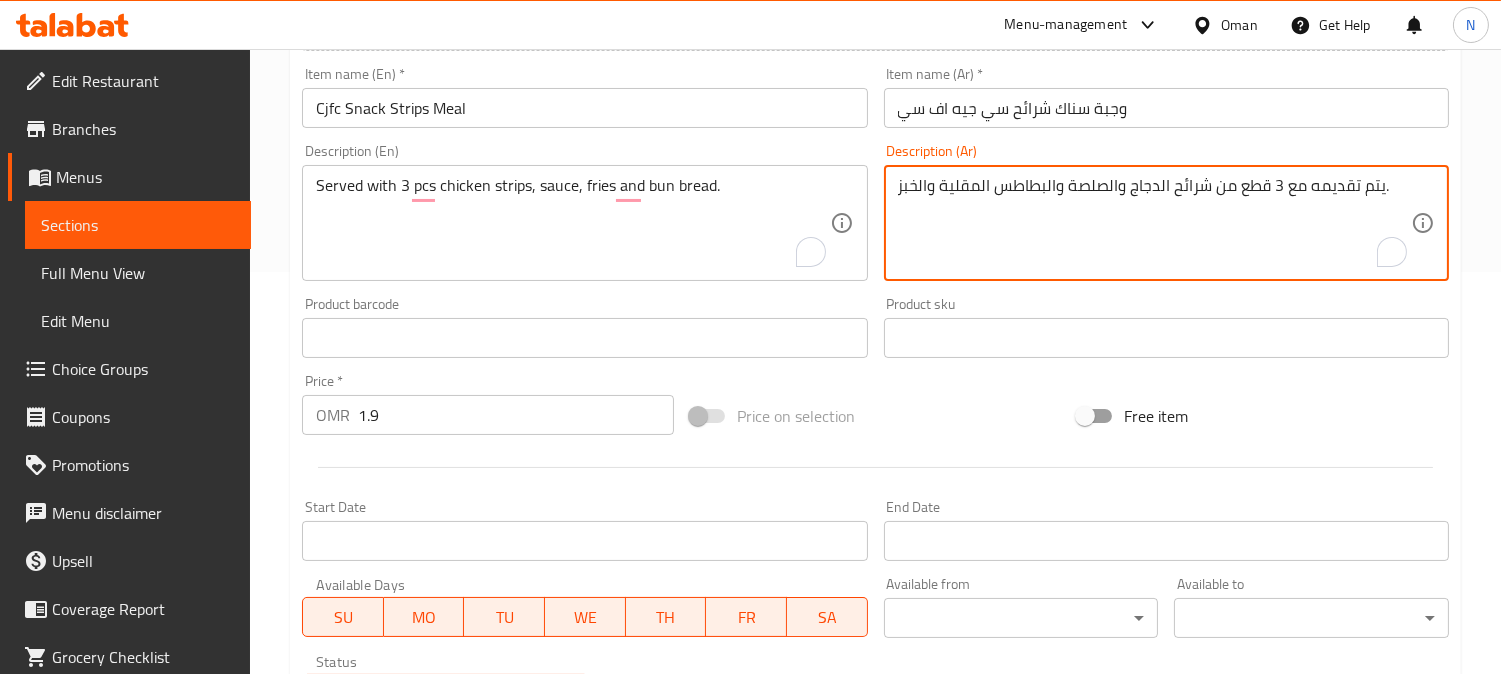 drag, startPoint x: 1167, startPoint y: 192, endPoint x: 1157, endPoint y: 197, distance: 11.18034 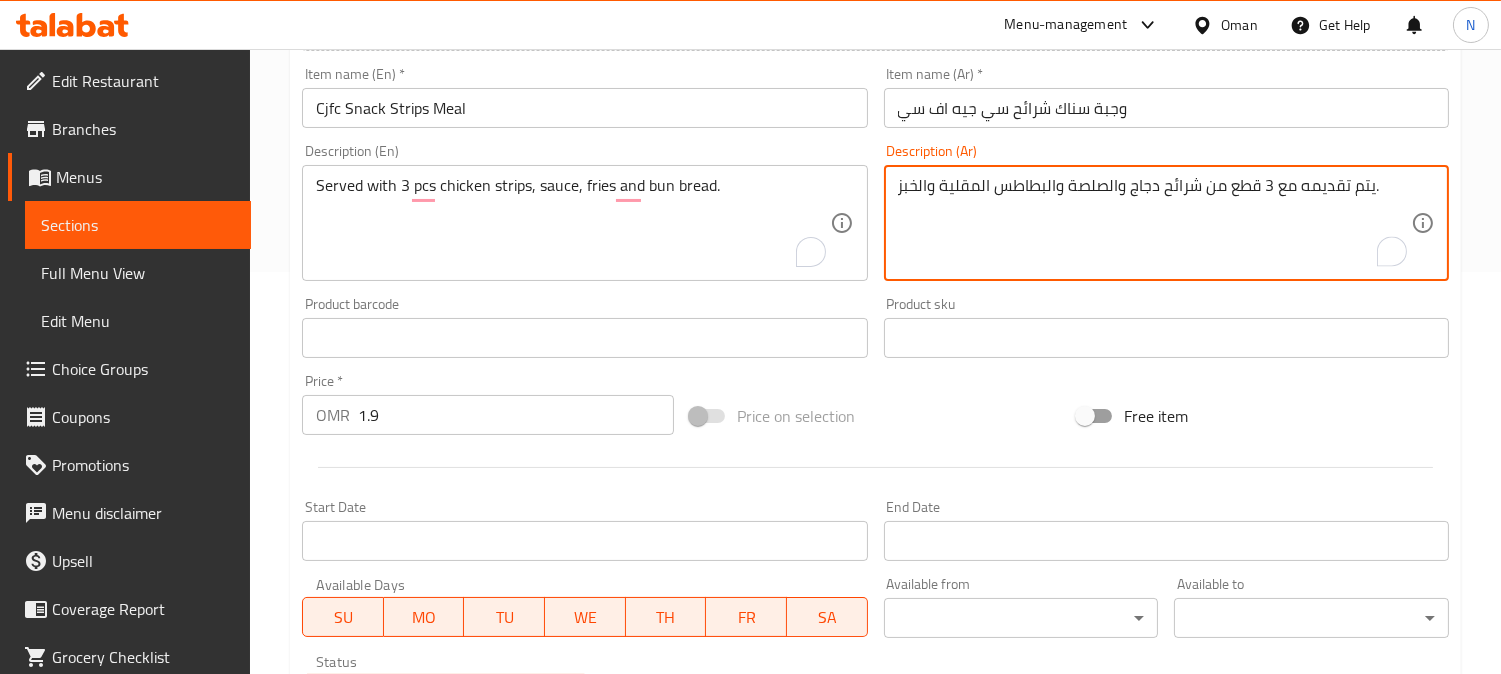 click on "يتم تقديمه مع 3 قطع من شرائح دجاج والصلصة والبطاطس المقلية والخبز." at bounding box center (1154, 223) 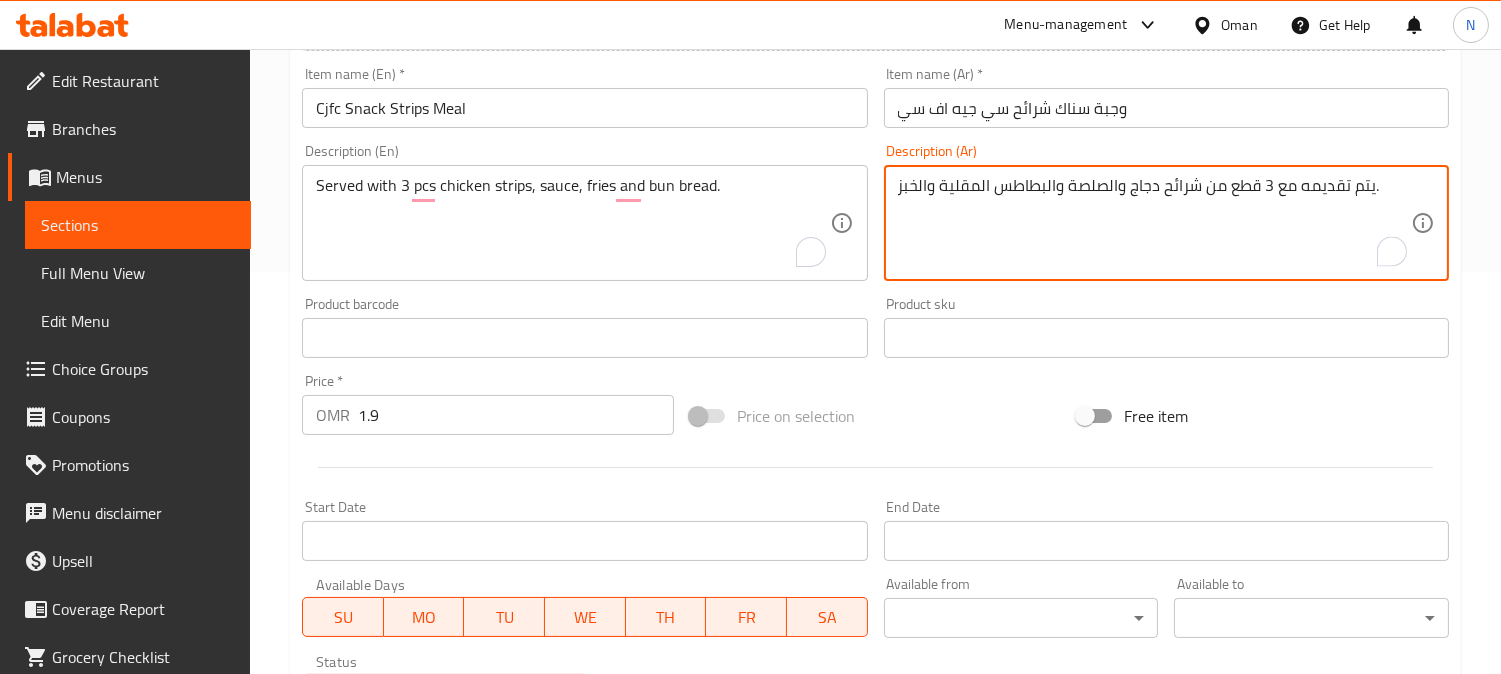 drag, startPoint x: 1105, startPoint y: 191, endPoint x: 1132, endPoint y: 200, distance: 28.460499 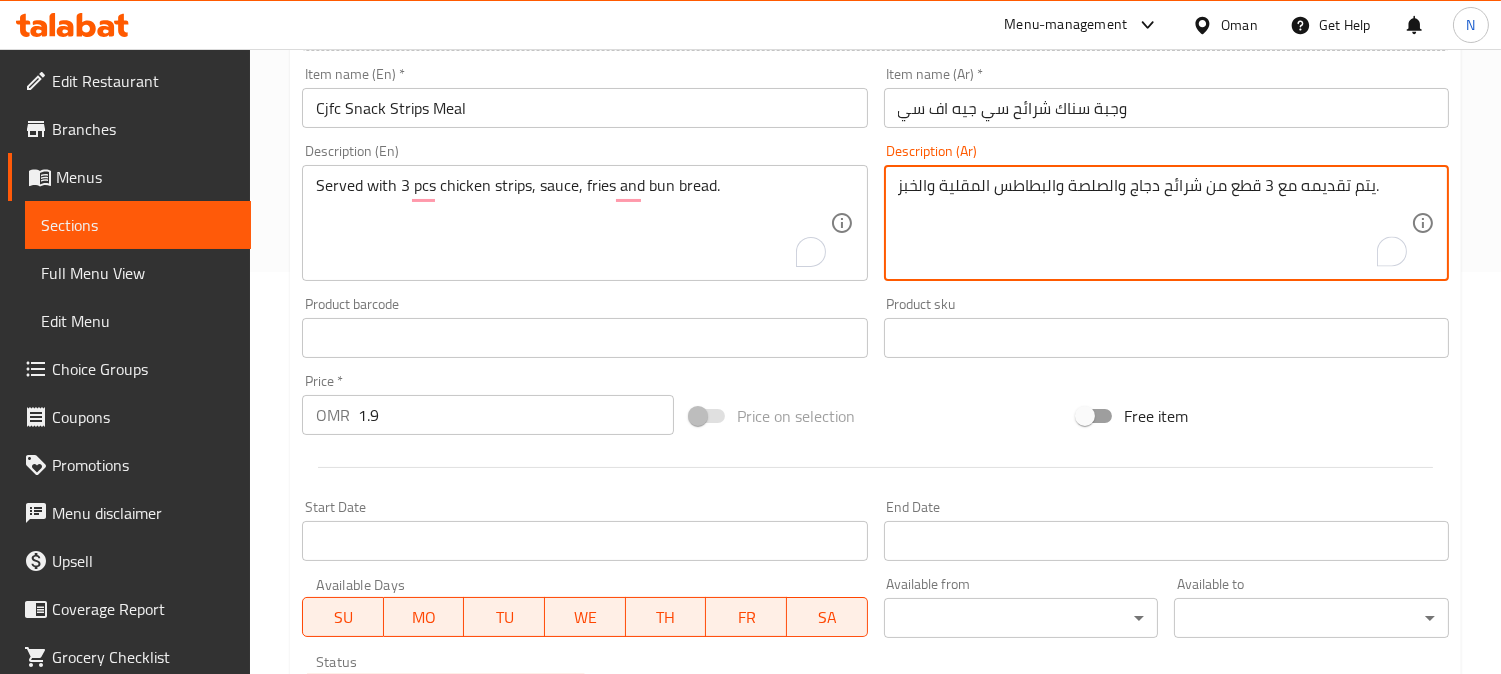 click on "يتم تقديمه مع 3 قطع من شرائح دجاج والصلصة والبطاطس المقلية والخبز." at bounding box center (1154, 223) 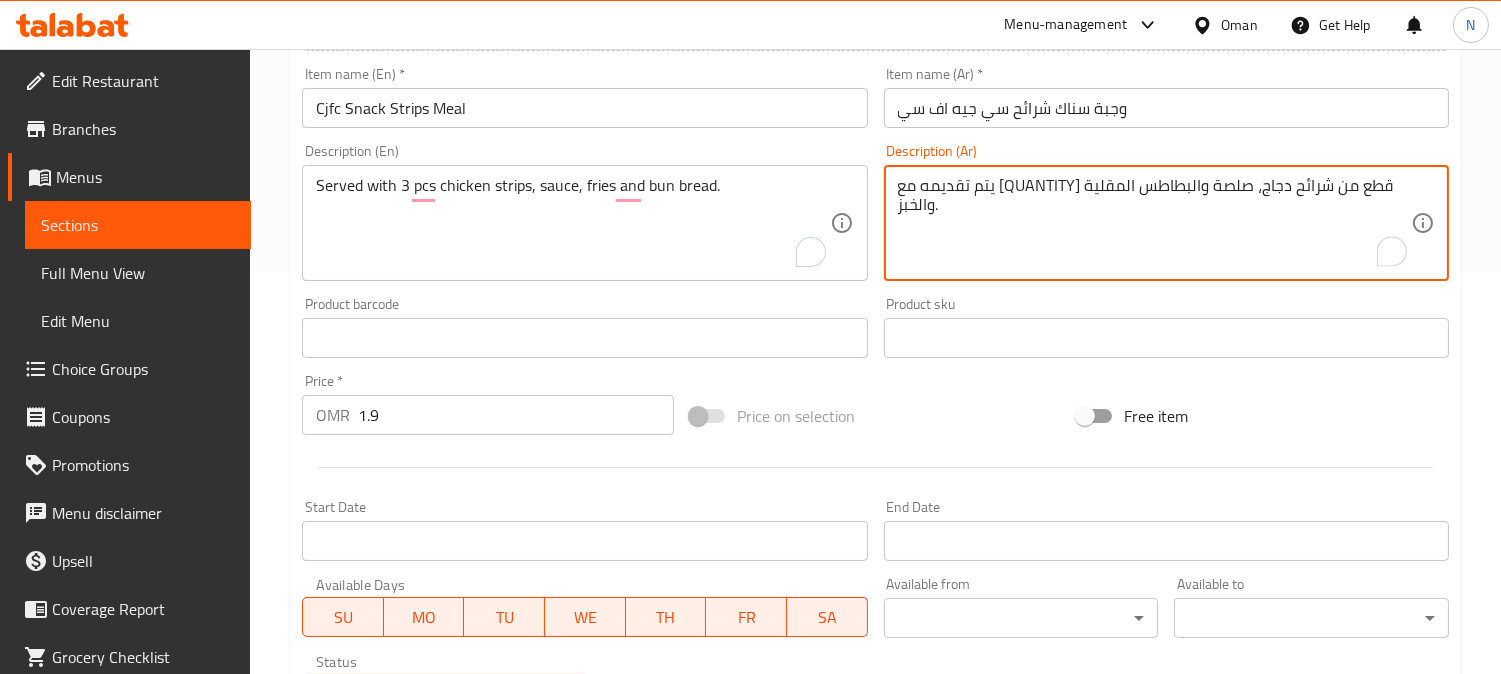 drag, startPoint x: 1095, startPoint y: 188, endPoint x: 1065, endPoint y: 197, distance: 31.320919 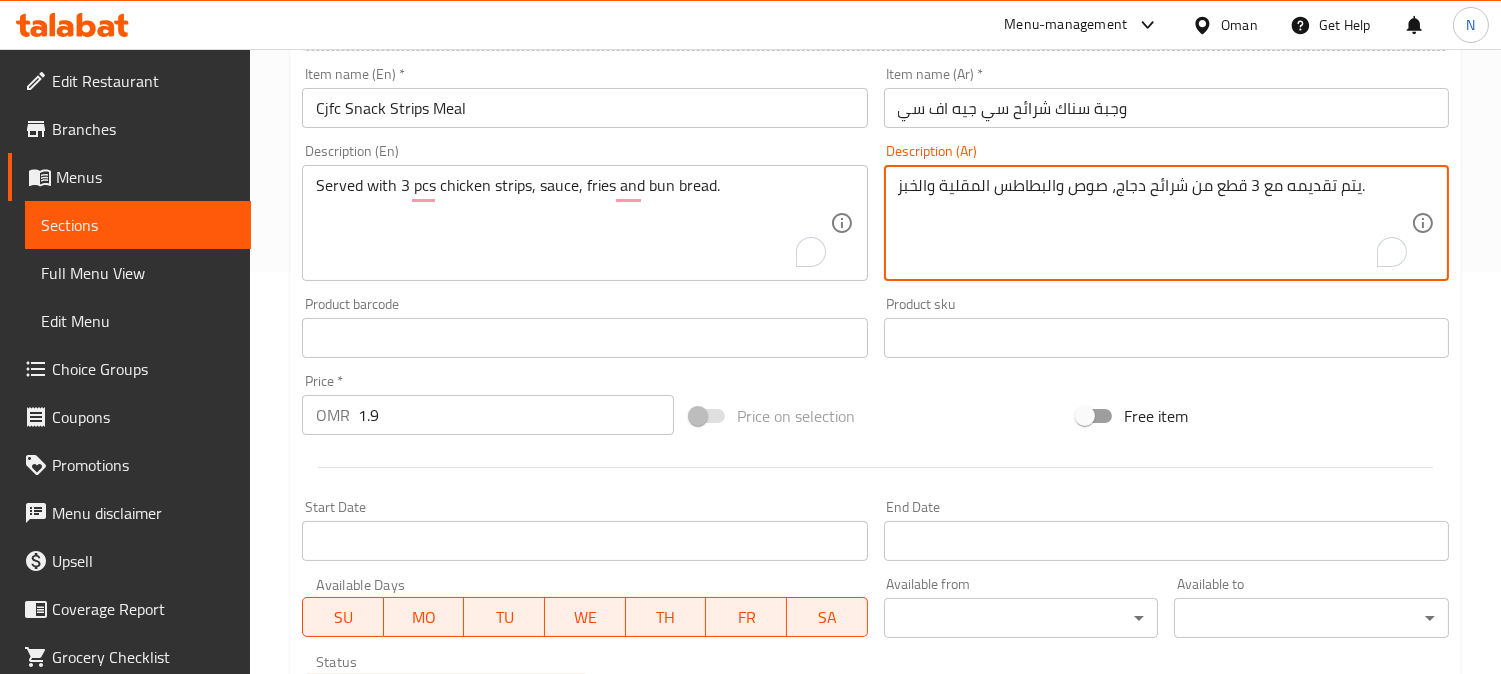 drag, startPoint x: 941, startPoint y: 194, endPoint x: 1071, endPoint y: 204, distance: 130.38405 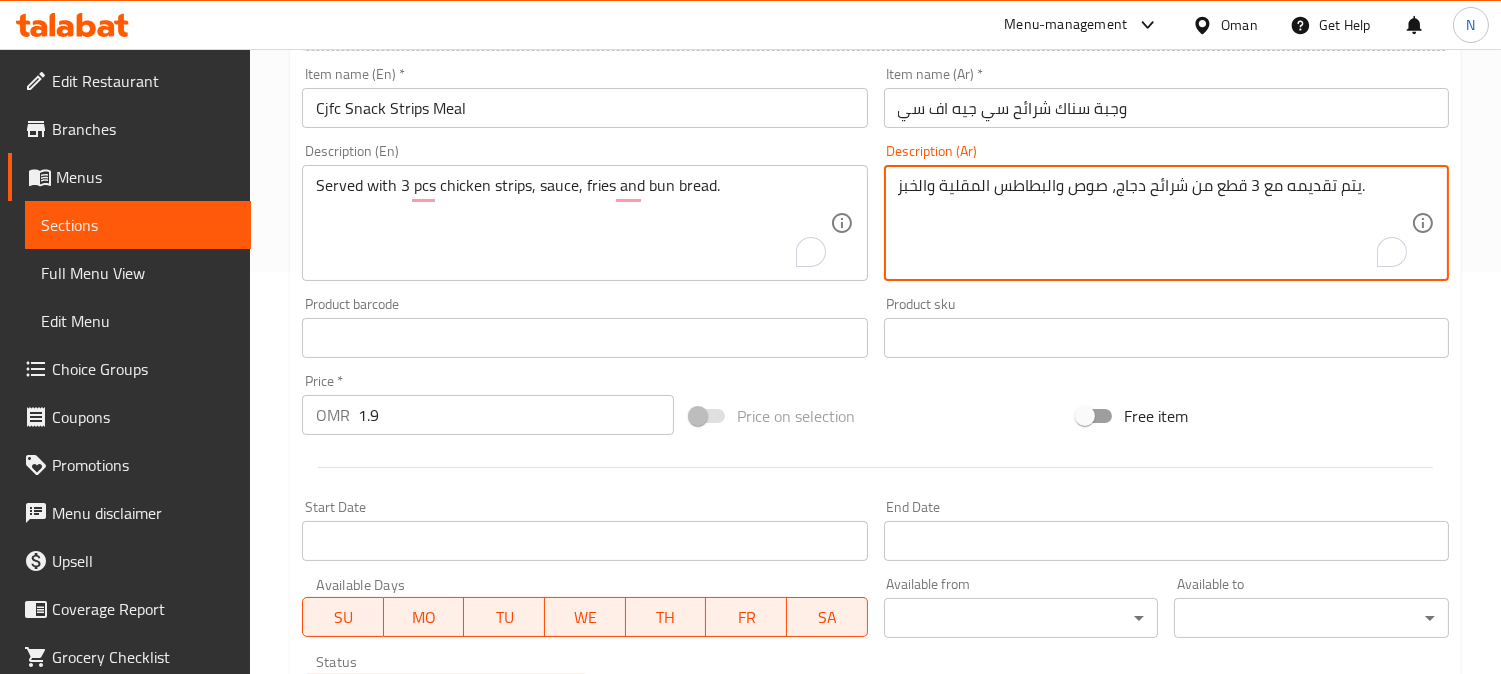 click on "يتم تقديمه مع 3 قطع من شرائح دجاج، صوص والبطاطس المقلية والخبز." at bounding box center (1154, 223) 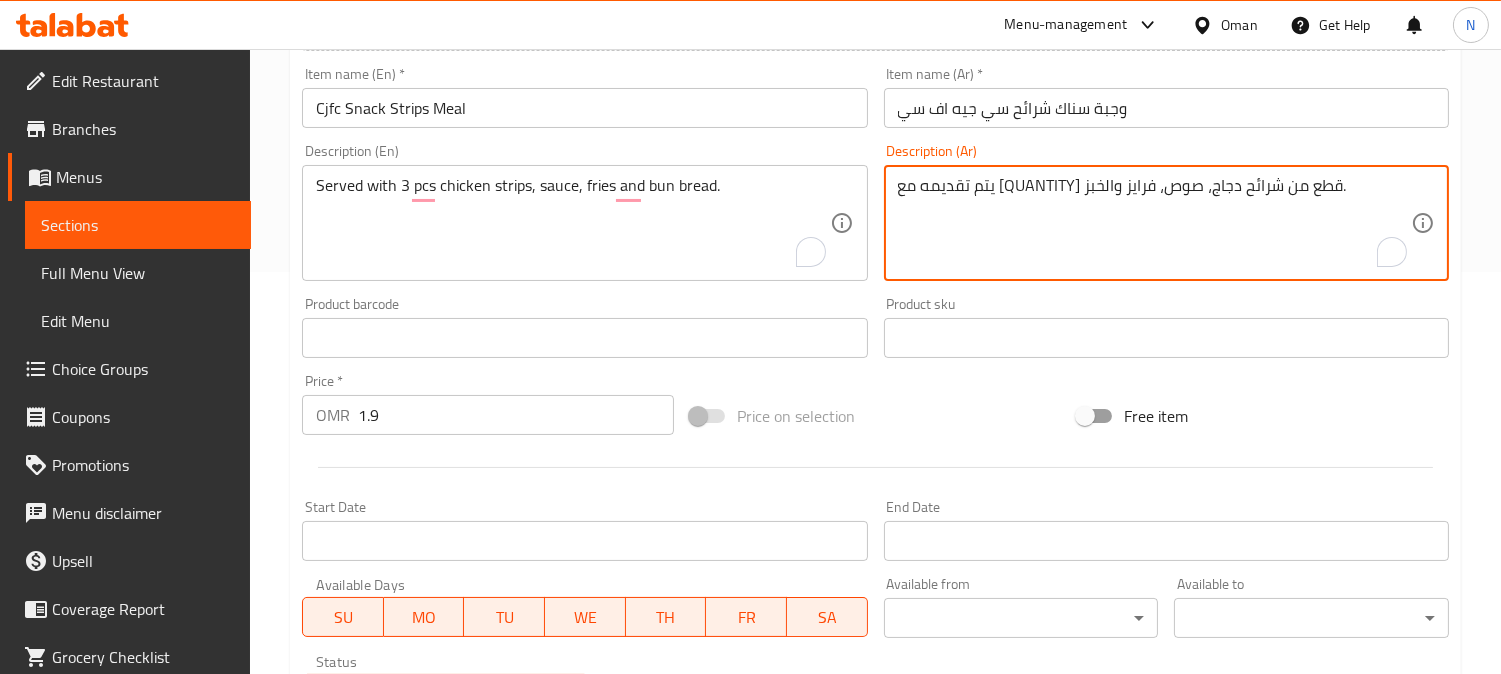 drag, startPoint x: 931, startPoint y: 188, endPoint x: 884, endPoint y: 193, distance: 47.26521 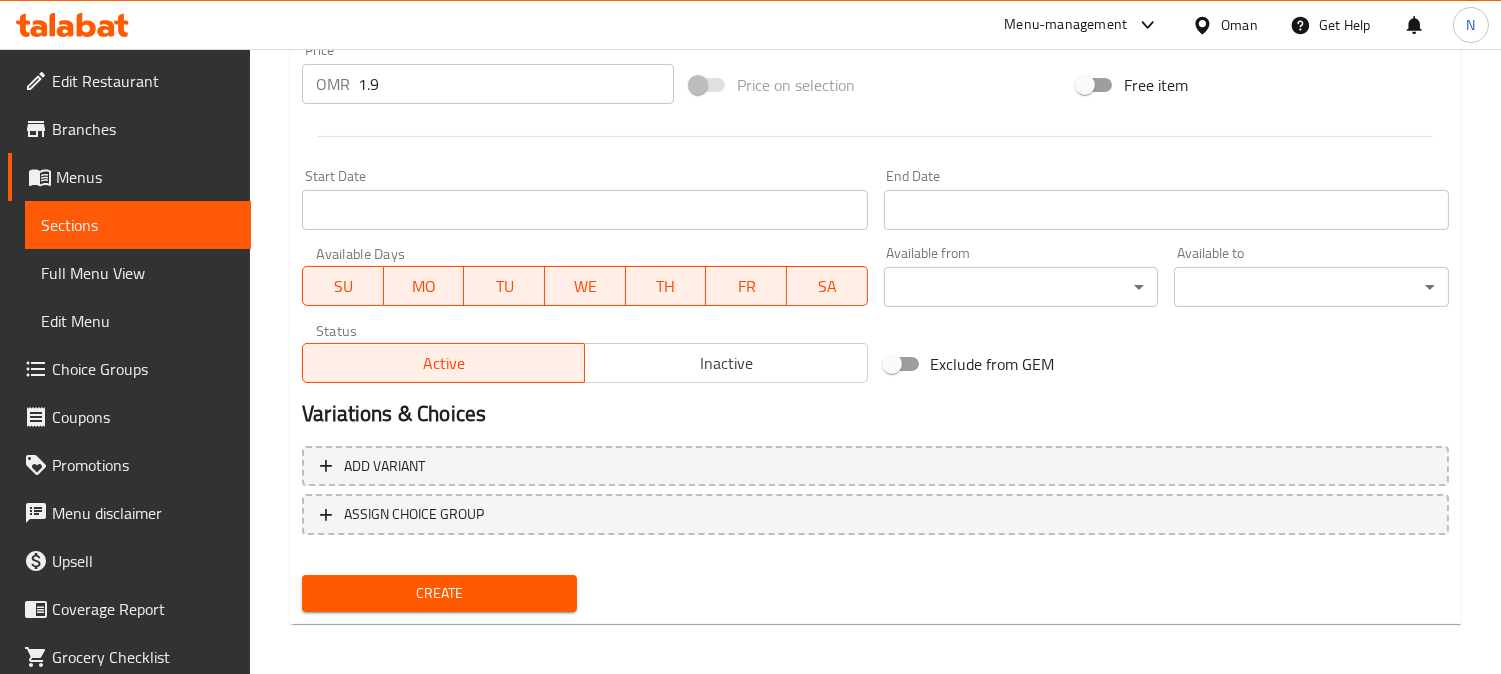 scroll, scrollTop: 735, scrollLeft: 0, axis: vertical 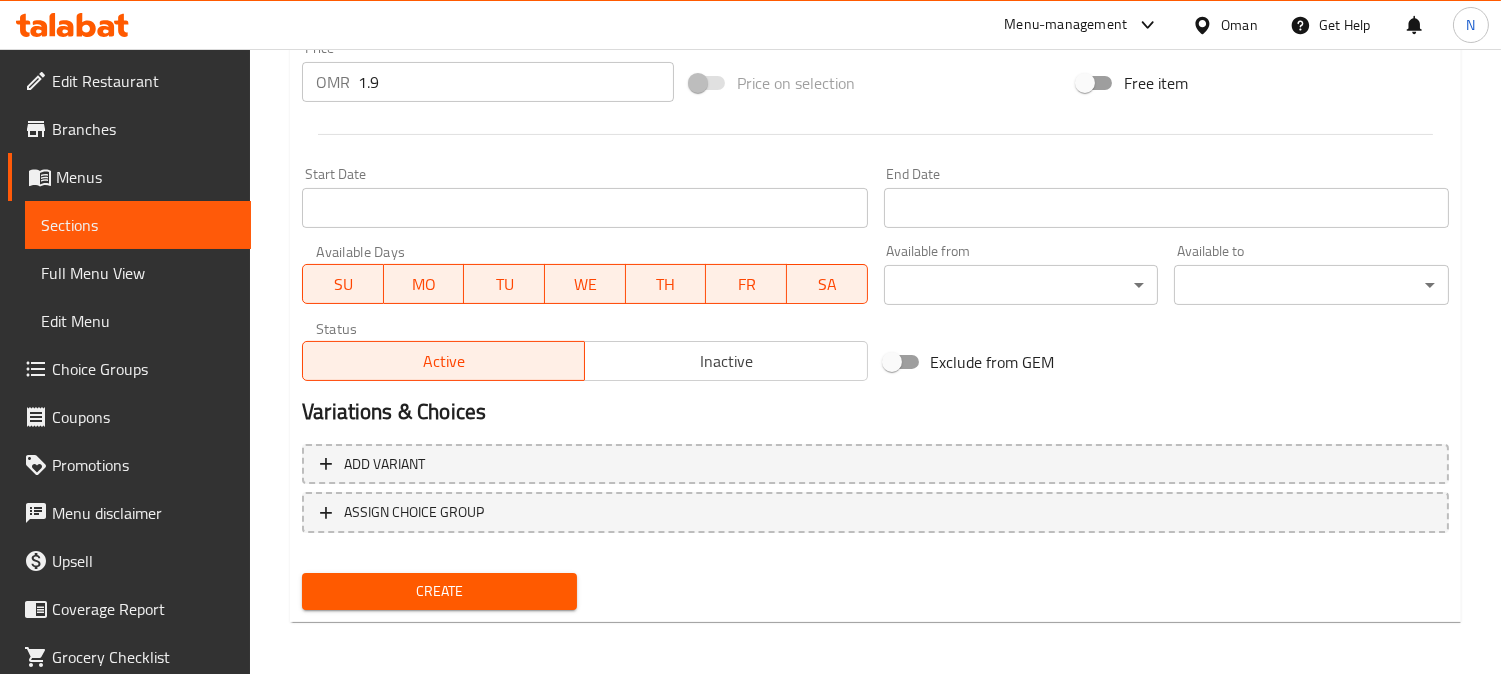 click on "Create" at bounding box center (439, 591) 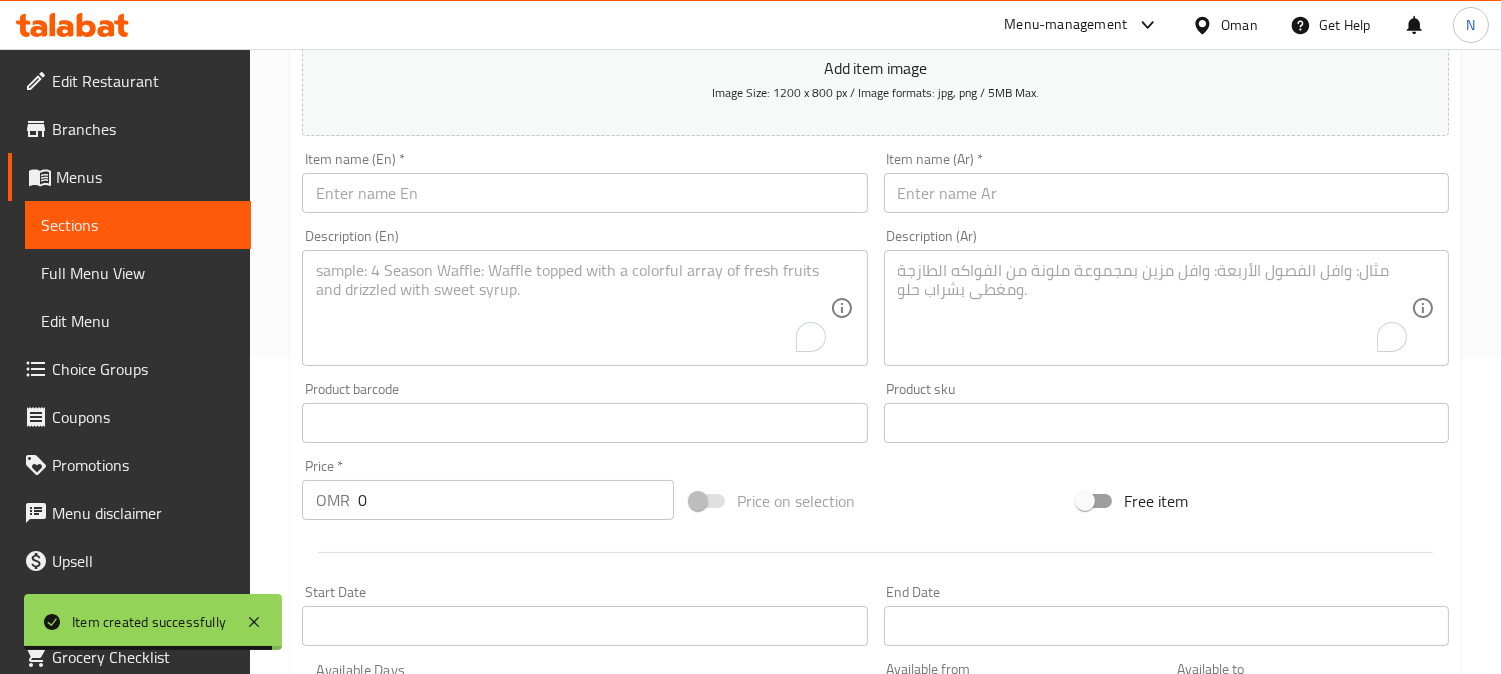 scroll, scrollTop: 291, scrollLeft: 0, axis: vertical 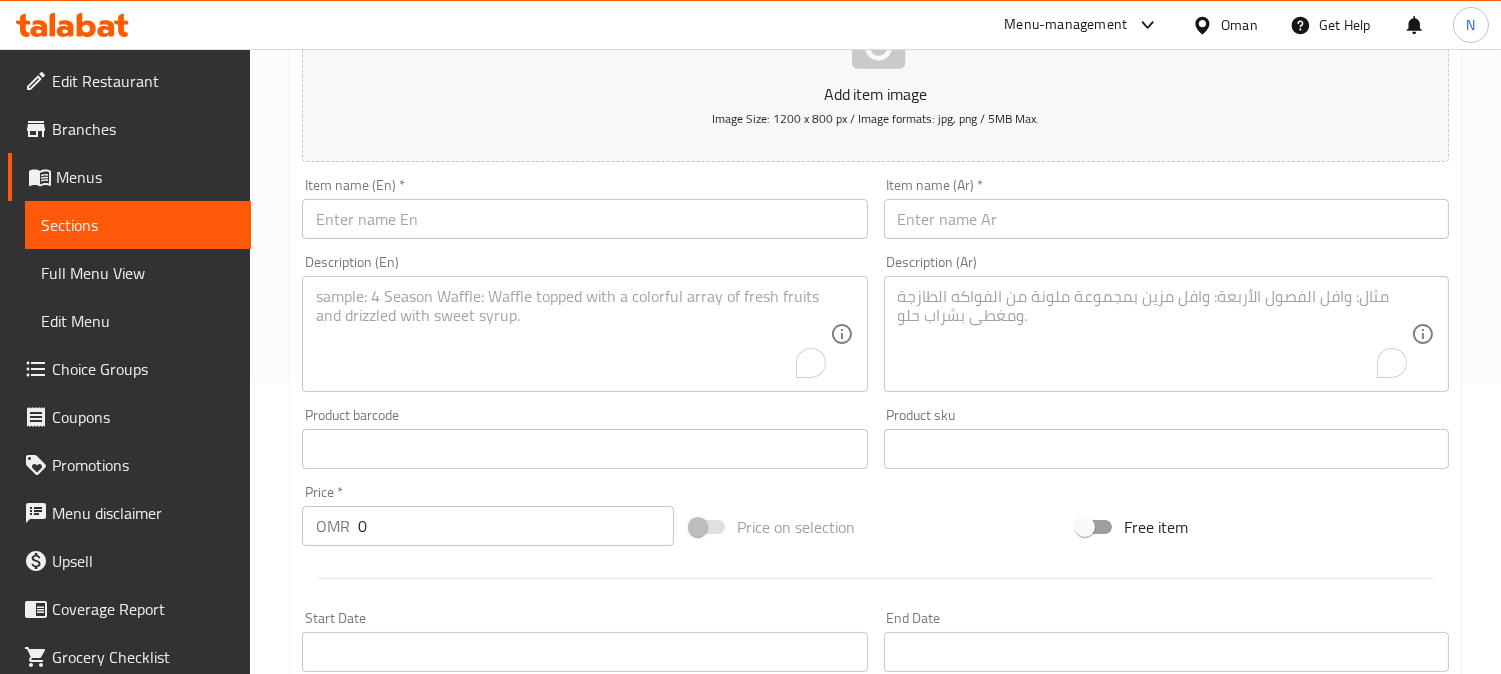 click at bounding box center (584, 219) 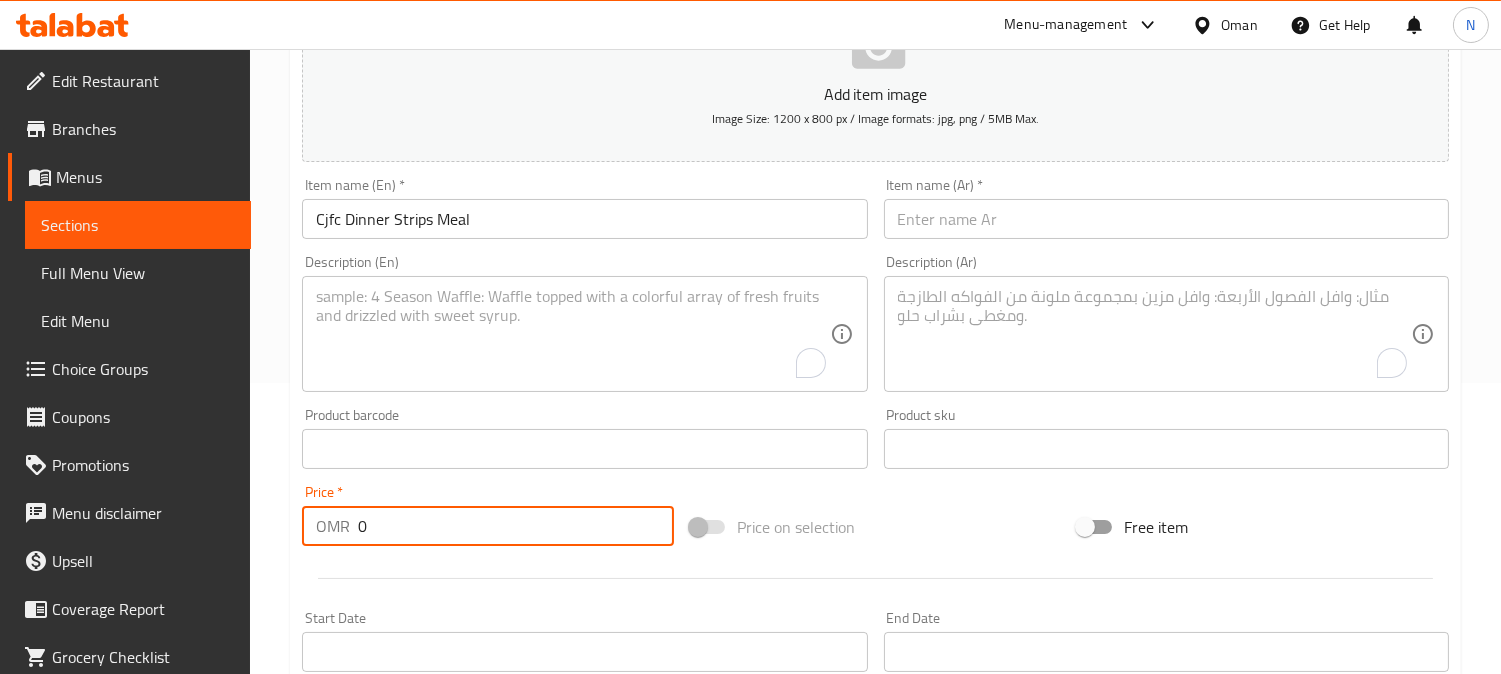 drag, startPoint x: 366, startPoint y: 527, endPoint x: 318, endPoint y: 544, distance: 50.92151 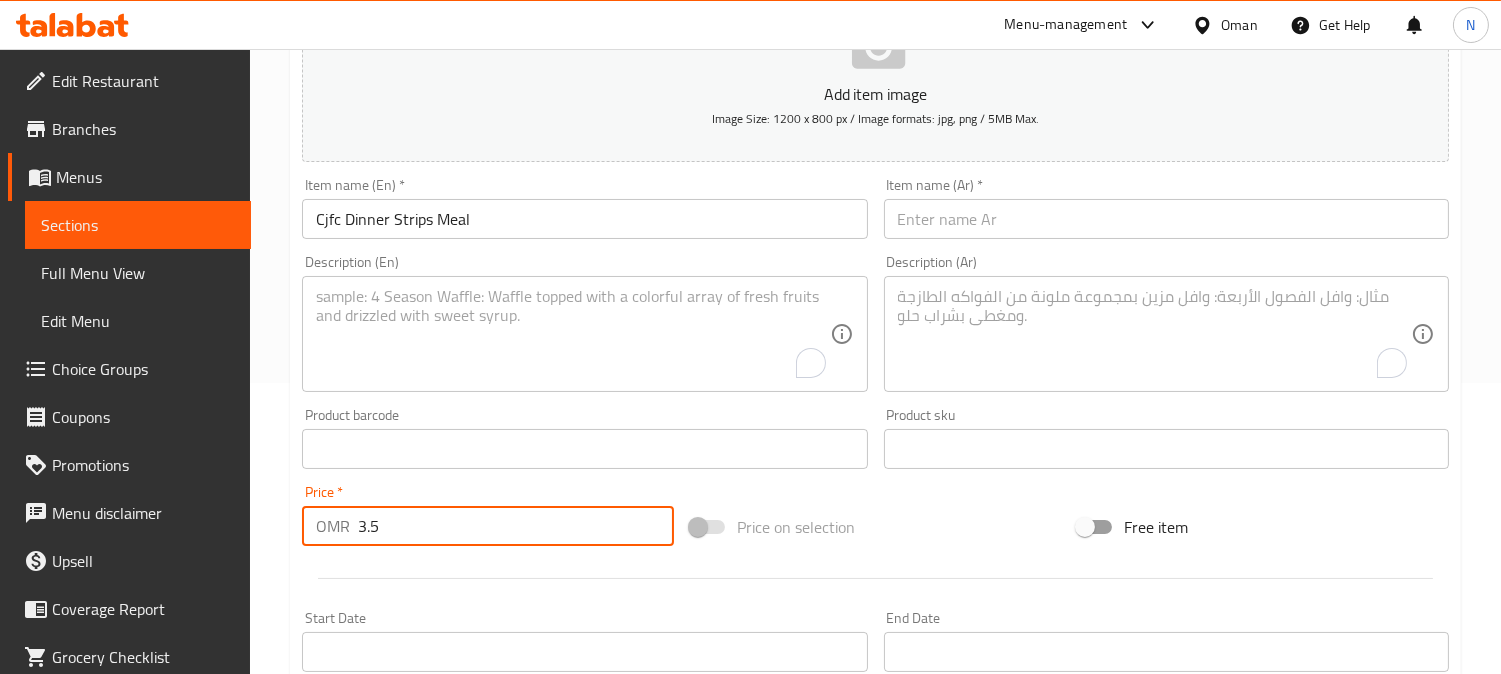 click at bounding box center [572, 334] 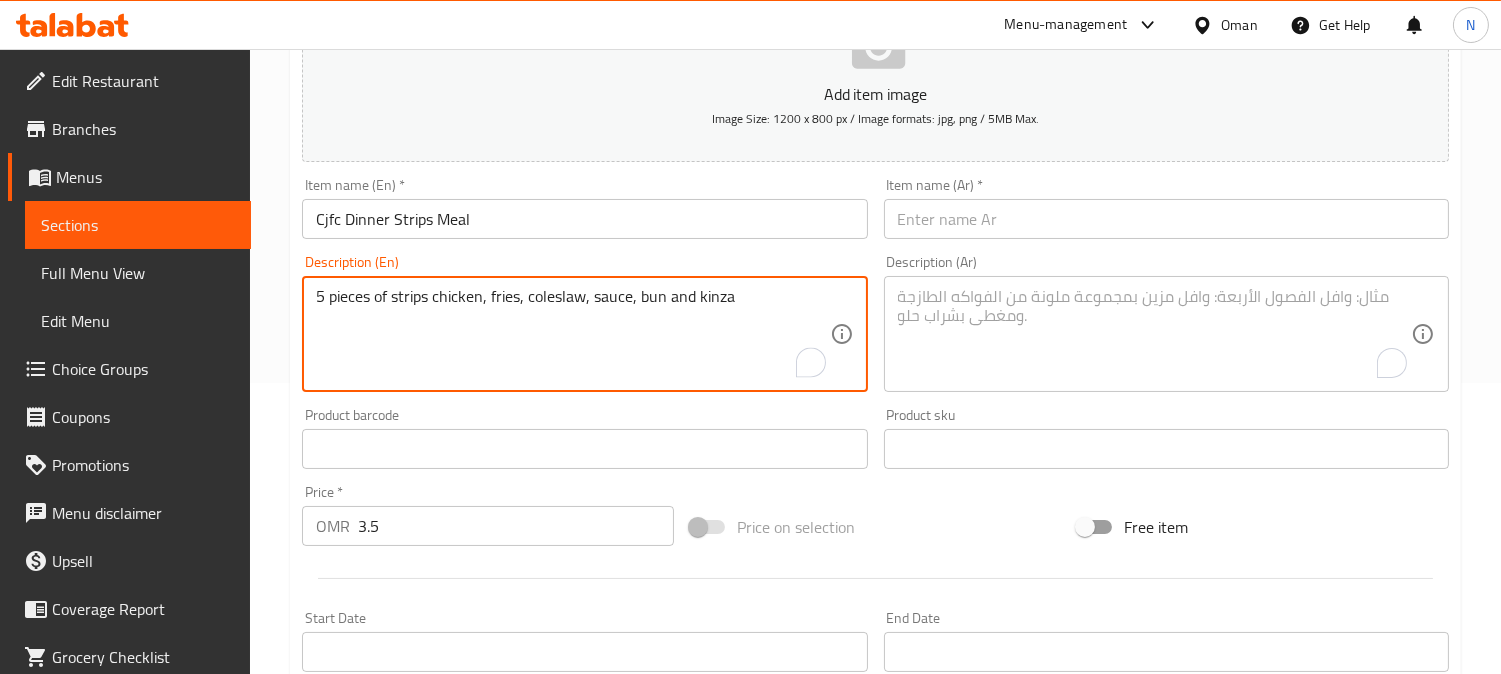drag, startPoint x: 330, startPoint y: 302, endPoint x: 777, endPoint y: 307, distance: 447.02795 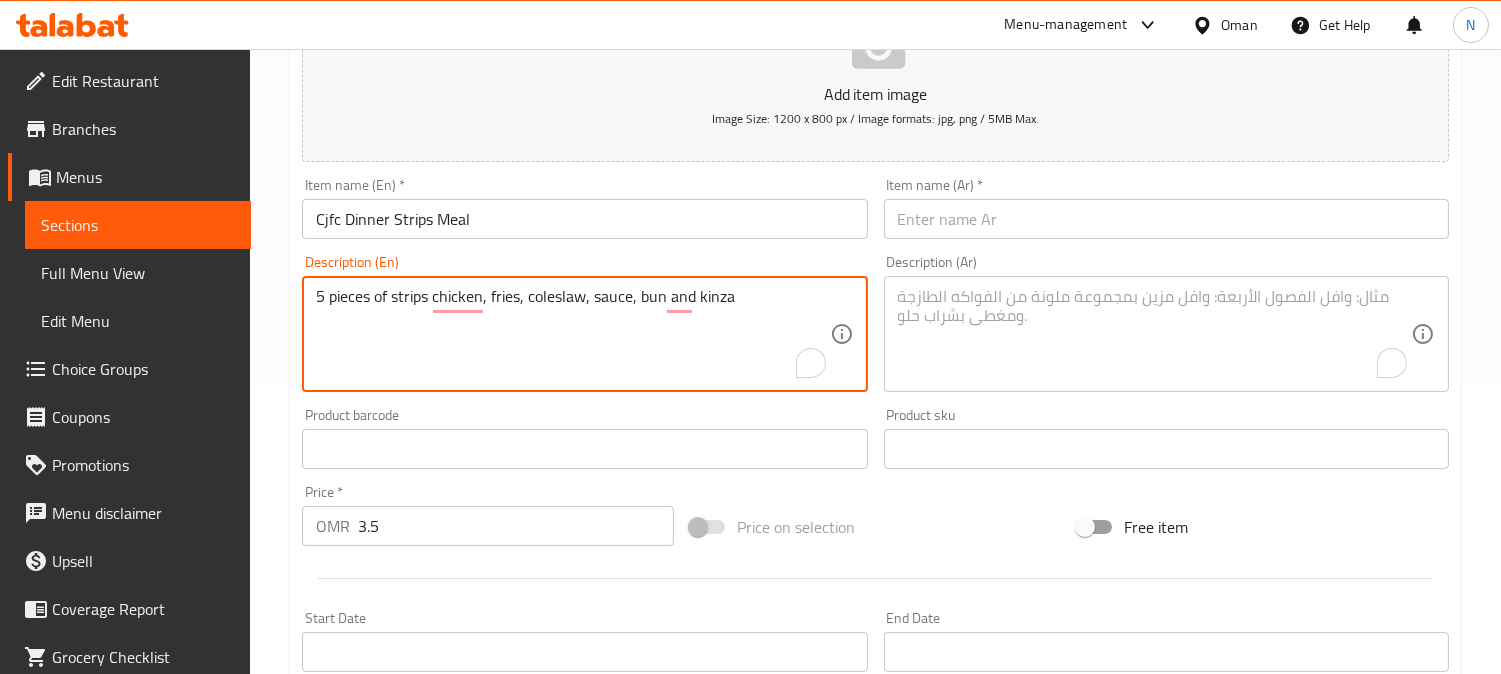 click on "5 pieces of strips chicken, fries, coleslaw, sauce, bun and kinza" at bounding box center (572, 334) 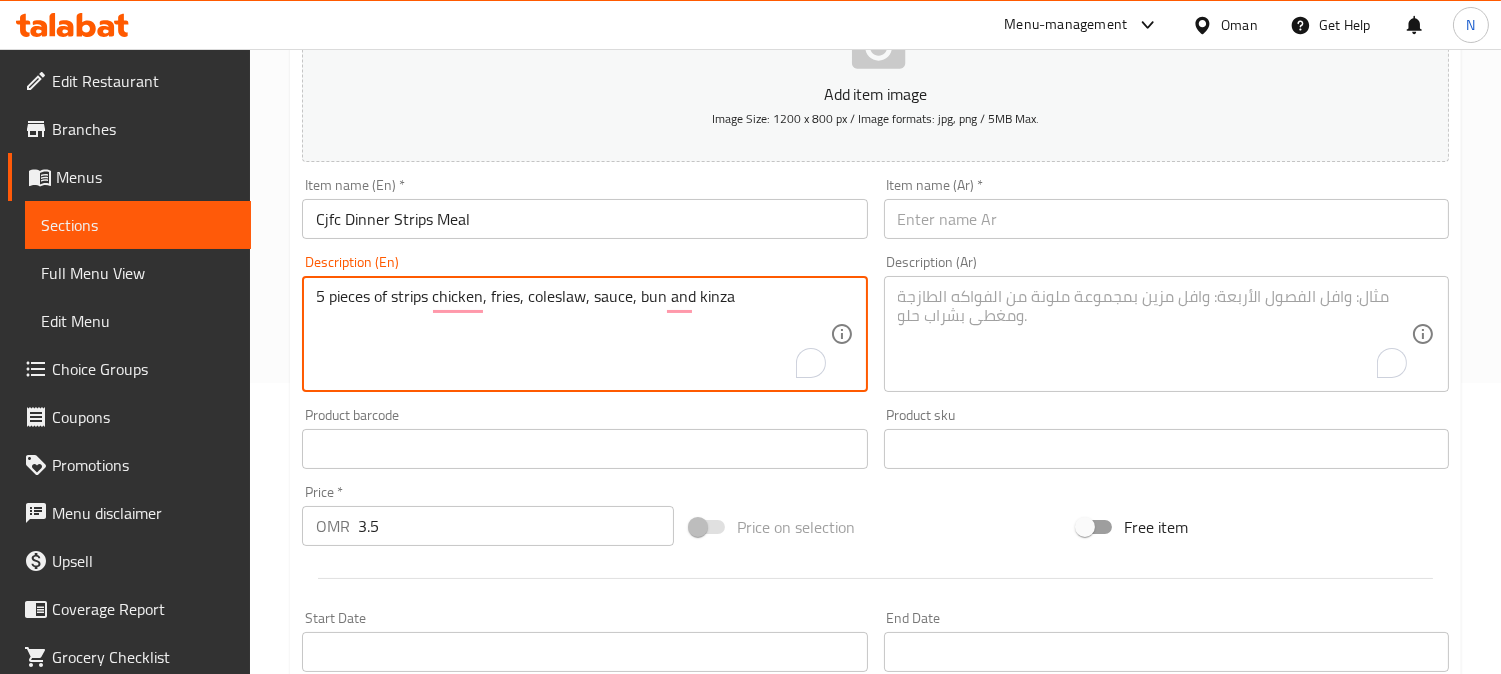 drag, startPoint x: 330, startPoint y: 311, endPoint x: 744, endPoint y: 352, distance: 416.02524 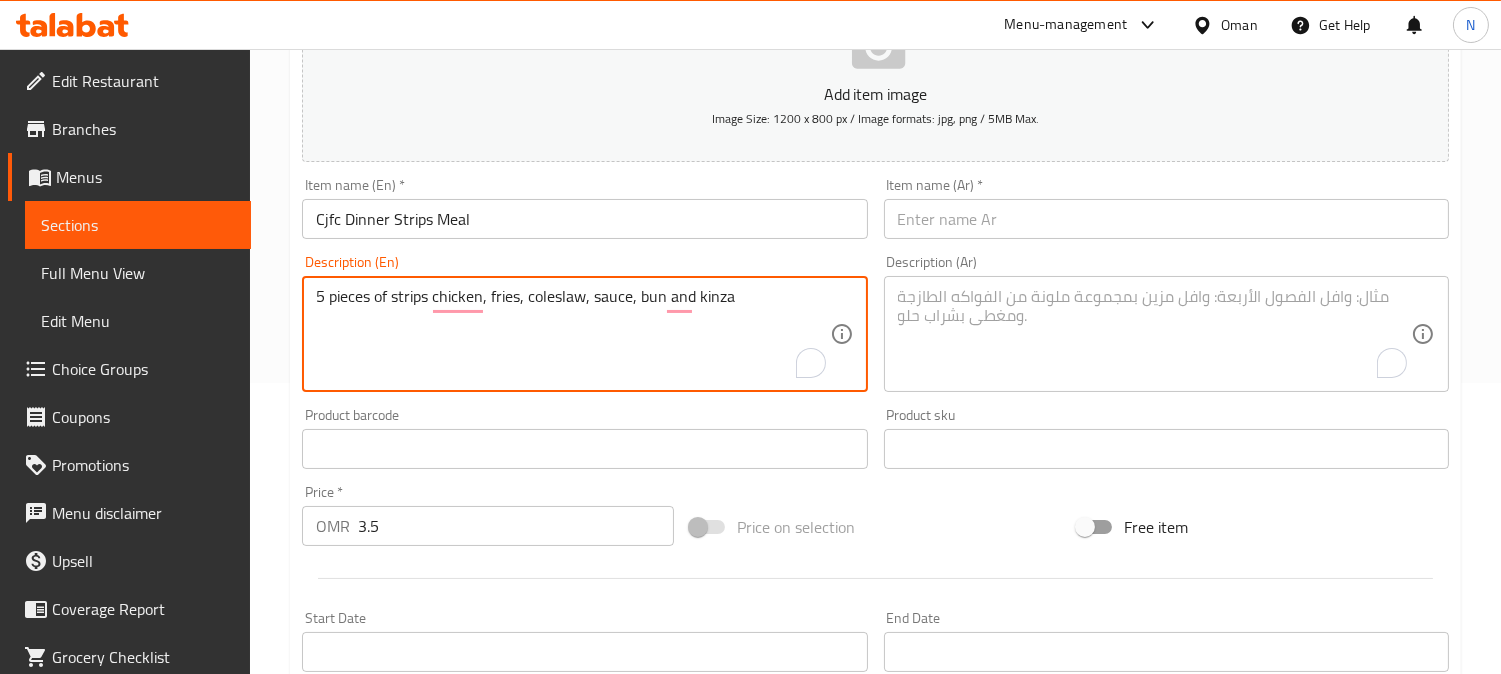 click on "5 pieces of strips chicken, fries, coleslaw, sauce, bun and kinza" at bounding box center [572, 334] 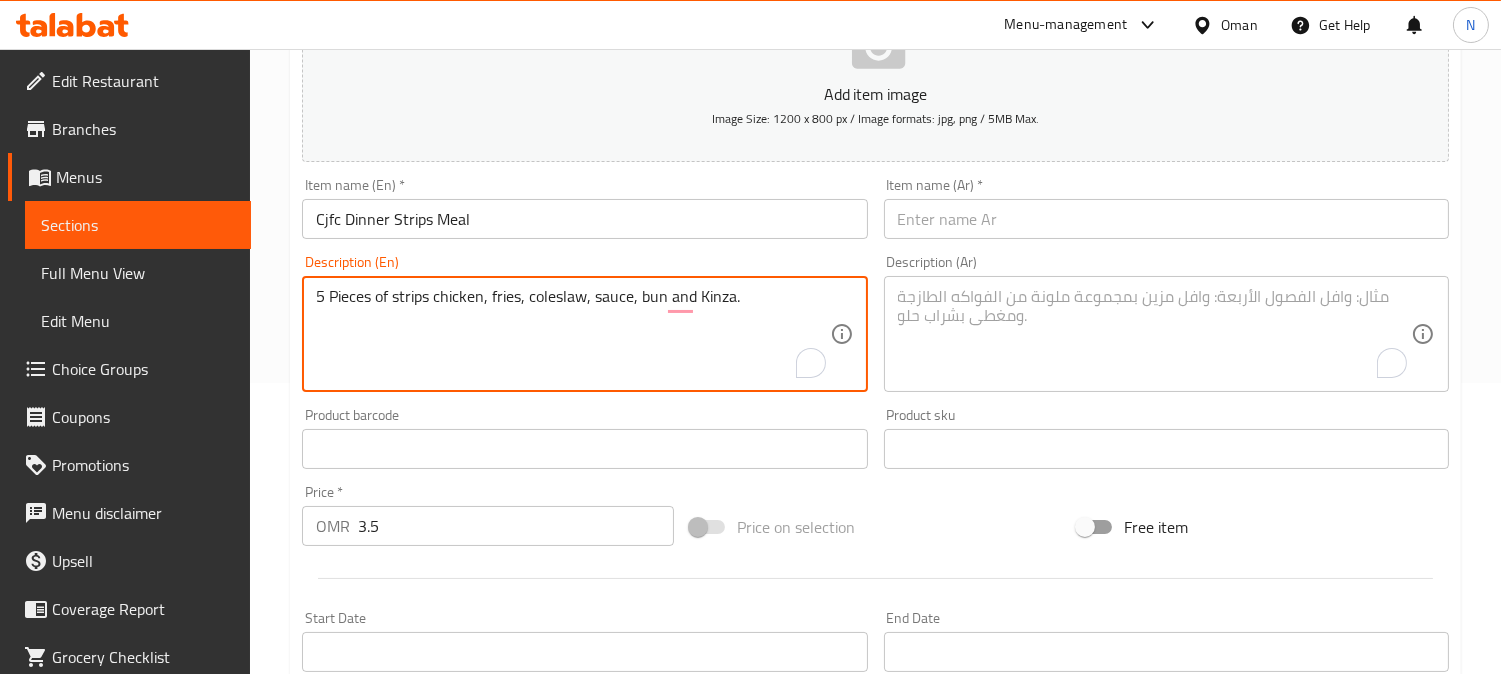 click on "5 Pieces of strips chicken, fries, coleslaw, sauce, bun and Kinza." at bounding box center (572, 334) 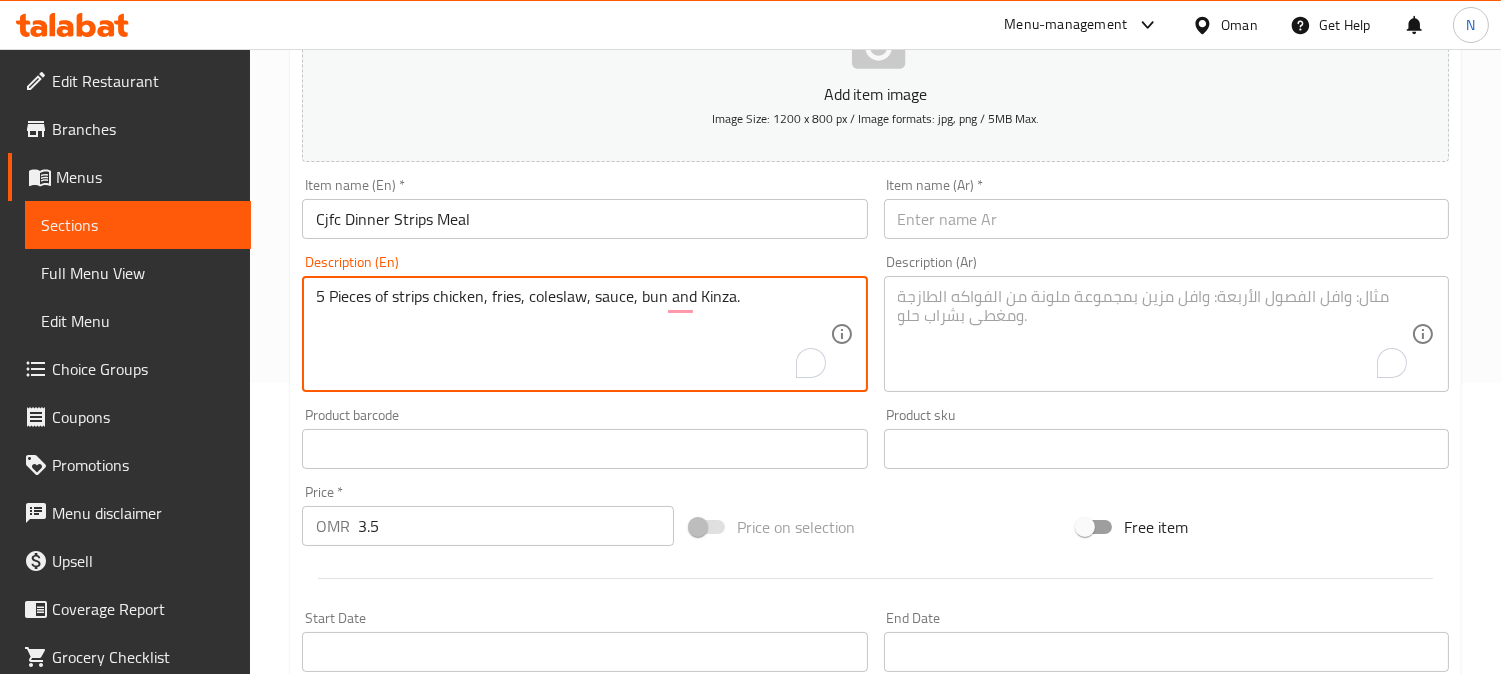 click at bounding box center (1154, 334) 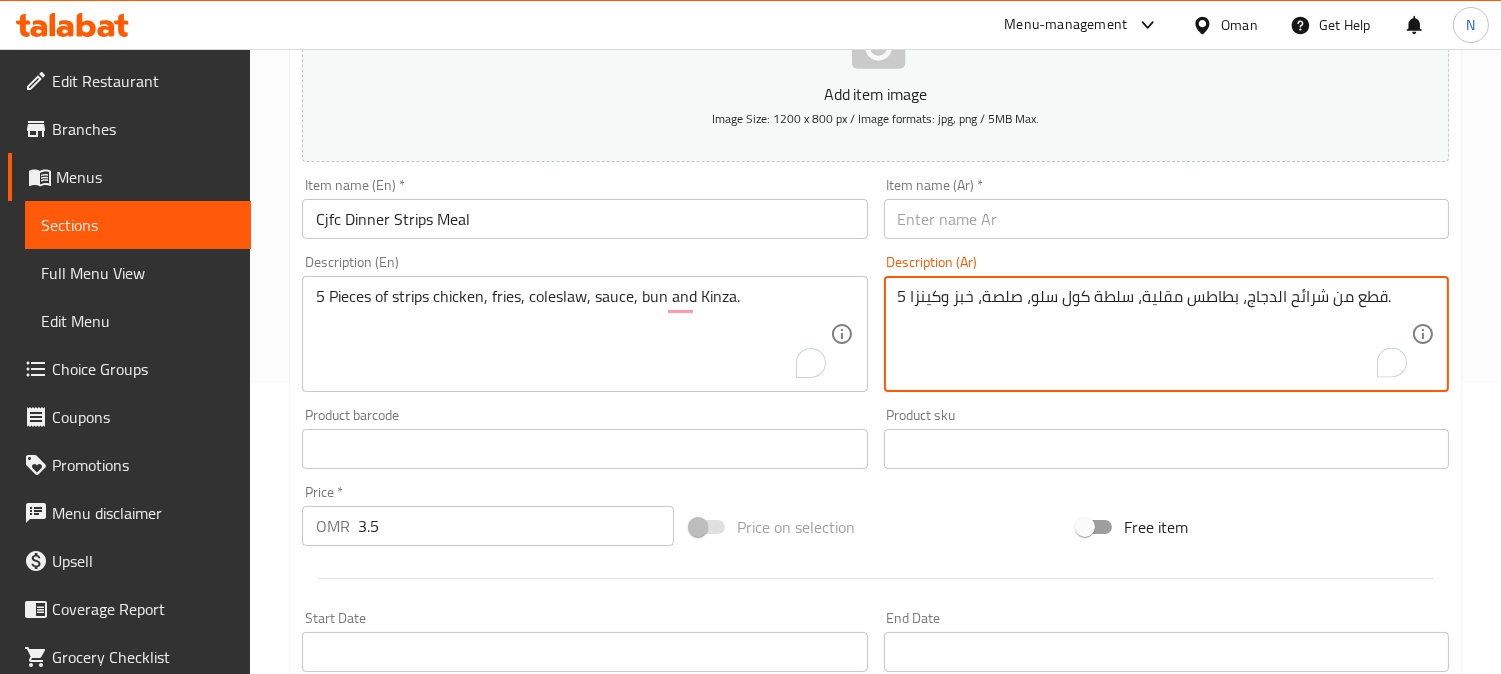 click on "5 قطع من شرائح الدجاج، بطاطس مقلية، سلطة كول سلو، صلصة، خبز وكينزا." at bounding box center (1154, 334) 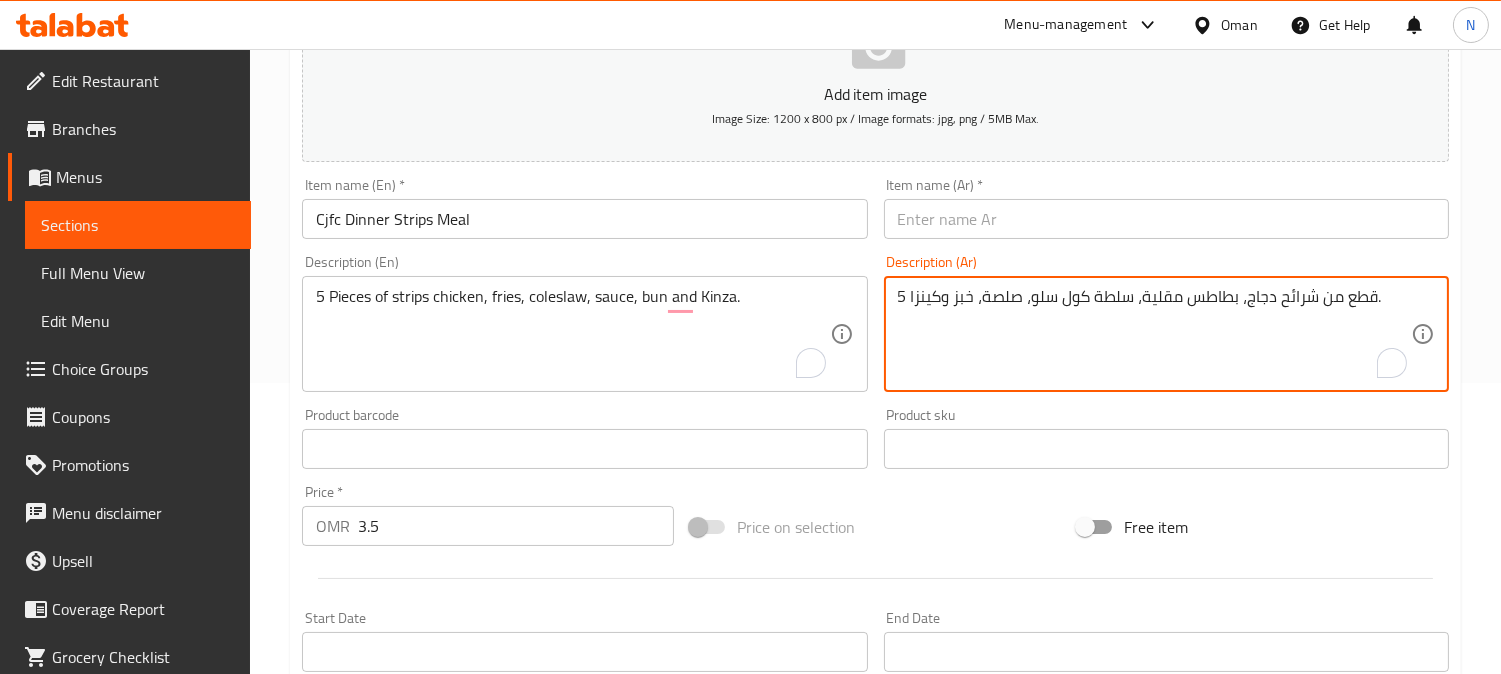 click on "5 قطع من شرائح دجاج، بطاطس مقلية، سلطة كول سلو، صلصة، خبز وكينزا." at bounding box center (1154, 334) 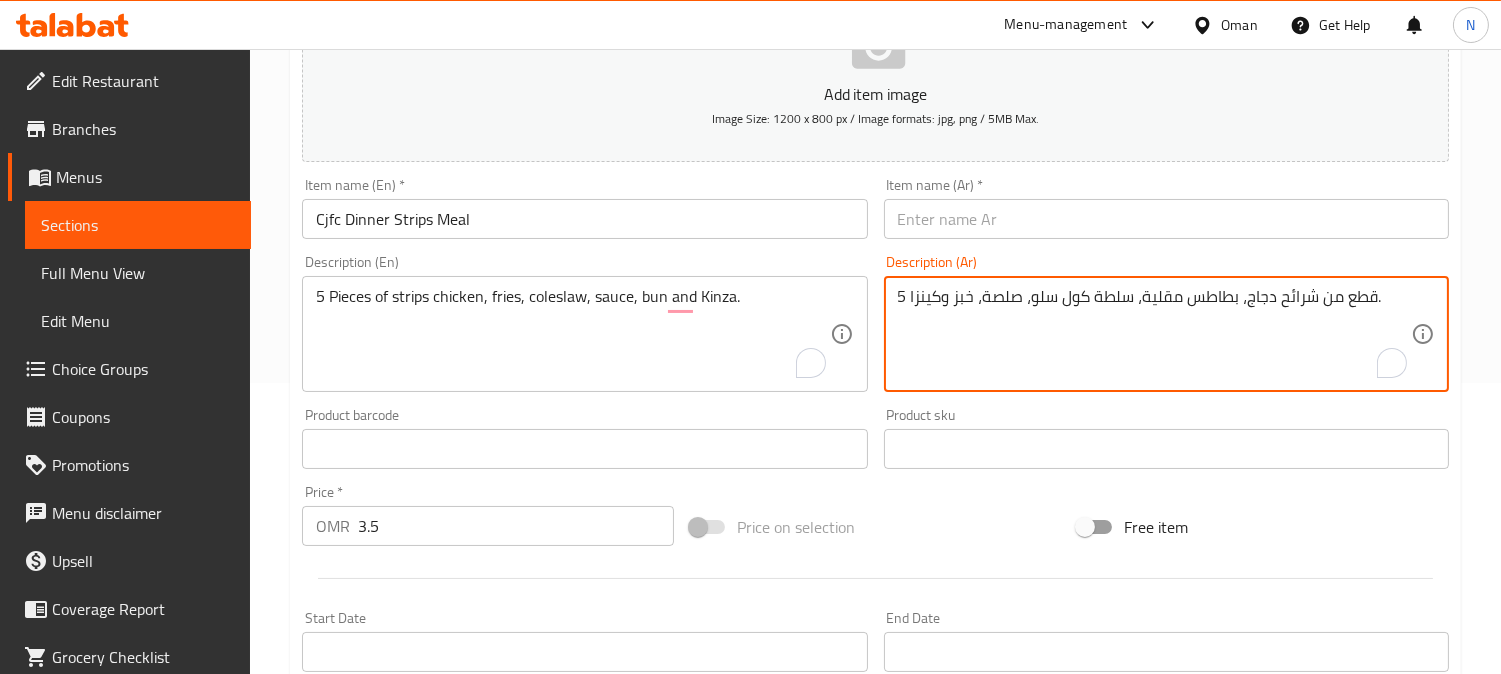 drag, startPoint x: 1236, startPoint y: 305, endPoint x: 1141, endPoint y: 308, distance: 95.047356 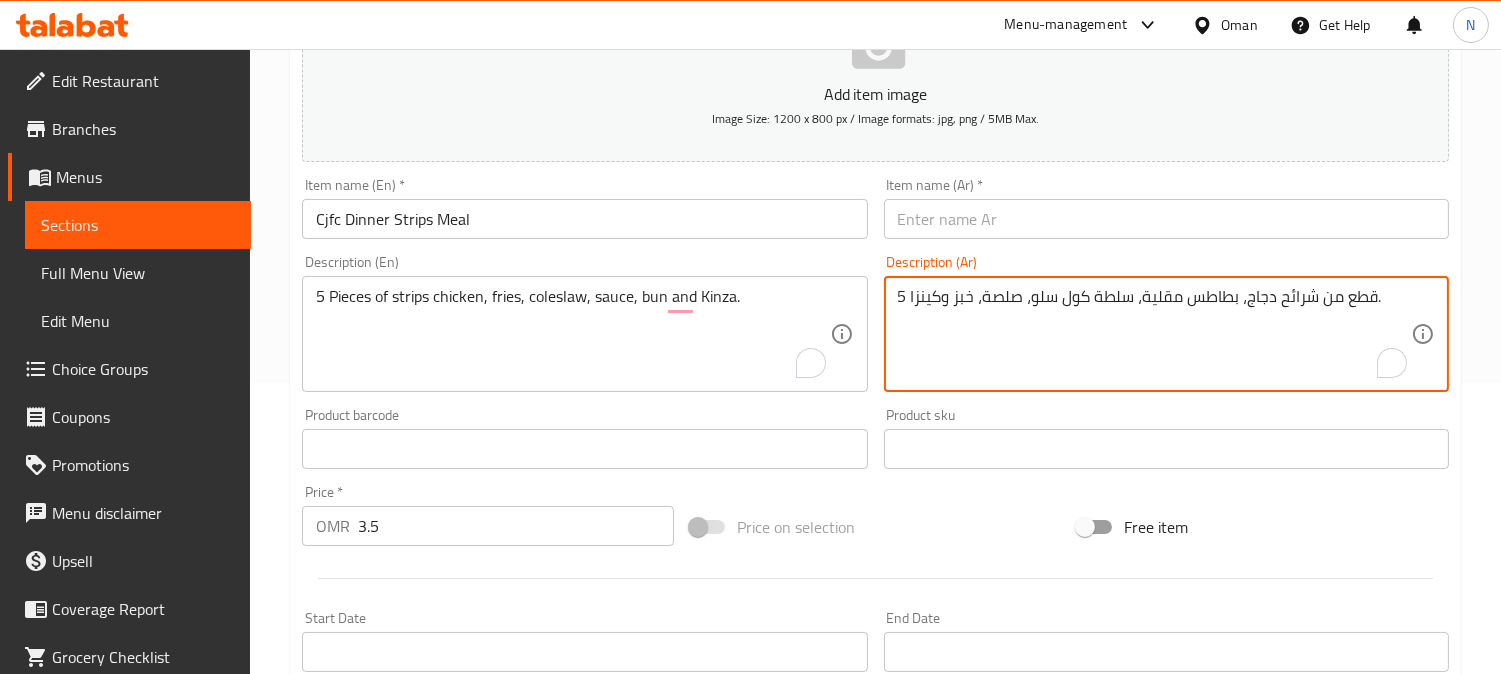 click on "5 قطع من شرائح دجاج، بطاطس مقلية، سلطة كول سلو، صلصة، خبز وكينزا." at bounding box center (1154, 334) 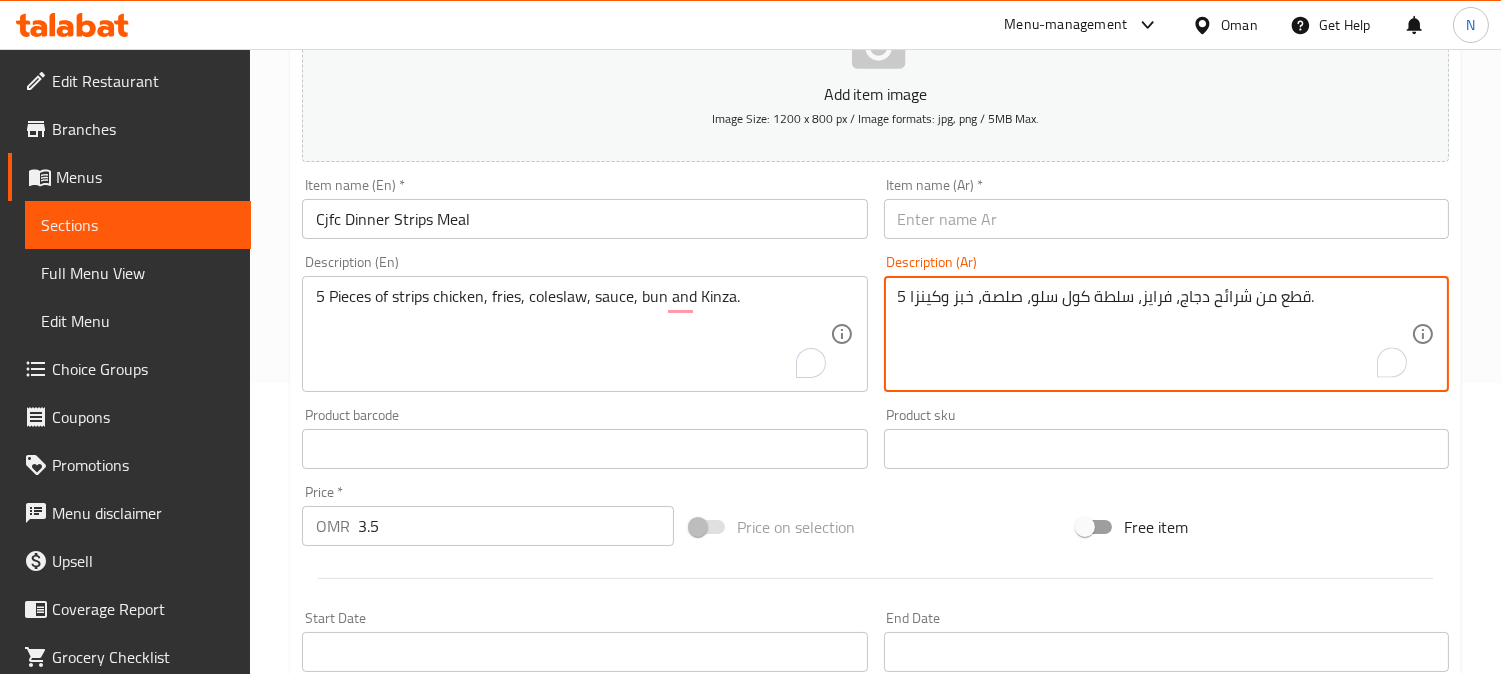 click on "5 قطع من شرائح دجاج، فرايز، سلطة كول سلو، صلصة، خبز وكينزا." at bounding box center (1154, 334) 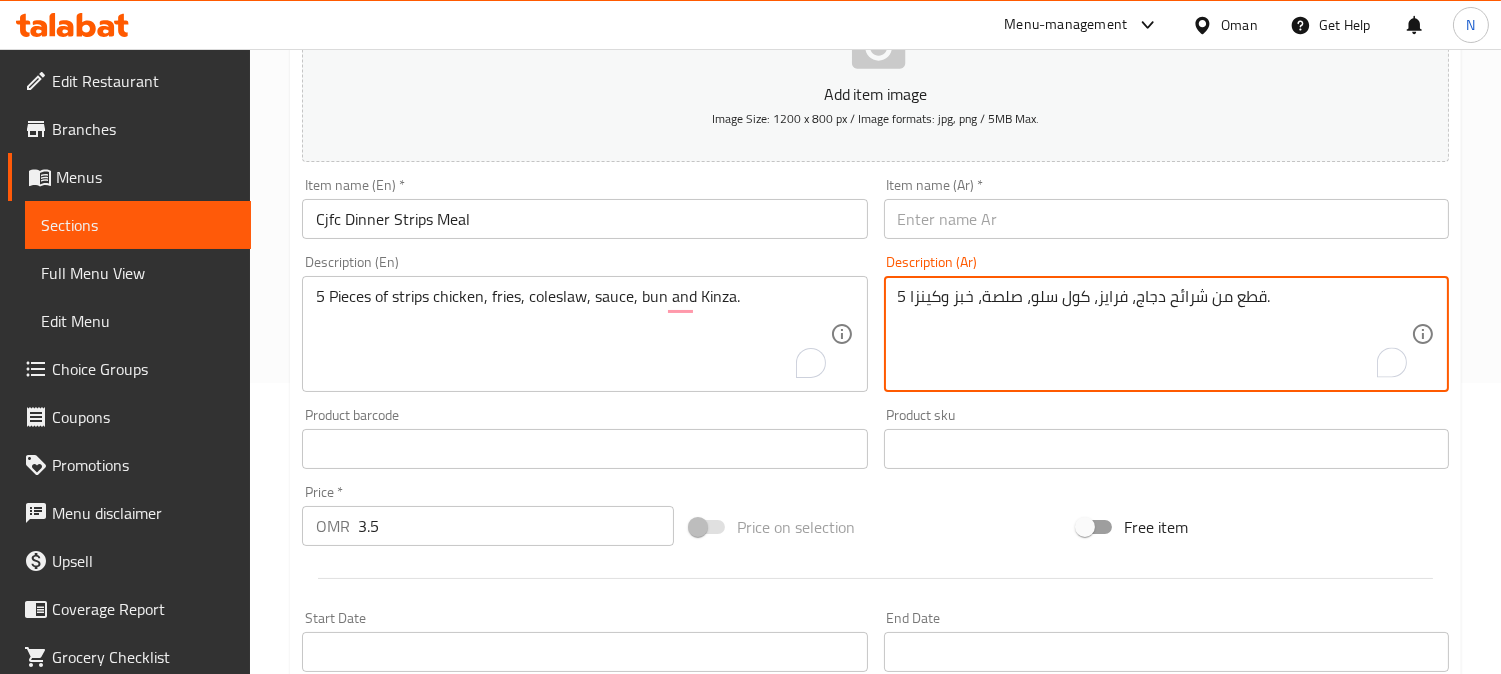 drag, startPoint x: 1008, startPoint y: 302, endPoint x: 982, endPoint y: 298, distance: 26.305893 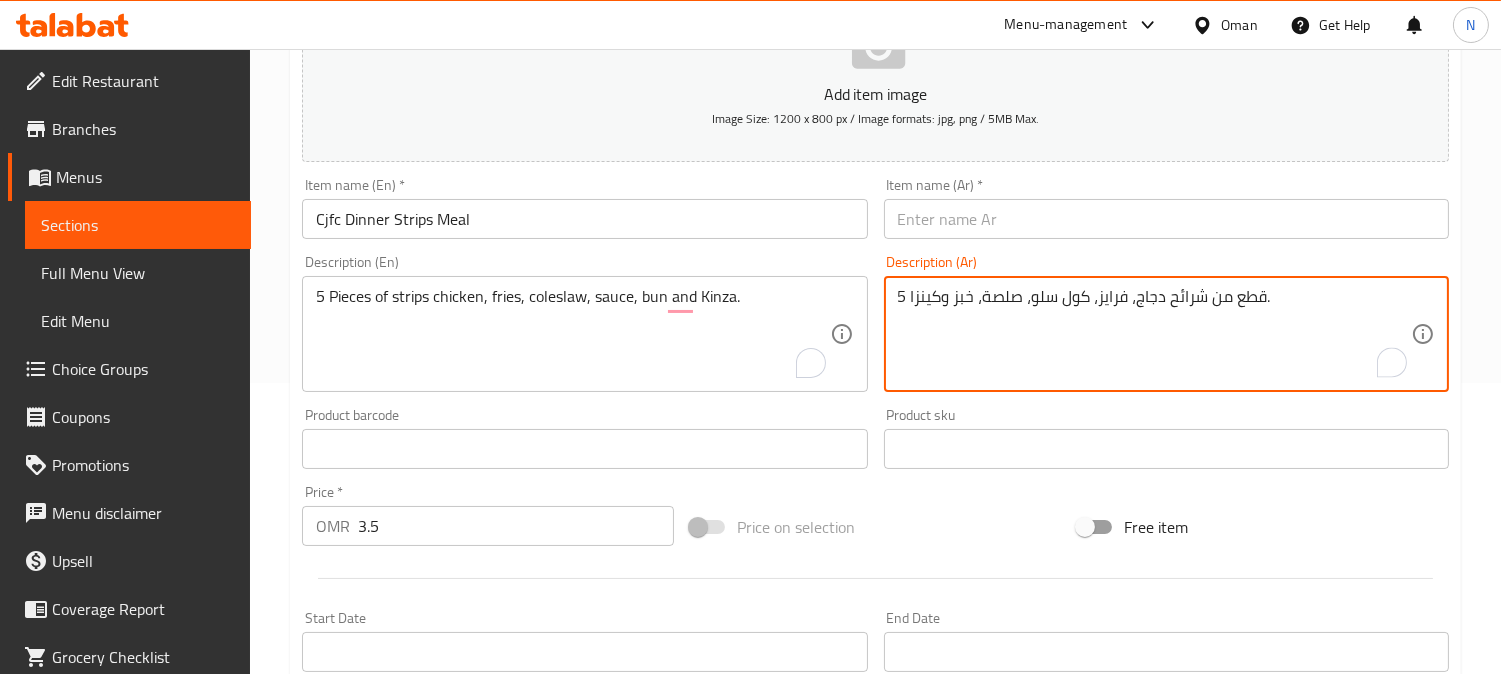 click on "5 قطع من شرائح دجاج، فرايز، كول سلو، صلصة، خبز وكينزا." at bounding box center [1154, 334] 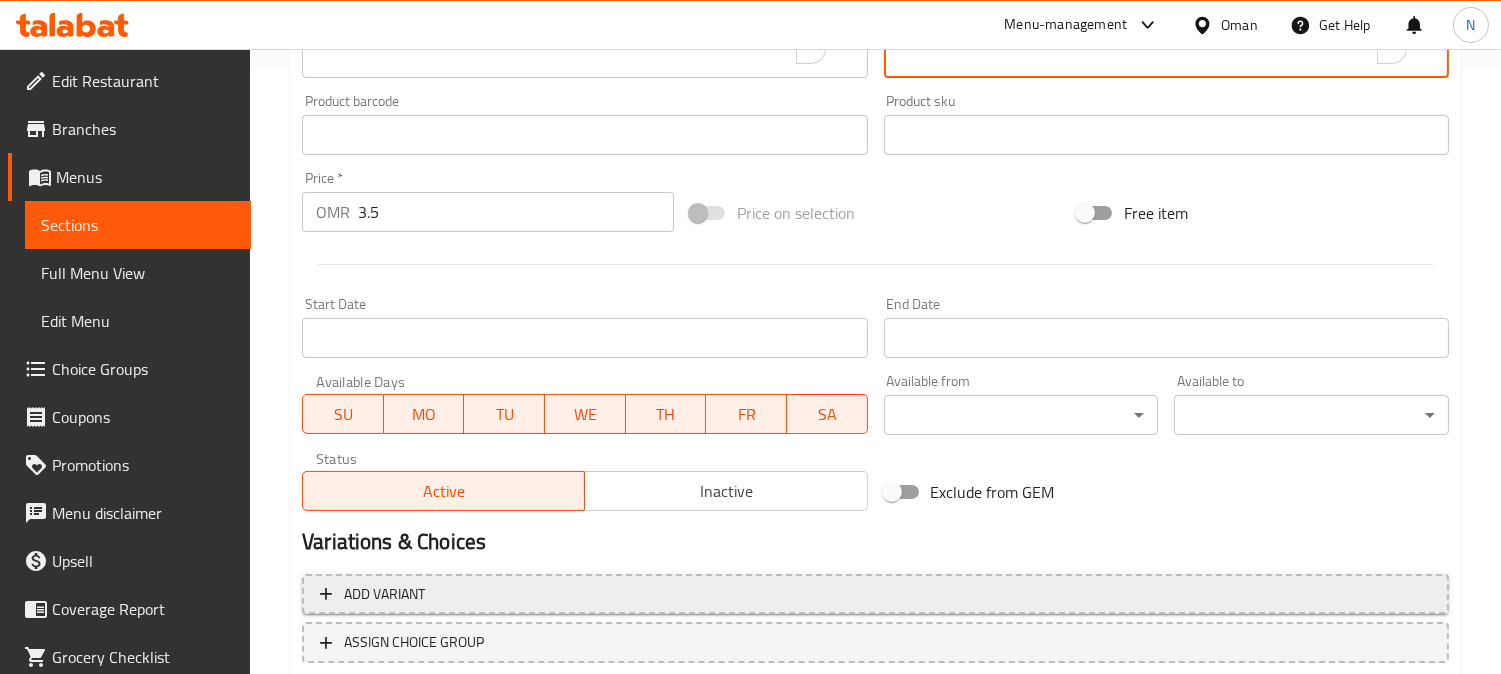 scroll, scrollTop: 624, scrollLeft: 0, axis: vertical 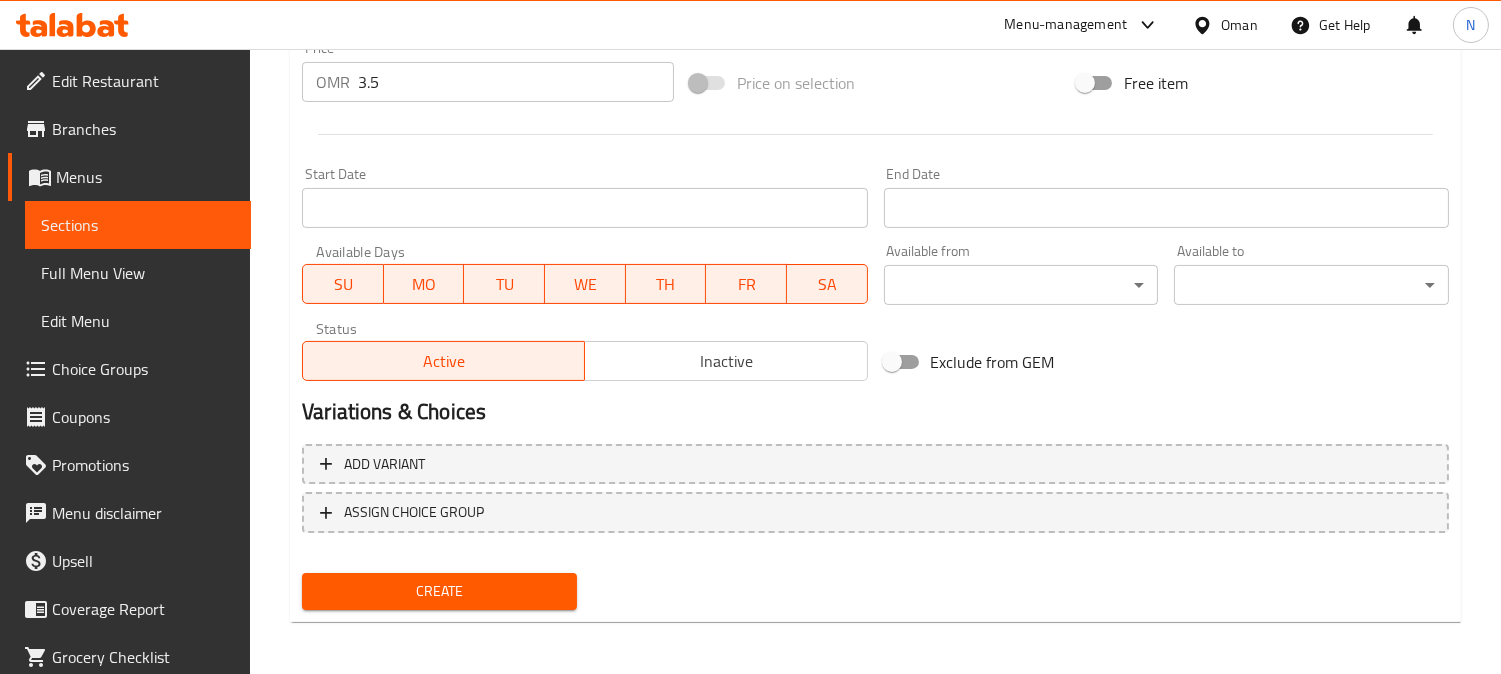 click on "Create" at bounding box center [439, 591] 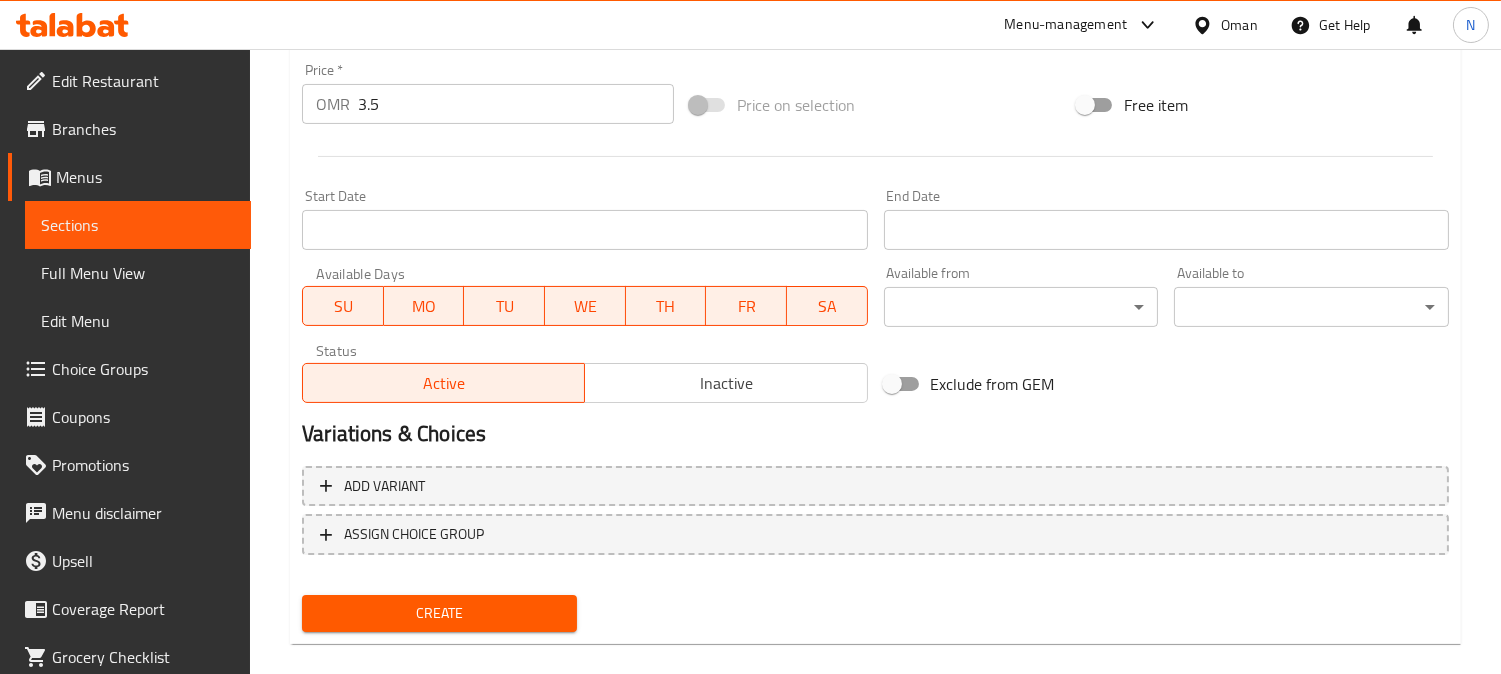 scroll, scrollTop: 174, scrollLeft: 0, axis: vertical 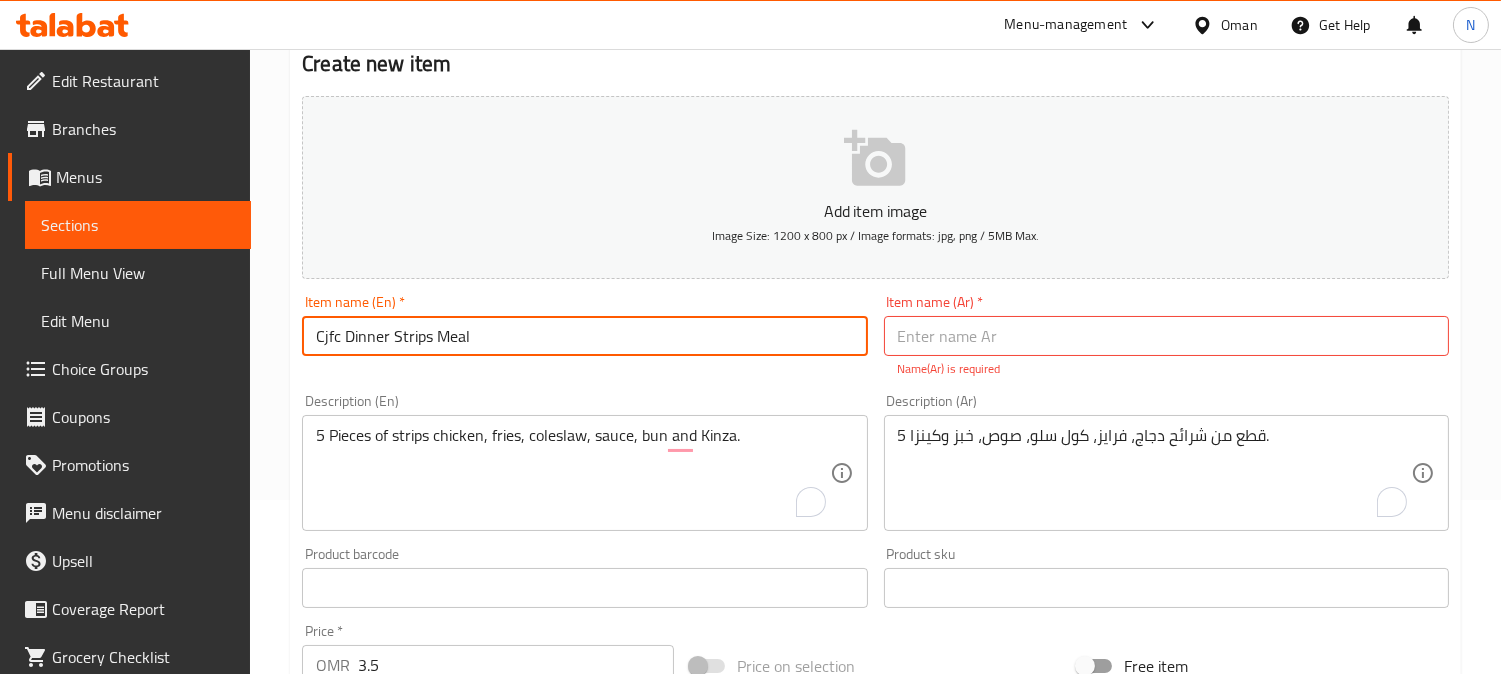 click on "Cjfc Dinner Strips Meal" at bounding box center [584, 336] 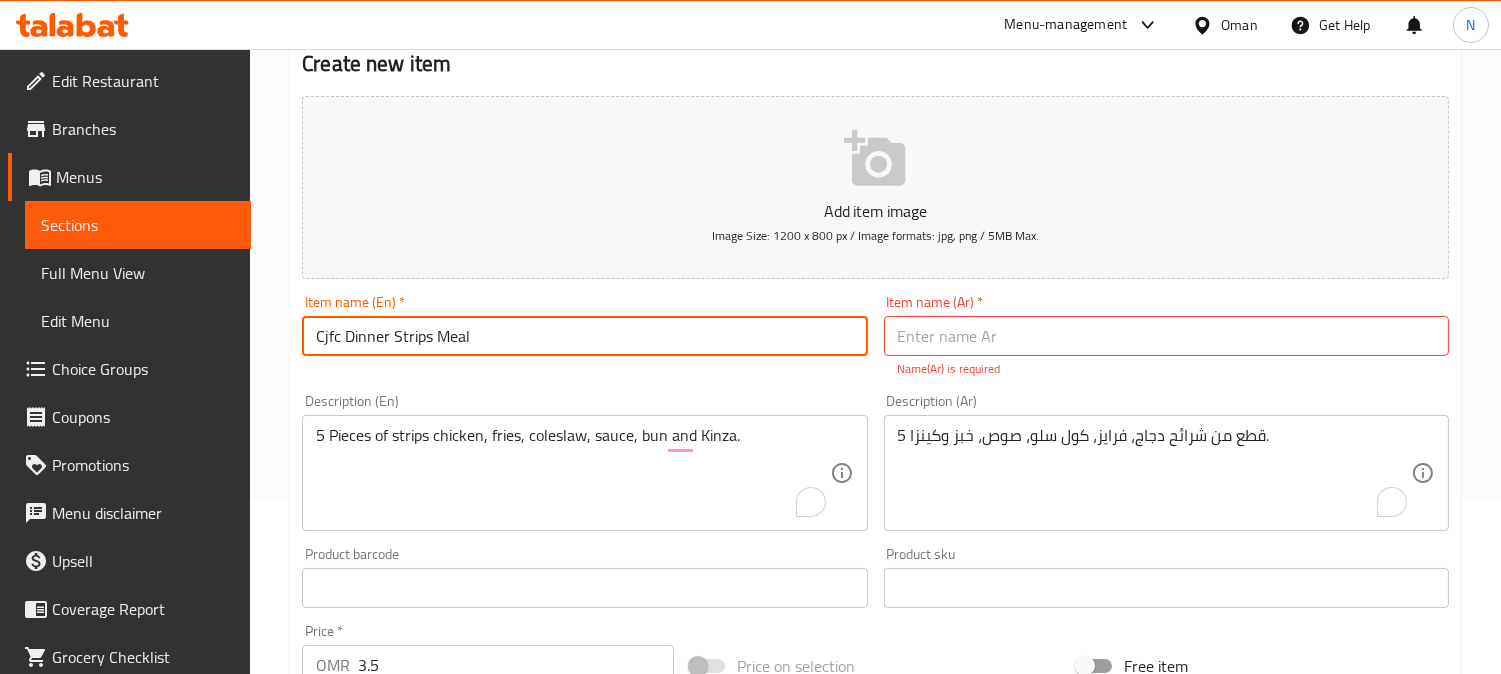 click at bounding box center (1166, 336) 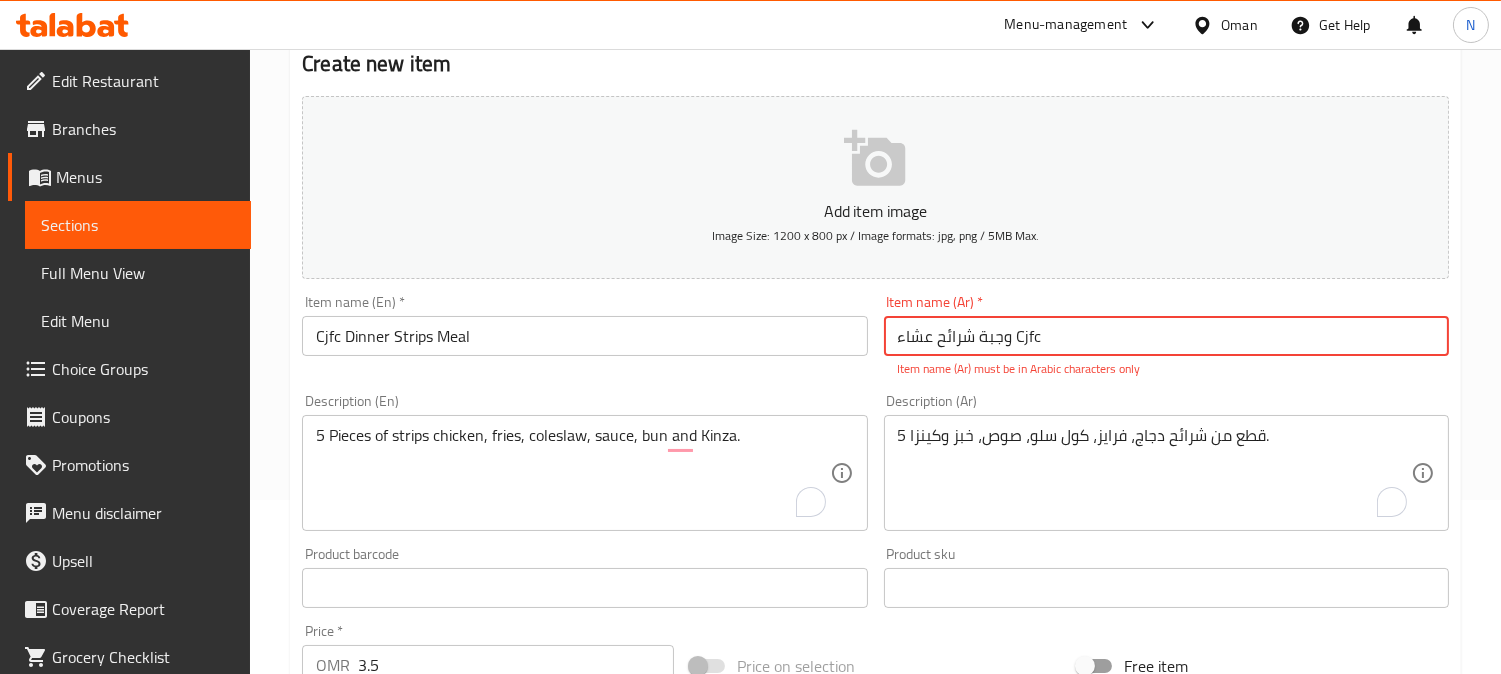 drag, startPoint x: 1013, startPoint y: 342, endPoint x: 1044, endPoint y: 350, distance: 32.01562 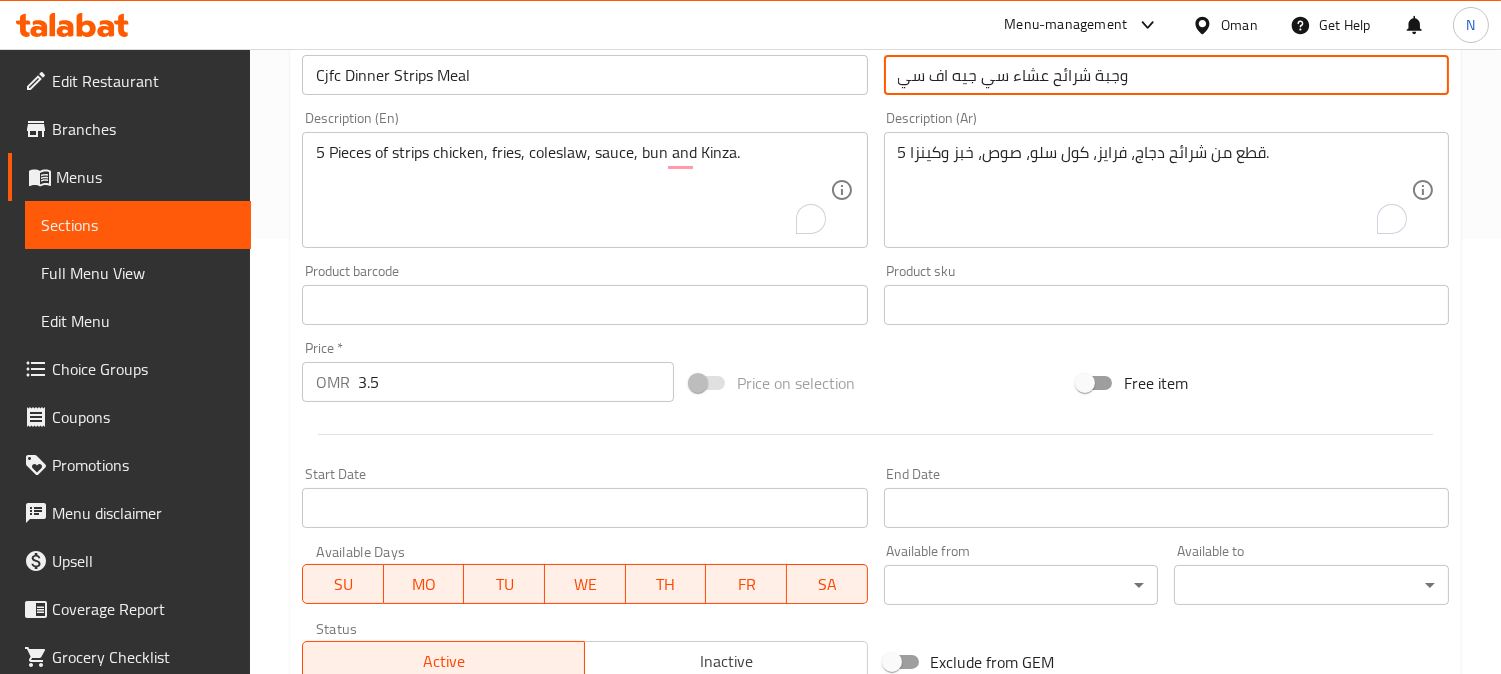 scroll, scrollTop: 507, scrollLeft: 0, axis: vertical 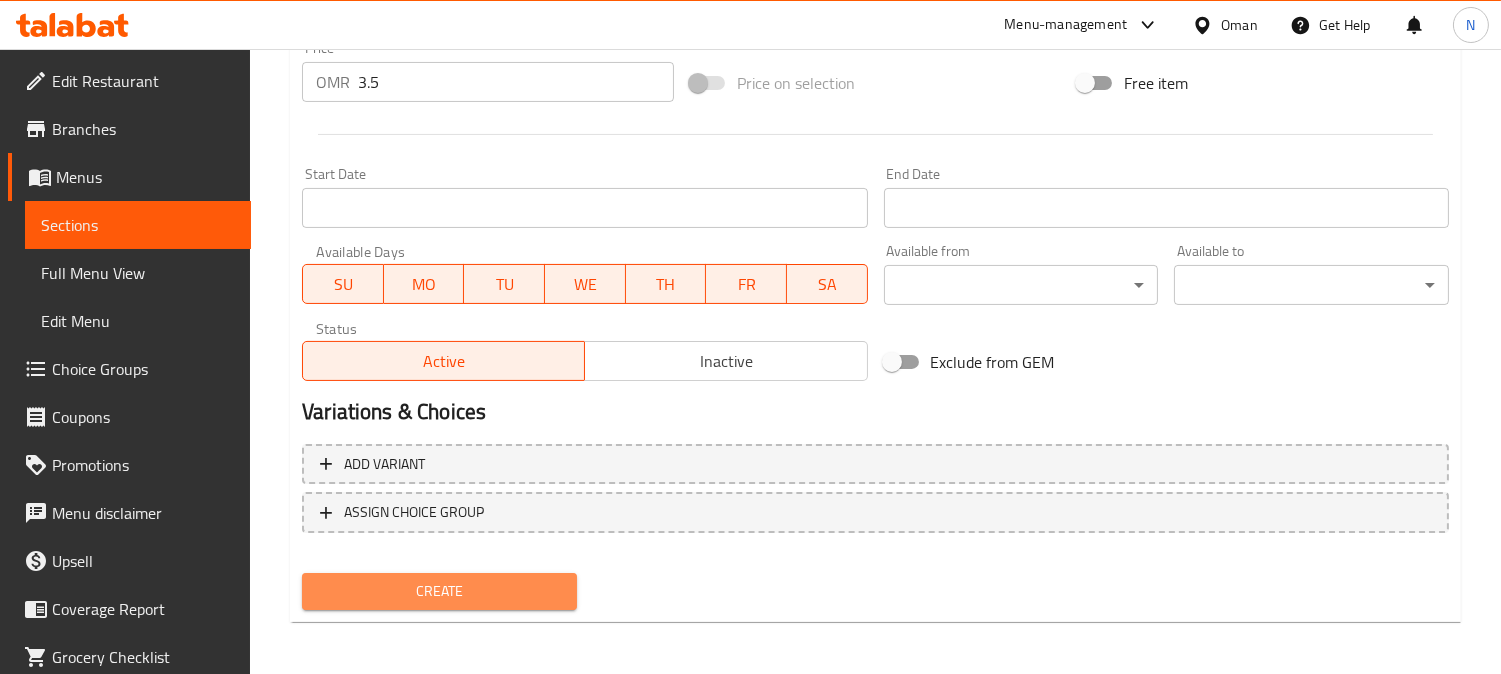 click on "Create" at bounding box center [439, 591] 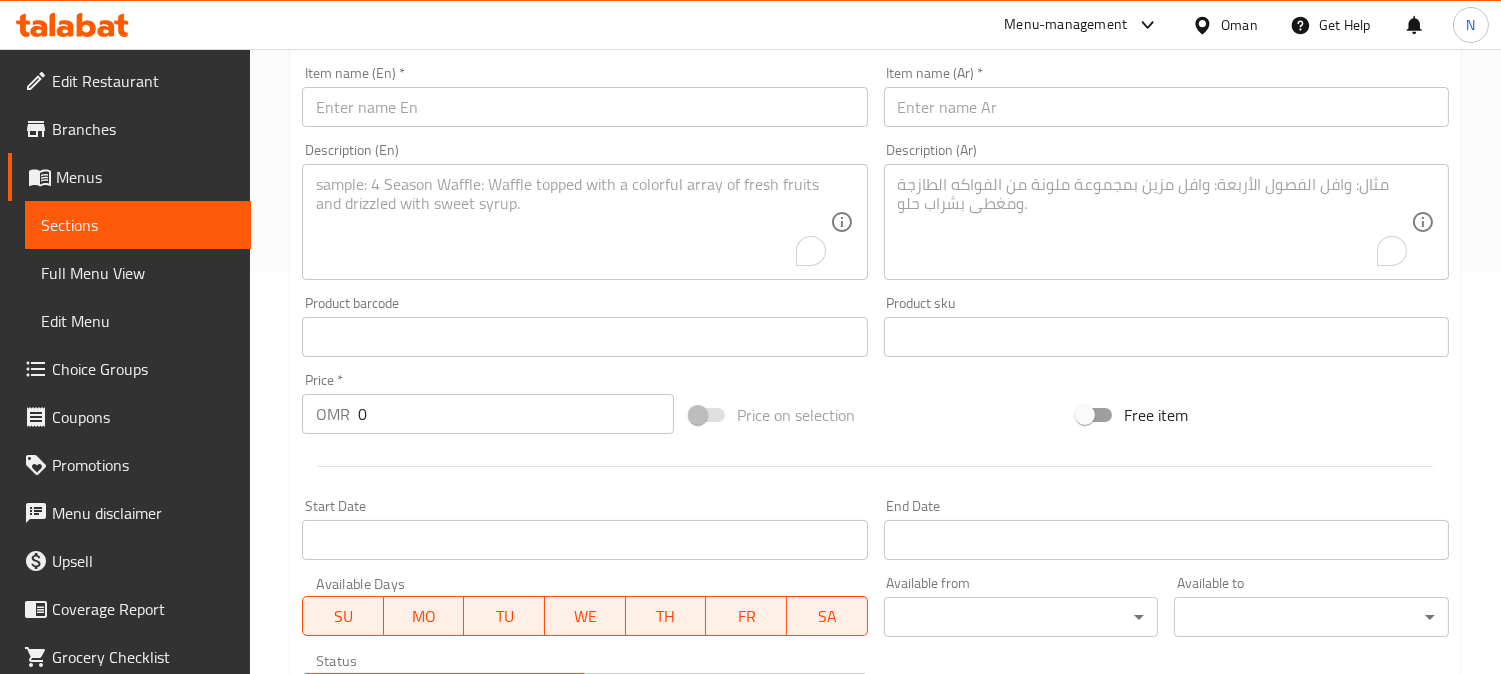 scroll, scrollTop: 402, scrollLeft: 0, axis: vertical 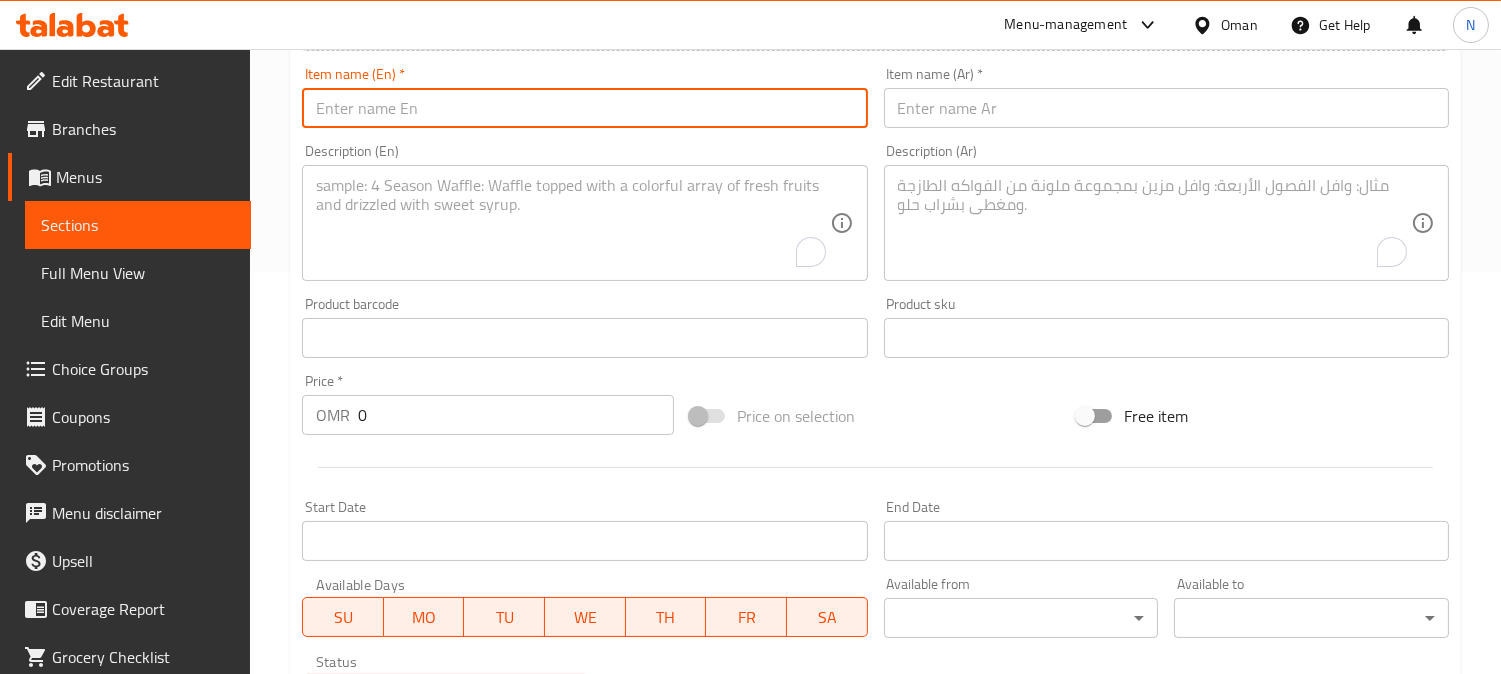 click at bounding box center (584, 108) 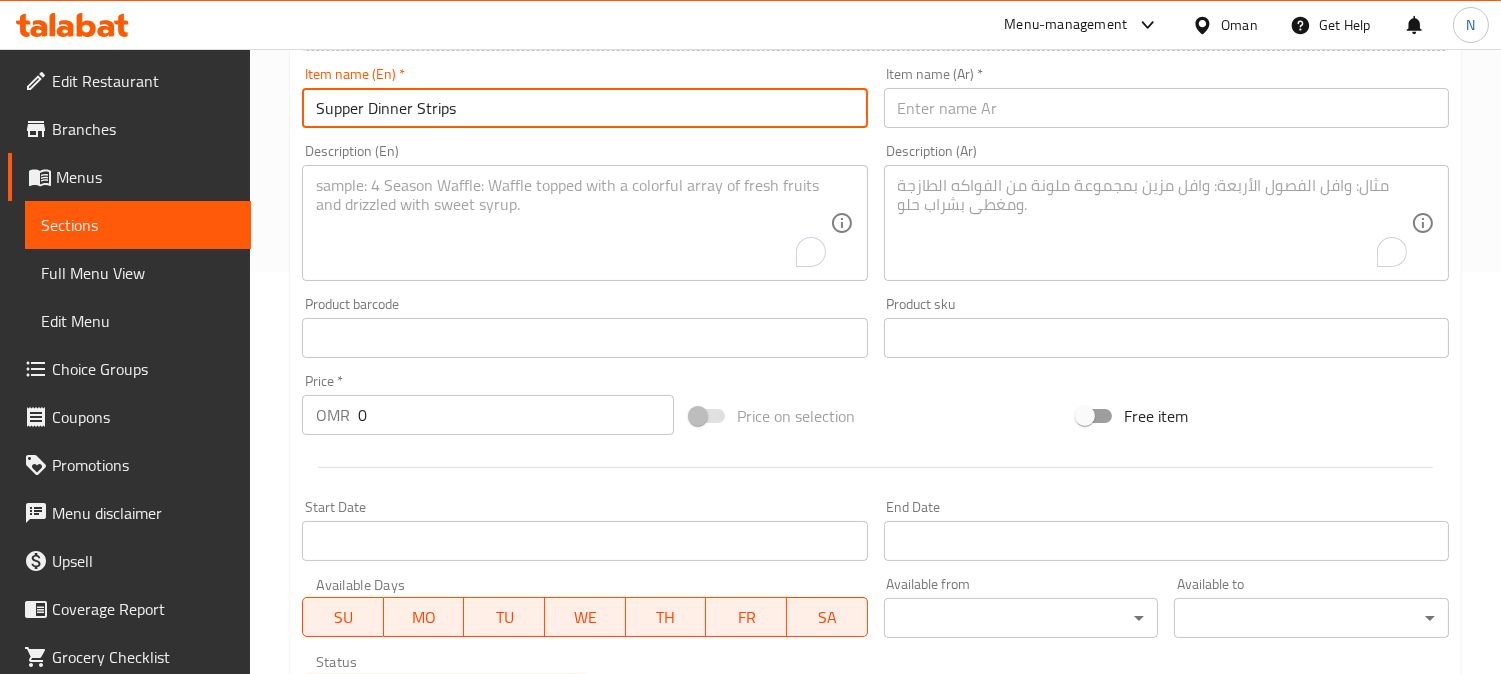 click on "Supper Dinner Strips" at bounding box center [584, 108] 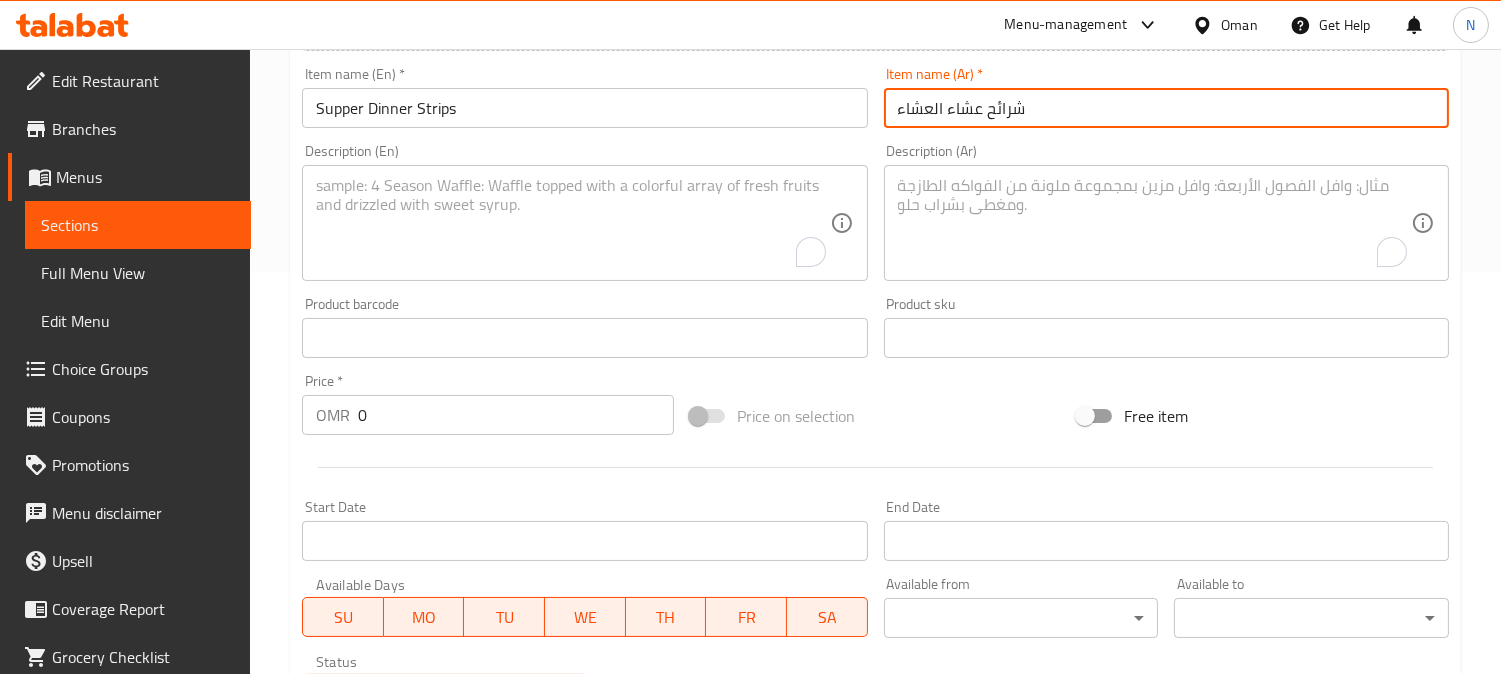 click on "شرائح عشاء العشاء" at bounding box center (1166, 108) 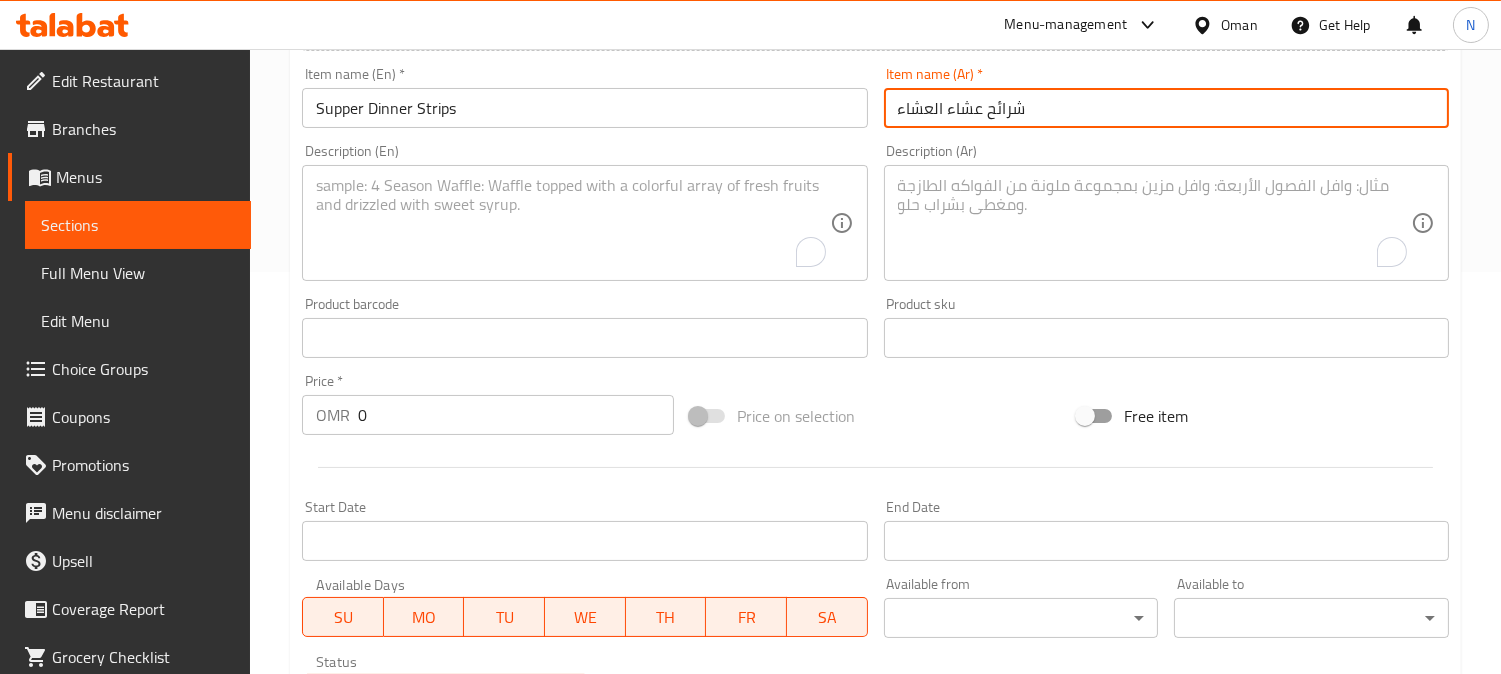drag, startPoint x: 981, startPoint y: 117, endPoint x: 895, endPoint y: 107, distance: 86.579445 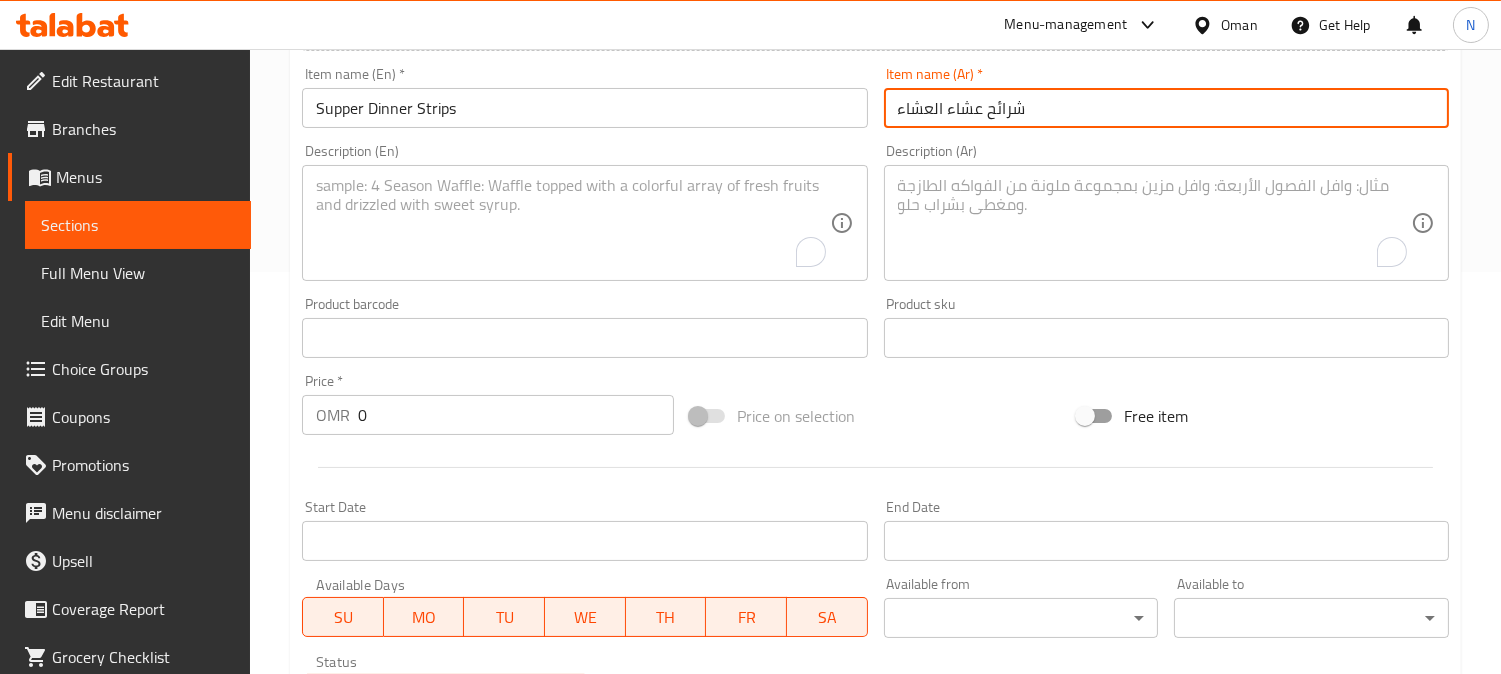 click on "شرائح عشاء العشاء" at bounding box center (1166, 108) 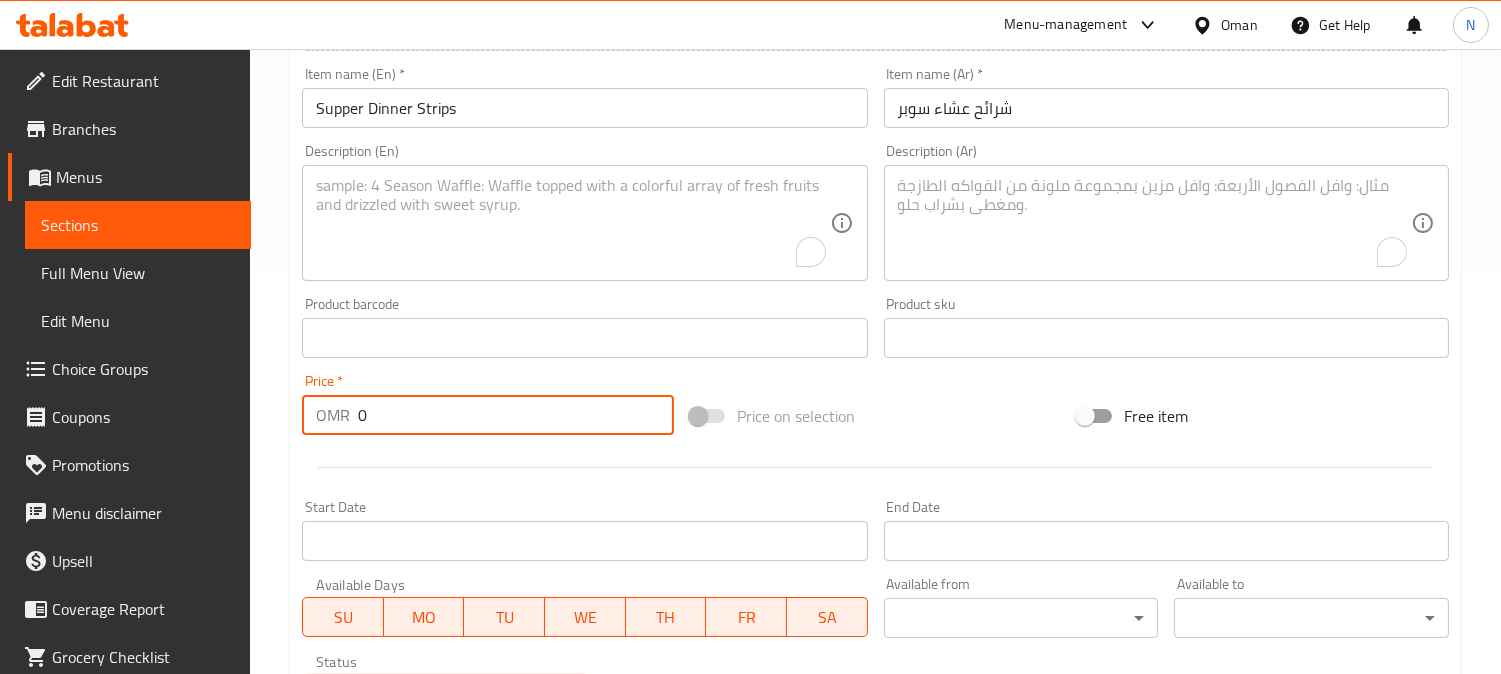 drag, startPoint x: 383, startPoint y: 415, endPoint x: 322, endPoint y: 434, distance: 63.89053 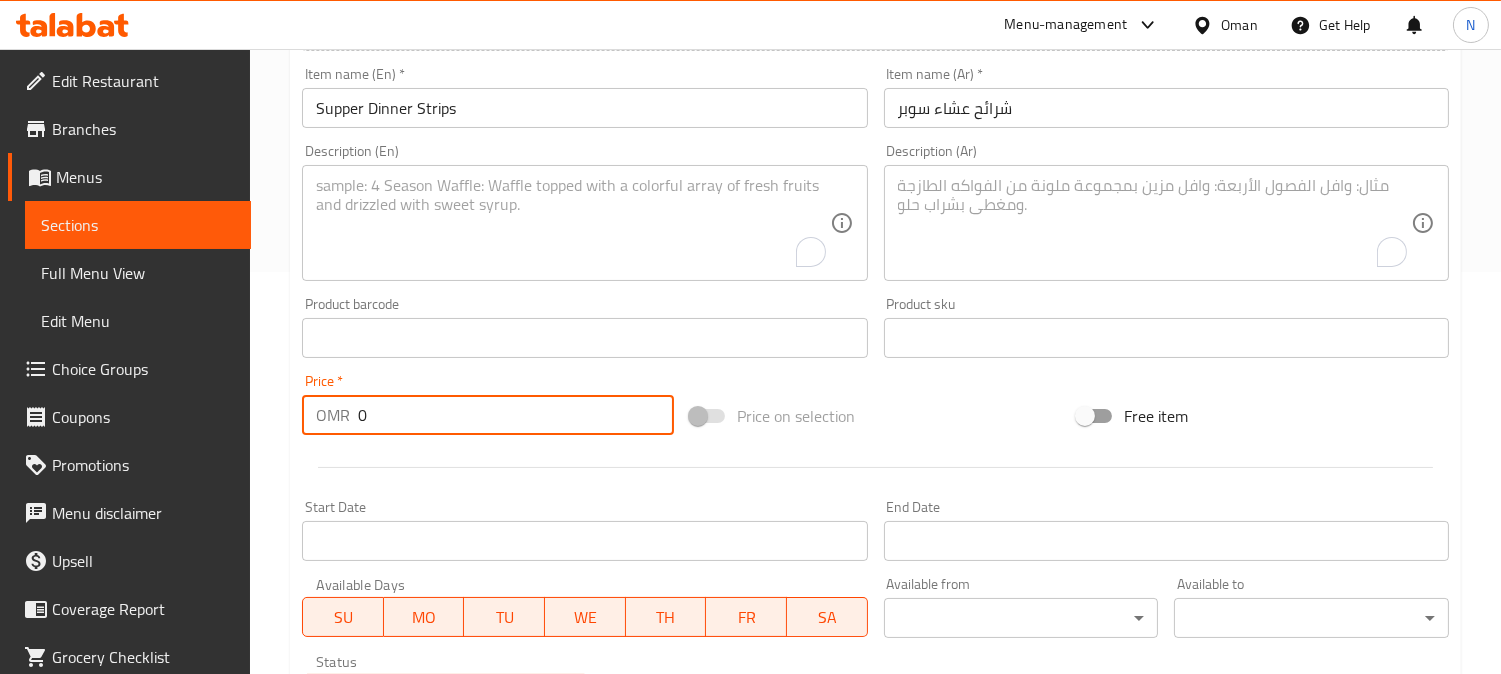 click on "OMR 0 Price  *" at bounding box center [488, 415] 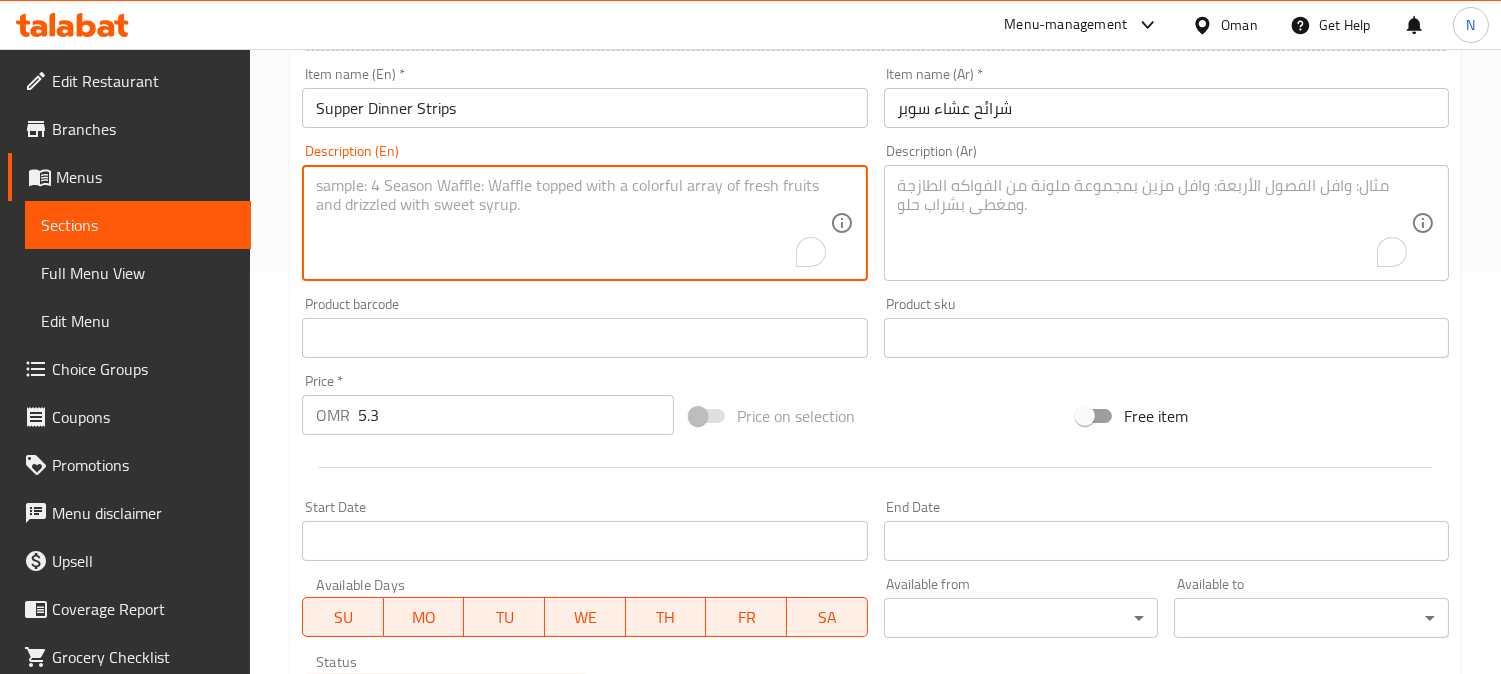 click at bounding box center [572, 223] 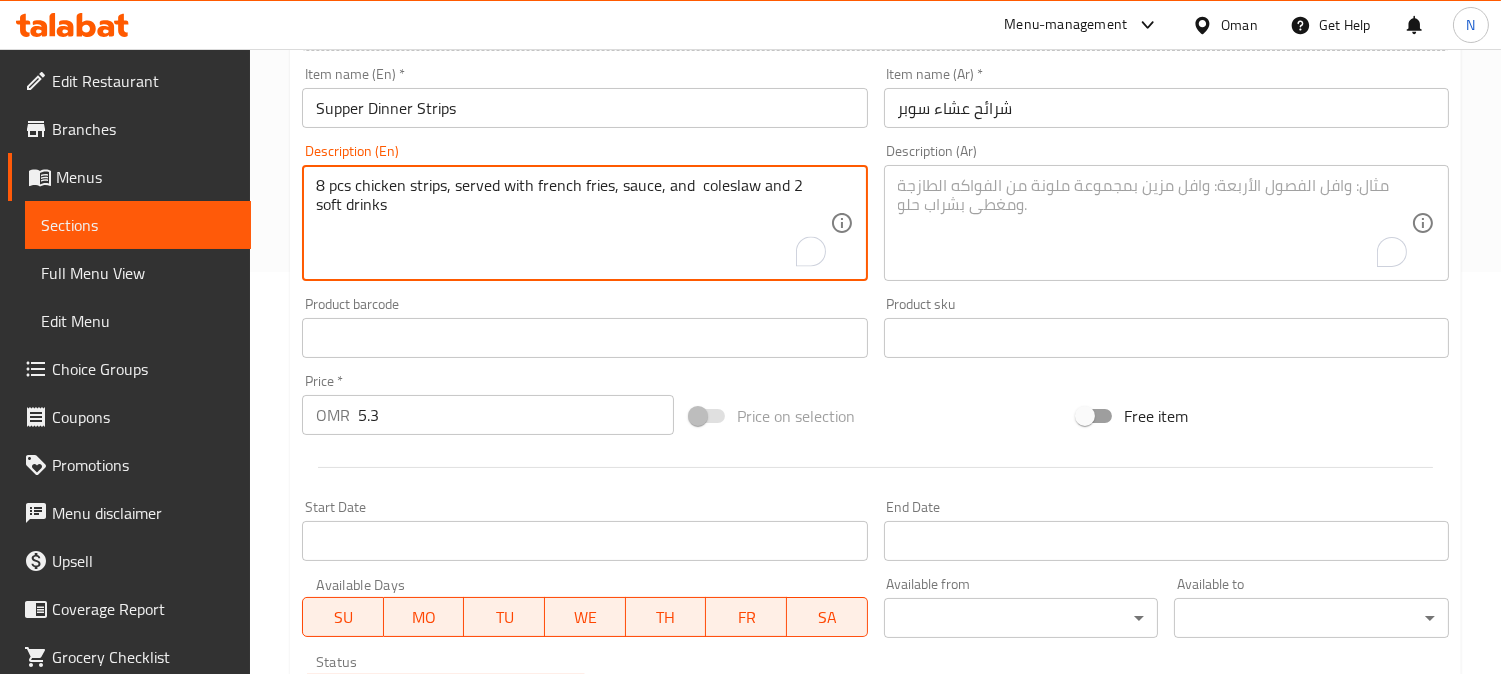 drag, startPoint x: 331, startPoint y: 191, endPoint x: 384, endPoint y: 204, distance: 54.571056 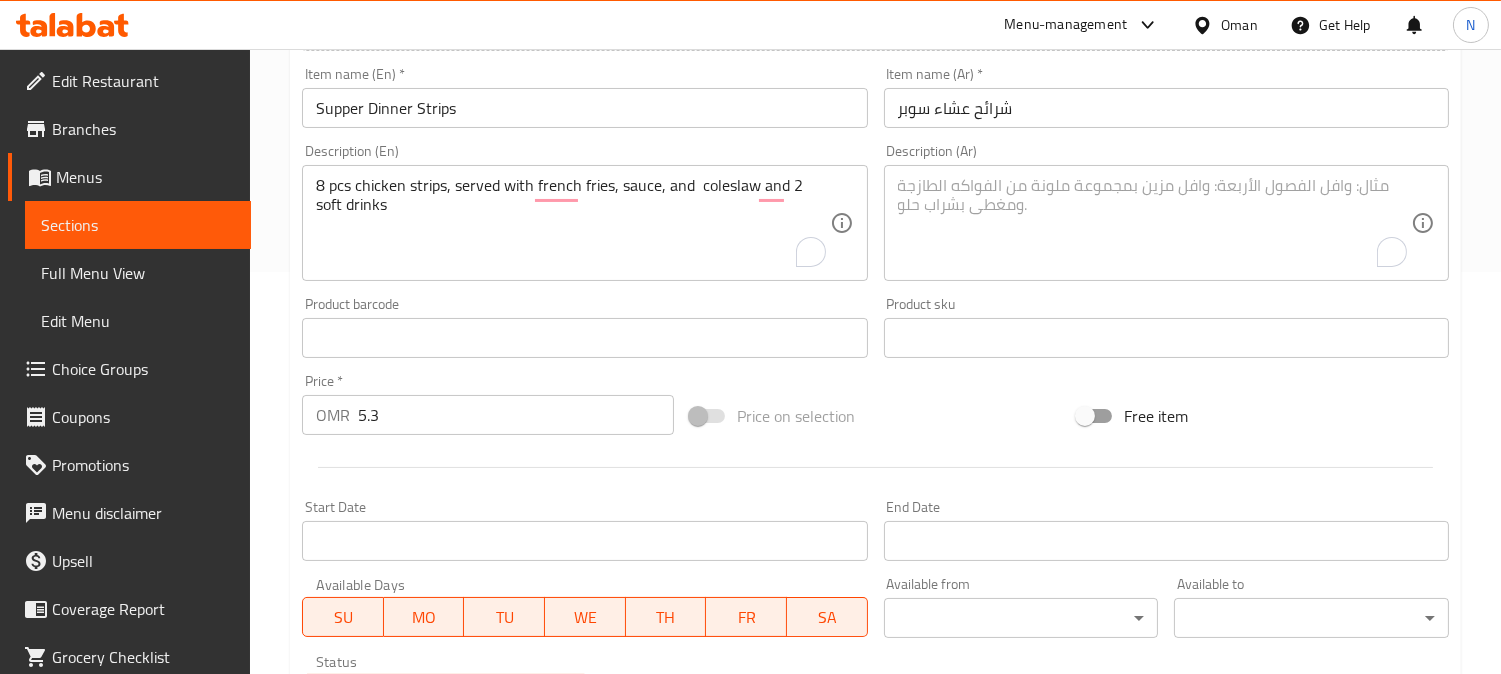 click on "8 pcs chicken strips, served with french fries, sauce, and  coleslaw and 2 soft drinks" at bounding box center (572, 223) 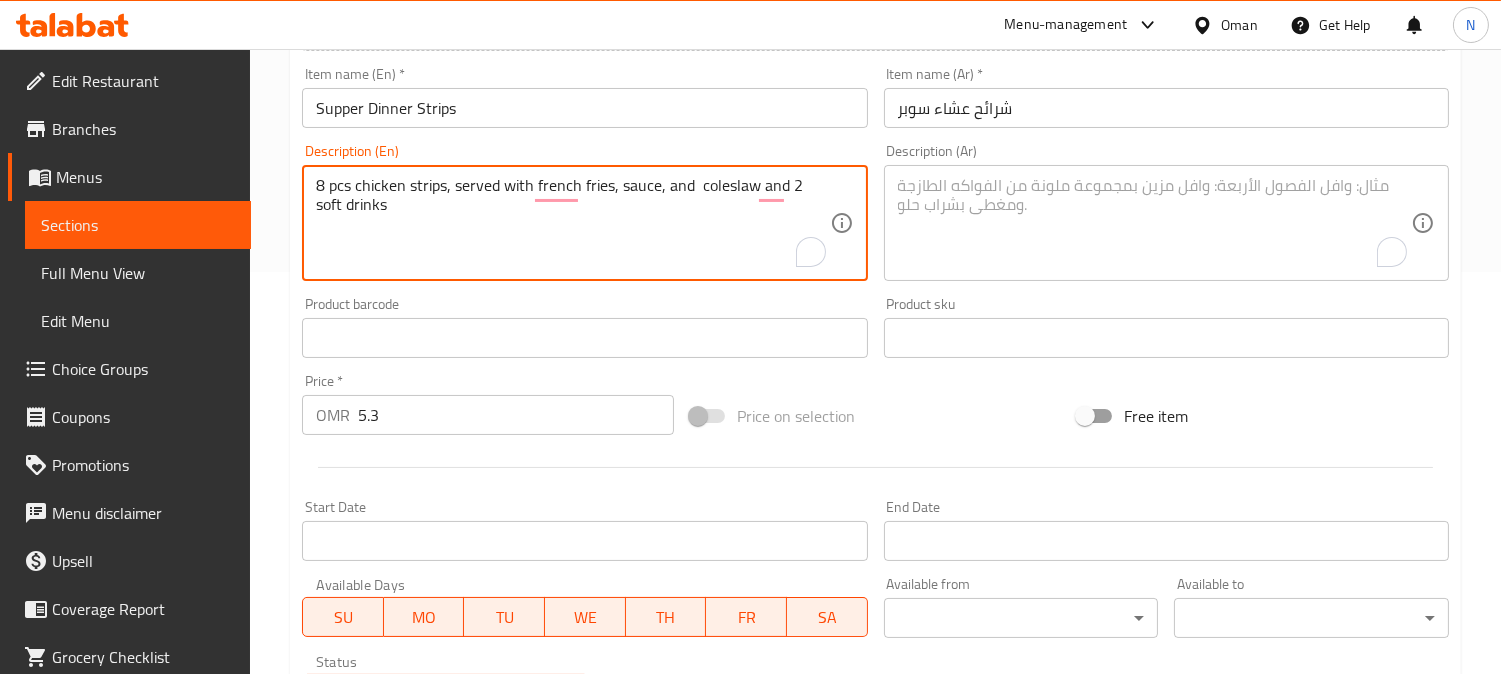 drag, startPoint x: 332, startPoint y: 190, endPoint x: 418, endPoint y: 230, distance: 94.847244 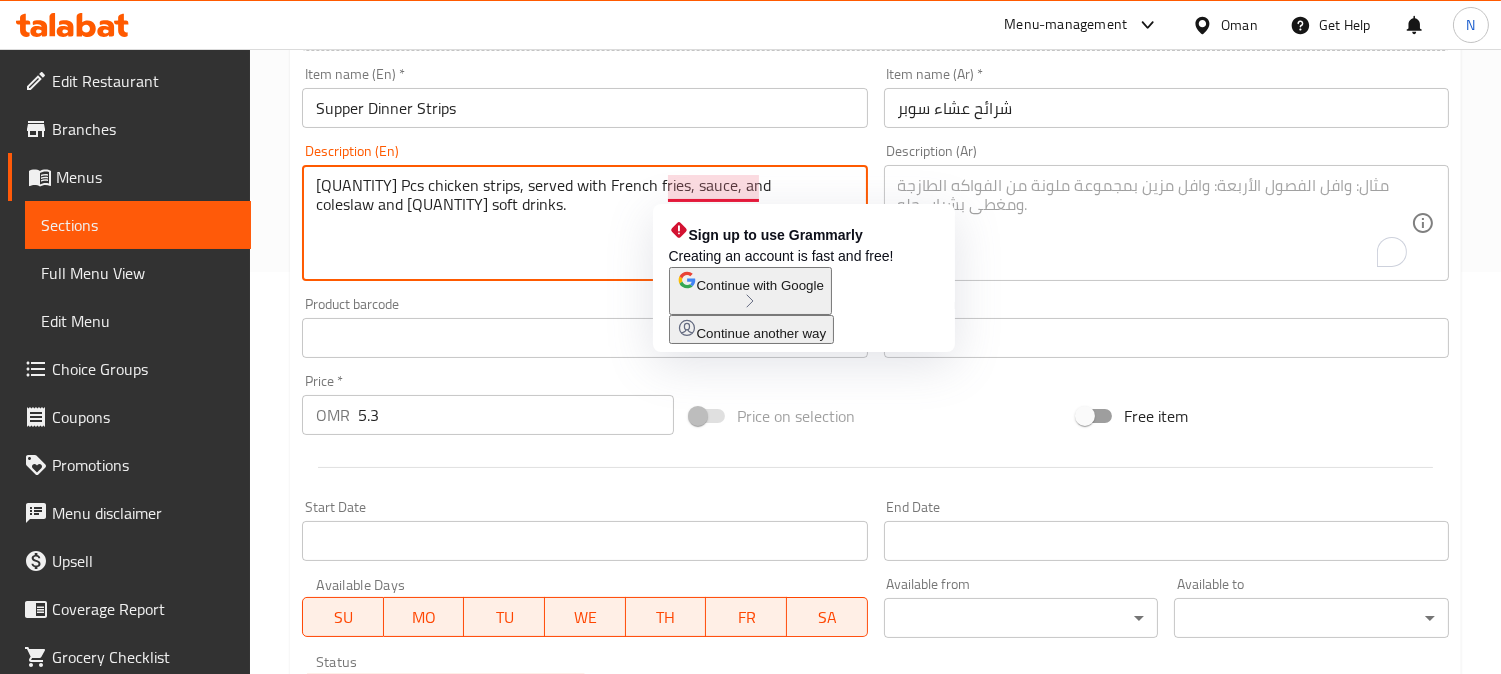 click on "[QUANTITY] Pcs chicken strips, served with French fries, sauce, and  coleslaw and [QUANTITY] soft drinks." at bounding box center [572, 223] 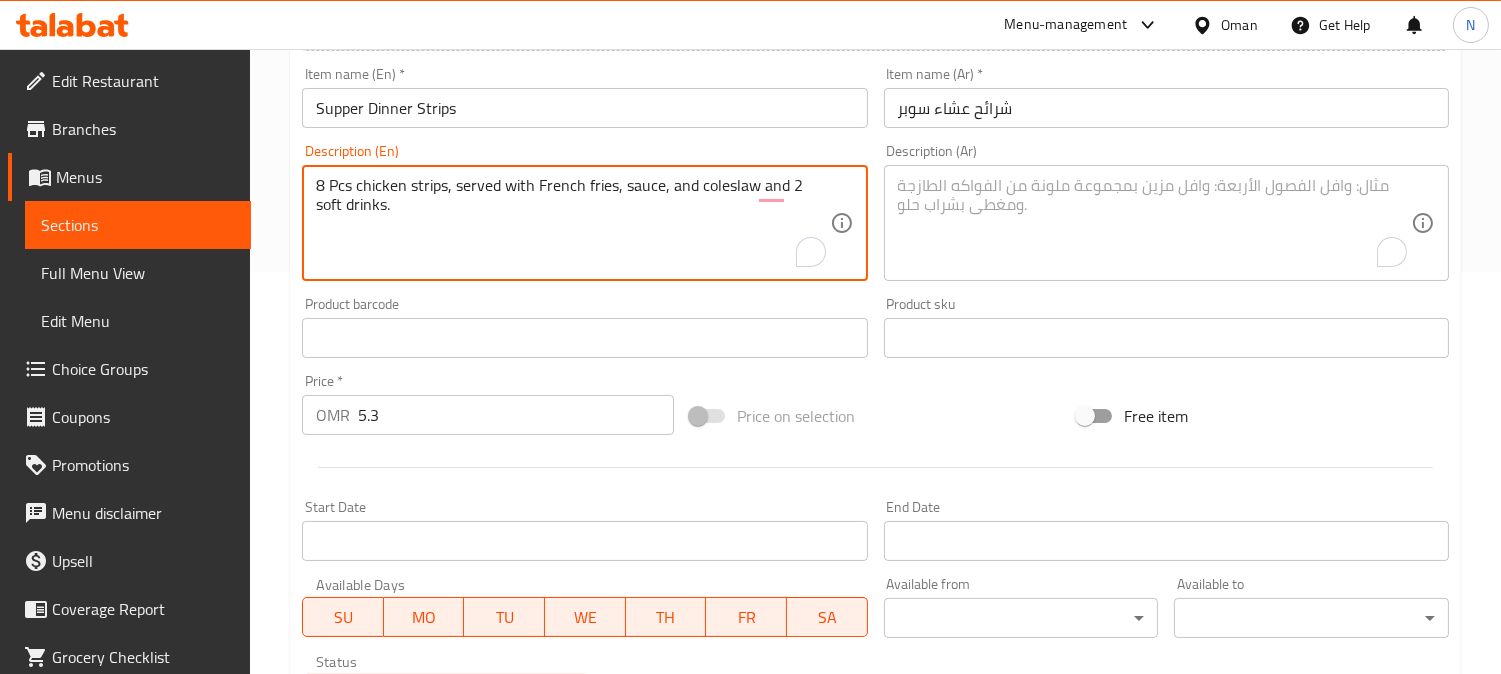 click on "8 Pcs chicken strips, served with French fries, sauce, and coleslaw and 2 soft drinks." at bounding box center [572, 223] 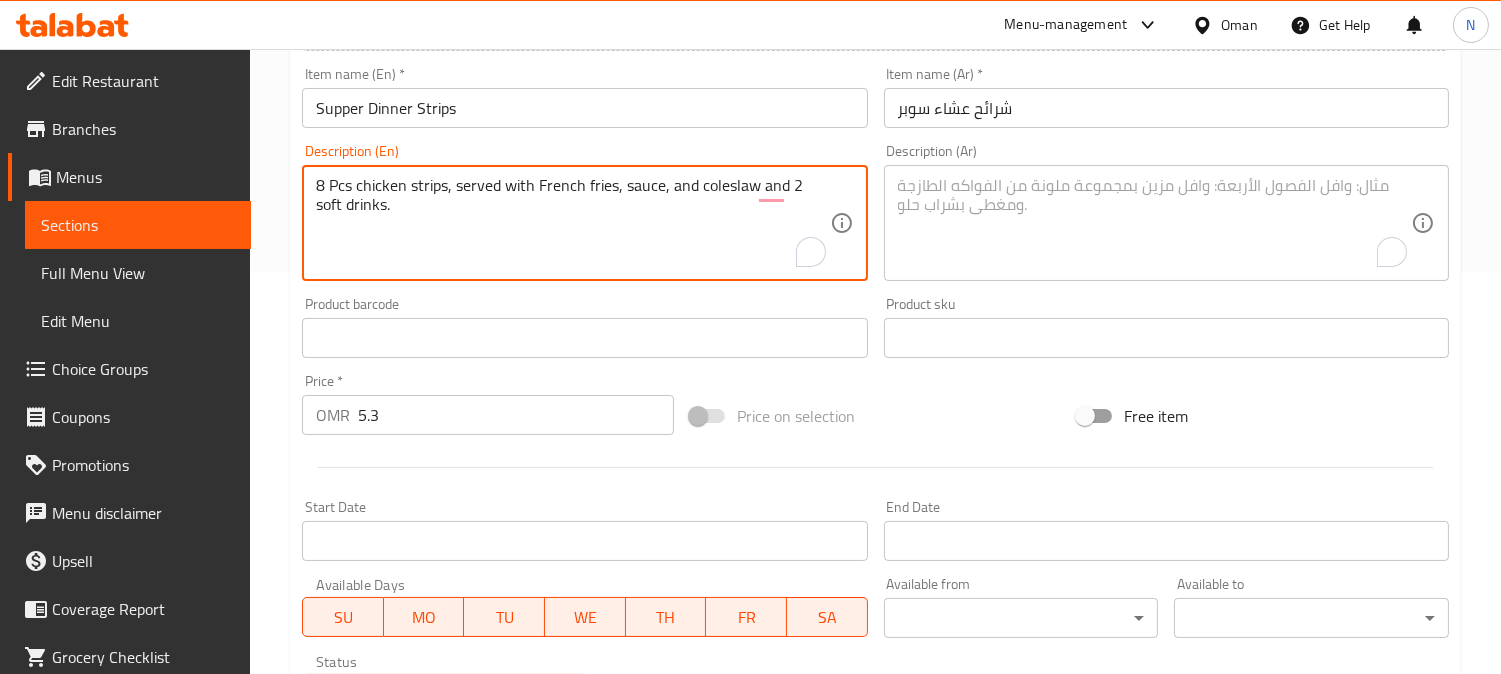 click at bounding box center [1154, 223] 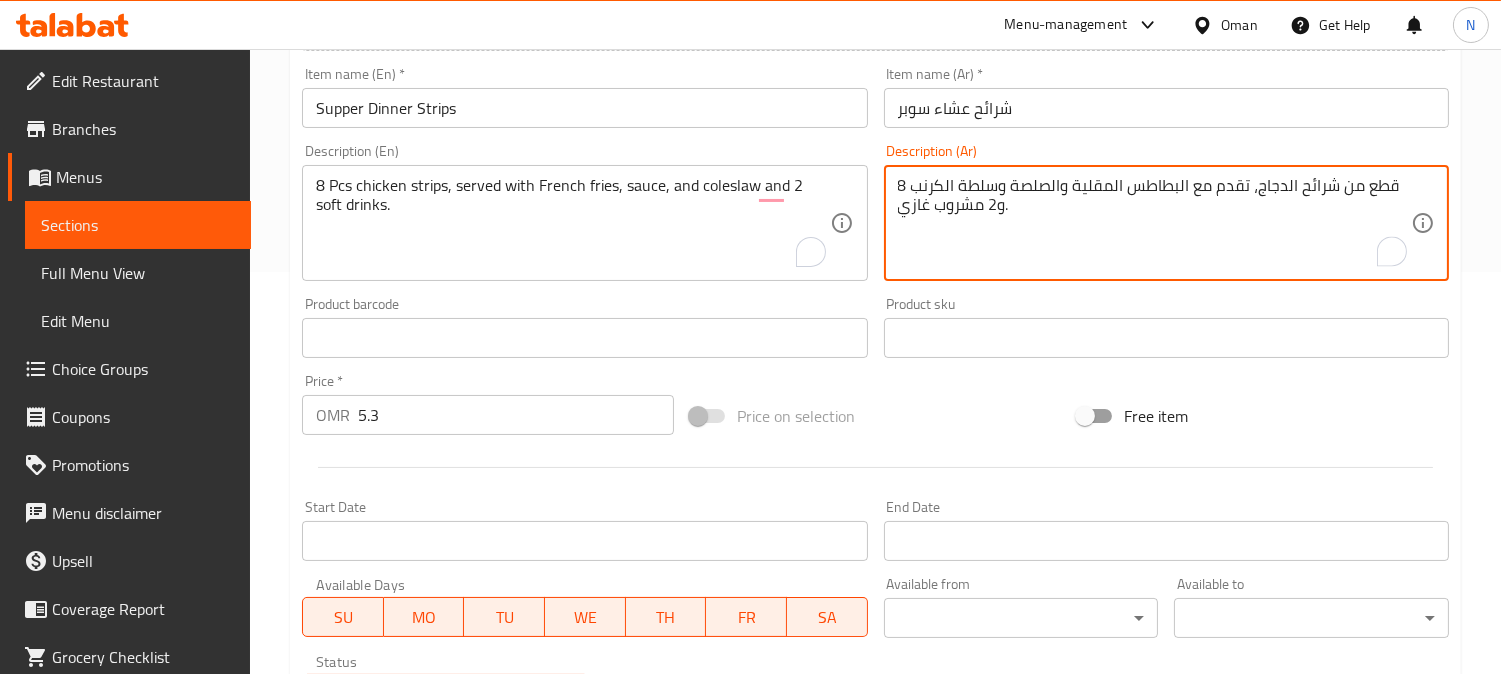 drag, startPoint x: 1292, startPoint y: 193, endPoint x: 1281, endPoint y: 191, distance: 11.18034 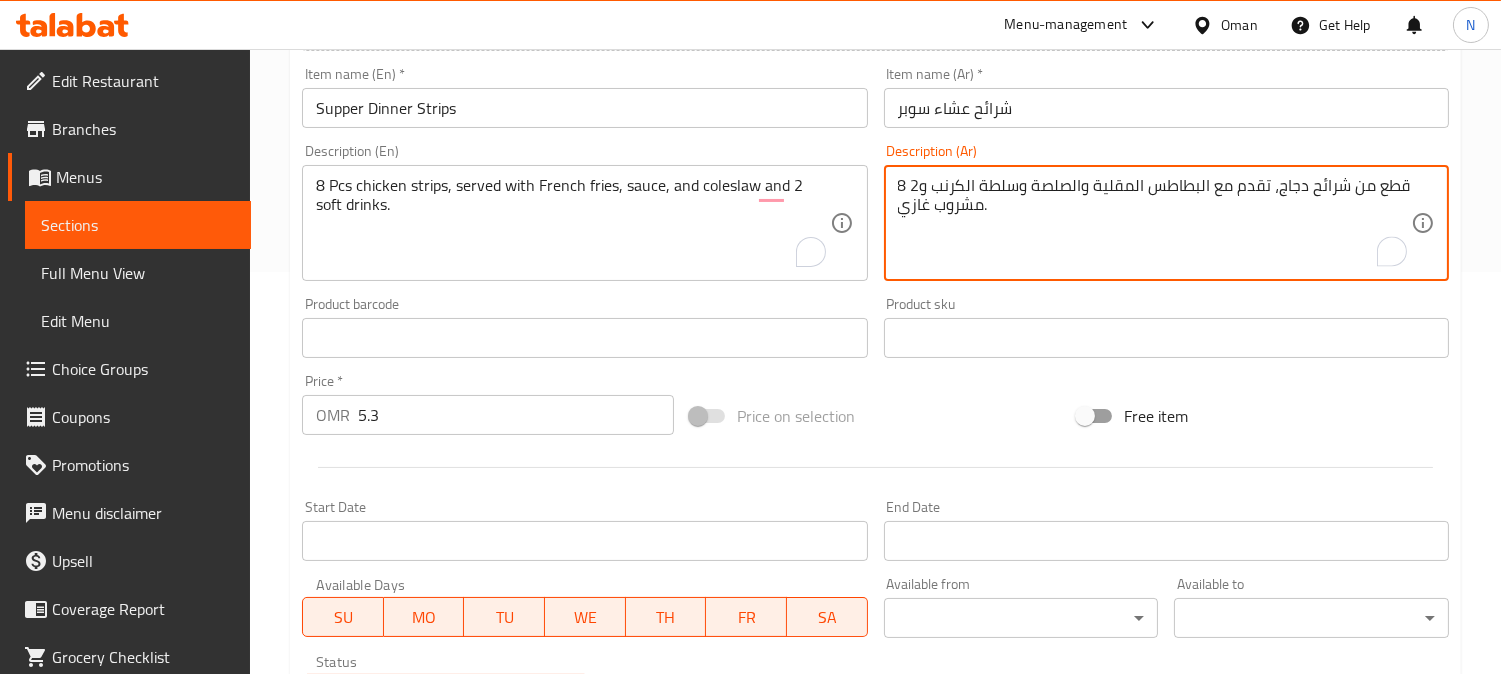 click on "8 قطع من شرائح دجاج، تقدم مع البطاطس المقلية والصلصة وسلطة الكرنب و2 مشروب غازي." at bounding box center (1154, 223) 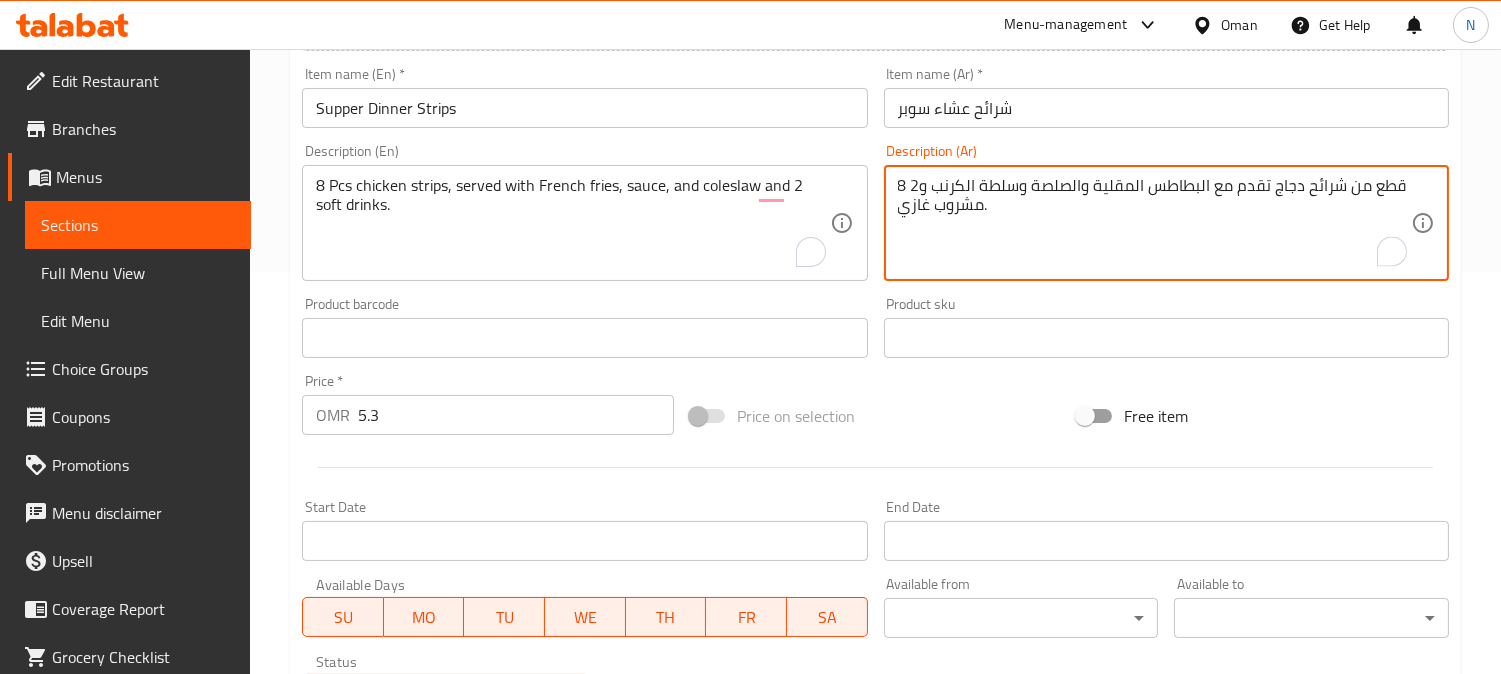 click on "8 قطع من شرائح دجاج تقدم مع البطاطس المقلية والصلصة وسلطة الكرنب و2 مشروب غازي." at bounding box center (1154, 223) 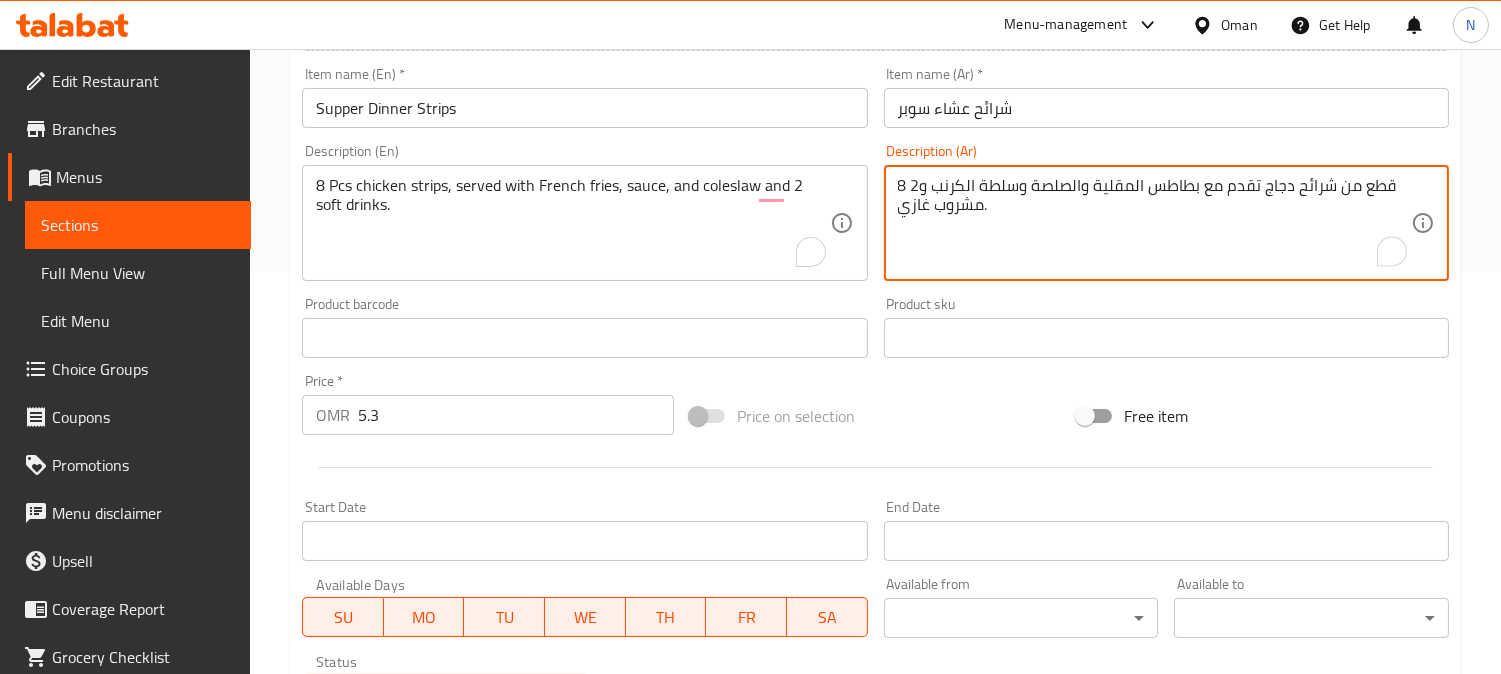 drag, startPoint x: 1163, startPoint y: 186, endPoint x: 1127, endPoint y: 190, distance: 36.221542 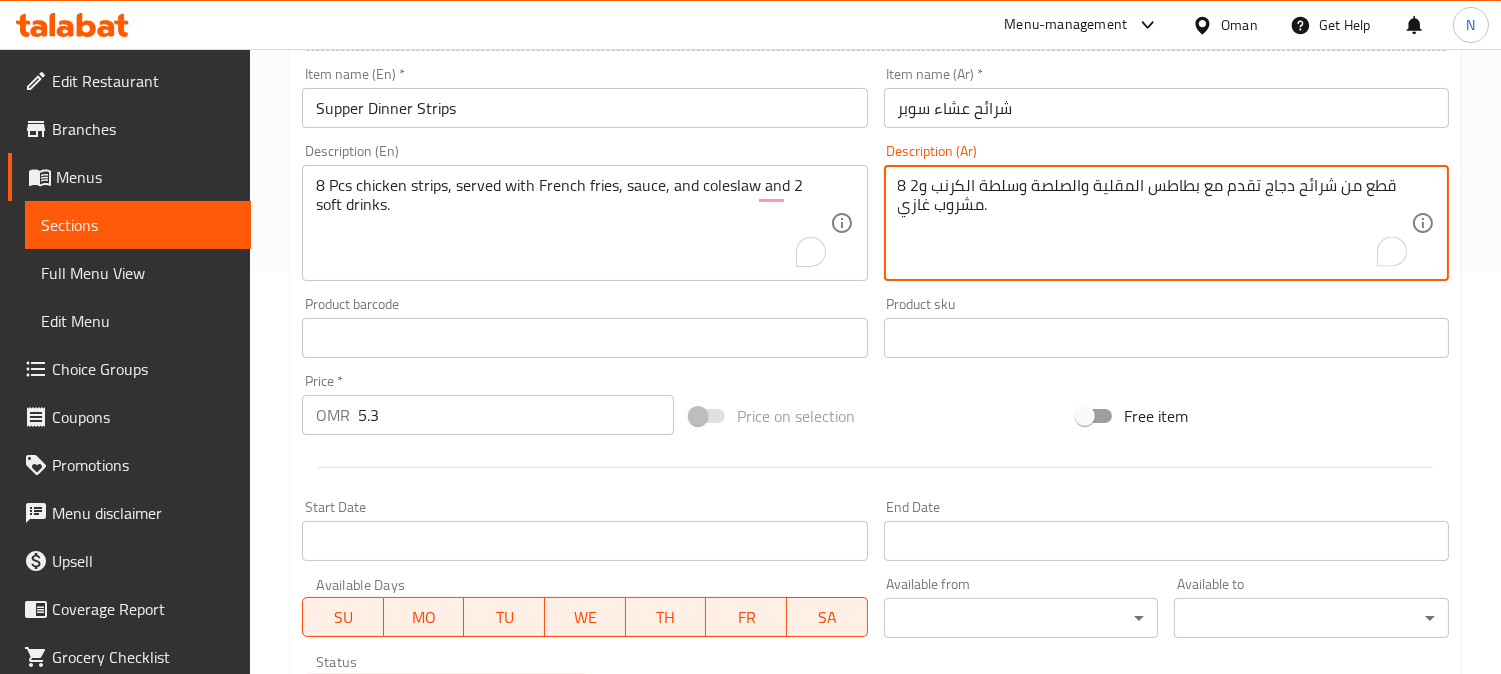 click on "8 قطع من شرائح دجاج تقدم مع بطاطس المقلية والصلصة وسلطة الكرنب و2 مشروب غازي." at bounding box center [1154, 223] 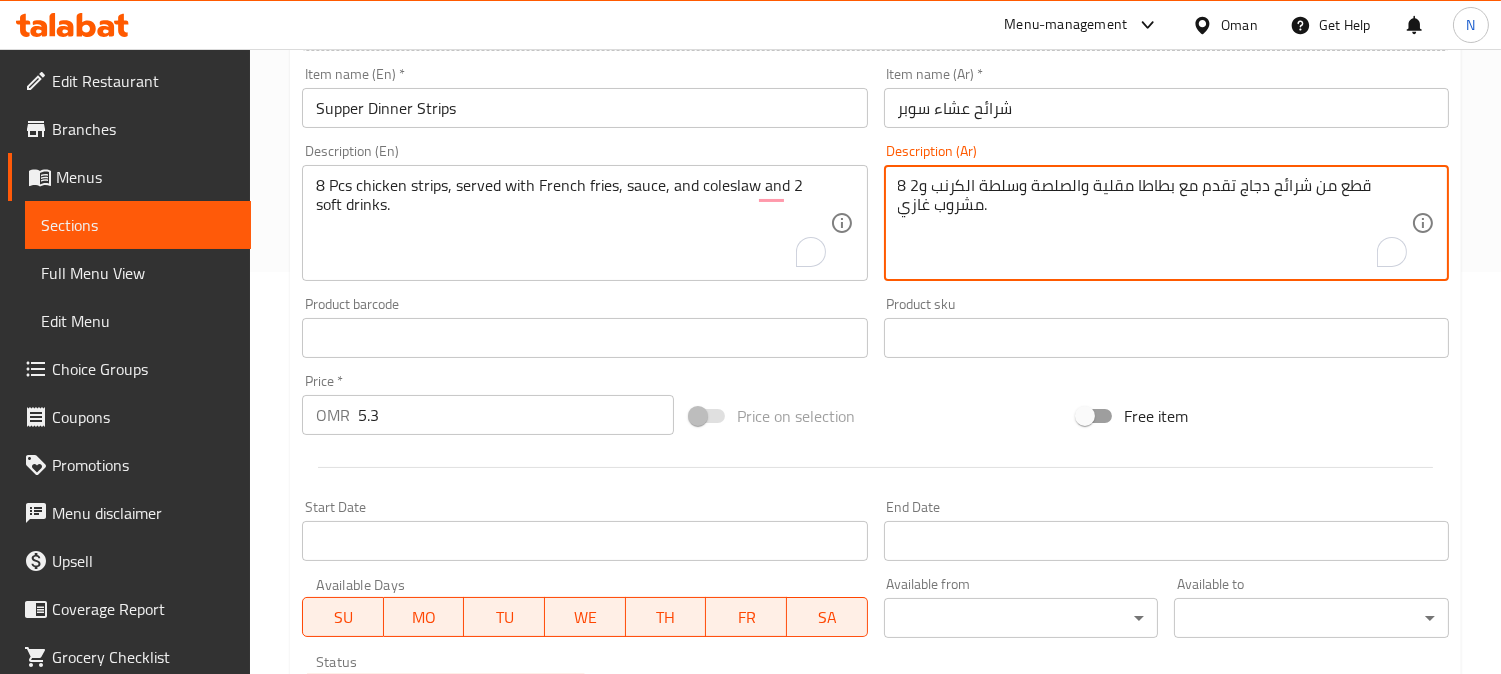 drag, startPoint x: 1071, startPoint y: 191, endPoint x: 1096, endPoint y: 194, distance: 25.179358 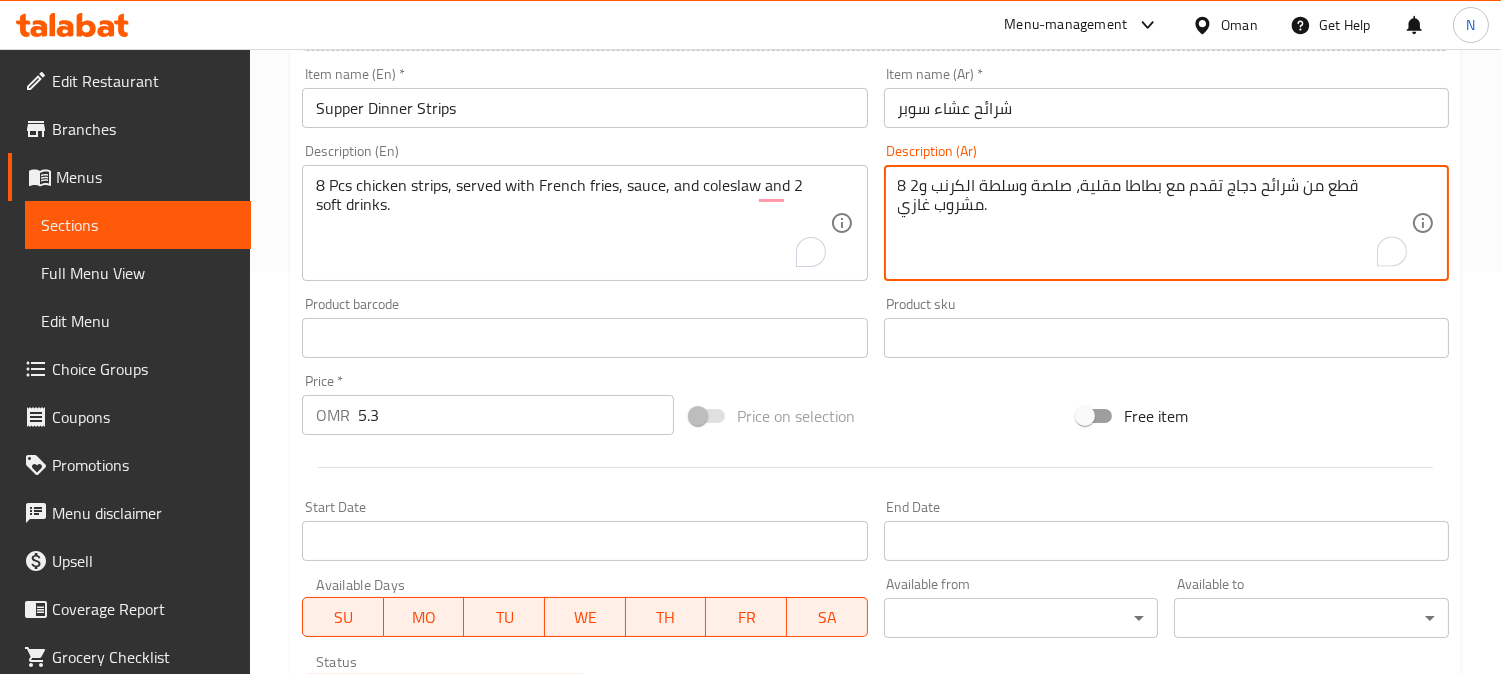 drag, startPoint x: 1113, startPoint y: 186, endPoint x: 1087, endPoint y: 196, distance: 27.856777 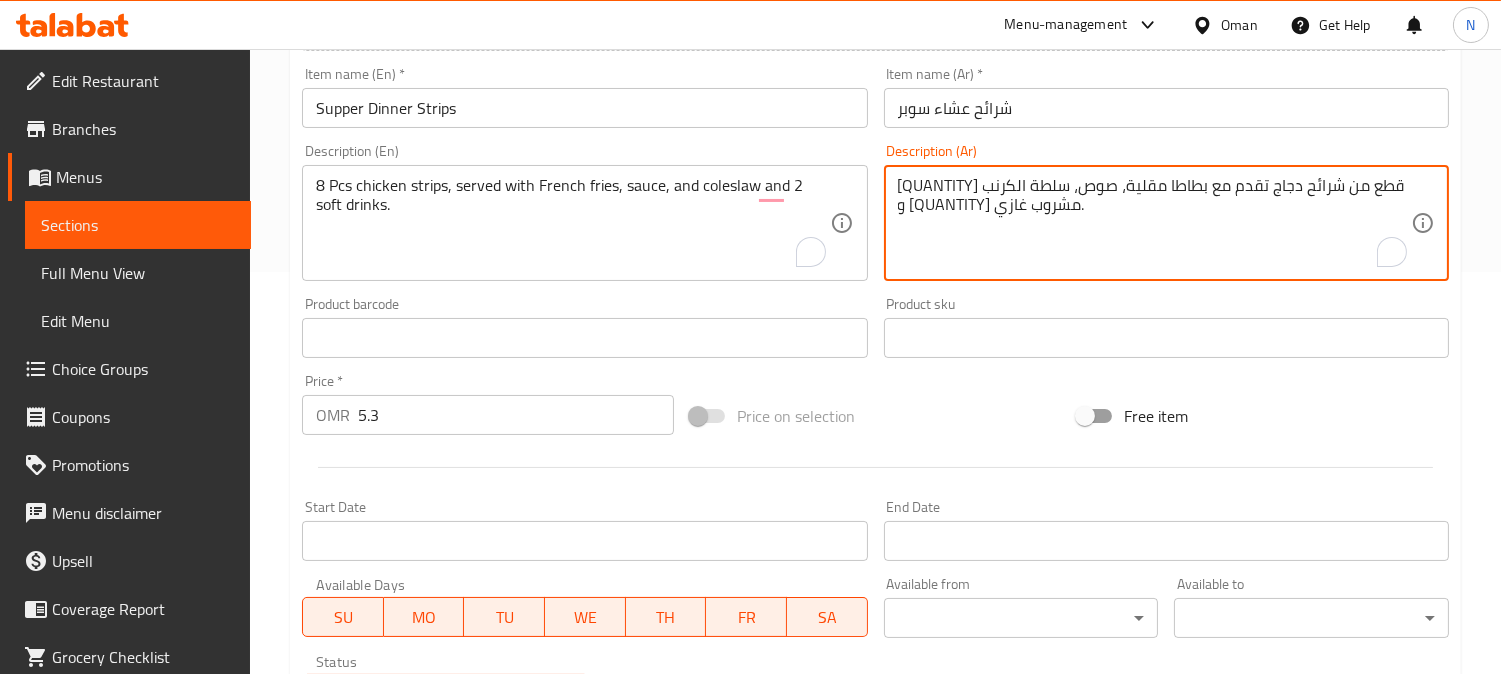 click on "[QUANTITY] قطع من شرائح دجاج تقدم مع بطاطا مقلية، صوص، سلطة الكرنب و [QUANTITY] مشروب غازي." at bounding box center (1154, 223) 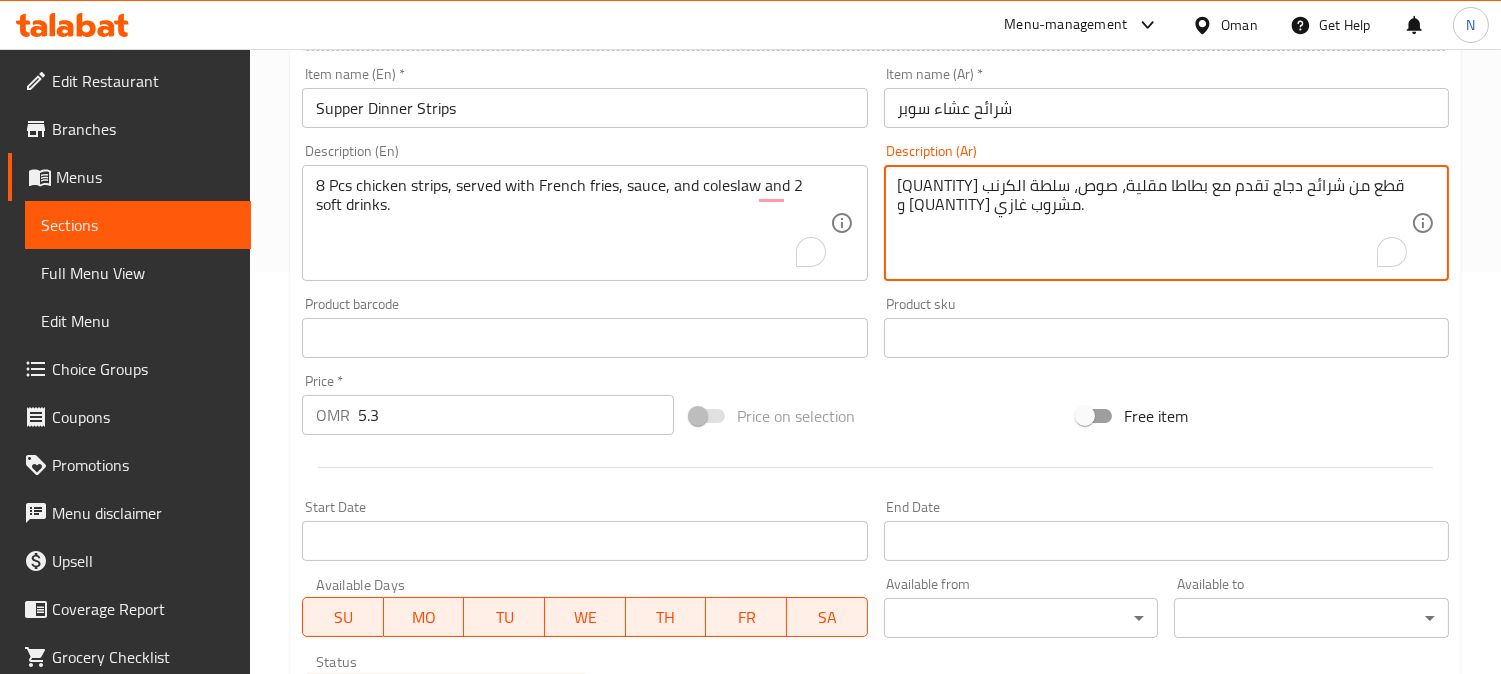 drag, startPoint x: 1071, startPoint y: 197, endPoint x: 1090, endPoint y: 194, distance: 19.235384 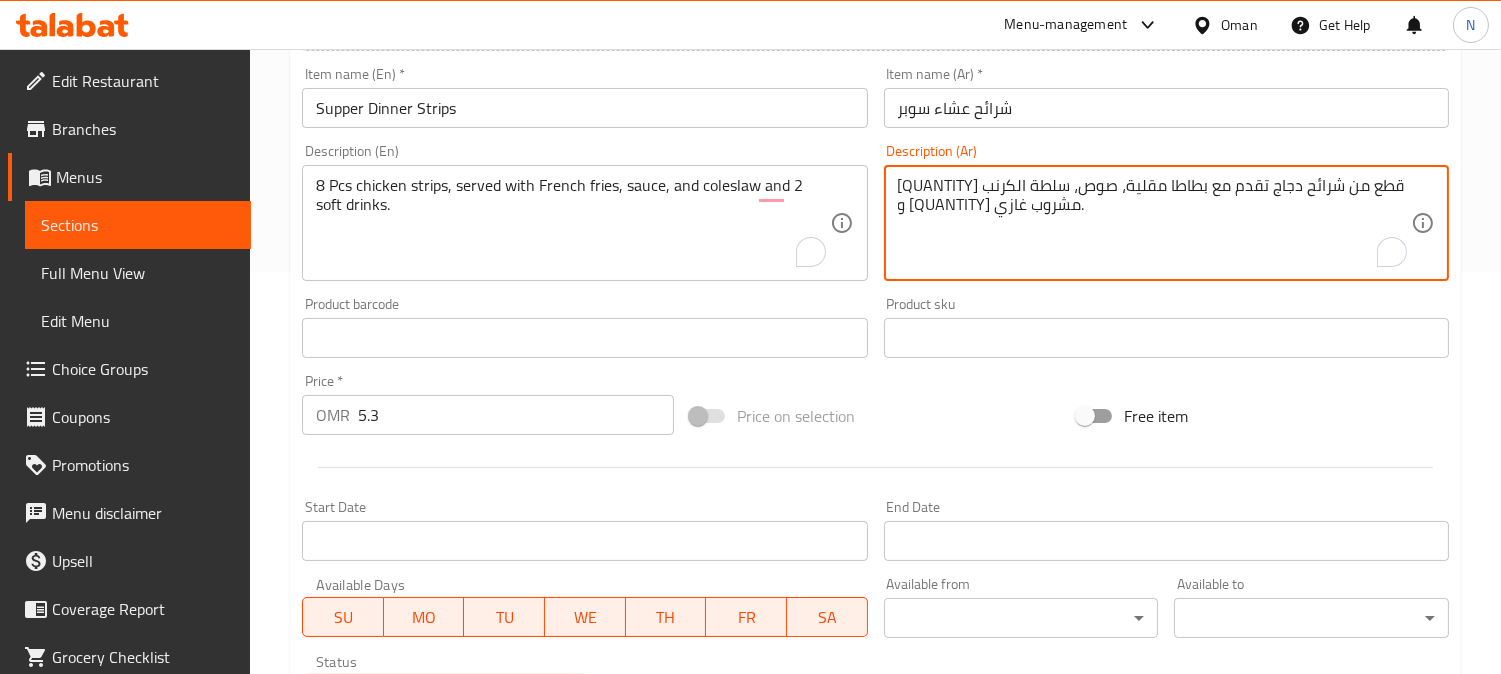 click on "[QUANTITY] قطع من شرائح دجاج تقدم مع بطاطا مقلية، صوص، سلطة الكرنب و [QUANTITY] مشروب غازي." at bounding box center [1154, 223] 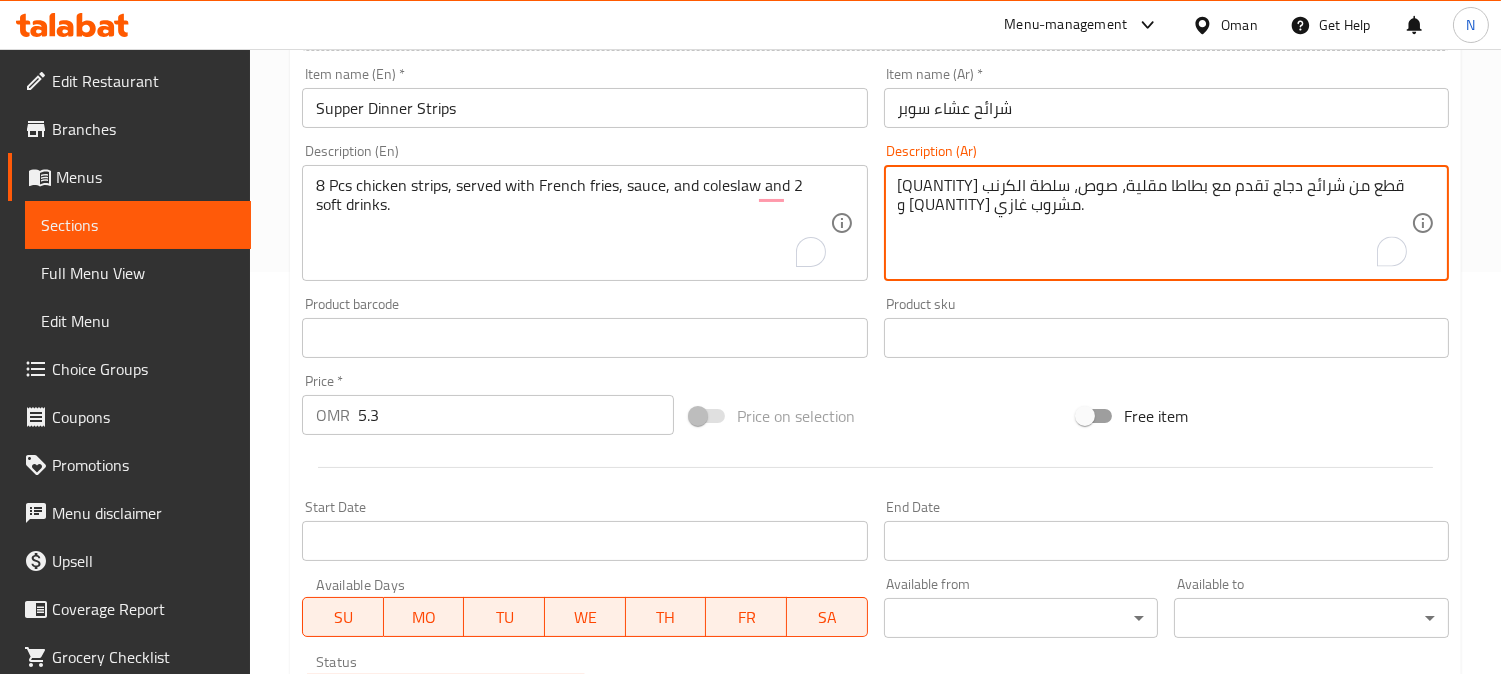 drag, startPoint x: 1073, startPoint y: 193, endPoint x: 985, endPoint y: 193, distance: 88 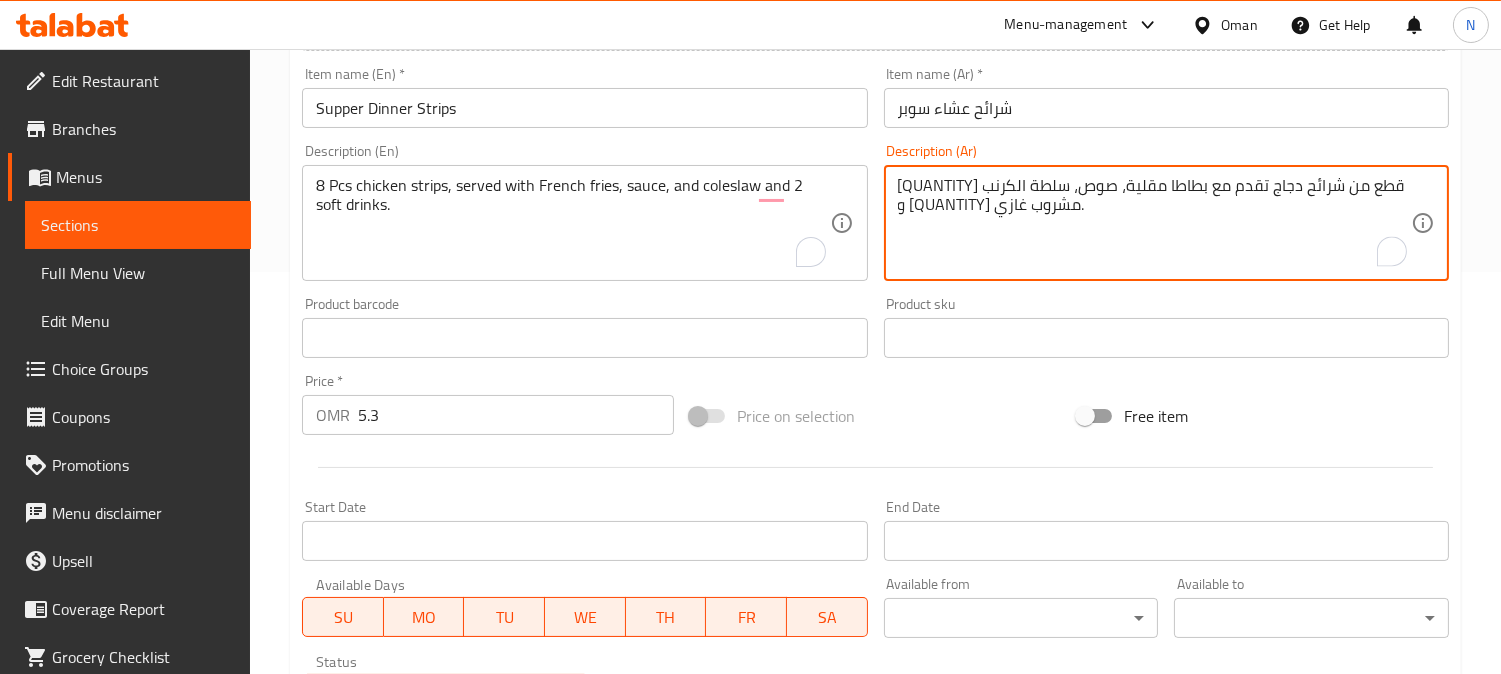 click on "[QUANTITY] قطع من شرائح دجاج تقدم مع بطاطا مقلية، صوص، سلطة الكرنب و [QUANTITY] مشروب غازي." at bounding box center [1154, 223] 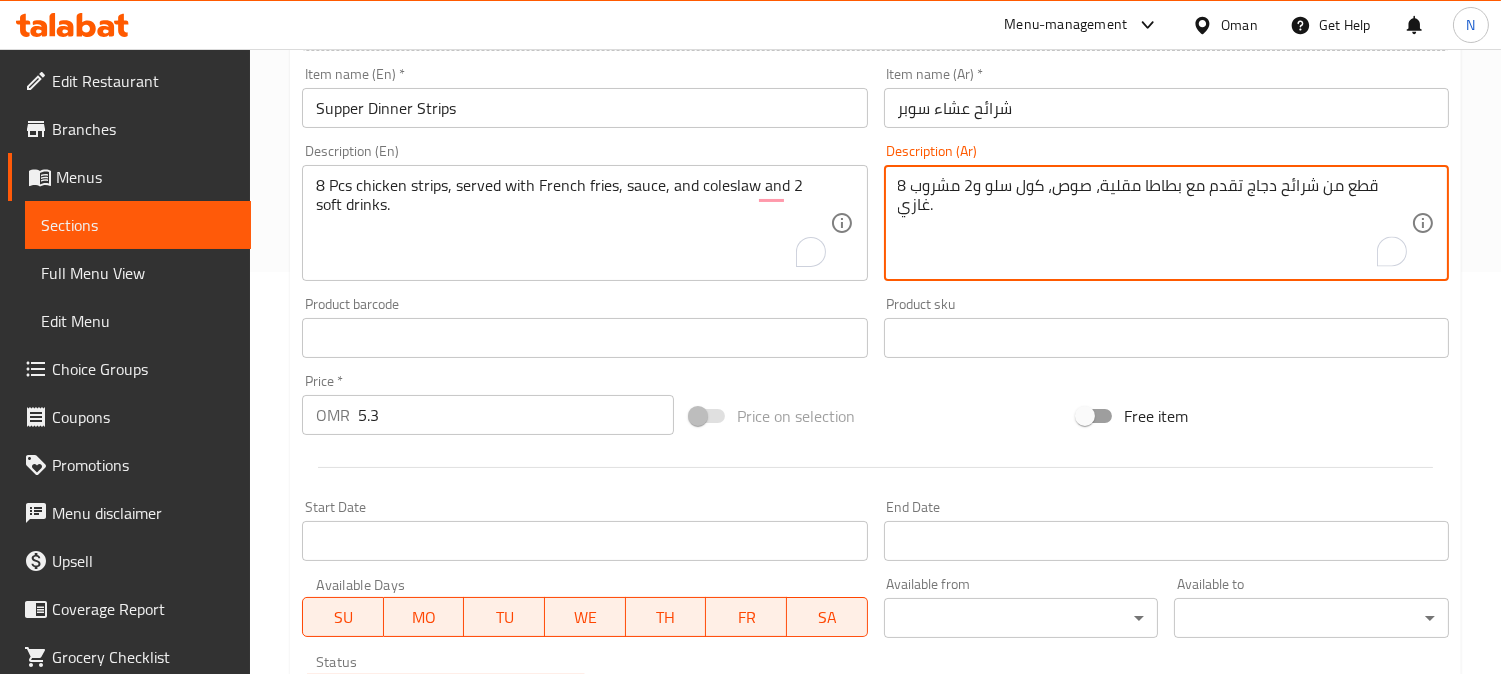click on "8 قطع من شرائح دجاج تقدم مع بطاطا مقلية، صوص، كول سلو و2 مشروب غازي." at bounding box center (1154, 223) 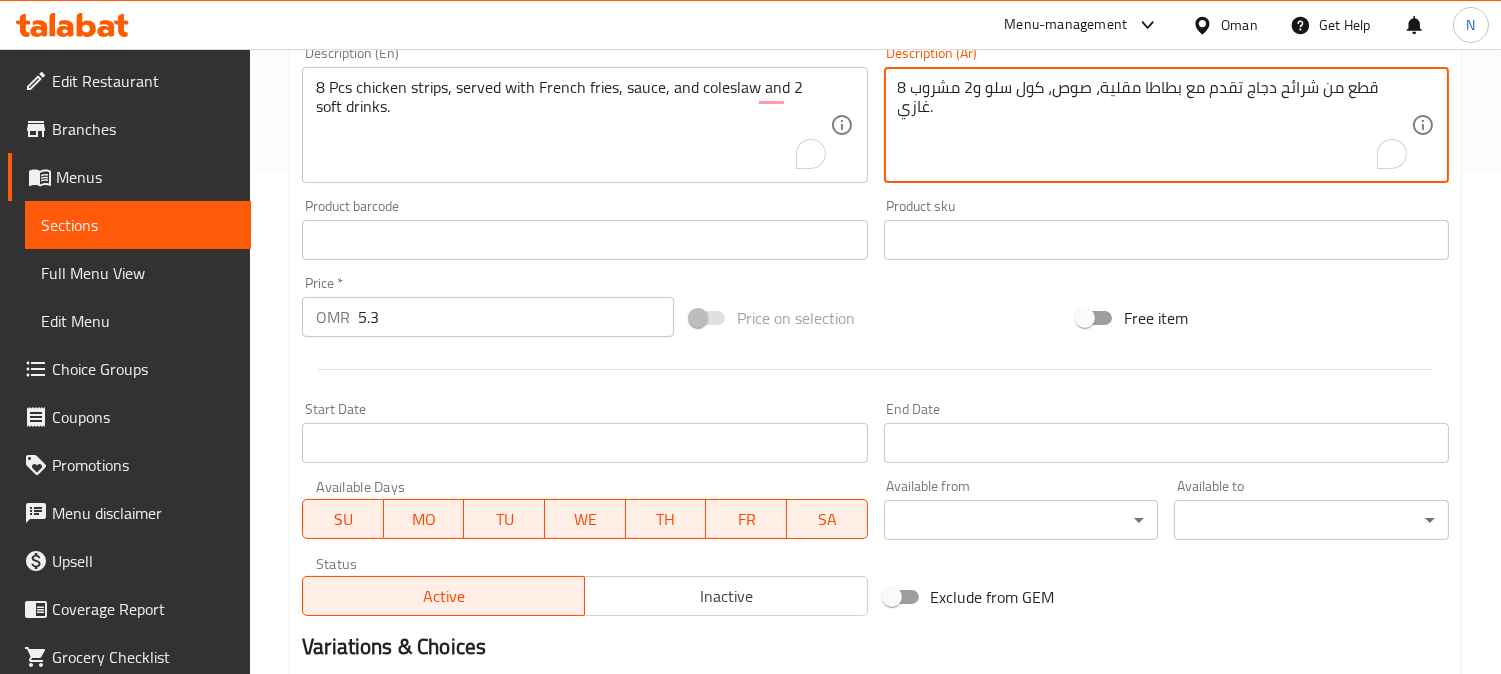 scroll, scrollTop: 735, scrollLeft: 0, axis: vertical 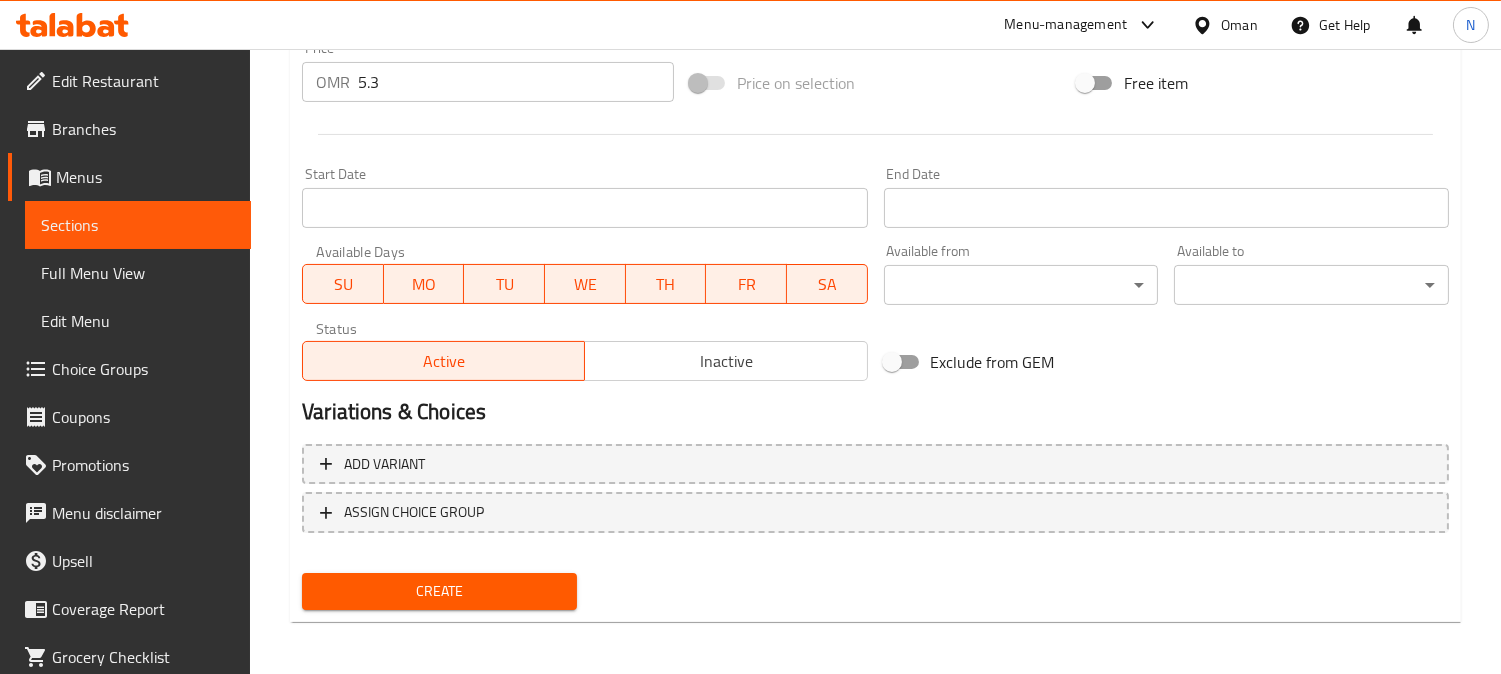 click on "Create" at bounding box center [439, 591] 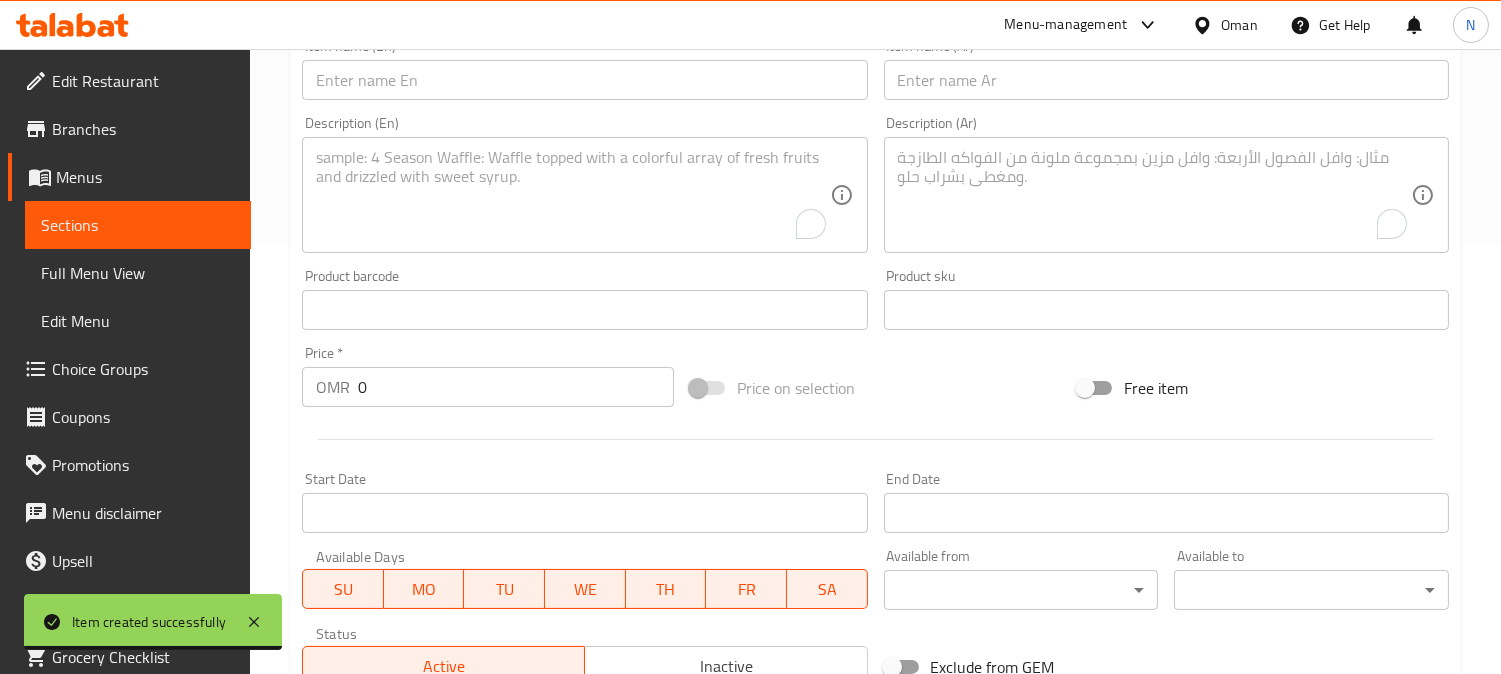scroll, scrollTop: 291, scrollLeft: 0, axis: vertical 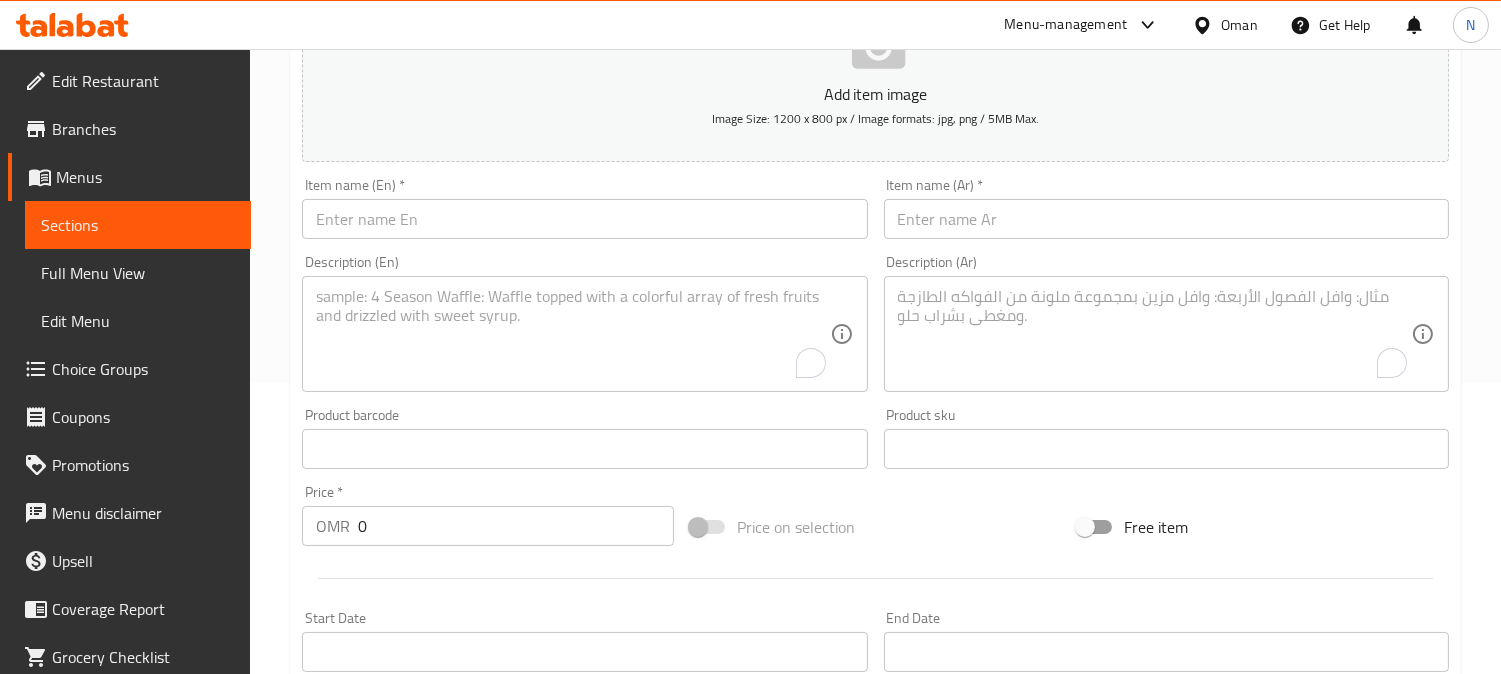 click at bounding box center [584, 219] 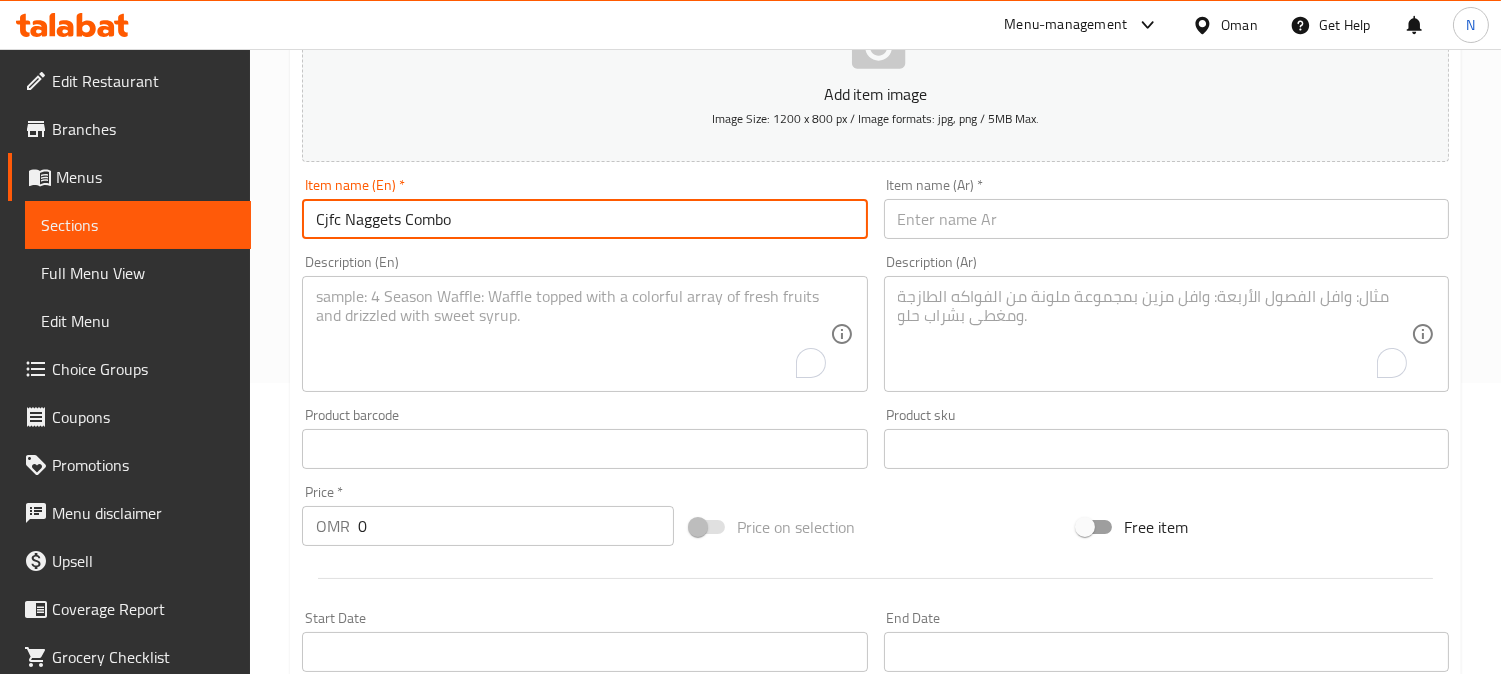 click at bounding box center [1166, 219] 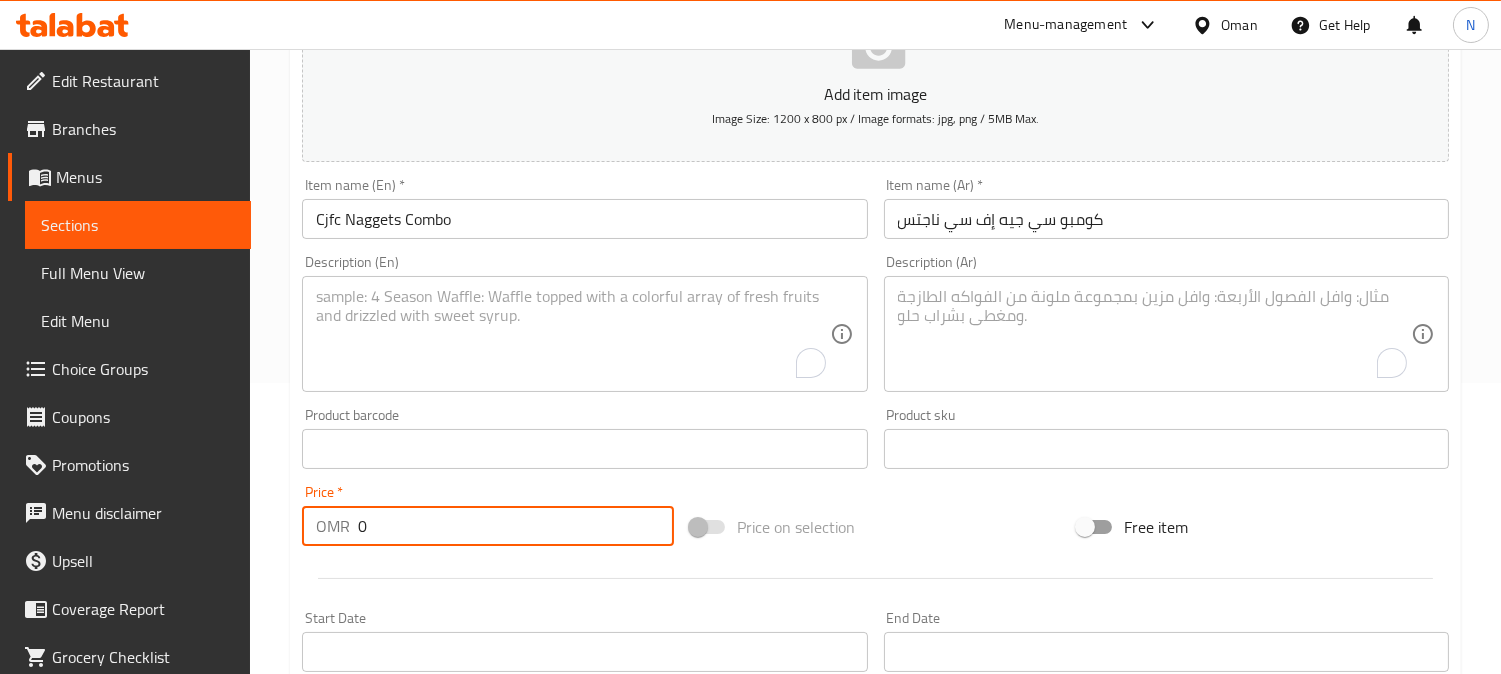 drag, startPoint x: 370, startPoint y: 534, endPoint x: 336, endPoint y: 540, distance: 34.525352 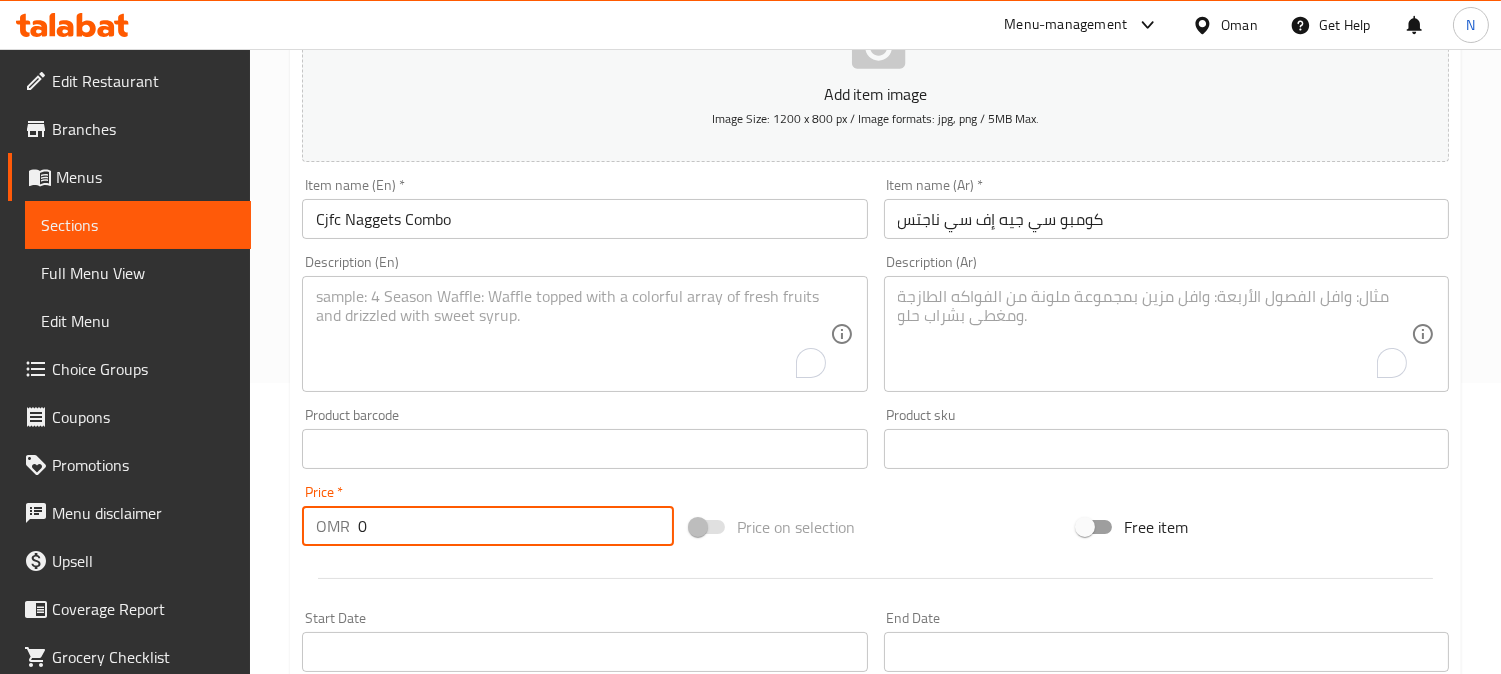 click on "OMR 0 Price  *" at bounding box center (488, 526) 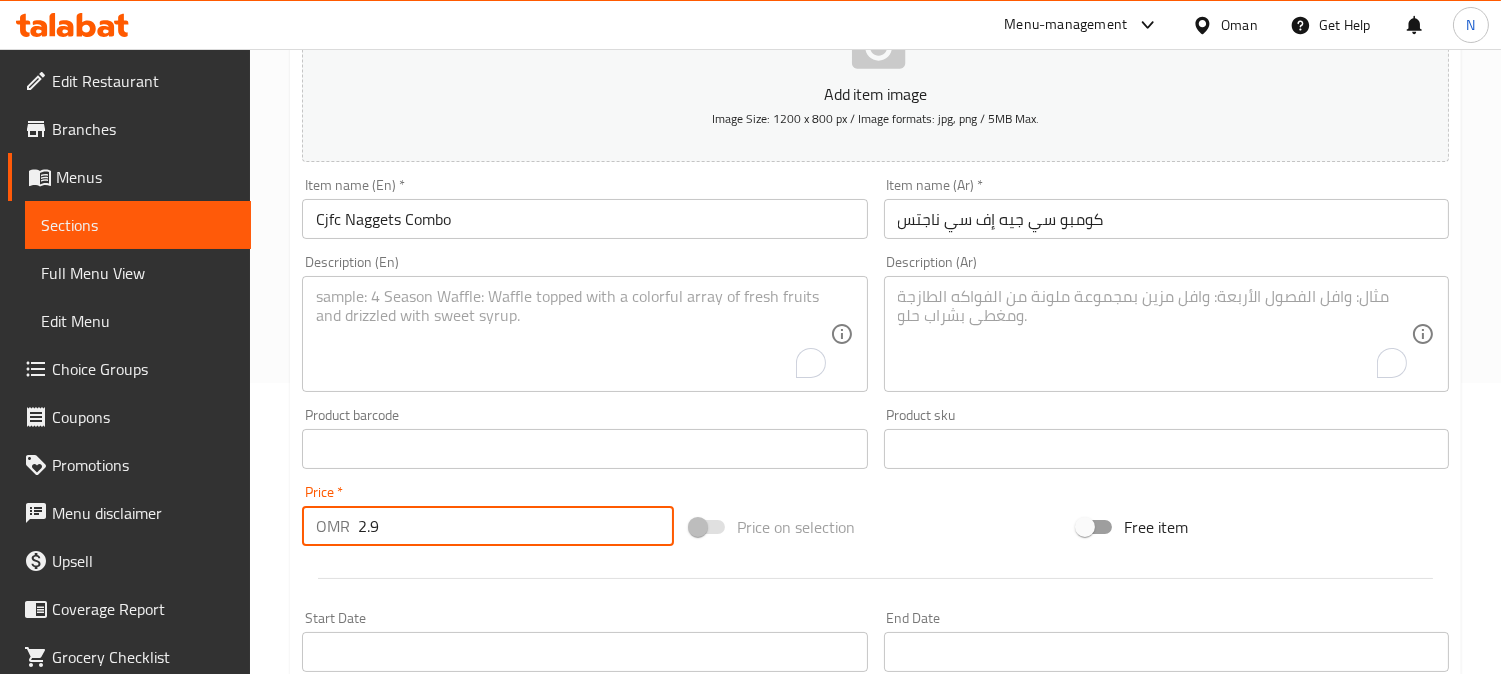 click at bounding box center [572, 334] 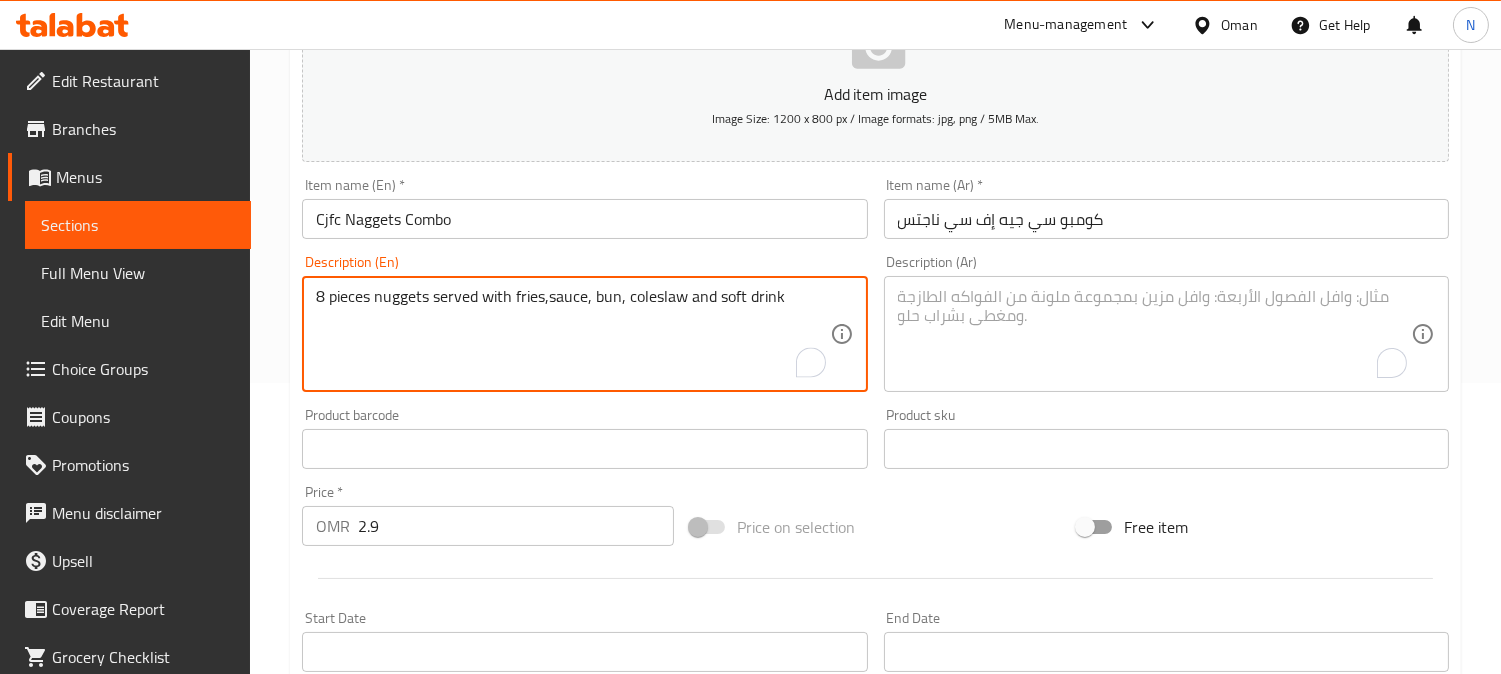 click on "8 pieces nuggets served with fries,sauce, bun, coleslaw and soft drink" at bounding box center (572, 334) 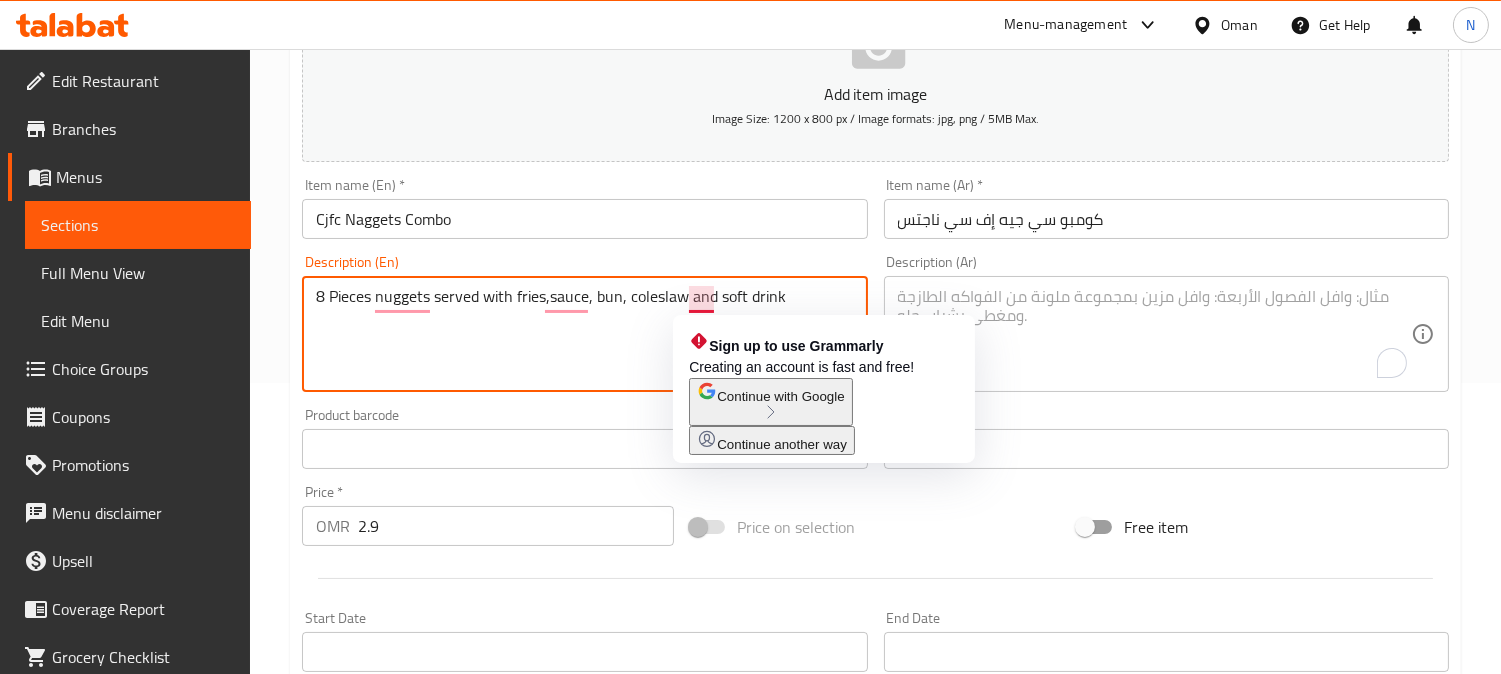 click on "8 Pieces nuggets served with fries,sauce, bun, coleslaw and soft drink" at bounding box center (572, 334) 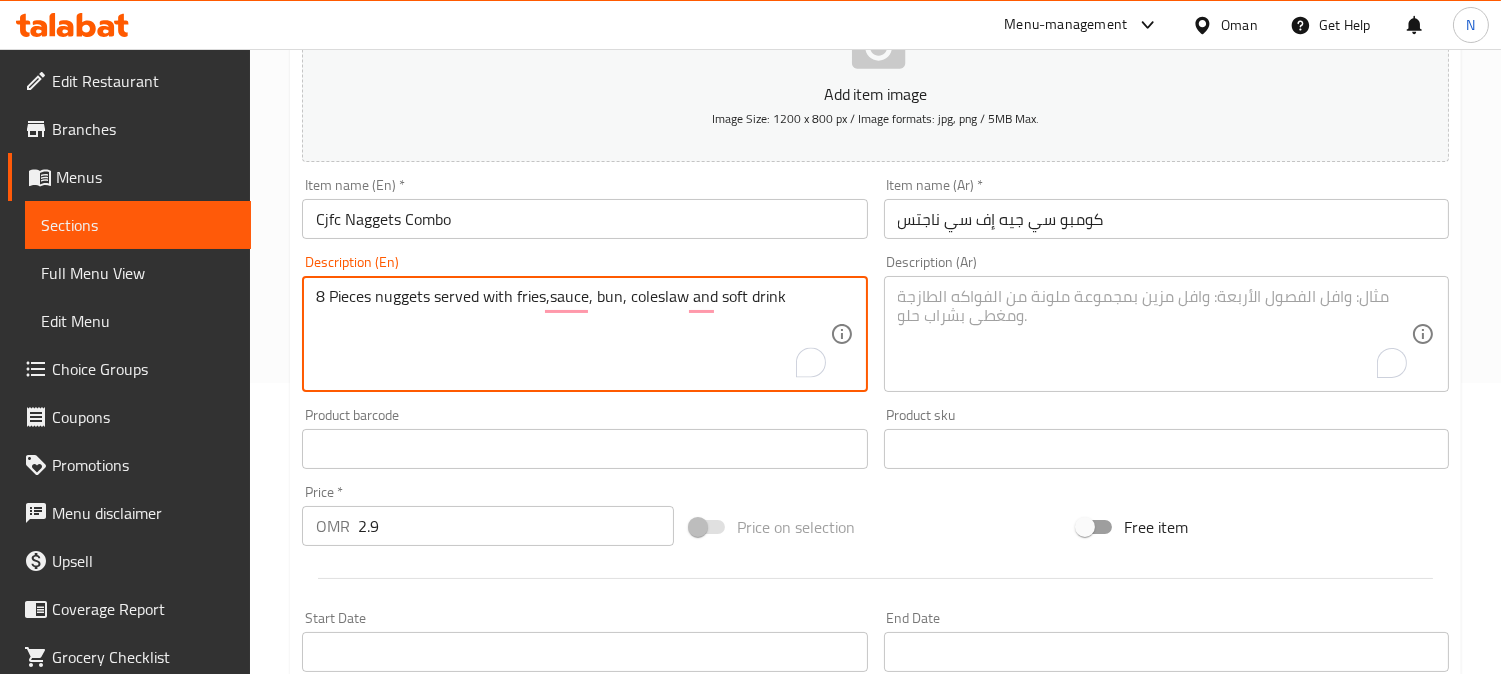 click on "8 Pieces nuggets served with fries,sauce, bun, coleslaw and soft drink" at bounding box center [572, 334] 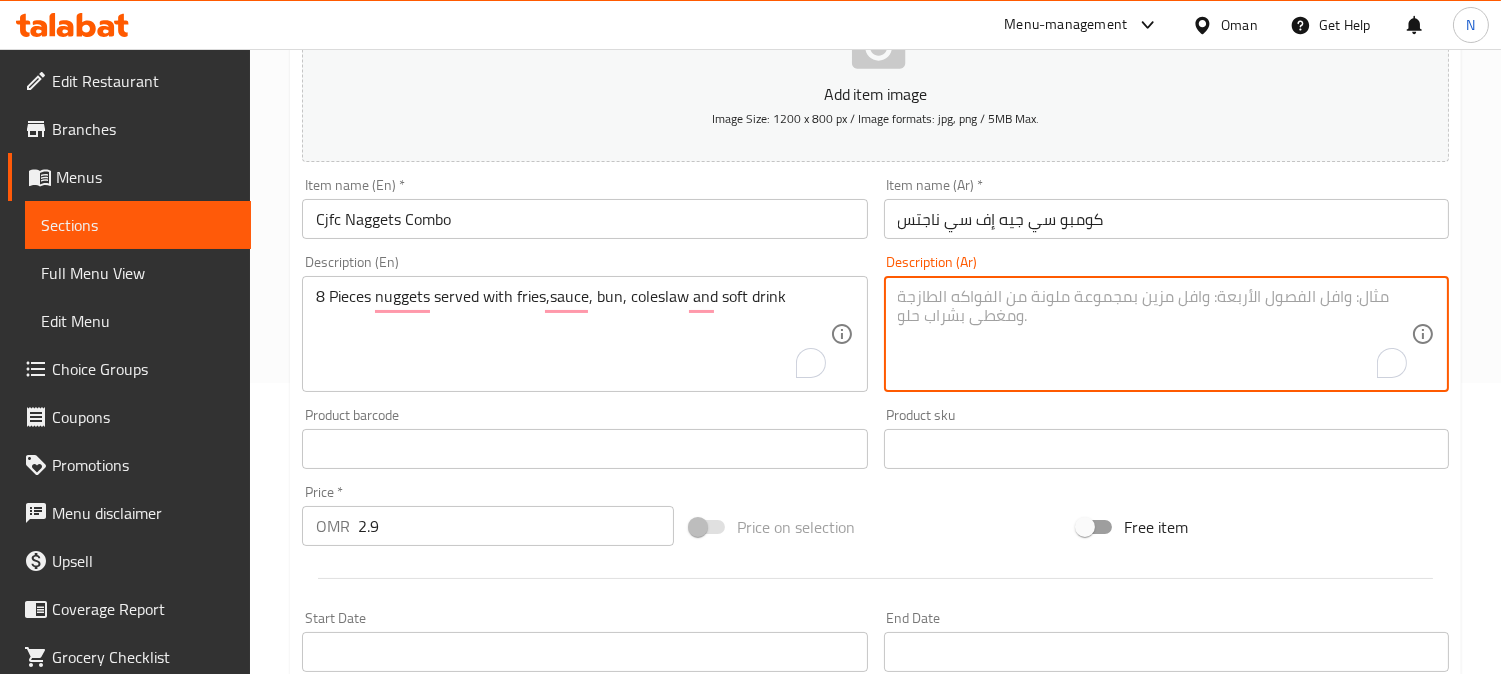 click at bounding box center [1154, 334] 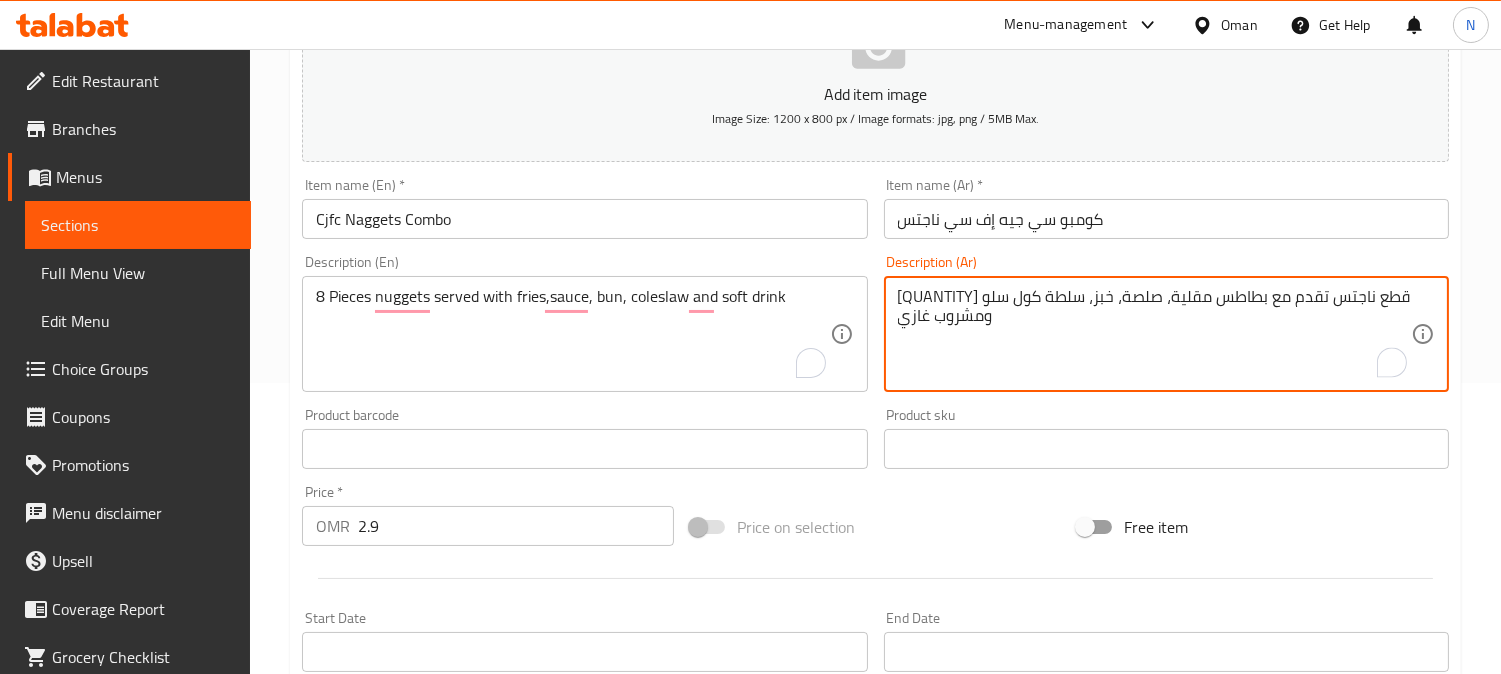 click on "[QUANTITY] قطع ناجتس تقدم مع بطاطس مقلية، صلصة، خبز، سلطة كول سلو ومشروب غازي" at bounding box center [1154, 334] 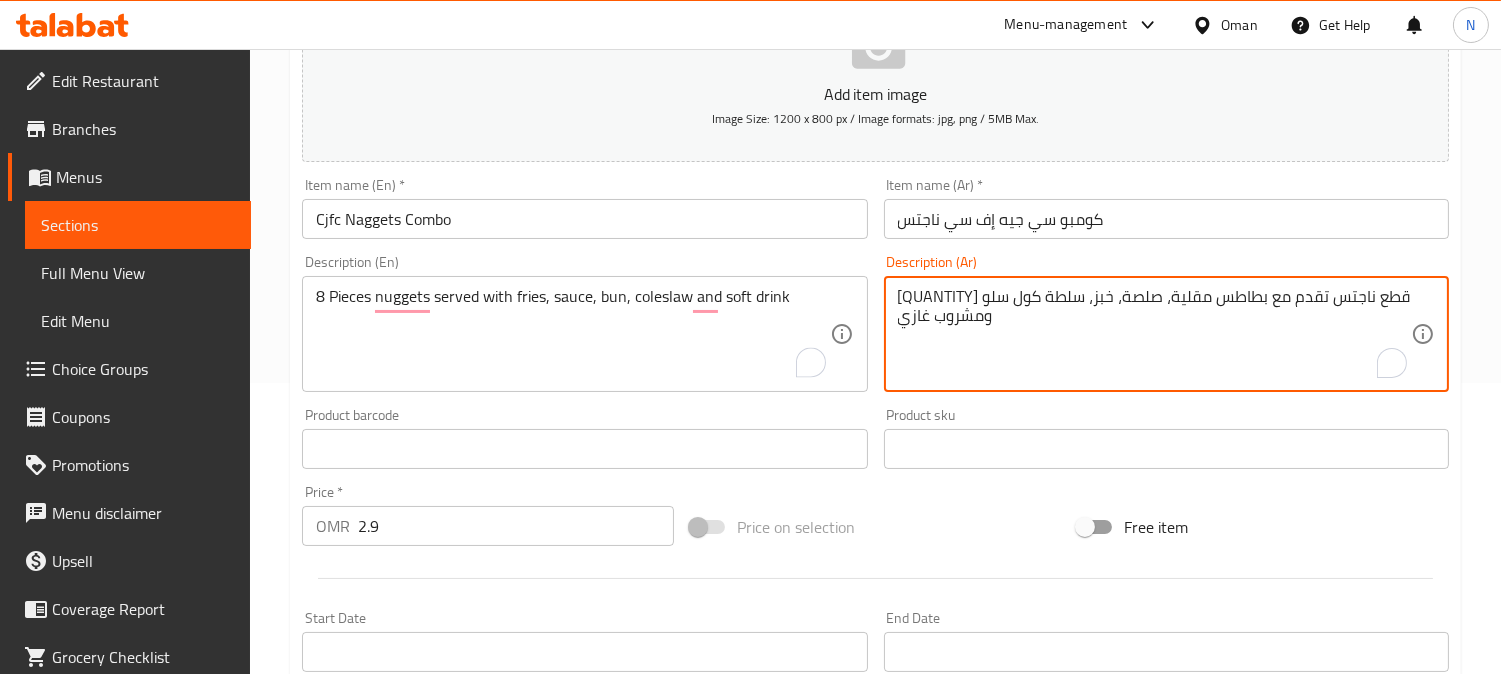 drag, startPoint x: 1256, startPoint y: 300, endPoint x: 1163, endPoint y: 308, distance: 93.34345 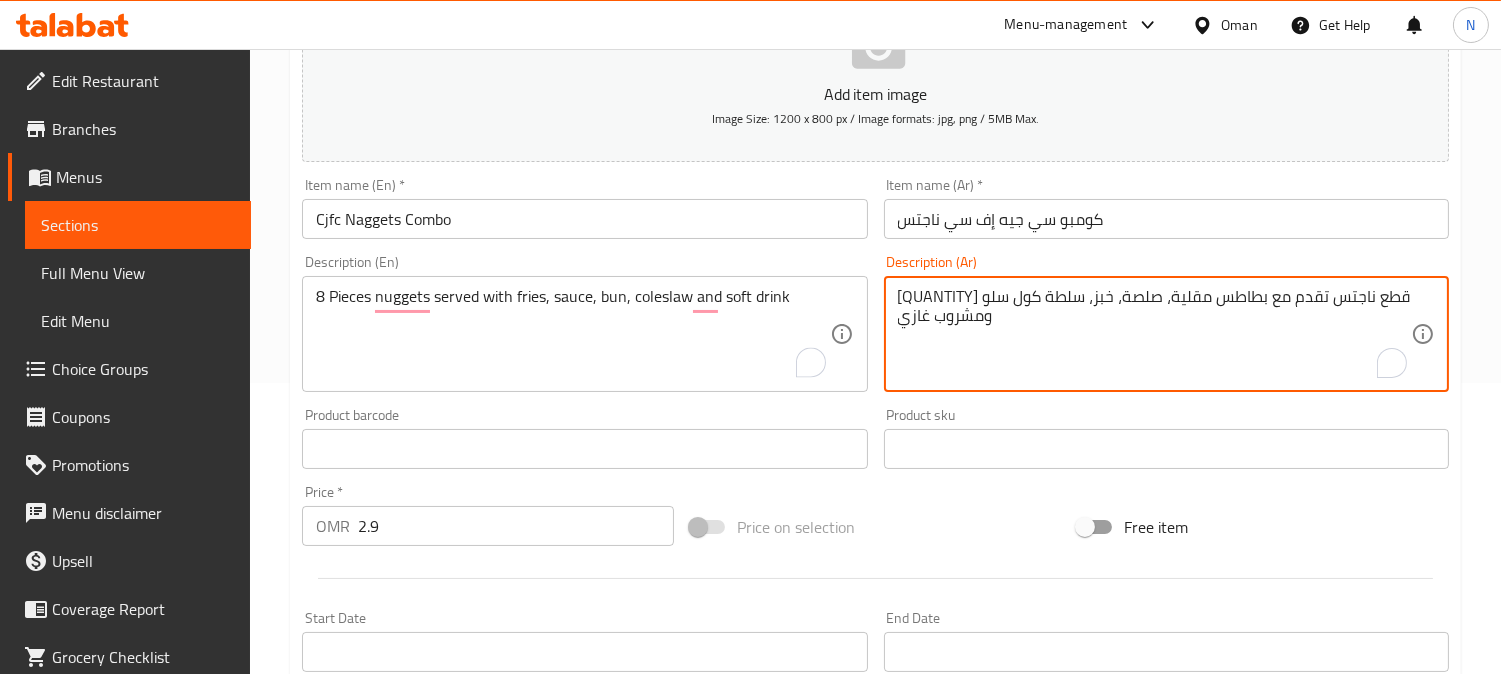 click on "[QUANTITY] قطع ناجتس تقدم مع بطاطس مقلية، صلصة، خبز، سلطة كول سلو ومشروب غازي" at bounding box center [1154, 334] 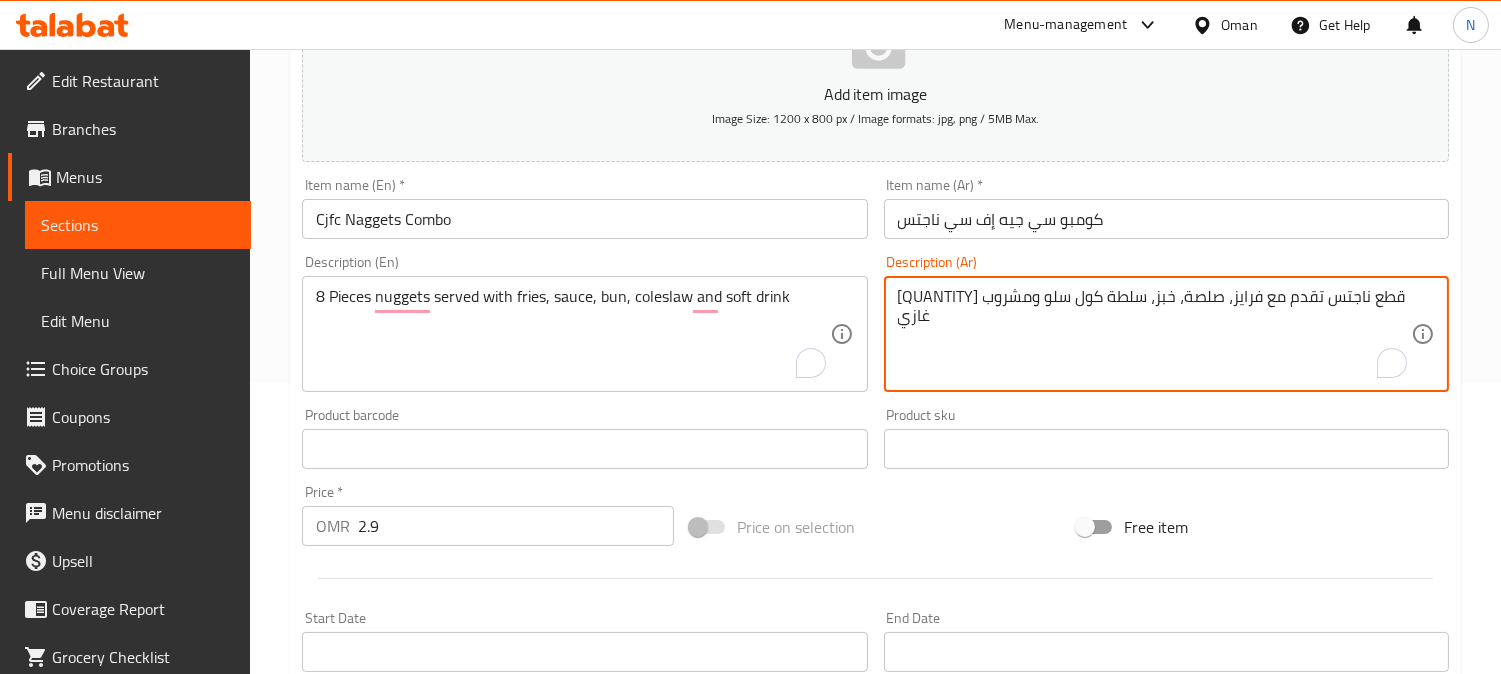 drag, startPoint x: 1180, startPoint y: 300, endPoint x: 1150, endPoint y: 310, distance: 31.622776 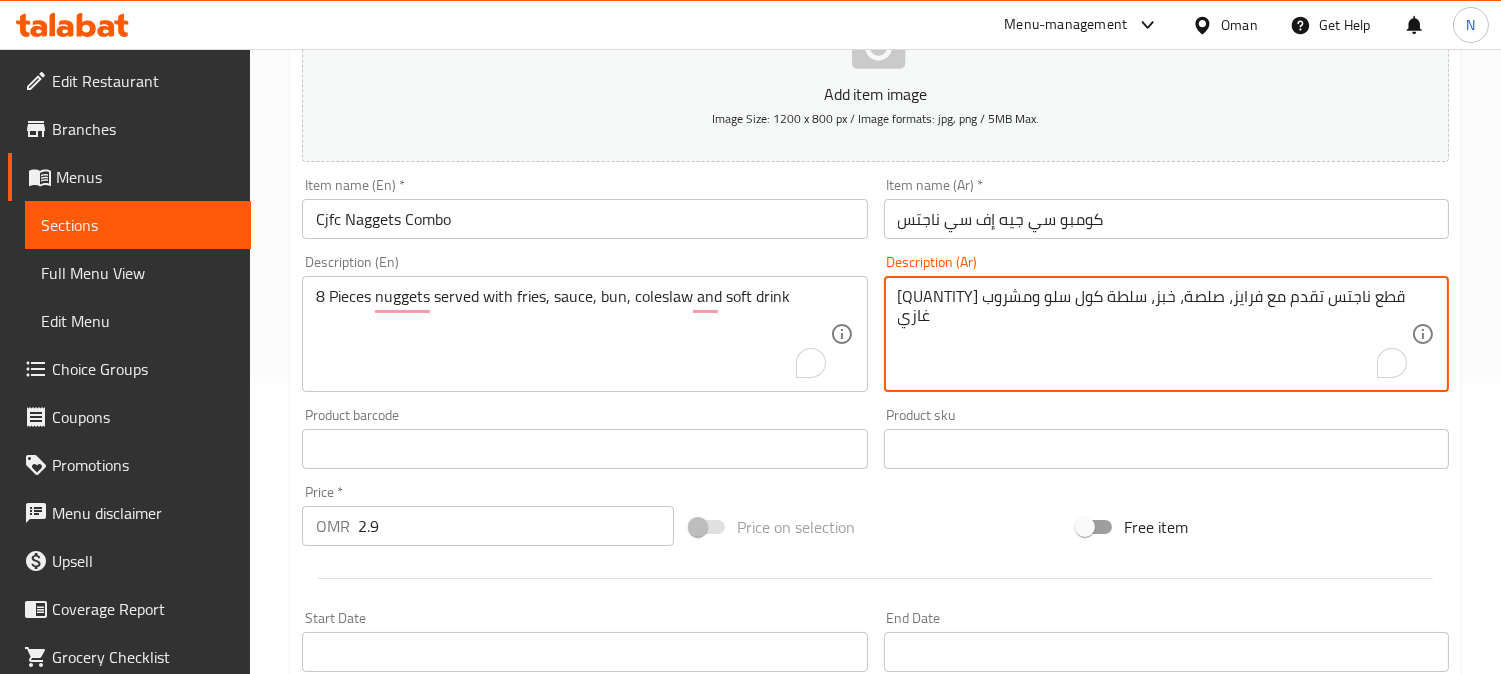 click on "[QUANTITY] قطع ناجتس تقدم مع فرايز، صلصة، خبز، سلطة كول سلو ومشروب غازي" at bounding box center (1154, 334) 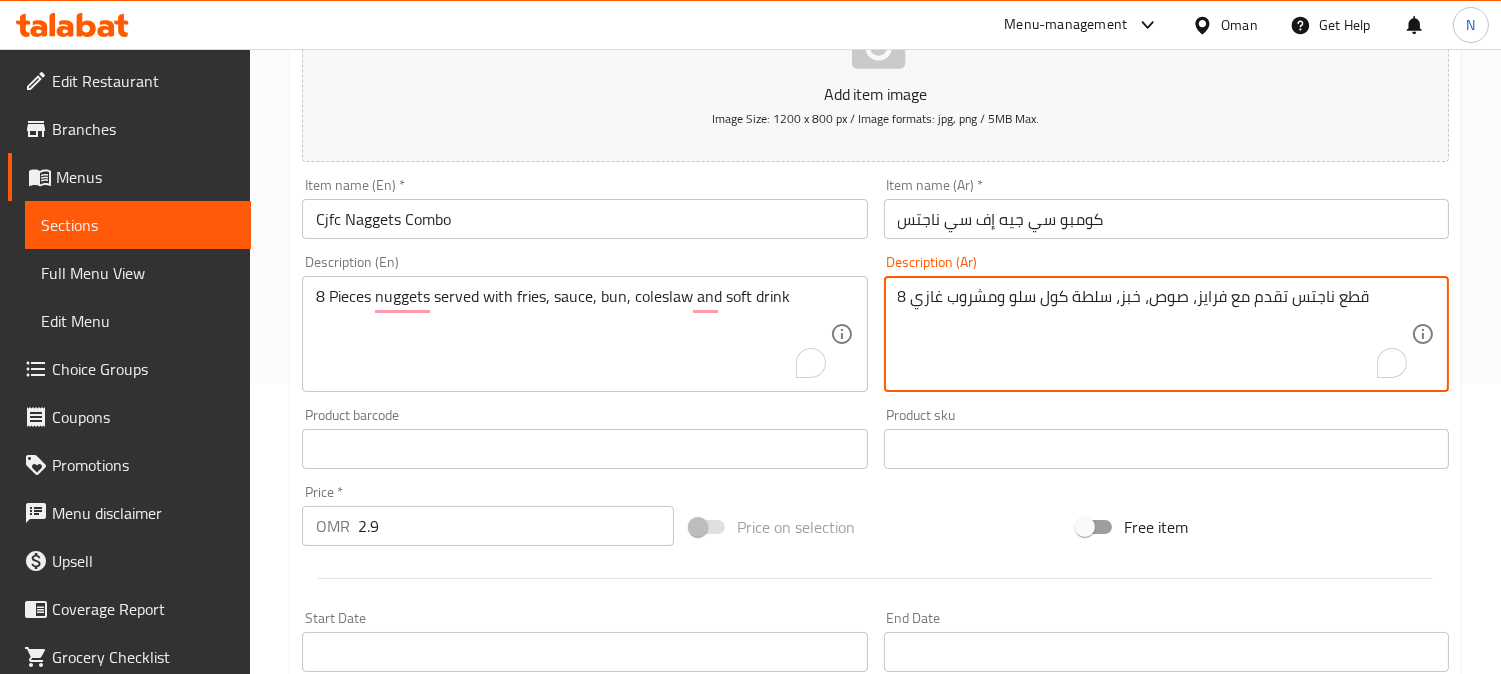 click on "8 قطع ناجتس تقدم مع فرايز، صوص، خبز، سلطة كول سلو ومشروب غازي" at bounding box center [1154, 334] 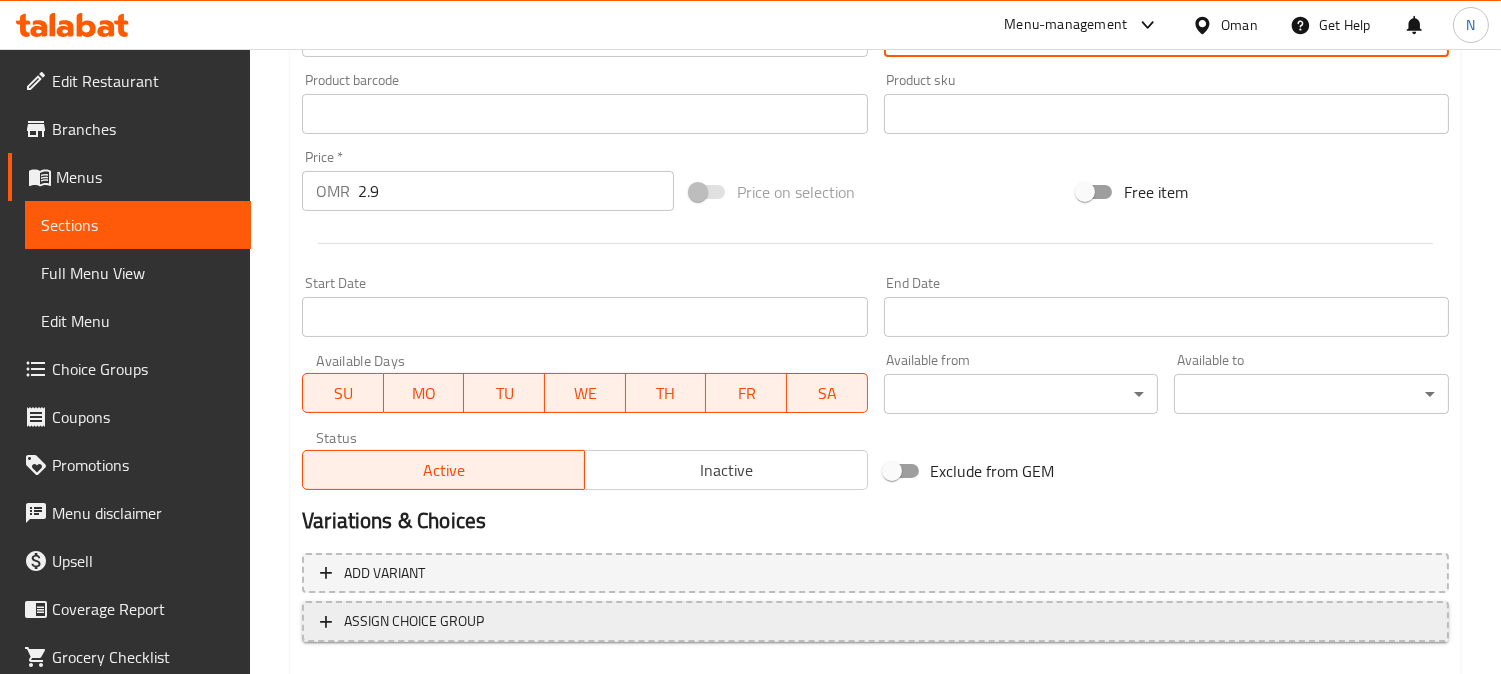 scroll, scrollTop: 735, scrollLeft: 0, axis: vertical 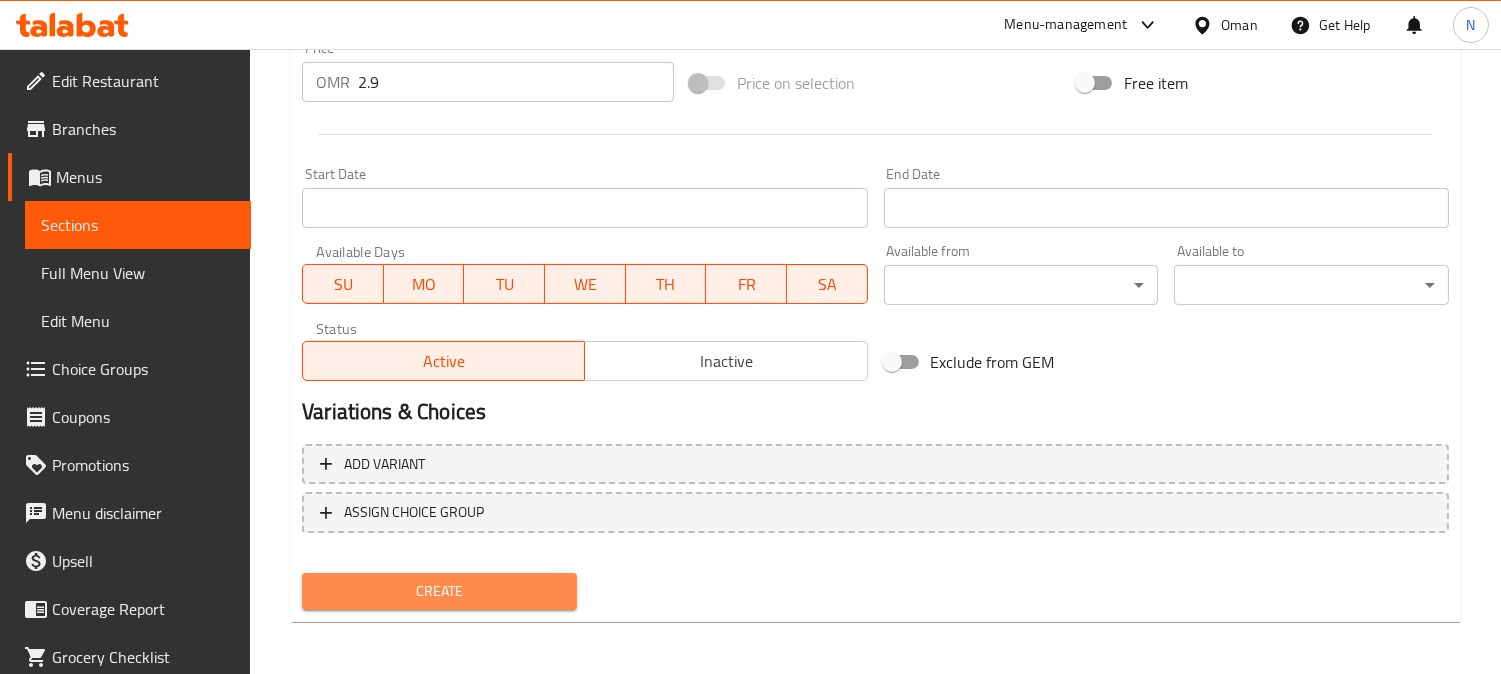 click on "Create" at bounding box center [439, 591] 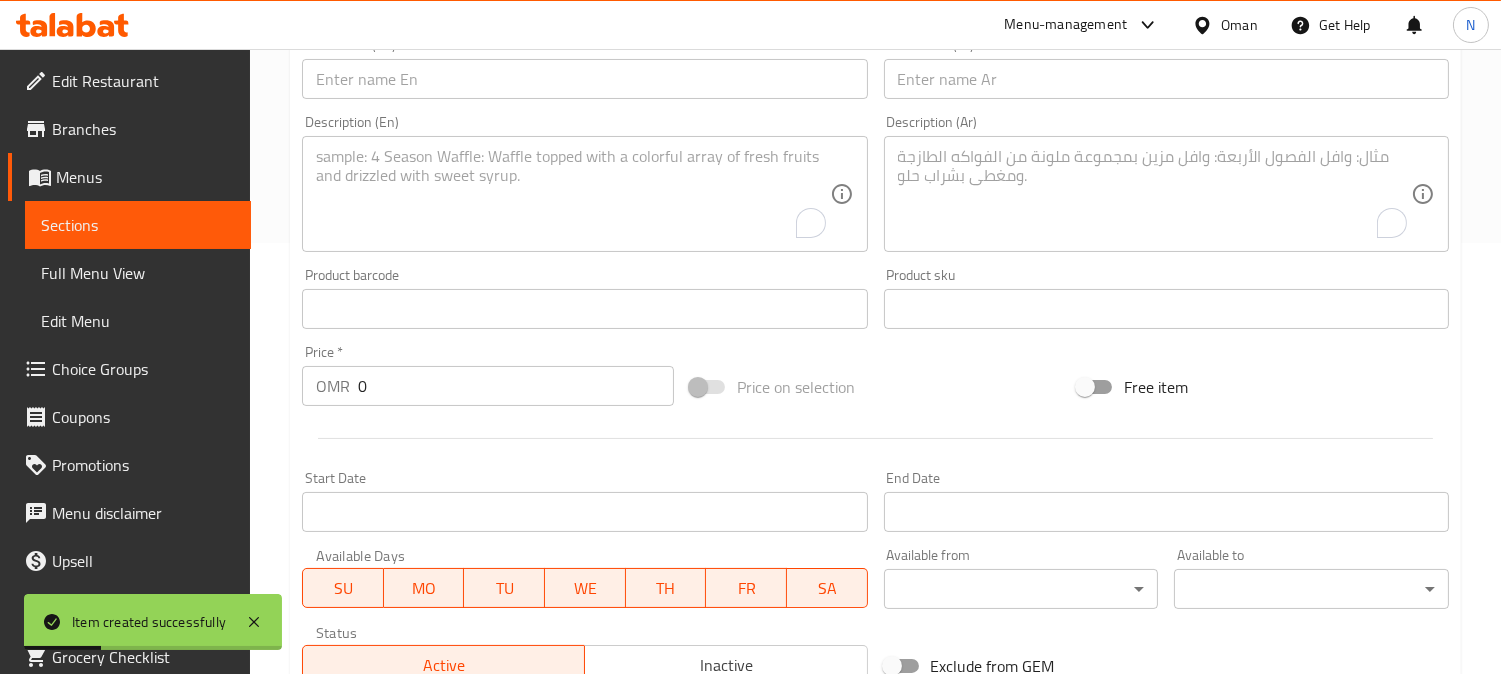 scroll, scrollTop: 402, scrollLeft: 0, axis: vertical 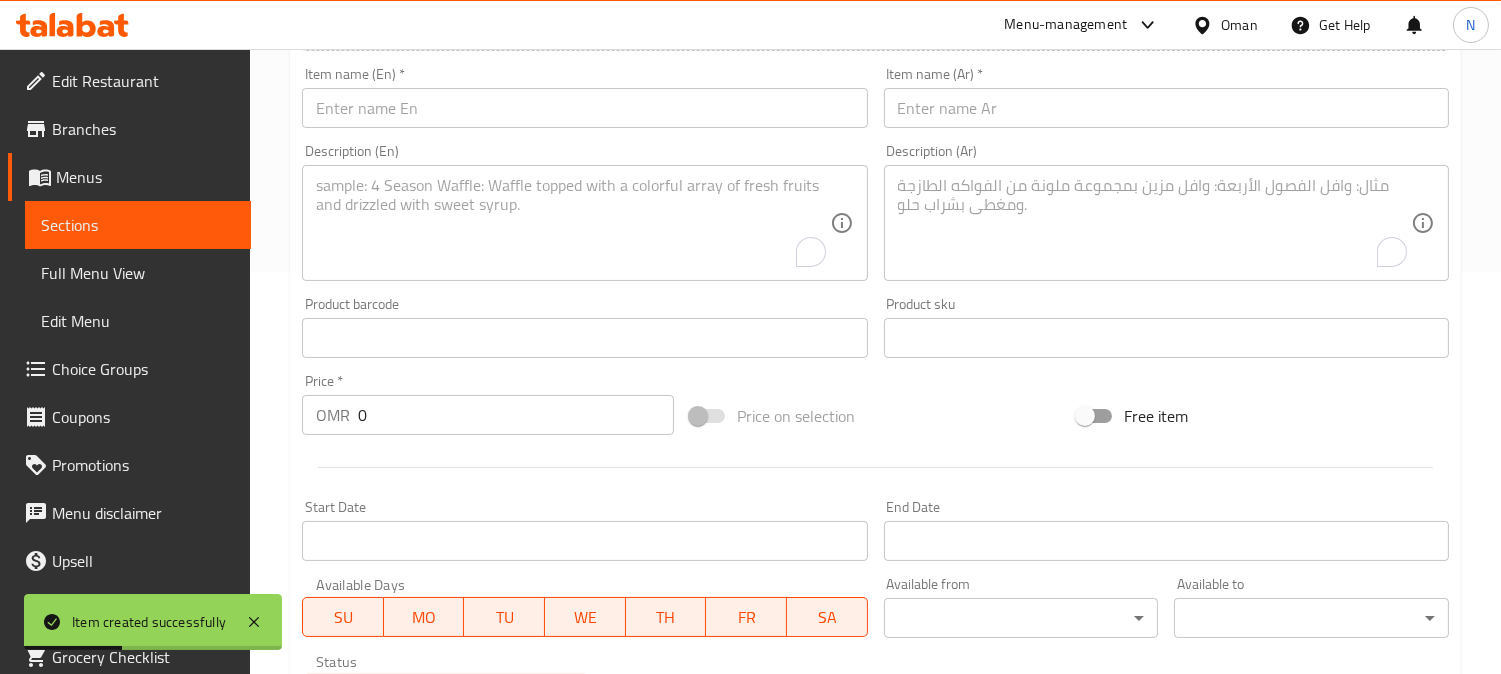 click at bounding box center [584, 108] 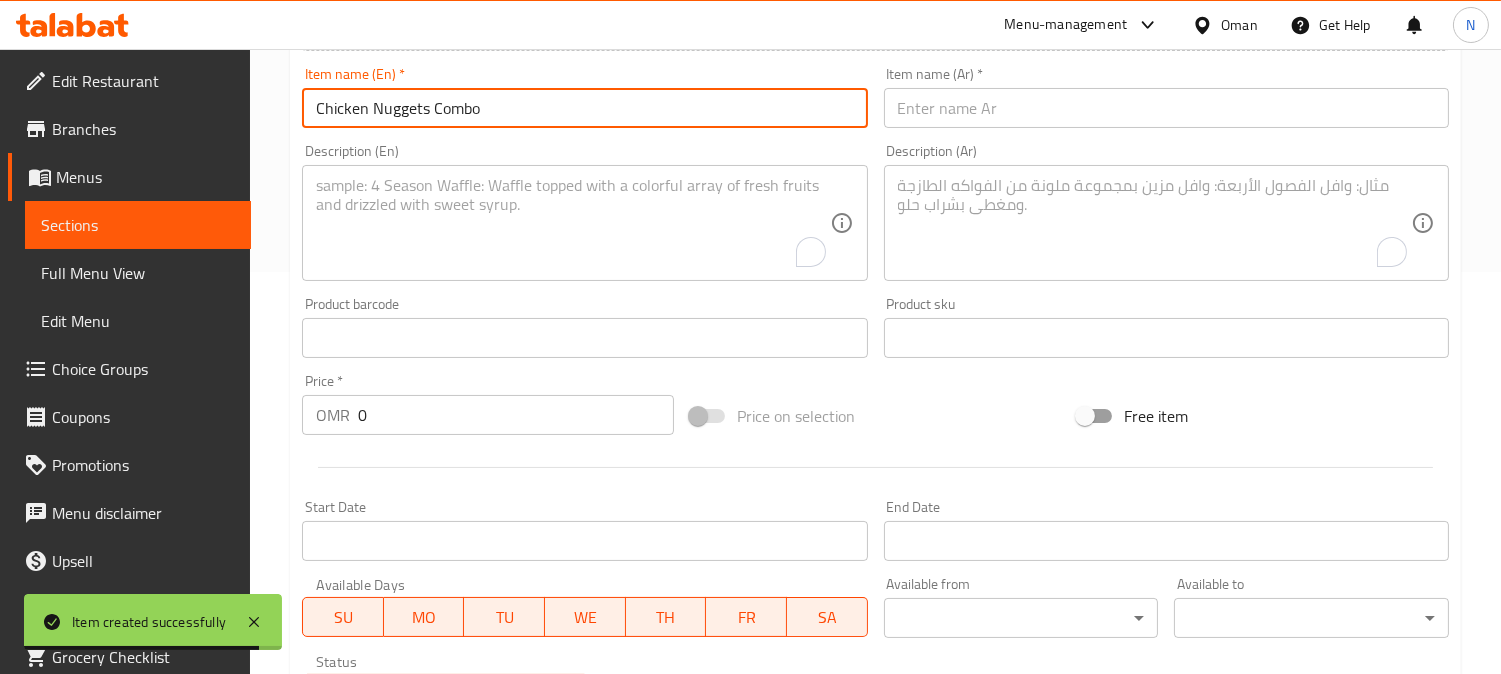 click at bounding box center (1166, 108) 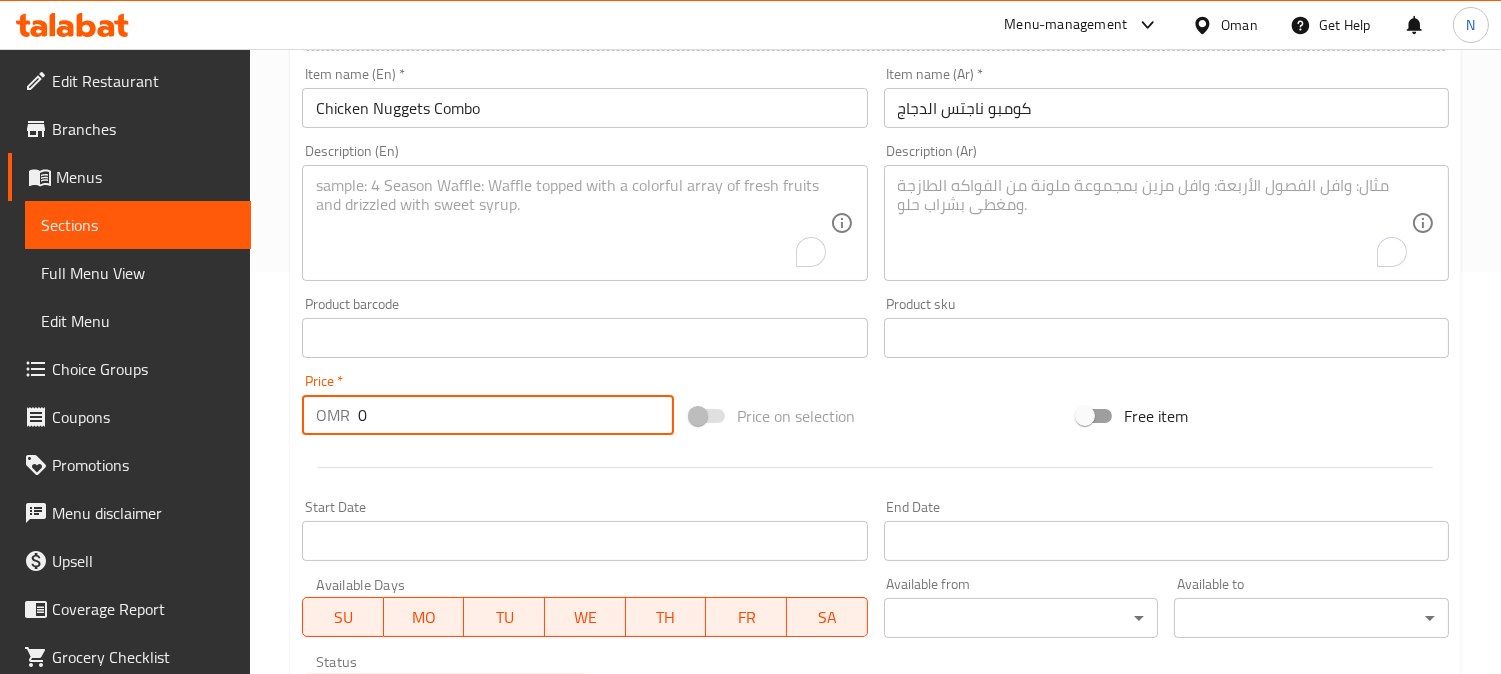 drag, startPoint x: 397, startPoint y: 412, endPoint x: 294, endPoint y: 438, distance: 106.23088 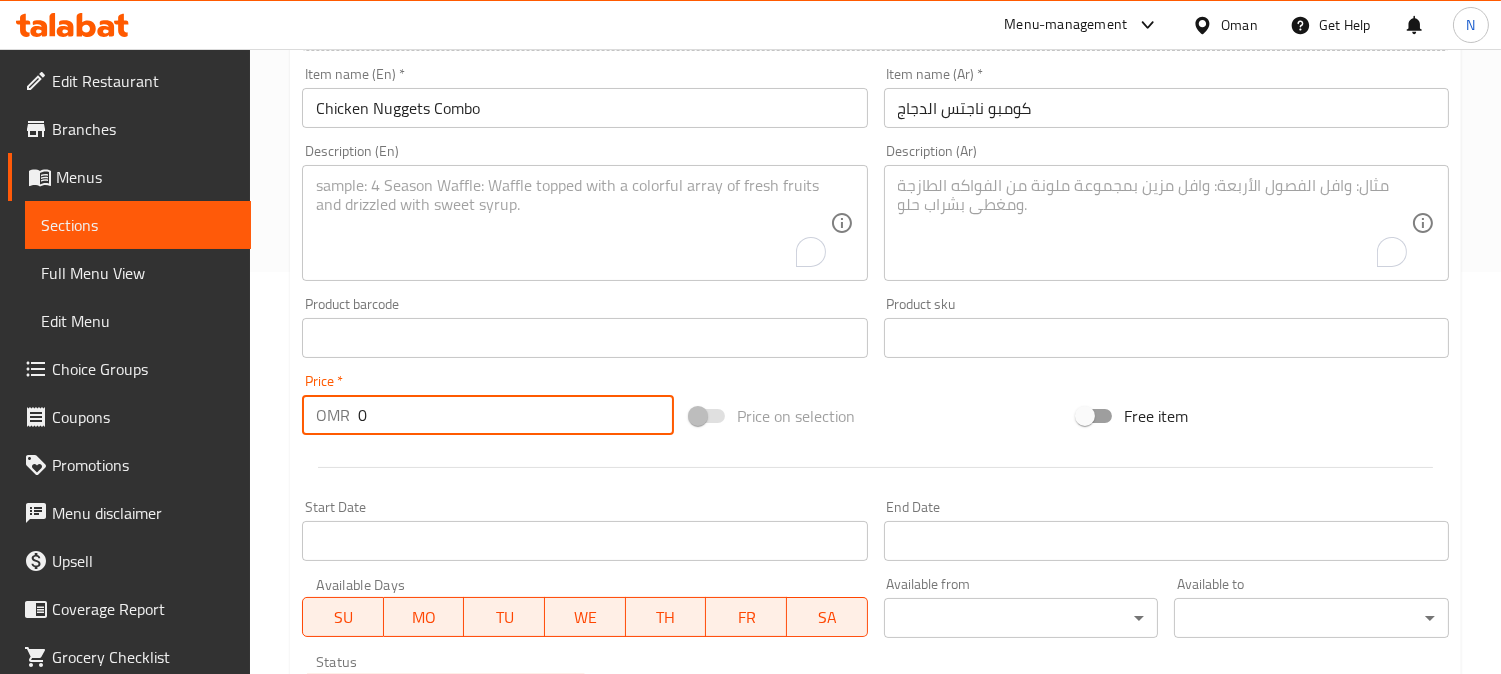 click on "Price   * OMR 0 Price  *" at bounding box center (488, 404) 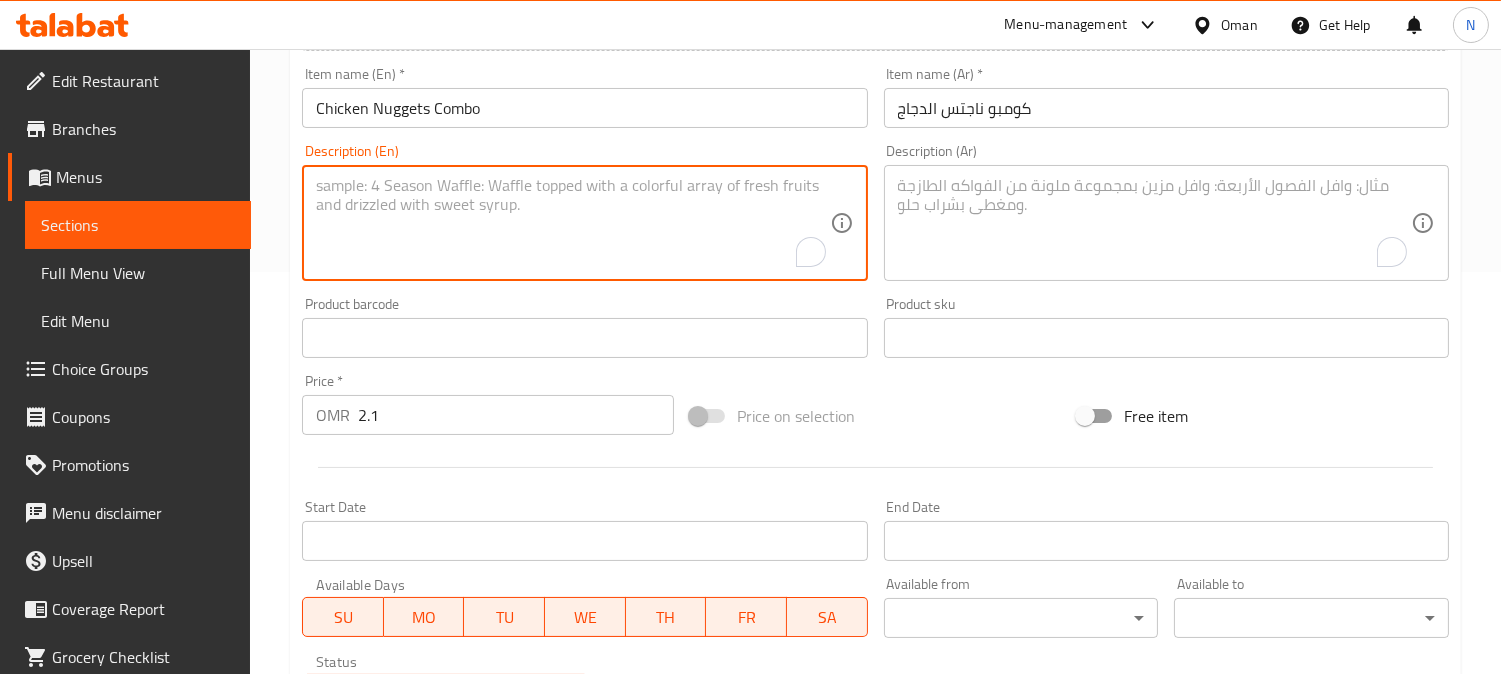click at bounding box center [572, 223] 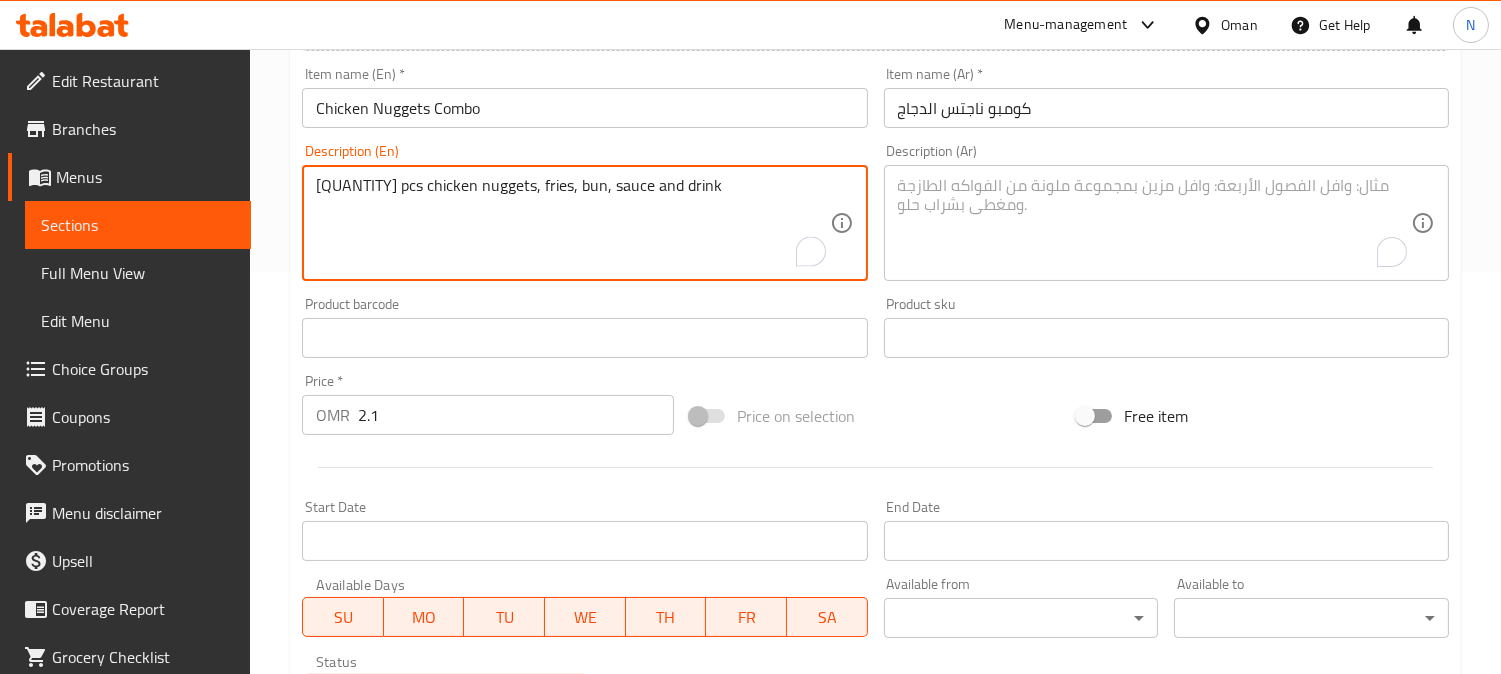 click on "[QUANTITY] pcs chicken nuggets, fries, bun, sauce and drink" at bounding box center [572, 223] 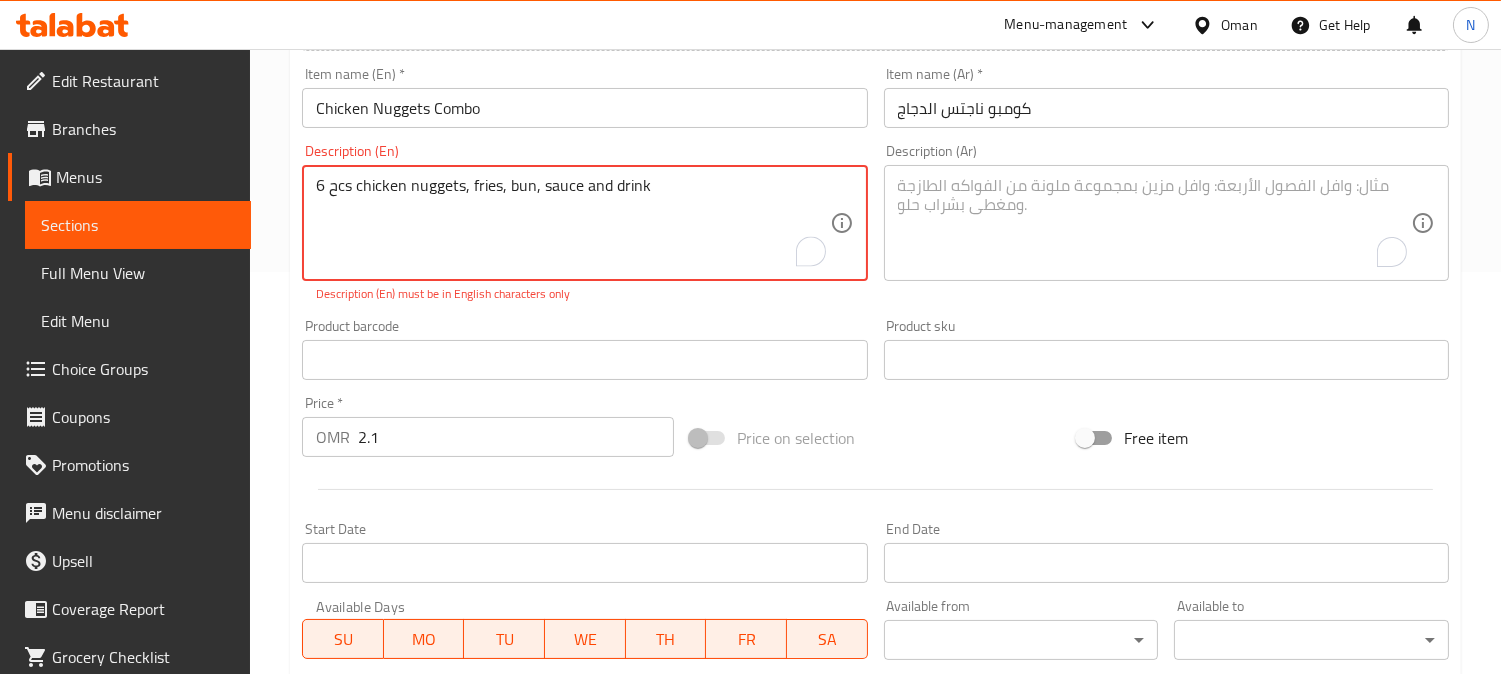 drag, startPoint x: 340, startPoint y: 180, endPoint x: 331, endPoint y: 193, distance: 15.811388 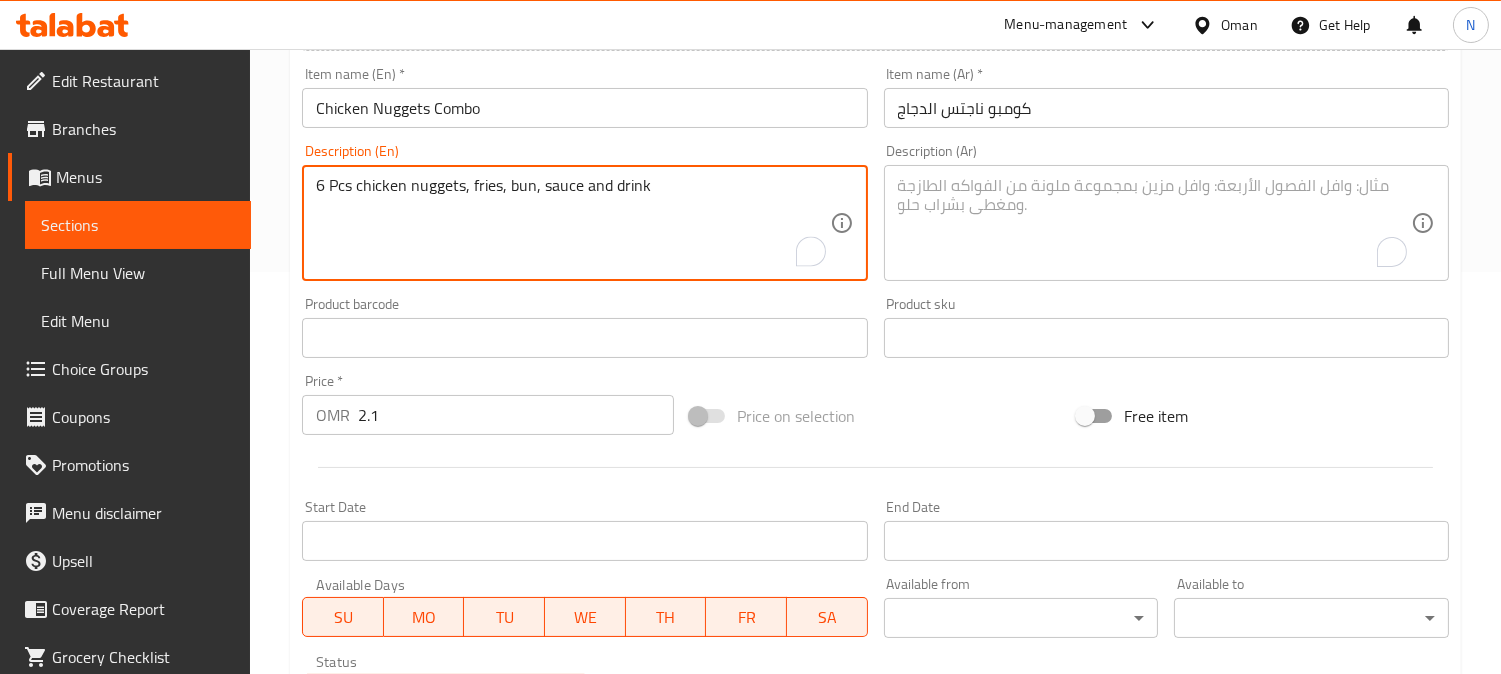 click on "6 Pcs chicken nuggets, fries, bun, sauce and drink" at bounding box center [572, 223] 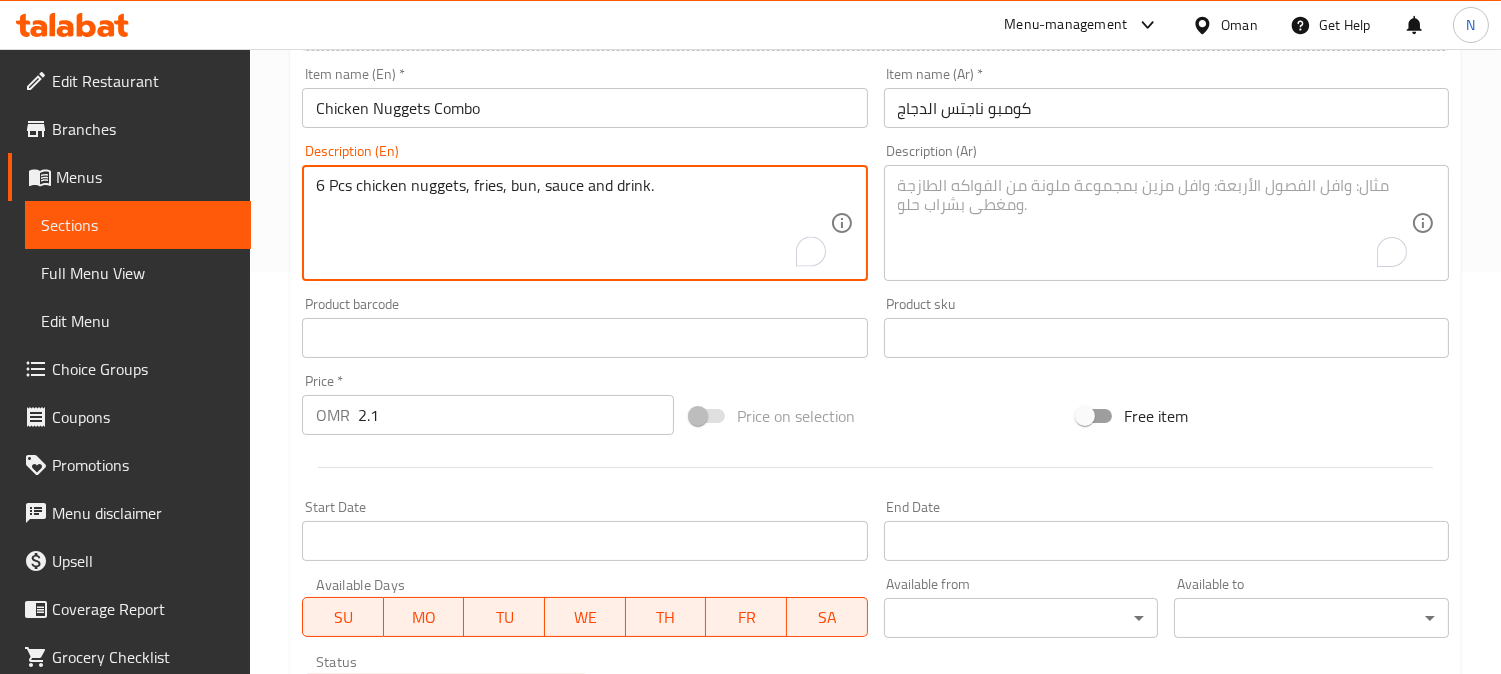 click on "6 Pcs chicken nuggets, fries, bun, sauce and drink." at bounding box center [572, 223] 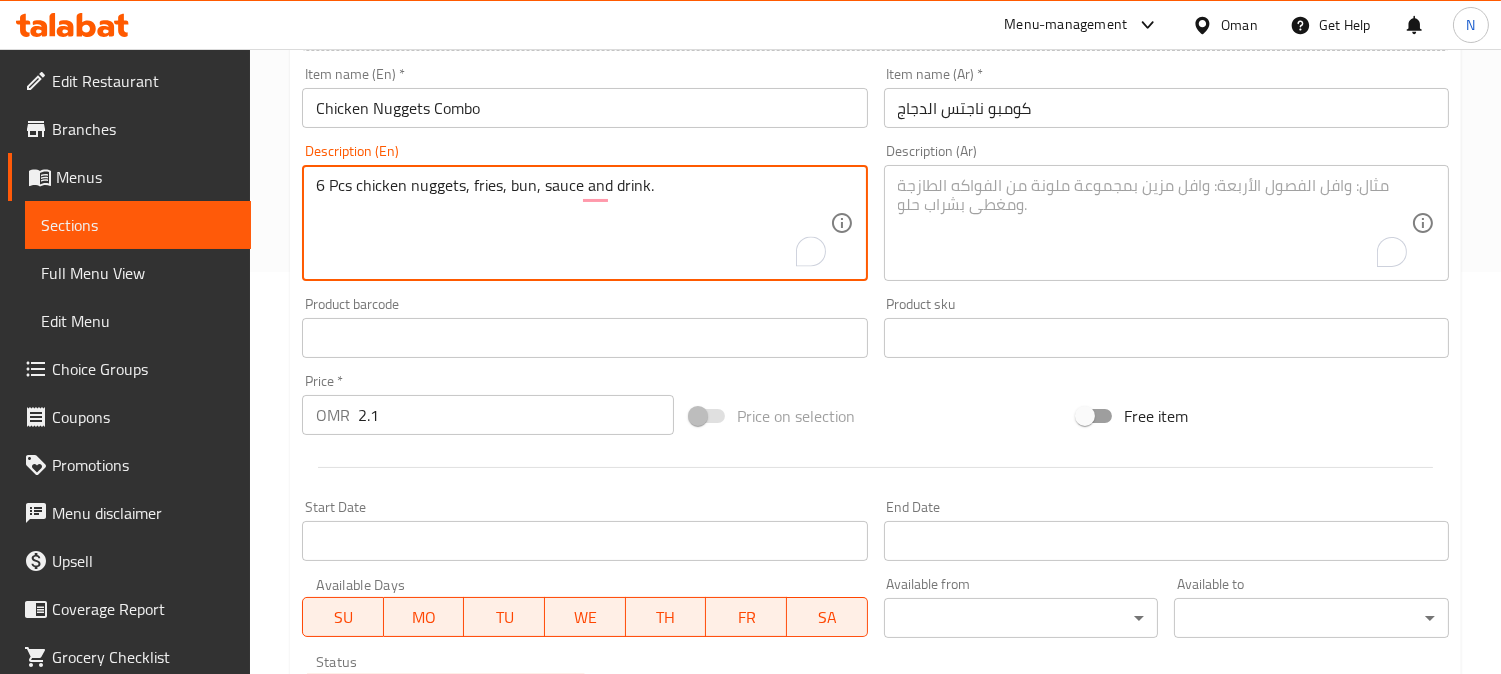 click on "6 Pcs chicken nuggets, fries, bun, sauce and drink." at bounding box center (572, 223) 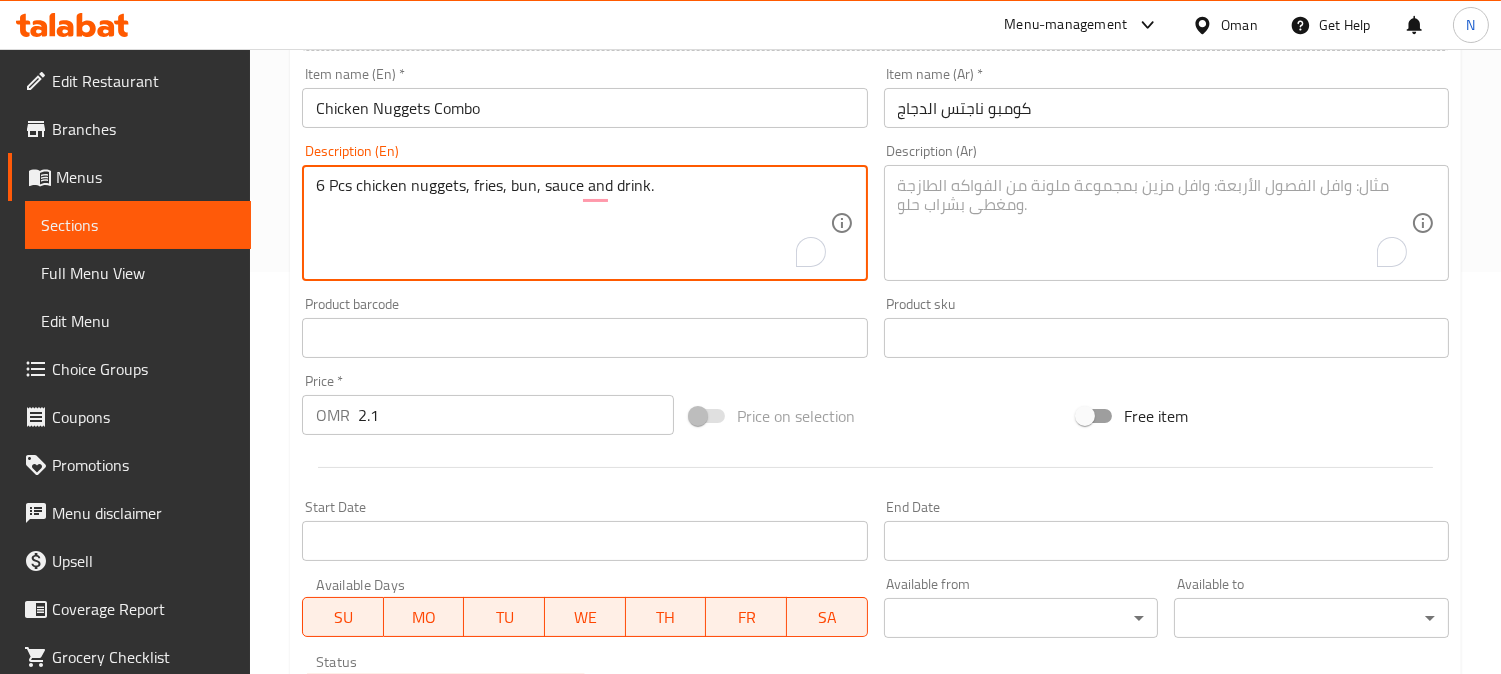 click at bounding box center (1154, 223) 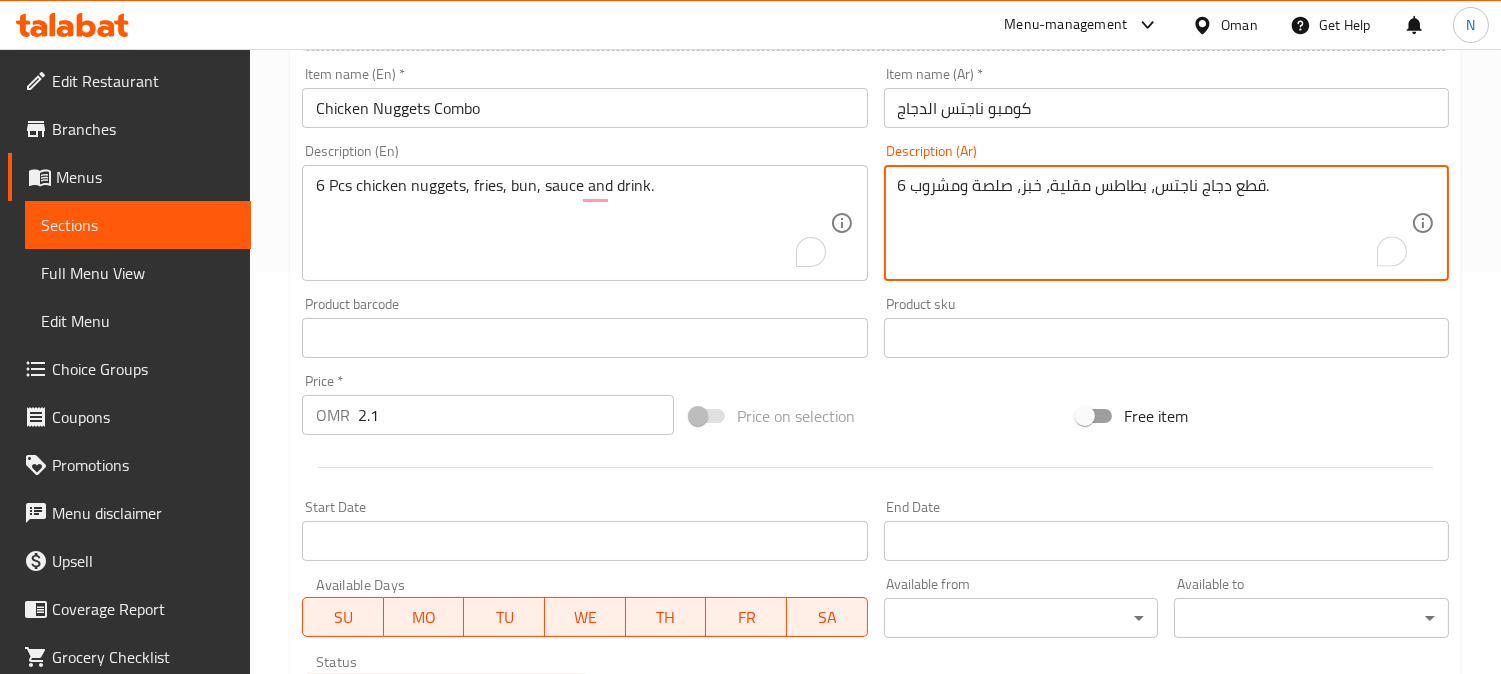 drag, startPoint x: 1143, startPoint y: 187, endPoint x: 1050, endPoint y: 186, distance: 93.00538 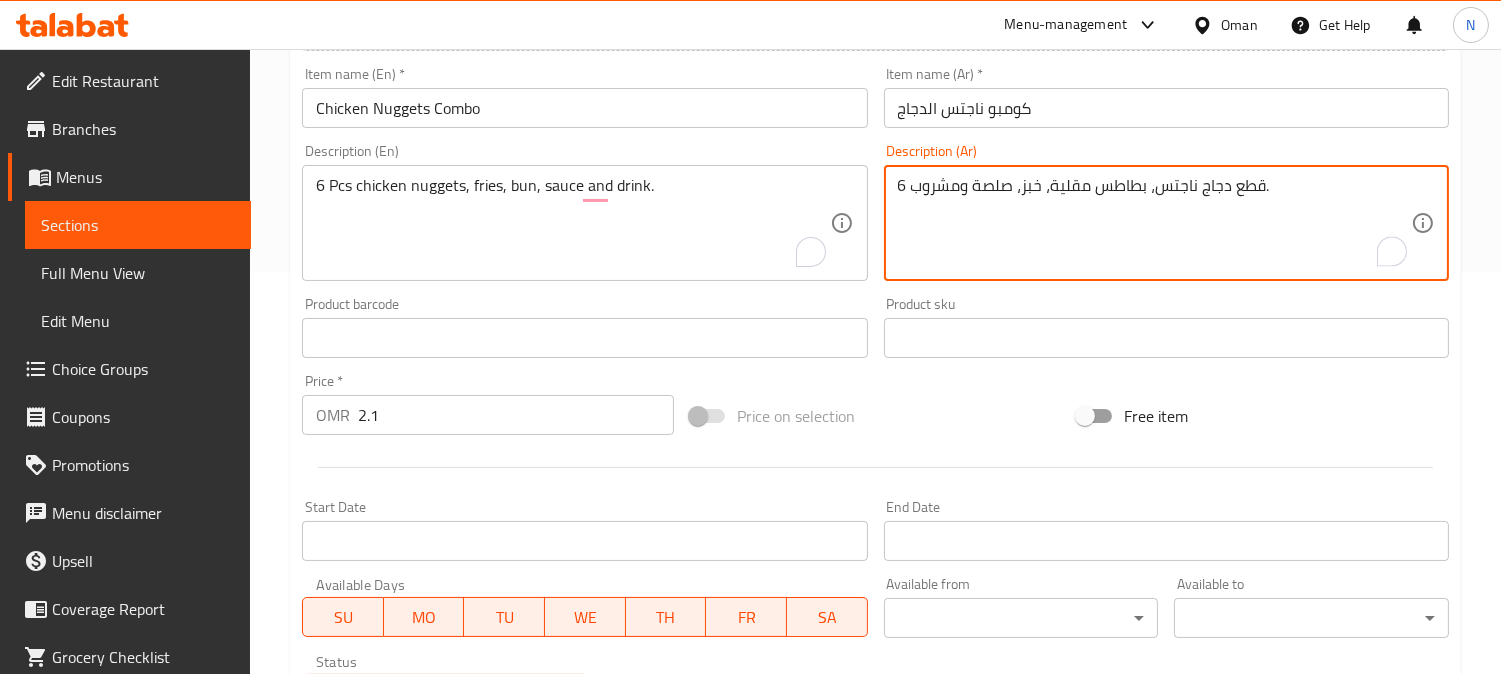 click on "6 قطع دجاج ناجتس، بطاطس مقلية، خبز، صلصة ومشروب." at bounding box center (1154, 223) 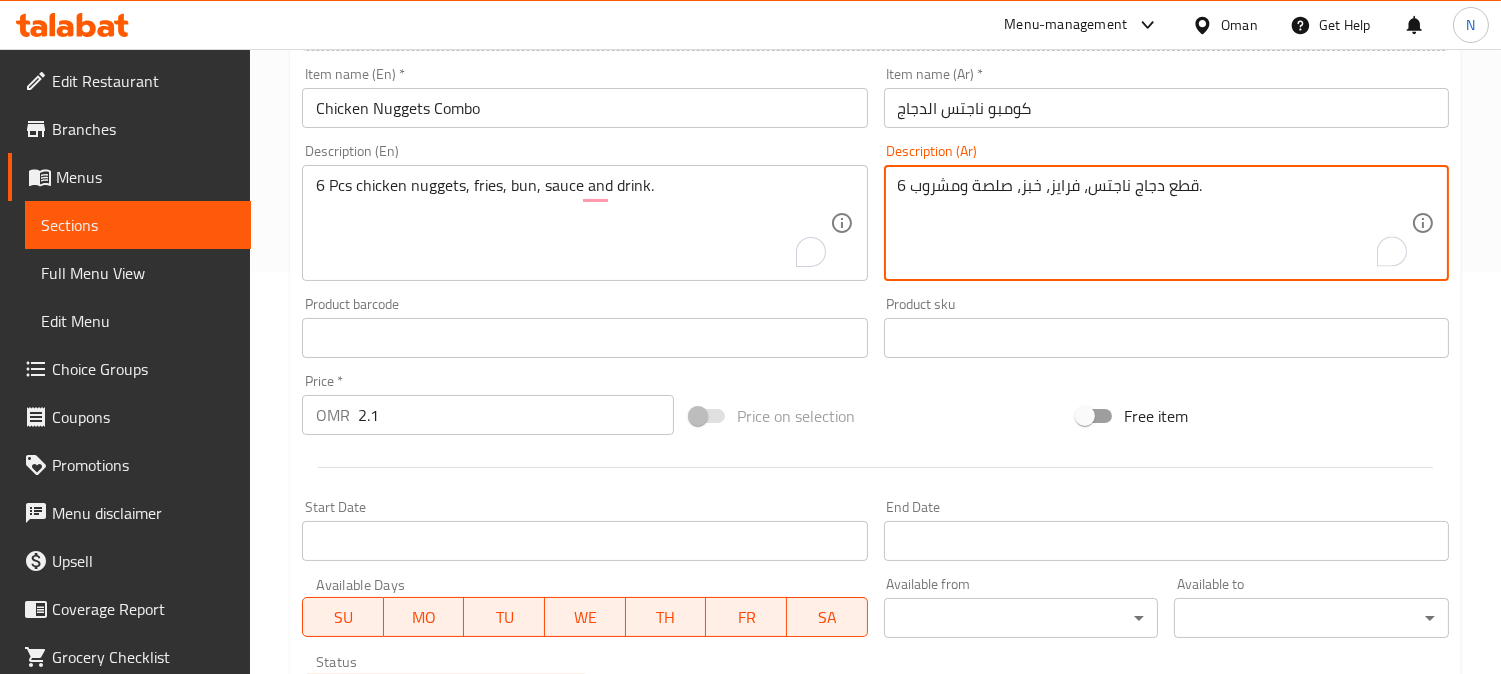 drag, startPoint x: 1001, startPoint y: 188, endPoint x: 975, endPoint y: 196, distance: 27.202942 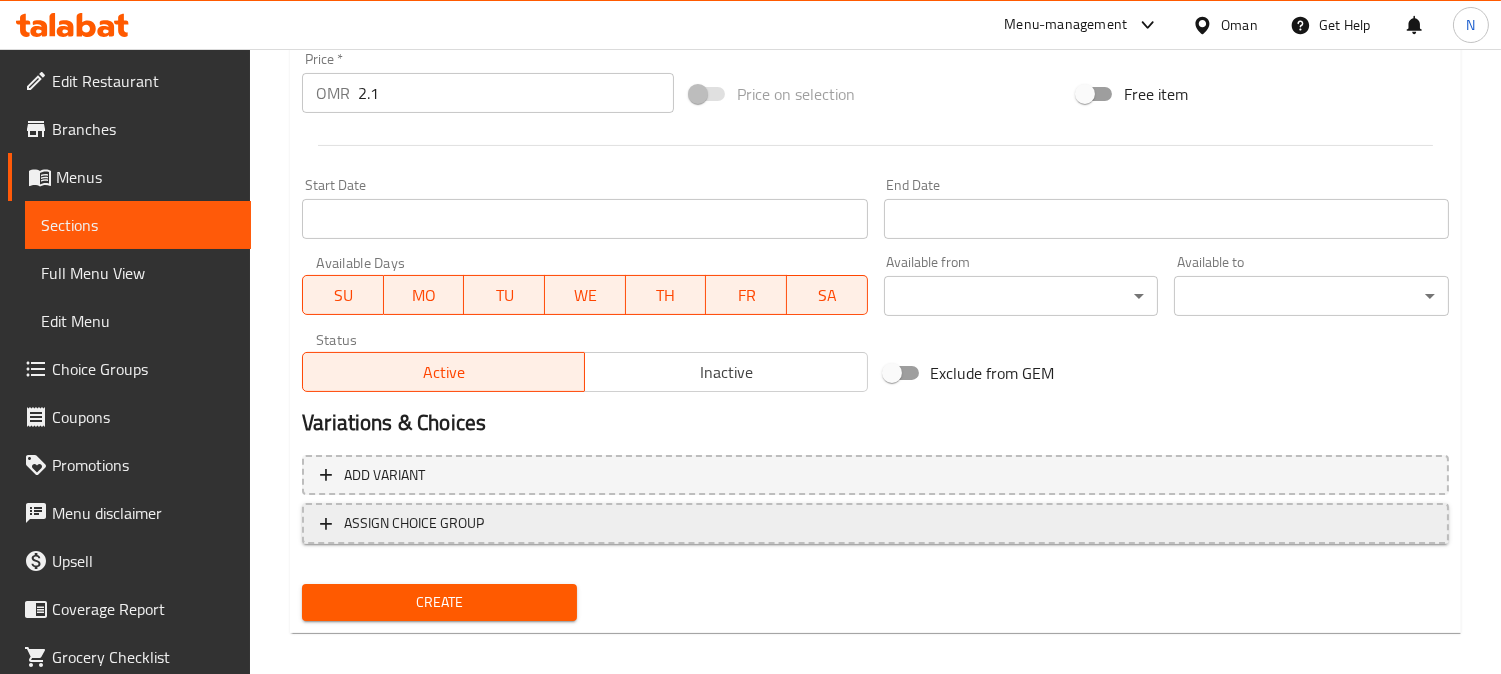 scroll, scrollTop: 735, scrollLeft: 0, axis: vertical 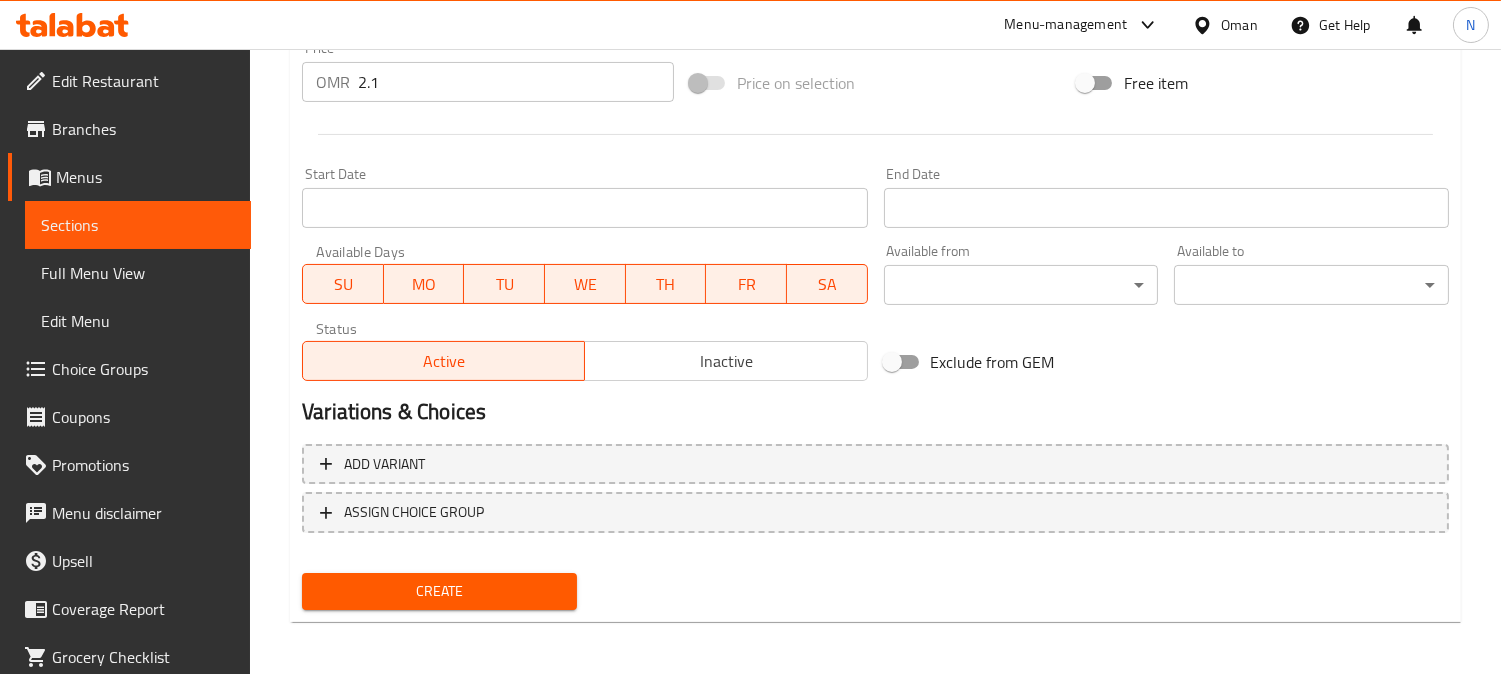 click on "Create" at bounding box center [439, 591] 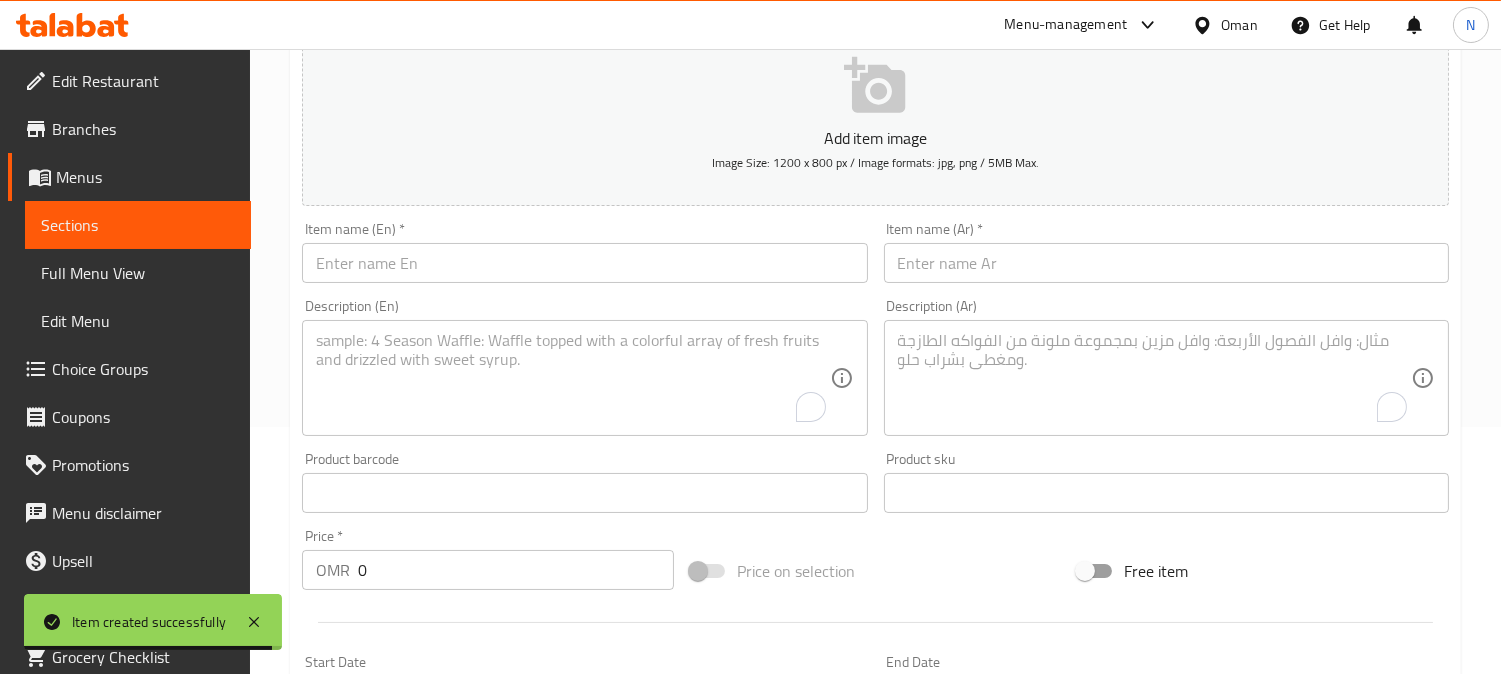 scroll, scrollTop: 68, scrollLeft: 0, axis: vertical 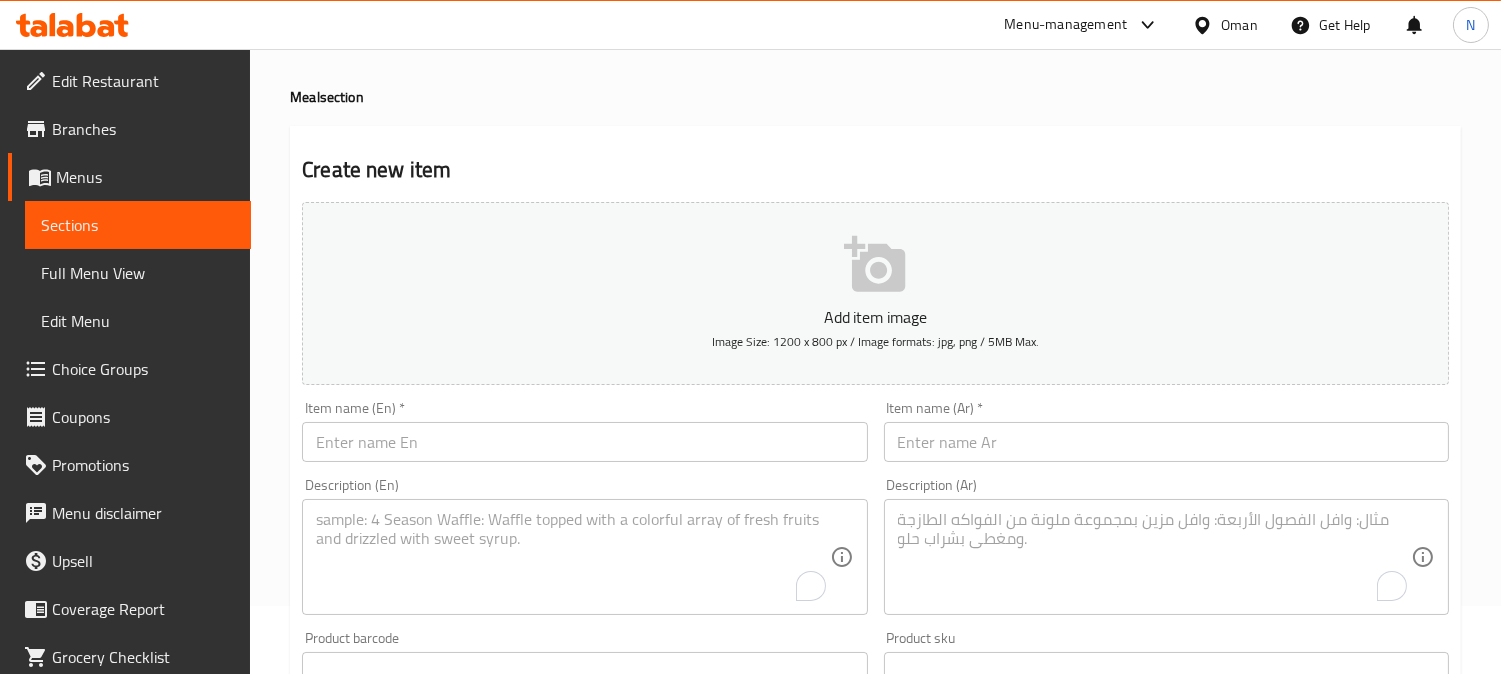 click at bounding box center (584, 442) 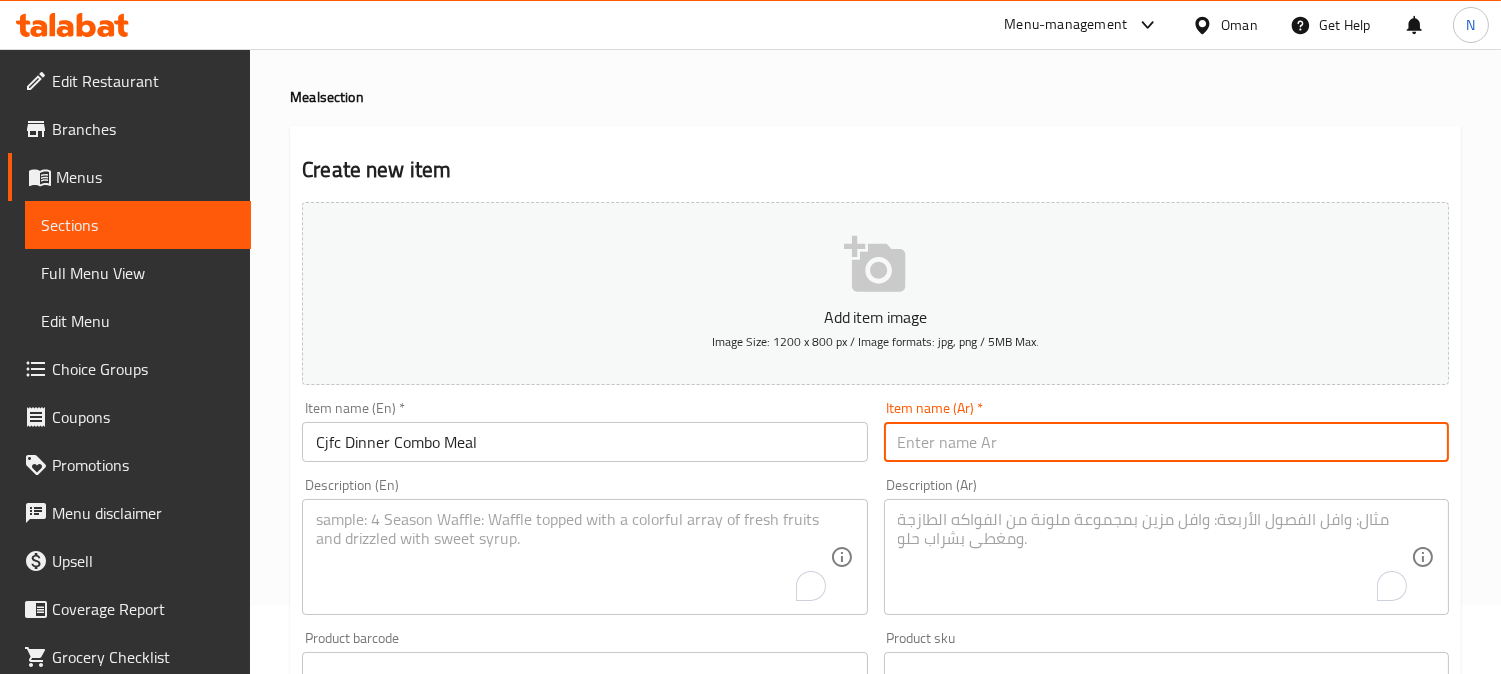click at bounding box center (1166, 442) 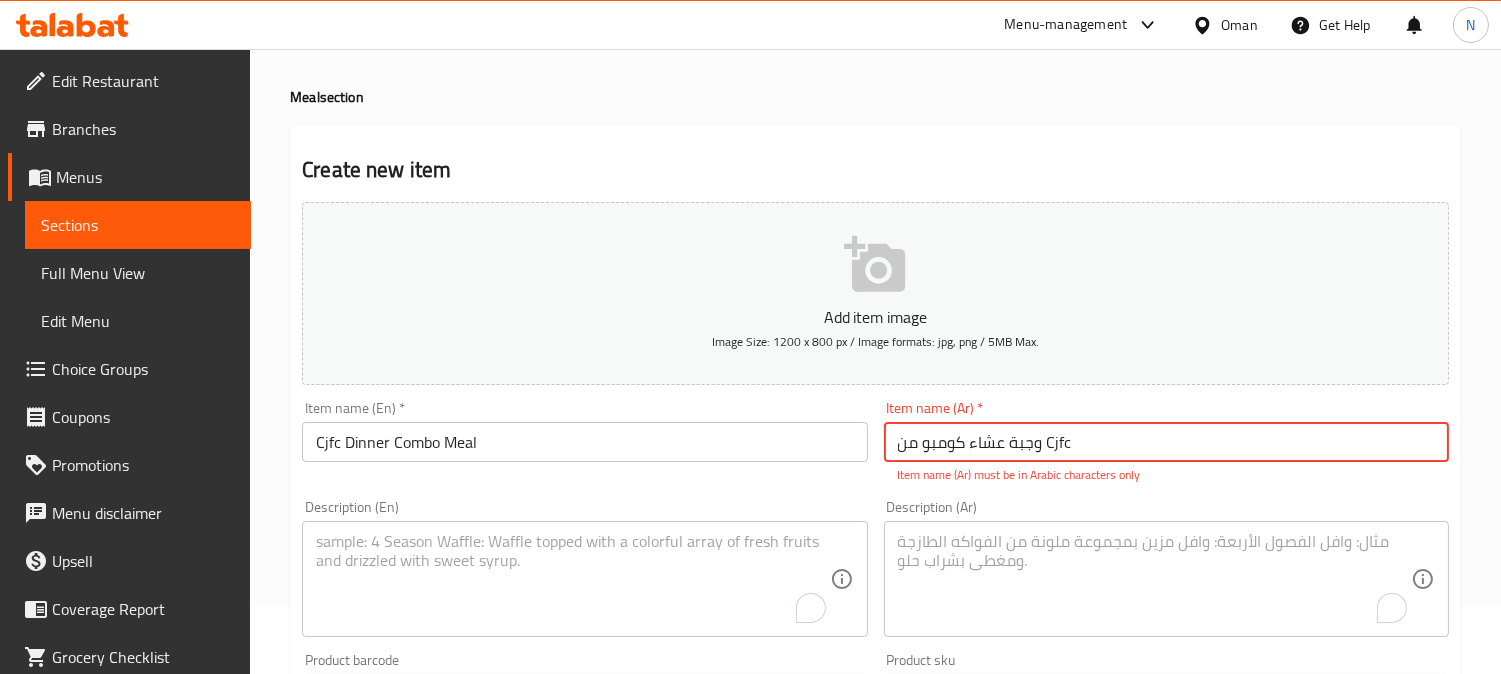 click on "وجبة عشاء كومبو من Cjfc" at bounding box center [1166, 442] 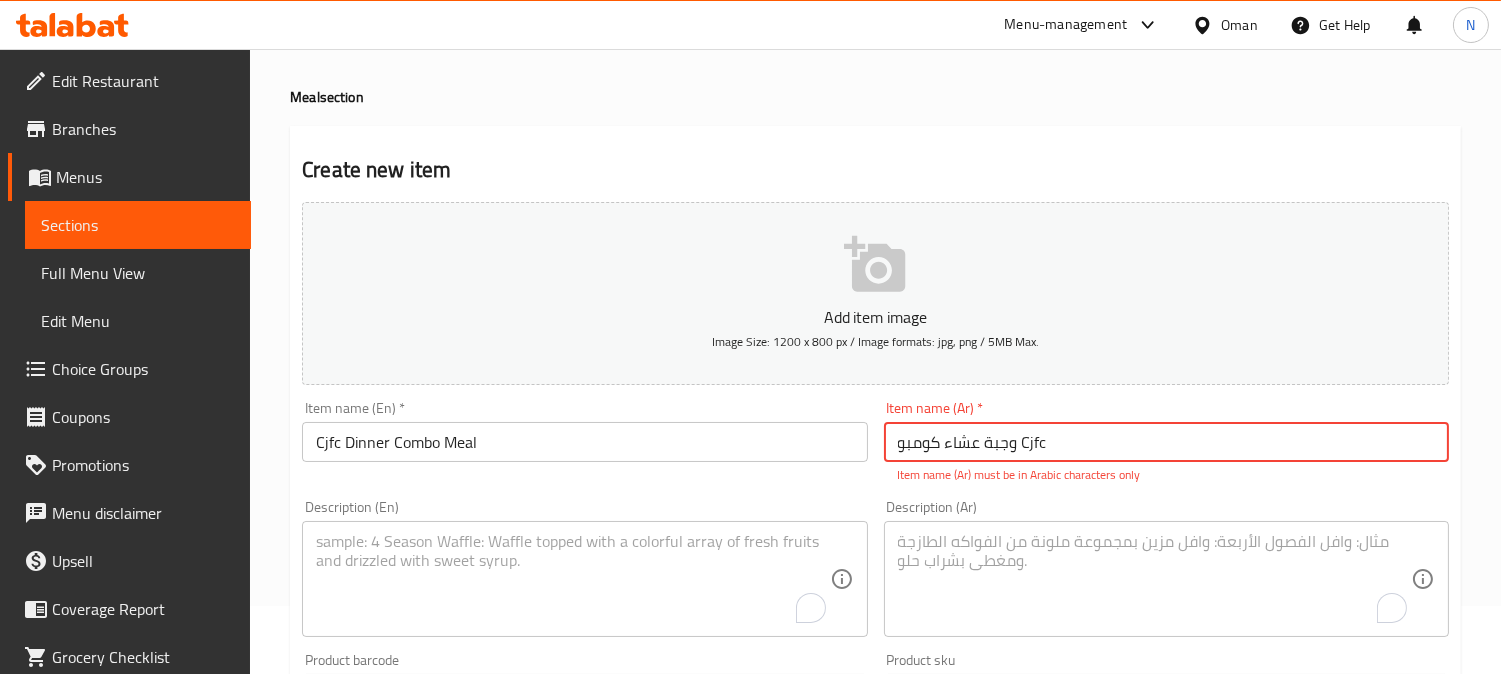 click on "وجبة عشاء كومبو Cjfc" at bounding box center [1166, 442] 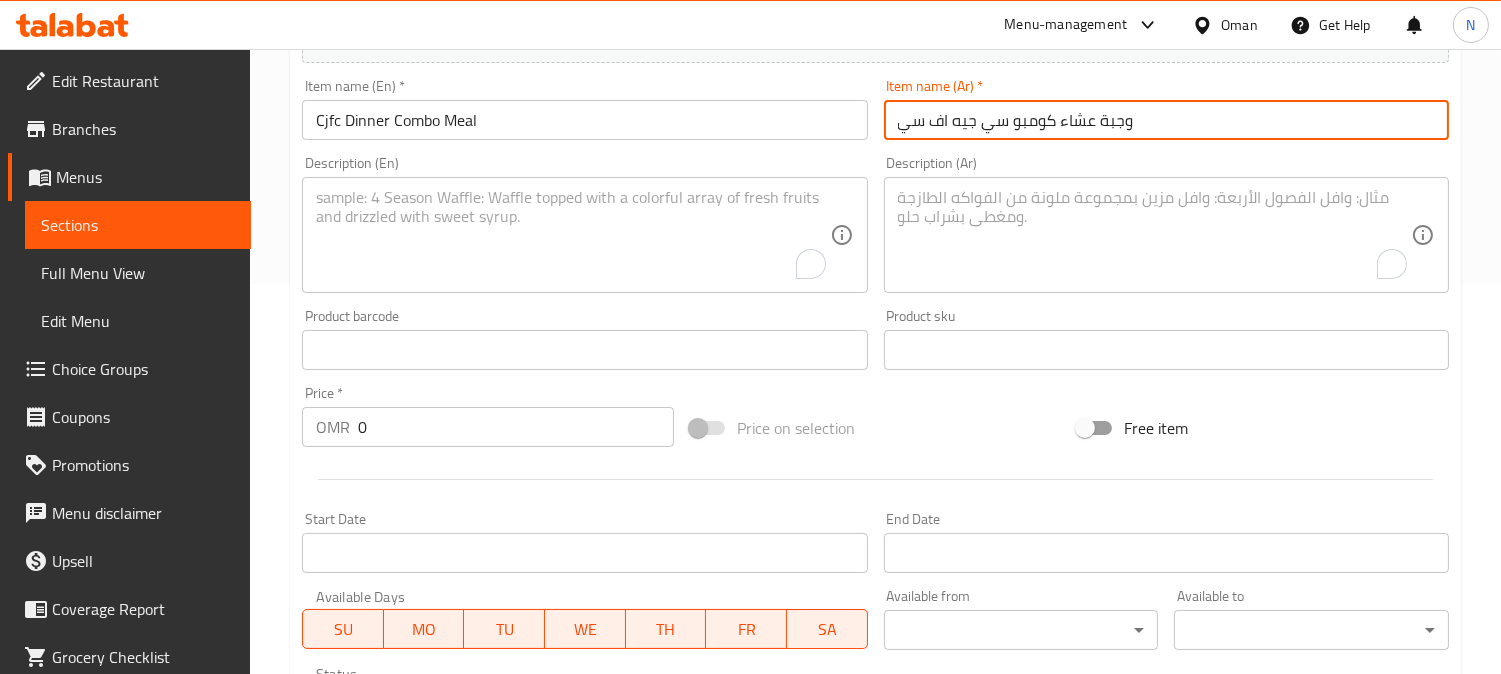 scroll, scrollTop: 402, scrollLeft: 0, axis: vertical 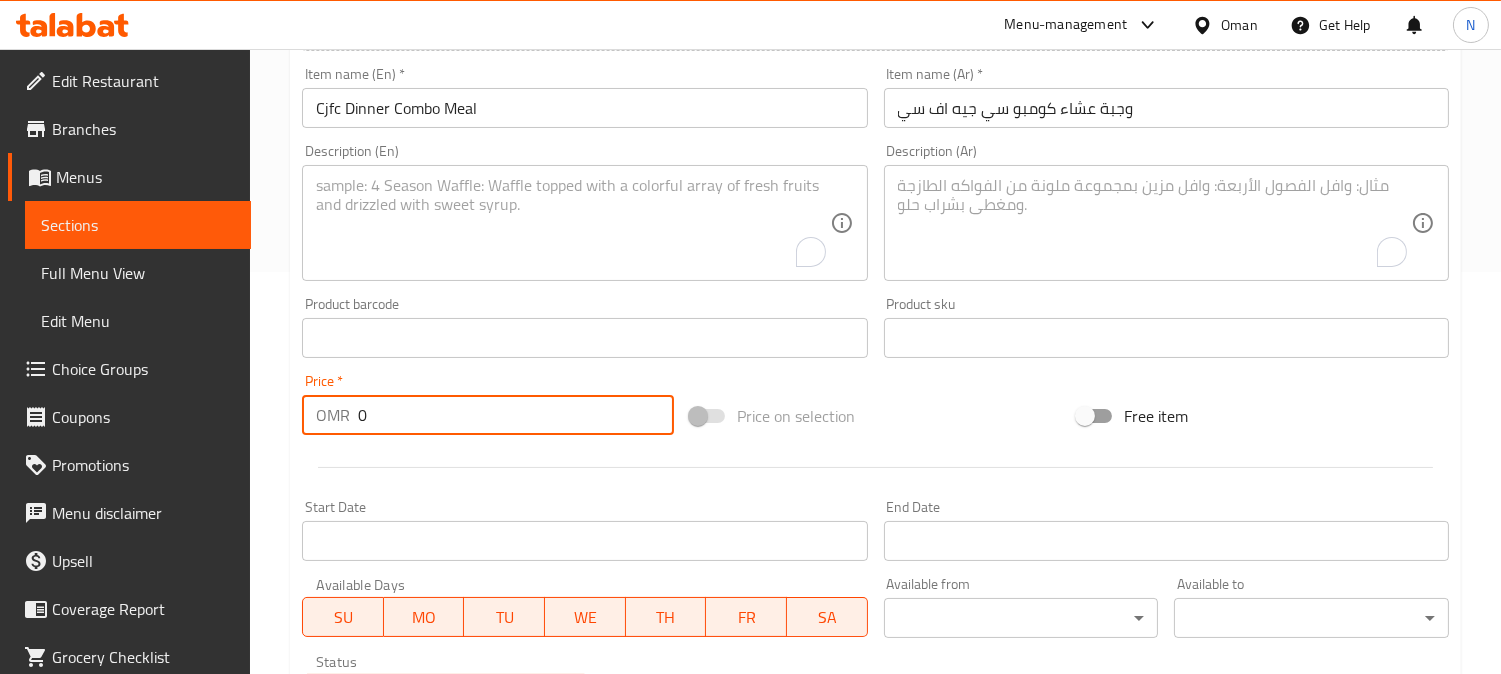 drag, startPoint x: 371, startPoint y: 417, endPoint x: 336, endPoint y: 445, distance: 44.82187 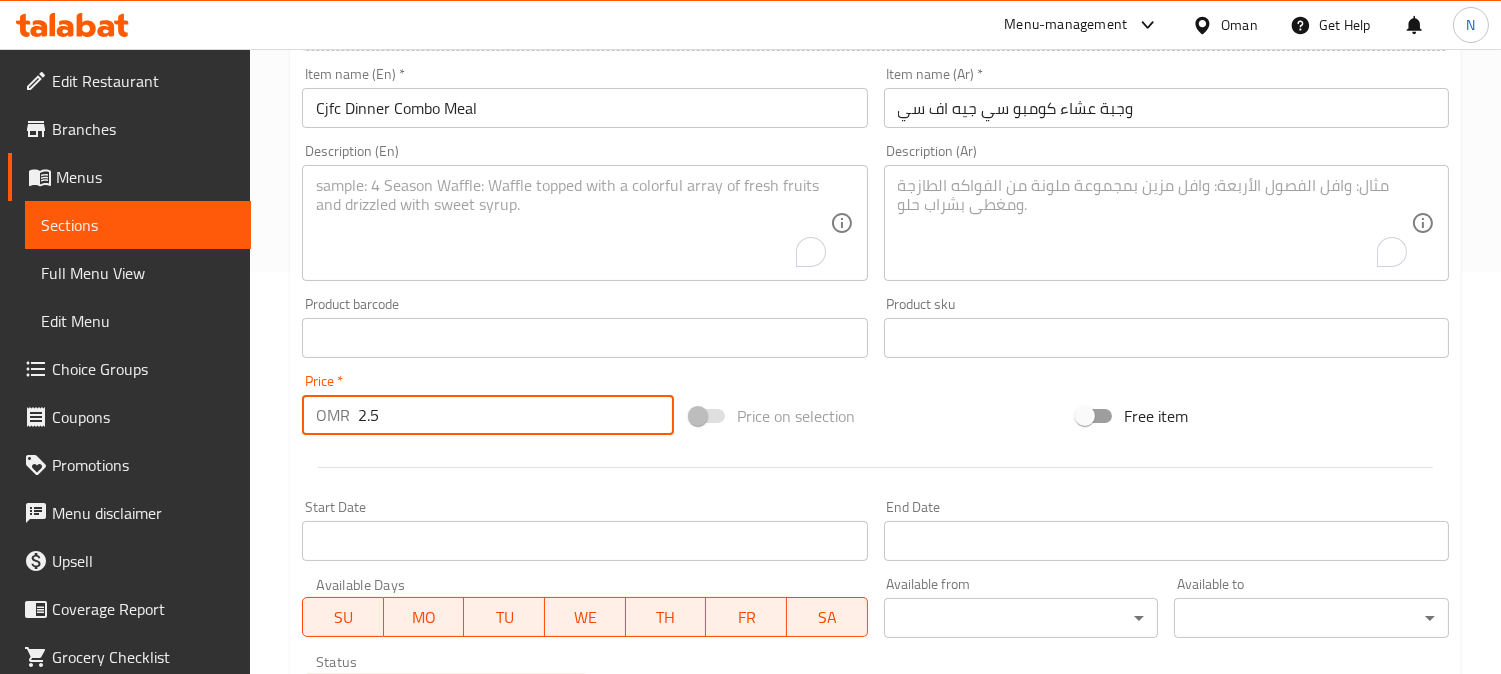 click at bounding box center (572, 223) 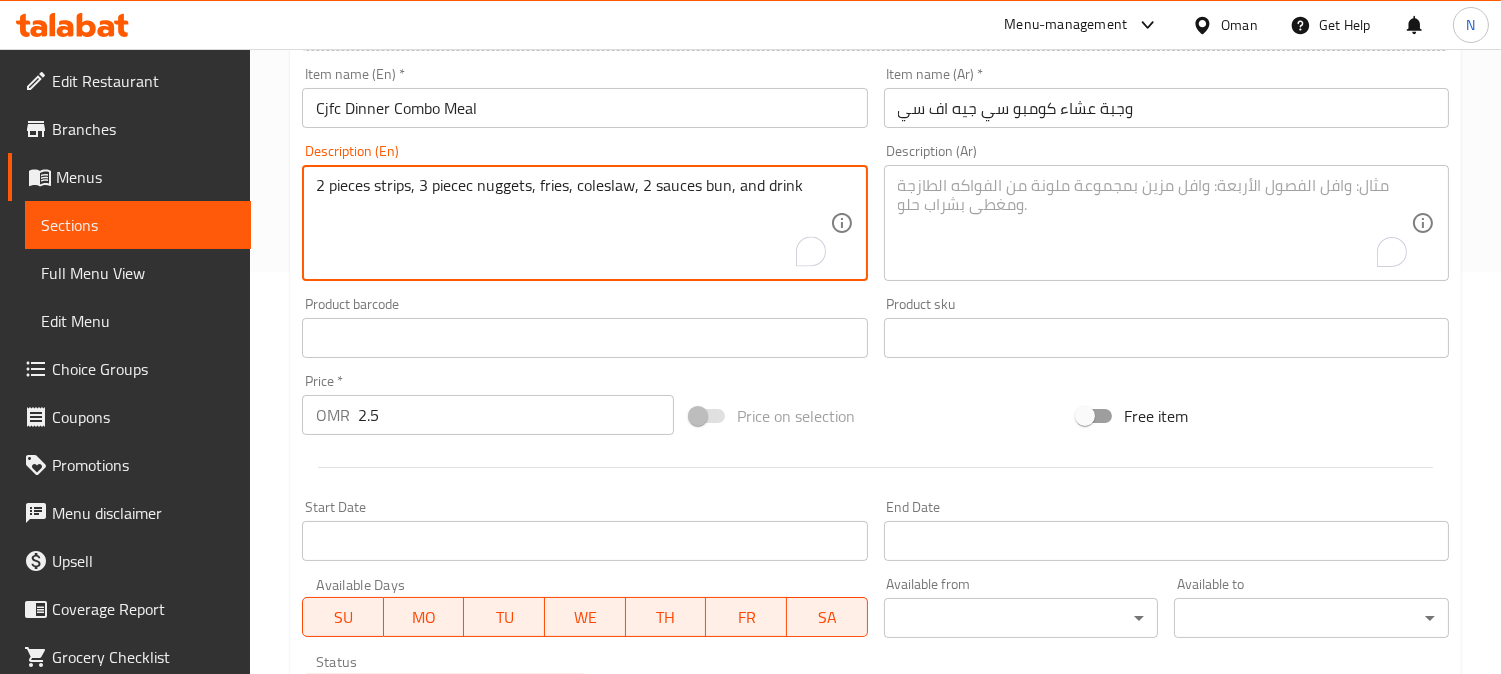 click on "2 pieces strips, 3 piecec nuggets, fries, coleslaw, 2 sauces bun, and drink" at bounding box center [572, 223] 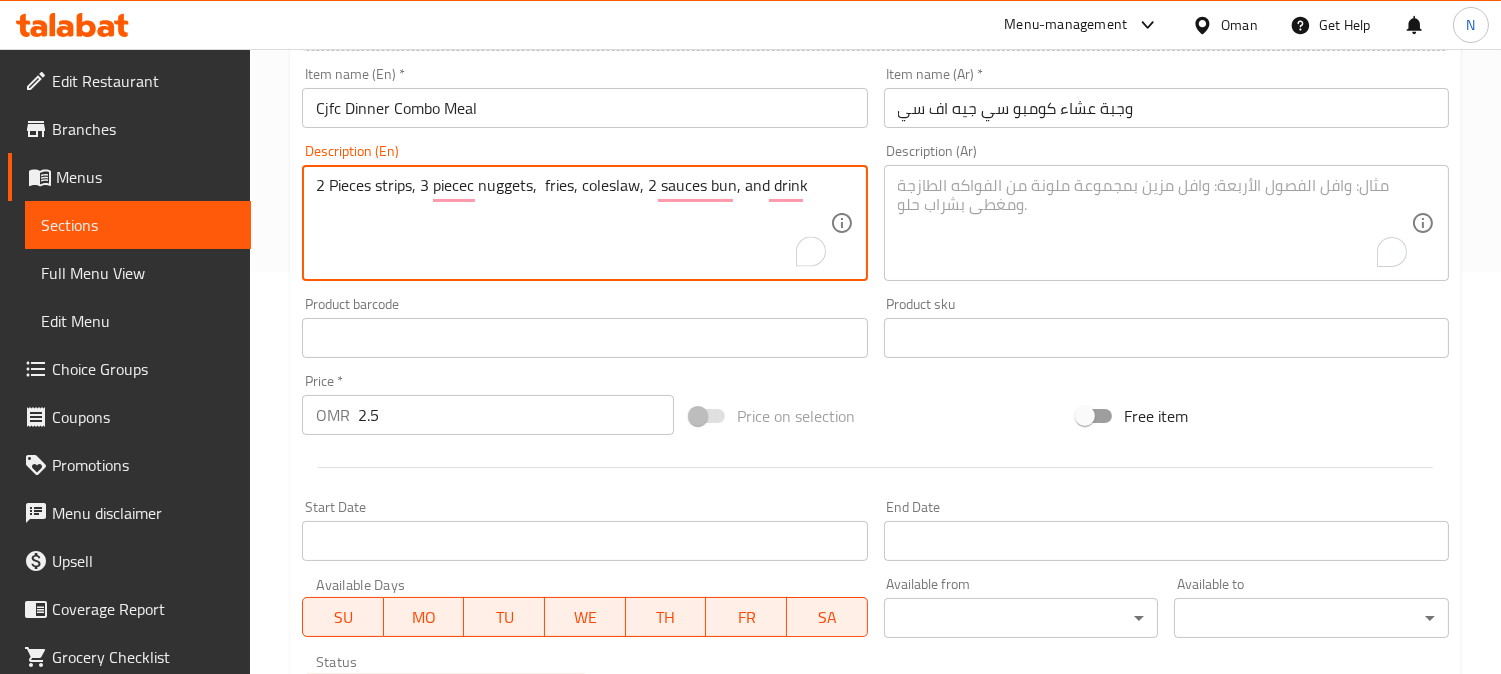 click on "2 Pieces strips, 3 piecec nuggets,  fries, coleslaw, 2 sauces bun, and drink" at bounding box center (572, 223) 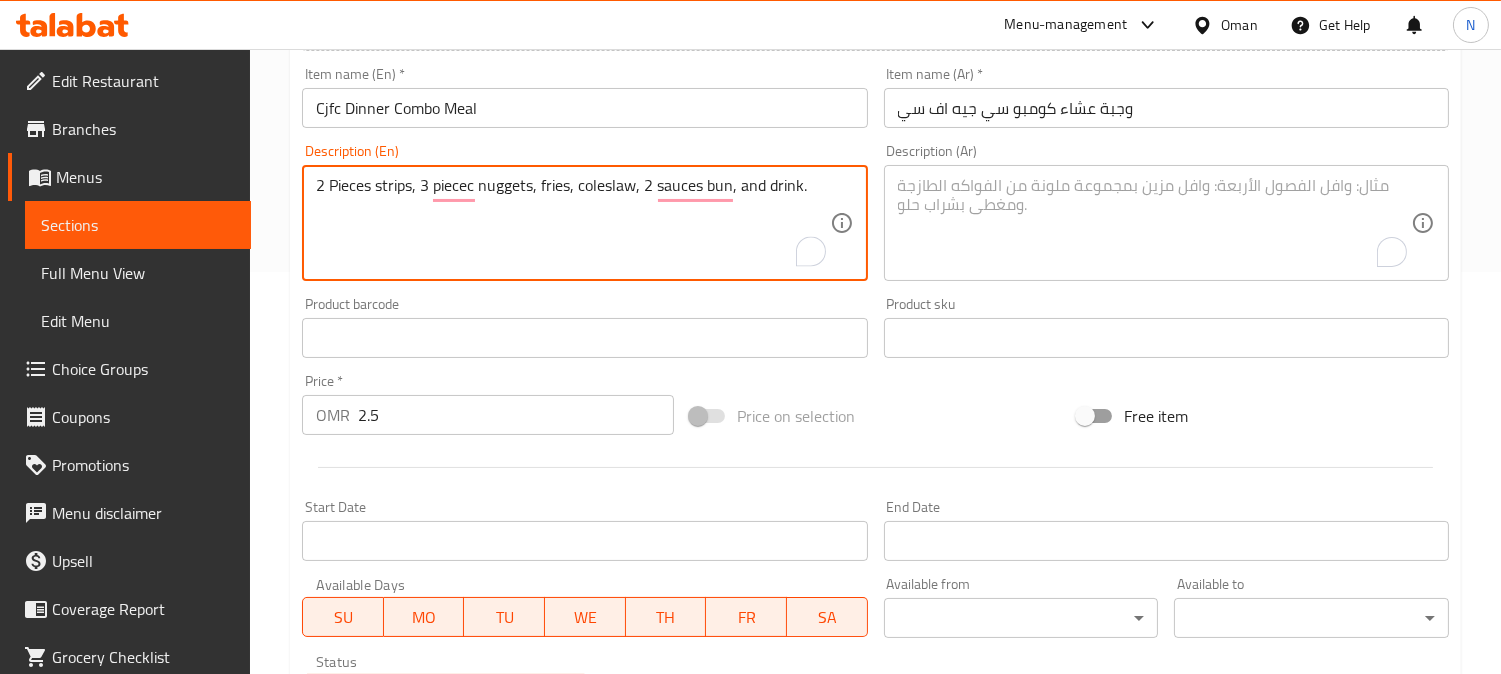 click on "2 Pieces strips, 3 piecec nuggets, fries, coleslaw, 2 sauces bun, and drink." at bounding box center [572, 223] 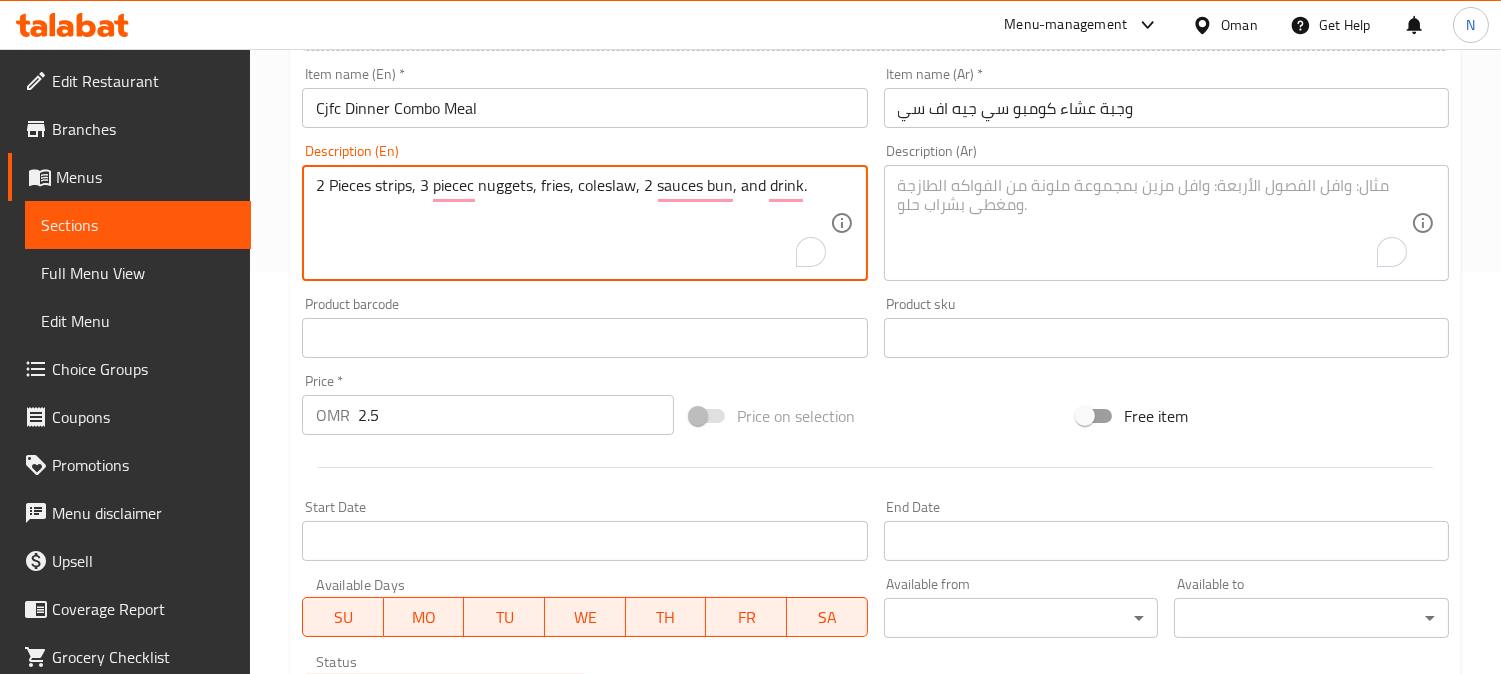 click at bounding box center (1154, 223) 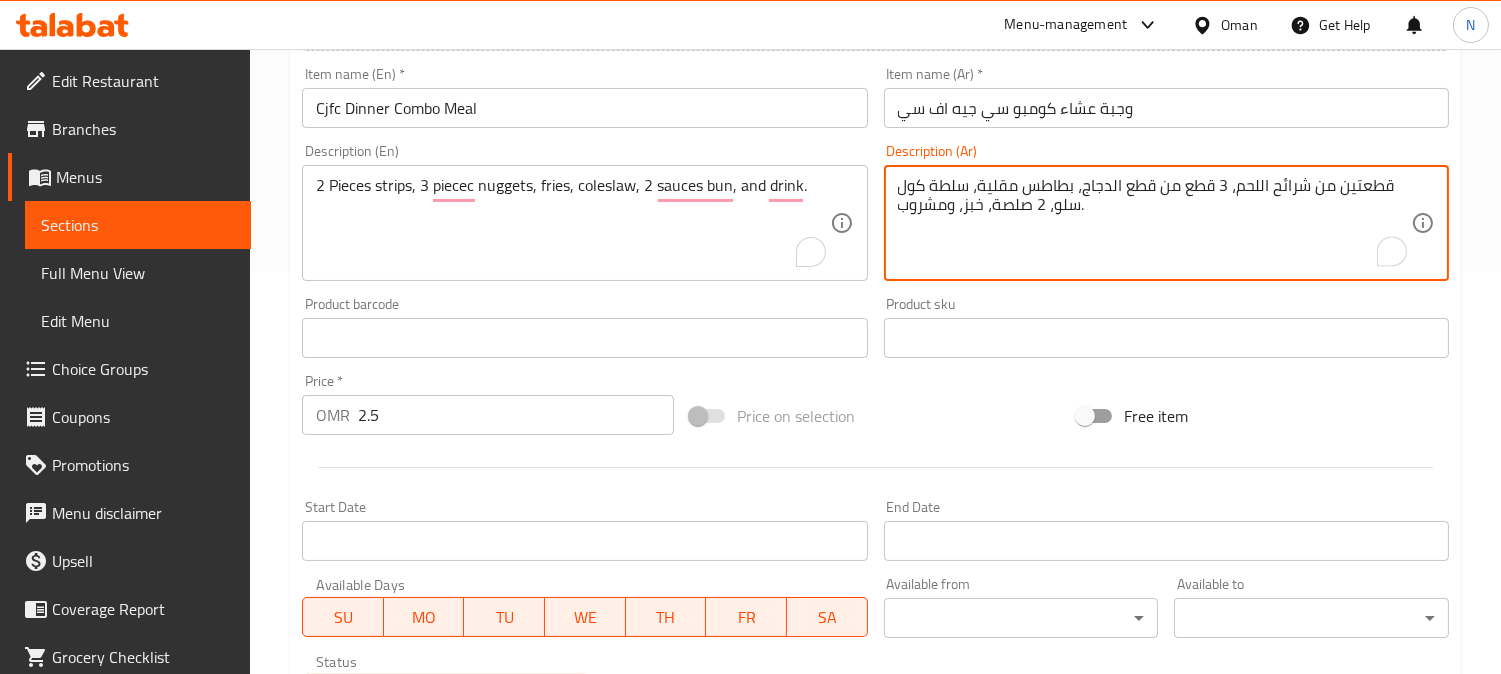 click on "قطعتين من شرائح اللحم، 3 قطع من قطع الدجاج، بطاطس مقلية، سلطة كول سلو، 2 صلصة، خبز، ومشروب." at bounding box center [1154, 223] 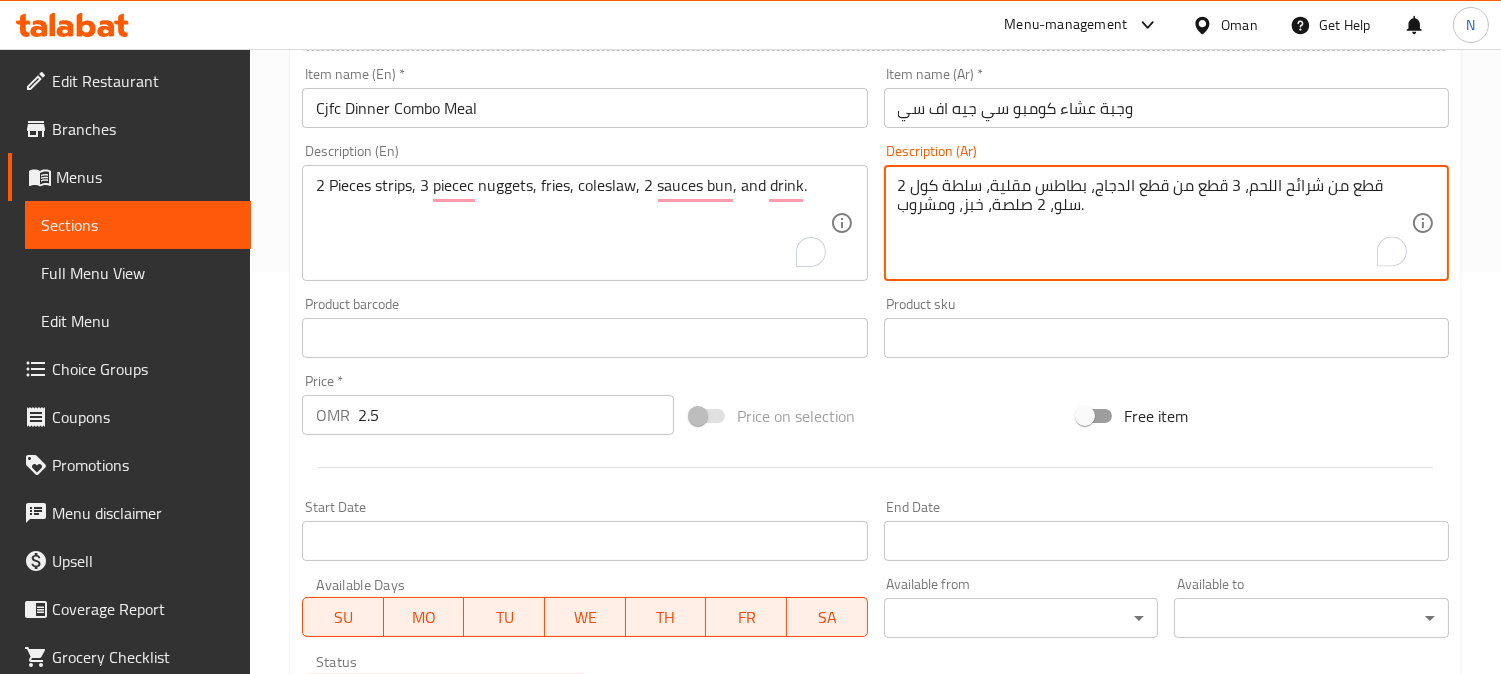 click on "2 قطع من شرائح اللحم، 3 قطع من قطع الدجاج، بطاطس مقلية، سلطة كول سلو، 2 صلصة، خبز، ومشروب." at bounding box center [1154, 223] 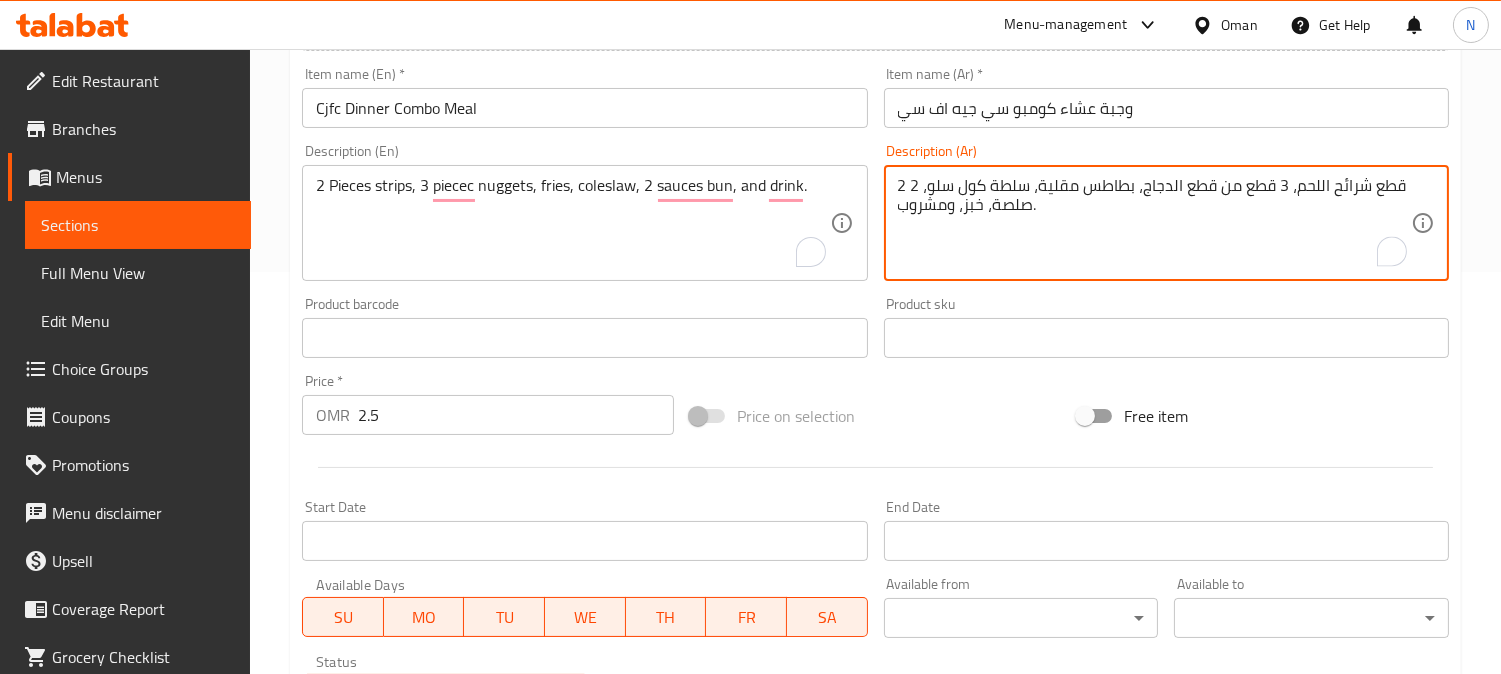 drag, startPoint x: 1330, startPoint y: 198, endPoint x: 1294, endPoint y: 200, distance: 36.05551 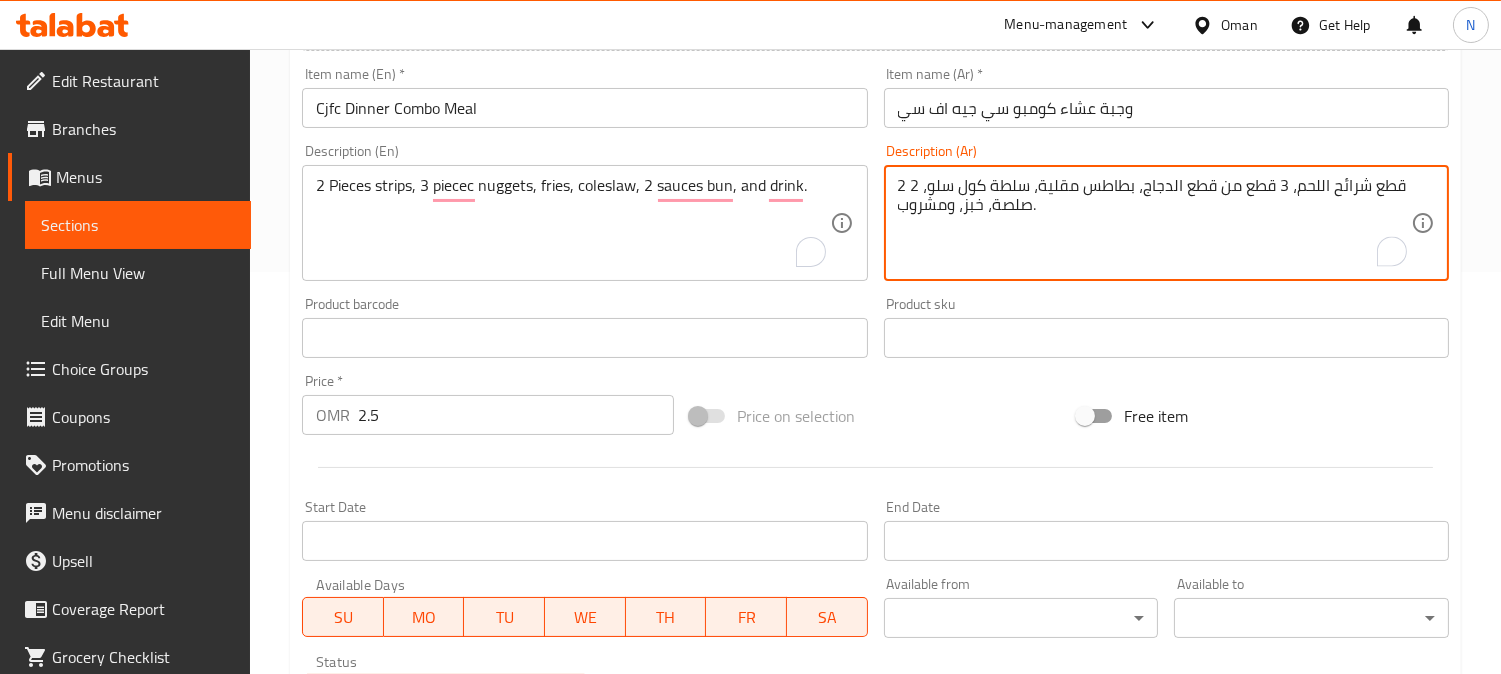 click on "2 قطع شرائح اللحم، 3 قطع من قطع الدجاج، بطاطس مقلية، سلطة كول سلو، 2 صلصة، خبز، ومشروب." at bounding box center [1154, 223] 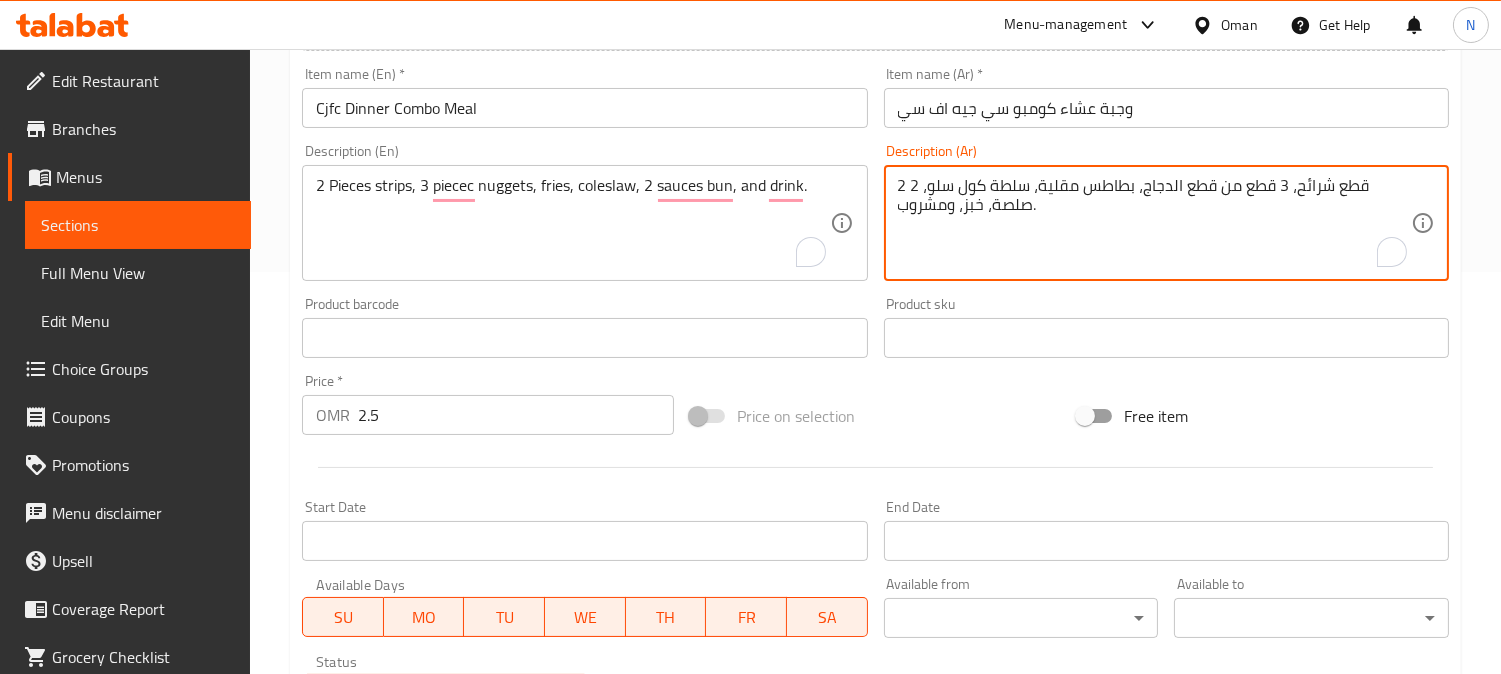 drag, startPoint x: 1238, startPoint y: 193, endPoint x: 1145, endPoint y: 194, distance: 93.00538 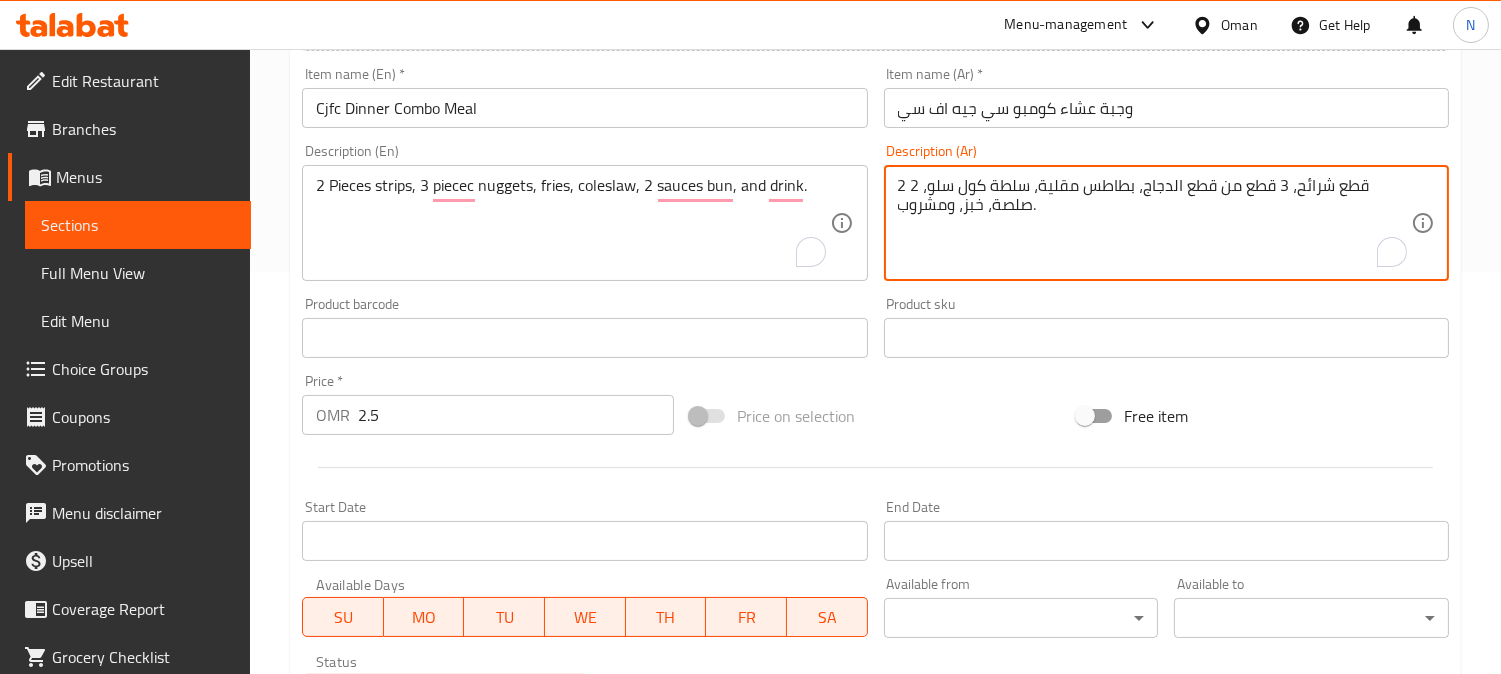 click on "2 قطع شرائح، 3 قطع من قطع الدجاج، بطاطس مقلية، سلطة كول سلو، 2 صلصة، خبز، ومشروب." at bounding box center [1154, 223] 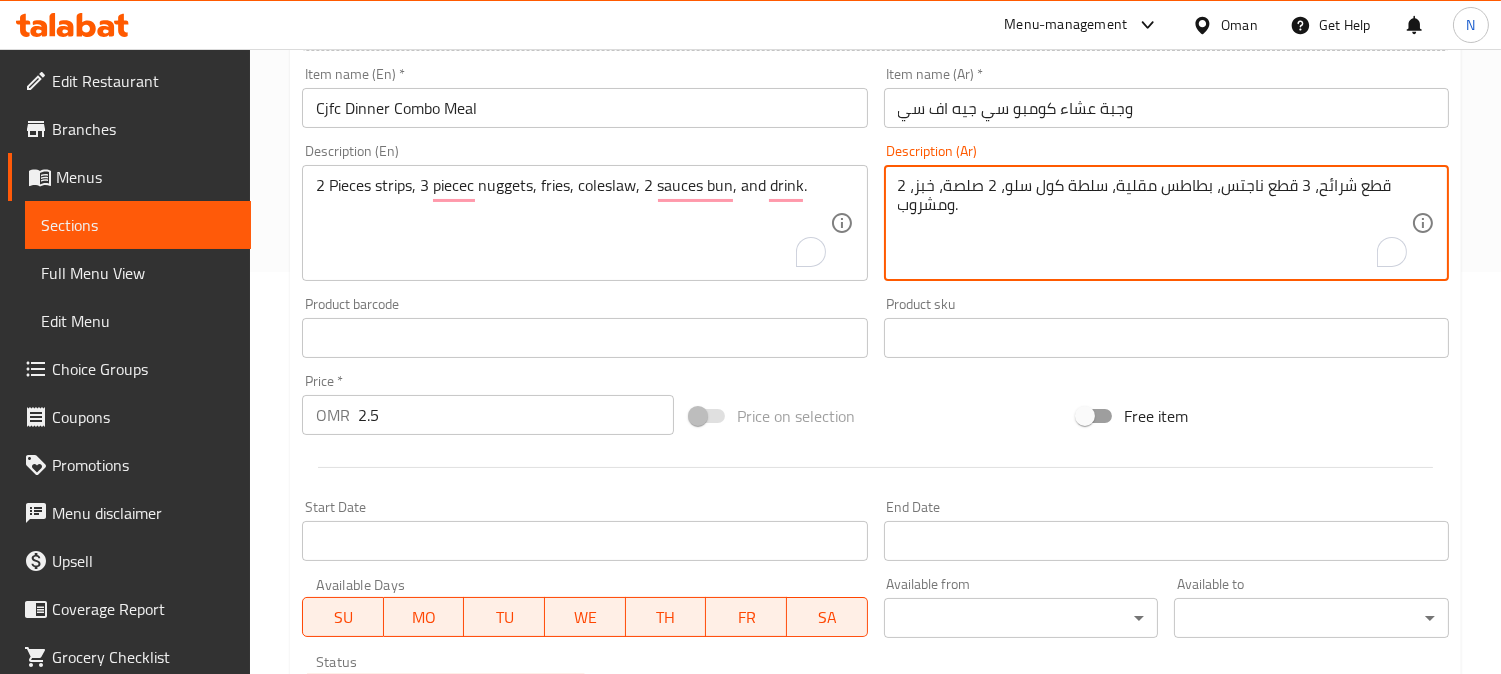 click on "2 قطع شرائح، 3 قطع ناجتس، بطاطس مقلية، سلطة كول سلو، 2 صلصة، خبز، ومشروب." at bounding box center (1154, 223) 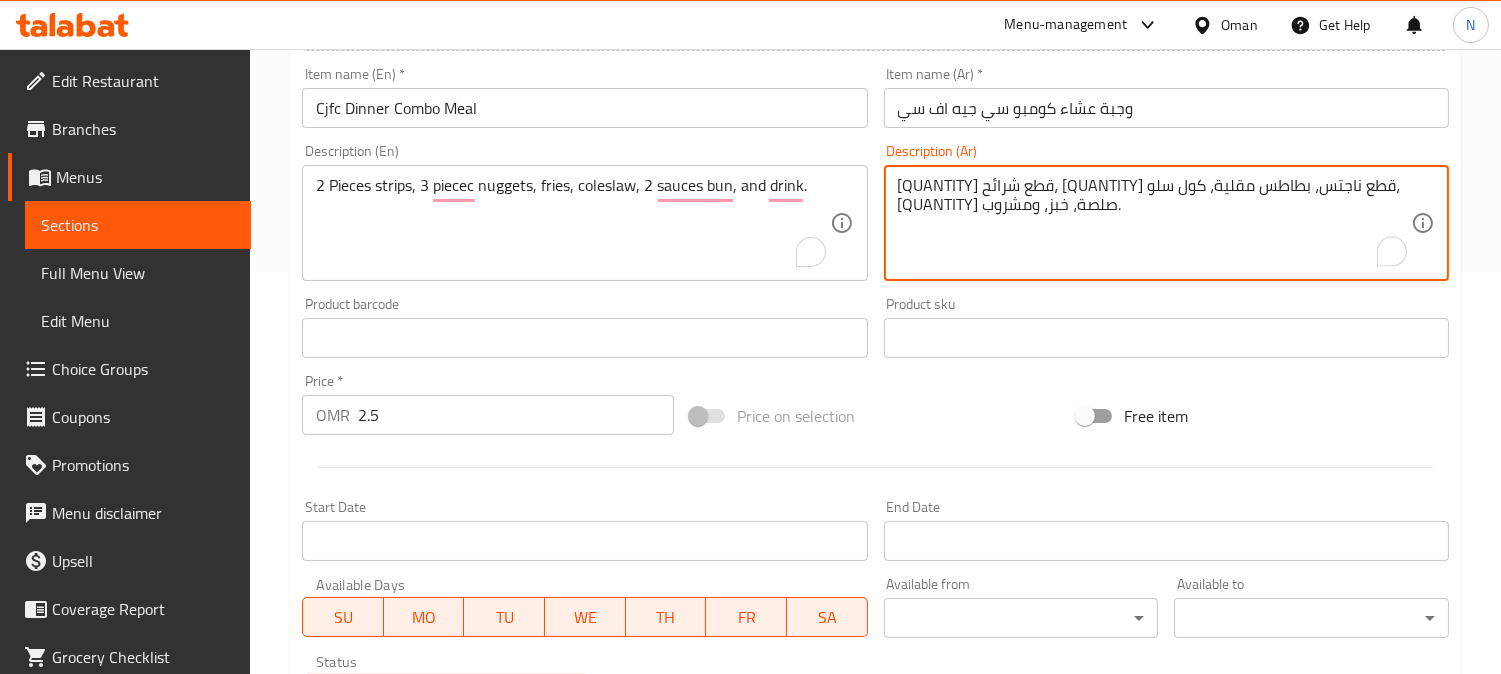 drag, startPoint x: 1035, startPoint y: 192, endPoint x: 1006, endPoint y: 198, distance: 29.614185 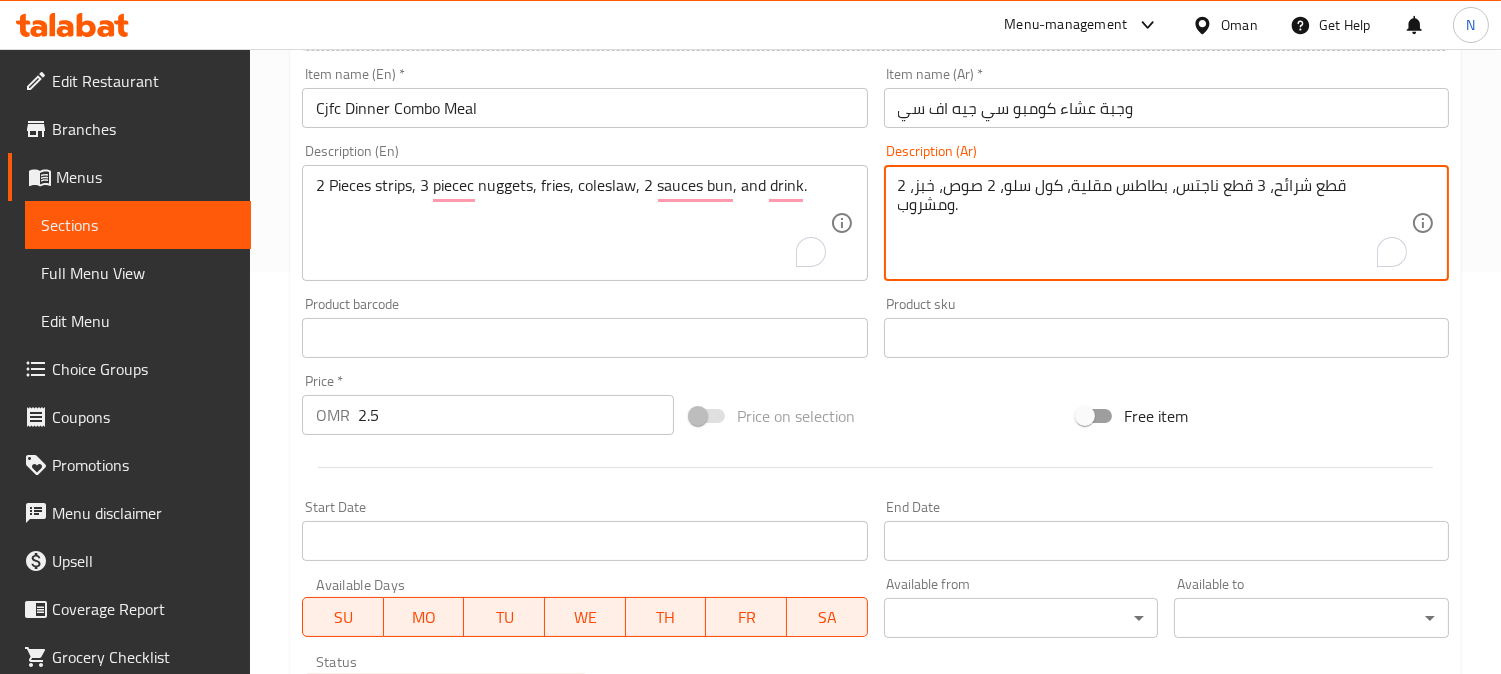 click on "2 قطع شرائح، 3 قطع ناجتس، بطاطس مقلية، كول سلو، 2 صوص، خبز، ومشروب." at bounding box center (1154, 223) 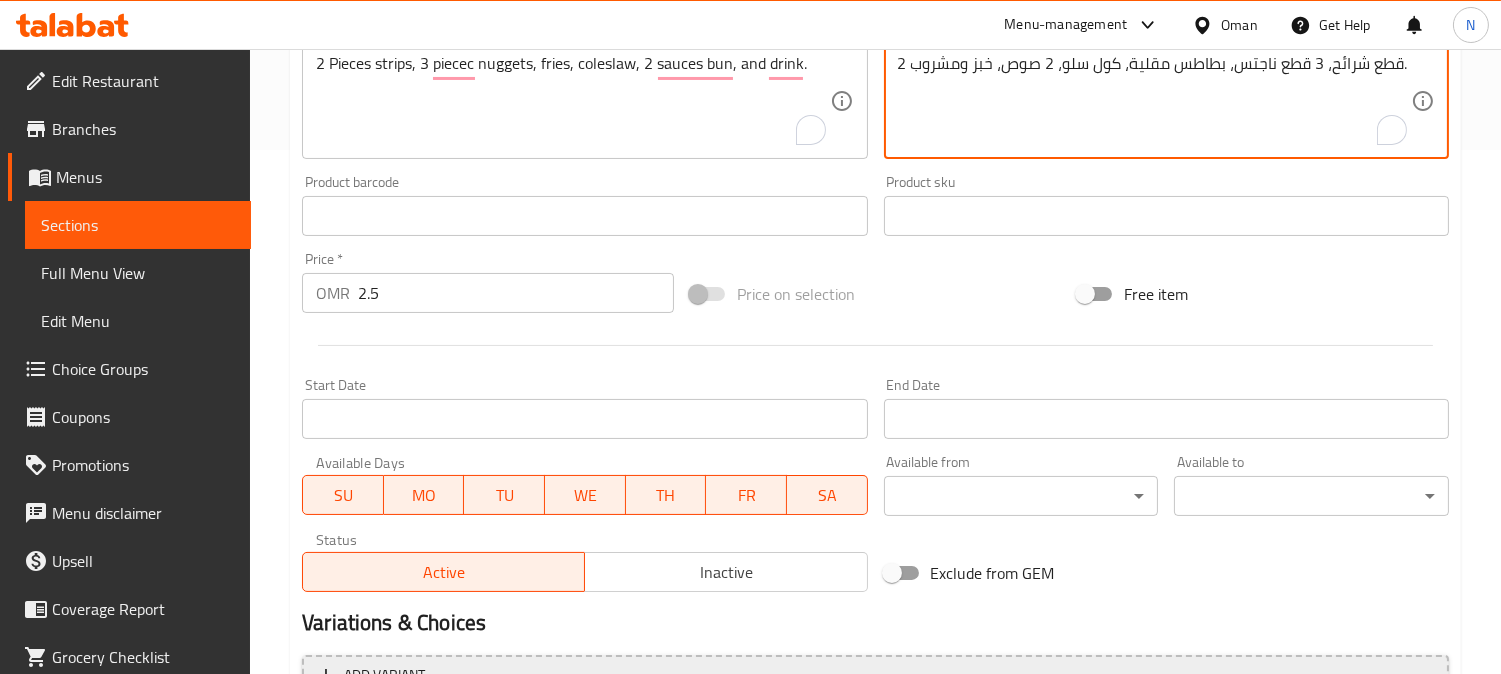 scroll, scrollTop: 735, scrollLeft: 0, axis: vertical 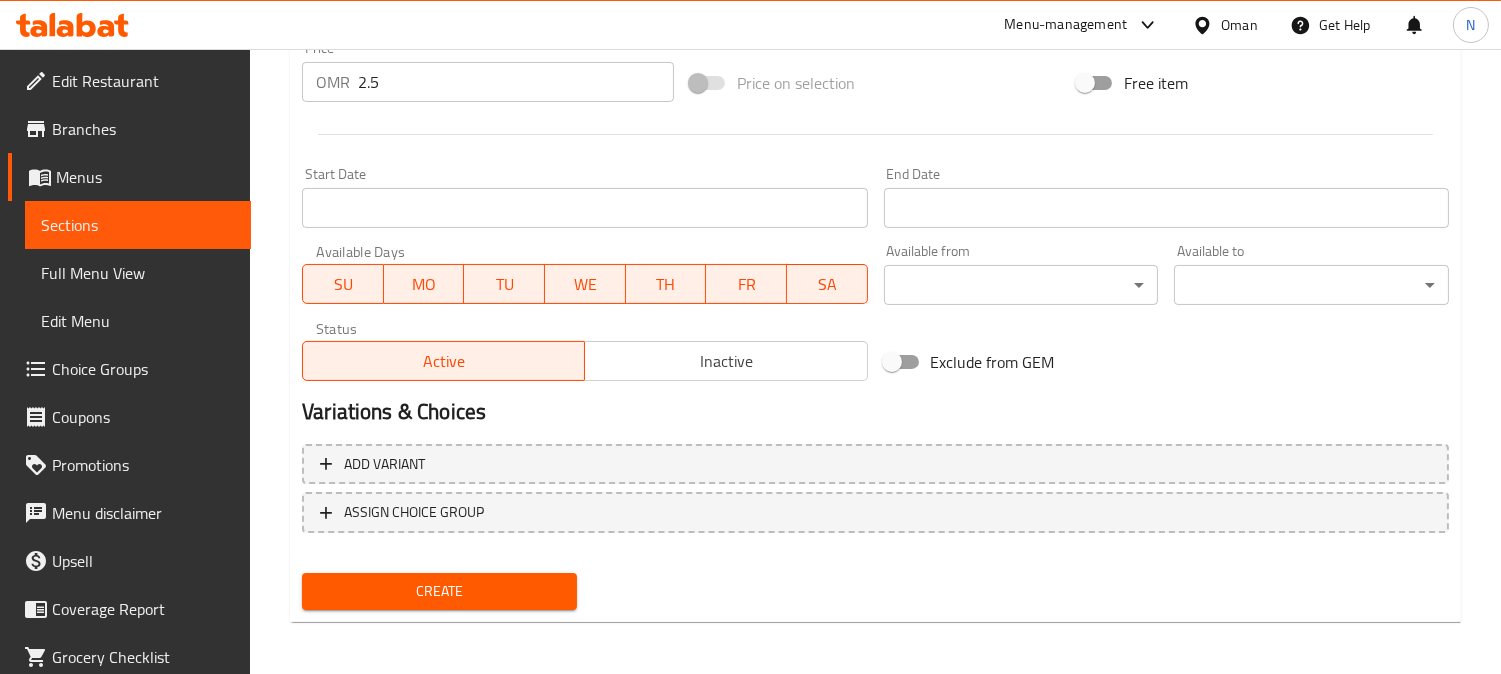drag, startPoint x: 485, startPoint y: 582, endPoint x: 544, endPoint y: 616, distance: 68.09552 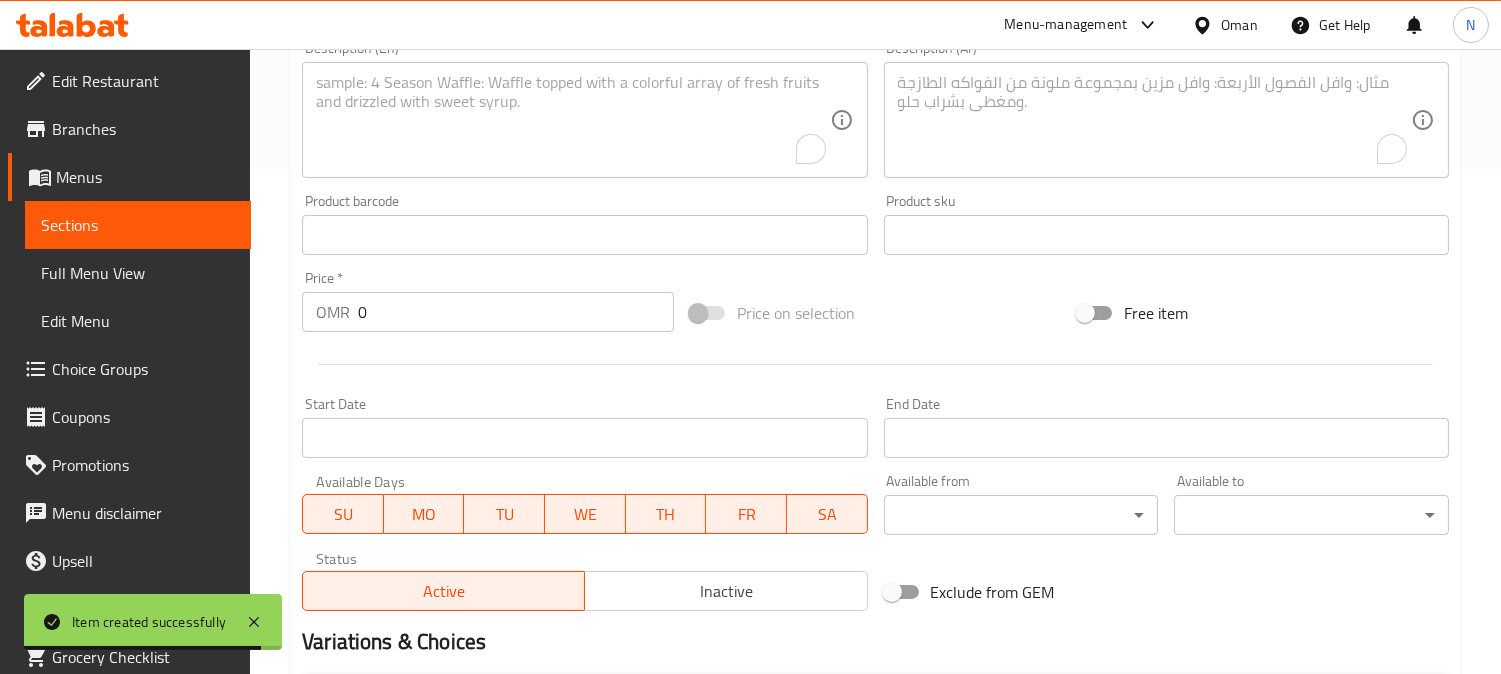 scroll, scrollTop: 402, scrollLeft: 0, axis: vertical 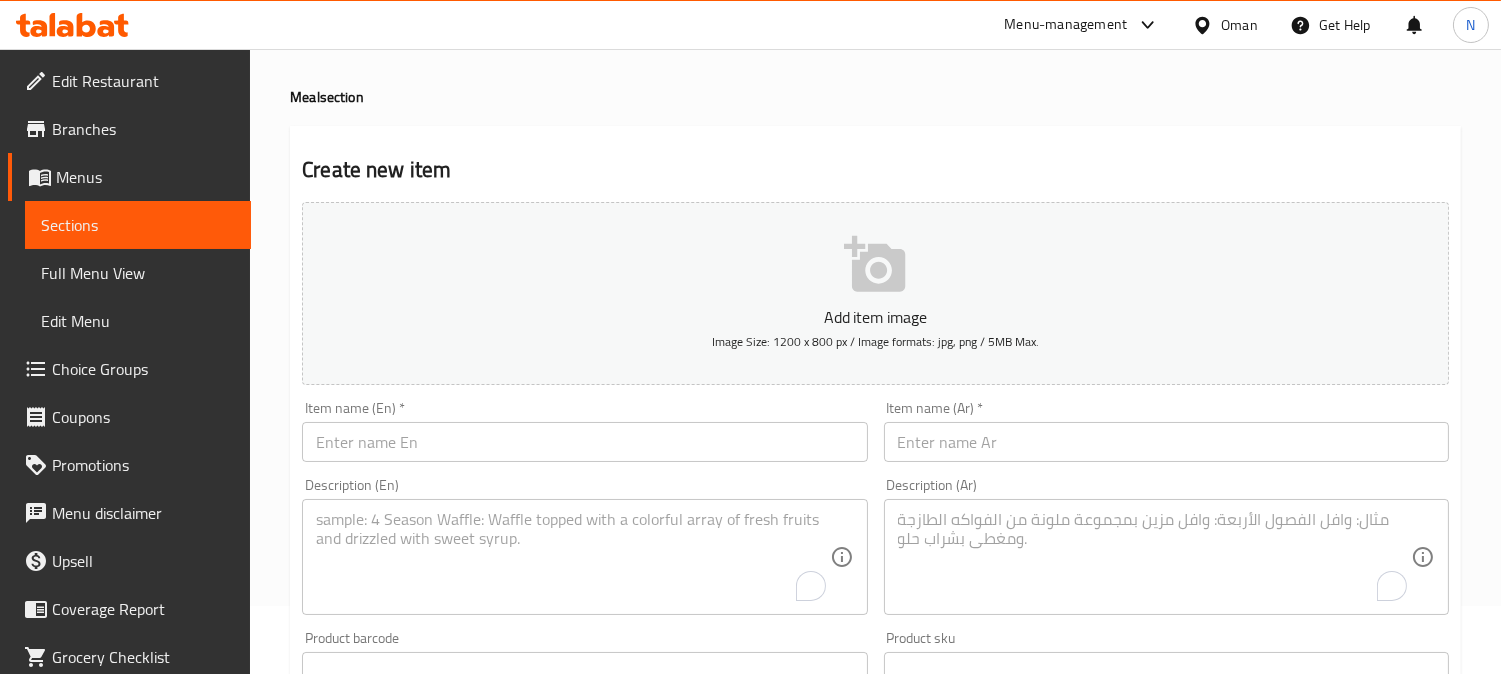 click at bounding box center [584, 442] 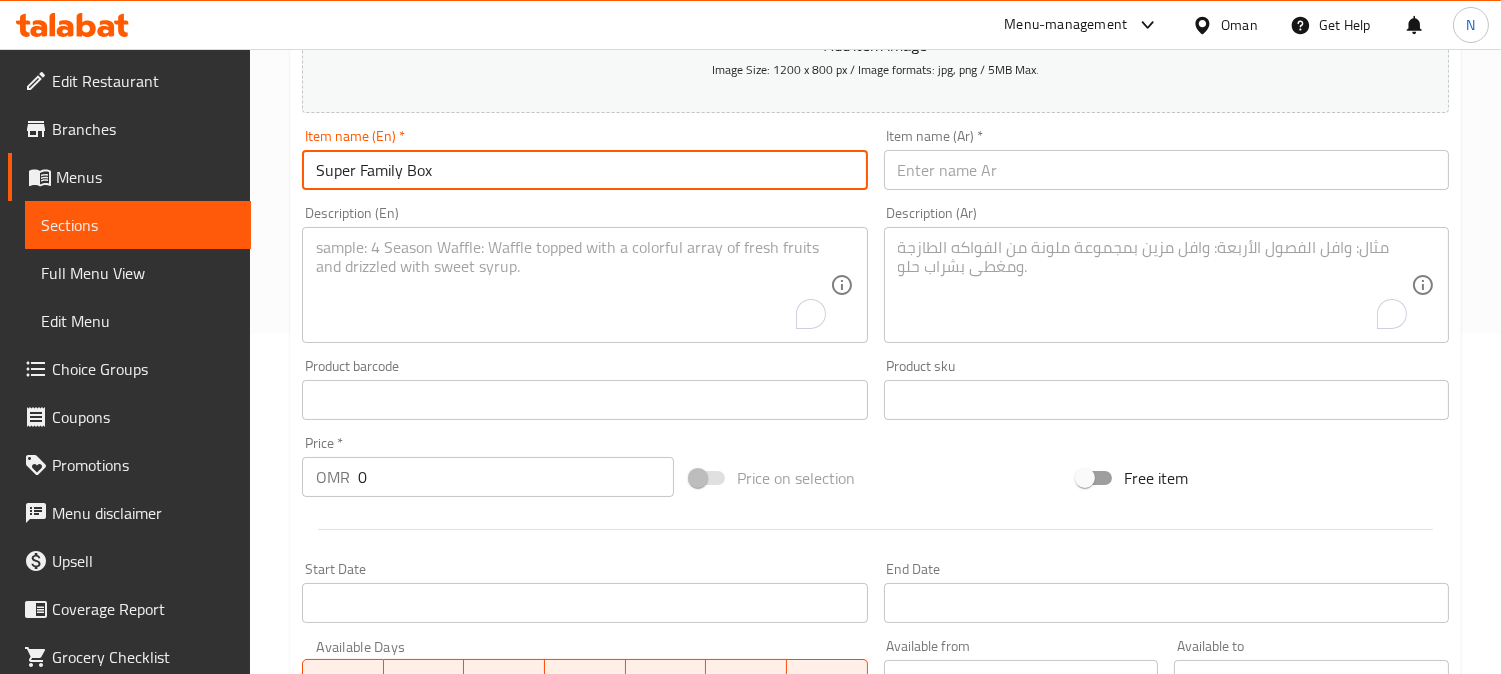 scroll, scrollTop: 402, scrollLeft: 0, axis: vertical 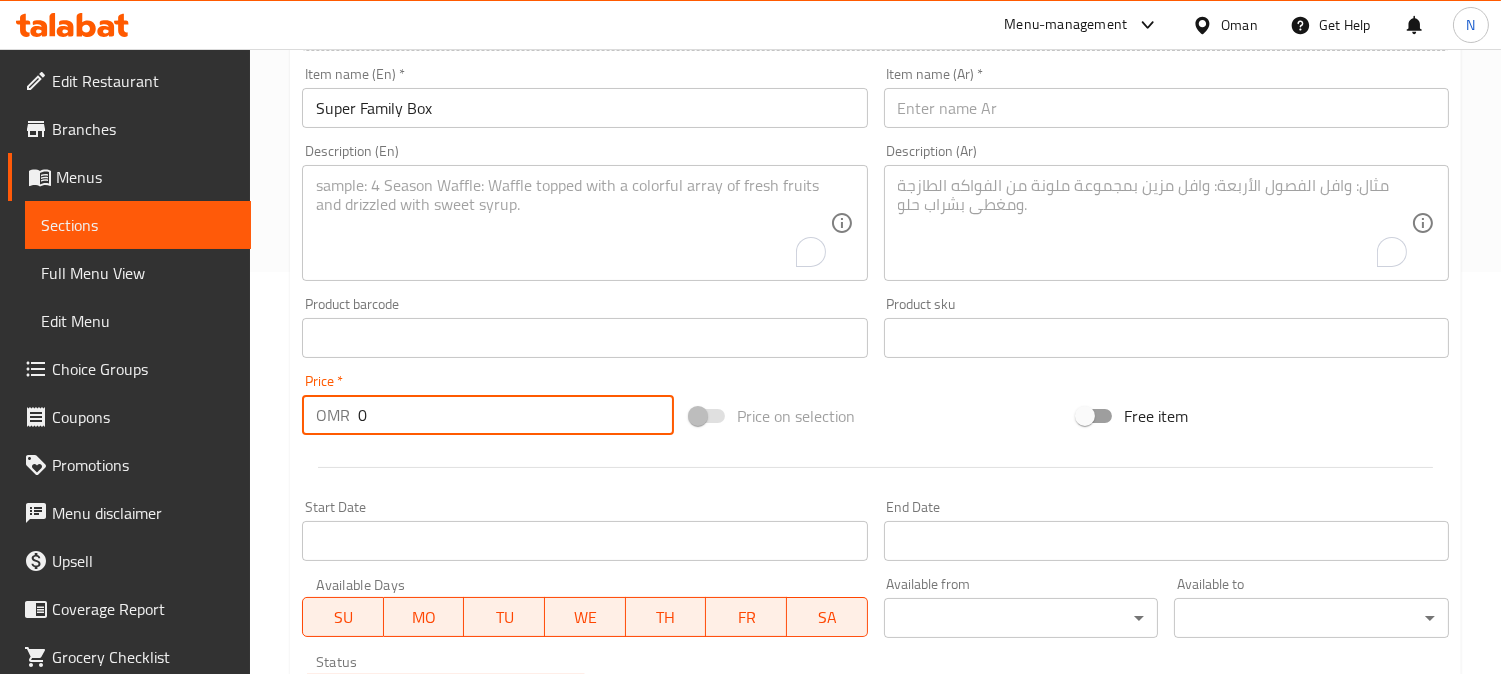 drag, startPoint x: 388, startPoint y: 431, endPoint x: 352, endPoint y: 431, distance: 36 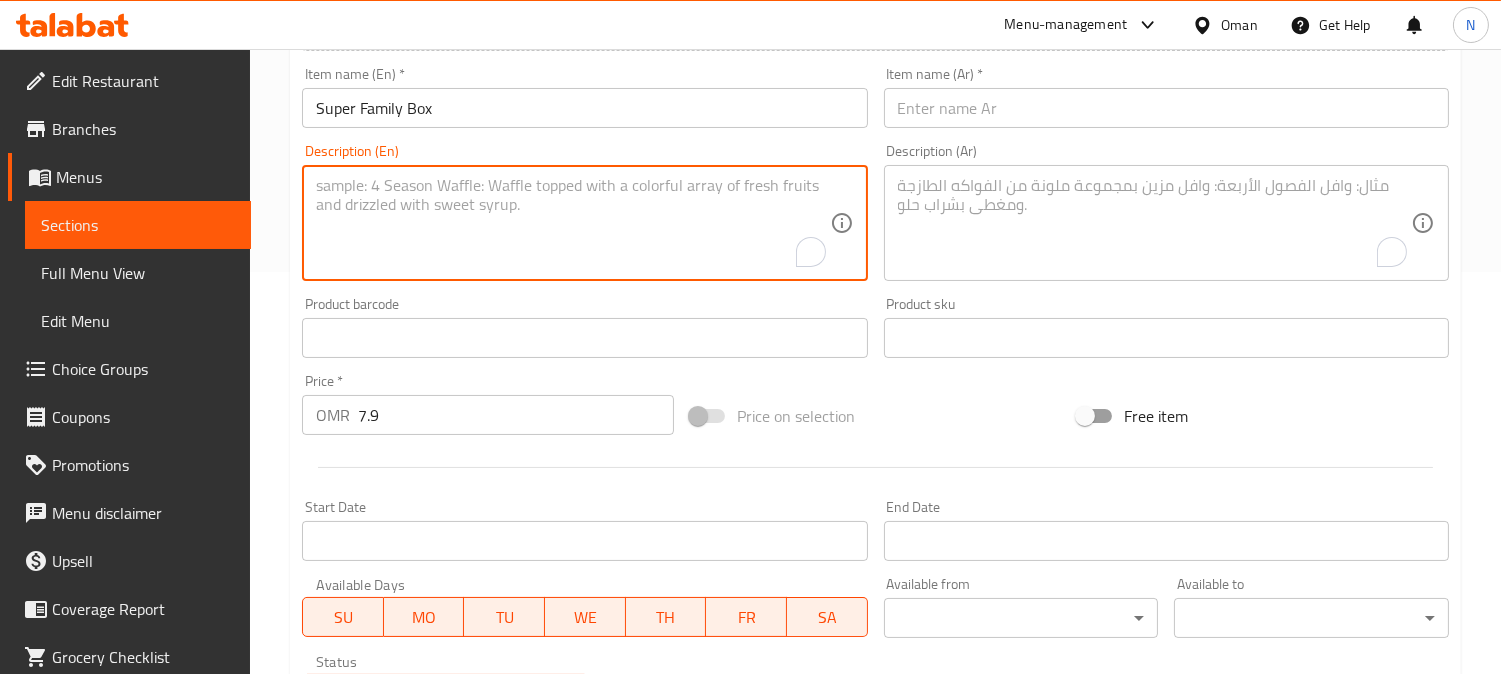 click at bounding box center [572, 223] 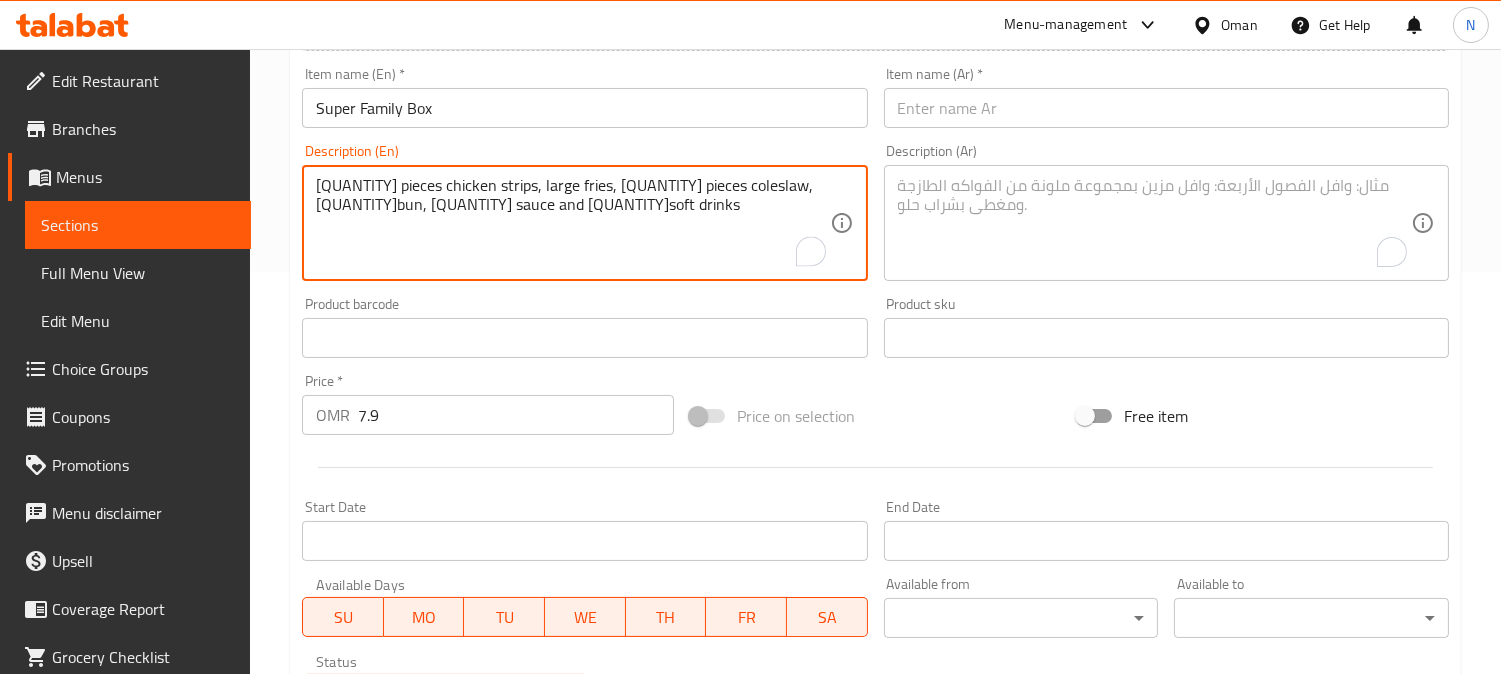 drag, startPoint x: 340, startPoint y: 190, endPoint x: 417, endPoint y: 215, distance: 80.95678 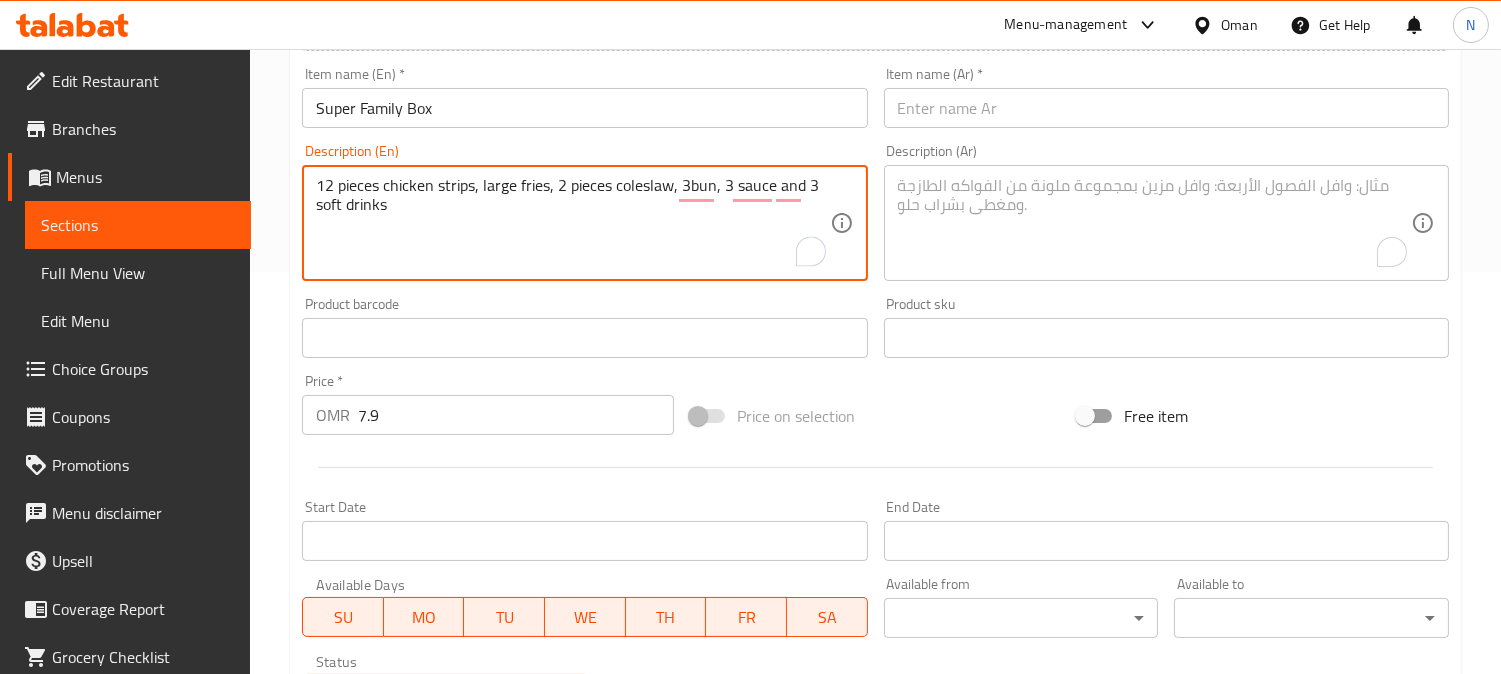 drag, startPoint x: 337, startPoint y: 192, endPoint x: 404, endPoint y: 225, distance: 74.68601 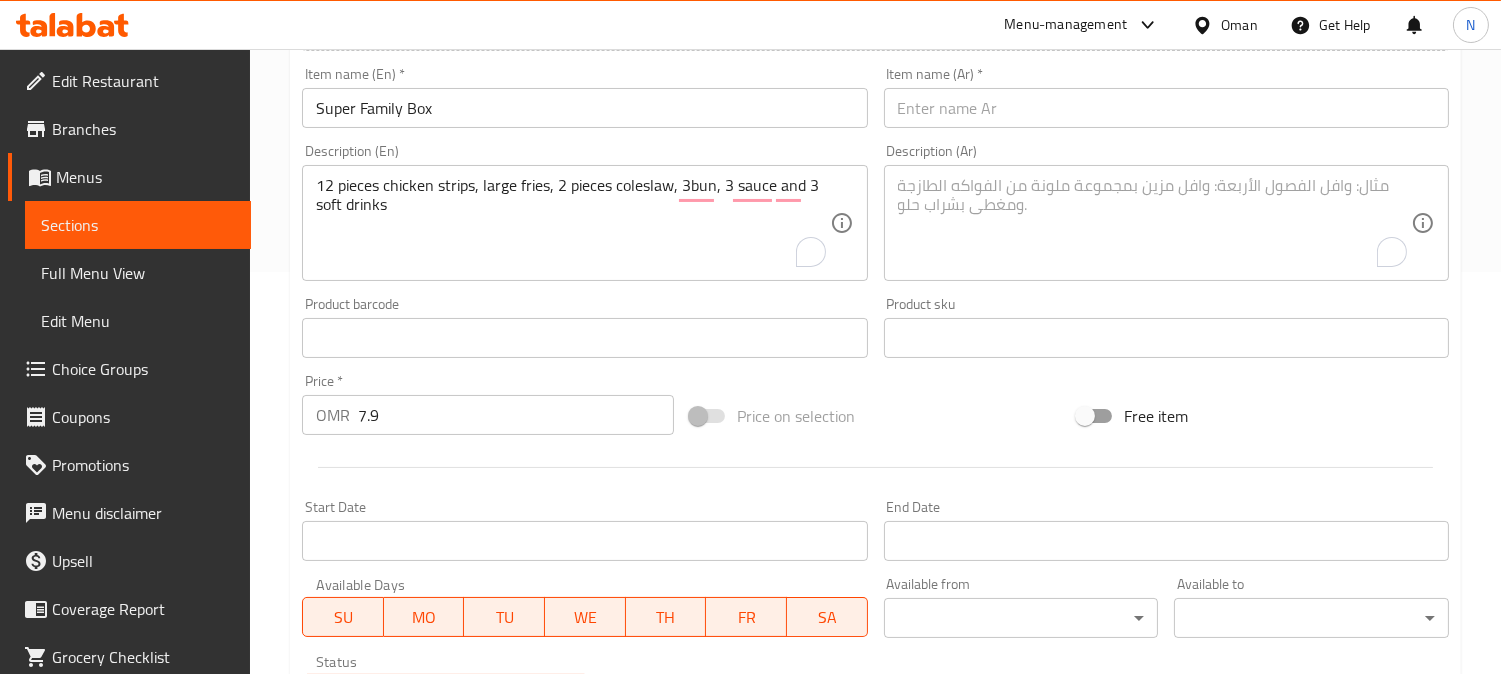 click on "12 pieces chicken strips, large fries, 2 pieces coleslaw, 3bun, 3 sauce and 3 soft drinks" at bounding box center [572, 223] 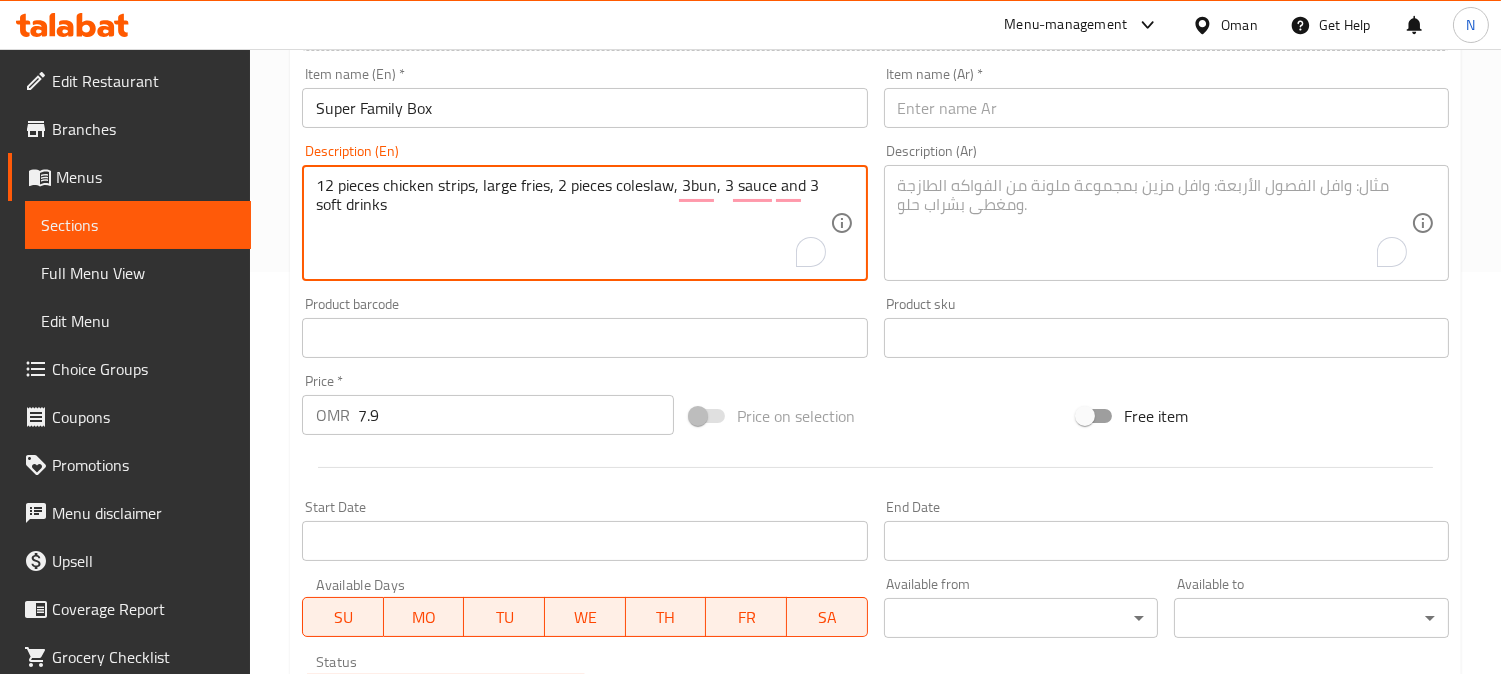 drag, startPoint x: 338, startPoint y: 187, endPoint x: 456, endPoint y: 236, distance: 127.769325 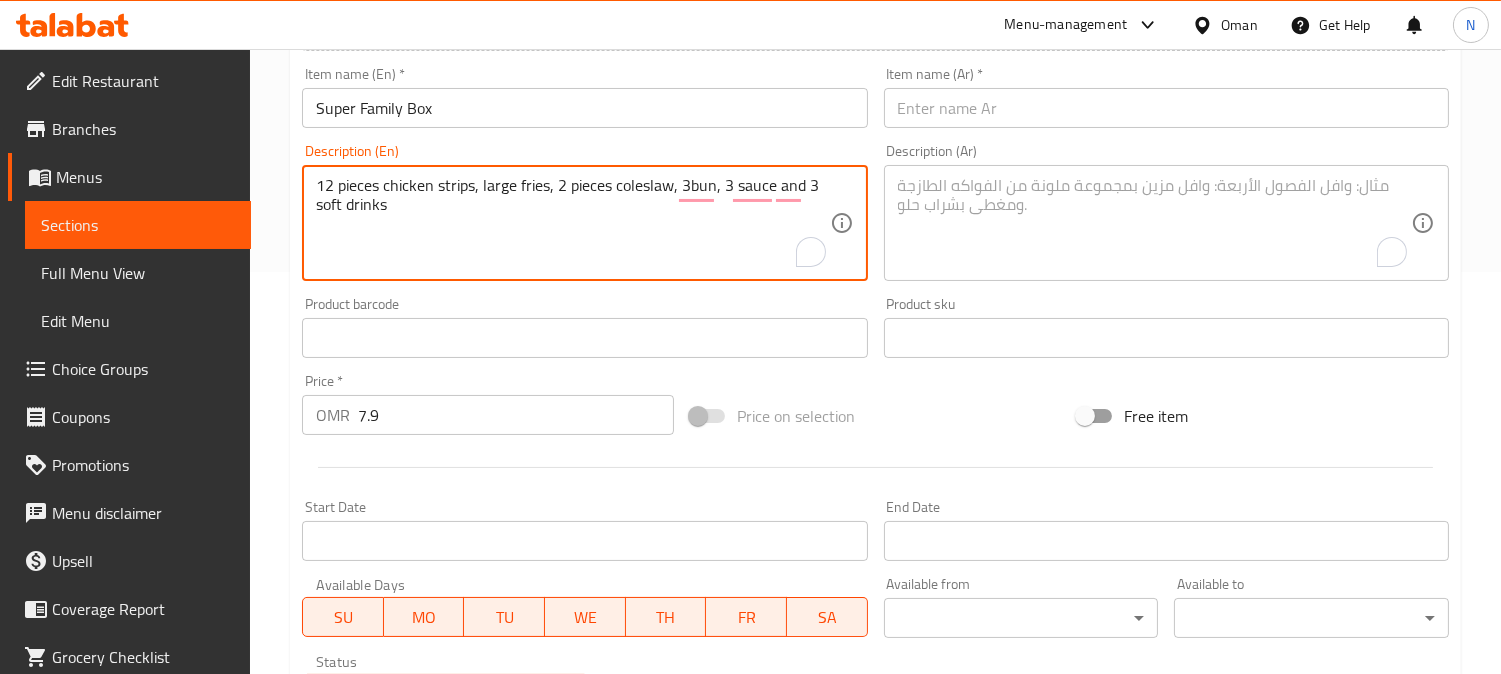 click on "12 pieces chicken strips, large fries, 2 pieces coleslaw, 3bun, 3 sauce and 3 soft drinks" at bounding box center (572, 223) 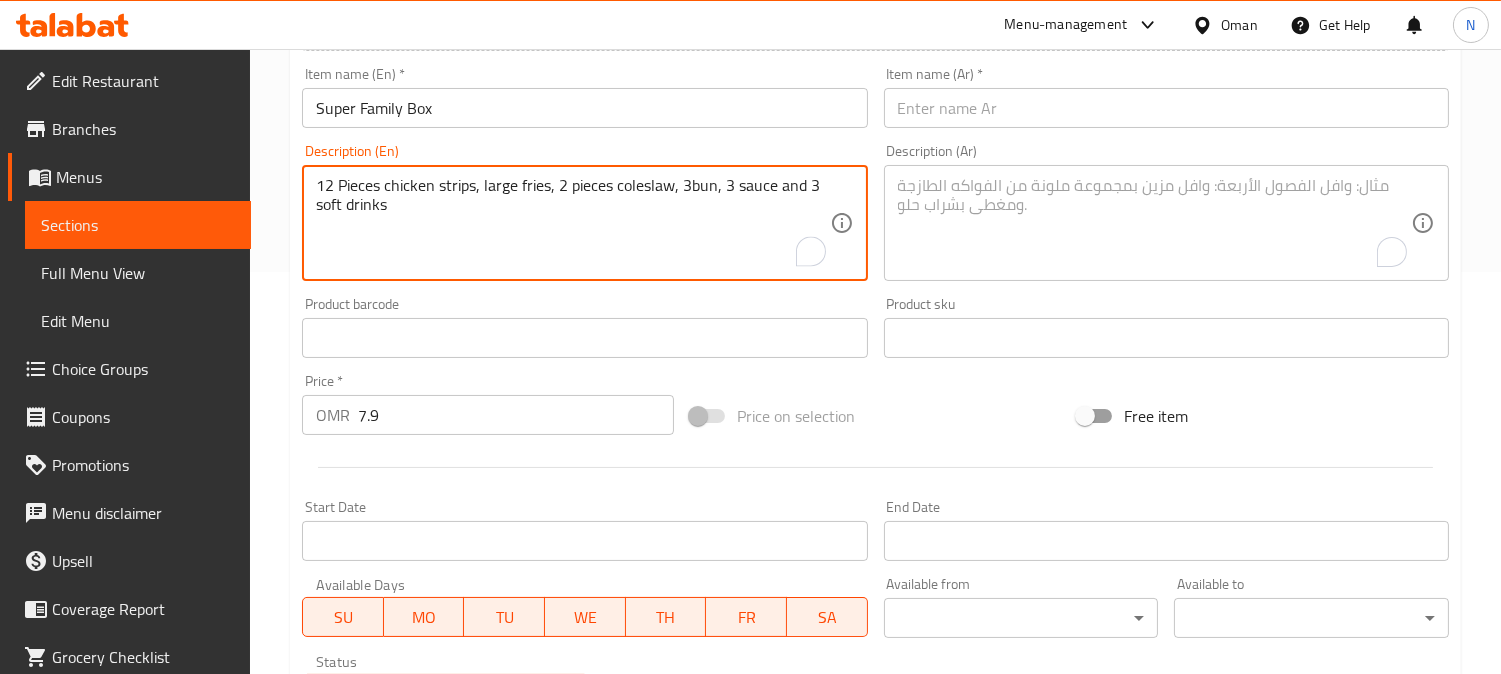 click on "12 Pieces chicken strips, large fries, 2 pieces coleslaw, 3bun, 3 sauce and 3 soft drinks" at bounding box center (572, 223) 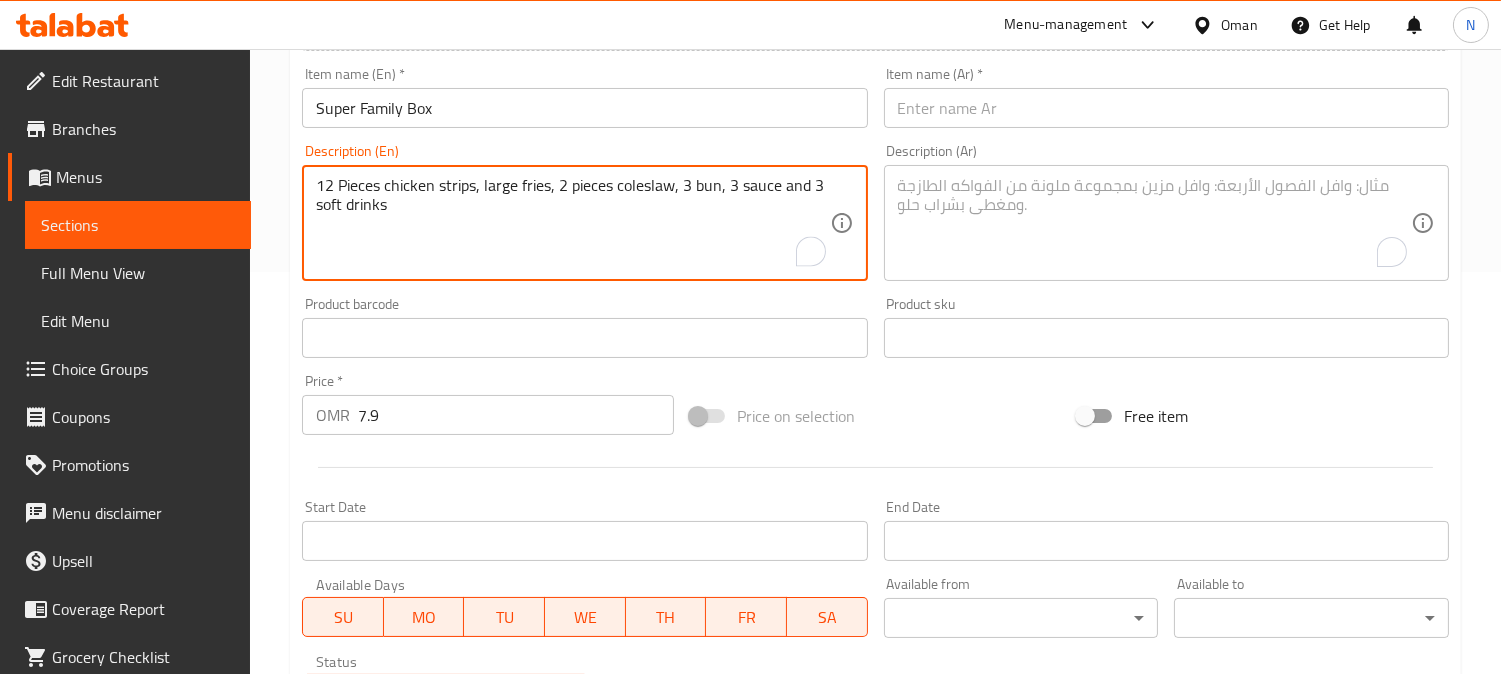 click on "12 Pieces chicken strips, large fries, 2 pieces coleslaw, 3 bun, 3 sauce and 3 soft drinks" at bounding box center (572, 223) 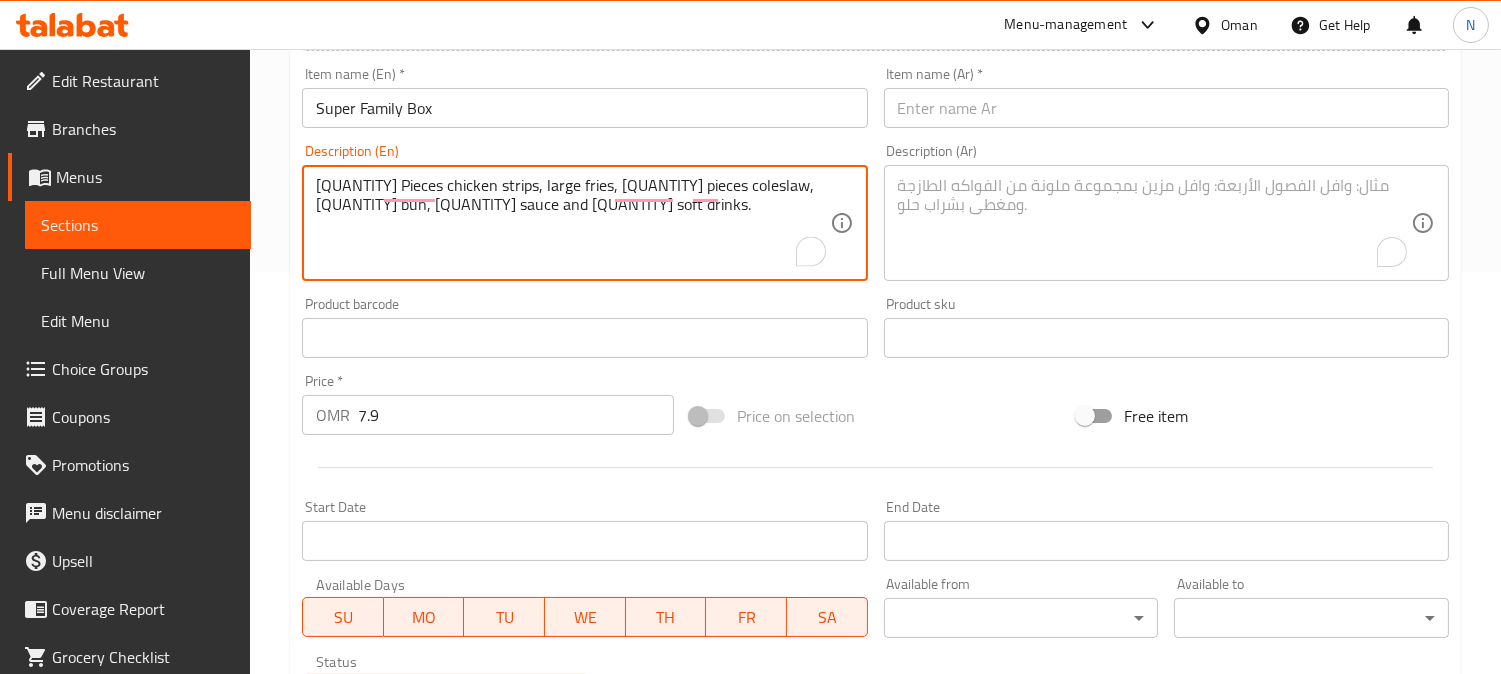 click on "[QUANTITY] Pieces chicken strips, large fries, [QUANTITY] pieces coleslaw, [QUANTITY] bun, [QUANTITY] sauce and [QUANTITY] soft drinks." at bounding box center (572, 223) 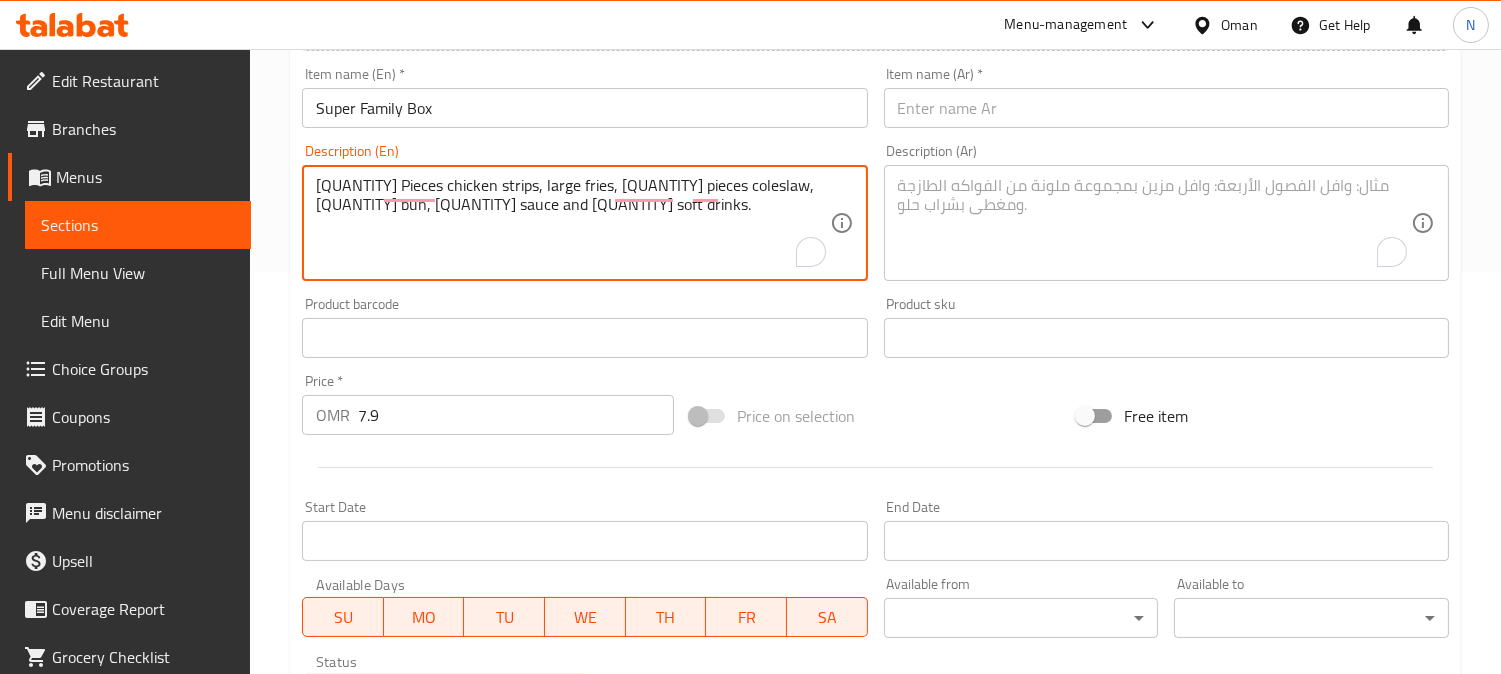 click at bounding box center (1154, 223) 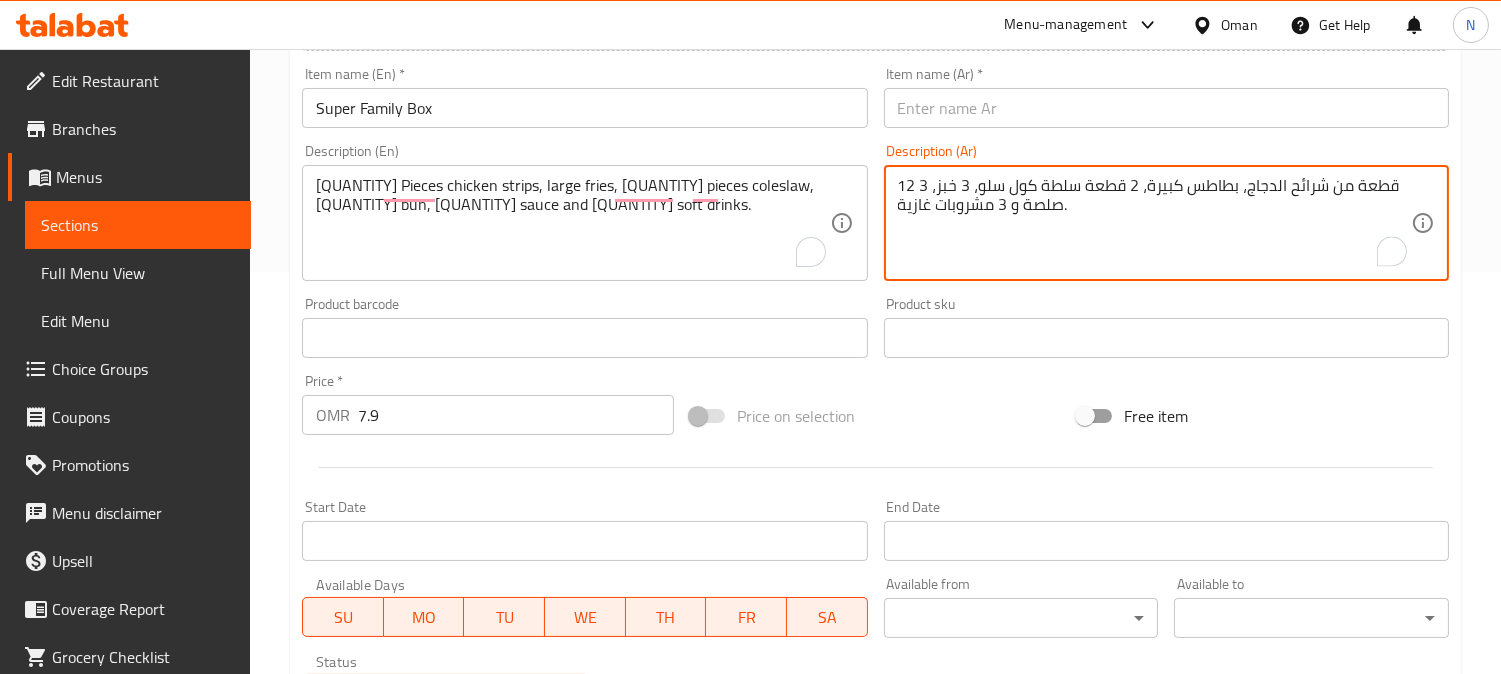 click on "12 قطعة من شرائح الدجاج، بطاطس كبيرة، 2 قطعة سلطة كول سلو، 3 خبز، 3 صلصة و 3 مشروبات غازية." at bounding box center [1154, 223] 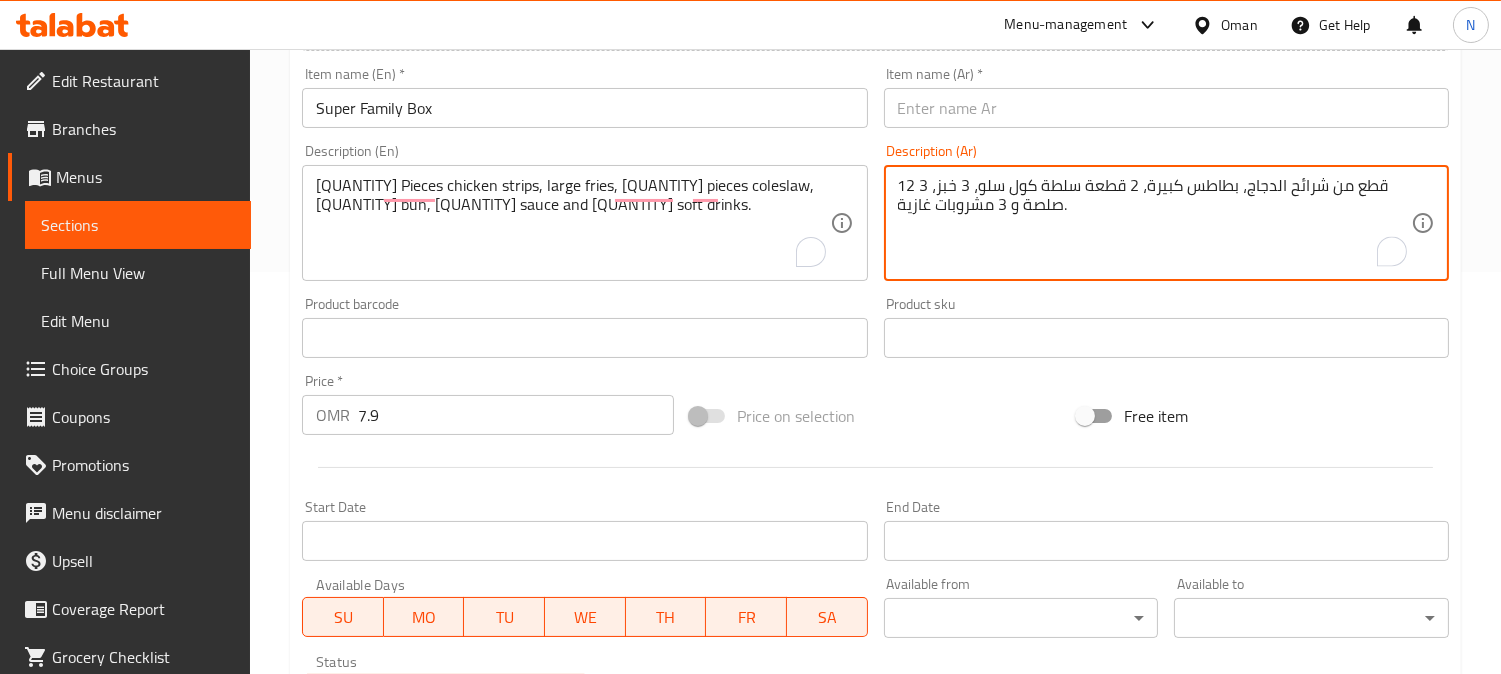 click on "12 قطع من شرائح الدجاج، بطاطس كبيرة، 2 قطعة سلطة كول سلو، 3 خبز، 3 صلصة و 3 مشروبات غازية." at bounding box center (1154, 223) 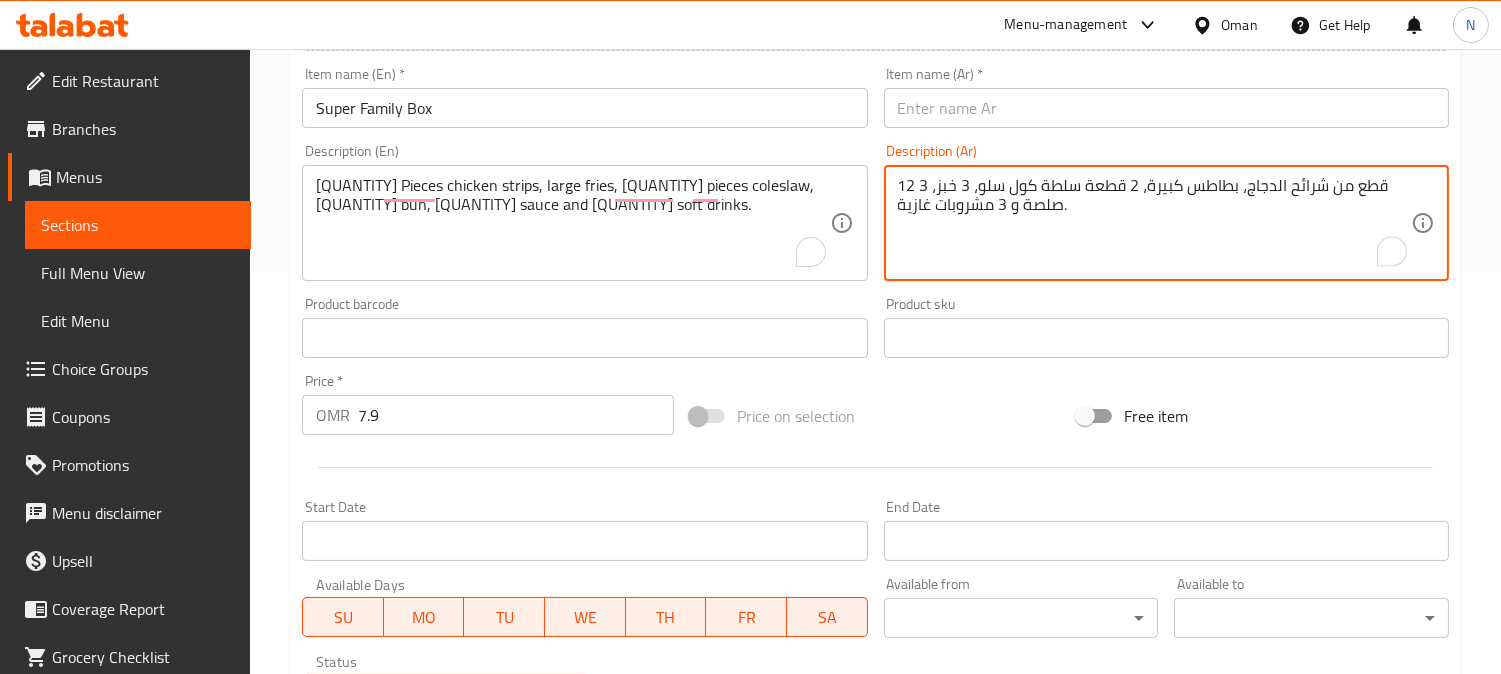 click on "12 قطع من شرائح الدجاج، بطاطس كبيرة، 2 قطعة سلطة كول سلو، 3 خبز، 3 صلصة و 3 مشروبات غازية." at bounding box center [1154, 223] 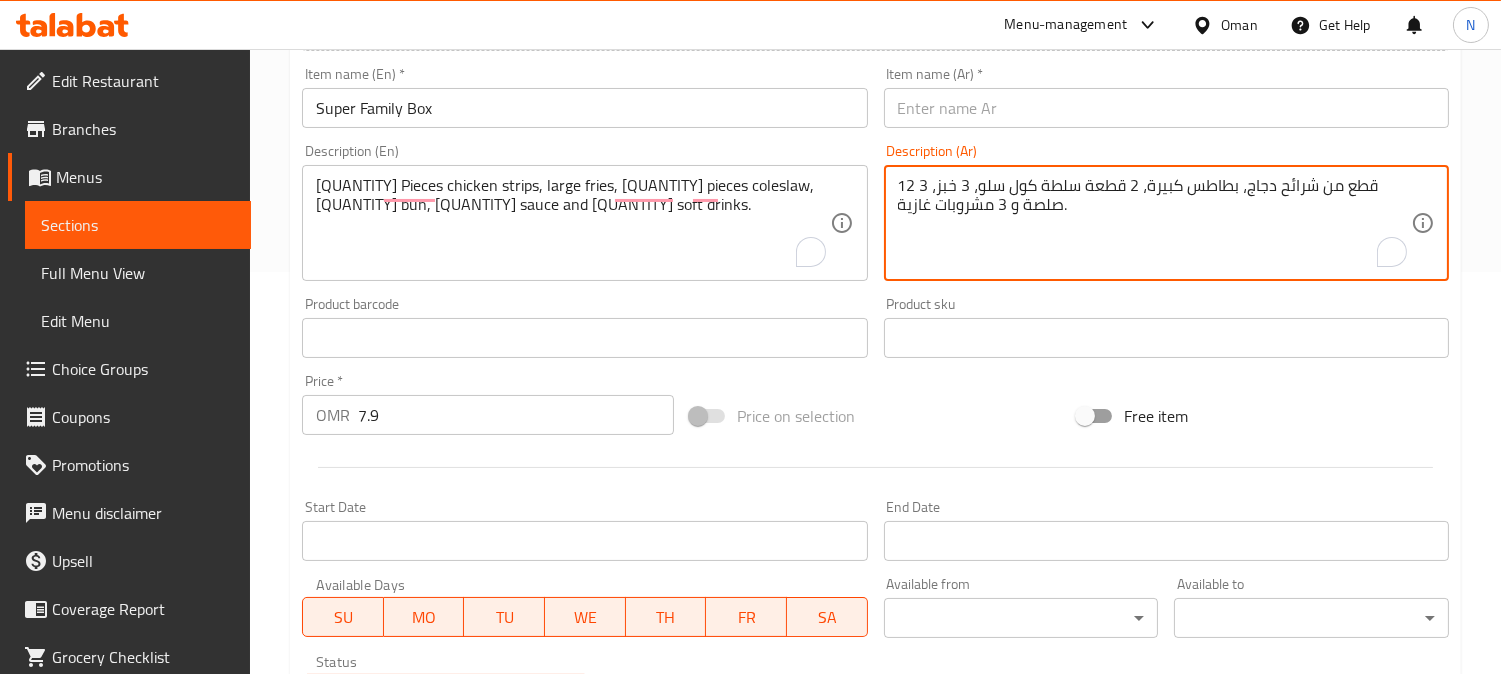 click on "12 قطع من شرائح دجاج، بطاطس كبيرة، 2 قطعة سلطة كول سلو، 3 خبز، 3 صلصة و 3 مشروبات غازية." at bounding box center [1154, 223] 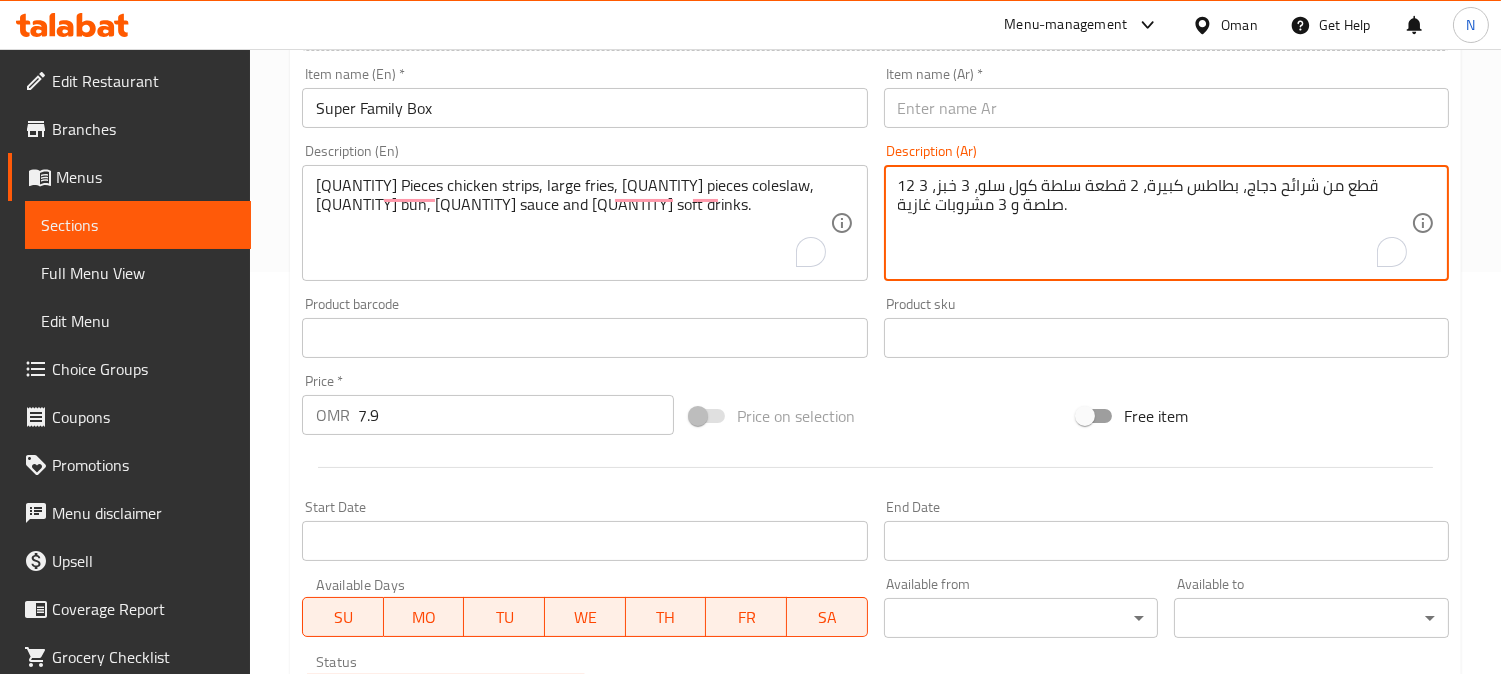 click on "12 قطع من شرائح دجاج، بطاطس كبيرة، 2 قطعة سلطة كول سلو، 3 خبز، 3 صلصة و 3 مشروبات غازية." at bounding box center (1154, 223) 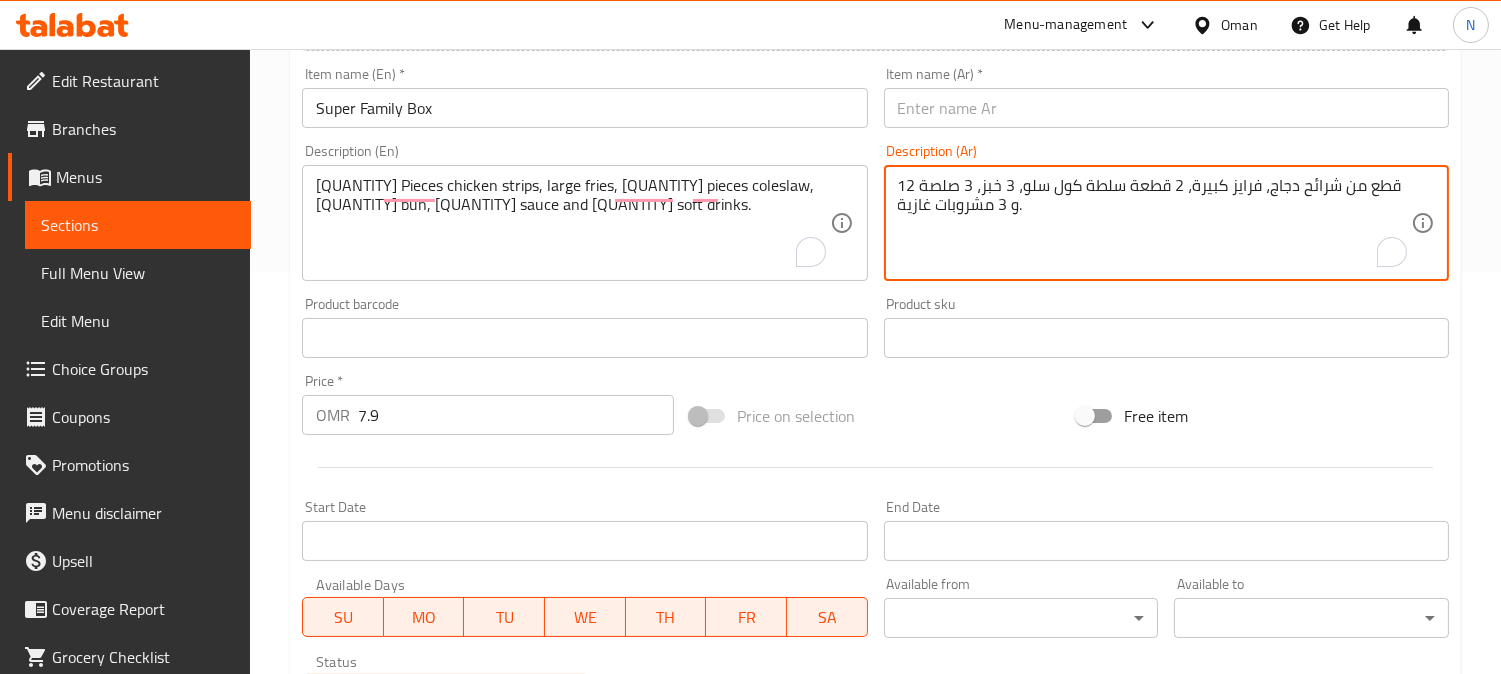 click on "12 قطع من شرائح دجاج، فرايز كبيرة، 2 قطعة سلطة كول سلو، 3 خبز، 3 صلصة و 3 مشروبات غازية." at bounding box center (1154, 223) 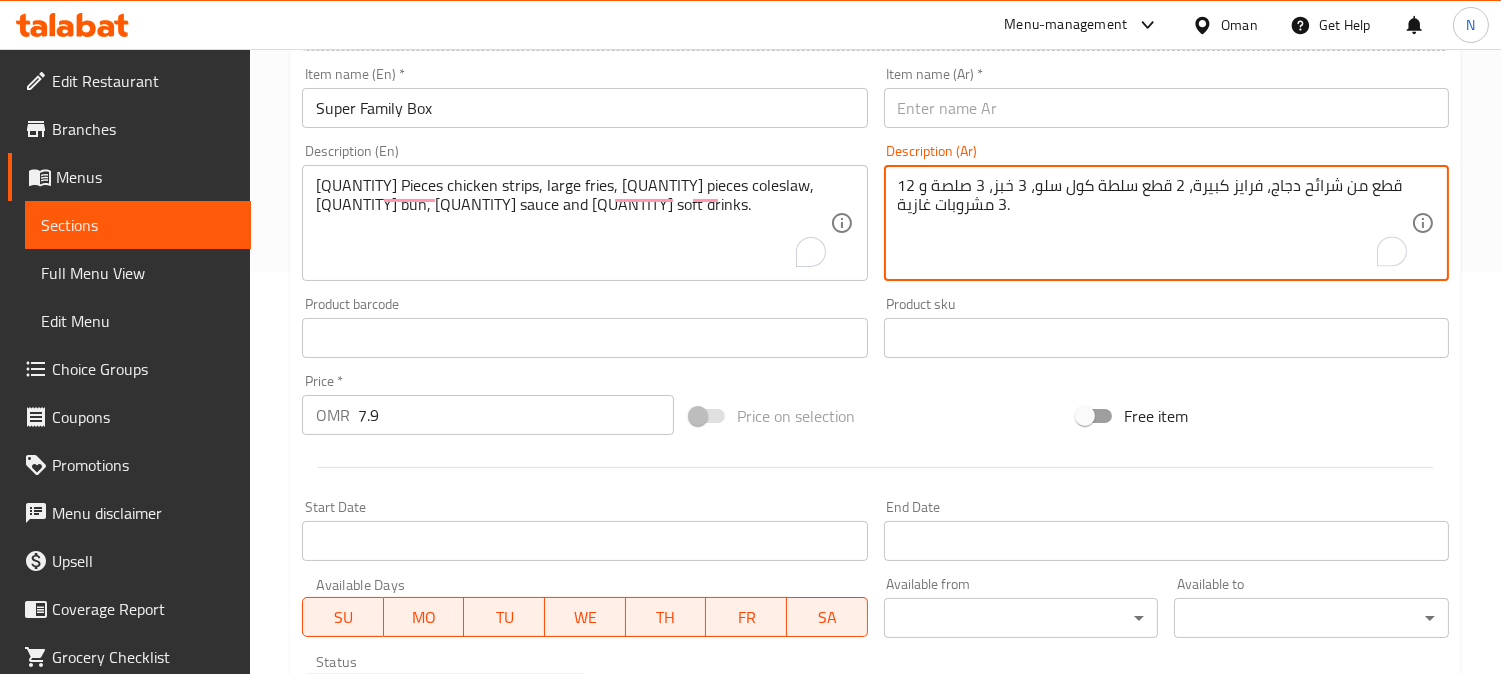 click on "12 قطع من شرائح دجاج، فرايز كبيرة، 2 قطع سلطة كول سلو، 3 خبز، 3 صلصة و 3 مشروبات غازية." at bounding box center (1154, 223) 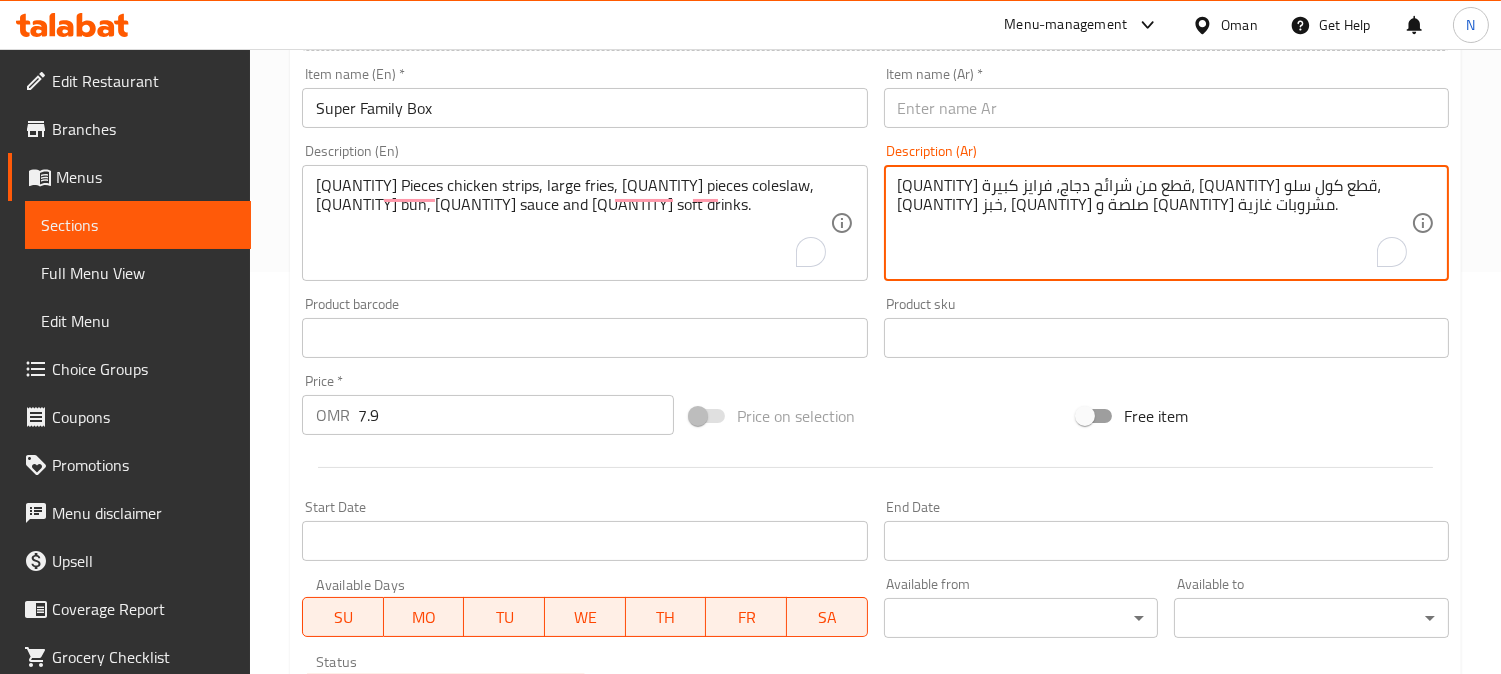 drag, startPoint x: 975, startPoint y: 181, endPoint x: 946, endPoint y: 191, distance: 30.675724 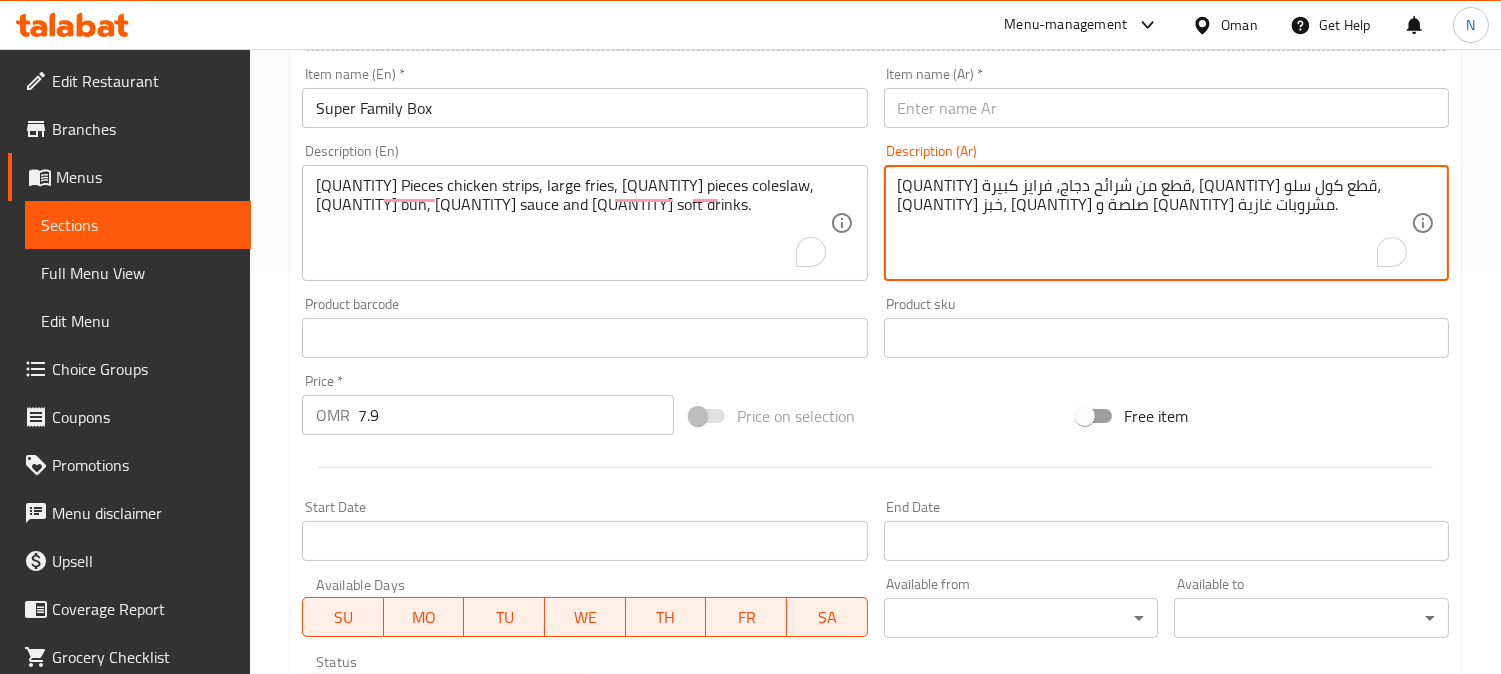 click on "[QUANTITY] قطع من شرائح دجاج، فرايز كبيرة، [QUANTITY] قطع كول سلو، [QUANTITY] خبز، [QUANTITY] صلصة و [QUANTITY] مشروبات غازية." at bounding box center [1154, 223] 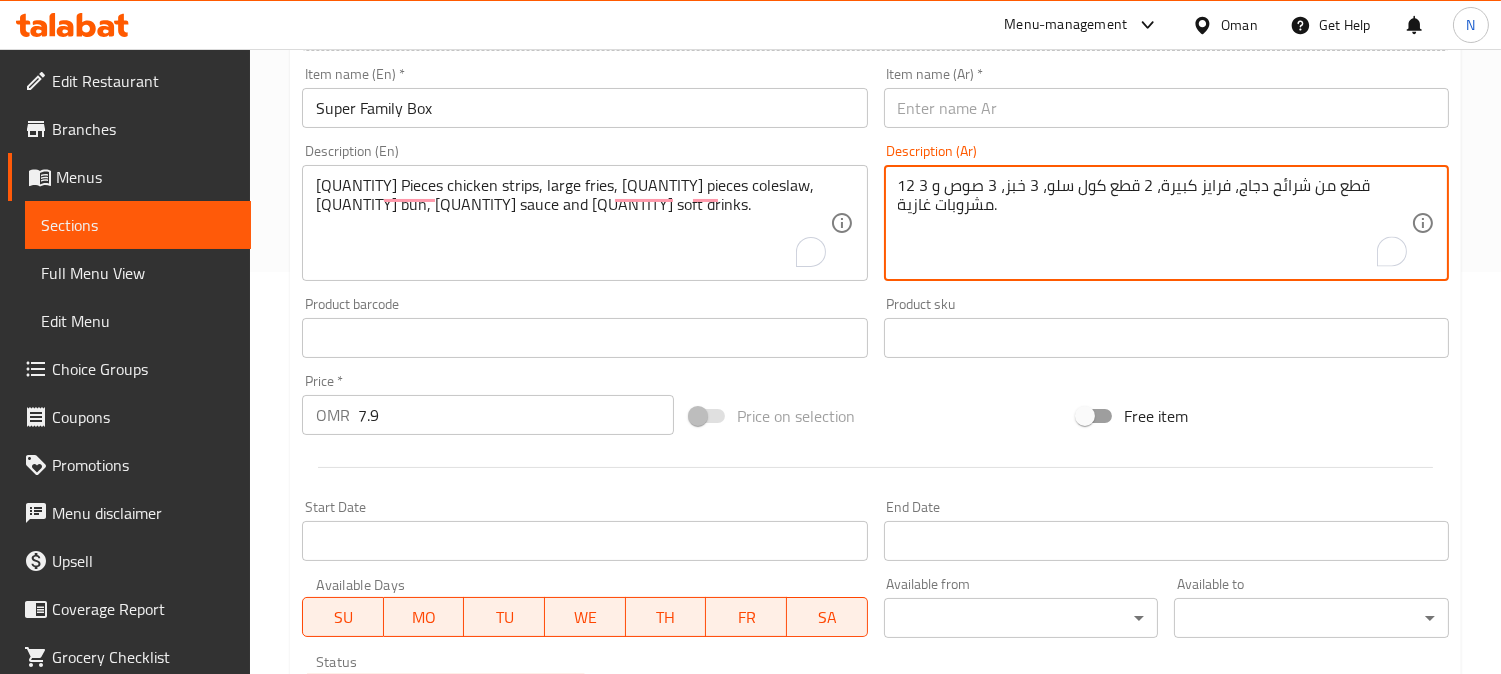 click on "12 قطع من شرائح دجاج، فرايز كبيرة، 2 قطع كول سلو، 3 خبز، 3 صوص و 3 مشروبات غازية." at bounding box center [1154, 223] 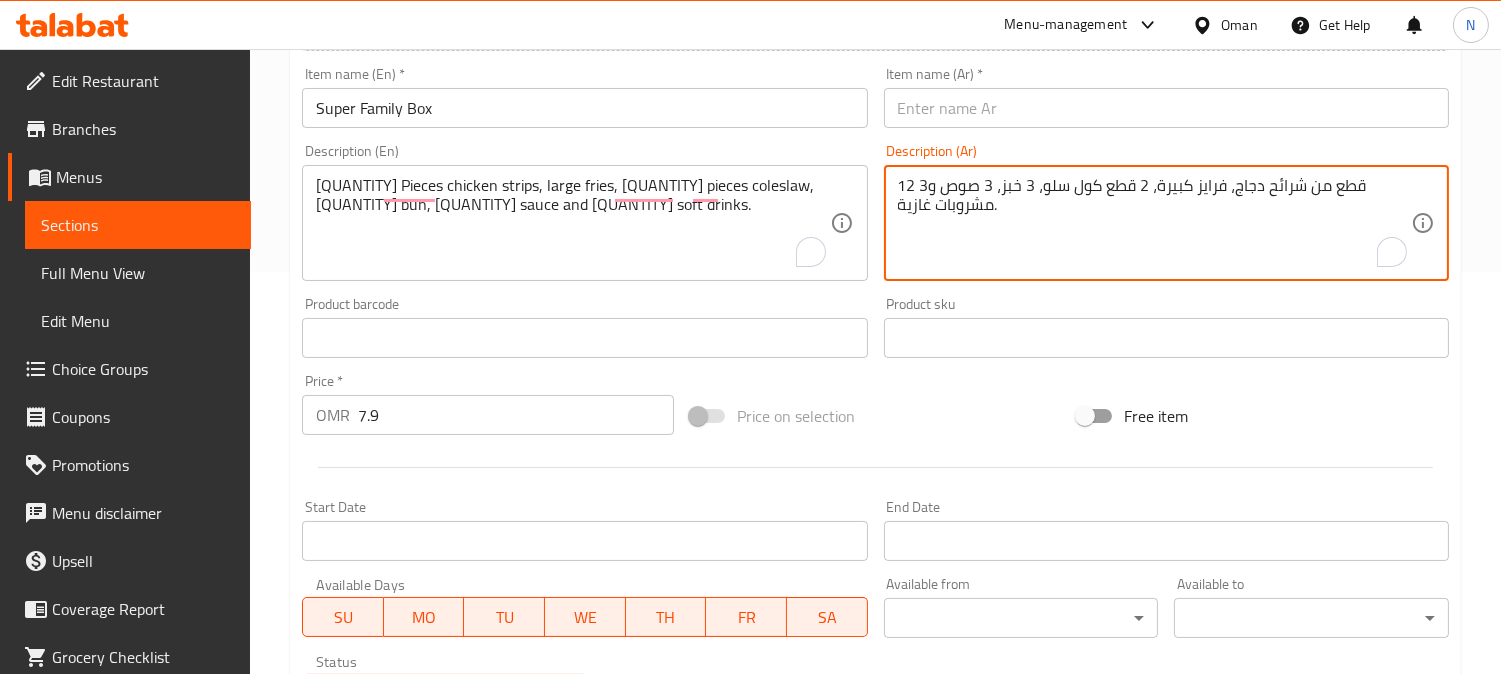 click on "Super Family Box" at bounding box center [584, 108] 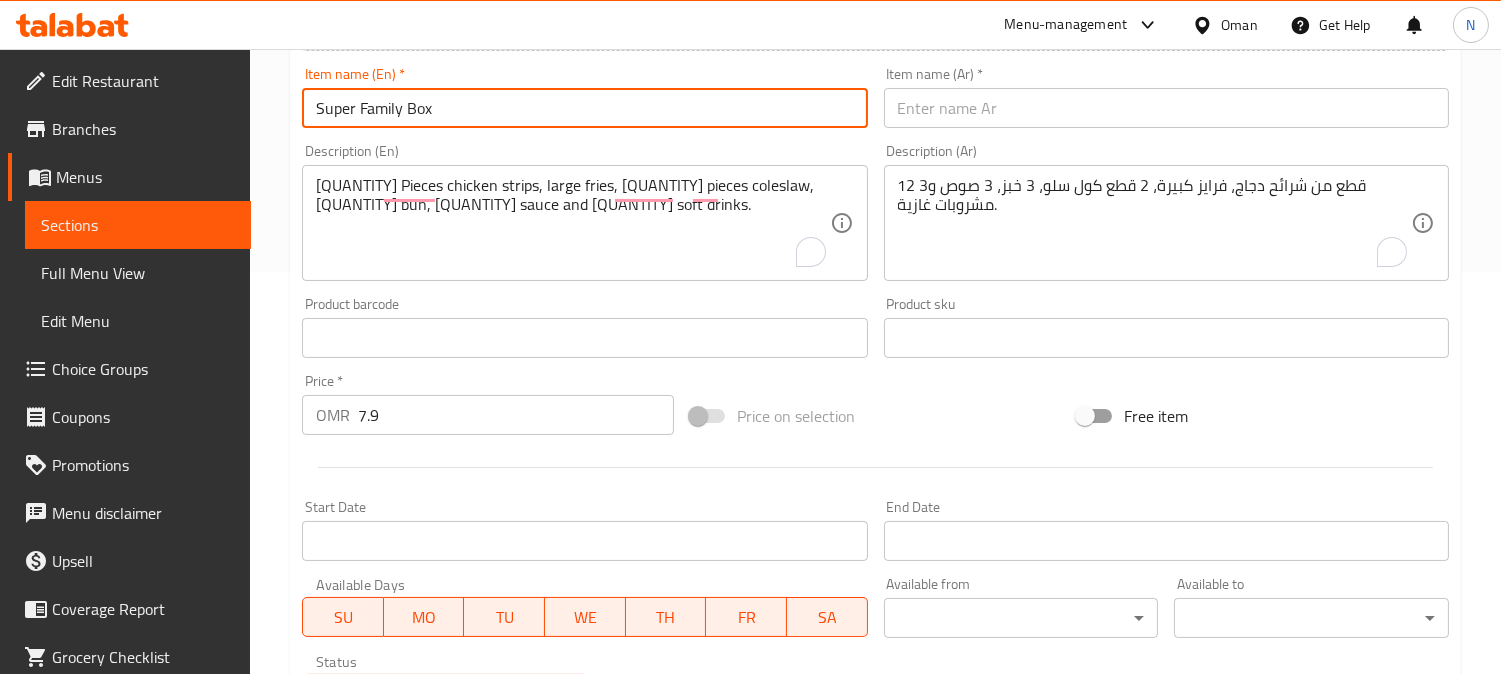 click on "Super Family Box" at bounding box center (584, 108) 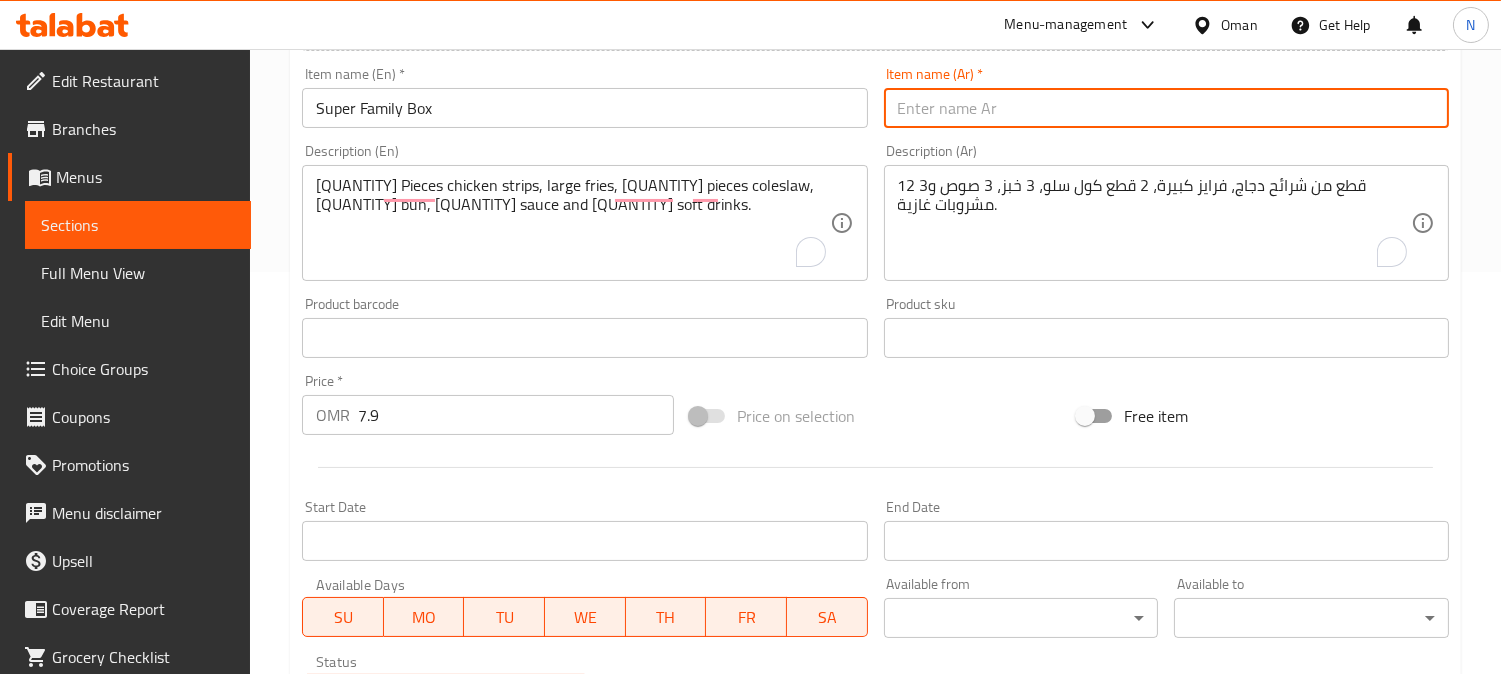 click at bounding box center [1166, 108] 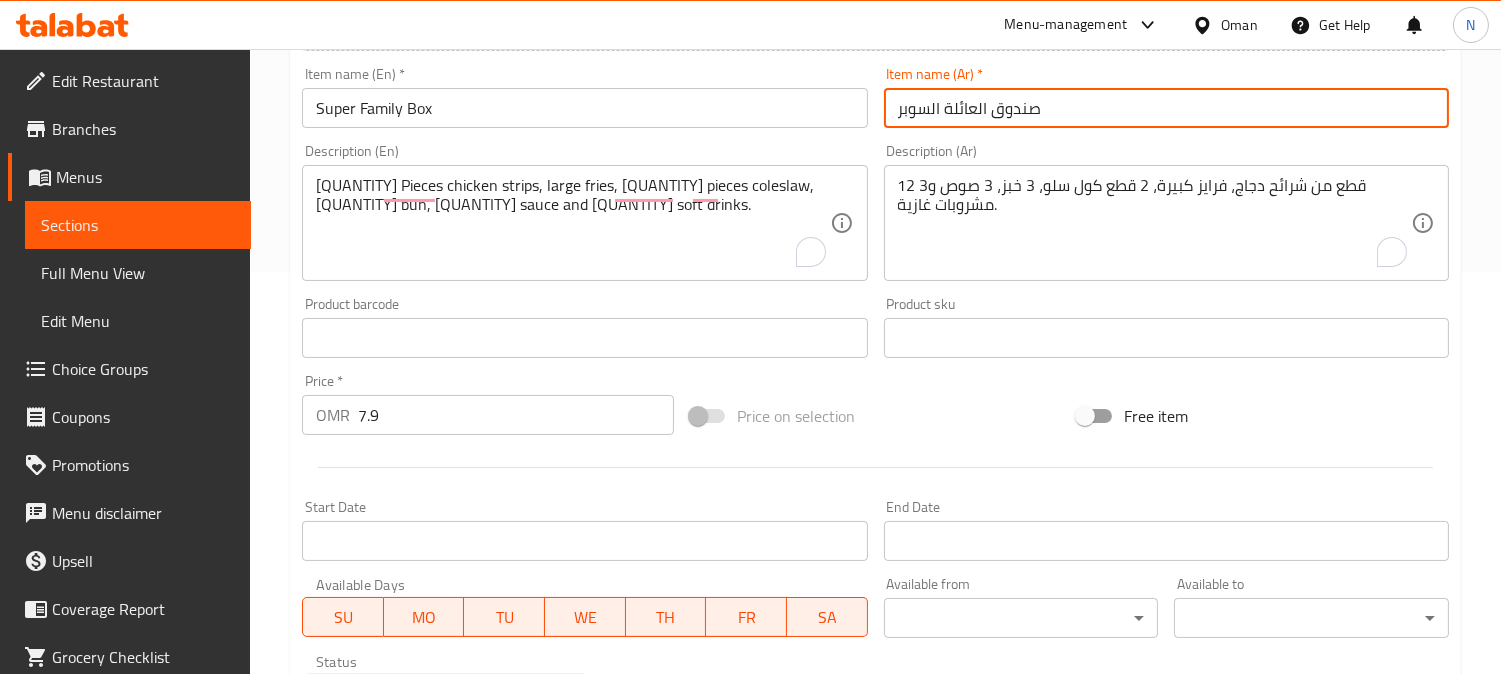 click on "صندوق العائلة السوبر" at bounding box center (1166, 108) 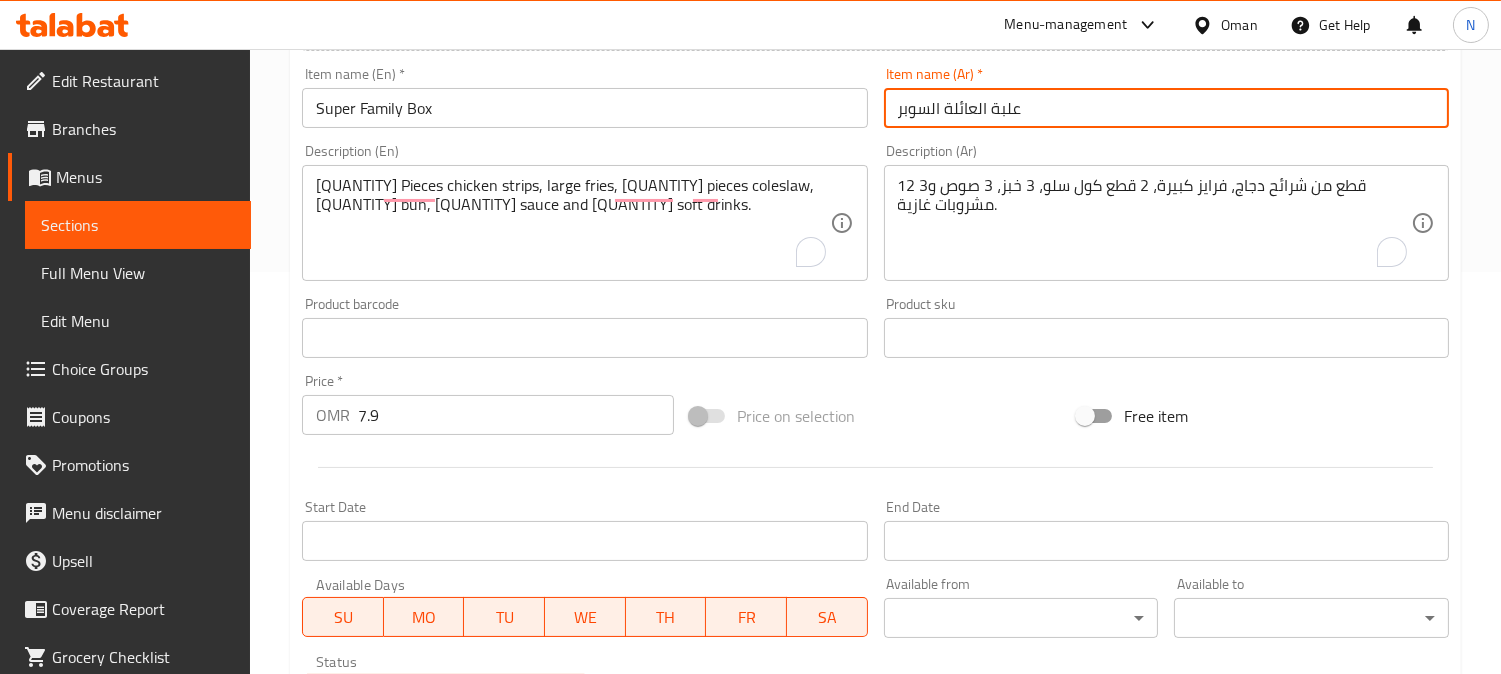 drag, startPoint x: 990, startPoint y: 110, endPoint x: 932, endPoint y: 118, distance: 58.549126 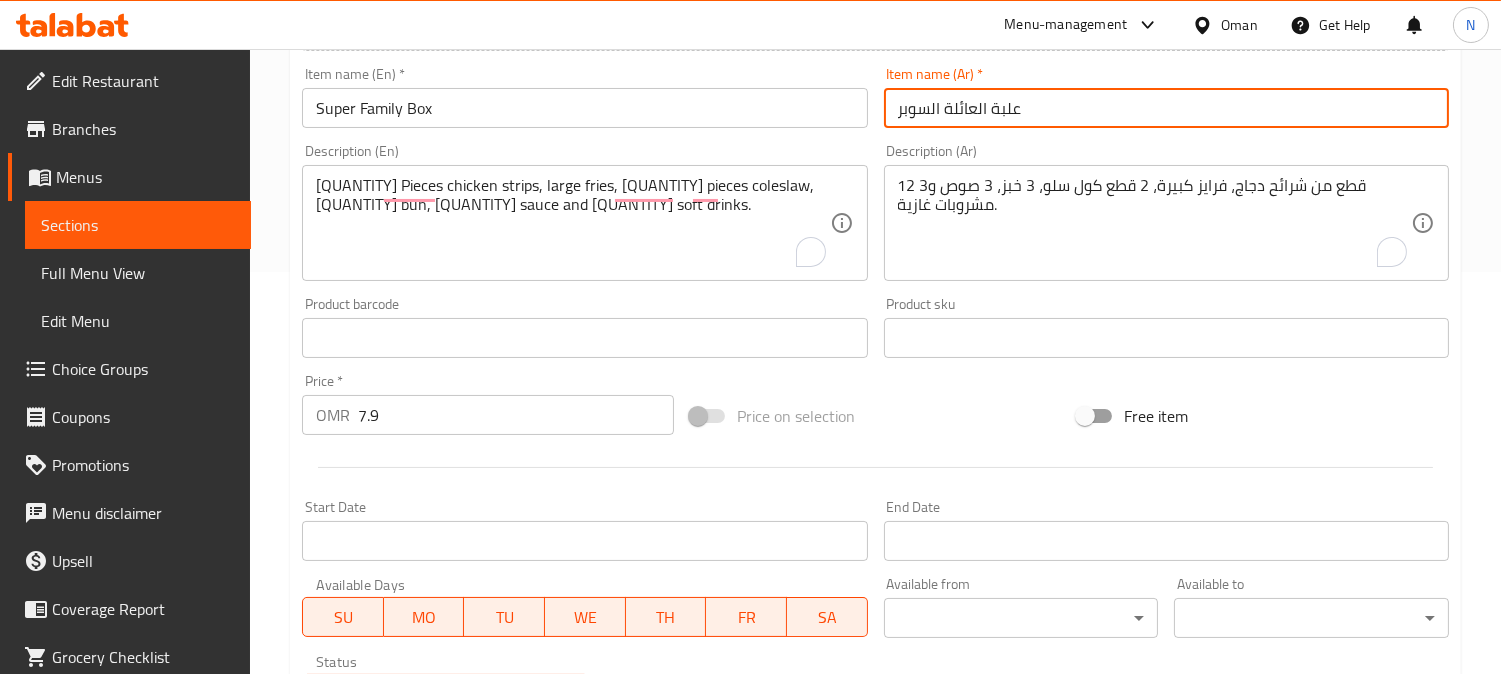 click on "علبة العائلة السوبر" at bounding box center (1166, 108) 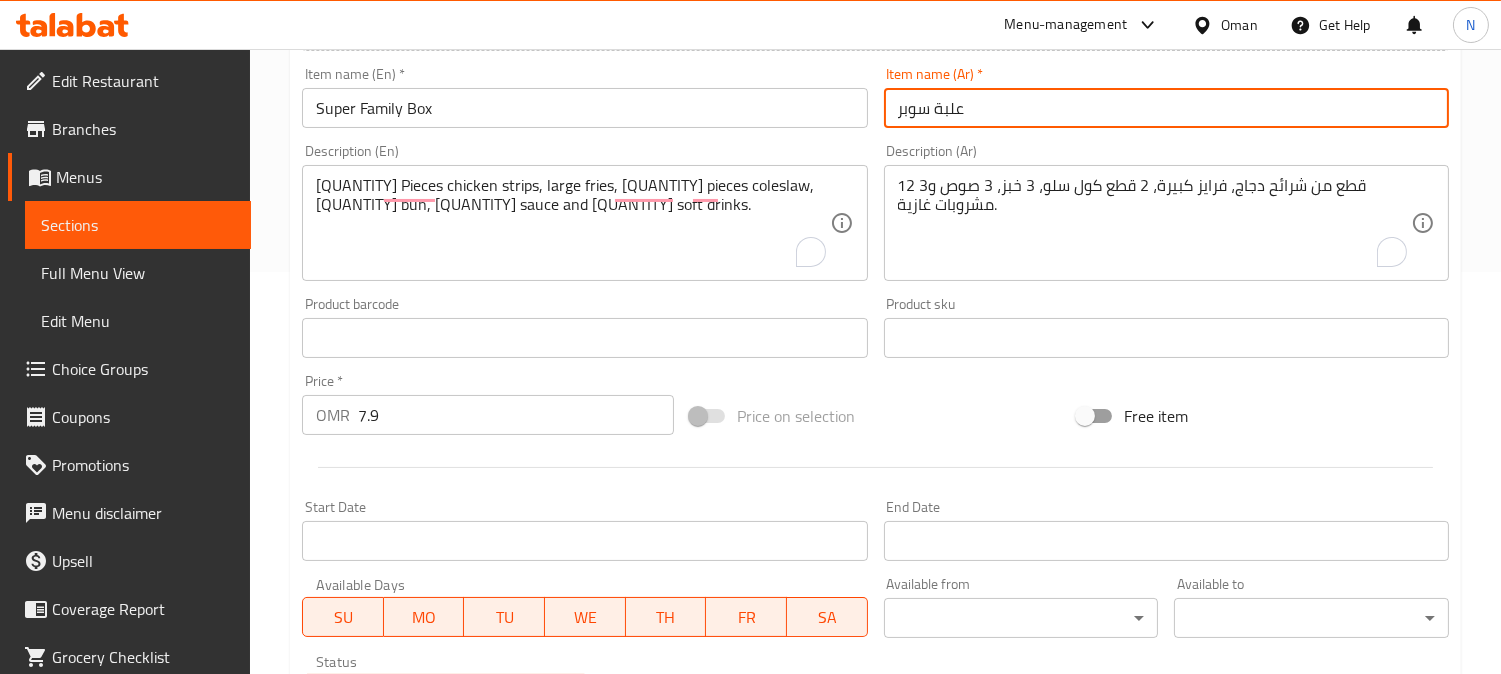 click on "علبة سوبر" at bounding box center [1166, 108] 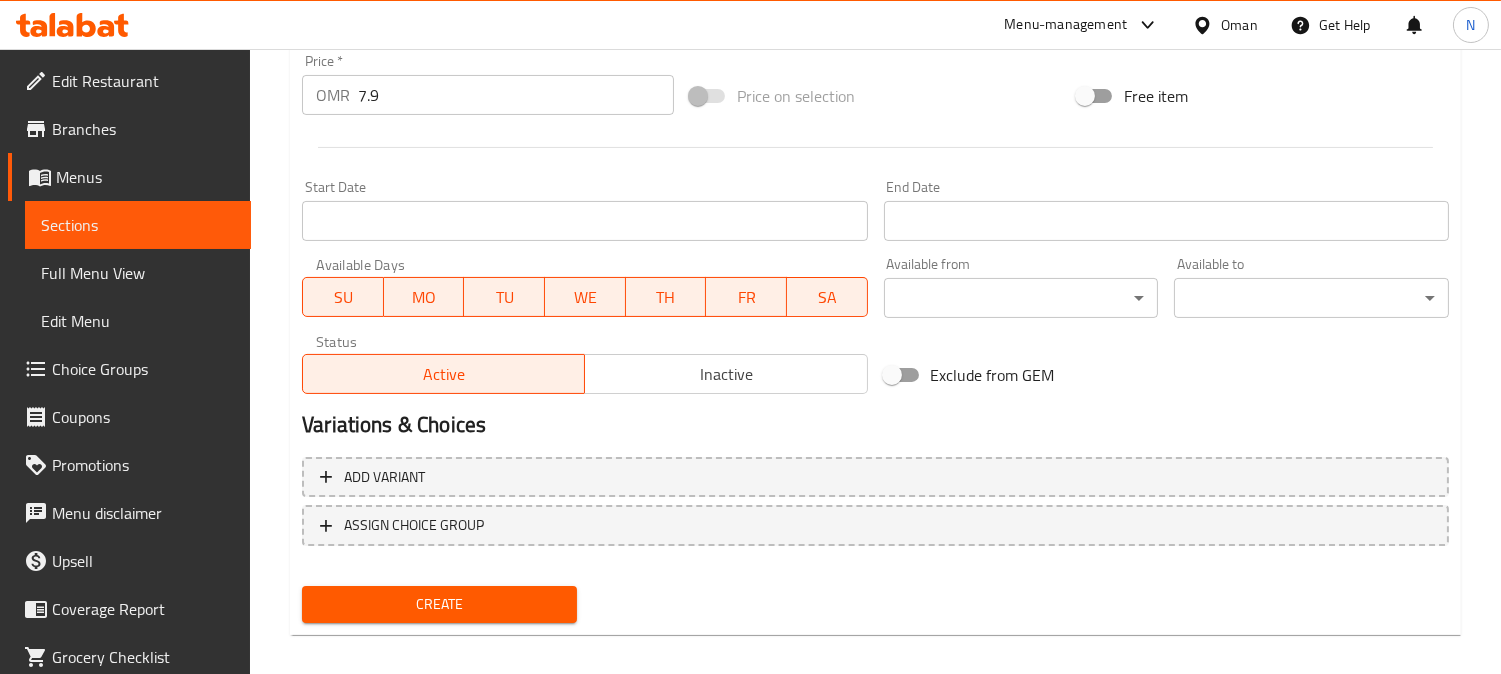 scroll, scrollTop: 735, scrollLeft: 0, axis: vertical 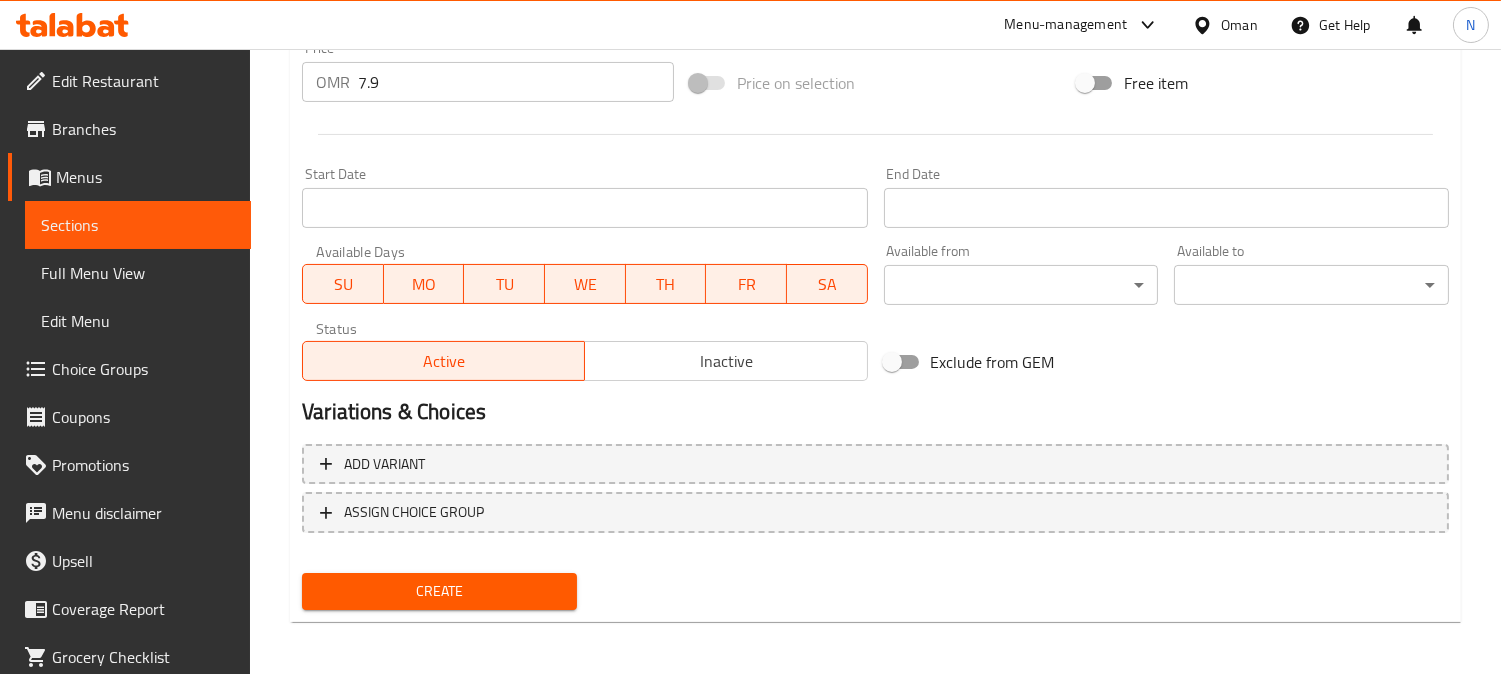 click on "Create" at bounding box center (439, 591) 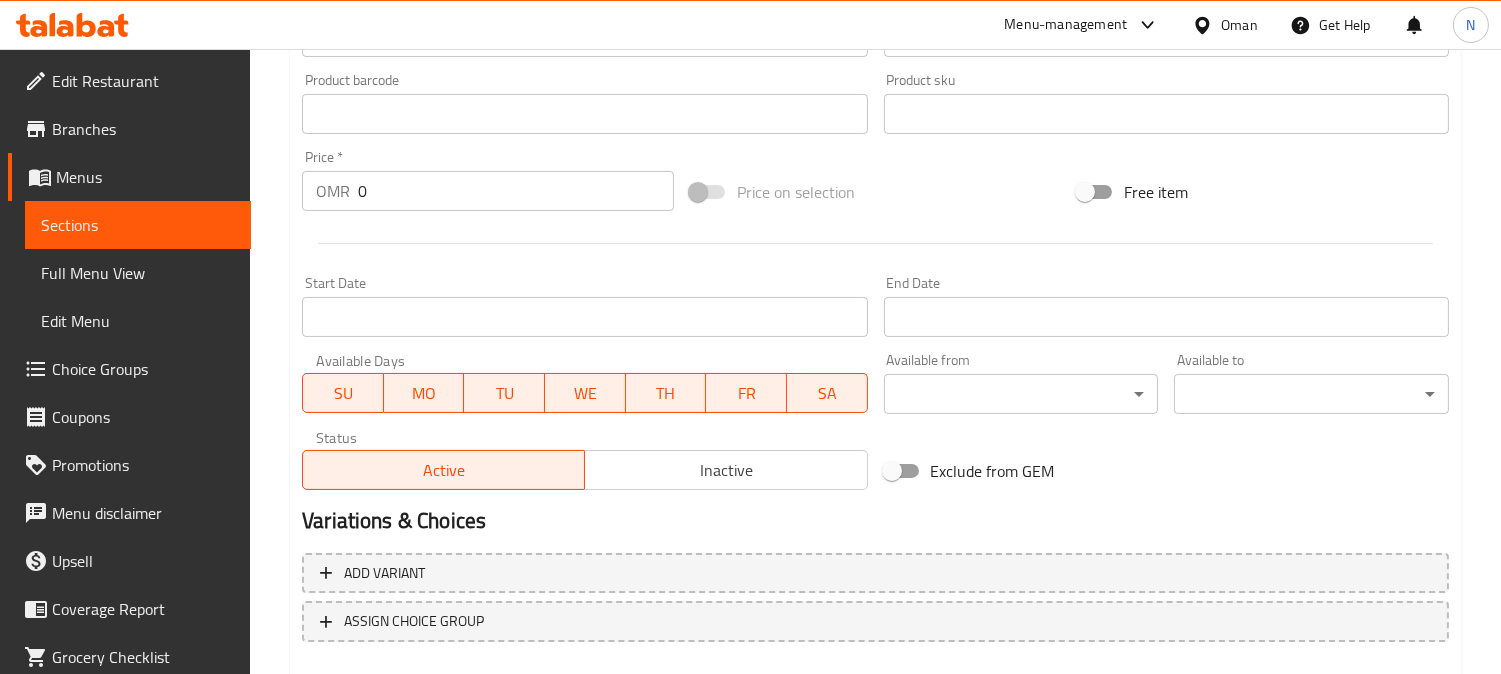 scroll, scrollTop: 291, scrollLeft: 0, axis: vertical 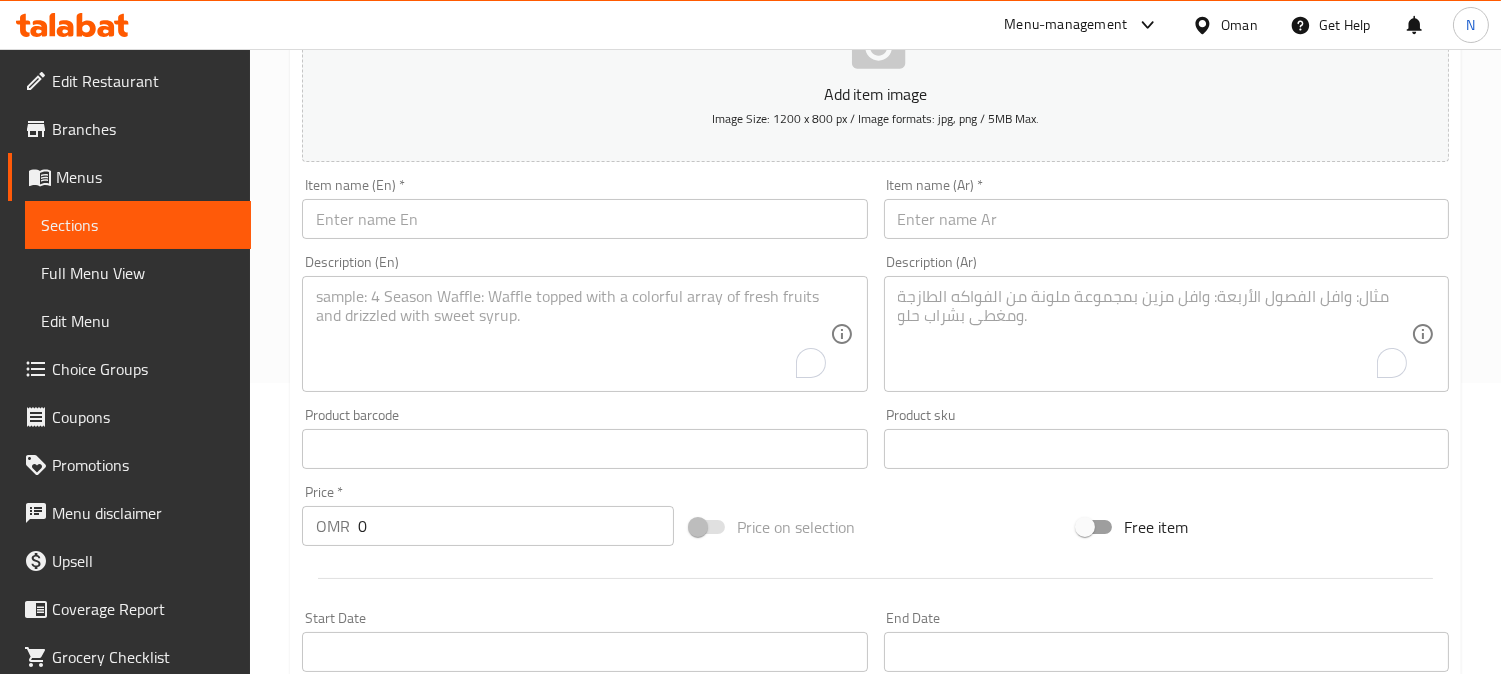 click at bounding box center (584, 219) 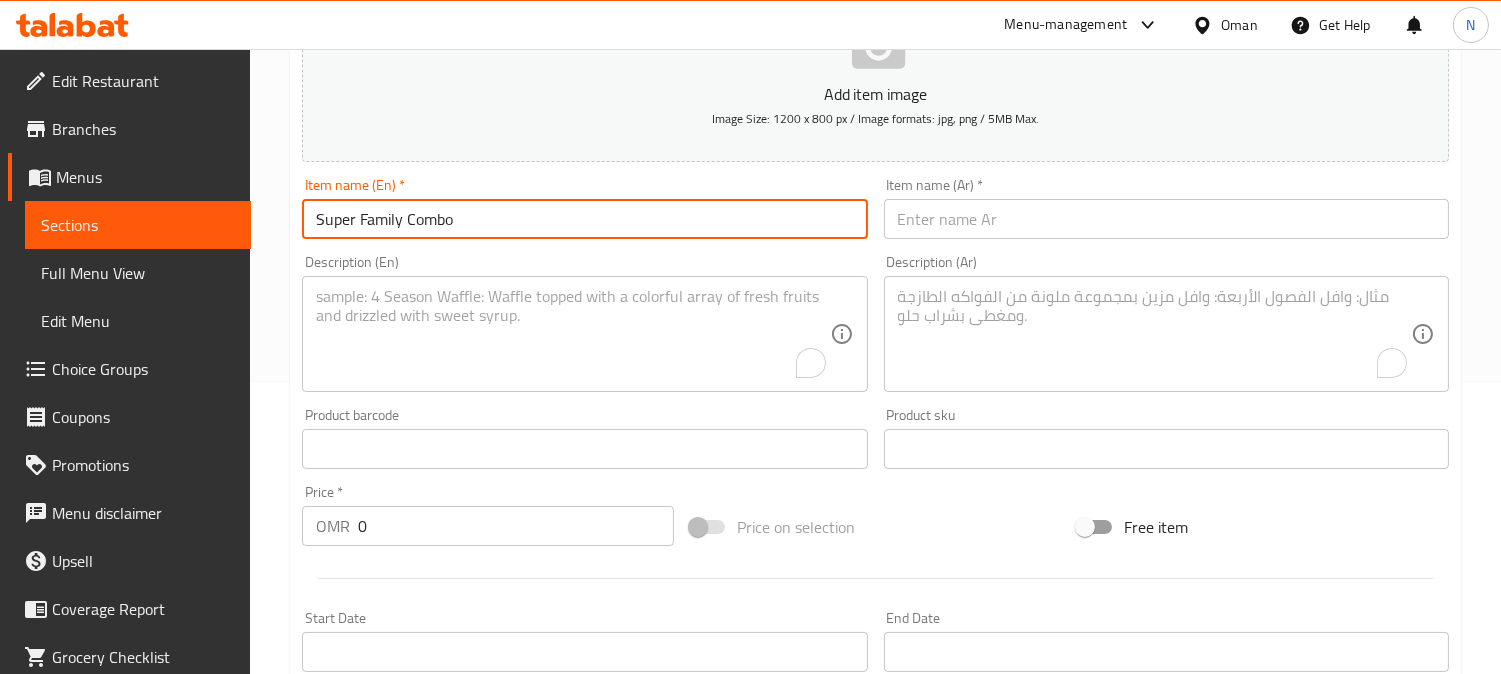 click at bounding box center (1166, 219) 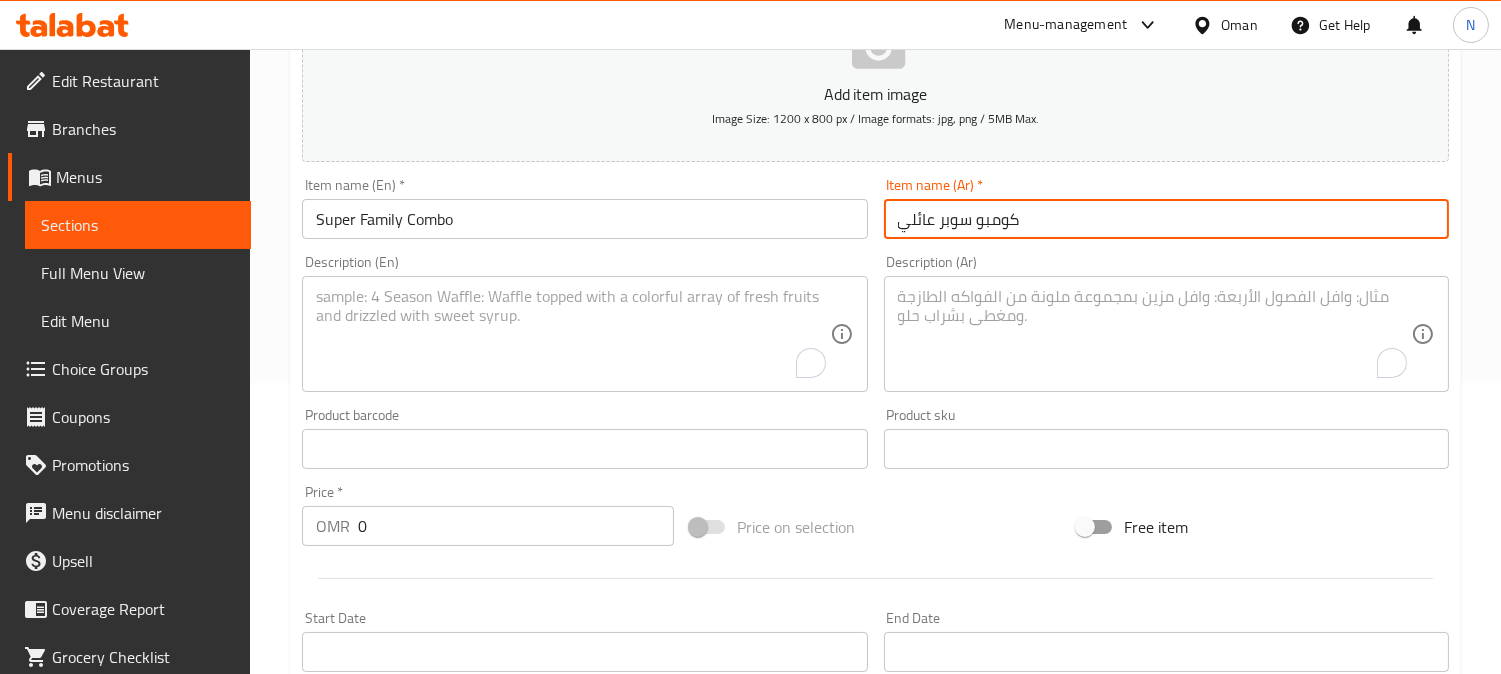 click at bounding box center (572, 334) 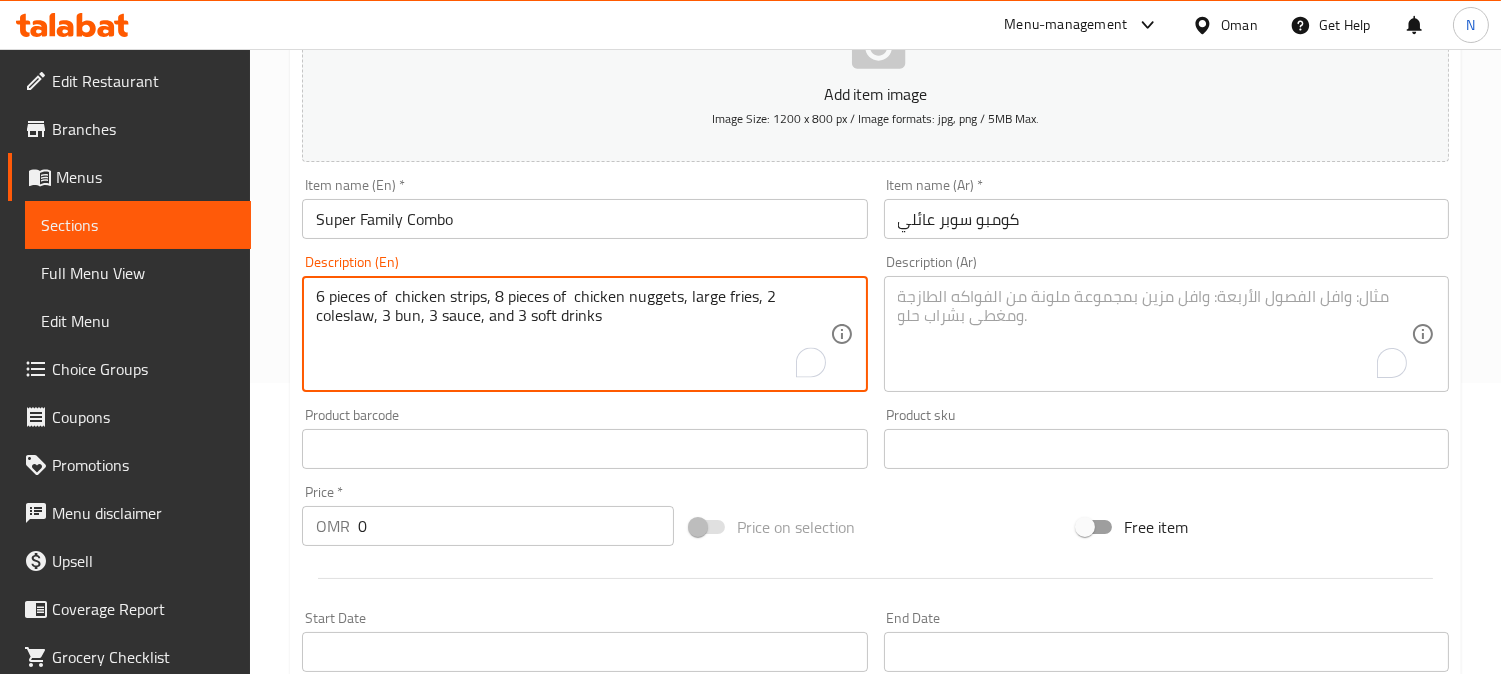drag, startPoint x: 331, startPoint y: 304, endPoint x: 607, endPoint y: 341, distance: 278.46902 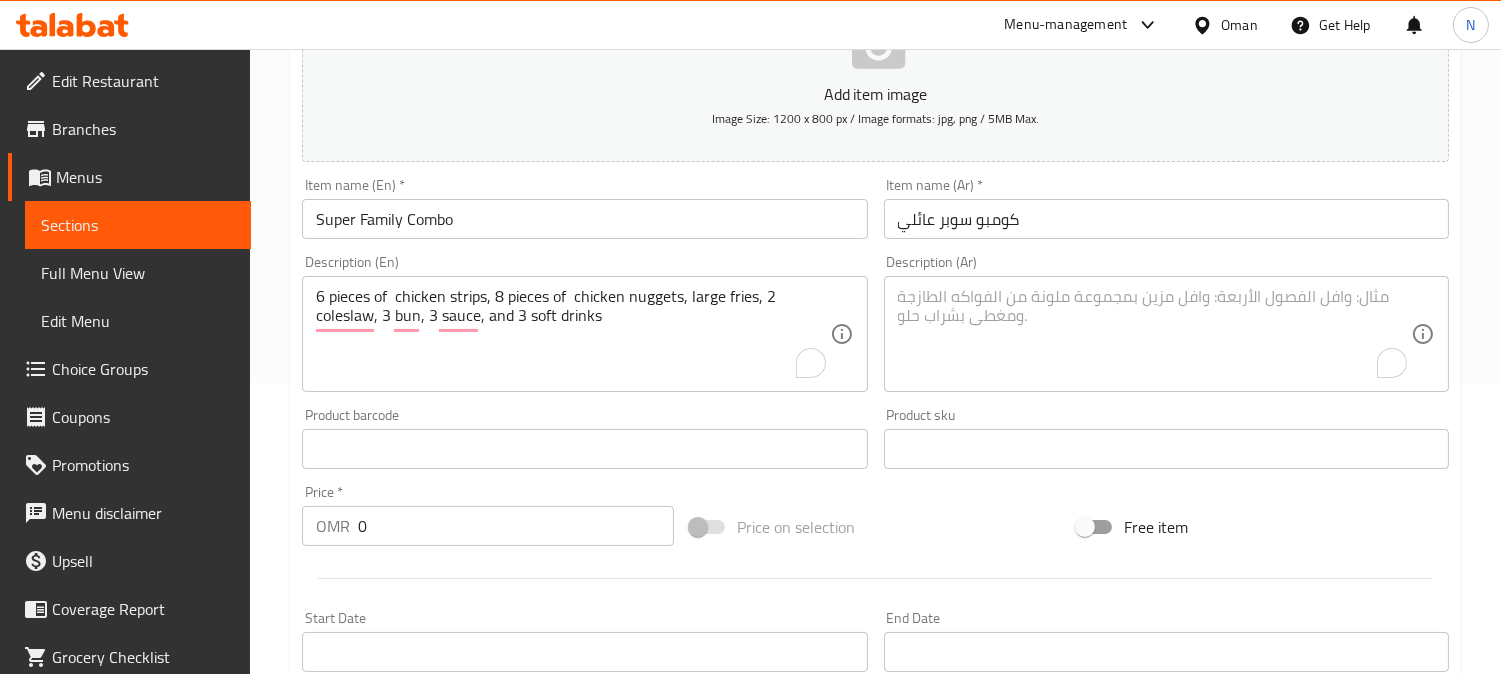 click on "6 pieces of  chicken strips, 8 pieces of  chicken nuggets, large fries, 2 coleslaw, 3 bun, 3 sauce, and 3 soft drinks" at bounding box center [572, 334] 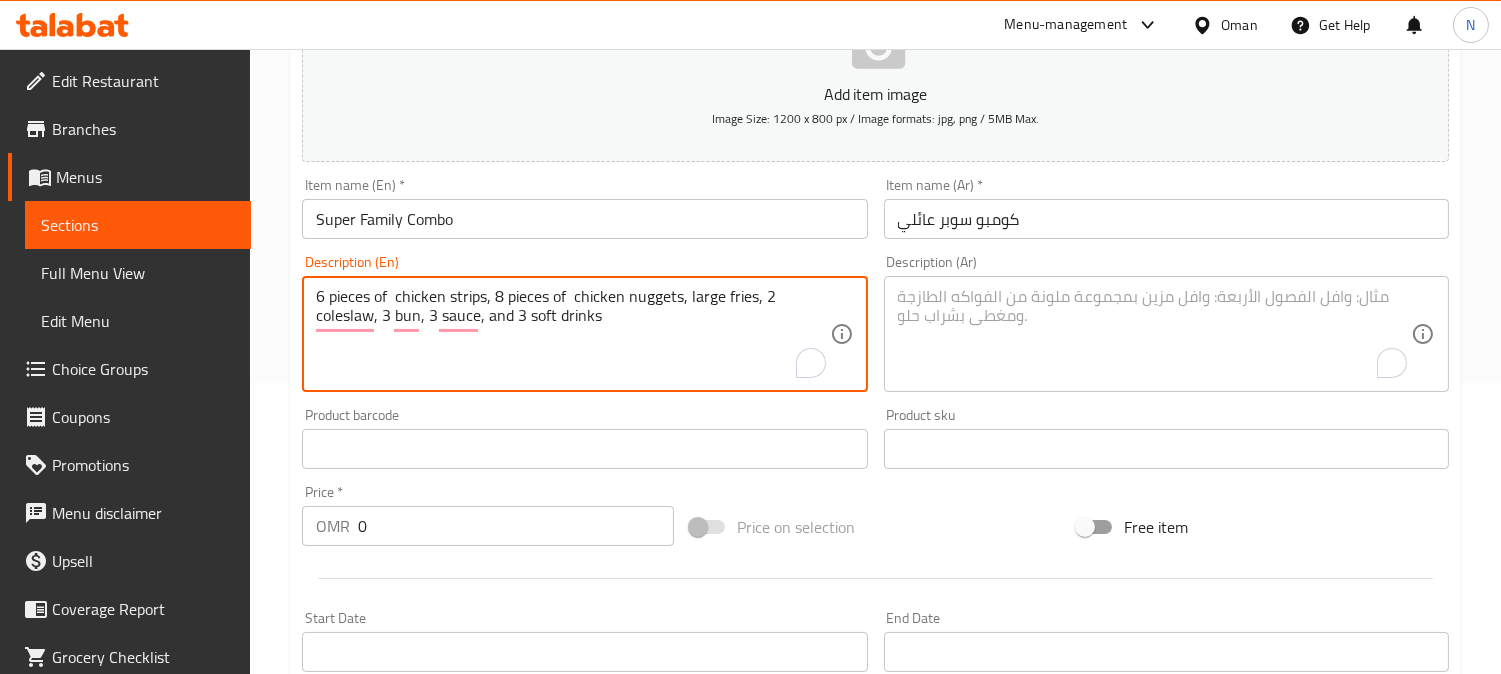 drag, startPoint x: 331, startPoint y: 301, endPoint x: 624, endPoint y: 355, distance: 297.93457 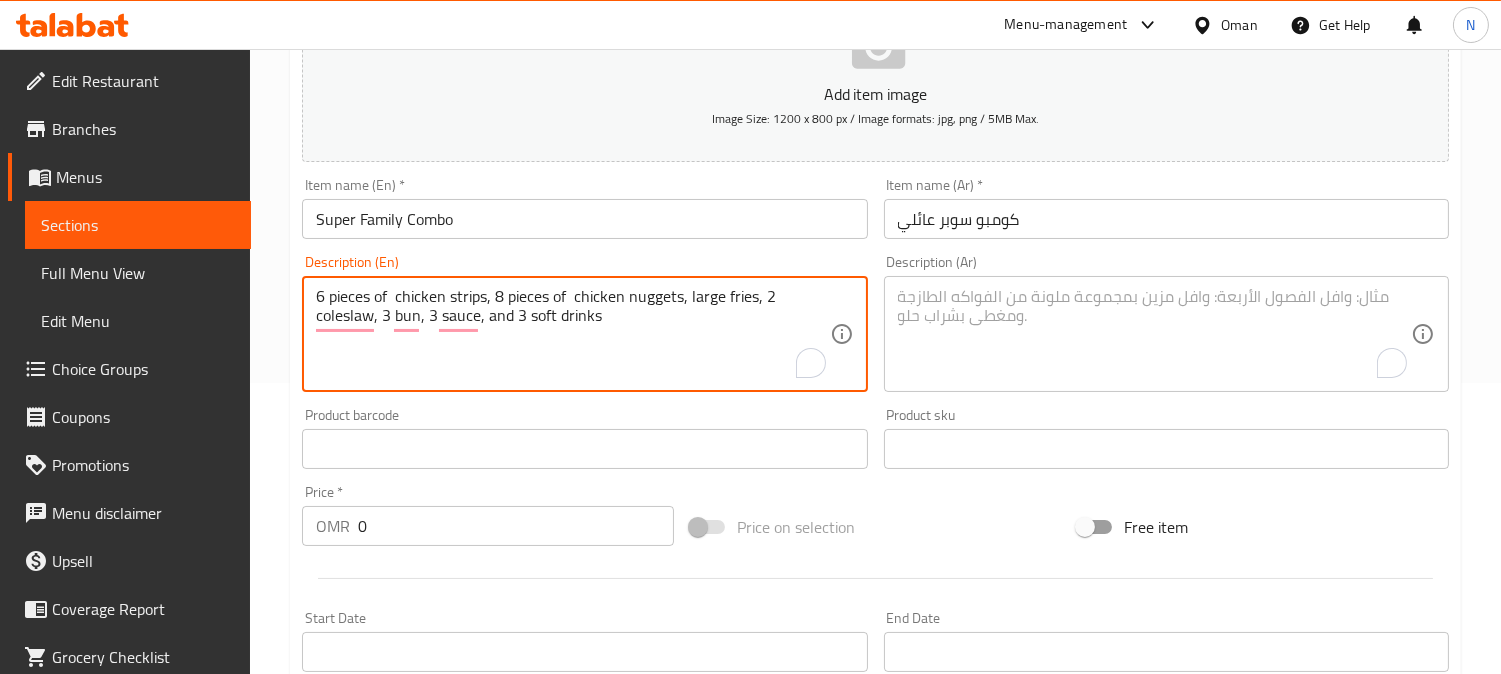 click on "6 pieces of  chicken strips, 8 pieces of  chicken nuggets, large fries, 2 coleslaw, 3 bun, 3 sauce, and 3 soft drinks" at bounding box center (572, 334) 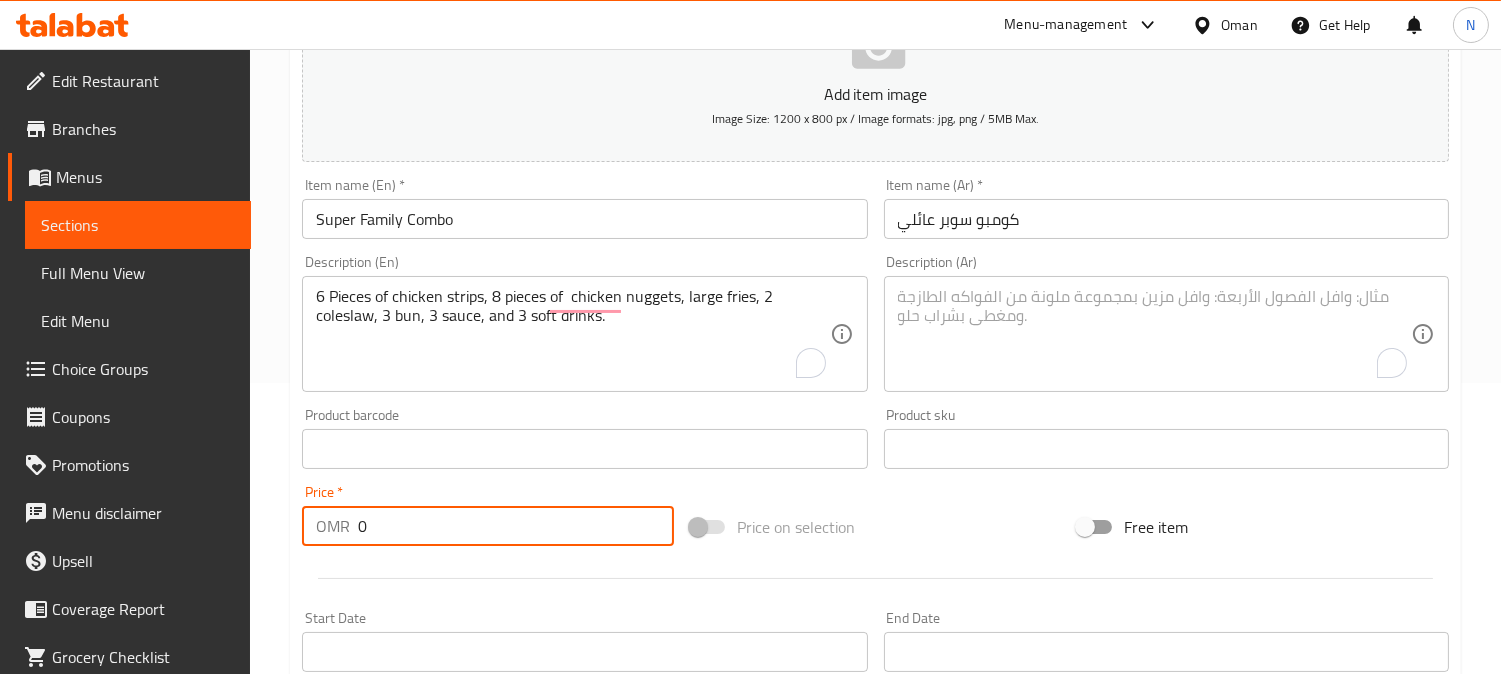 drag, startPoint x: 368, startPoint y: 526, endPoint x: 338, endPoint y: 540, distance: 33.105892 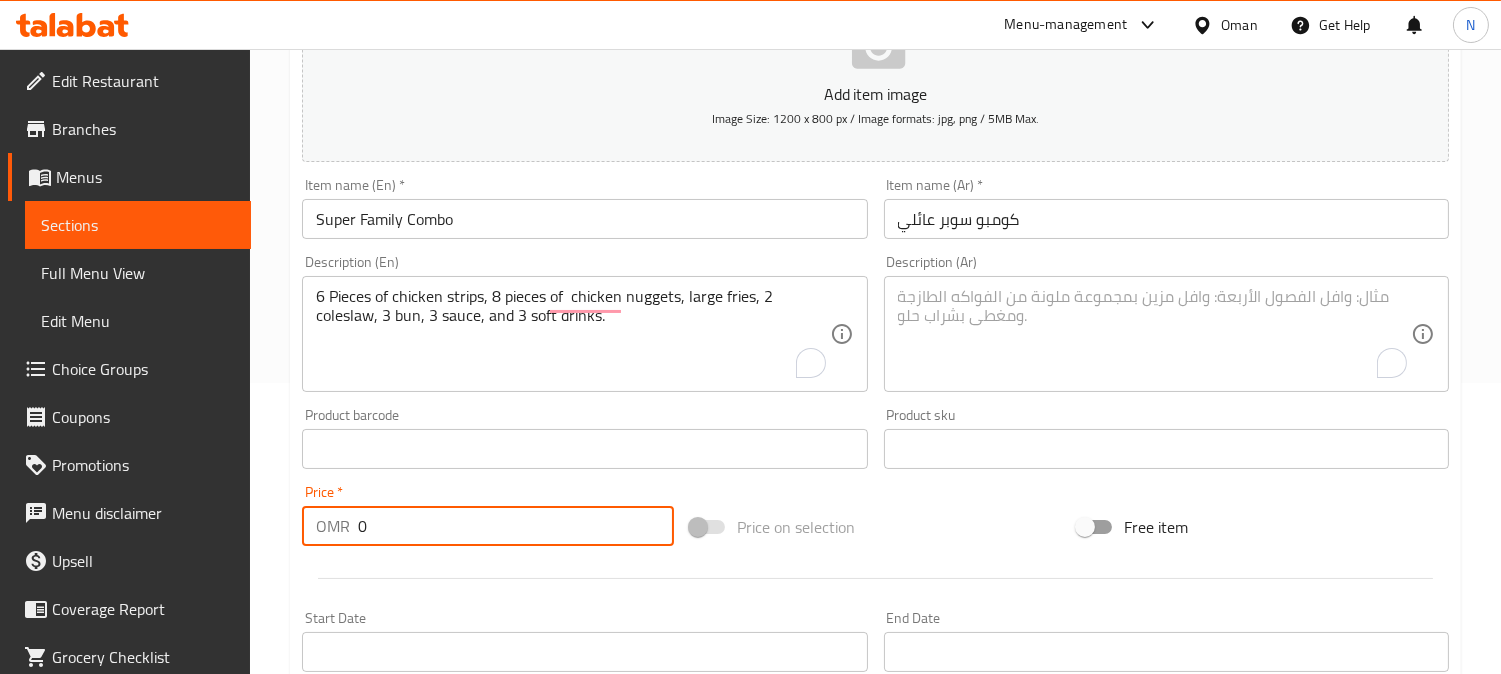 click on "OMR 0 Price  *" at bounding box center [488, 526] 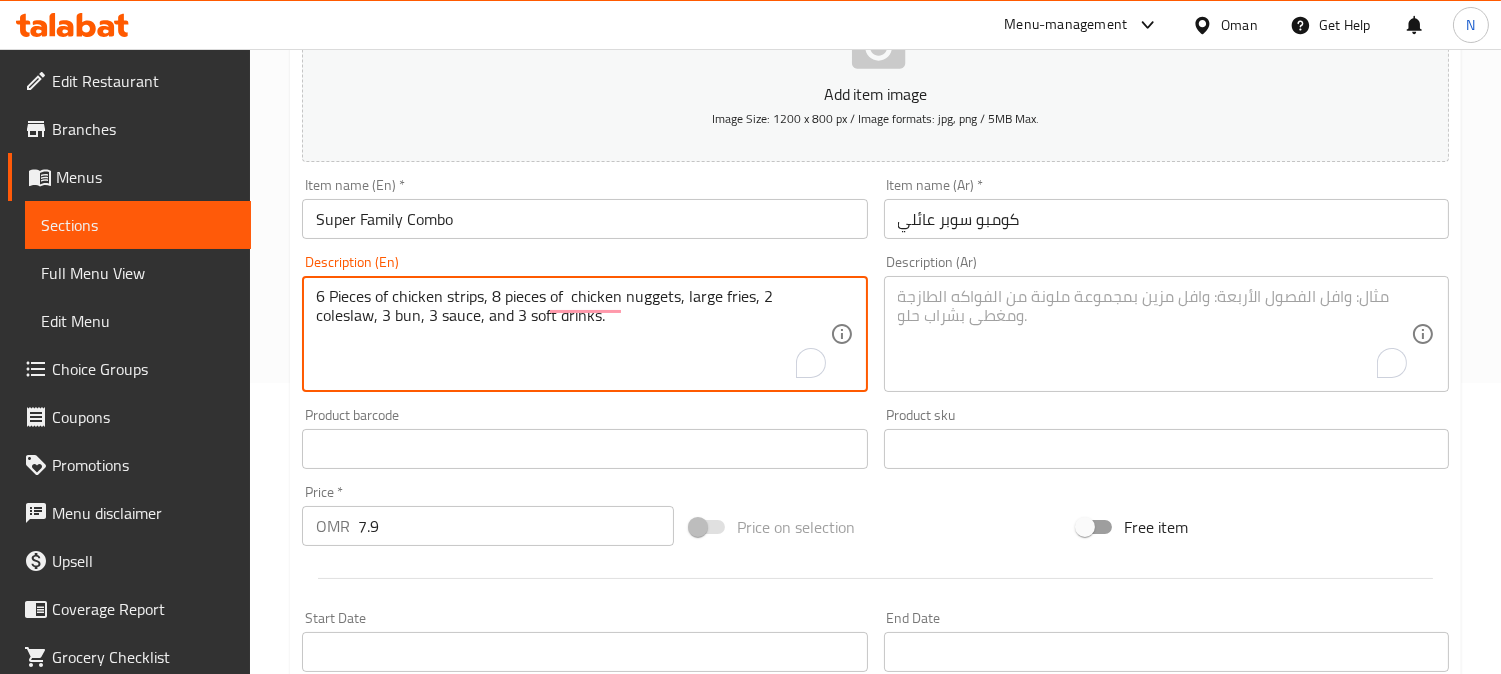 click on "6 Pieces of chicken strips, 8 pieces of  chicken nuggets, large fries, 2 coleslaw, 3 bun, 3 sauce, and 3 soft drinks." at bounding box center [572, 334] 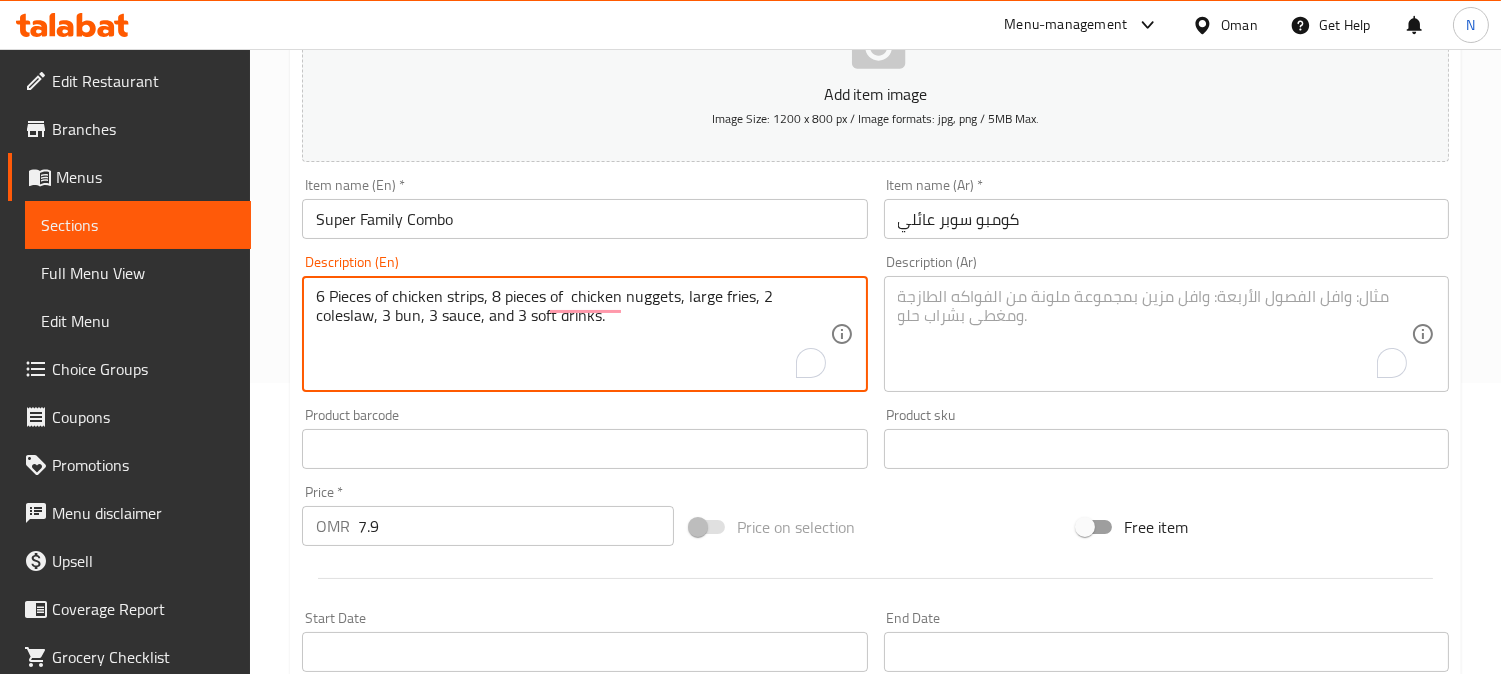 click at bounding box center (1154, 334) 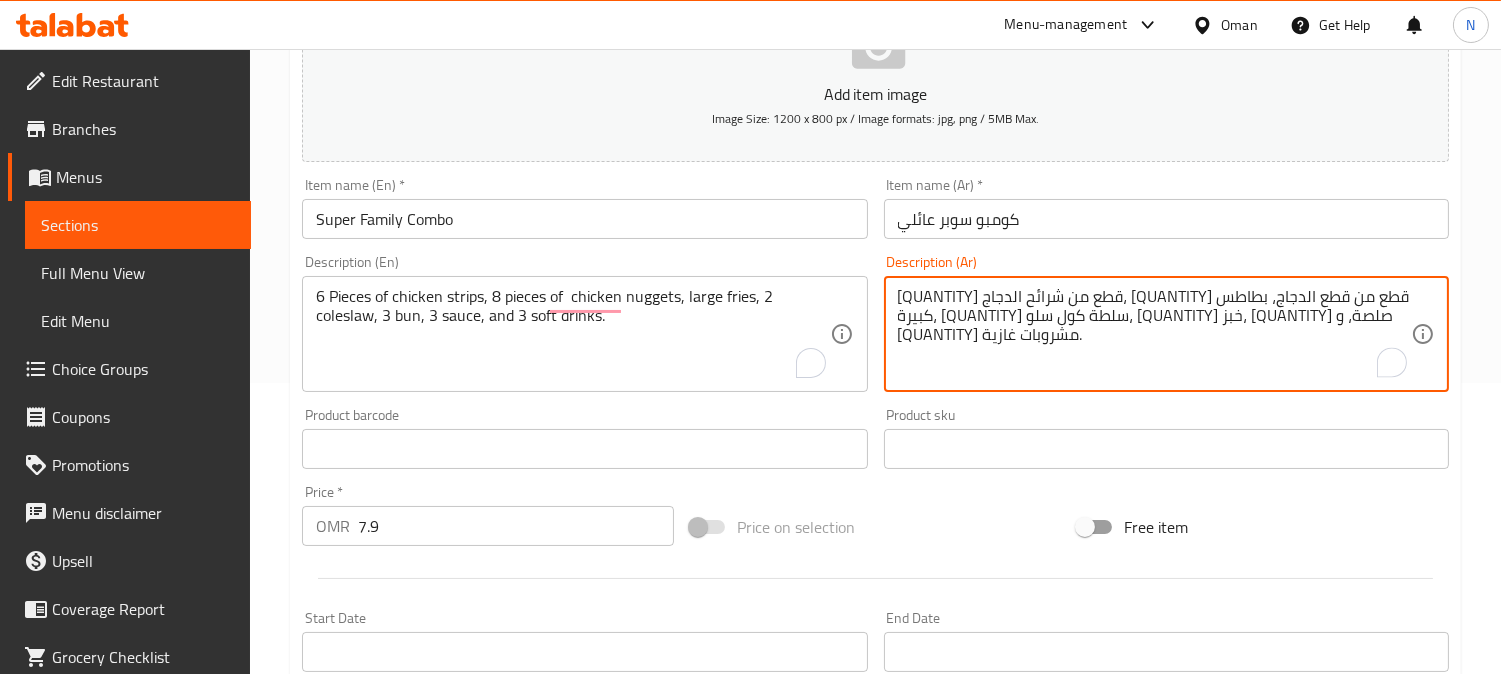 click on "[QUANTITY] قطع من شرائح الدجاج، [QUANTITY] قطع من قطع الدجاج، بطاطس كبيرة، [QUANTITY] سلطة كول سلو، [QUANTITY] خبز، [QUANTITY] صلصة، و [QUANTITY] مشروبات غازية." at bounding box center (1154, 334) 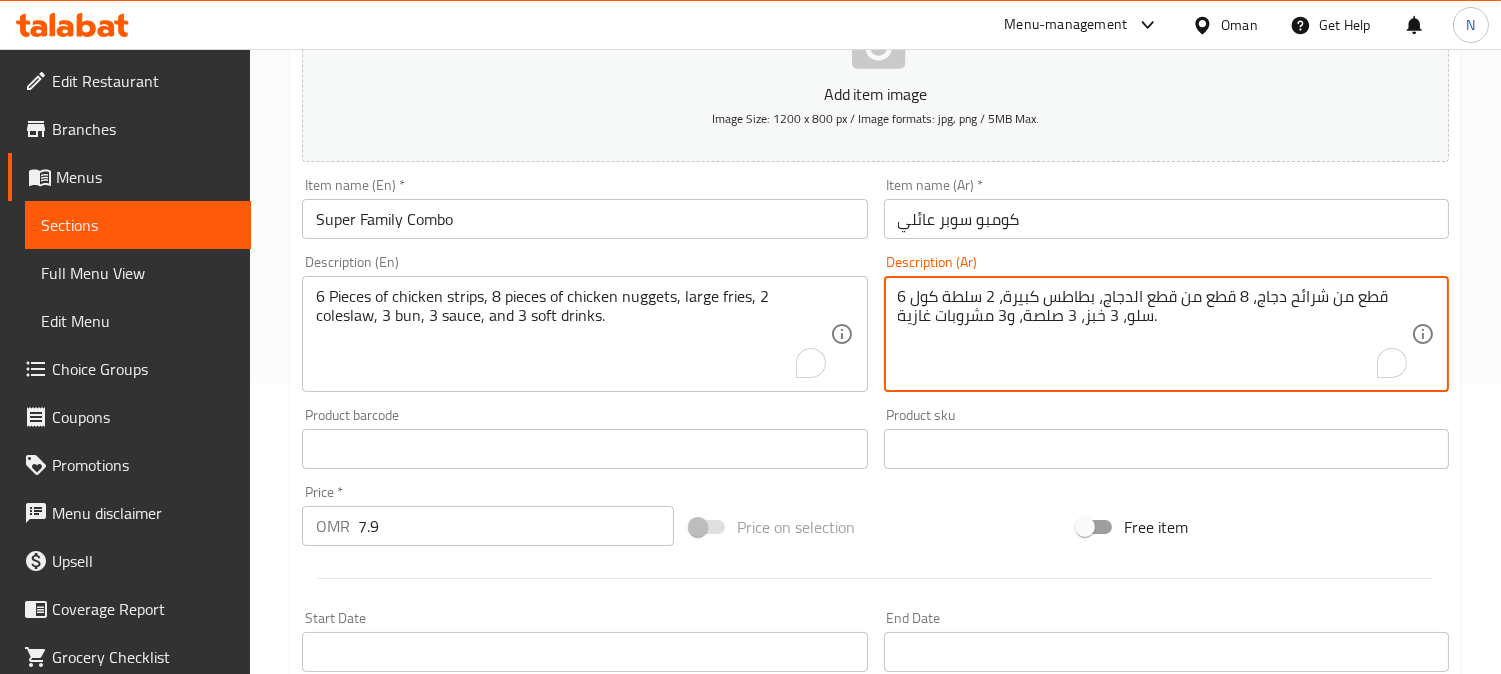 drag, startPoint x: 1197, startPoint y: 303, endPoint x: 1133, endPoint y: 305, distance: 64.03124 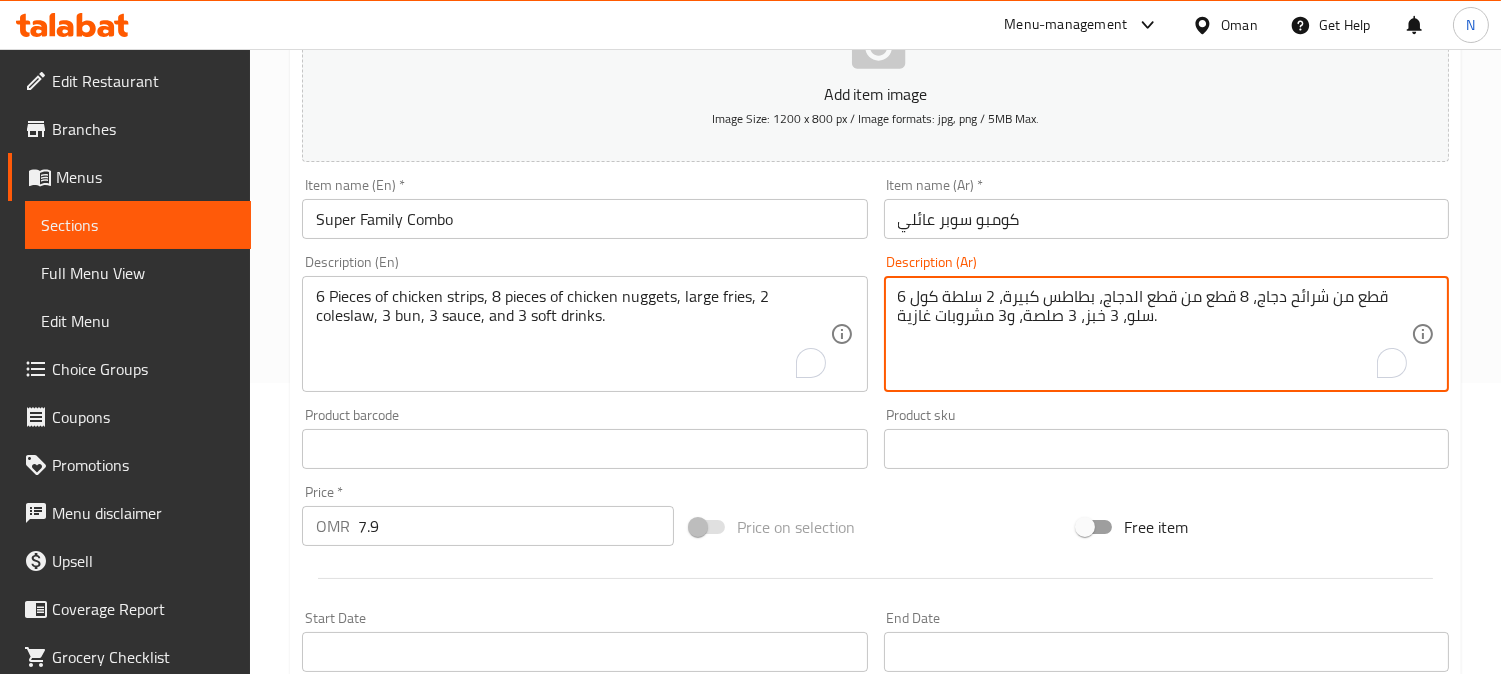 click on "6 قطع من شرائح دجاج، 8 قطع من قطع الدجاج، بطاطس كبيرة، 2 سلطة كول سلو، 3 خبز، 3 صلصة، و3 مشروبات غازية." at bounding box center [1154, 334] 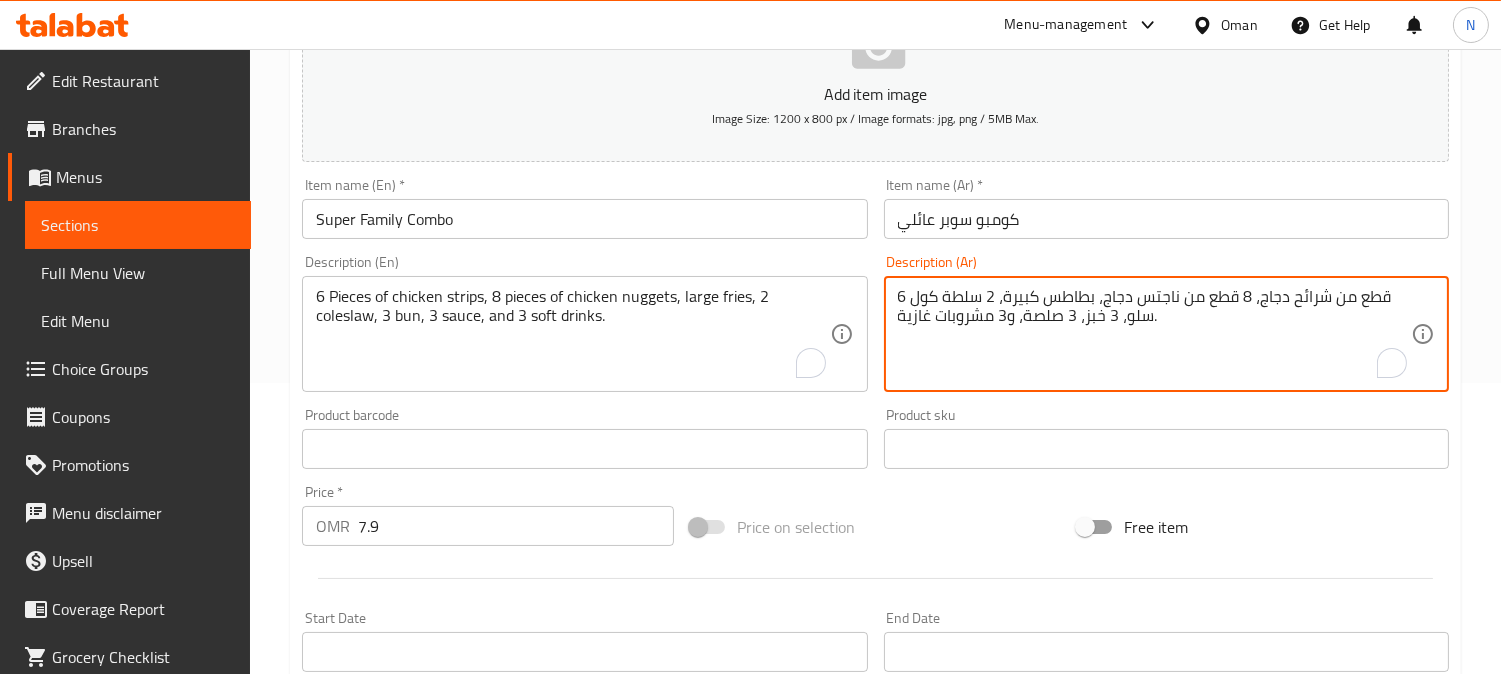 click on "6 قطع من شرائح دجاج، 8 قطع من ناجتس دجاج، بطاطس كبيرة، 2 سلطة كول سلو، 3 خبز، 3 صلصة، و3 مشروبات غازية." at bounding box center (1154, 334) 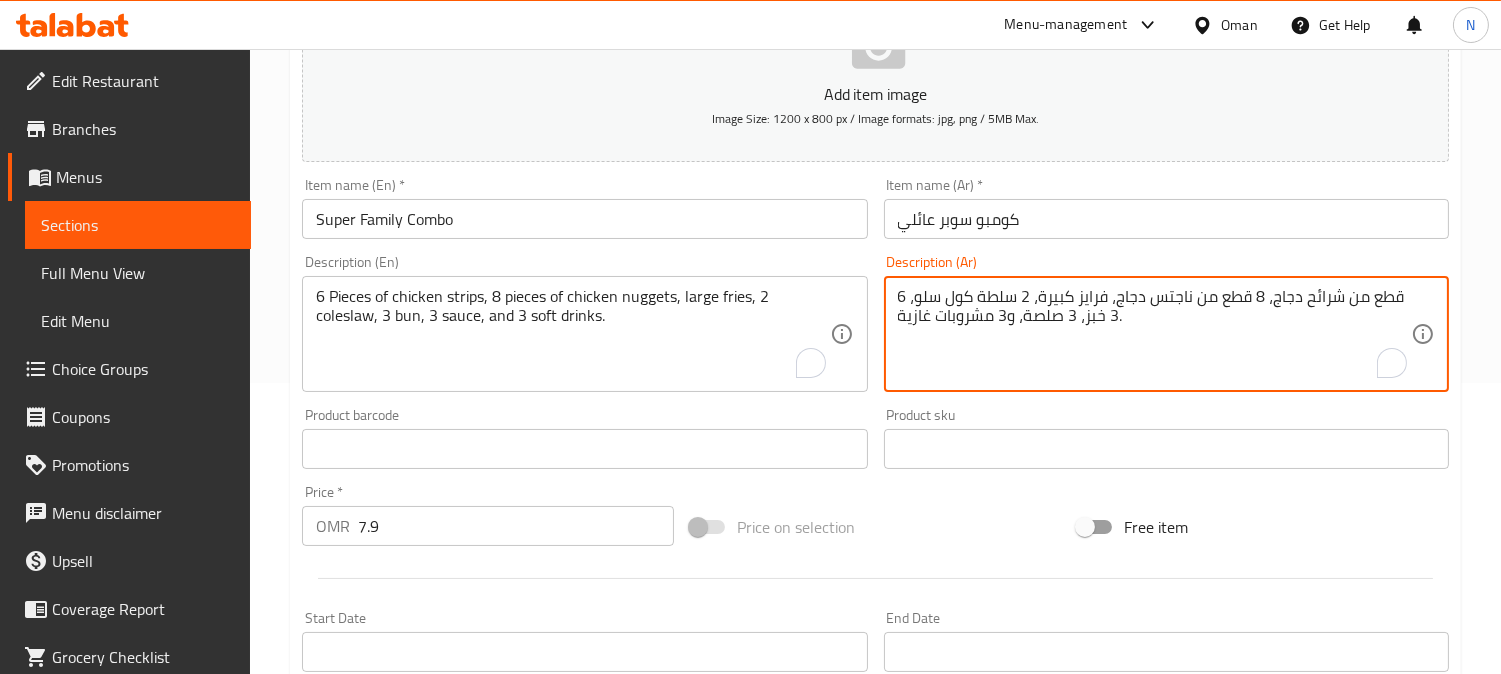 click on "6 قطع من شرائح دجاج، 8 قطع من ناجتس دجاج، فرايز كبيرة، 2 سلطة كول سلو، 3 خبز، 3 صلصة، و3 مشروبات غازية." at bounding box center (1154, 334) 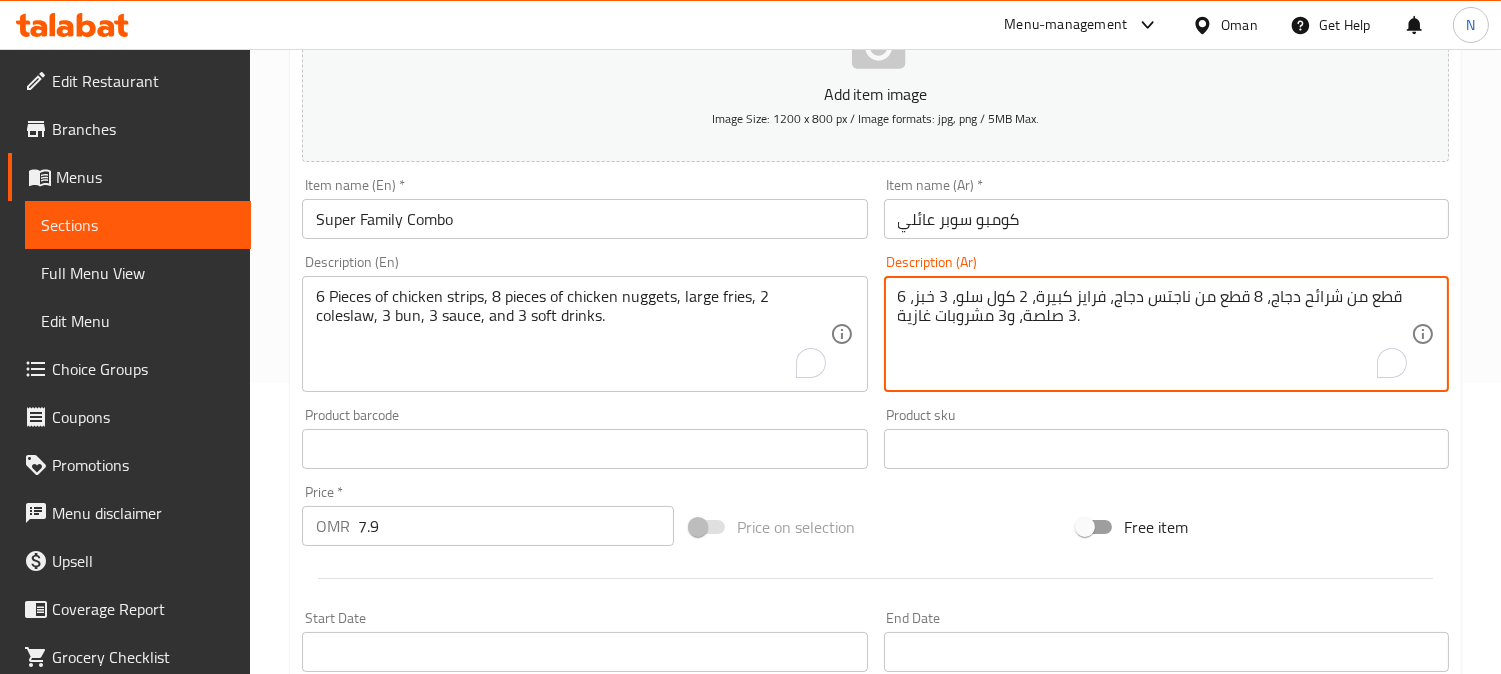 click on "6 قطع من شرائح دجاج، 8 قطع من ناجتس دجاج، فرايز كبيرة، 2 كول سلو، 3 خبز، 3 صلصة، و3 مشروبات غازية." at bounding box center (1154, 334) 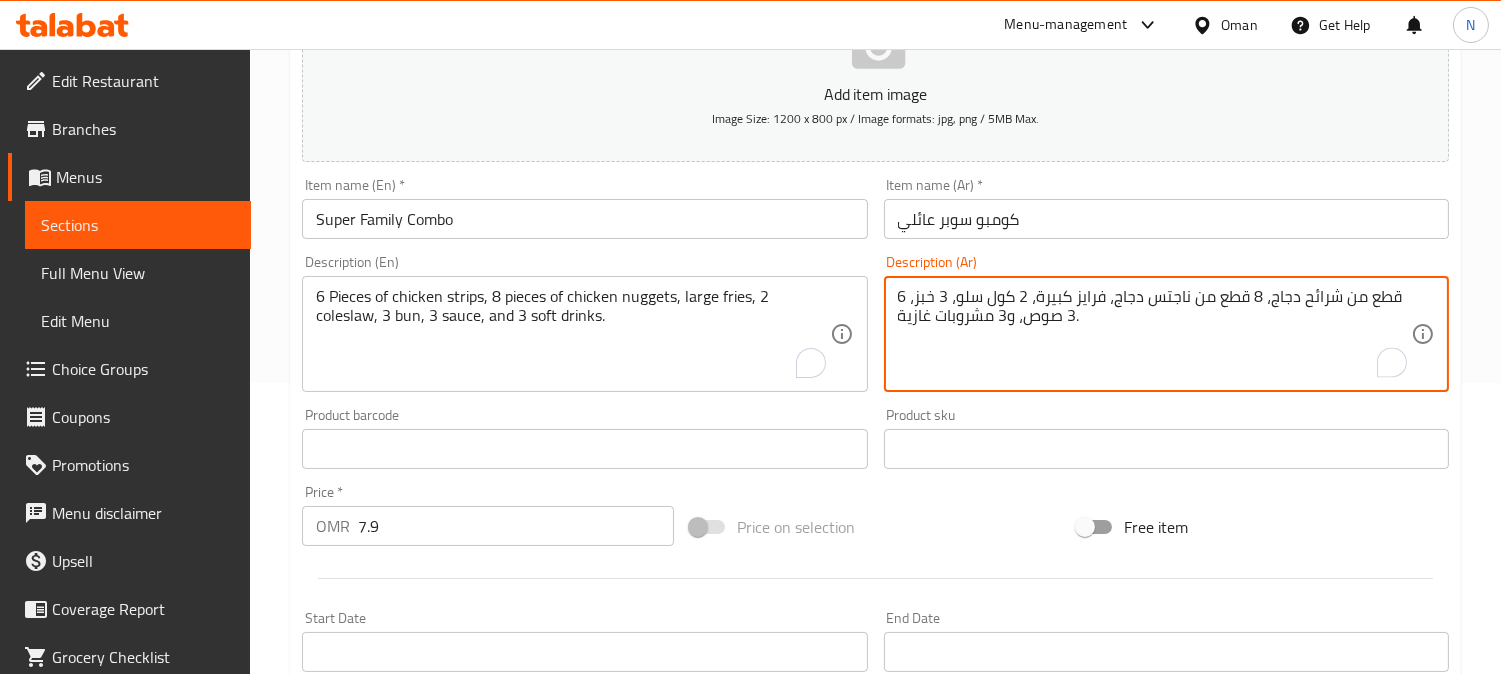 click on "6 قطع من شرائح دجاج، 8 قطع من ناجتس دجاج، فرايز كبيرة، 2 كول سلو، 3 خبز، 3 صوص، و3 مشروبات غازية." at bounding box center [1154, 334] 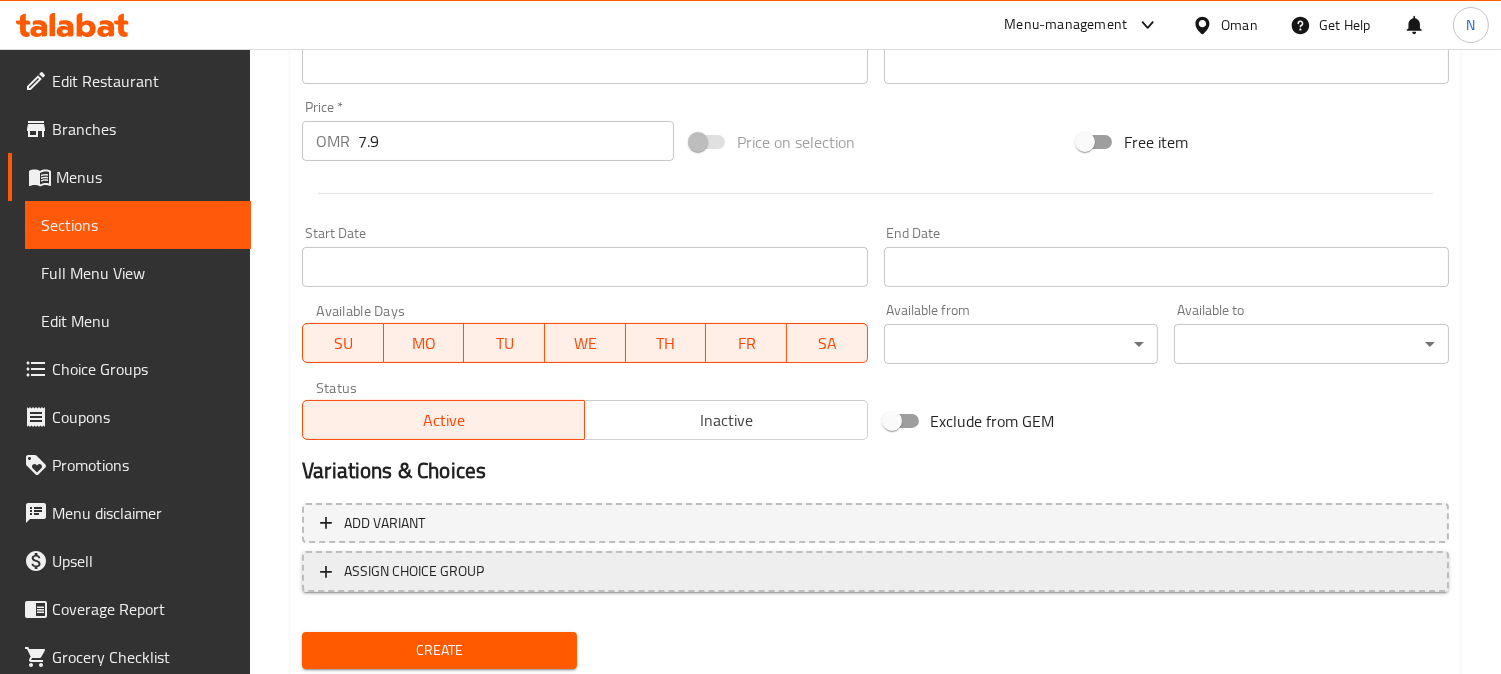 scroll, scrollTop: 735, scrollLeft: 0, axis: vertical 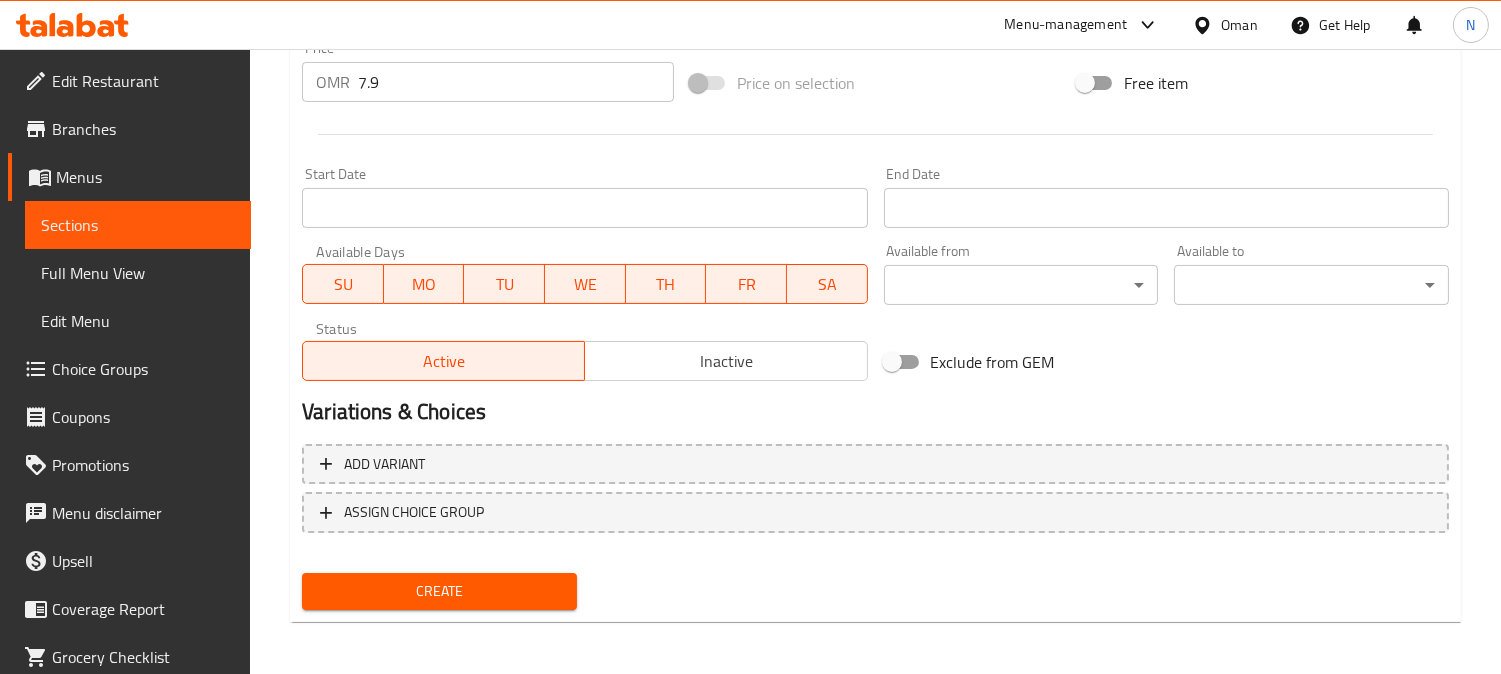 click on "Create" at bounding box center (439, 591) 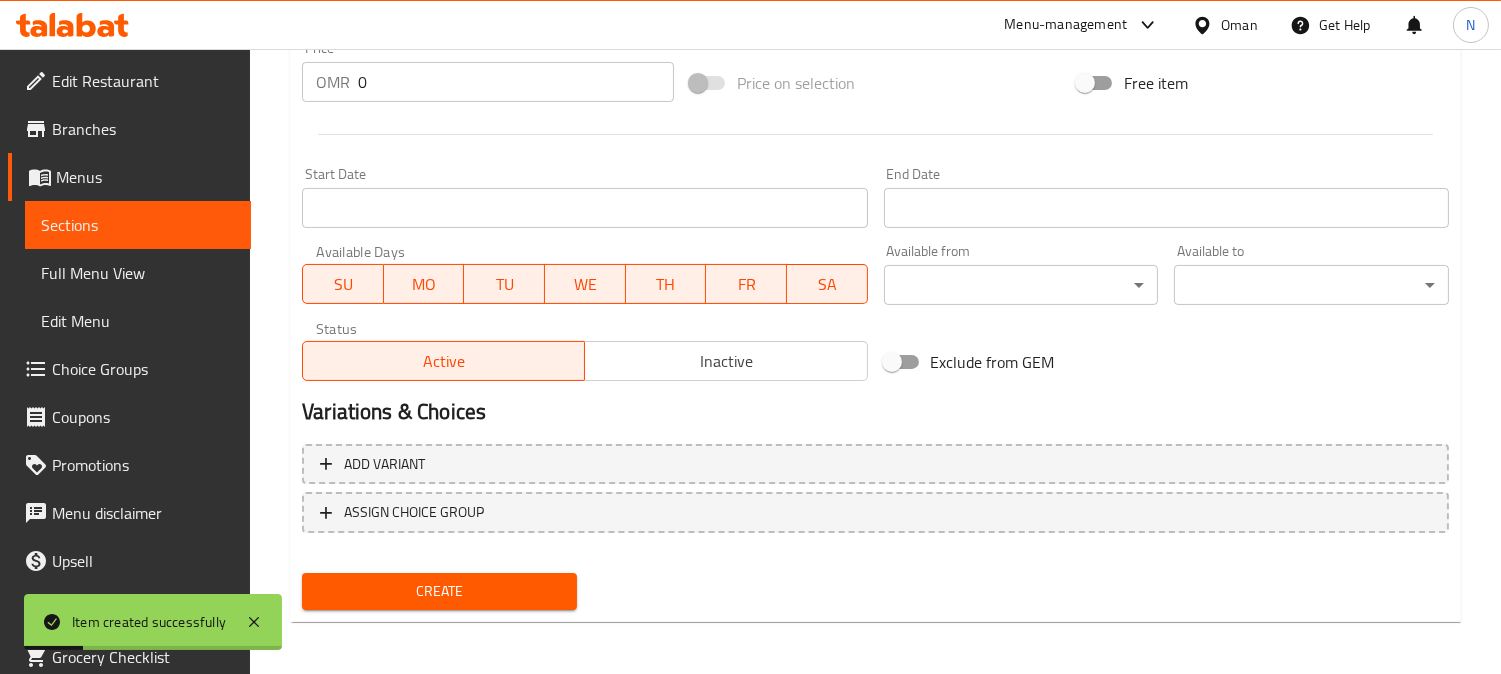 click on "Sections" at bounding box center [138, 225] 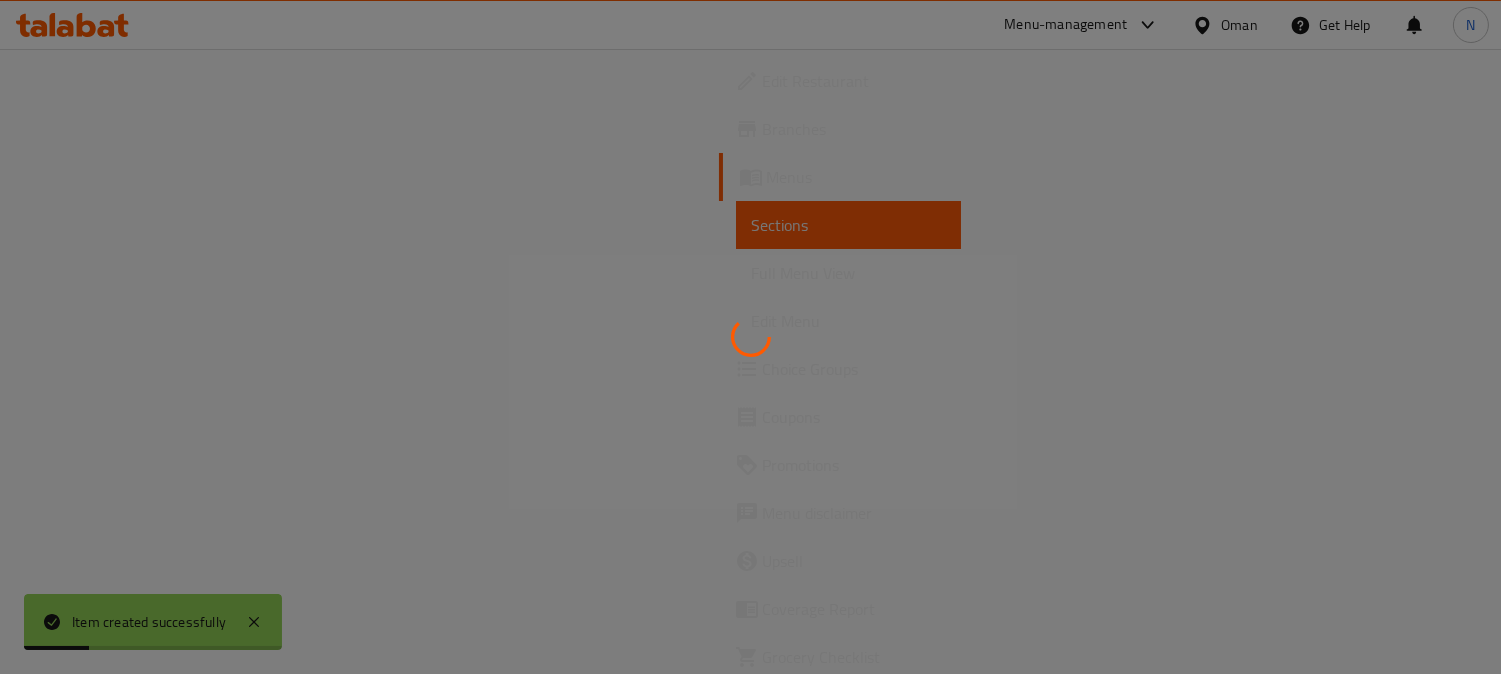 scroll, scrollTop: 0, scrollLeft: 0, axis: both 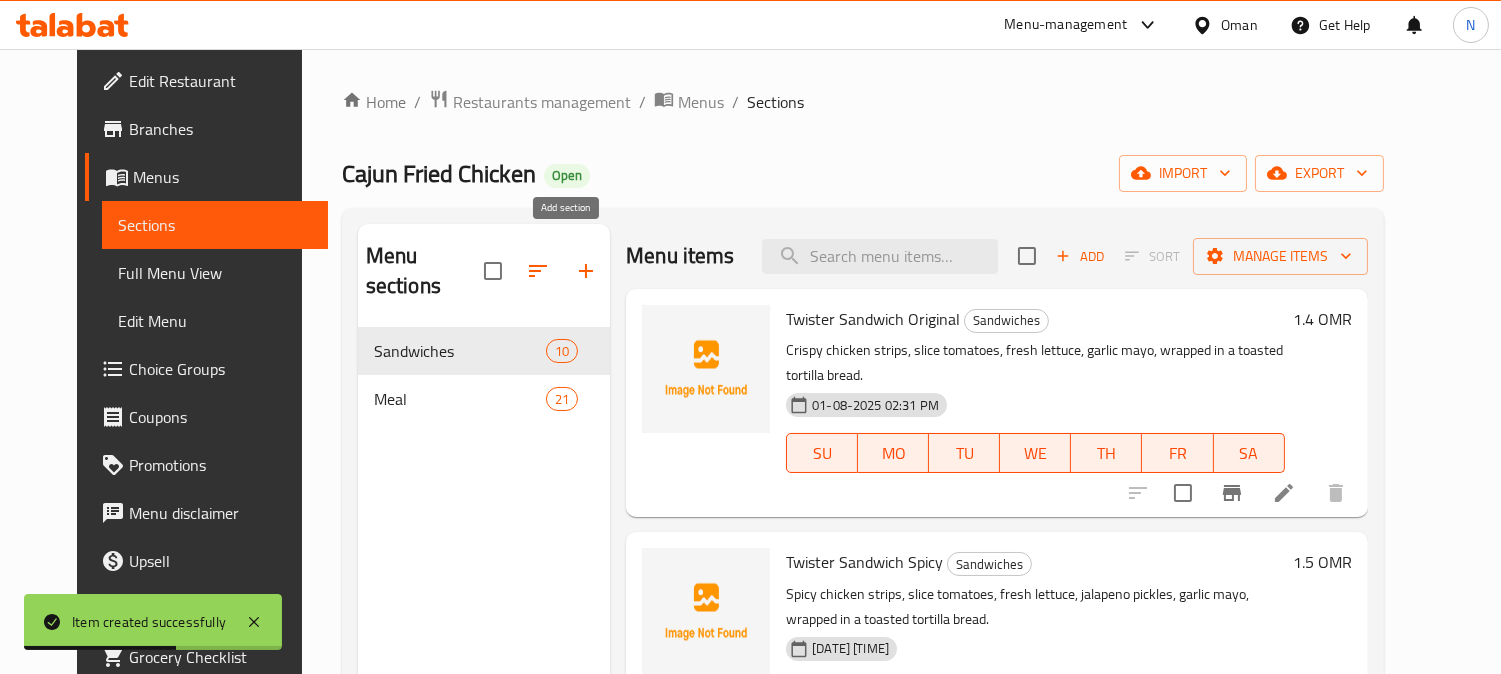 click 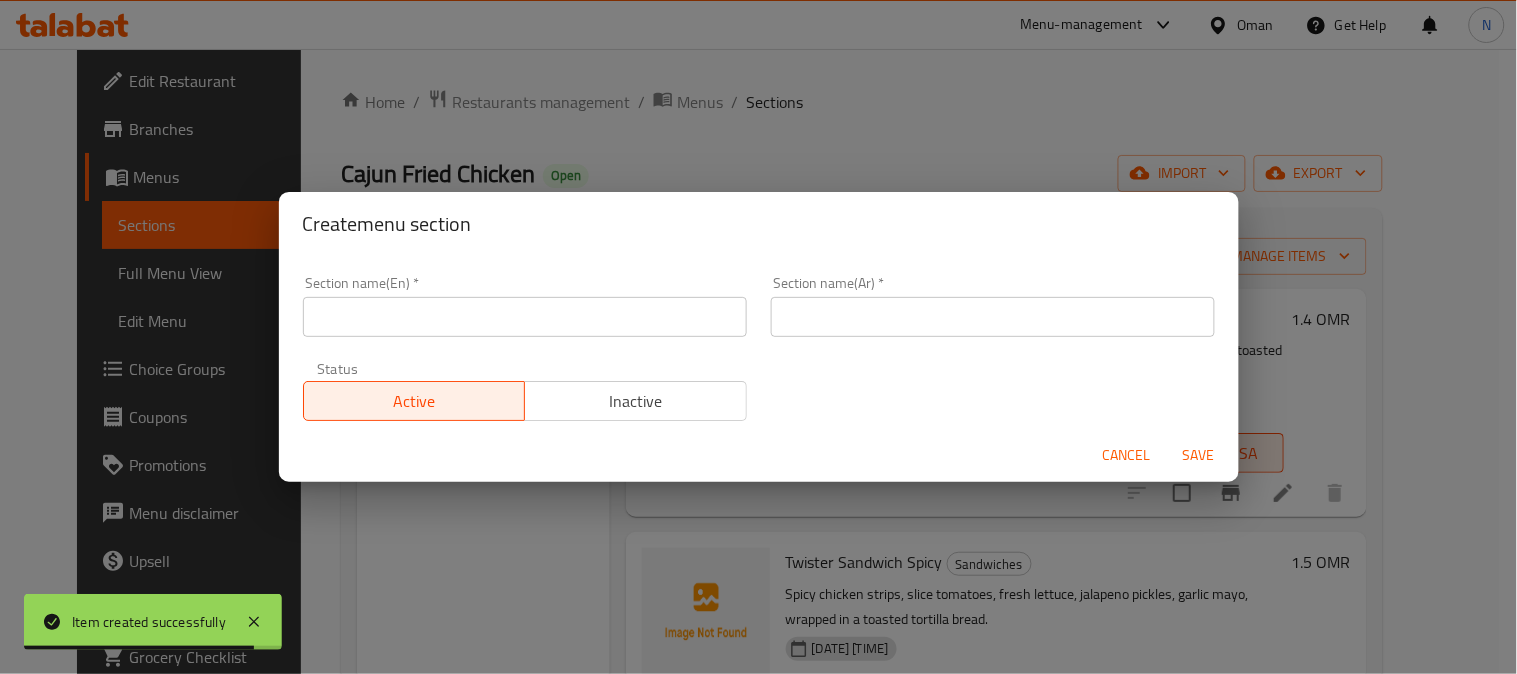 click at bounding box center [525, 317] 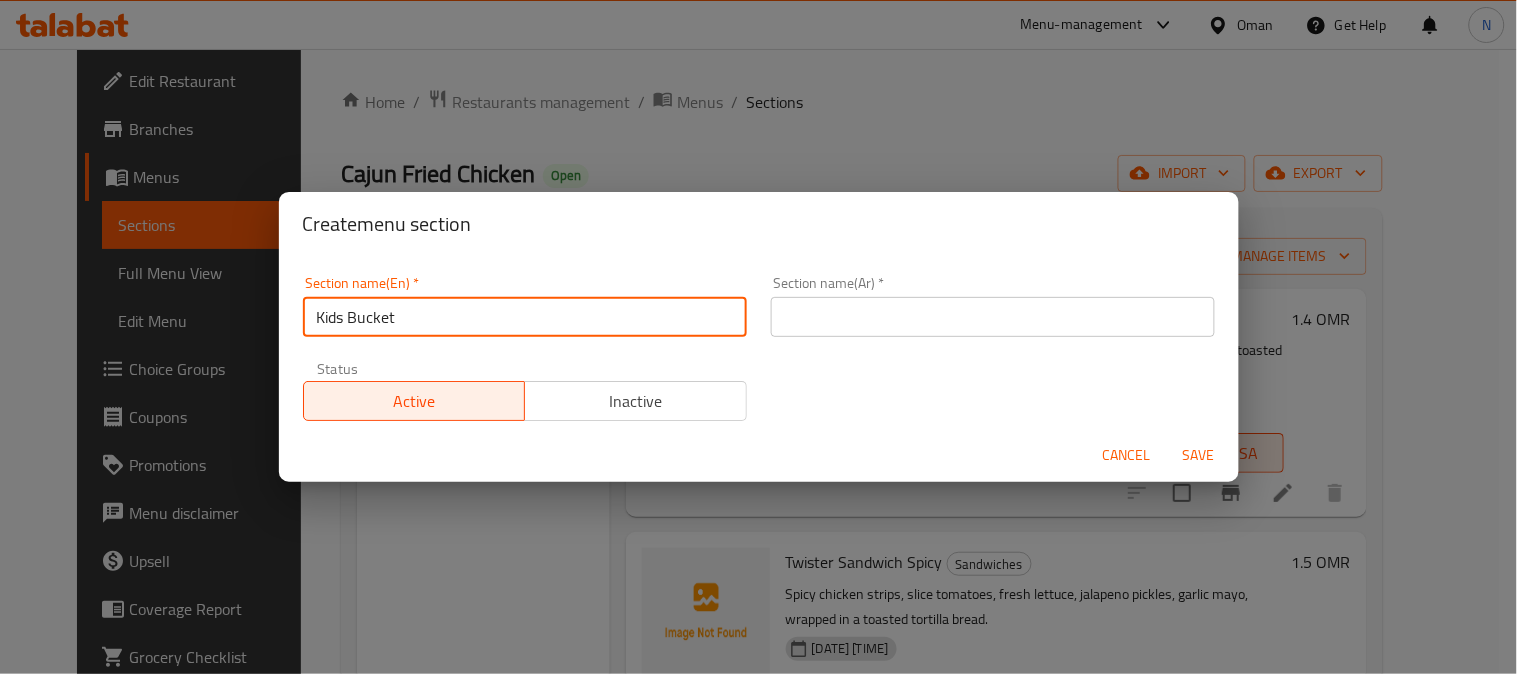 click on "Kids Bucket" at bounding box center (525, 317) 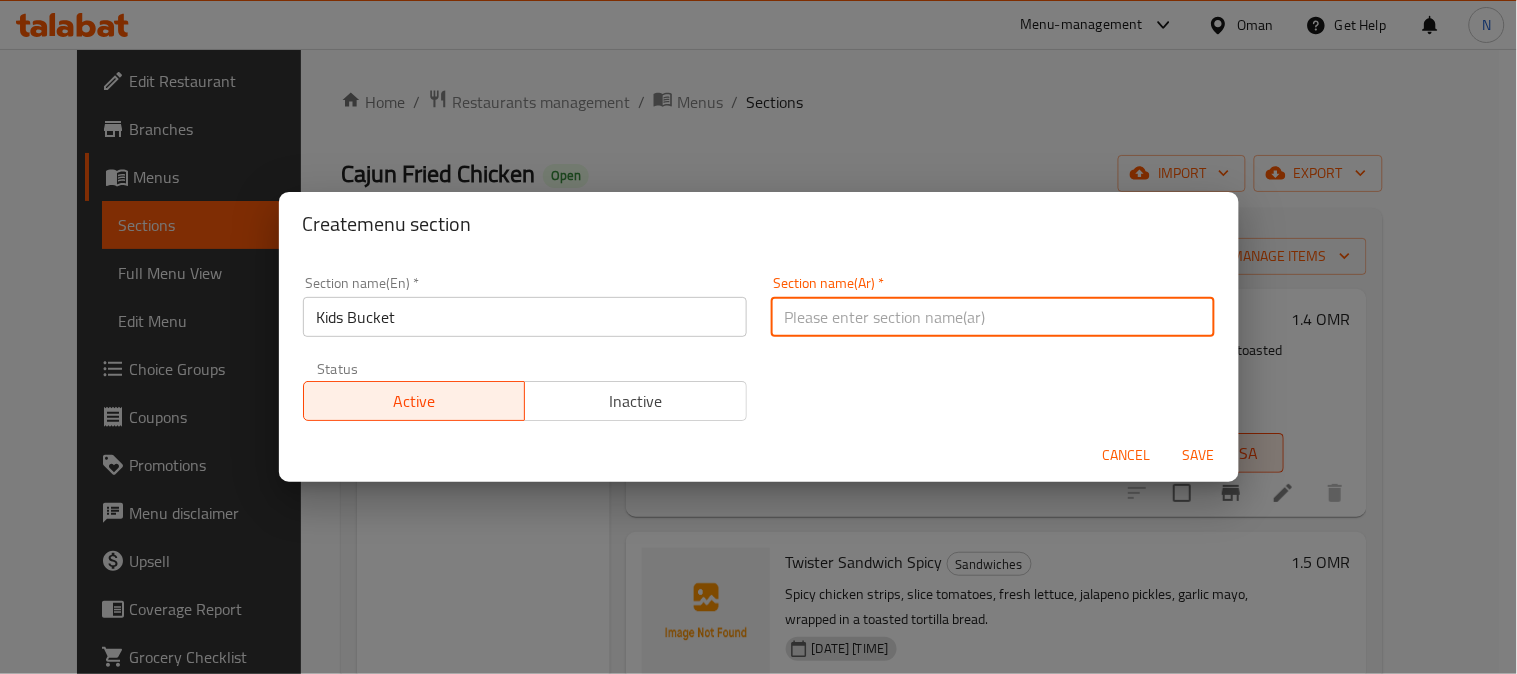 click at bounding box center (993, 317) 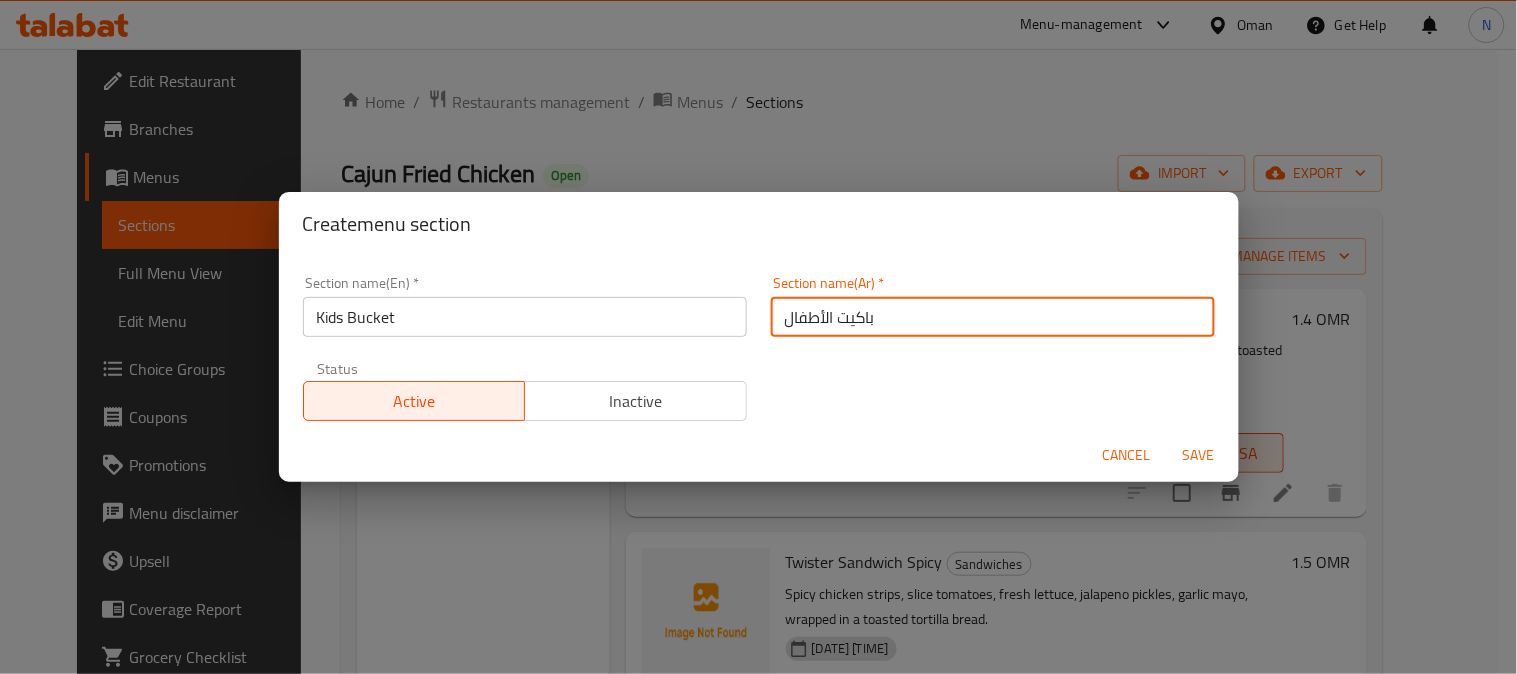 click on "Save" at bounding box center (1199, 455) 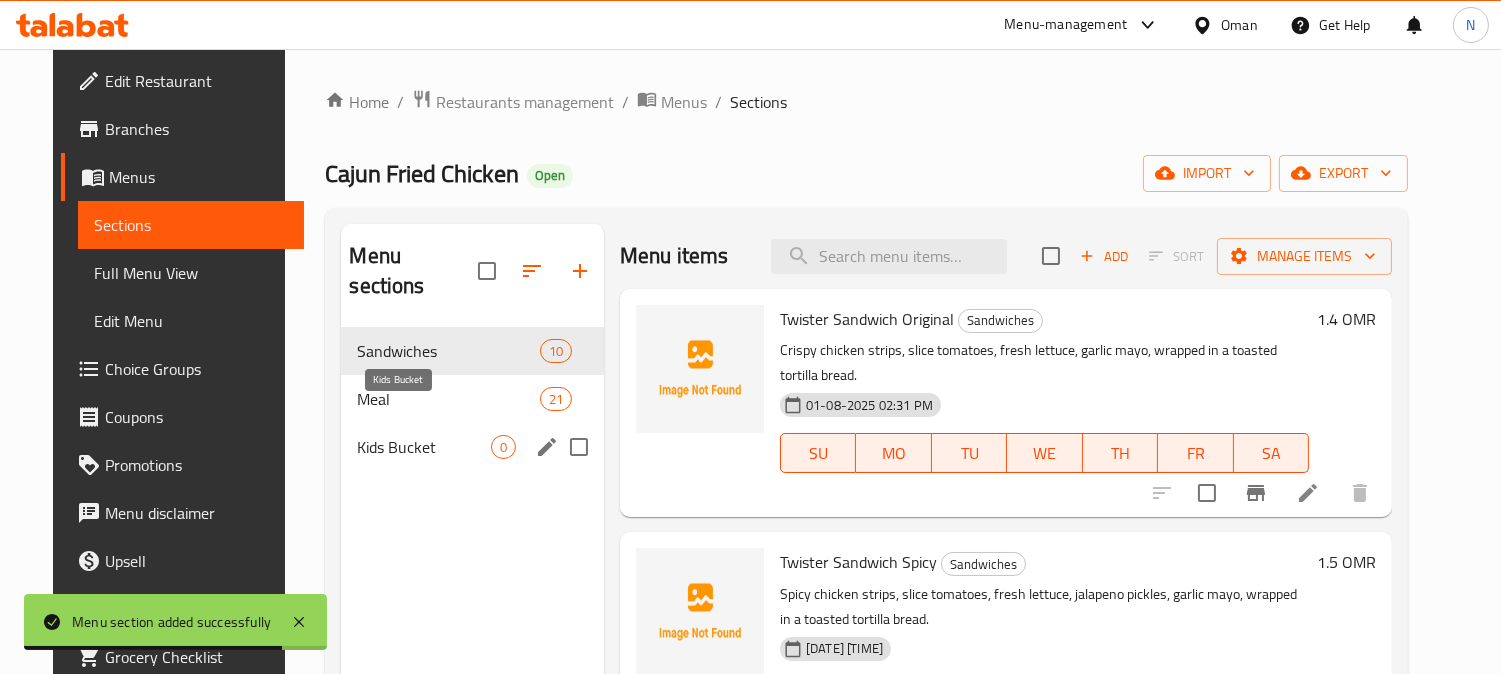 click on "Kids Bucket" at bounding box center [424, 447] 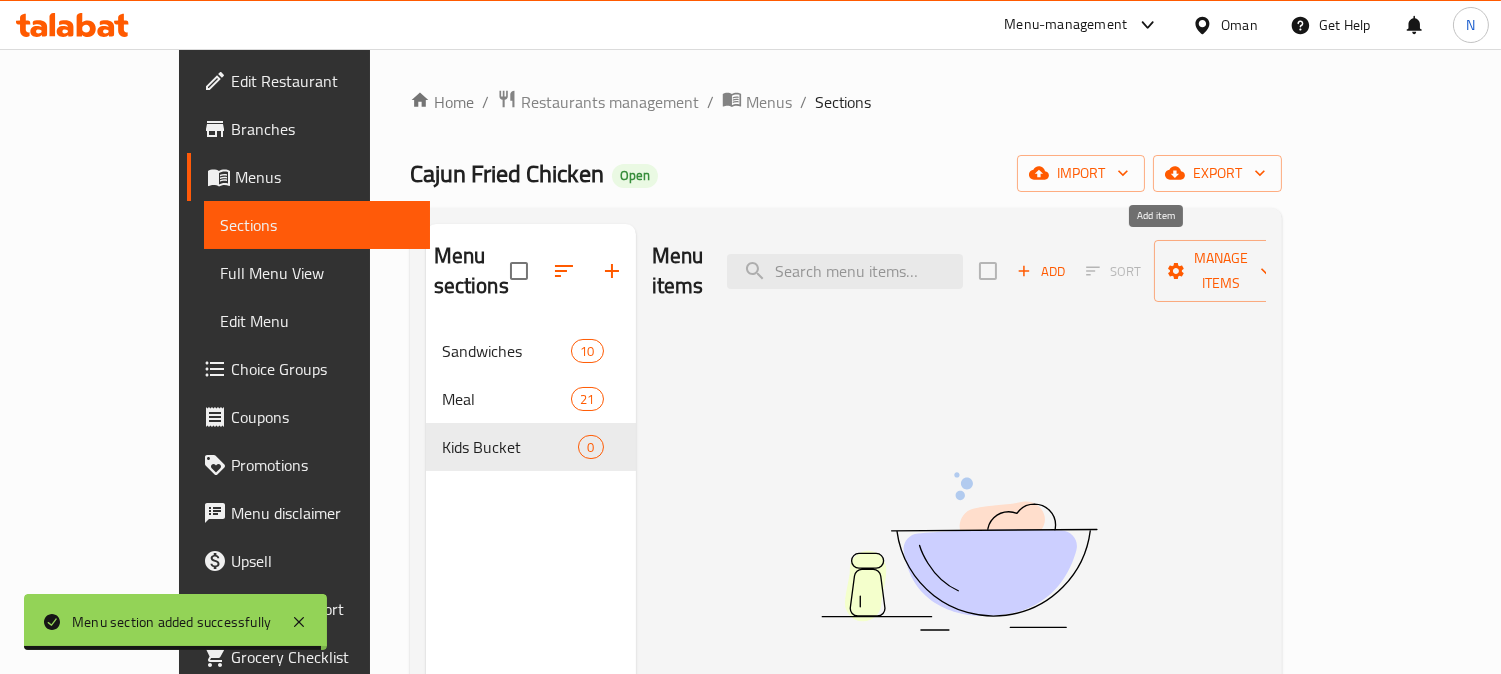 click on "Add" at bounding box center [1041, 271] 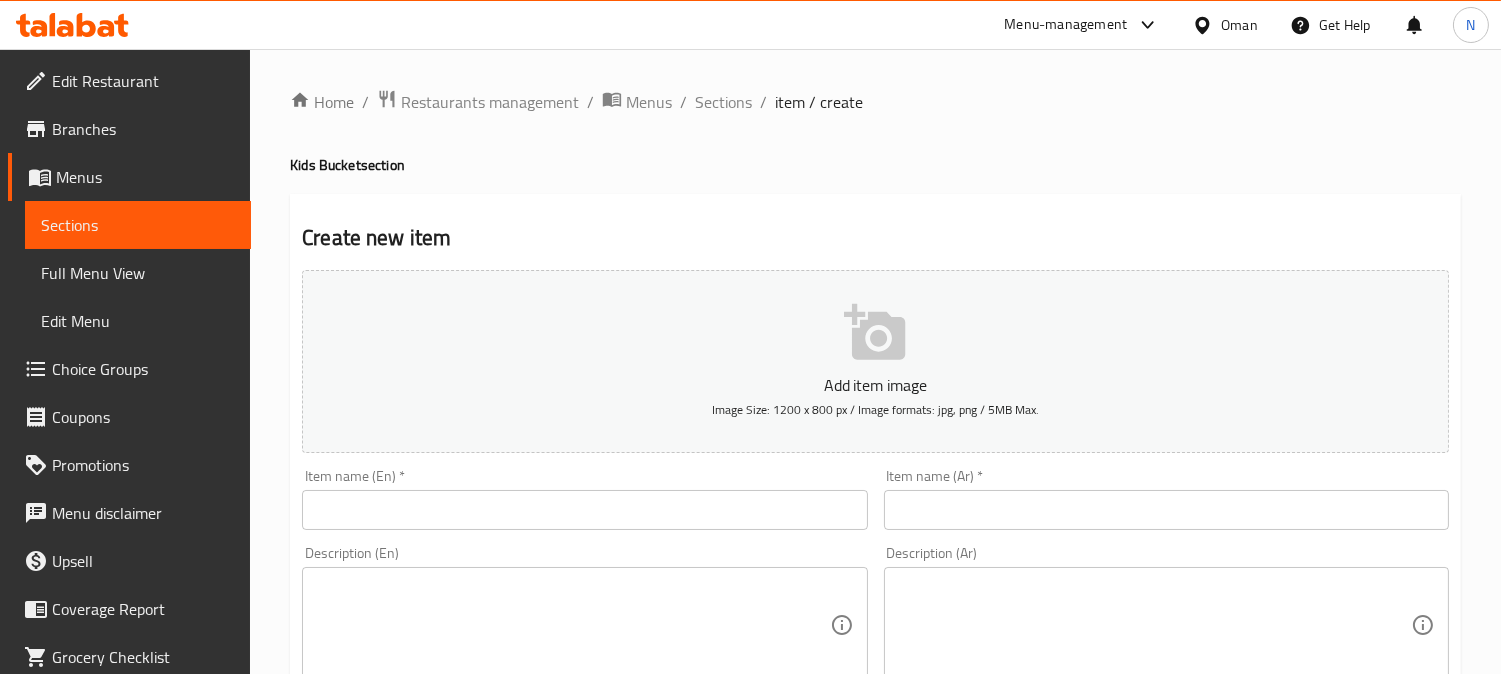 click at bounding box center (584, 510) 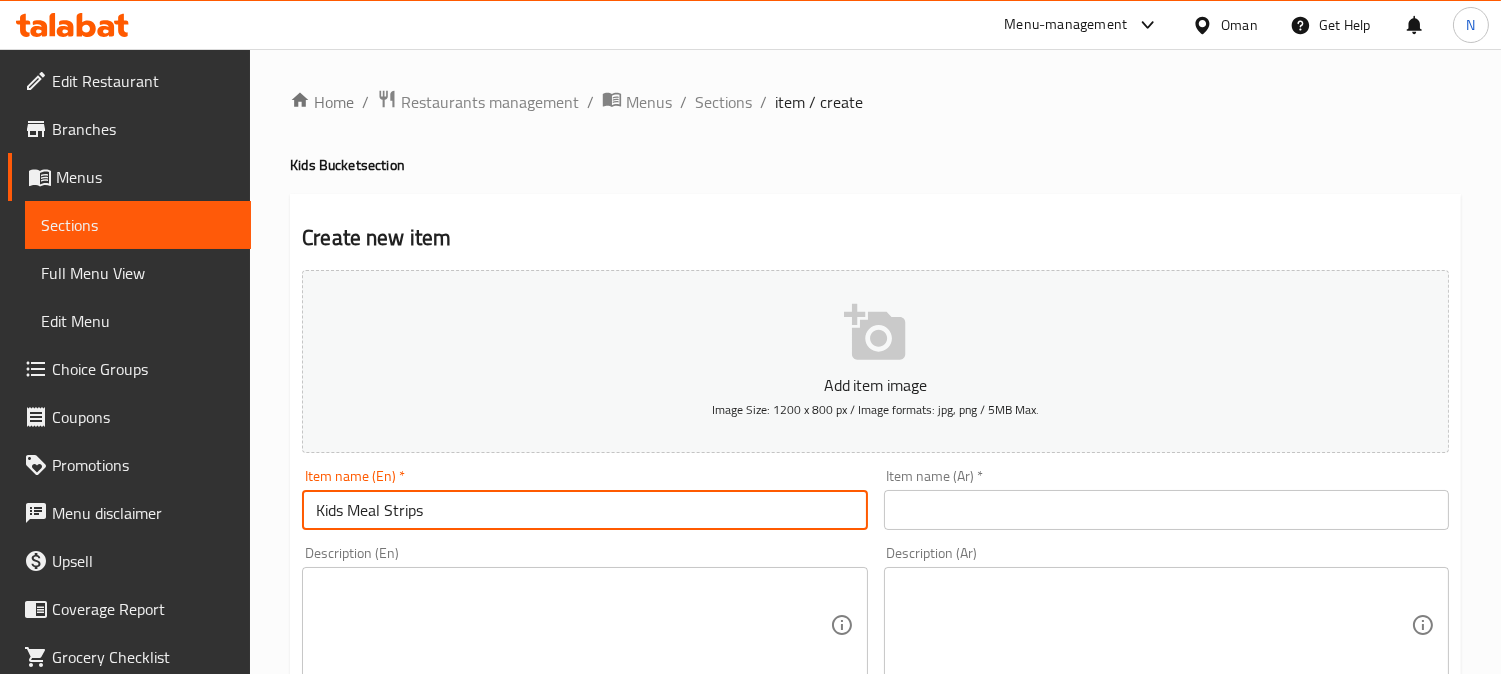 click at bounding box center [1166, 510] 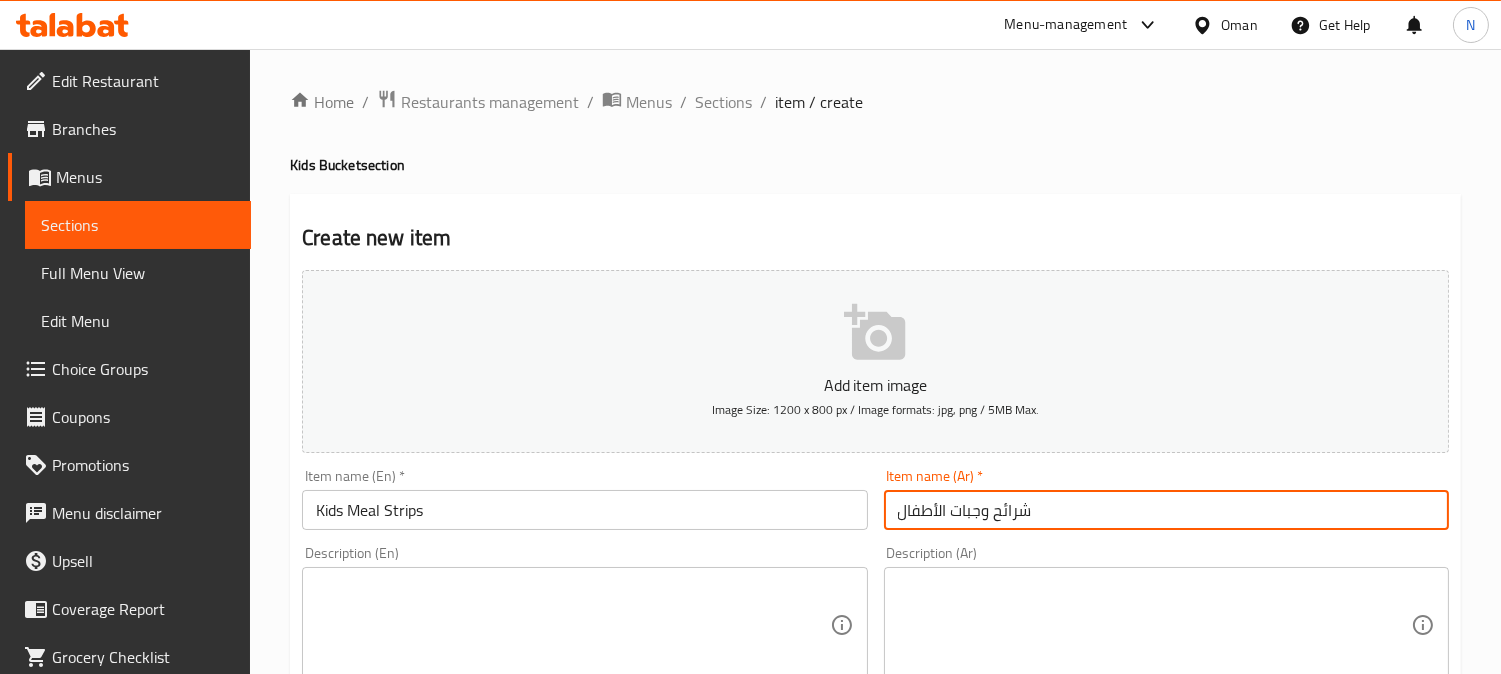 drag, startPoint x: 968, startPoint y: 518, endPoint x: 953, endPoint y: 518, distance: 15 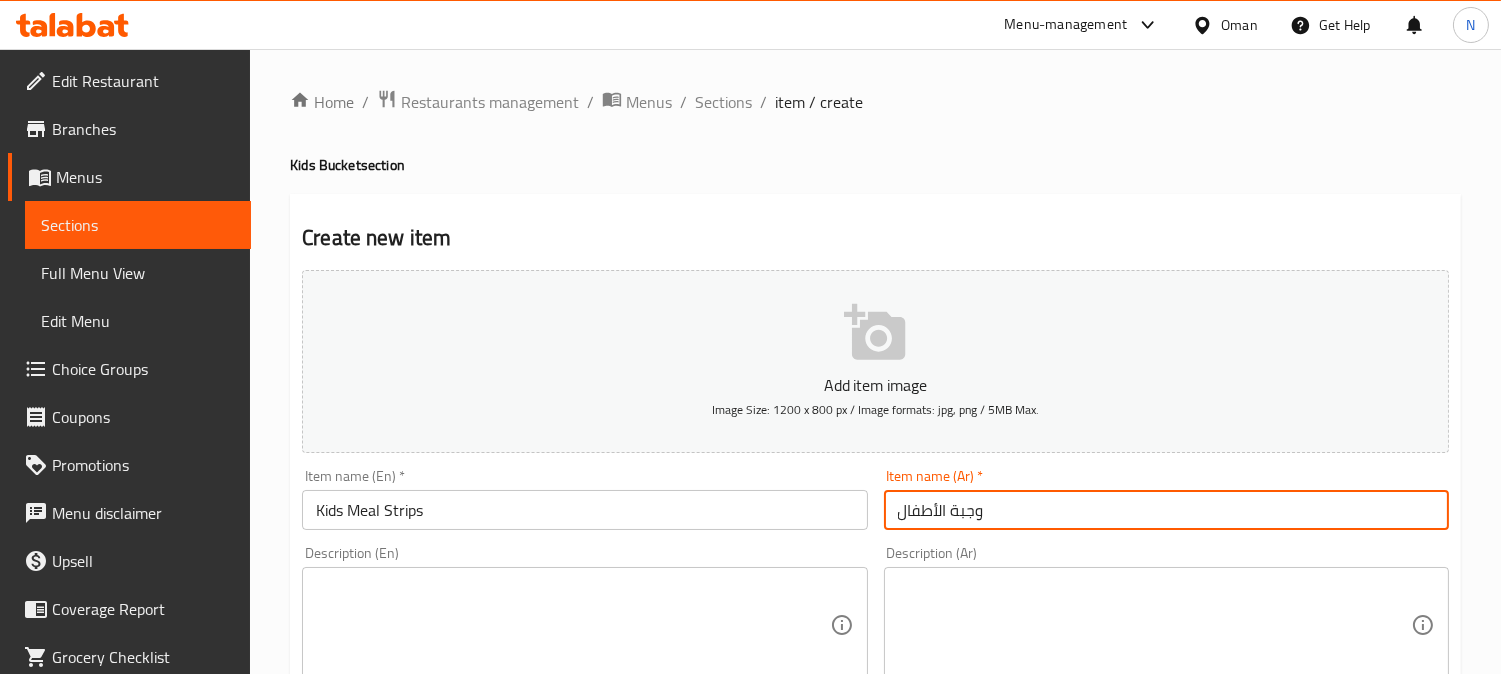 click on "وجبة الأطفال" at bounding box center (1166, 510) 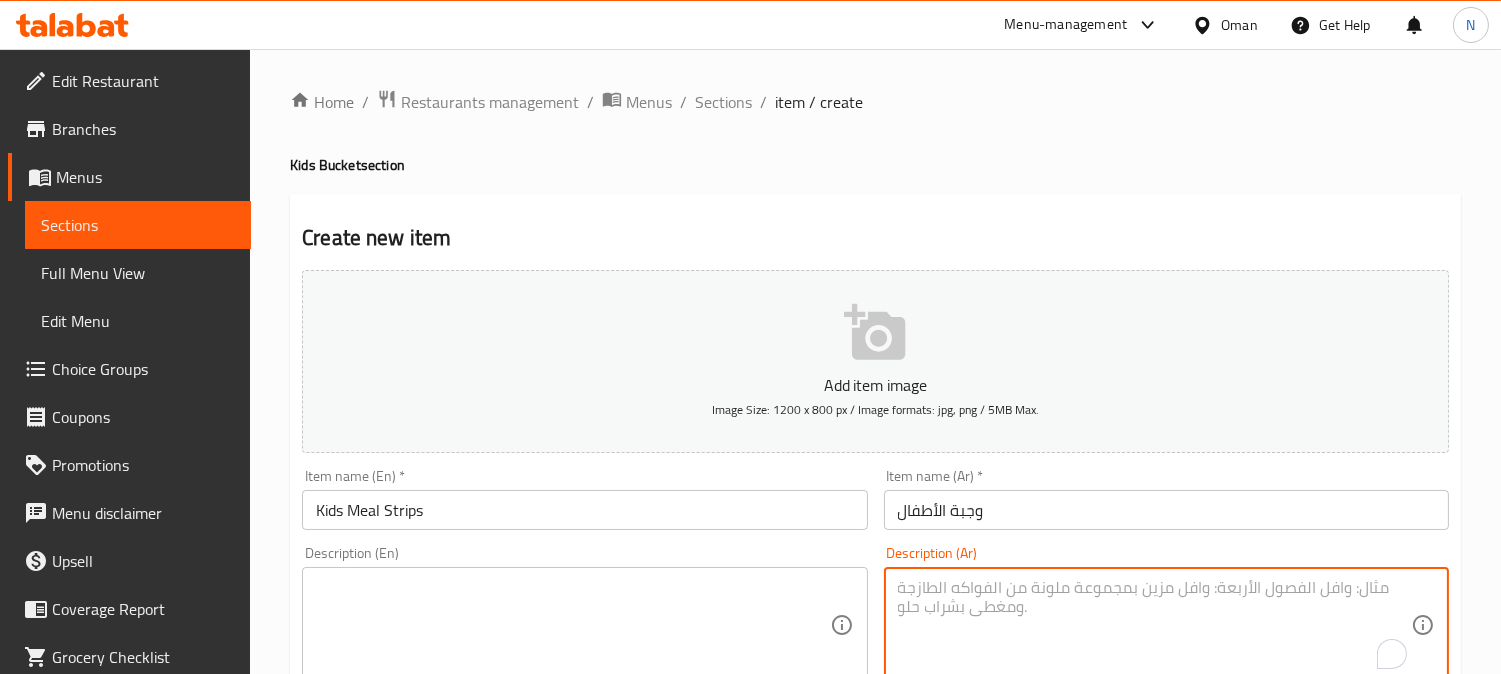 click on "وجبة الأطفال" at bounding box center (1166, 510) 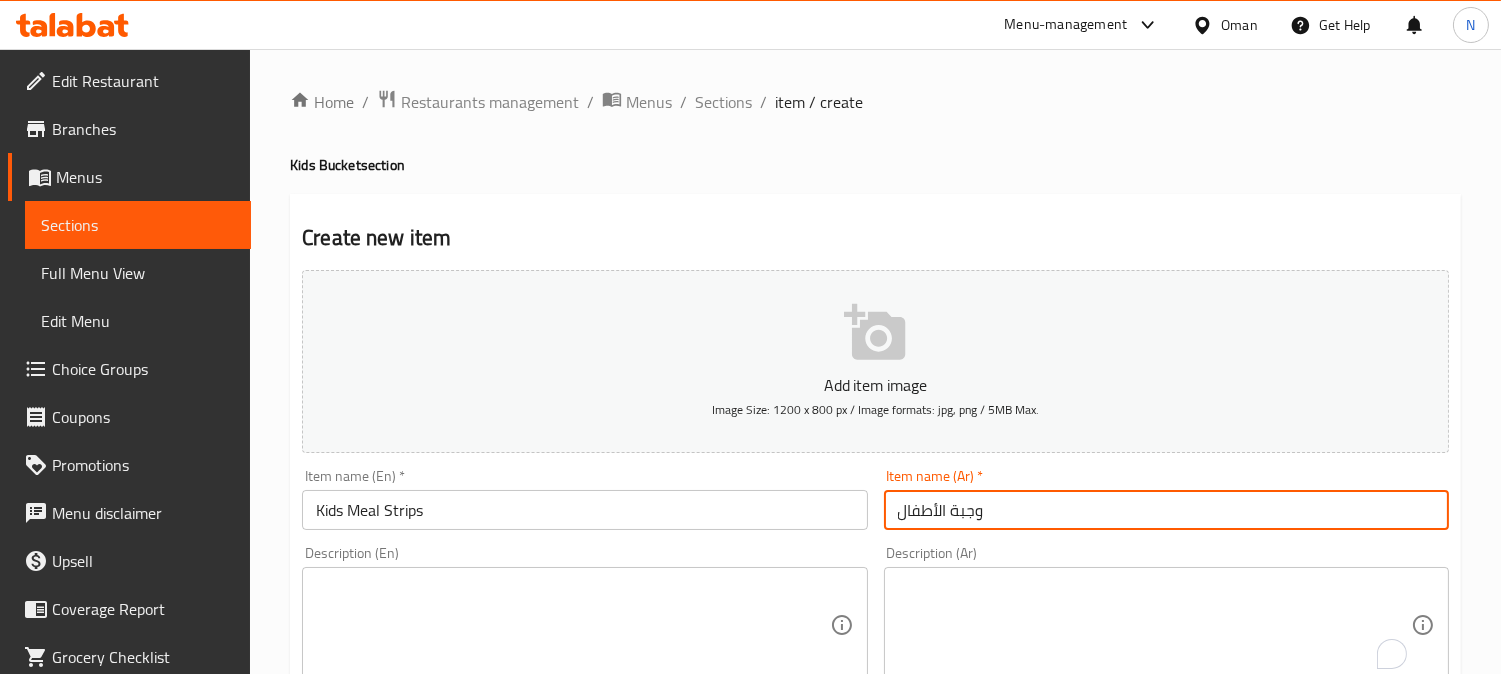click on "وجبة الأطفال" at bounding box center [1166, 510] 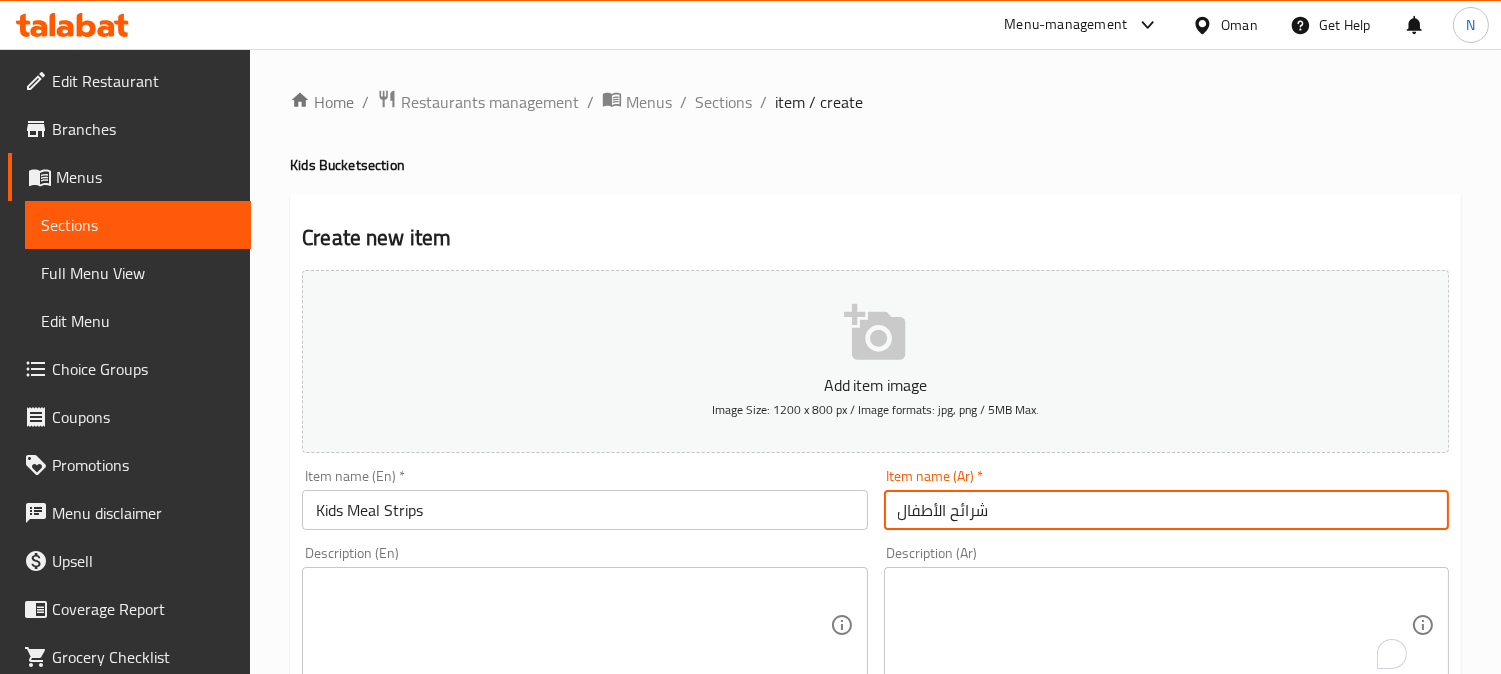 click on "شرائح الأطفال" at bounding box center (1166, 510) 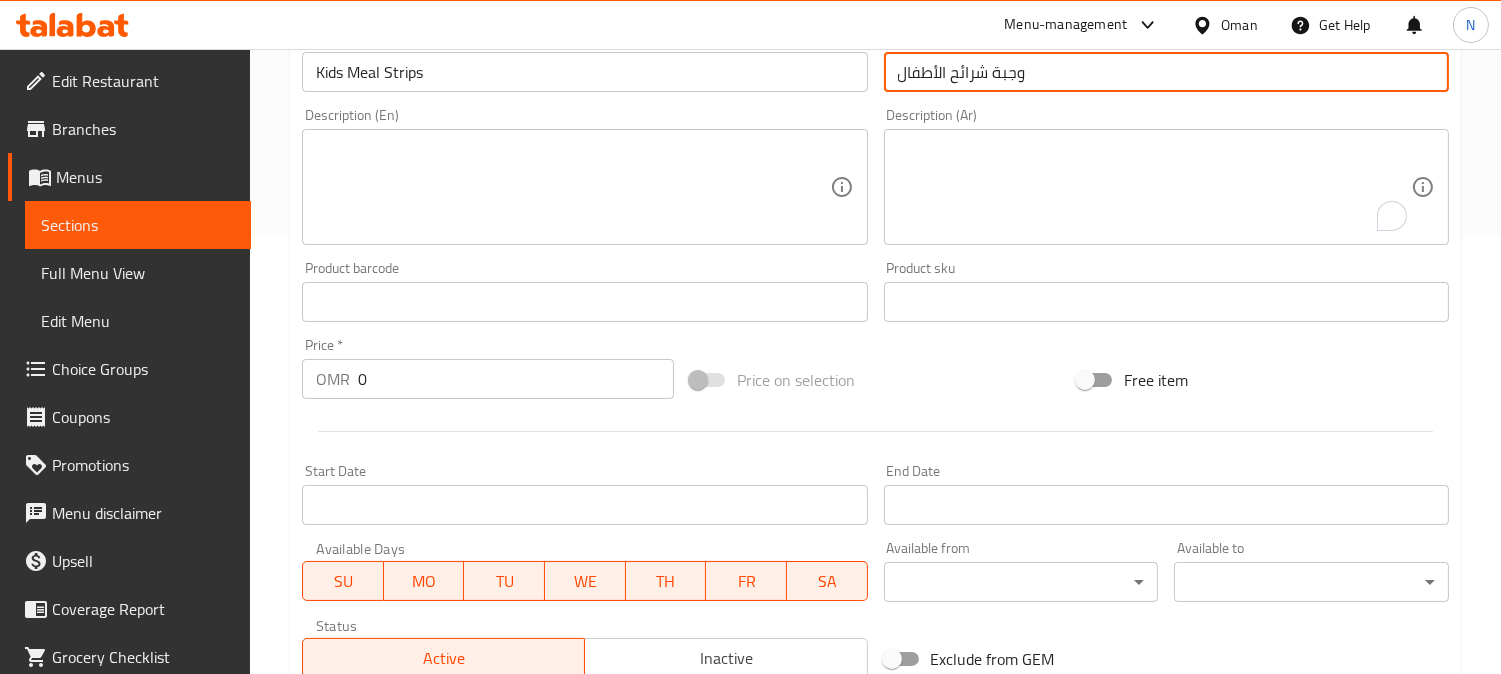 scroll, scrollTop: 444, scrollLeft: 0, axis: vertical 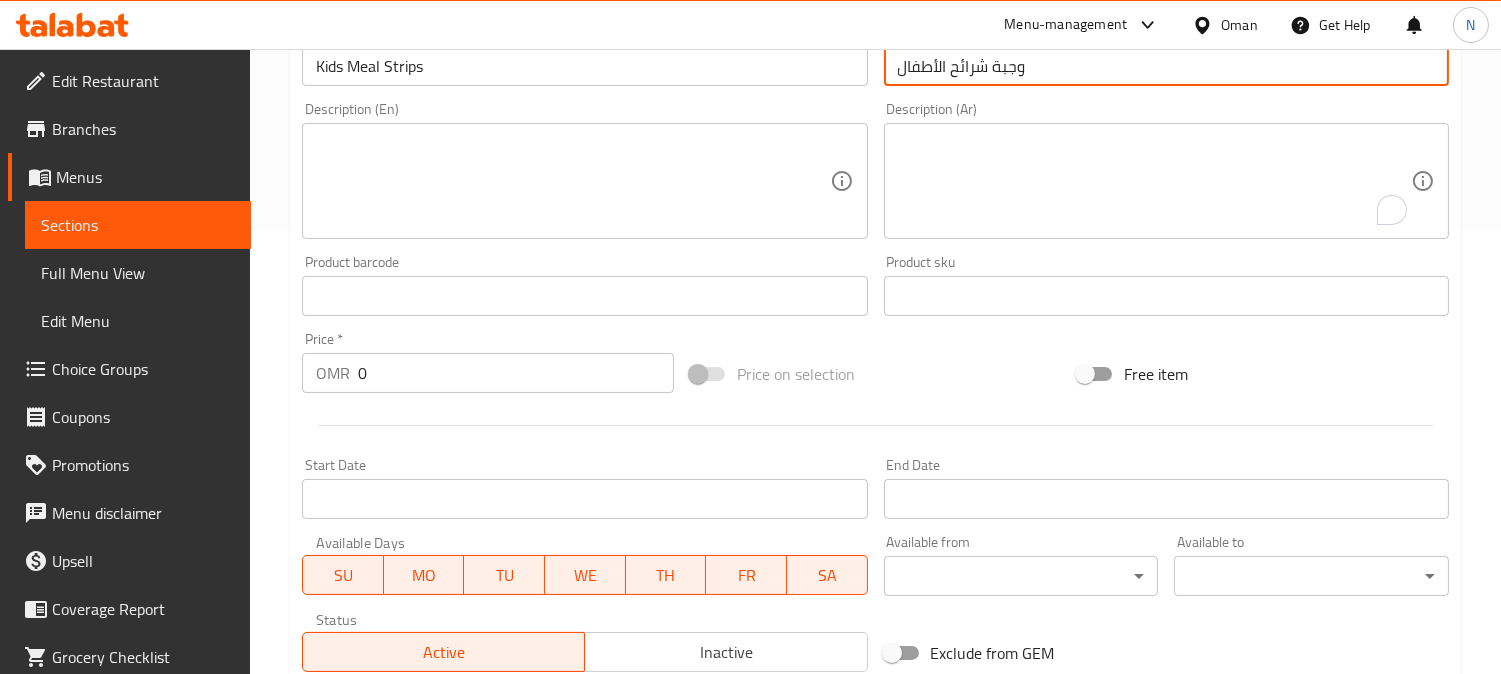 drag, startPoint x: 390, startPoint y: 378, endPoint x: 270, endPoint y: 374, distance: 120.06665 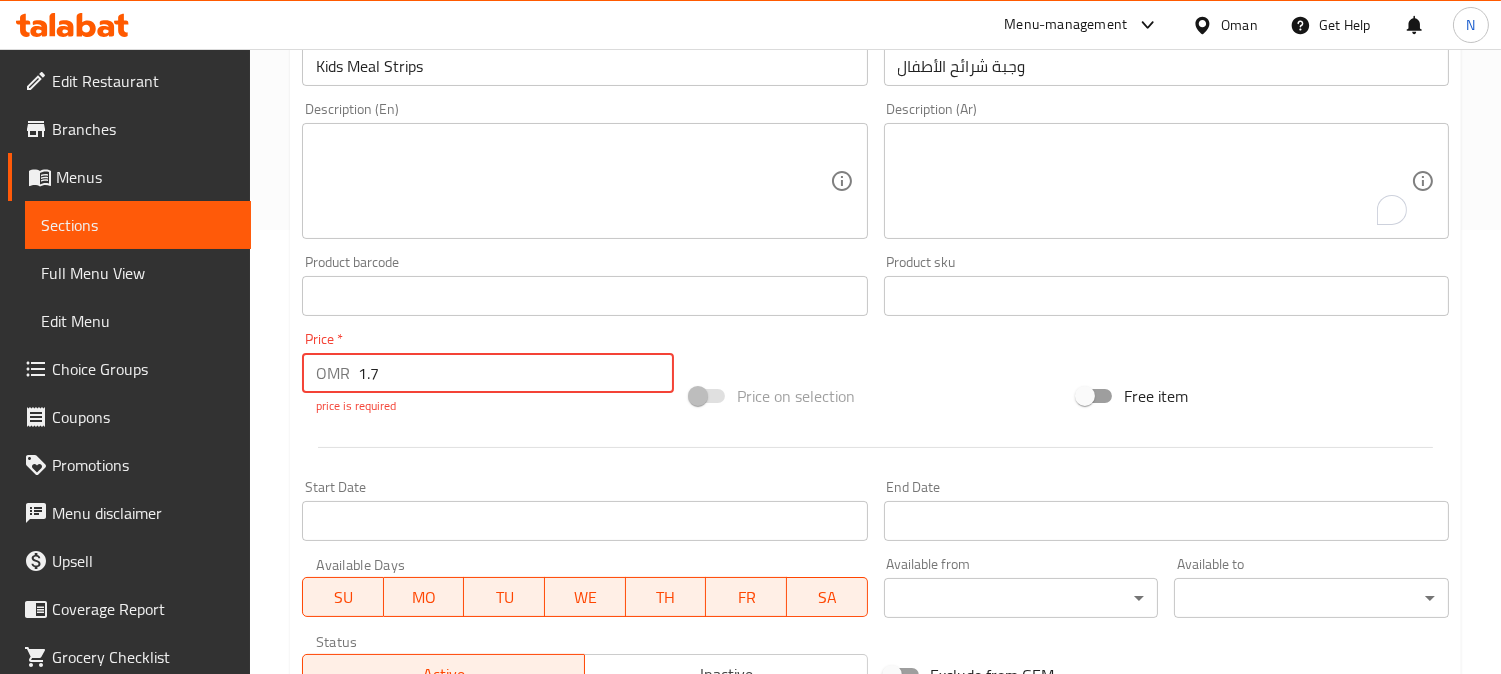 click at bounding box center (572, 181) 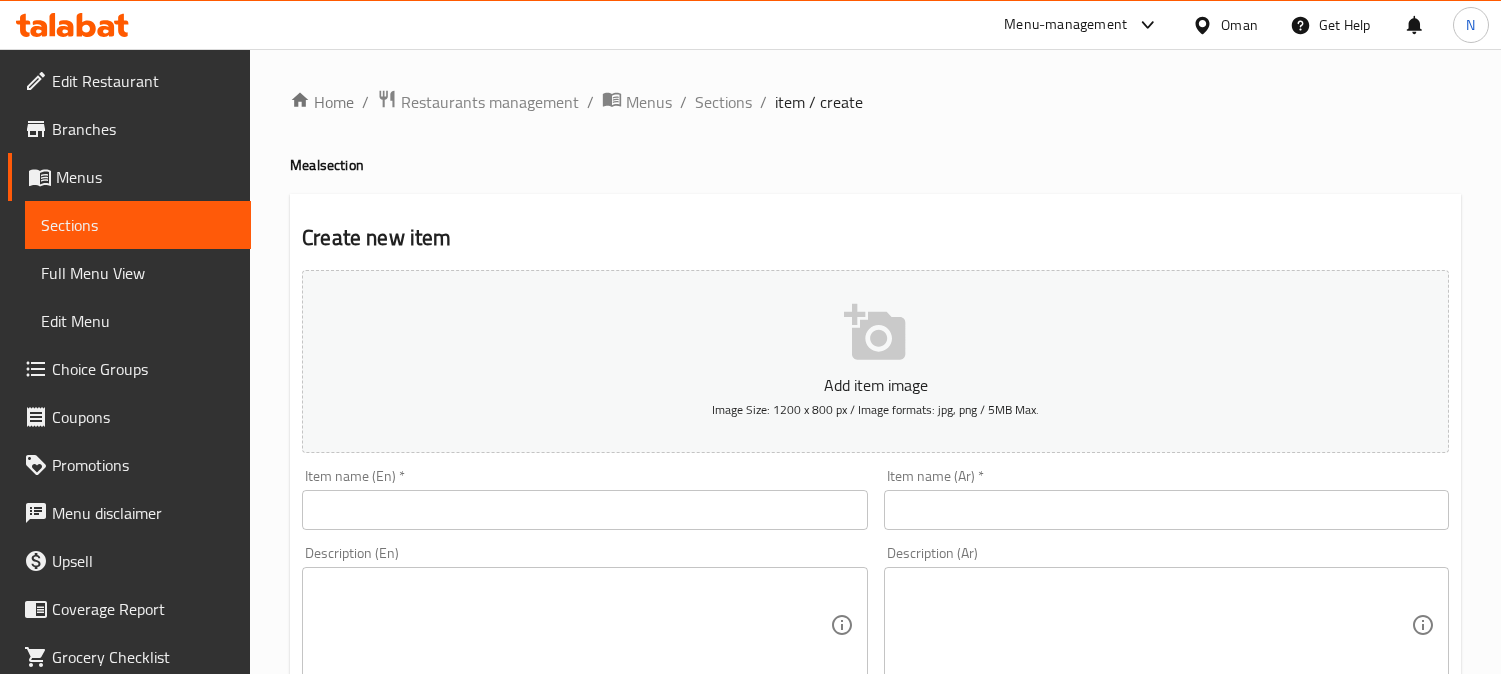 scroll, scrollTop: 0, scrollLeft: 0, axis: both 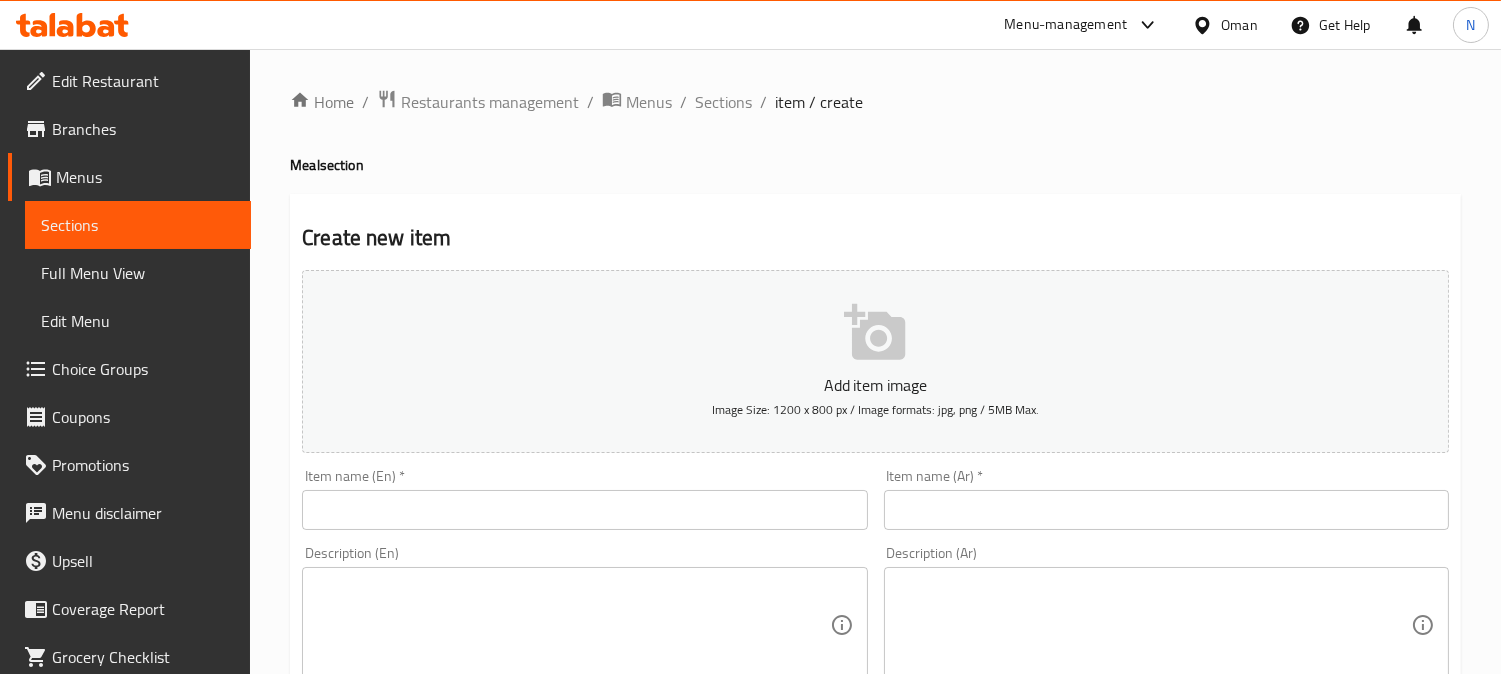 click on "Full Menu View" at bounding box center (138, 273) 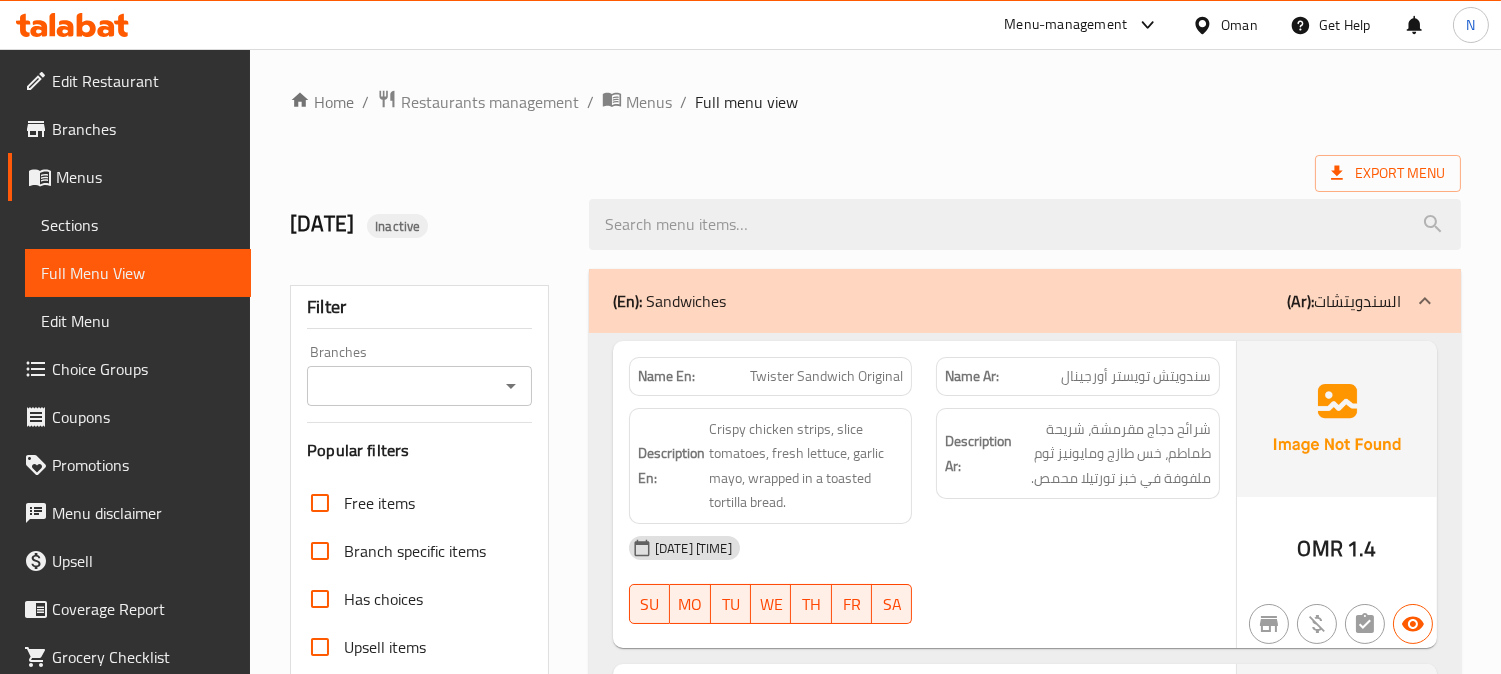 click on "Home / Restaurants management / Menus / Full menu view Export Menu [DATE]   Inactive Filter Branches Branches Popular filters Free items Branch specific items Has choices Upsell items Availability filters Available Not available View filters Collapse sections Collapse categories Collapse Choices (En):   Sandwiches (Ar): السندويتشات Name En: Twister Sandwich Original  Name Ar: سندويتش تويستر أورجينال Description En: Crispy chicken strips, slice tomatoes, fresh lettuce, garlic mayo, wrapped in a toasted tortilla bread.
Description Ar: [DATE] [TIME] SU MO TU WE TH FR SA OMR 1.4 Name En: Twister Sandwich Spicy  Name Ar: سندويتش تويستر حار Description En: Spicy chicken strips, slice tomatoes, fresh lettuce, jalapeno pickles, garlic mayo, wrapped in a toasted tortilla bread. Description Ar: [DATE] [TIME] SU" at bounding box center (875, 2746) 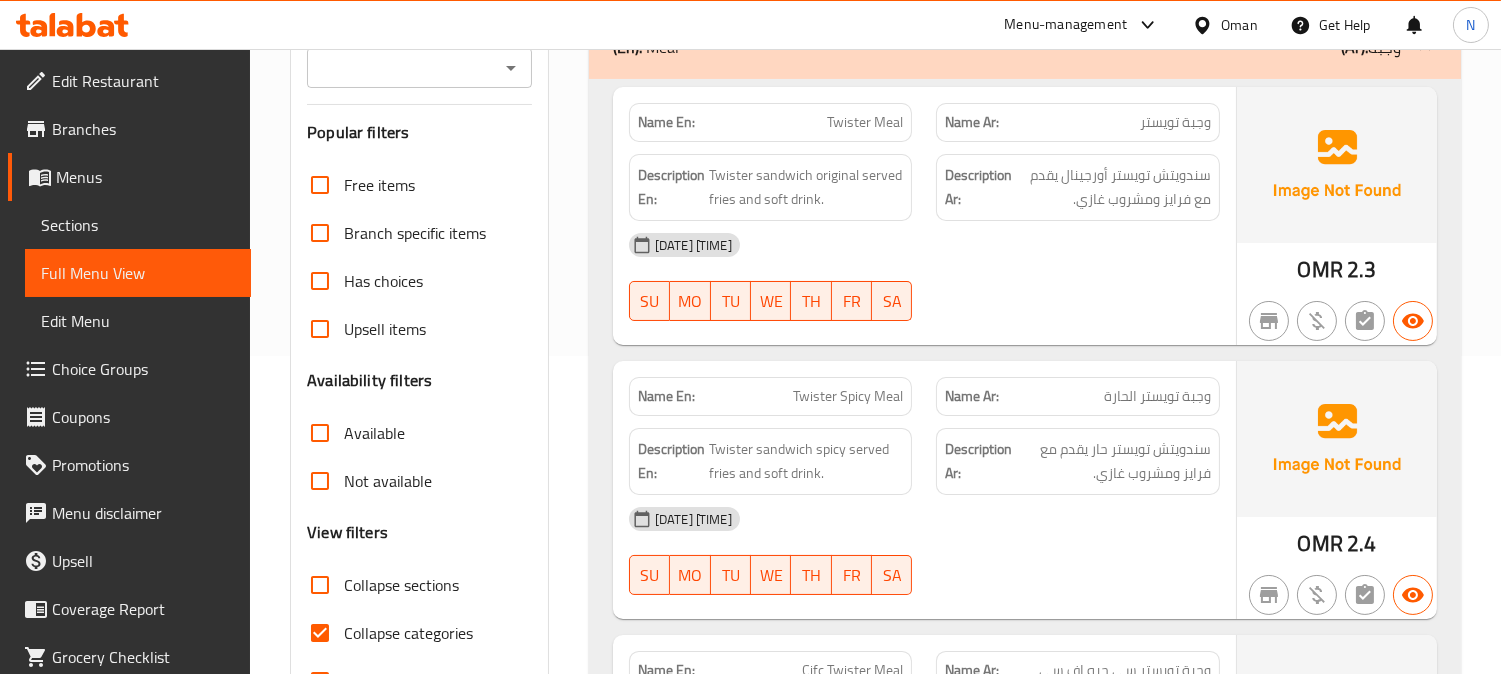 scroll, scrollTop: 222, scrollLeft: 0, axis: vertical 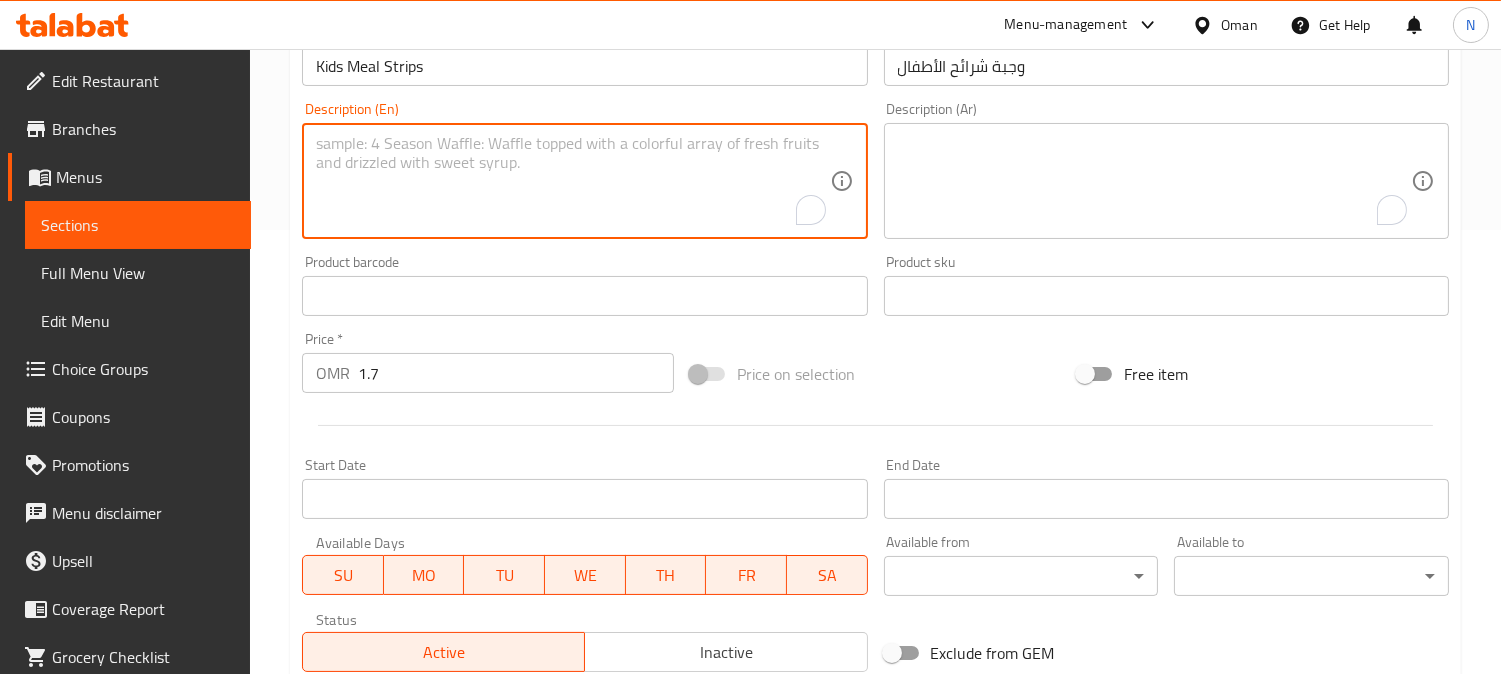 paste on "2 pieces of strips, fries, bun and top fruit juice" 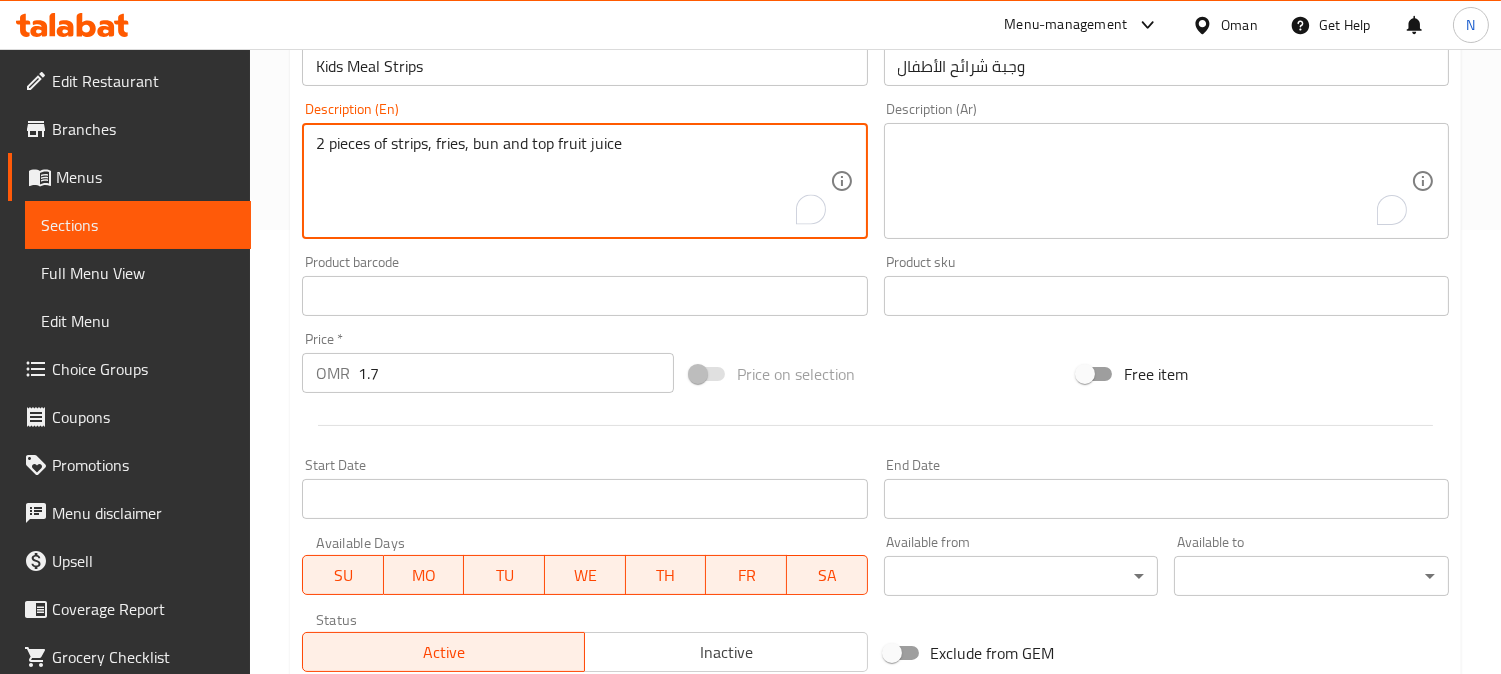 click on "2 pieces of strips, fries, bun and top fruit juice" at bounding box center (572, 181) 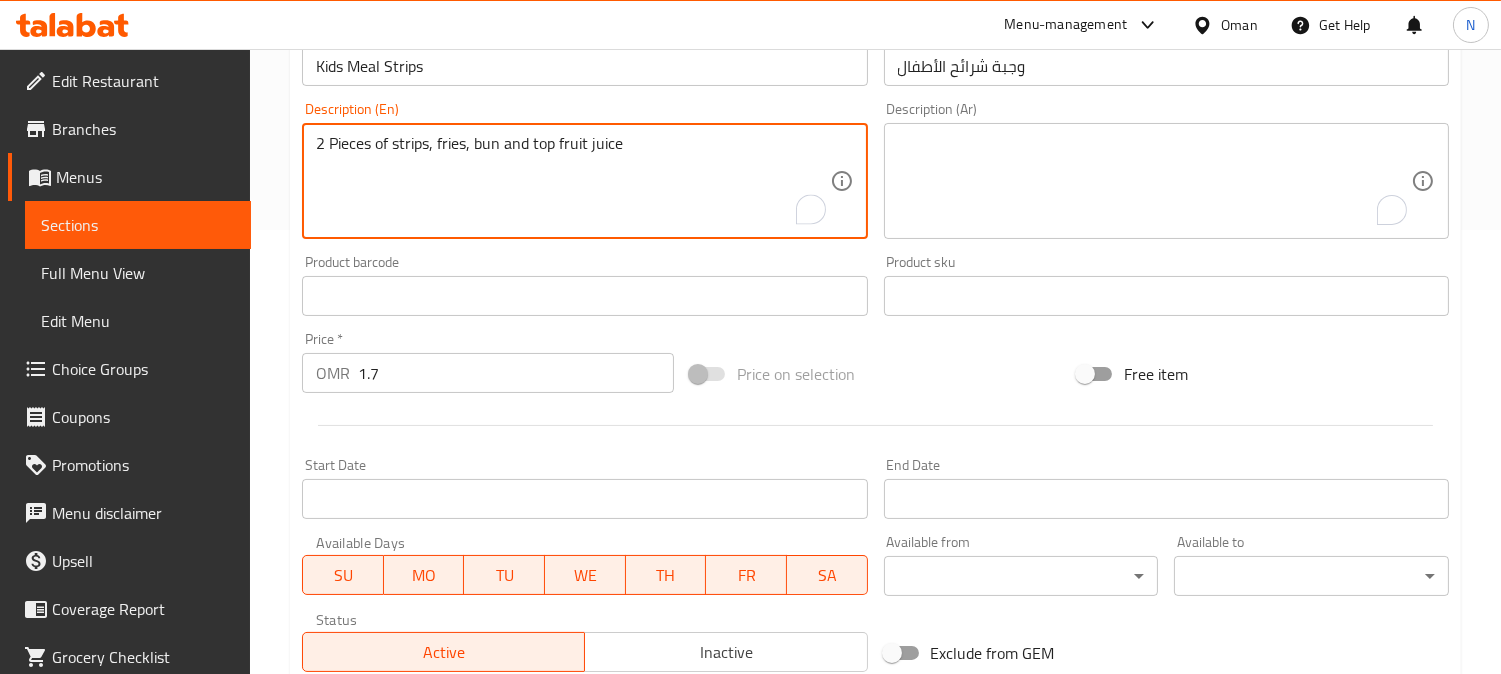 click on "2 Pieces of strips, fries, bun and top fruit juice" at bounding box center (572, 181) 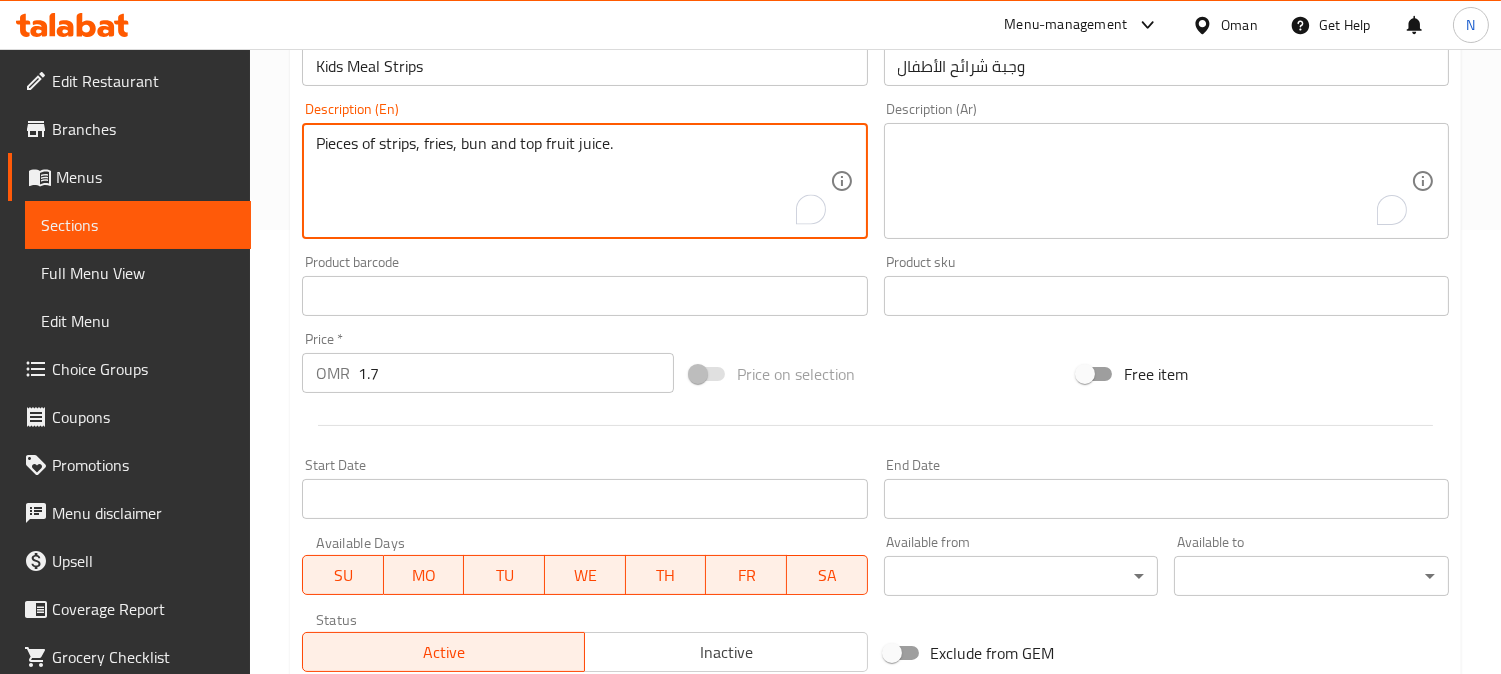 click on "2 Pieces of strips, fries, bun and top fruit juice." at bounding box center (572, 181) 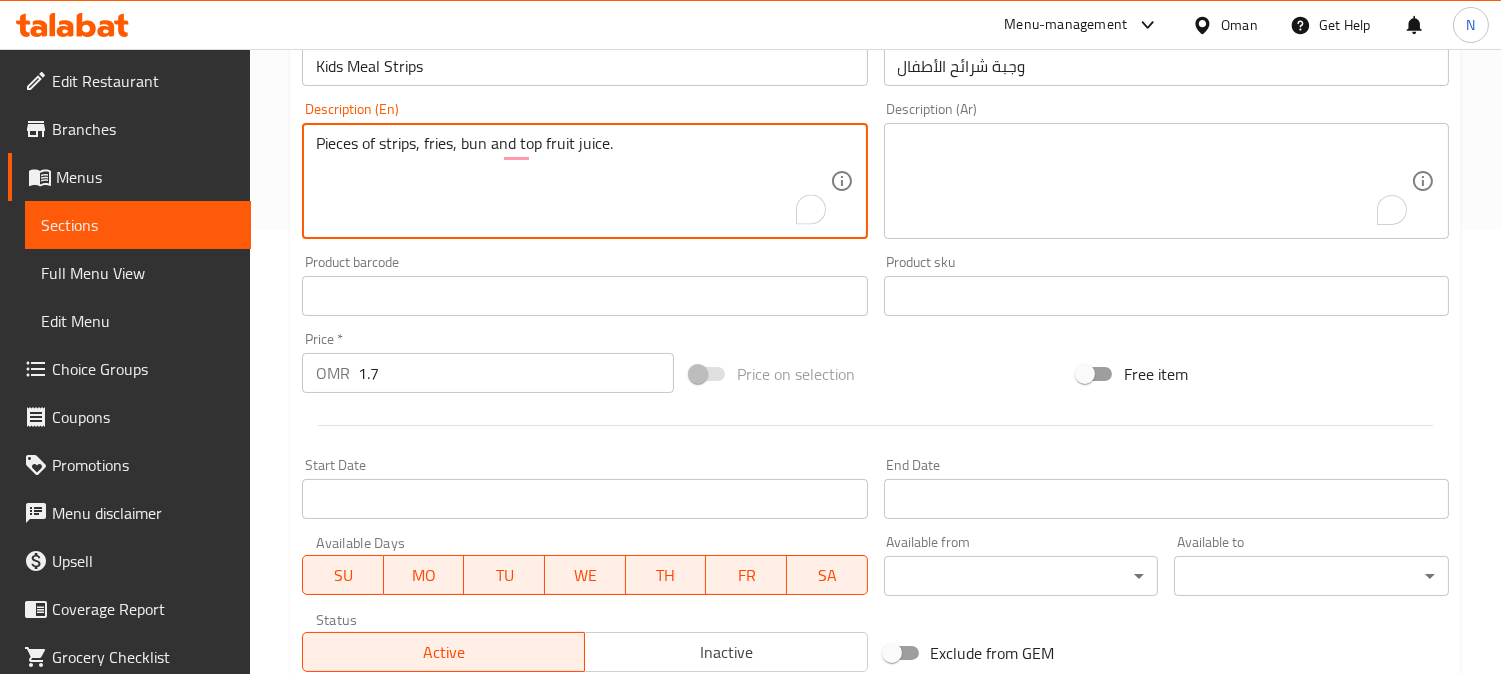 click on "2 Pieces of strips, fries, bun and top fruit juice." at bounding box center (572, 181) 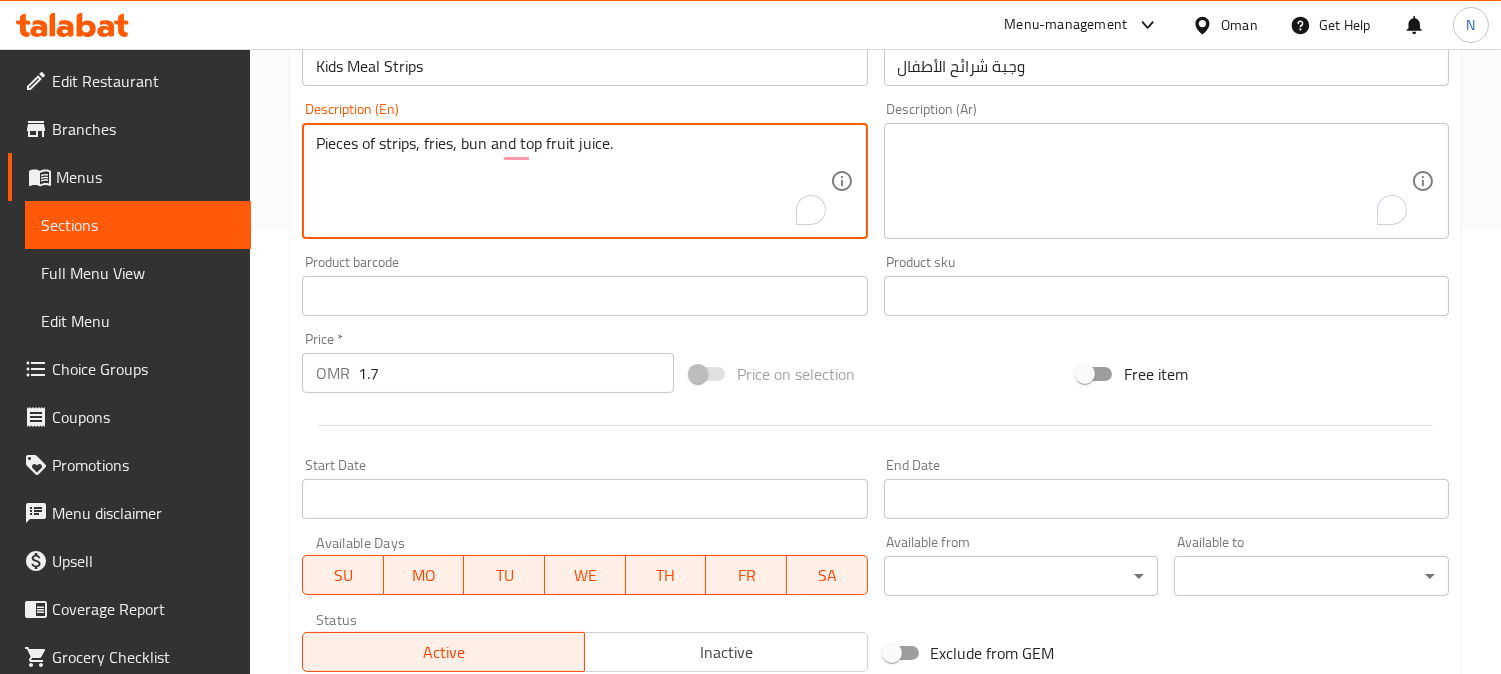 type on "2 Pieces of strips, fries, bun and top fruit juice." 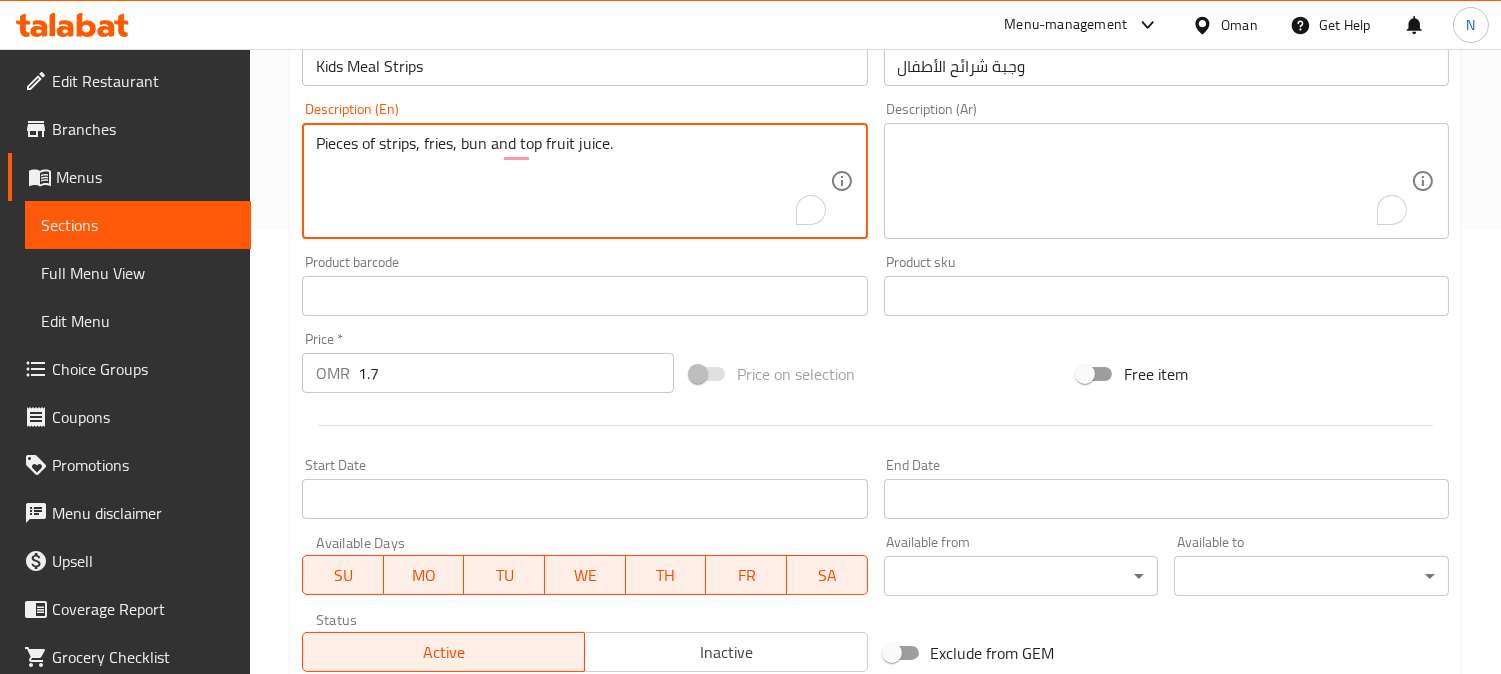 click at bounding box center [1154, 181] 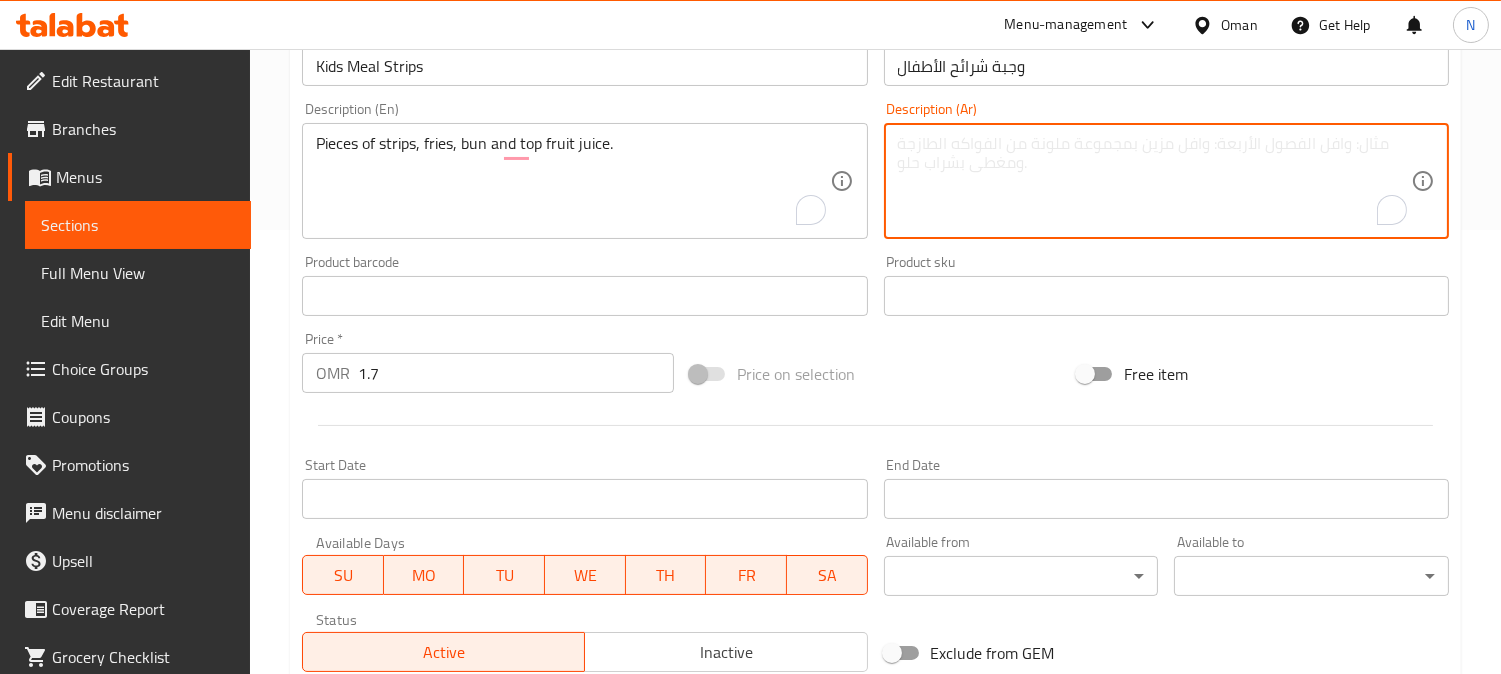 paste on "2 قطع من شرائح البطاطس المقلية والخبز وعصير الفاكهة." 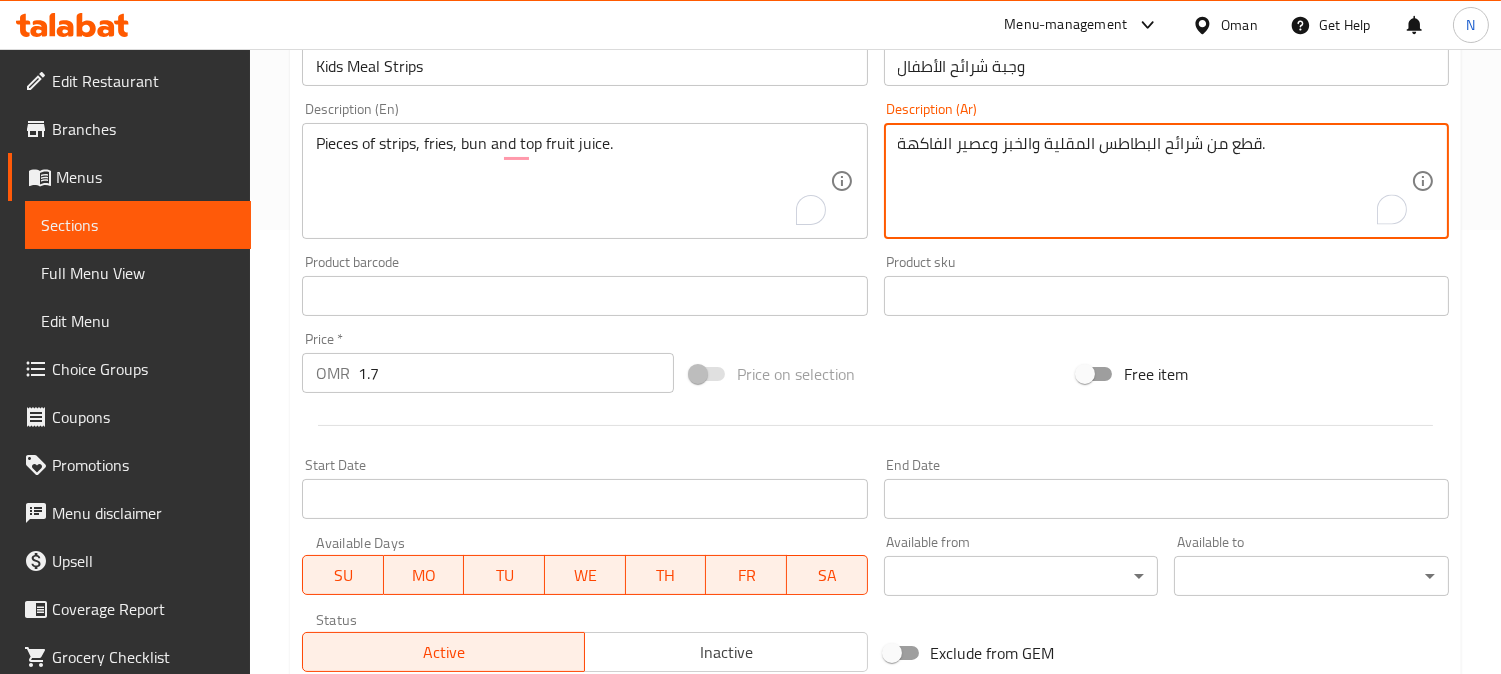 click on "2 قطع من شرائح البطاطس المقلية والخبز وعصير الفاكهة." at bounding box center (1154, 181) 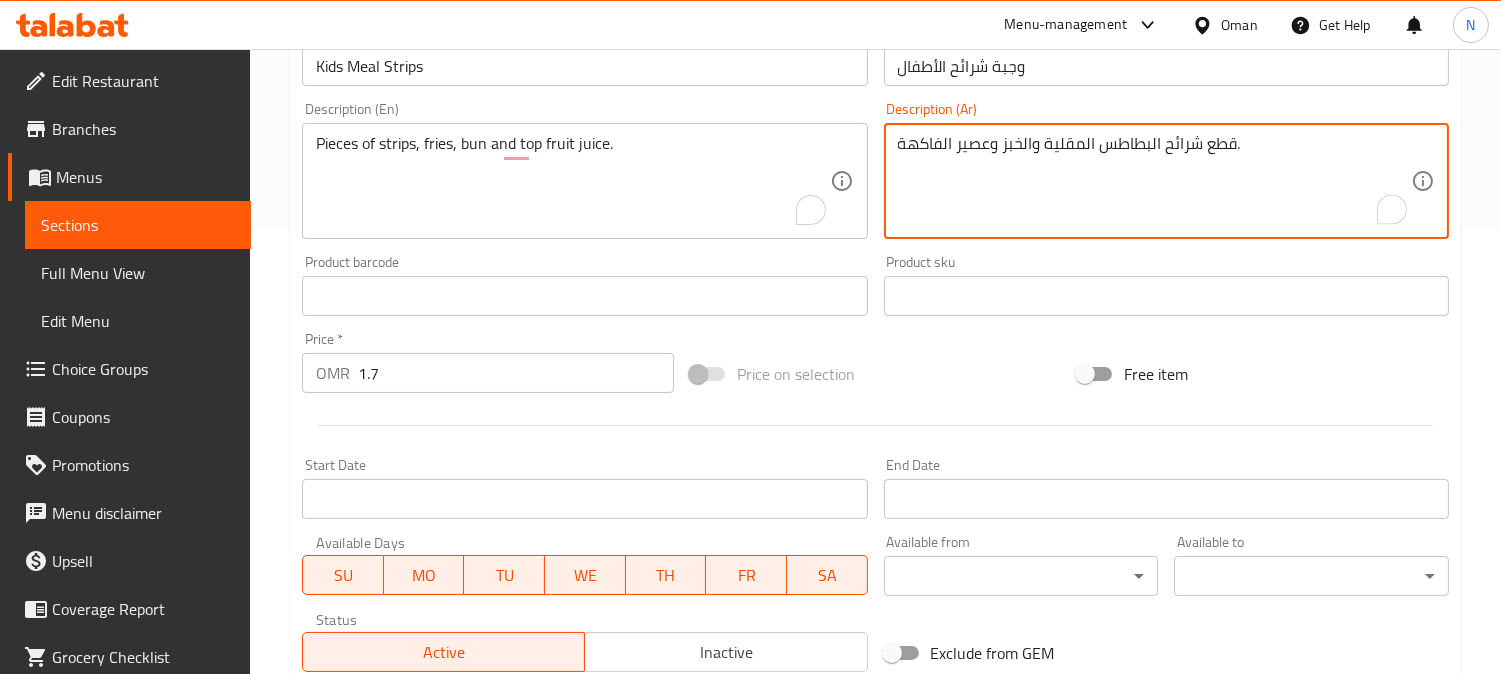 drag, startPoint x: 1178, startPoint y: 147, endPoint x: 1036, endPoint y: 145, distance: 142.01408 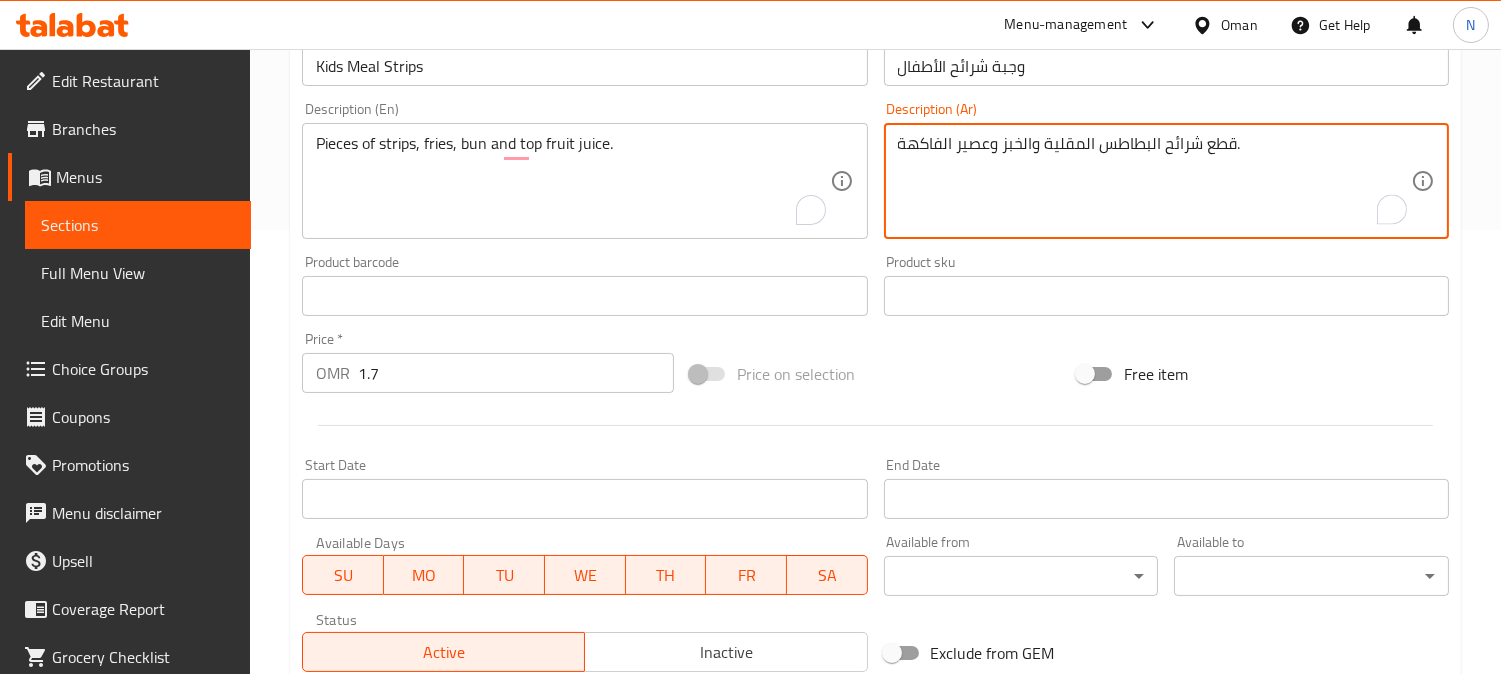 click on "2 قطع شرائح البطاطس المقلية والخبز وعصير الفاكهة." at bounding box center (1154, 181) 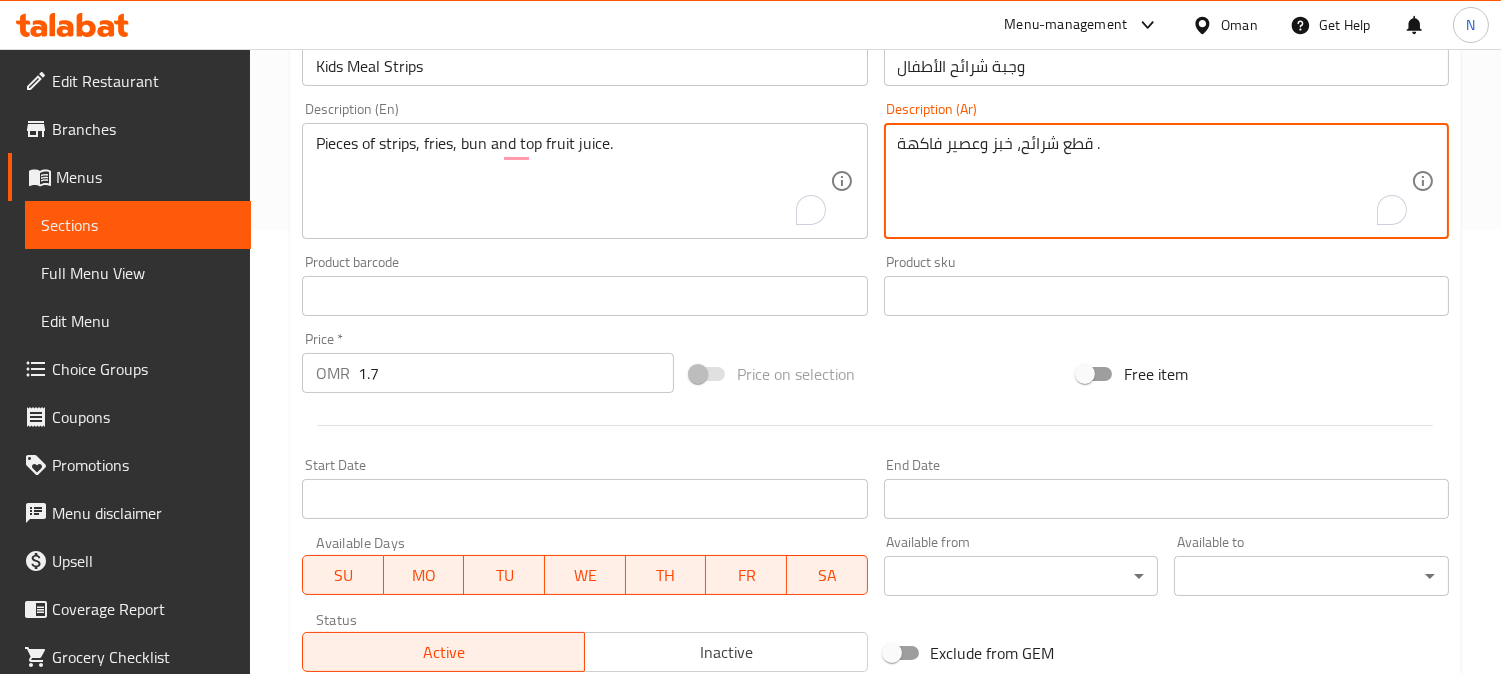 drag, startPoint x: 965, startPoint y: 142, endPoint x: 954, endPoint y: 148, distance: 12.529964 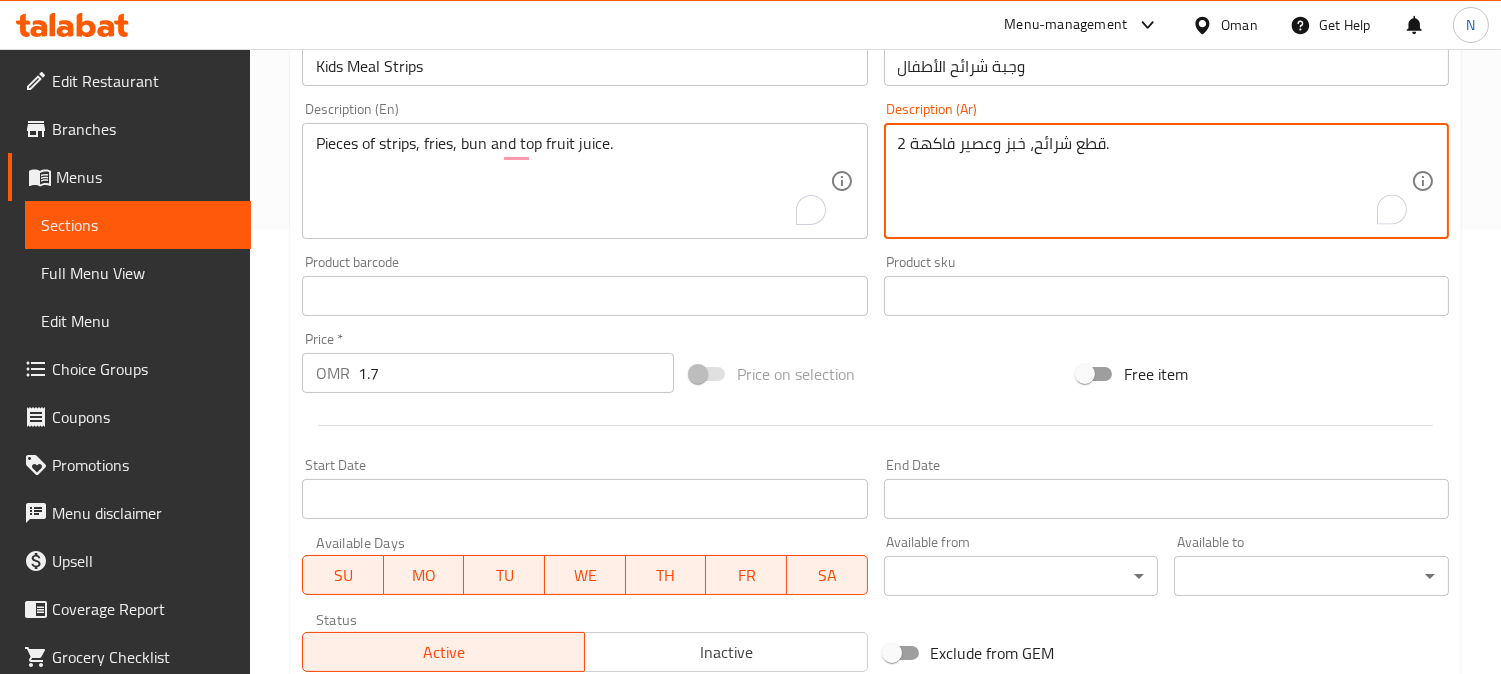 click on "2 قطع شرائح، خبز وعصير فاكهة." at bounding box center (1154, 181) 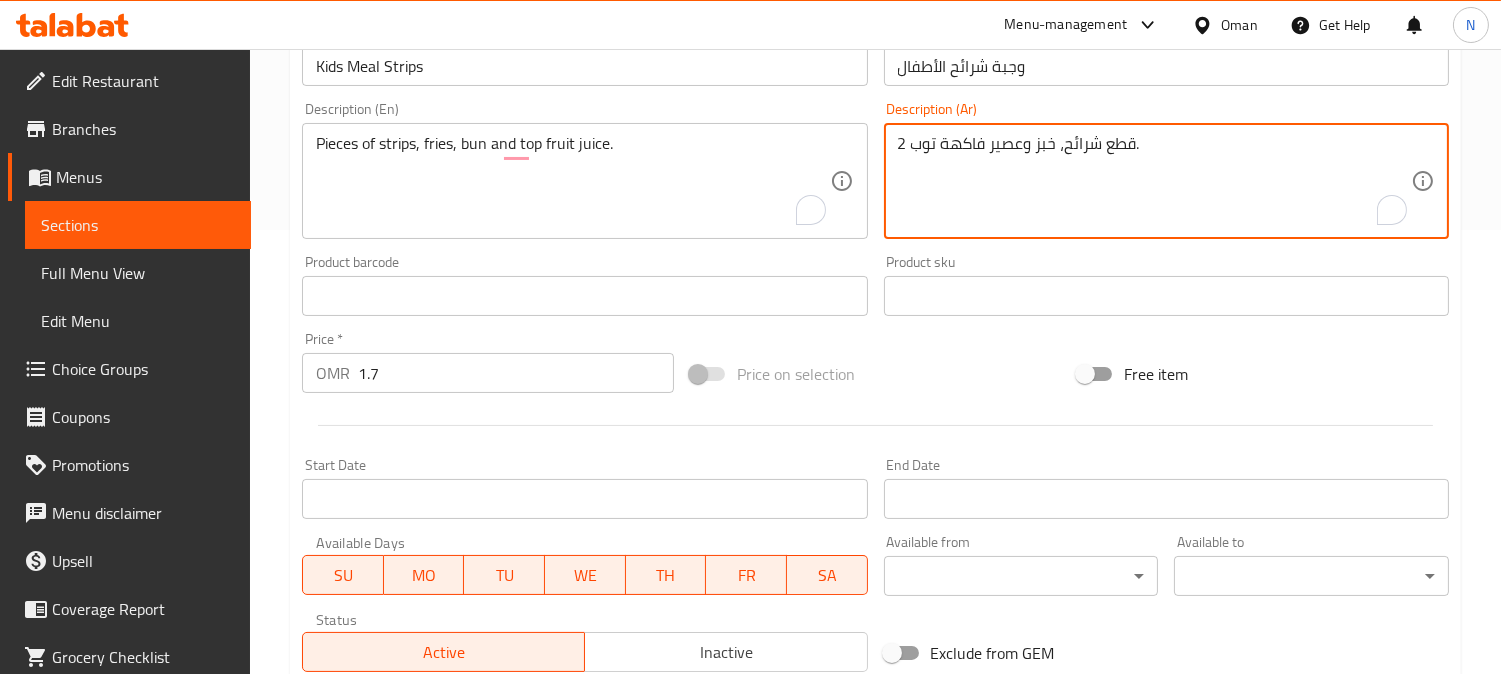 type on "2 قطع شرائح، خبز وعصير فاكهة توب." 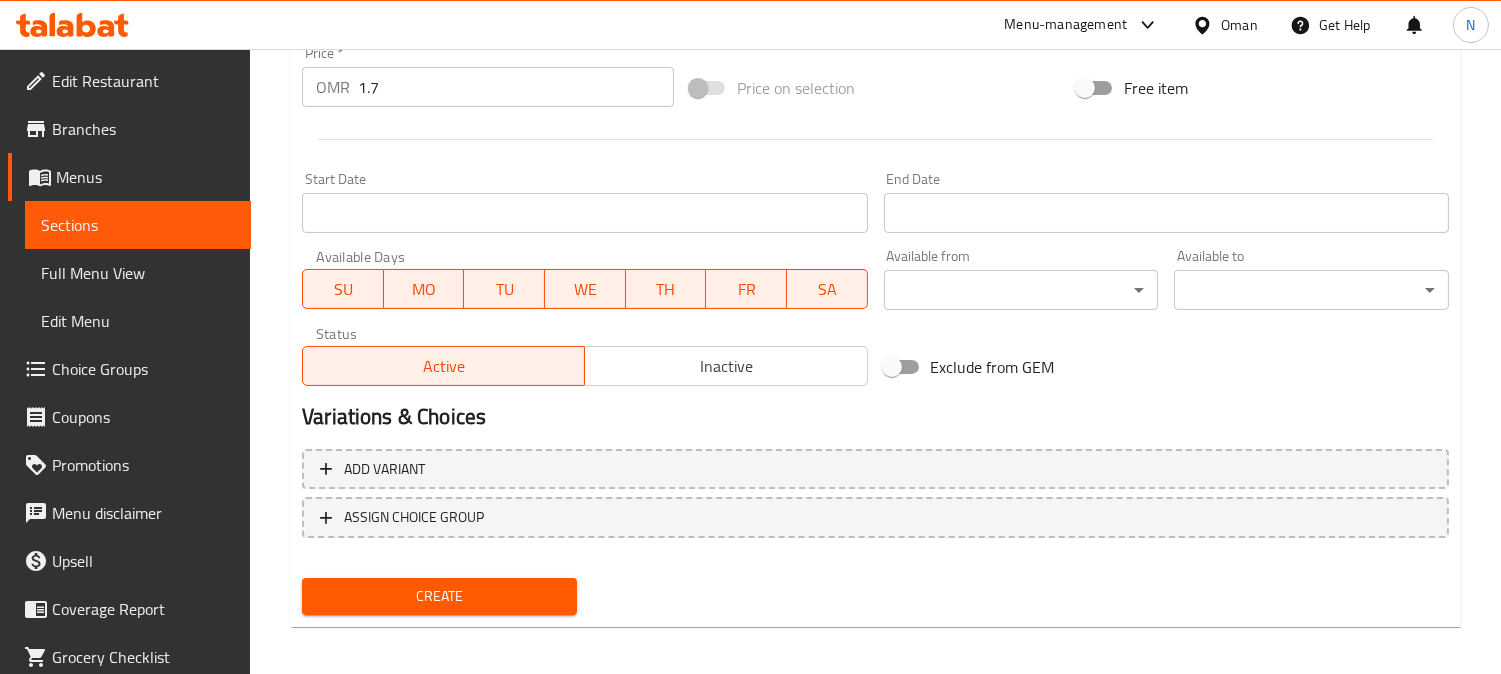 scroll, scrollTop: 735, scrollLeft: 0, axis: vertical 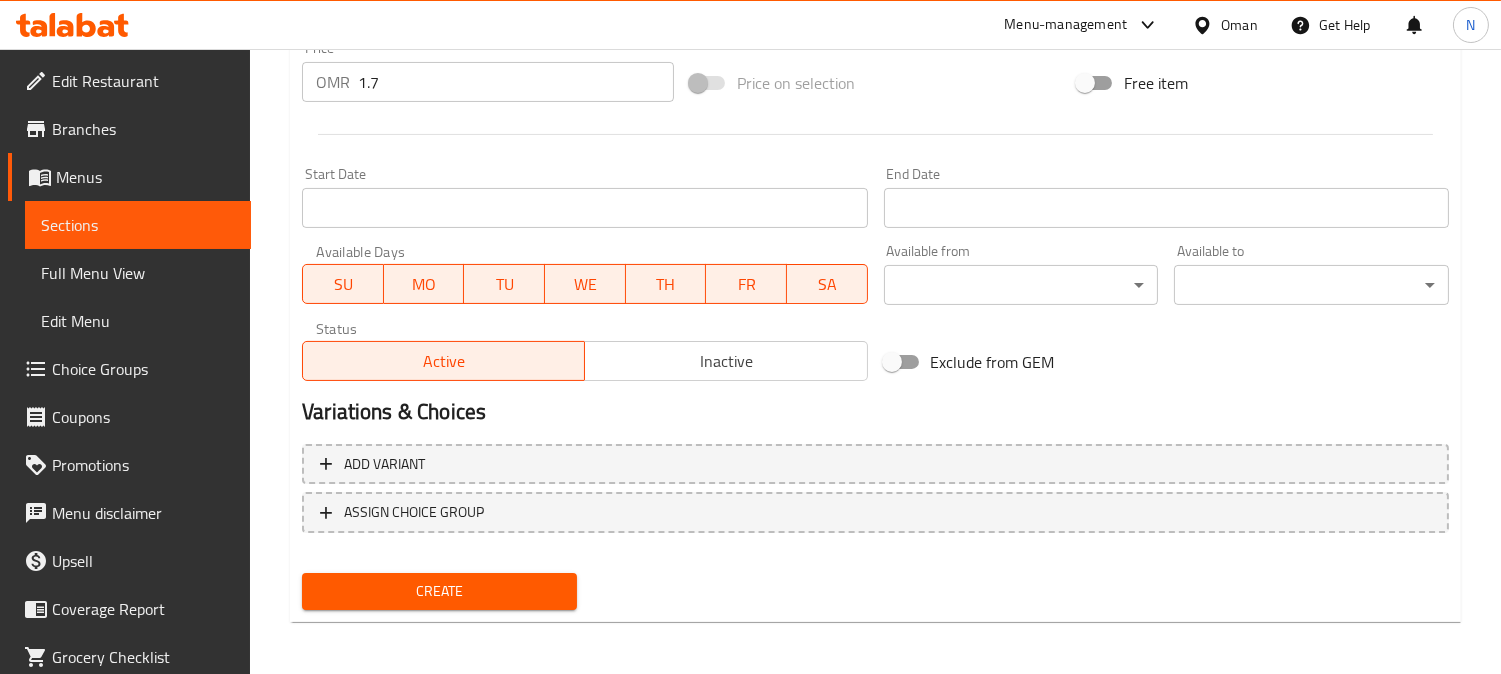 click on "Create" at bounding box center (439, 591) 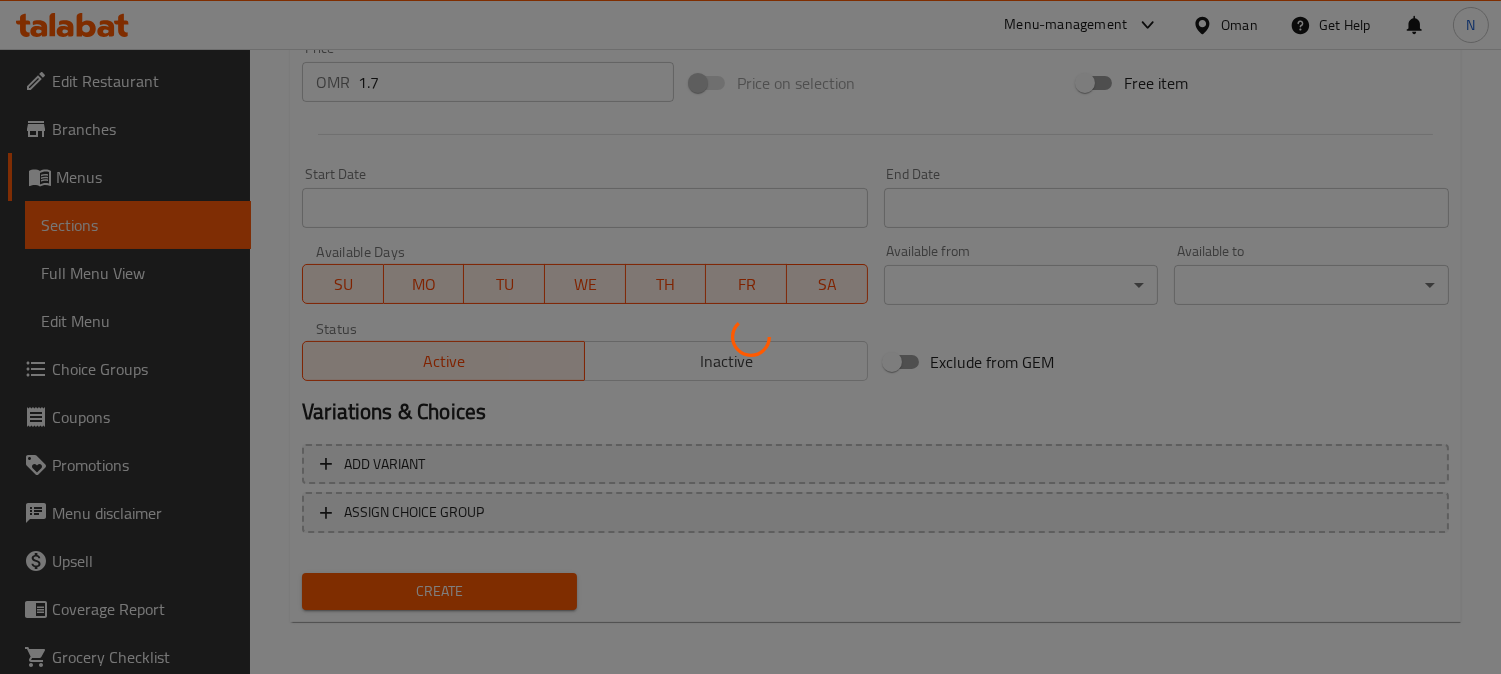 type 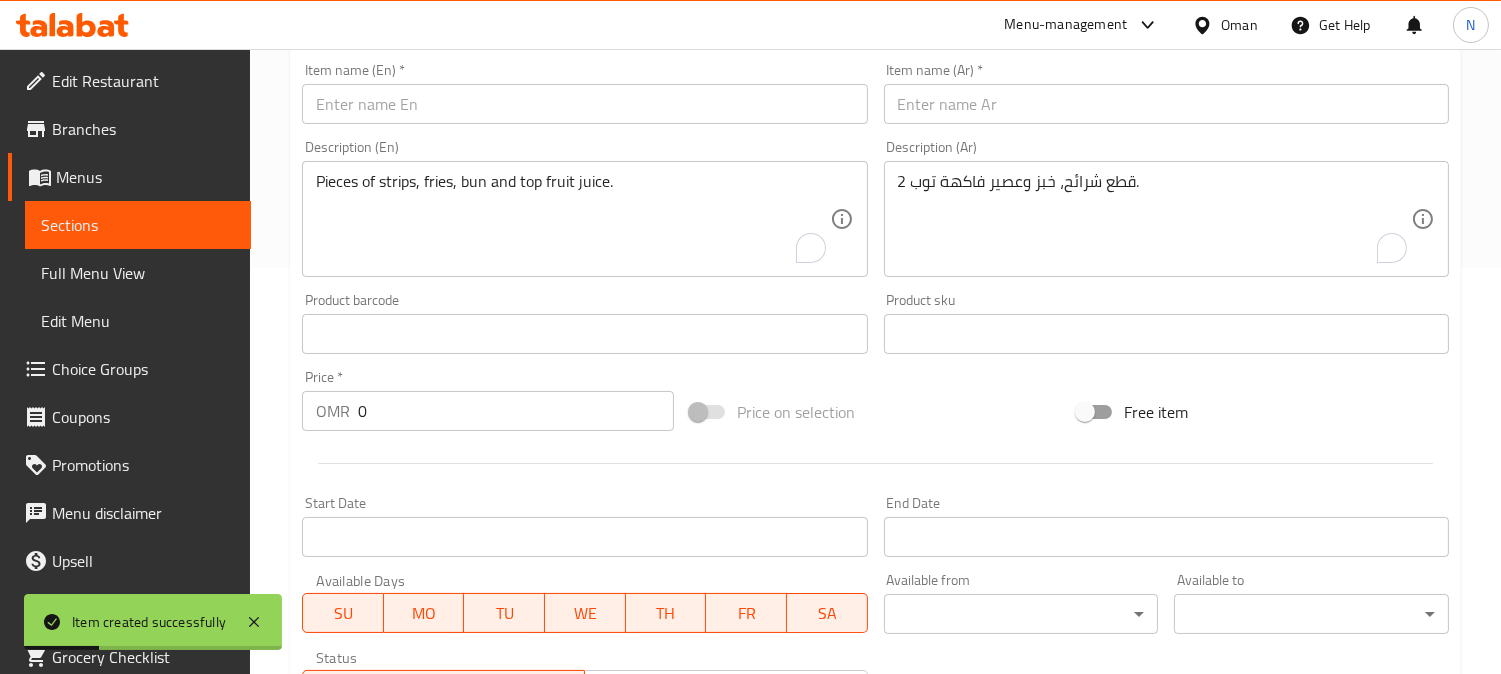 scroll, scrollTop: 180, scrollLeft: 0, axis: vertical 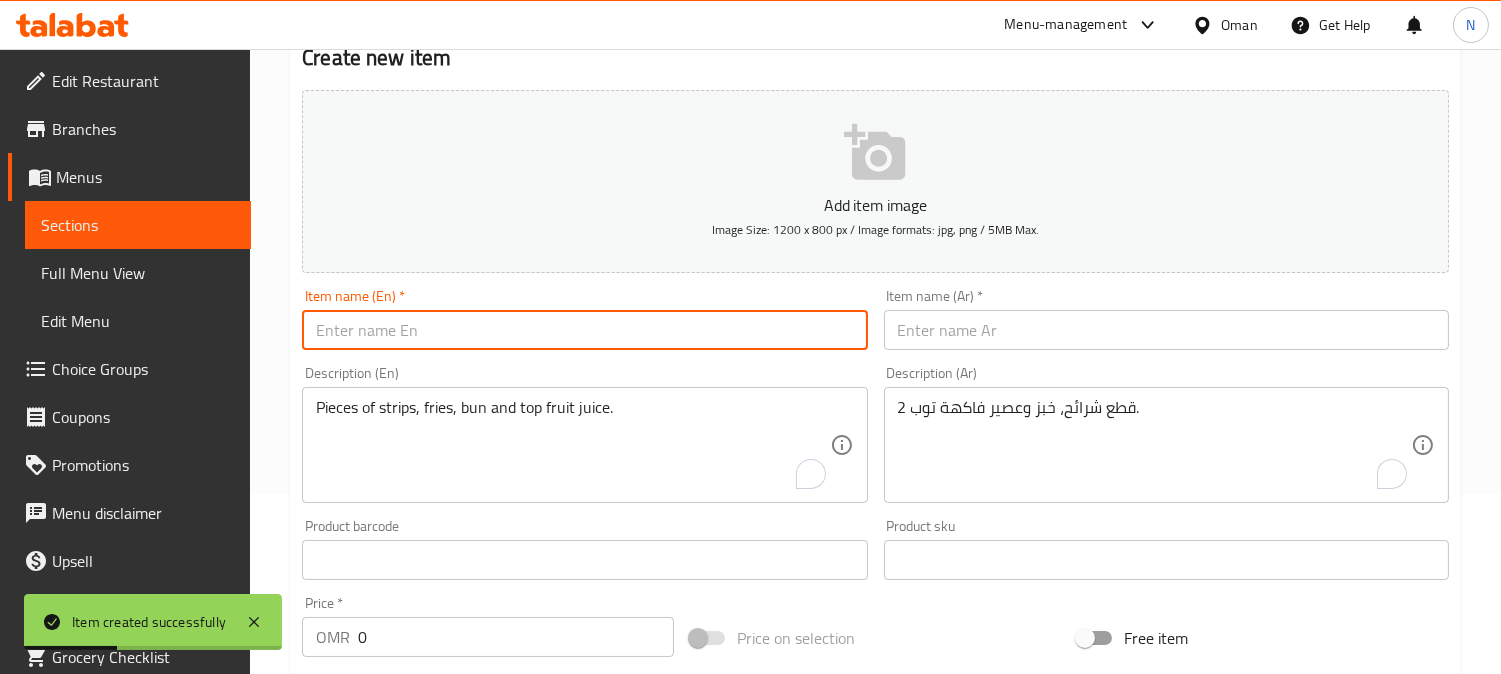 click at bounding box center [584, 330] 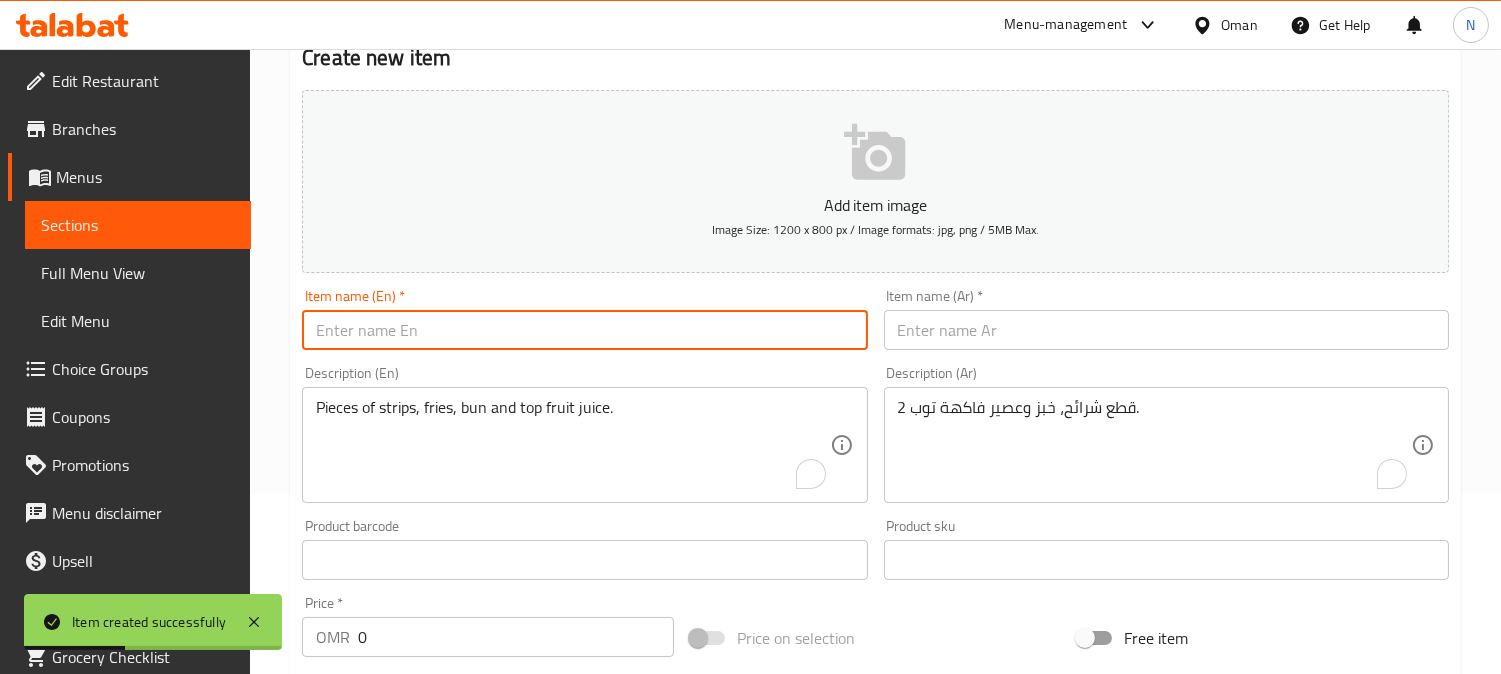 paste on "Kids Meal Nuggets" 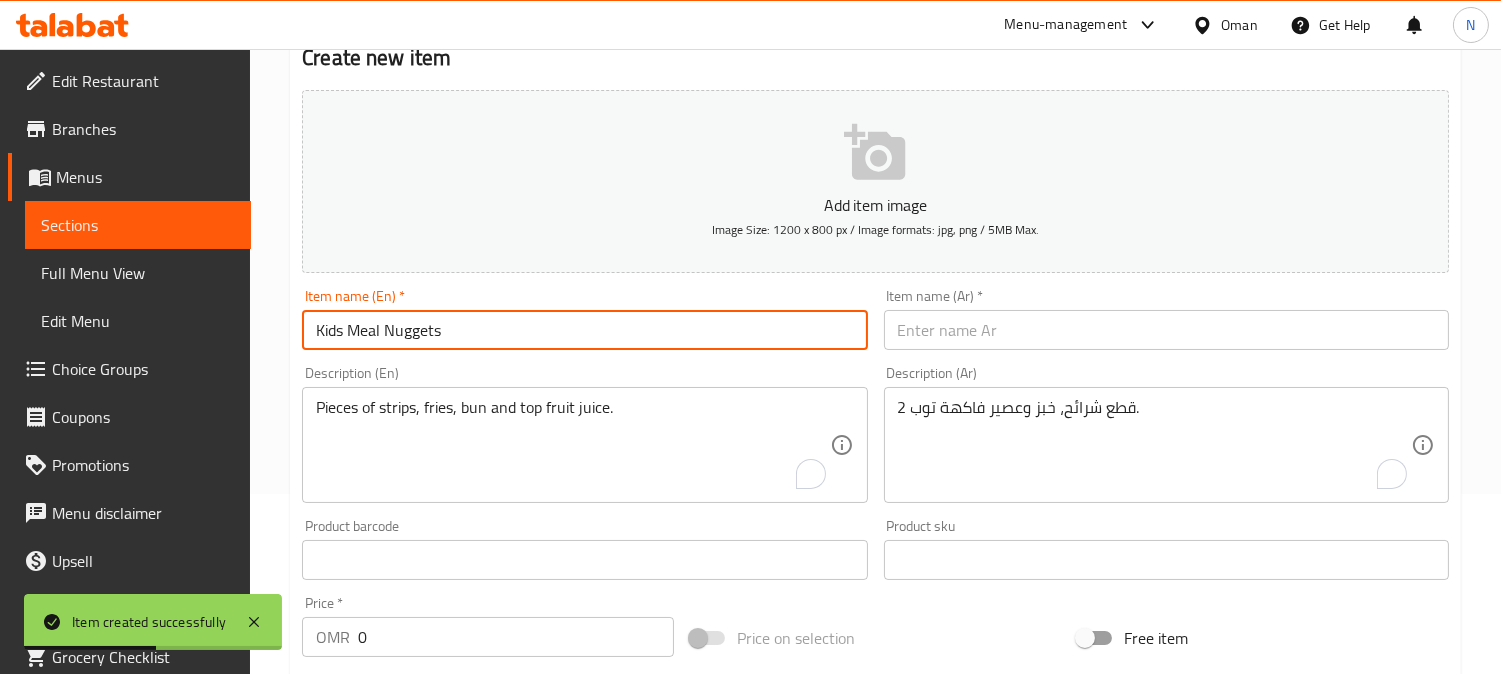 type on "Kids Meal Nuggets" 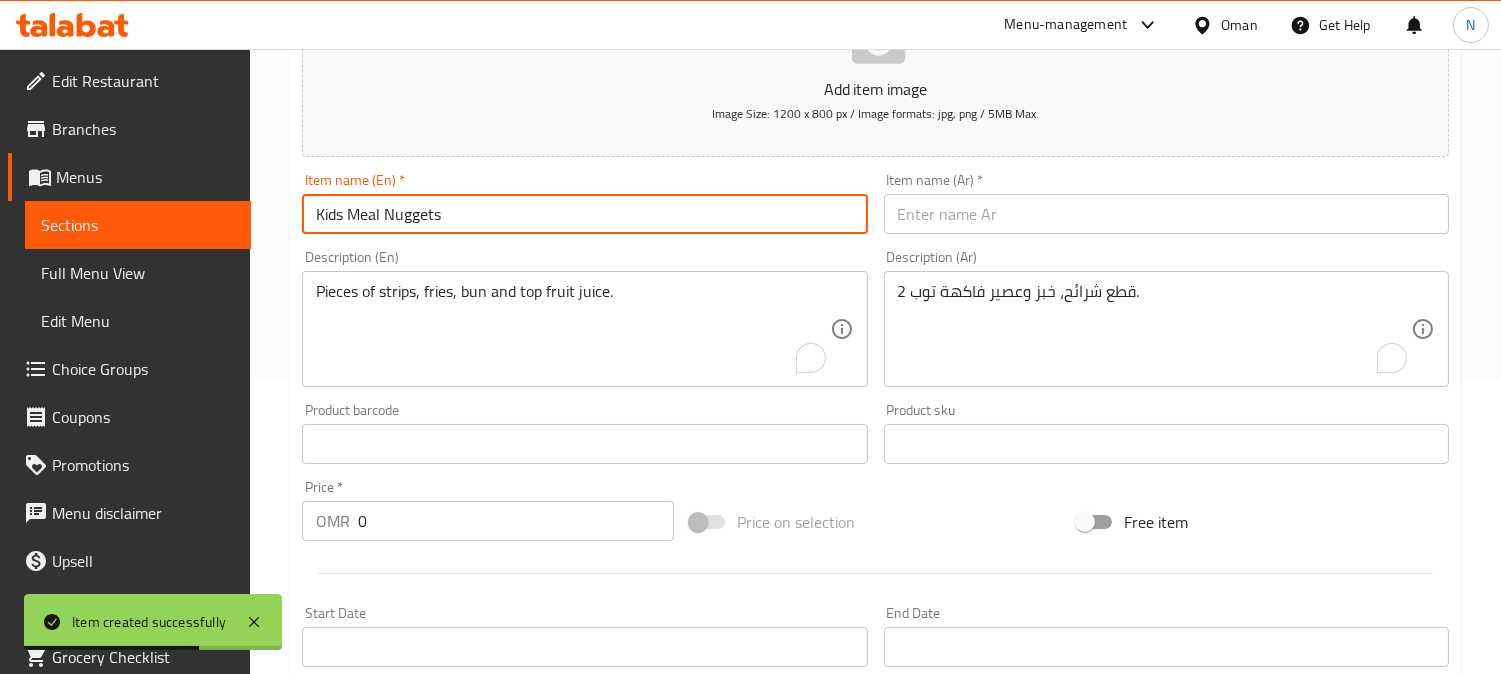 scroll, scrollTop: 402, scrollLeft: 0, axis: vertical 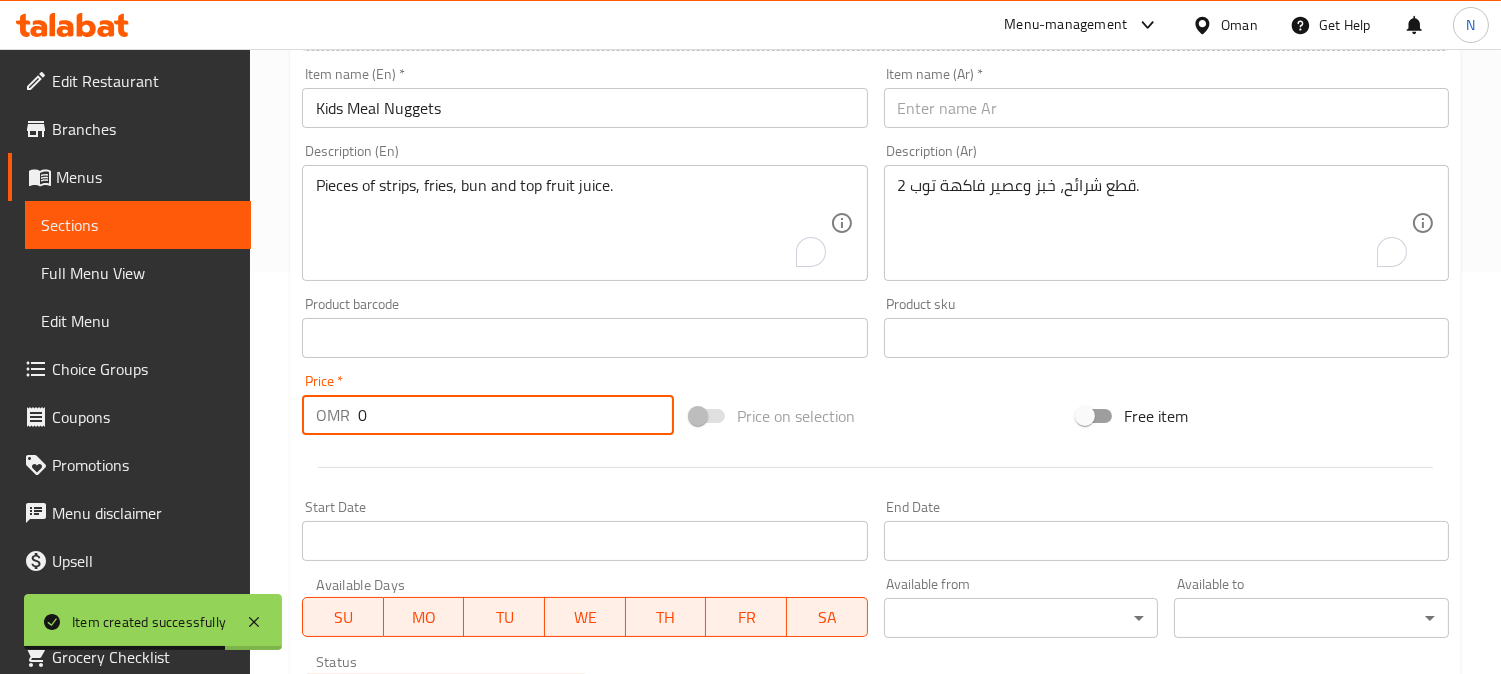 drag, startPoint x: 360, startPoint y: 424, endPoint x: 411, endPoint y: 434, distance: 51.971146 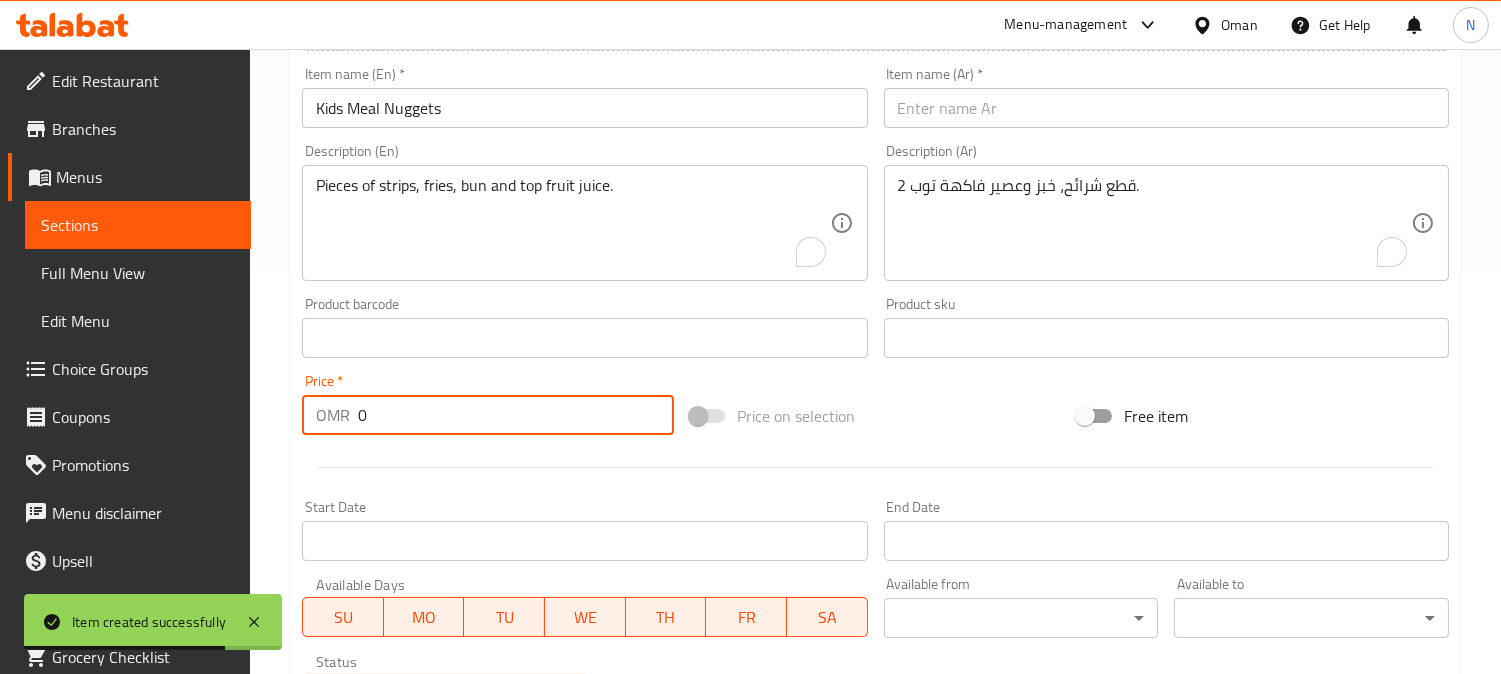 click on "0" at bounding box center [516, 415] 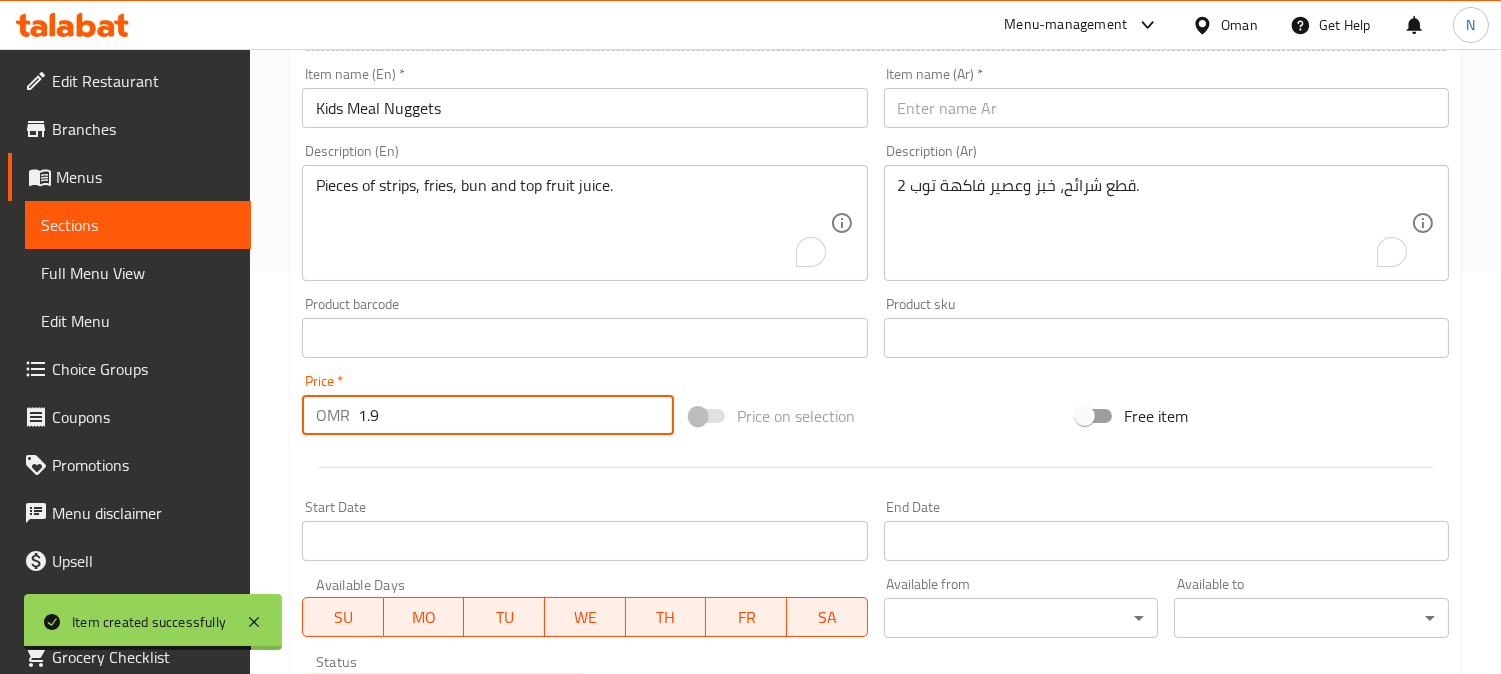 type on "1.9" 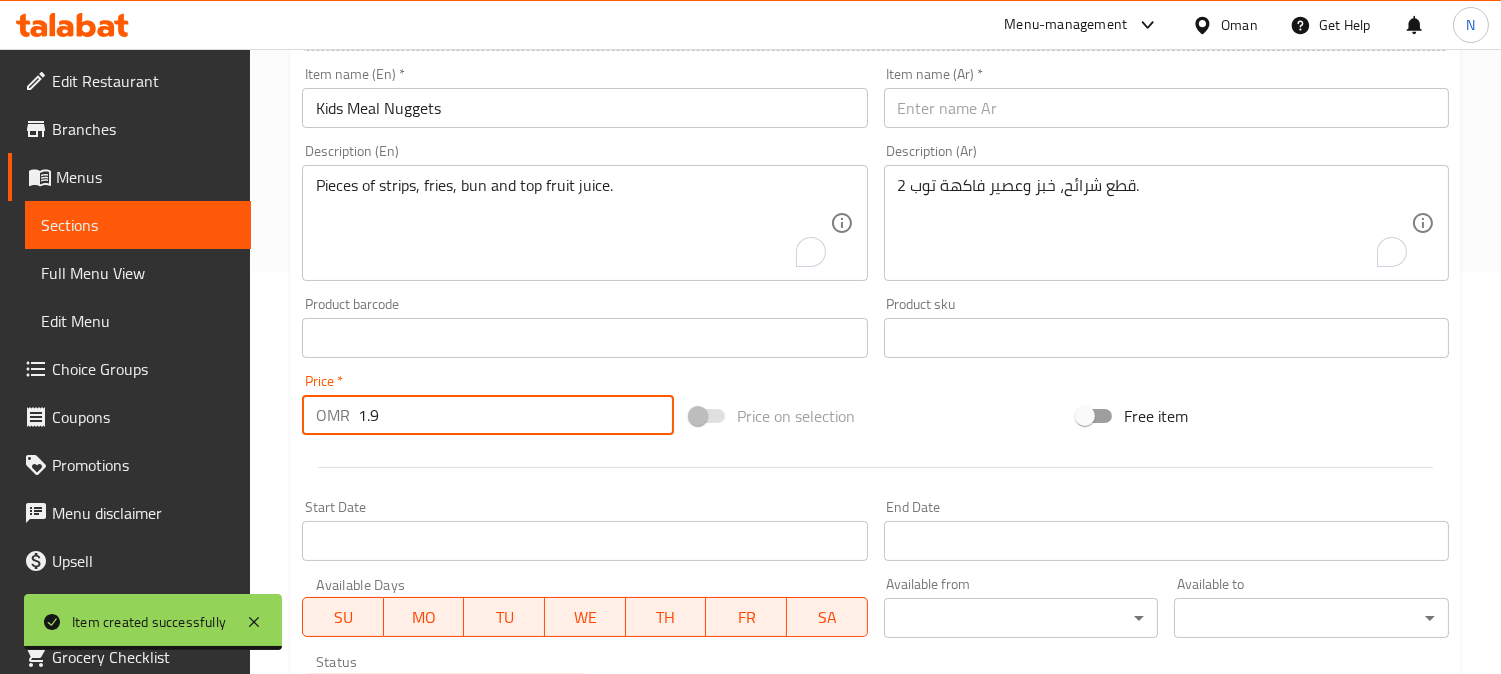 click on "2 Pieces of strips, fries, bun and top fruit juice." at bounding box center (572, 223) 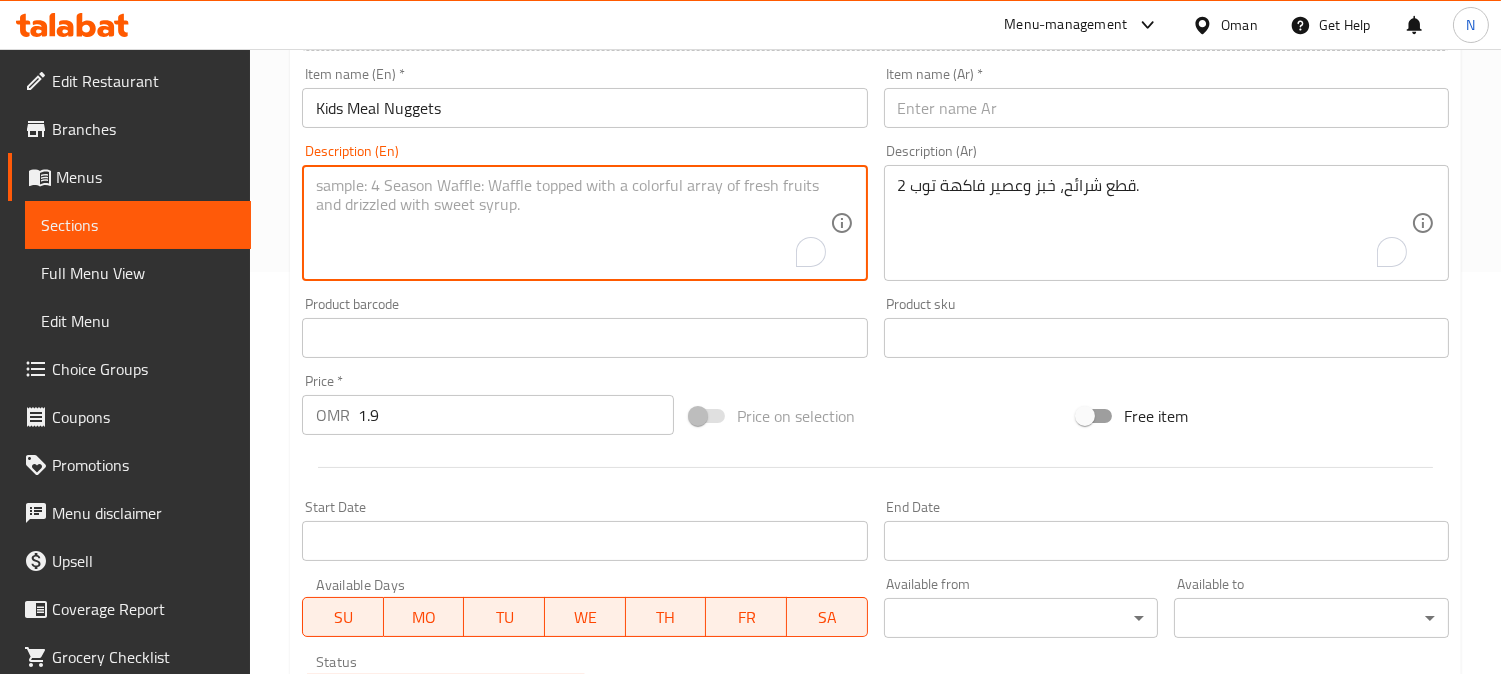 paste on "6 pieces of nuggets, fries, bun and juice" 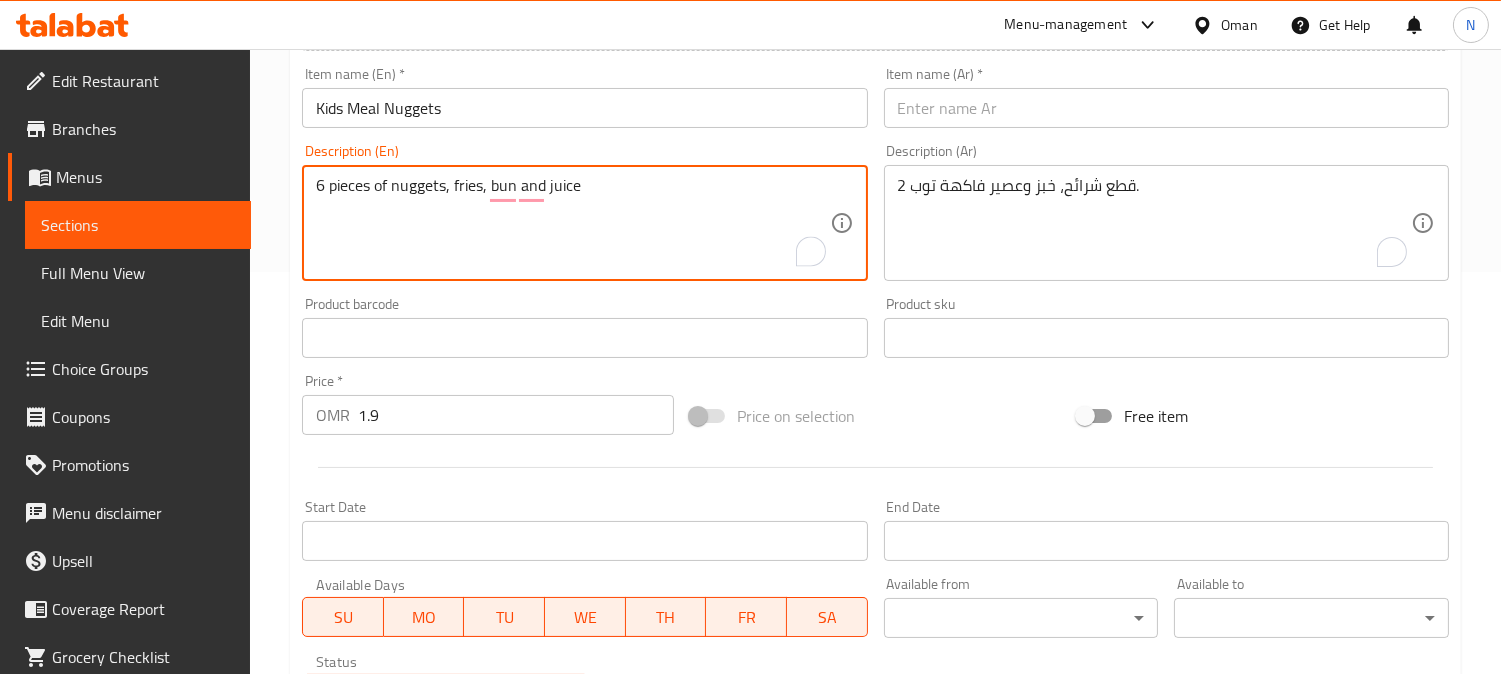 click on "6 pieces of nuggets, fries, bun and juice" at bounding box center (572, 223) 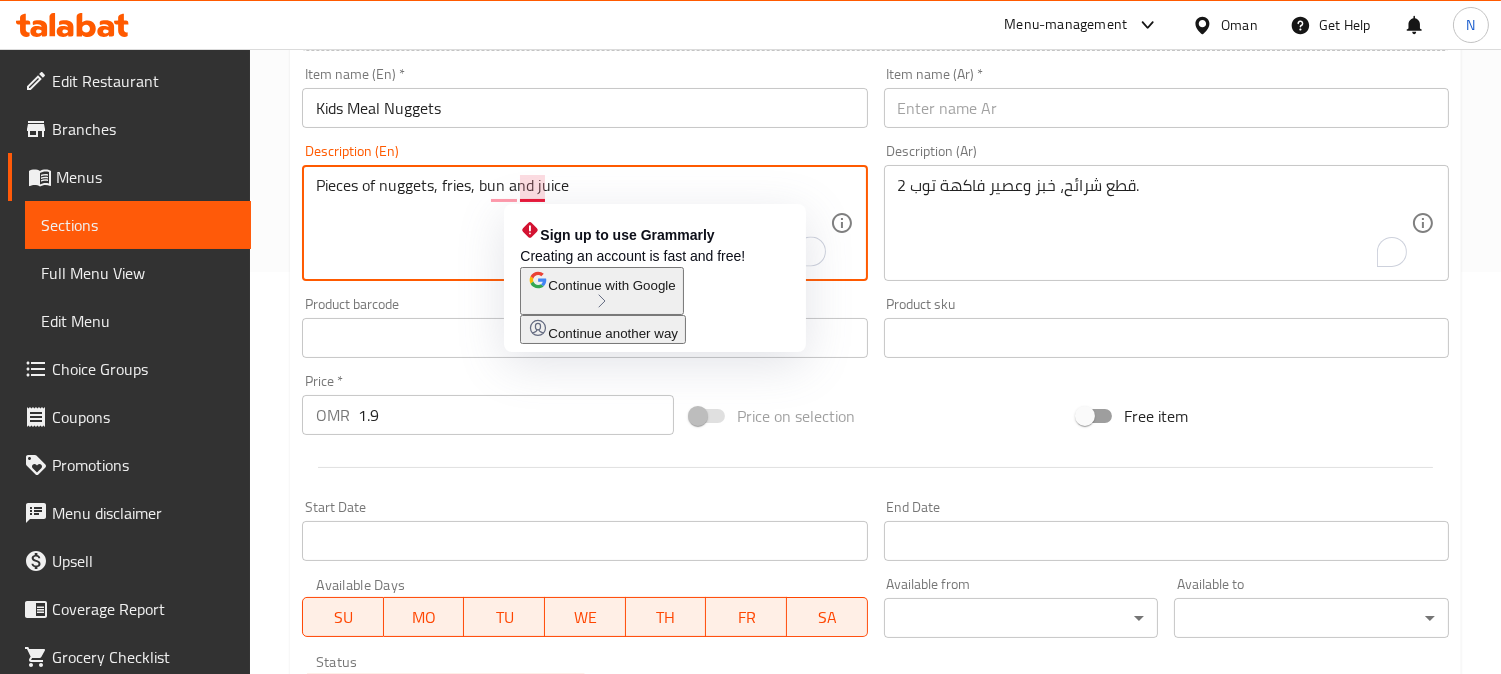 click on "6 Pieces of nuggets, fries, bun and juice" at bounding box center [572, 223] 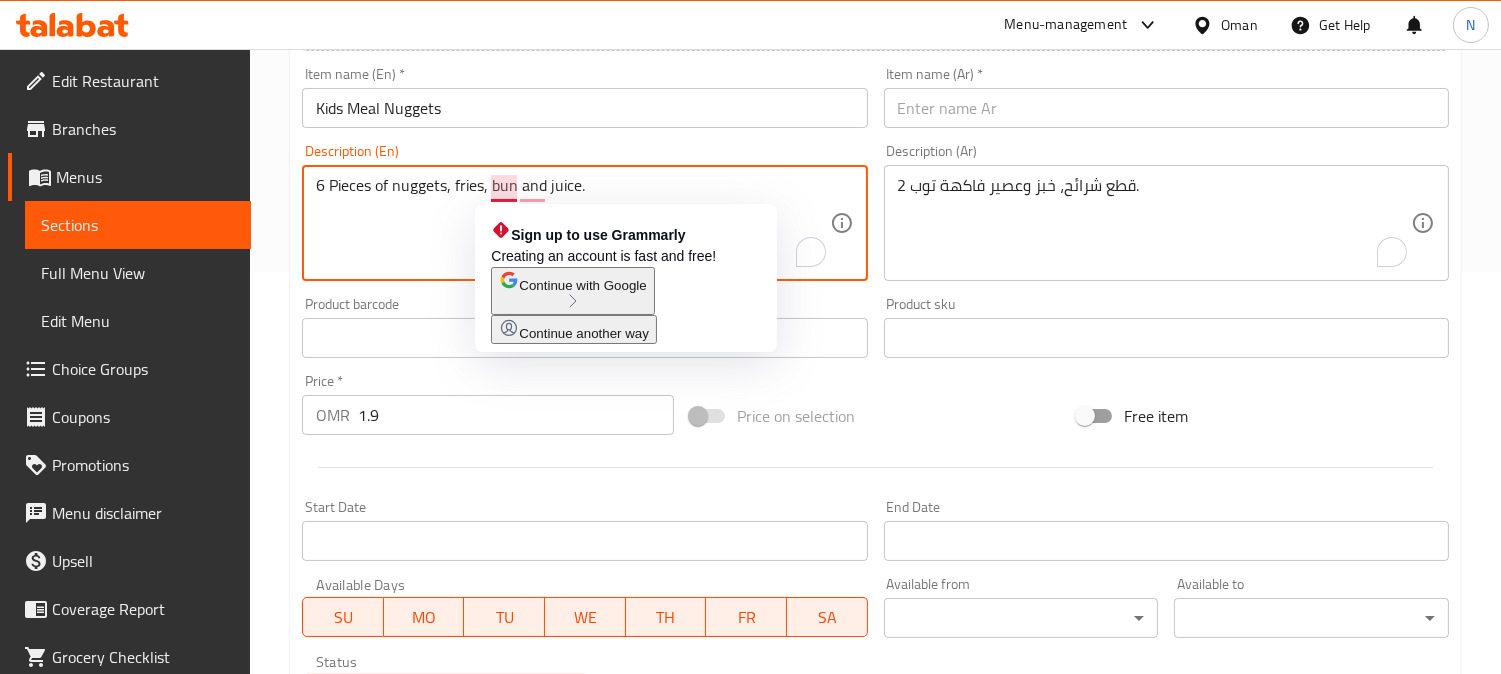 drag, startPoint x: 487, startPoint y: 178, endPoint x: 490, endPoint y: 193, distance: 15.297058 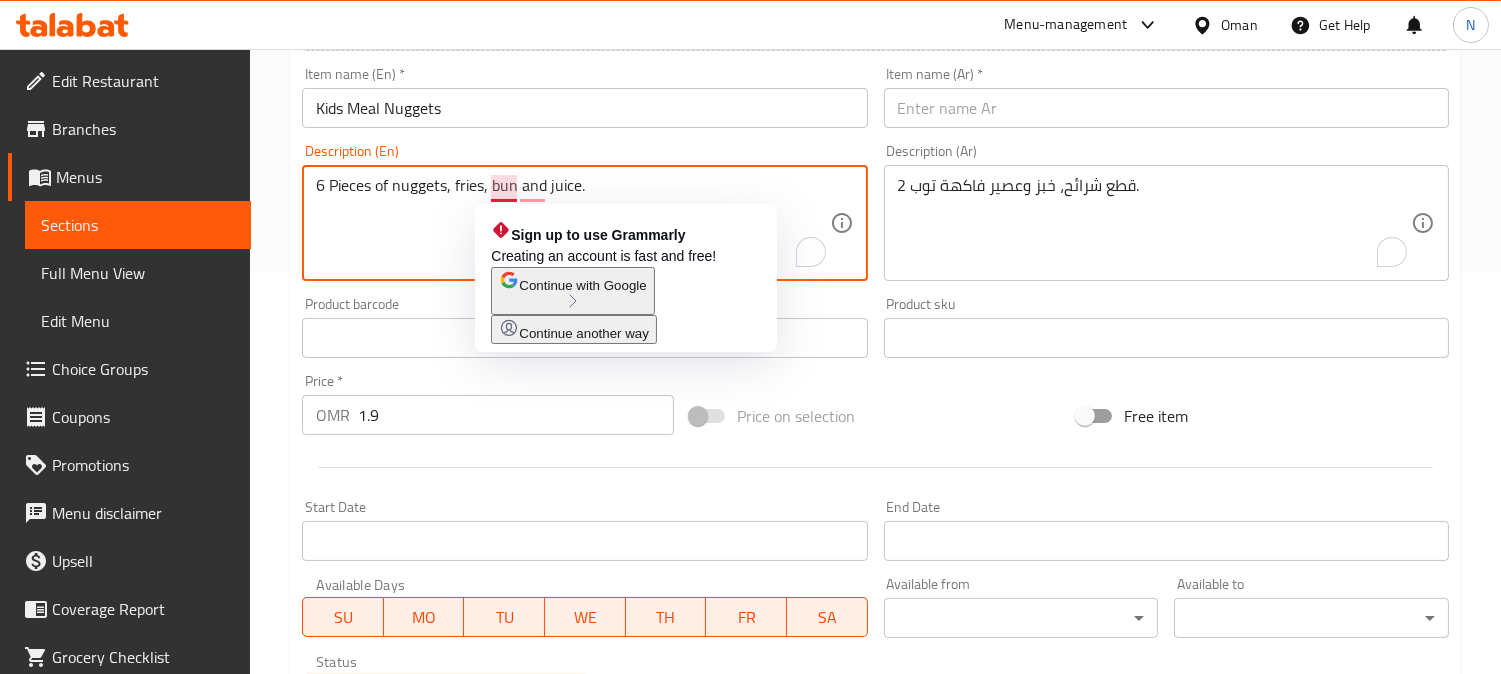 click on "6 Pieces of nuggets, fries, bun and juice." at bounding box center [572, 223] 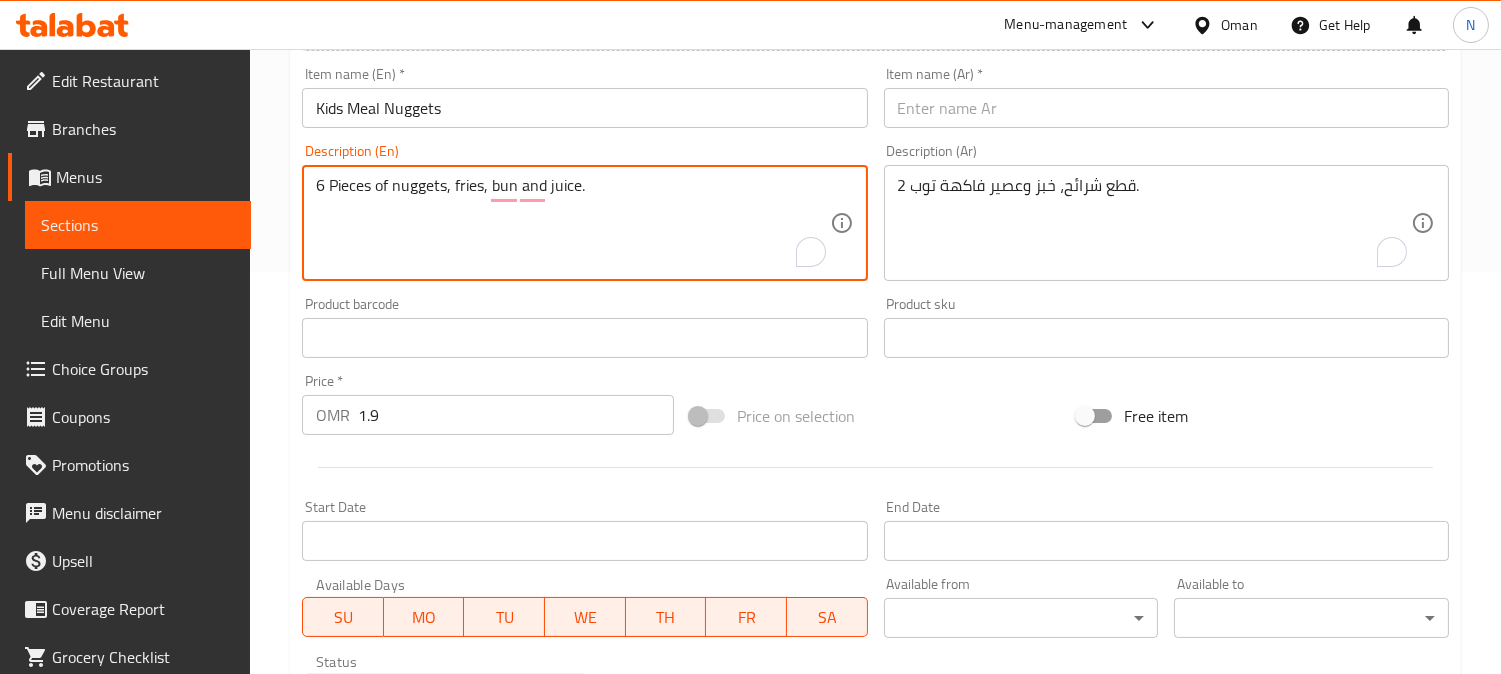 click on "6 Pieces of nuggets, fries, bun and juice." at bounding box center [572, 223] 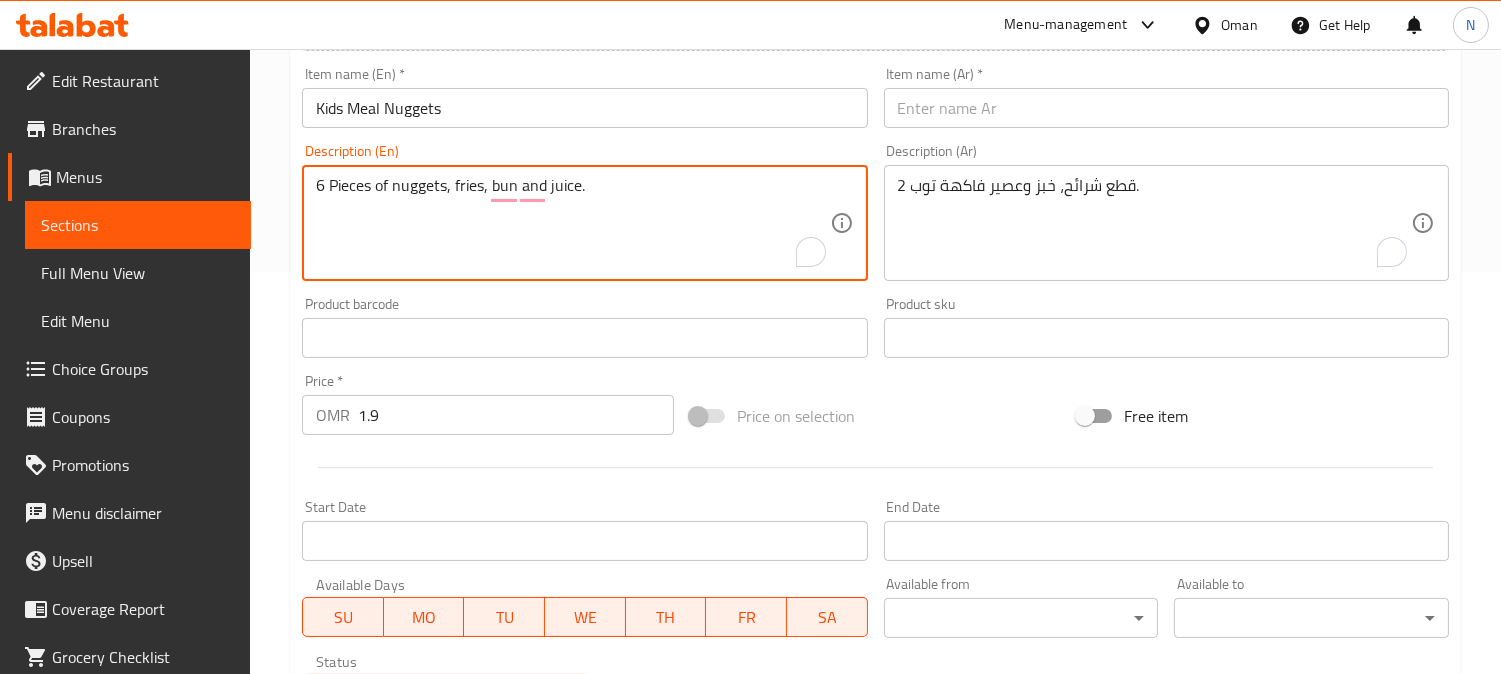 type on "6 Pieces of nuggets, fries, bun and juice." 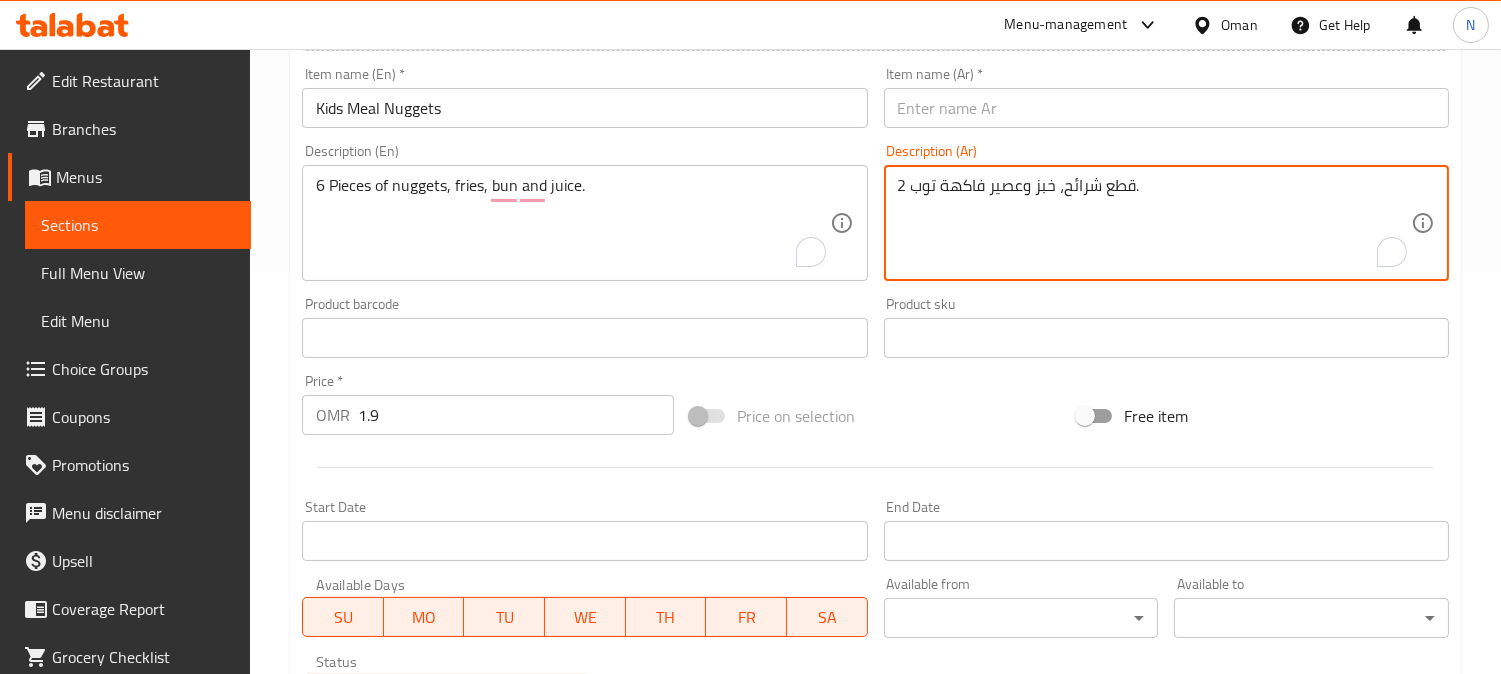 click on "2 قطع شرائح، خبز وعصير فاكهة توب." at bounding box center [1154, 223] 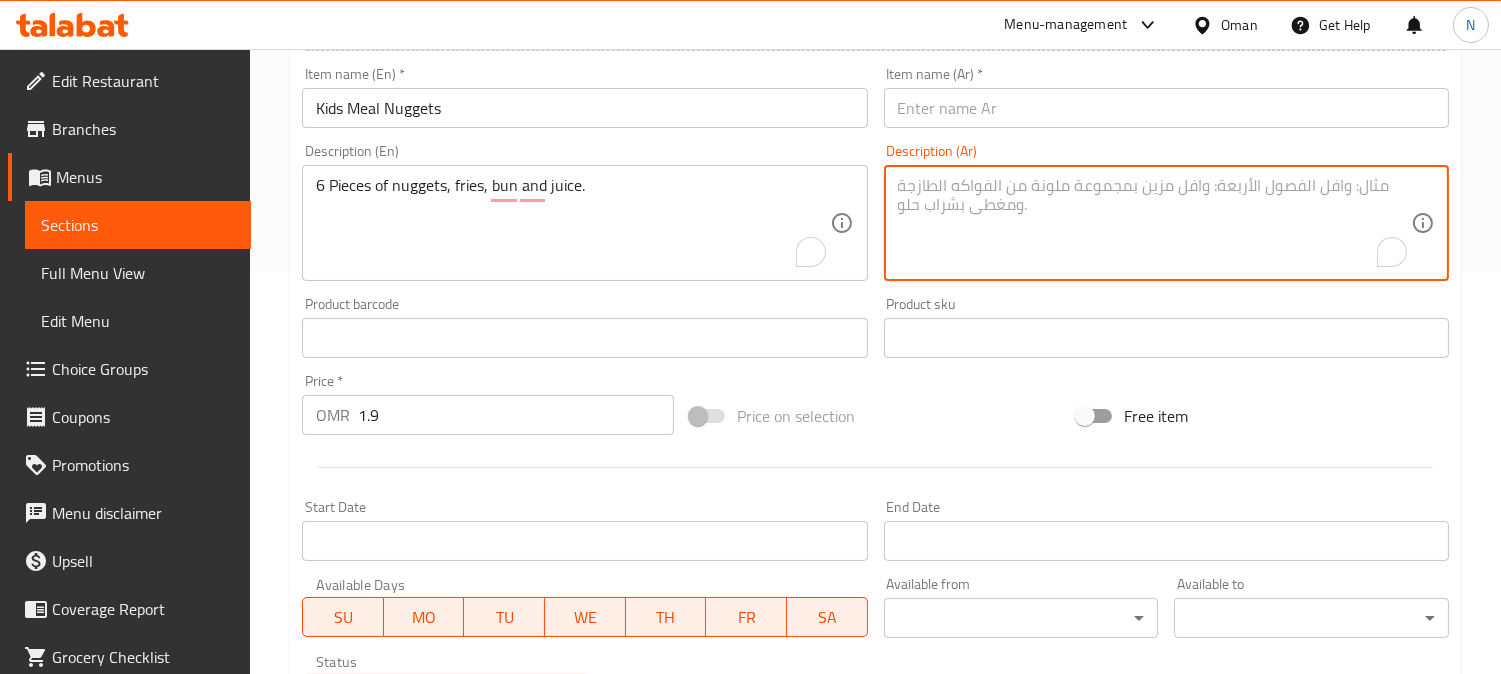 paste on "6 قطع من الناجتس والبطاطس المقلية والخبز والعصير." 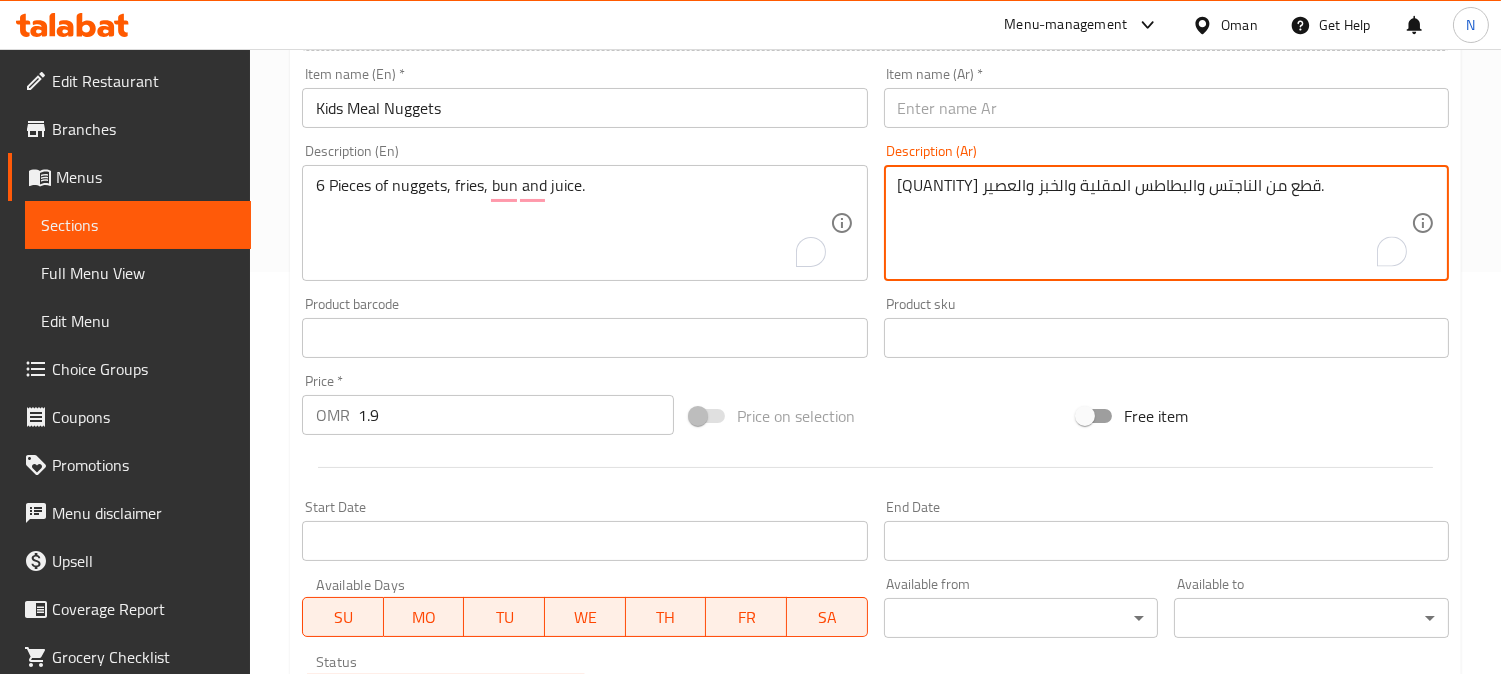 drag, startPoint x: 1212, startPoint y: 192, endPoint x: 1180, endPoint y: 192, distance: 32 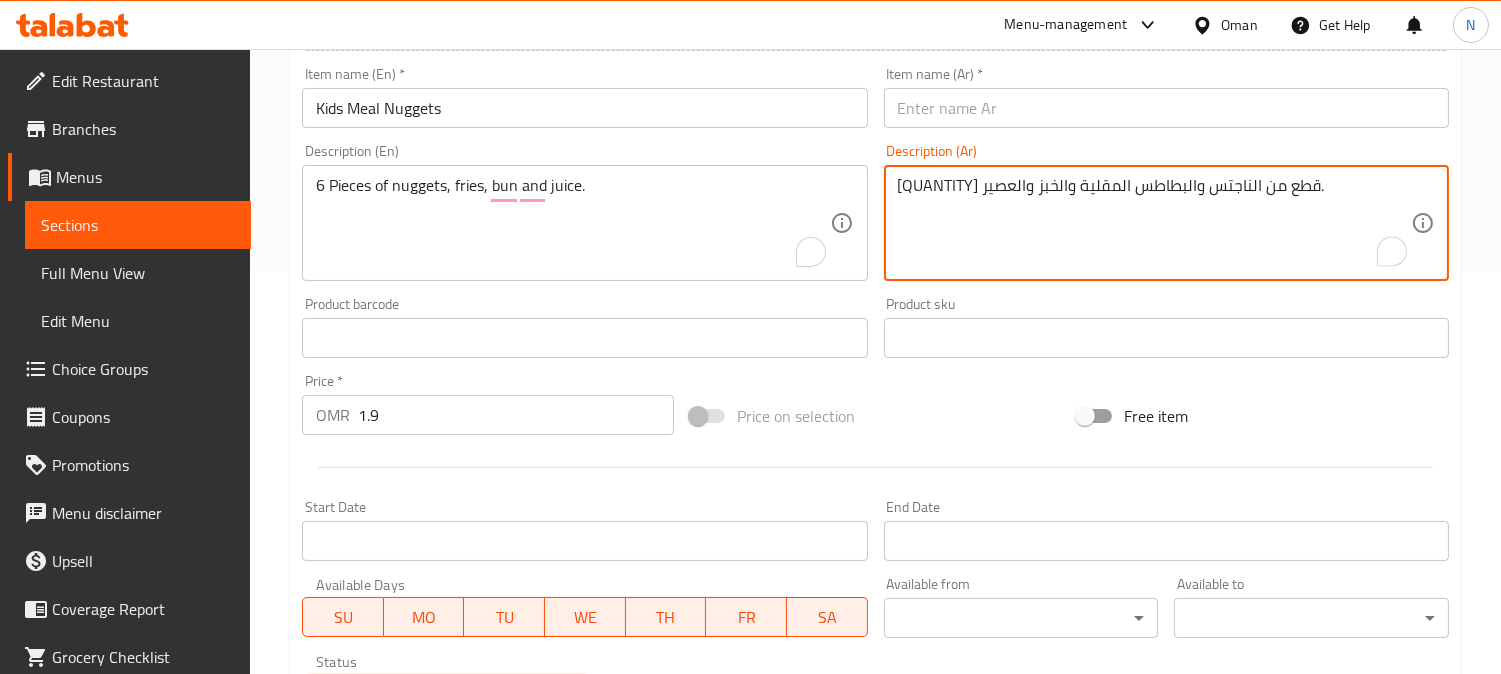 click on "6 قطع من الناجتس والبطاطس المقلية والخبز والعصير." at bounding box center (1154, 223) 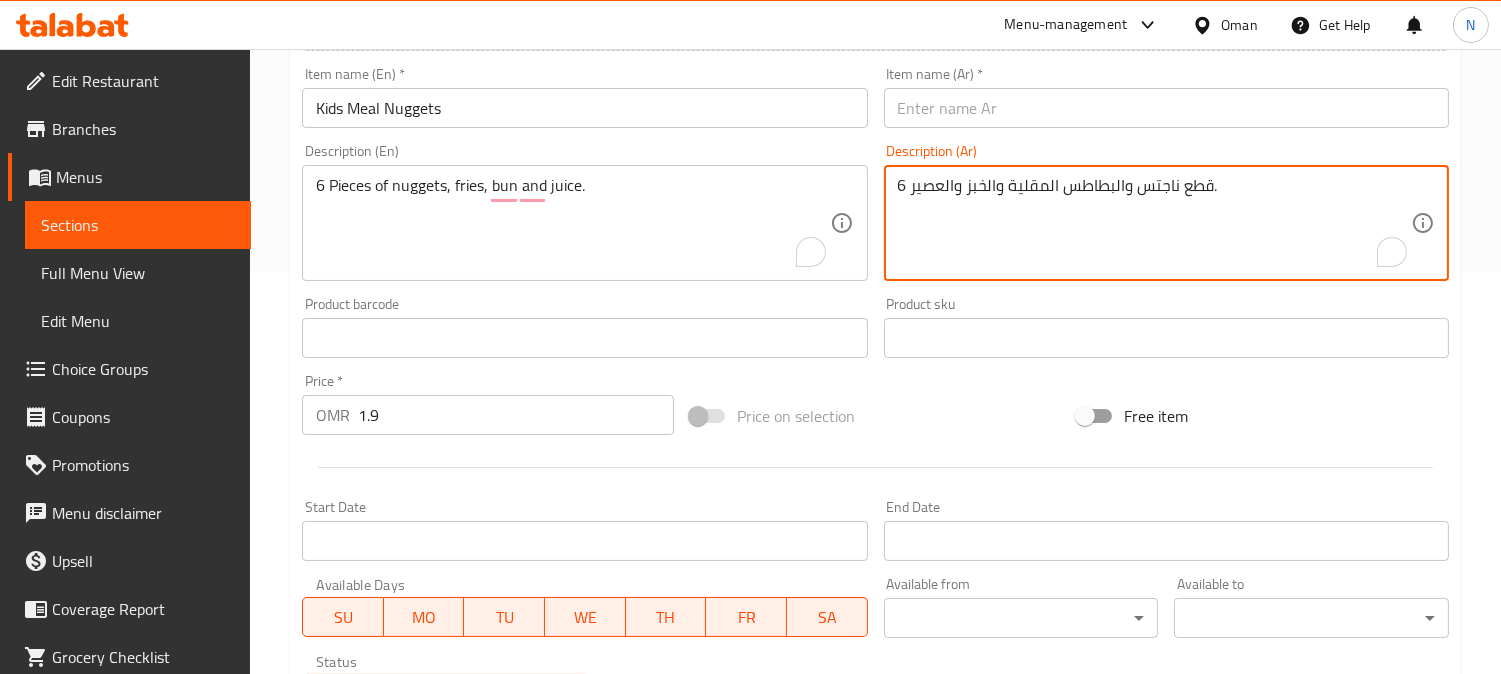 drag, startPoint x: 1012, startPoint y: 194, endPoint x: 1141, endPoint y: 197, distance: 129.03488 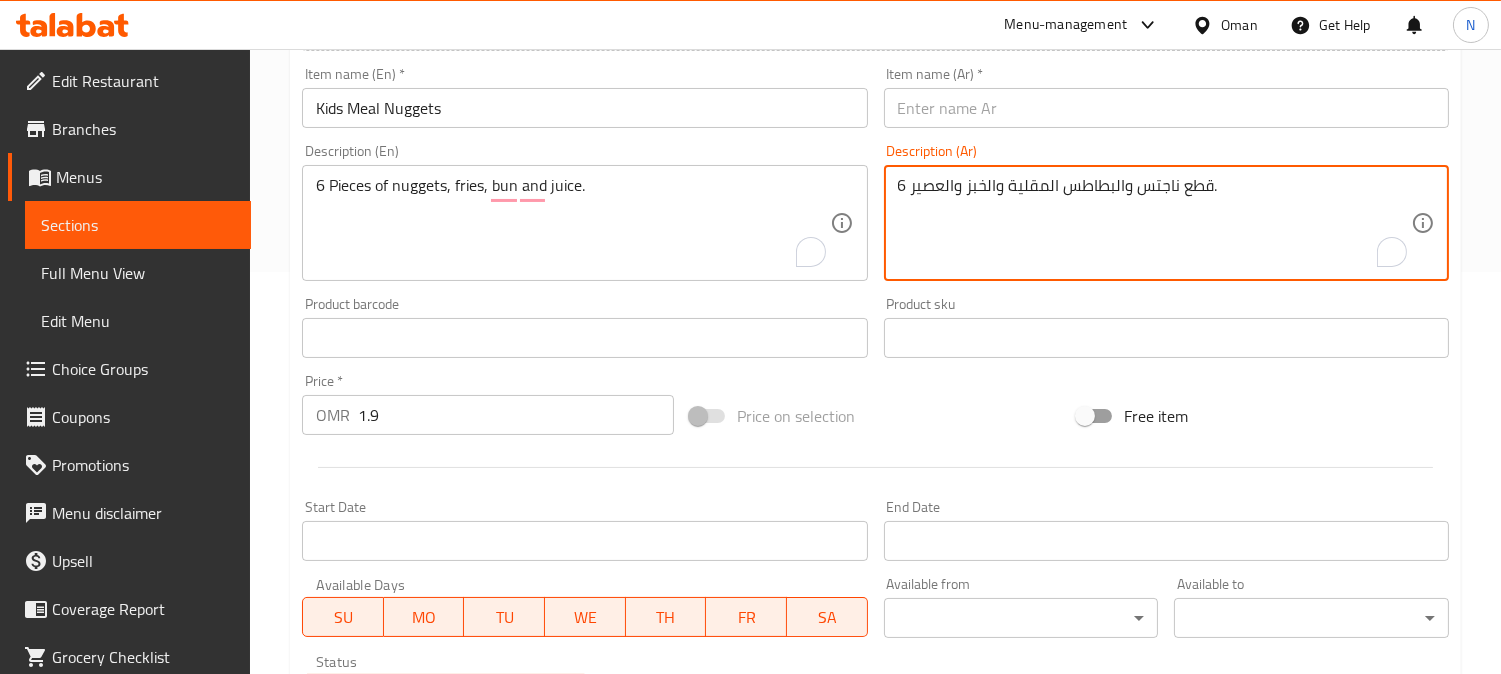 click on "6 قطع ناجتس والبطاطس المقلية والخبز والعصير." at bounding box center (1154, 223) 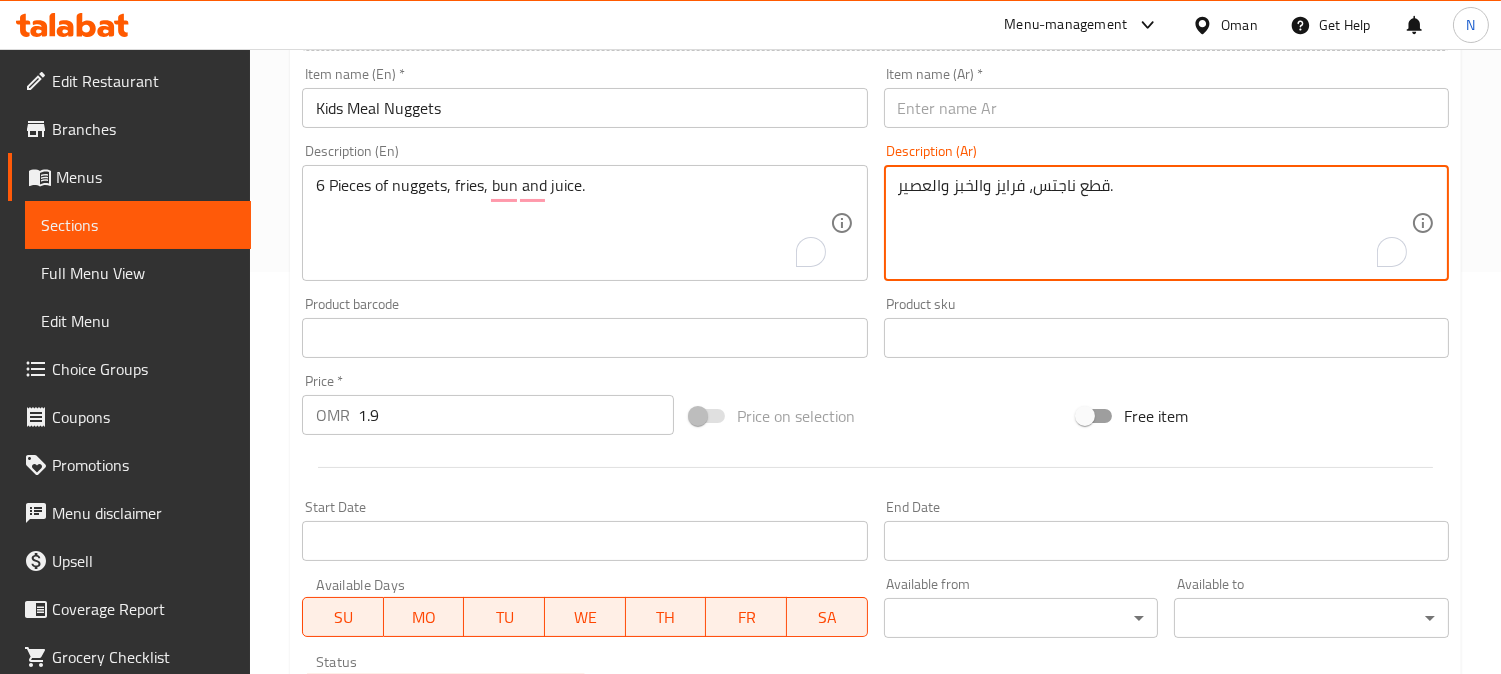 drag, startPoint x: 988, startPoint y: 191, endPoint x: 1011, endPoint y: 203, distance: 25.942244 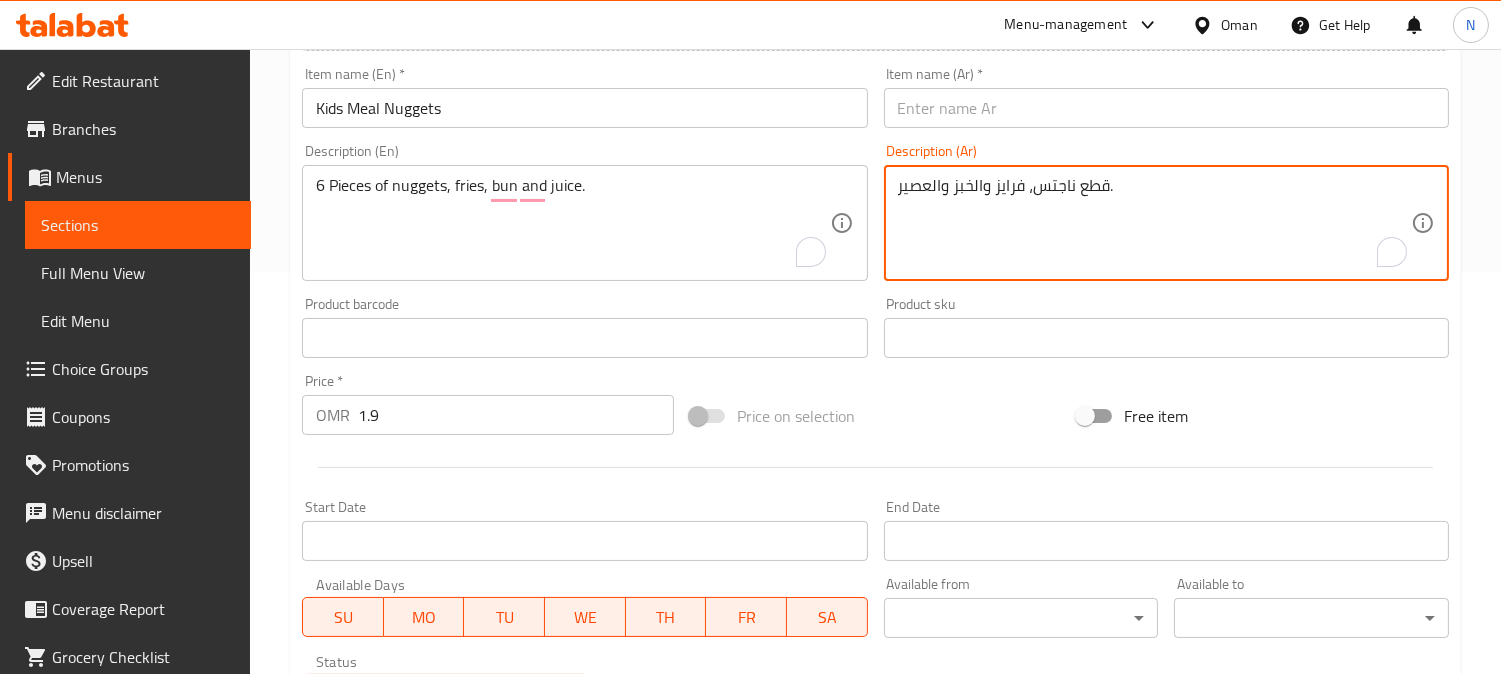 click on "6 قطع ناجتس، فرايز والخبز والعصير." at bounding box center (1154, 223) 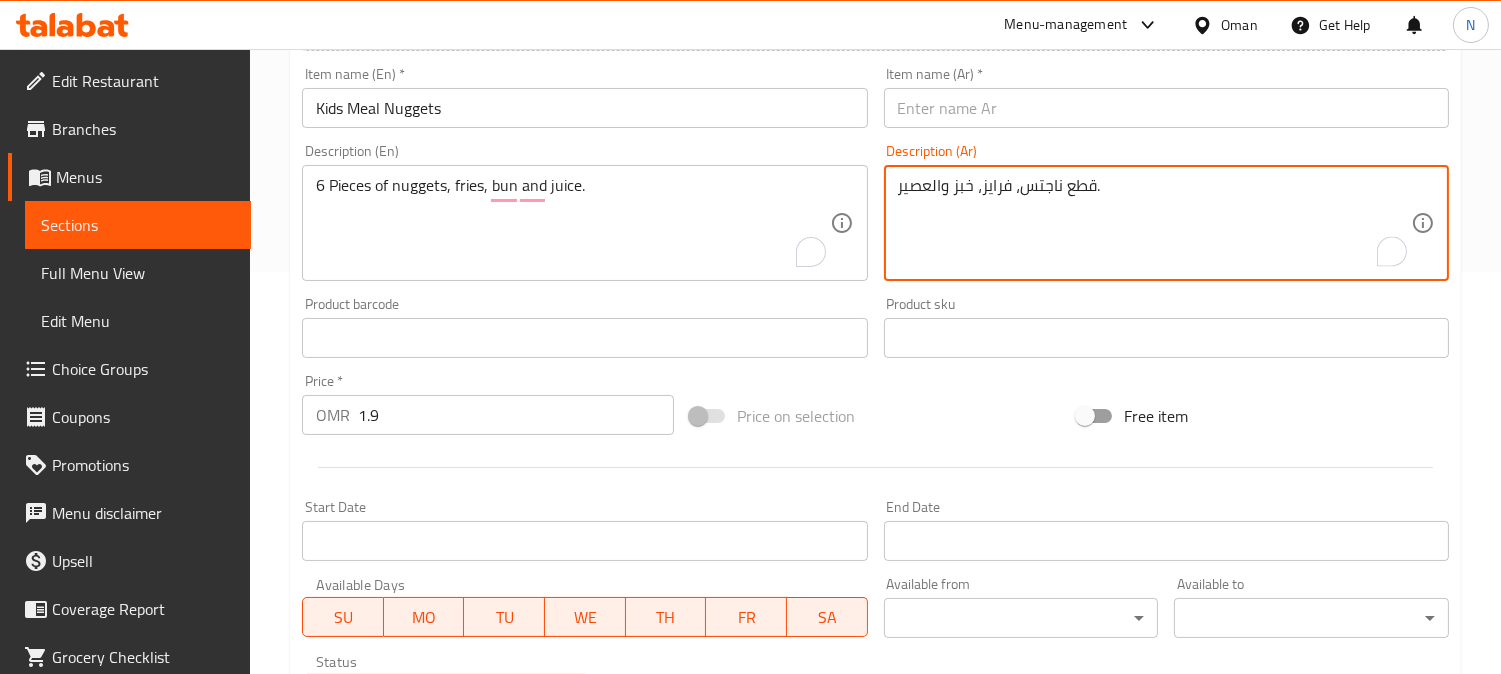 click on "6 قطع ناجتس، فرايز، خبز والعصير." at bounding box center (1154, 223) 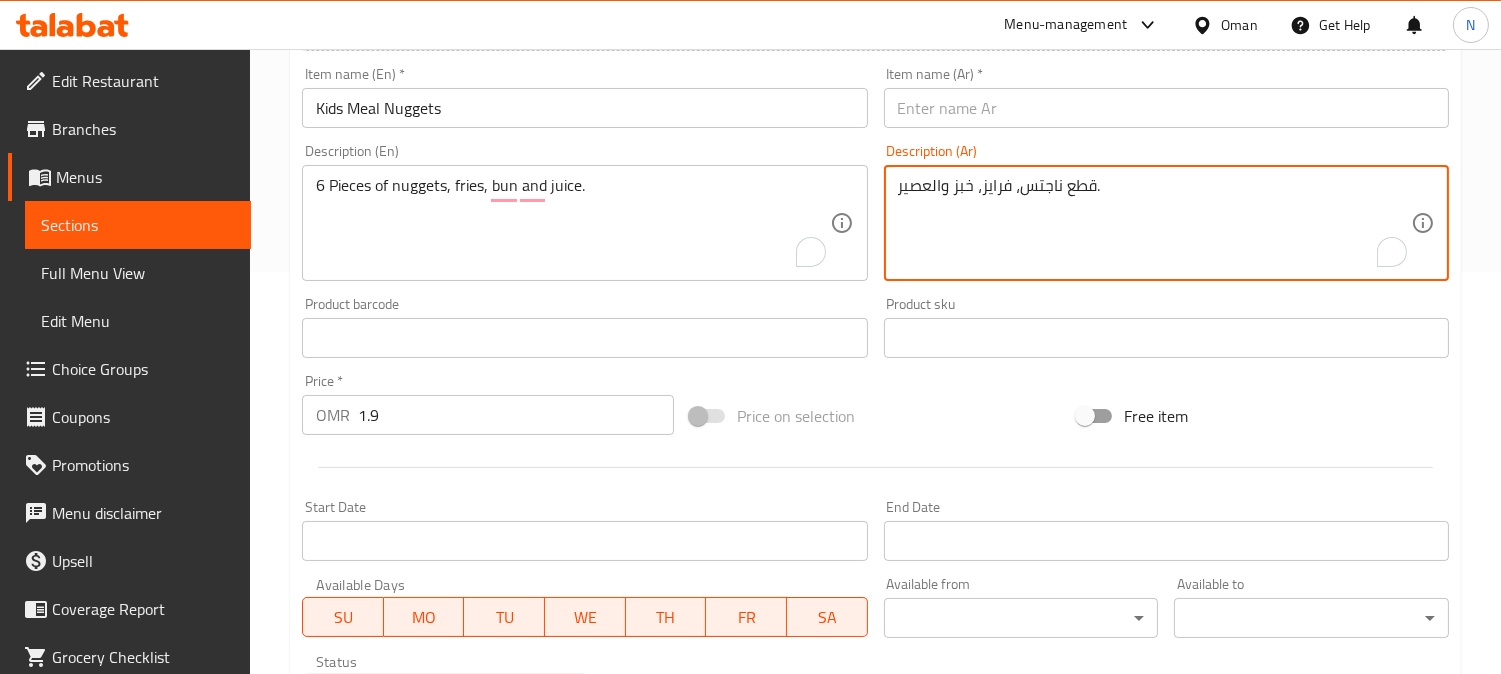 click on "6 قطع ناجتس، فرايز، خبز والعصير." at bounding box center [1154, 223] 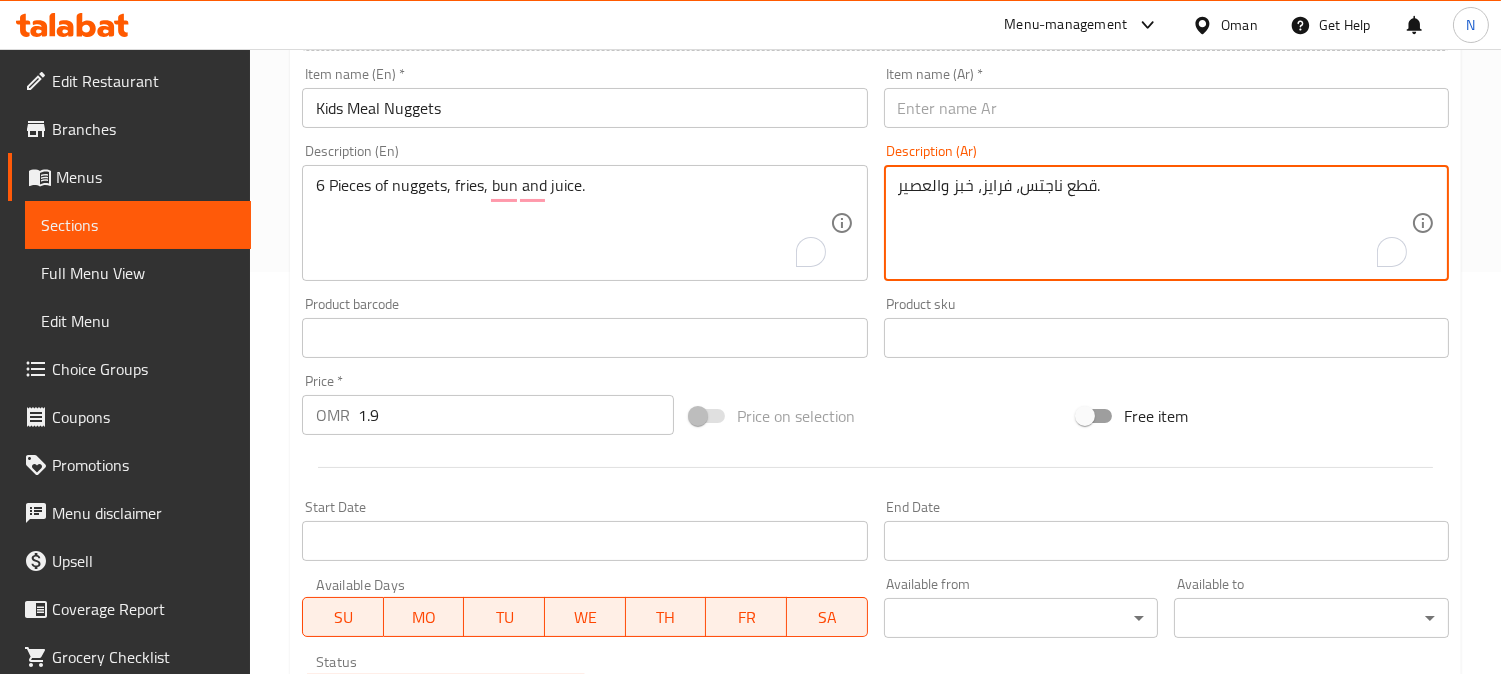 drag, startPoint x: 957, startPoint y: 196, endPoint x: 944, endPoint y: 198, distance: 13.152946 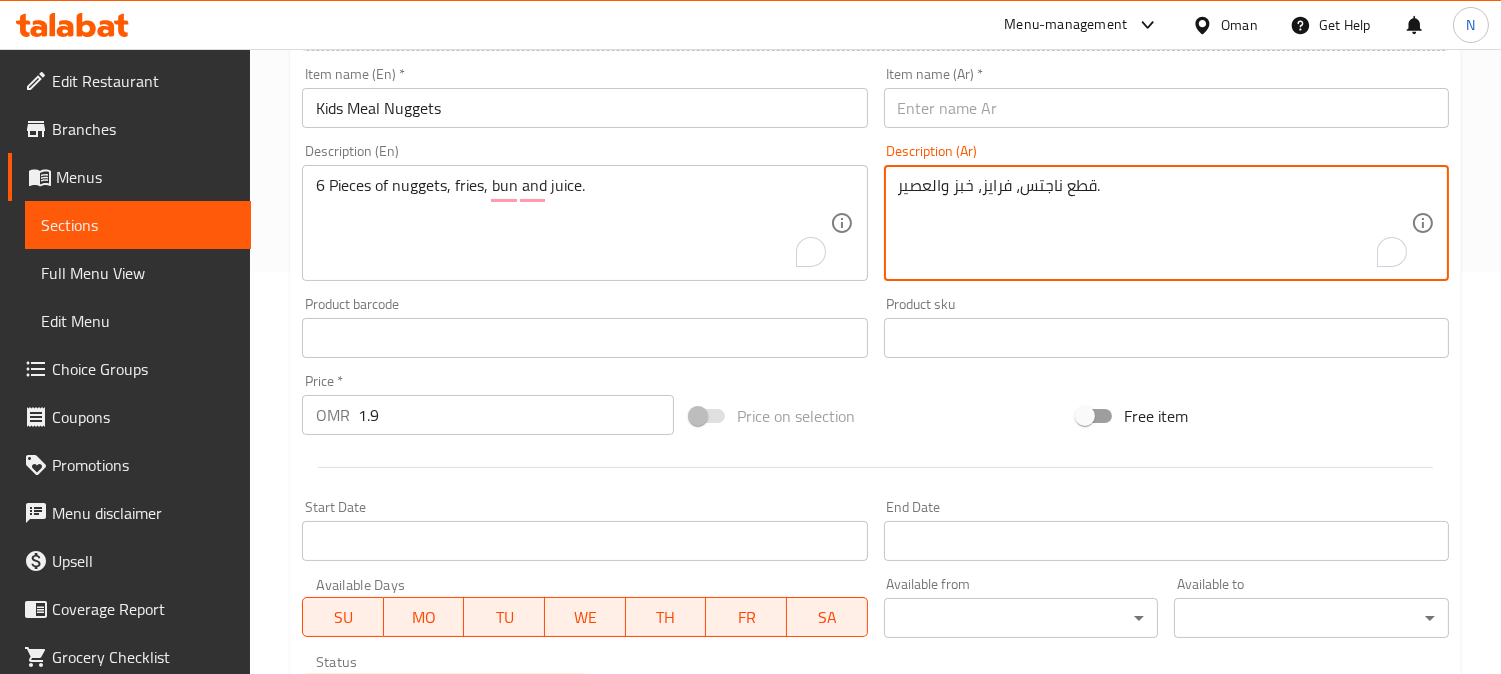 click on "6 قطع ناجتس، فرايز، خبز والعصير." at bounding box center [1154, 223] 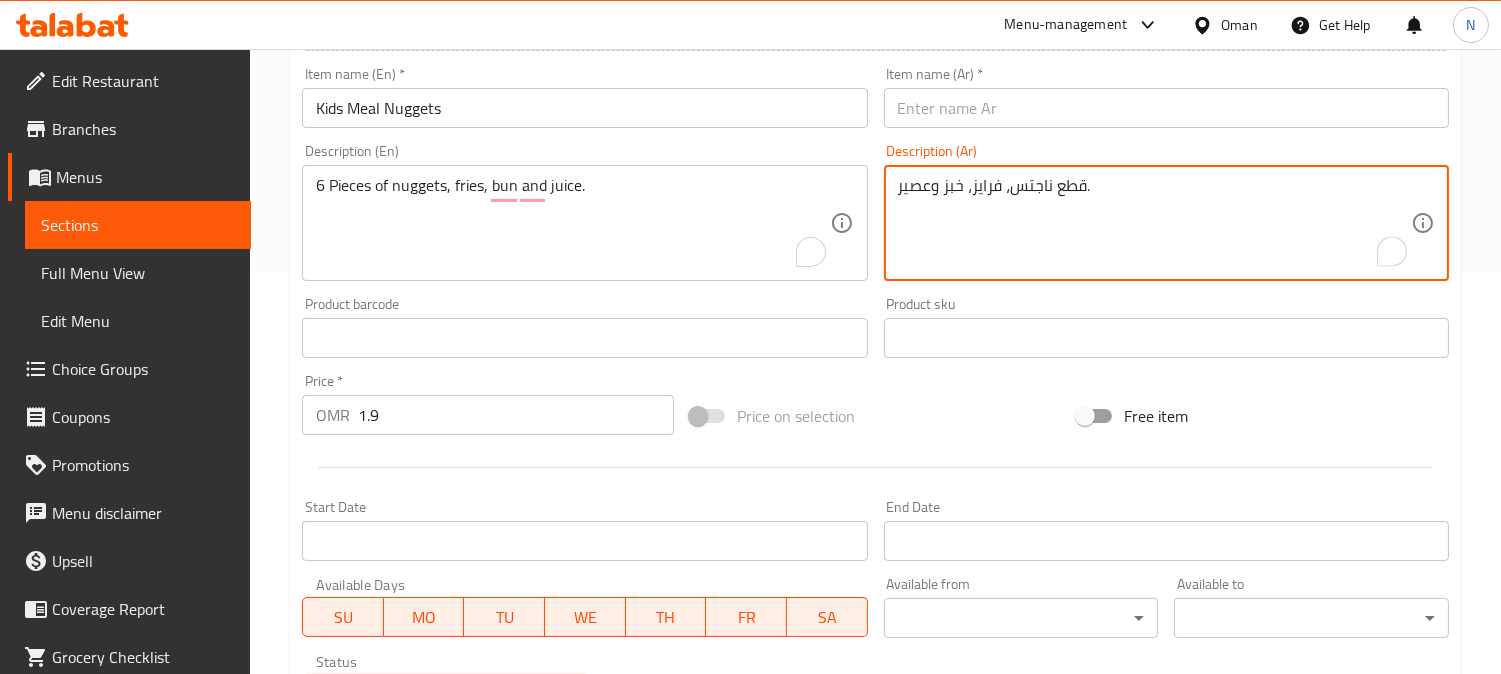 type on "6 قطع ناجتس، فرايز، خبز وعصير." 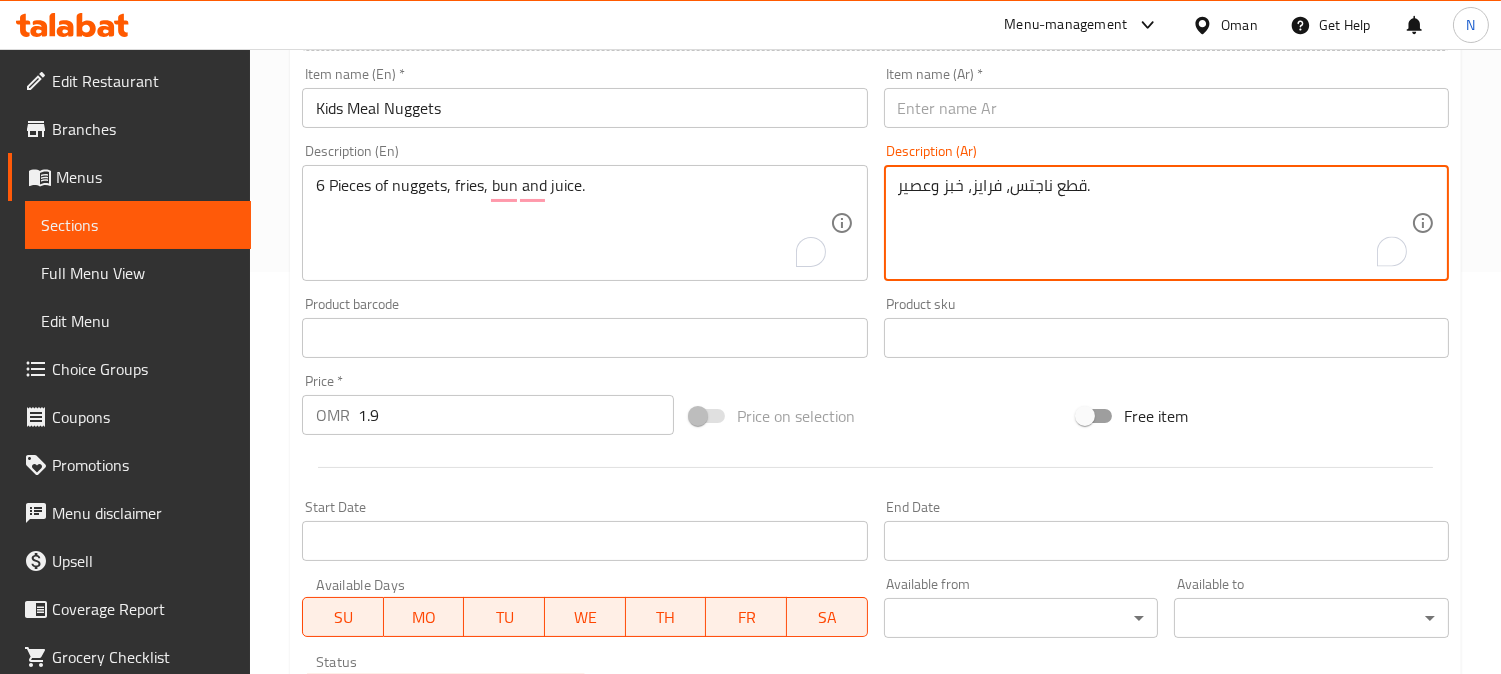 click on "Kids Meal Nuggets" at bounding box center (584, 108) 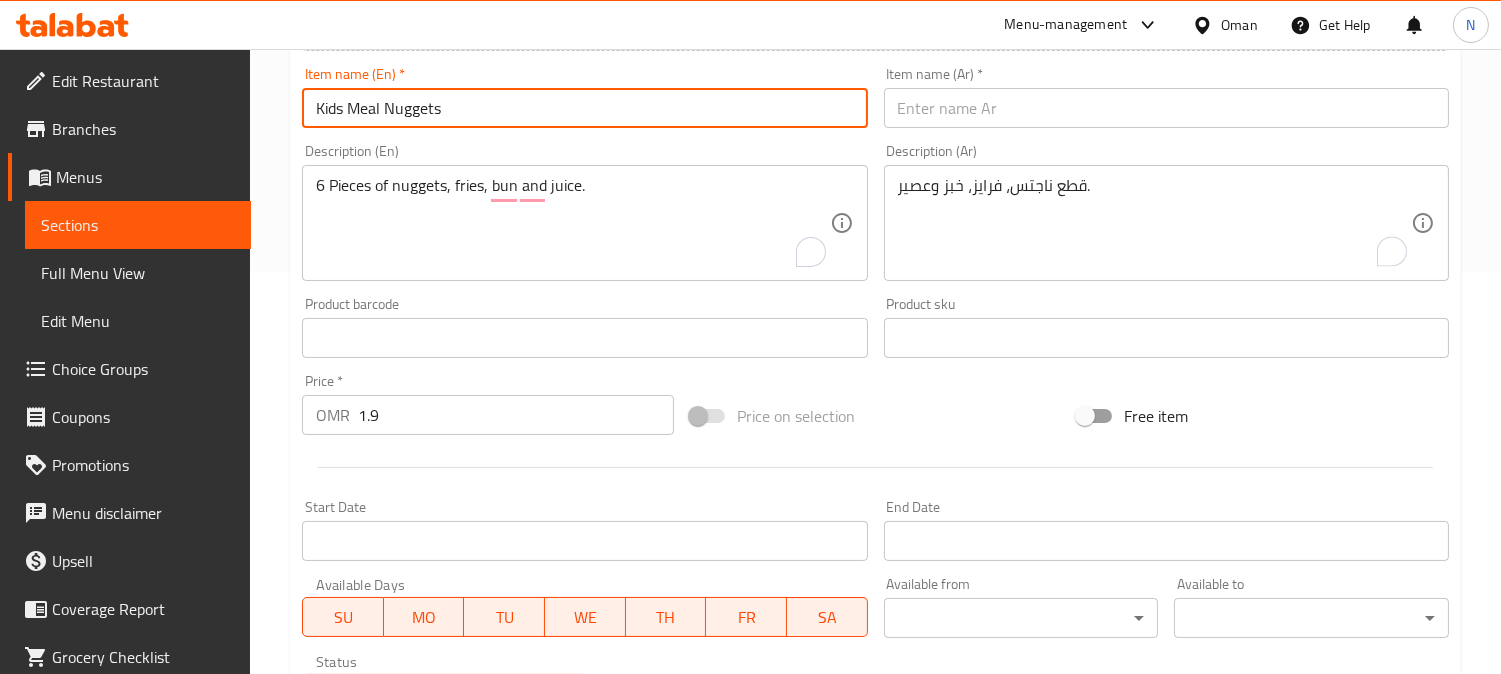 click on "Kids Meal Nuggets" at bounding box center [584, 108] 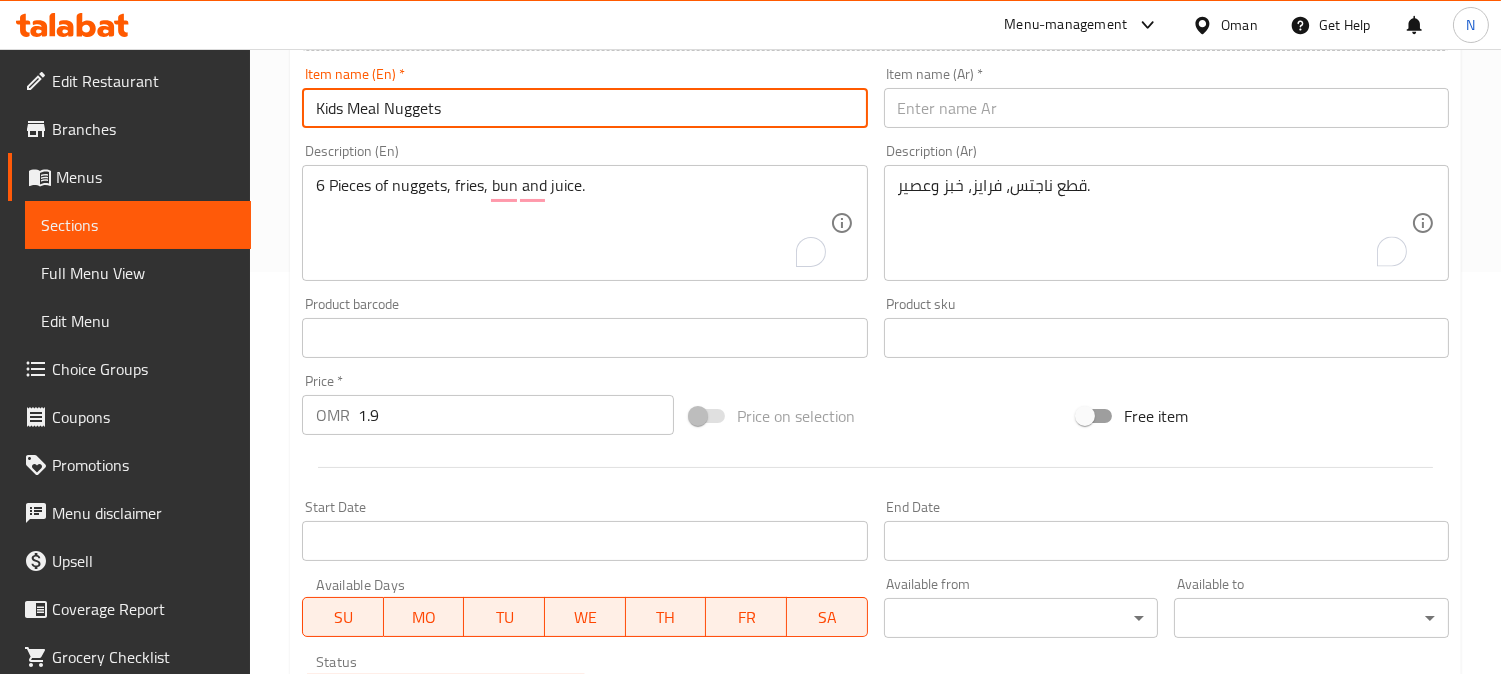 click on "Kids Meal Nuggets" at bounding box center [584, 108] 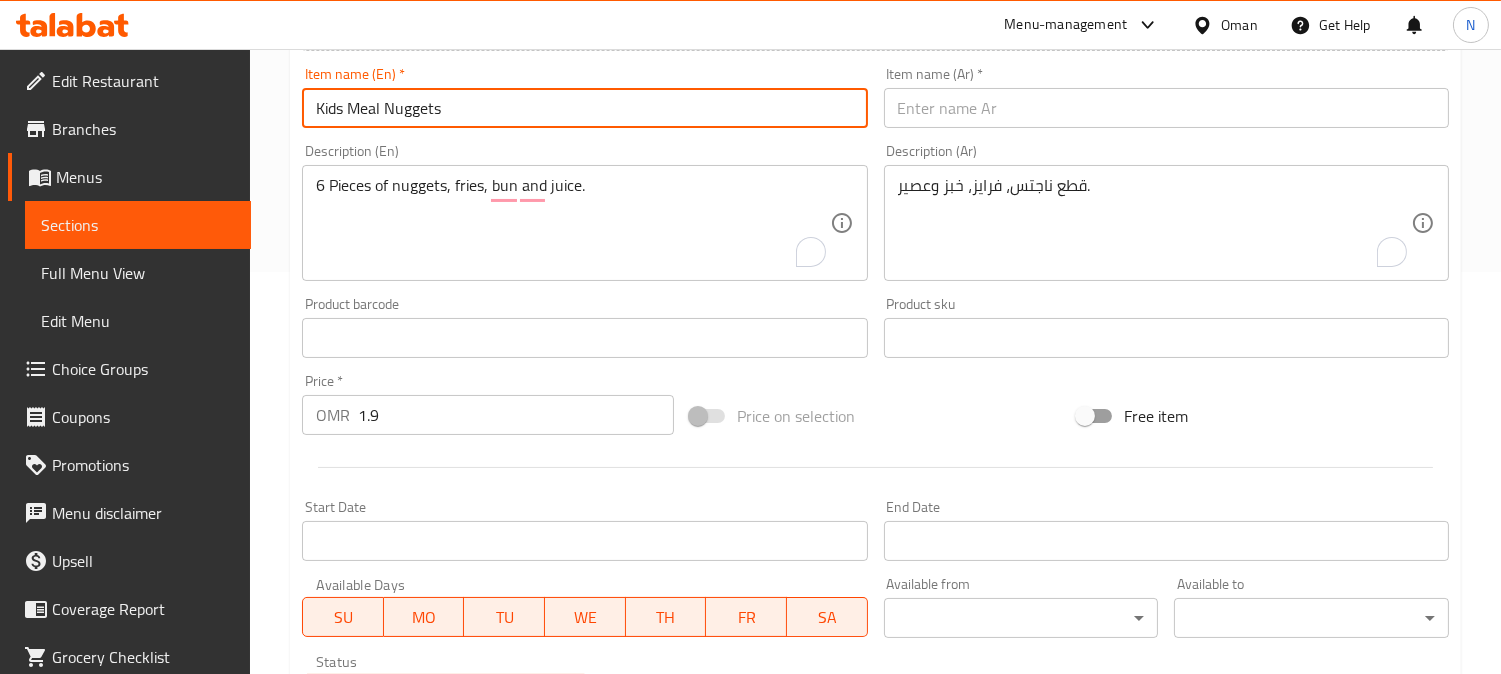 click at bounding box center (1166, 108) 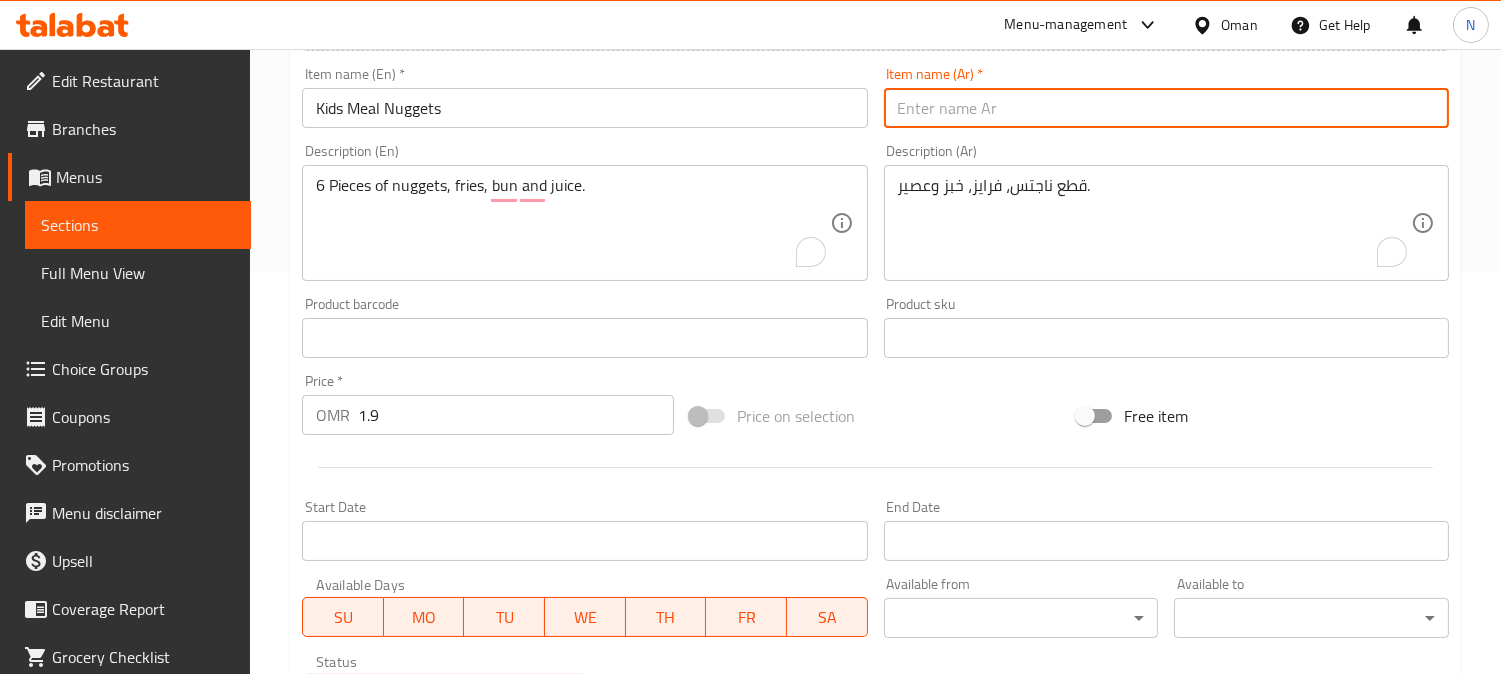 paste on "وجبات الأطفال" 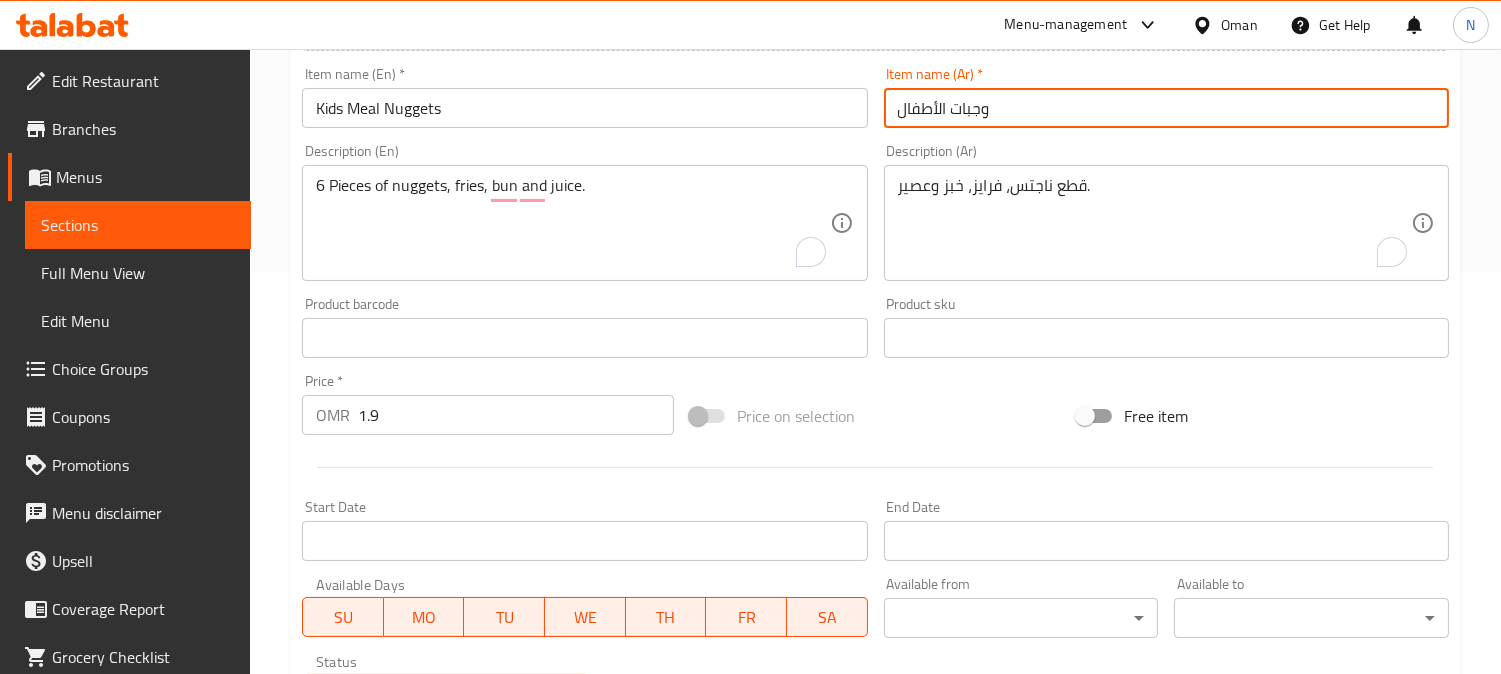 drag, startPoint x: 968, startPoint y: 120, endPoint x: 954, endPoint y: 120, distance: 14 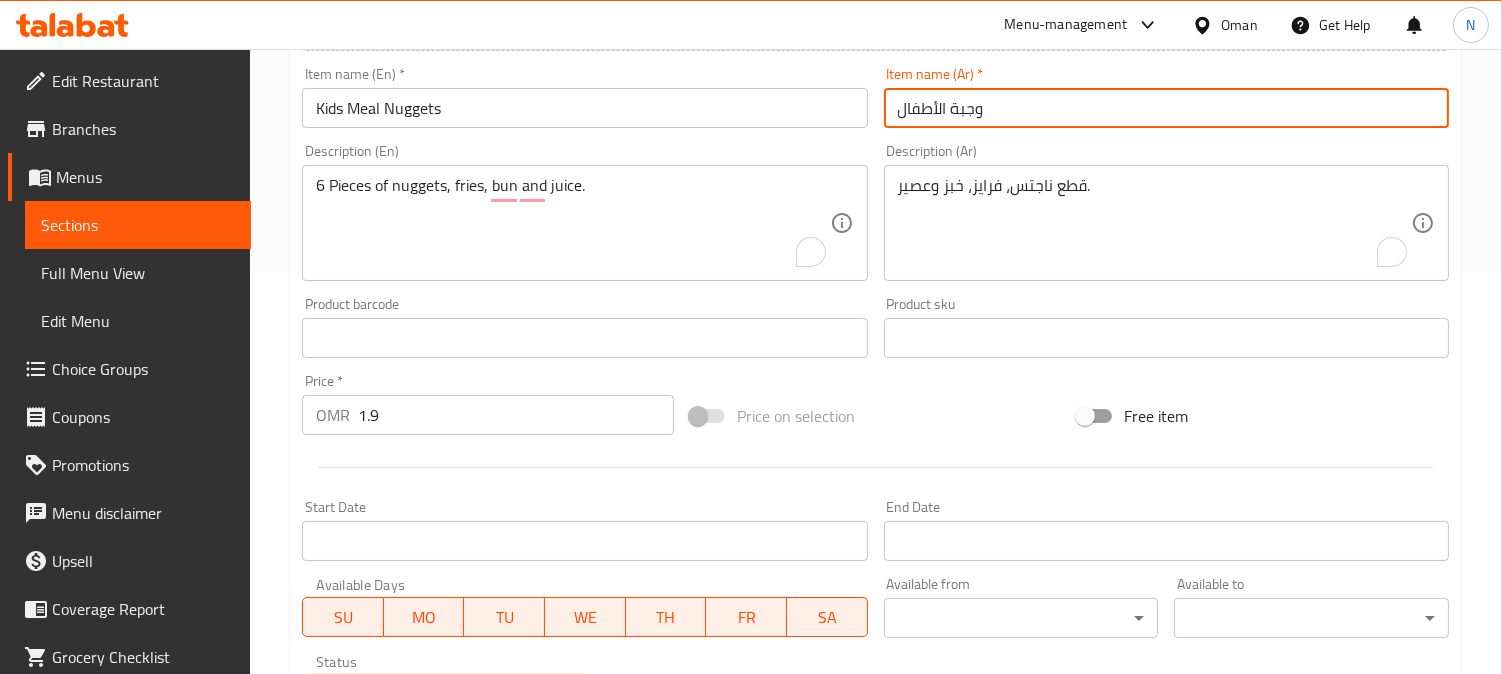 drag, startPoint x: 948, startPoint y: 111, endPoint x: 937, endPoint y: 113, distance: 11.18034 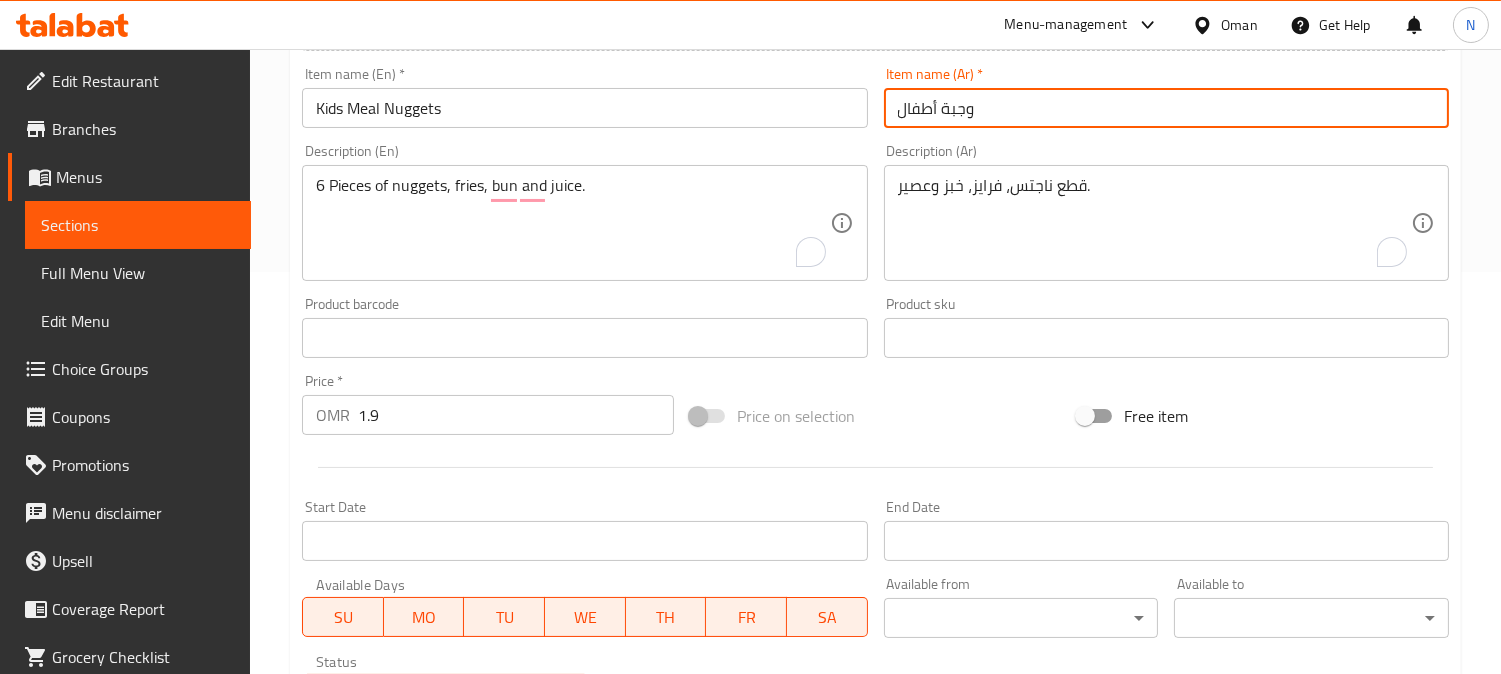 click on "وجبة أطفال" at bounding box center (1166, 108) 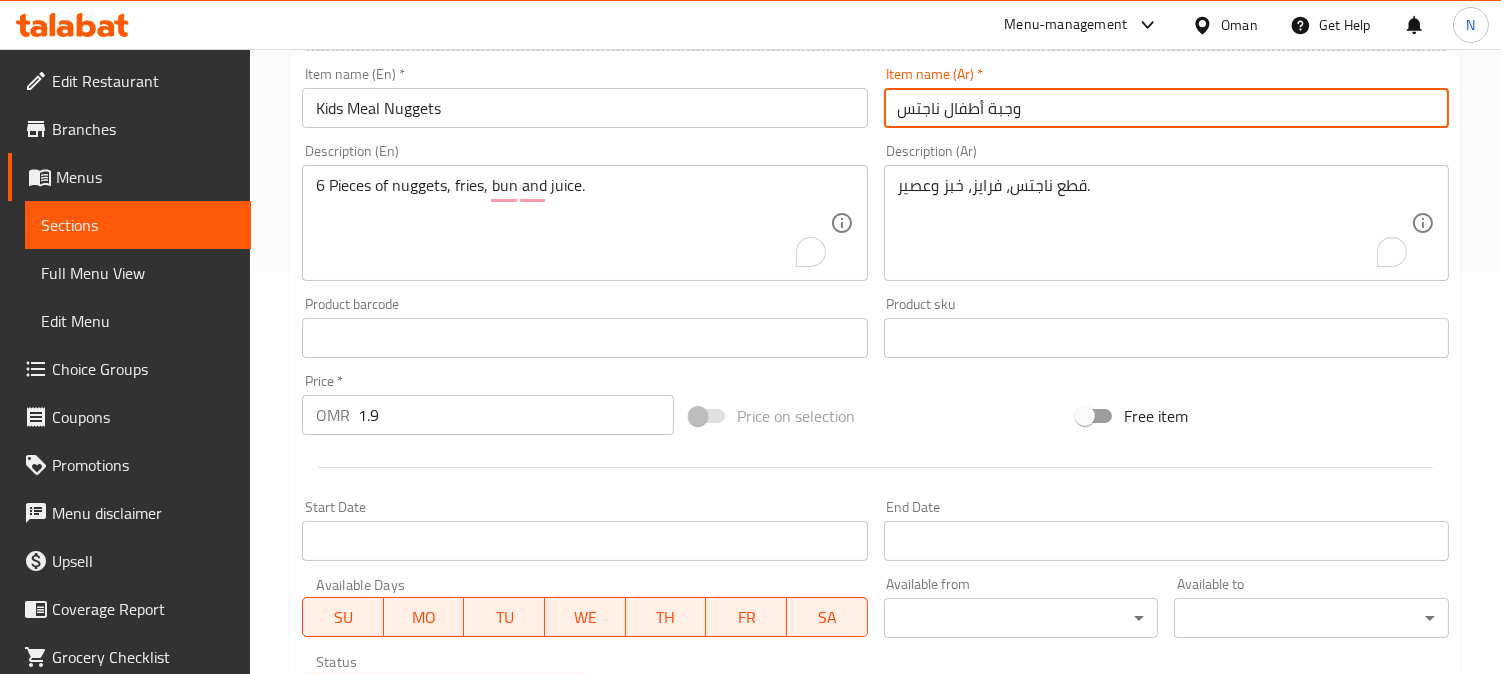type on "وجبة أطفال ناجتس" 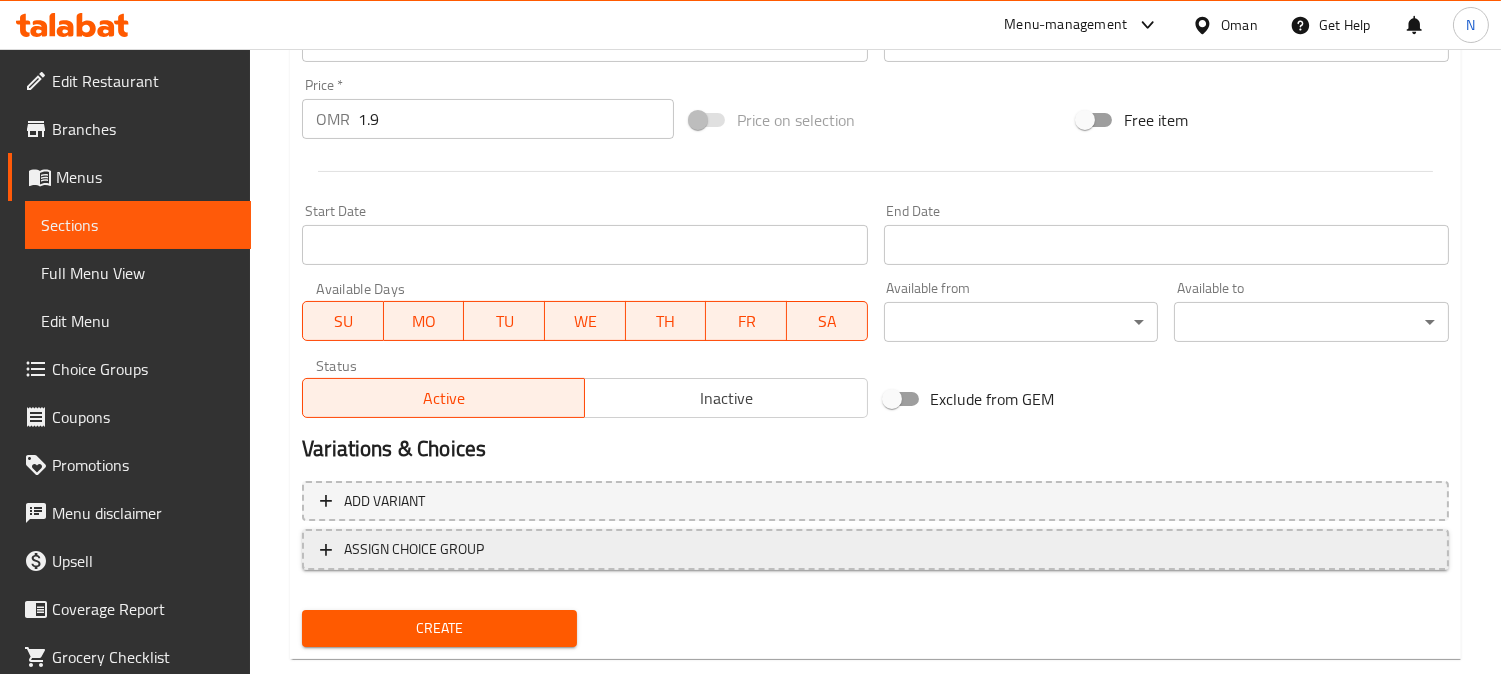 scroll, scrollTop: 735, scrollLeft: 0, axis: vertical 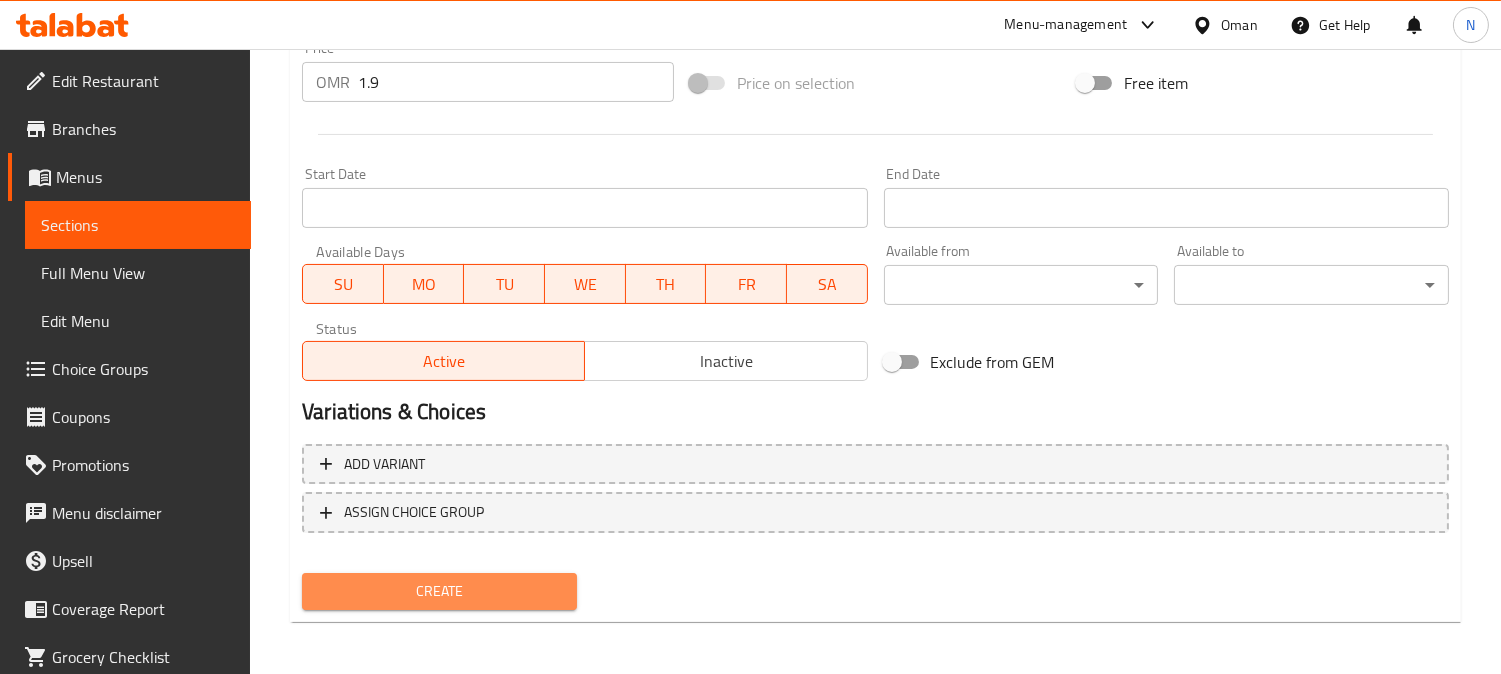 click on "Create" at bounding box center [439, 591] 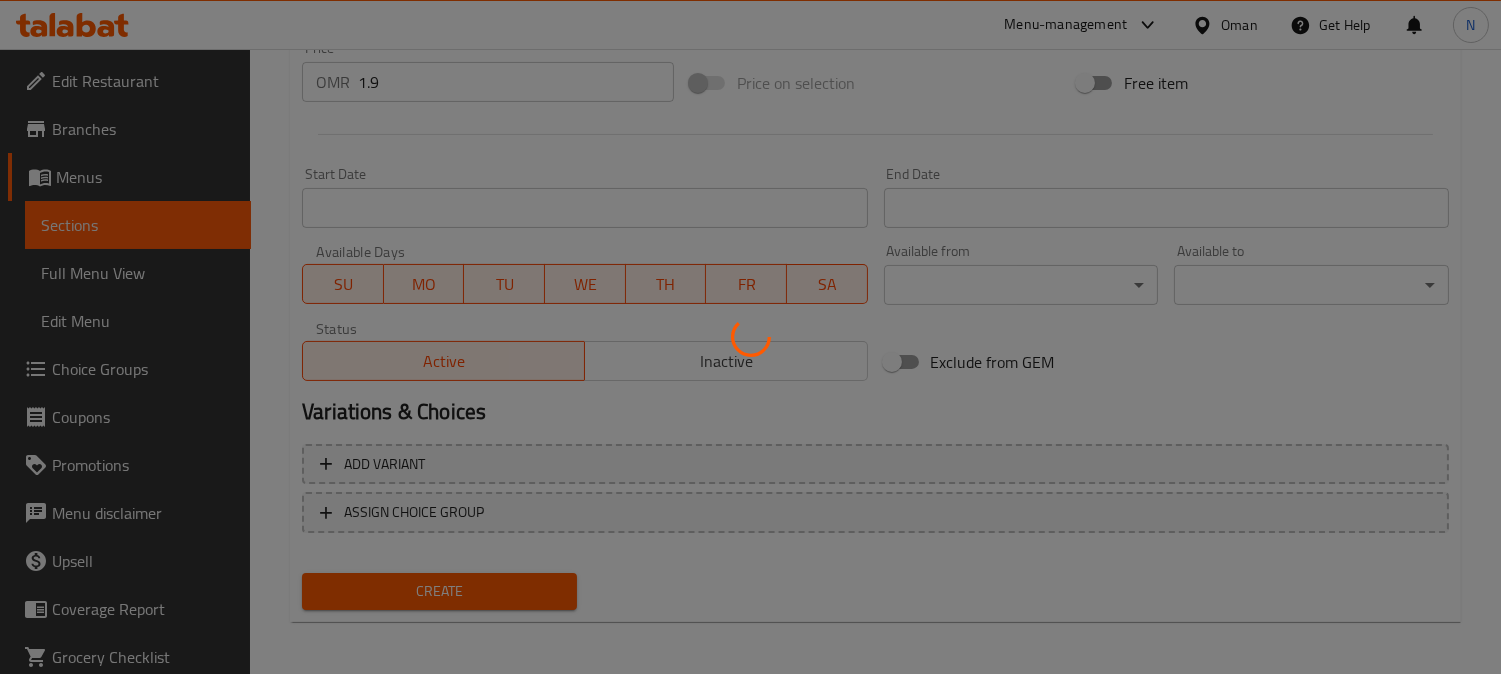 type 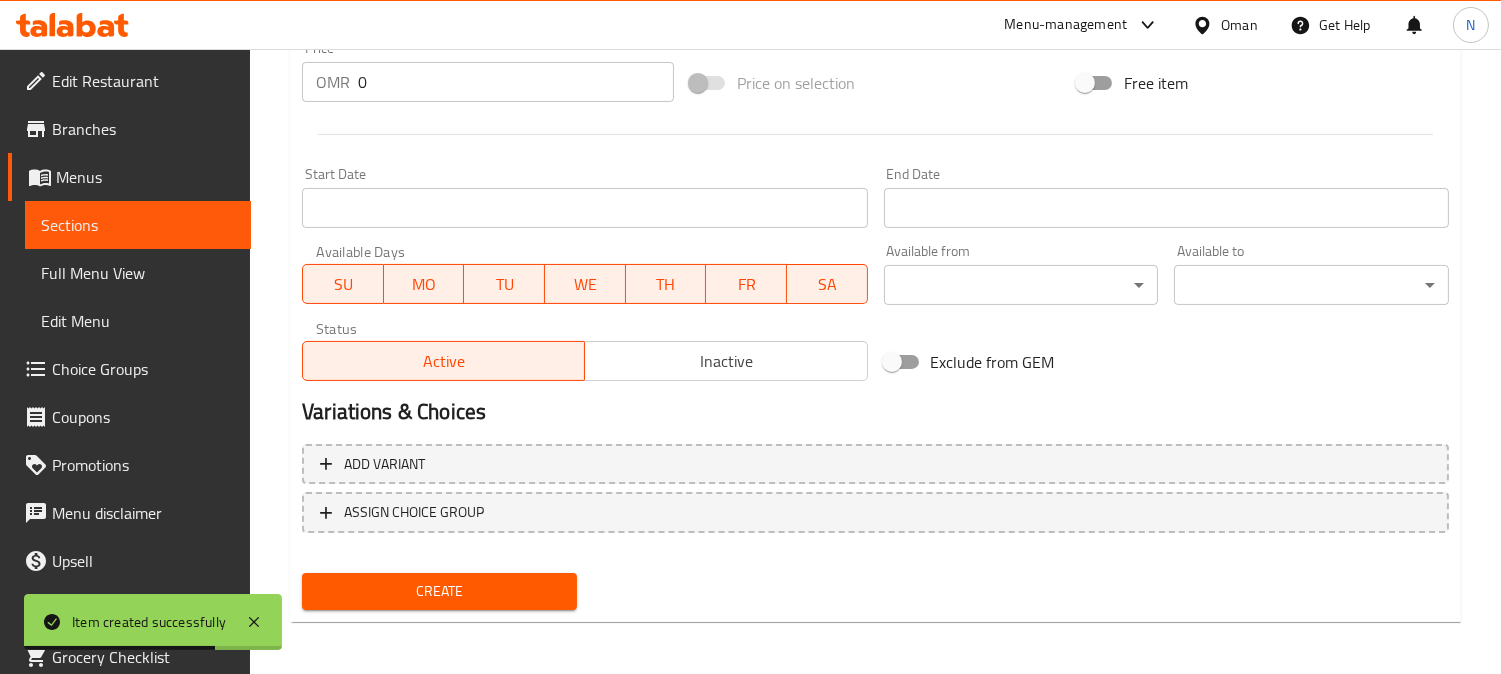 click on "Sections" at bounding box center (138, 225) 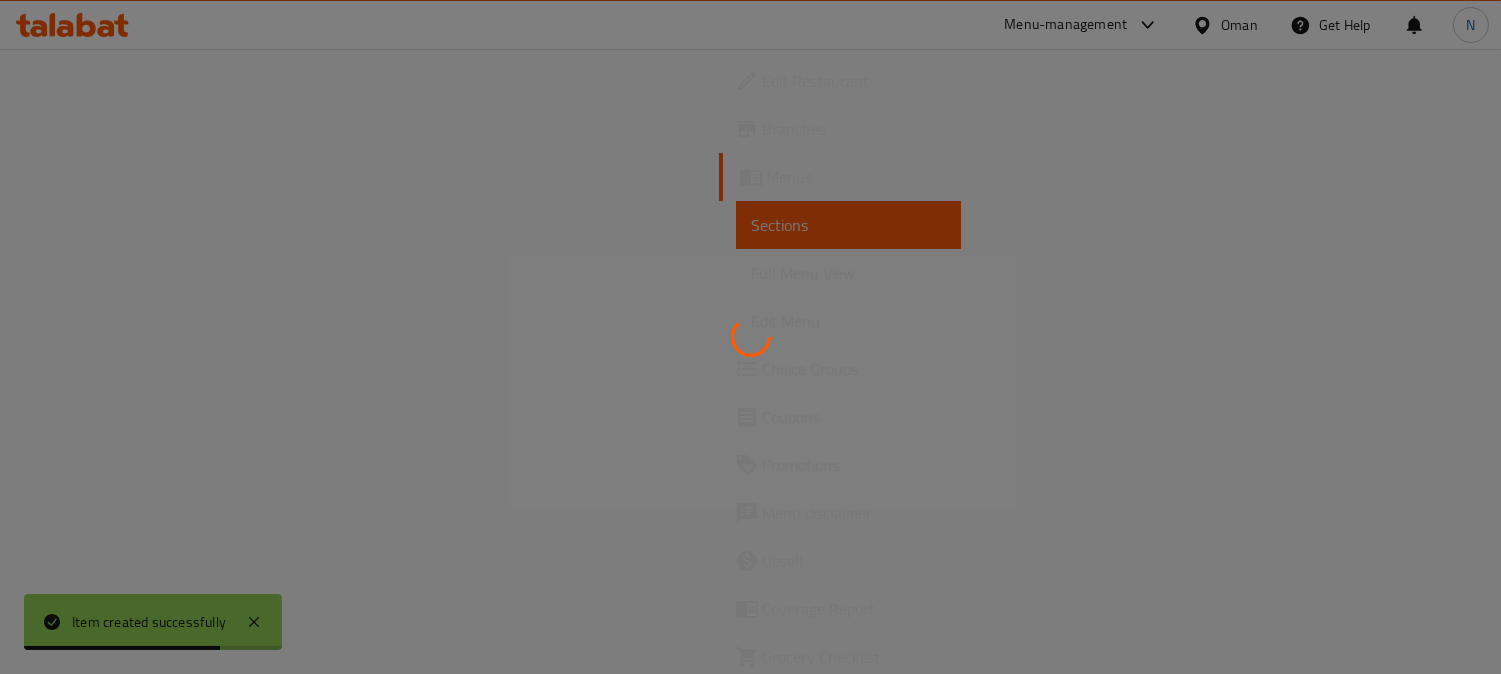 scroll, scrollTop: 0, scrollLeft: 0, axis: both 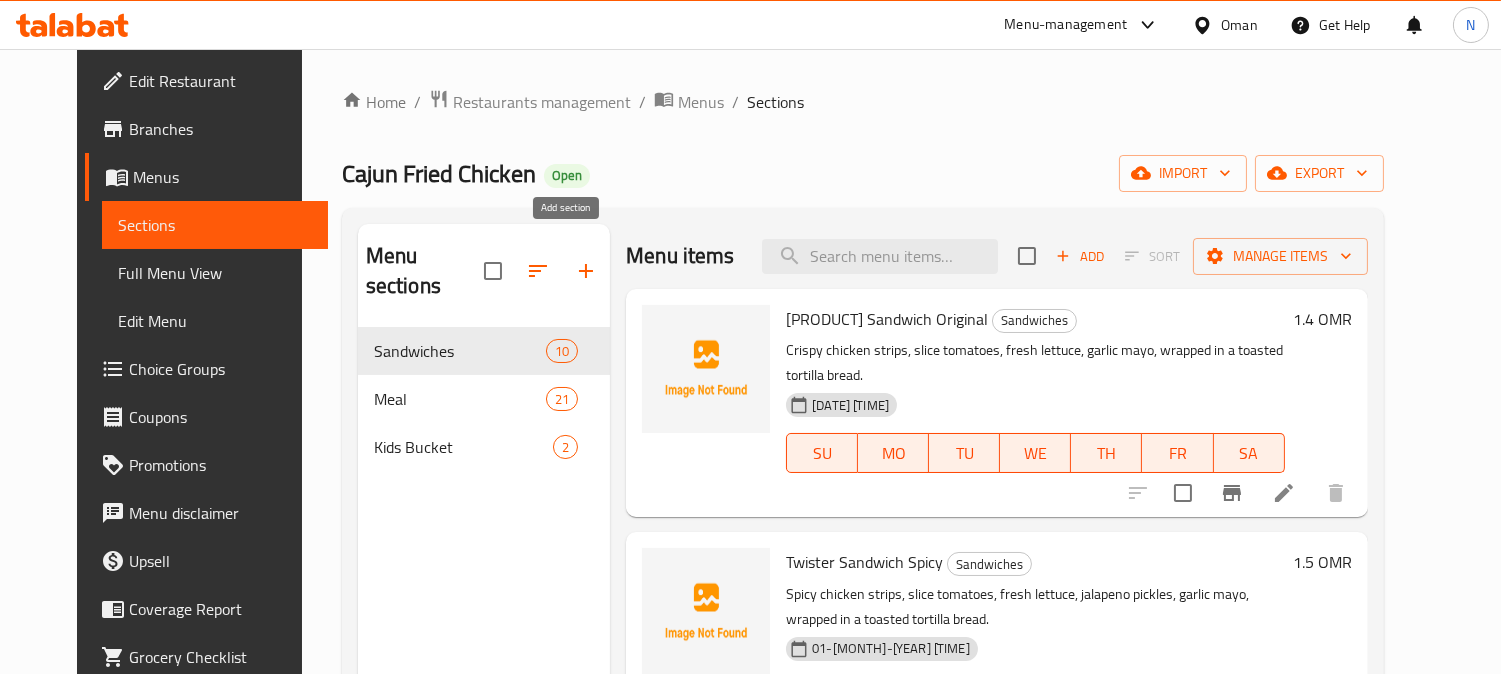 click at bounding box center (586, 271) 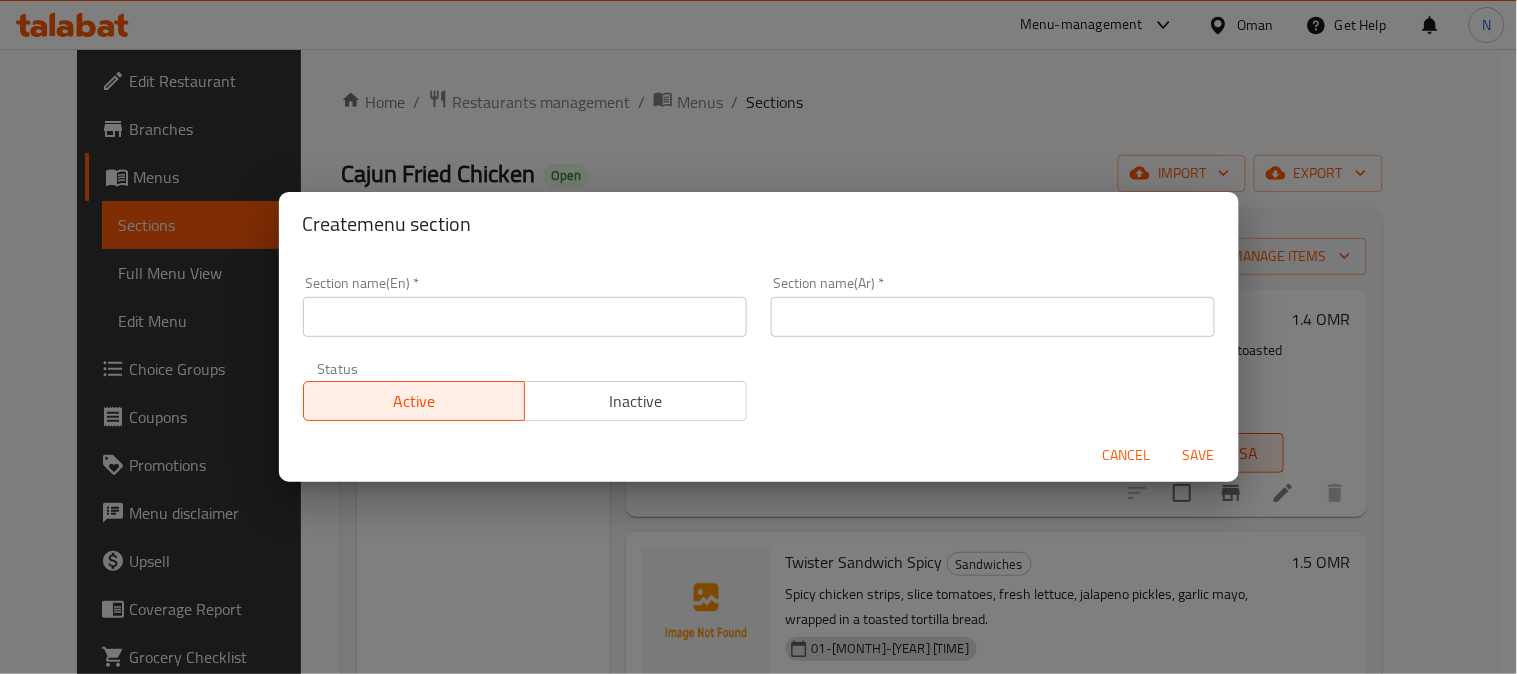 click at bounding box center (525, 317) 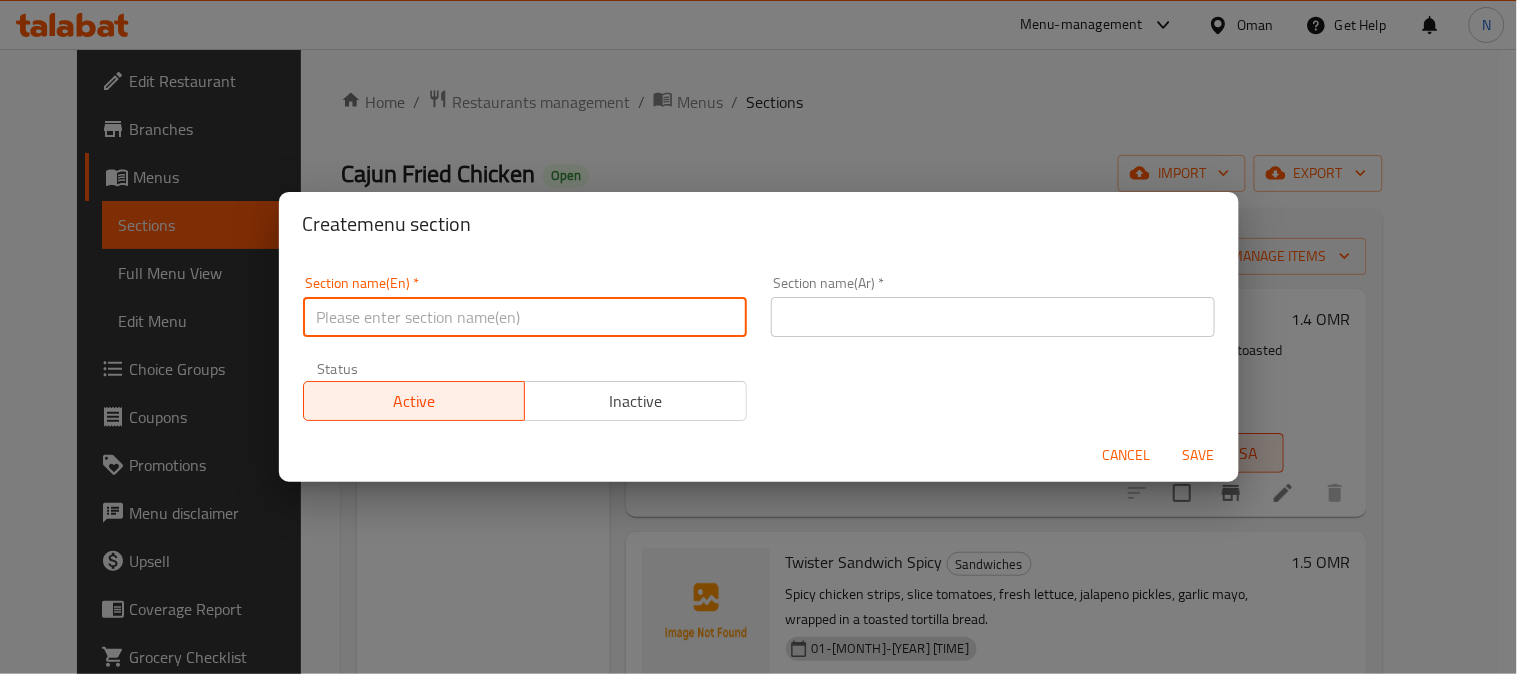 paste on "Pasta" 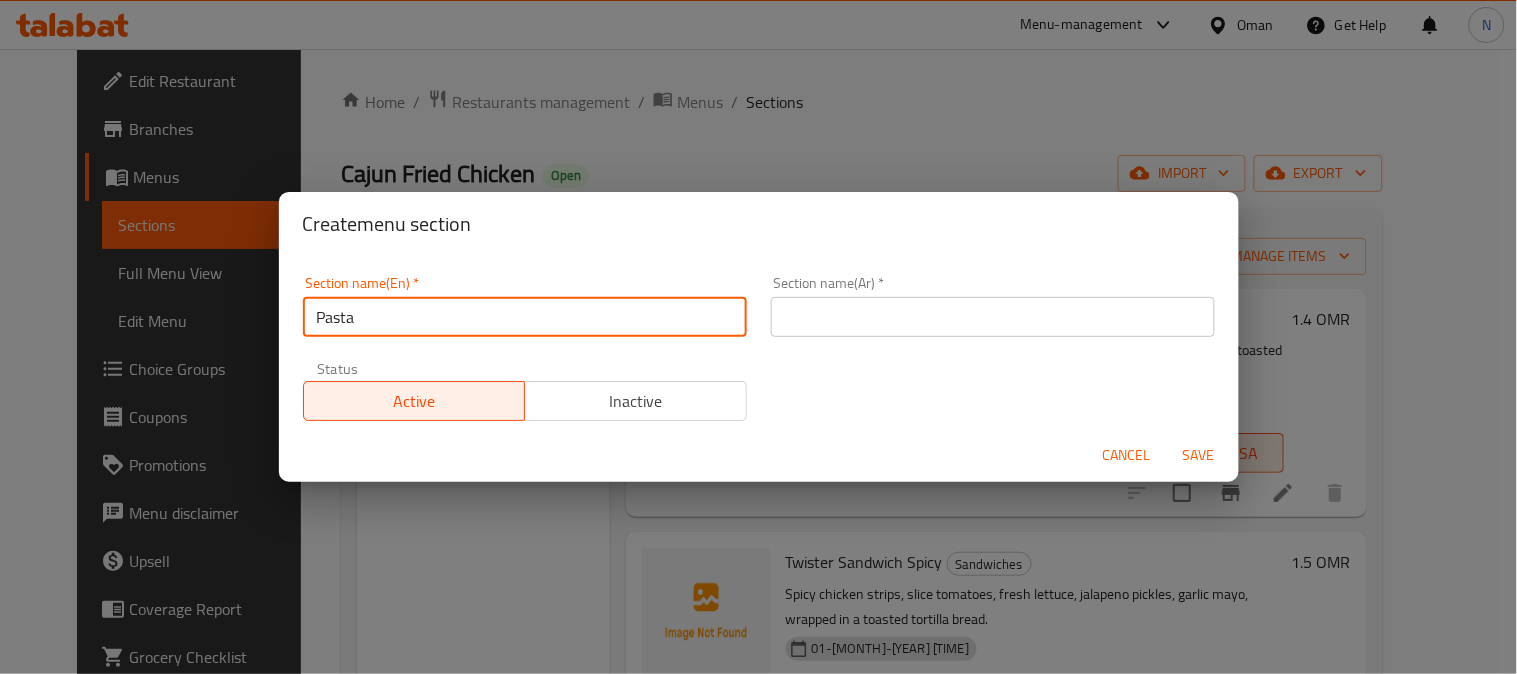 type on "Pasta" 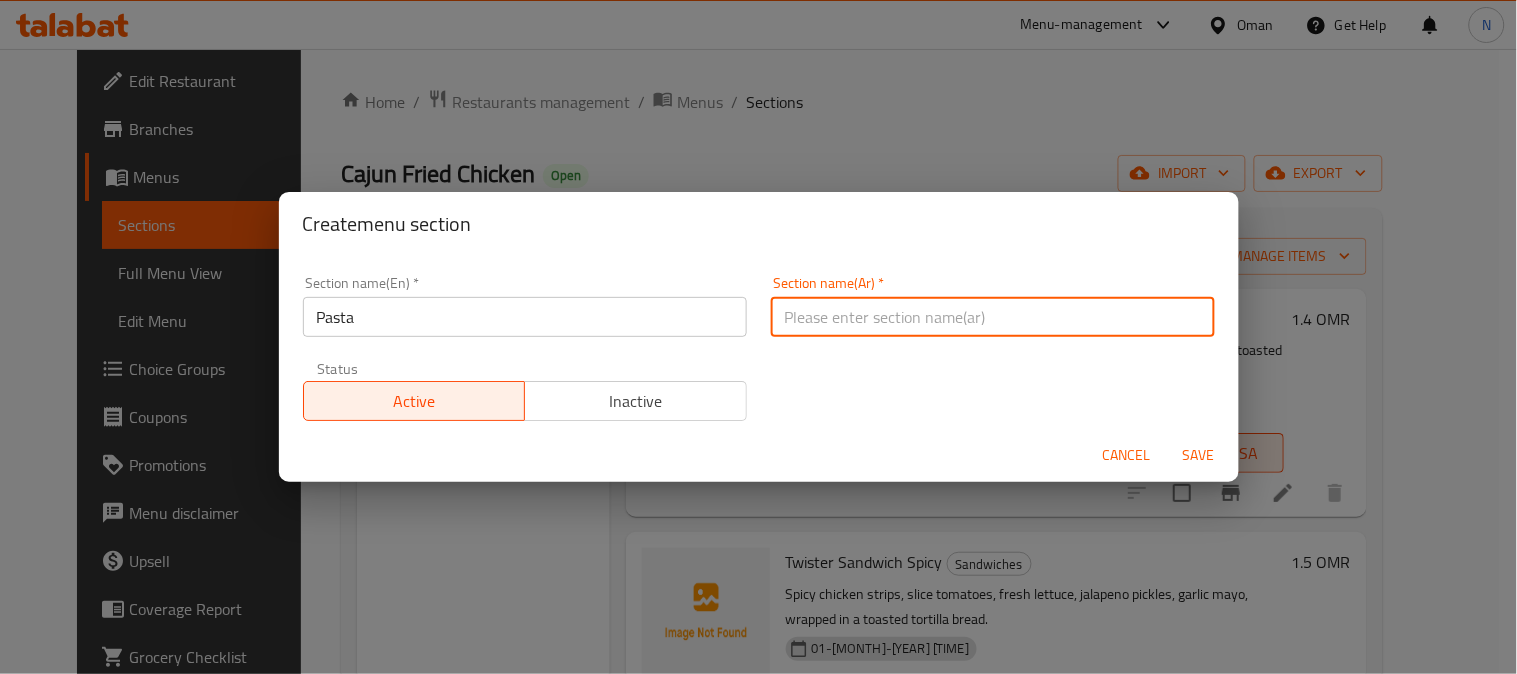 click at bounding box center [993, 317] 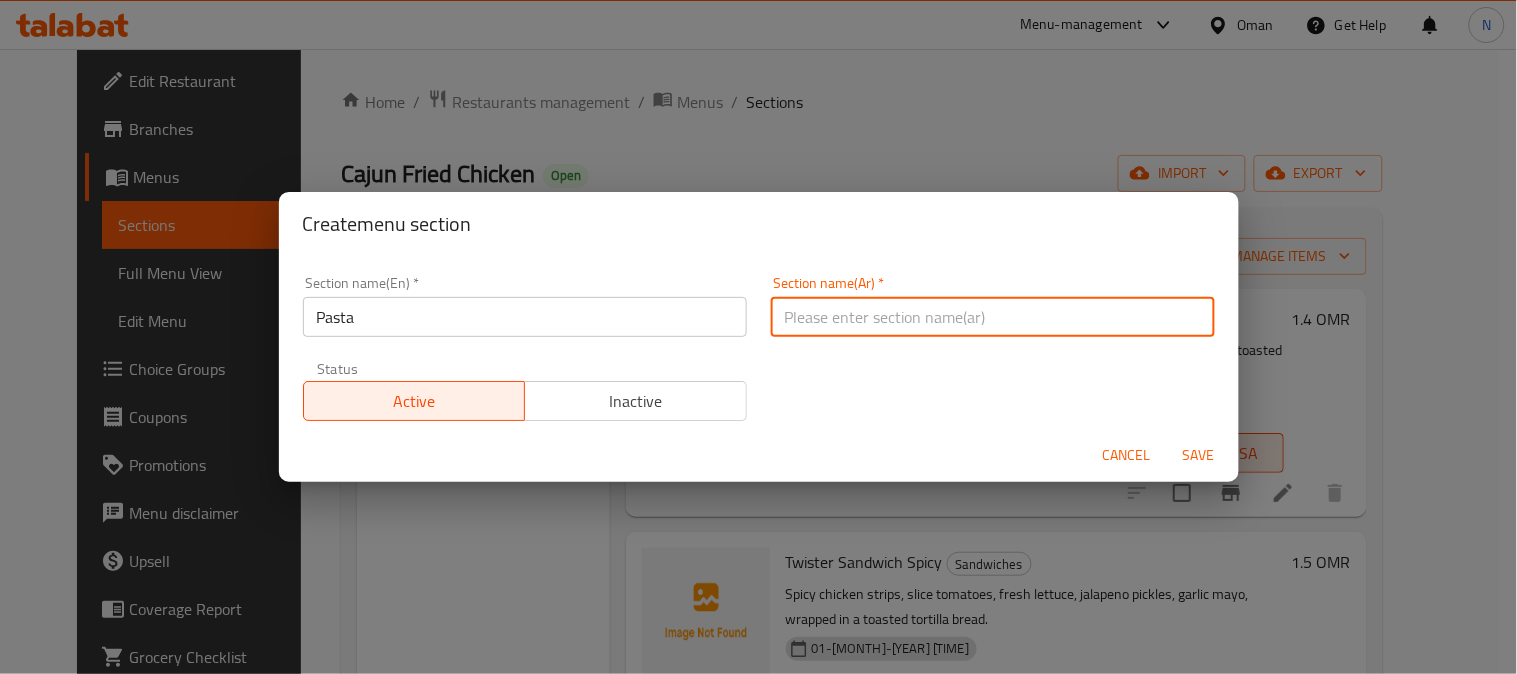 paste on "معكرونة" 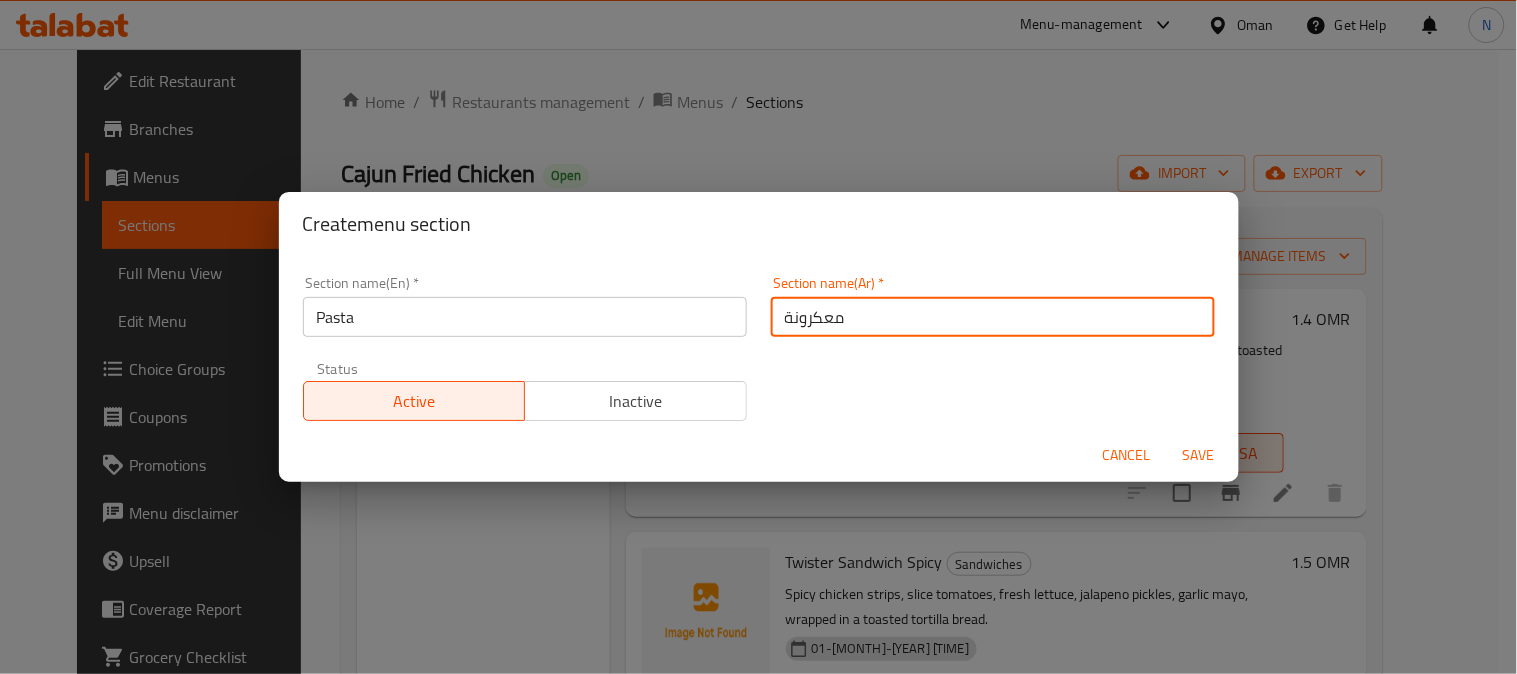drag, startPoint x: 826, startPoint y: 320, endPoint x: 815, endPoint y: 322, distance: 11.18034 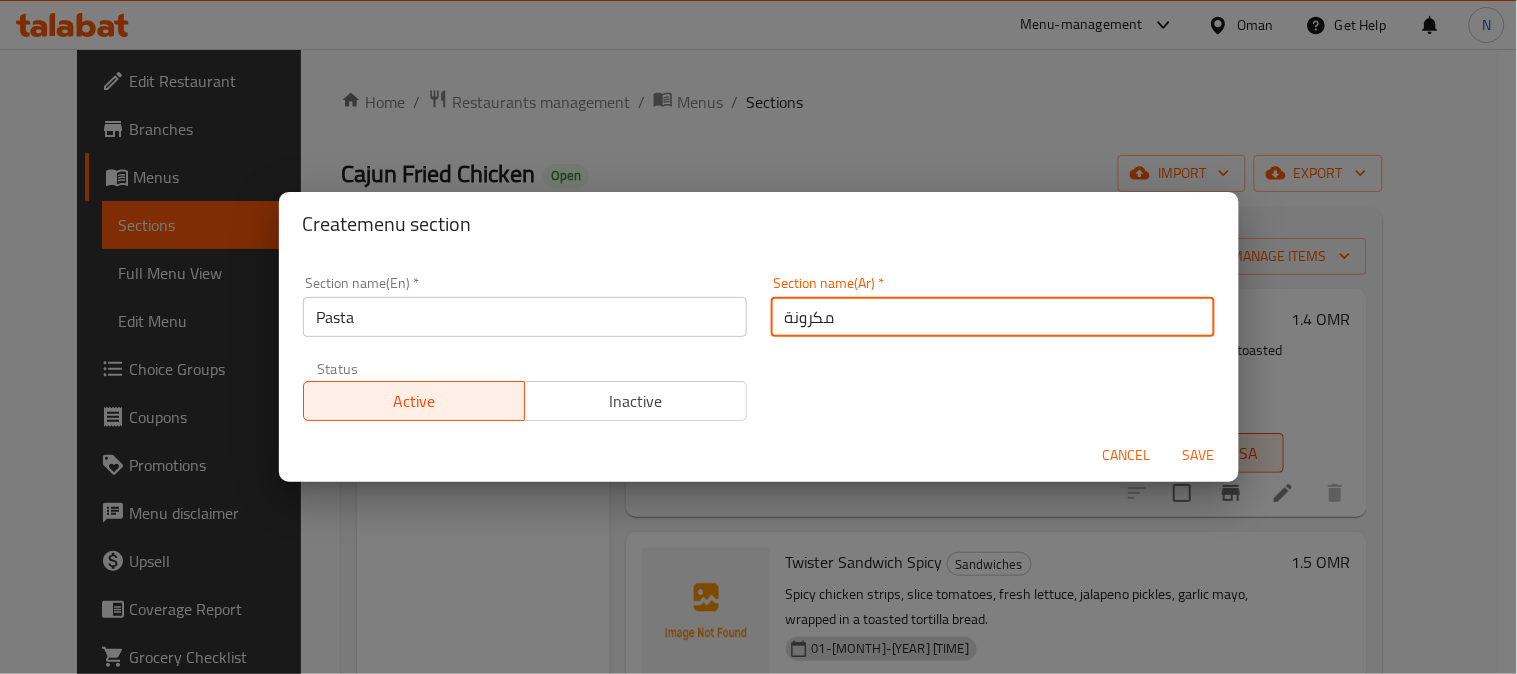 type on "مكرونة" 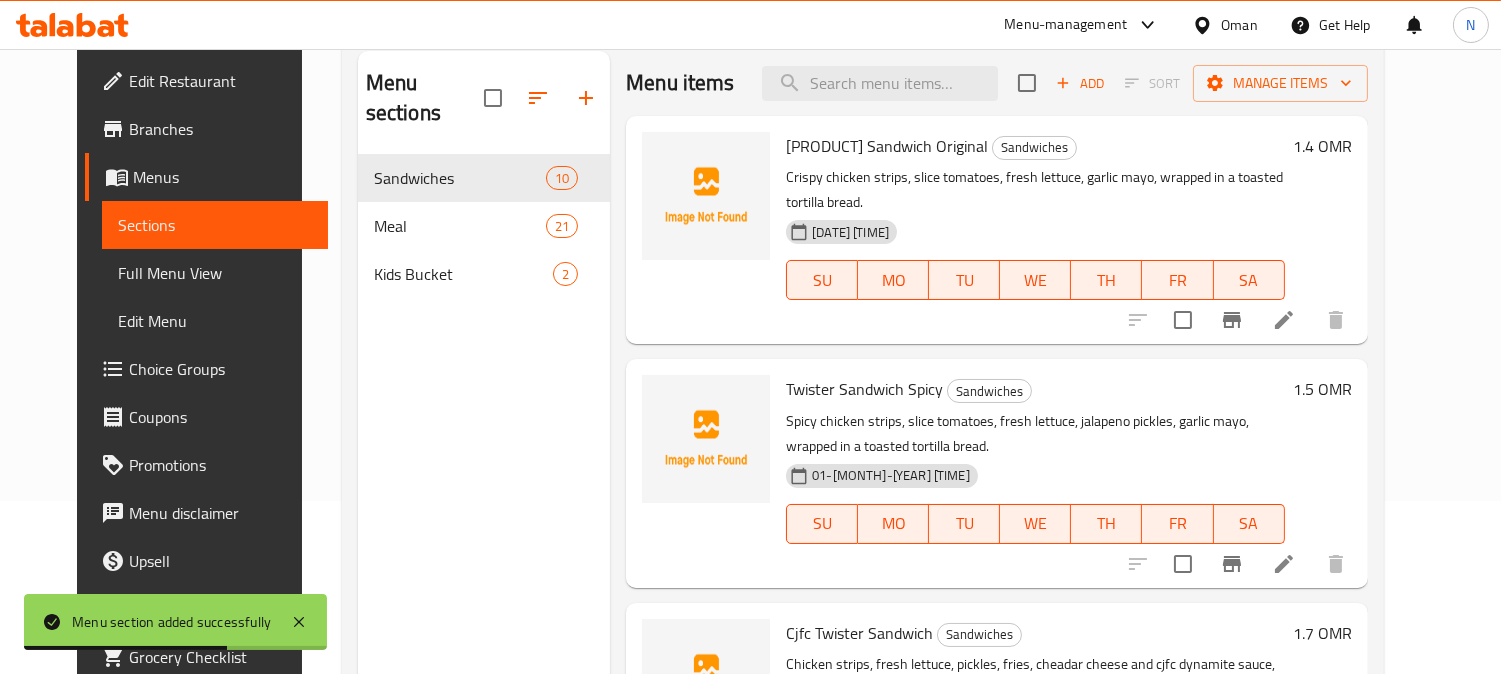 scroll, scrollTop: 168, scrollLeft: 0, axis: vertical 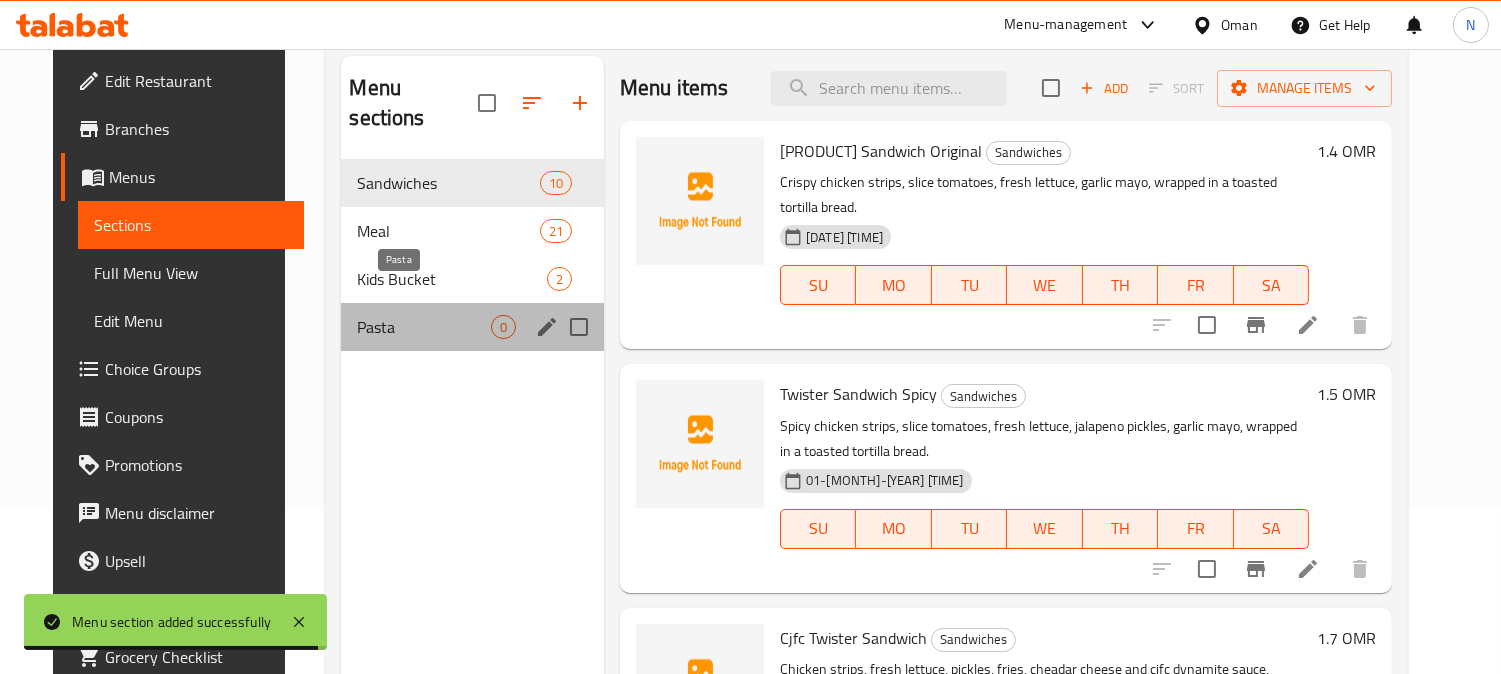 click on "Pasta" at bounding box center [424, 327] 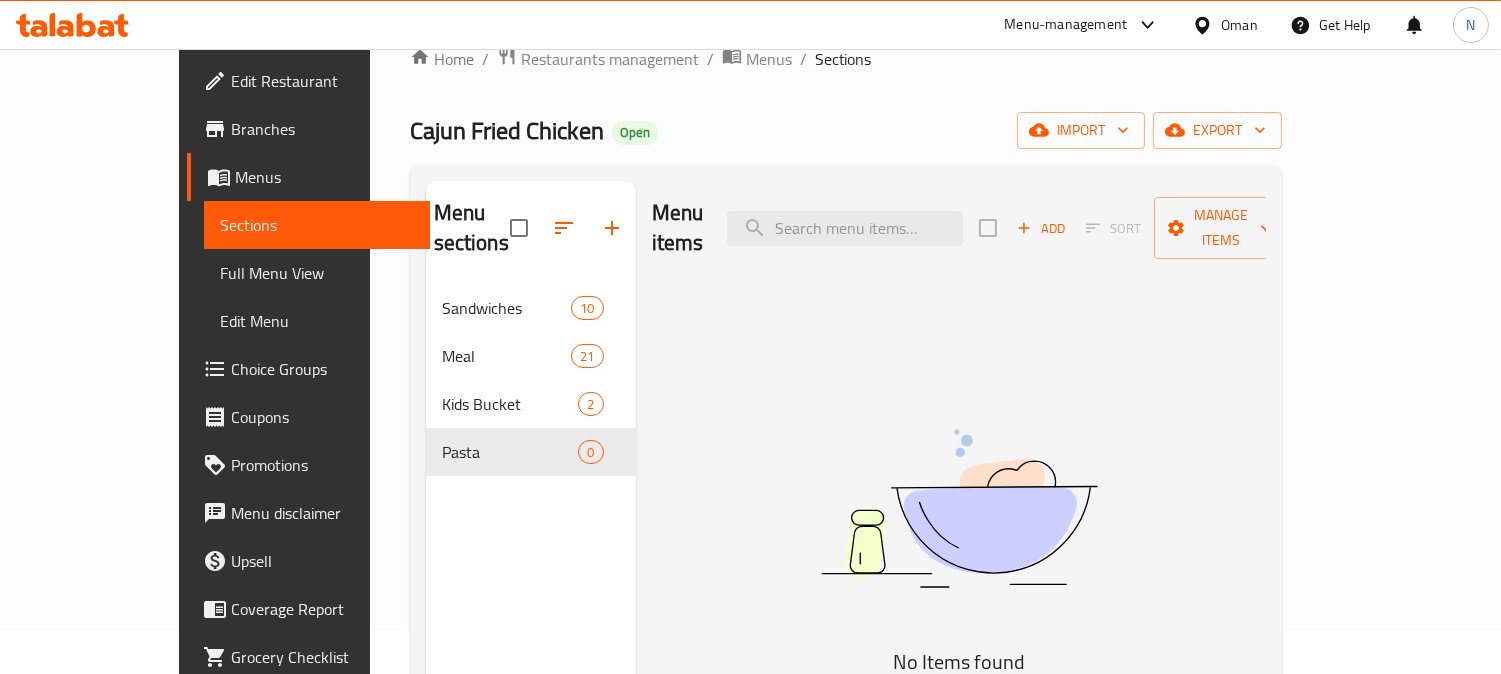 scroll, scrollTop: 0, scrollLeft: 0, axis: both 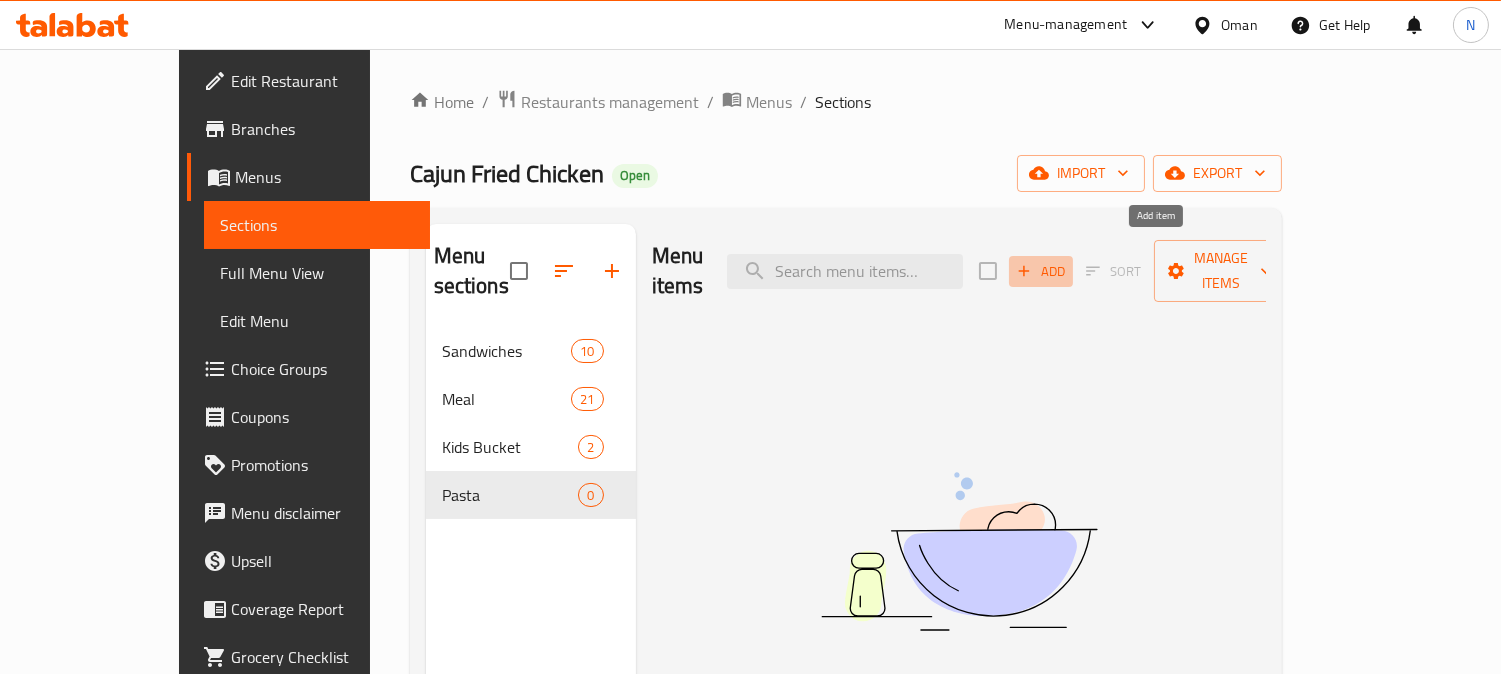 click on "Add" at bounding box center (1041, 271) 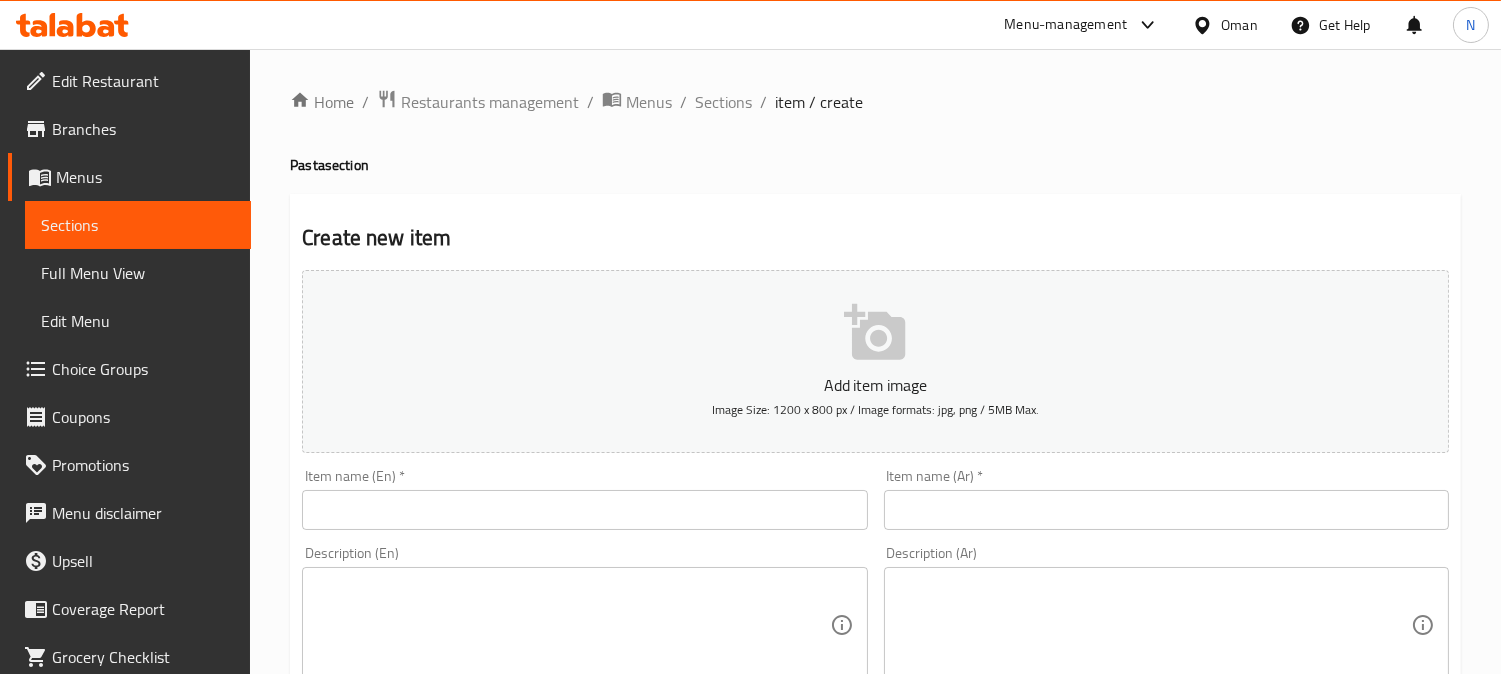 click at bounding box center (584, 510) 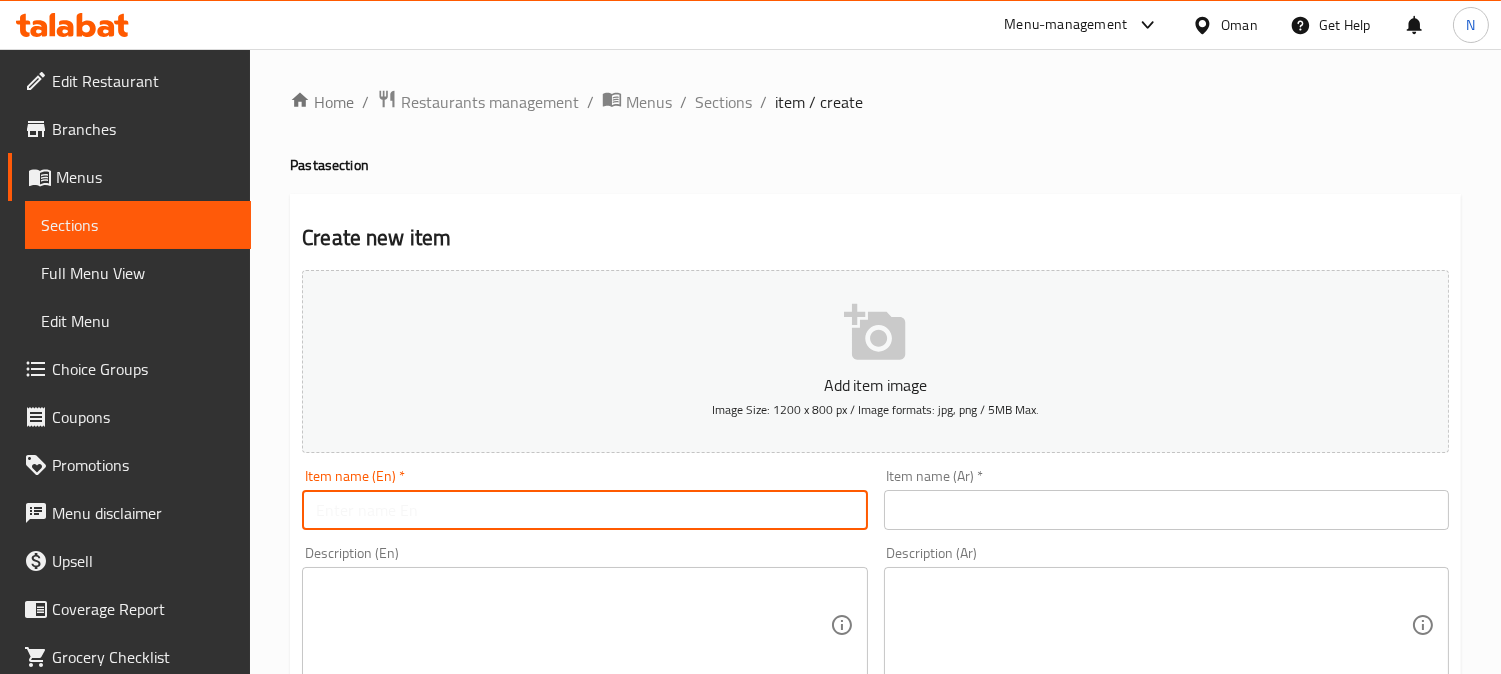 paste on "Chicken Alfredo Pasta" 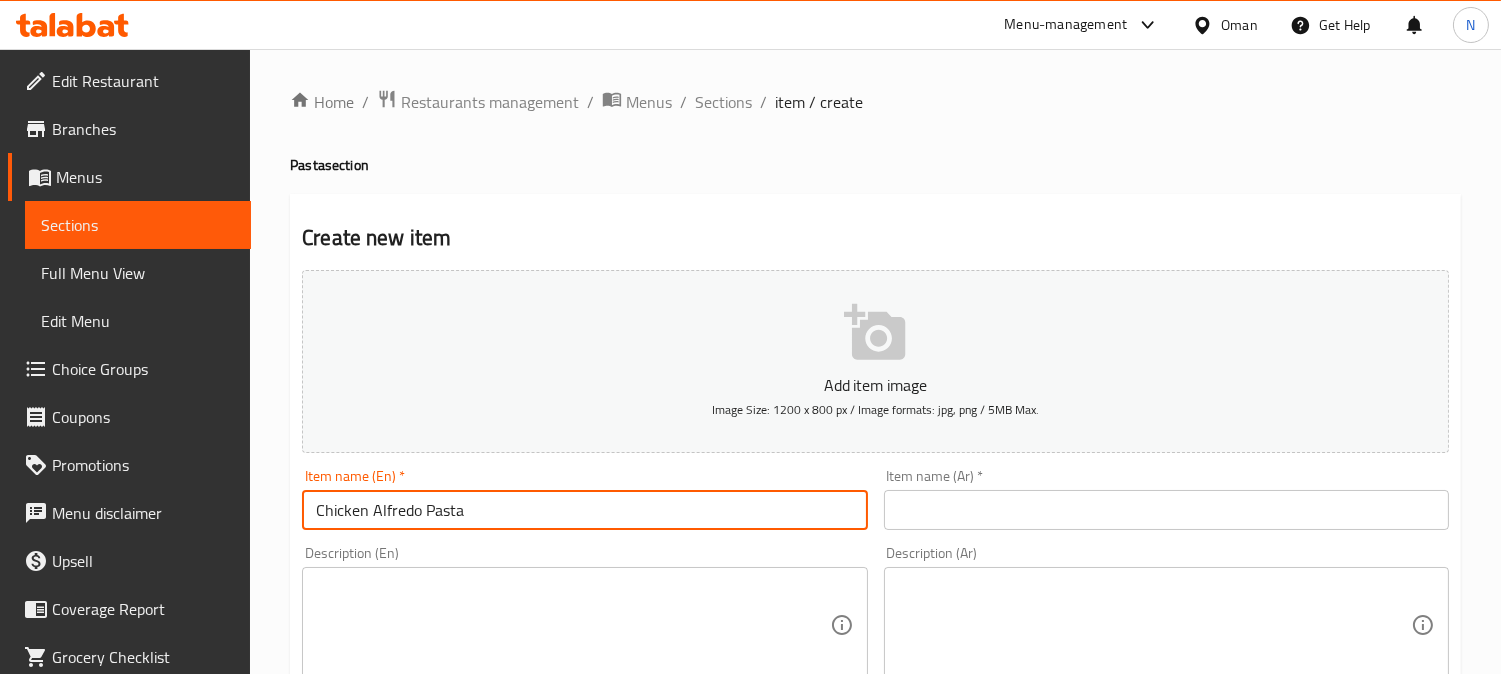 drag, startPoint x: 461, startPoint y: 527, endPoint x: 521, endPoint y: 540, distance: 61.39218 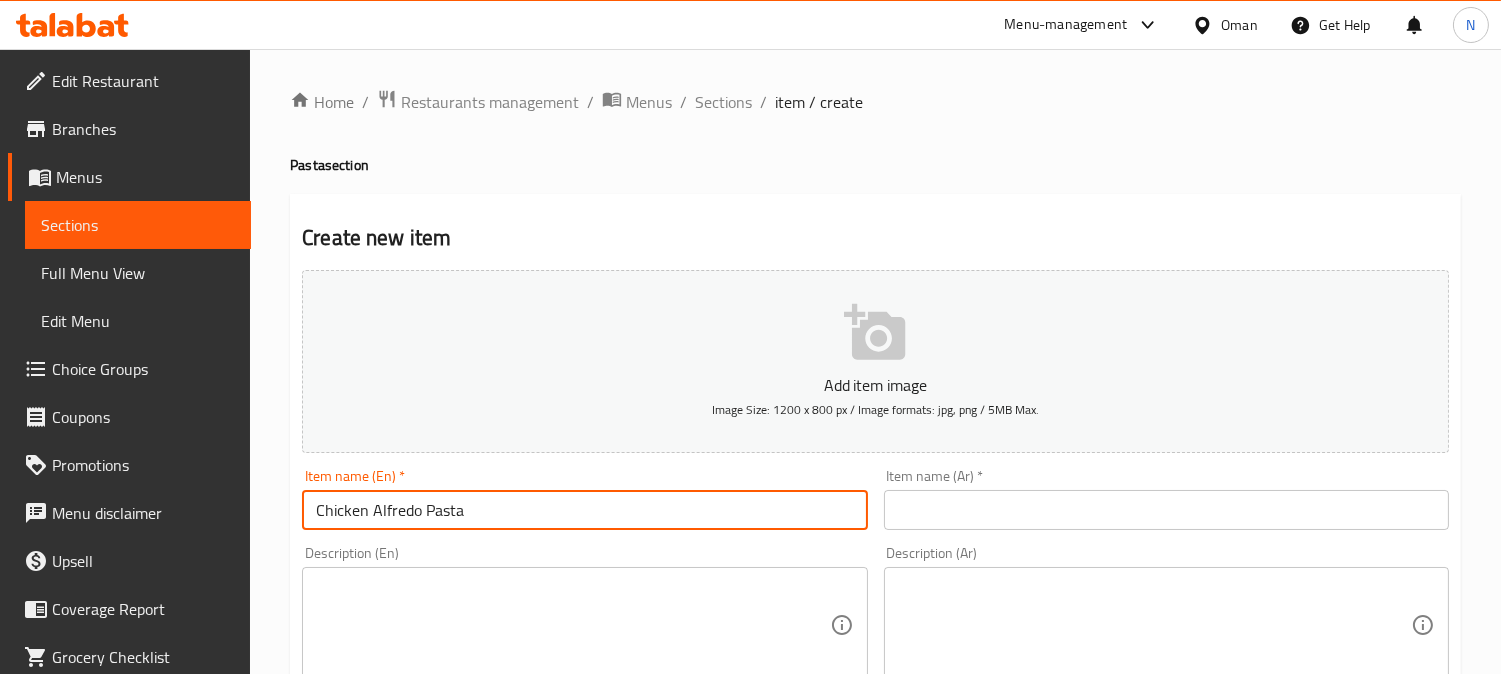 click on "Chicken Alfredo Pasta" at bounding box center [584, 510] 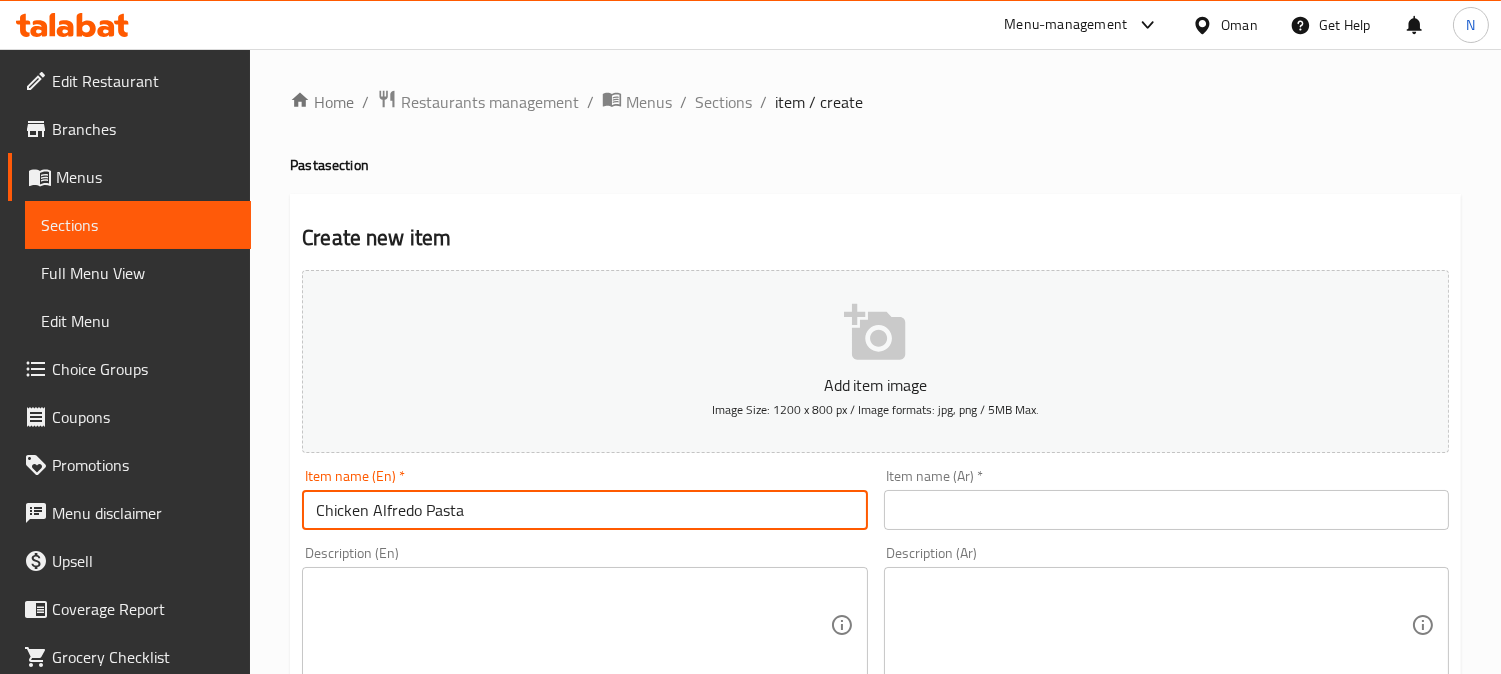 click at bounding box center [1166, 510] 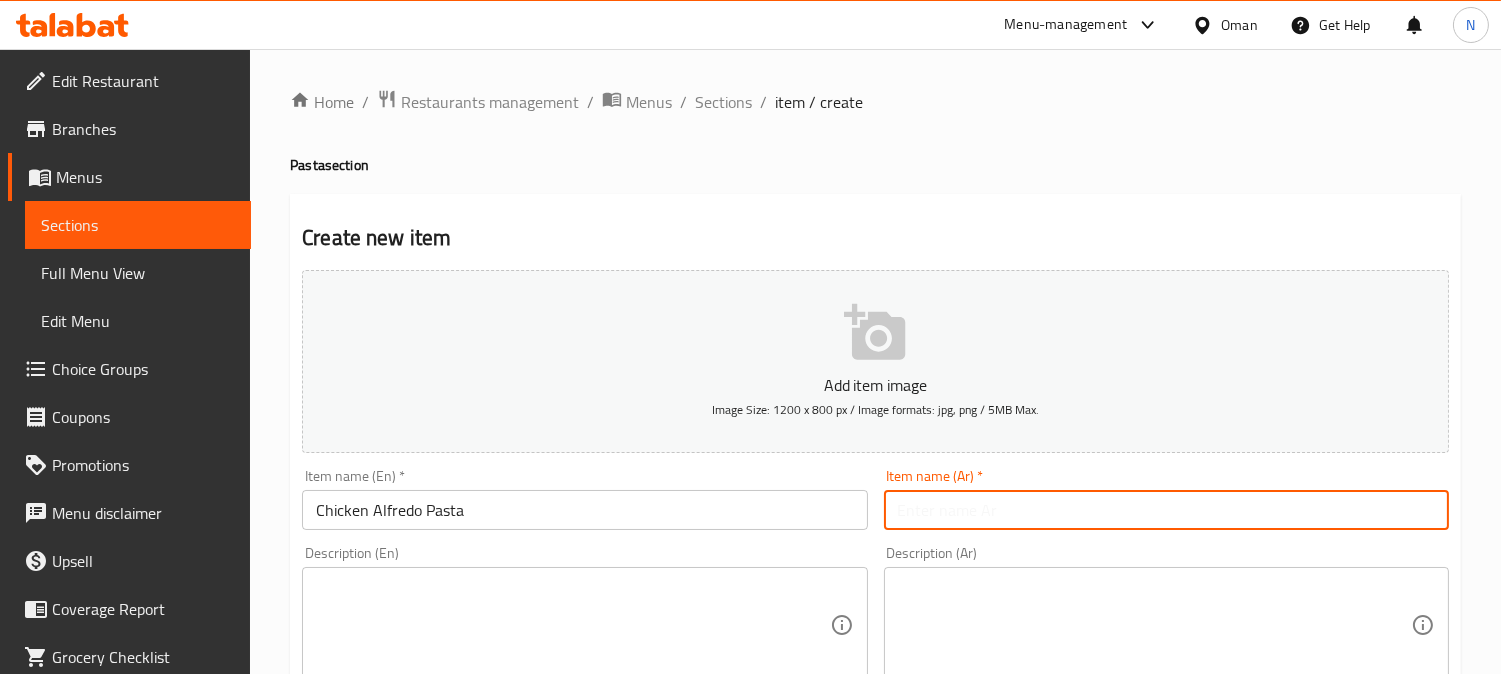paste on "معكرونة ألفريدو بالدجاج" 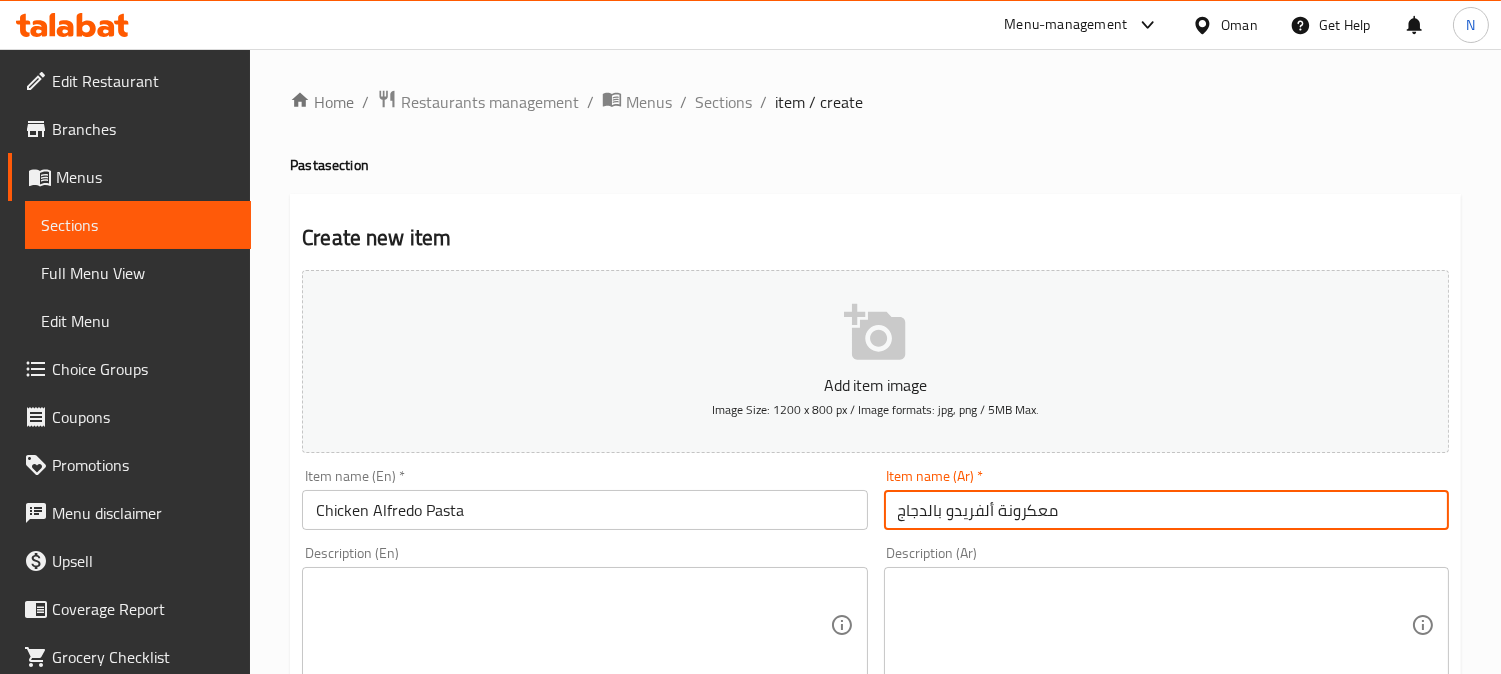 click on "معكرونة ألفريدو بالدجاج" at bounding box center [1166, 510] 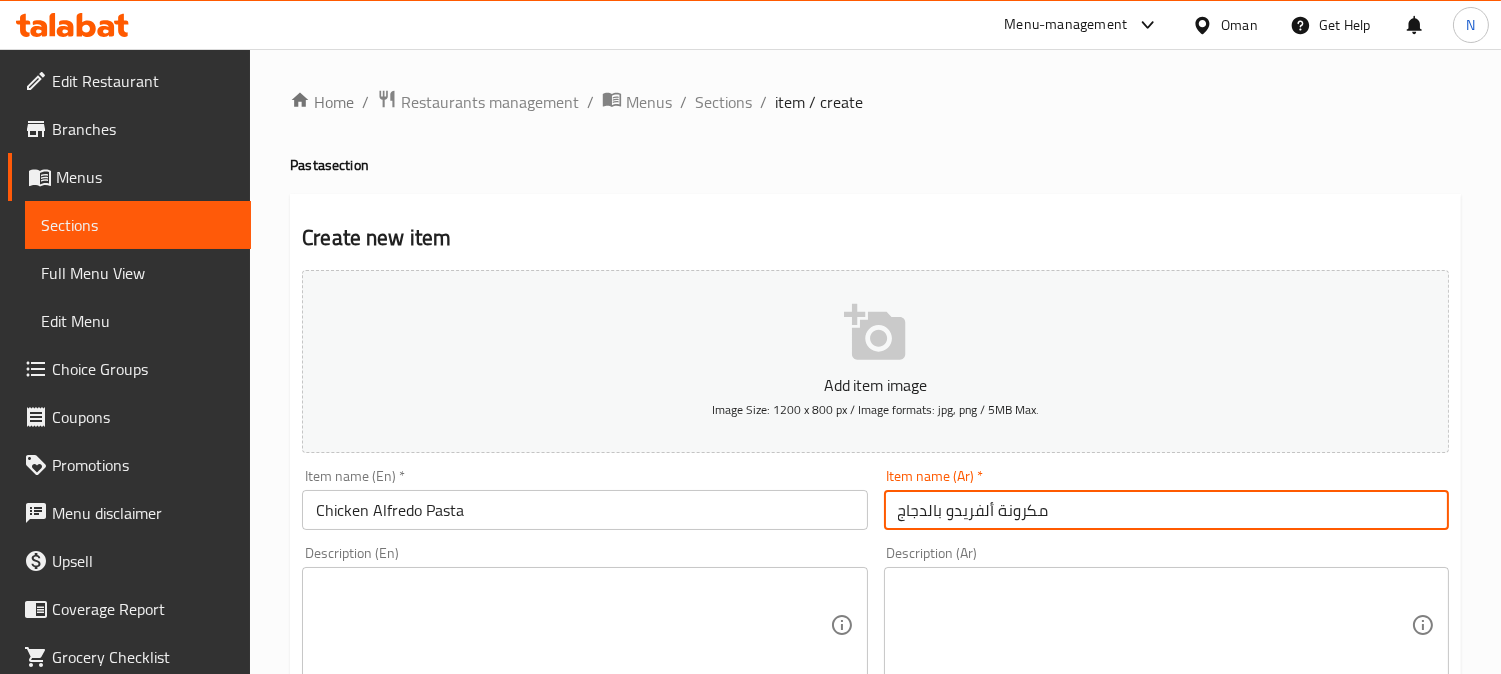 type on "مكرونة ألفريدو بالدجاج" 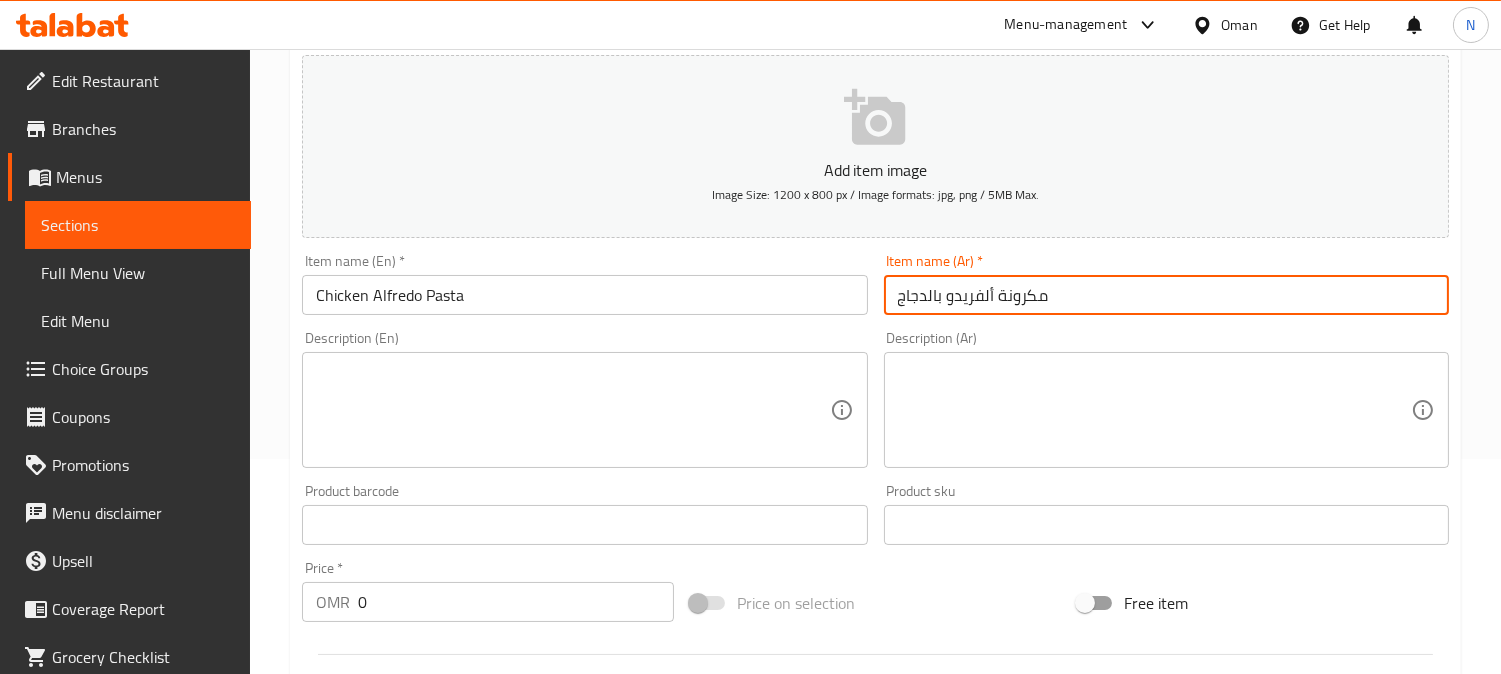 scroll, scrollTop: 222, scrollLeft: 0, axis: vertical 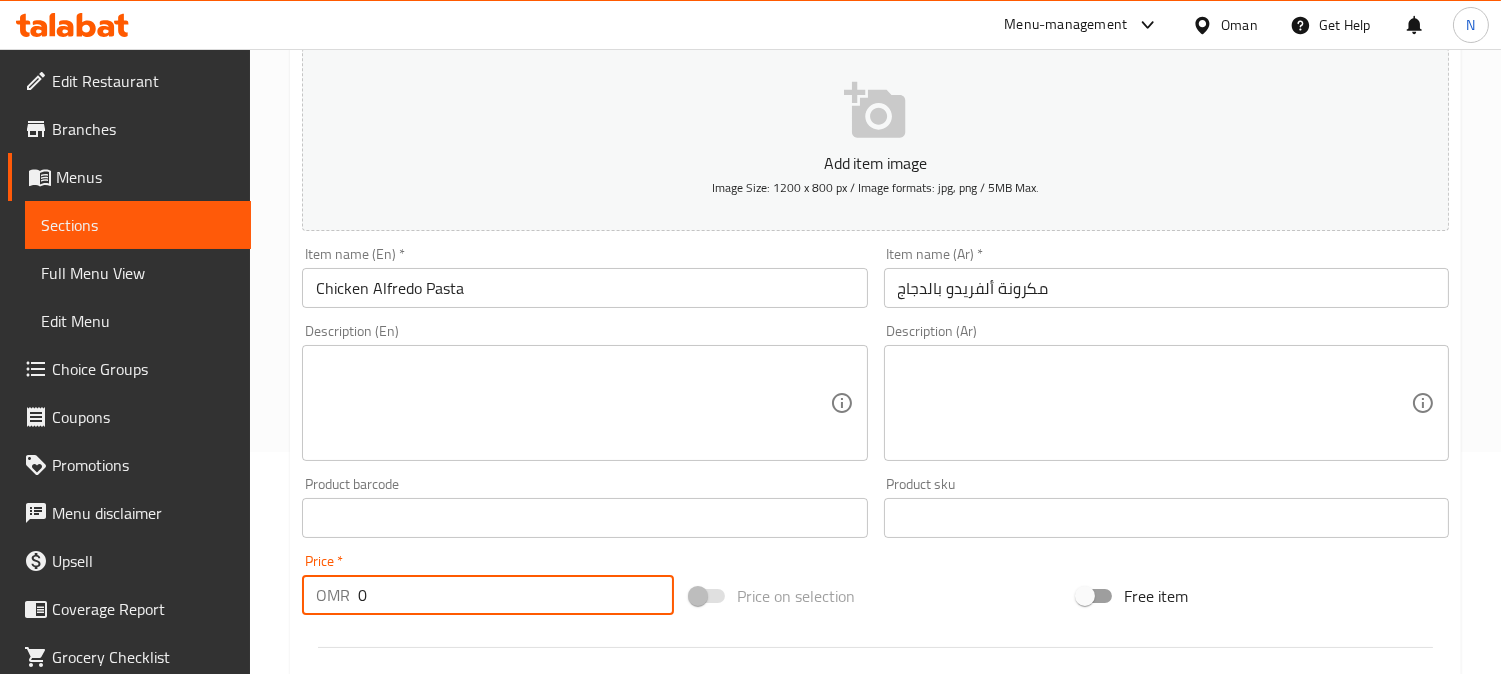 drag, startPoint x: 364, startPoint y: 592, endPoint x: 341, endPoint y: 600, distance: 24.351591 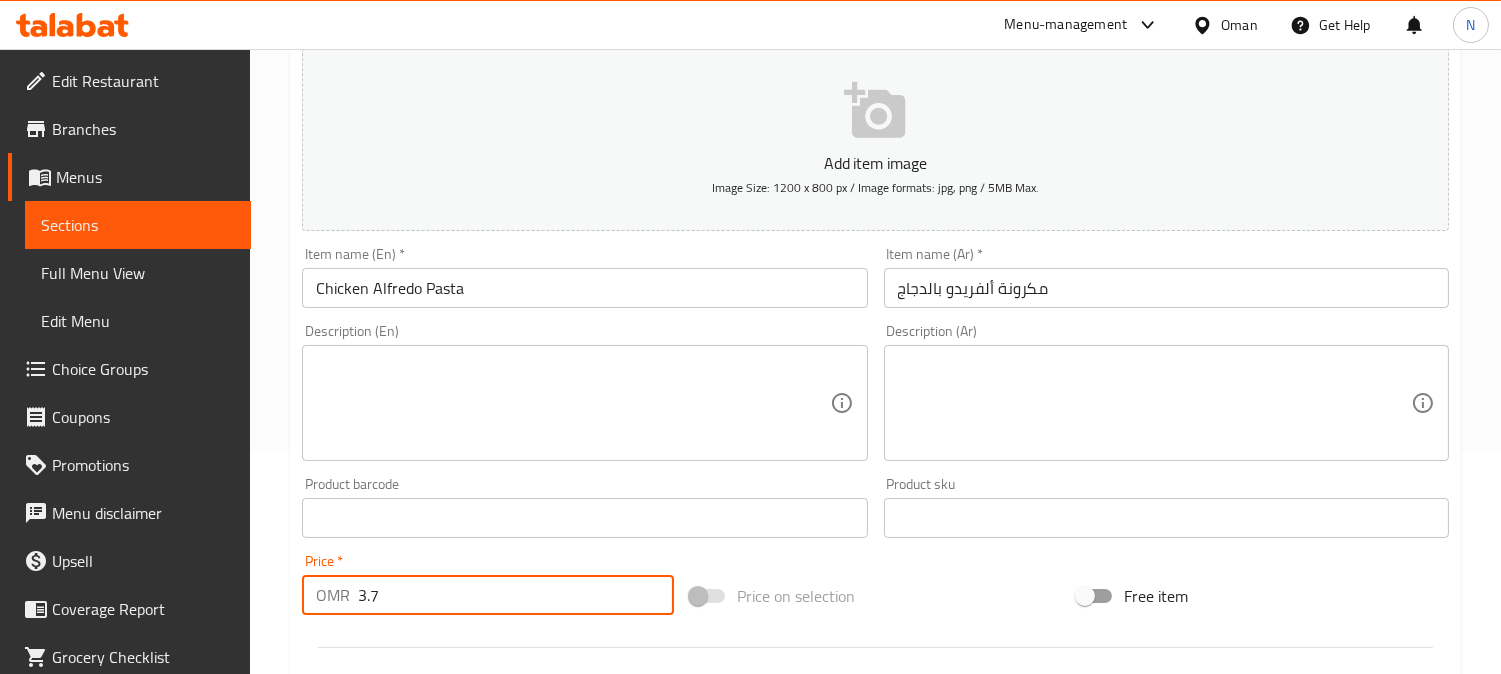 type on "3.7" 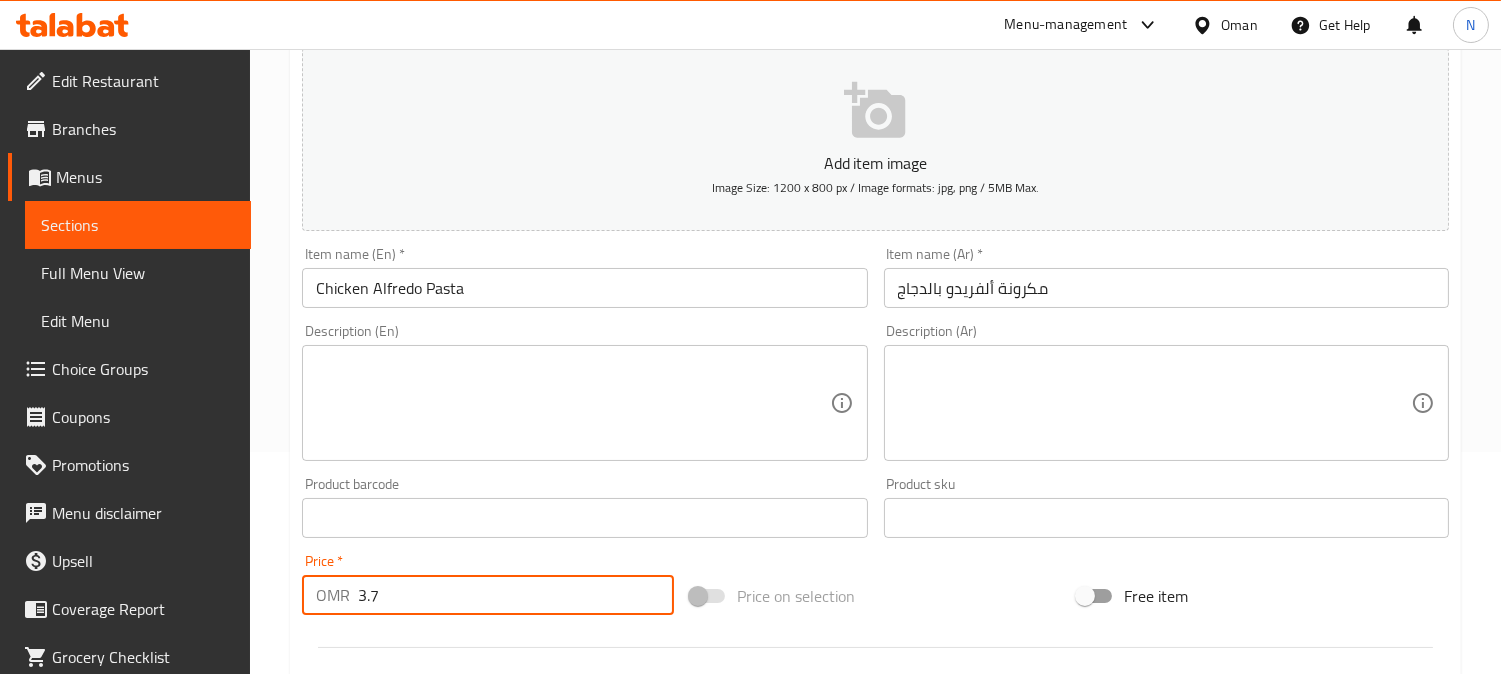 click at bounding box center [572, 403] 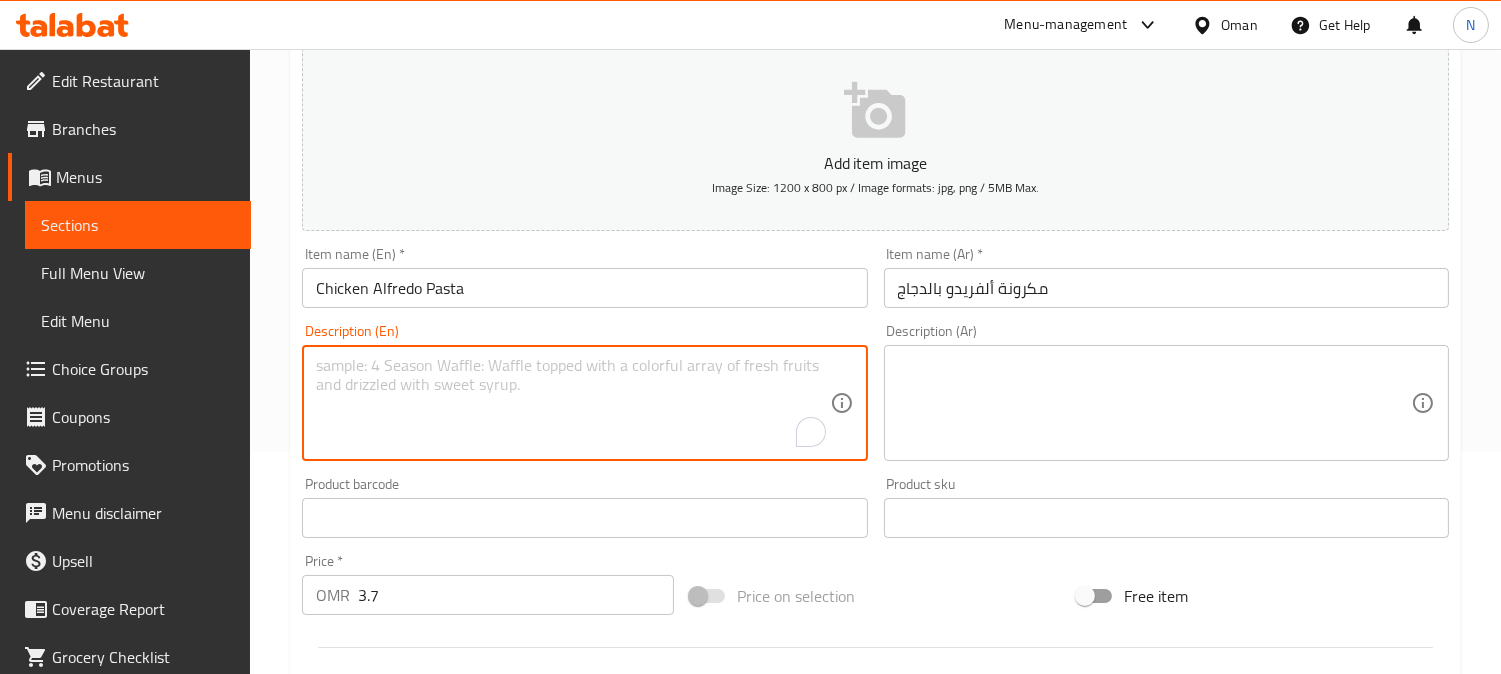 paste on "Penne pasta with chicken, mushroom, capia pepper, garlic with alfredo sauce and parmesan cheese" 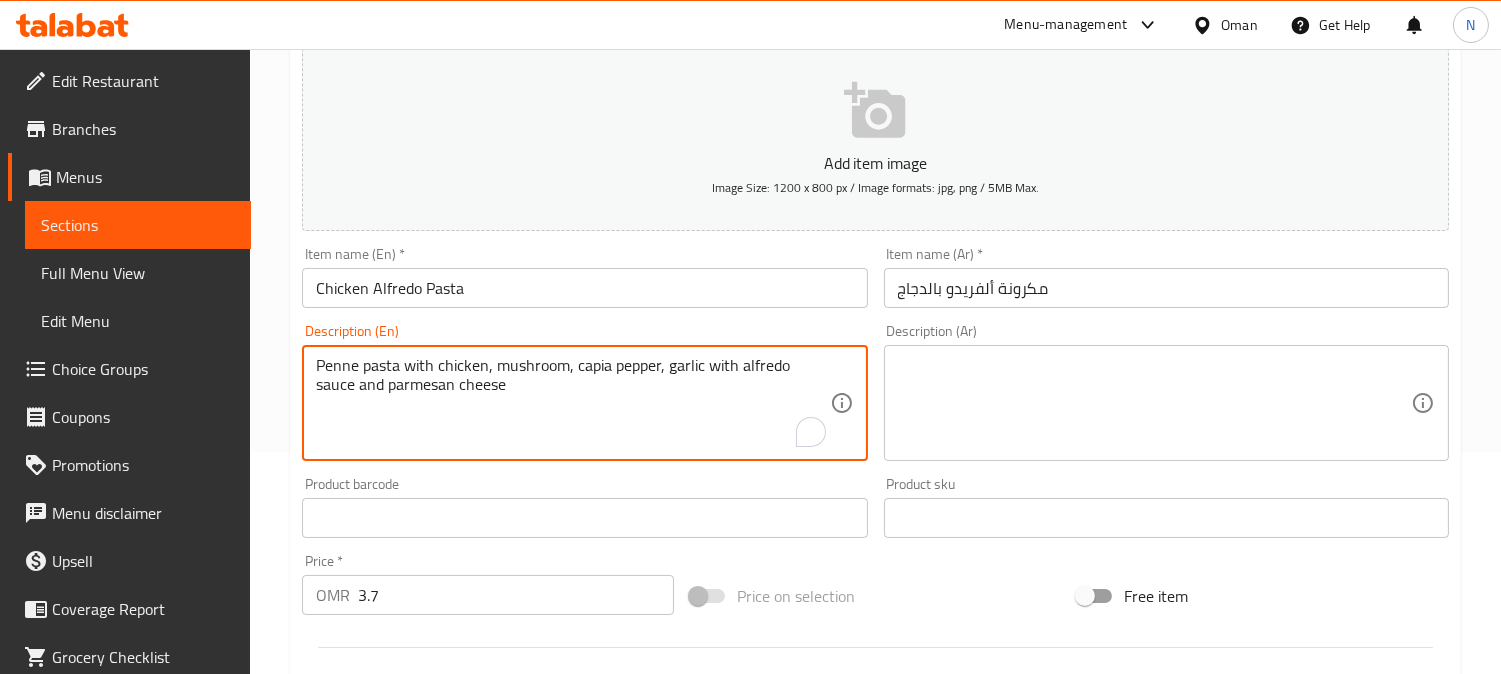 click on "Penne pasta with chicken, mushroom, capia pepper, garlic with alfredo sauce and parmesan cheese" at bounding box center (572, 403) 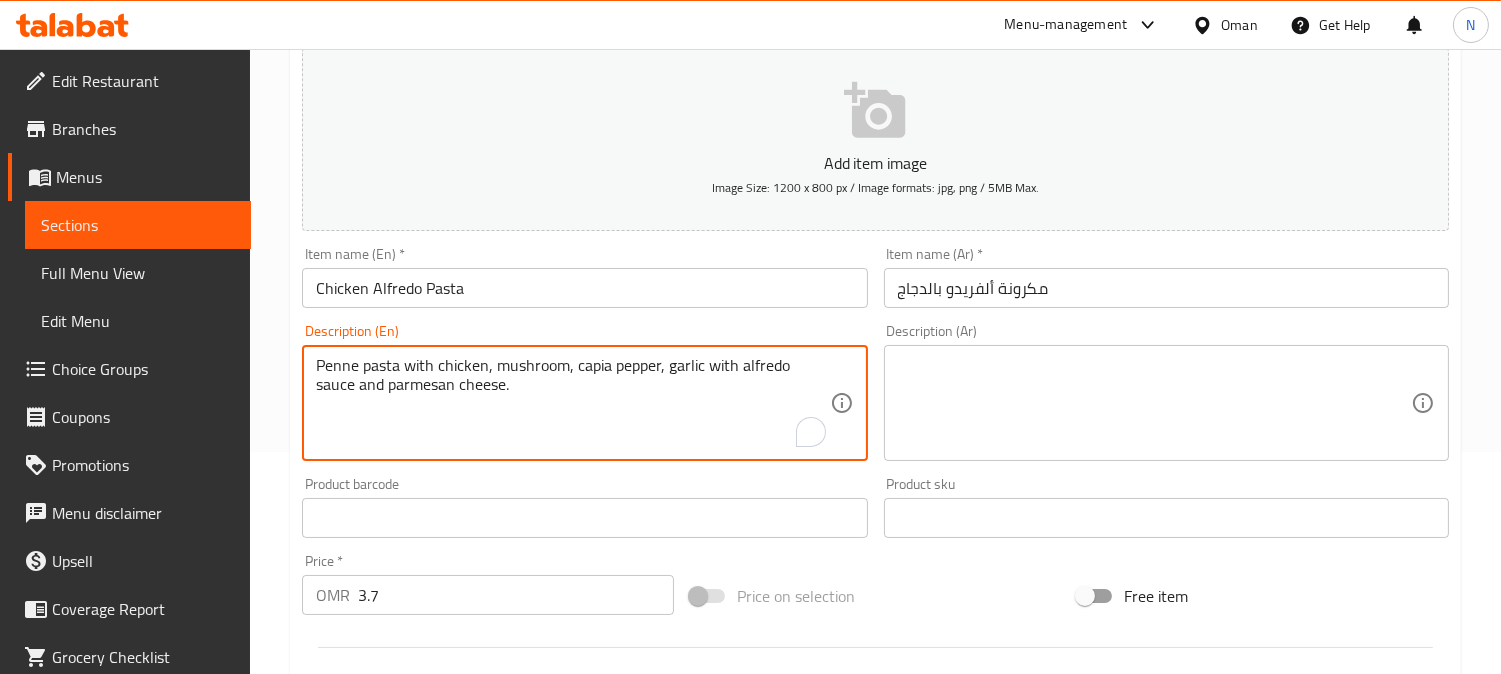 click on "Penne pasta with chicken, mushroom, capia pepper, garlic with alfredo sauce and parmesan cheese." at bounding box center [572, 403] 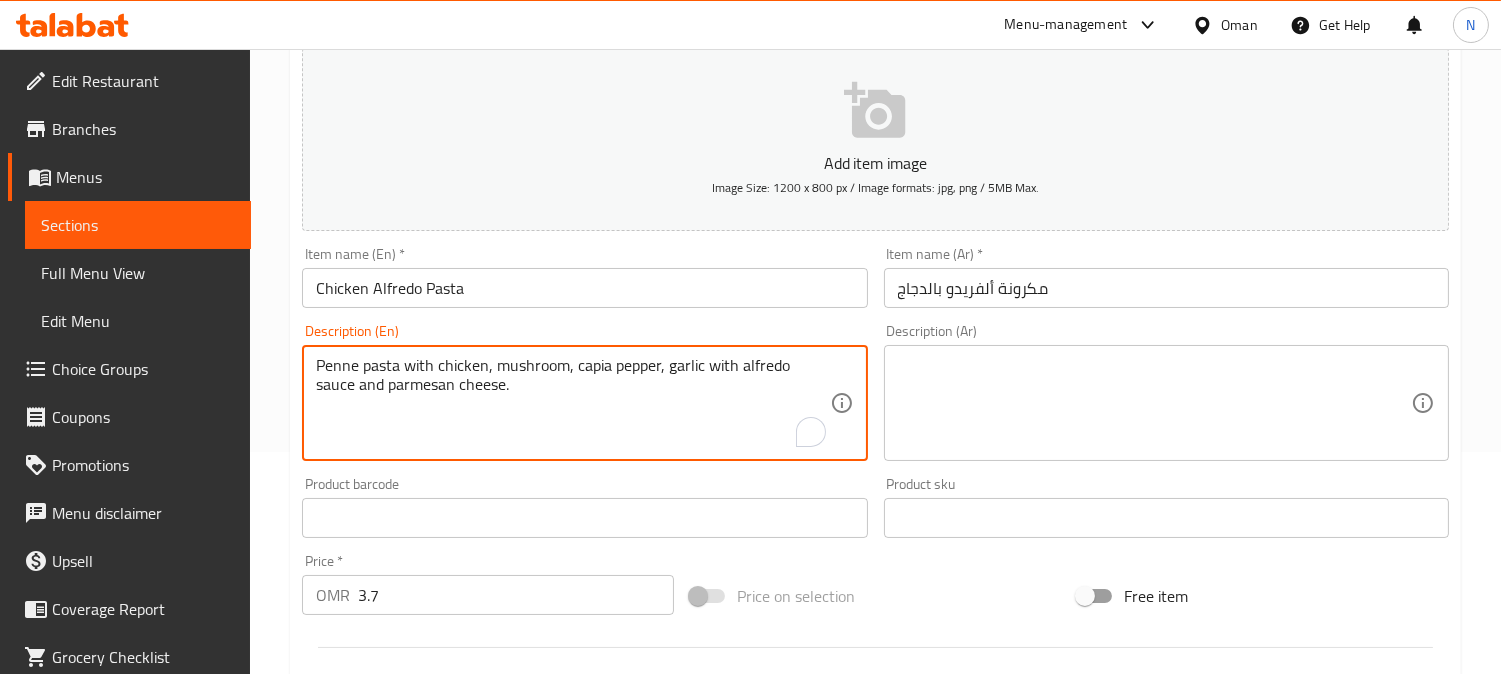 click on "Penne pasta with chicken, mushroom, capia pepper, garlic with alfredo sauce and parmesan cheese." at bounding box center (572, 403) 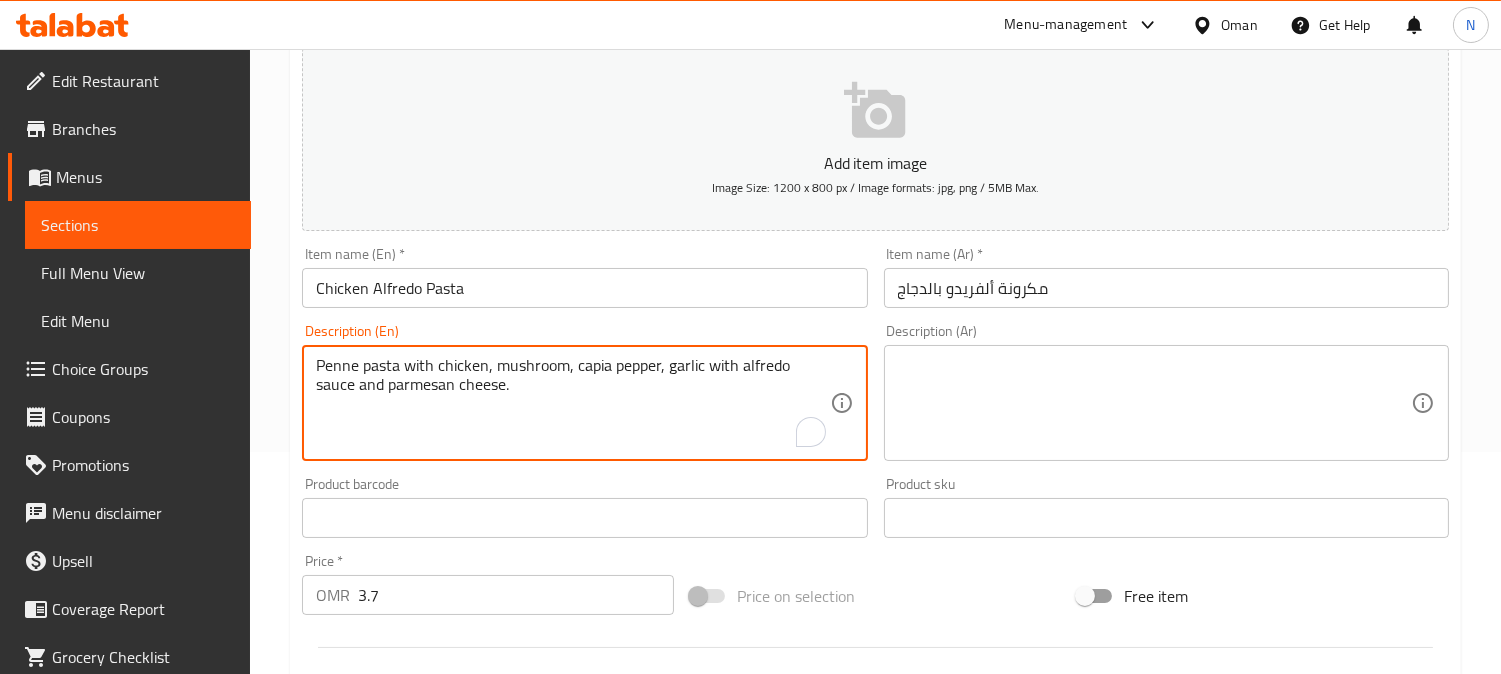 click on "Penne pasta with chicken, mushroom, capia pepper, garlic with alfredo sauce and parmesan cheese." at bounding box center (572, 403) 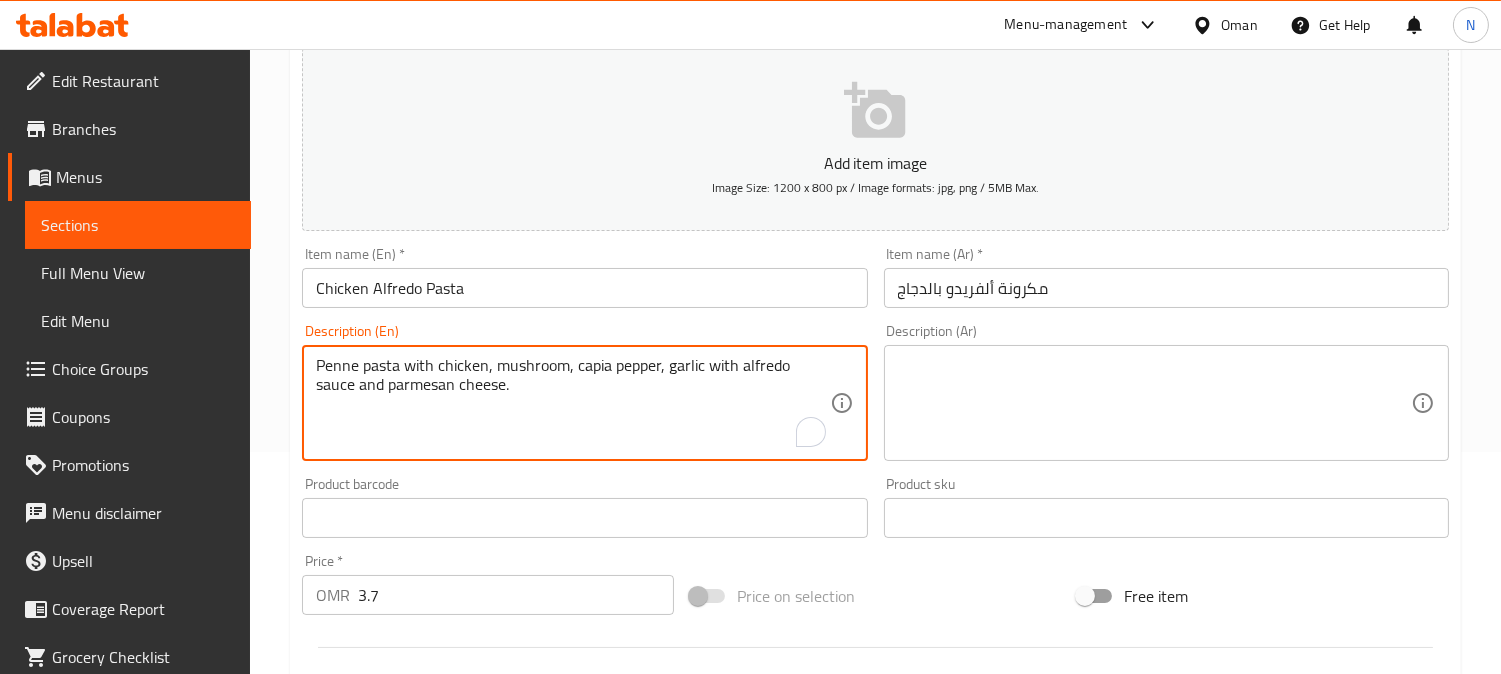 type on "Penne pasta with chicken, mushroom, capia pepper, garlic with alfredo sauce and parmesan cheese." 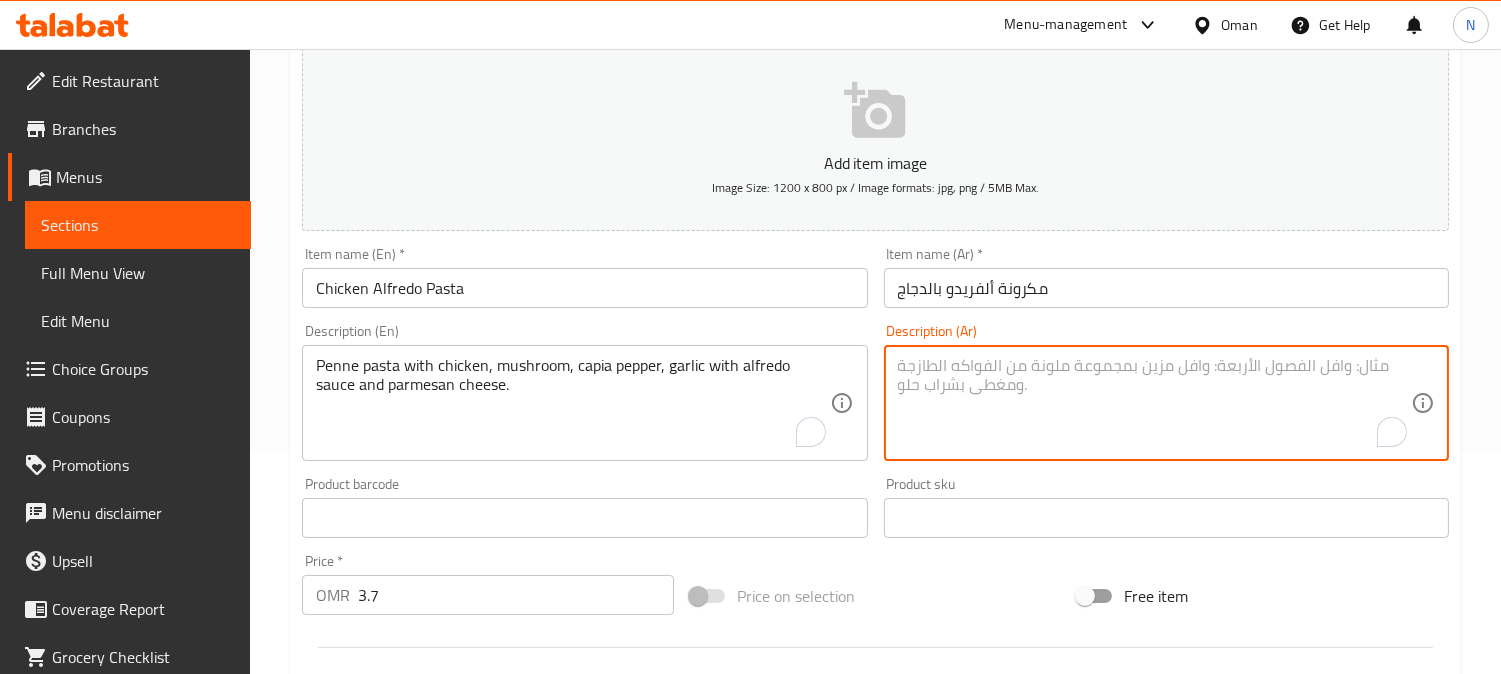 click at bounding box center [1154, 403] 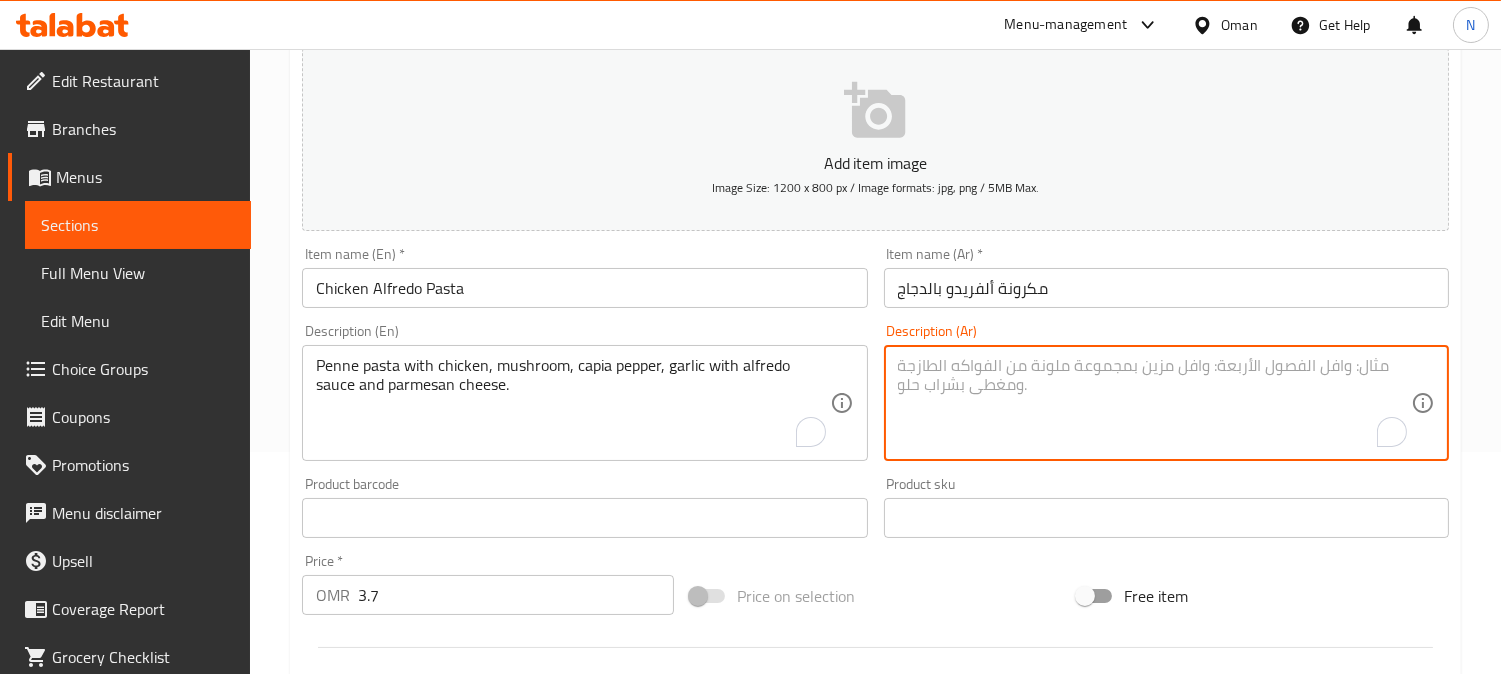 paste on "معكرونة بيني مع الدجاج والفطر والفلفل الكابيا والثوم مع صلصة ألفريدو وجبن البارميزان." 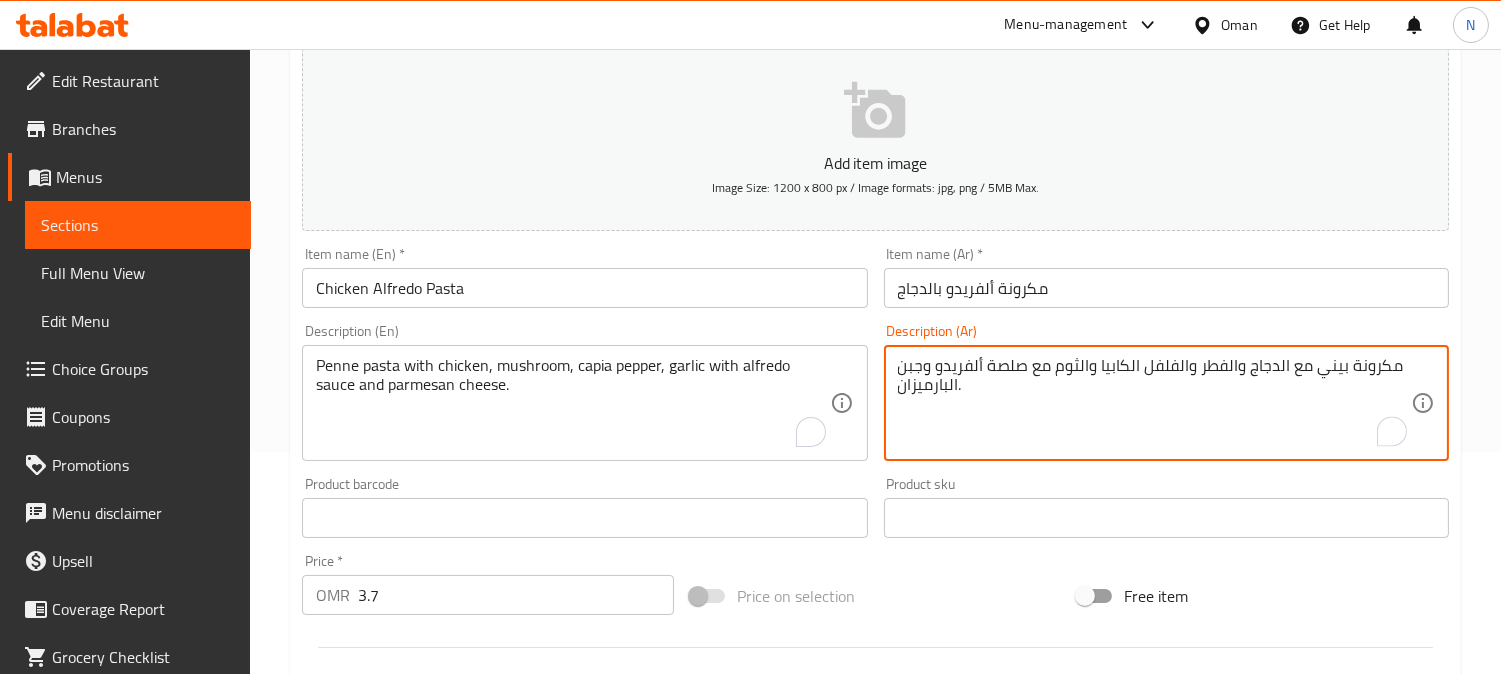 click on "معكرونة بيني مع الدجاج والفطر والفلفل الكابيا والثوم مع صلصة ألفريدو وجبن البارميزان." at bounding box center (1154, 403) 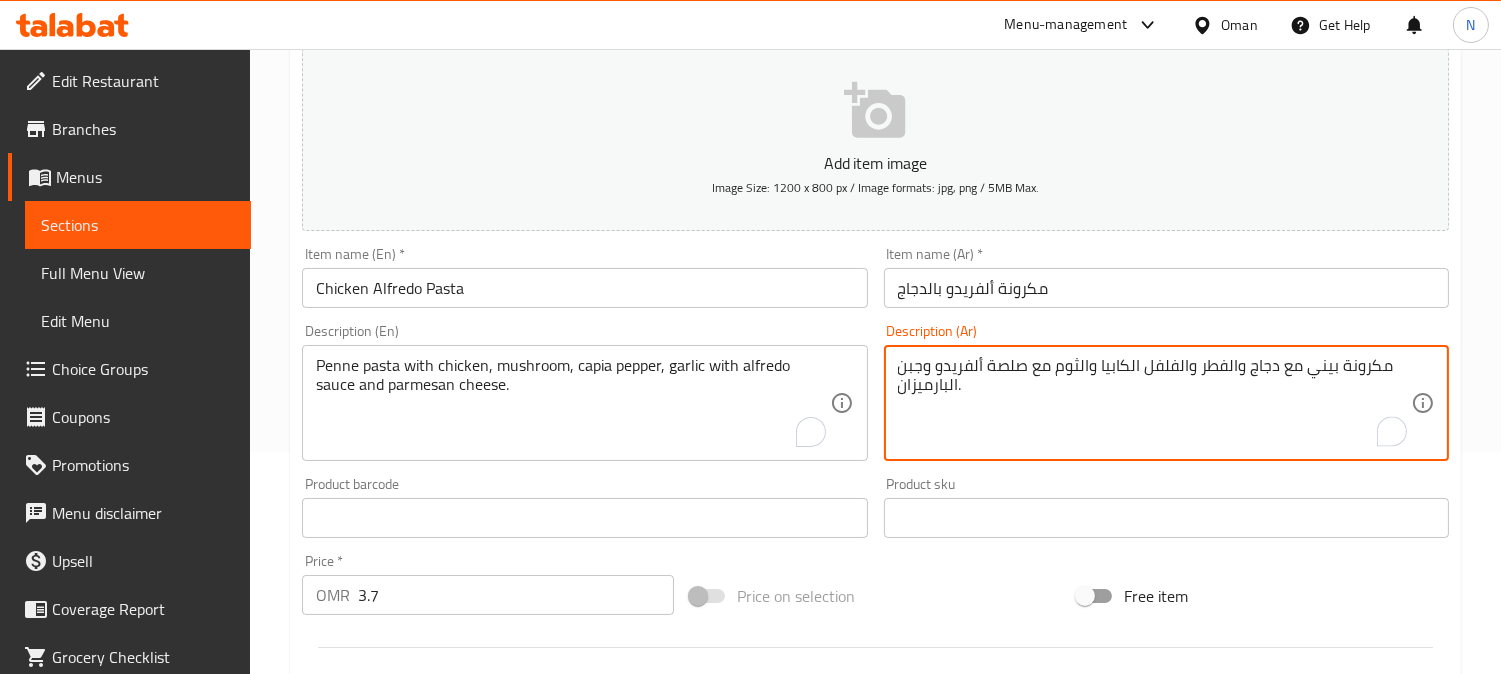 drag, startPoint x: 1224, startPoint y: 374, endPoint x: 1245, endPoint y: 372, distance: 21.095022 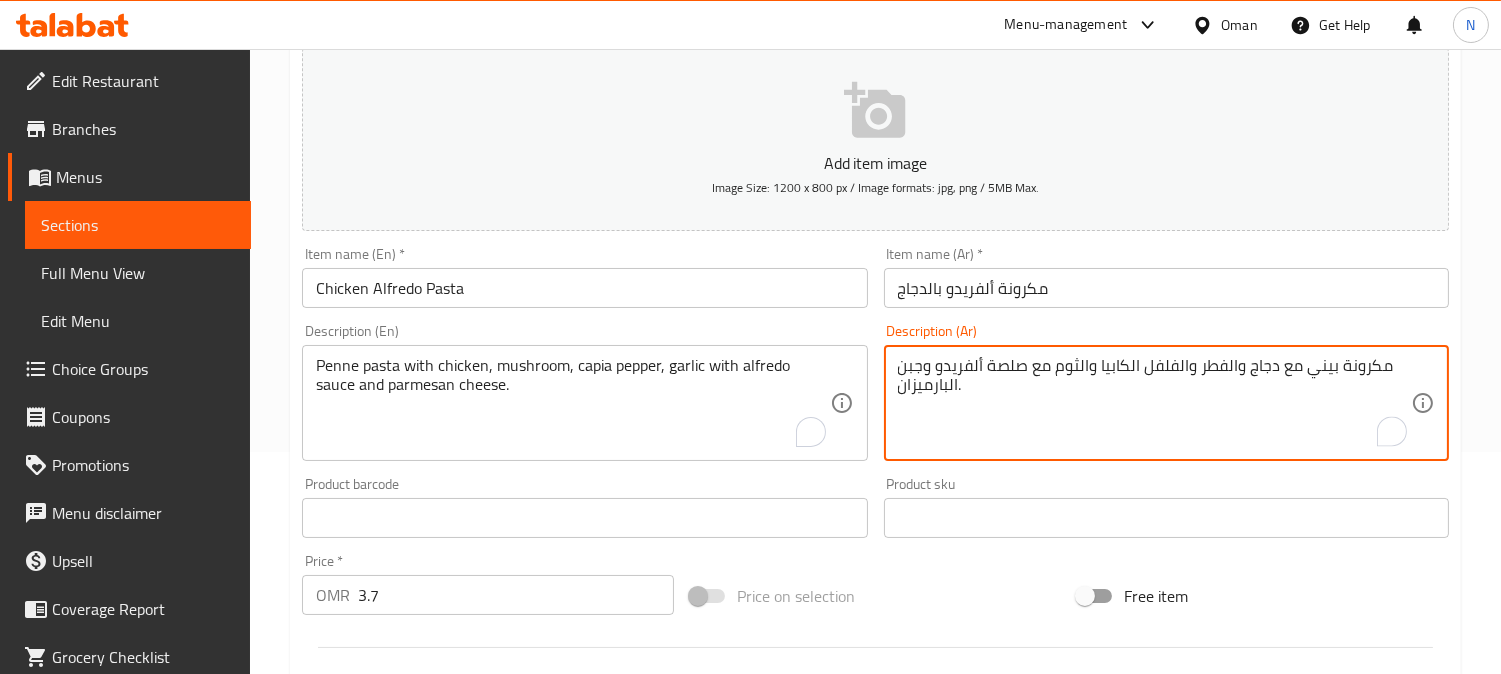 click on "مكرونة بيني مع دجاج والفطر والفلفل الكابيا والثوم مع صلصة ألفريدو وجبن البارميزان." at bounding box center [1154, 403] 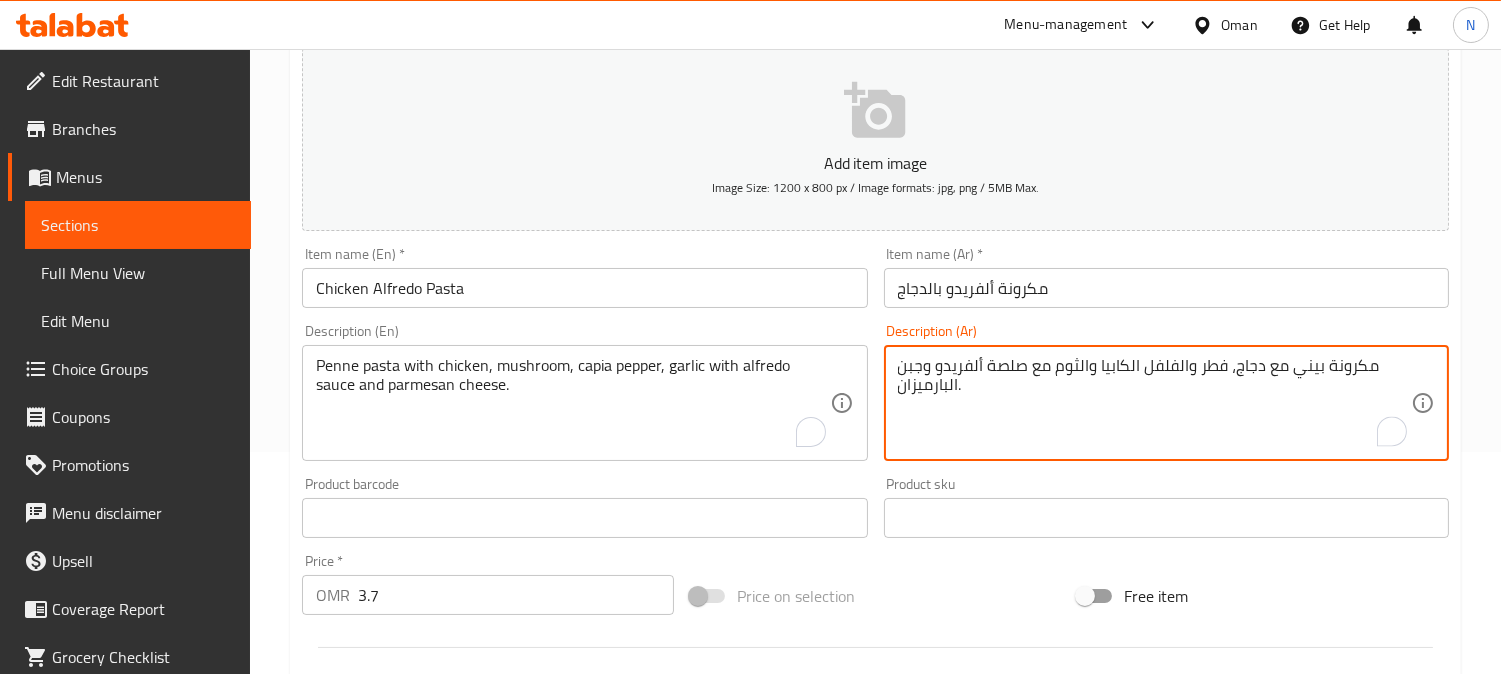click on "مكرونة بيني مع دجاج، فطر والفلفل الكابيا والثوم مع صلصة ألفريدو وجبن البارميزان." at bounding box center (1154, 403) 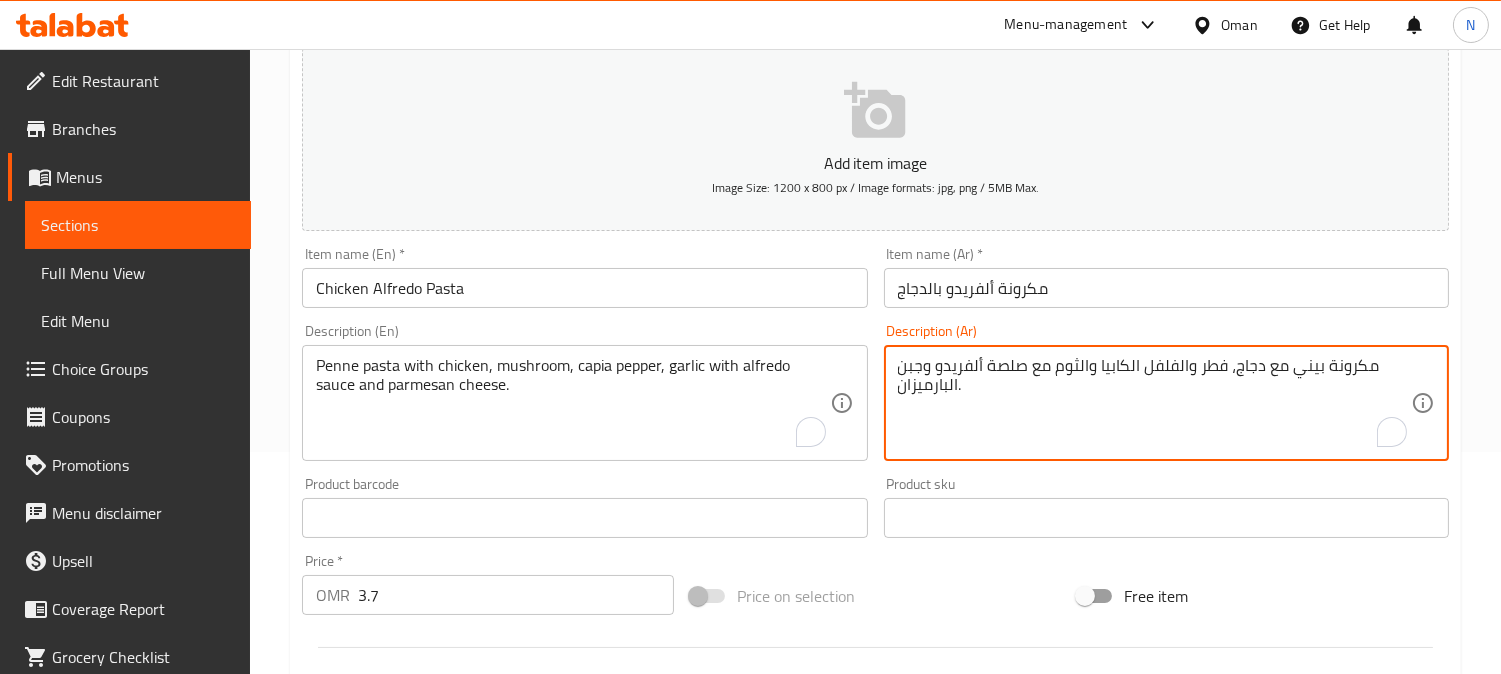 drag, startPoint x: 1175, startPoint y: 371, endPoint x: 1195, endPoint y: 378, distance: 21.189621 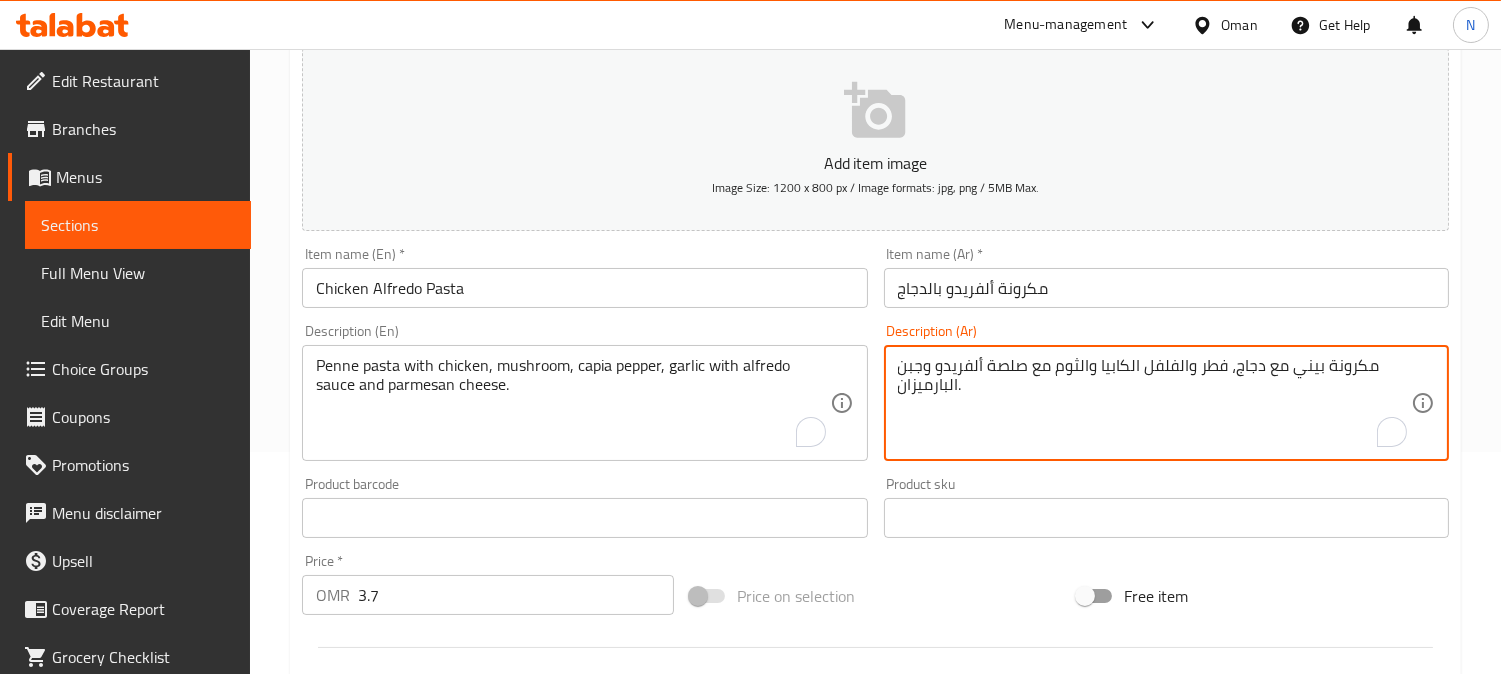 click on "مكرونة بيني مع دجاج، فطر والفلفل الكابيا والثوم مع صلصة ألفريدو وجبن البارميزان." at bounding box center (1154, 403) 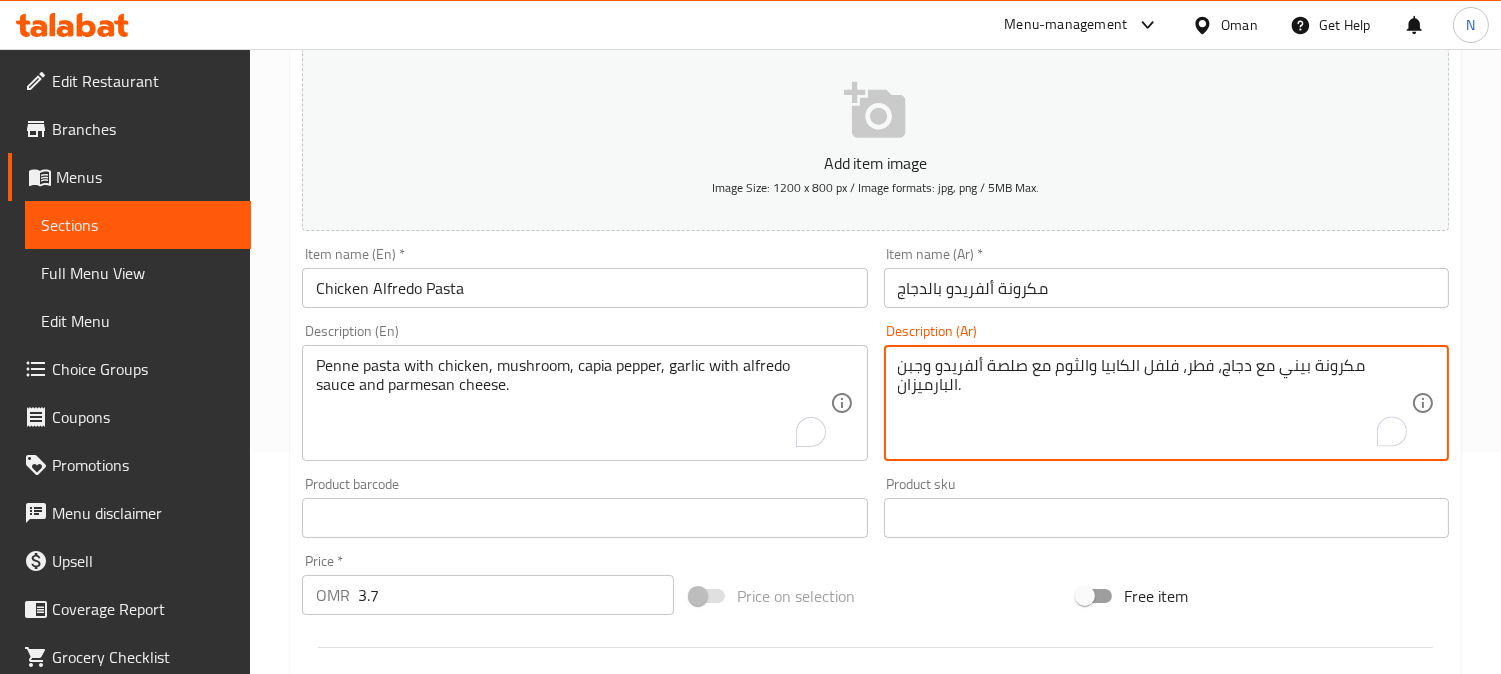 click on "مكرونة بيني مع دجاج، فطر، فلفل الكابيا والثوم مع صلصة ألفريدو وجبن البارميزان." at bounding box center [1154, 403] 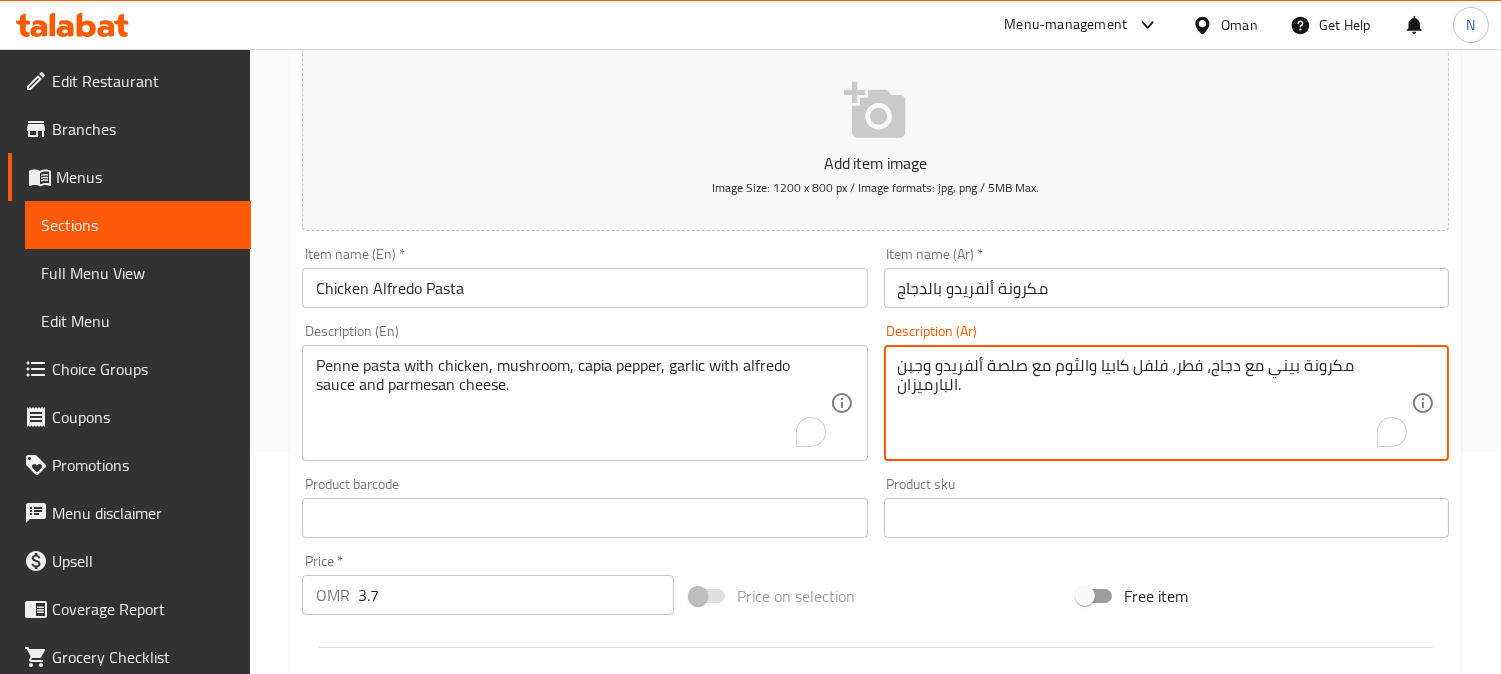 drag, startPoint x: 1076, startPoint y: 376, endPoint x: 1098, endPoint y: 376, distance: 22 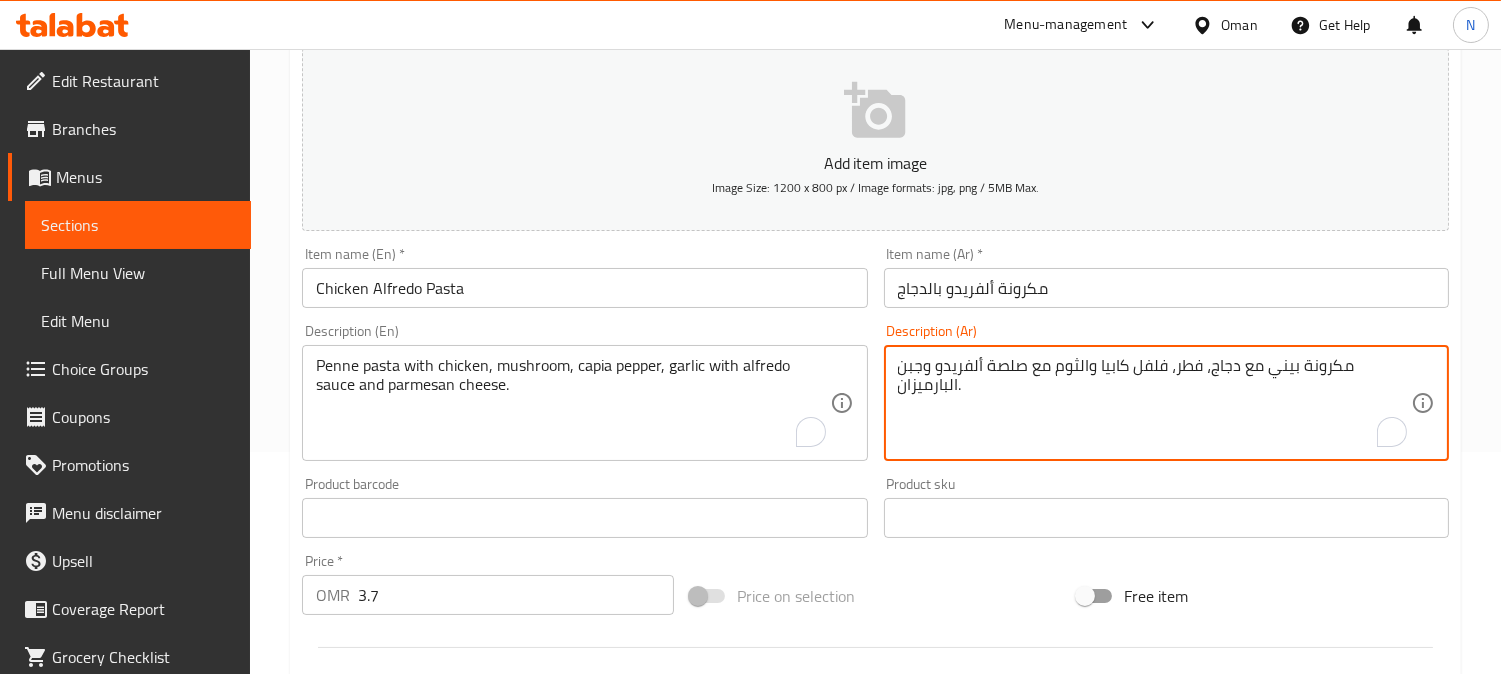 click on "مكرونة بيني مع دجاج، فطر، فلفل كابيا والثوم مع صلصة ألفريدو وجبن البارميزان." at bounding box center (1154, 403) 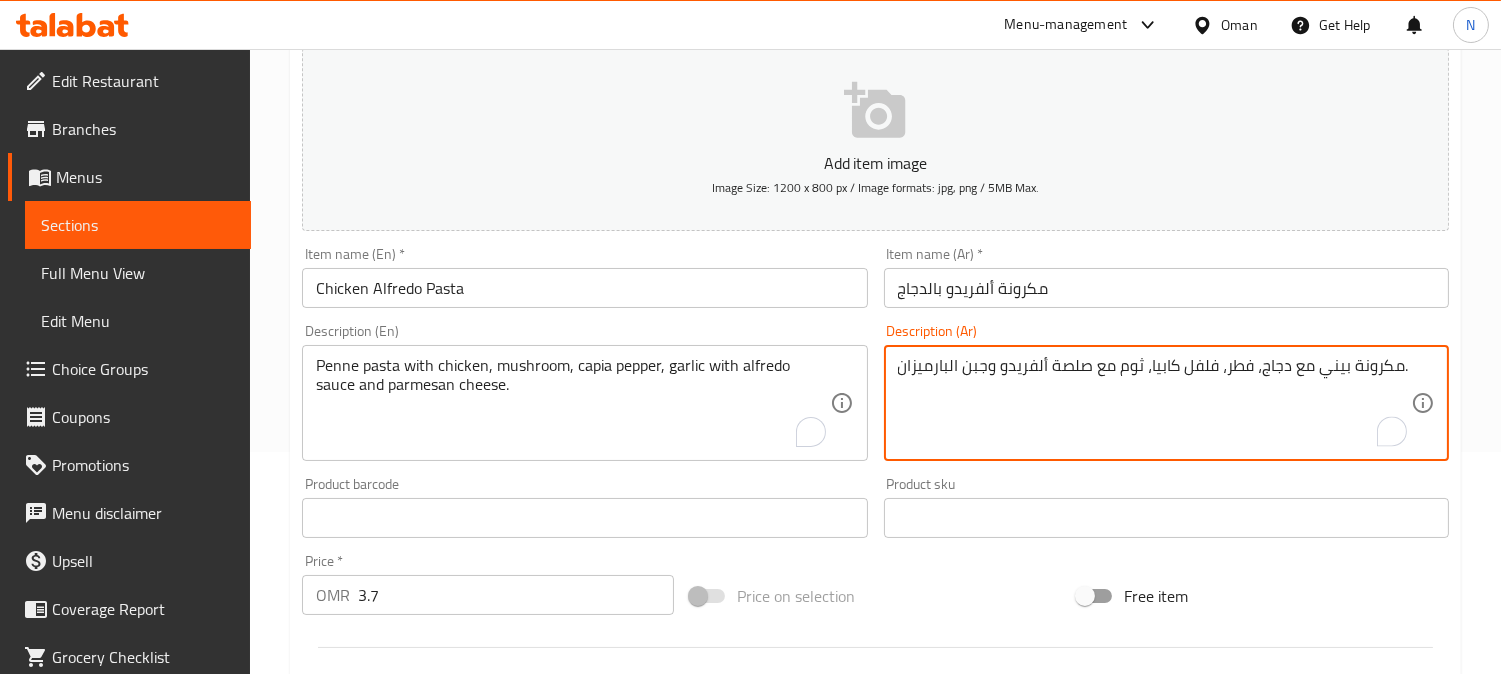 click on "مكرونة بيني مع دجاج، فطر، فلفل كابيا، ثوم مع صلصة ألفريدو وجبن البارميزان." at bounding box center [1154, 403] 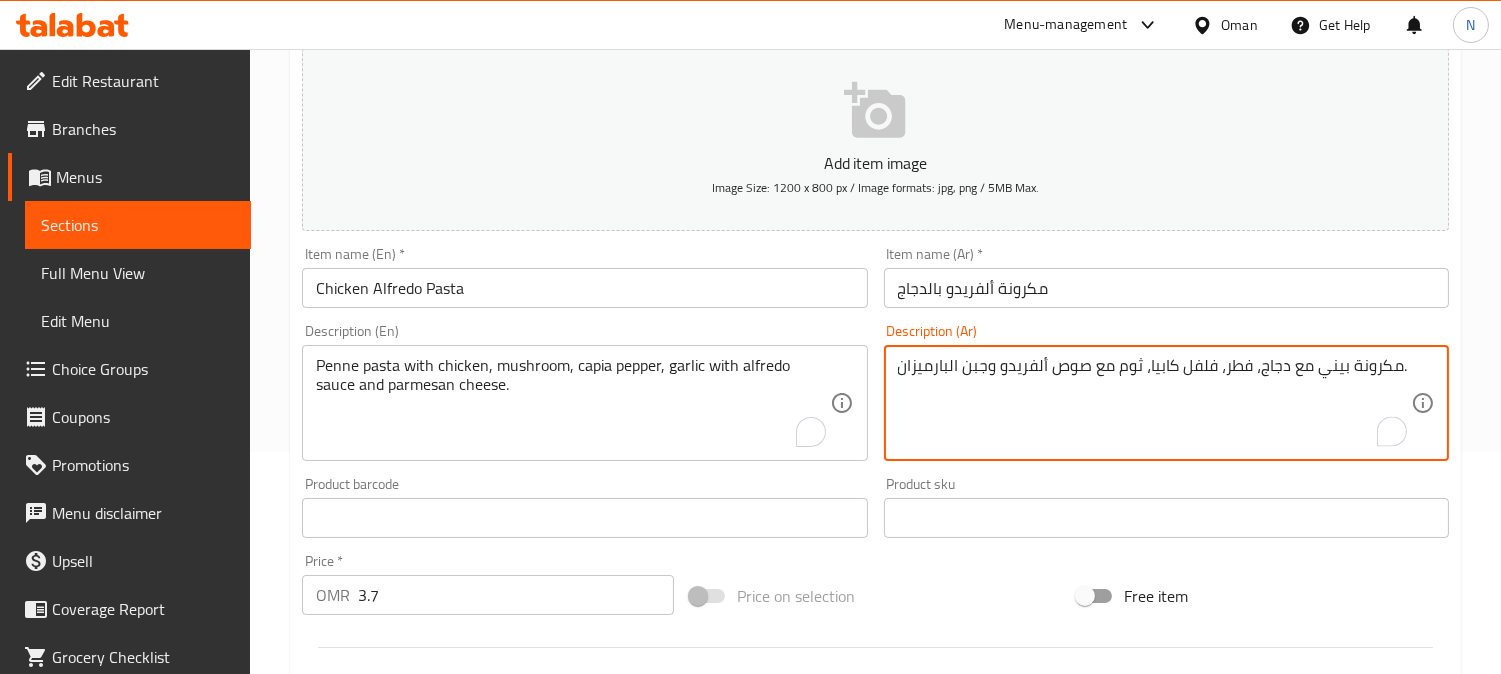 click on "مكرونة بيني مع دجاج، فطر، فلفل كابيا، ثوم مع صوص ألفريدو وجبن البارميزان." at bounding box center [1154, 403] 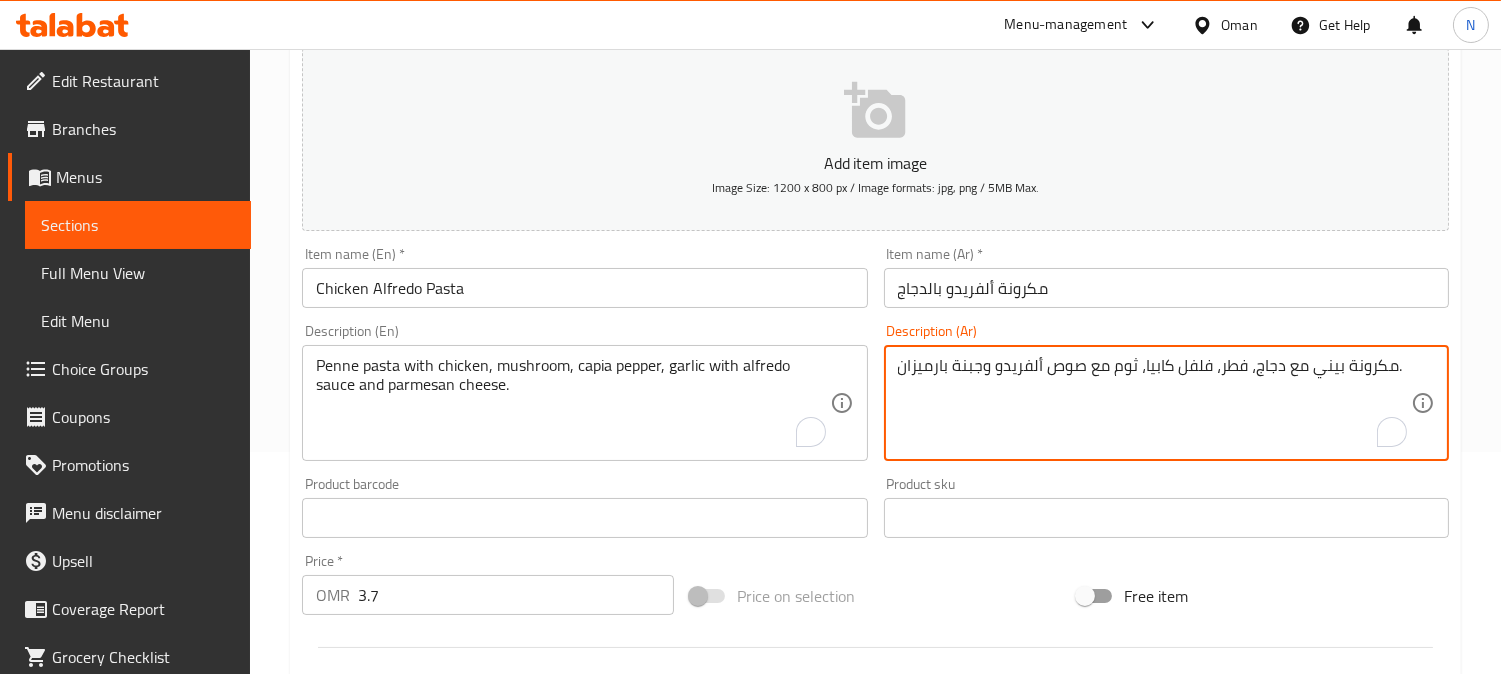 type on "مكرونة بيني مع دجاج، فطر، فلفل كابيا، ثوم مع صوص ألفريدو وجبنة بارميزان." 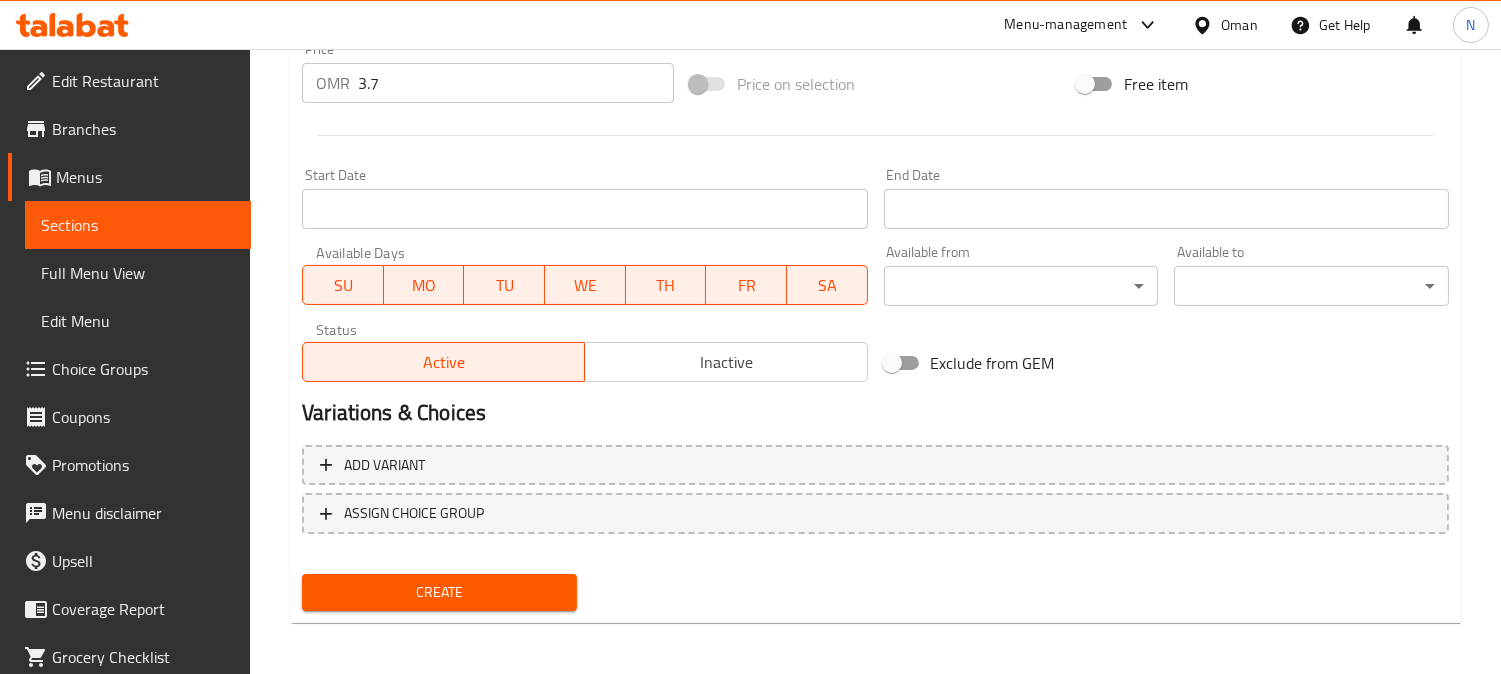scroll, scrollTop: 735, scrollLeft: 0, axis: vertical 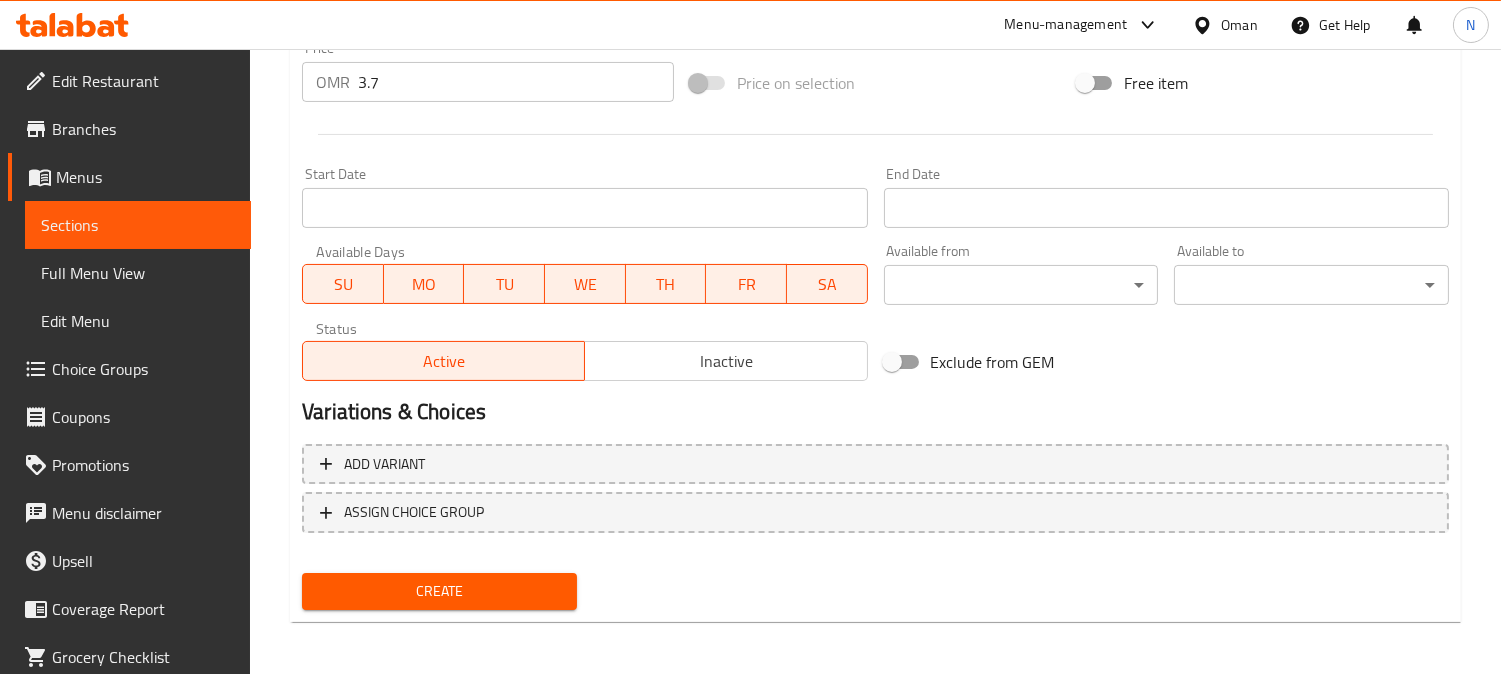 click on "Create" at bounding box center (439, 591) 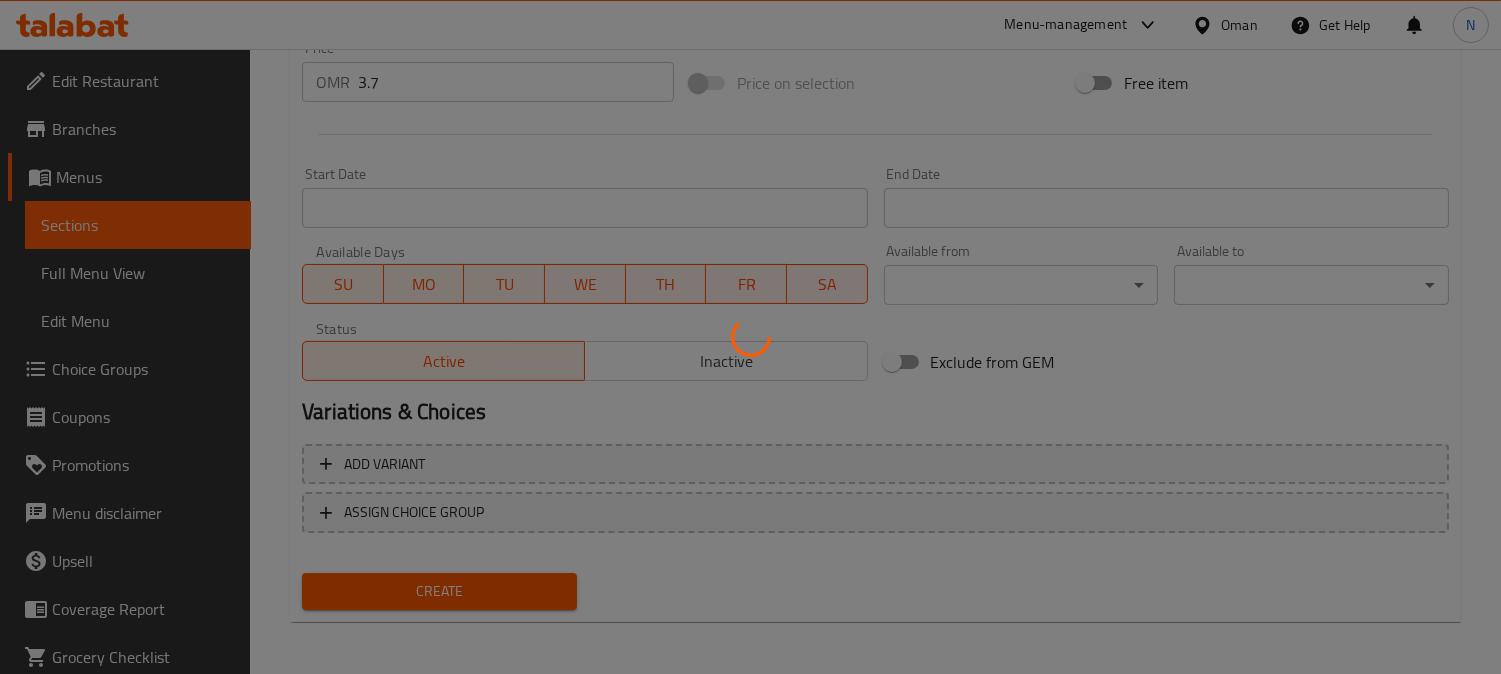type 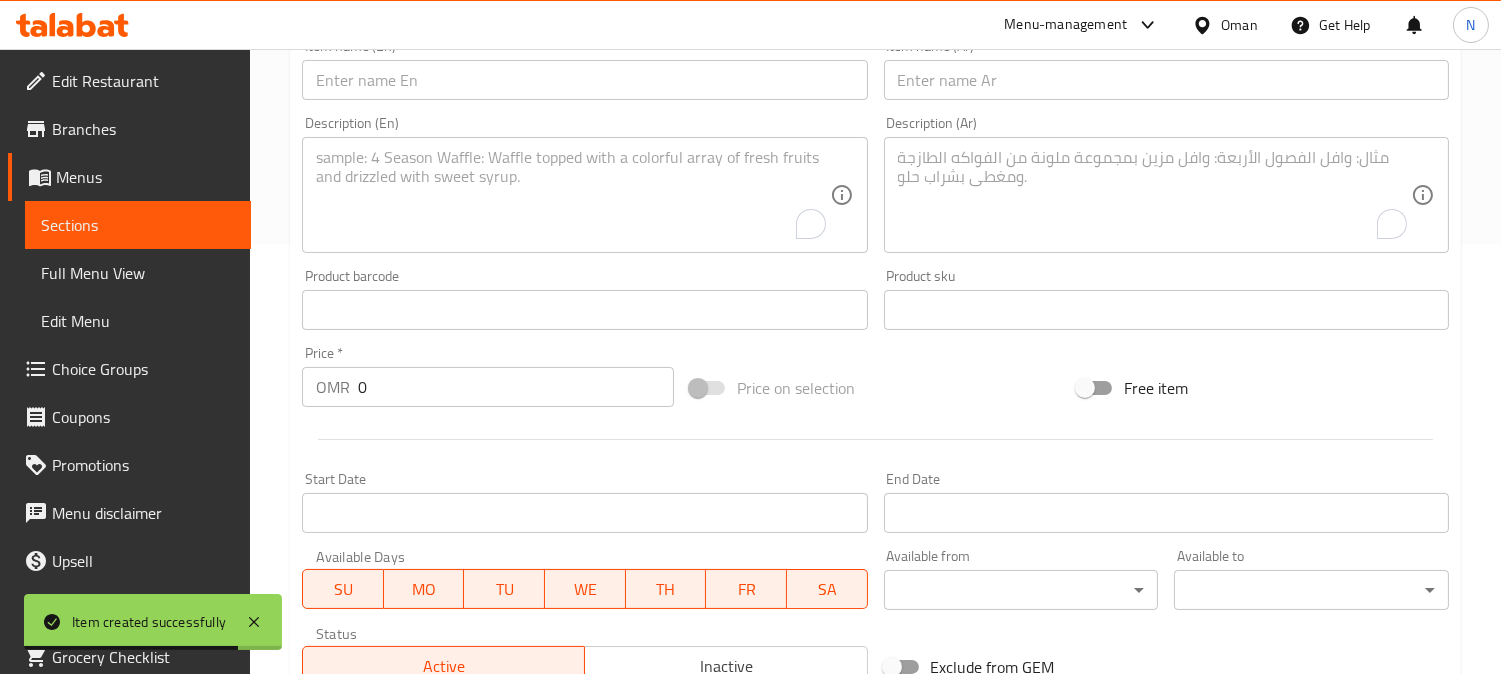 scroll, scrollTop: 291, scrollLeft: 0, axis: vertical 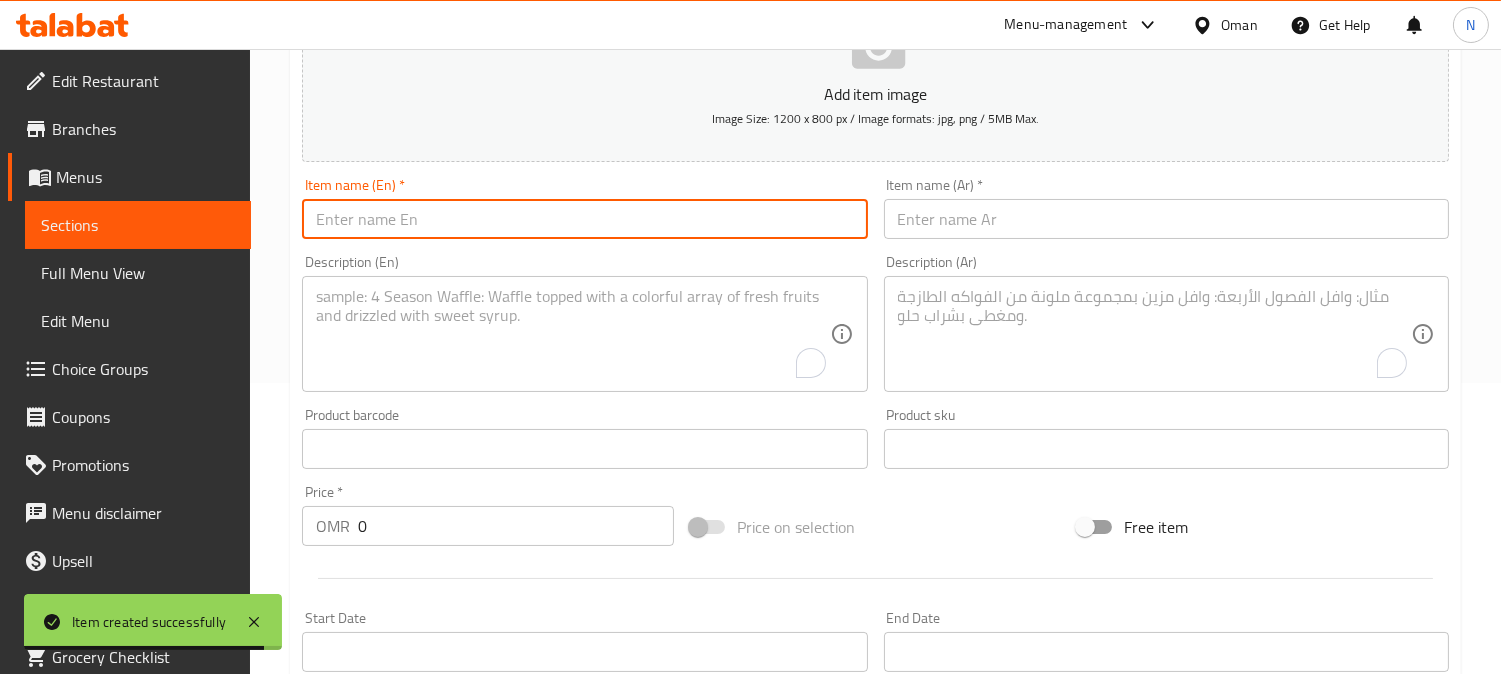 click at bounding box center (584, 219) 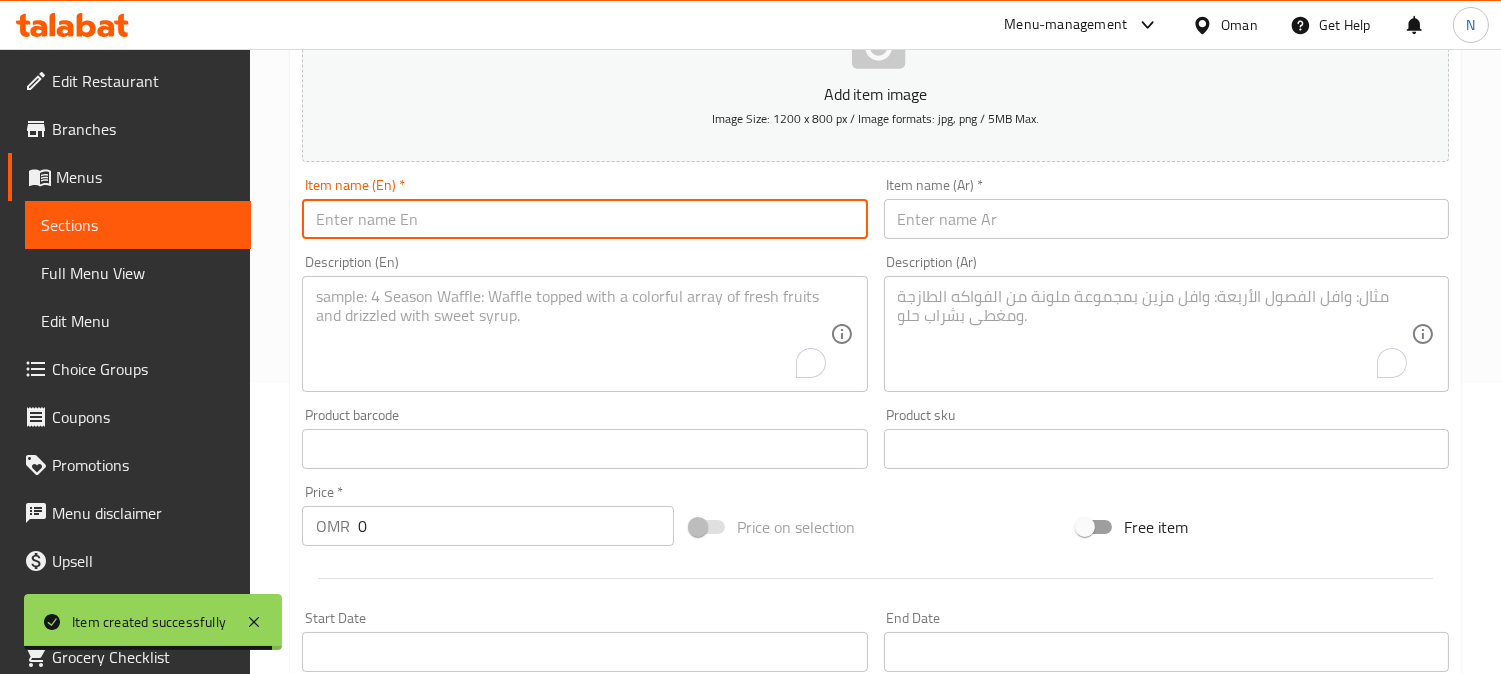 paste on "Cjfc Pink Sauce Pasta" 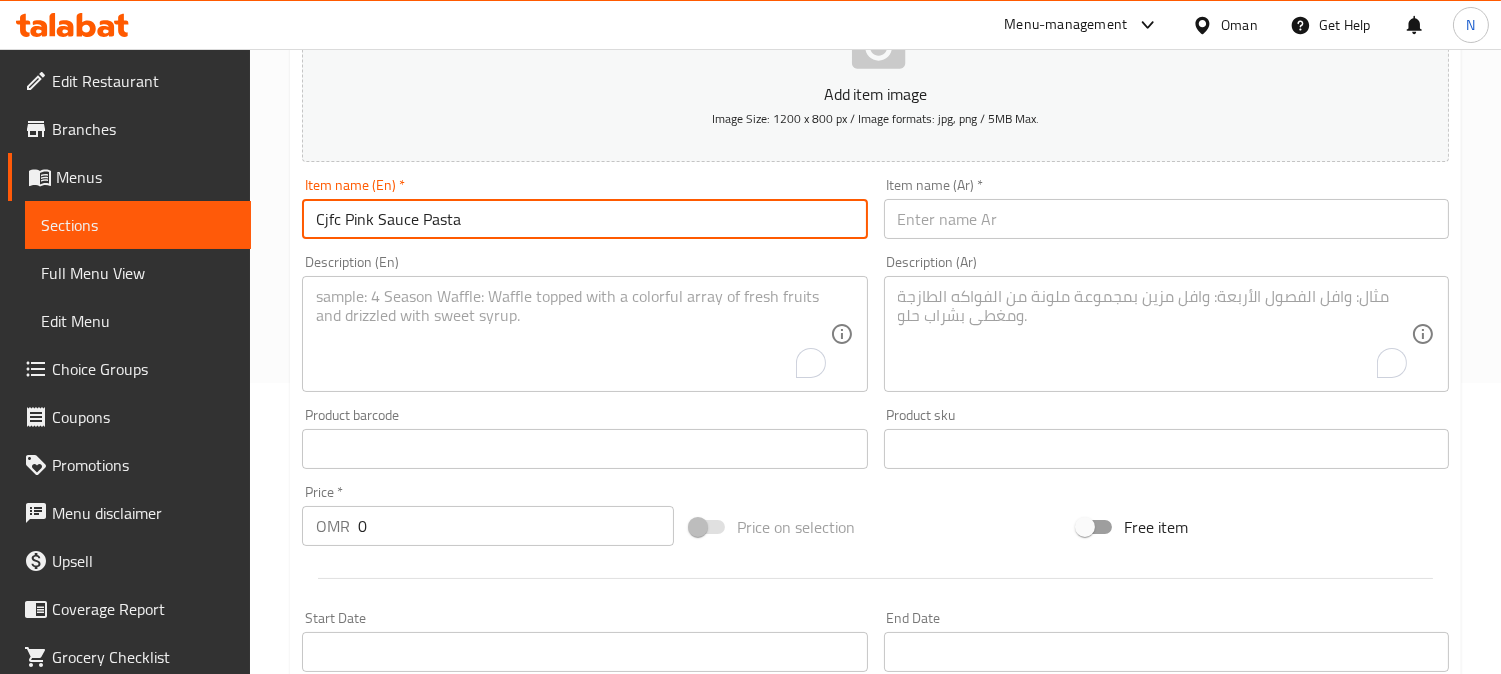 type on "Cjfc Pink Sauce Pasta" 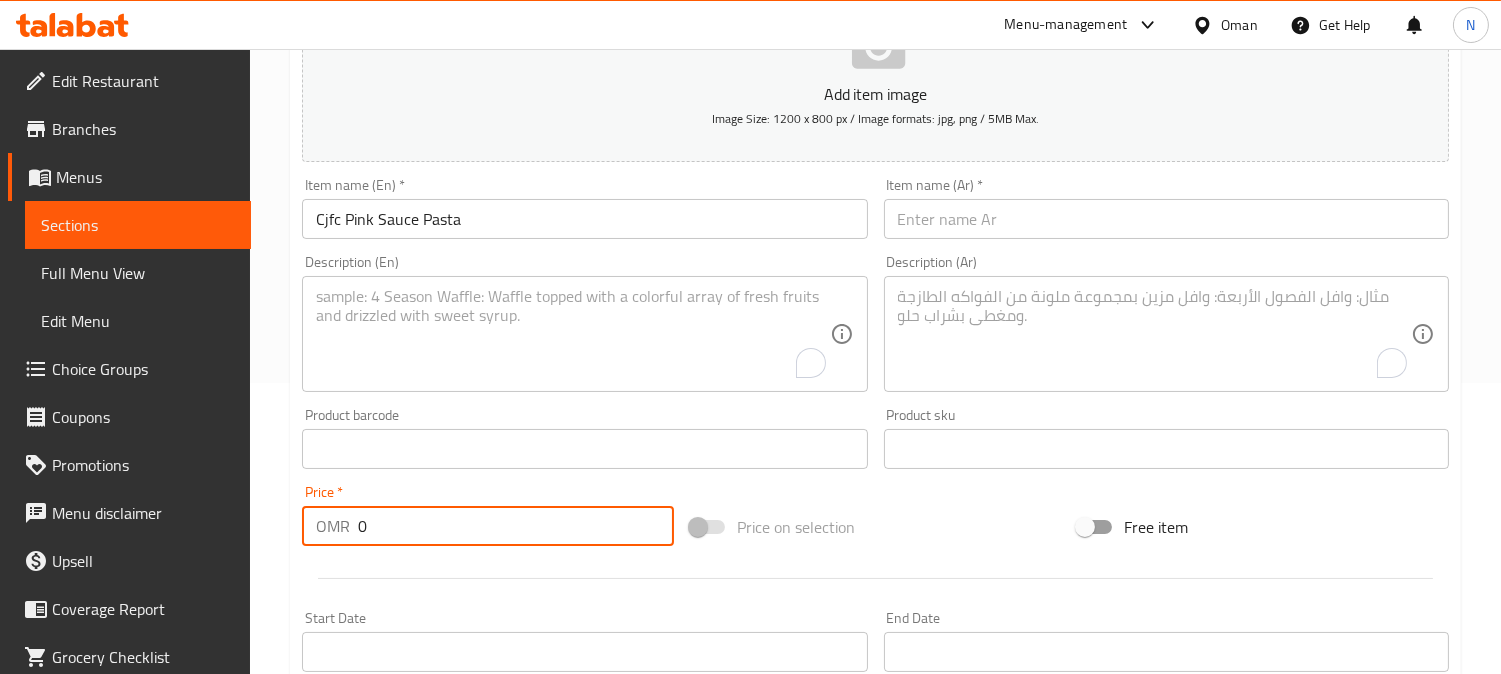 drag, startPoint x: 371, startPoint y: 536, endPoint x: 344, endPoint y: 547, distance: 29.15476 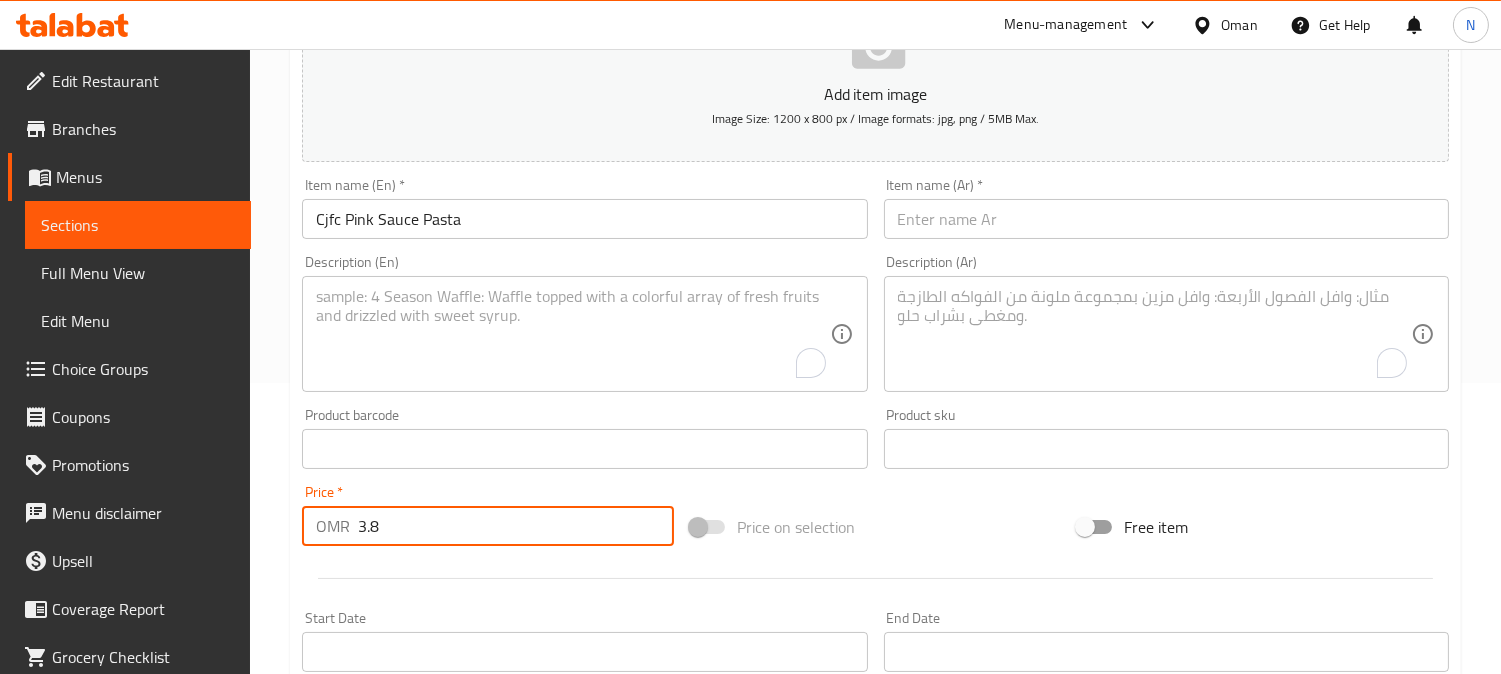 type on "3.8" 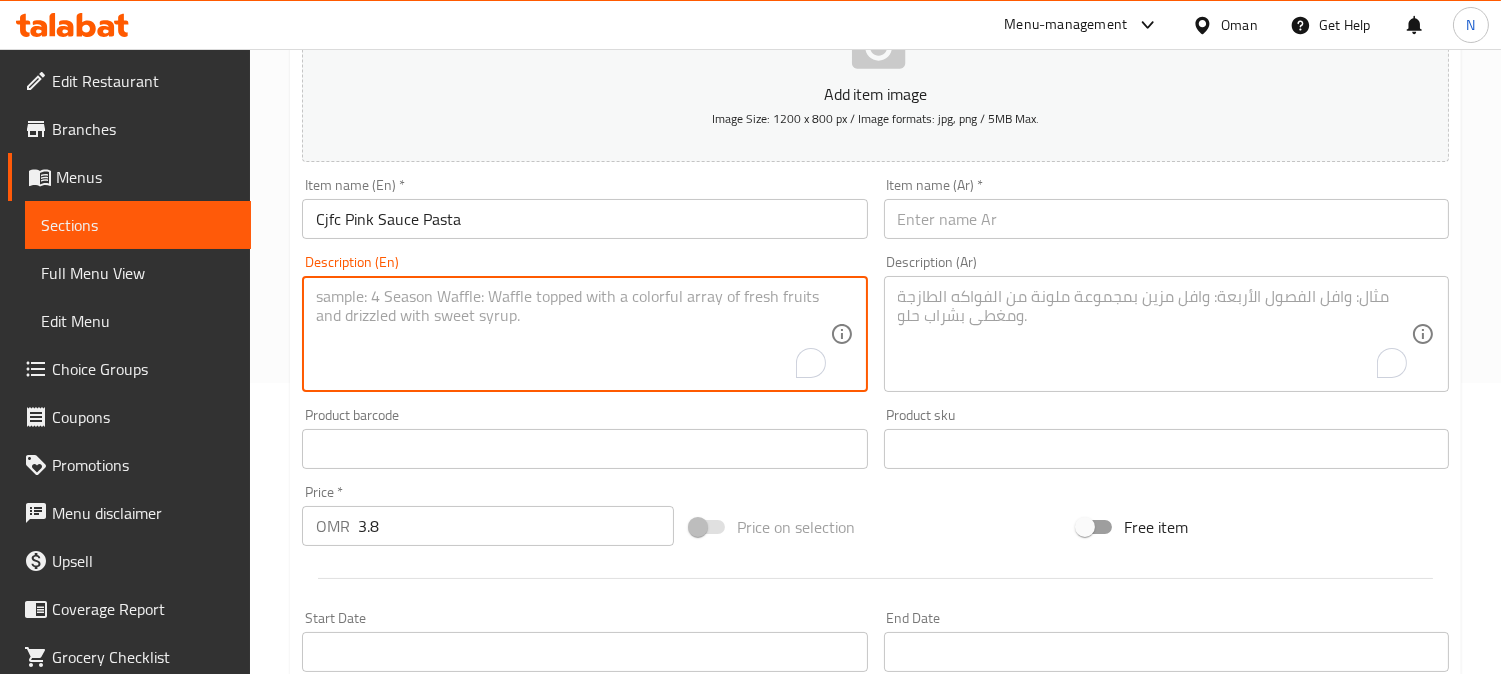 click at bounding box center (572, 334) 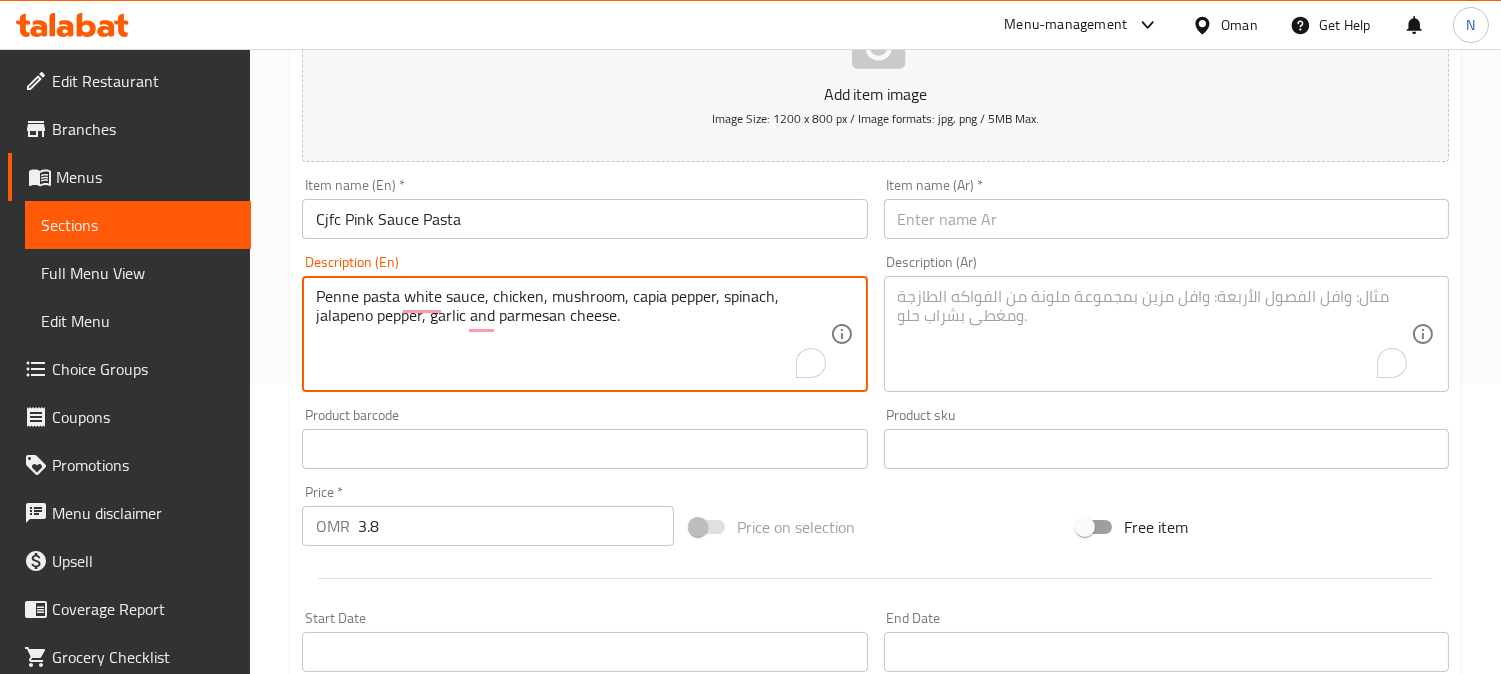 type on "Penne pasta white sauce, chicken, mushroom, capia pepper, spinach, jalapeno pepper, garlic and parmesan cheese." 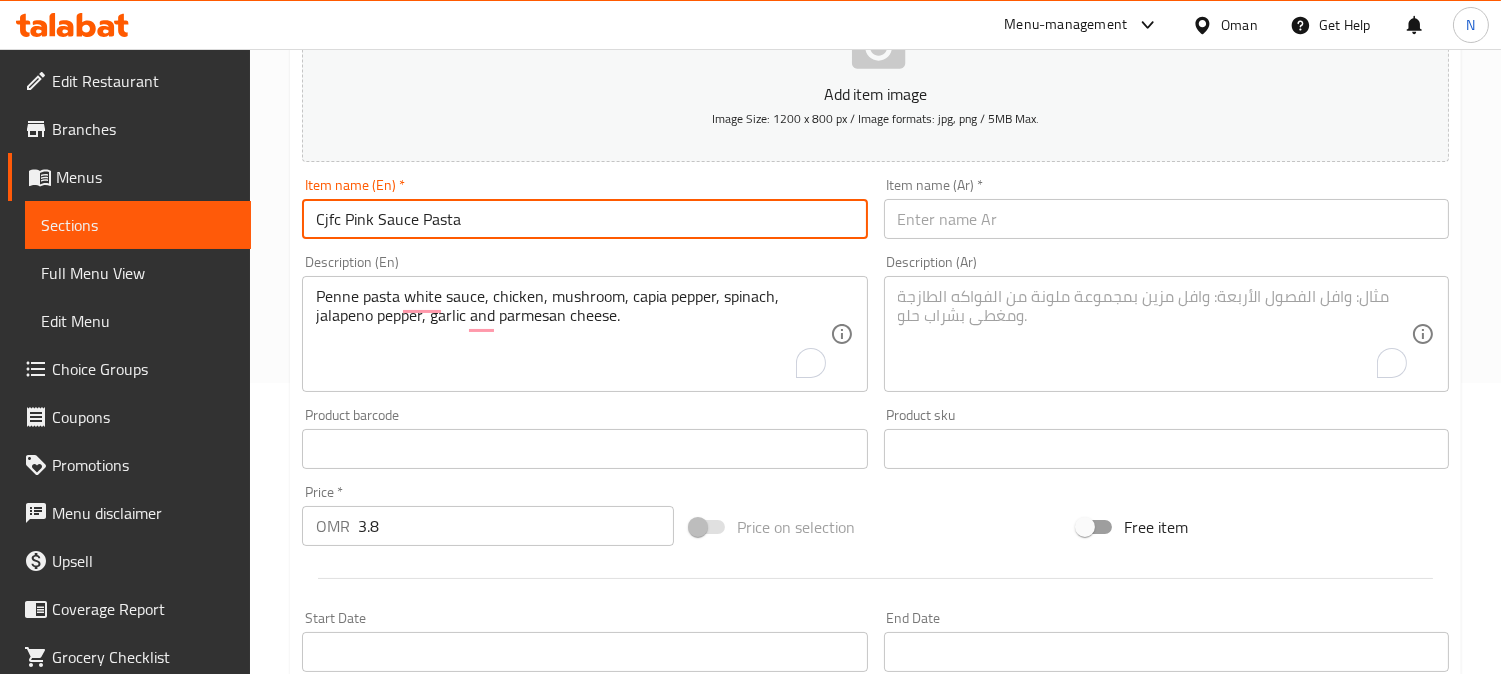 click on "Cjfc Pink Sauce Pasta" at bounding box center (584, 219) 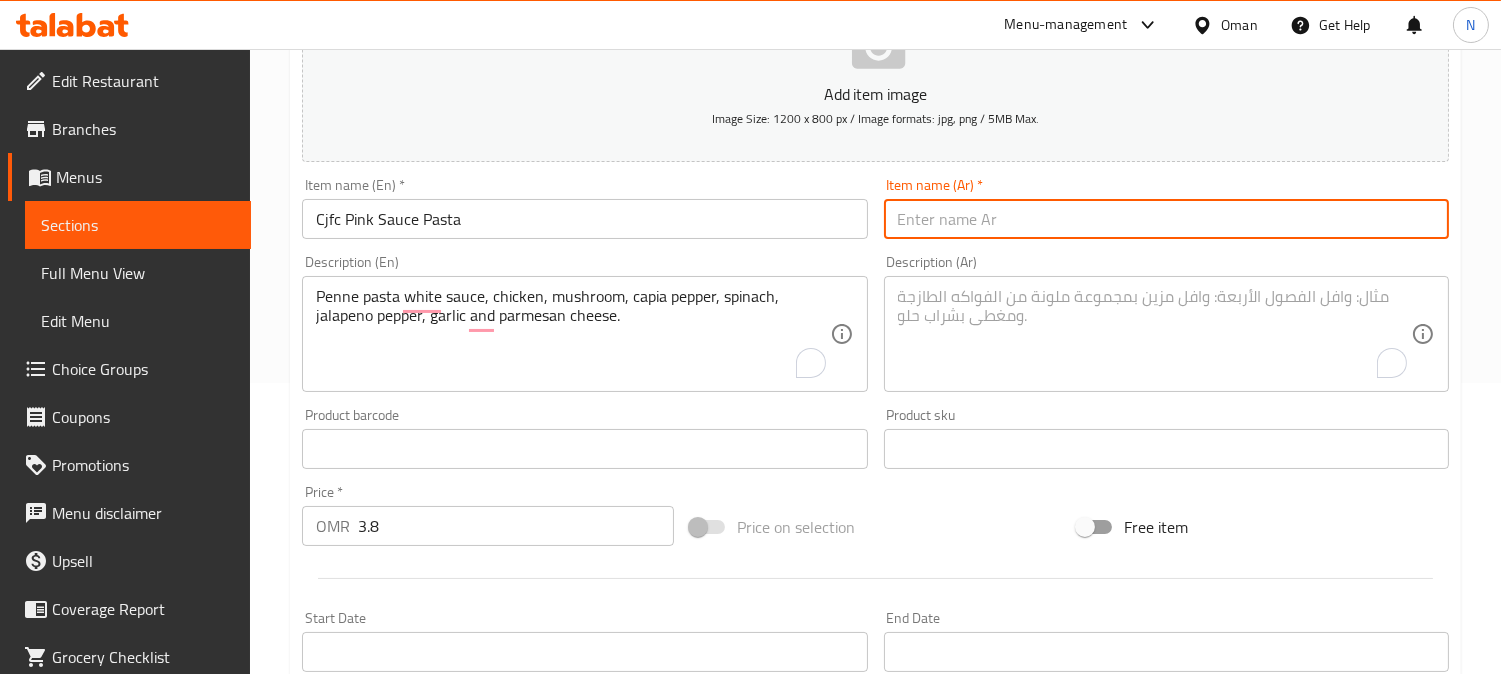 paste on "معكرونة الصلصة الوردية Cjfc" 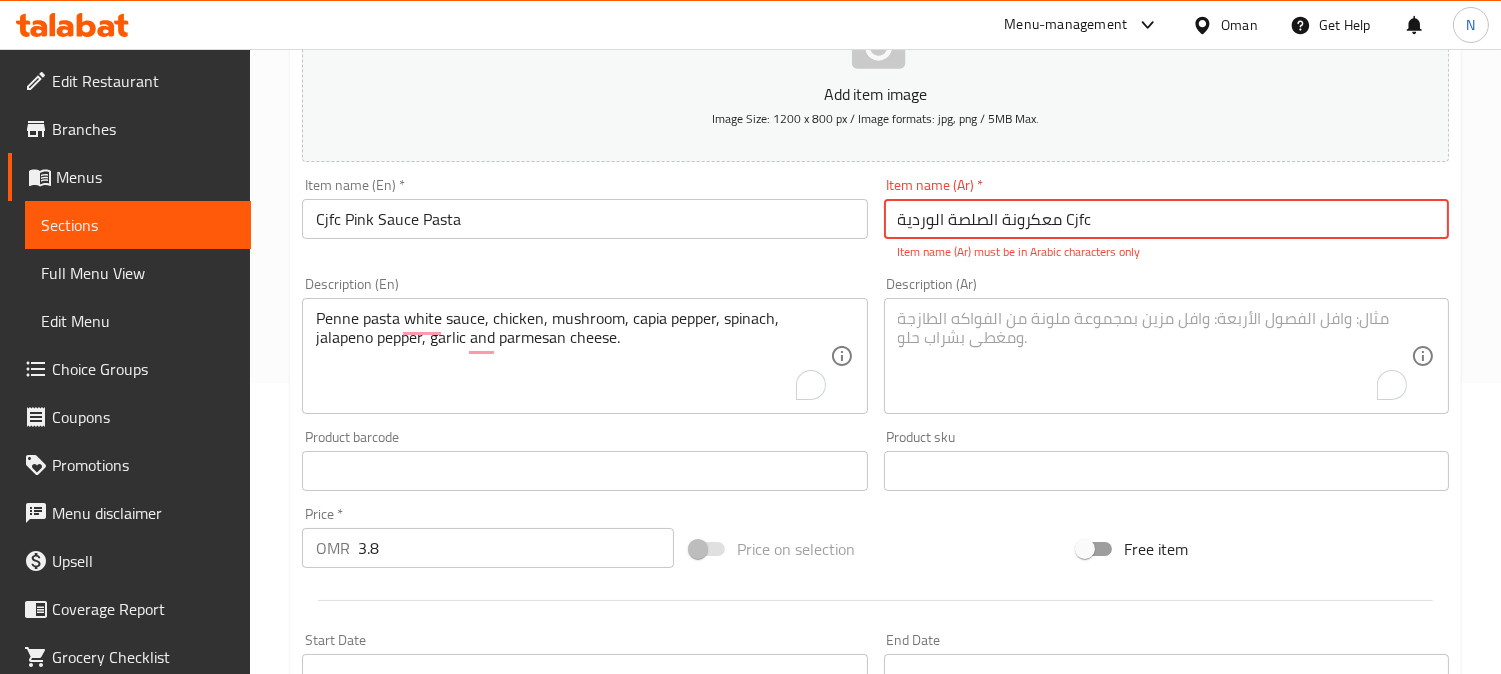 click on "معكرونة الصلصة الوردية Cjfc" at bounding box center (1166, 219) 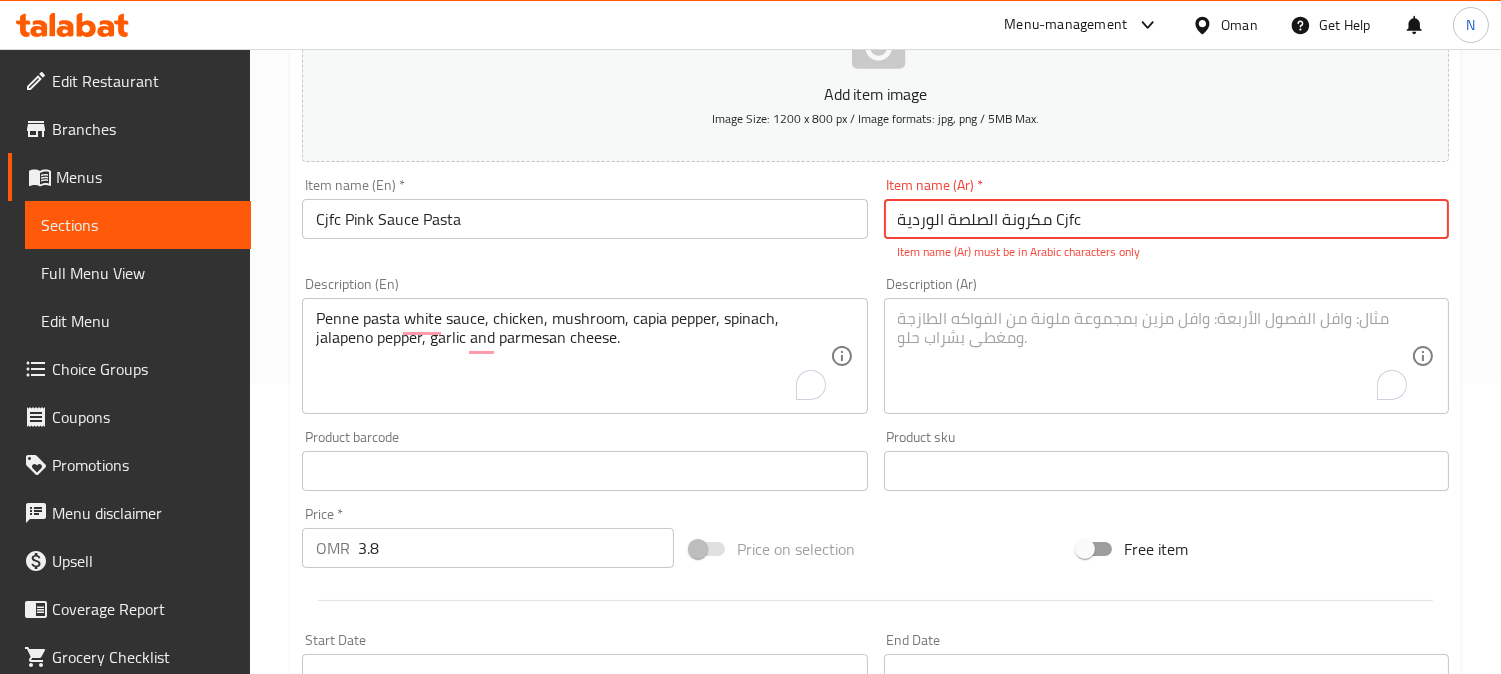 drag, startPoint x: 1053, startPoint y: 227, endPoint x: 1106, endPoint y: 216, distance: 54.129475 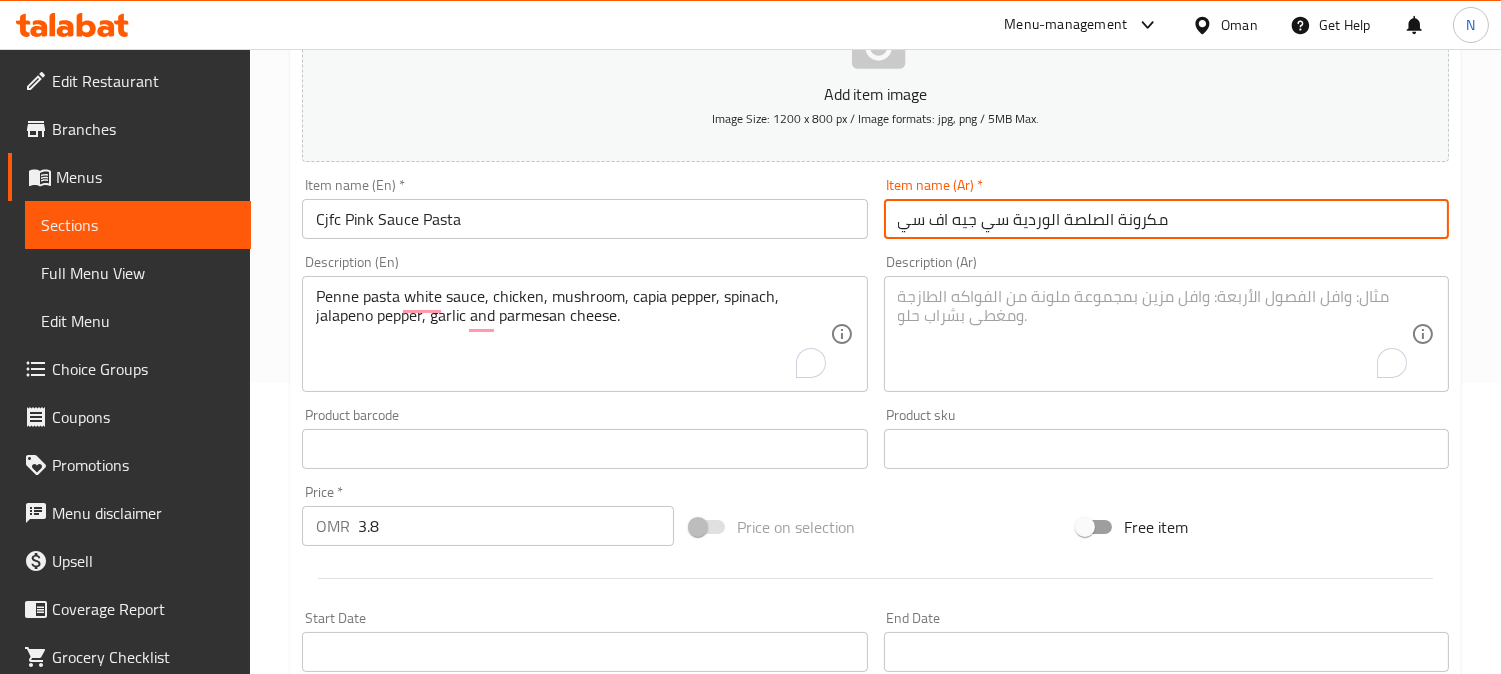 drag, startPoint x: 1108, startPoint y: 232, endPoint x: 1046, endPoint y: 224, distance: 62.514 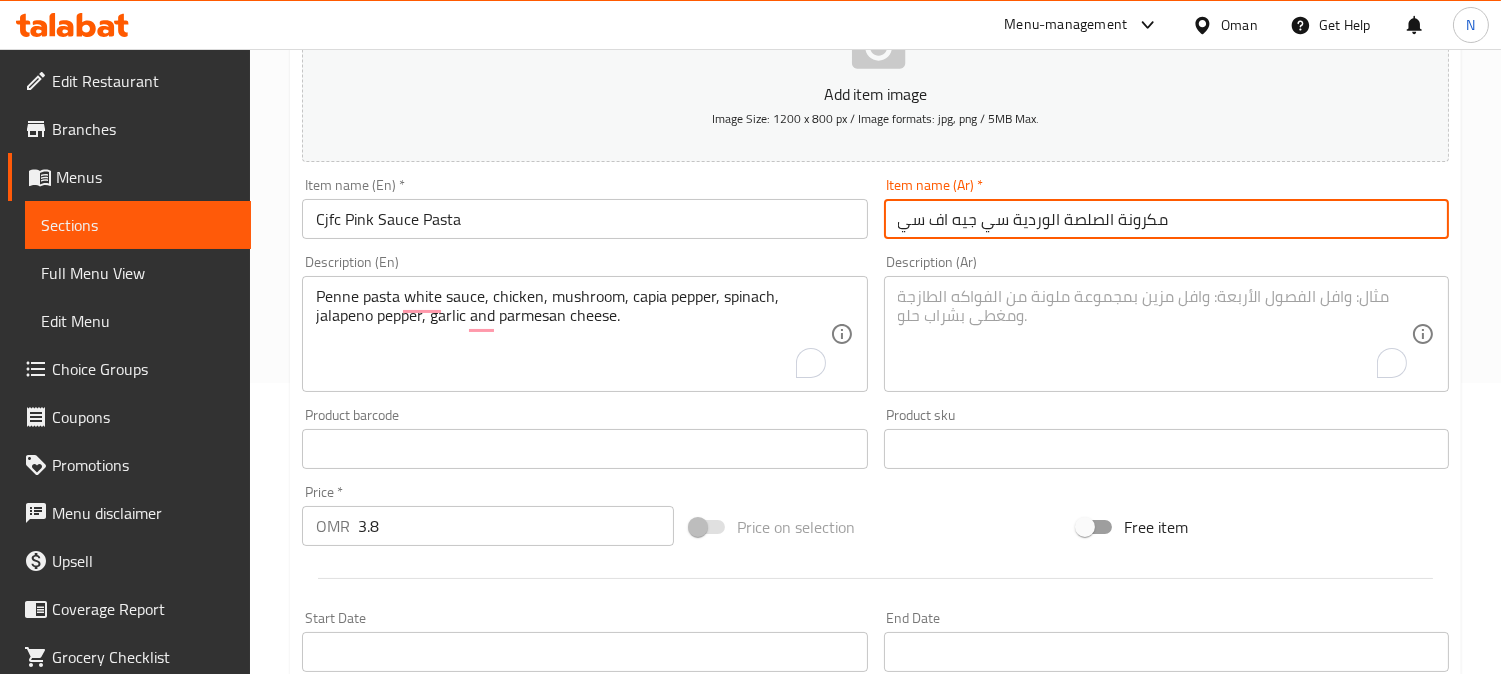 click on "مكرونة الصلصة الوردية سي جيه اف سي" at bounding box center (1166, 219) 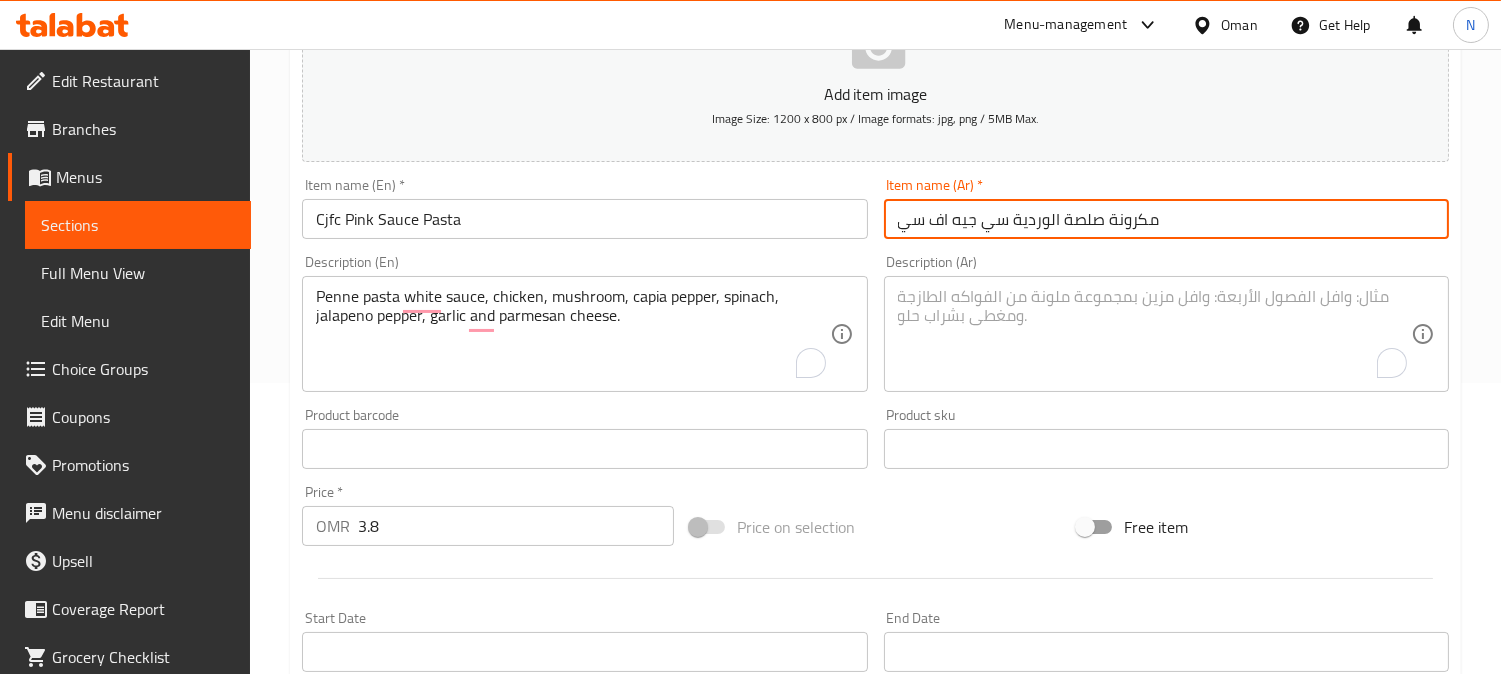 drag, startPoint x: 1091, startPoint y: 222, endPoint x: 1045, endPoint y: 232, distance: 47.07441 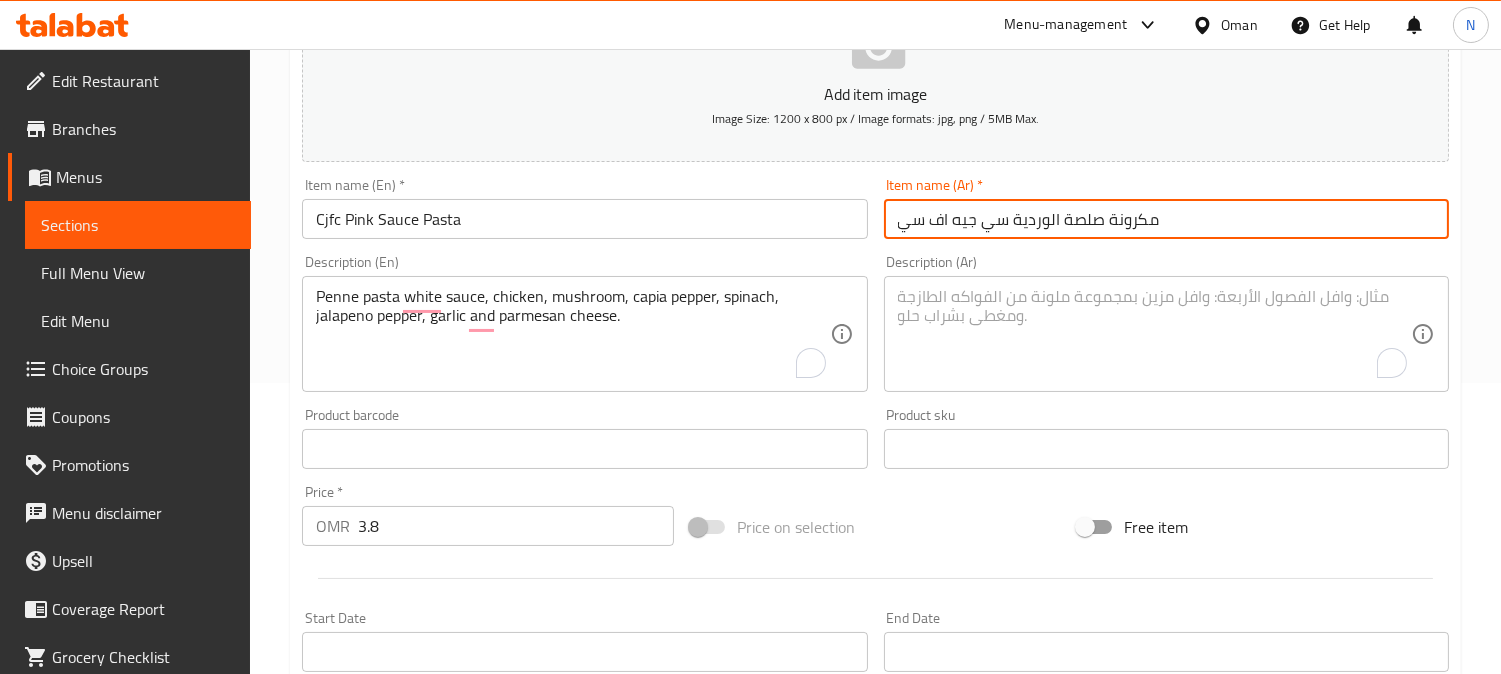 click on "مكرونة صلصة الوردية سي جيه اف سي" at bounding box center [1166, 219] 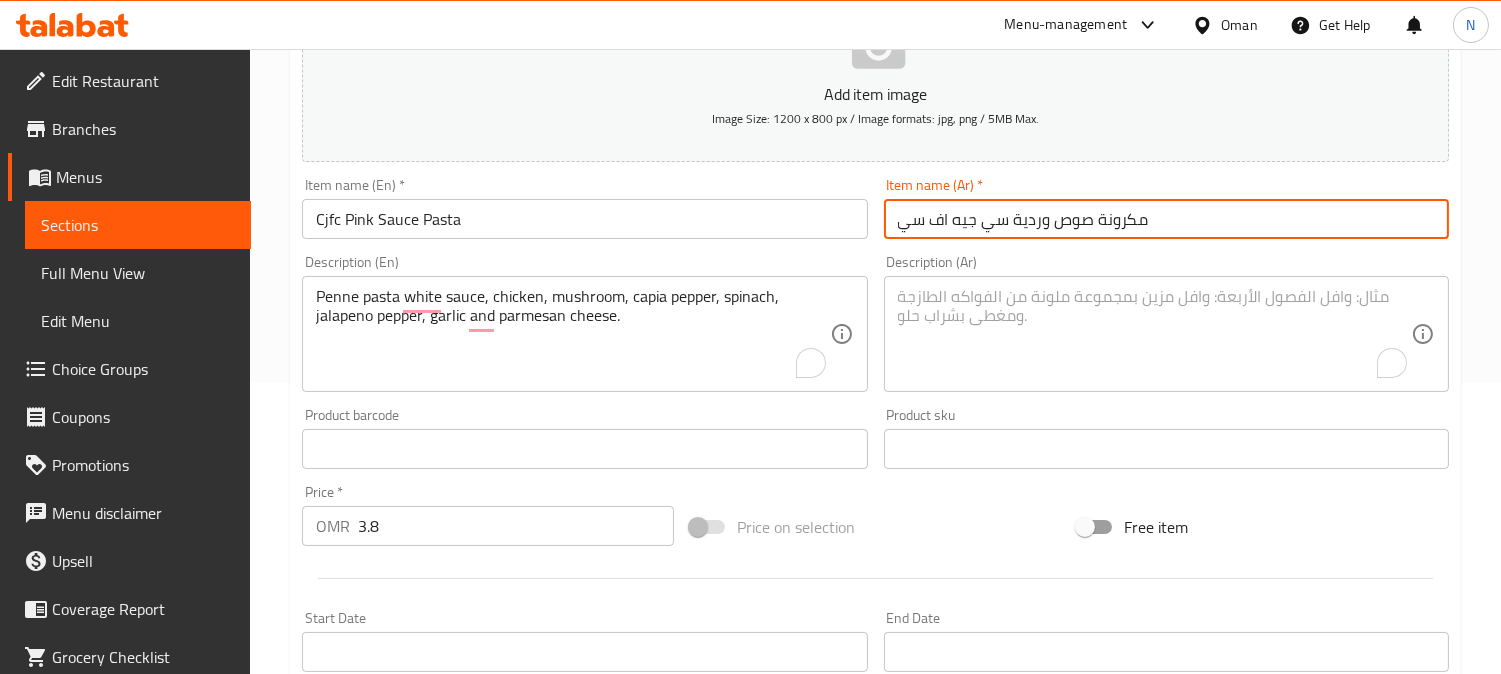 click on "مكرونة صوص وردية سي جيه اف سي" at bounding box center [1166, 219] 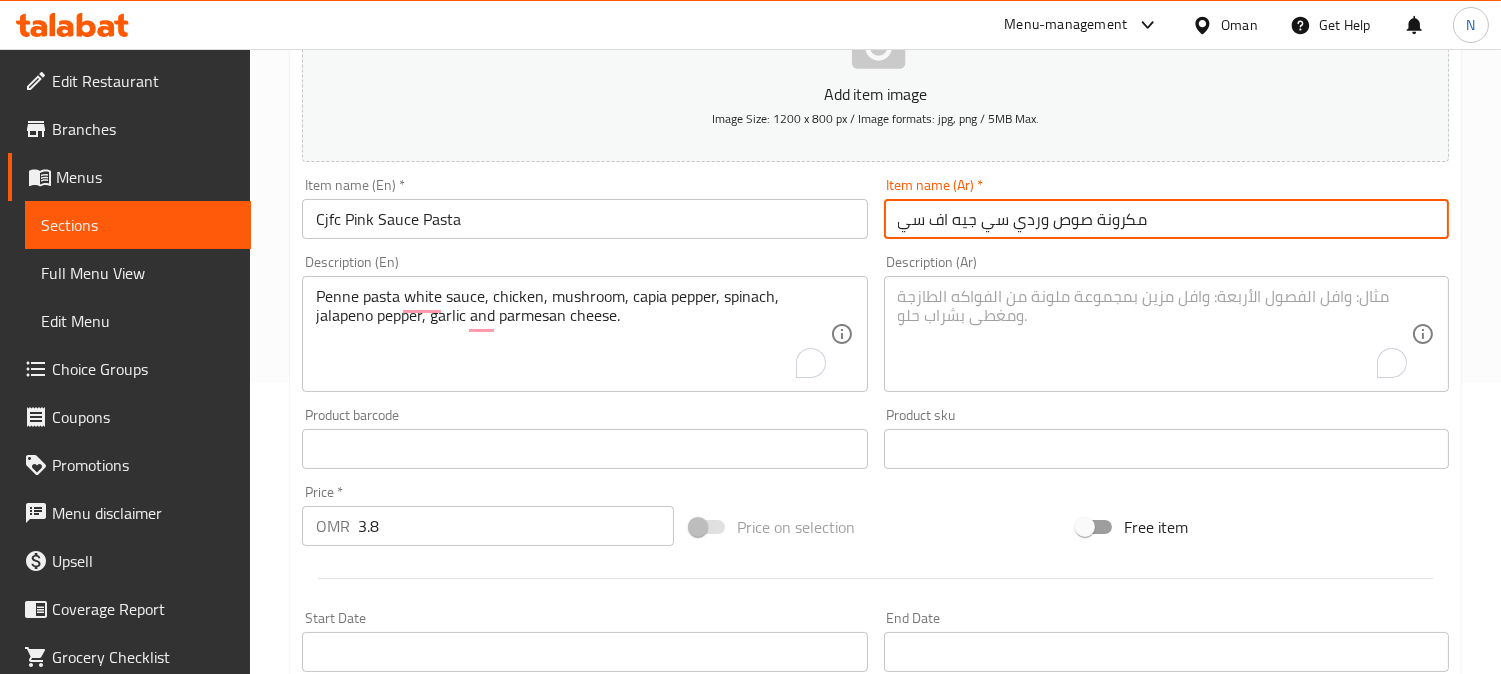 type on "مكرونة صوص وردي سي جيه اف سي" 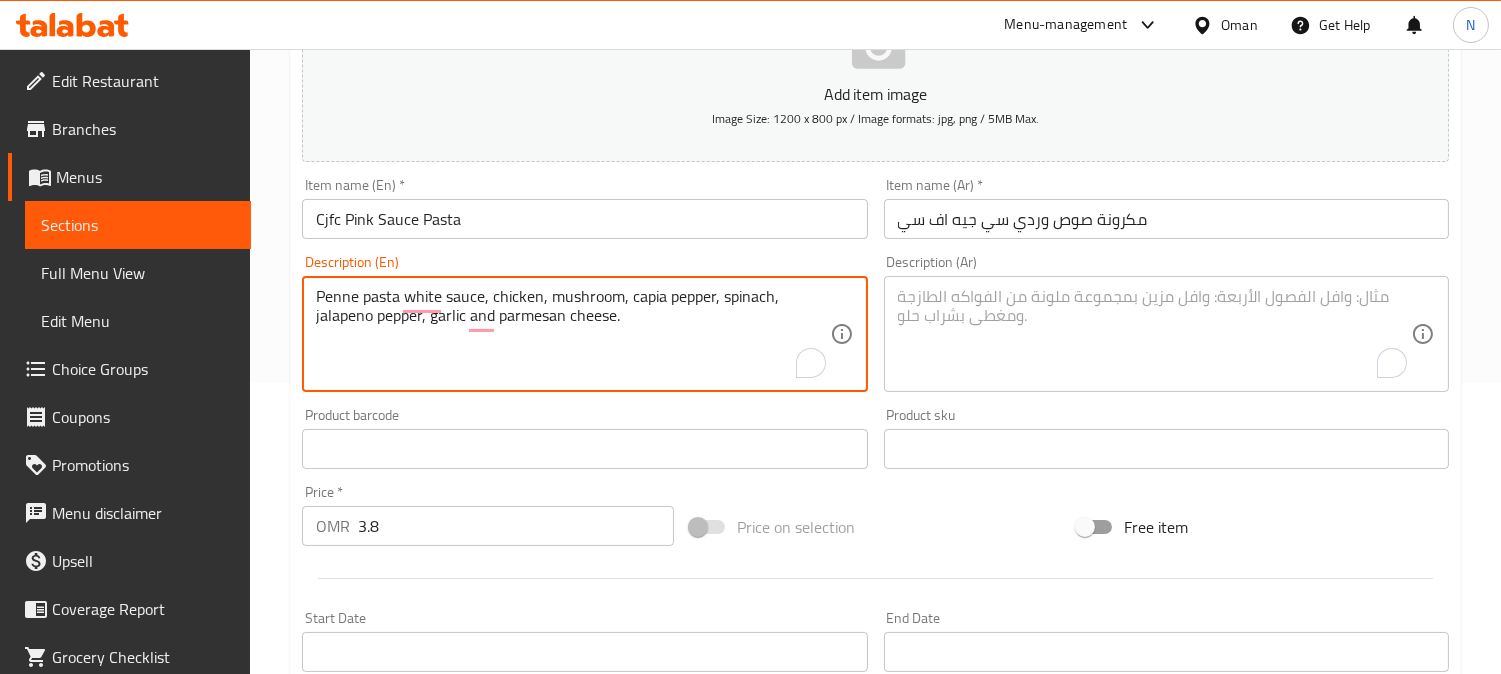 click on "Penne pasta white sauce, chicken, mushroom, capia pepper, spinach, jalapeno pepper, garlic and parmesan cheese." at bounding box center (572, 334) 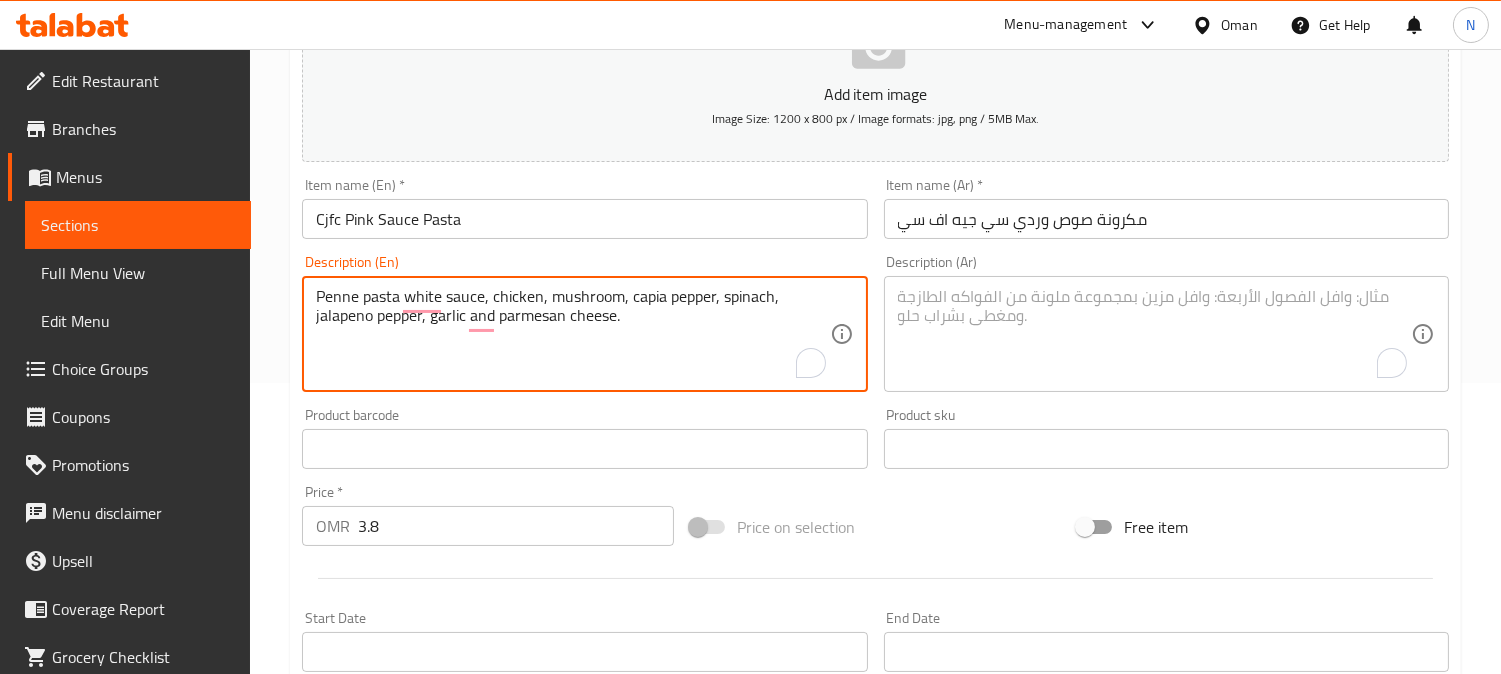 click on "Penne pasta white sauce, chicken, mushroom, capia pepper, spinach, jalapeno pepper, garlic and parmesan cheese." at bounding box center (572, 334) 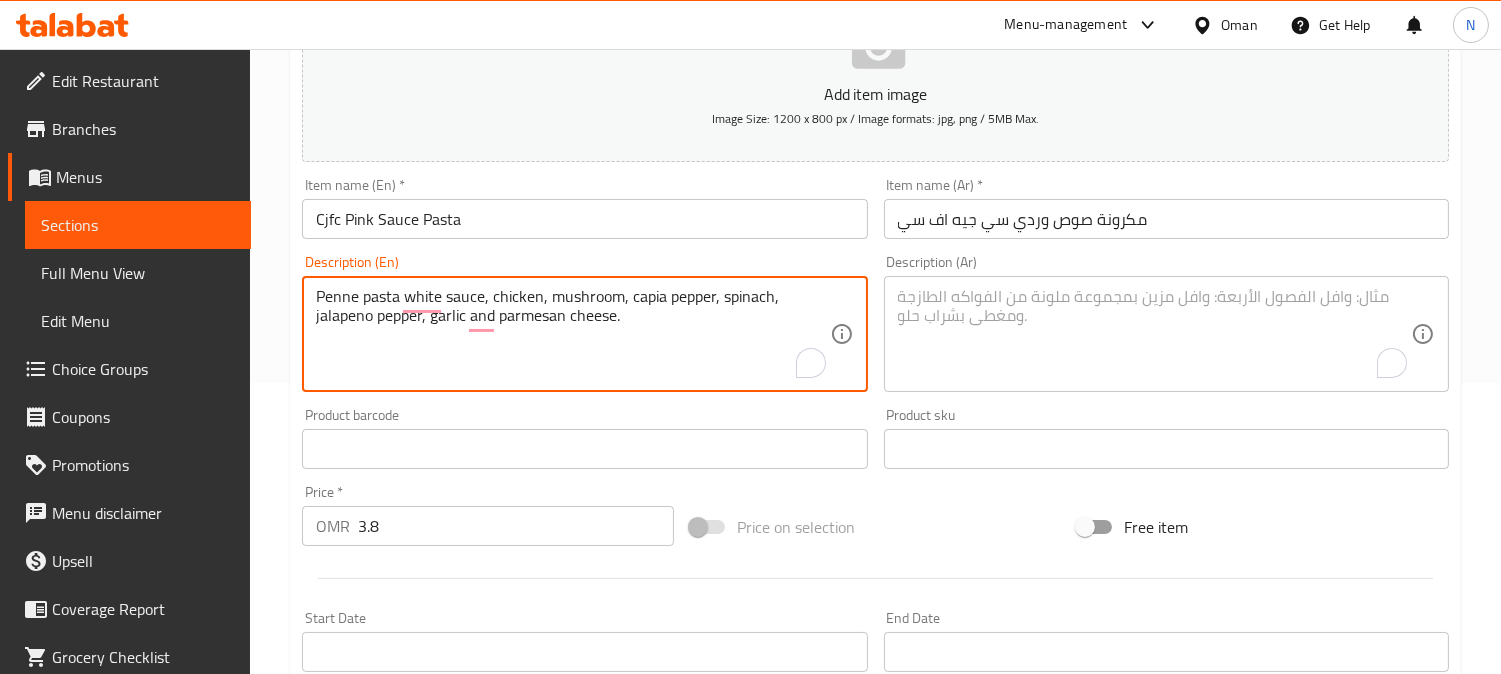 click at bounding box center [1154, 334] 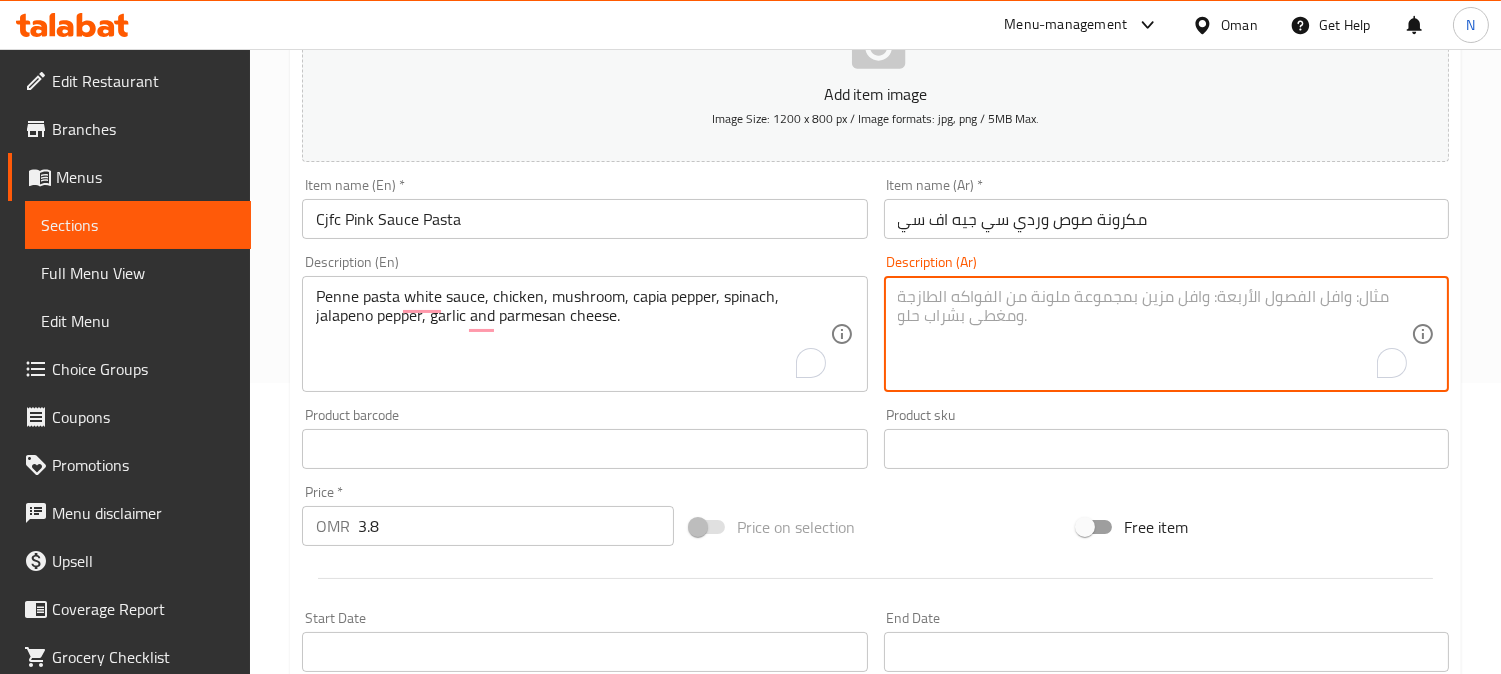 paste on "معكرونة بيني مع صلصة بيضاء، دجاج، مشروم، فلفل كابيا، سبانخ، فلفل هالبينو، ثوم وجبنة بارميزان." 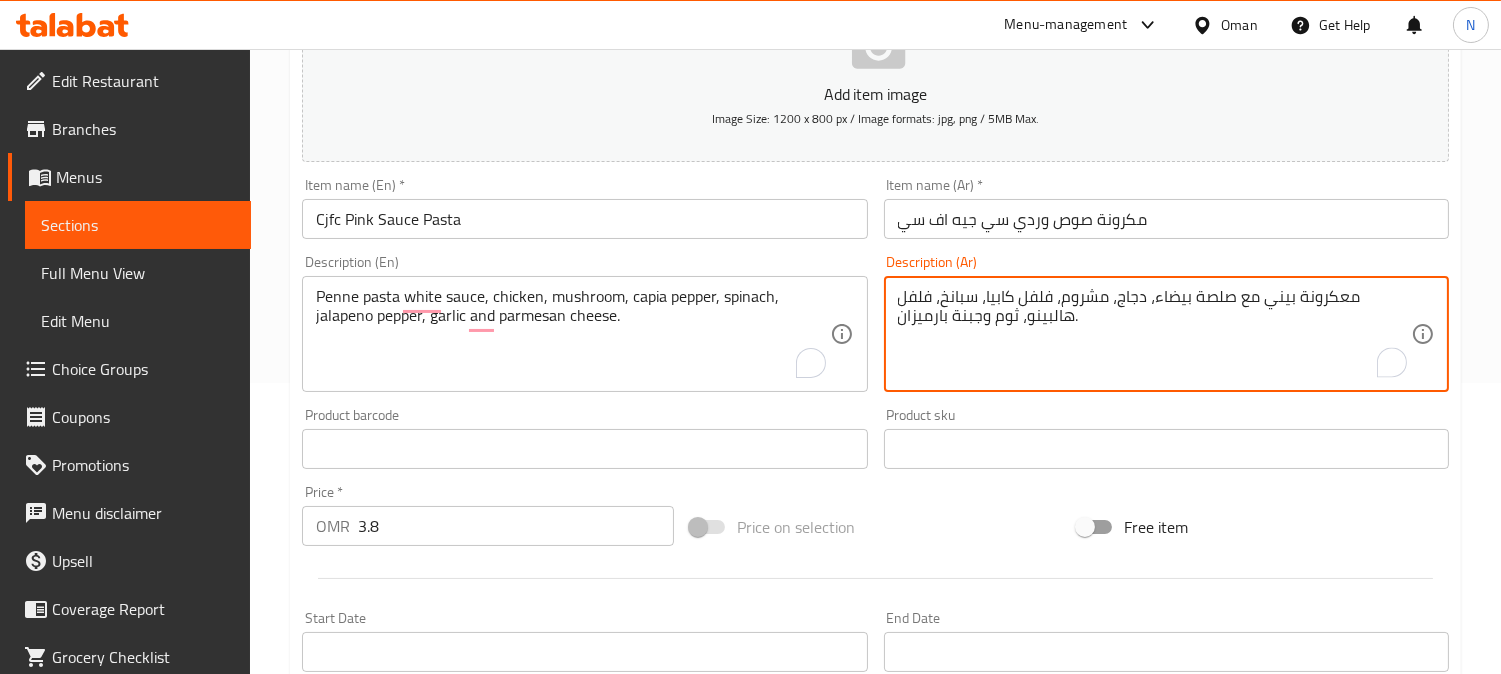 click on "مكرونة صوص وردي سي جيه اف سي" at bounding box center [1166, 219] 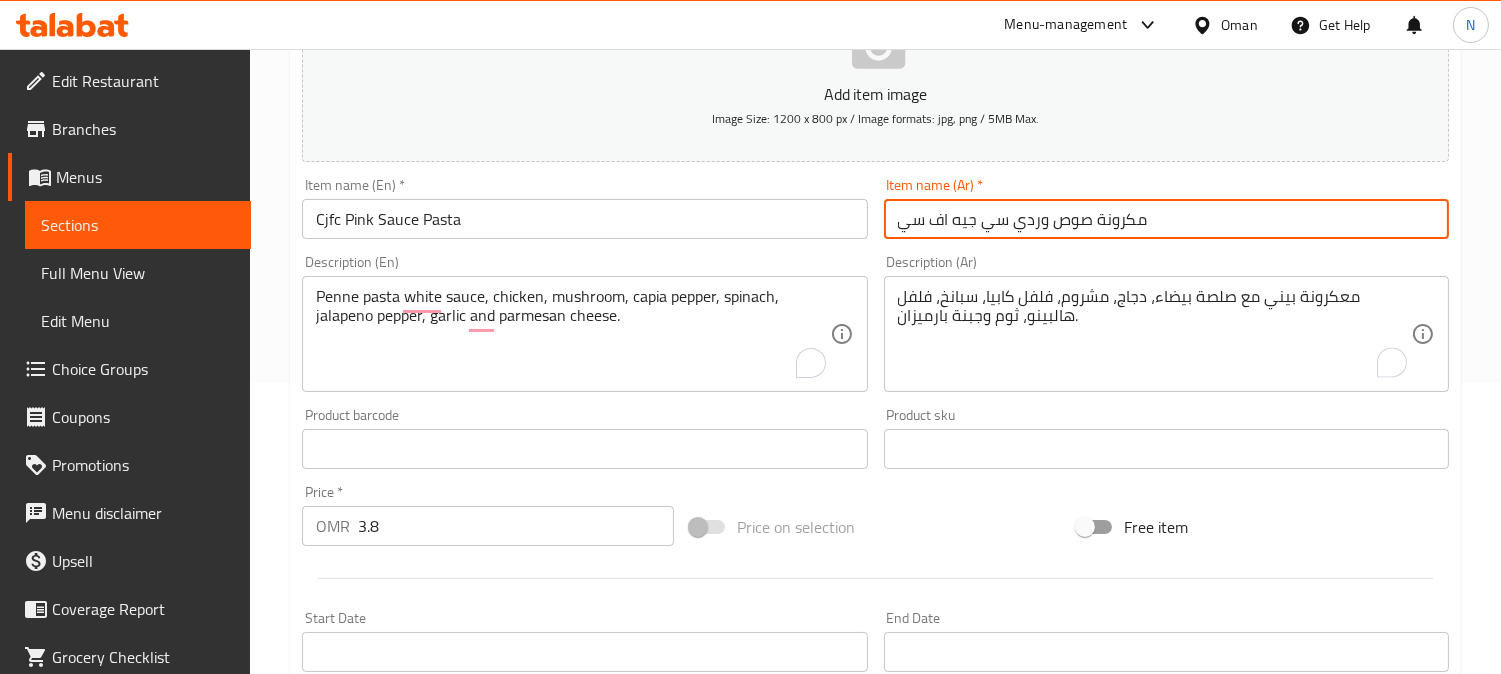 click on "مكرونة صوص وردي سي جيه اف سي" at bounding box center [1166, 219] 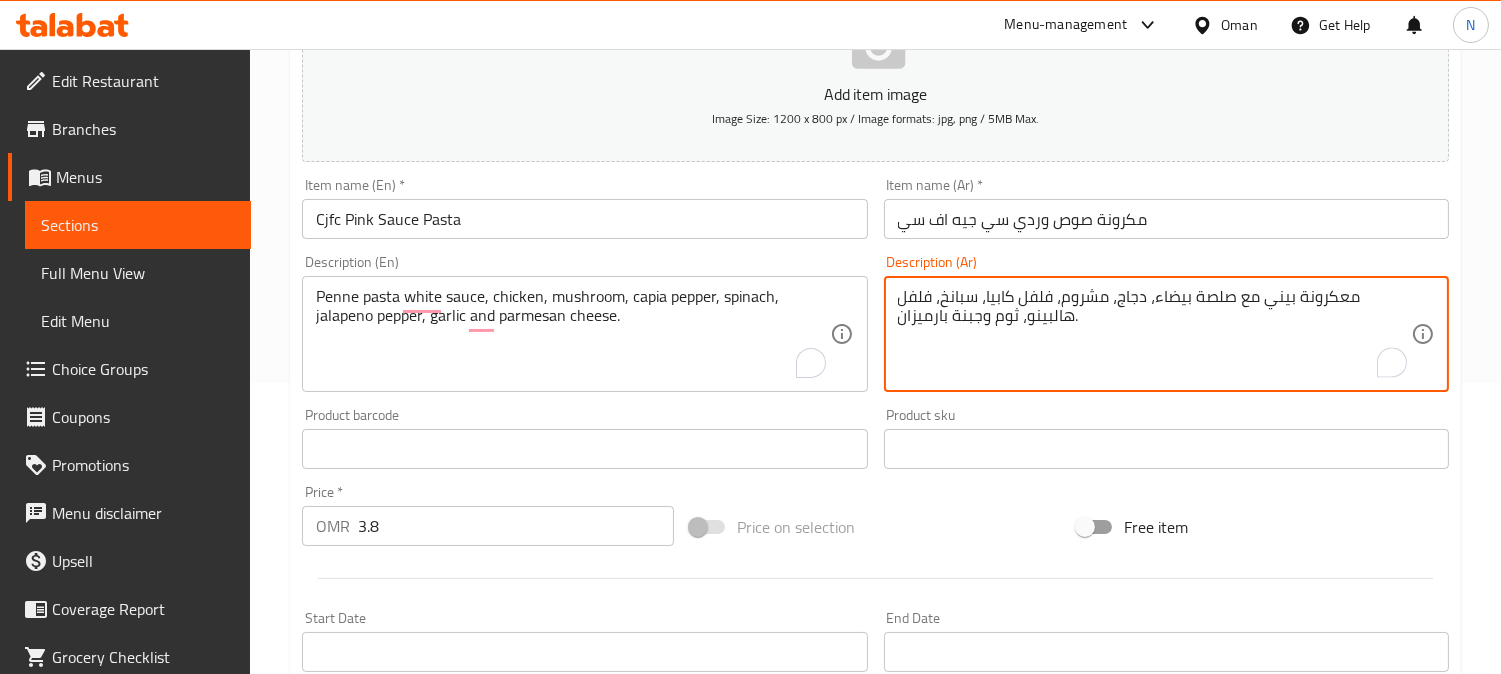 click on "معكرونة بيني مع صلصة بيضاء، دجاج، مشروم، فلفل كابيا، سبانخ، فلفل هالبينو، ثوم وجبنة بارميزان." at bounding box center [1154, 334] 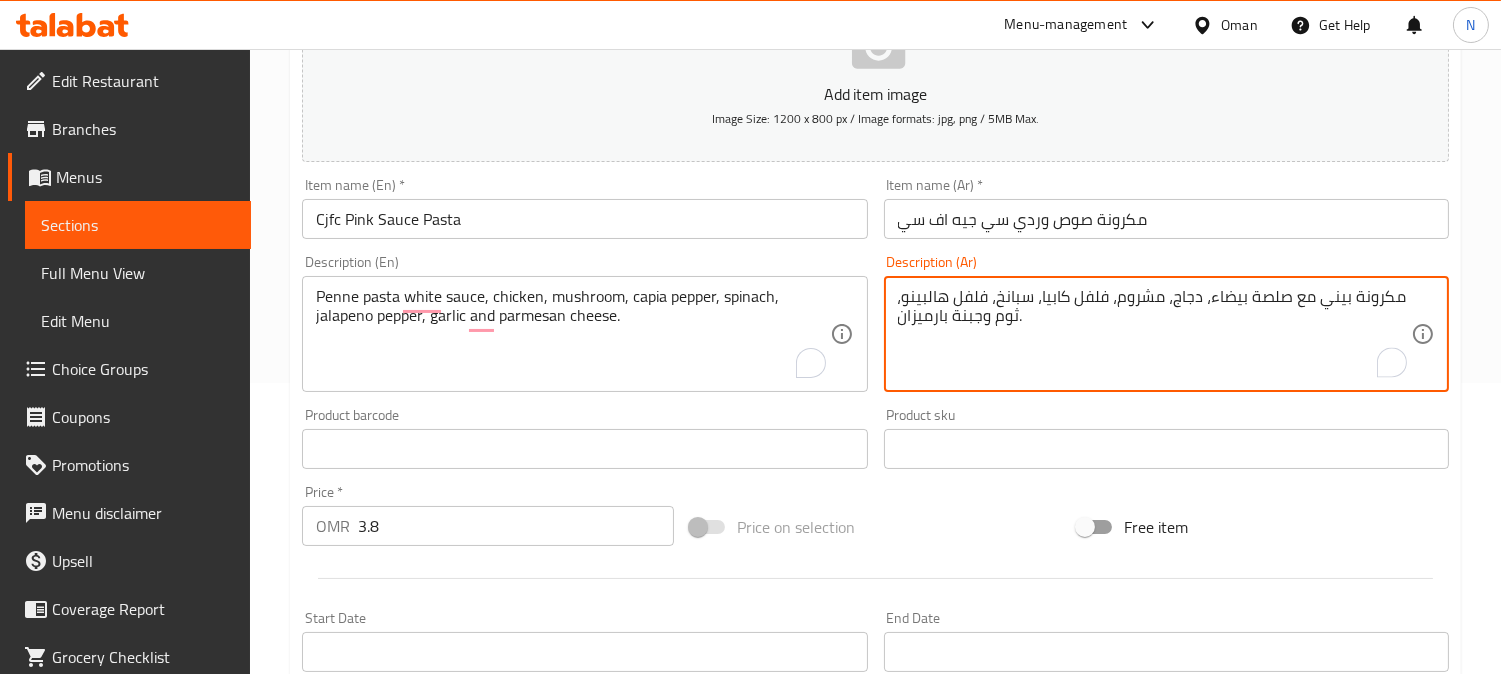 click on "مكرونة صوص وردي سي جيه اف سي" at bounding box center [1166, 219] 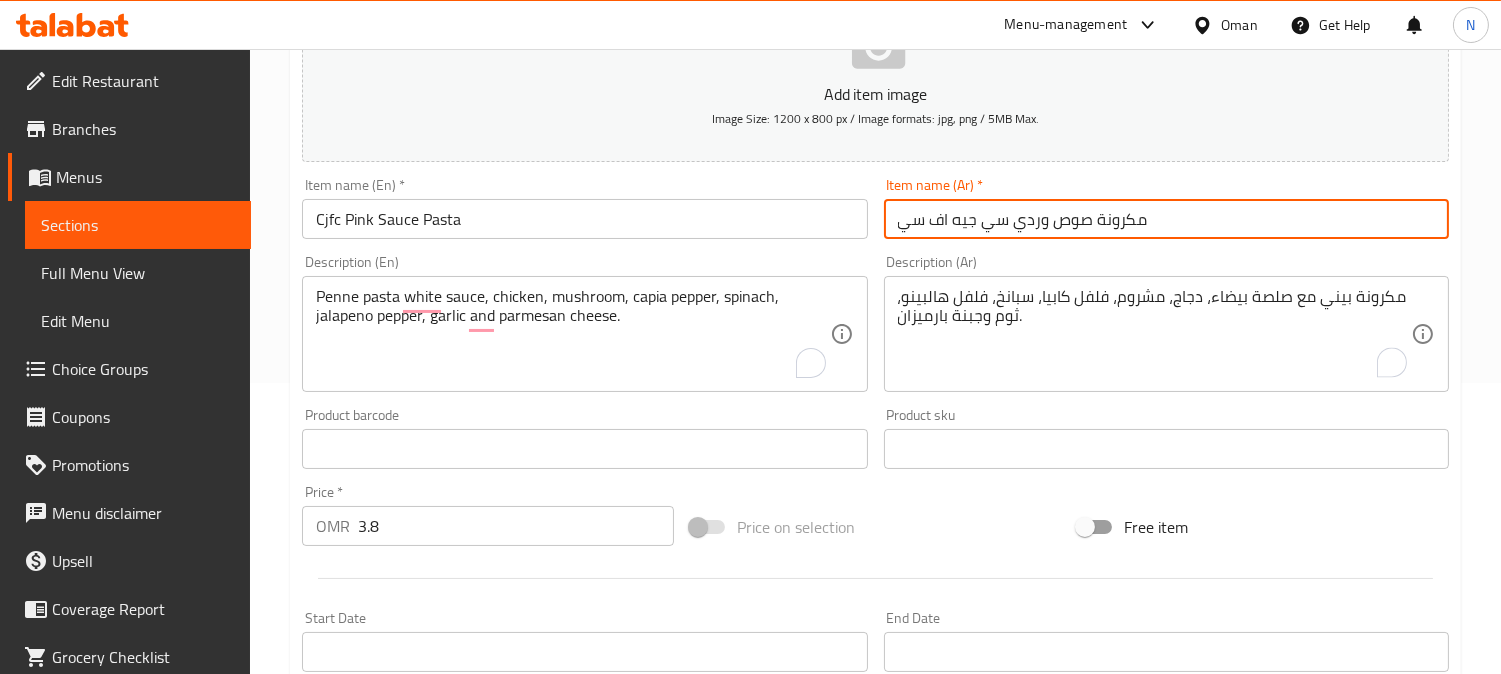 click on "مكرونة صوص وردي سي جيه اف سي" at bounding box center (1166, 219) 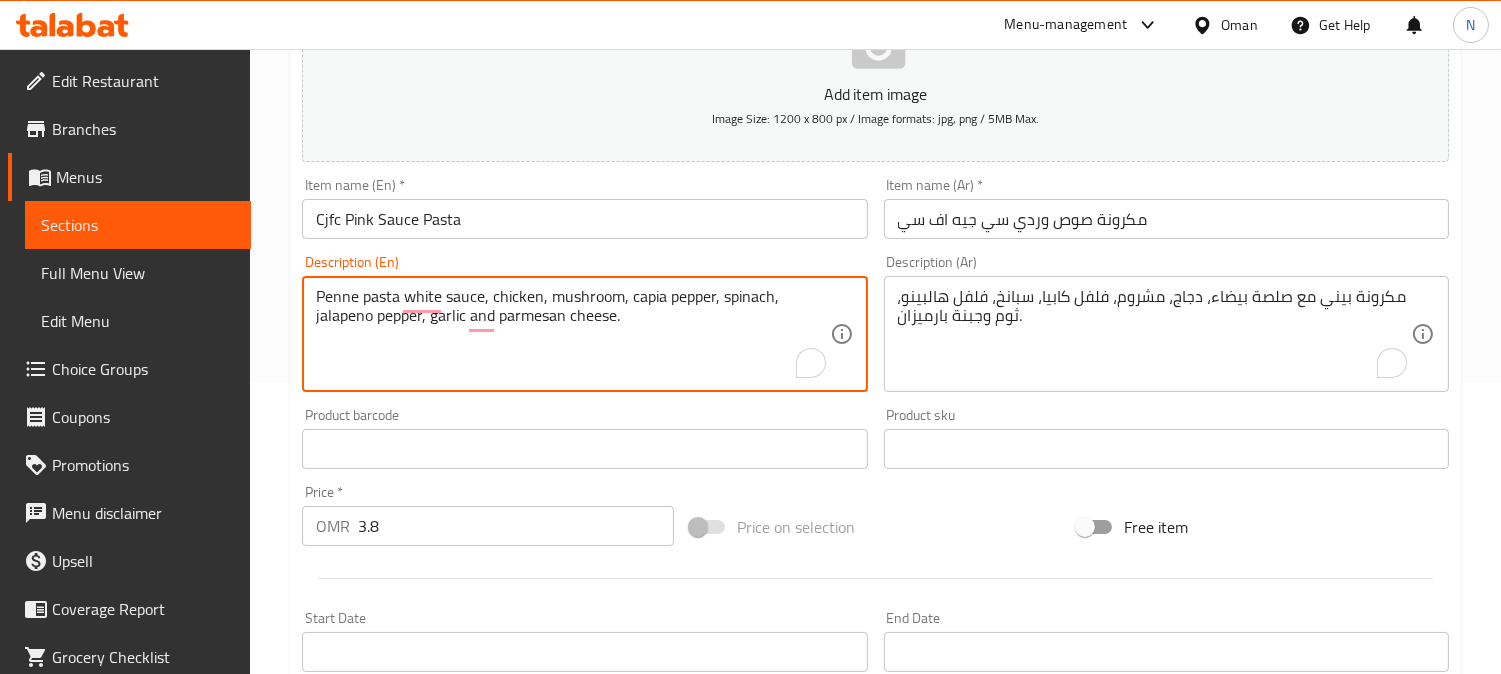 drag, startPoint x: 713, startPoint y: 300, endPoint x: 628, endPoint y: 304, distance: 85.09406 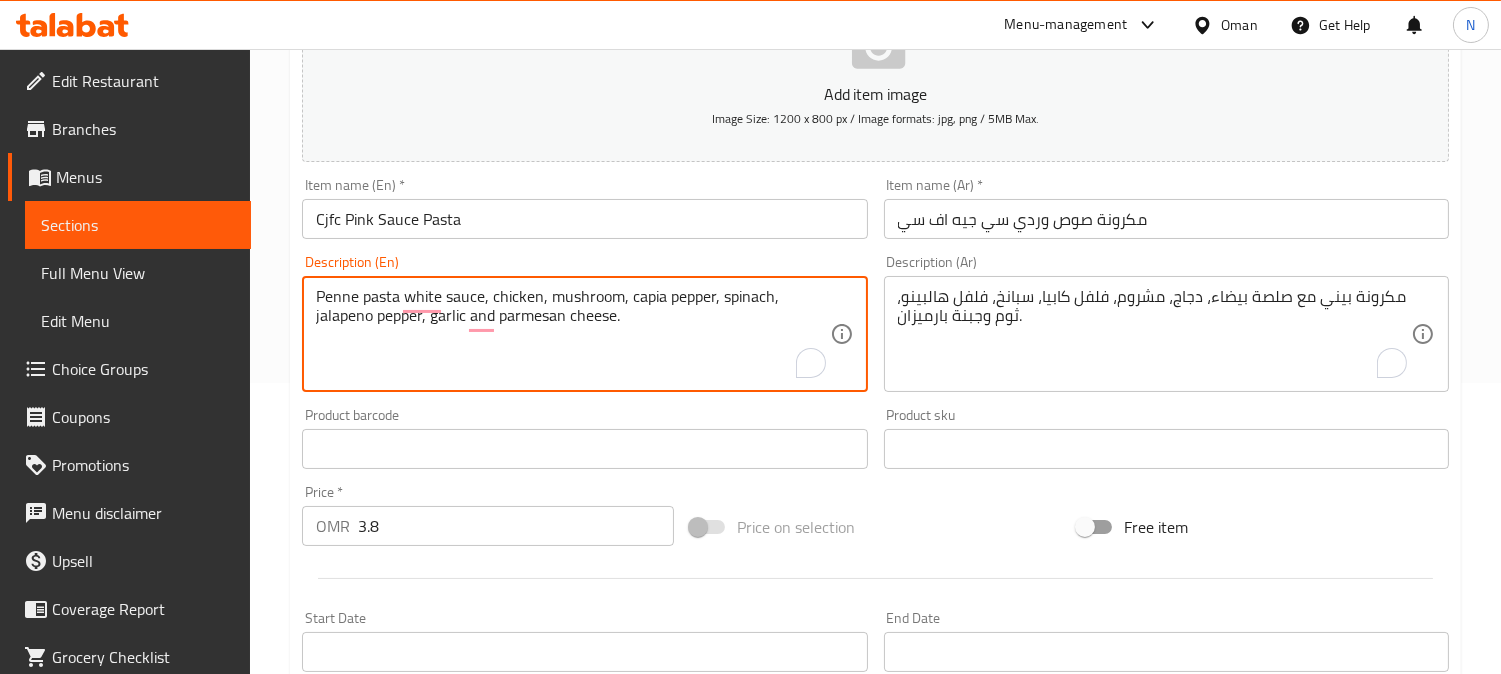 click on "مكرونة صوص وردي سي جيه اف سي" at bounding box center (1166, 219) 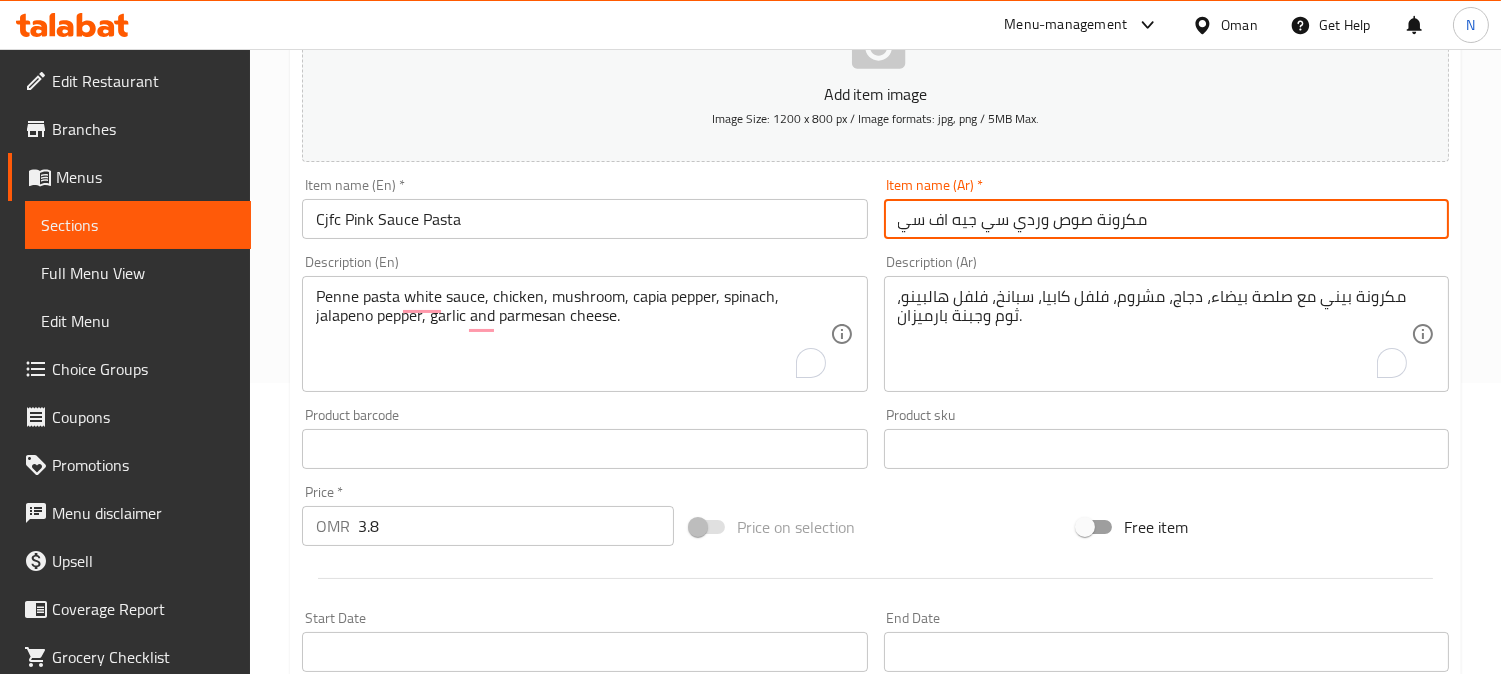 click on "مكرونة صوص وردي سي جيه اف سي" at bounding box center (1166, 219) 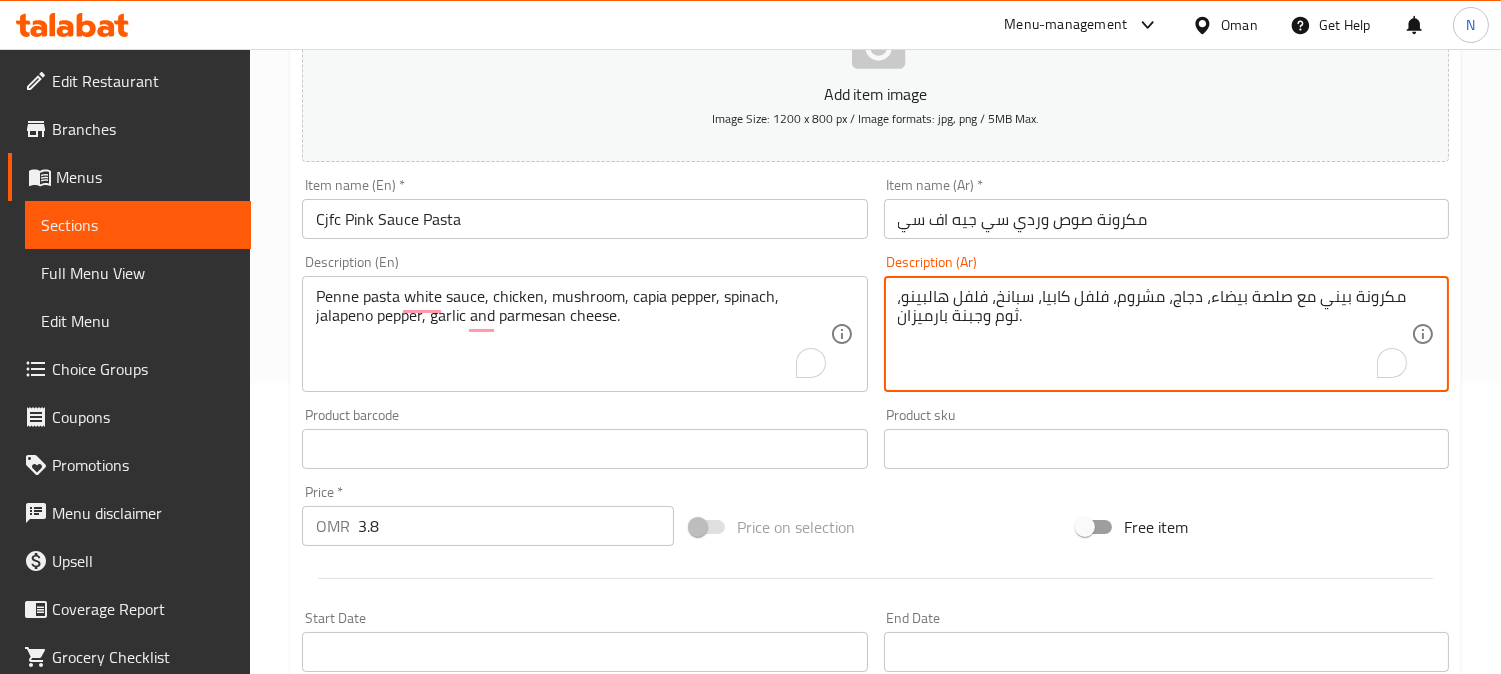 click on "مكرونة بيني مع صلصة بيضاء، دجاج، مشروم، فلفل كابيا، سبانخ، فلفل هالبينو، ثوم وجبنة بارميزان." at bounding box center [1154, 334] 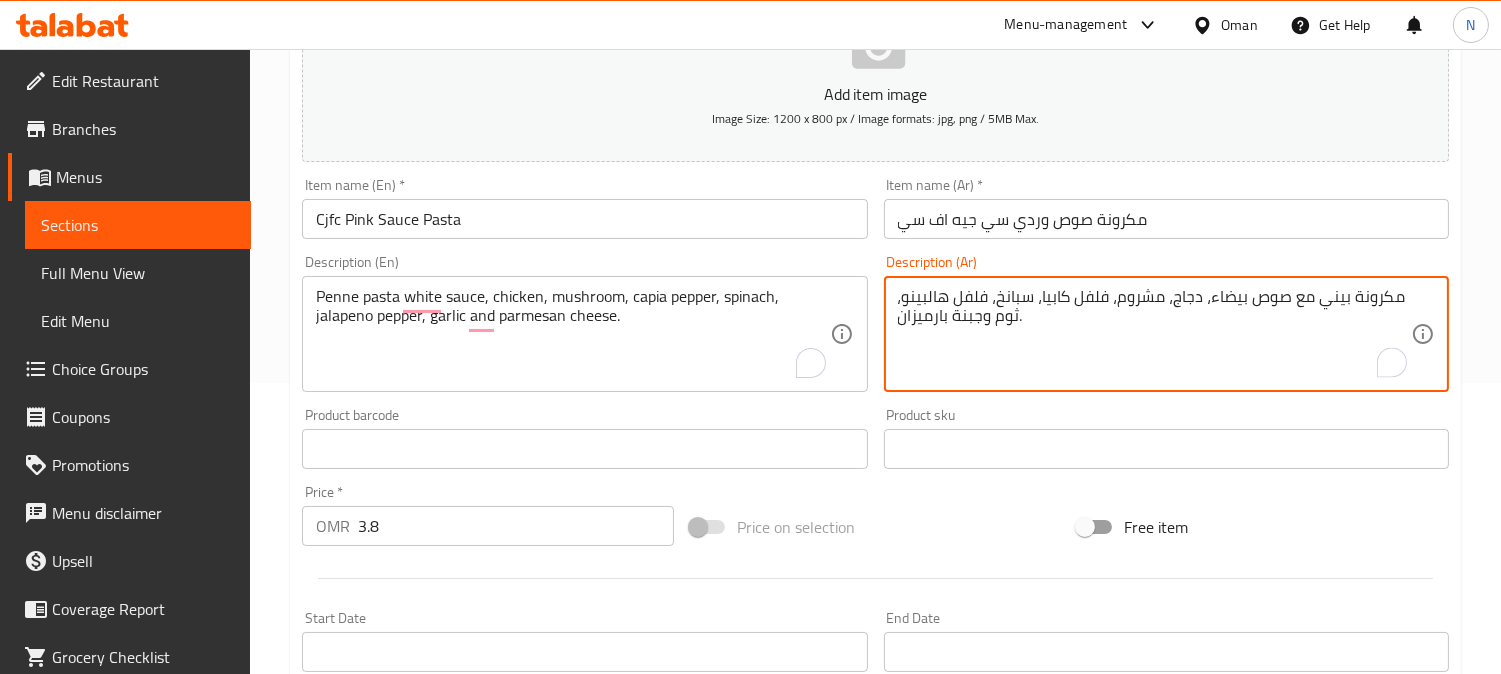 click on "مكرونة بيني مع صوص بيضاء، دجاج، مشروم، فلفل كابيا، سبانخ، فلفل هالبينو، ثوم وجبنة بارميزان." at bounding box center [1154, 334] 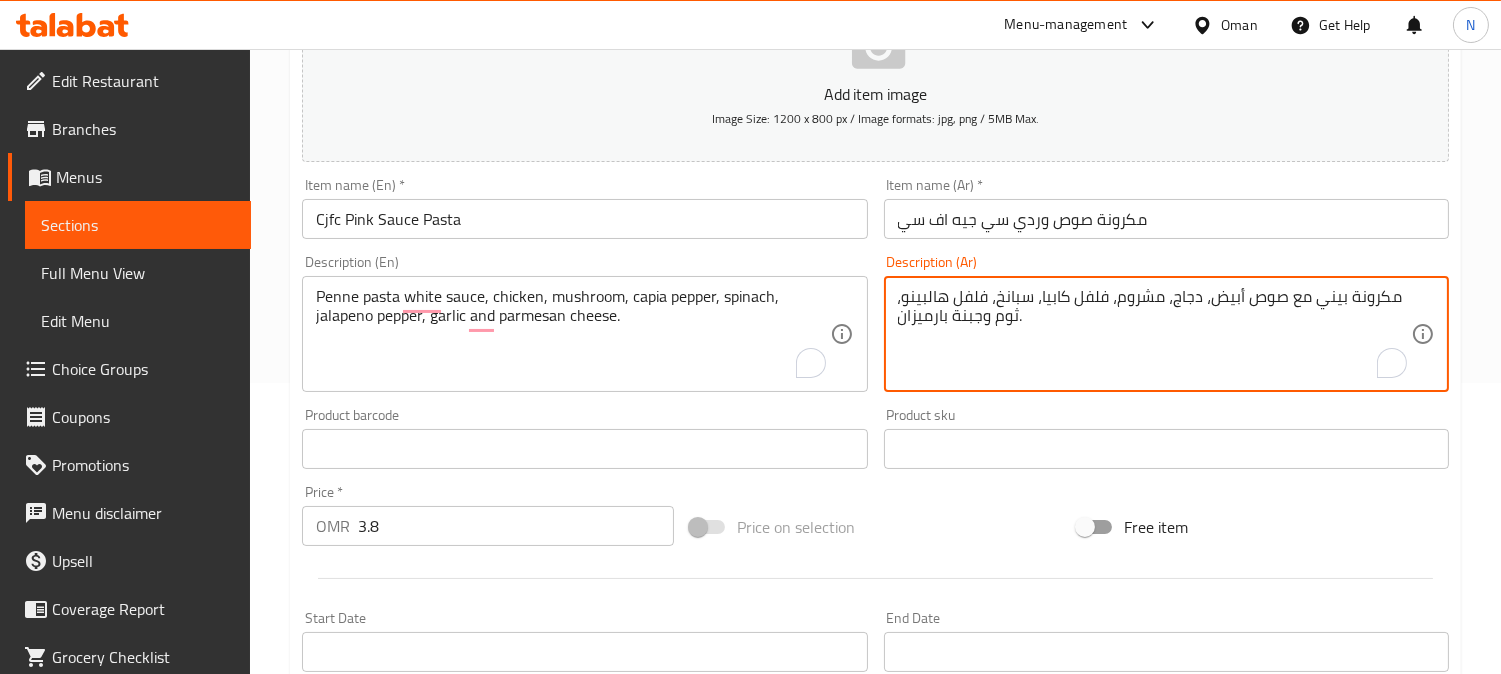 type on "مكرونة بيني مع صوص أبيض، دجاج، مشروم، فلفل كابيا، سبانخ، فلفل هالبينو، ثوم وجبنة بارميزان." 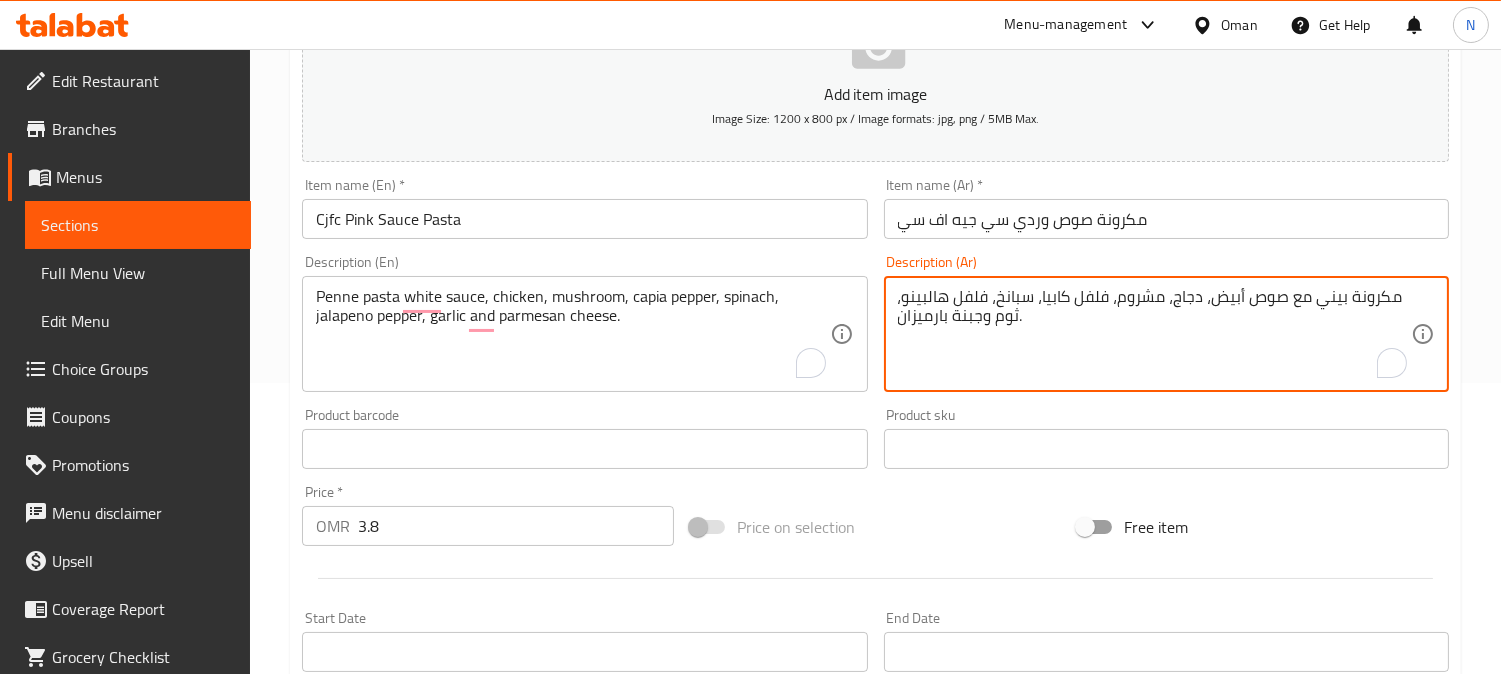 click on "Cjfc Pink Sauce Pasta" at bounding box center (584, 219) 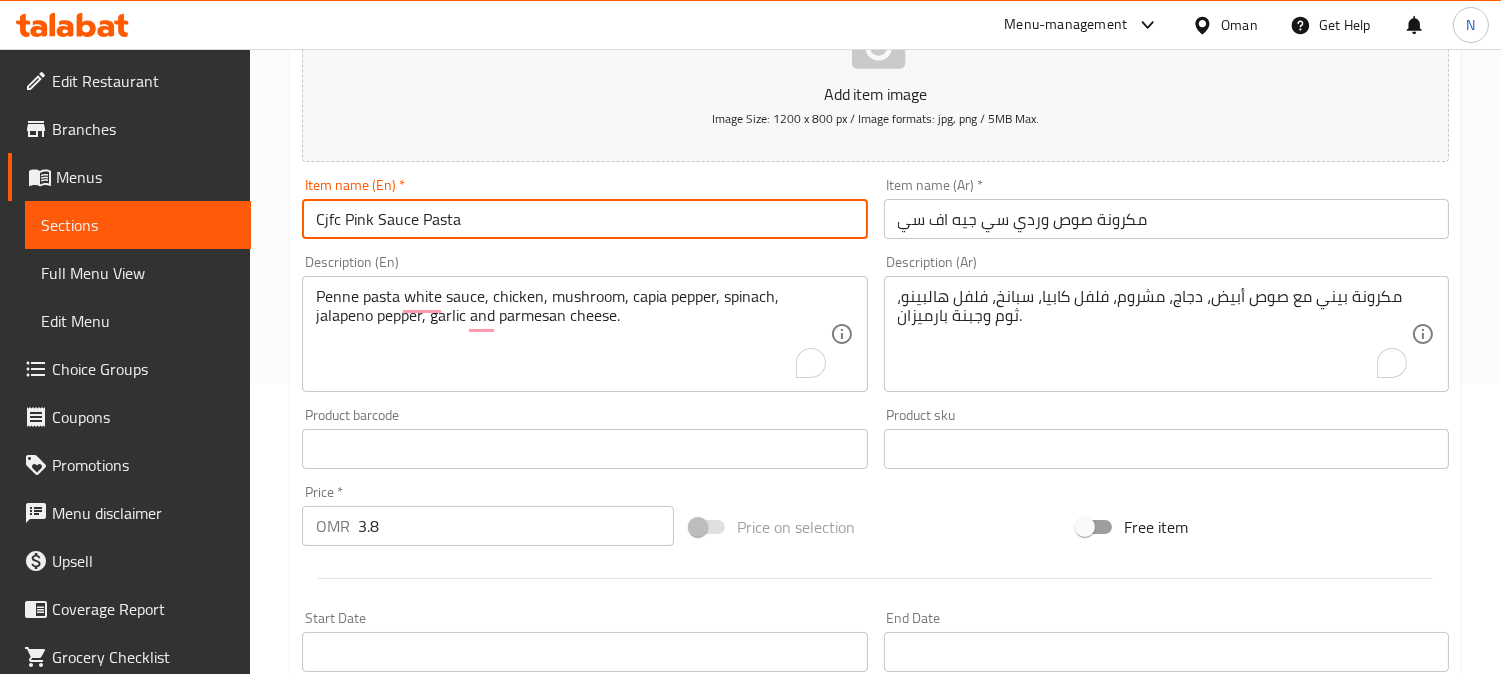click on "Cjfc Pink Sauce Pasta" at bounding box center (584, 219) 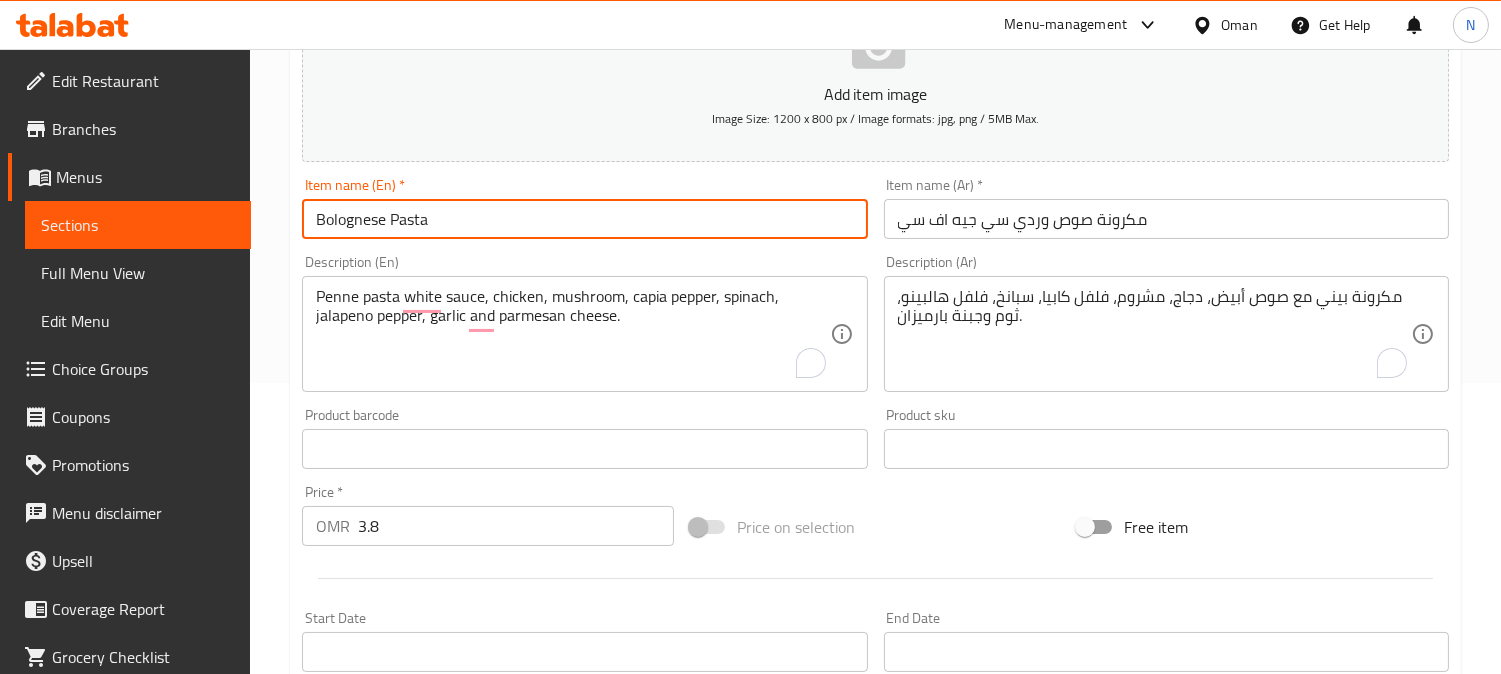 type on "Bolognese Pasta" 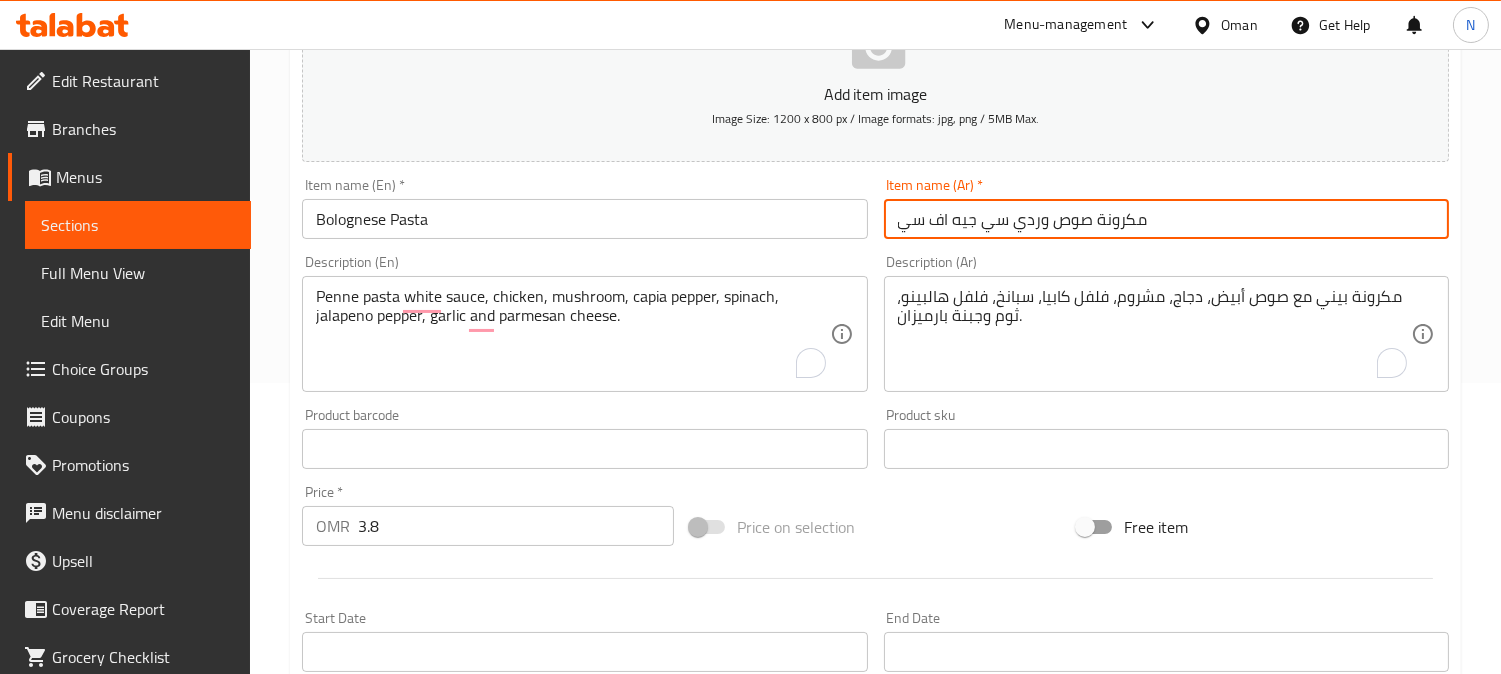 drag, startPoint x: 1090, startPoint y: 226, endPoint x: 858, endPoint y: 205, distance: 232.94849 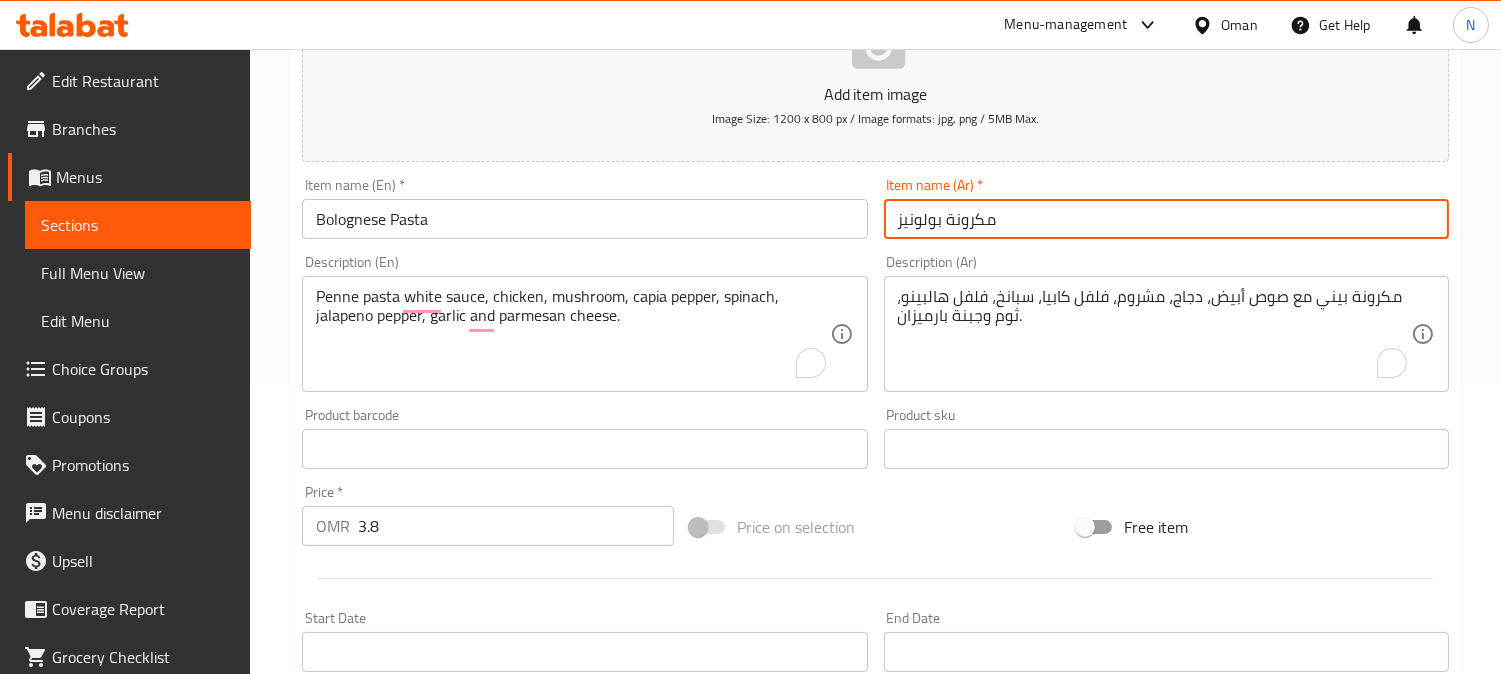 type on "مكرونة بولونيز" 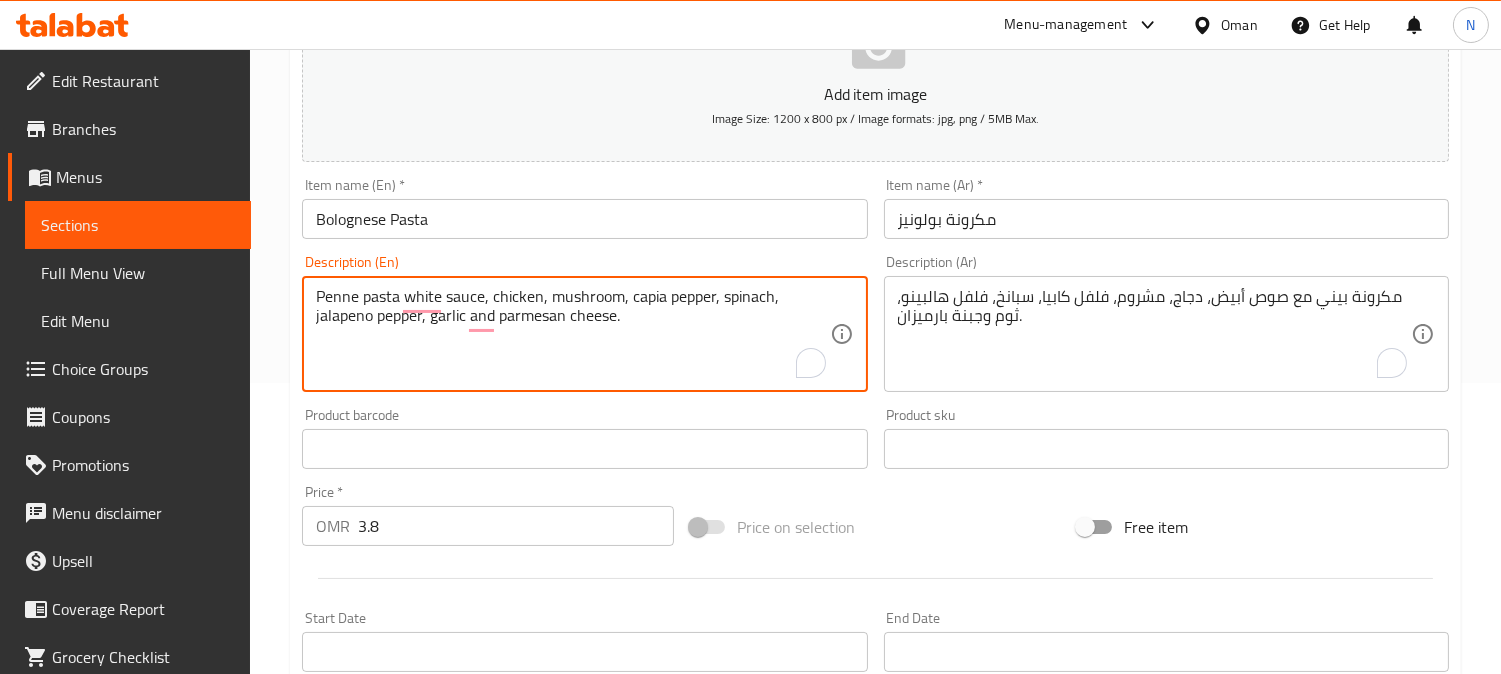 click on "Penne pasta white sauce, chicken, mushroom, capia pepper, spinach, jalapeno pepper, garlic and parmesan cheese." at bounding box center (572, 334) 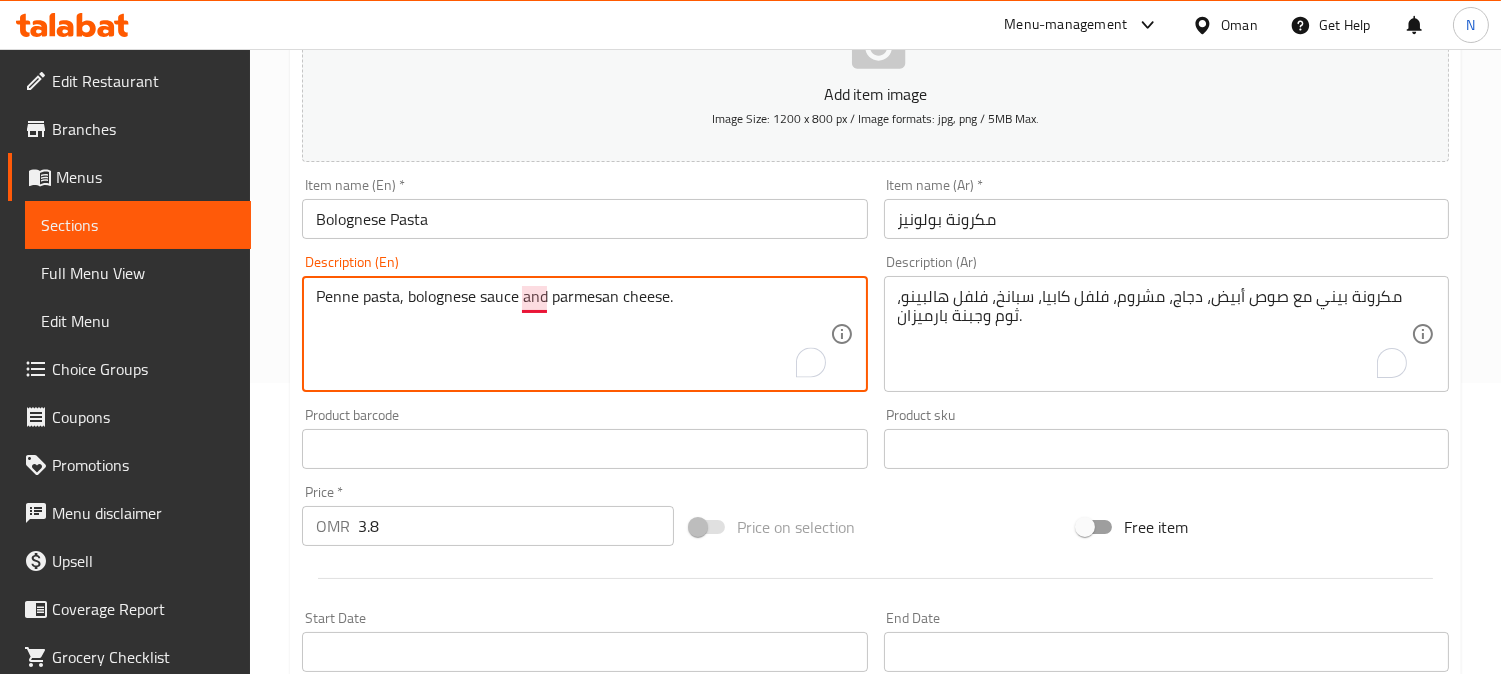 click on "Penne pasta, bolognese sauce and parmesan cheese." at bounding box center [572, 334] 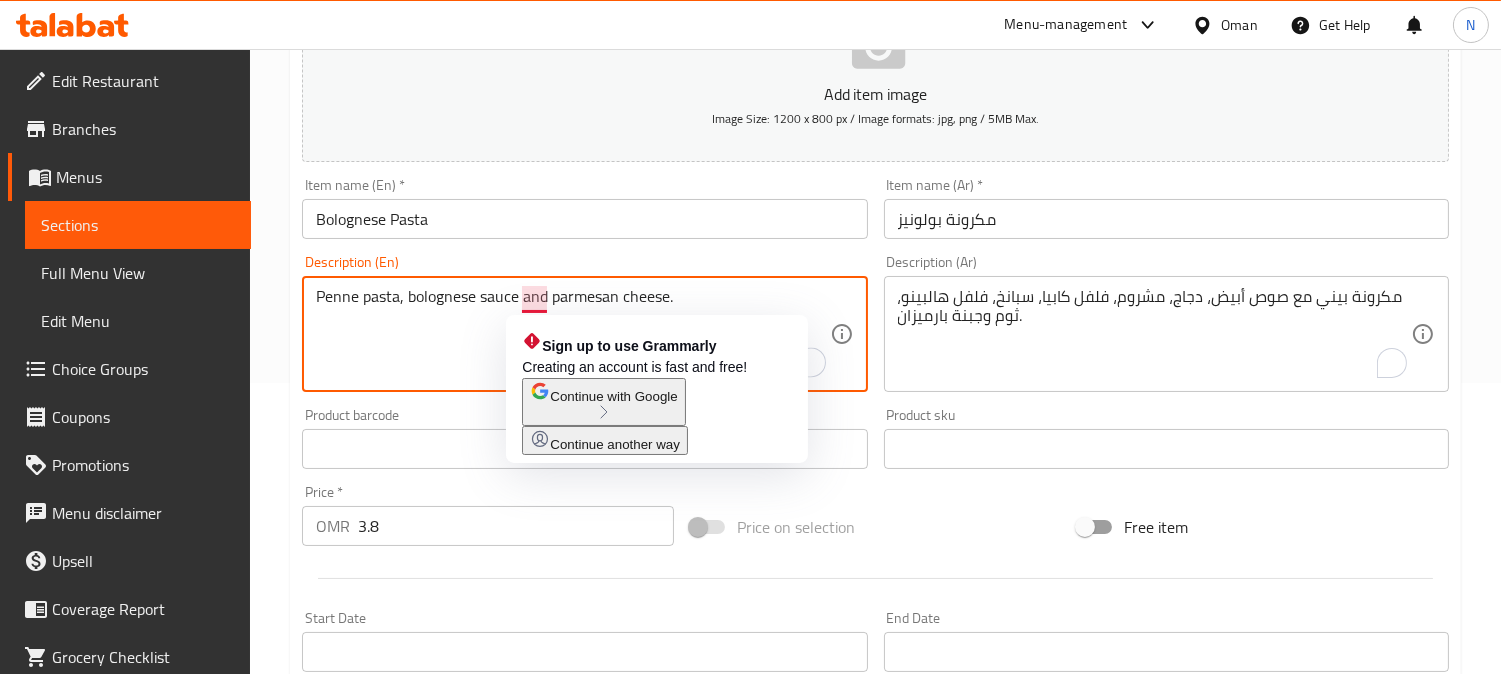 click on "Penne pasta, bolognese sauce and parmesan cheese." at bounding box center (572, 334) 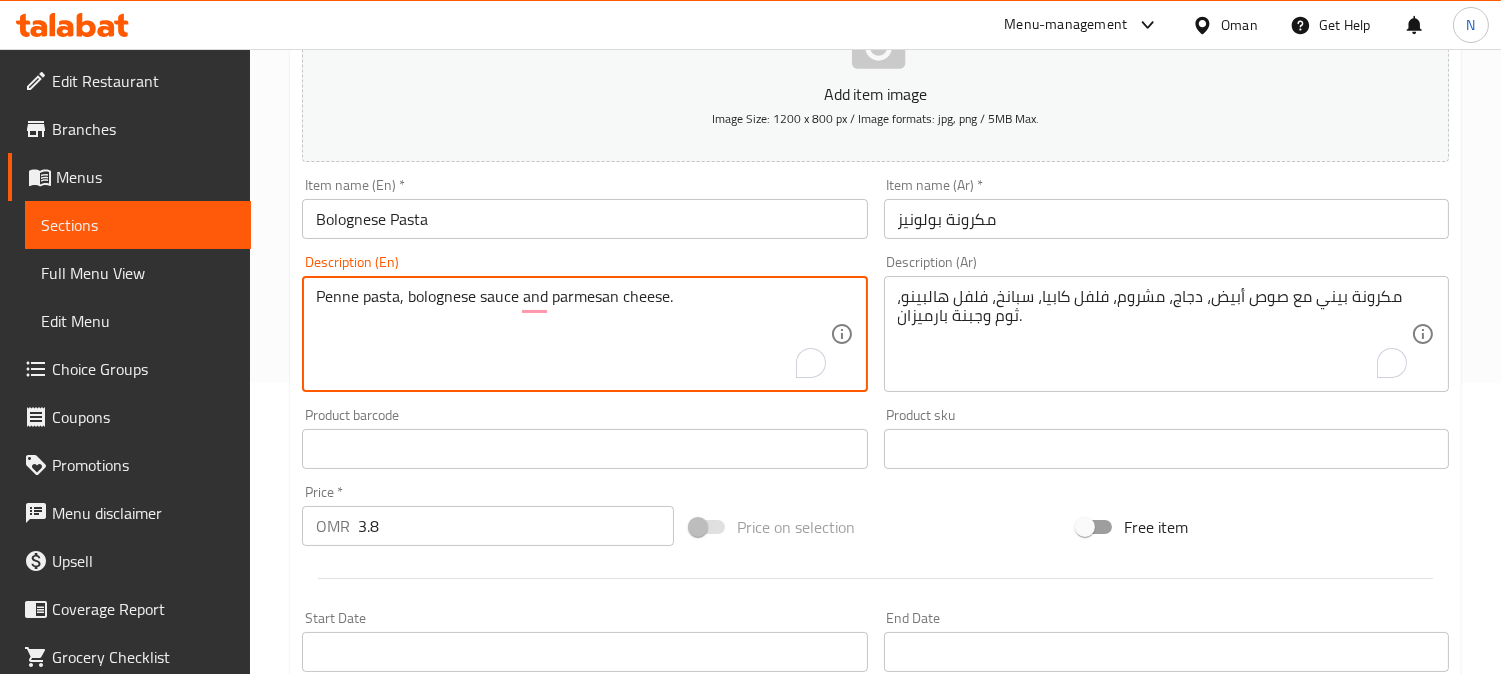 type on "Penne pasta, bolognese sauce and parmesan cheese." 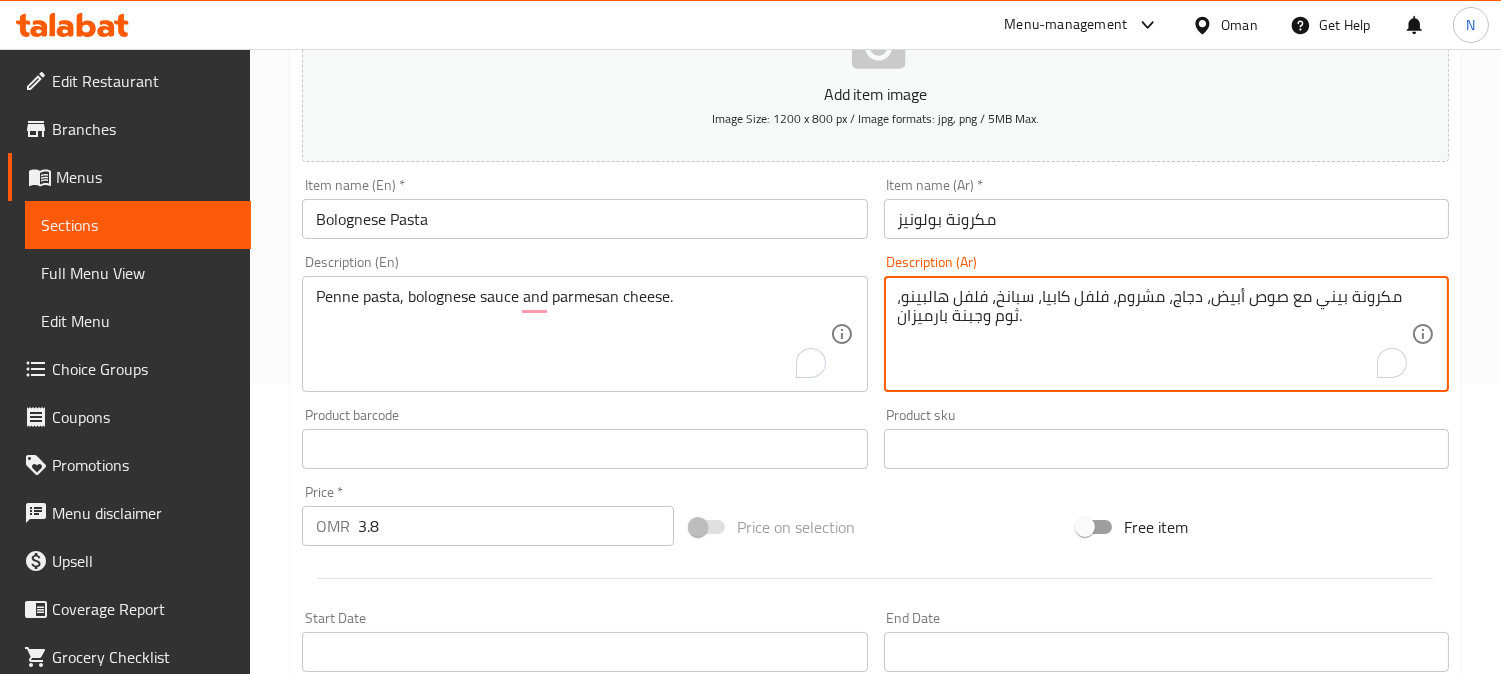 click on "مكرونة بيني مع صوص أبيض، دجاج، مشروم، فلفل كابيا، سبانخ، فلفل هالبينو، ثوم وجبنة بارميزان." at bounding box center [1154, 334] 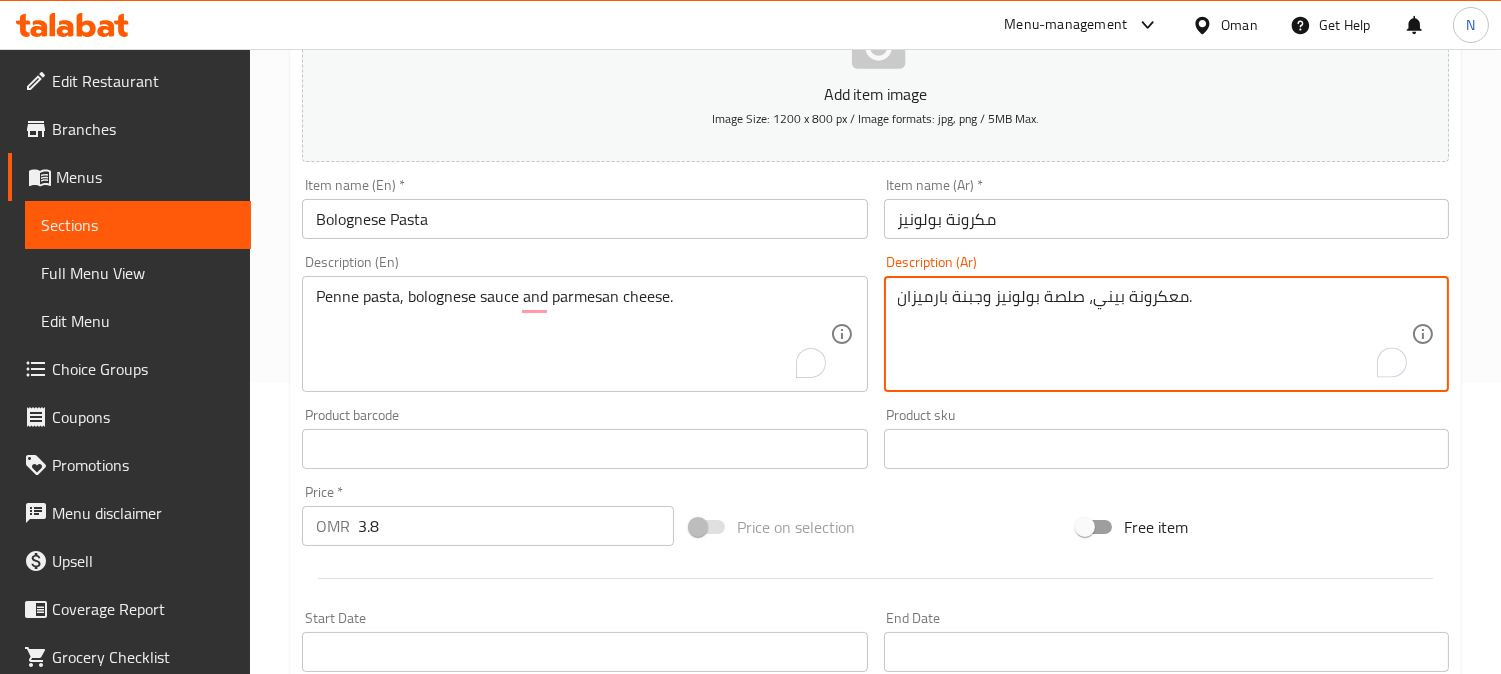 click on "مكرونة بولونيز" at bounding box center (1166, 219) 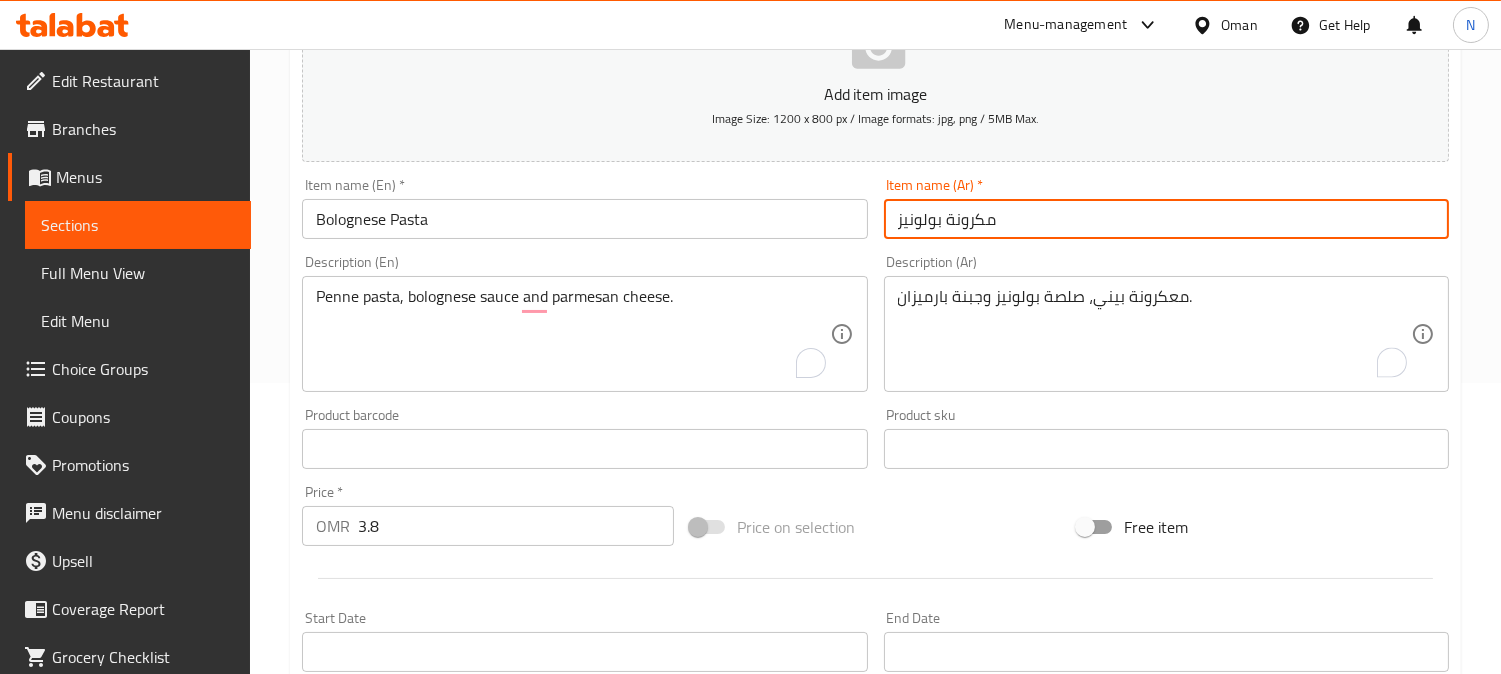 click on "مكرونة بولونيز" at bounding box center (1166, 219) 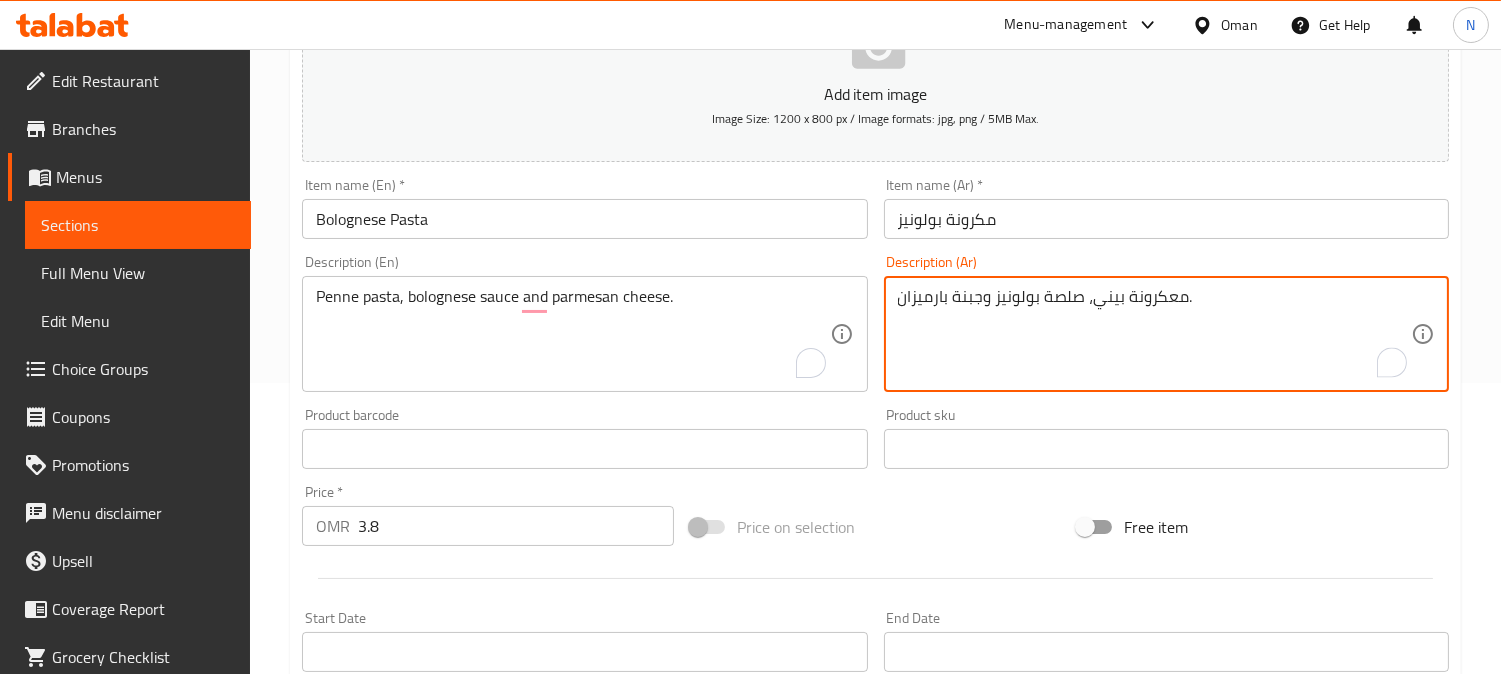click on "معكرونة بيني، صلصة بولونيز وجبنة بارميزان." at bounding box center (1154, 334) 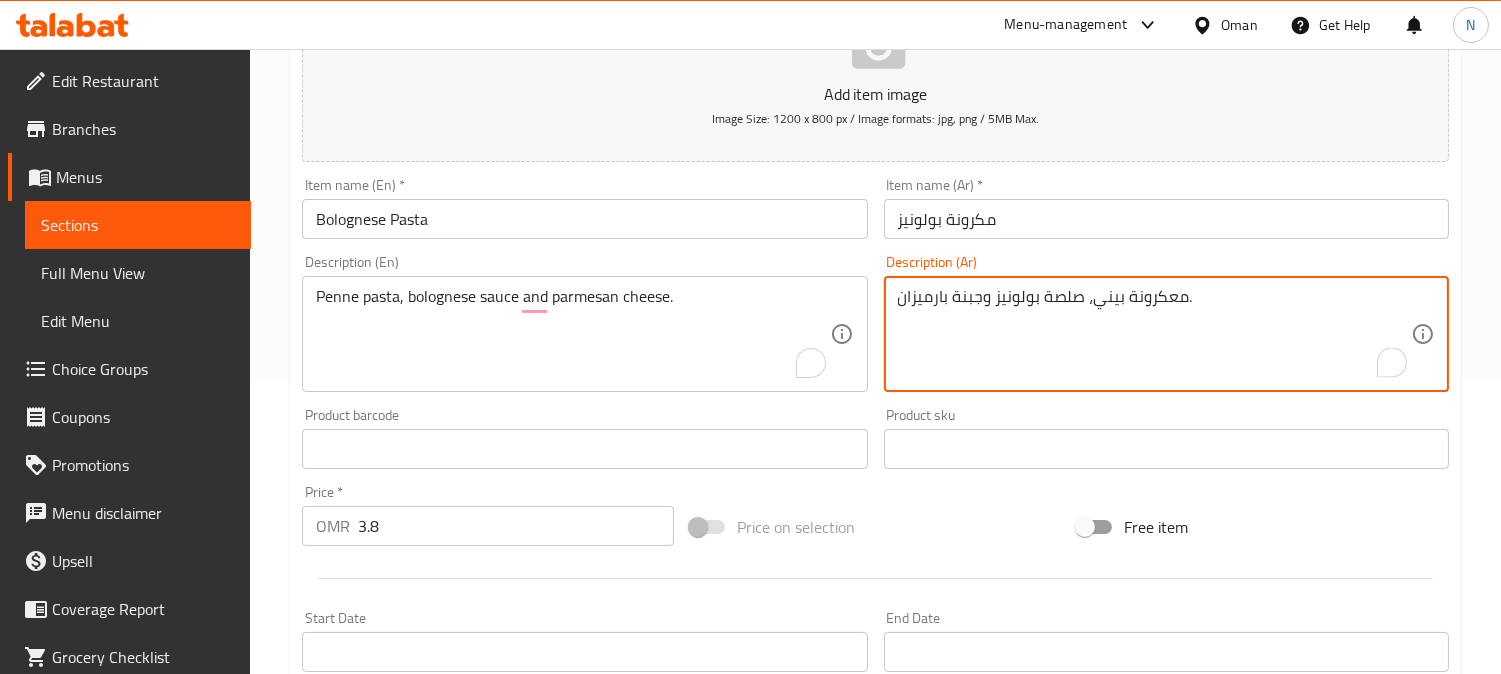 paste 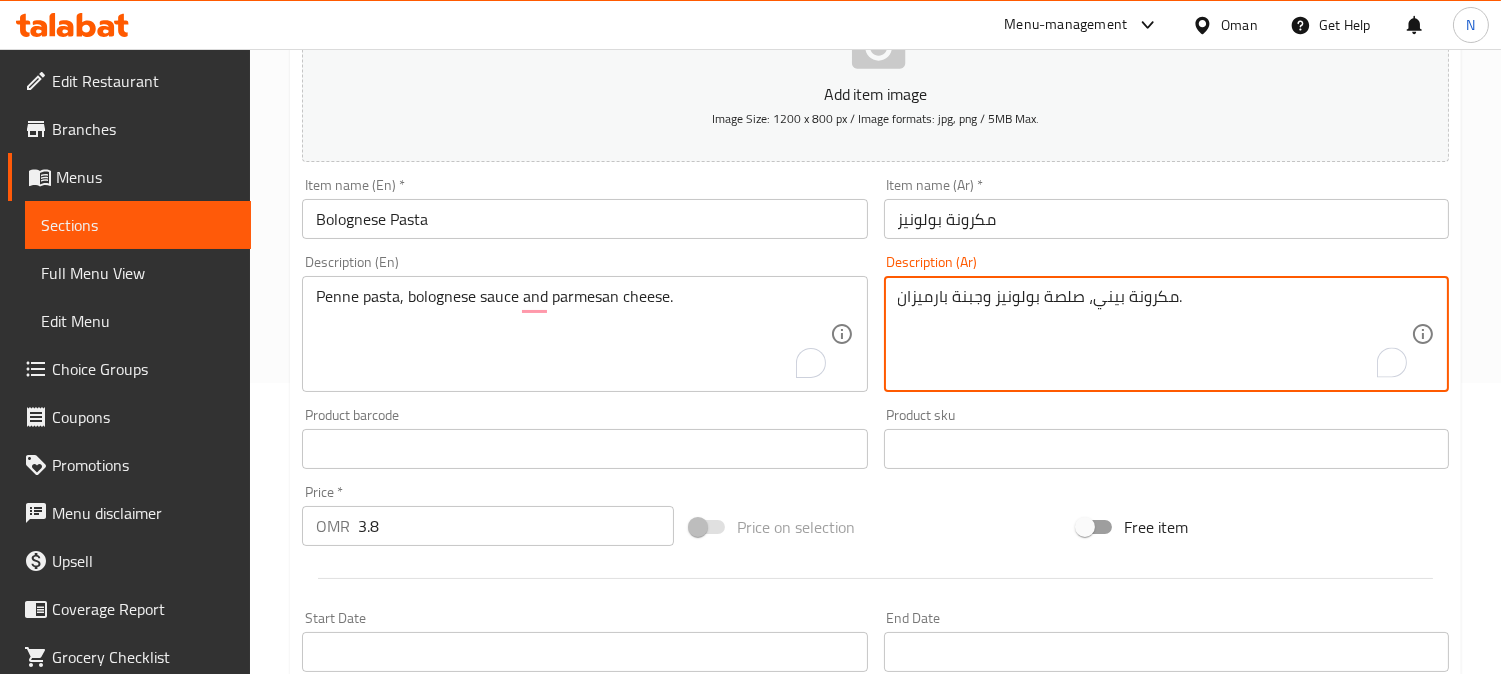 click on "مكرونة بيني، صلصة بولونيز وجبنة بارميزان." at bounding box center [1154, 334] 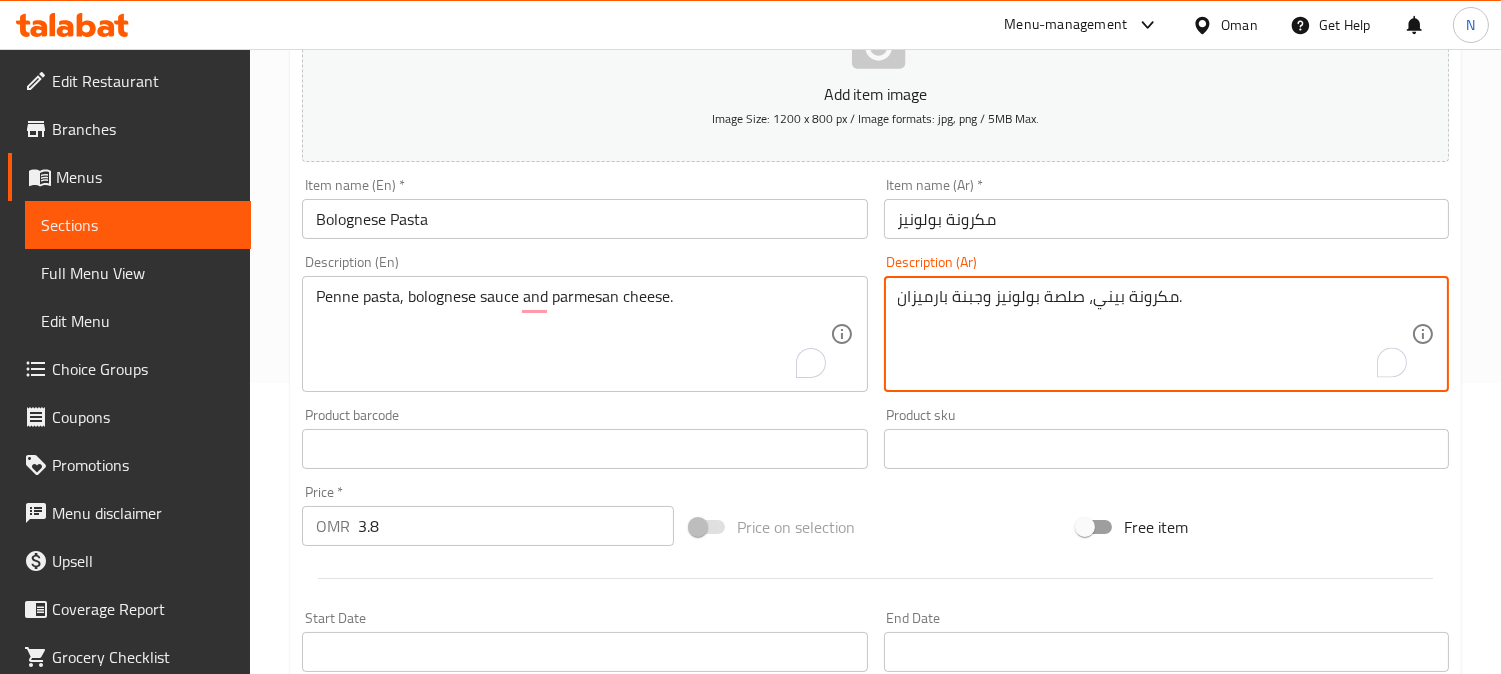 click on "مكرونة بيني، صلصة بولونيز وجبنة بارميزان." at bounding box center [1154, 334] 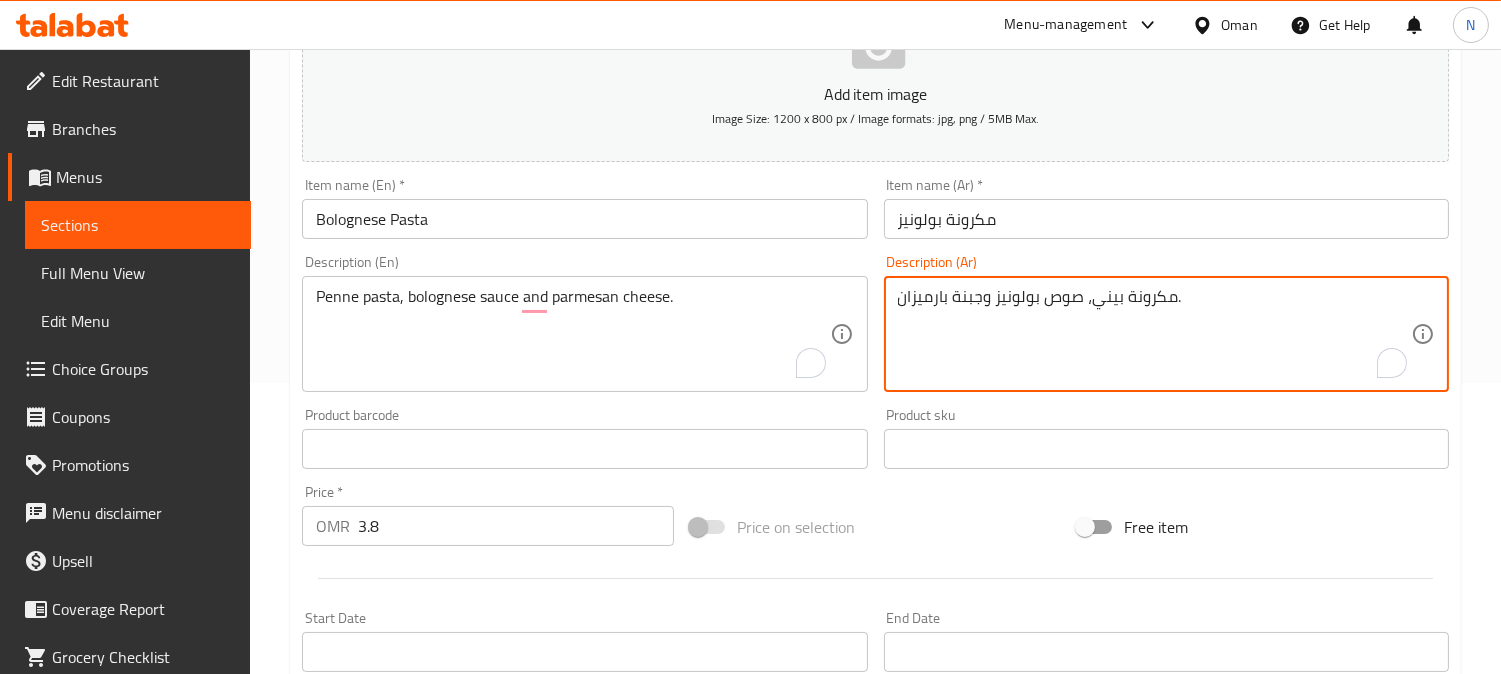 type on "مكرونة بيني، صوص بولونيز وجبنة بارميزان." 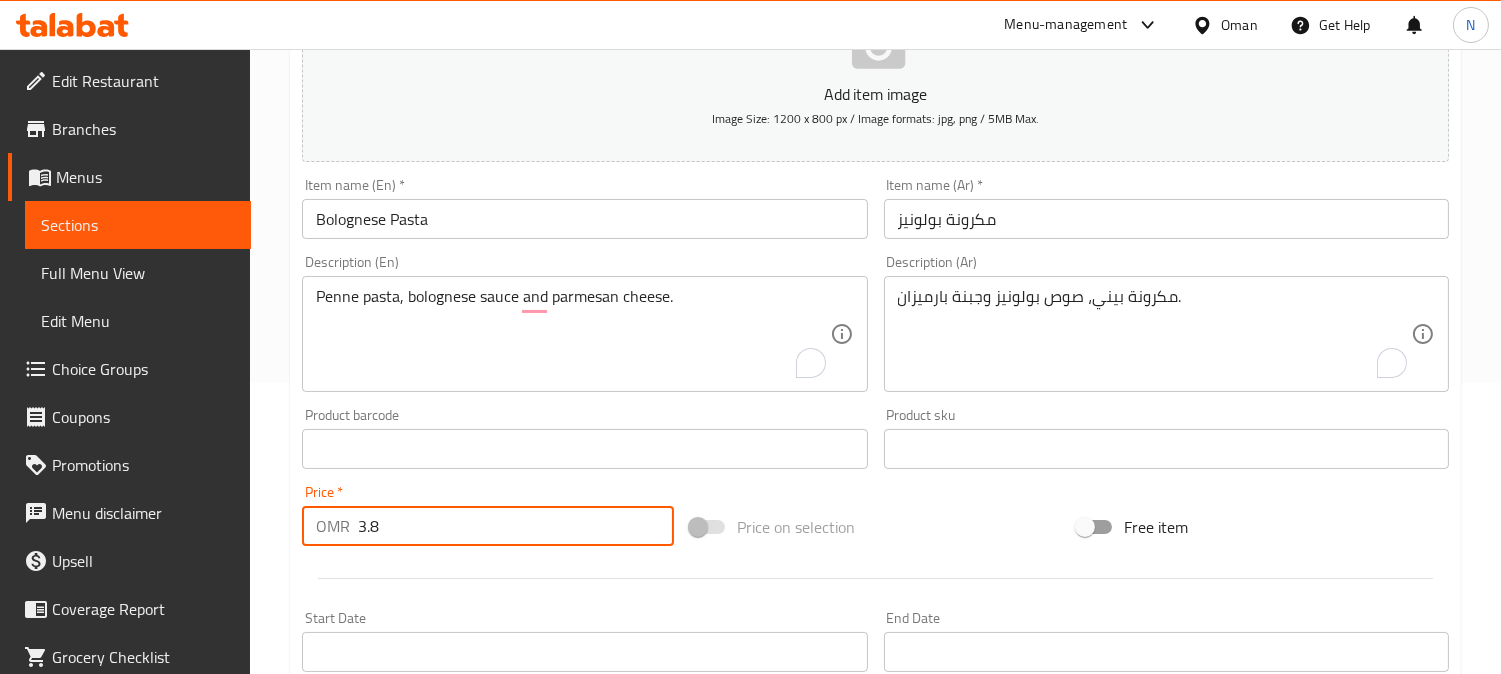 drag, startPoint x: 386, startPoint y: 530, endPoint x: 335, endPoint y: 533, distance: 51.088158 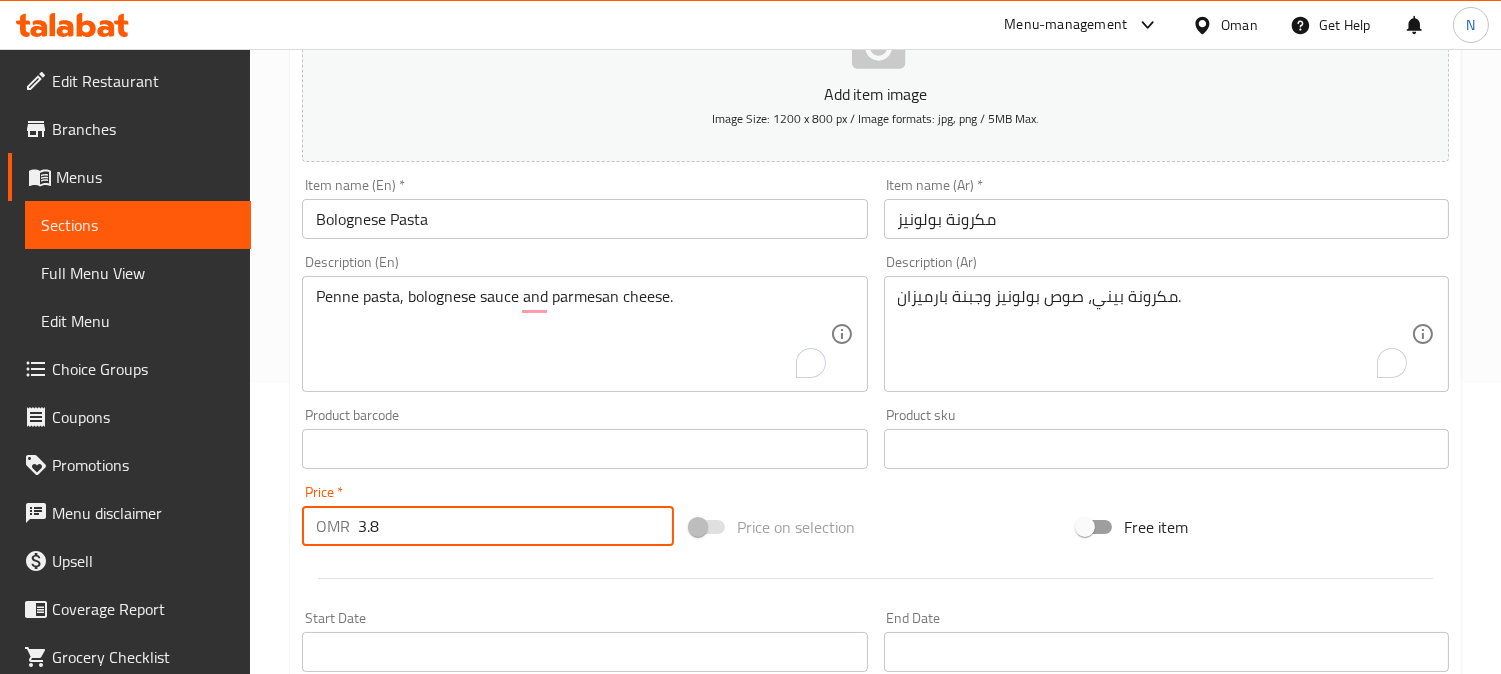 click on "OMR 3.8 Price  *" at bounding box center [488, 526] 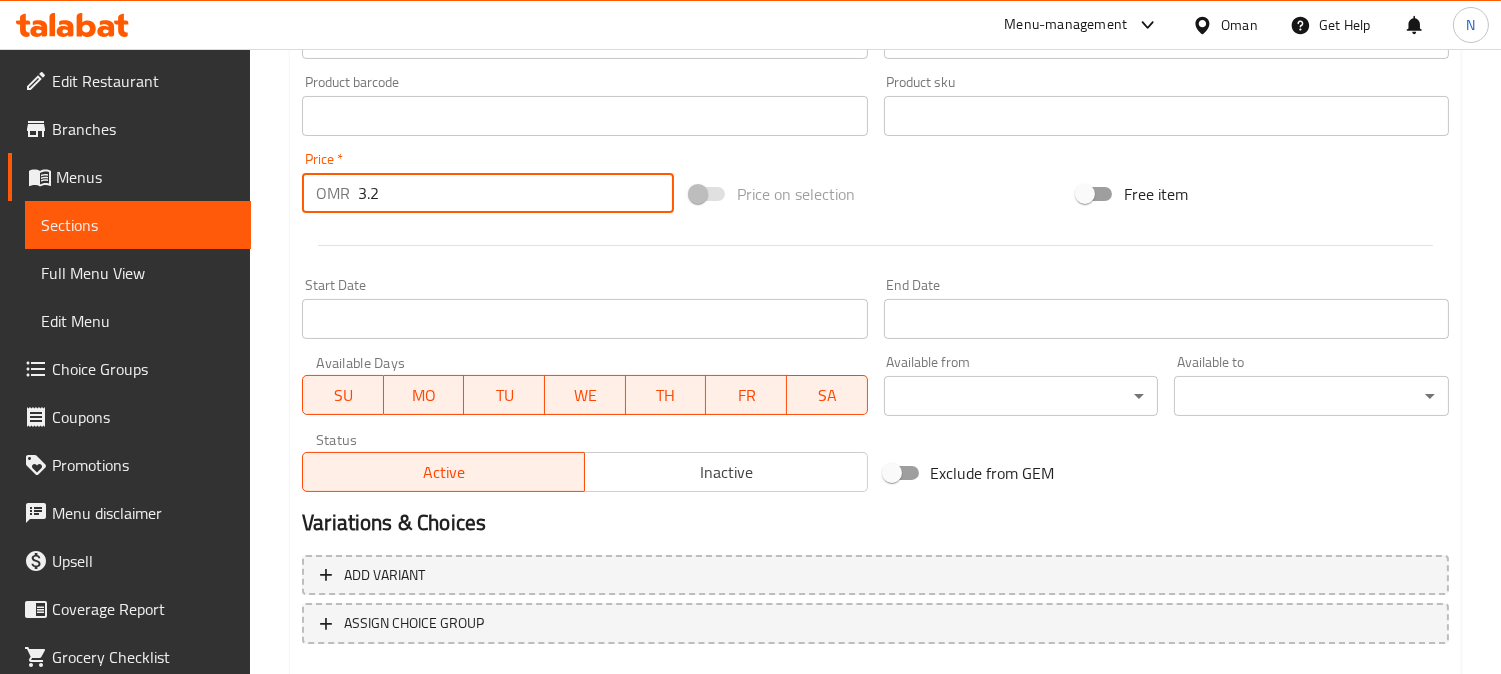 scroll, scrollTop: 735, scrollLeft: 0, axis: vertical 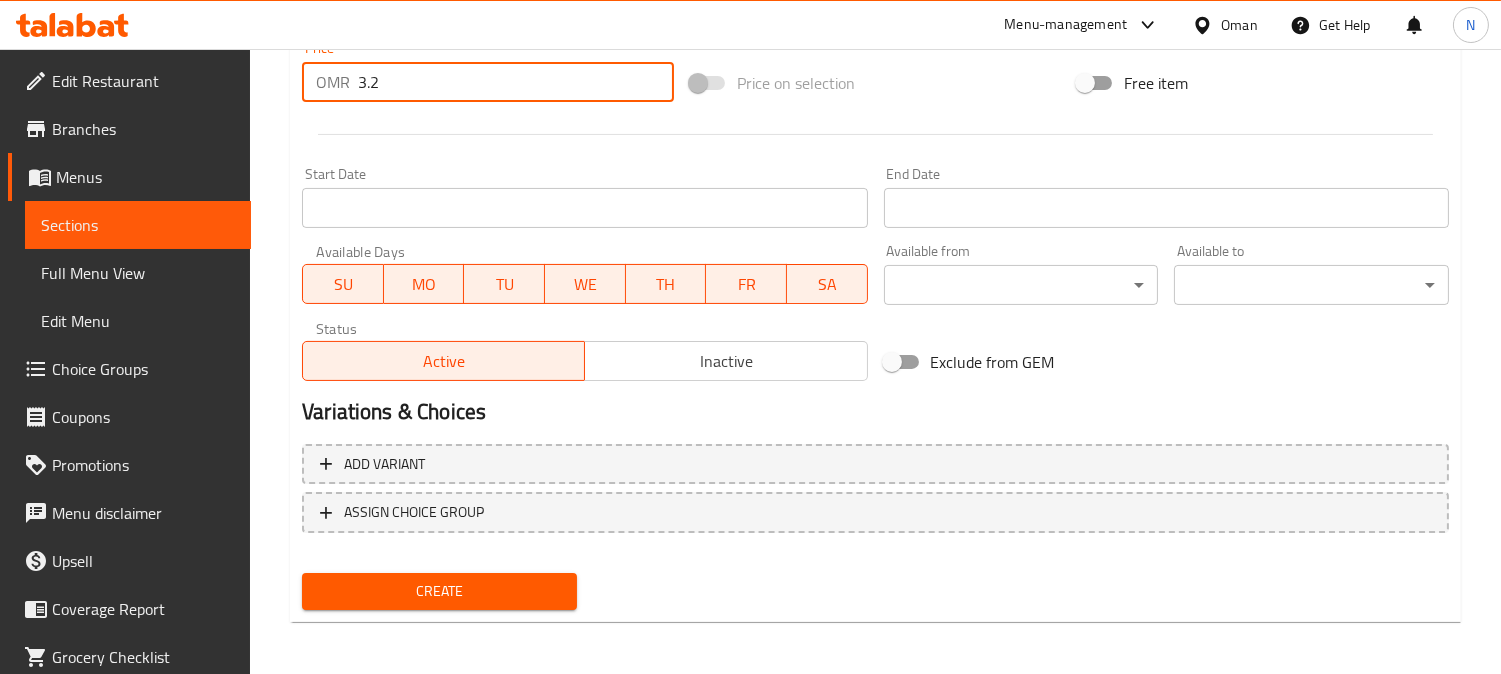 type on "3.2" 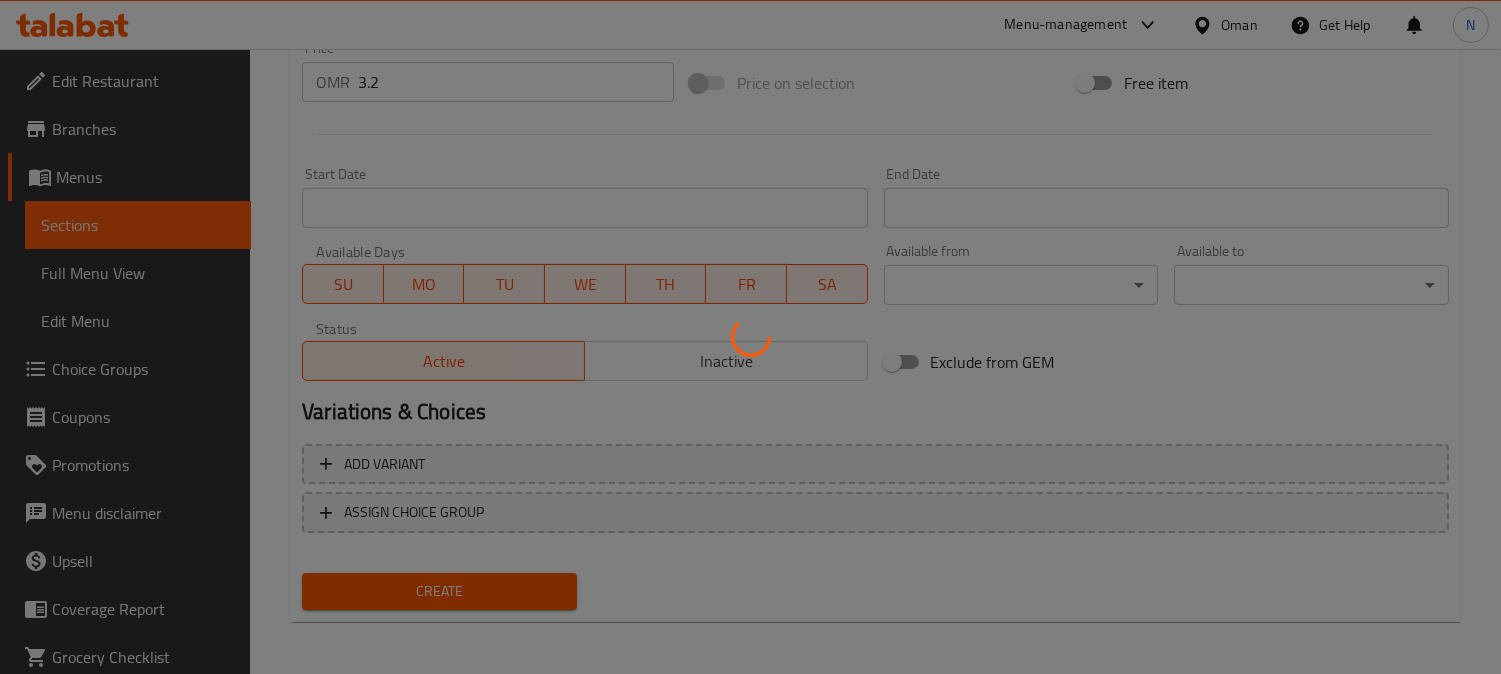type 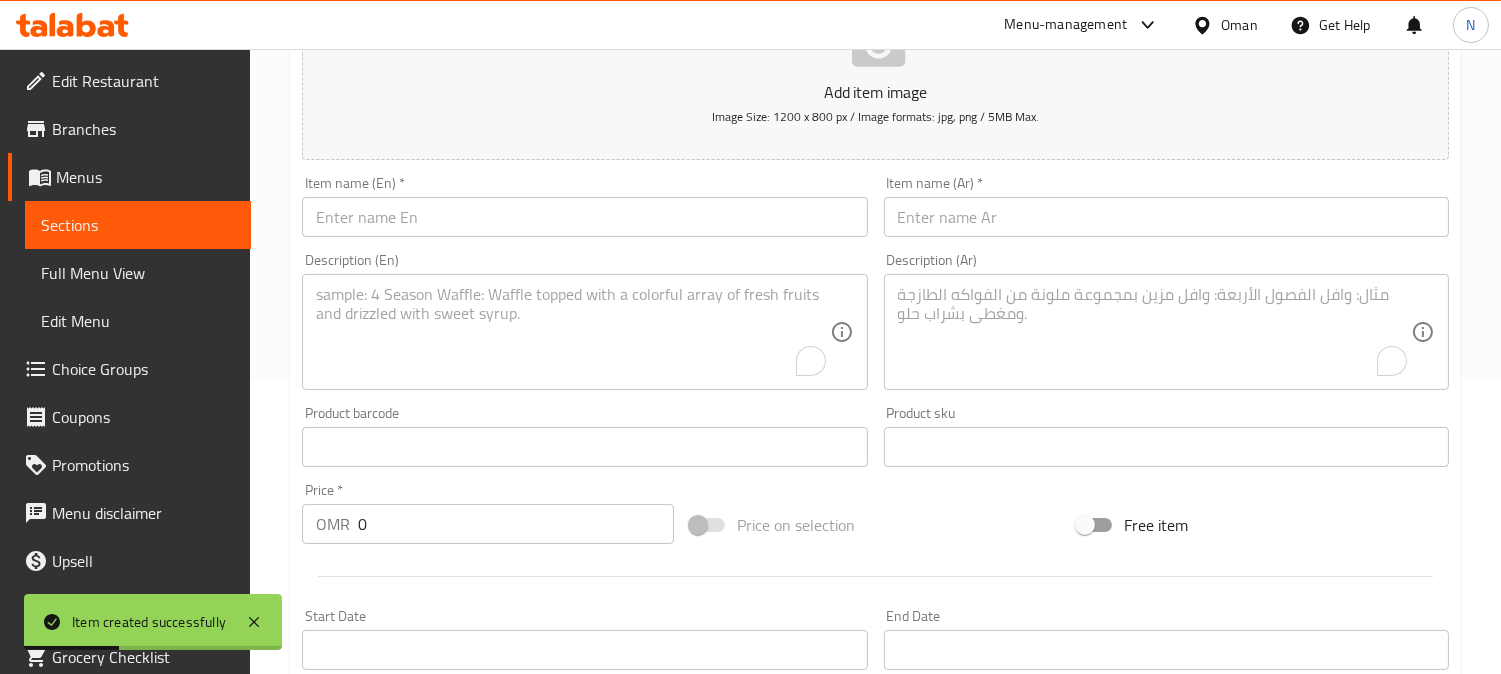scroll, scrollTop: 291, scrollLeft: 0, axis: vertical 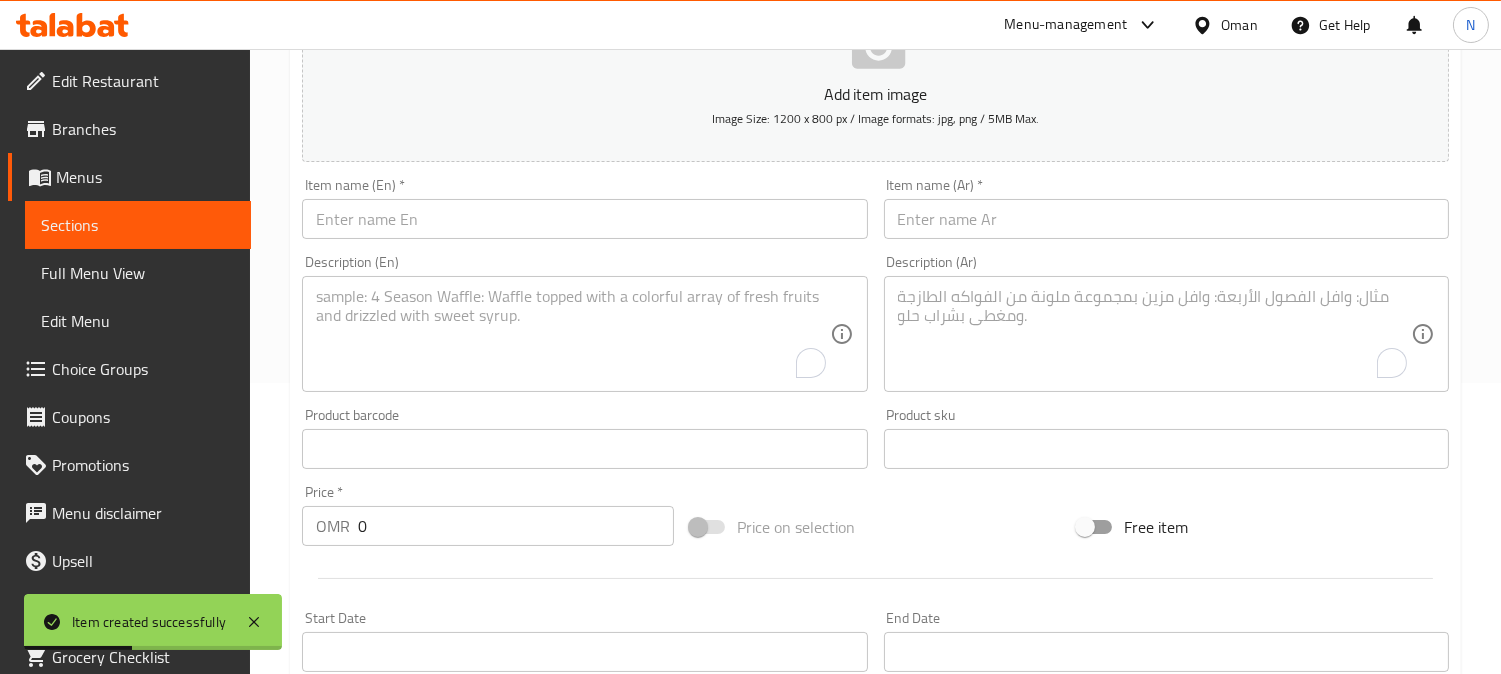 click at bounding box center (584, 219) 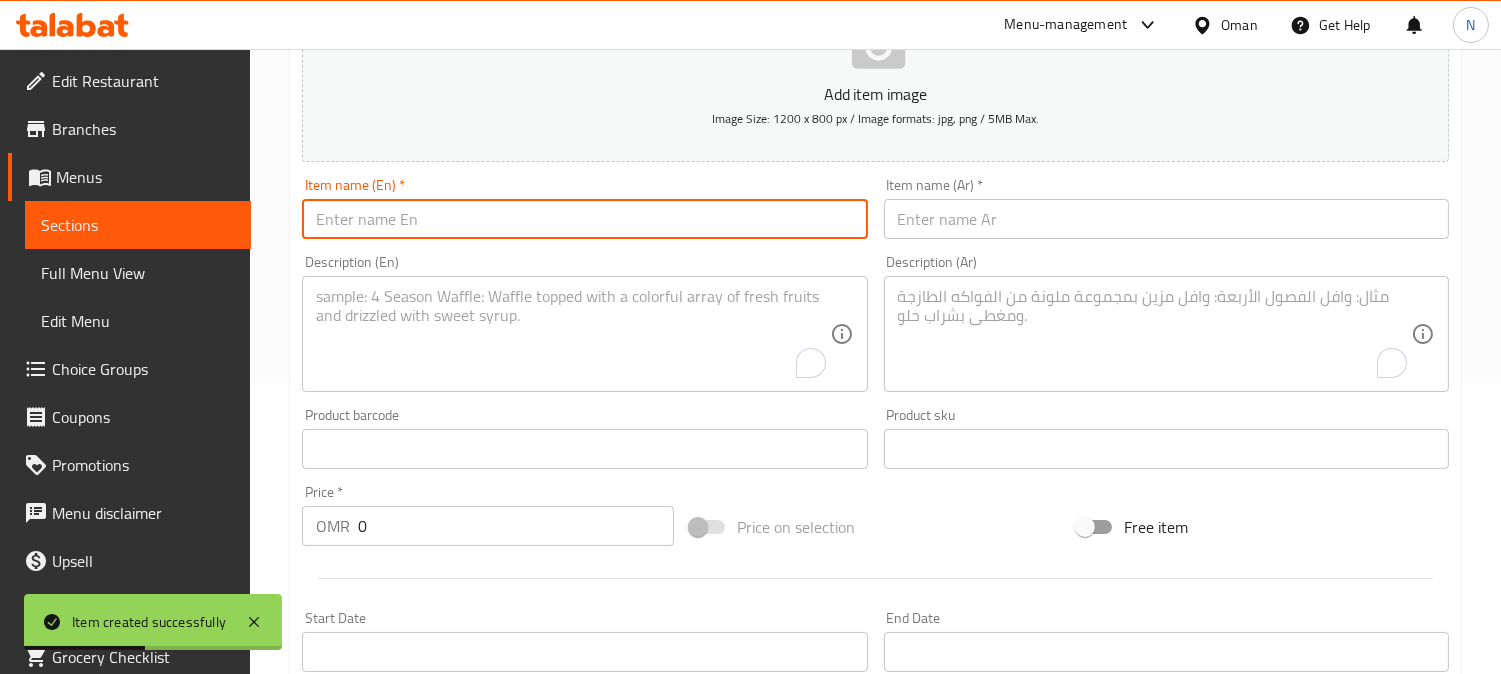 paste on "Curry Sauce Pasta" 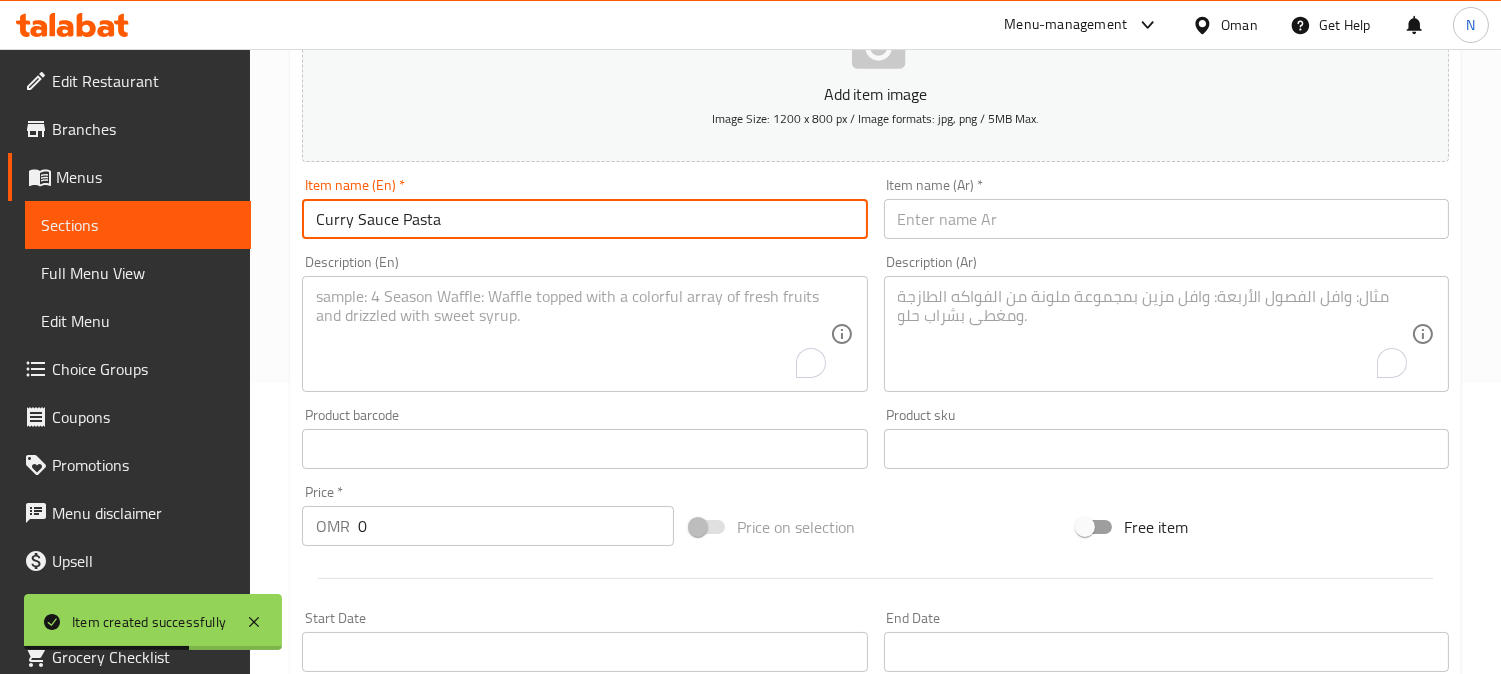 type on "Curry Sauce Pasta" 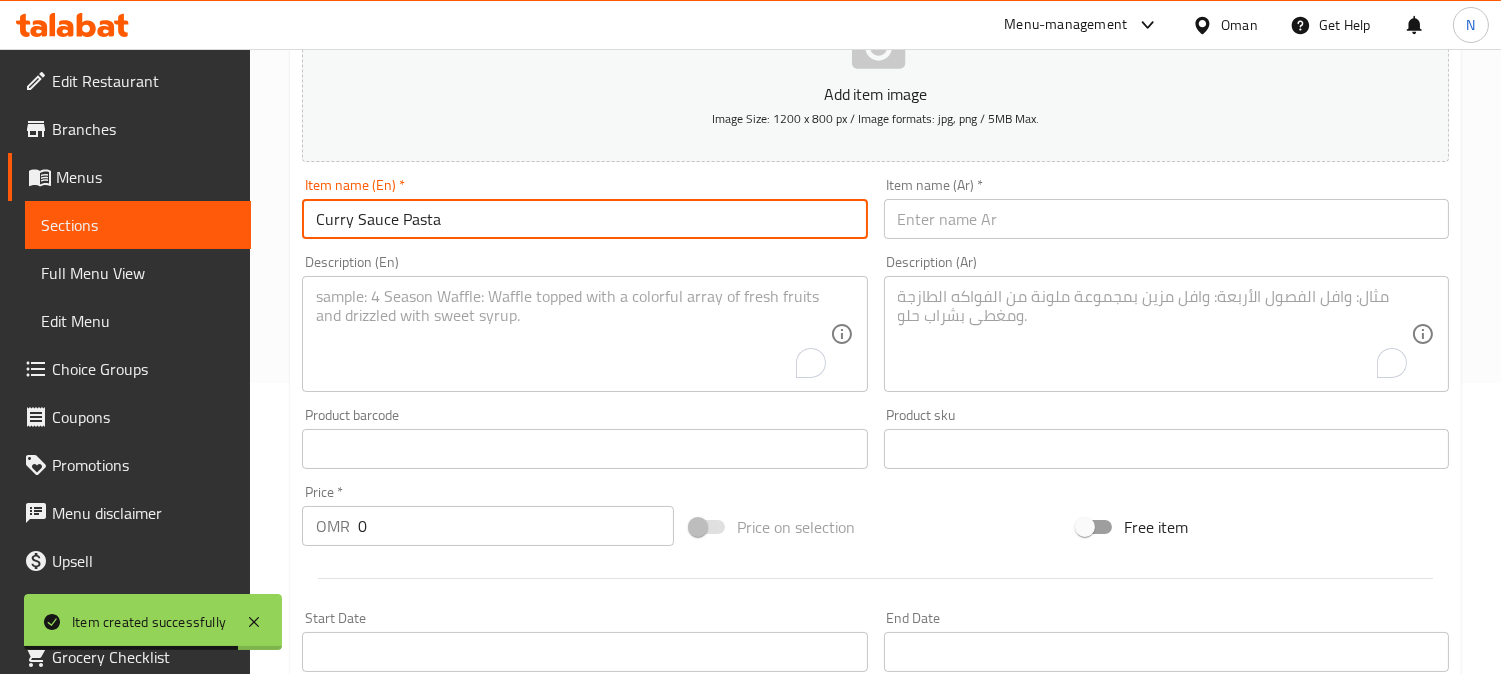 click at bounding box center (1166, 219) 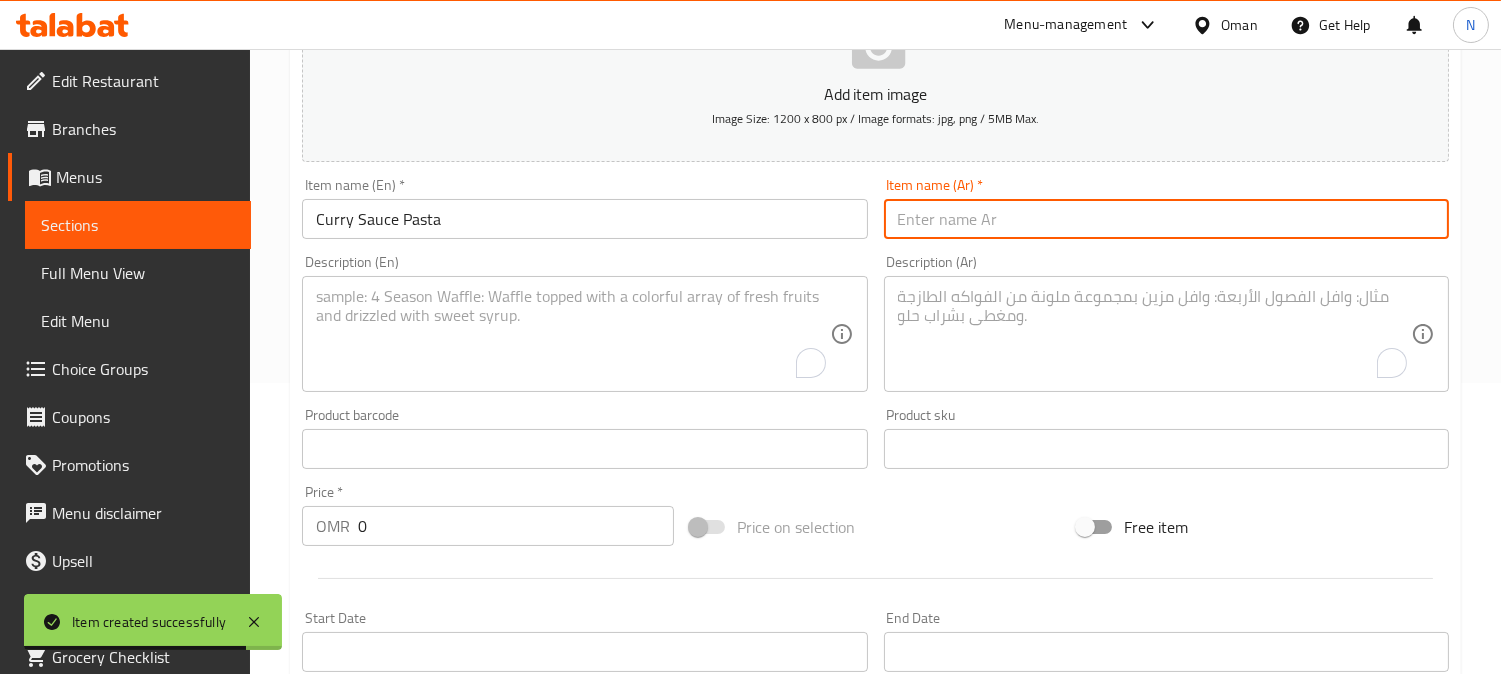 paste on "معكرونة بصلصة الكاري" 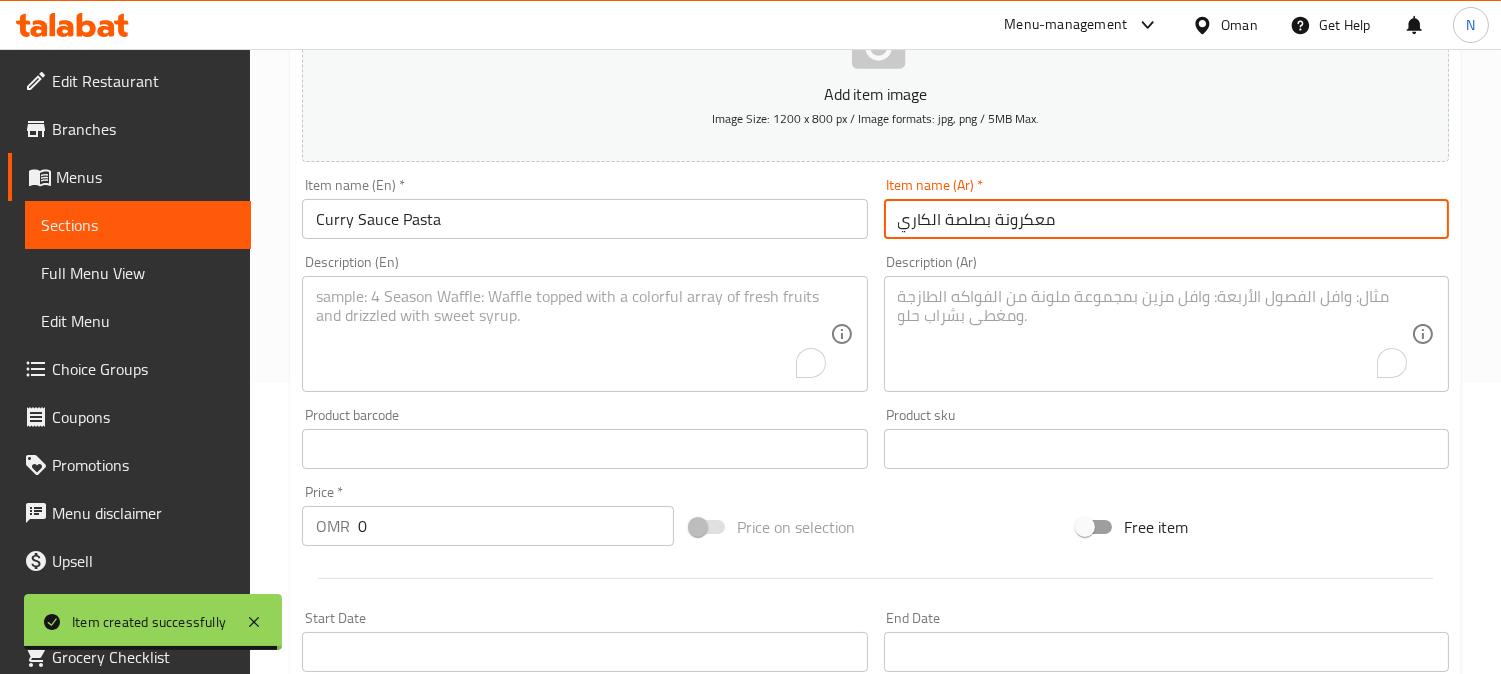 click on "معكرونة بصلصة الكاري" at bounding box center [1166, 219] 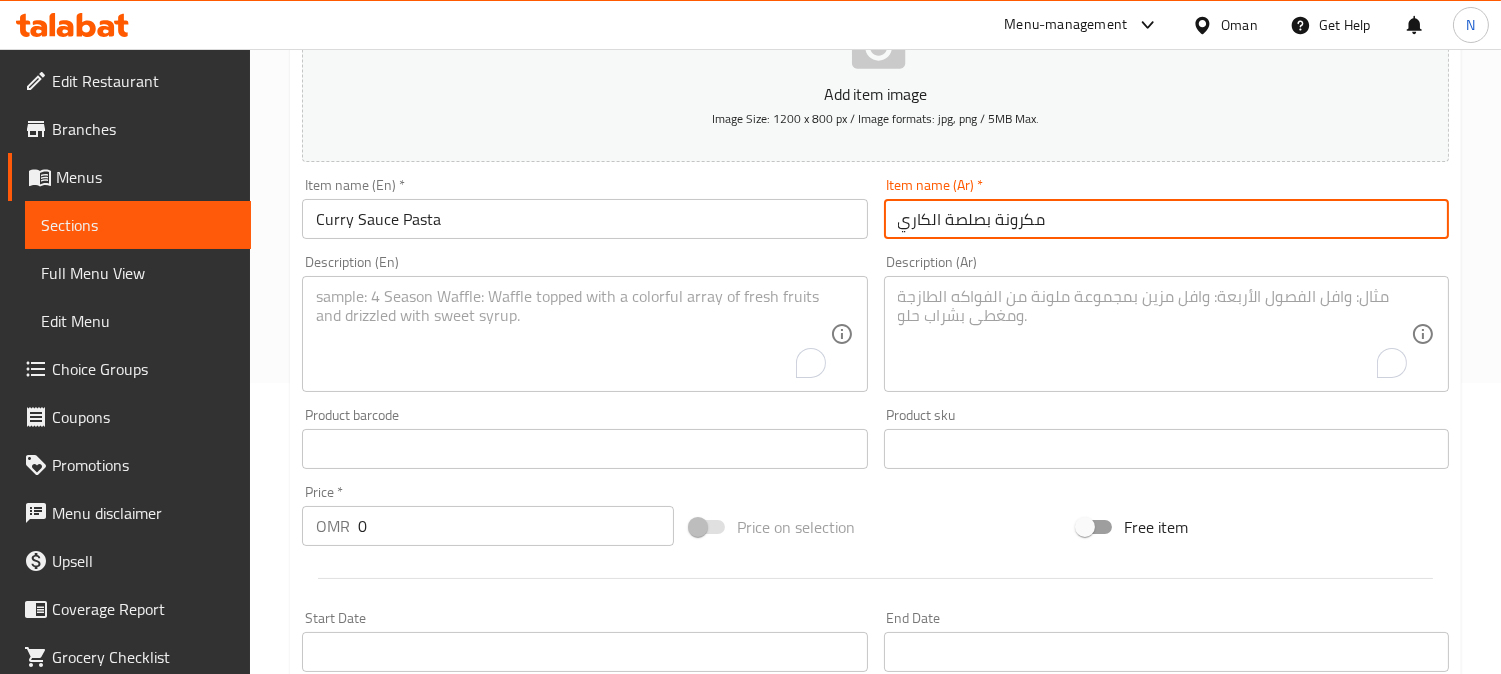 drag, startPoint x: 976, startPoint y: 224, endPoint x: 945, endPoint y: 224, distance: 31 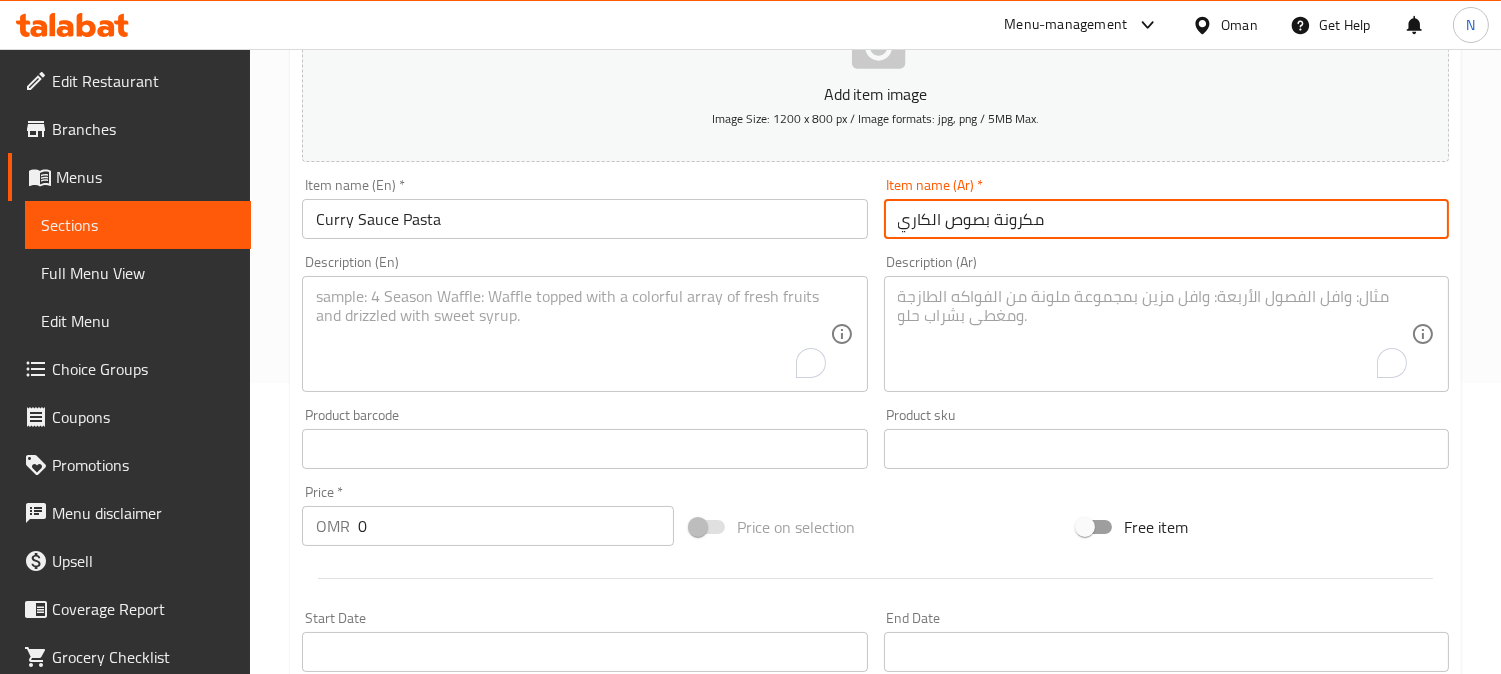 type on "مكرونة بصوص الكاري" 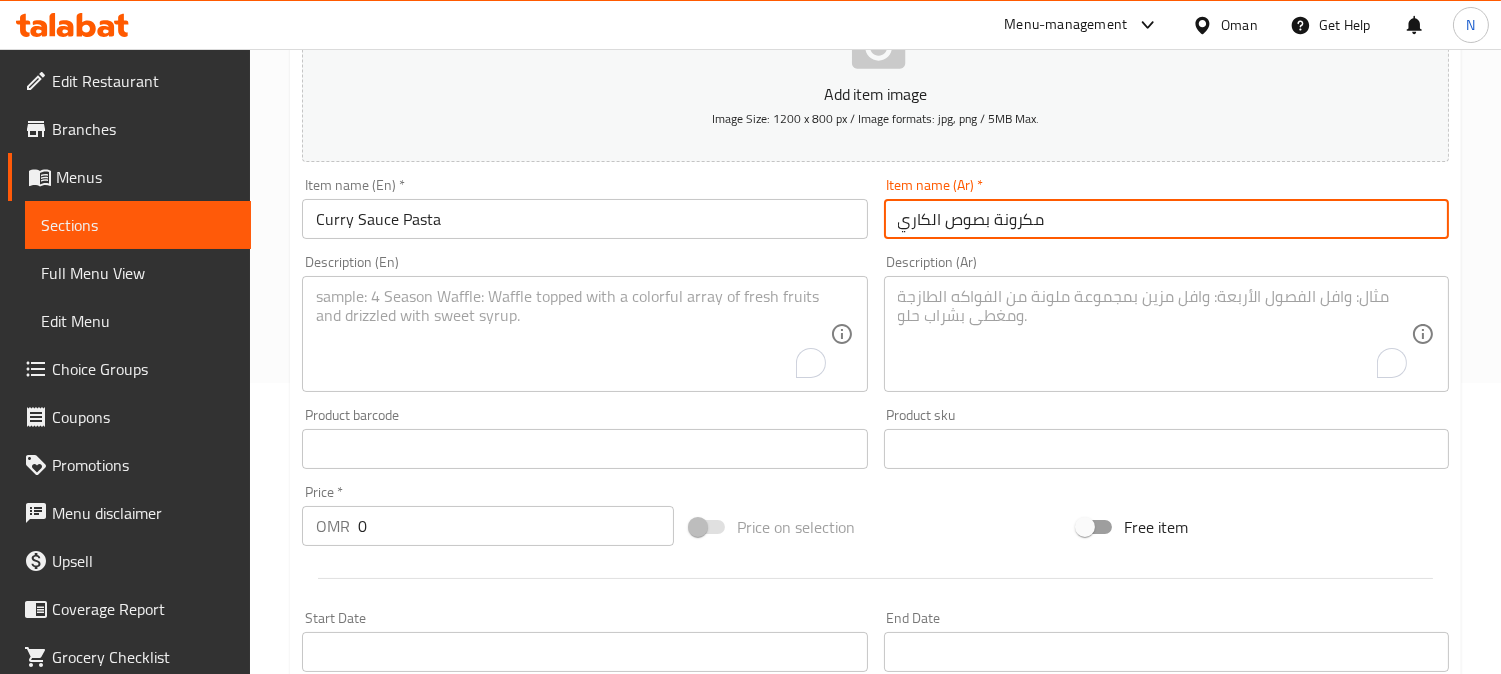 click at bounding box center (572, 334) 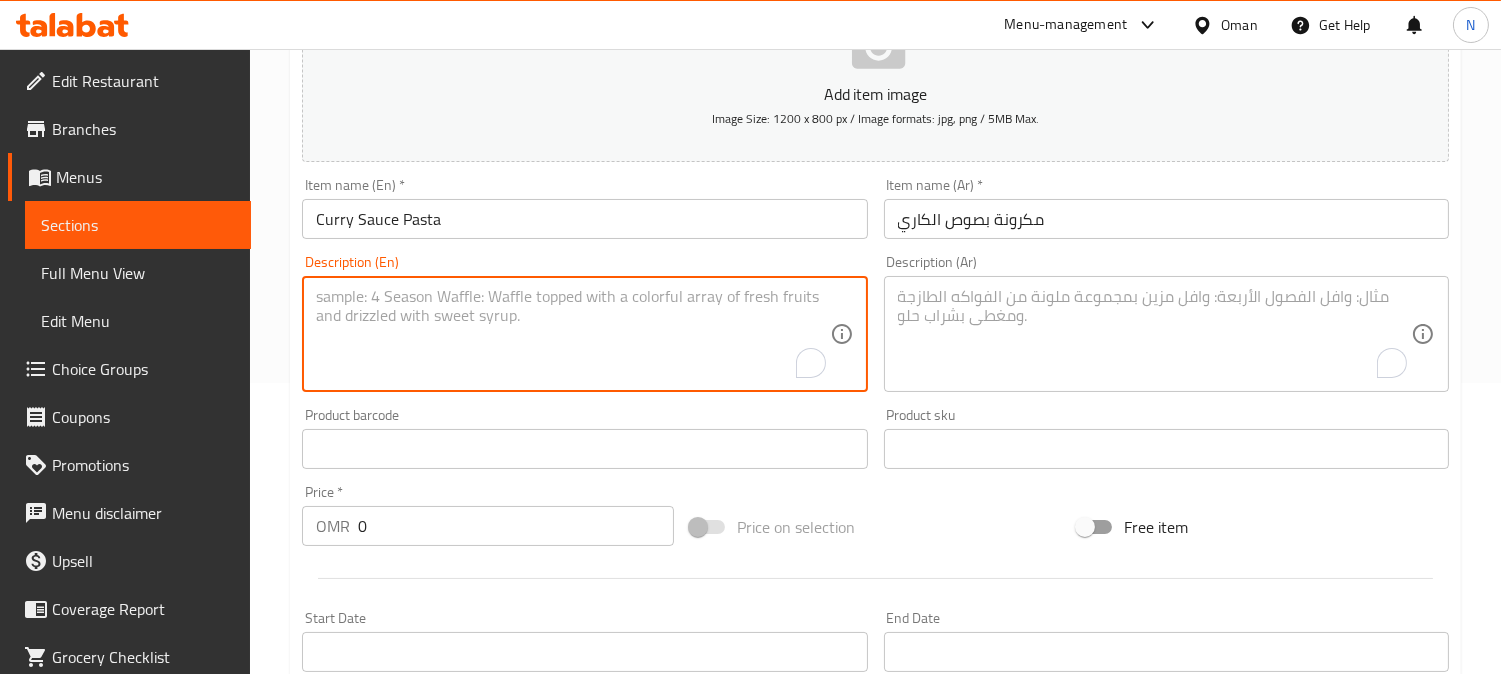 paste on "Penne pasta, creamy curry sauce, chicken, garllic, mushroom, capia pepper, and parmesan cheese" 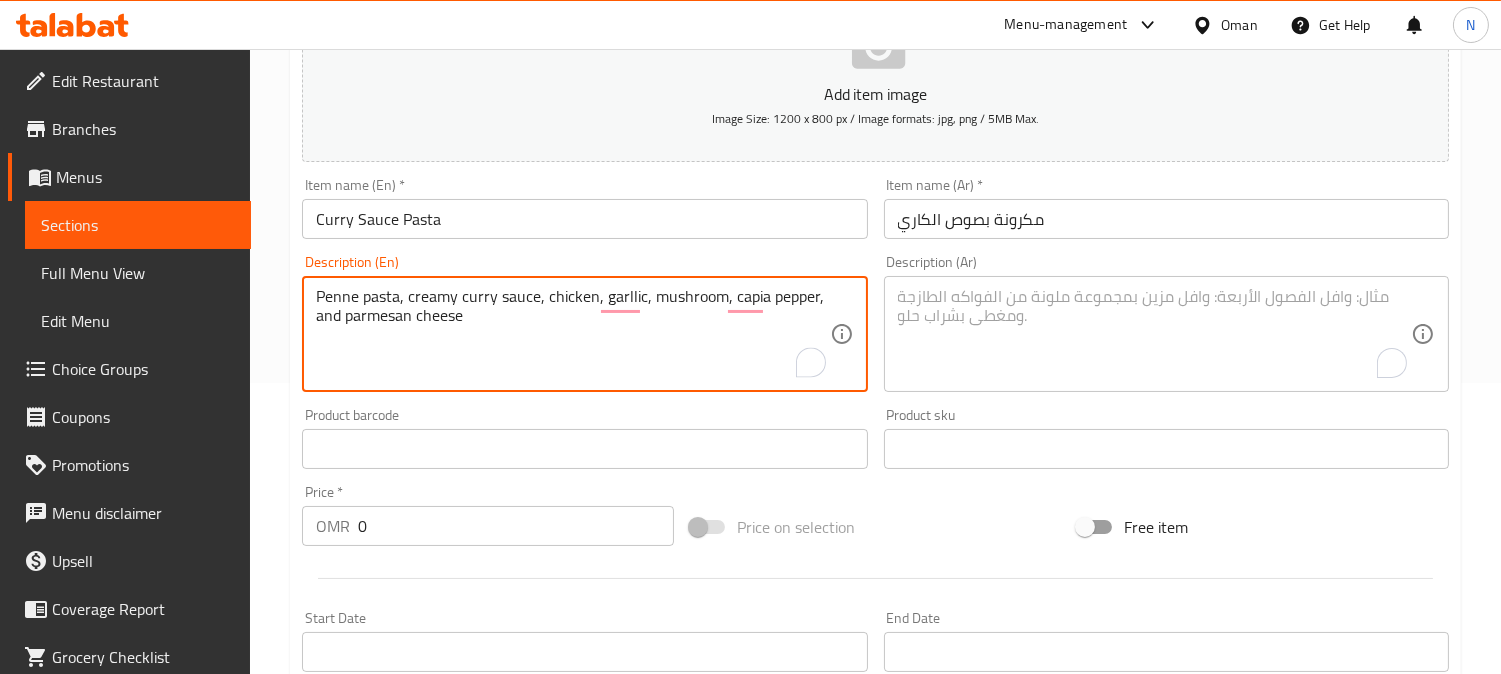 click on "Penne pasta, creamy curry sauce, chicken, garllic, mushroom, capia pepper, and parmesan cheese" at bounding box center (572, 334) 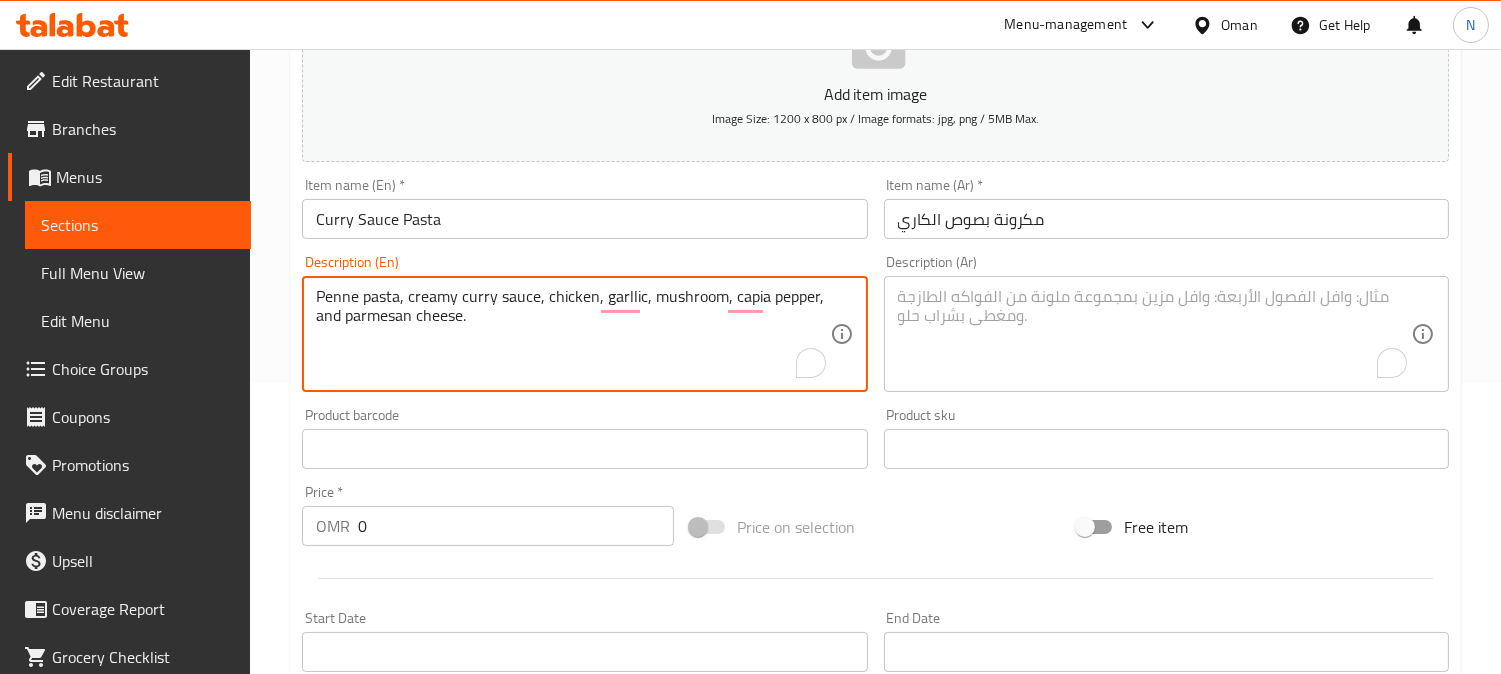 type on "Penne pasta, creamy curry sauce, chicken, garllic, mushroom, capia pepper, and parmesan cheese." 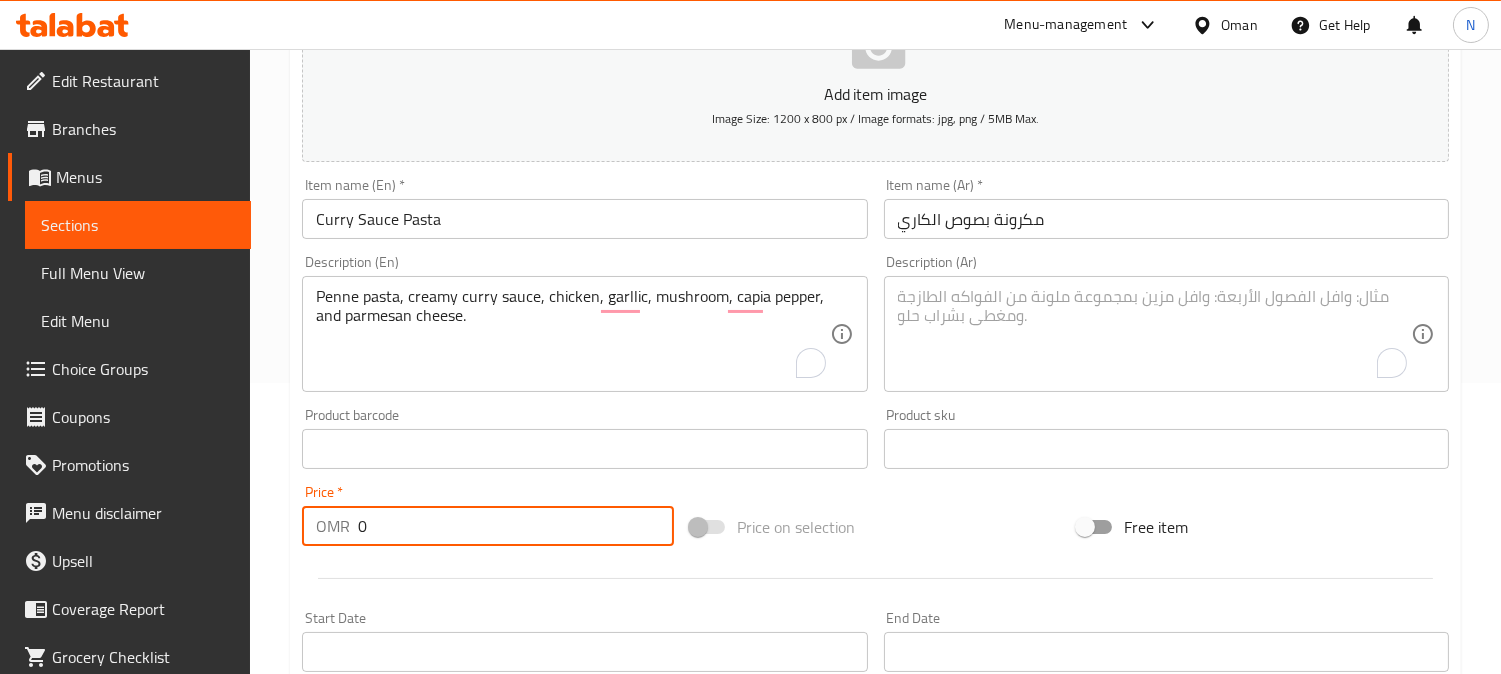 drag, startPoint x: 364, startPoint y: 535, endPoint x: 338, endPoint y: 535, distance: 26 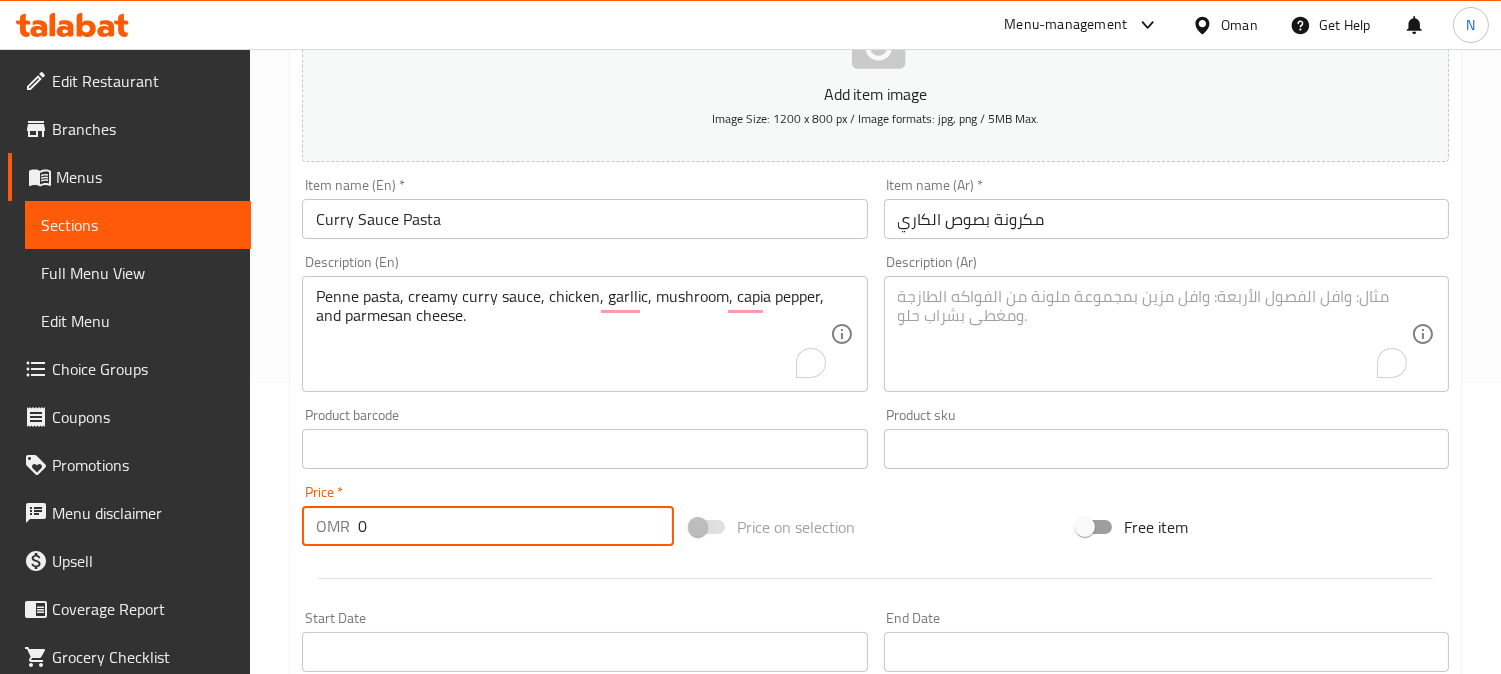 click on "OMR 0 Price  *" at bounding box center [488, 526] 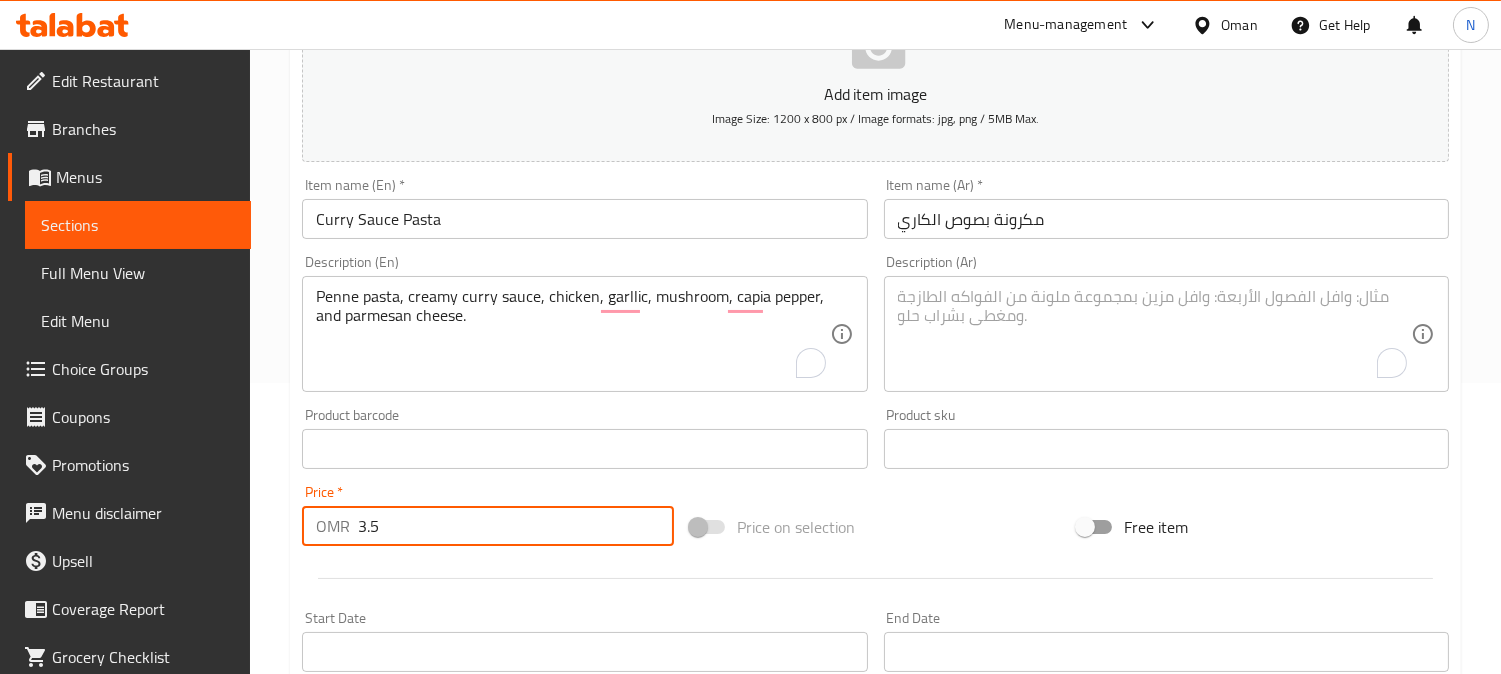 type on "3.5" 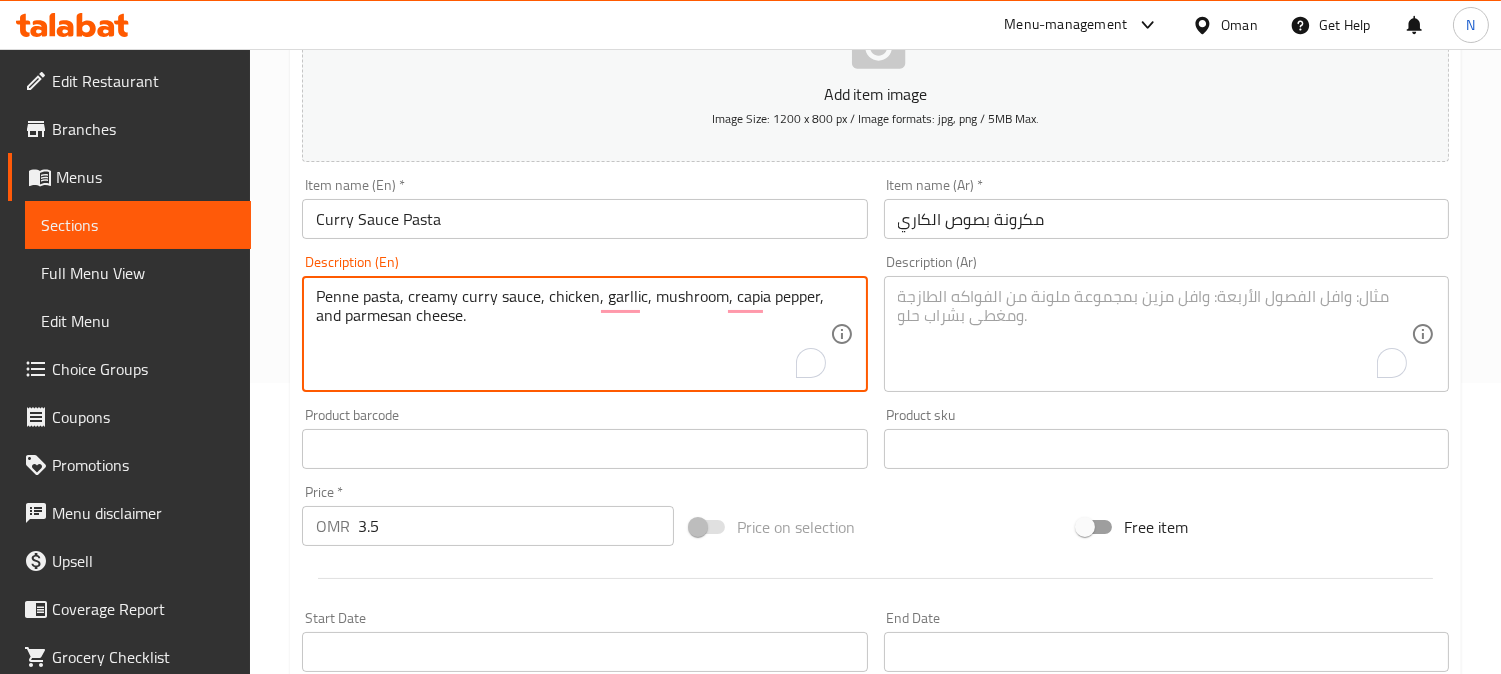 click on "Penne pasta, creamy curry sauce, chicken, garllic, mushroom, capia pepper, and parmesan cheese." at bounding box center (572, 334) 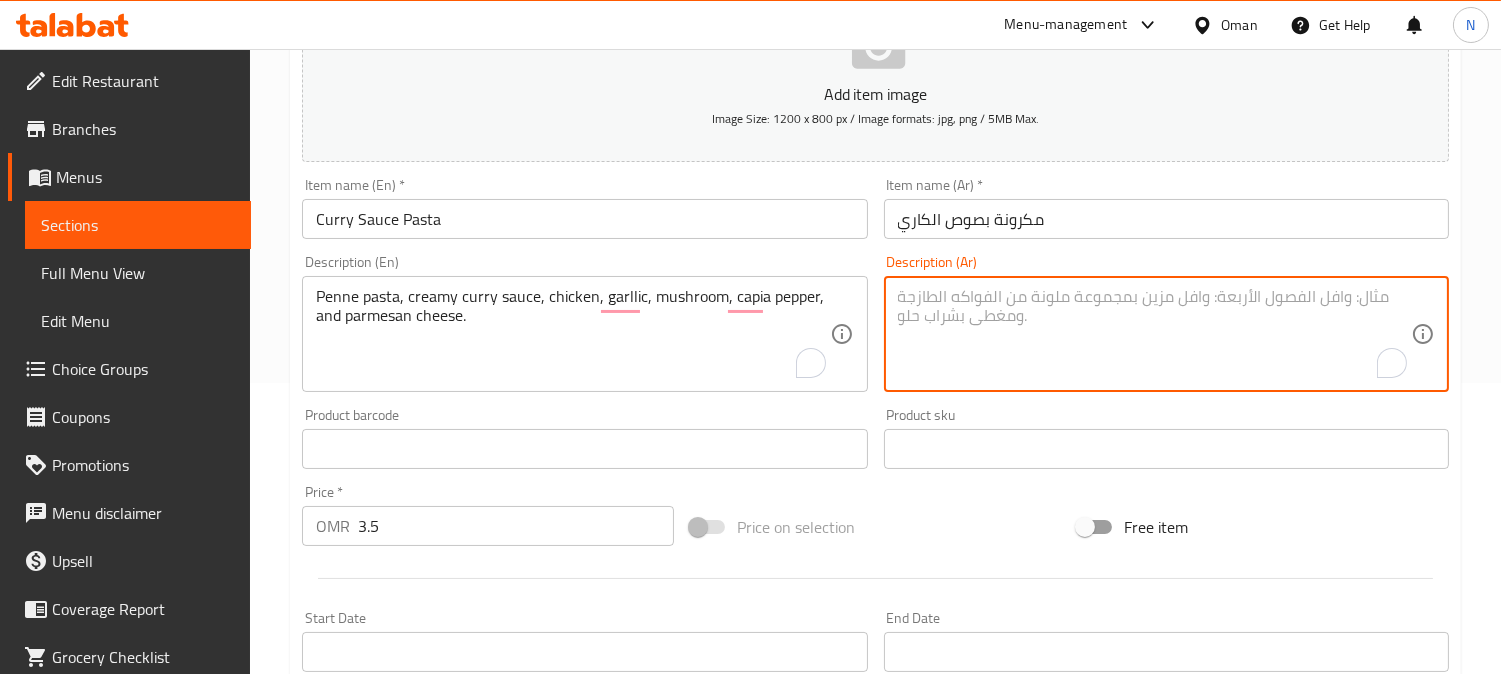 paste on "معكرونة بيني، صلصة الكاري الكريمية، دجاج، ثوم، مشروم، فلفل كابيا، وجبنة بارميزان." 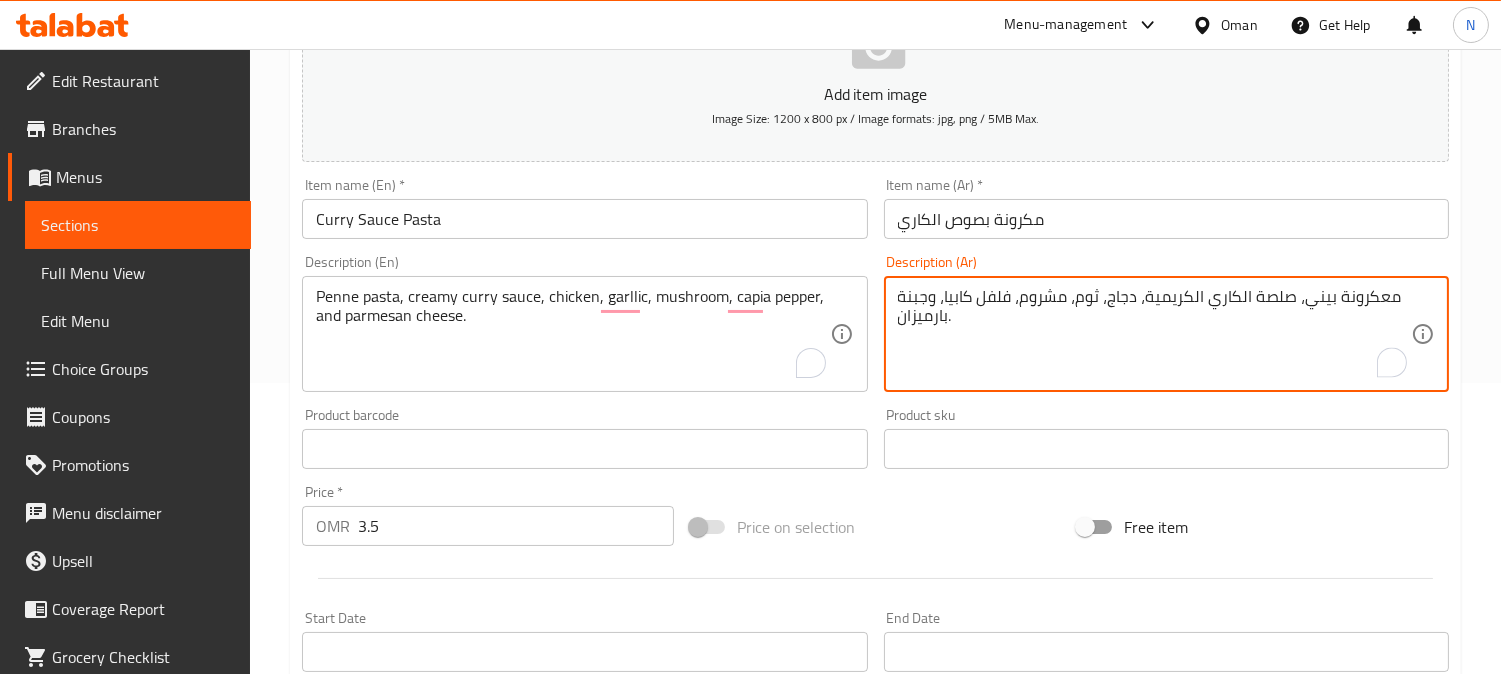 click on "مكرونة بصوص الكاري" at bounding box center (1166, 219) 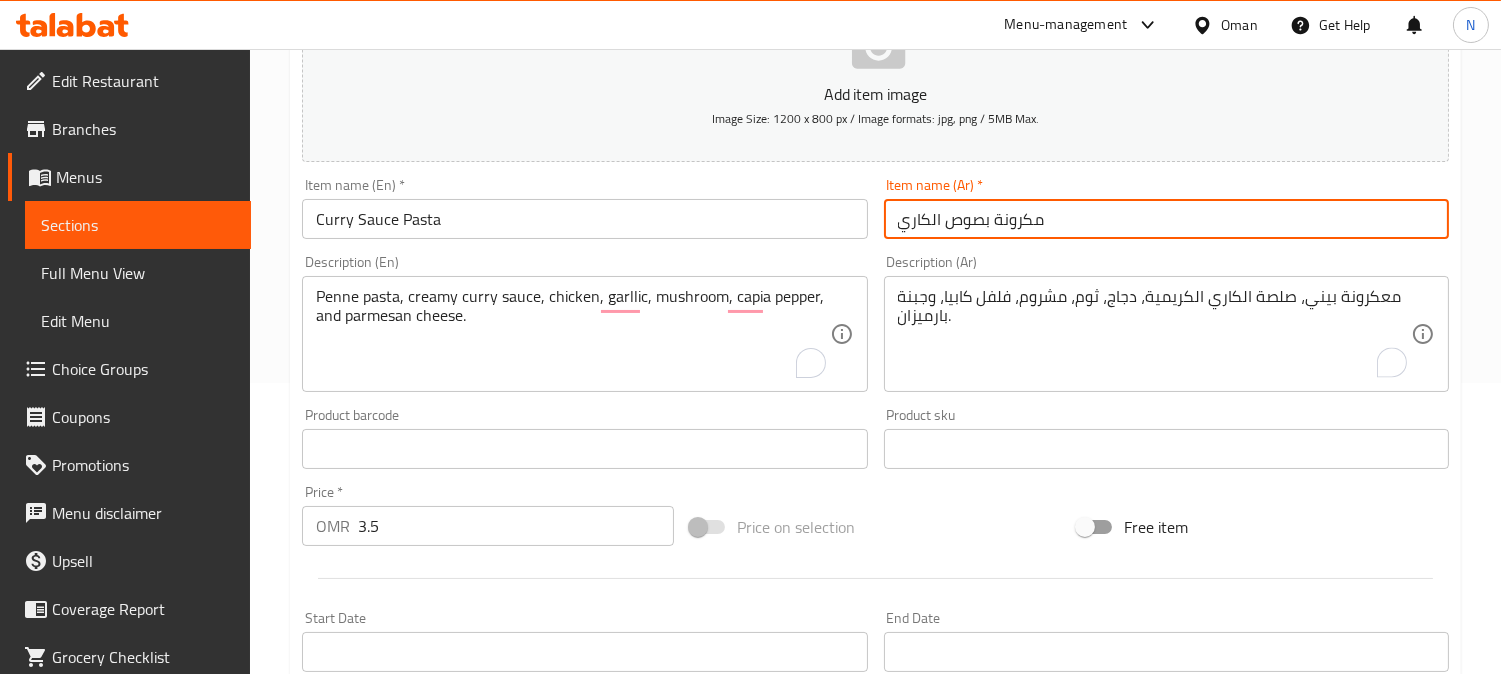click on "مكرونة بصوص الكاري" at bounding box center [1166, 219] 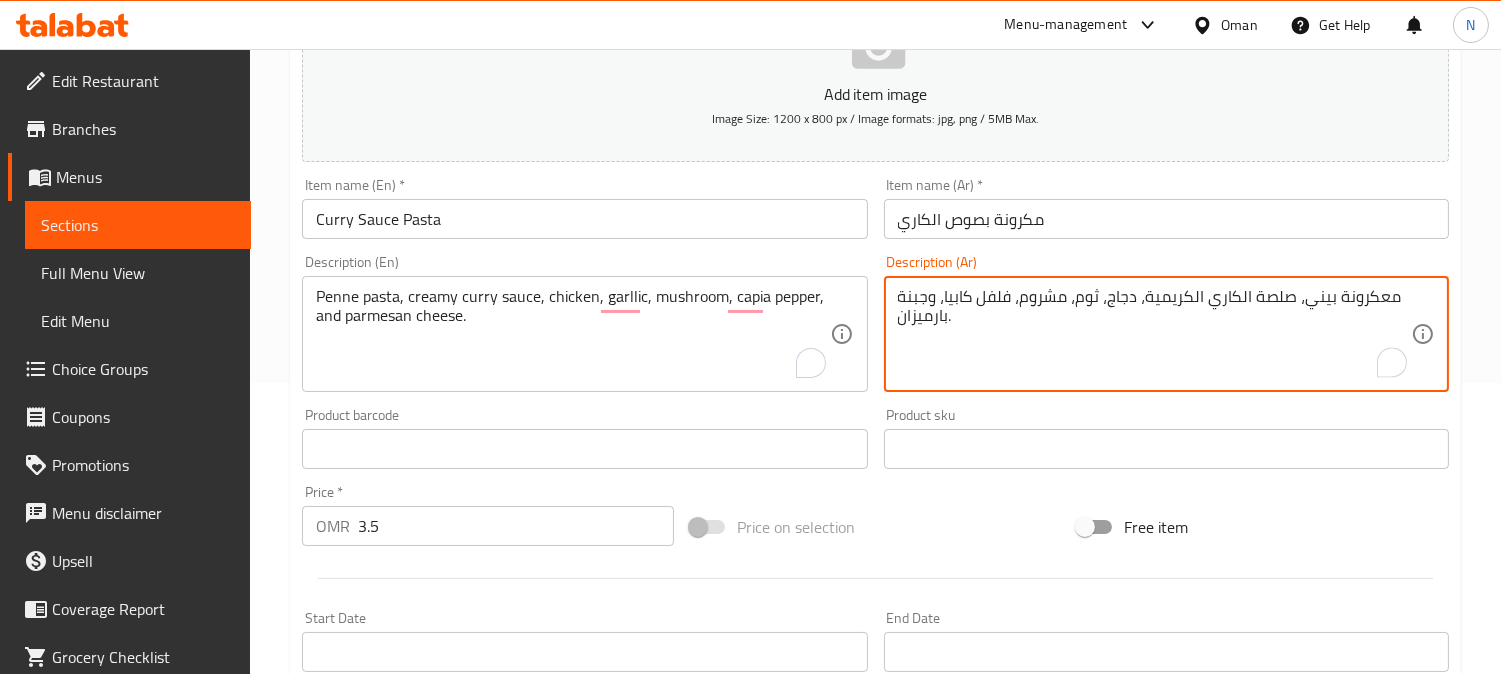 click on "معكرونة بيني، صلصة الكاري الكريمية، دجاج، ثوم، مشروم، فلفل كابيا، وجبنة بارميزان." at bounding box center (1154, 334) 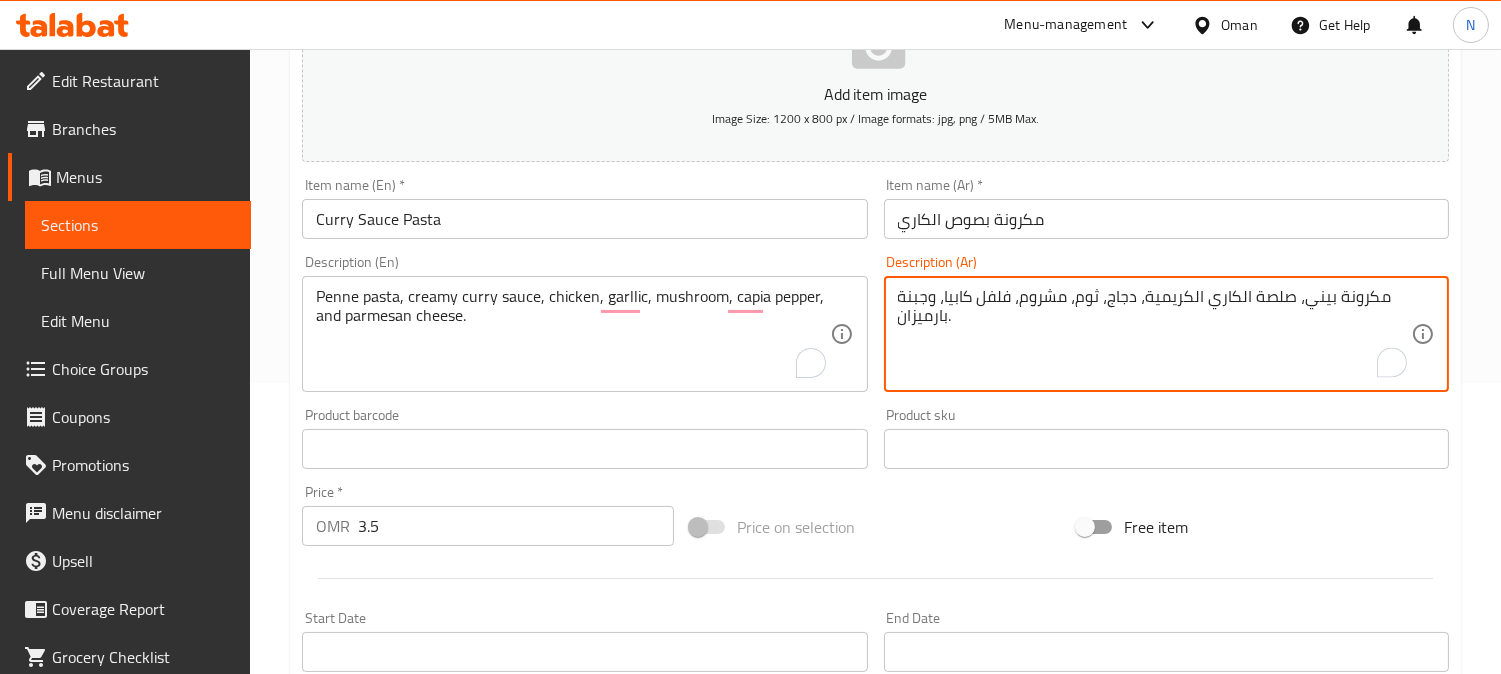 click on "مكرونة بيني، صلصة الكاري الكريمية، دجاج، ثوم، مشروم، فلفل كابيا، وجبنة بارميزان." at bounding box center (1154, 334) 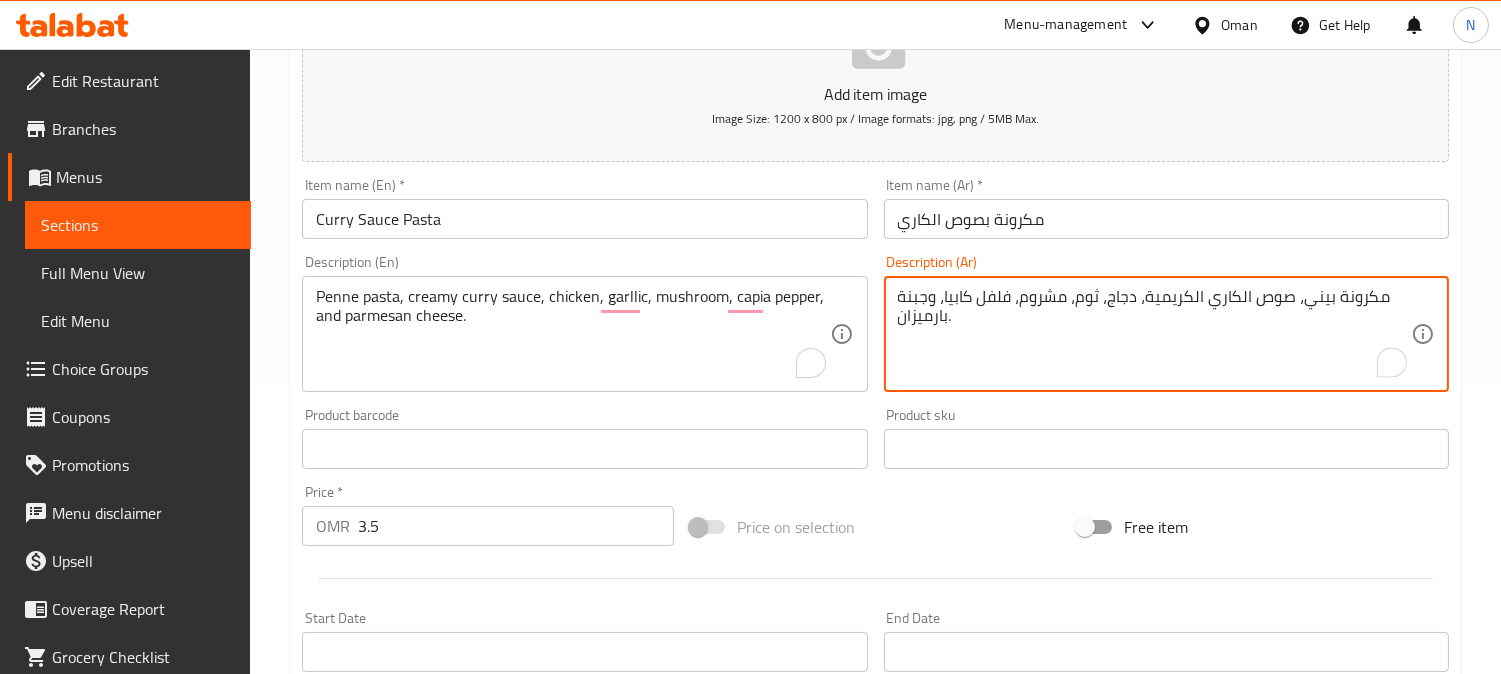 click on "مكرونة بيني، صوص الكاري الكريمية، دجاج، ثوم، مشروم، فلفل كابيا، وجبنة بارميزان." at bounding box center [1154, 334] 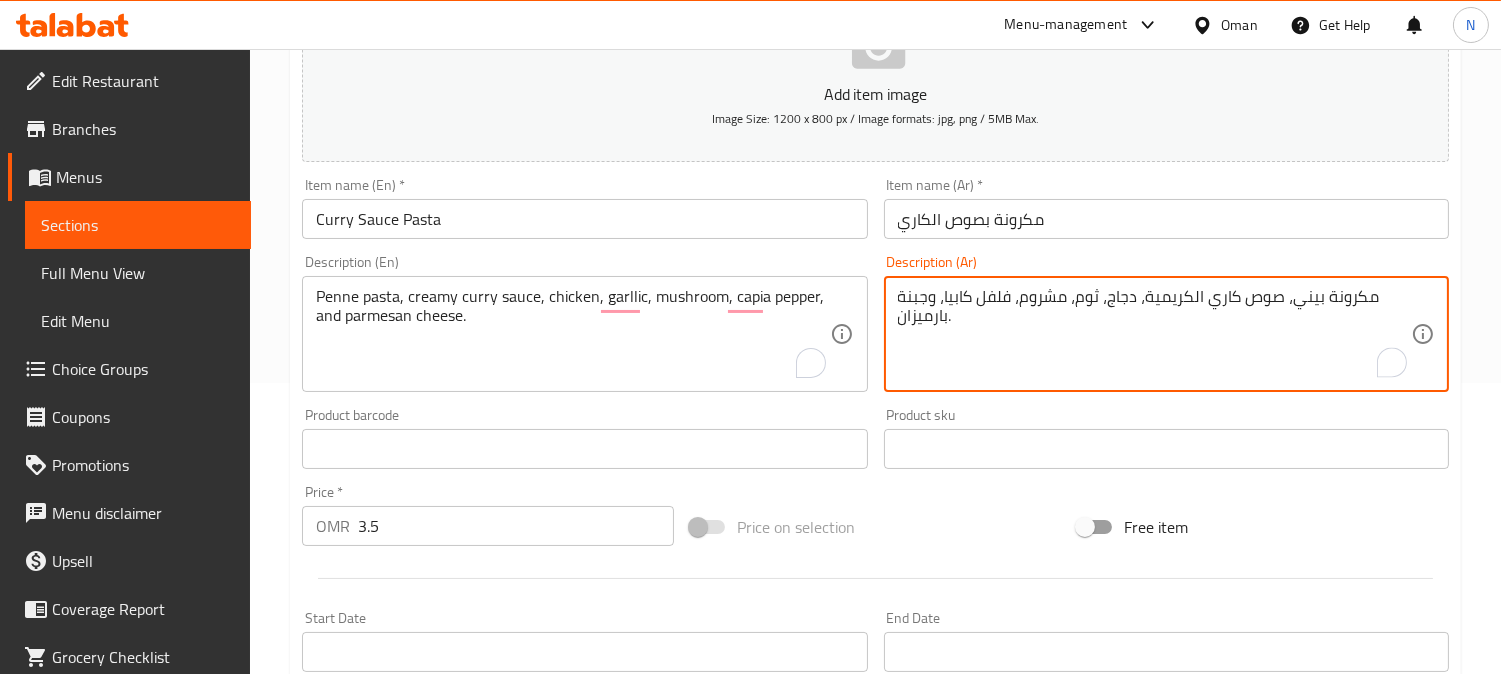 click on "مكرونة بيني، صوص كاري الكريمية، دجاج، ثوم، مشروم، فلفل كابيا، وجبنة بارميزان." at bounding box center [1154, 334] 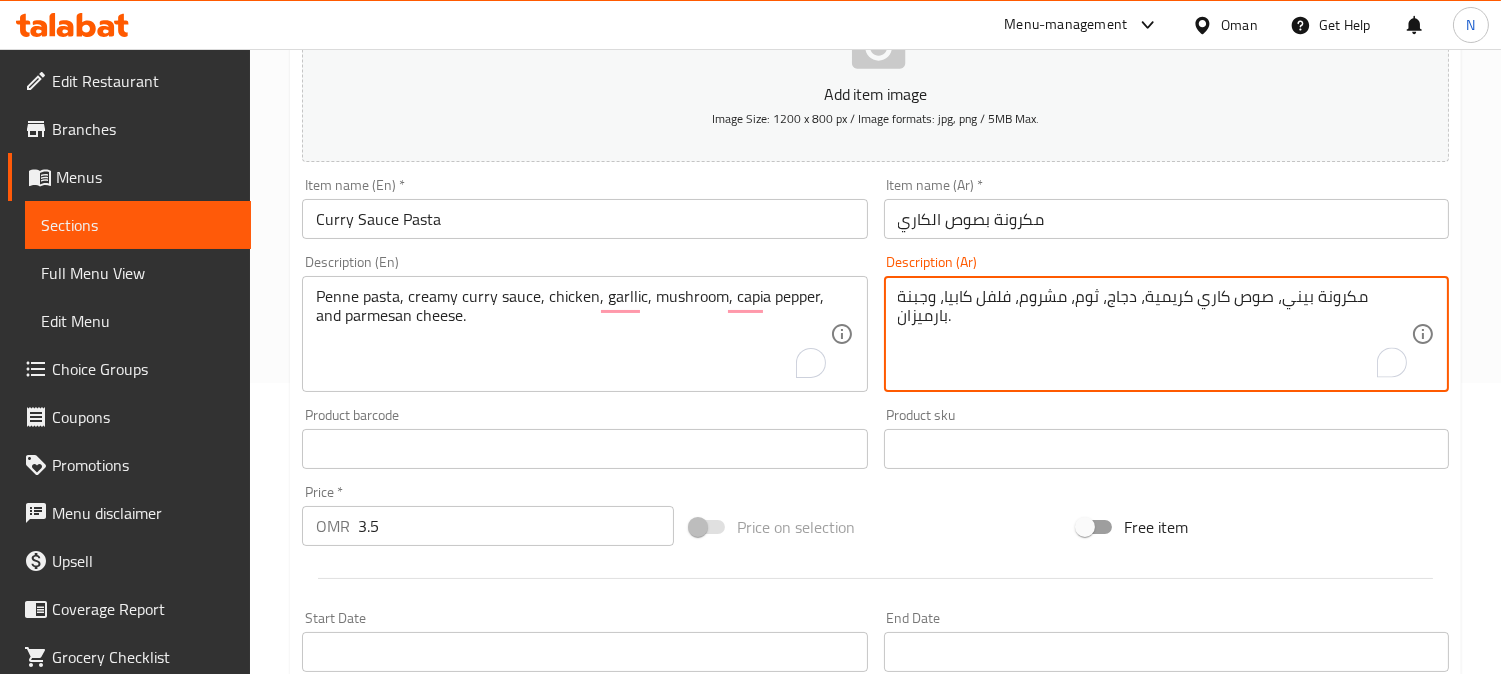 click on "مكرونة بيني، صوص كاري كريمية، دجاج، ثوم، مشروم، فلفل كابيا، وجبنة بارميزان." at bounding box center [1154, 334] 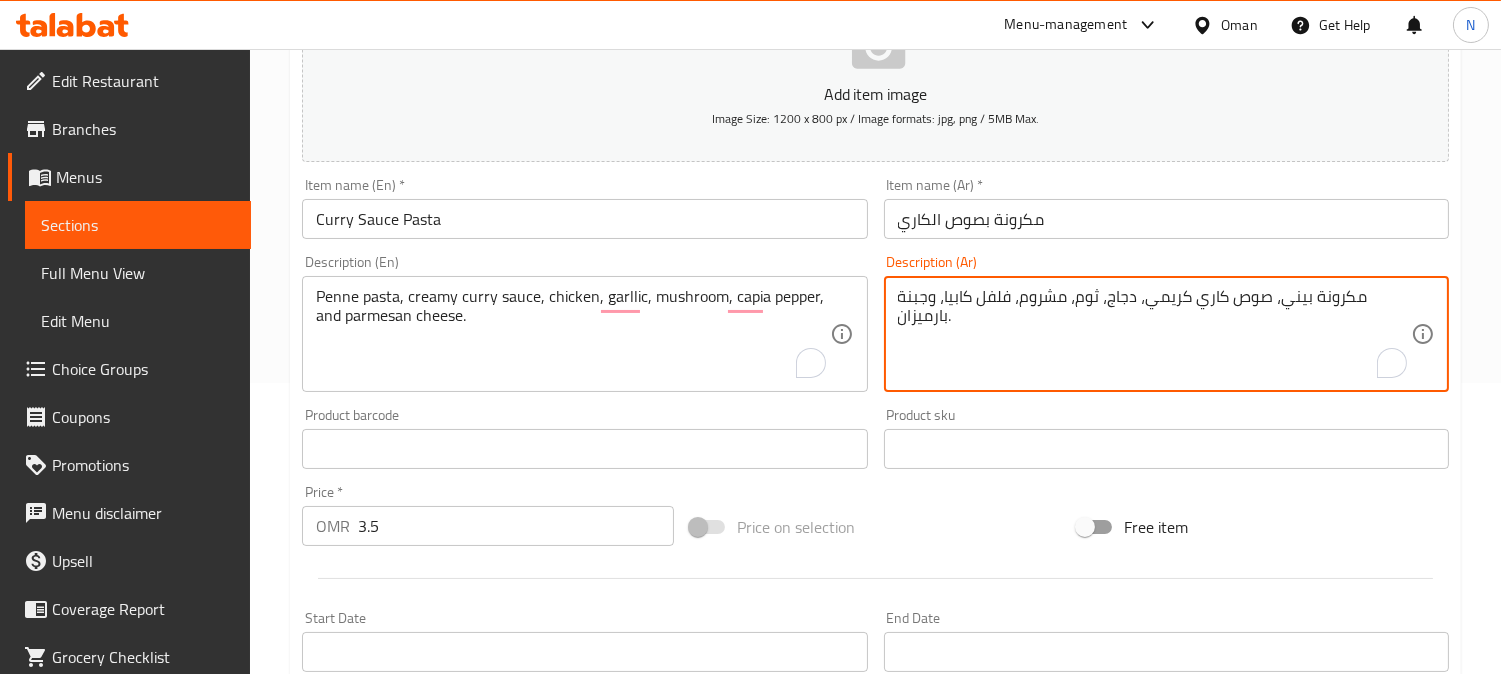 click on "مكرونة بيني، صوص كاري كريمي، دجاج، ثوم، مشروم، فلفل كابيا، وجبنة بارميزان." at bounding box center [1154, 334] 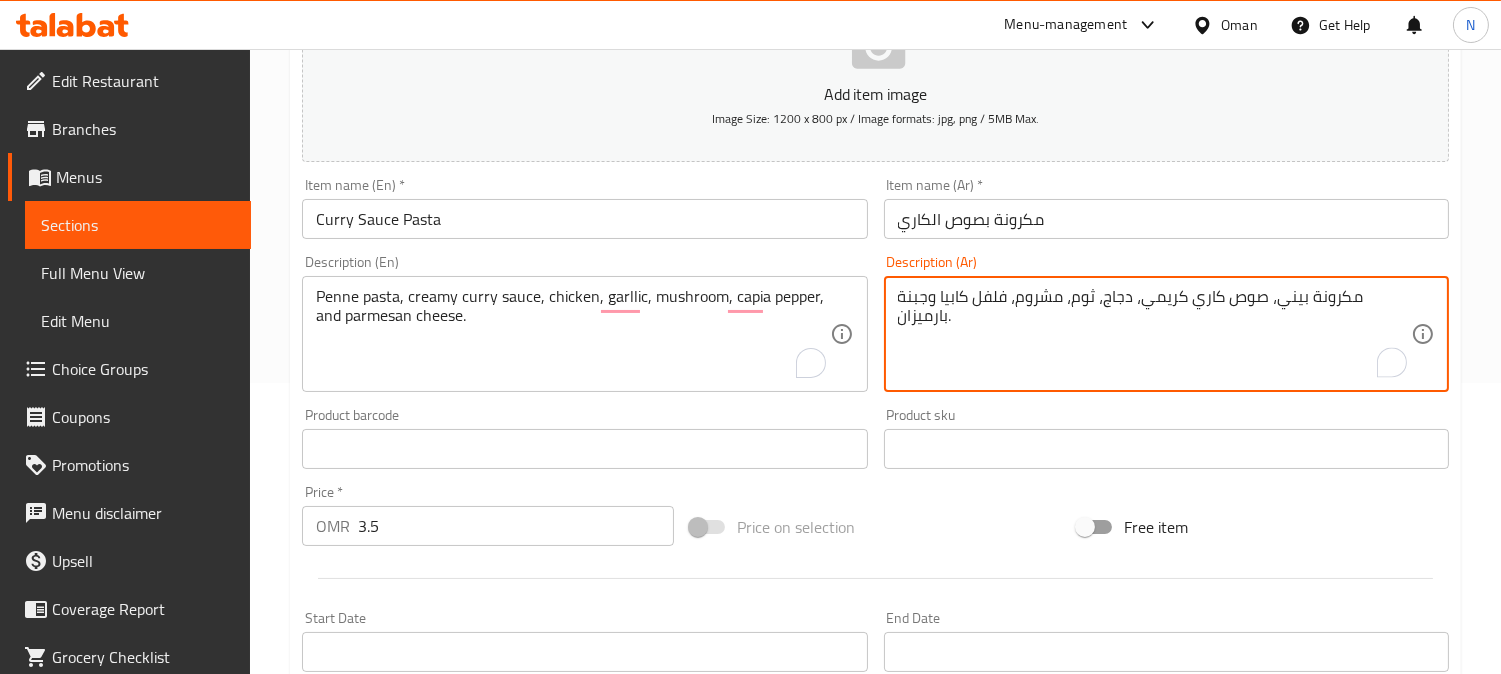 type on "مكرونة بيني، صوص كاري كريمي، دجاج، ثوم، مشروم، فلفل كابيا وجبنة بارميزان." 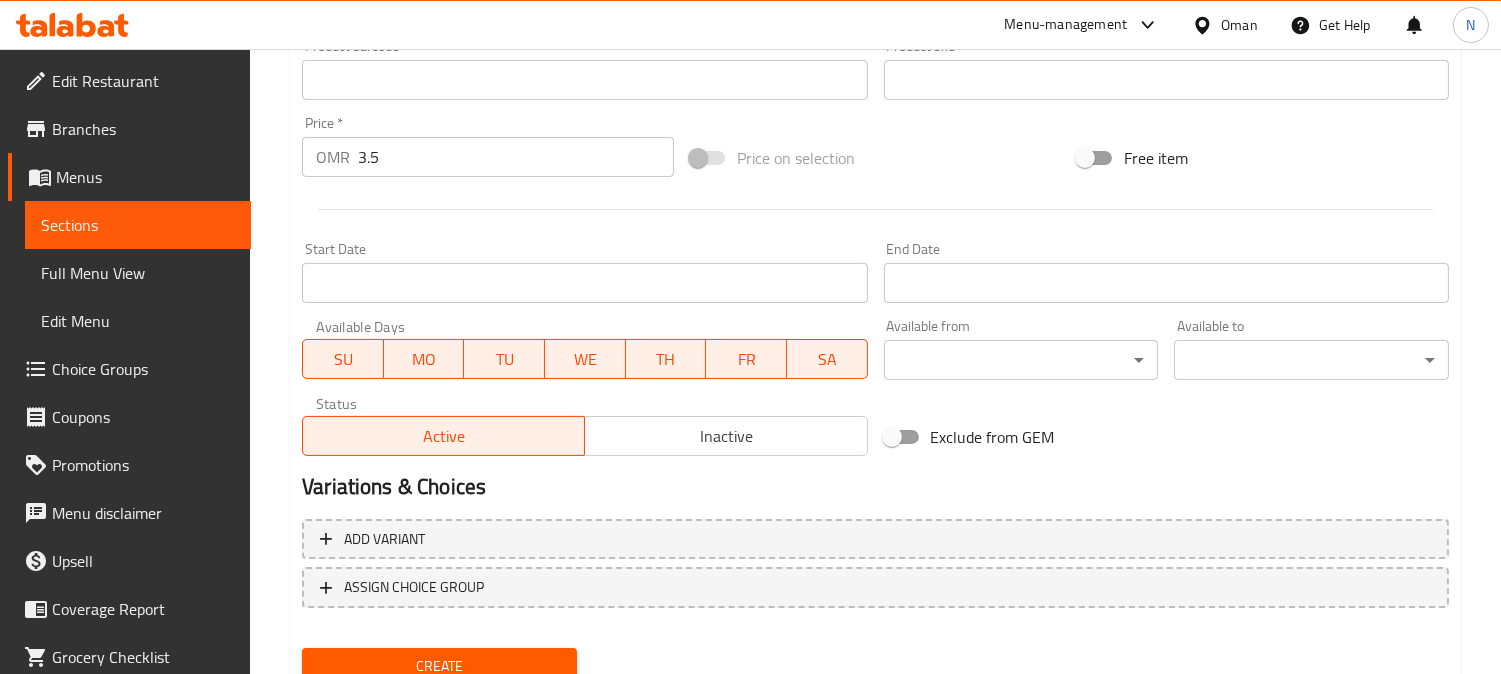 scroll, scrollTop: 735, scrollLeft: 0, axis: vertical 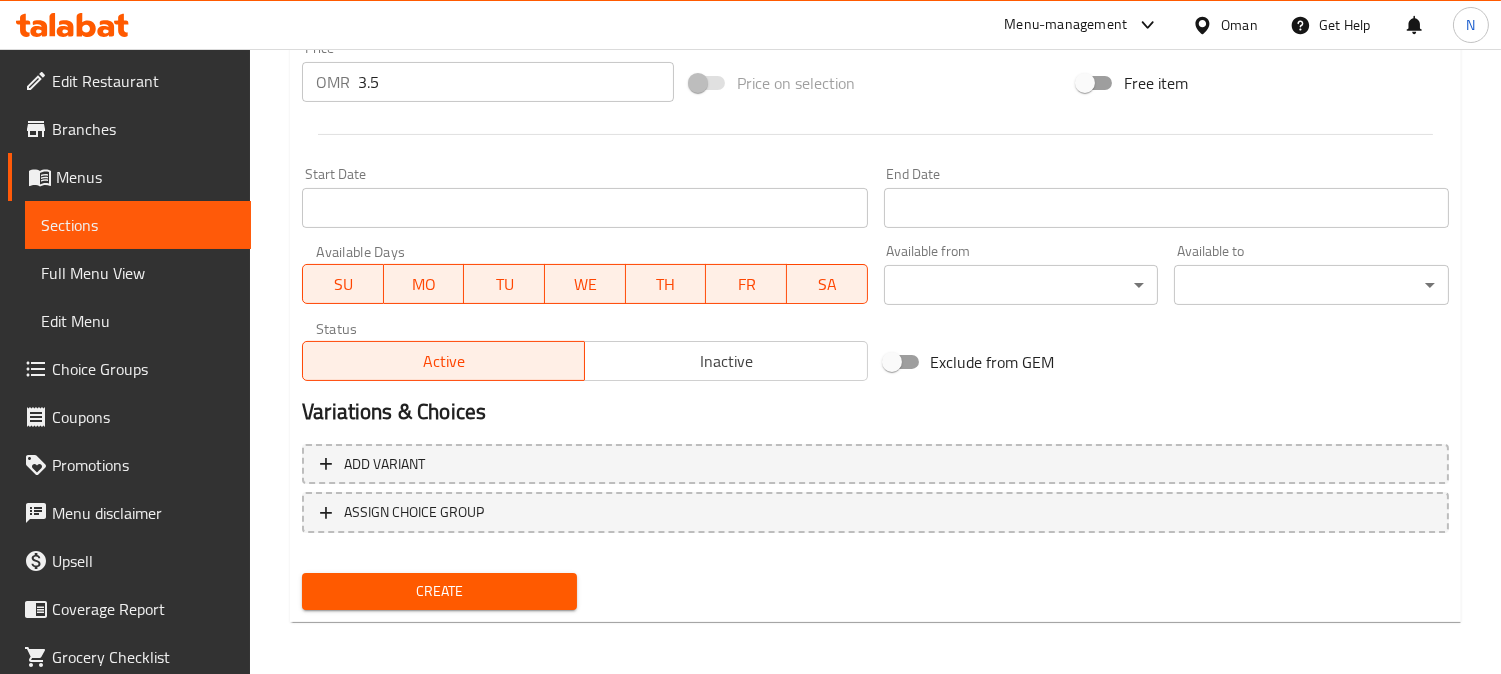 click on "Create" at bounding box center [439, 591] 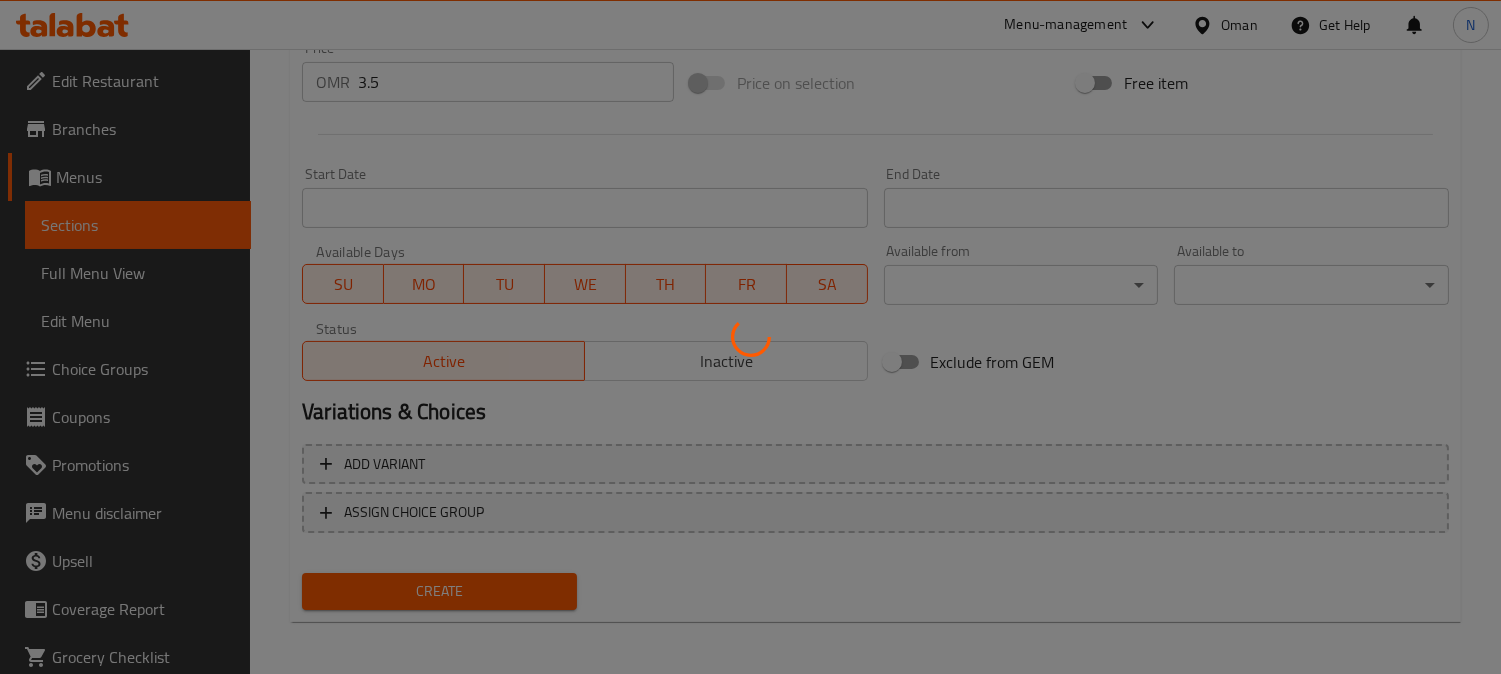 type 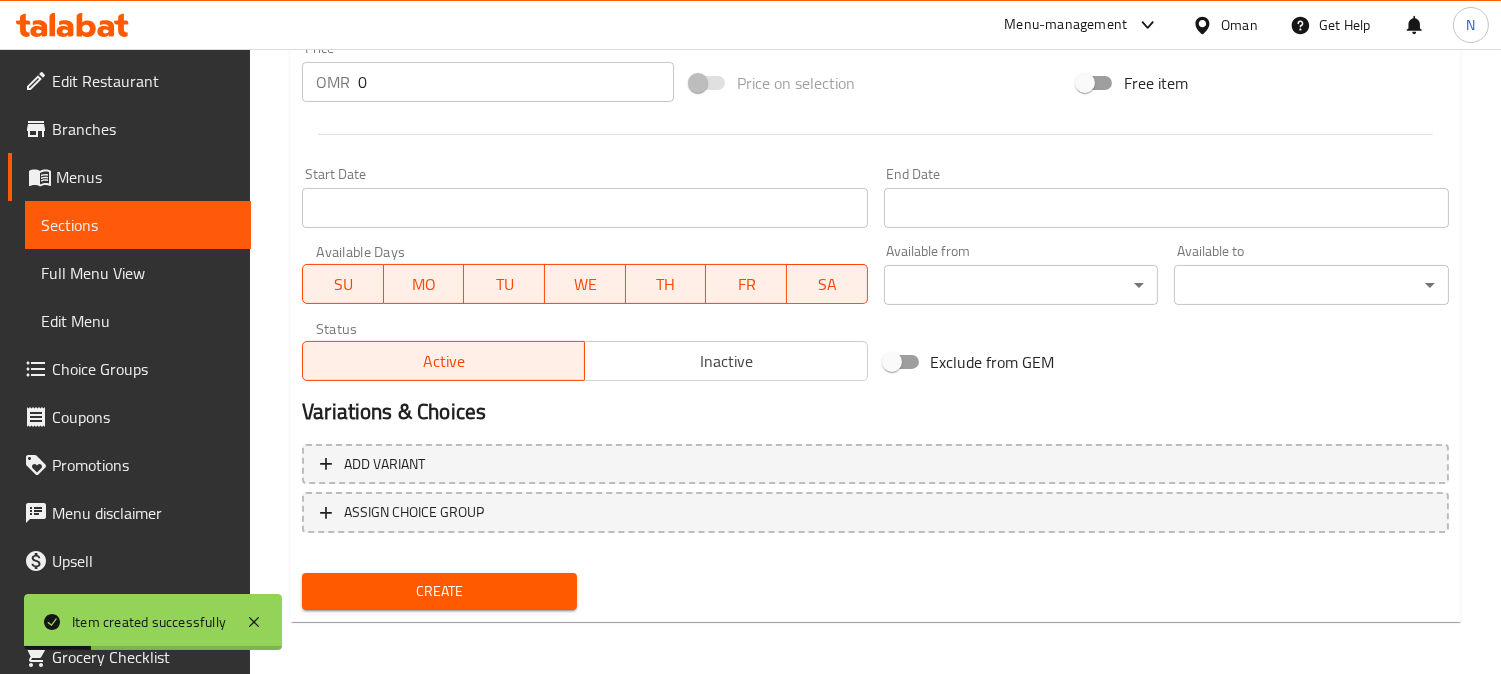 click on "Sections" at bounding box center [138, 225] 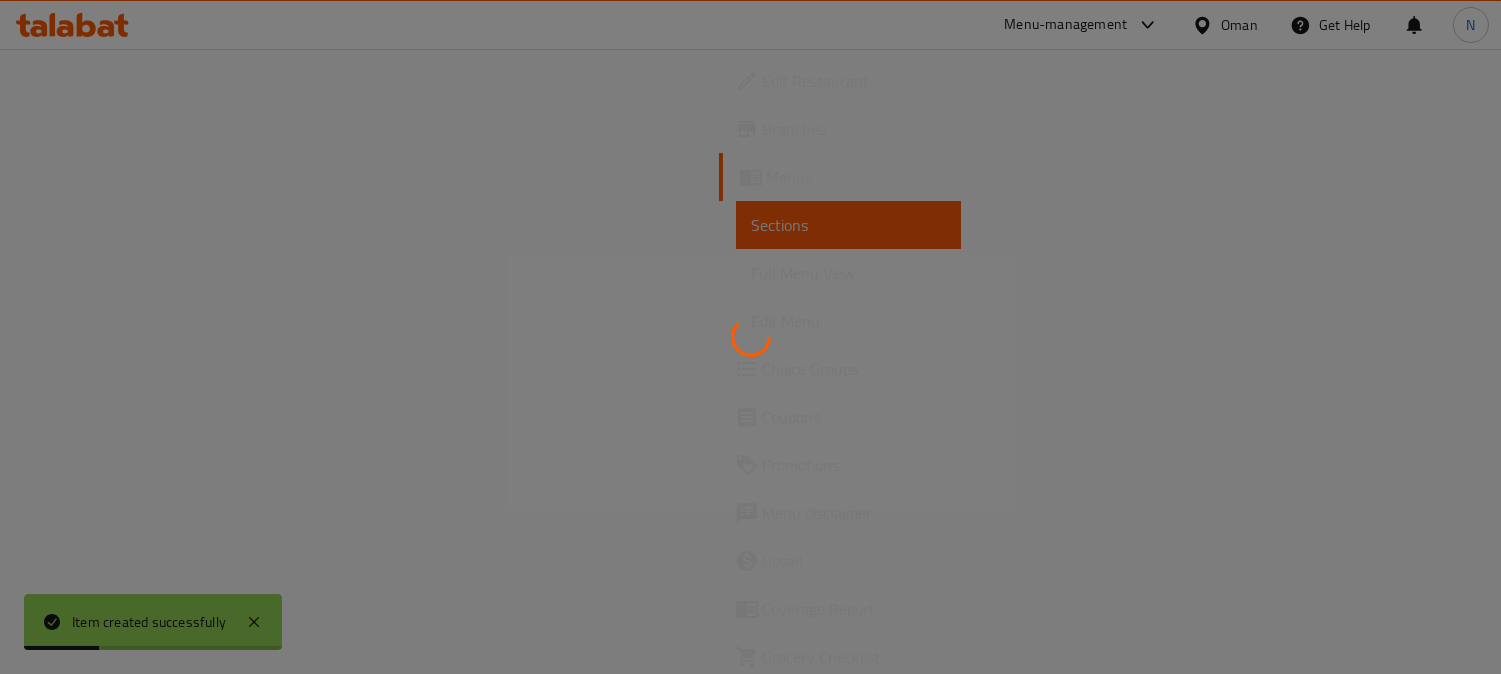 scroll, scrollTop: 0, scrollLeft: 0, axis: both 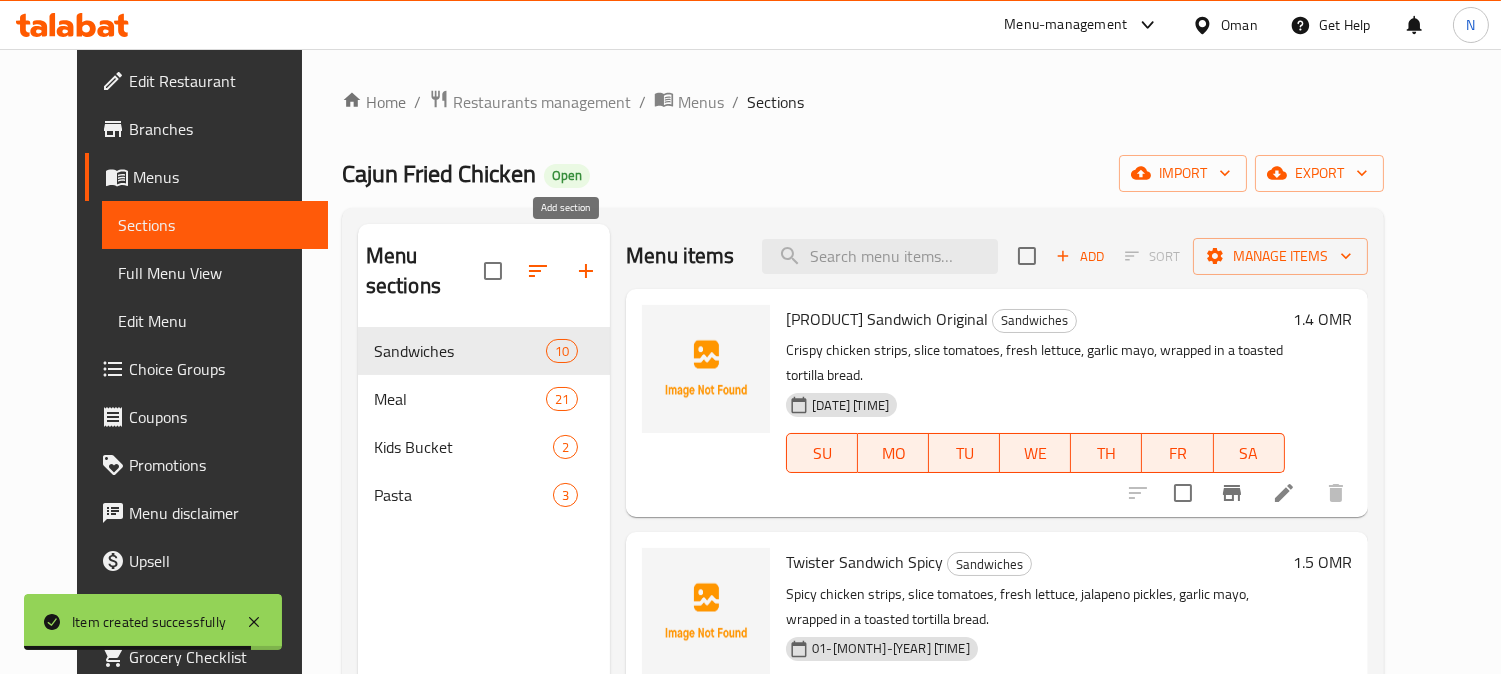 click at bounding box center (586, 271) 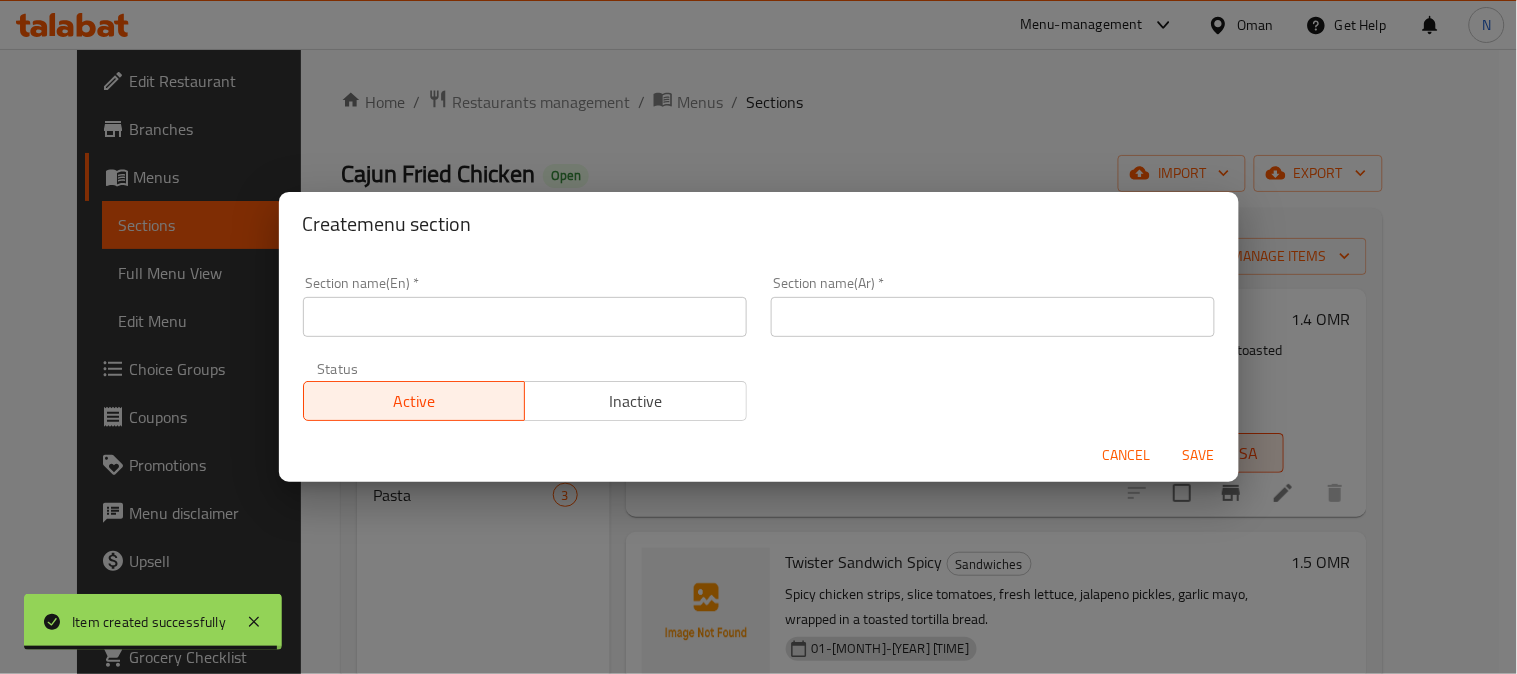 click at bounding box center [525, 317] 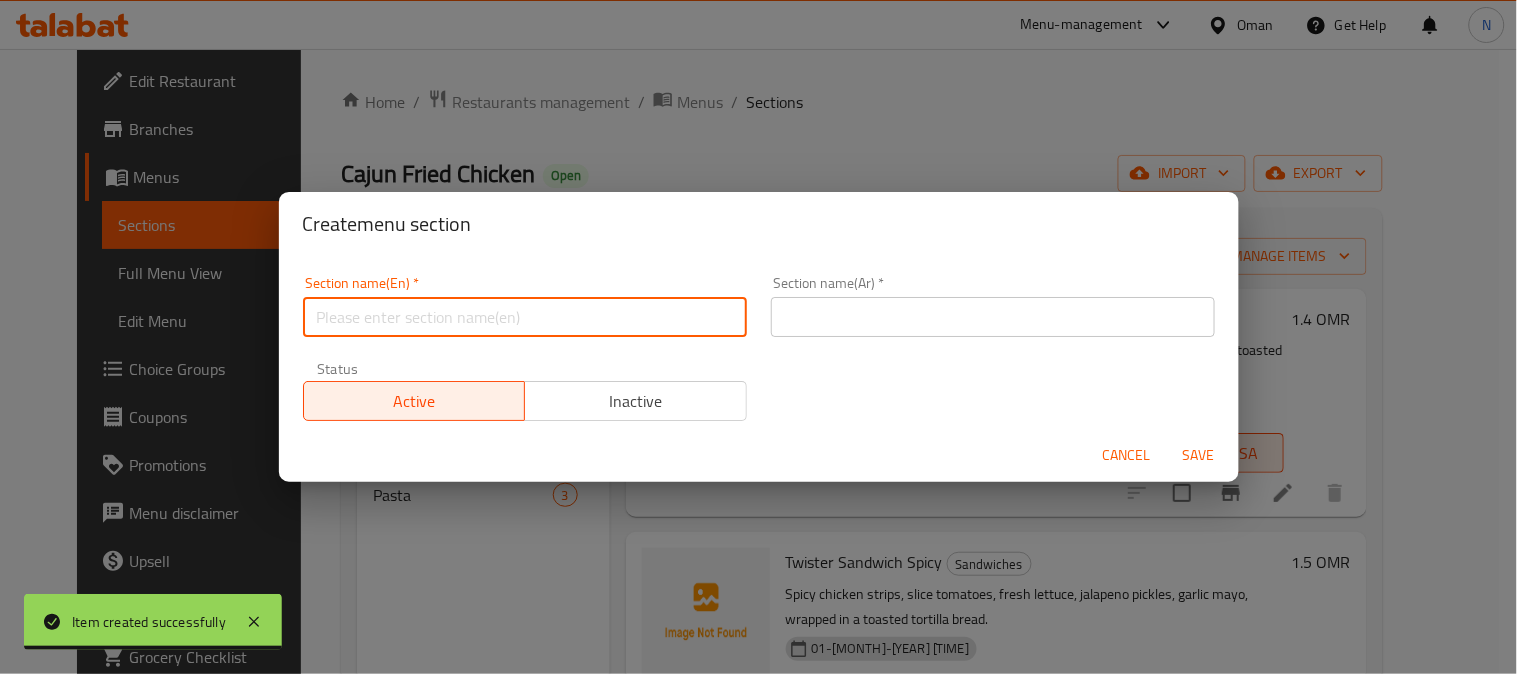 paste on "Fries" 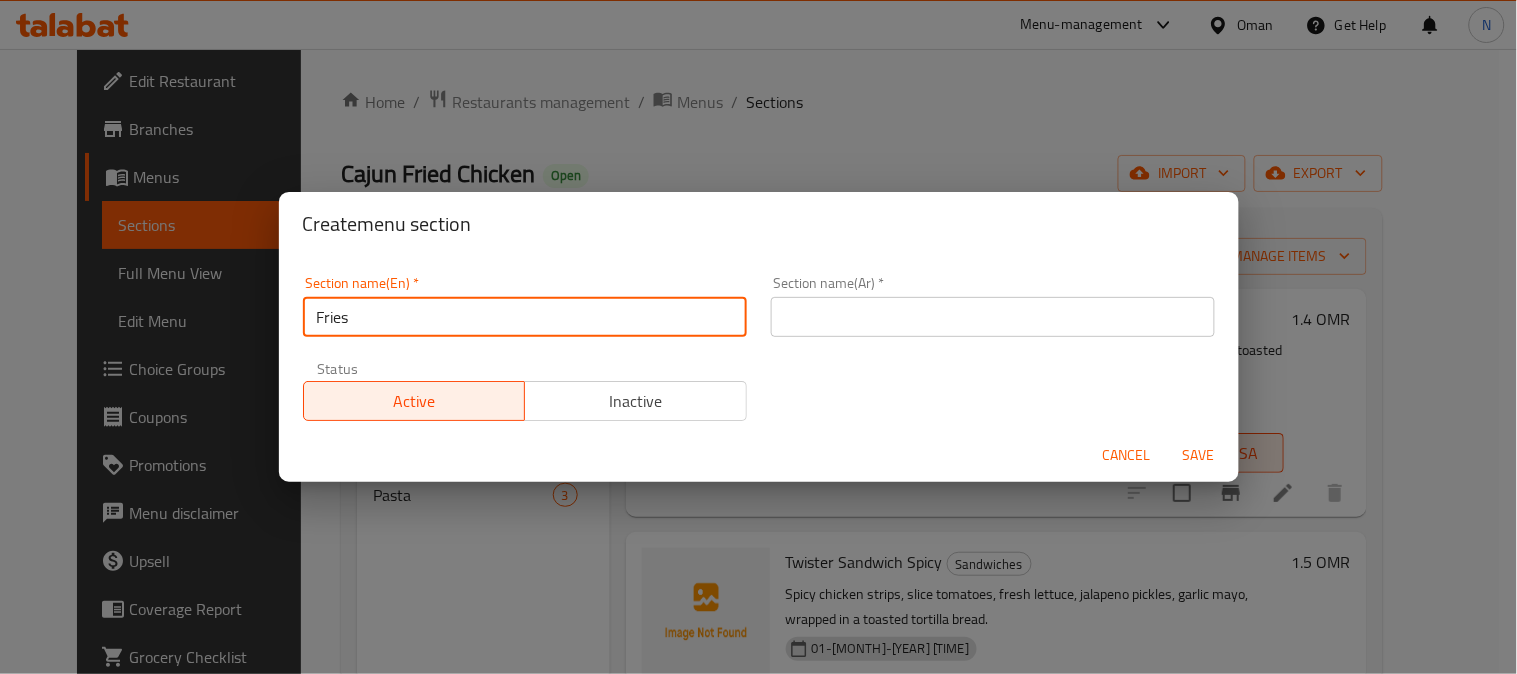 type on "Fries" 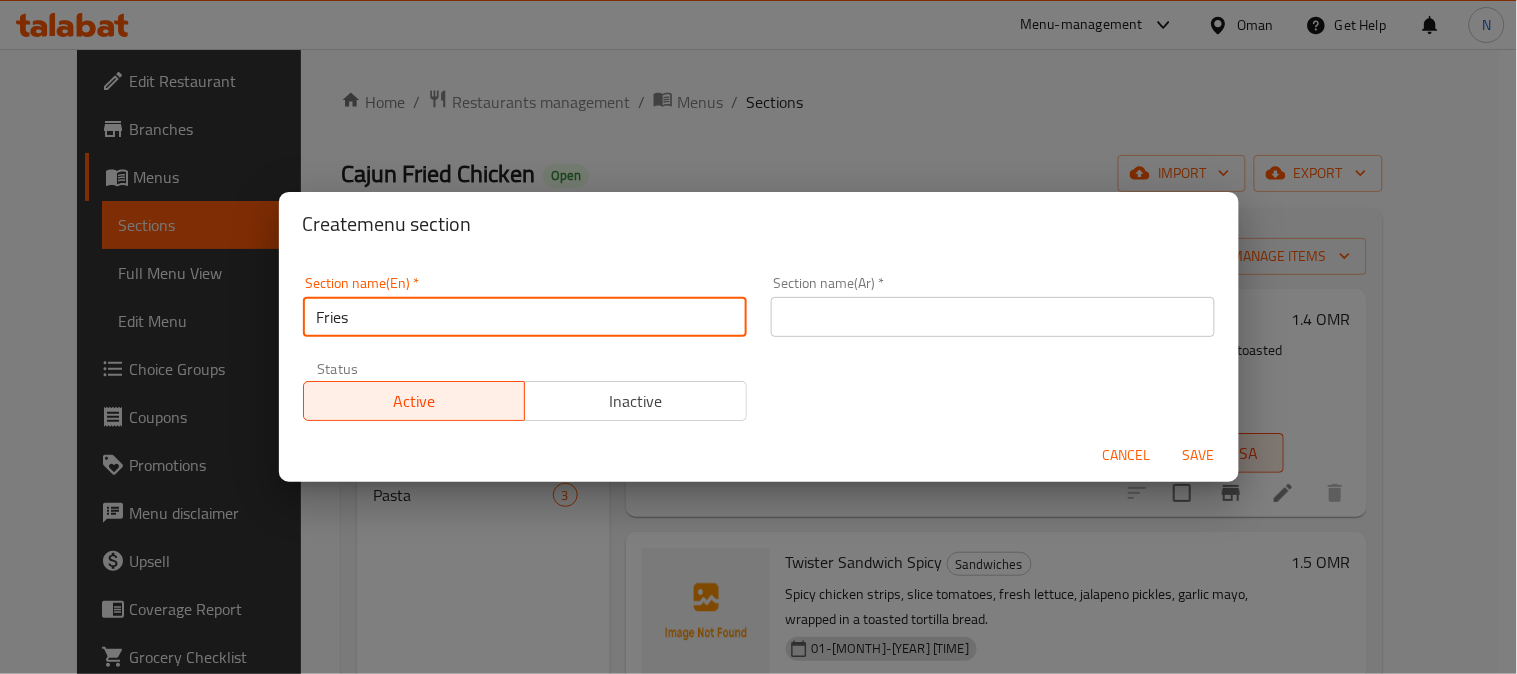 click at bounding box center (993, 317) 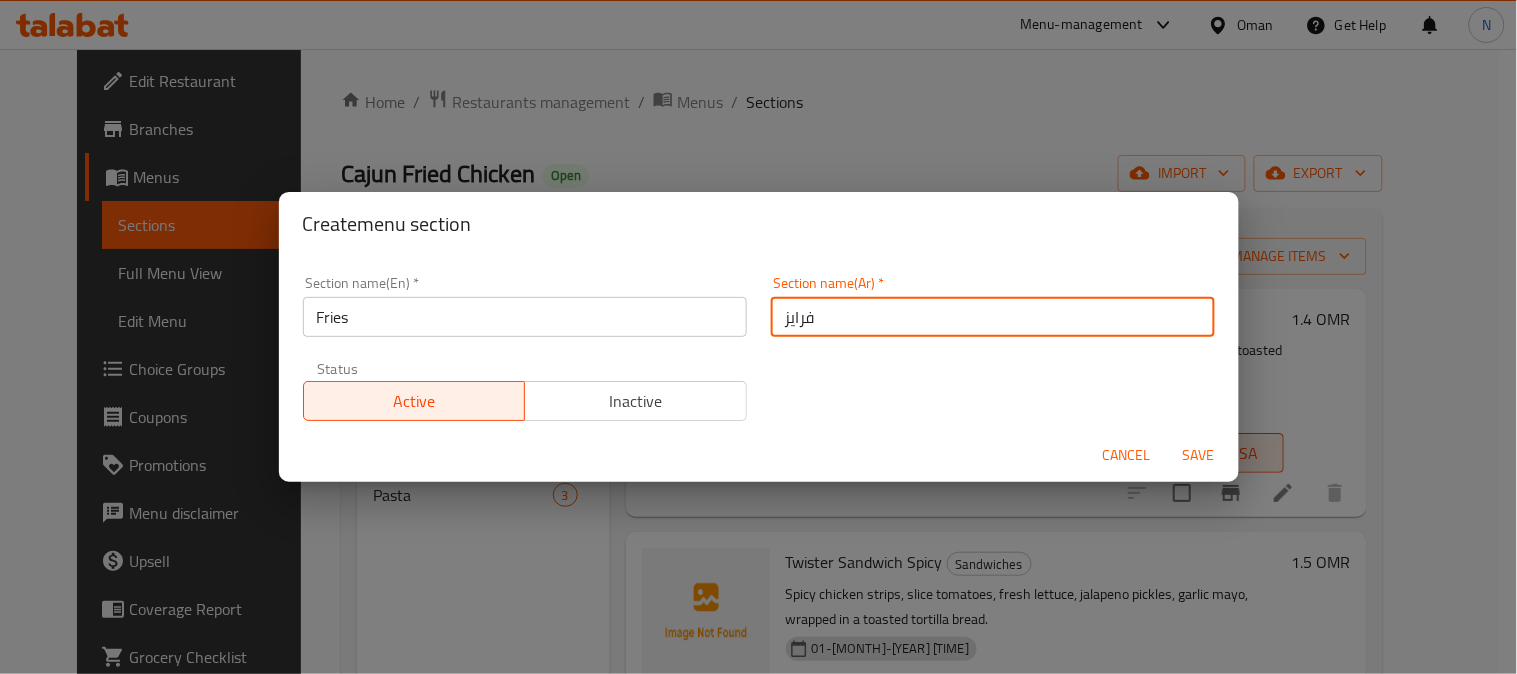 type on "فرايز" 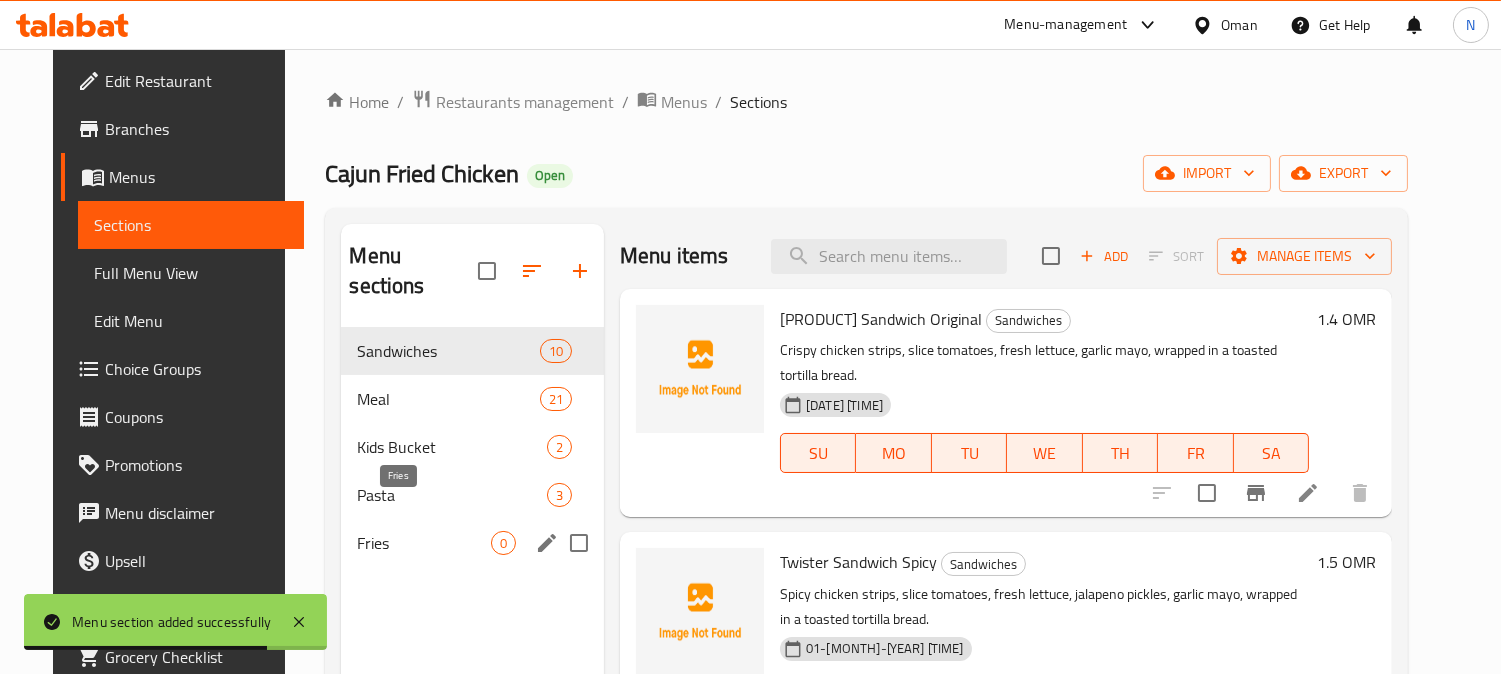 click on "Fries" at bounding box center [424, 543] 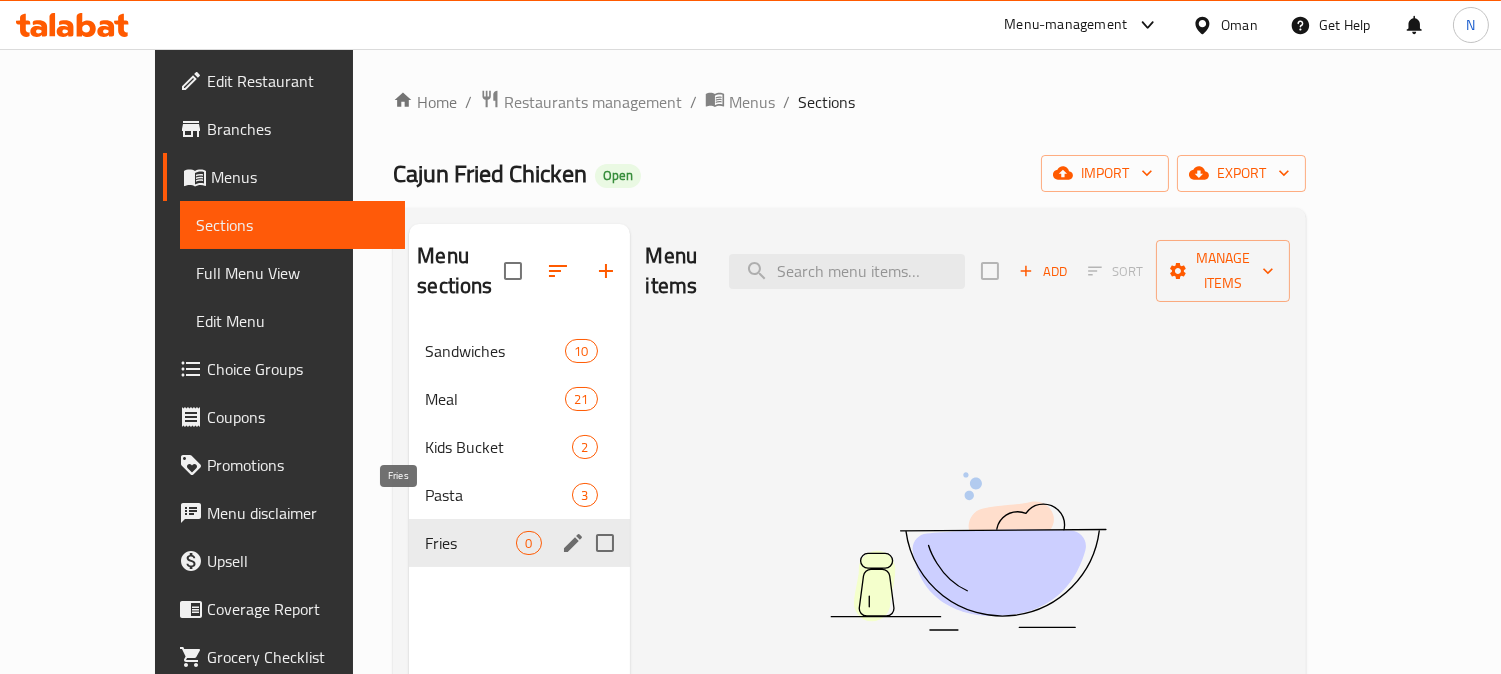 click on "Fries" at bounding box center [470, 543] 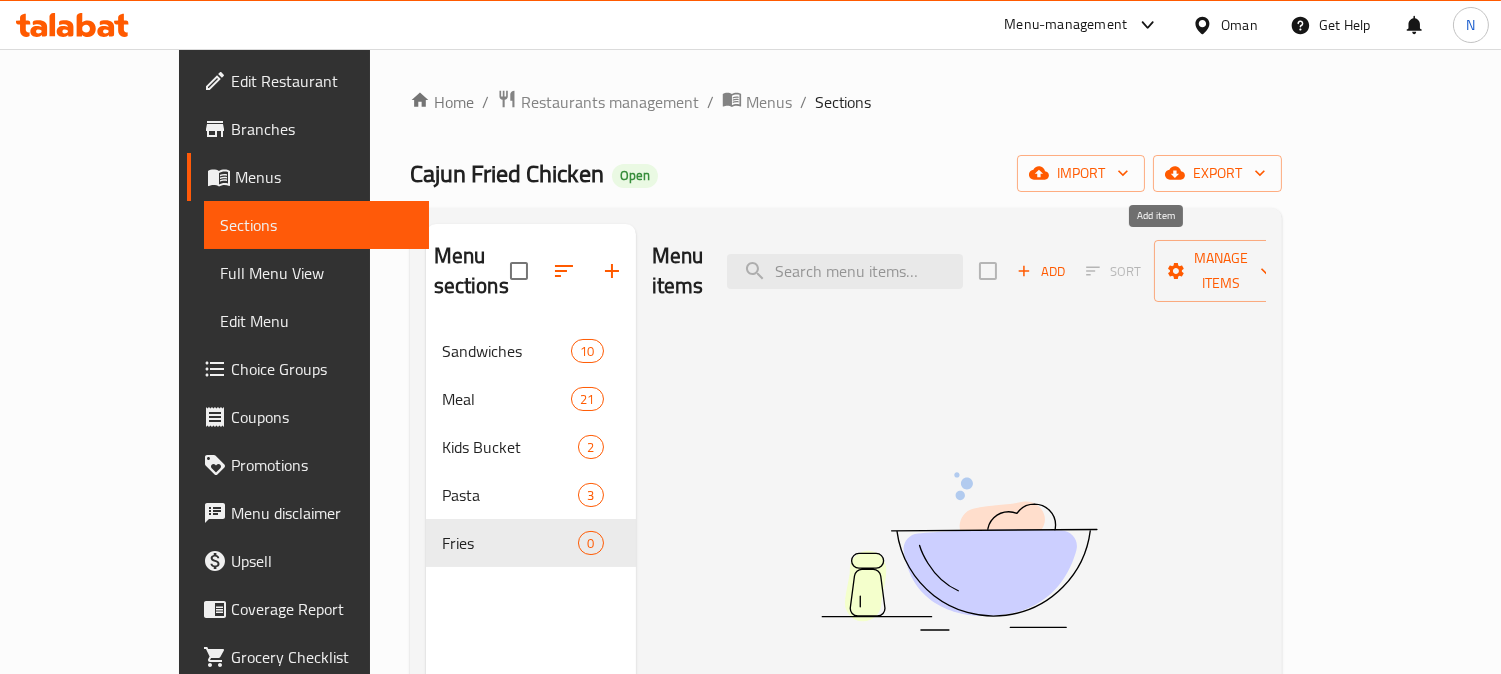 click on "Add" at bounding box center [1041, 271] 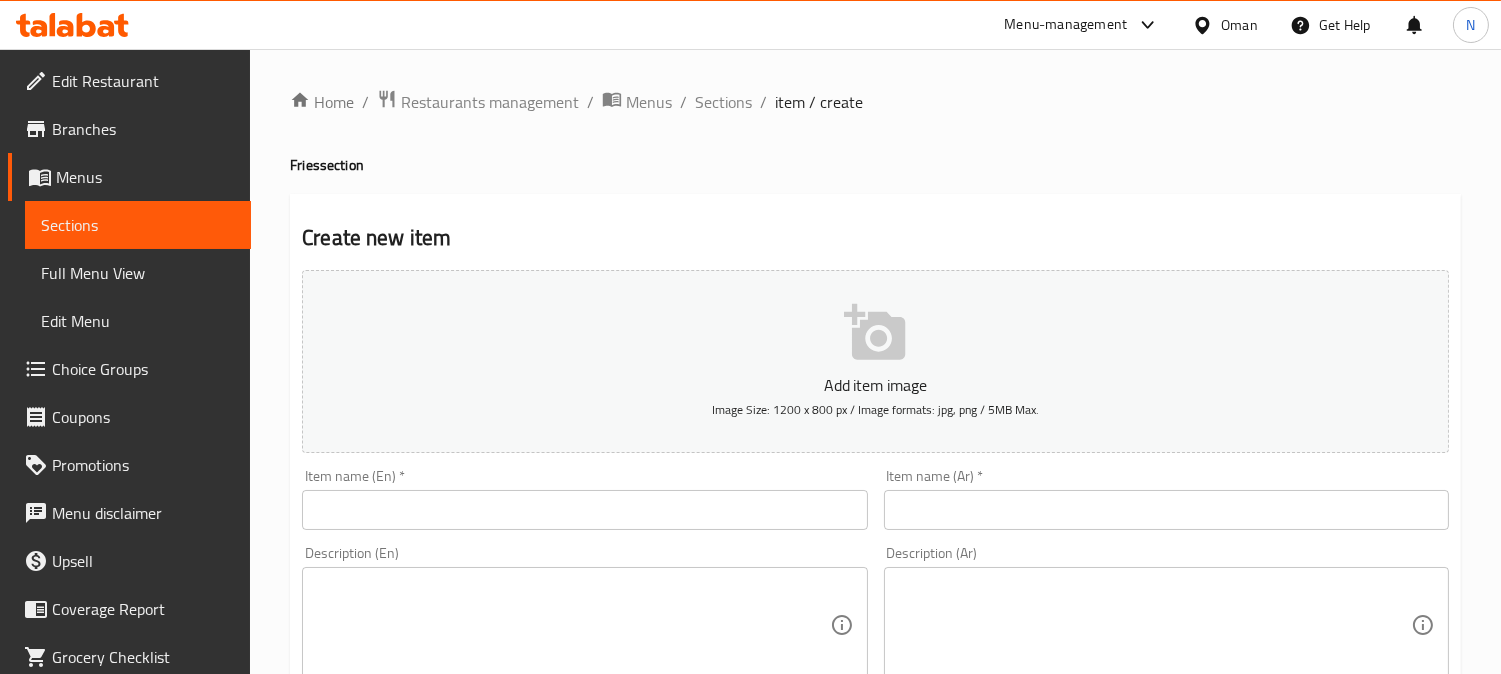 click at bounding box center [584, 510] 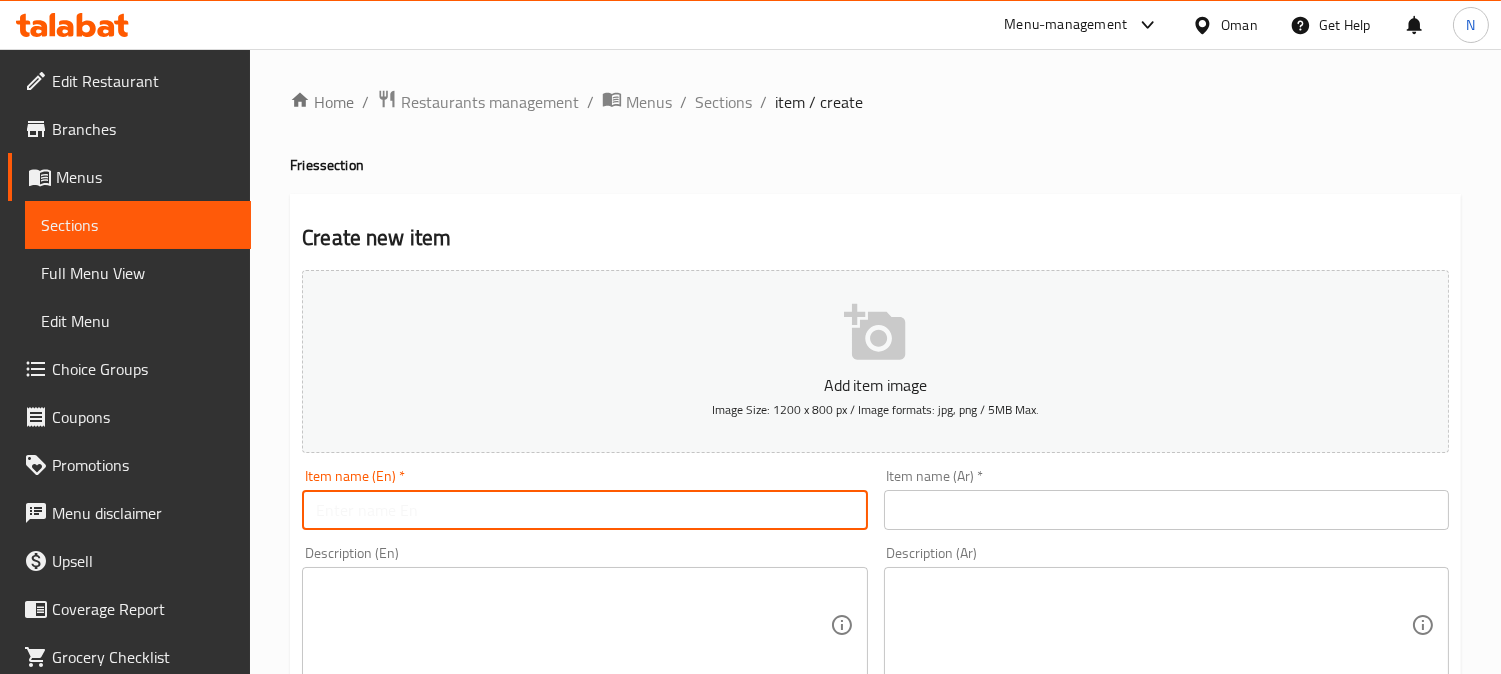 paste on "French Fries Small" 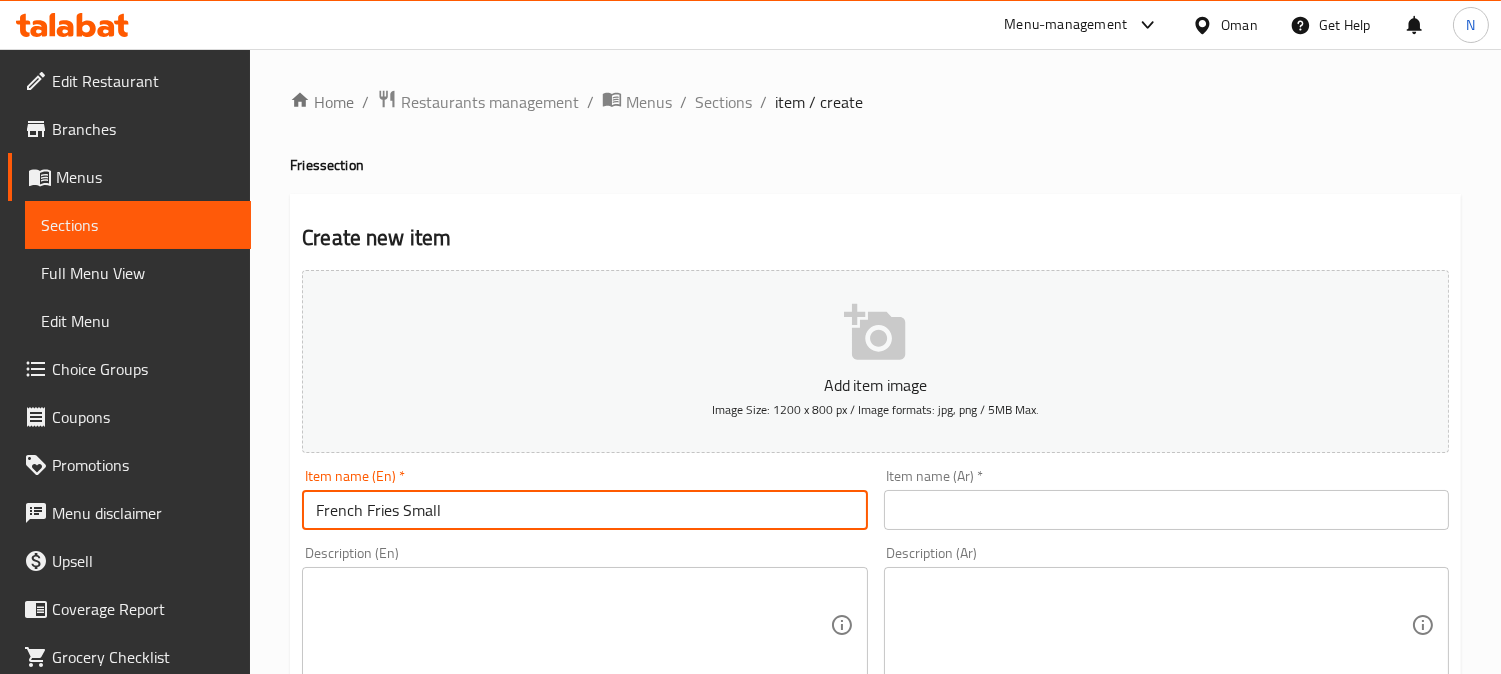 type on "French Fries Small" 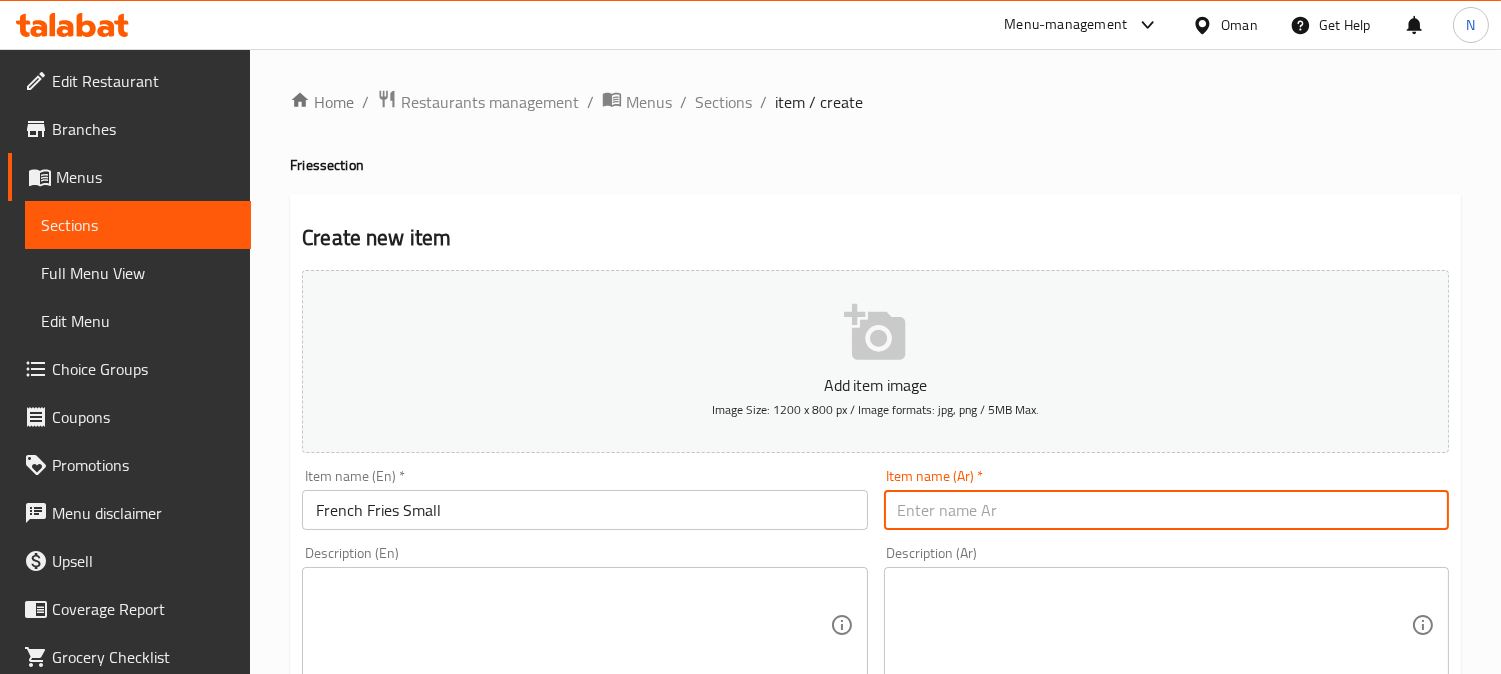click at bounding box center [1166, 510] 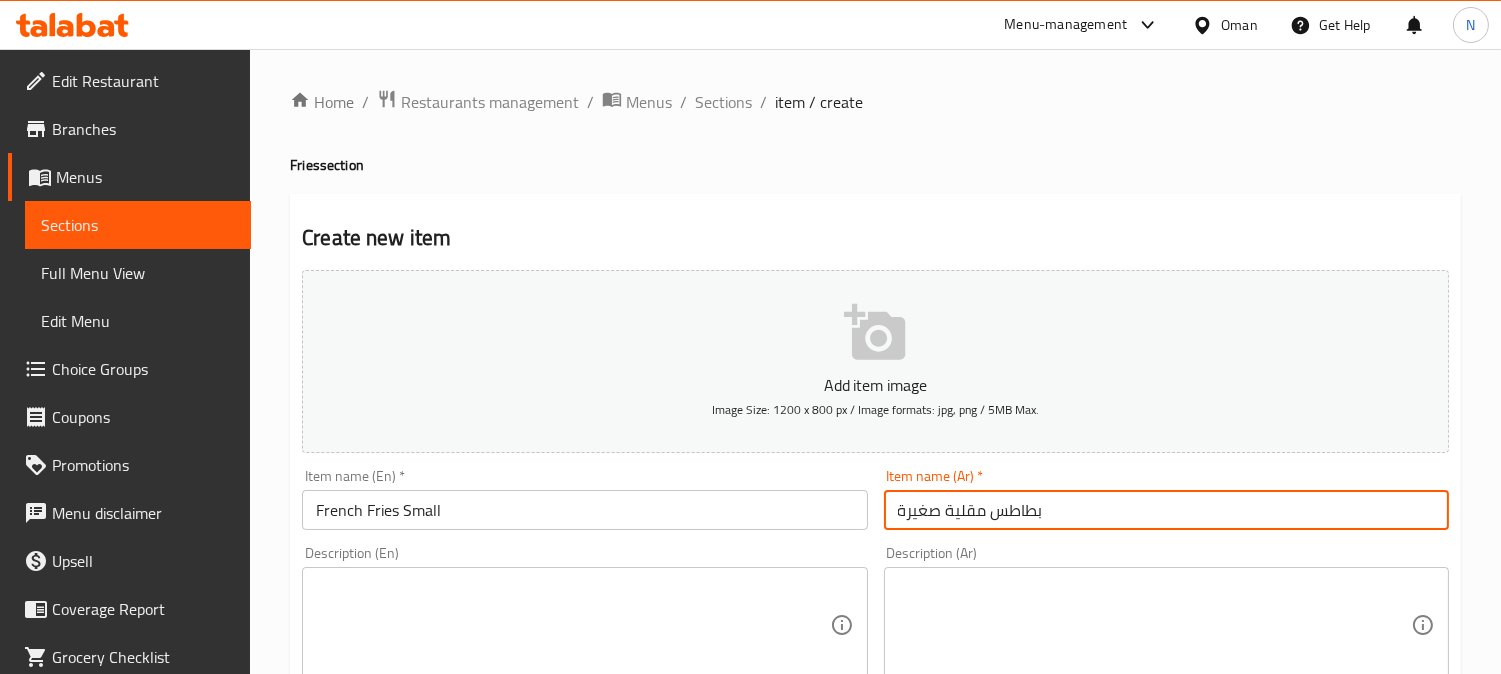 drag, startPoint x: 1006, startPoint y: 510, endPoint x: 995, endPoint y: 511, distance: 11.045361 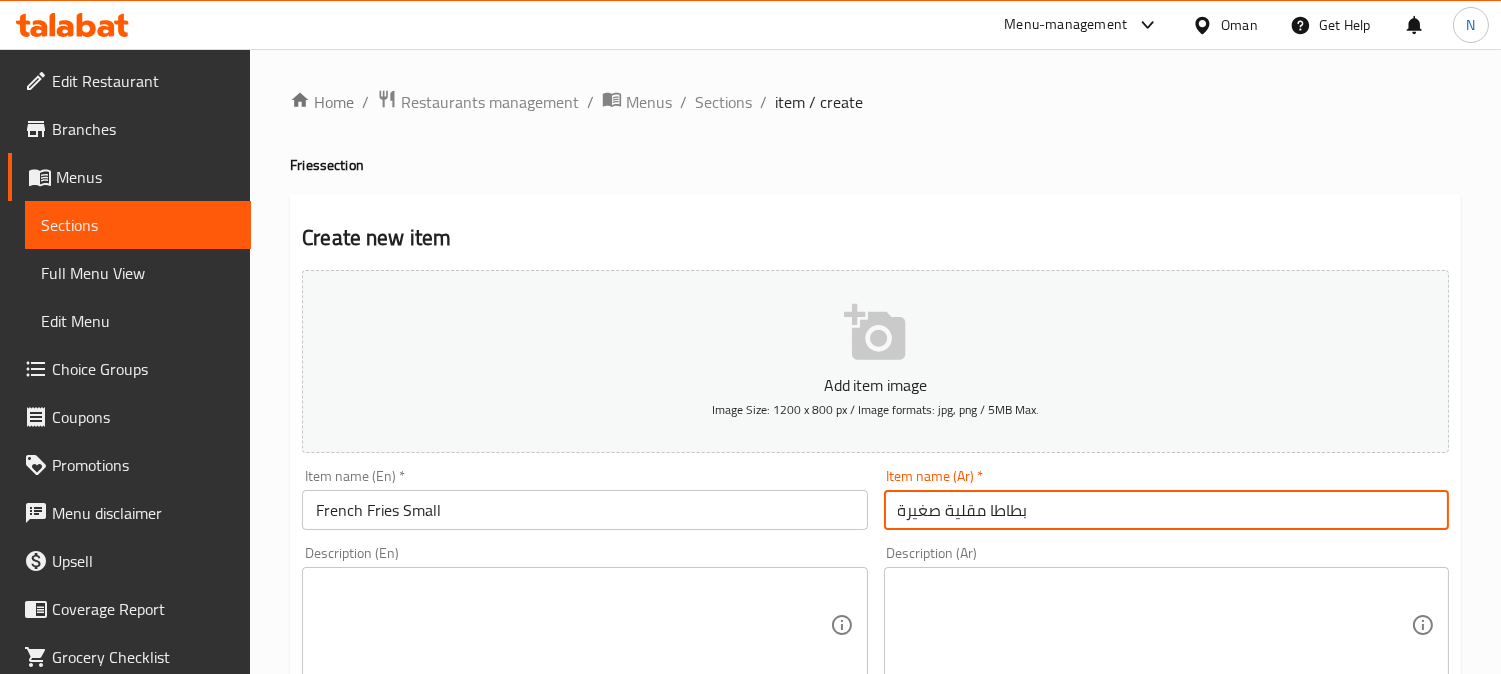 type on "بطاطا مقلية صغيرة" 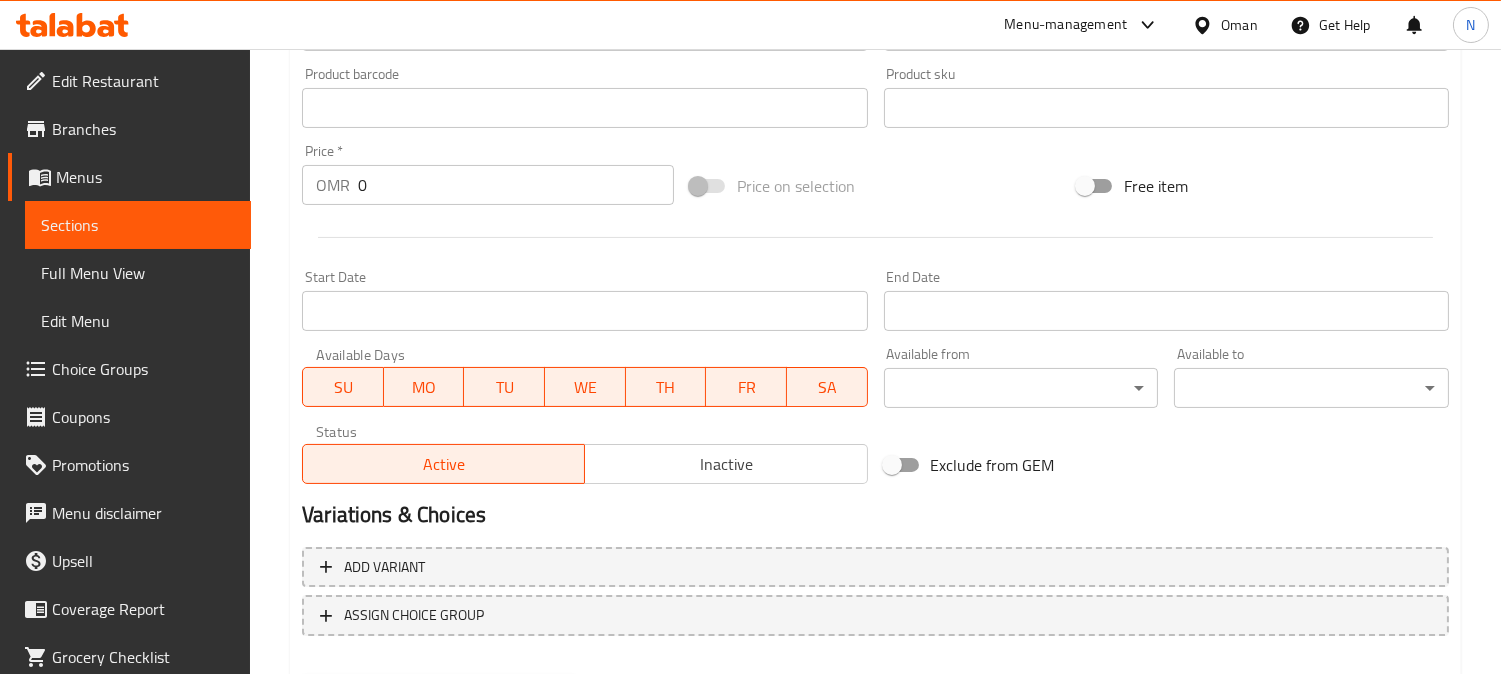 scroll, scrollTop: 666, scrollLeft: 0, axis: vertical 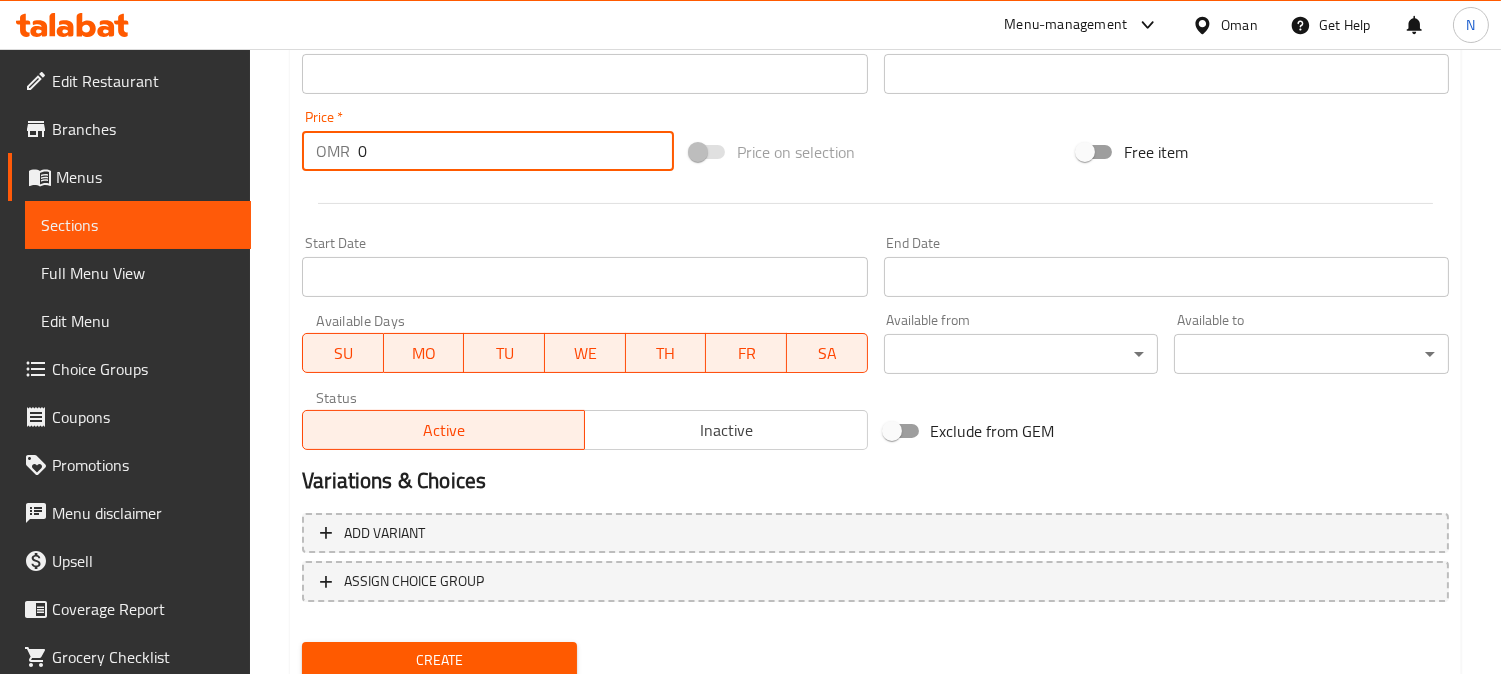click on "0" at bounding box center (516, 151) 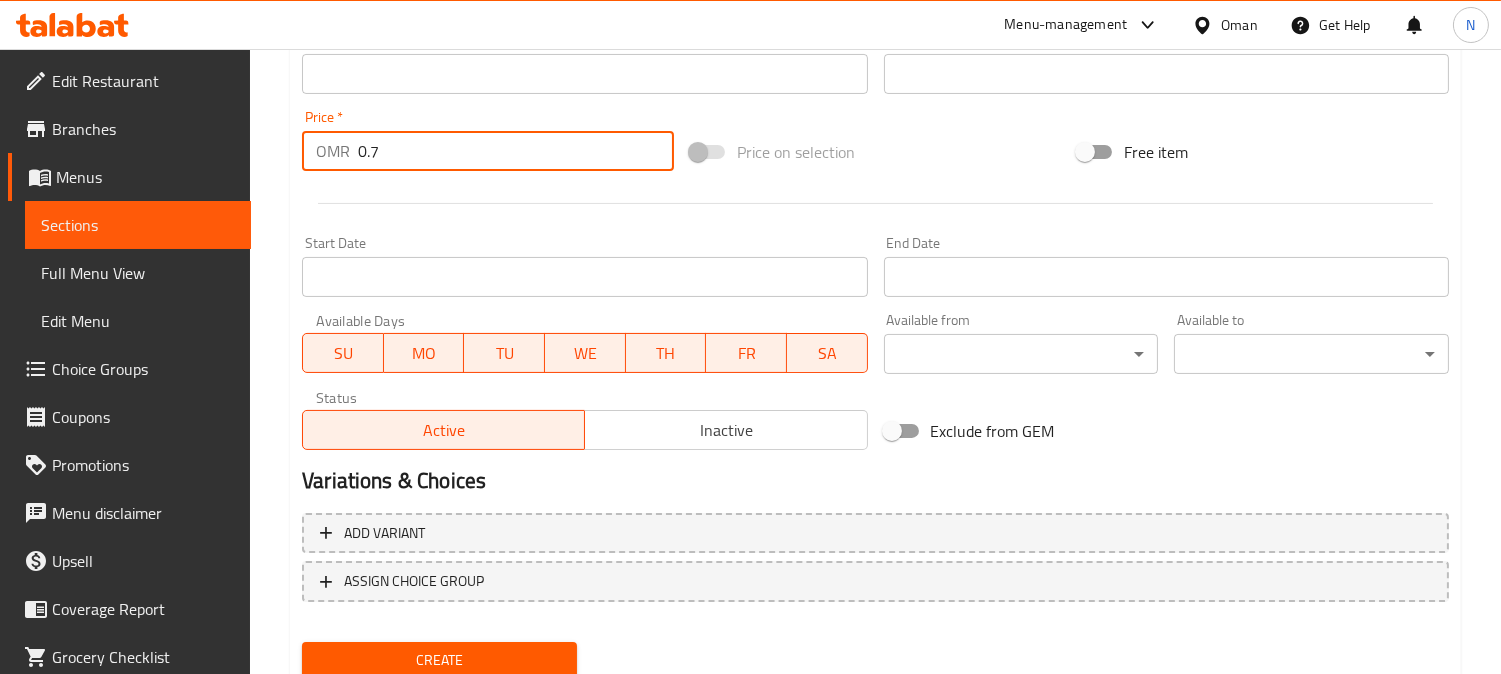 type on "0.7" 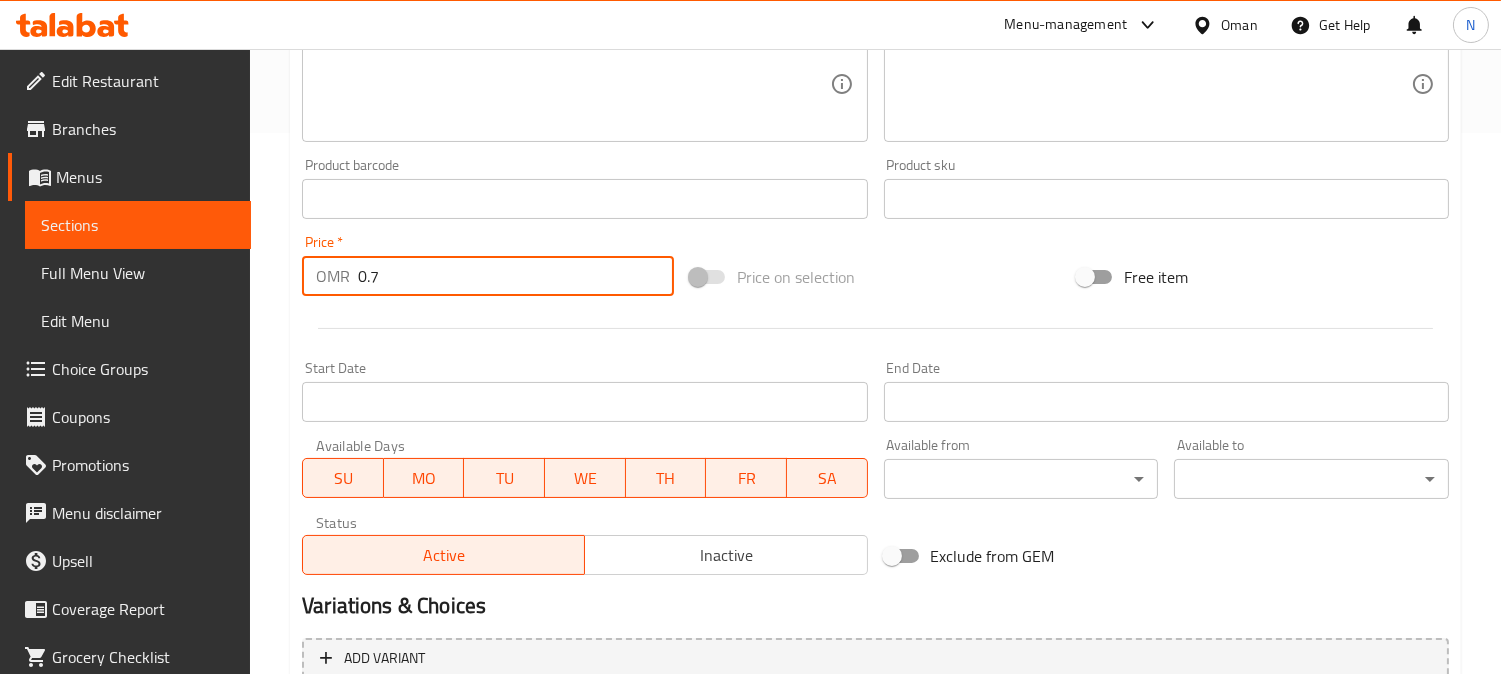 scroll, scrollTop: 735, scrollLeft: 0, axis: vertical 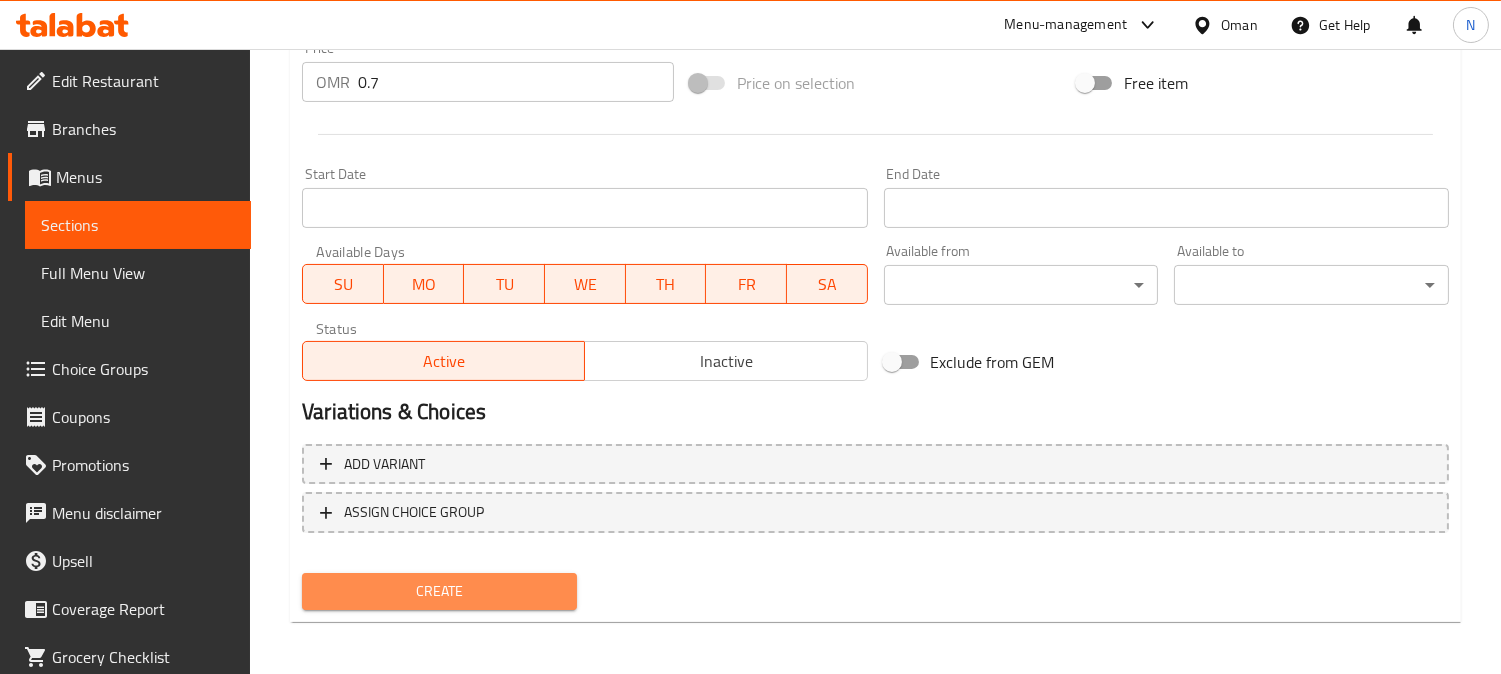 click on "Create" at bounding box center (439, 591) 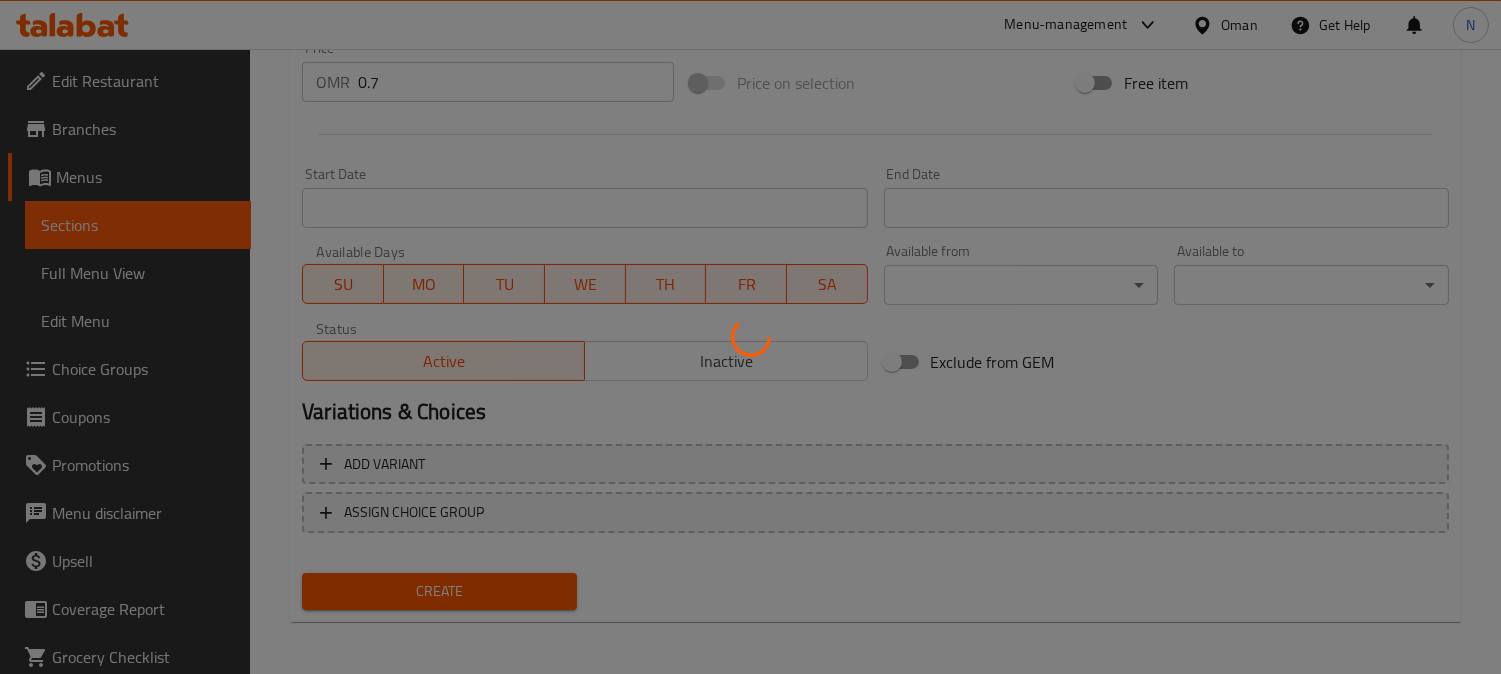 type 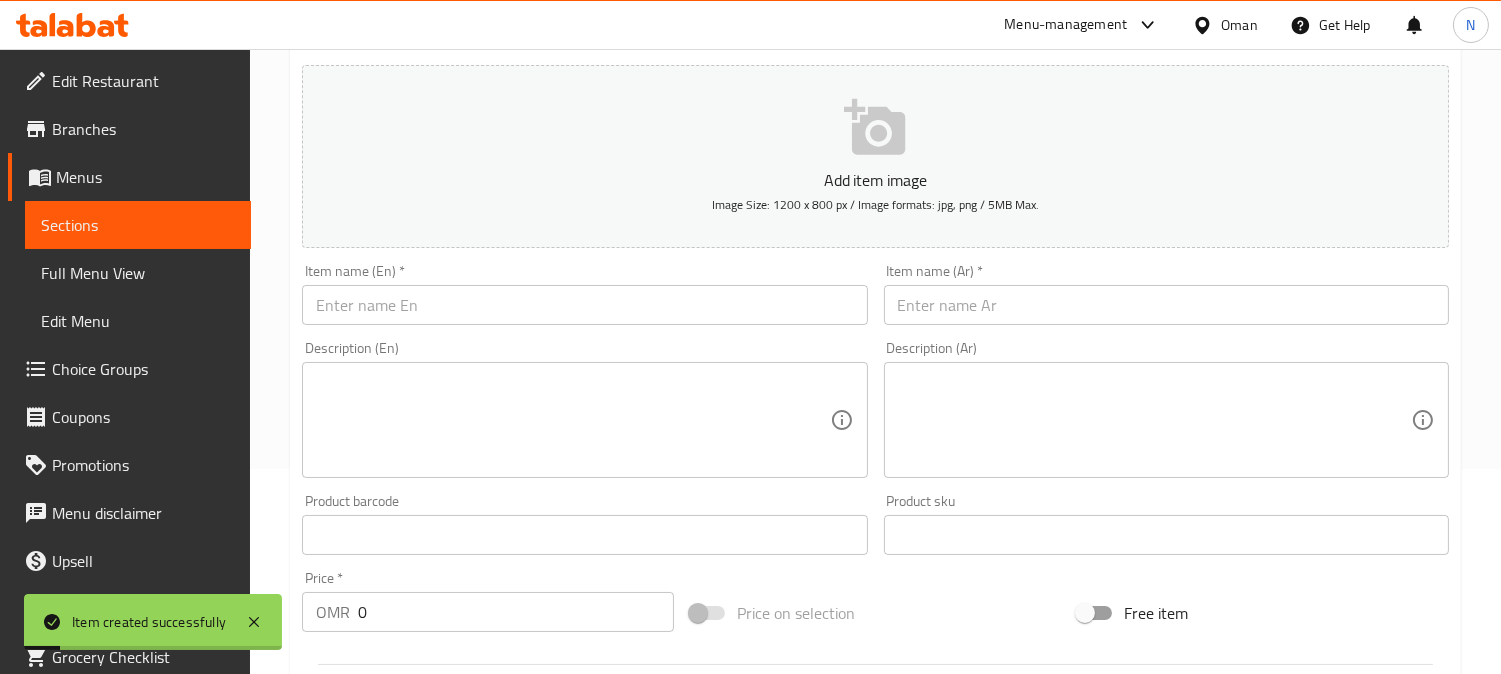 scroll, scrollTop: 180, scrollLeft: 0, axis: vertical 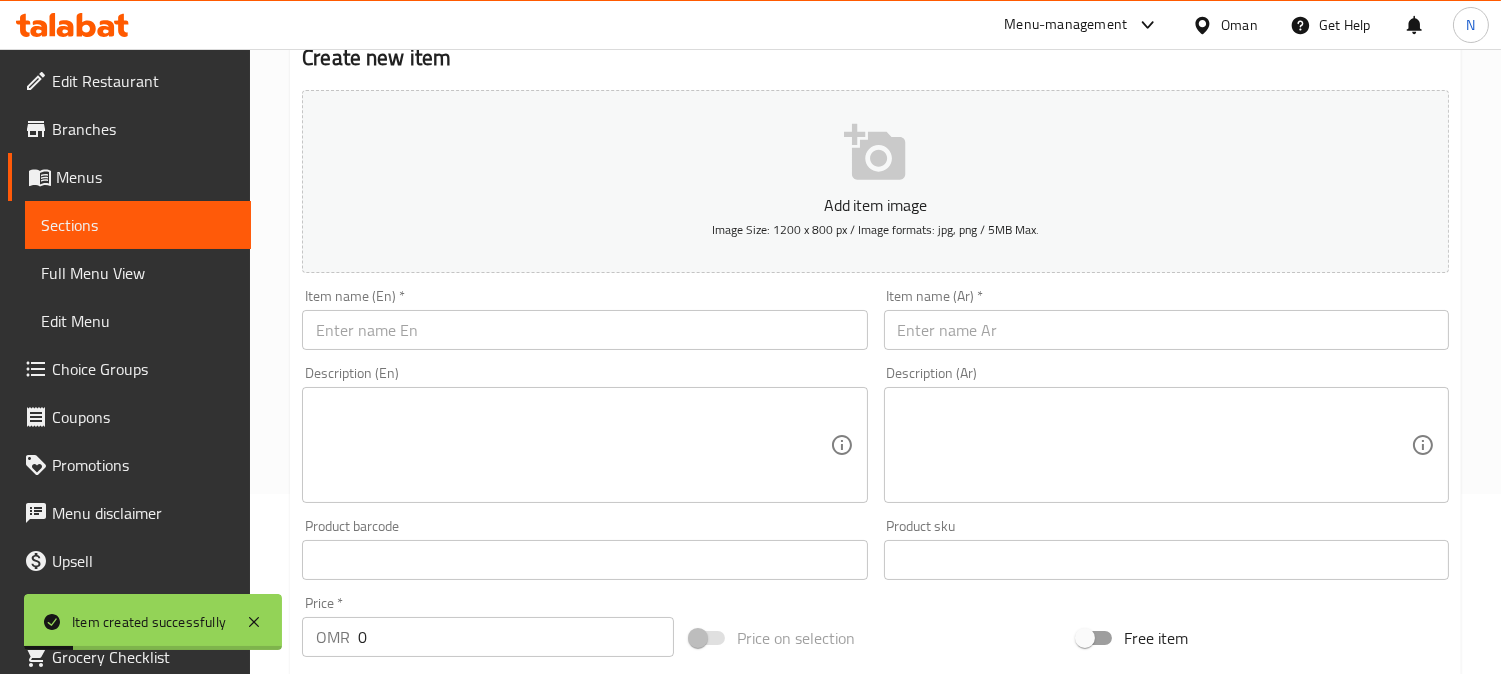 click at bounding box center [584, 330] 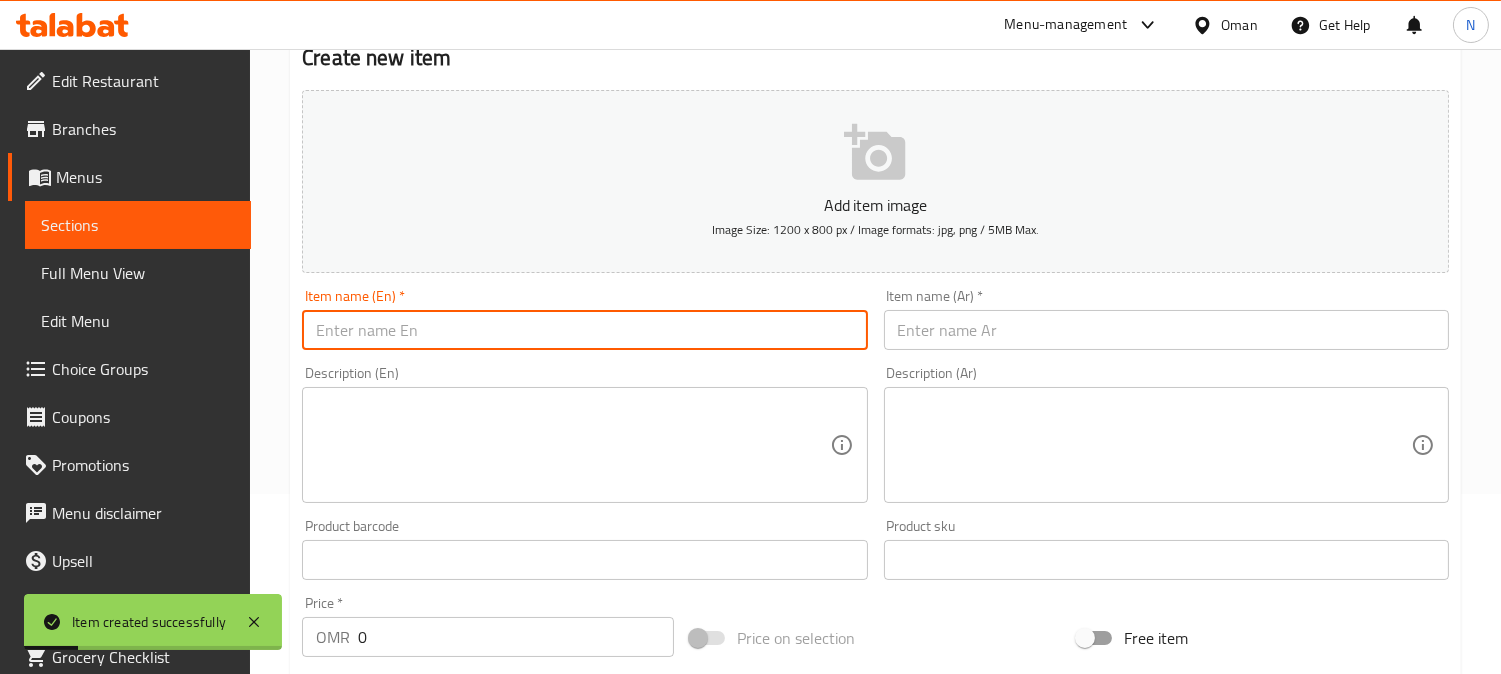 paste on "French Fries Large" 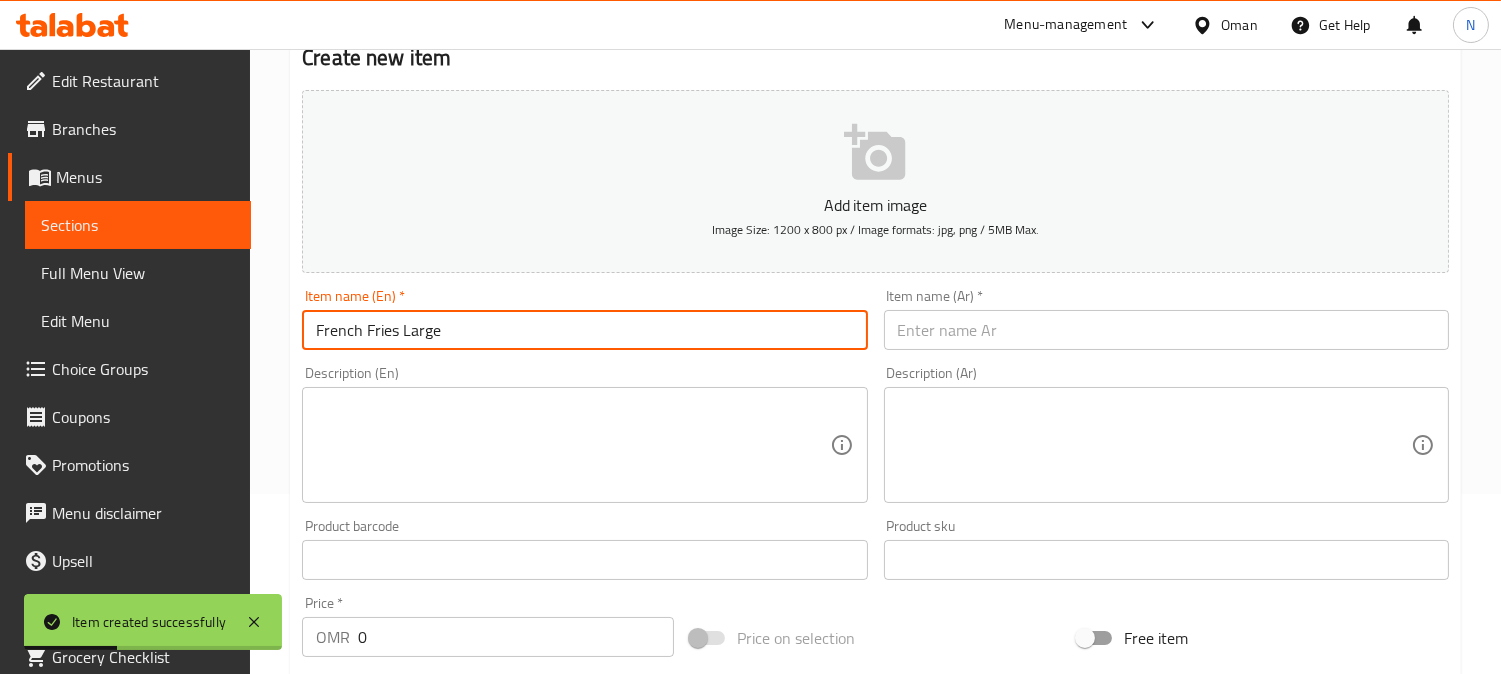 type on "French Fries Large" 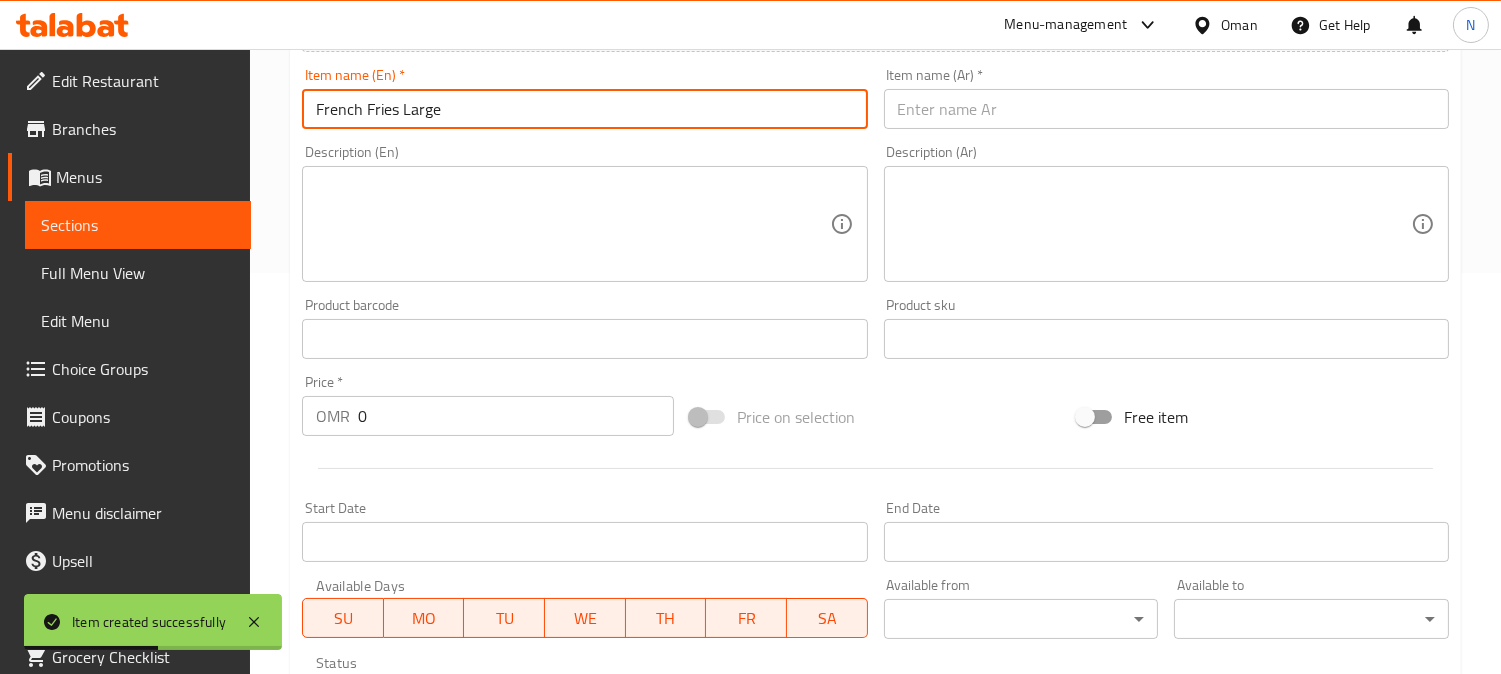 scroll, scrollTop: 402, scrollLeft: 0, axis: vertical 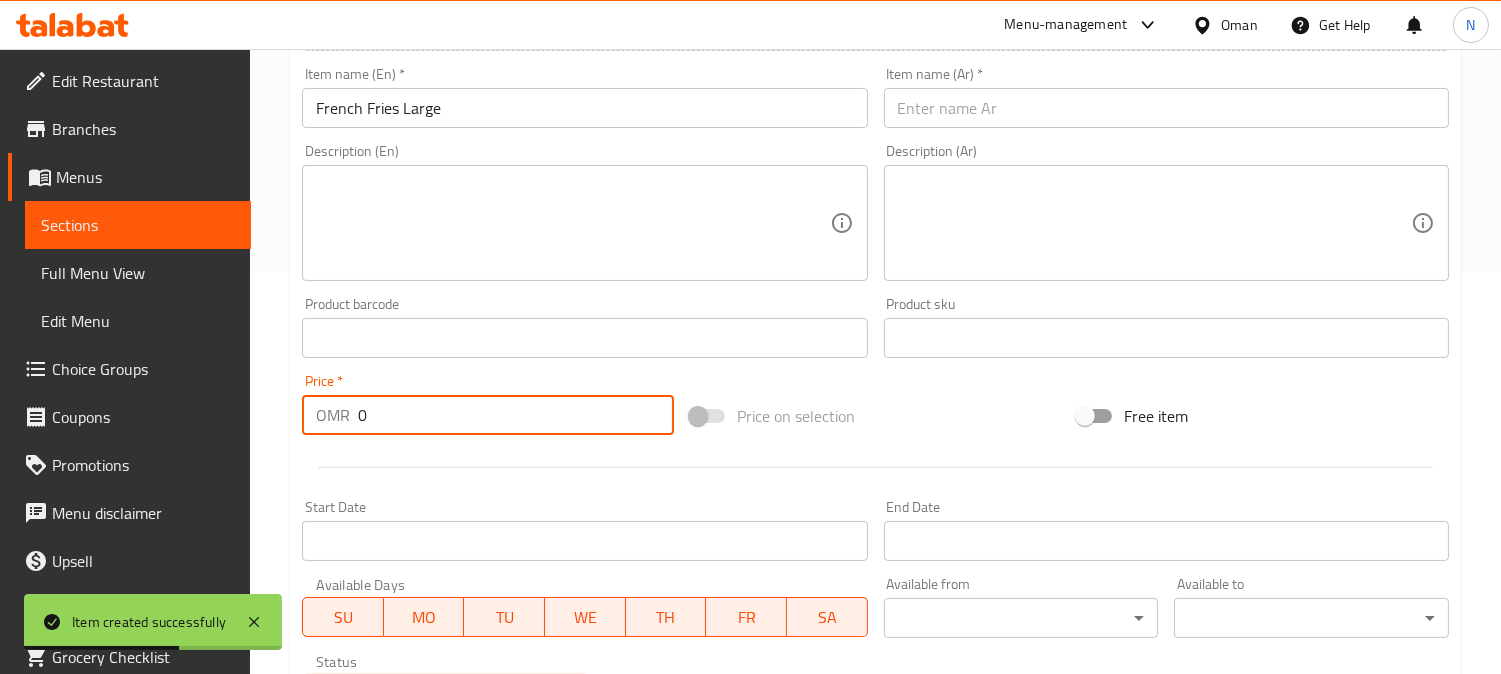 drag, startPoint x: 402, startPoint y: 423, endPoint x: 333, endPoint y: 423, distance: 69 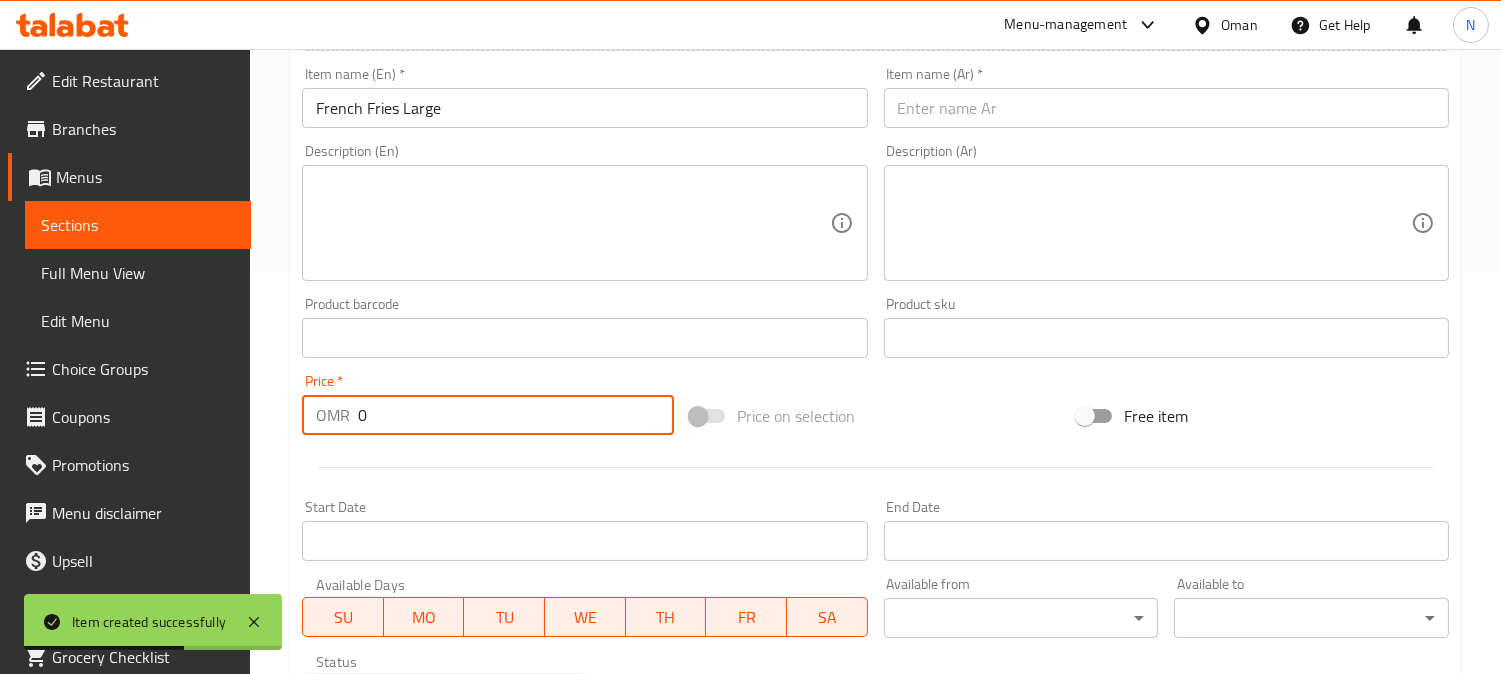 paste on "1.2" 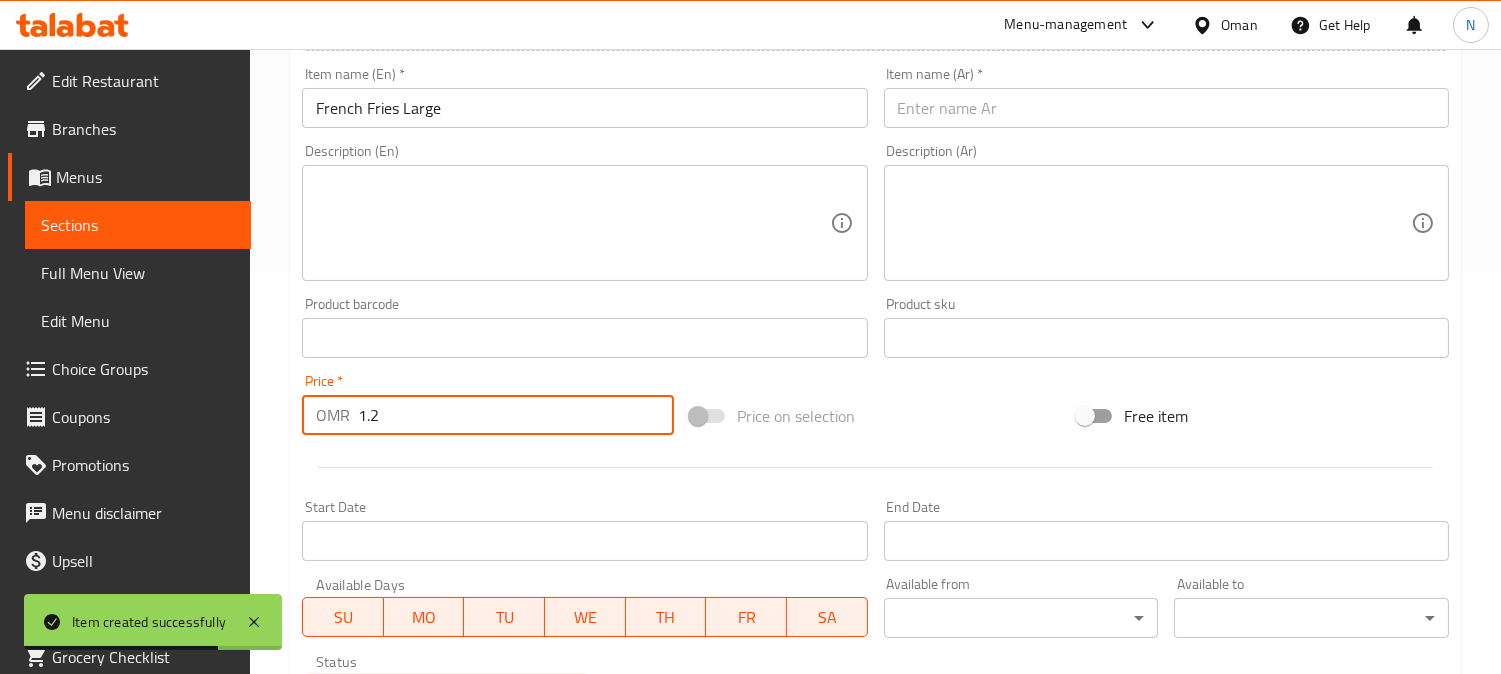type on "1.2" 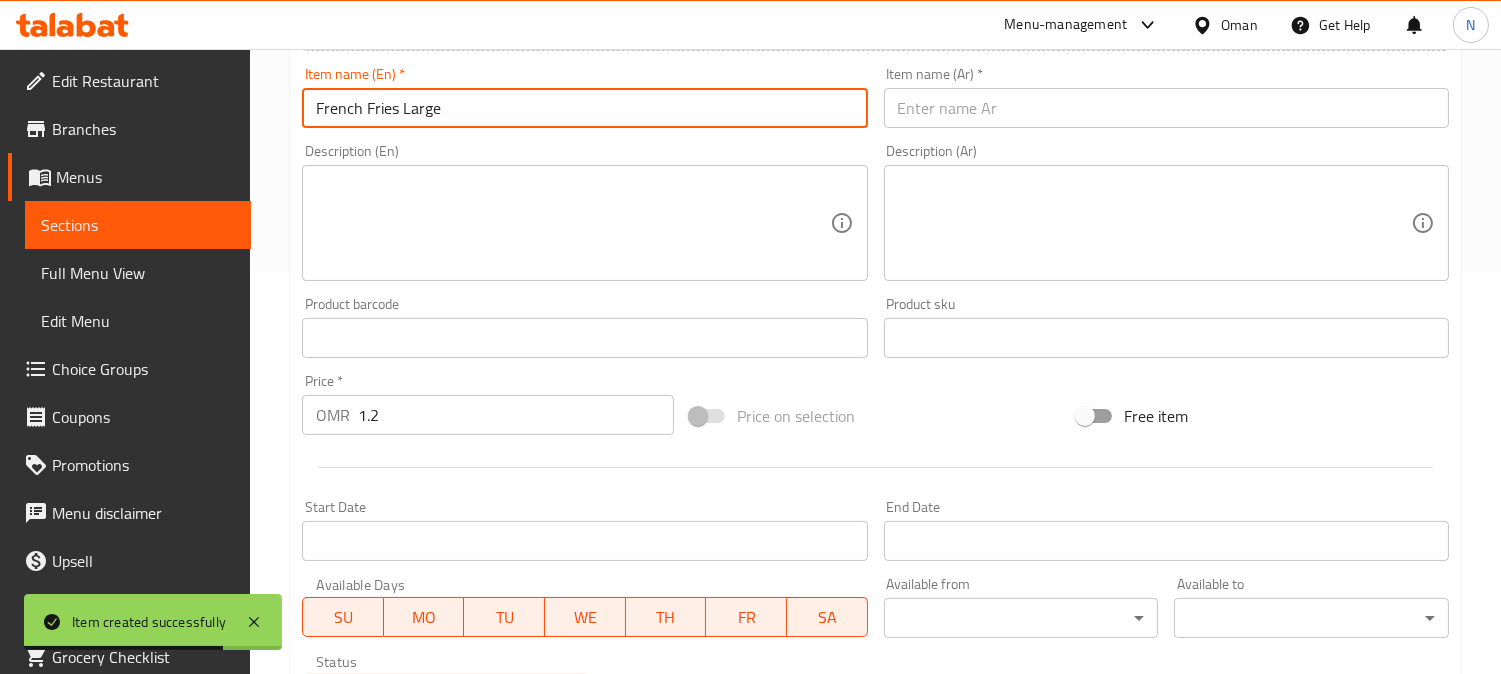 click on "French Fries Large" at bounding box center (584, 108) 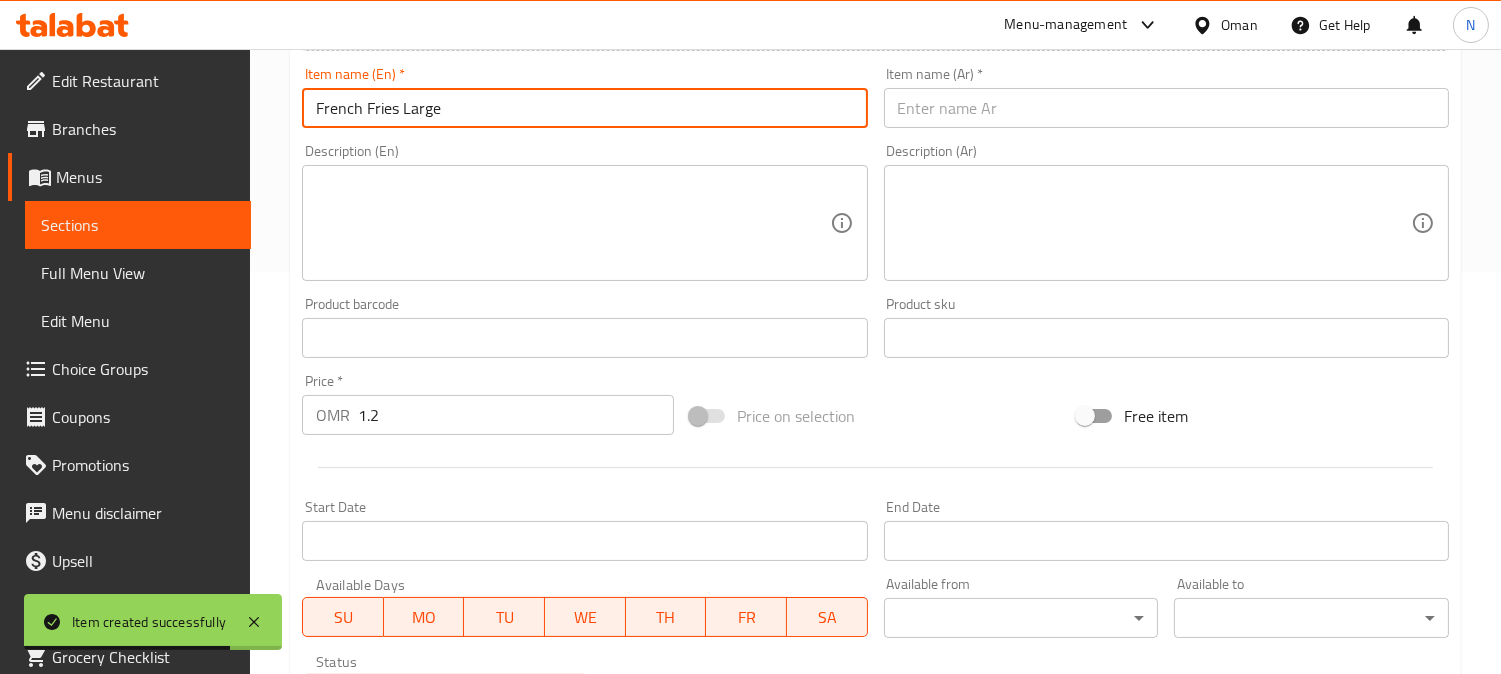 click on "French Fries Large" at bounding box center [584, 108] 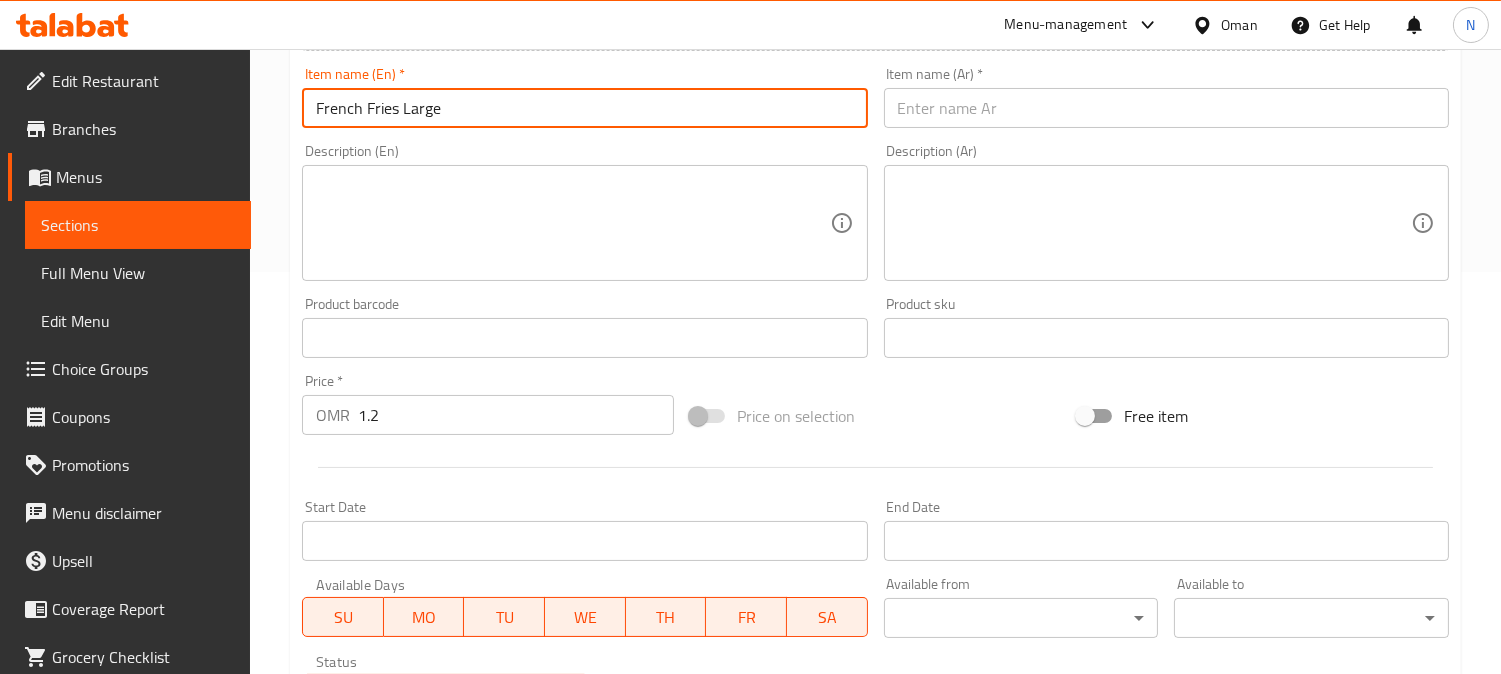 click at bounding box center [1166, 108] 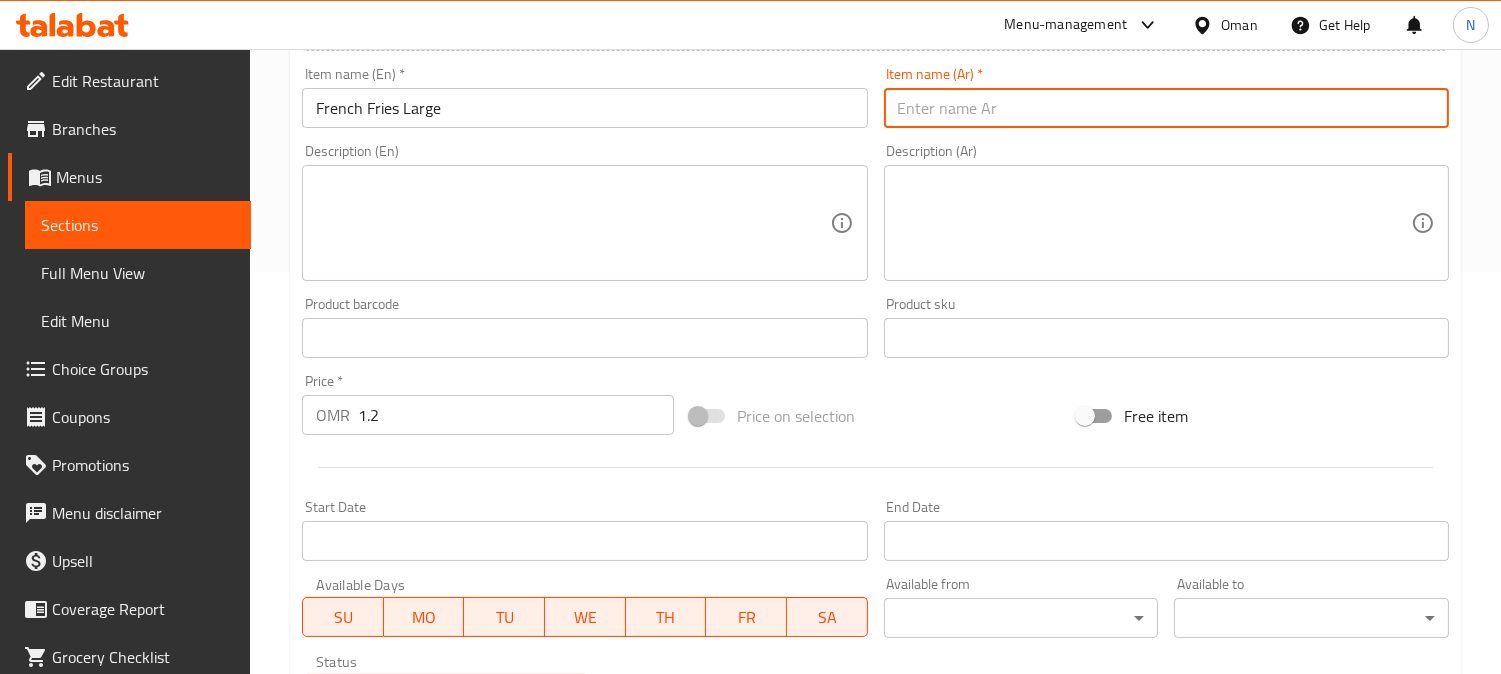 paste on "بطاطس مقلية صغيرة" 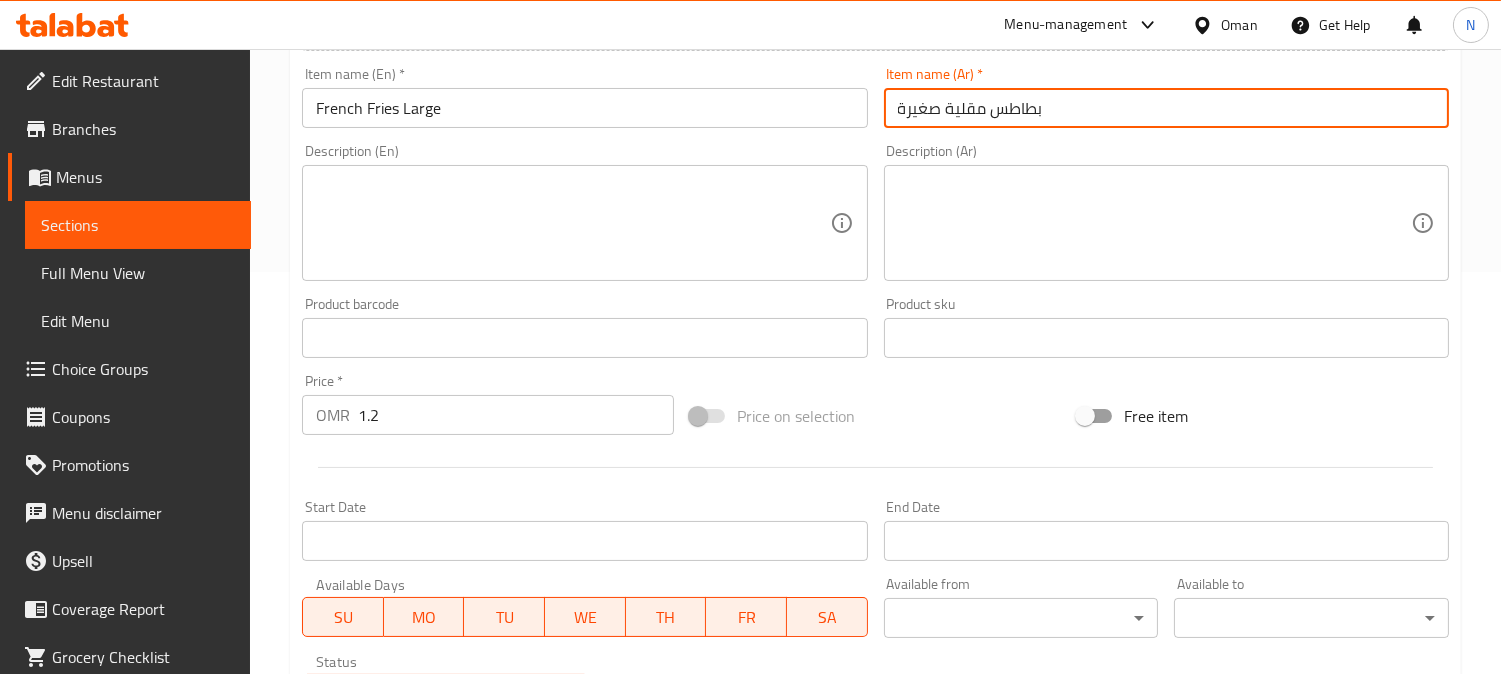 click on "بطاطس مقلية صغيرة" at bounding box center (1166, 108) 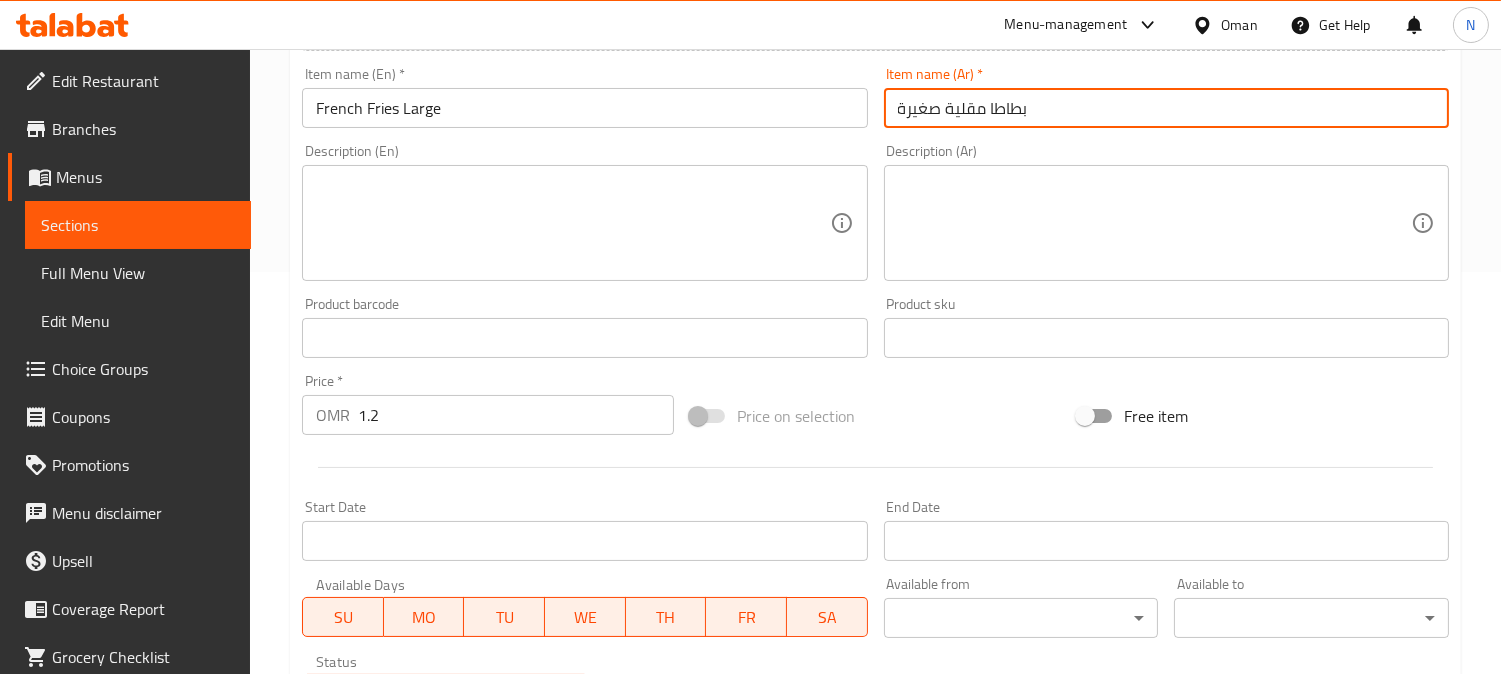 drag, startPoint x: 941, startPoint y: 115, endPoint x: 917, endPoint y: 115, distance: 24 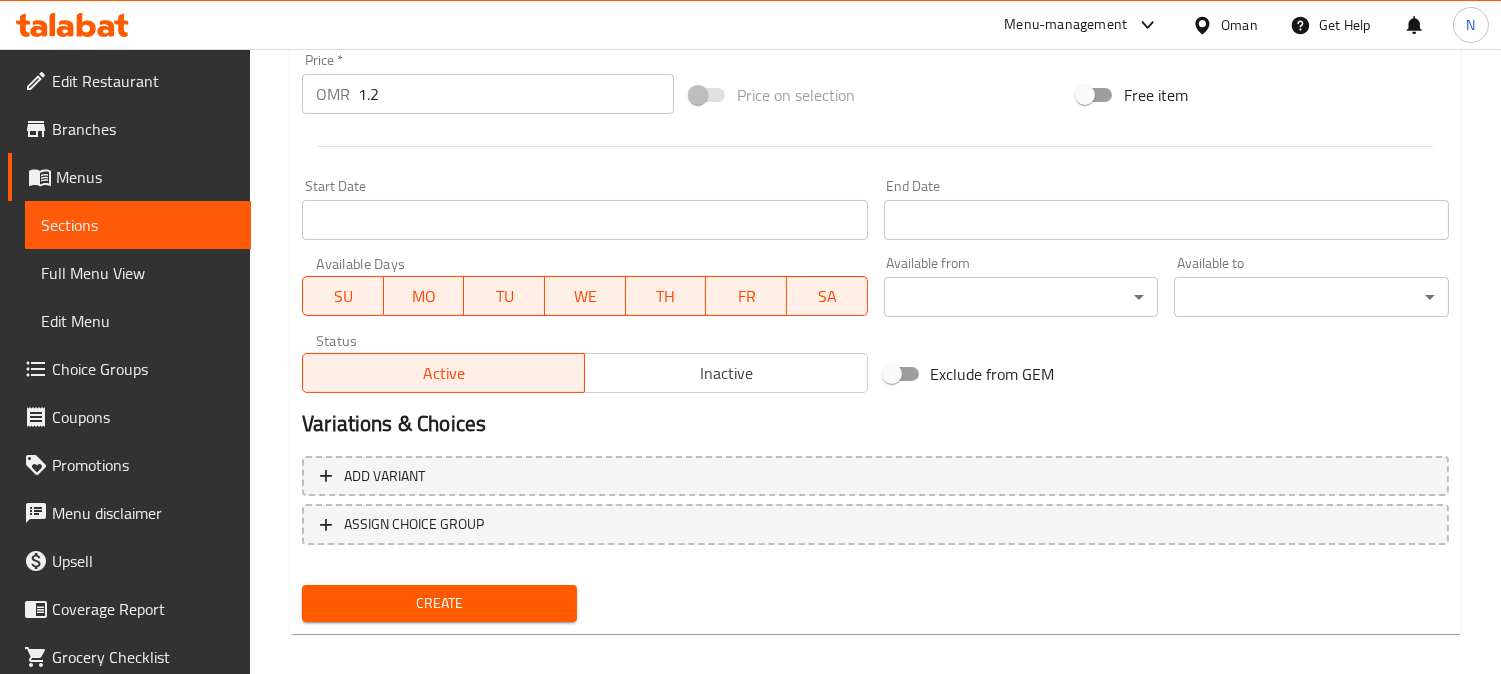scroll, scrollTop: 735, scrollLeft: 0, axis: vertical 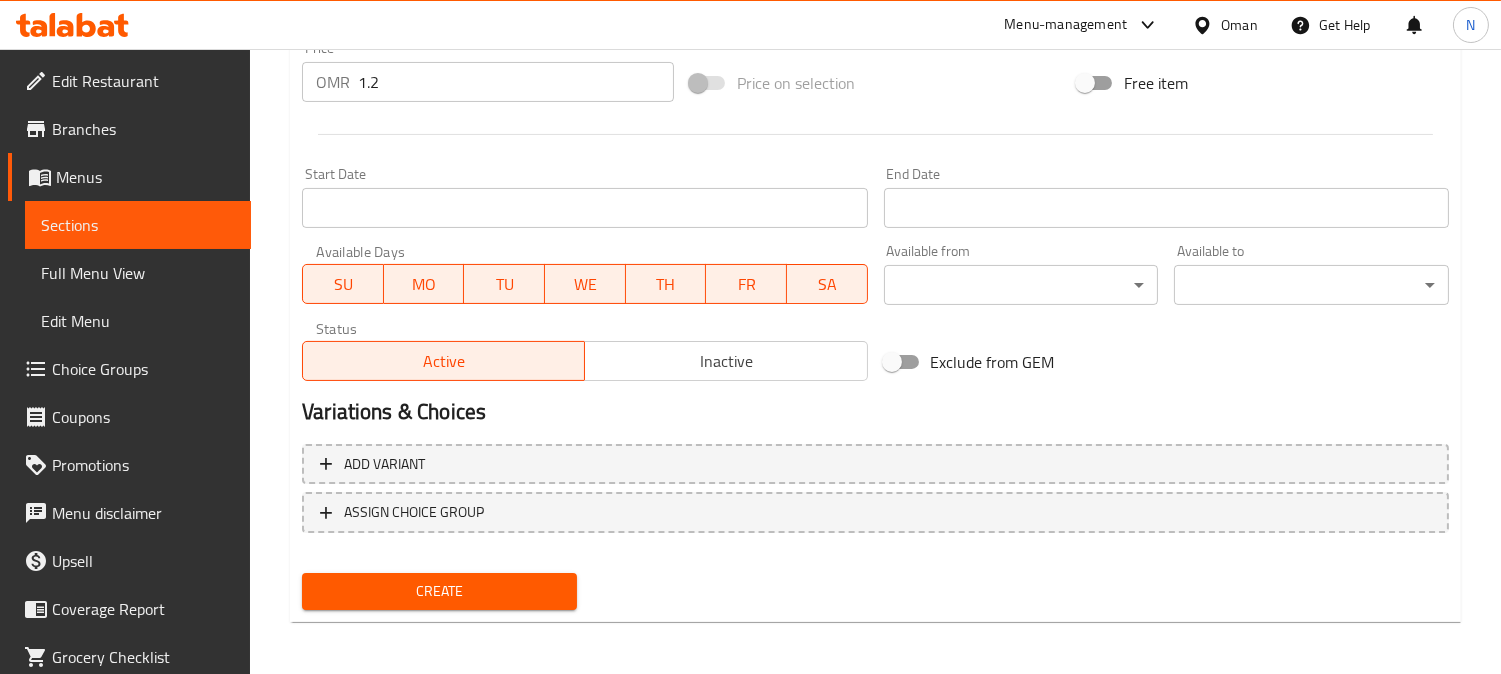 type on "بطاطا مقلية كبيرة" 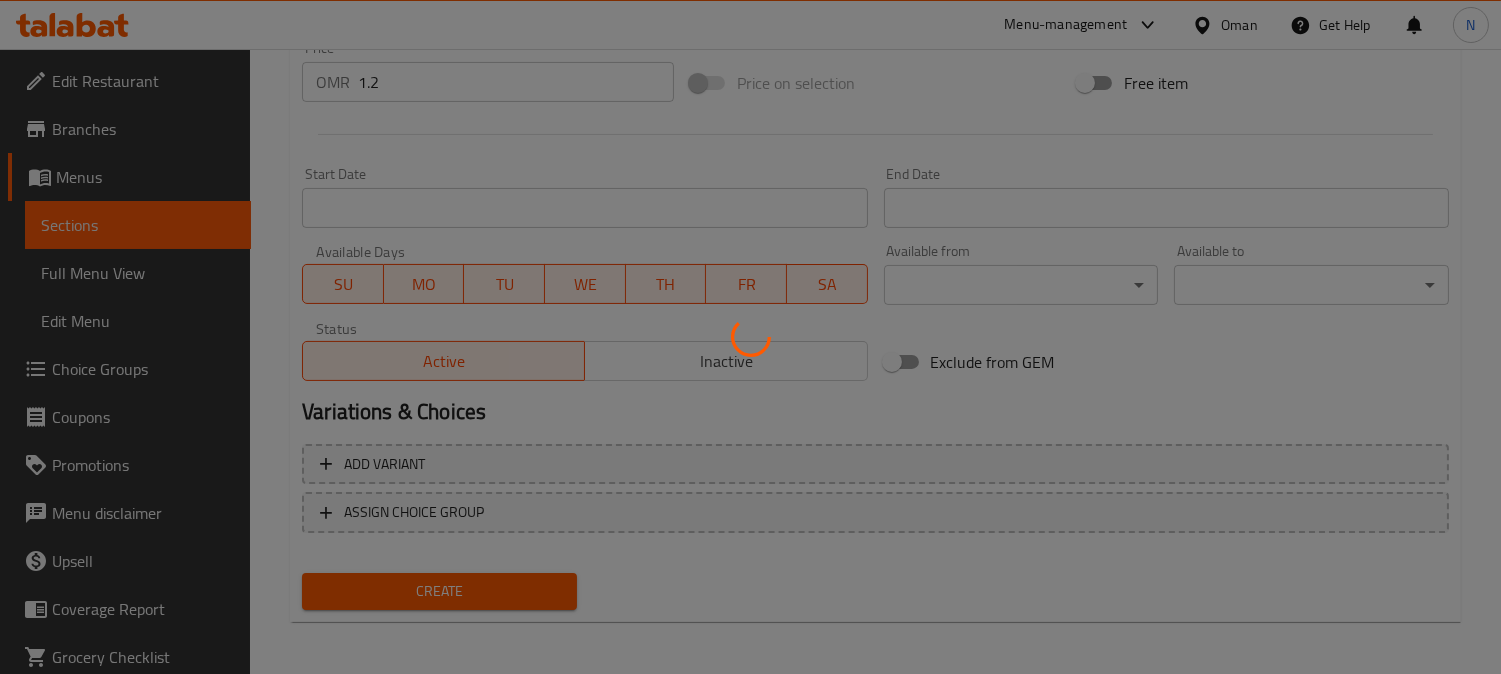 type 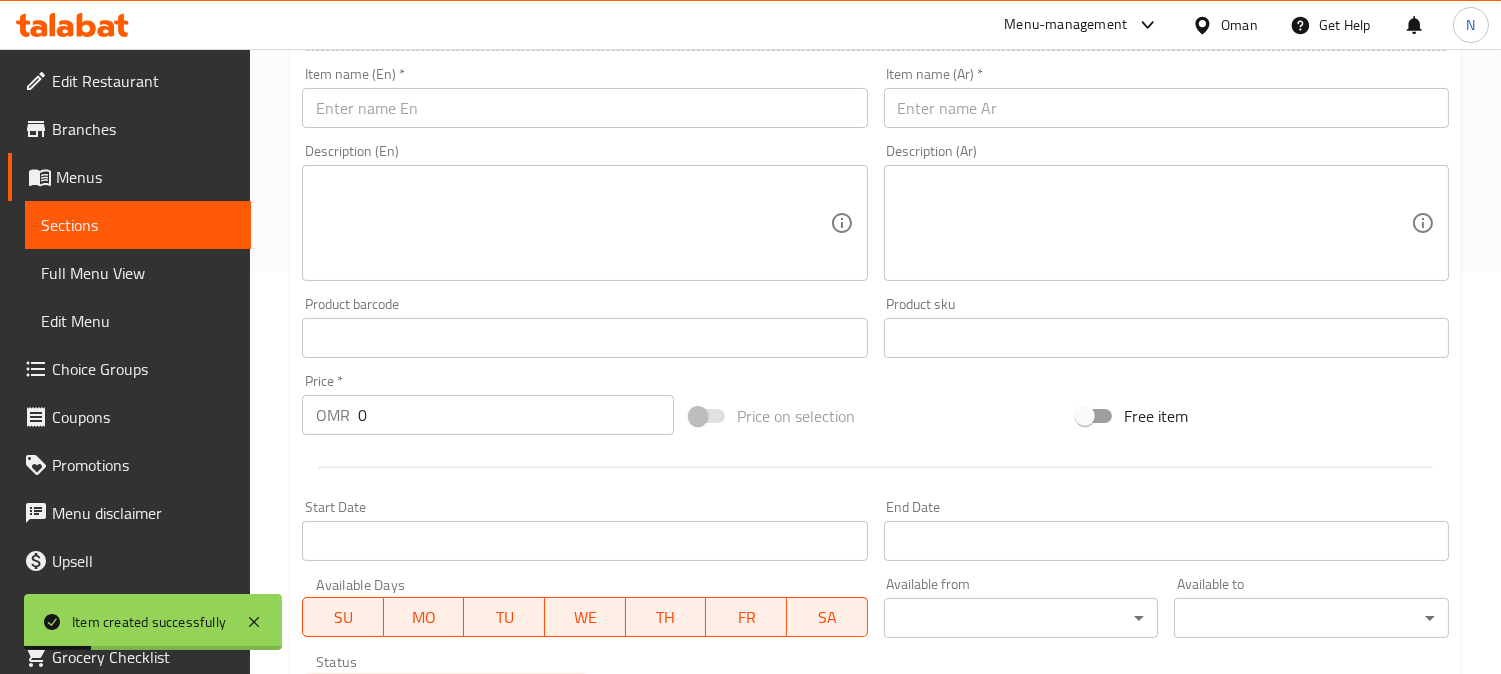 scroll, scrollTop: 291, scrollLeft: 0, axis: vertical 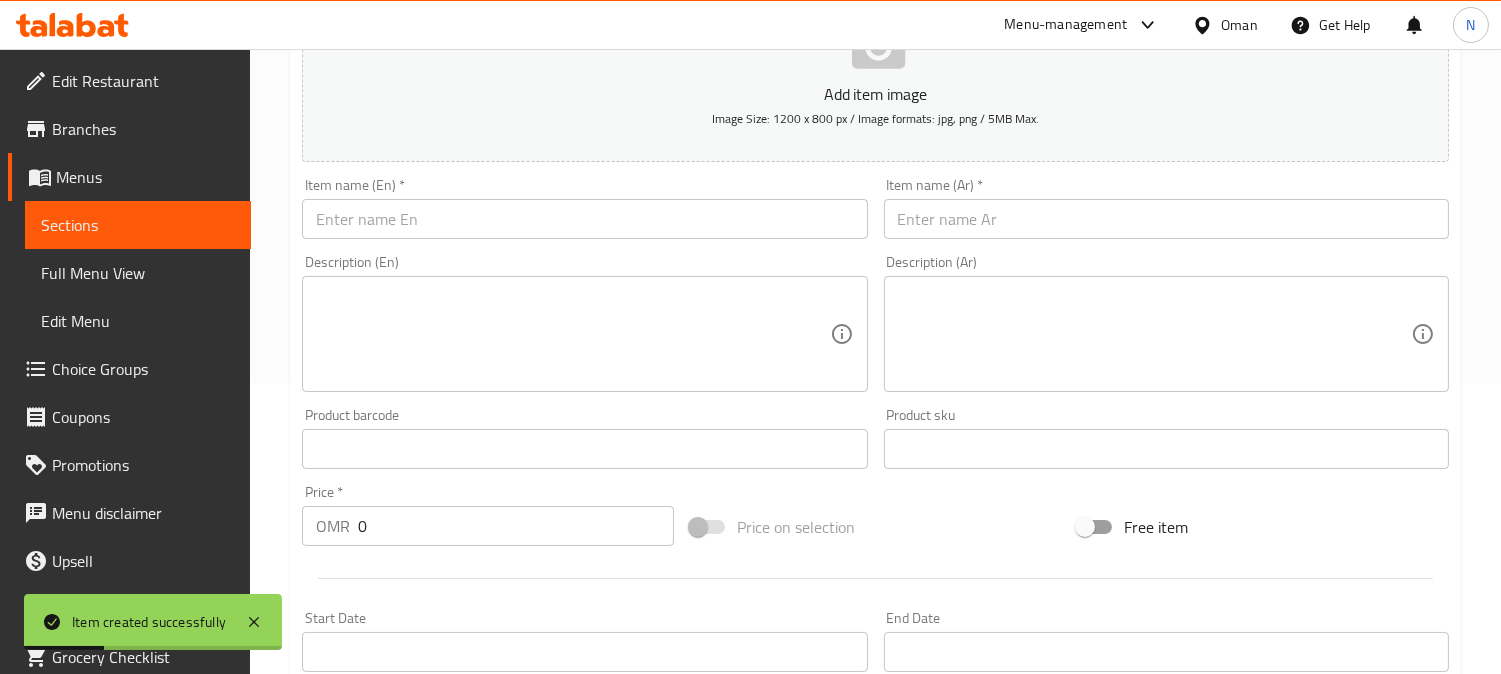 click at bounding box center [584, 219] 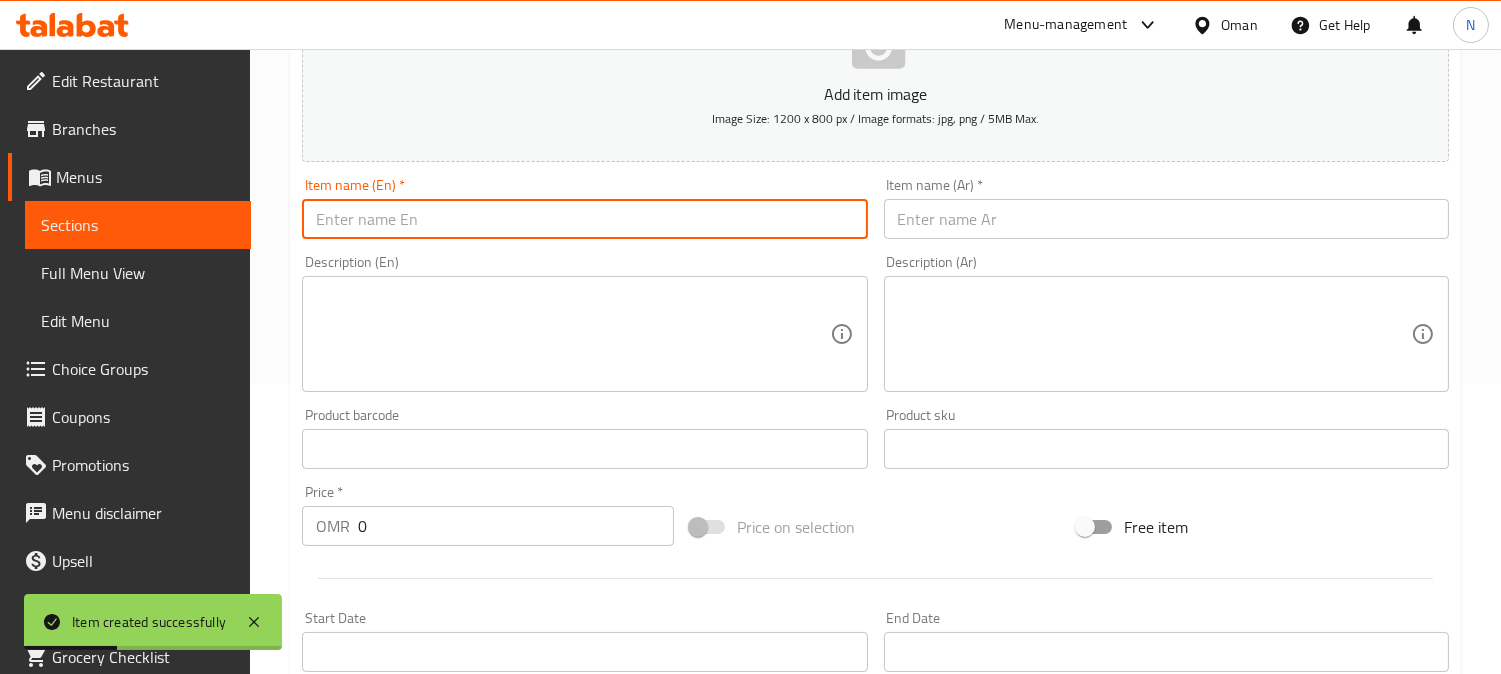 paste on "French Fries Spicy" 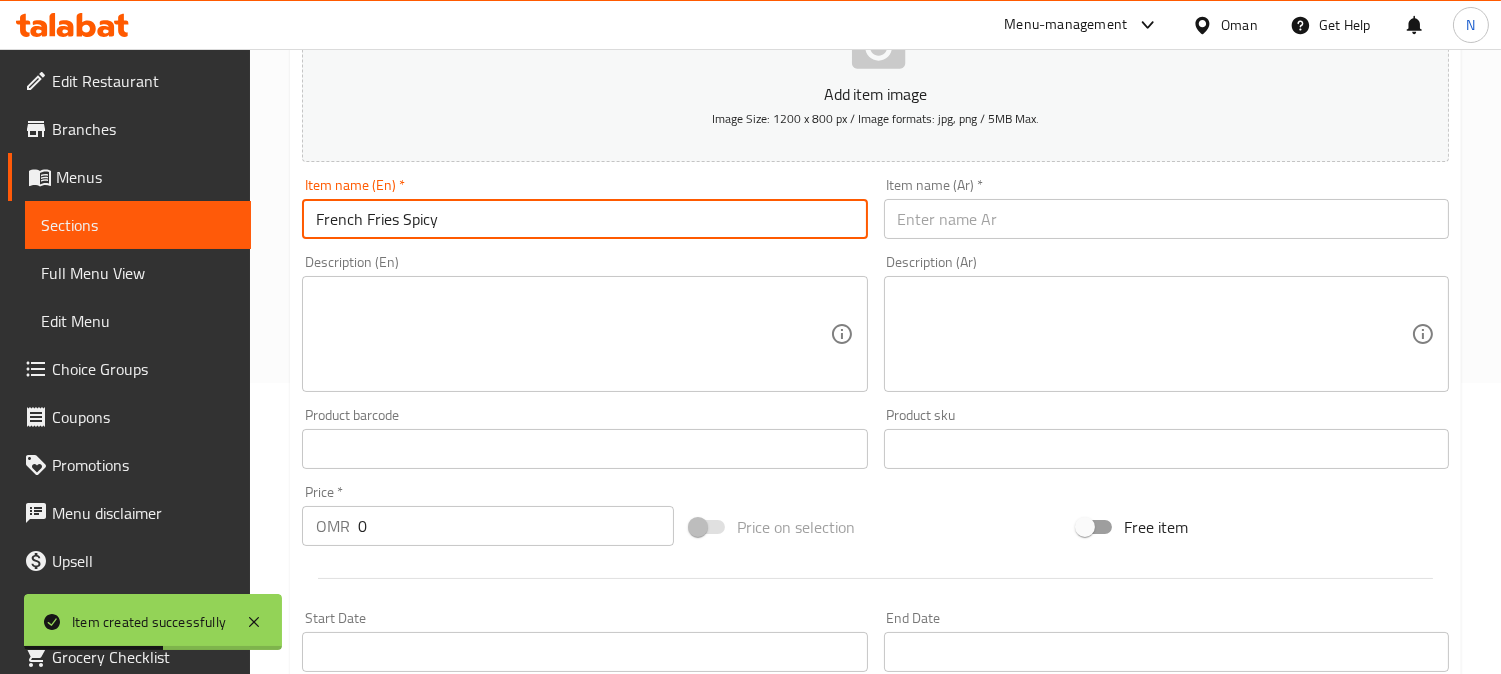 type on "French Fries Spicy" 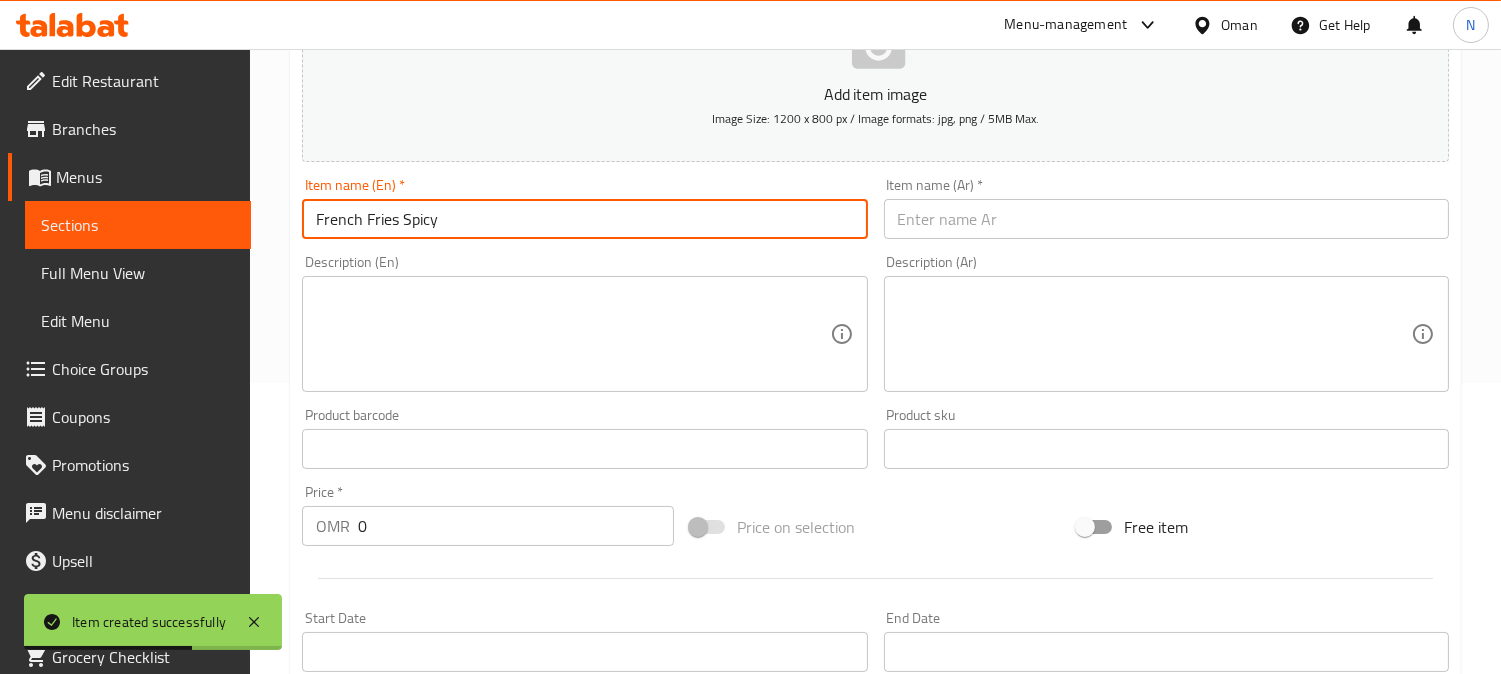 click at bounding box center (1166, 219) 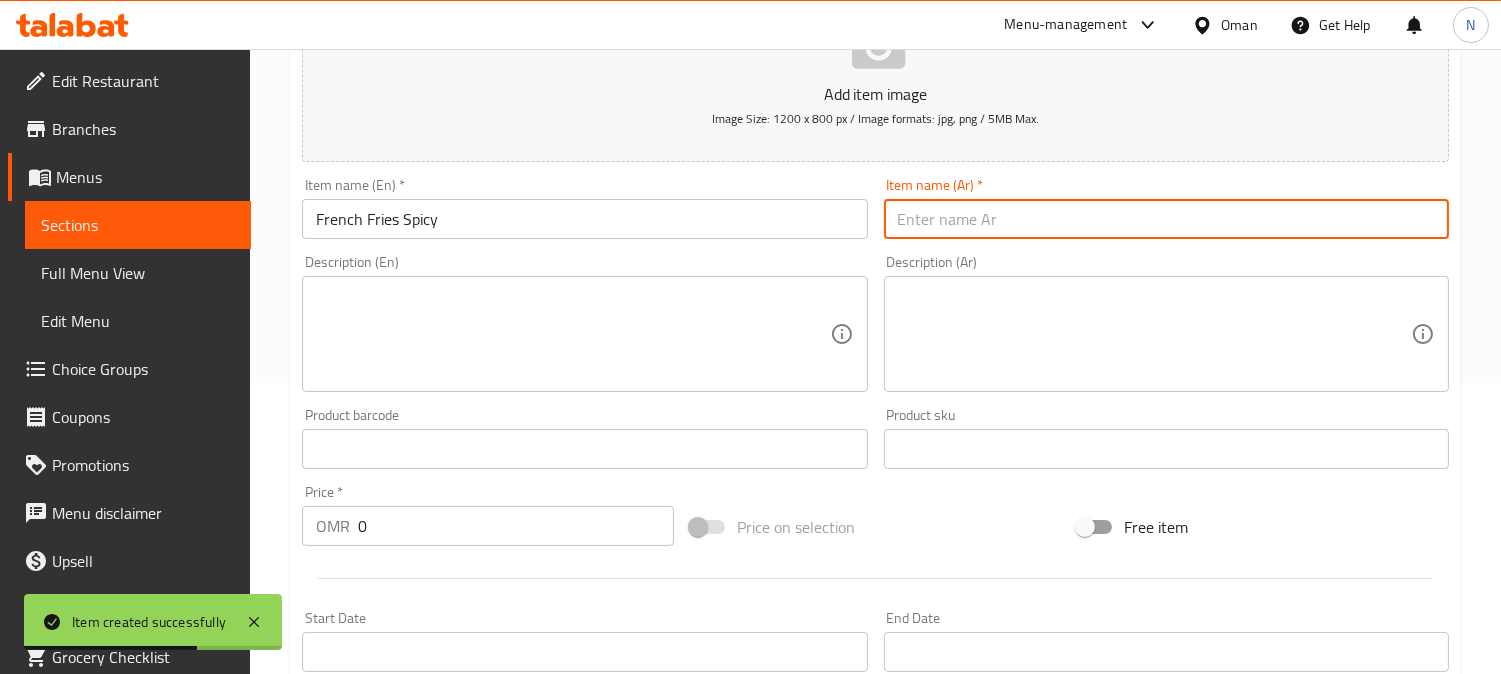 paste on "بطاطس مقلية حارة" 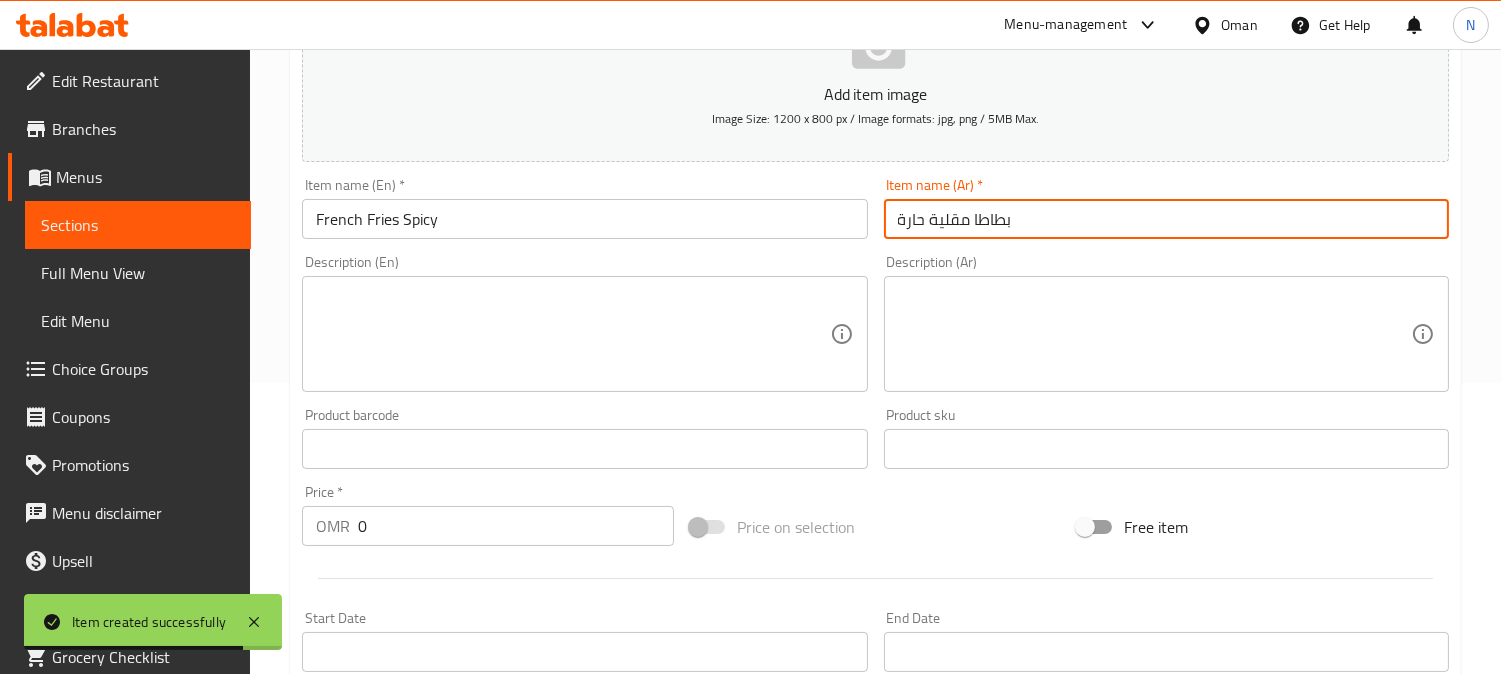 click on "بطاطس مقلية حارة" at bounding box center [1166, 219] 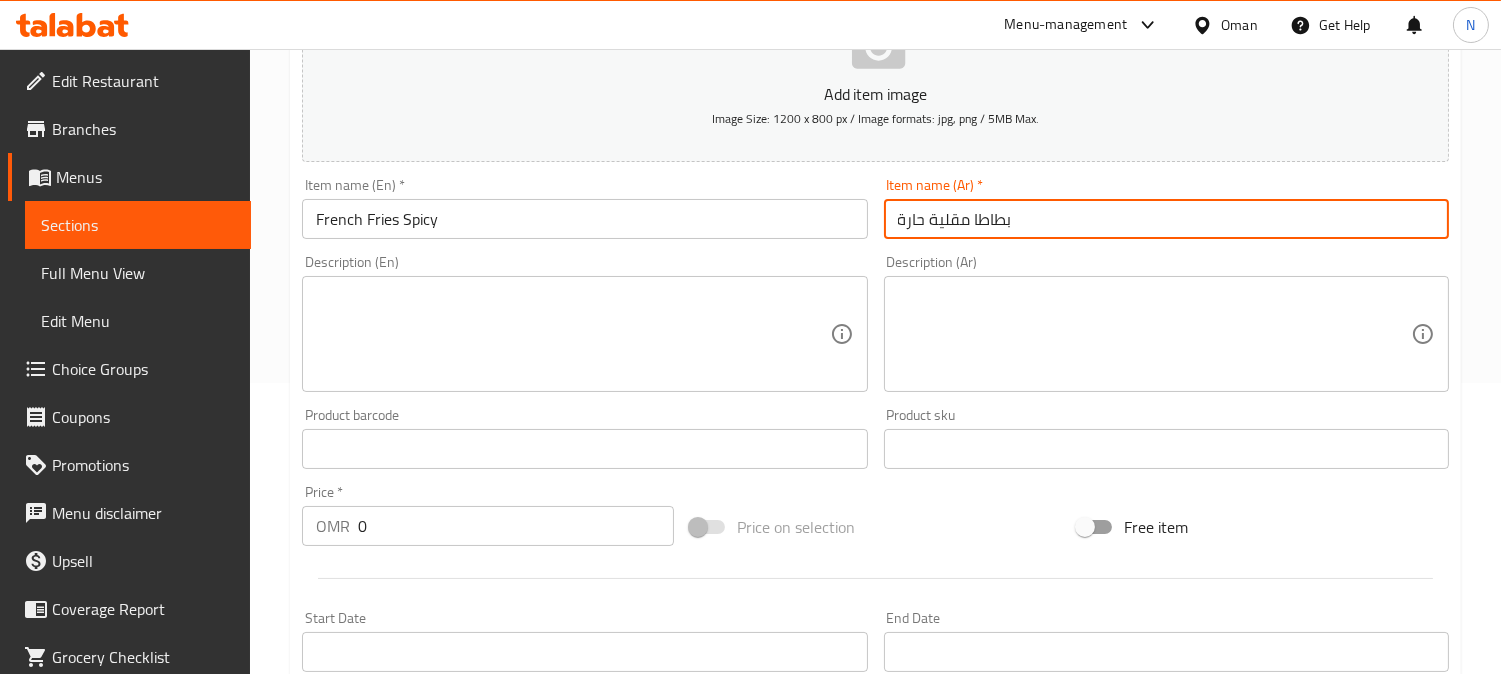 type on "بطاطا مقلية حارة" 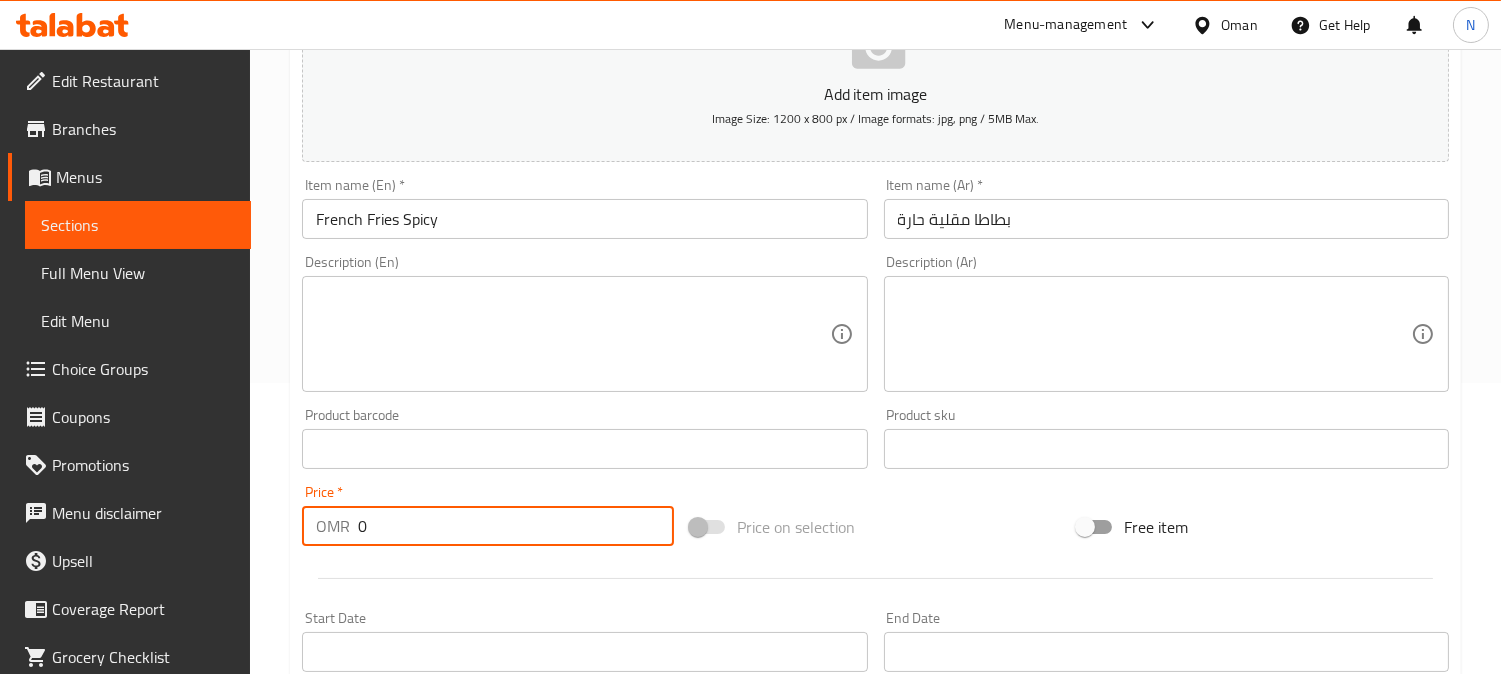 drag, startPoint x: 346, startPoint y: 537, endPoint x: 336, endPoint y: 544, distance: 12.206555 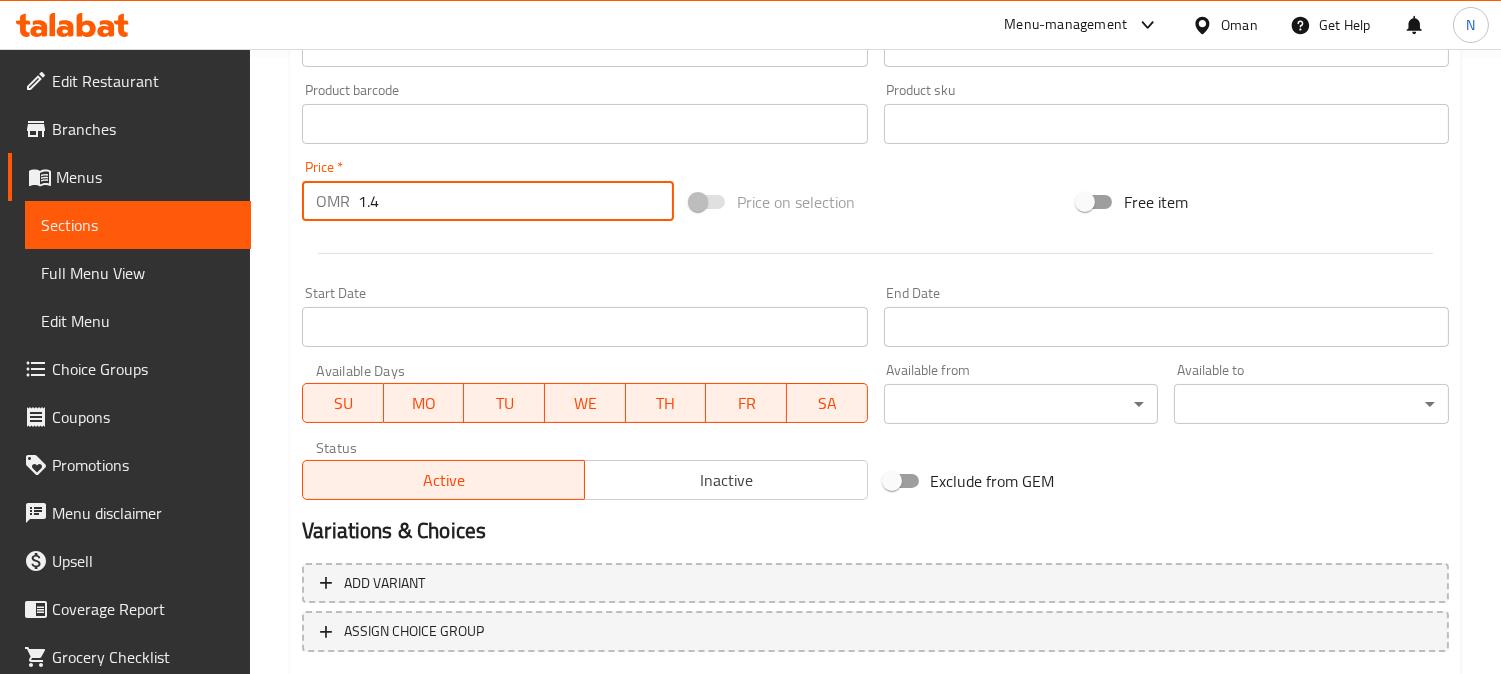 scroll, scrollTop: 735, scrollLeft: 0, axis: vertical 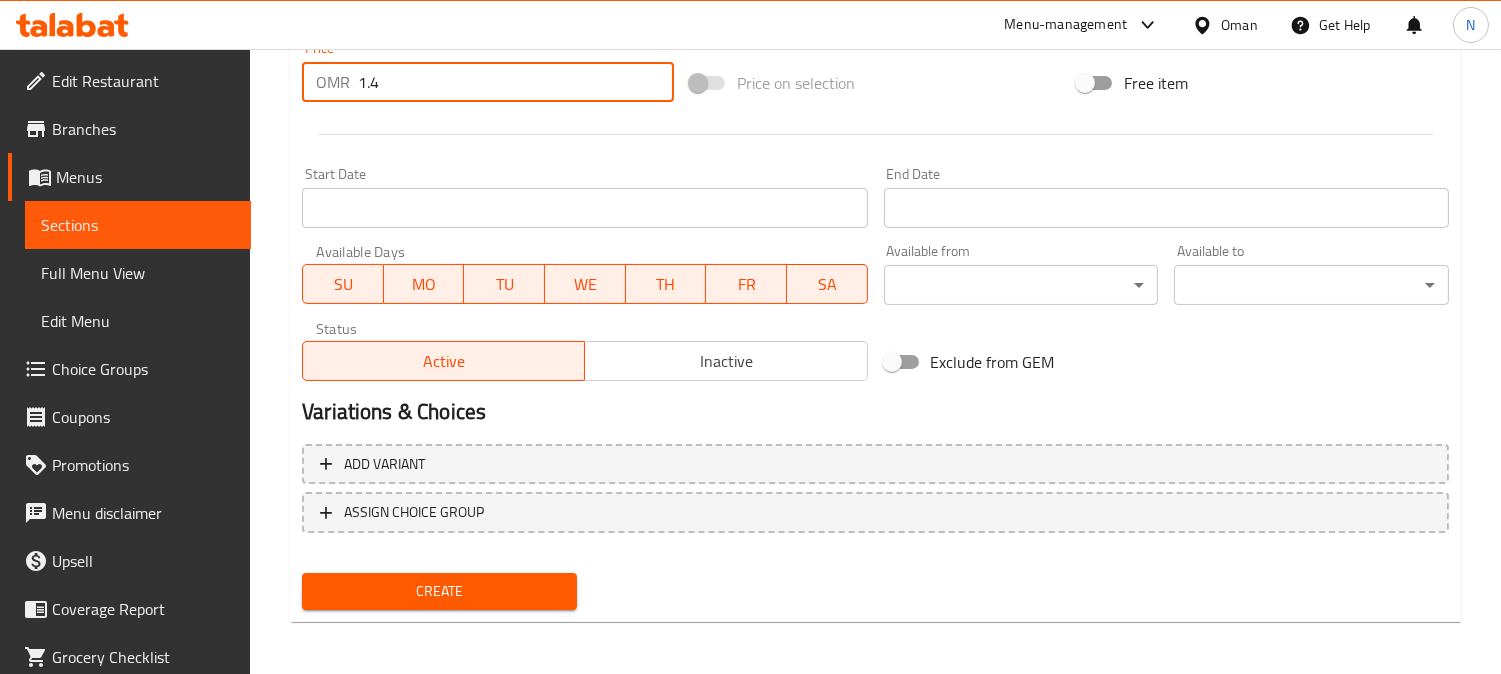 type on "1.4" 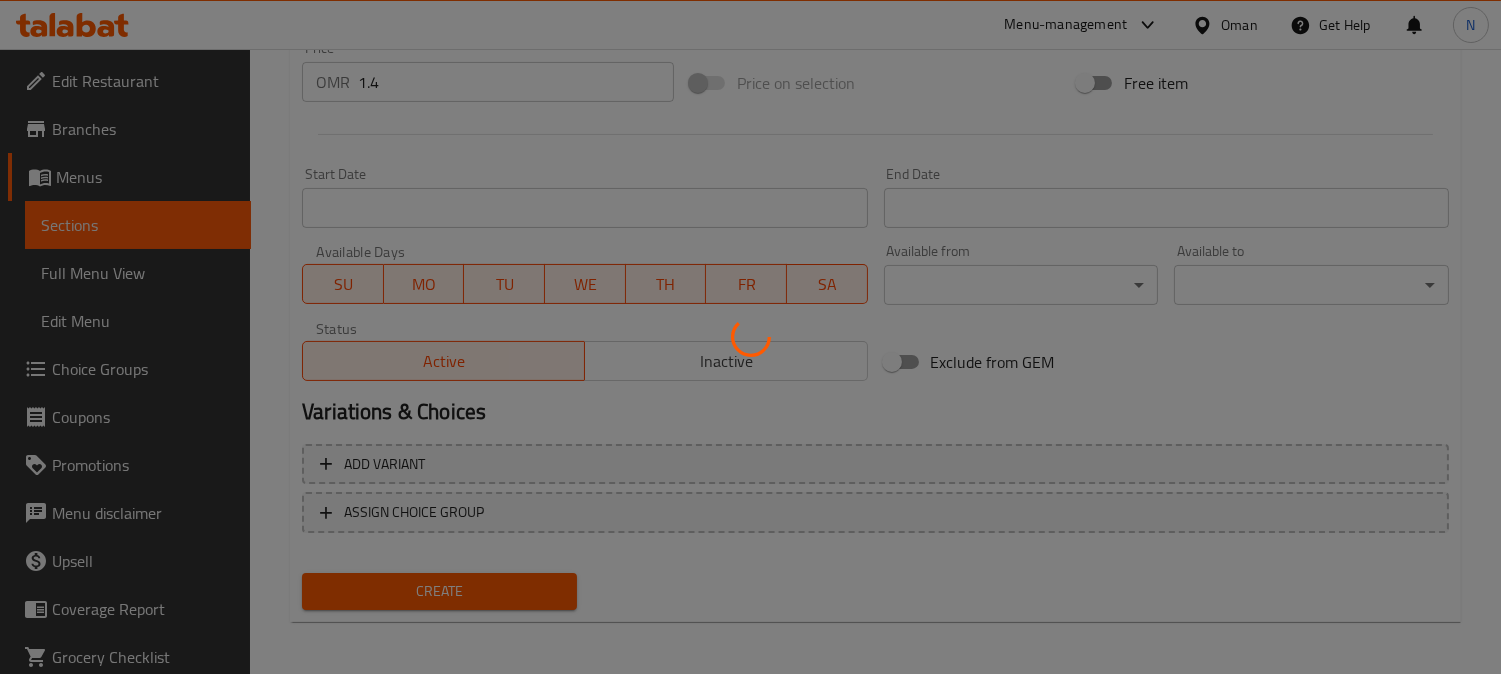 type 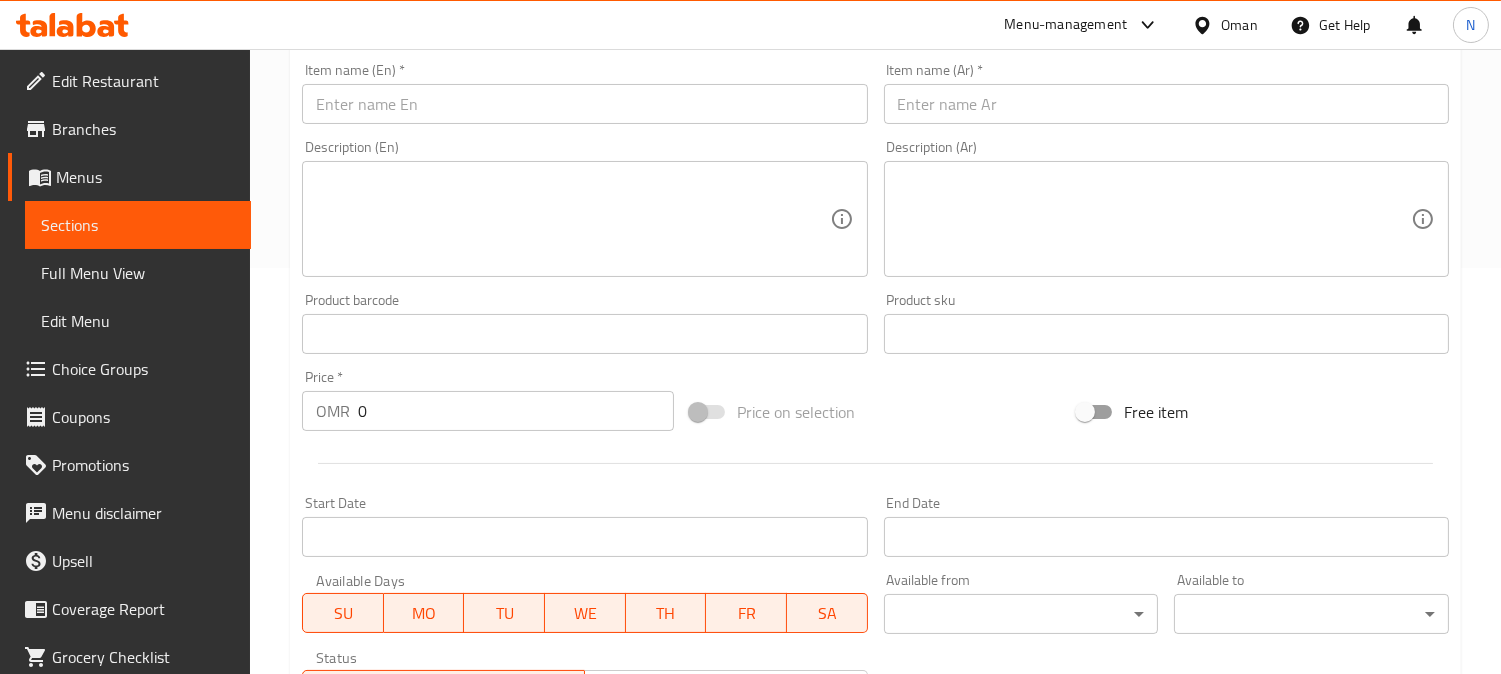 scroll, scrollTop: 402, scrollLeft: 0, axis: vertical 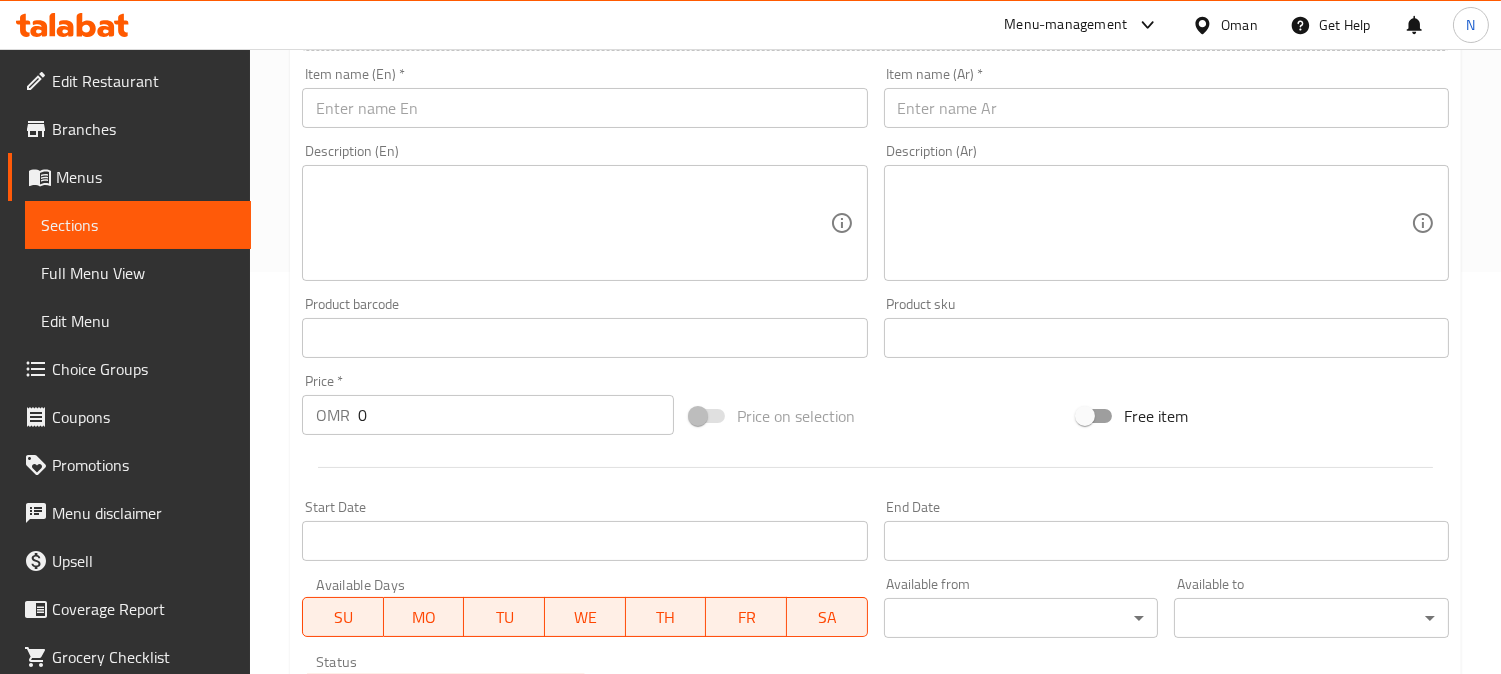 click at bounding box center (584, 108) 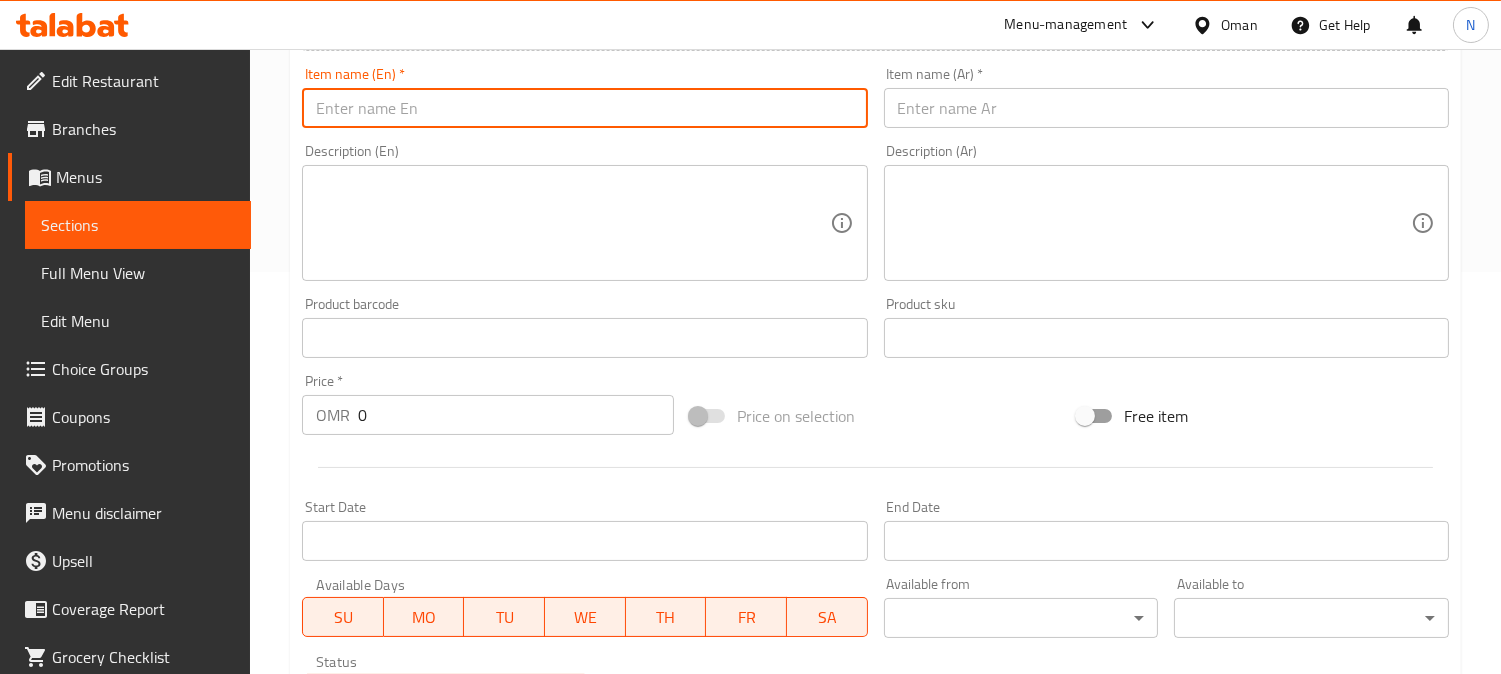 paste on "Crispy Fries With Cheadar Cheese" 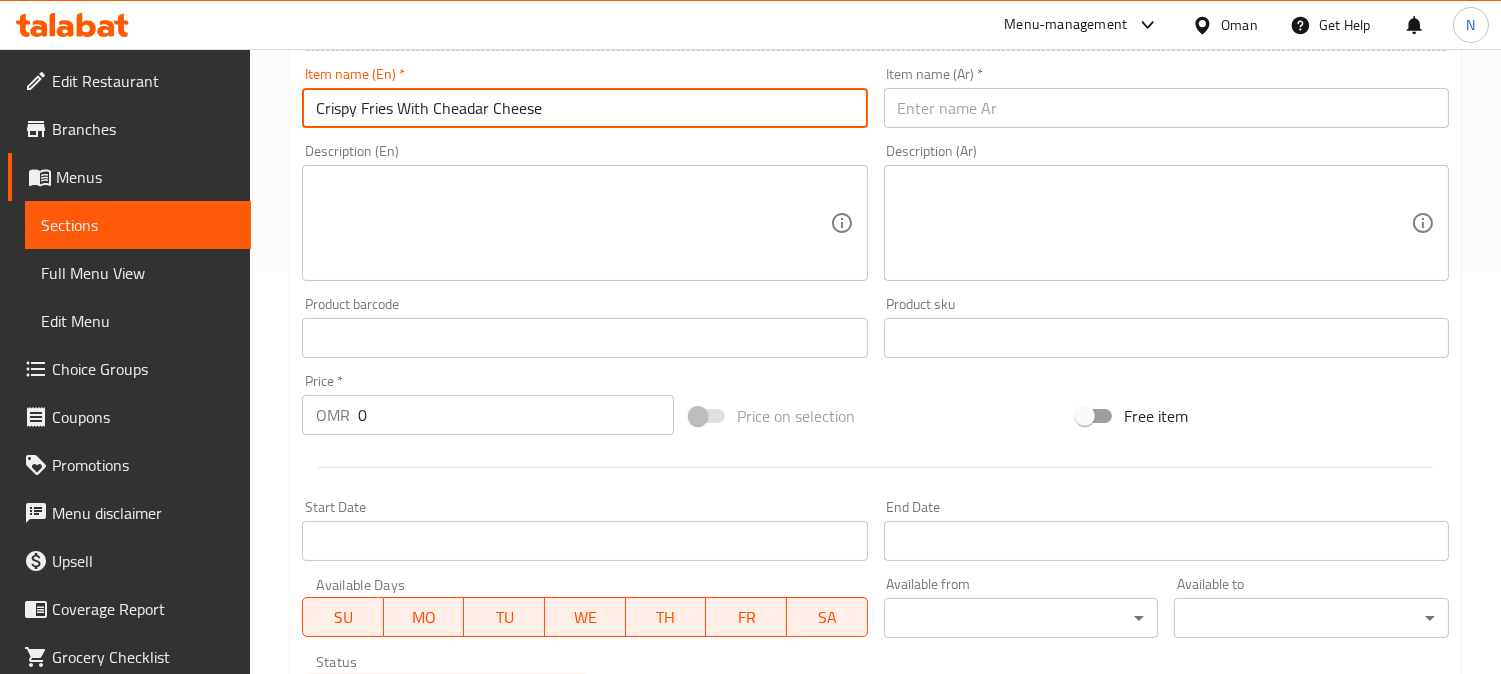 type on "Crispy Fries With Cheadar Cheese" 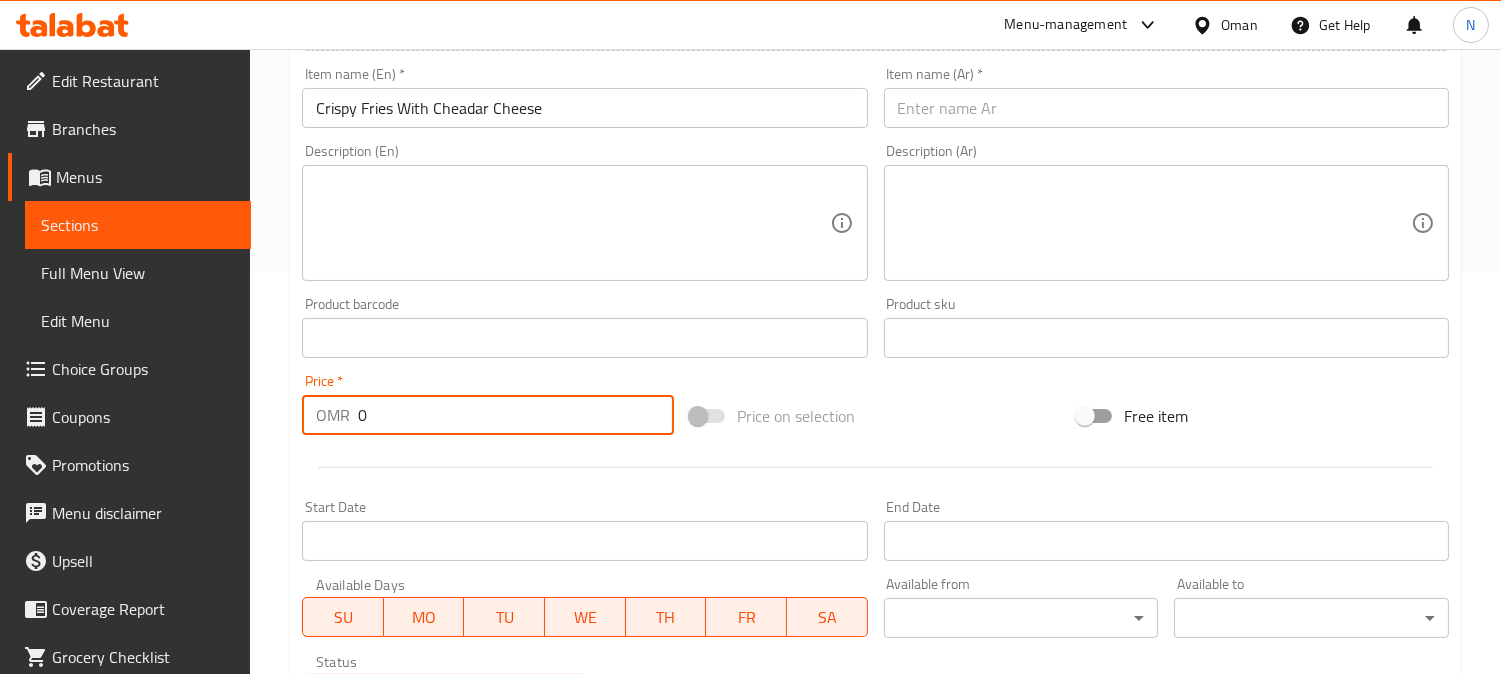 click on "0" at bounding box center [516, 415] 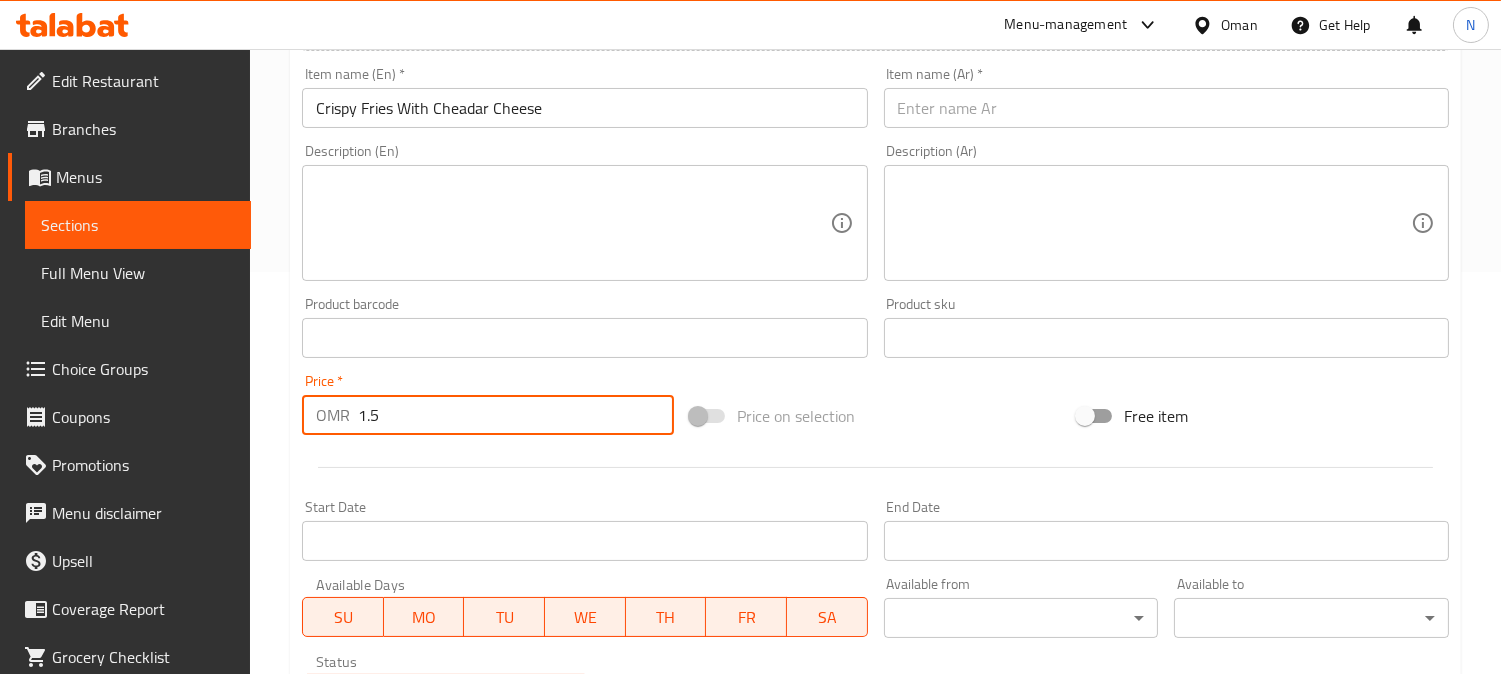 type on "1.5" 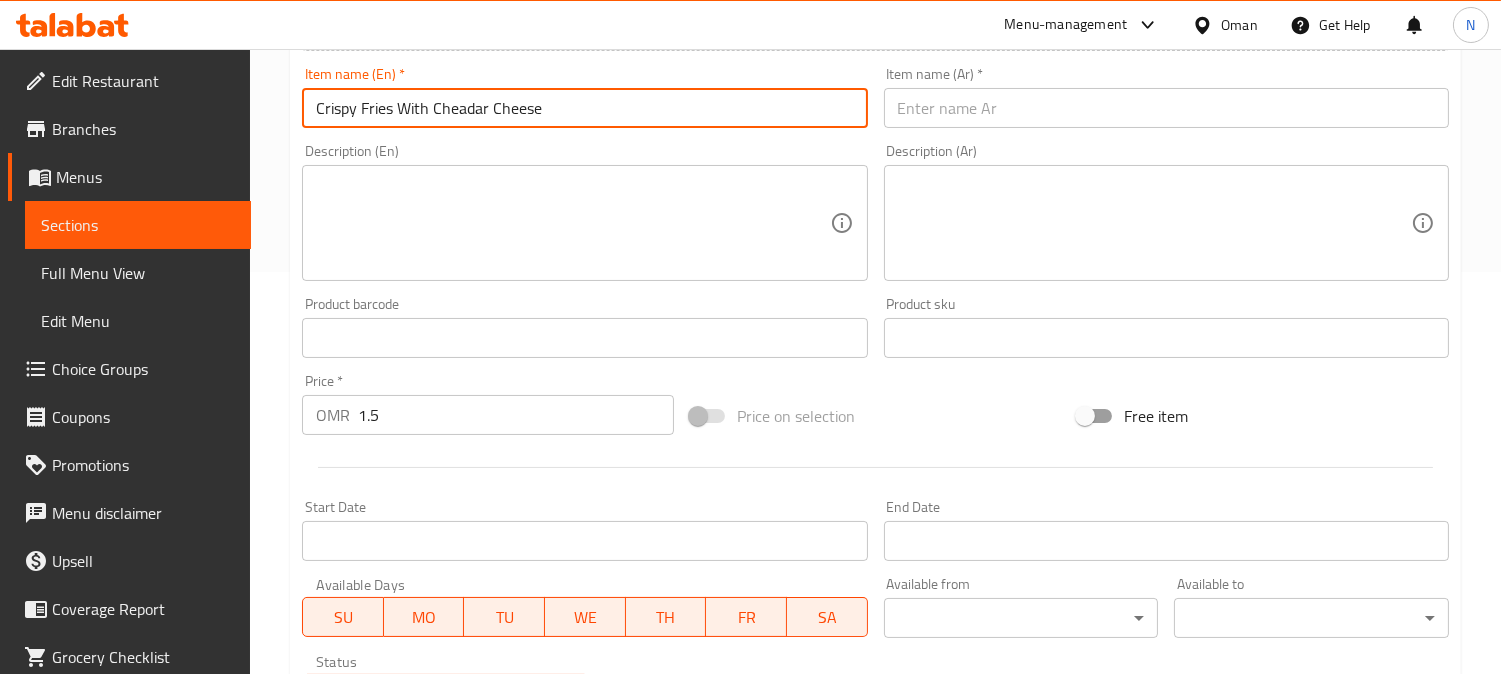 click on "Crispy Fries With Cheadar Cheese" at bounding box center [584, 108] 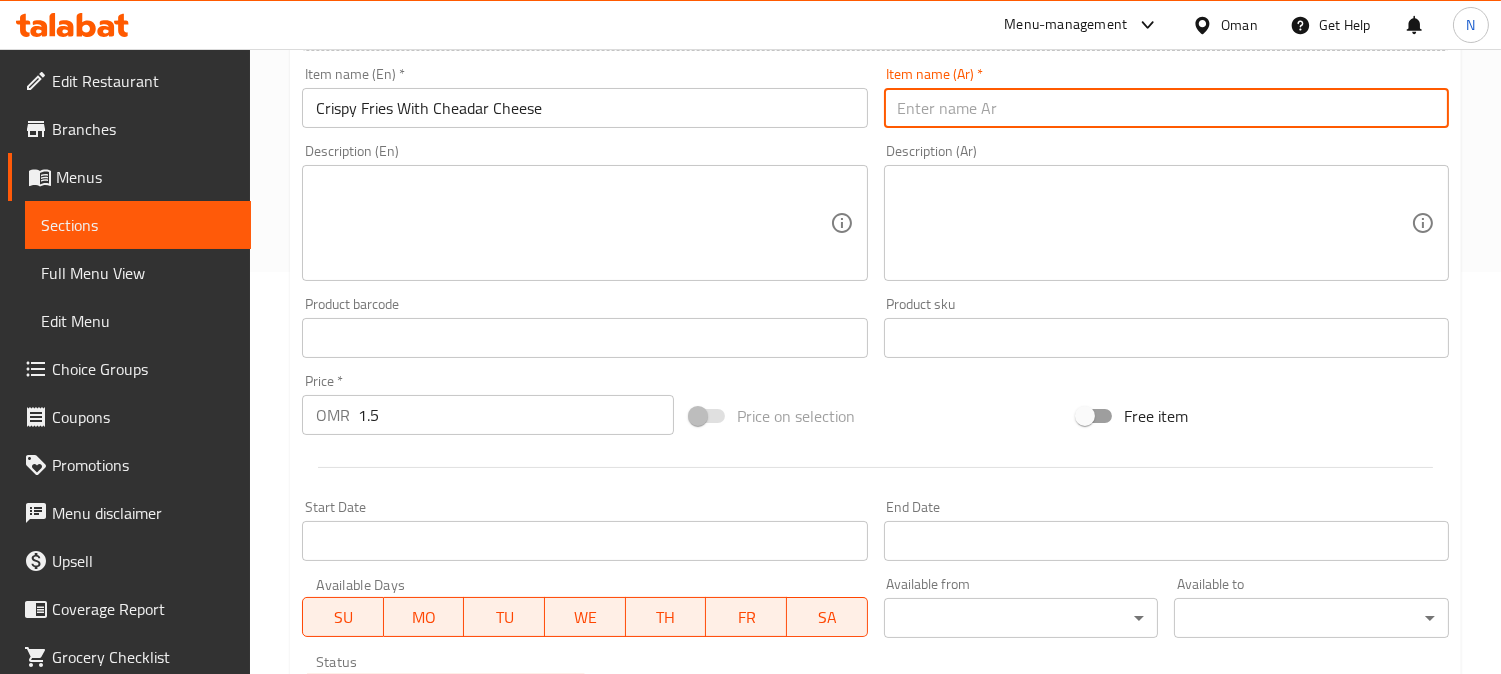paste on "بطاطس مقرمشة مع جبن الشيدر" 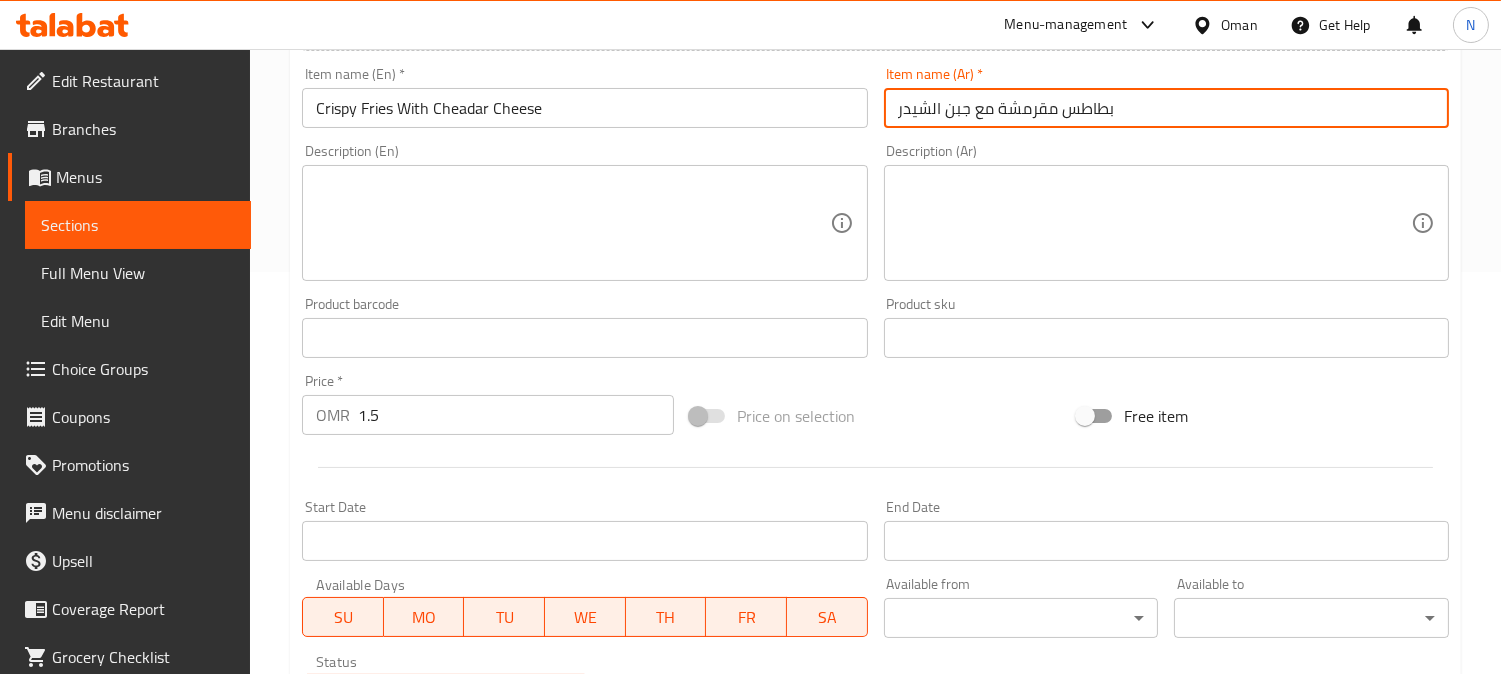 click on "بطاطس مقرمشة مع جبن الشيدر" at bounding box center [1166, 108] 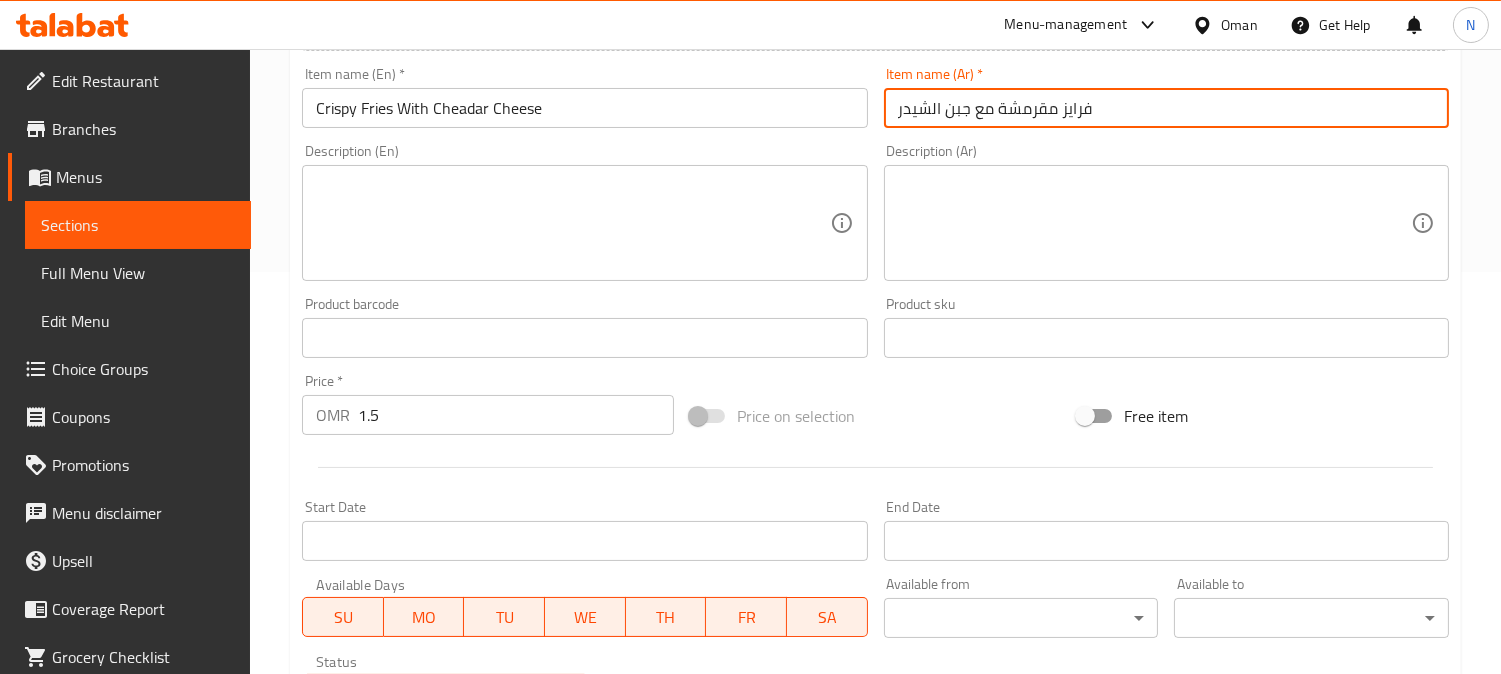 drag, startPoint x: 945, startPoint y: 118, endPoint x: 932, endPoint y: 123, distance: 13.928389 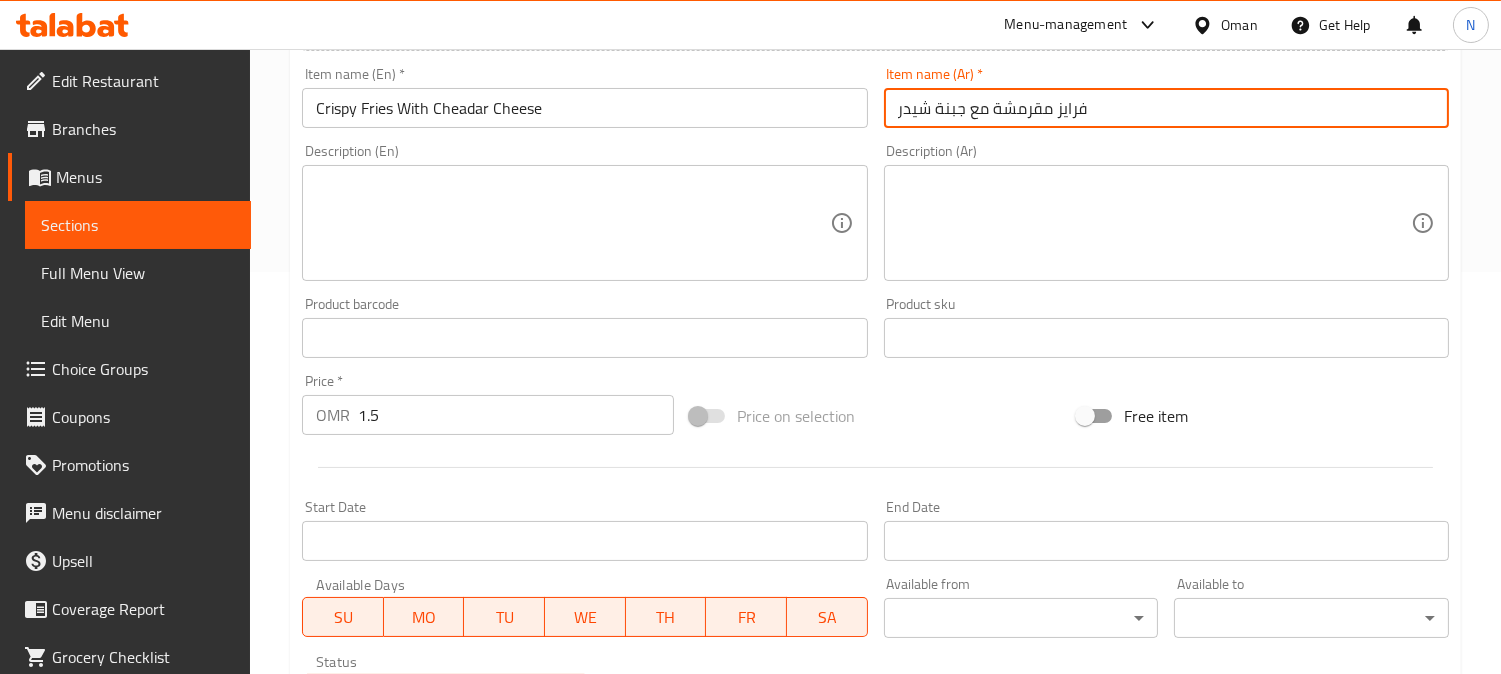 type on "فرايز مقرمشة مع جبنة شيدر" 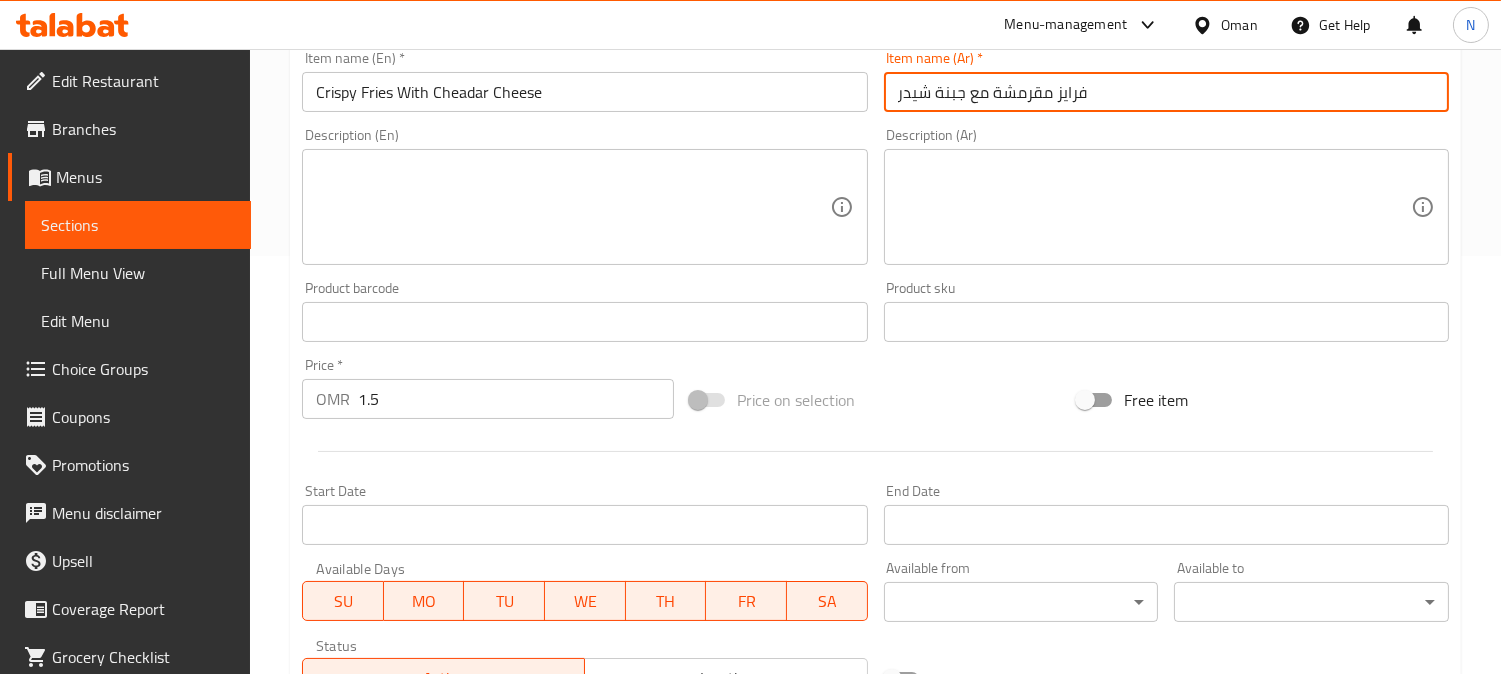 scroll, scrollTop: 735, scrollLeft: 0, axis: vertical 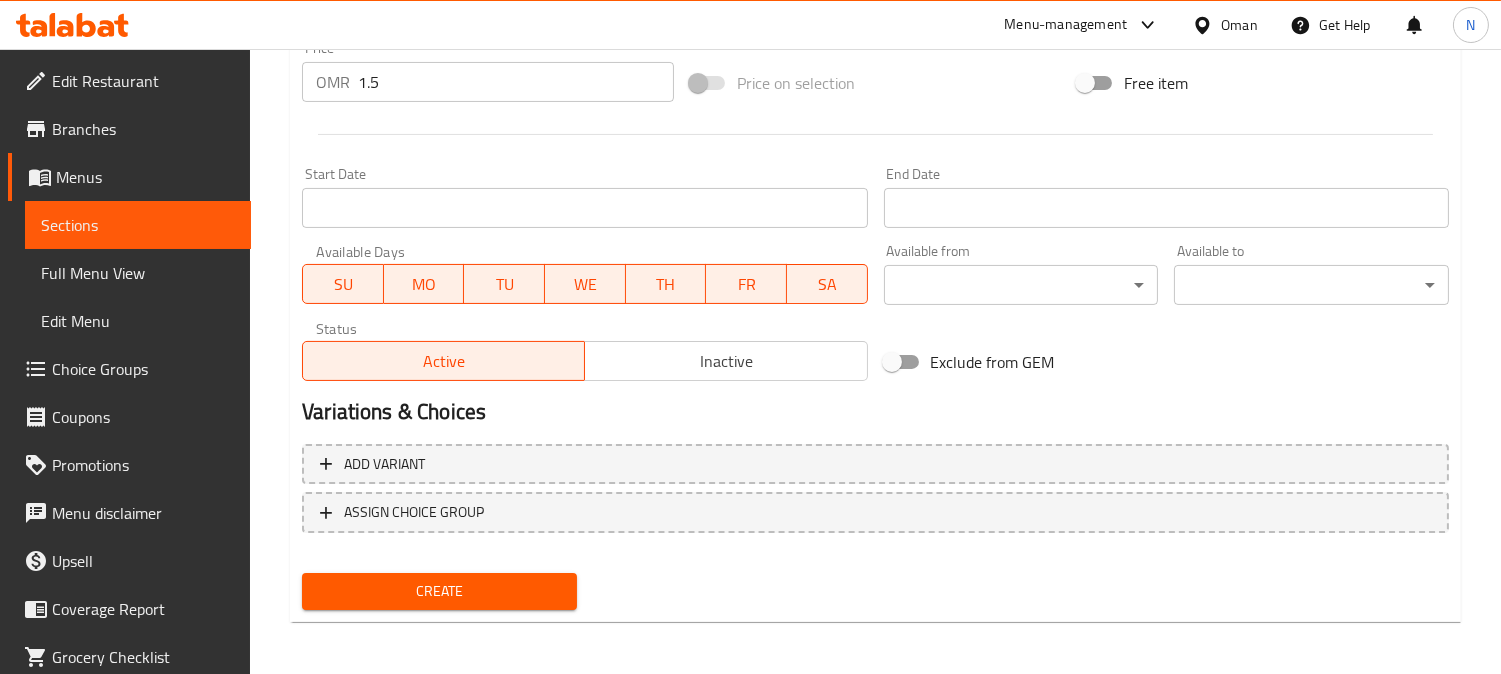 click on "Create" at bounding box center (439, 591) 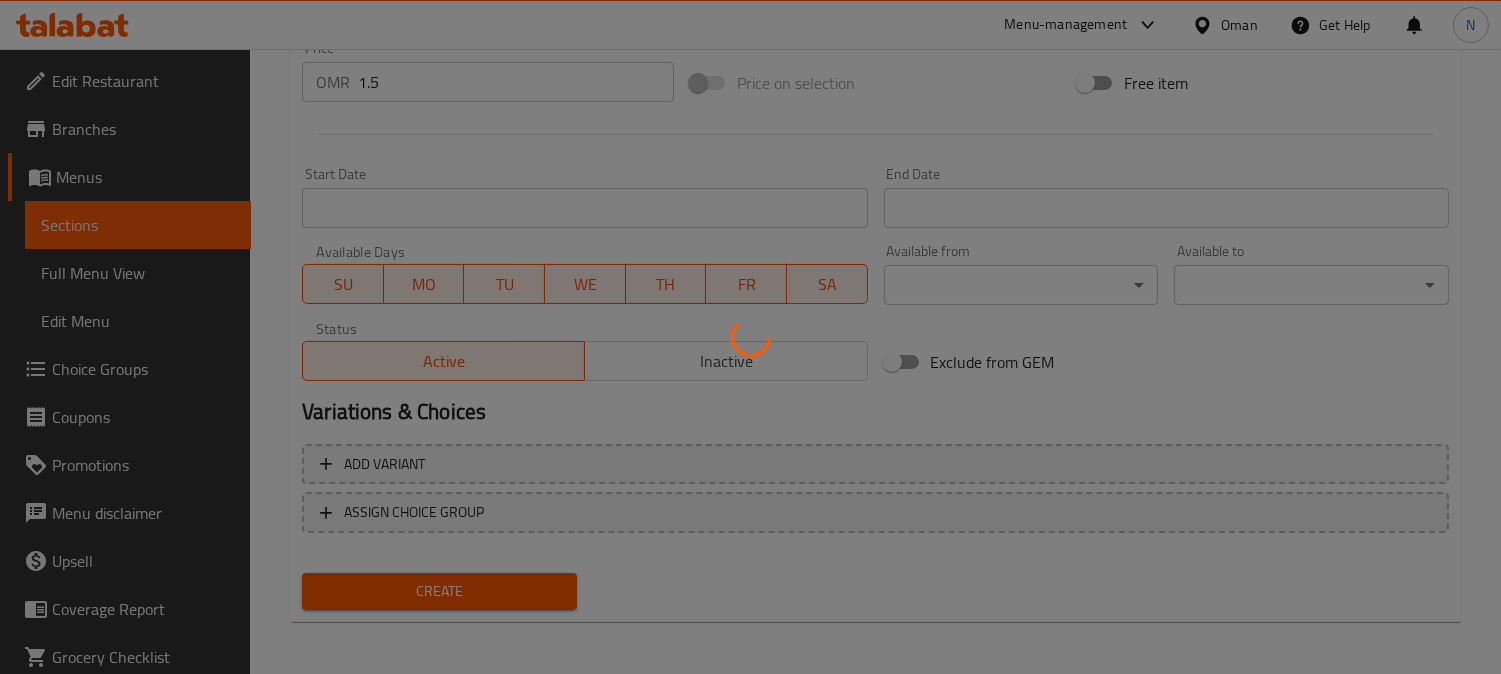 type 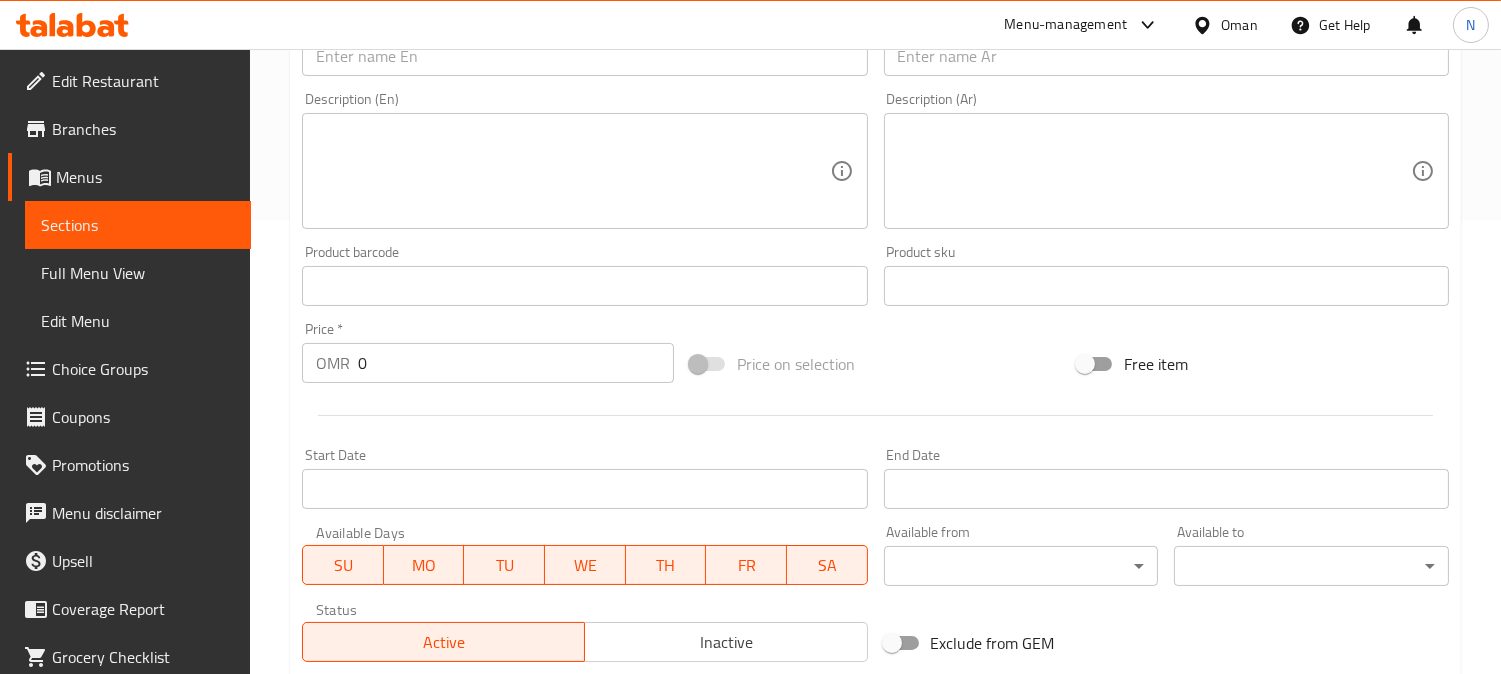scroll, scrollTop: 402, scrollLeft: 0, axis: vertical 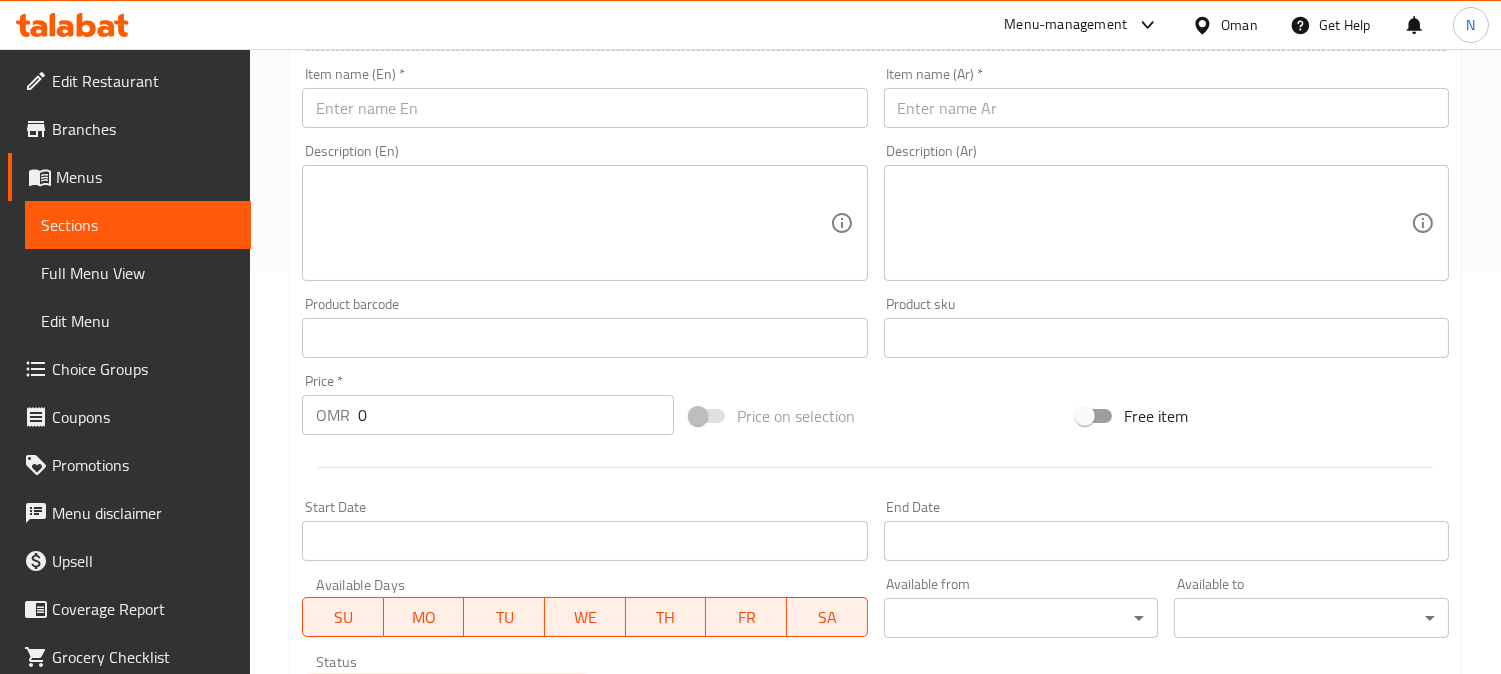 click at bounding box center [584, 108] 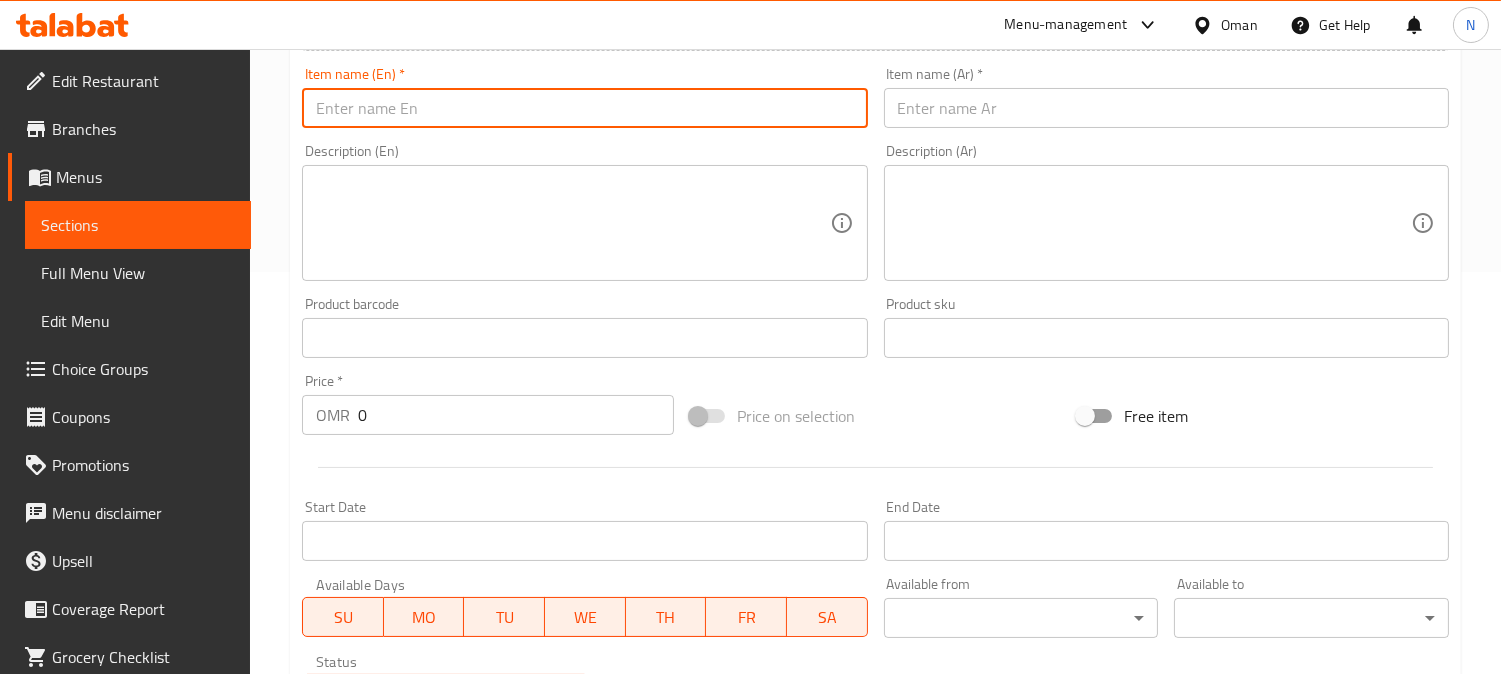 paste on "Cjfc Signature Chicken Fries" 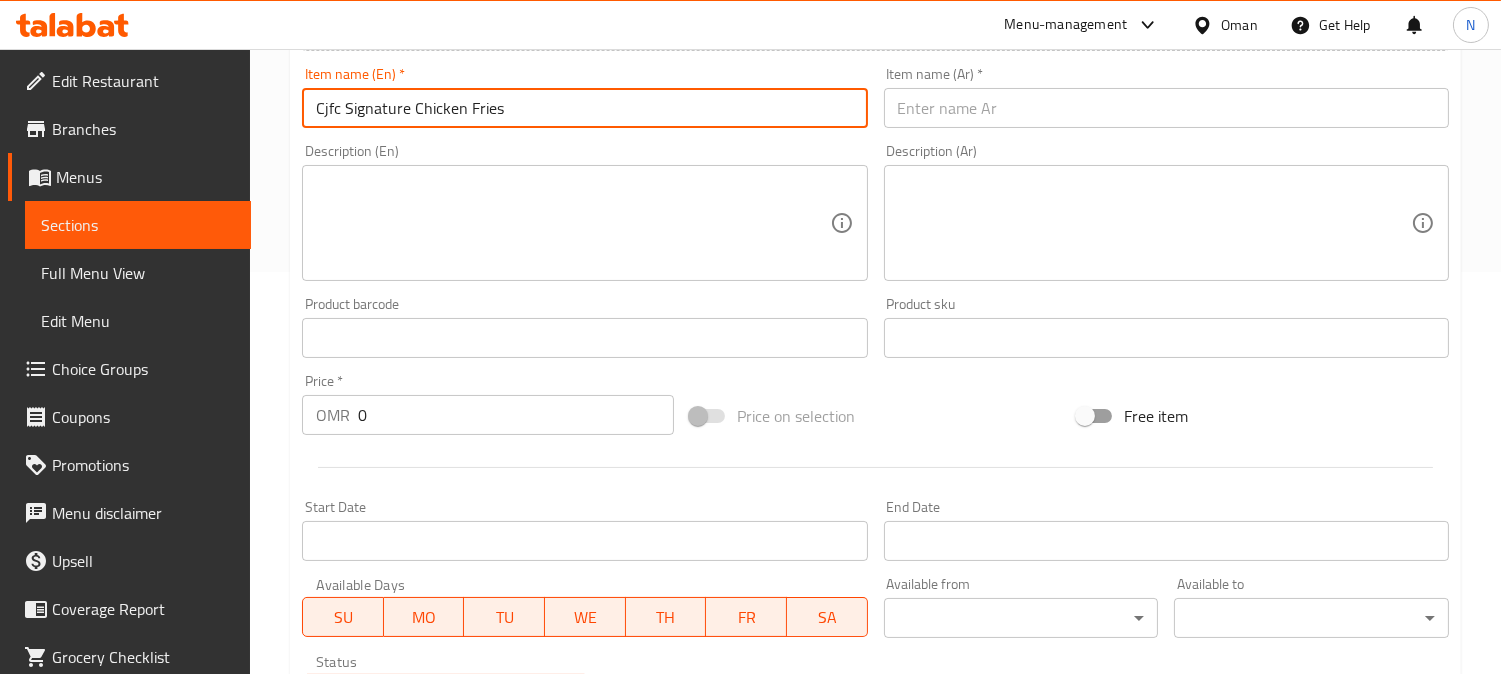 drag, startPoint x: 500, startPoint y: 122, endPoint x: 535, endPoint y: 134, distance: 37 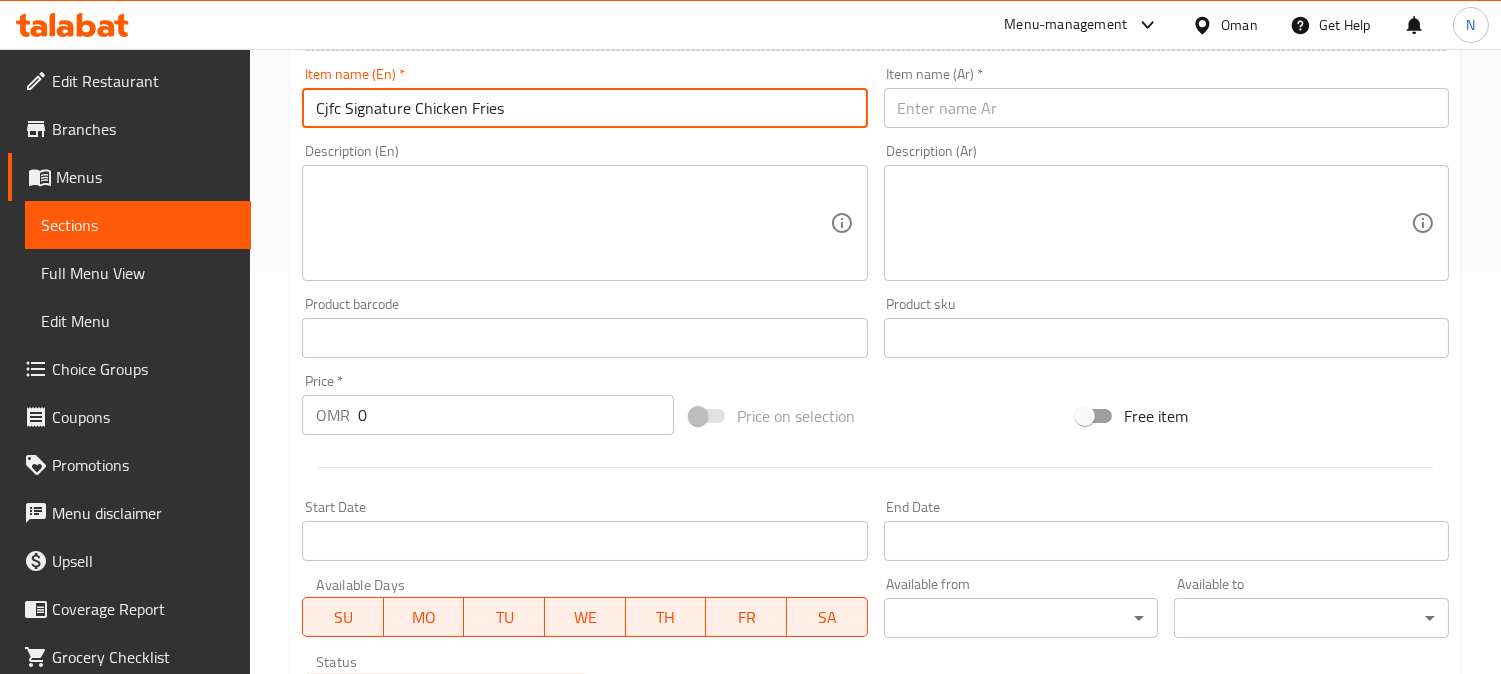 click at bounding box center (1166, 108) 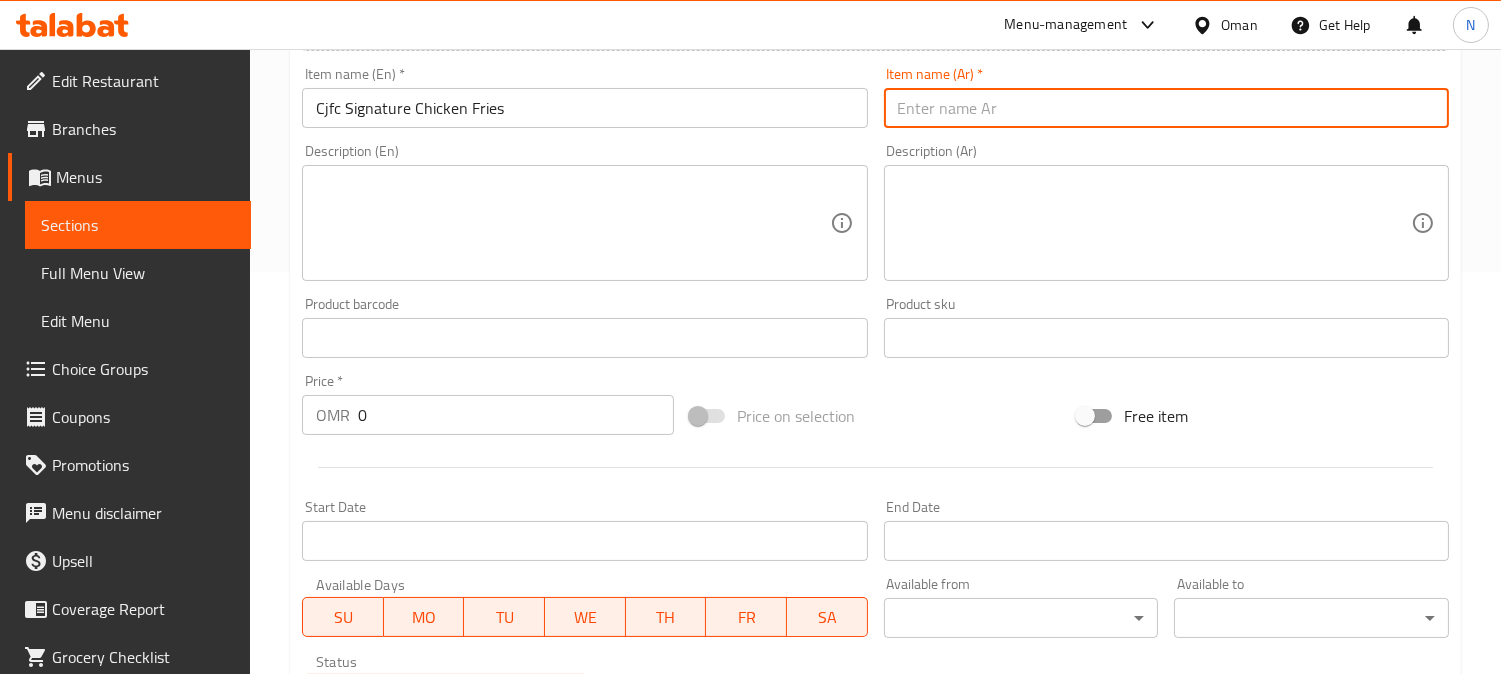 paste on "بطاطس دجاج سيجنتشر من سي جيه إف سي" 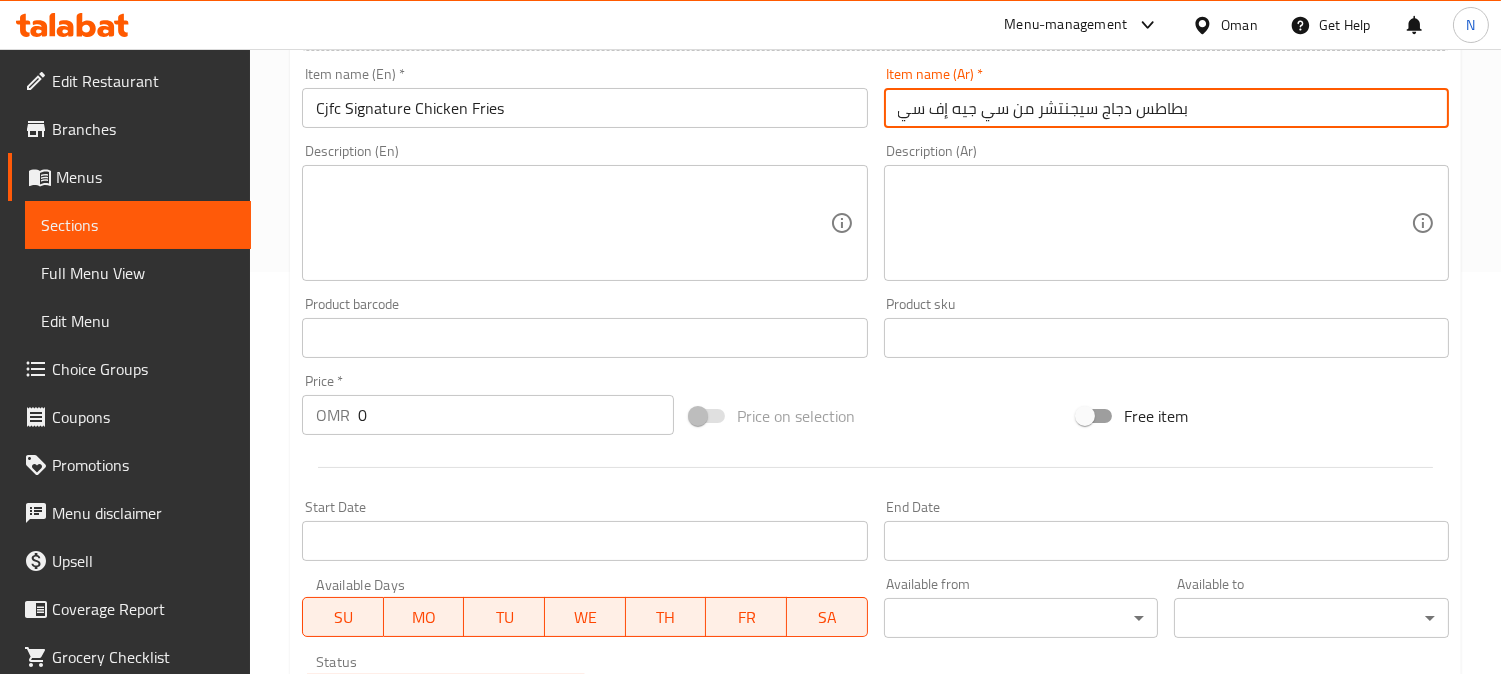 click on "بطاطس دجاج سيجنتشر من سي جيه إف سي" at bounding box center (1166, 108) 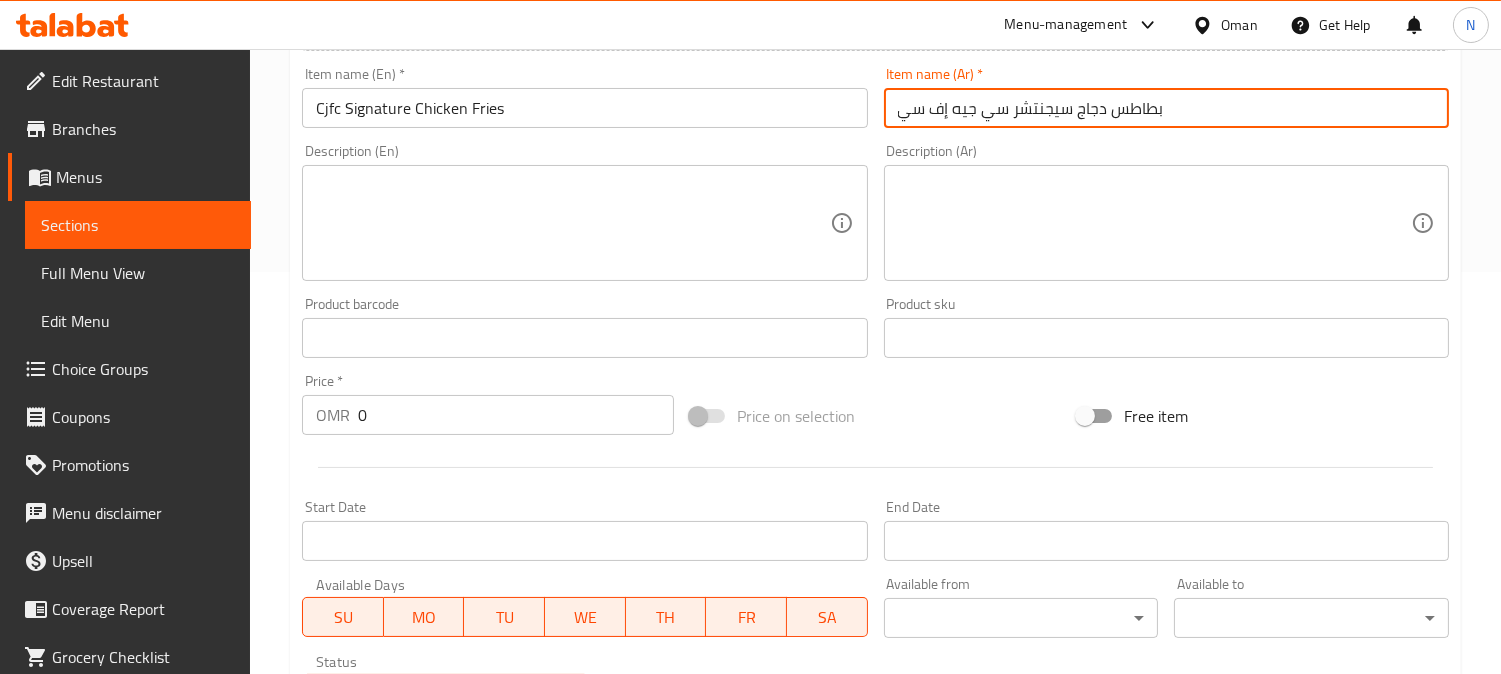 click on "بطاطس دجاج سيجنتشر سي جيه إف سي" at bounding box center [1166, 108] 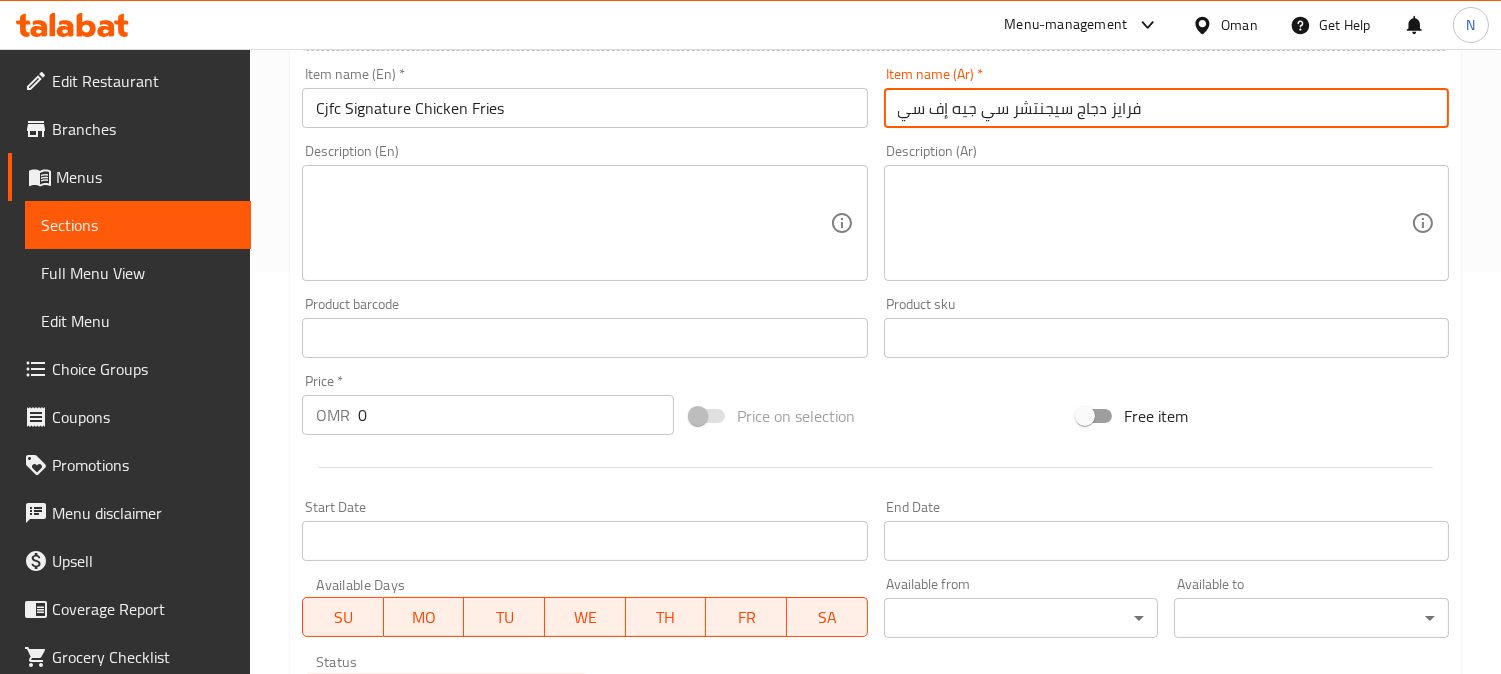click on "فرايز دجاج سيجنتشر سي جيه إف سي" at bounding box center [1166, 108] 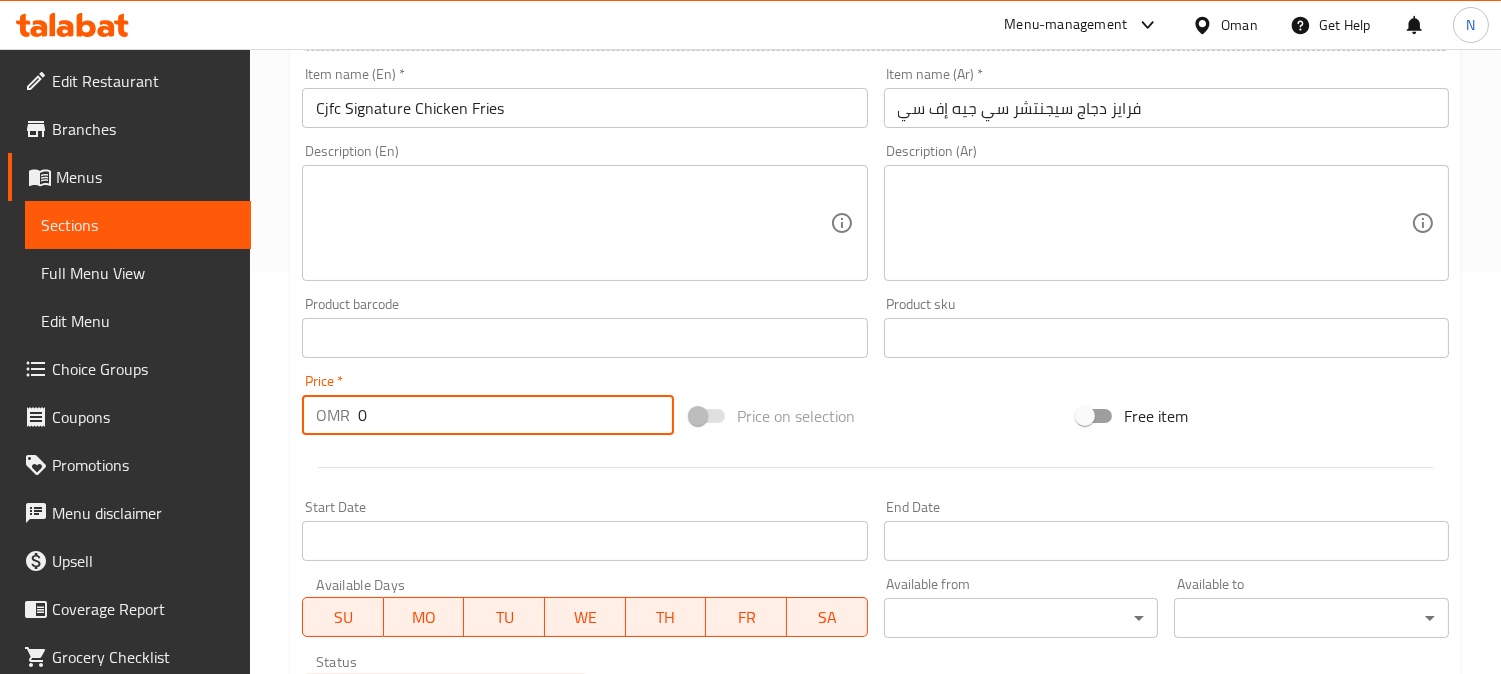 drag, startPoint x: 383, startPoint y: 426, endPoint x: 365, endPoint y: 446, distance: 26.907248 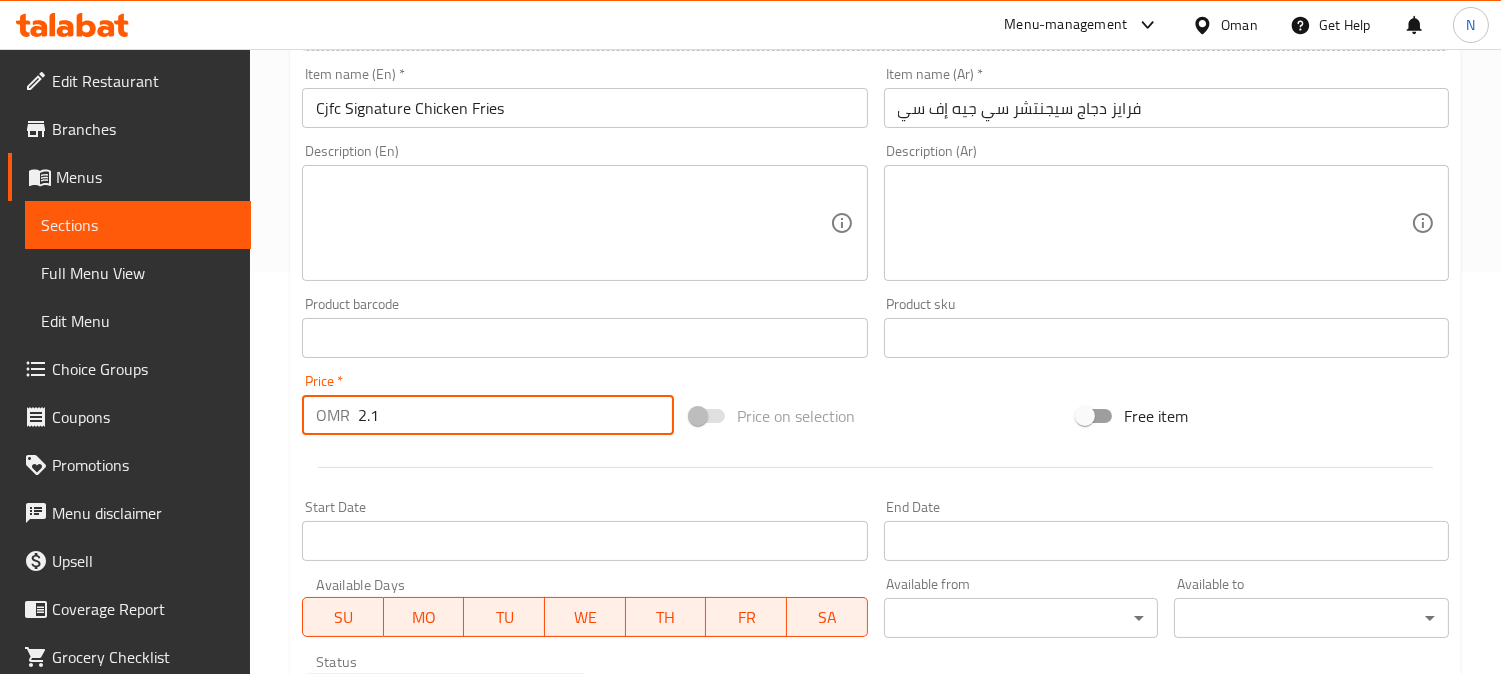 type on "2.1" 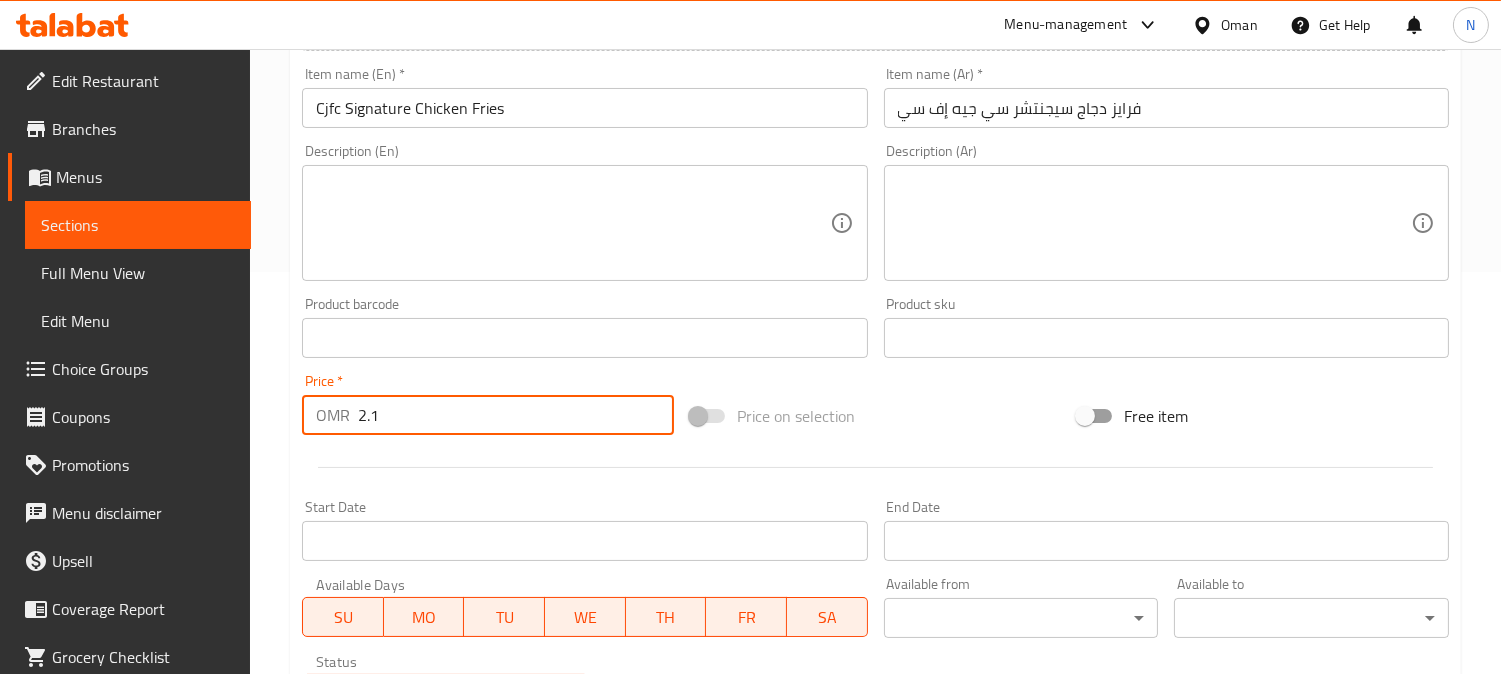 click at bounding box center [572, 223] 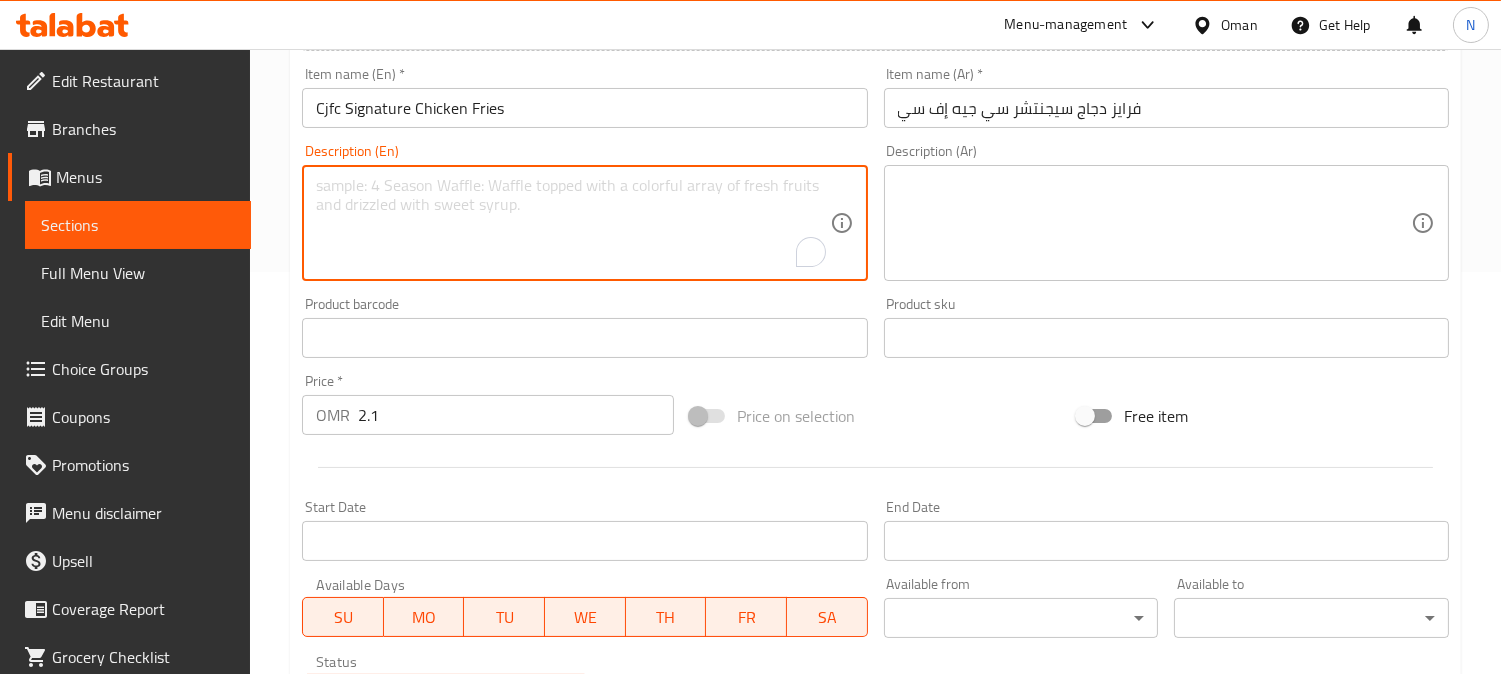 paste on "Crispy fries with crunch chicken mixed with cjfc signature sauce" 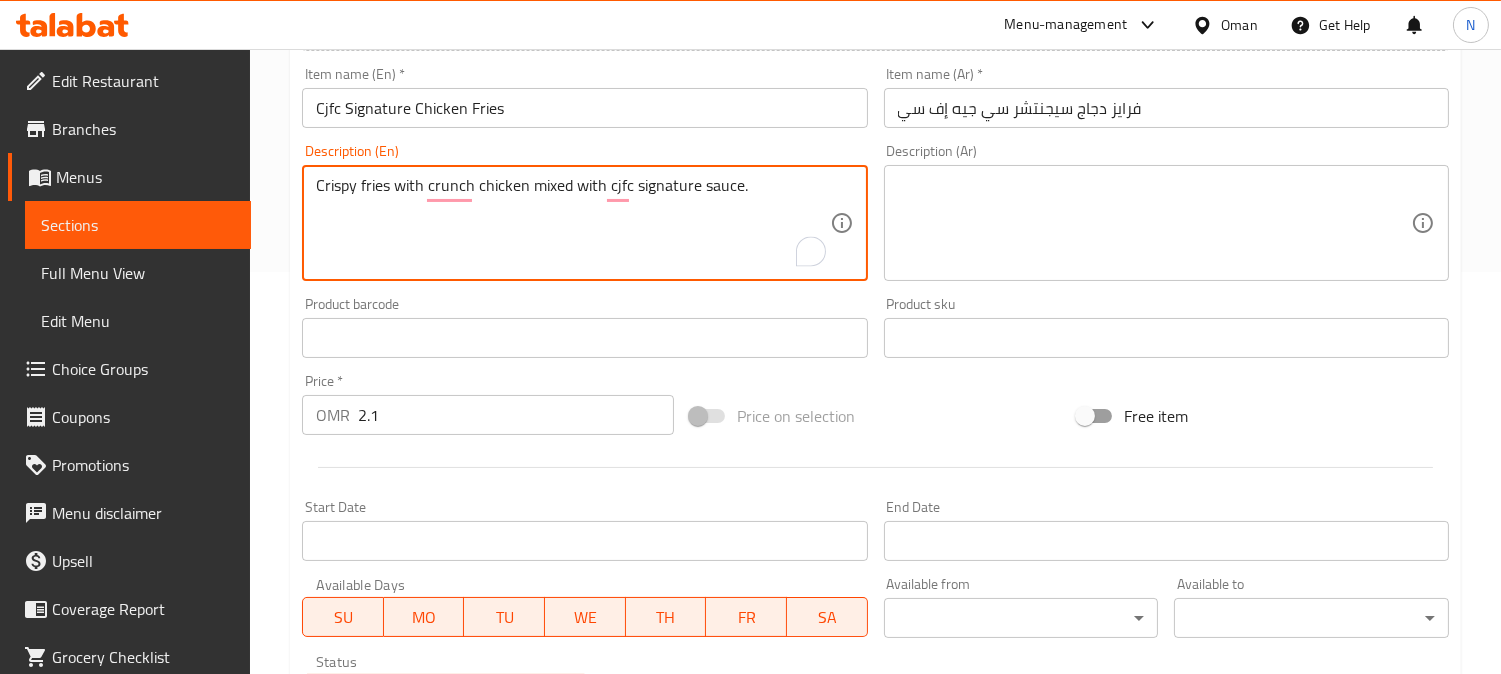 click on "Crispy fries with crunch chicken mixed with cjfc signature sauce." at bounding box center [572, 223] 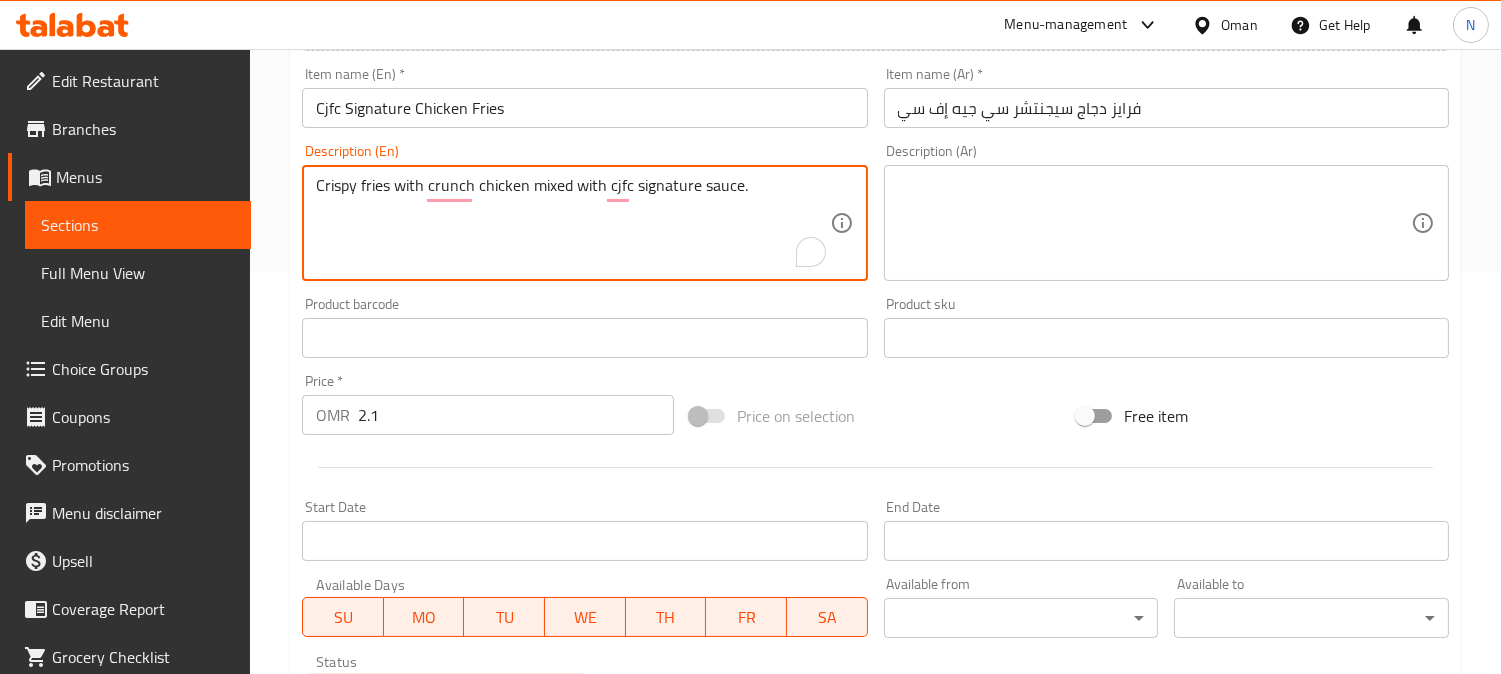 type on "Crispy fries with crunch chicken mixed with cjfc signature sauce." 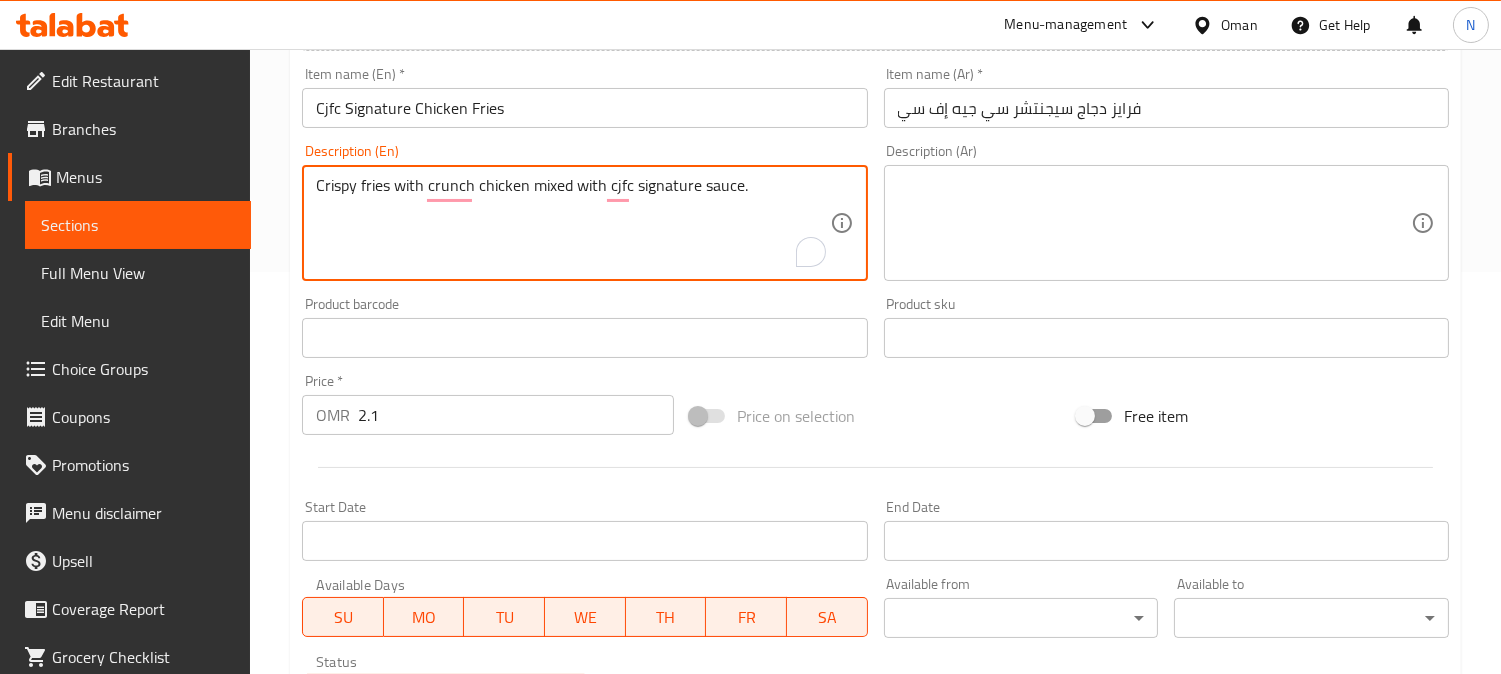 click at bounding box center [1154, 223] 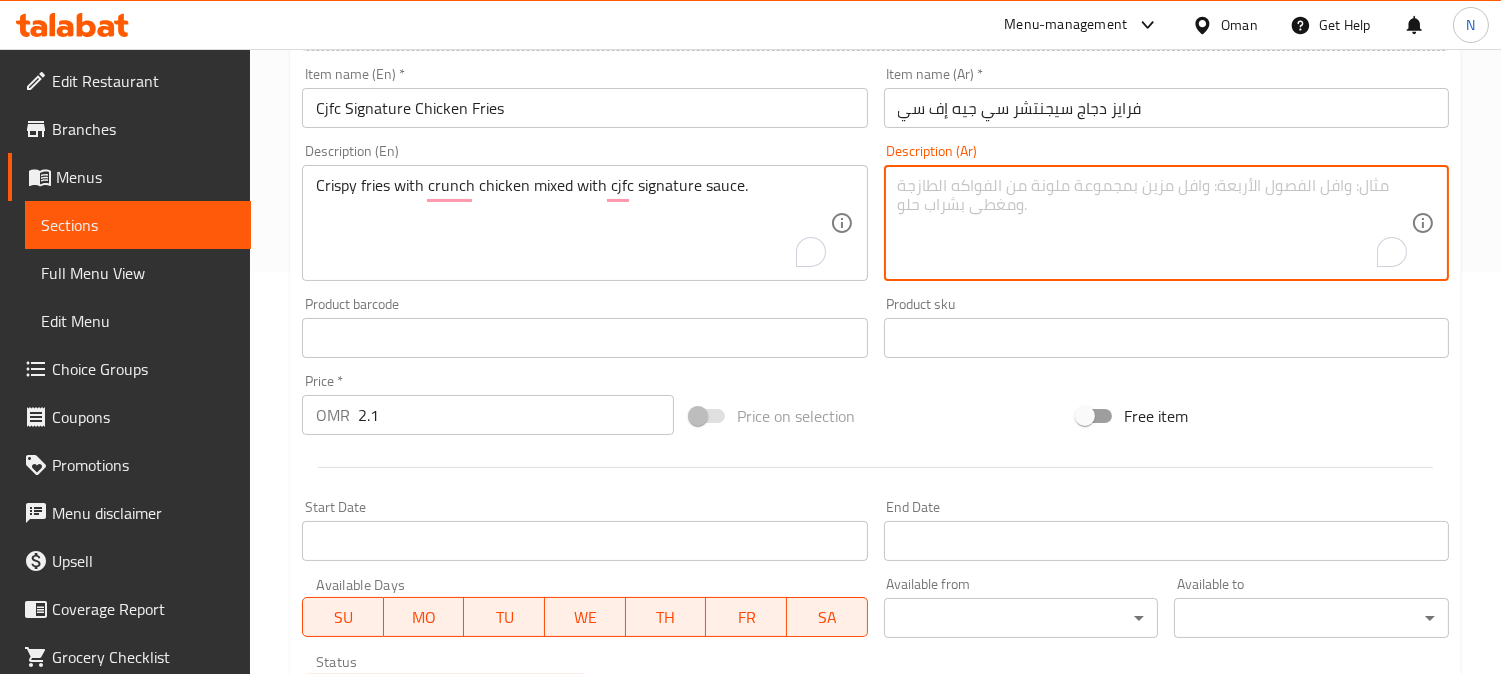 paste on "بطاطس مقرمشة مع دجاج مقرمش ممزوج بصلصة سي جيه إف سي المميزة." 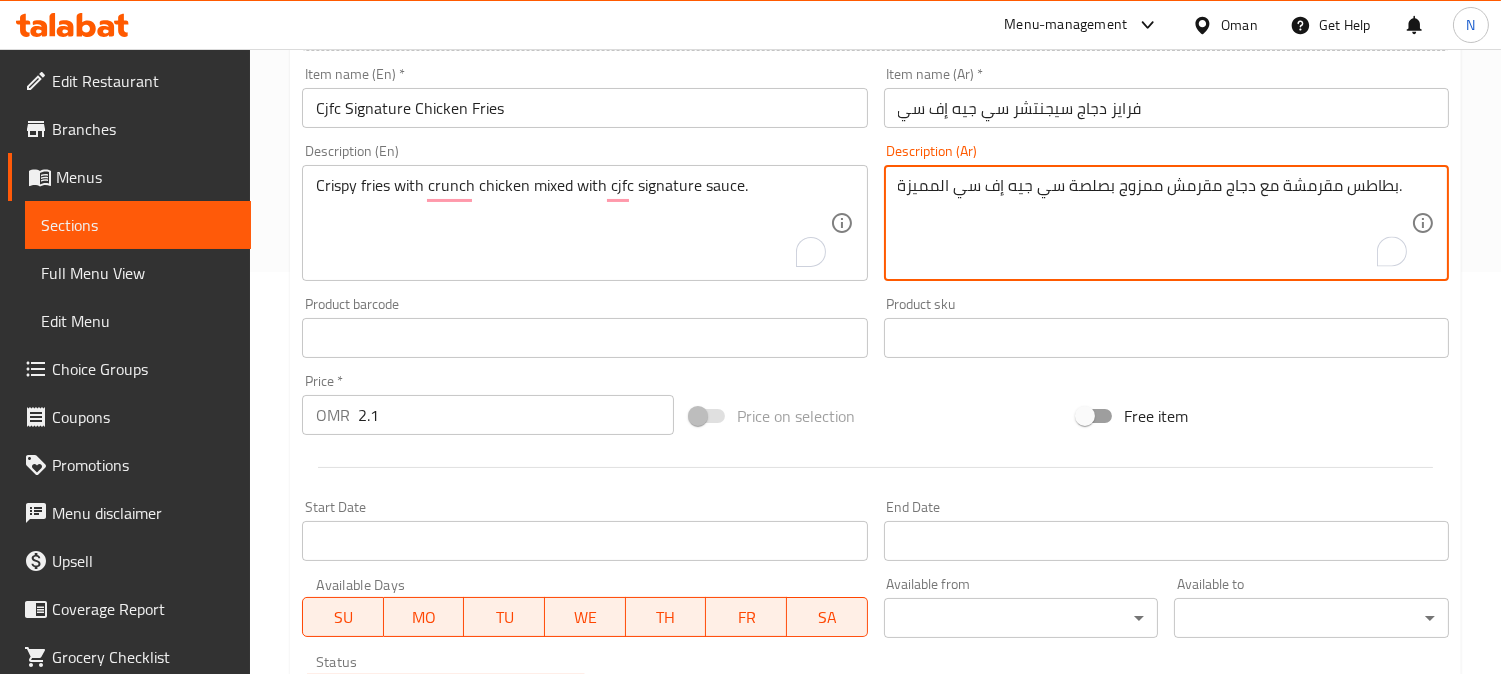 click on "بطاطس مقرمشة مع دجاج مقرمش ممزوج بصلصة سي جيه إف سي المميزة." at bounding box center (1154, 223) 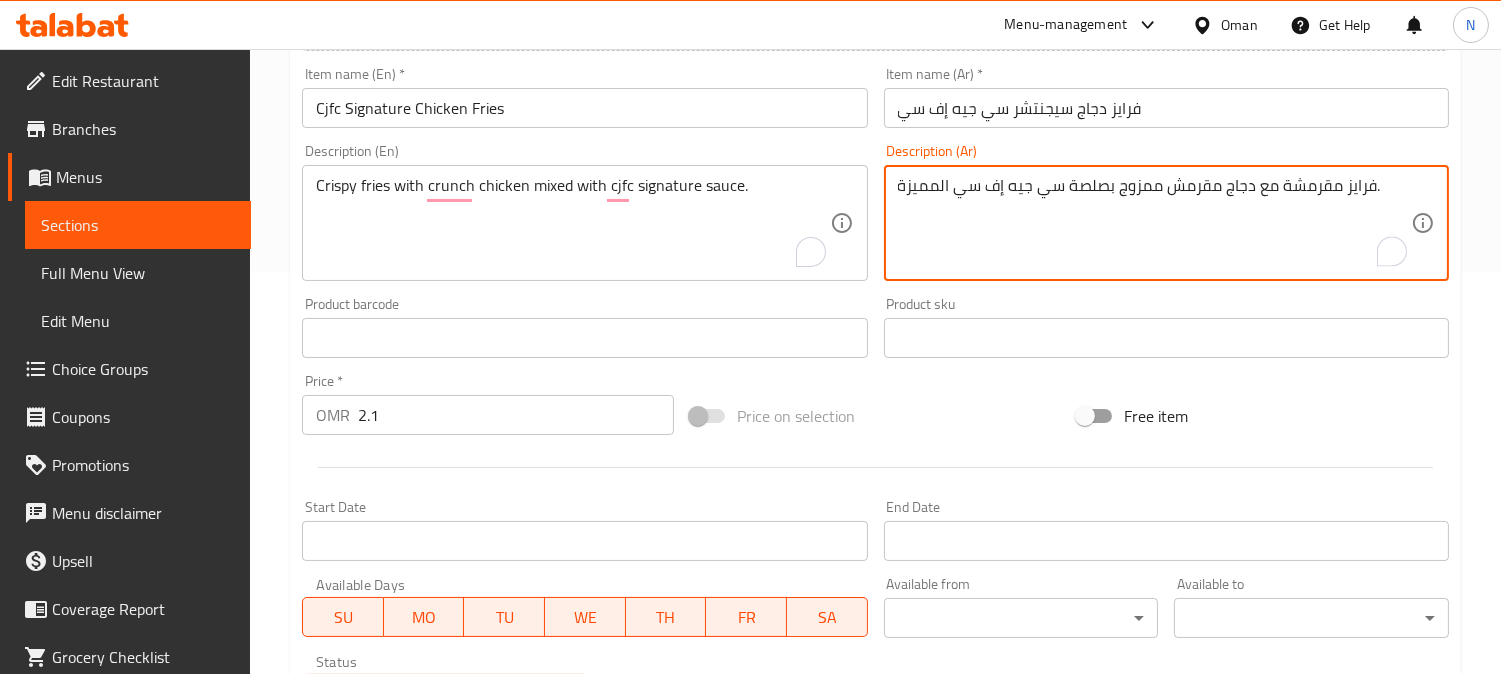 click on "فرايز مقرمشة مع دجاج مقرمش ممزوج بصلصة سي جيه إف سي المميزة." at bounding box center [1154, 223] 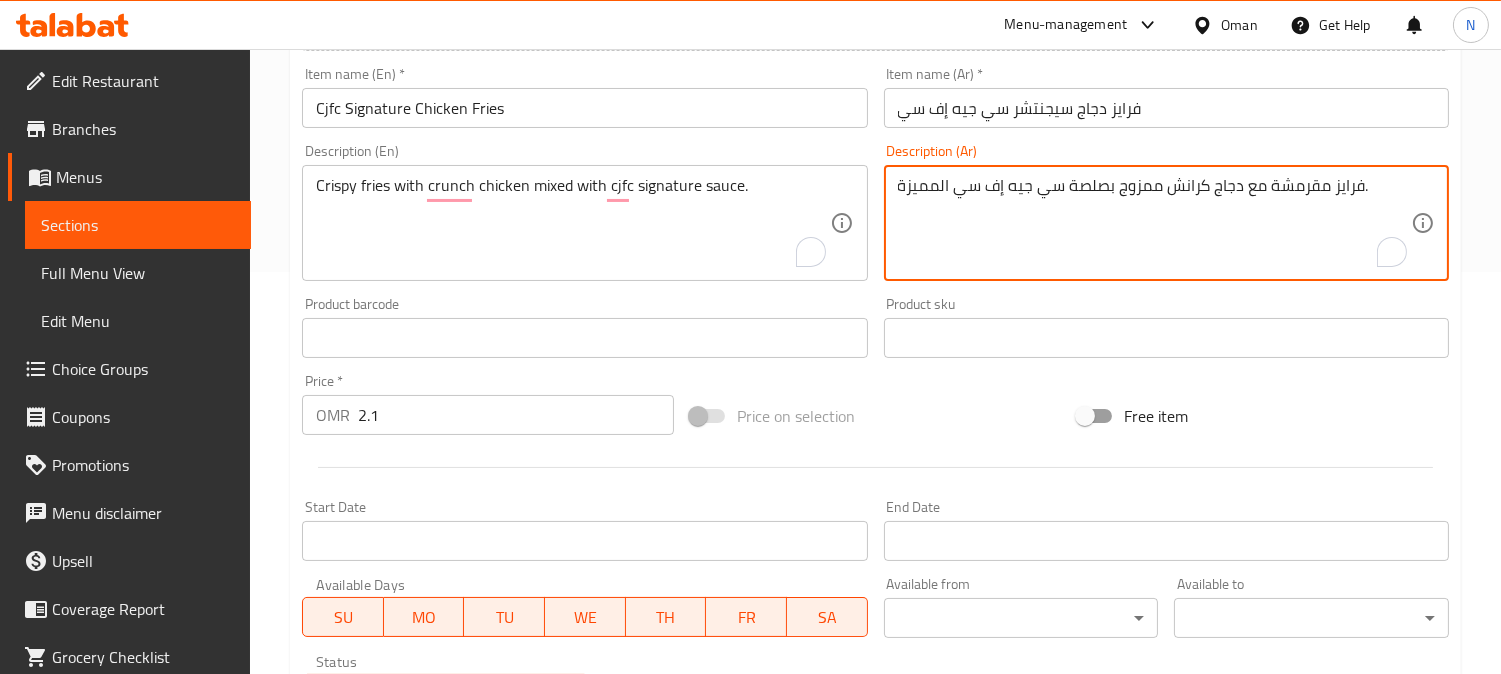 drag, startPoint x: 1146, startPoint y: 185, endPoint x: 1117, endPoint y: 201, distance: 33.12099 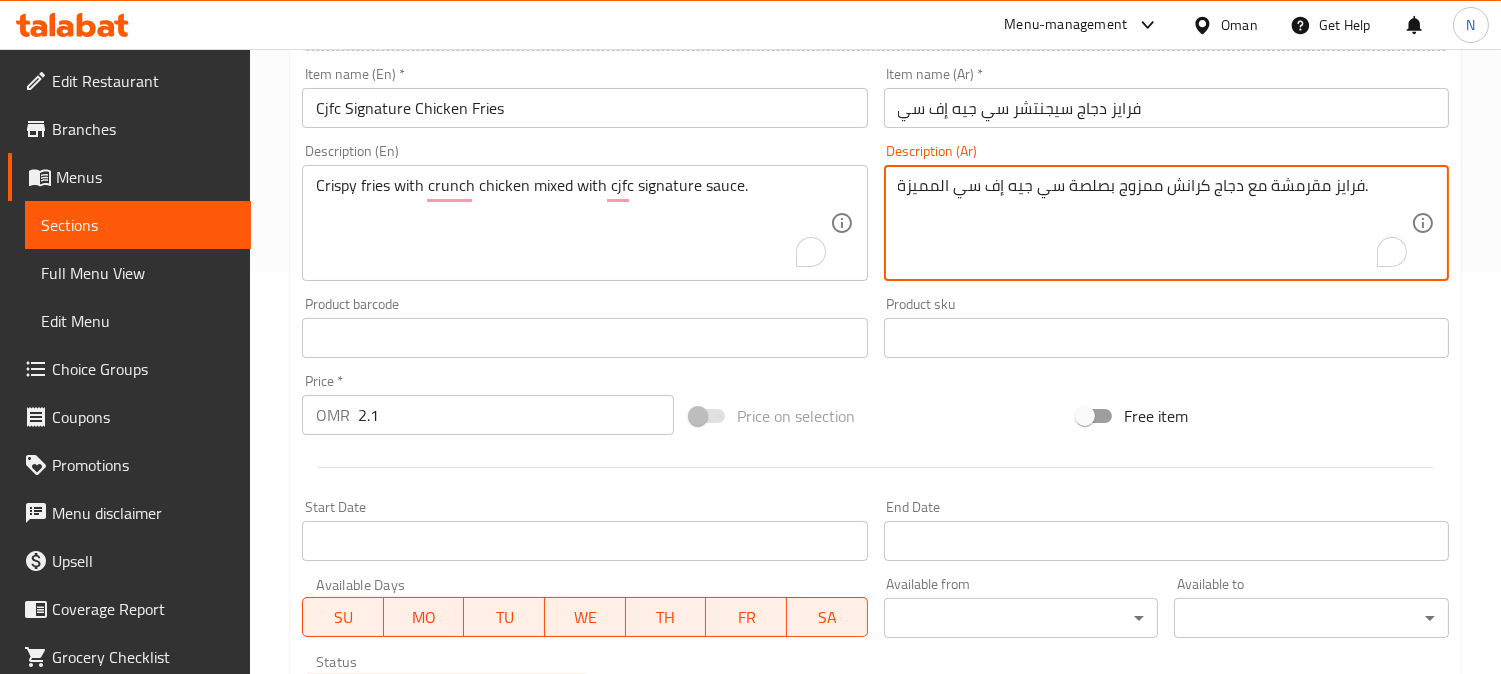 click on "فرايز مقرمشة مع دجاج كرانش ممزوج بصلصة سي جيه إف سي المميزة." at bounding box center [1154, 223] 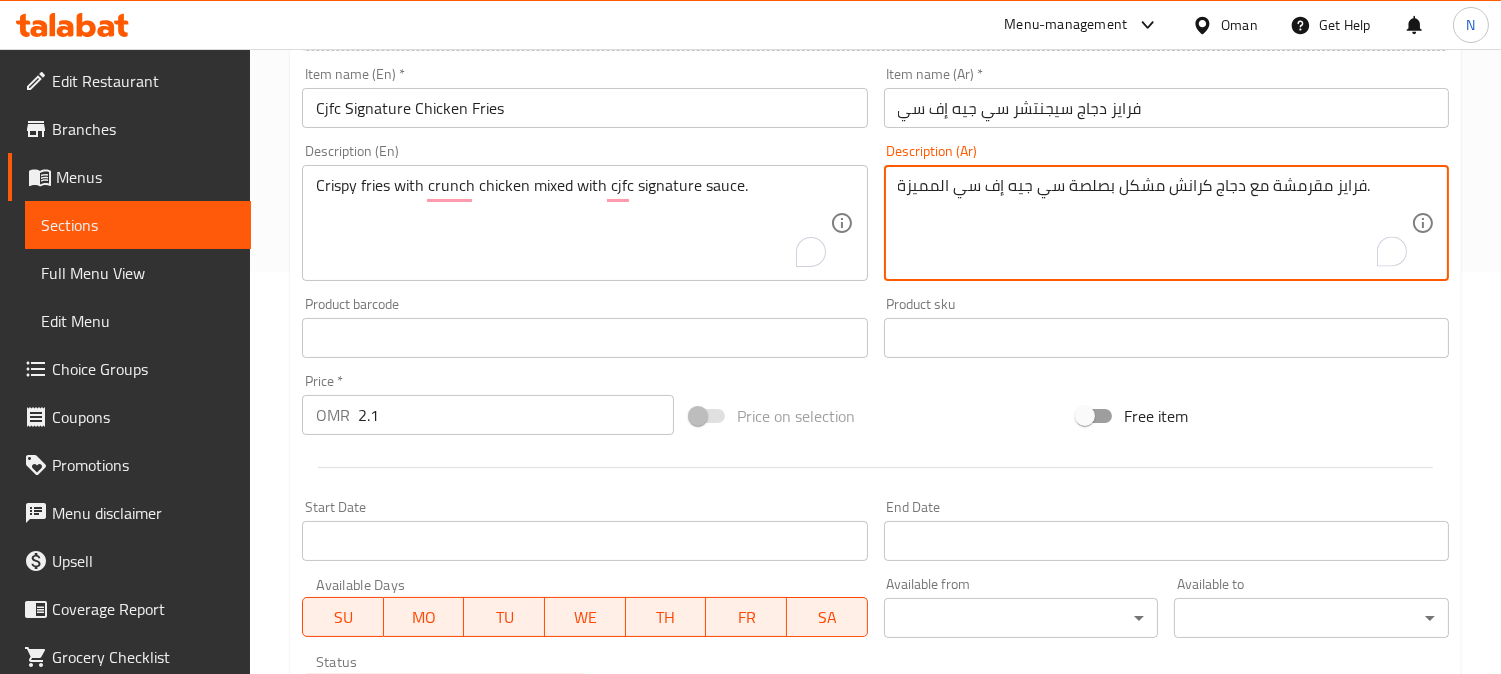 drag, startPoint x: 1101, startPoint y: 183, endPoint x: 1068, endPoint y: 192, distance: 34.20526 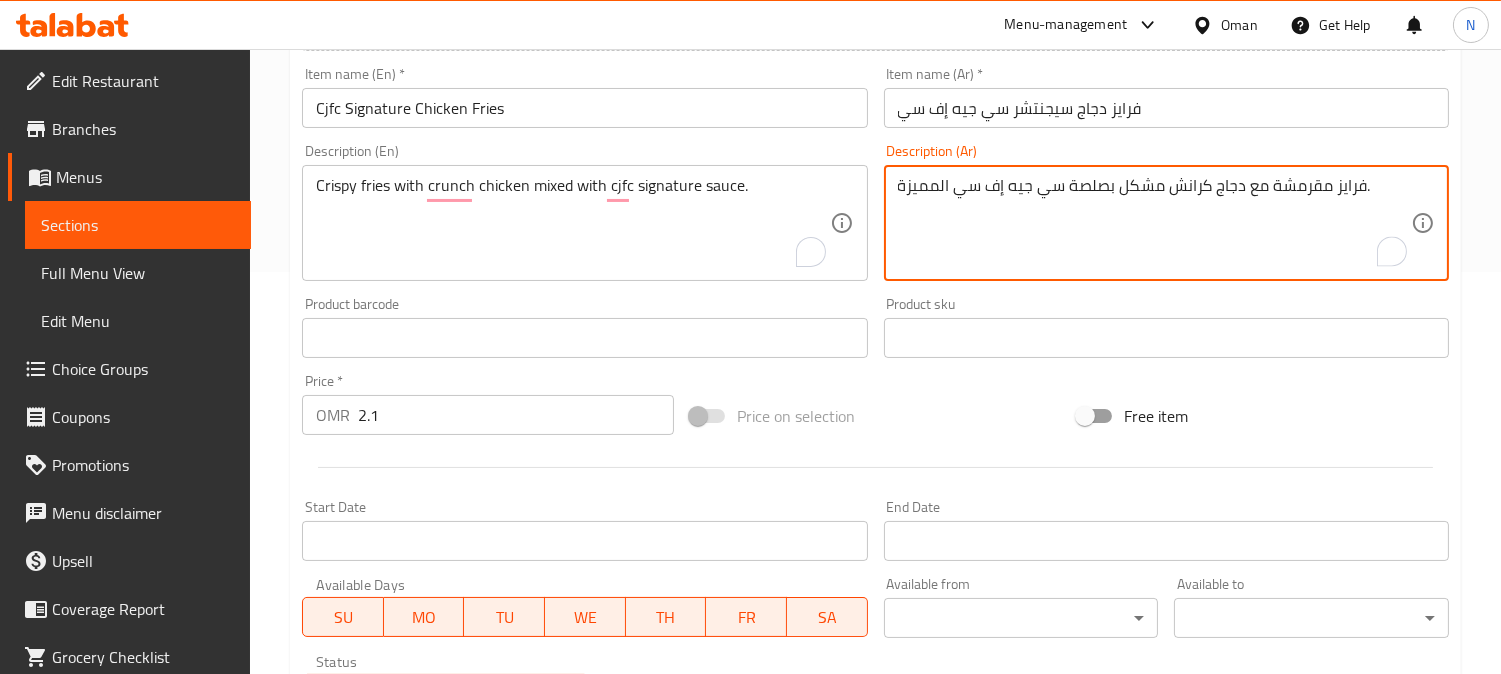 click on "فرايز مقرمشة مع دجاج كرانش مشكل بصلصة سي جيه إف سي المميزة." at bounding box center (1154, 223) 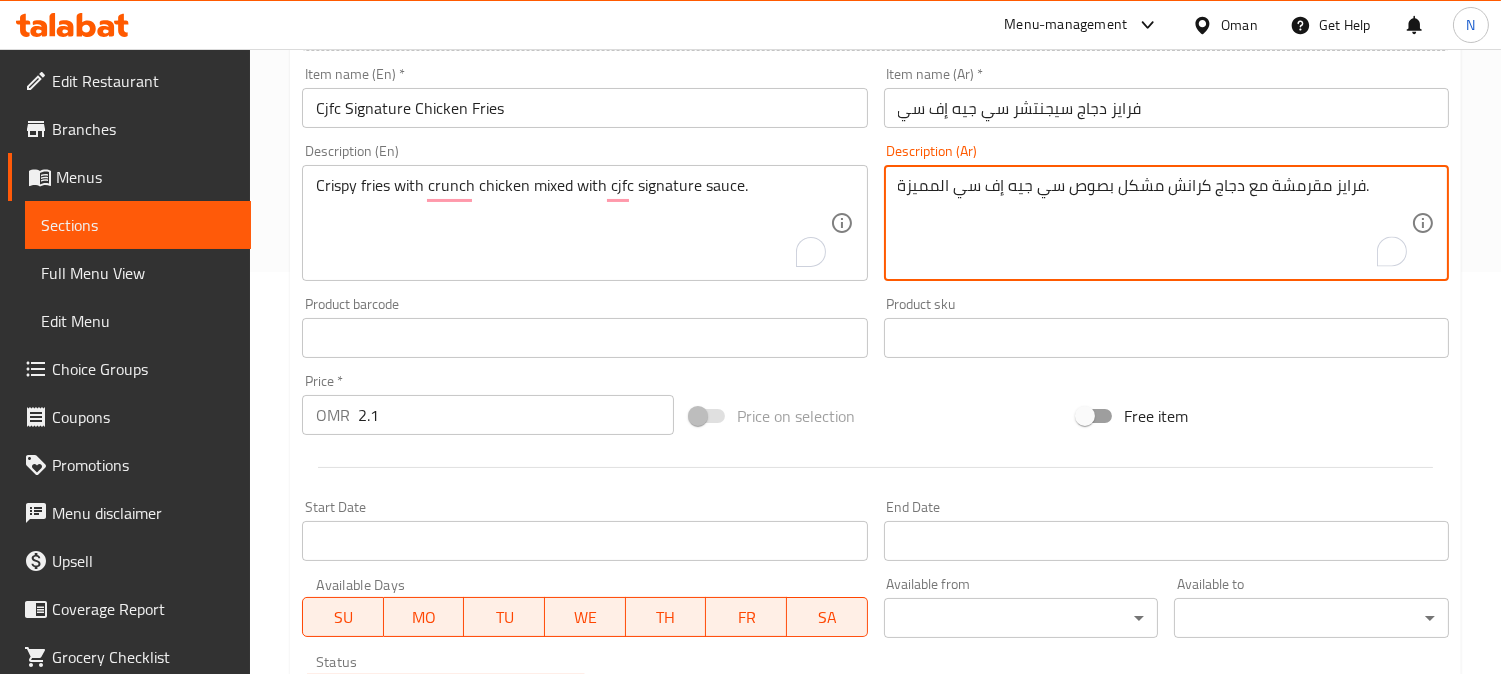 drag, startPoint x: 1071, startPoint y: 190, endPoint x: 1082, endPoint y: 187, distance: 11.401754 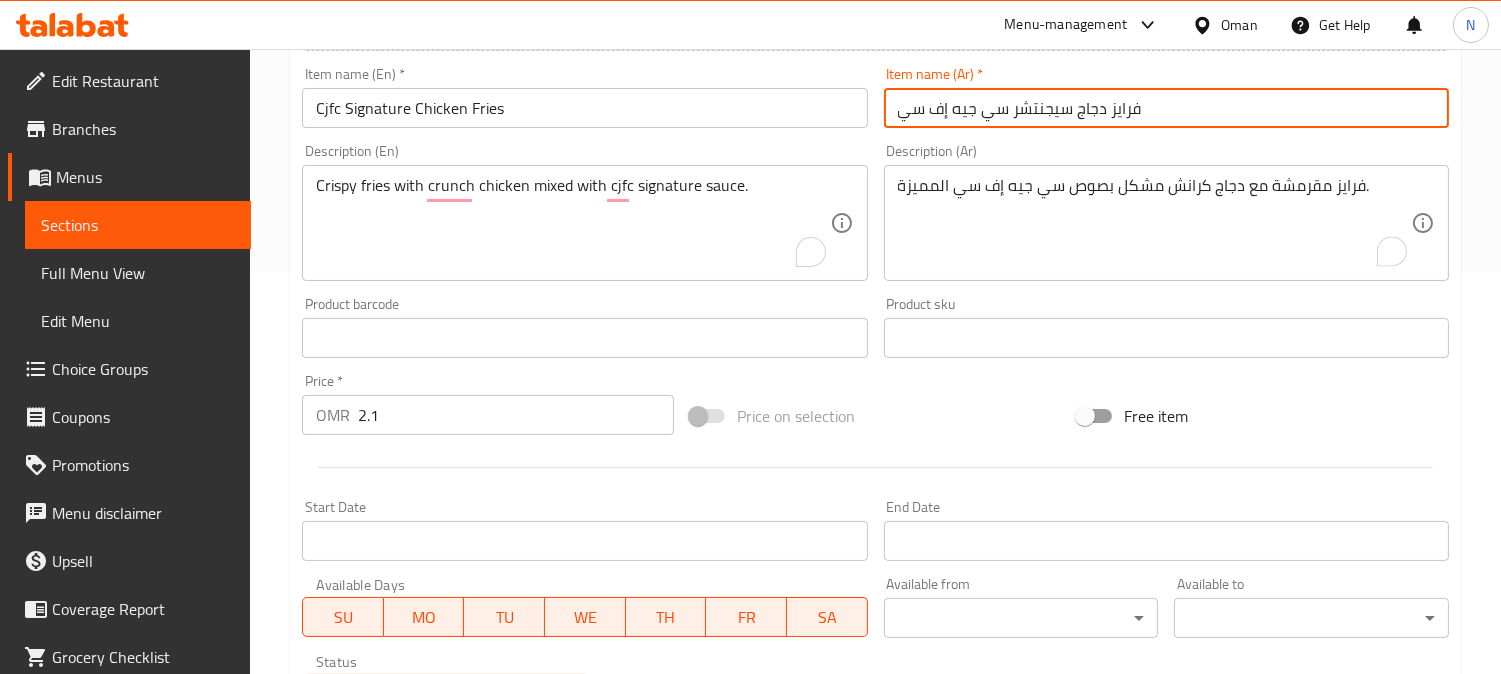 click on "فرايز دجاج سيجنتشر سي جيه إف سي" at bounding box center [1166, 108] 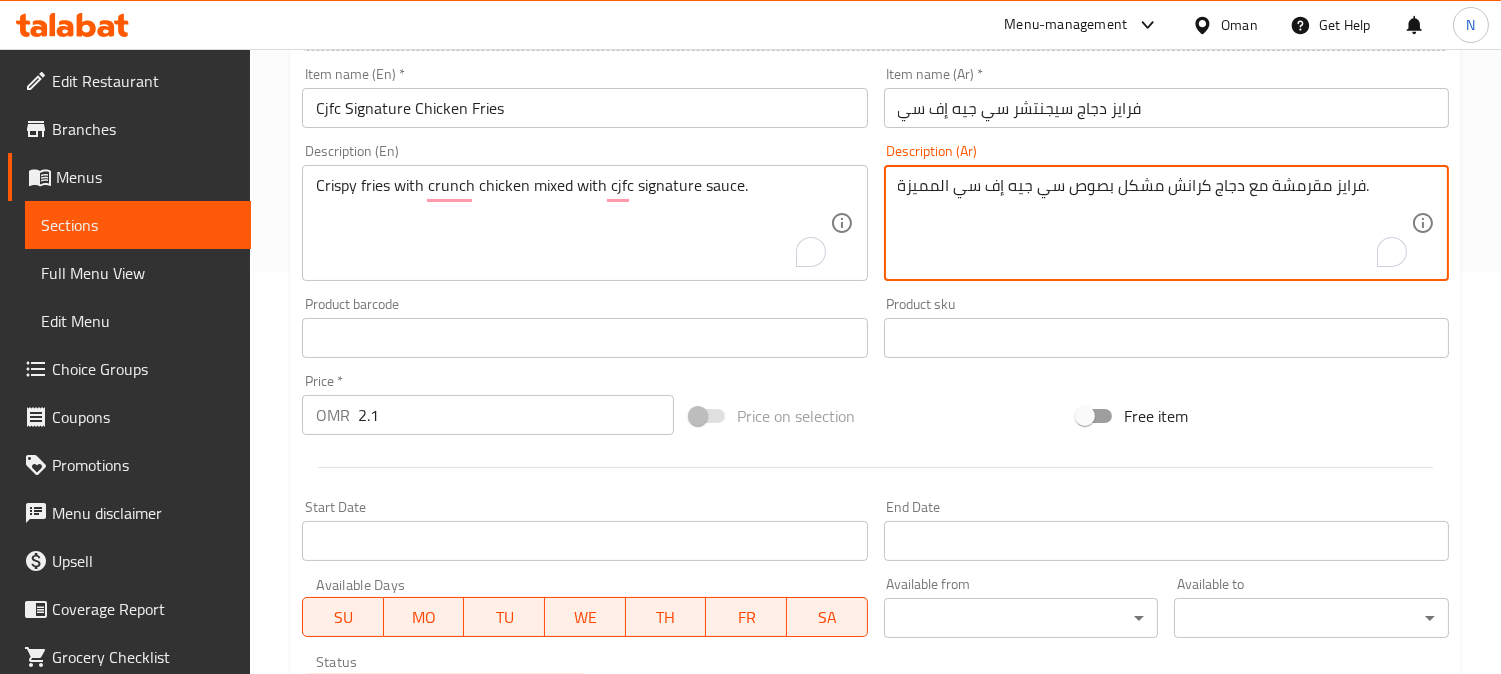 click on "فرايز مقرمشة مع دجاج كرانش مشكل بصوص سي جيه إف سي المميزة." at bounding box center [1154, 223] 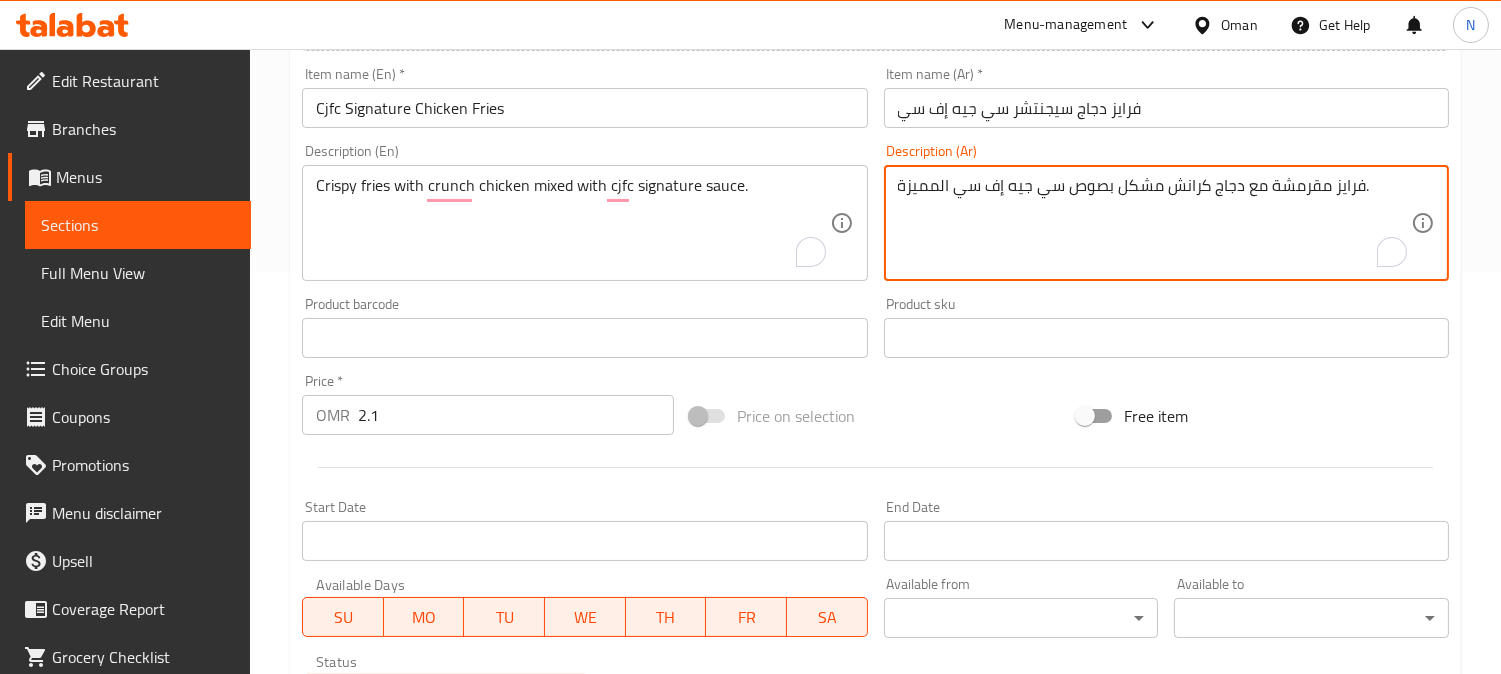 paste on "يجنتشر" 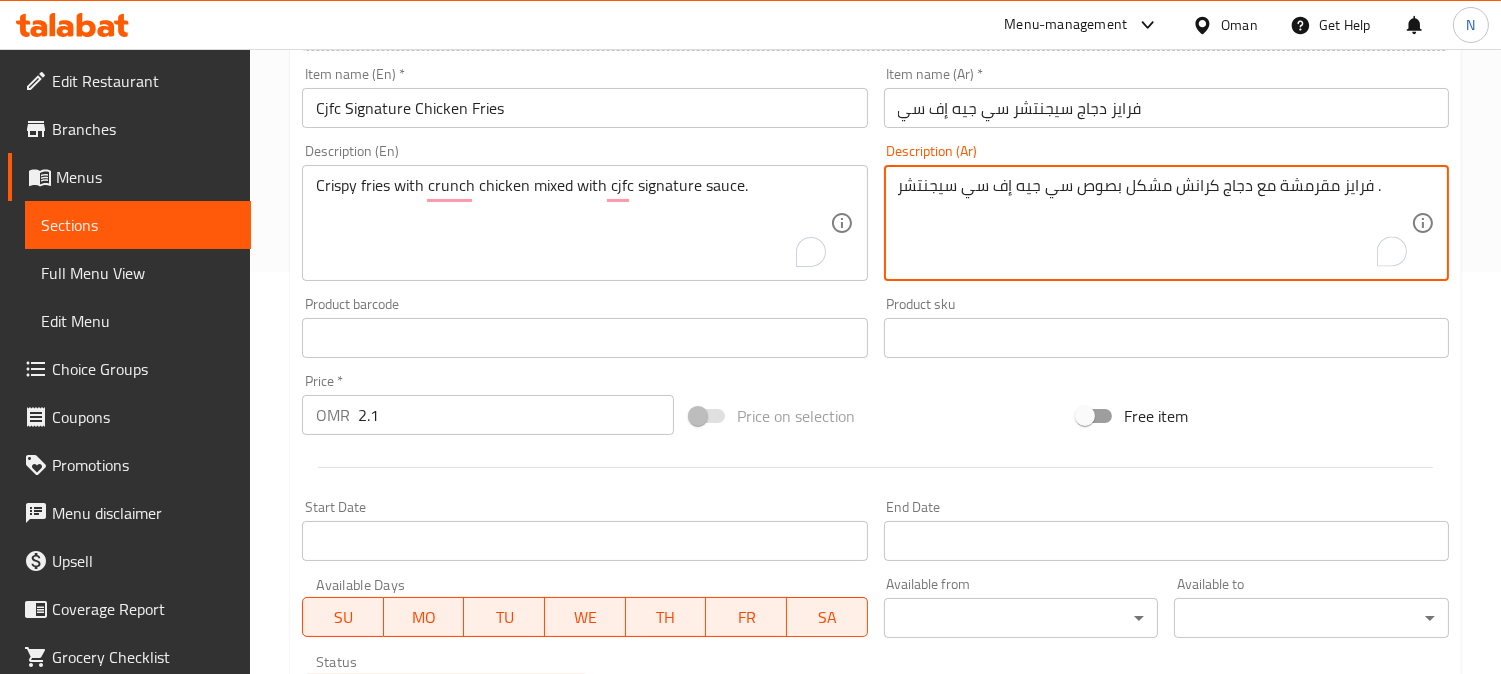 click on "فرايز مقرمشة مع دجاج كرانش مشكل بصوص سي جيه إف سي سيجنتشر ." at bounding box center [1154, 223] 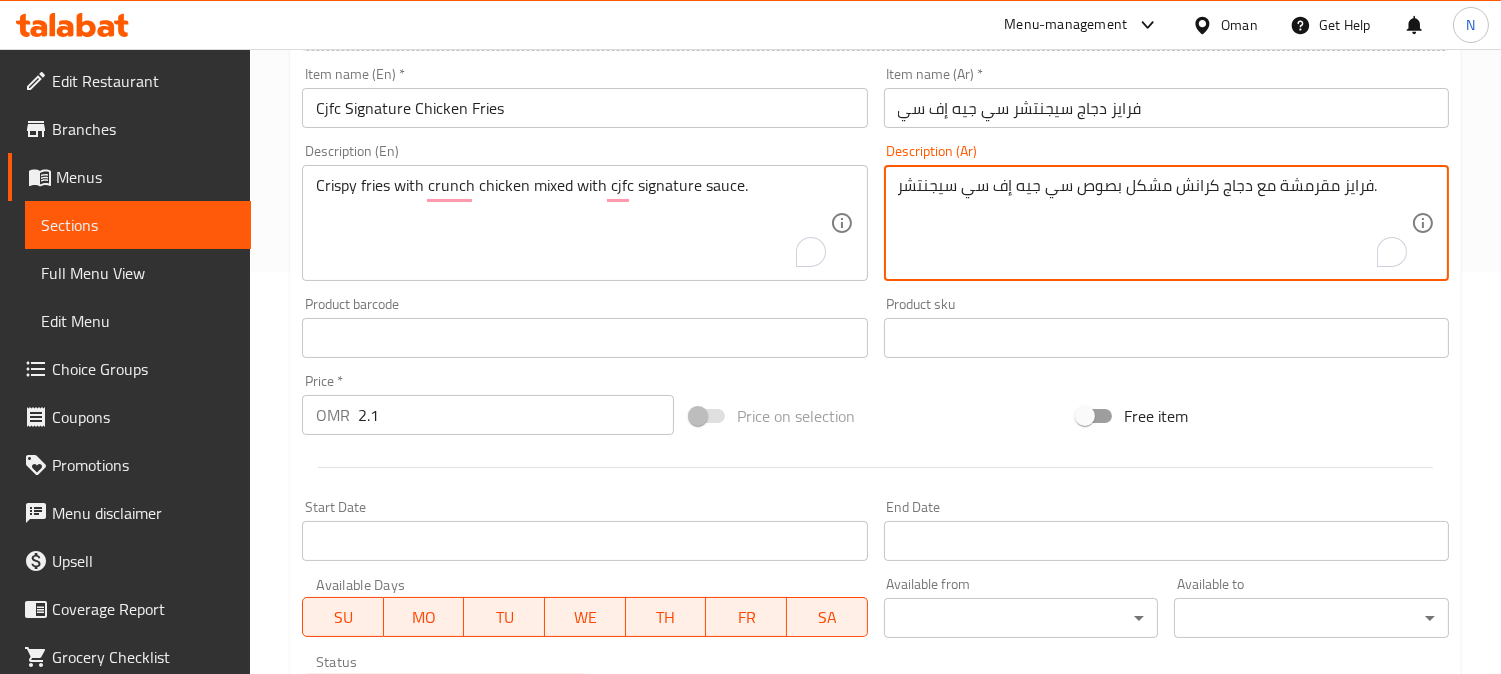 type on "فرايز مقرمشة مع دجاج كرانش مشكل بصوص سي جيه إف سي سيجنتشر." 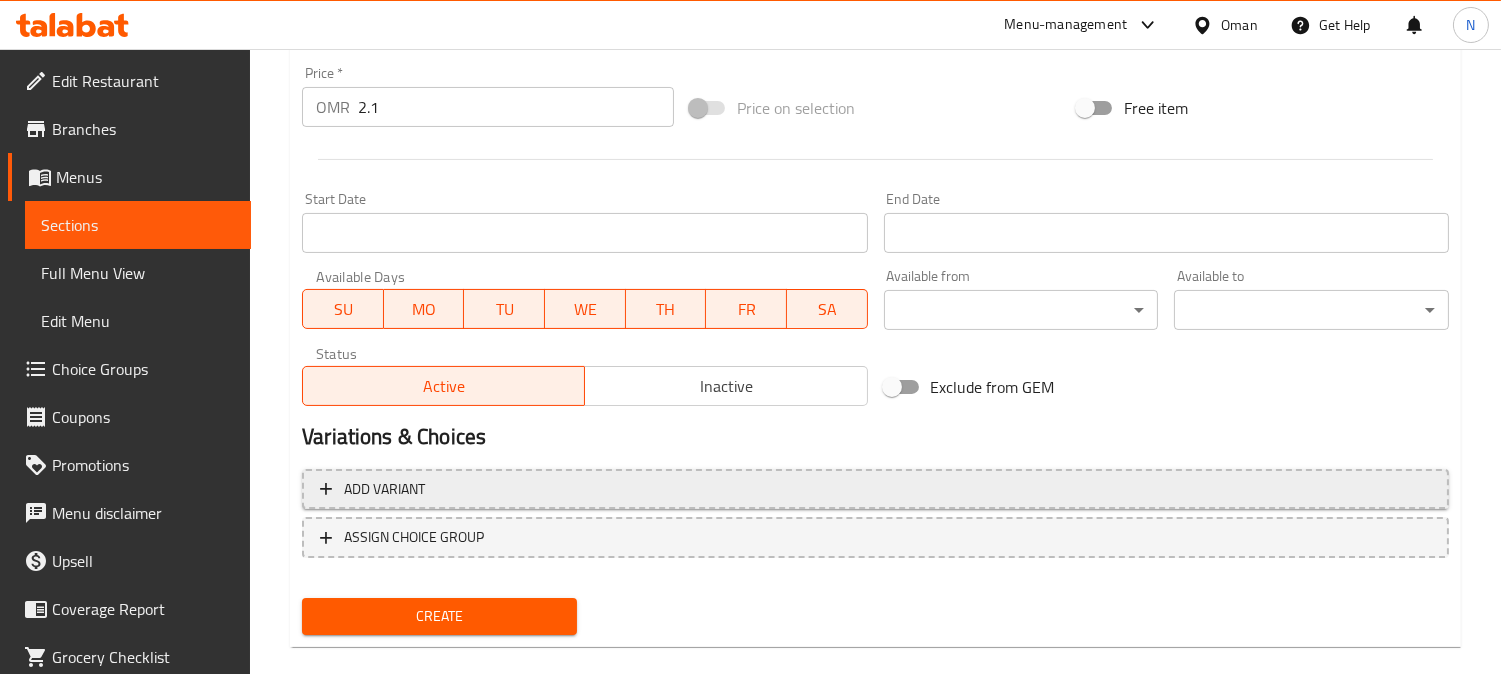 scroll, scrollTop: 735, scrollLeft: 0, axis: vertical 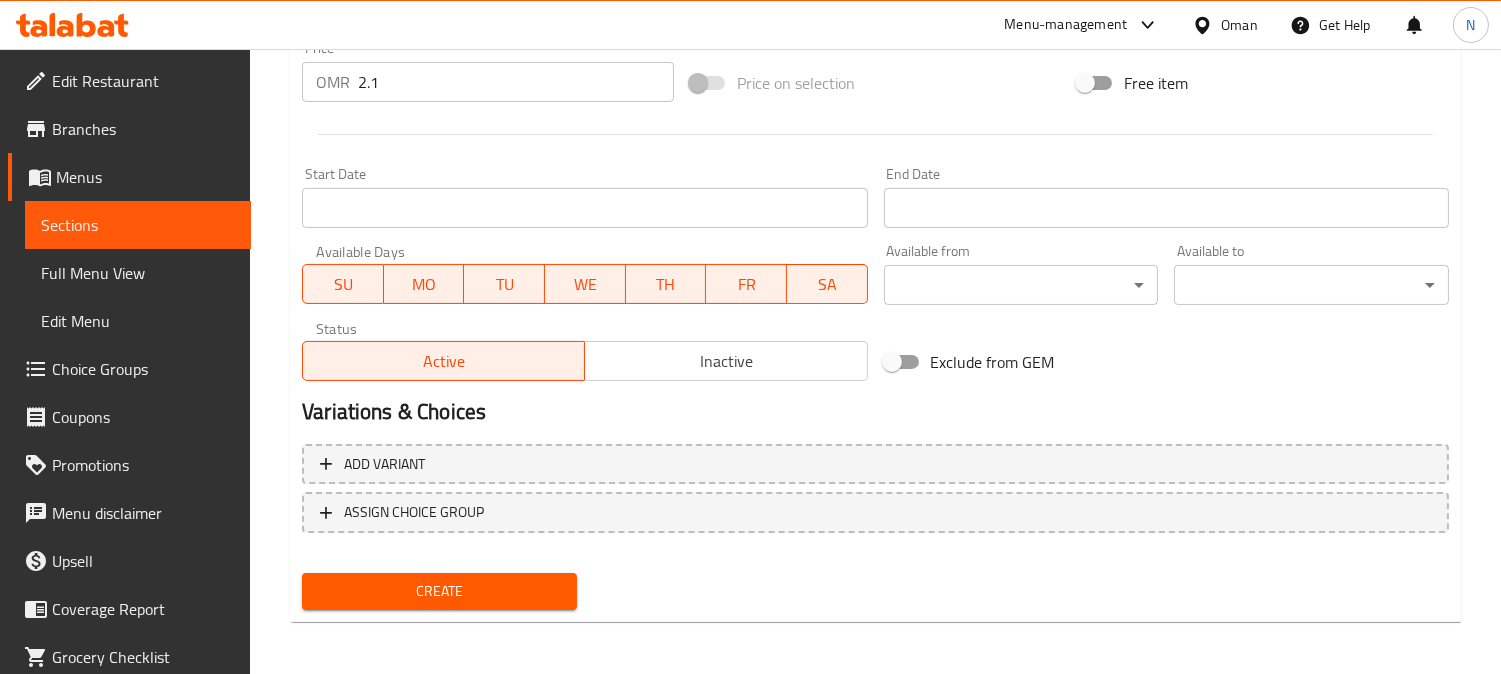 click on "Create" at bounding box center (439, 591) 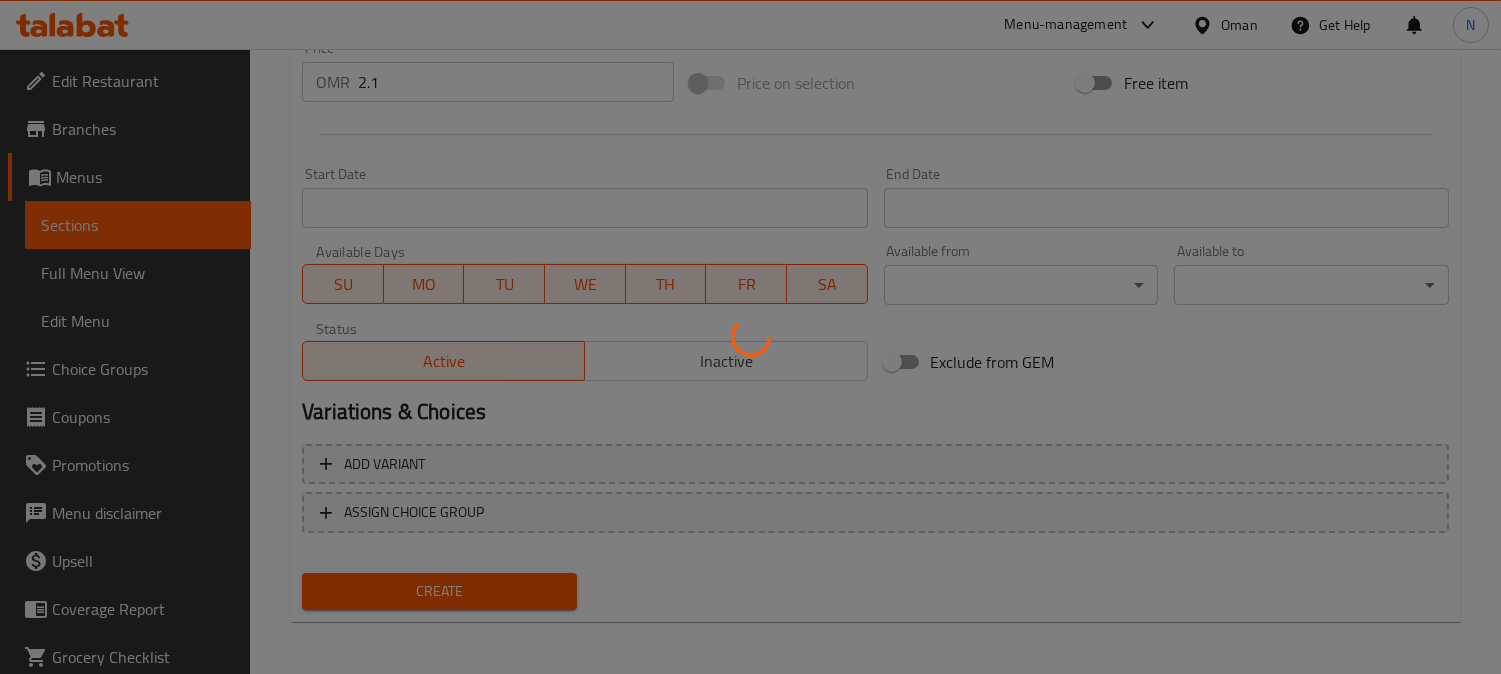 type 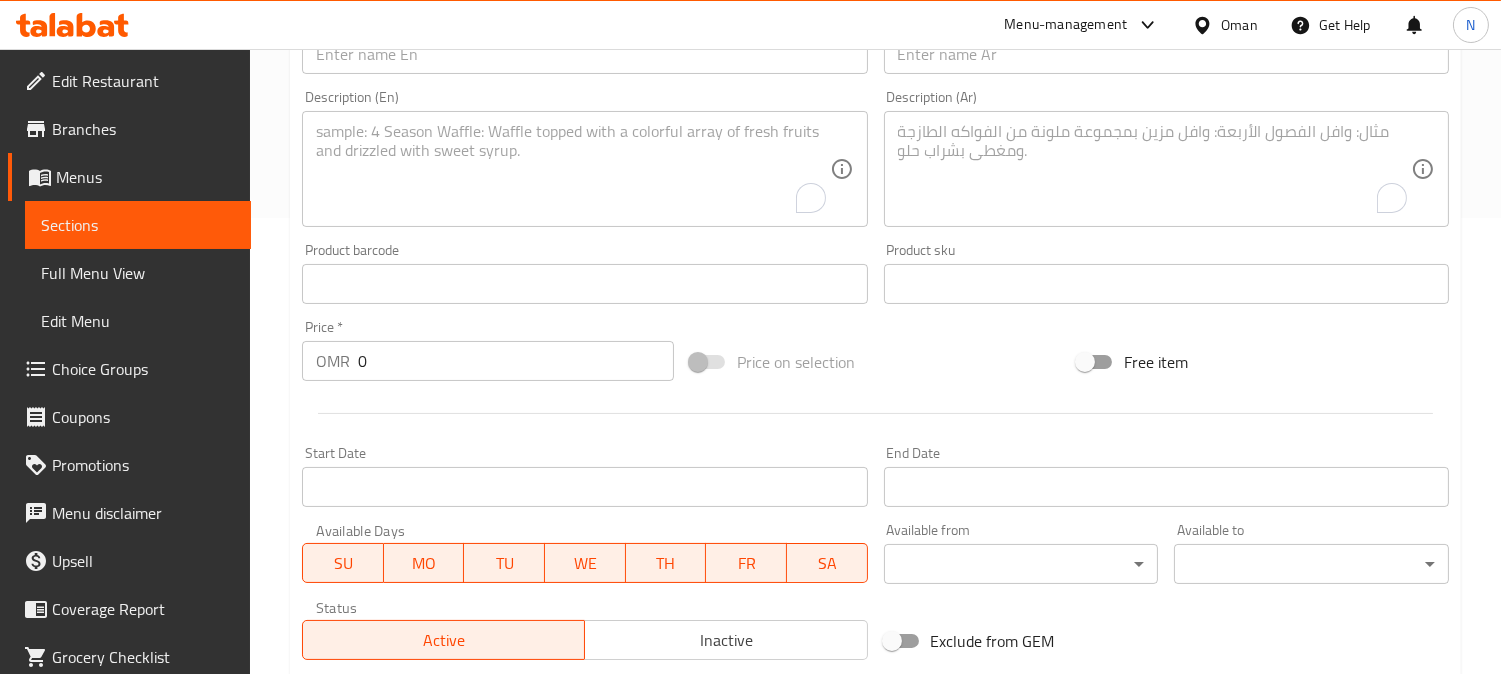 scroll, scrollTop: 402, scrollLeft: 0, axis: vertical 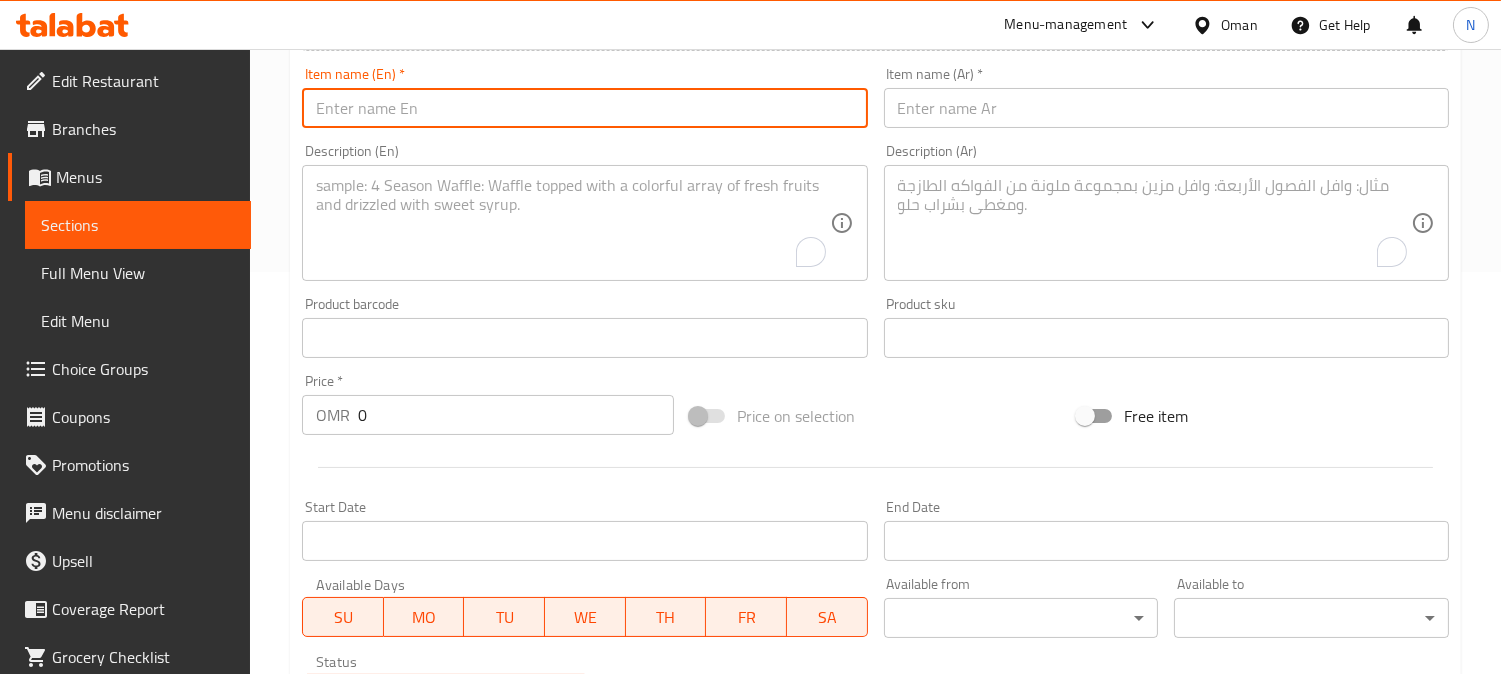 click at bounding box center (584, 108) 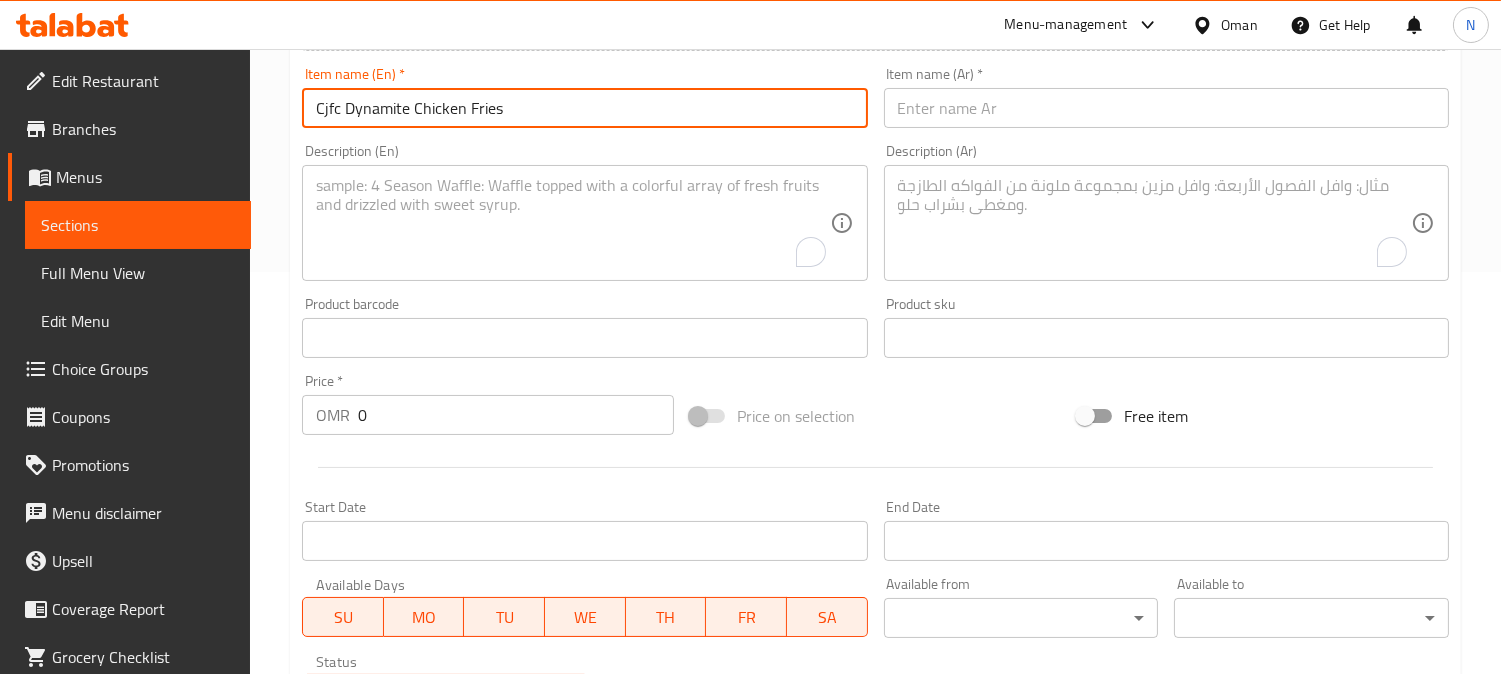 type on "Cjfc Dynamite Chicken Fries" 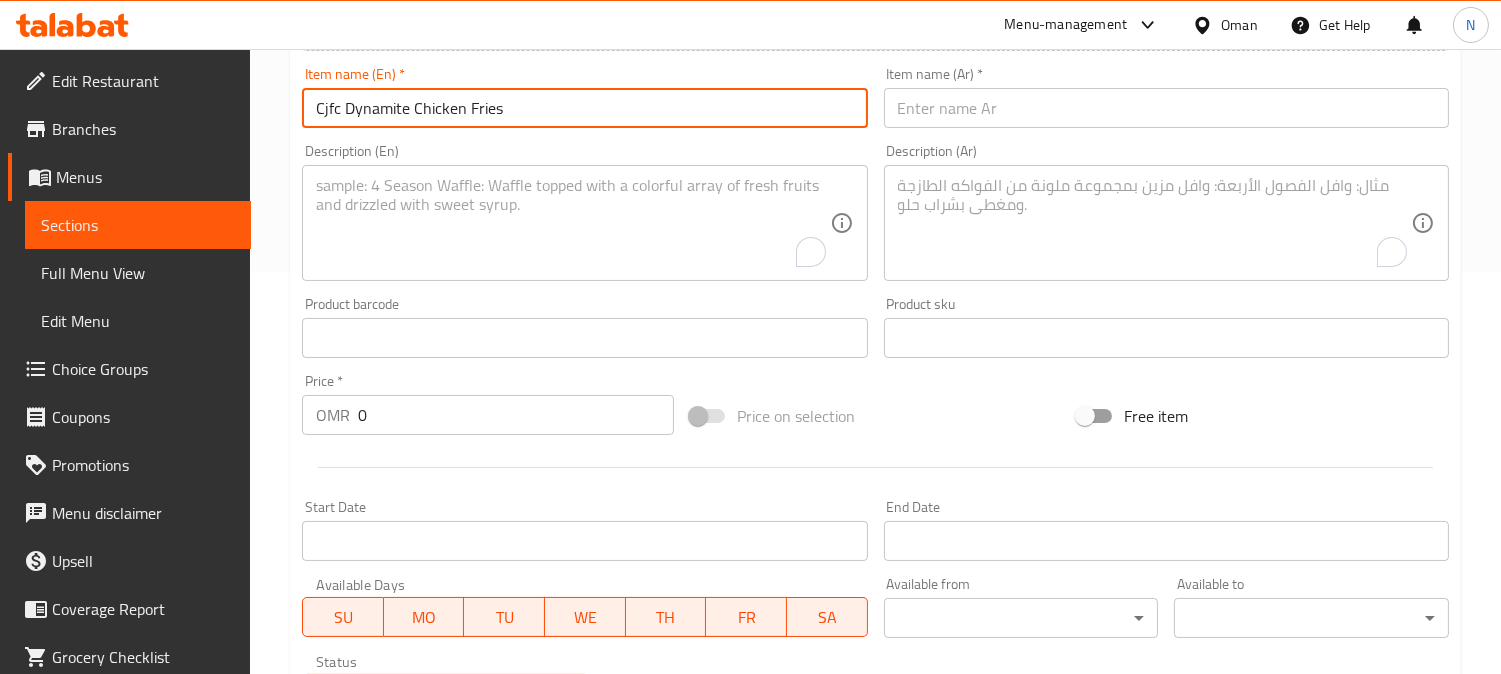 click at bounding box center [1166, 108] 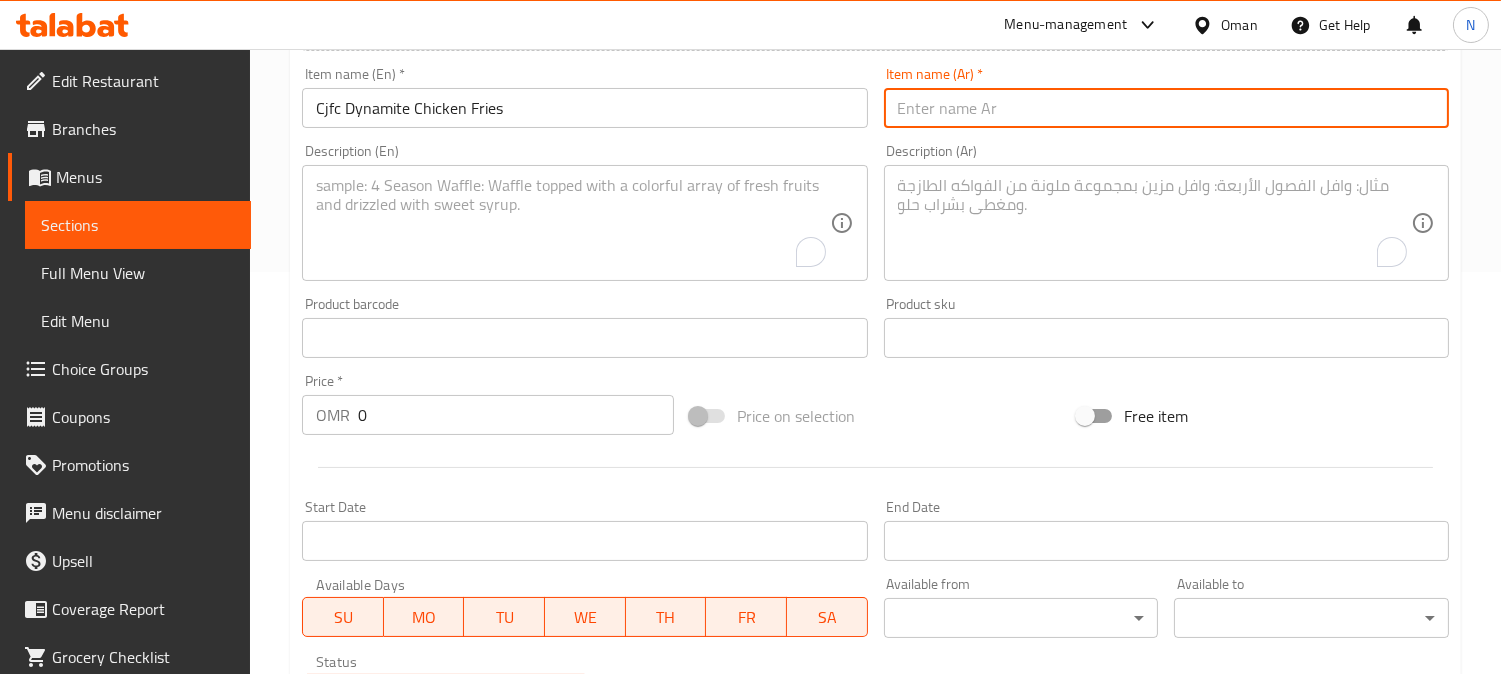 paste on "بطاطس دجاج ديناميت من سي جيه إف سي" 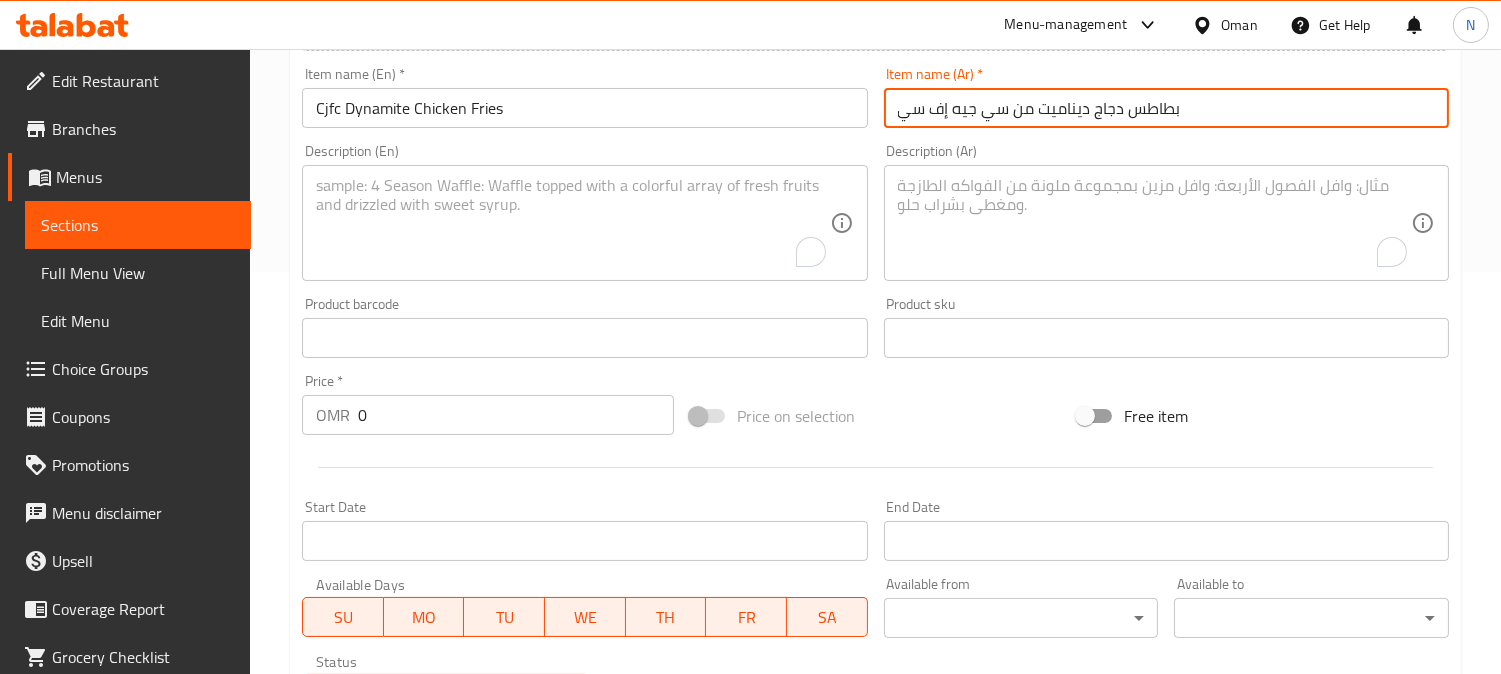 click on "بطاطس دجاج ديناميت من سي جيه إف سي" at bounding box center [1166, 108] 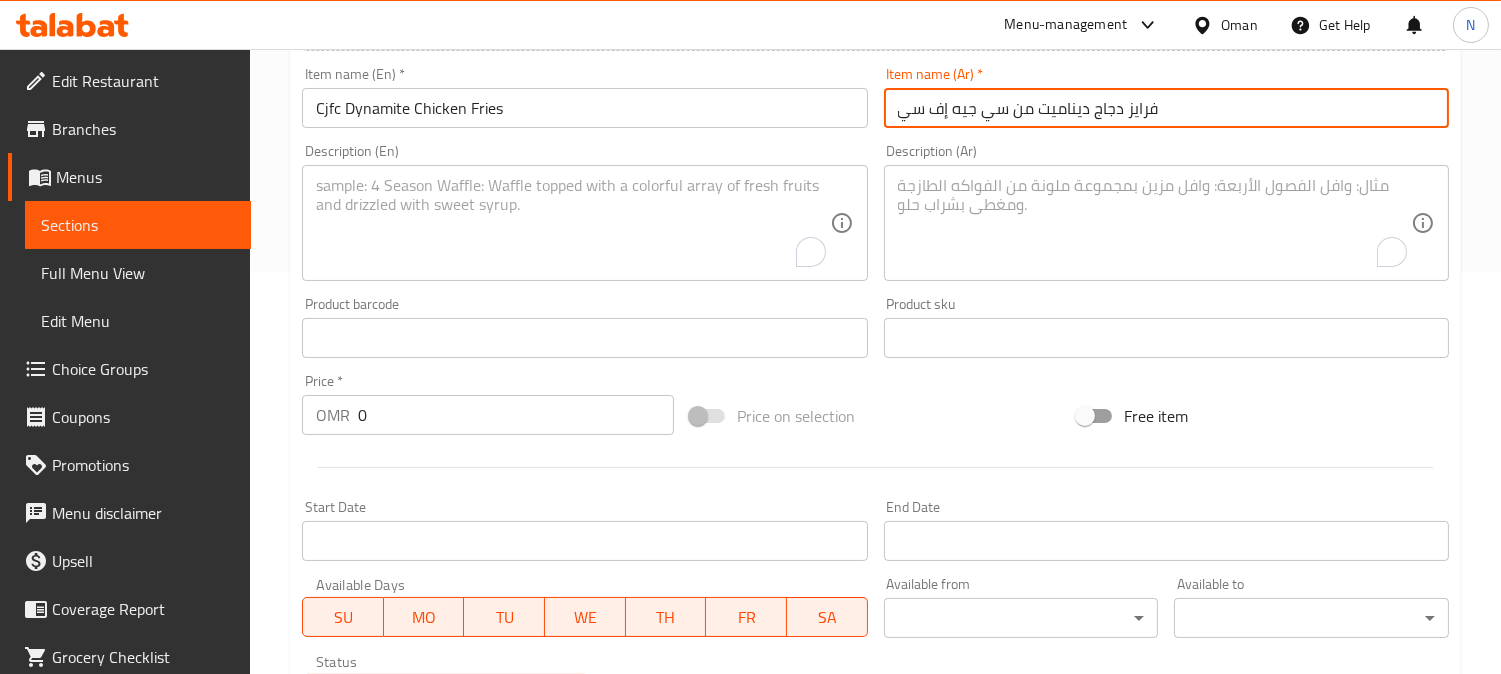 click on "فرايز دجاج ديناميت من سي جيه إف سي" at bounding box center [1166, 108] 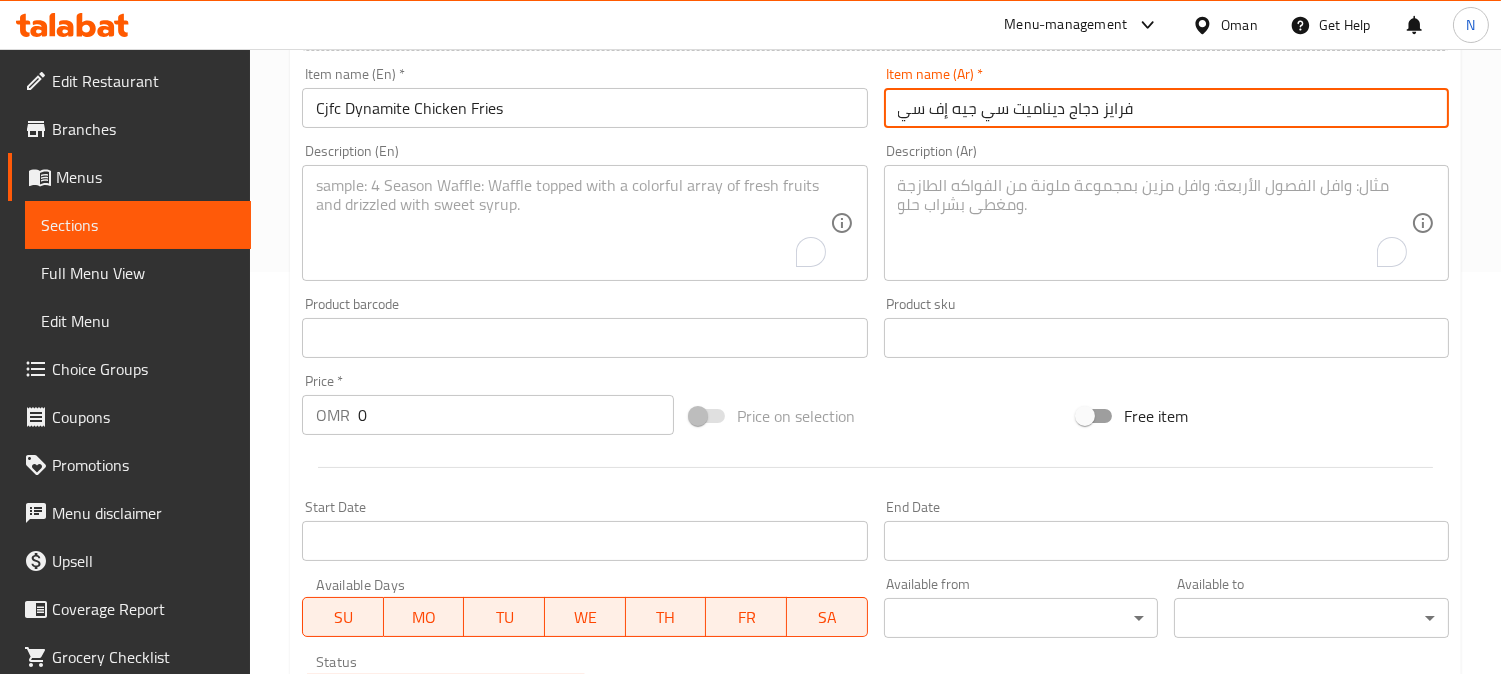 type on "فرايز دجاج ديناميت سي جيه إف سي" 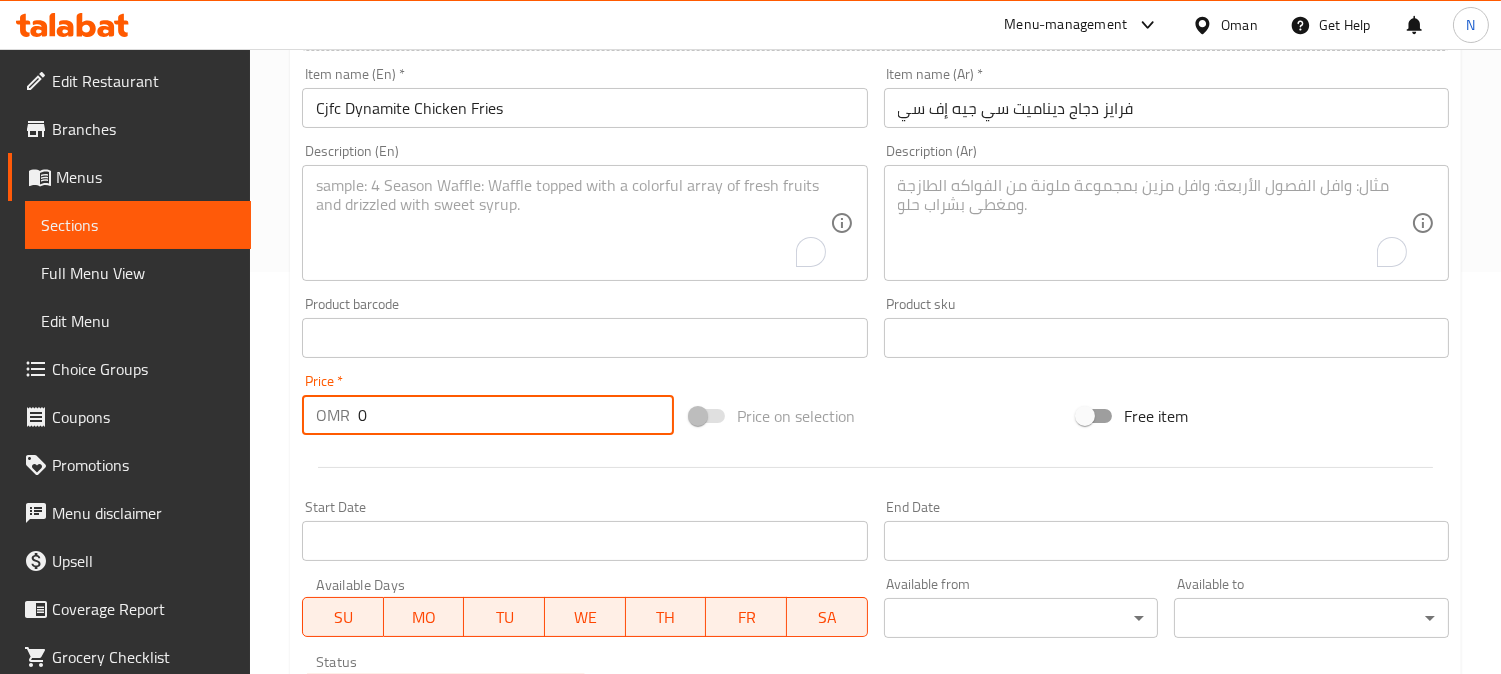 drag, startPoint x: 380, startPoint y: 426, endPoint x: 332, endPoint y: 425, distance: 48.010414 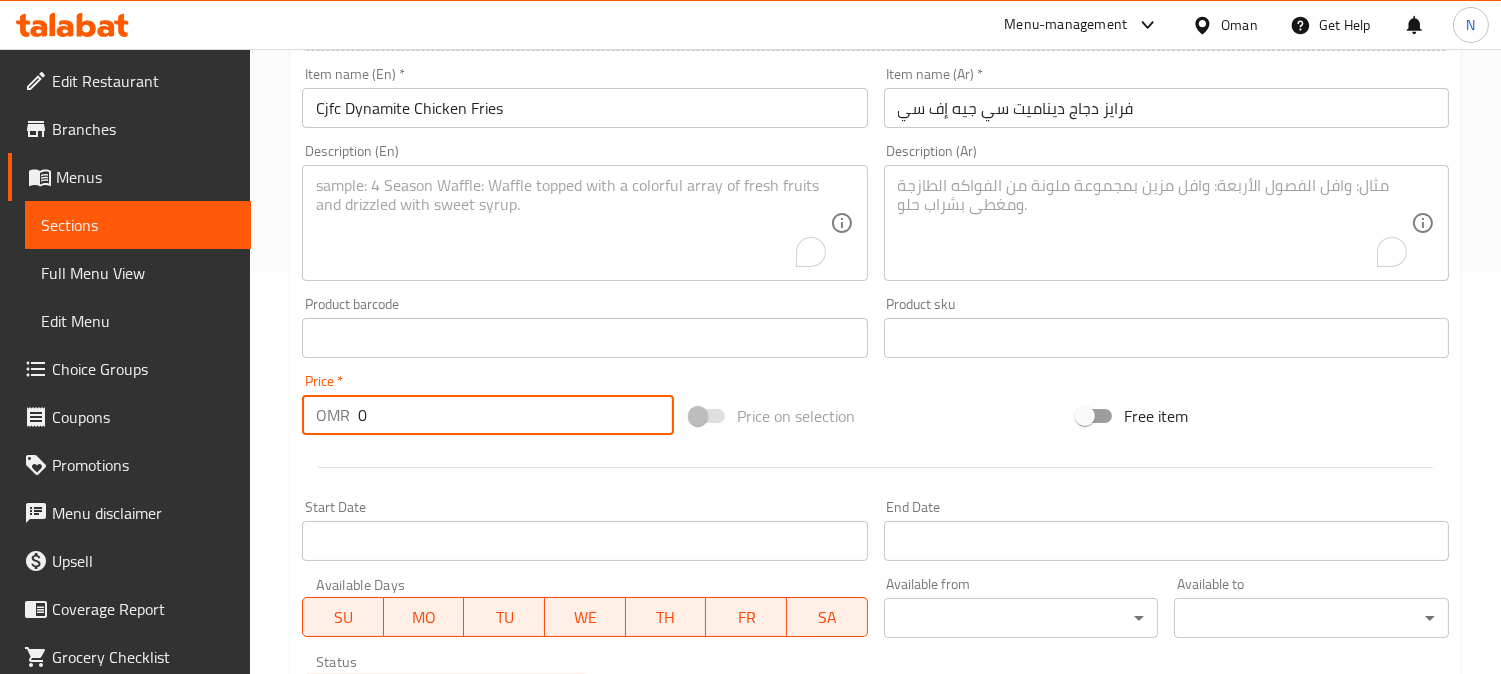 click on "OMR 0 Price  *" at bounding box center (488, 415) 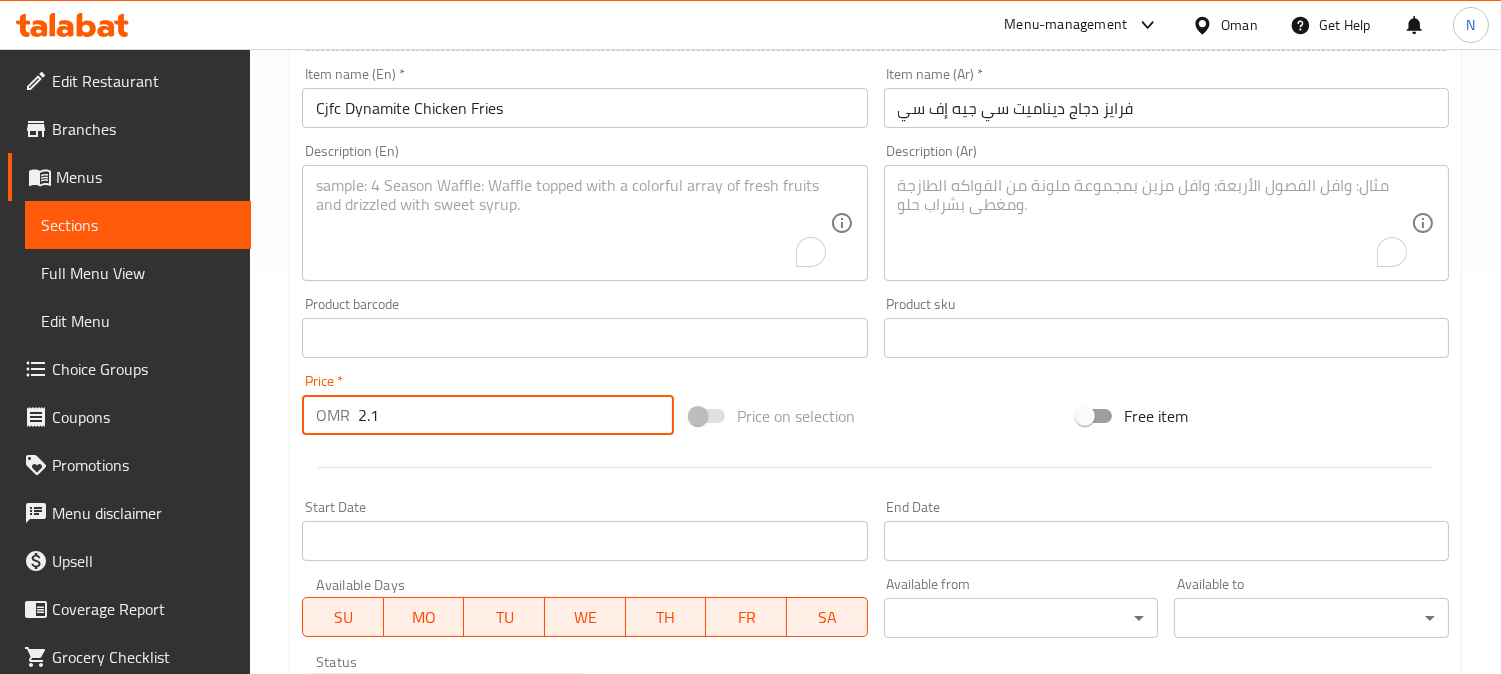 type on "2.1" 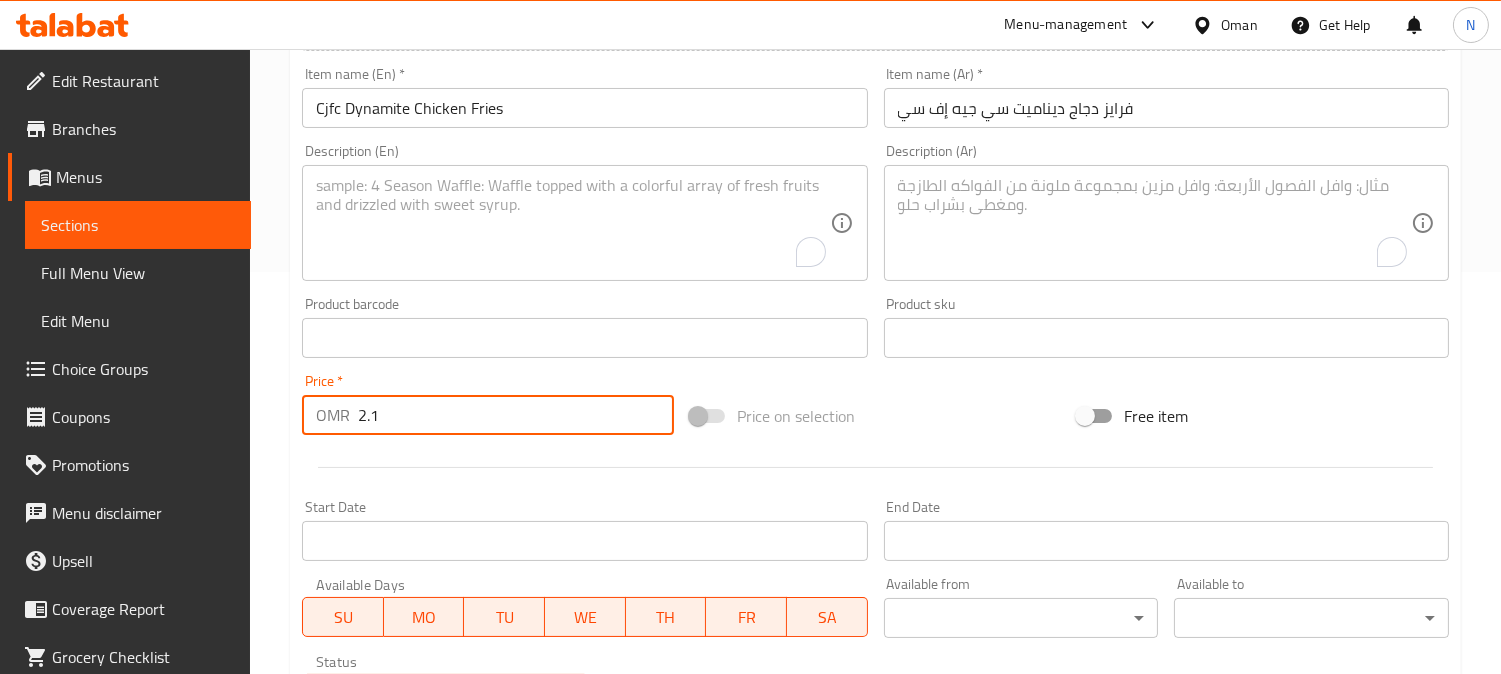 click at bounding box center (572, 223) 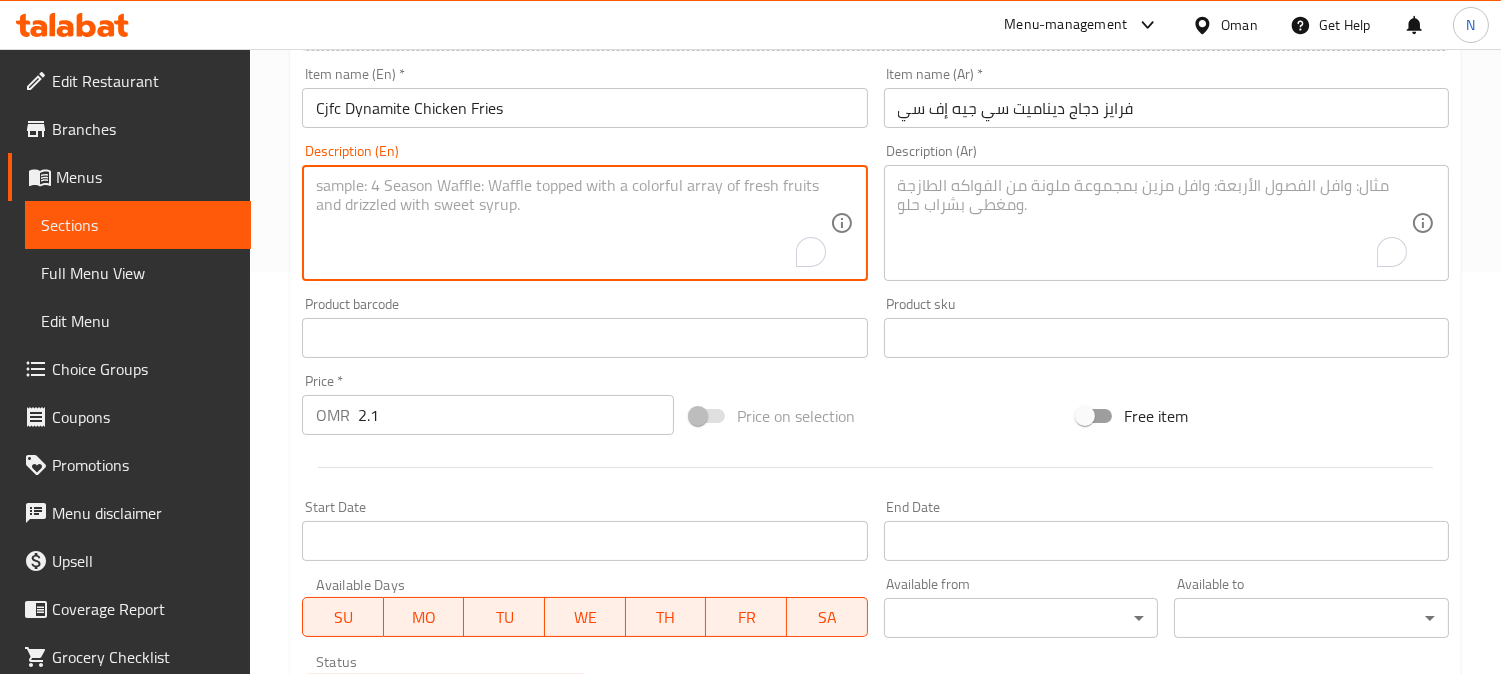 paste on "Fries topped crunch chicken, jalapeno pickles, cjfc special dynamite spicy sauce" 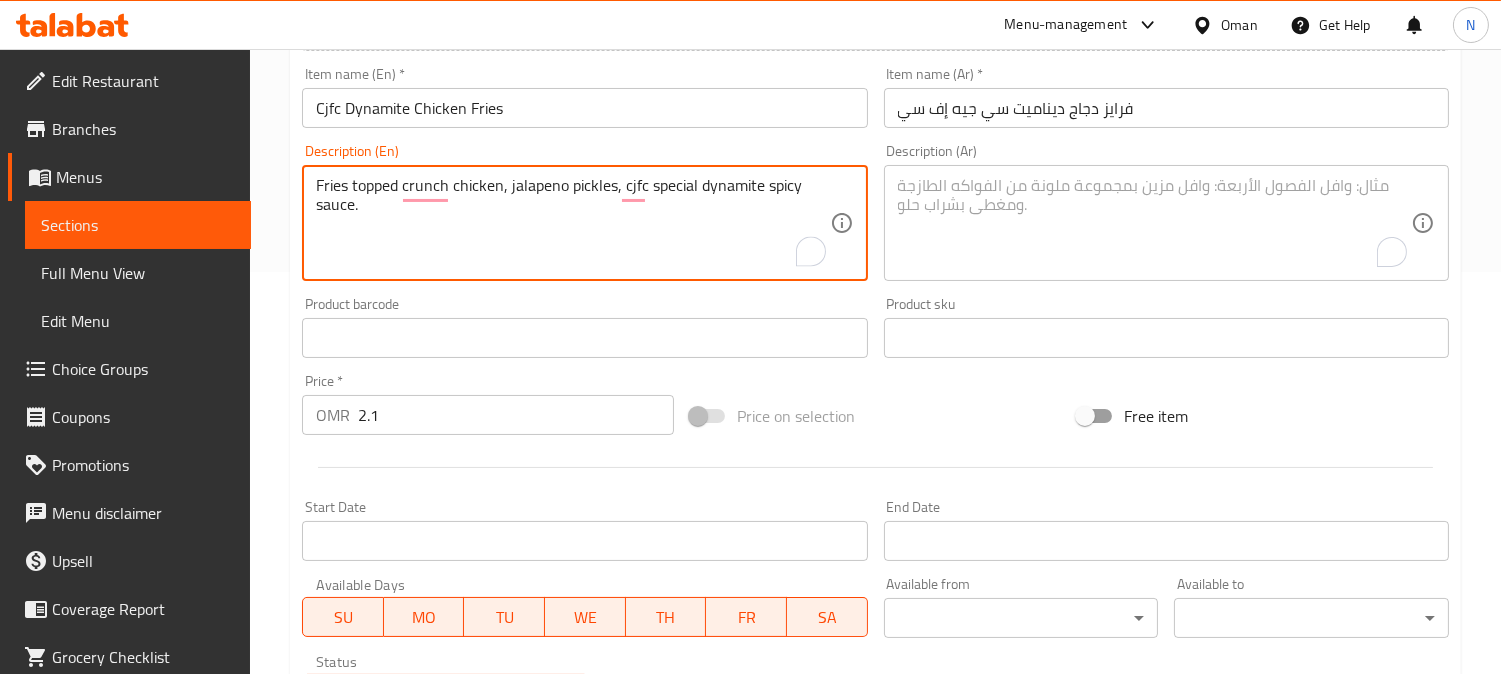 click on "Fries topped crunch chicken, jalapeno pickles, cjfc special dynamite spicy sauce." at bounding box center (572, 223) 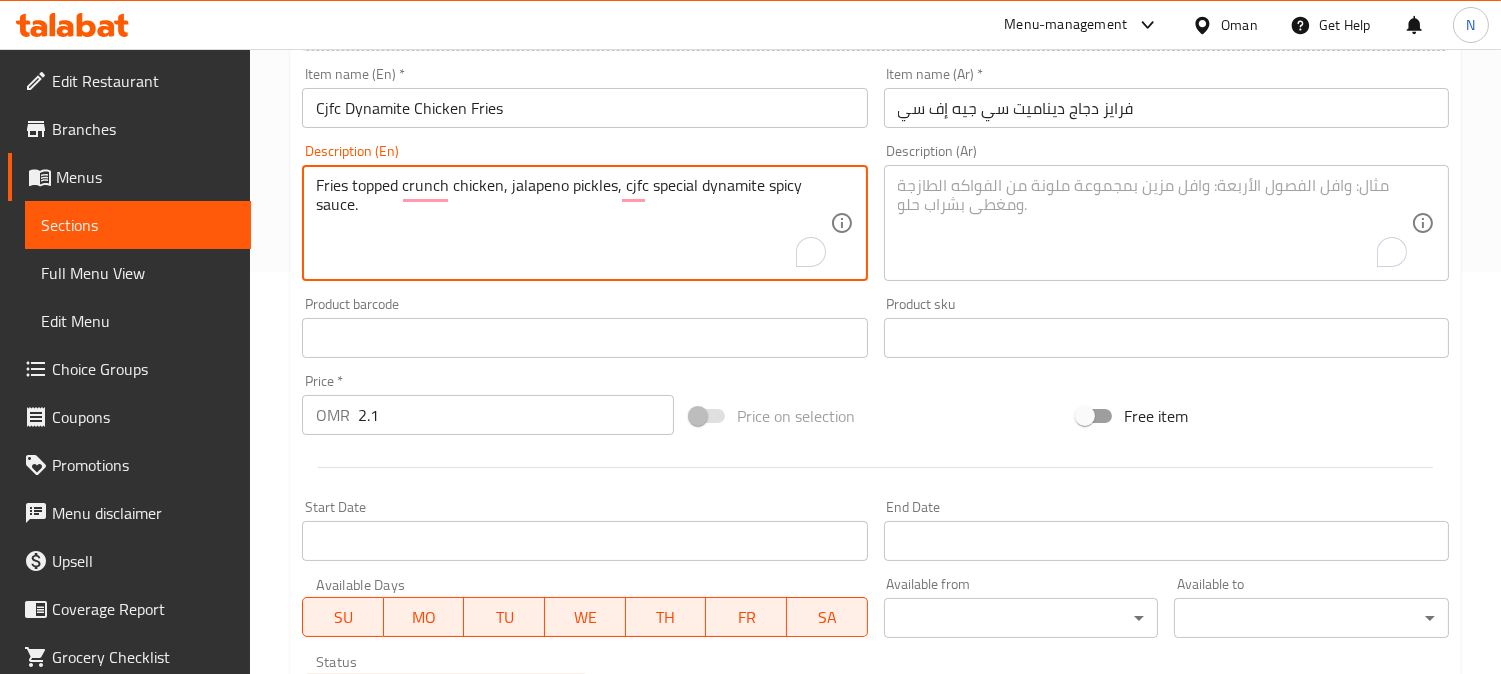 type on "Fries topped crunch chicken, jalapeno pickles, cjfc special dynamite spicy sauce." 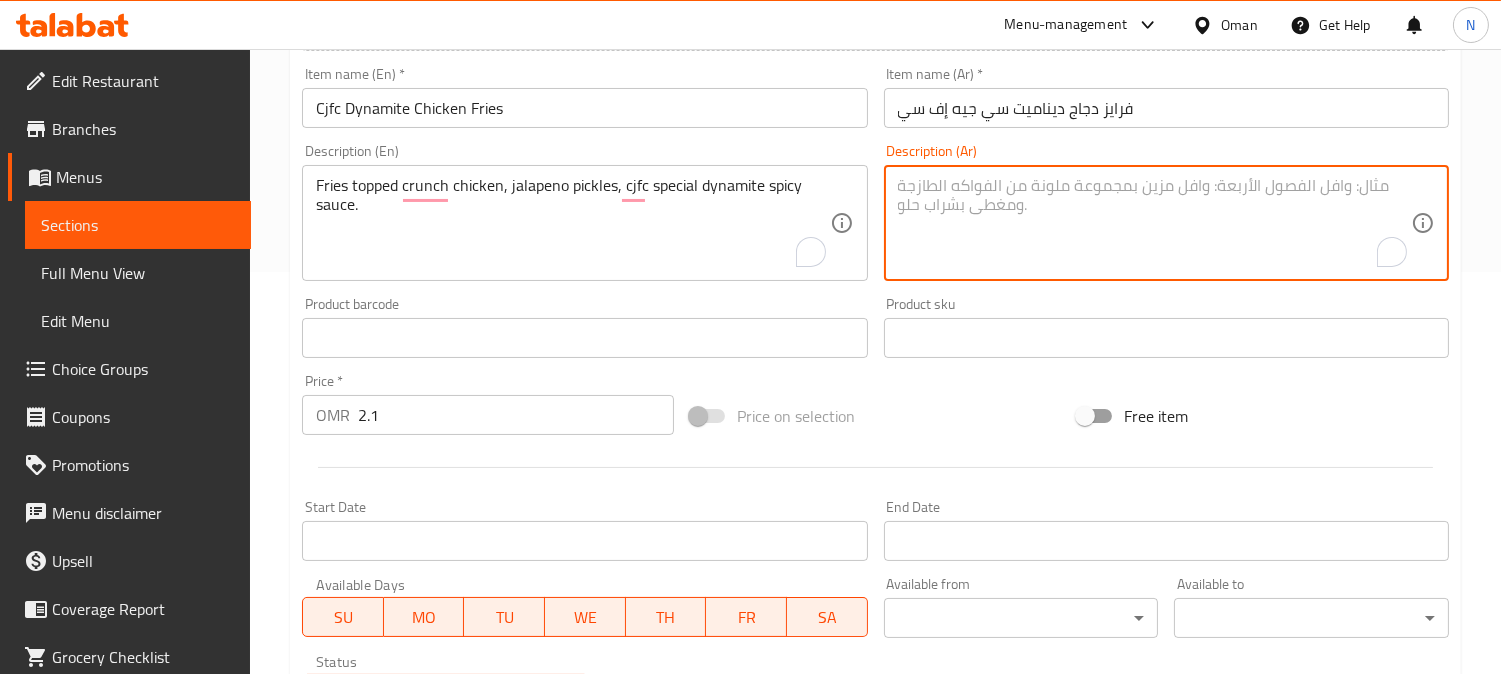click at bounding box center [1154, 223] 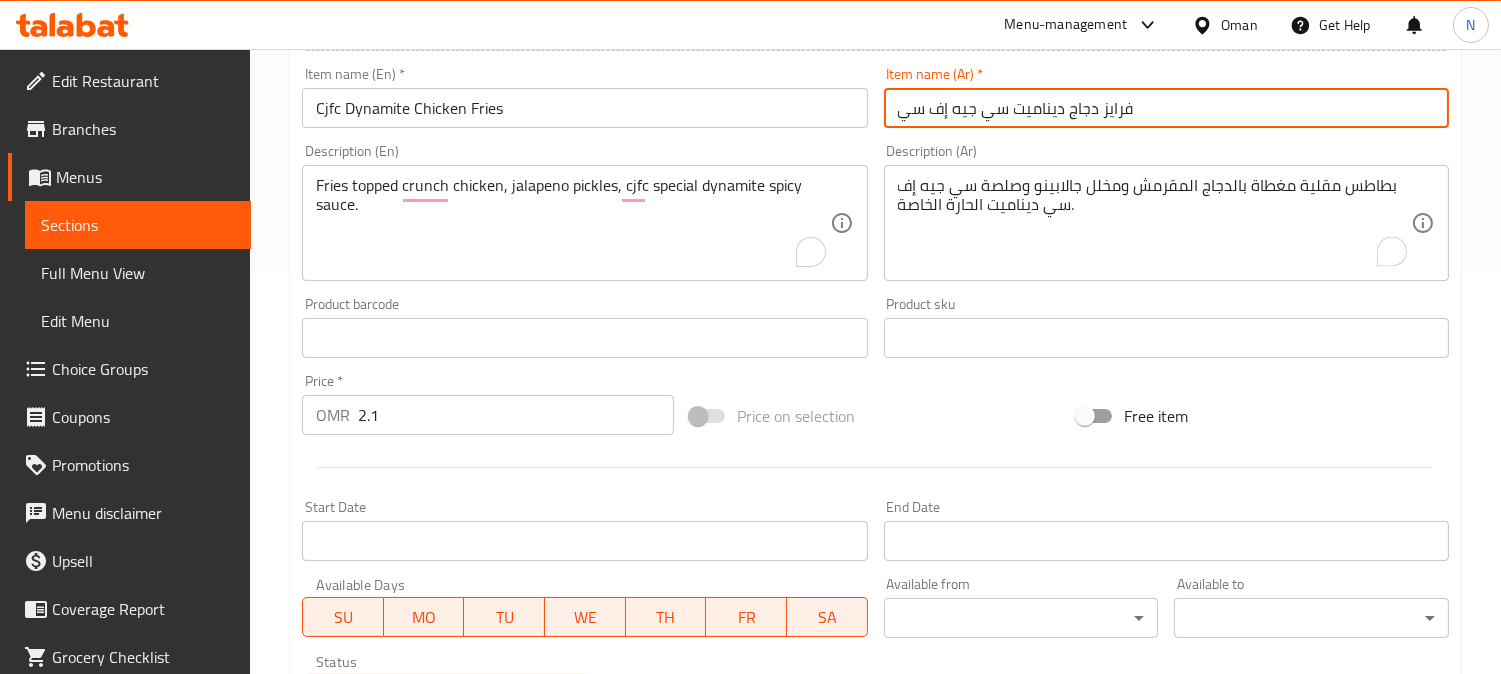 click on "فرايز دجاج ديناميت سي جيه إف سي" at bounding box center (1166, 108) 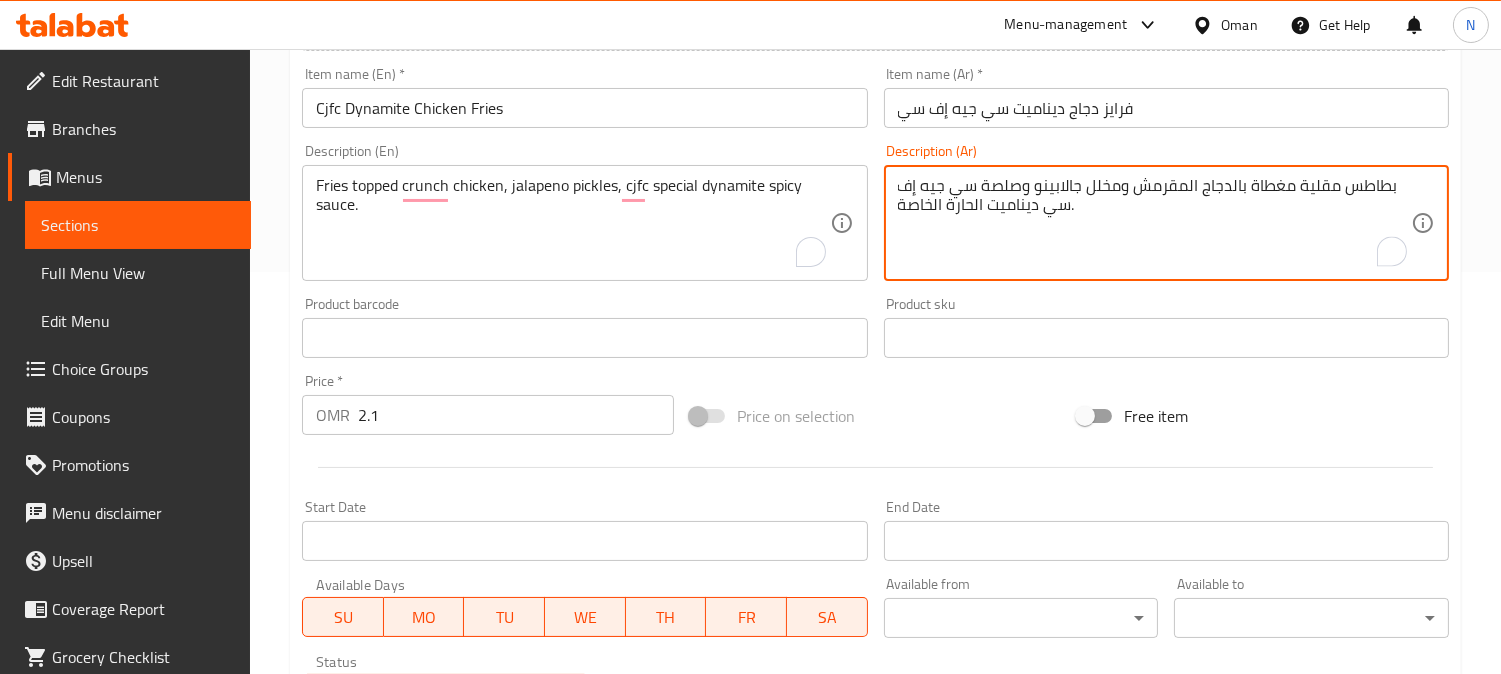 click on "بطاطس مقلية مغطاة بالدجاج المقرمش ومخلل جالابينو وصلصة سي جيه إف سي ديناميت الحارة الخاصة." at bounding box center (1154, 223) 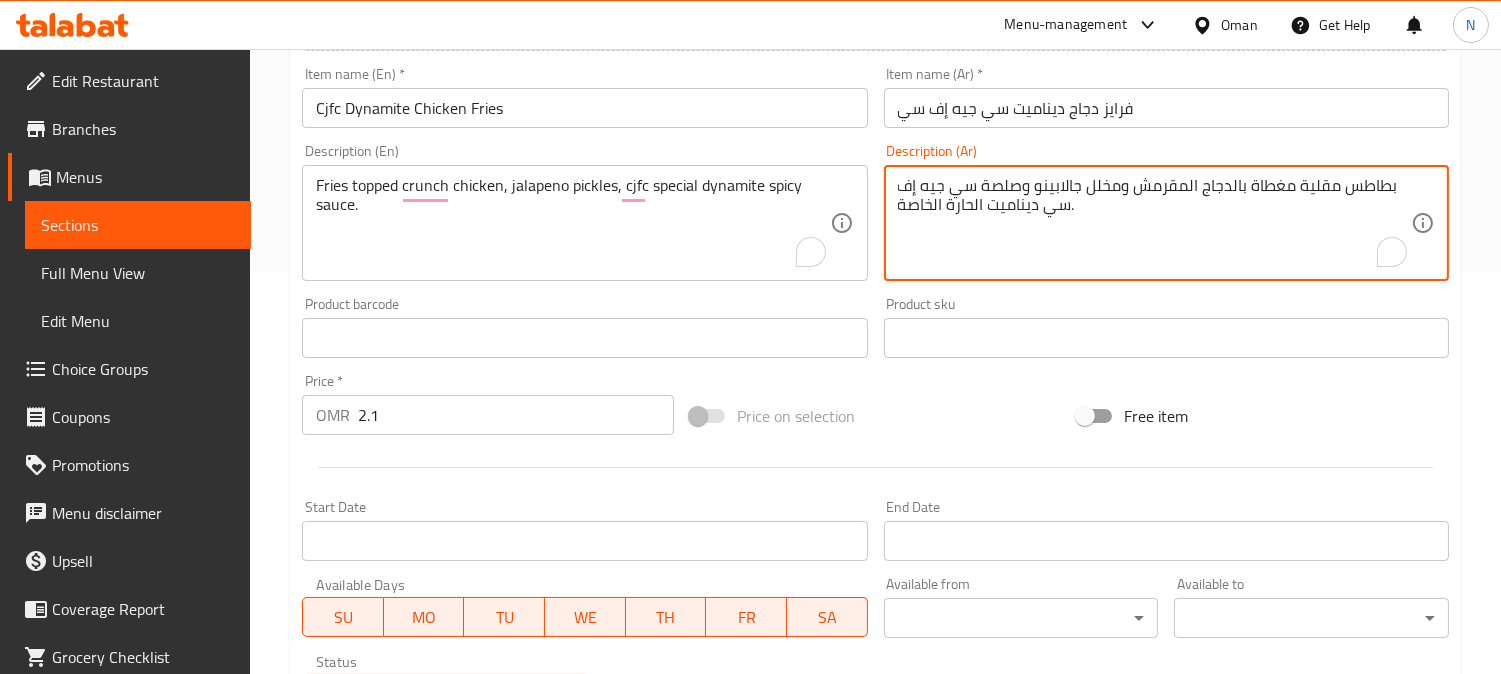 drag, startPoint x: 1301, startPoint y: 191, endPoint x: 1391, endPoint y: 183, distance: 90.35486 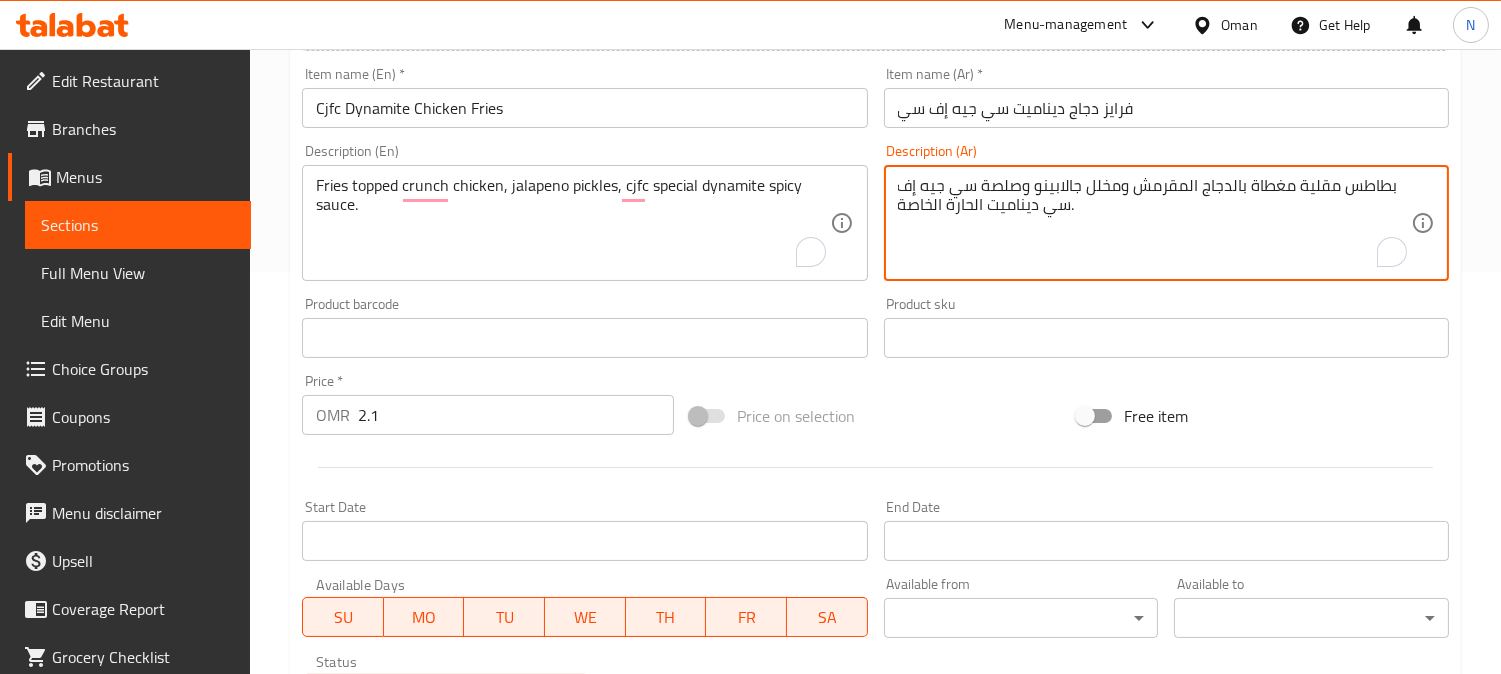 click on "بطاطس مقلية مغطاة بالدجاج المقرمش ومخلل جالابينو وصلصة سي جيه إف سي ديناميت الحارة الخاصة." at bounding box center (1154, 223) 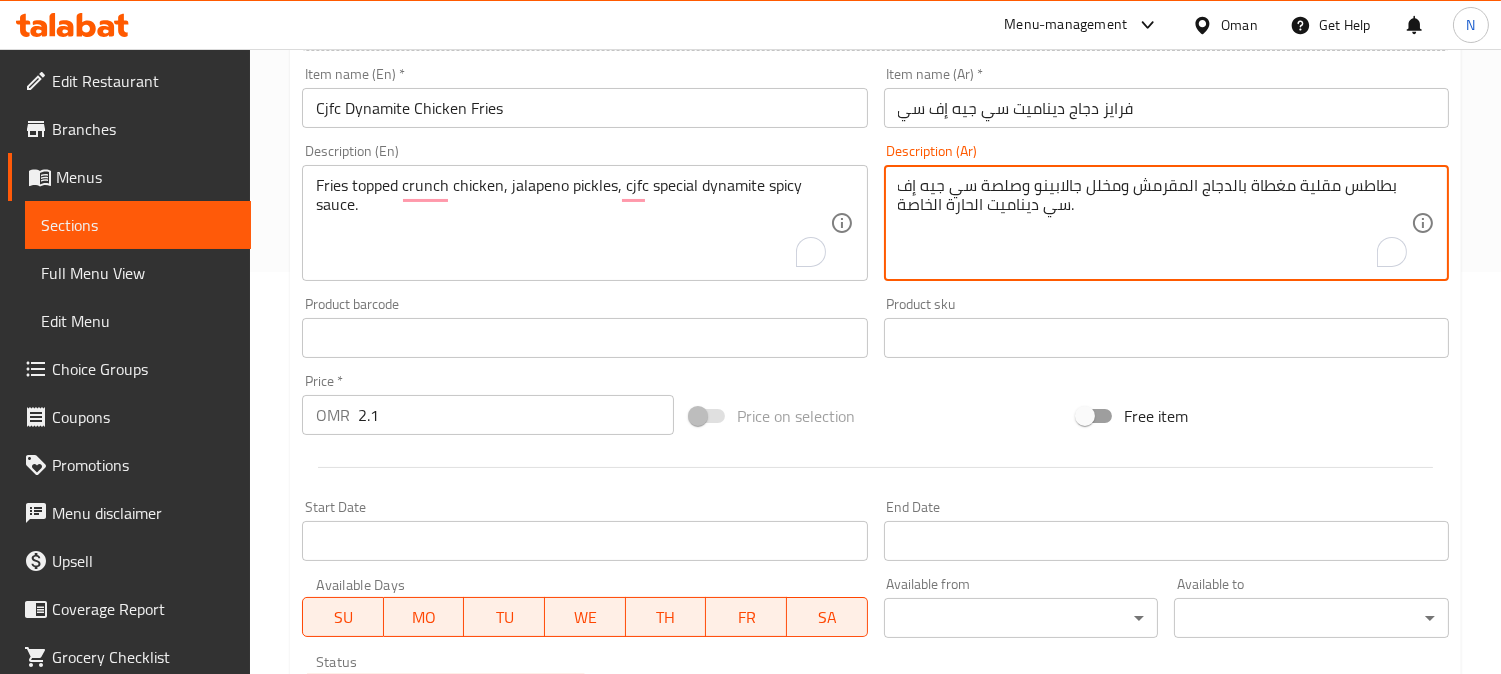 drag, startPoint x: 1393, startPoint y: 184, endPoint x: 1301, endPoint y: 190, distance: 92.19544 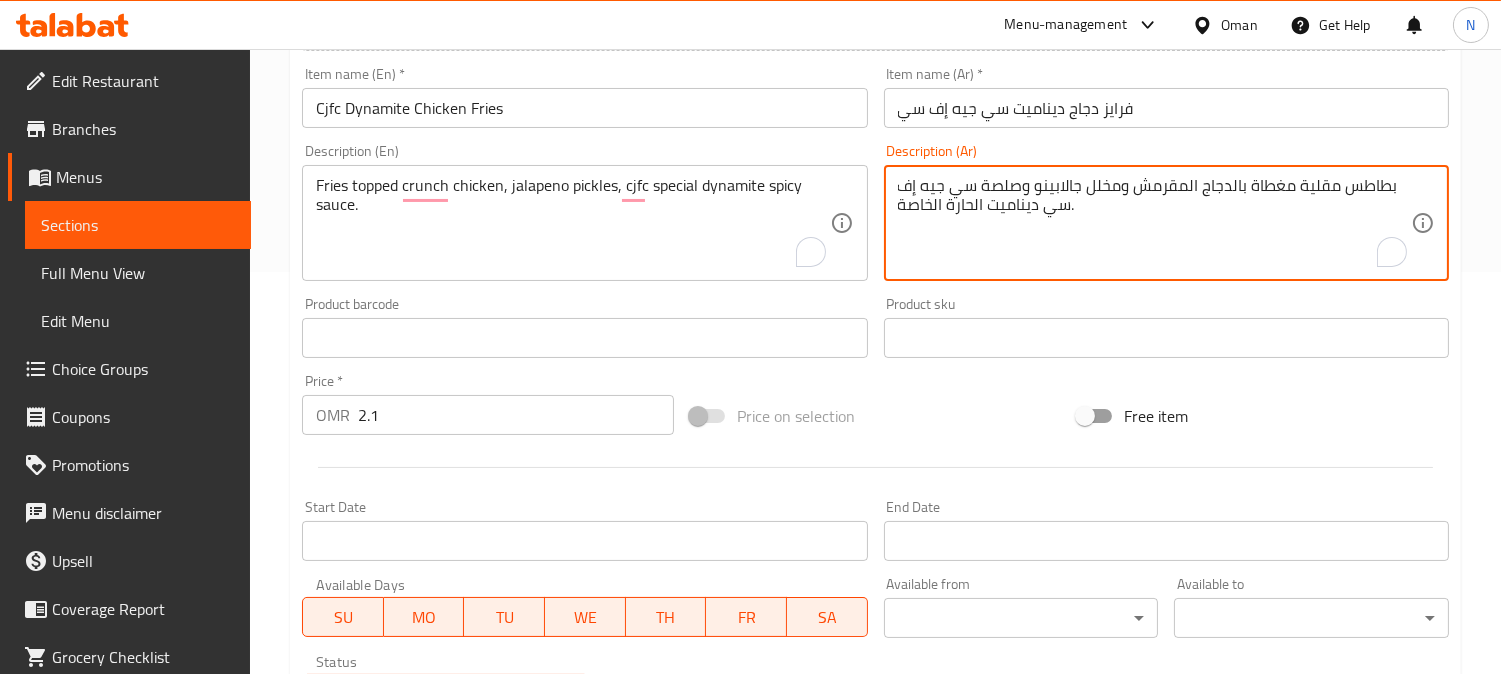 click on "بطاطس مقلية مغطاة بالدجاج المقرمش ومخلل جالابينو وصلصة سي جيه إف سي ديناميت الحارة الخاصة." at bounding box center [1154, 223] 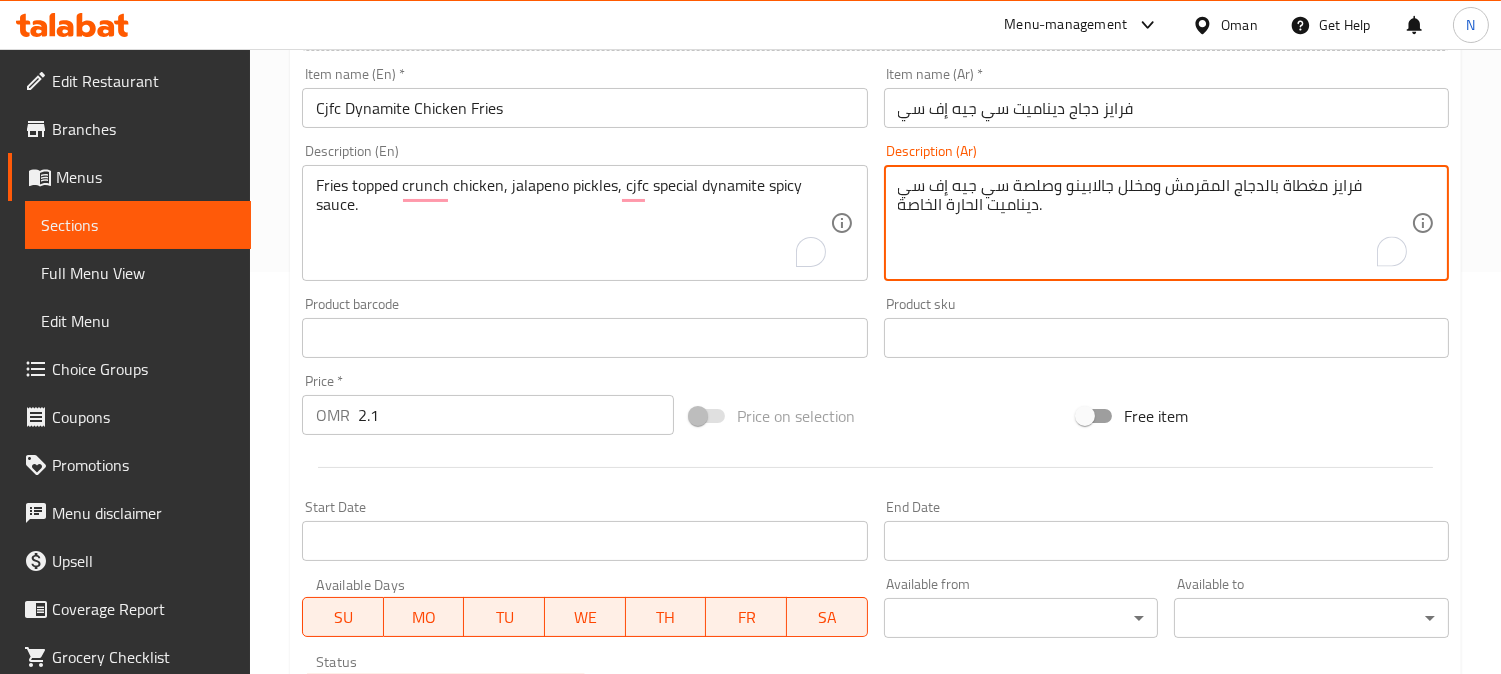 click on "فرايز  مغطاة بالدجاج المقرمش ومخلل جالابينو وصلصة سي جيه إف سي ديناميت الحارة الخاصة." at bounding box center (1154, 223) 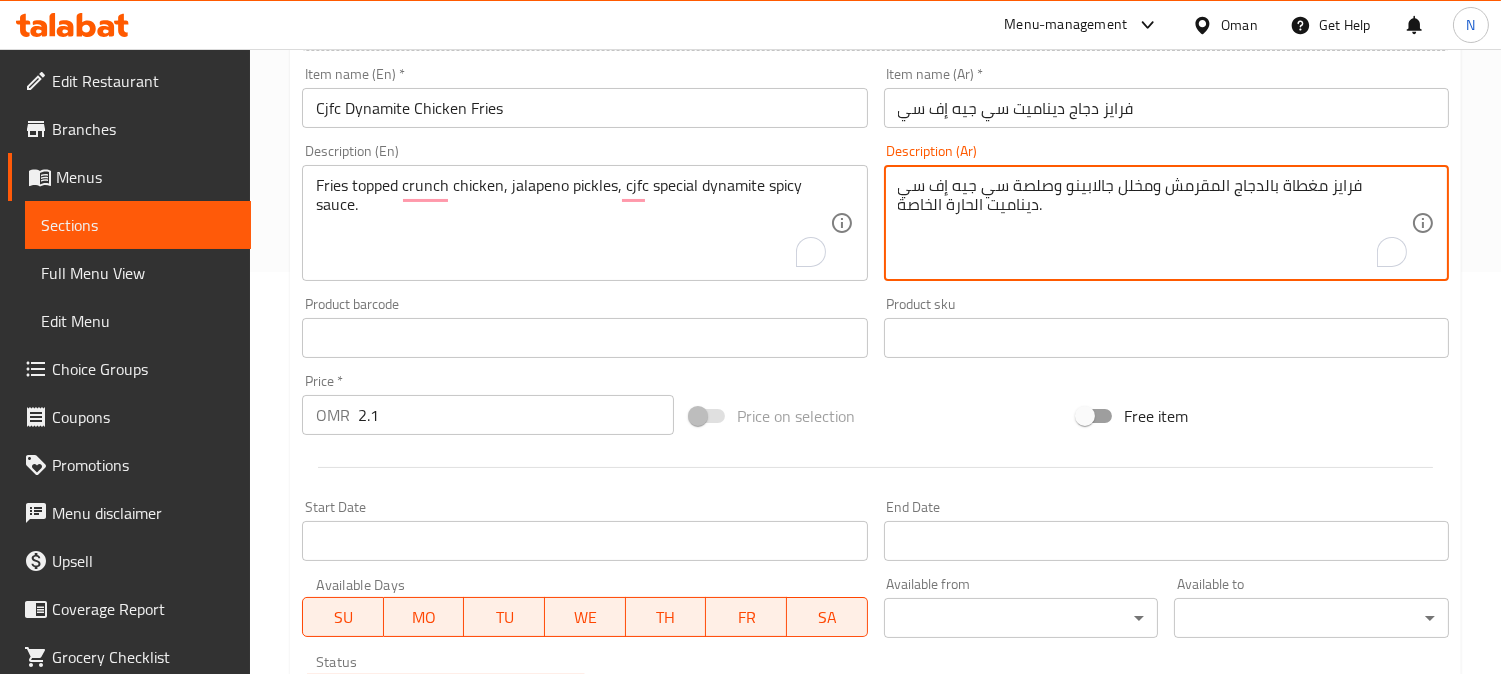 drag, startPoint x: 1272, startPoint y: 187, endPoint x: 1263, endPoint y: 193, distance: 10.816654 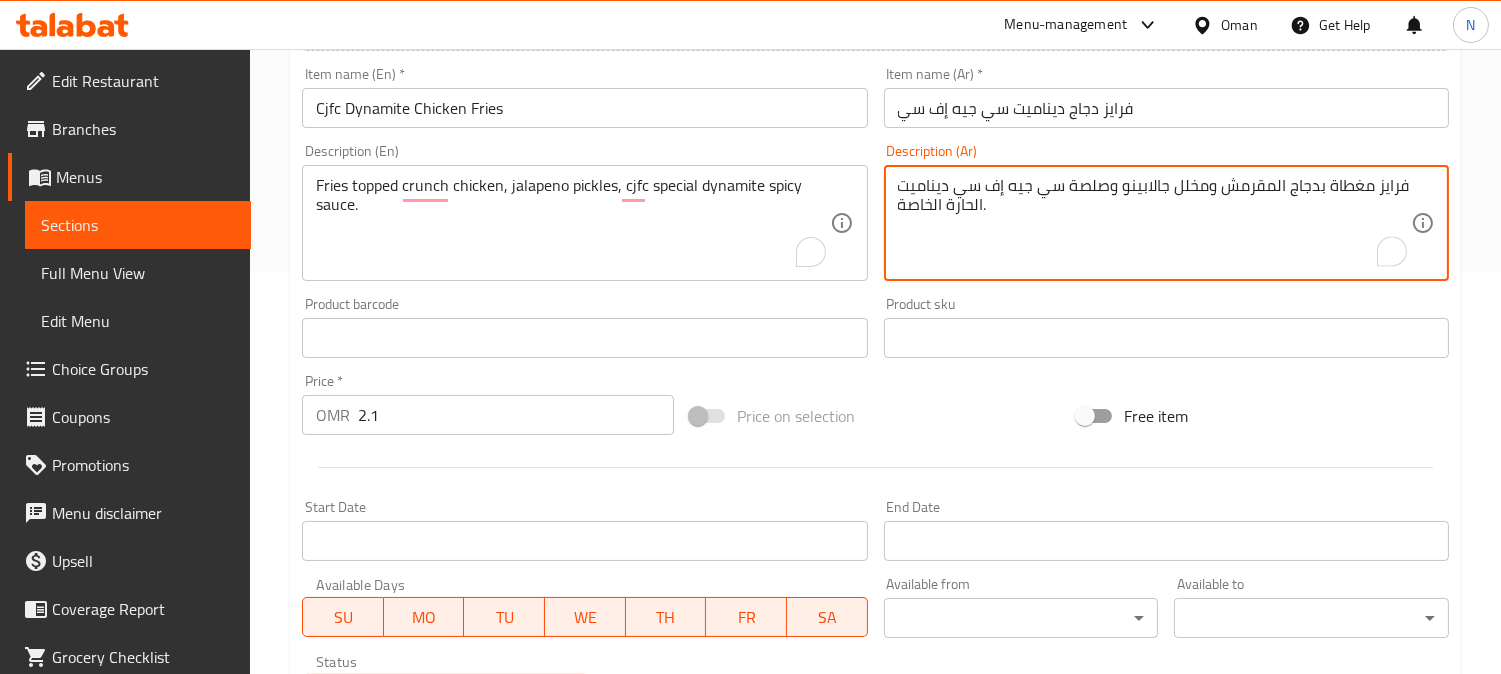 click on "فرايز مغطاة بدجاج المقرمش ومخلل جالابينو وصلصة سي جيه إف سي ديناميت الحارة الخاصة." at bounding box center [1154, 223] 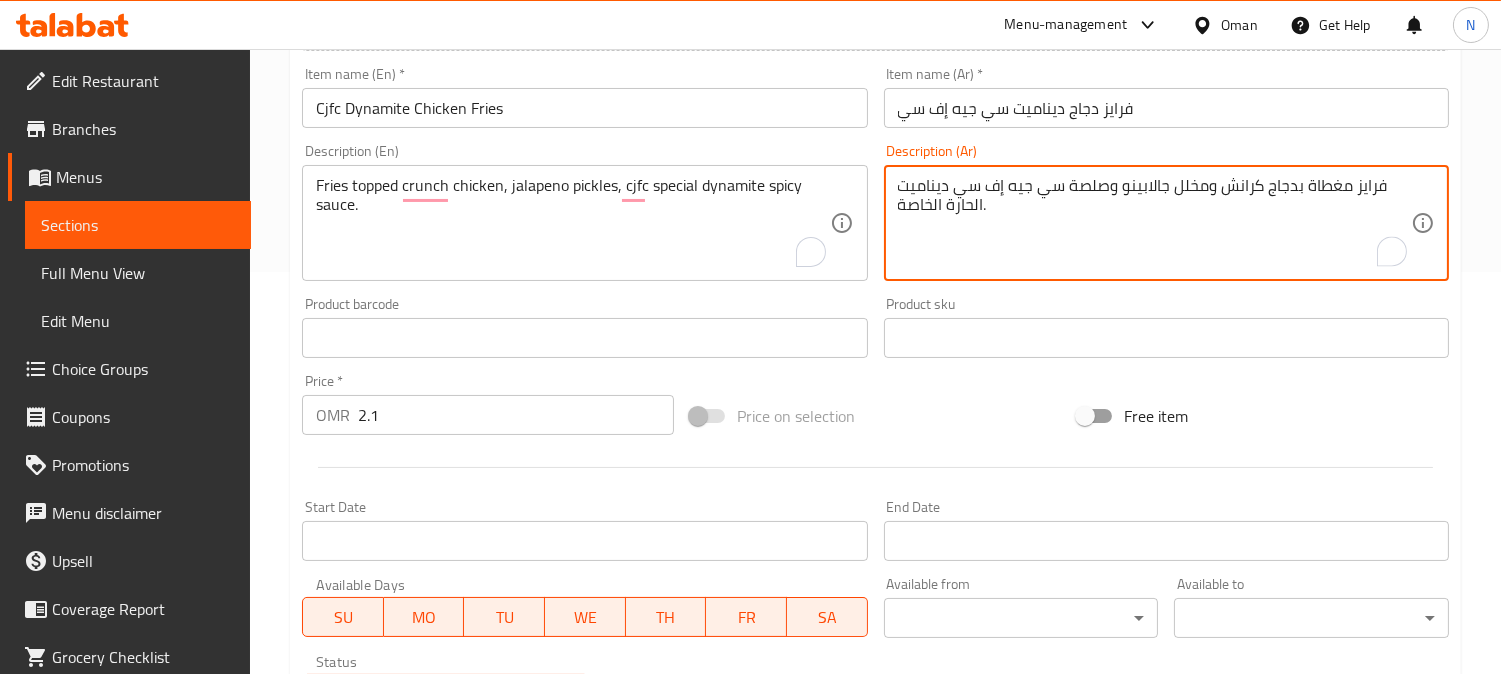 drag, startPoint x: 1205, startPoint y: 198, endPoint x: 1221, endPoint y: 194, distance: 16.492422 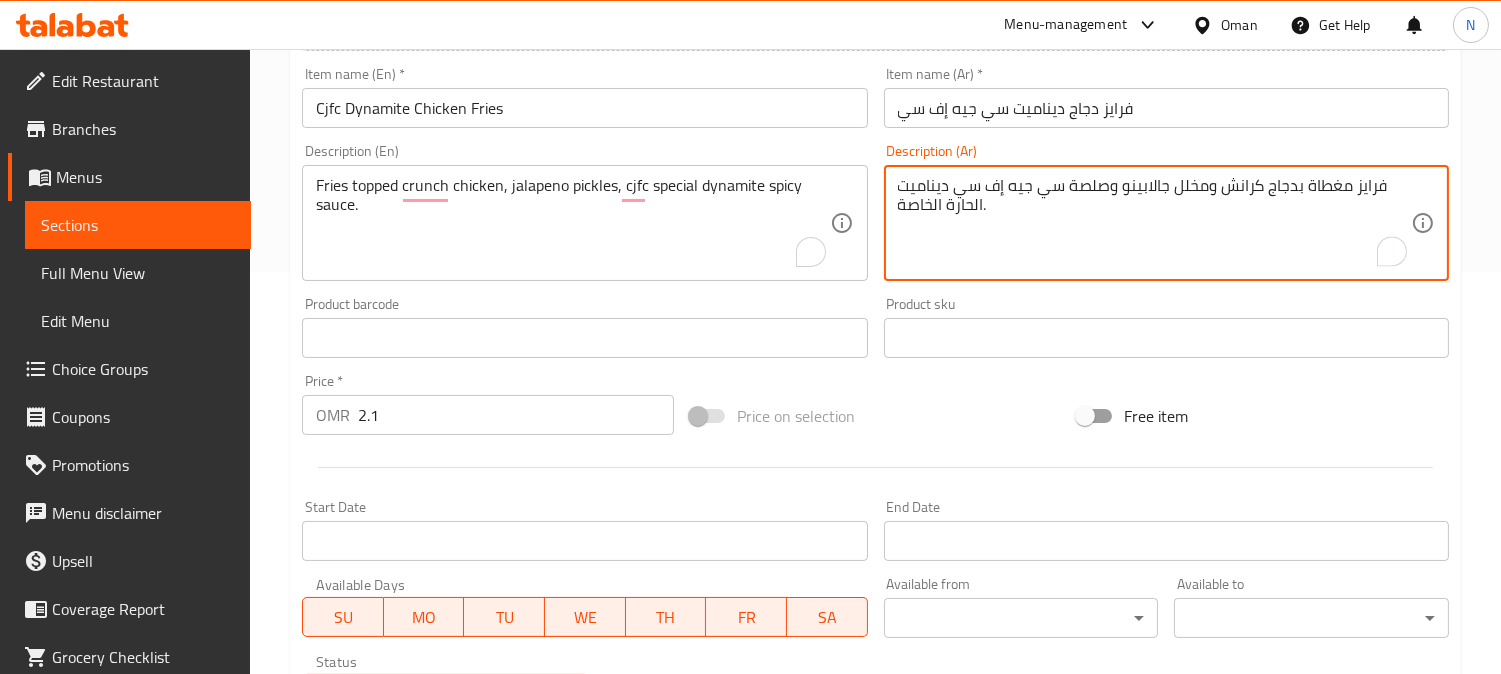 click on "فرايز مغطاة بدجاج كرانش ومخلل جالابينو وصلصة سي جيه إف سي ديناميت الحارة الخاصة." at bounding box center (1154, 223) 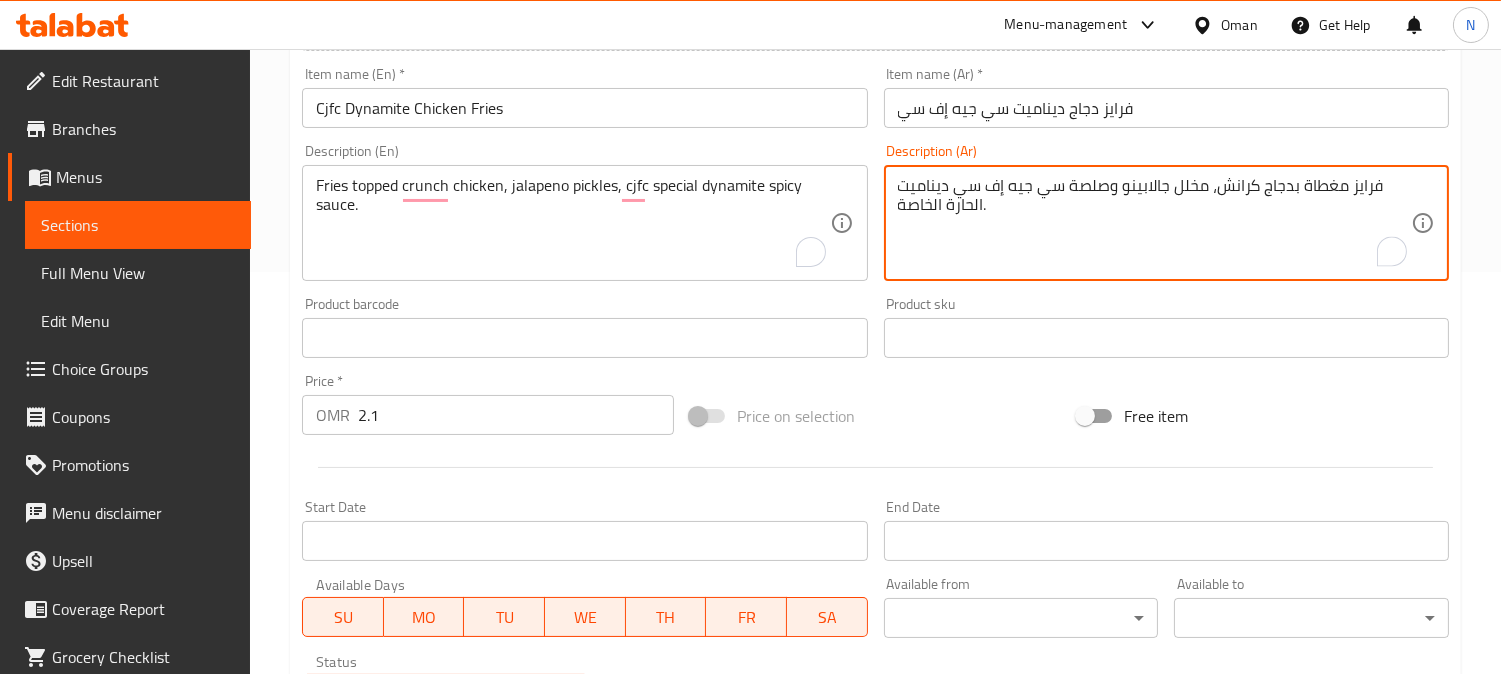 drag, startPoint x: 1168, startPoint y: 194, endPoint x: 1145, endPoint y: 200, distance: 23.769728 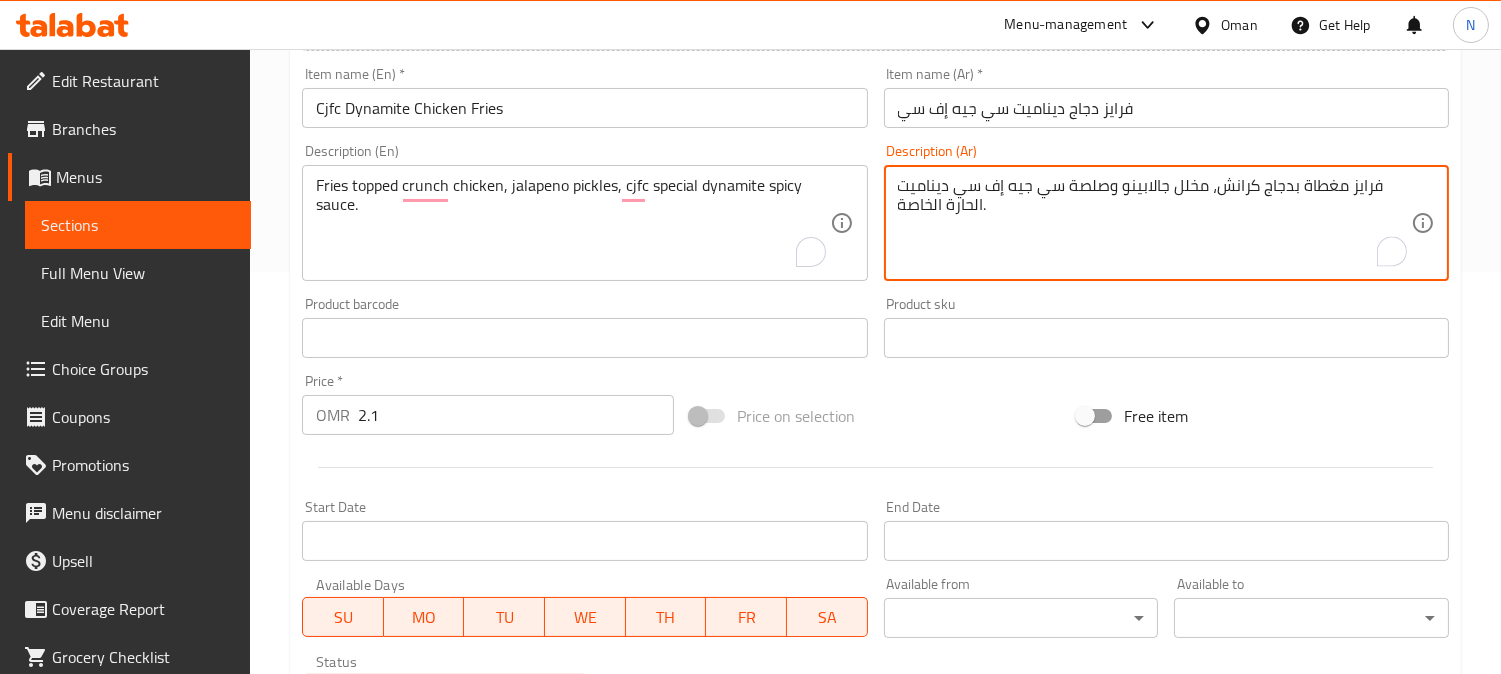 click on "فرايز مغطاة بدجاج كرانش، مخلل جالابينو وصلصة سي جيه إف سي ديناميت الحارة الخاصة." at bounding box center (1154, 223) 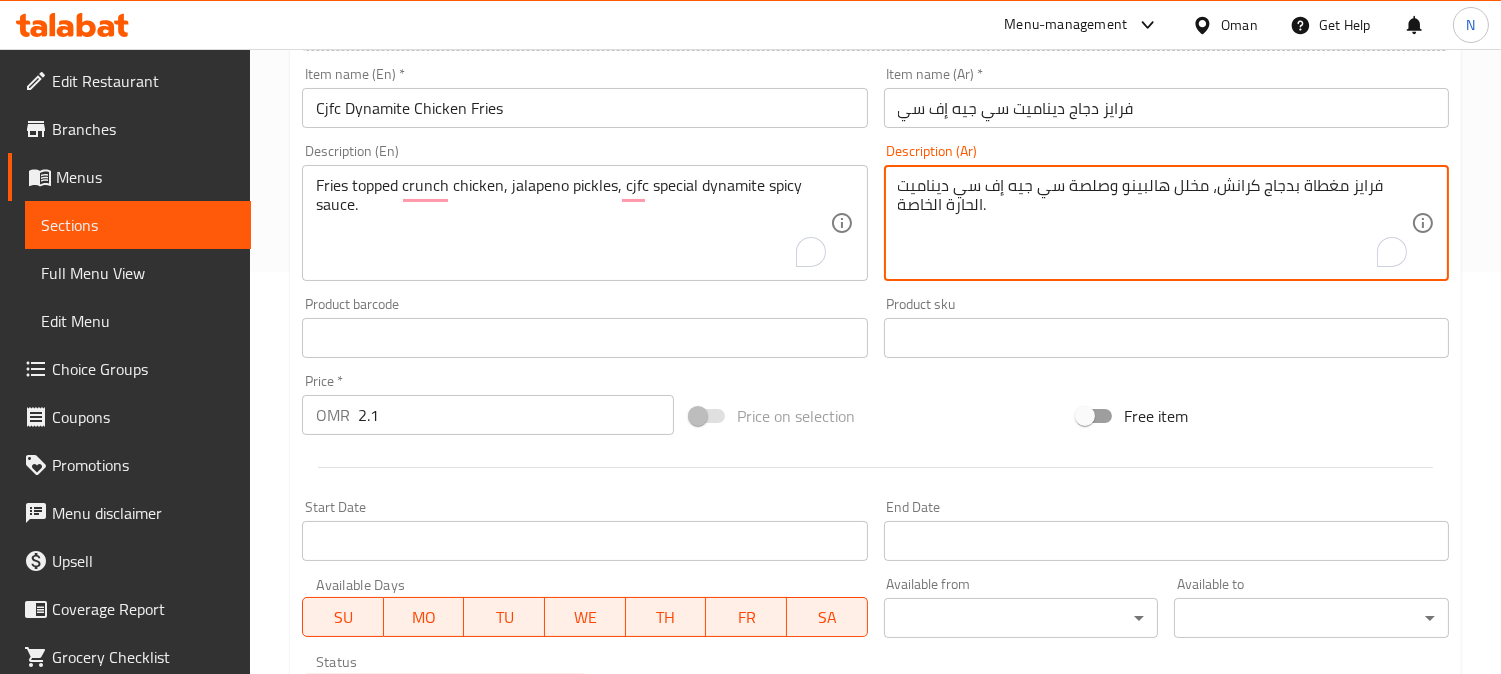 drag, startPoint x: 1110, startPoint y: 192, endPoint x: 1066, endPoint y: 191, distance: 44.011364 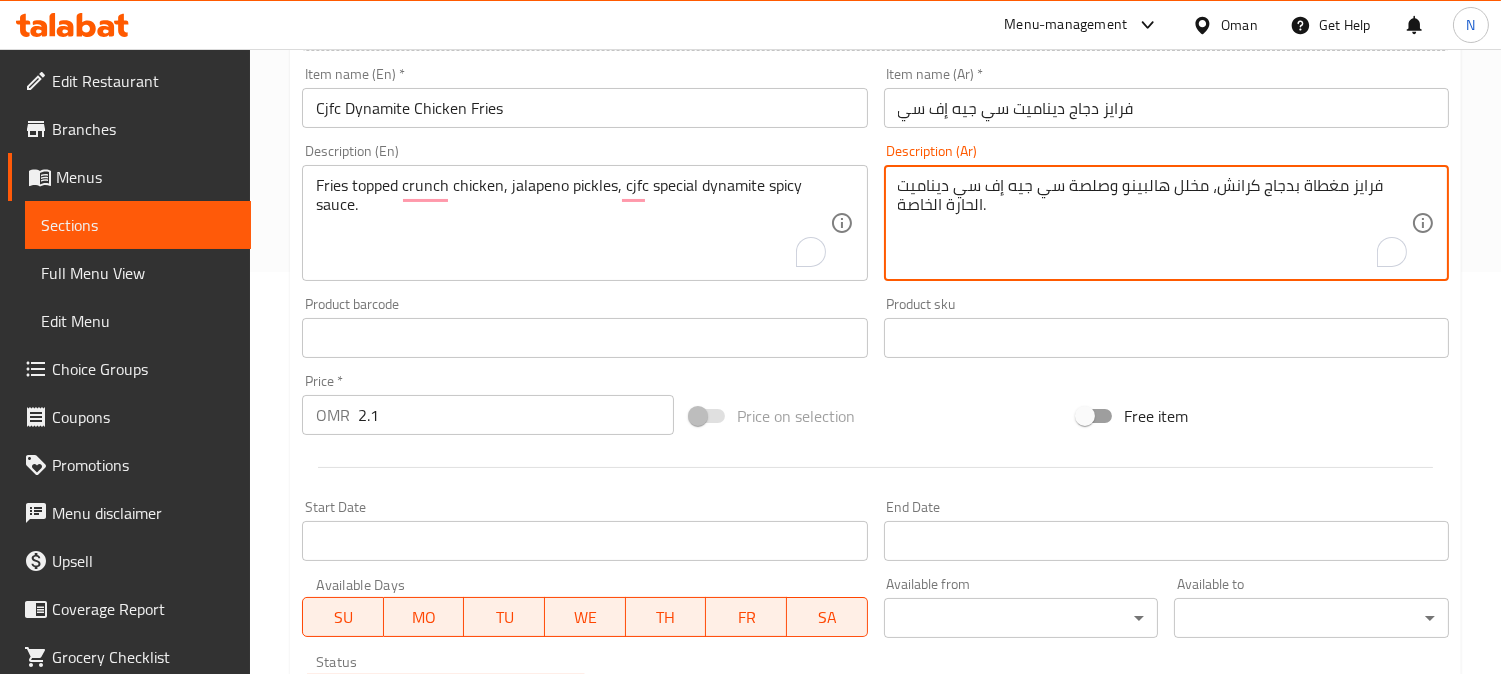 click on "فرايز مغطاة بدجاج كرانش، مخلل هالبينو وصلصة سي جيه إف سي ديناميت الحارة الخاصة." at bounding box center [1154, 223] 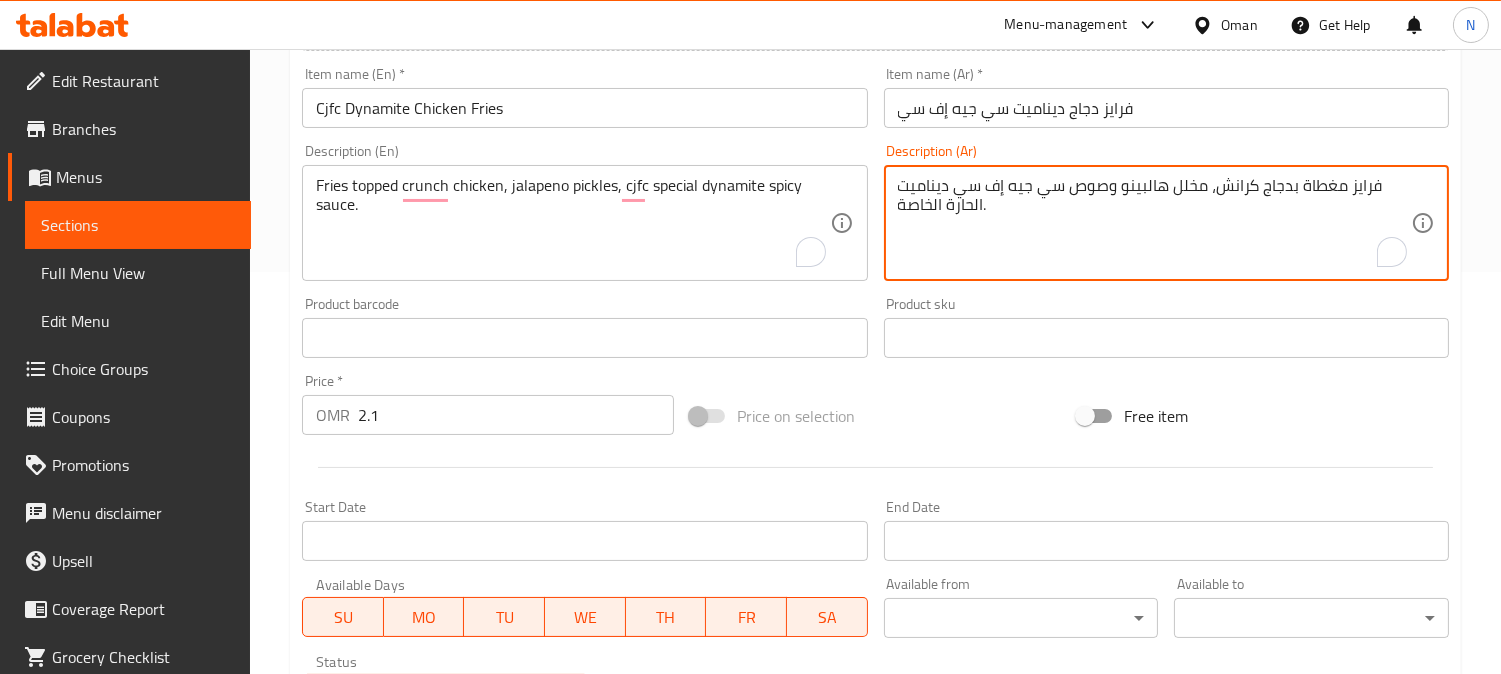 drag, startPoint x: 984, startPoint y: 211, endPoint x: 974, endPoint y: 215, distance: 10.770329 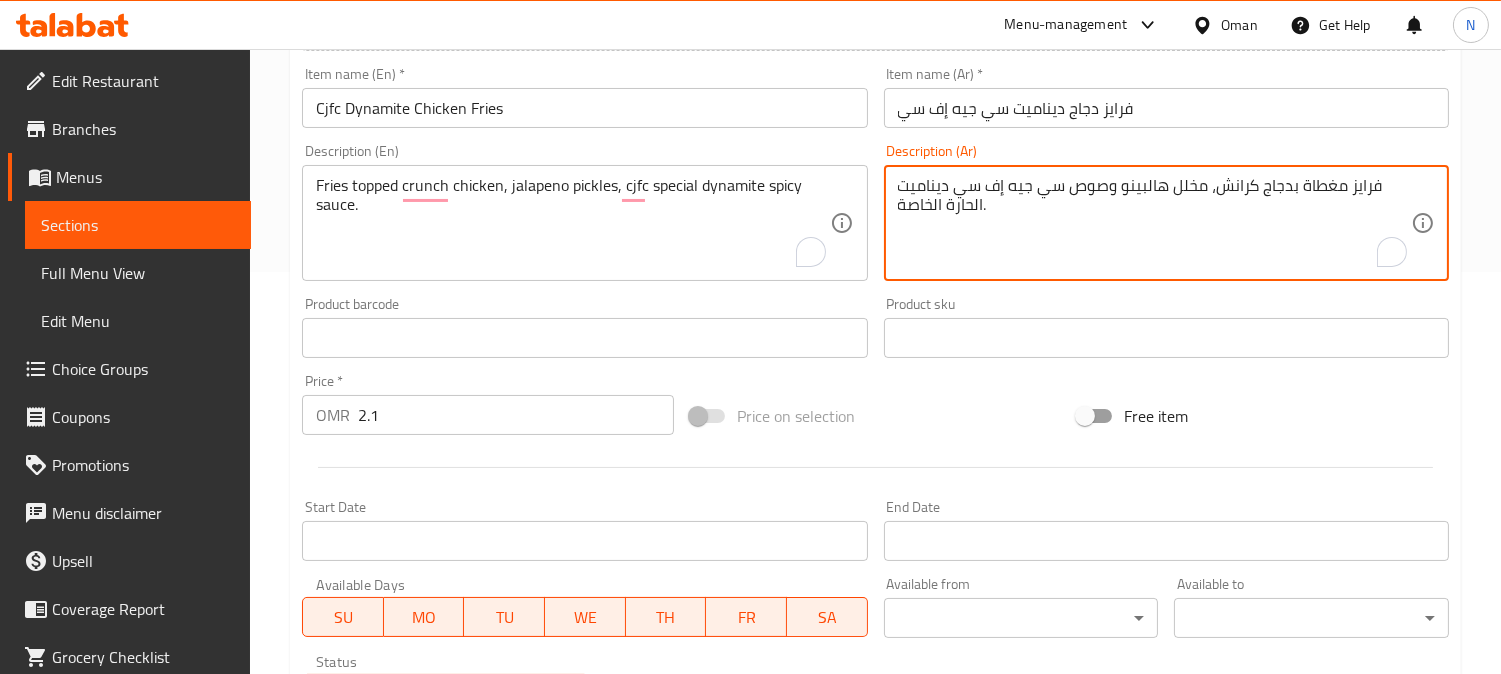 click on "فرايز مغطاة بدجاج كرانش، مخلل هالبينو وصوص سي جيه إف سي ديناميت الحارة الخاصة." at bounding box center [1154, 223] 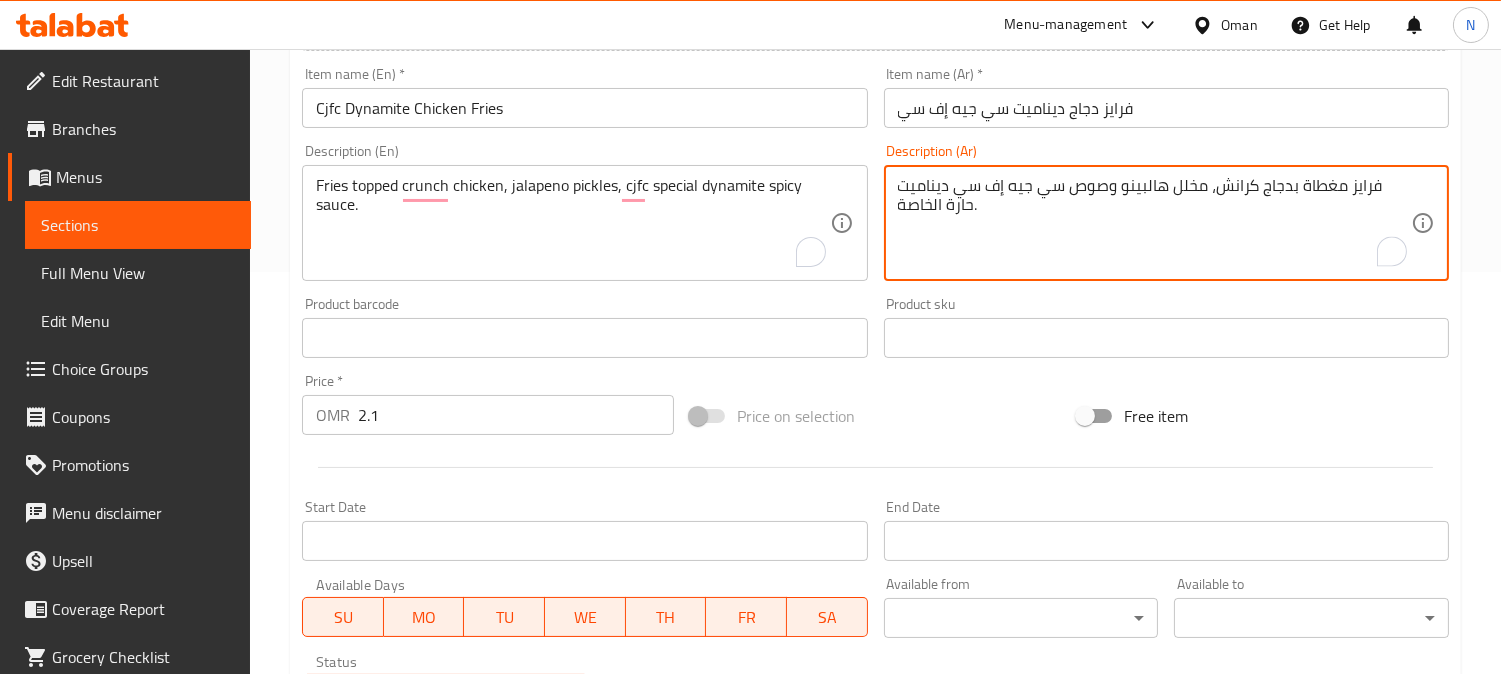 click on "فرايز مغطاة بدجاج كرانش، مخلل هالبينو وصوص سي جيه إف سي ديناميت حارة الخاصة." at bounding box center [1154, 223] 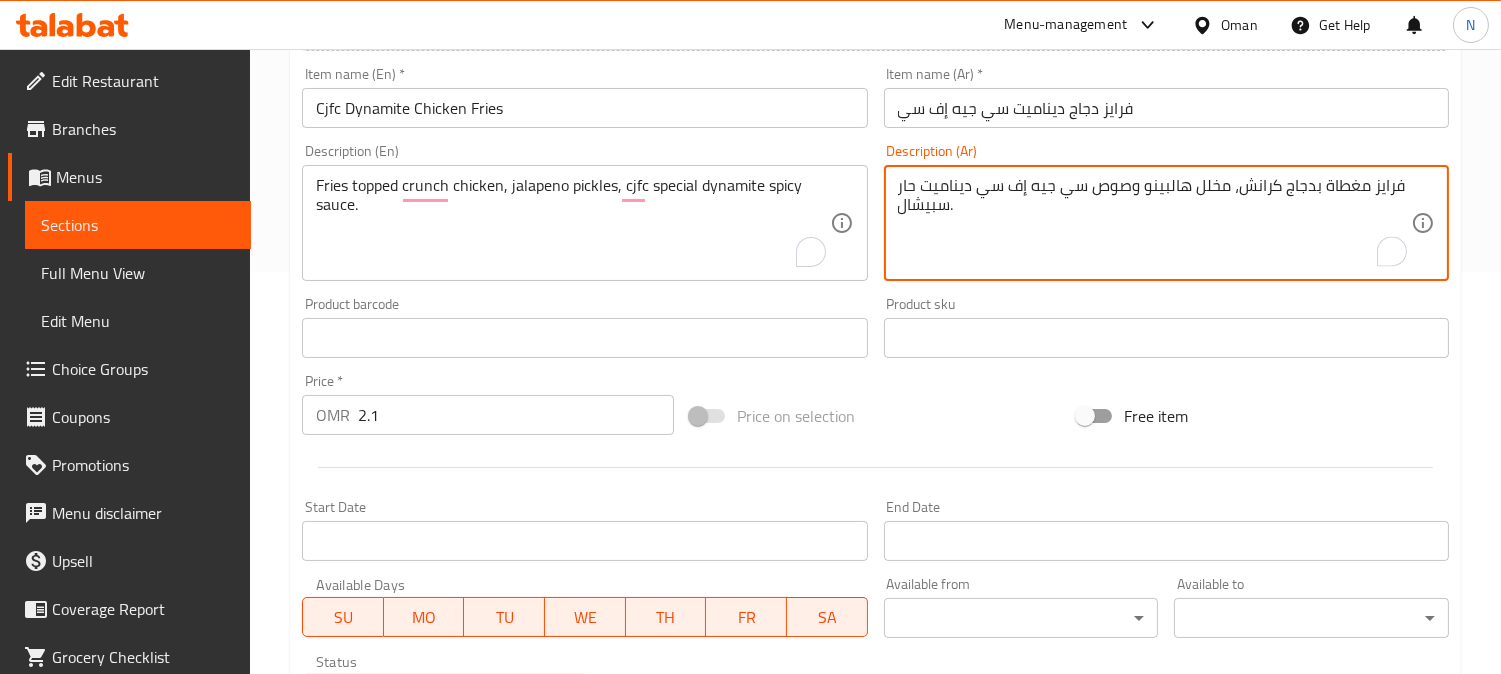 click on "فرايز مغطاة بدجاج كرانش، مخلل هالبينو وصوص سي جيه إف سي ديناميت حار الخاصة." at bounding box center (1154, 223) 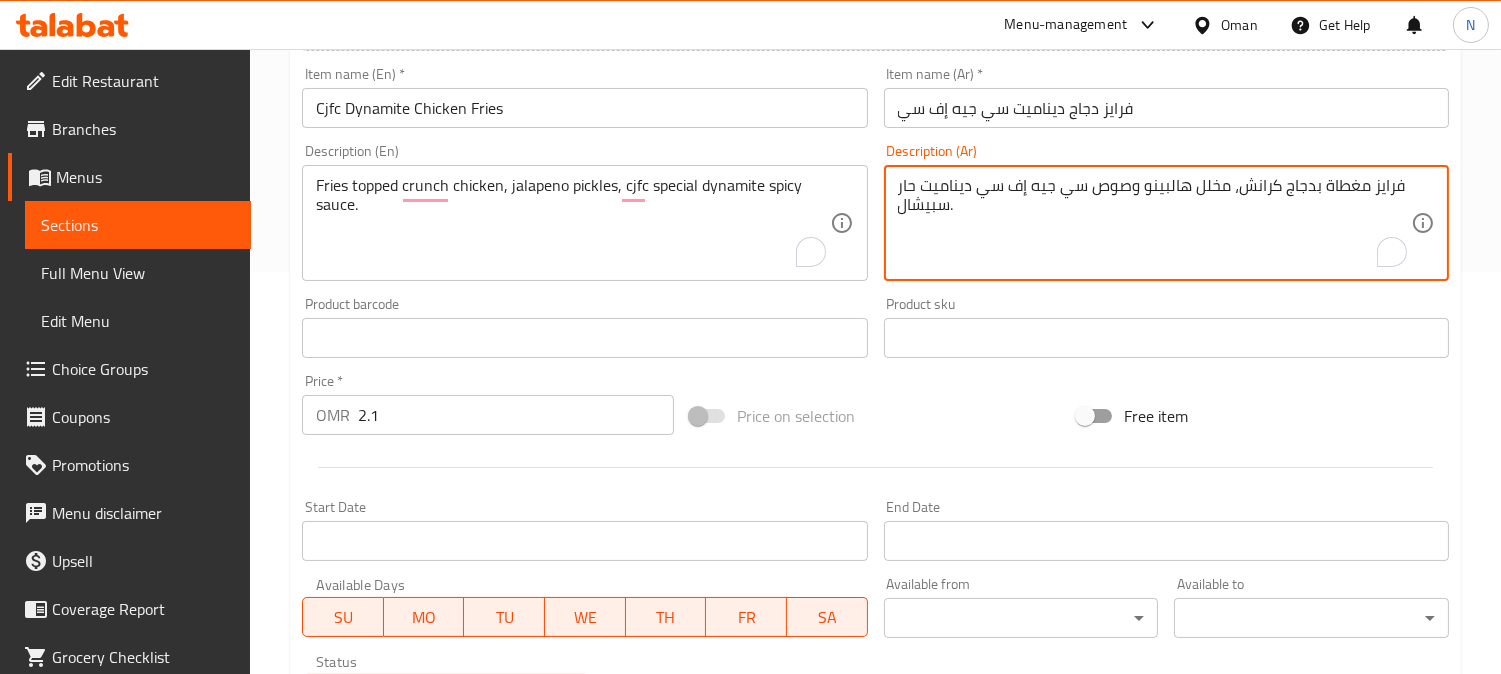 type on "فرايز مغطاة بدجاج كرانش، مخلل هالبينو وصوص سي جيه إف سي ديناميت حار سبيشيال." 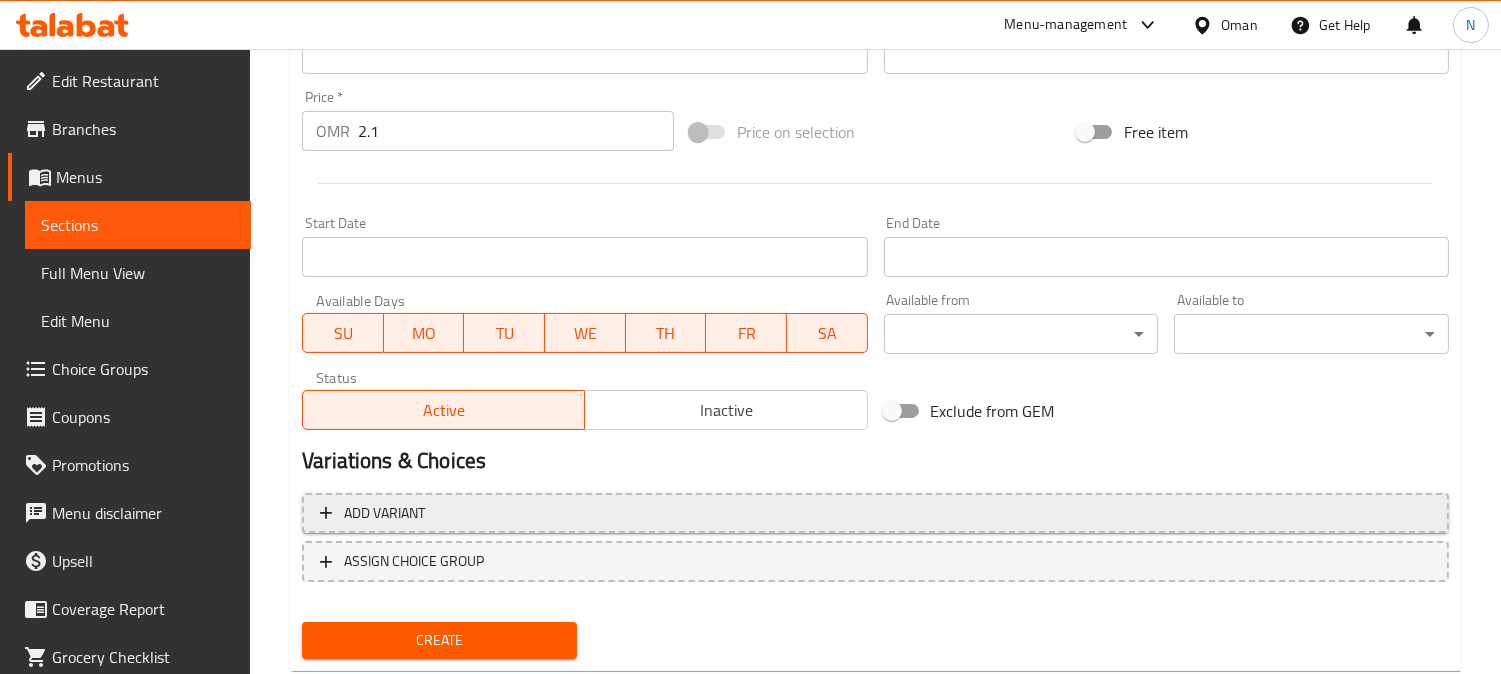 scroll, scrollTop: 735, scrollLeft: 0, axis: vertical 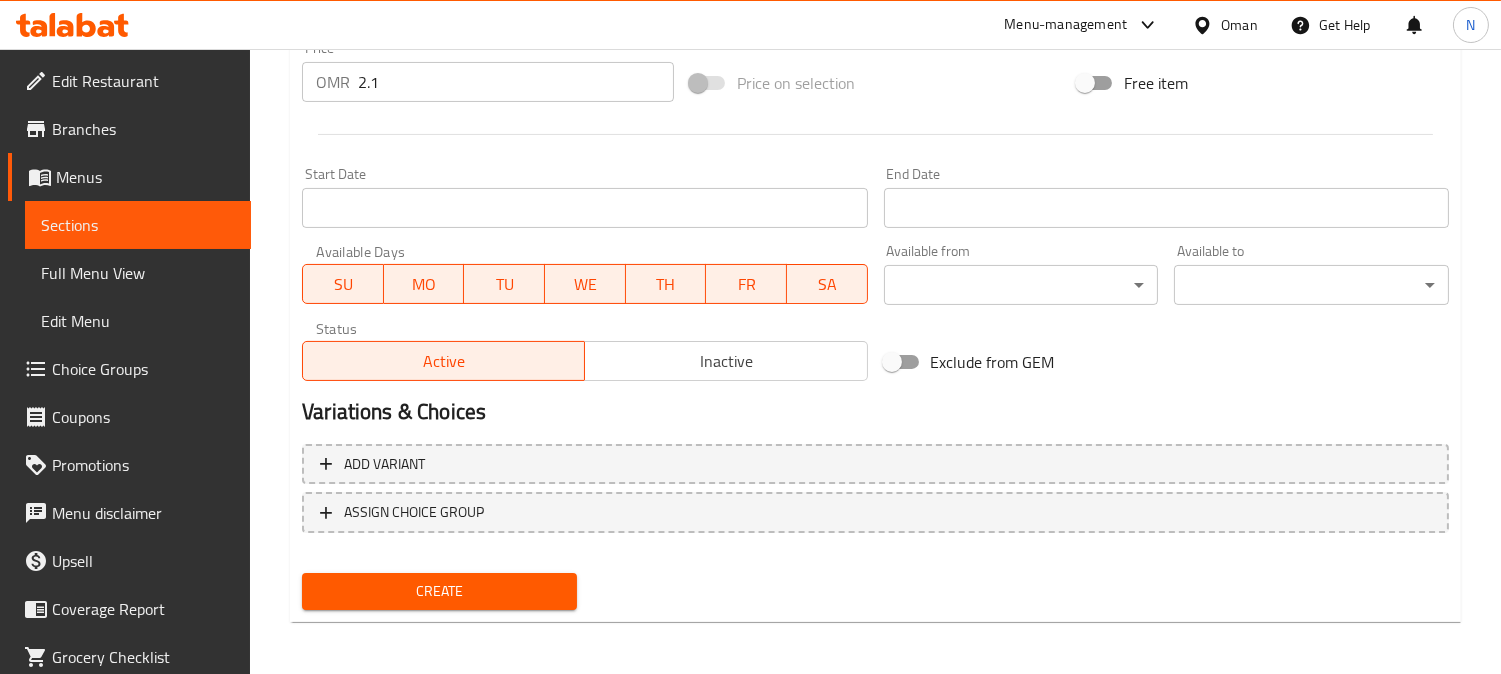 click on "Create" at bounding box center [439, 591] 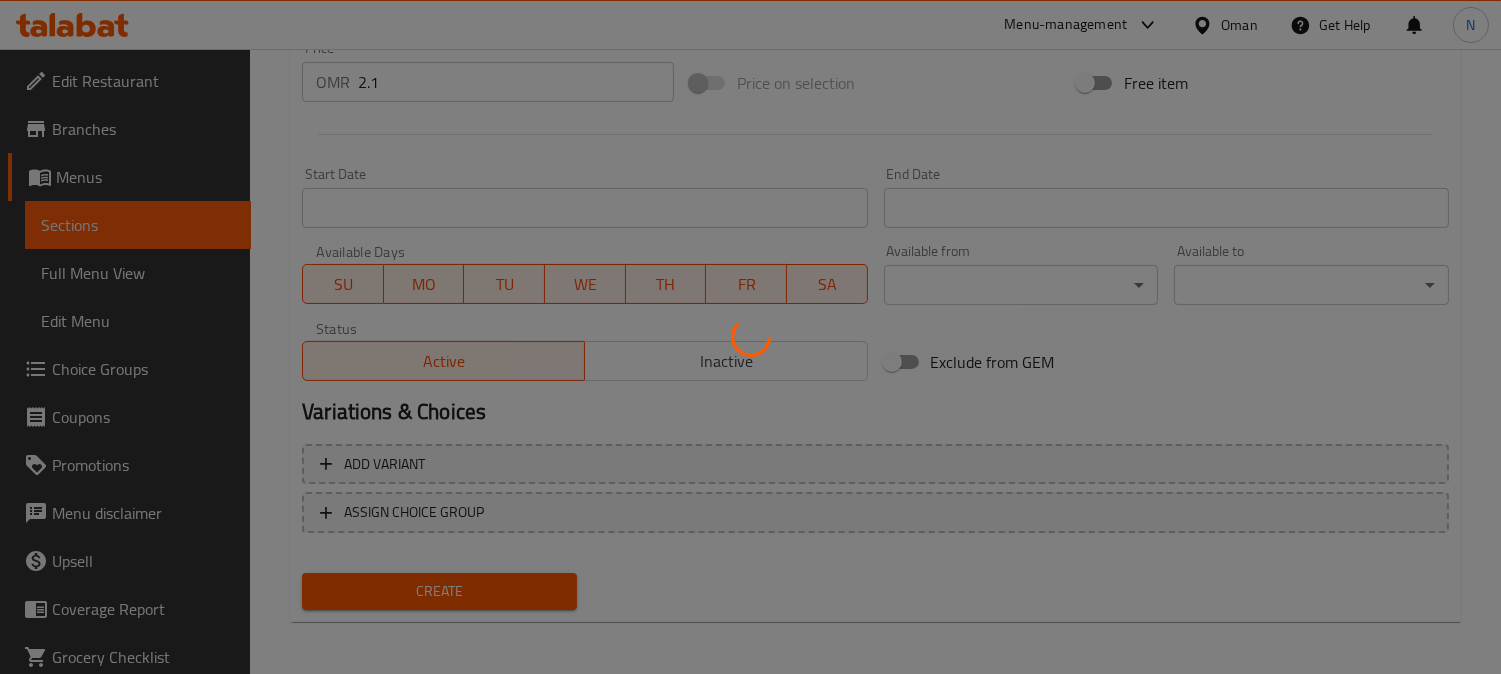 type 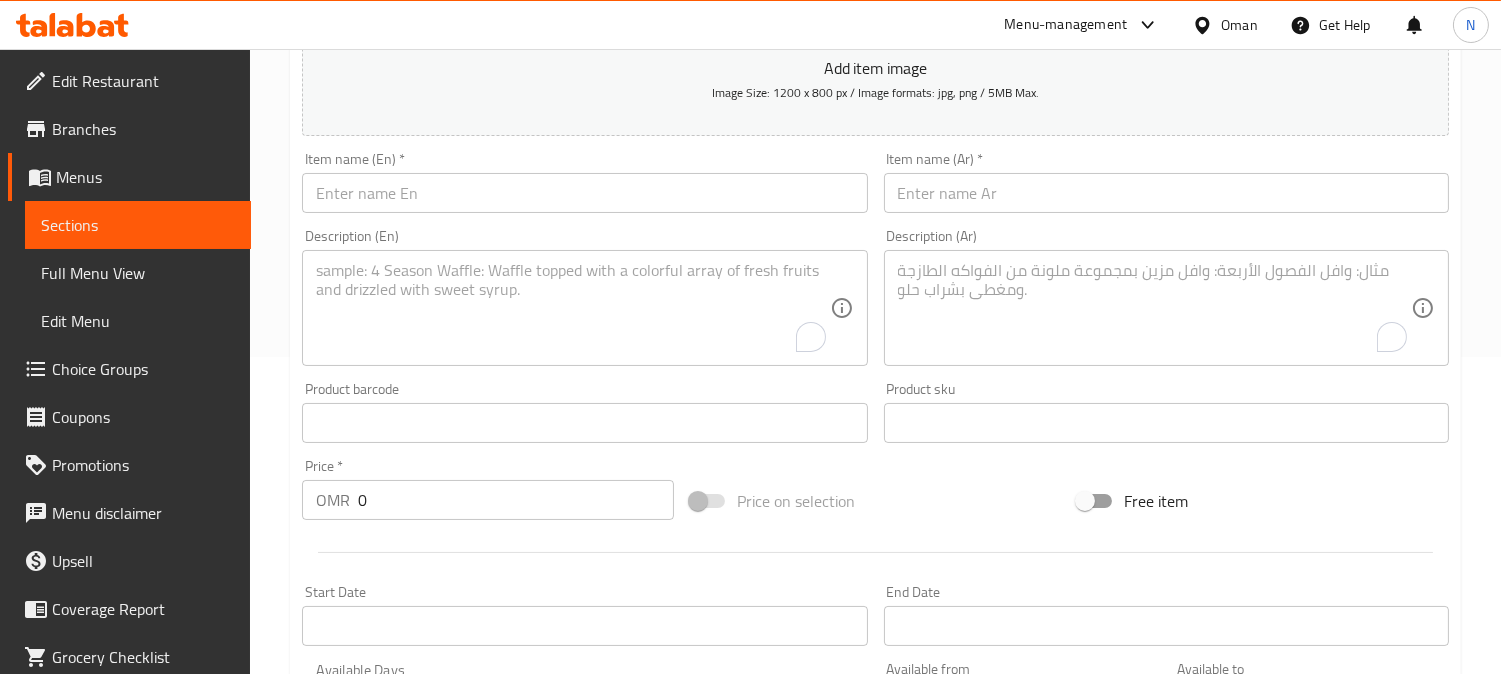 scroll, scrollTop: 291, scrollLeft: 0, axis: vertical 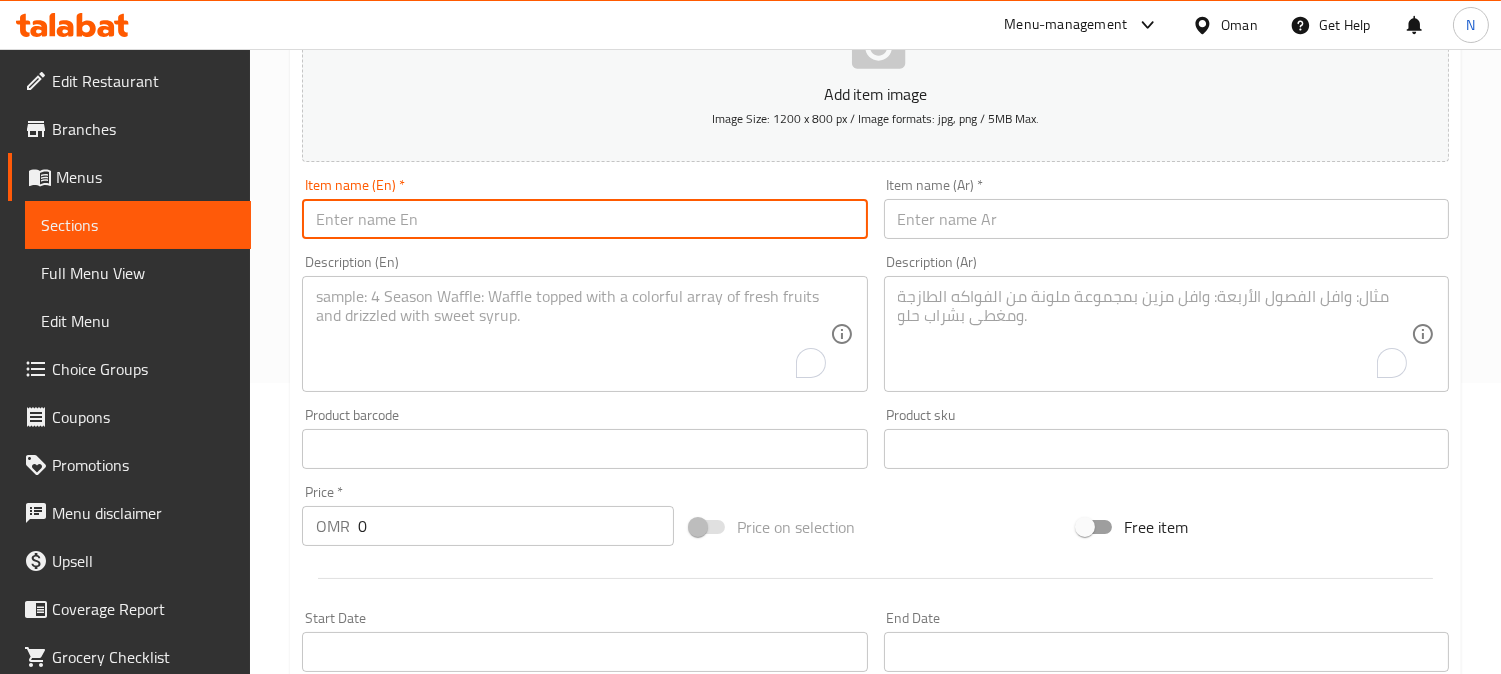 click at bounding box center (584, 219) 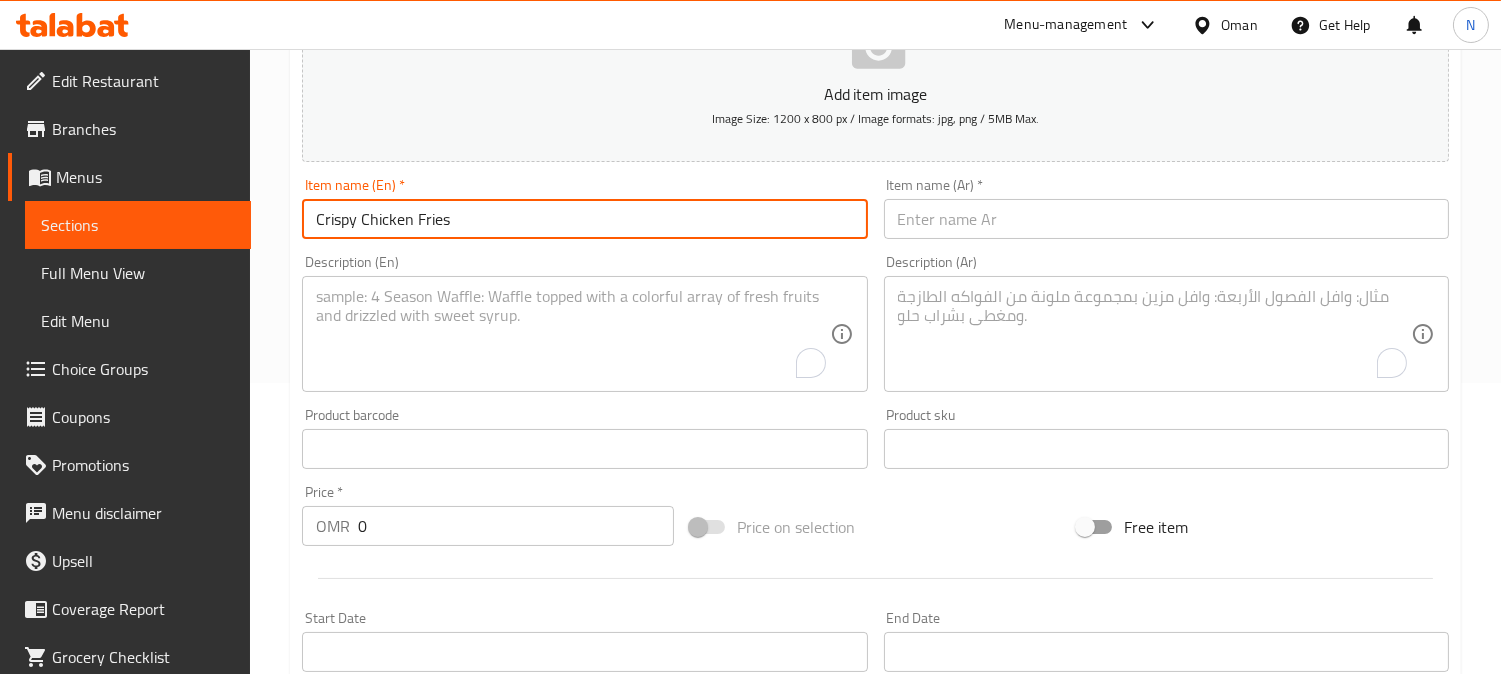 drag, startPoint x: 446, startPoint y: 223, endPoint x: 503, endPoint y: 238, distance: 58.940647 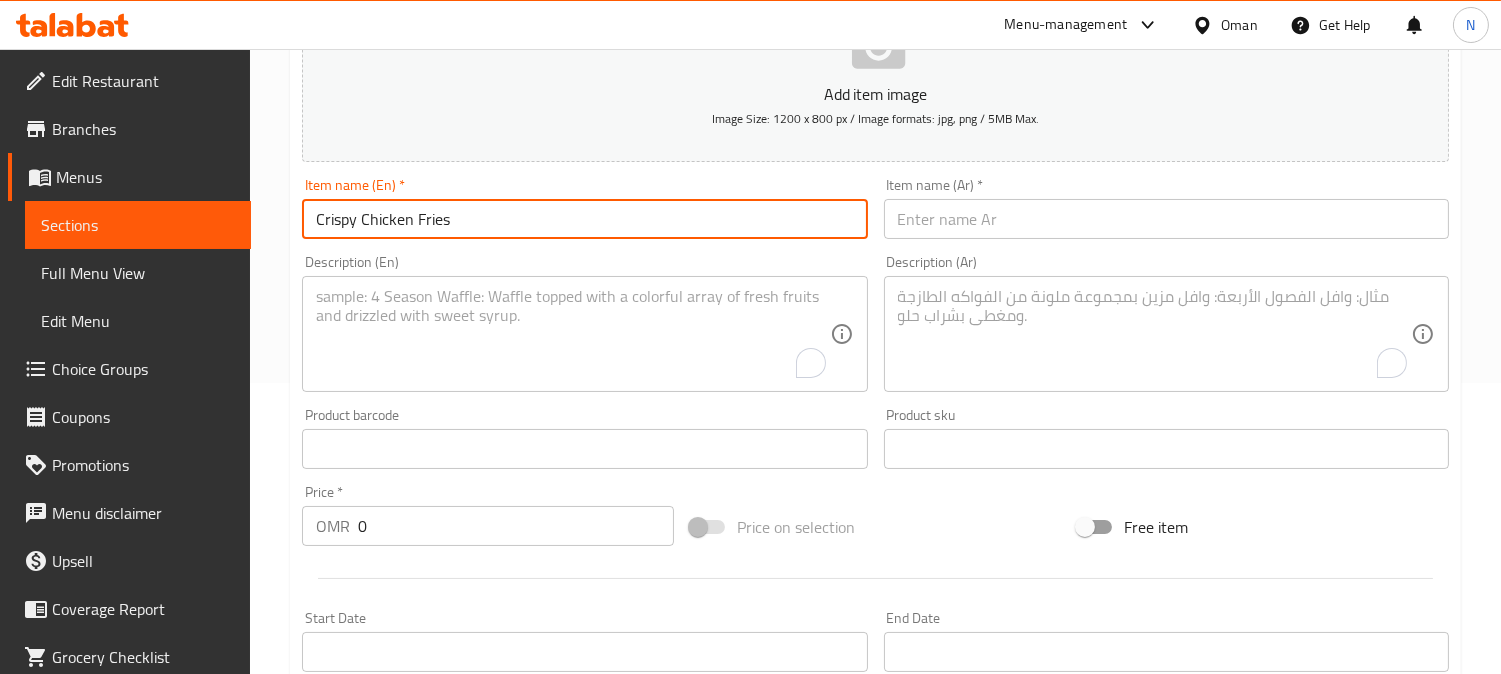 type on "Crispy Chicken Fries" 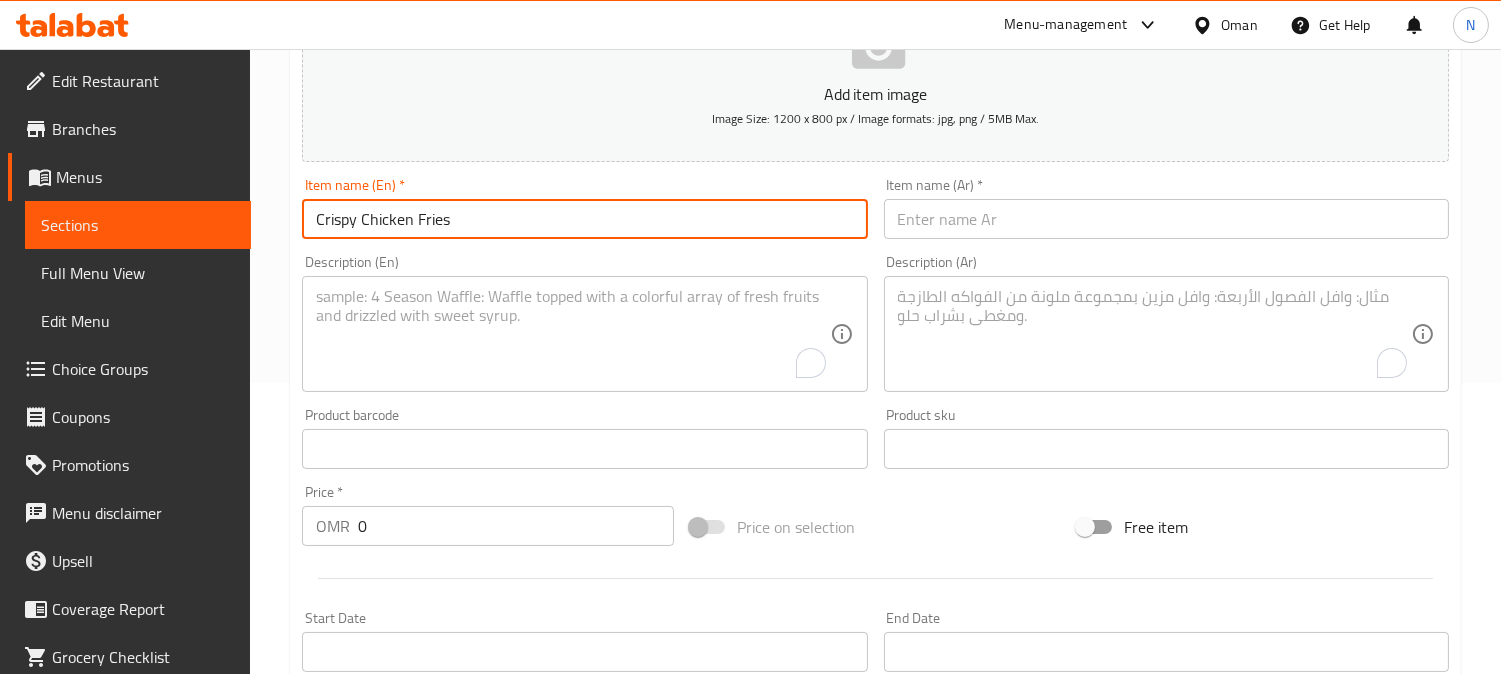 click at bounding box center (1166, 219) 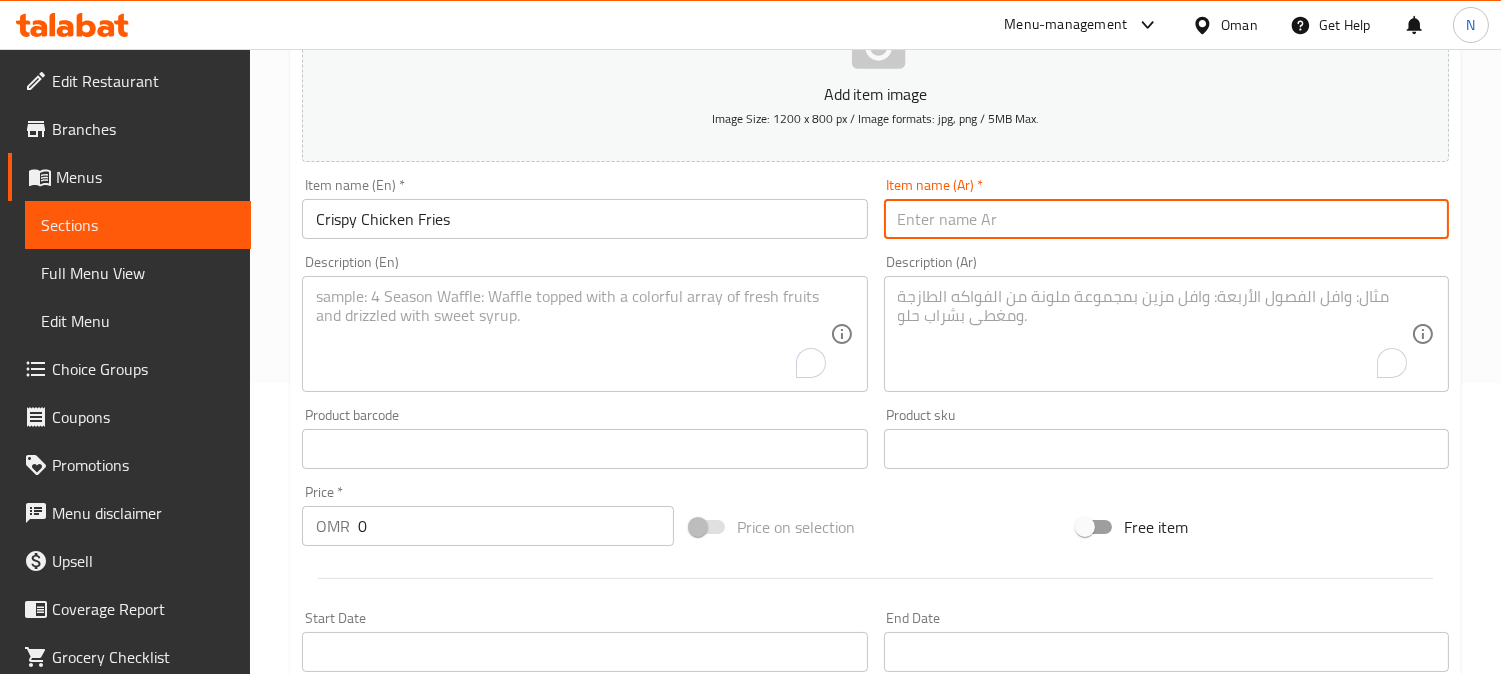 paste on "بطاطس دجاج مقرمشة" 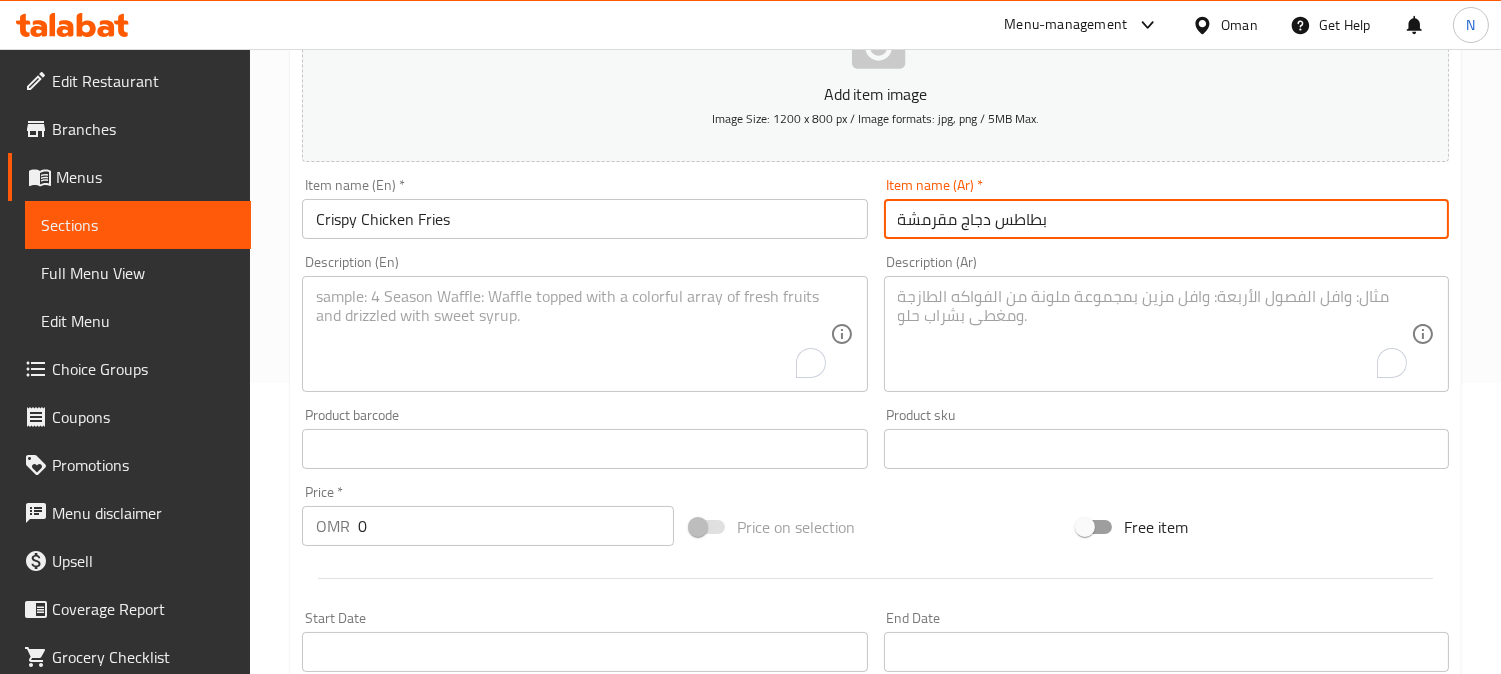 click on "بطاطس دجاج مقرمشة" at bounding box center (1166, 219) 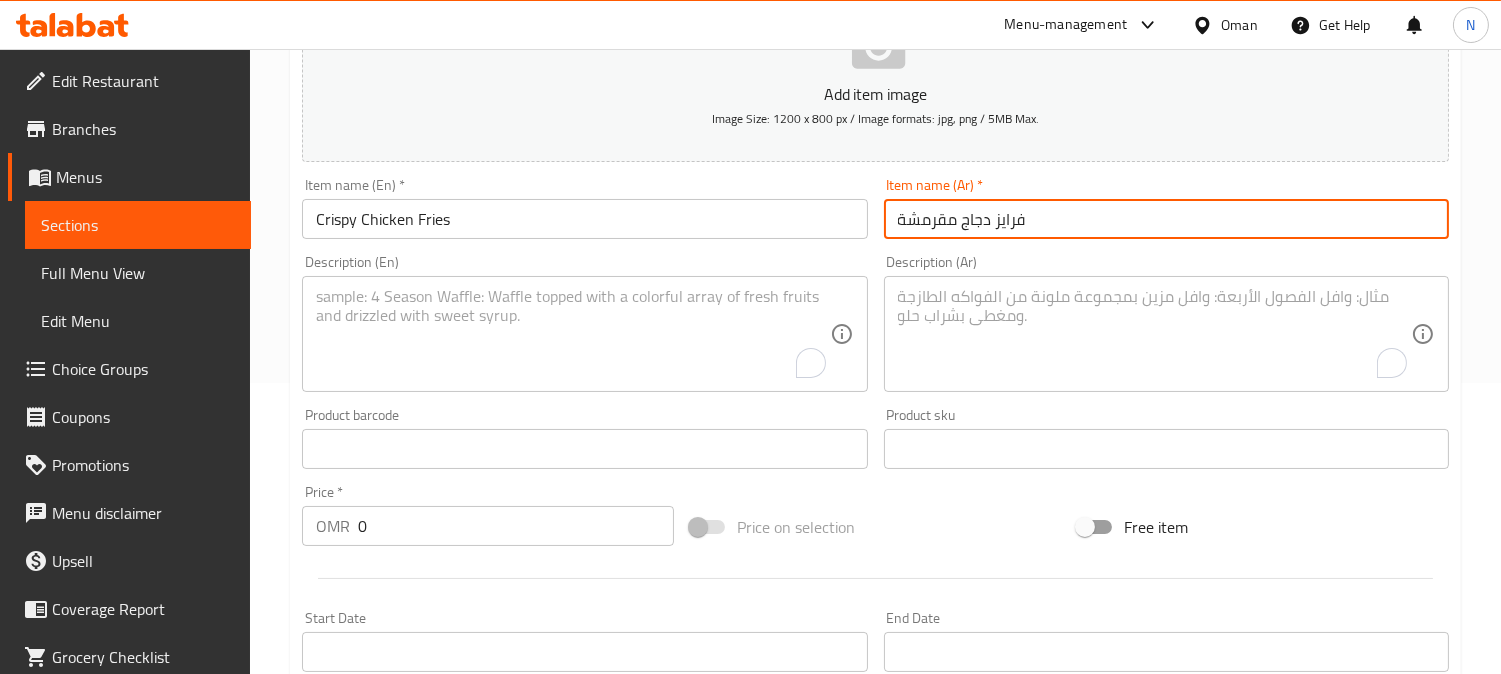type on "فرايز دجاج مقرمشة" 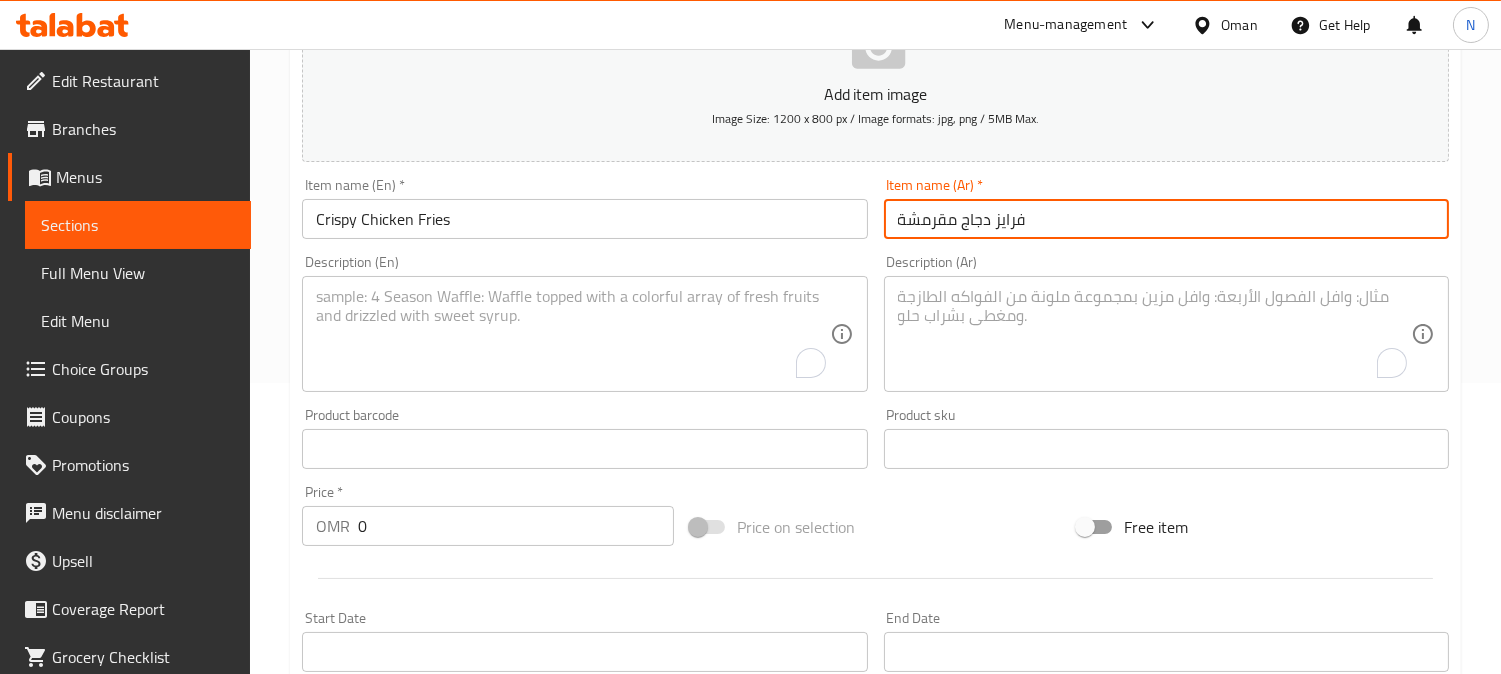 click at bounding box center [572, 334] 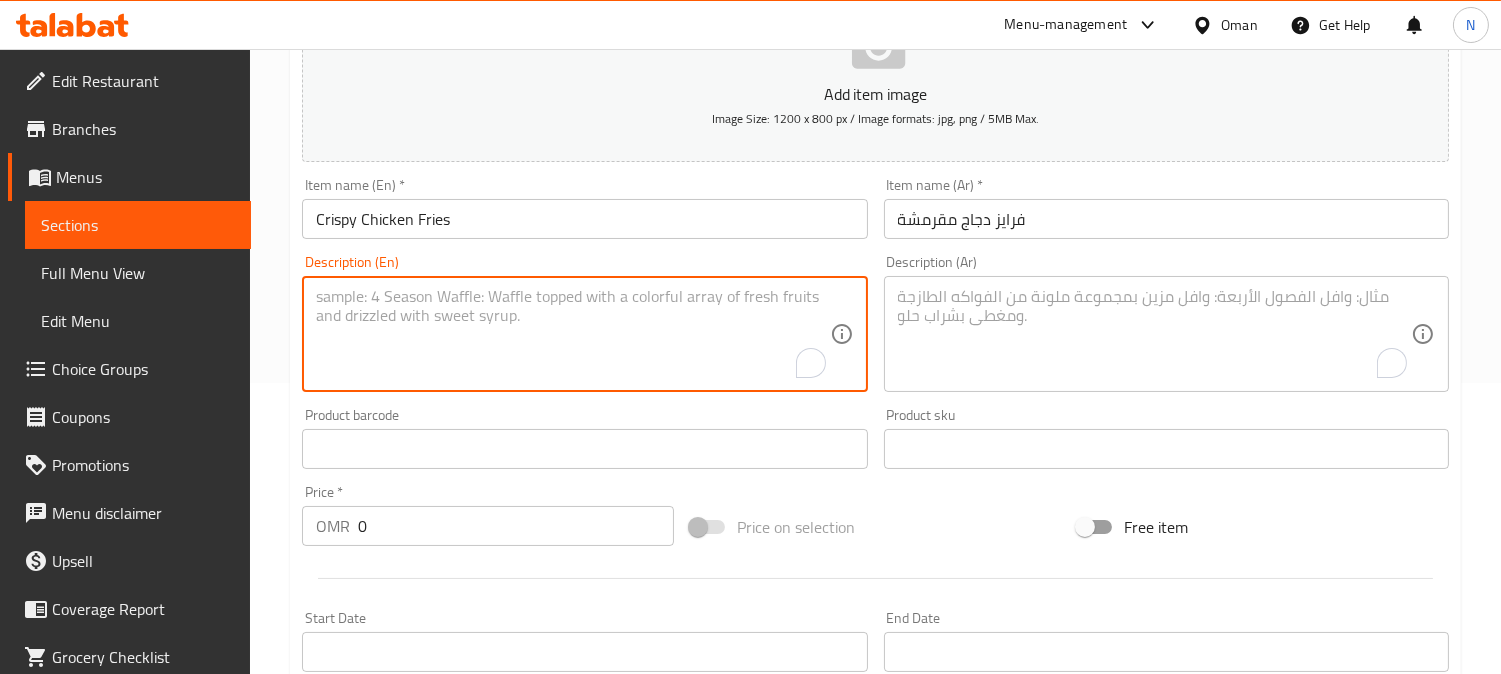 paste on "Fries topped with crispy chicken and honey mustard sauce" 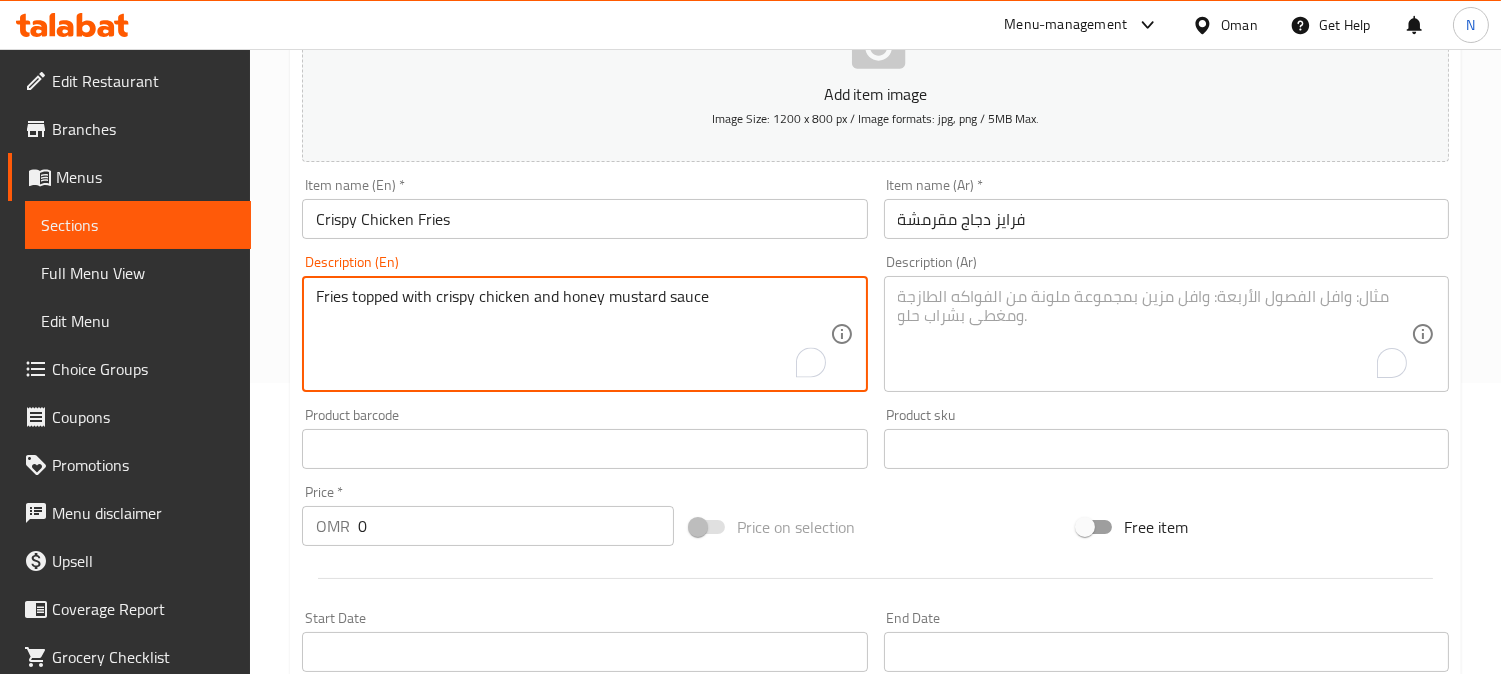 click on "Fries topped with crispy chicken and honey mustard sauce" at bounding box center [572, 334] 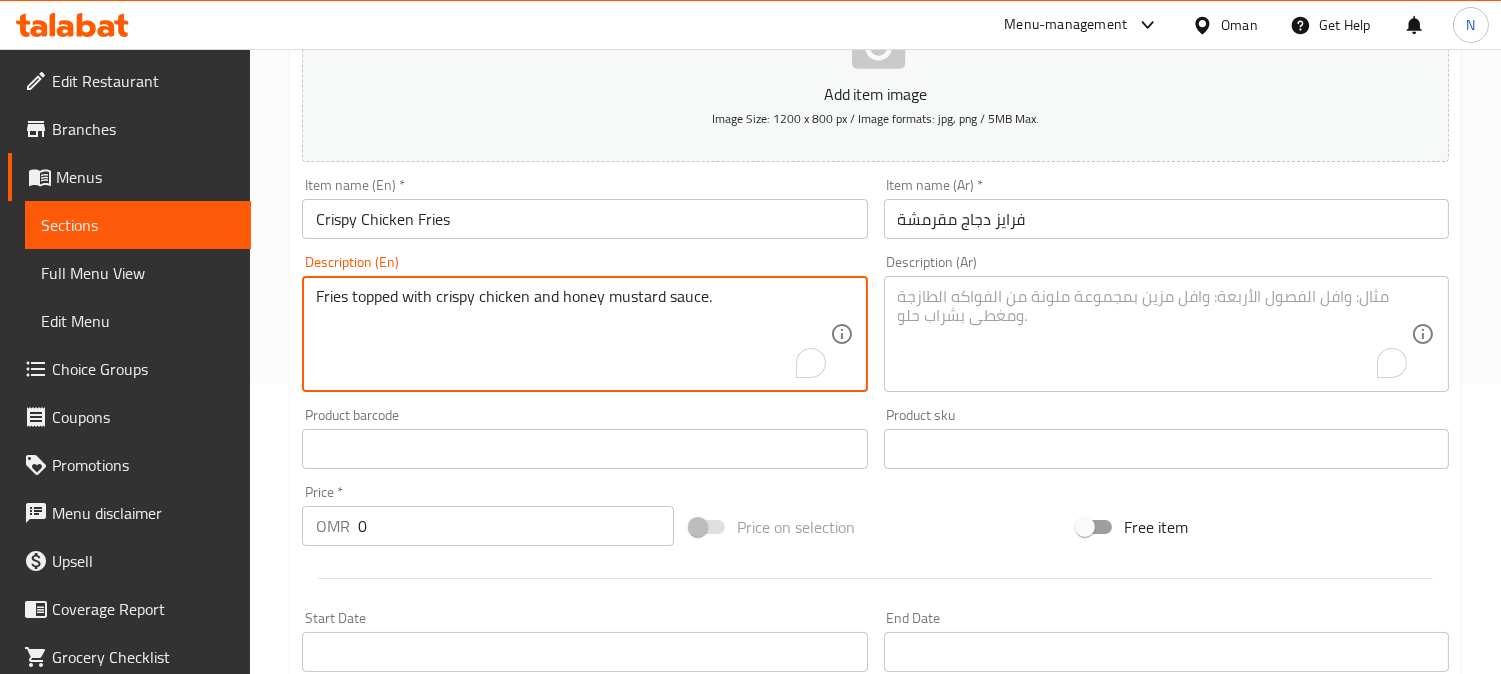 click on "Fries topped with crispy chicken and honey mustard sauce." at bounding box center (572, 334) 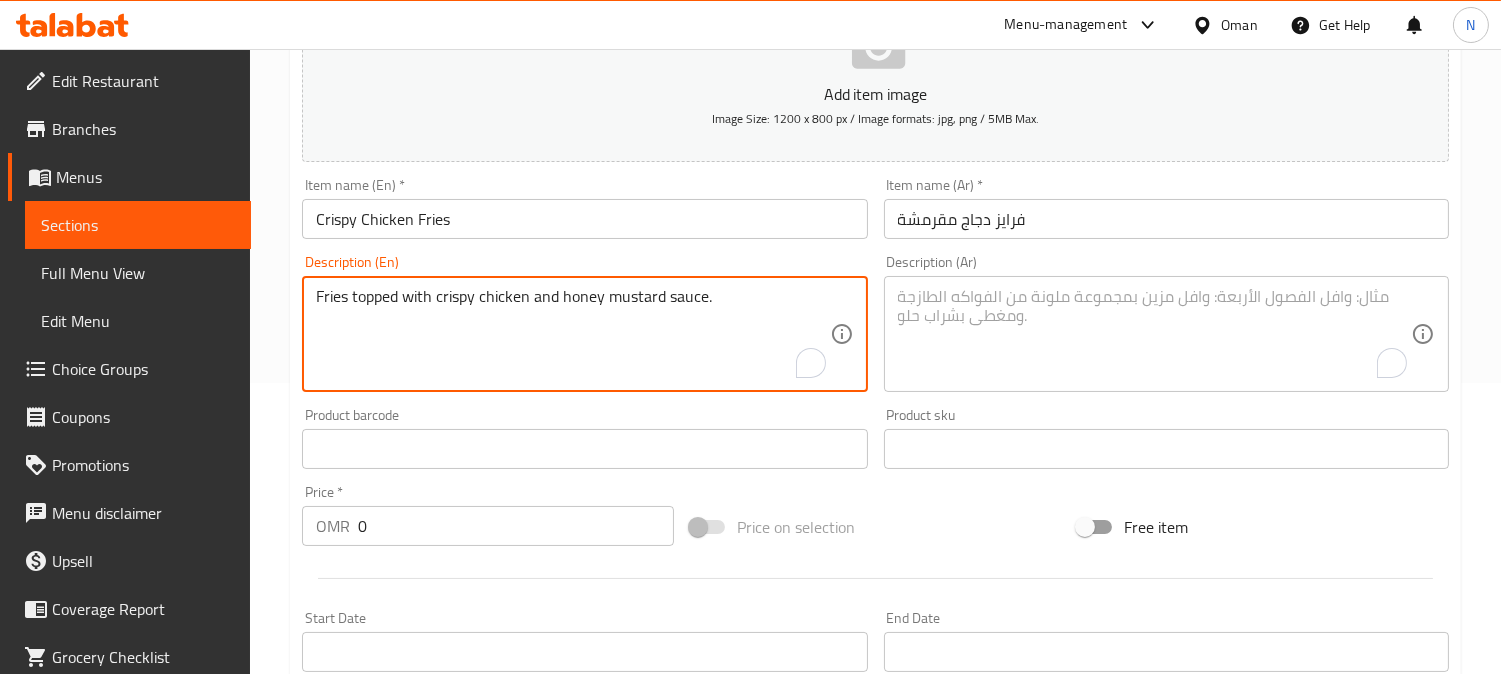 type on "Fries topped with crispy chicken and honey mustard sauce." 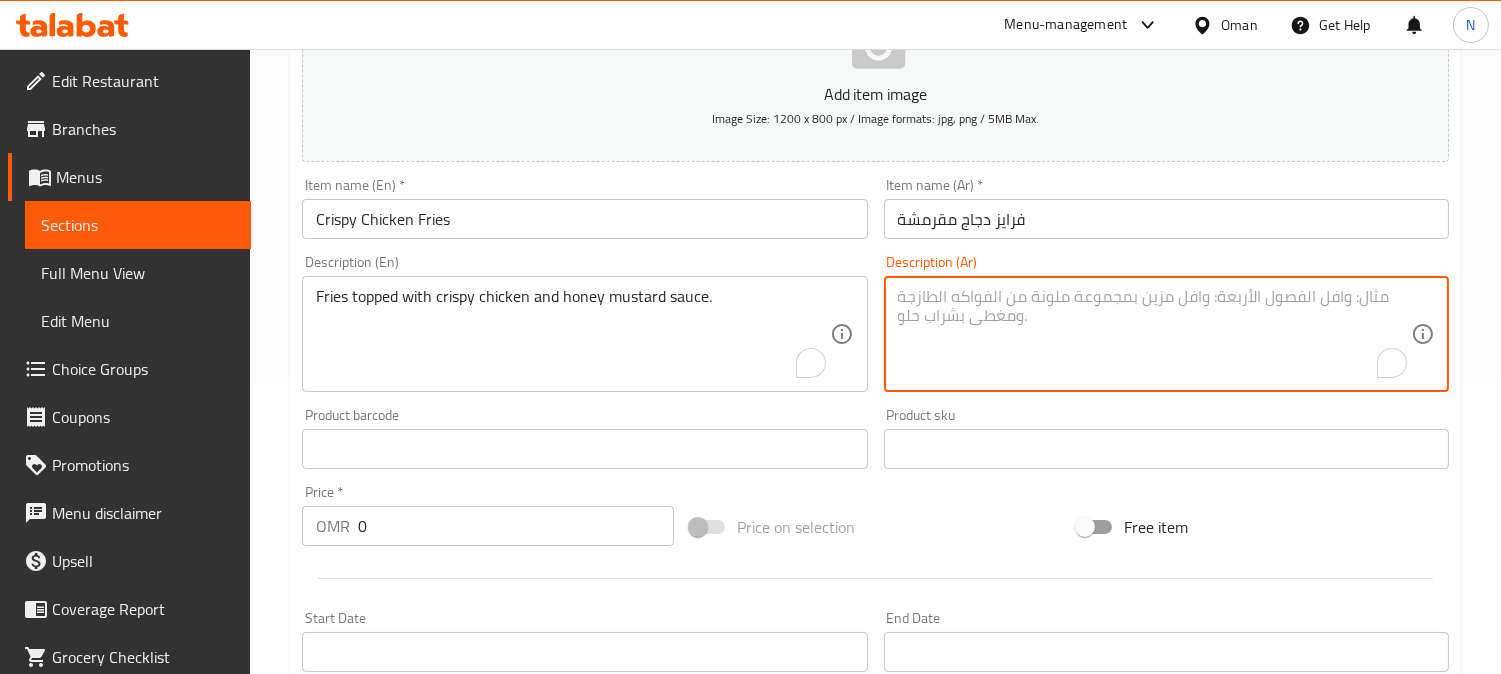 click at bounding box center [1154, 334] 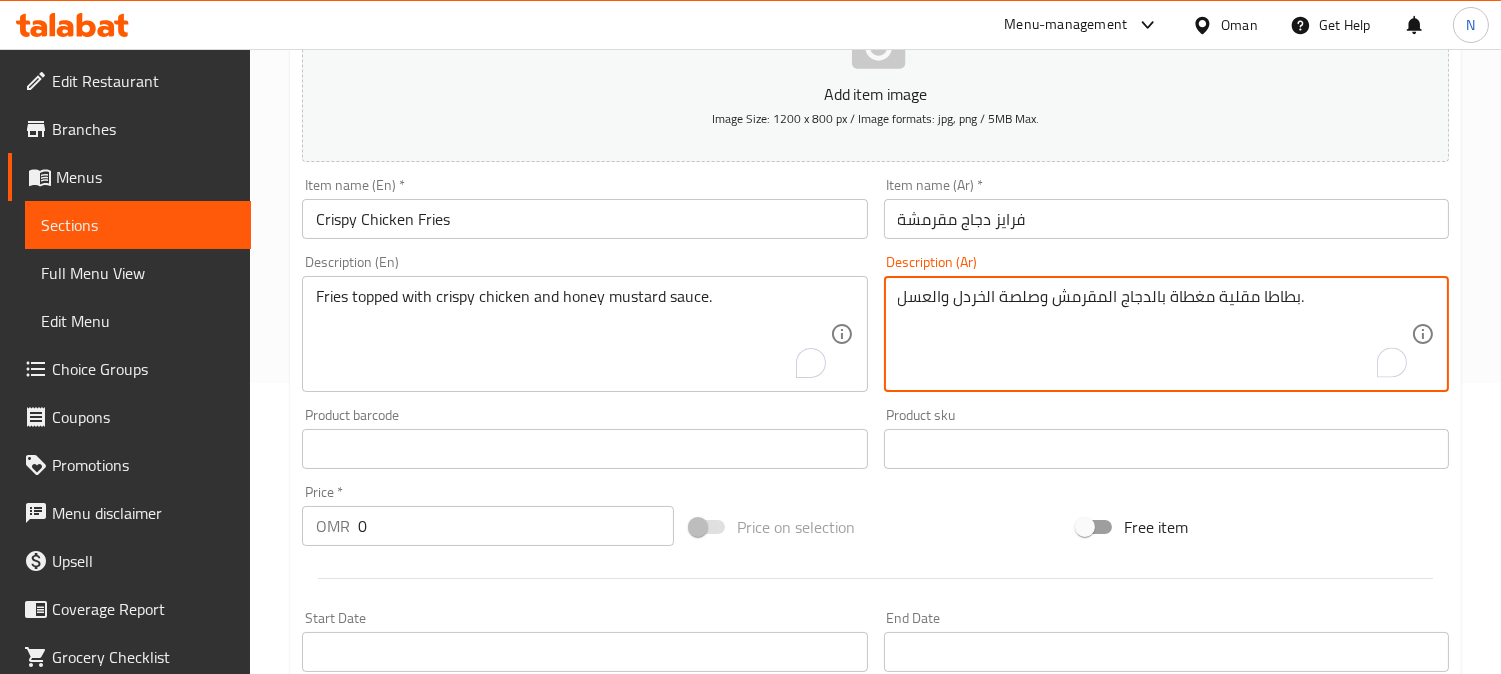 click on "فرايز دجاج مقرمشة" at bounding box center [1166, 219] 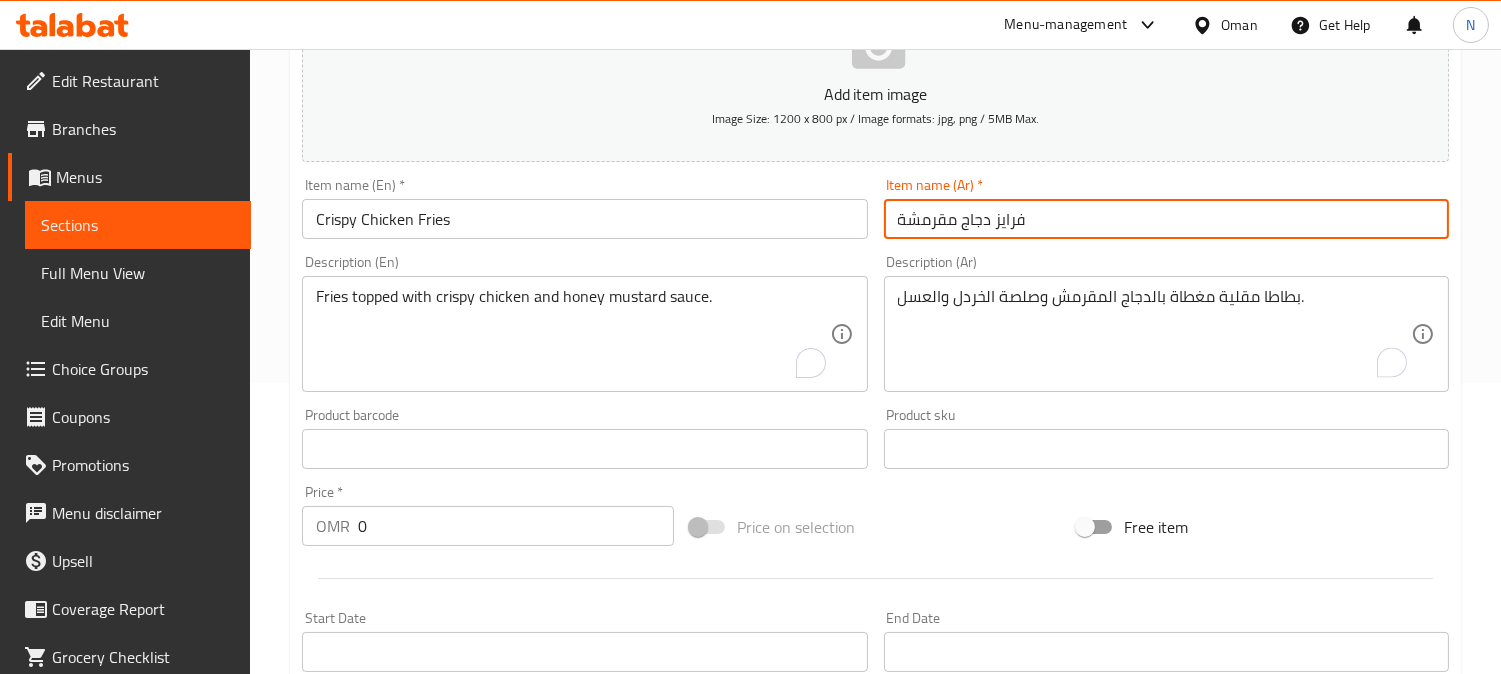 click on "فرايز دجاج مقرمشة" at bounding box center (1166, 219) 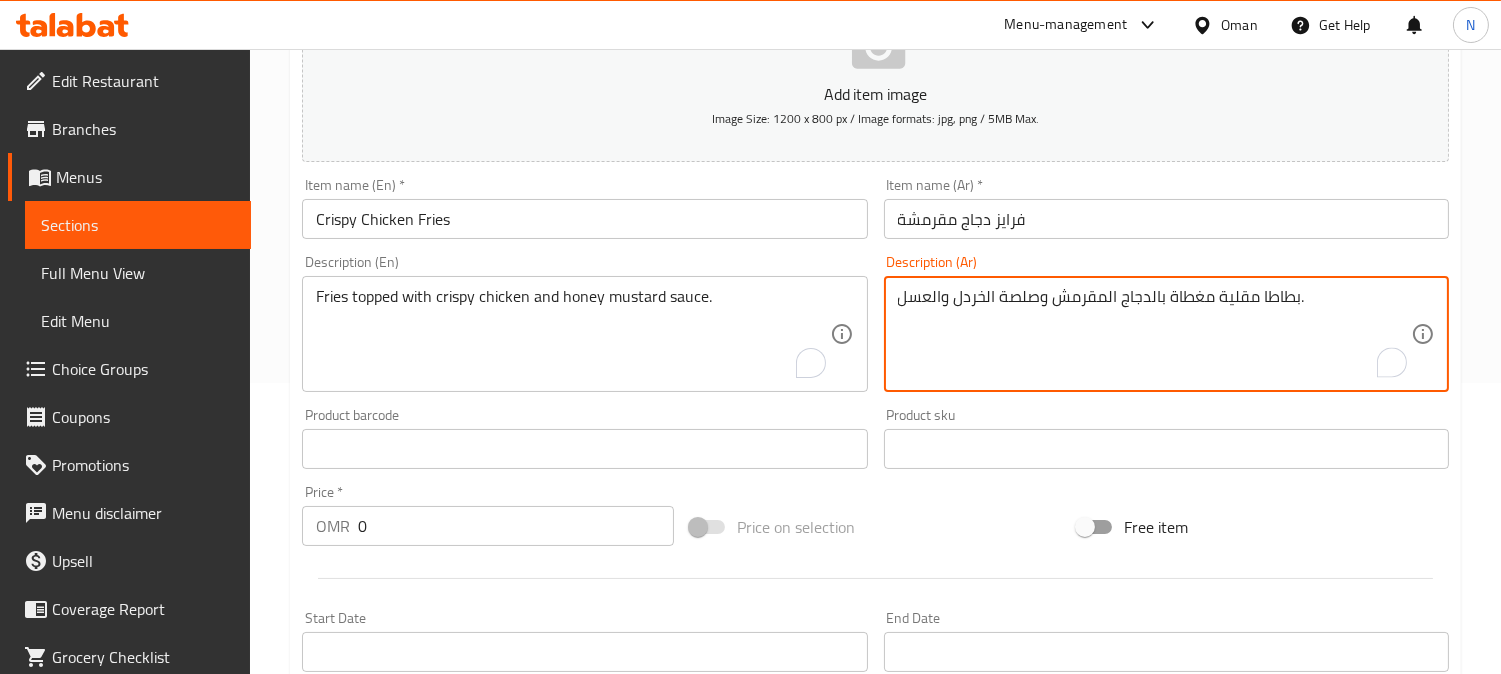 drag, startPoint x: 1312, startPoint y: 305, endPoint x: 1221, endPoint y: 302, distance: 91.04944 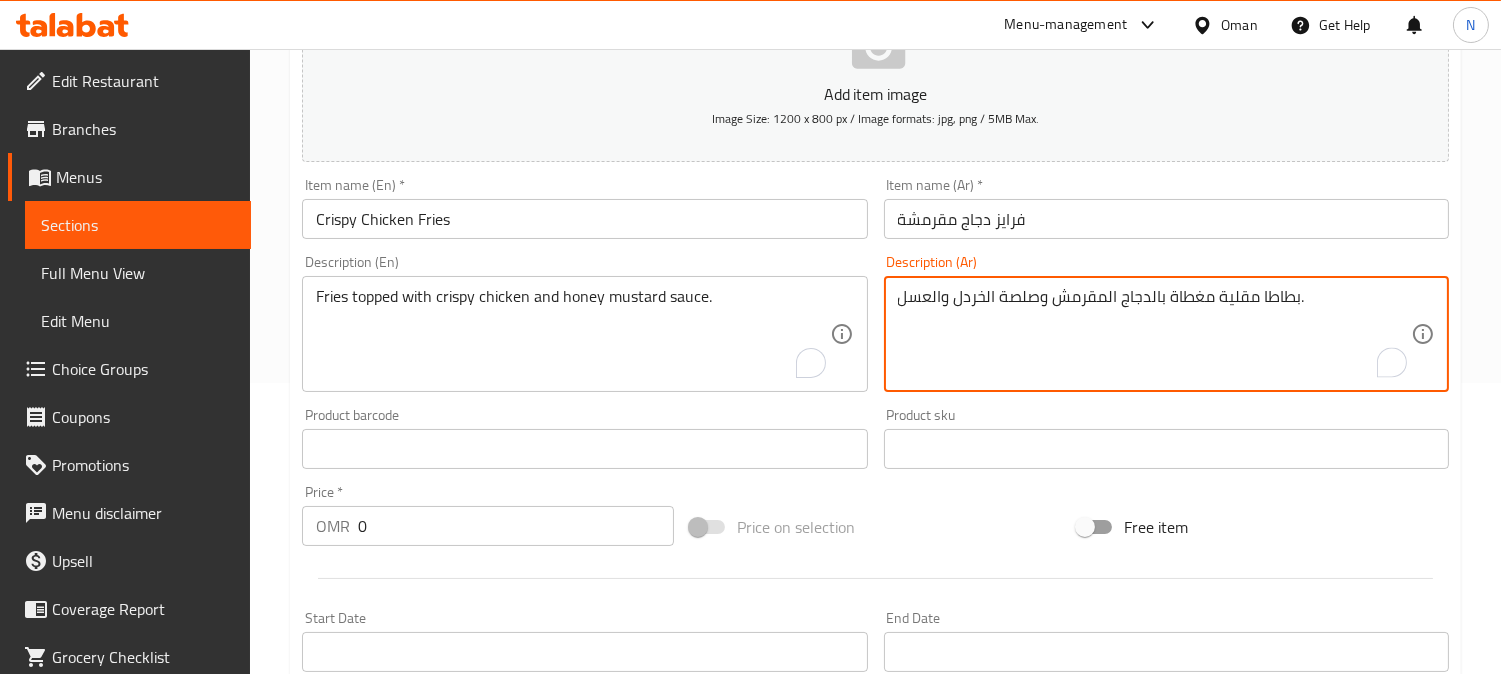 paste on "فرايز" 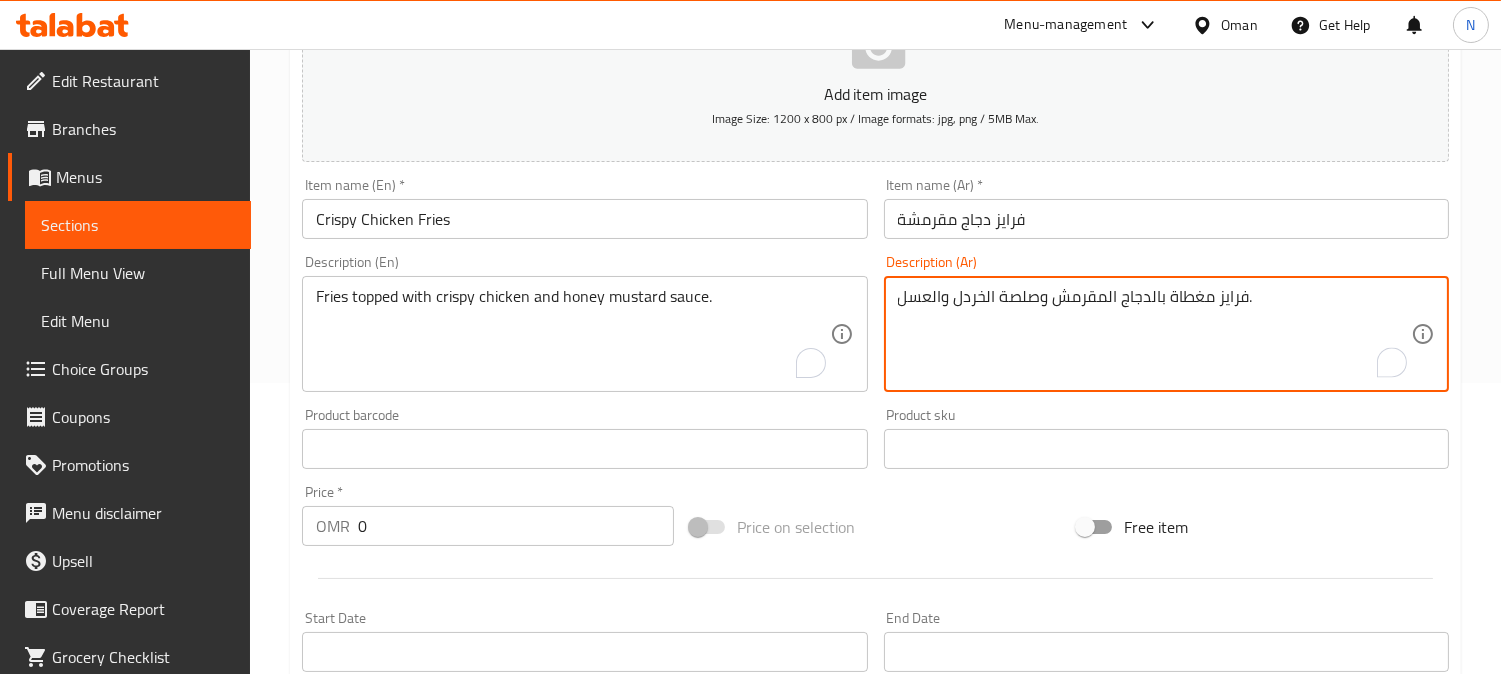 click on "فرايز  مغطاة بالدجاج المقرمش وصلصة الخردل والعسل." at bounding box center (1154, 334) 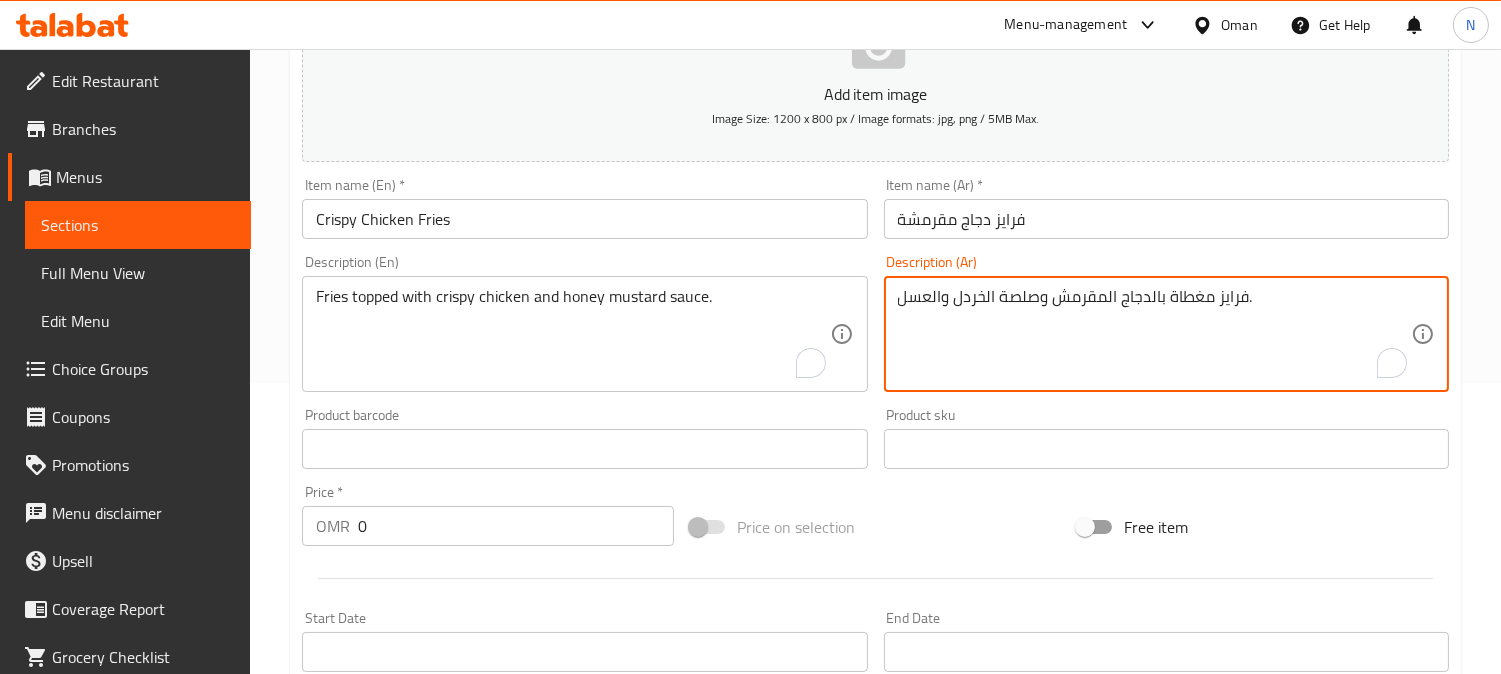 drag, startPoint x: 1158, startPoint y: 303, endPoint x: 1148, endPoint y: 305, distance: 10.198039 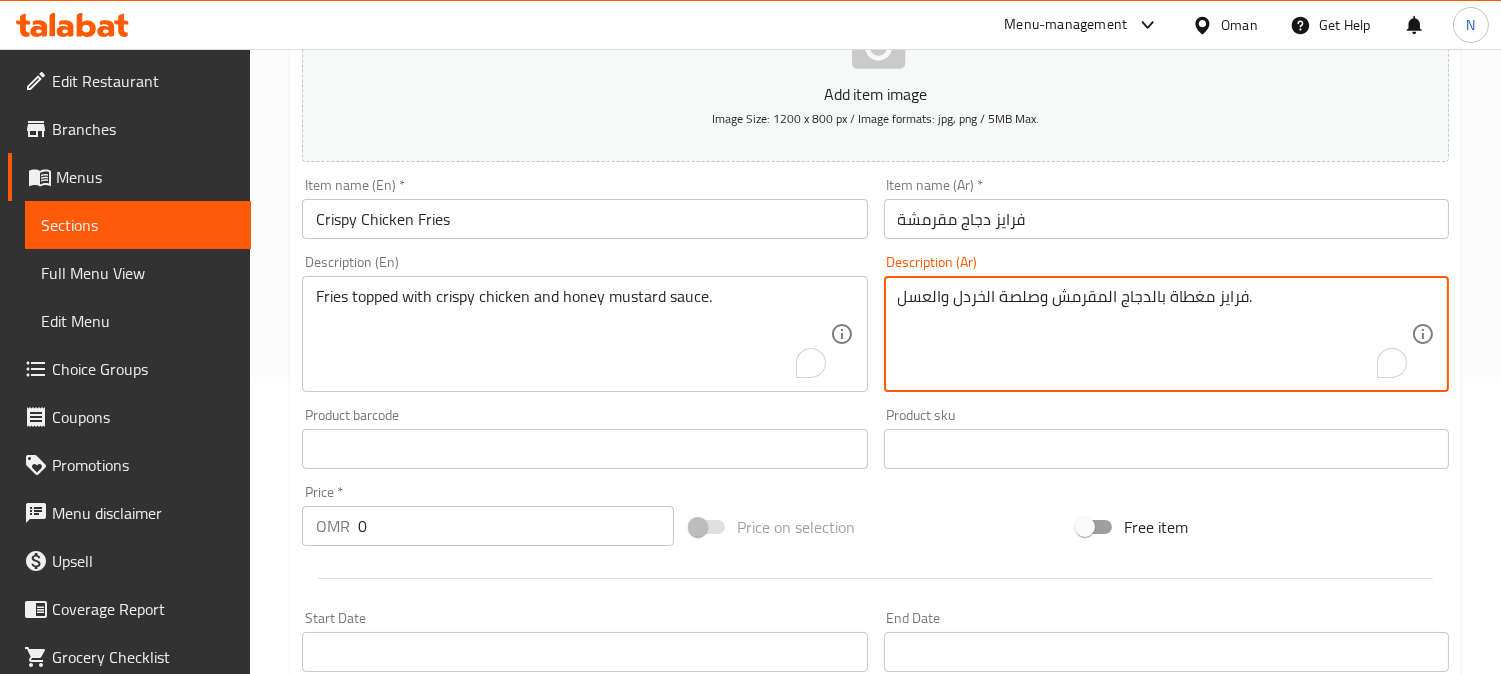 click on "فرايز  مغطاة بالدجاج المقرمش وصلصة الخردل والعسل." at bounding box center [1154, 334] 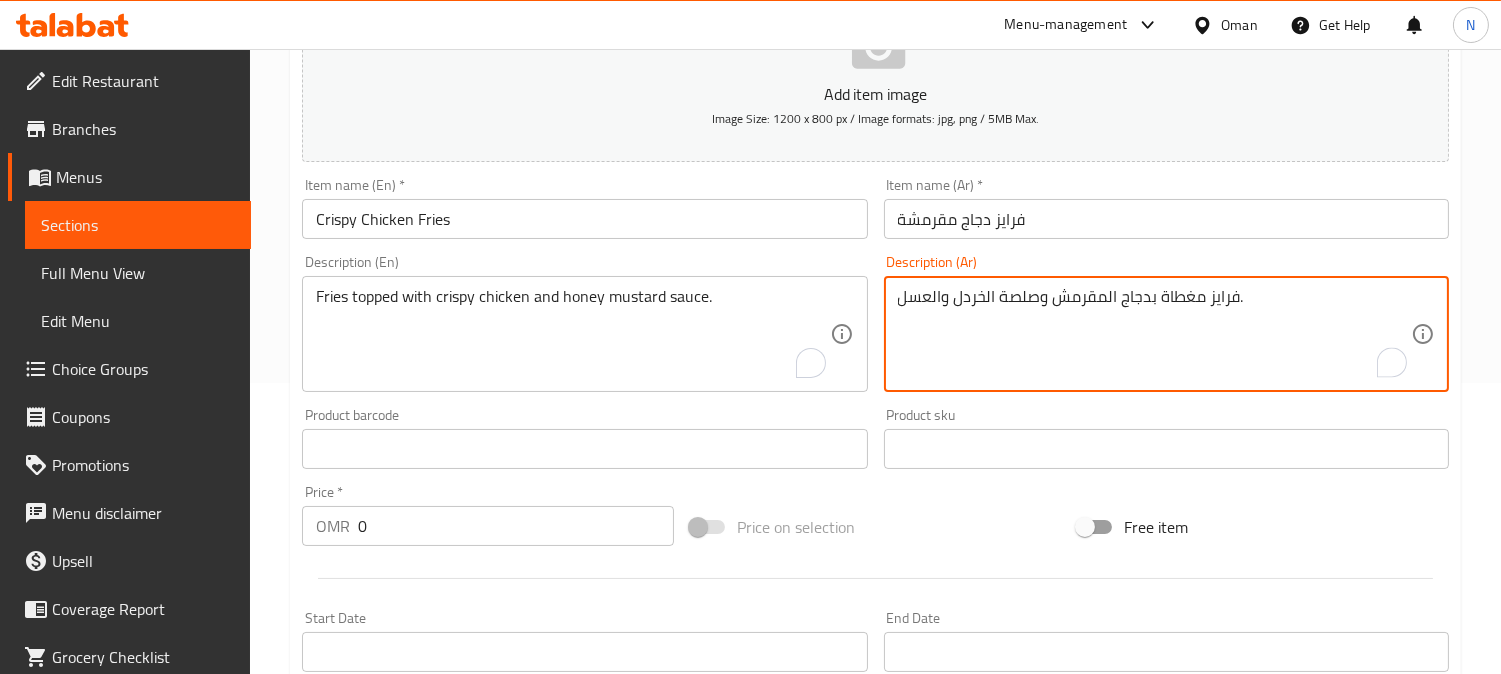 drag, startPoint x: 1117, startPoint y: 306, endPoint x: 1104, endPoint y: 307, distance: 13.038404 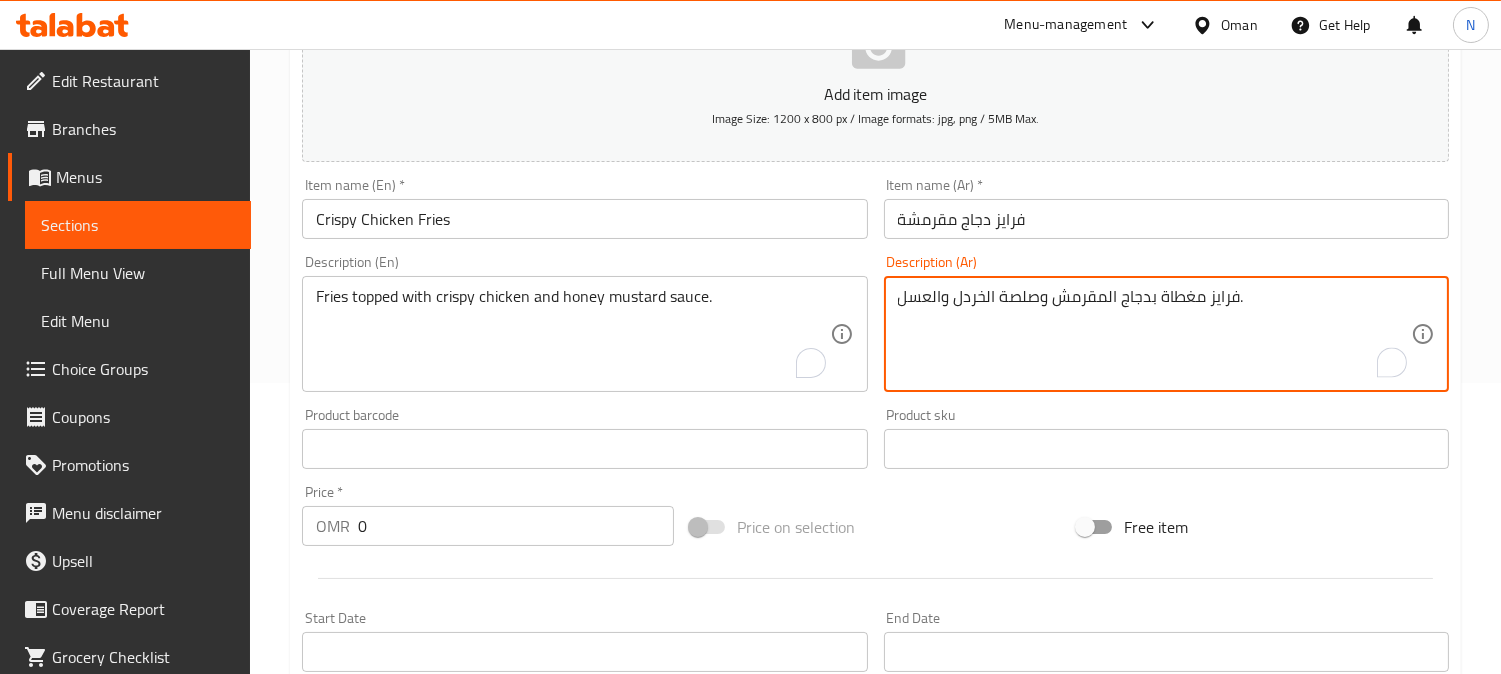 click on "فرايز  مغطاة بدجاج المقرمش وصلصة الخردل والعسل." at bounding box center [1154, 334] 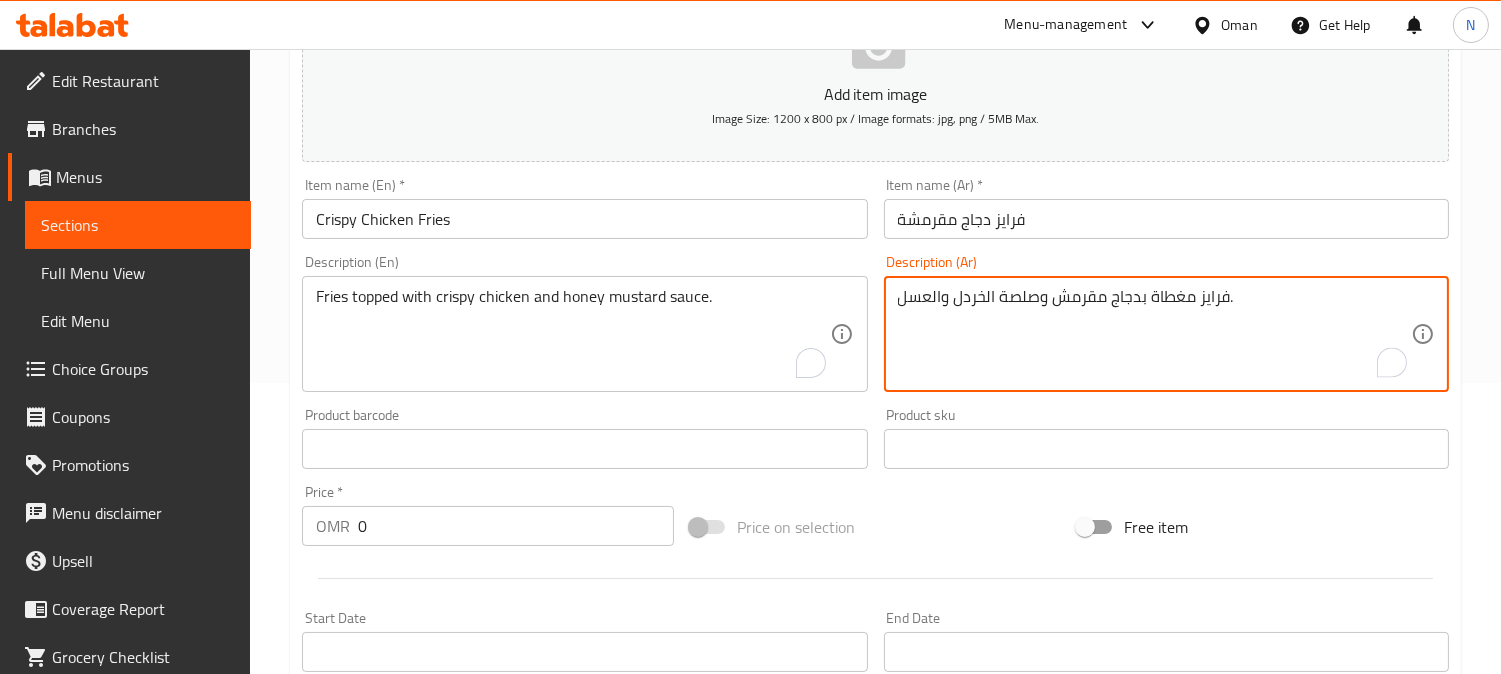 drag, startPoint x: 1028, startPoint y: 302, endPoint x: 982, endPoint y: 298, distance: 46.173584 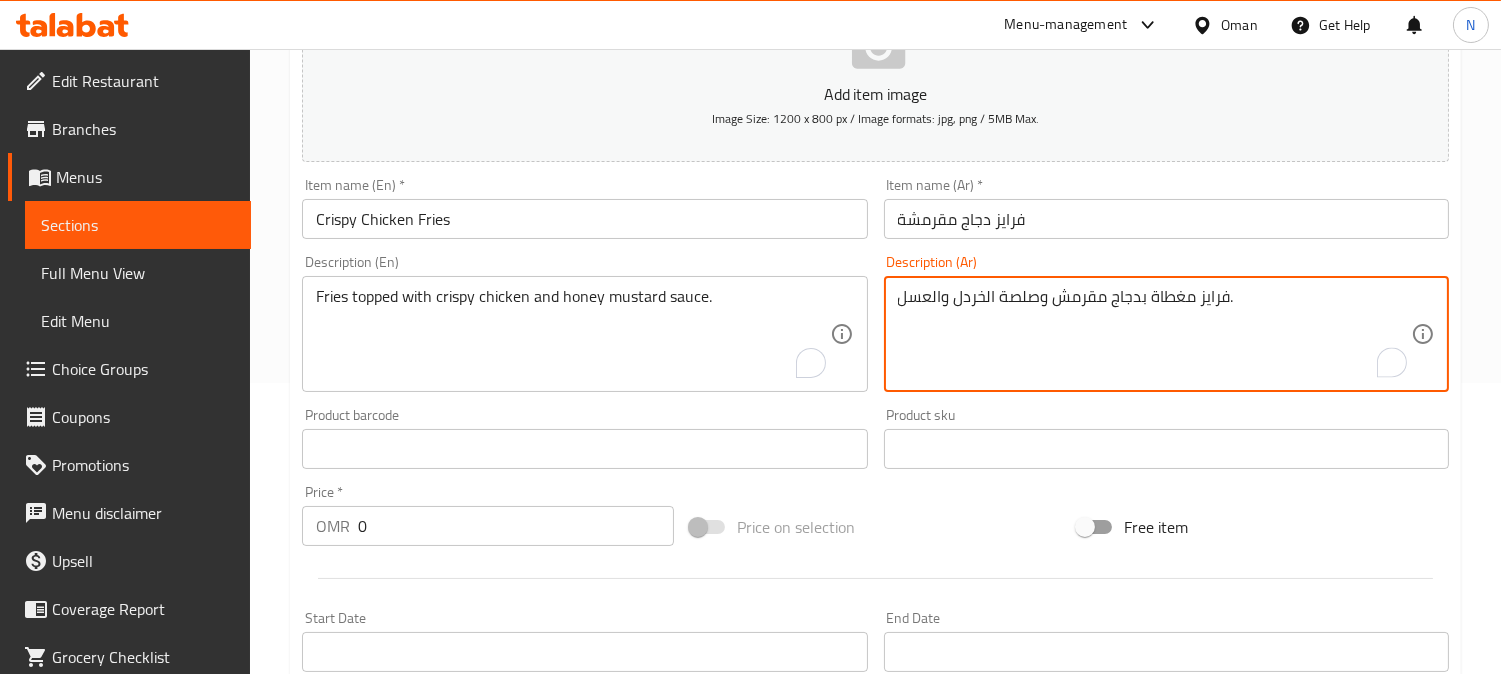 click on "فرايز  مغطاة بدجاج مقرمش وصلصة الخردل والعسل." at bounding box center (1154, 334) 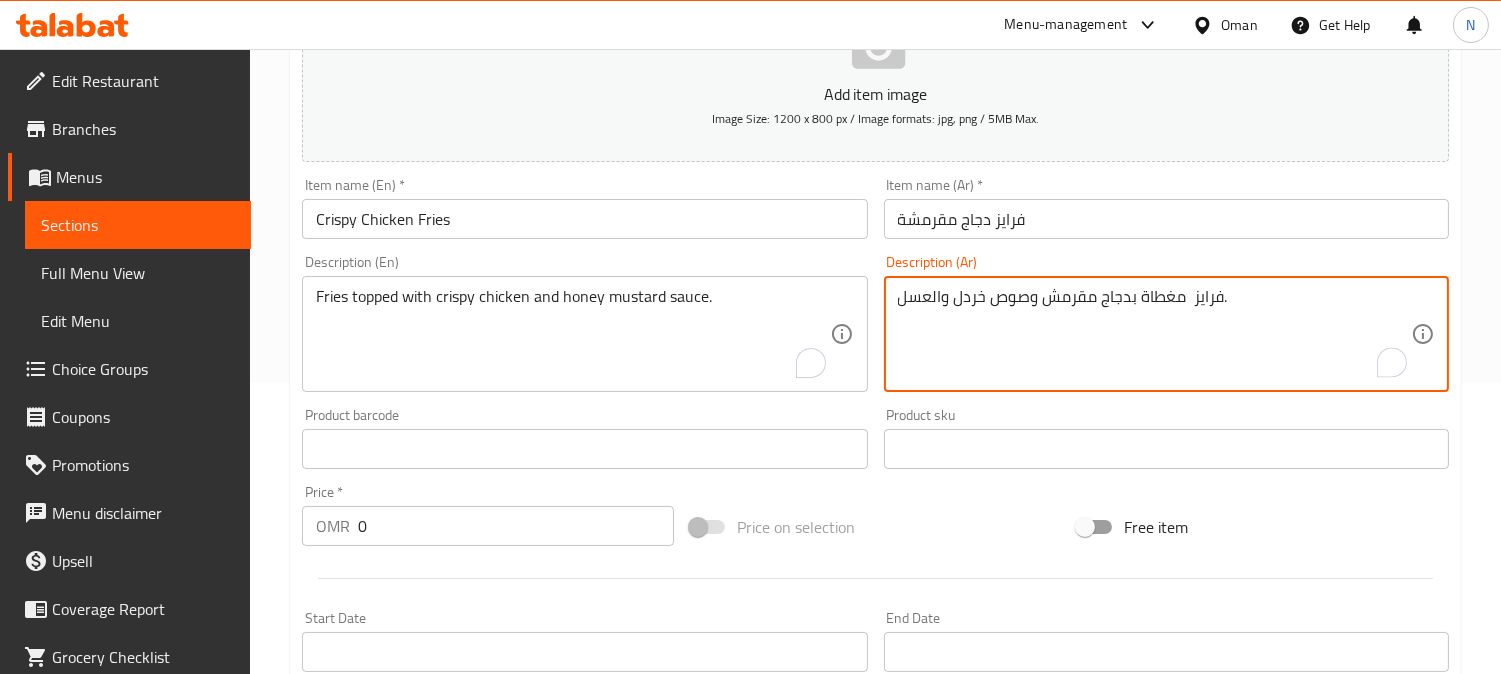 click on "فرايز  مغطاة بدجاج مقرمش وصوص خردل والعسل." at bounding box center (1154, 334) 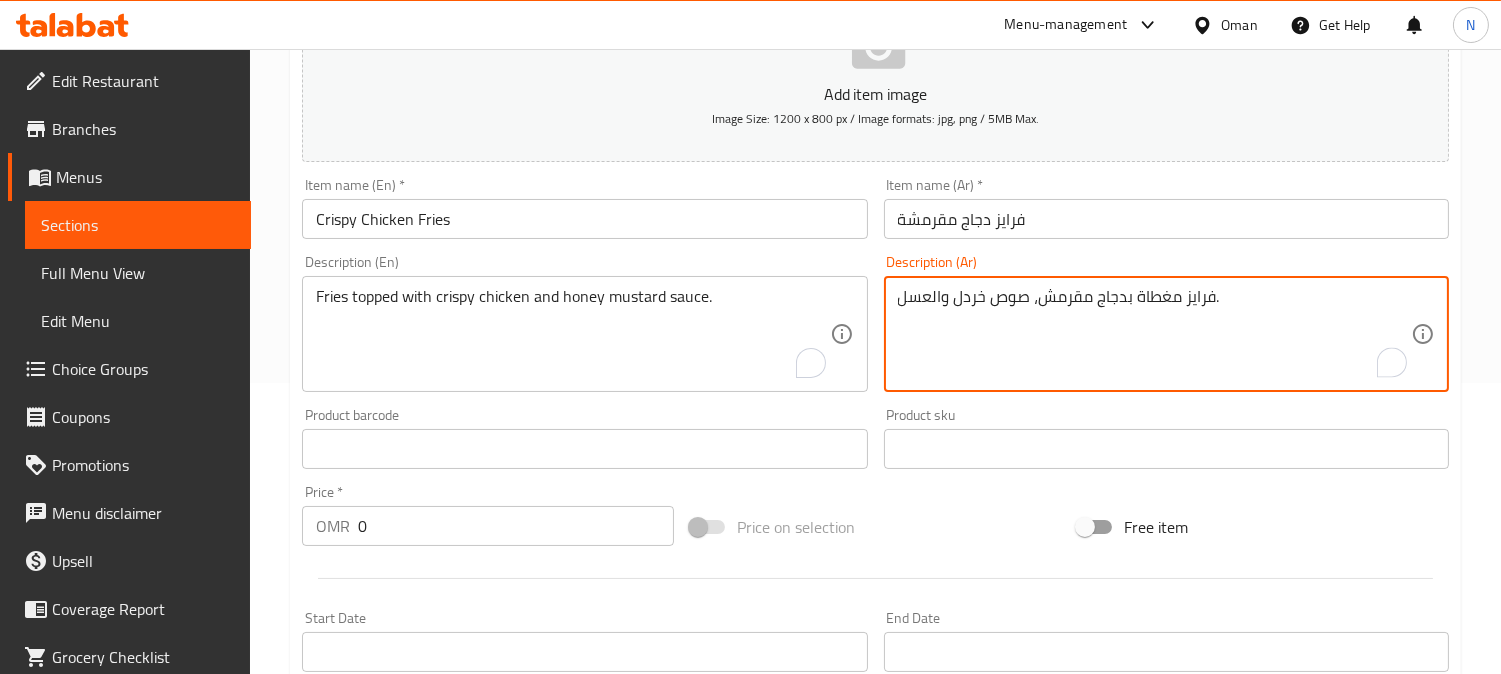 click on "فرايز  مغطاة بدجاج مقرمش، صوص خردل والعسل." at bounding box center (1154, 334) 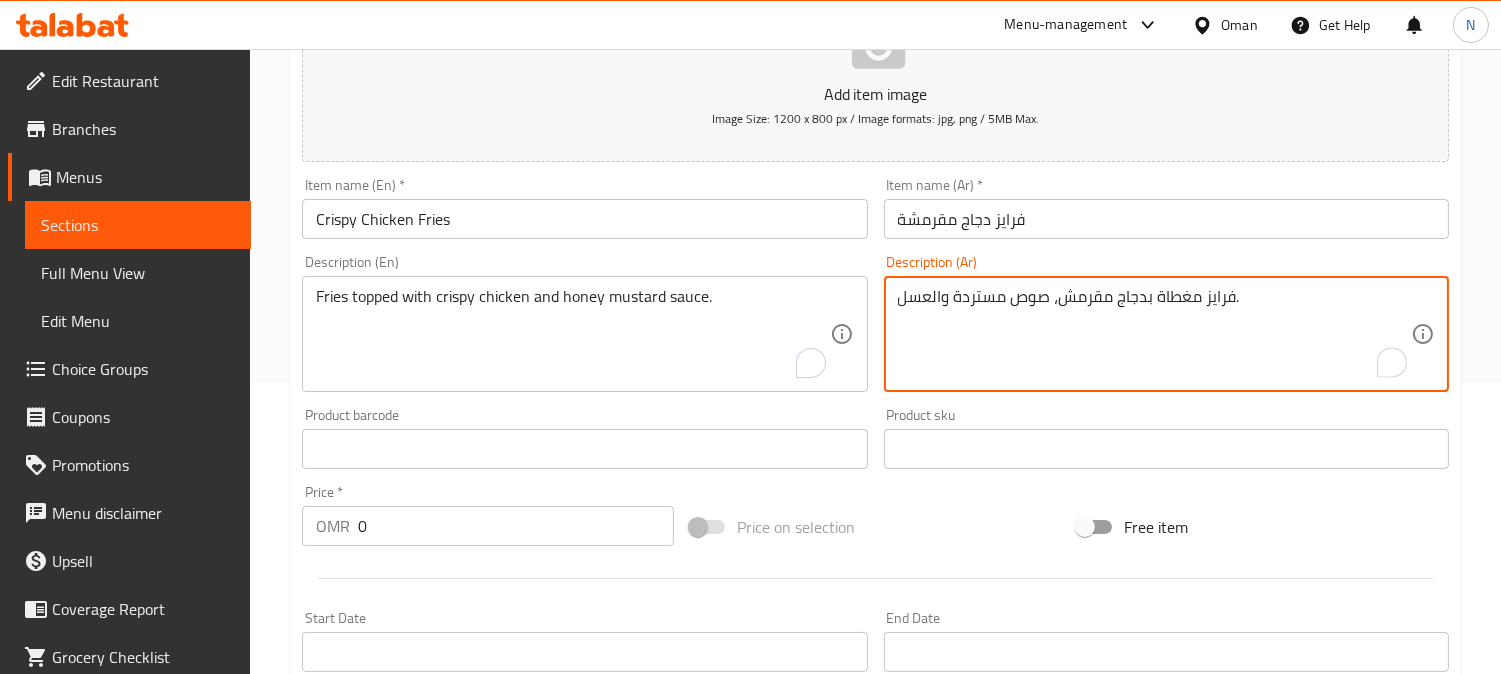 drag, startPoint x: 943, startPoint y: 294, endPoint x: 930, endPoint y: 300, distance: 14.3178215 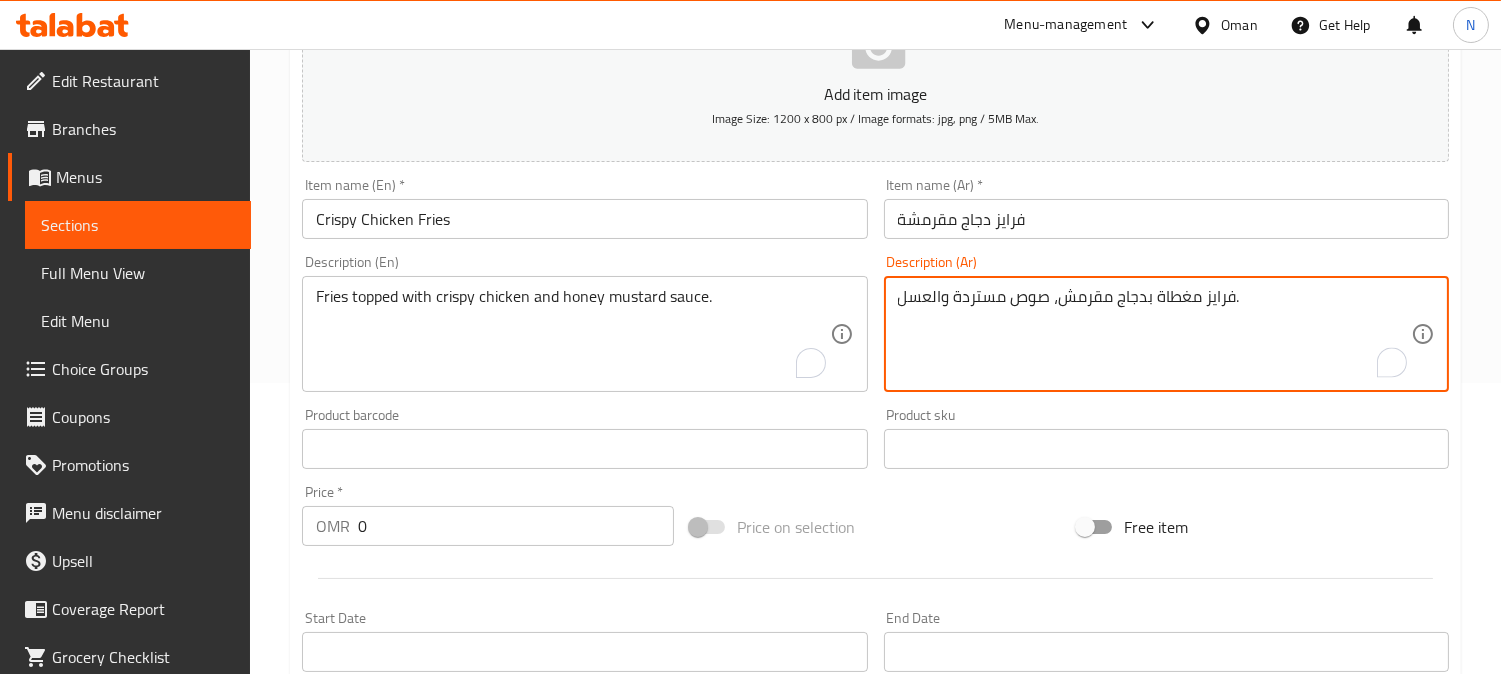 click on "فرايز  مغطاة بدجاج مقرمش، صوص مستردة والعسل." at bounding box center [1154, 334] 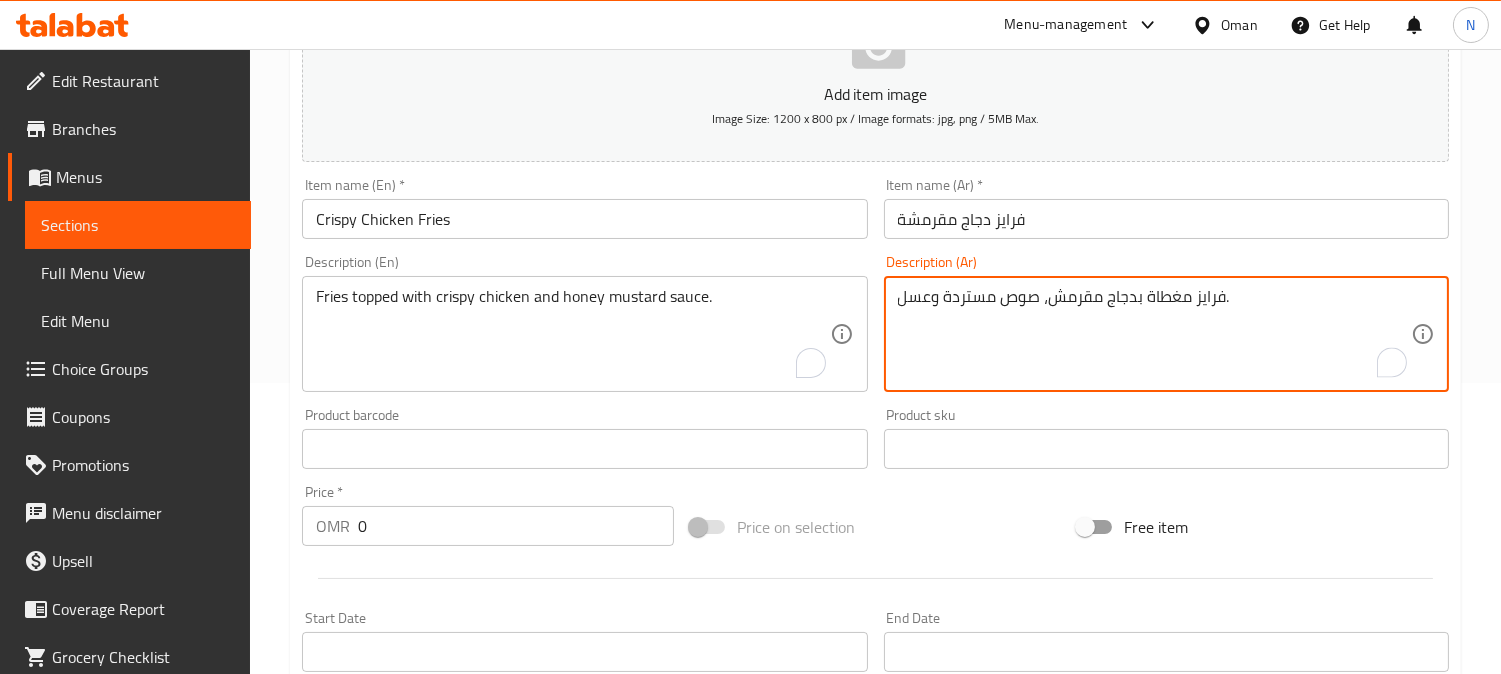 type on "فرايز  مغطاة بدجاج مقرمش، صوص مستردة وعسل." 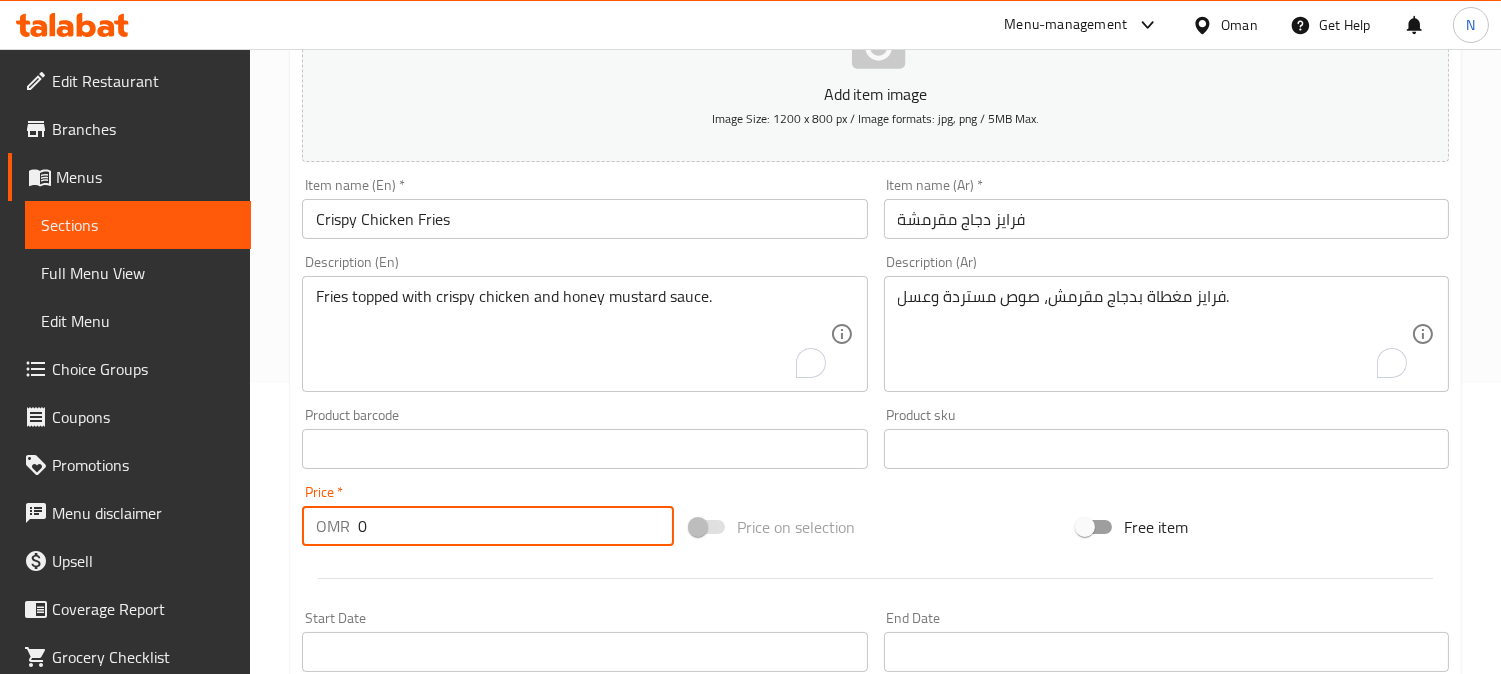 drag, startPoint x: 384, startPoint y: 535, endPoint x: 337, endPoint y: 535, distance: 47 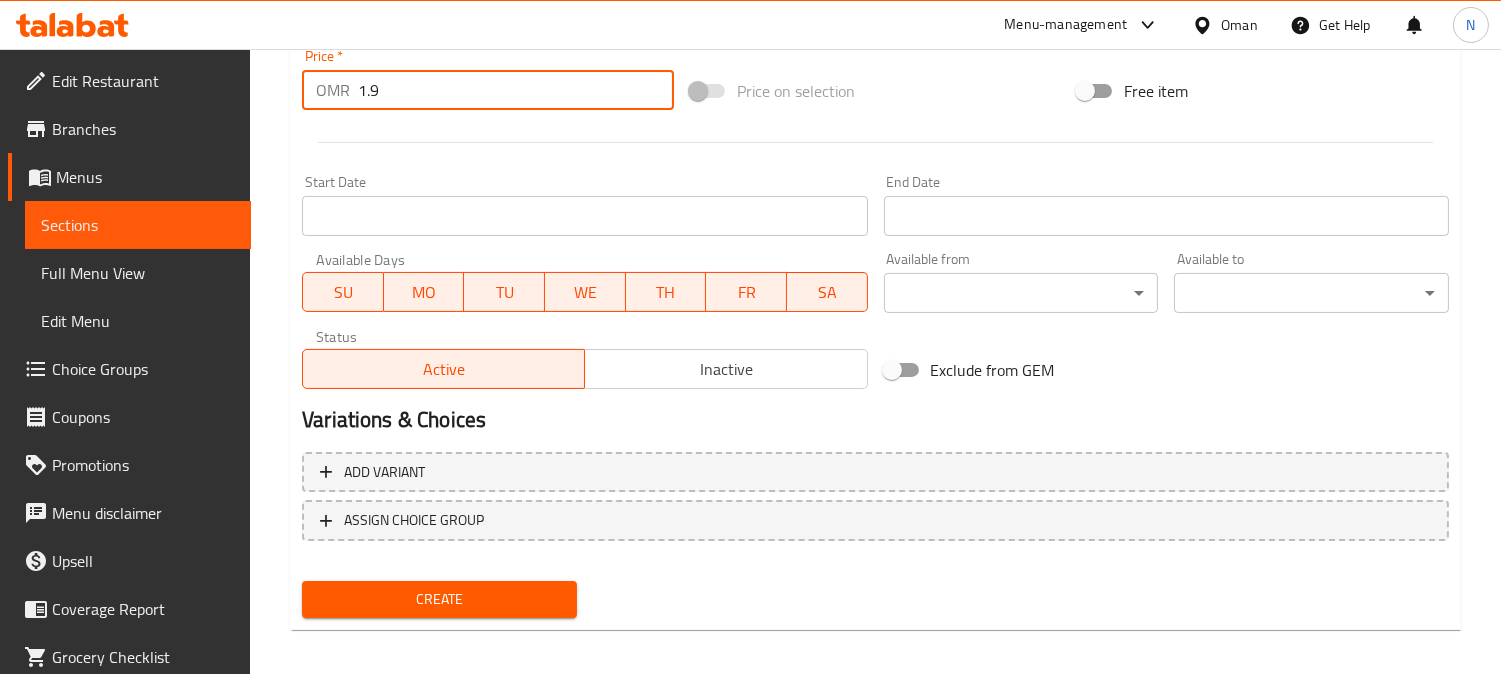 scroll, scrollTop: 735, scrollLeft: 0, axis: vertical 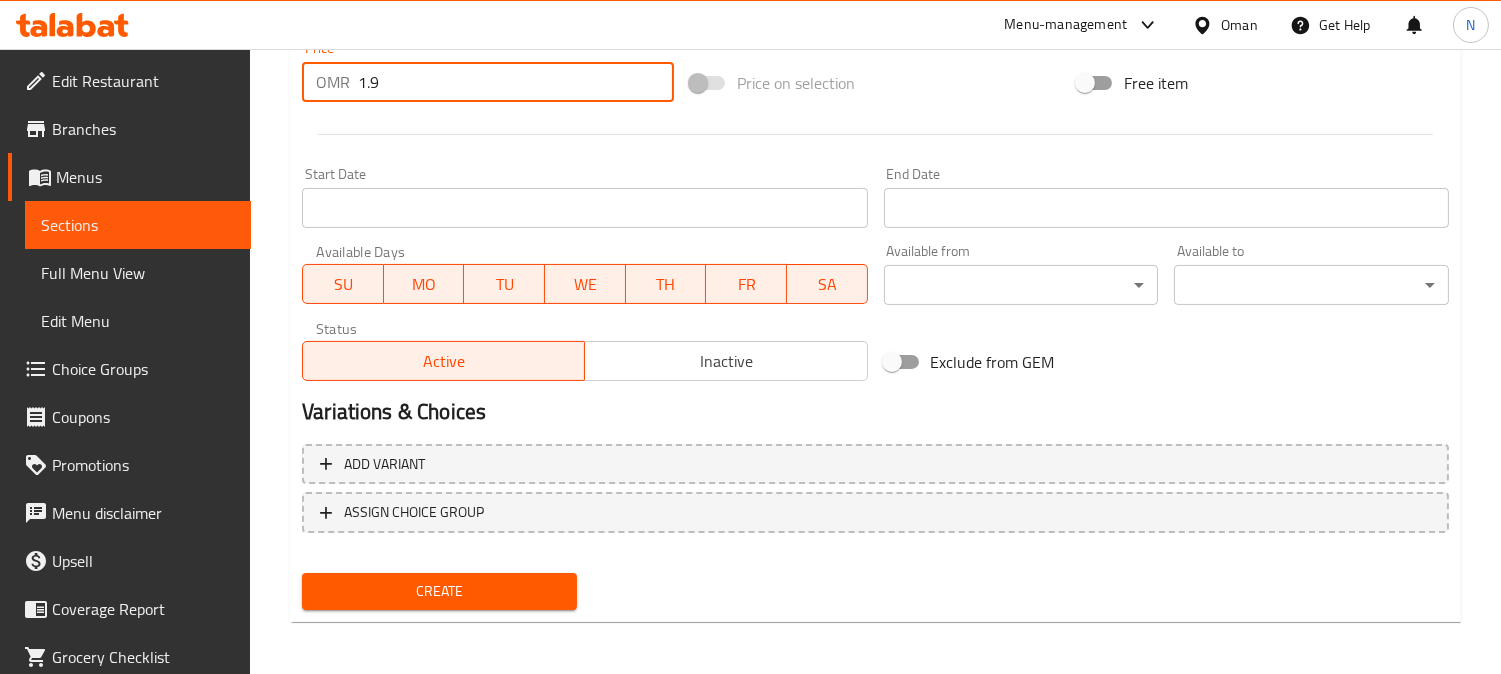 type on "1.9" 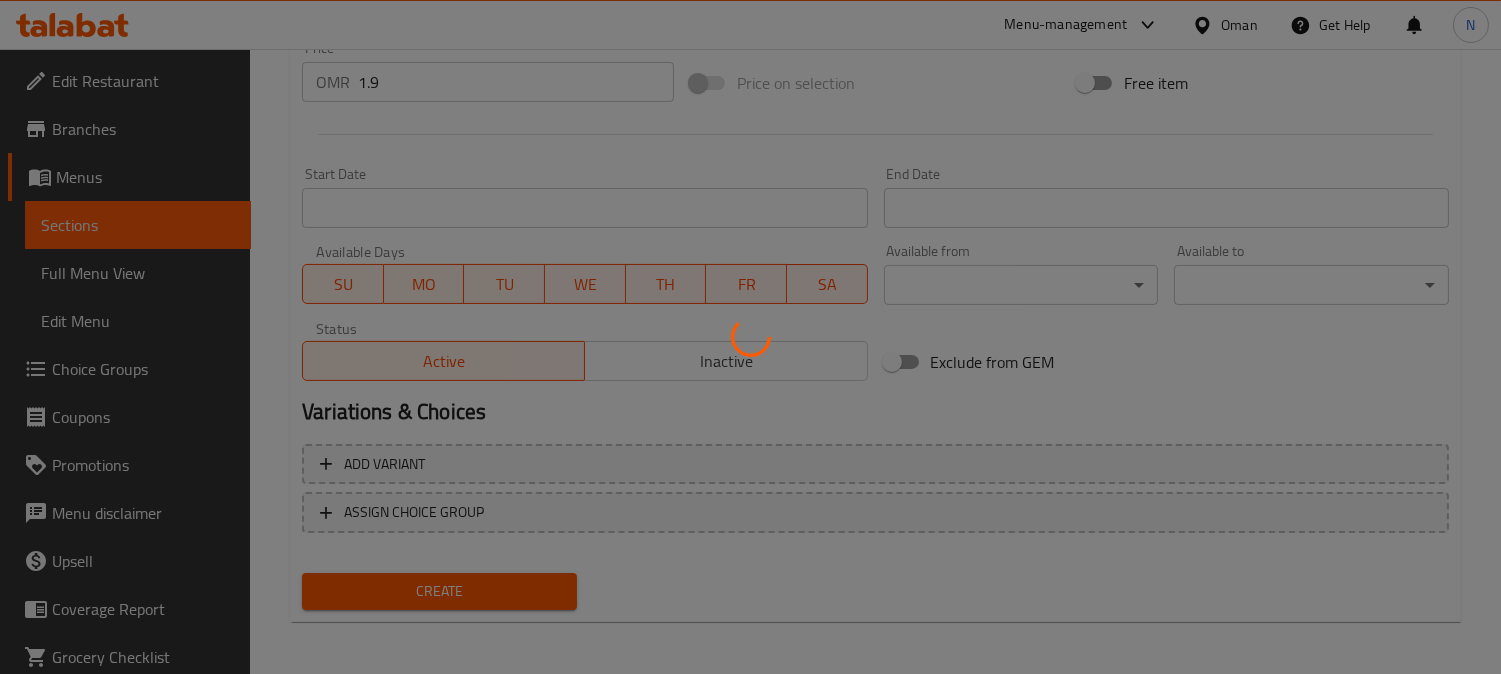 type 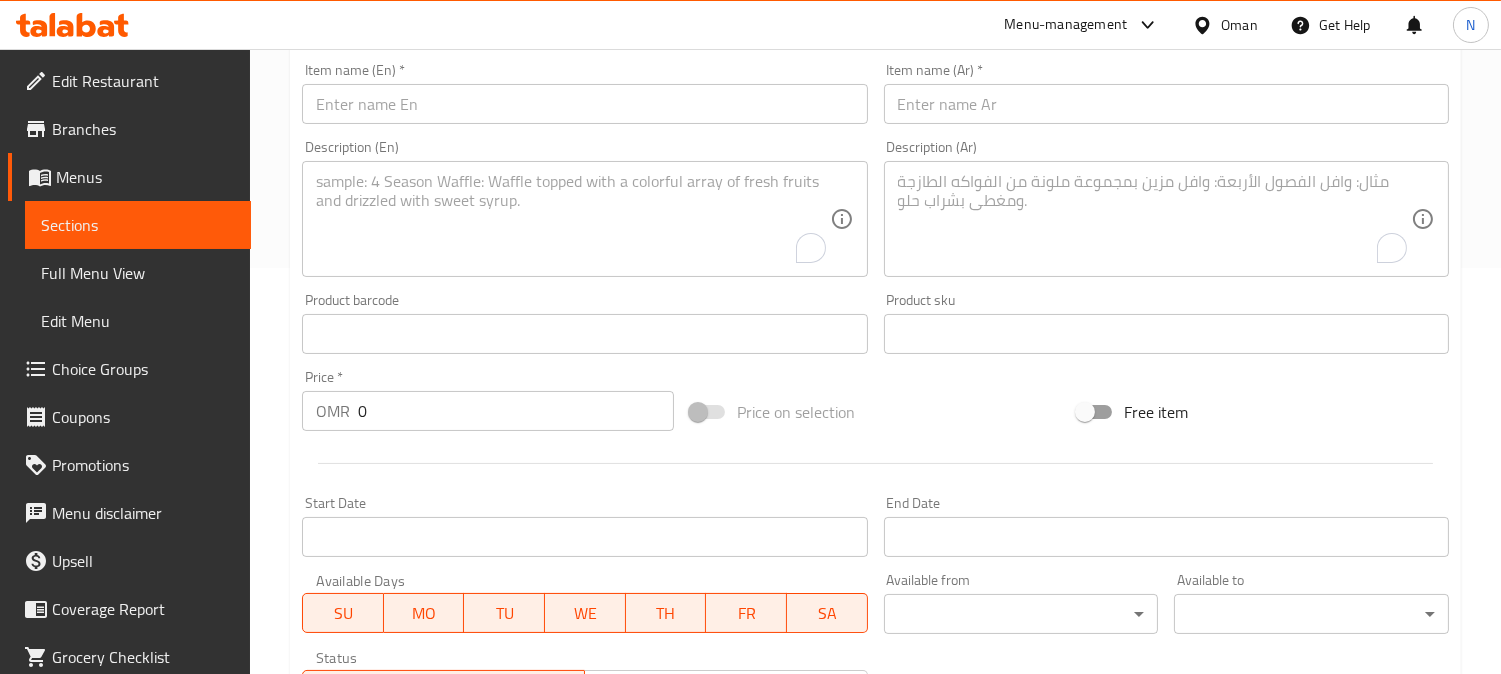 scroll, scrollTop: 402, scrollLeft: 0, axis: vertical 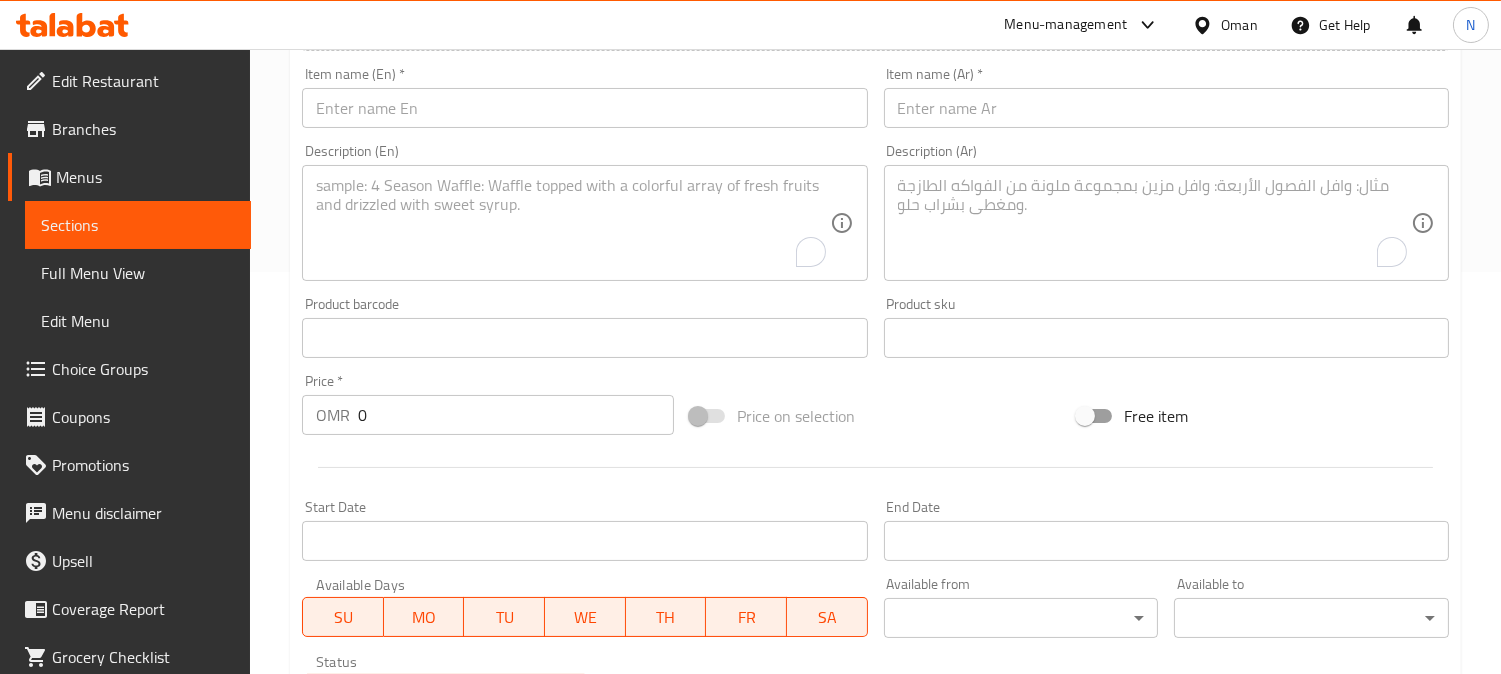 click at bounding box center [584, 108] 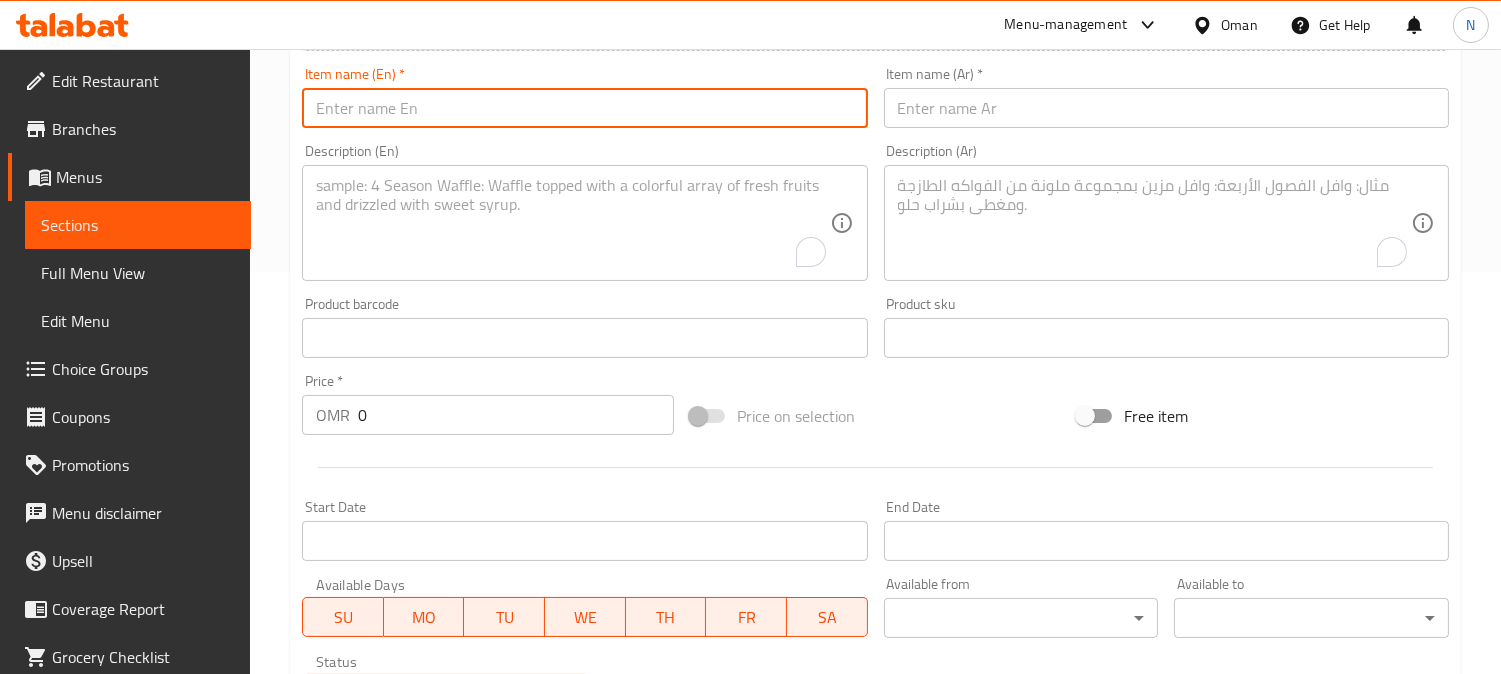 paste on "Barbuque Sauce Chicken Fries" 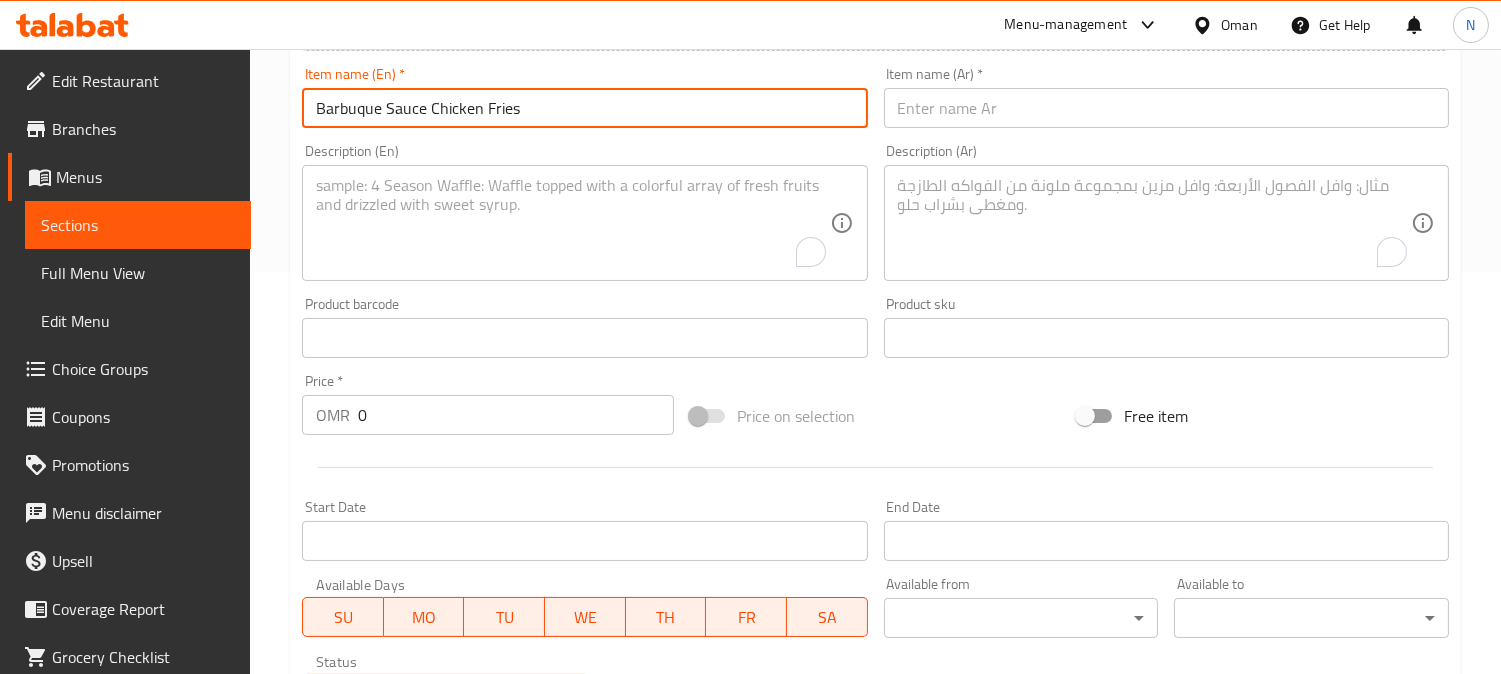 type on "Barbuque Sauce Chicken Fries" 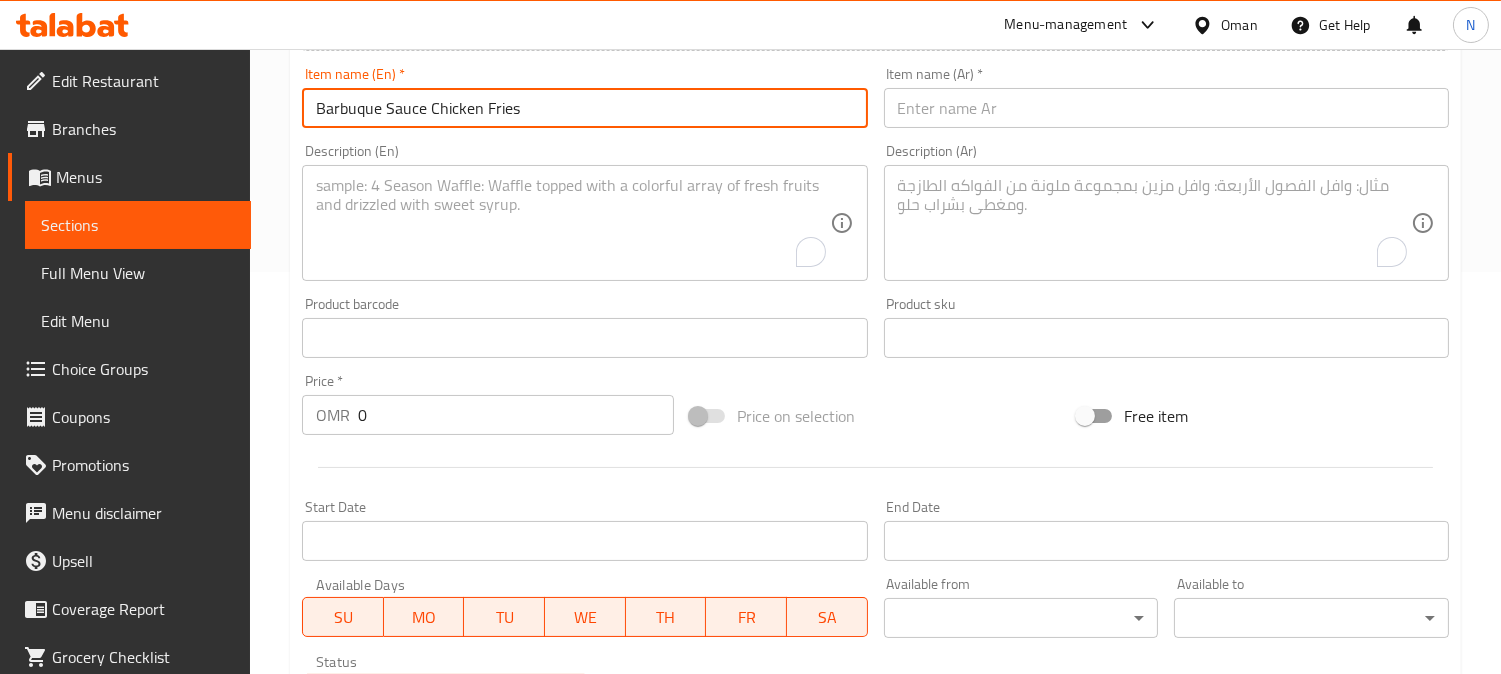 click at bounding box center (1166, 108) 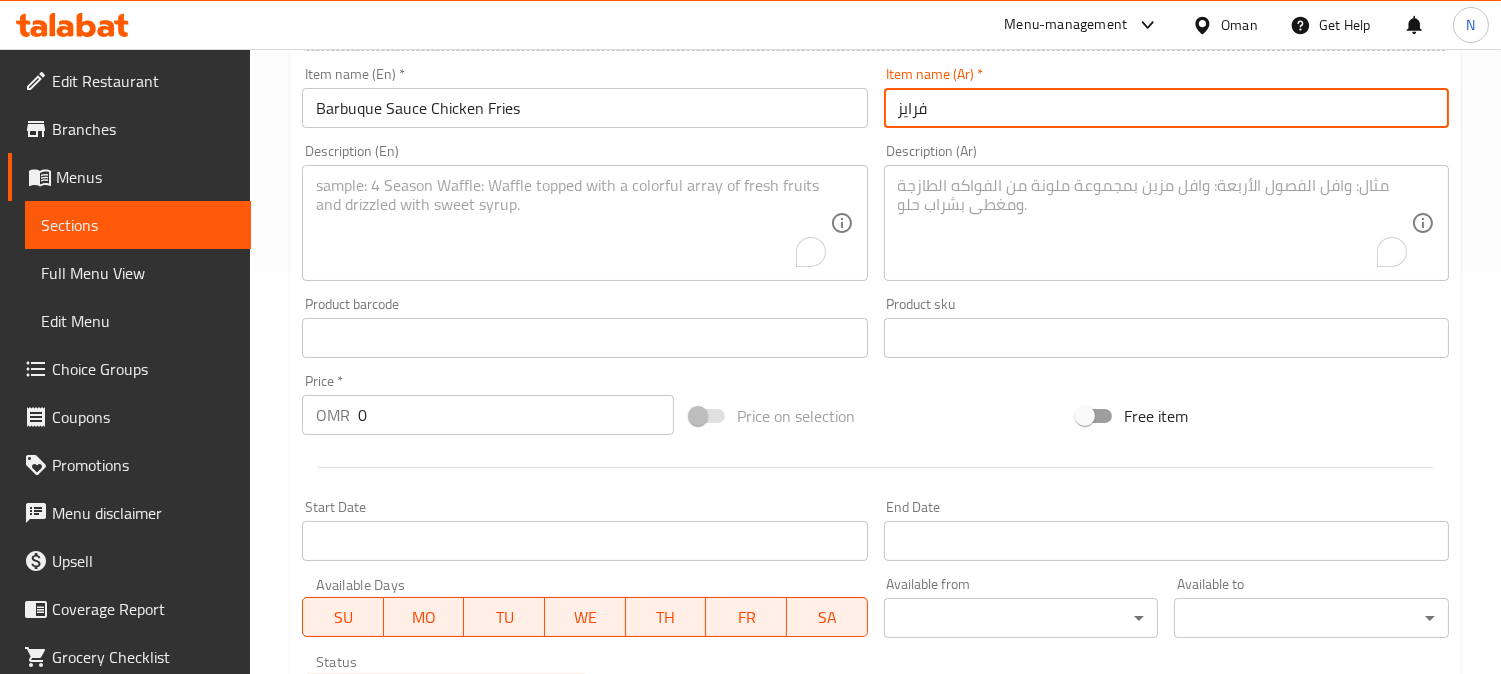paste on "دجاج بصلصة الشواء" 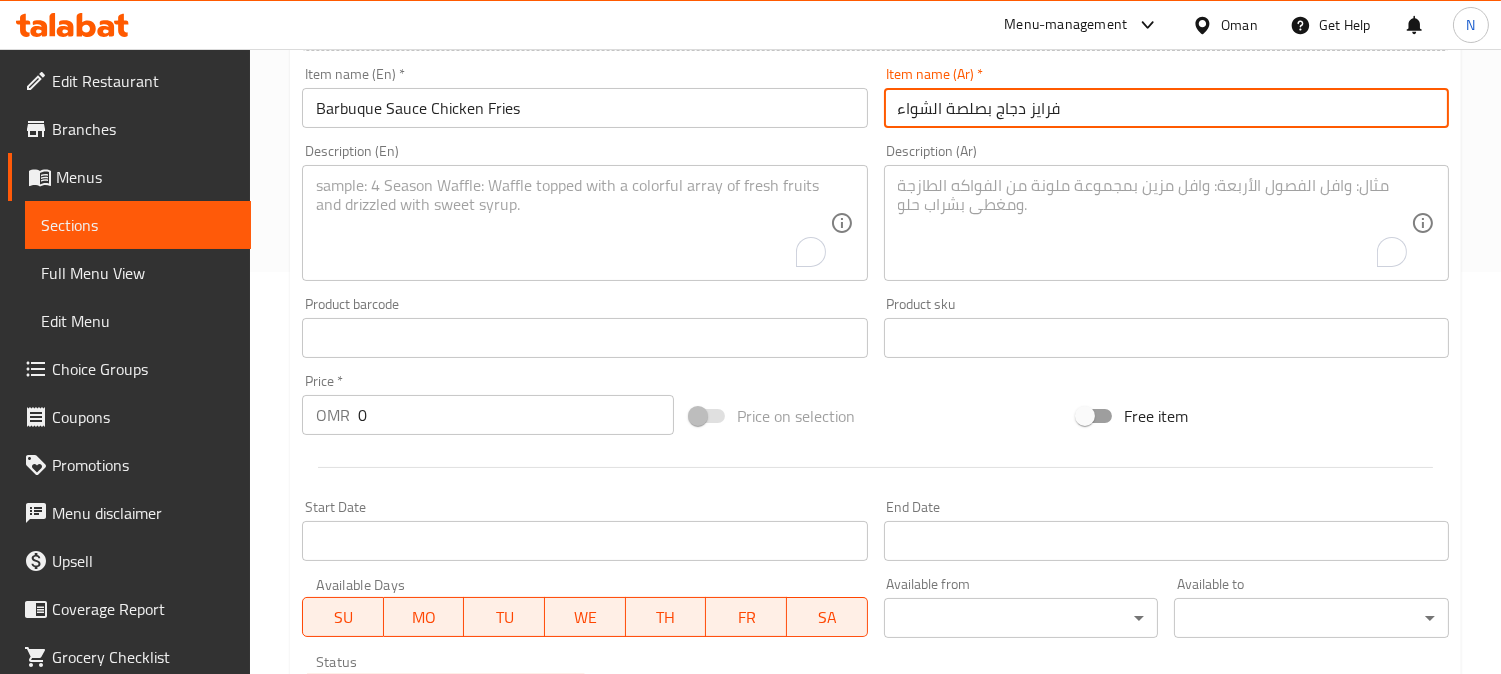 drag, startPoint x: 980, startPoint y: 114, endPoint x: 871, endPoint y: 101, distance: 109.77249 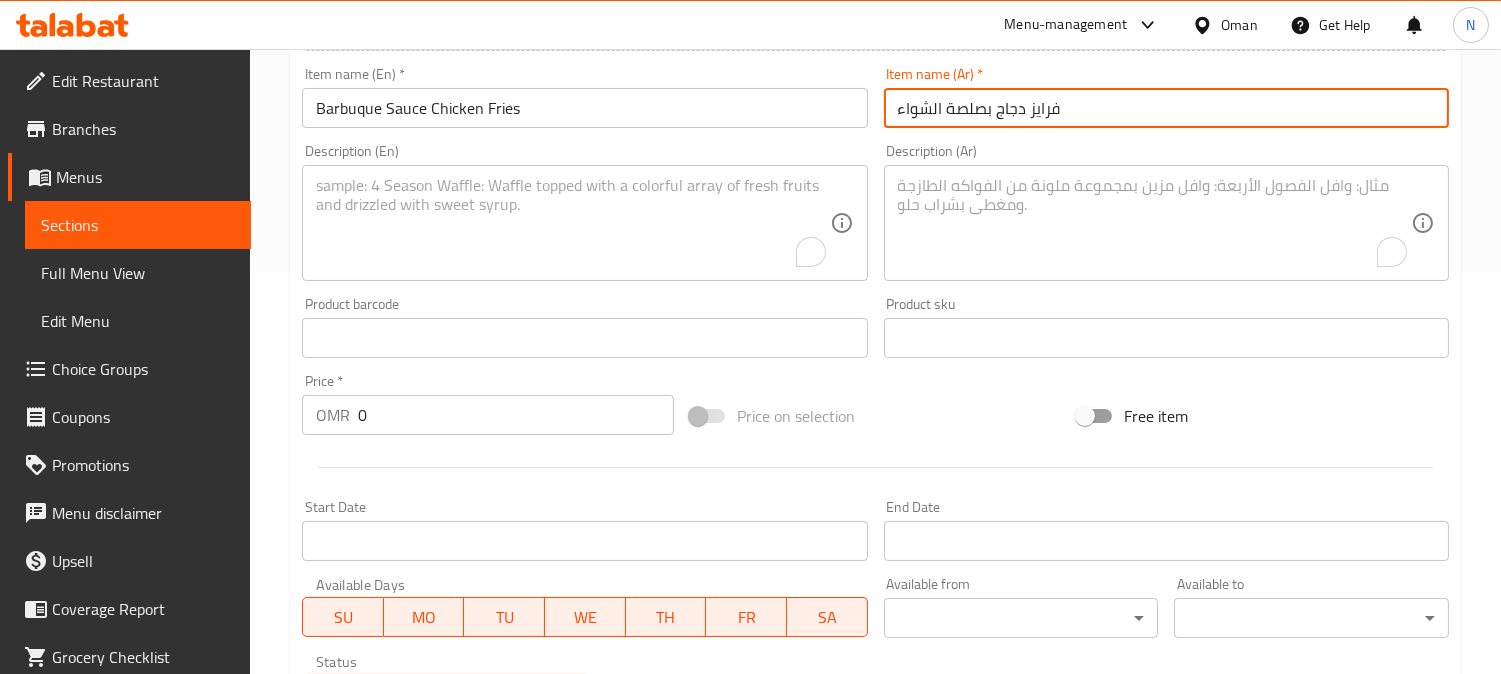 click on "Add item image Image Size: 1200 x 800 px / Image formats: jpg, png / 5MB Max. Item name (En)   * Barbuque Sauce Chicken Fries Item name (En)  * Item name (Ar)   * فرايز دجاج بصلصة الشواء Item name (Ar)  * Description (En) Description (En) Description (Ar) Description (Ar) Product barcode Product barcode Product sku Product sku Price   * OMR 0 Price  * Price on selection Free item Start Date Start Date End Date End Date Available Days SU MO TU WE TH FR SA Available from ​ ​ Available to ​ ​ Status Active Inactive Exclude from GEM" at bounding box center (875, 291) 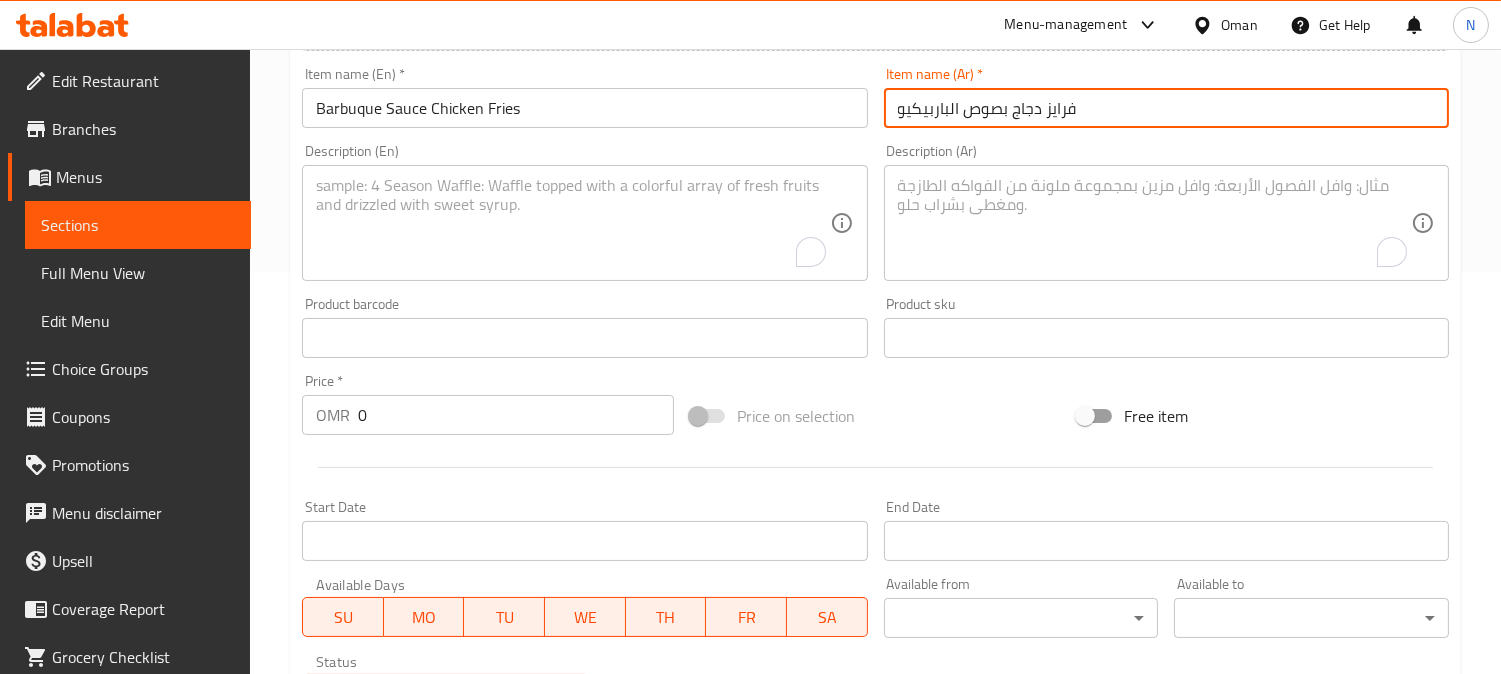 type on "فرايز دجاج بصوص الباربيكيو" 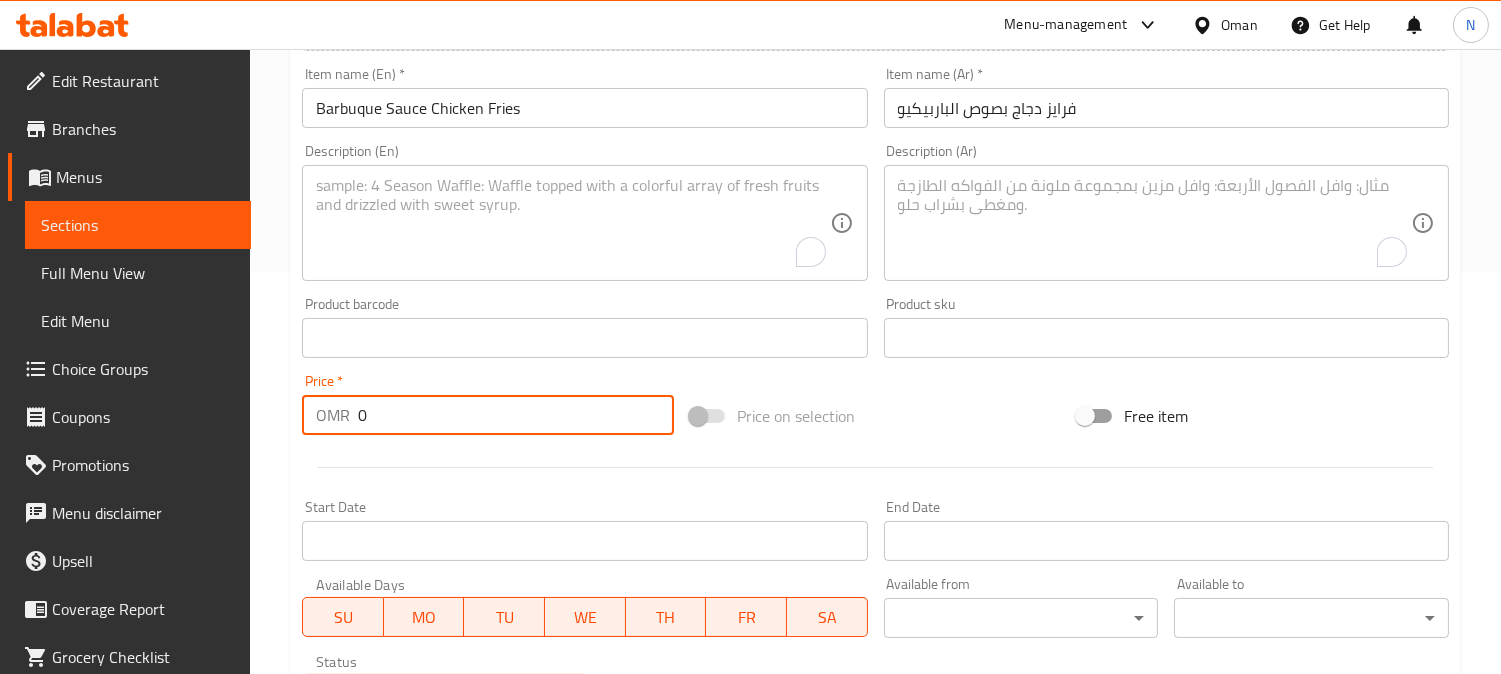 drag, startPoint x: 370, startPoint y: 430, endPoint x: 328, endPoint y: 435, distance: 42.296574 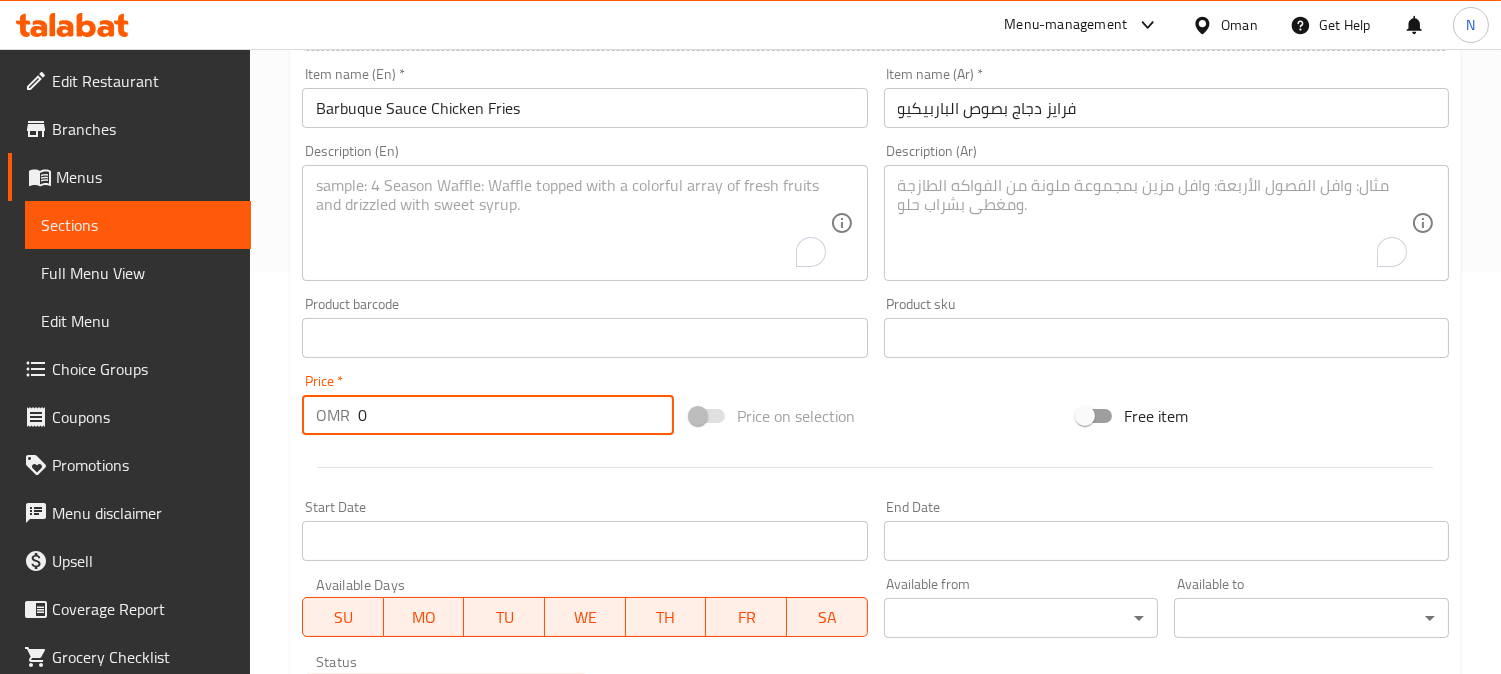 click on "OMR 0 Price  *" at bounding box center (488, 415) 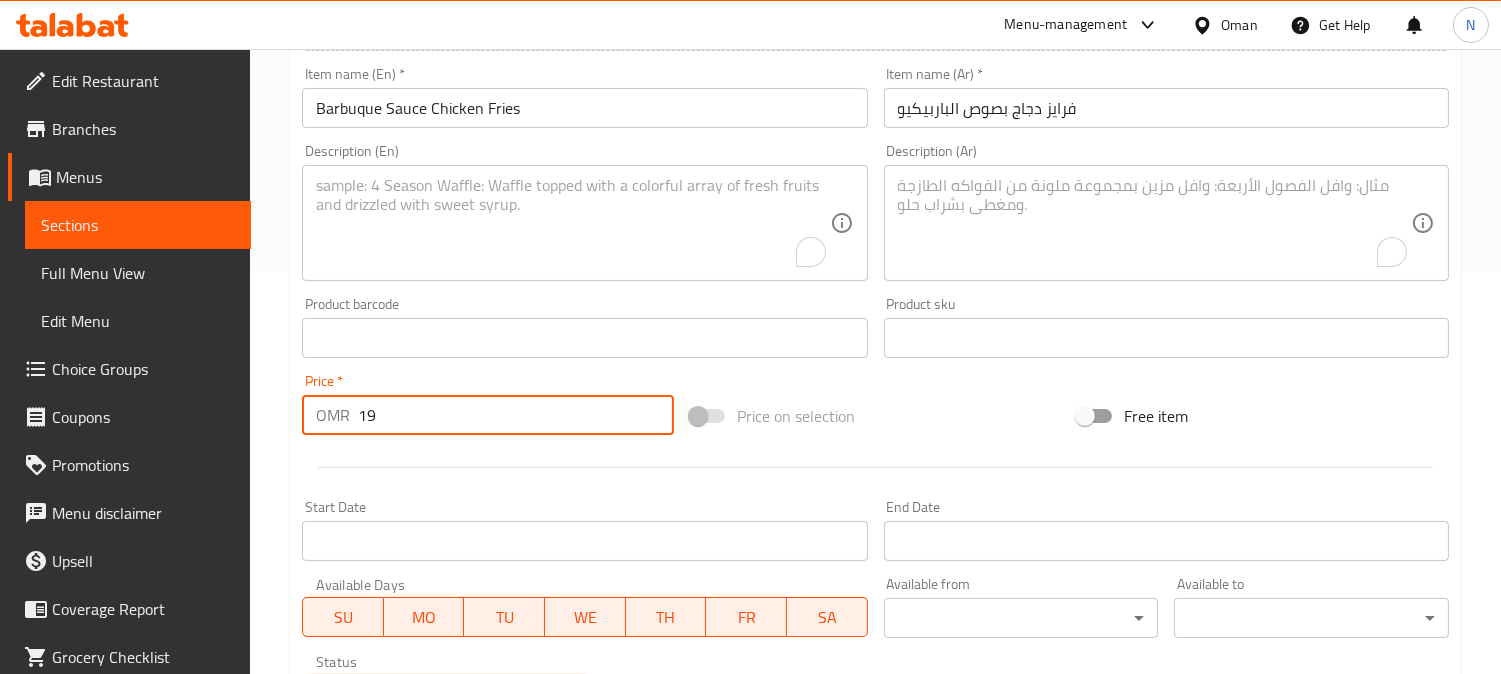 click on "19" at bounding box center (516, 415) 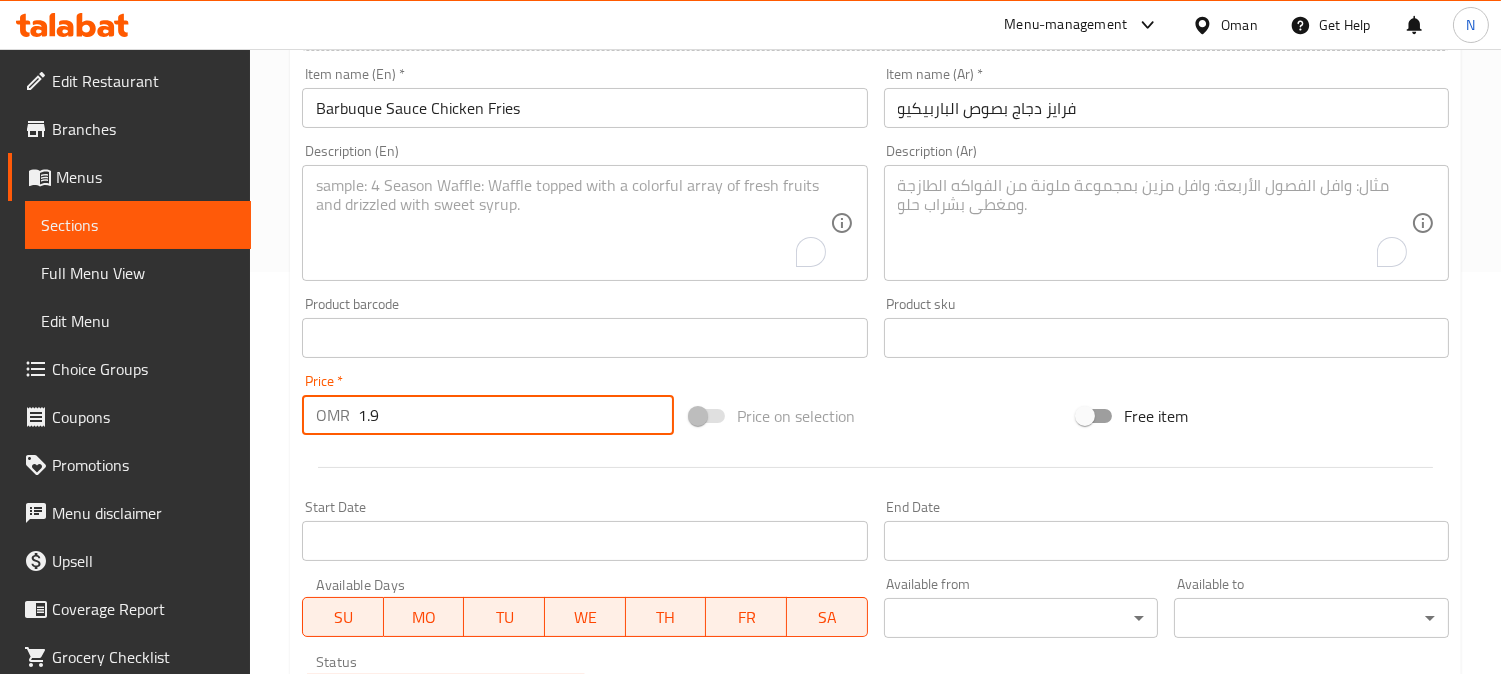type on "1.9" 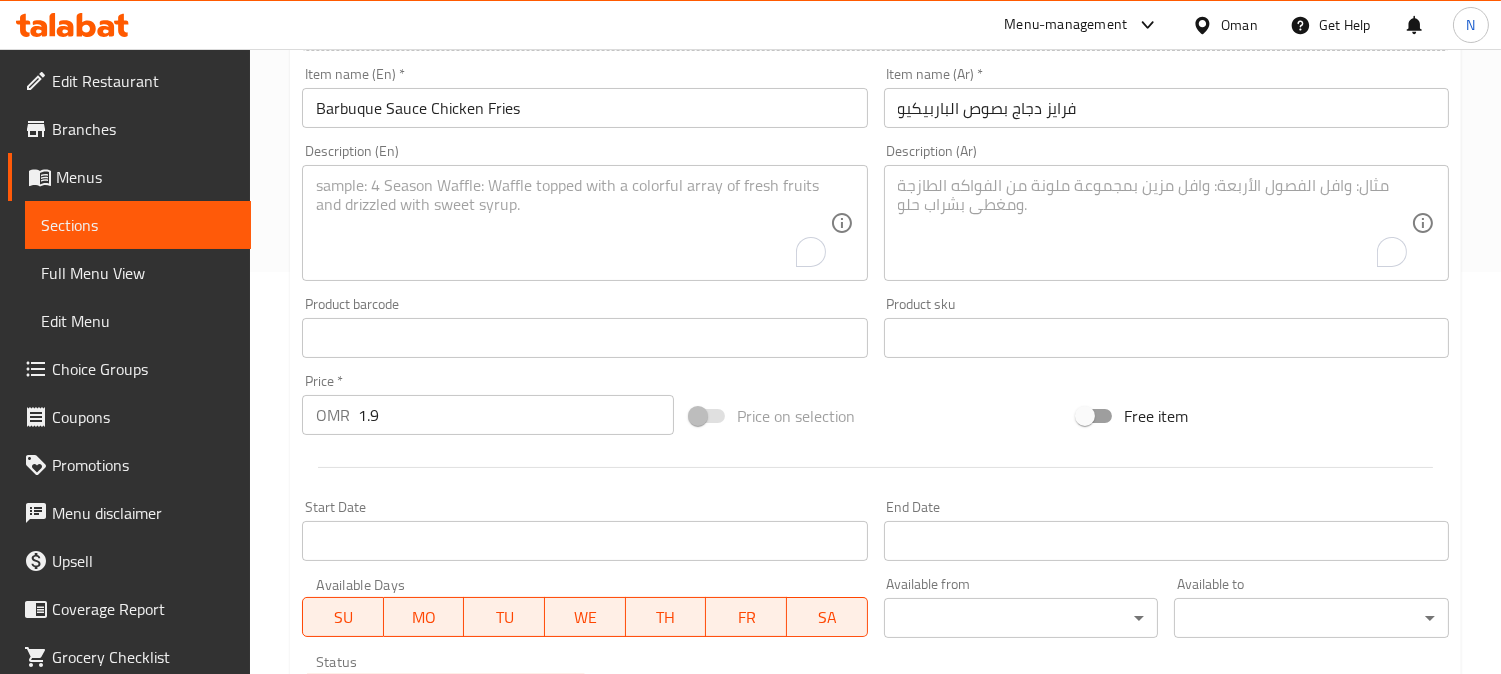 click on "Home / Restaurants management / Menus / Sections / item / create Fries  section Create new item Add item image Image Size: 1200 x 800 px / Image formats: jpg, png / 5MB Max. Item name (En)   * Barbuque Sauce Chicken Fries Item name (En)  * Item name (Ar)   * فرايز دجاج بصوص الباربيكيو Item name (Ar)  * Description (En) Description (En) Description (Ar) Description (Ar) Product barcode Product barcode Product sku Product sku Price   * OMR 1.9 Price  * Price on selection Free item Start Date Start Date End Date End Date Available Days SU MO TU WE TH FR SA Available from ​ ​ Available to ​ ​ Status Active Inactive Exclude from GEM Variations & Choices Add variant ASSIGN CHOICE GROUP Create" at bounding box center [875, 329] 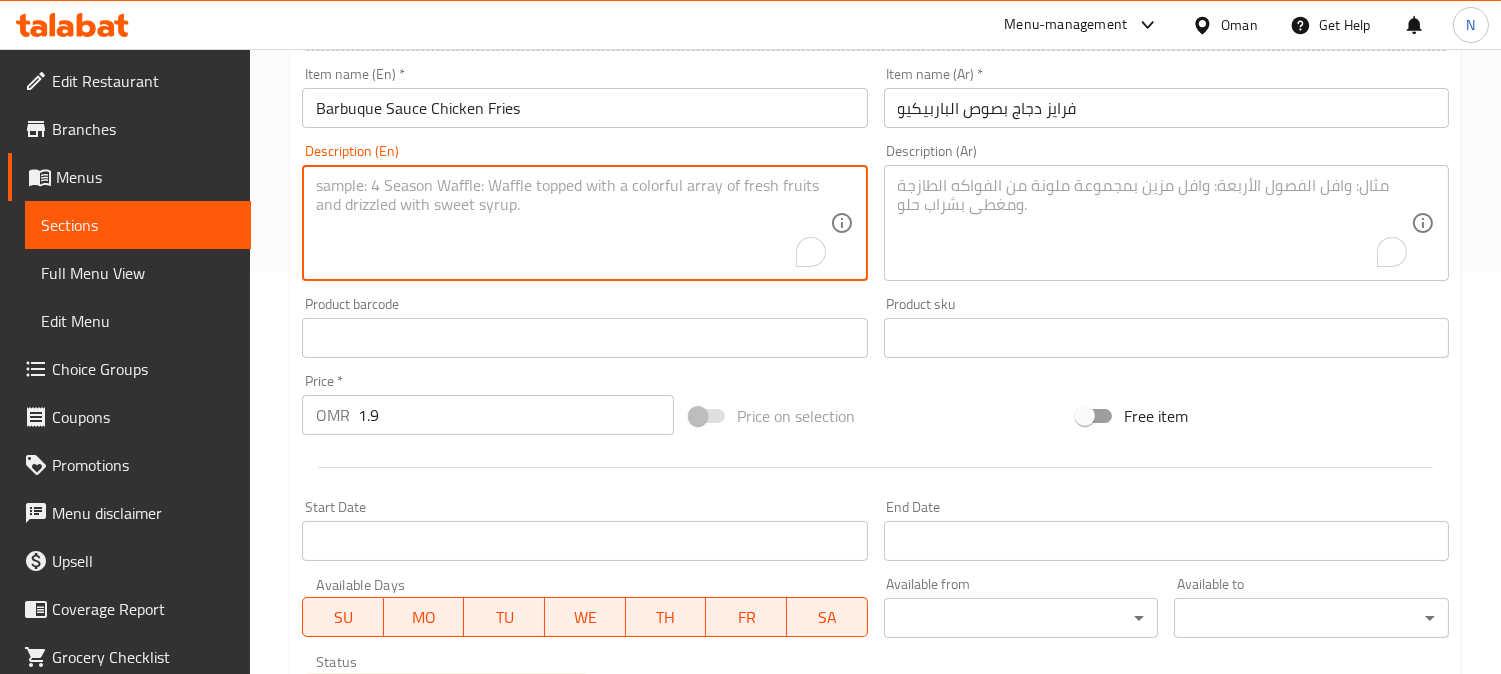 paste on "Fries topped, crispy chicken, garlic mayo and barbuque sauce" 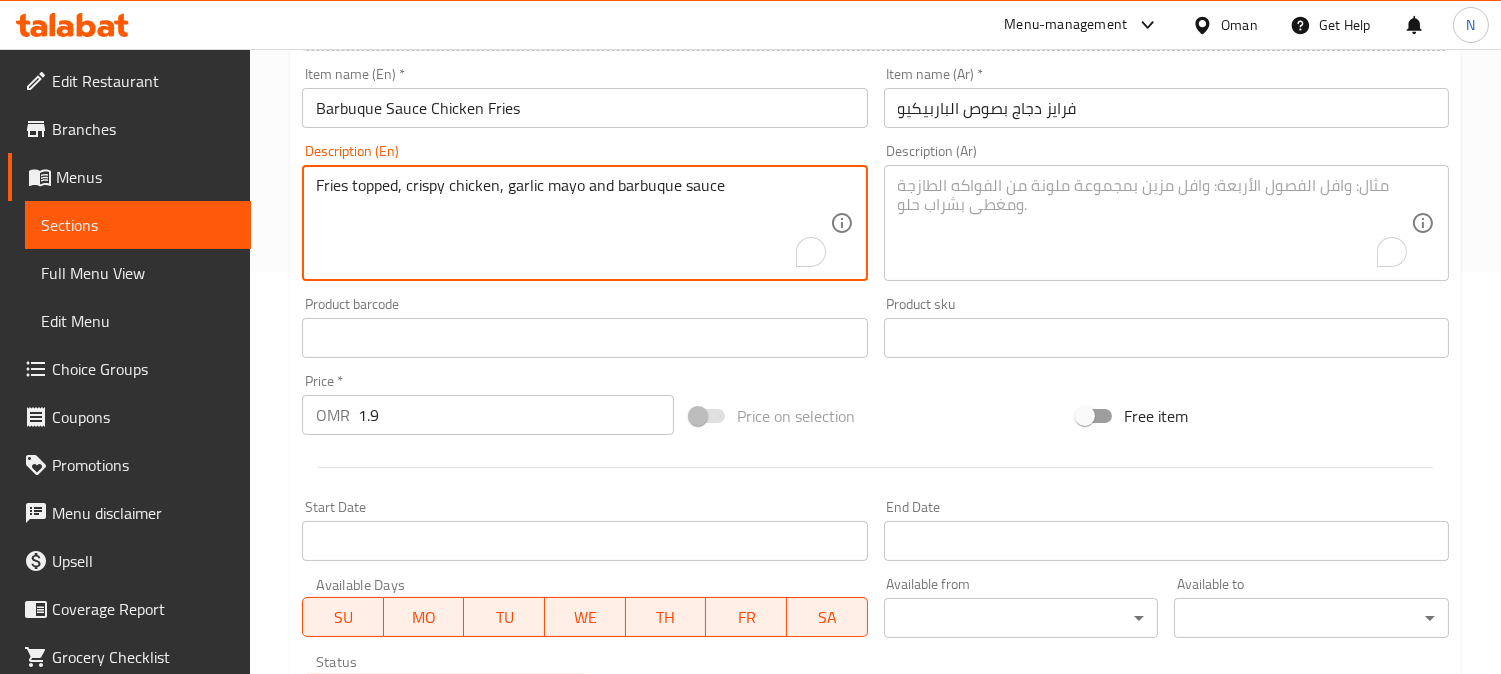 click on "Fries topped, crispy chicken, garlic mayo and barbuque sauce" at bounding box center [572, 223] 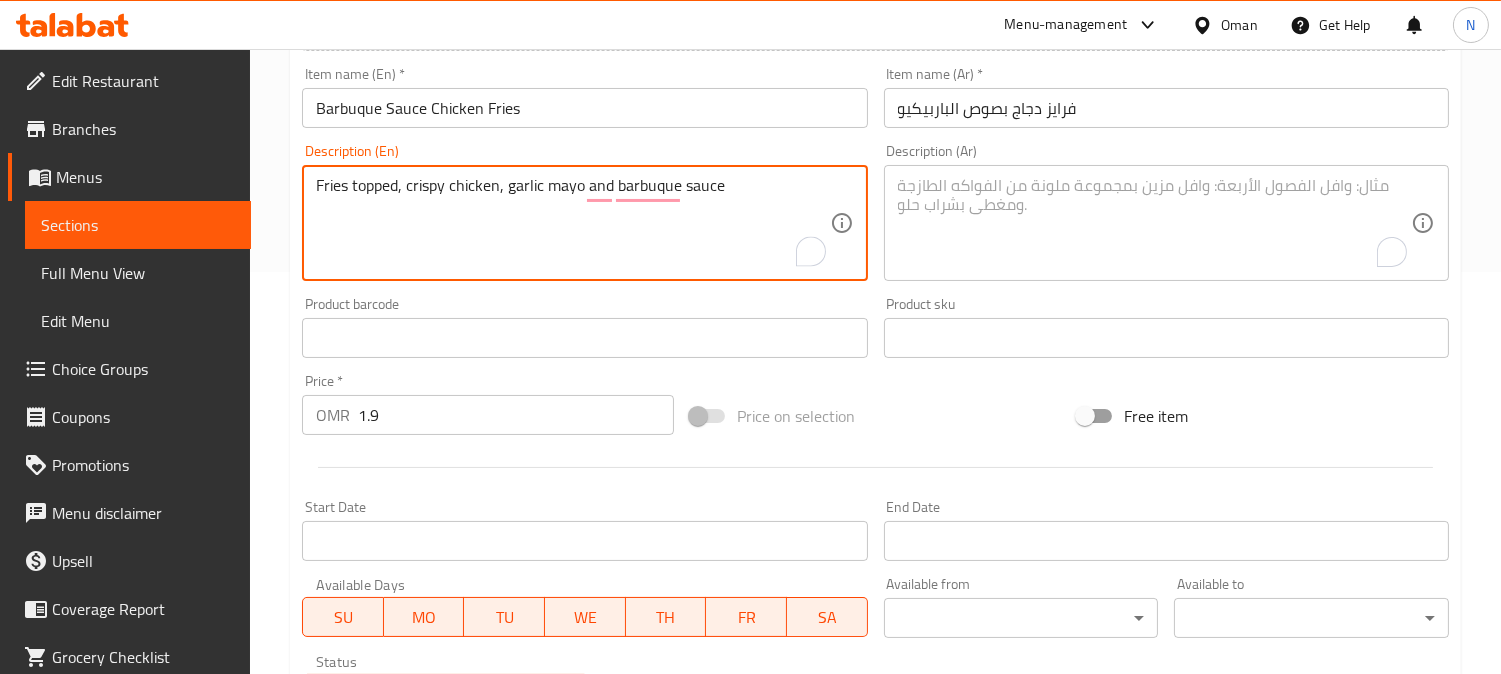 click on "Fries topped, crispy chicken, garlic mayo and barbuque sauce" at bounding box center [572, 223] 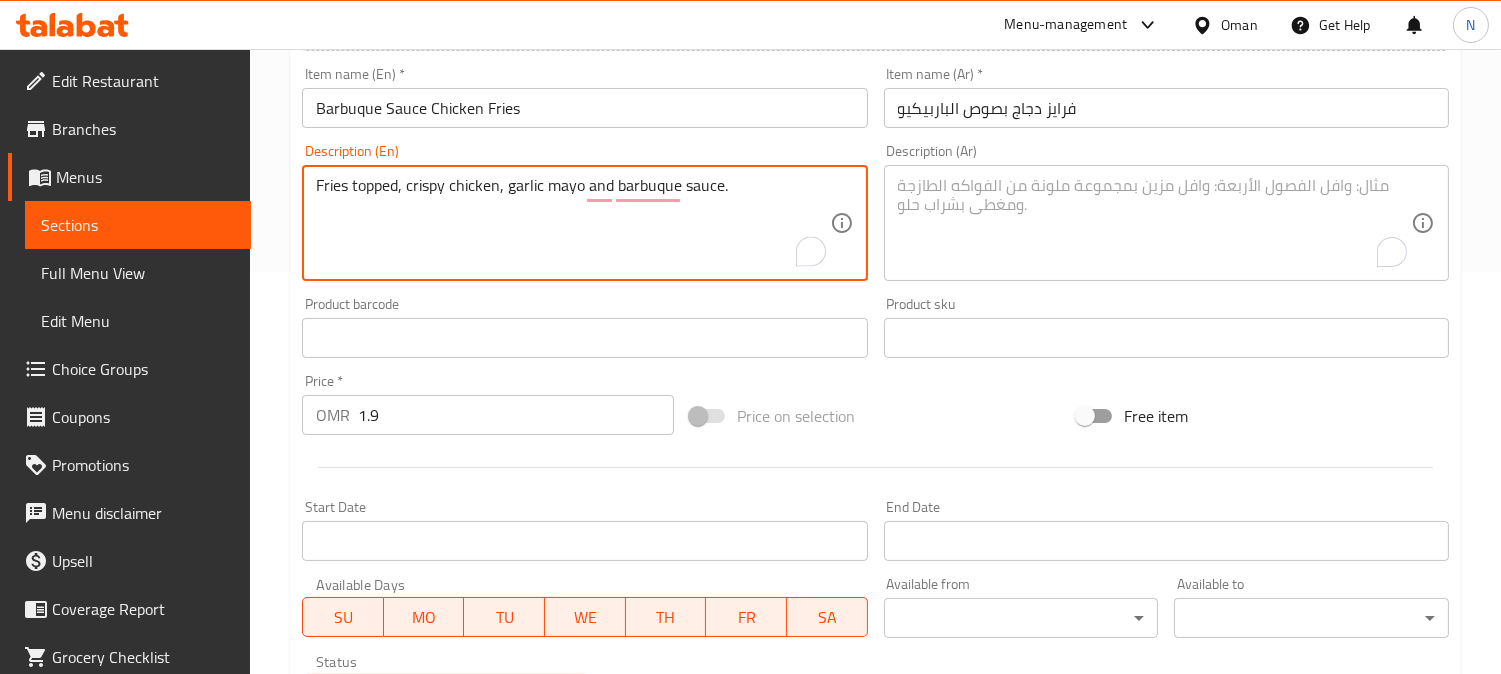 click on "Fries topped, crispy chicken, garlic mayo and barbuque sauce." at bounding box center (572, 223) 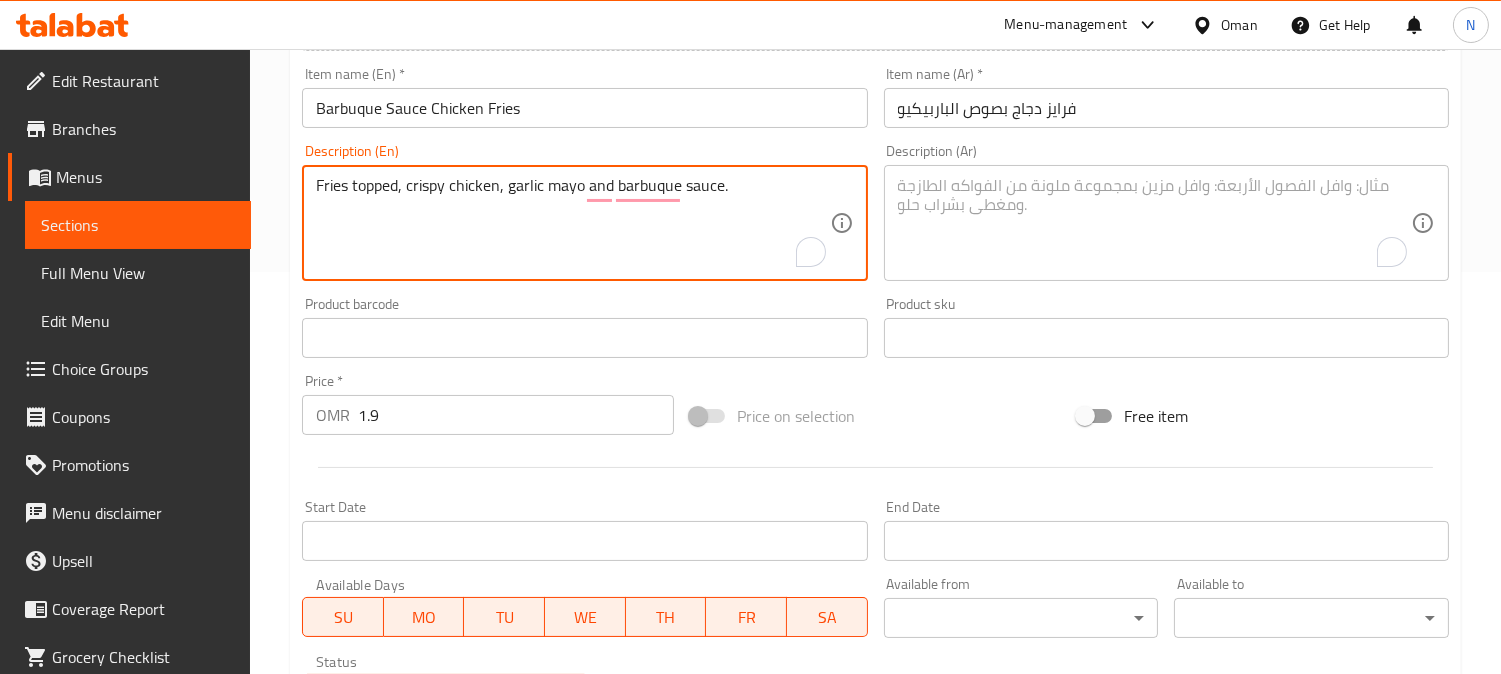 type on "Fries topped, crispy chicken, garlic mayo and barbuque sauce." 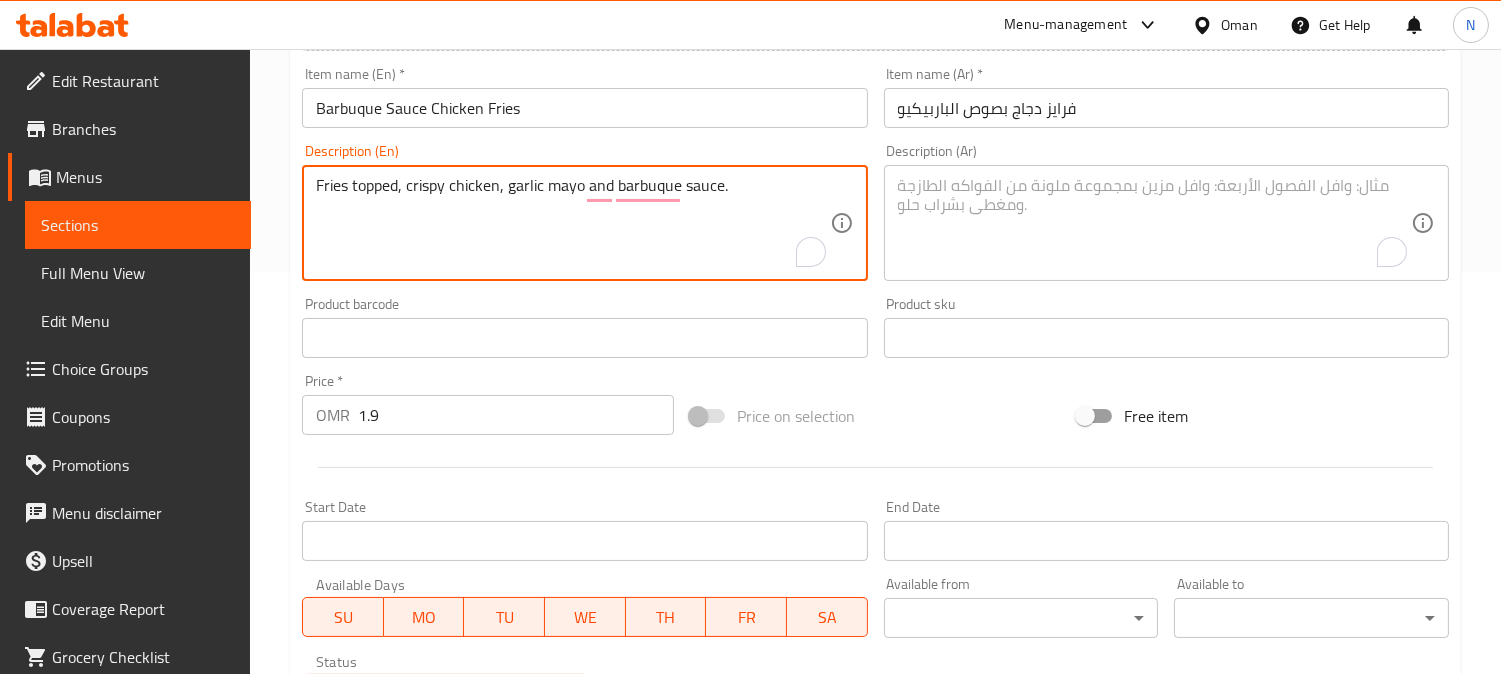 click at bounding box center [1154, 223] 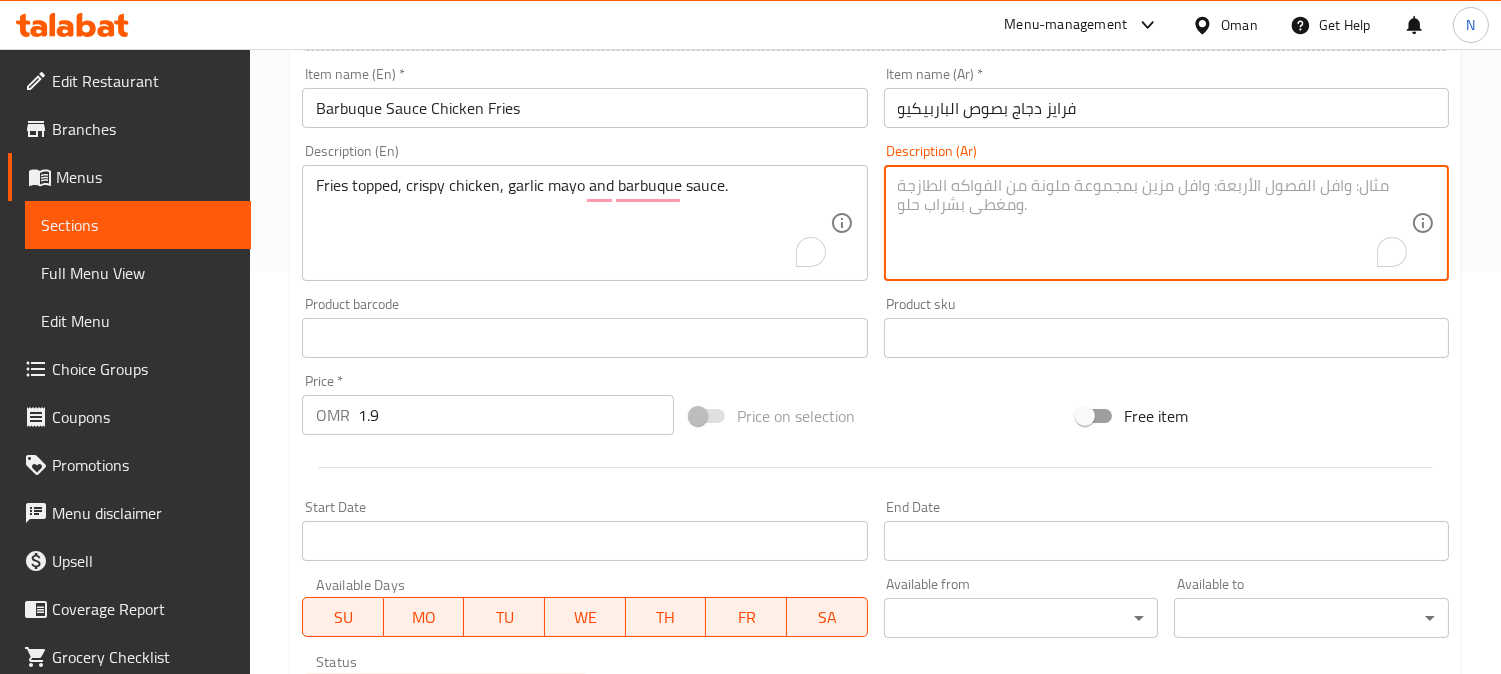 paste on "بطاطا مقلية، دجاج مقرمش، مايونيز الثوم وصلصة الشواء." 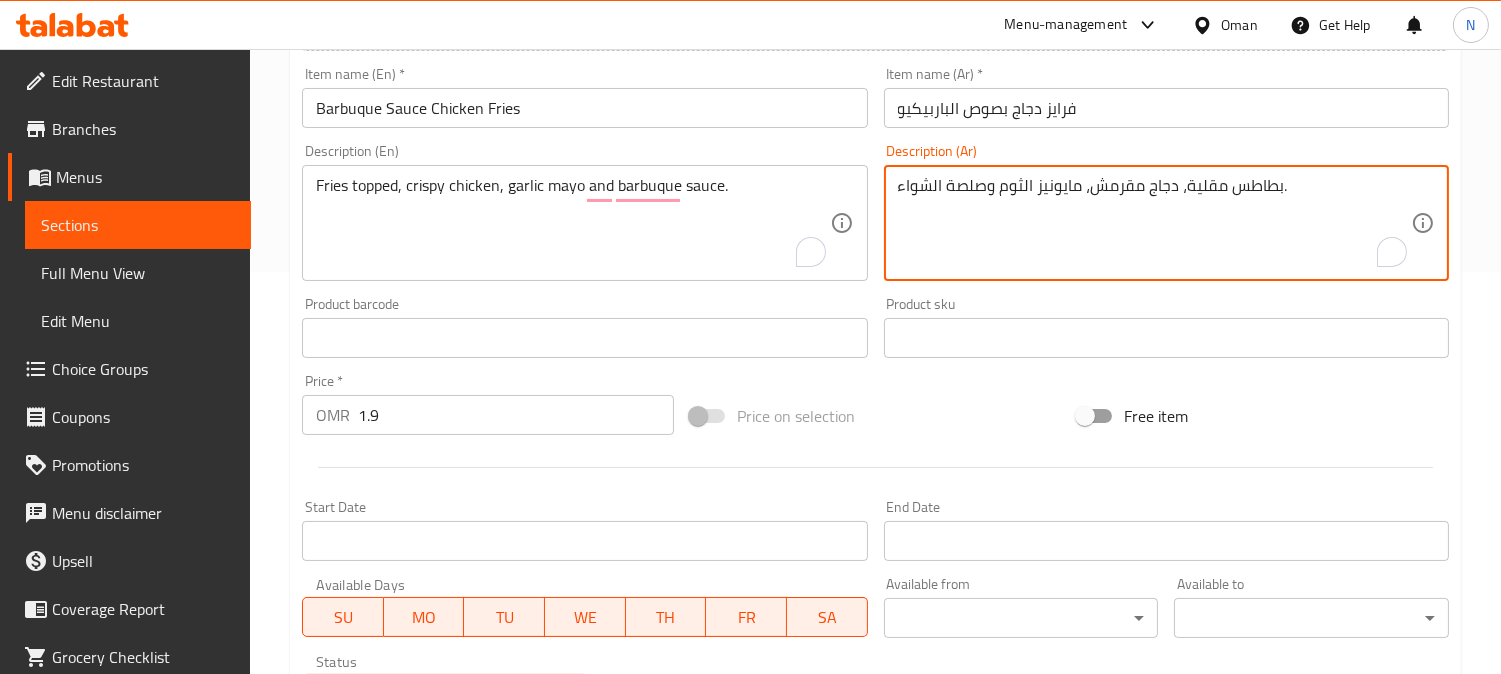 click on "فرايز دجاج بصوص الباربيكيو" at bounding box center (1166, 108) 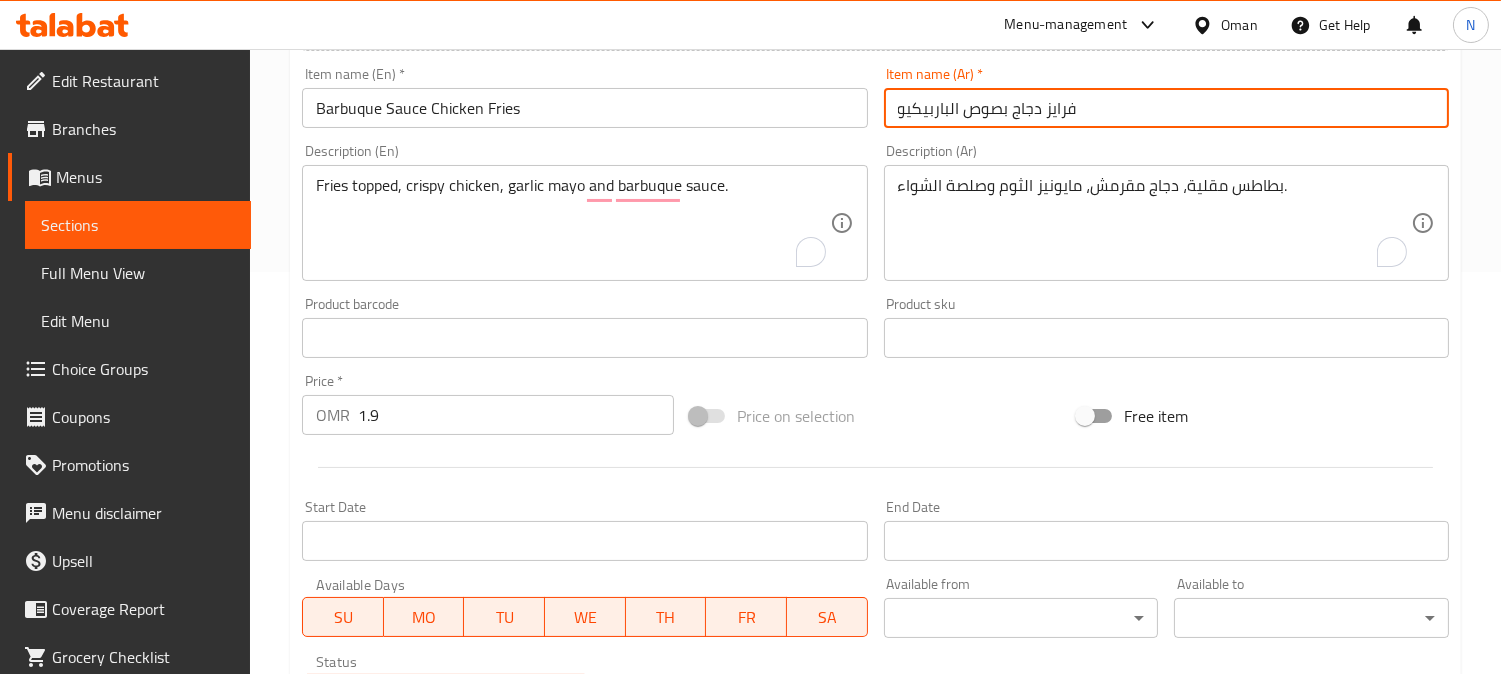 click on "فرايز دجاج بصوص الباربيكيو" at bounding box center (1166, 108) 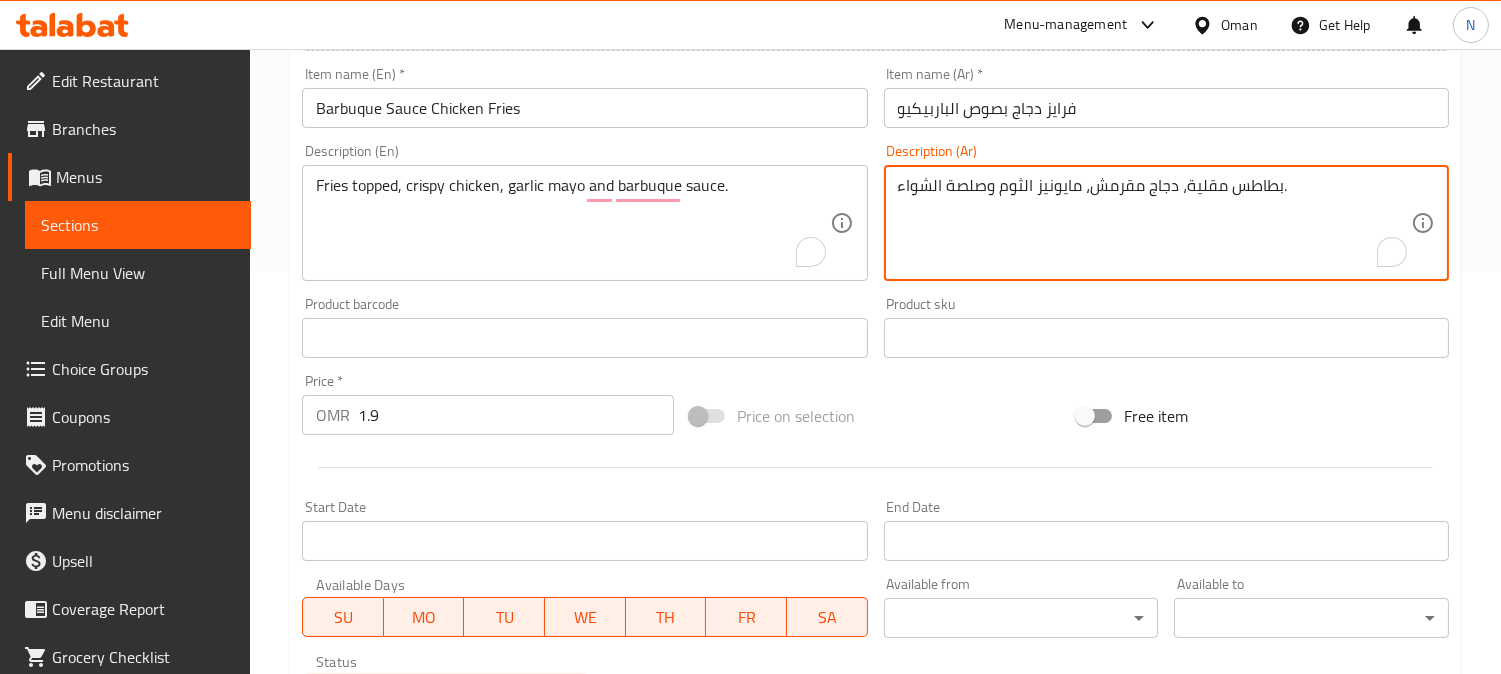 drag, startPoint x: 1185, startPoint y: 194, endPoint x: 1263, endPoint y: 185, distance: 78.51752 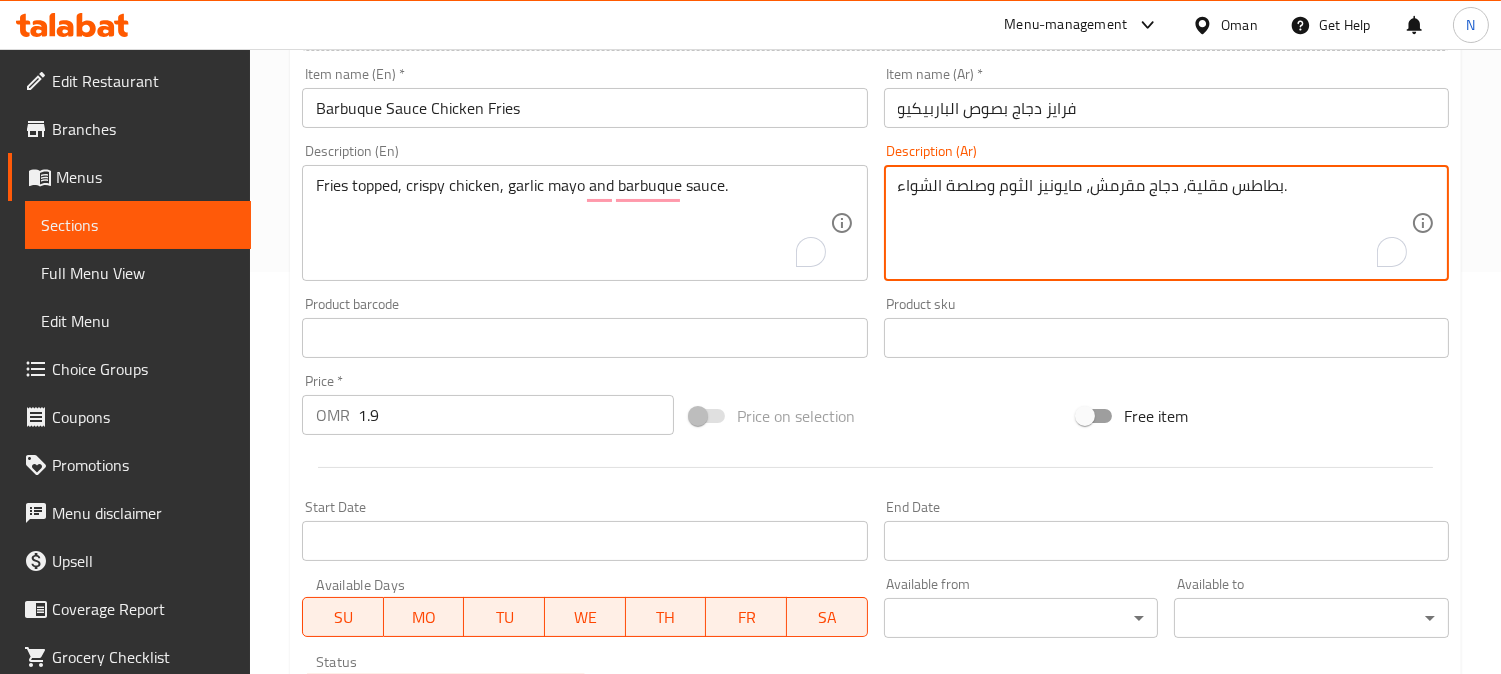 click on "بطاطا مقلية، دجاج مقرمش، مايونيز الثوم وصلصة الشواء." at bounding box center [1154, 223] 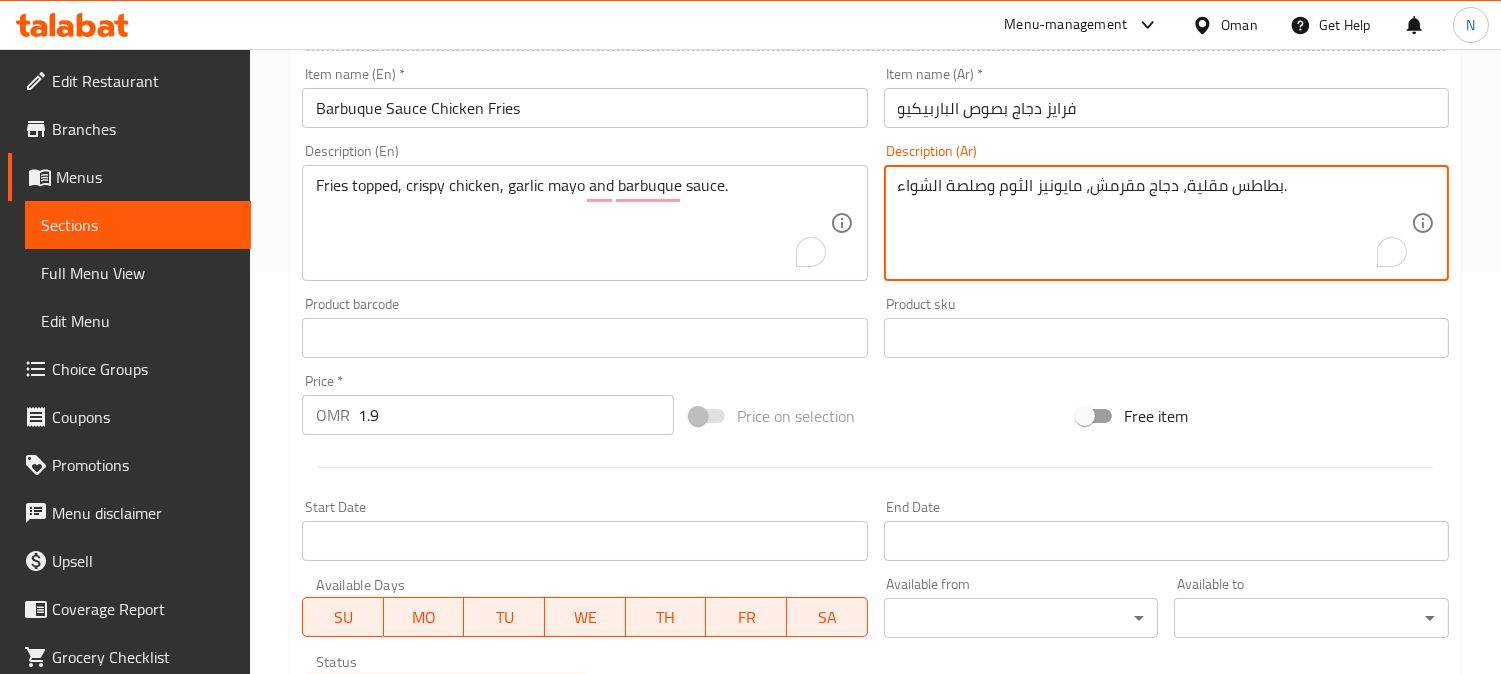 paste on "فرايز" 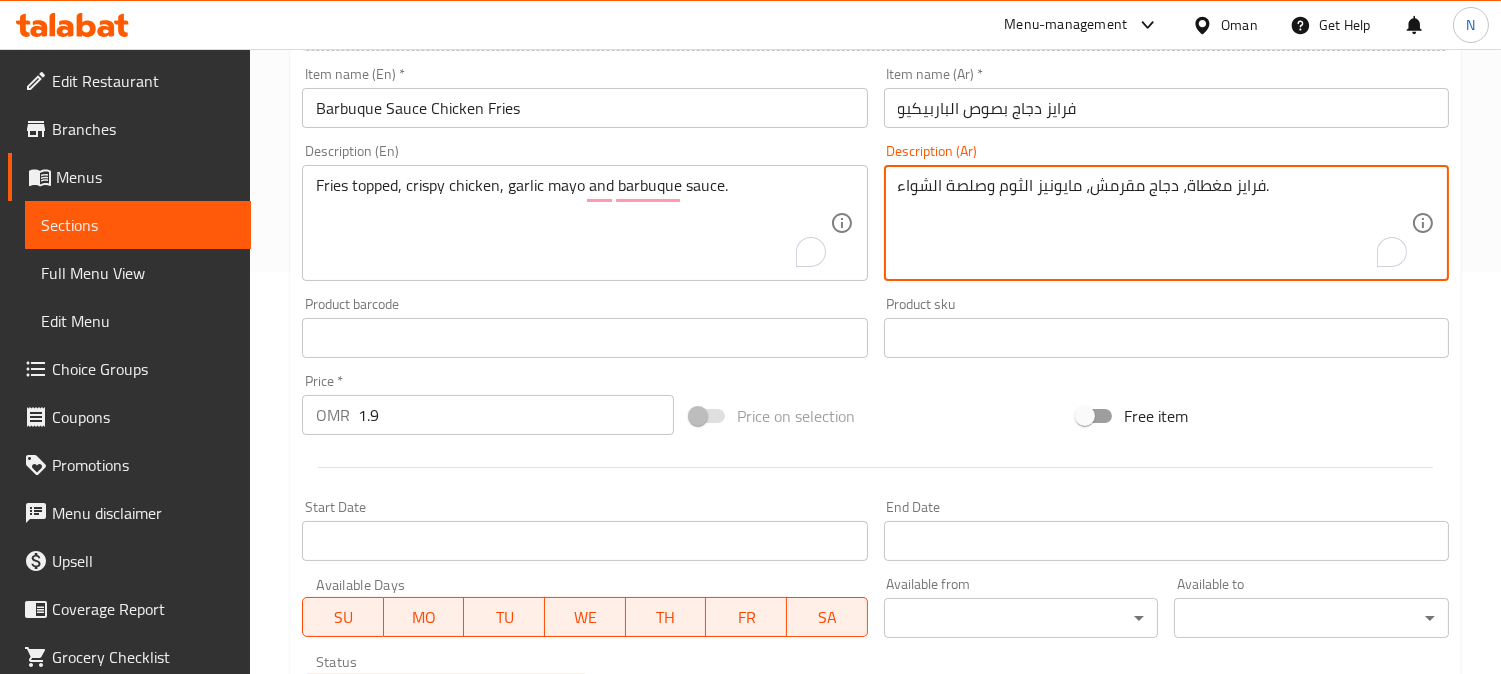 click on "فرايز مغطاة، دجاج مقرمش، مايونيز الثوم وصلصة الشواء." at bounding box center [1154, 223] 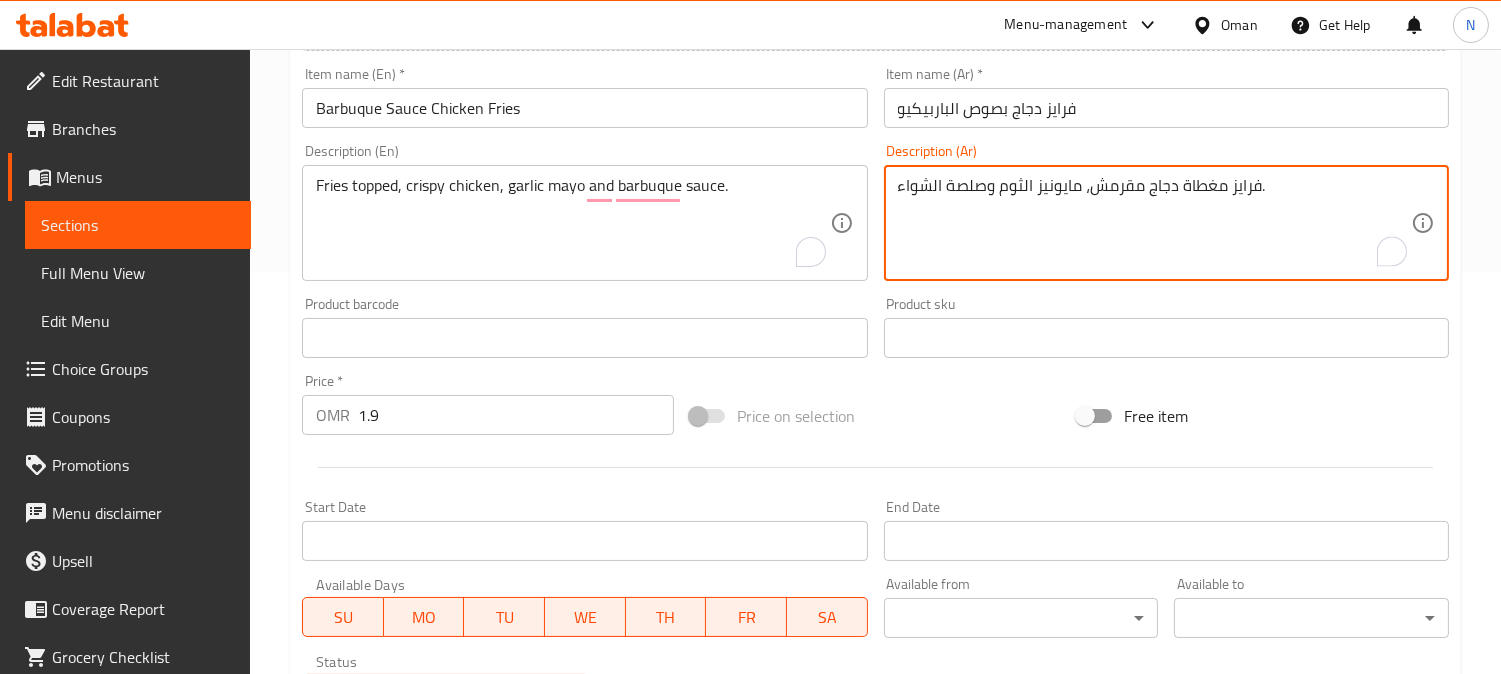 click on "فرايز مغطاة دجاج مقرمش، مايونيز الثوم وصلصة الشواء." at bounding box center [1154, 223] 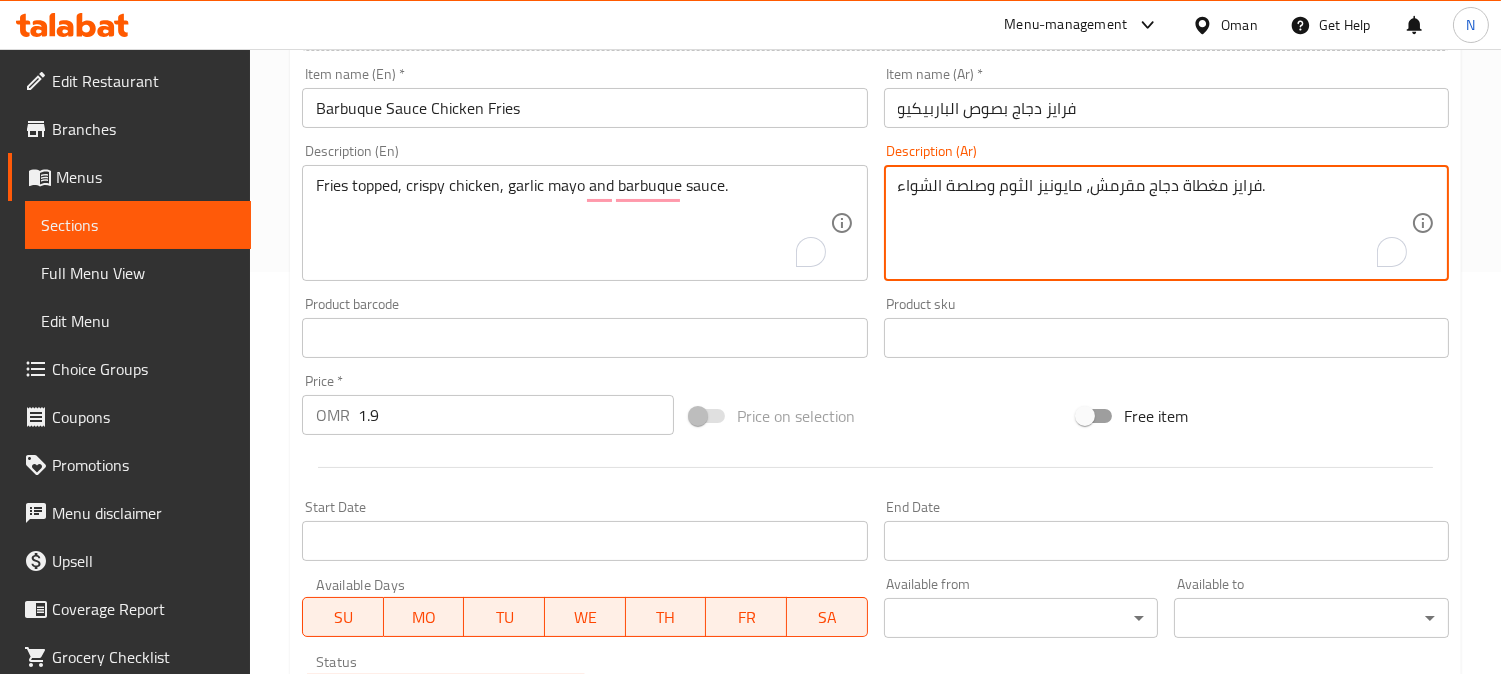 click on "فرايز مغطاة دجاج مقرمش، مايونيز الثوم وصلصة الشواء." at bounding box center (1154, 223) 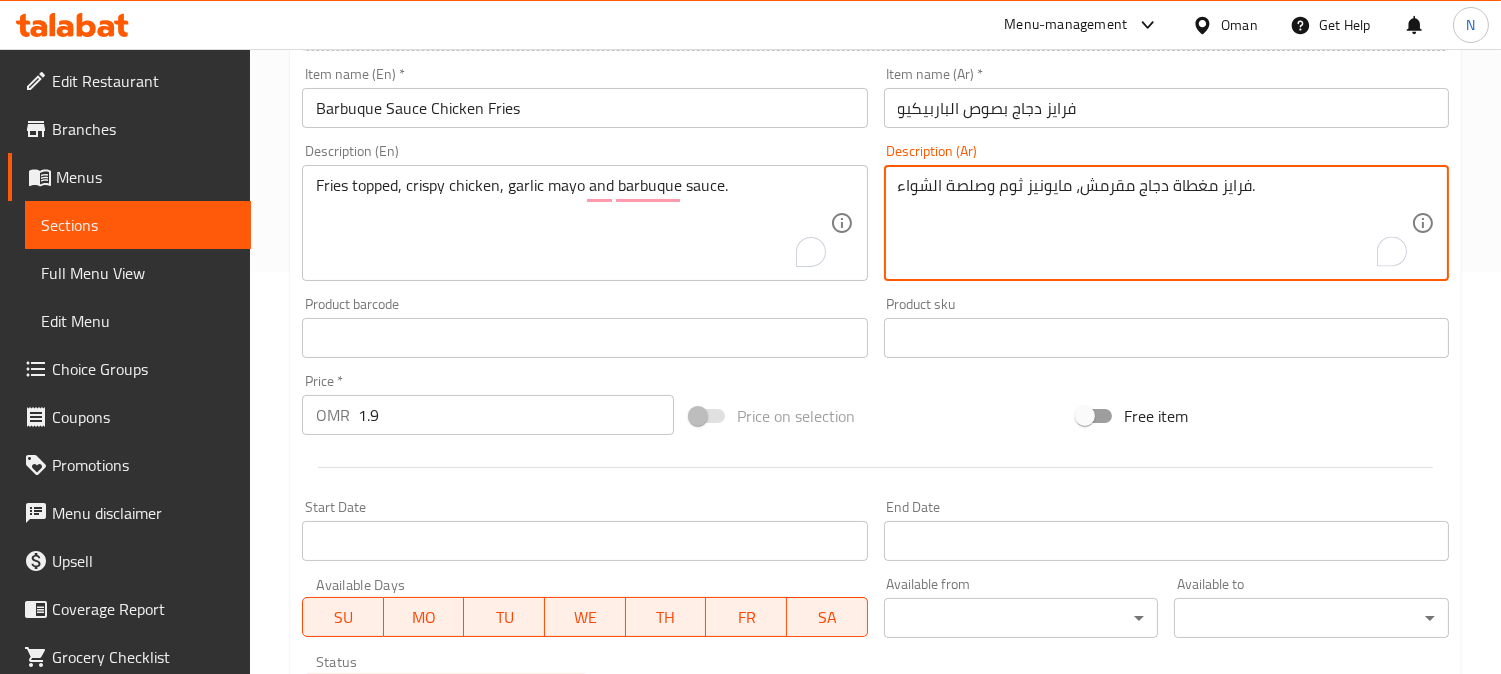 drag, startPoint x: 984, startPoint y: 186, endPoint x: 897, endPoint y: 187, distance: 87.005745 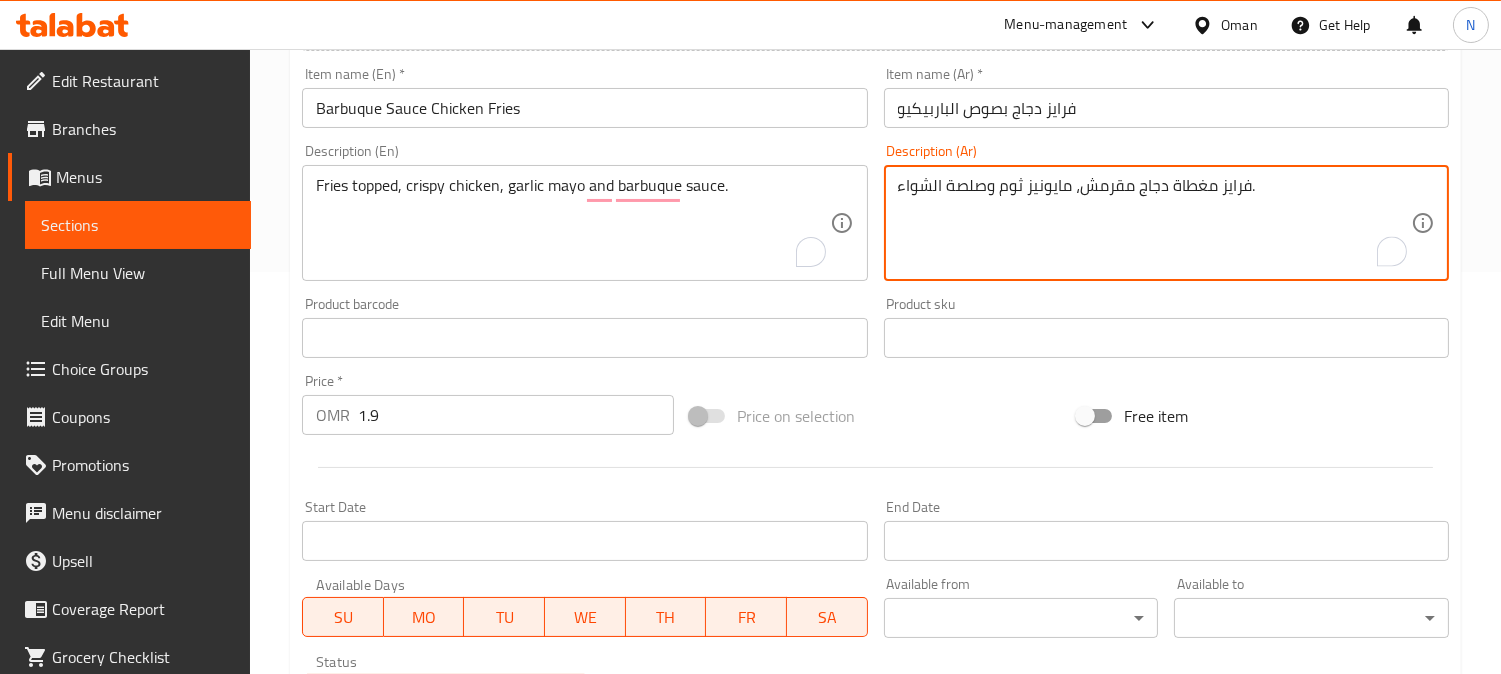 click on "فرايز مغطاة دجاج مقرمش، مايونيز ثوم وصلصة الشواء." at bounding box center (1154, 223) 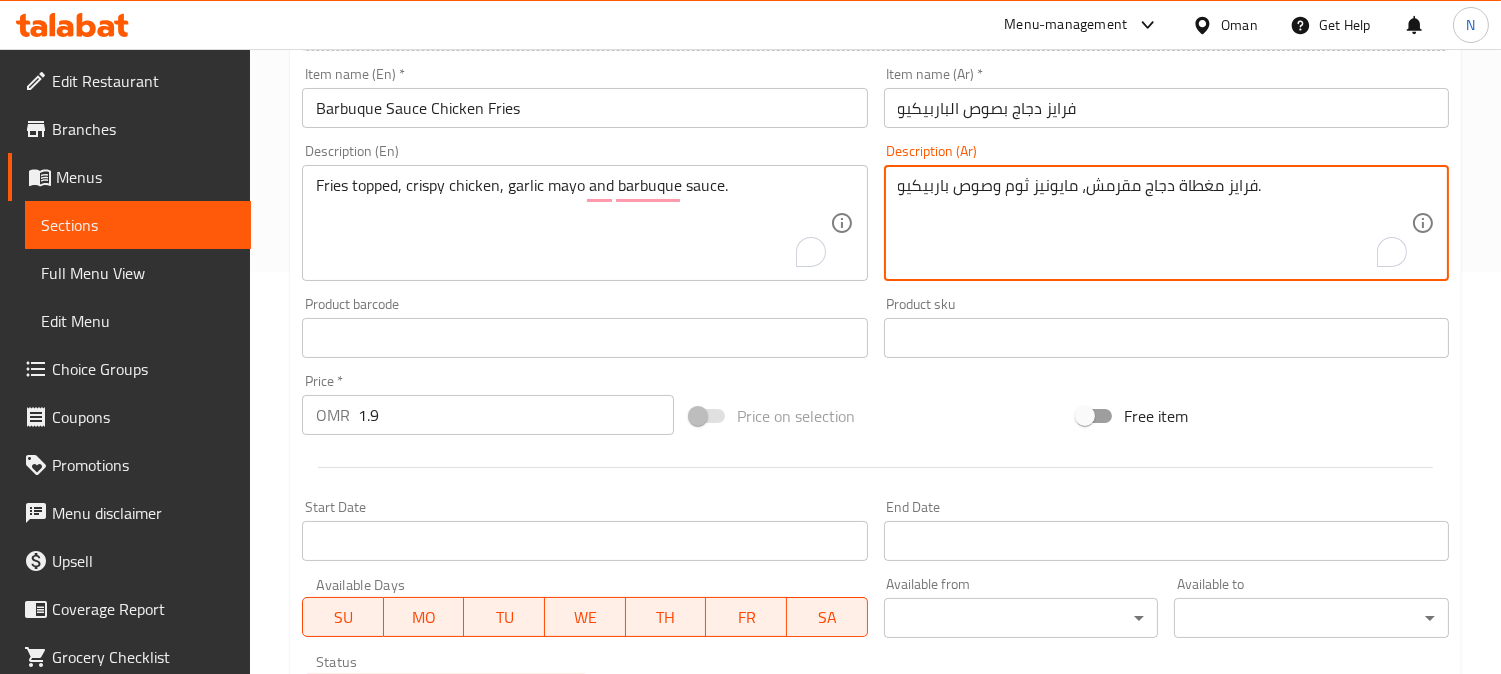 type on "فرايز مغطاة دجاج مقرمش، مايونيز ثوم وصوص باربيكيو." 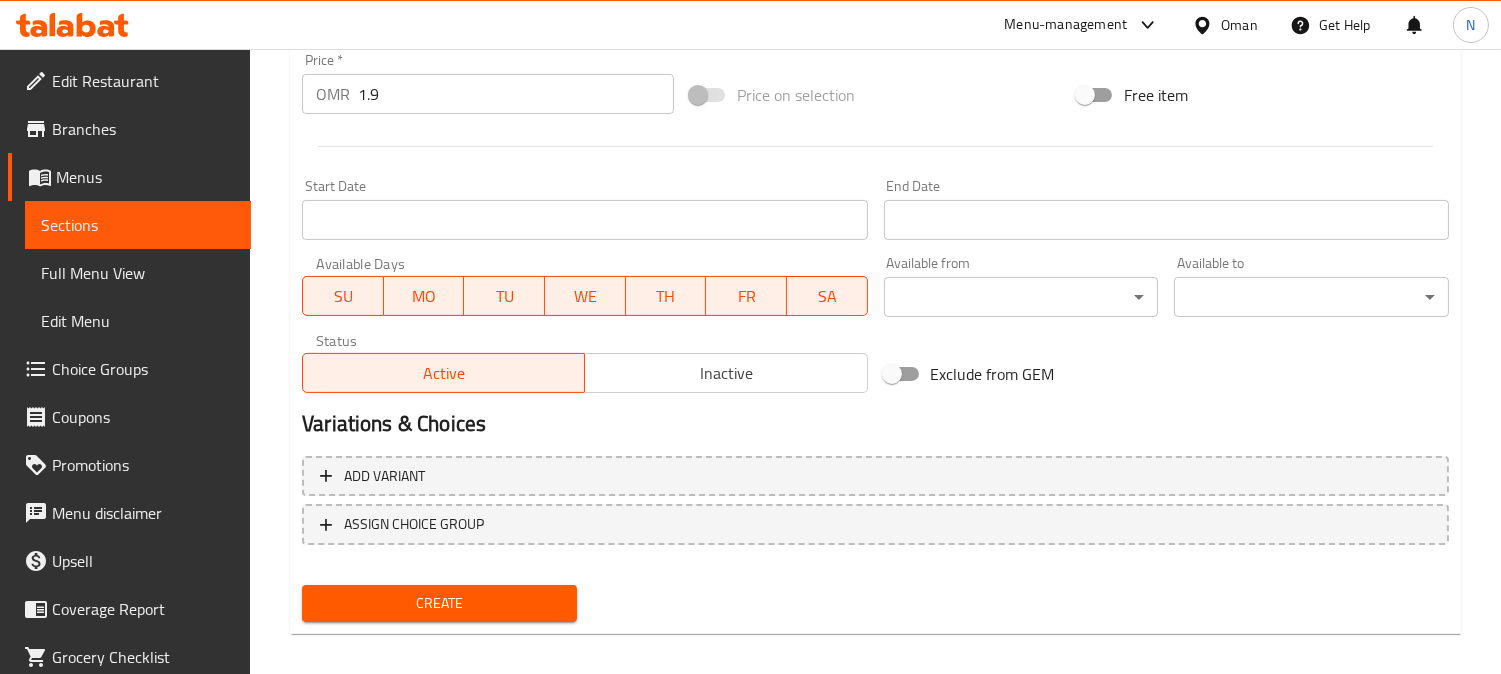 scroll, scrollTop: 735, scrollLeft: 0, axis: vertical 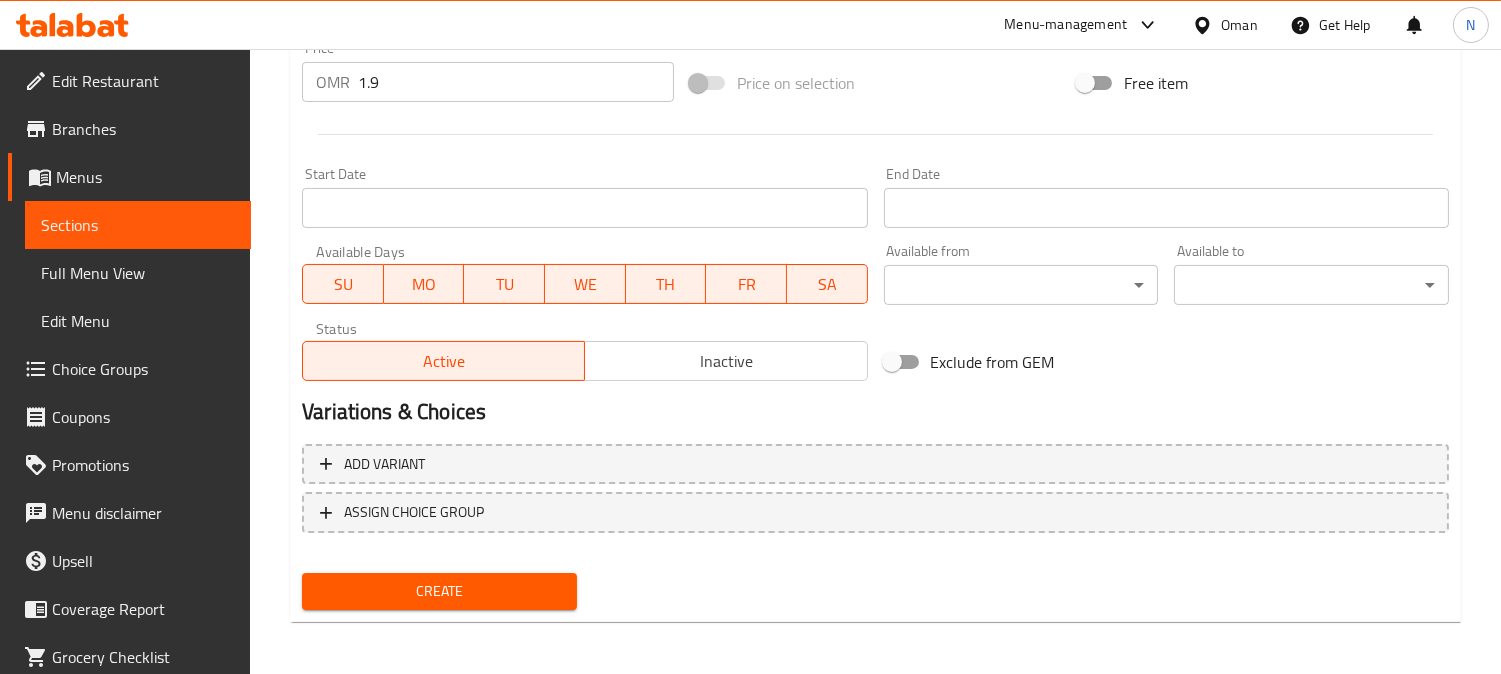 drag, startPoint x: 472, startPoint y: 584, endPoint x: 490, endPoint y: 583, distance: 18.027756 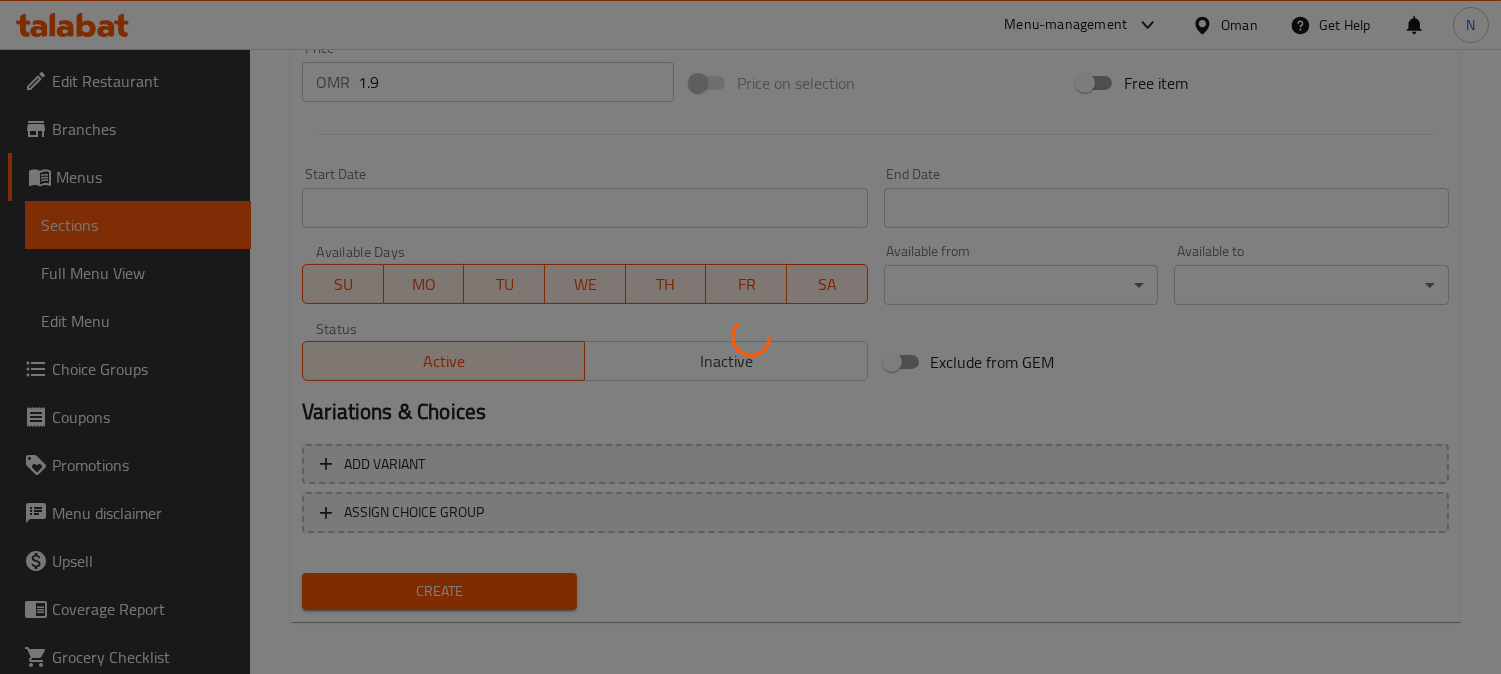 type 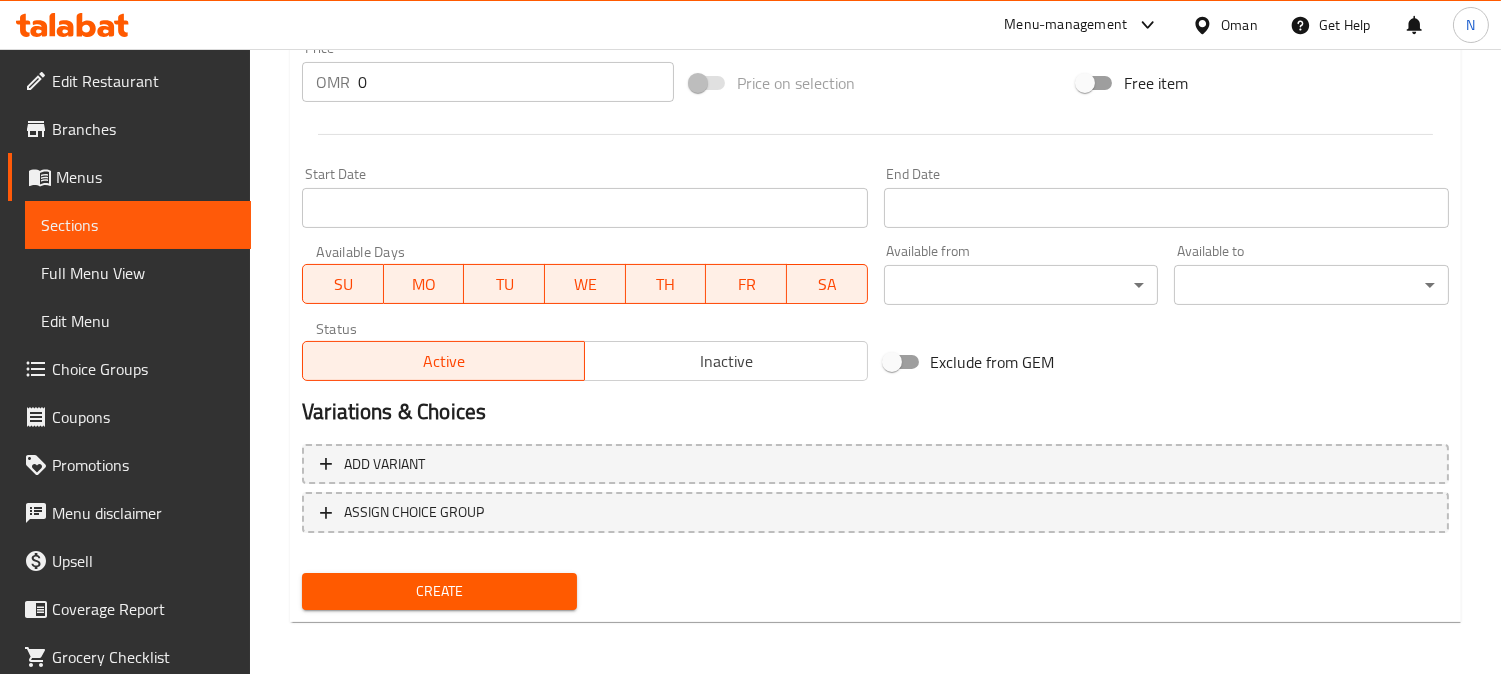 click on "Sections" at bounding box center (138, 225) 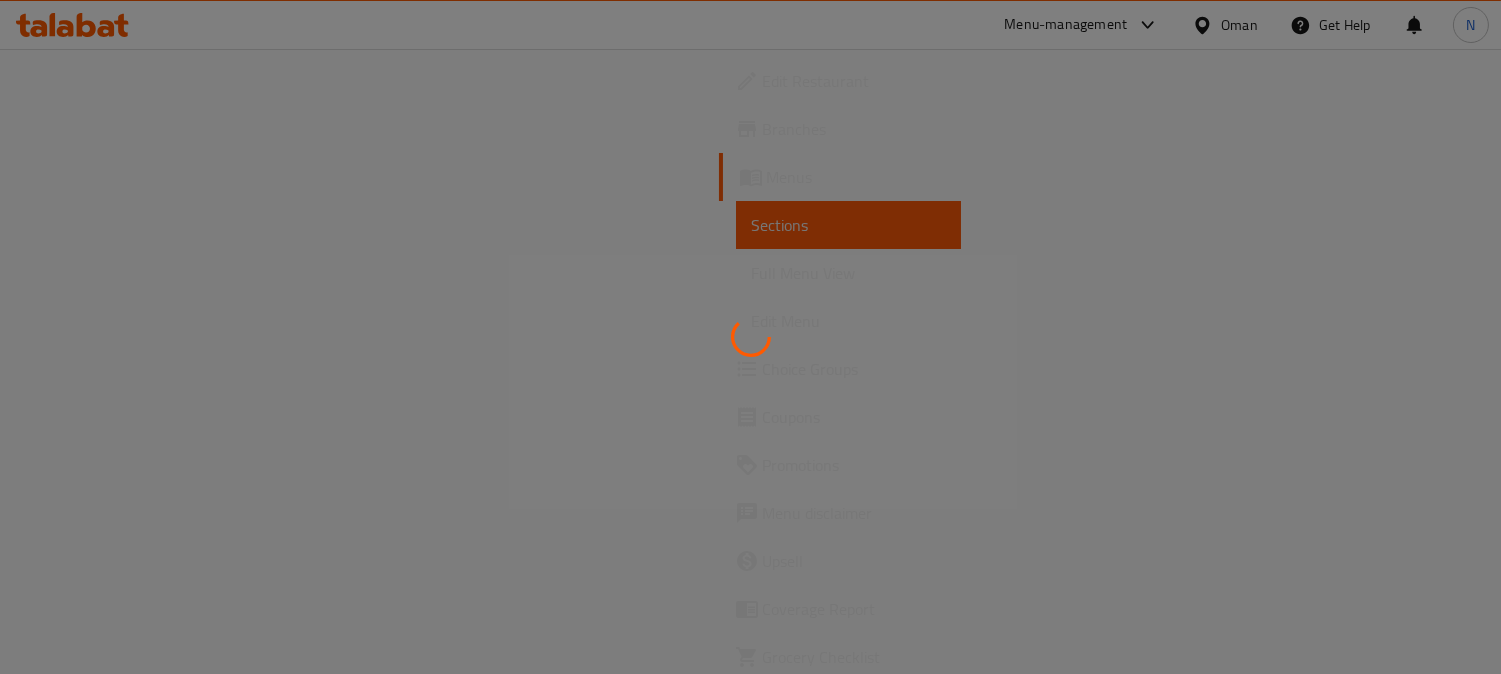 scroll, scrollTop: 0, scrollLeft: 0, axis: both 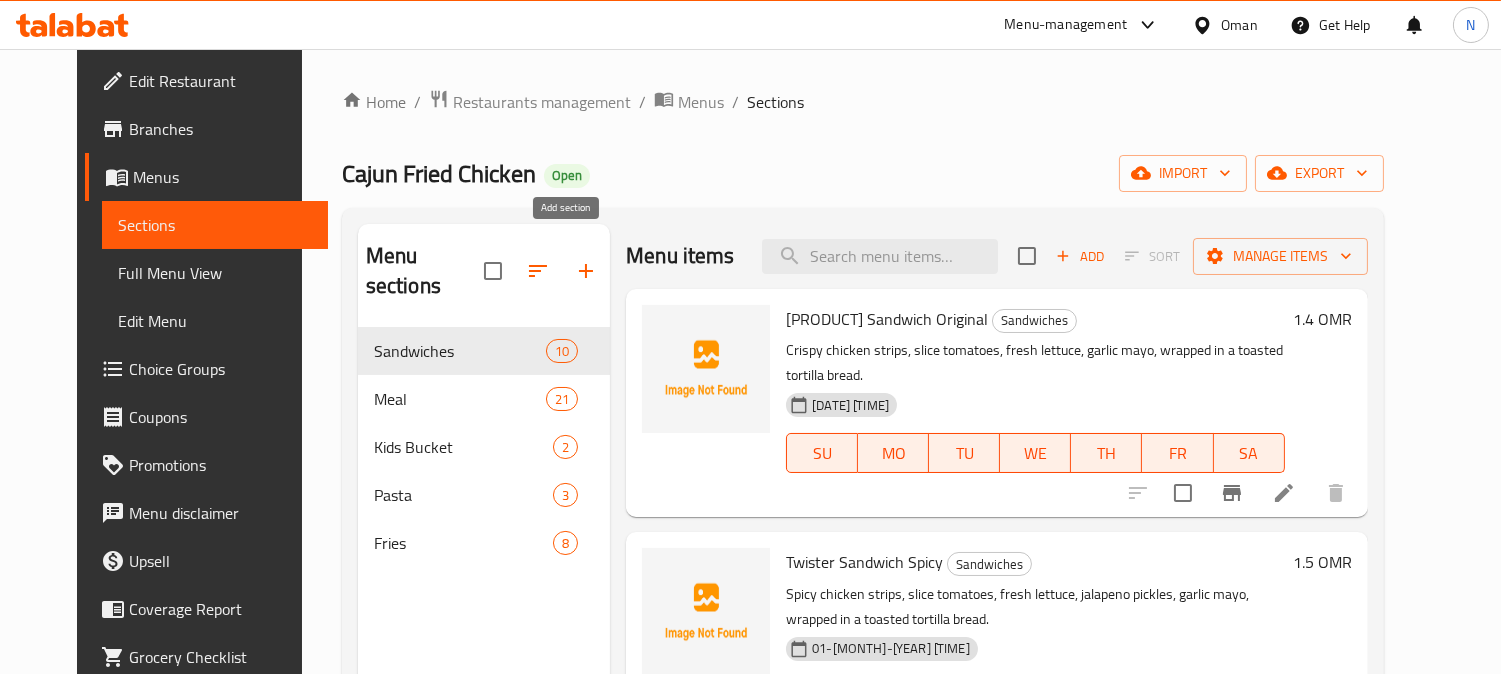 click 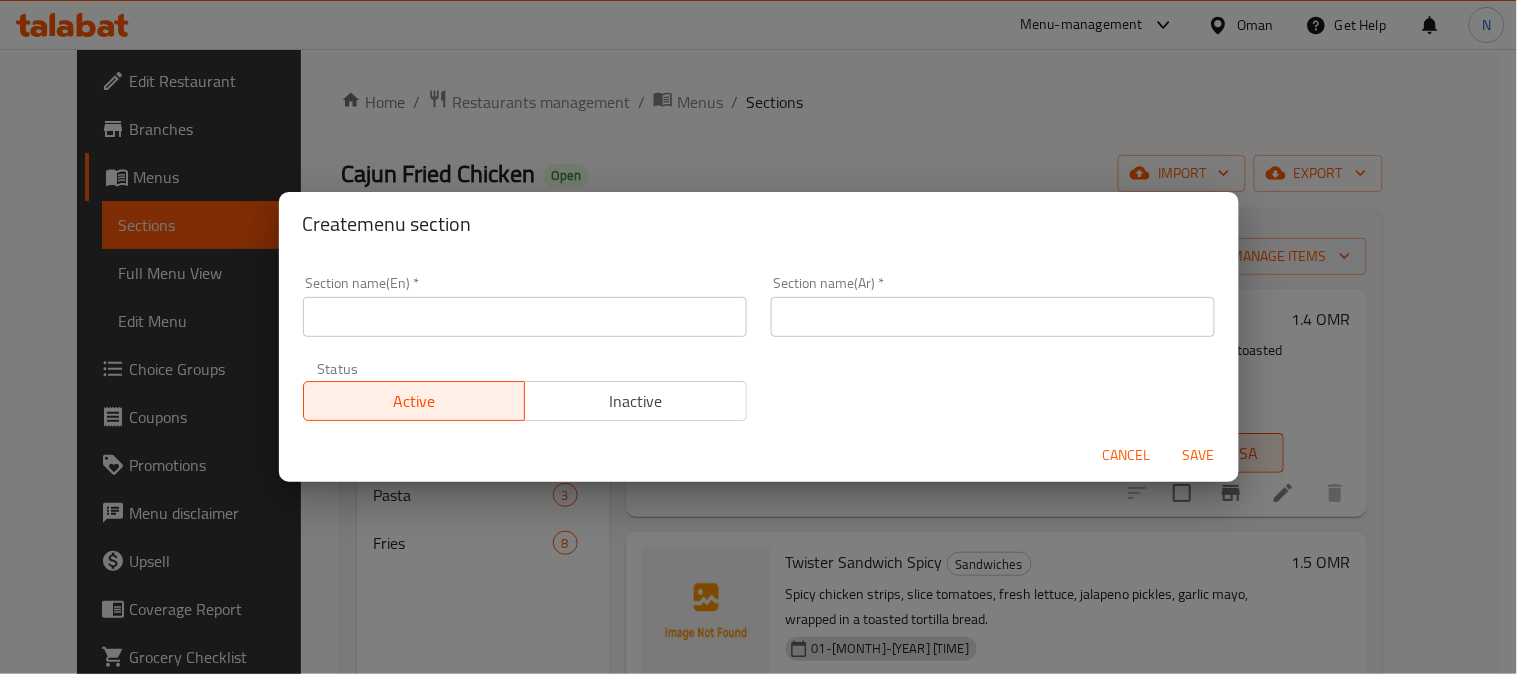 click at bounding box center (525, 317) 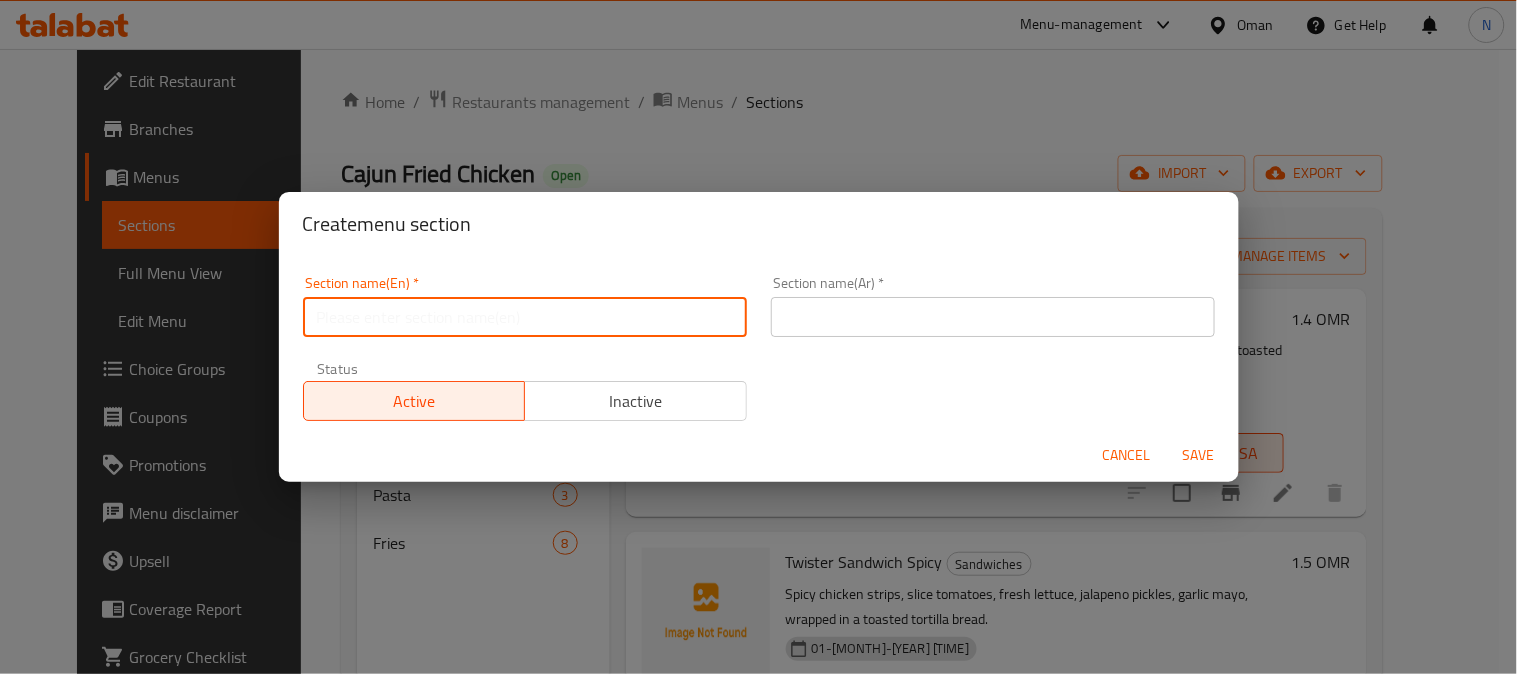 paste on "Snack" 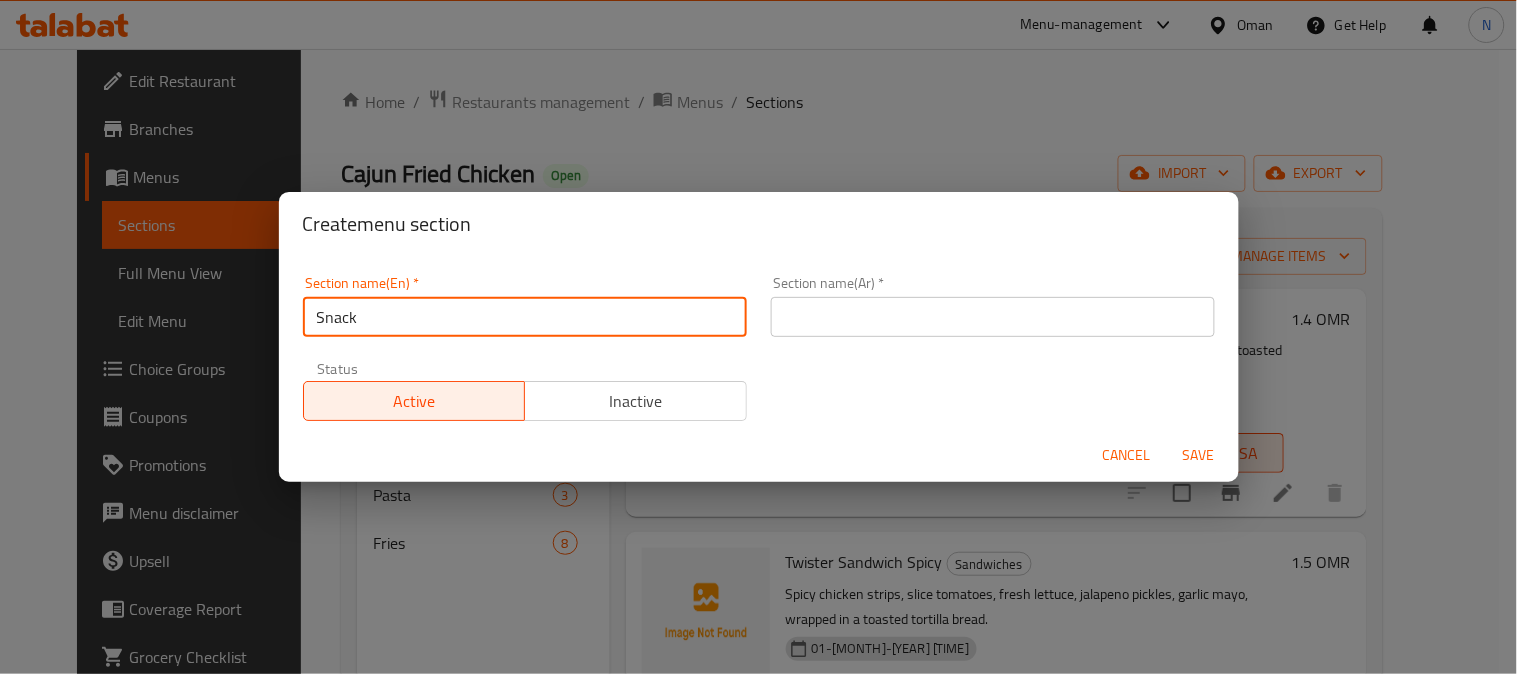 type on "Snack" 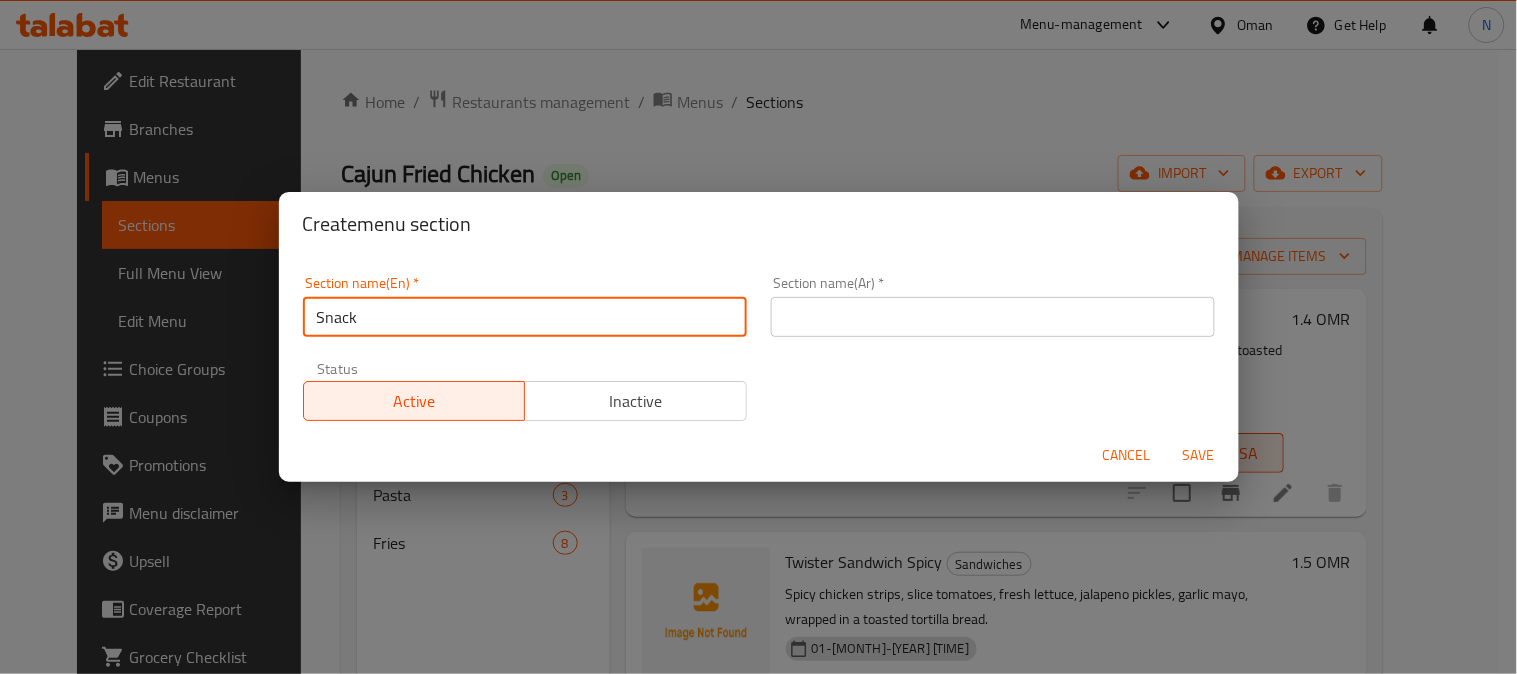 click at bounding box center [993, 317] 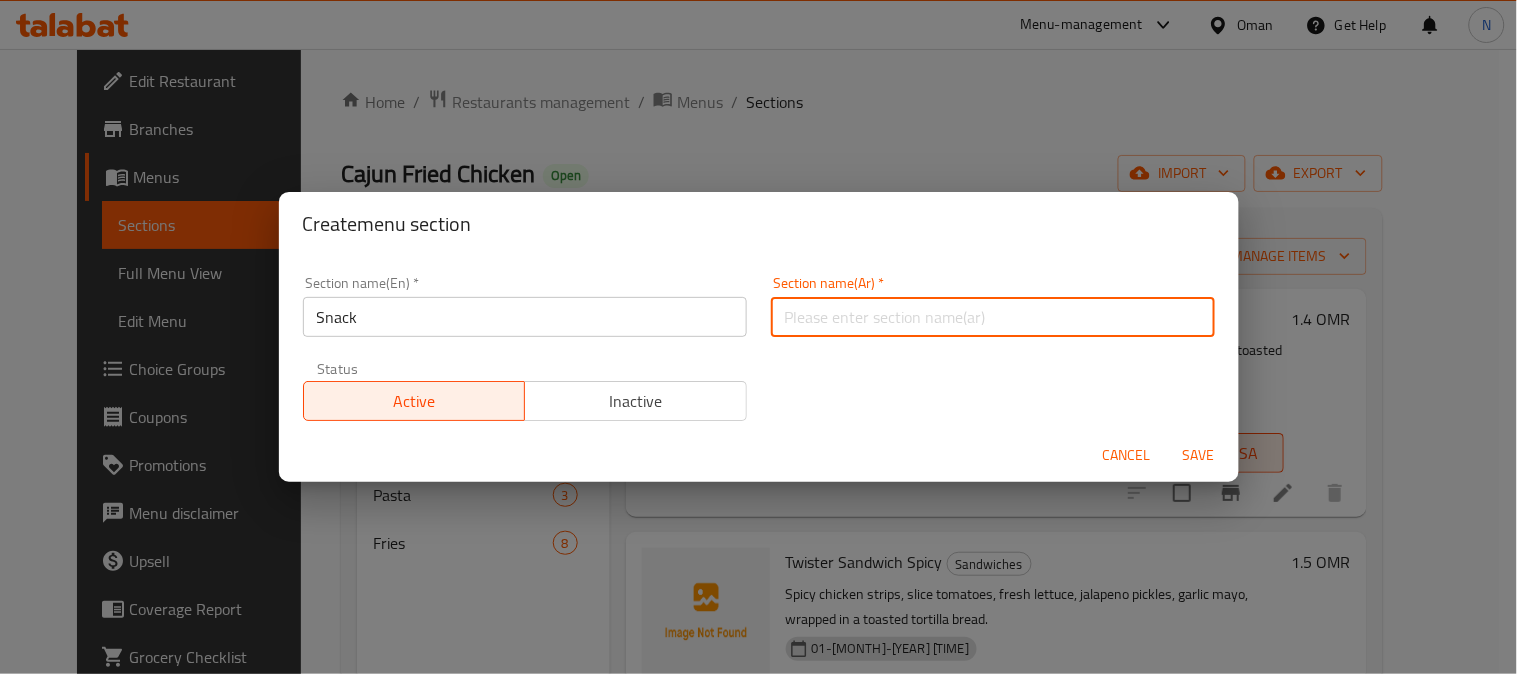 paste on "وجبة خفيفة" 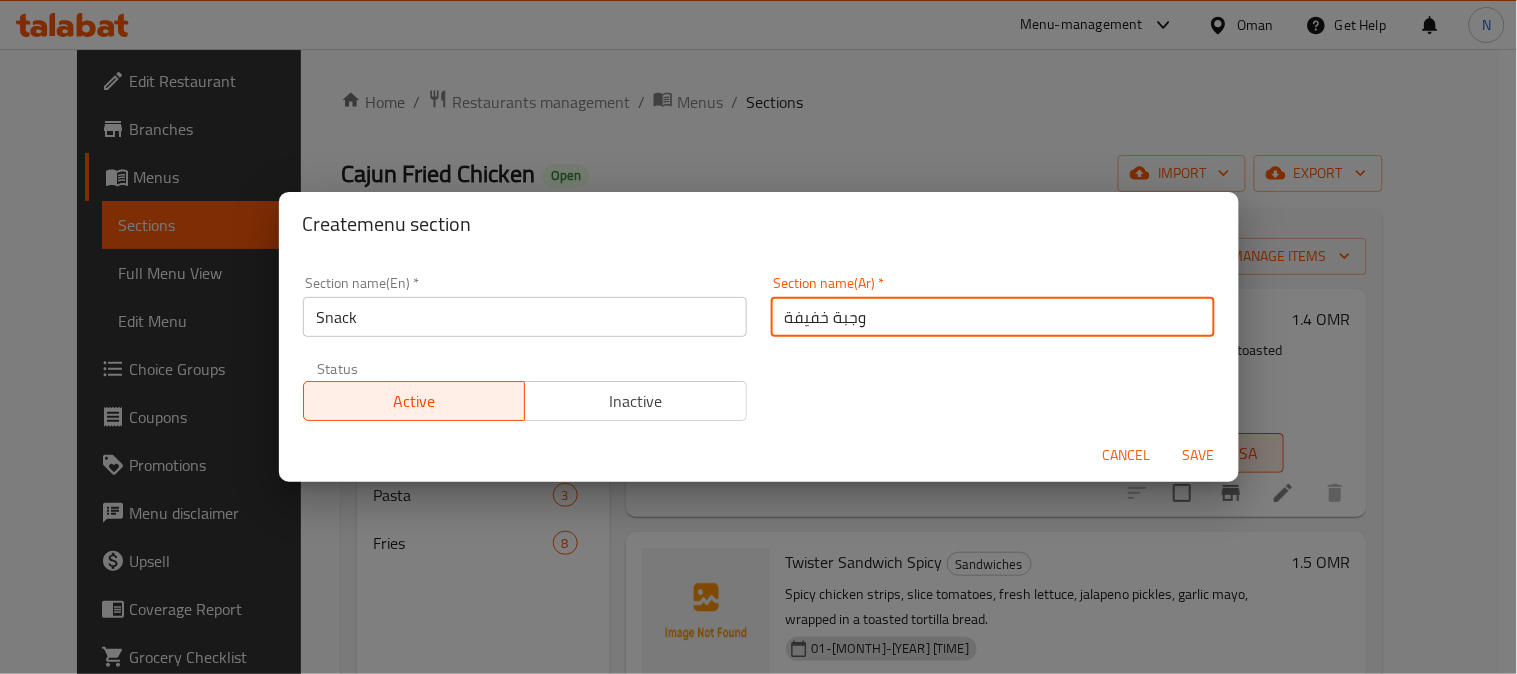 type on "وجبة خفيفة" 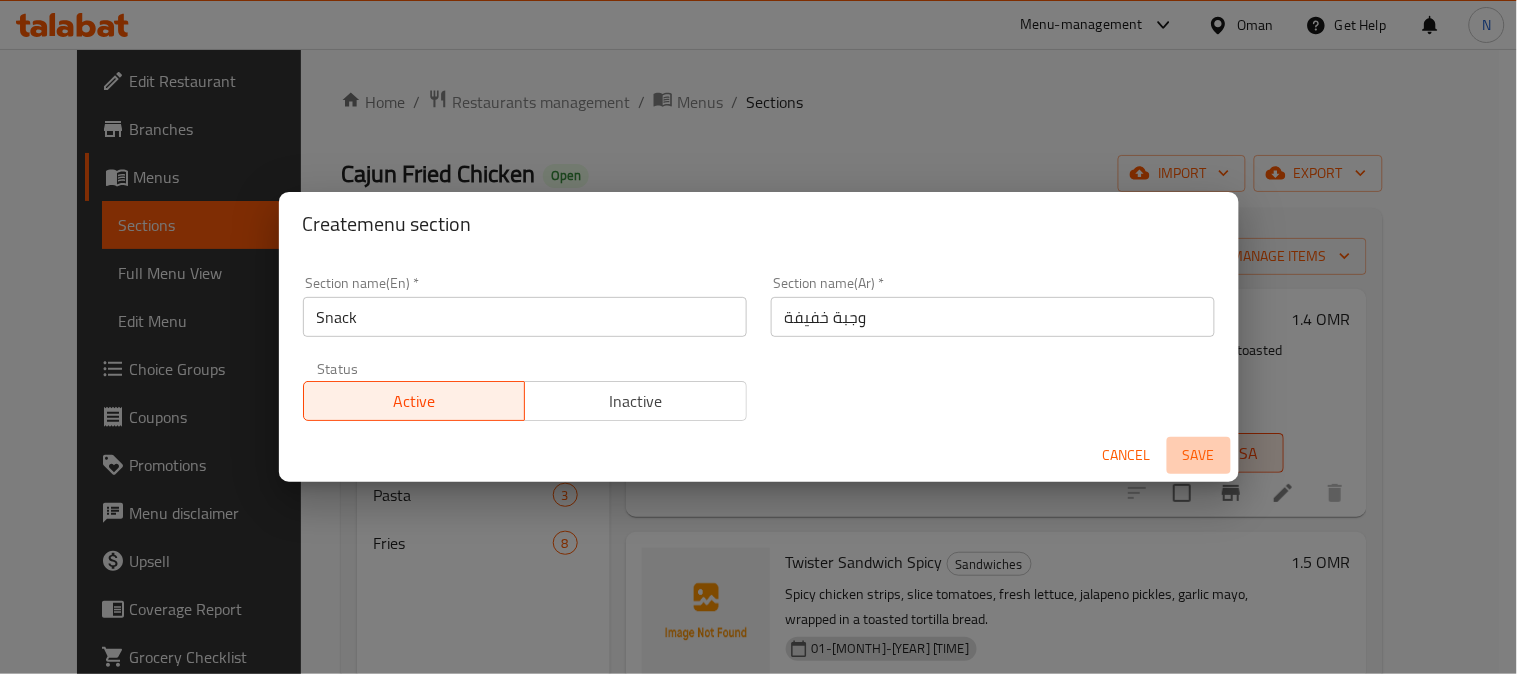 click on "Save" at bounding box center (1199, 455) 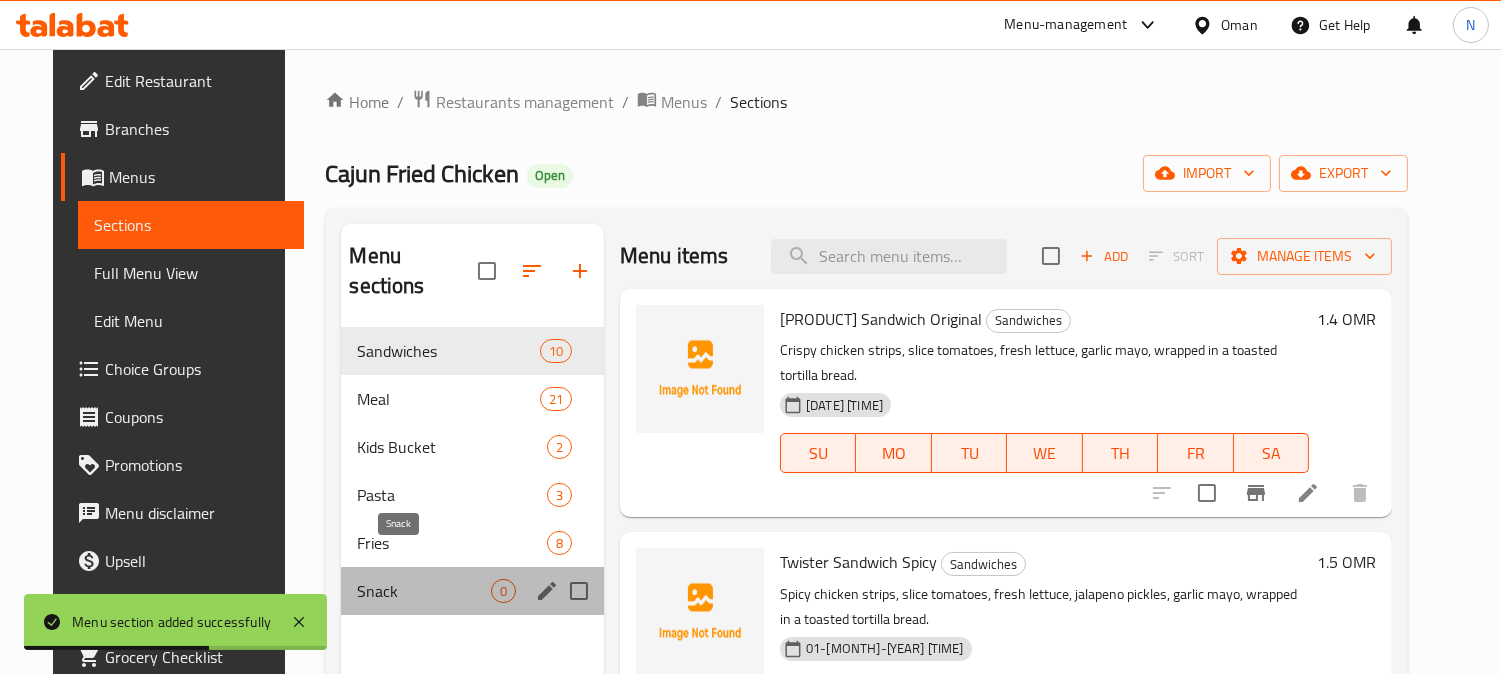 click on "Snack" at bounding box center (424, 591) 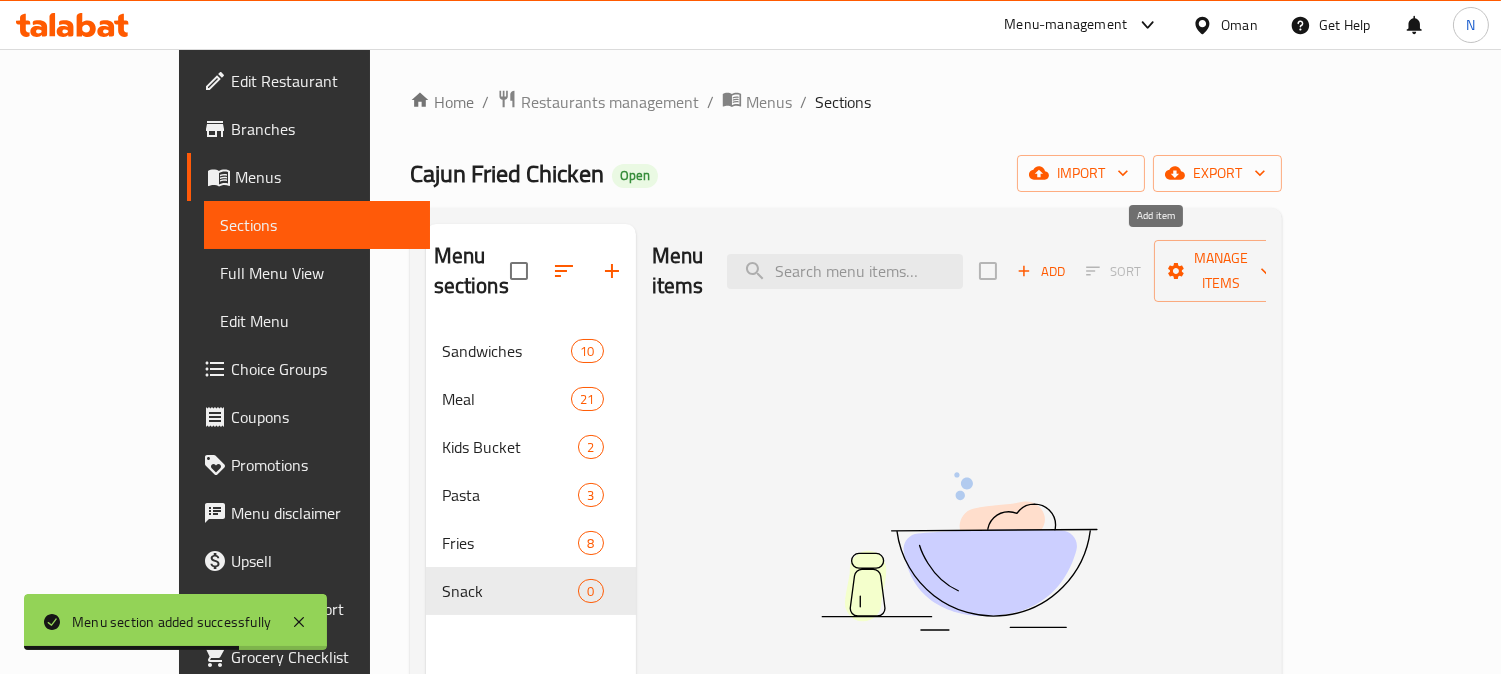 click on "Add" at bounding box center (1041, 271) 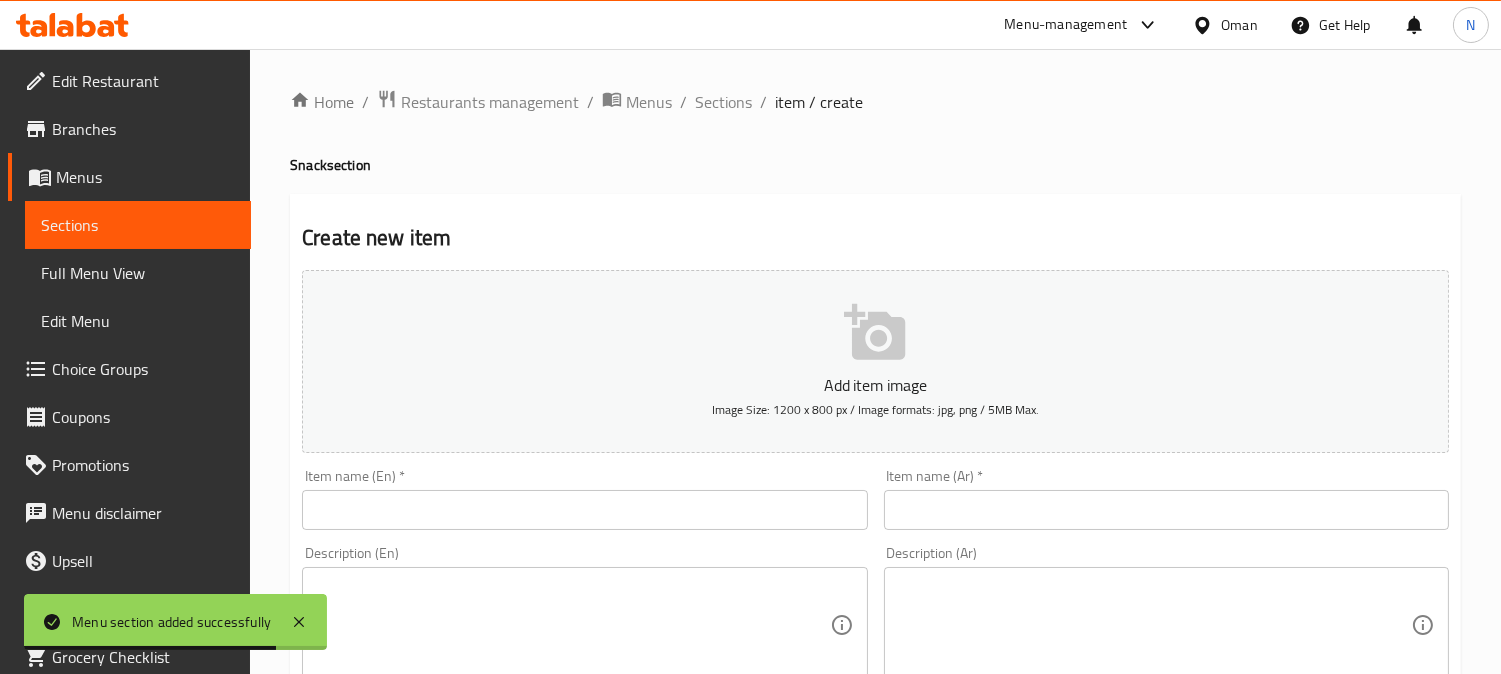 click at bounding box center [584, 510] 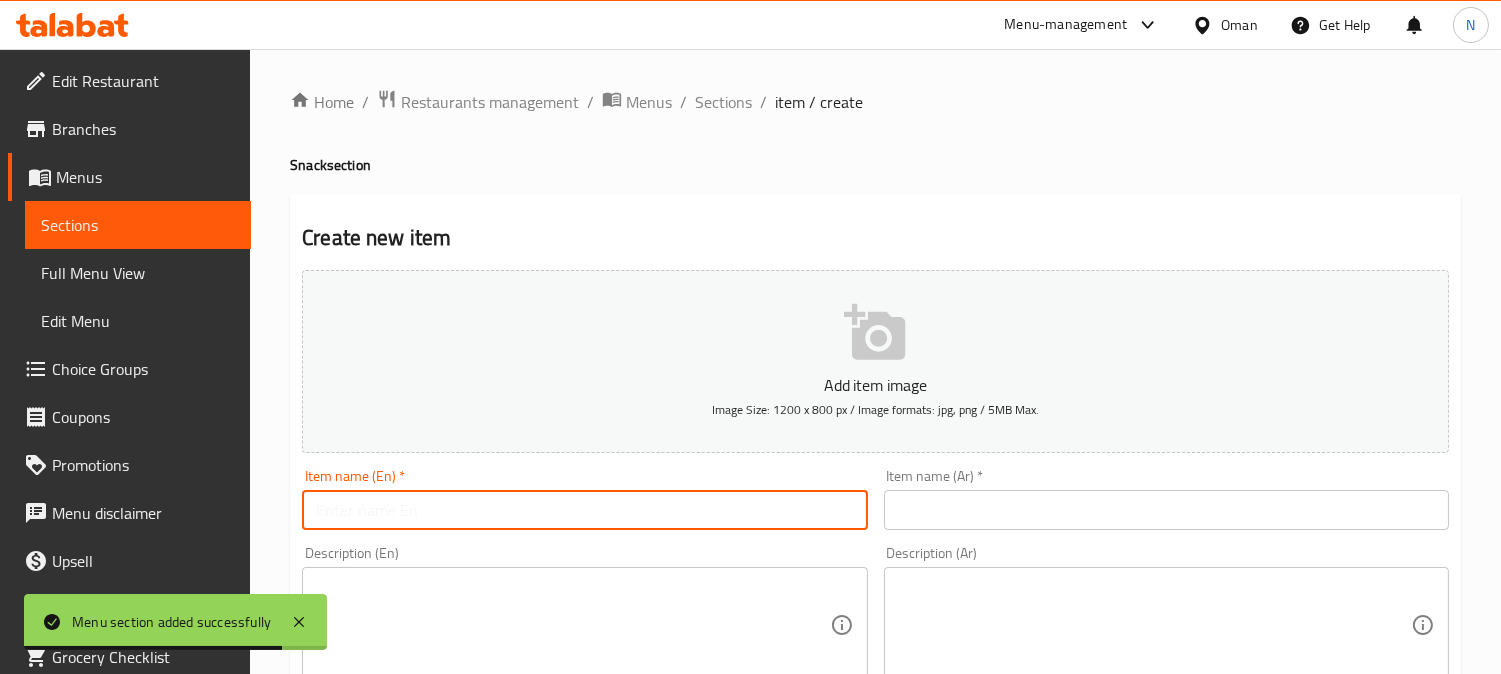 paste on "1 Piece Of Strips" 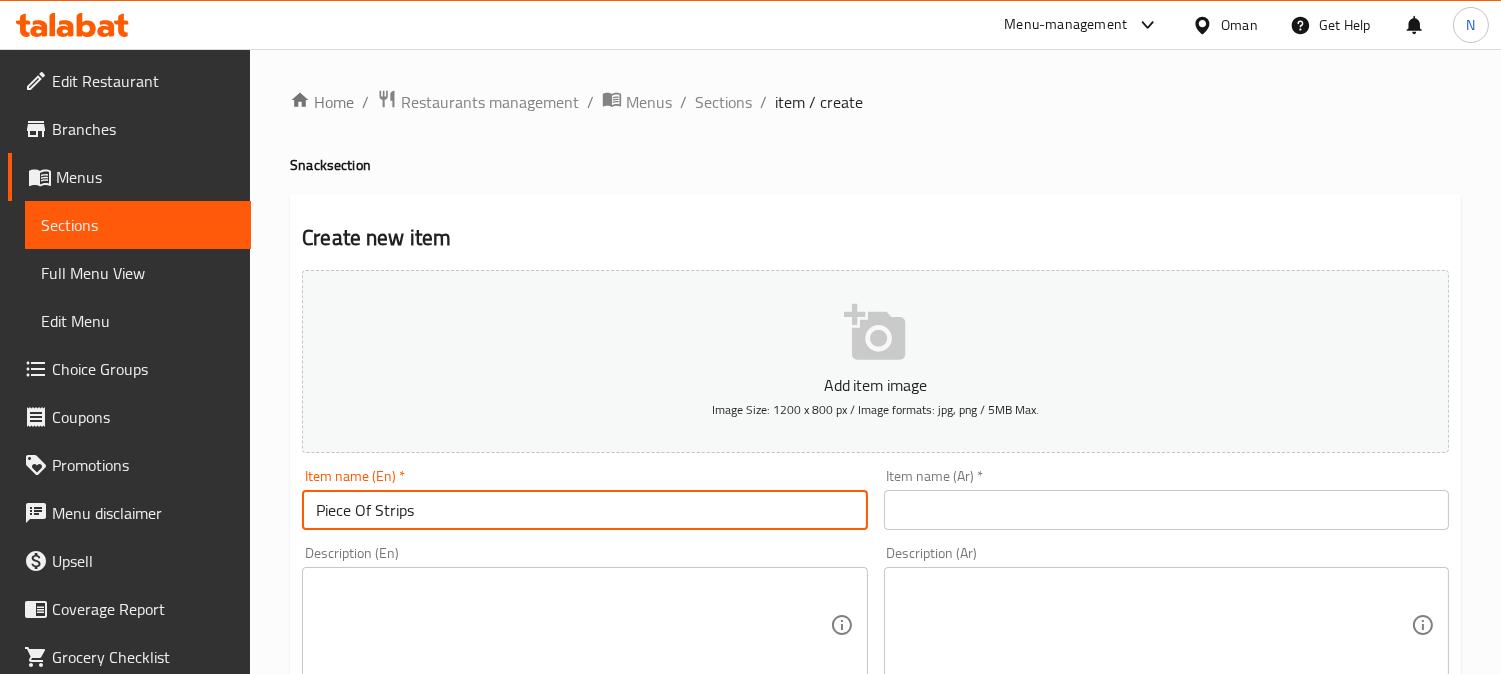 type on "1 Piece Of Strips" 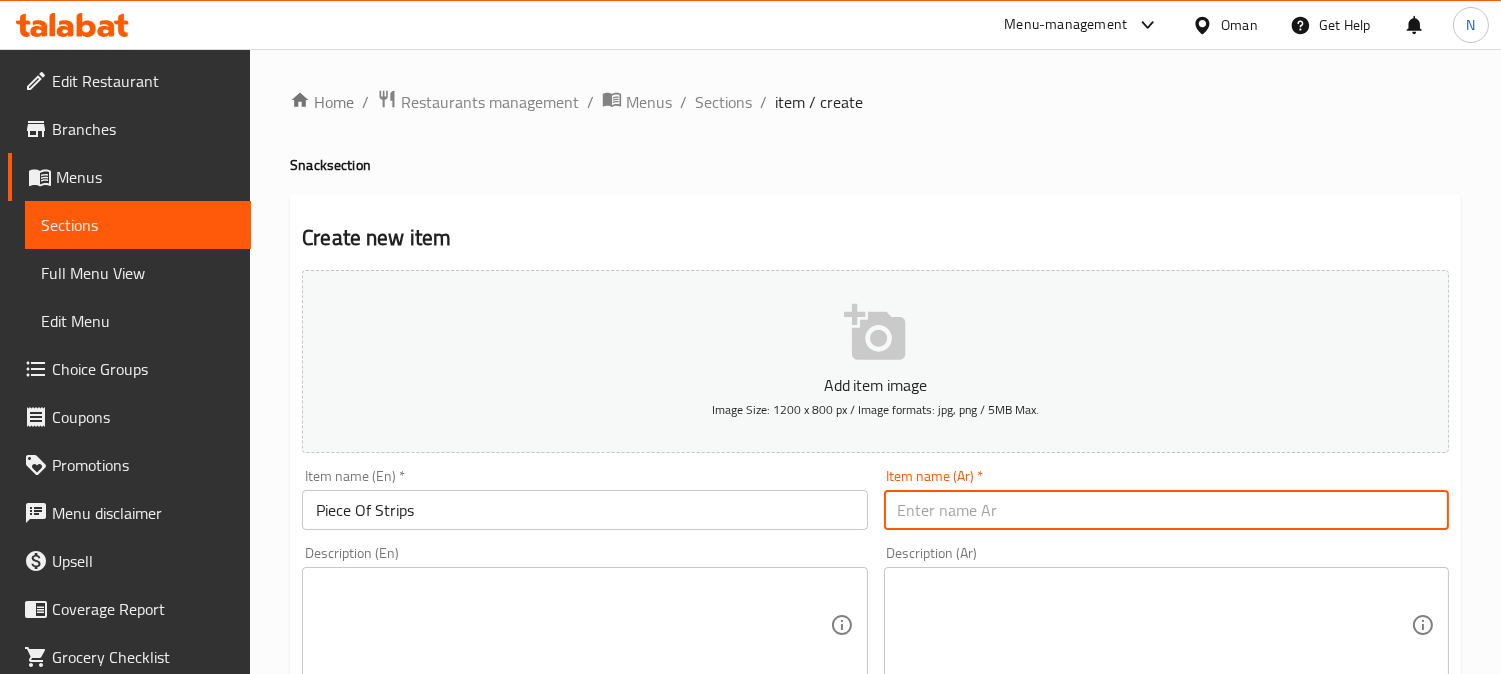 click at bounding box center (1166, 510) 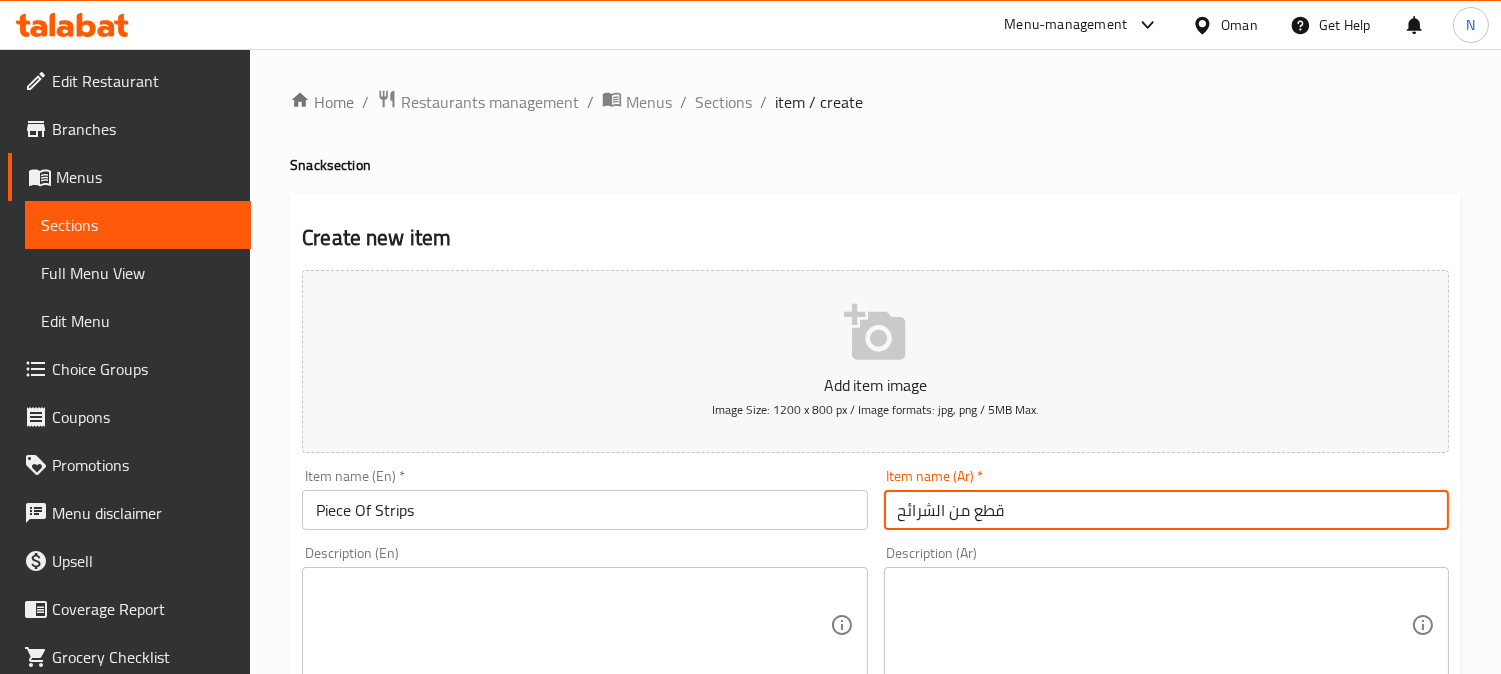 click on "1 قطع من الشرائح" at bounding box center (1166, 510) 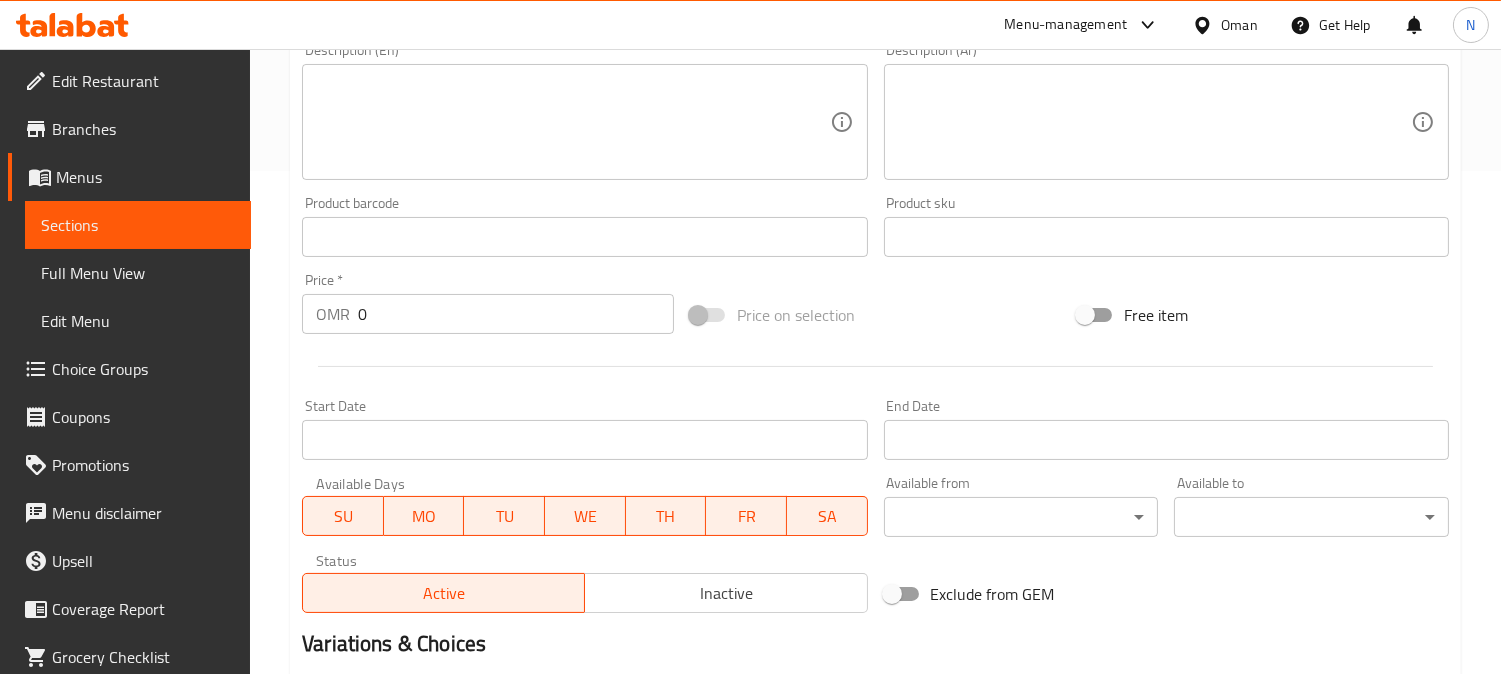 scroll, scrollTop: 555, scrollLeft: 0, axis: vertical 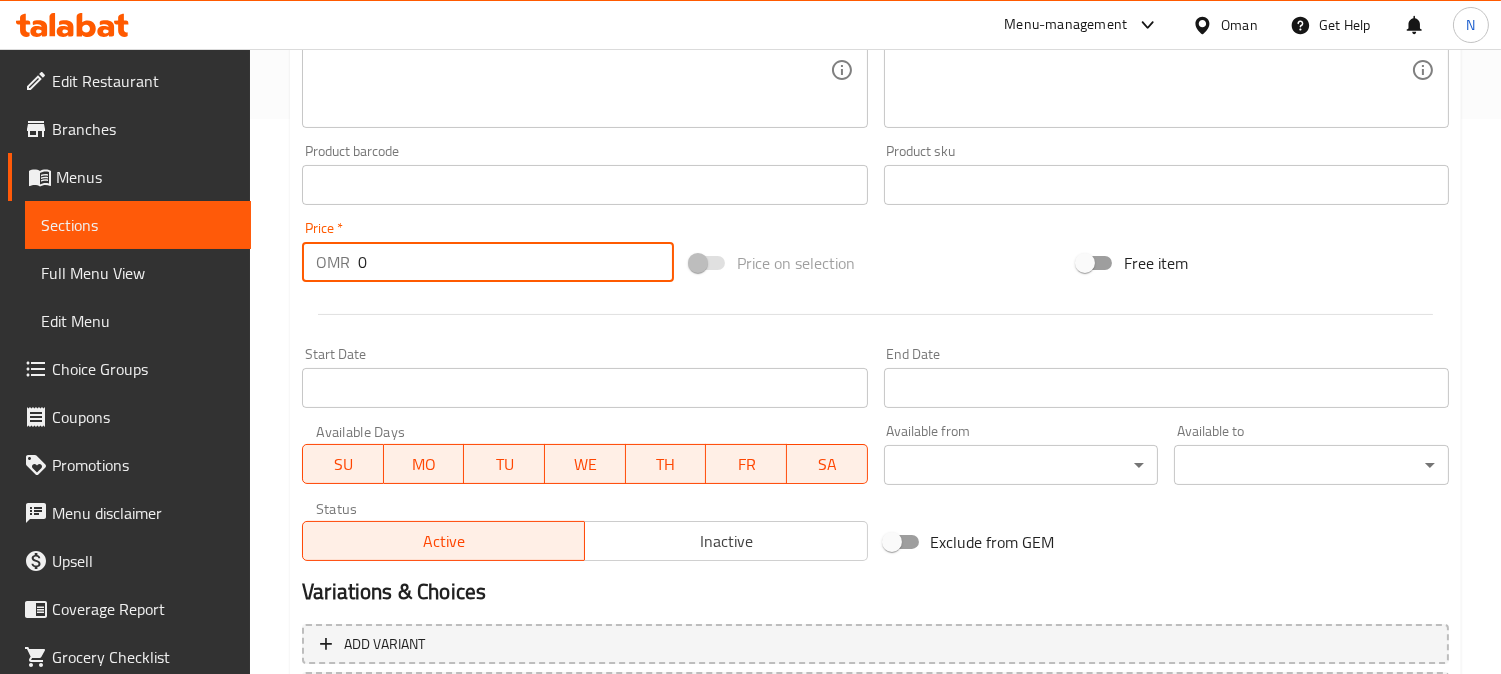 drag, startPoint x: 388, startPoint y: 275, endPoint x: 326, endPoint y: 300, distance: 66.85058 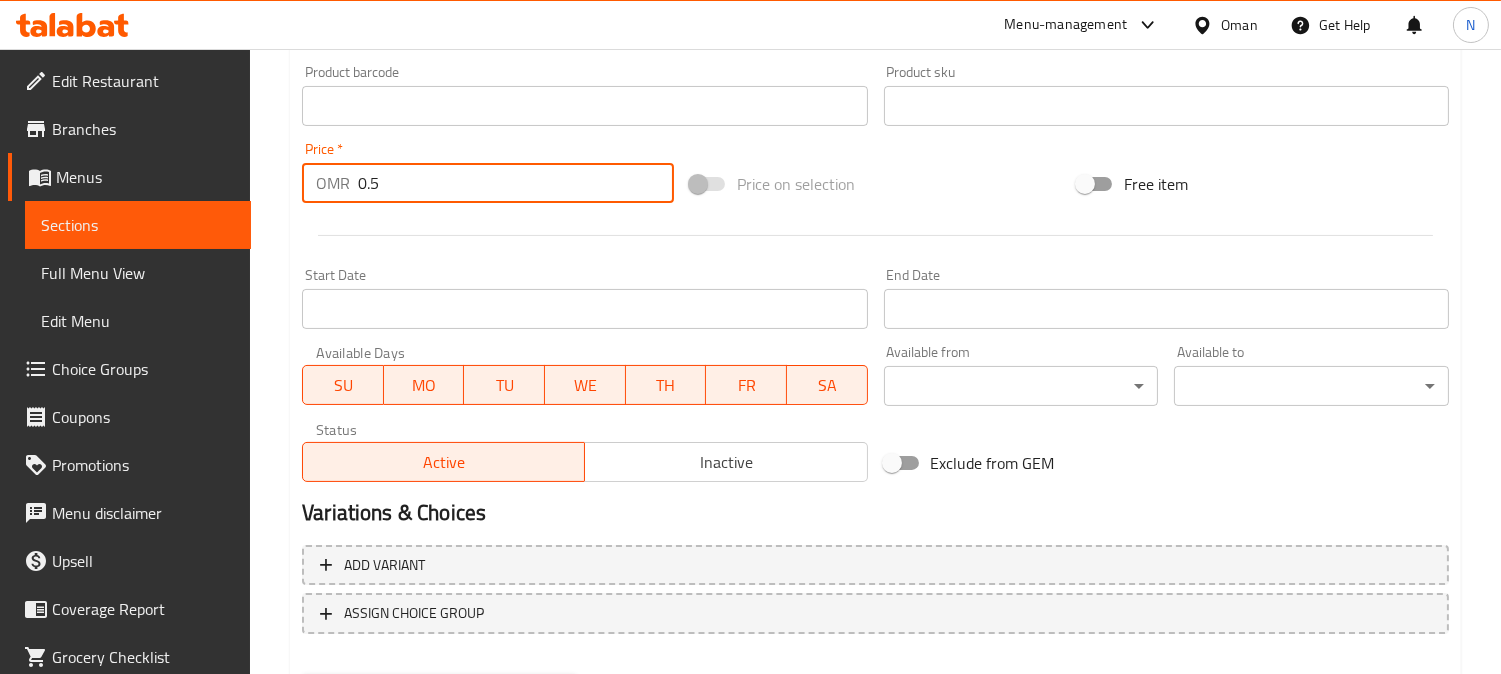 scroll, scrollTop: 735, scrollLeft: 0, axis: vertical 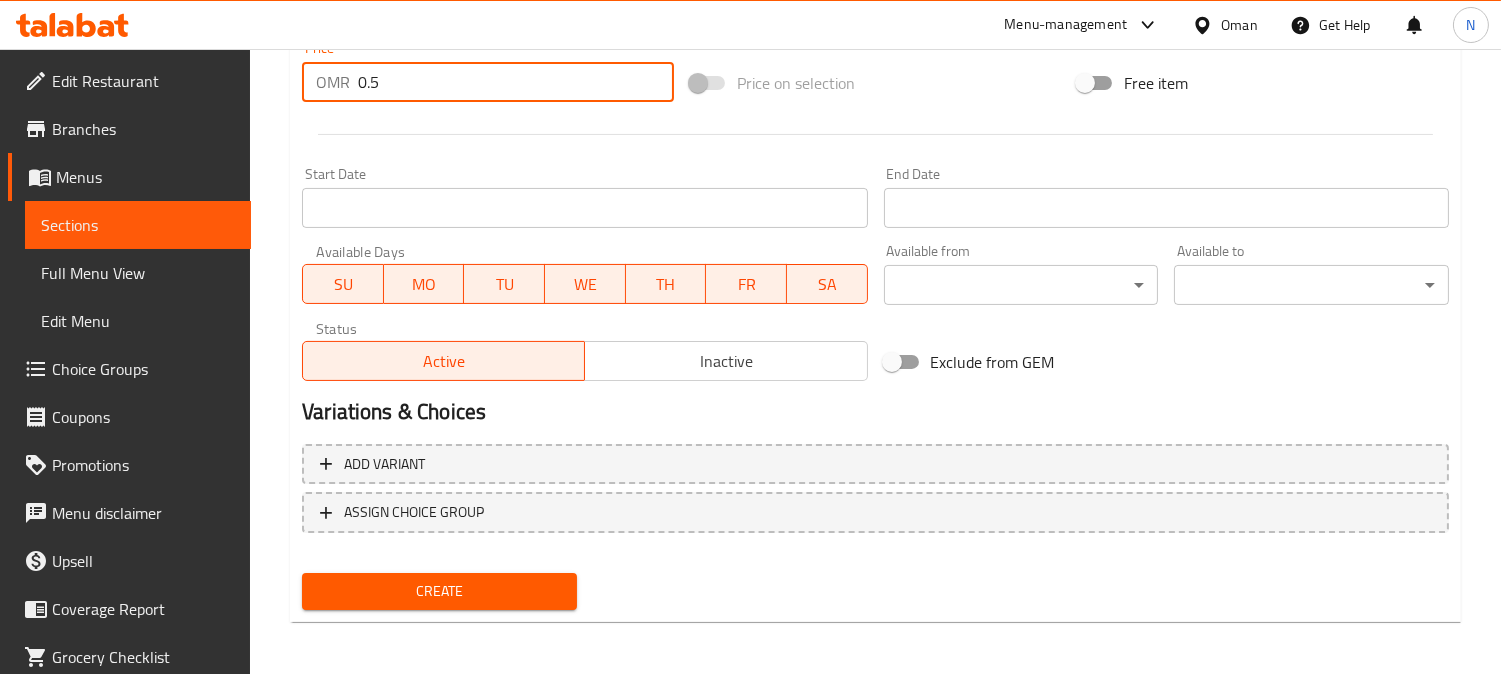 type on "0.5" 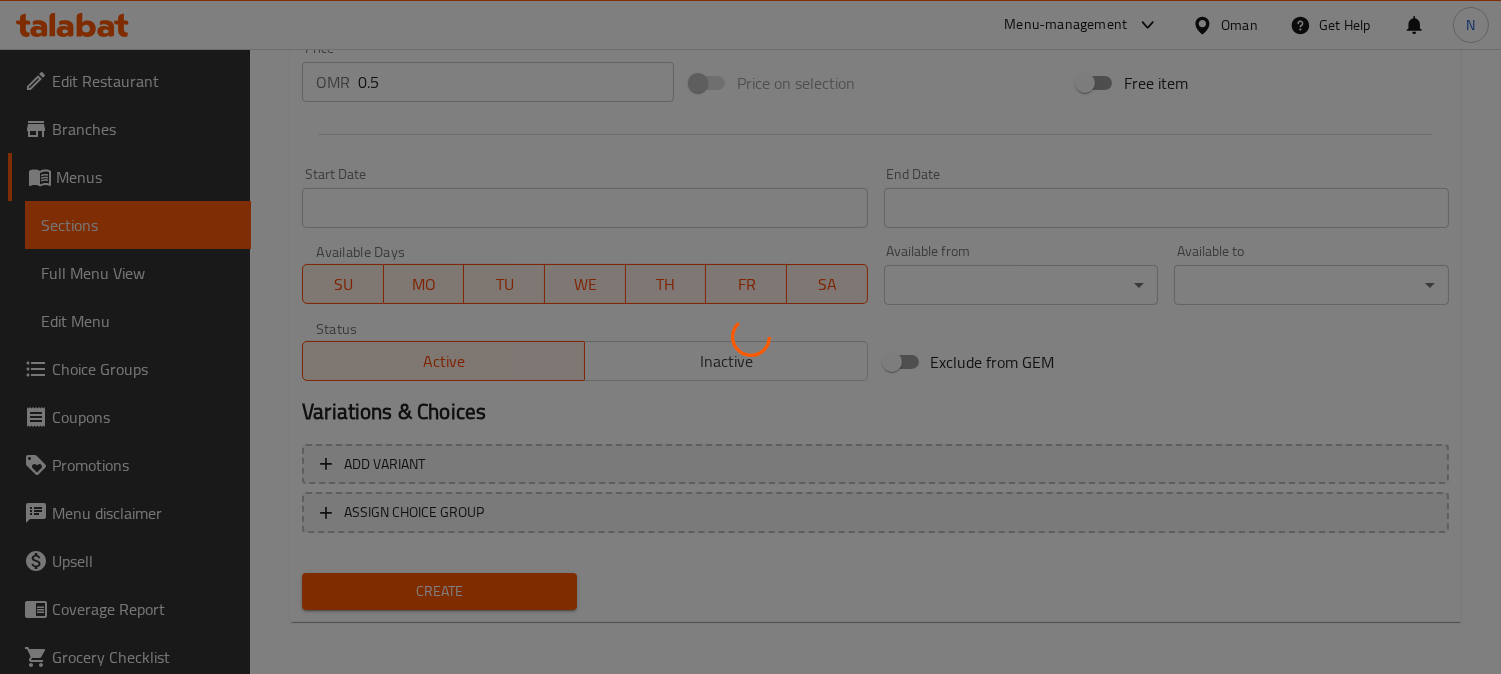 type 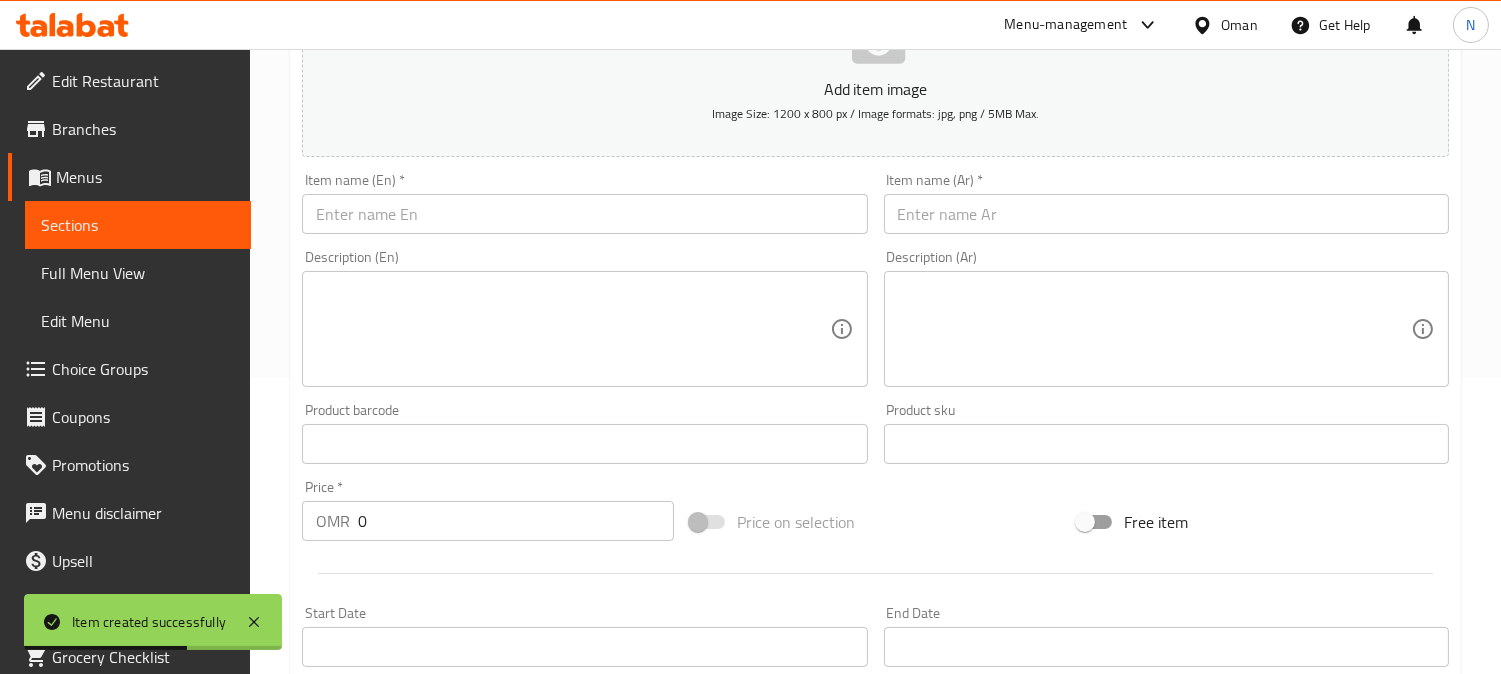scroll, scrollTop: 291, scrollLeft: 0, axis: vertical 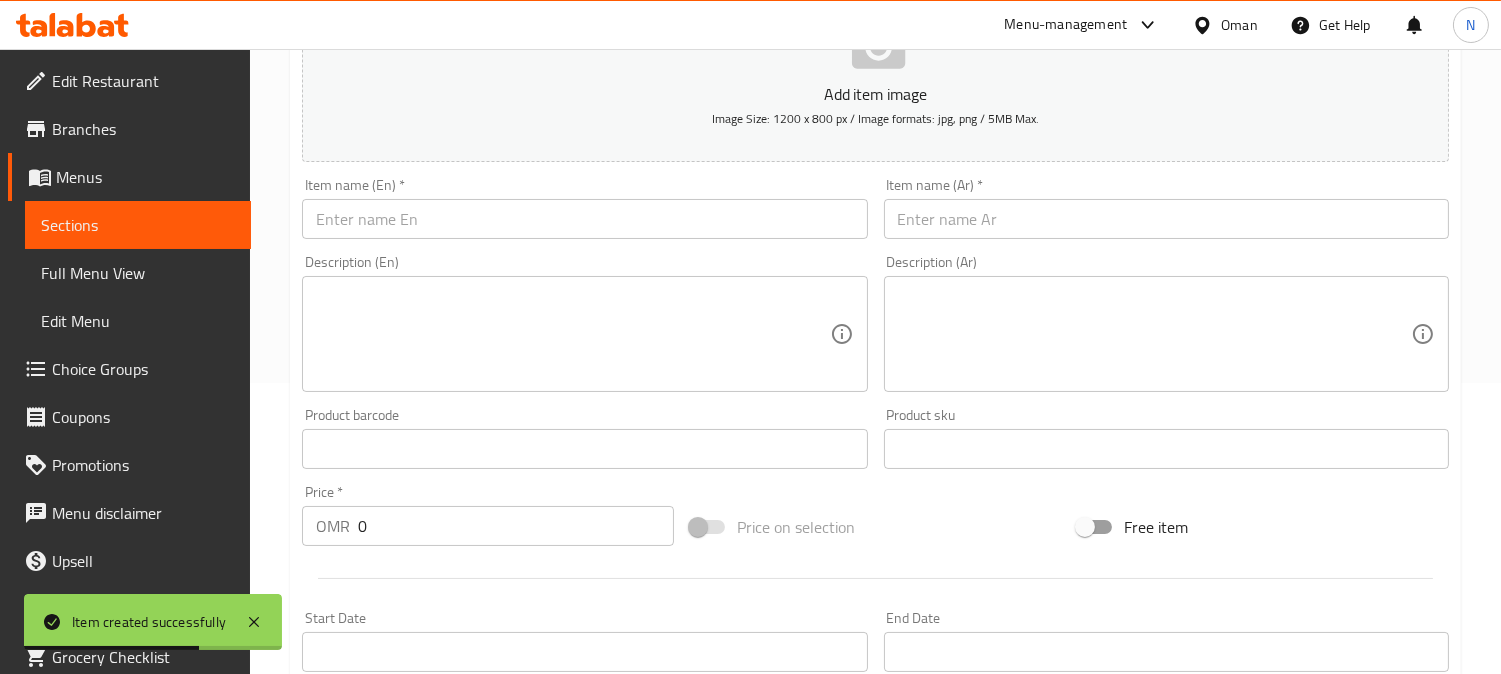 click at bounding box center [584, 219] 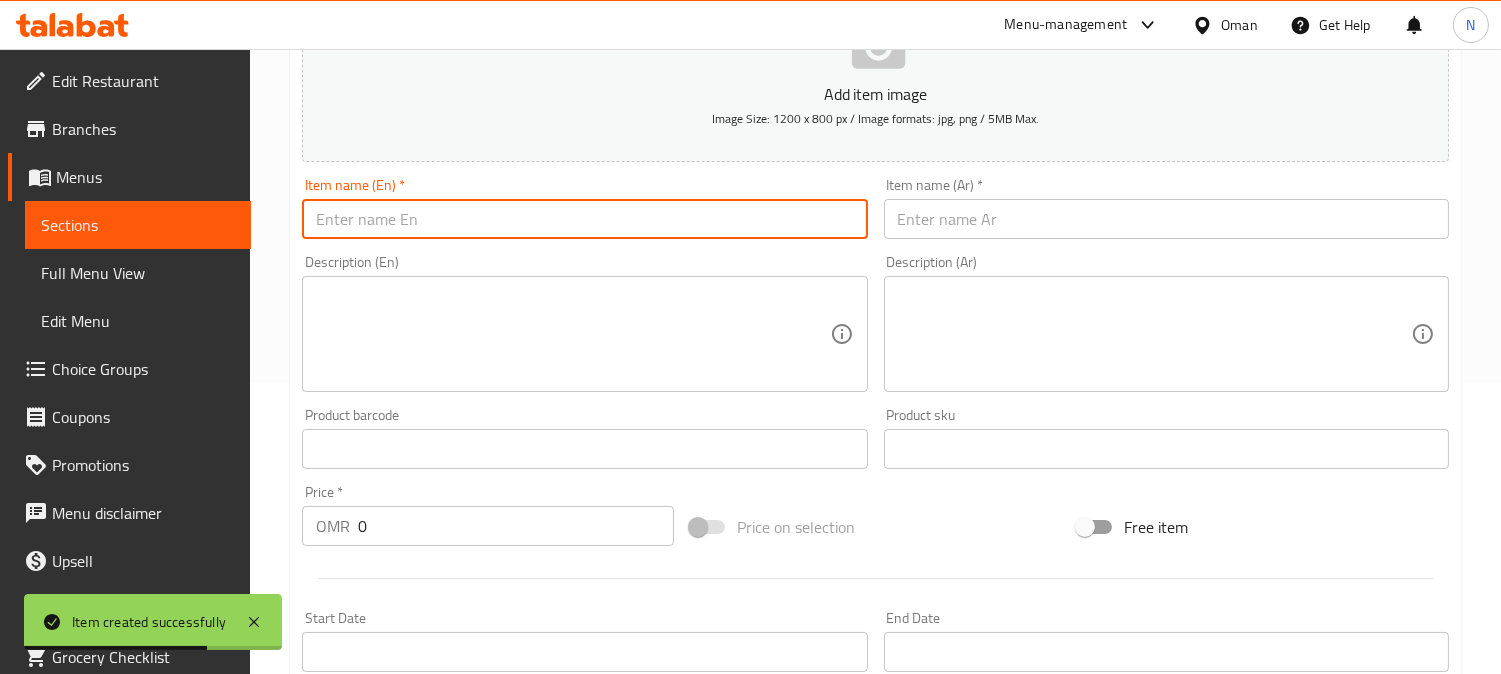 paste on "6 Pcs Chicken Nuggets" 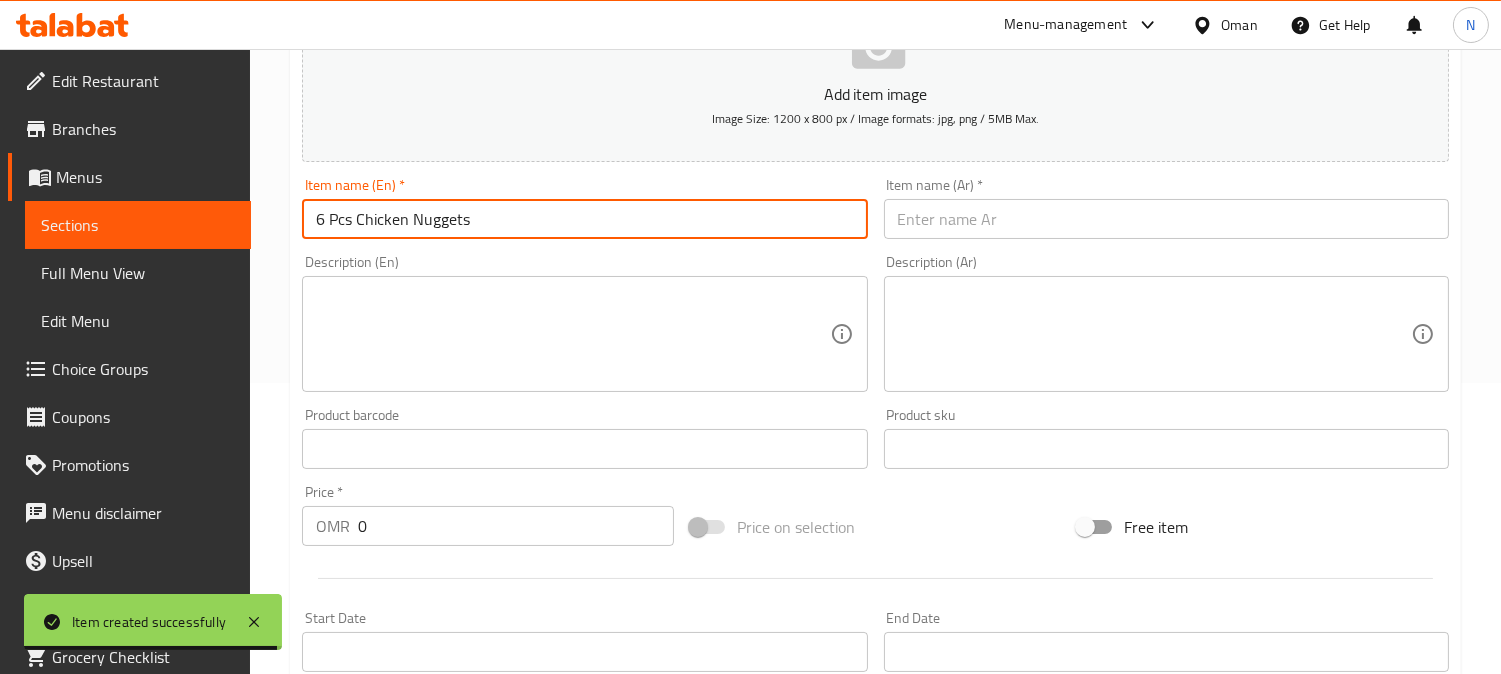 type on "6 Pcs Chicken Nuggets" 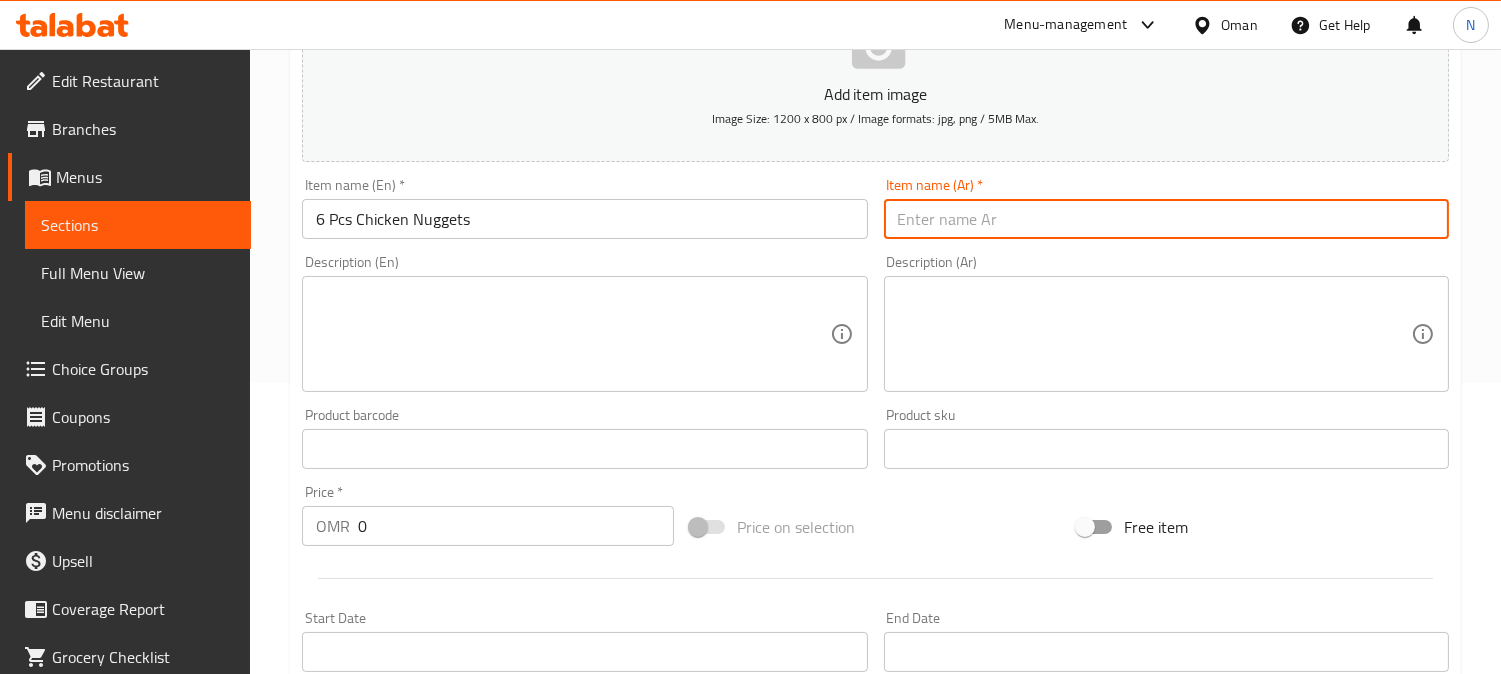 click at bounding box center (1166, 219) 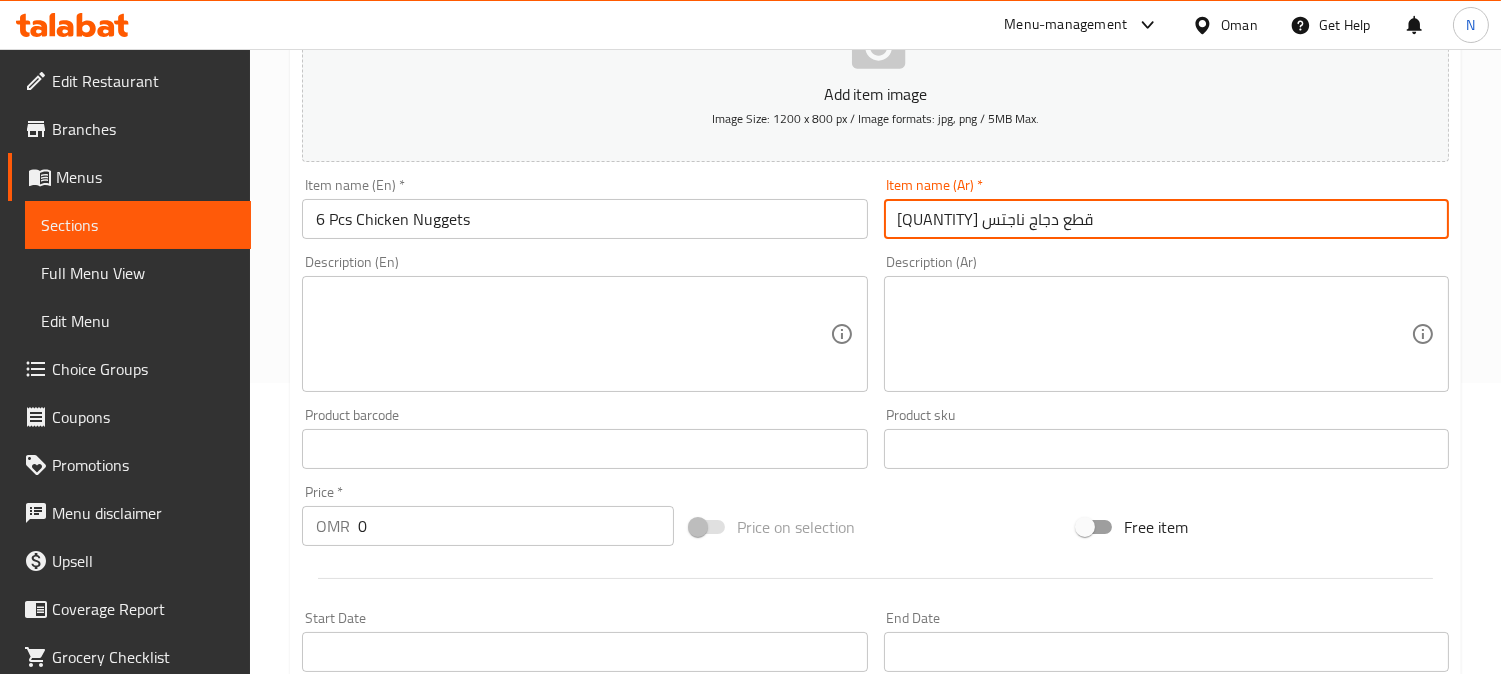 type on "6 قطع دجاج ناجتس" 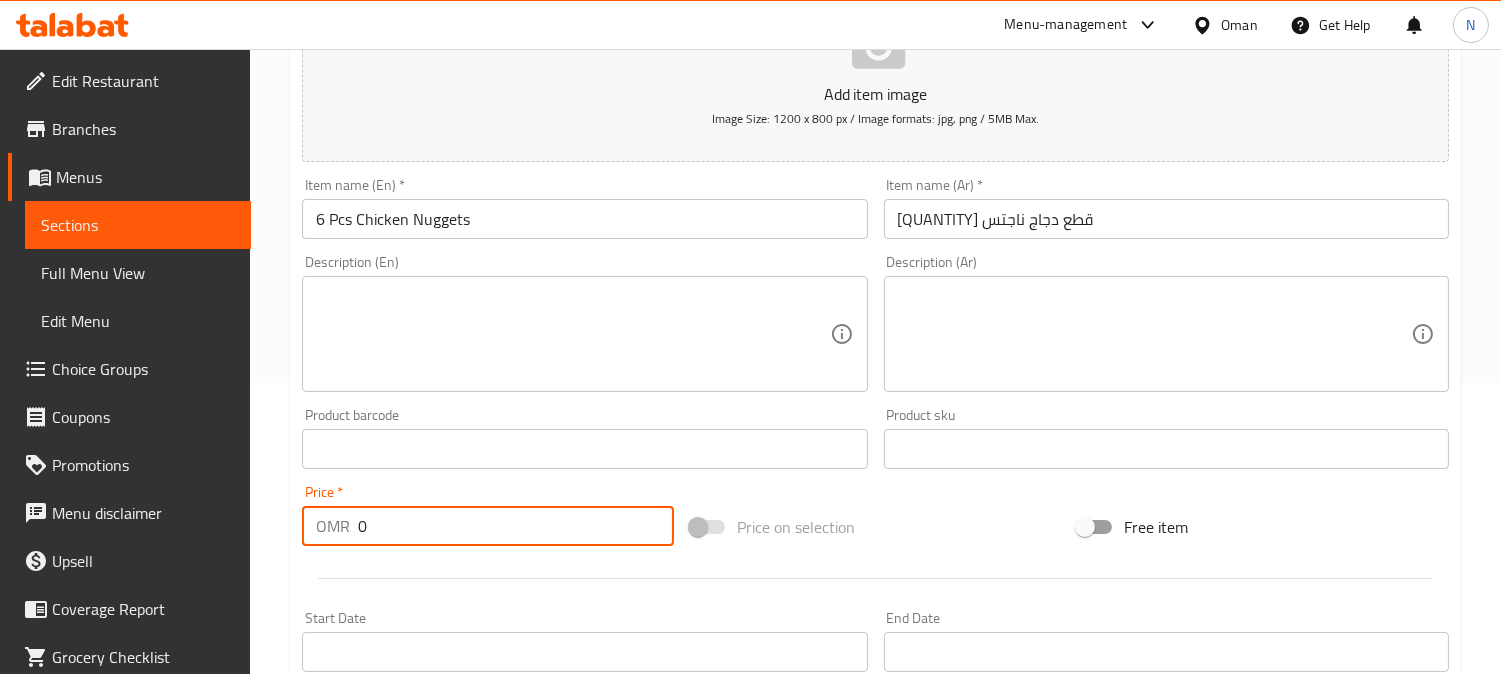 drag, startPoint x: 378, startPoint y: 540, endPoint x: 305, endPoint y: 550, distance: 73.68175 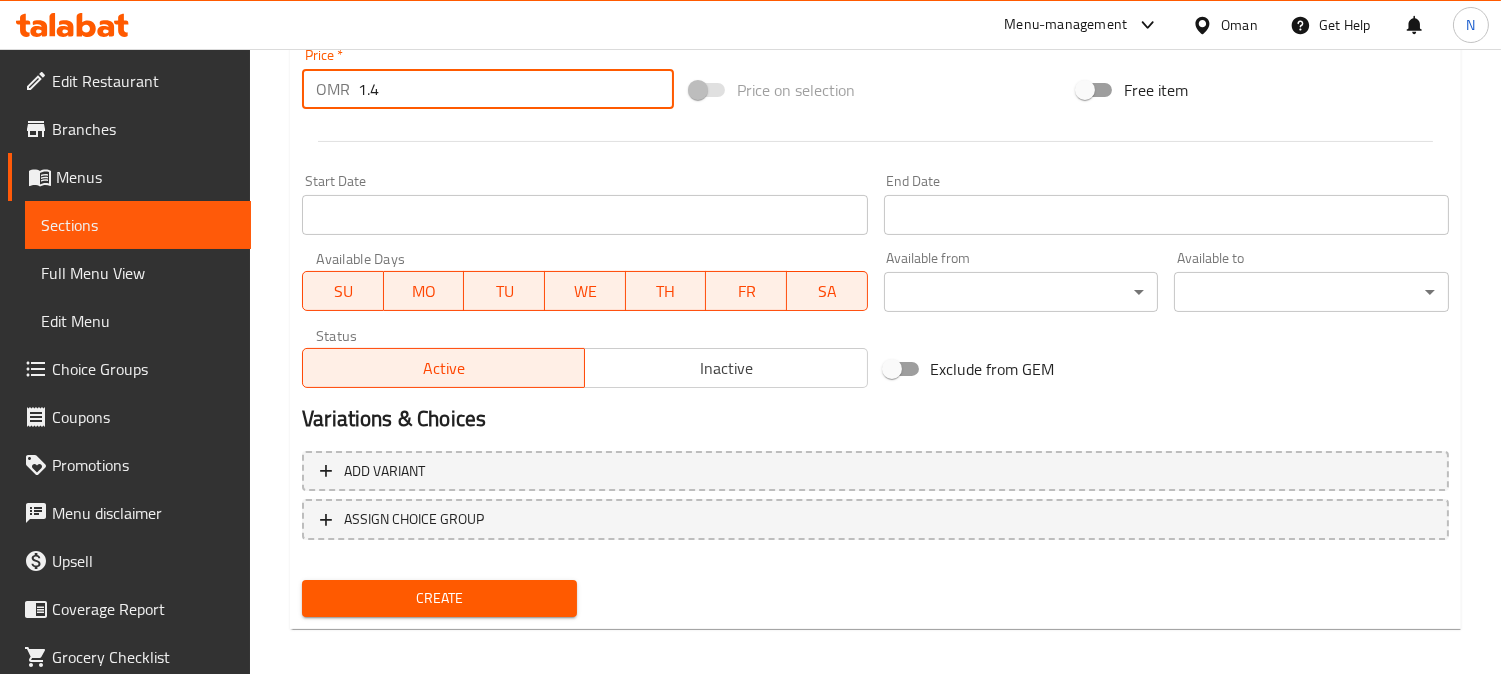 scroll, scrollTop: 735, scrollLeft: 0, axis: vertical 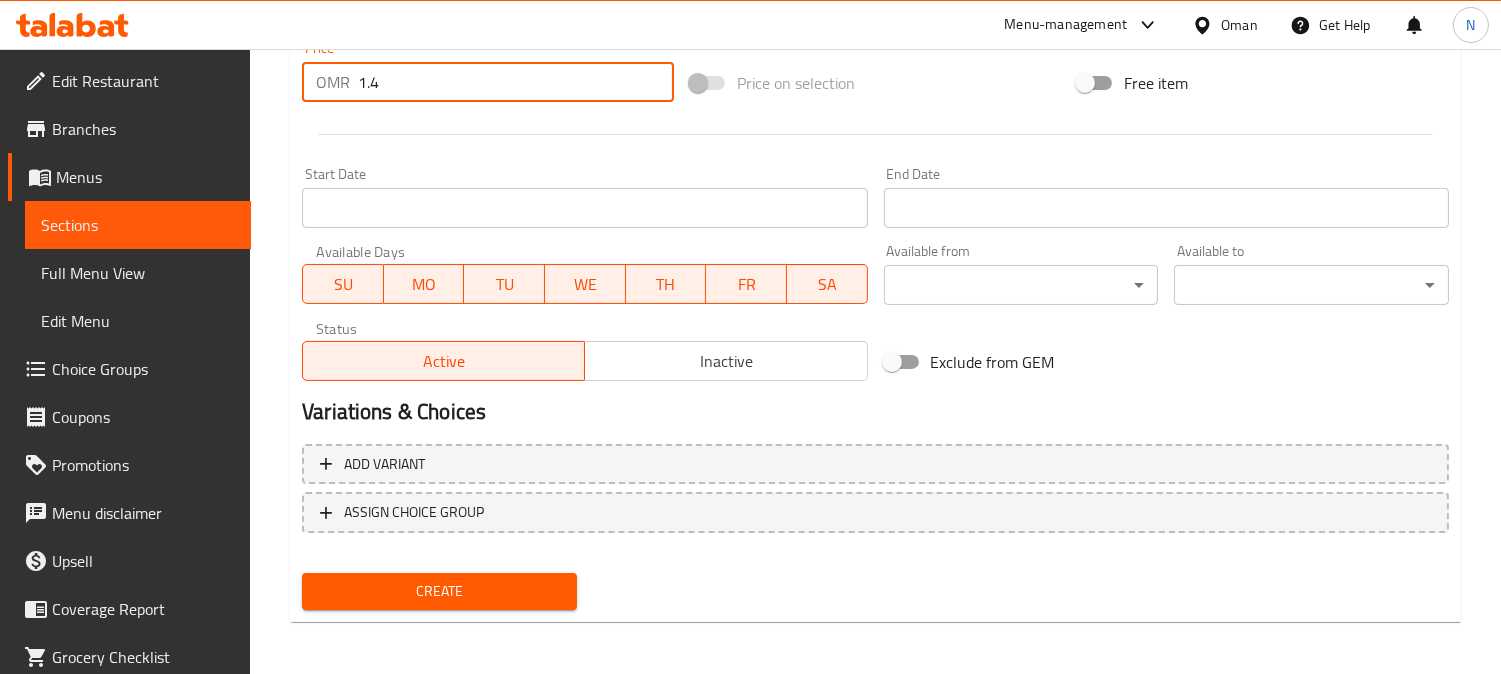 type on "1.4" 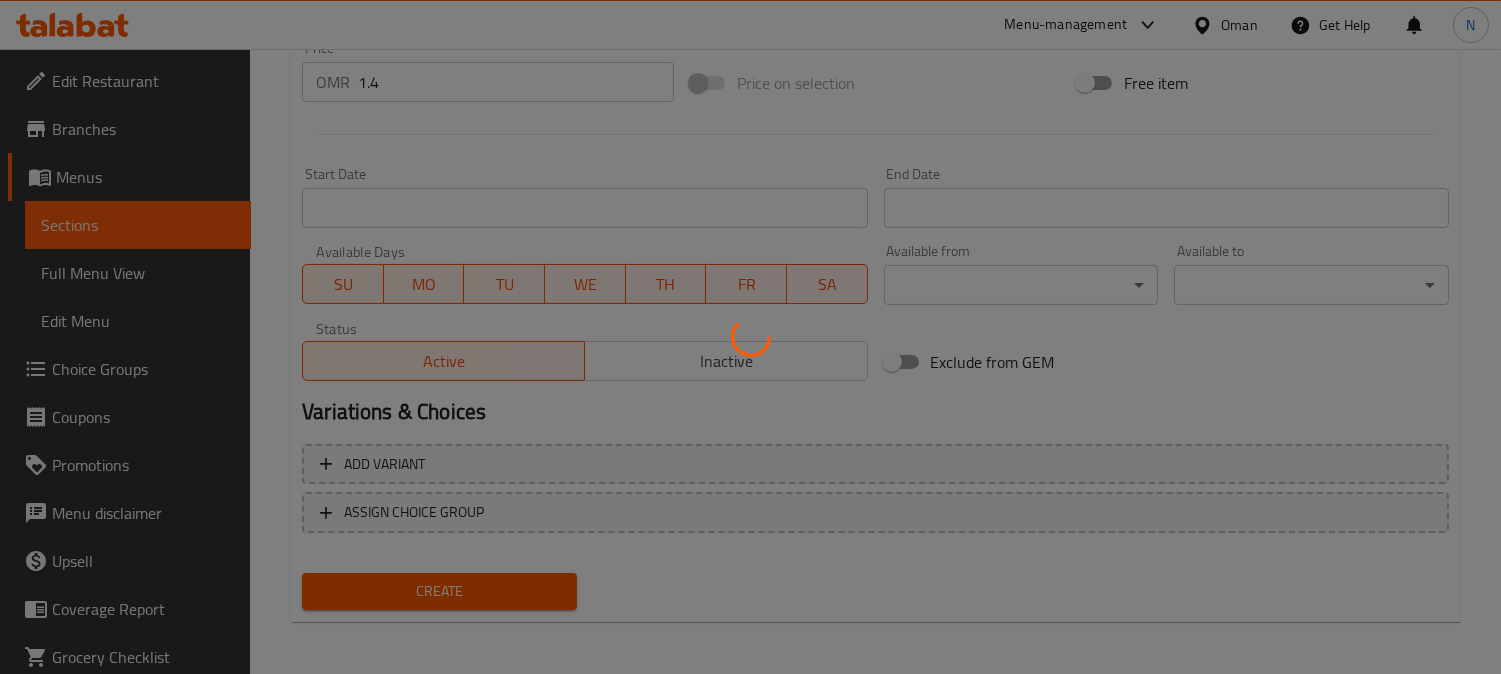 type 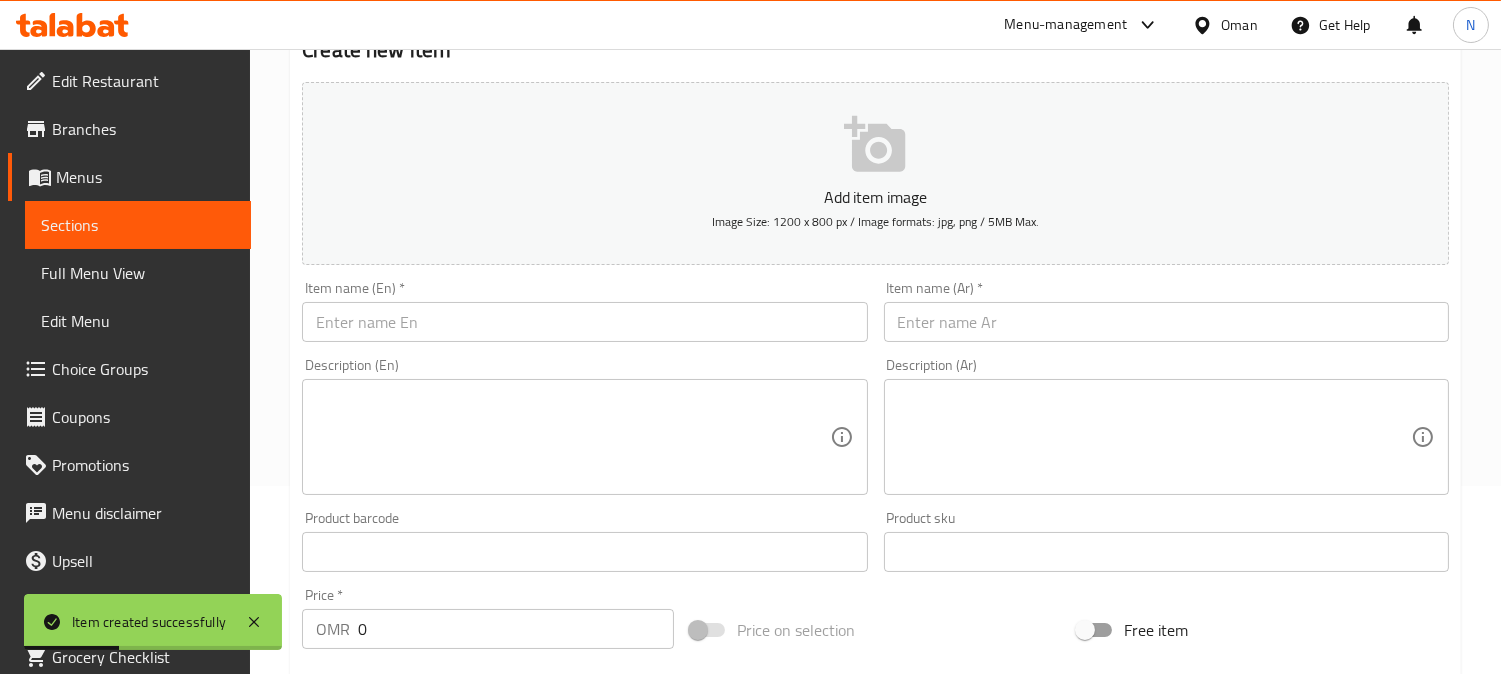 scroll, scrollTop: 180, scrollLeft: 0, axis: vertical 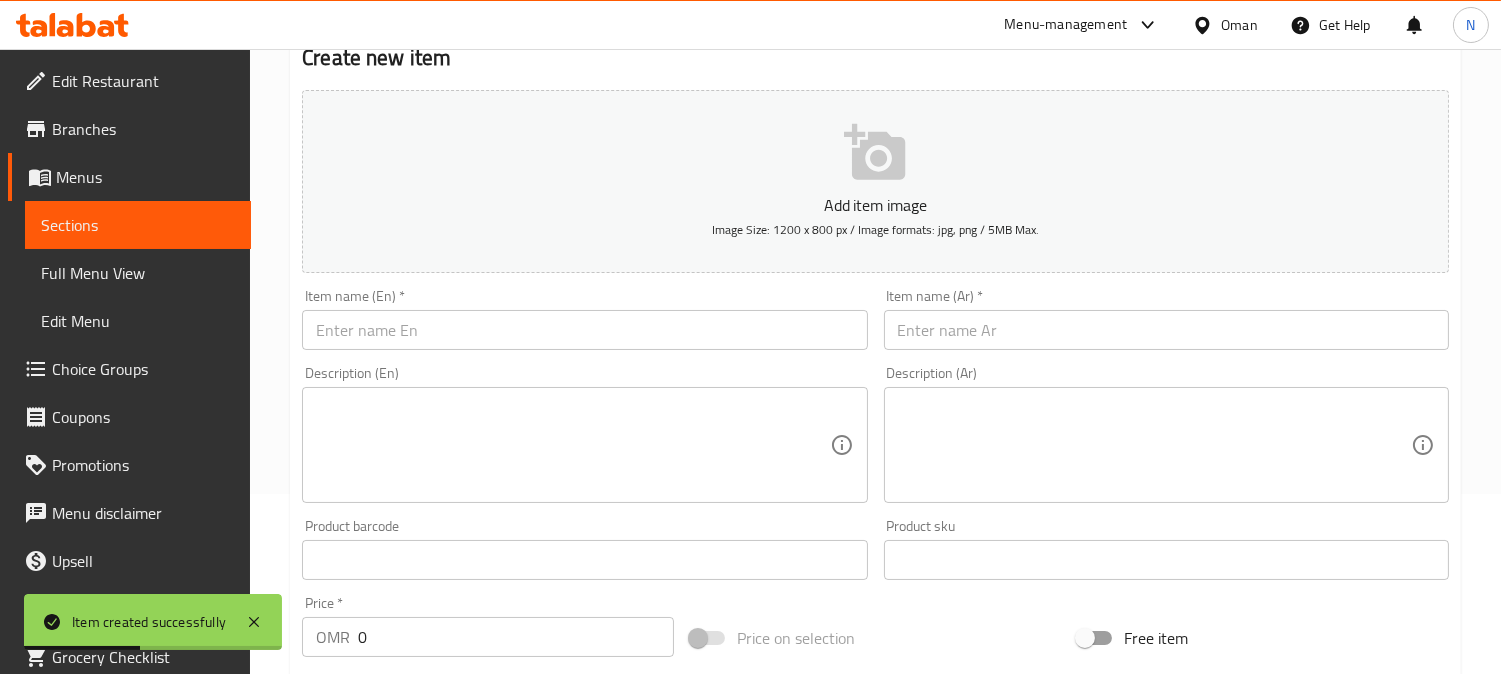 click at bounding box center (584, 330) 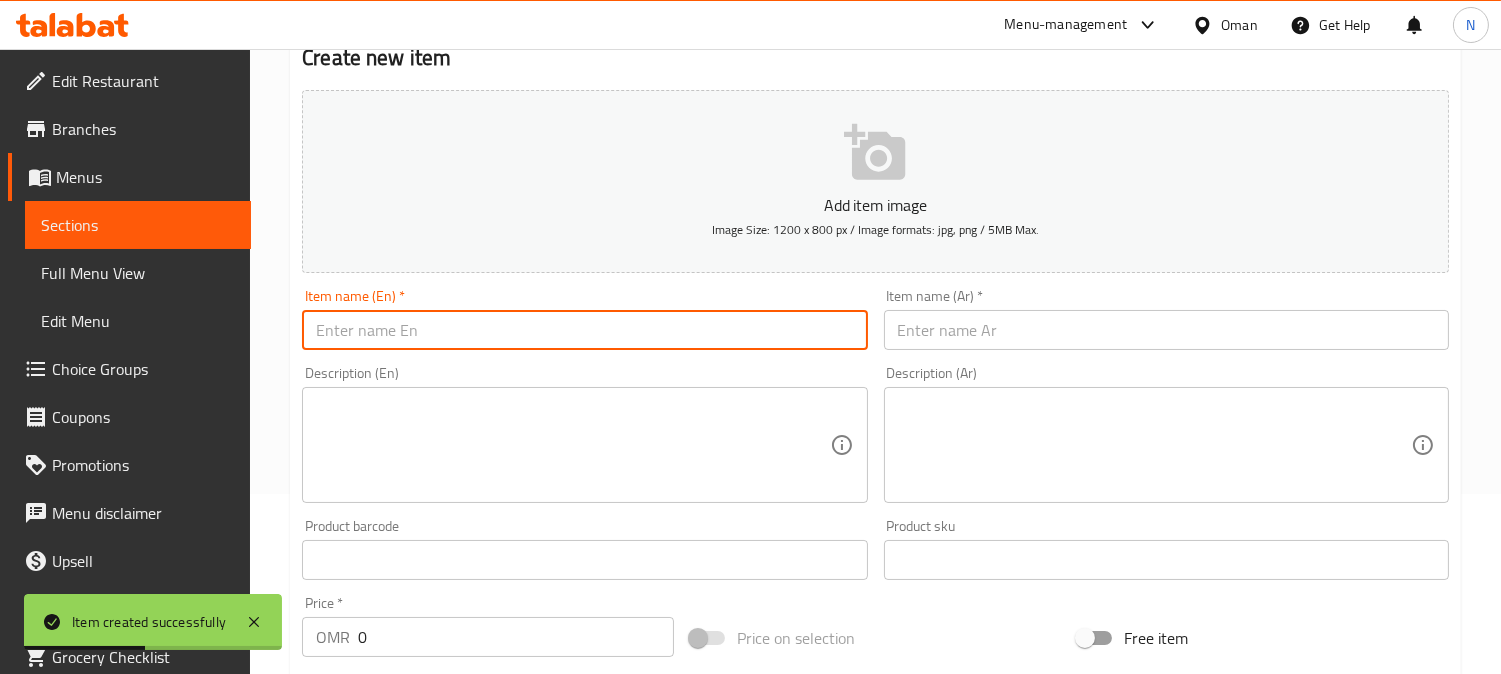 paste on "9 Pcs Chicken Nuggets" 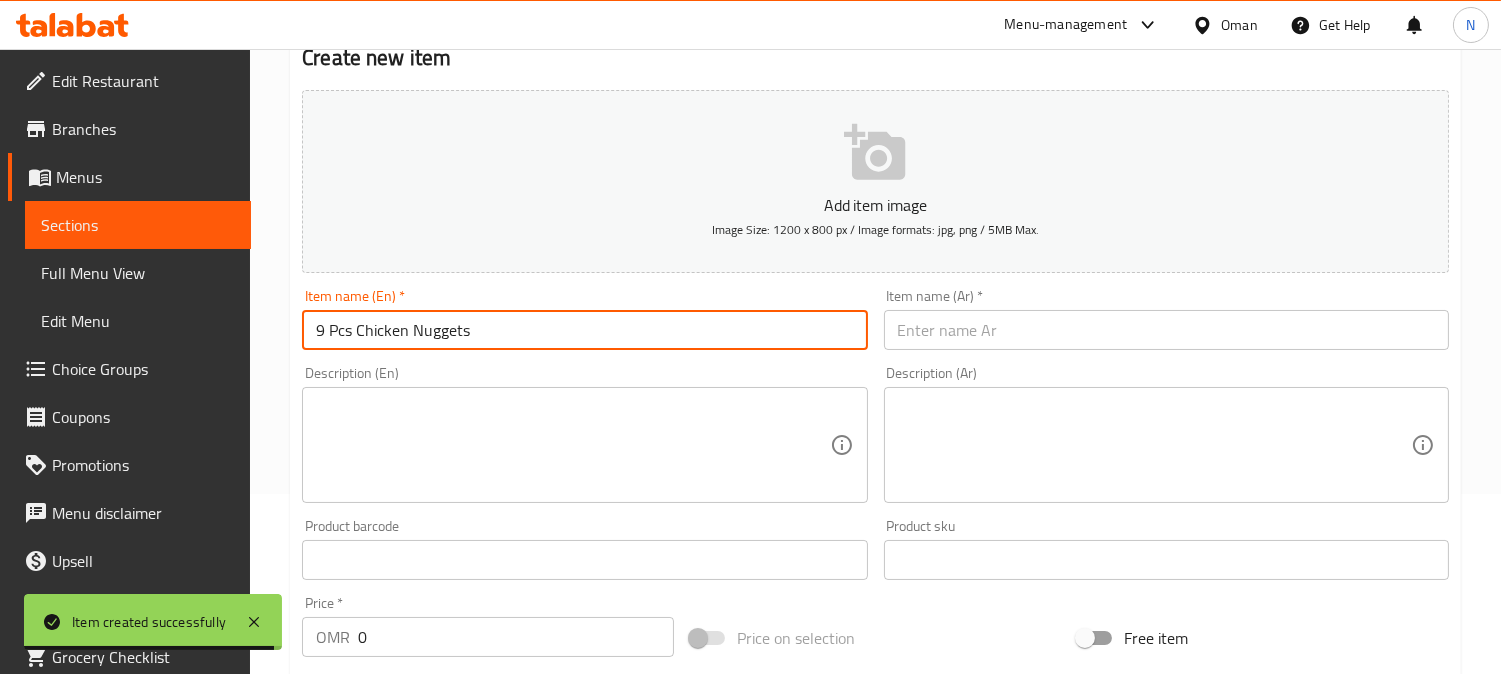 type on "9 Pcs Chicken Nuggets" 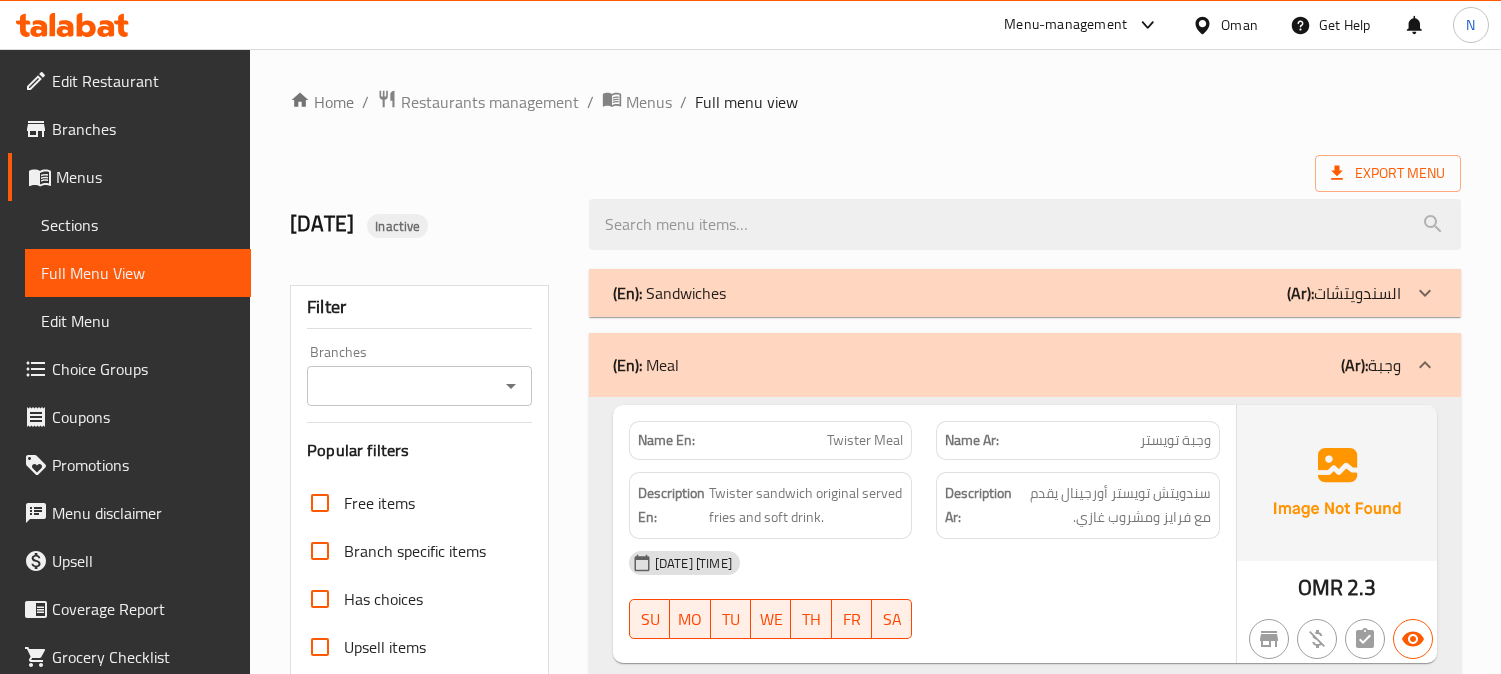 scroll, scrollTop: 222, scrollLeft: 0, axis: vertical 